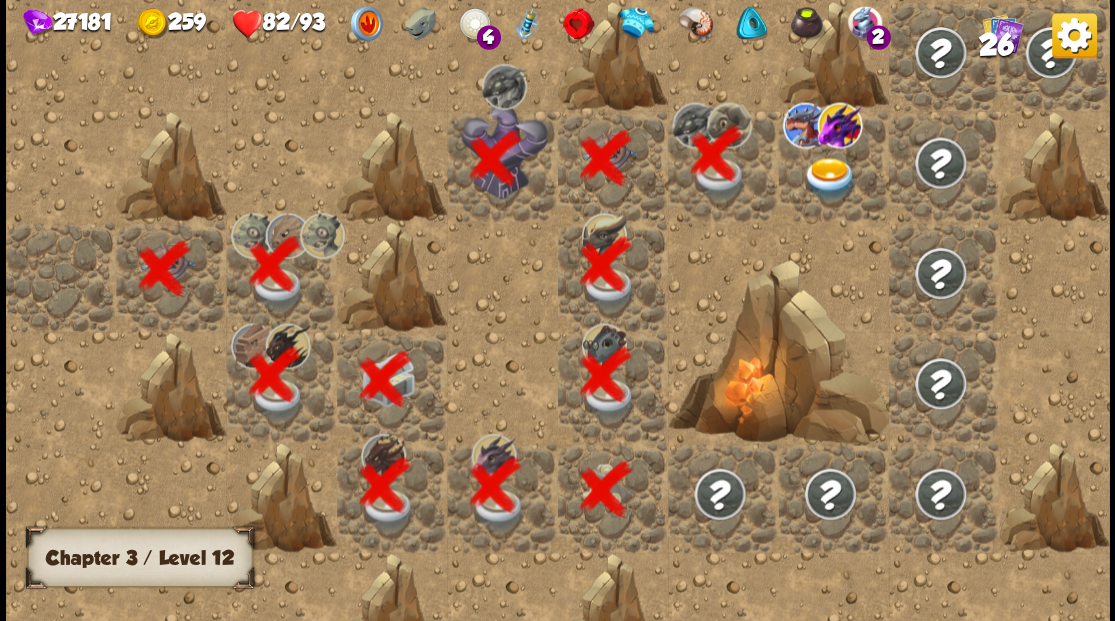 scroll, scrollTop: 0, scrollLeft: 0, axis: both 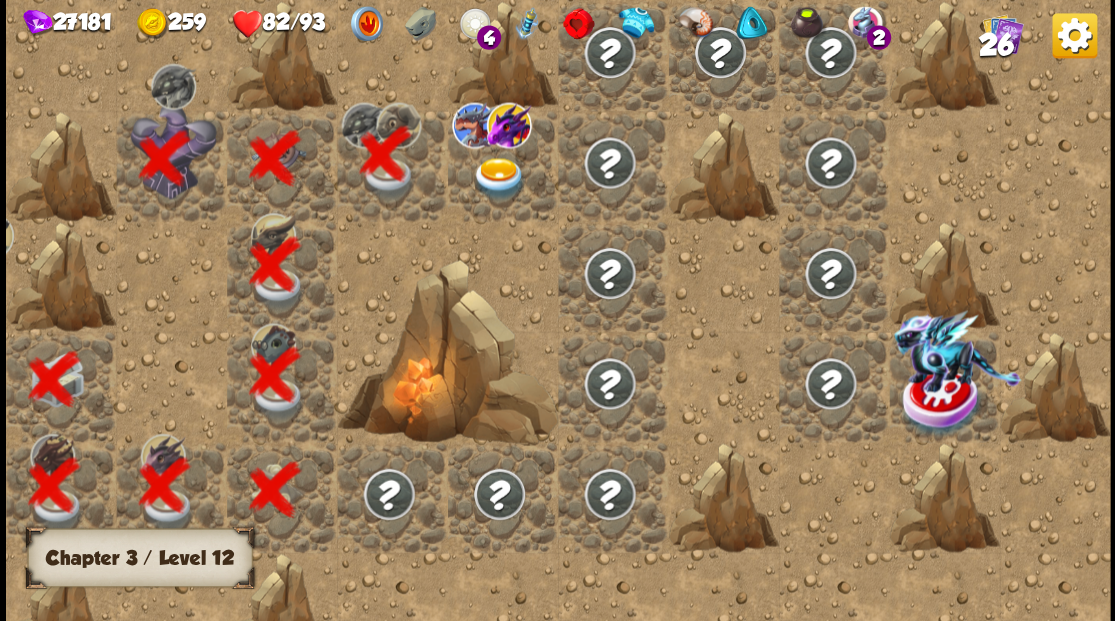 click at bounding box center [498, 178] 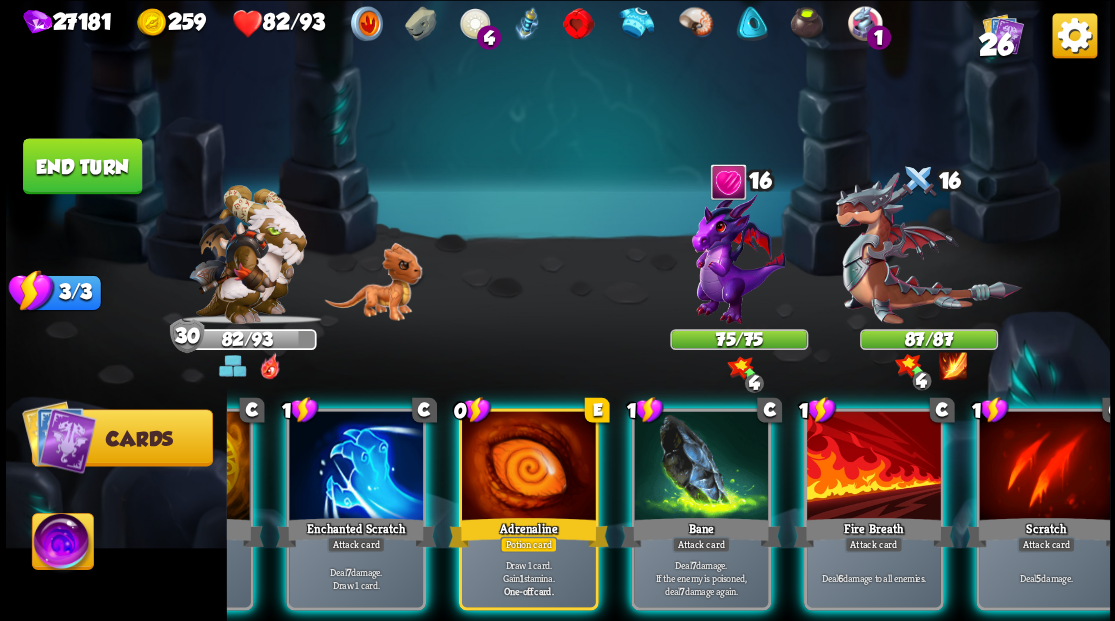scroll, scrollTop: 0, scrollLeft: 389, axis: horizontal 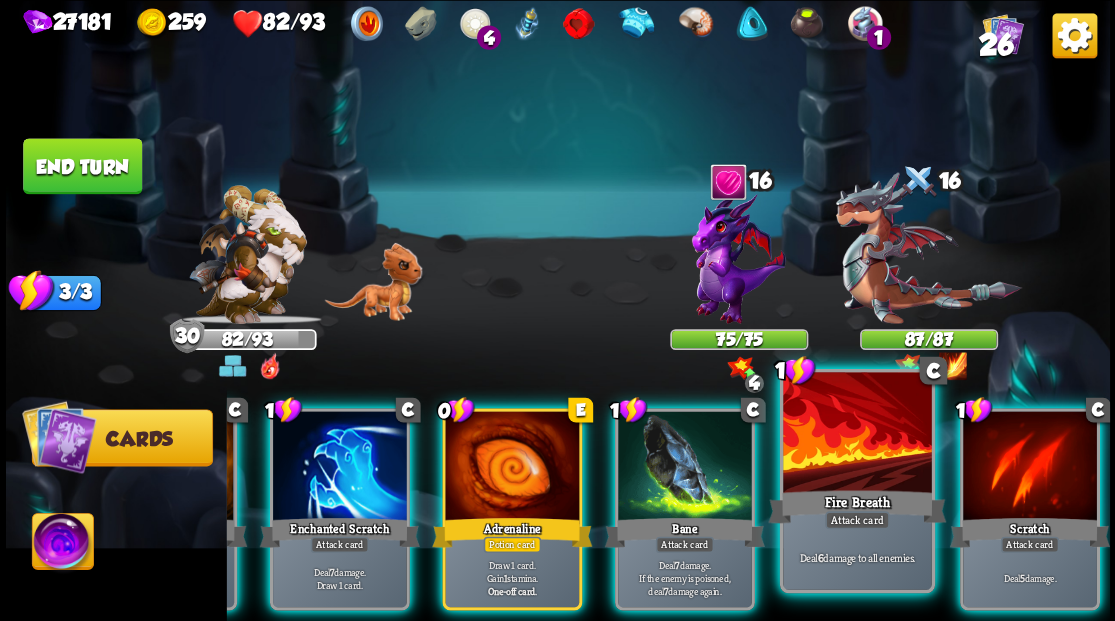click at bounding box center [857, 434] 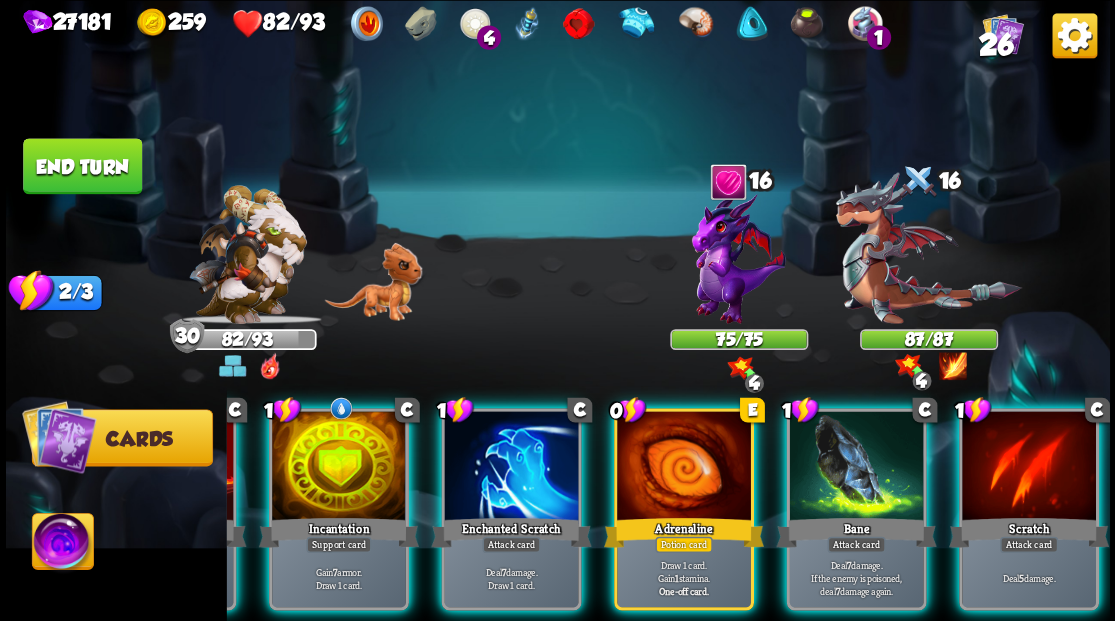 scroll, scrollTop: 0, scrollLeft: 189, axis: horizontal 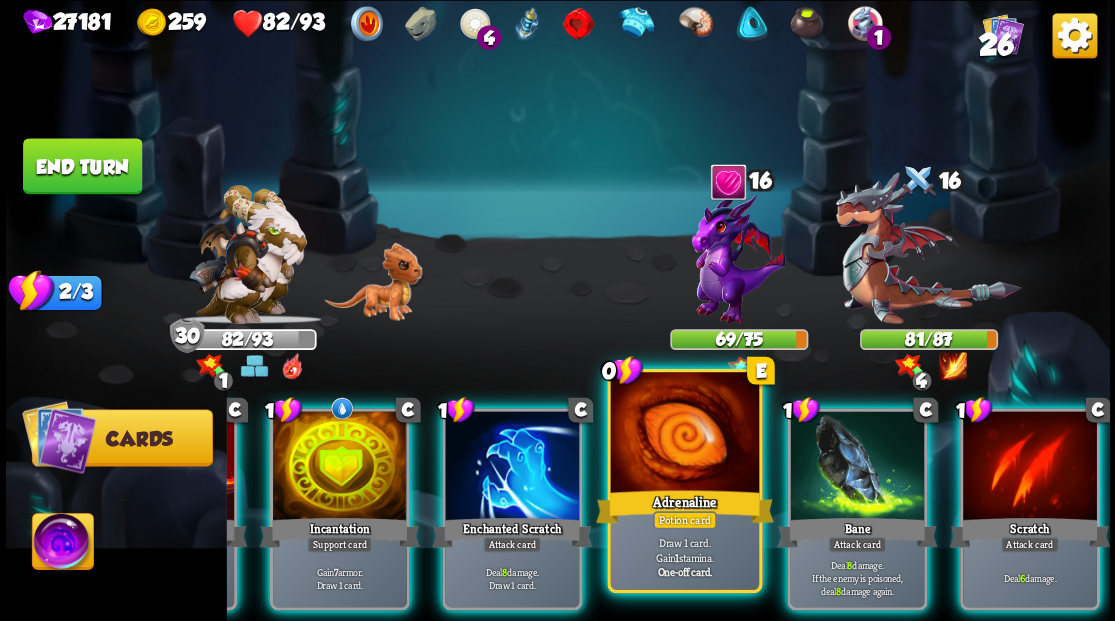 click at bounding box center (684, 434) 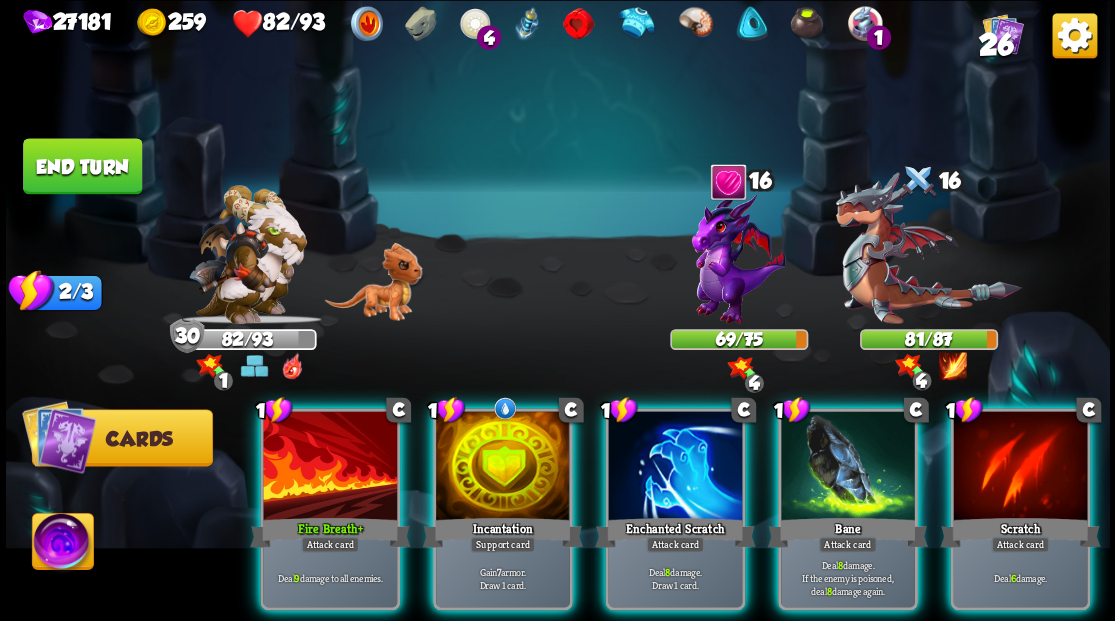 scroll, scrollTop: 0, scrollLeft: 0, axis: both 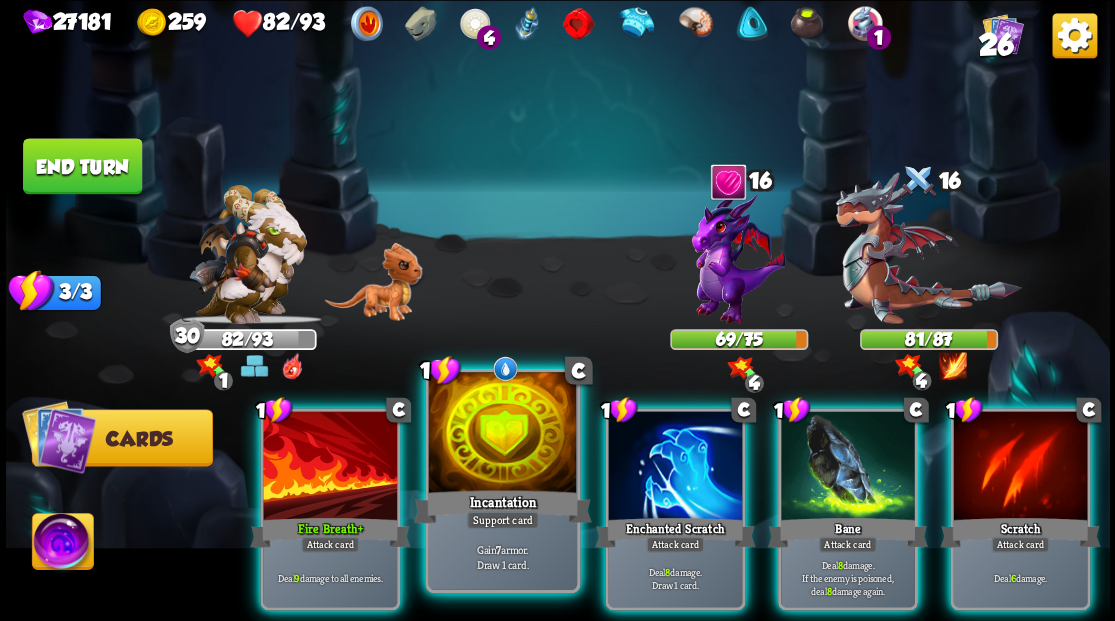 click at bounding box center (502, 434) 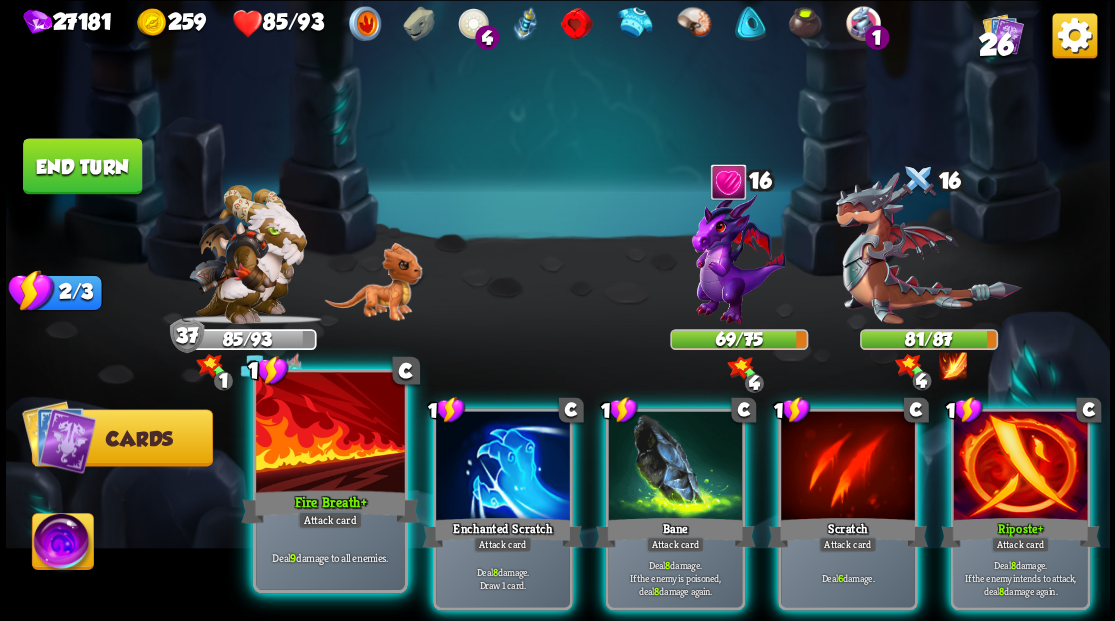 click at bounding box center [330, 434] 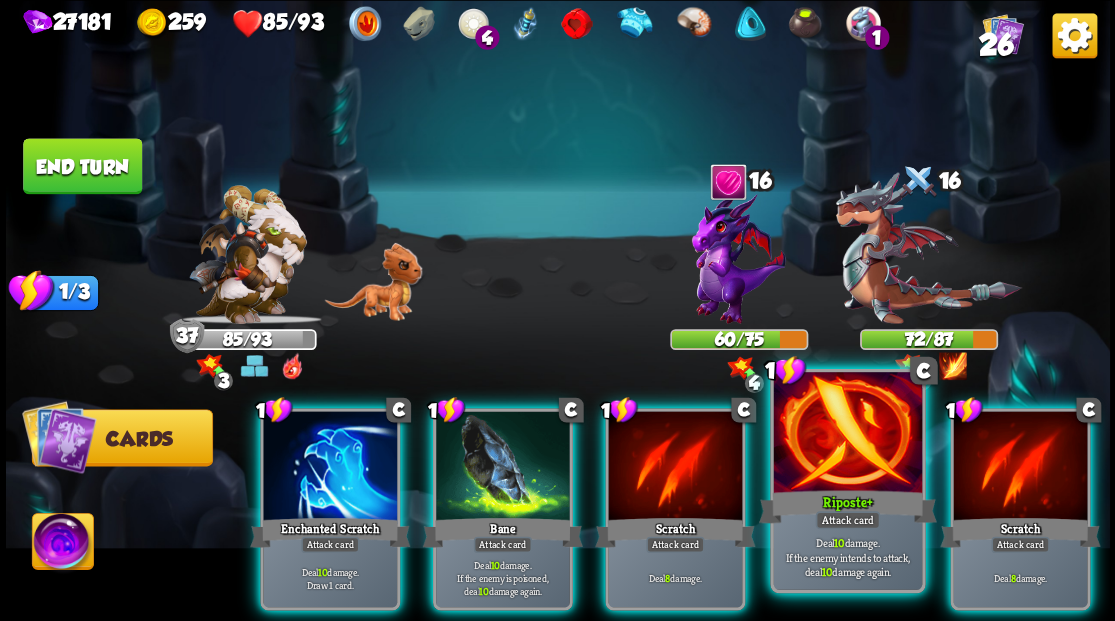 click at bounding box center (847, 434) 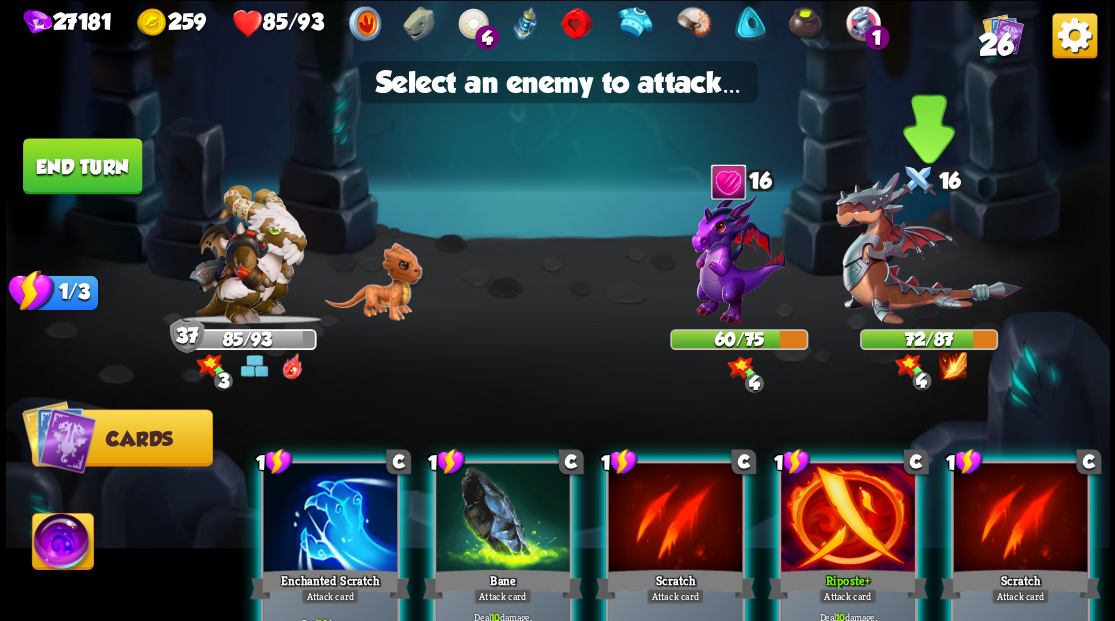 click at bounding box center [928, 248] 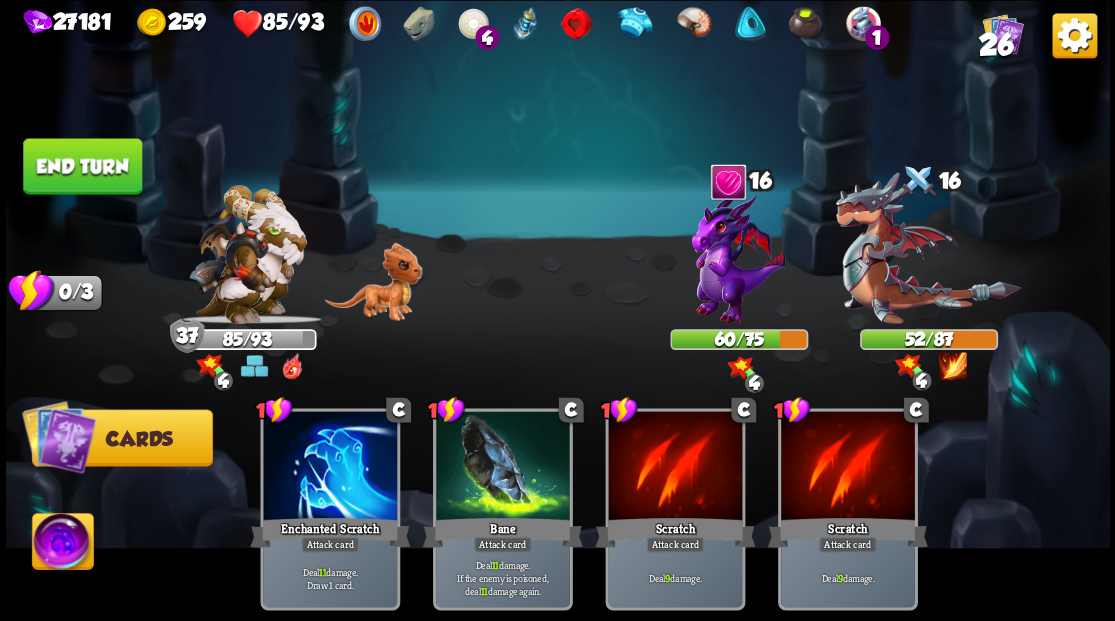 click on "End turn" at bounding box center (82, 166) 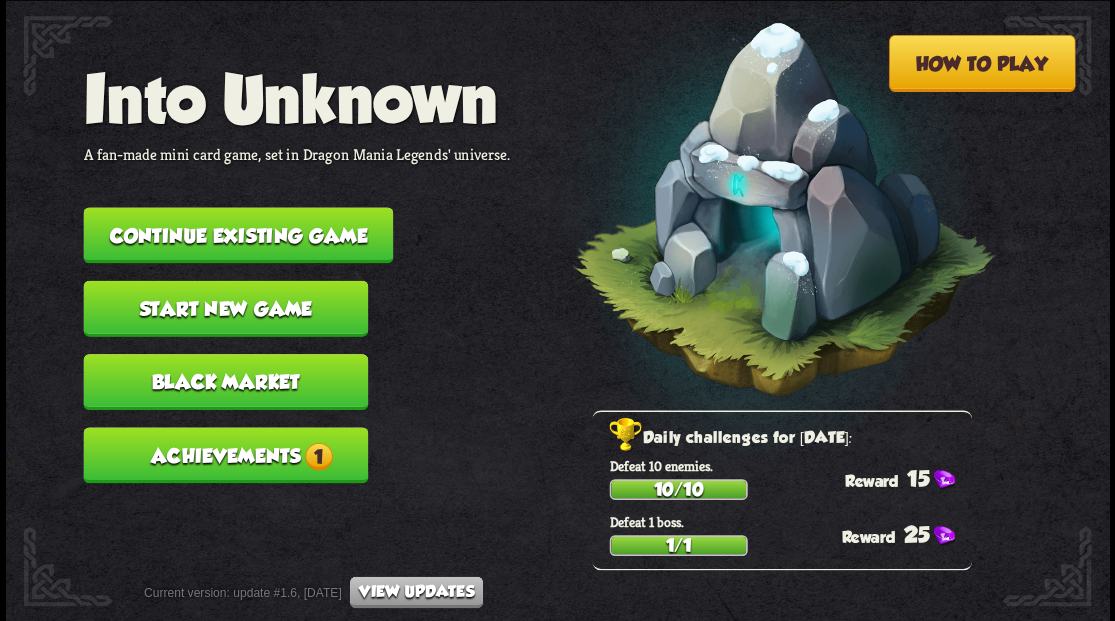 scroll, scrollTop: 0, scrollLeft: 0, axis: both 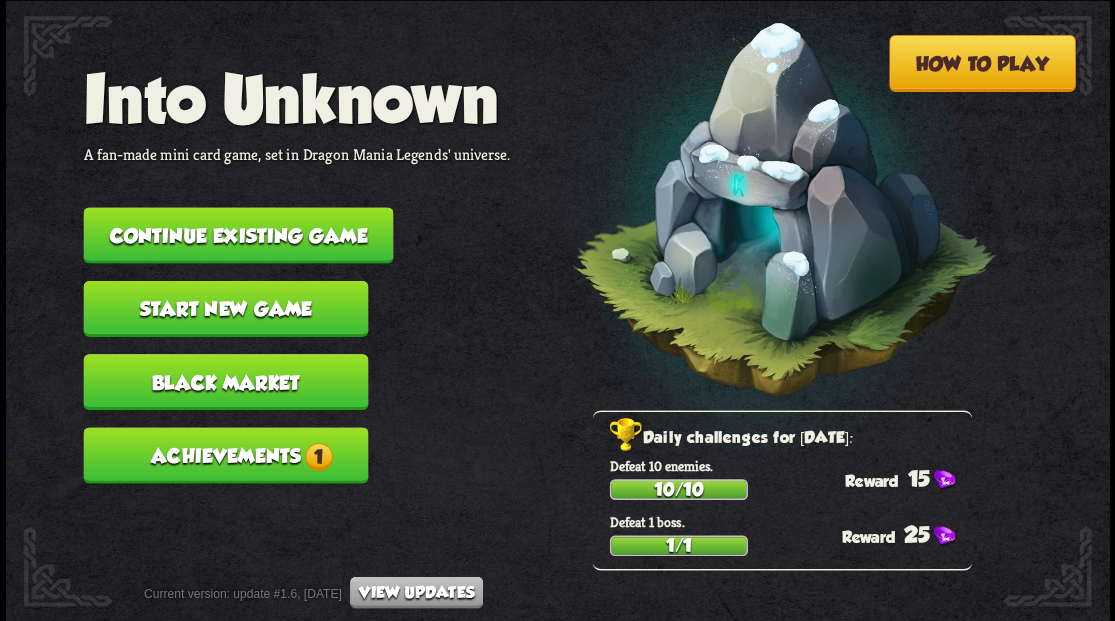 click on "Continue existing game" at bounding box center (238, 235) 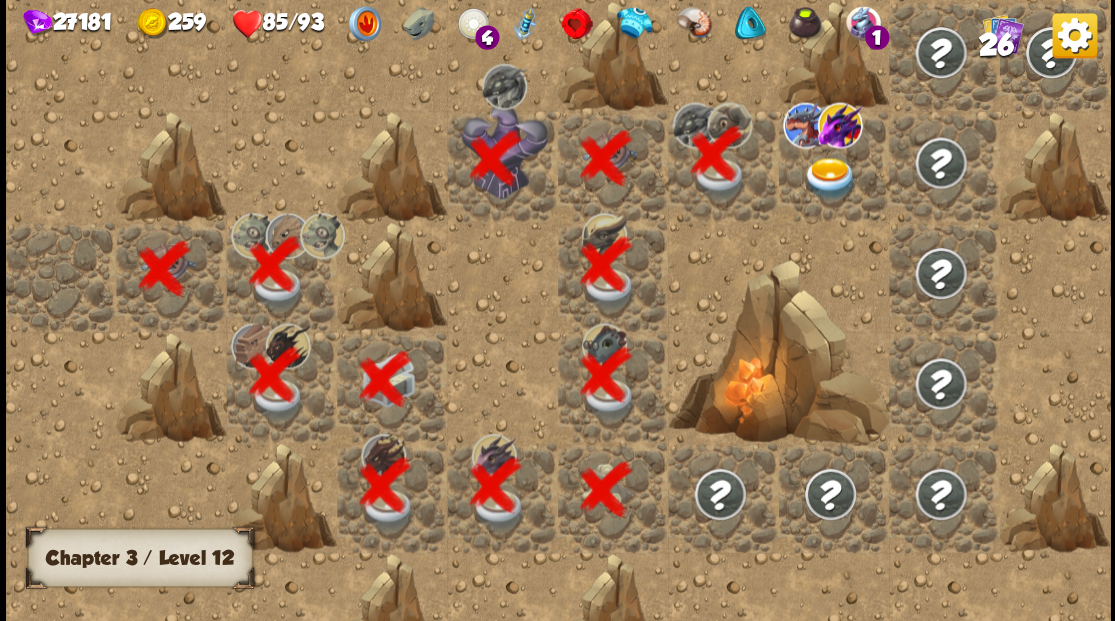 scroll, scrollTop: 0, scrollLeft: 384, axis: horizontal 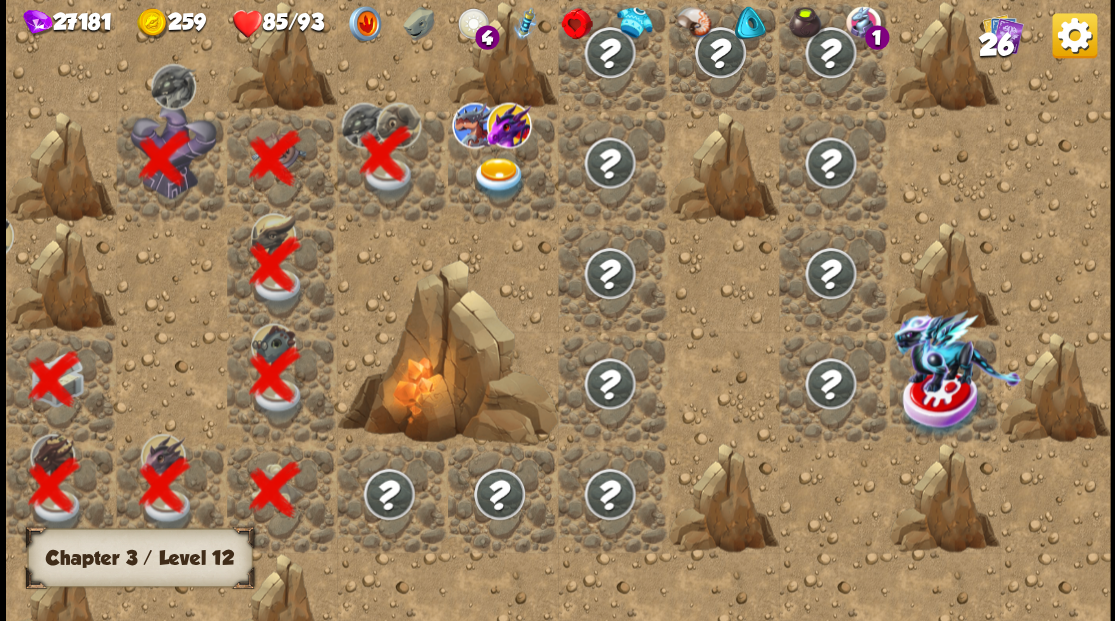 click at bounding box center [498, 178] 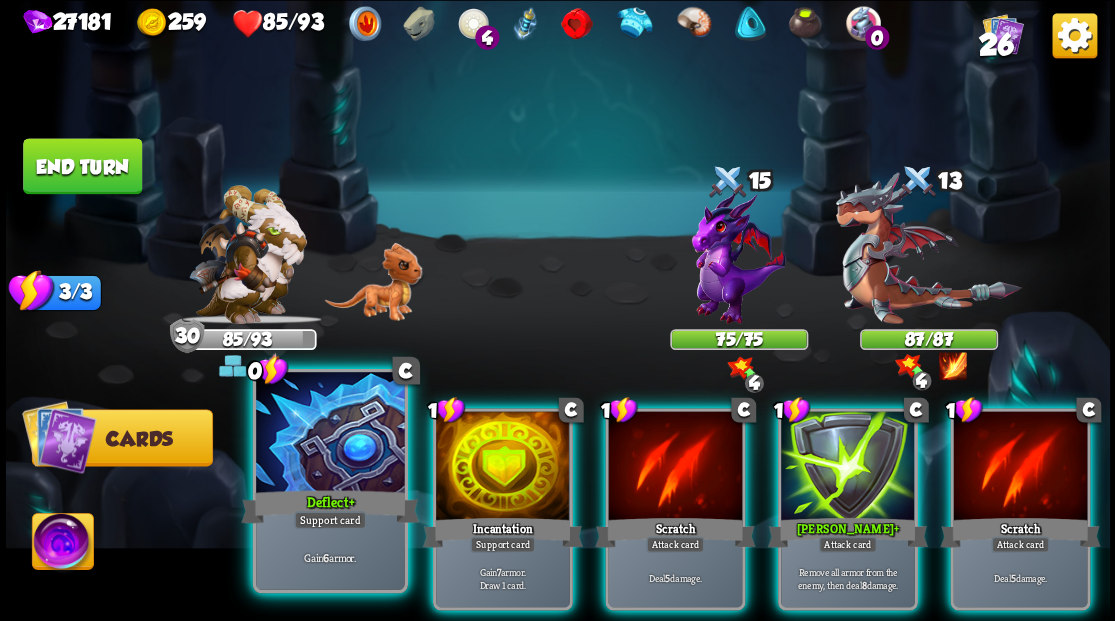 click at bounding box center [330, 434] 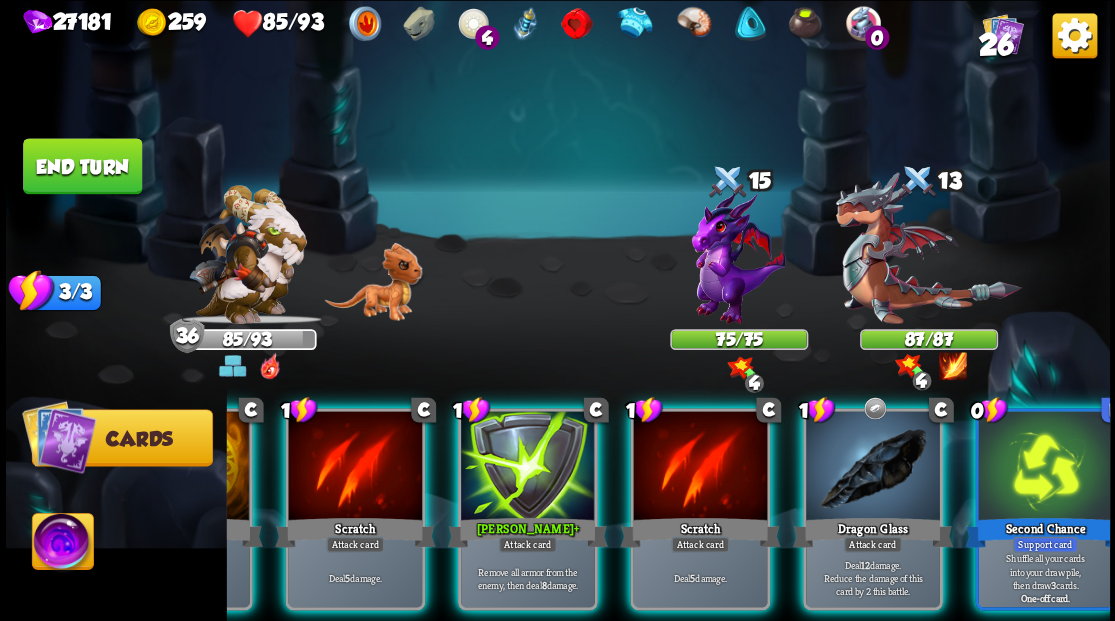 scroll, scrollTop: 0, scrollLeft: 189, axis: horizontal 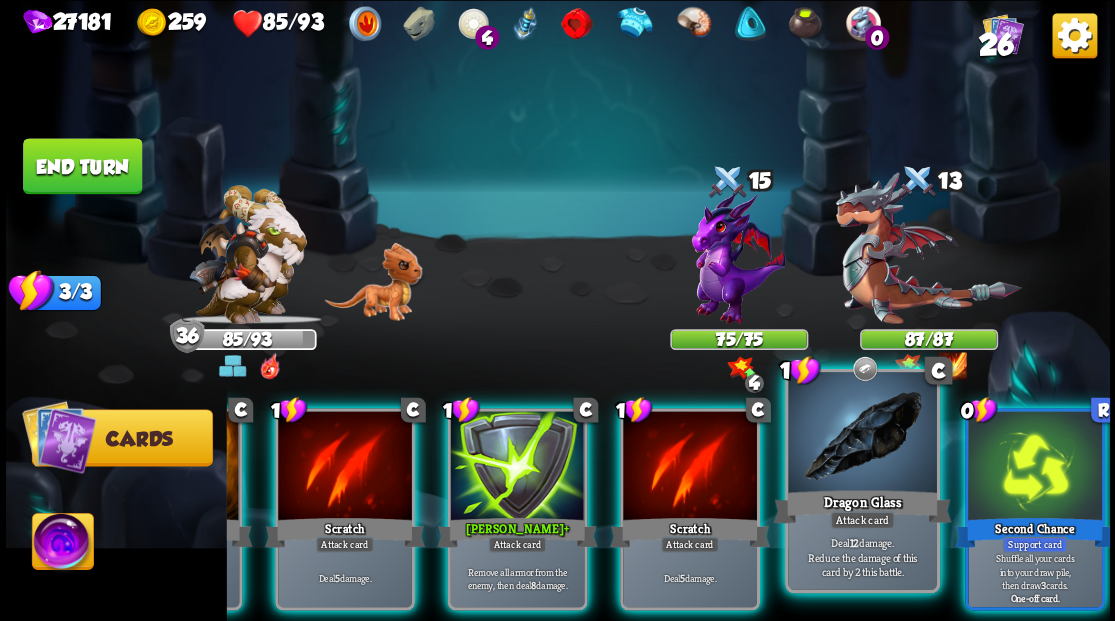 click at bounding box center (862, 434) 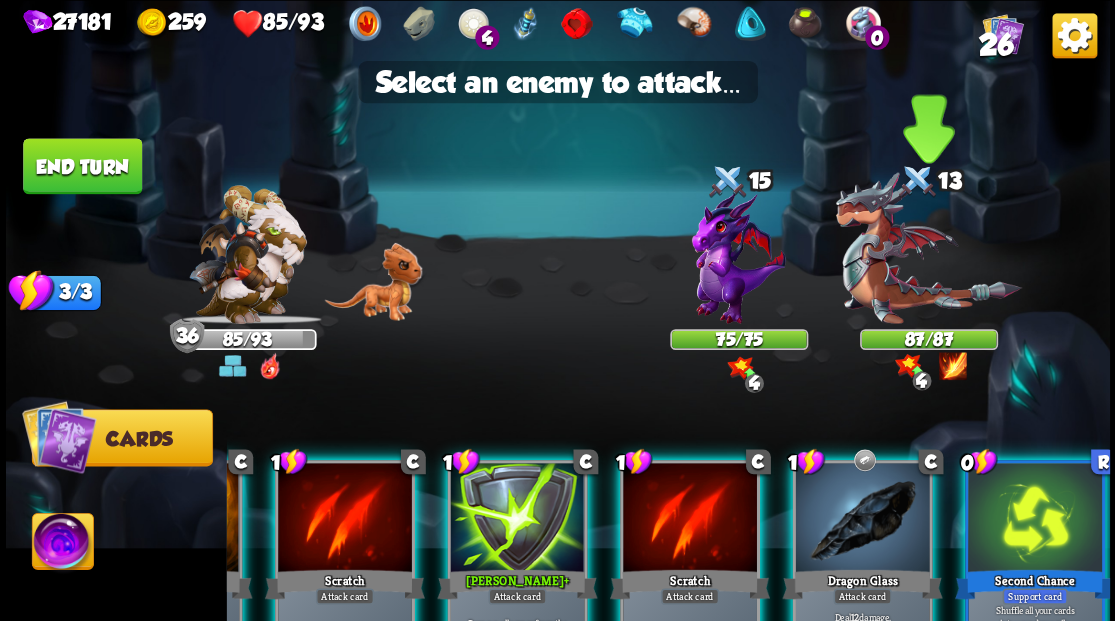 click at bounding box center (928, 248) 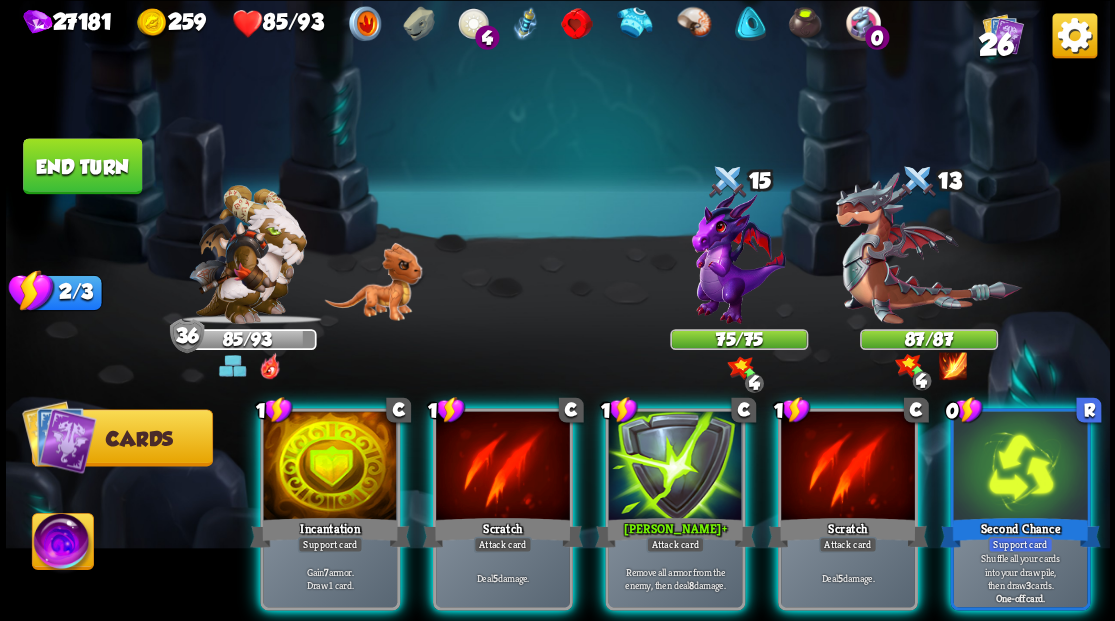 scroll, scrollTop: 0, scrollLeft: 0, axis: both 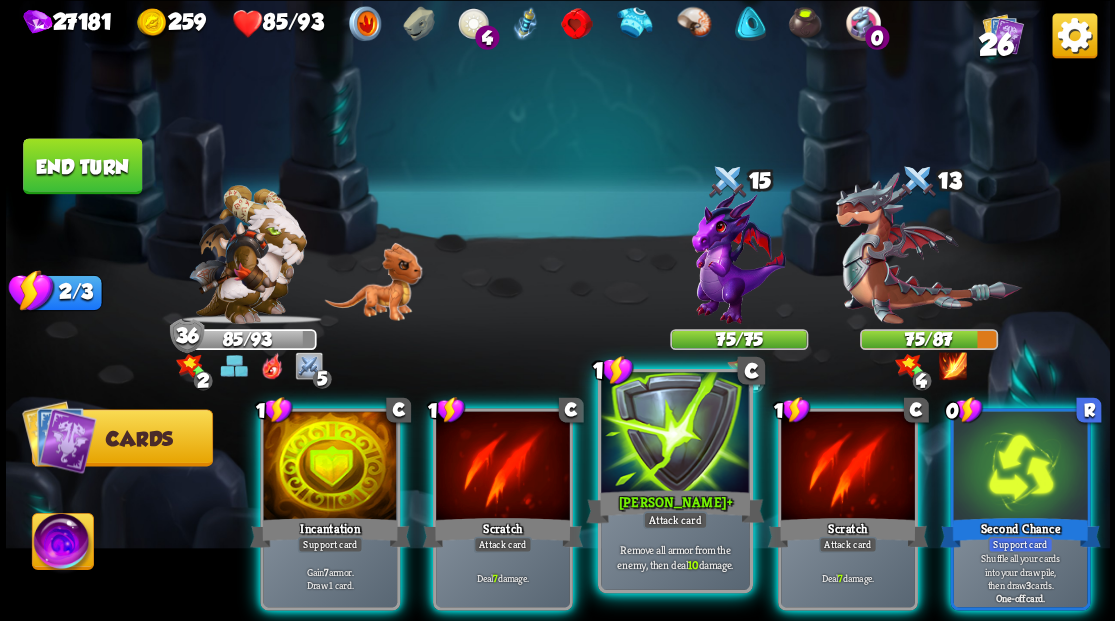 click at bounding box center (675, 434) 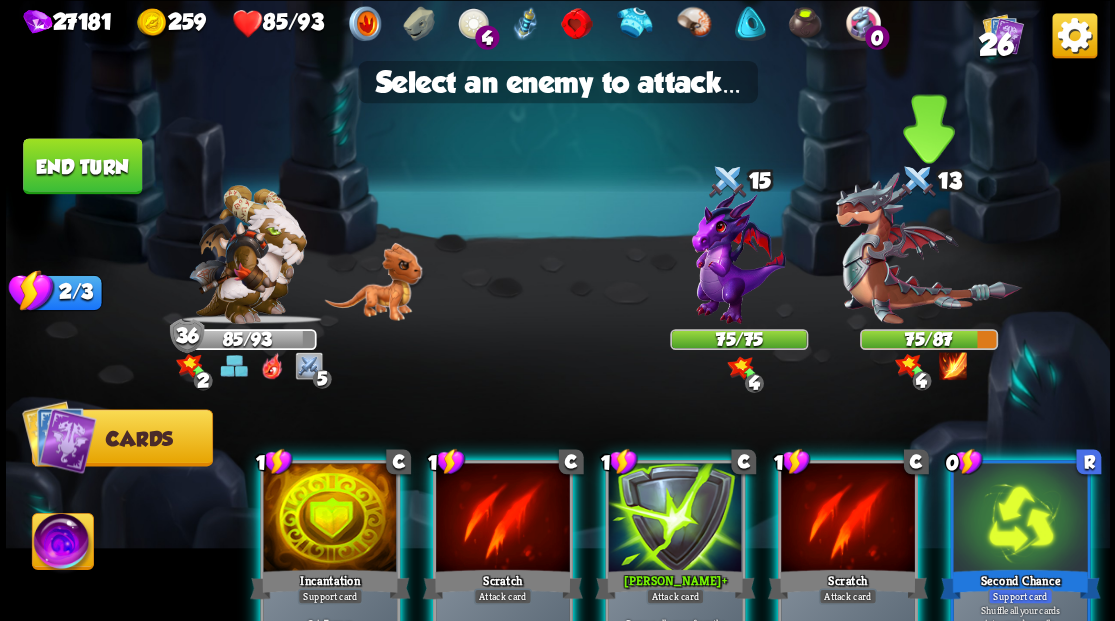 click at bounding box center (928, 248) 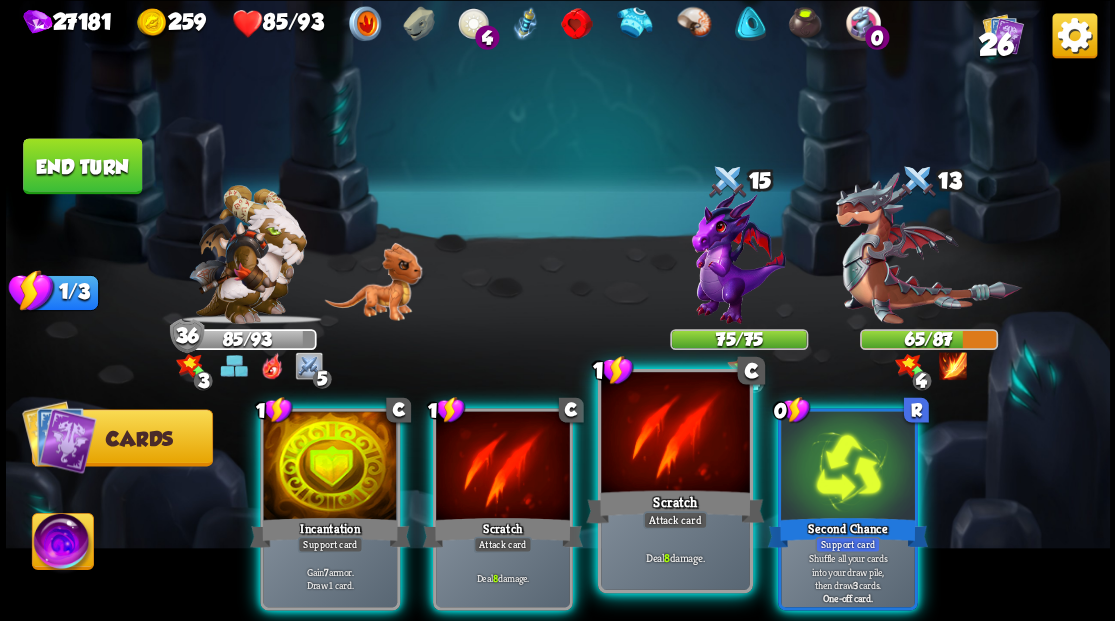 click at bounding box center (675, 434) 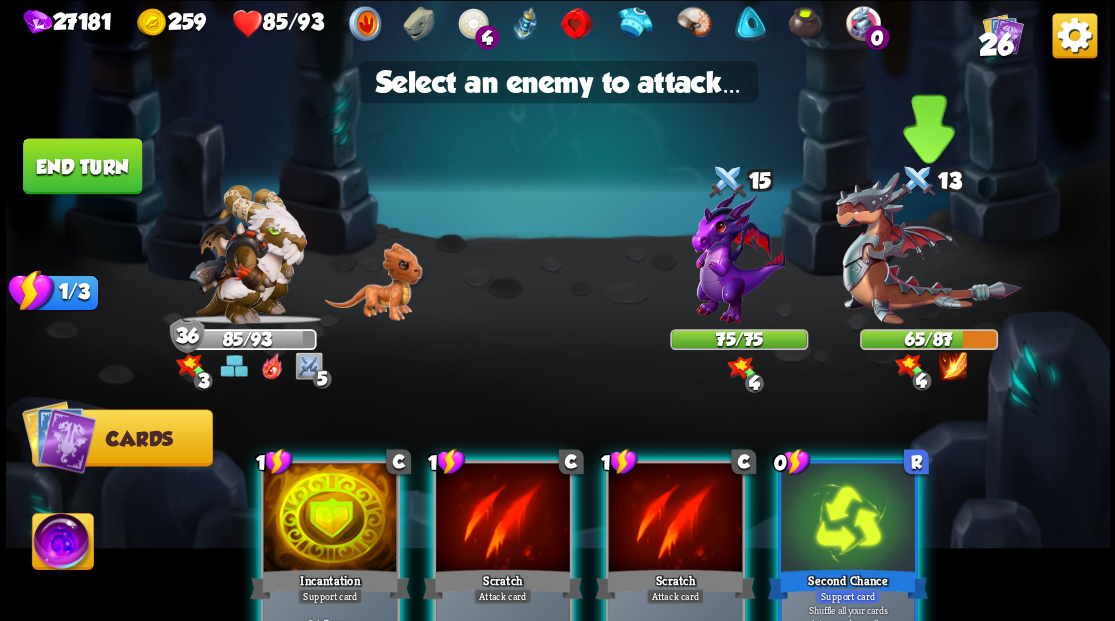 click at bounding box center (928, 248) 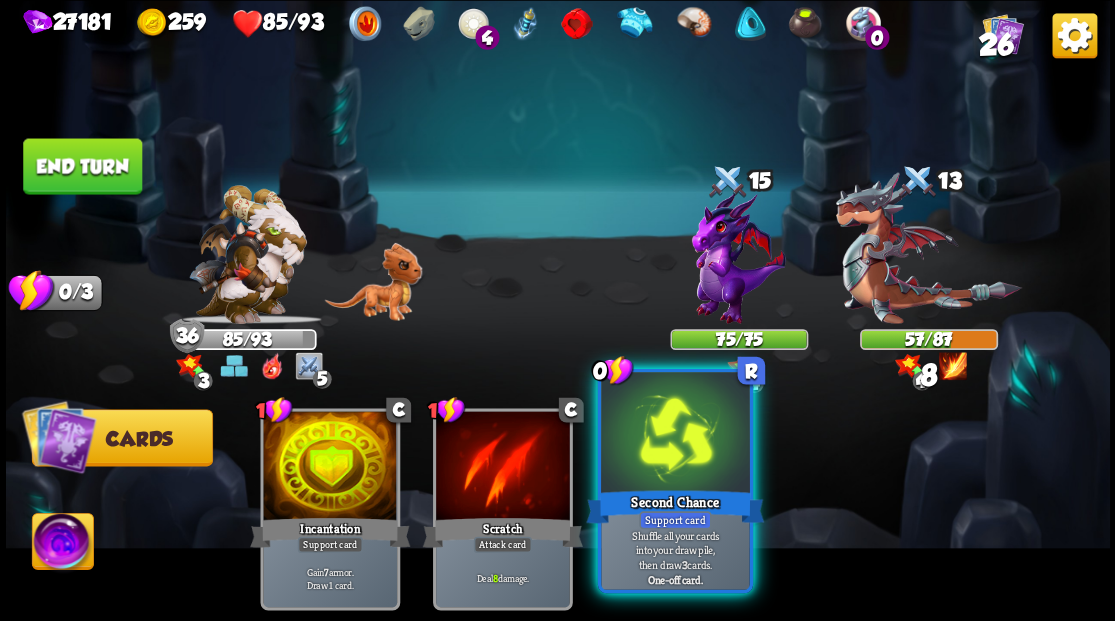 click on "Second Chance" at bounding box center [675, 506] 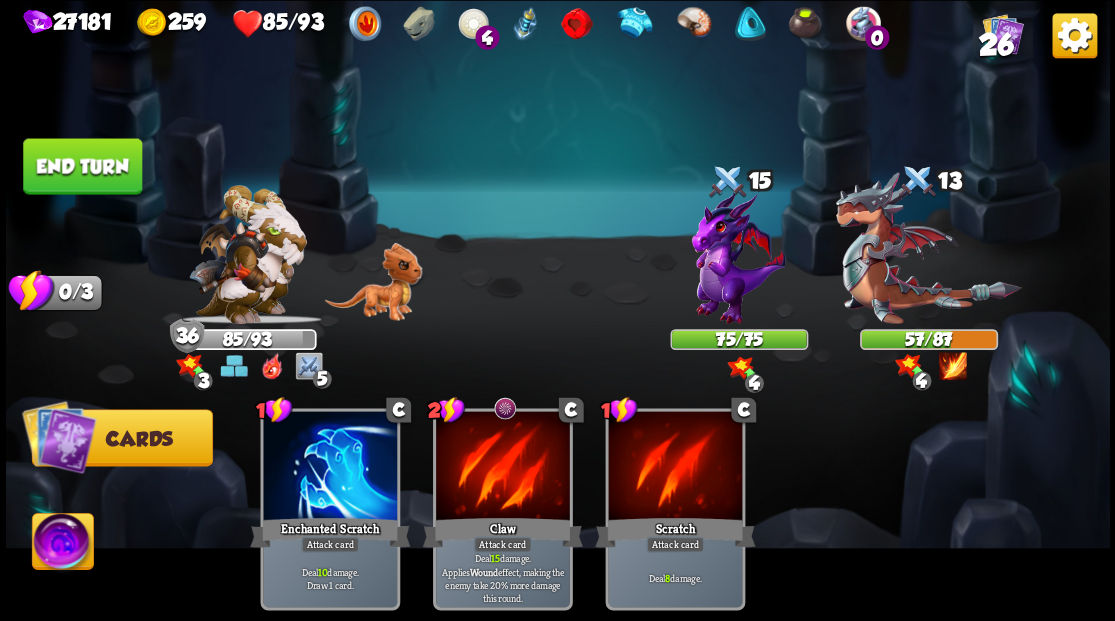 click on "End turn" at bounding box center (82, 166) 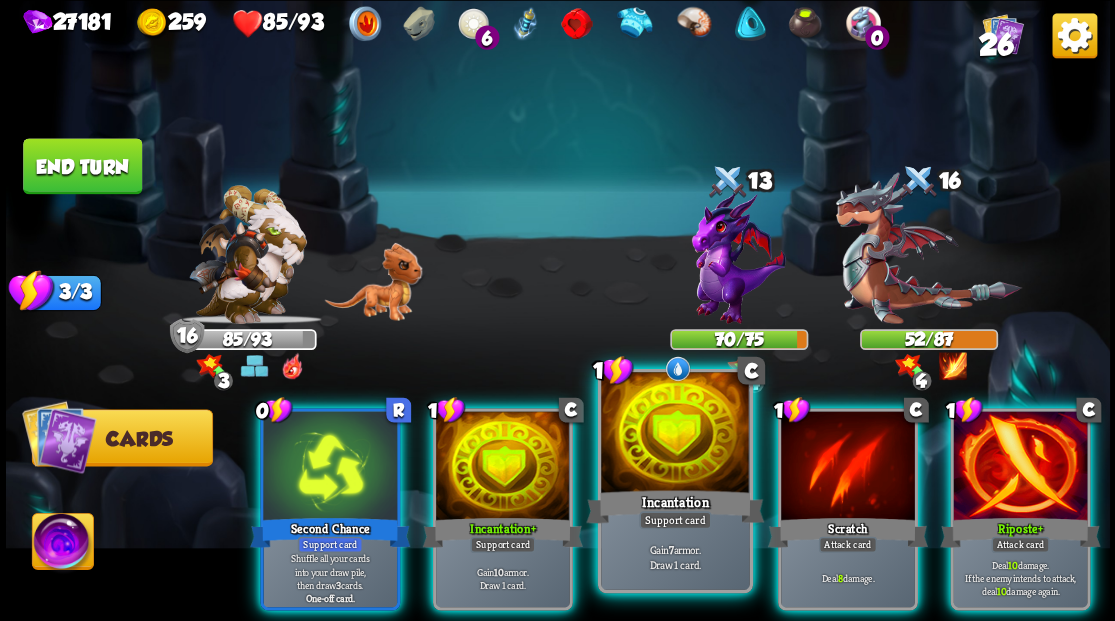 click at bounding box center [675, 434] 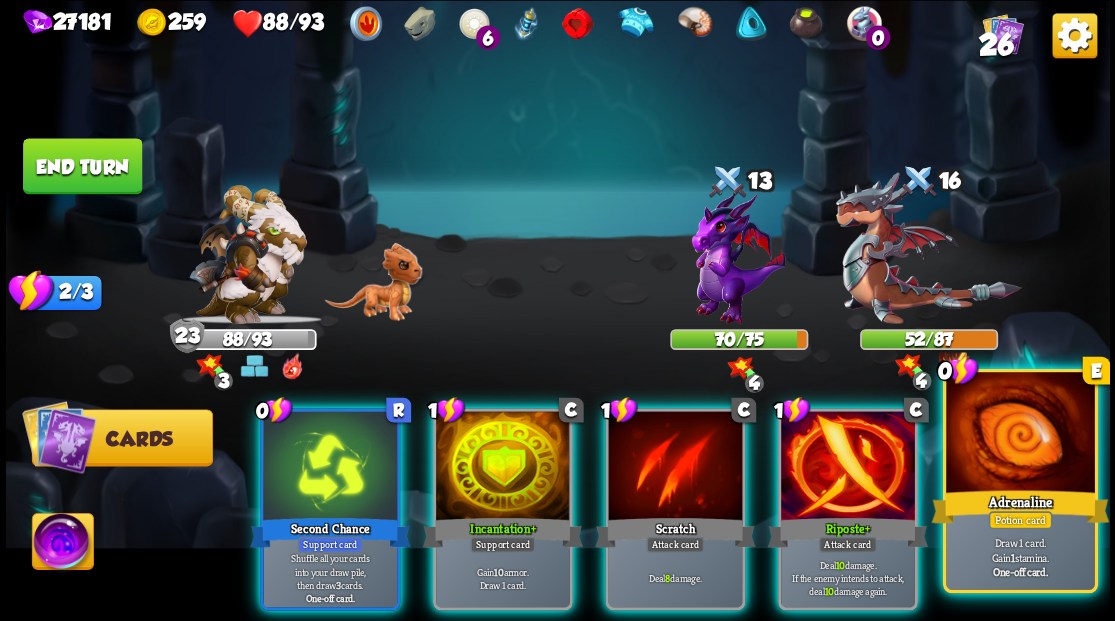click at bounding box center (1020, 434) 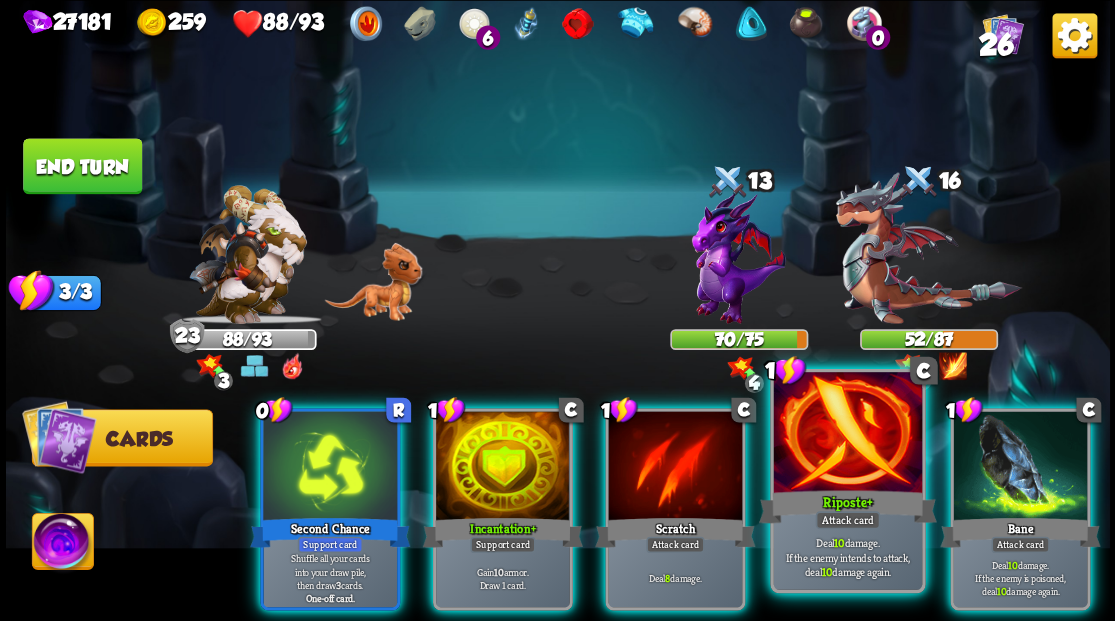 click at bounding box center (847, 434) 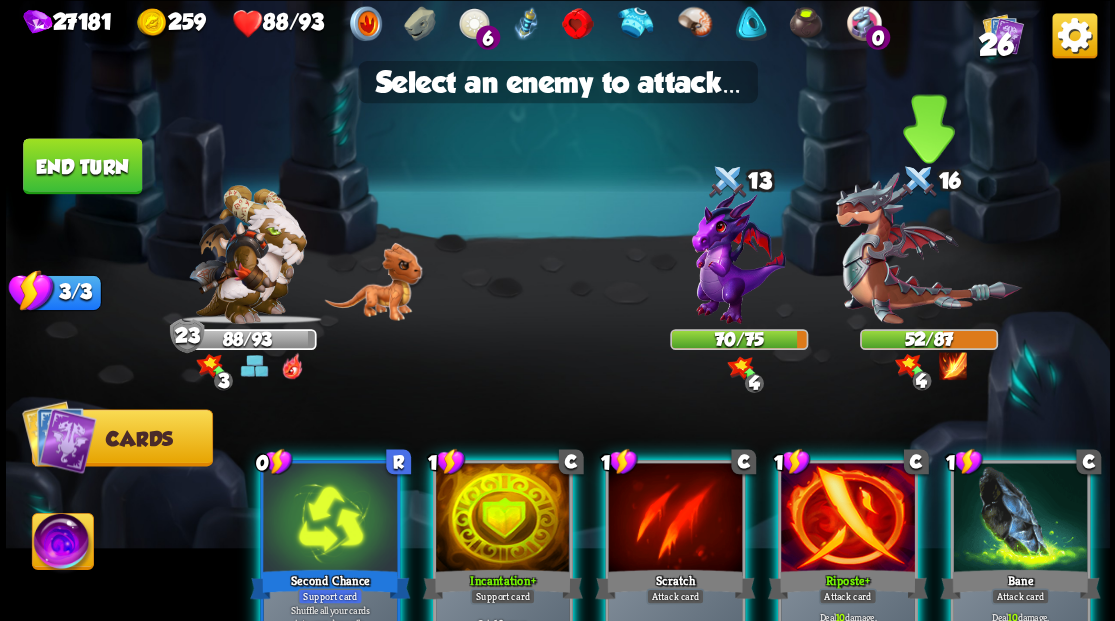 click at bounding box center (928, 248) 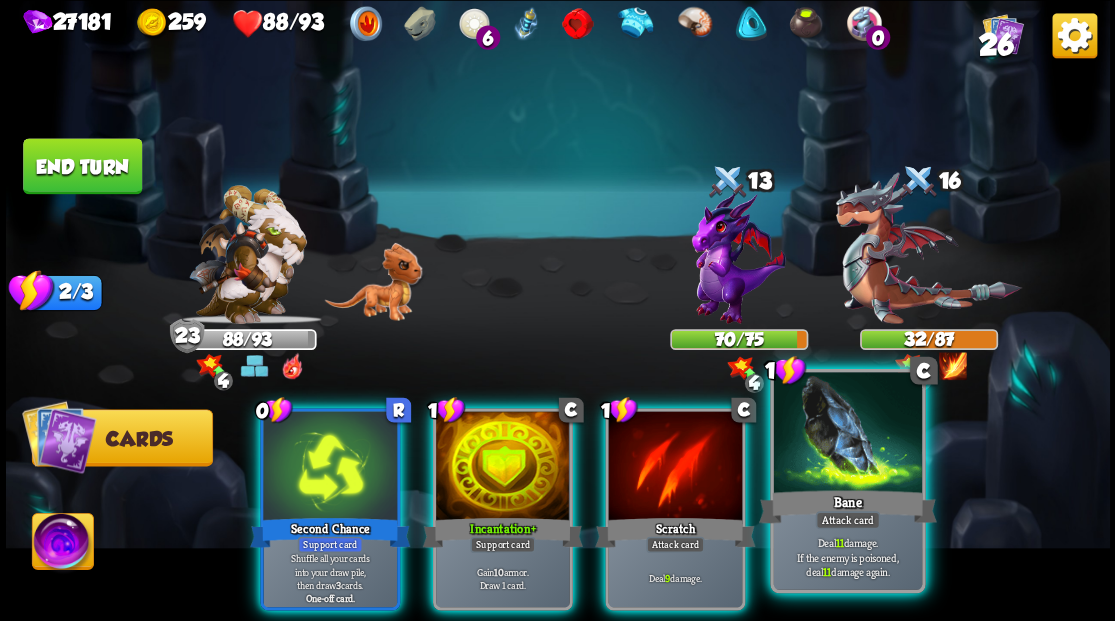 click at bounding box center [847, 434] 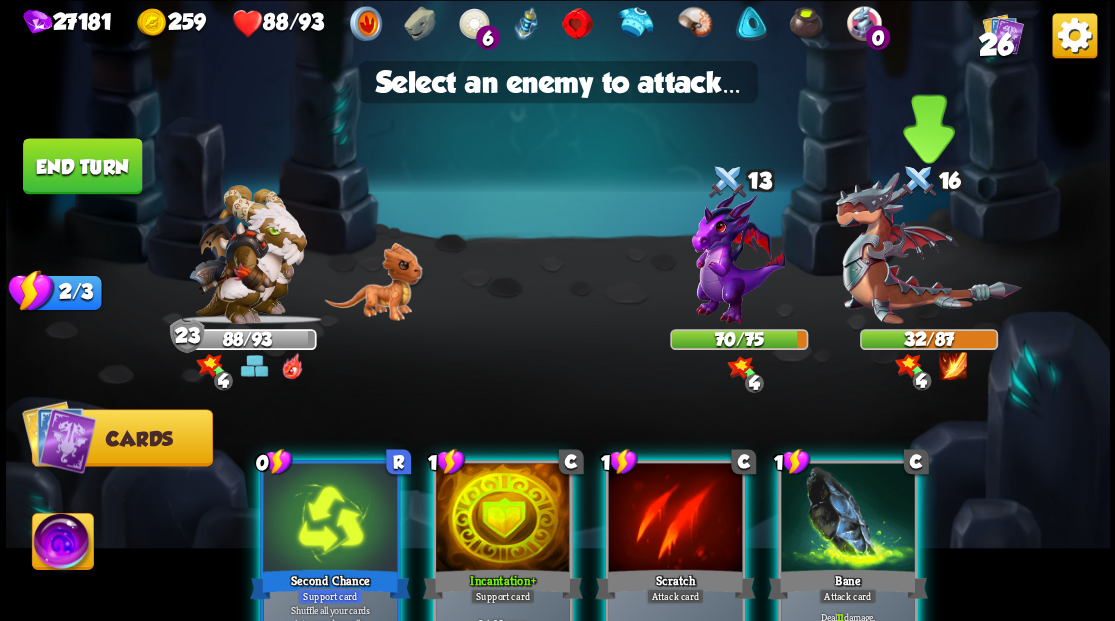 click at bounding box center [928, 248] 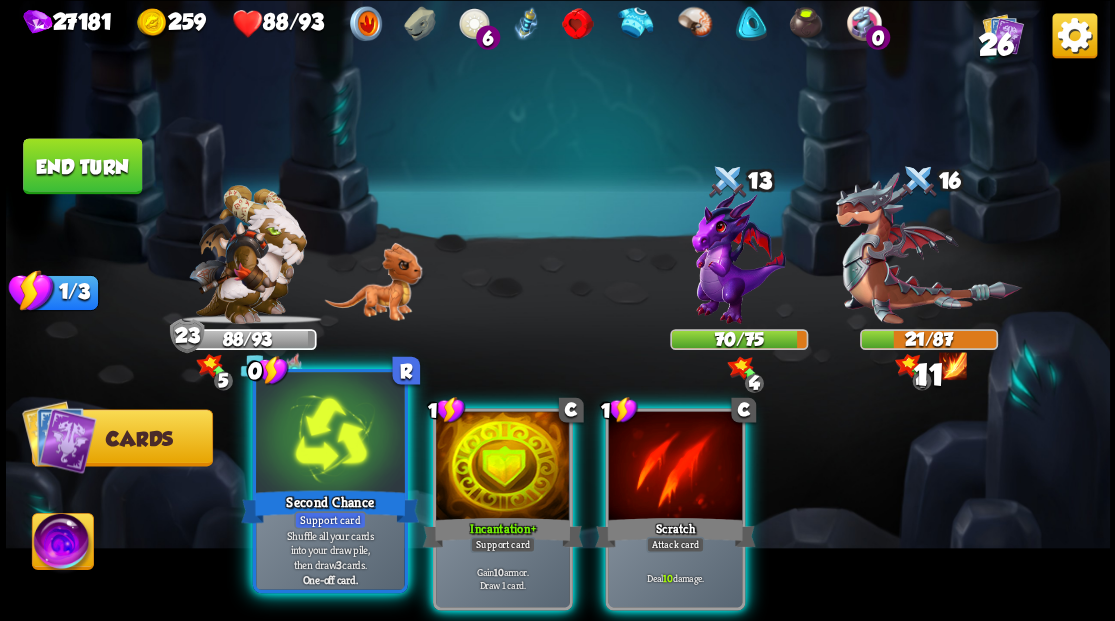 click at bounding box center (330, 434) 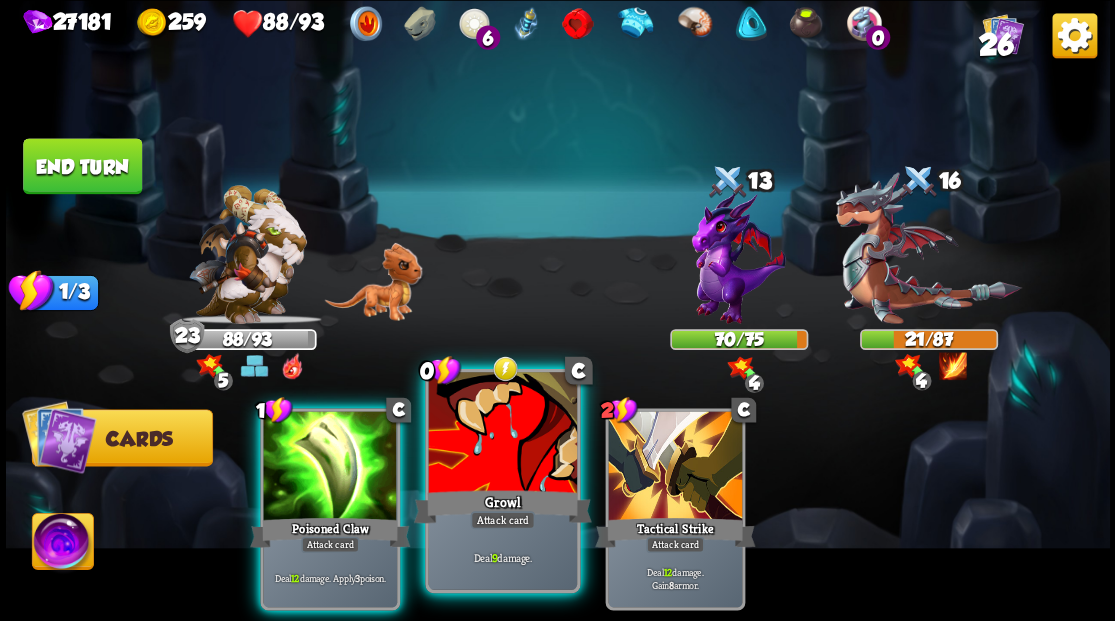 click at bounding box center [502, 434] 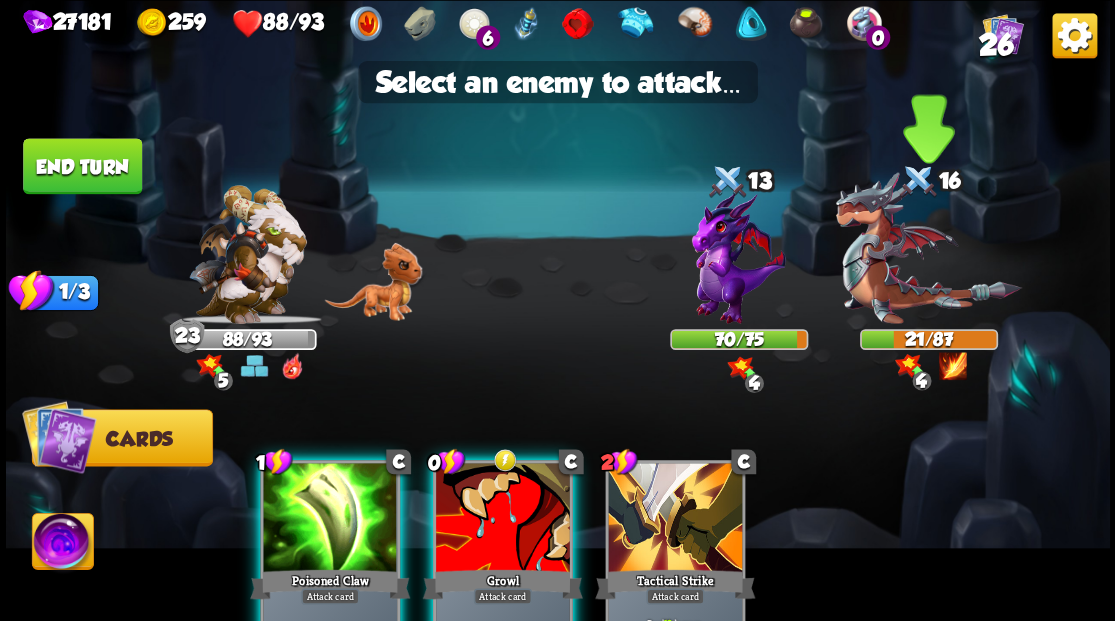 click at bounding box center [928, 248] 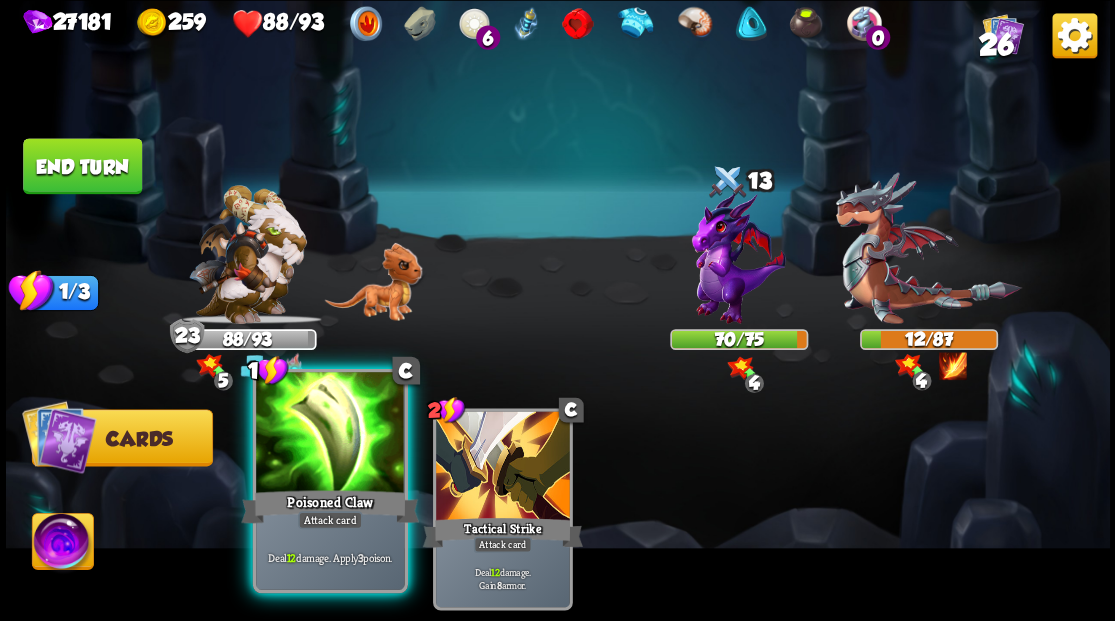 click at bounding box center (330, 434) 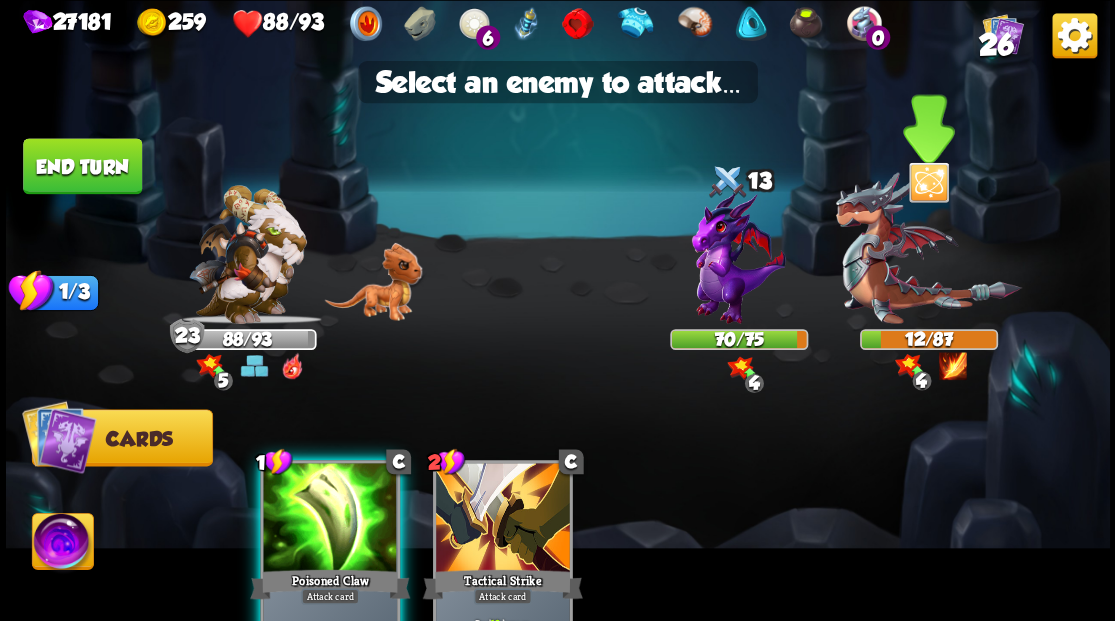 click at bounding box center [928, 248] 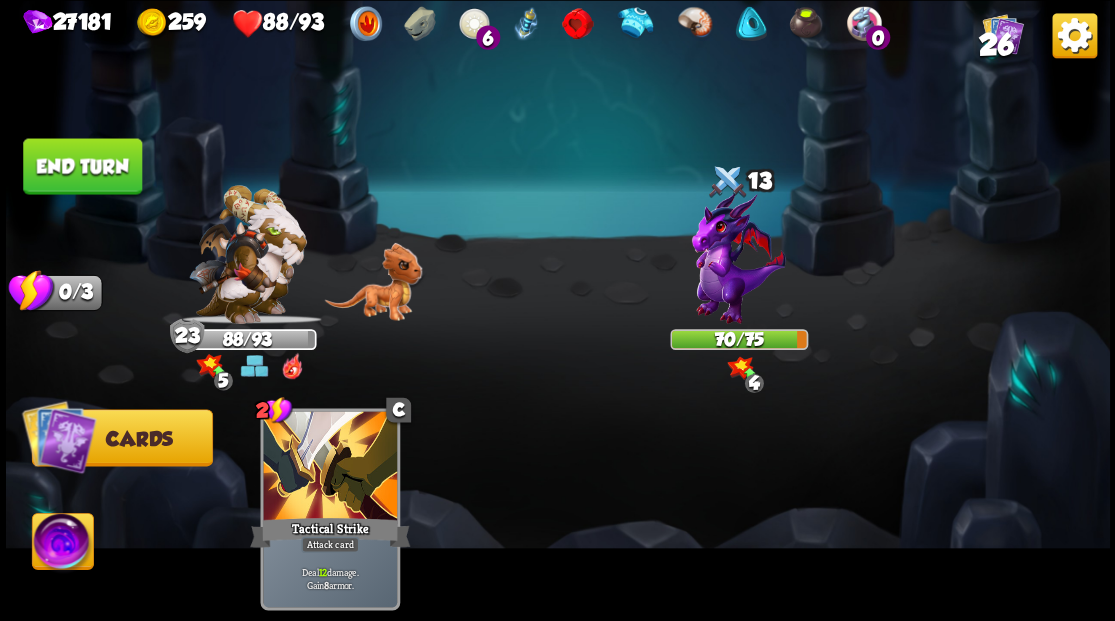 click on "End turn" at bounding box center (82, 166) 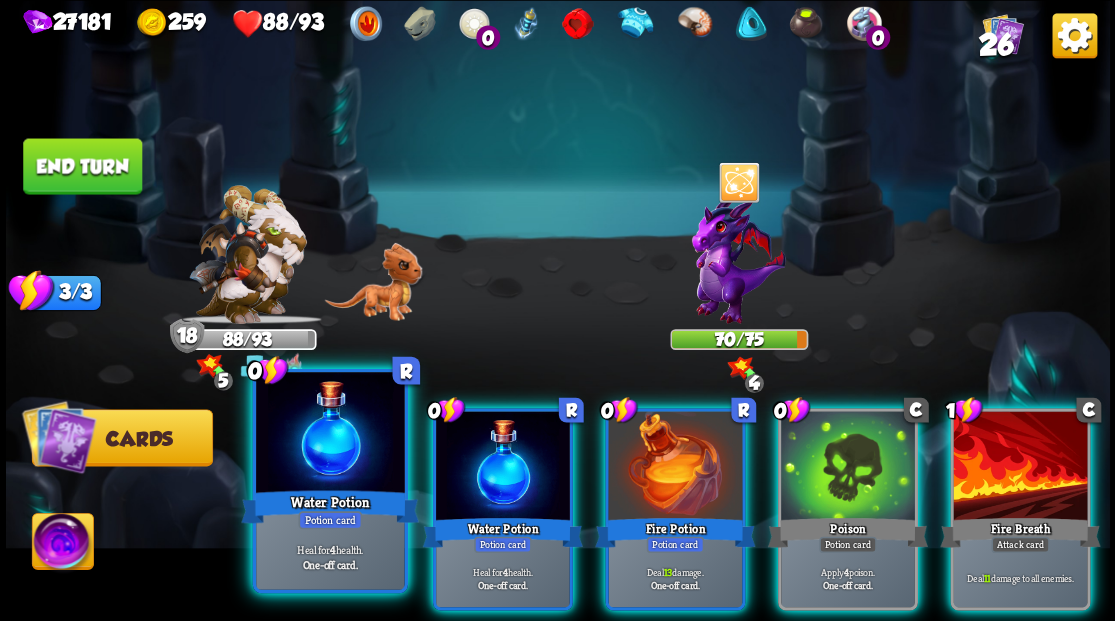 click at bounding box center (330, 434) 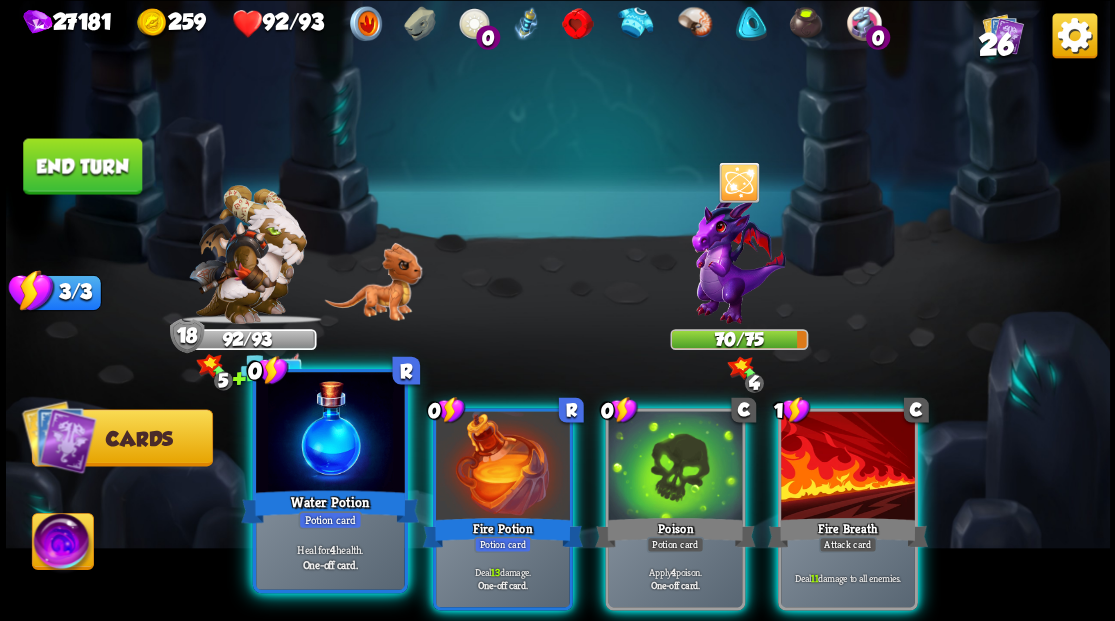 click at bounding box center (330, 434) 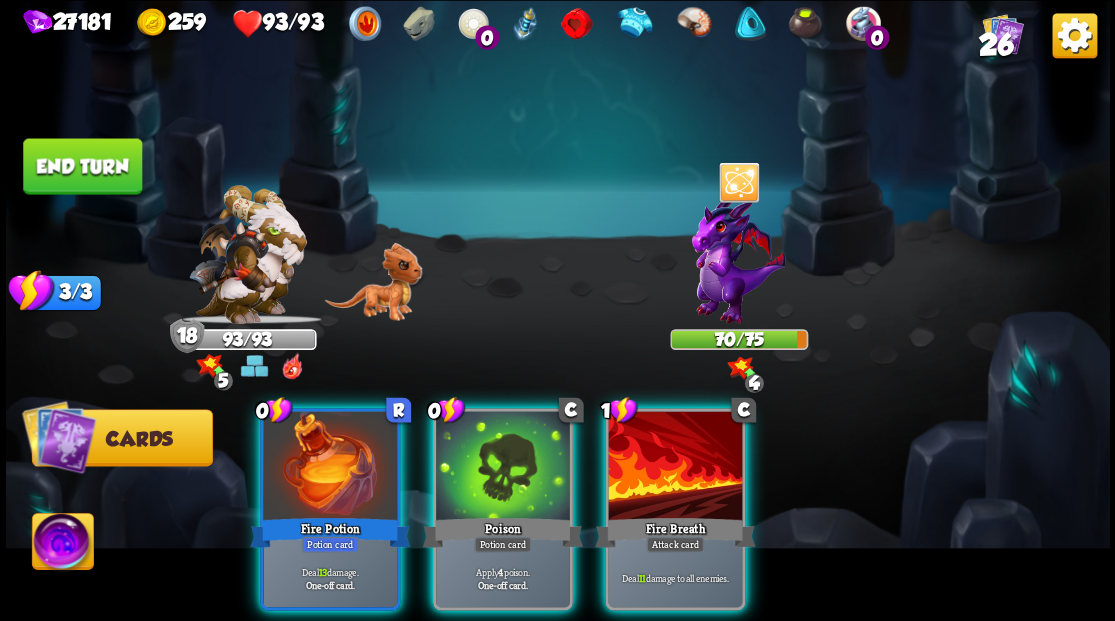 click at bounding box center (330, 467) 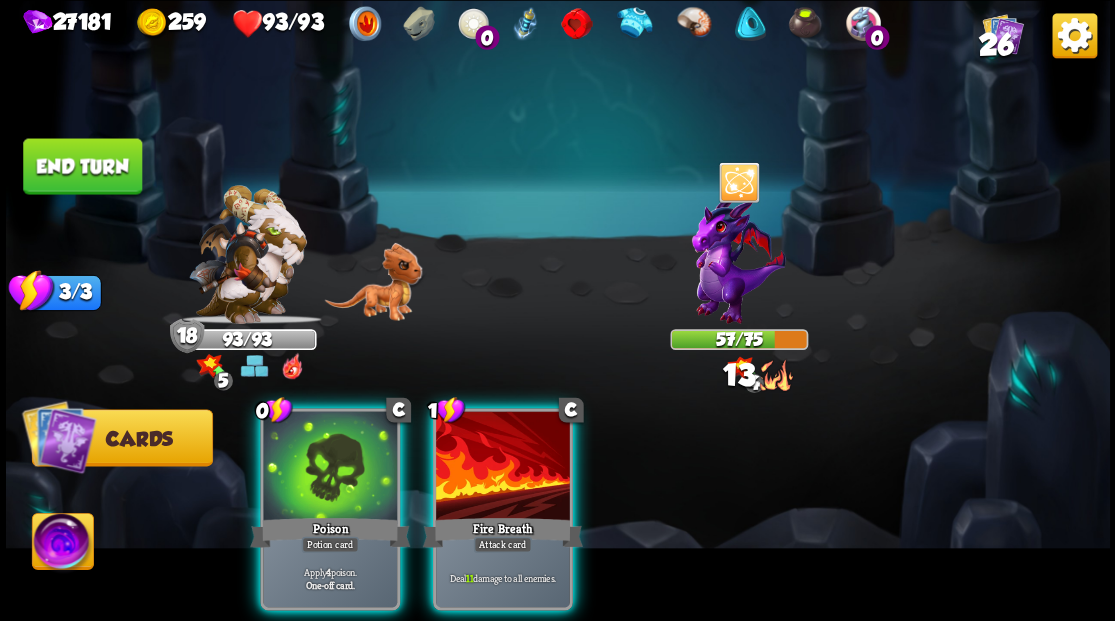 click at bounding box center [330, 467] 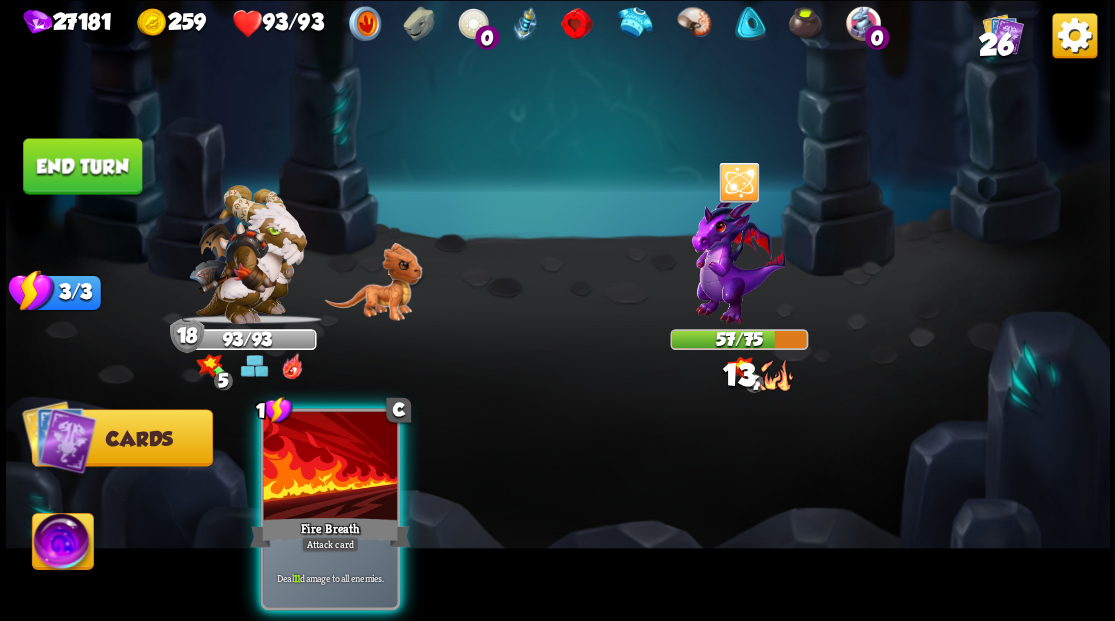 click at bounding box center [330, 467] 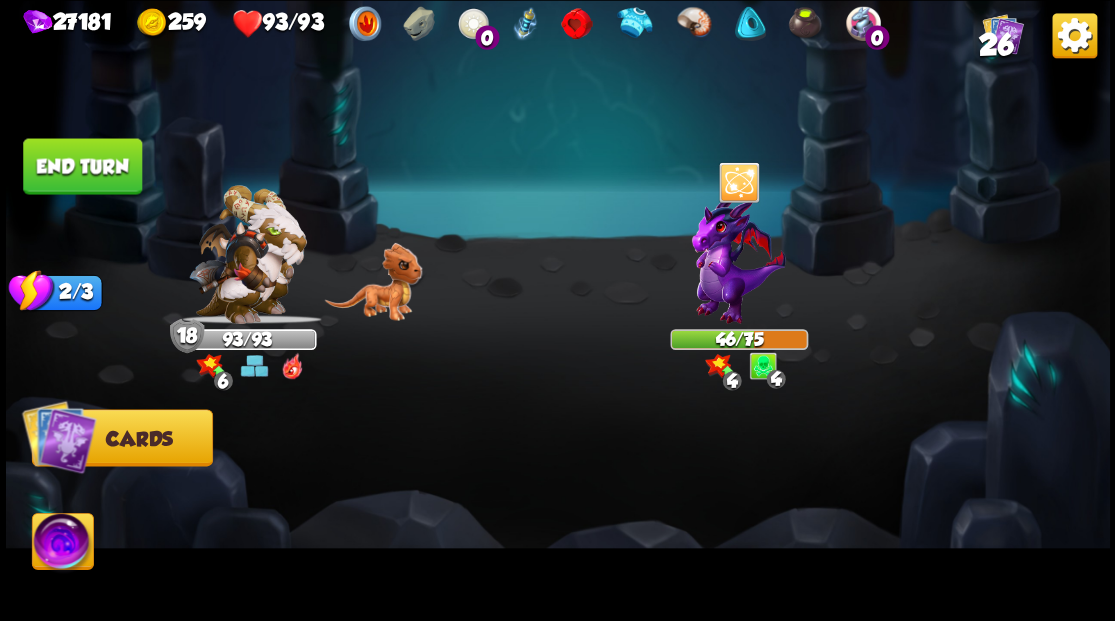 click on "End turn" at bounding box center [82, 166] 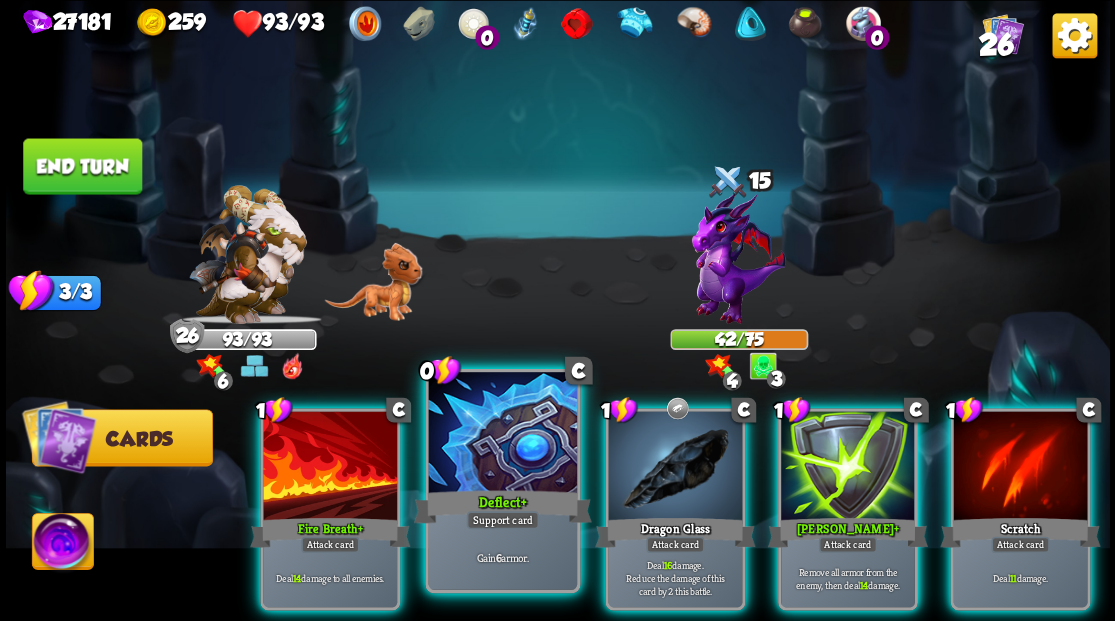 click at bounding box center (502, 434) 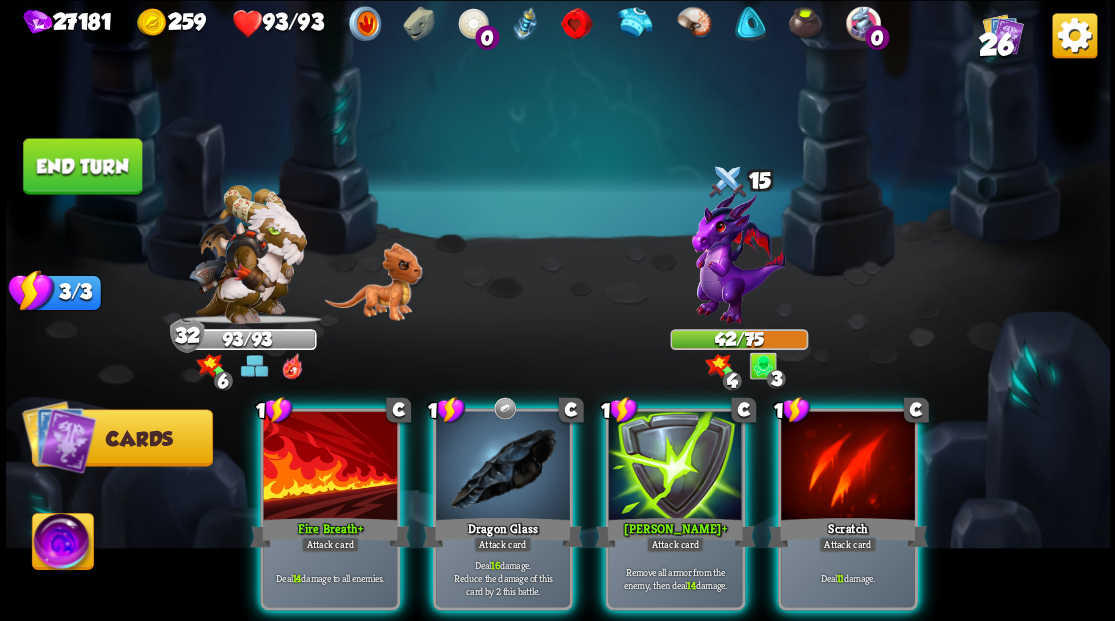 click at bounding box center (503, 467) 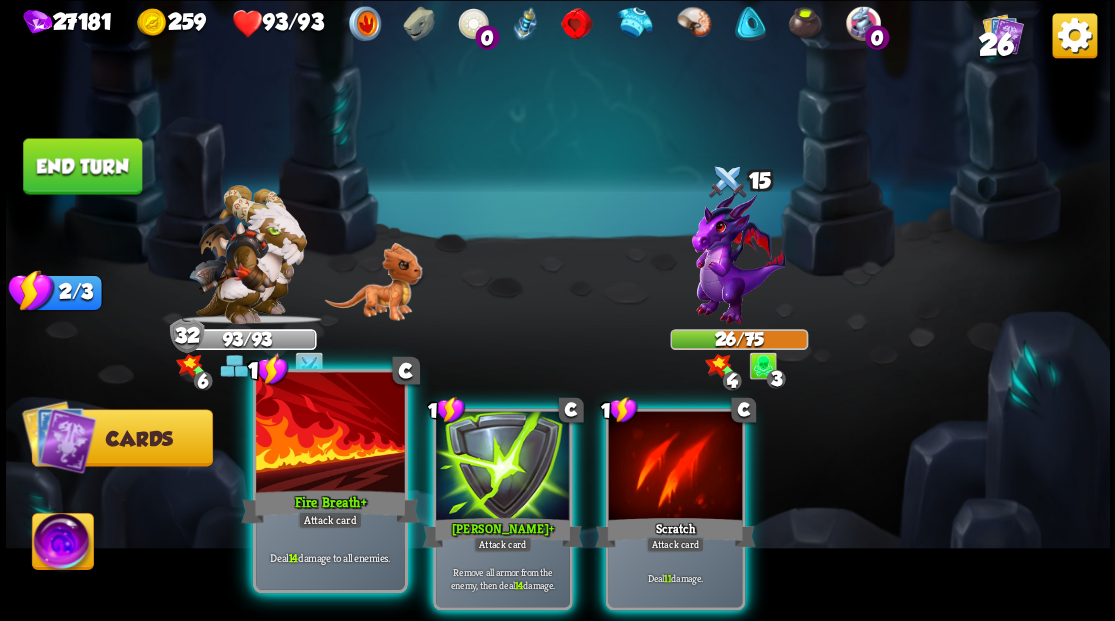 click at bounding box center [330, 434] 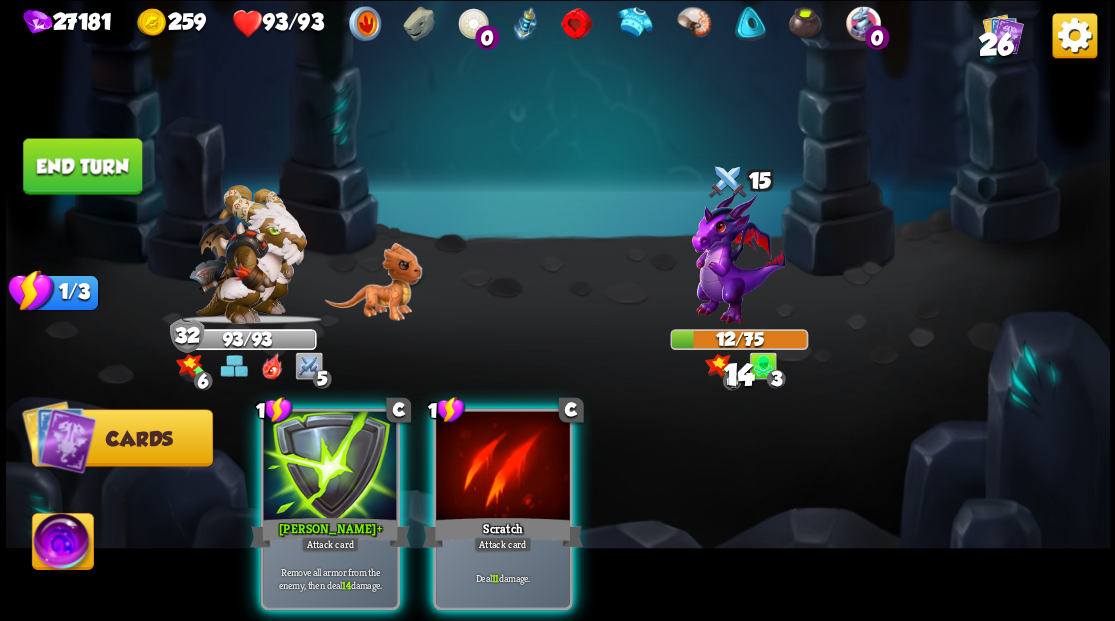 click at bounding box center (330, 467) 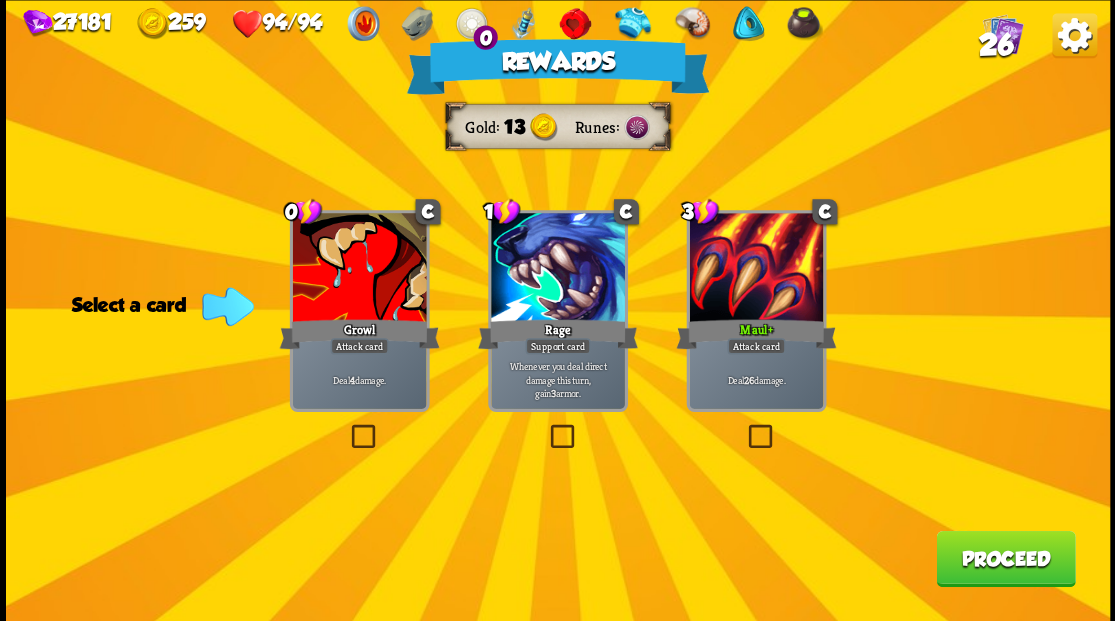 click on "26" at bounding box center (995, 45) 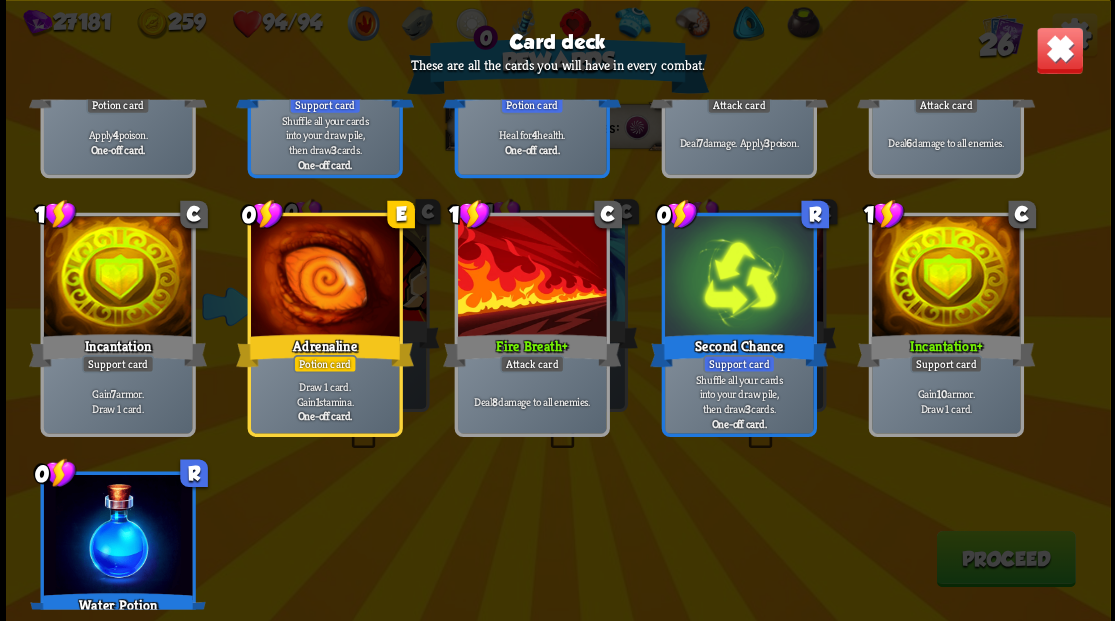 scroll, scrollTop: 1200, scrollLeft: 0, axis: vertical 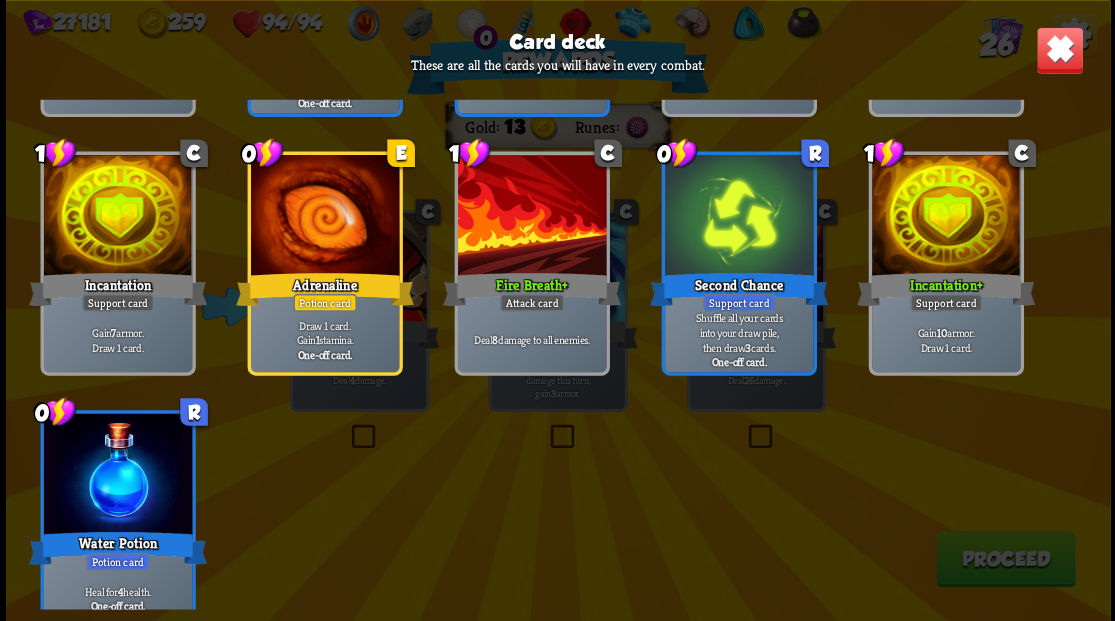 click at bounding box center (1059, 50) 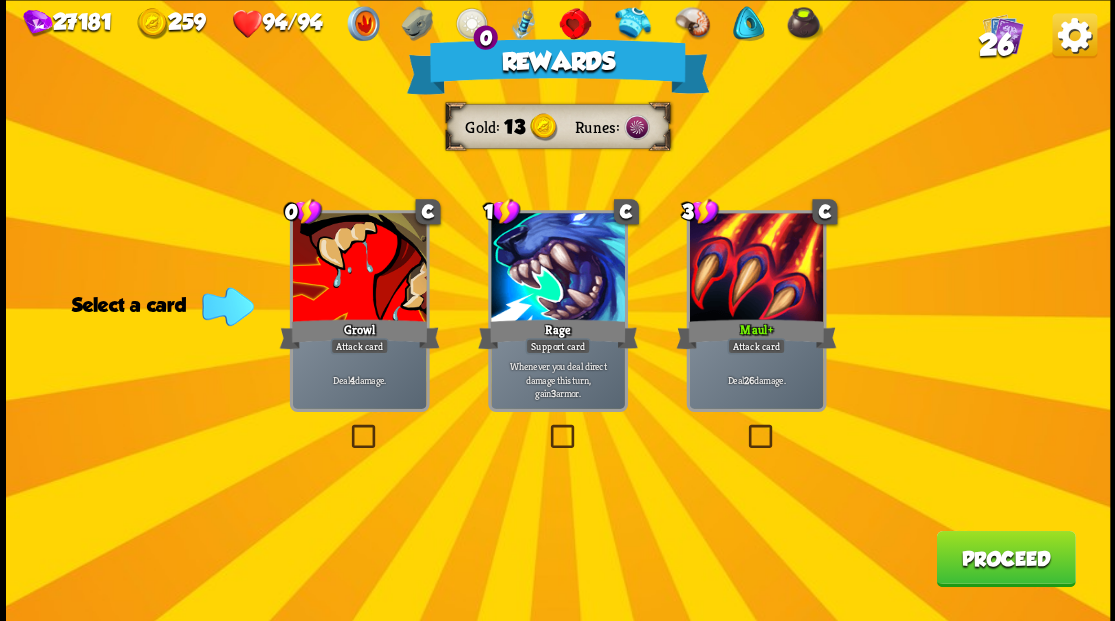 click at bounding box center [347, 427] 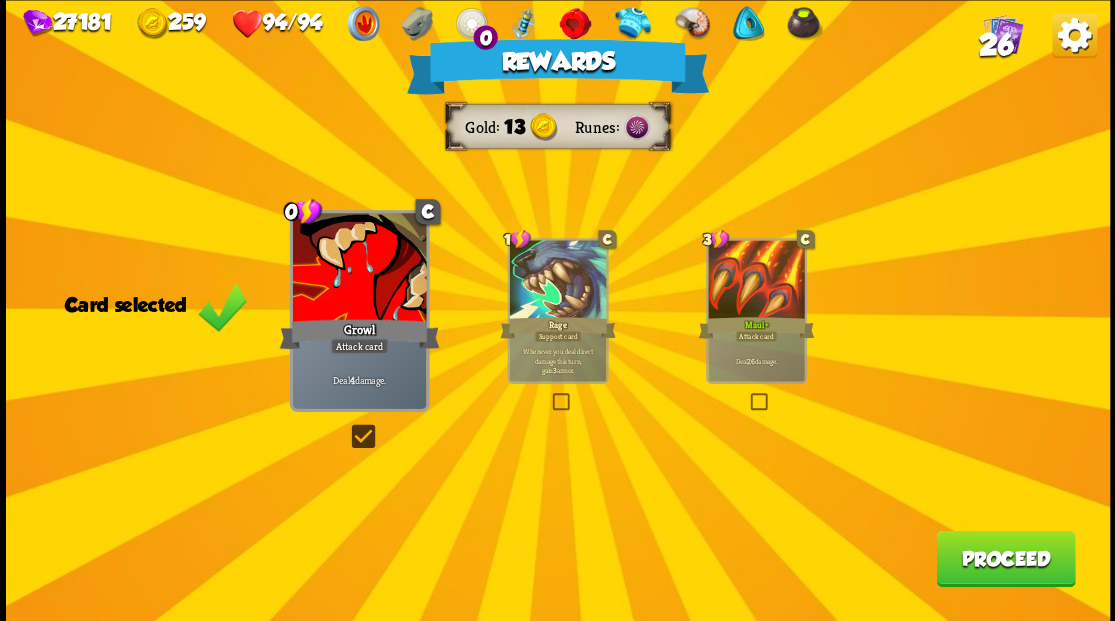 click on "Proceed" at bounding box center (1005, 558) 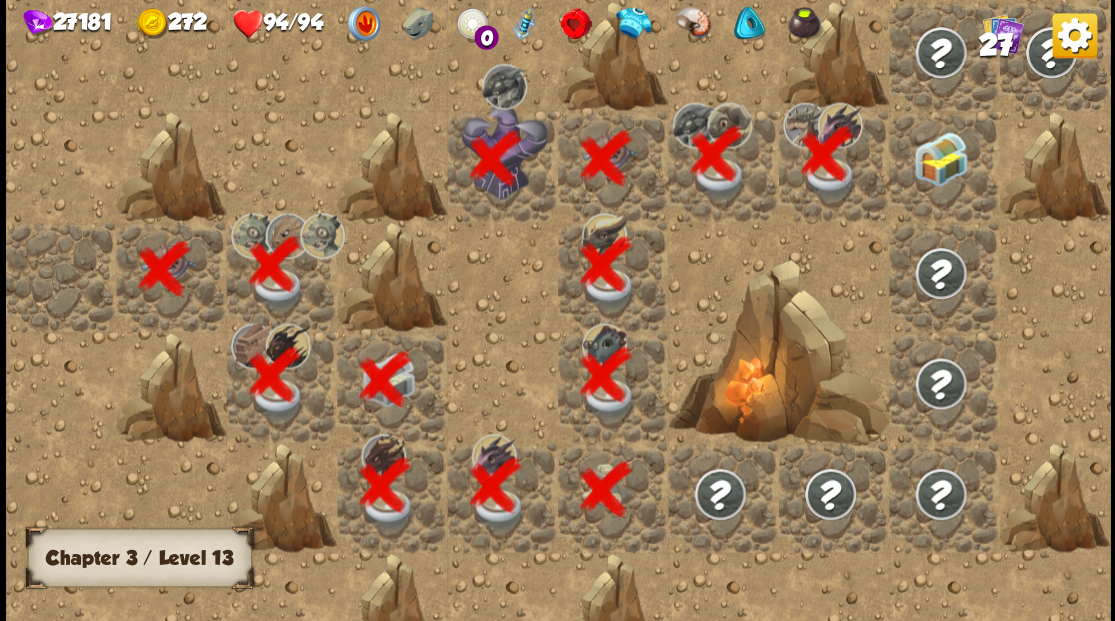 scroll, scrollTop: 0, scrollLeft: 384, axis: horizontal 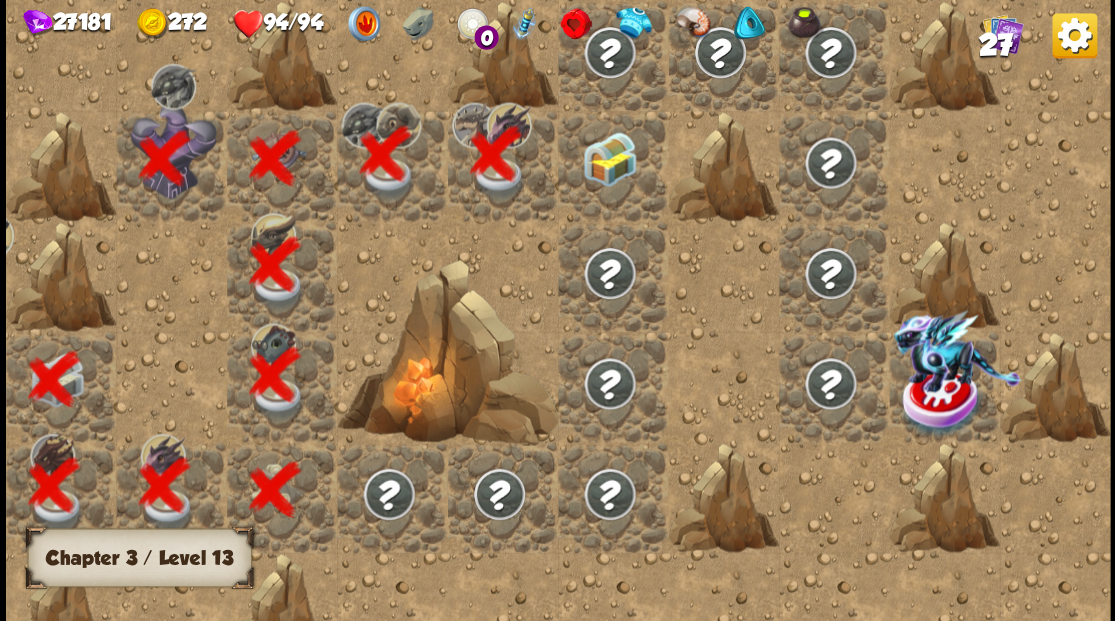 click at bounding box center (609, 158) 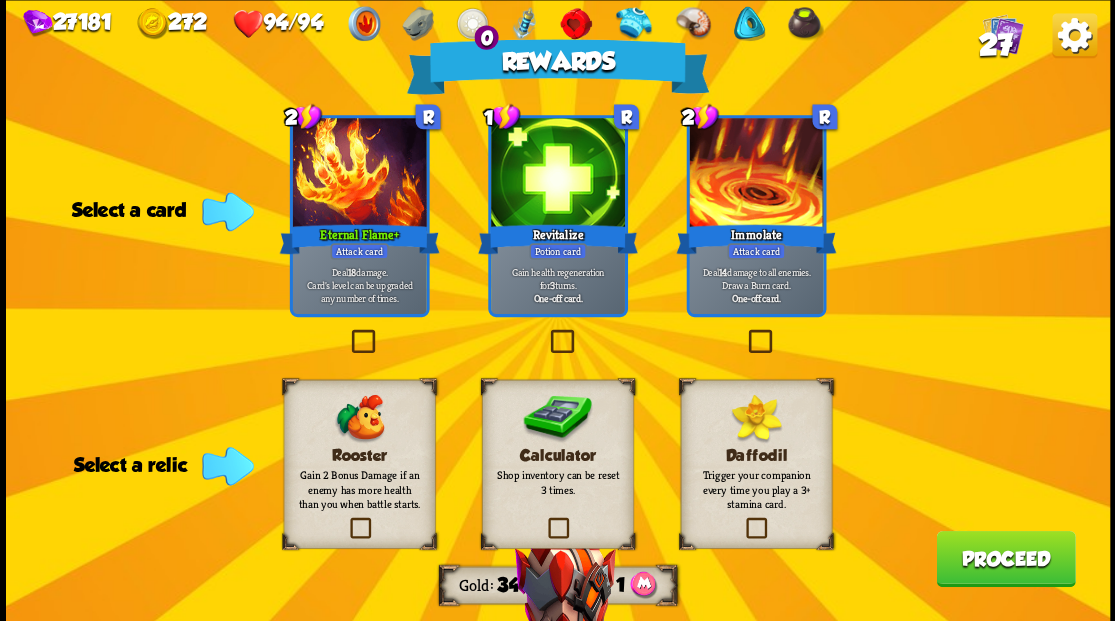 click at bounding box center [544, 520] 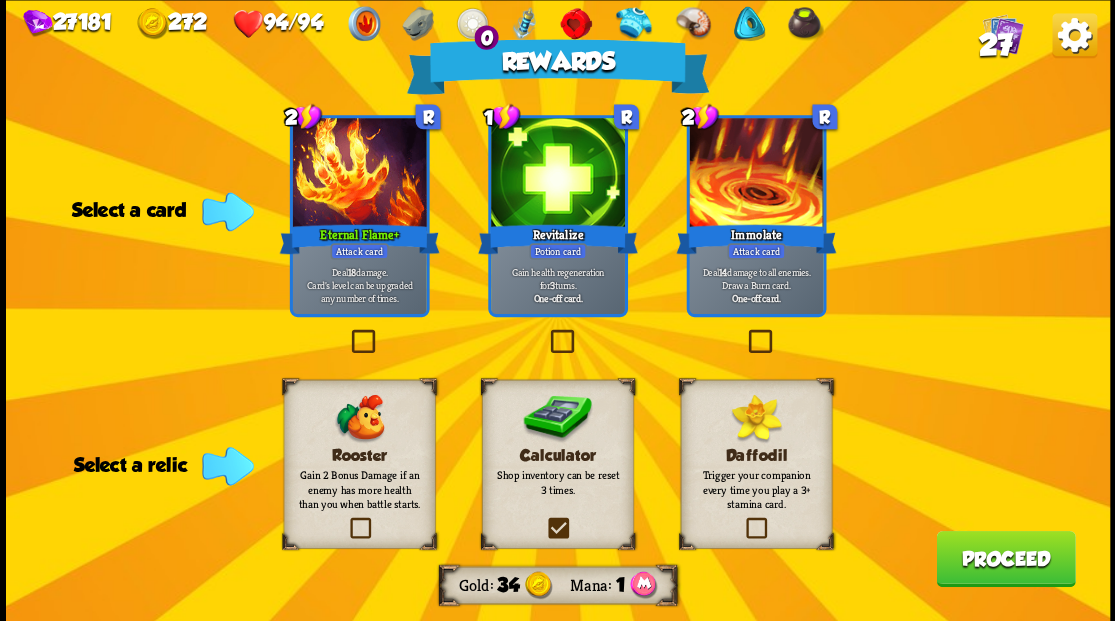 click at bounding box center (0, 0) 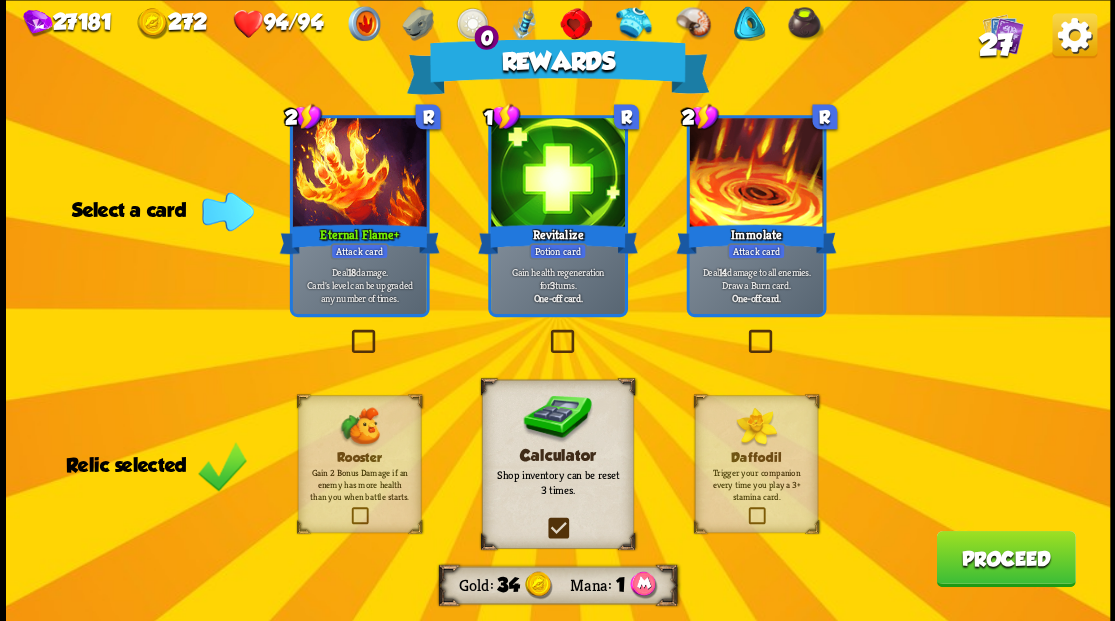 click at bounding box center [347, 332] 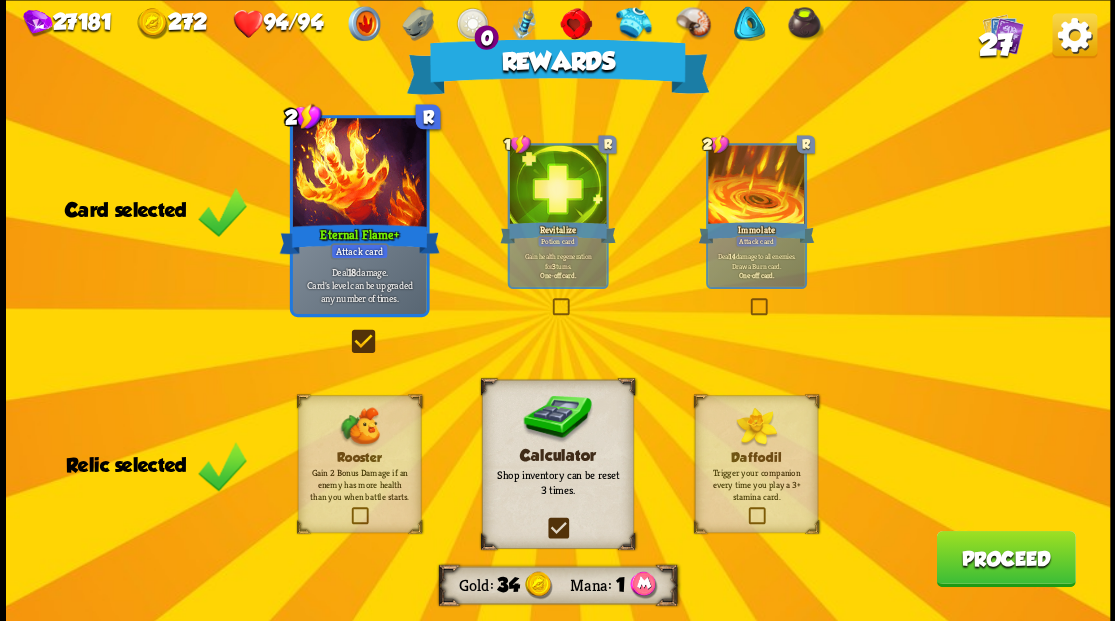click on "Proceed" at bounding box center (1005, 558) 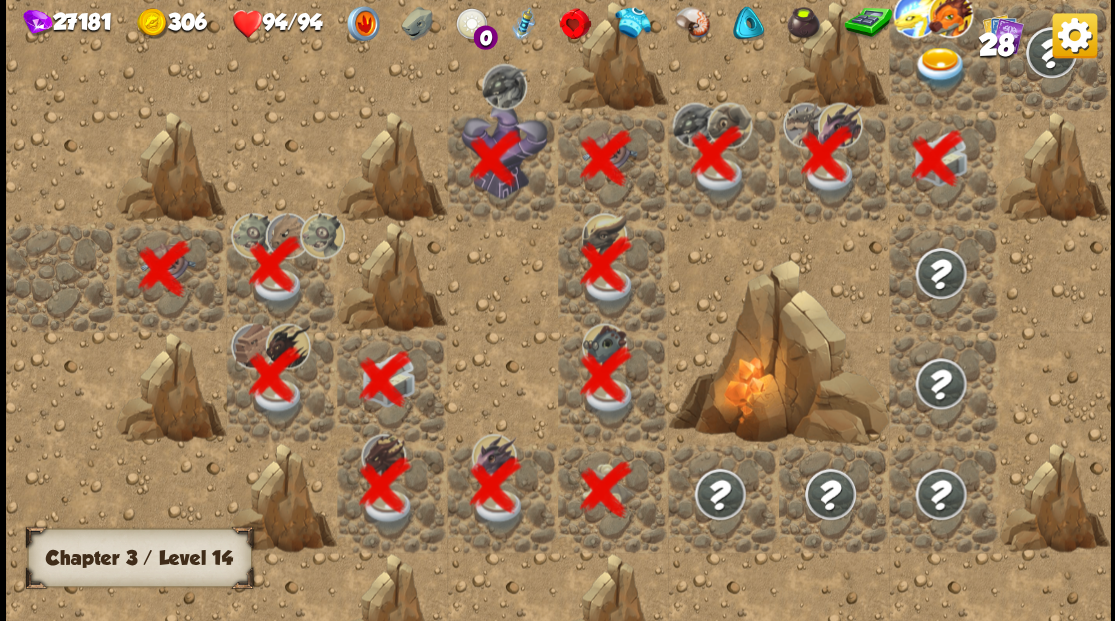 scroll, scrollTop: 0, scrollLeft: 384, axis: horizontal 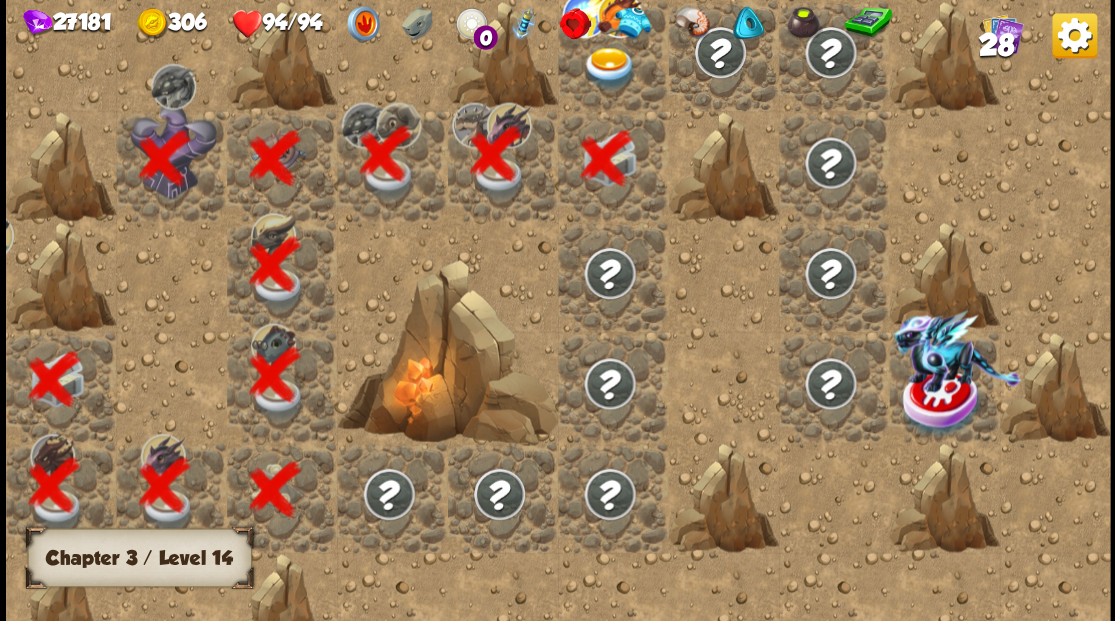 click at bounding box center [609, 68] 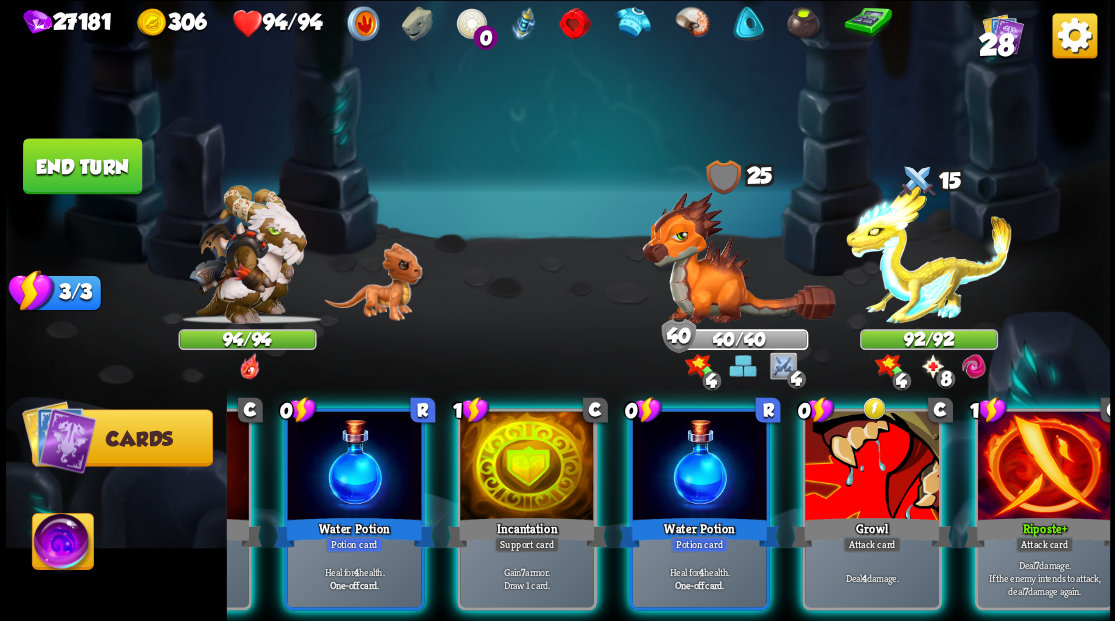 scroll, scrollTop: 0, scrollLeft: 389, axis: horizontal 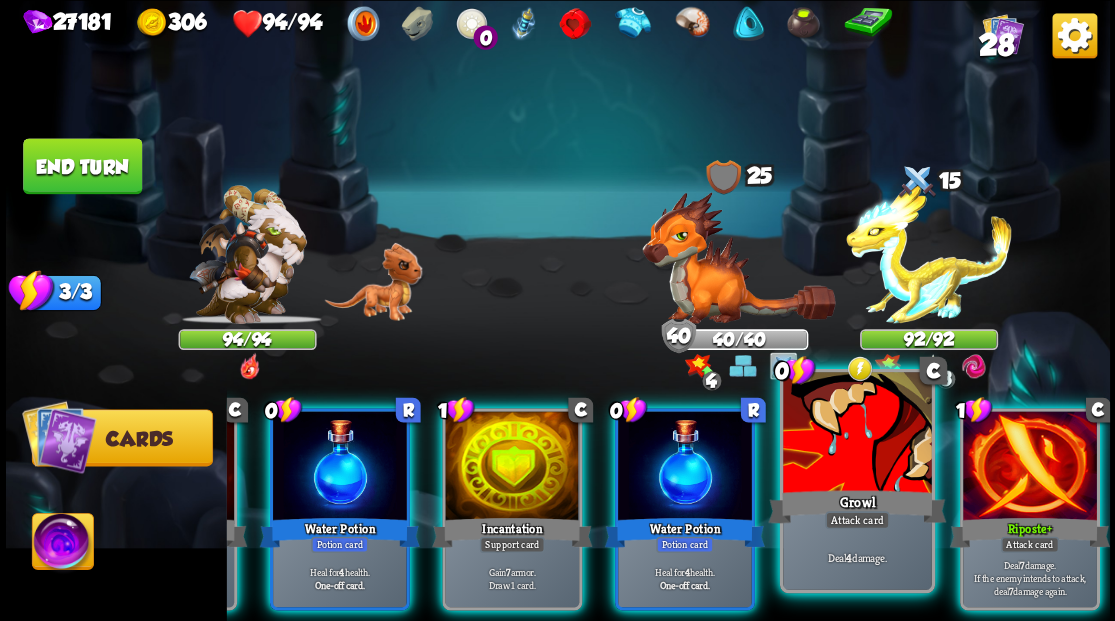 click at bounding box center (857, 434) 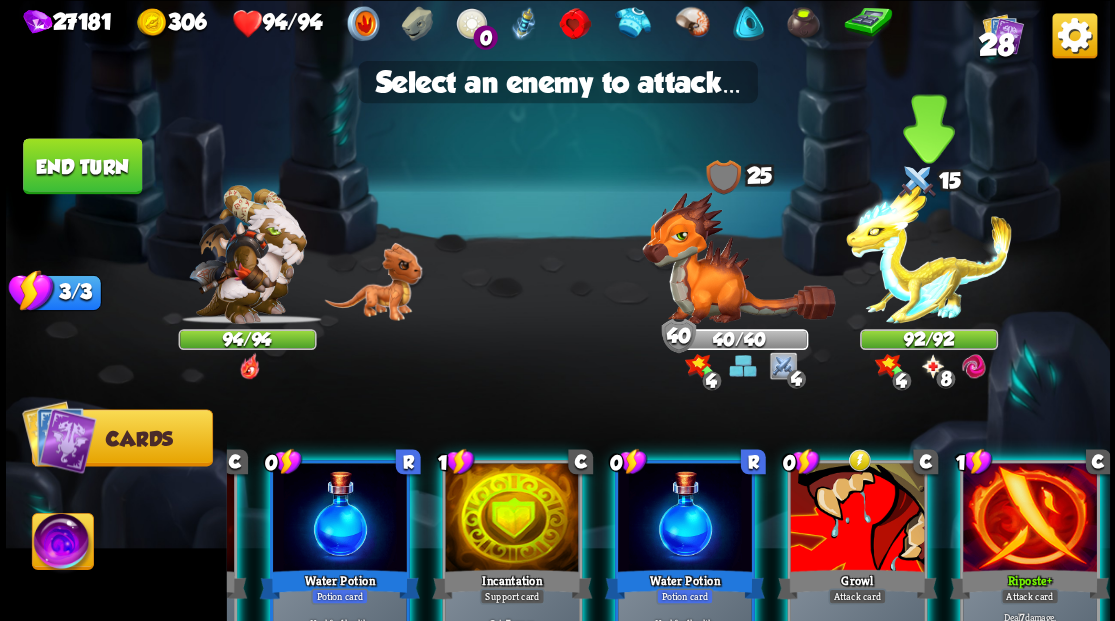 click at bounding box center [929, 254] 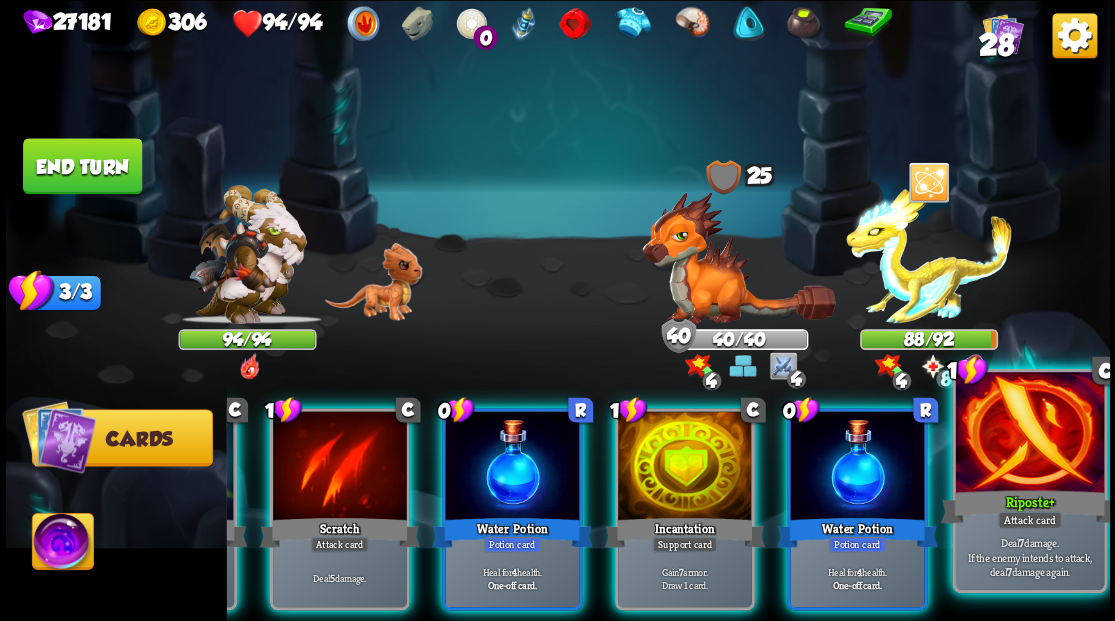 click at bounding box center [1029, 434] 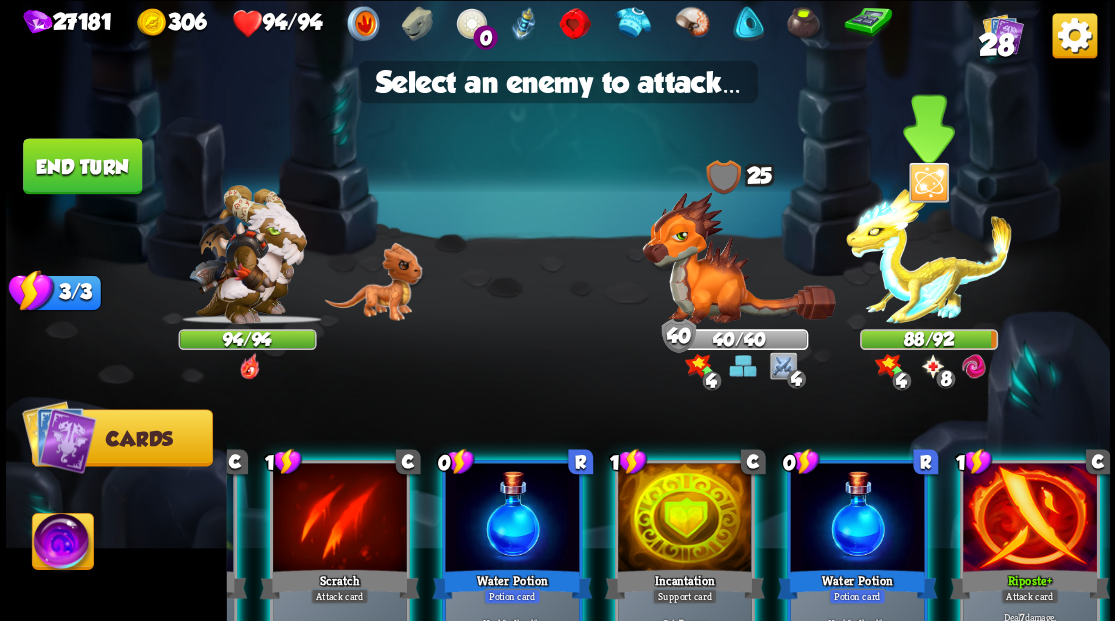 click at bounding box center [929, 254] 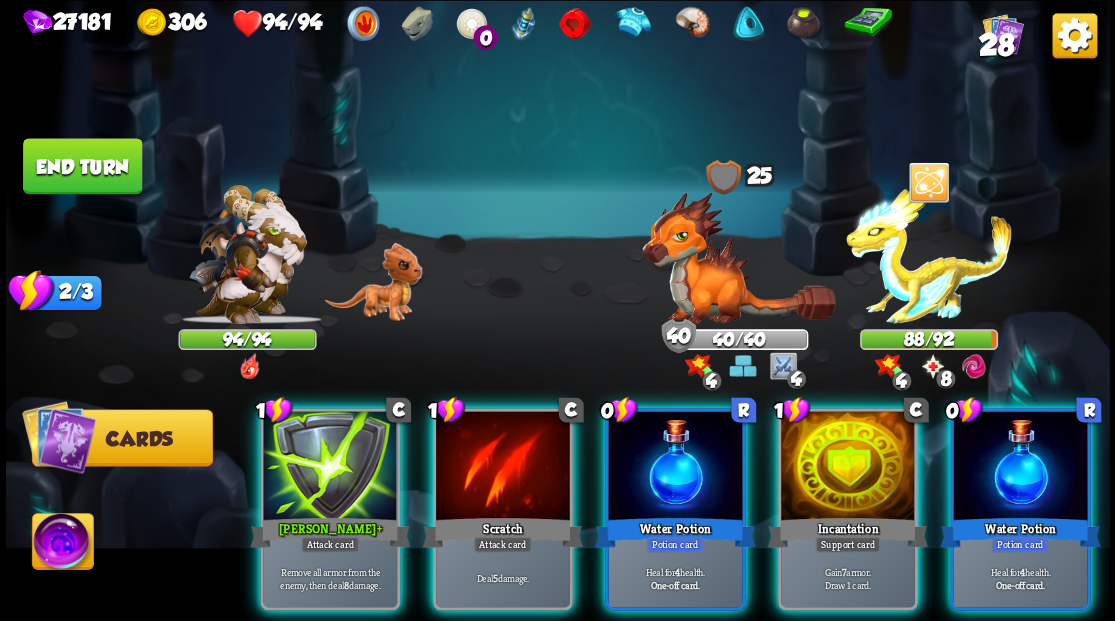 scroll, scrollTop: 0, scrollLeft: 0, axis: both 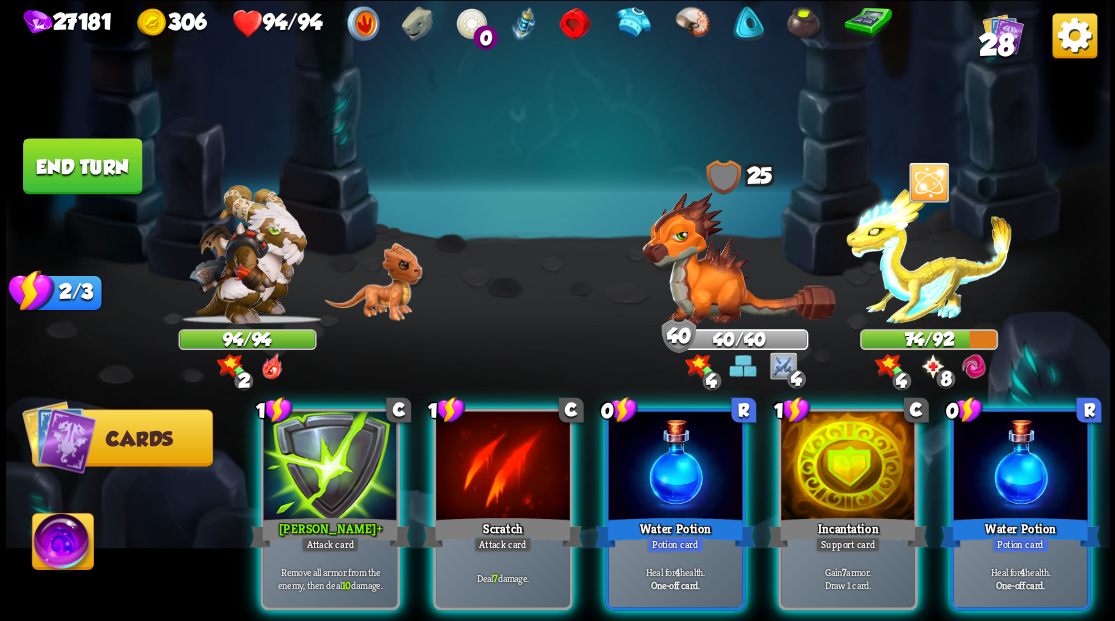 drag, startPoint x: 290, startPoint y: 450, endPoint x: 606, endPoint y: 359, distance: 328.84192 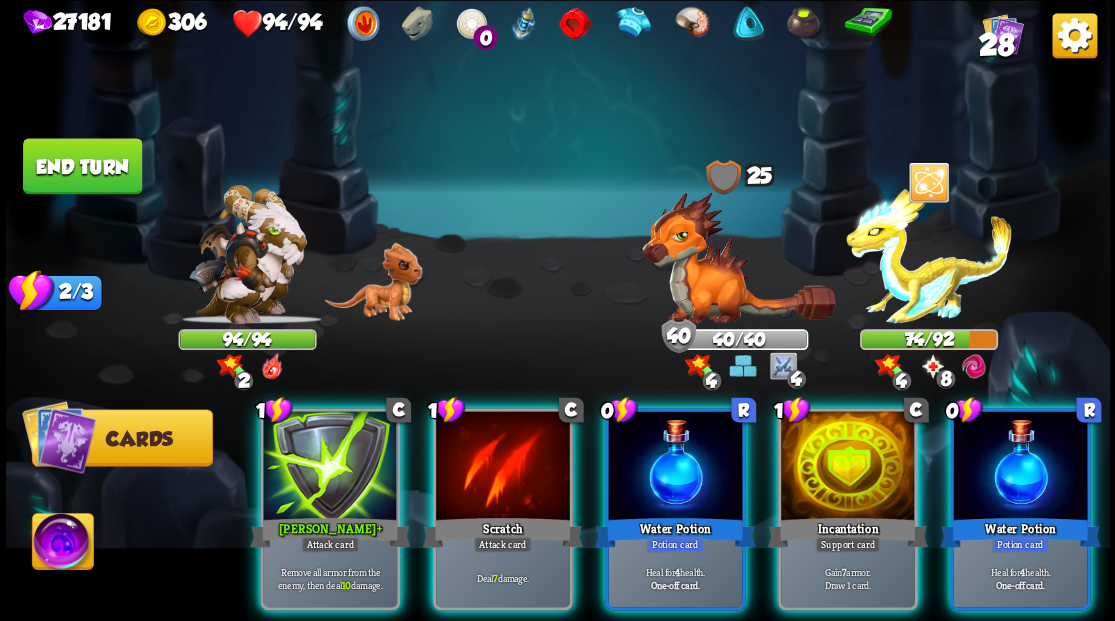 click at bounding box center [330, 467] 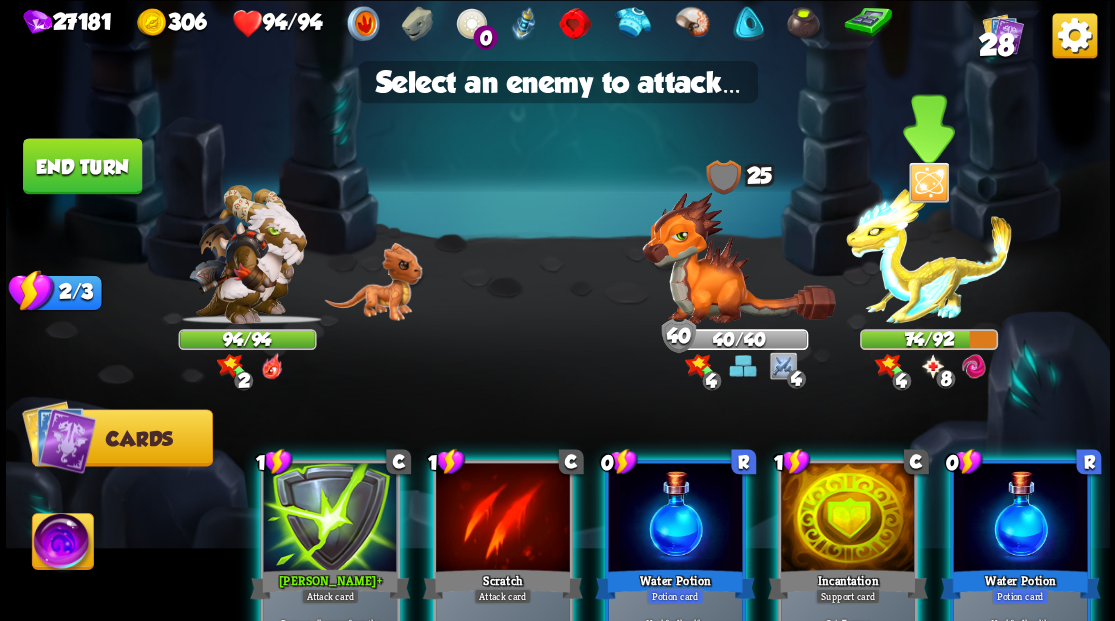 click at bounding box center (929, 254) 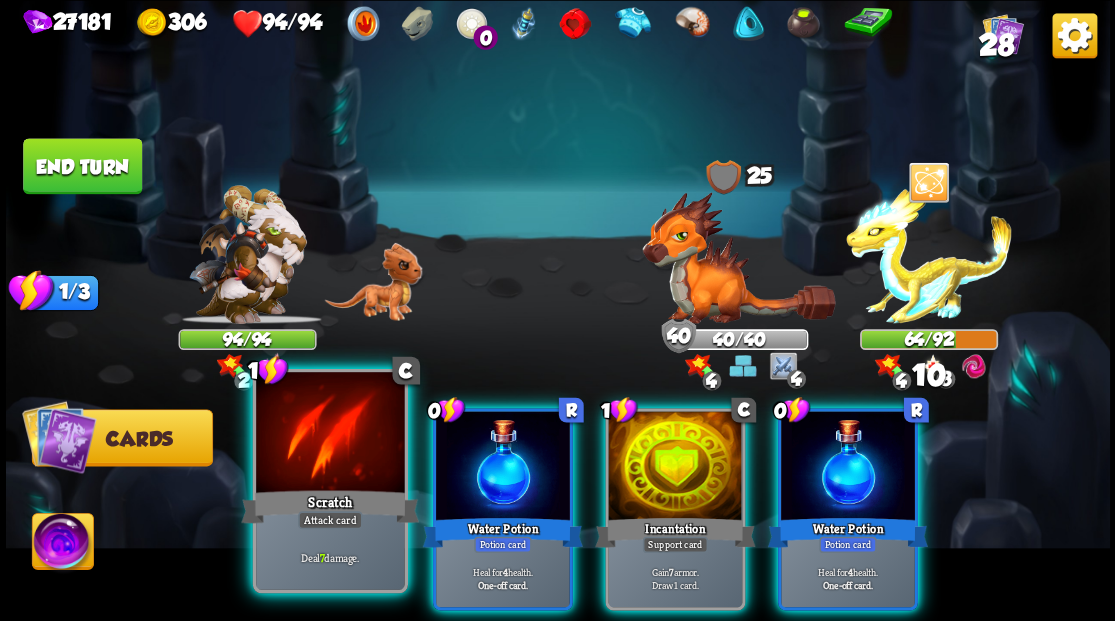 click at bounding box center [330, 434] 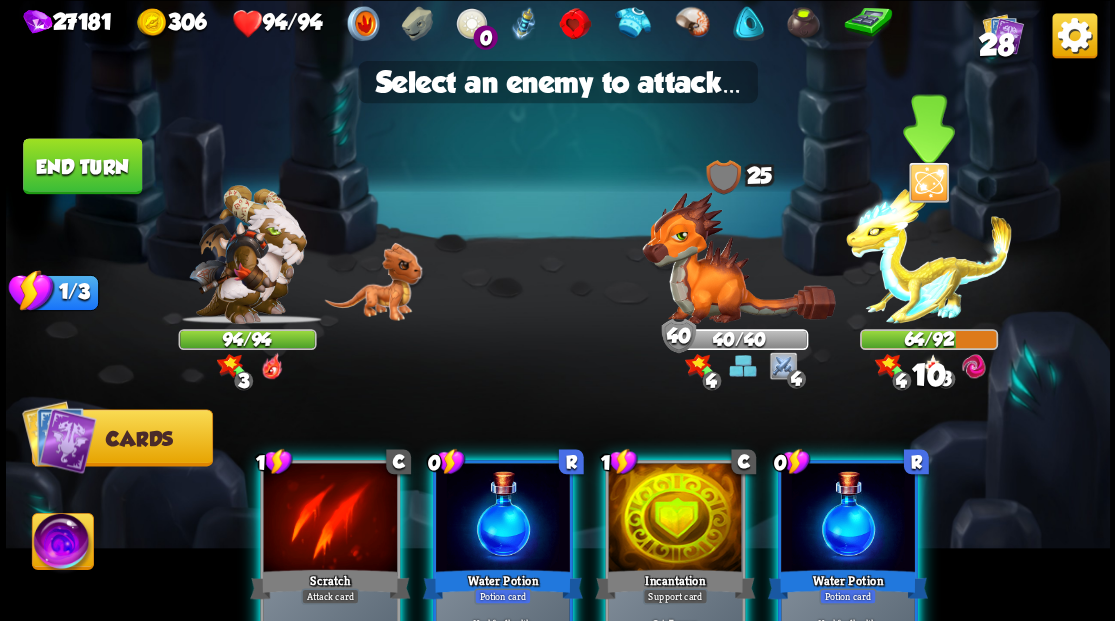 click at bounding box center (929, 254) 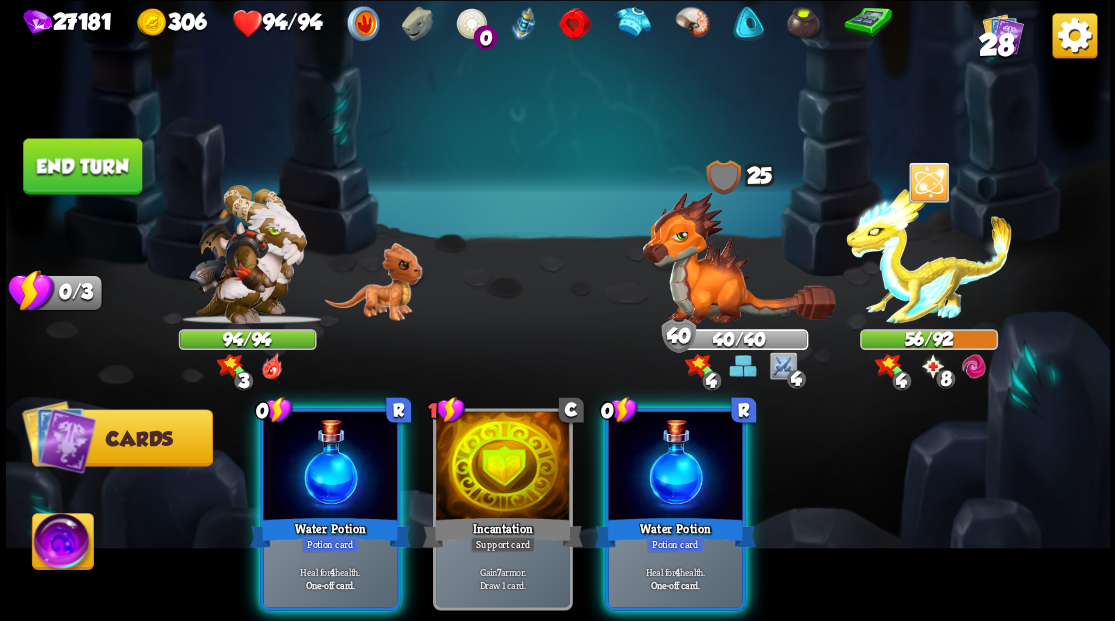 click at bounding box center [675, 467] 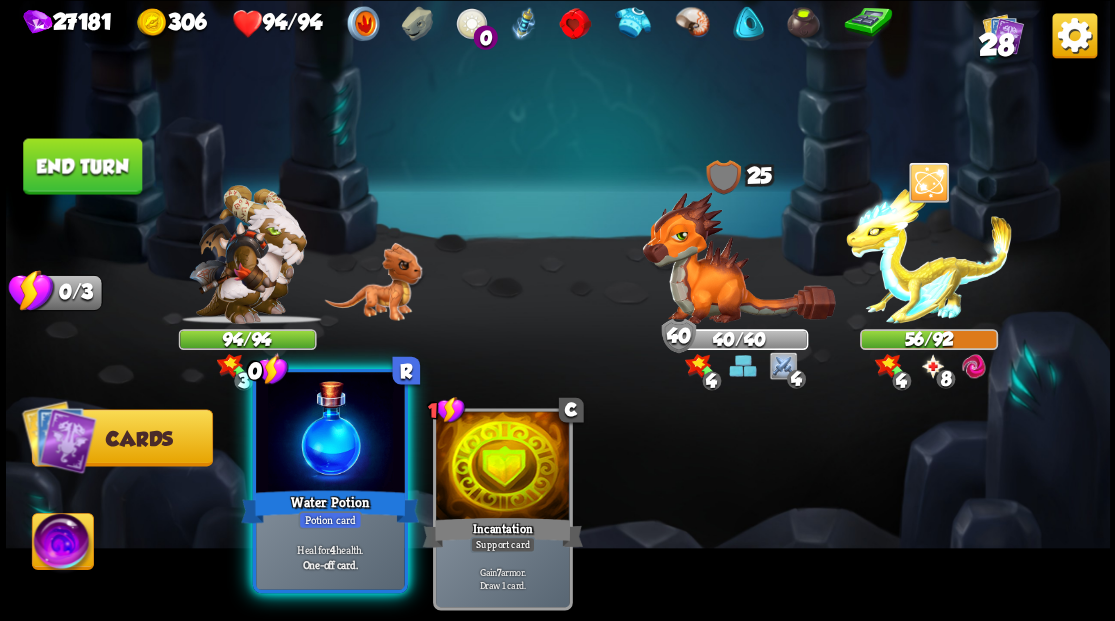 click at bounding box center (330, 434) 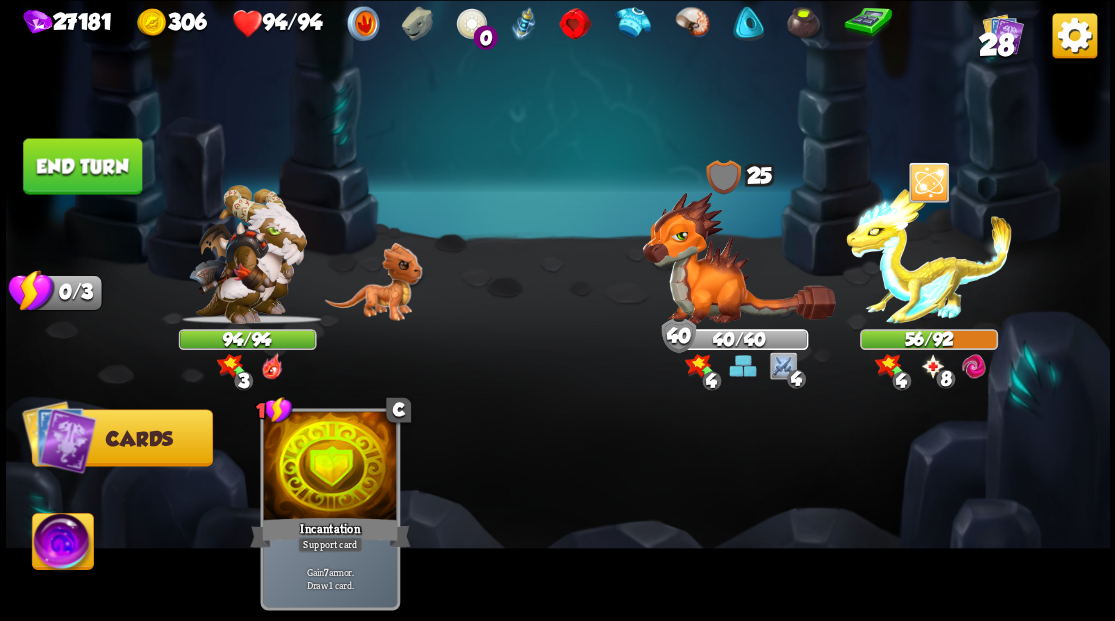 click at bounding box center [738, 257] 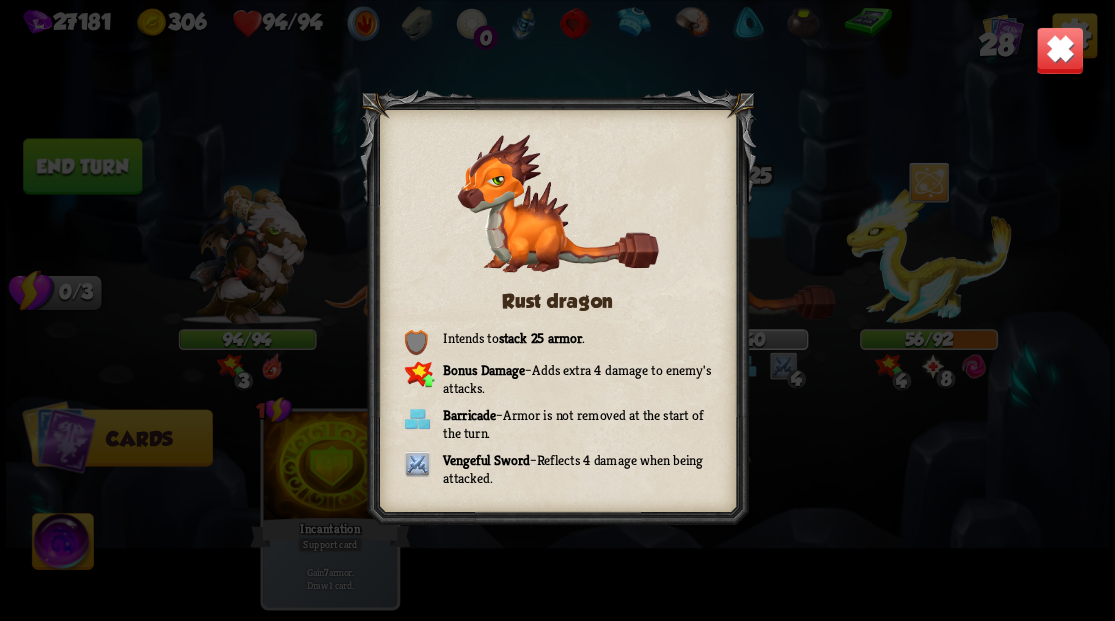 click at bounding box center (1059, 50) 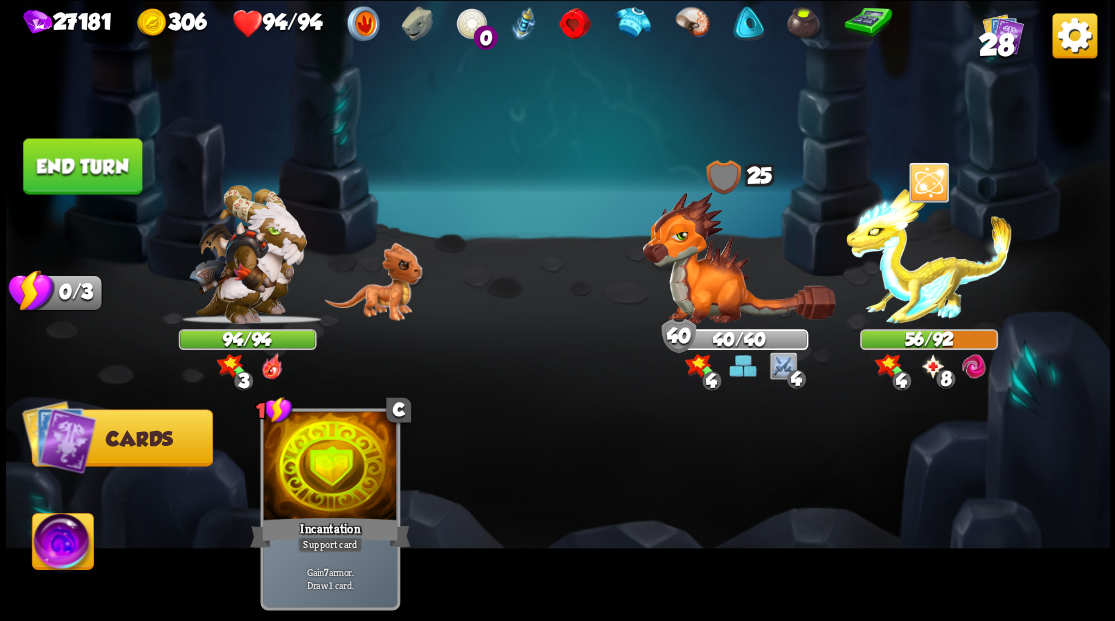 click on "End turn" at bounding box center [82, 166] 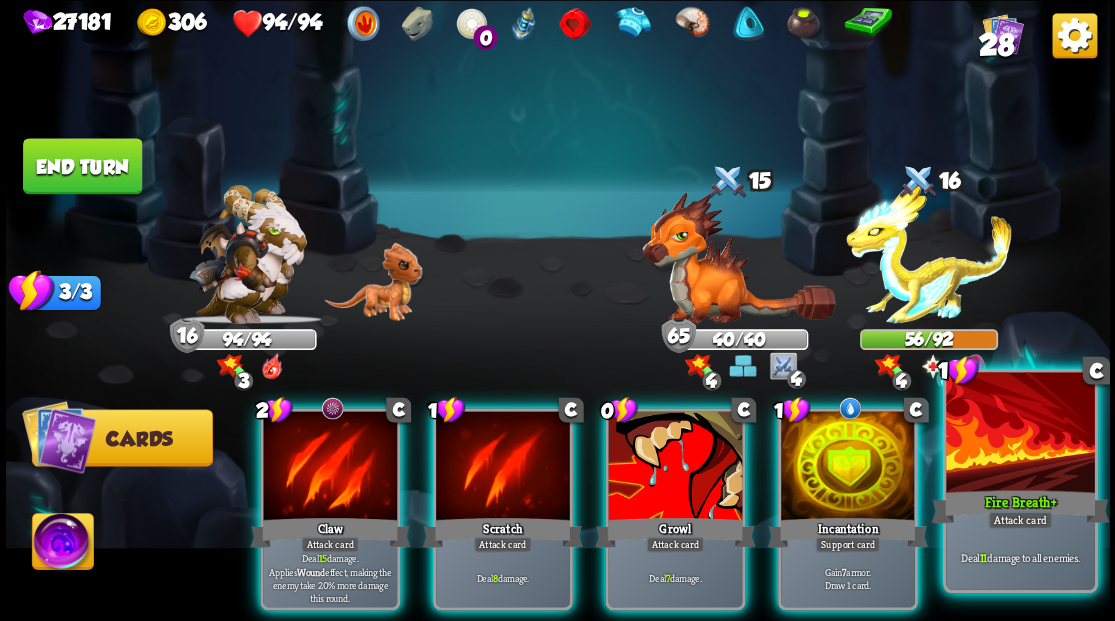 click at bounding box center [1020, 434] 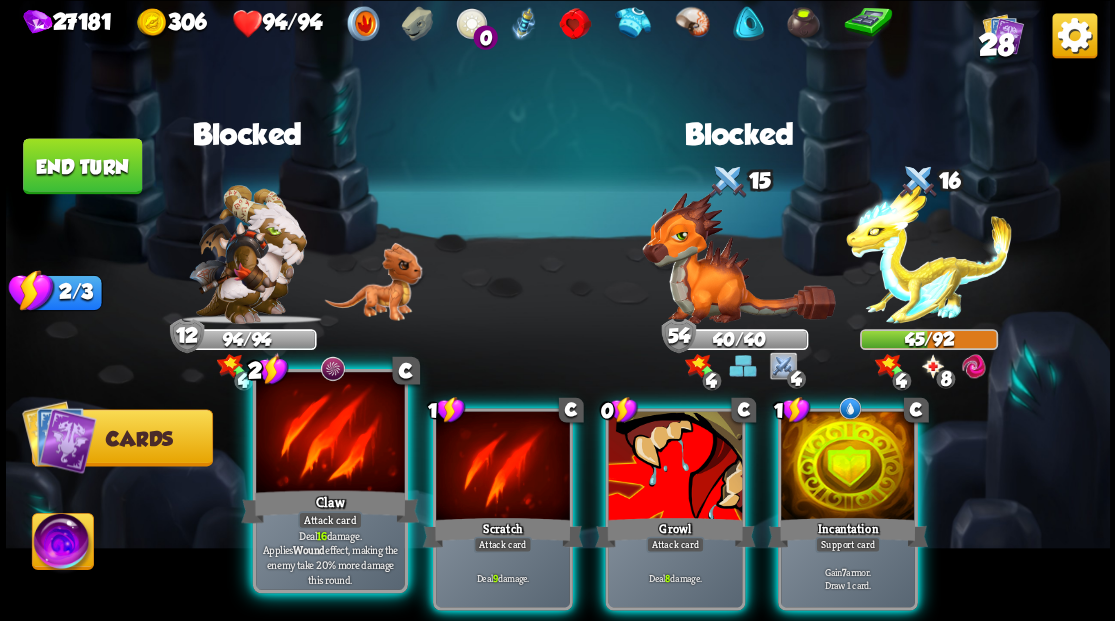 click at bounding box center (330, 434) 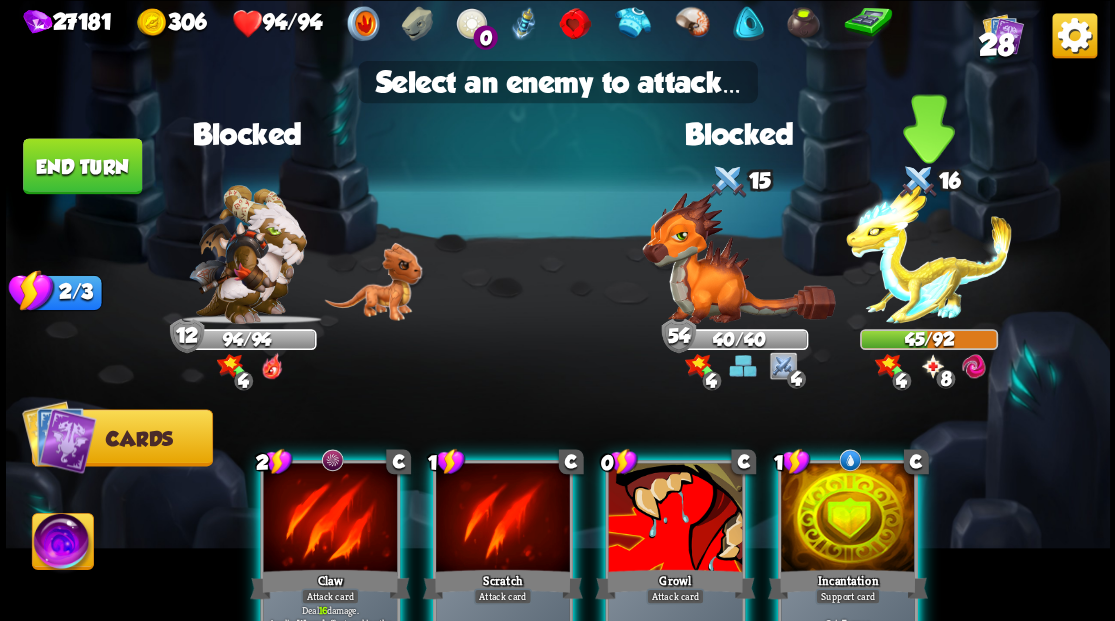 click at bounding box center (929, 254) 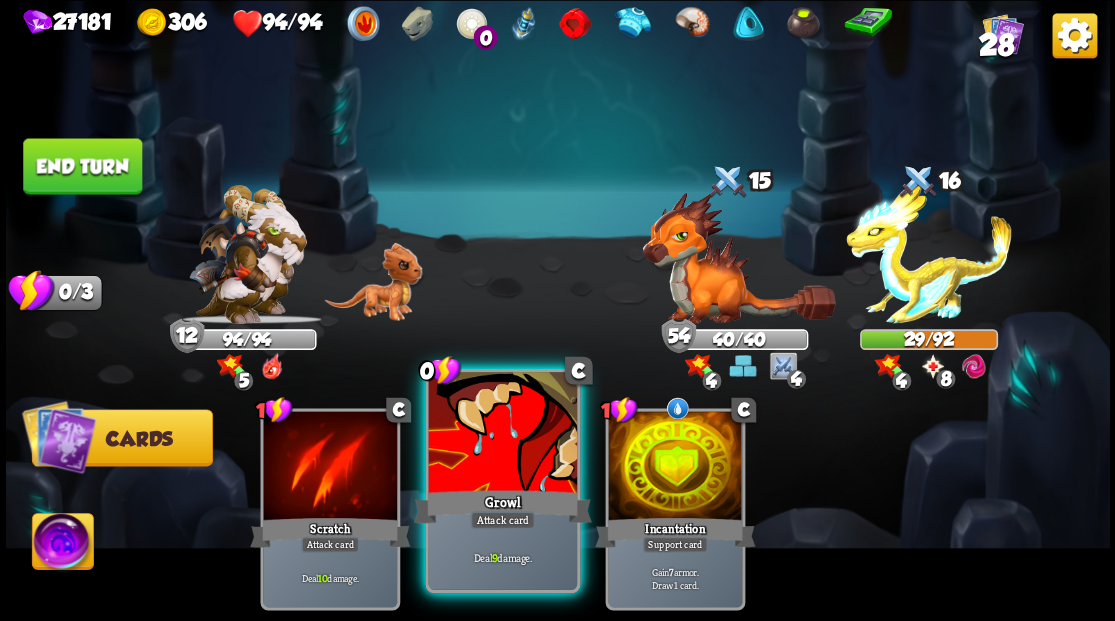 click at bounding box center (502, 434) 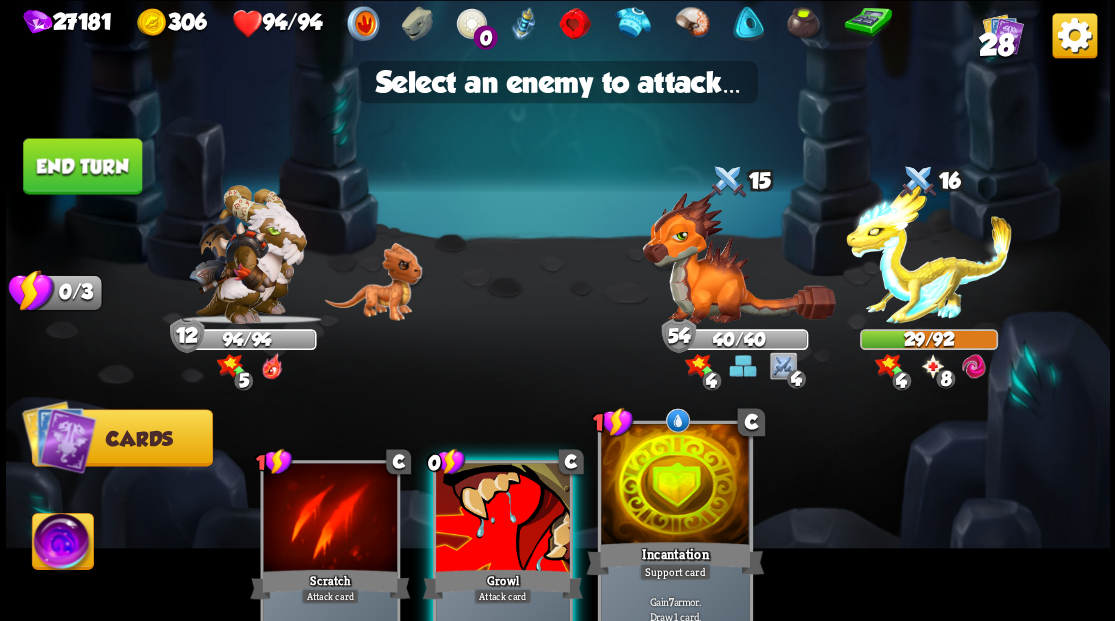 click at bounding box center (675, 485) 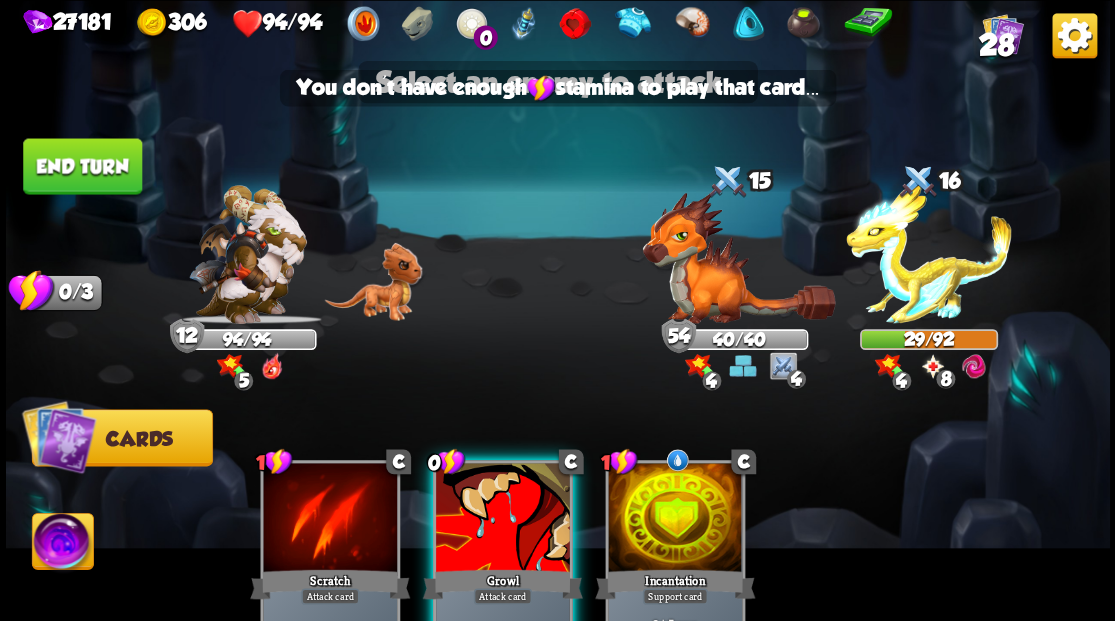 click at bounding box center [503, 519] 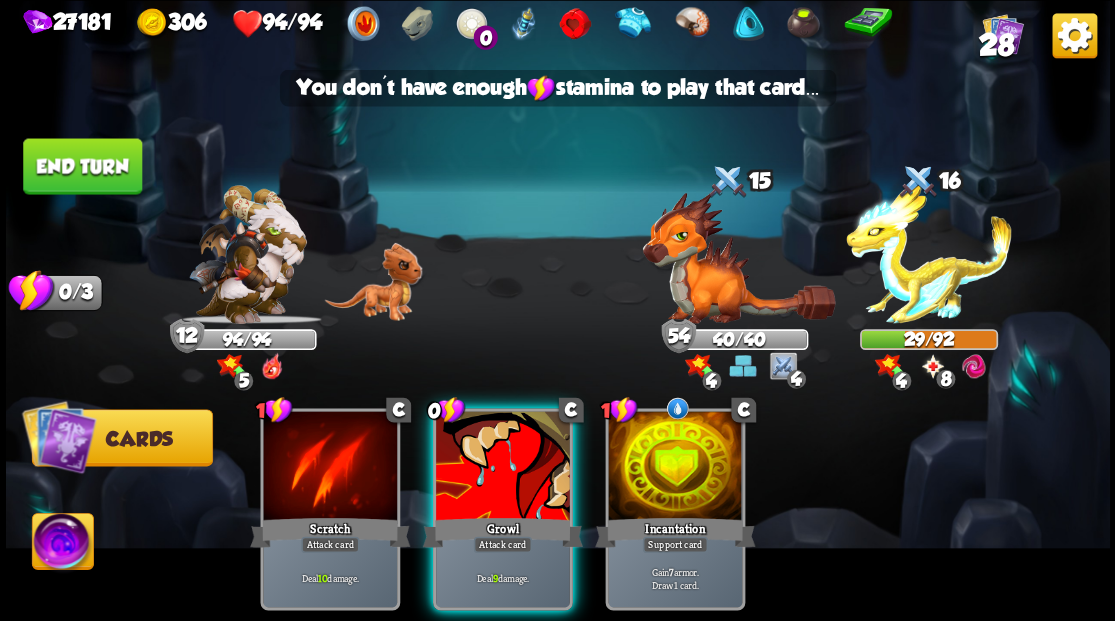 click at bounding box center (929, 254) 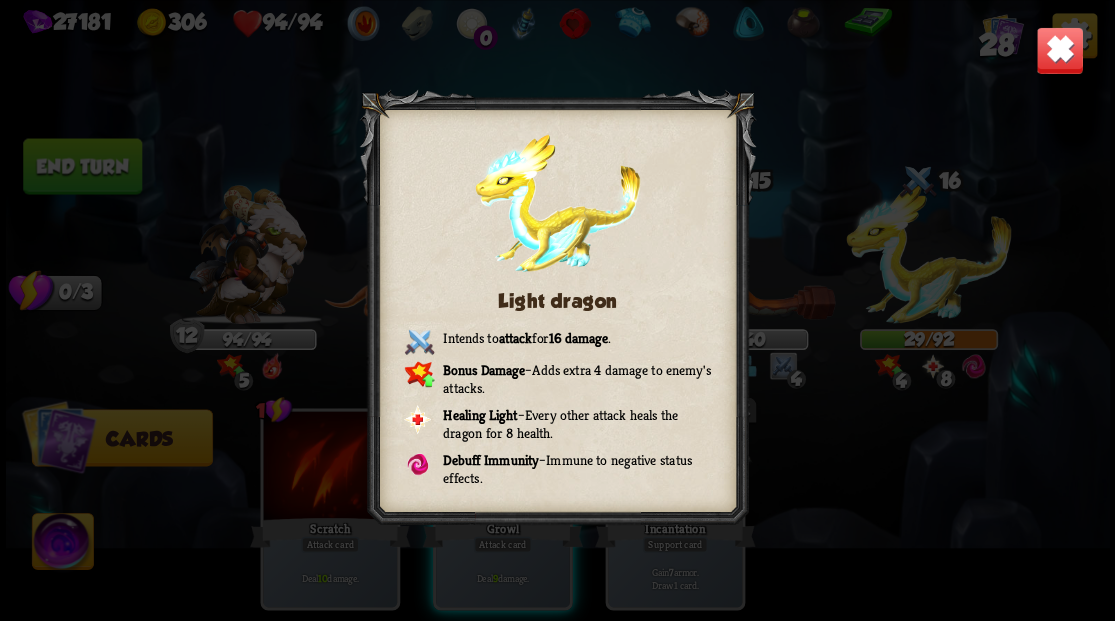 drag, startPoint x: 1048, startPoint y: 38, endPoint x: 1004, endPoint y: 79, distance: 60.1415 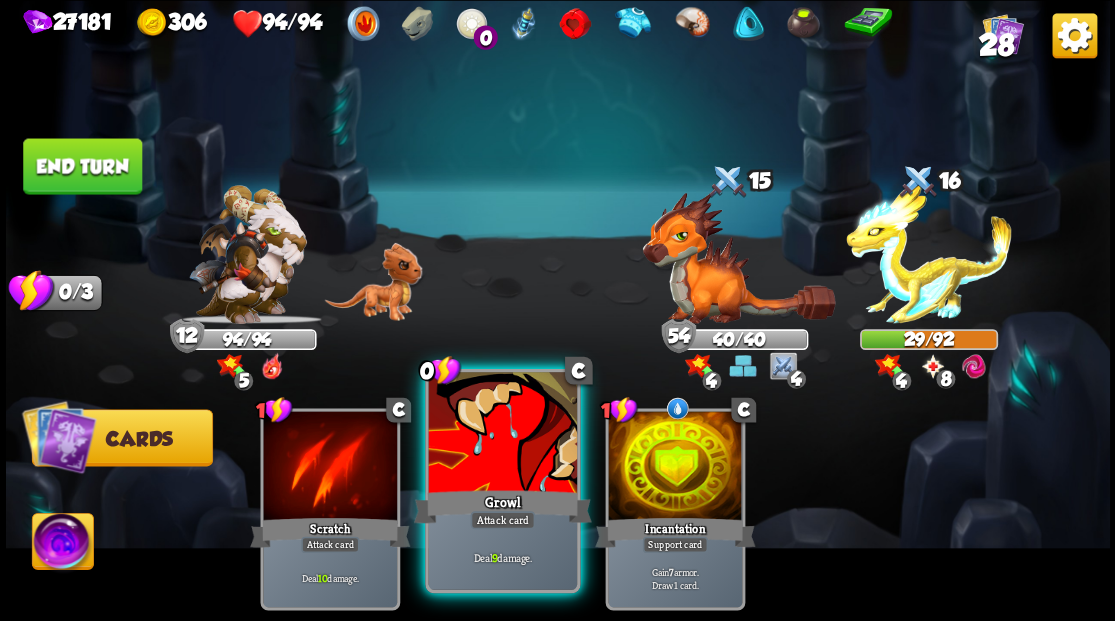 click at bounding box center (502, 434) 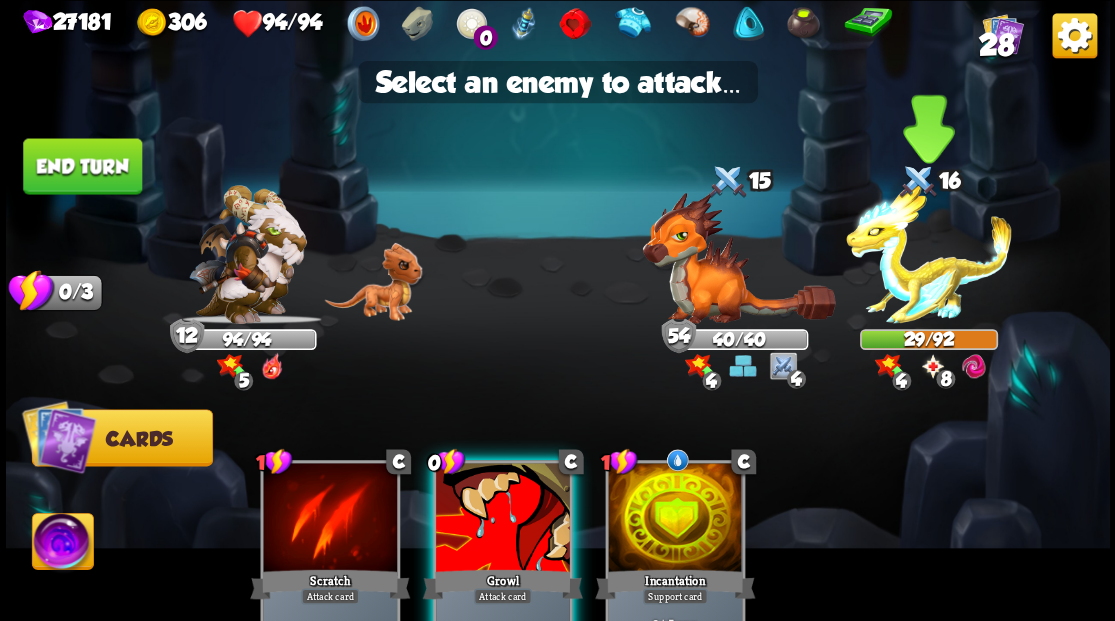 click at bounding box center [929, 254] 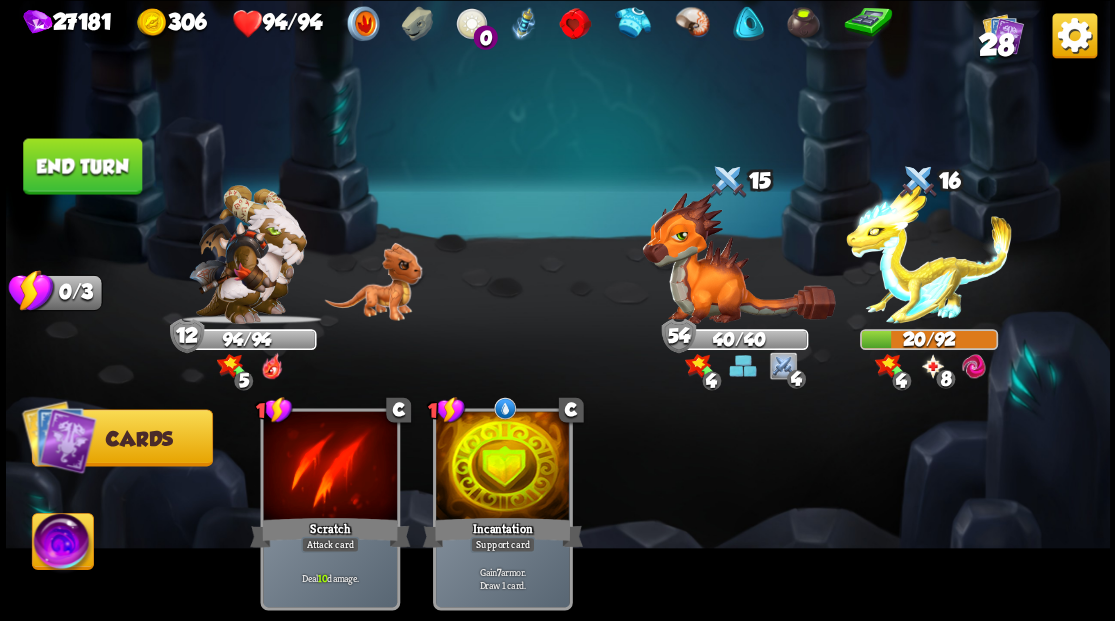 drag, startPoint x: 90, startPoint y: 174, endPoint x: 130, endPoint y: 181, distance: 40.60788 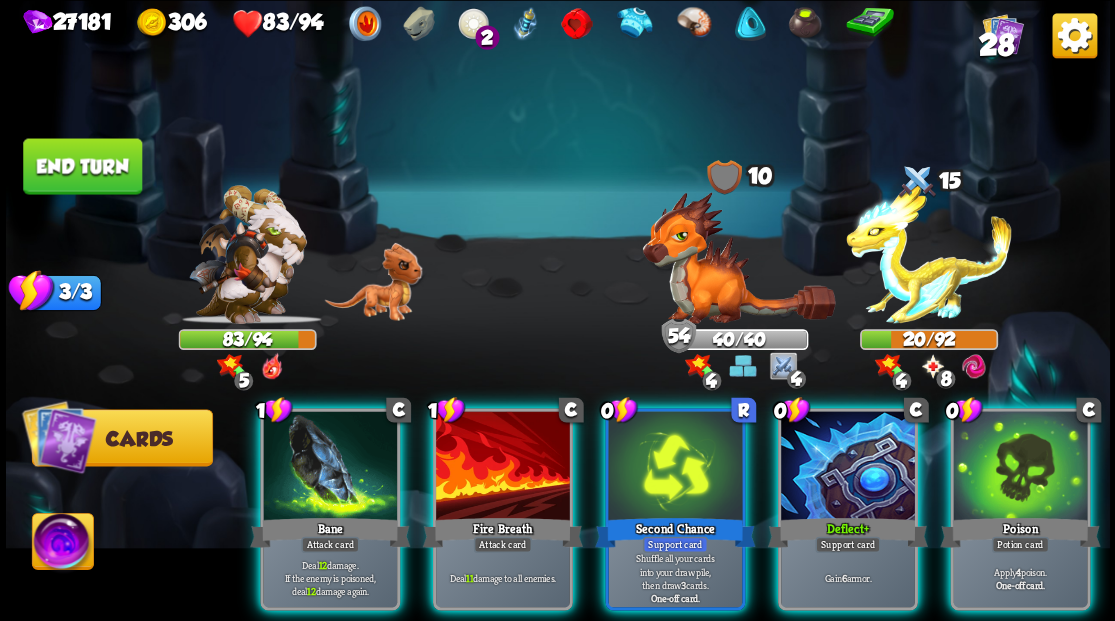click at bounding box center [62, 544] 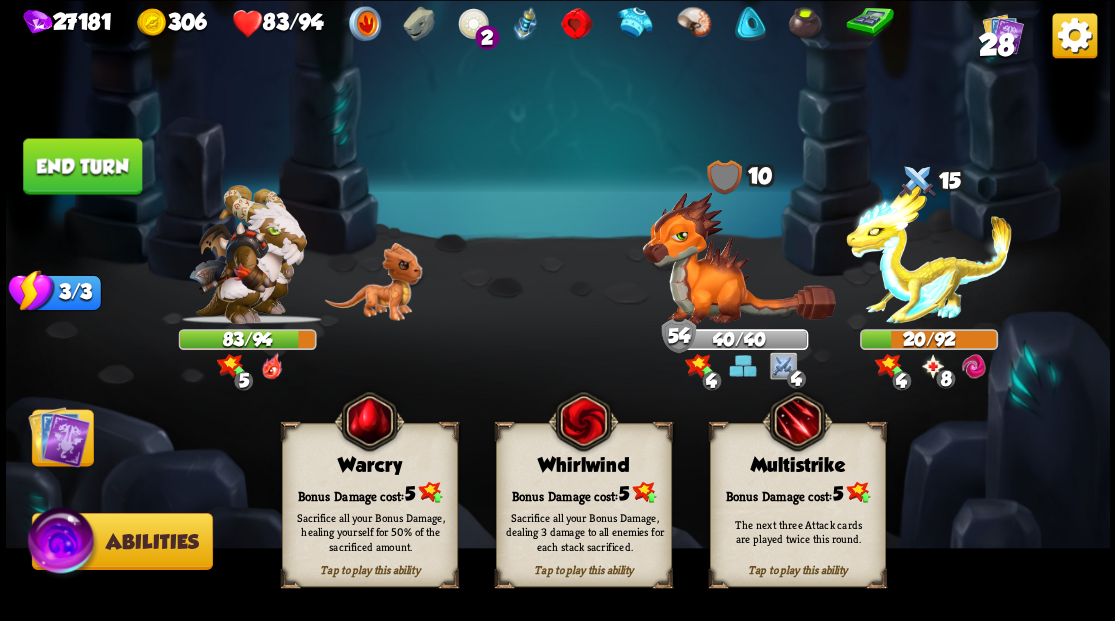 drag, startPoint x: 357, startPoint y: 502, endPoint x: 330, endPoint y: 496, distance: 27.658634 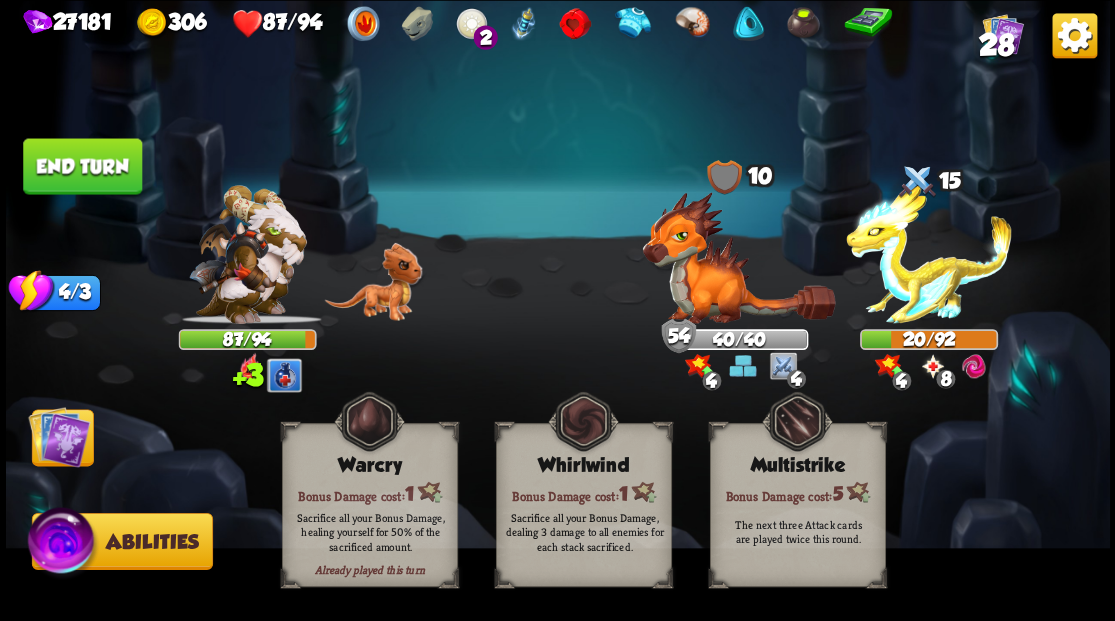 click at bounding box center [59, 436] 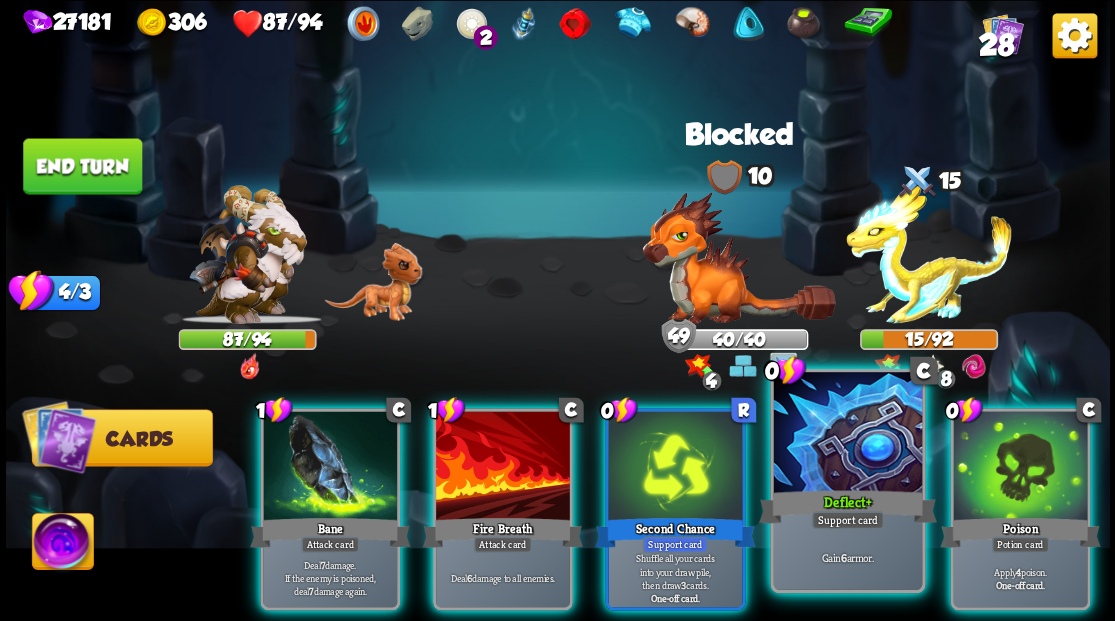click at bounding box center [847, 434] 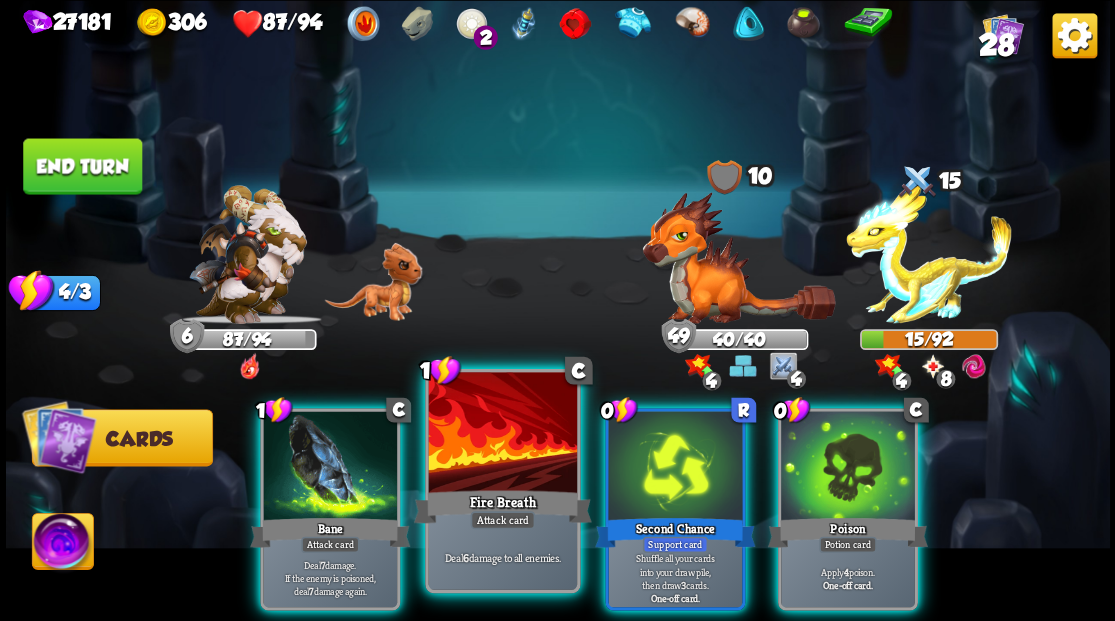 click at bounding box center [502, 434] 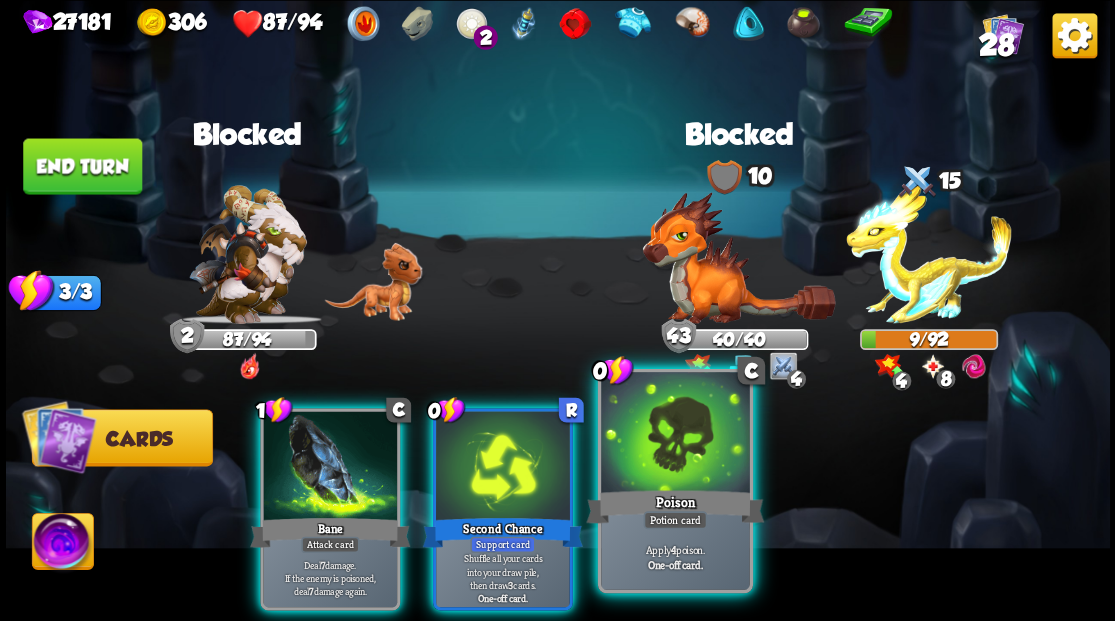 click at bounding box center [675, 434] 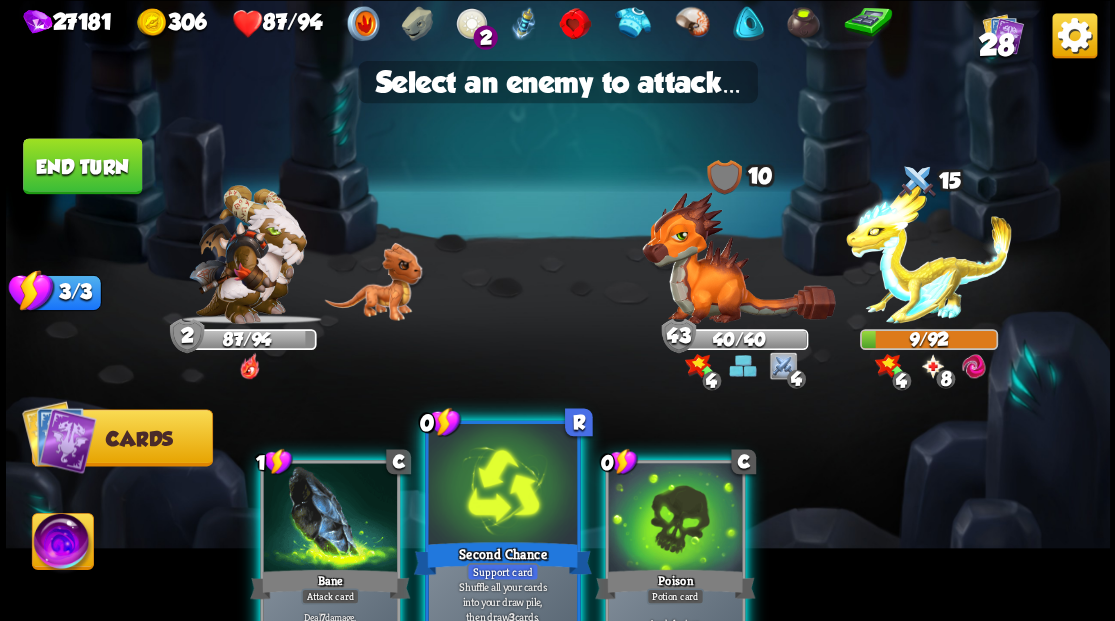 drag, startPoint x: 655, startPoint y: 534, endPoint x: 537, endPoint y: 526, distance: 118.270874 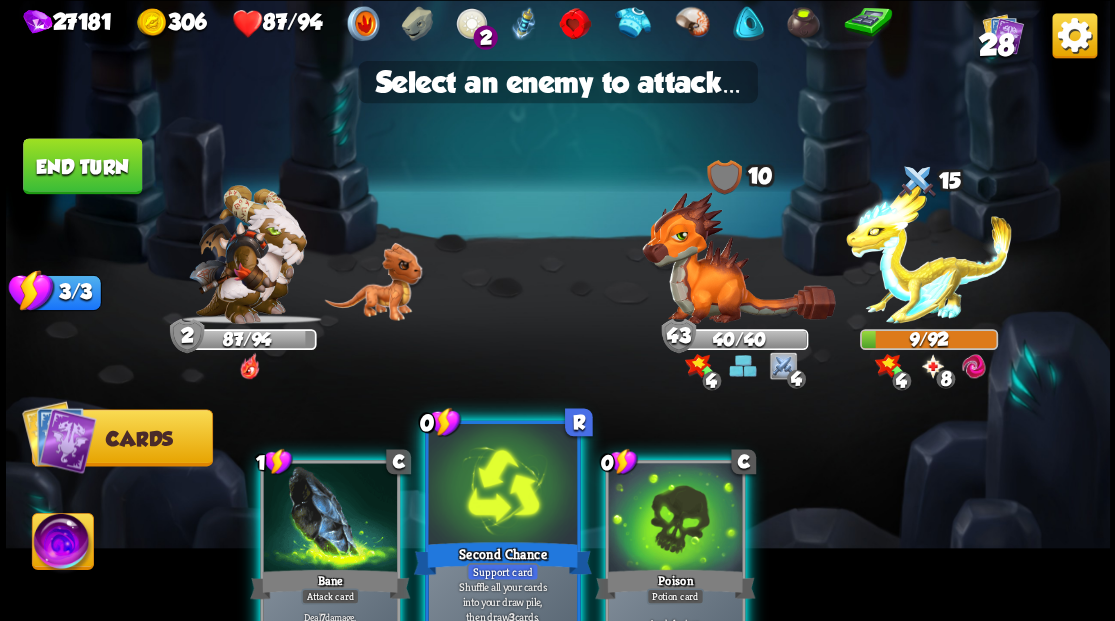 click at bounding box center [675, 519] 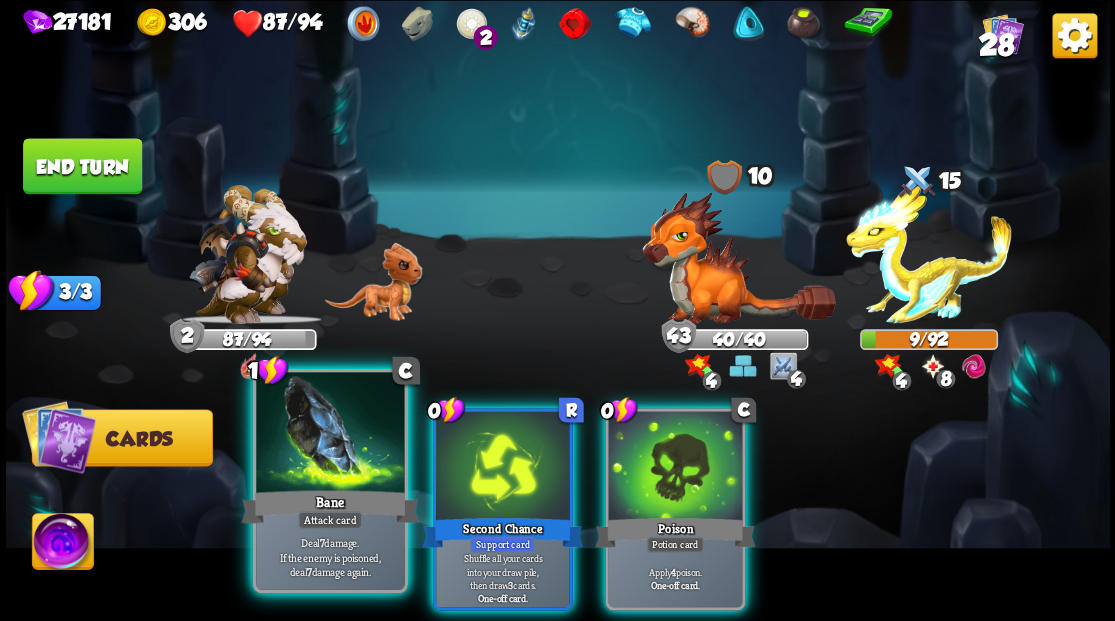 click at bounding box center (330, 434) 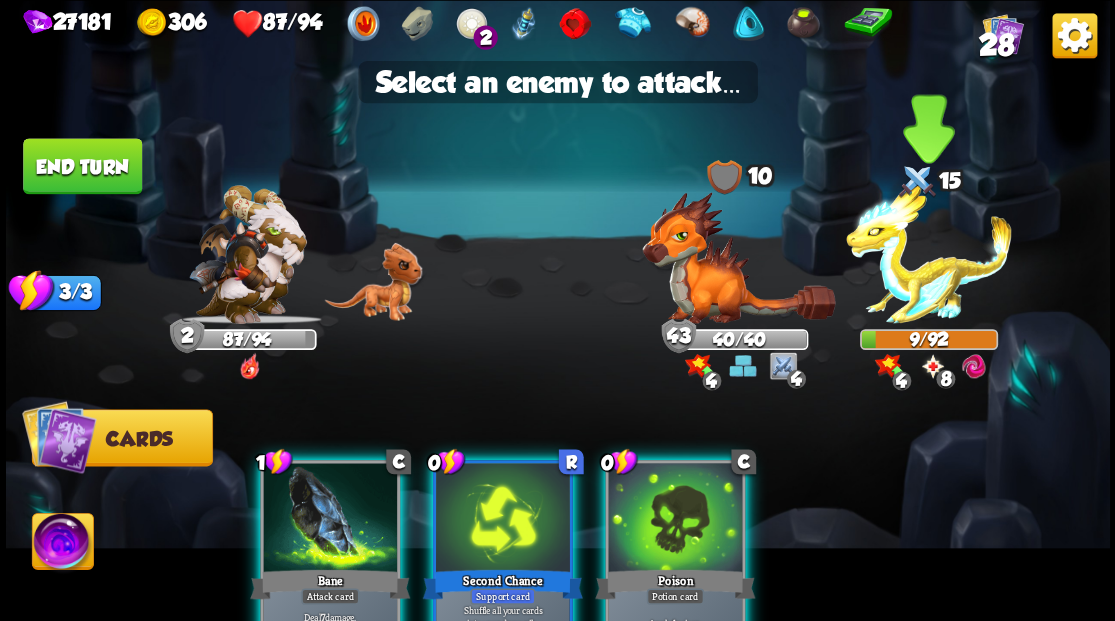 click at bounding box center (929, 254) 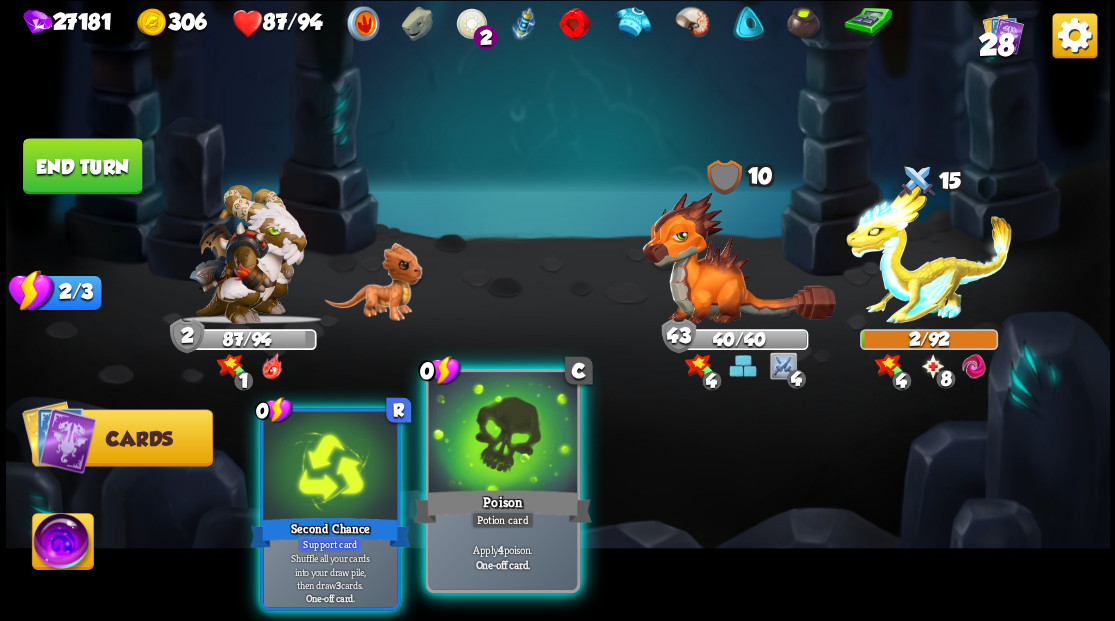 click at bounding box center (502, 434) 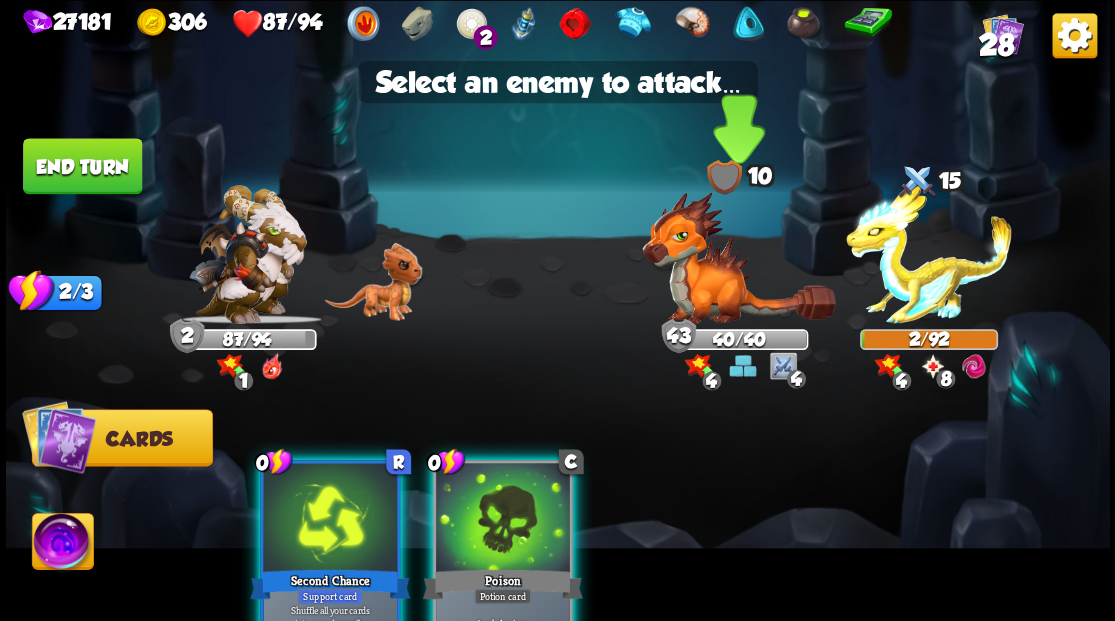 click at bounding box center (738, 257) 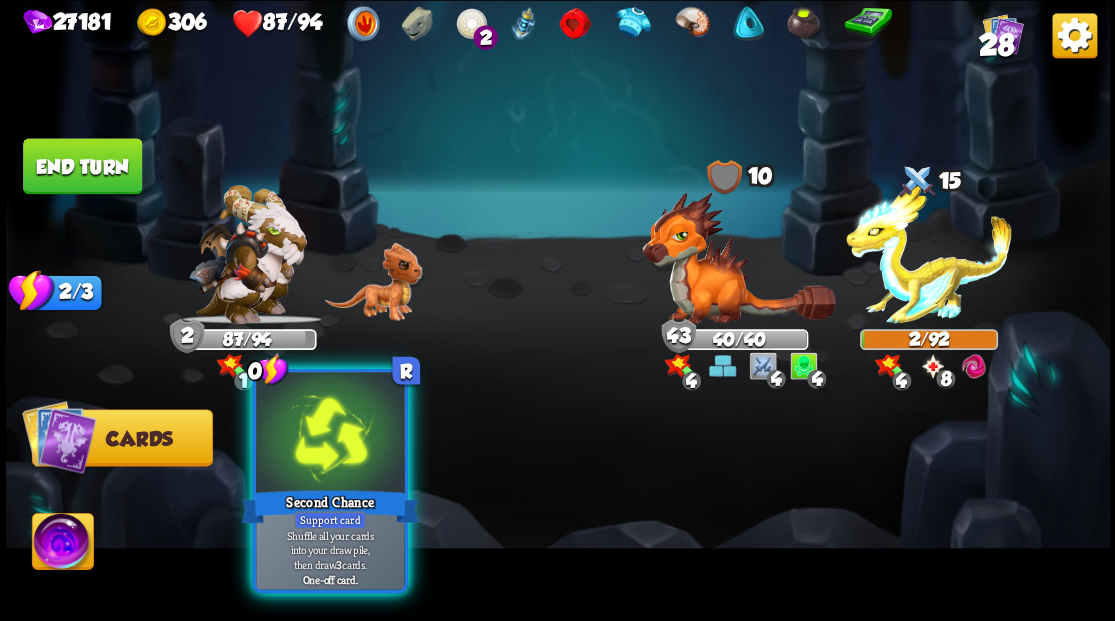 click at bounding box center [330, 434] 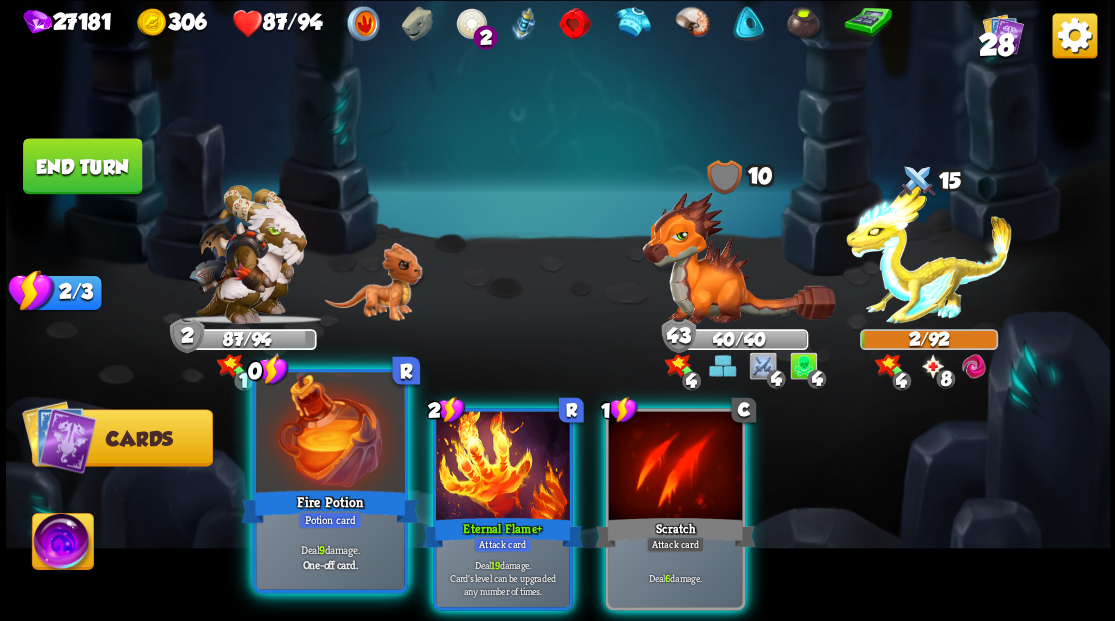click at bounding box center (330, 434) 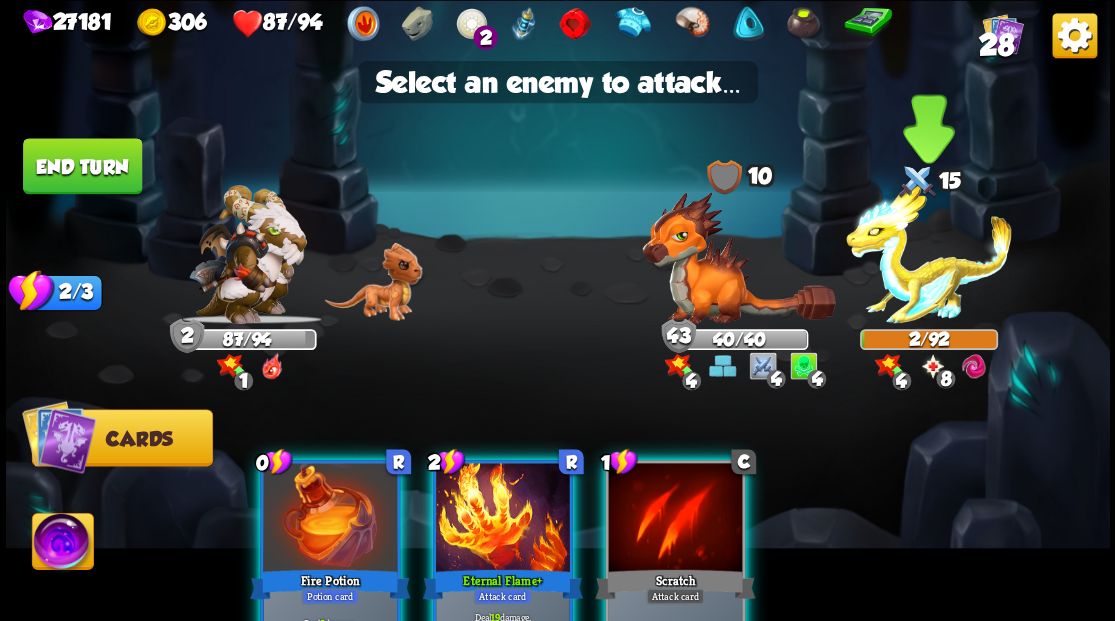 click at bounding box center [929, 254] 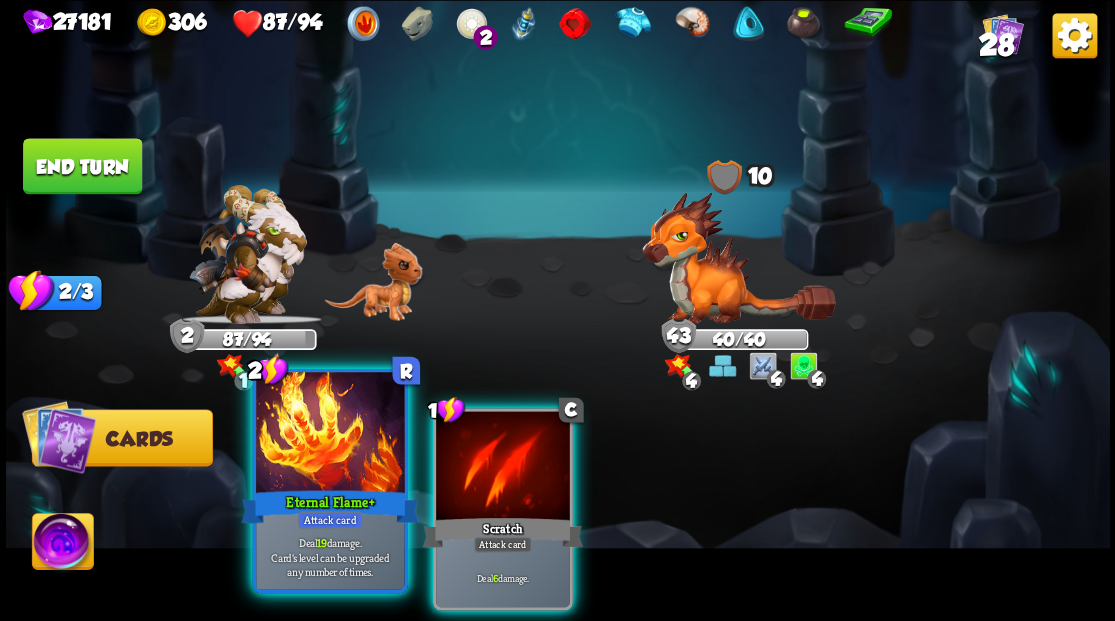 click at bounding box center [330, 434] 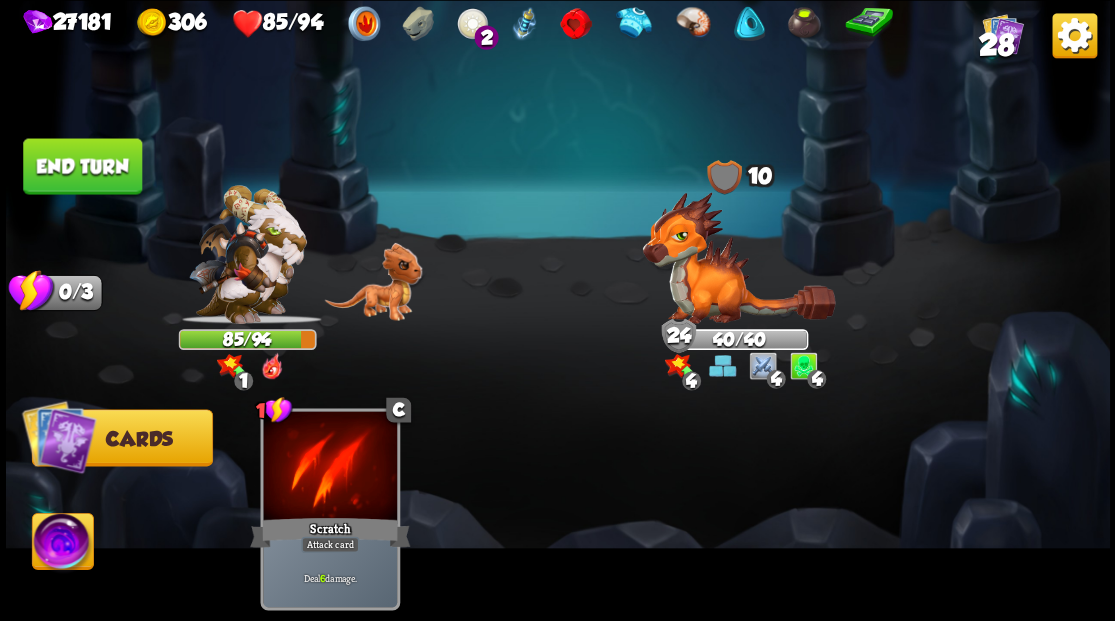 click on "End turn" at bounding box center (82, 166) 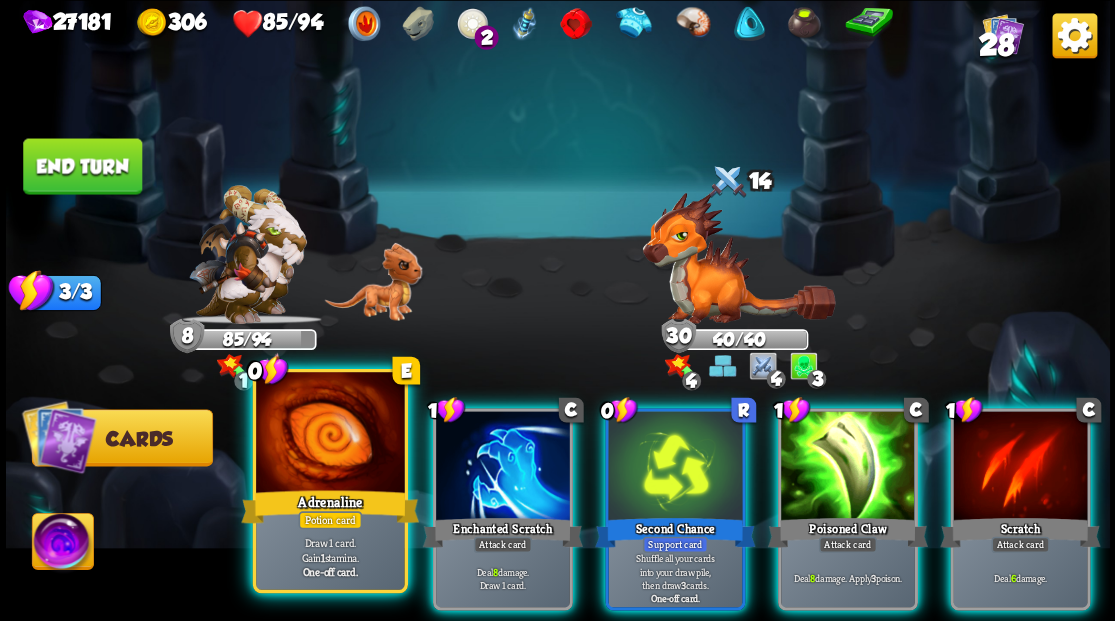 click at bounding box center (330, 434) 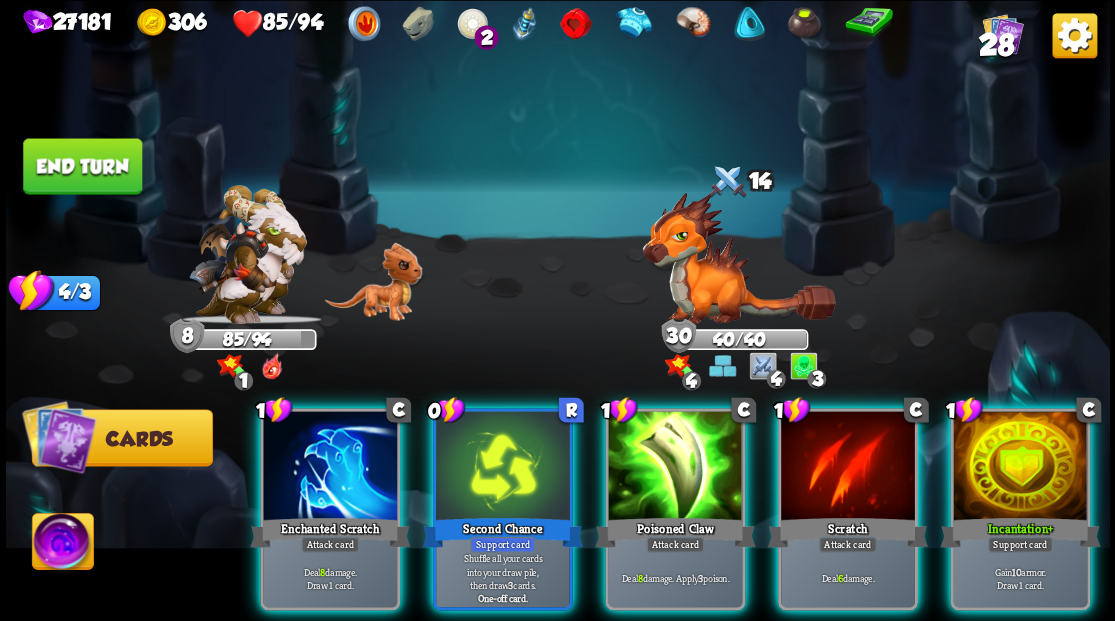 click at bounding box center (1020, 467) 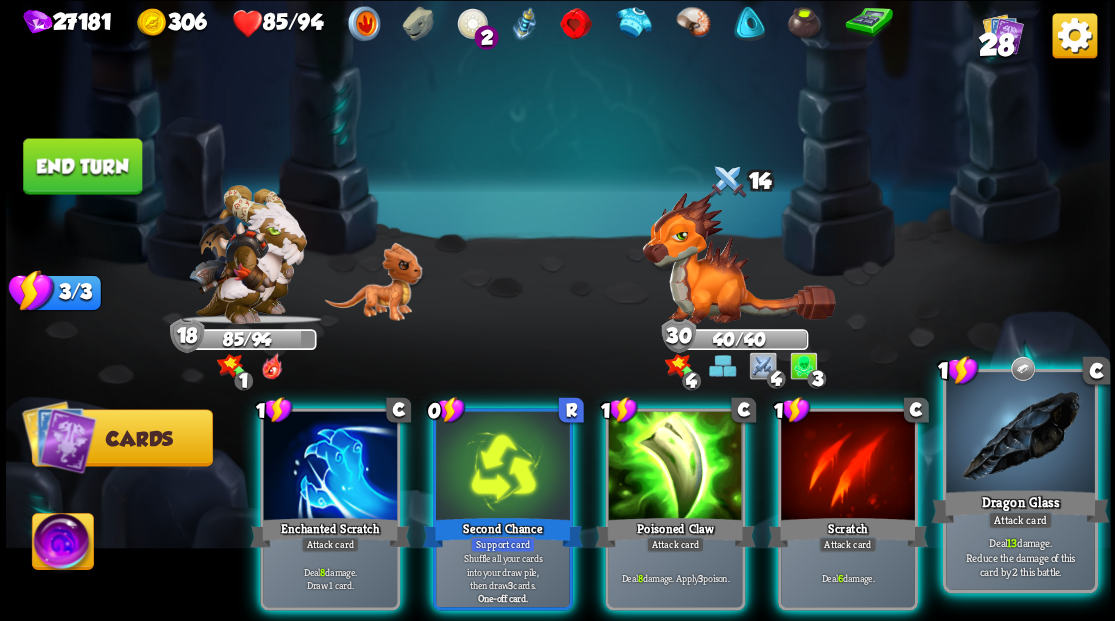 click at bounding box center (1020, 434) 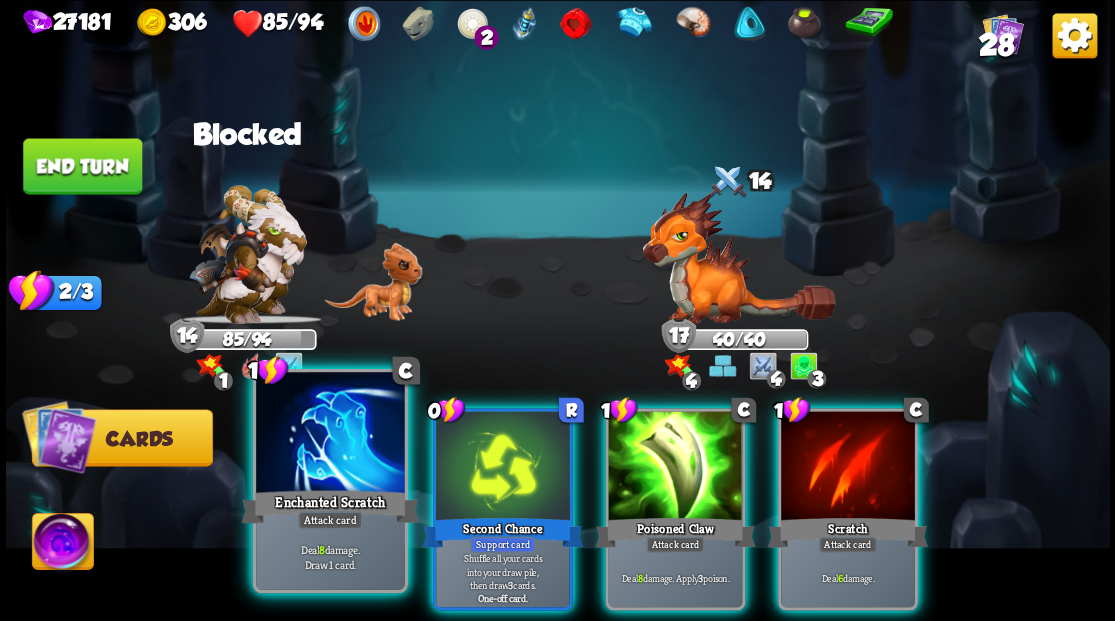 click at bounding box center [330, 434] 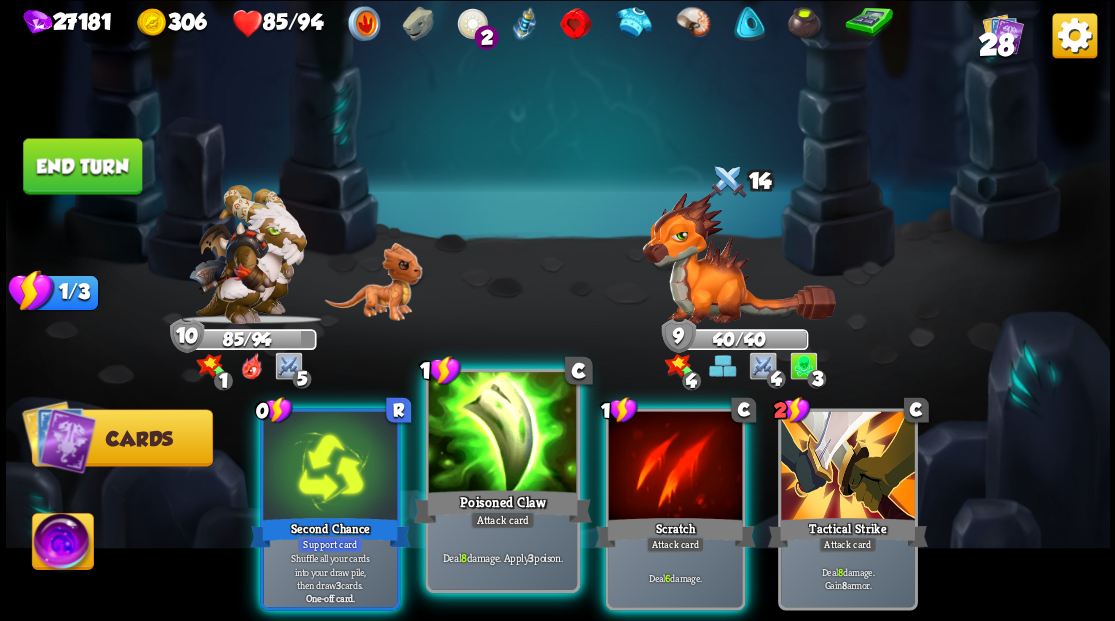 click at bounding box center (502, 434) 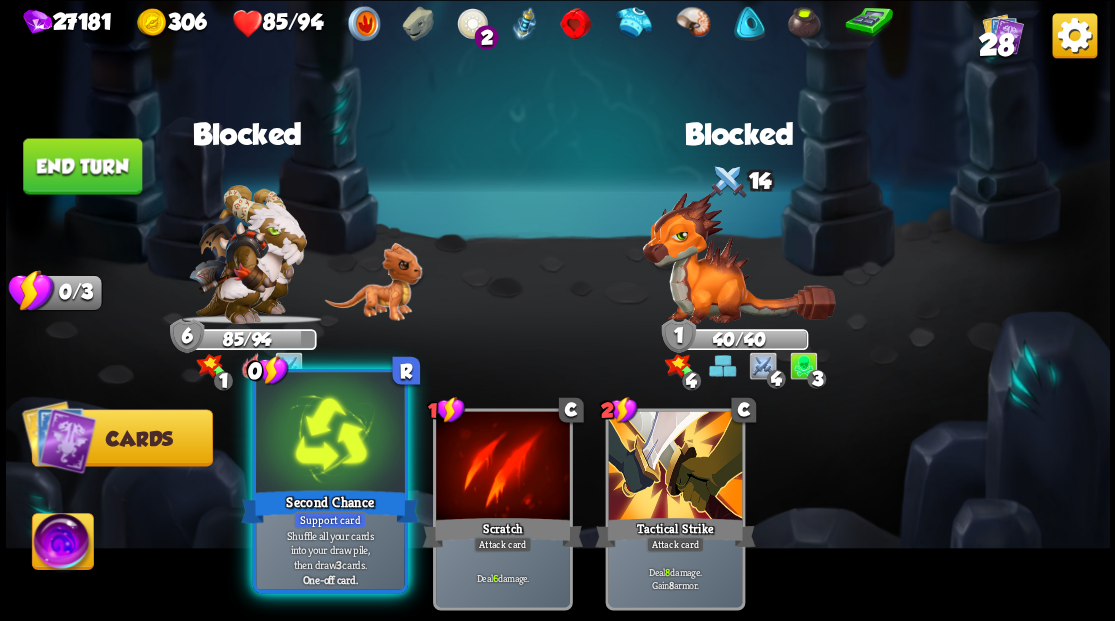 click at bounding box center (330, 434) 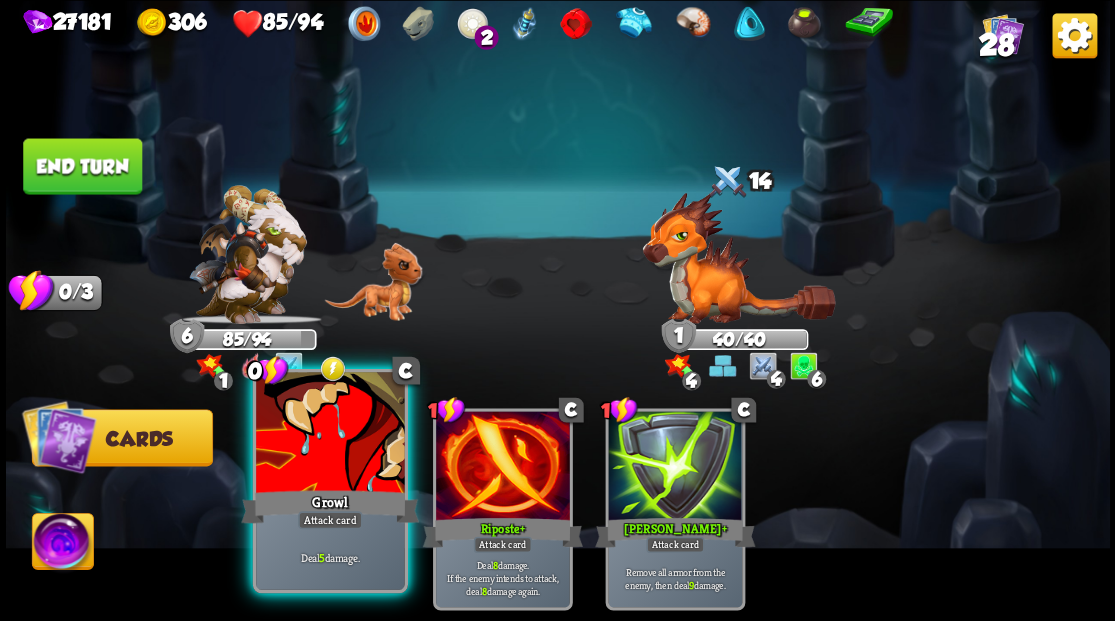 click at bounding box center (330, 434) 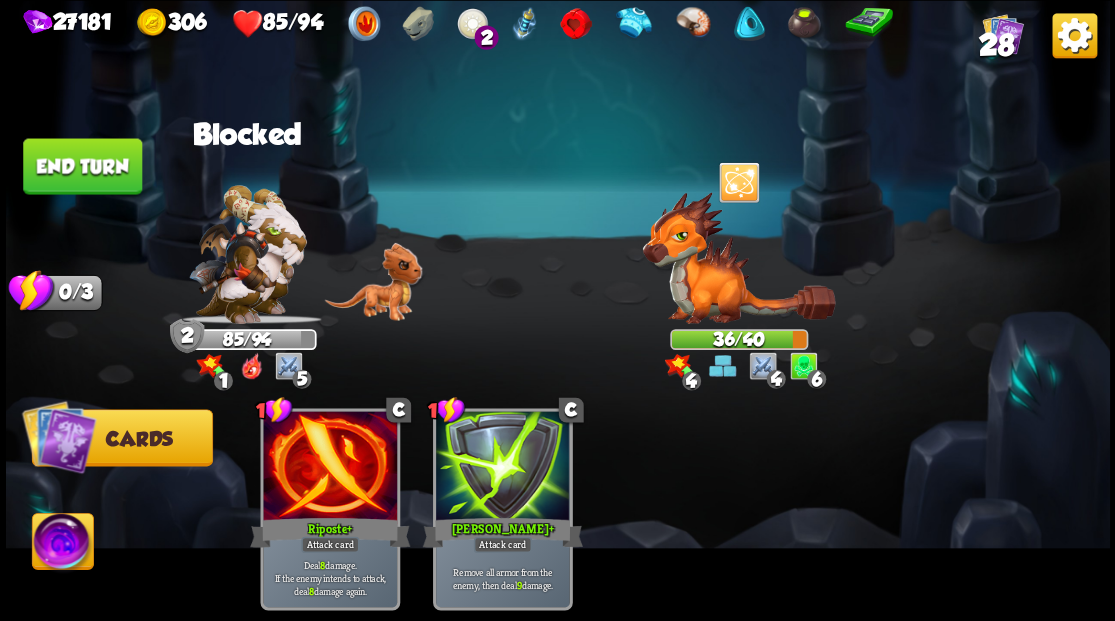 click on "End turn" at bounding box center (82, 166) 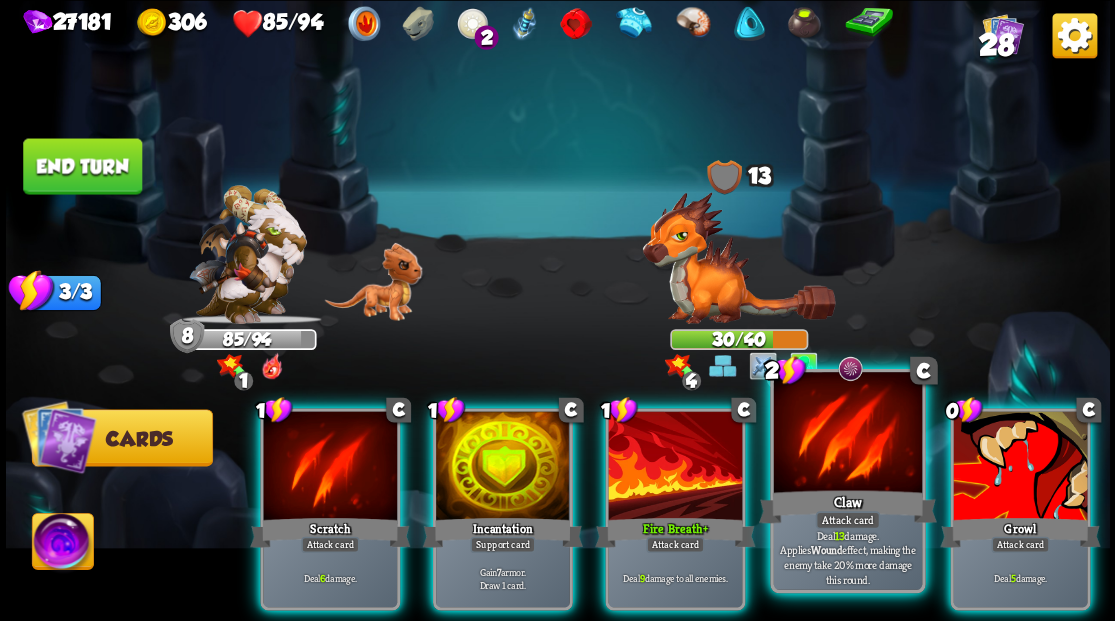 click at bounding box center [847, 434] 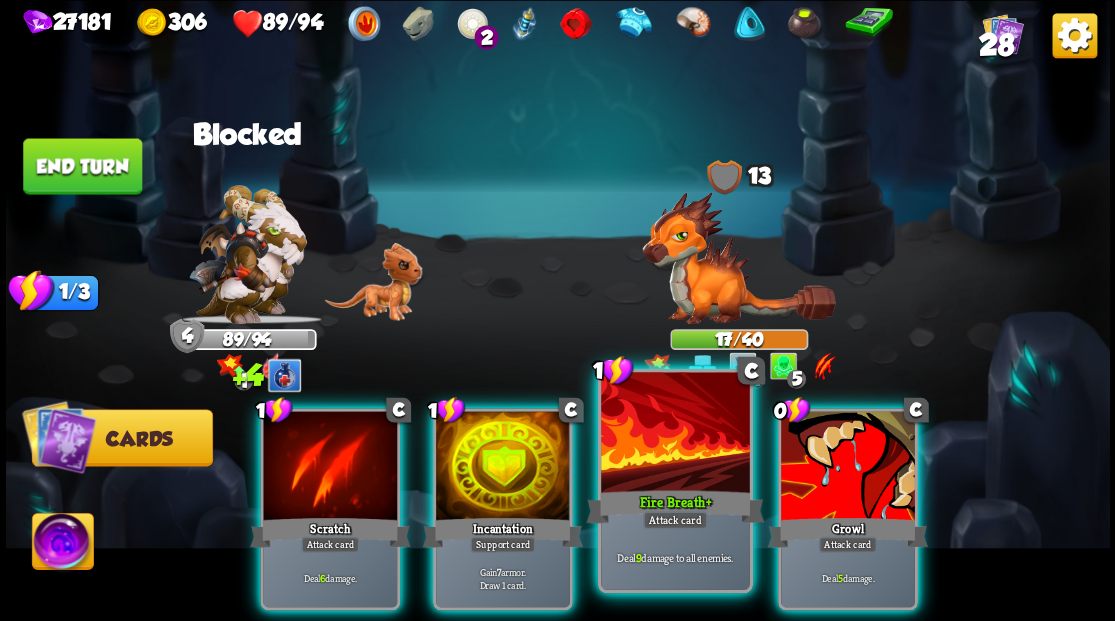 click at bounding box center [675, 434] 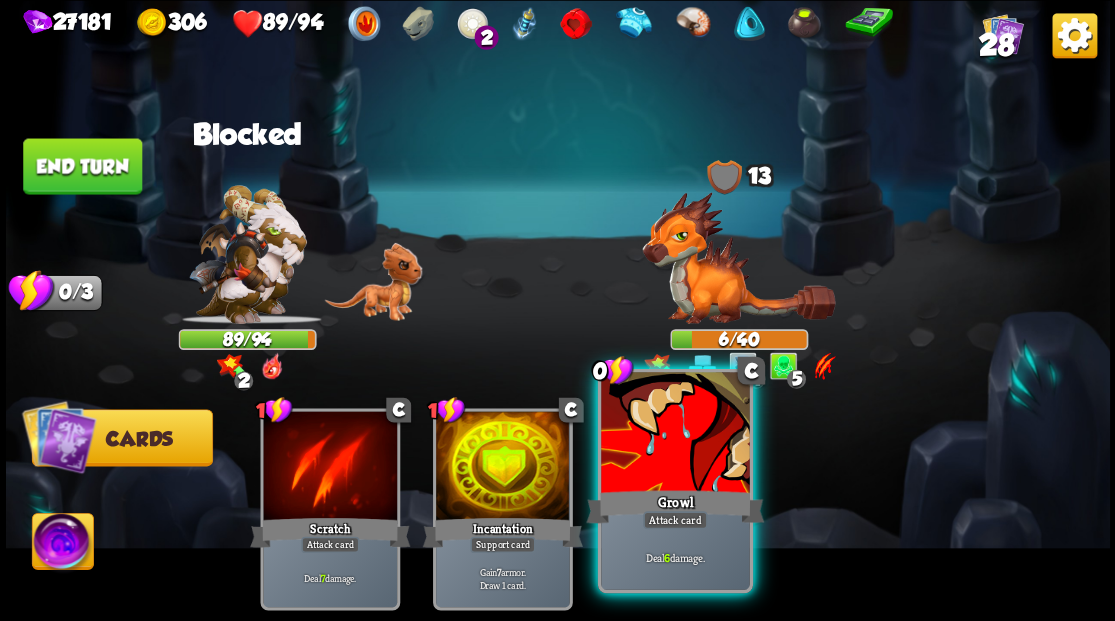 click at bounding box center (675, 434) 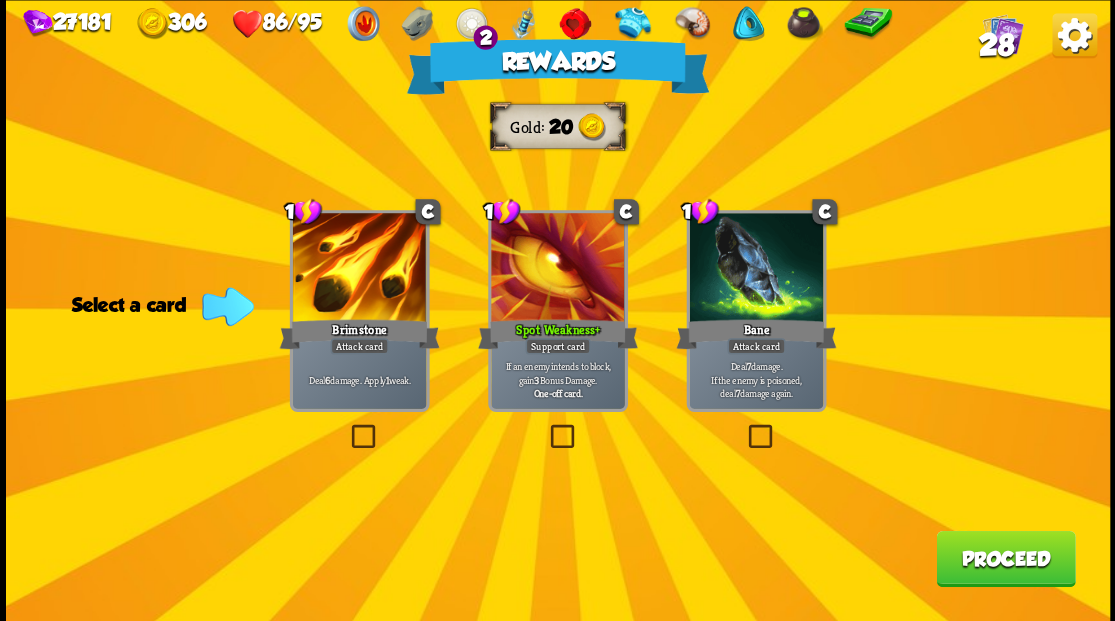 click at bounding box center [347, 427] 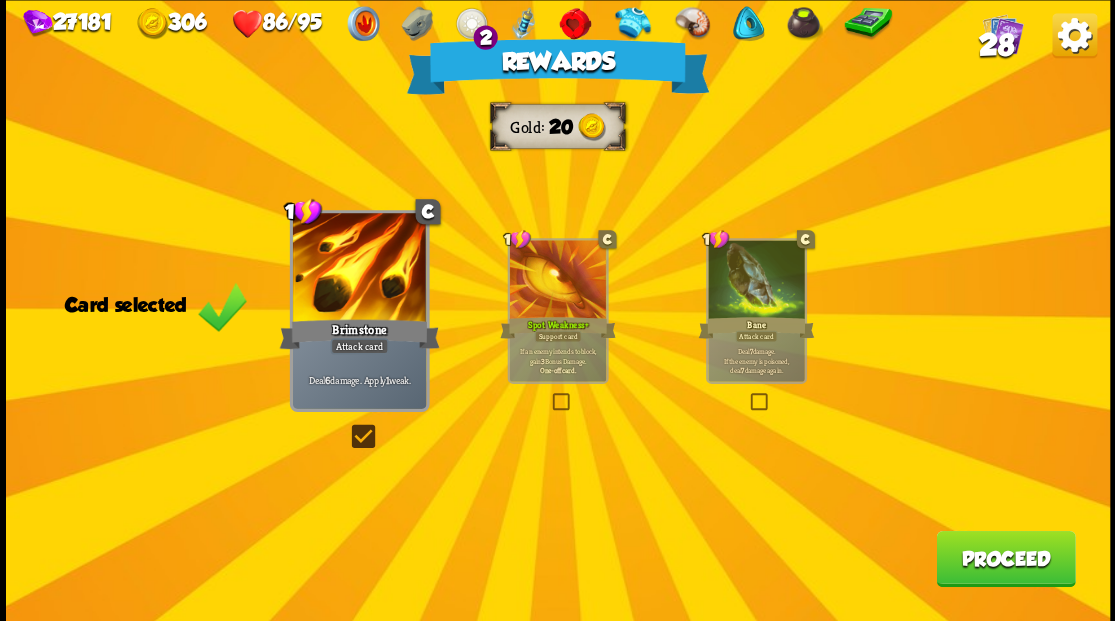 click on "Proceed" at bounding box center (1005, 558) 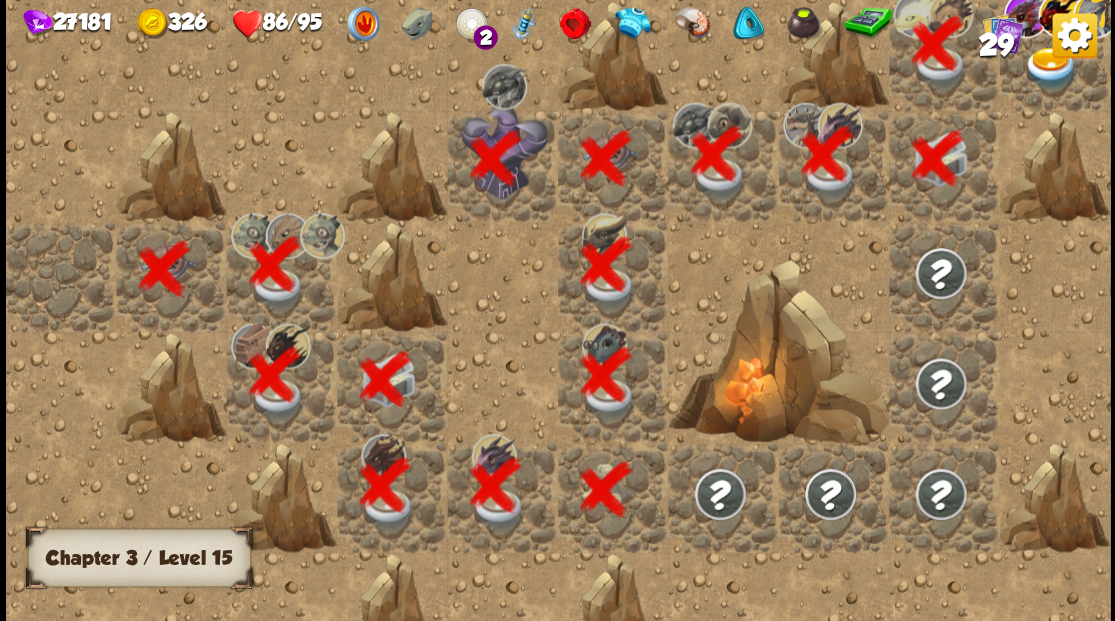 scroll, scrollTop: 0, scrollLeft: 384, axis: horizontal 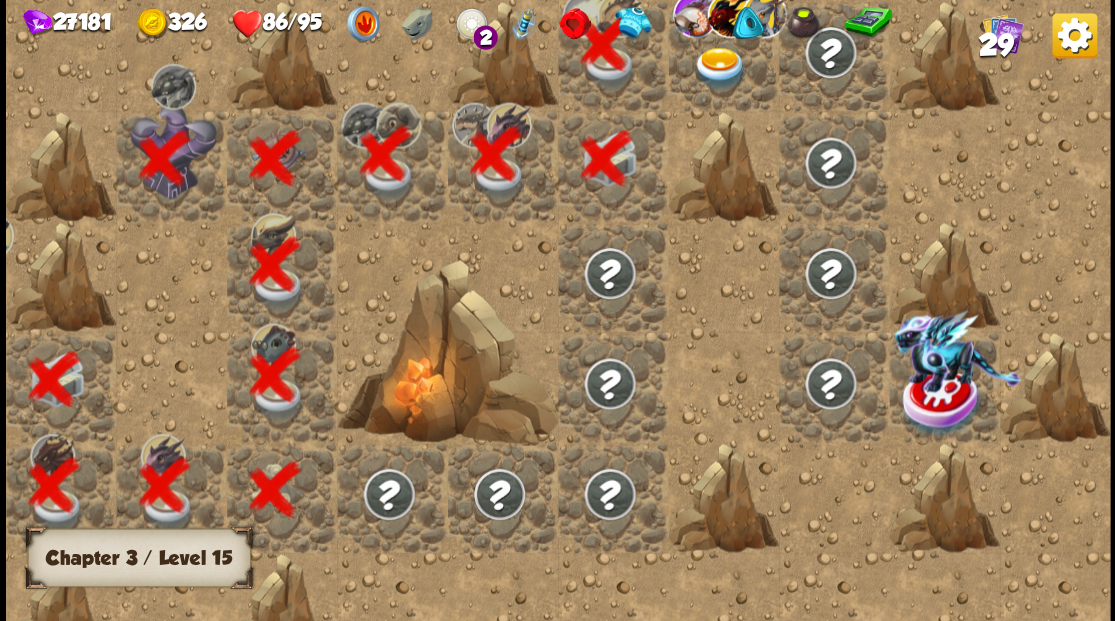 click at bounding box center [719, 68] 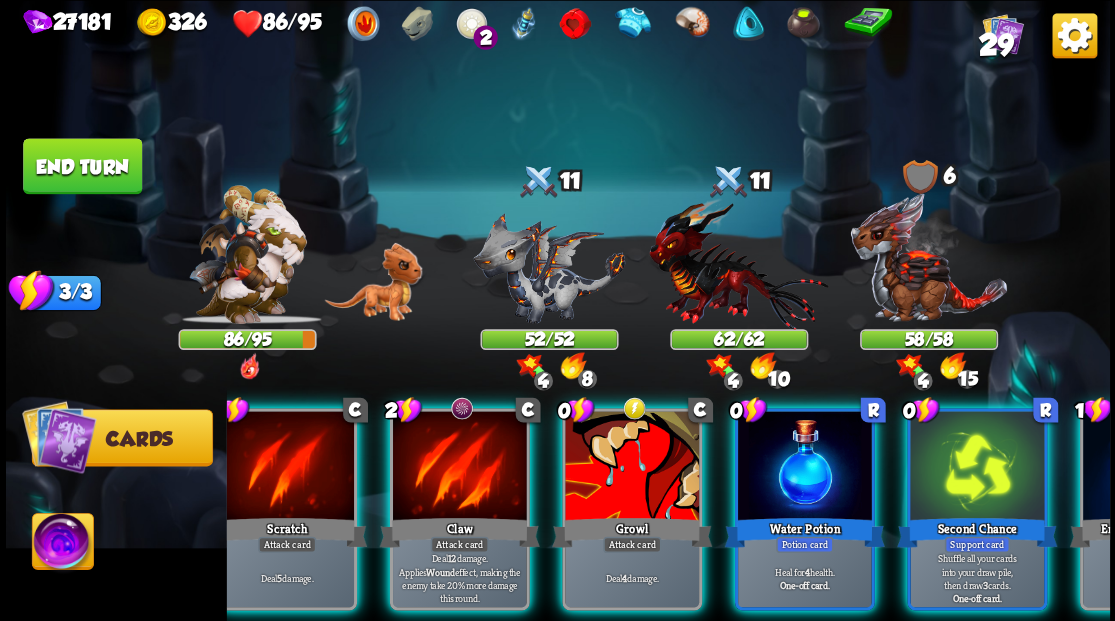 scroll, scrollTop: 0, scrollLeft: 249, axis: horizontal 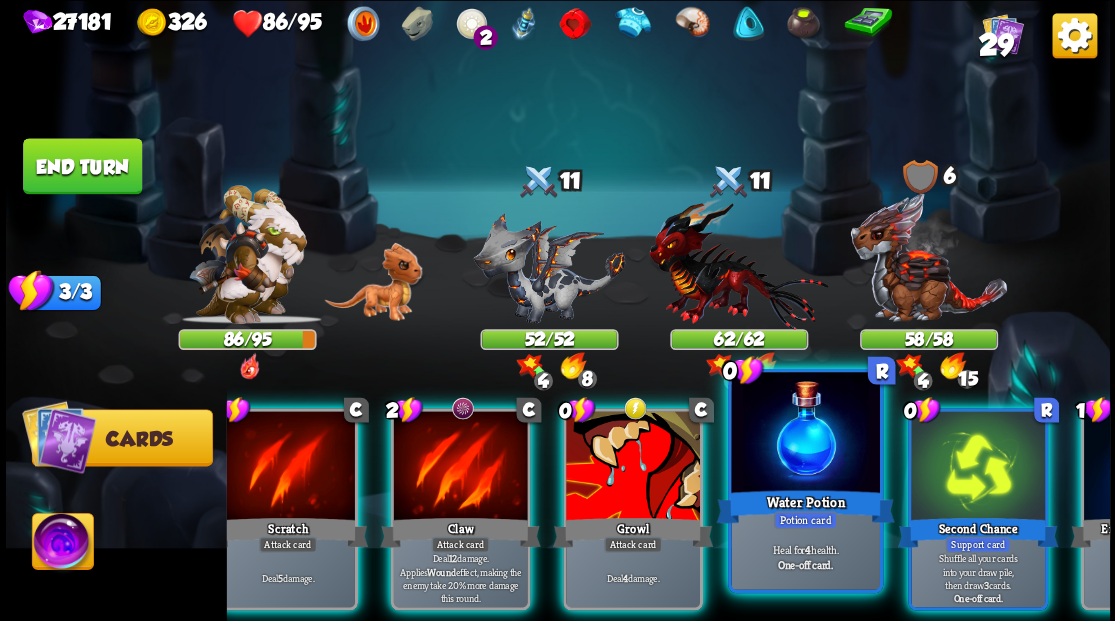 click at bounding box center (805, 434) 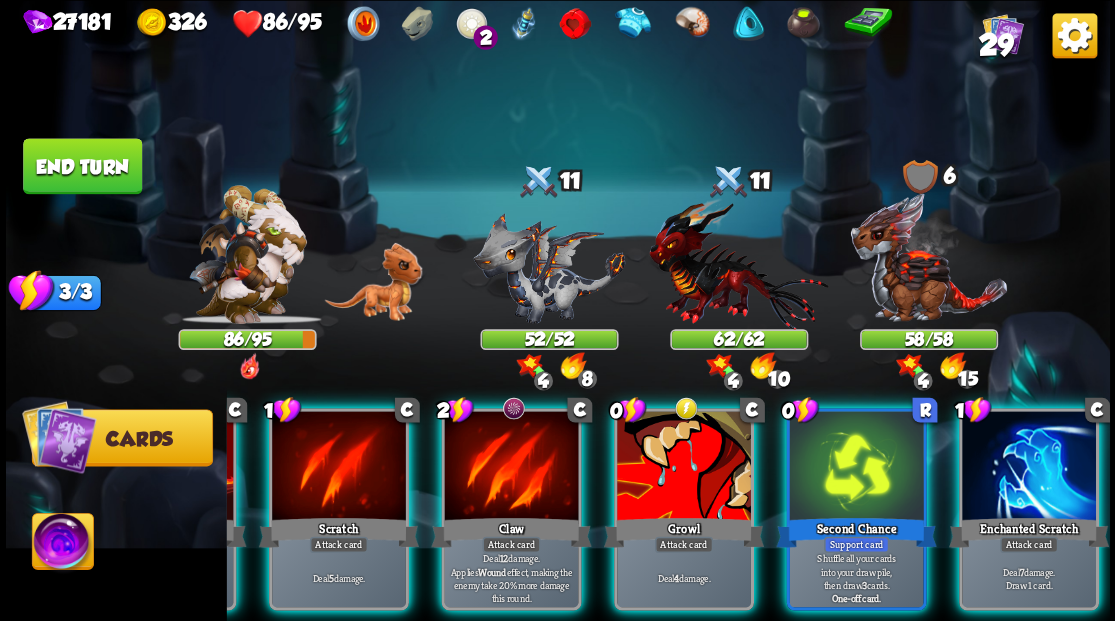 scroll, scrollTop: 0, scrollLeft: 189, axis: horizontal 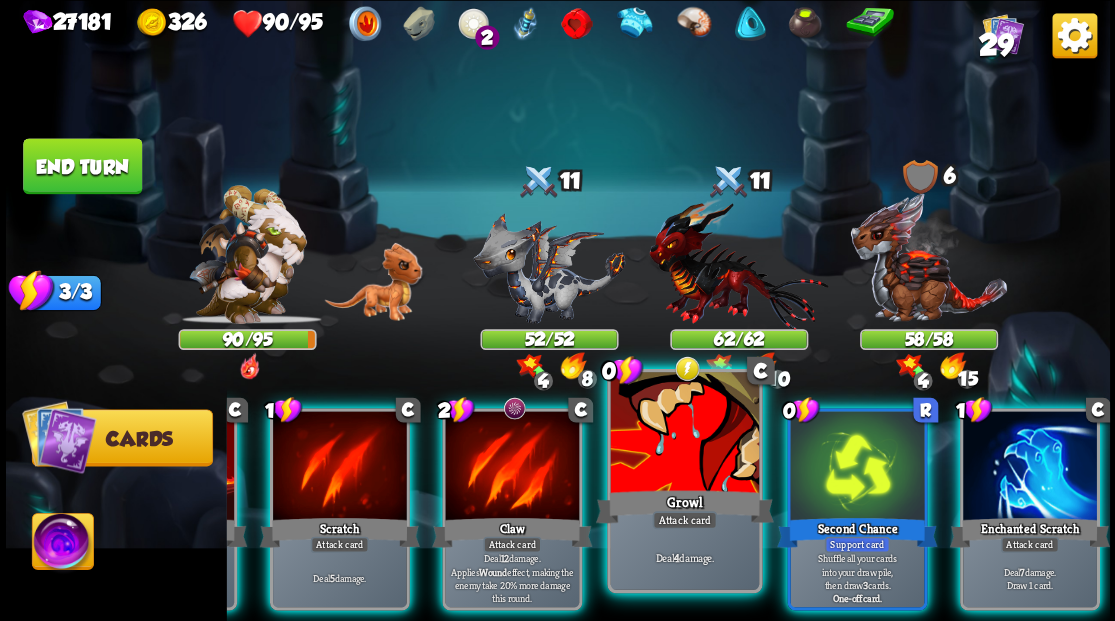 click at bounding box center [684, 434] 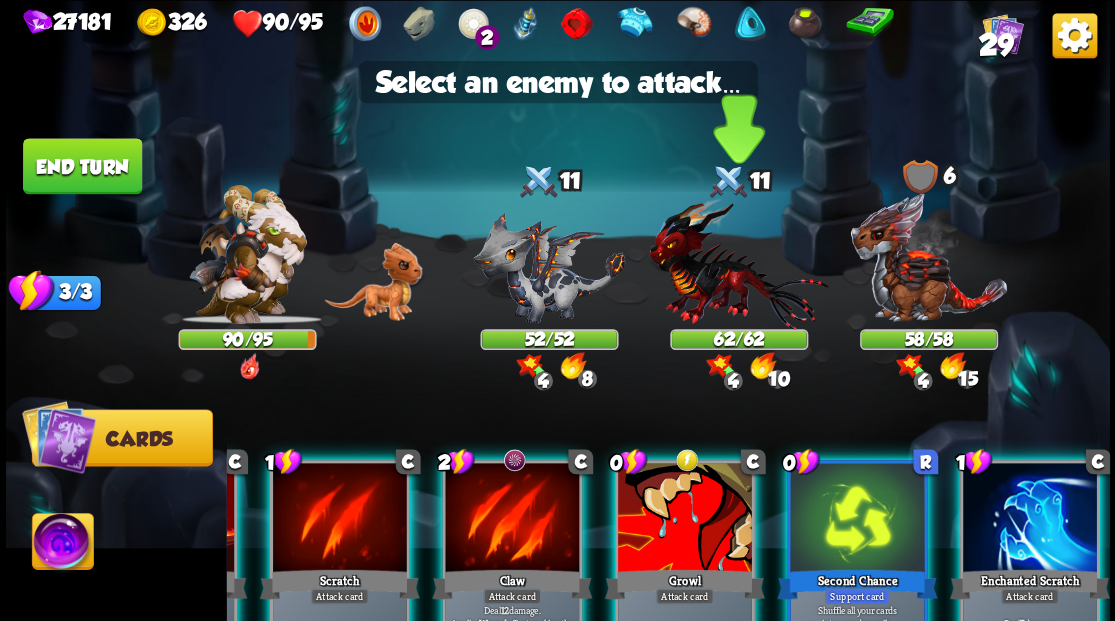 click at bounding box center [738, 263] 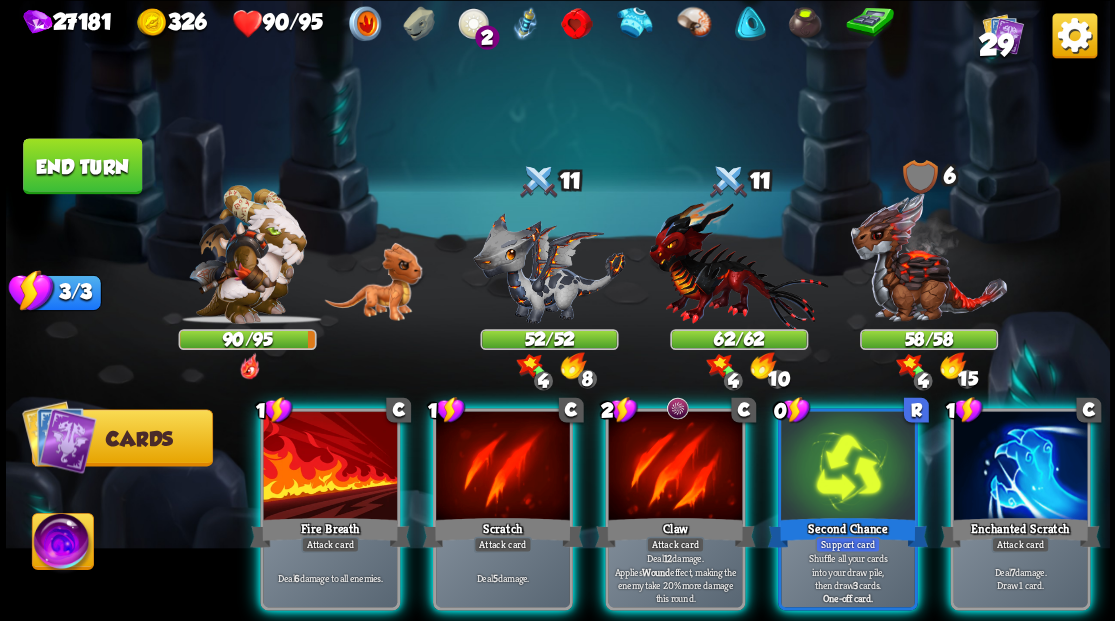 scroll, scrollTop: 0, scrollLeft: 0, axis: both 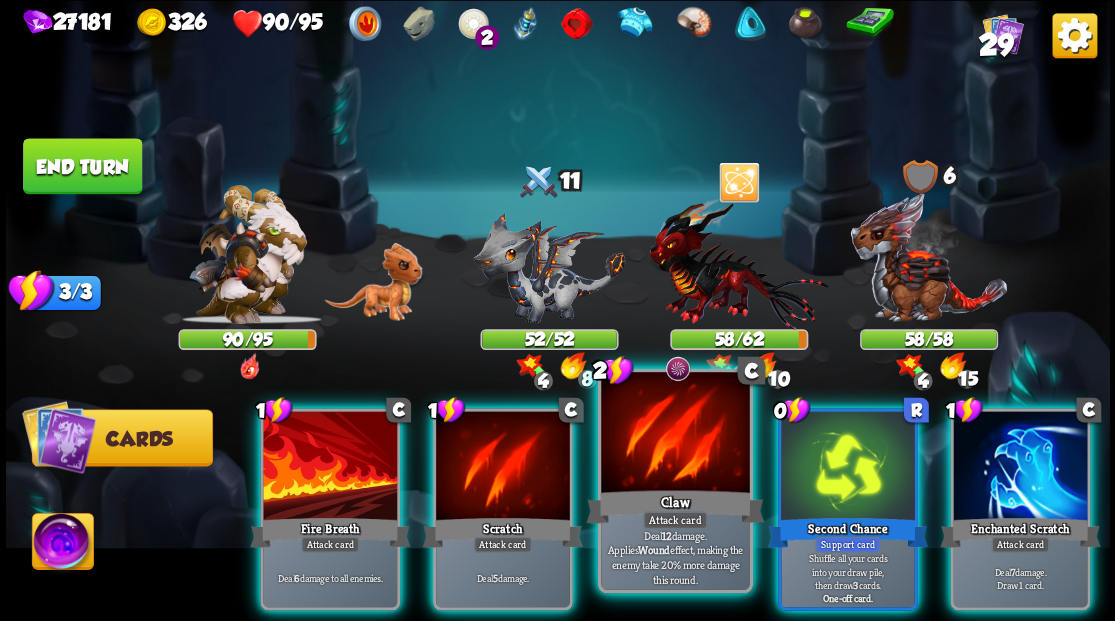 click at bounding box center (675, 434) 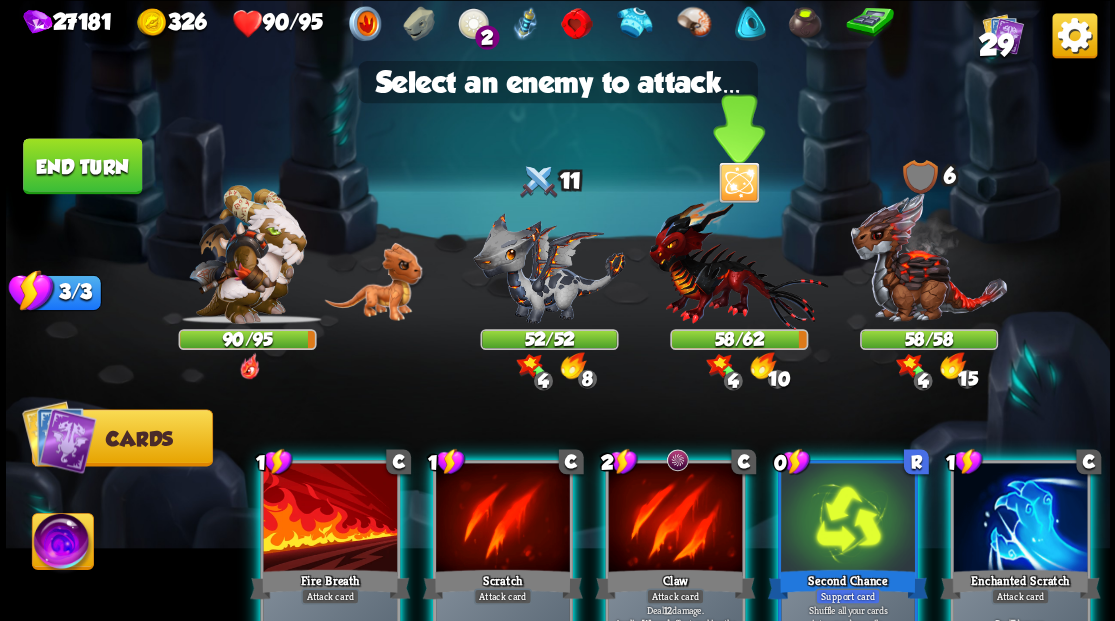click at bounding box center [738, 263] 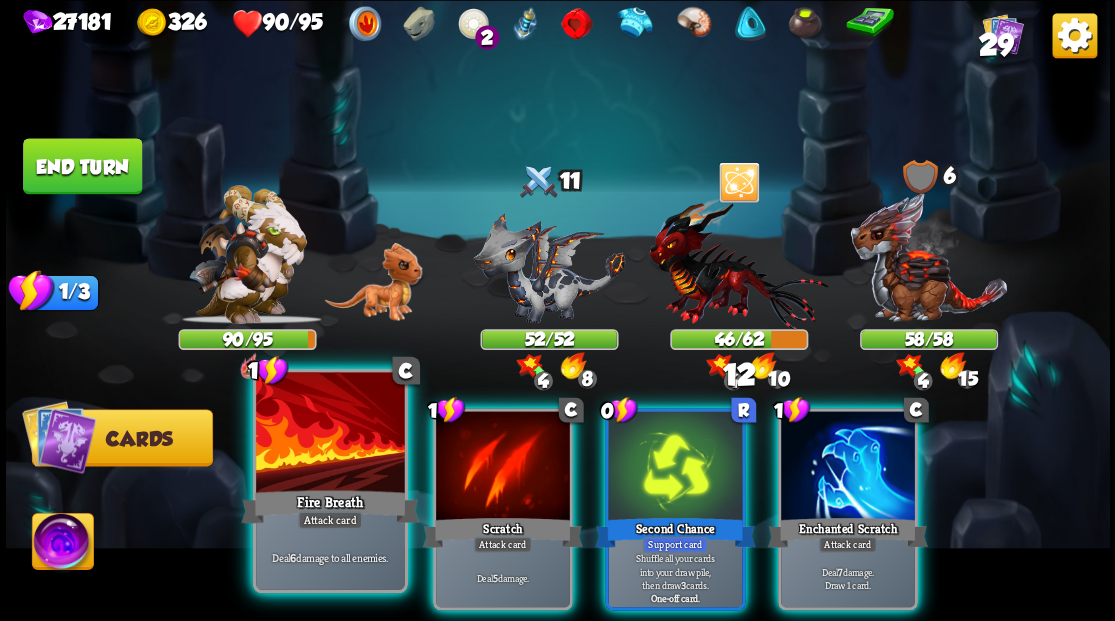 click at bounding box center (330, 434) 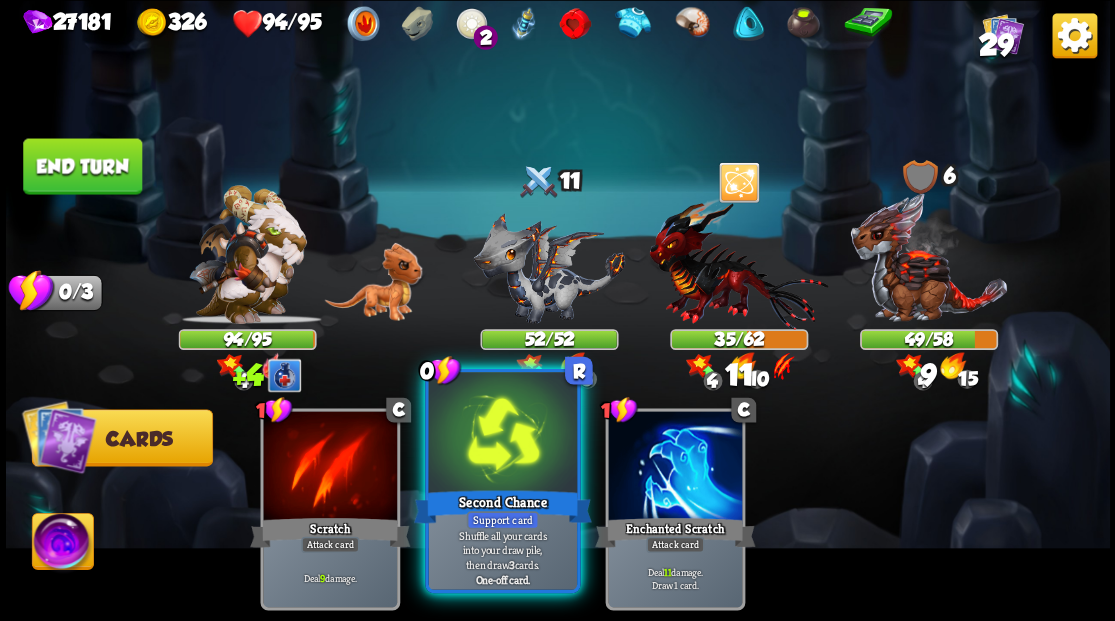 click at bounding box center [502, 434] 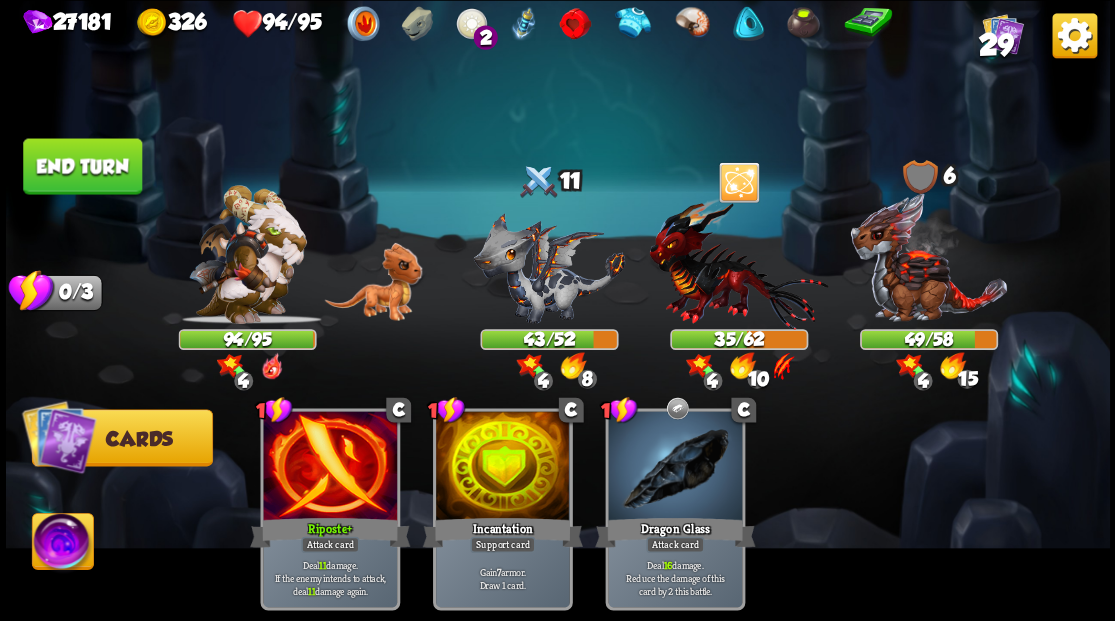 click on "End turn" at bounding box center (82, 166) 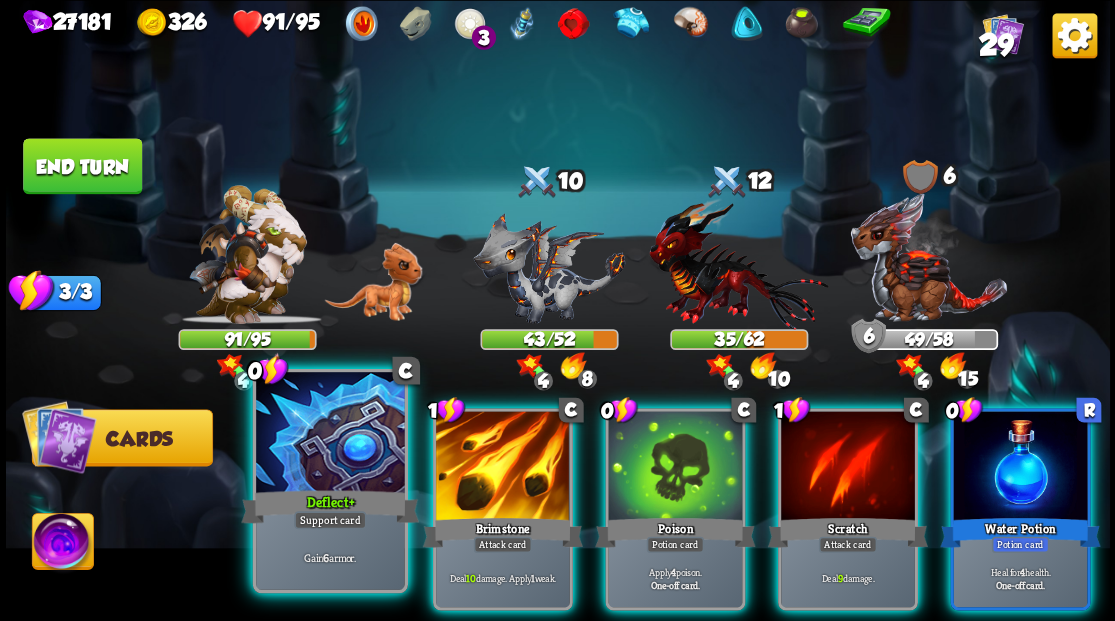 click at bounding box center [330, 434] 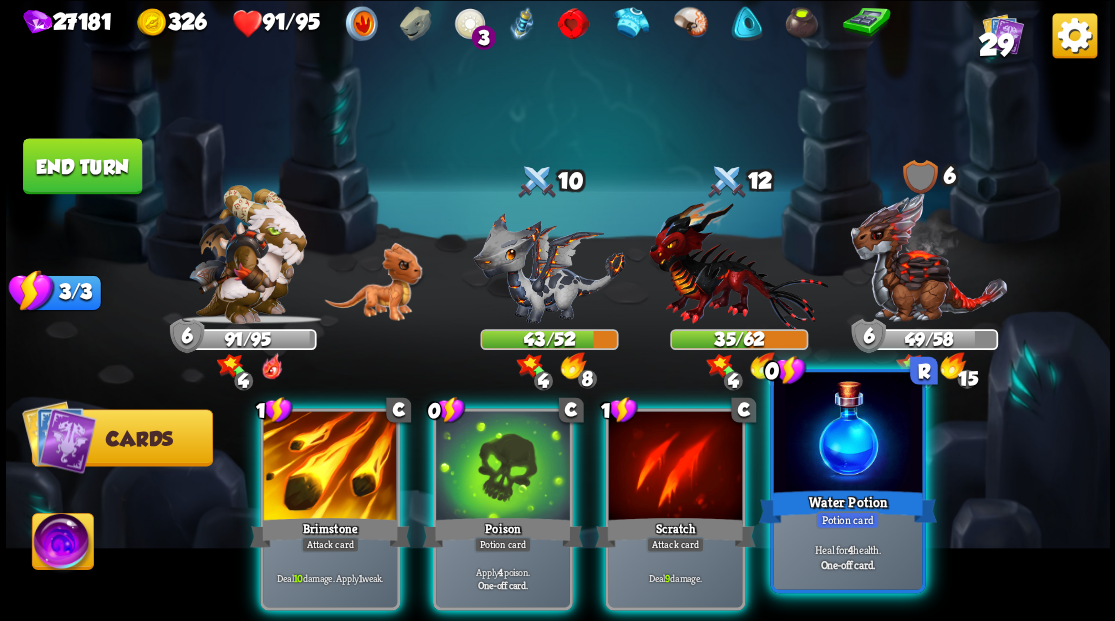click at bounding box center [847, 434] 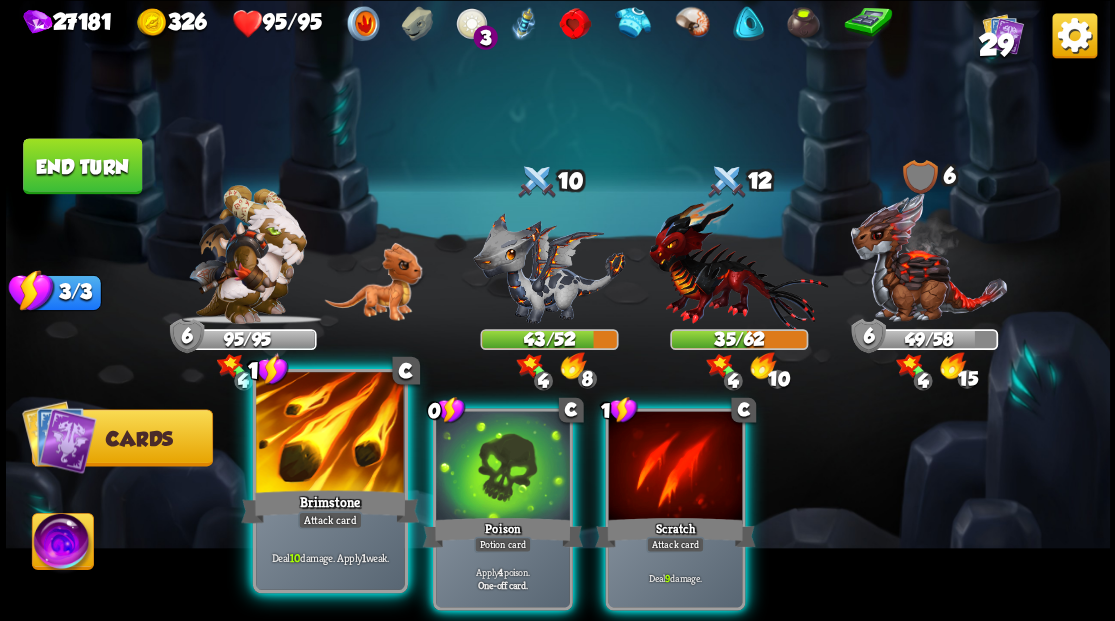 drag, startPoint x: 336, startPoint y: 433, endPoint x: 346, endPoint y: 428, distance: 11.18034 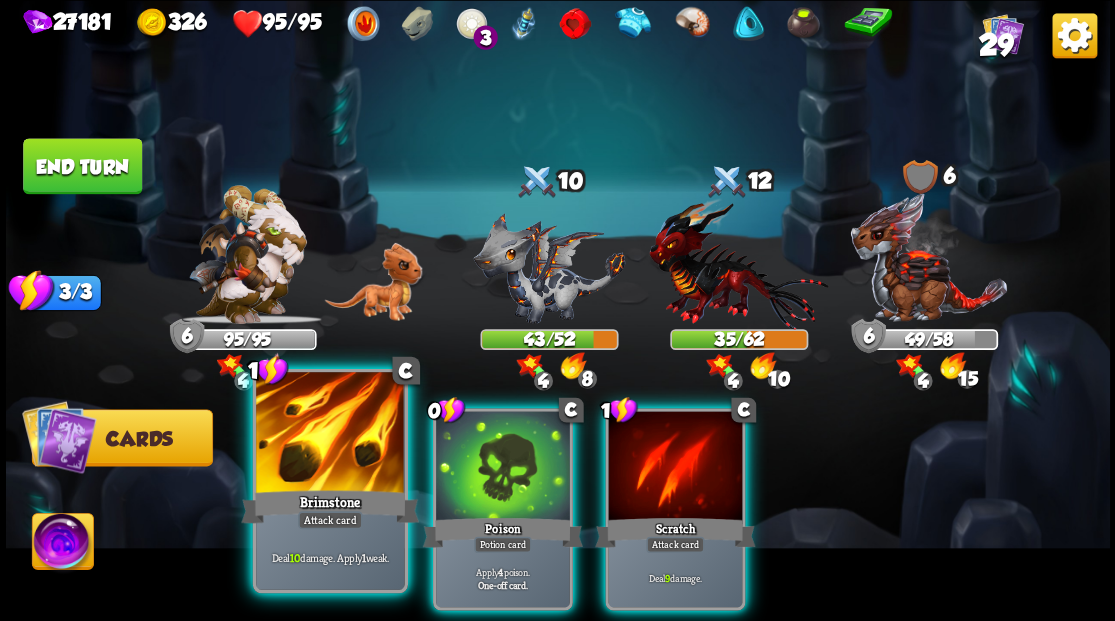 click at bounding box center (330, 434) 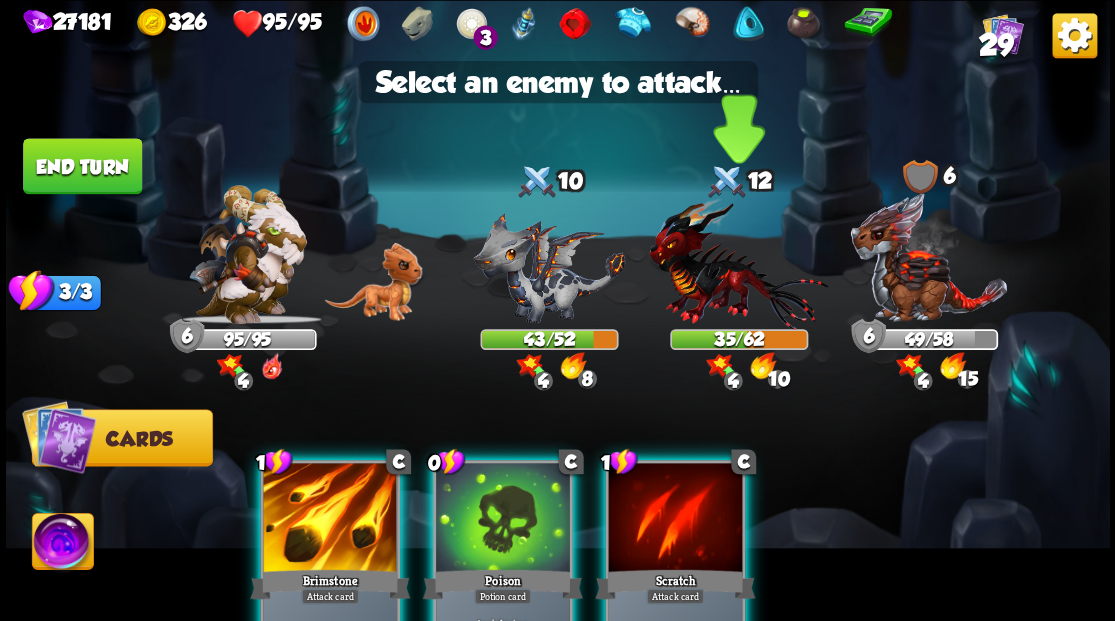 click at bounding box center (738, 263) 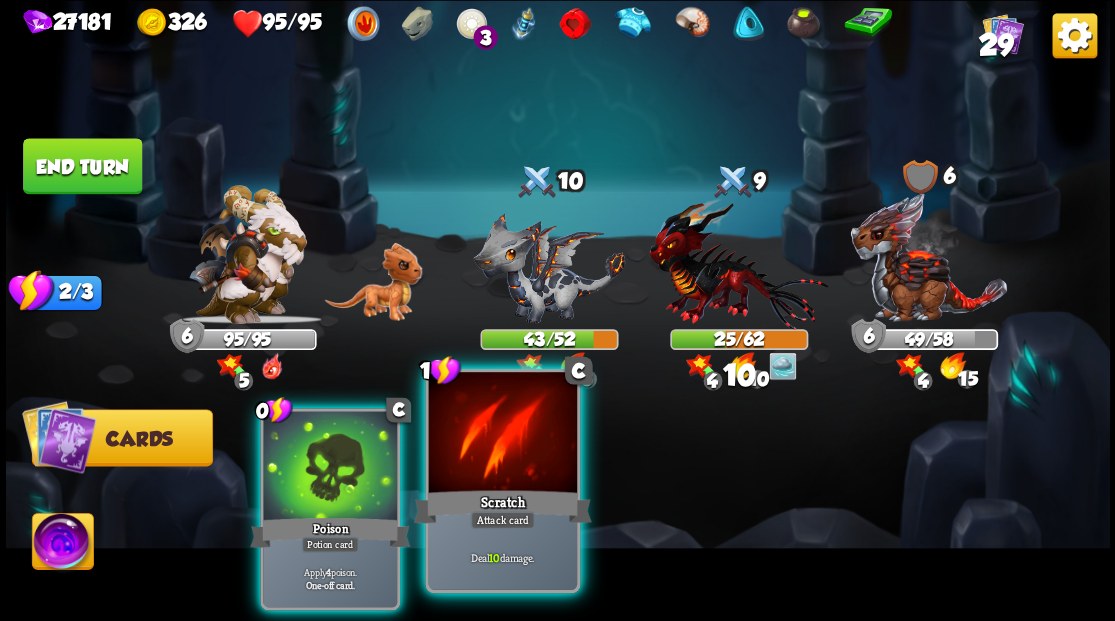 click at bounding box center (502, 434) 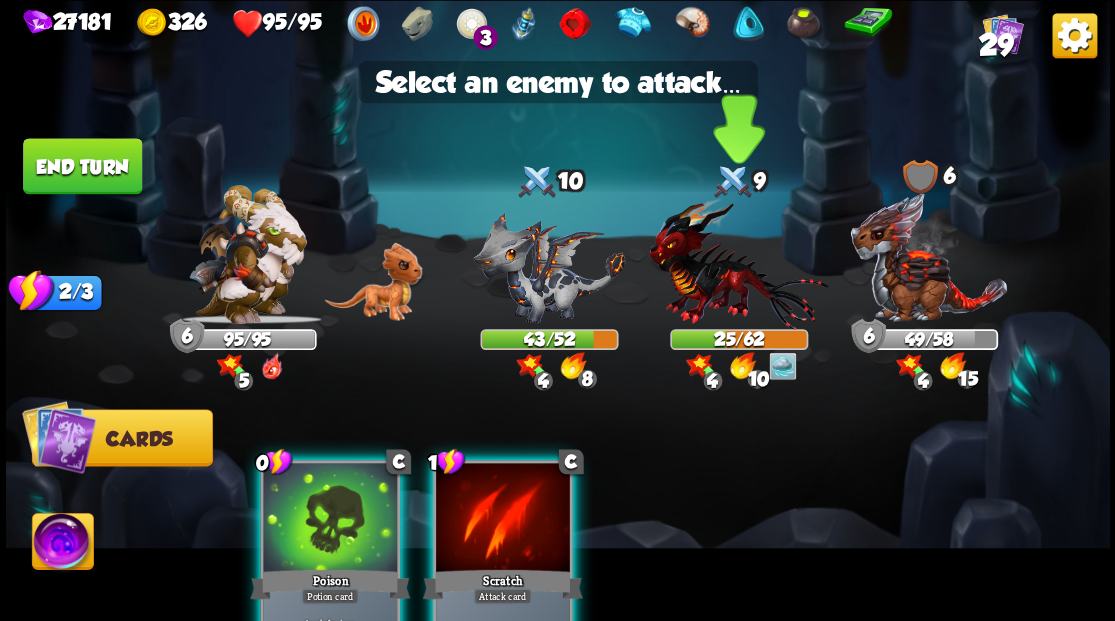 click at bounding box center (738, 263) 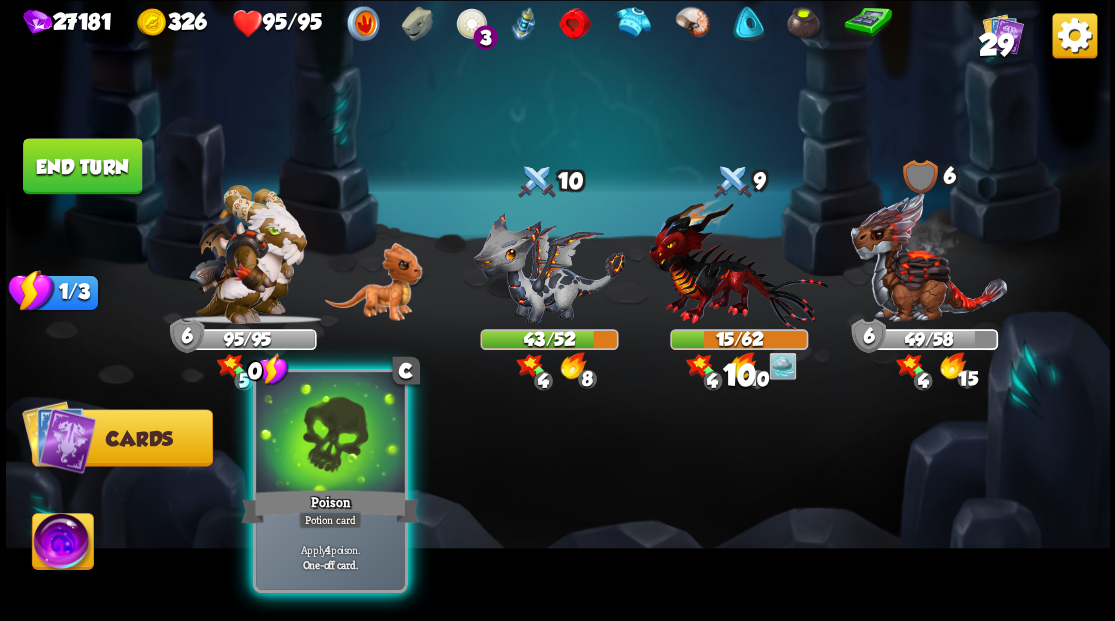click at bounding box center (330, 434) 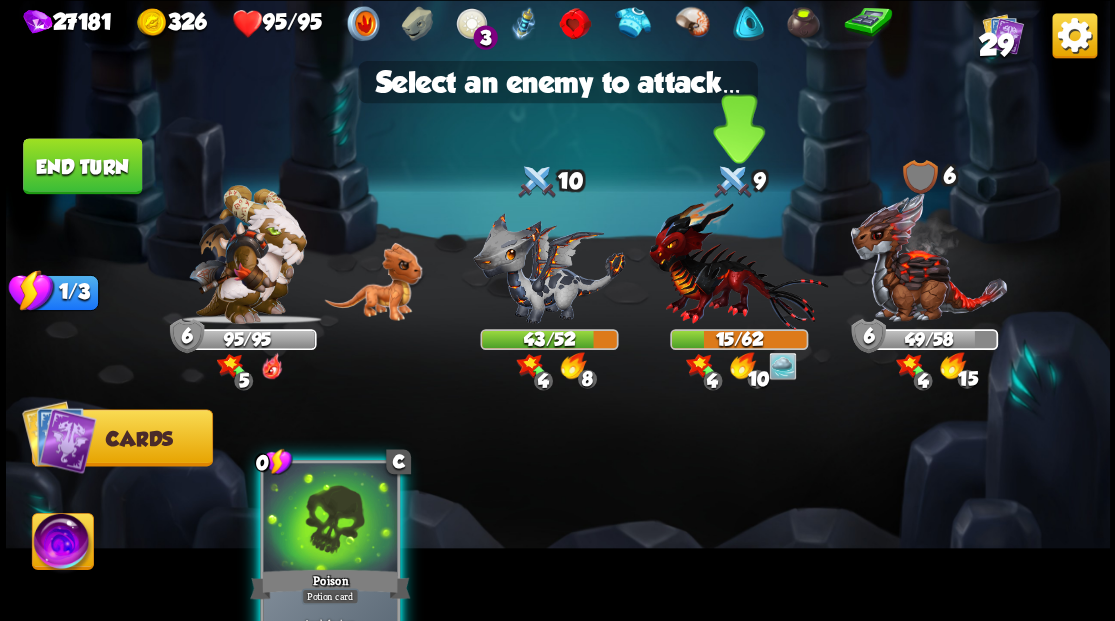 click at bounding box center [738, 263] 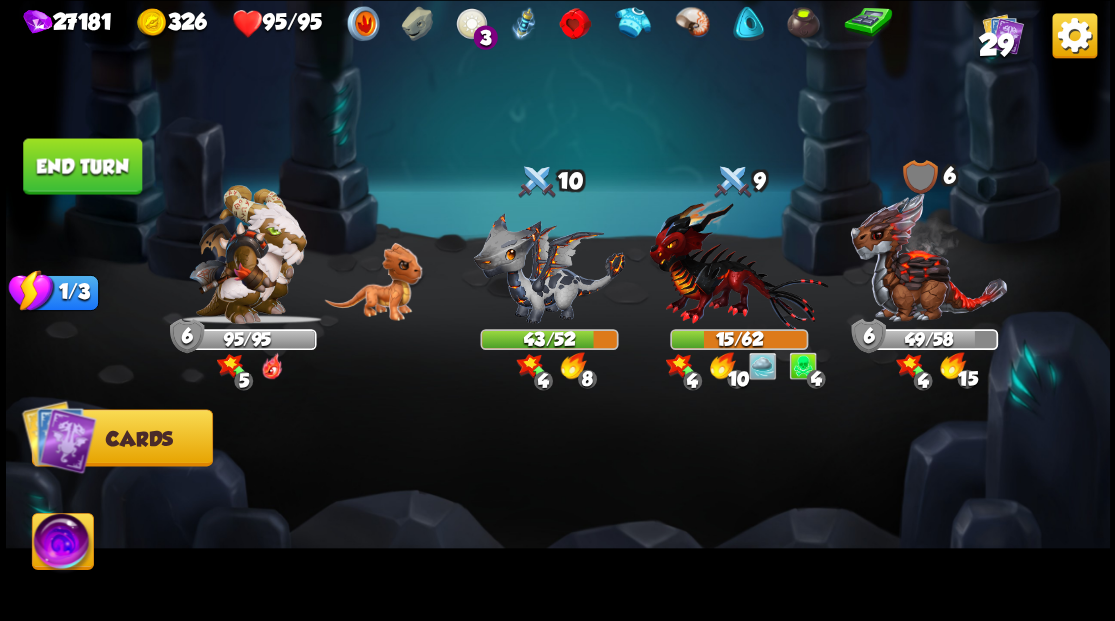 click on "End turn" at bounding box center (82, 166) 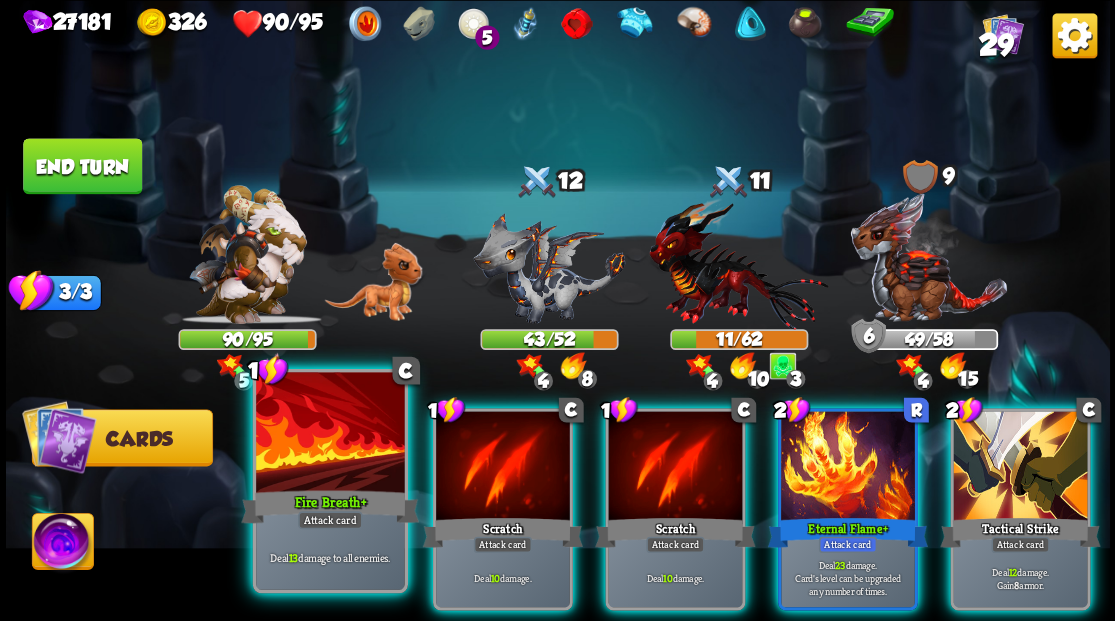 click on "Fire Breath +" at bounding box center (330, 506) 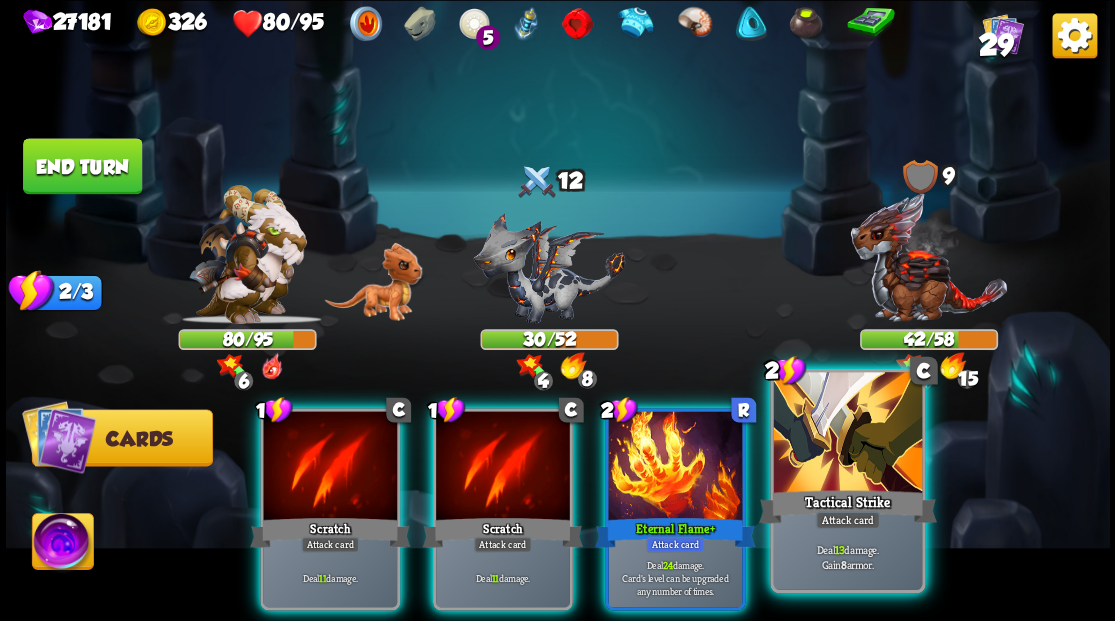 click at bounding box center [847, 434] 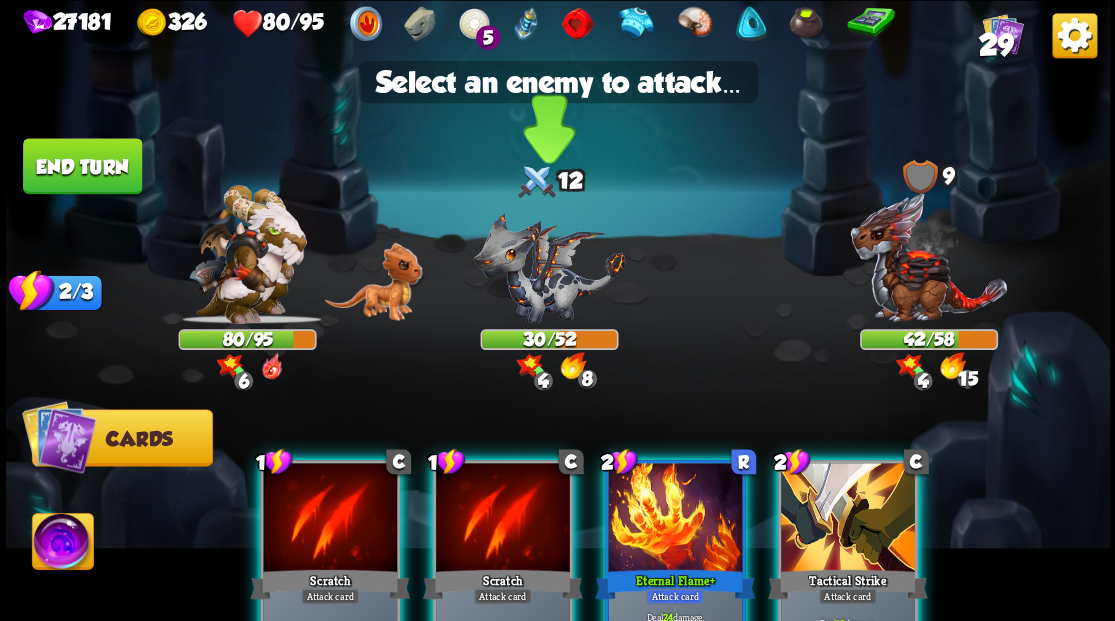 click at bounding box center (549, 267) 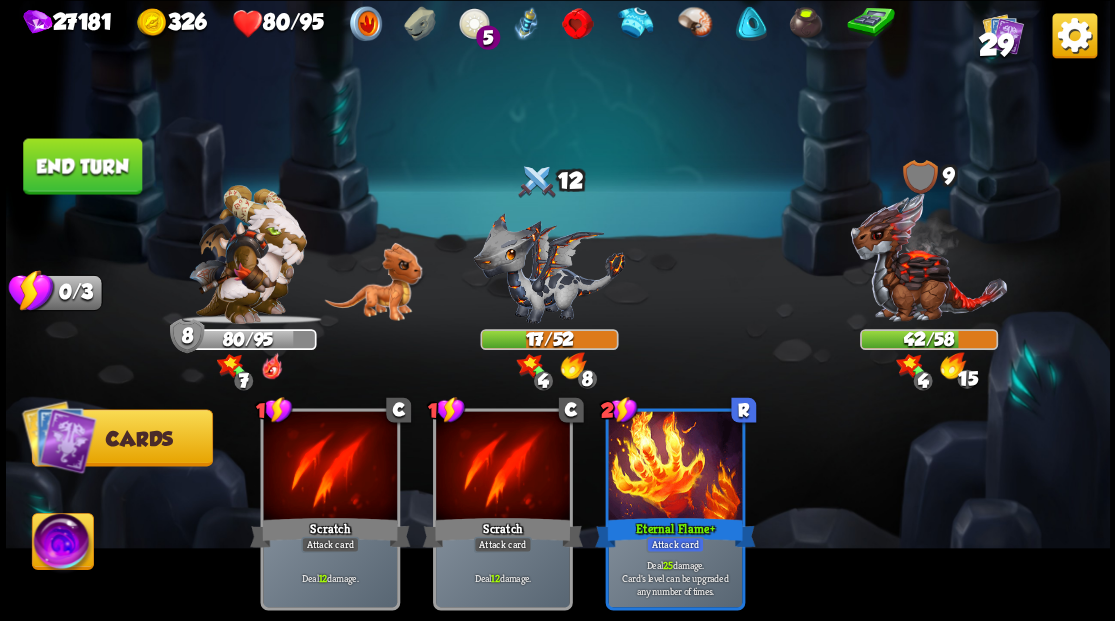 click at bounding box center (62, 544) 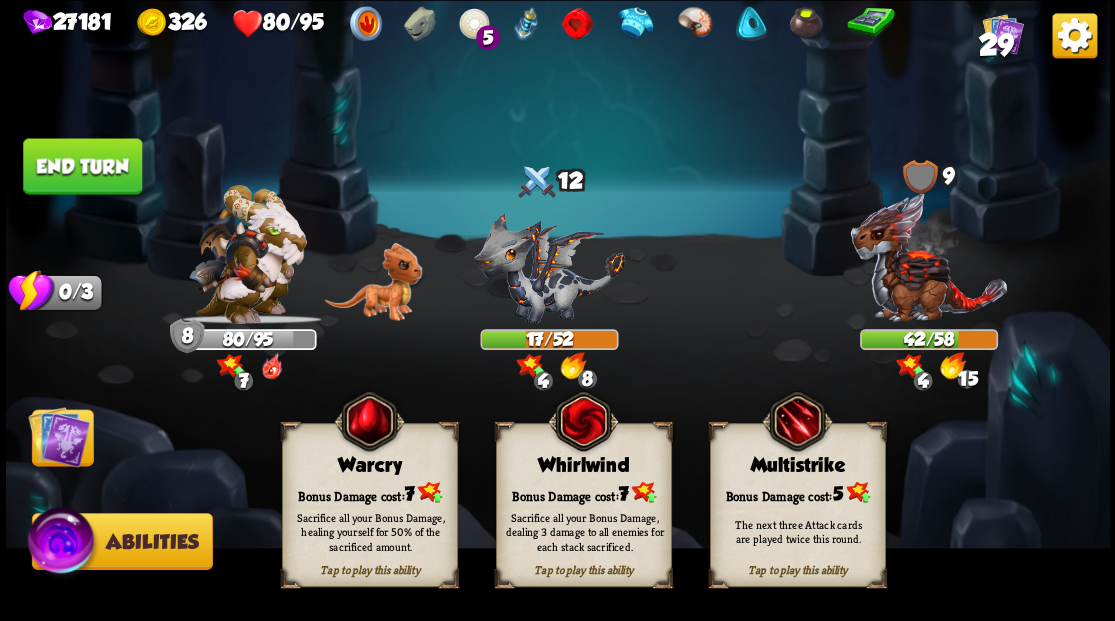 drag, startPoint x: 384, startPoint y: 522, endPoint x: 290, endPoint y: 493, distance: 98.37174 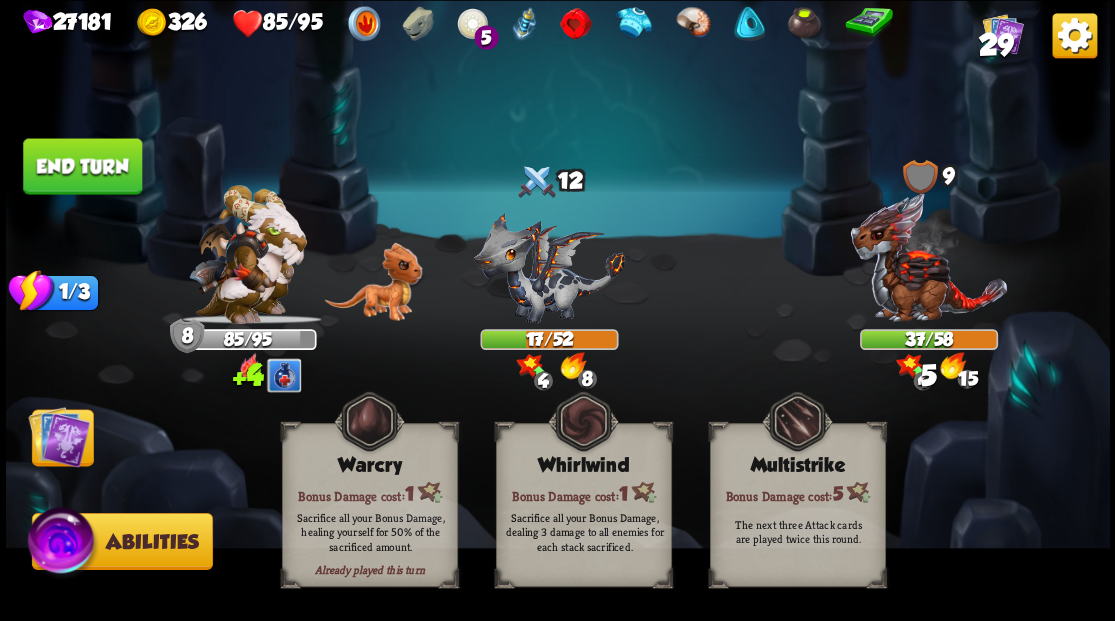 click at bounding box center [59, 436] 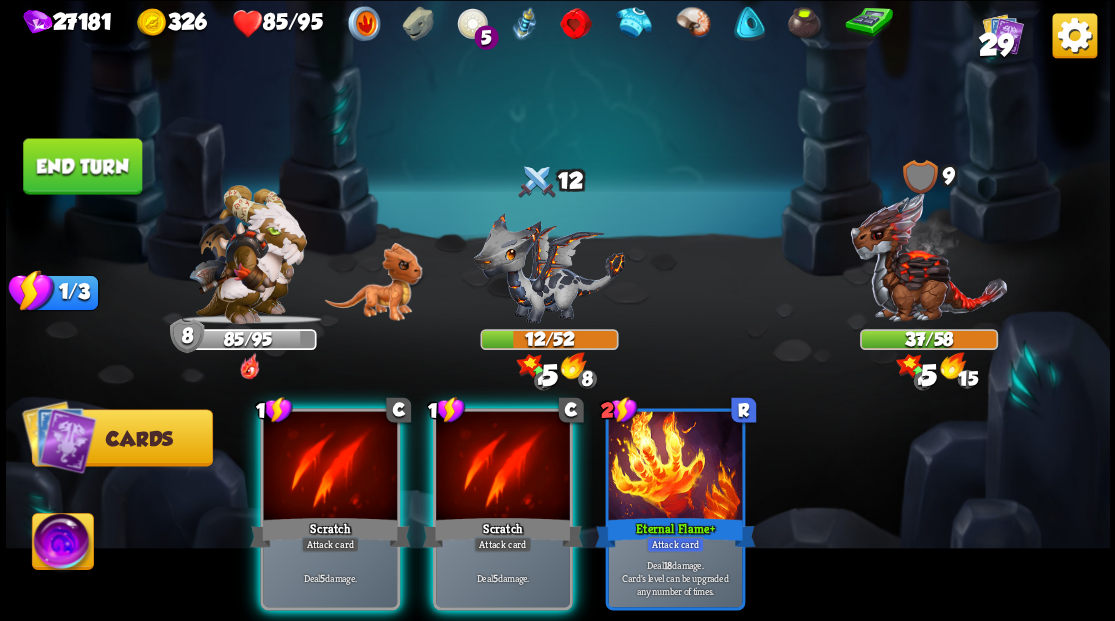 click on "End turn" at bounding box center [82, 166] 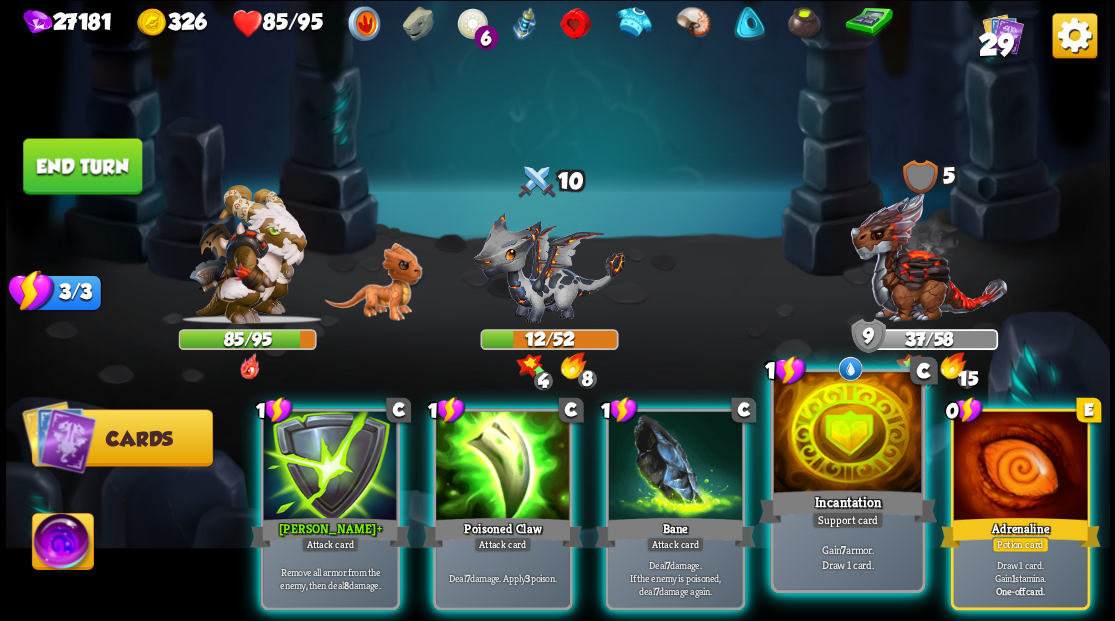 click at bounding box center (847, 434) 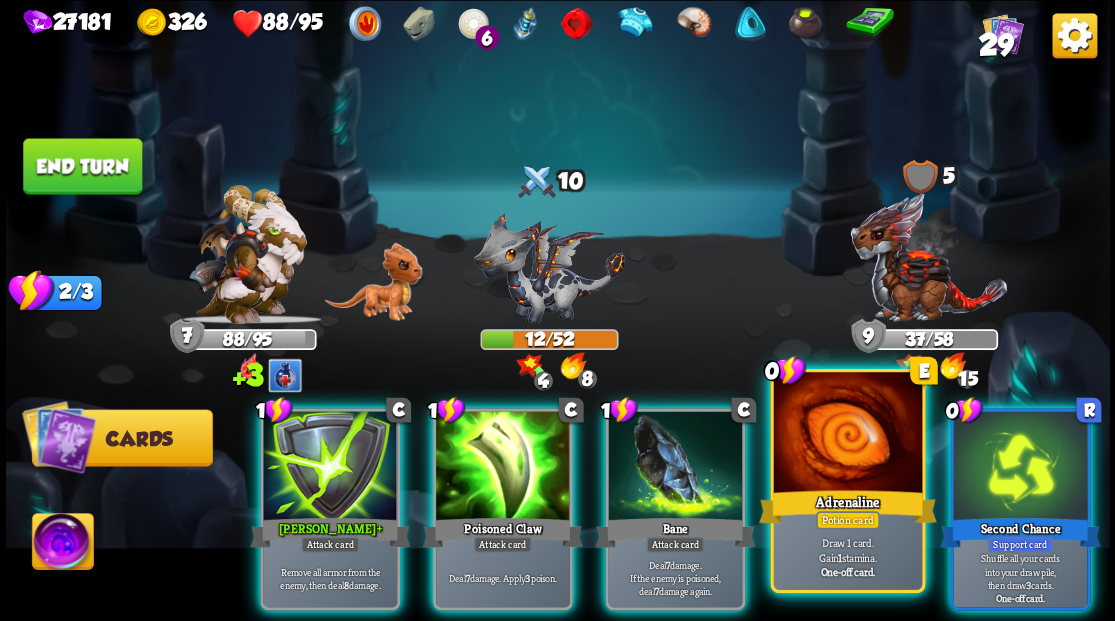 click at bounding box center (847, 434) 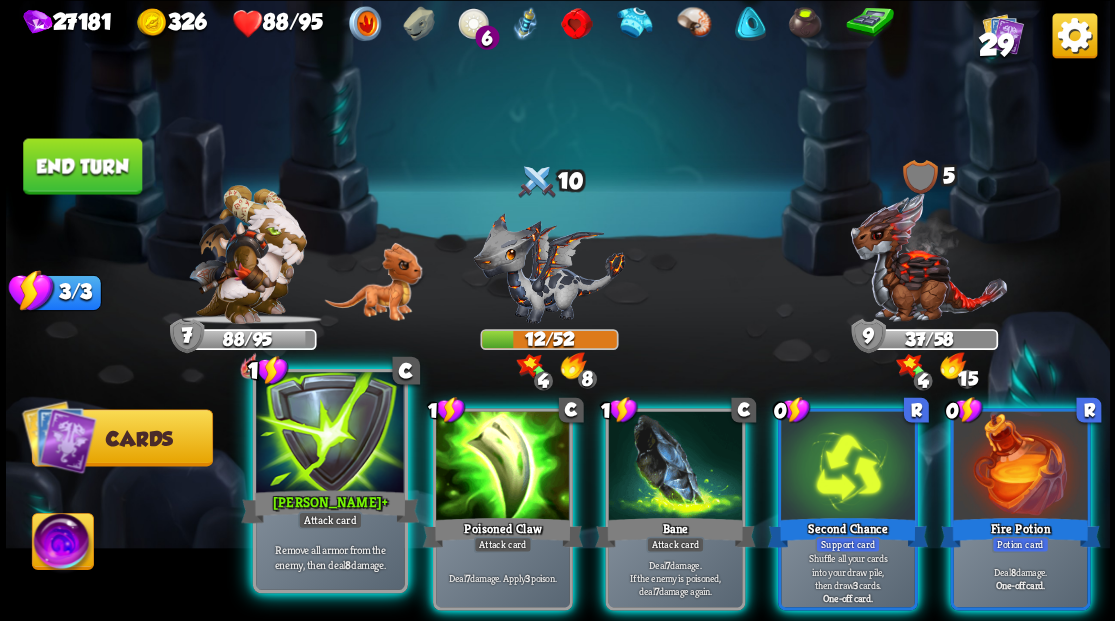 drag, startPoint x: 333, startPoint y: 454, endPoint x: 332, endPoint y: 432, distance: 22.022715 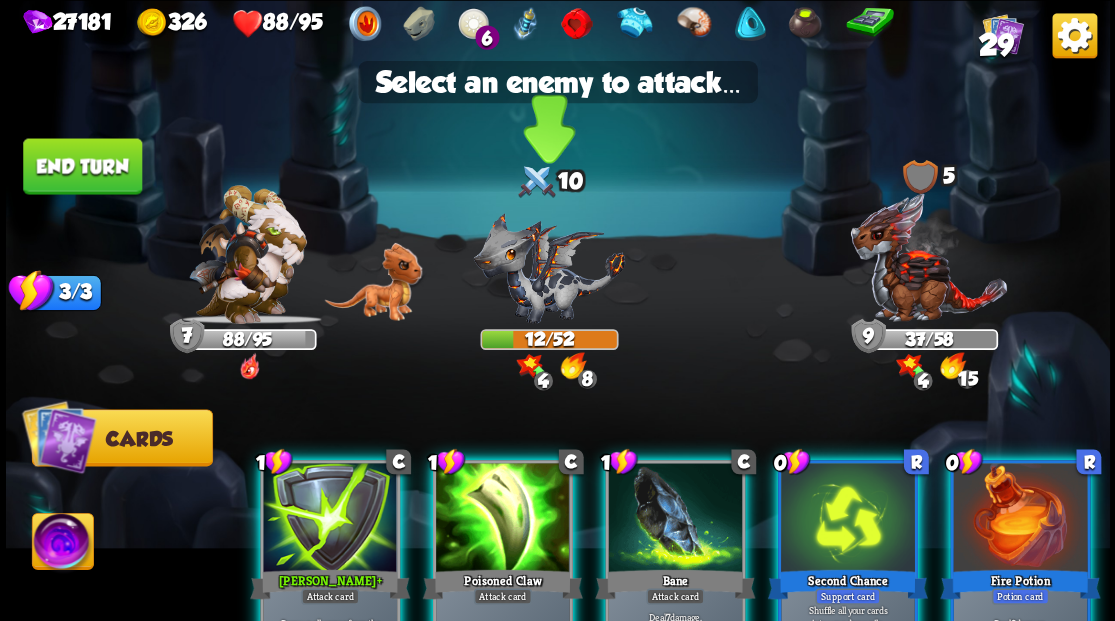 click at bounding box center (549, 267) 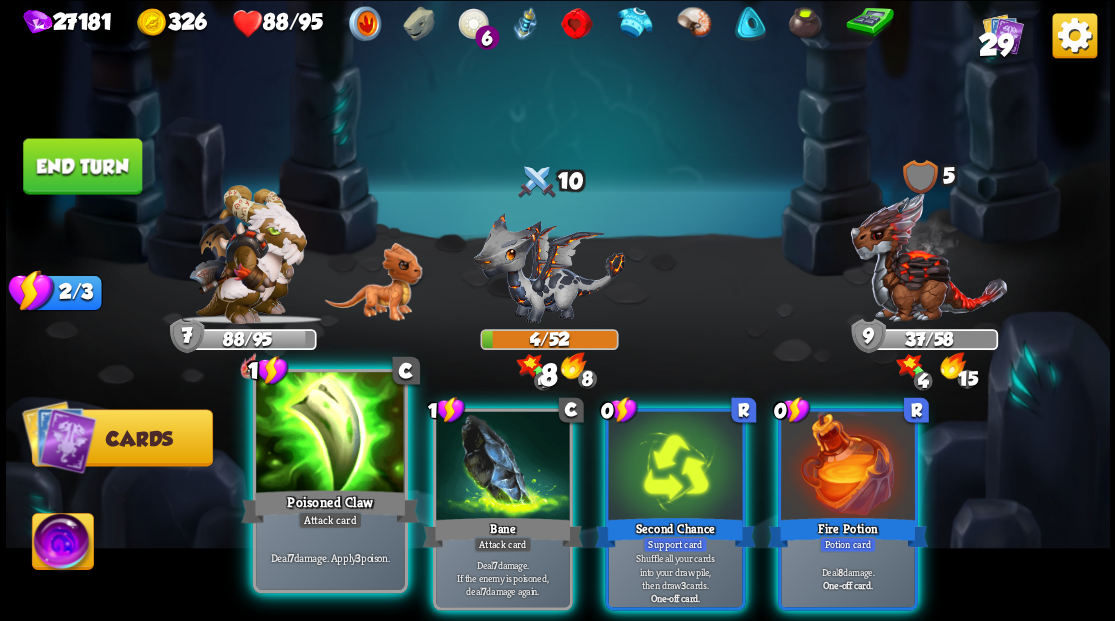 click at bounding box center (330, 434) 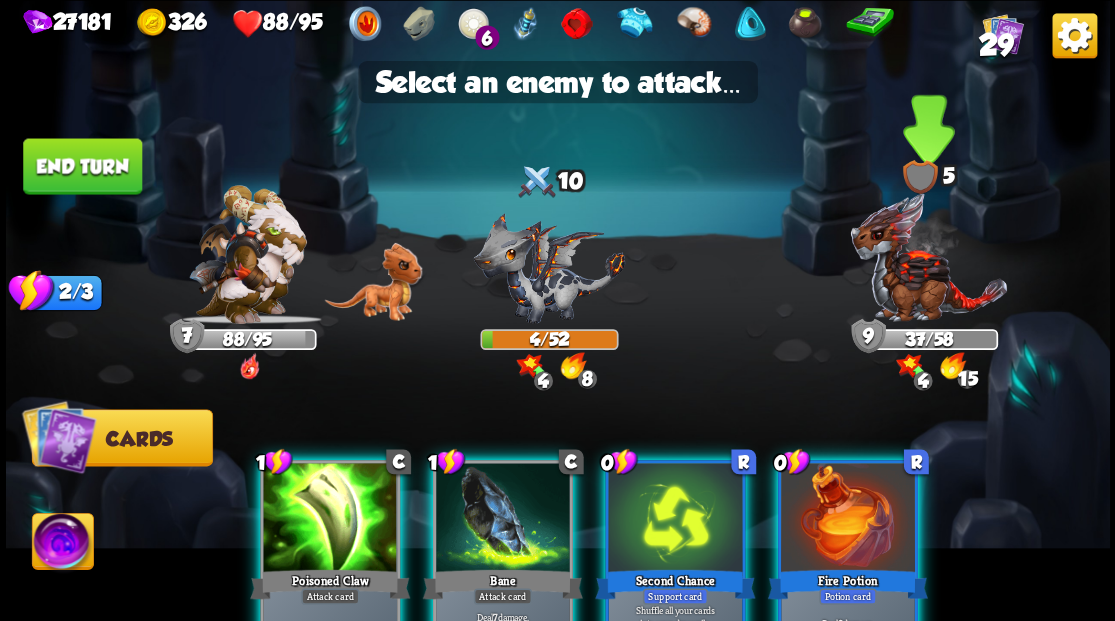drag, startPoint x: 932, startPoint y: 284, endPoint x: 884, endPoint y: 302, distance: 51.264023 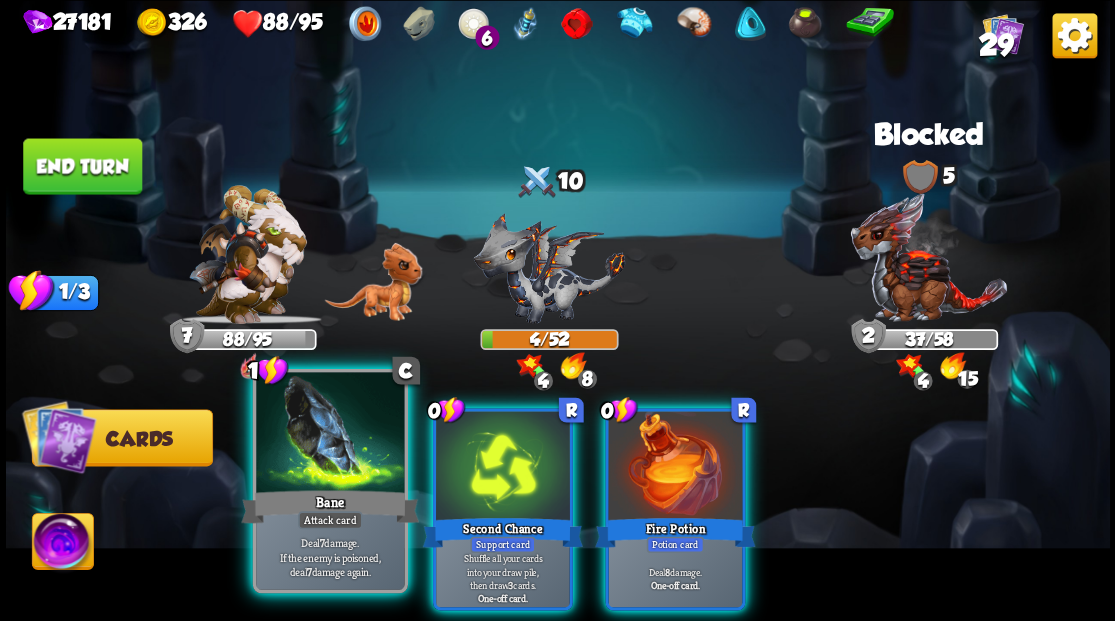 click at bounding box center (330, 434) 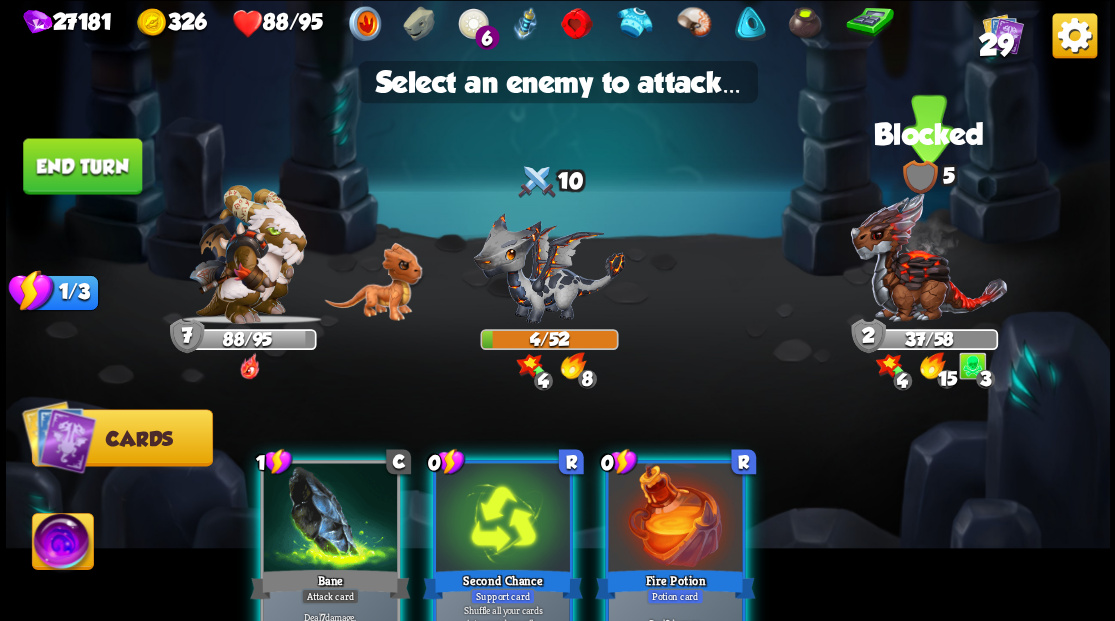 click at bounding box center [928, 257] 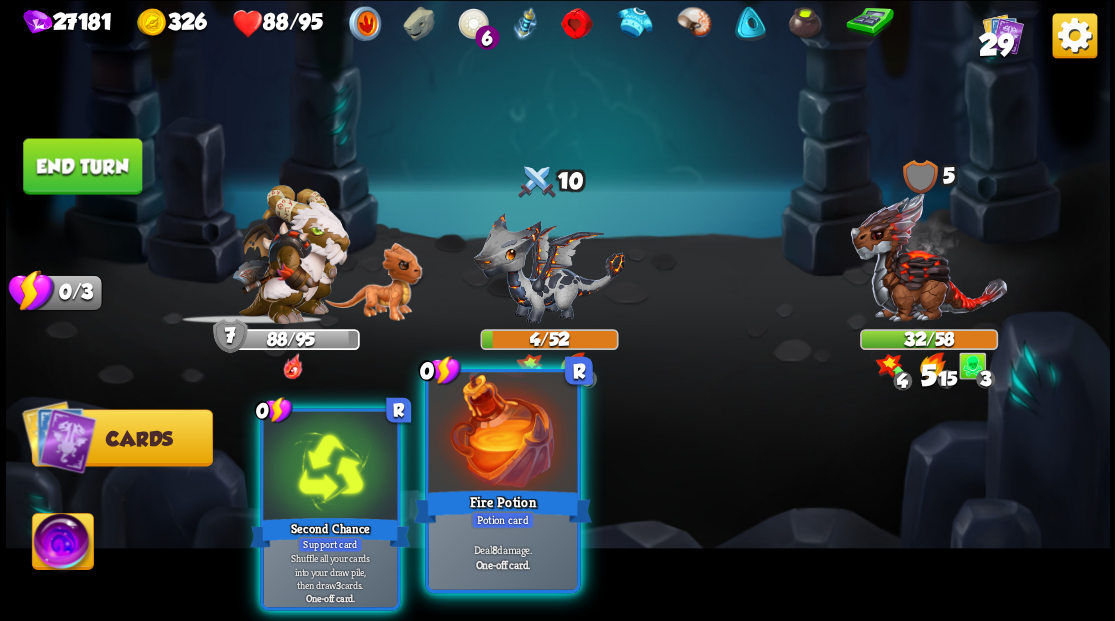 click at bounding box center [502, 434] 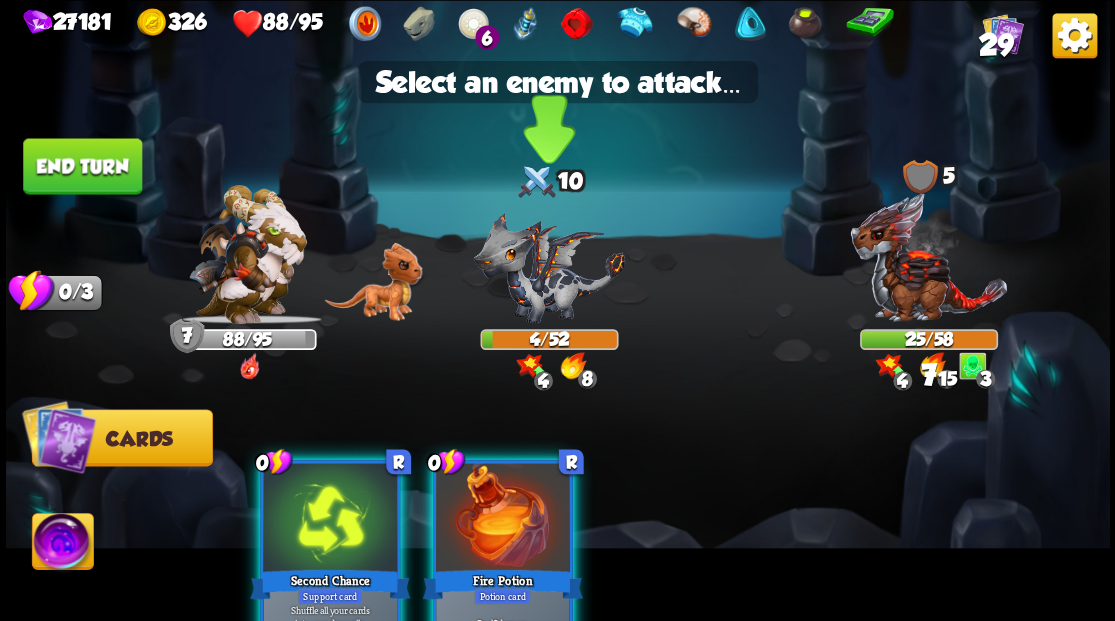 click at bounding box center [549, 267] 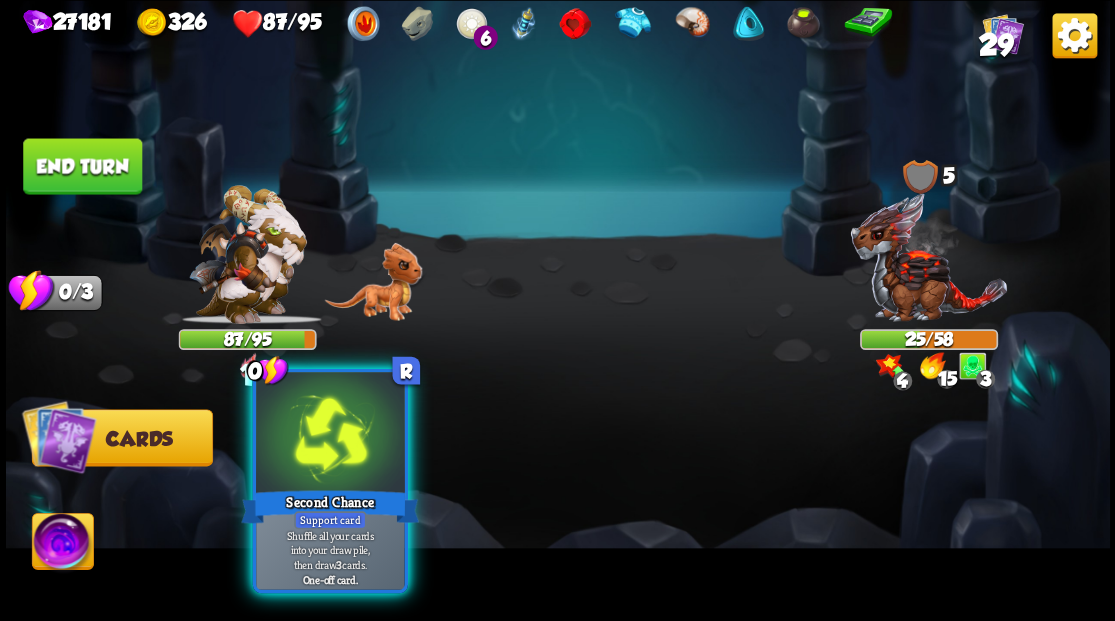 click at bounding box center [330, 434] 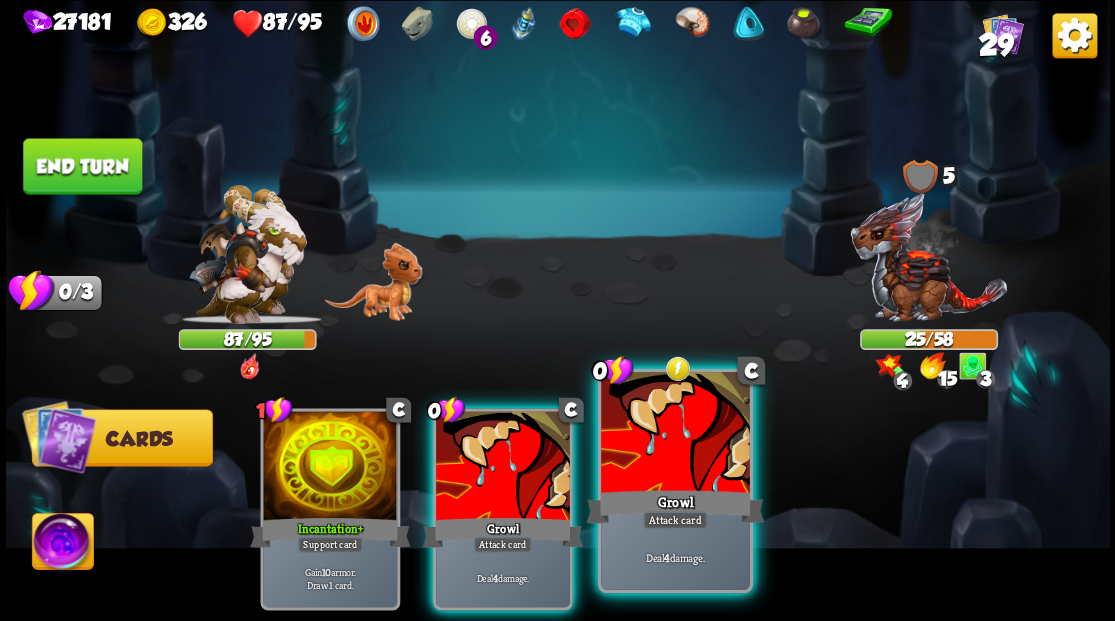 click at bounding box center (675, 434) 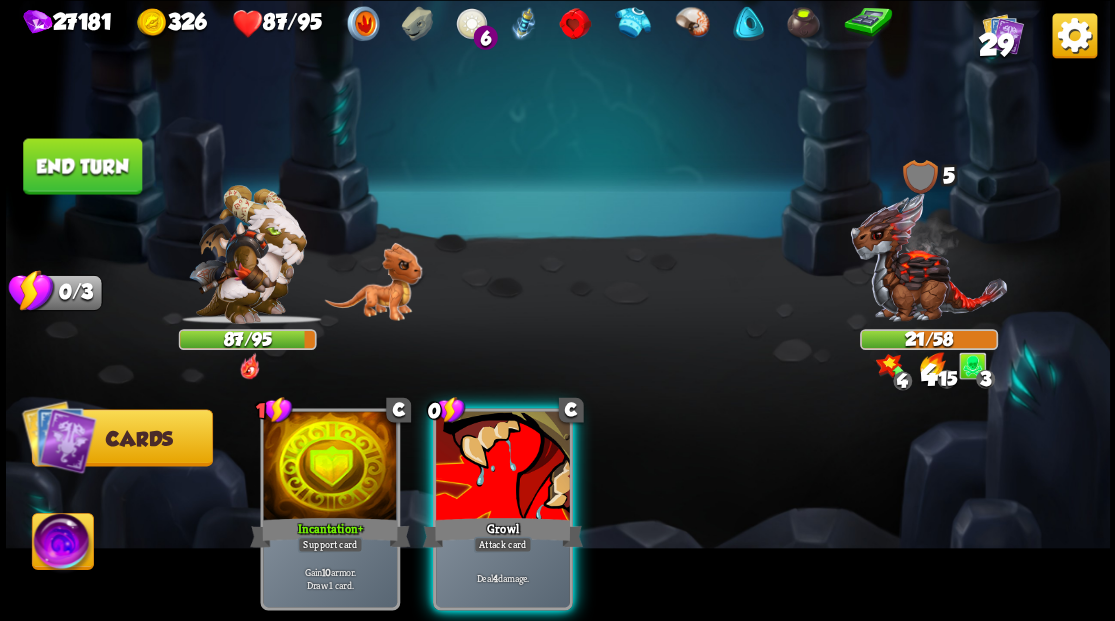 drag, startPoint x: 486, startPoint y: 442, endPoint x: 258, endPoint y: 298, distance: 269.66647 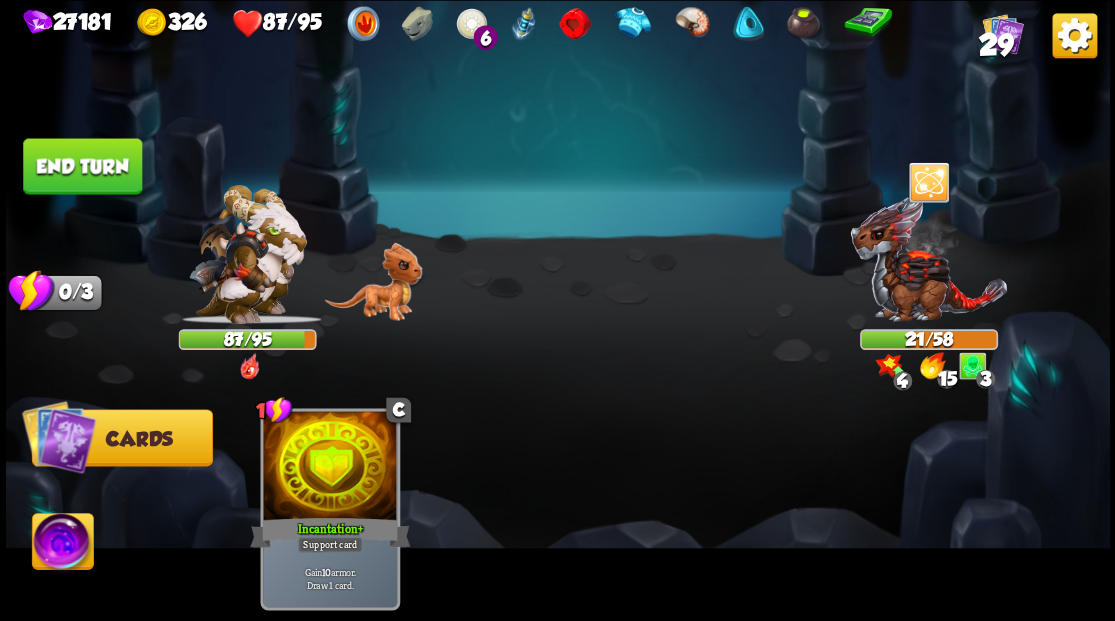 click on "End turn" at bounding box center [82, 166] 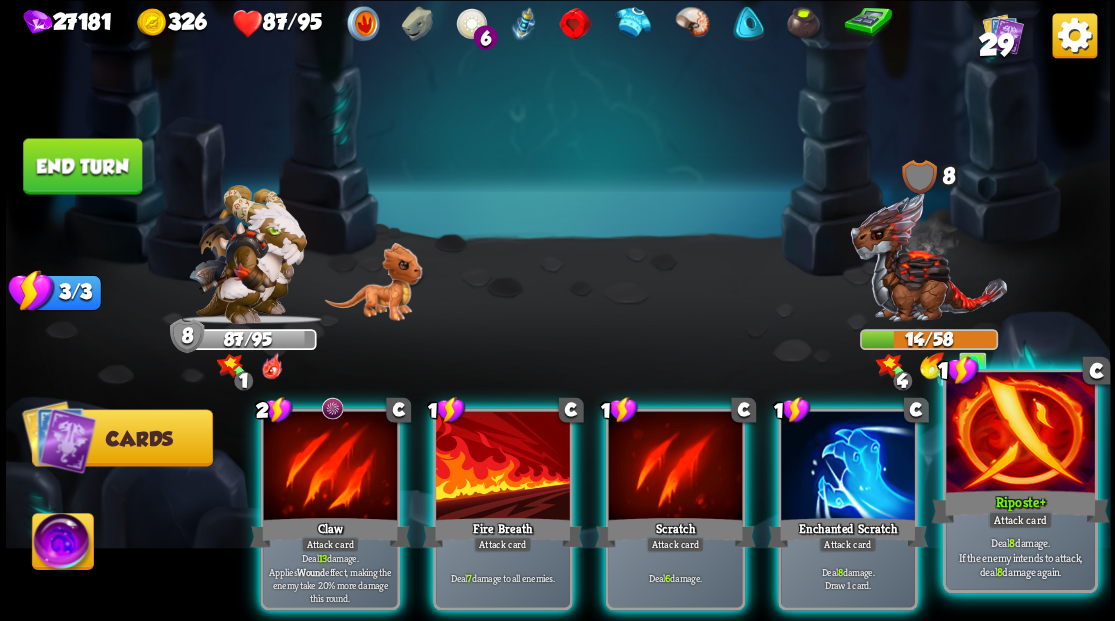 click at bounding box center [1020, 434] 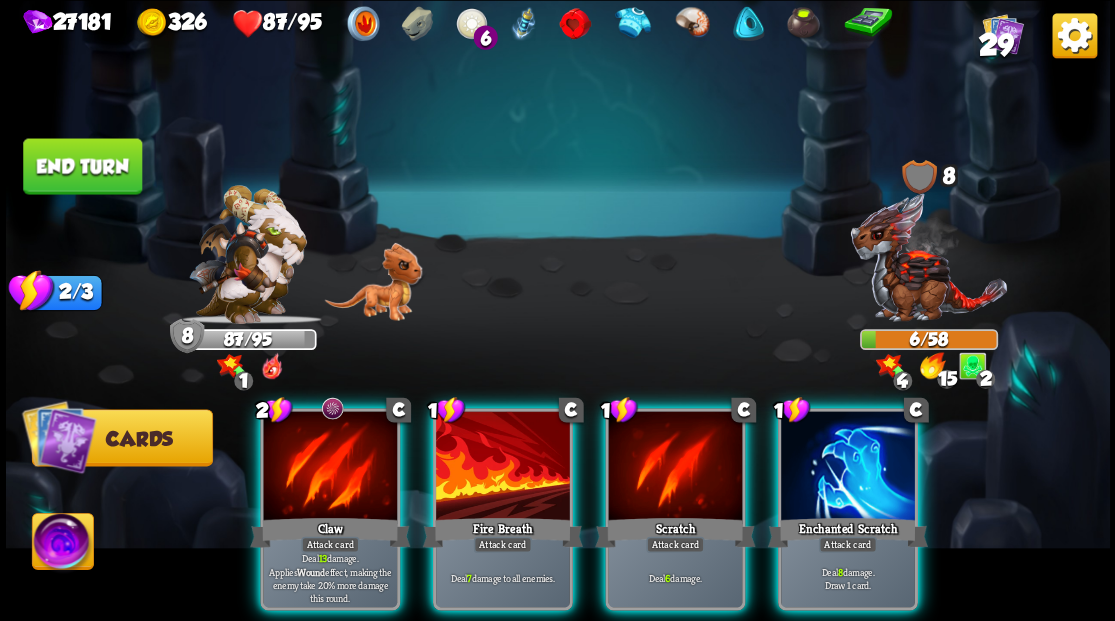 click at bounding box center (62, 544) 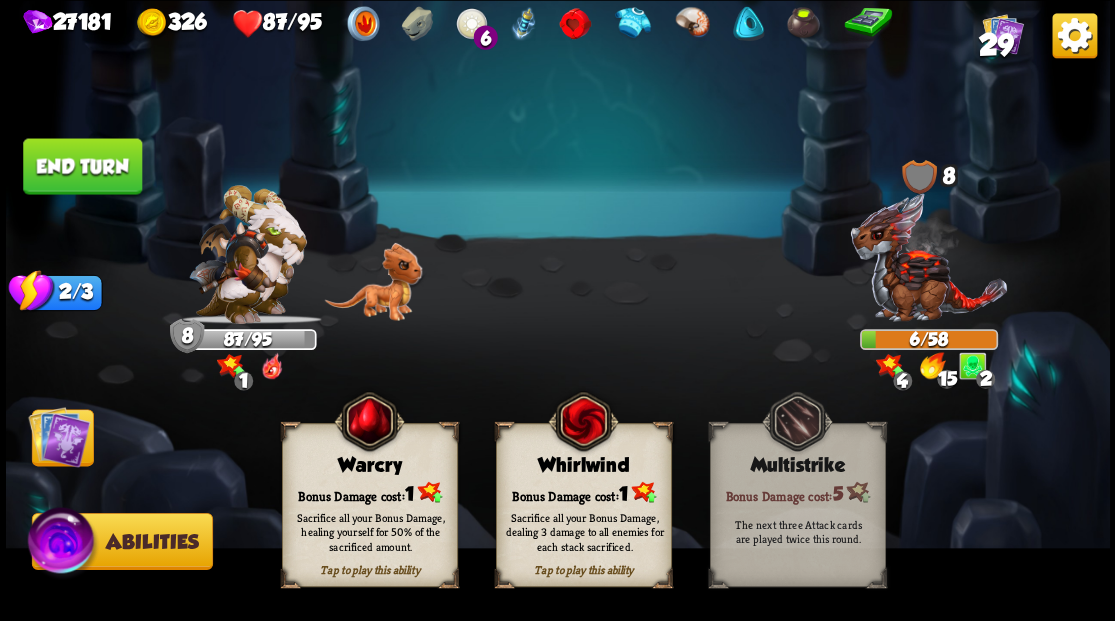 click on "Bonus Damage cost:  1" at bounding box center [369, 492] 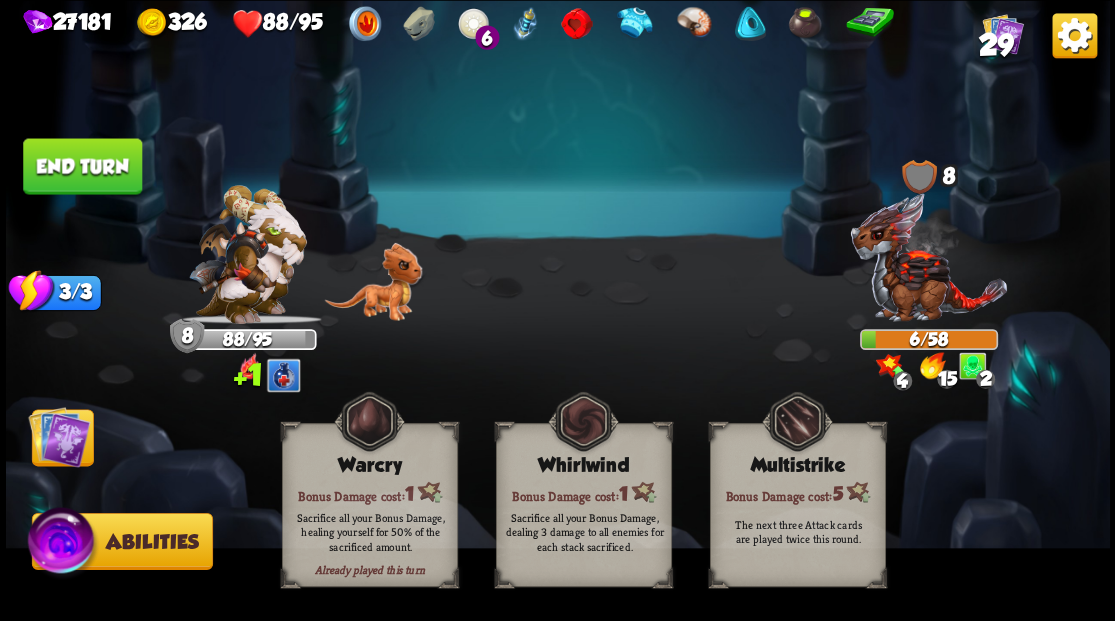 click at bounding box center (59, 436) 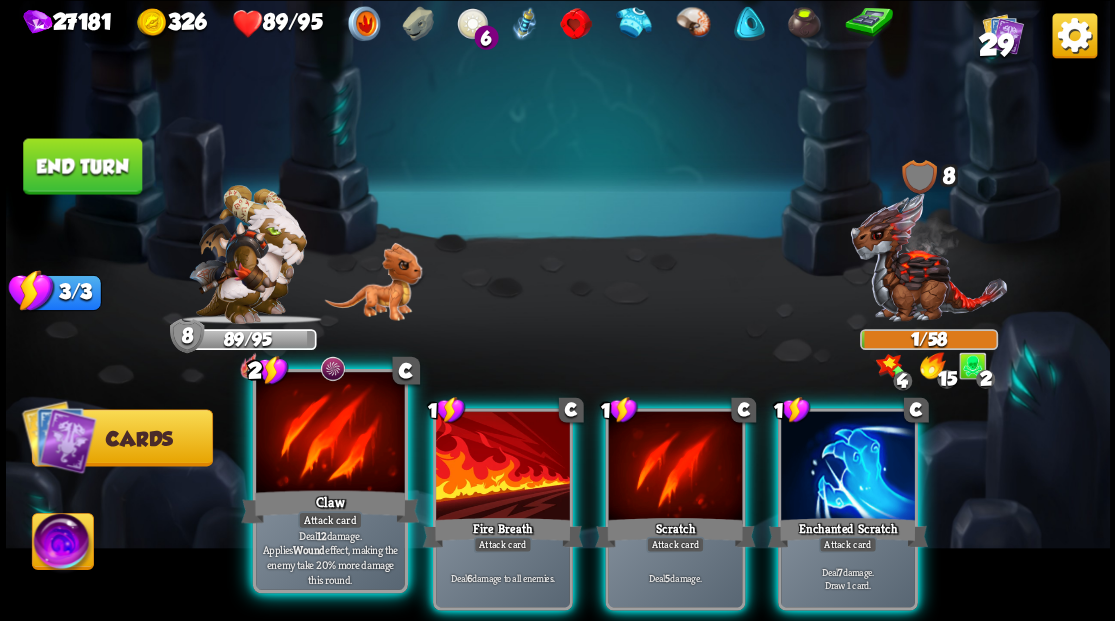 click at bounding box center (330, 434) 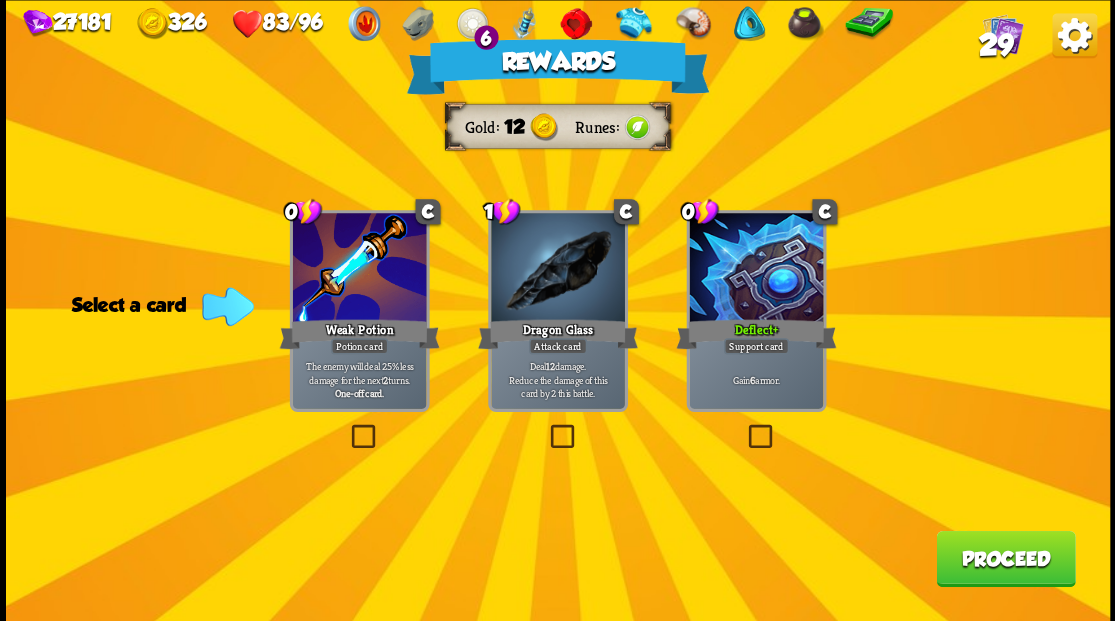 click on "29" at bounding box center (995, 45) 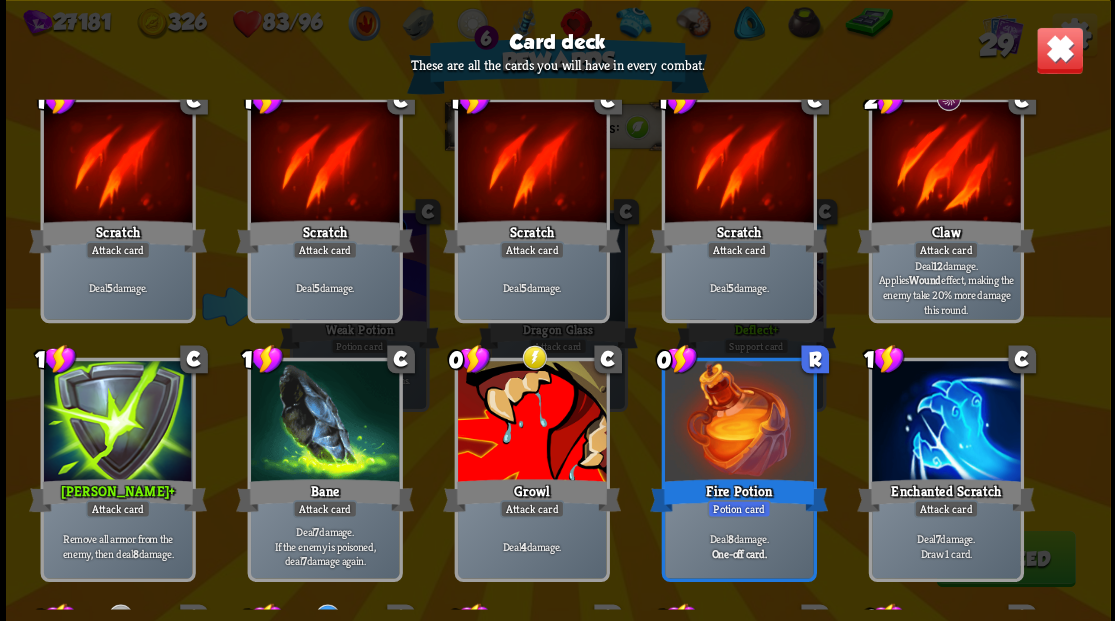 scroll, scrollTop: 0, scrollLeft: 0, axis: both 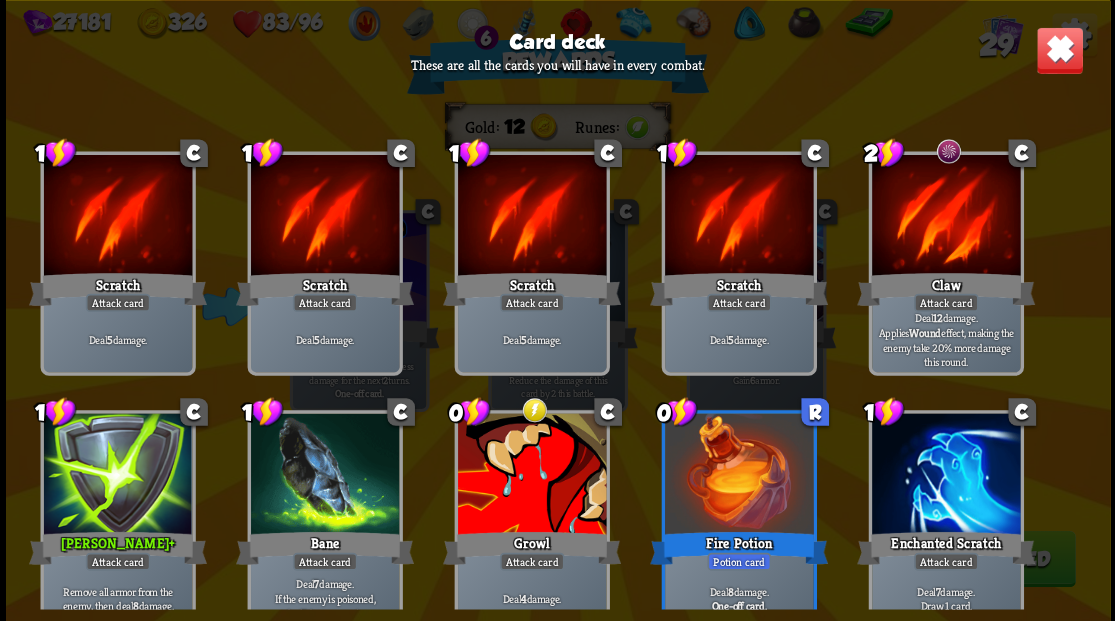 click at bounding box center (1059, 50) 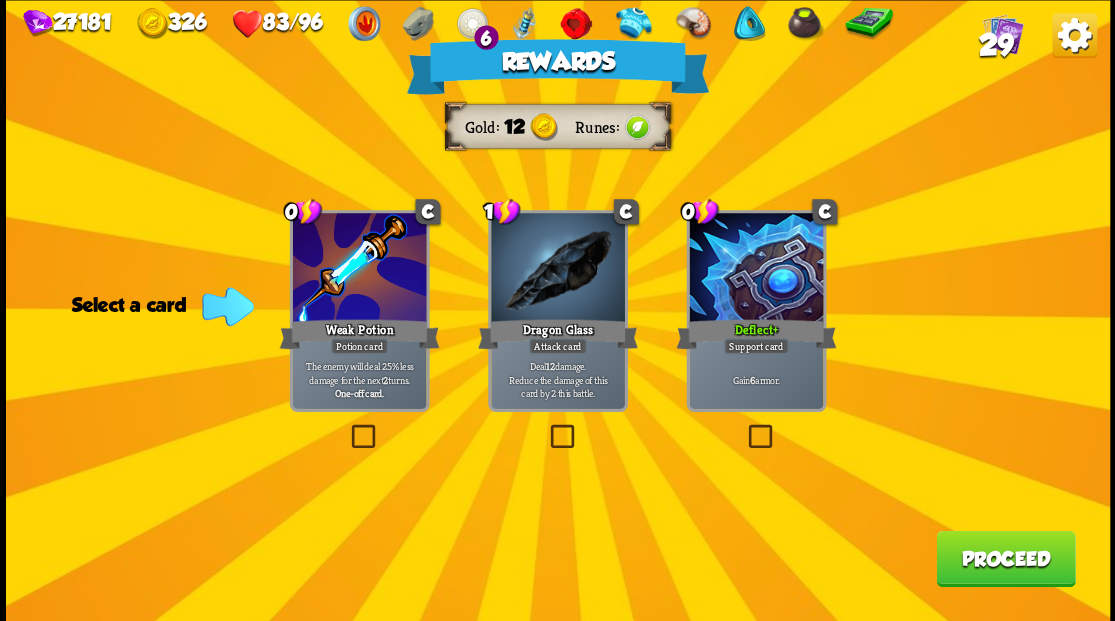 click on "Proceed" at bounding box center (1005, 558) 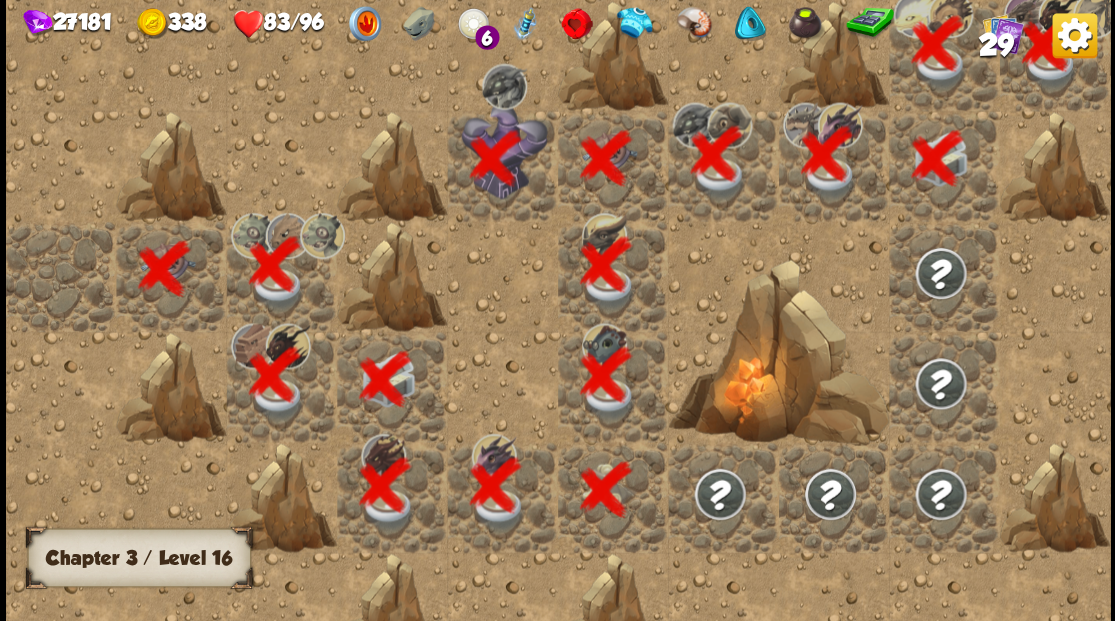 scroll, scrollTop: 0, scrollLeft: 384, axis: horizontal 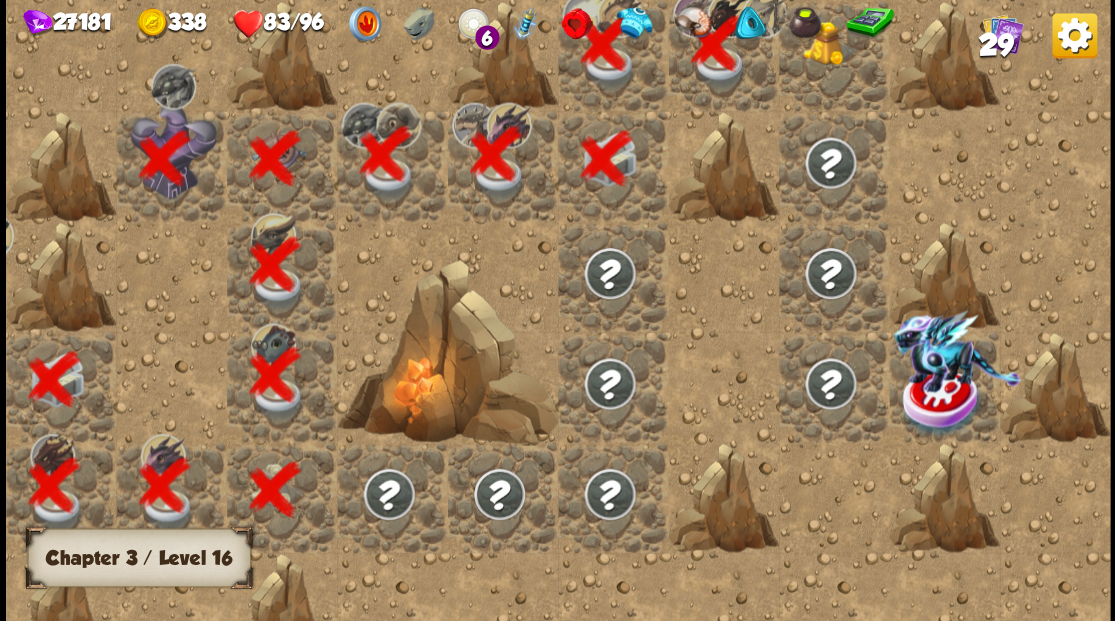 click at bounding box center (833, 55) 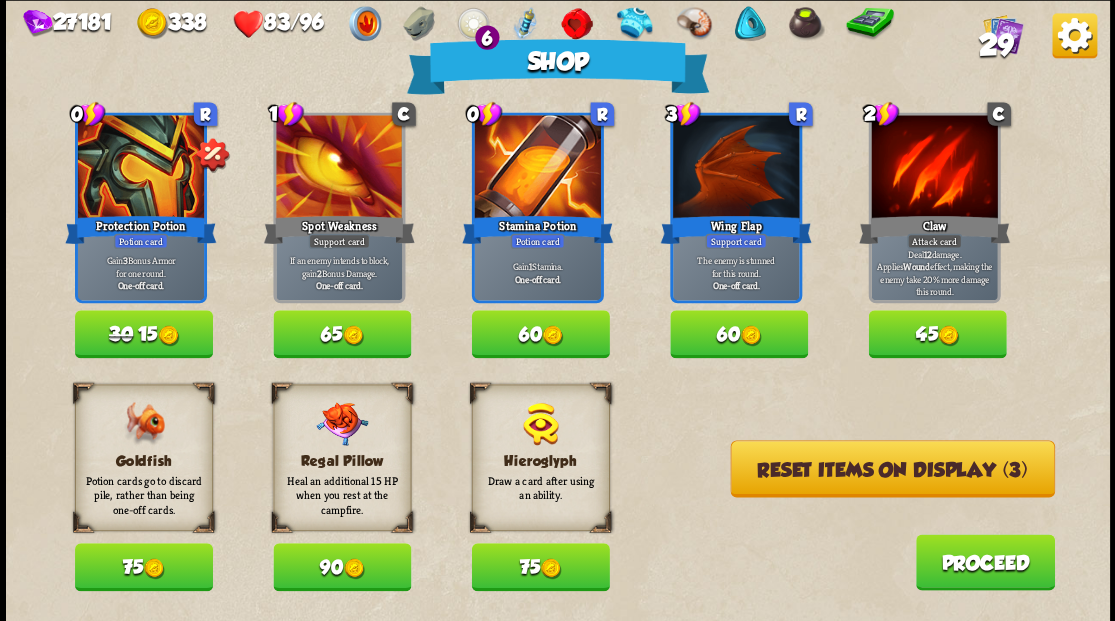 click on "75" at bounding box center [144, 567] 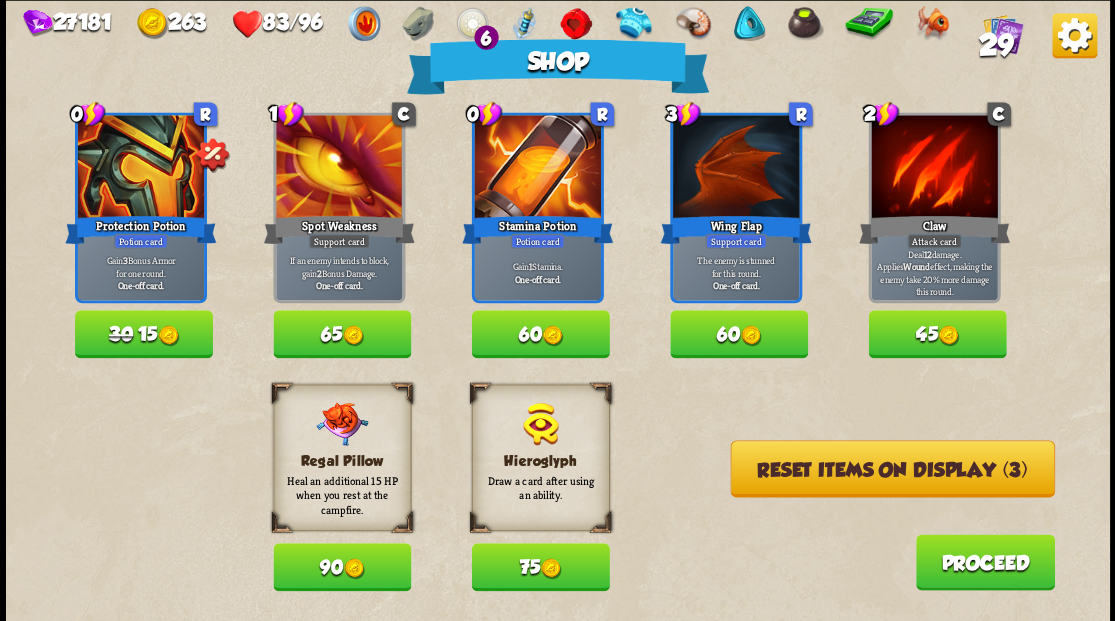 click on "Reset items on display (3)" at bounding box center (892, 468) 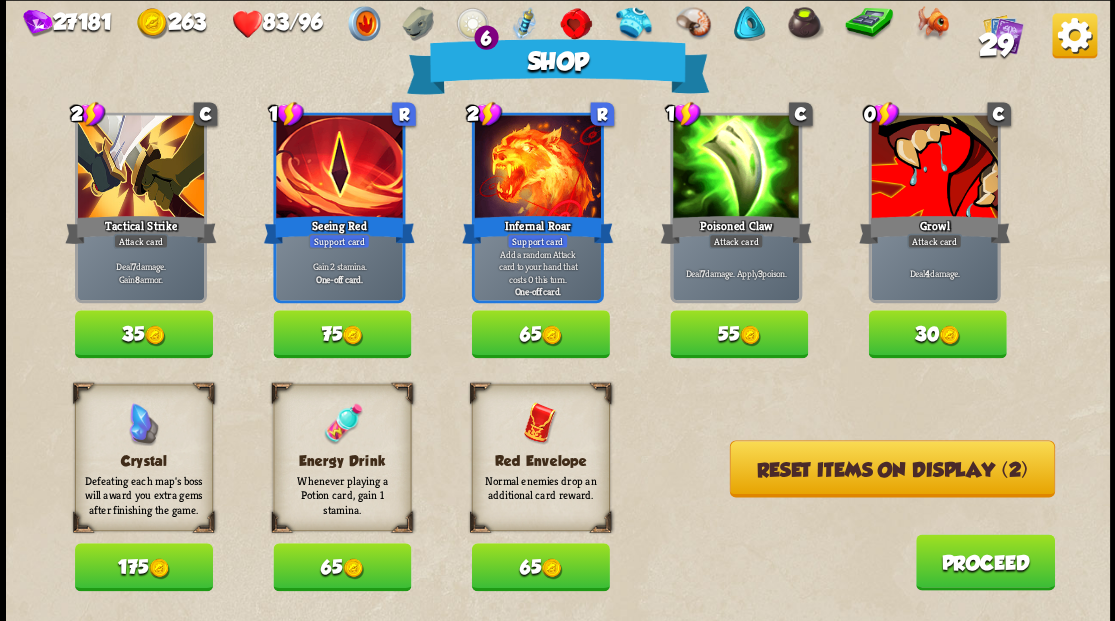 click on "65" at bounding box center (342, 567) 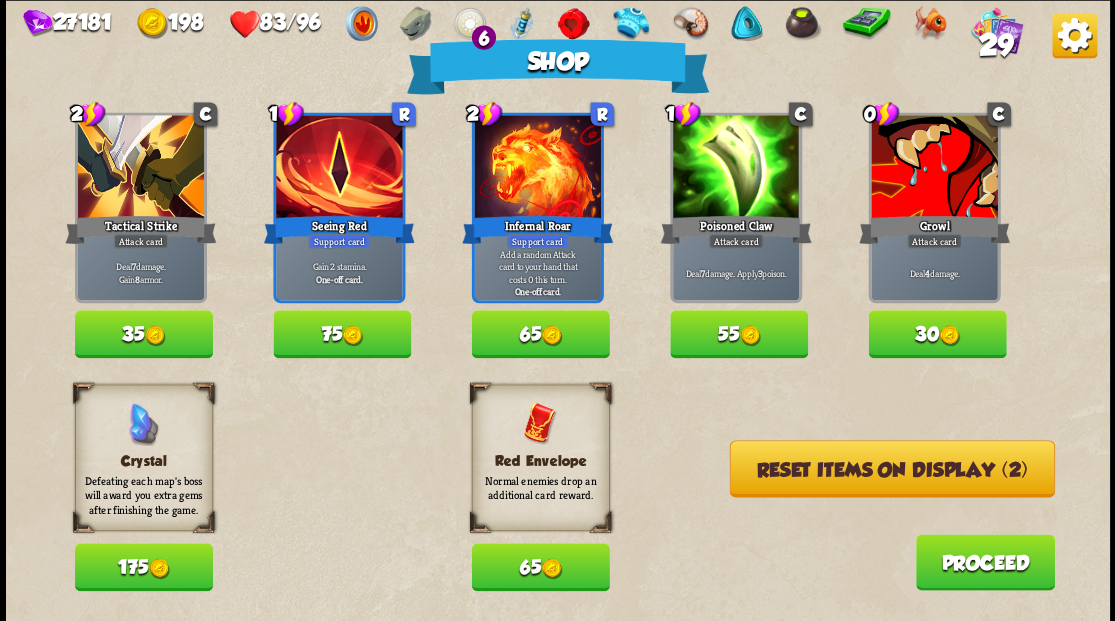 click on "Reset items on display (2)" at bounding box center [891, 468] 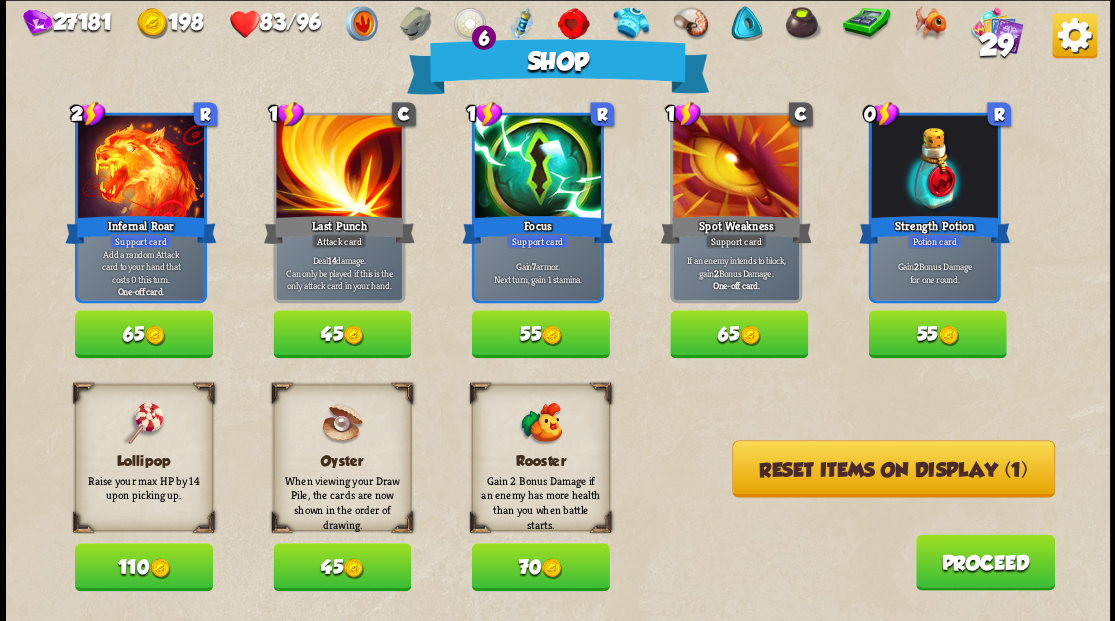click on "Reset items on display (1)" at bounding box center (893, 468) 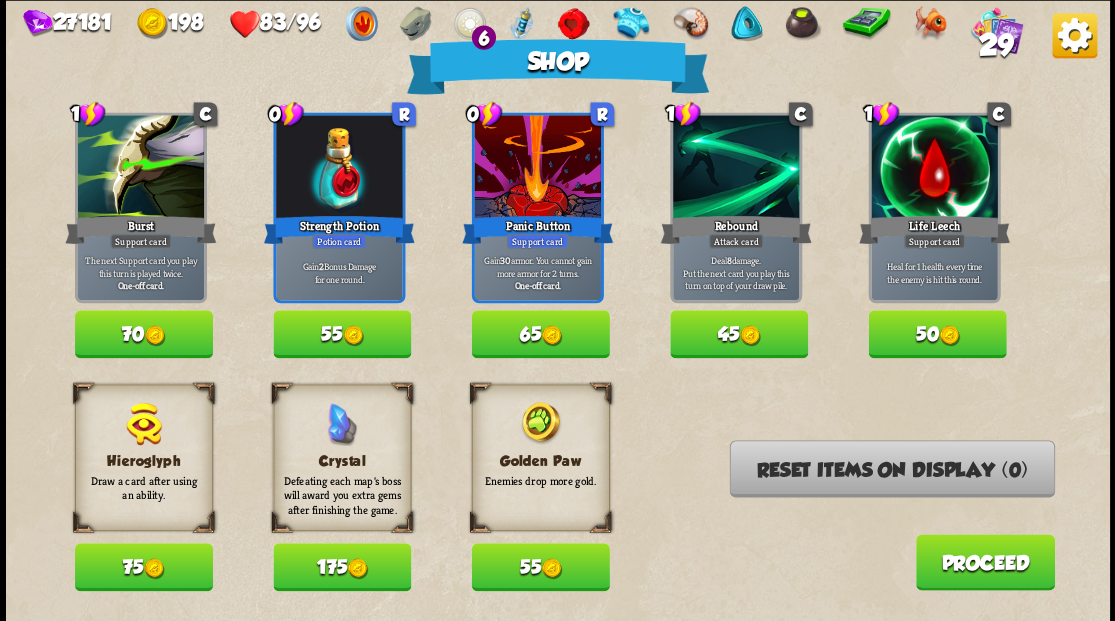 click on "55" at bounding box center (540, 567) 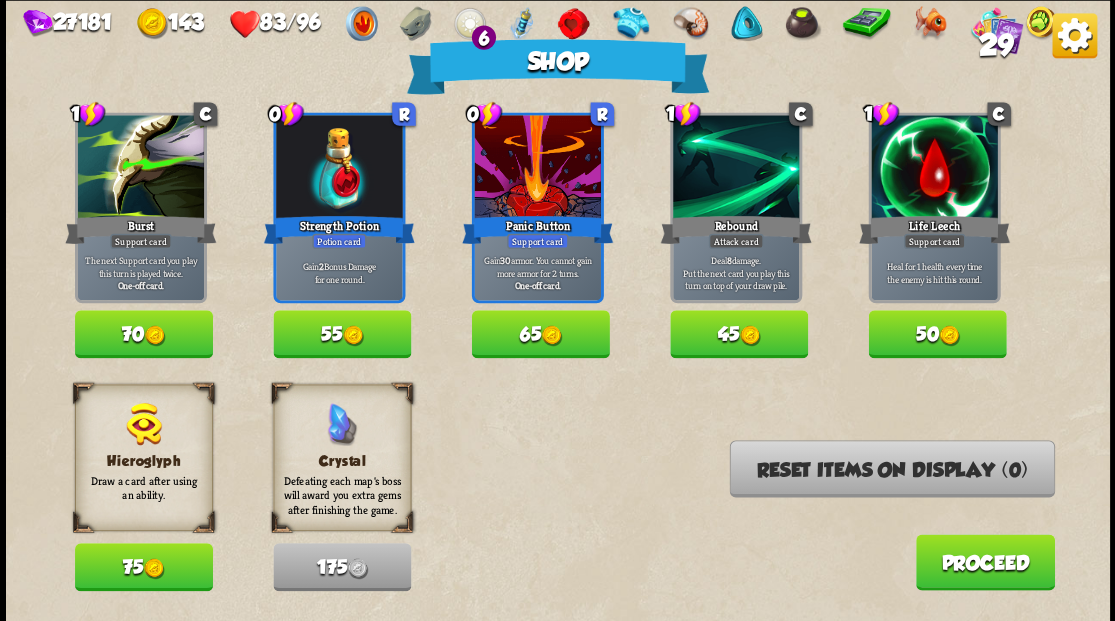 click on "29" at bounding box center [995, 45] 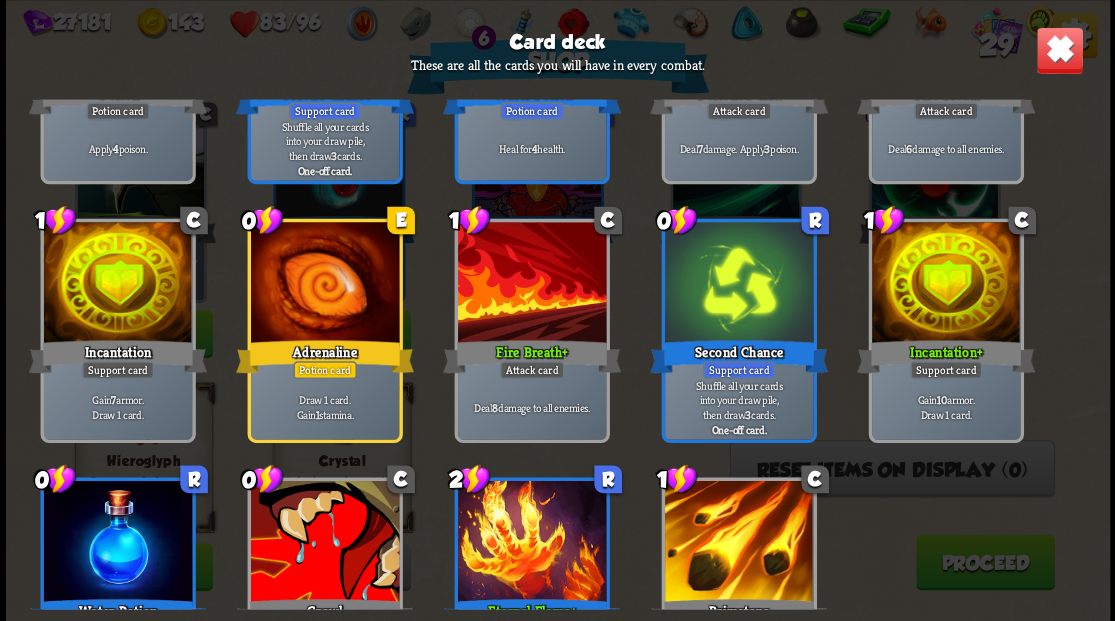 scroll, scrollTop: 1229, scrollLeft: 0, axis: vertical 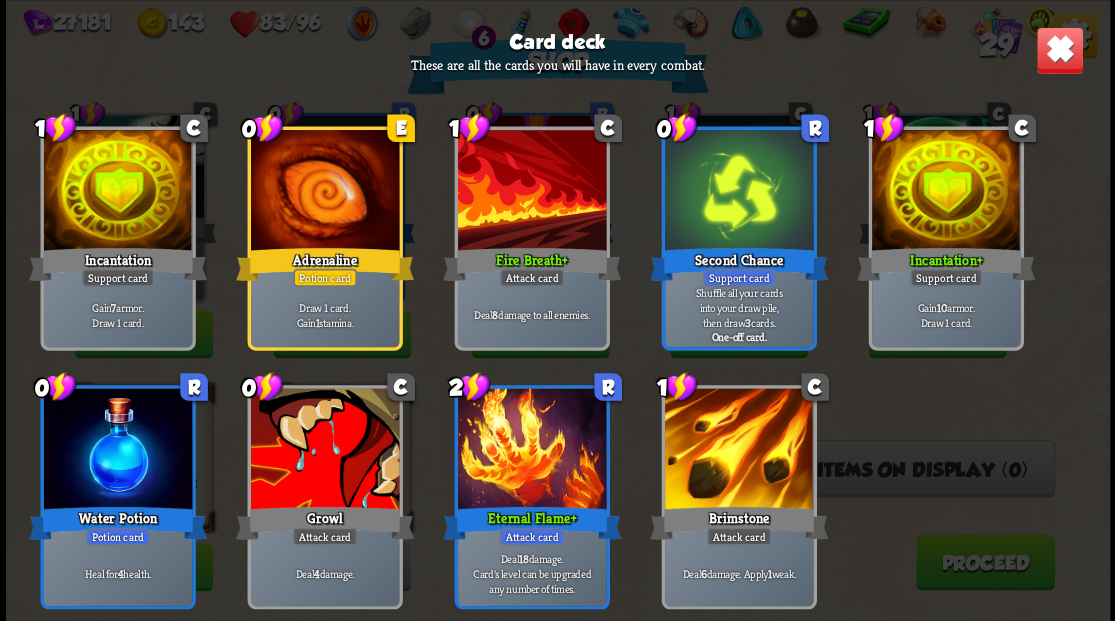 click at bounding box center [1059, 50] 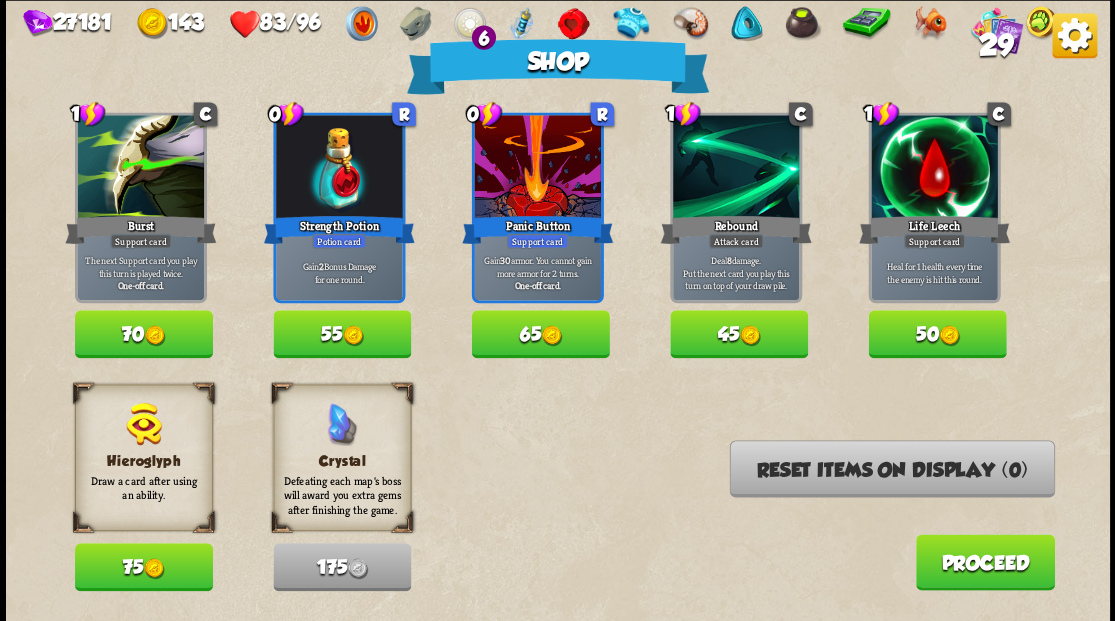 click on "55" at bounding box center [342, 334] 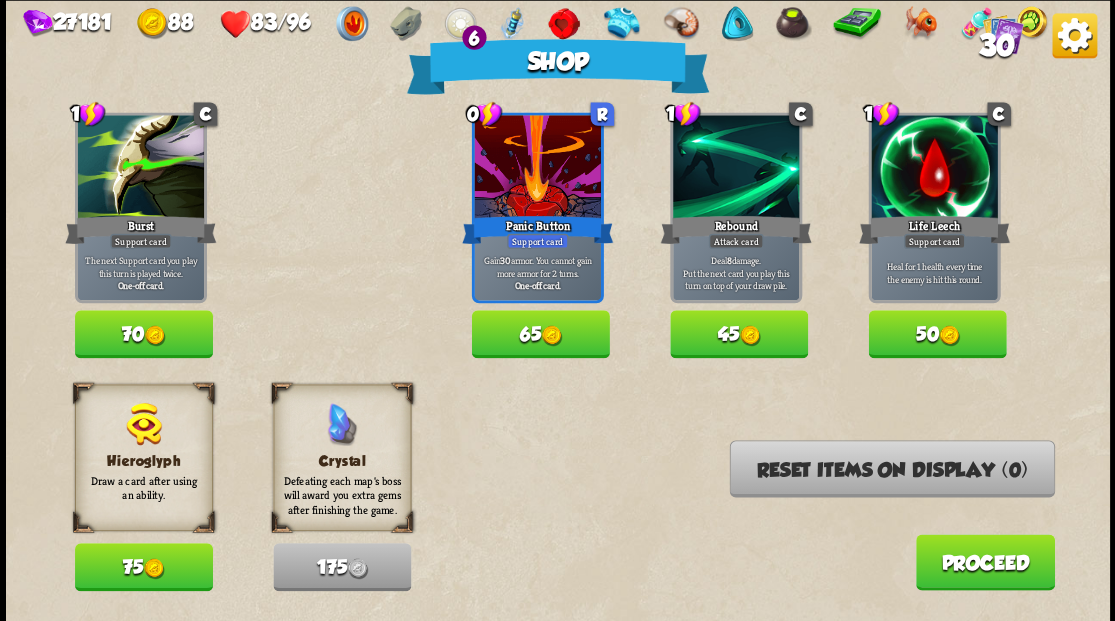 click on "Proceed" at bounding box center [984, 562] 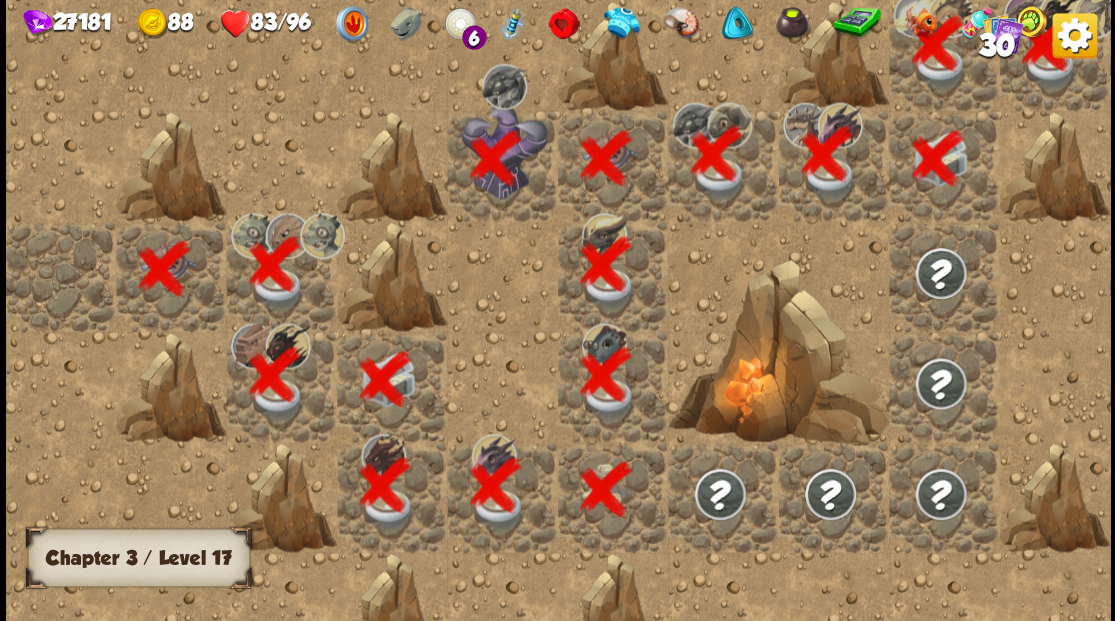 scroll, scrollTop: 0, scrollLeft: 384, axis: horizontal 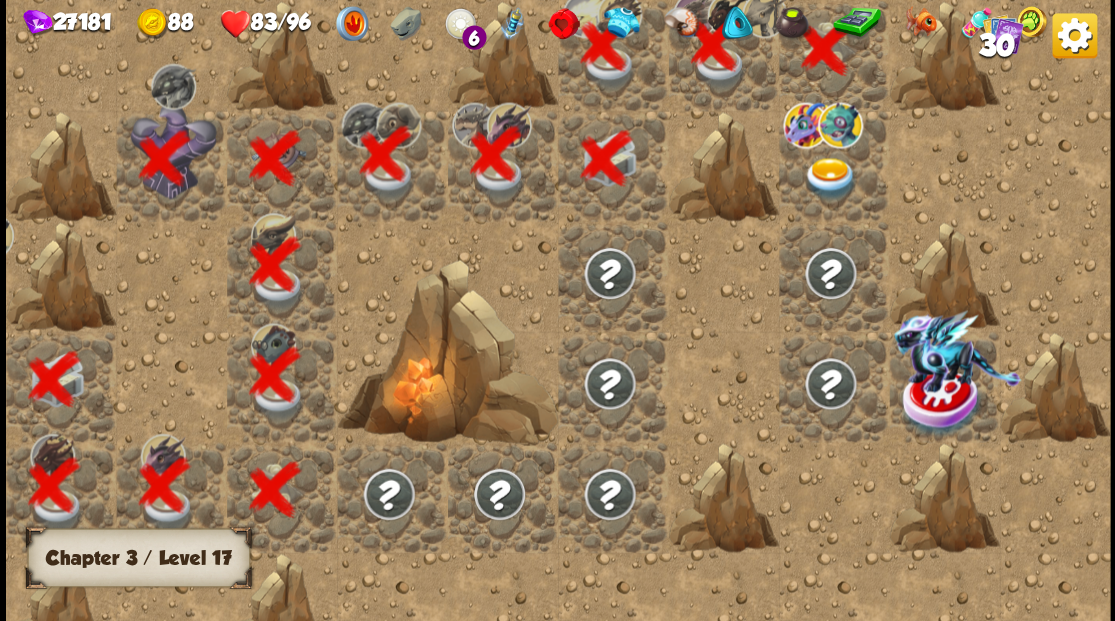 click at bounding box center (829, 178) 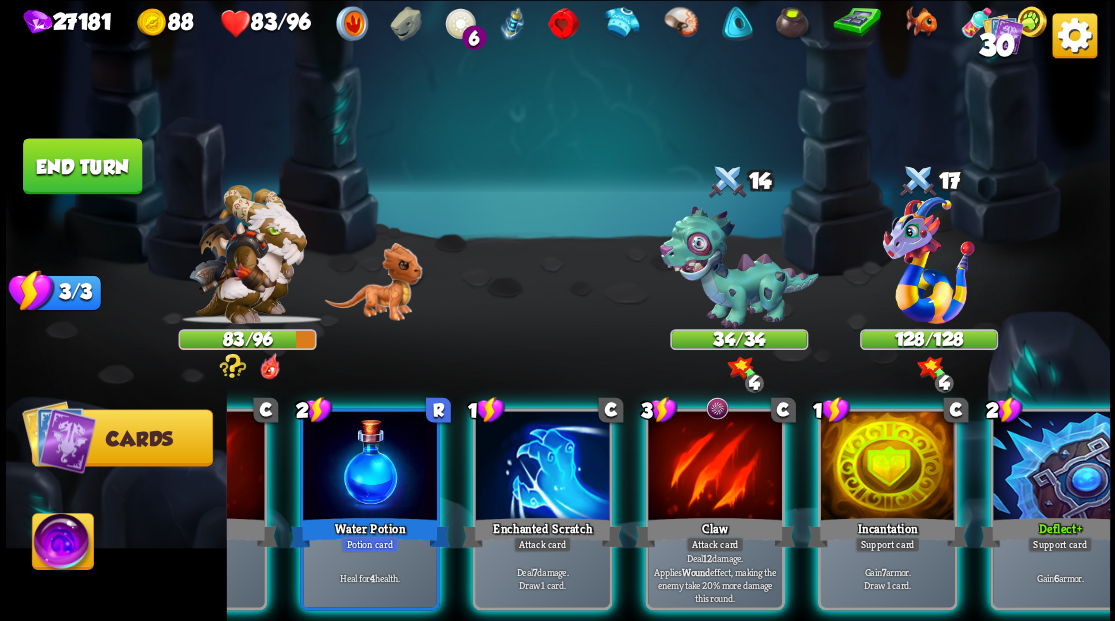 scroll, scrollTop: 0, scrollLeft: 389, axis: horizontal 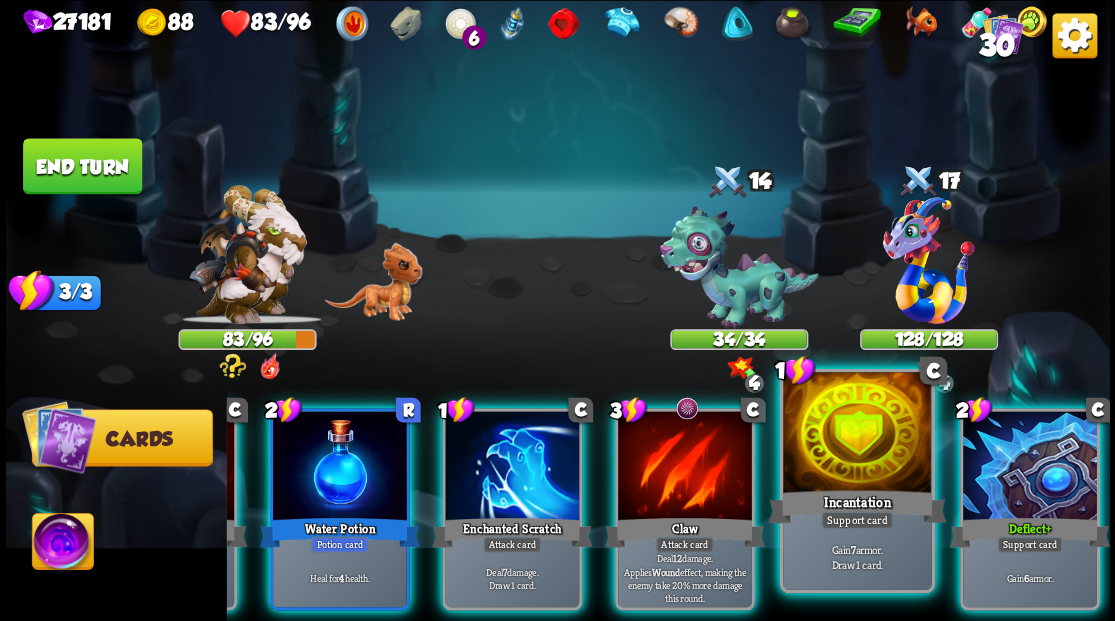 click at bounding box center (857, 434) 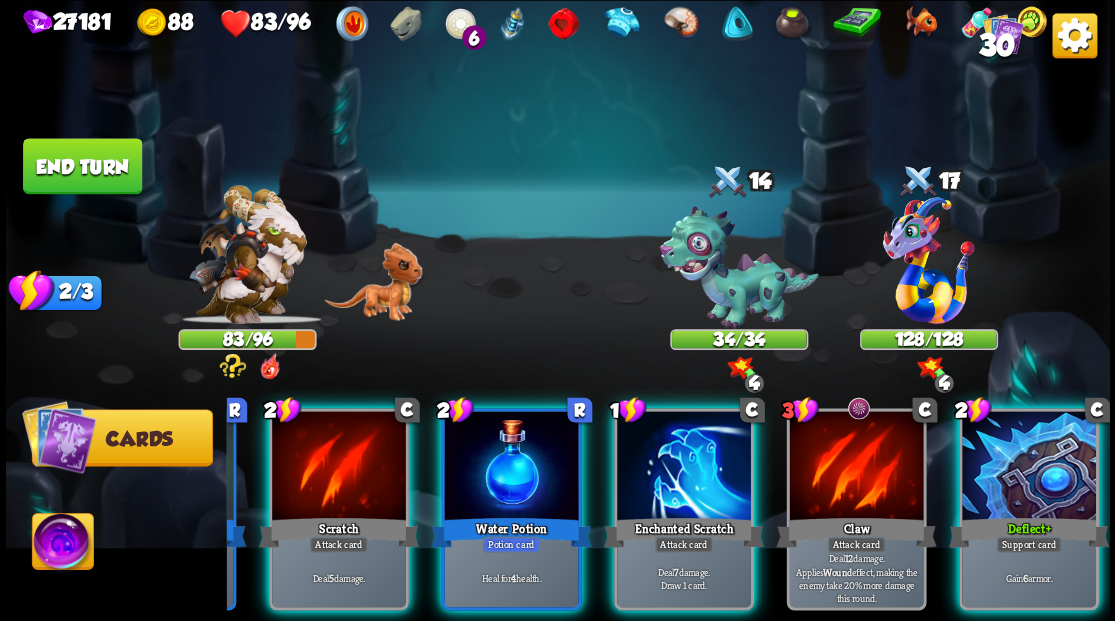scroll, scrollTop: 0, scrollLeft: 189, axis: horizontal 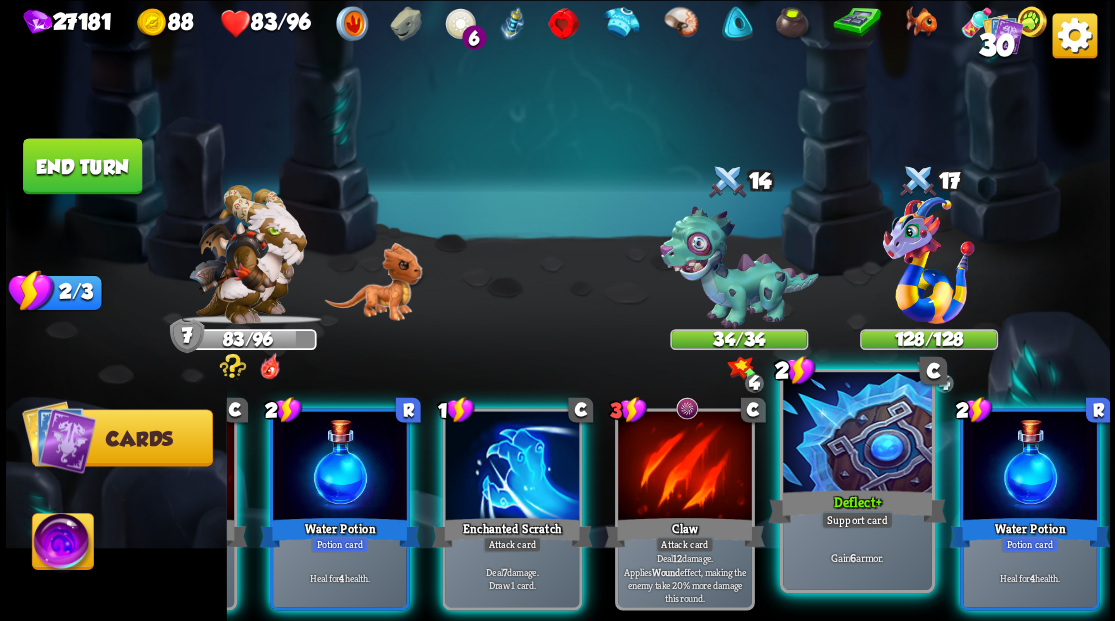 click at bounding box center (857, 434) 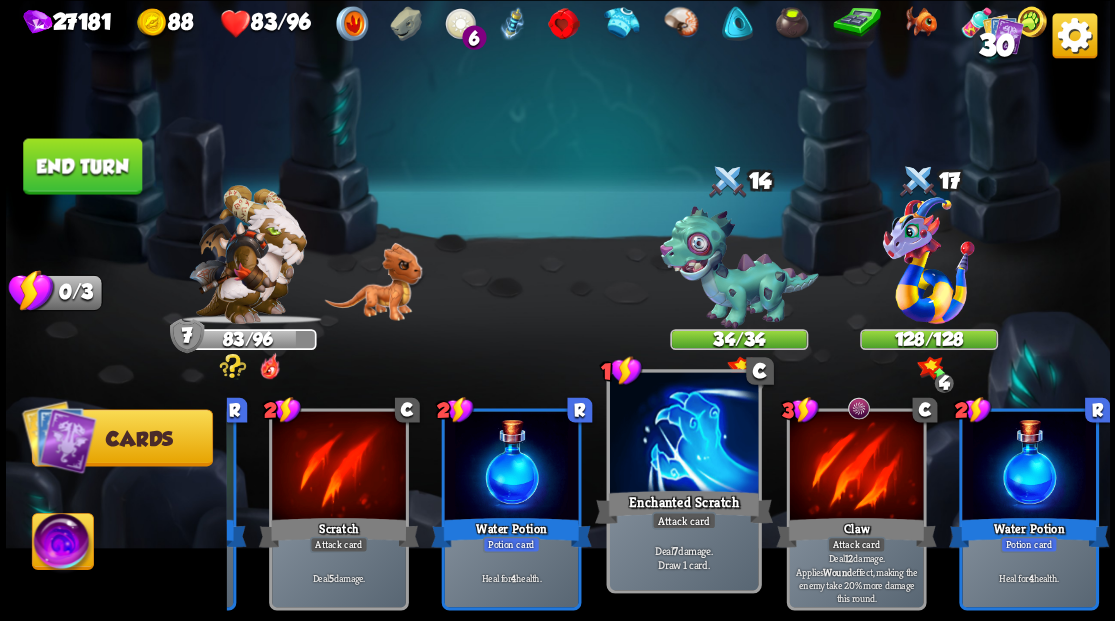 scroll, scrollTop: 0, scrollLeft: 189, axis: horizontal 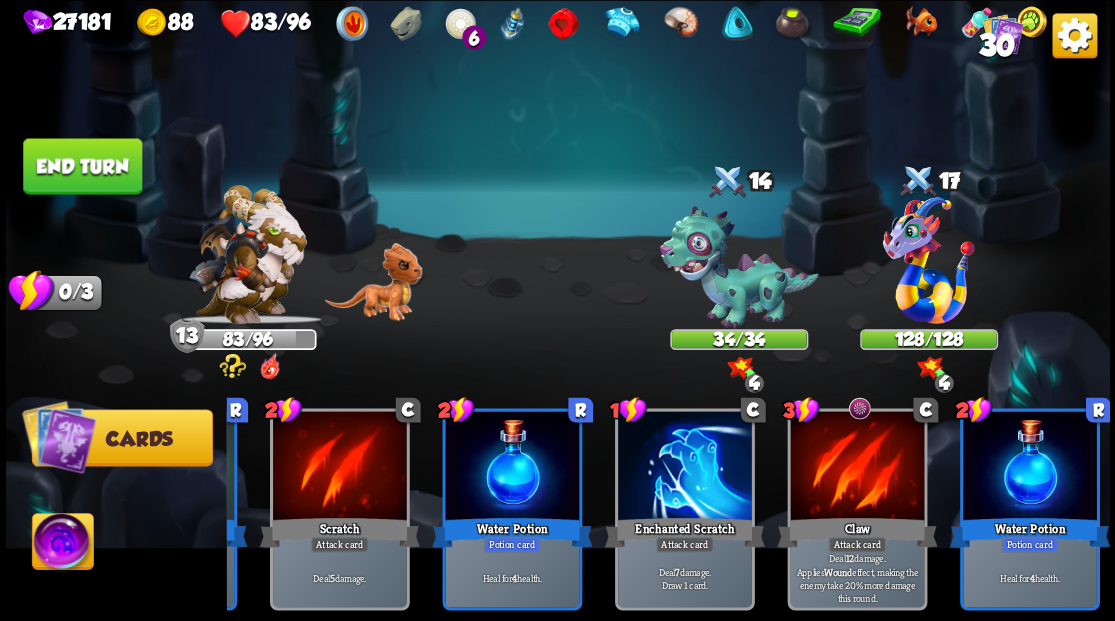 click on "End turn" at bounding box center [82, 166] 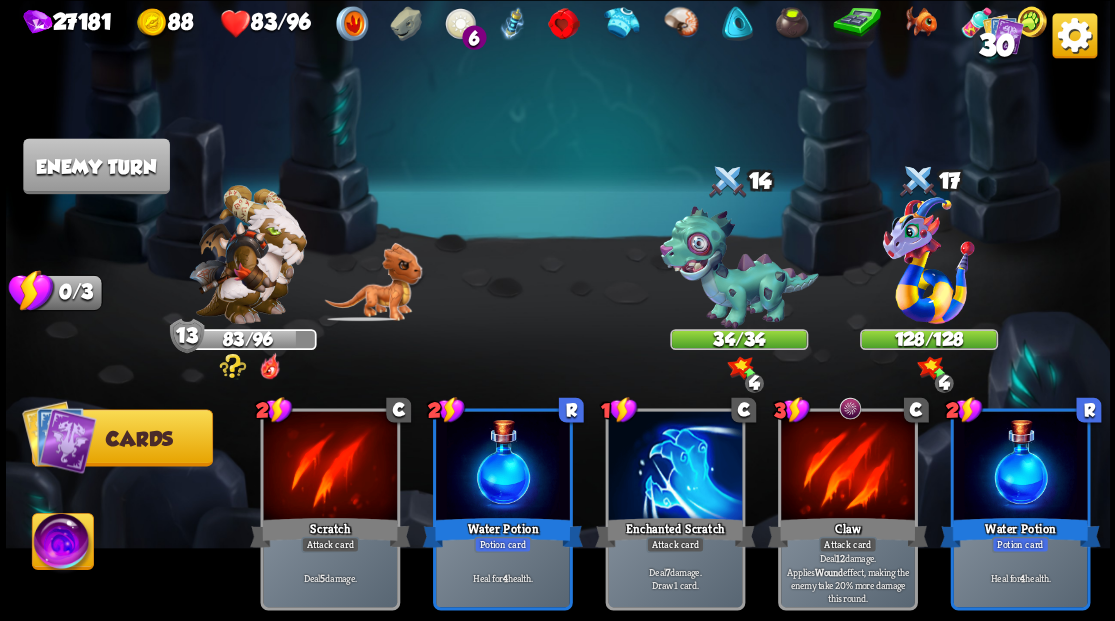 scroll, scrollTop: 0, scrollLeft: 0, axis: both 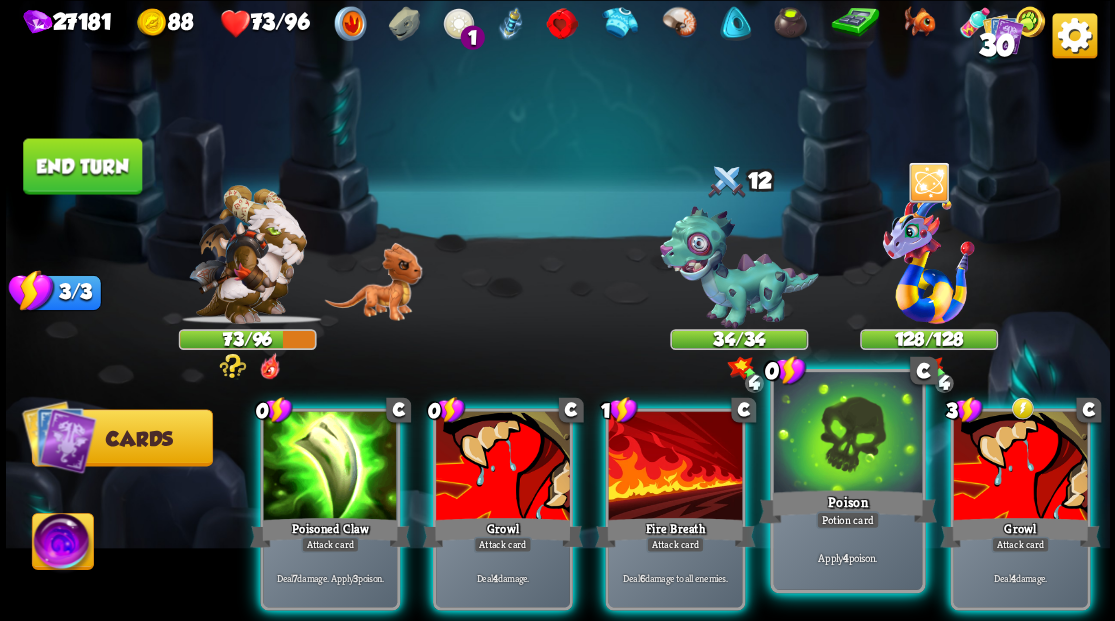 click at bounding box center [847, 434] 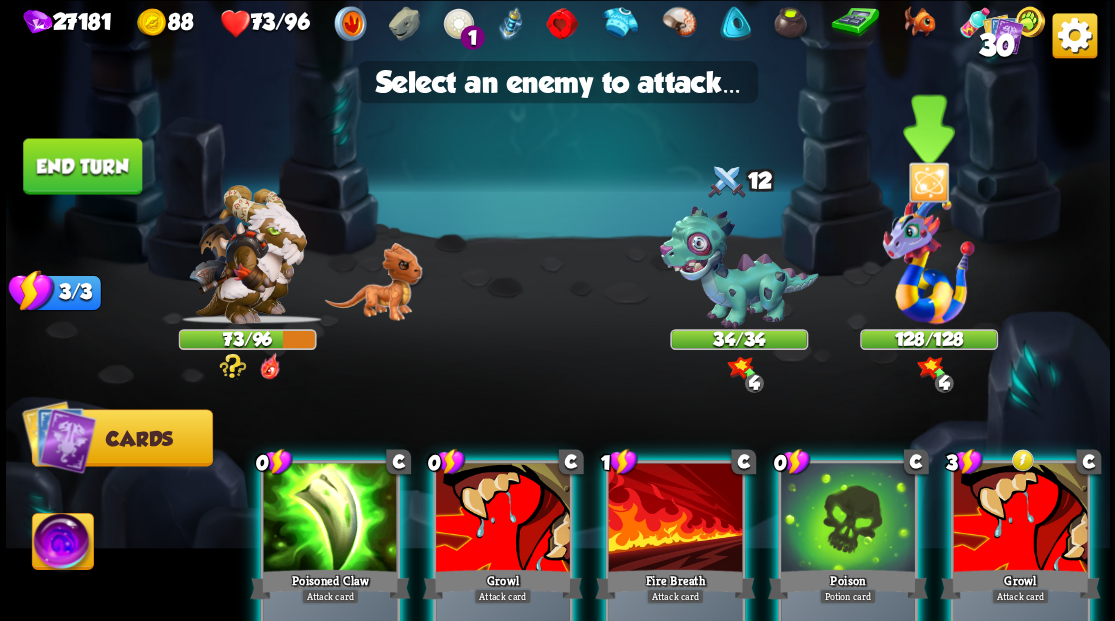 click at bounding box center (929, 260) 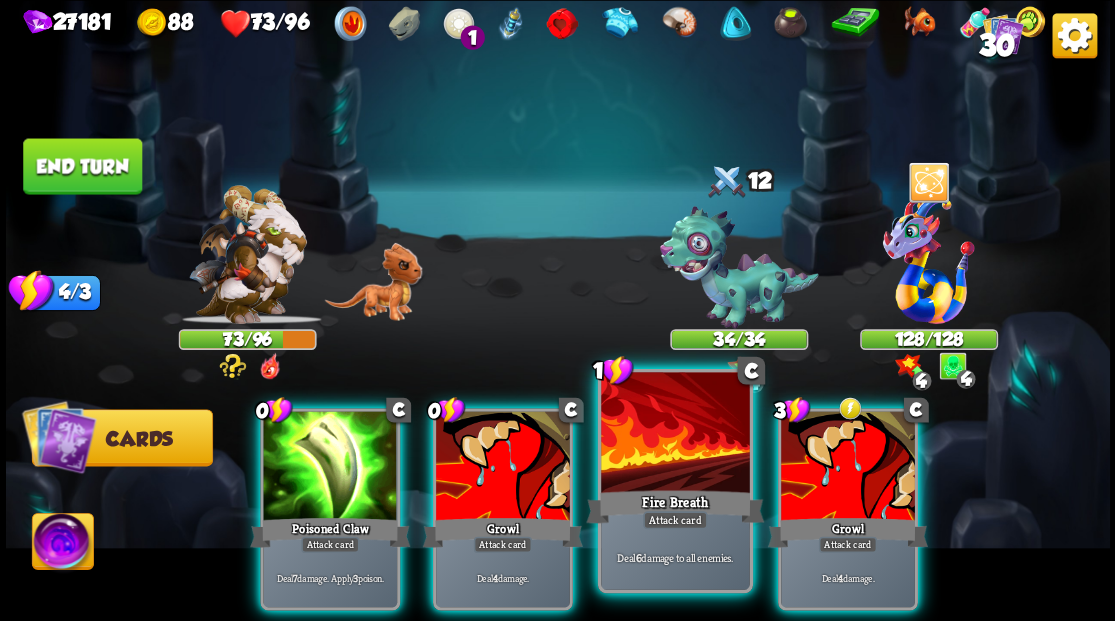 click at bounding box center [675, 434] 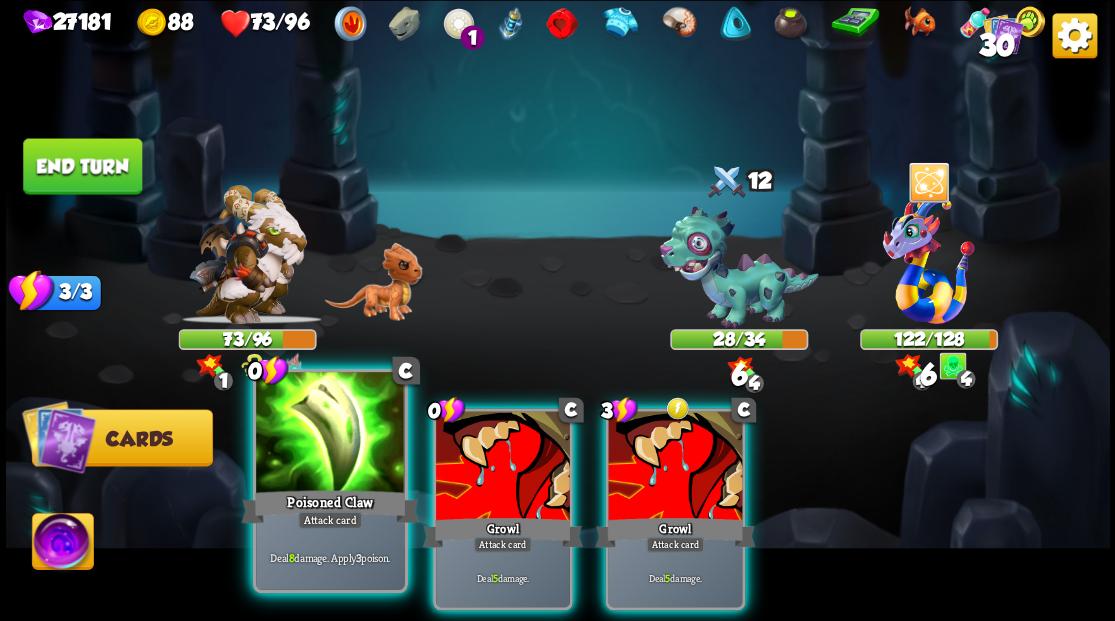 drag, startPoint x: 336, startPoint y: 450, endPoint x: 433, endPoint y: 424, distance: 100.4241 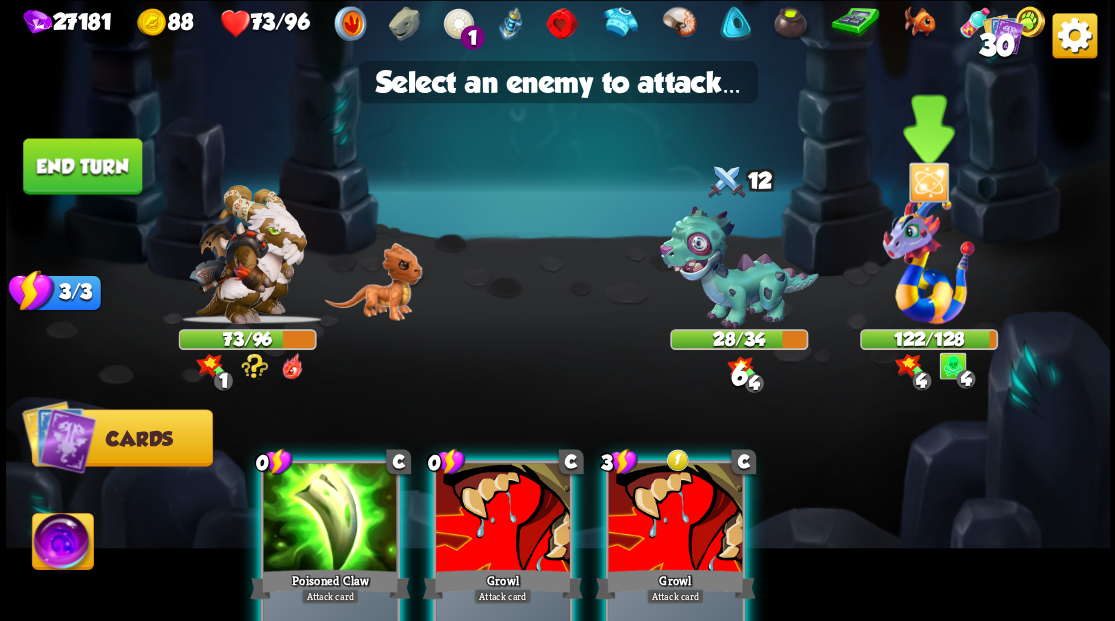 drag, startPoint x: 928, startPoint y: 266, endPoint x: 895, endPoint y: 280, distance: 35.846897 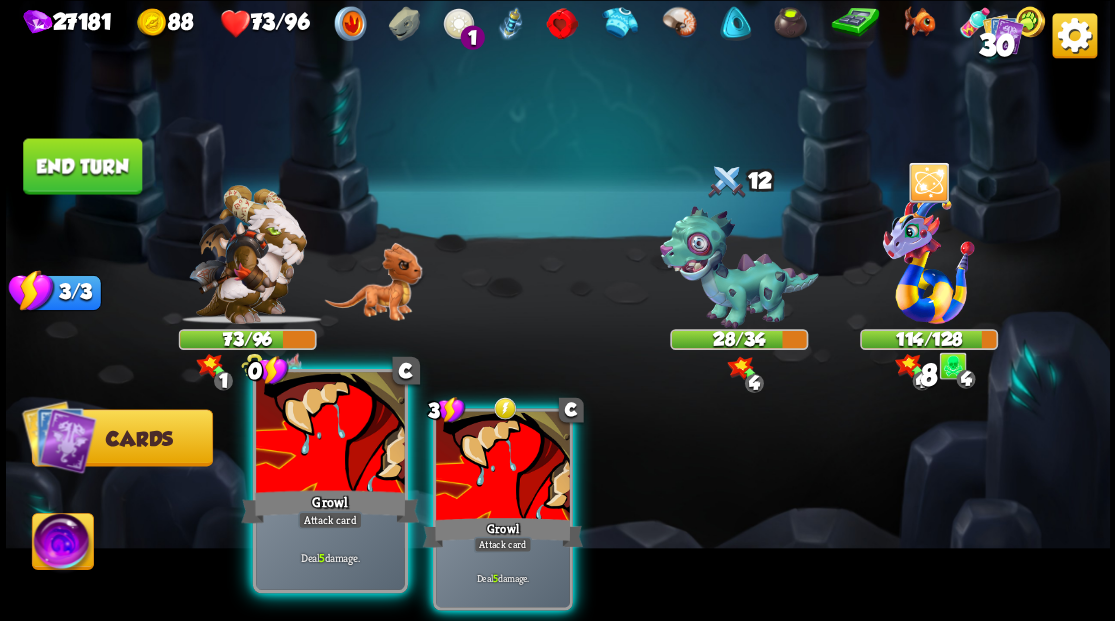 click at bounding box center (330, 434) 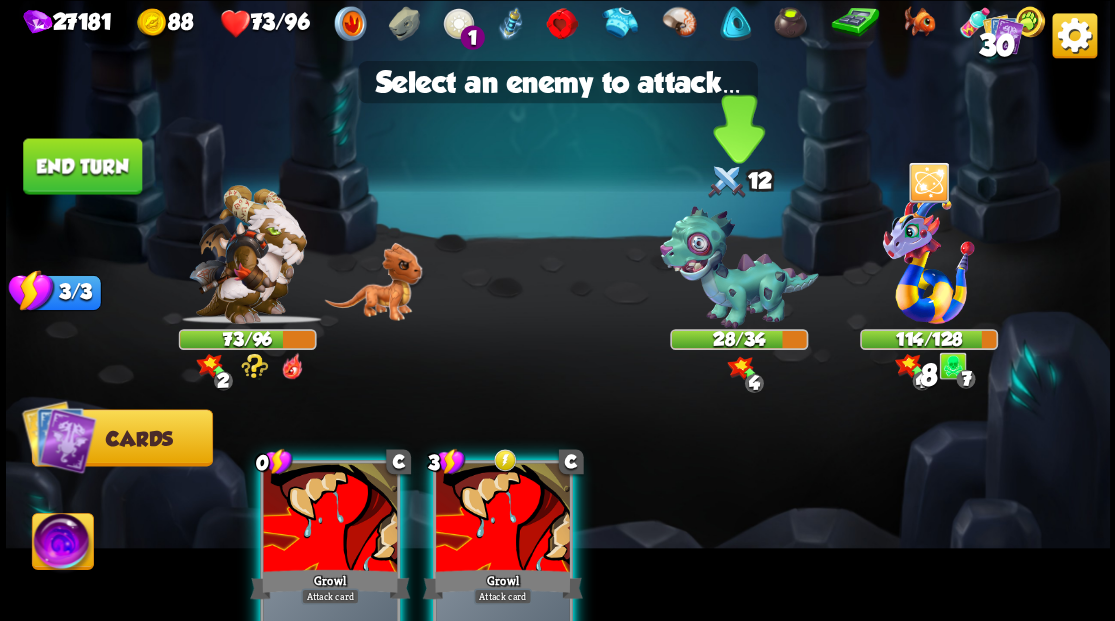 click at bounding box center (738, 267) 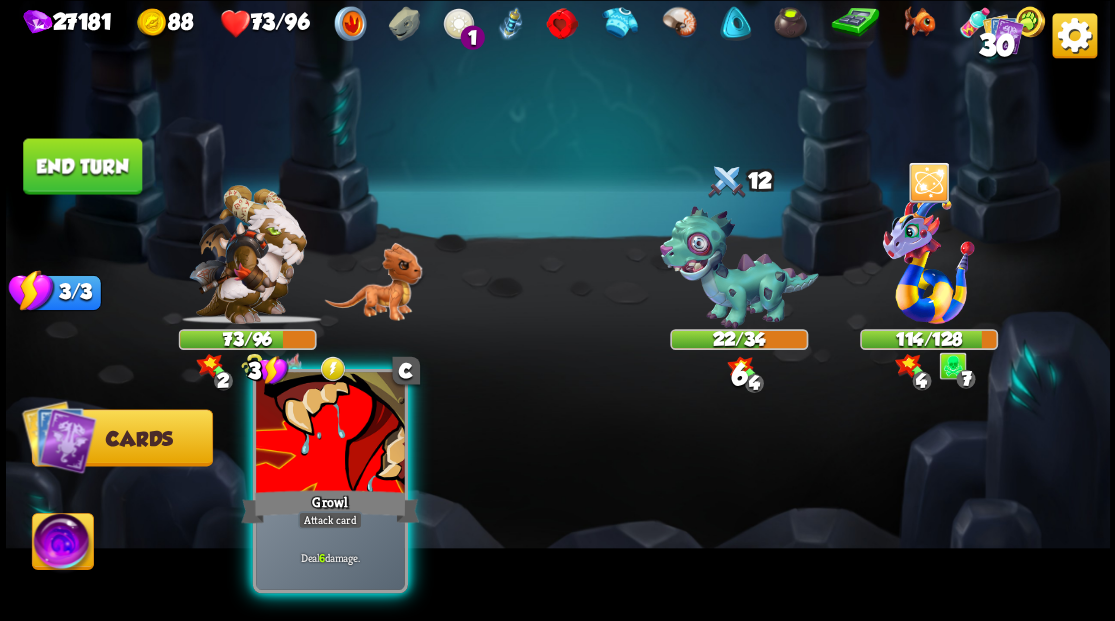 click at bounding box center [330, 434] 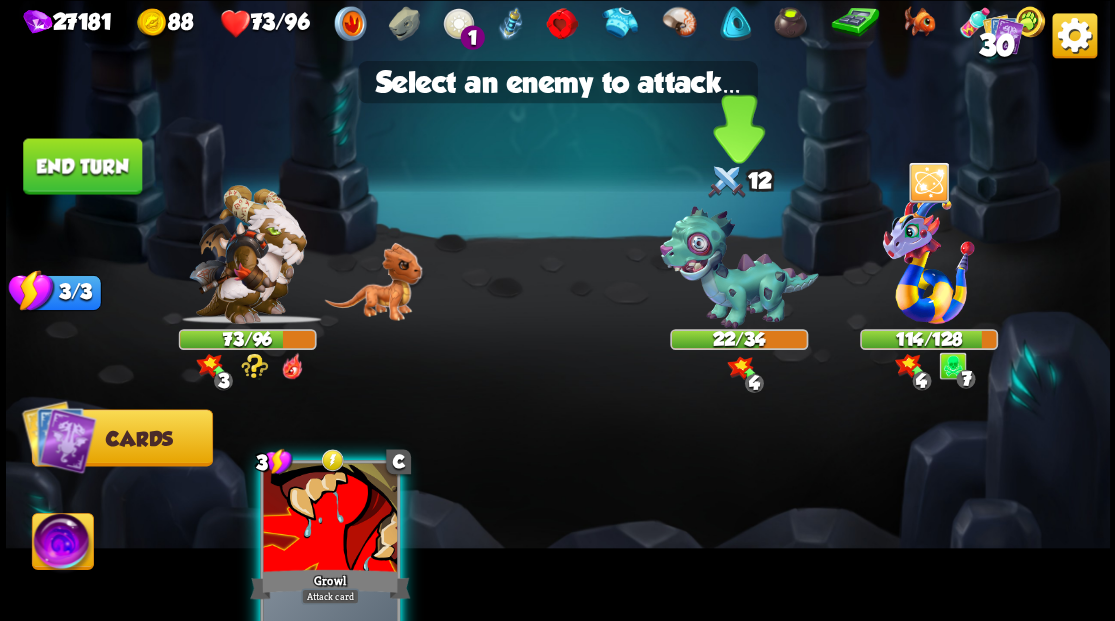 click at bounding box center (738, 267) 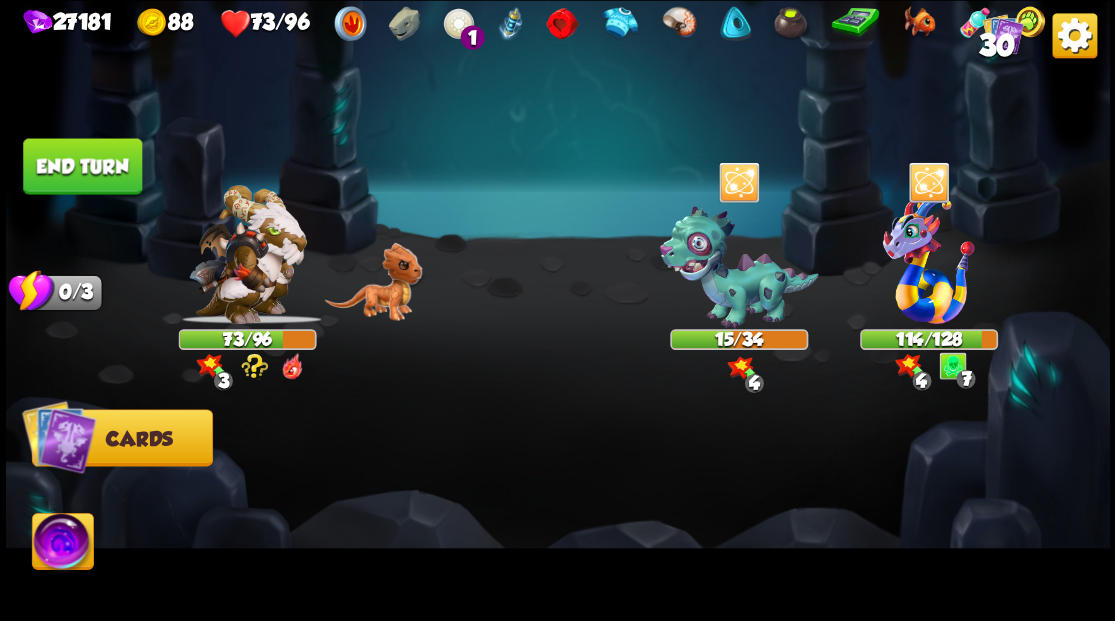 click at bounding box center [62, 544] 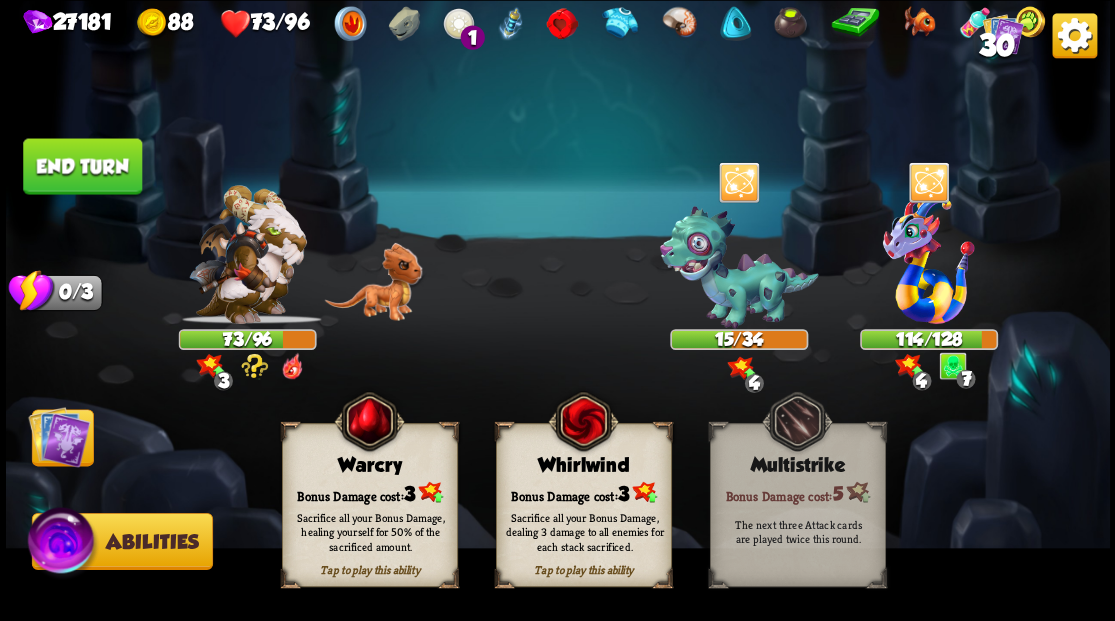 drag, startPoint x: 364, startPoint y: 478, endPoint x: 307, endPoint y: 468, distance: 57.870544 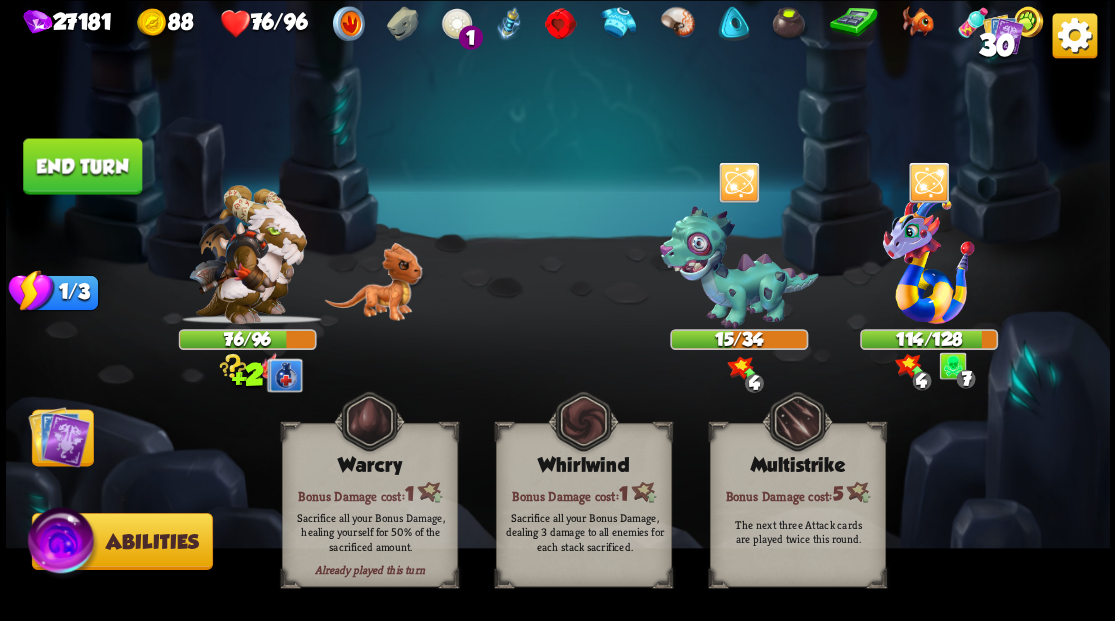 drag, startPoint x: 86, startPoint y: 160, endPoint x: 334, endPoint y: 104, distance: 254.24397 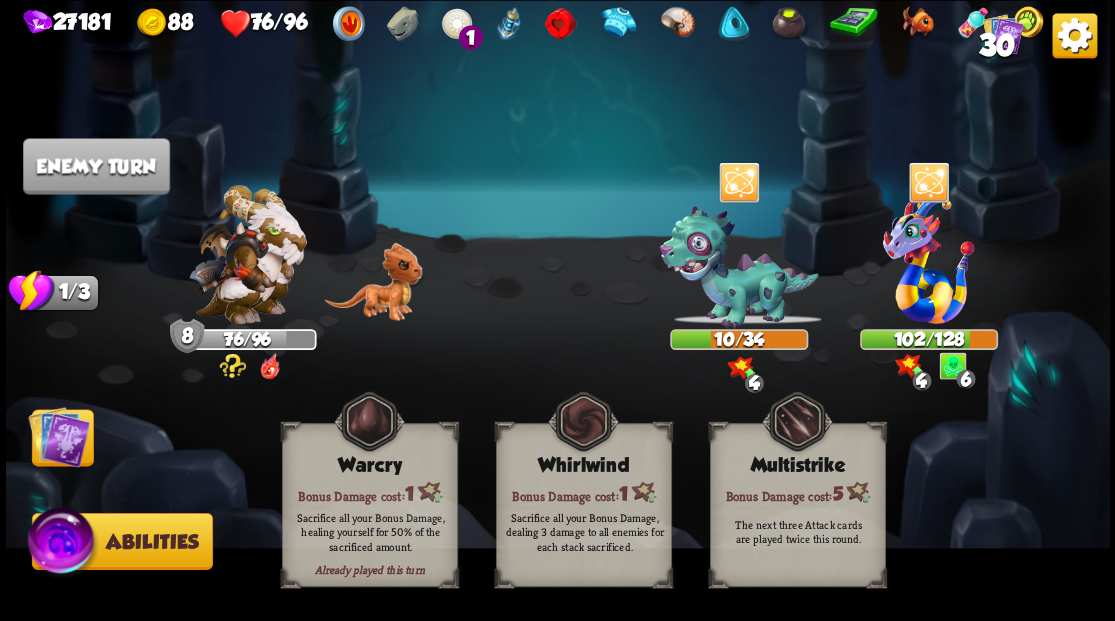 click at bounding box center [59, 436] 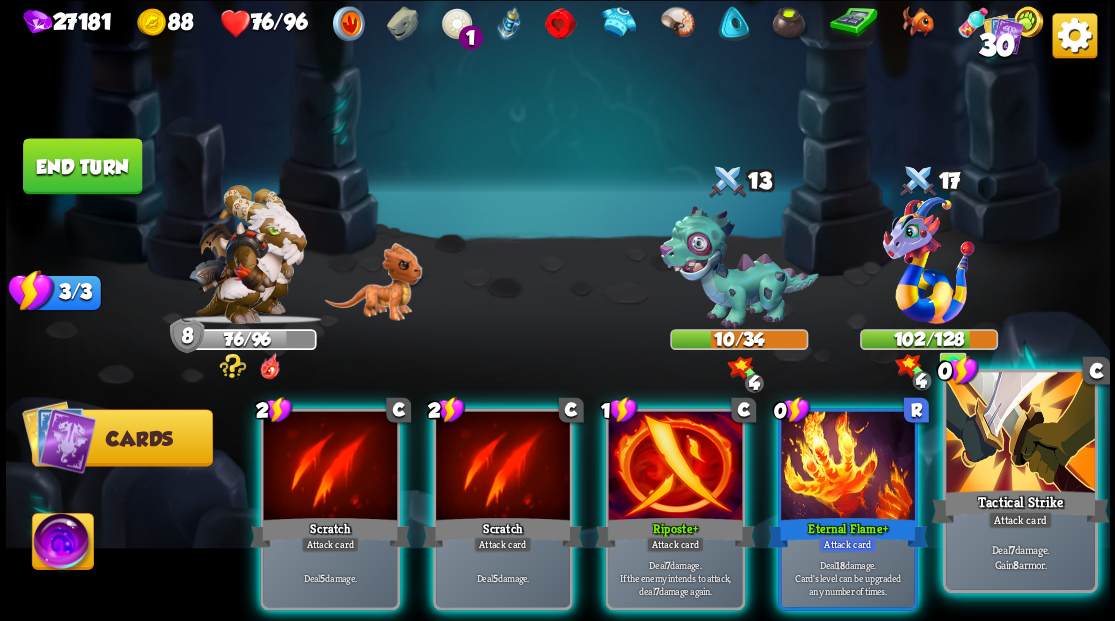 click on "Tactical Strike" at bounding box center [1020, 506] 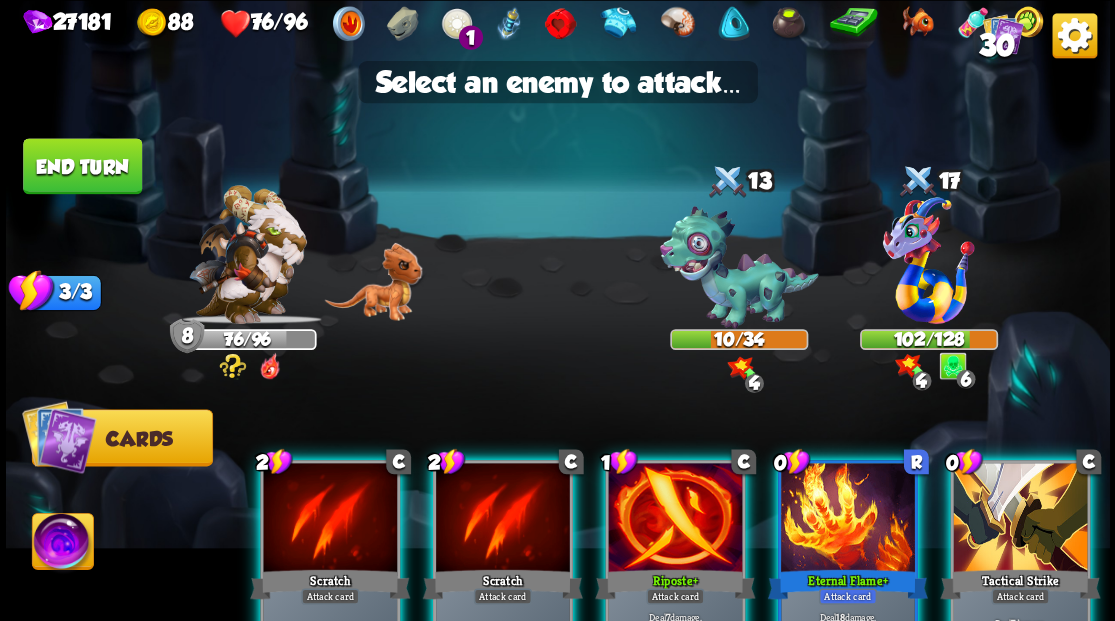 click at bounding box center (1020, 519) 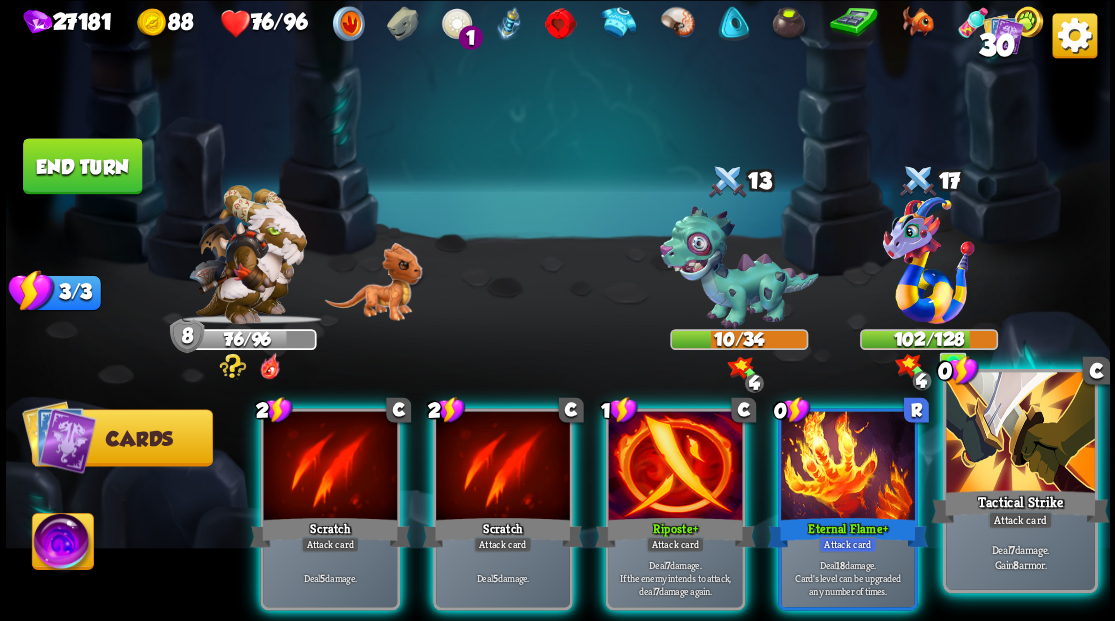 click at bounding box center (1020, 434) 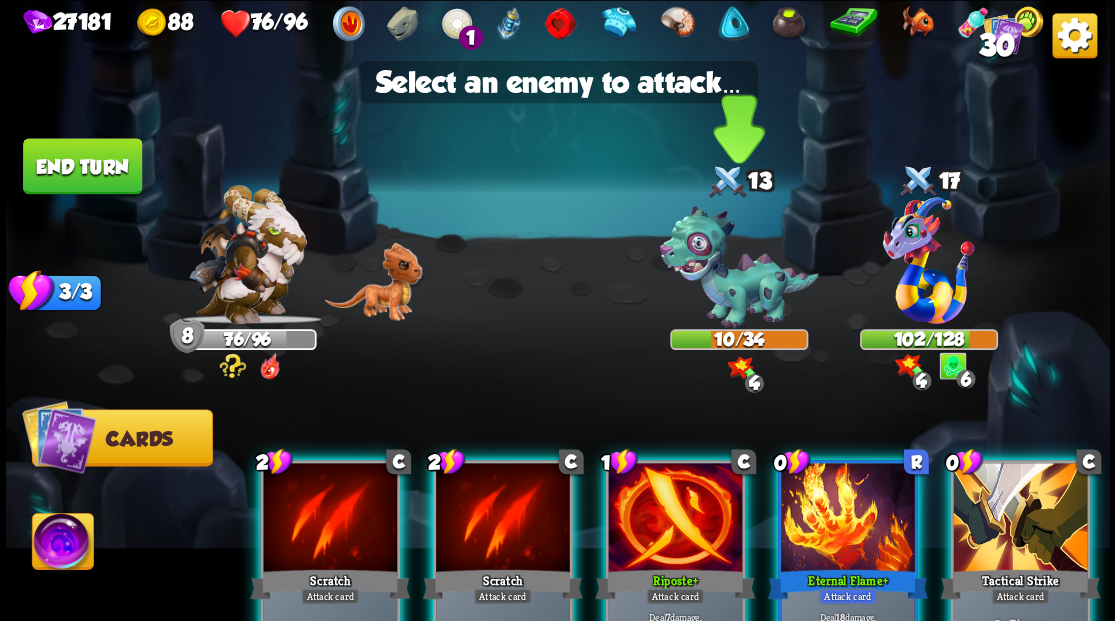 click at bounding box center (738, 267) 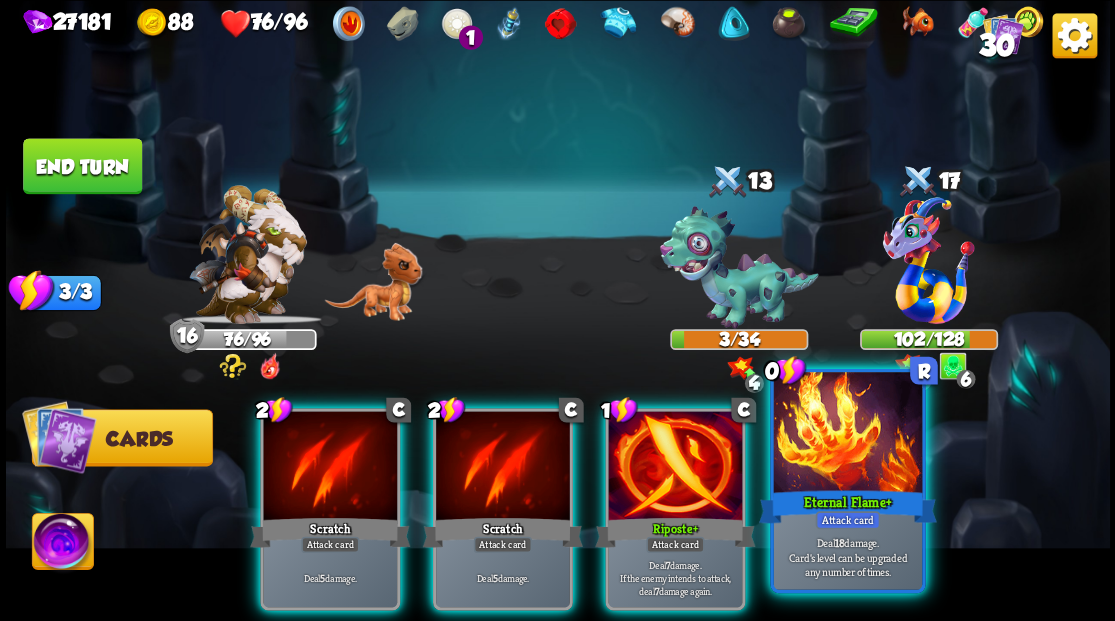 click at bounding box center (847, 434) 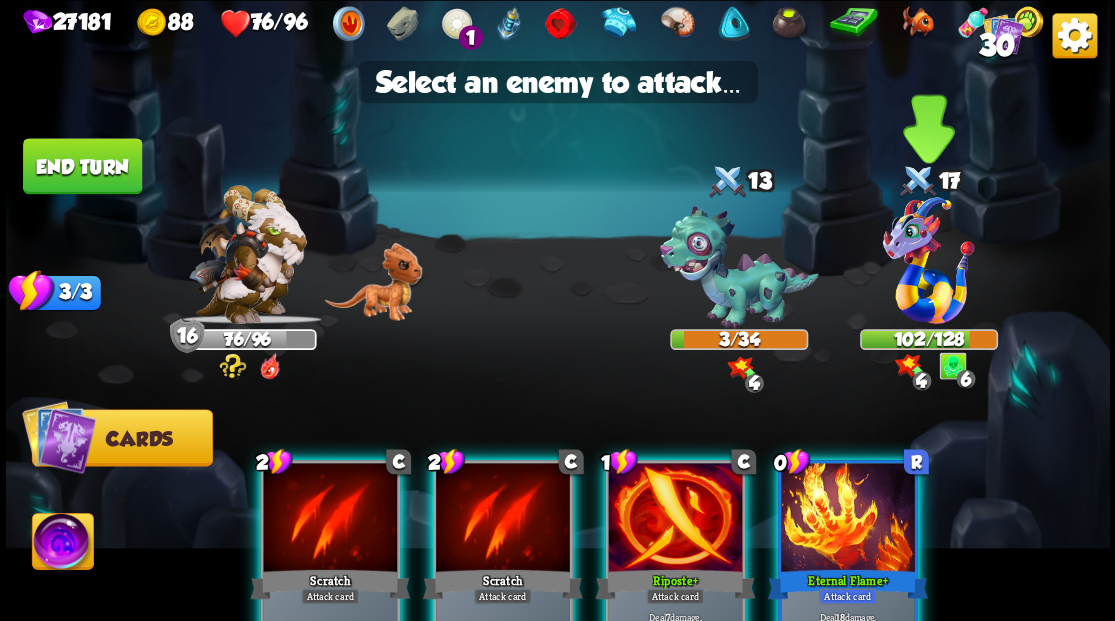 click at bounding box center (929, 260) 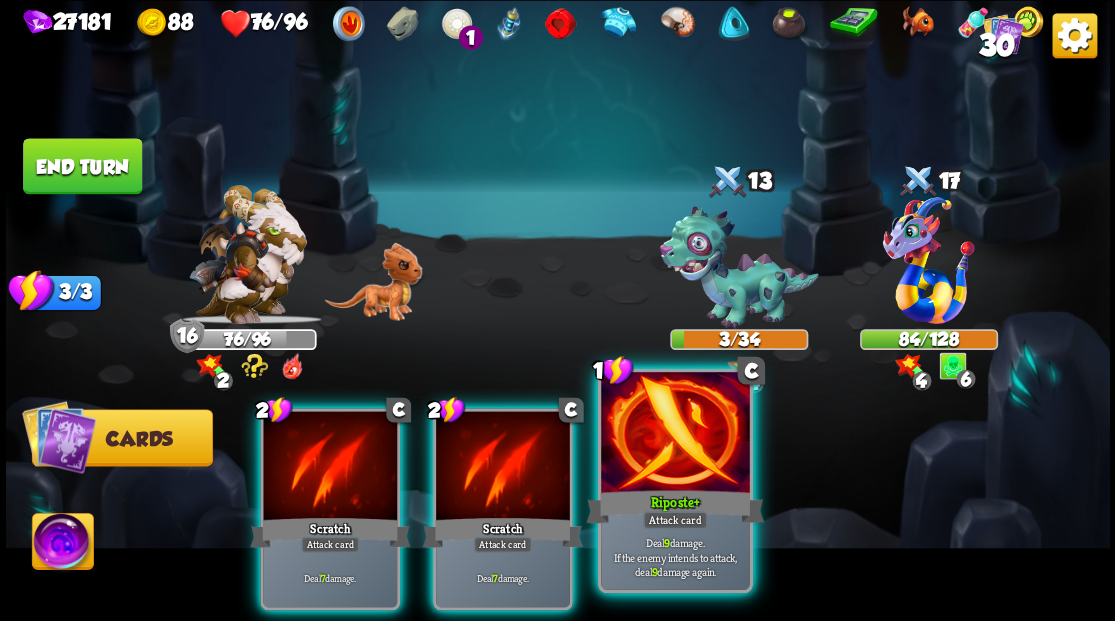 click at bounding box center [675, 434] 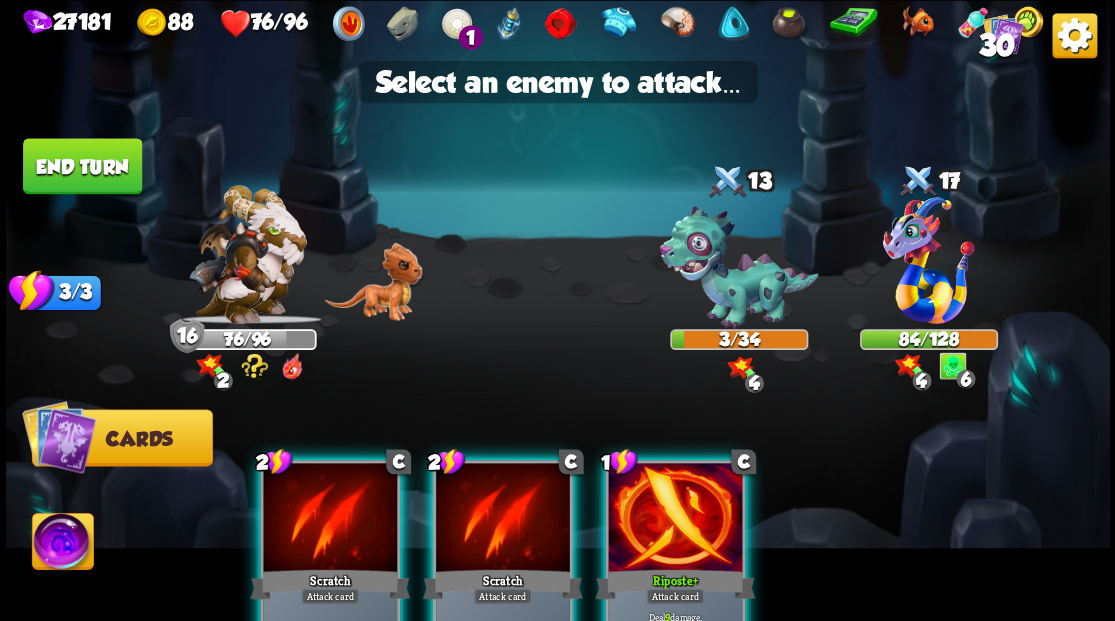 drag, startPoint x: 909, startPoint y: 291, endPoint x: 862, endPoint y: 324, distance: 57.428215 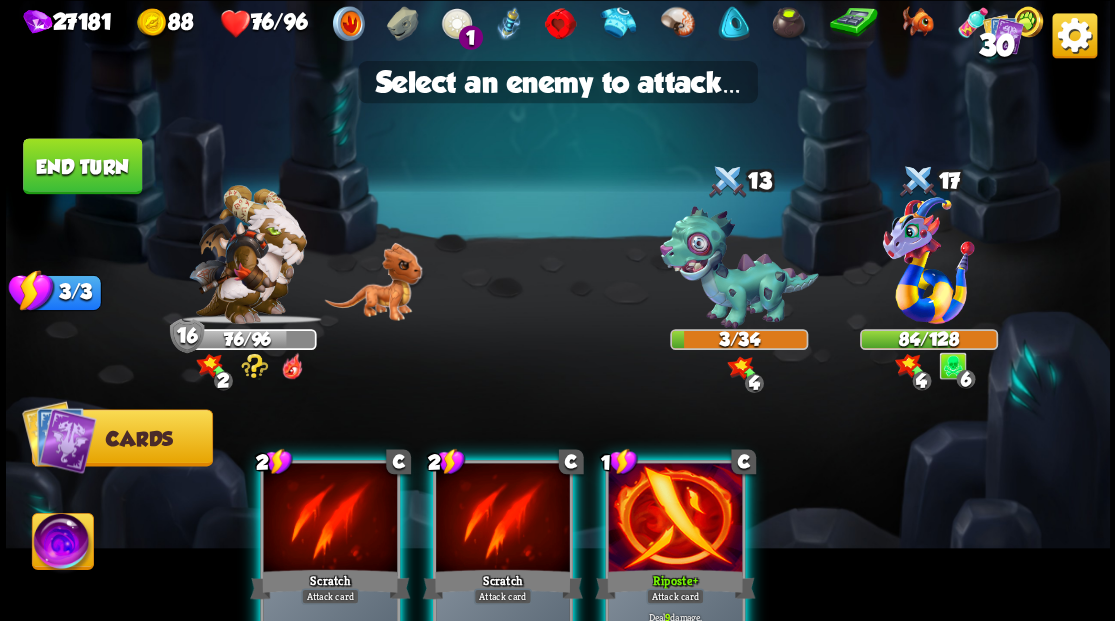 click at bounding box center [929, 260] 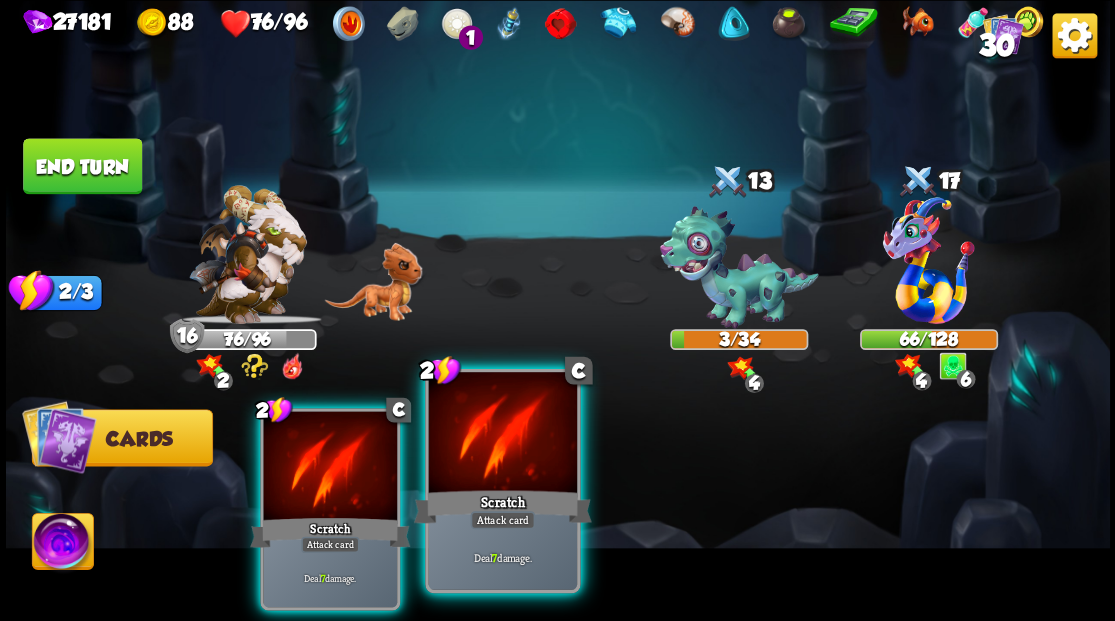 click at bounding box center (502, 434) 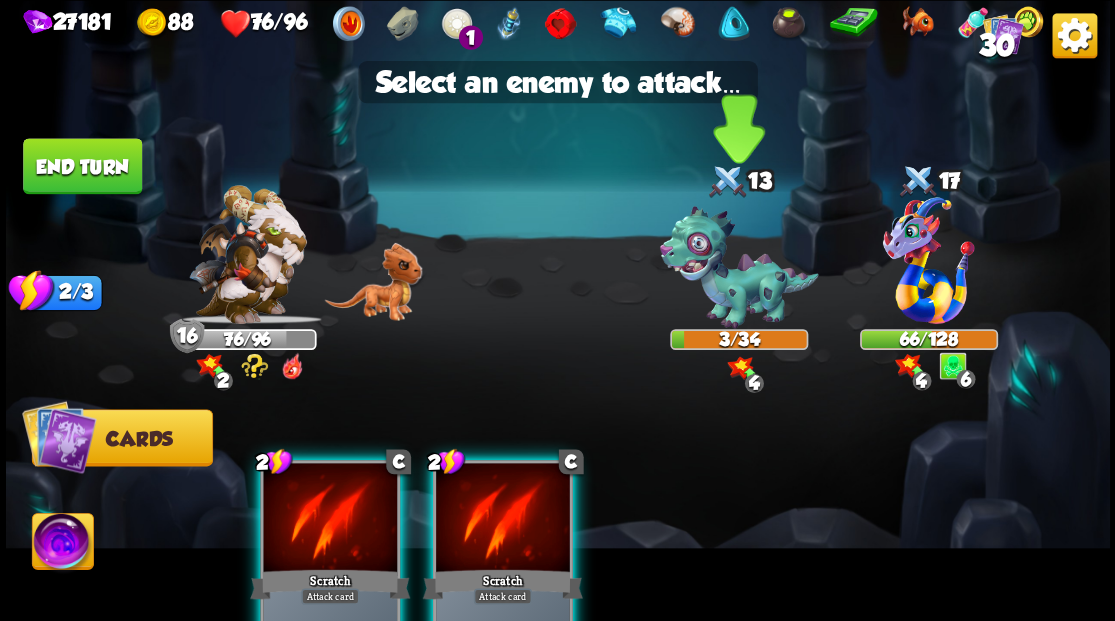 click at bounding box center [738, 267] 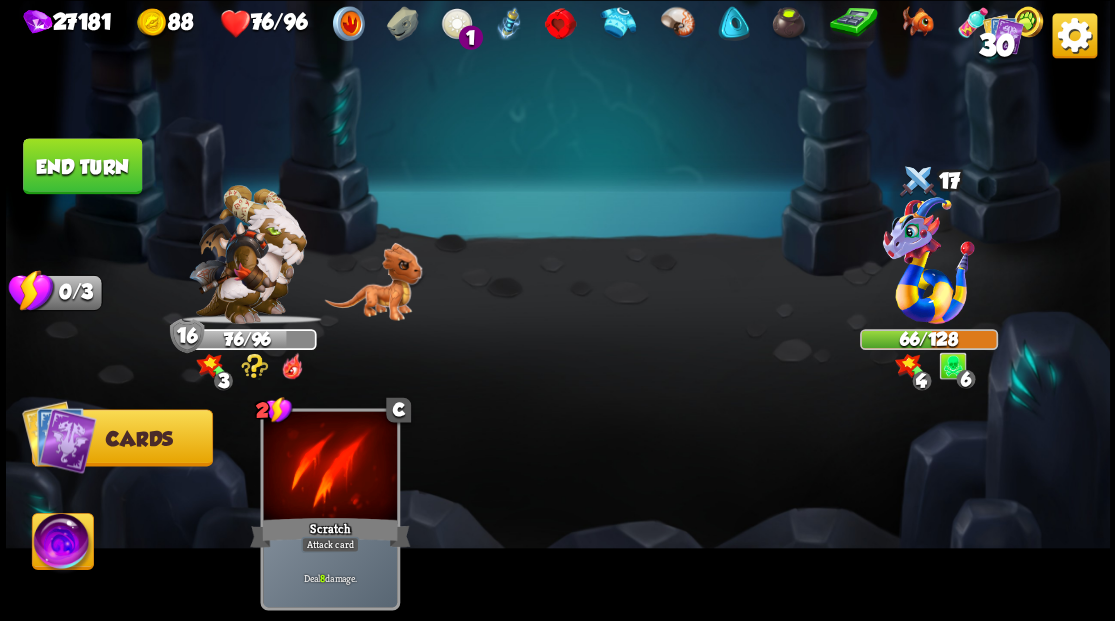 click at bounding box center [62, 544] 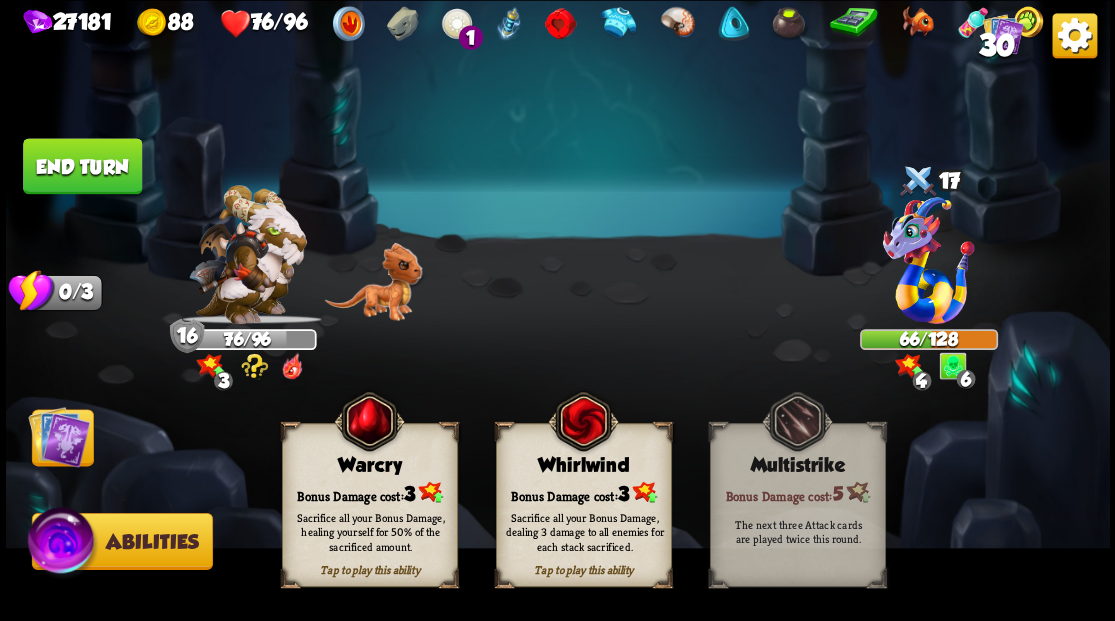click on "Warcry" at bounding box center [369, 465] 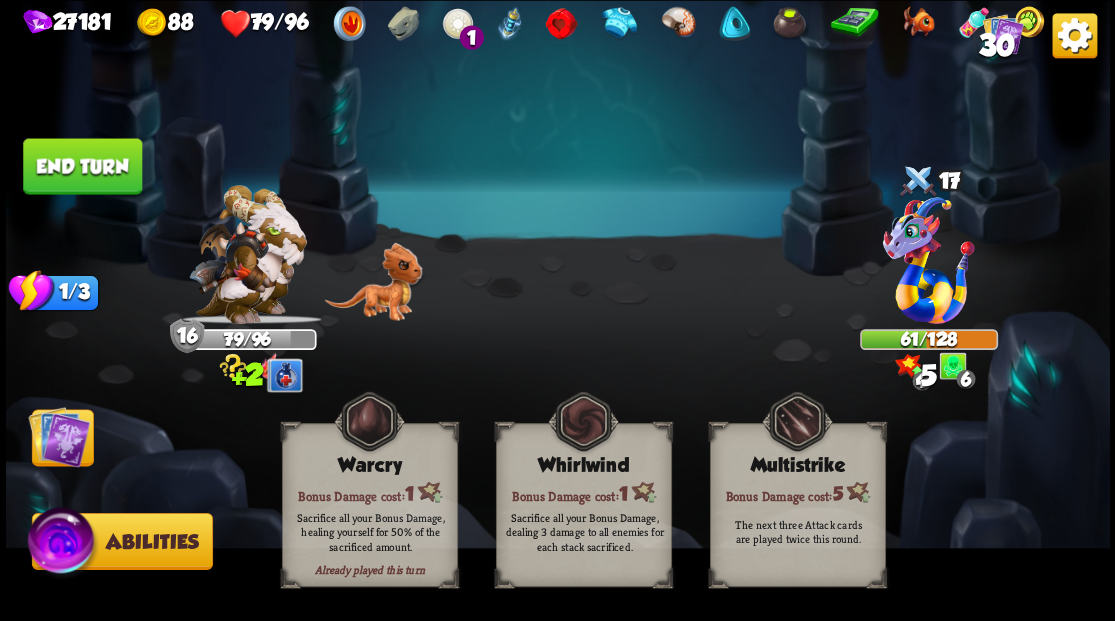 drag, startPoint x: 67, startPoint y: 443, endPoint x: 68, endPoint y: 390, distance: 53.009434 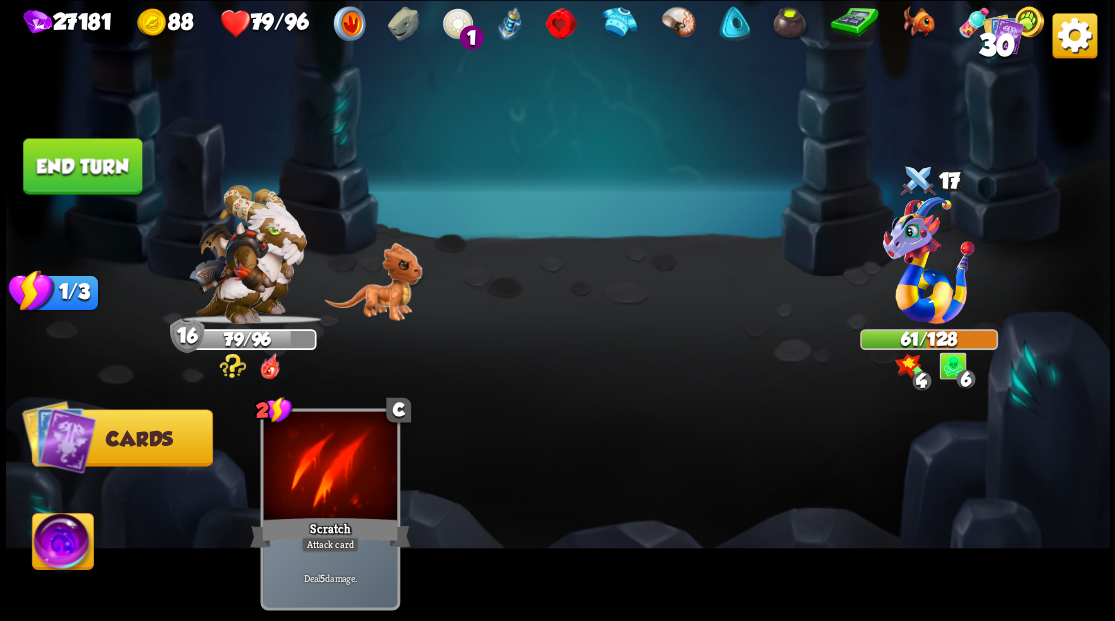 drag, startPoint x: 100, startPoint y: 161, endPoint x: 343, endPoint y: 166, distance: 243.05144 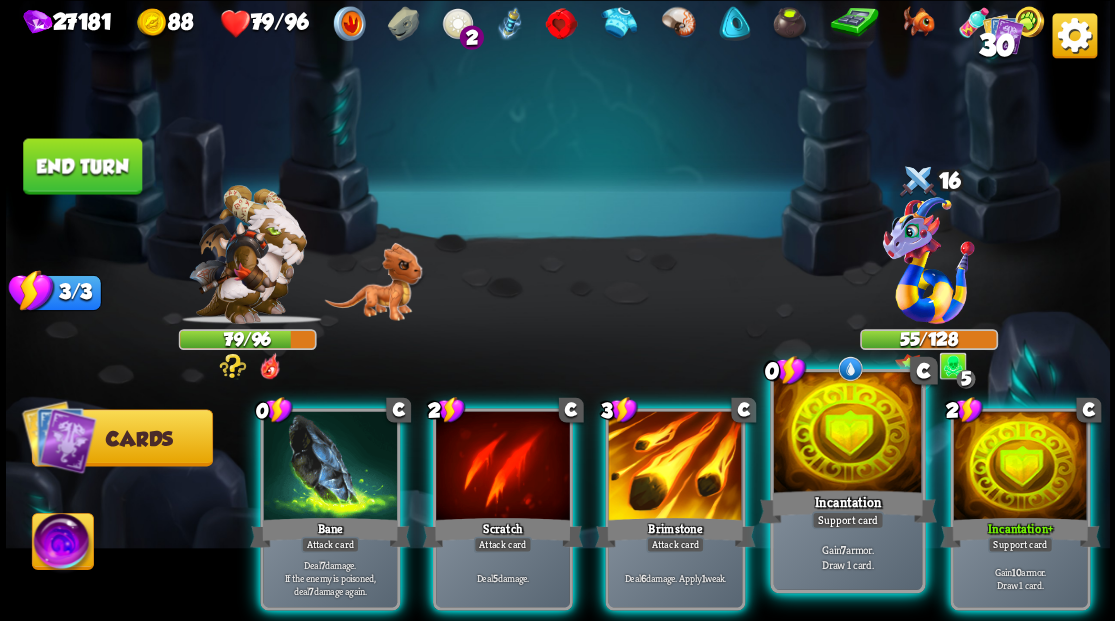 click at bounding box center [847, 434] 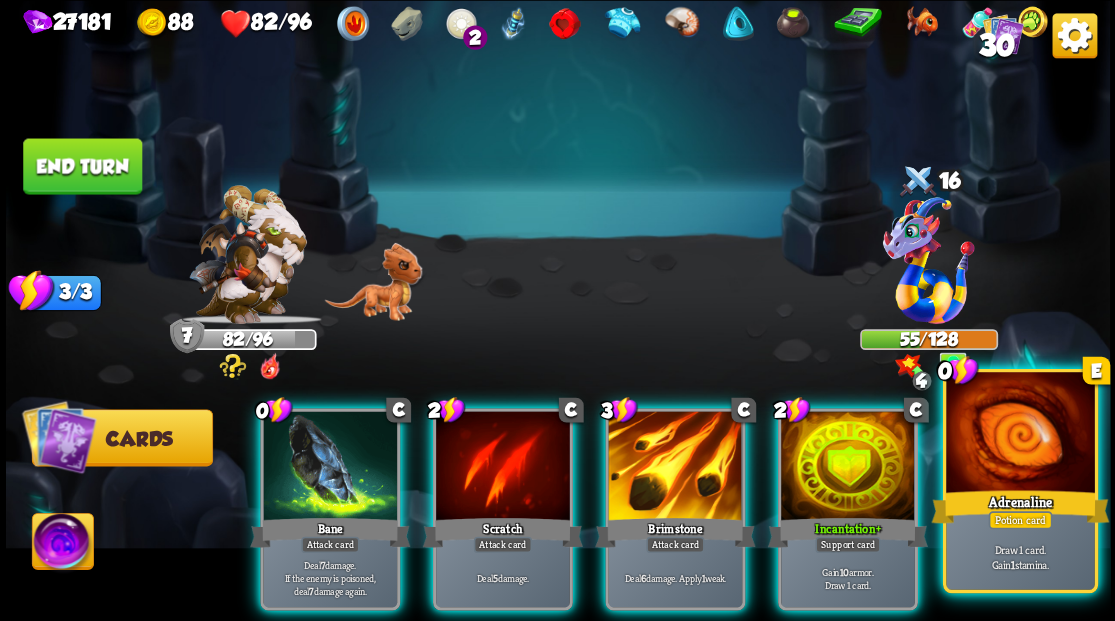 click at bounding box center (1020, 434) 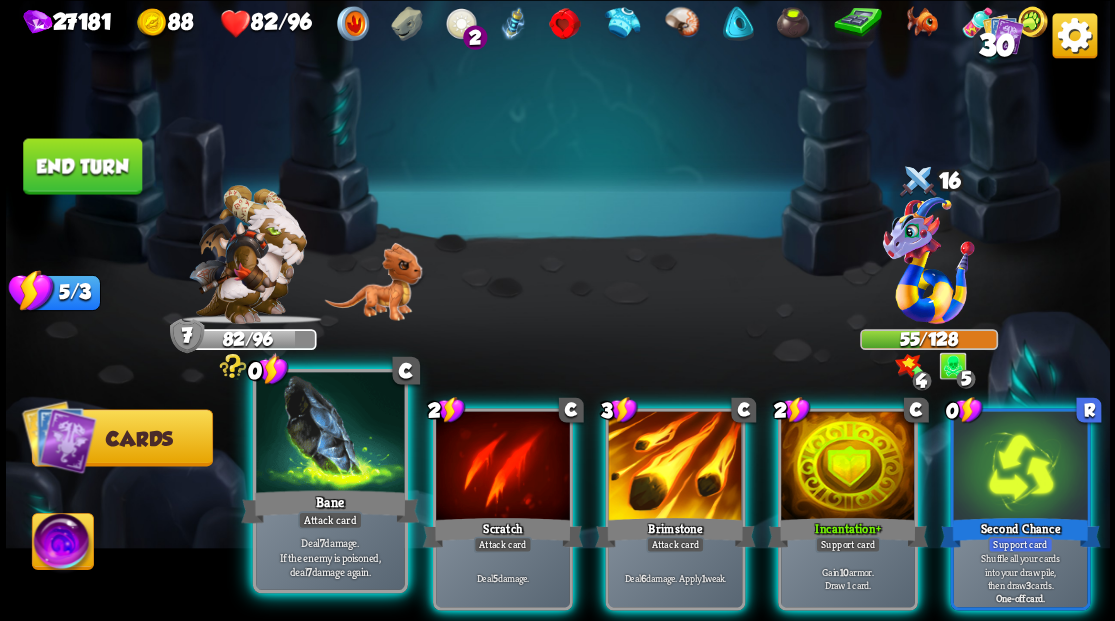 click at bounding box center (330, 434) 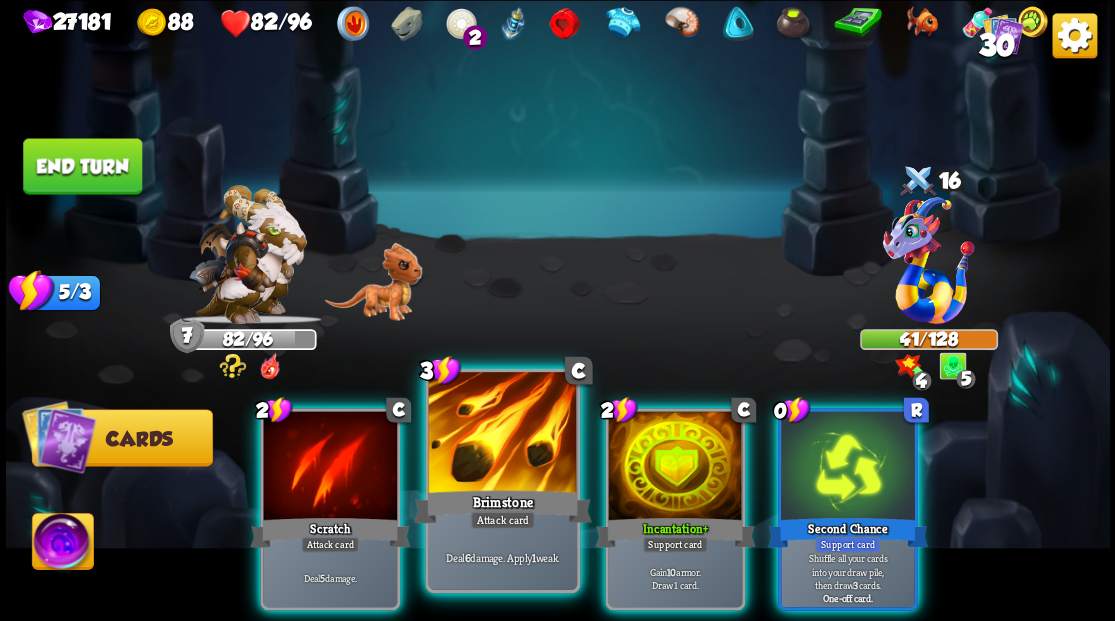 click at bounding box center [502, 434] 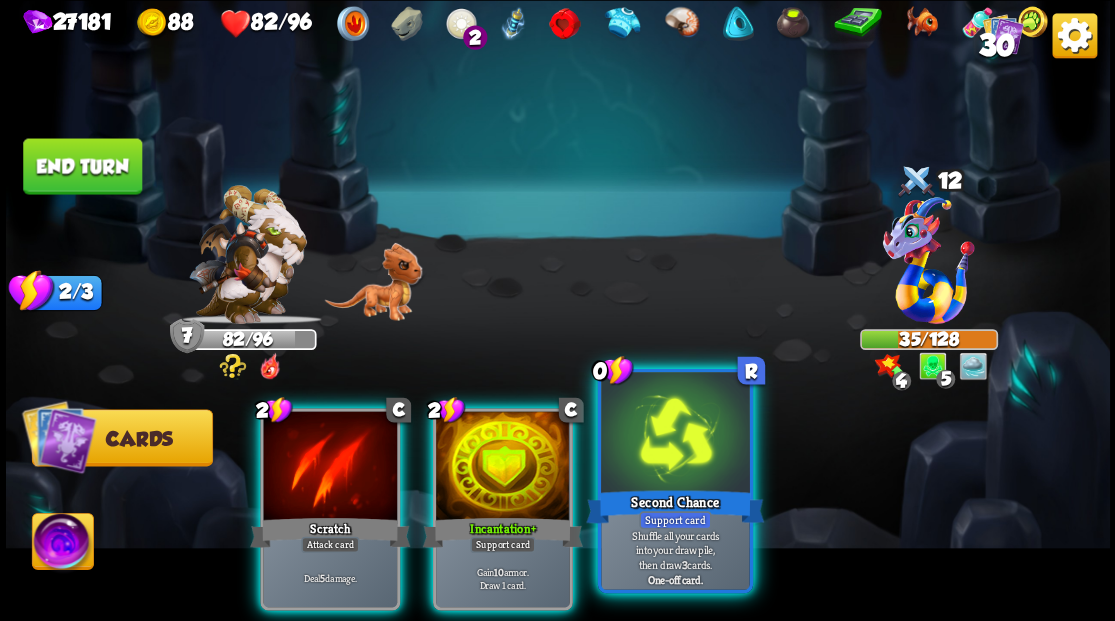 click at bounding box center [675, 434] 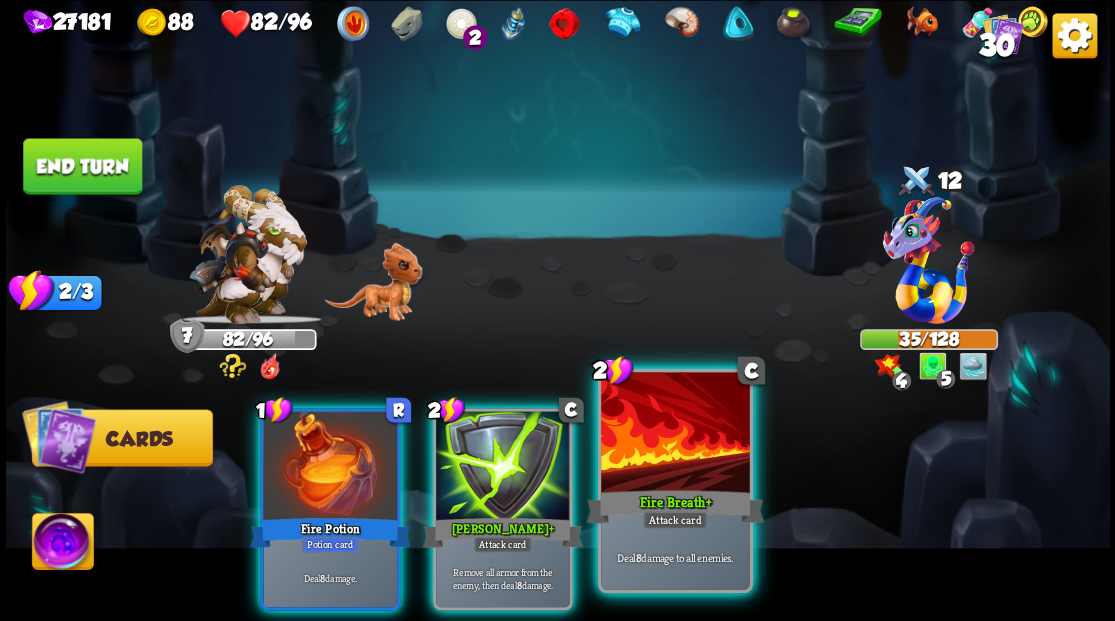 click at bounding box center [675, 434] 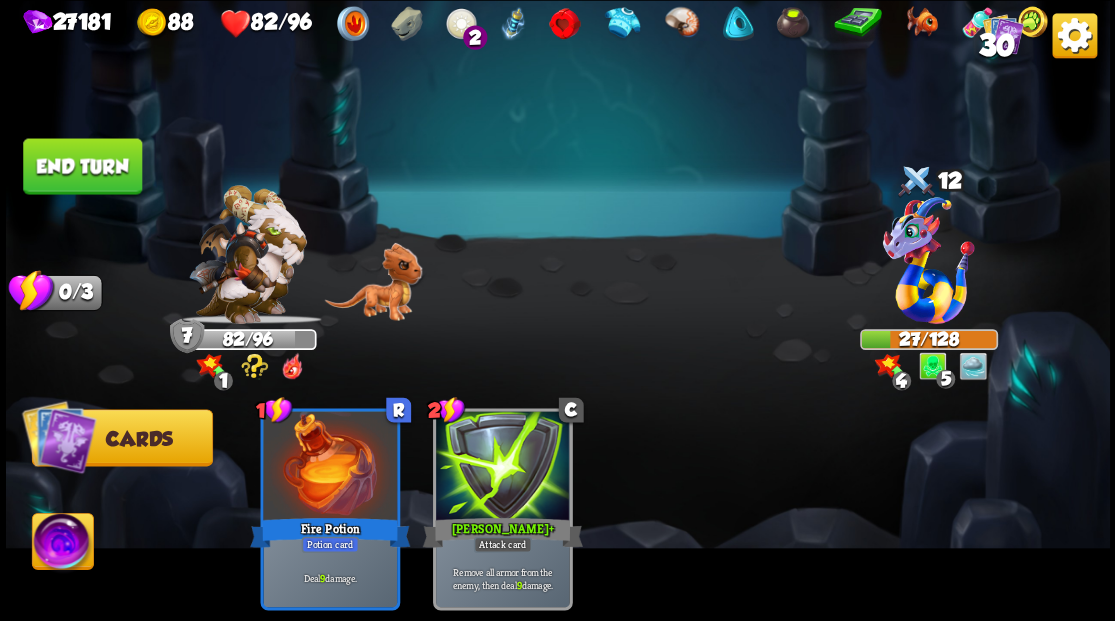 click on "End turn" at bounding box center (82, 166) 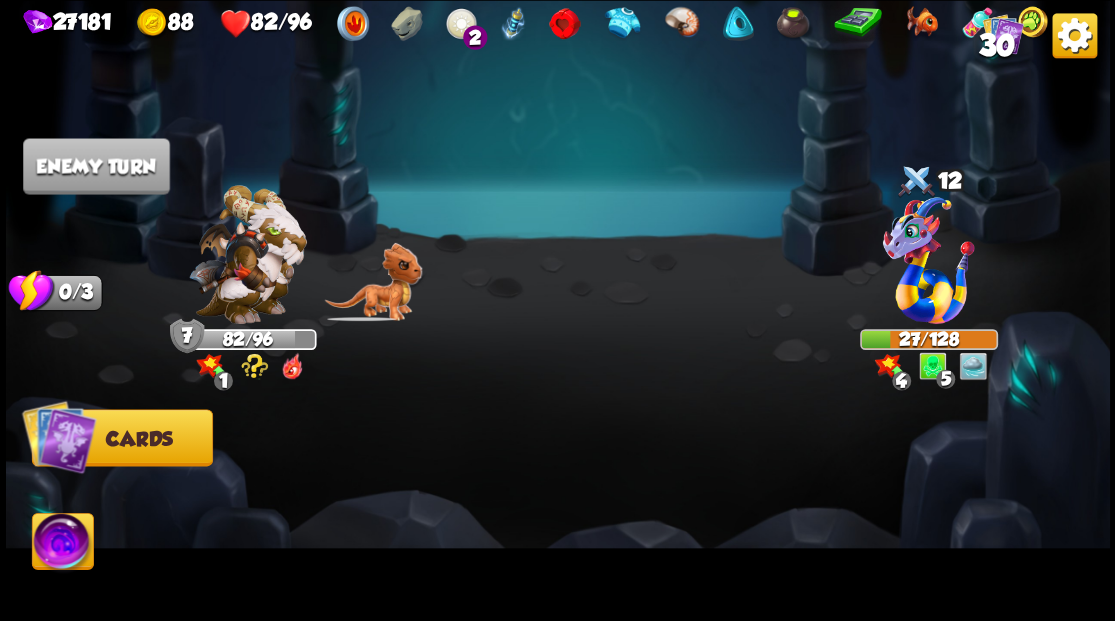 click at bounding box center (62, 544) 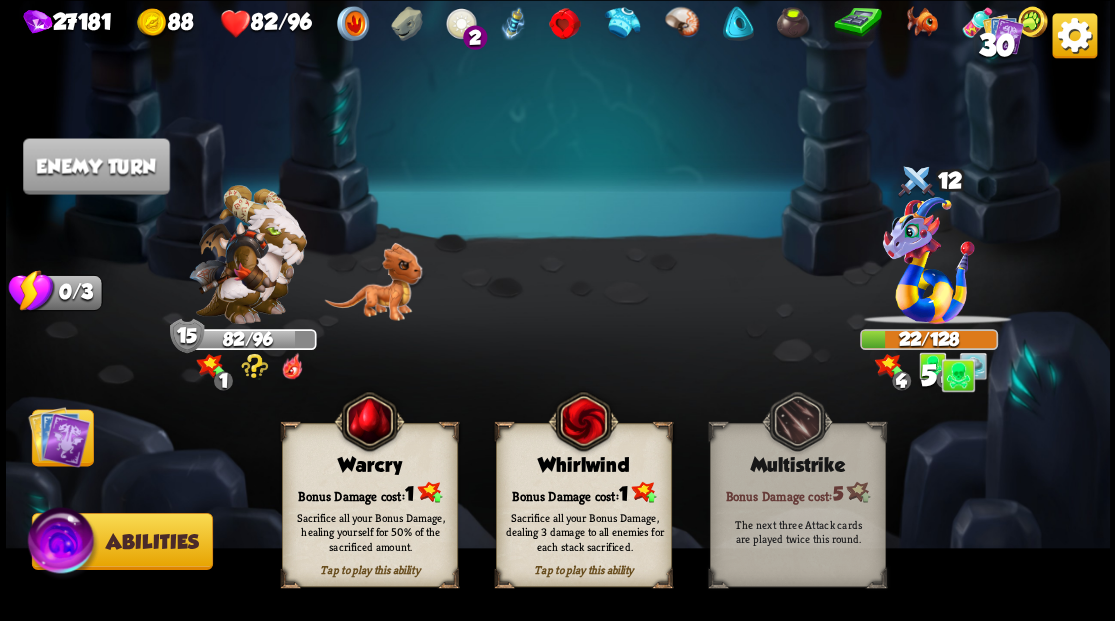 click on "Warcry" at bounding box center (369, 465) 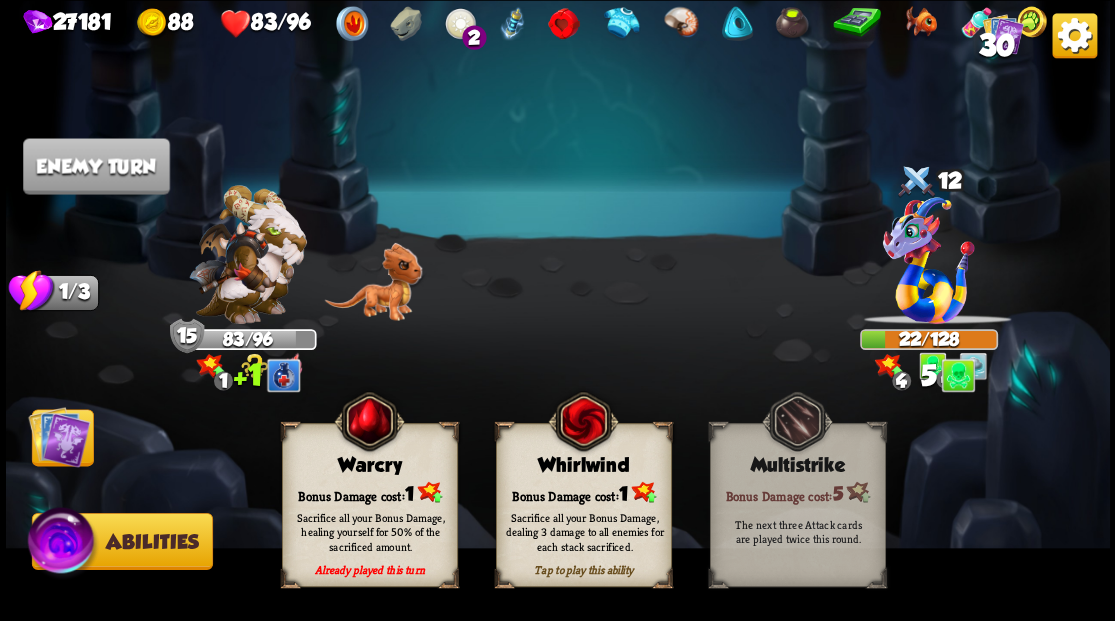 click at bounding box center [59, 436] 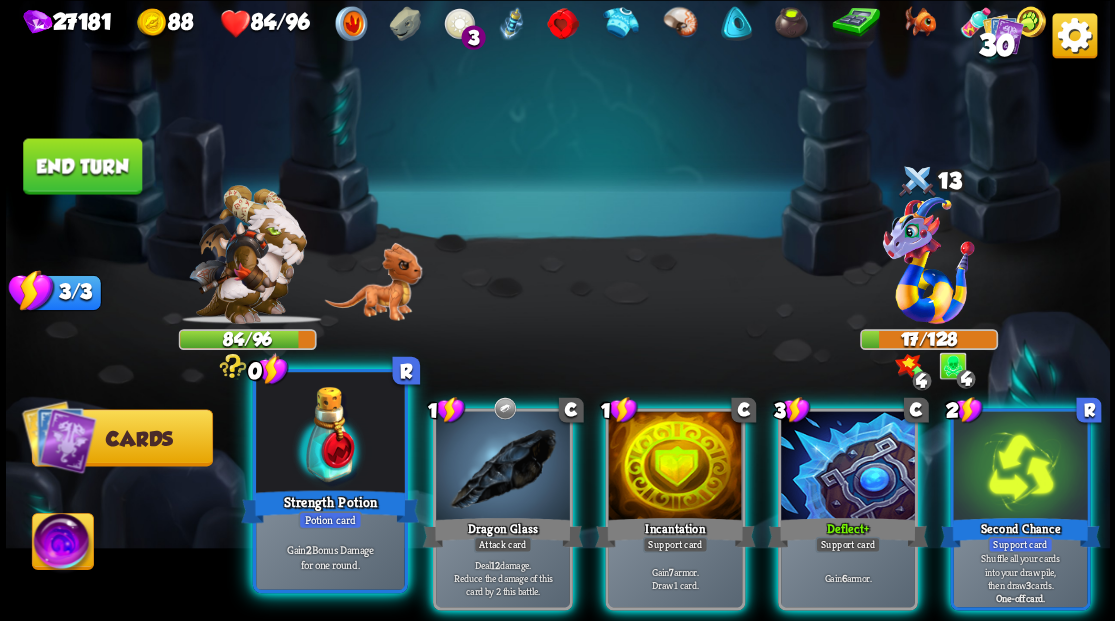 click on "Strength Potion" at bounding box center [330, 506] 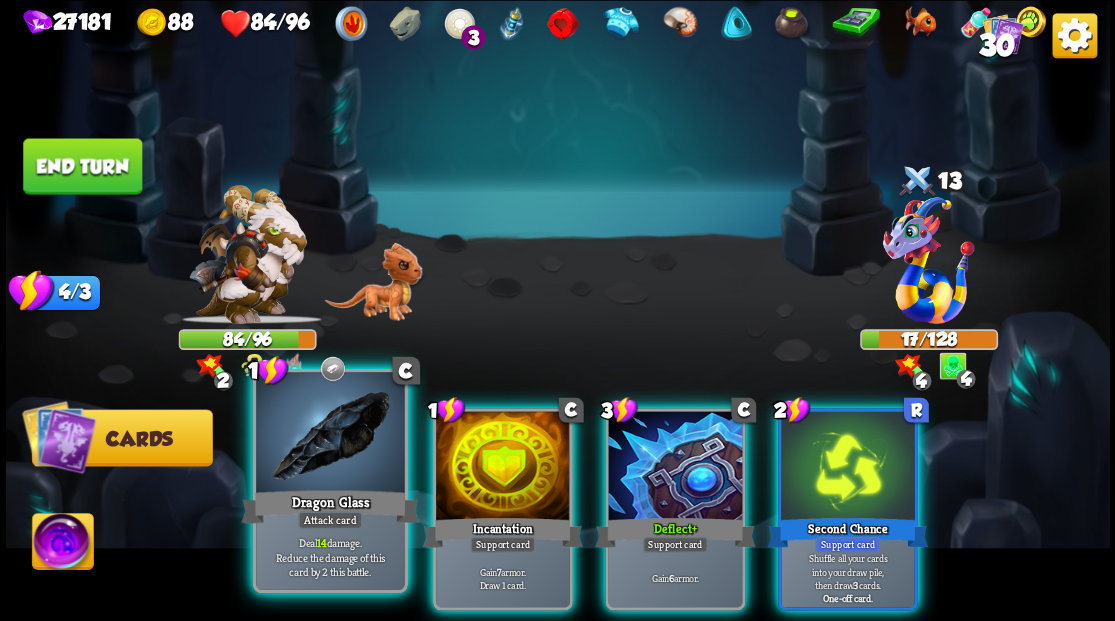 click at bounding box center [330, 434] 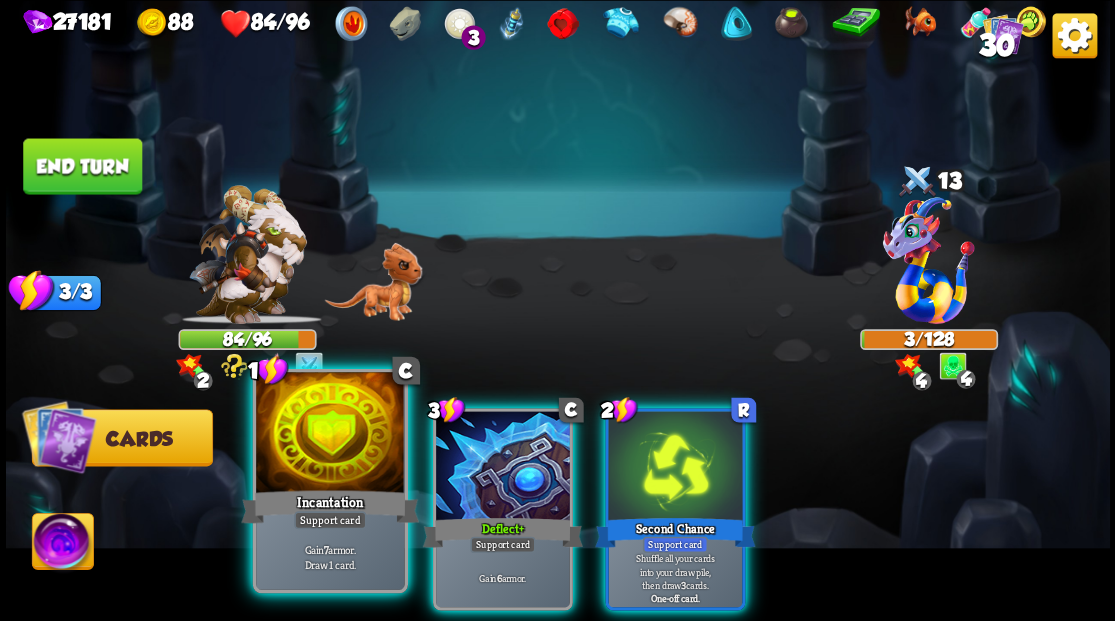 click at bounding box center (330, 434) 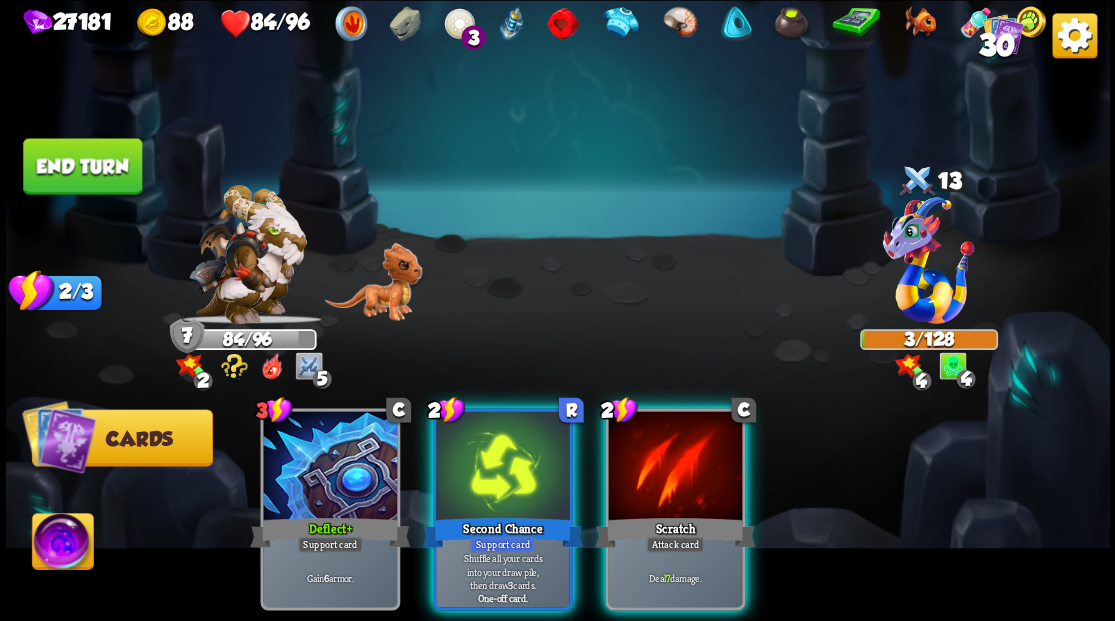 click at bounding box center [675, 467] 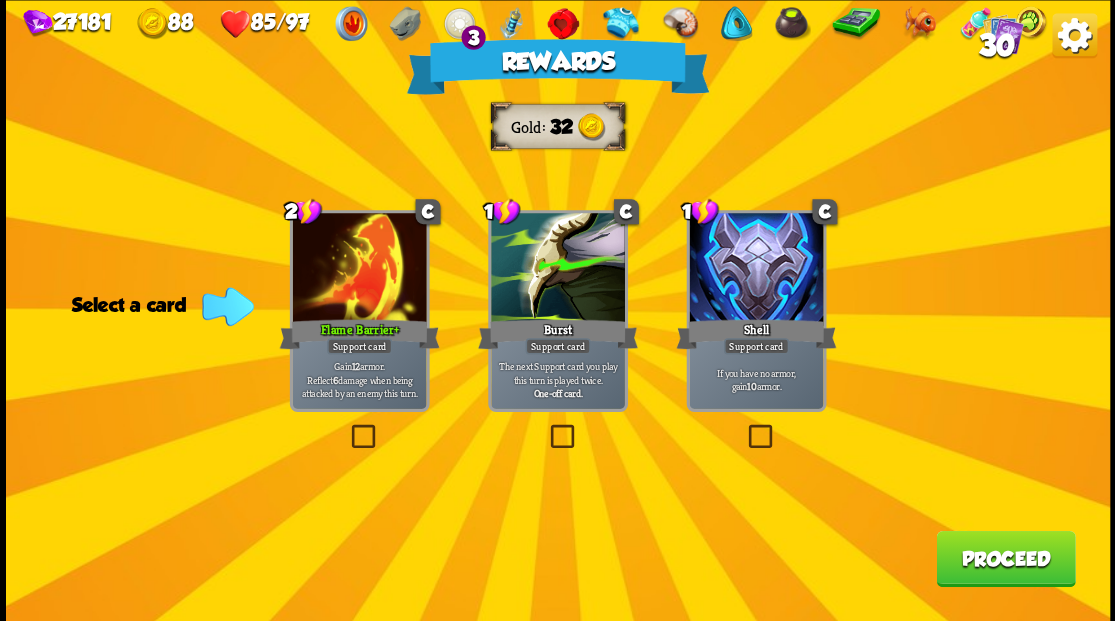 click on "Proceed" at bounding box center [1005, 558] 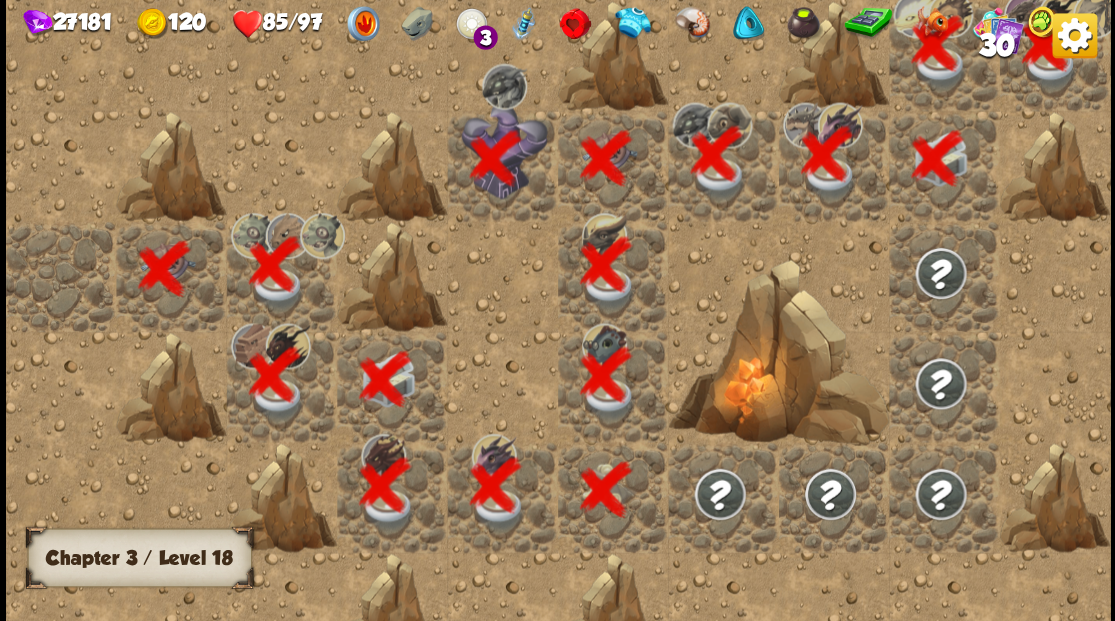 scroll, scrollTop: 0, scrollLeft: 384, axis: horizontal 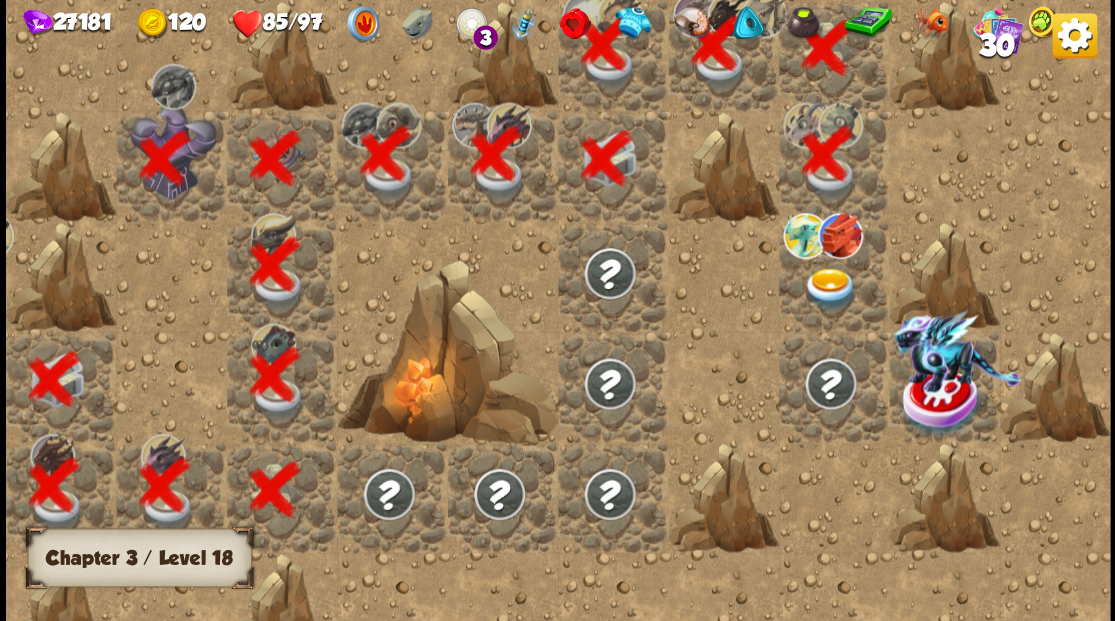 click at bounding box center [829, 288] 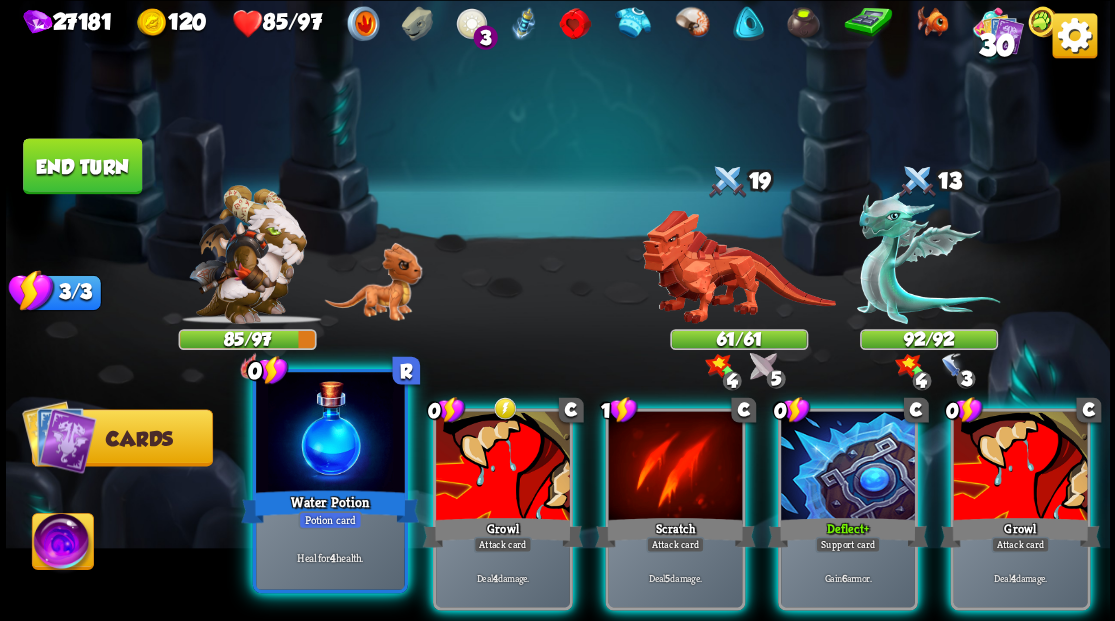click at bounding box center [330, 434] 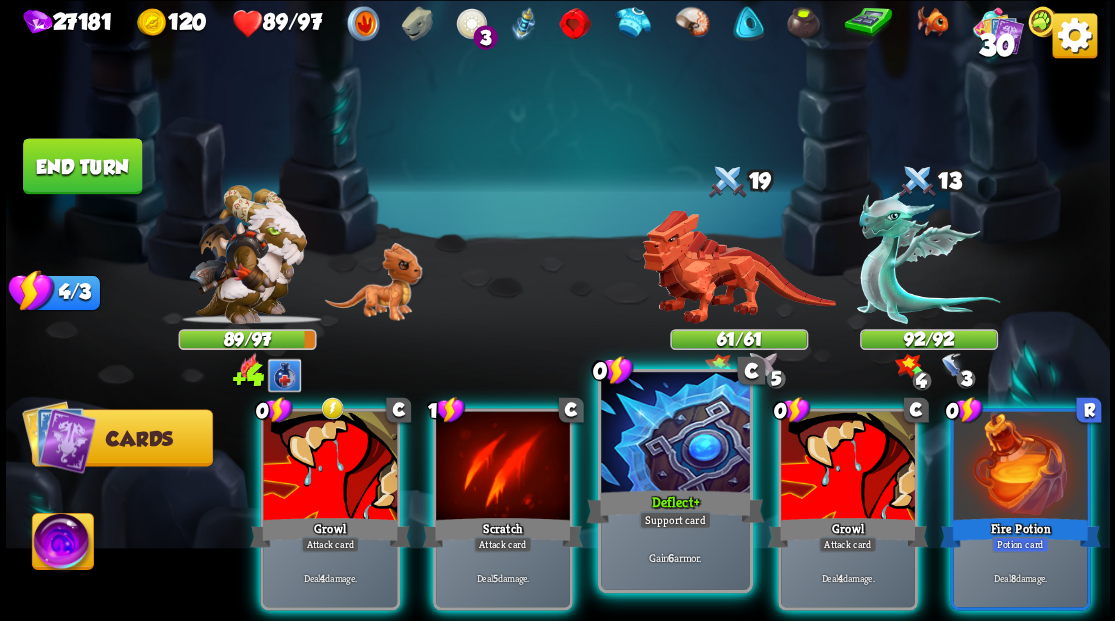 click at bounding box center (675, 434) 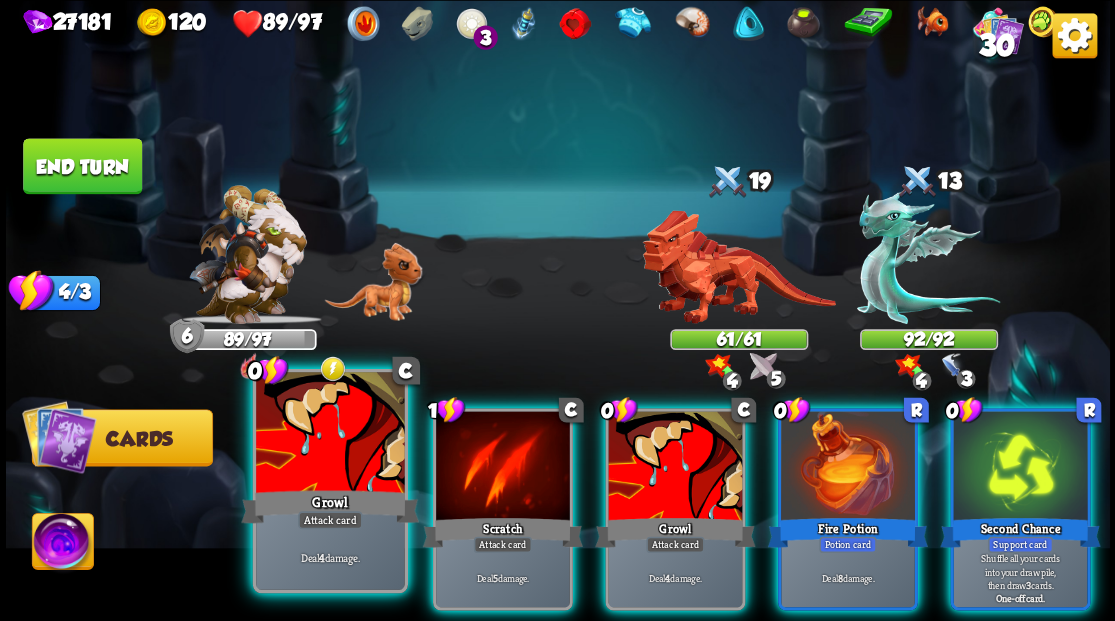 click at bounding box center (330, 434) 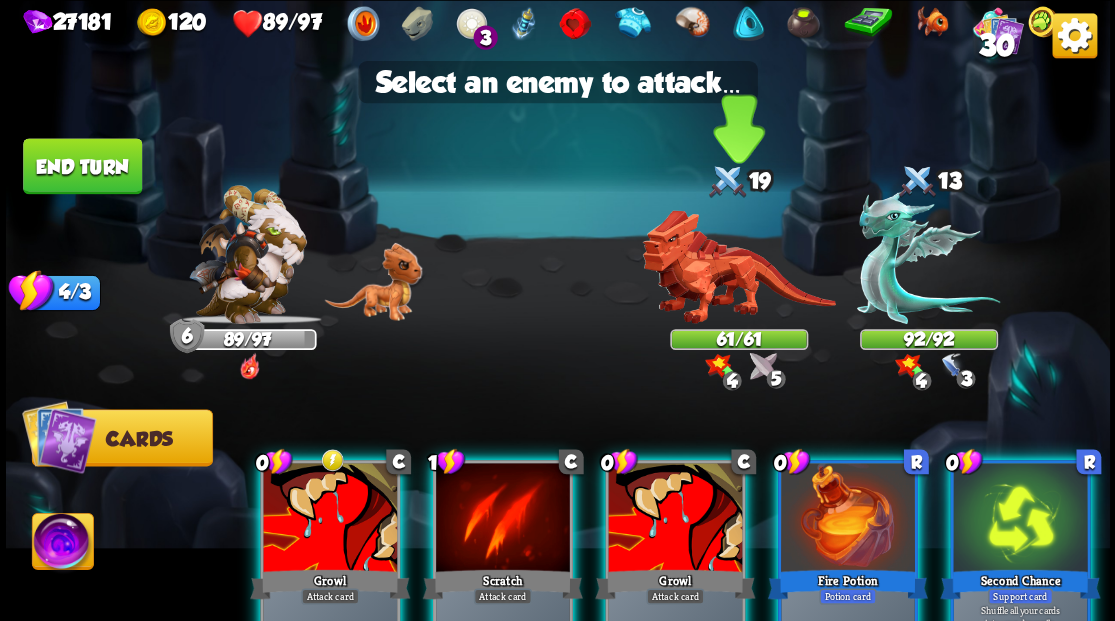 click at bounding box center [738, 267] 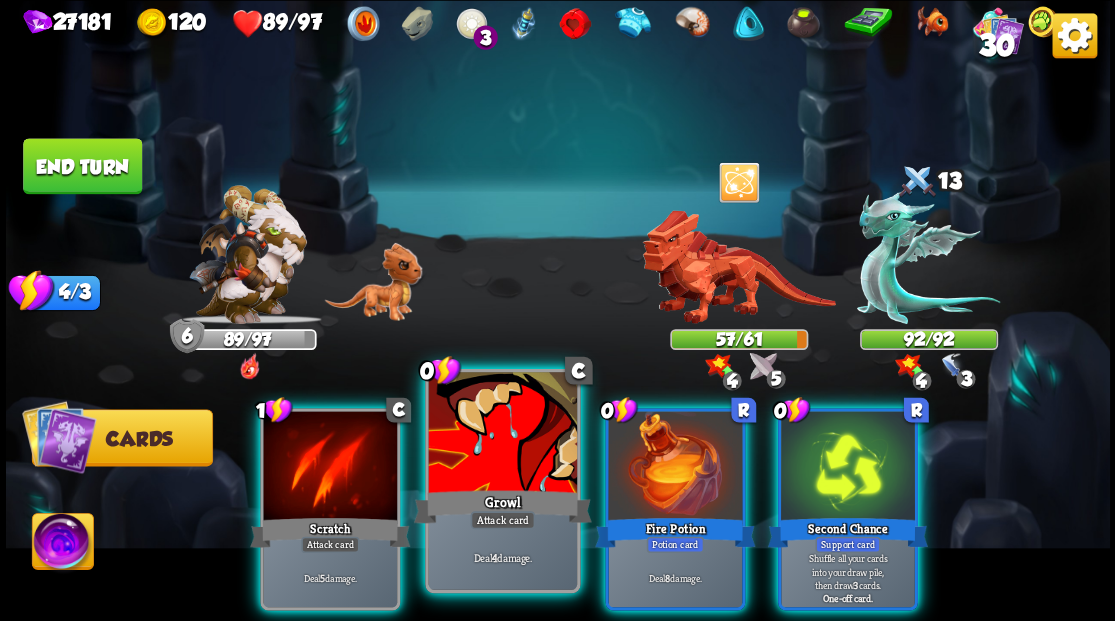 click at bounding box center (502, 434) 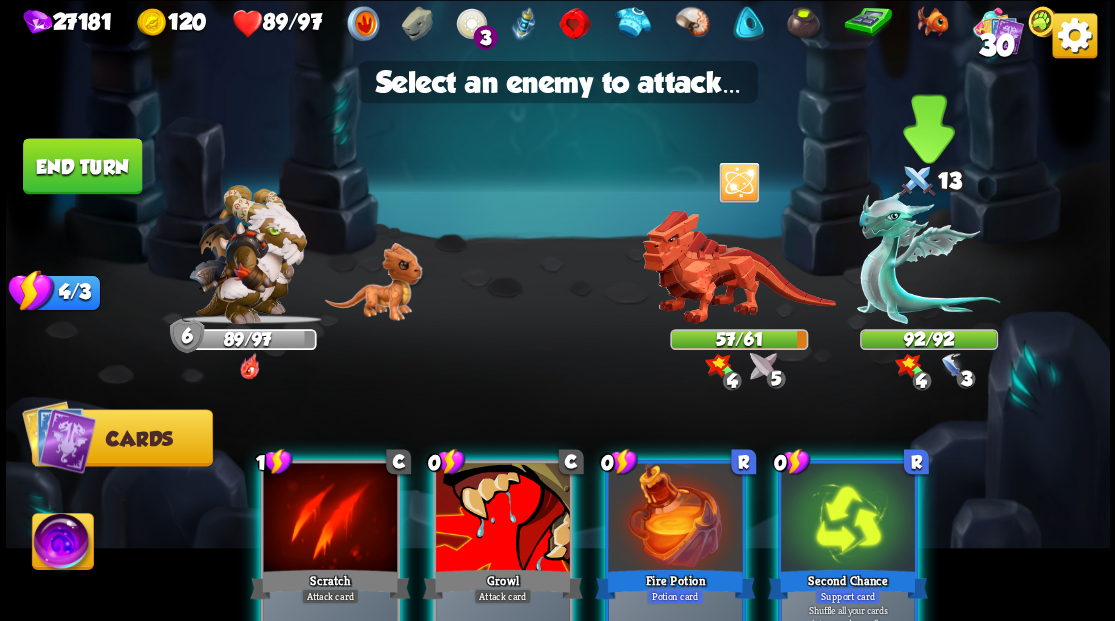 click at bounding box center [928, 257] 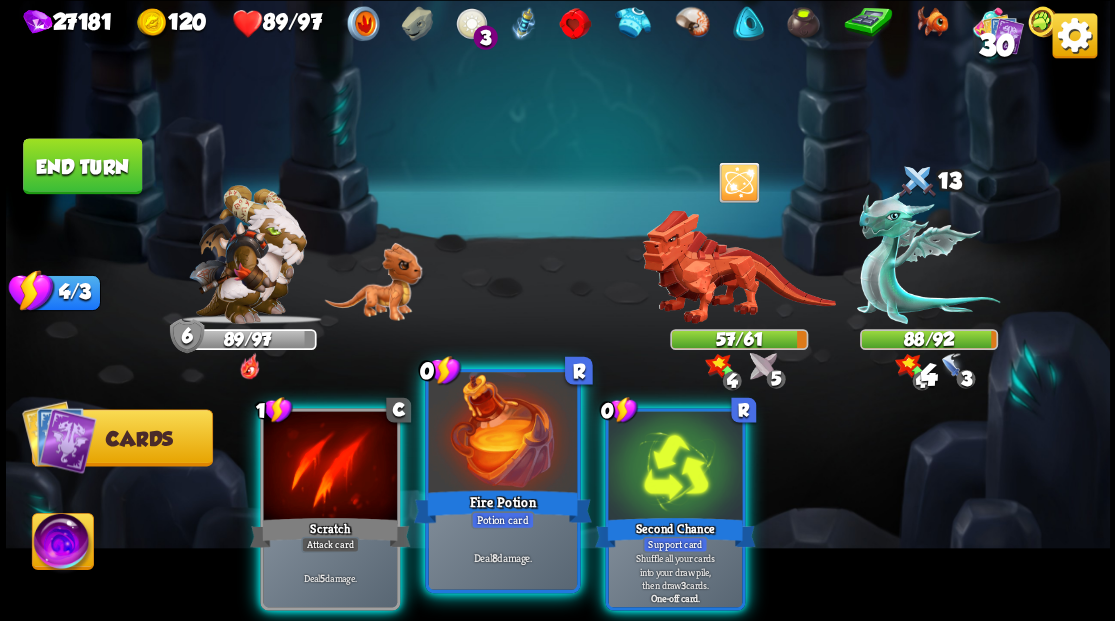 click at bounding box center [502, 434] 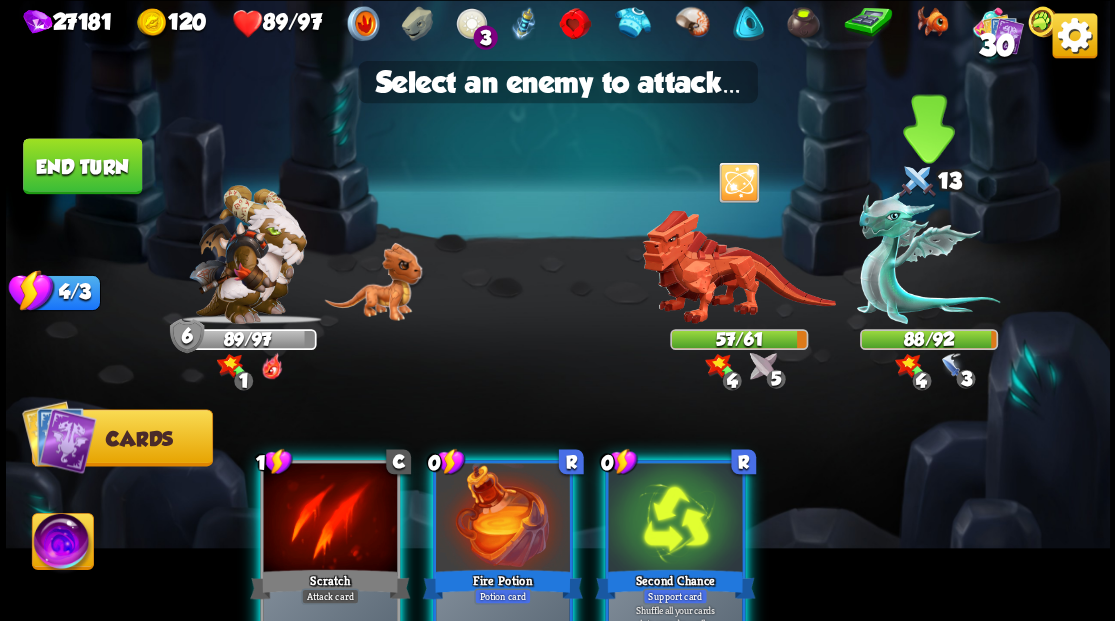 click at bounding box center [928, 257] 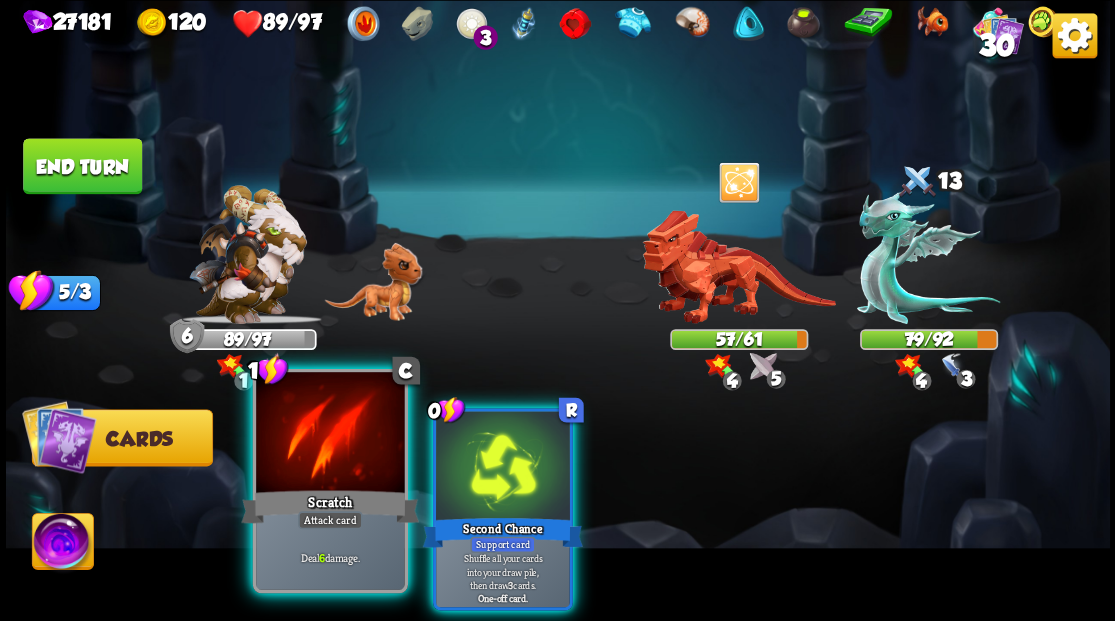 drag, startPoint x: 296, startPoint y: 474, endPoint x: 335, endPoint y: 415, distance: 70.724815 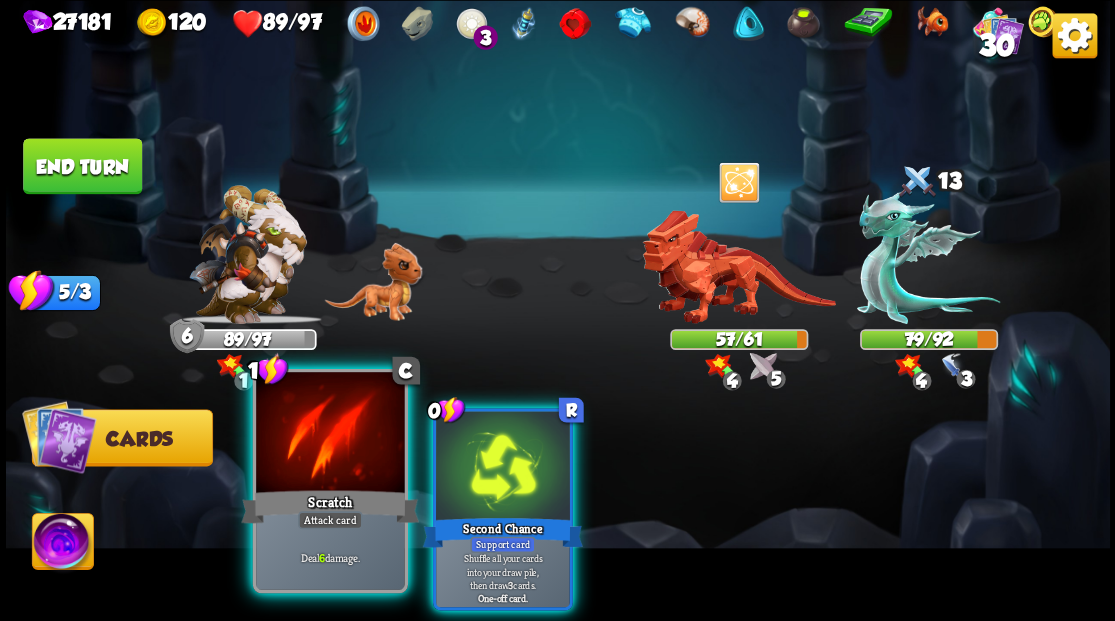 click at bounding box center [330, 434] 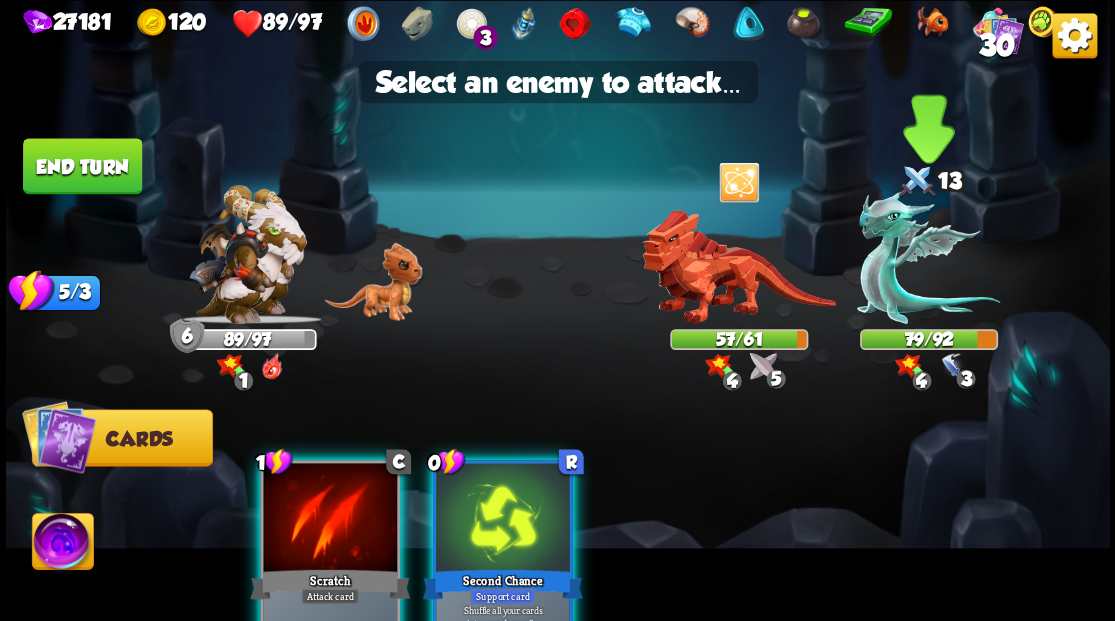 click at bounding box center (928, 257) 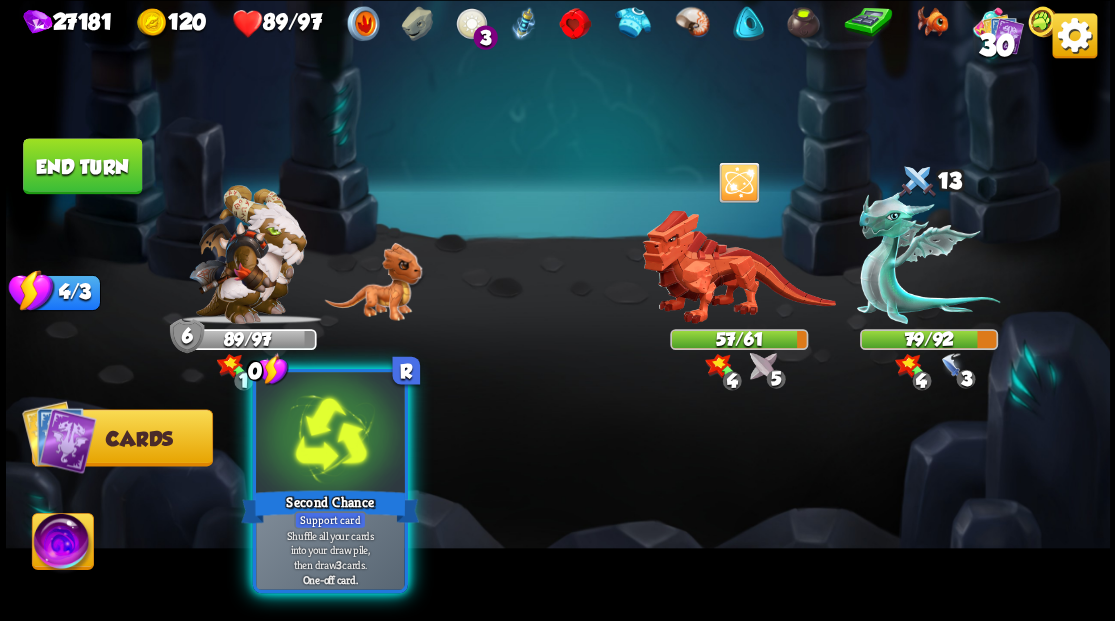 click at bounding box center [330, 434] 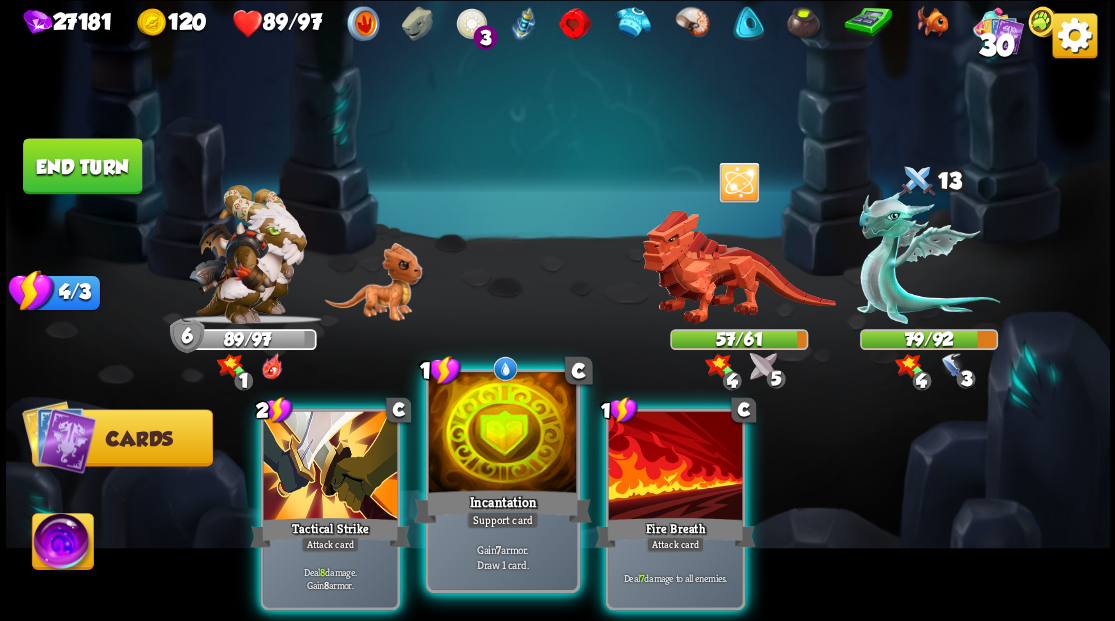 click at bounding box center [502, 434] 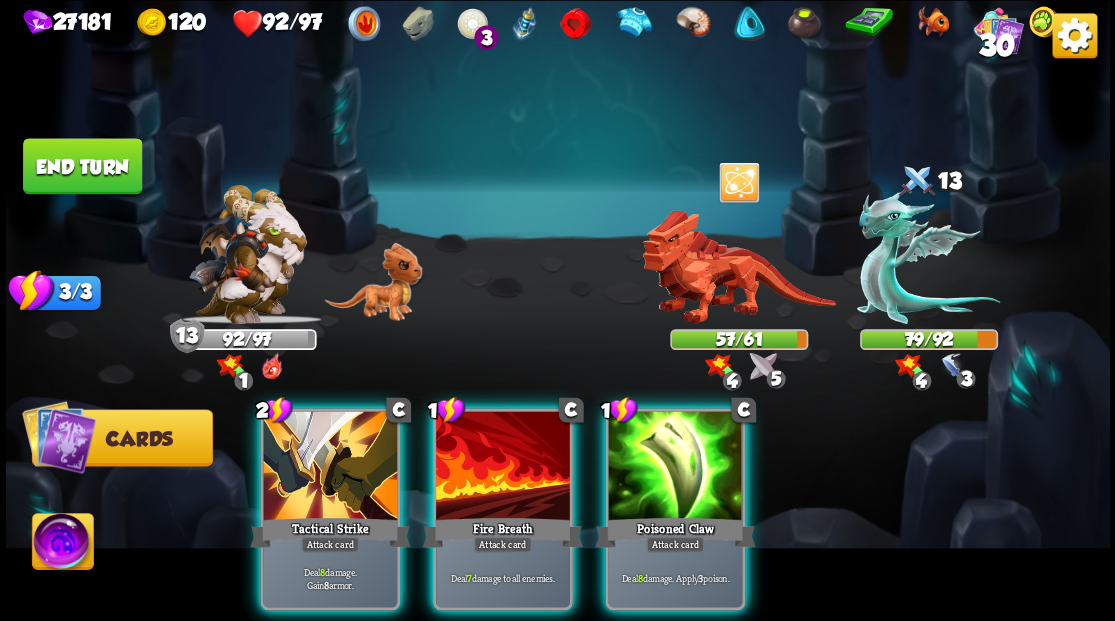drag, startPoint x: 684, startPoint y: 423, endPoint x: 990, endPoint y: 291, distance: 333.25665 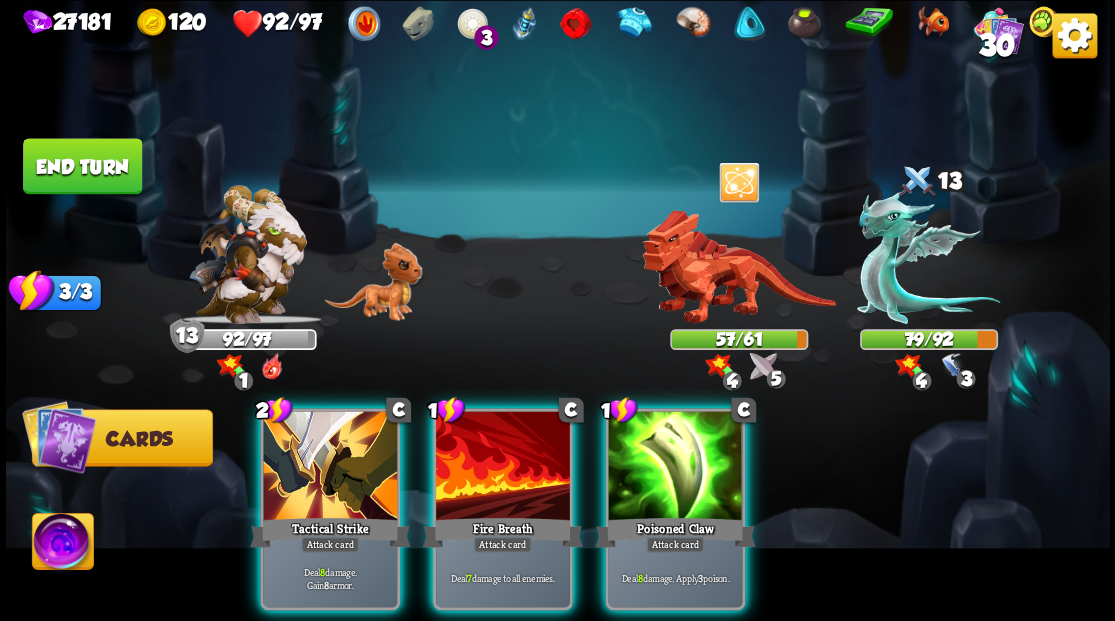 click at bounding box center (675, 467) 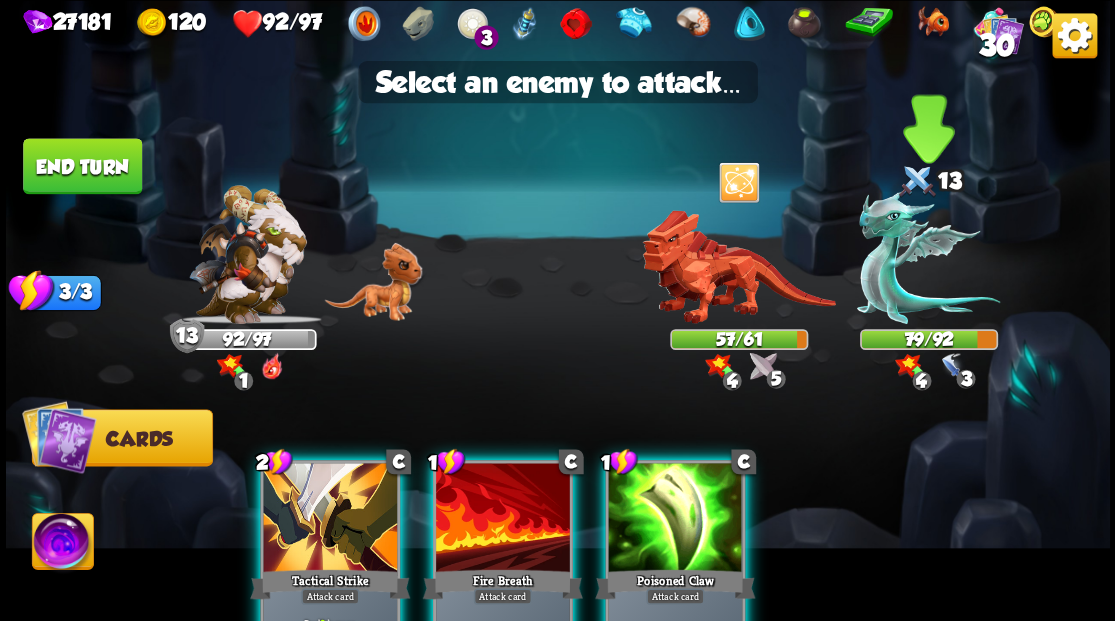 click at bounding box center (928, 257) 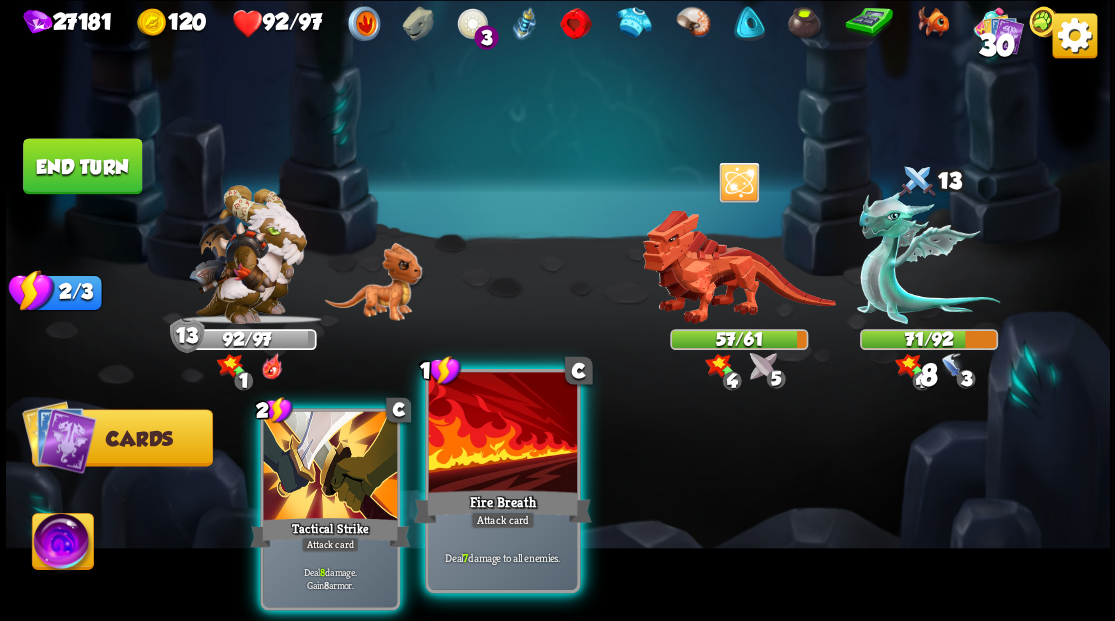 click at bounding box center [502, 434] 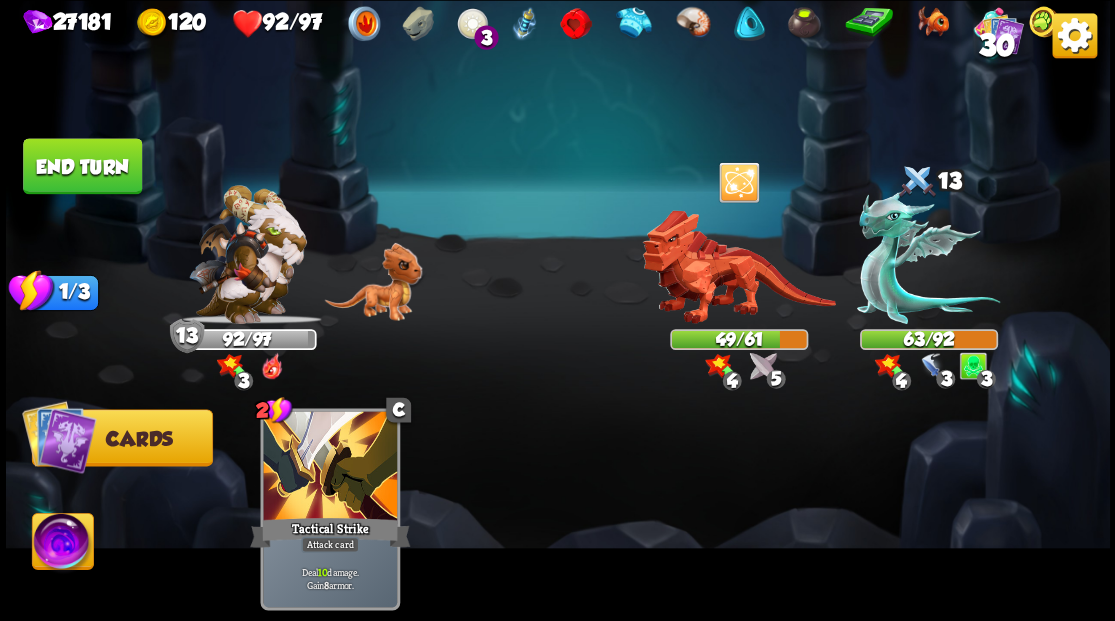 click at bounding box center (62, 544) 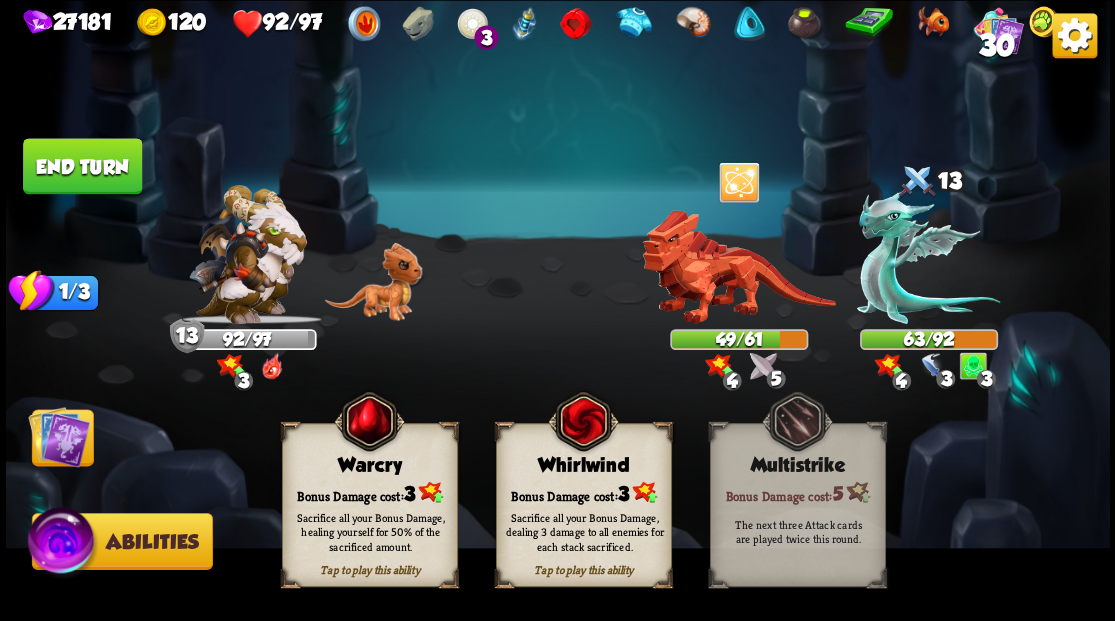 click on "Sacrifice all your Bonus Damage, healing yourself for 50% of the sacrificed amount." at bounding box center (370, 531) 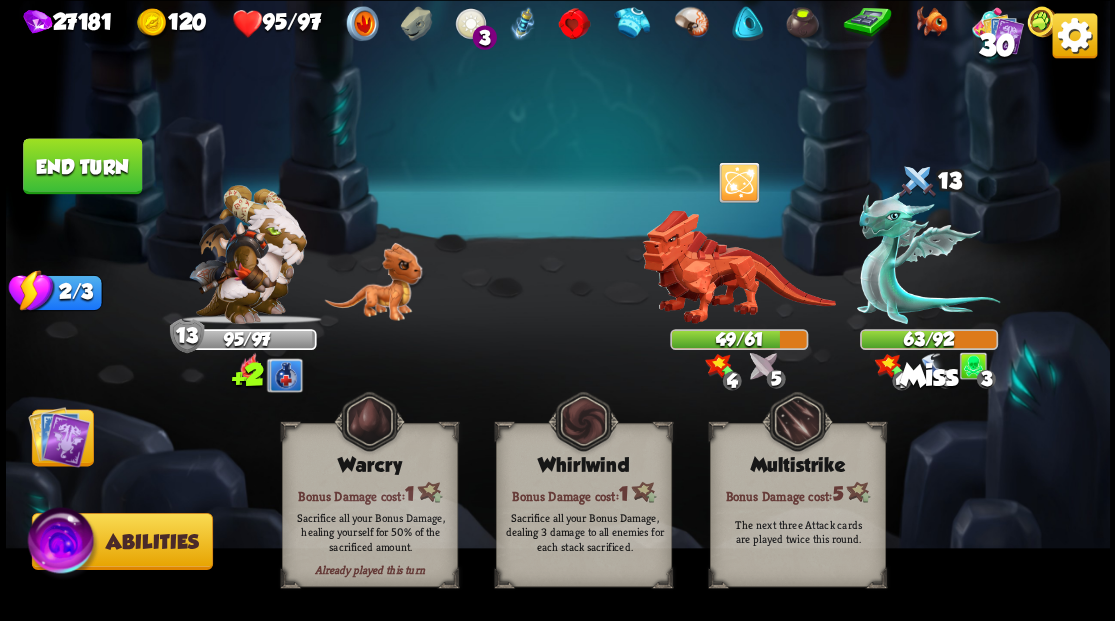click at bounding box center [59, 436] 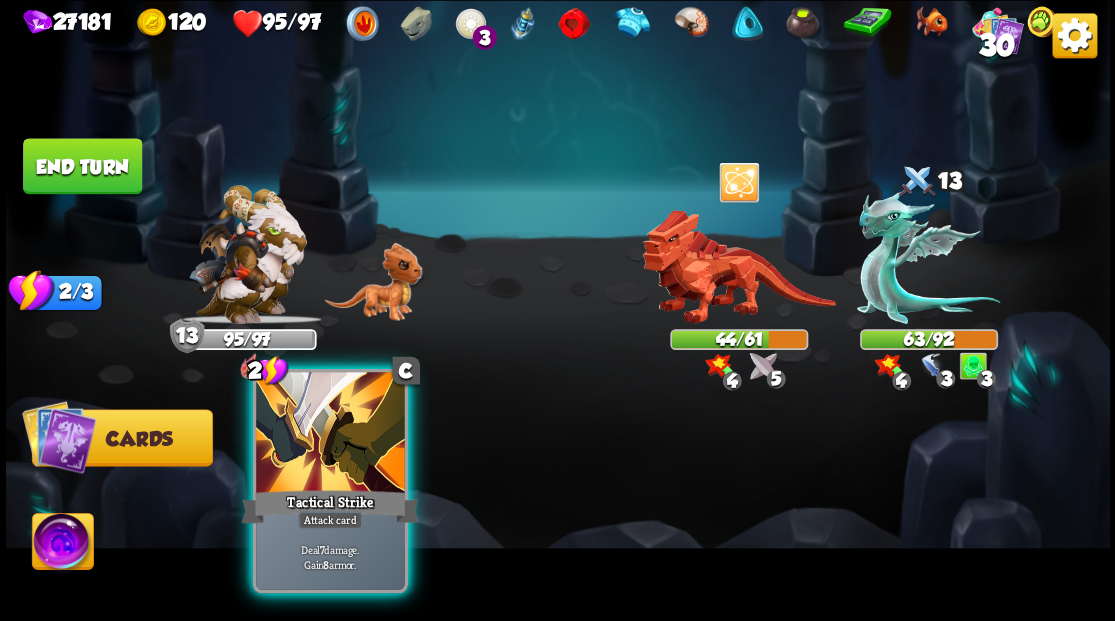 click at bounding box center [330, 434] 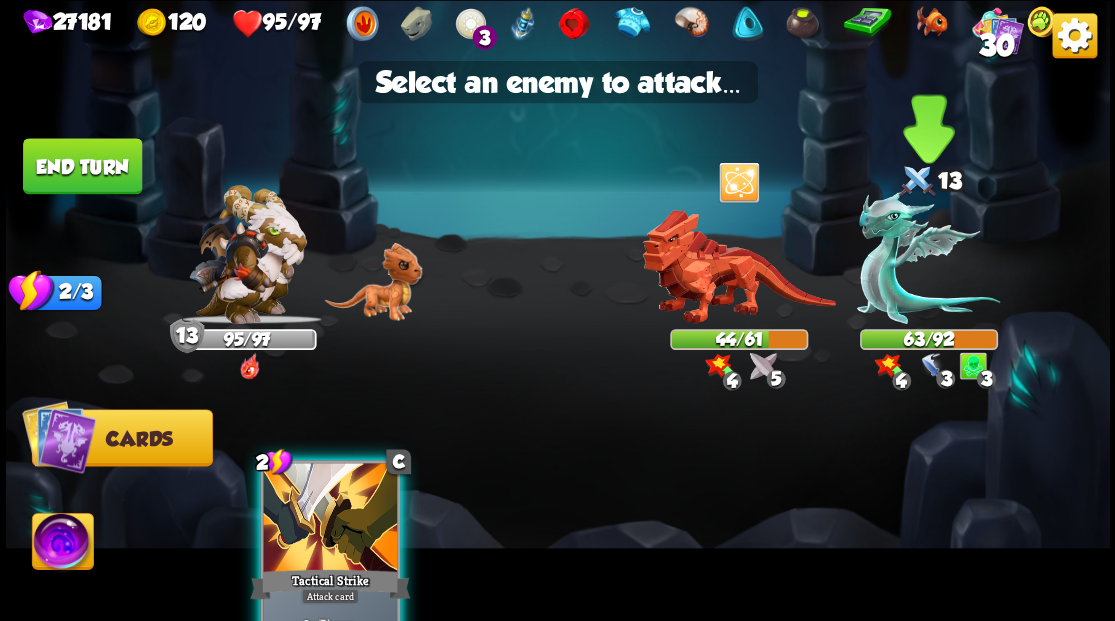 click at bounding box center (928, 257) 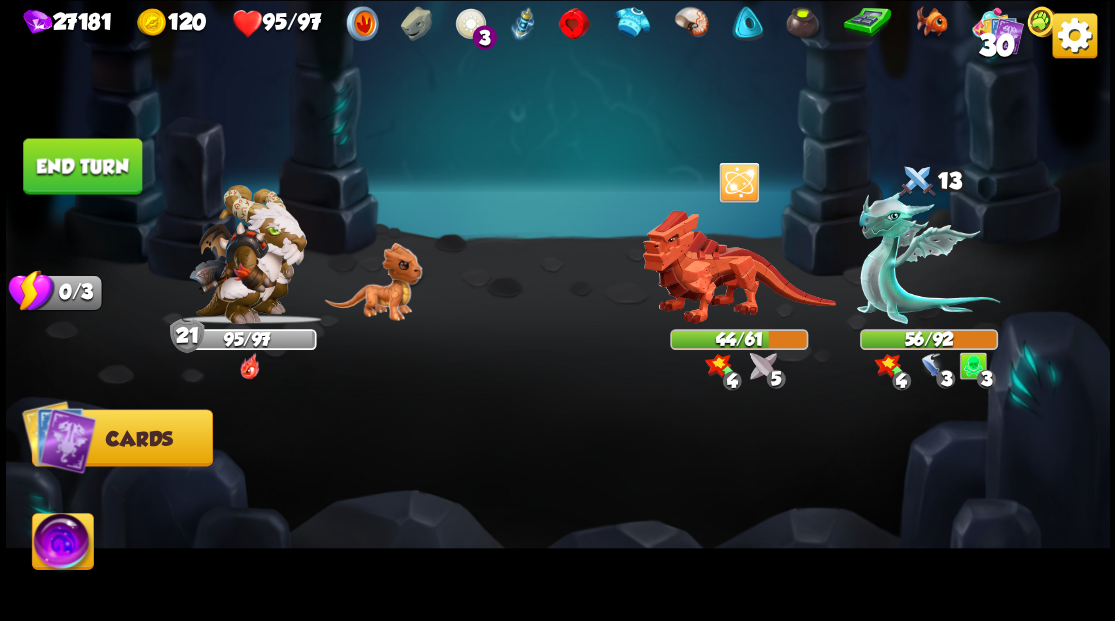 click on "End turn" at bounding box center [82, 166] 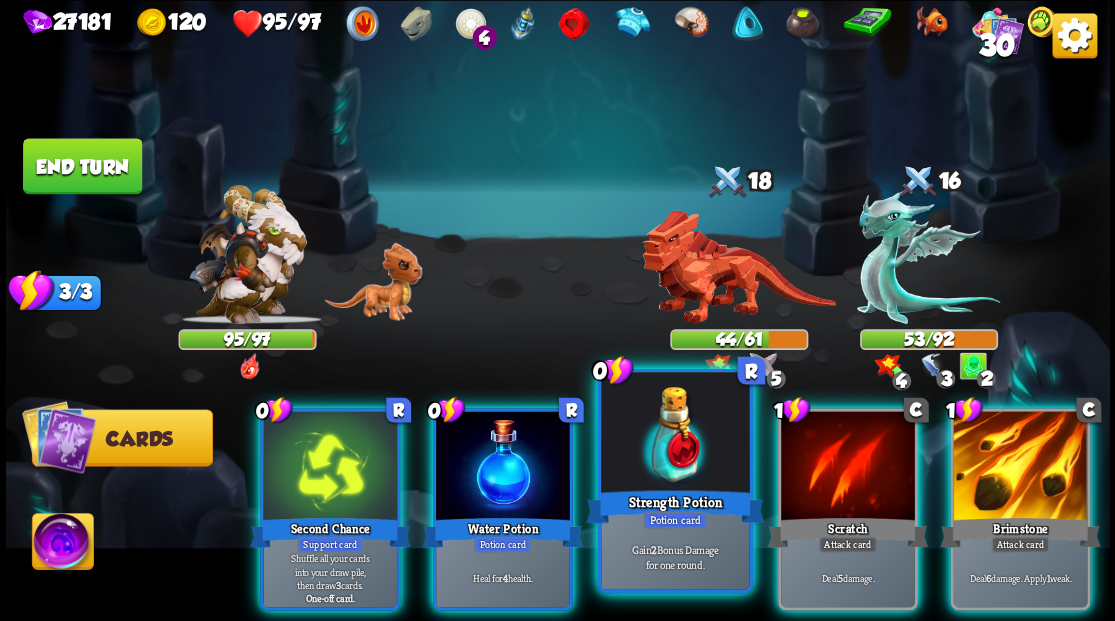 click at bounding box center [675, 434] 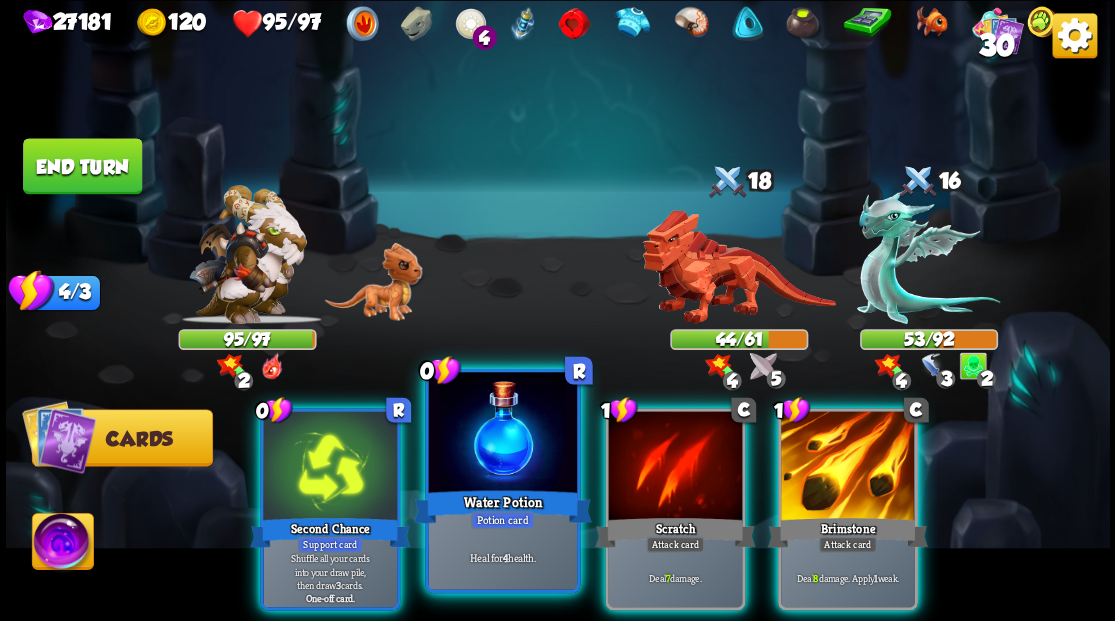 click at bounding box center (502, 434) 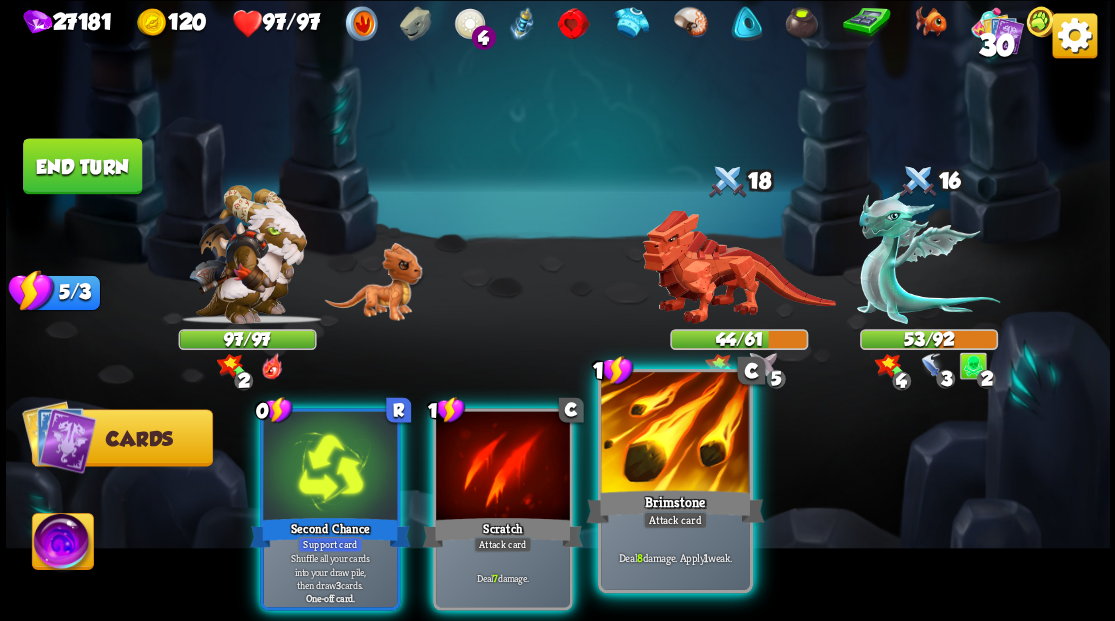 click at bounding box center [675, 434] 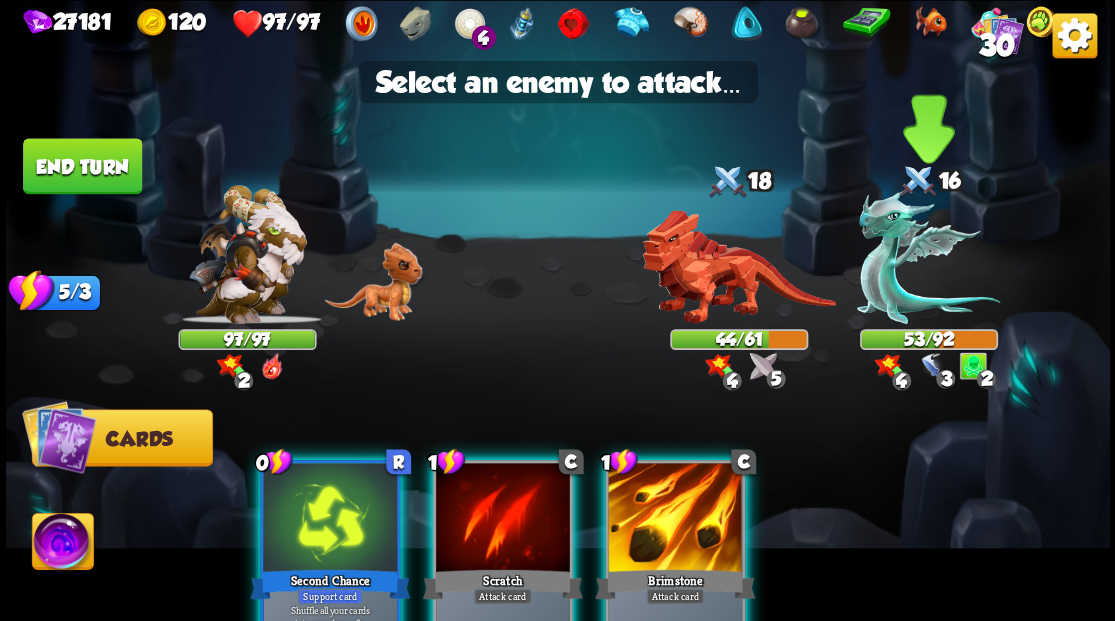 click at bounding box center (928, 257) 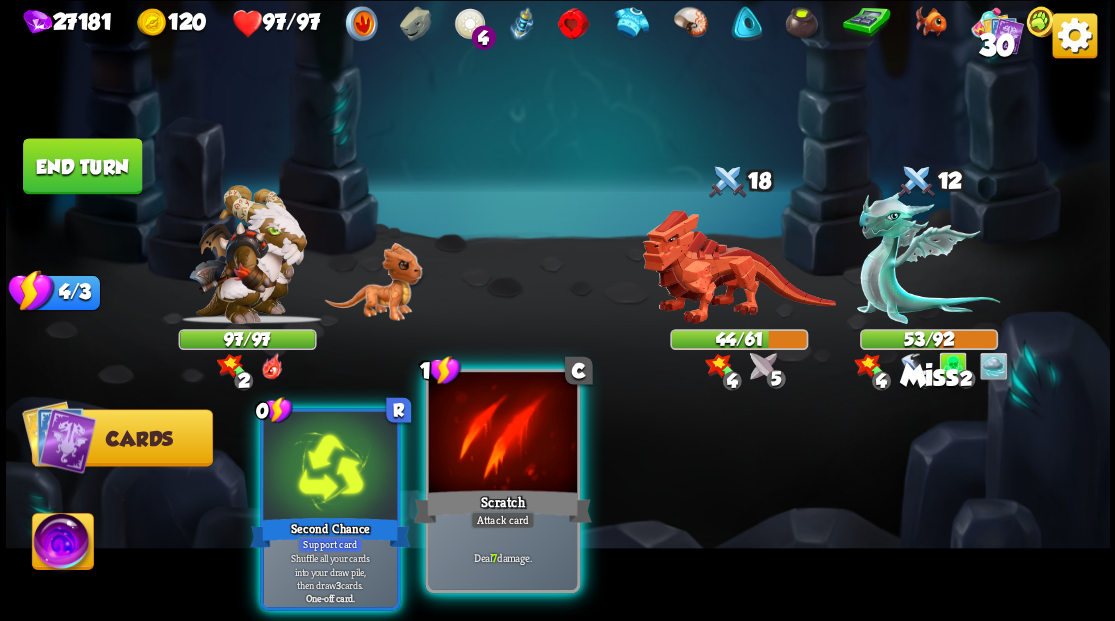 drag, startPoint x: 479, startPoint y: 453, endPoint x: 509, endPoint y: 456, distance: 30.149628 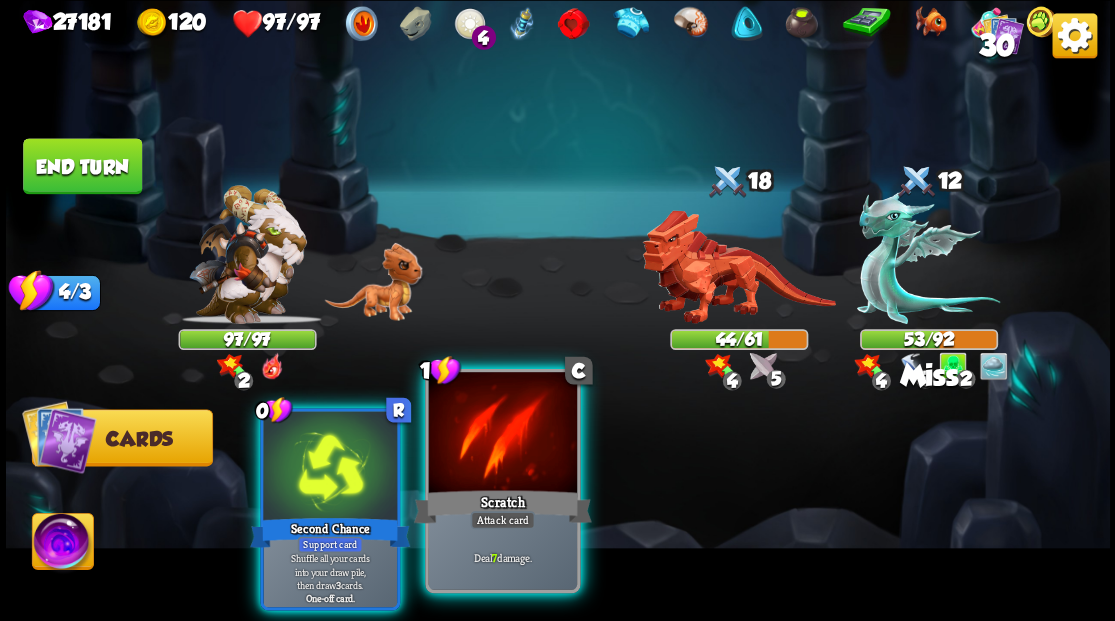 click at bounding box center [502, 434] 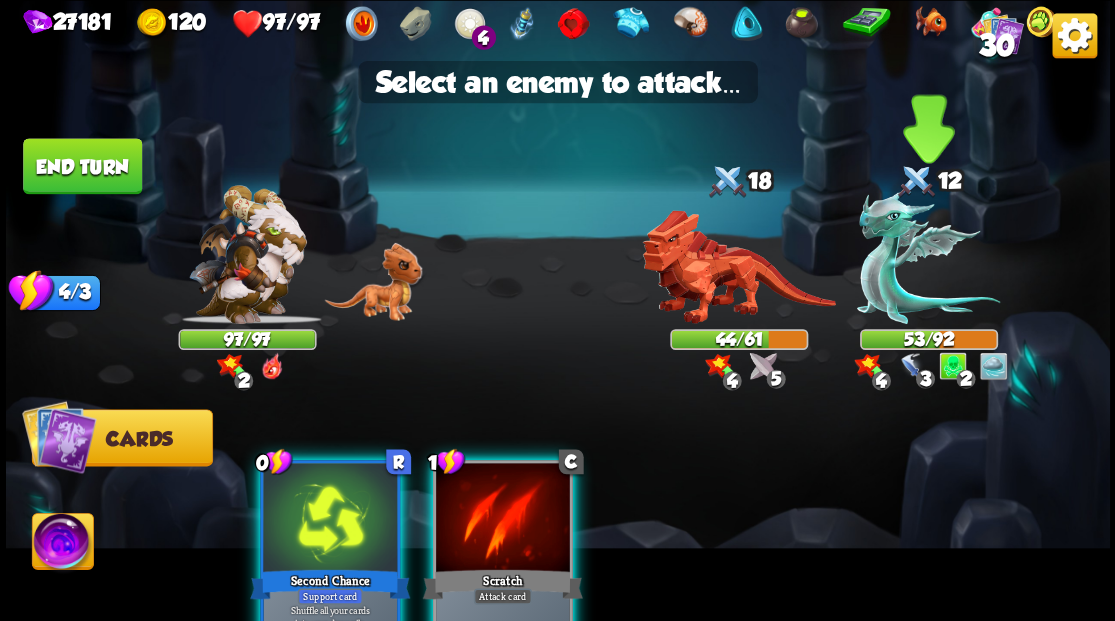 click at bounding box center [928, 257] 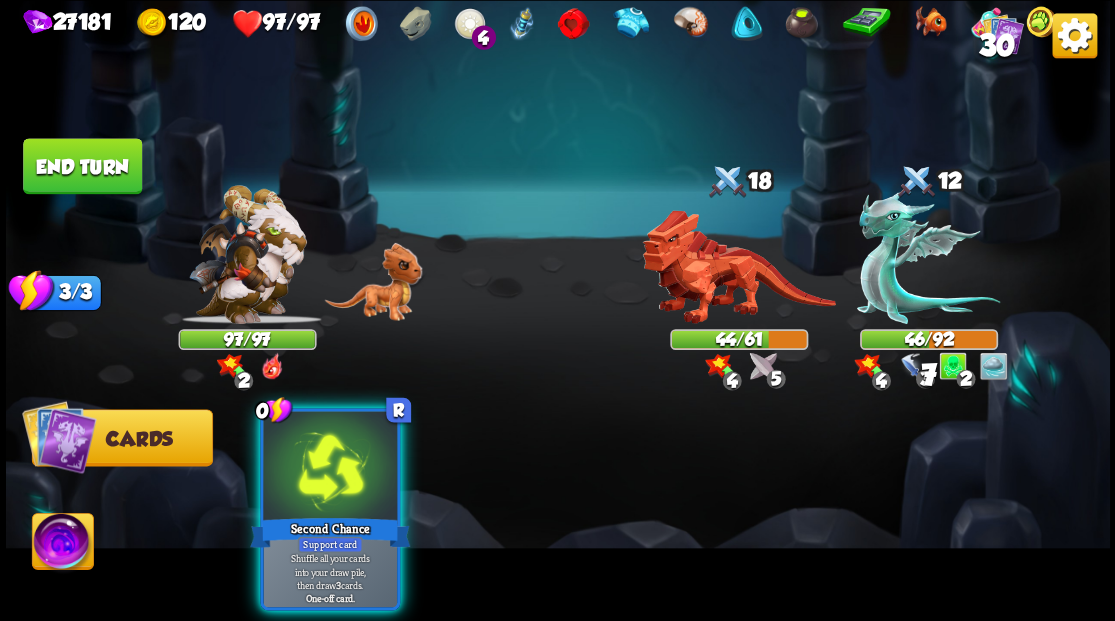 drag, startPoint x: 346, startPoint y: 438, endPoint x: 393, endPoint y: 415, distance: 52.3259 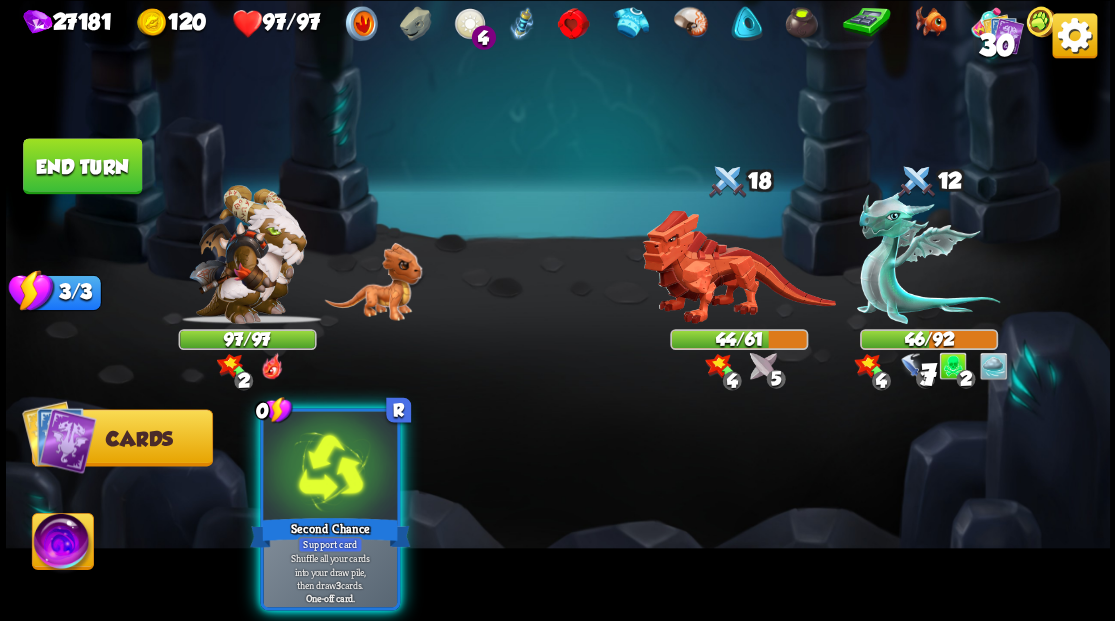 click at bounding box center (330, 467) 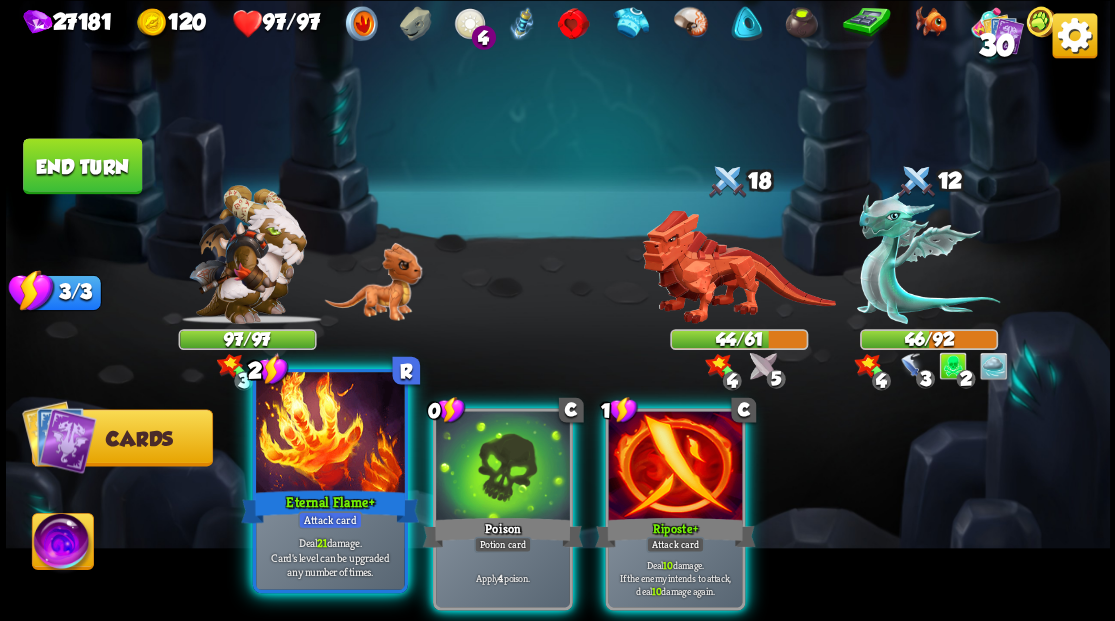 click at bounding box center [330, 434] 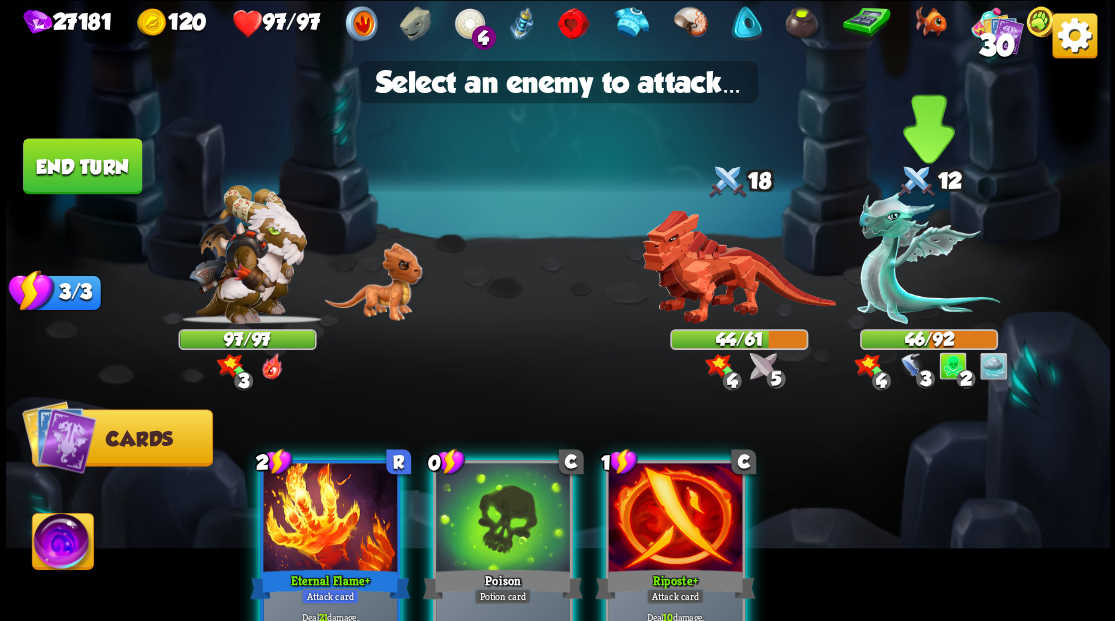click at bounding box center [928, 257] 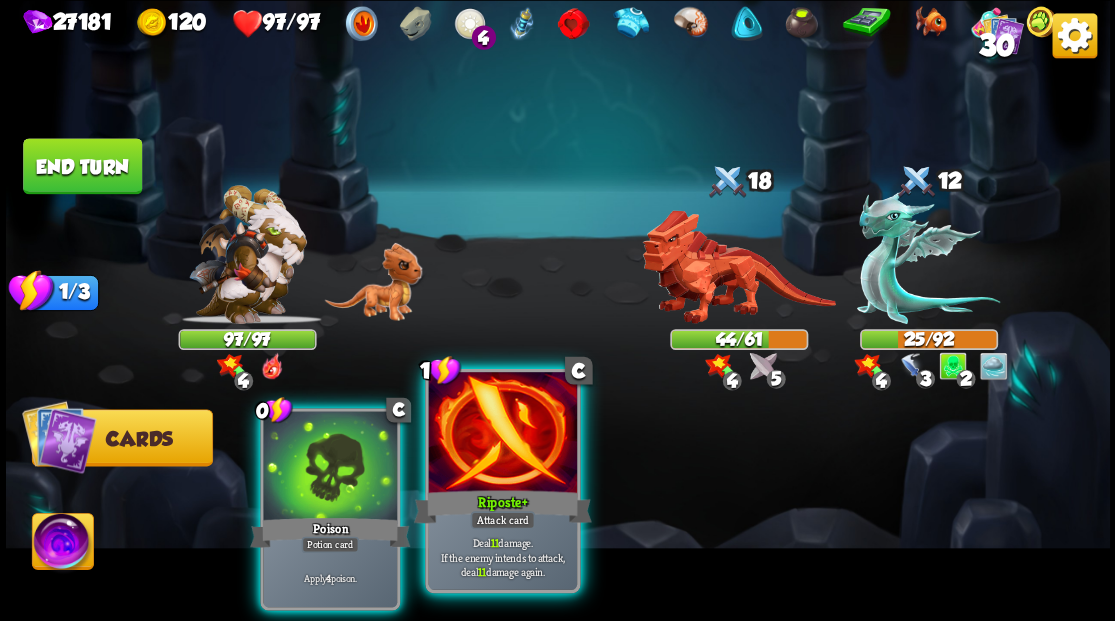 click at bounding box center [502, 434] 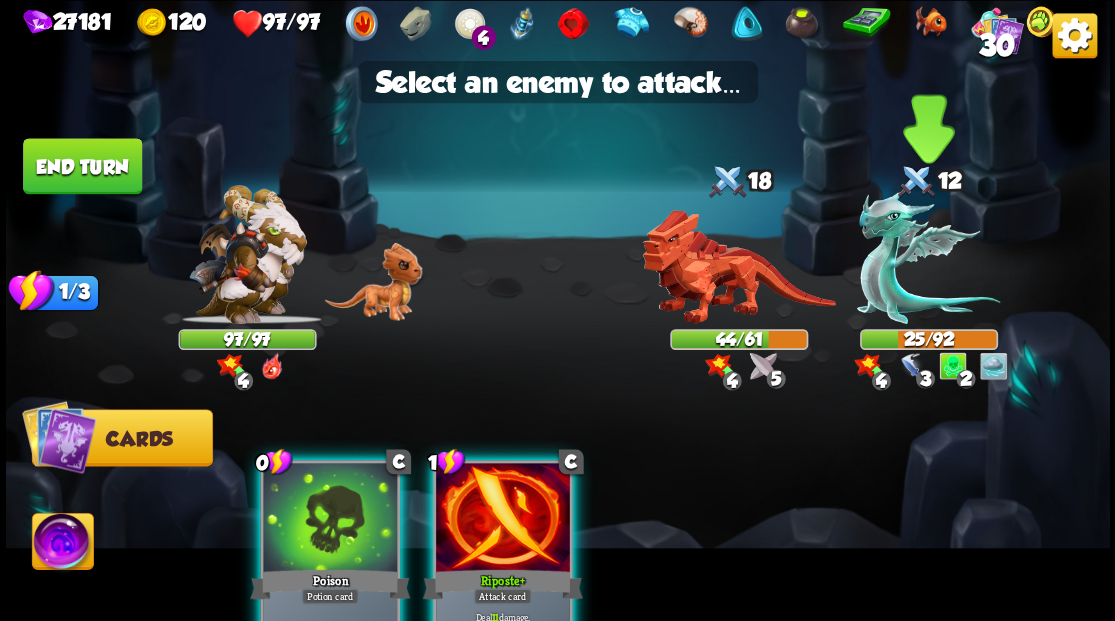 click at bounding box center [928, 257] 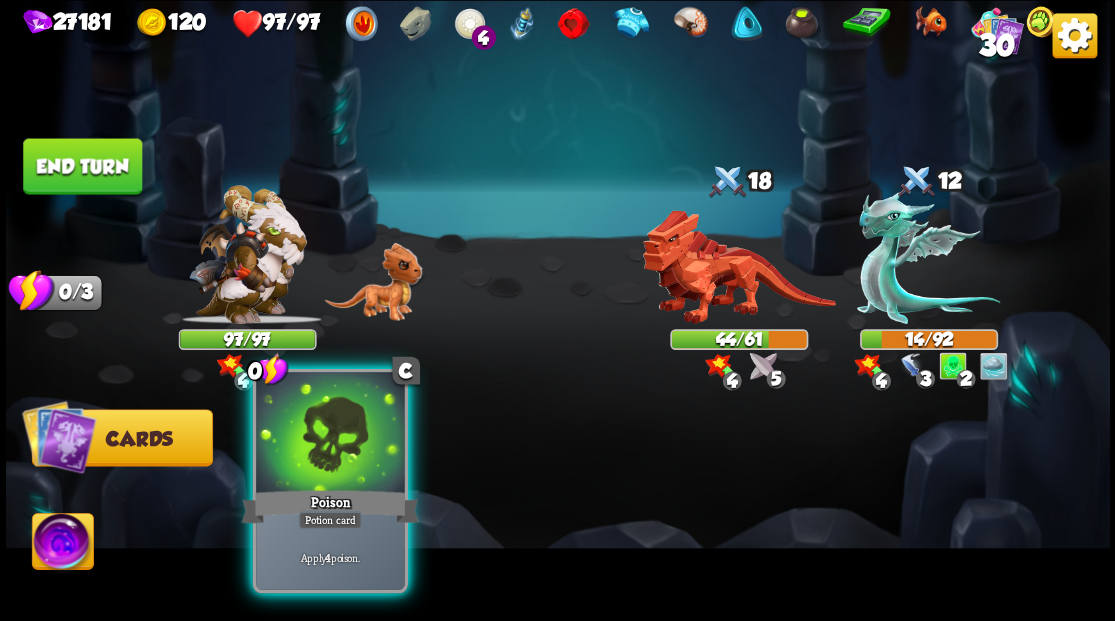click at bounding box center [330, 434] 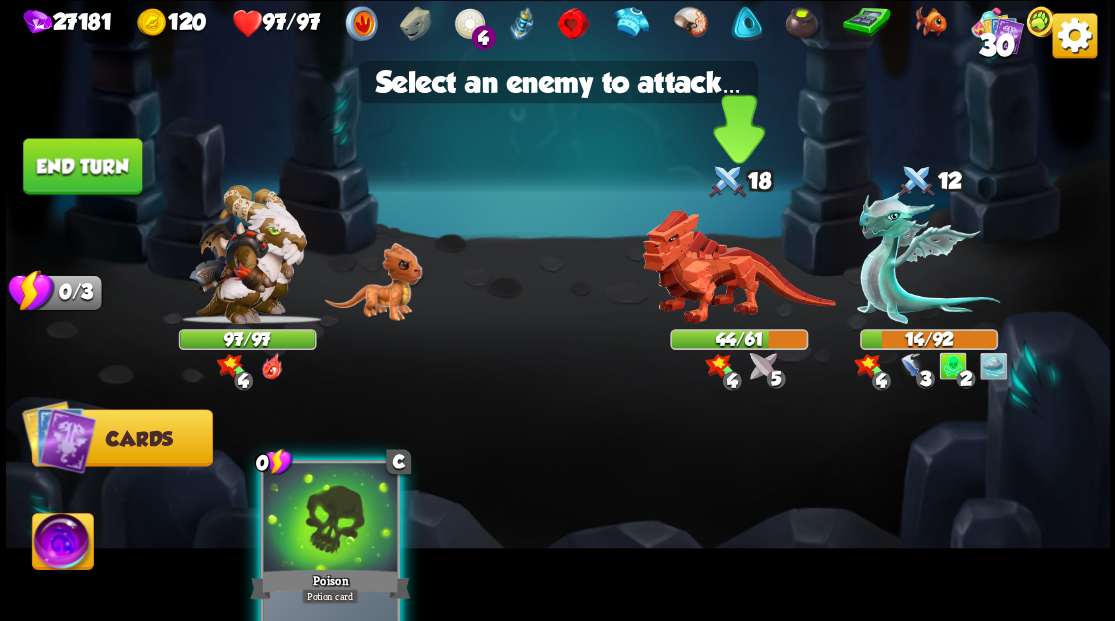 click at bounding box center [738, 267] 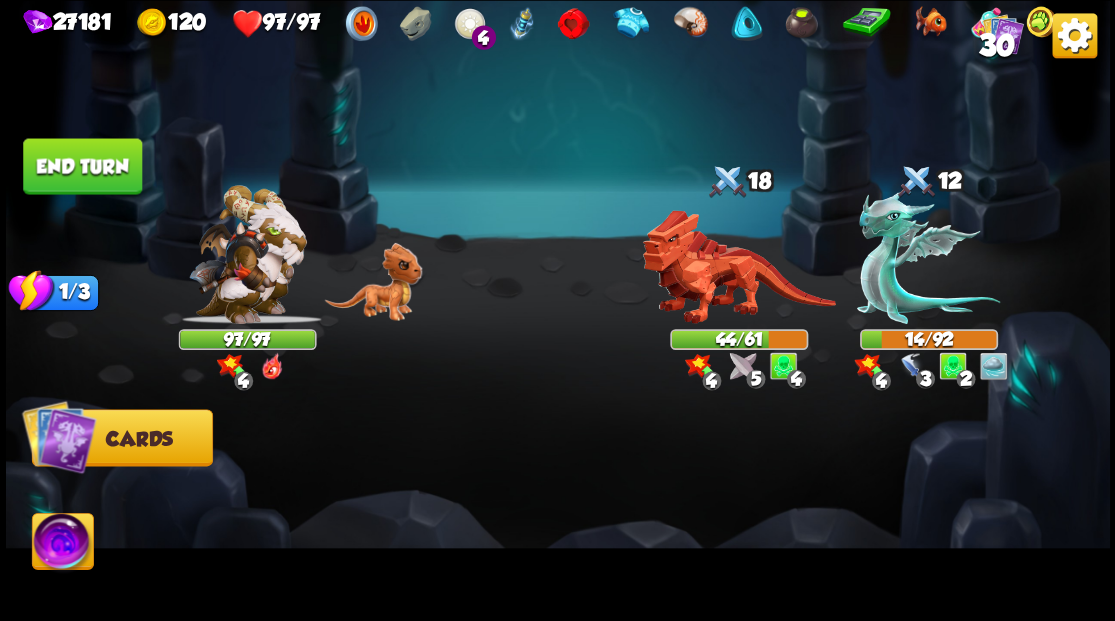 click on "End turn" at bounding box center (82, 166) 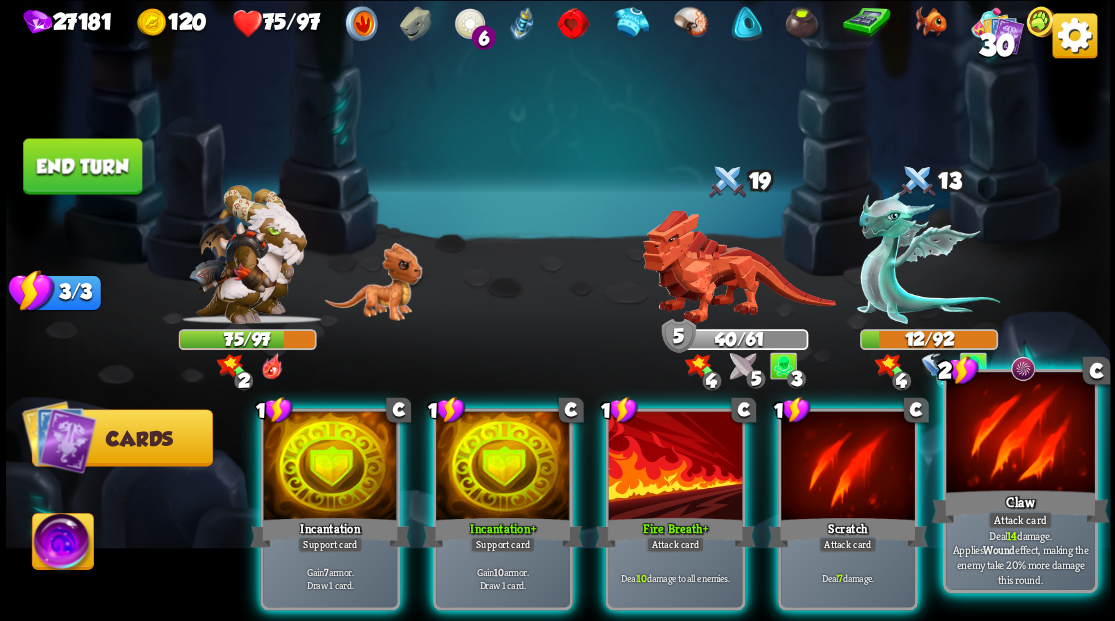 click at bounding box center (1020, 434) 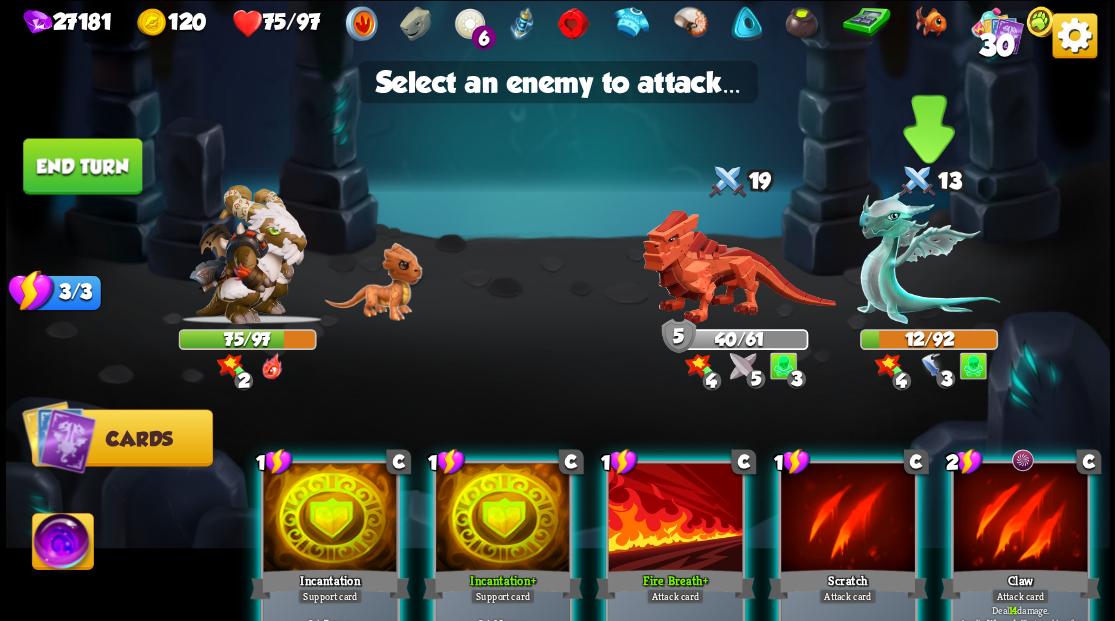 click at bounding box center [928, 257] 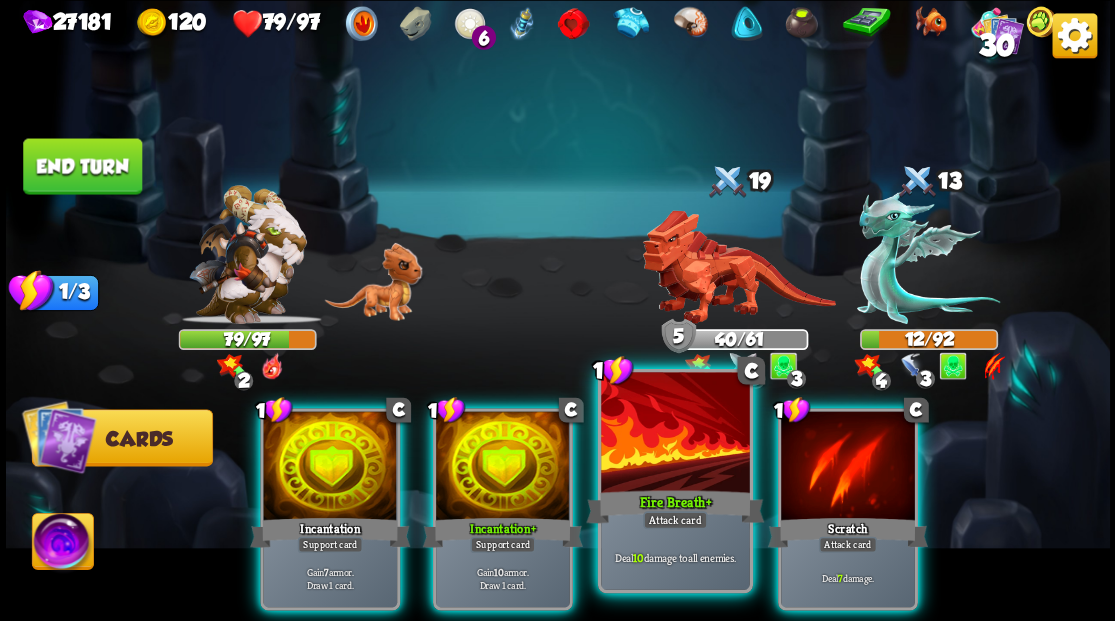click at bounding box center (675, 434) 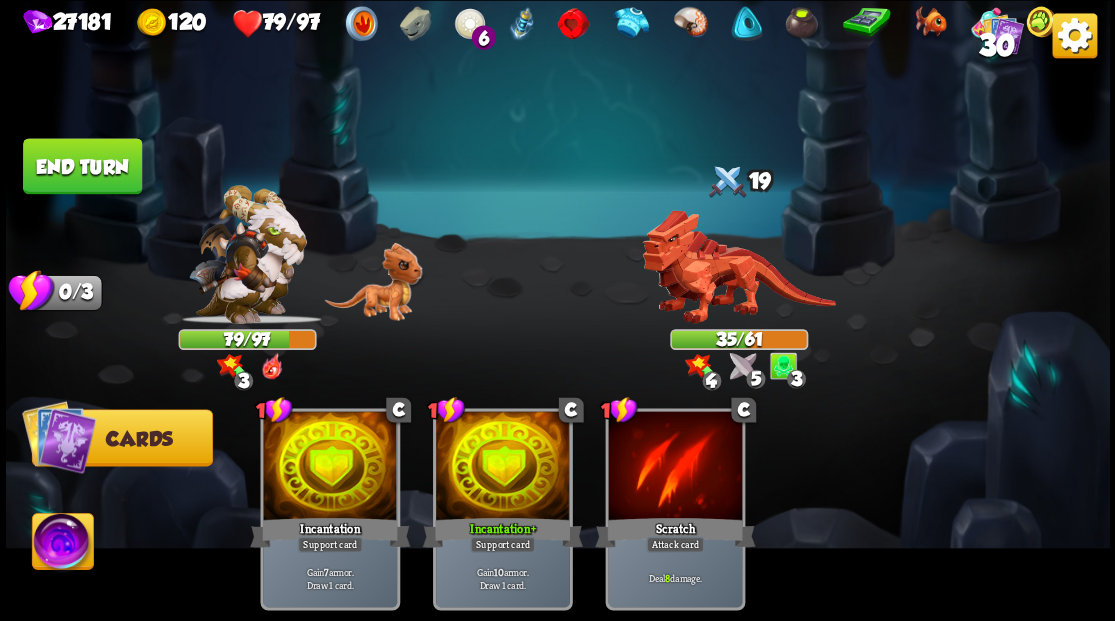 click at bounding box center (62, 544) 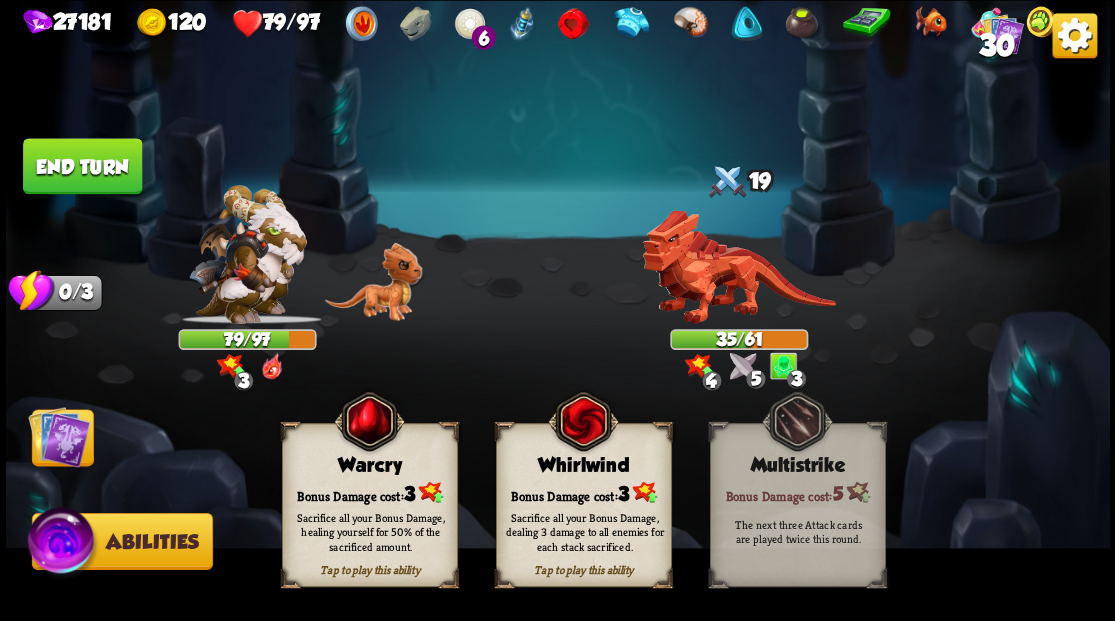 click on "Bonus Damage cost:  3" at bounding box center [369, 492] 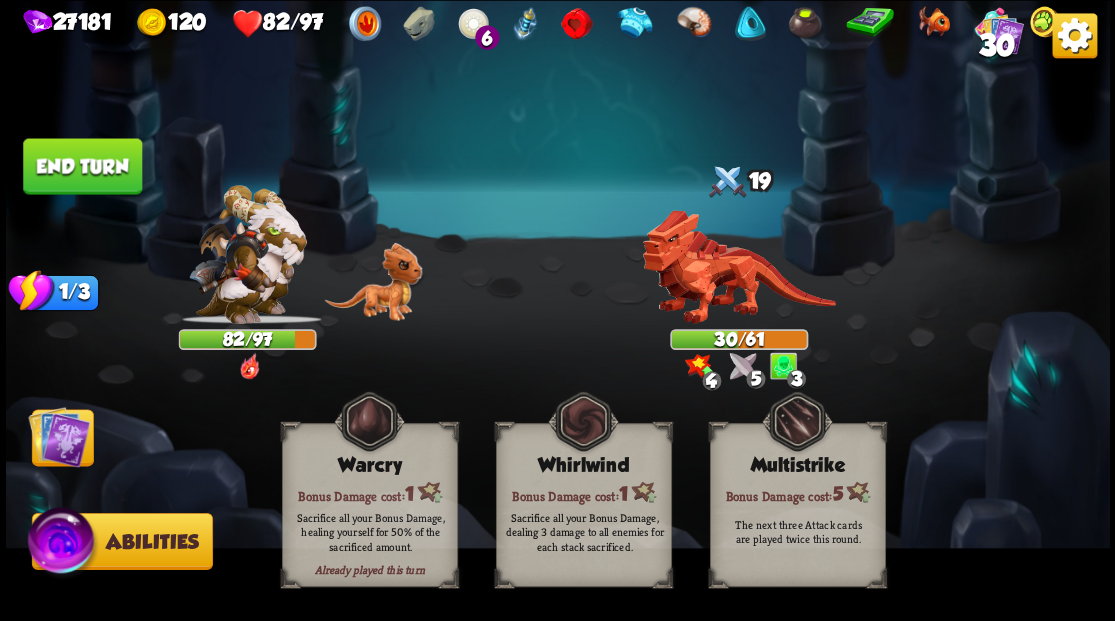 click at bounding box center [59, 436] 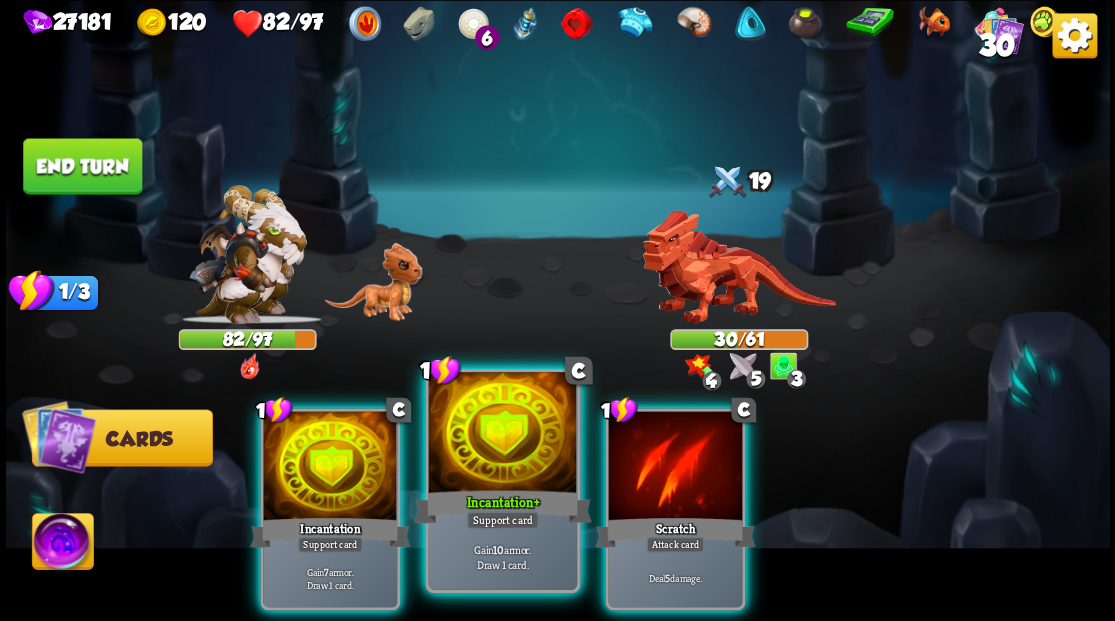 click on "Incantation +" at bounding box center [502, 506] 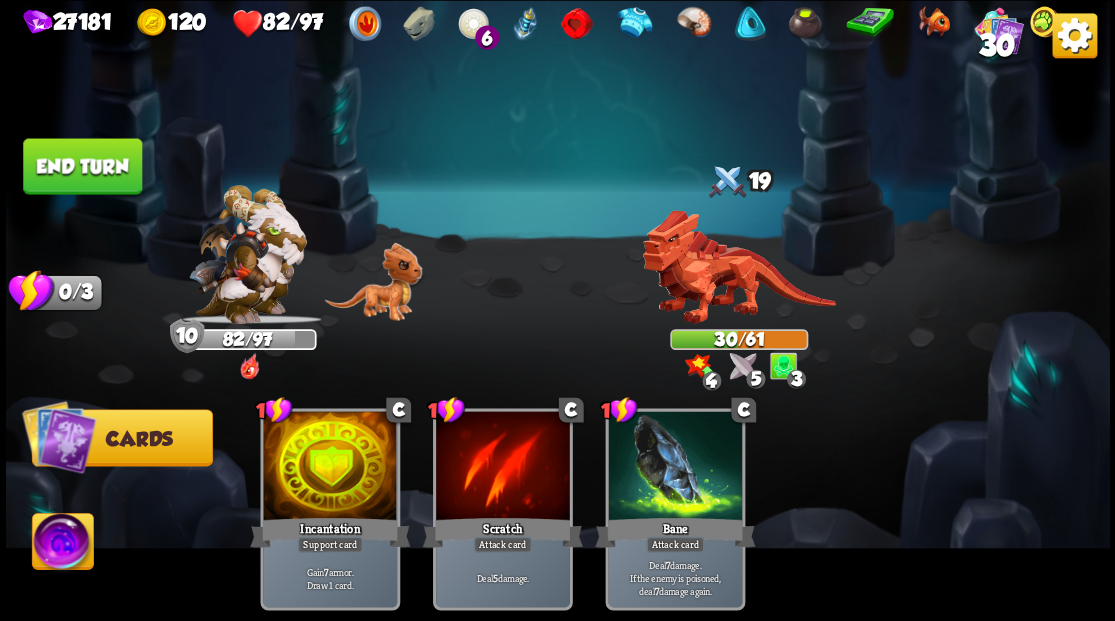 click on "End turn" at bounding box center (82, 166) 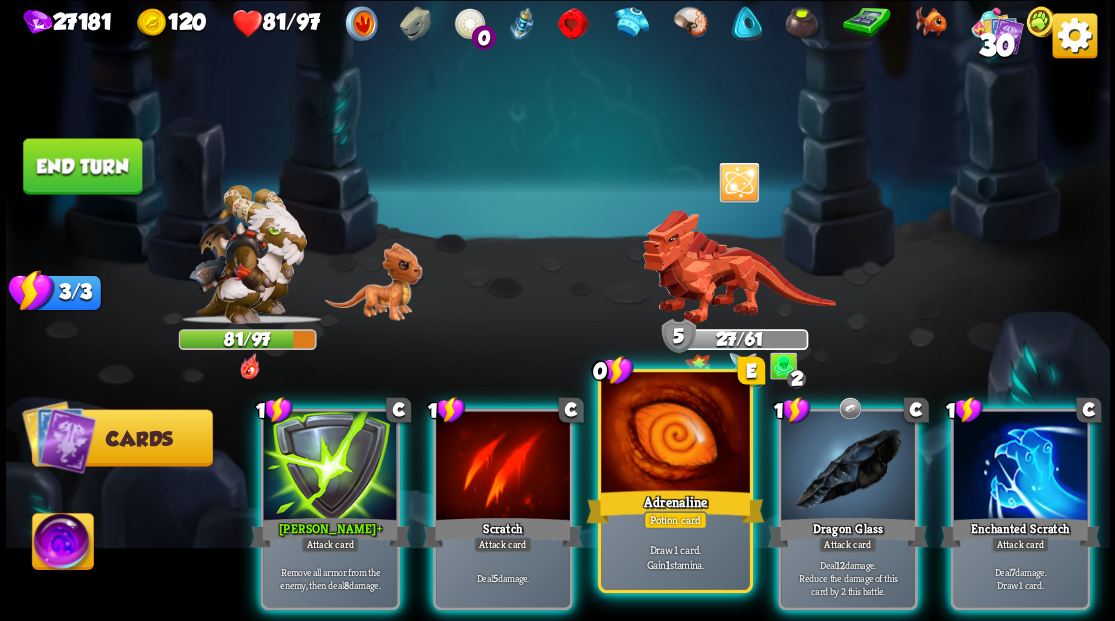 click at bounding box center (675, 434) 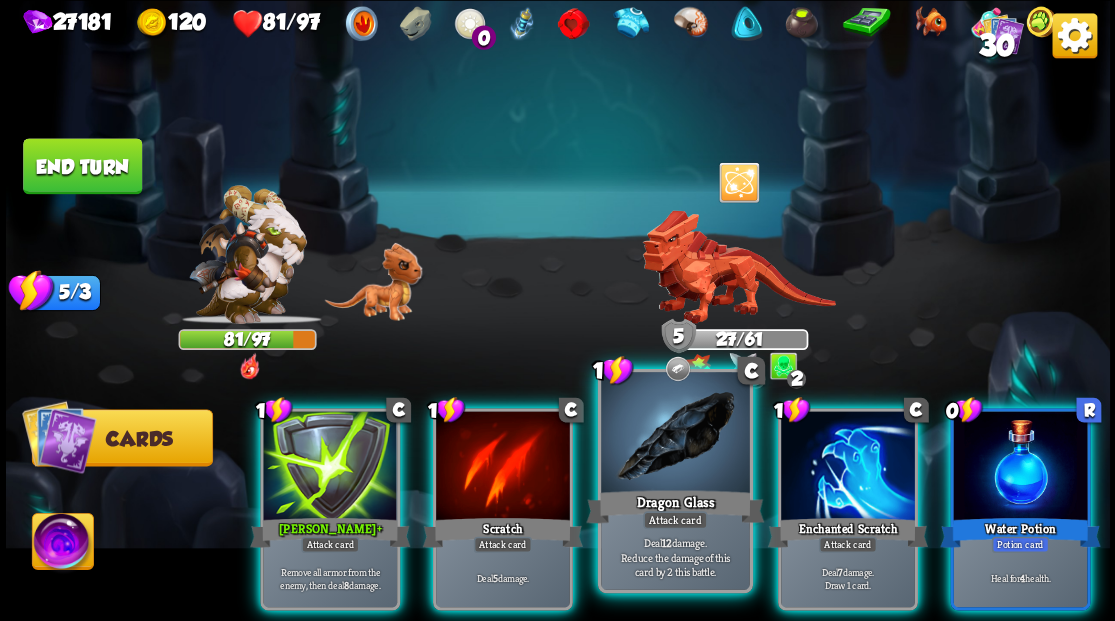 click at bounding box center [675, 434] 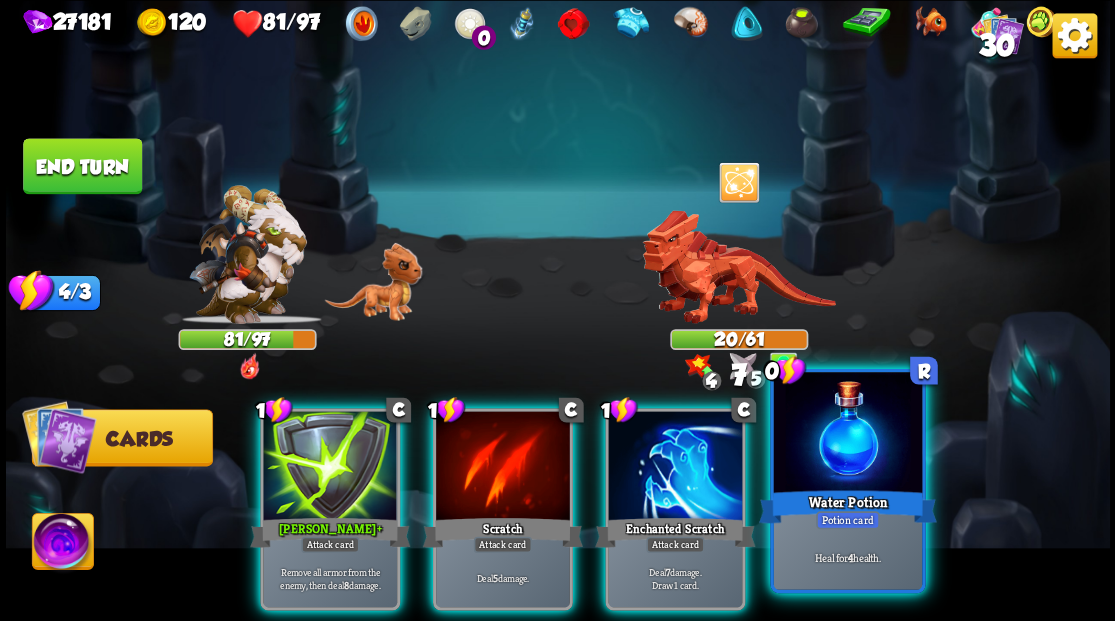 click on "Water Potion" at bounding box center [847, 506] 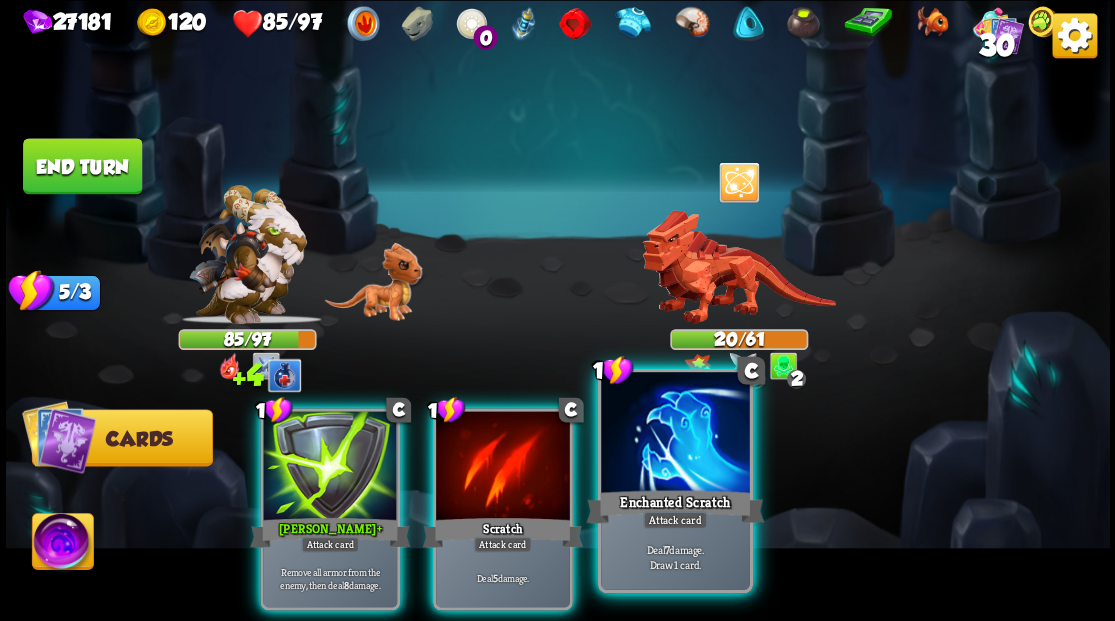 click at bounding box center [675, 434] 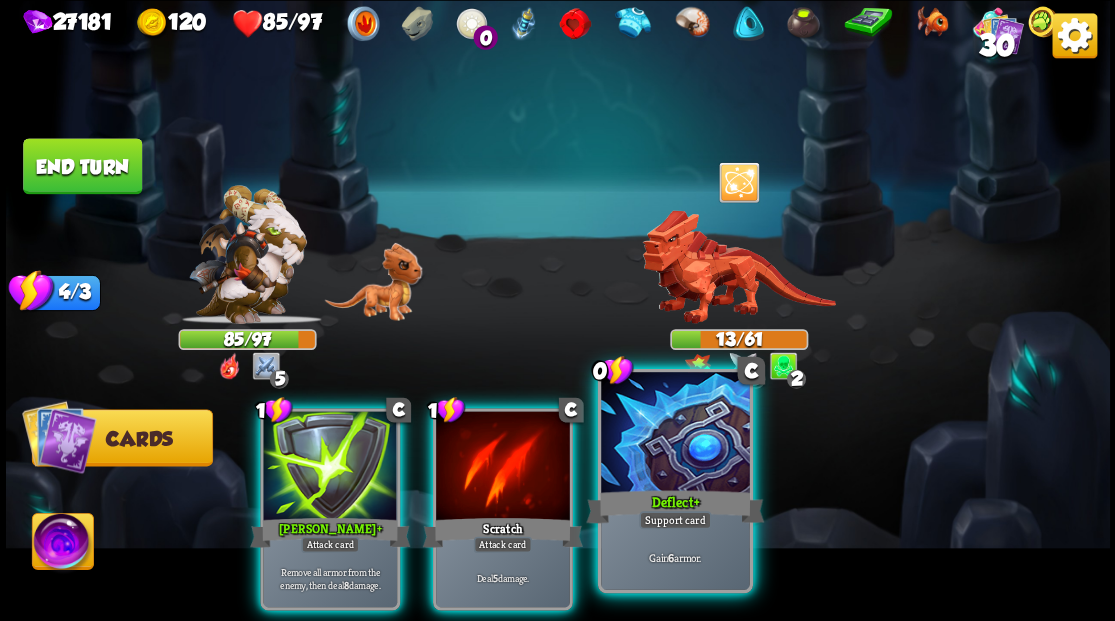 drag, startPoint x: 684, startPoint y: 470, endPoint x: 670, endPoint y: 437, distance: 35.846897 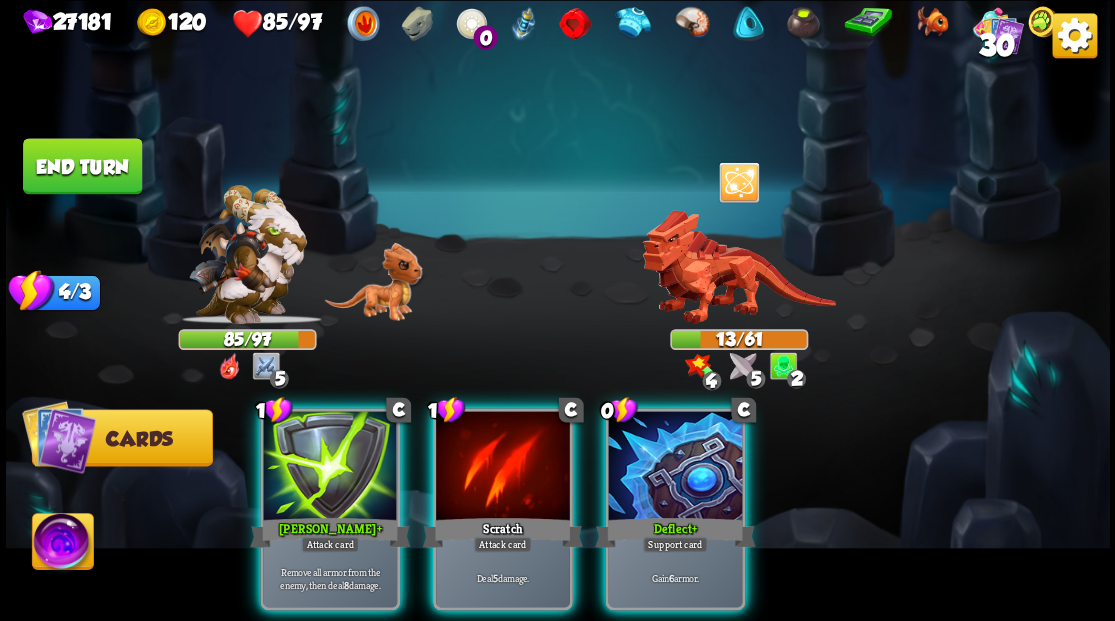 click at bounding box center (675, 467) 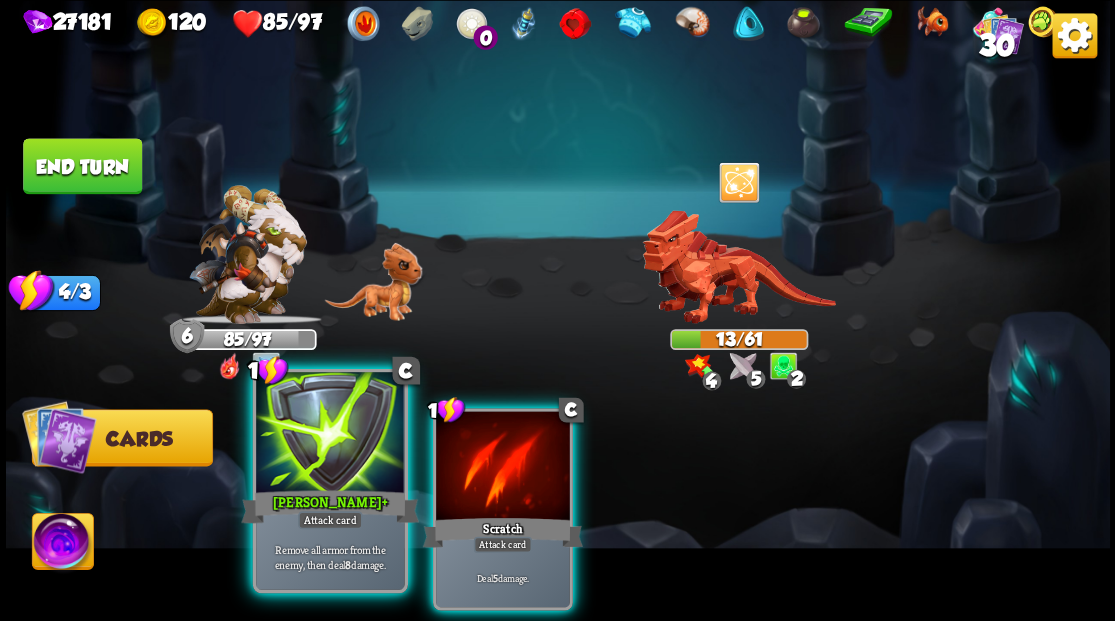 click at bounding box center [330, 434] 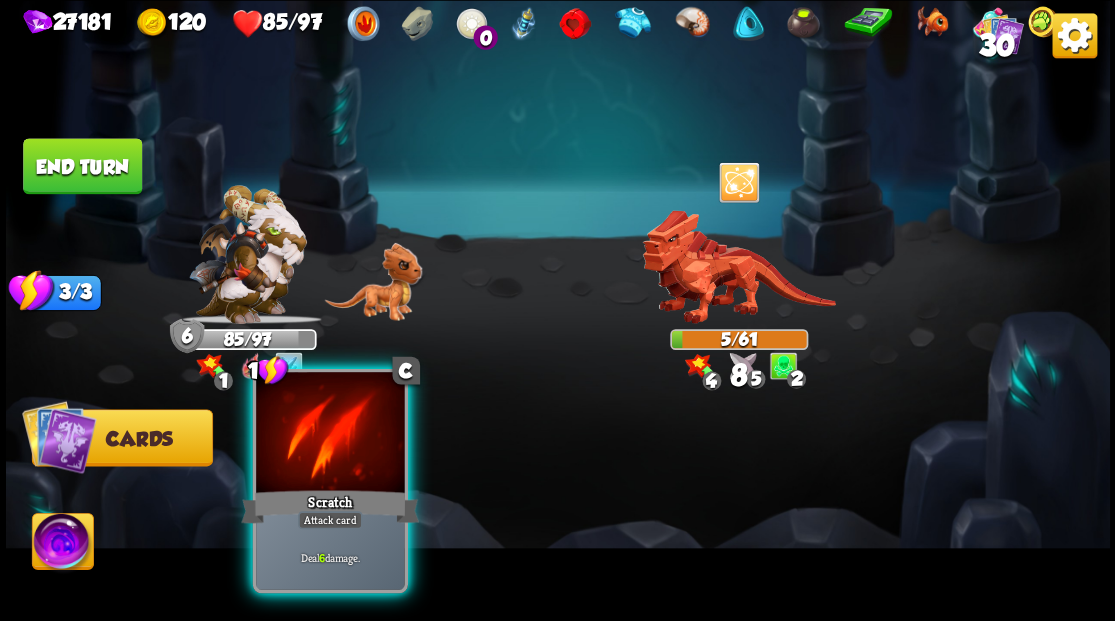 click at bounding box center (330, 434) 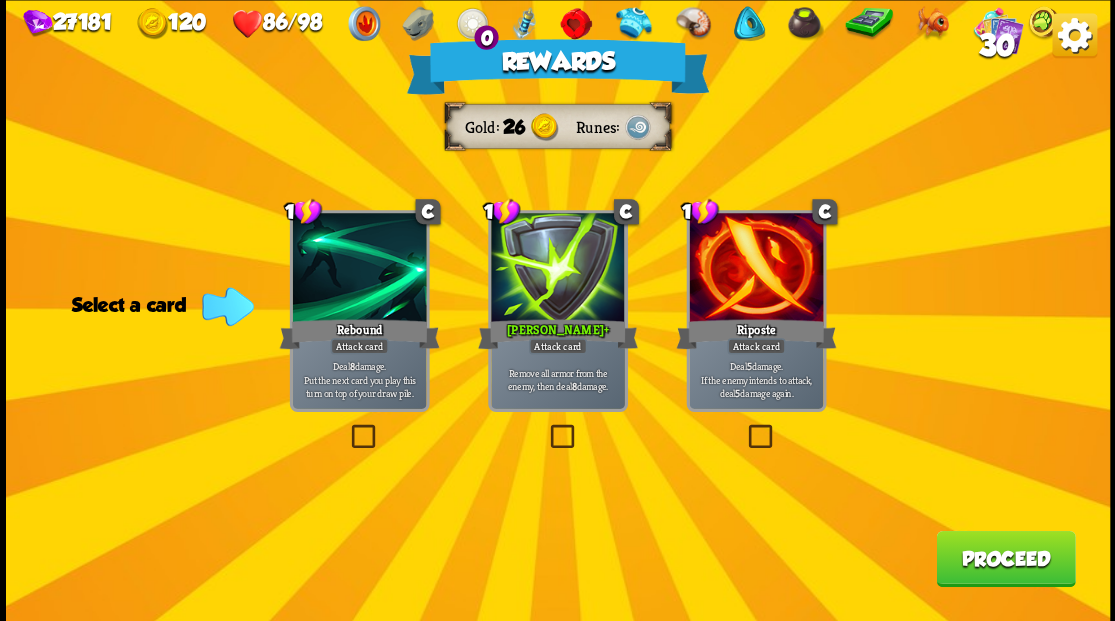 click on "Proceed" at bounding box center (1005, 558) 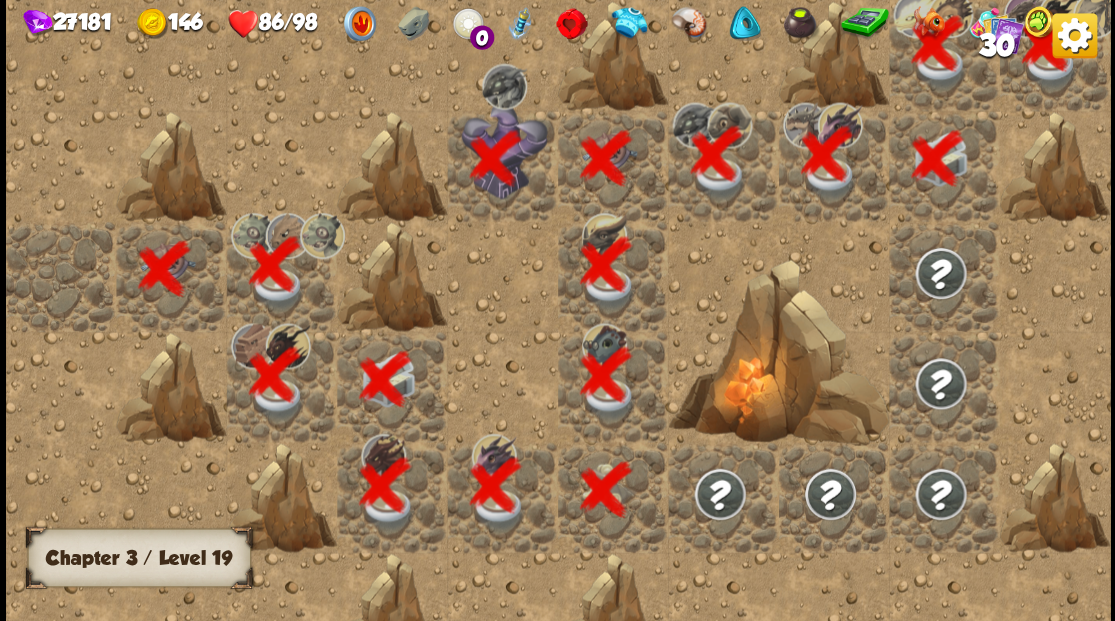 scroll, scrollTop: 0, scrollLeft: 384, axis: horizontal 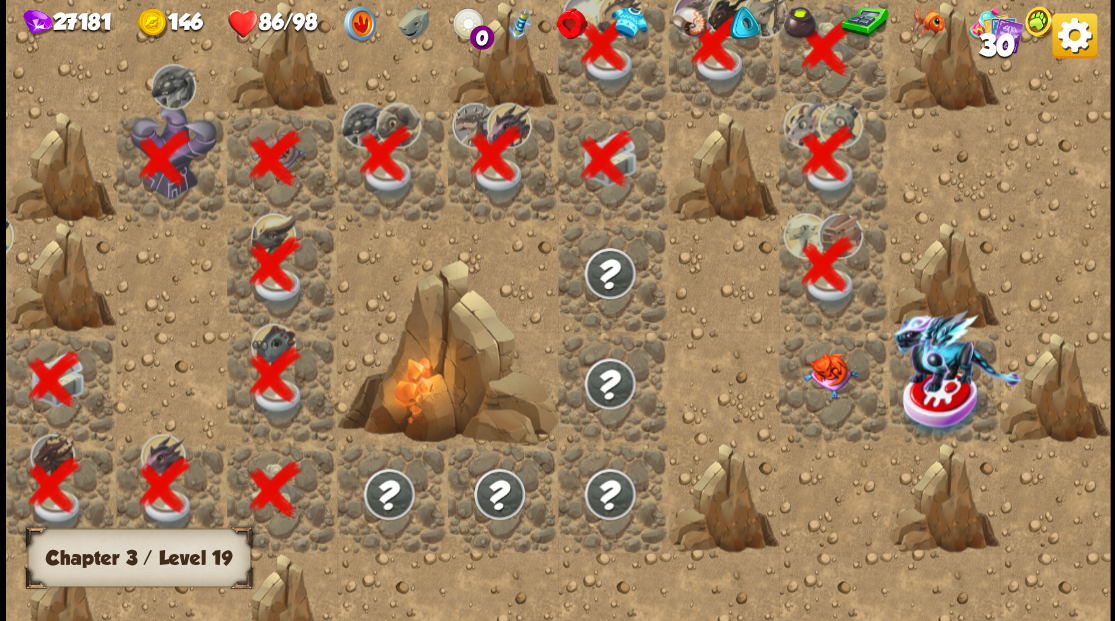 click at bounding box center [829, 375] 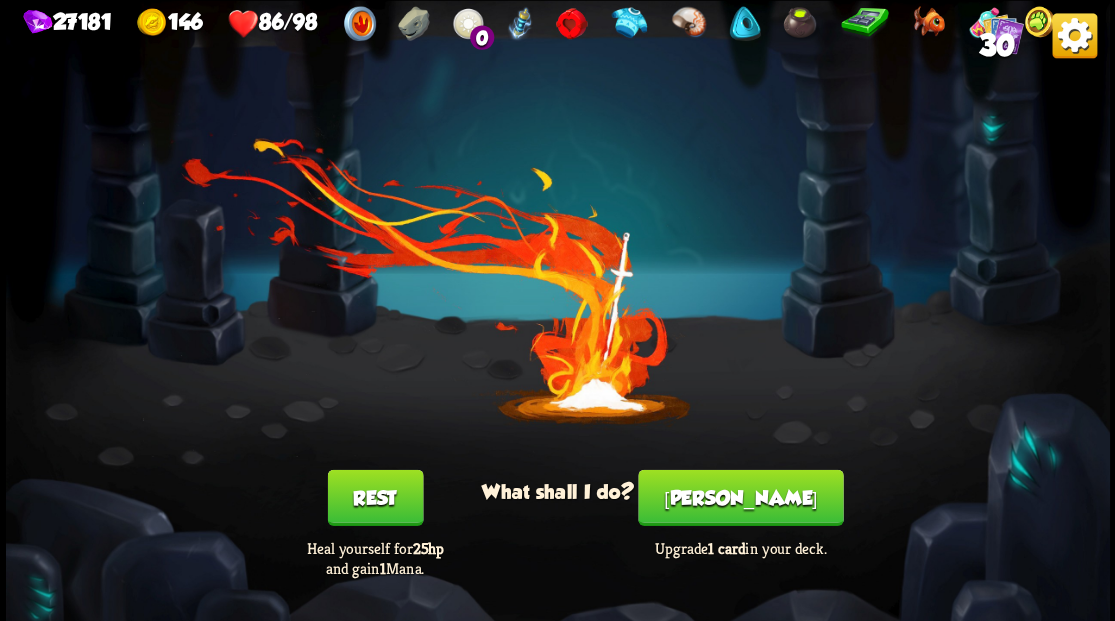 click on "[PERSON_NAME]" at bounding box center [740, 497] 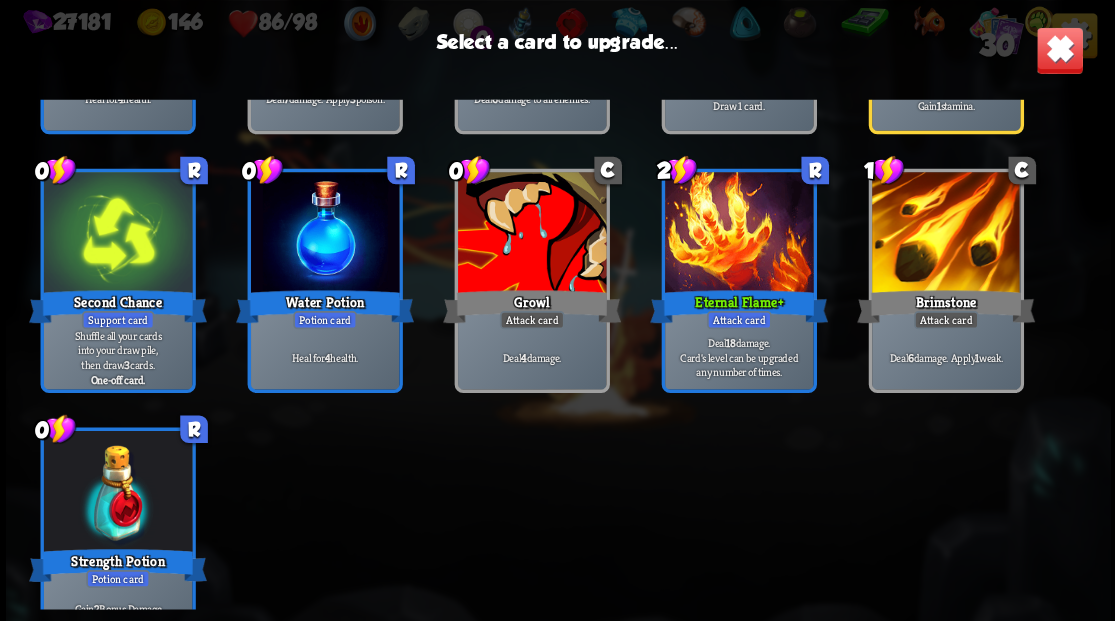 scroll, scrollTop: 929, scrollLeft: 0, axis: vertical 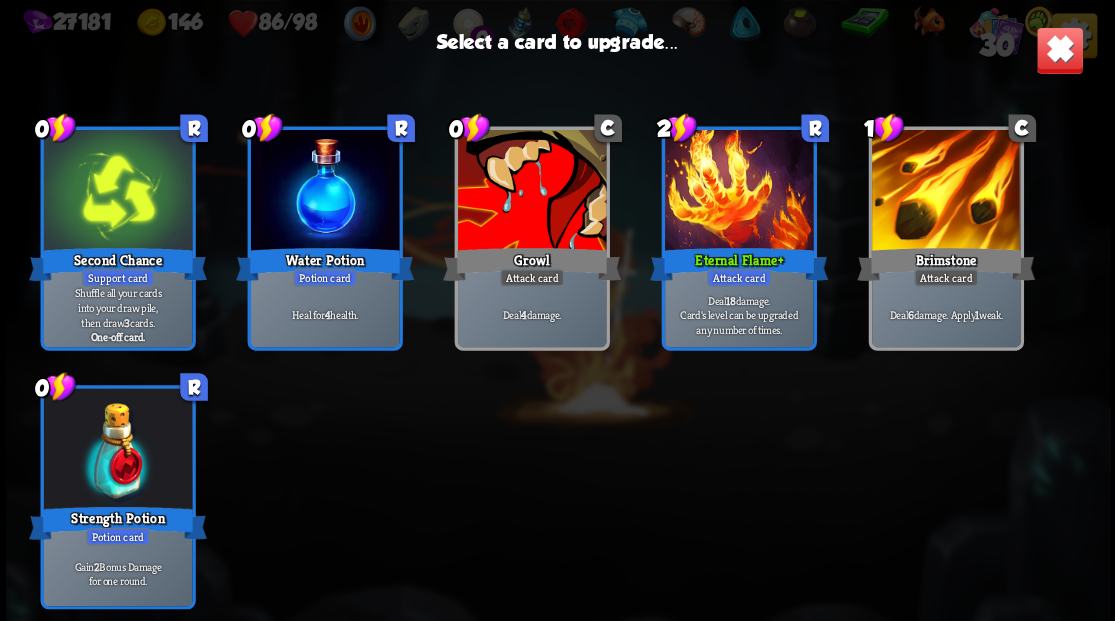 click at bounding box center (531, 192) 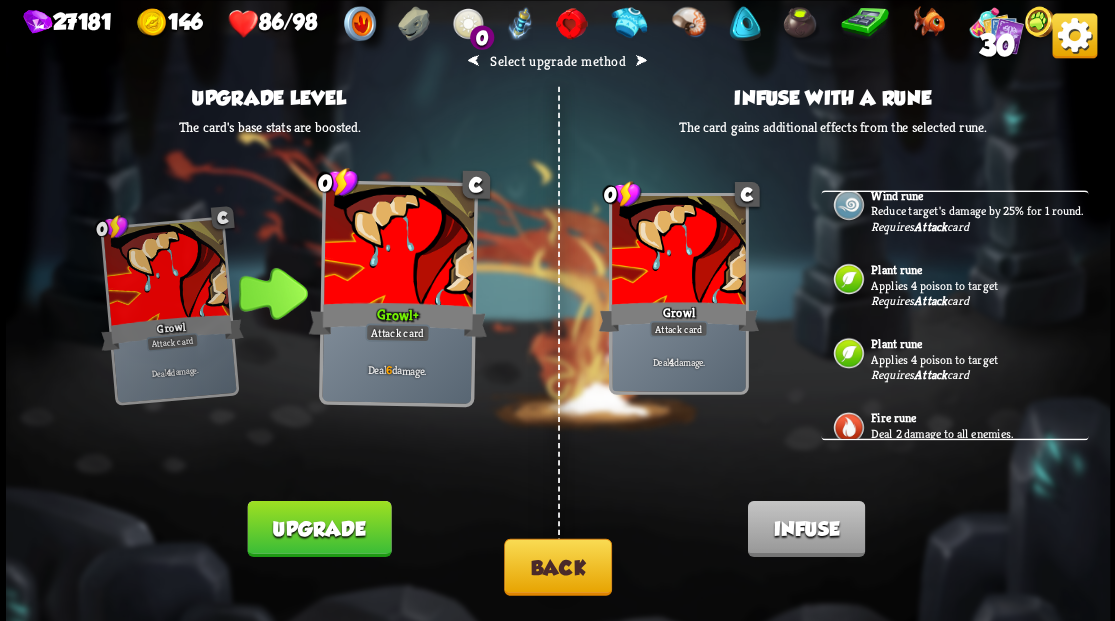 scroll, scrollTop: 0, scrollLeft: 0, axis: both 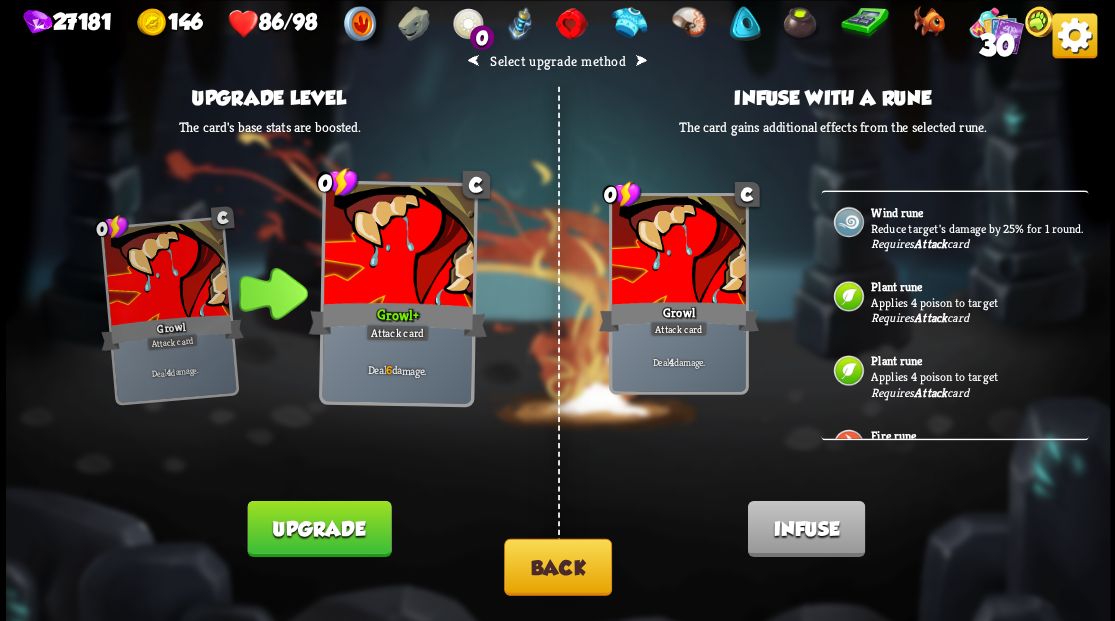 click on "Back" at bounding box center (558, 566) 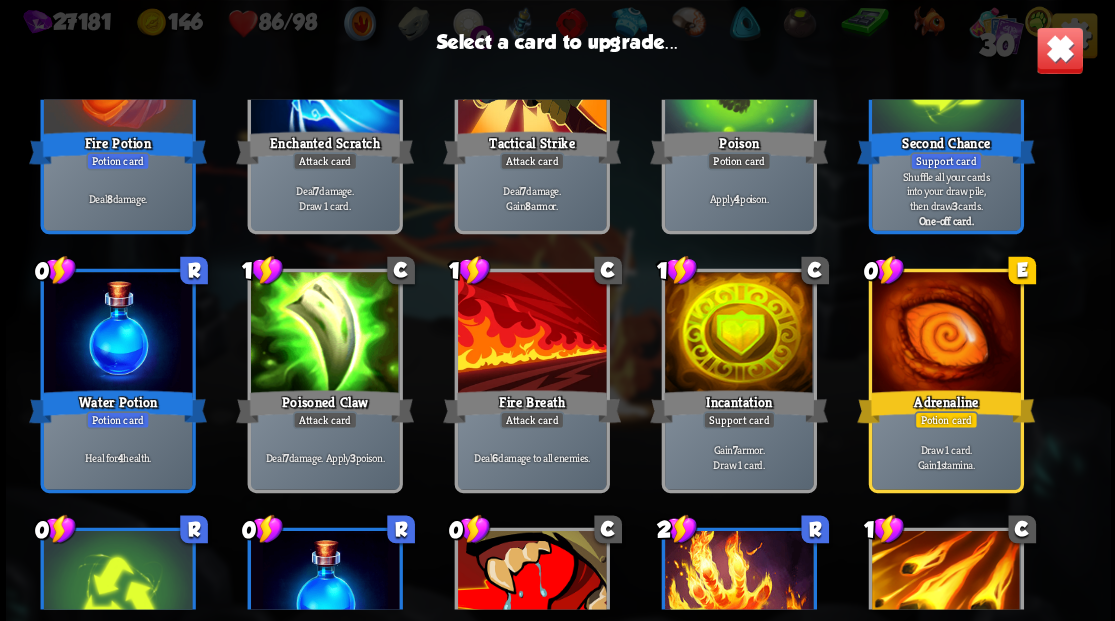 scroll, scrollTop: 462, scrollLeft: 0, axis: vertical 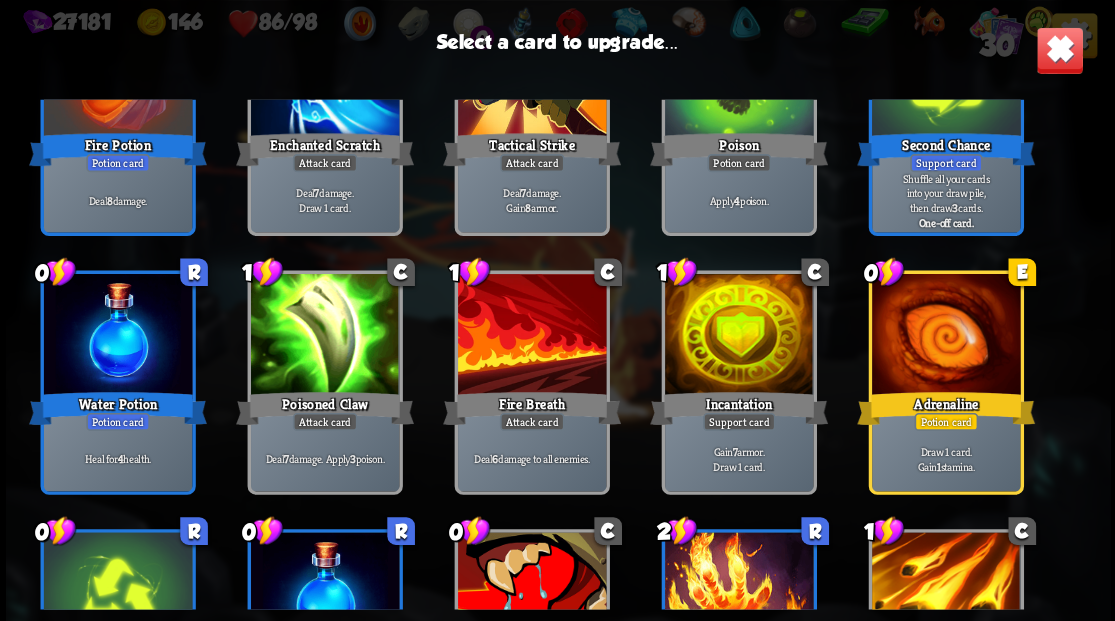 click at bounding box center (531, 336) 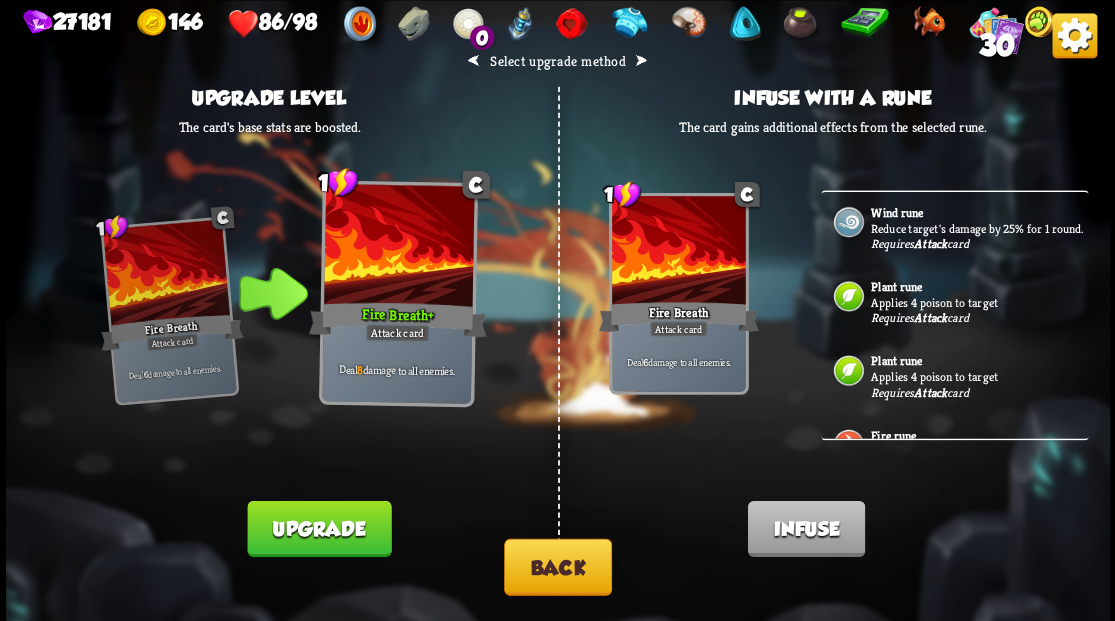 click on "Card upgraded!" at bounding box center [290, 546] 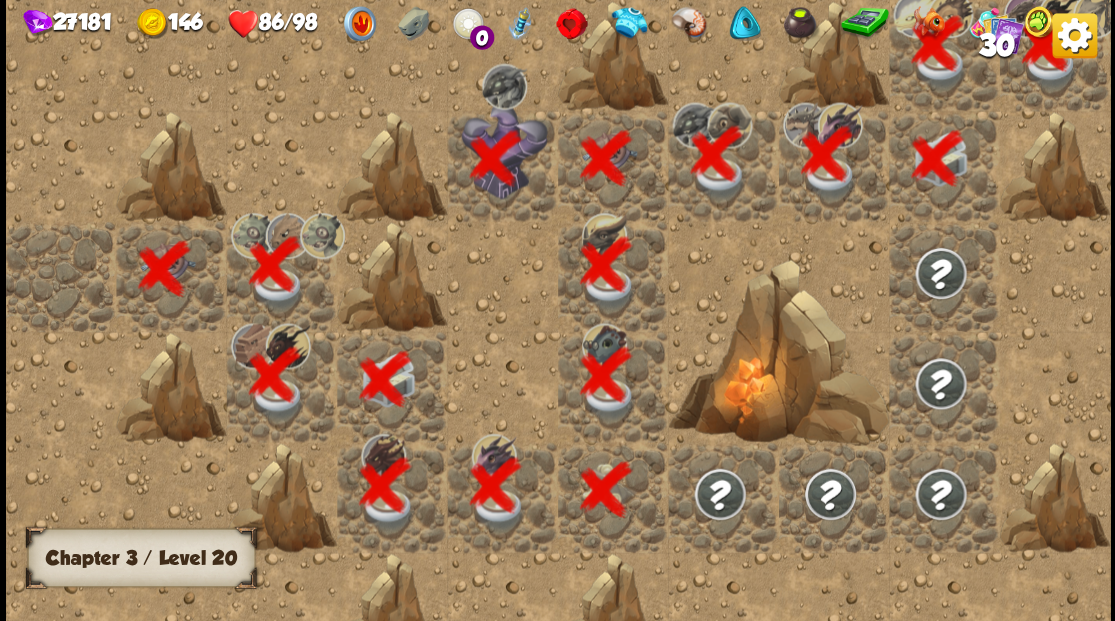 scroll, scrollTop: 0, scrollLeft: 384, axis: horizontal 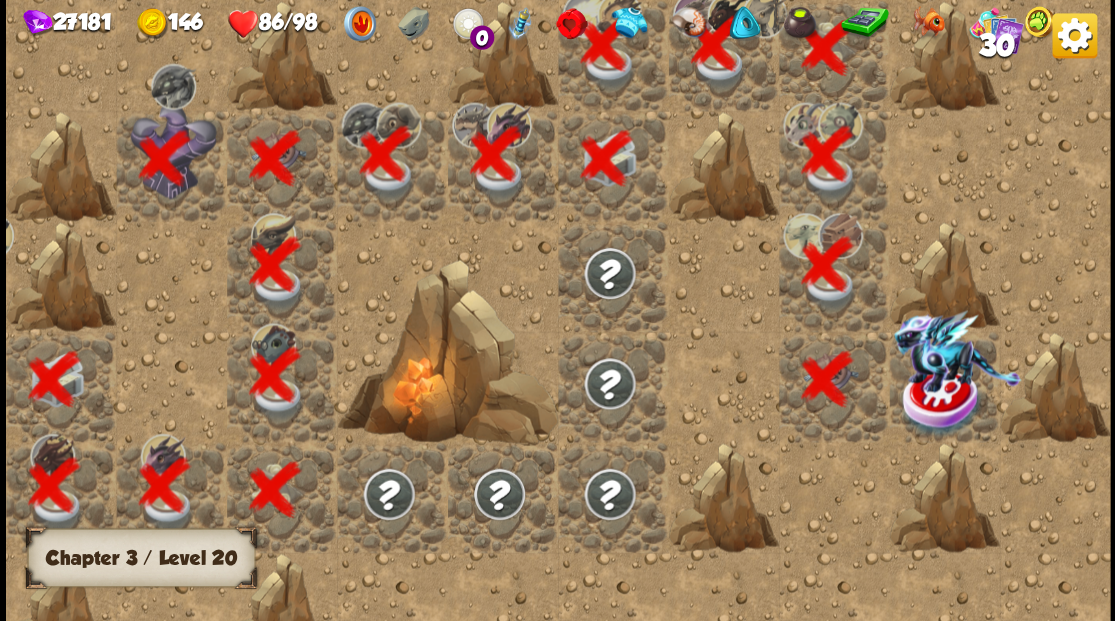 click at bounding box center [942, 402] 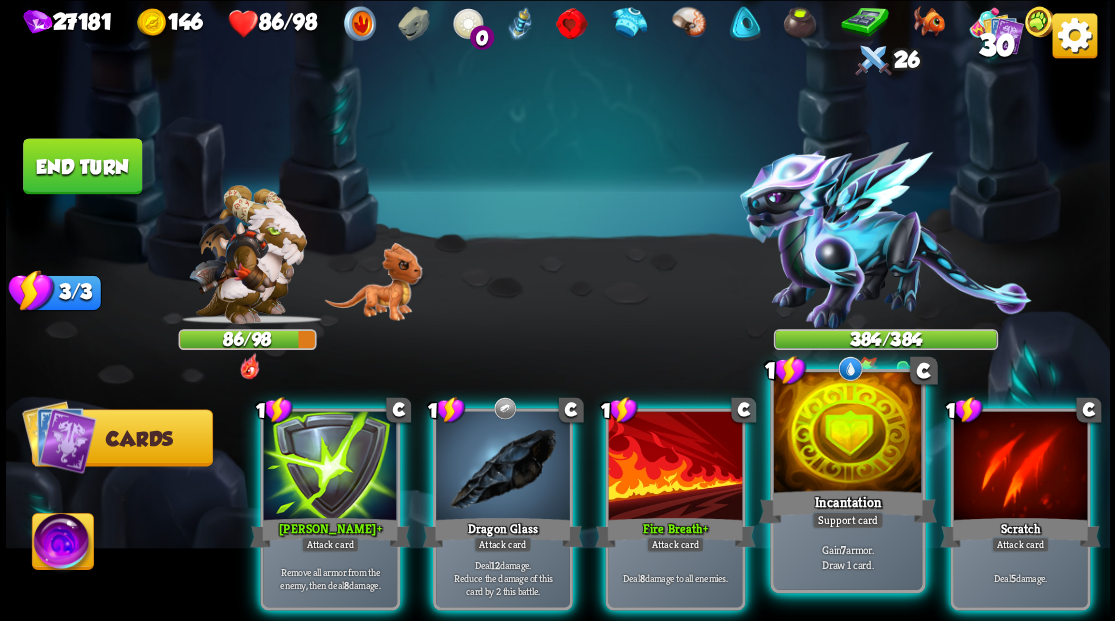 click at bounding box center [847, 434] 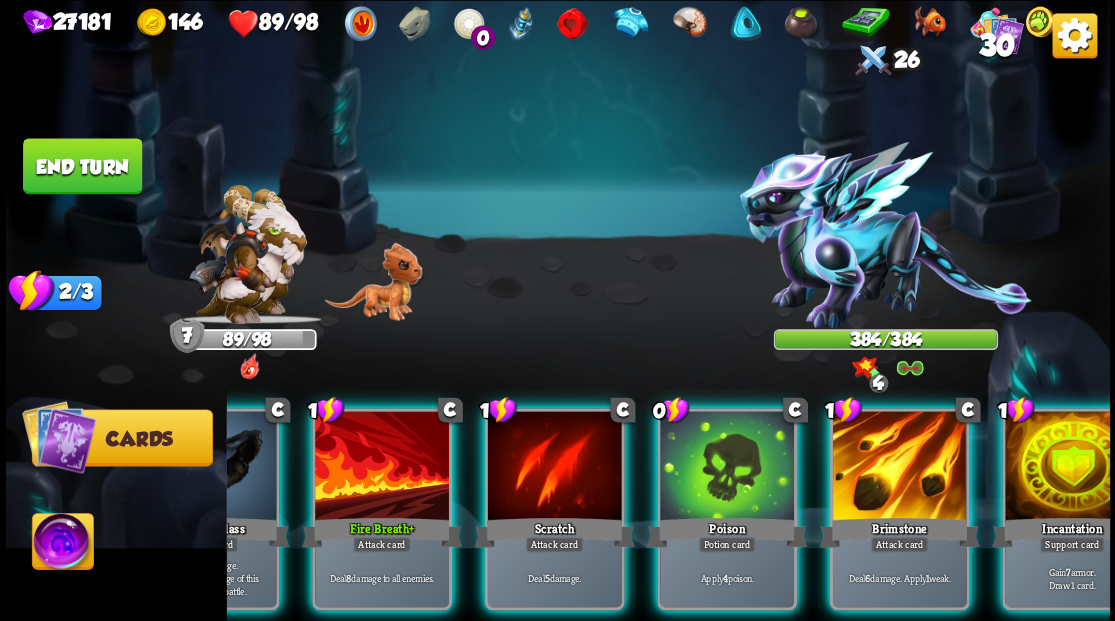 scroll, scrollTop: 0, scrollLeft: 389, axis: horizontal 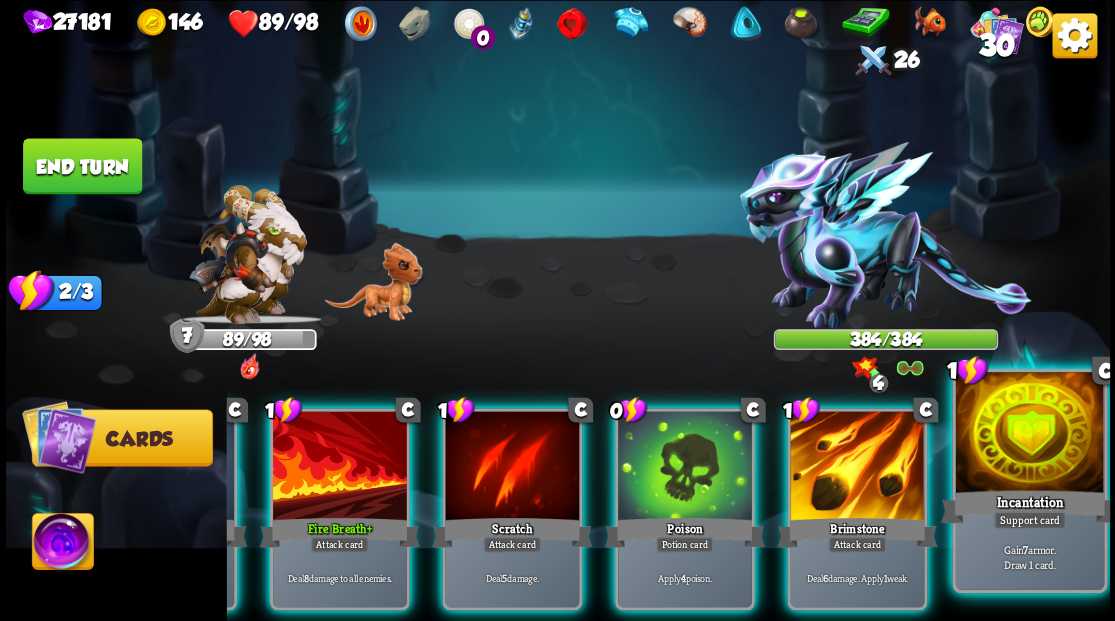click at bounding box center [1029, 434] 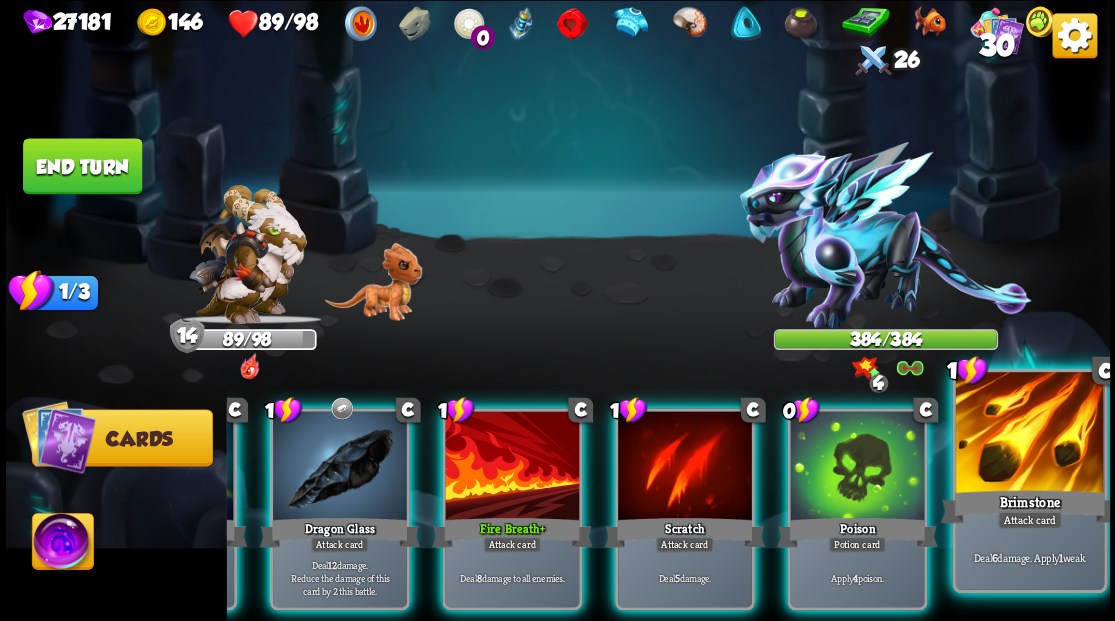click at bounding box center (1029, 434) 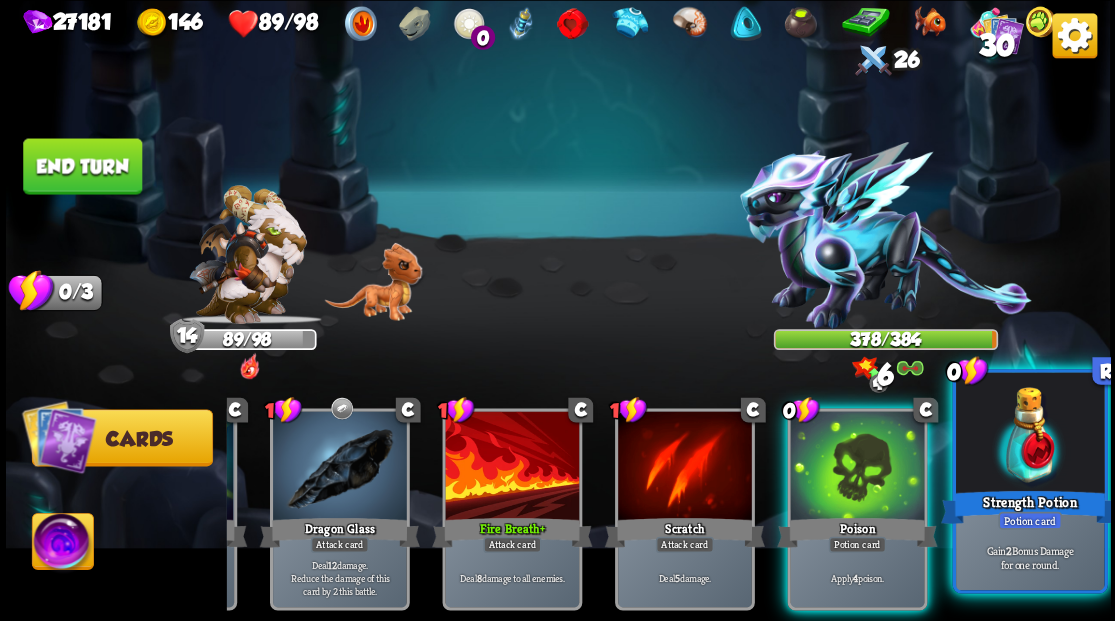 click at bounding box center (1029, 434) 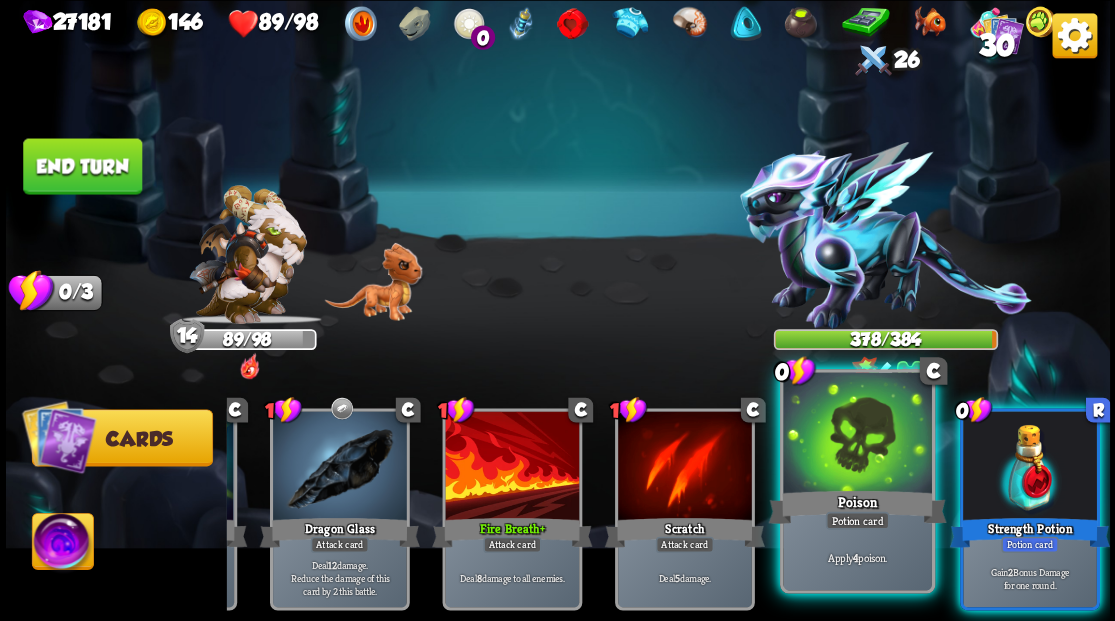 scroll, scrollTop: 0, scrollLeft: 0, axis: both 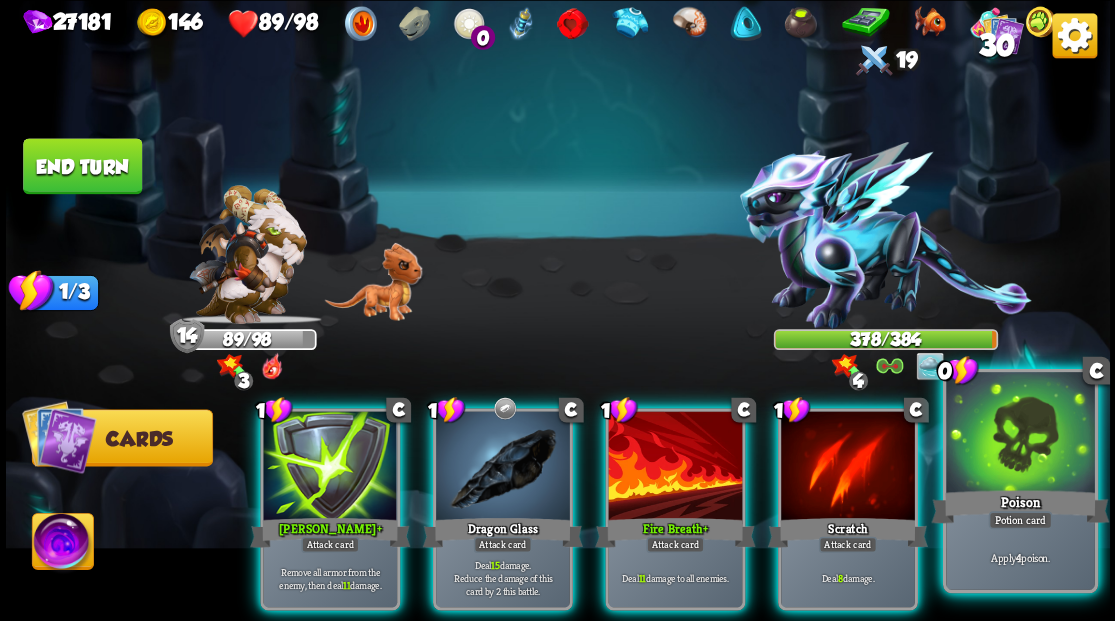 click at bounding box center (1020, 434) 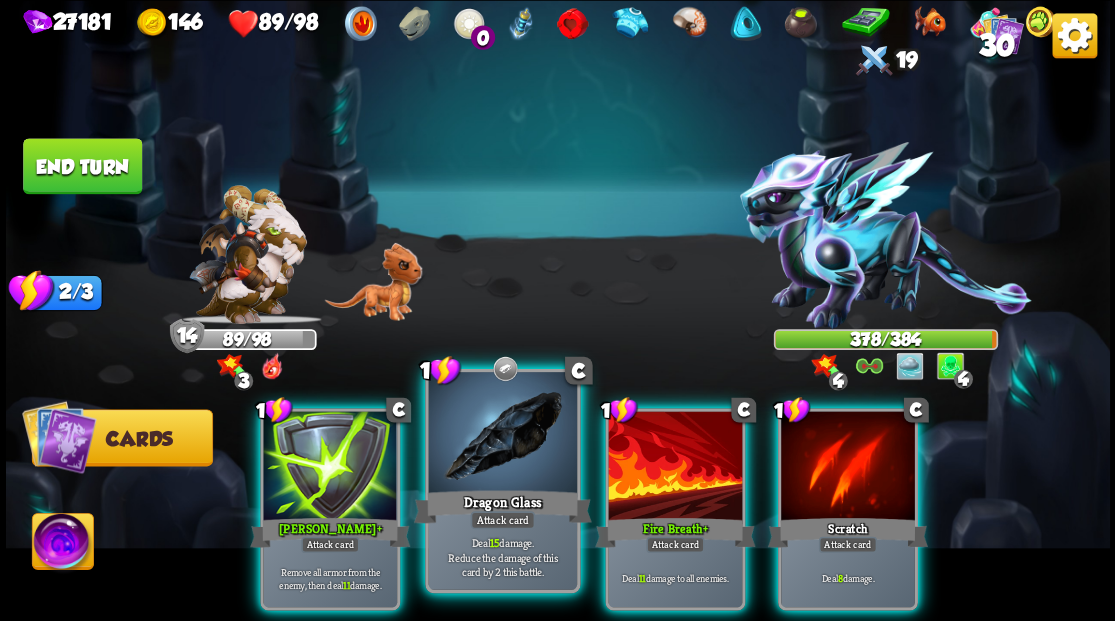 click at bounding box center (502, 434) 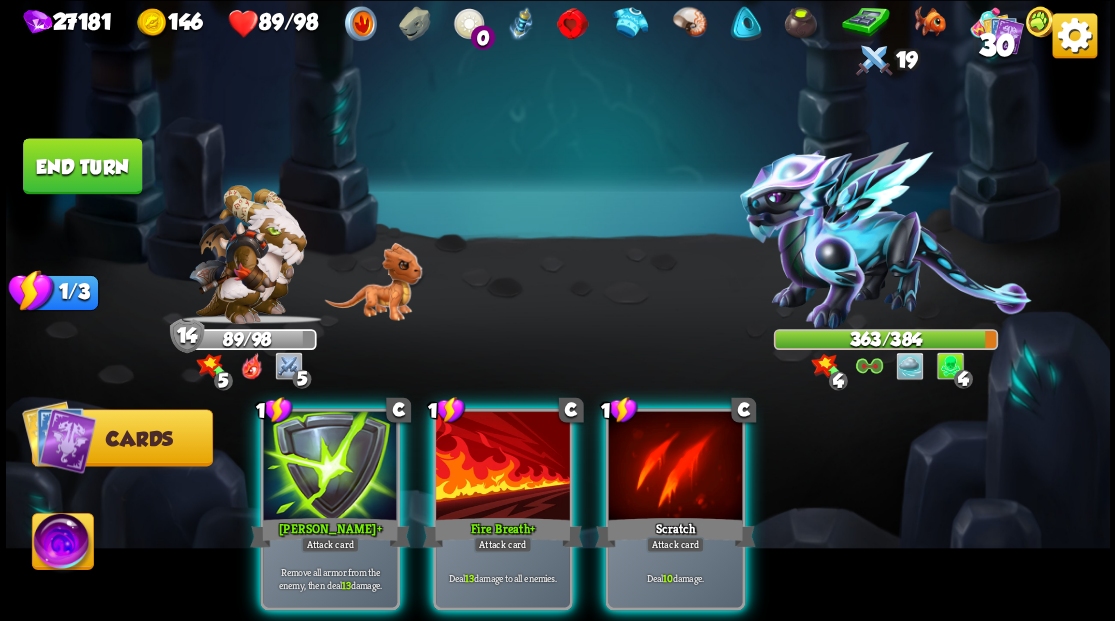 click at bounding box center [503, 467] 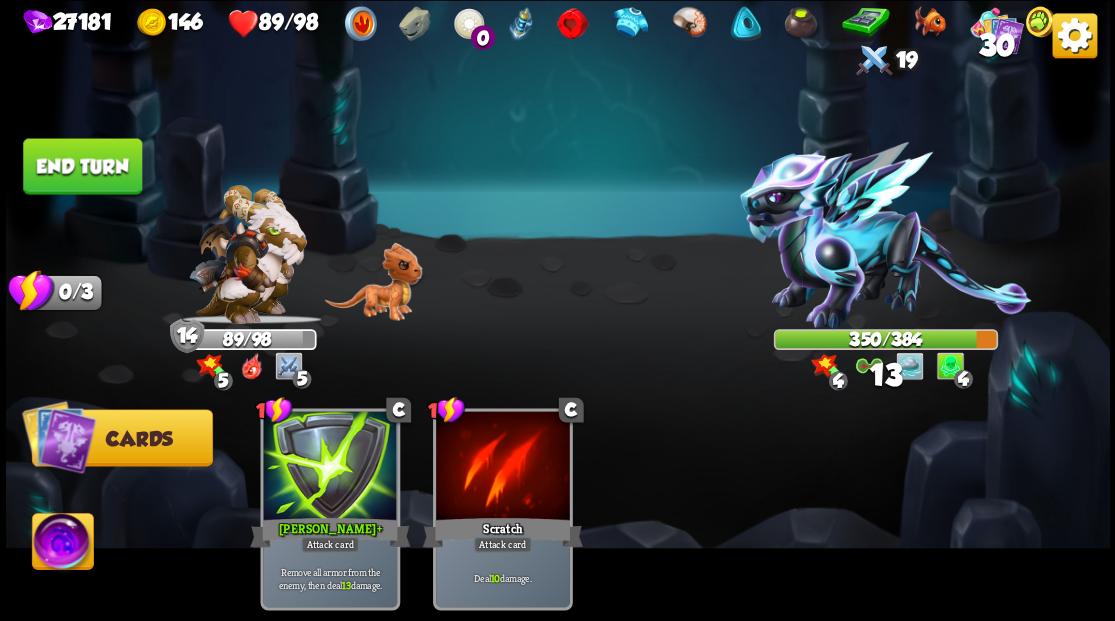 click on "End turn" at bounding box center (82, 166) 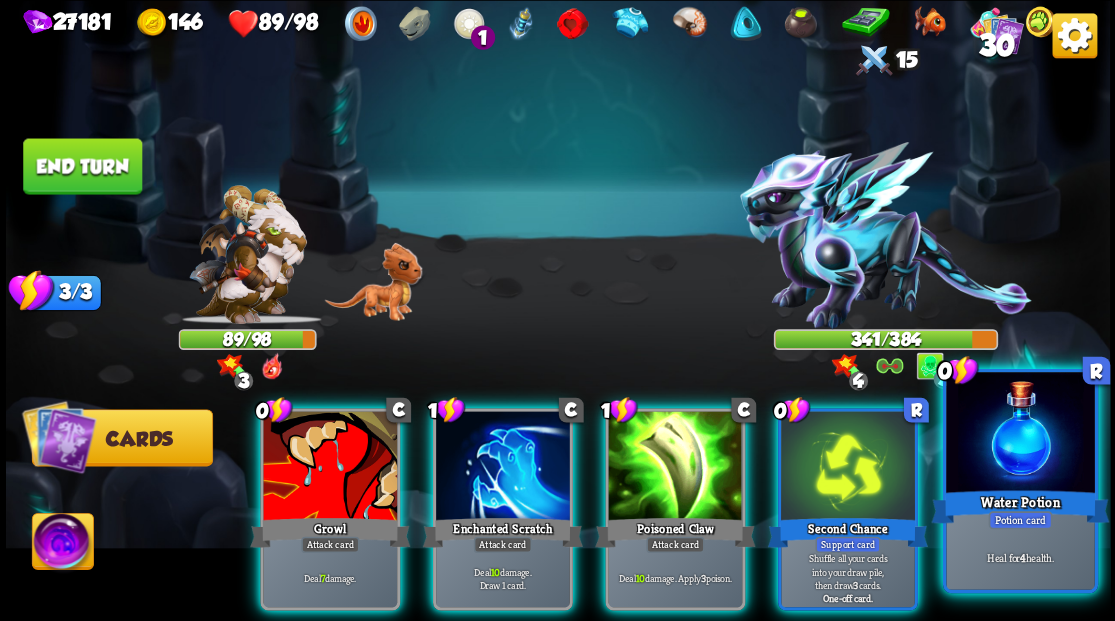 click at bounding box center [1020, 434] 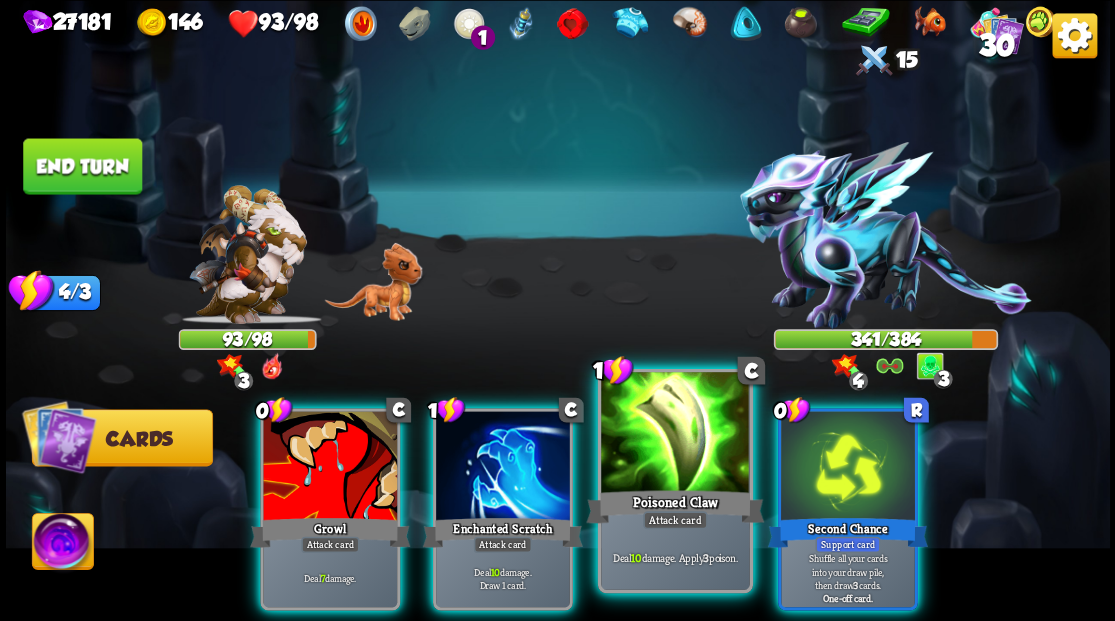 click at bounding box center (675, 434) 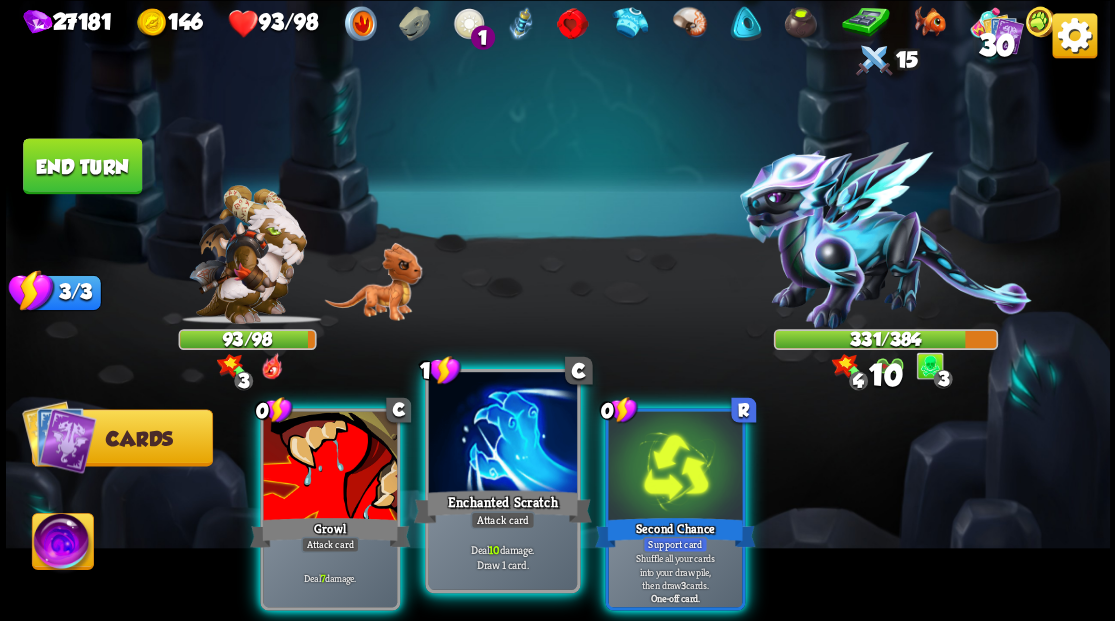 click at bounding box center (502, 434) 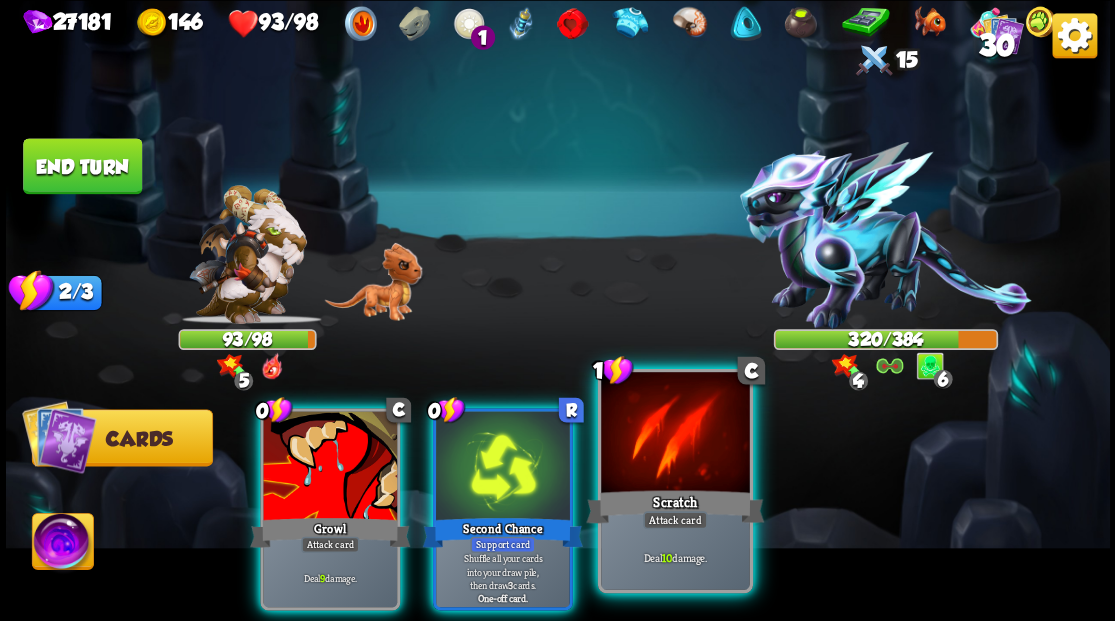 click at bounding box center [675, 434] 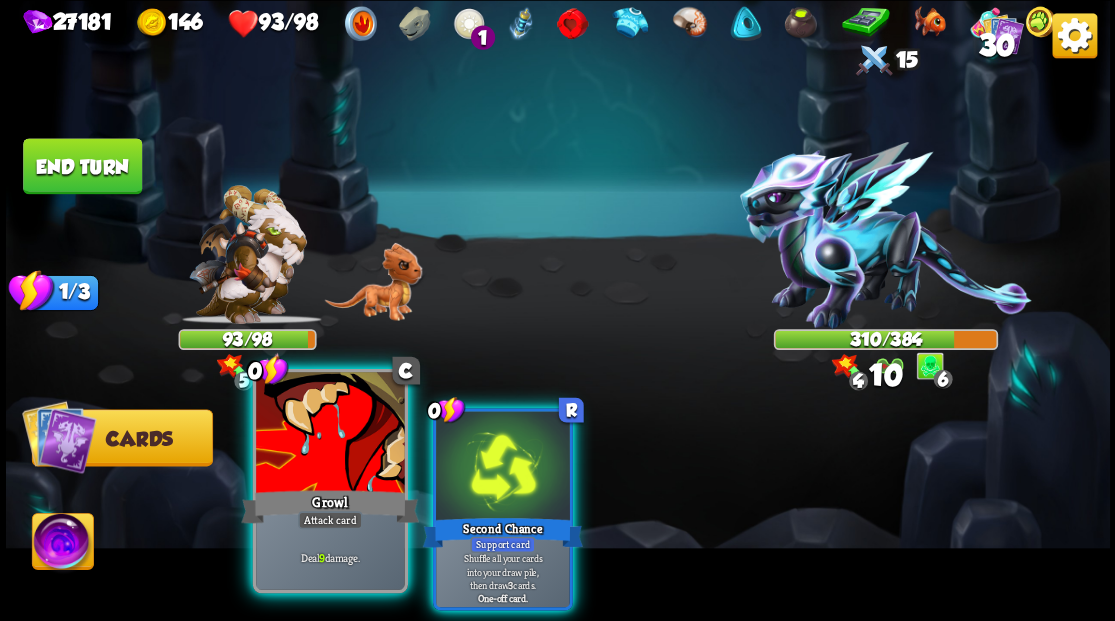 click on "0
C   Growl     Attack card   Deal  9  damage." at bounding box center [329, 480] 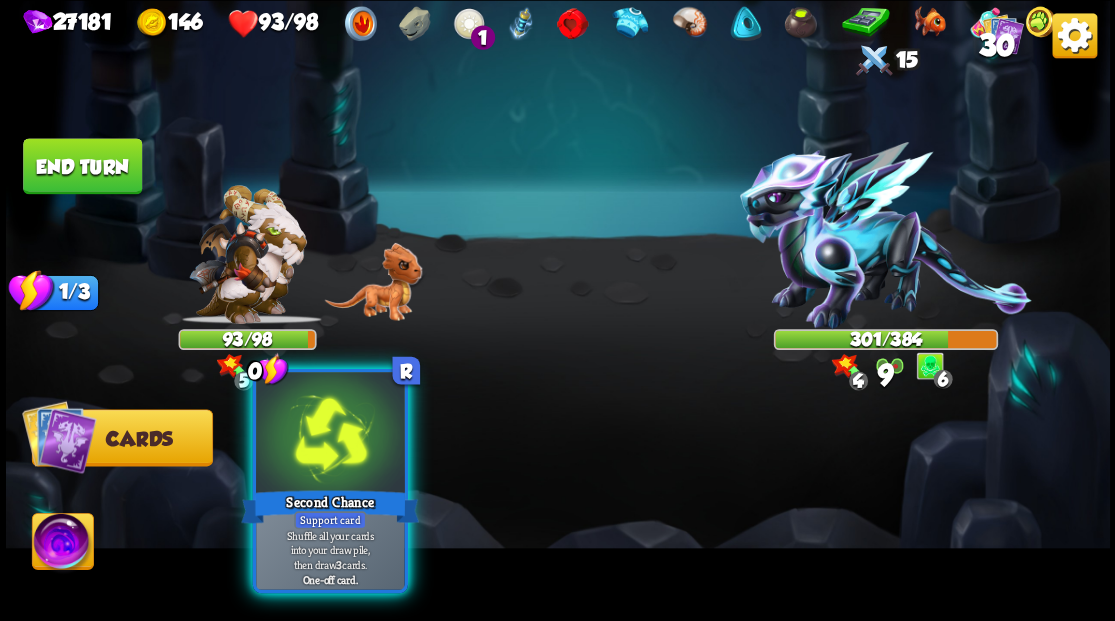 click at bounding box center (330, 434) 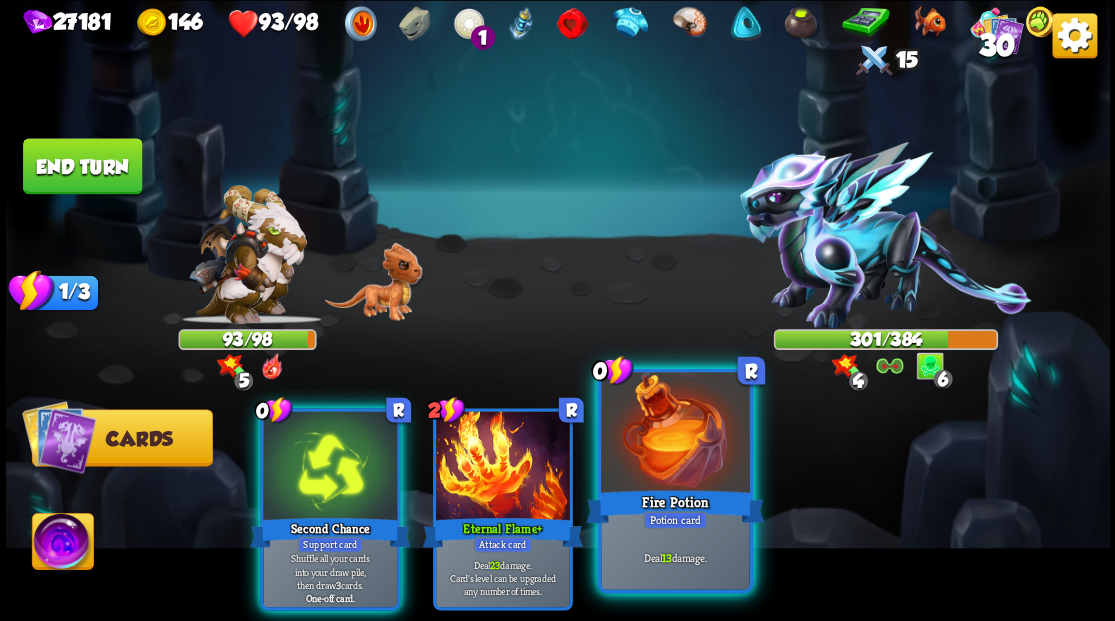 drag, startPoint x: 653, startPoint y: 448, endPoint x: 659, endPoint y: 324, distance: 124.14507 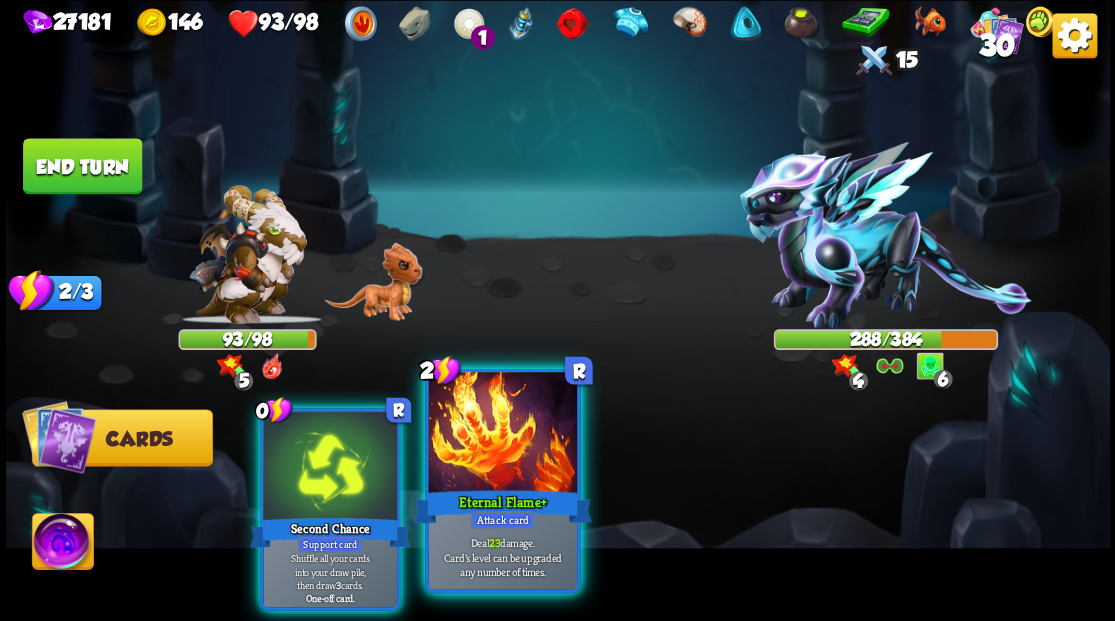 click on "Eternal Flame +" at bounding box center (502, 506) 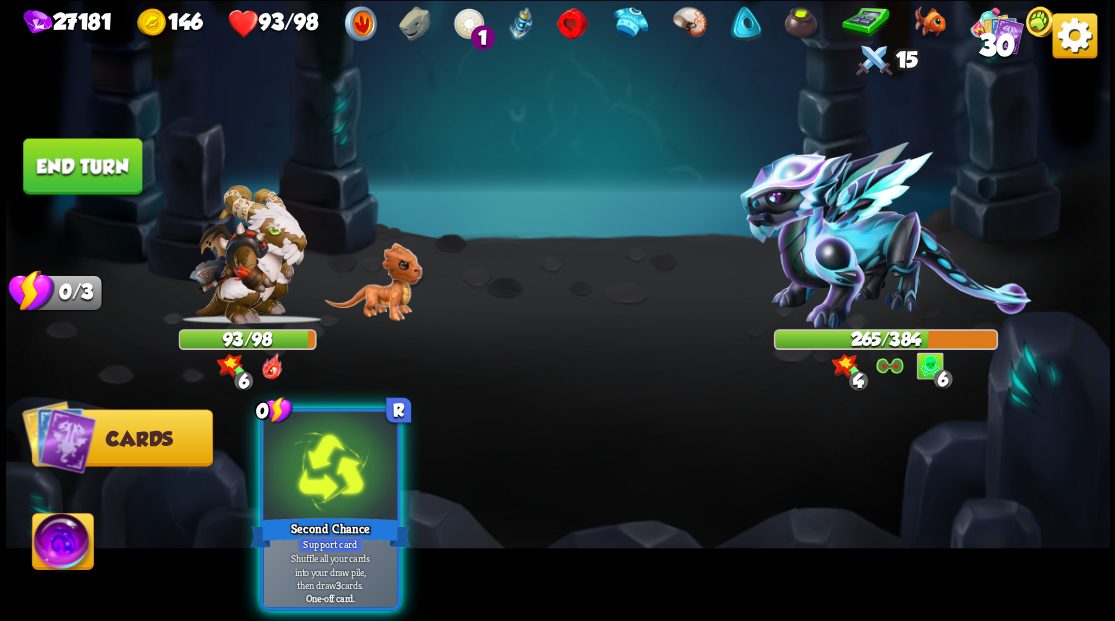 drag, startPoint x: 306, startPoint y: 466, endPoint x: 340, endPoint y: 436, distance: 45.343136 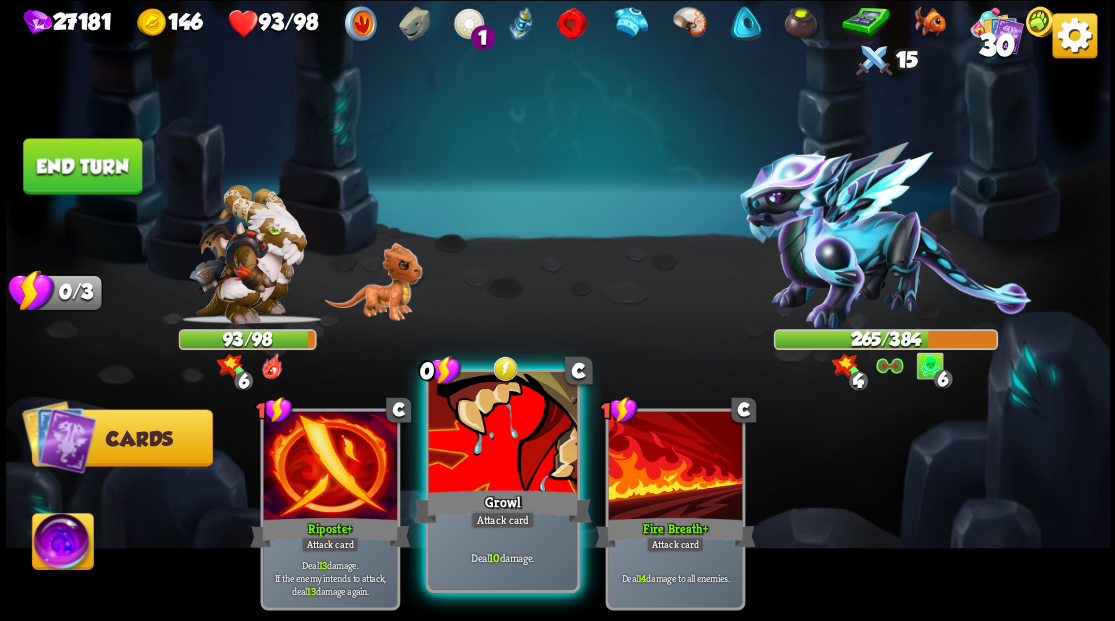 click at bounding box center (502, 434) 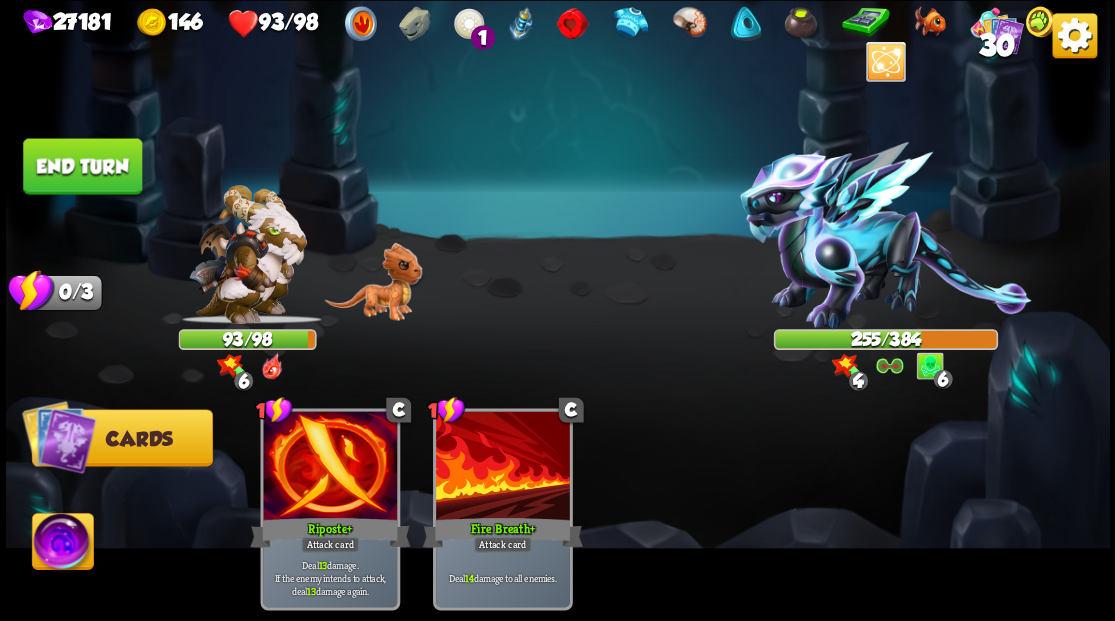 click at bounding box center [62, 544] 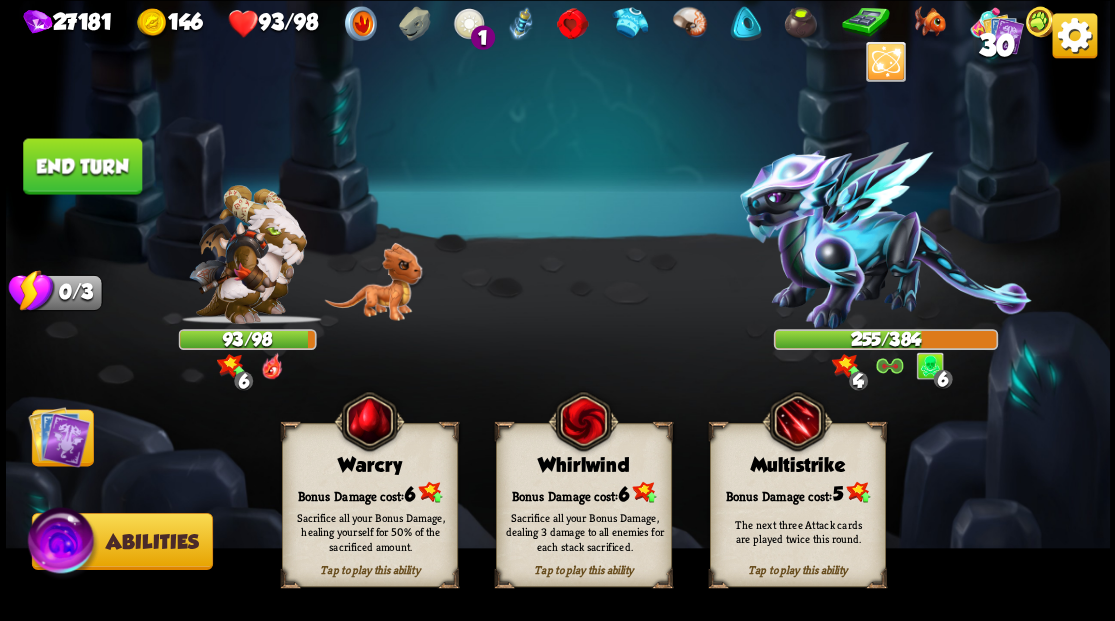 click on "Sacrifice all your Bonus Damage, healing yourself for 50% of the sacrificed amount." at bounding box center (370, 531) 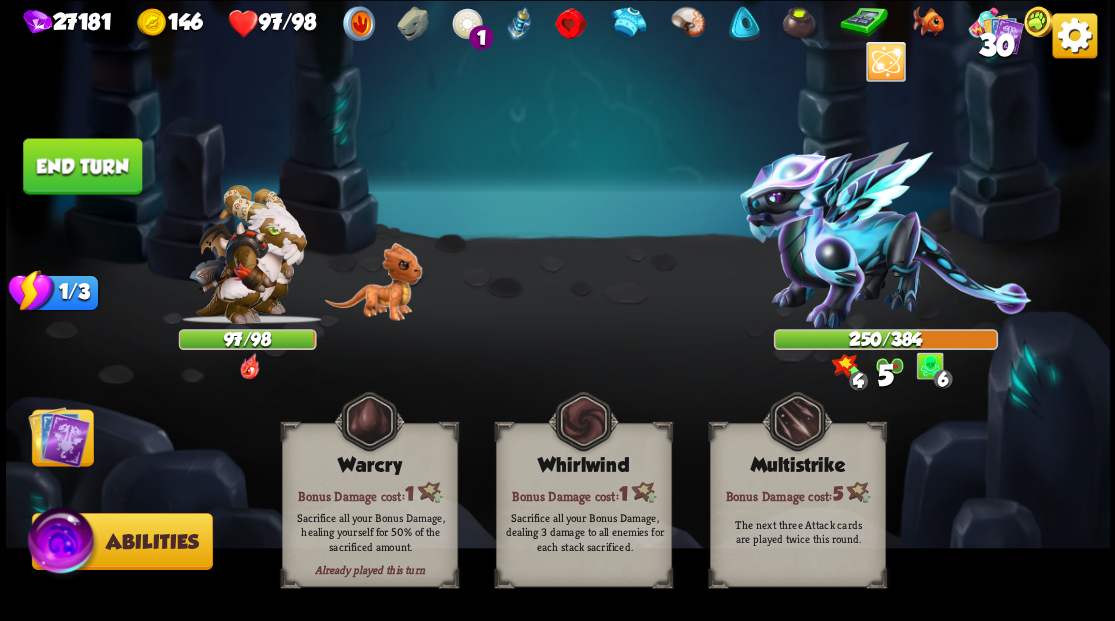 click at bounding box center [59, 436] 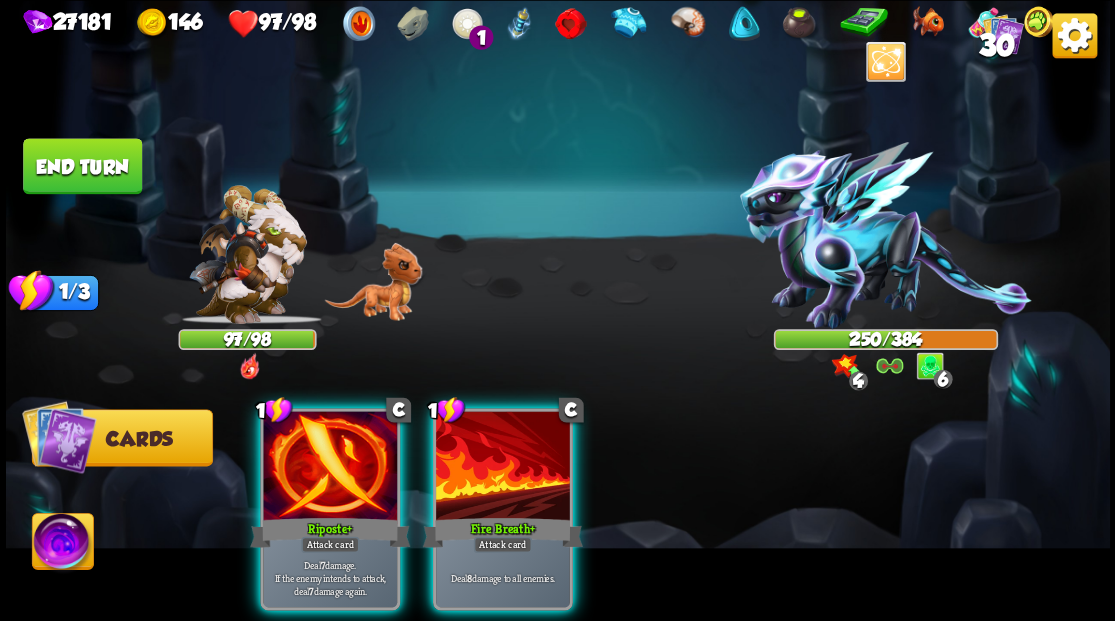 click on "Fire Breath +" at bounding box center (502, 532) 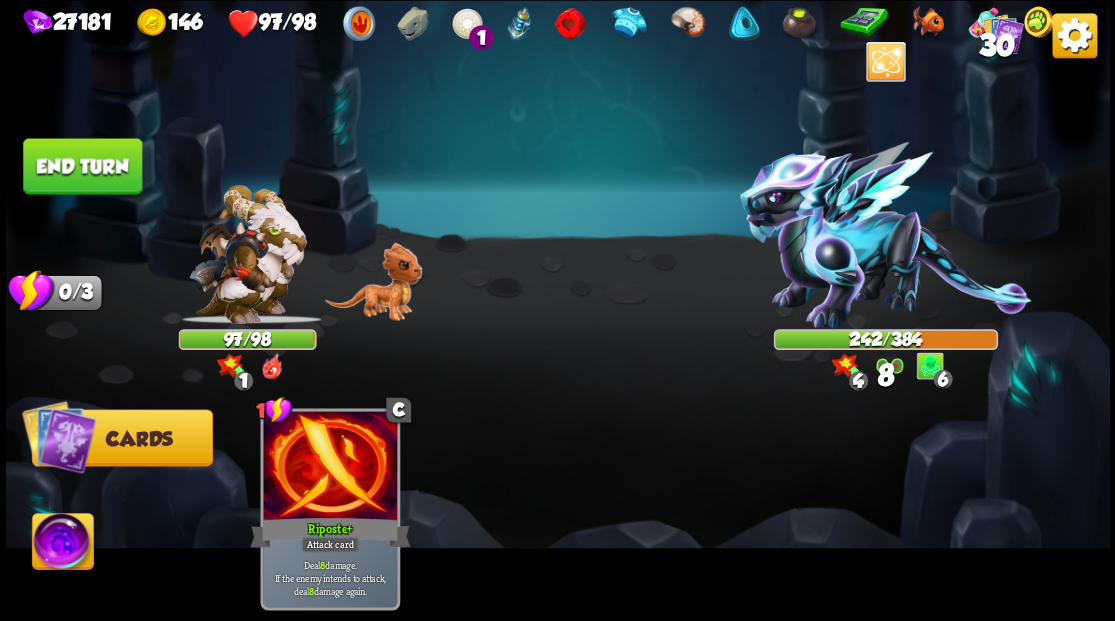 click on "End turn" at bounding box center (82, 166) 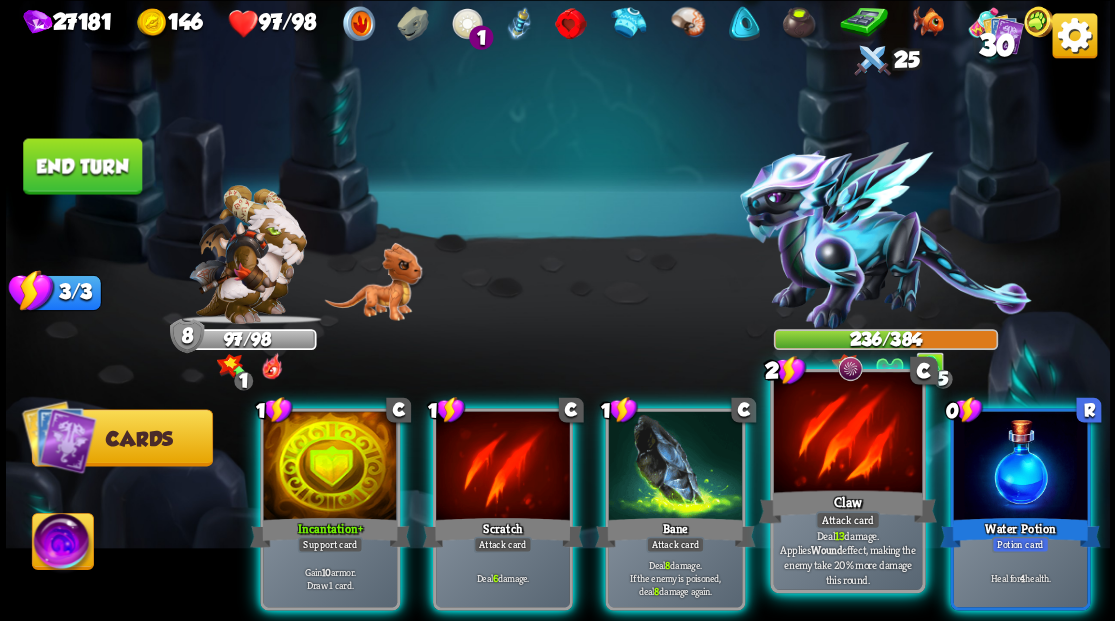 click at bounding box center [847, 434] 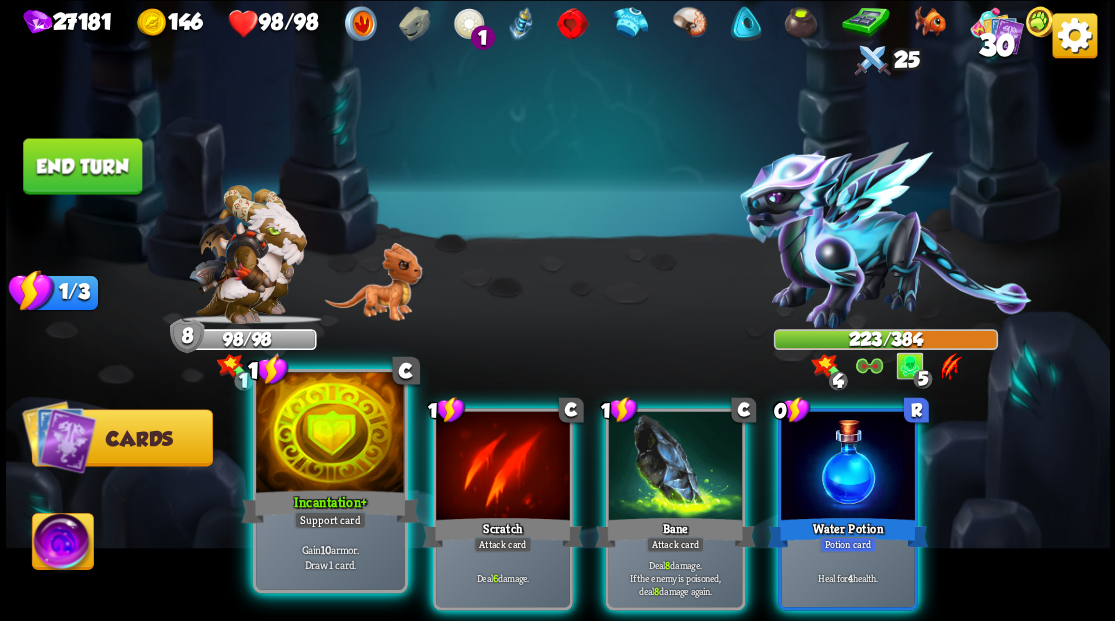click at bounding box center (330, 434) 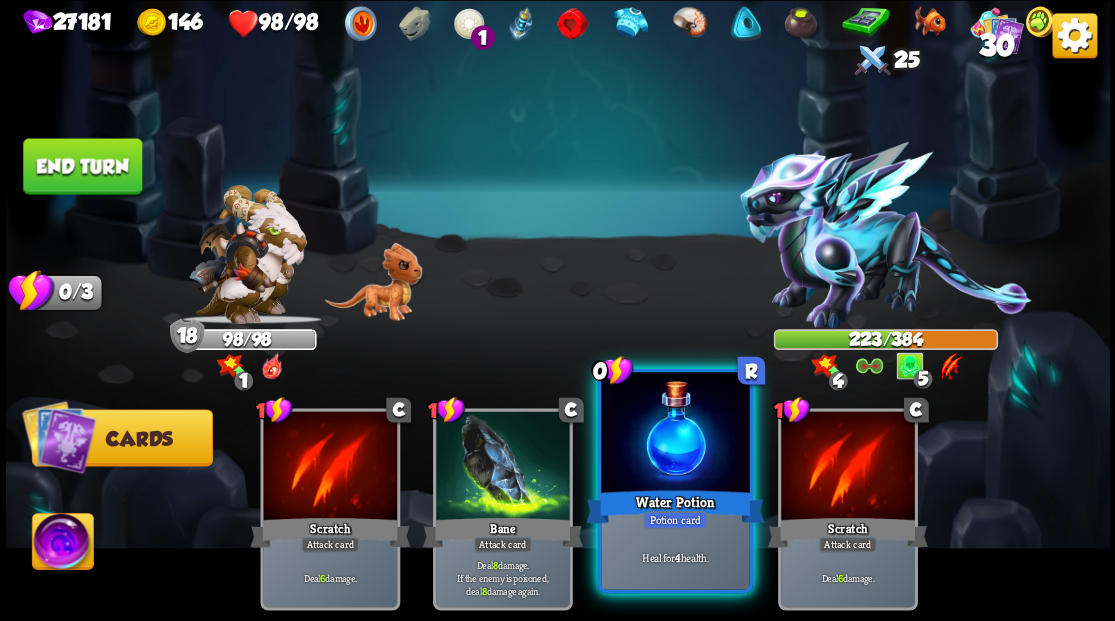 click at bounding box center [675, 434] 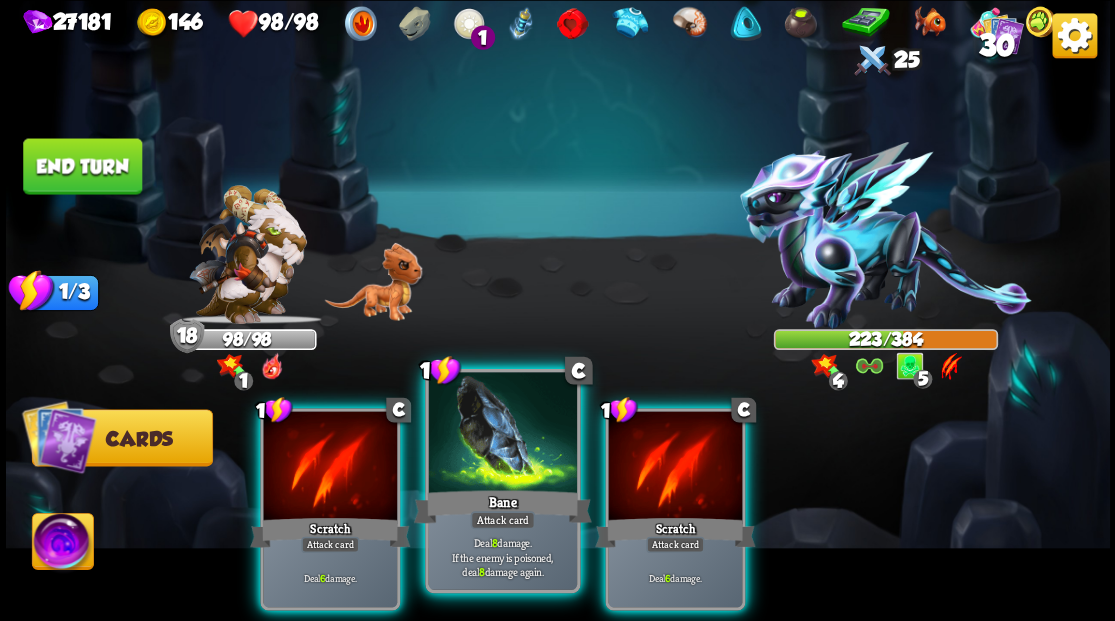 click at bounding box center [502, 434] 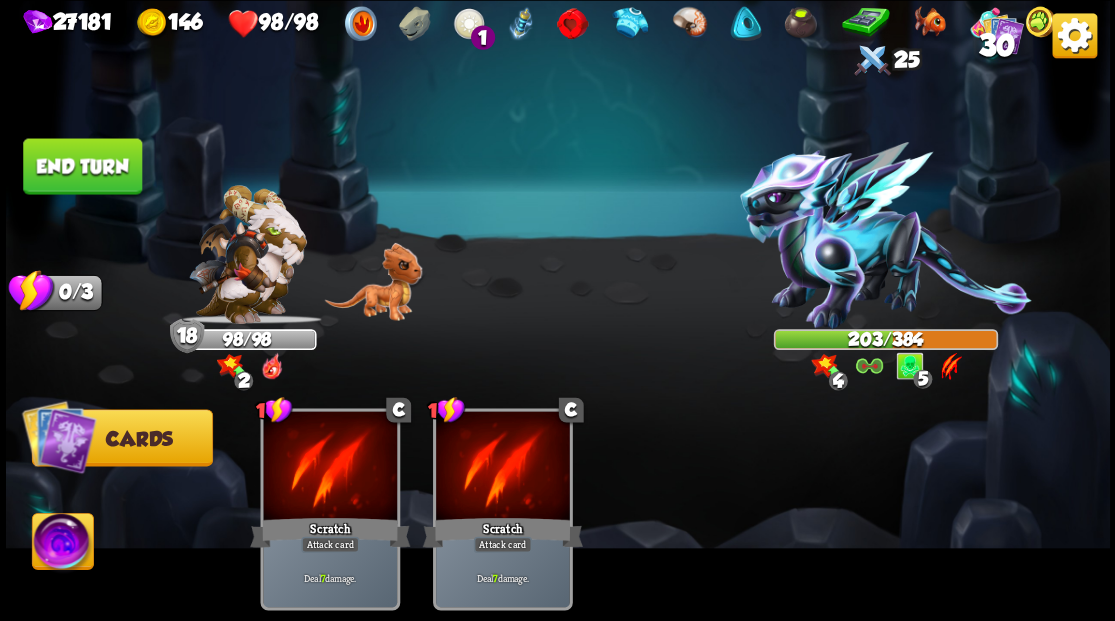click on "End turn" at bounding box center [82, 166] 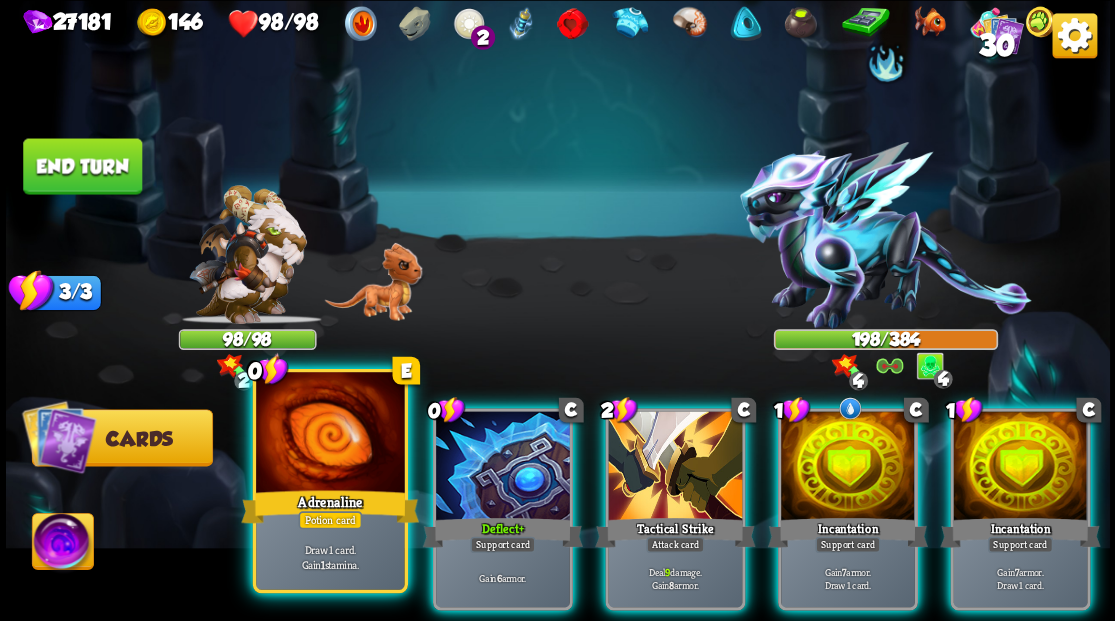 click at bounding box center (330, 434) 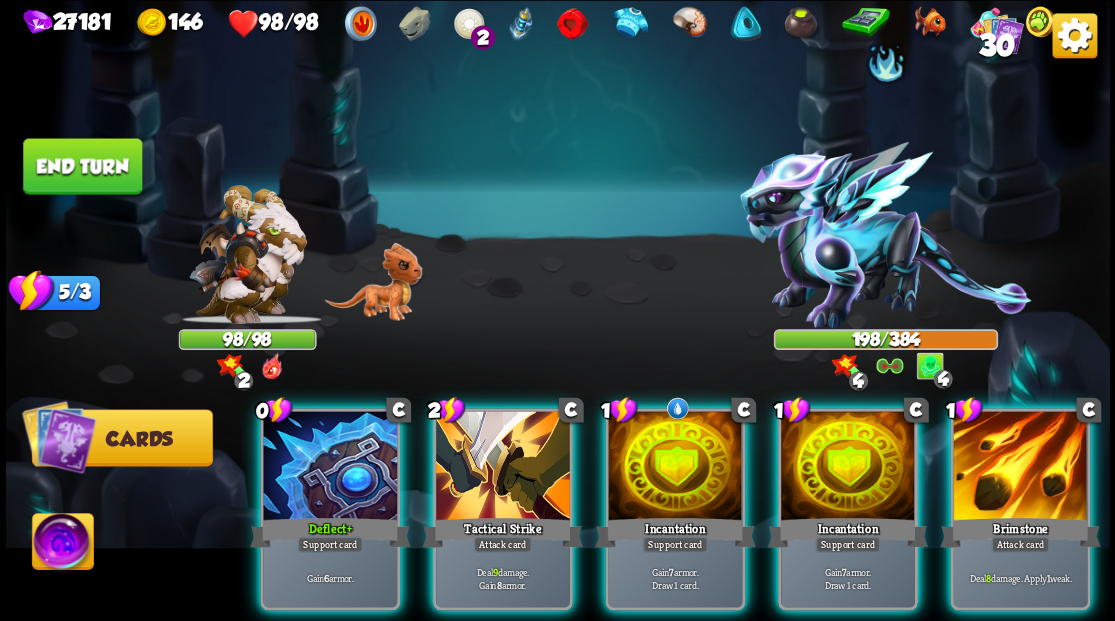 drag, startPoint x: 658, startPoint y: 447, endPoint x: 644, endPoint y: 352, distance: 96.02604 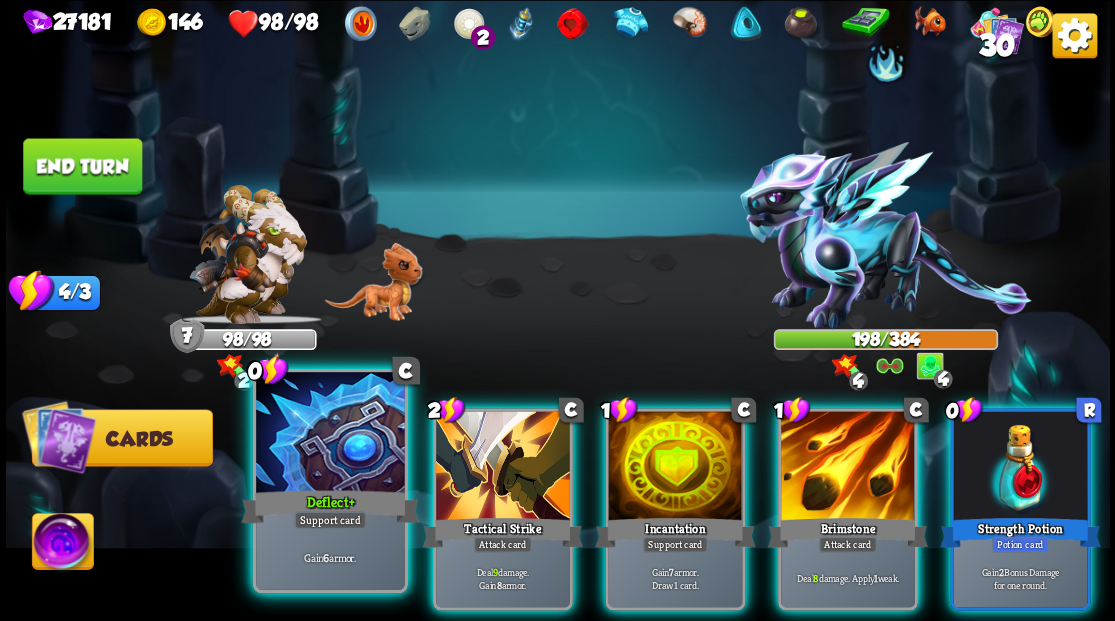 click at bounding box center [330, 434] 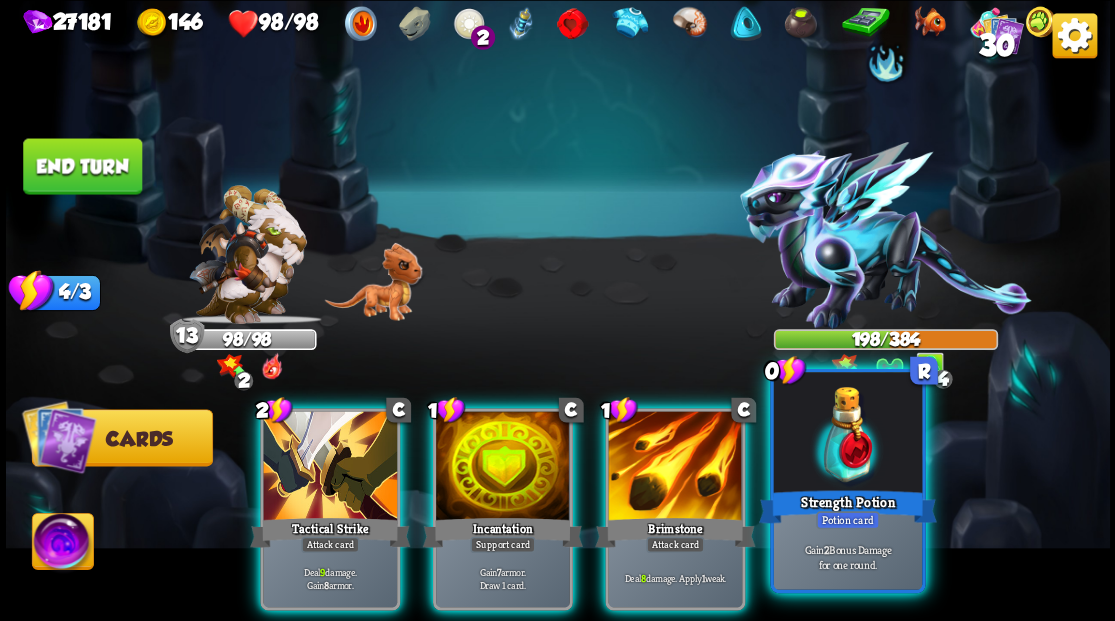 click at bounding box center [847, 434] 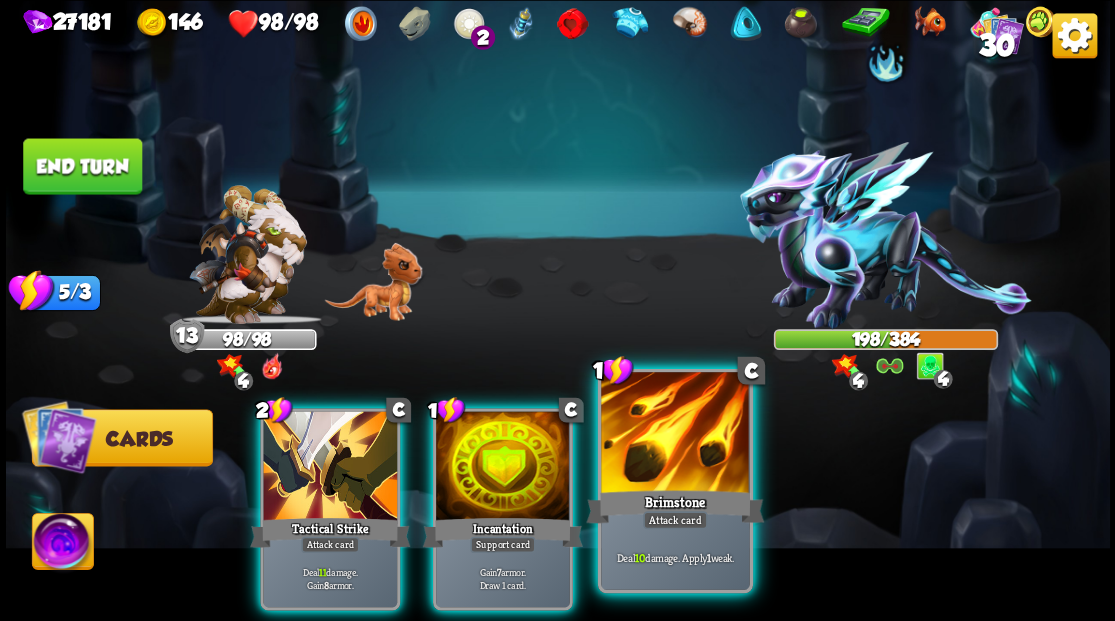 click at bounding box center (675, 434) 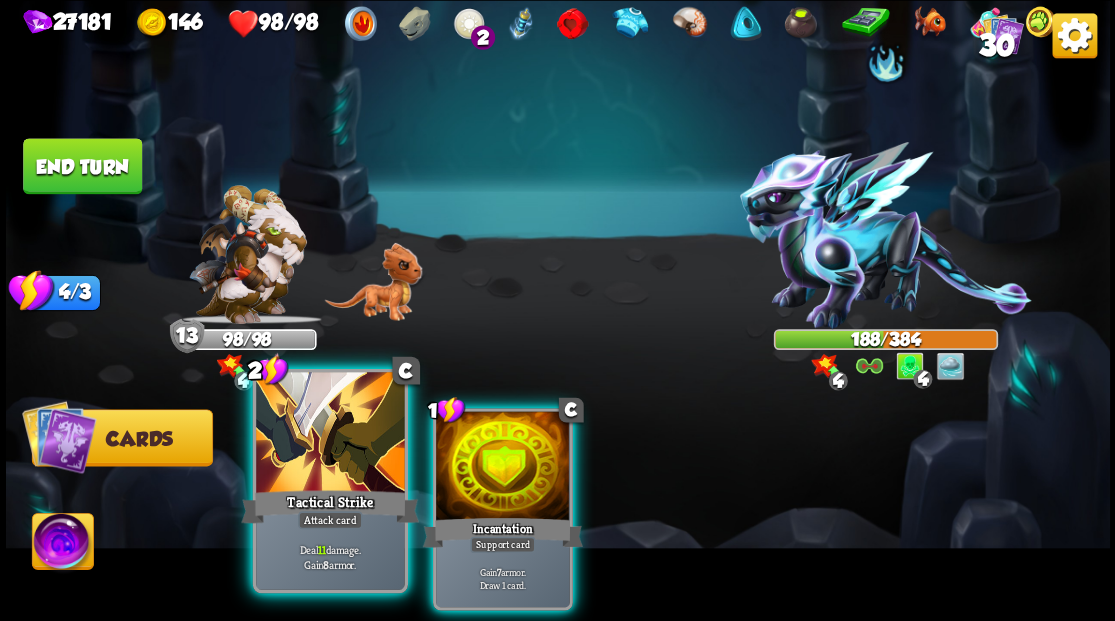 click at bounding box center (330, 434) 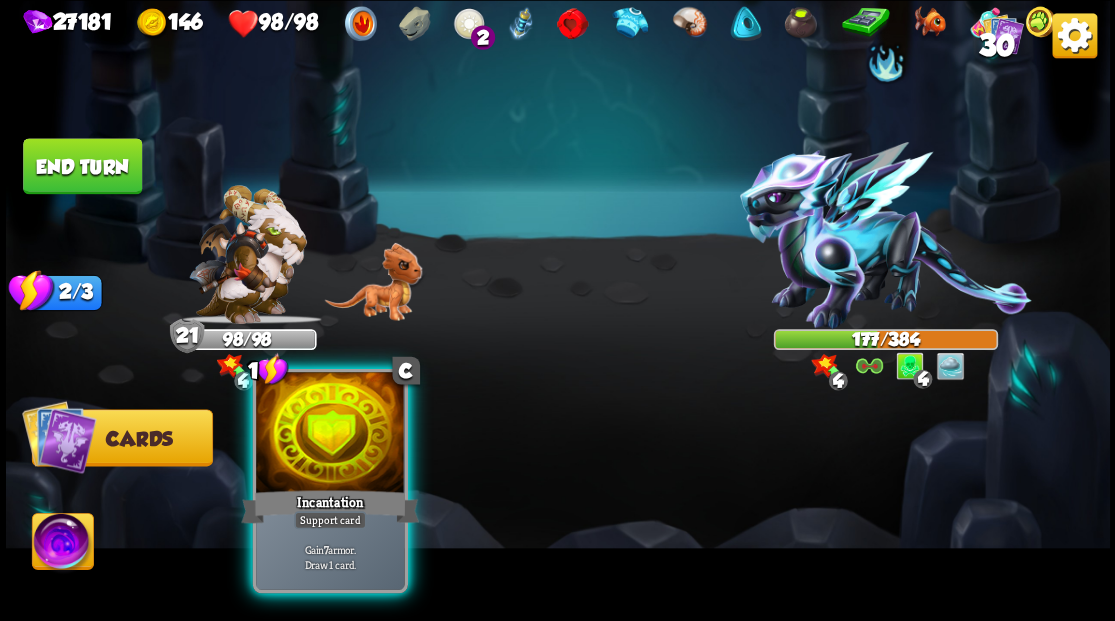 click at bounding box center [330, 434] 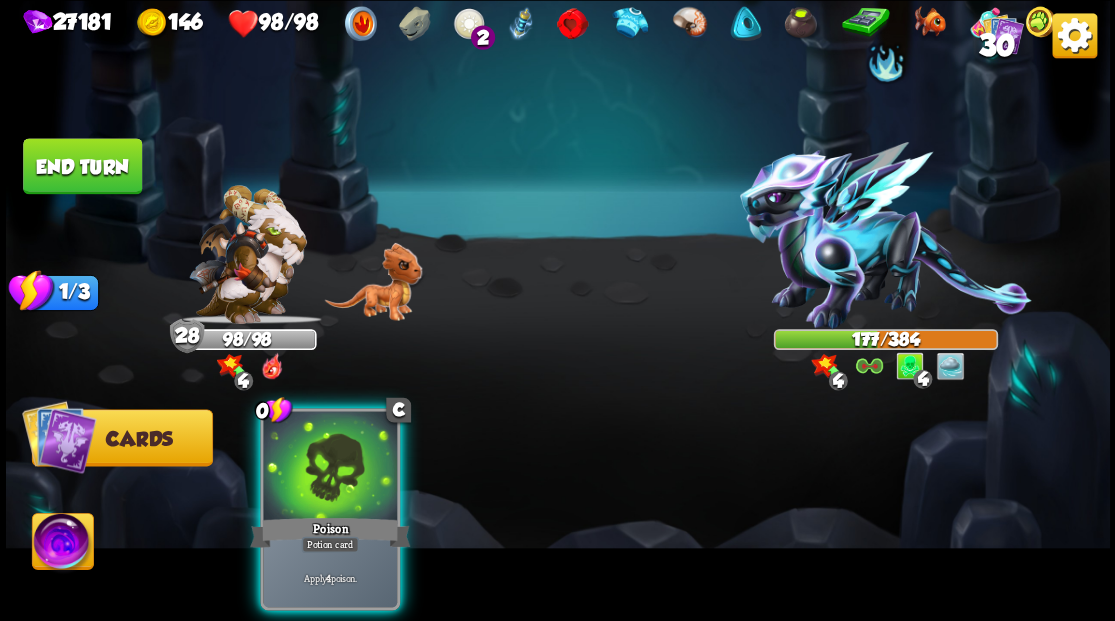click at bounding box center (330, 467) 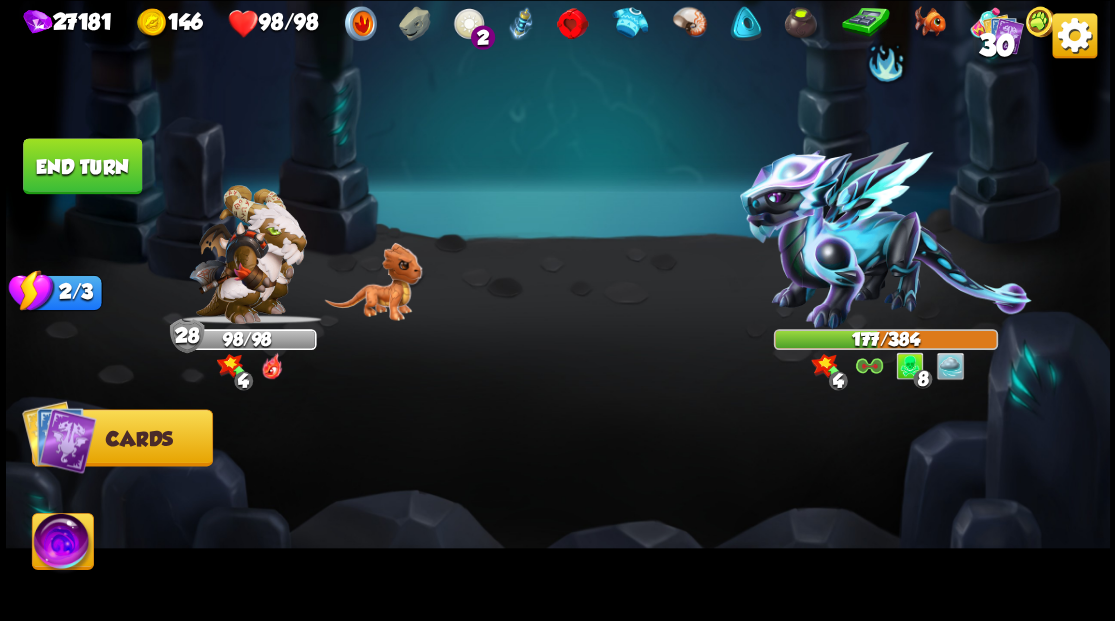 drag, startPoint x: 48, startPoint y: 542, endPoint x: 144, endPoint y: 542, distance: 96 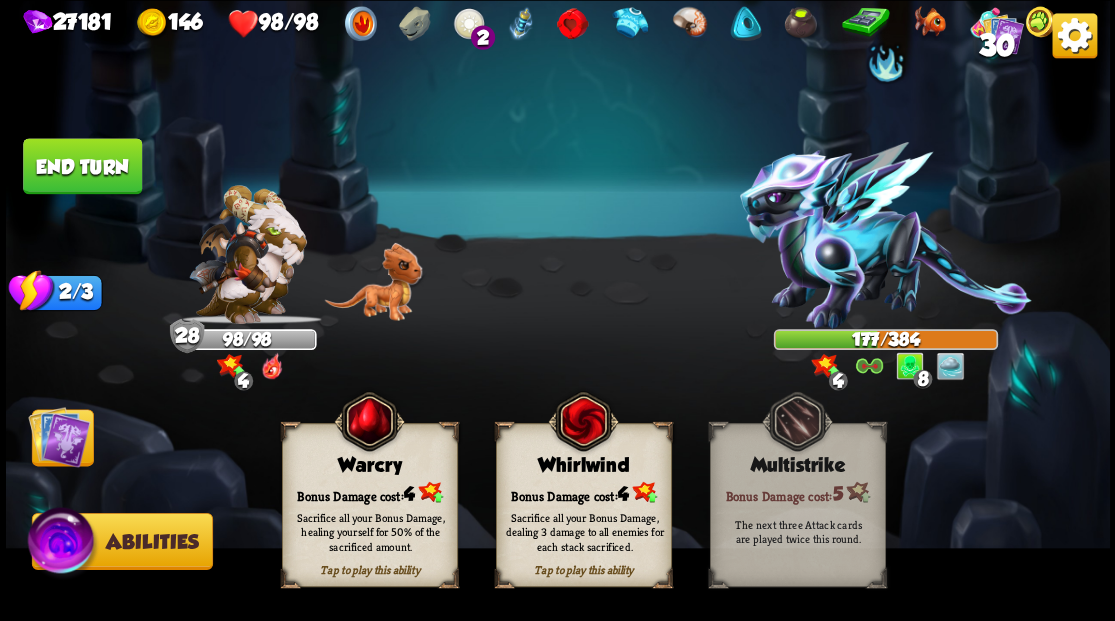 click on "Sacrifice all your Bonus Damage, dealing 3 damage to all enemies for each stack sacrificed." at bounding box center (584, 531) 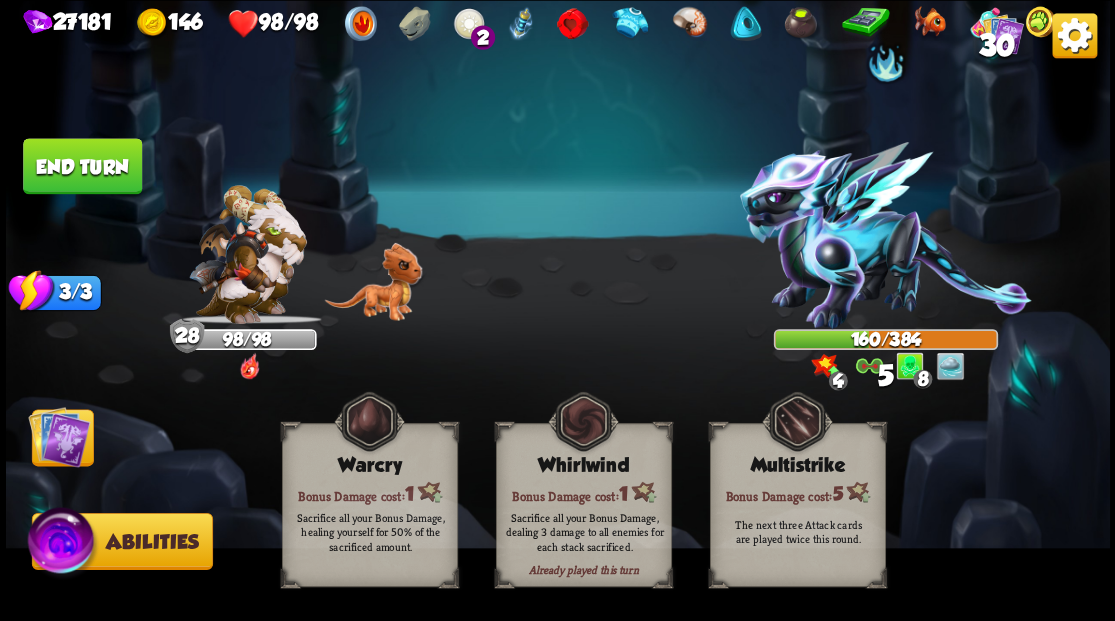 click at bounding box center [59, 436] 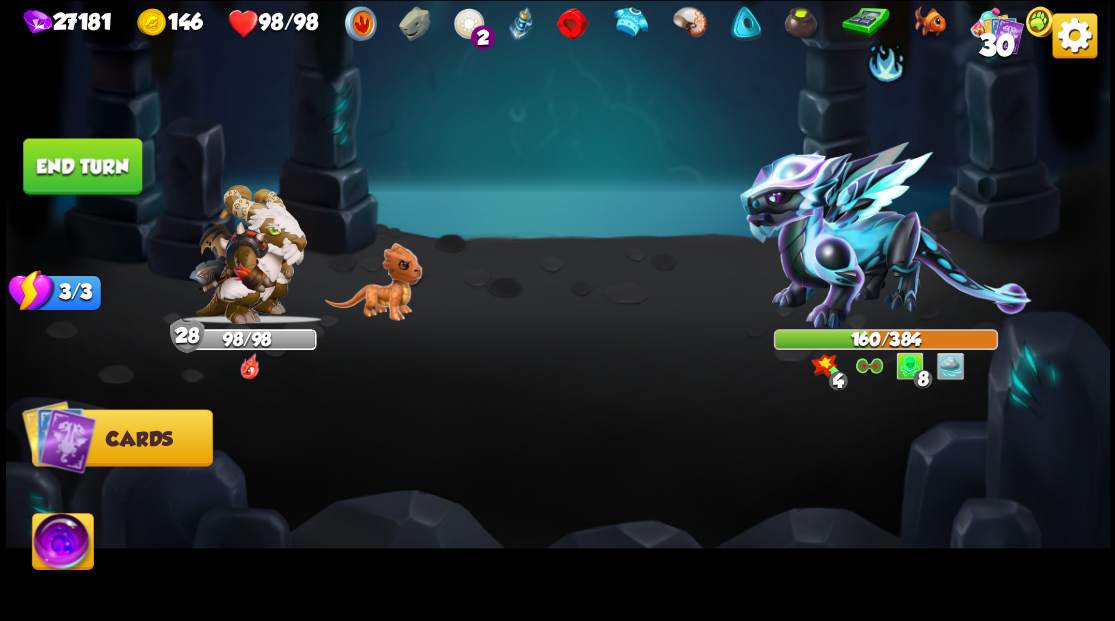 click on "End turn" at bounding box center [82, 166] 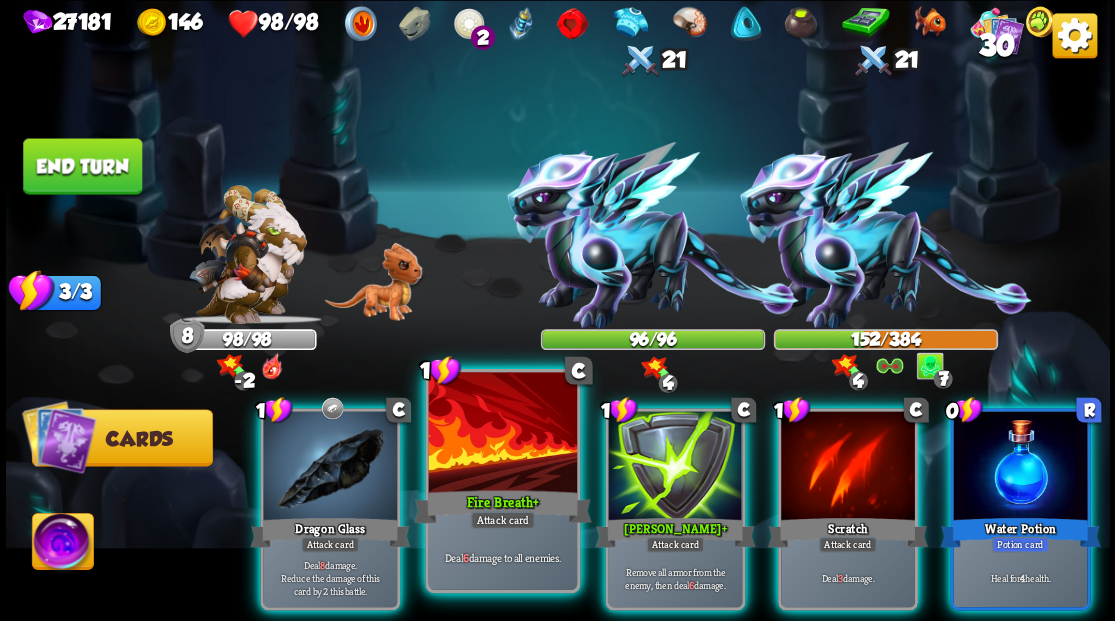 click at bounding box center (502, 434) 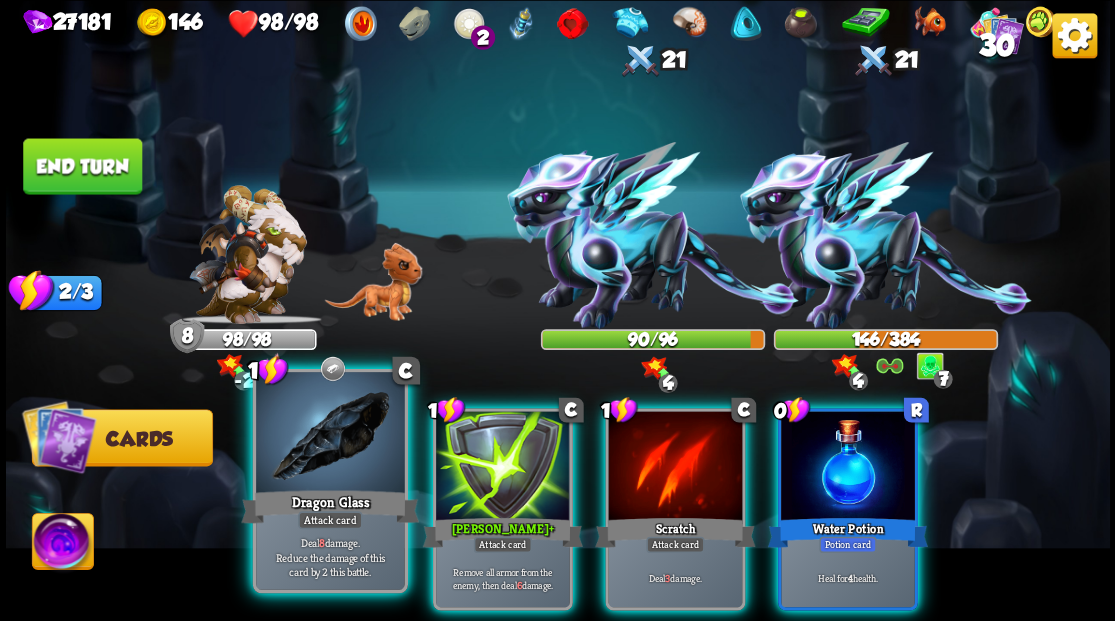 click at bounding box center [330, 434] 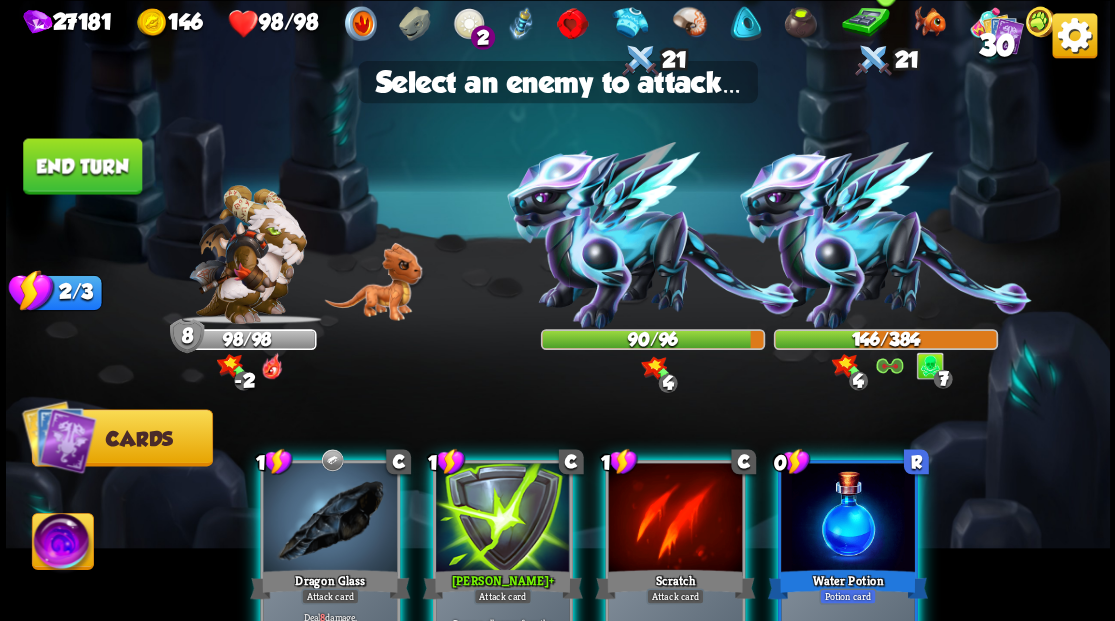 click at bounding box center (885, 235) 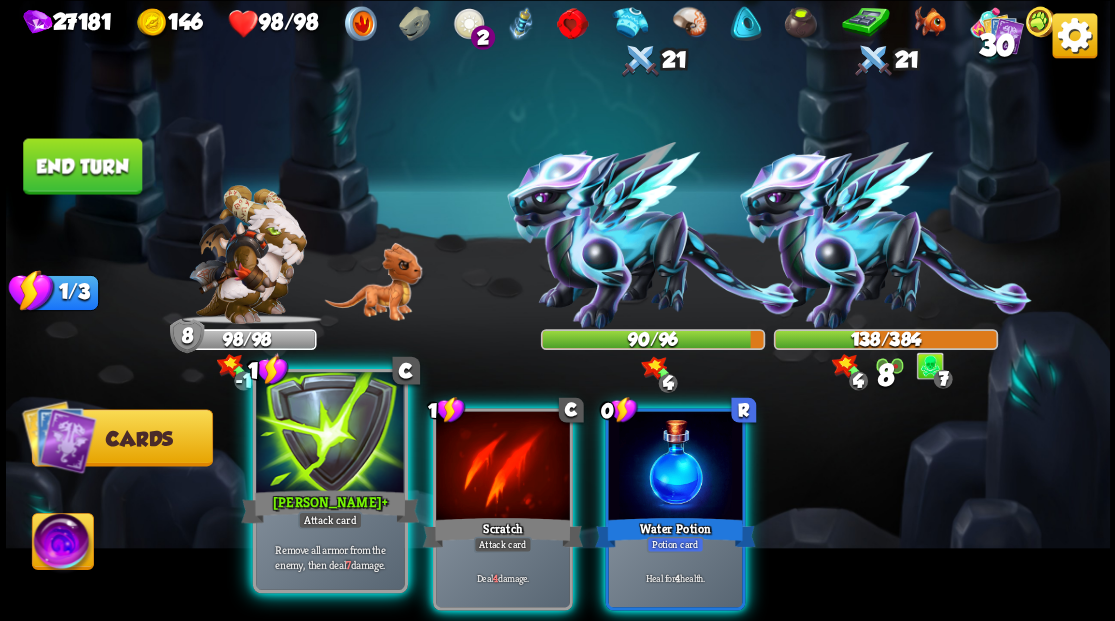 click at bounding box center (330, 434) 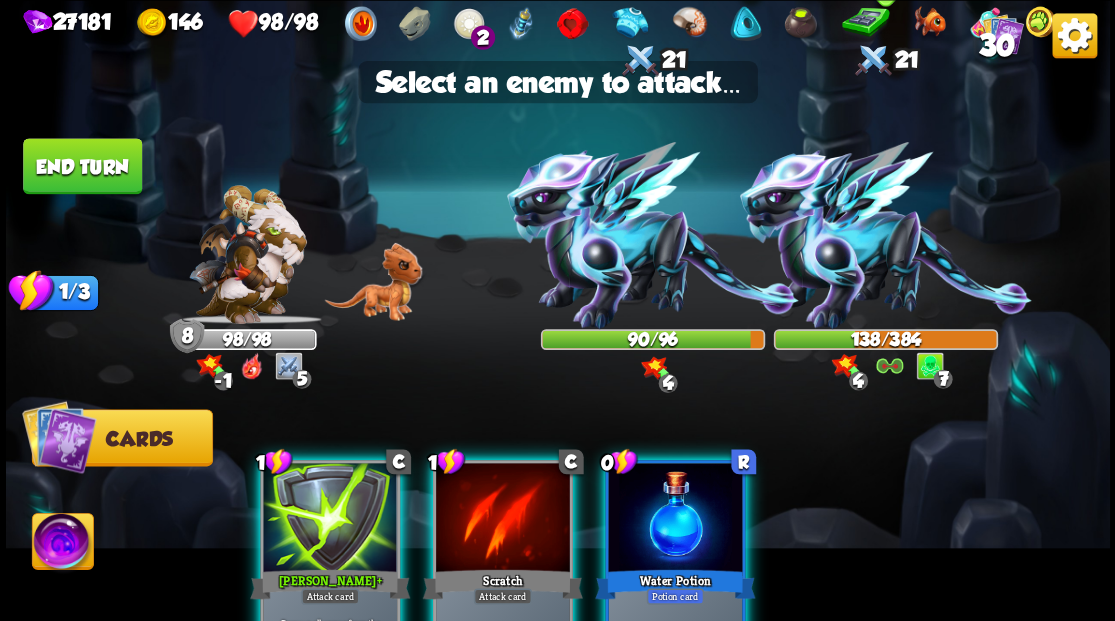 click at bounding box center (885, 235) 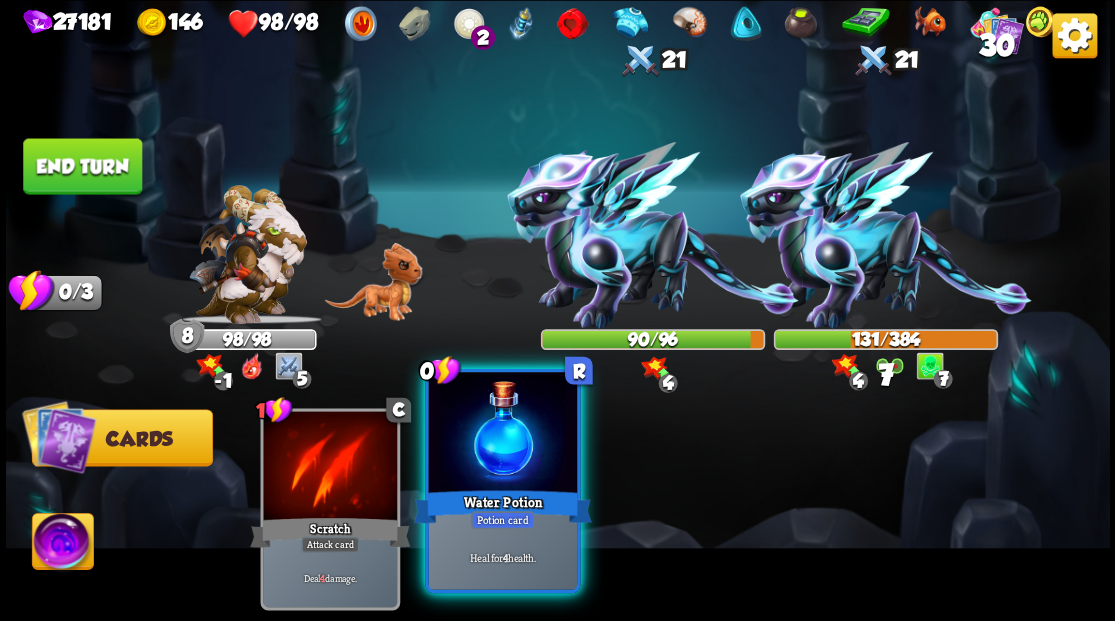 click at bounding box center [502, 434] 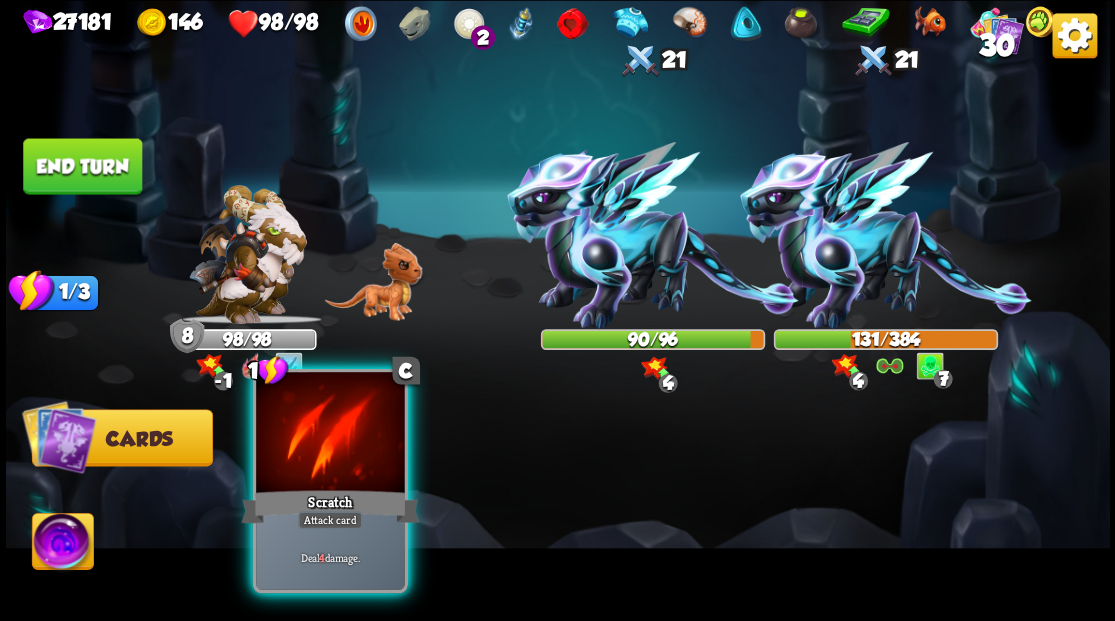 click at bounding box center (330, 434) 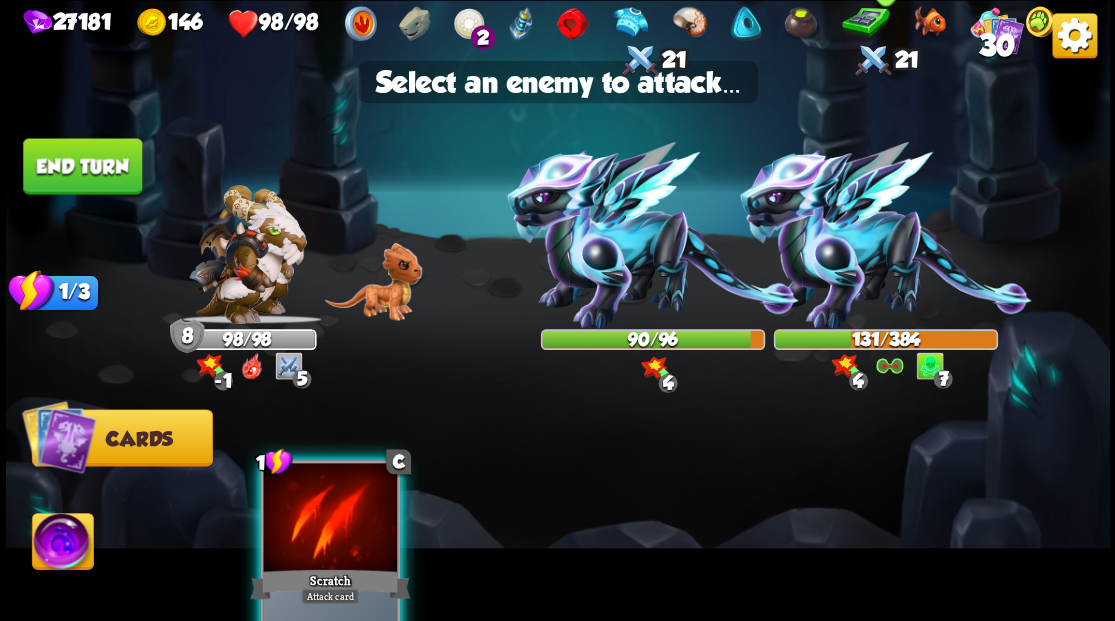 click at bounding box center (885, 235) 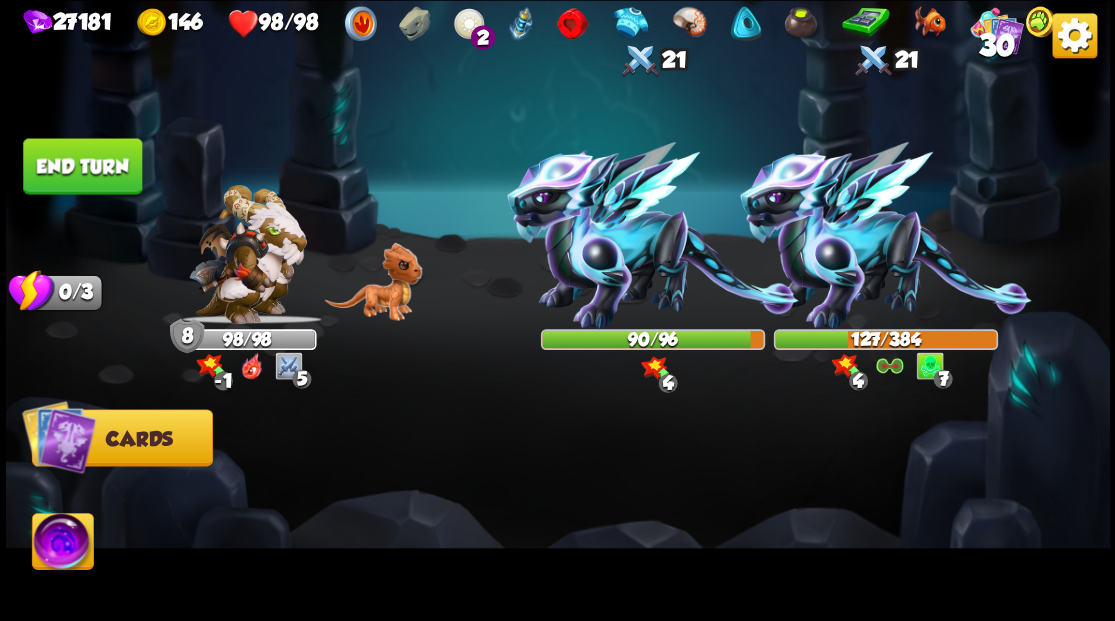 click on "End turn" at bounding box center [82, 166] 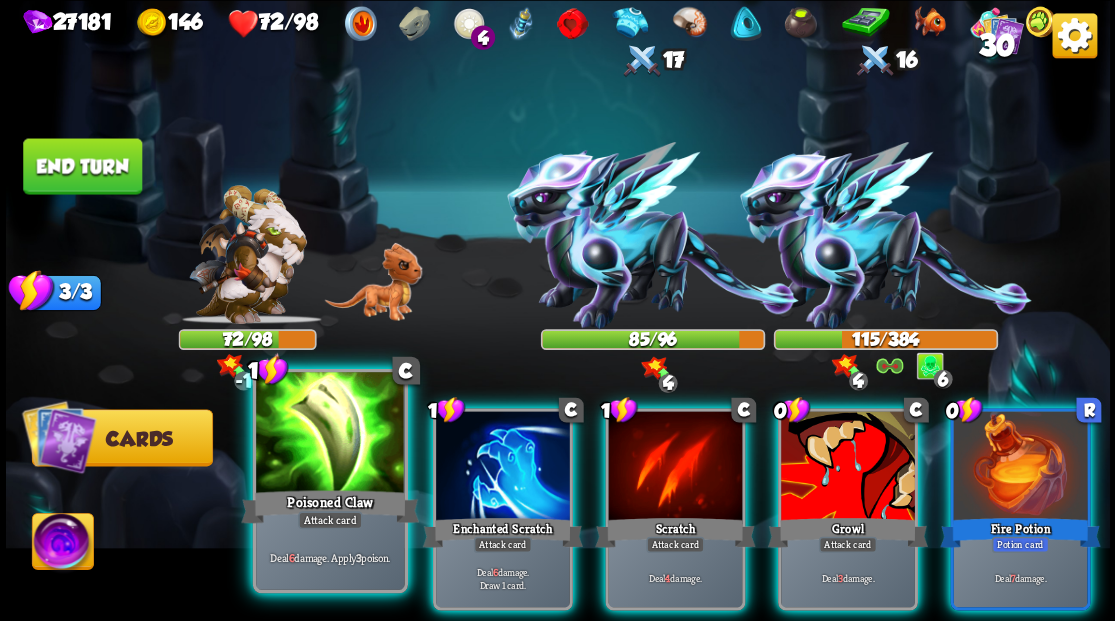 click at bounding box center (330, 434) 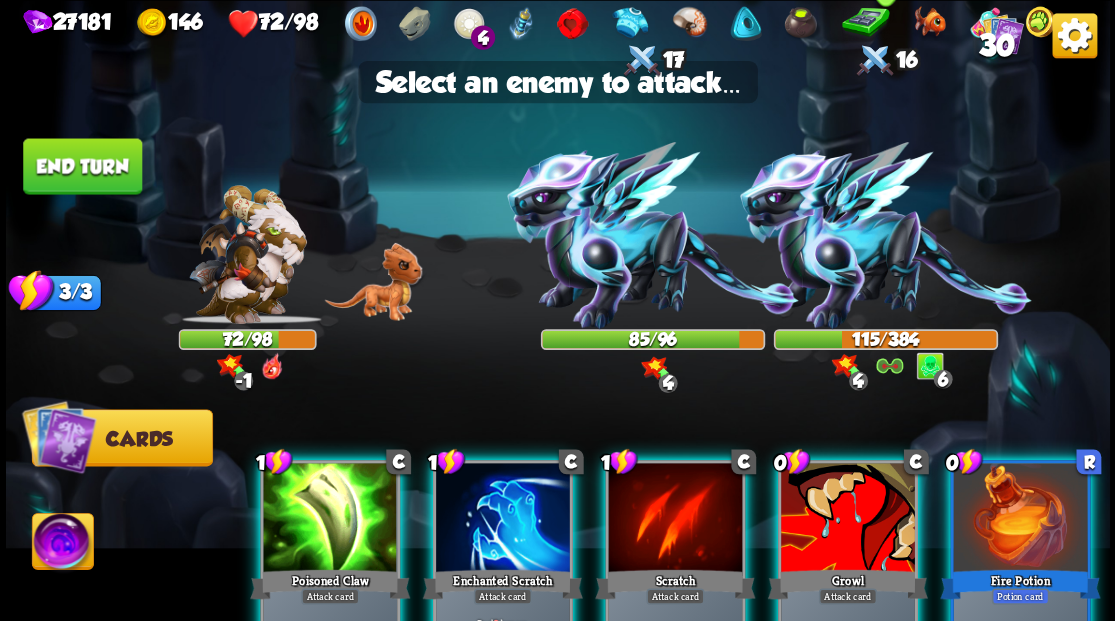 click at bounding box center (885, 235) 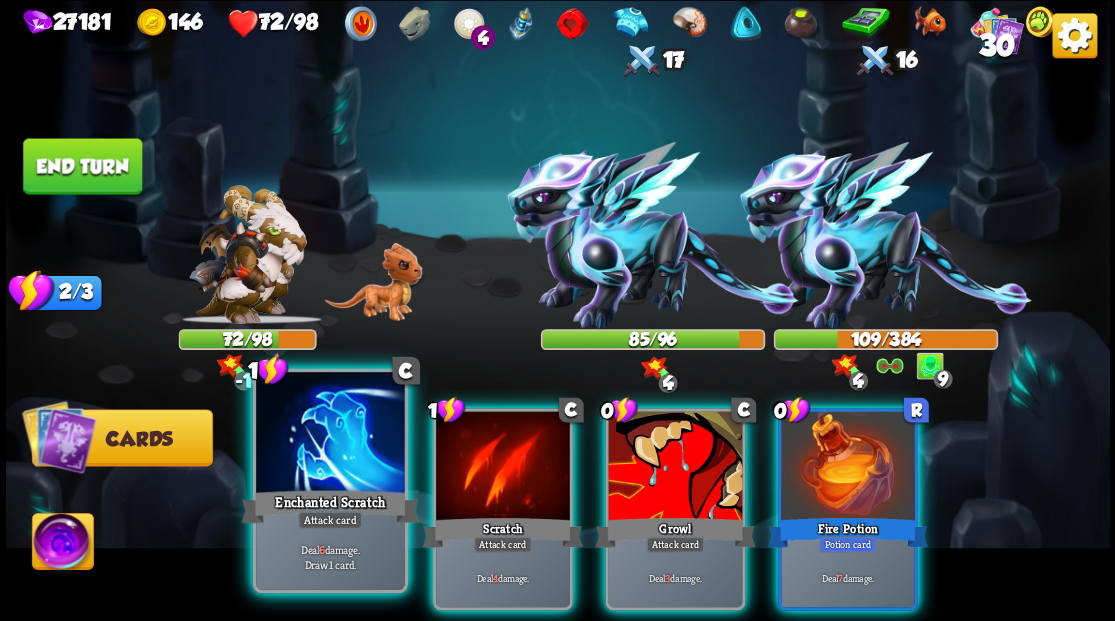 click at bounding box center [330, 434] 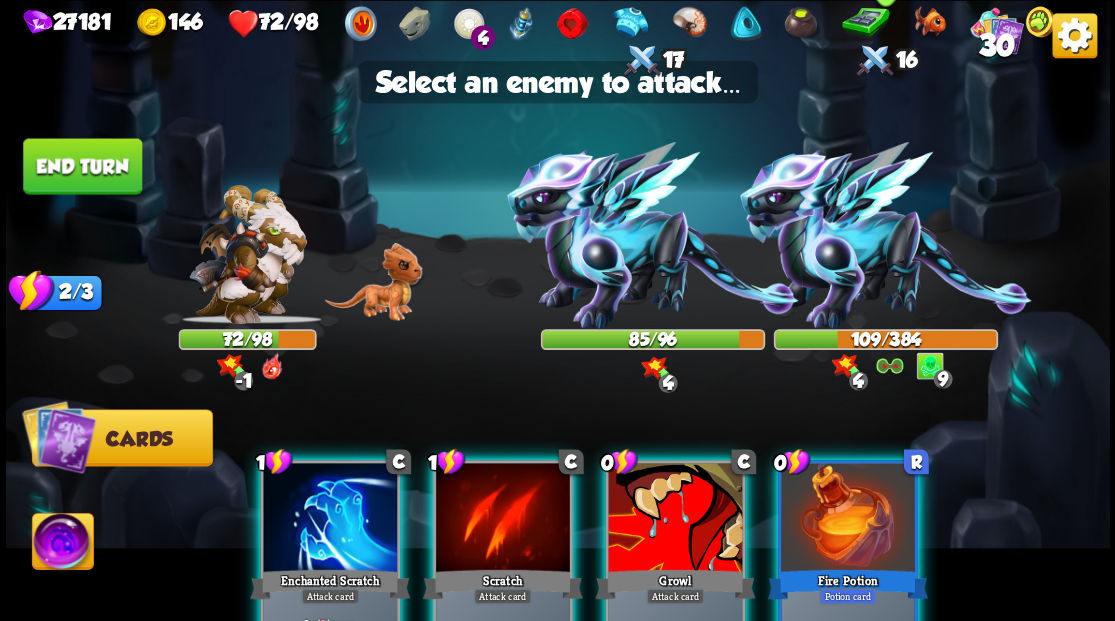 click at bounding box center (885, 235) 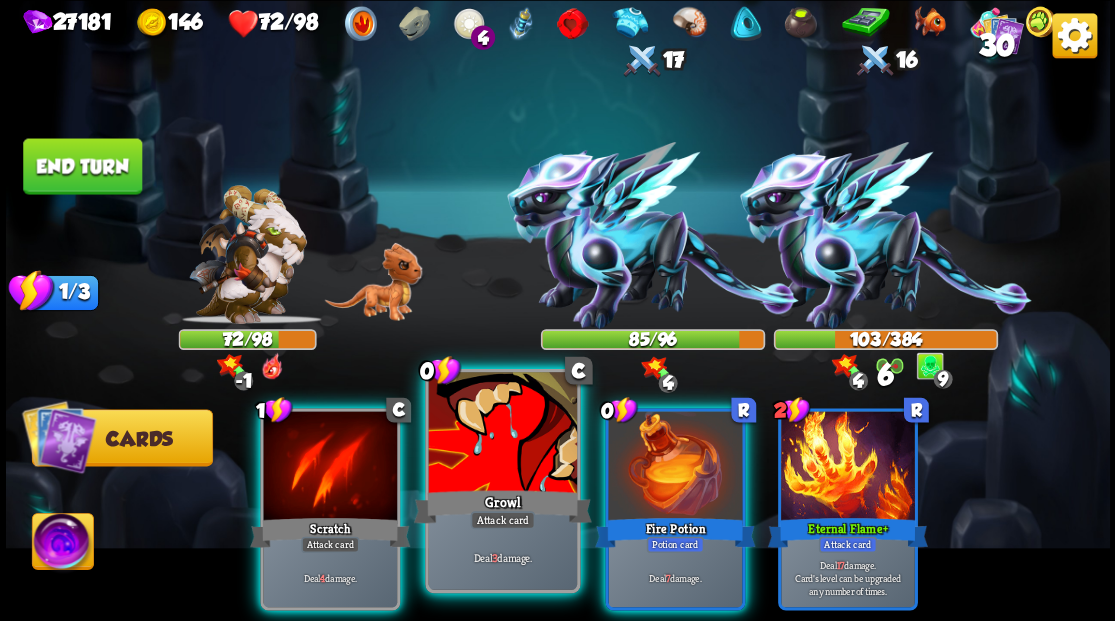 click at bounding box center (502, 434) 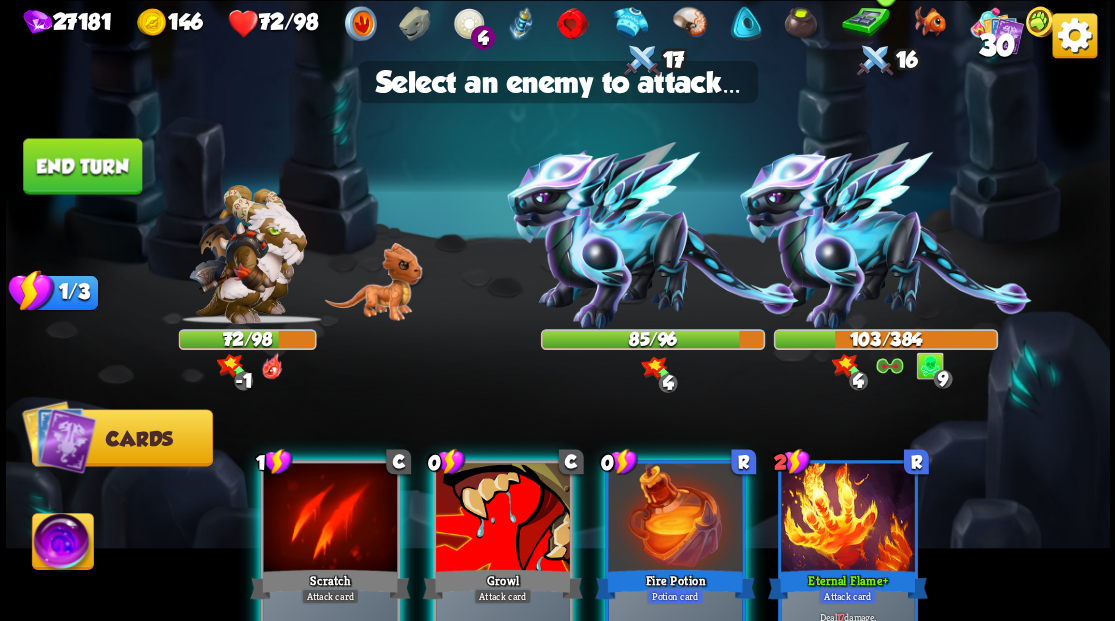 click at bounding box center [885, 235] 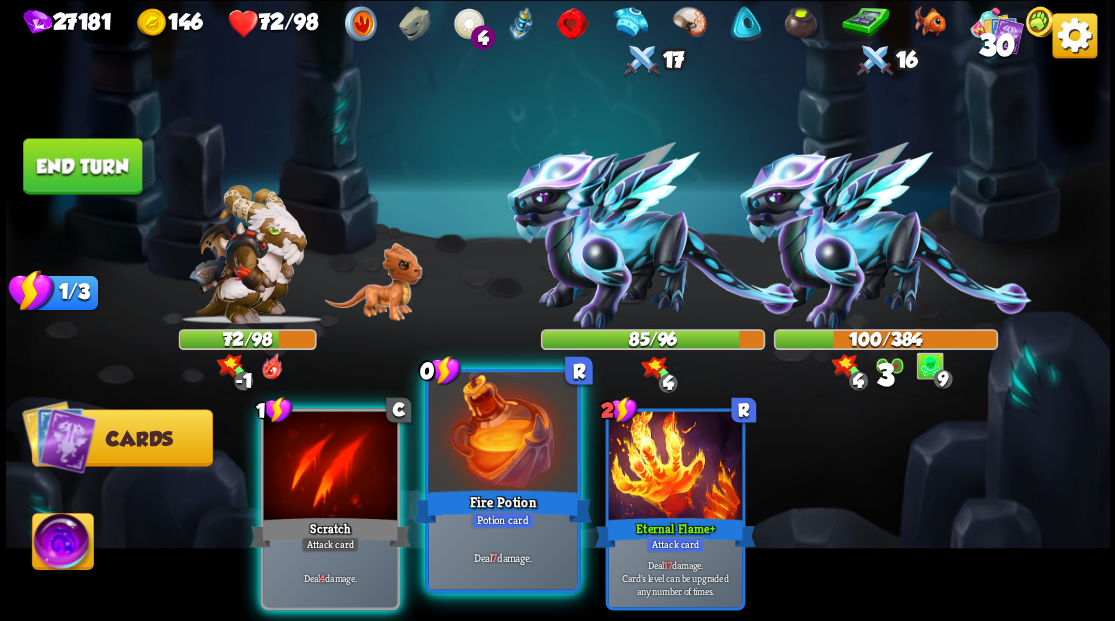 click at bounding box center (502, 434) 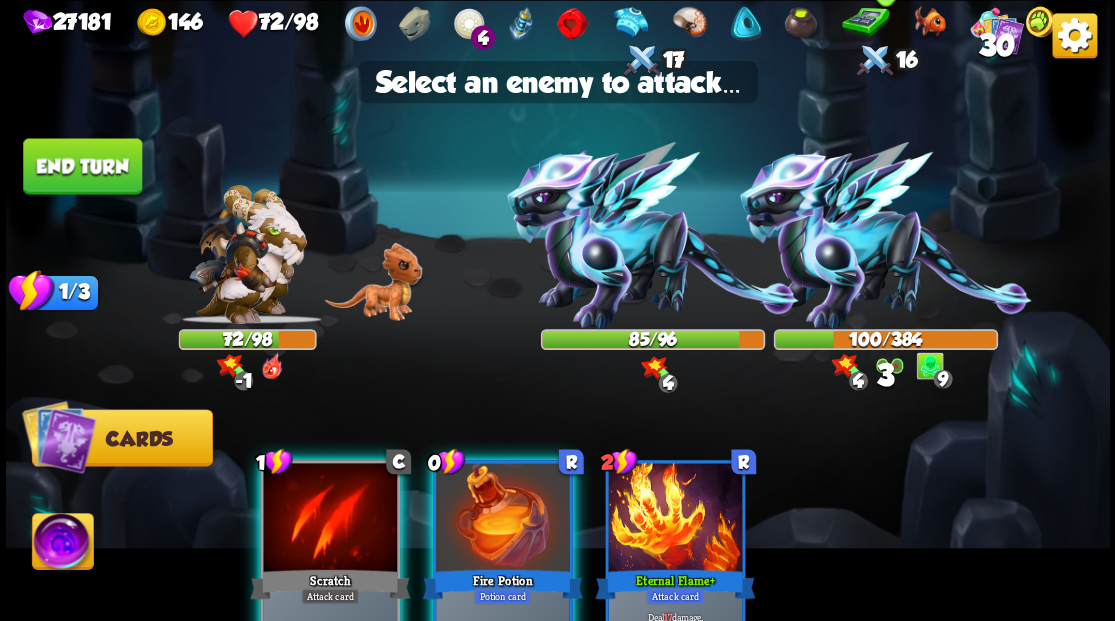click at bounding box center (885, 235) 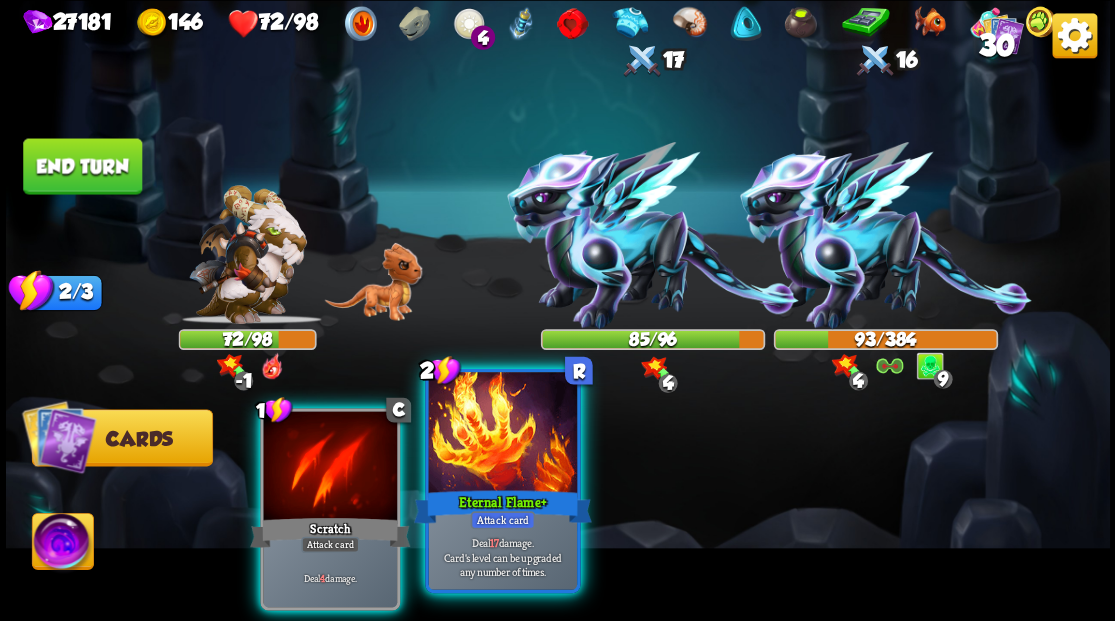 click at bounding box center (502, 434) 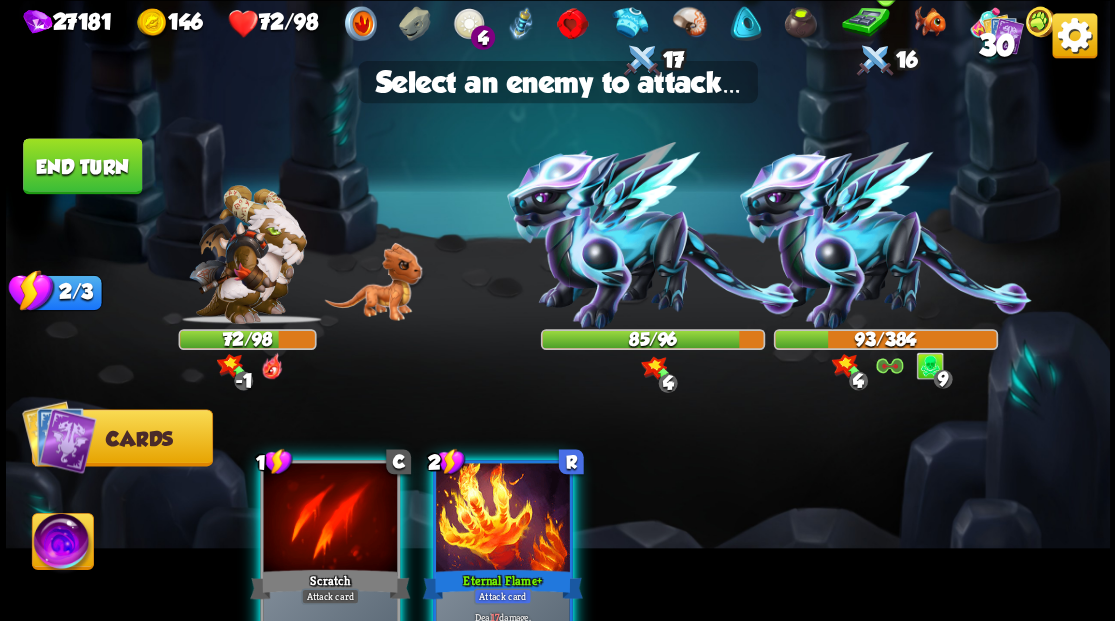 click at bounding box center (885, 235) 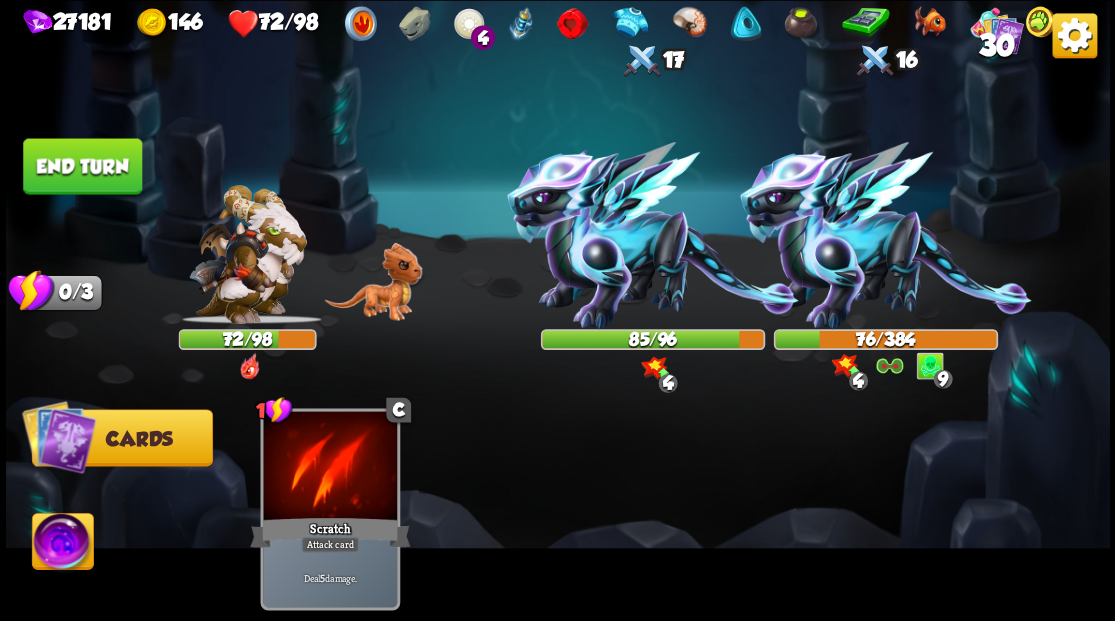 click on "End turn" at bounding box center [82, 166] 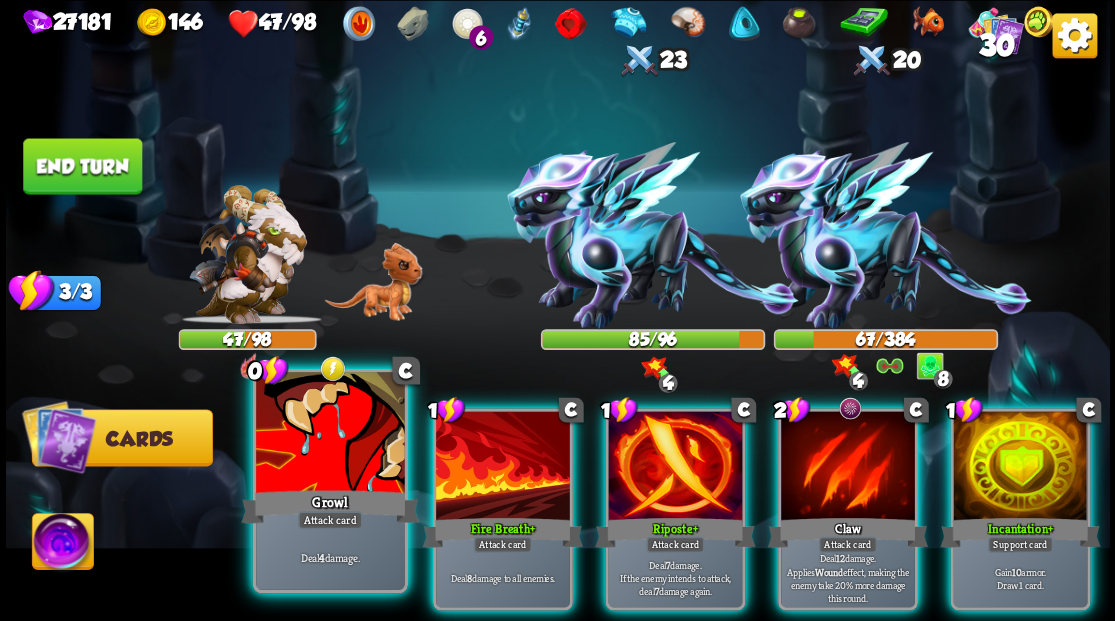 click on "Growl" at bounding box center [330, 506] 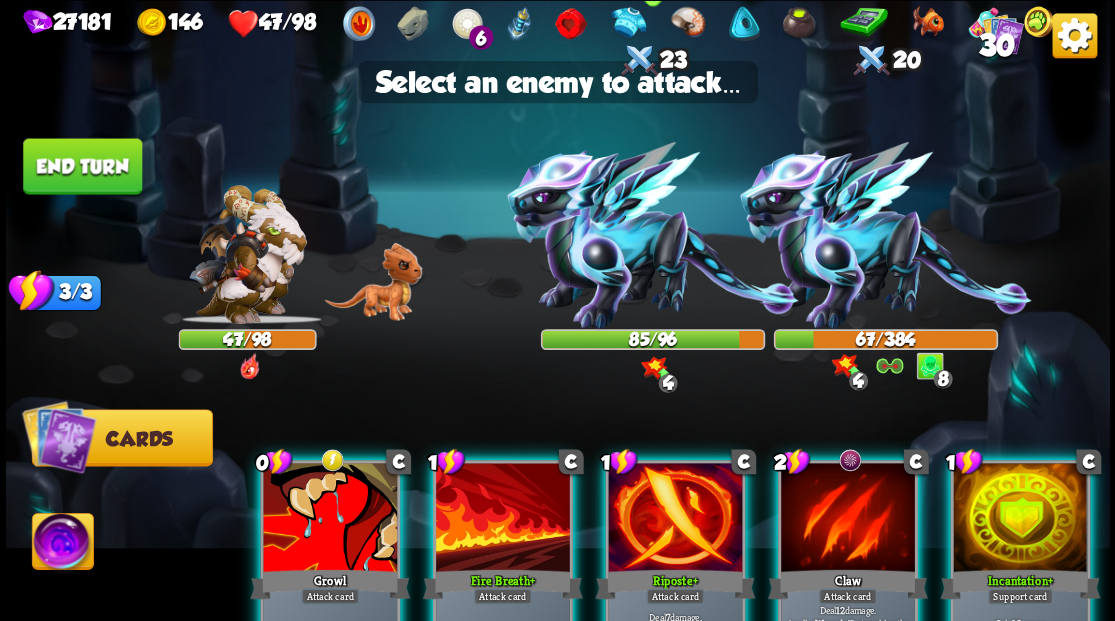 click at bounding box center [653, 235] 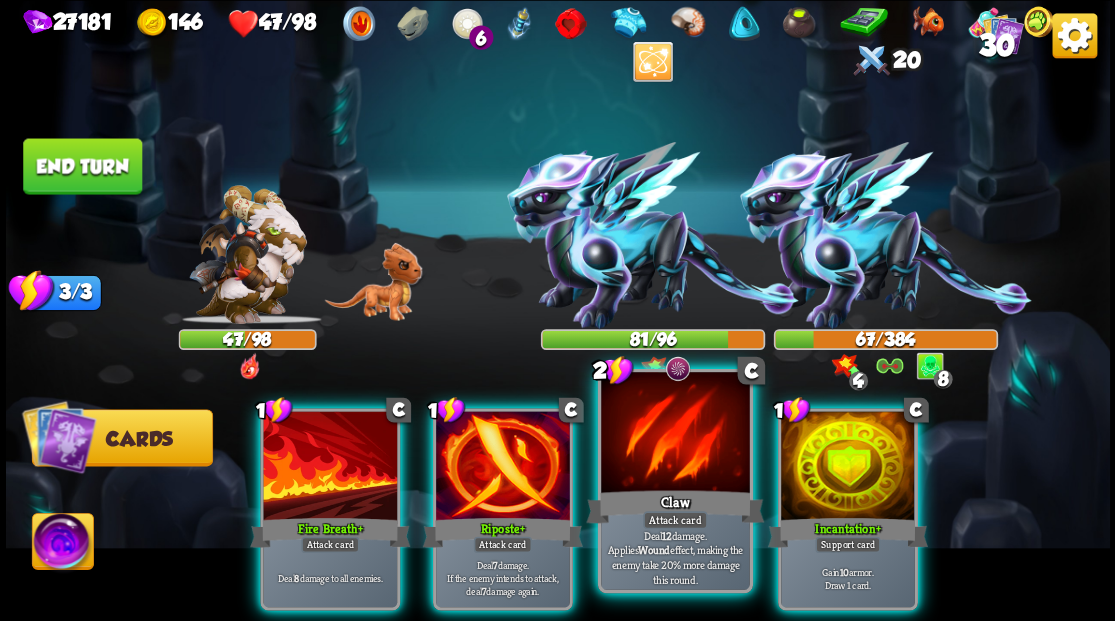 click at bounding box center (675, 434) 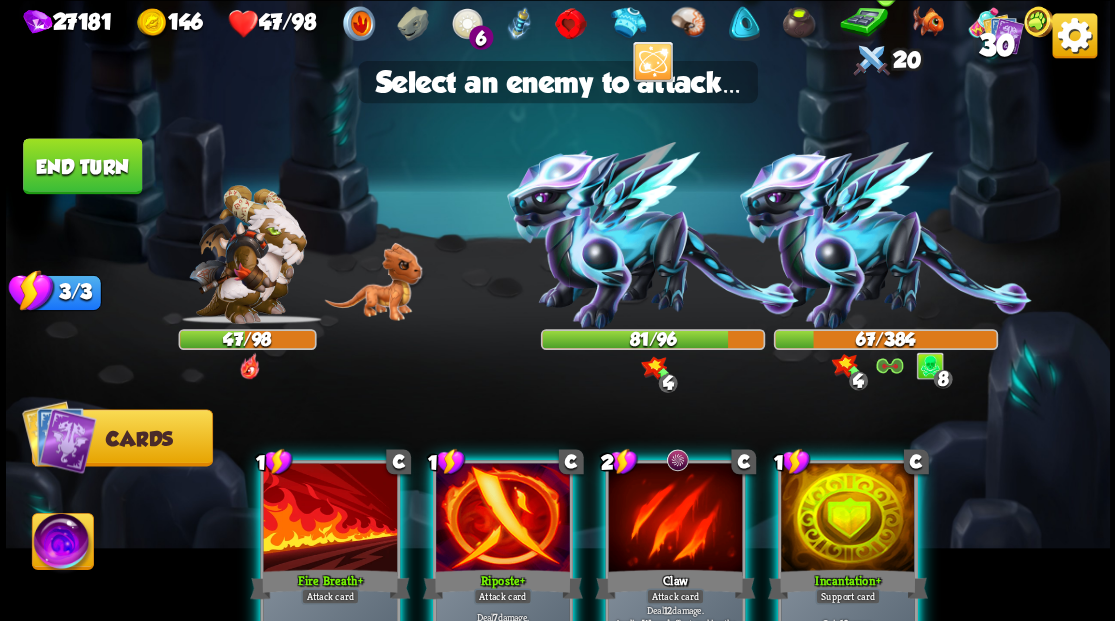 click at bounding box center (885, 235) 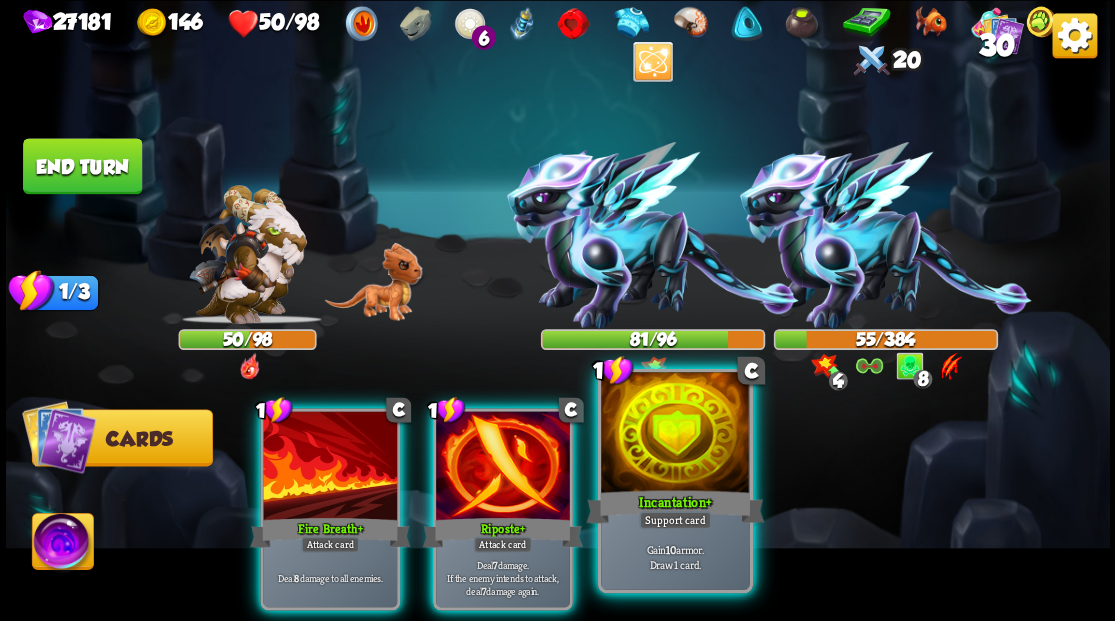 click at bounding box center (675, 434) 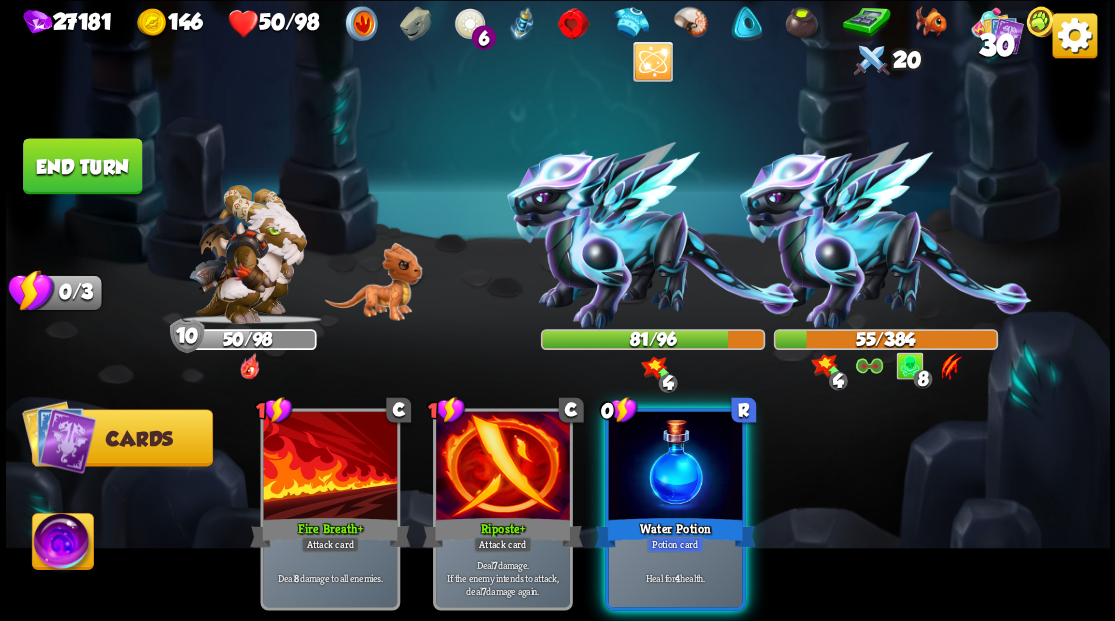 click at bounding box center [675, 467] 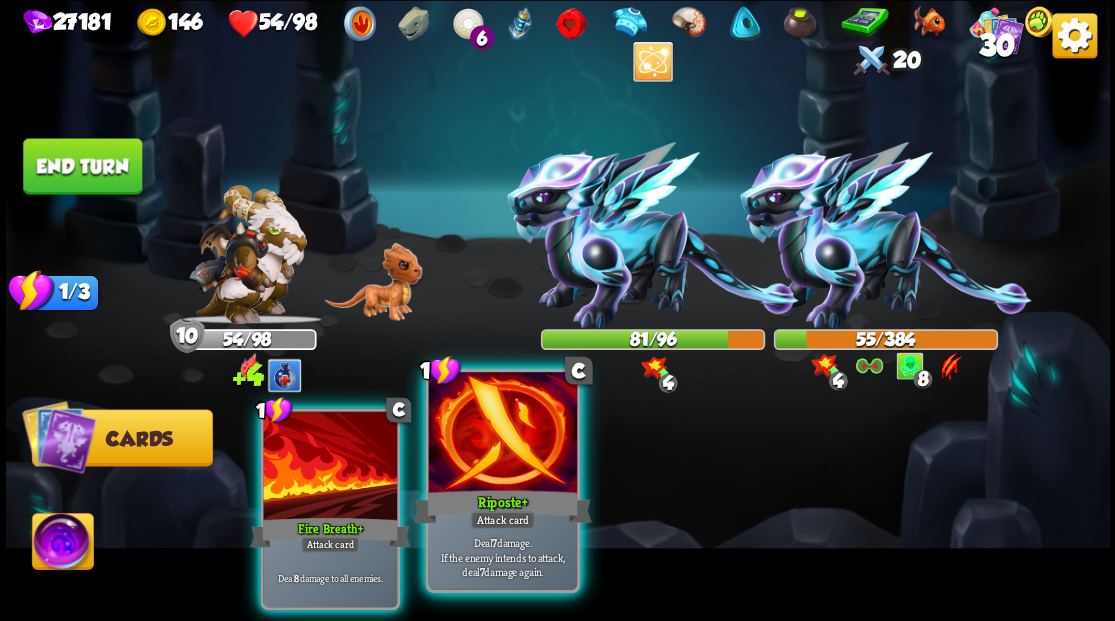 click at bounding box center [502, 434] 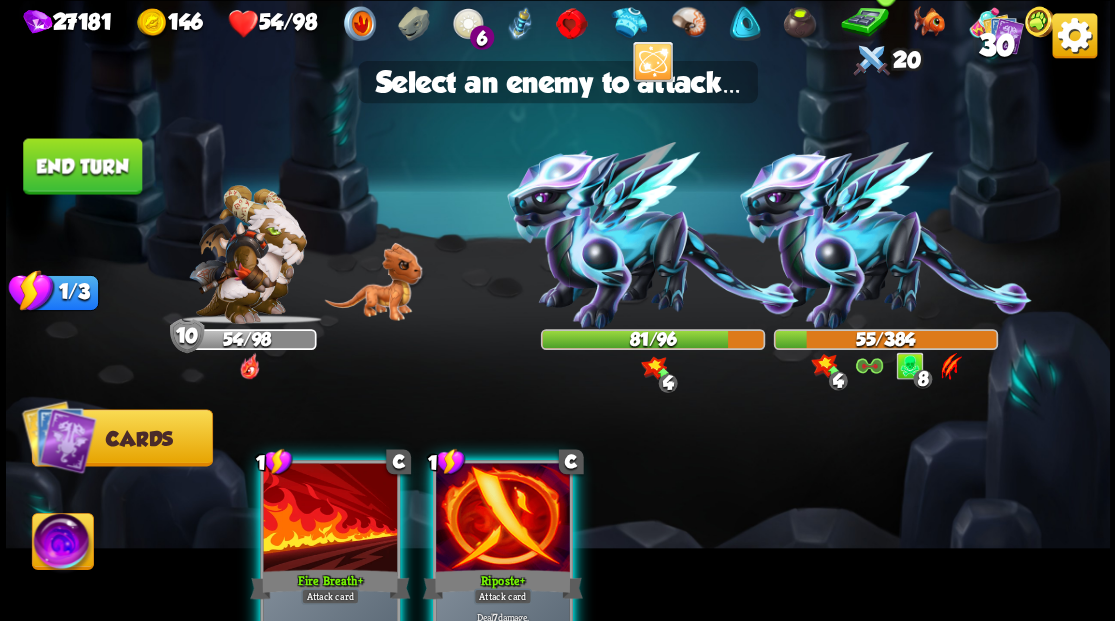 click at bounding box center [885, 235] 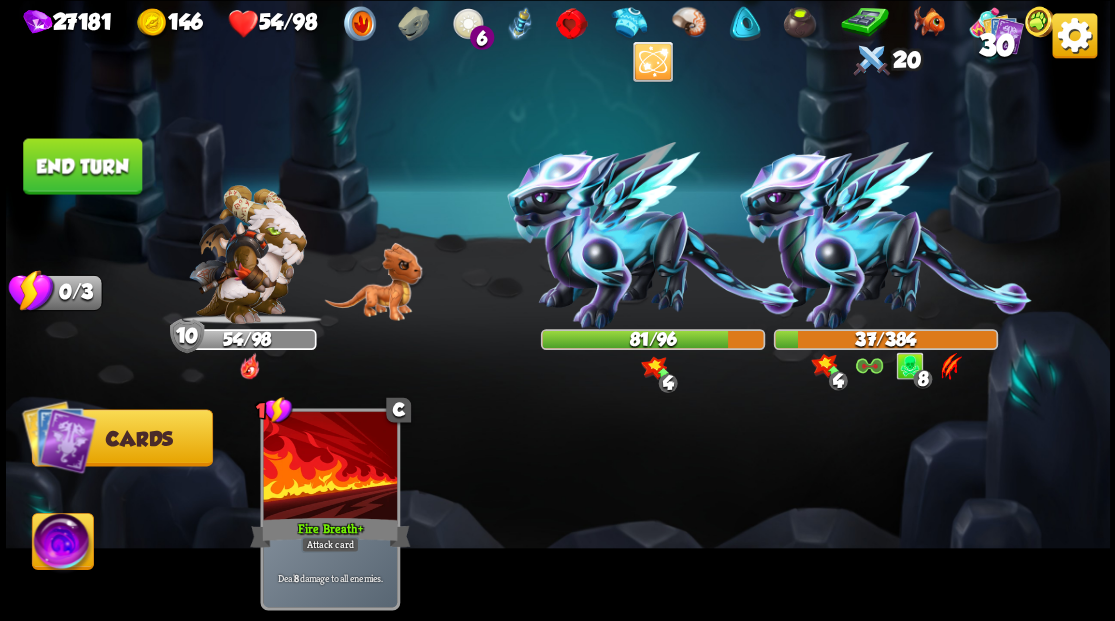 click on "End turn" at bounding box center [82, 166] 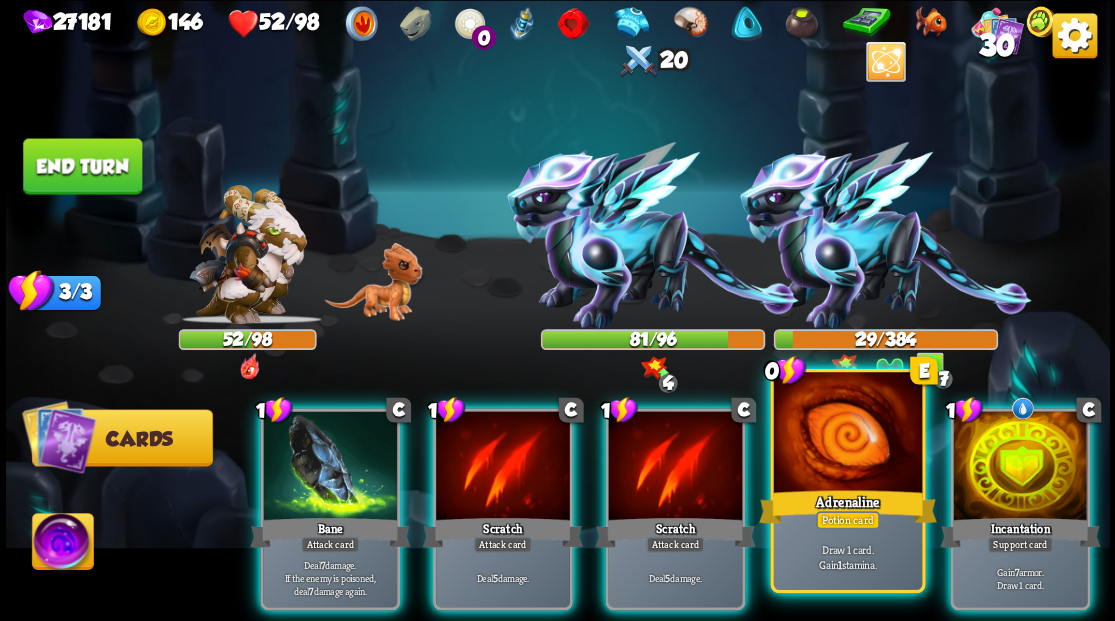 click on "Adrenaline" at bounding box center [847, 506] 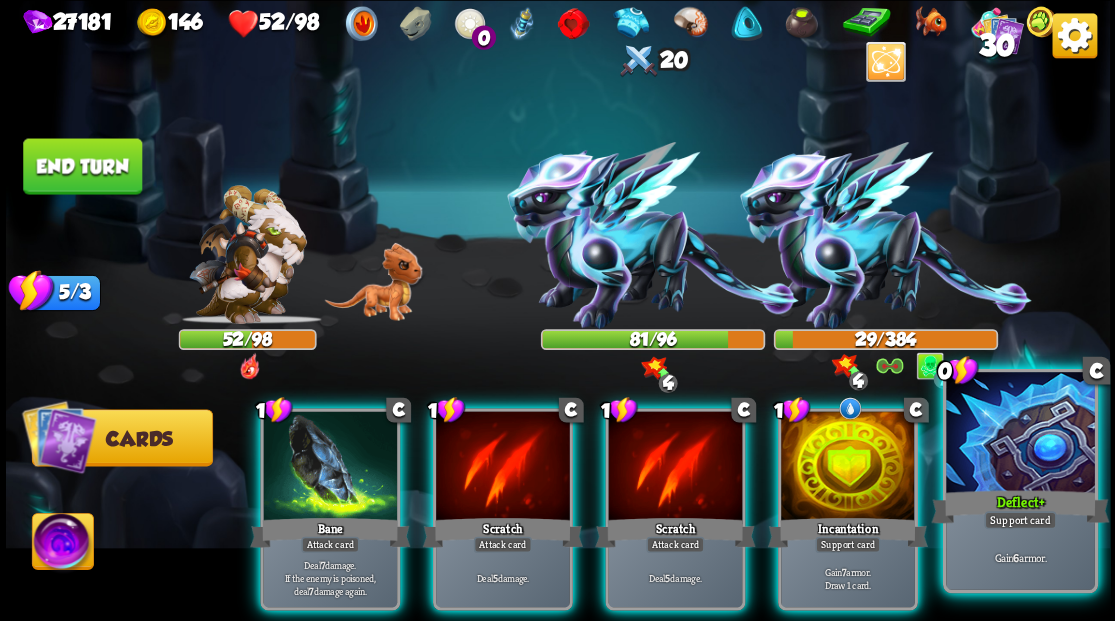 click on "Deflect +" at bounding box center [1020, 506] 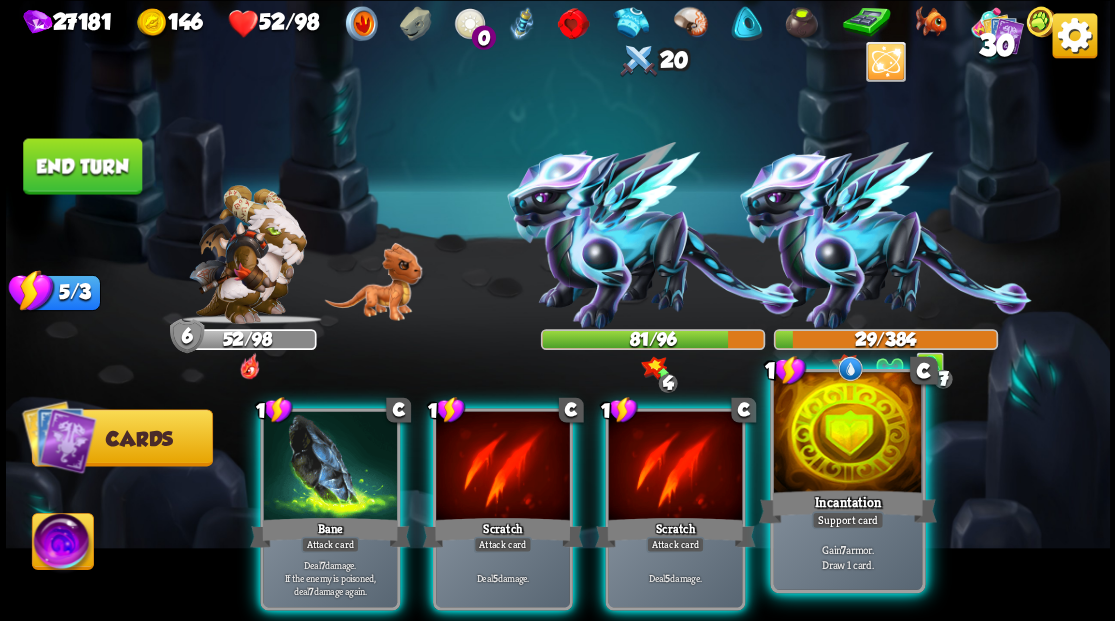 click at bounding box center [847, 434] 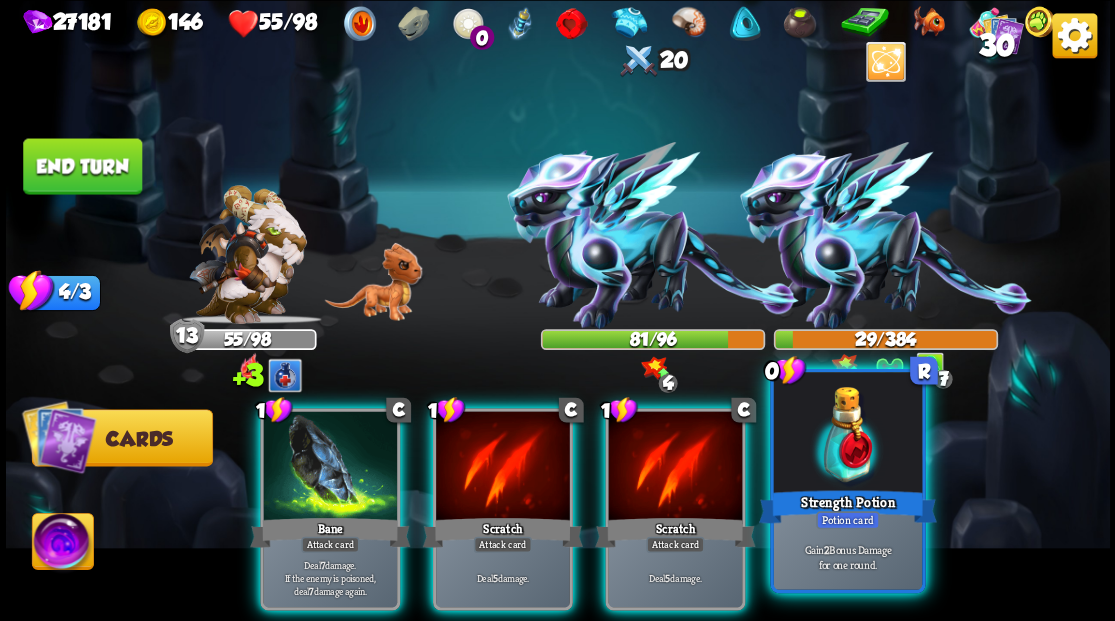 click at bounding box center (847, 434) 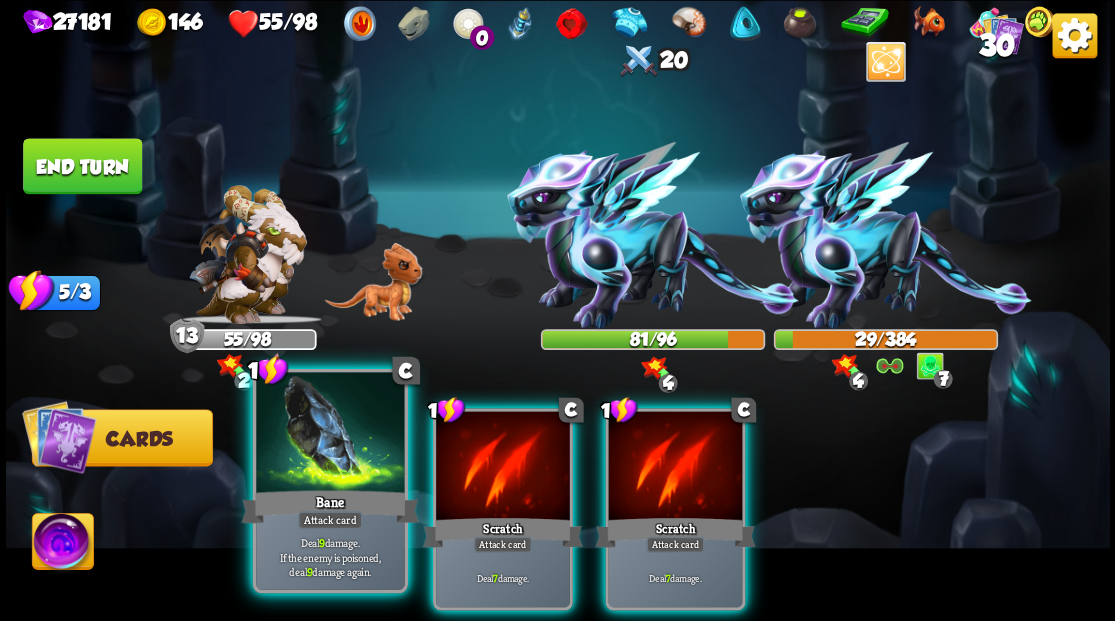 click at bounding box center (330, 434) 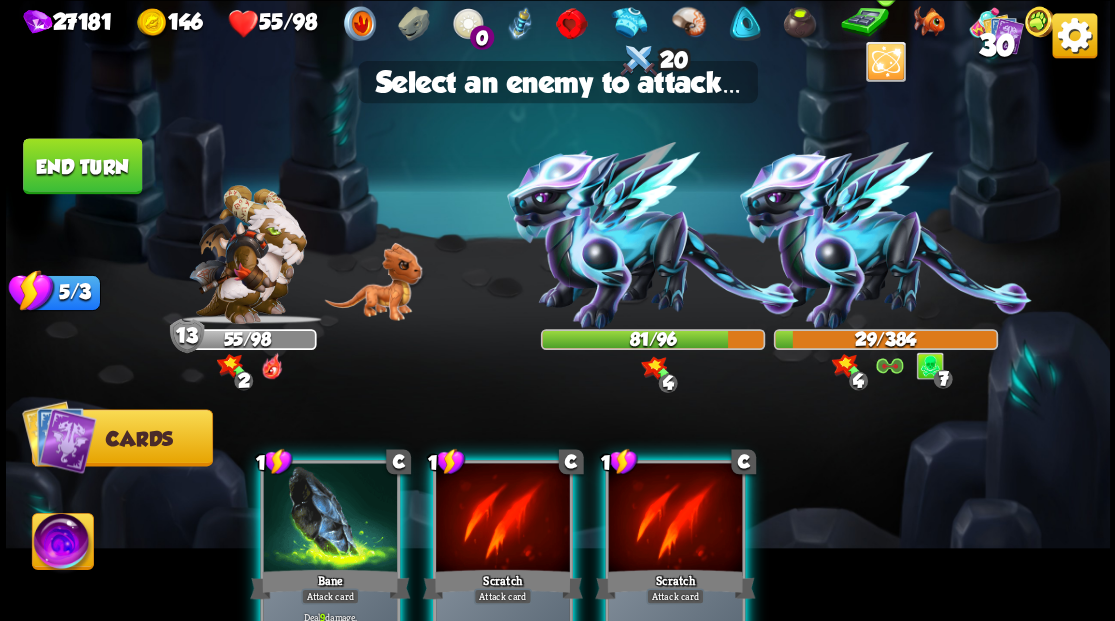 click at bounding box center (885, 235) 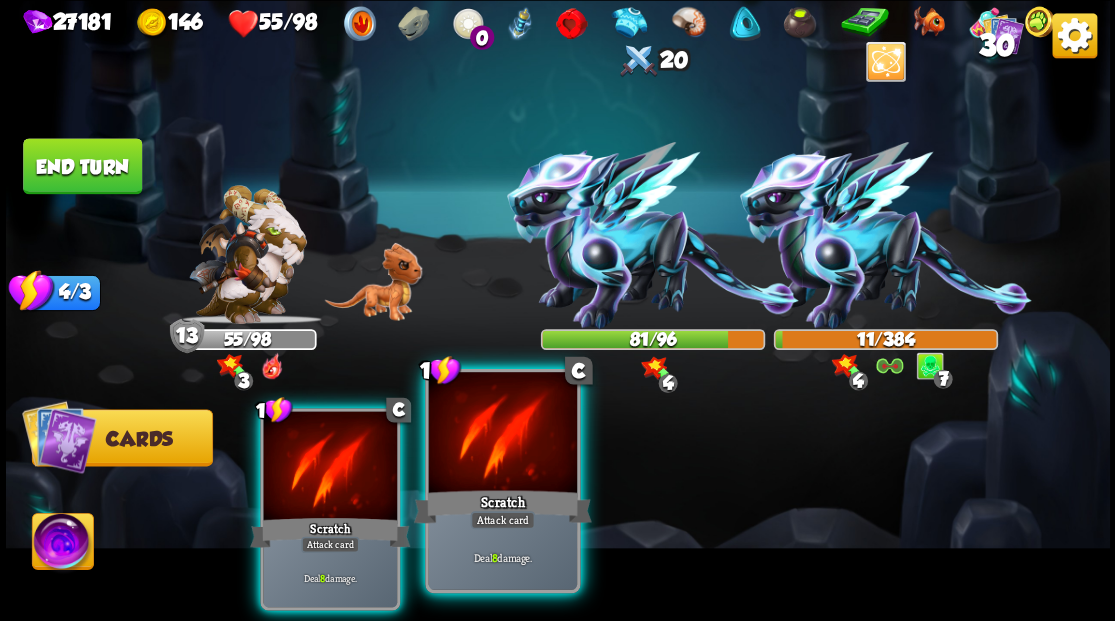 click at bounding box center [502, 434] 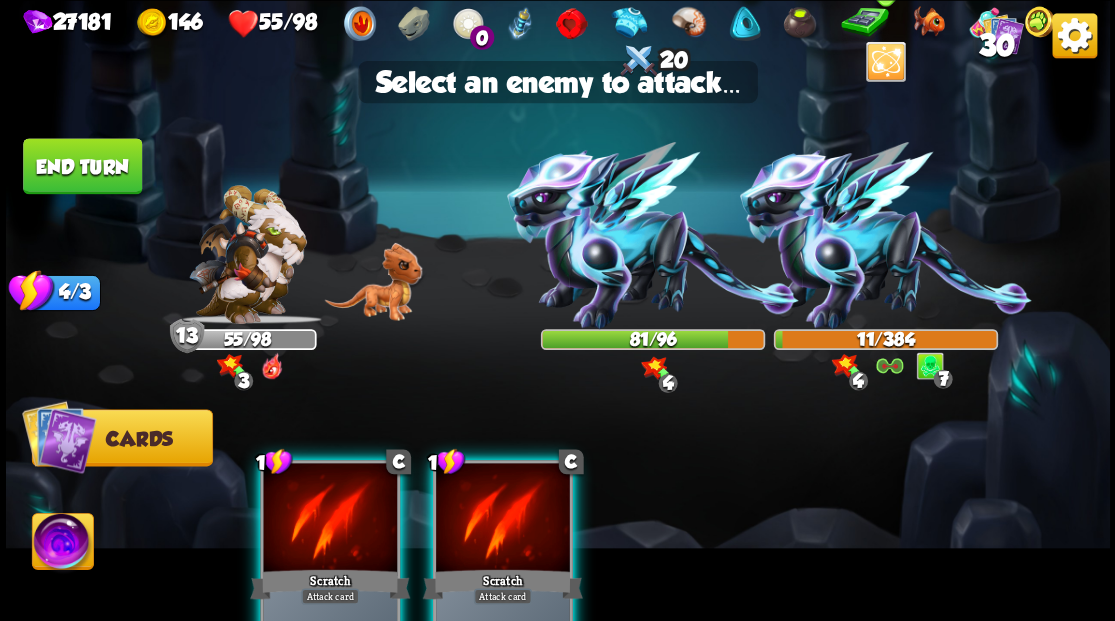 click at bounding box center (885, 235) 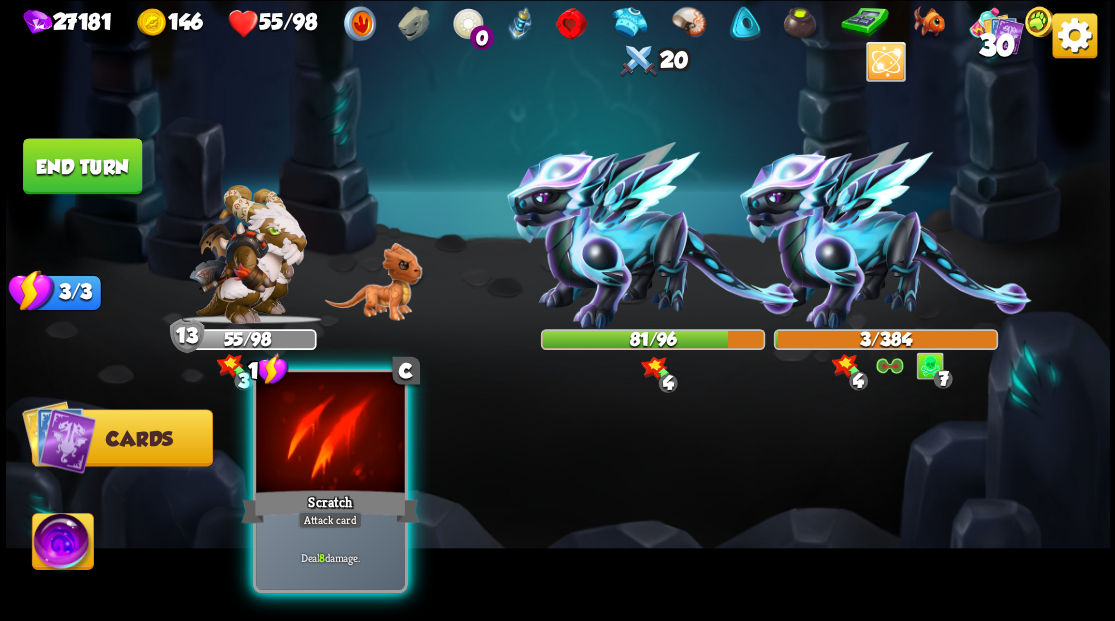 click at bounding box center [330, 434] 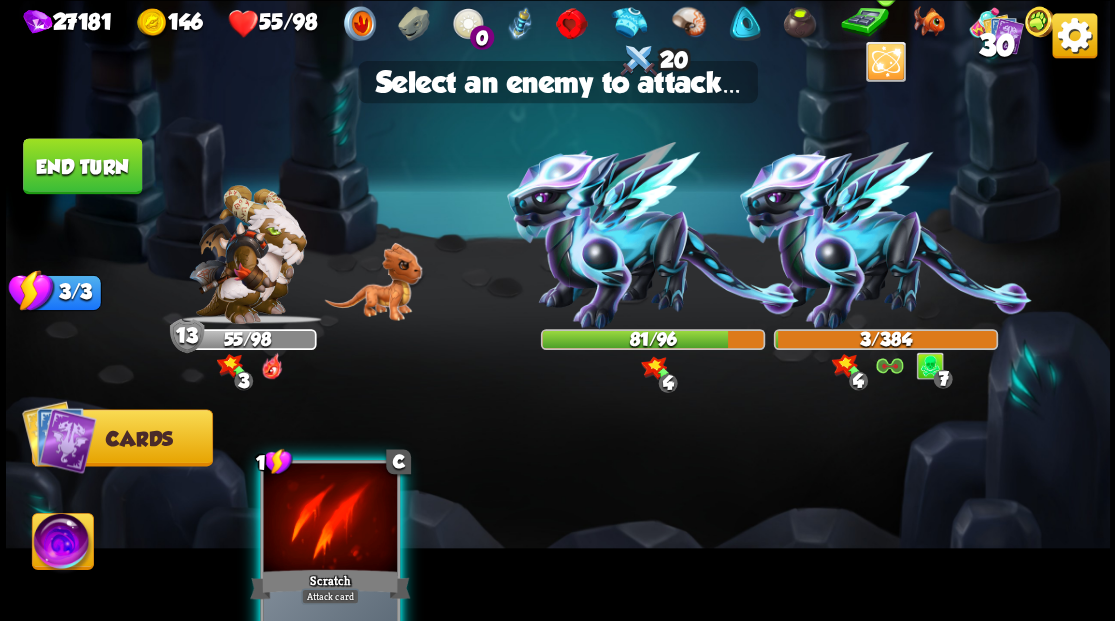 click at bounding box center (885, 235) 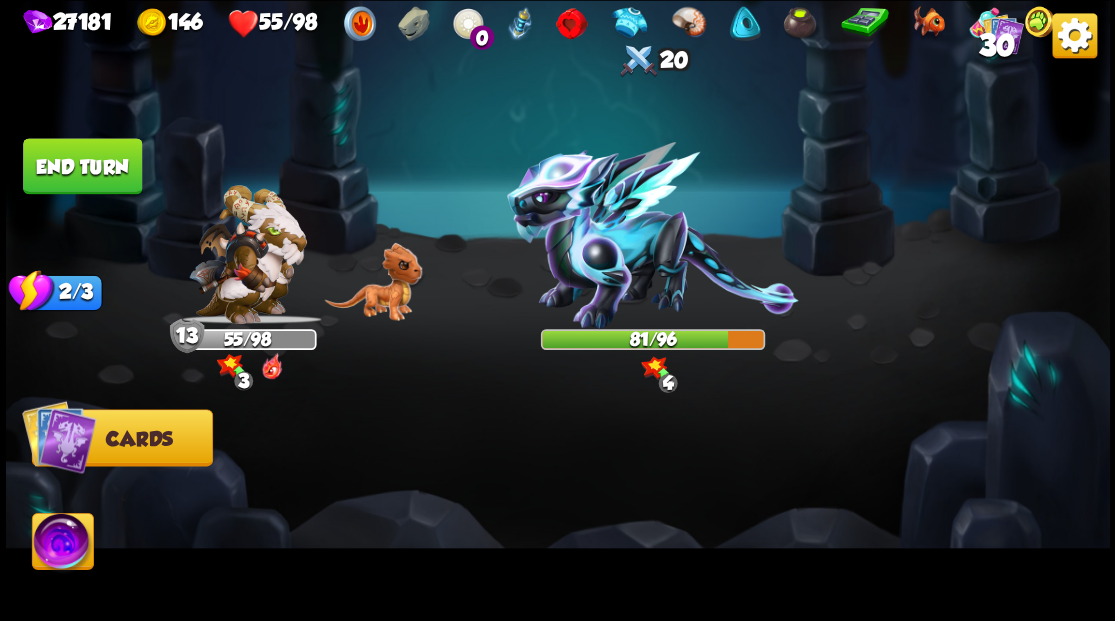 click at bounding box center (62, 544) 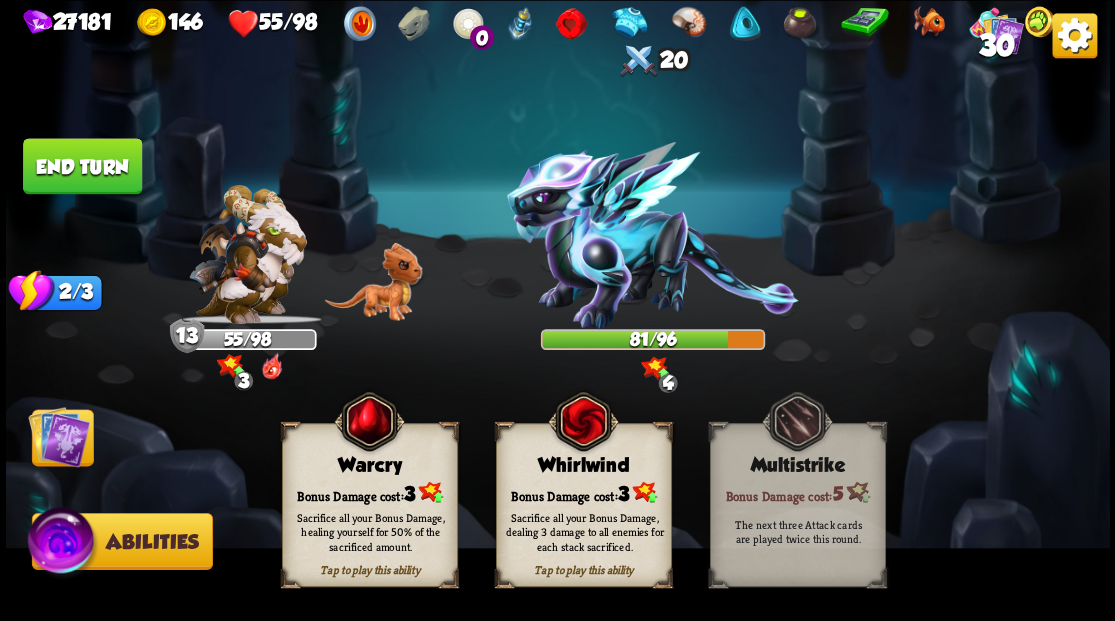 click on "Sacrifice all your Bonus Damage, healing yourself for 50% of the sacrificed amount." at bounding box center [370, 531] 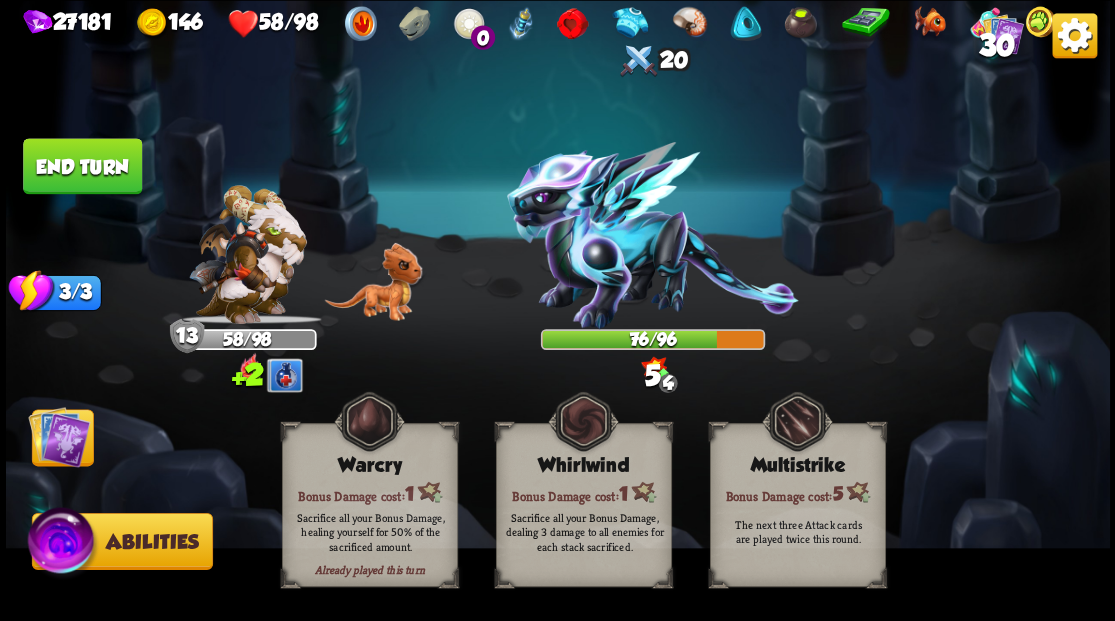 click at bounding box center (59, 436) 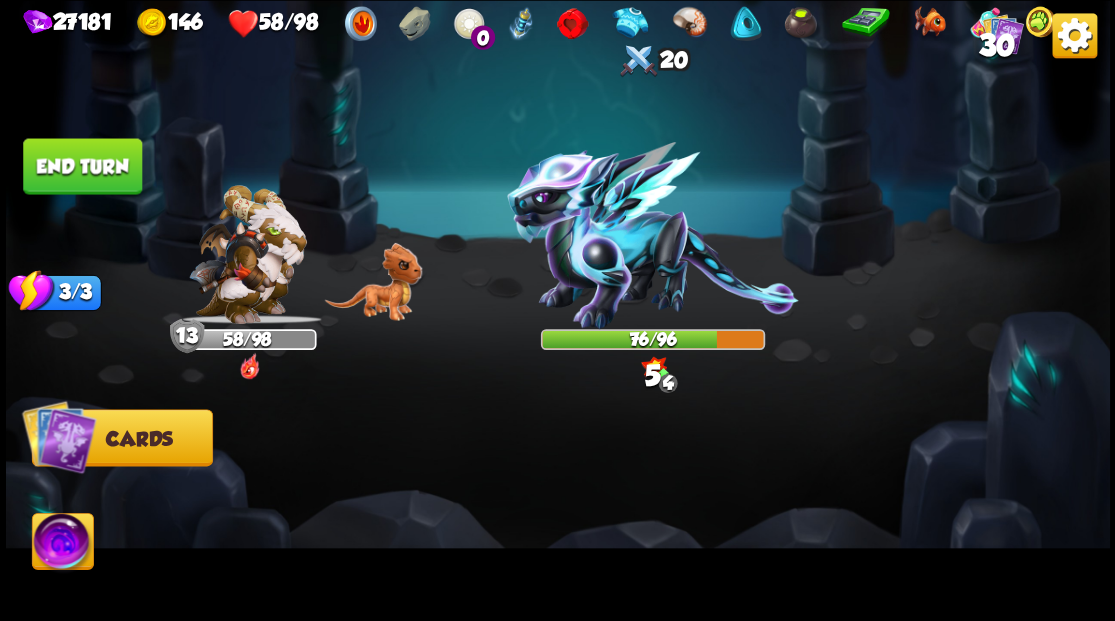 click on "End turn" at bounding box center (82, 166) 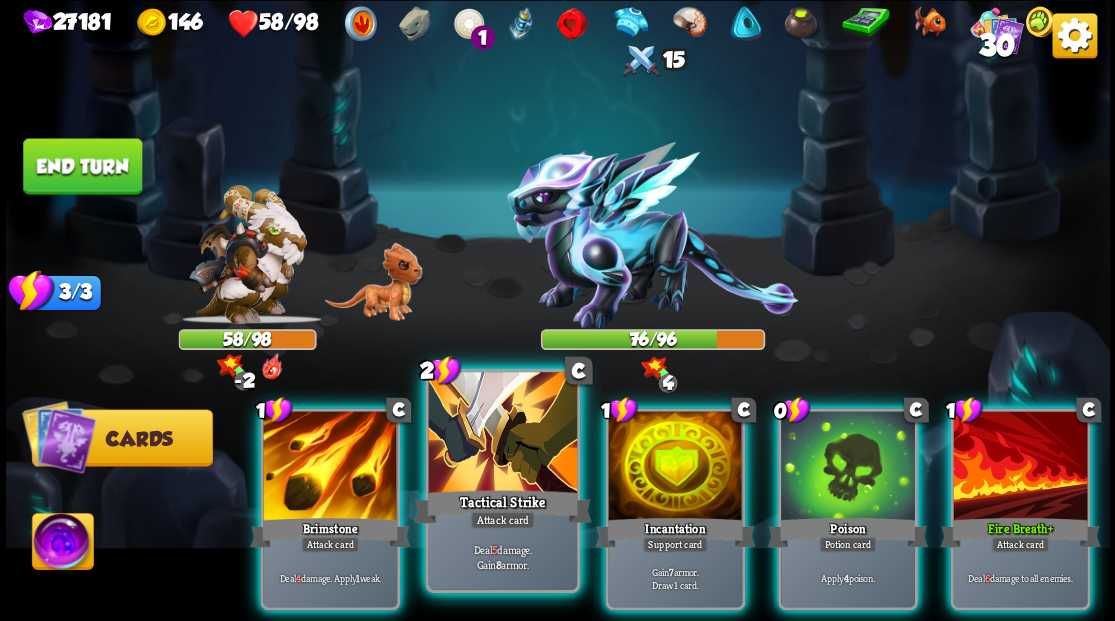 click at bounding box center [502, 434] 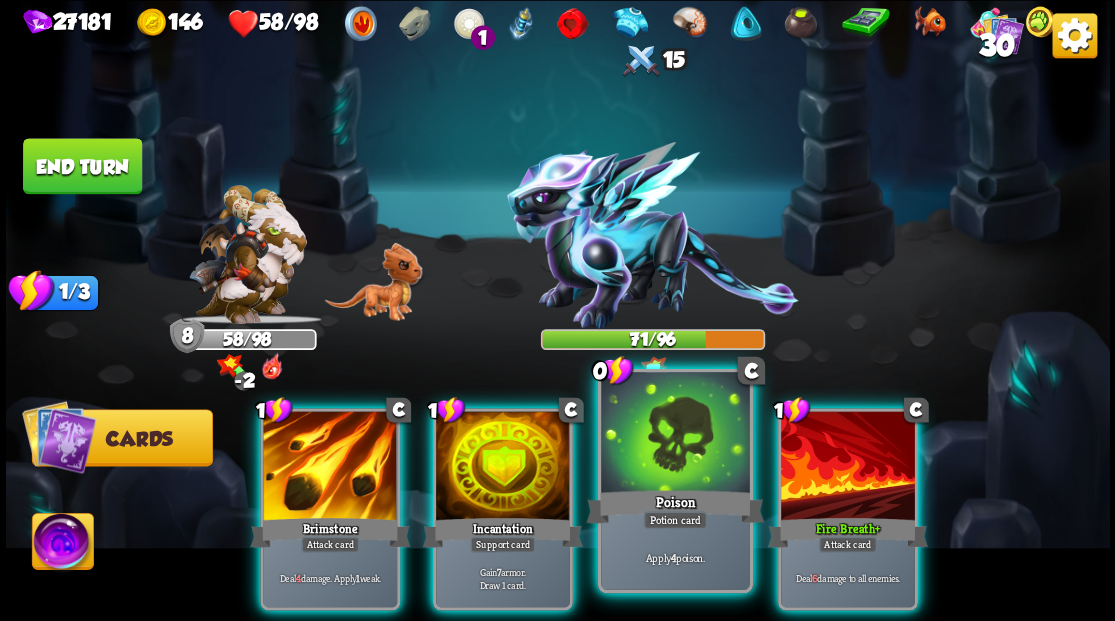 click at bounding box center (675, 434) 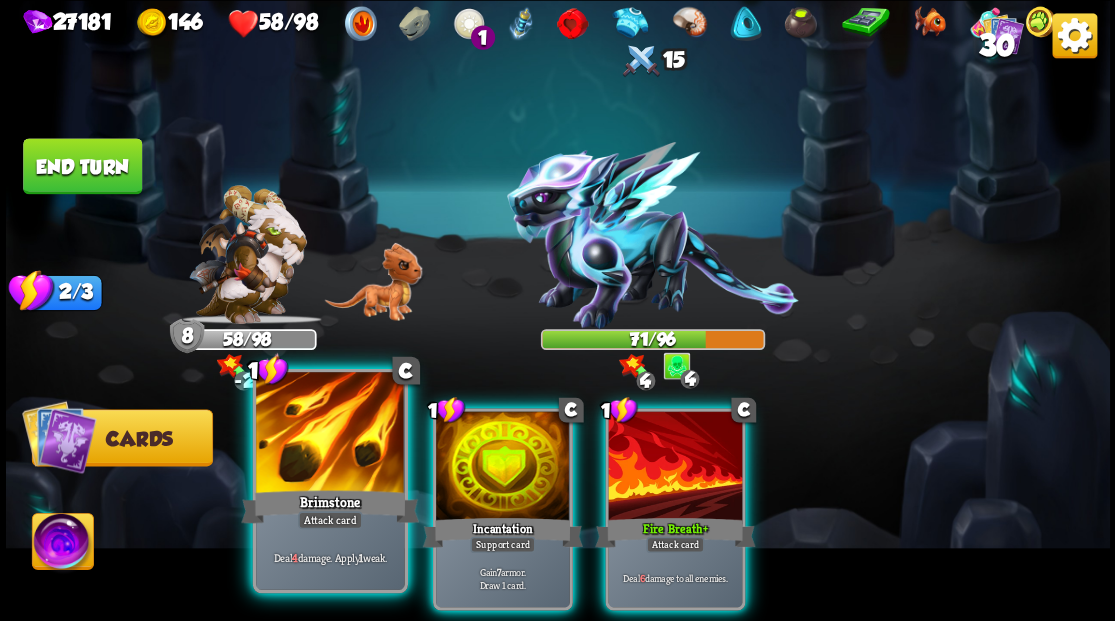 click at bounding box center [330, 434] 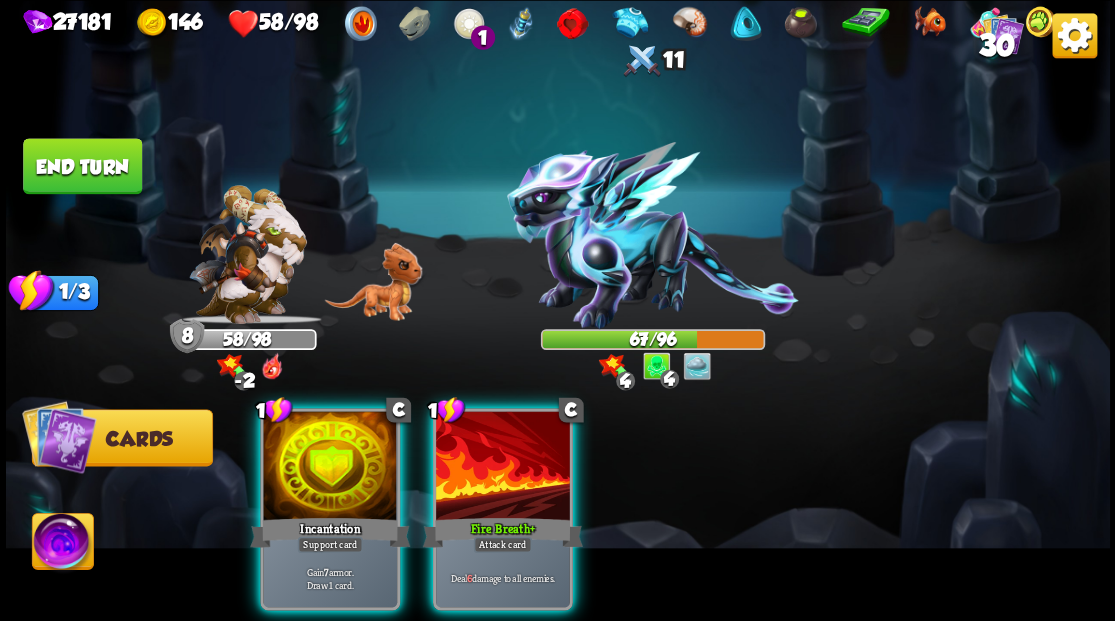 click at bounding box center (330, 467) 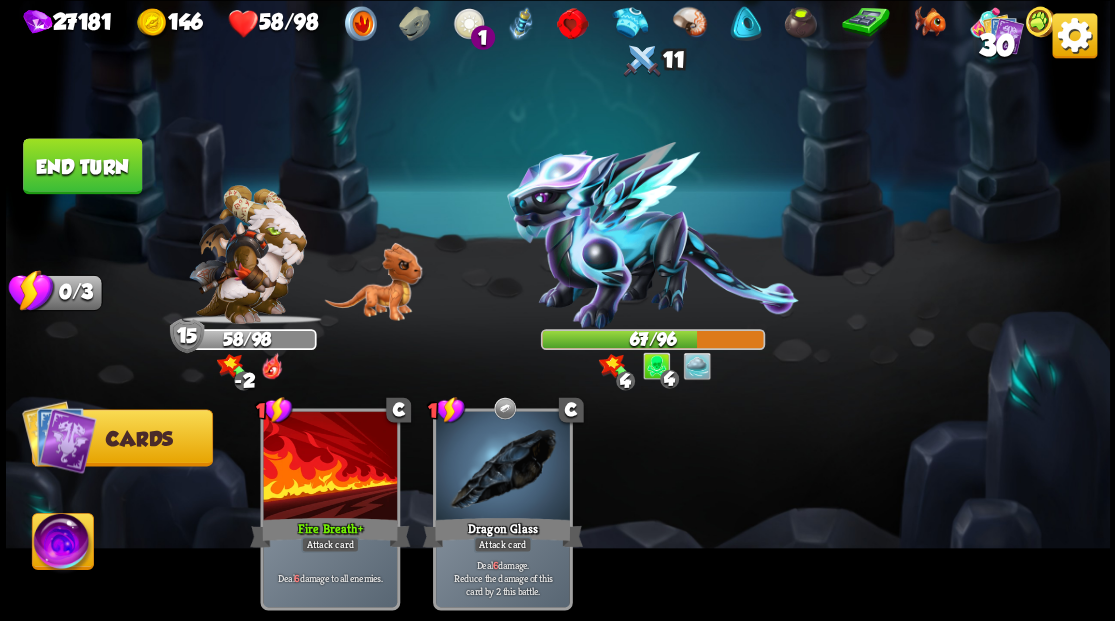 click on "End turn" at bounding box center [82, 166] 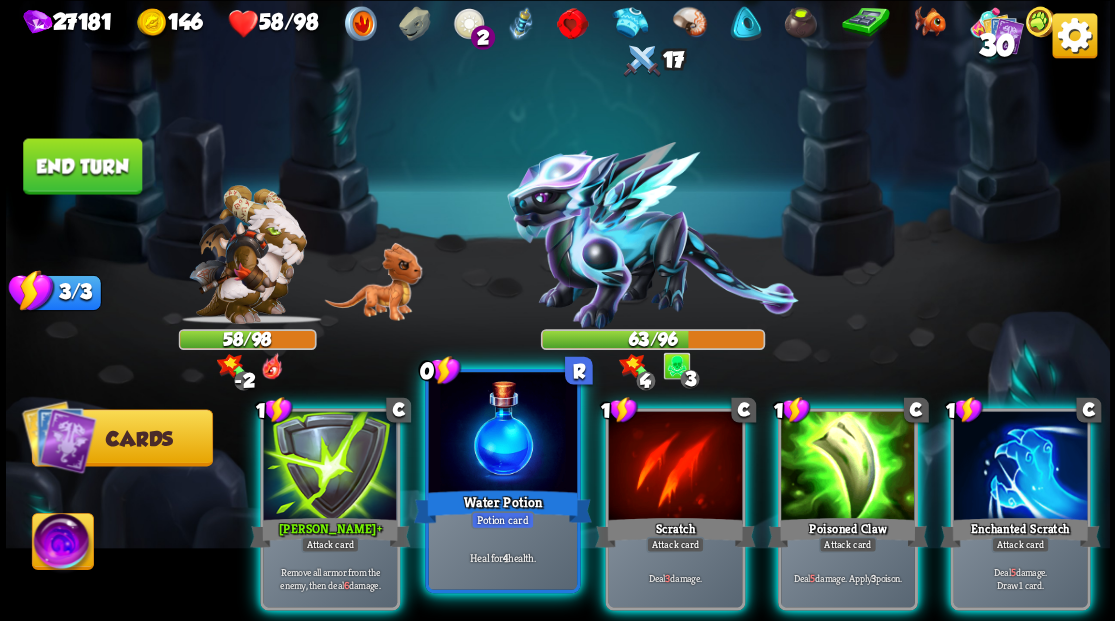 click at bounding box center [502, 434] 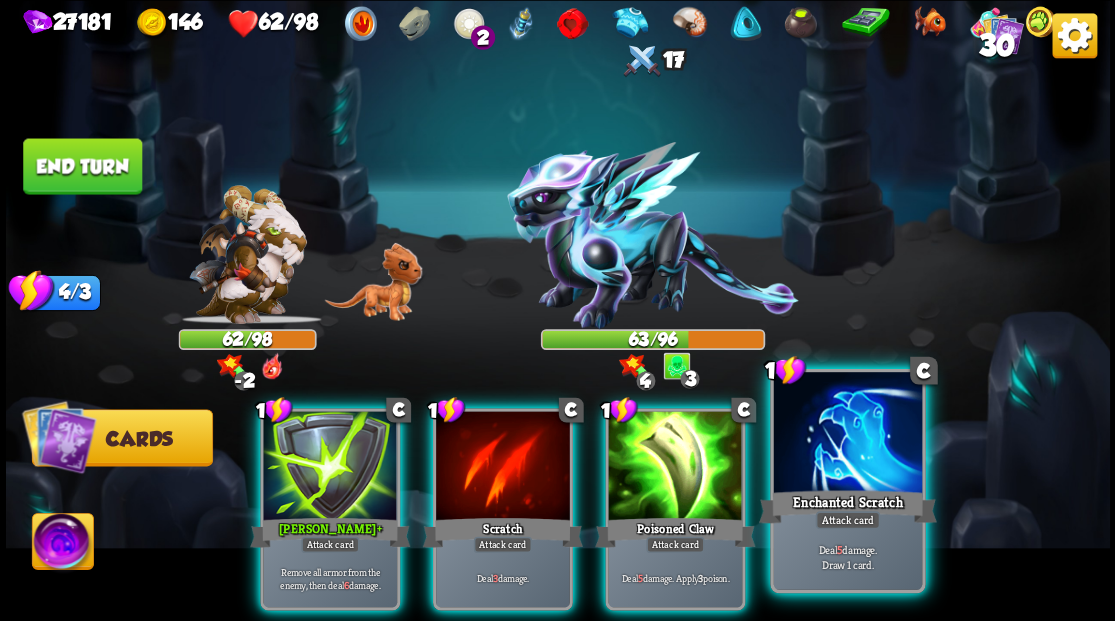 click at bounding box center [847, 434] 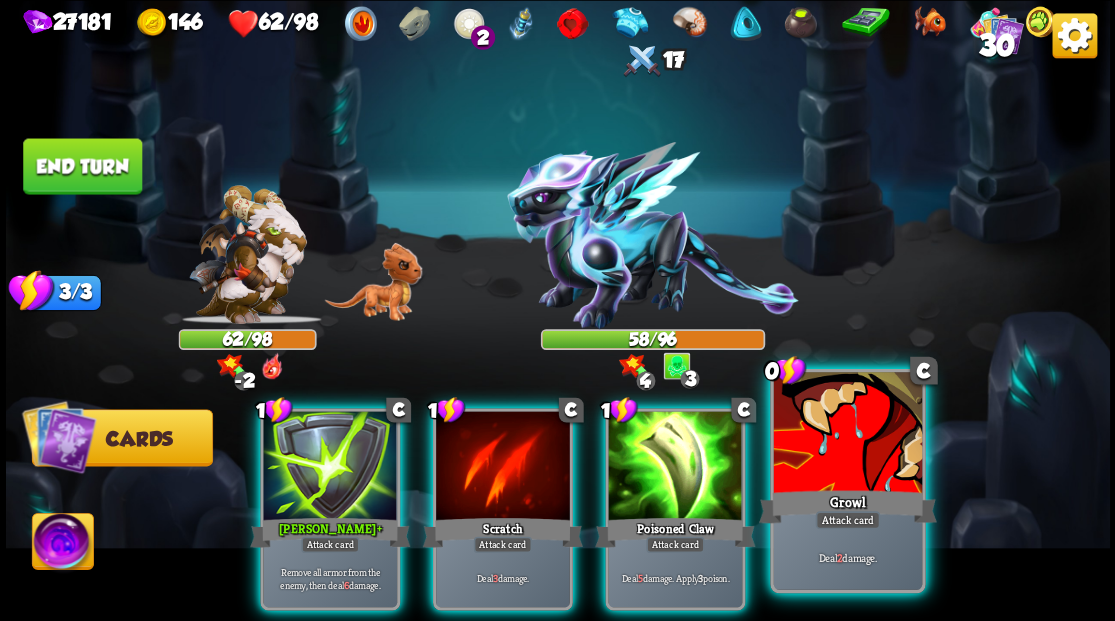 click at bounding box center [847, 434] 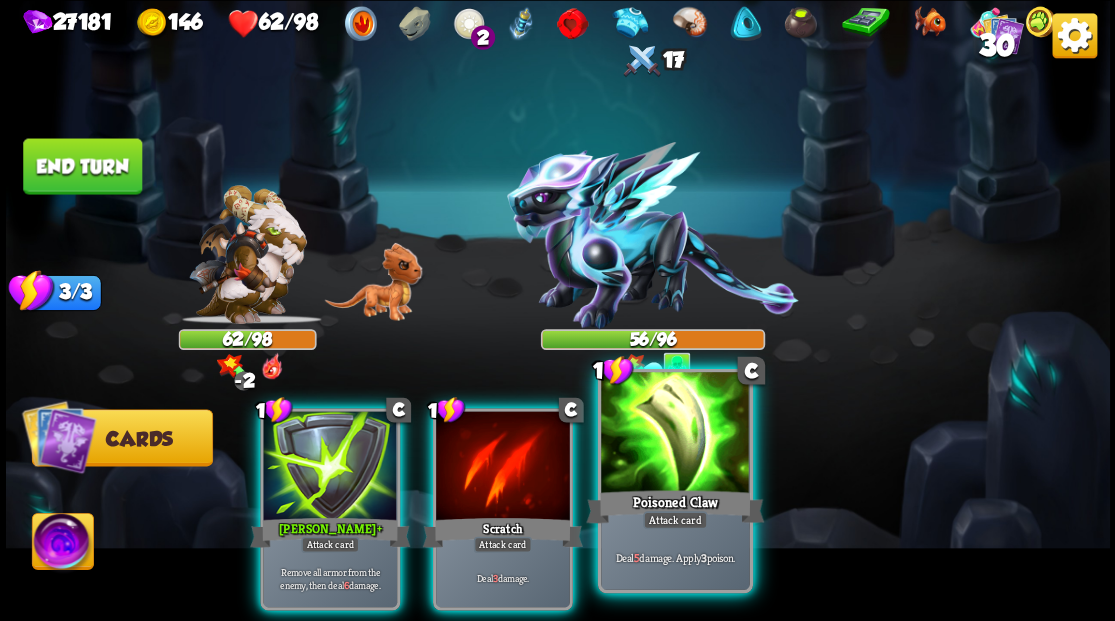 click at bounding box center [675, 434] 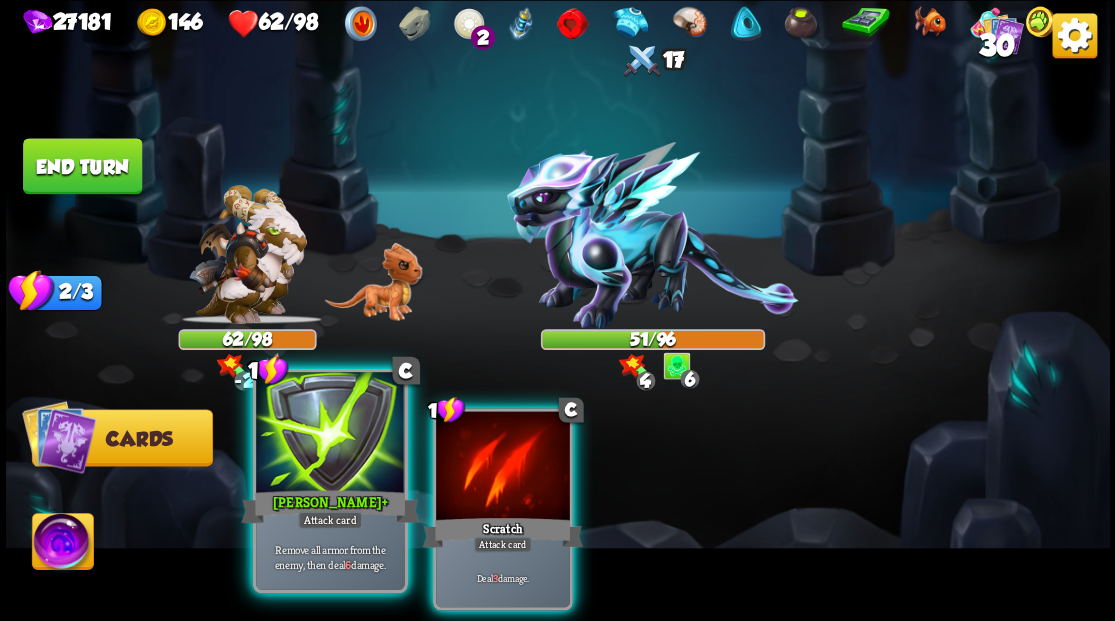 click at bounding box center [330, 434] 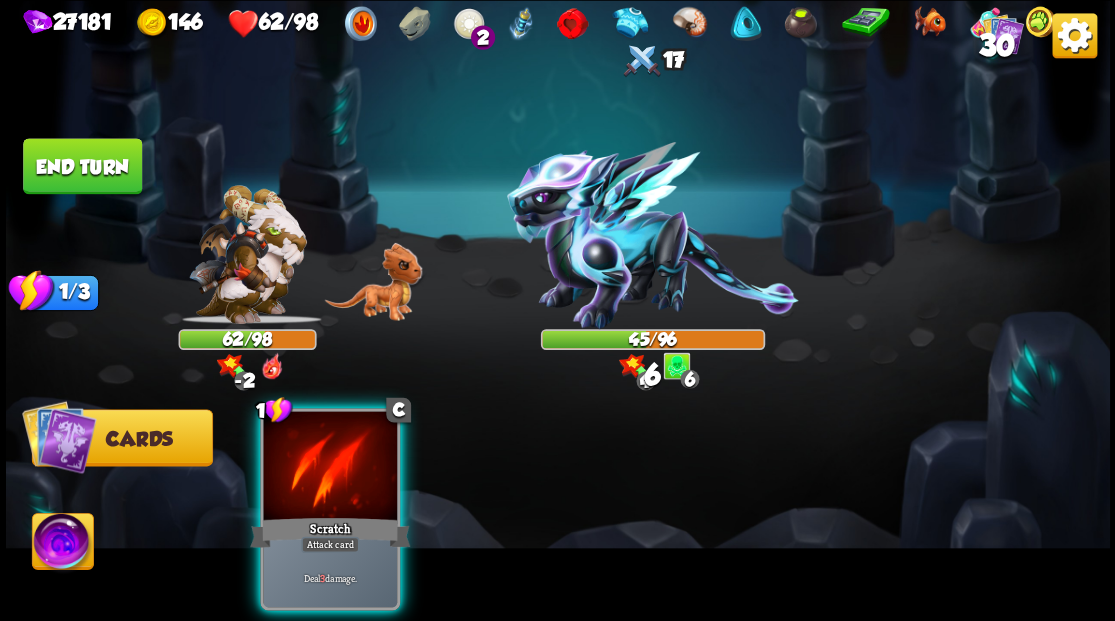 click at bounding box center [330, 467] 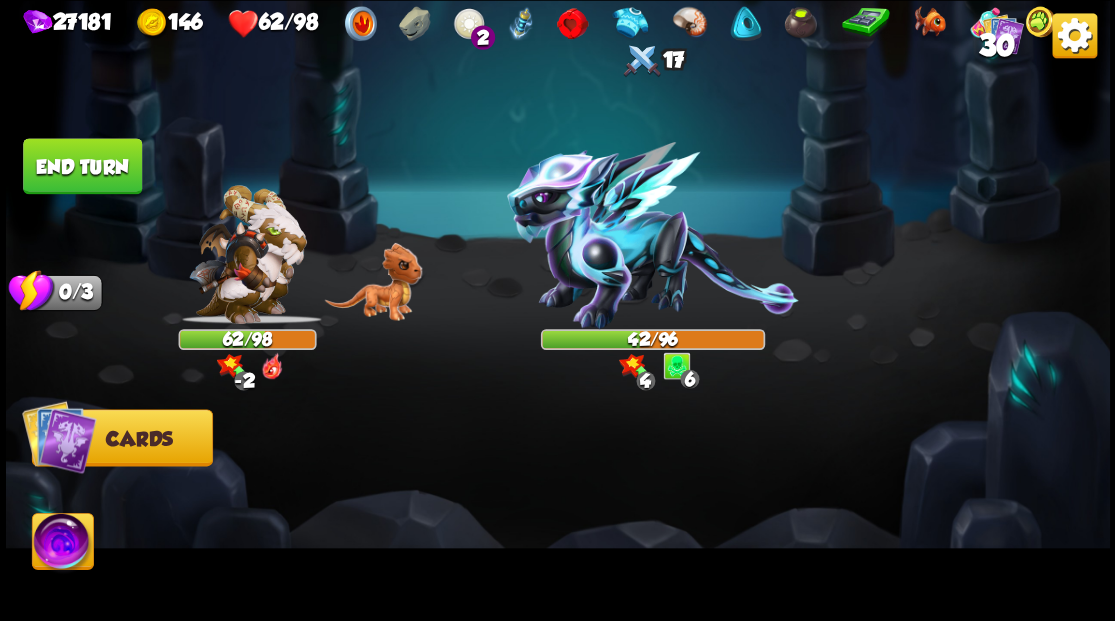 click on "End turn" at bounding box center [82, 166] 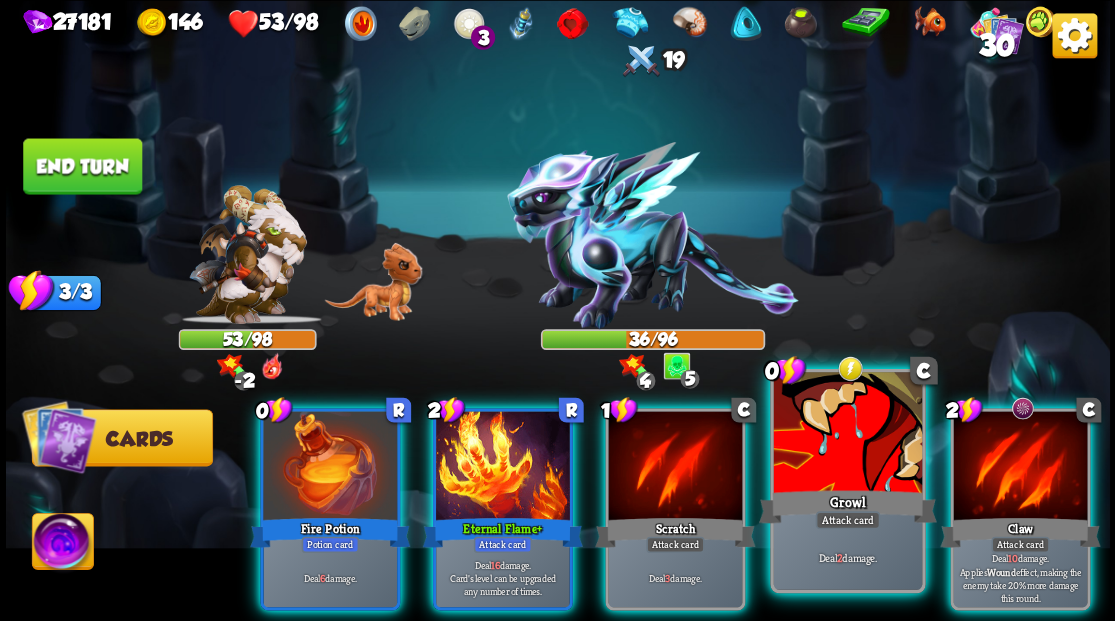 click on "Growl" at bounding box center (847, 506) 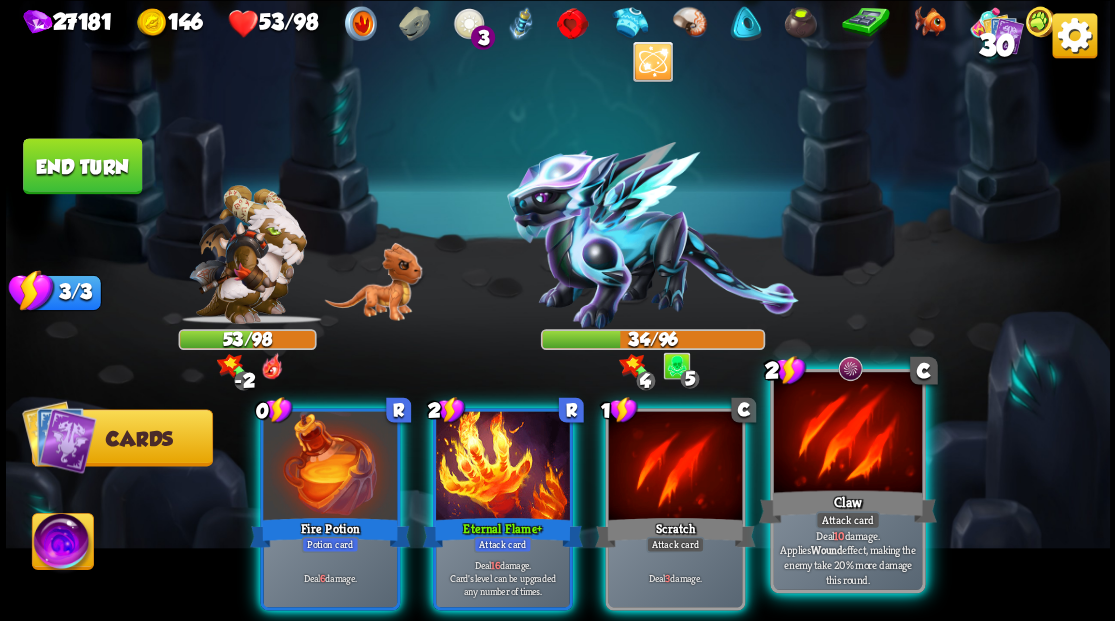 click at bounding box center [847, 434] 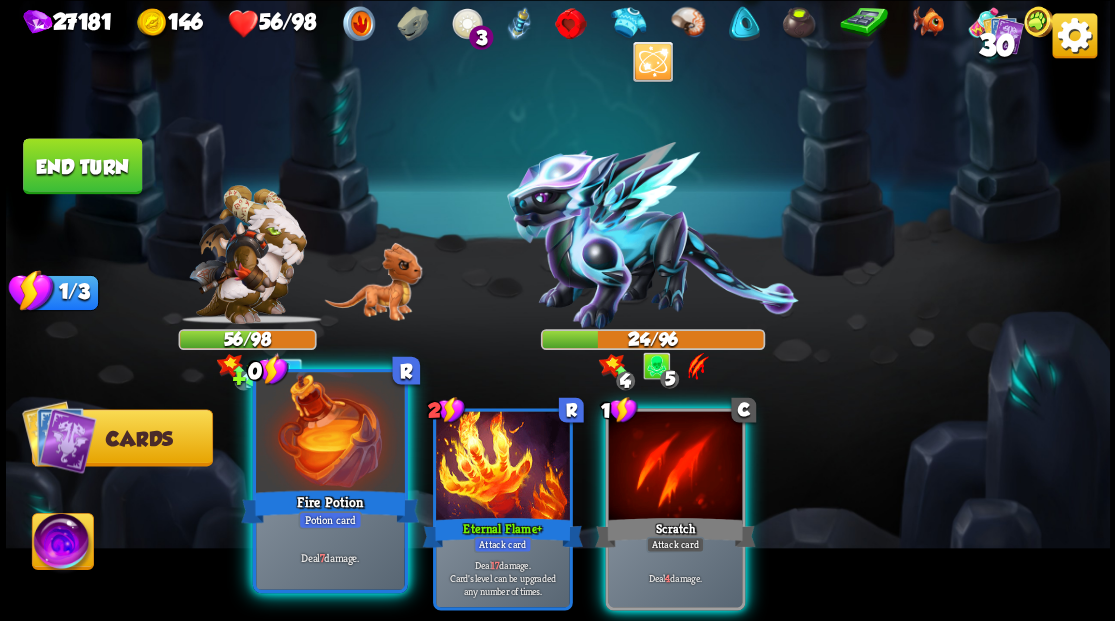 click at bounding box center (330, 434) 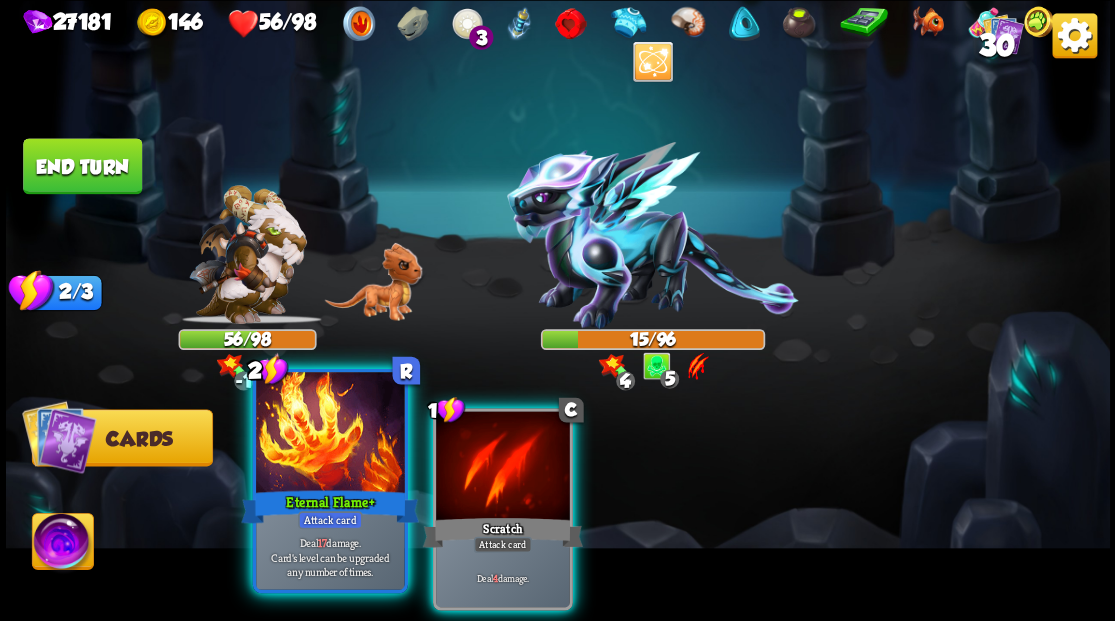 click at bounding box center [330, 434] 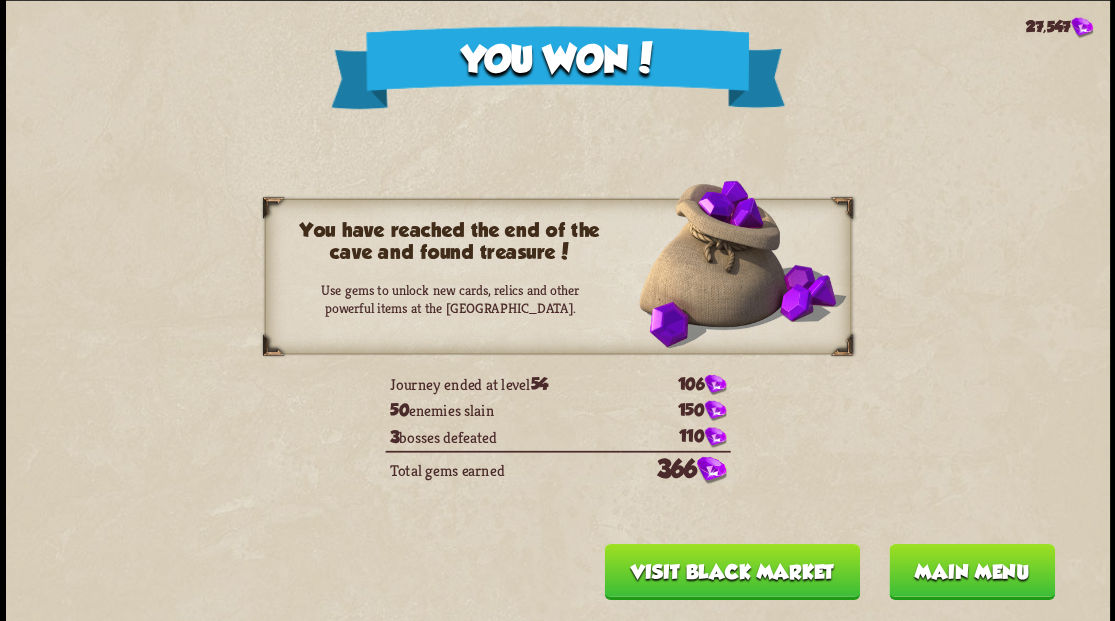 click on "Main menu" at bounding box center (971, 571) 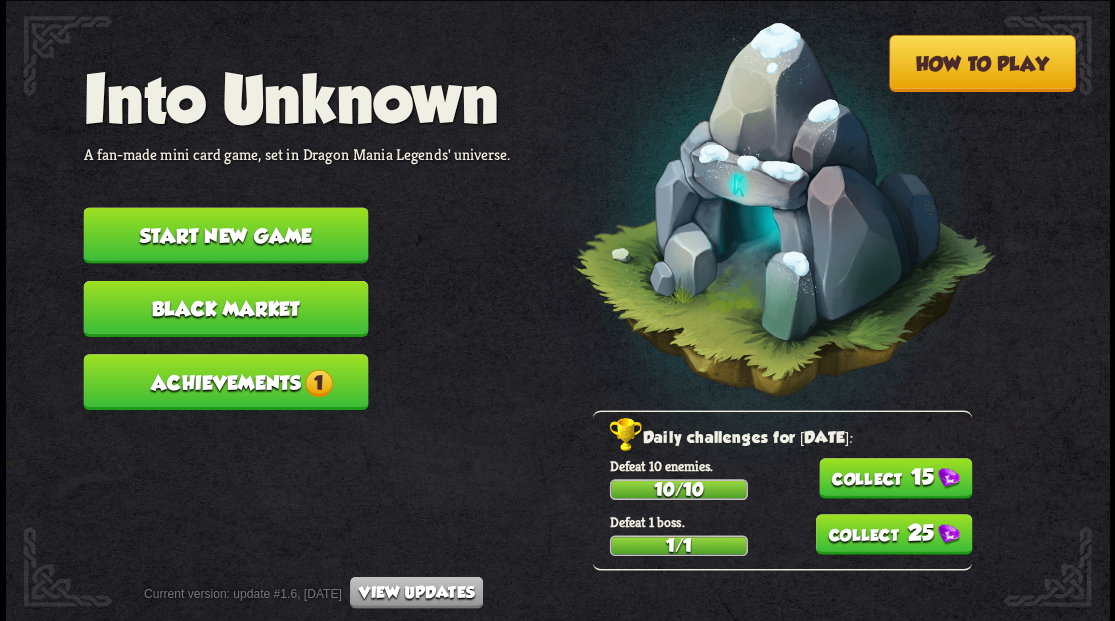 click on "Start new game" at bounding box center [225, 235] 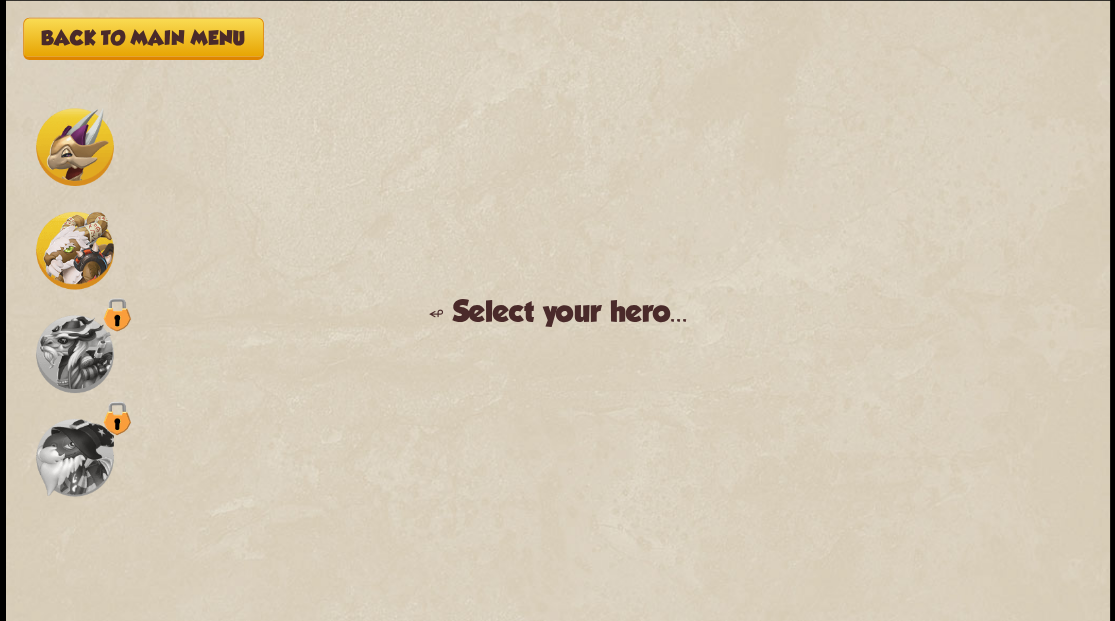 click at bounding box center [74, 354] 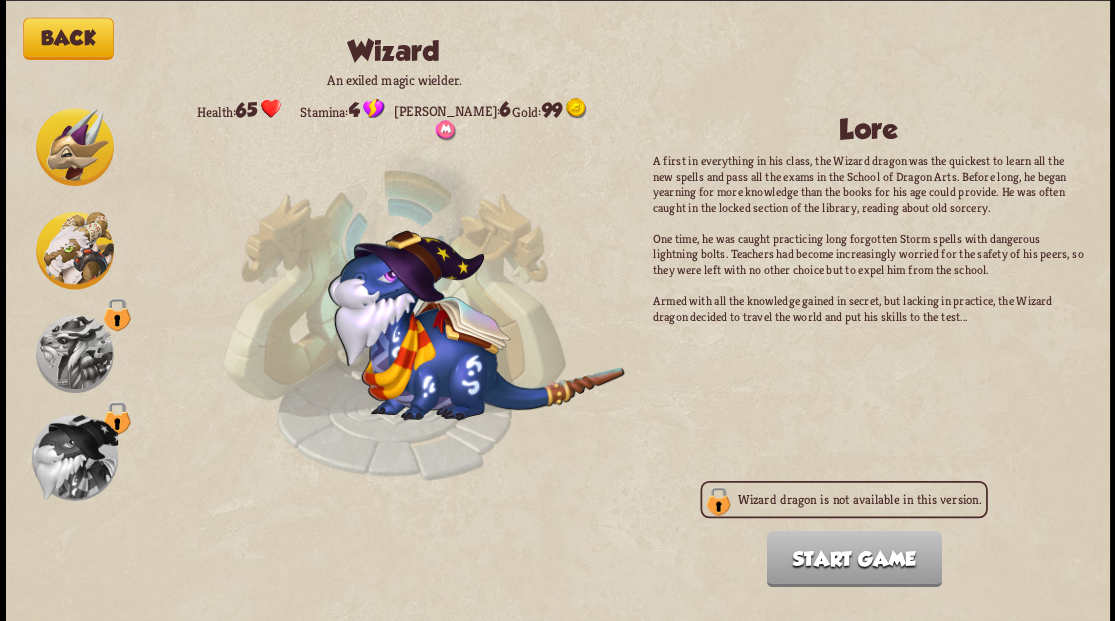 click at bounding box center (75, 354) 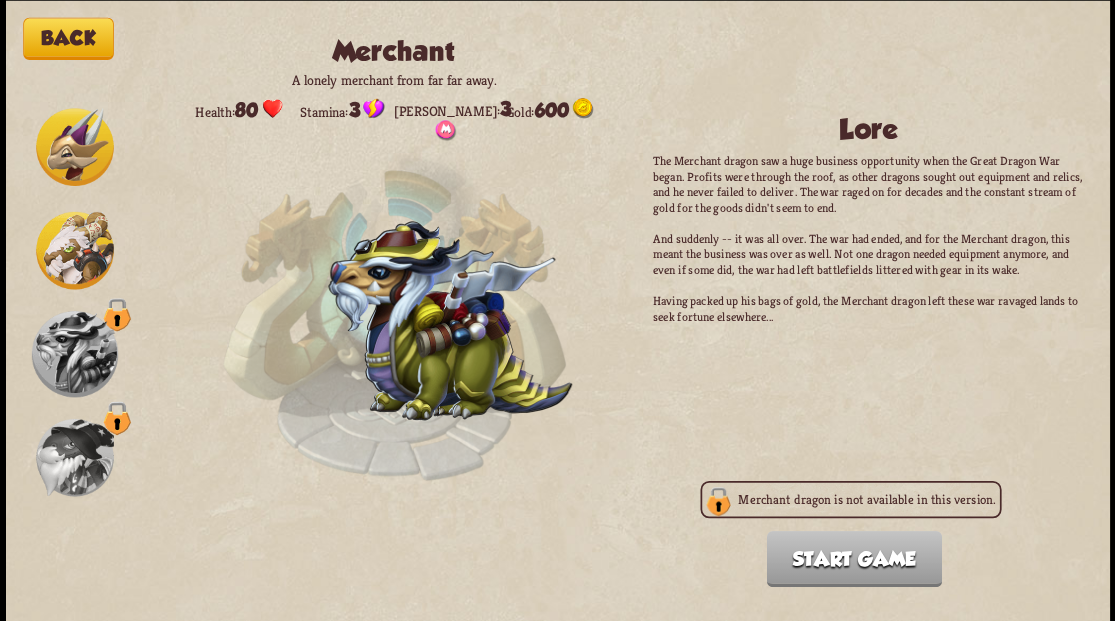 click at bounding box center (75, 147) 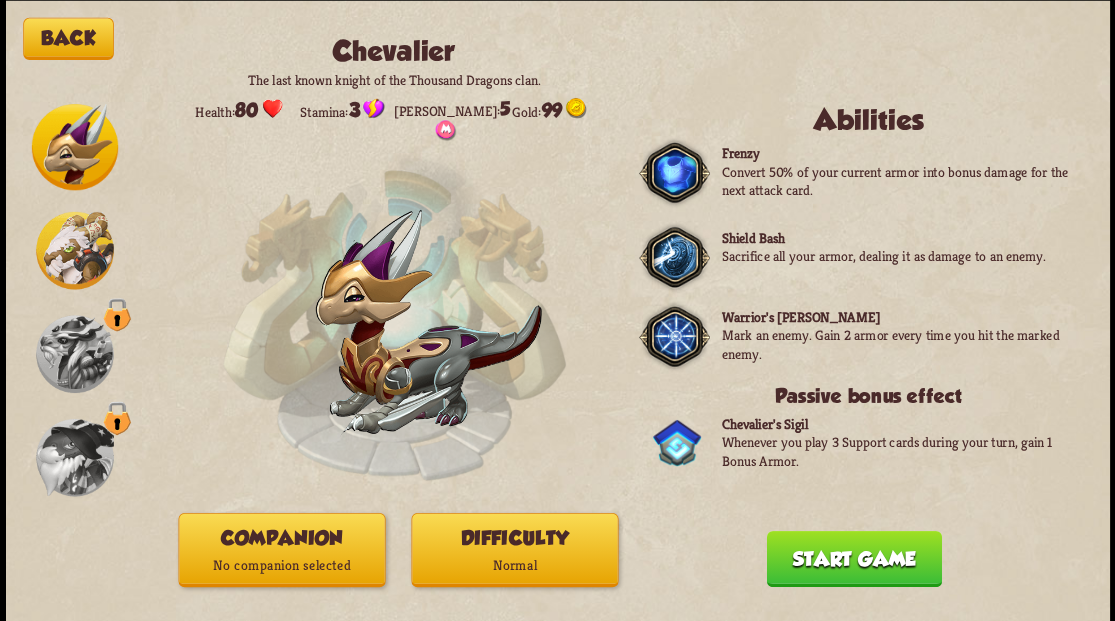 click on "No companion selected" at bounding box center [281, 565] 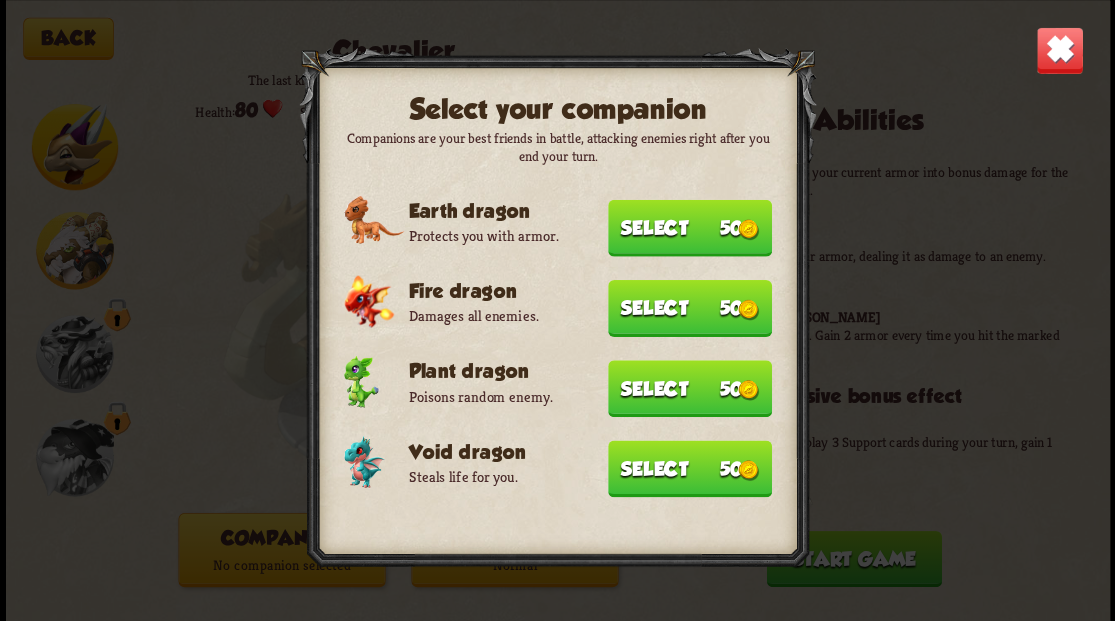 click on "Select
50" at bounding box center (690, 468) 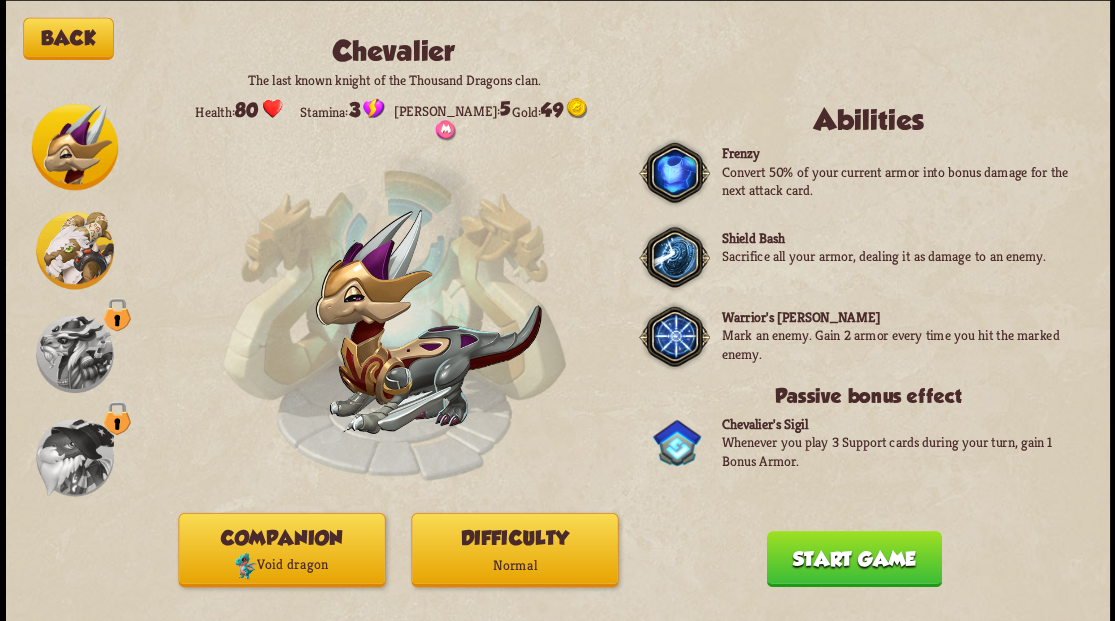 click on "Normal" at bounding box center (514, 565) 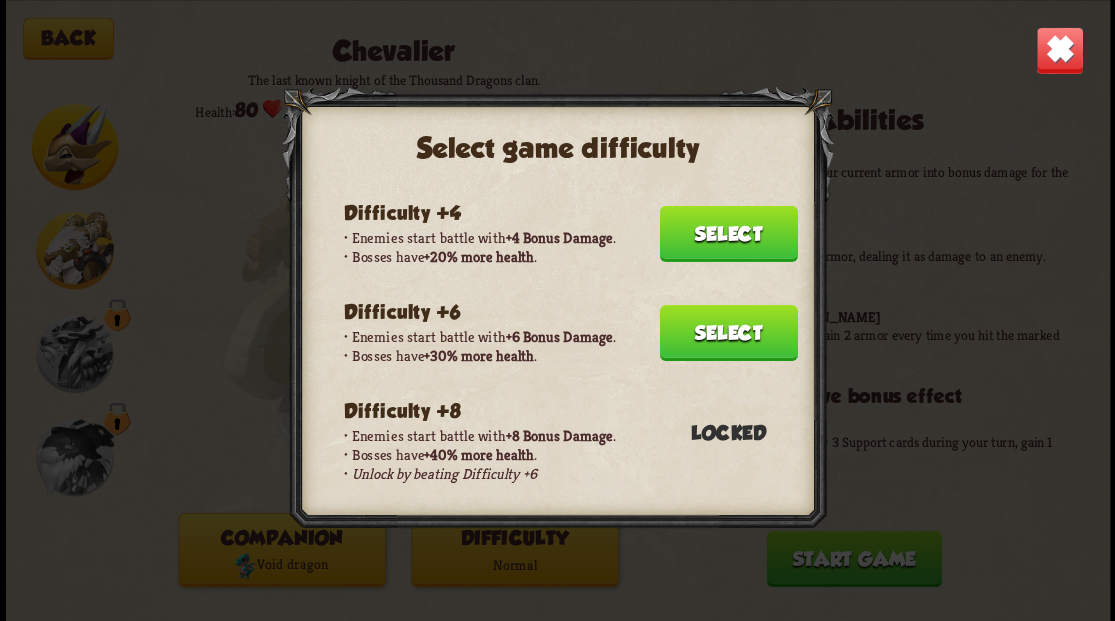 scroll, scrollTop: 200, scrollLeft: 0, axis: vertical 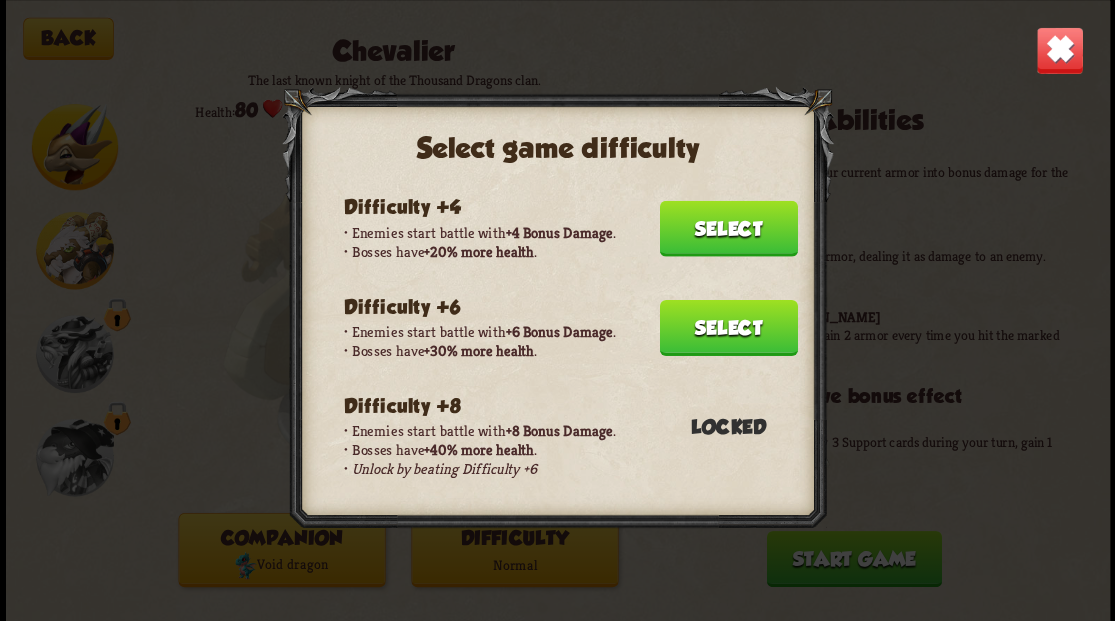 click on "Select" at bounding box center [728, 327] 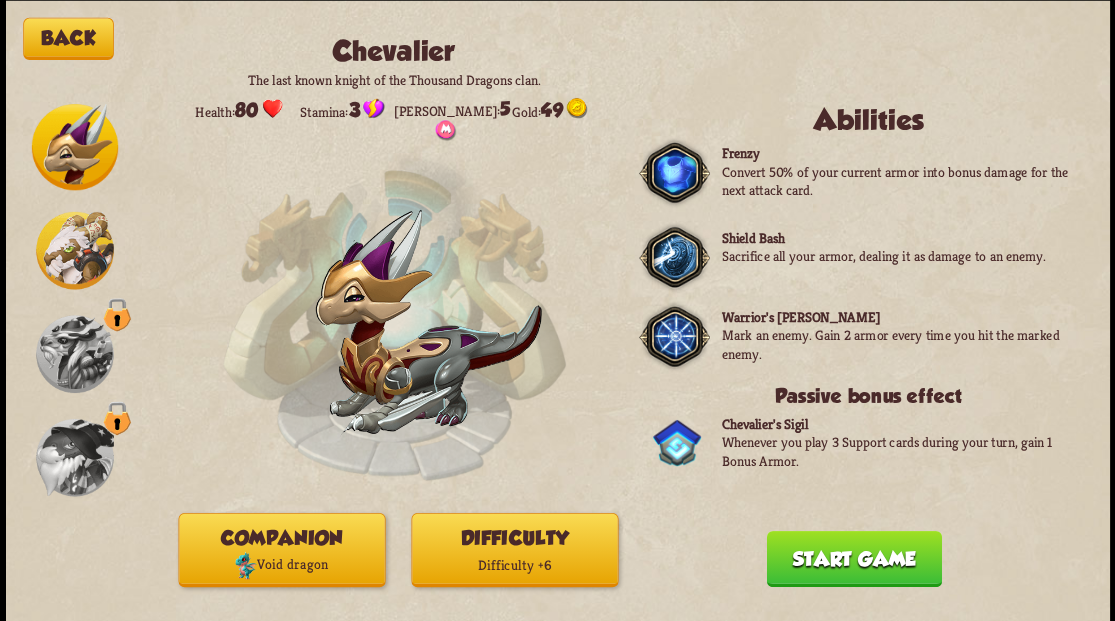 drag, startPoint x: 837, startPoint y: 558, endPoint x: 798, endPoint y: 464, distance: 101.76935 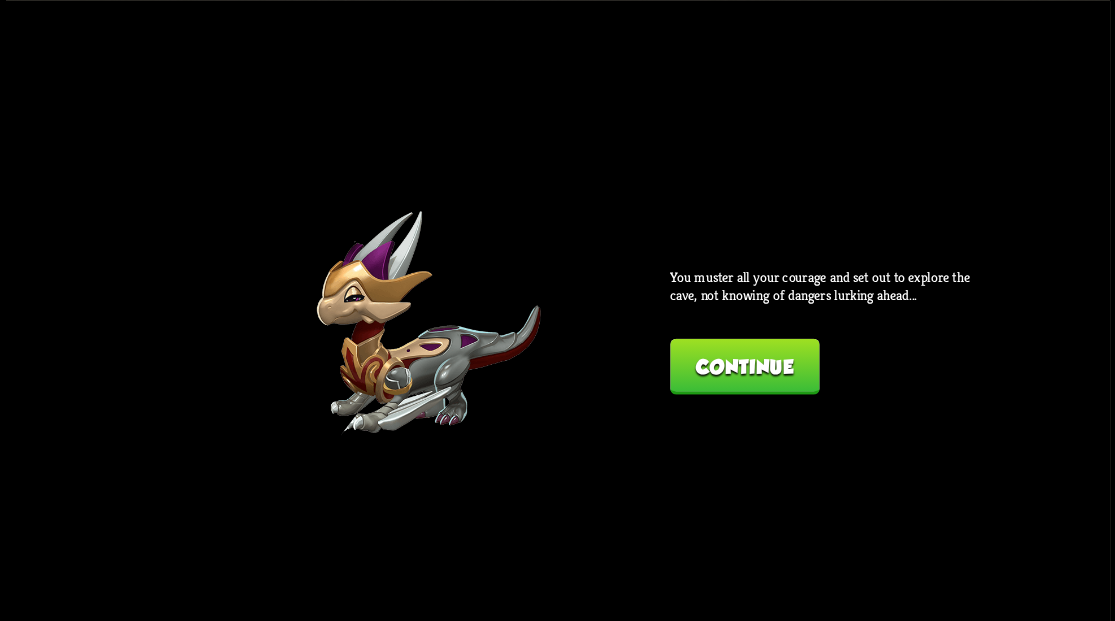 click on "Continue" at bounding box center (744, 366) 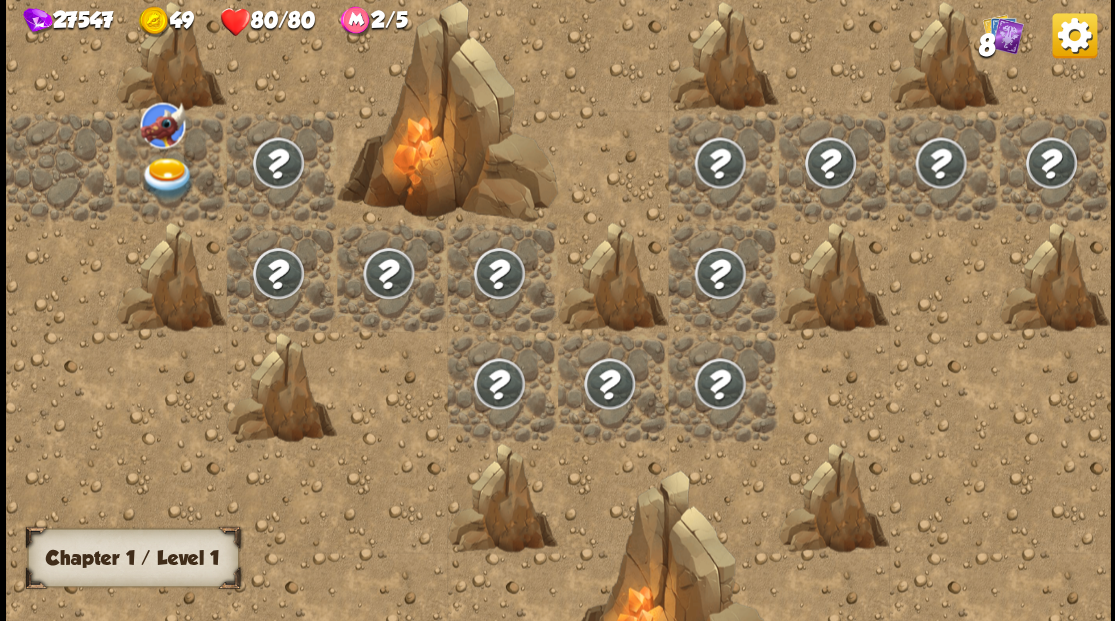 click at bounding box center [167, 178] 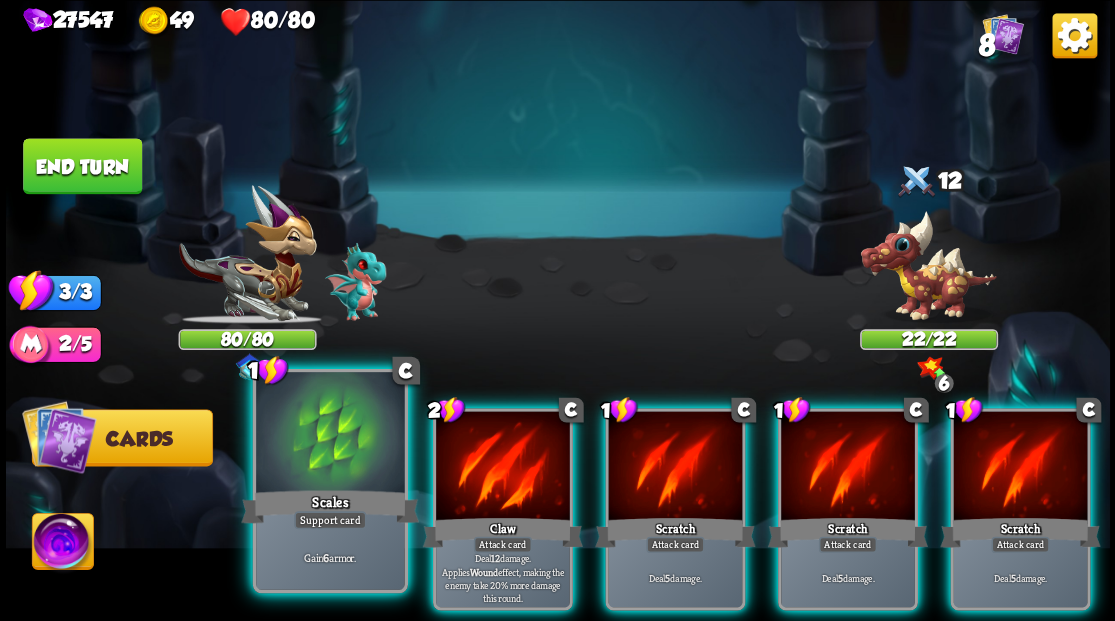 click at bounding box center (330, 434) 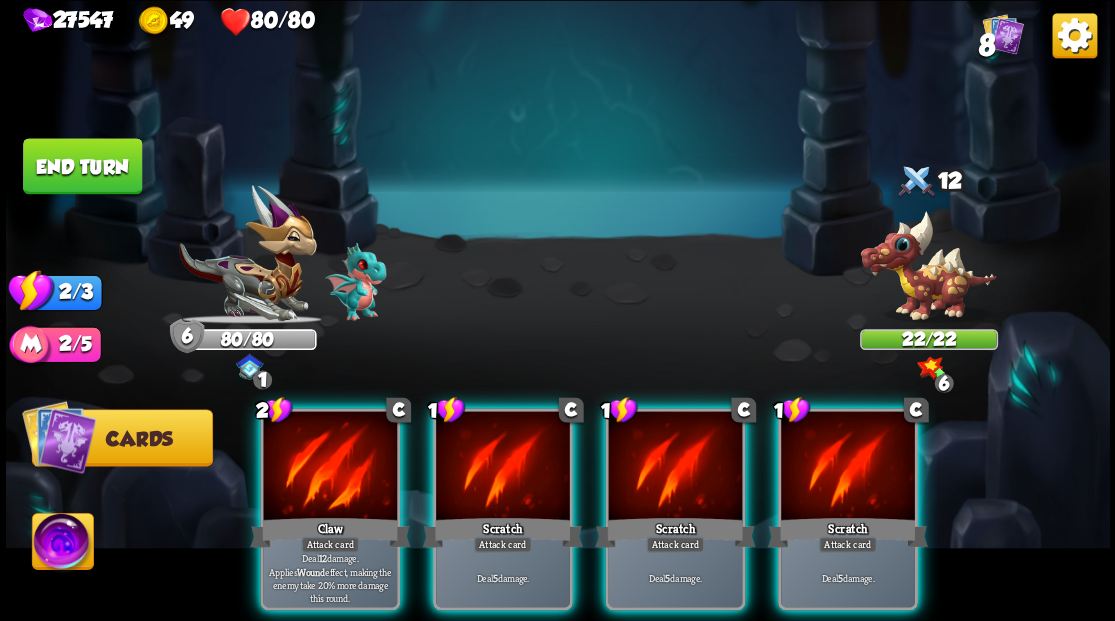click at bounding box center (330, 467) 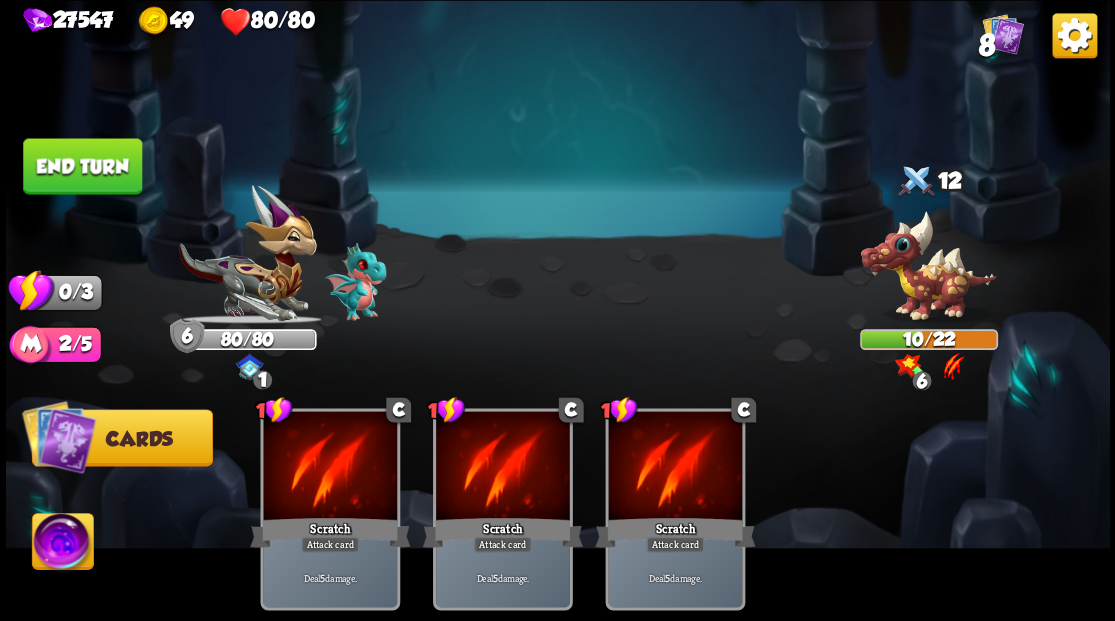 click on "End turn" at bounding box center (82, 166) 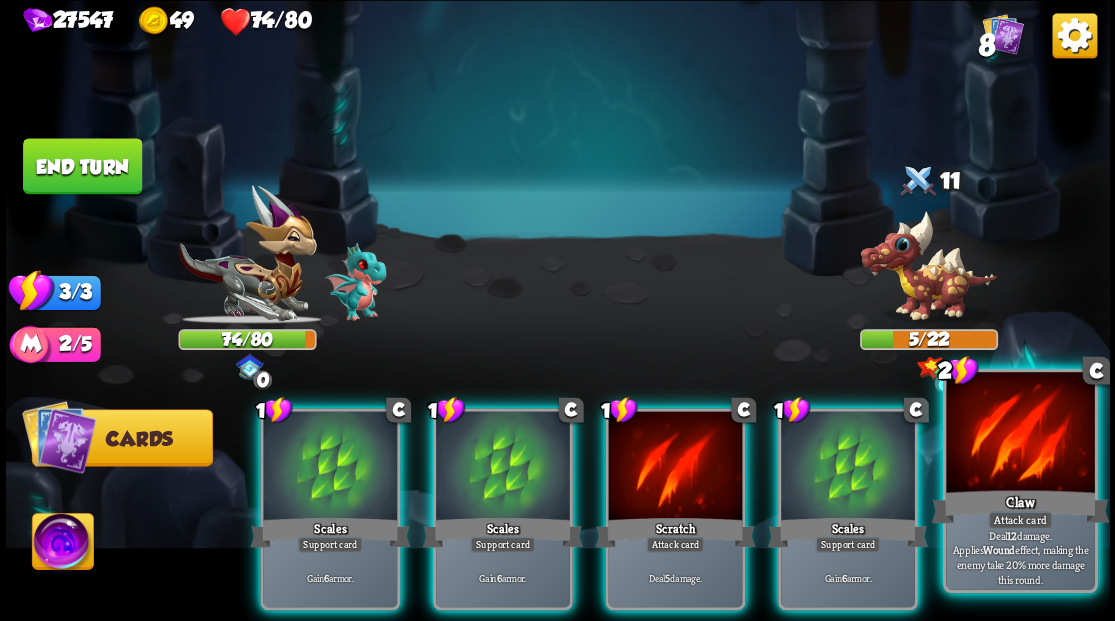 click at bounding box center (1020, 434) 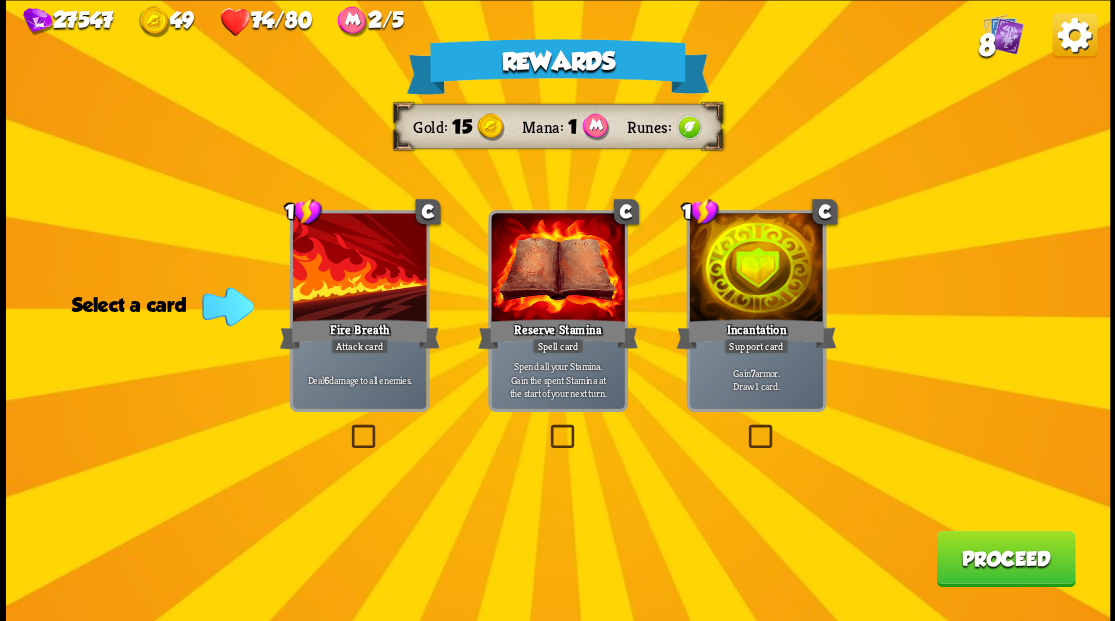 click at bounding box center (744, 427) 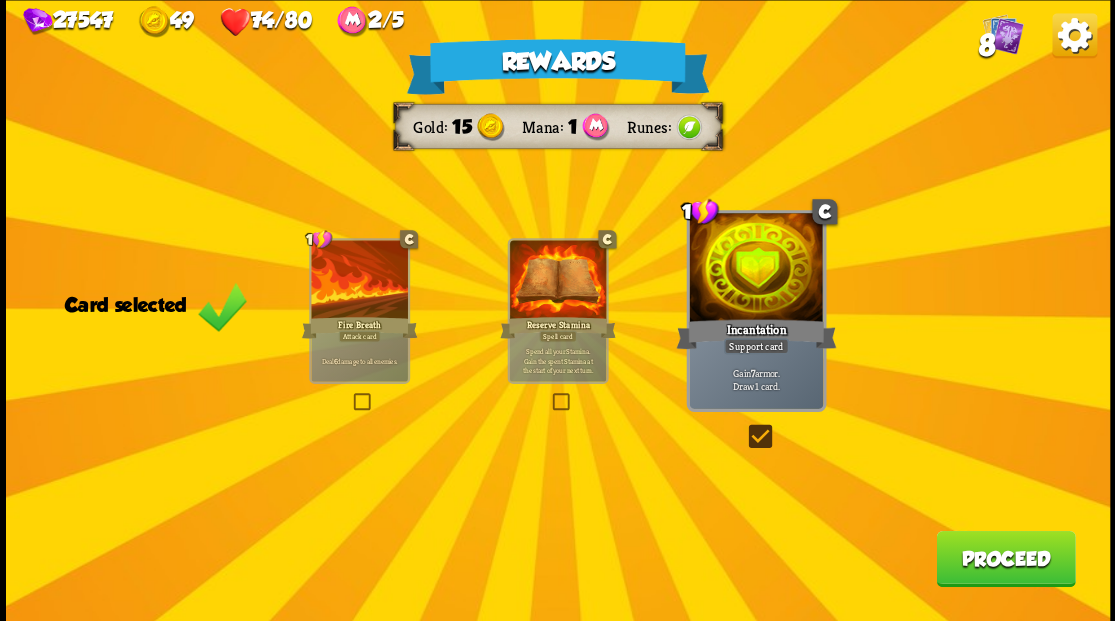 click on "Proceed" at bounding box center (1005, 558) 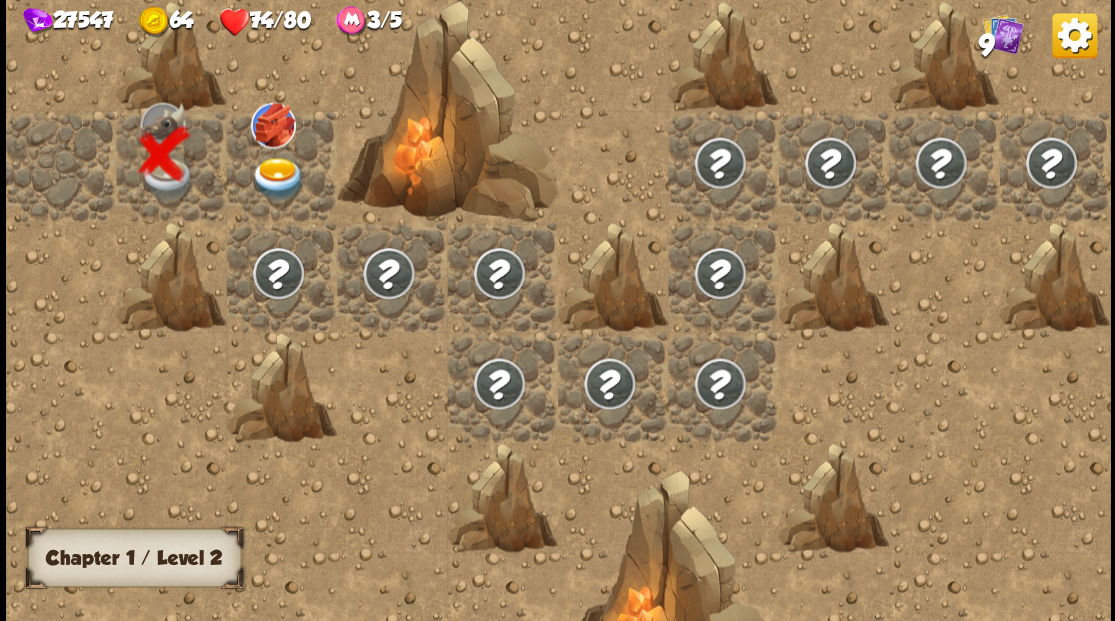 click at bounding box center [277, 178] 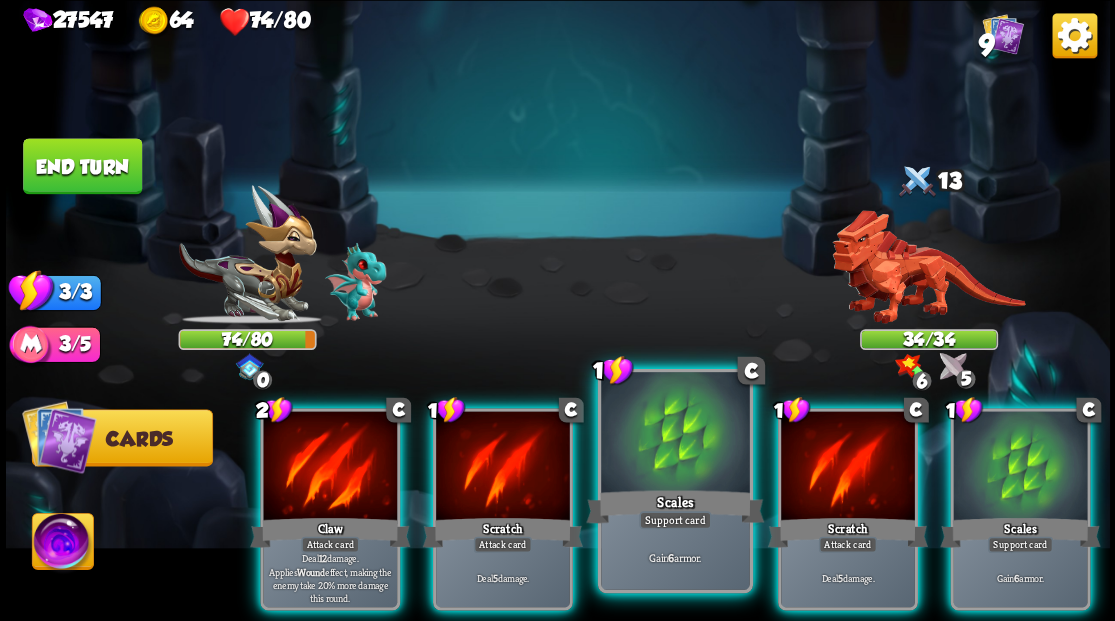 click at bounding box center (675, 434) 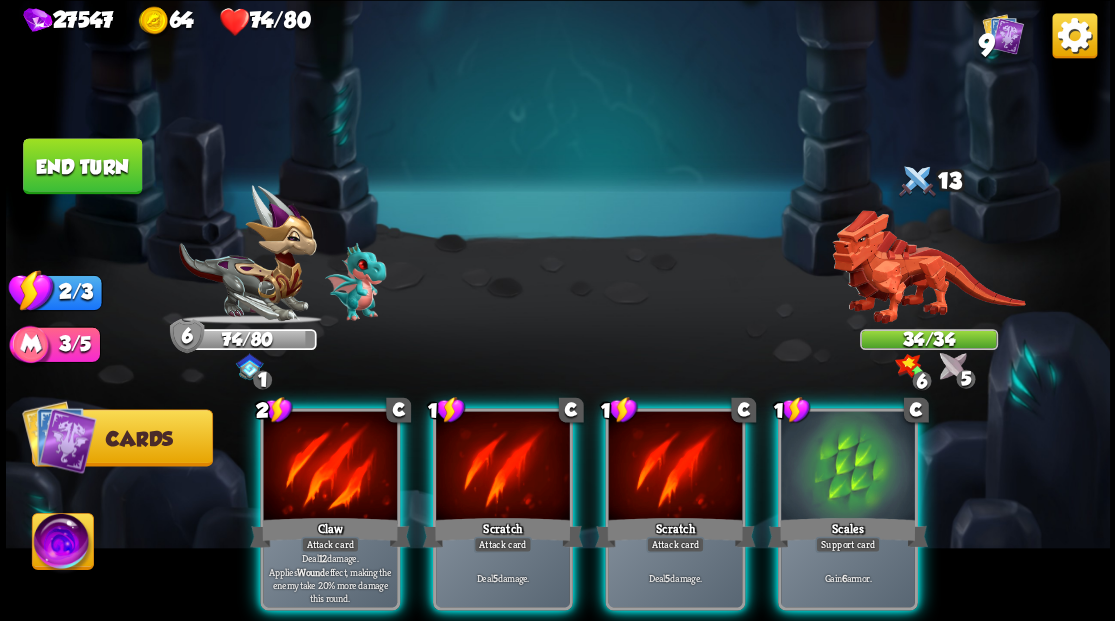click at bounding box center [848, 467] 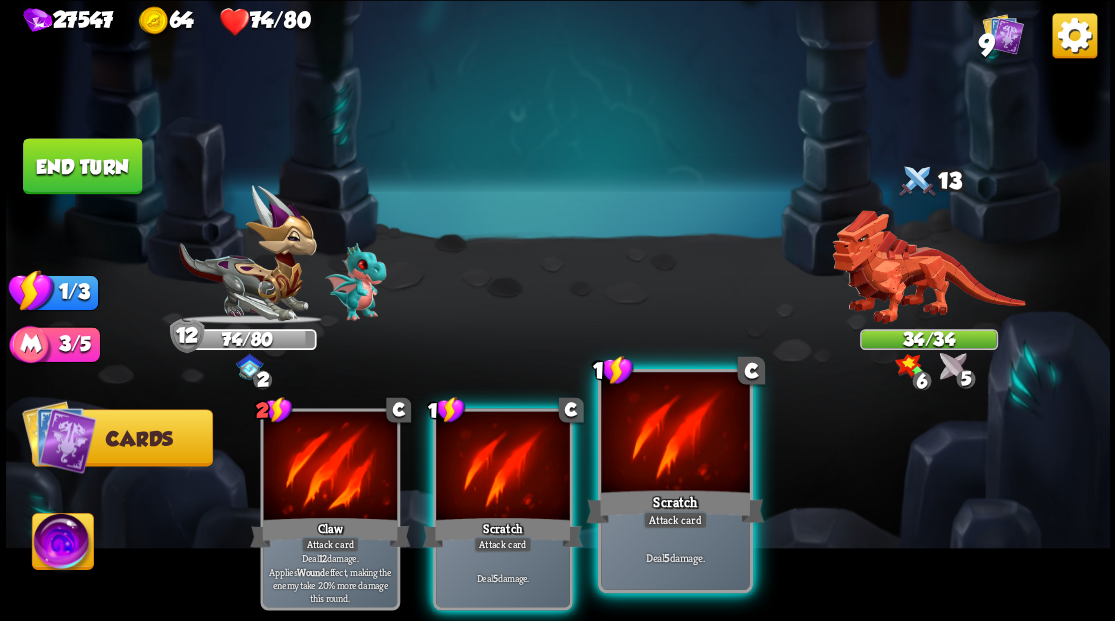 click at bounding box center [675, 434] 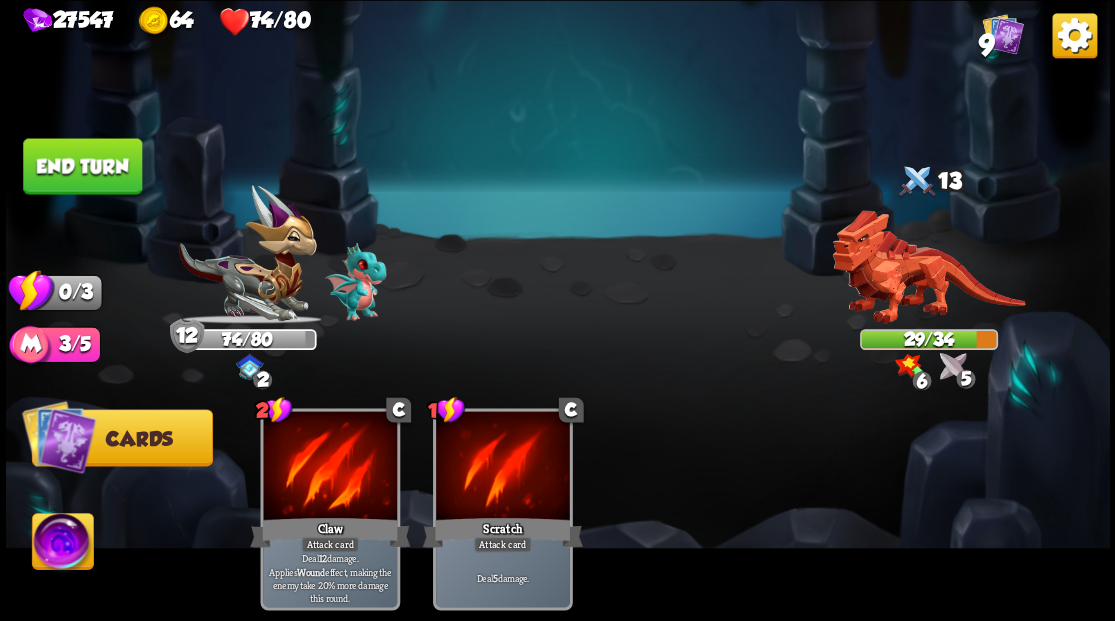 click on "End turn" at bounding box center (82, 166) 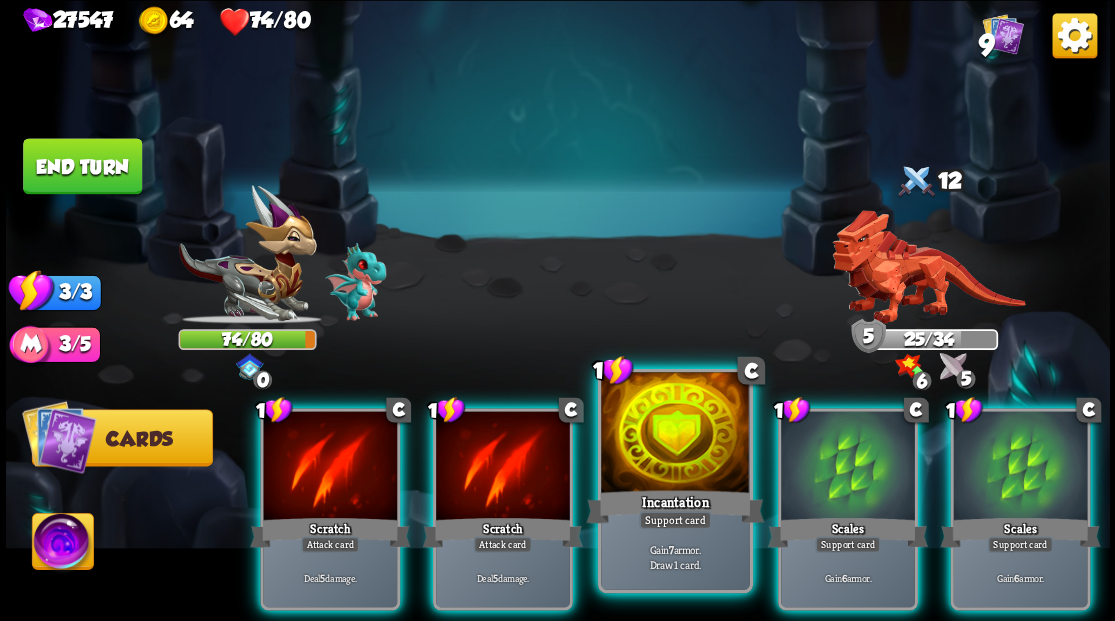 click at bounding box center (675, 434) 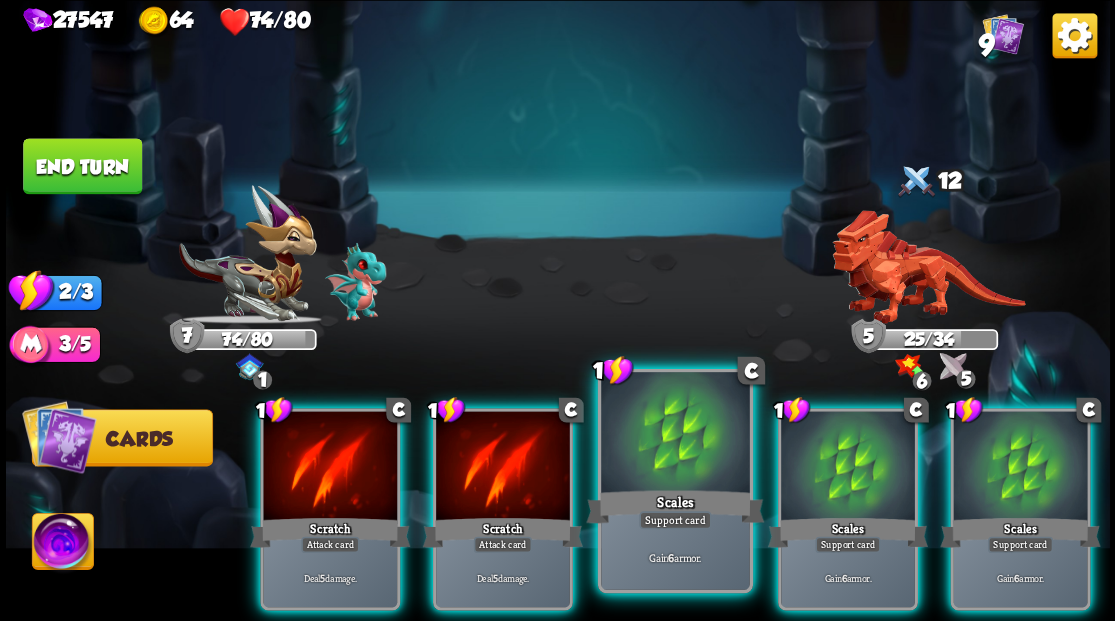 click at bounding box center [675, 434] 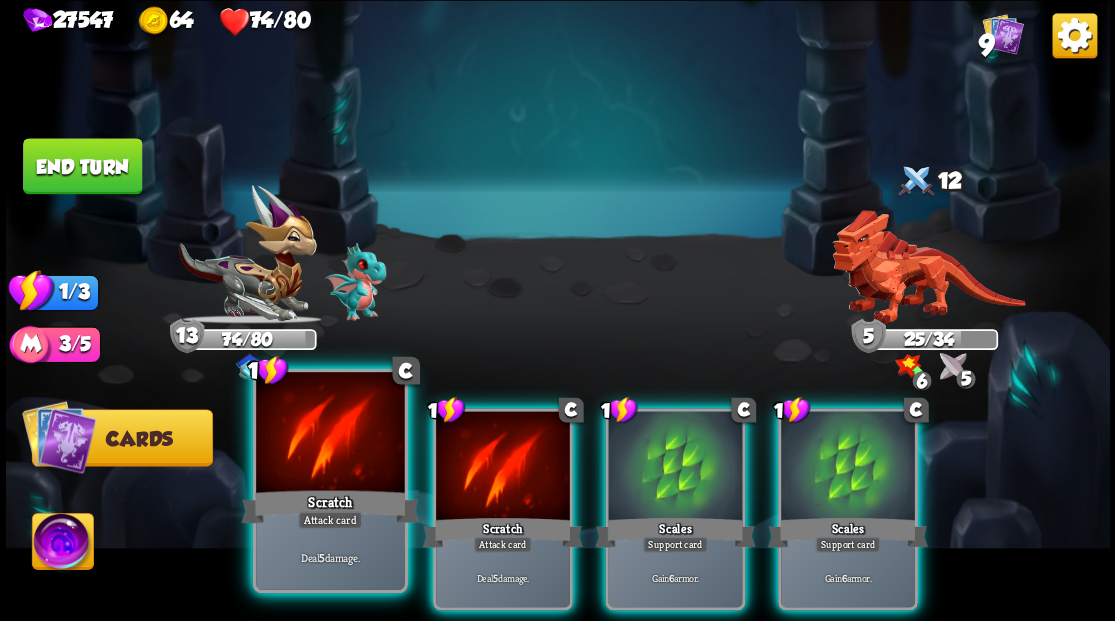 click at bounding box center [330, 434] 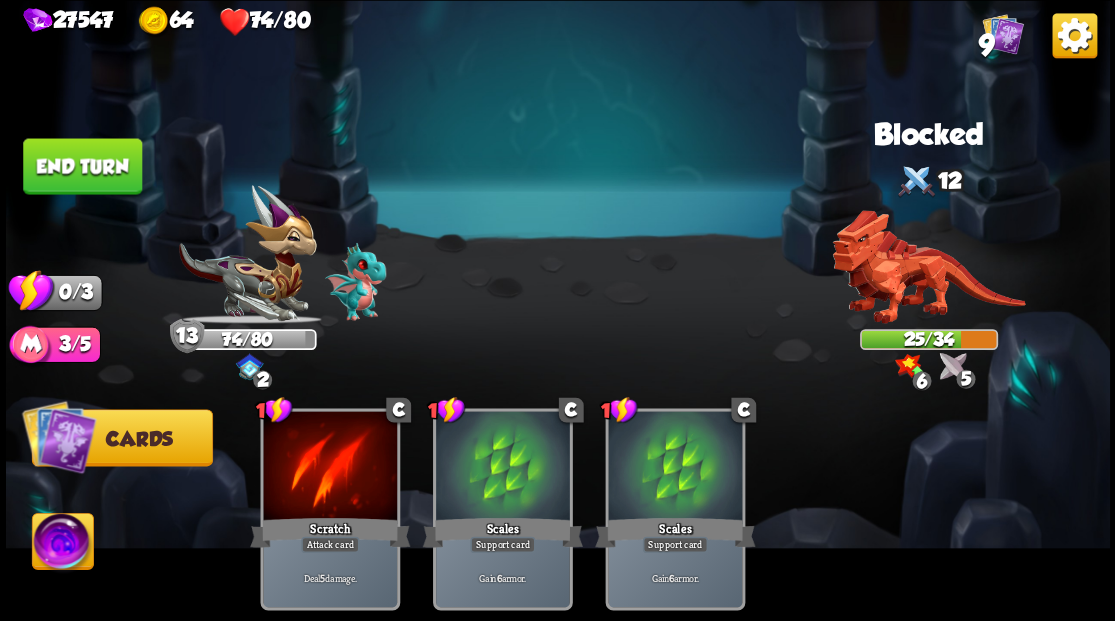 click on "End turn" at bounding box center [82, 166] 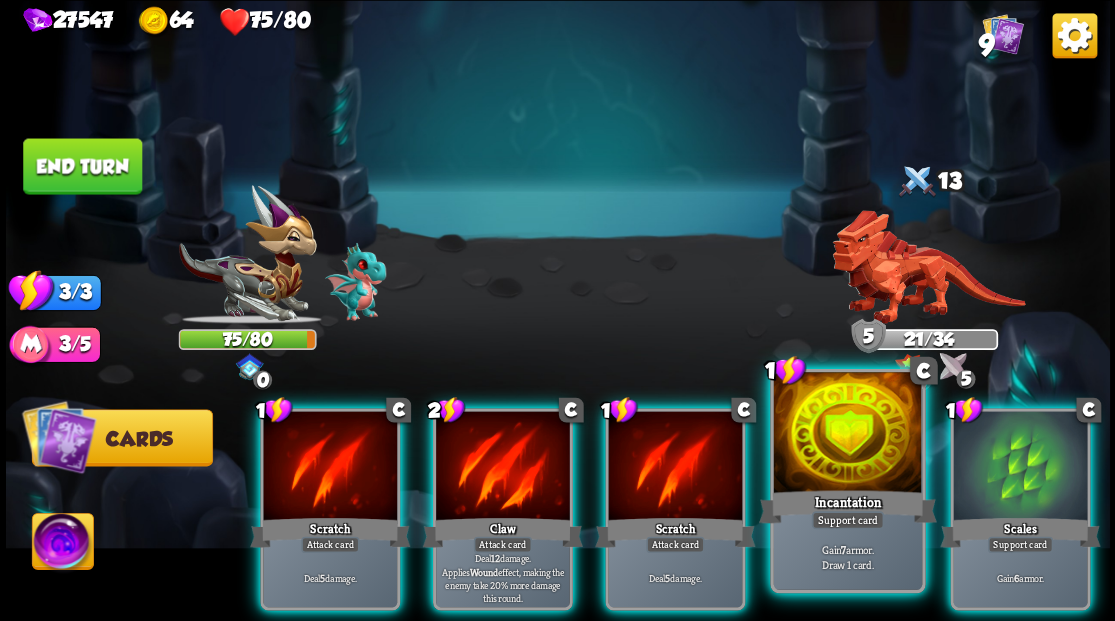click at bounding box center (847, 434) 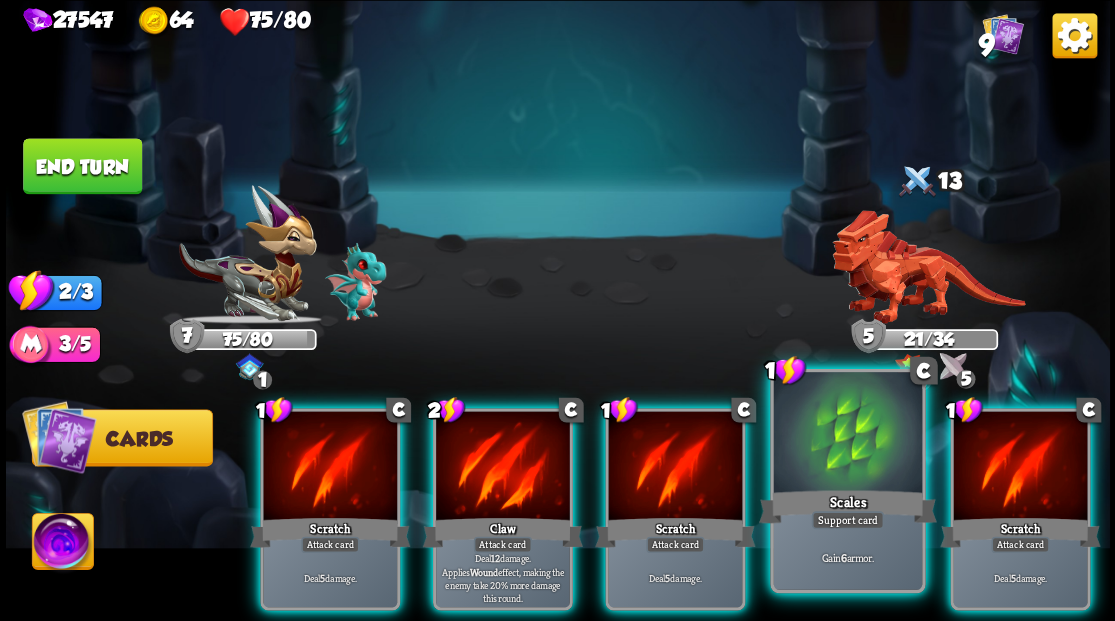 click at bounding box center [847, 434] 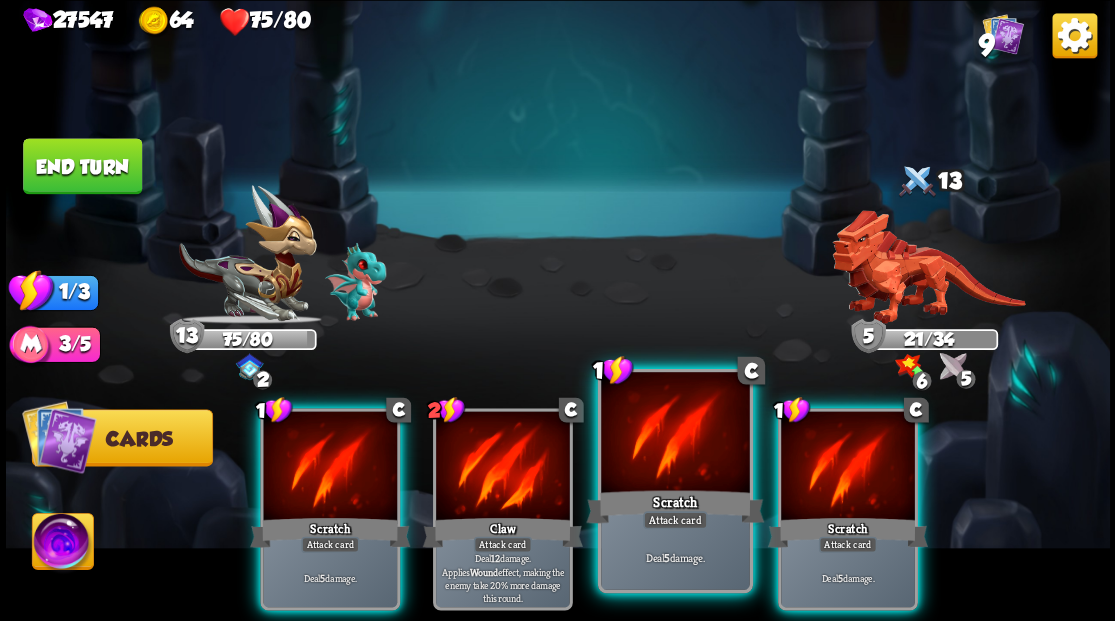 click at bounding box center (675, 434) 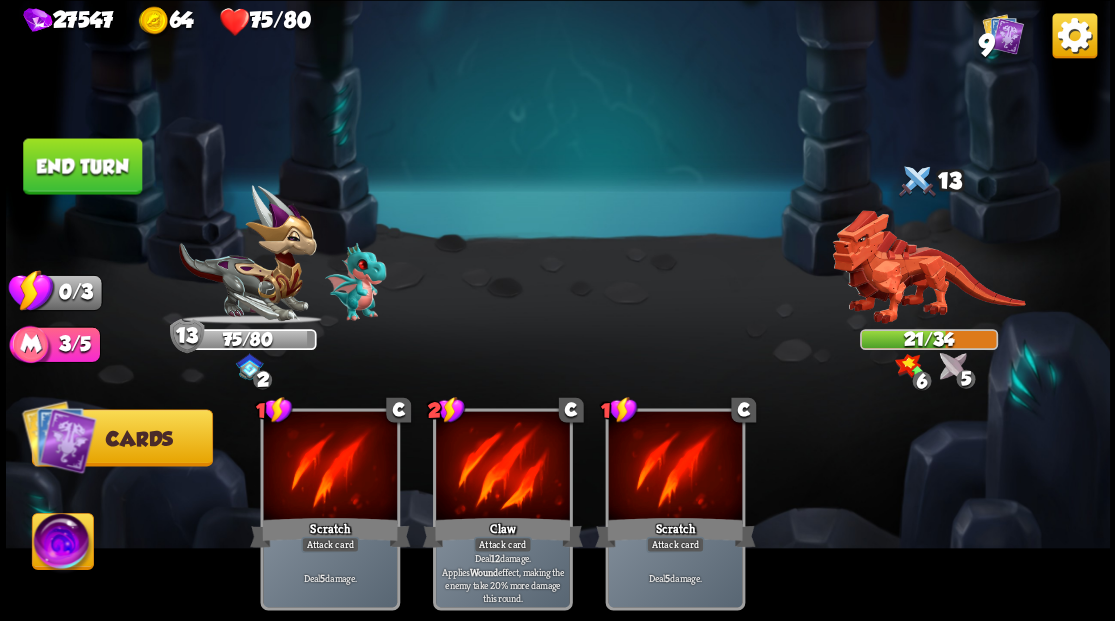 click on "End turn" at bounding box center (82, 166) 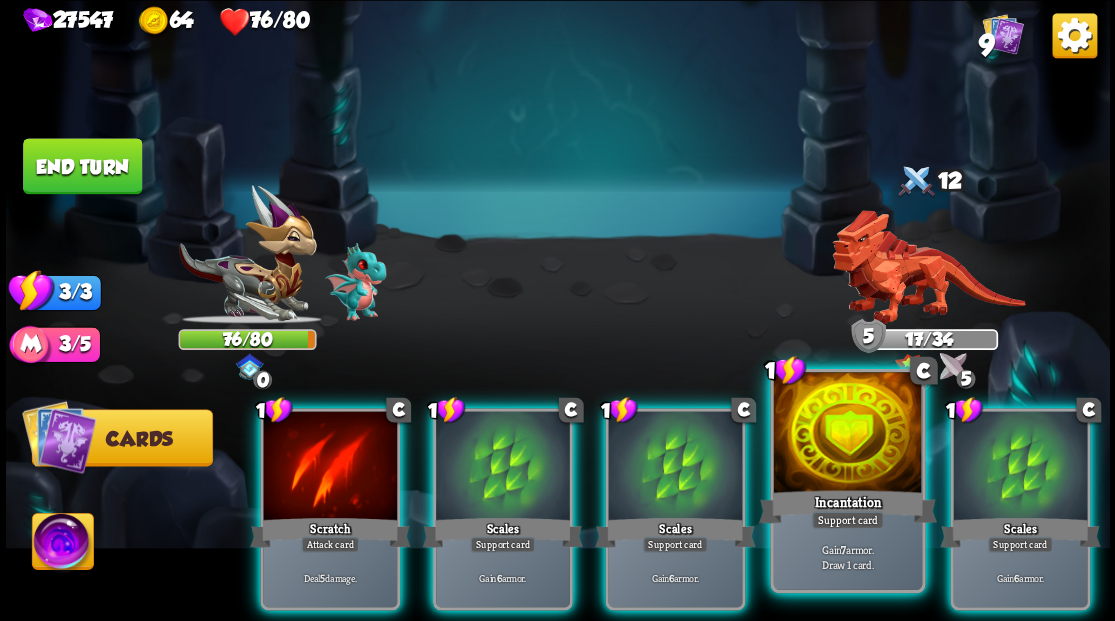 click at bounding box center [847, 434] 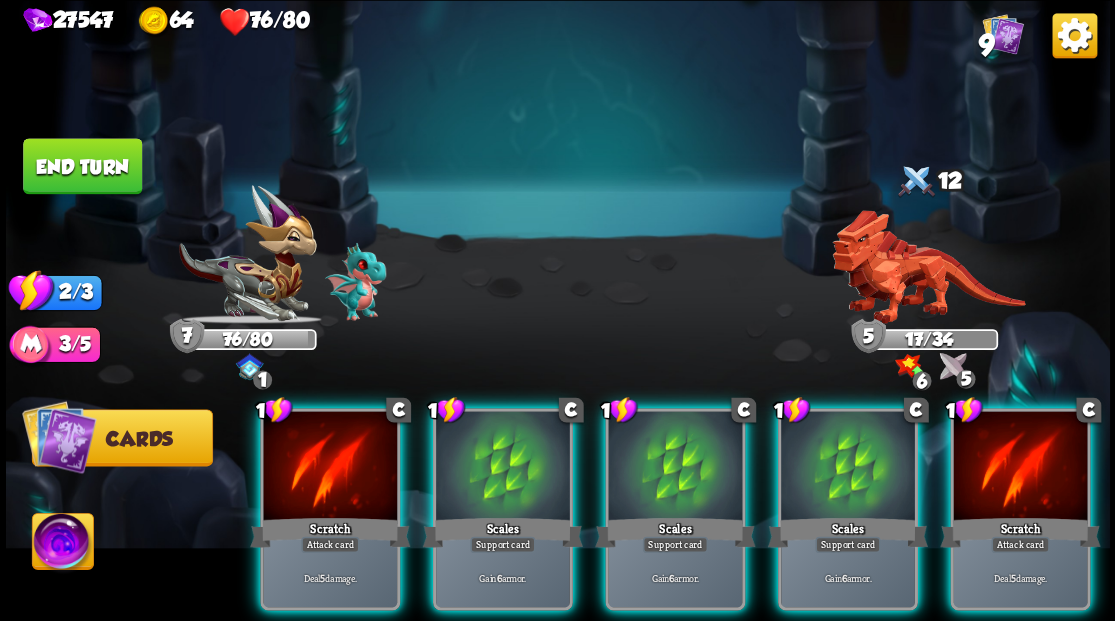 click at bounding box center [848, 467] 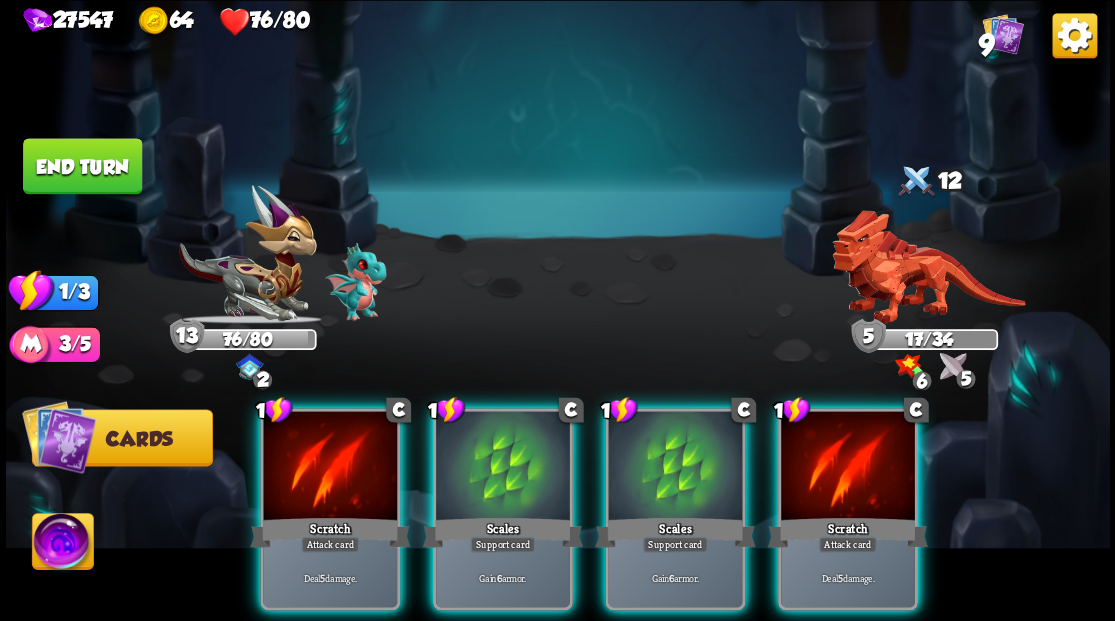 click at bounding box center [848, 467] 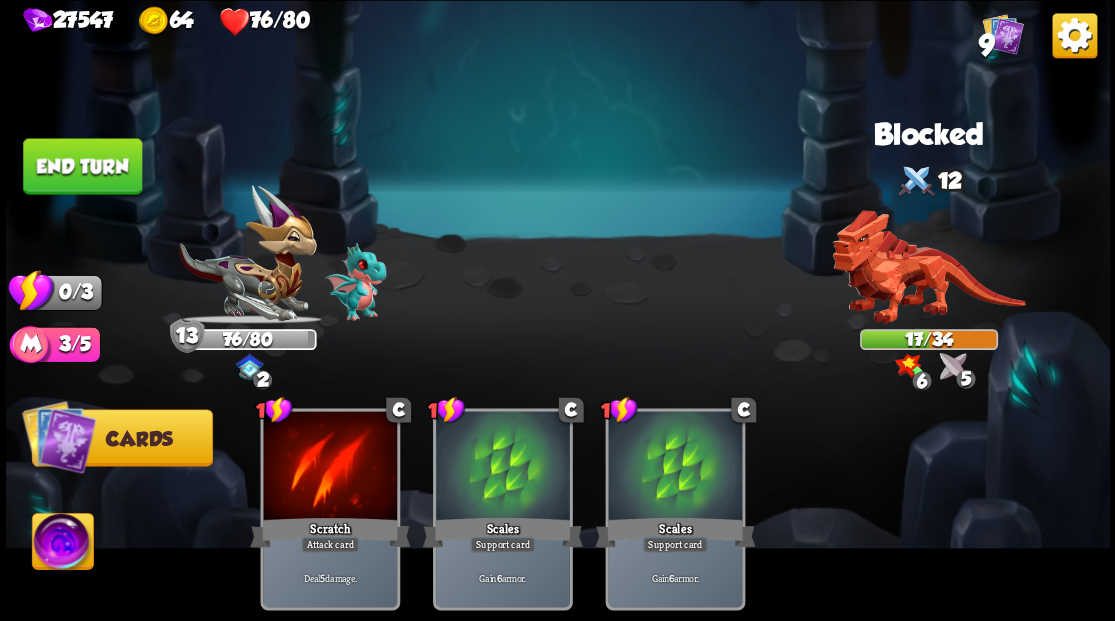 click on "End turn" at bounding box center [82, 166] 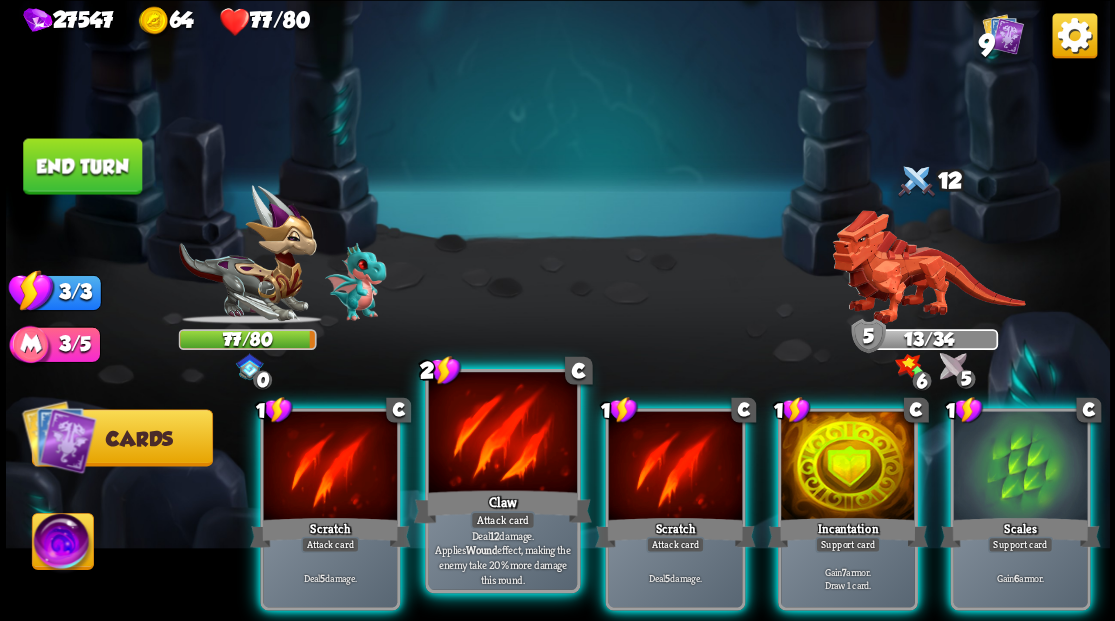click at bounding box center (502, 434) 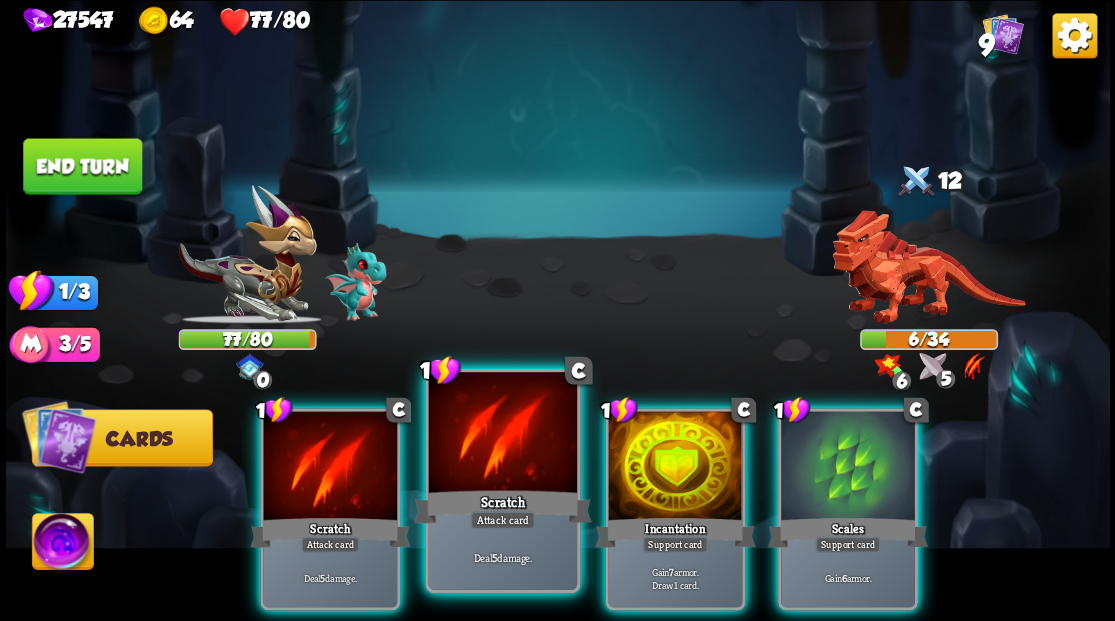 click at bounding box center [502, 434] 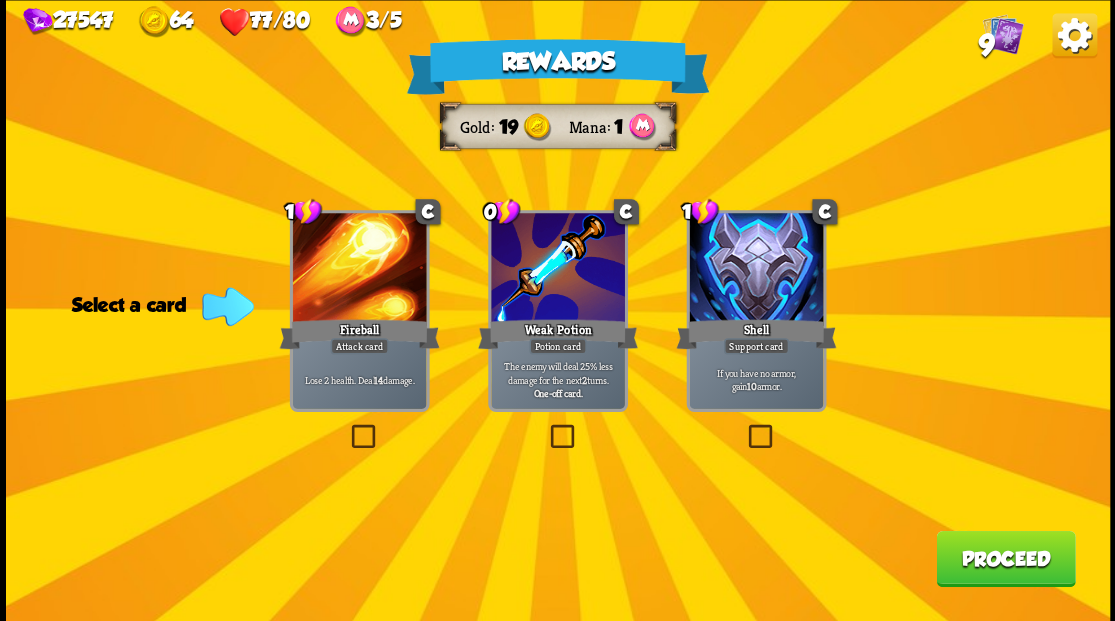 click at bounding box center [546, 427] 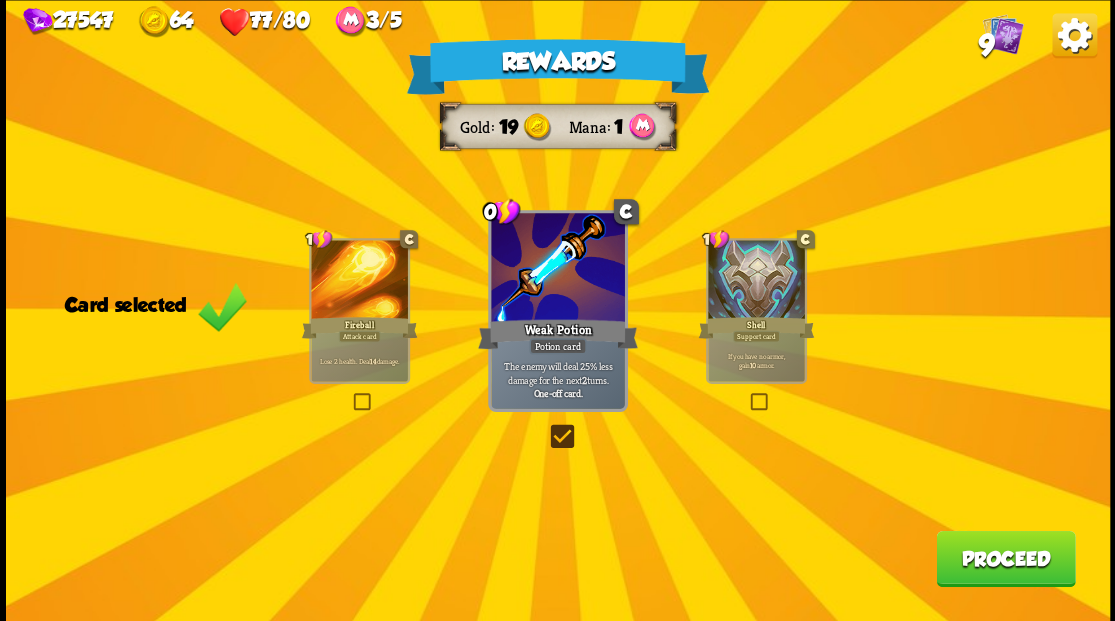 click on "Proceed" at bounding box center (1005, 558) 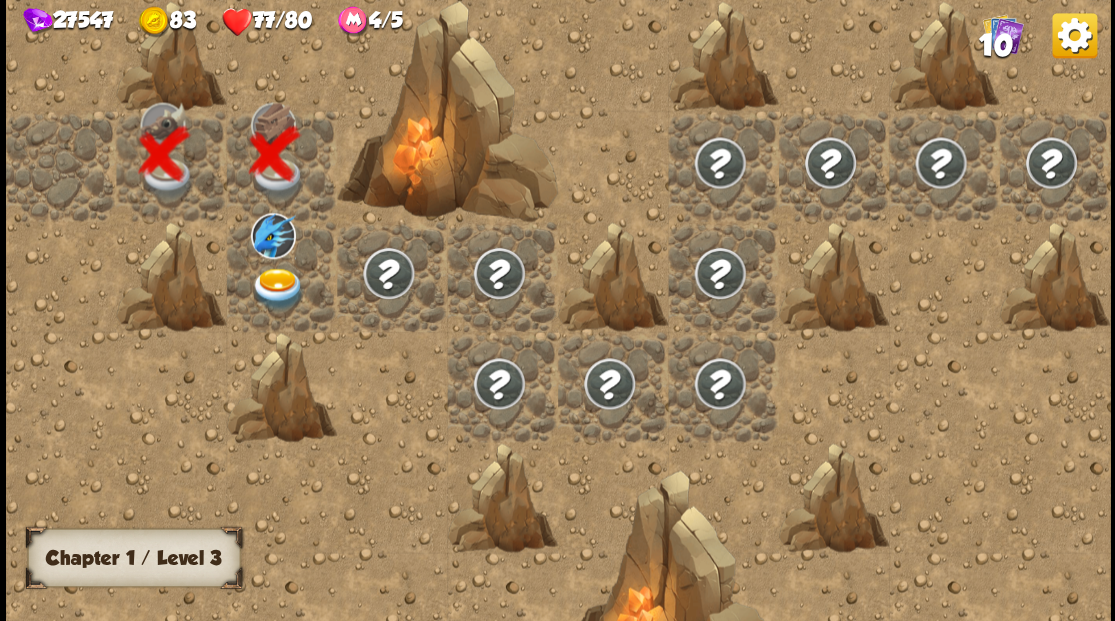 click at bounding box center [277, 288] 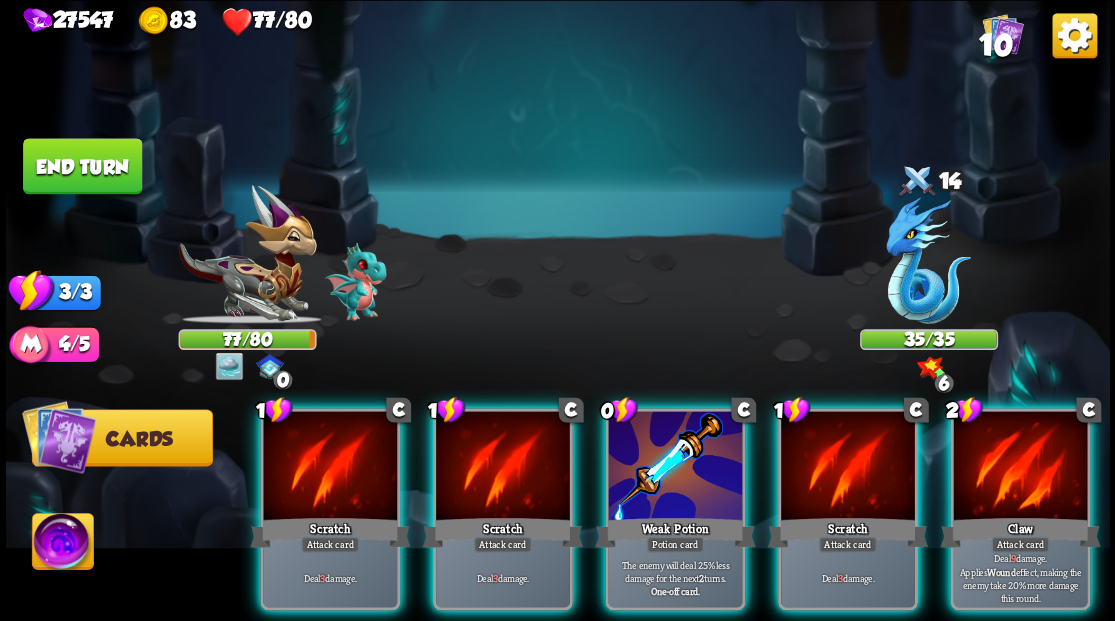click at bounding box center (928, 263) 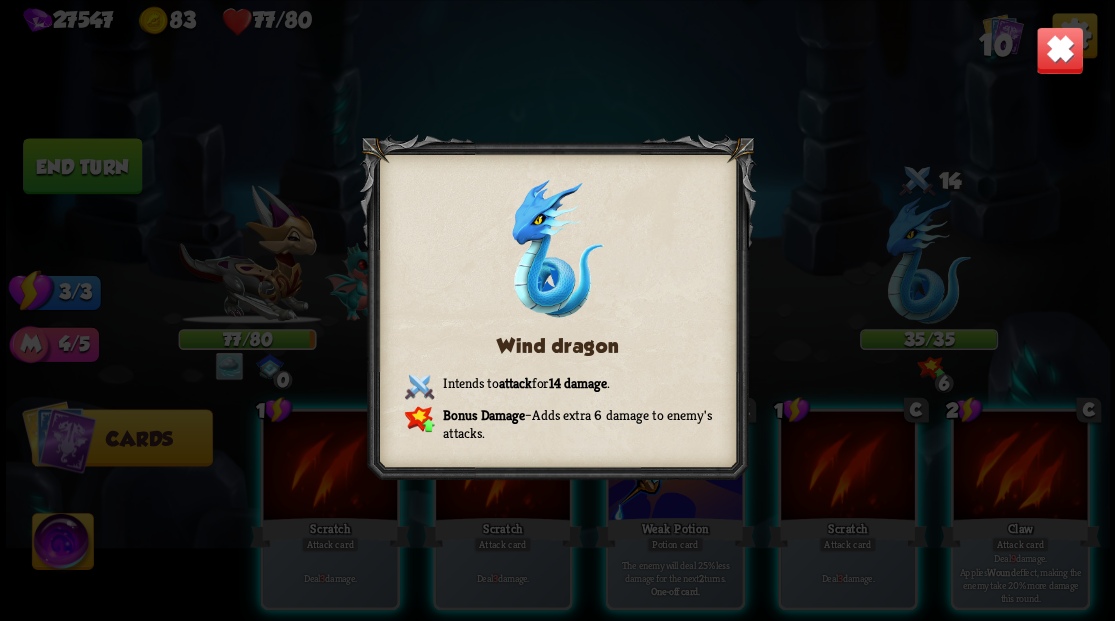 click on "Wind dragon
Intends to  attack  for  14 damage .
Bonus Damage  –
Adds extra 6 damage to enemy's attacks." at bounding box center (558, 310) 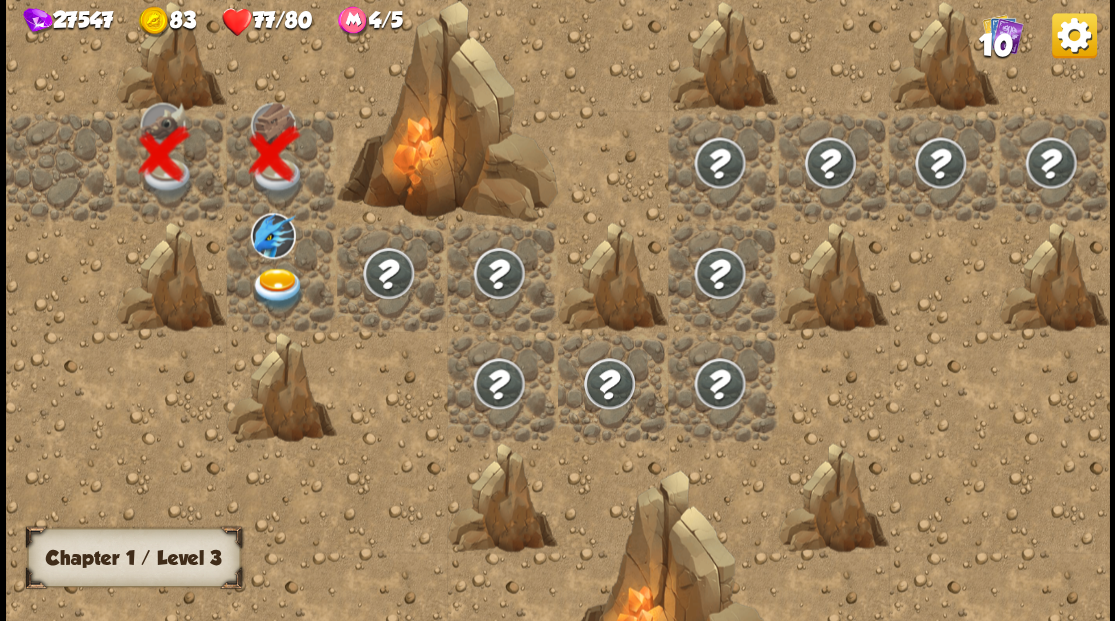 scroll, scrollTop: 0, scrollLeft: 0, axis: both 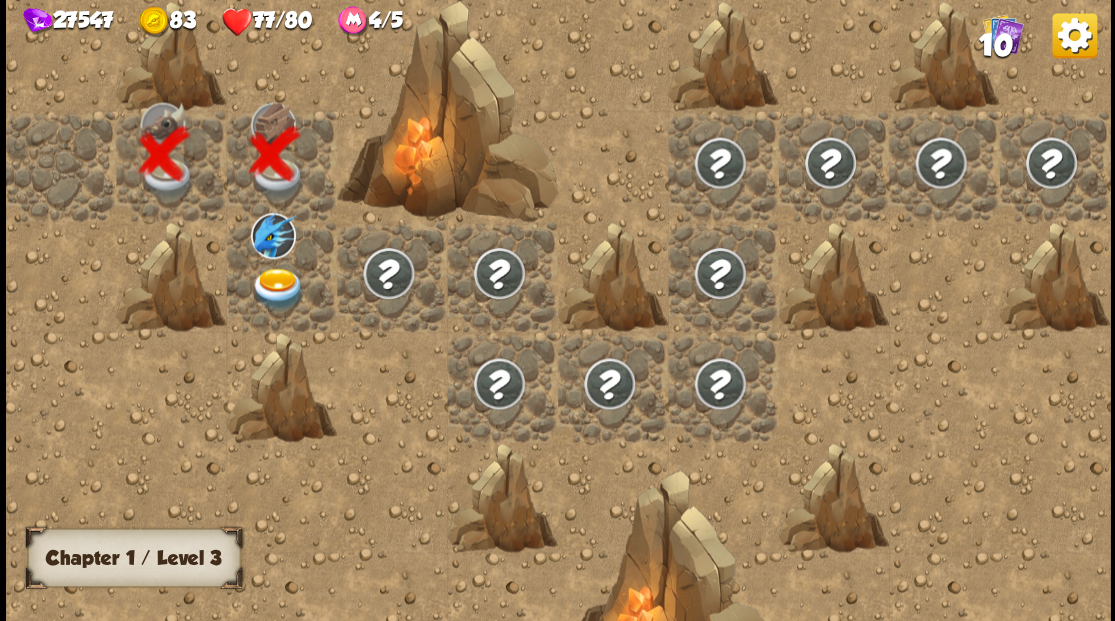 click at bounding box center [277, 288] 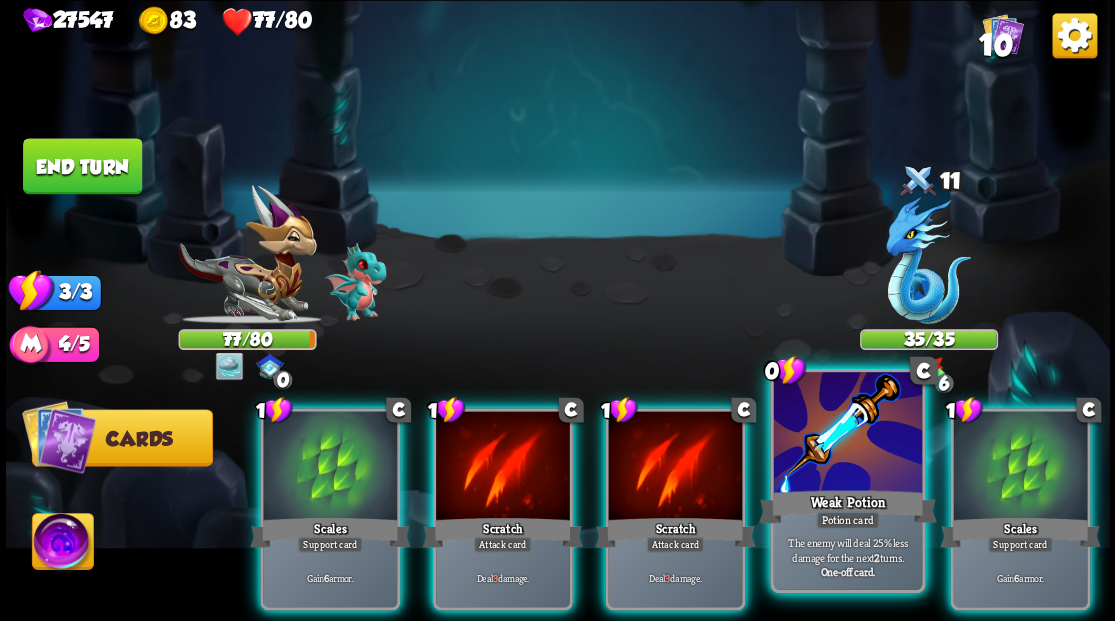 click at bounding box center (847, 434) 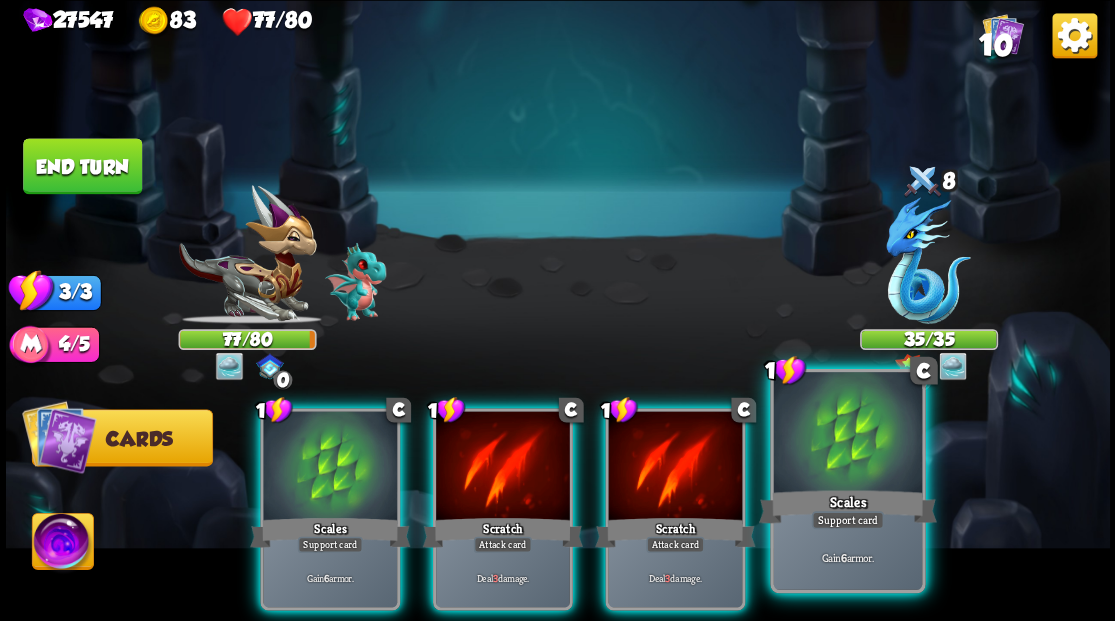 click at bounding box center (847, 434) 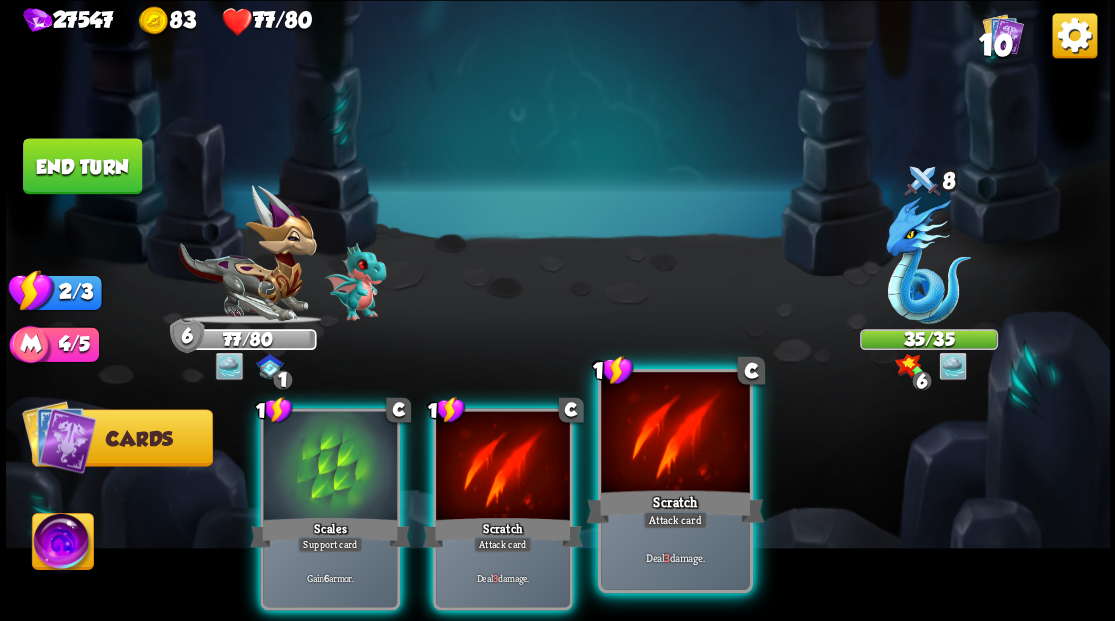 click at bounding box center (675, 434) 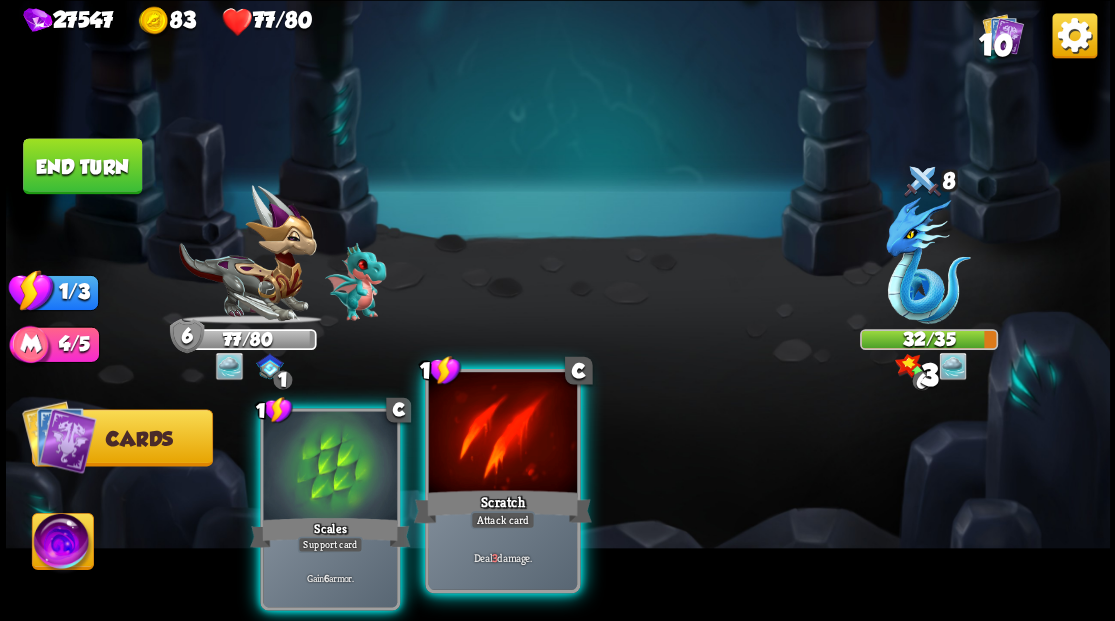 click at bounding box center (502, 434) 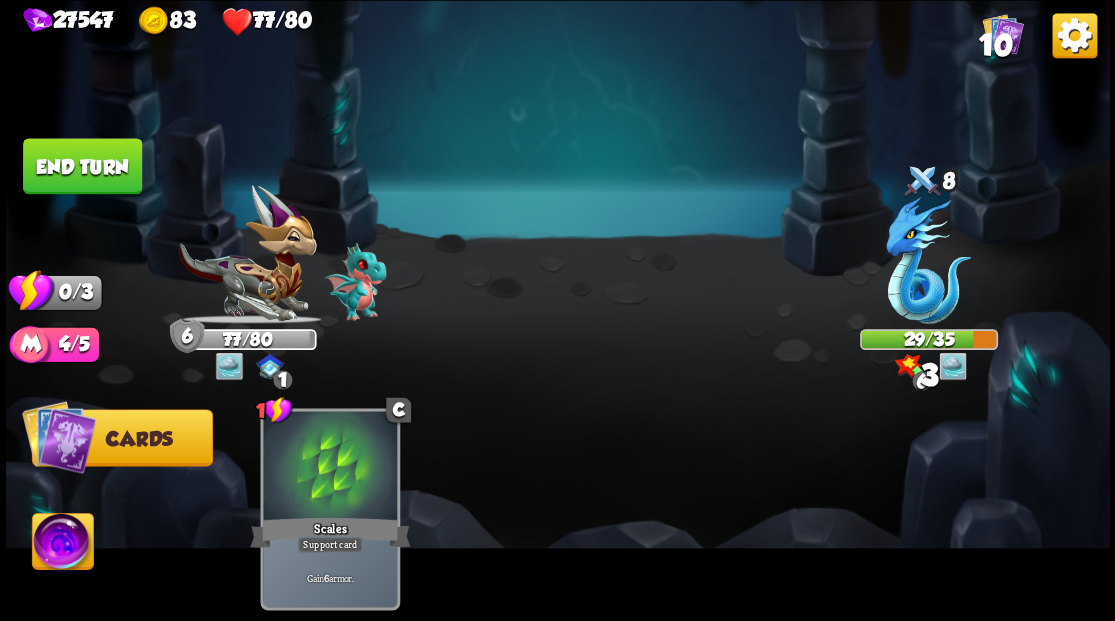 click on "End turn" at bounding box center (82, 166) 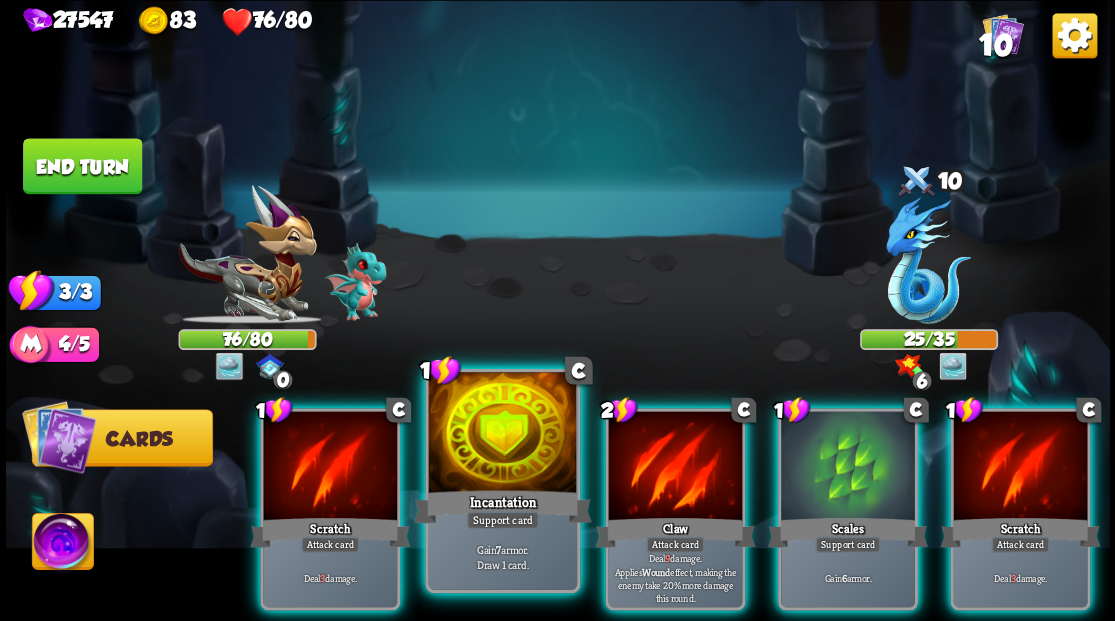 click at bounding box center [502, 434] 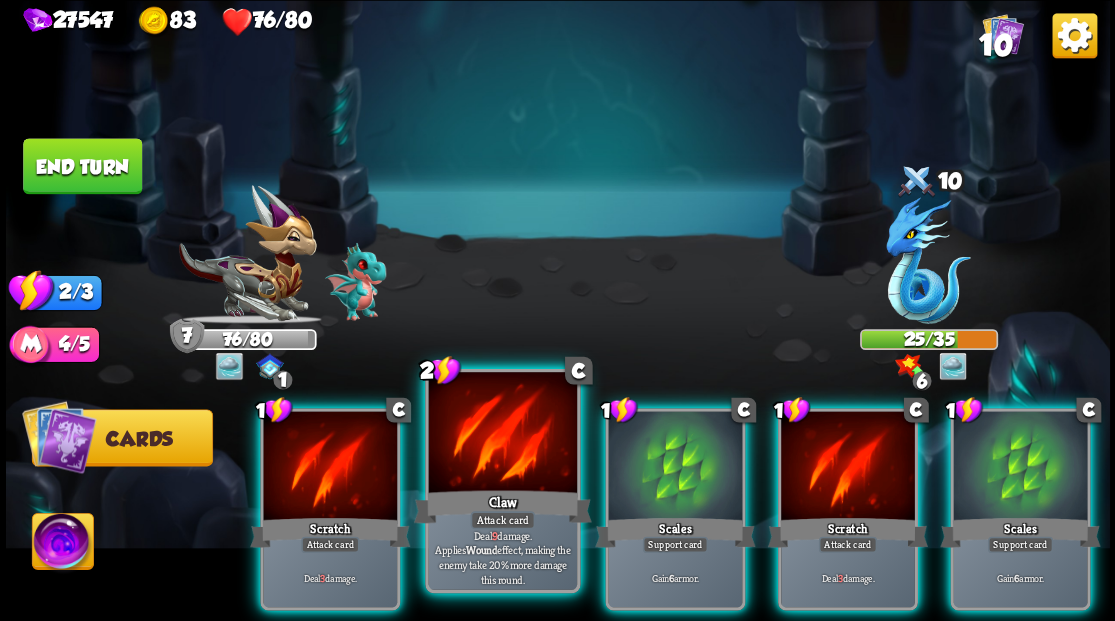 click at bounding box center (502, 434) 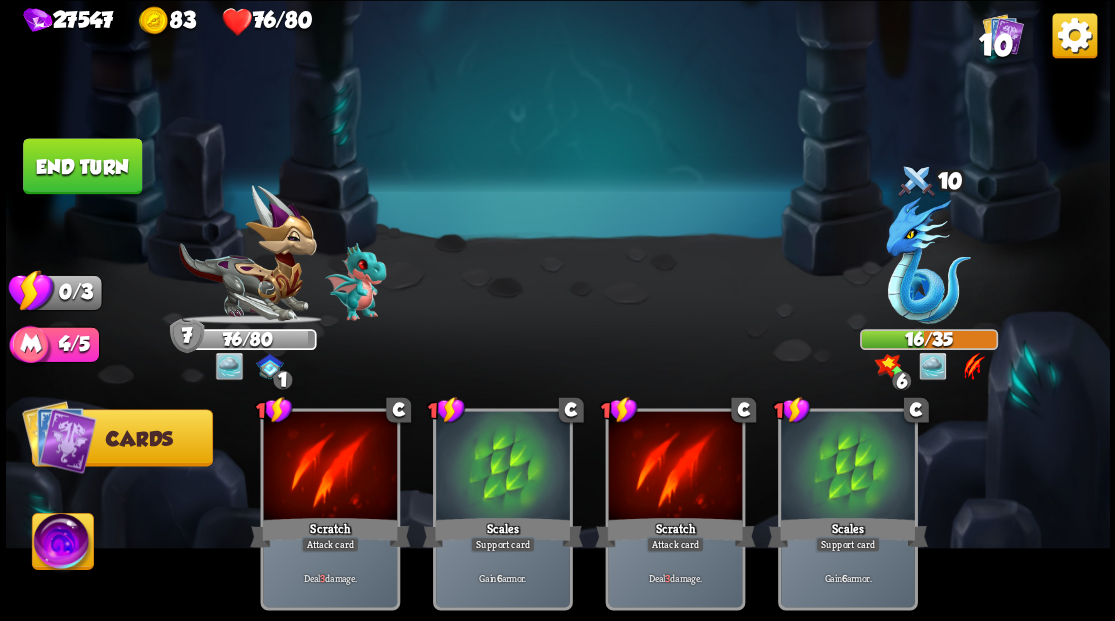 click on "End turn" at bounding box center [82, 166] 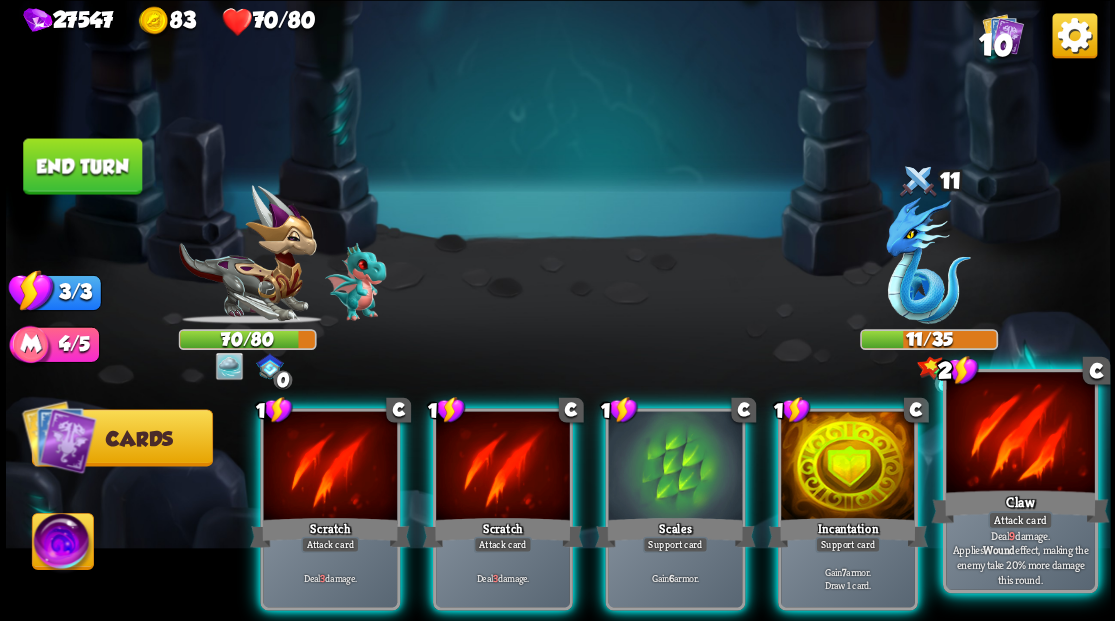 click at bounding box center (1020, 434) 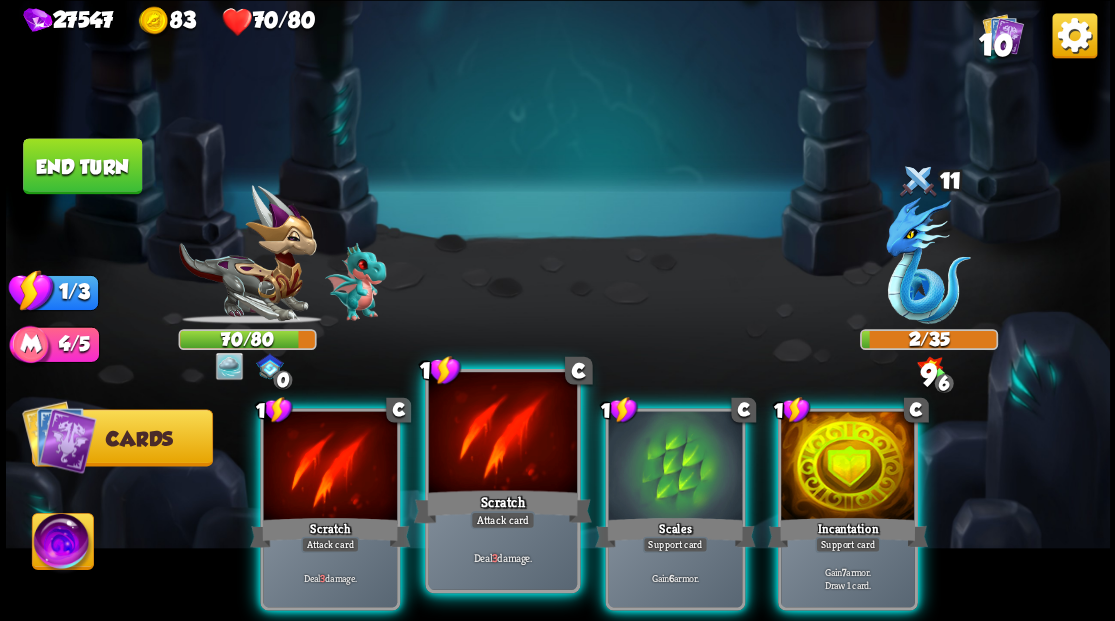 click at bounding box center (502, 434) 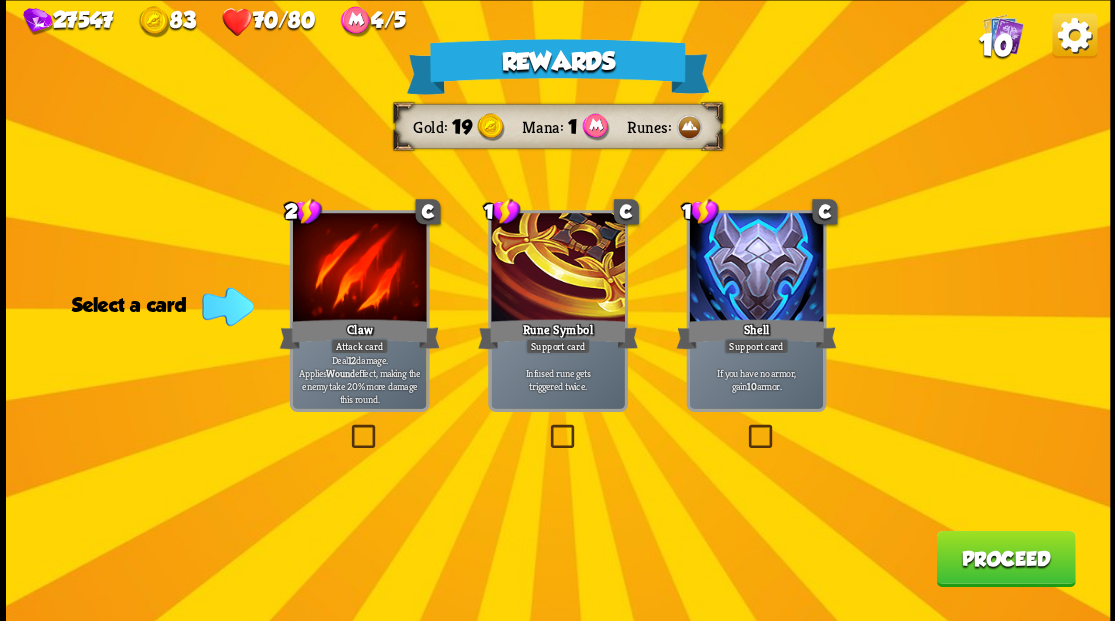 click on "Proceed" at bounding box center [1005, 558] 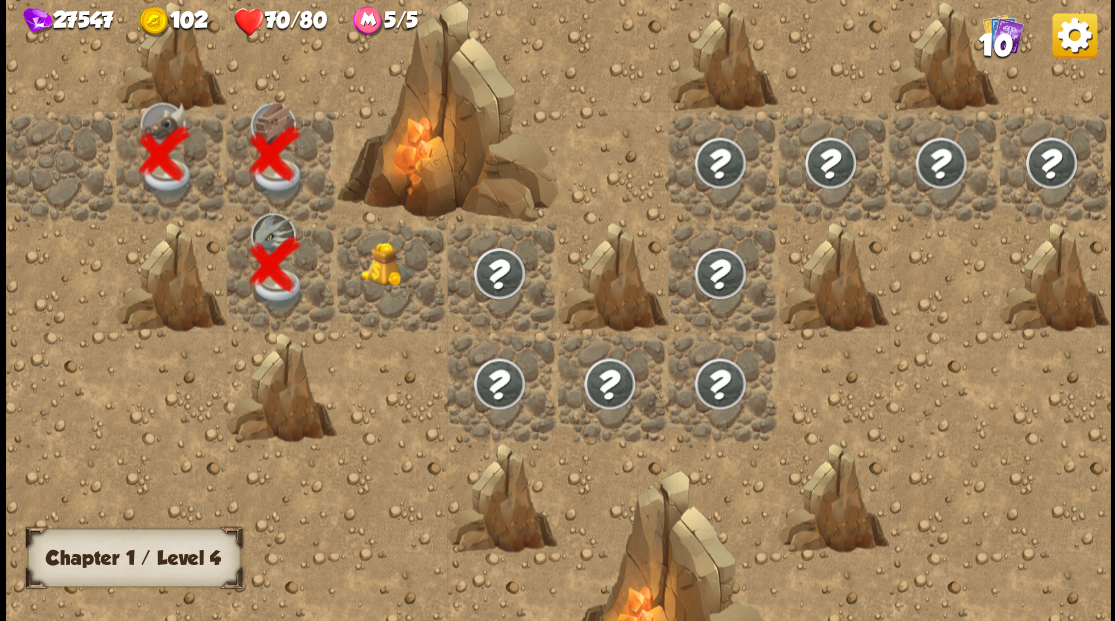 click at bounding box center (388, 264) 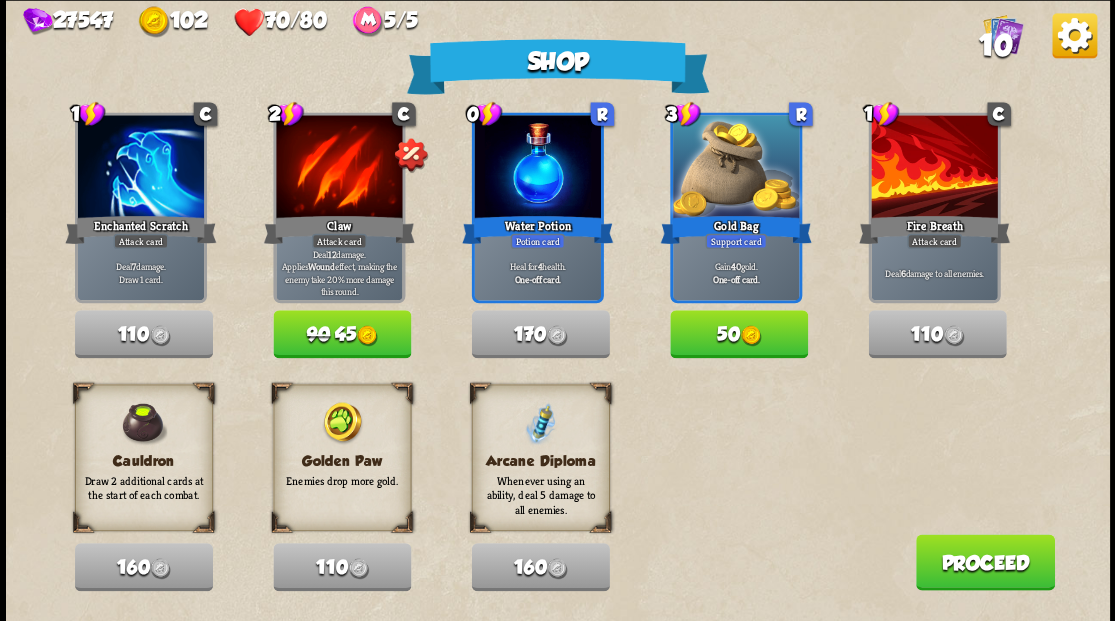 click on "Proceed" at bounding box center (984, 562) 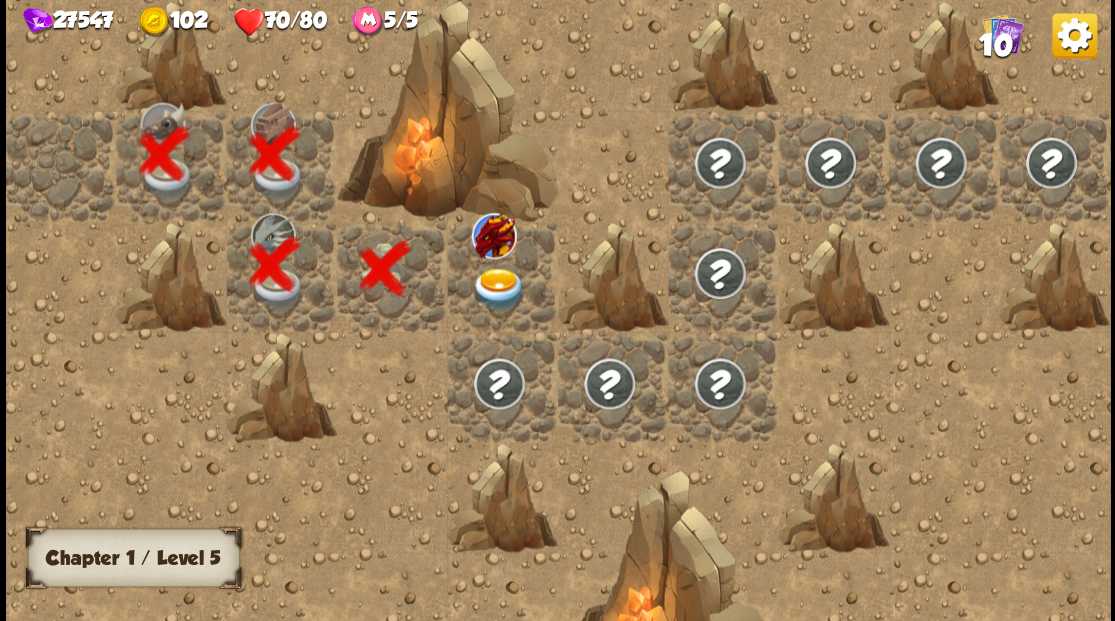 click at bounding box center (498, 288) 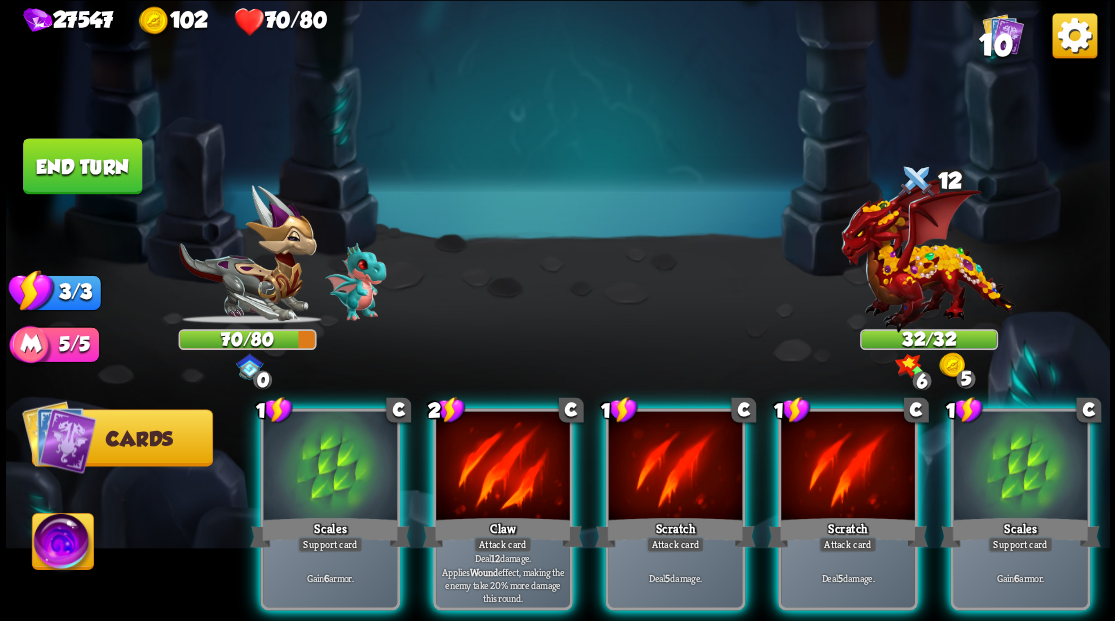 click at bounding box center [1020, 467] 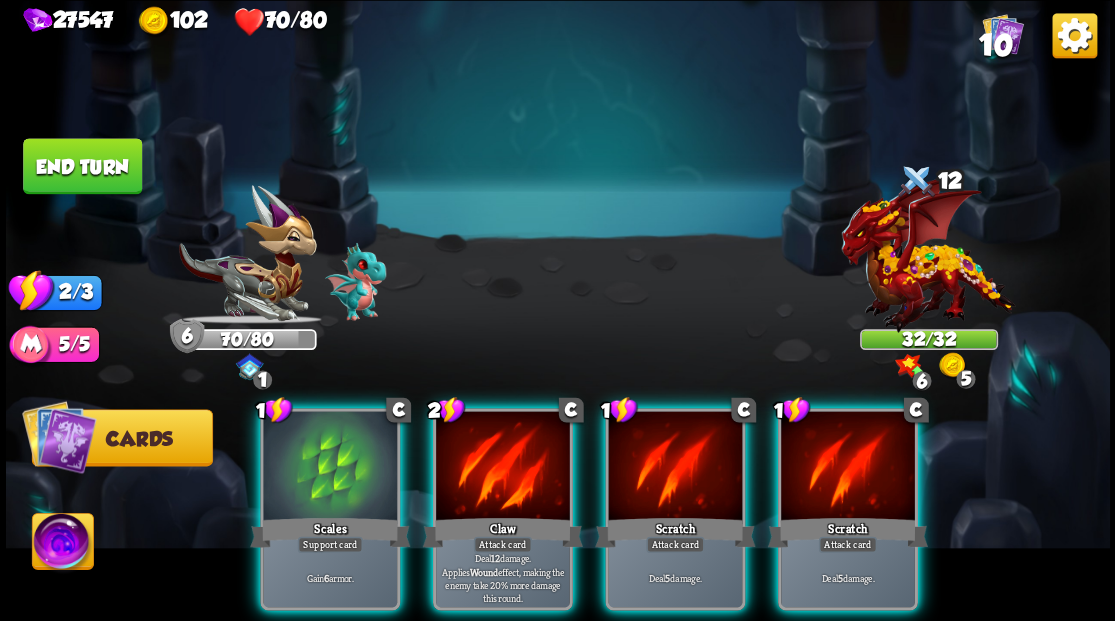 drag, startPoint x: 332, startPoint y: 430, endPoint x: 384, endPoint y: 360, distance: 87.20092 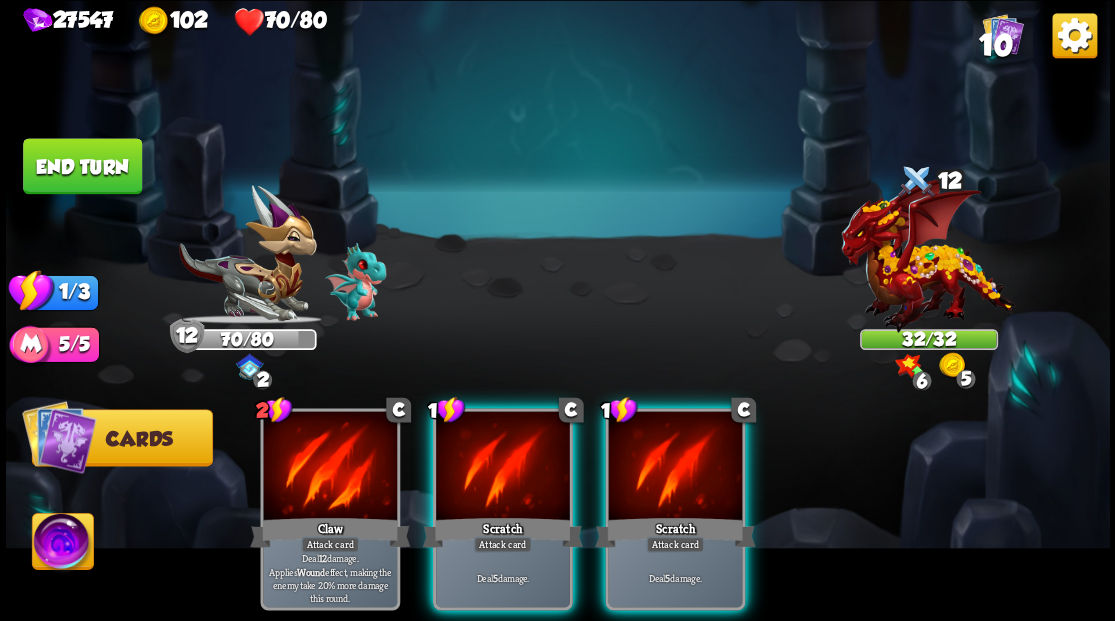 click at bounding box center [675, 467] 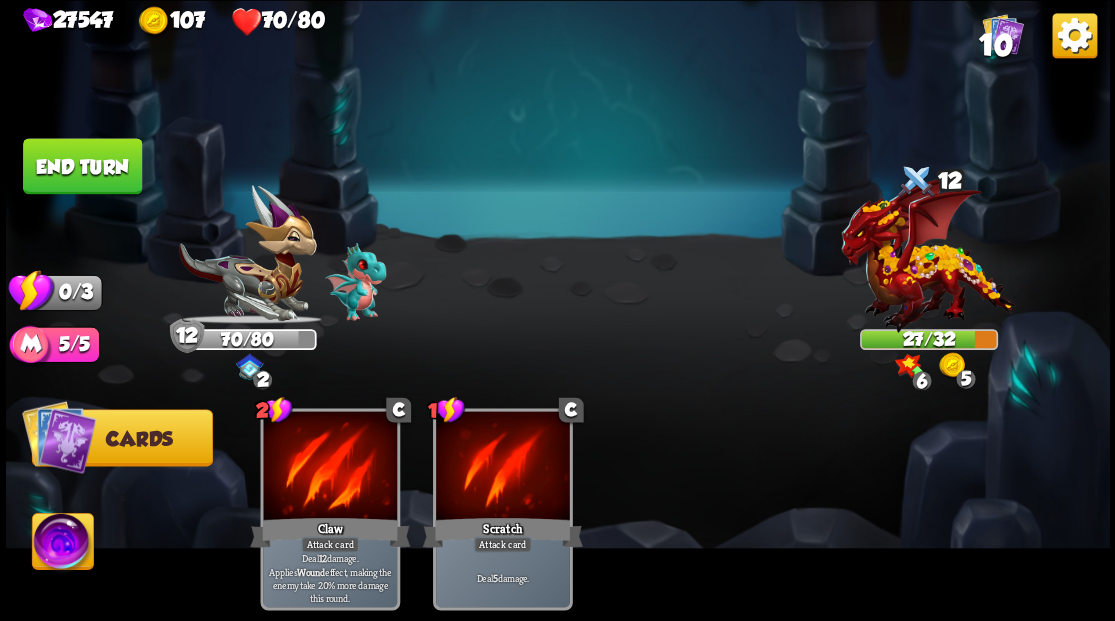 click on "End turn" at bounding box center (82, 166) 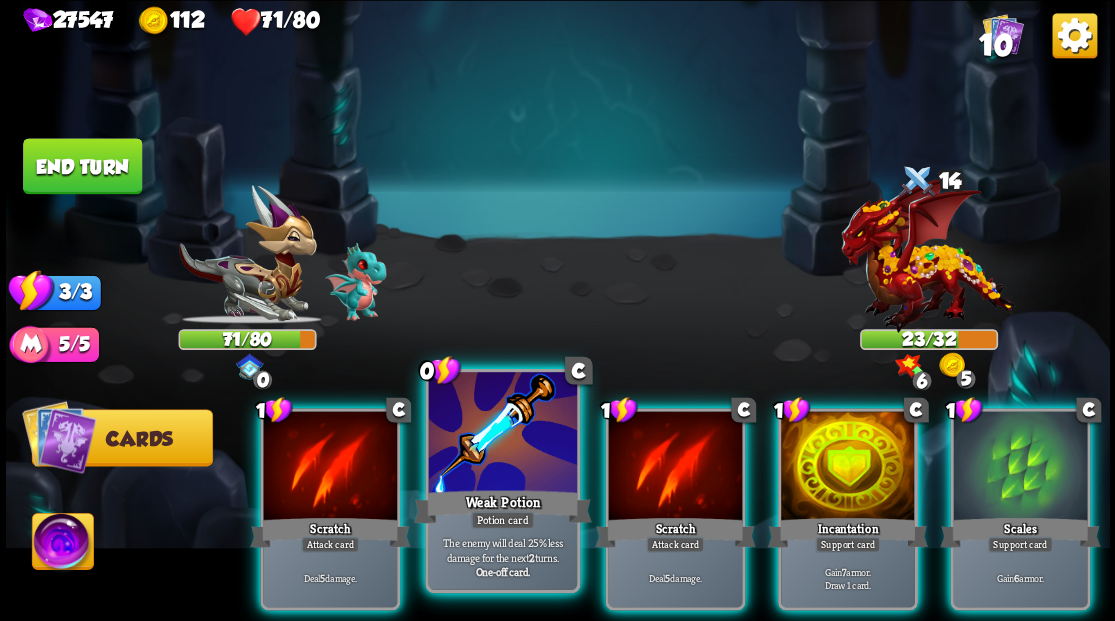 click at bounding box center (502, 434) 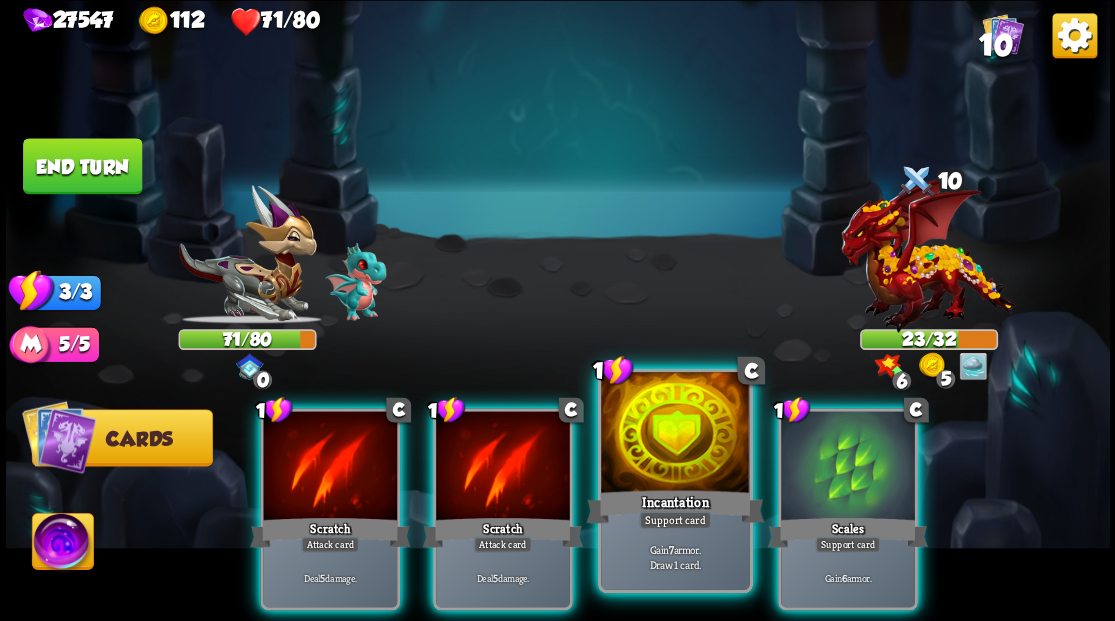 click at bounding box center [675, 434] 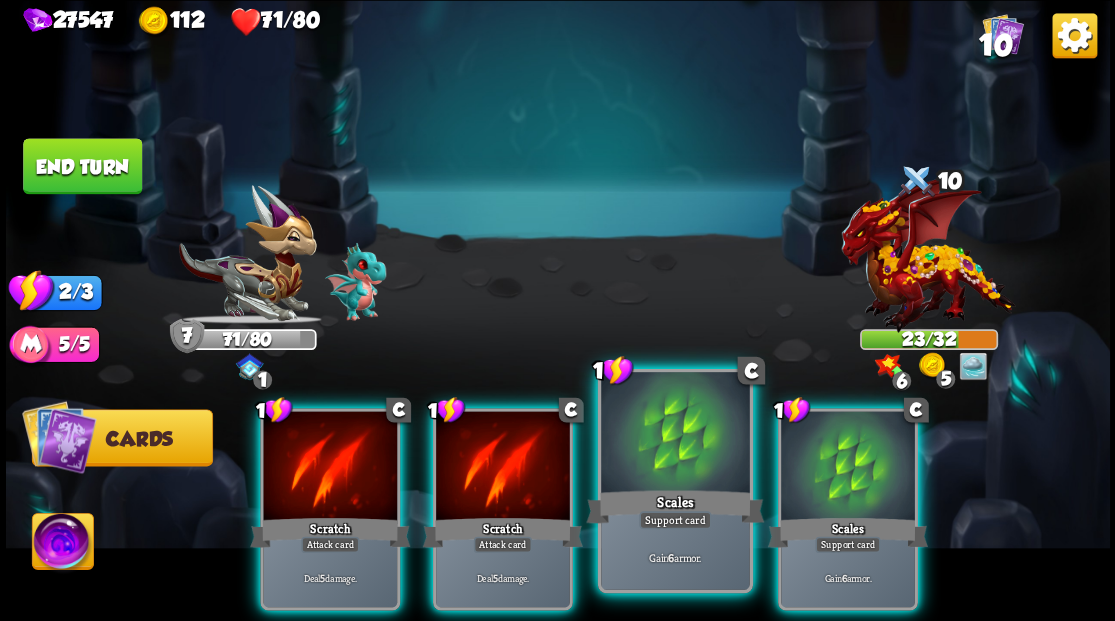 drag, startPoint x: 678, startPoint y: 430, endPoint x: 659, endPoint y: 351, distance: 81.25269 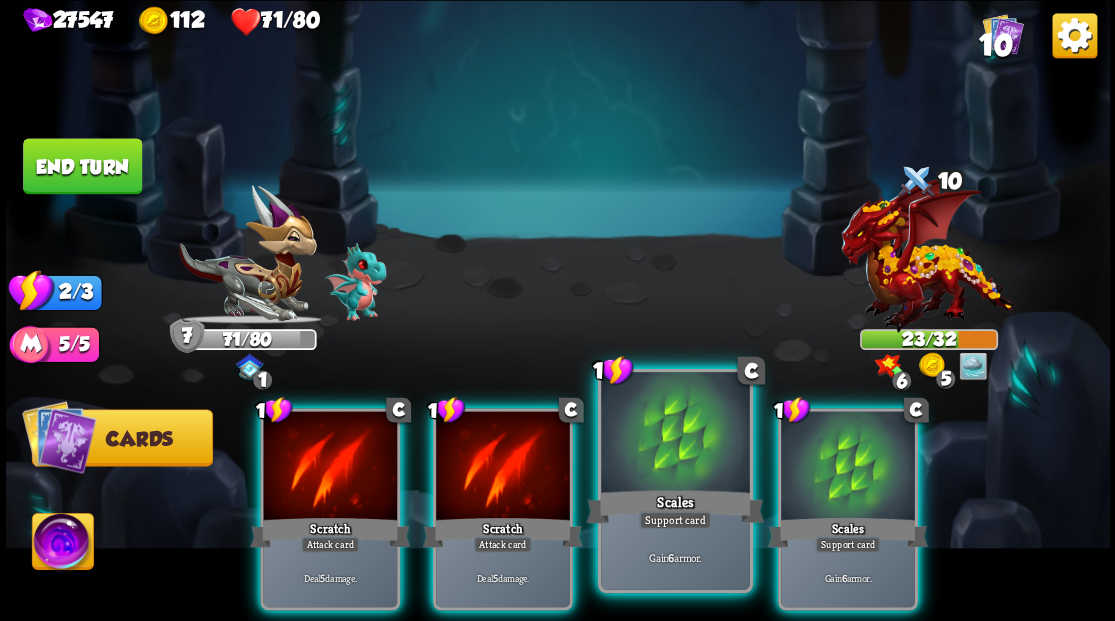 click at bounding box center [675, 434] 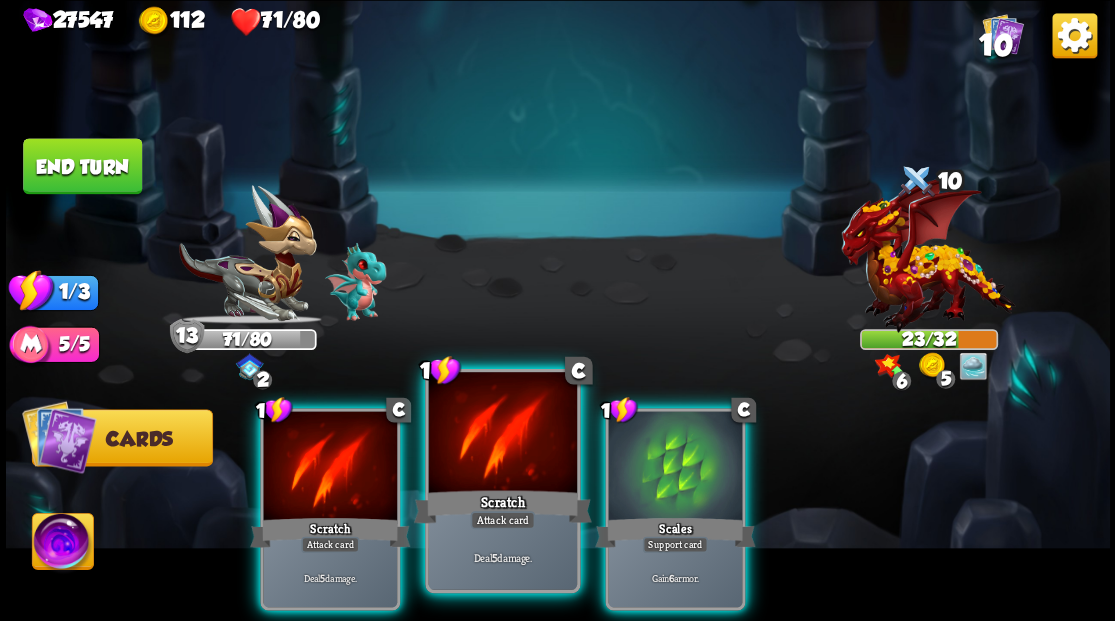 click at bounding box center (502, 434) 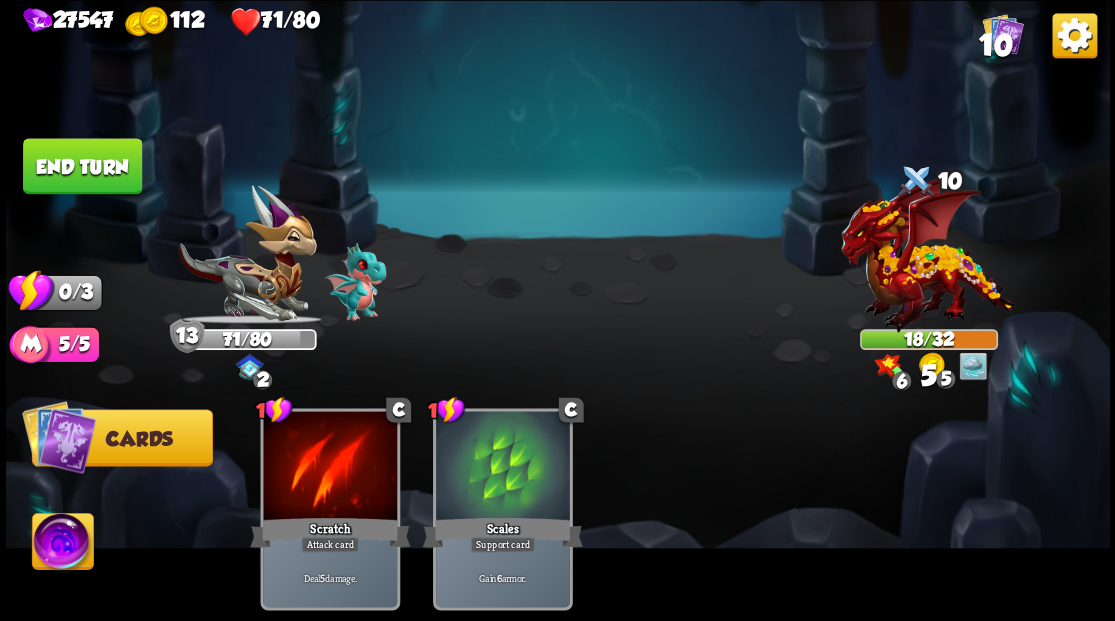 click on "End turn" at bounding box center [82, 166] 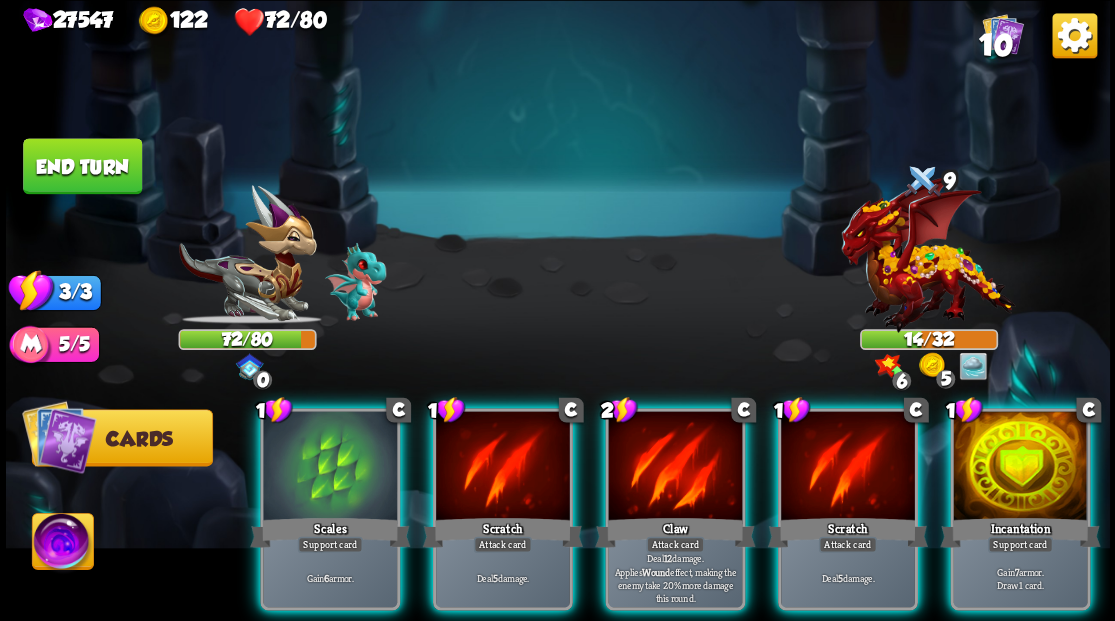 click on "Incantation" at bounding box center [1020, 532] 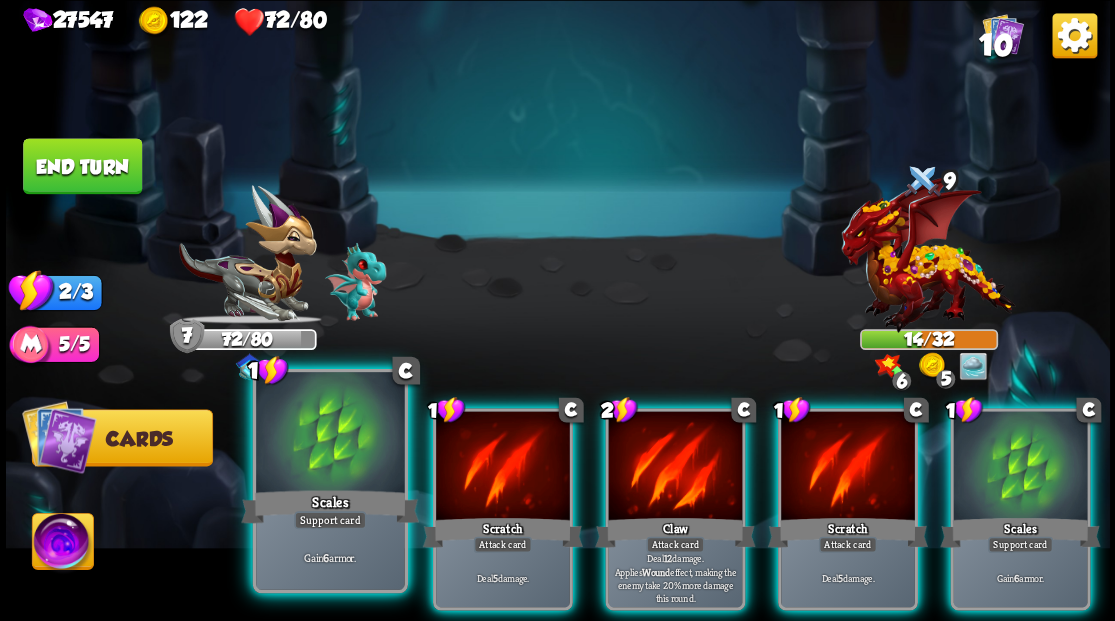 click at bounding box center [330, 434] 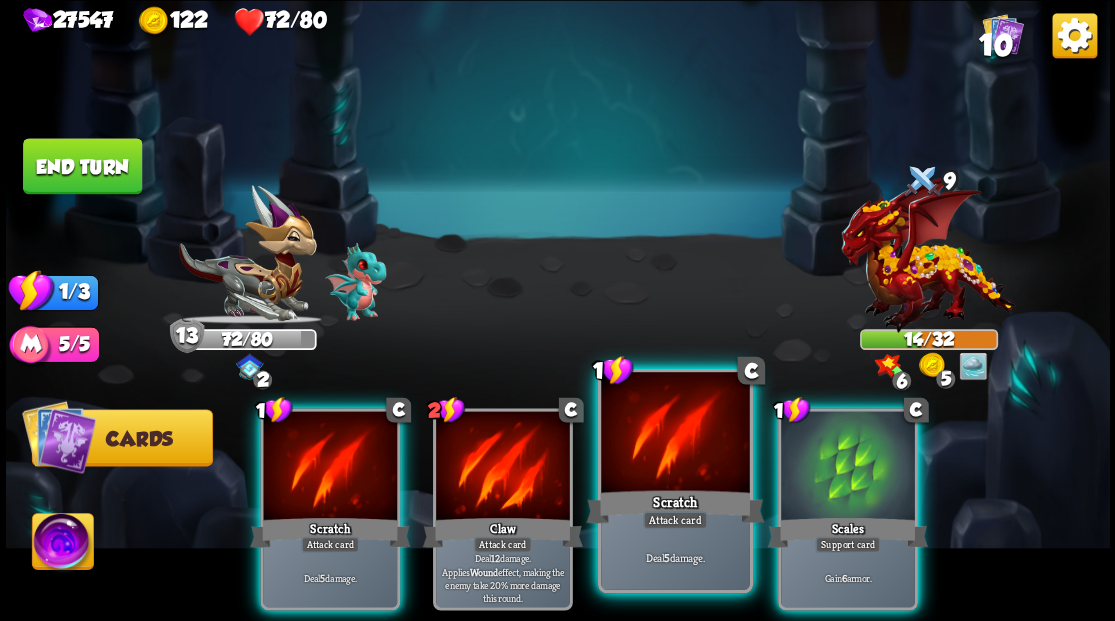 click at bounding box center (675, 434) 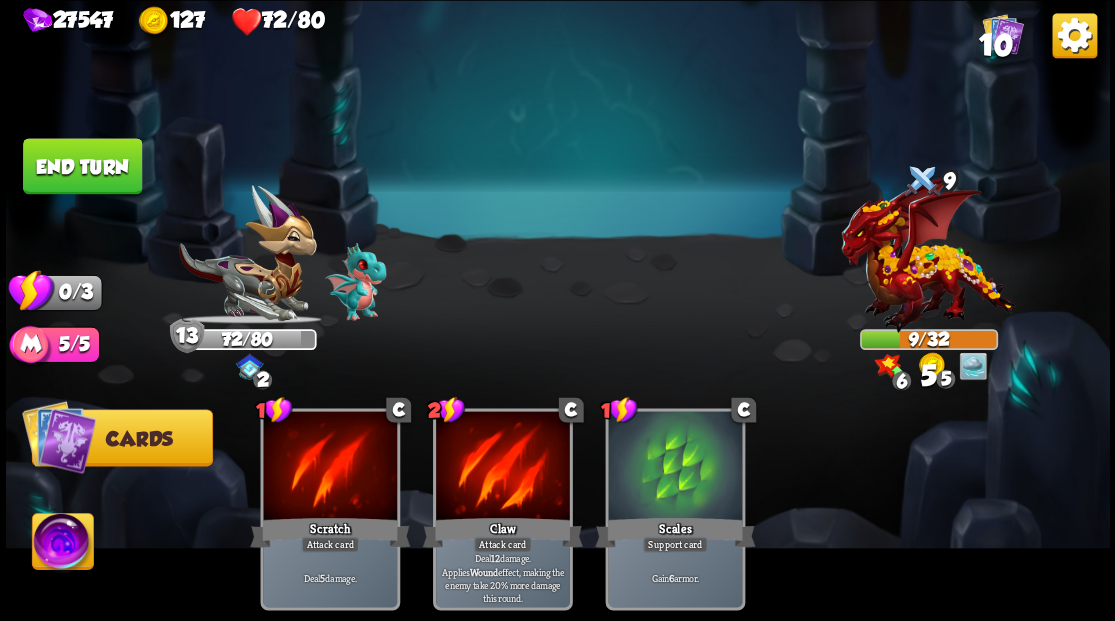 click on "End turn" at bounding box center [82, 166] 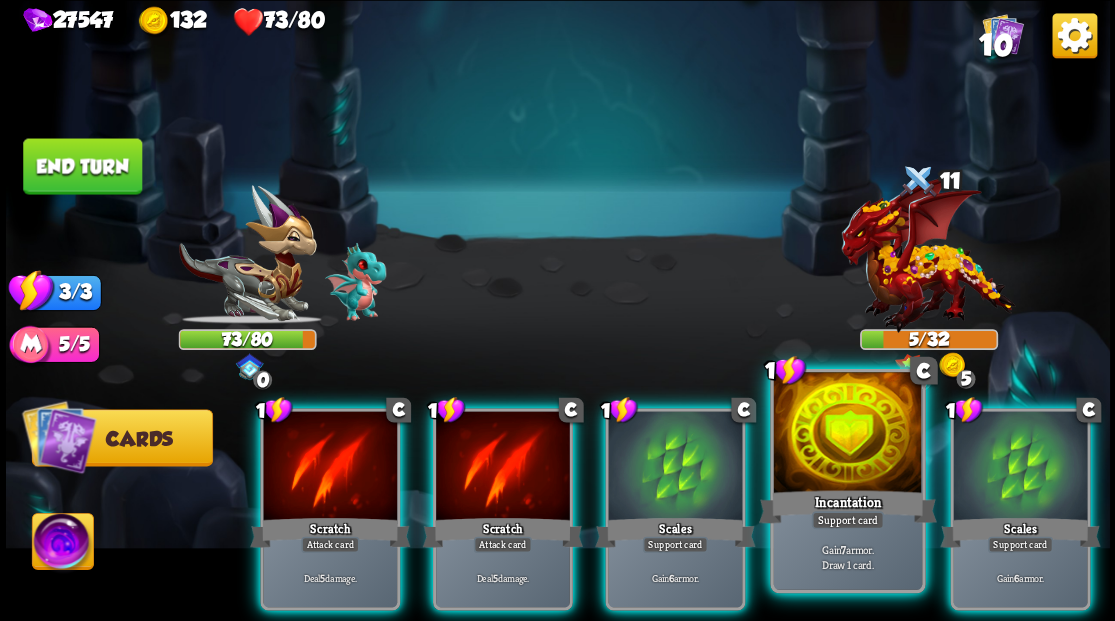 click at bounding box center [847, 434] 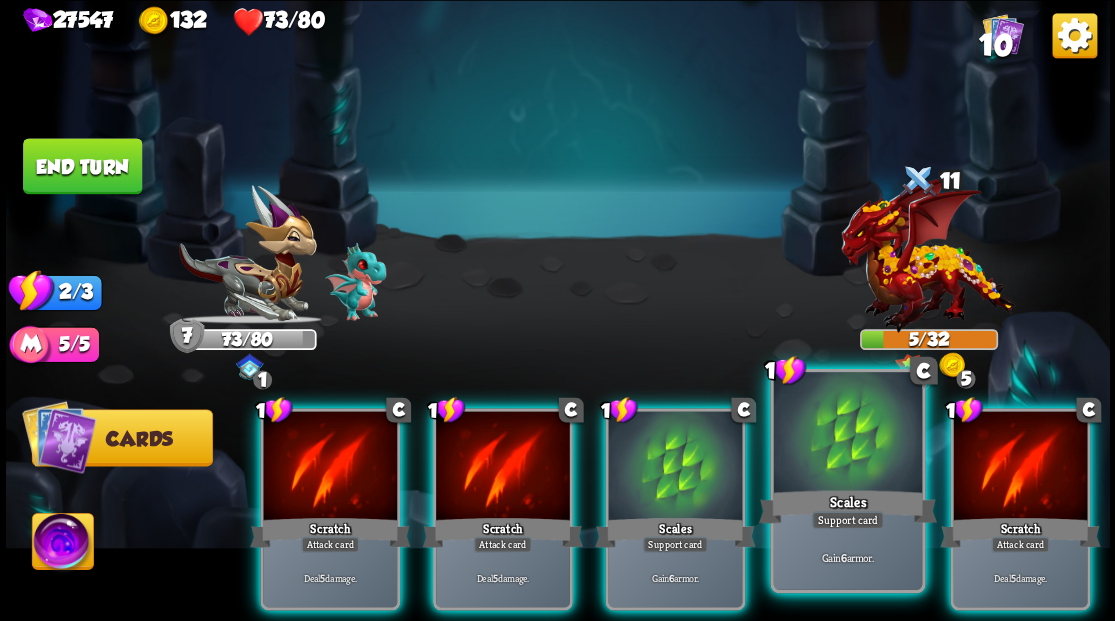 click at bounding box center [847, 434] 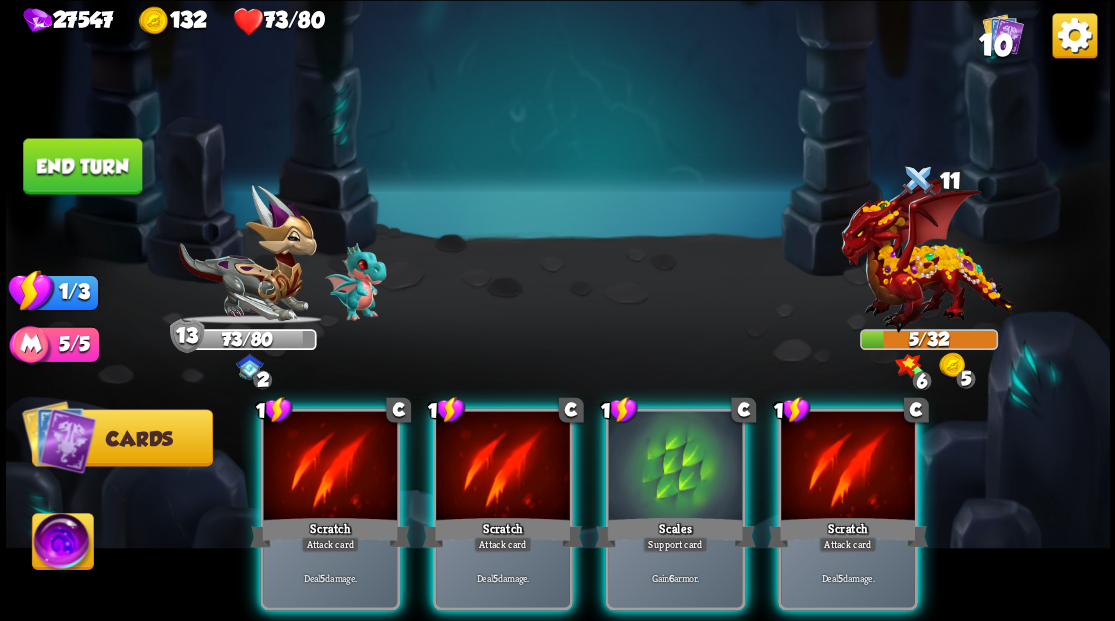 click on "End turn" at bounding box center (82, 166) 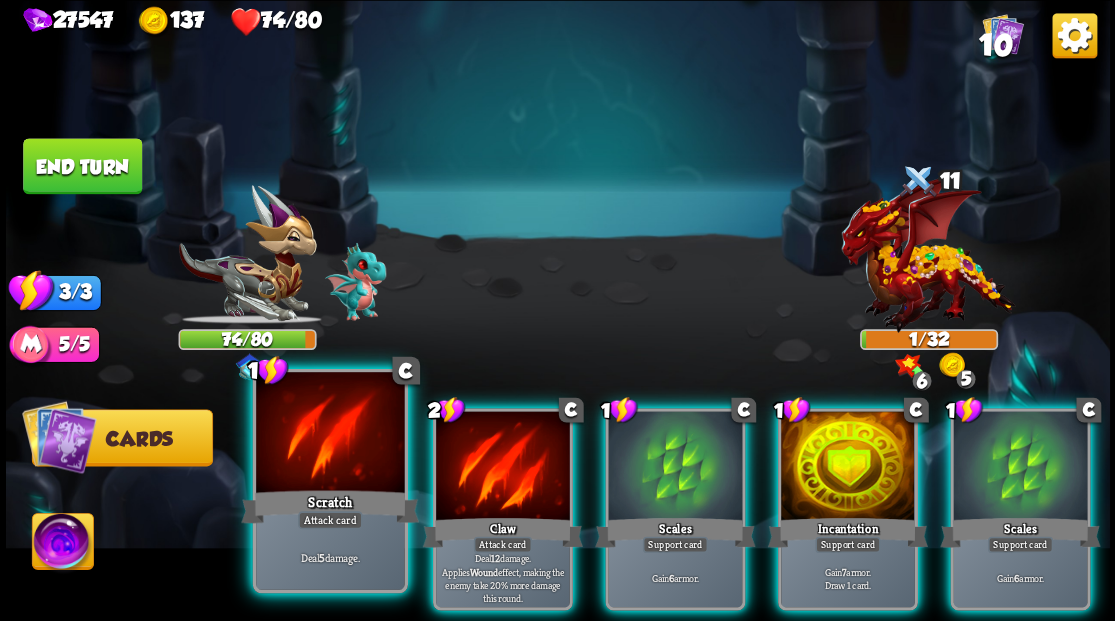 click at bounding box center [330, 434] 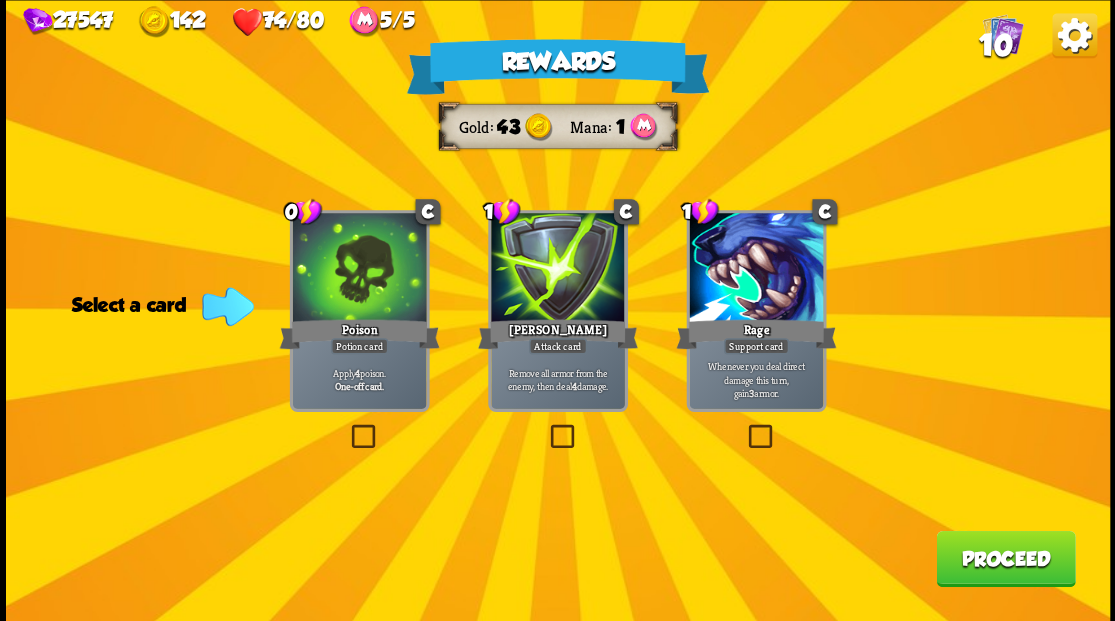click at bounding box center [546, 427] 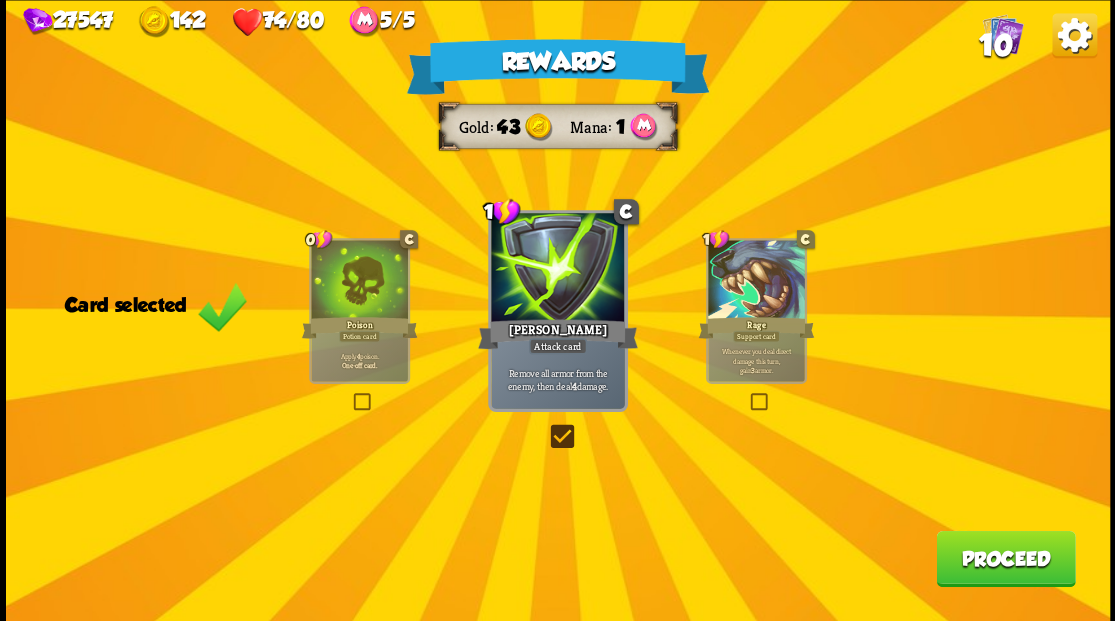 click on "Proceed" at bounding box center (1005, 558) 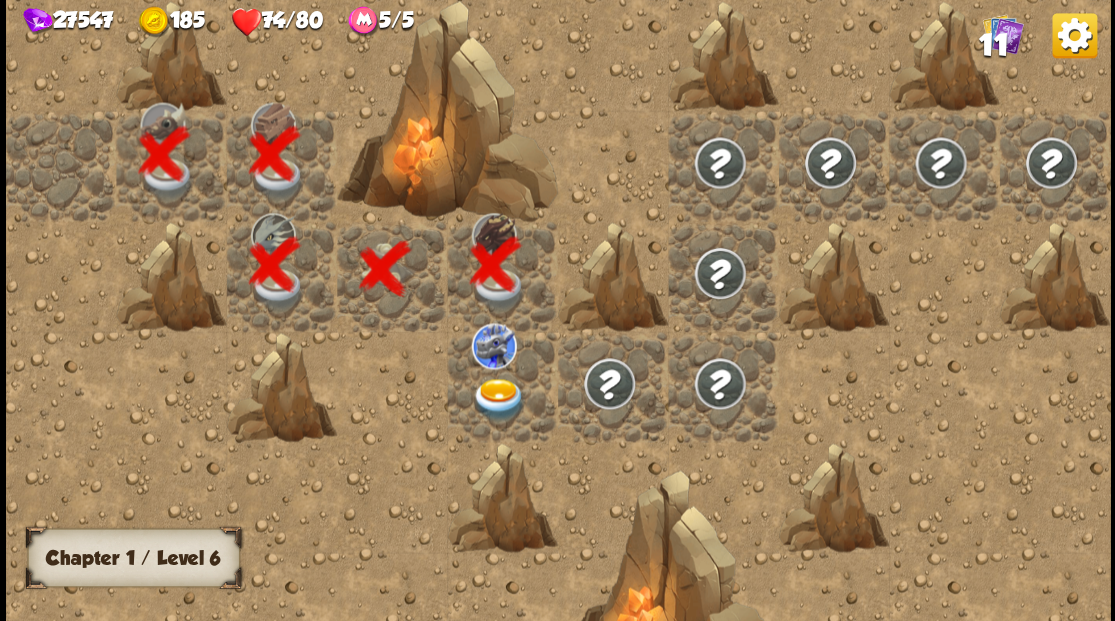 drag, startPoint x: 770, startPoint y: 334, endPoint x: 569, endPoint y: 318, distance: 201.6358 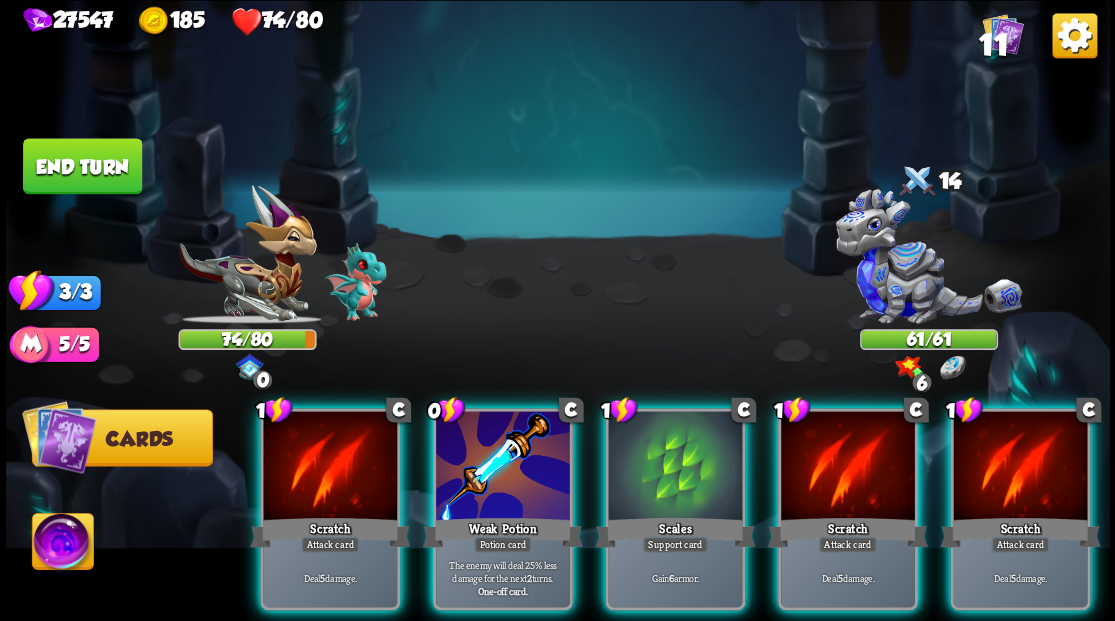 click at bounding box center (928, 263) 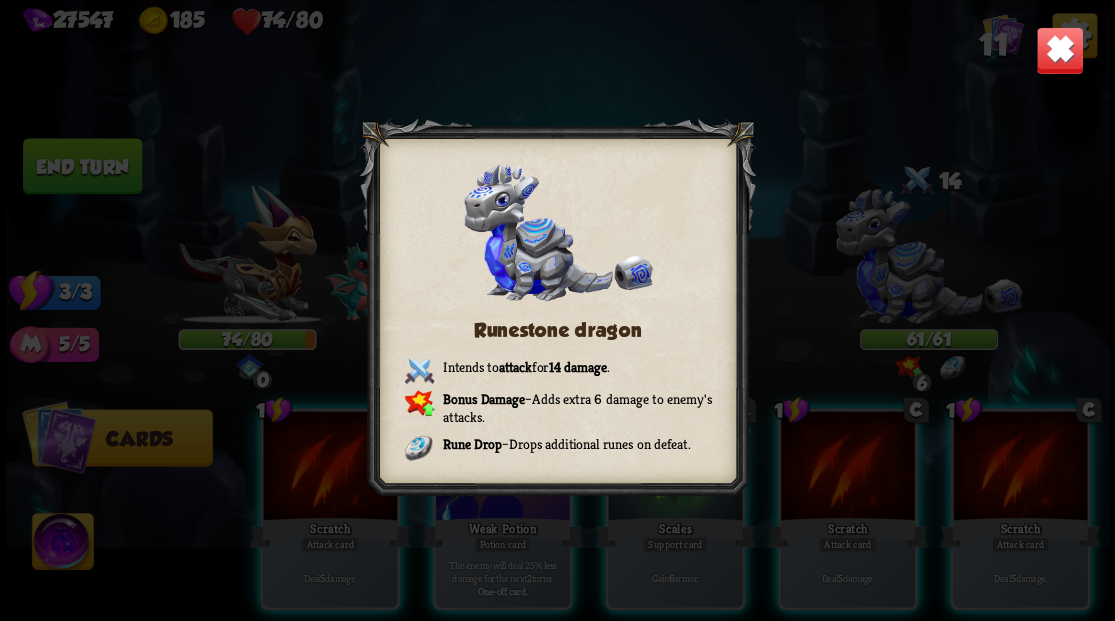 click on "Runestone dragon
Intends to  attack  for  14 damage .
Bonus Damage  –
Adds extra 6 damage to enemy's attacks.       Rune Drop
–
Drops additional runes on defeat." at bounding box center [558, 310] 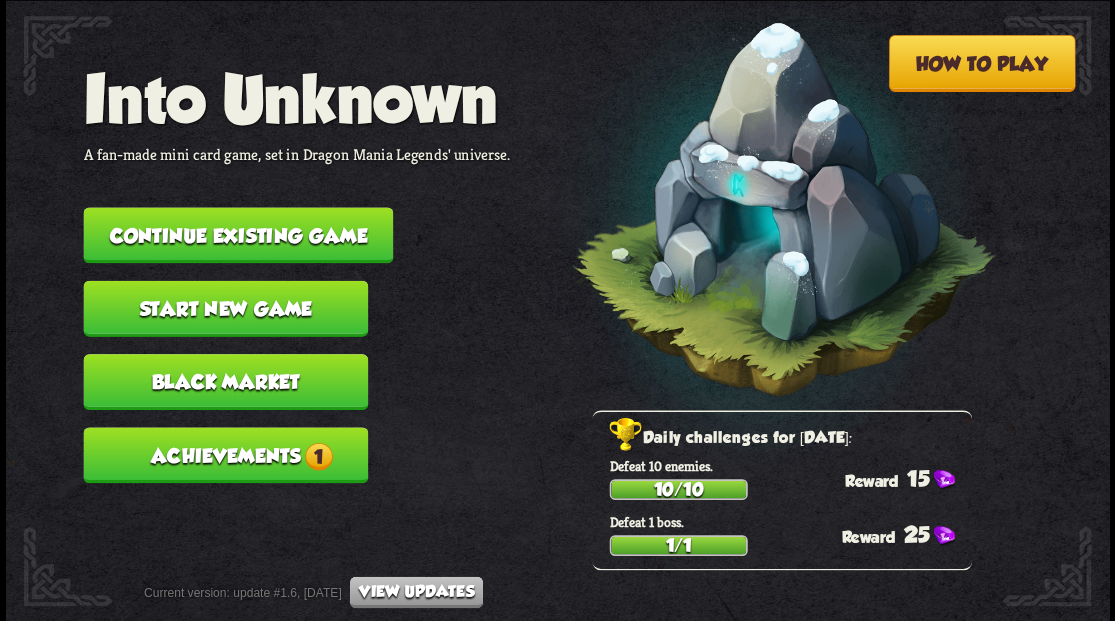 scroll, scrollTop: 0, scrollLeft: 0, axis: both 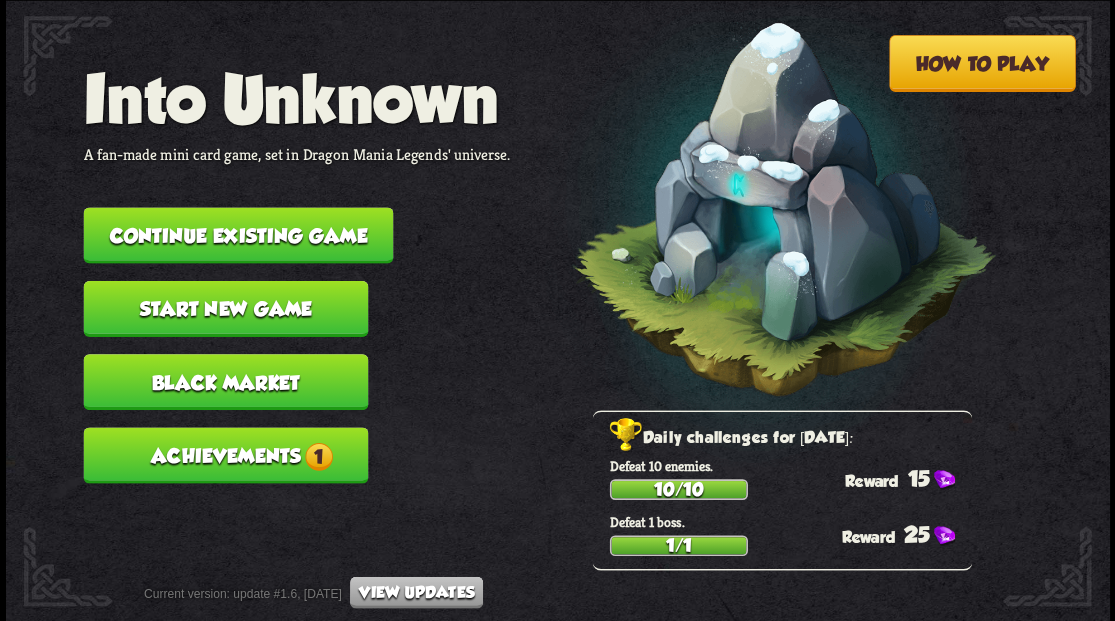 click on "Continue existing game" at bounding box center [238, 235] 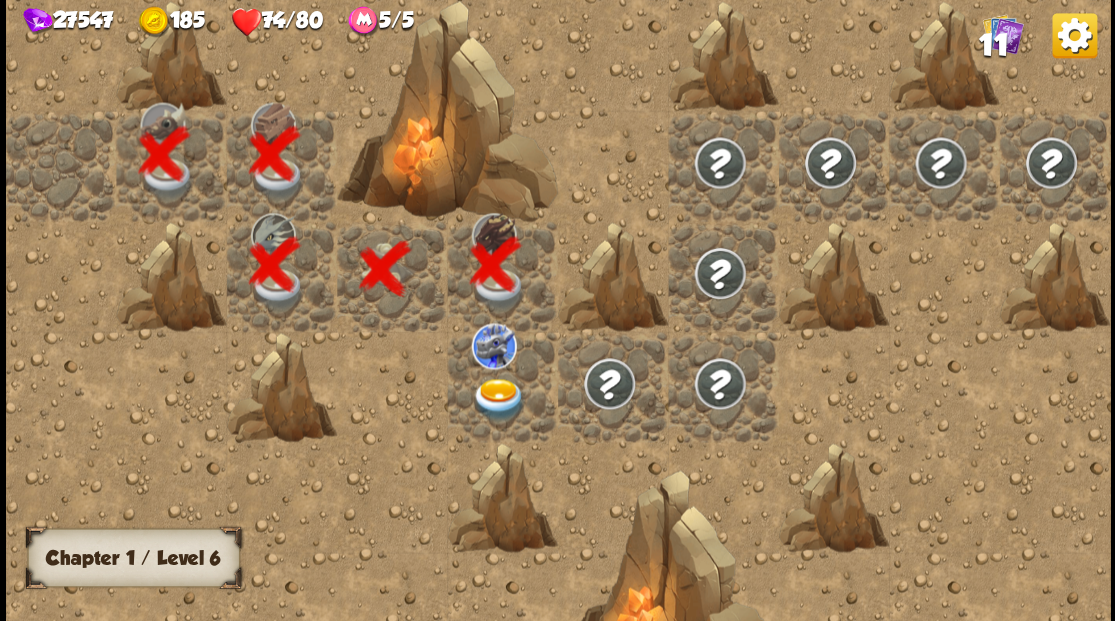 click at bounding box center [498, 399] 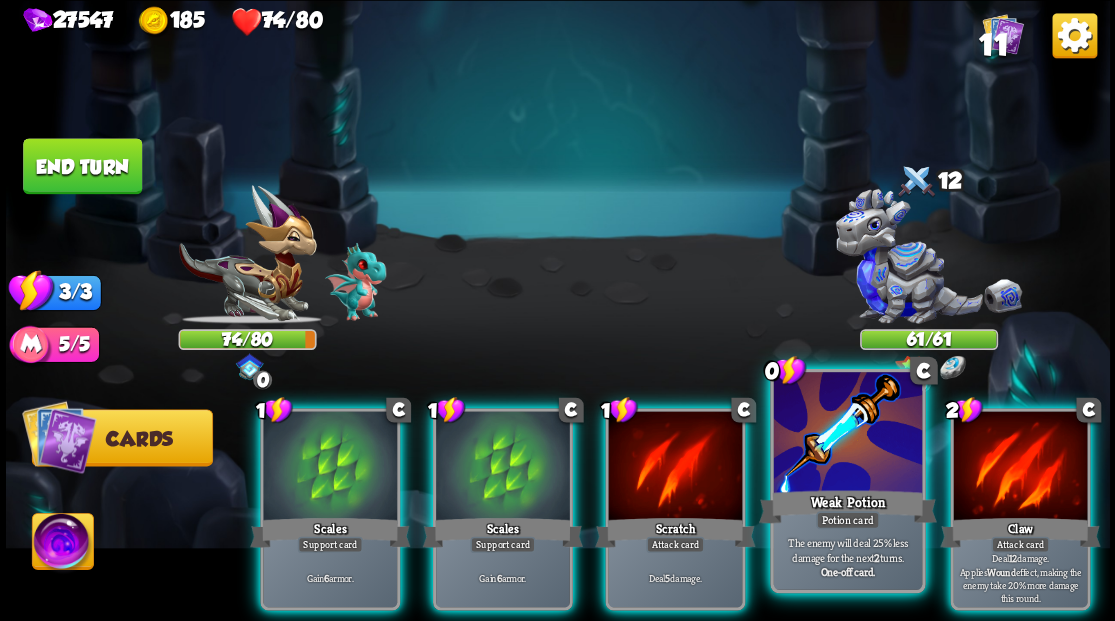 click at bounding box center (847, 434) 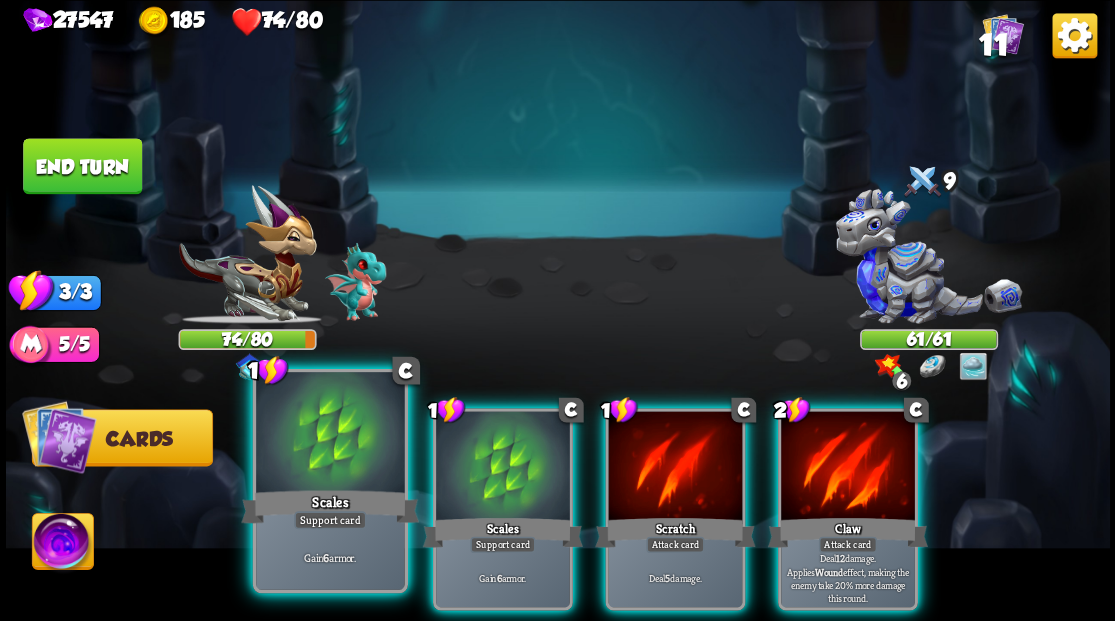 click at bounding box center [330, 434] 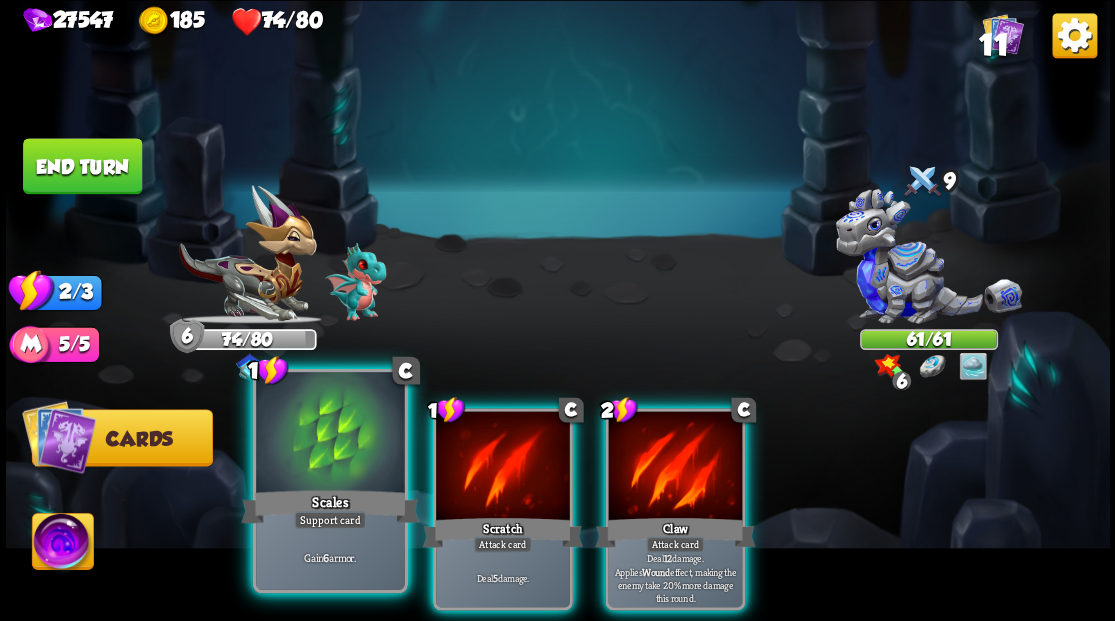 click at bounding box center [330, 434] 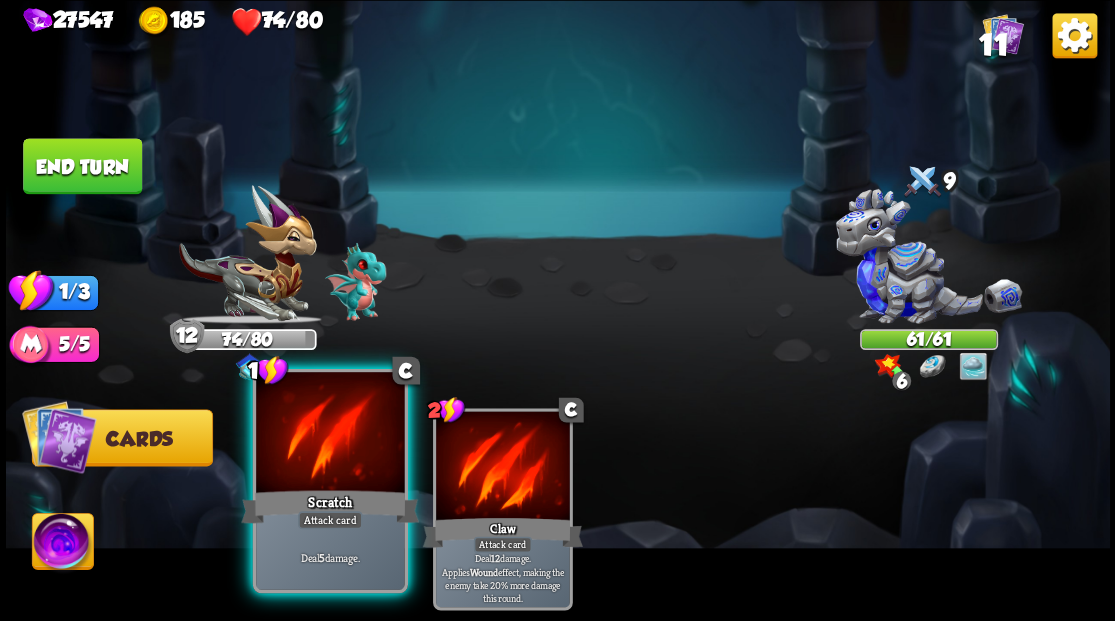 click at bounding box center [330, 434] 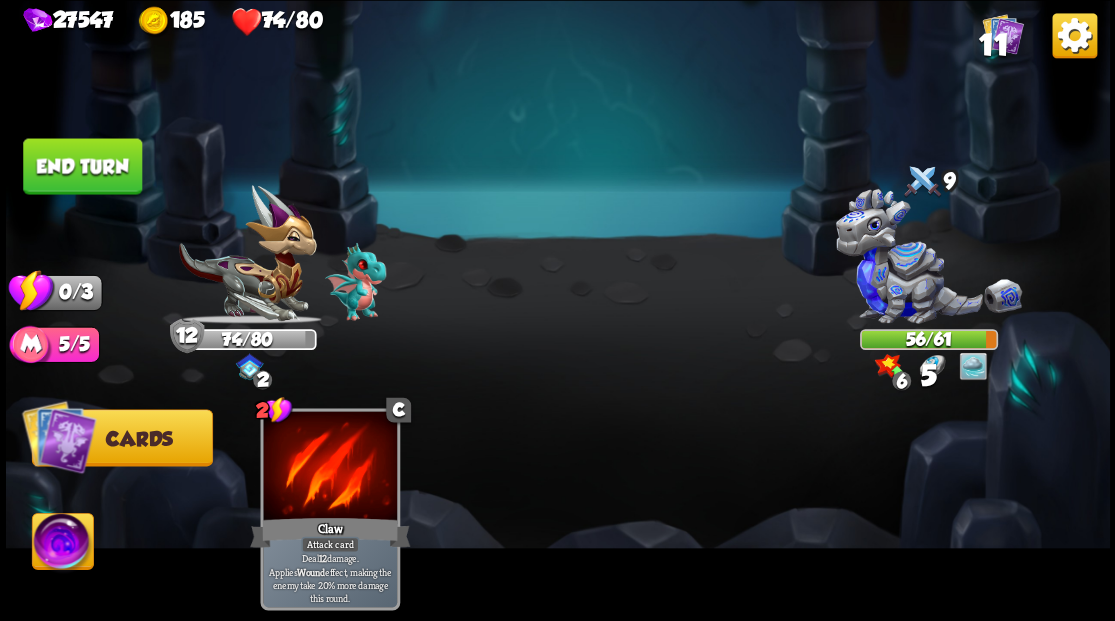 click on "End turn" at bounding box center (82, 166) 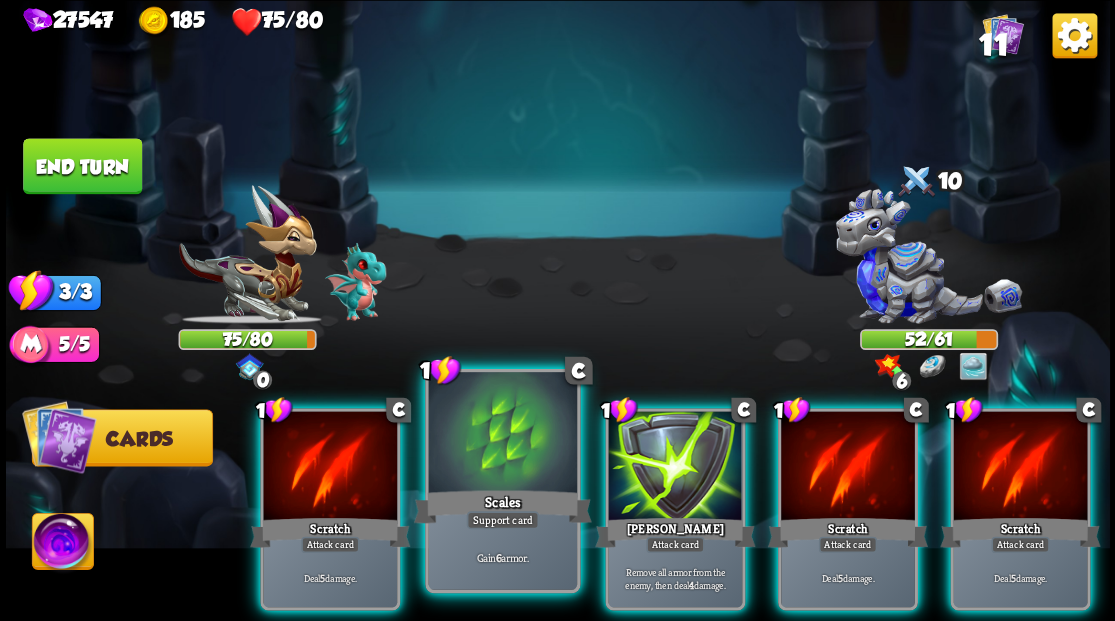 click at bounding box center (502, 434) 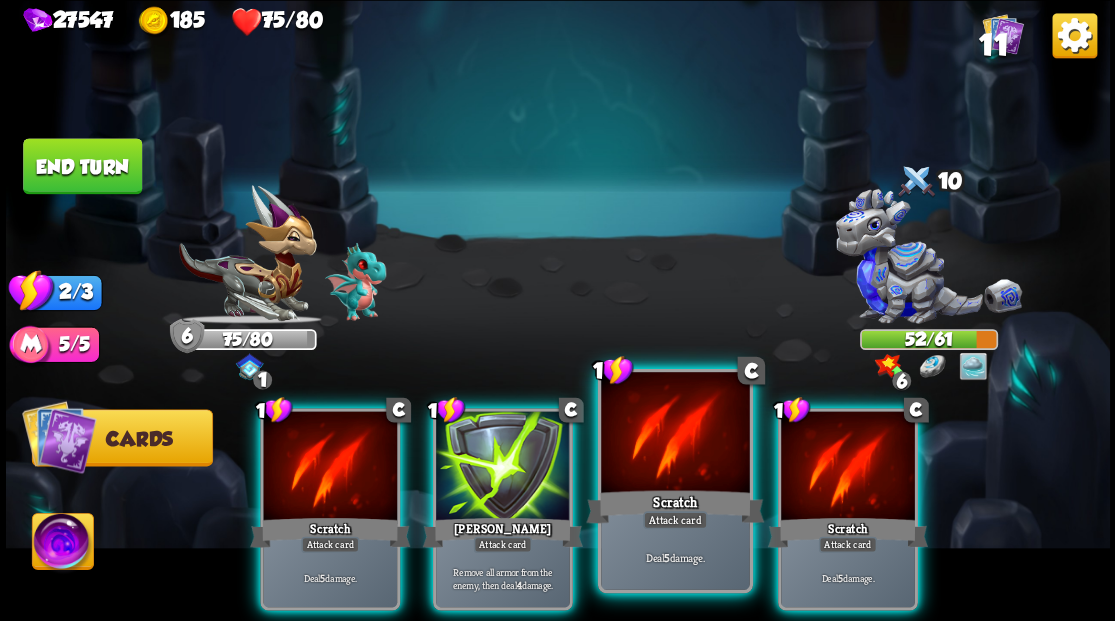 click on "Scratch" at bounding box center (675, 506) 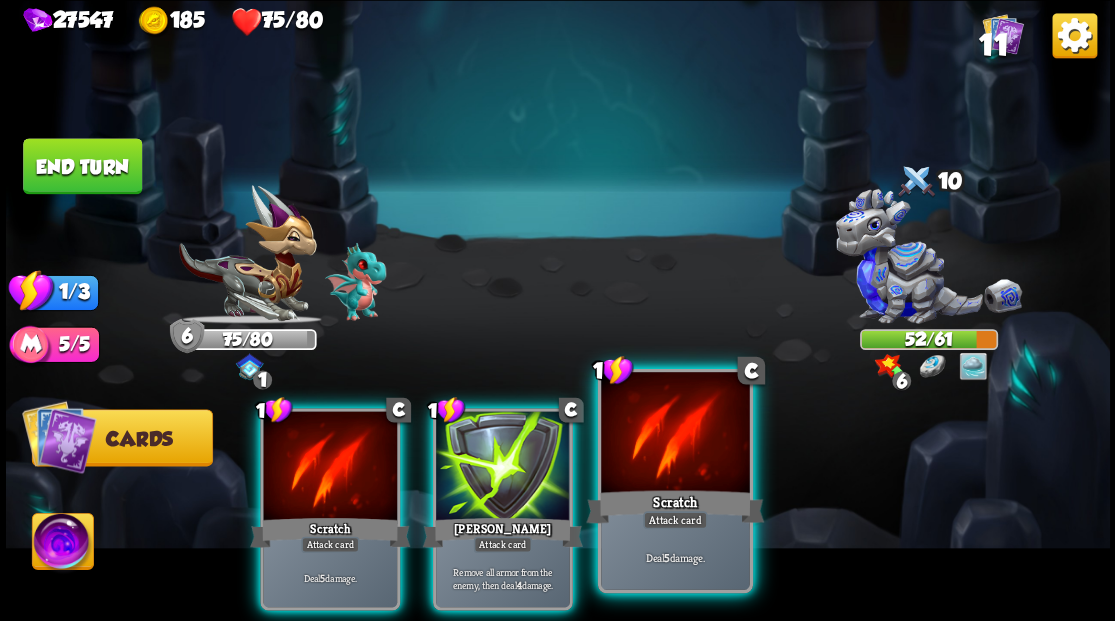 click on "Scratch" at bounding box center (675, 506) 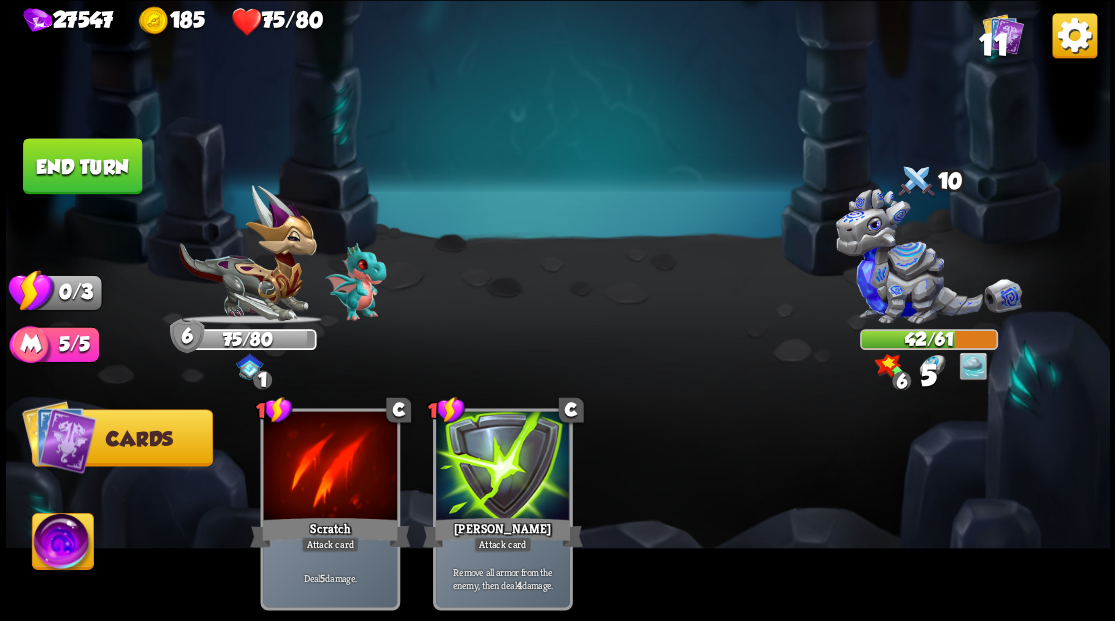click on "End turn" at bounding box center [82, 166] 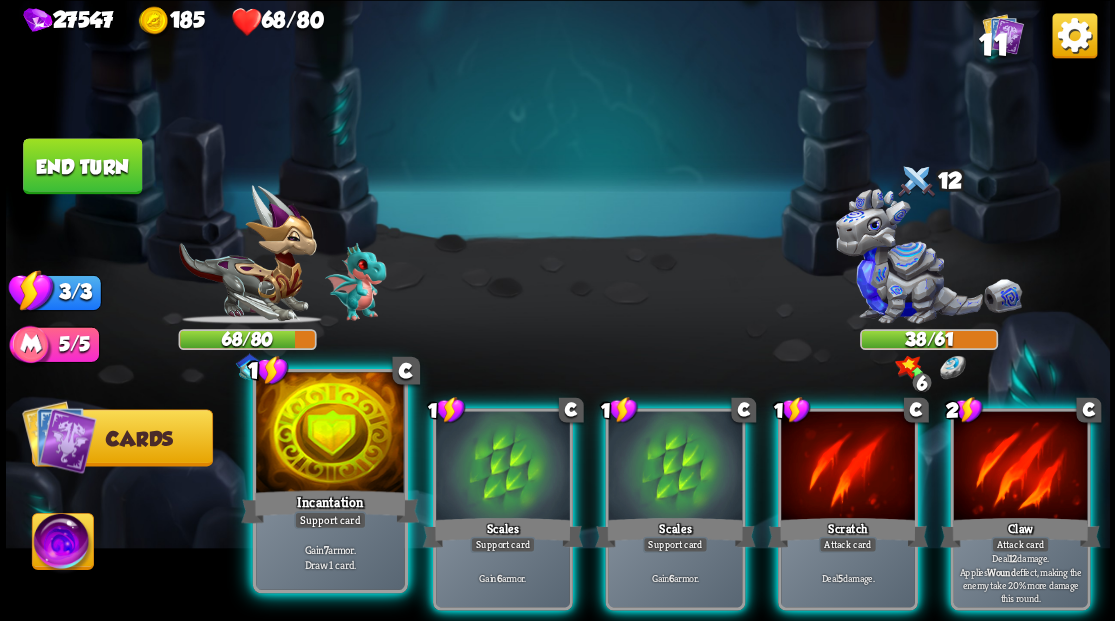 click at bounding box center (330, 434) 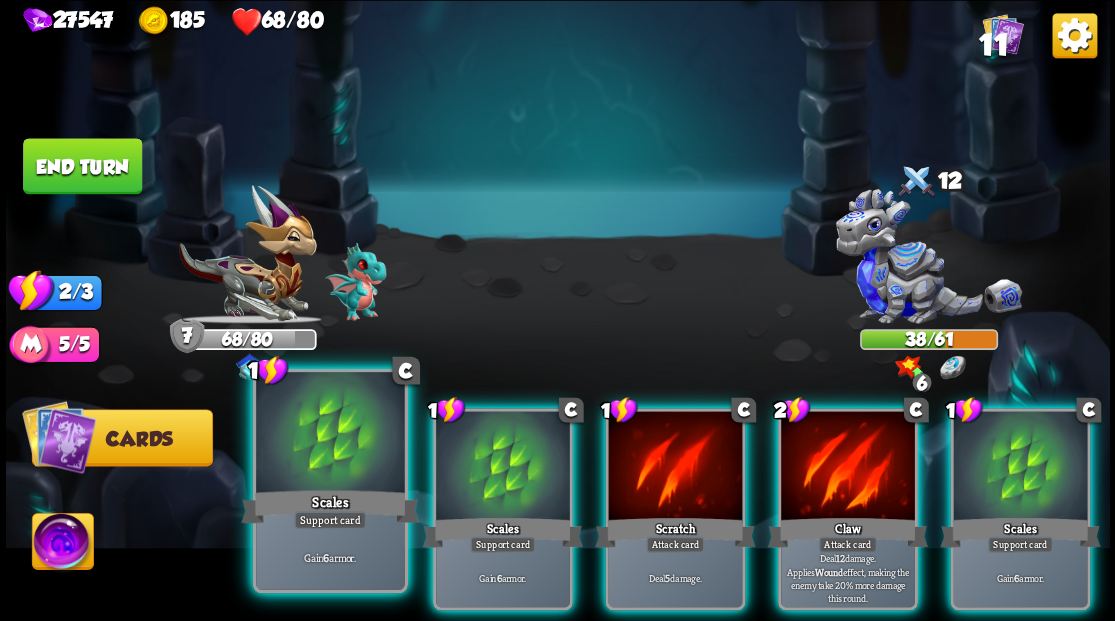 click at bounding box center [330, 434] 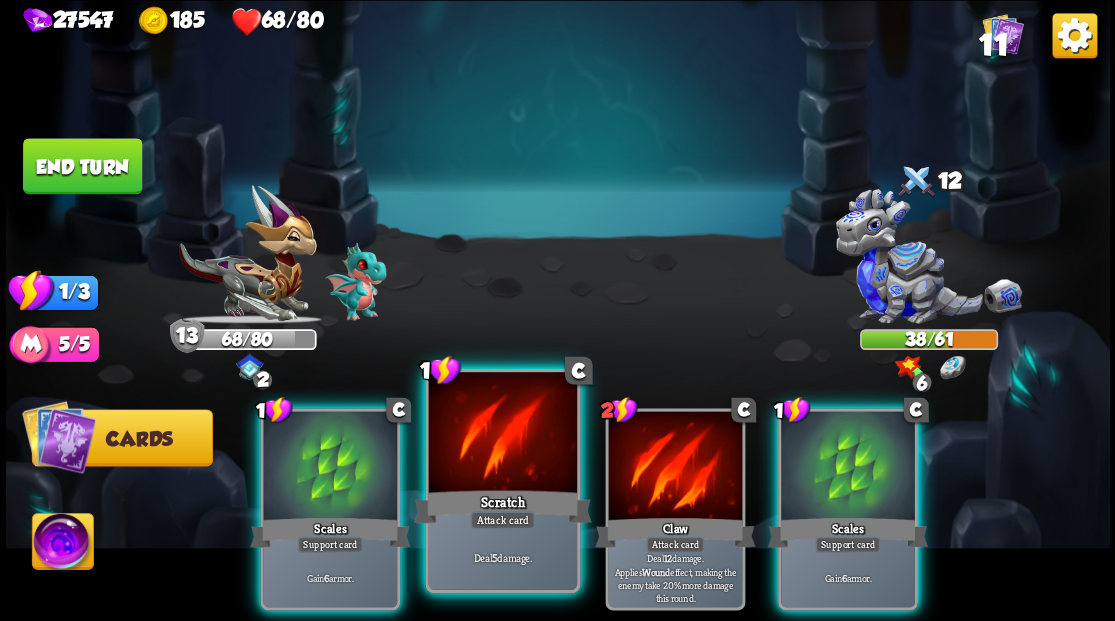 click at bounding box center [502, 434] 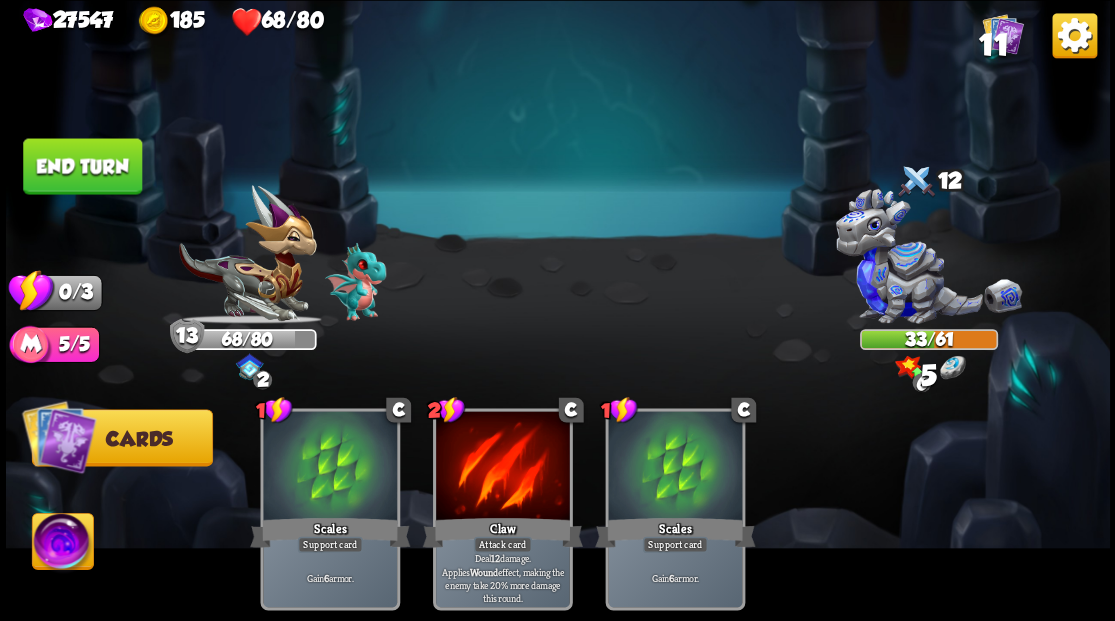 click on "End turn" at bounding box center (82, 166) 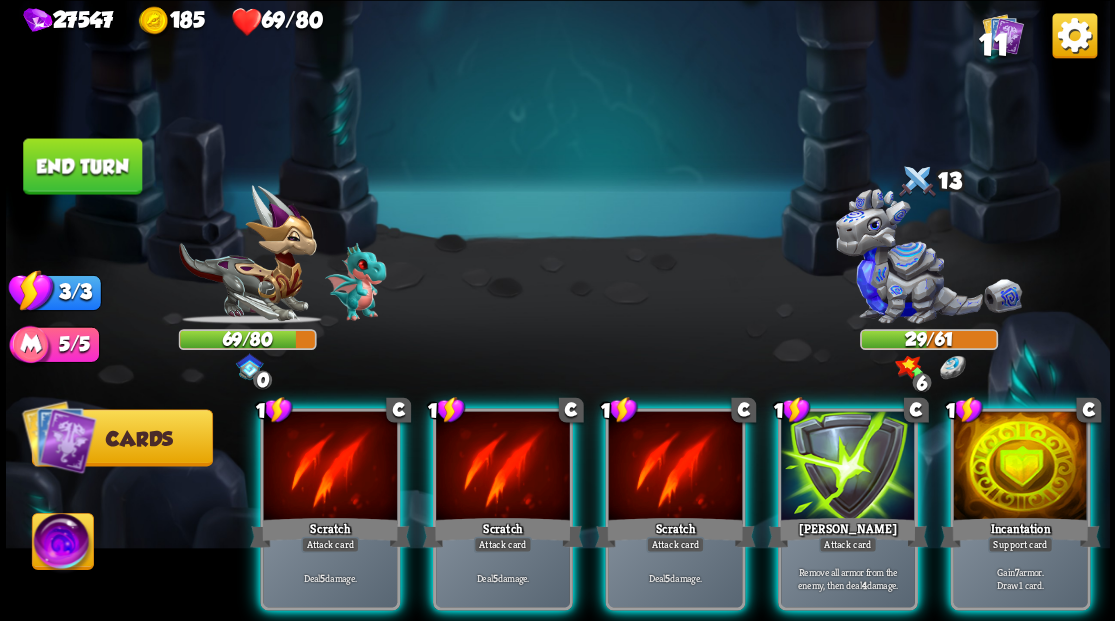 click on "Incantation" at bounding box center [1020, 532] 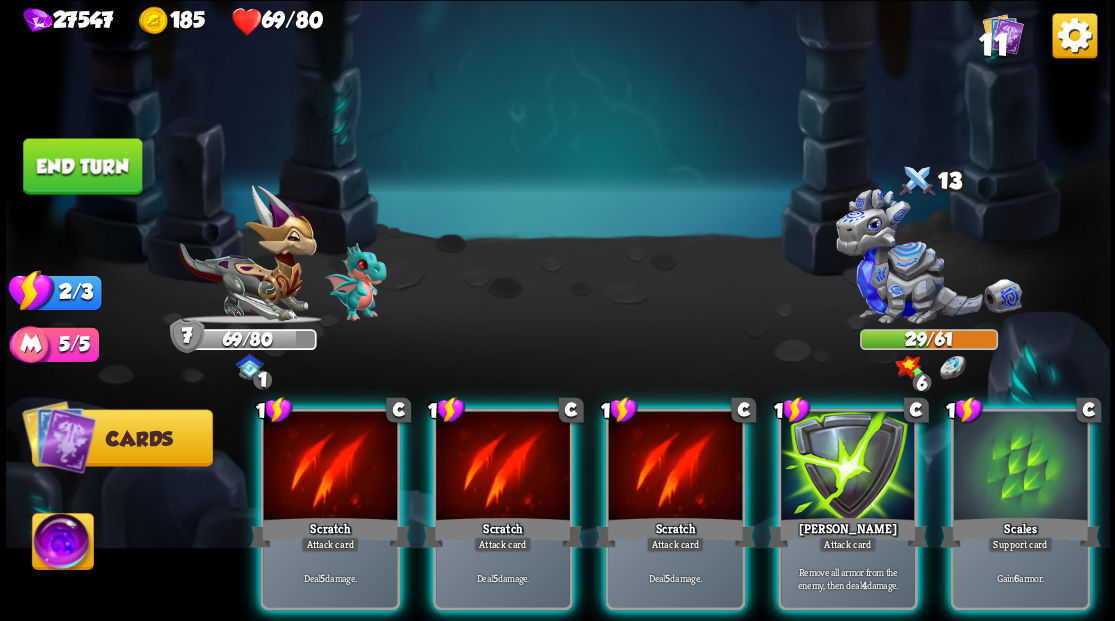 click at bounding box center (1020, 467) 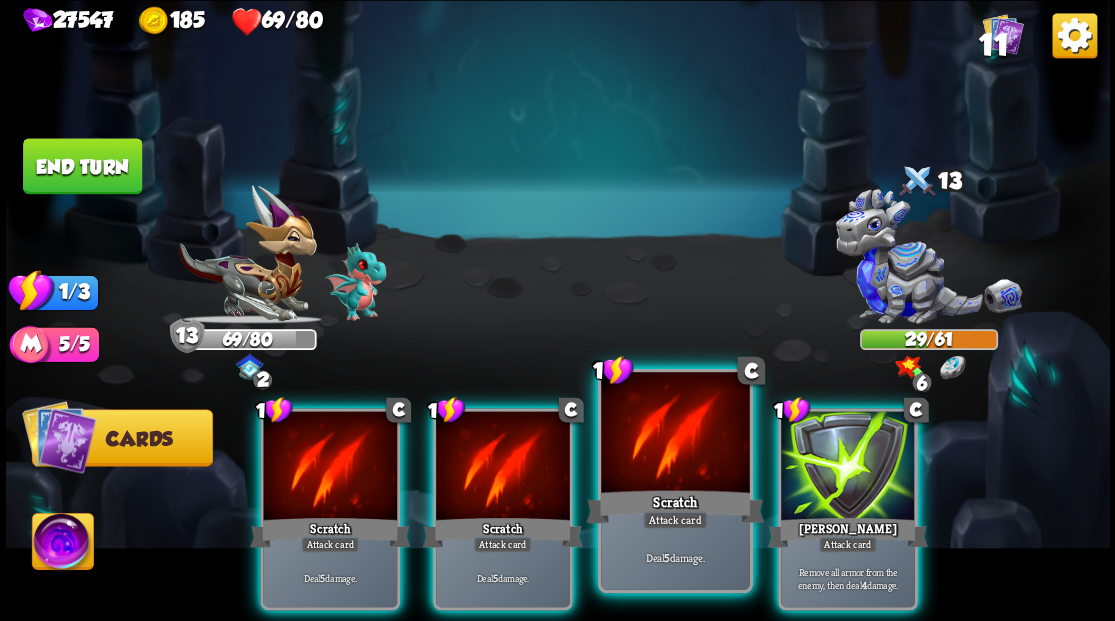 click at bounding box center [675, 434] 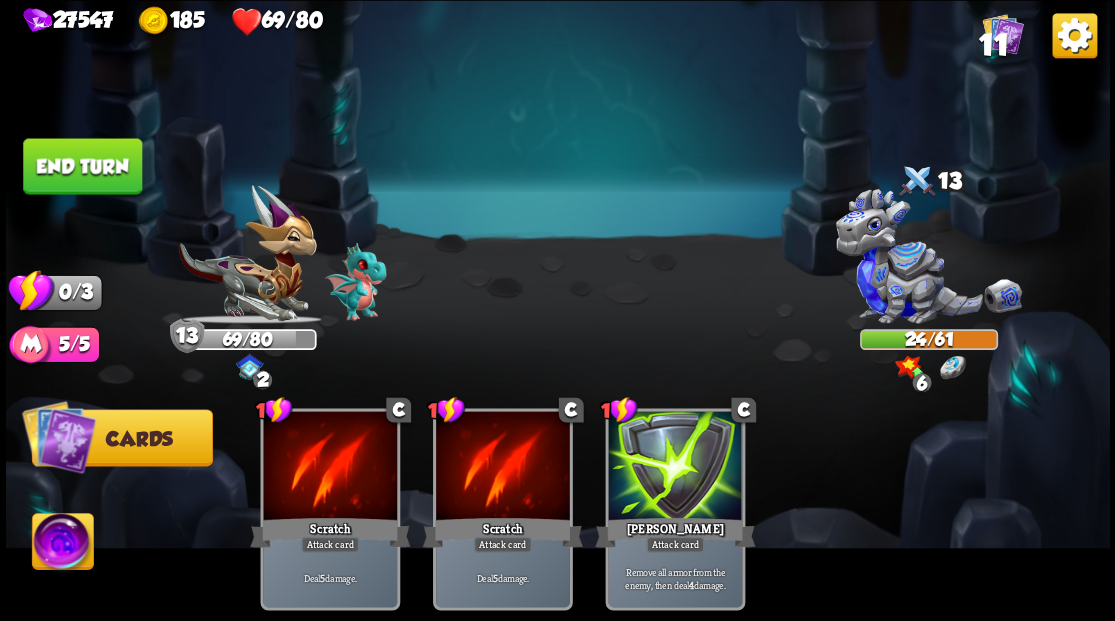 click on "End turn" at bounding box center [82, 166] 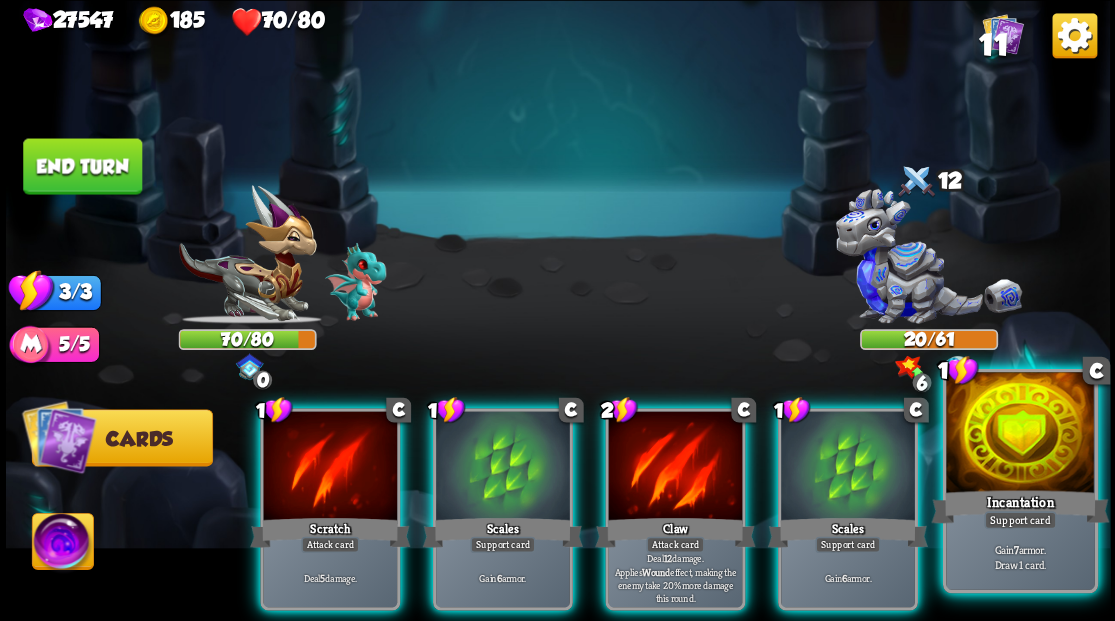 click at bounding box center [1020, 434] 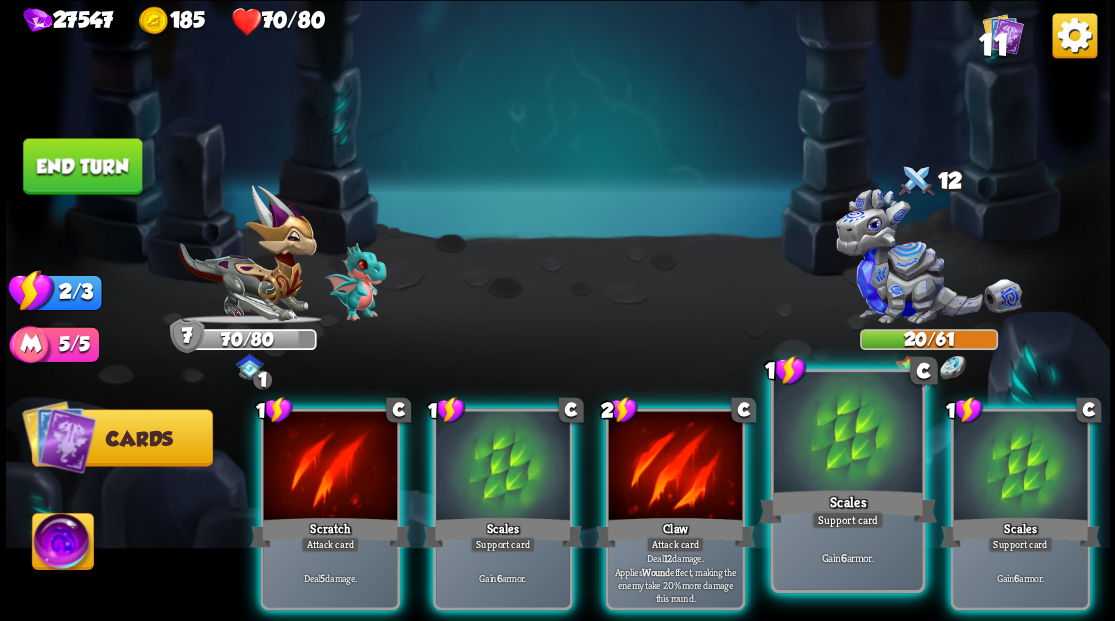 click at bounding box center [847, 434] 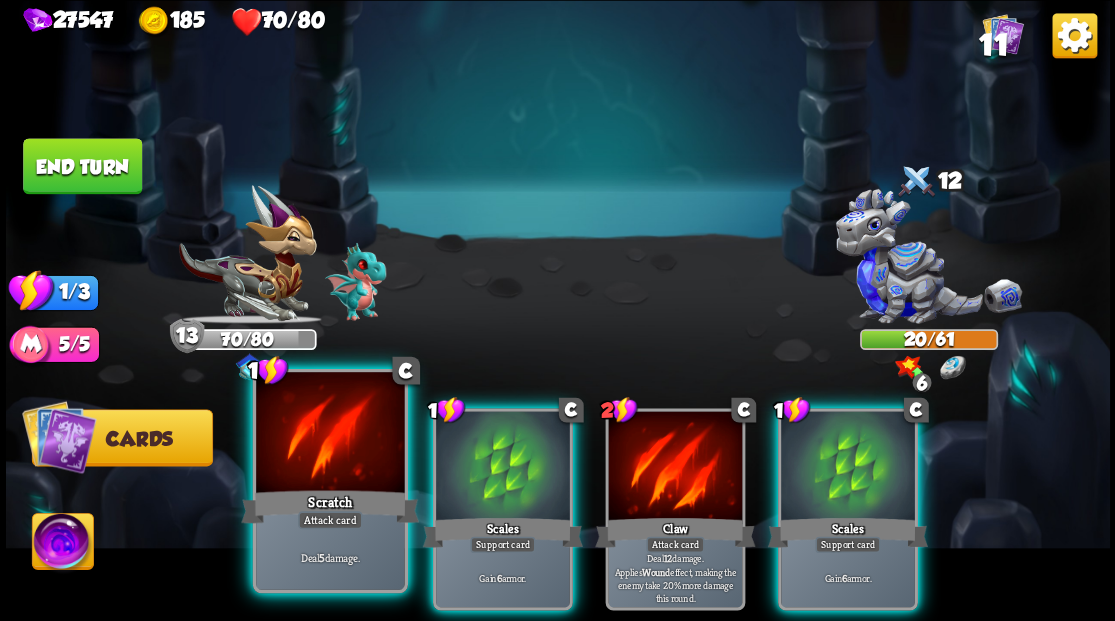 click at bounding box center (330, 434) 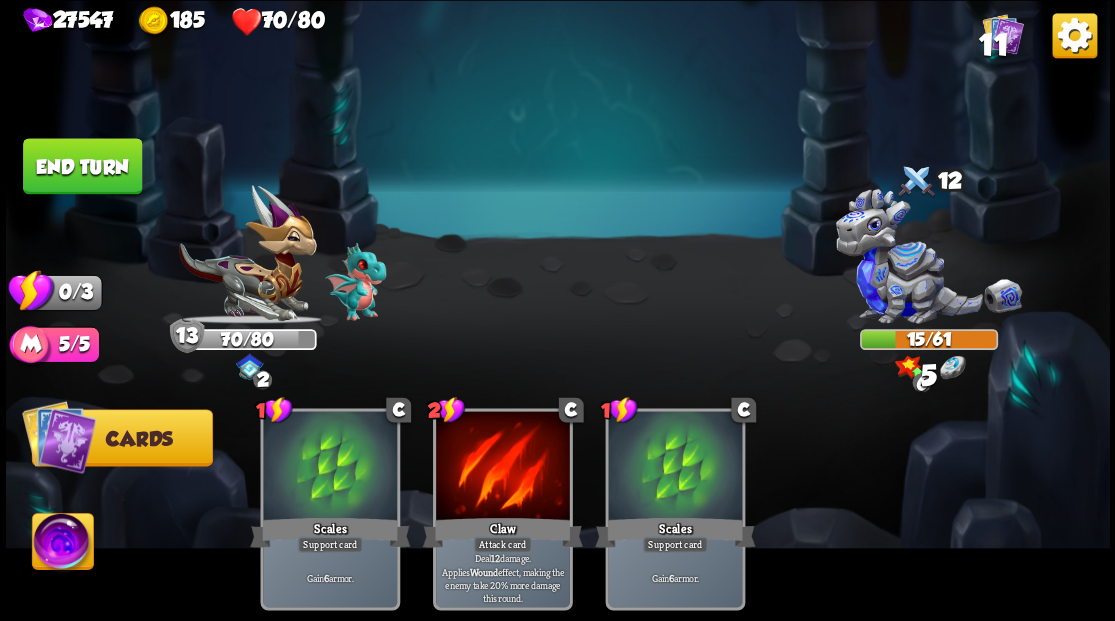 click on "End turn" at bounding box center [82, 166] 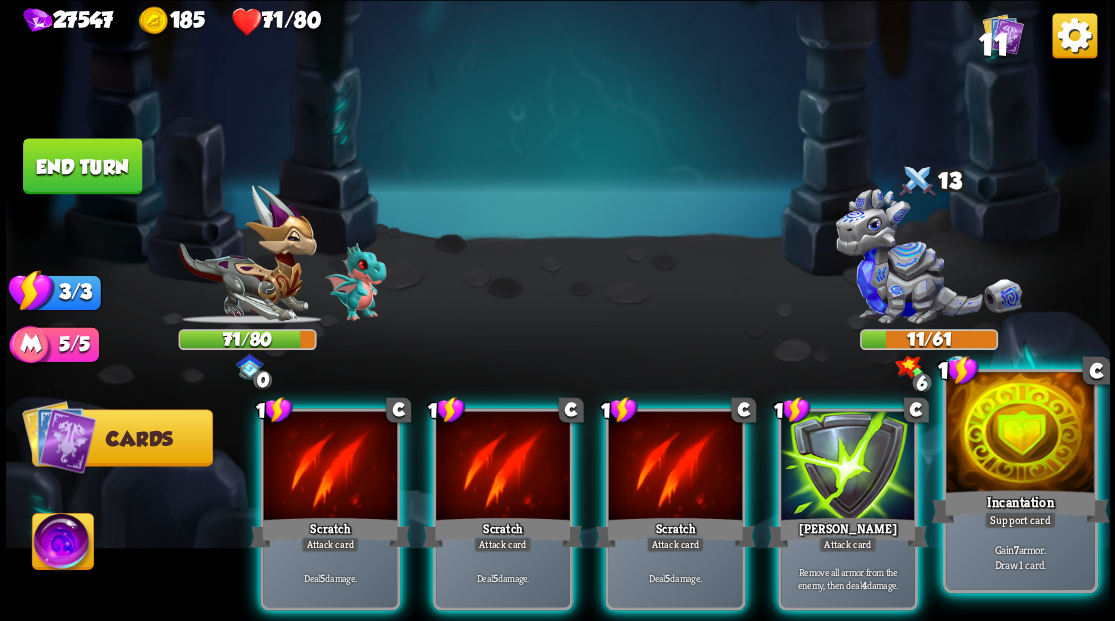 click at bounding box center [1020, 434] 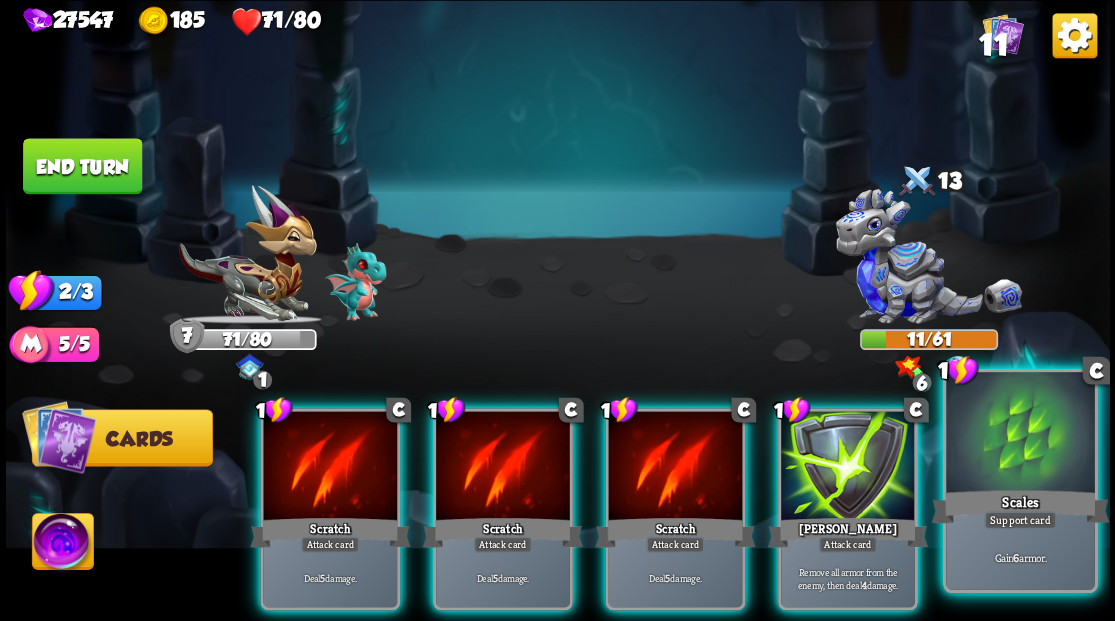 click at bounding box center [1020, 434] 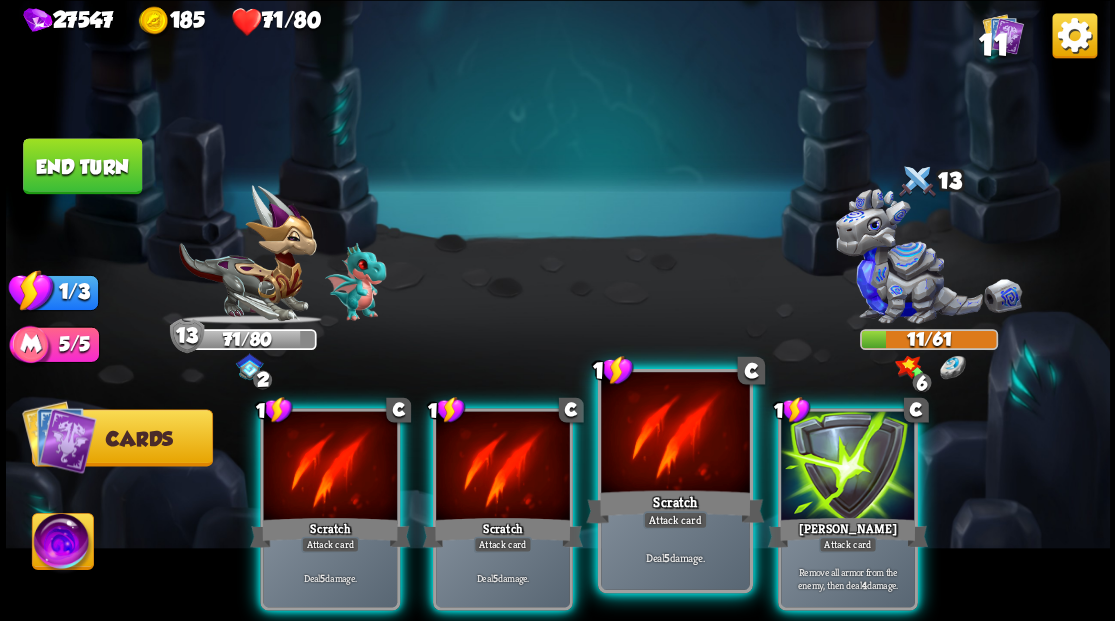 click at bounding box center [675, 434] 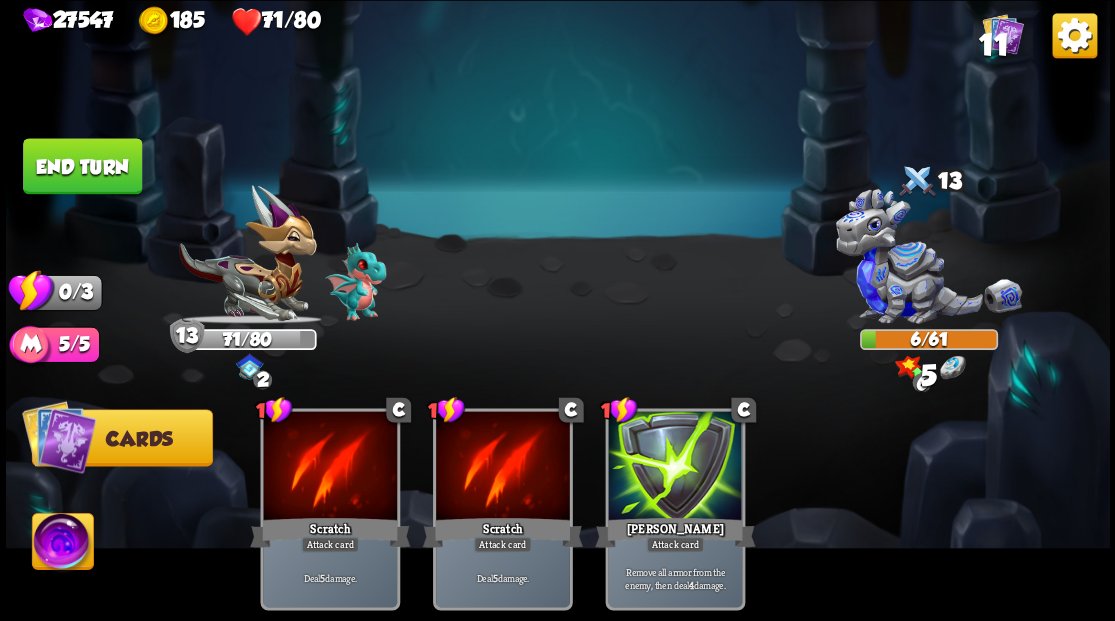 click on "End turn" at bounding box center [82, 166] 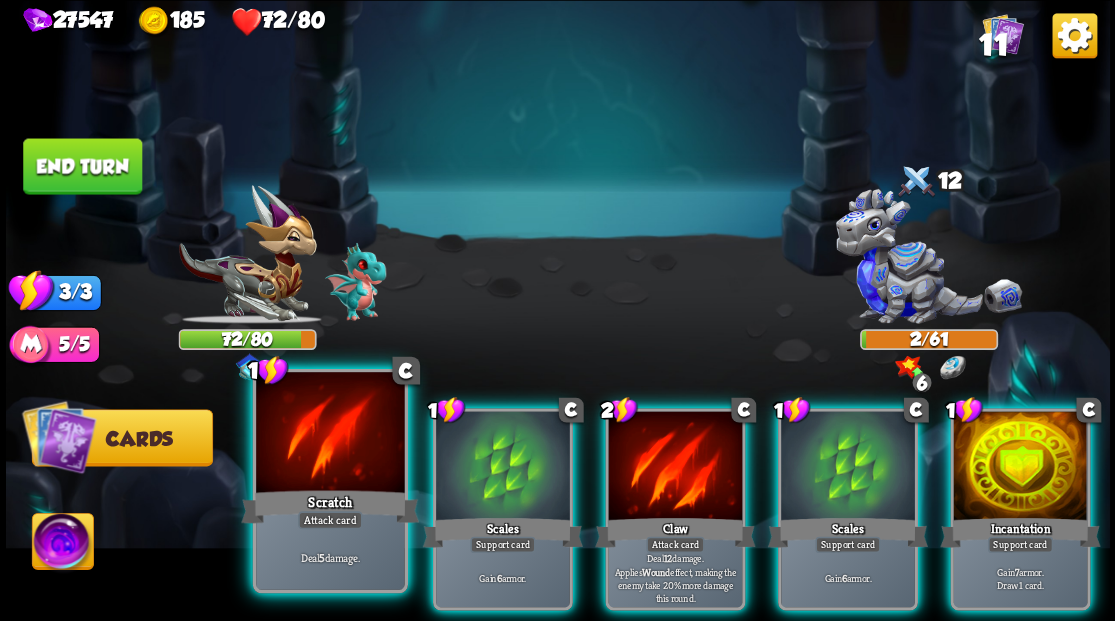 click at bounding box center (330, 434) 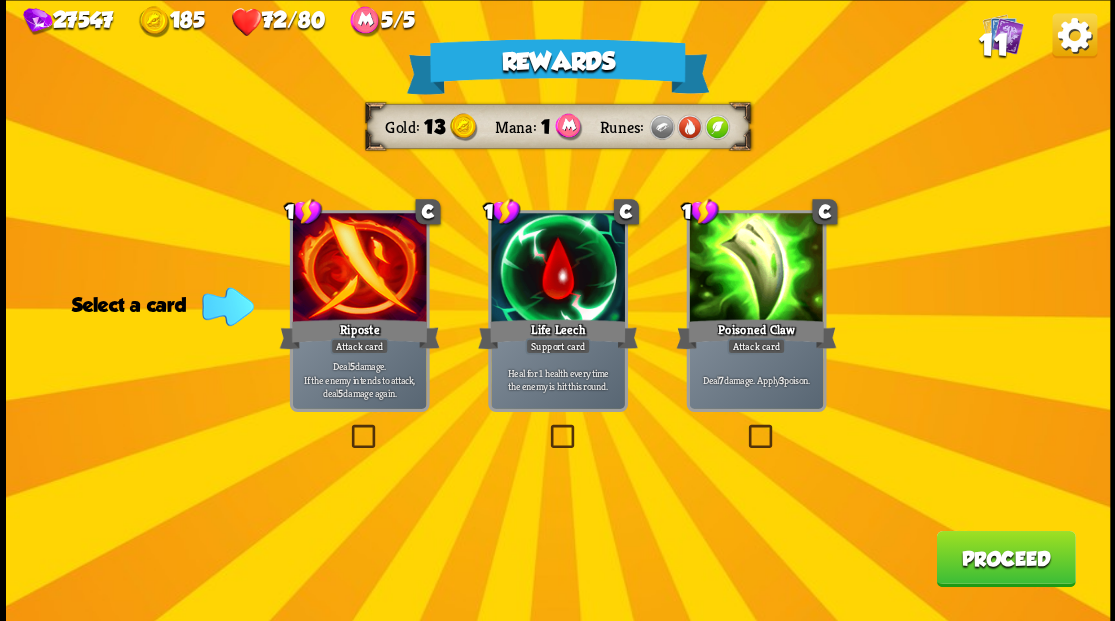 click at bounding box center [347, 427] 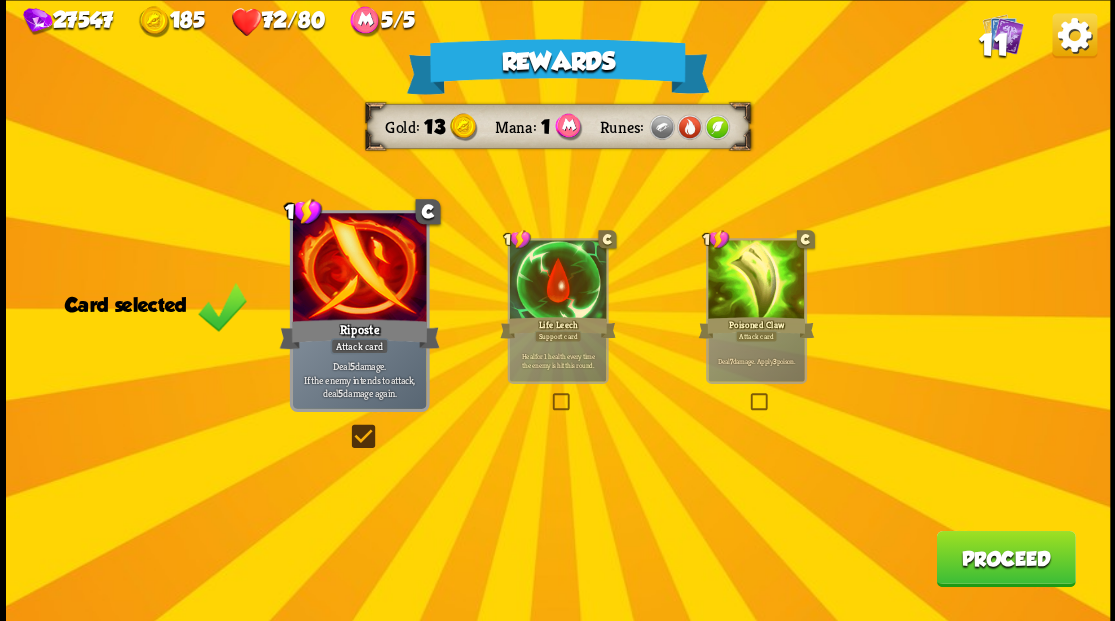 click on "Proceed" at bounding box center (1005, 558) 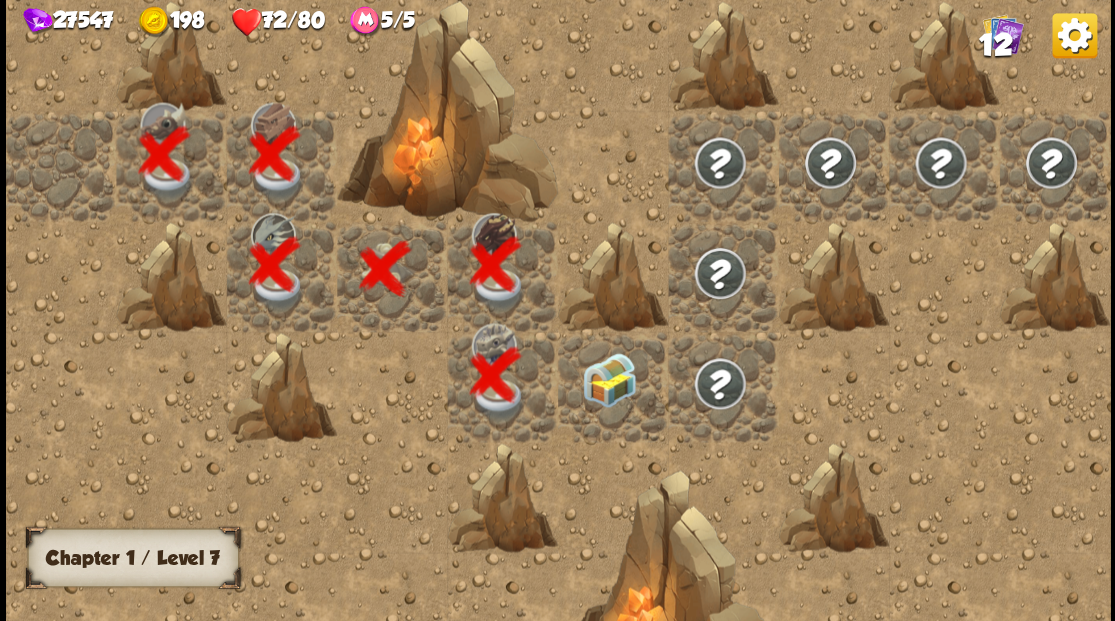 click at bounding box center (613, 386) 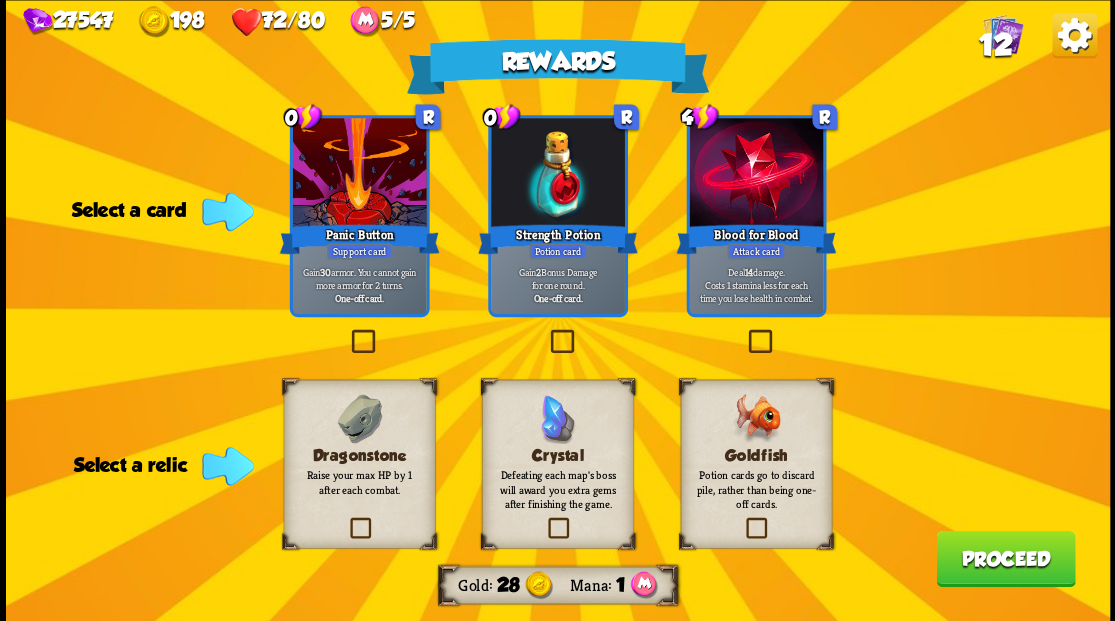 click at bounding box center [743, 520] 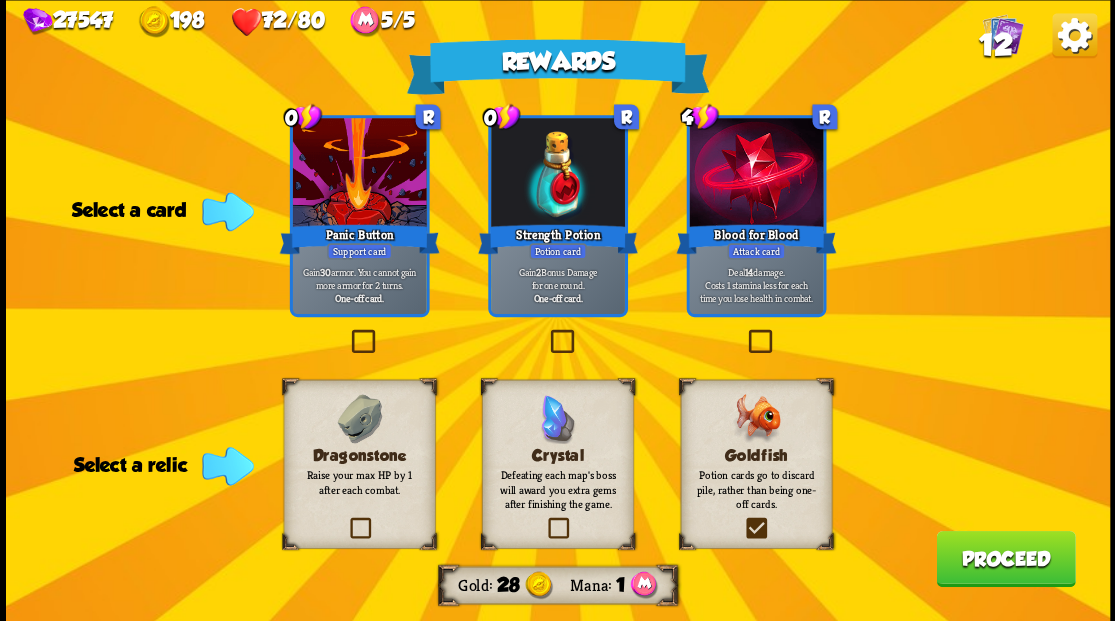 click at bounding box center (0, 0) 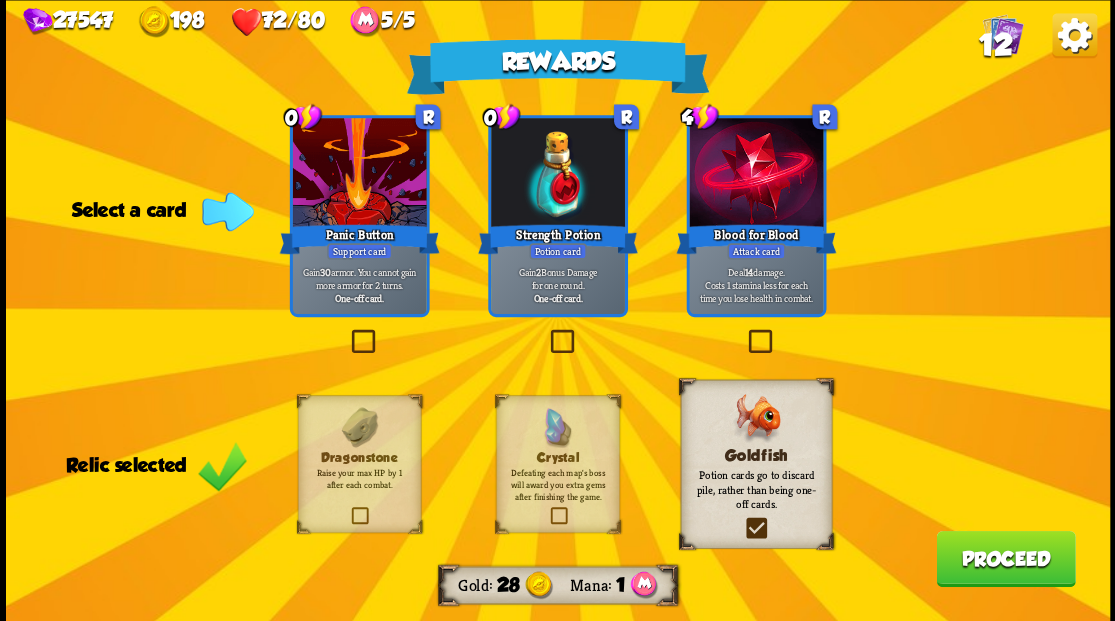 click at bounding box center (546, 332) 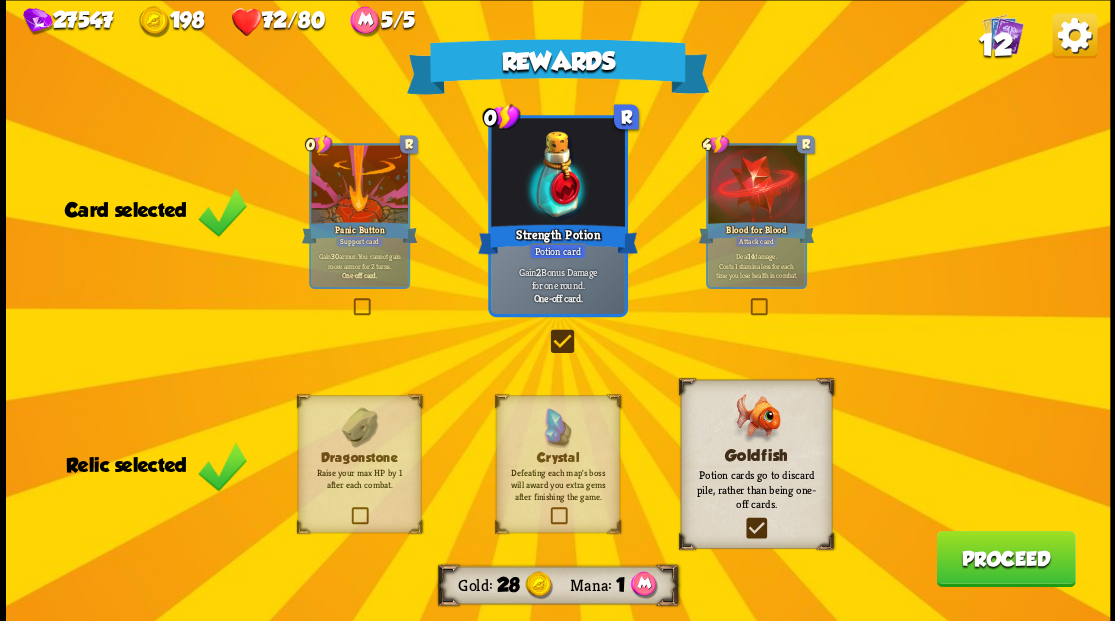 click on "Proceed" at bounding box center (1005, 558) 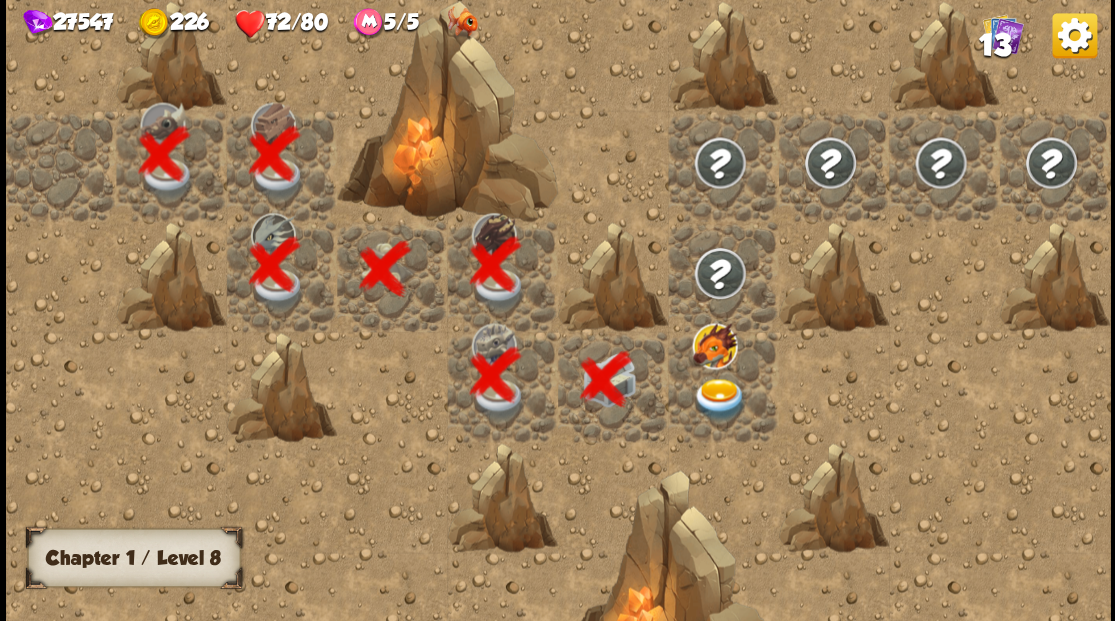 click at bounding box center [719, 399] 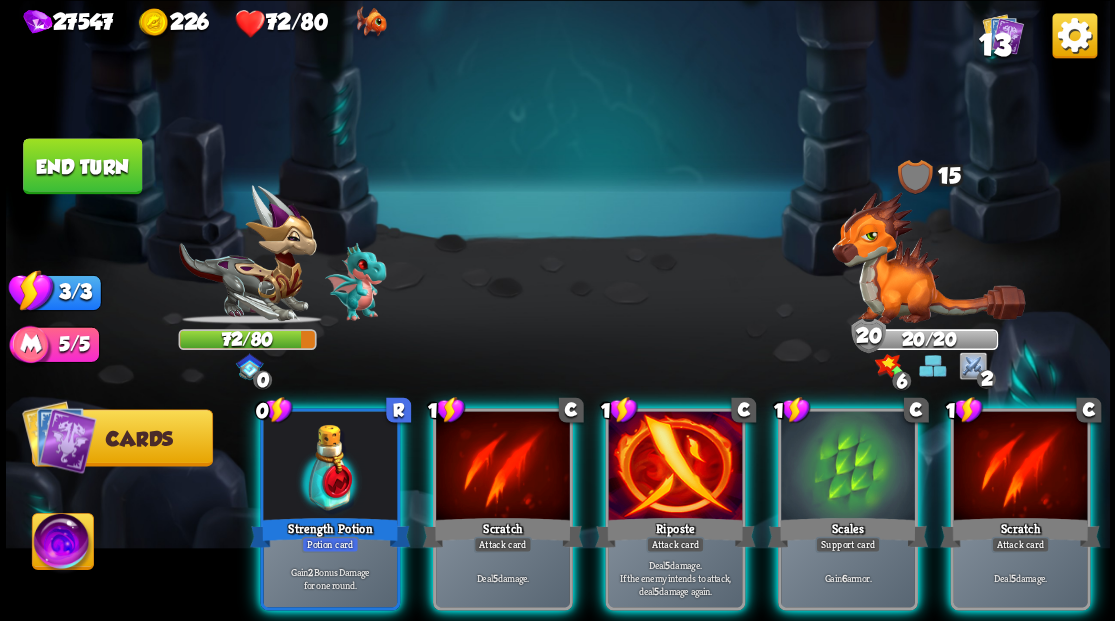 click at bounding box center (928, 263) 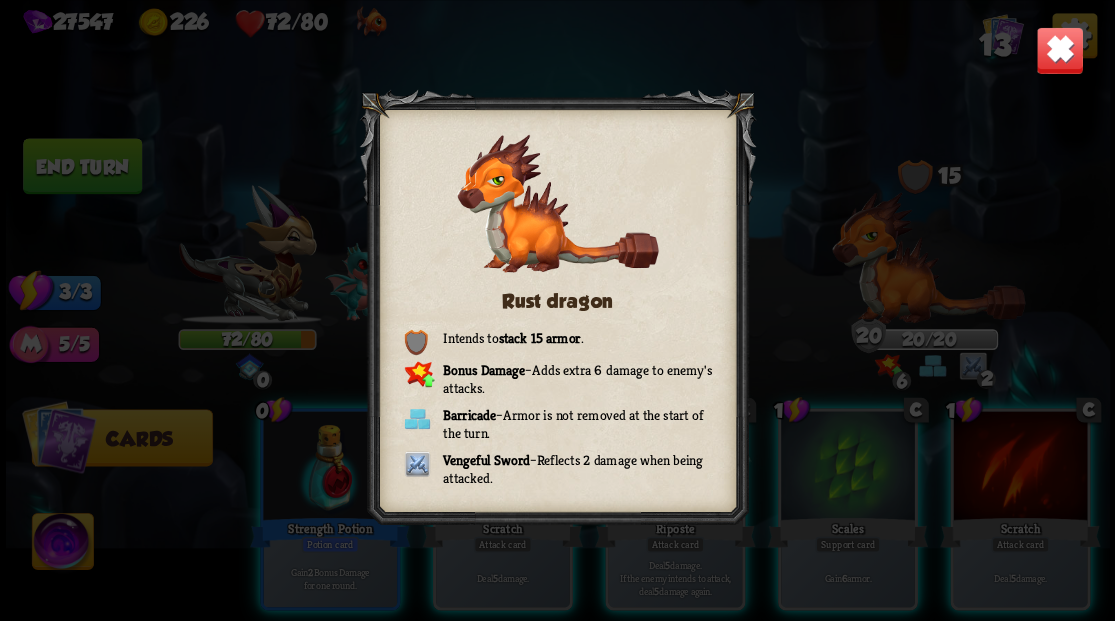 click on "Intends to  stack 15 armor ." at bounding box center [557, 340] 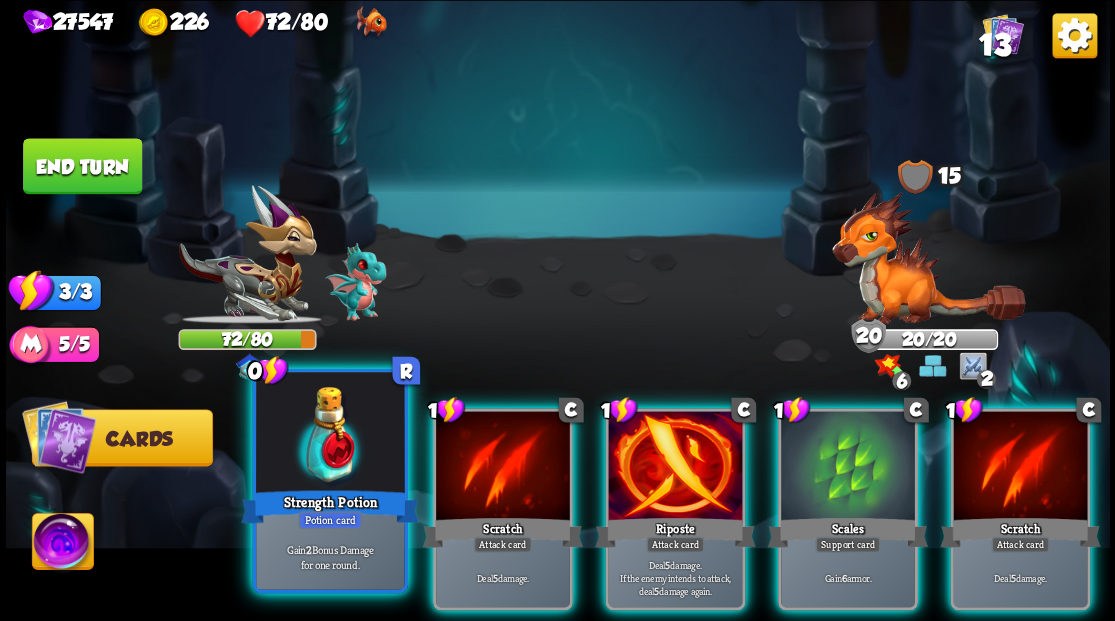 click at bounding box center [330, 434] 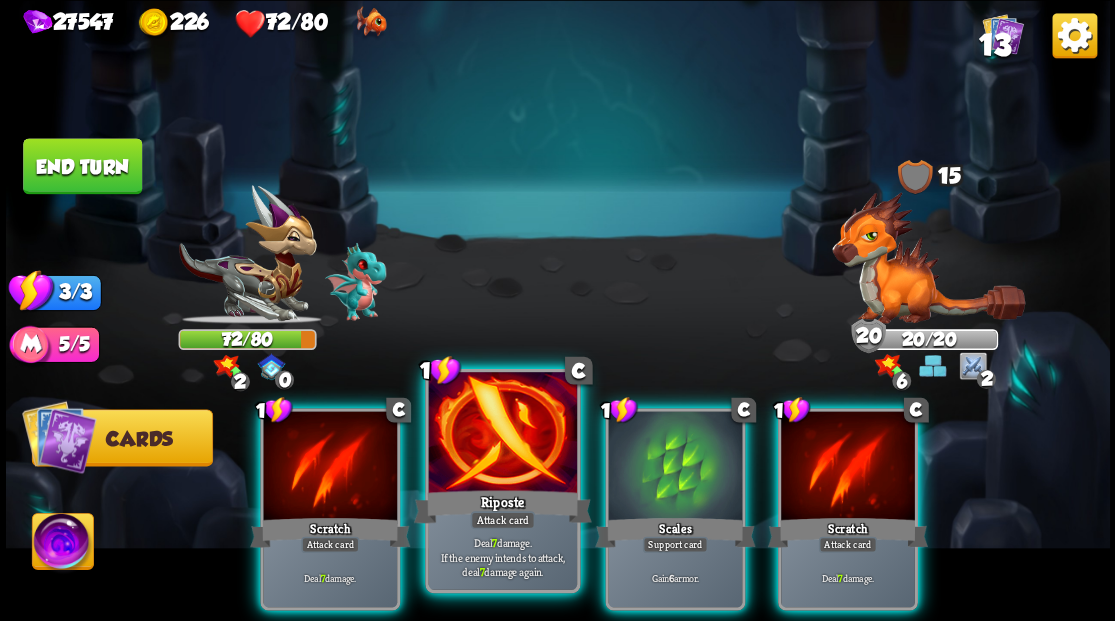 click at bounding box center [502, 434] 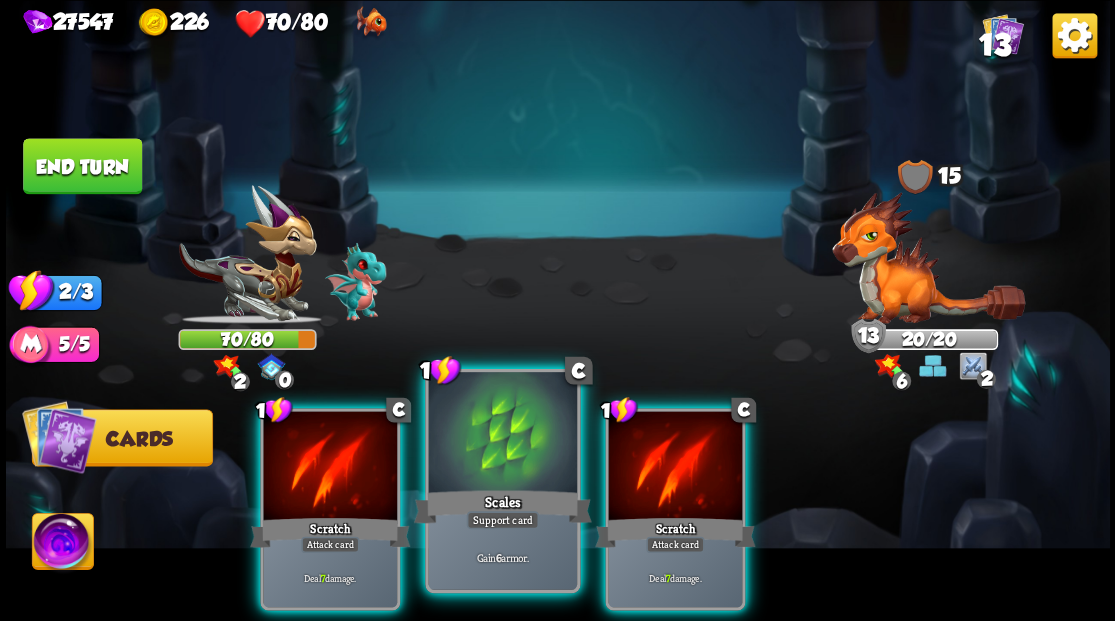 click at bounding box center (502, 434) 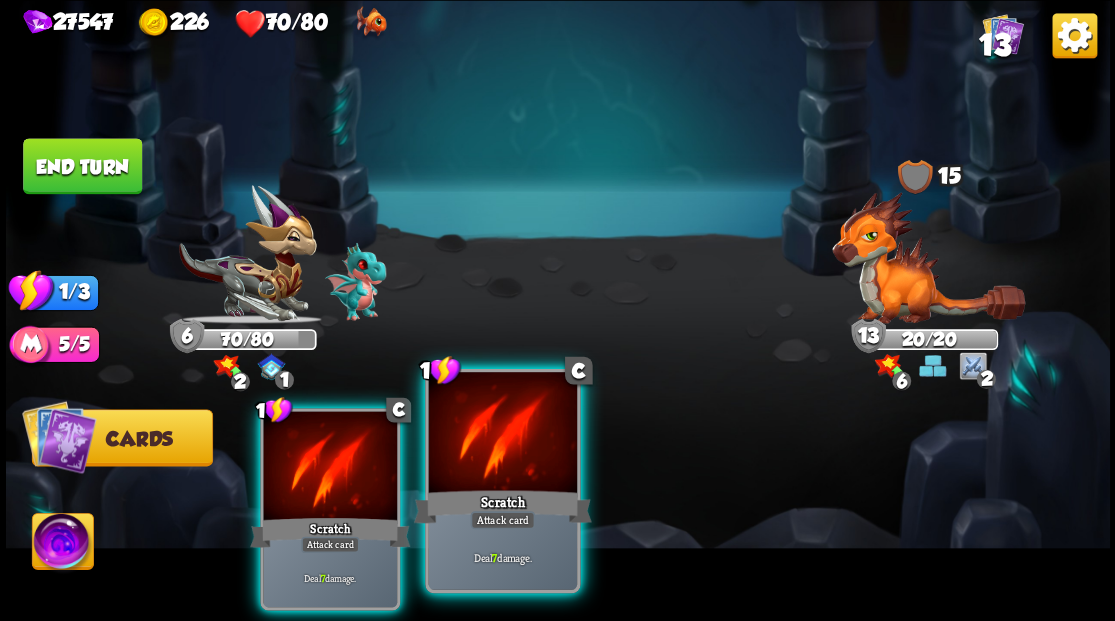 click at bounding box center [502, 434] 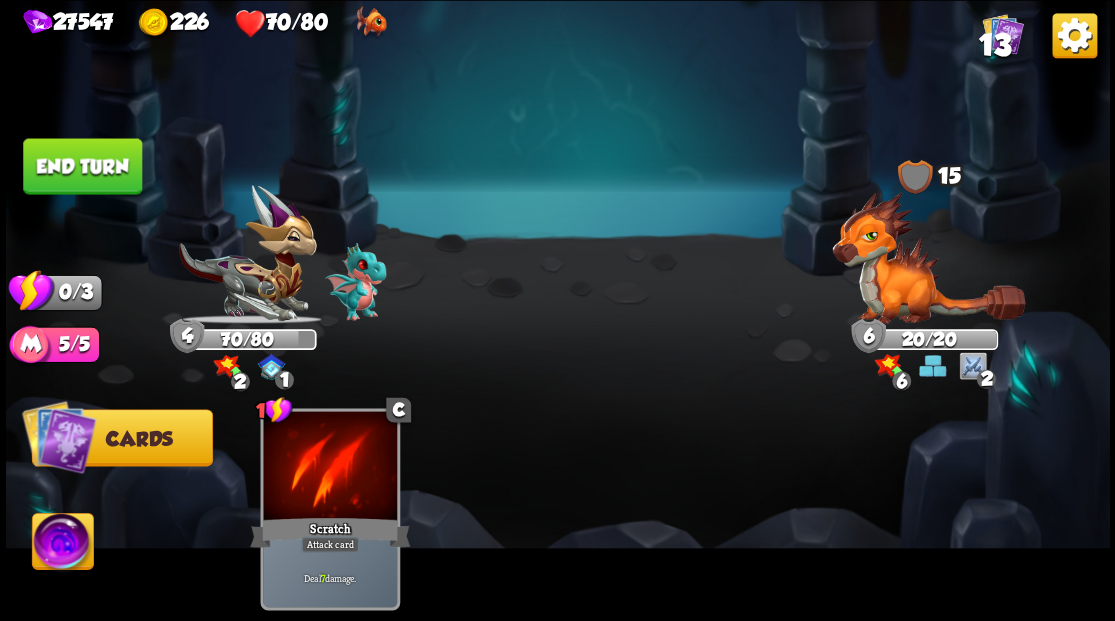 click on "End turn" at bounding box center (82, 166) 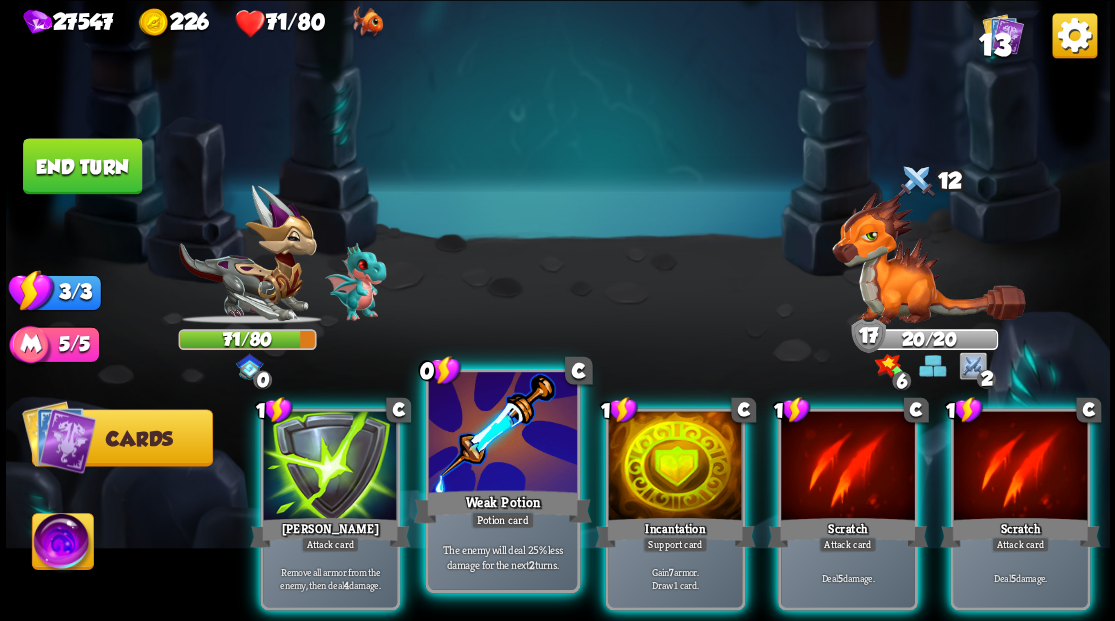 click at bounding box center (502, 434) 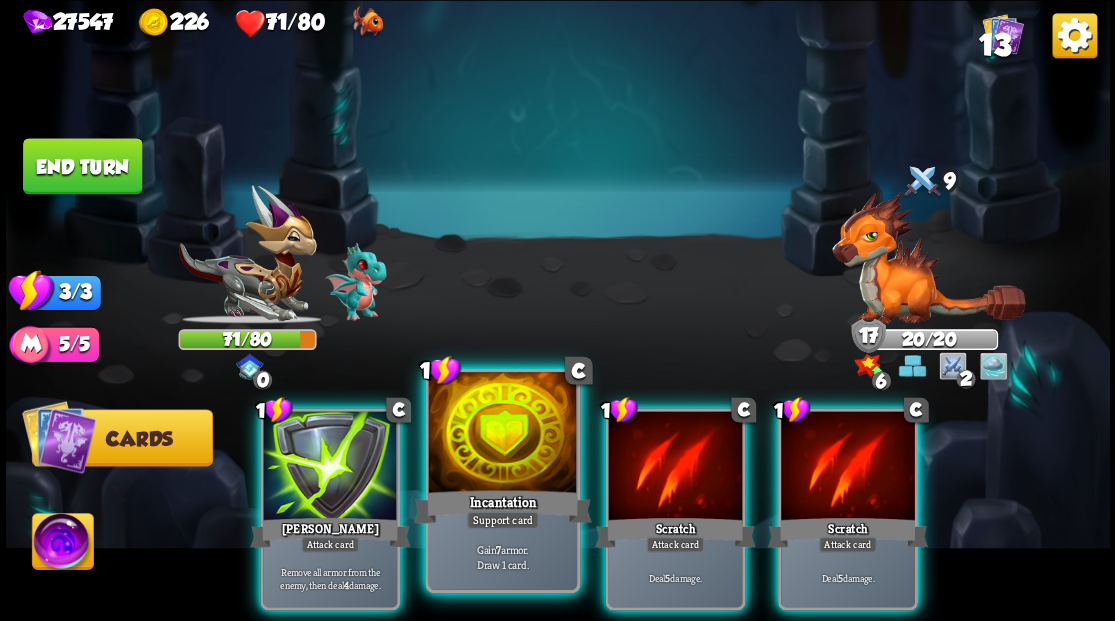 click at bounding box center (502, 434) 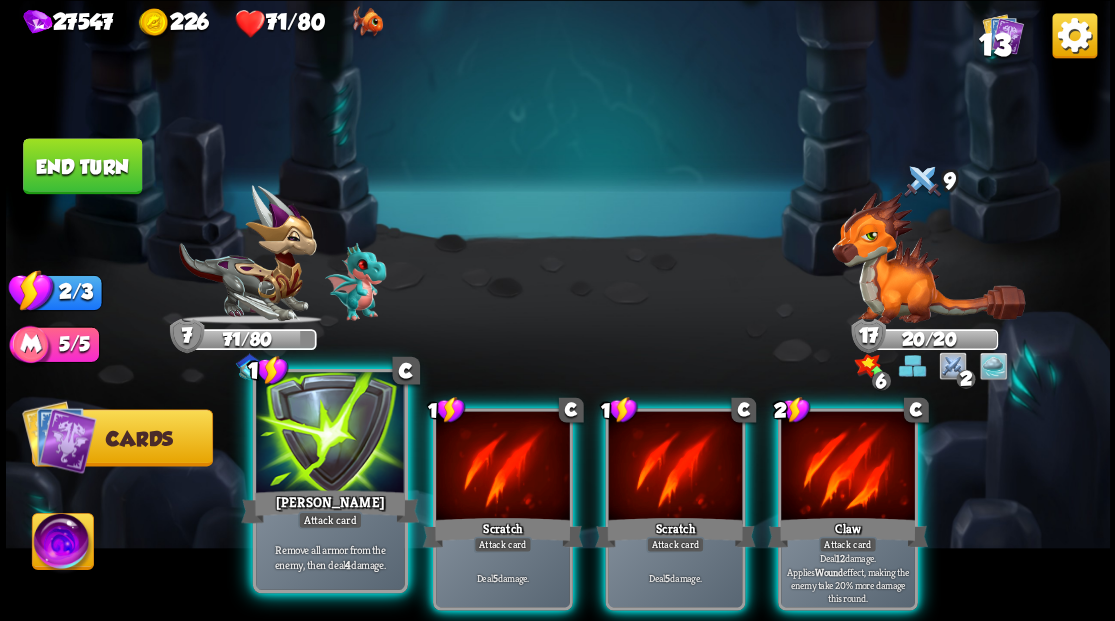 click at bounding box center [330, 434] 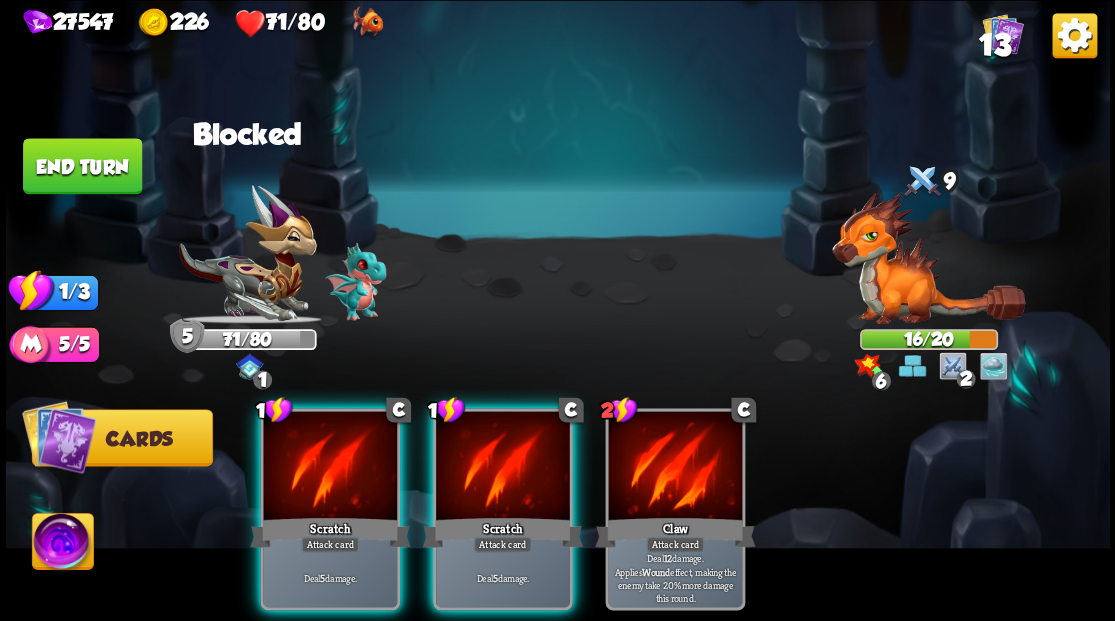 click at bounding box center (330, 467) 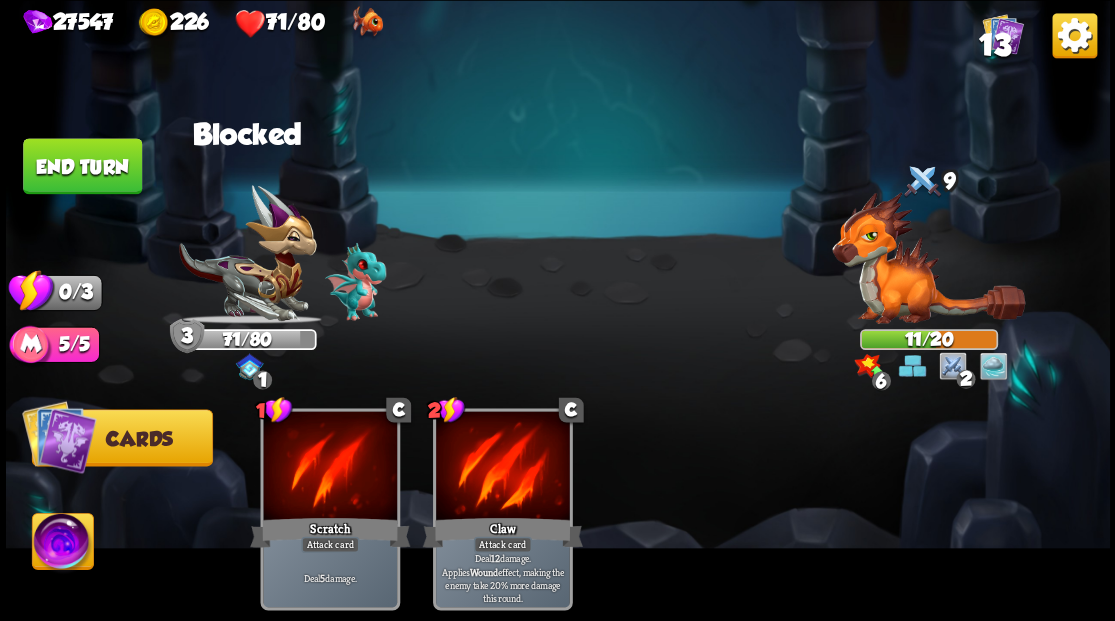 click on "End turn" at bounding box center (82, 166) 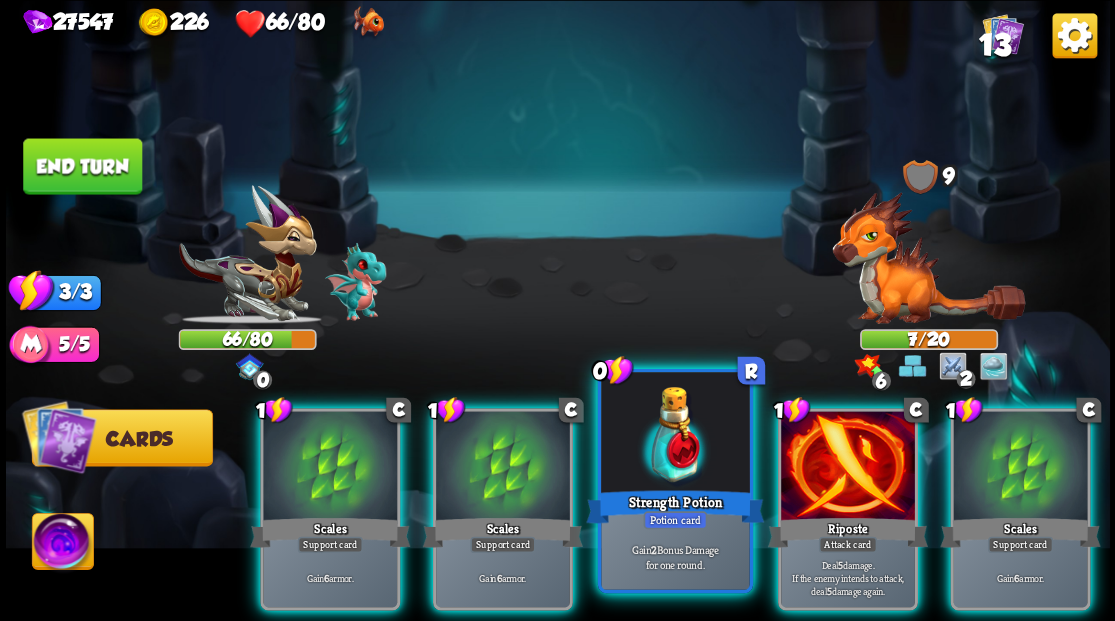click at bounding box center (675, 434) 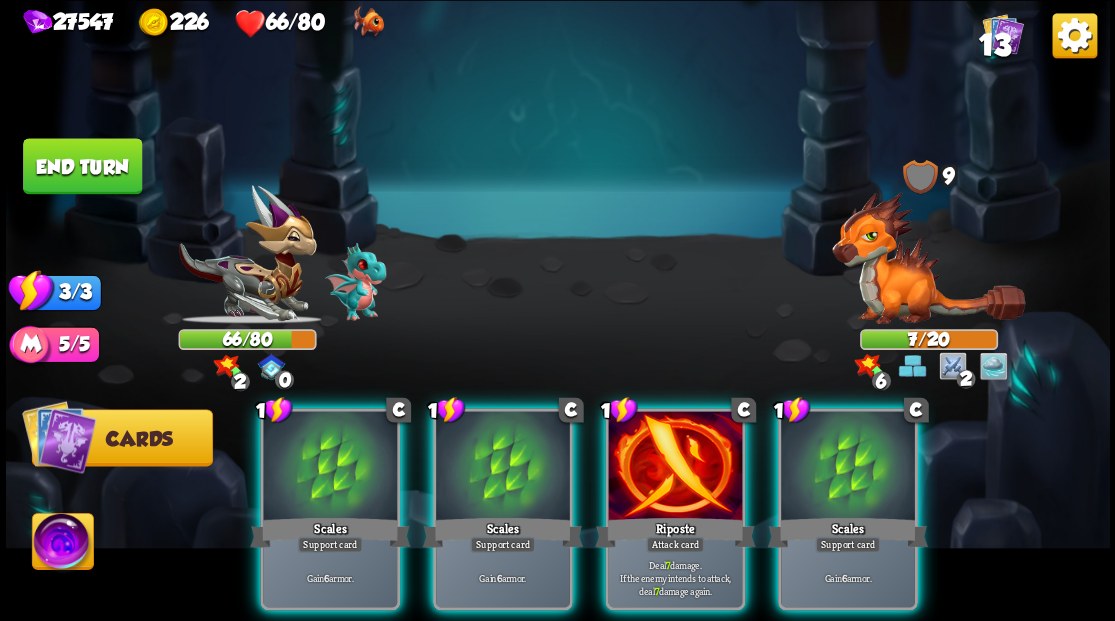 click at bounding box center [675, 467] 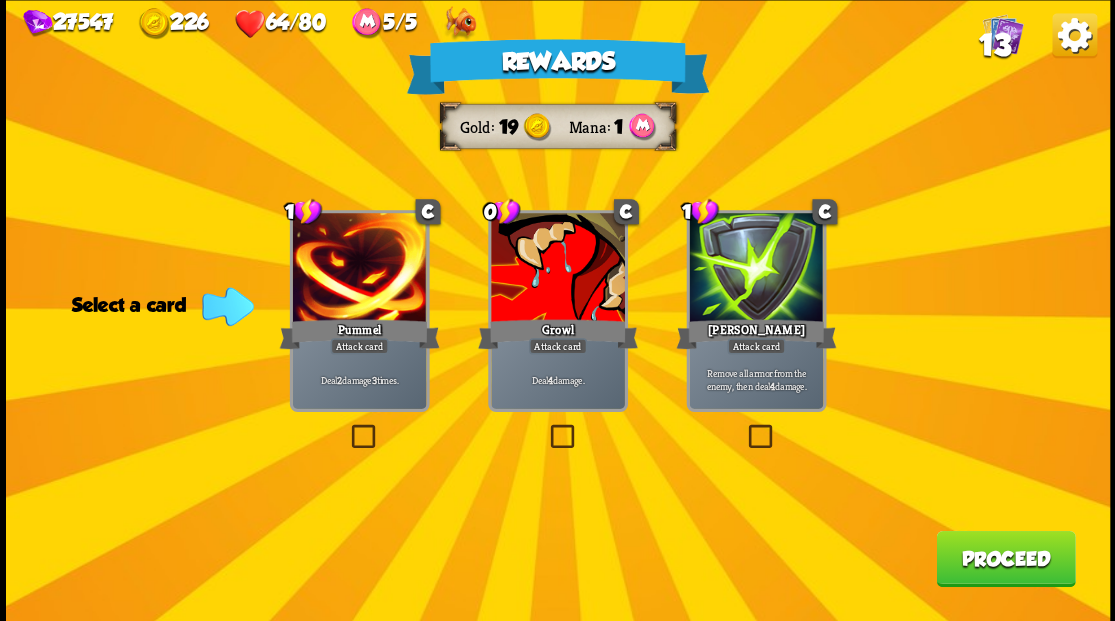 click at bounding box center (546, 427) 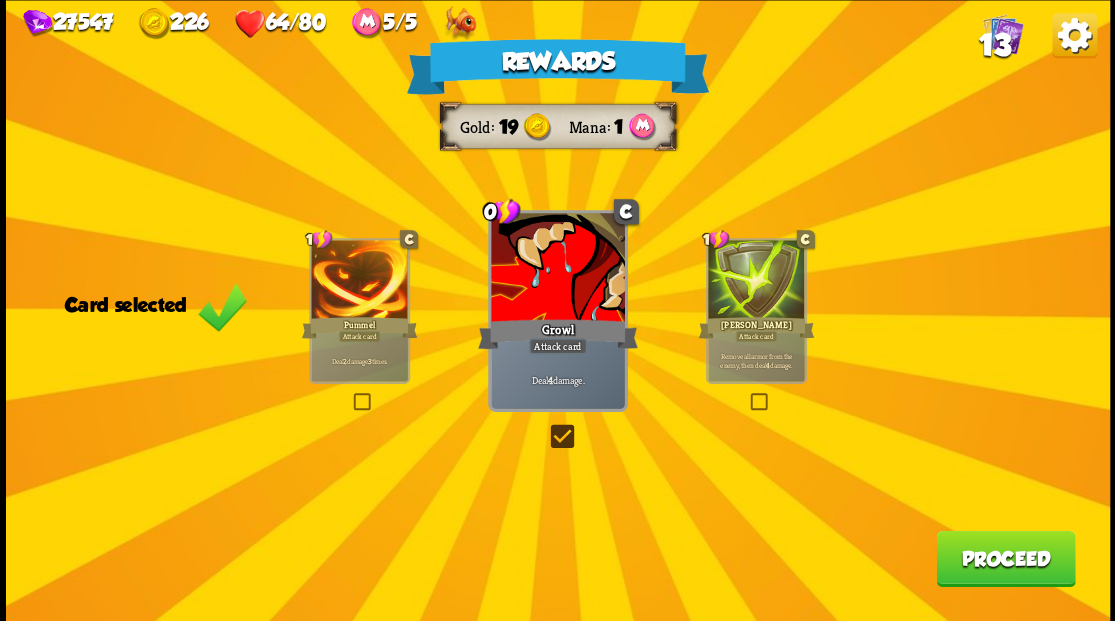 click on "Proceed" at bounding box center [1005, 558] 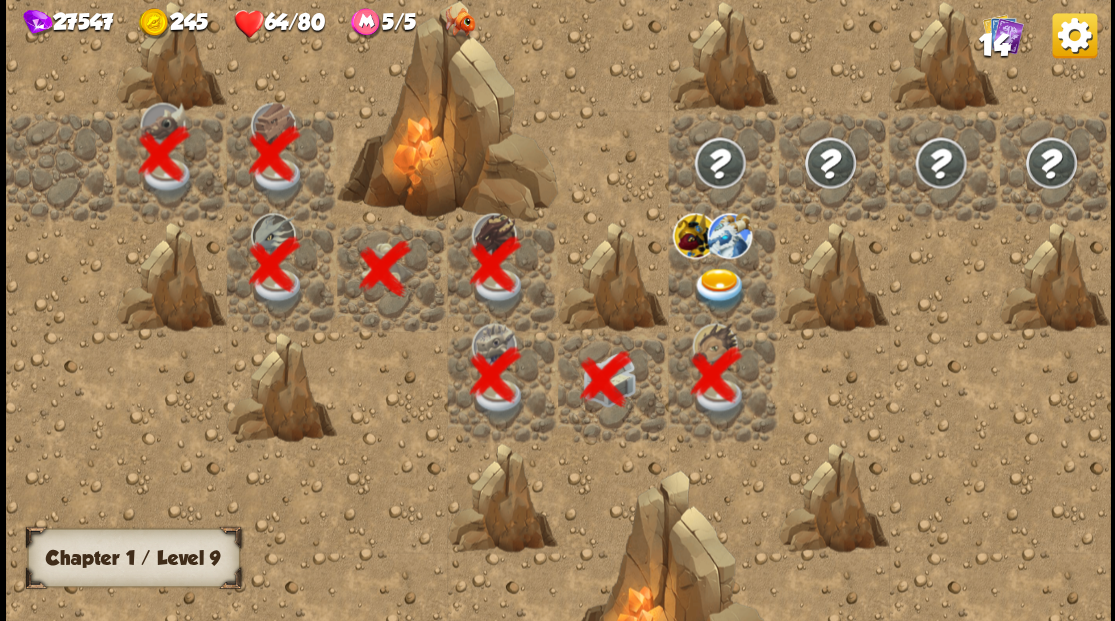 click at bounding box center (719, 288) 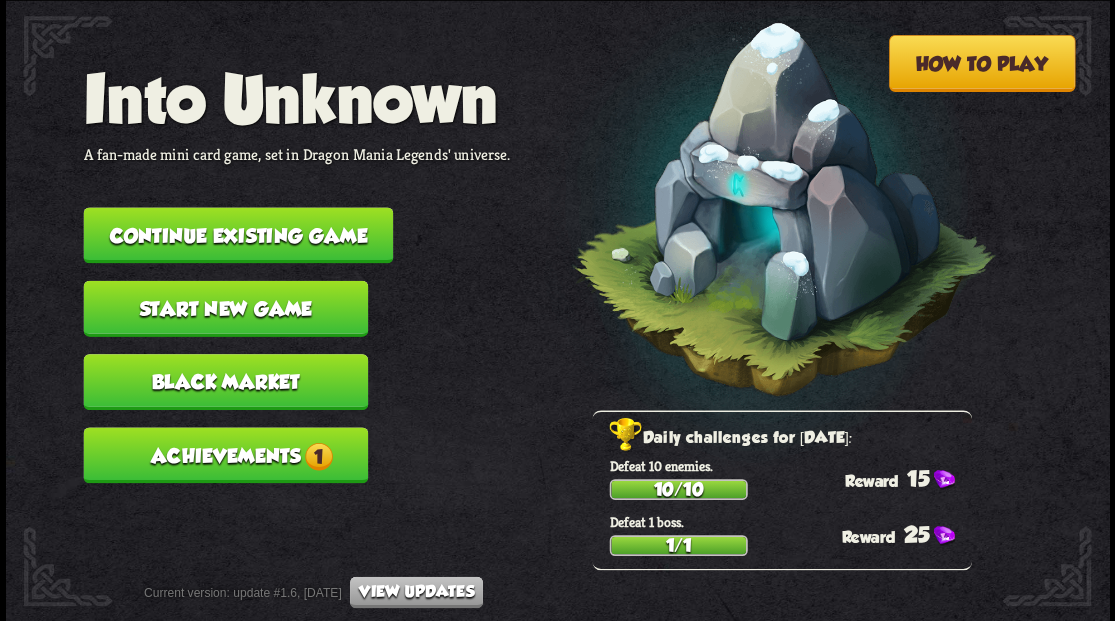 scroll, scrollTop: 0, scrollLeft: 0, axis: both 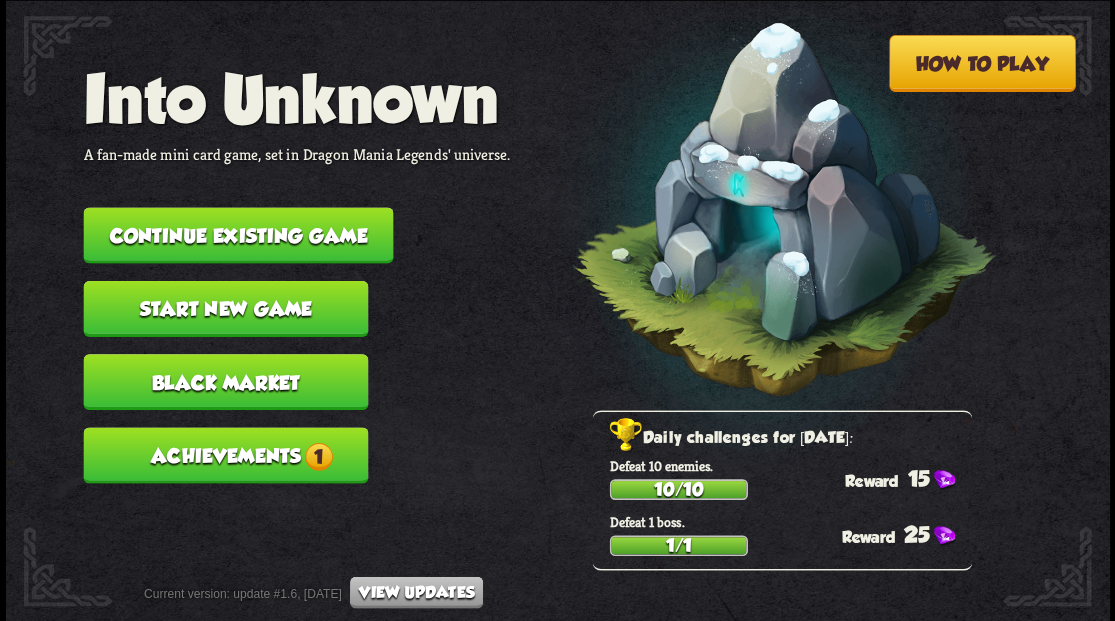 click on "Continue existing game" at bounding box center (238, 235) 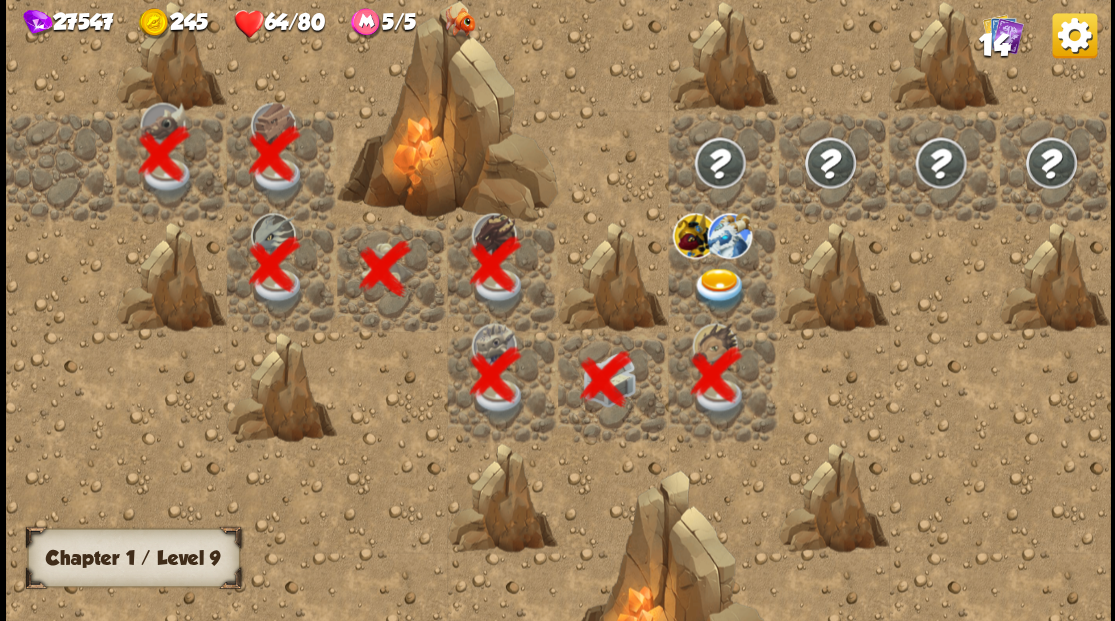 click at bounding box center (719, 288) 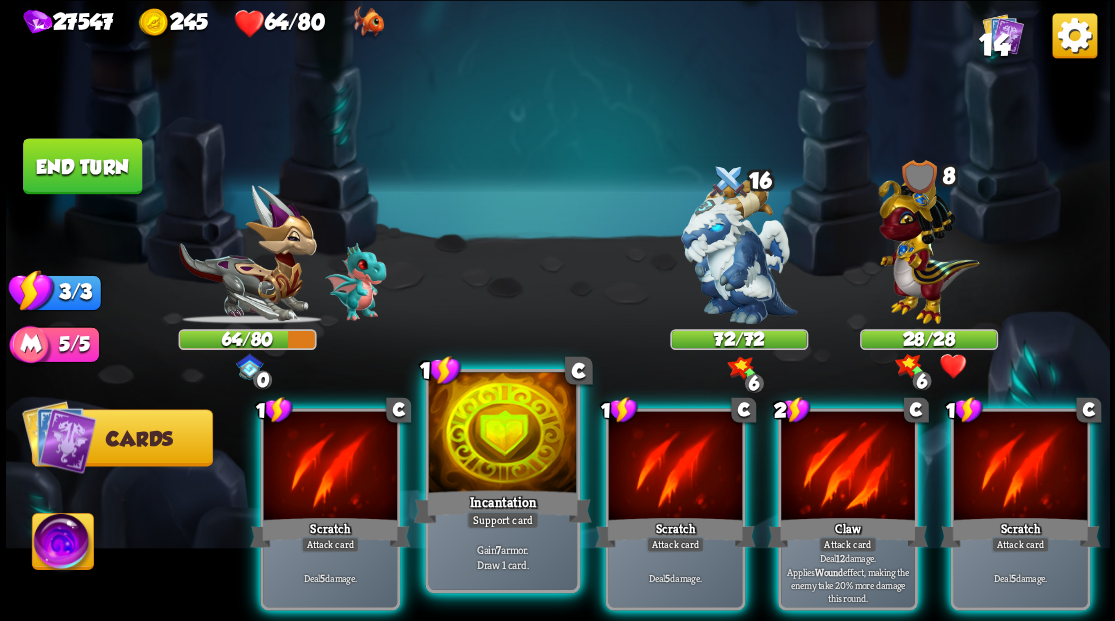 click at bounding box center (502, 434) 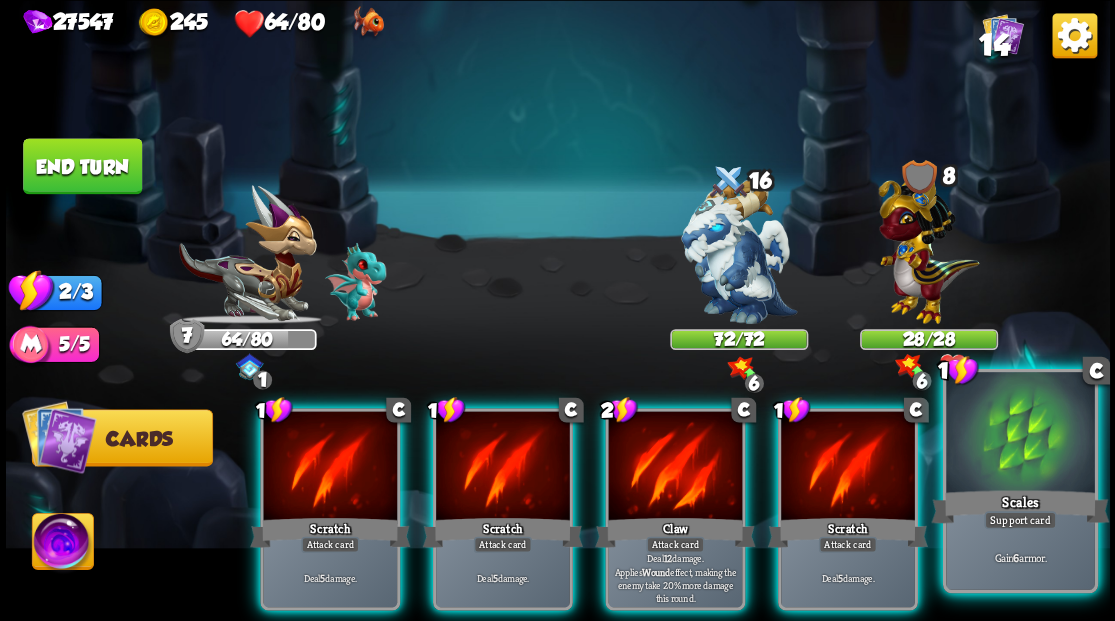 click at bounding box center (1020, 434) 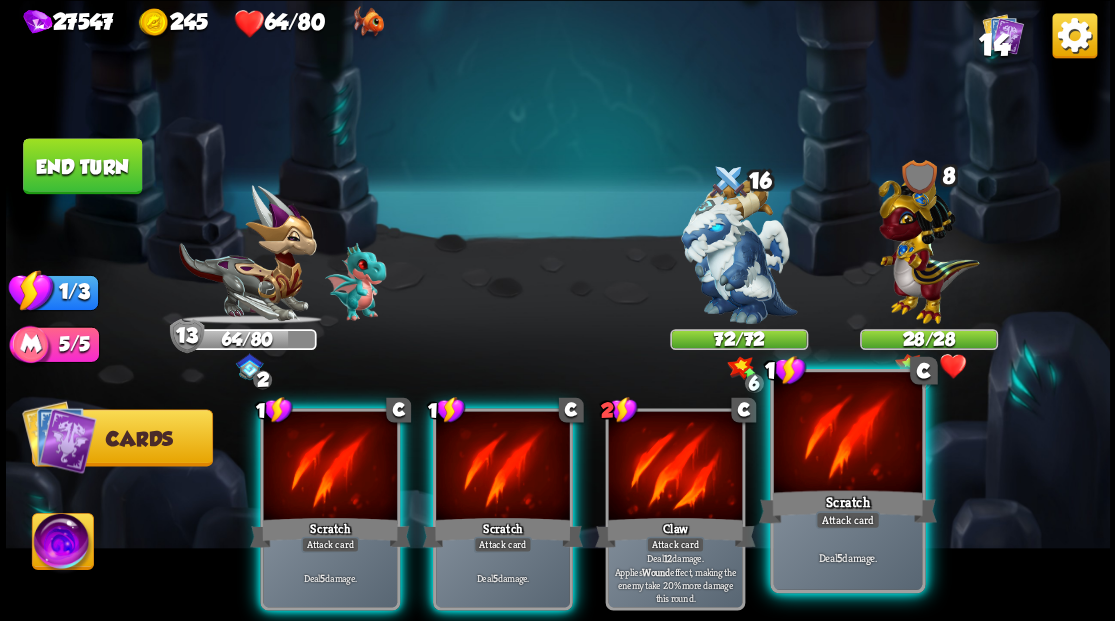 click at bounding box center (847, 434) 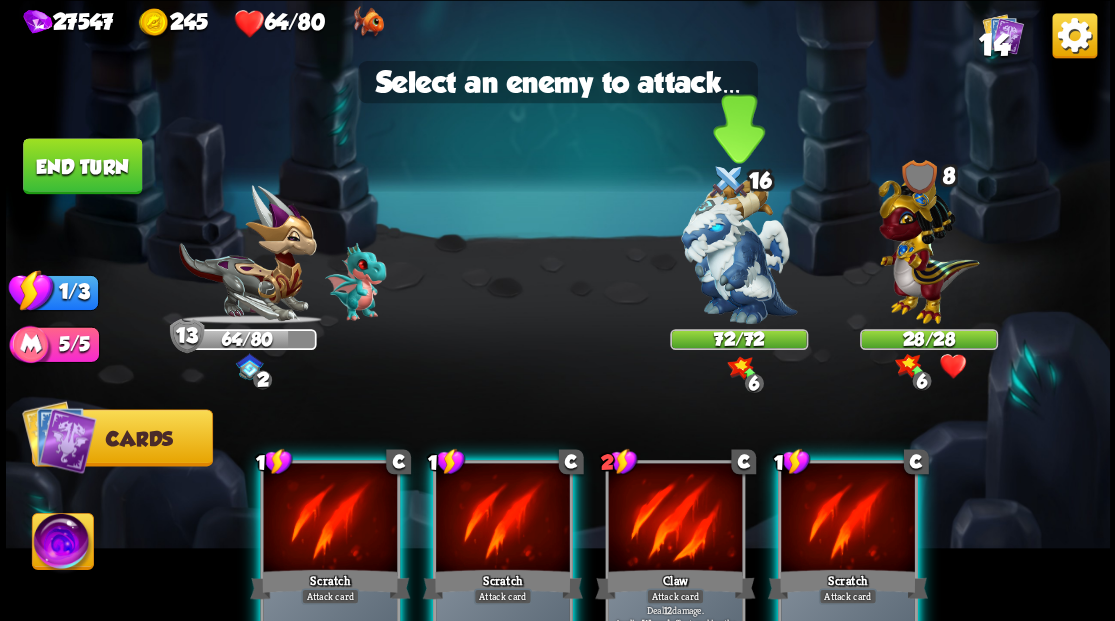 click at bounding box center [739, 251] 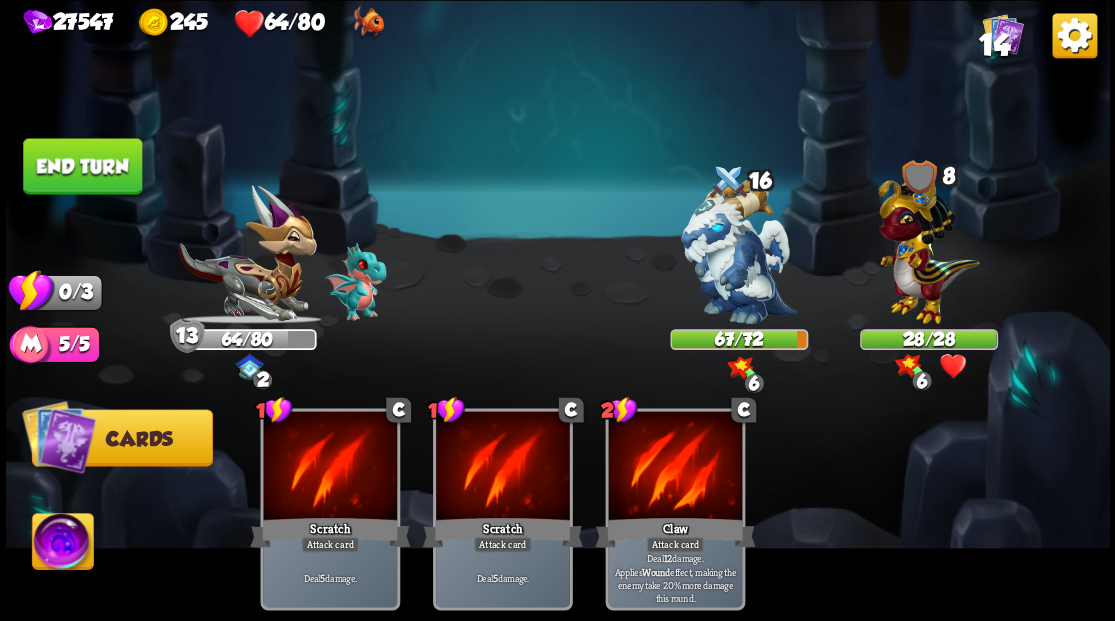 click on "End turn" at bounding box center (82, 166) 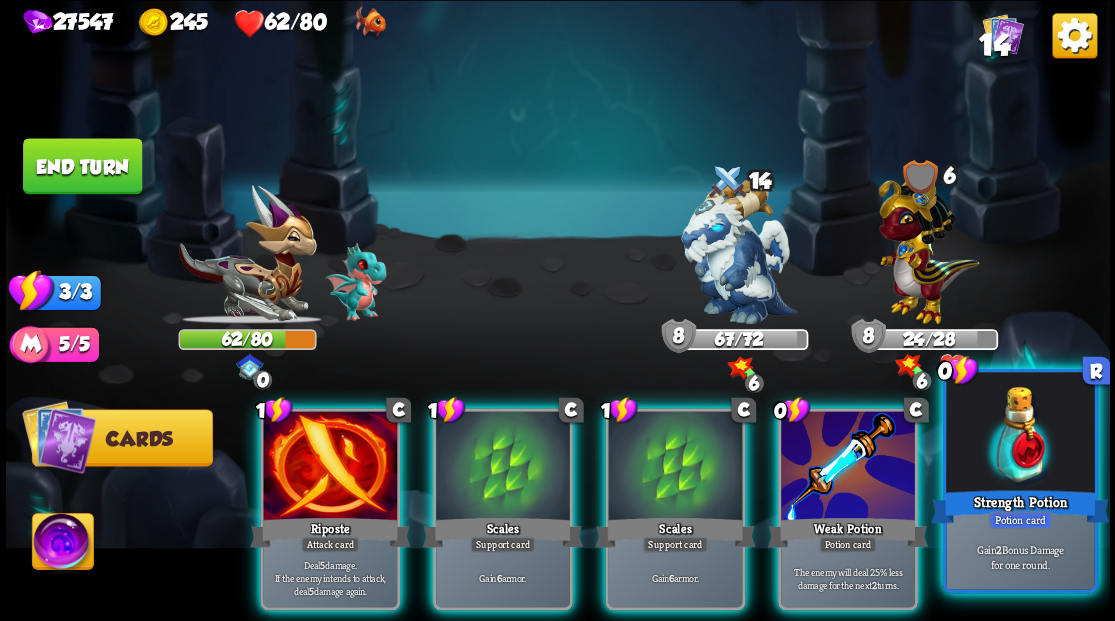 click at bounding box center [1020, 434] 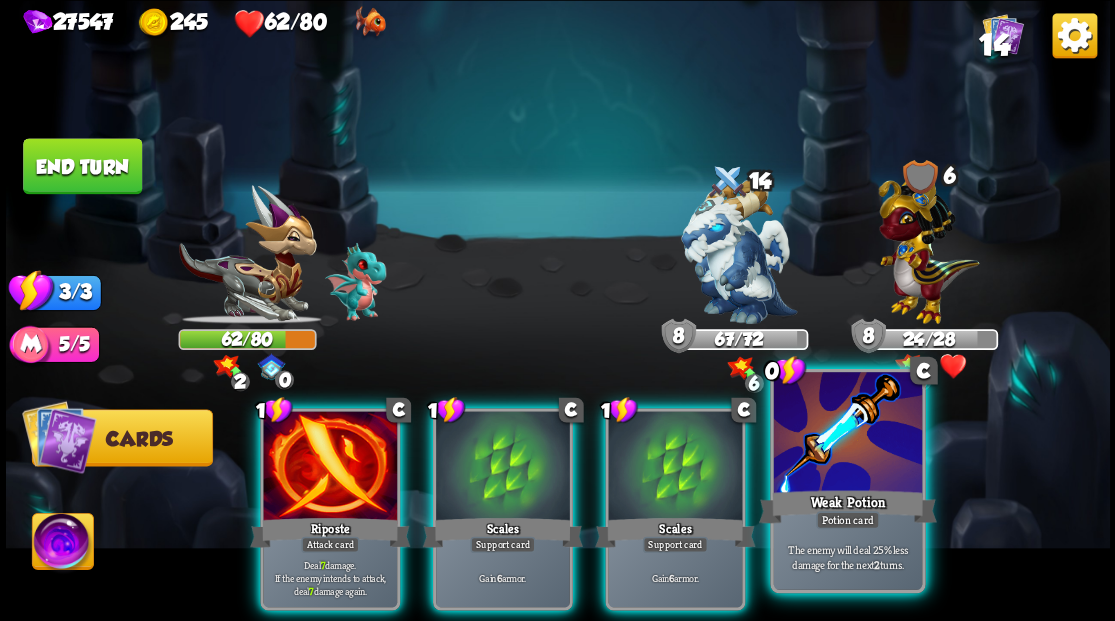 click at bounding box center (847, 434) 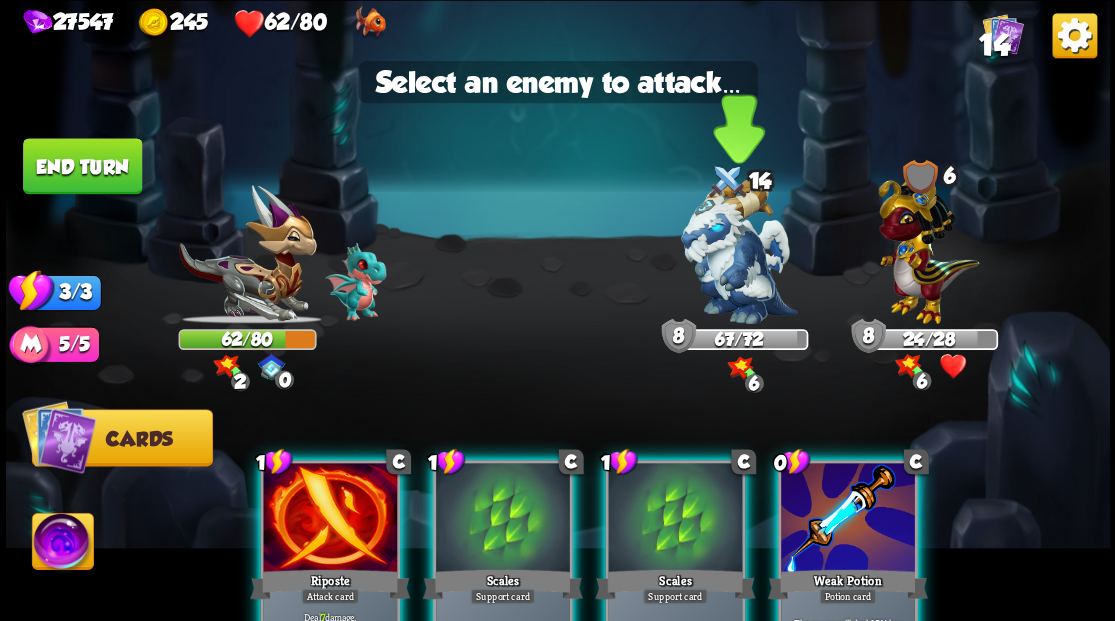 click at bounding box center (739, 251) 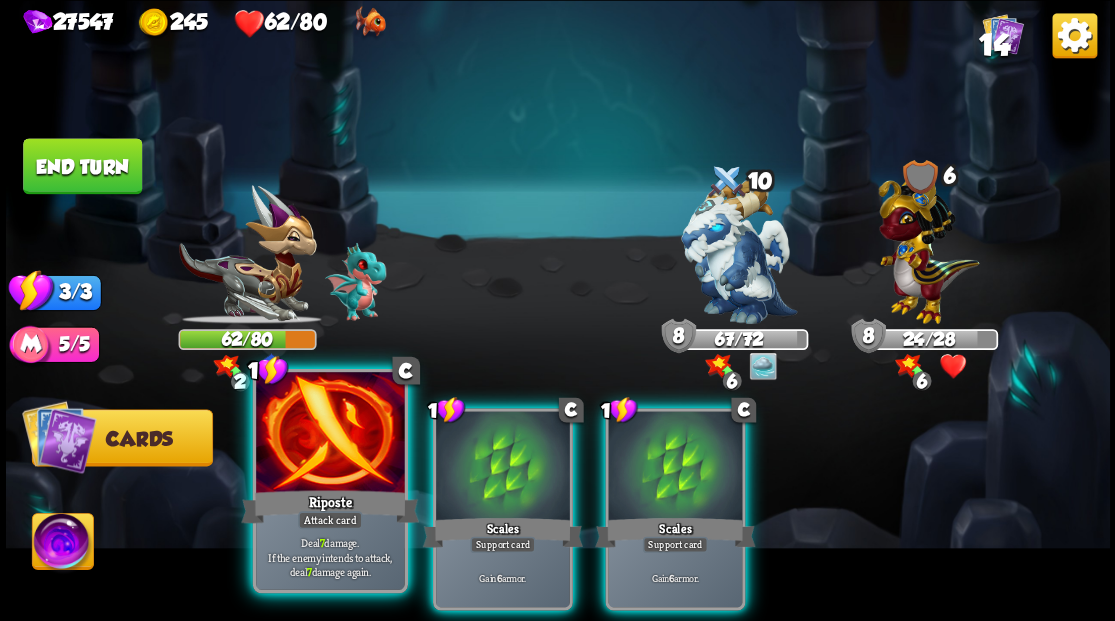 click at bounding box center (330, 434) 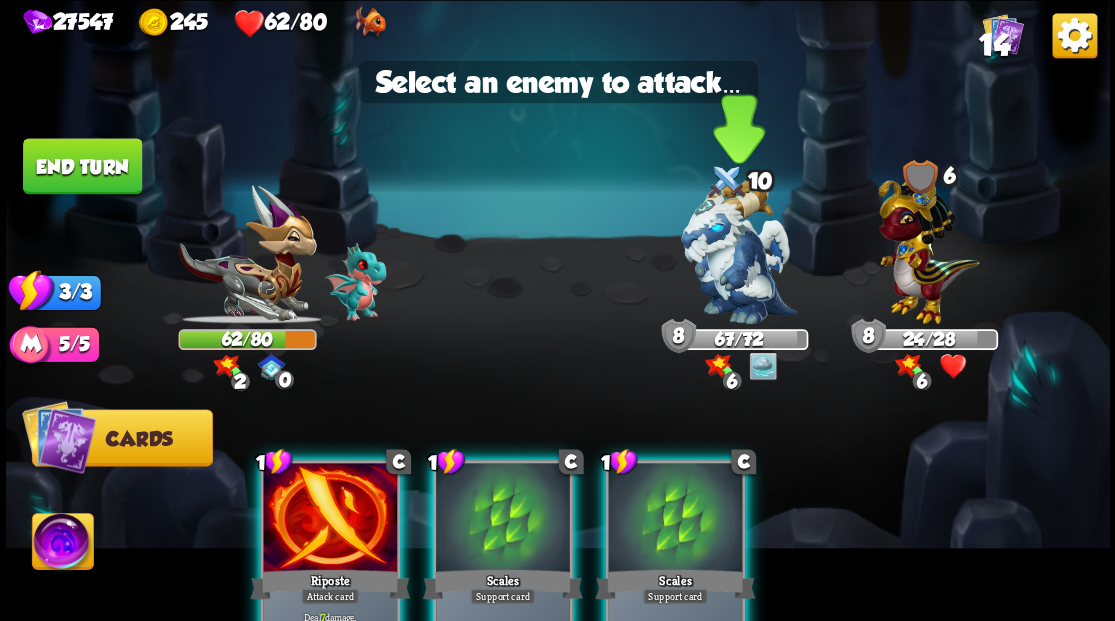 click at bounding box center [739, 251] 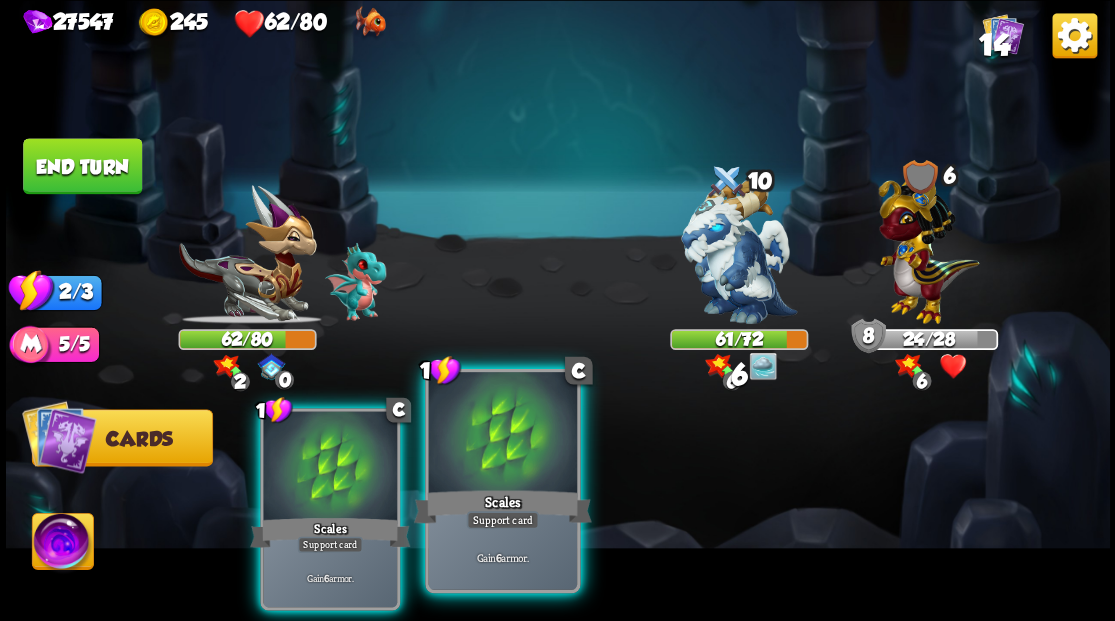 drag, startPoint x: 470, startPoint y: 477, endPoint x: 392, endPoint y: 466, distance: 78.77182 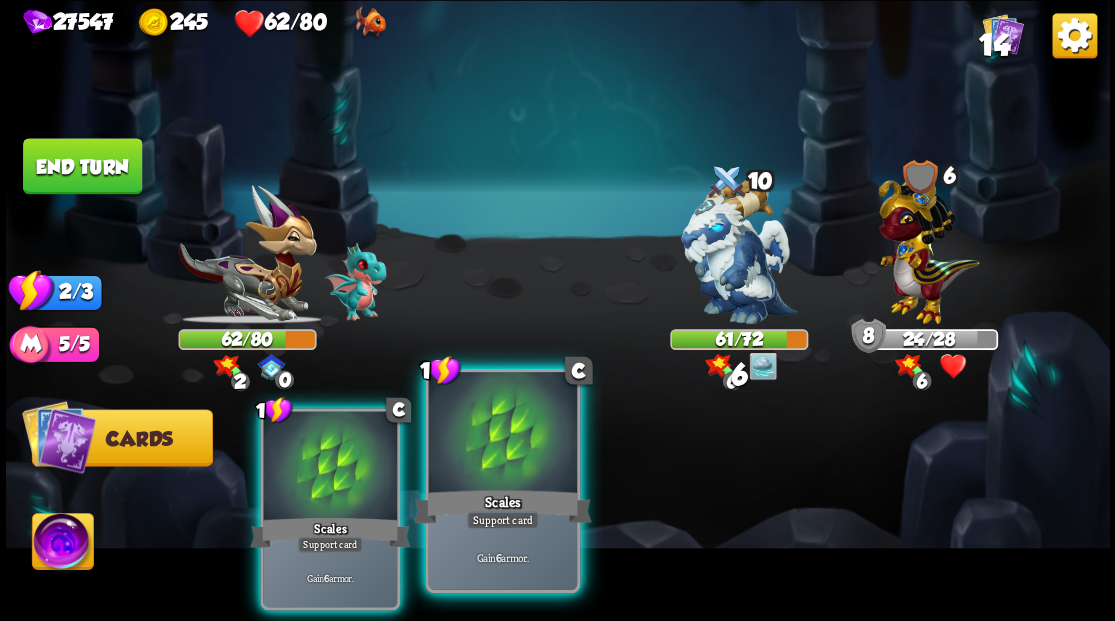 click at bounding box center (502, 434) 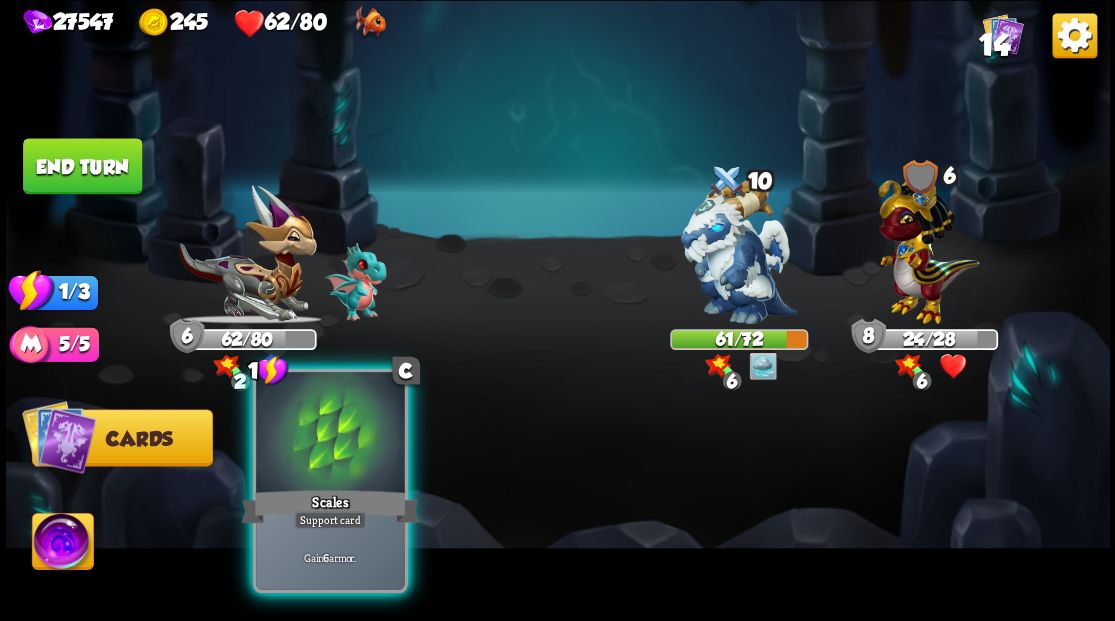 click at bounding box center [330, 434] 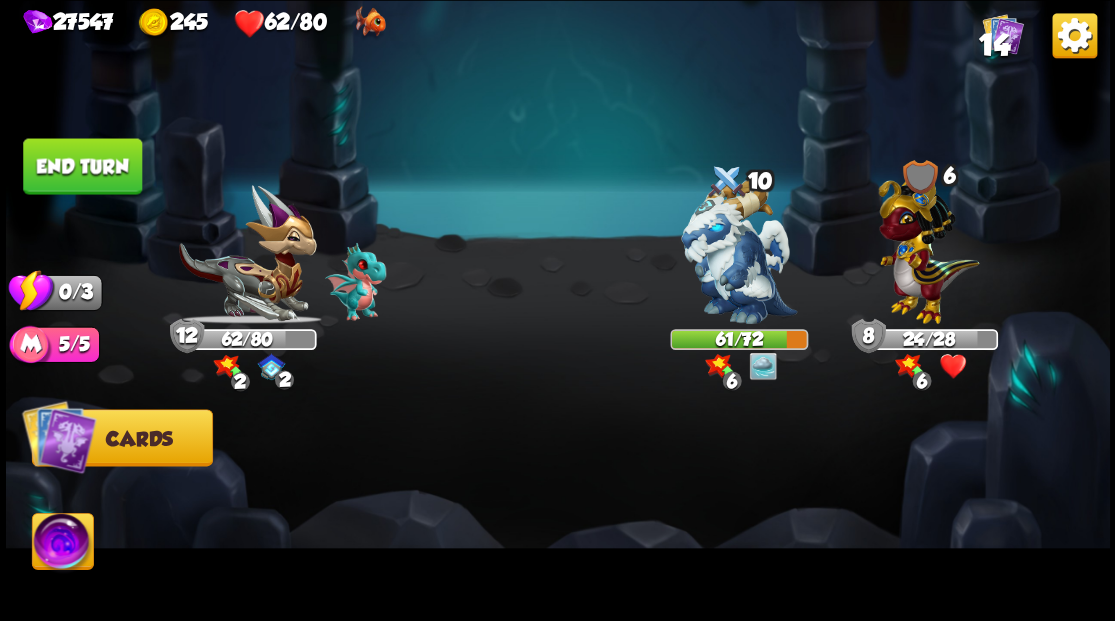 click on "End turn" at bounding box center [82, 166] 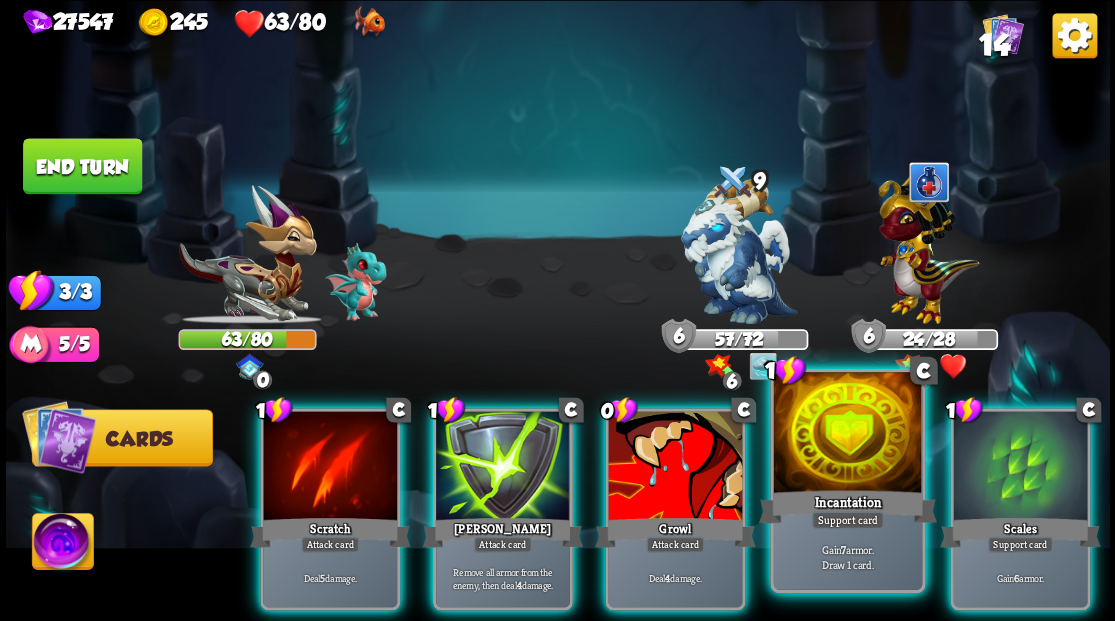 click at bounding box center (847, 434) 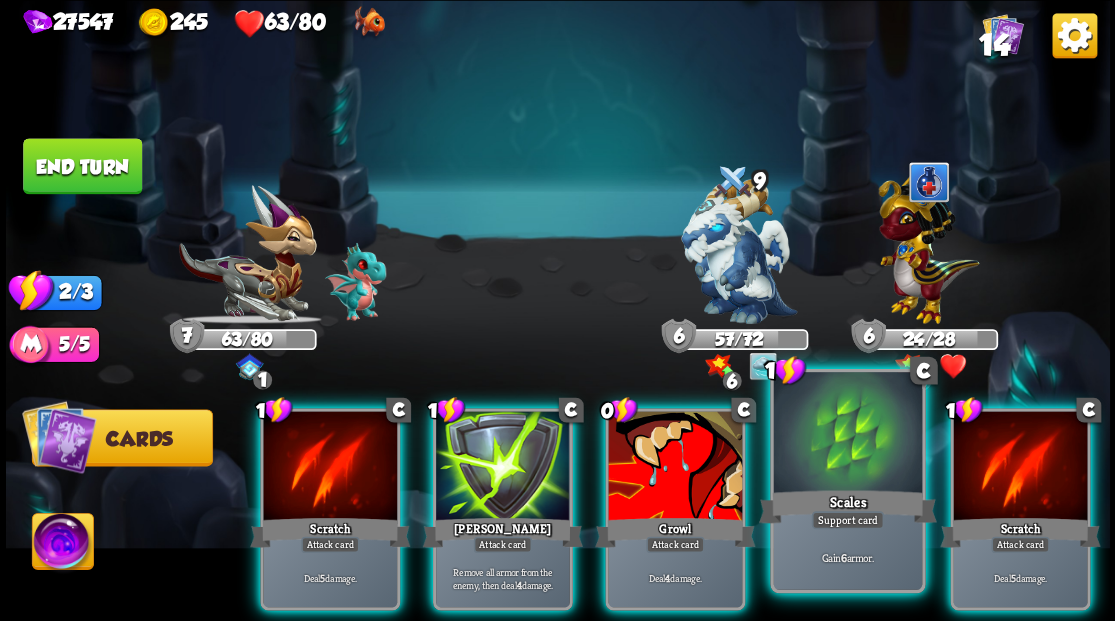 click at bounding box center (847, 434) 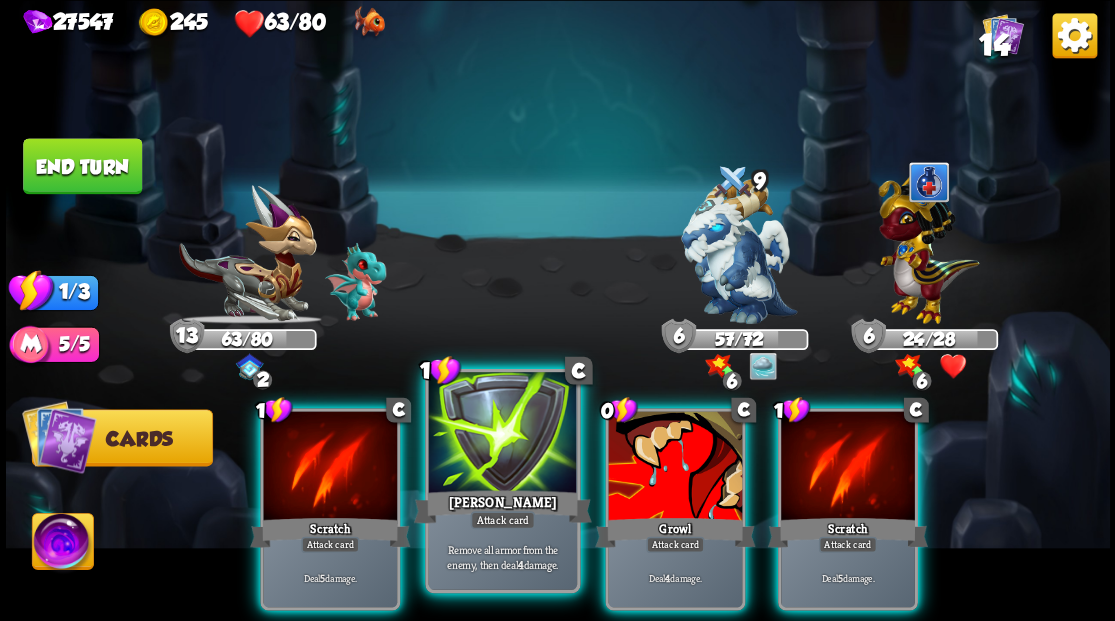 click at bounding box center [502, 434] 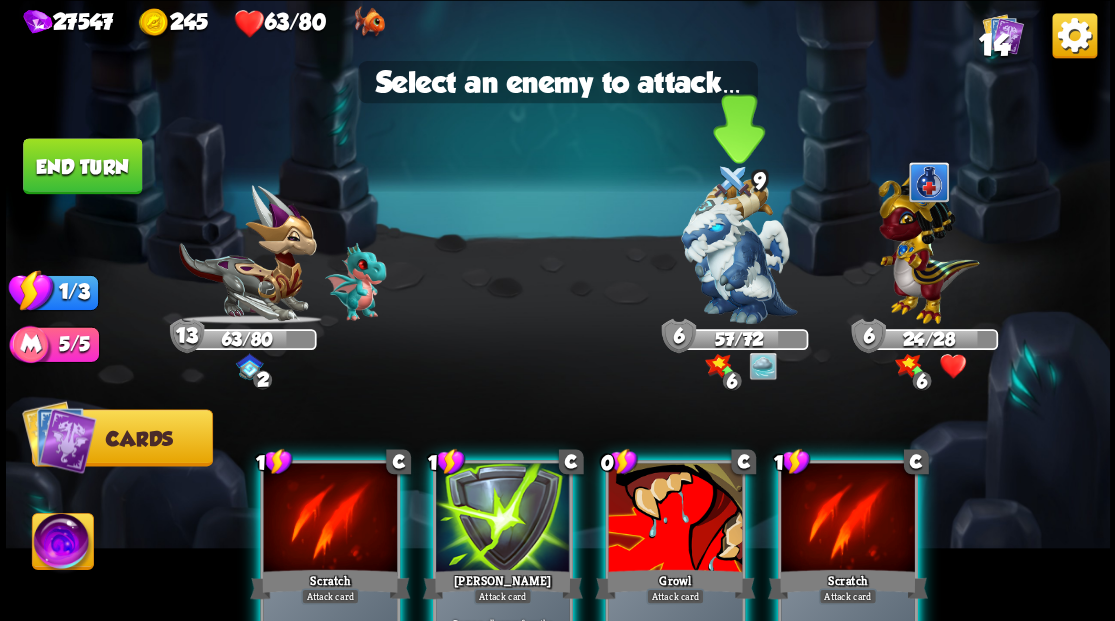 click at bounding box center (739, 251) 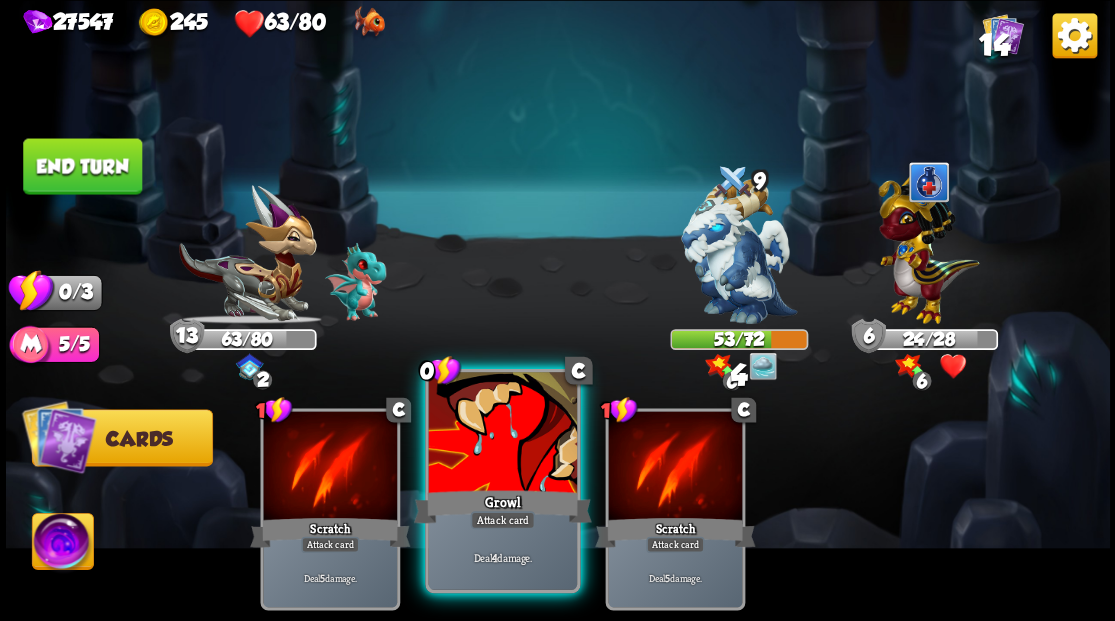 drag, startPoint x: 480, startPoint y: 466, endPoint x: 483, endPoint y: 447, distance: 19.235384 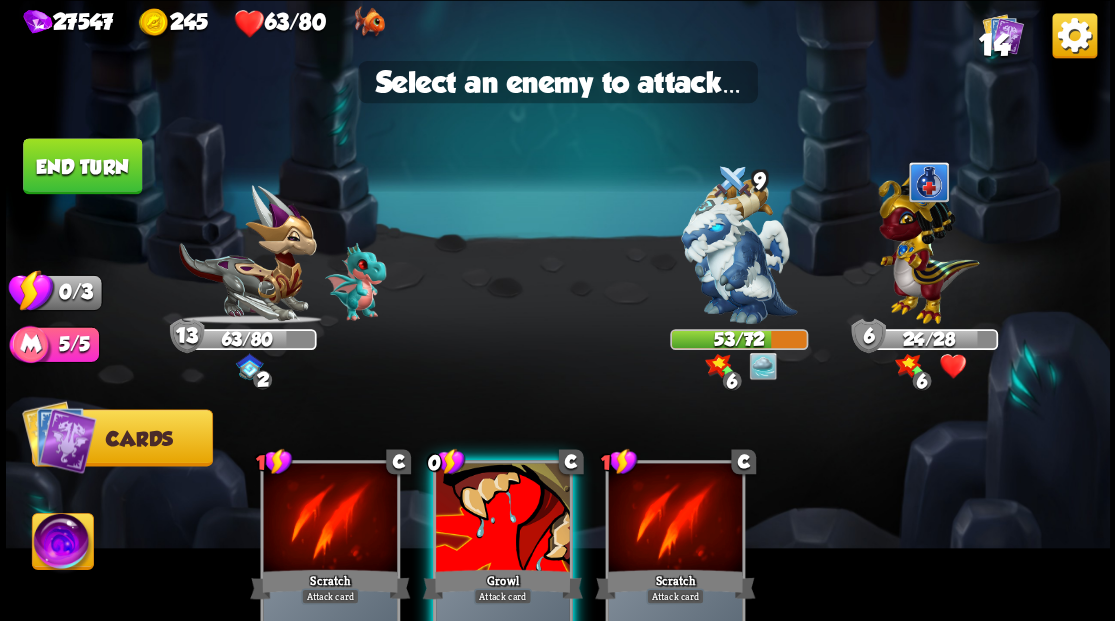 click at bounding box center (503, 519) 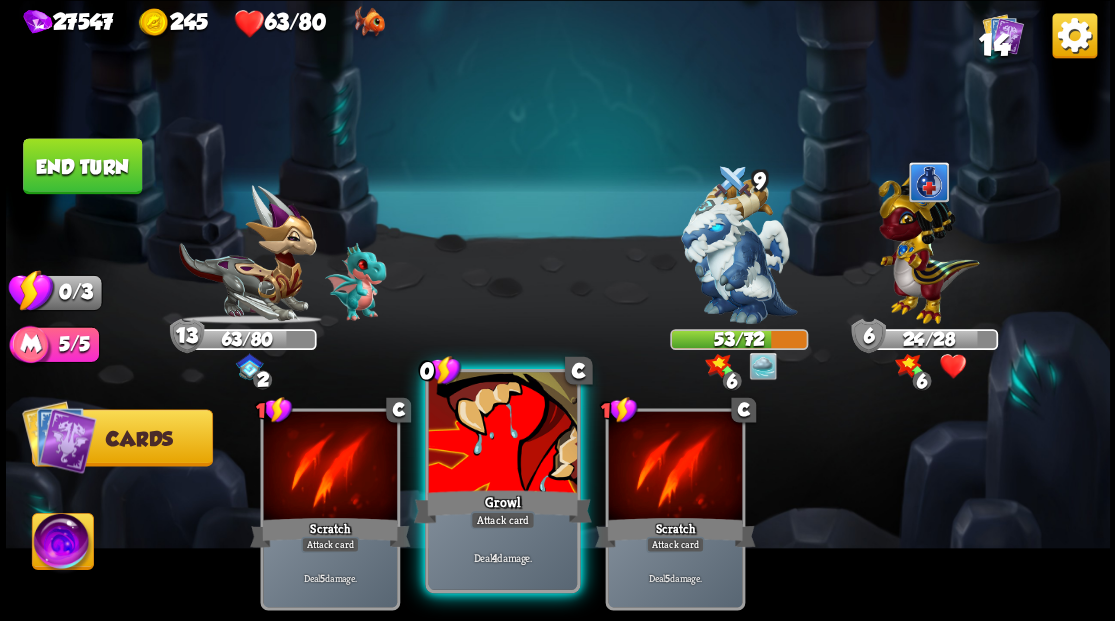 click on "Growl" at bounding box center (502, 506) 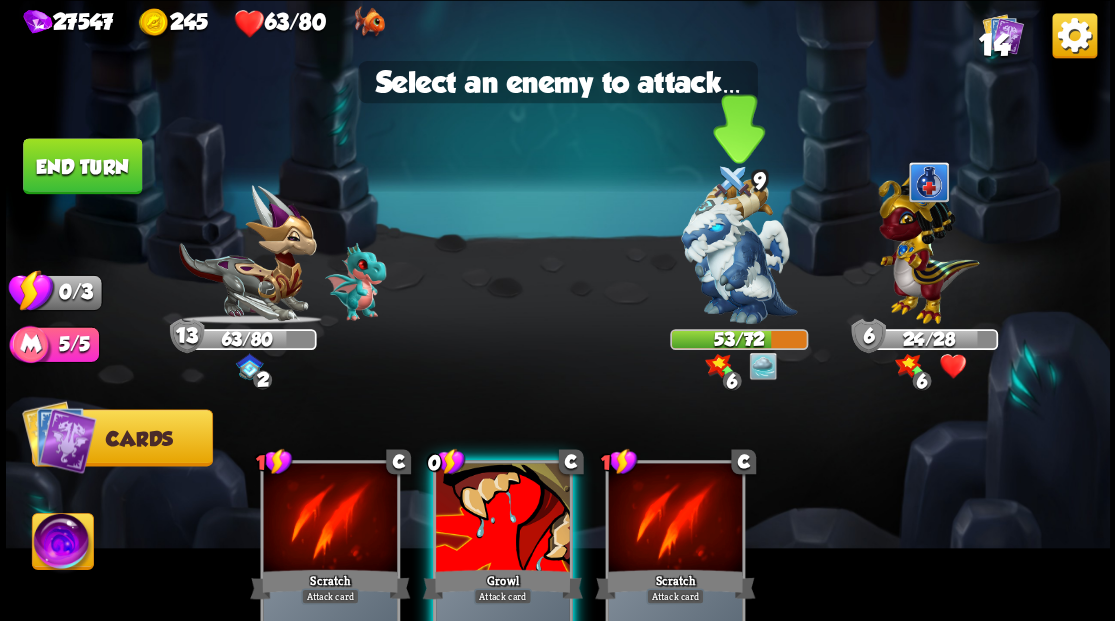 click at bounding box center (739, 251) 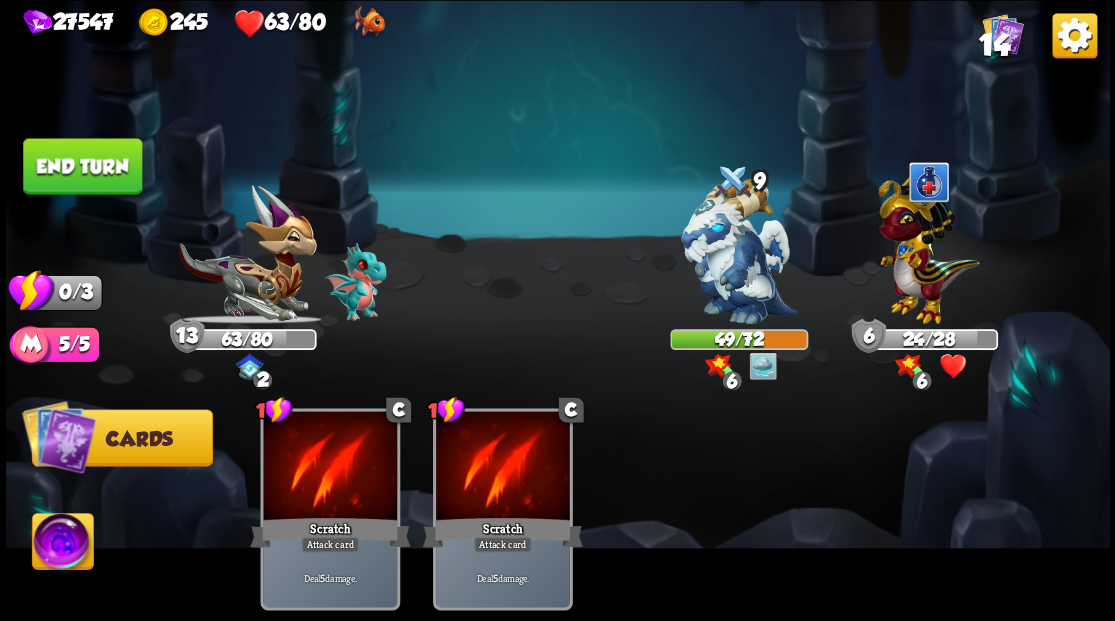 click on "End turn" at bounding box center (82, 166) 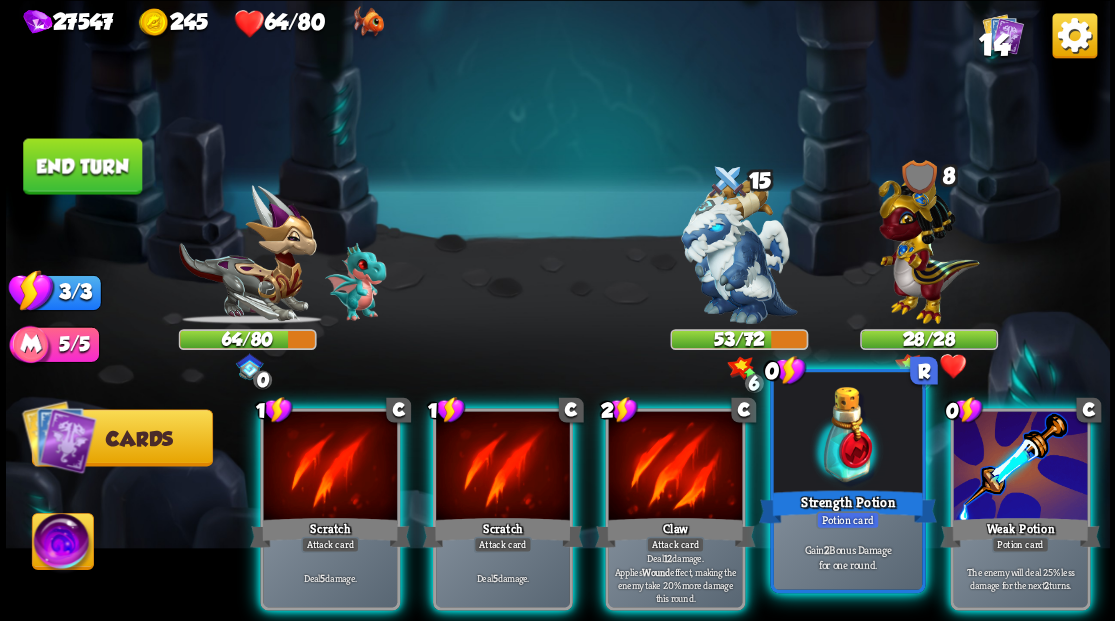 click at bounding box center [847, 434] 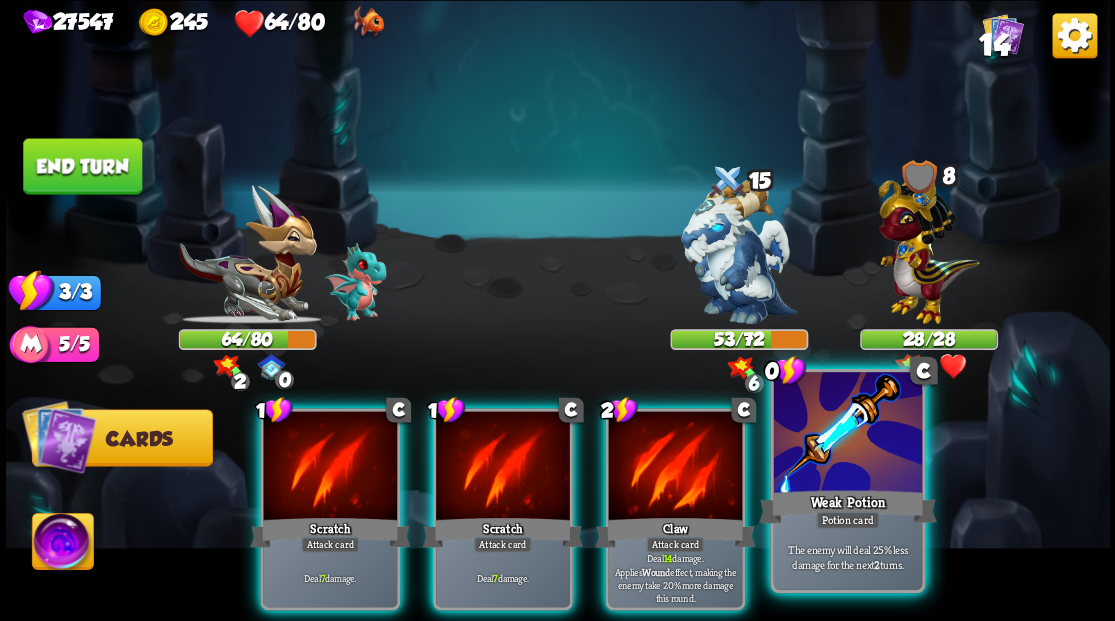 click at bounding box center [847, 434] 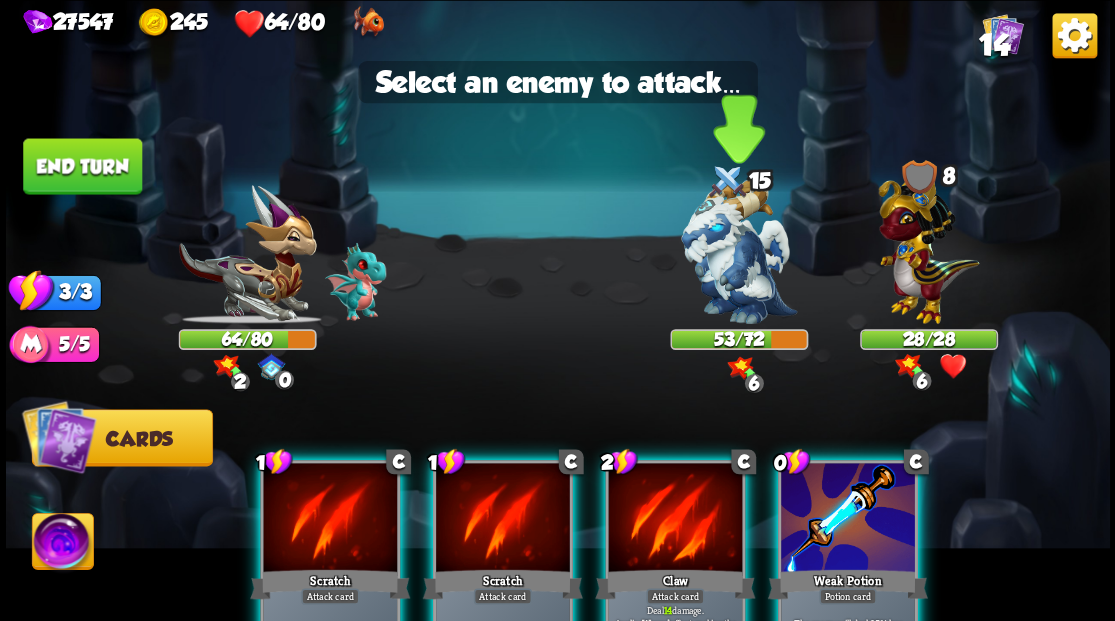 click at bounding box center (739, 251) 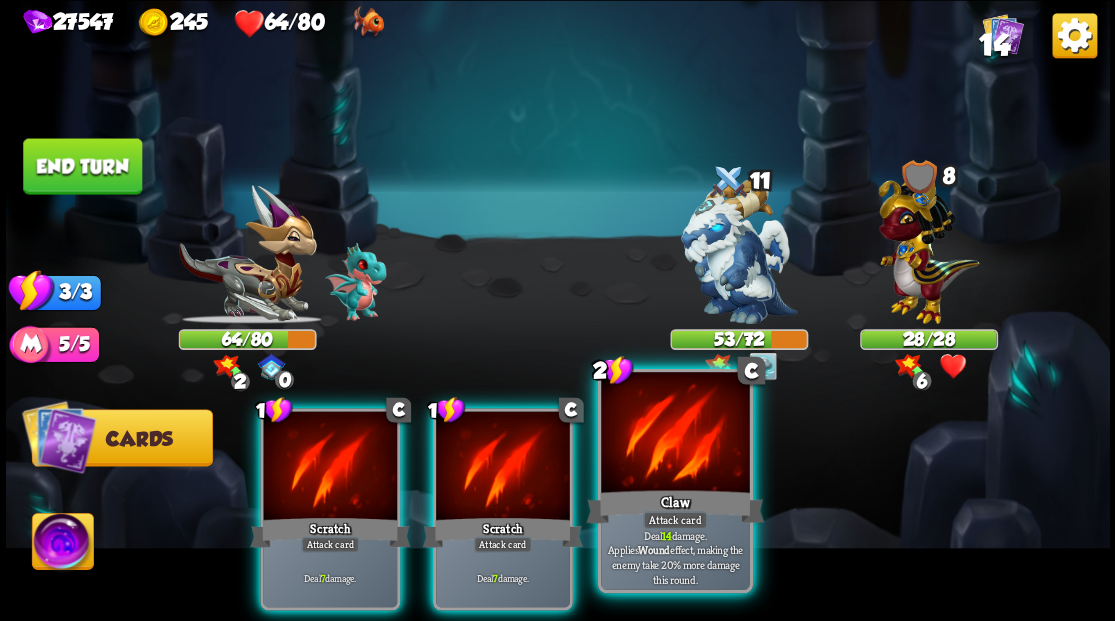 click at bounding box center [675, 434] 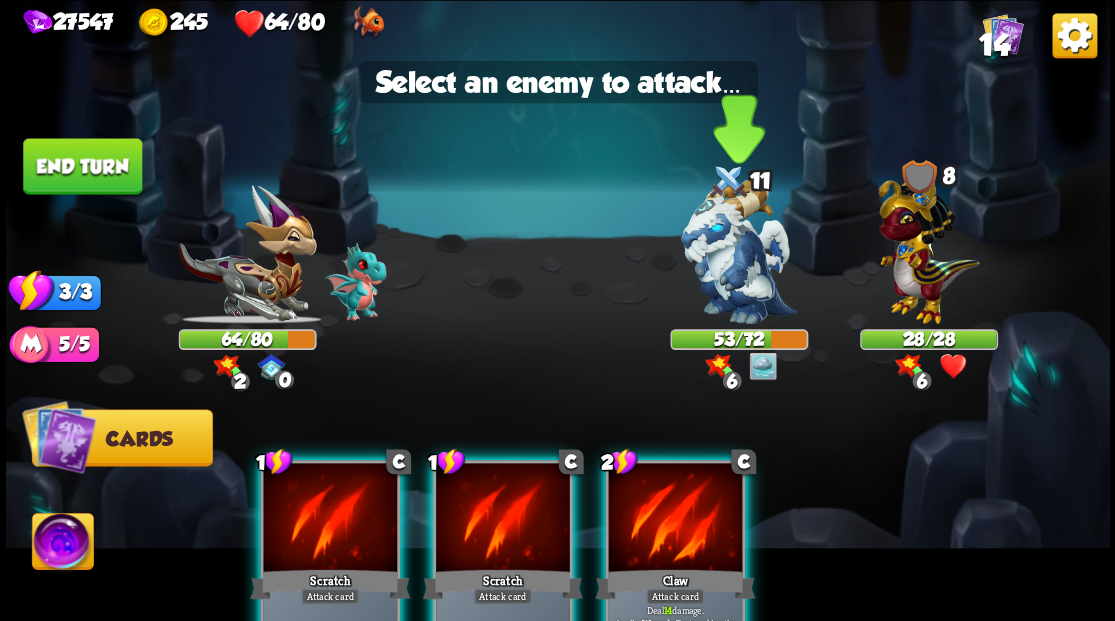 click at bounding box center (739, 251) 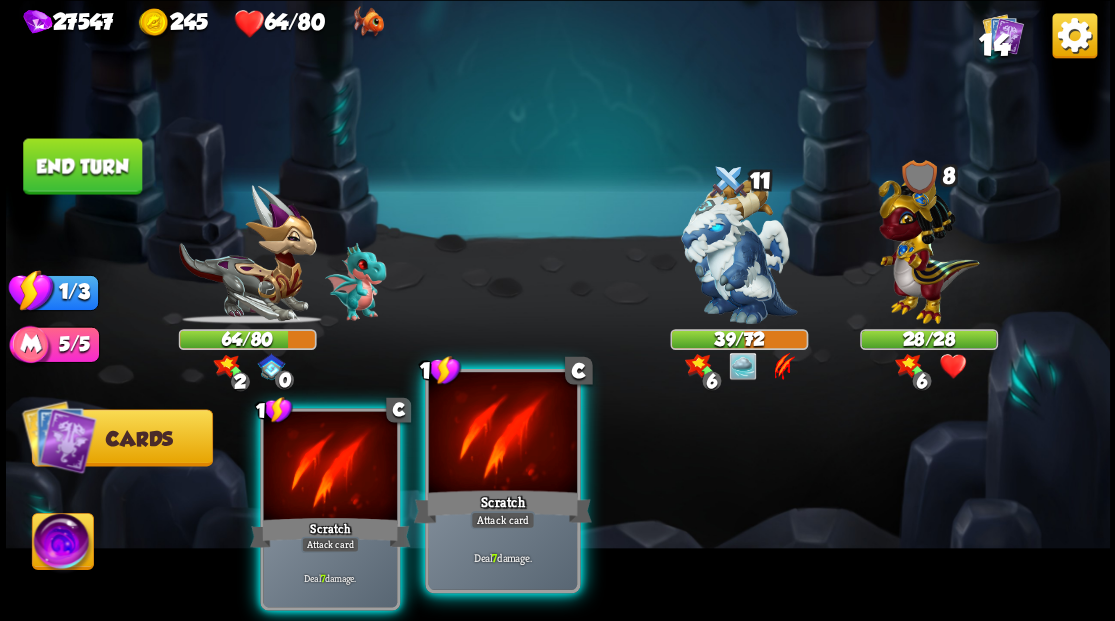 drag, startPoint x: 516, startPoint y: 471, endPoint x: 574, endPoint y: 431, distance: 70.45566 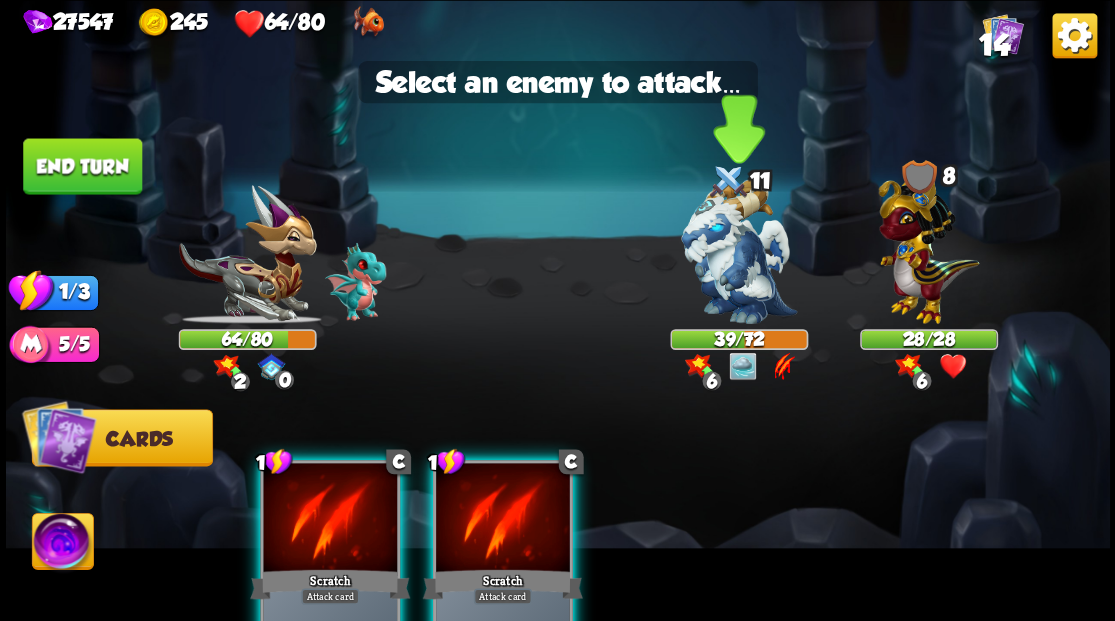 click at bounding box center (739, 251) 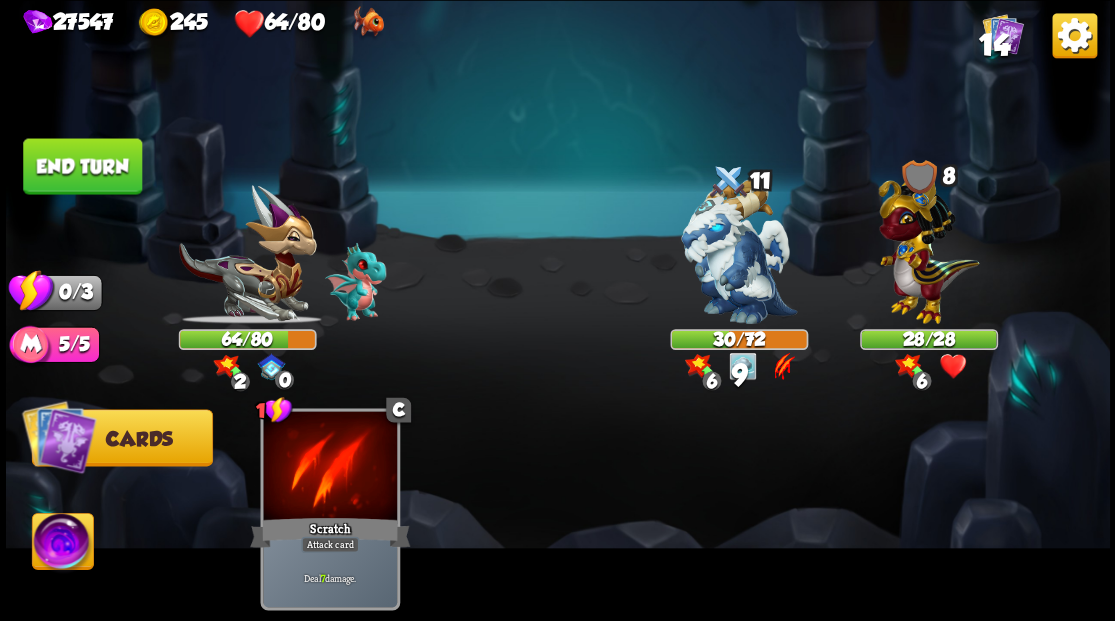click on "End turn" at bounding box center [82, 166] 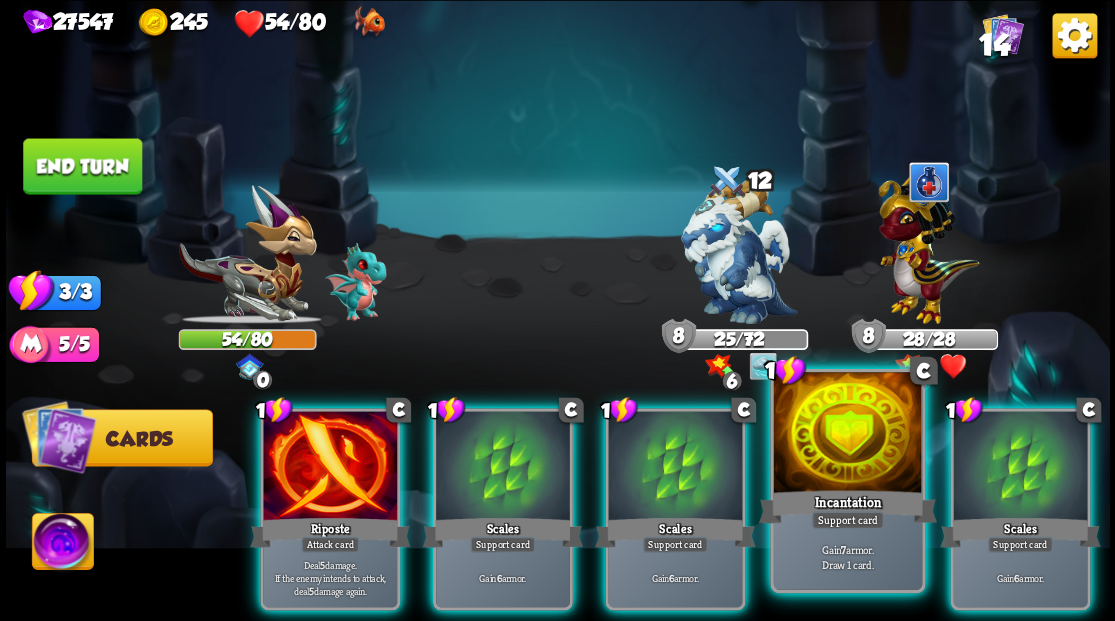 click on "Incantation" at bounding box center [847, 506] 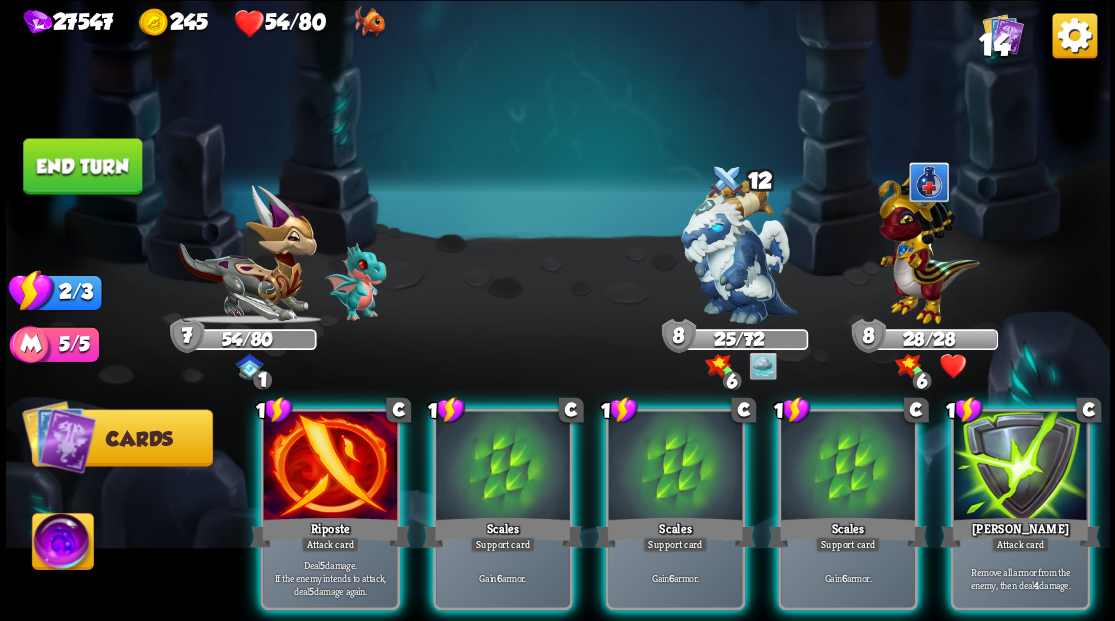 click on "Scales" at bounding box center [847, 532] 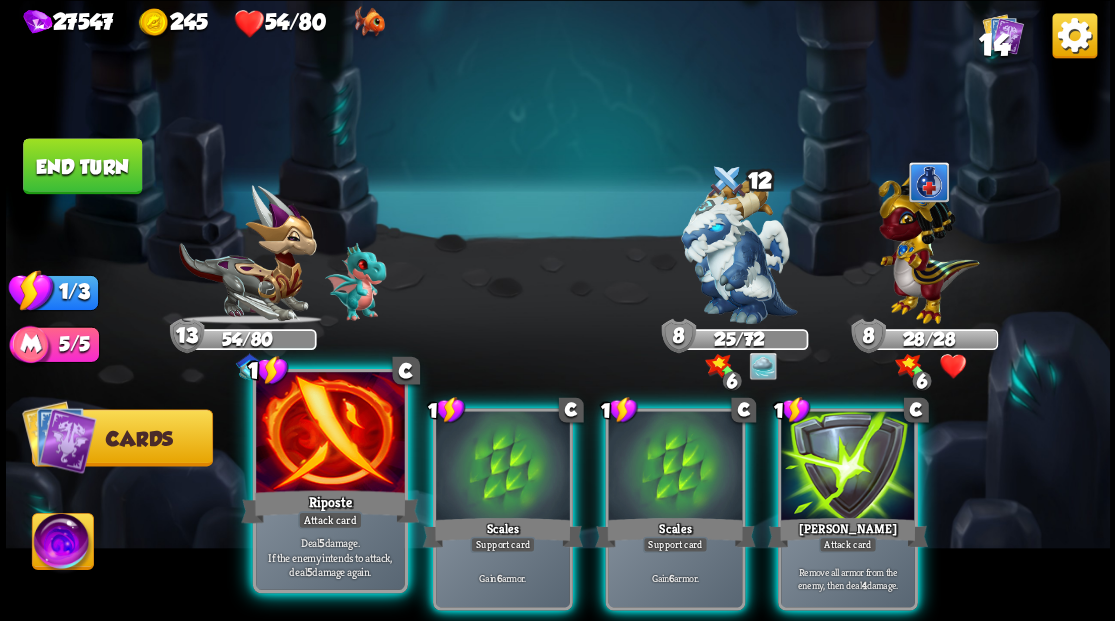 click at bounding box center [330, 434] 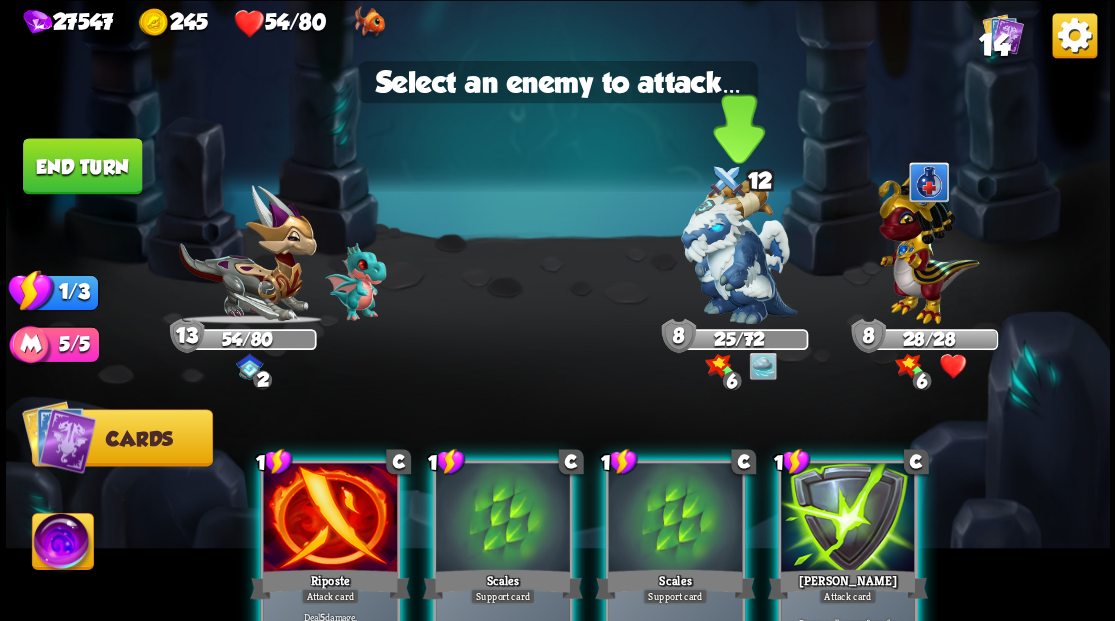 click at bounding box center (739, 251) 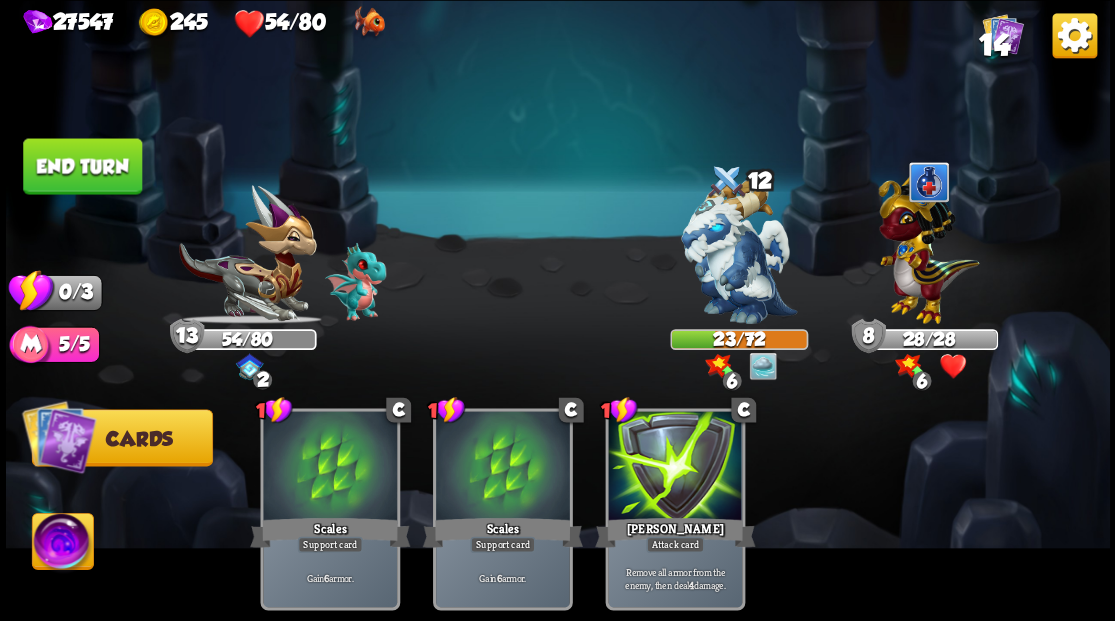 click on "End turn" at bounding box center (82, 166) 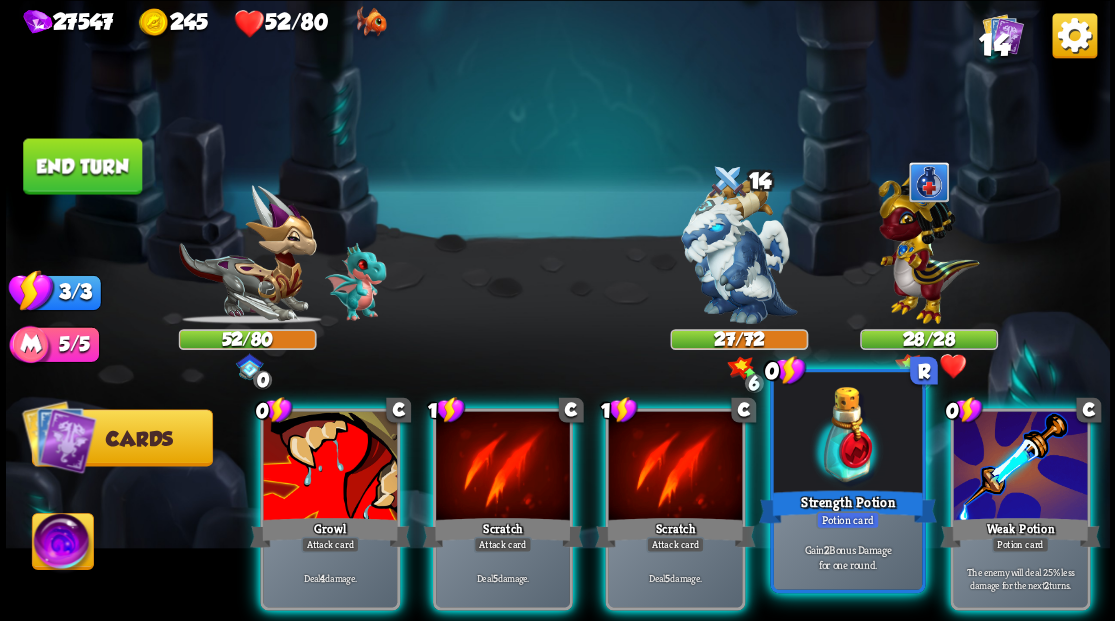 click at bounding box center [847, 434] 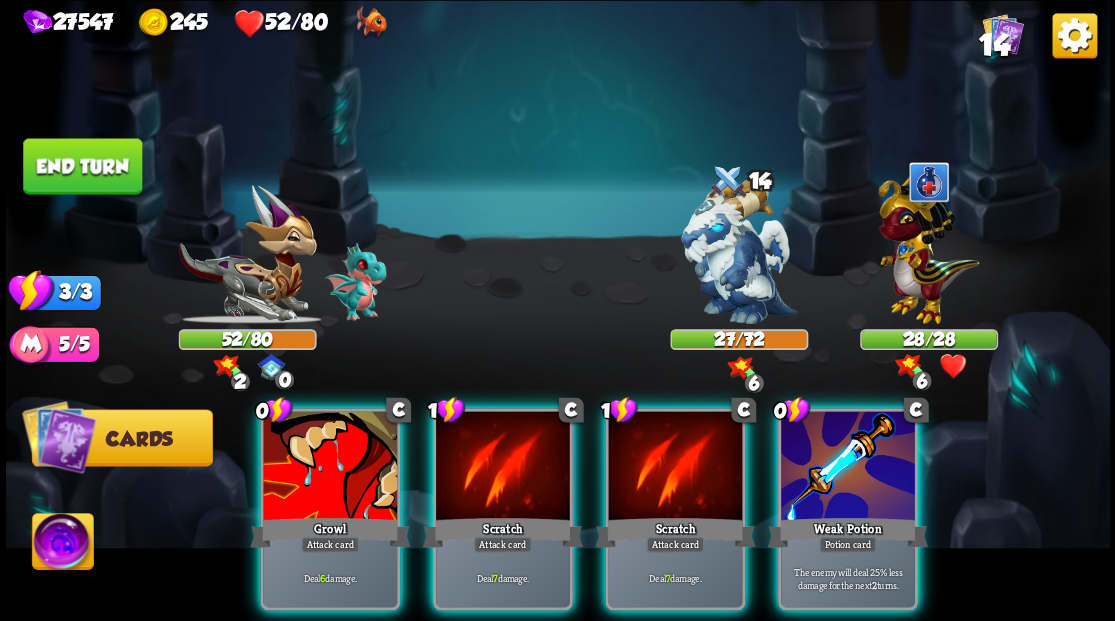 click at bounding box center [848, 467] 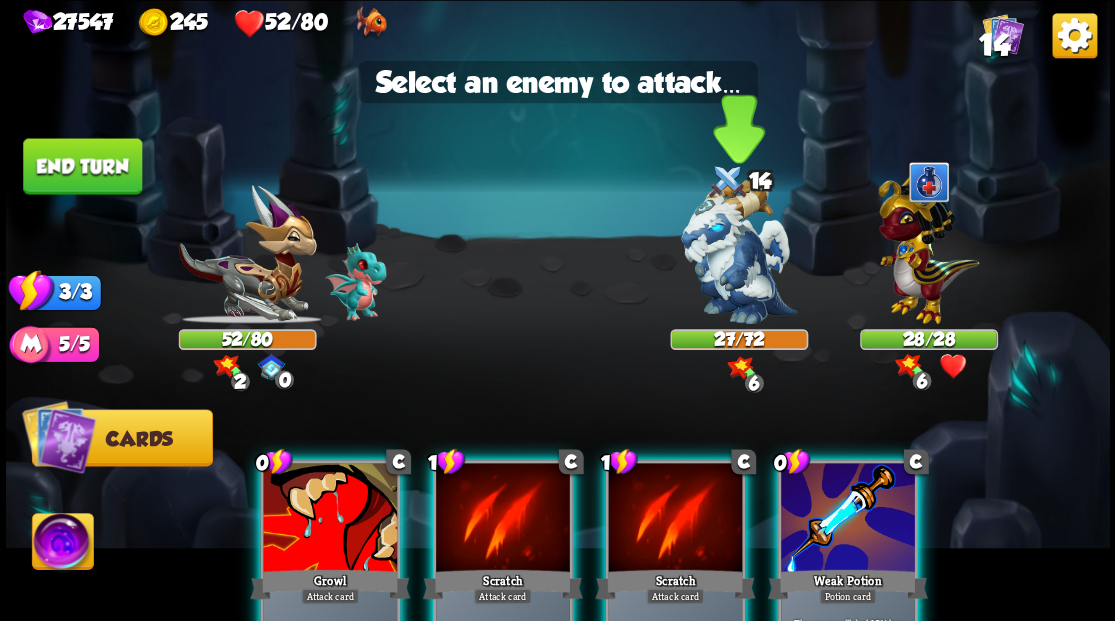 click at bounding box center [739, 251] 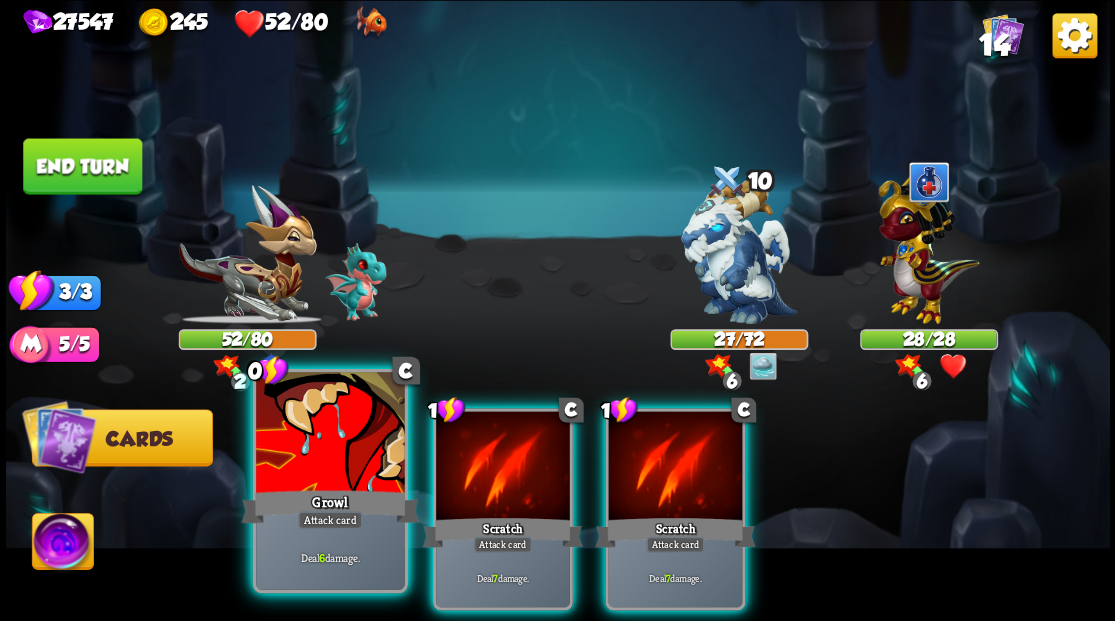 click on "Growl" at bounding box center [330, 506] 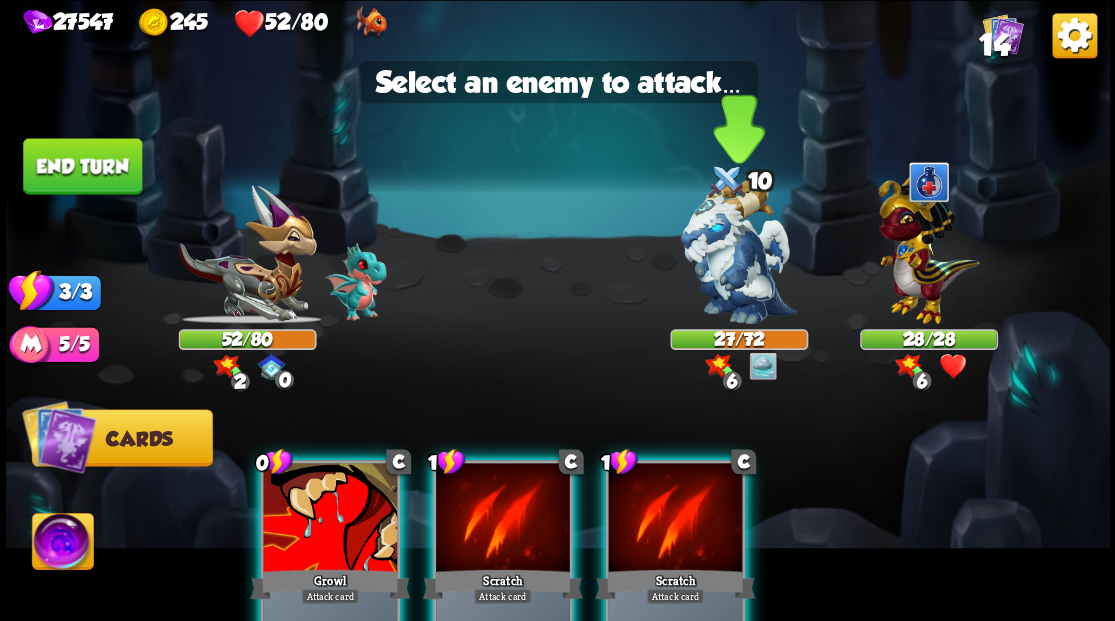 click at bounding box center (739, 251) 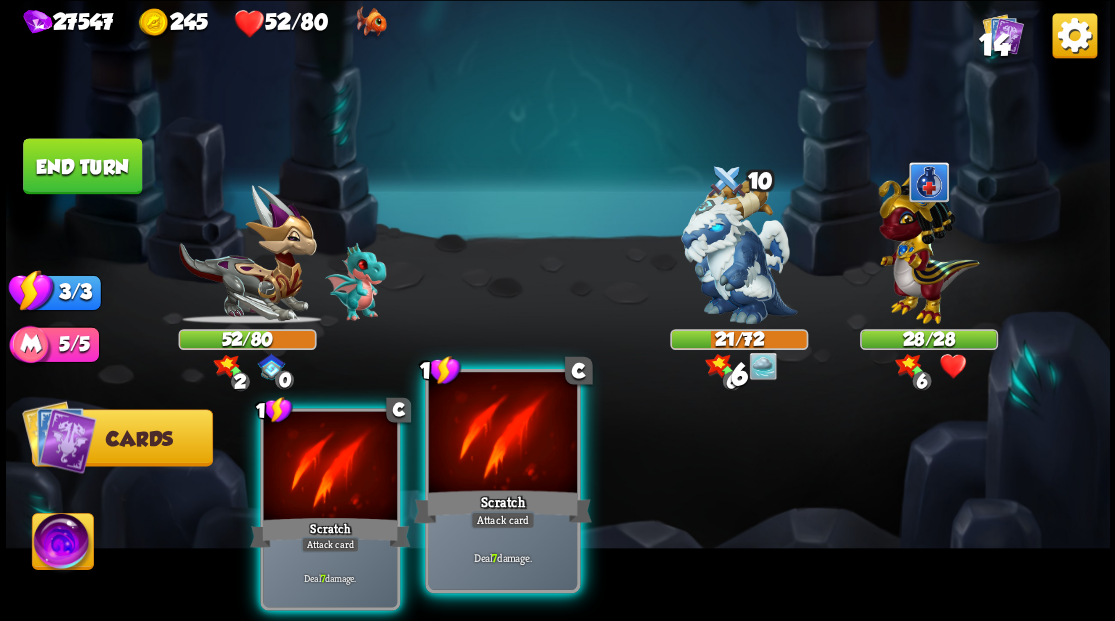 click at bounding box center [502, 434] 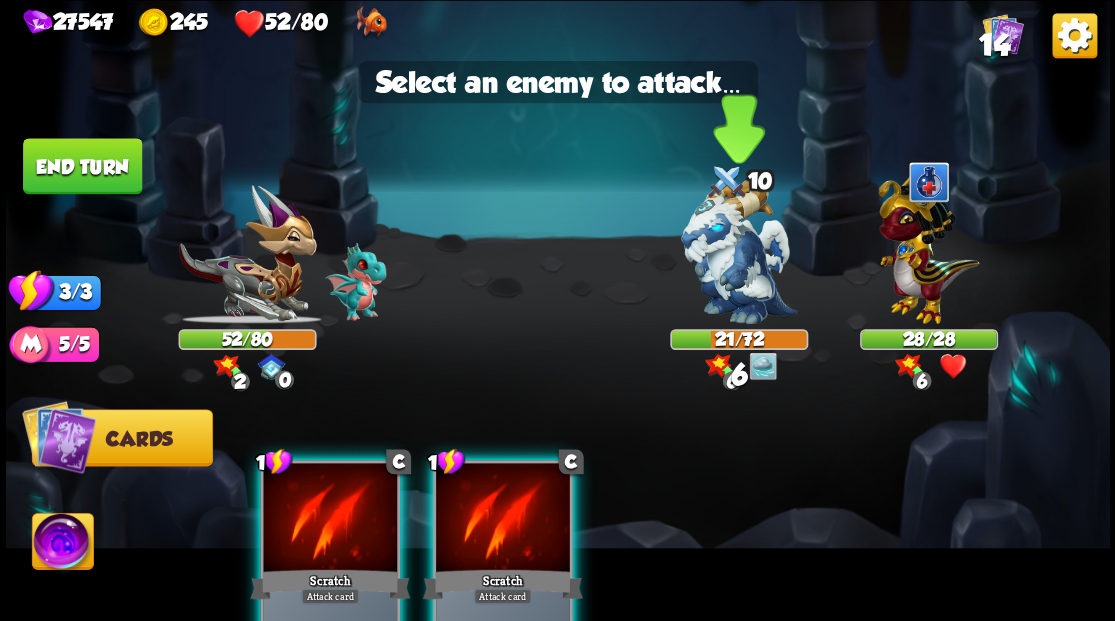 click at bounding box center [739, 251] 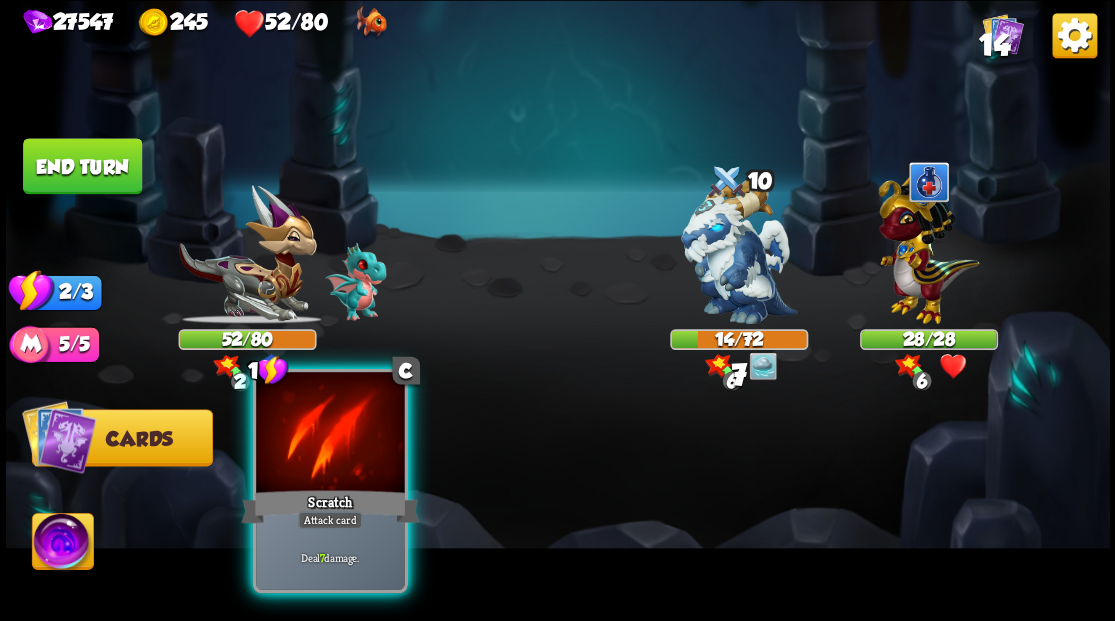 click at bounding box center [330, 434] 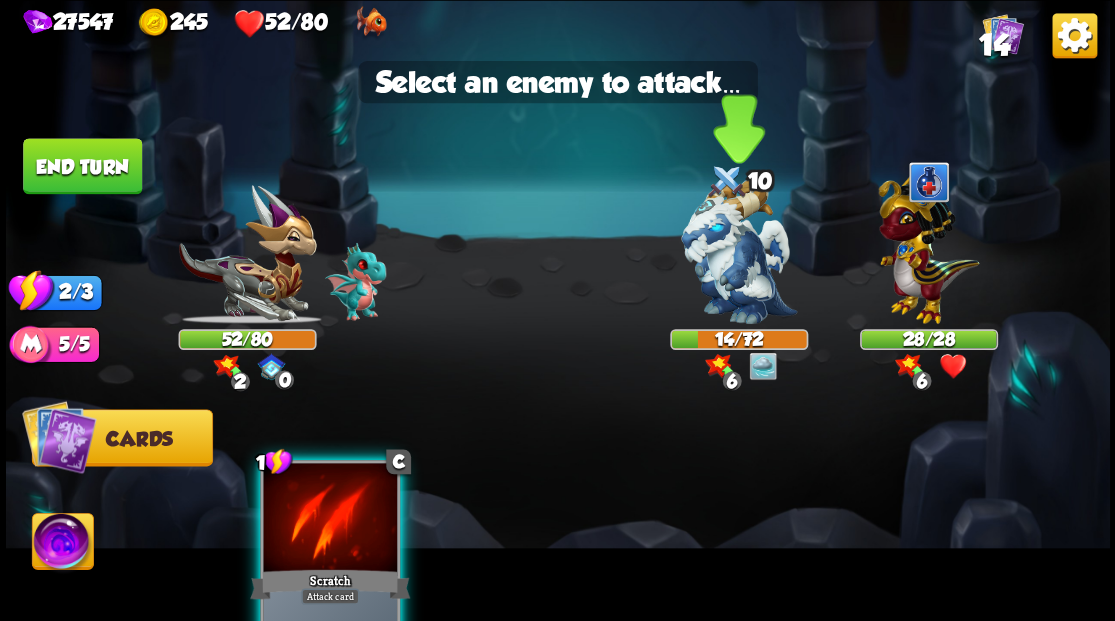 click at bounding box center (739, 251) 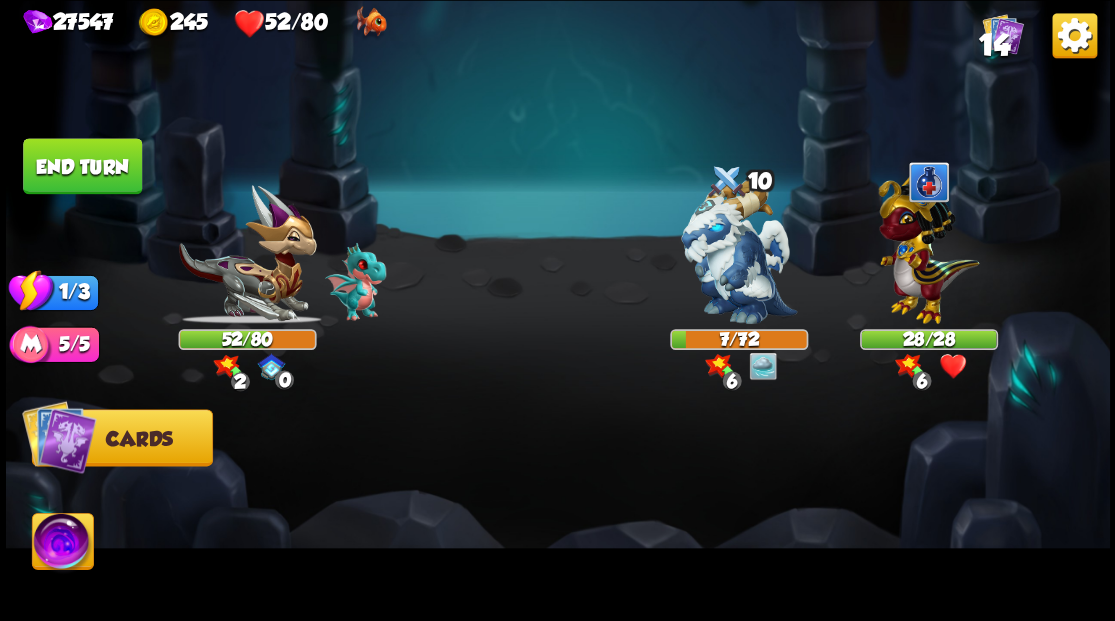 click on "End turn" at bounding box center [82, 166] 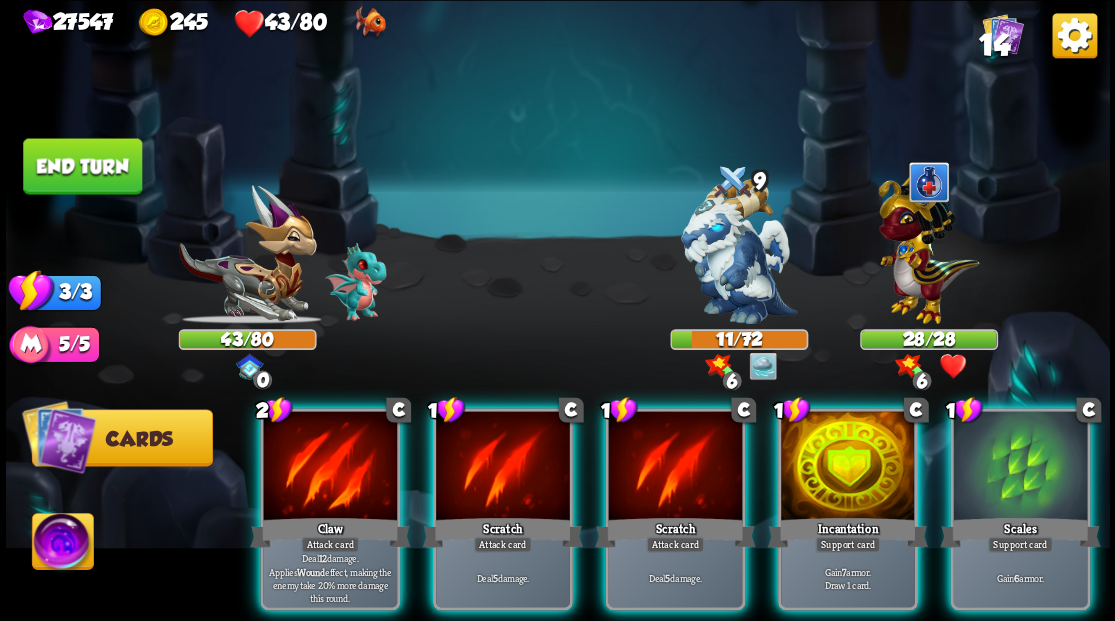 click at bounding box center (928, 244) 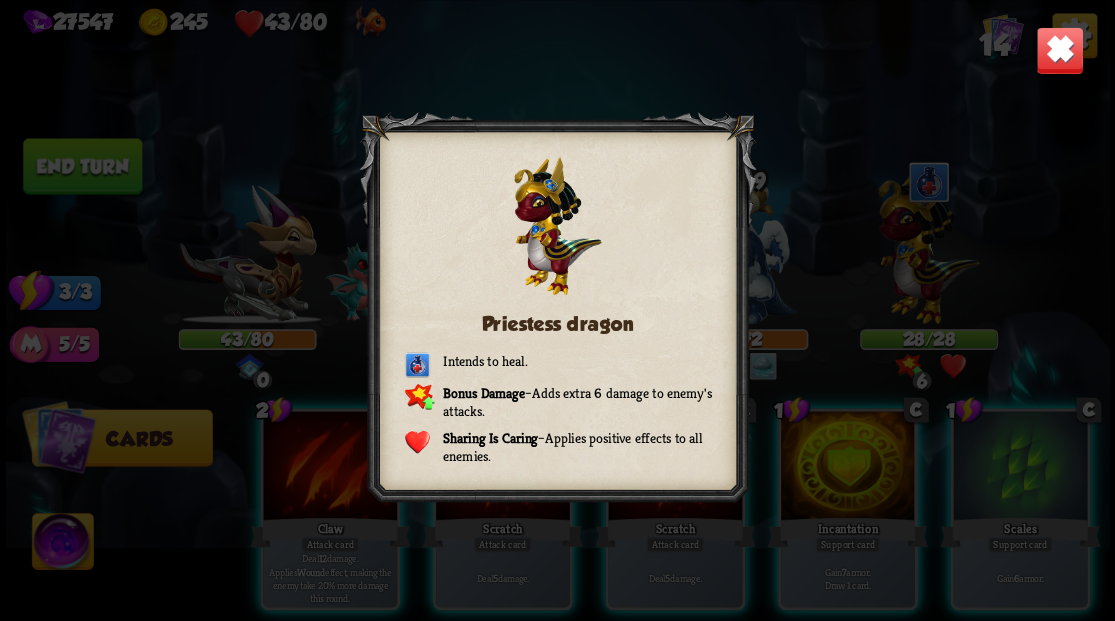 click at bounding box center [1059, 50] 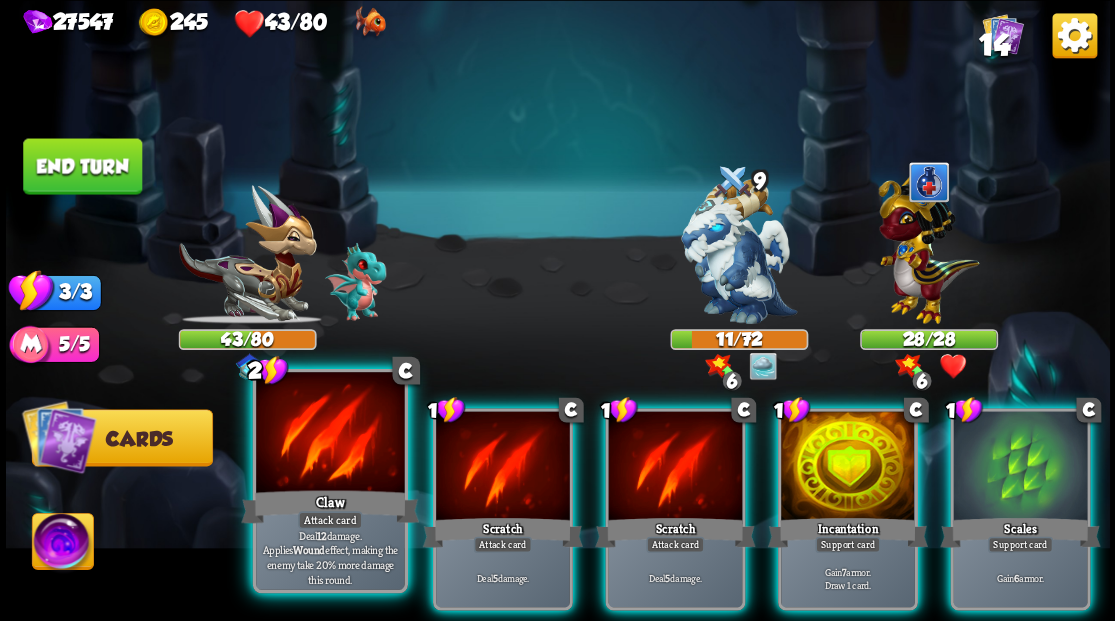 click at bounding box center [330, 434] 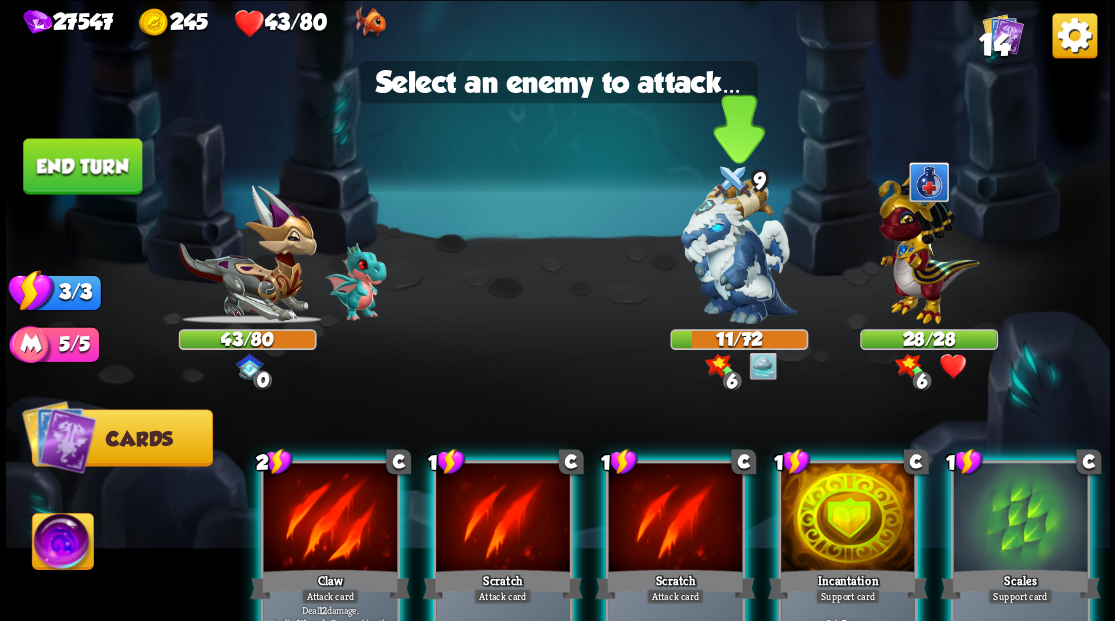 click at bounding box center [739, 251] 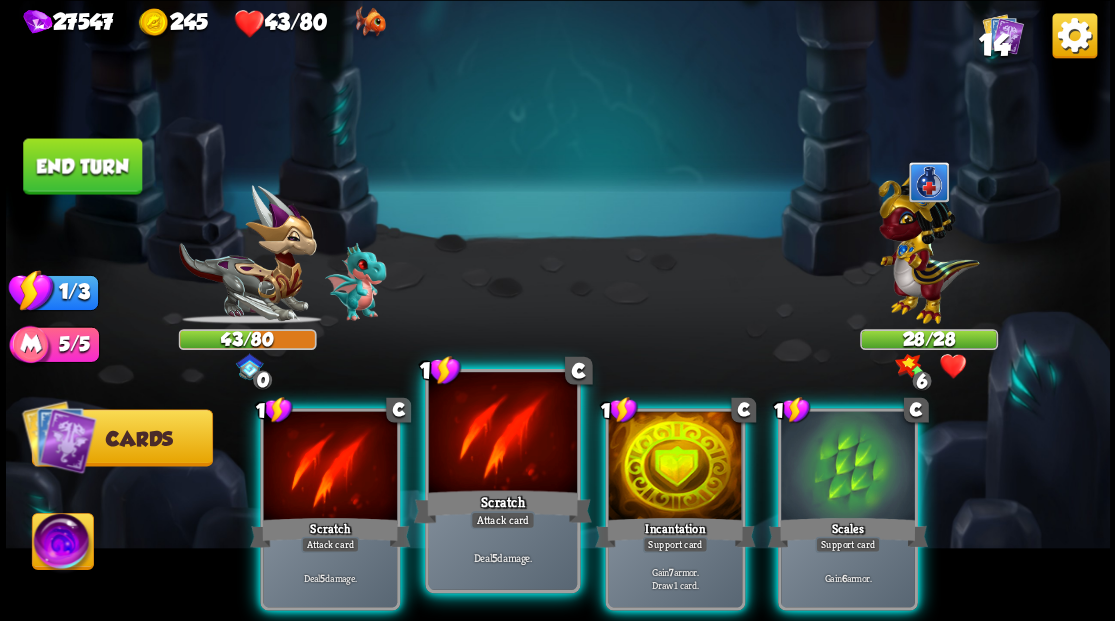 click at bounding box center [502, 434] 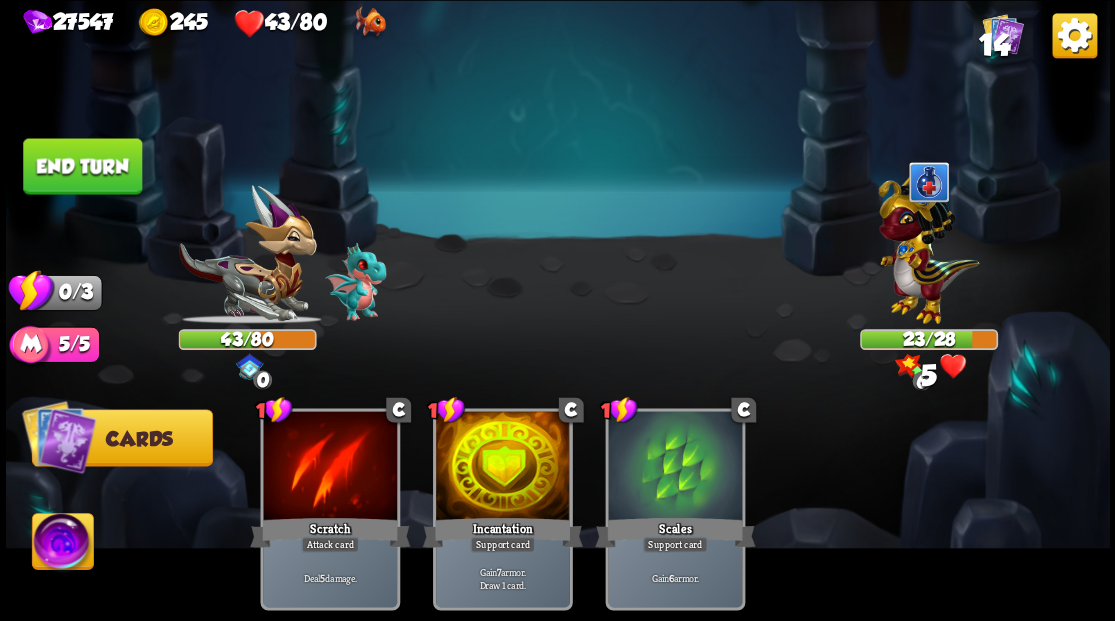 click on "End turn" at bounding box center [82, 166] 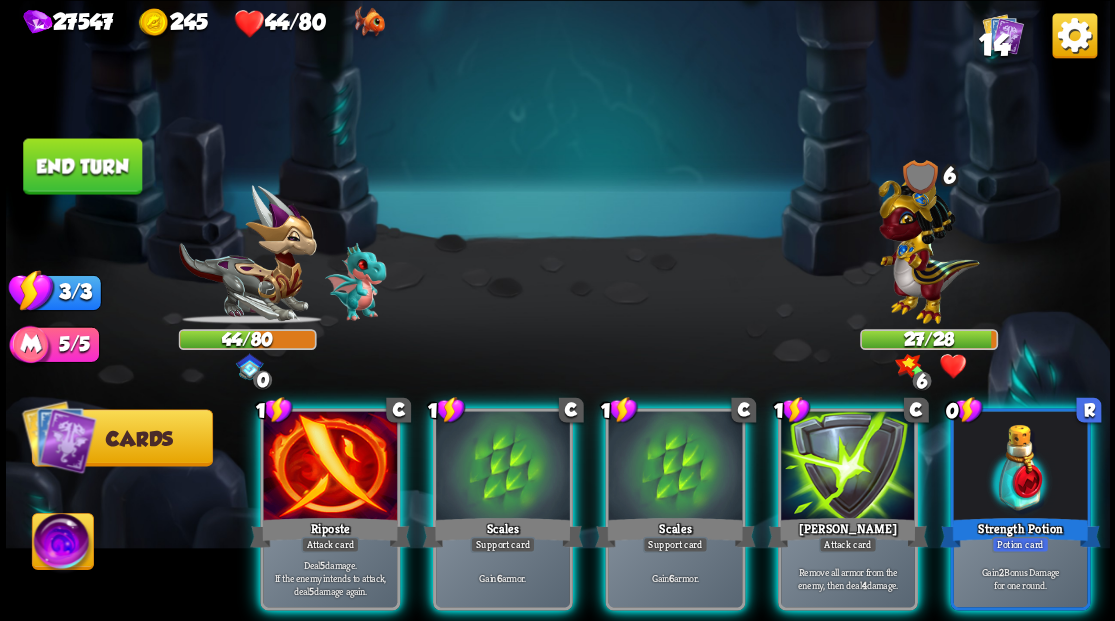 click at bounding box center [1020, 467] 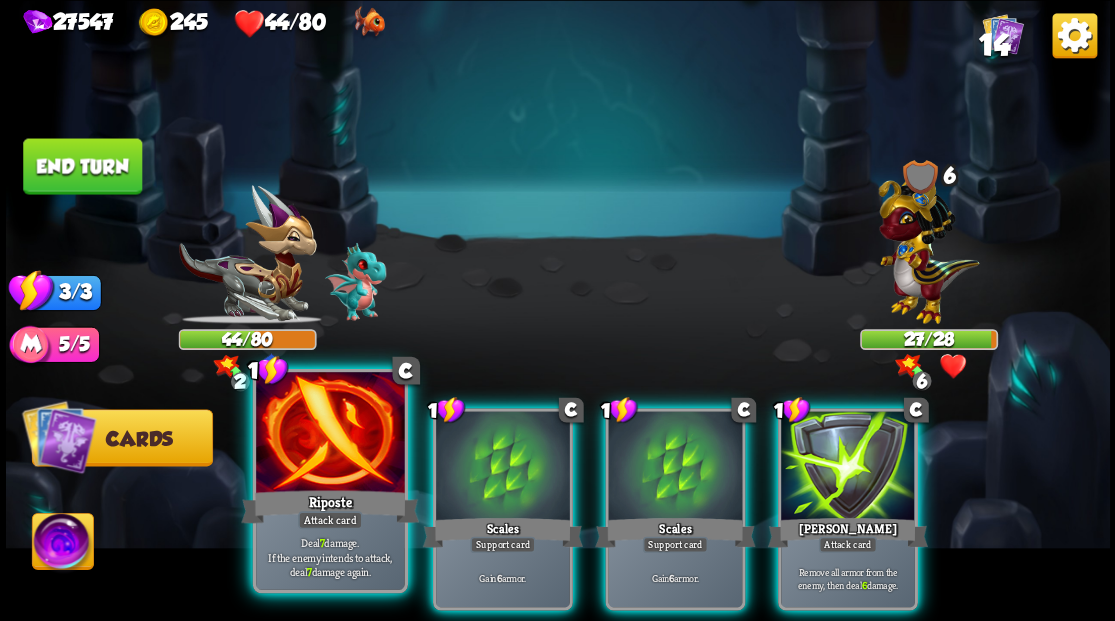 click at bounding box center (330, 434) 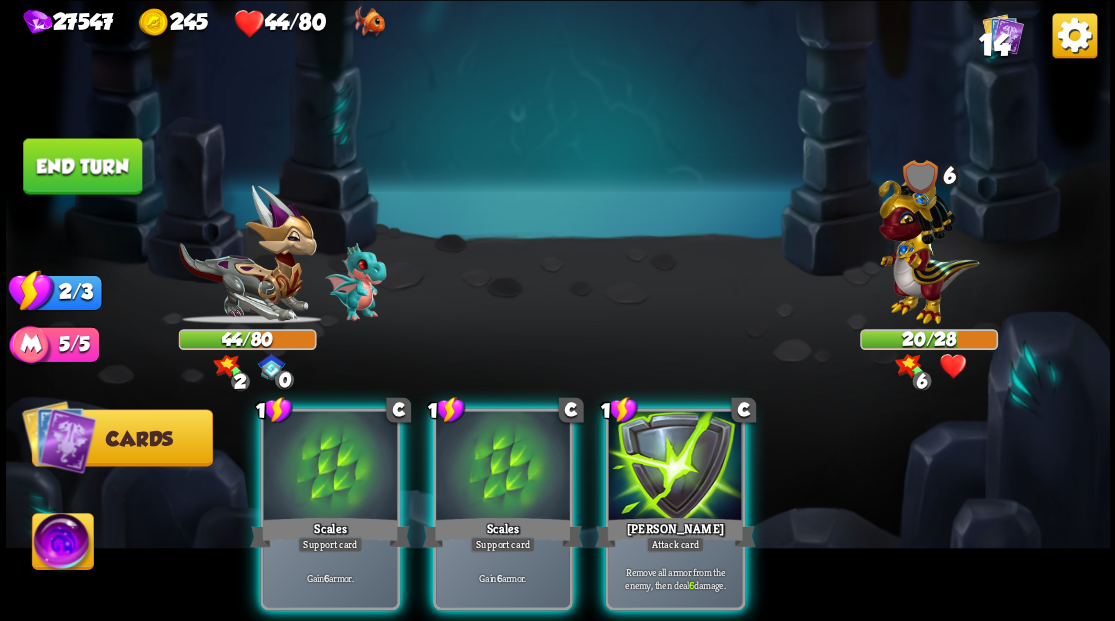 click at bounding box center [928, 244] 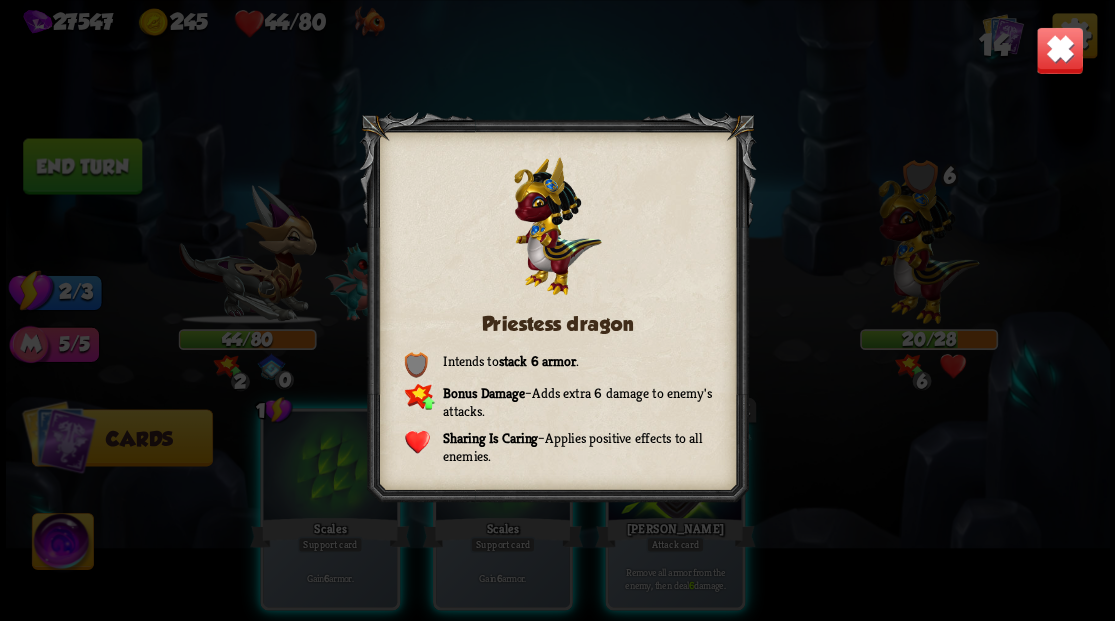 drag, startPoint x: 1052, startPoint y: 63, endPoint x: 1015, endPoint y: 95, distance: 48.9183 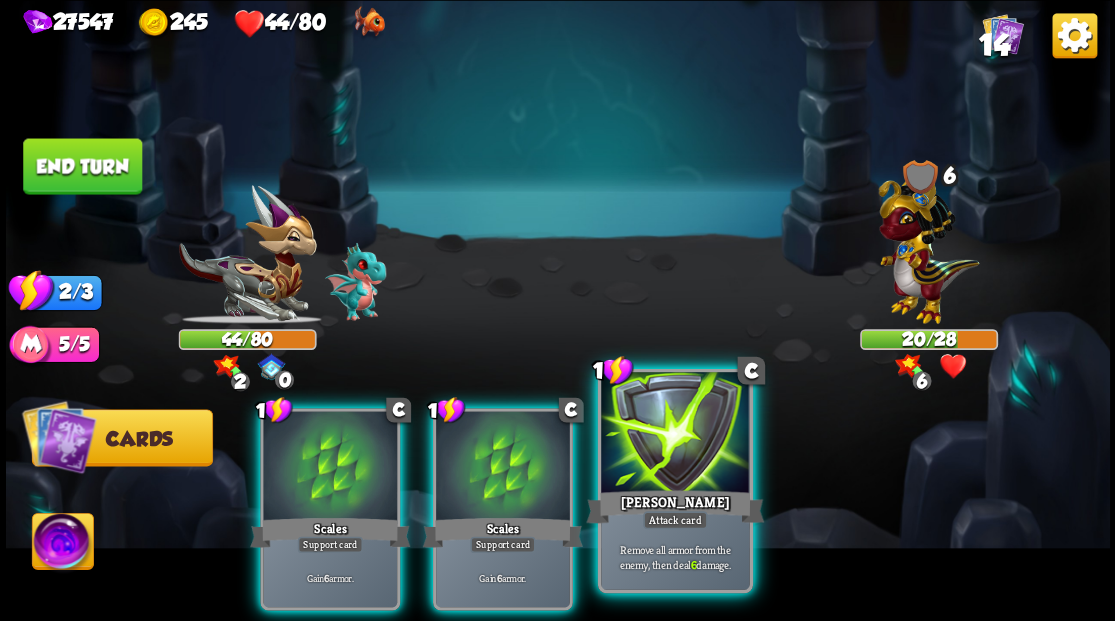 click at bounding box center (675, 434) 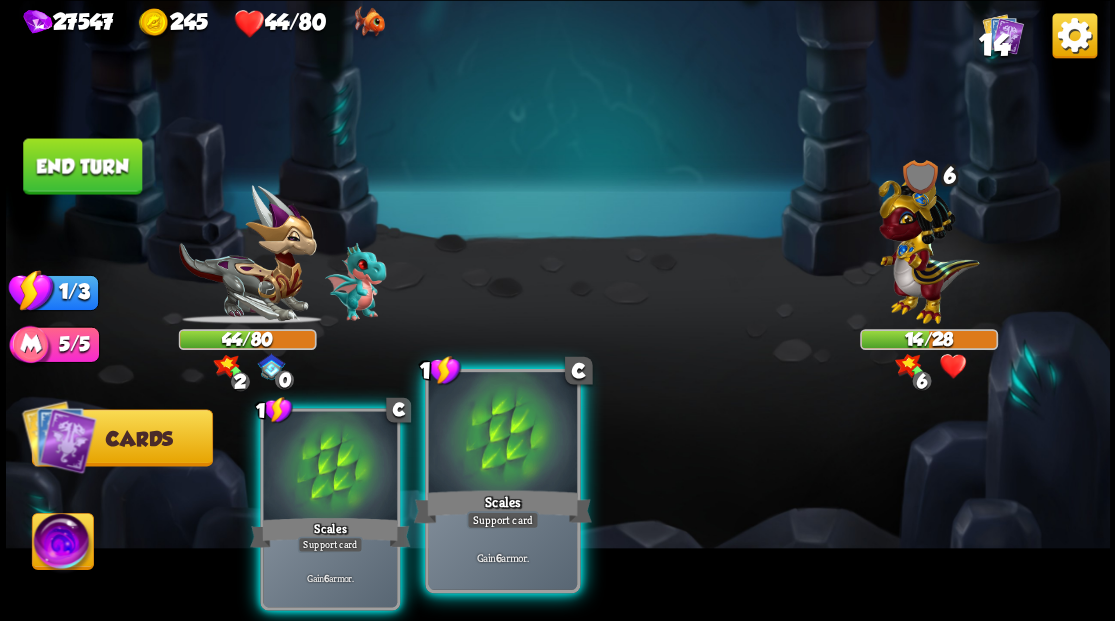 click on "Support card" at bounding box center [502, 520] 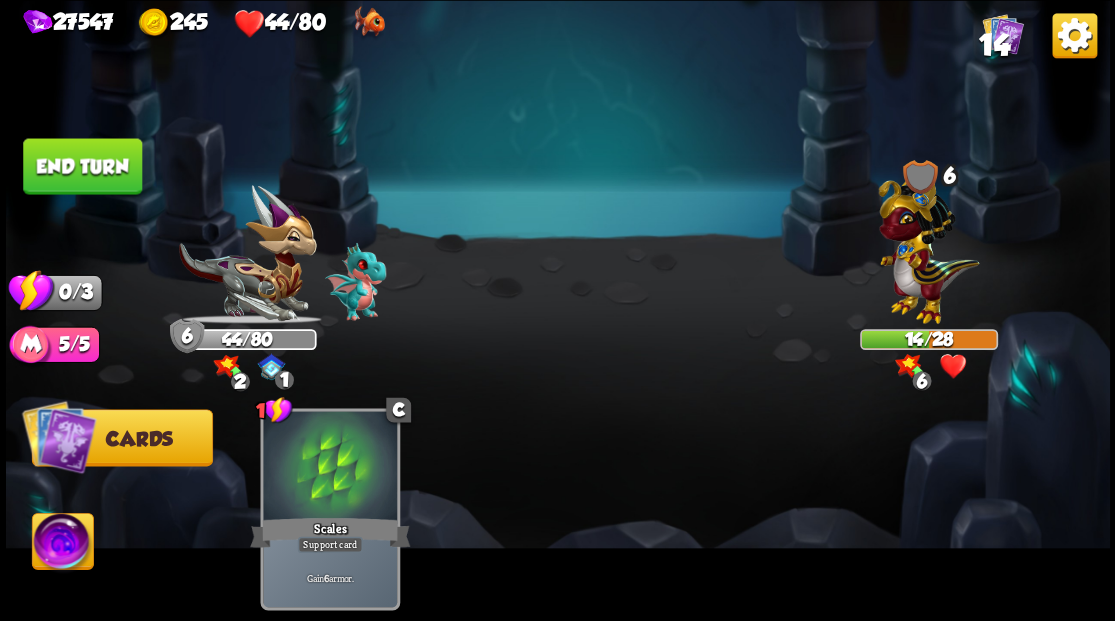 click on "End turn" at bounding box center (82, 166) 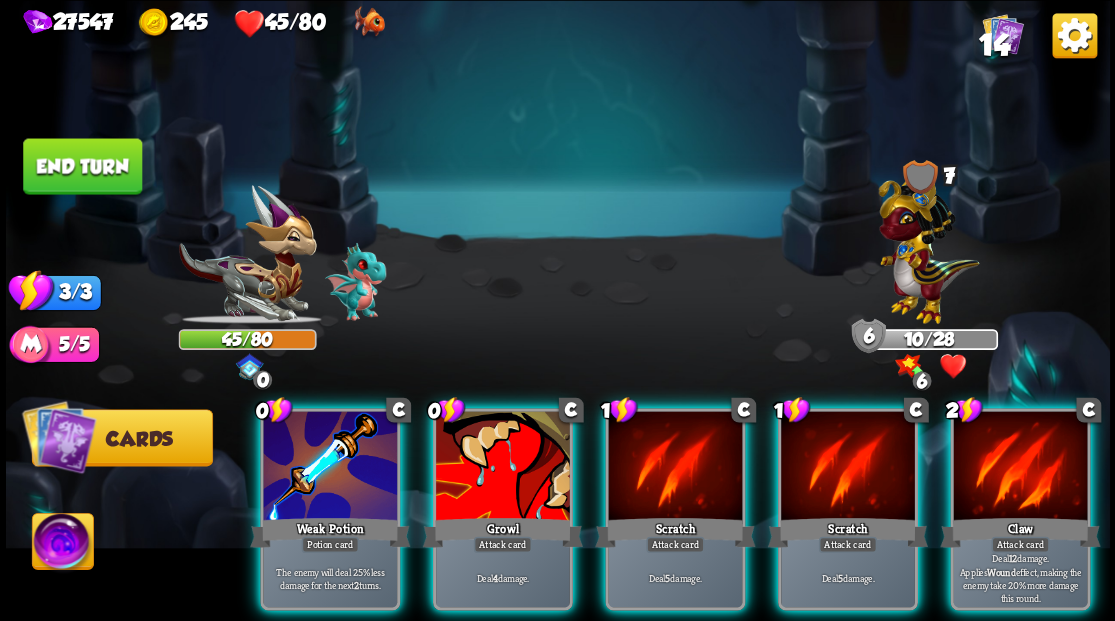 click at bounding box center (928, 244) 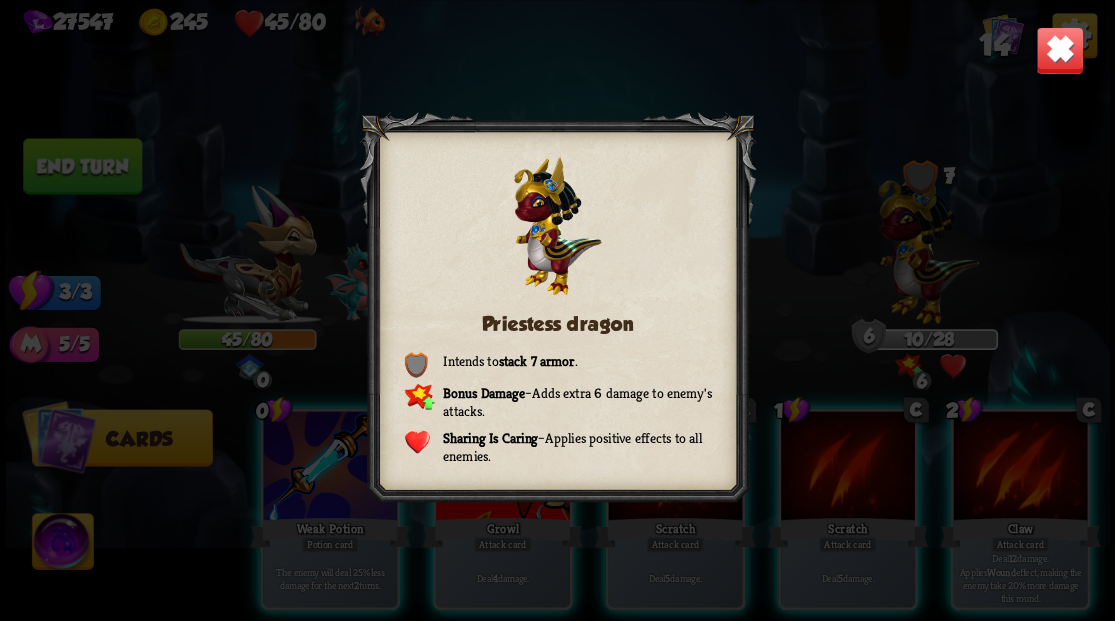 click at bounding box center (1059, 50) 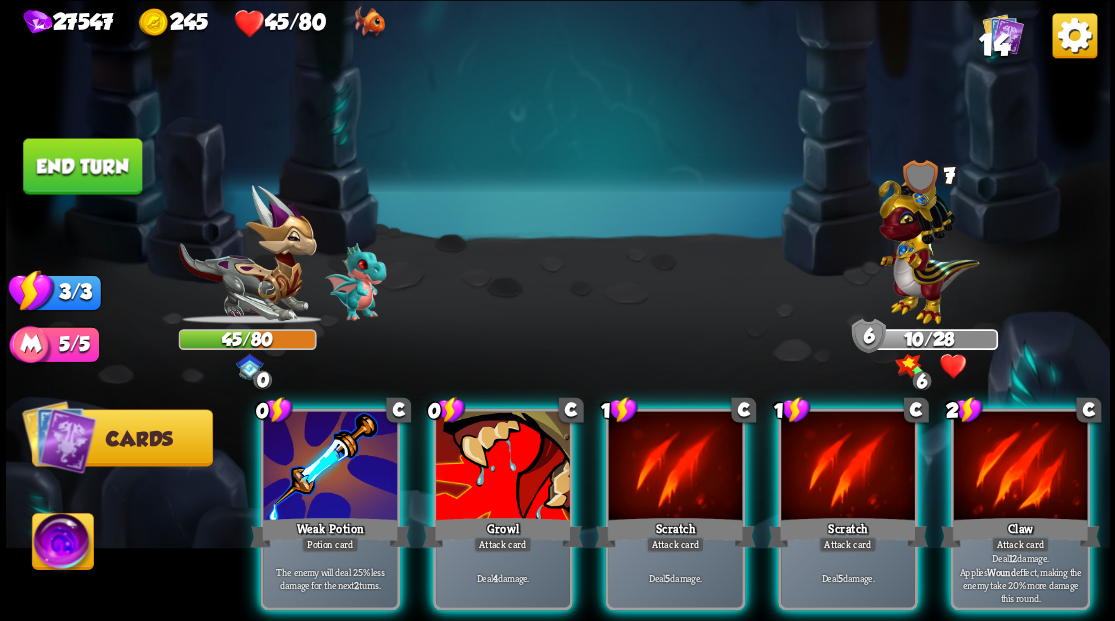 click at bounding box center [1020, 467] 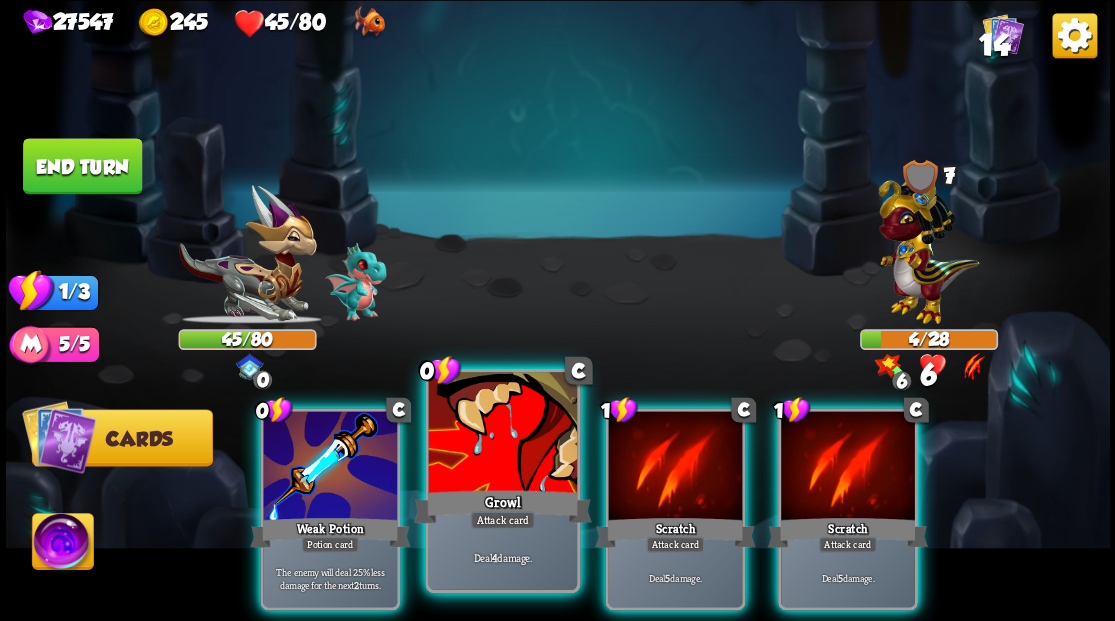 click at bounding box center (502, 434) 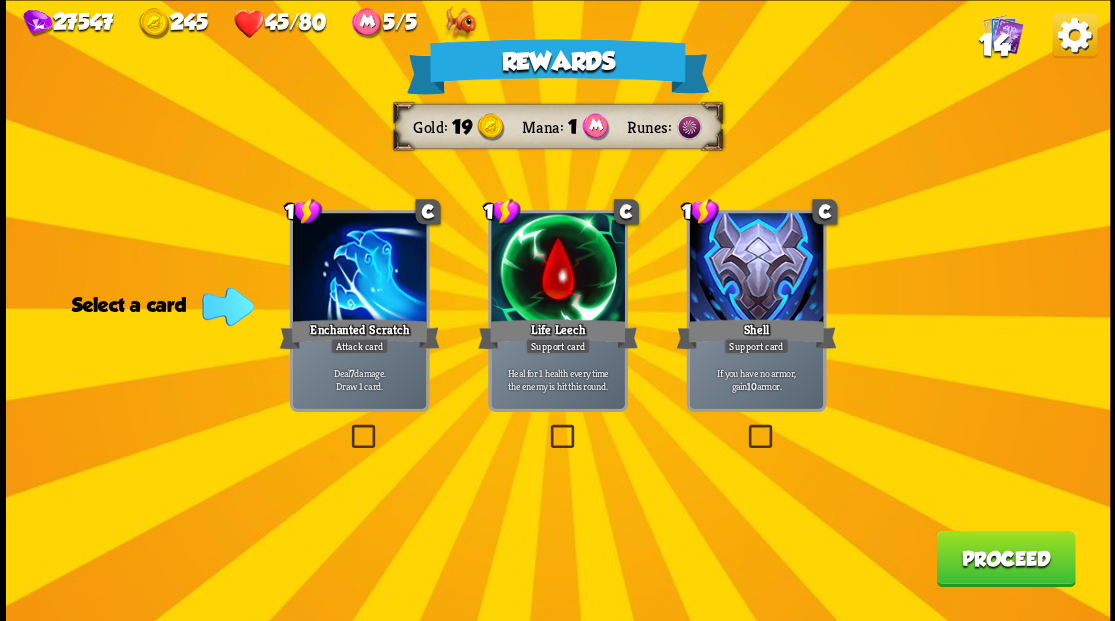 click at bounding box center [347, 427] 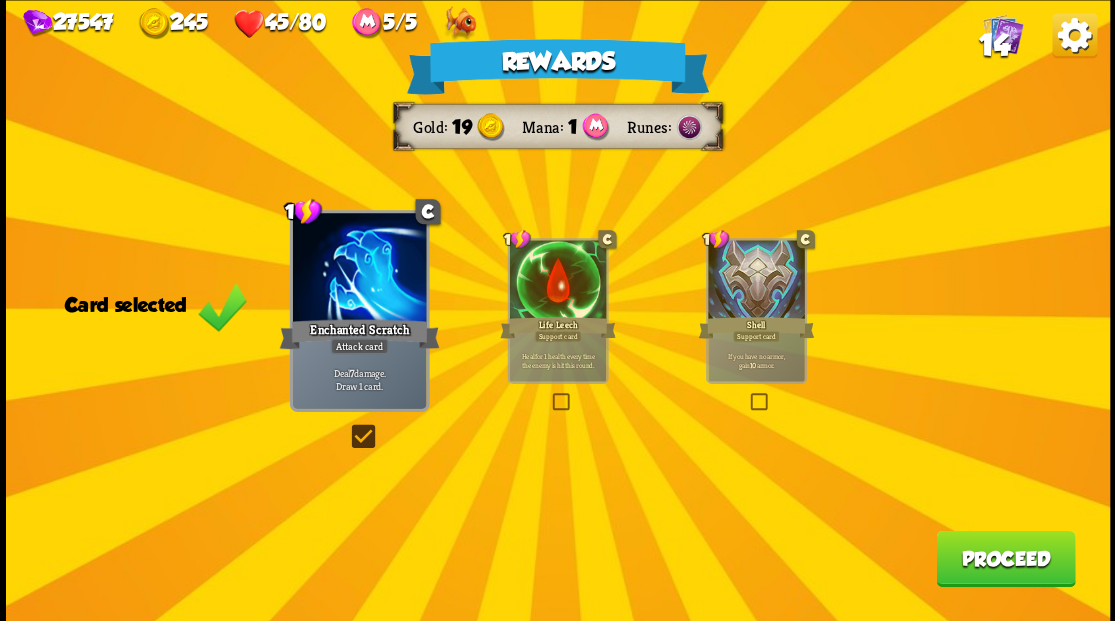 click at bounding box center [347, 427] 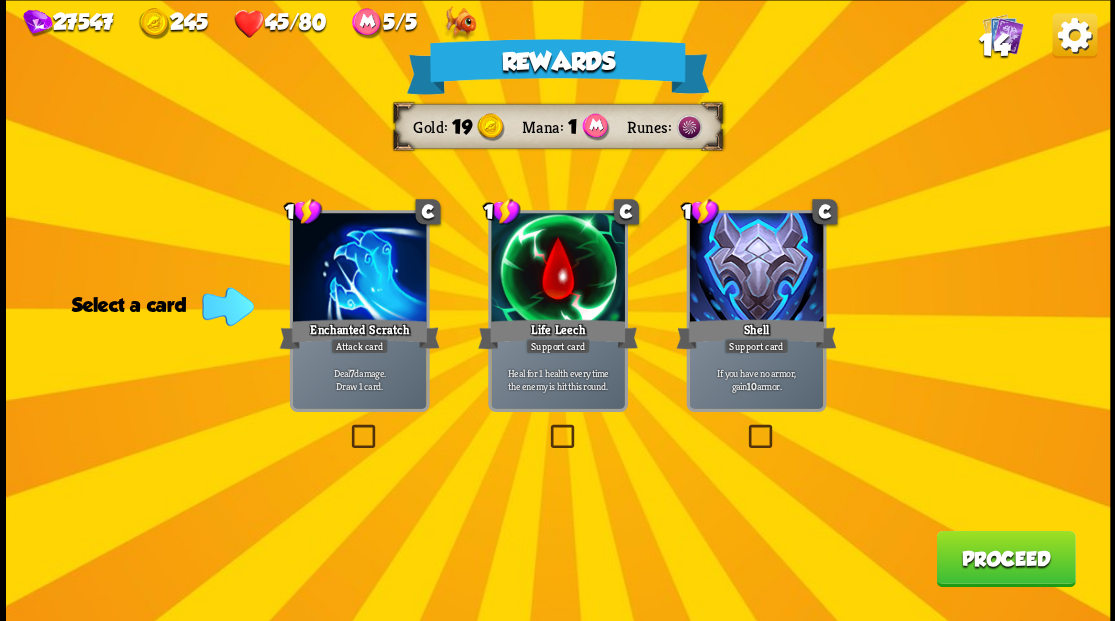 click at bounding box center (347, 427) 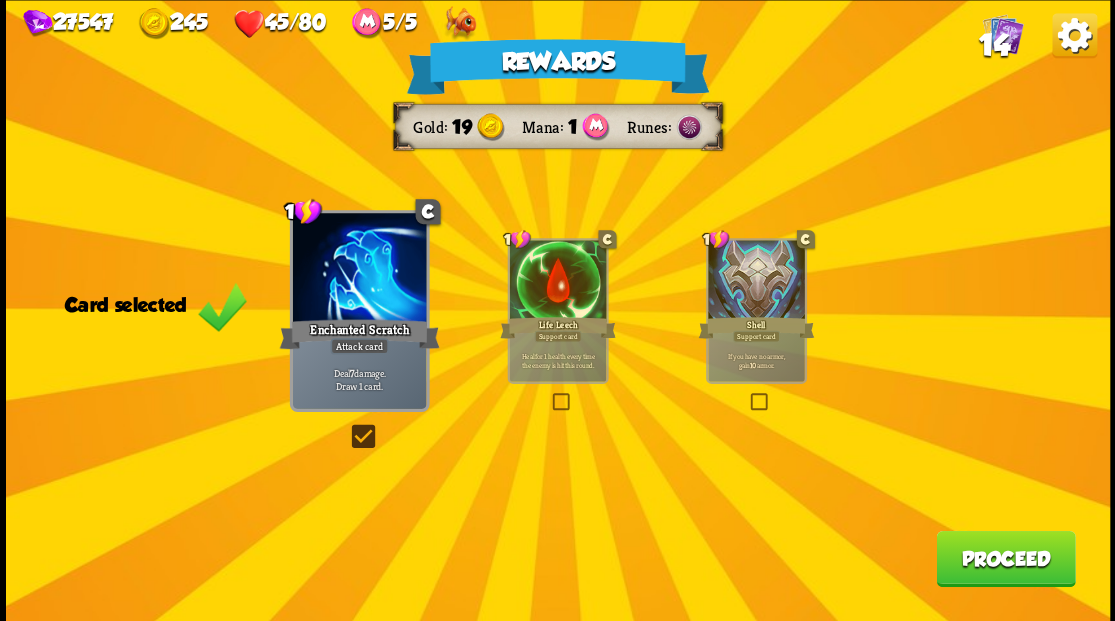 click on "Proceed" at bounding box center (1005, 558) 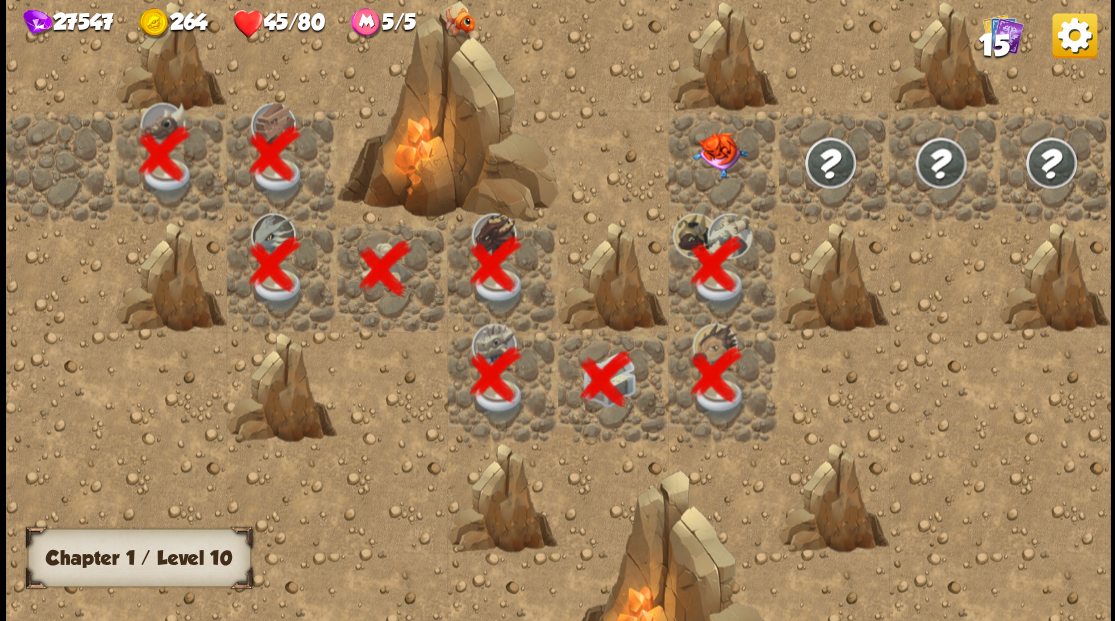 click at bounding box center (719, 154) 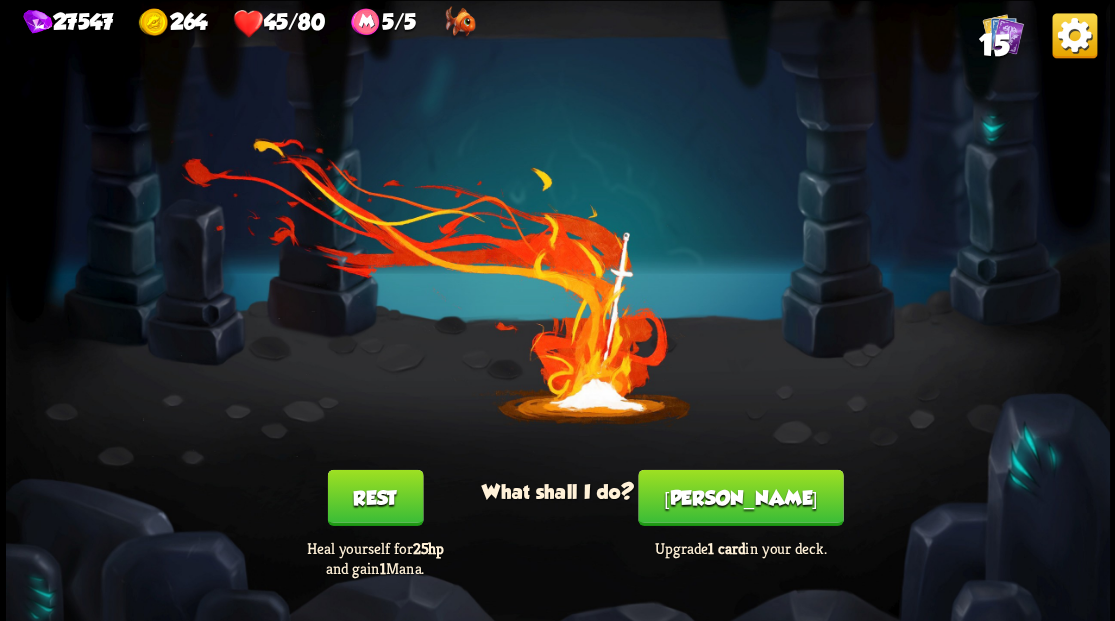 click on "[PERSON_NAME]" at bounding box center [740, 497] 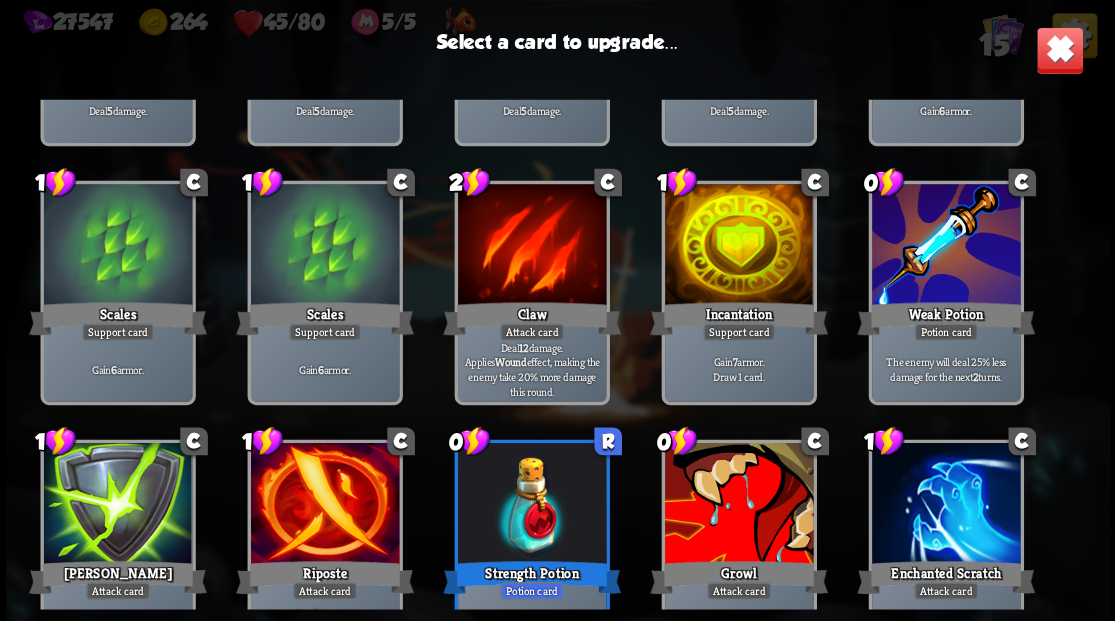 scroll, scrollTop: 329, scrollLeft: 0, axis: vertical 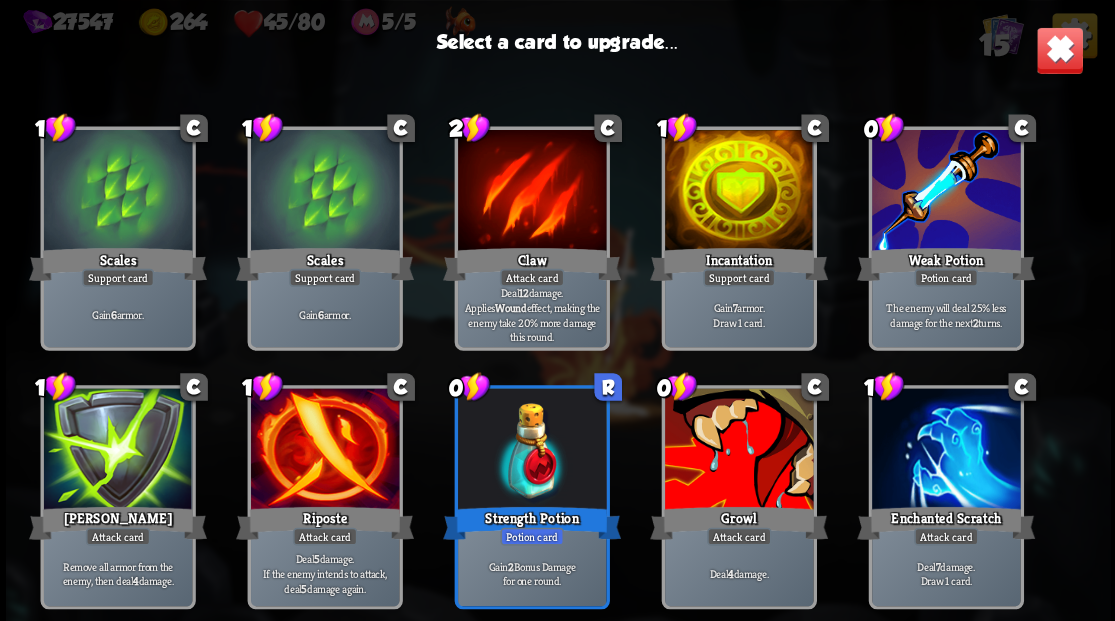 click at bounding box center [738, 192] 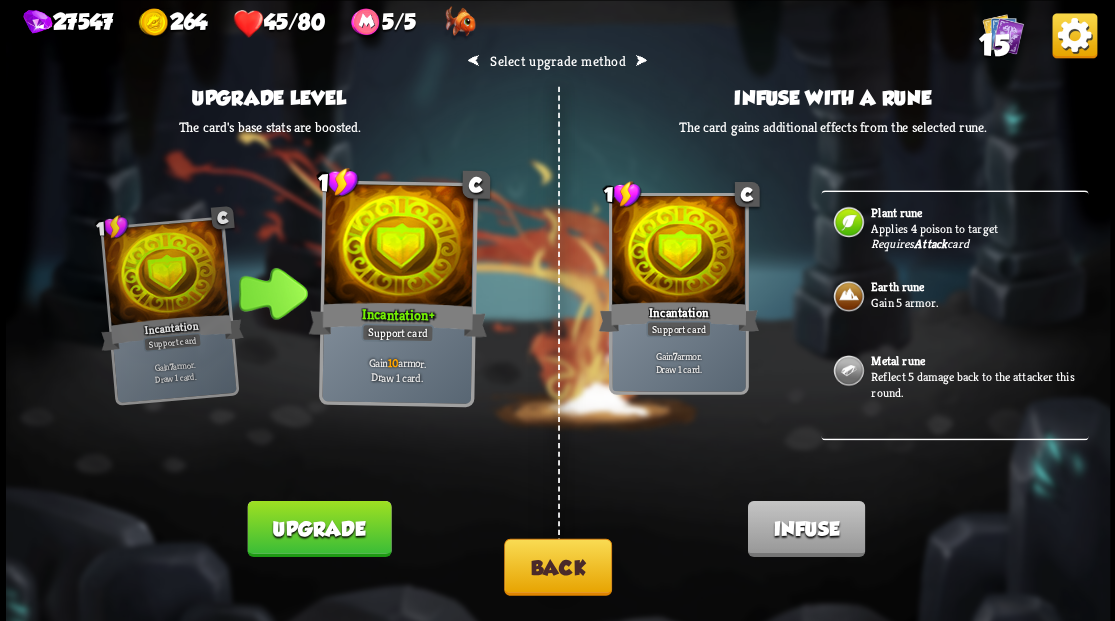 click on "Back" at bounding box center (558, 566) 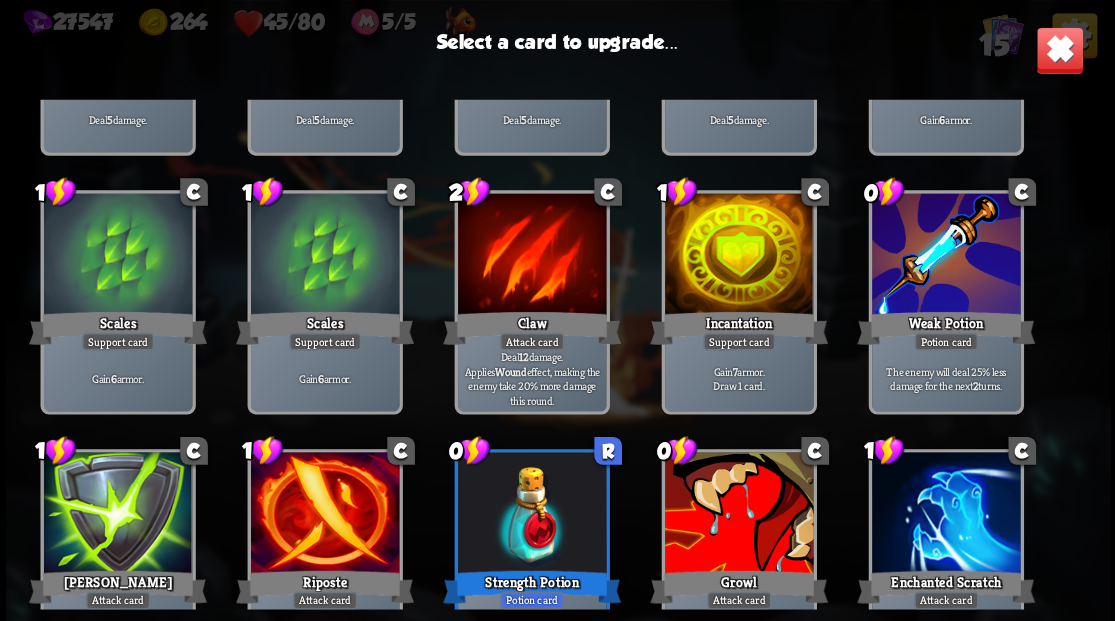 scroll, scrollTop: 329, scrollLeft: 0, axis: vertical 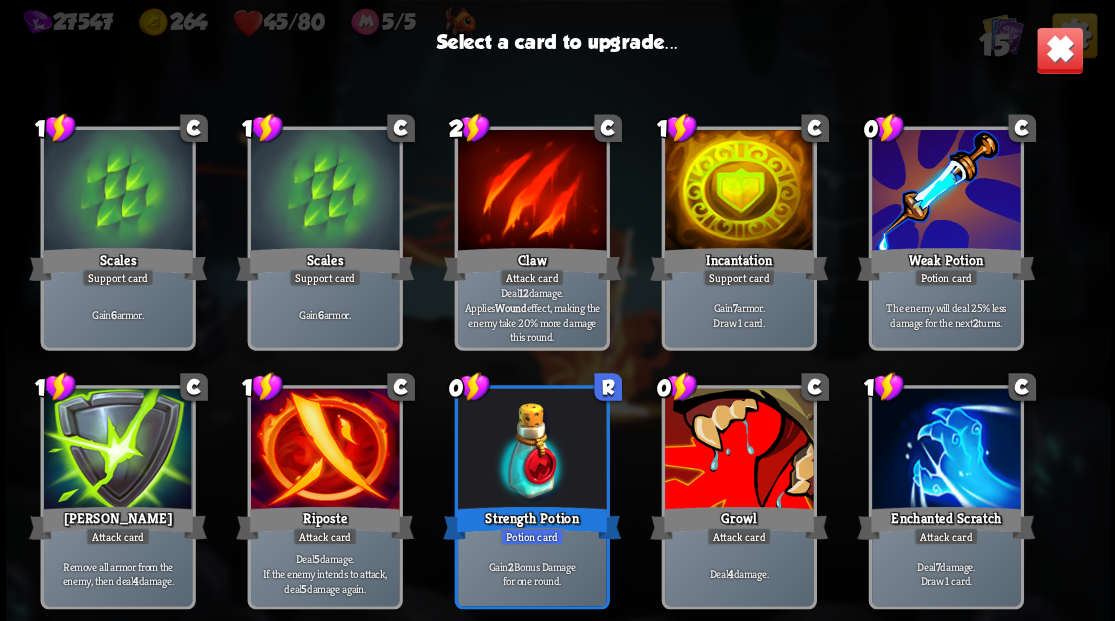 click at bounding box center (738, 192) 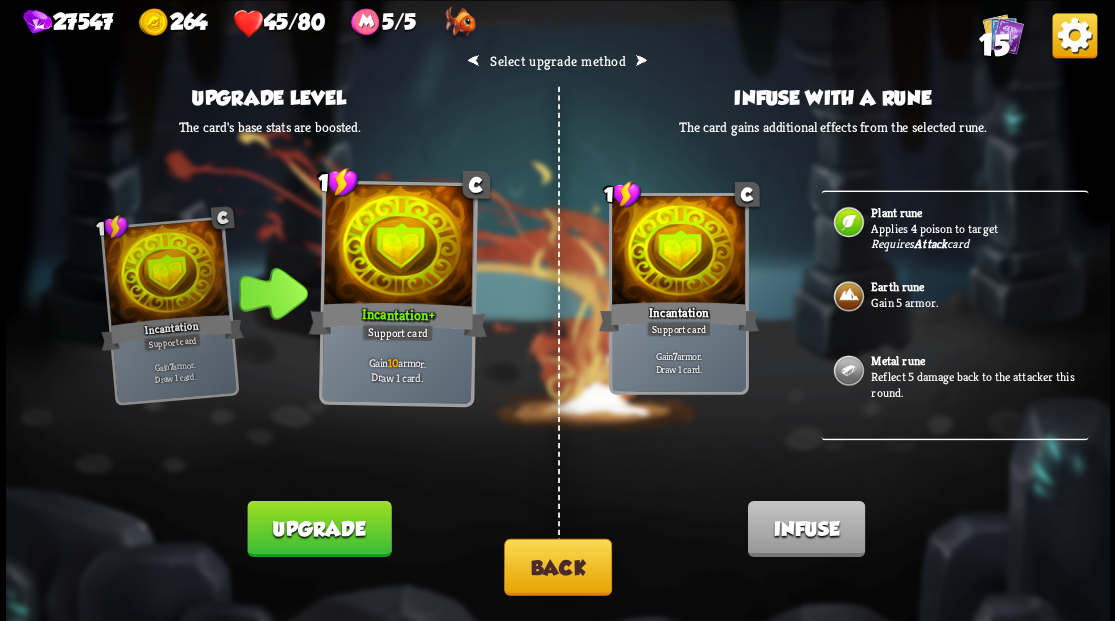 click on "Back" at bounding box center [558, 566] 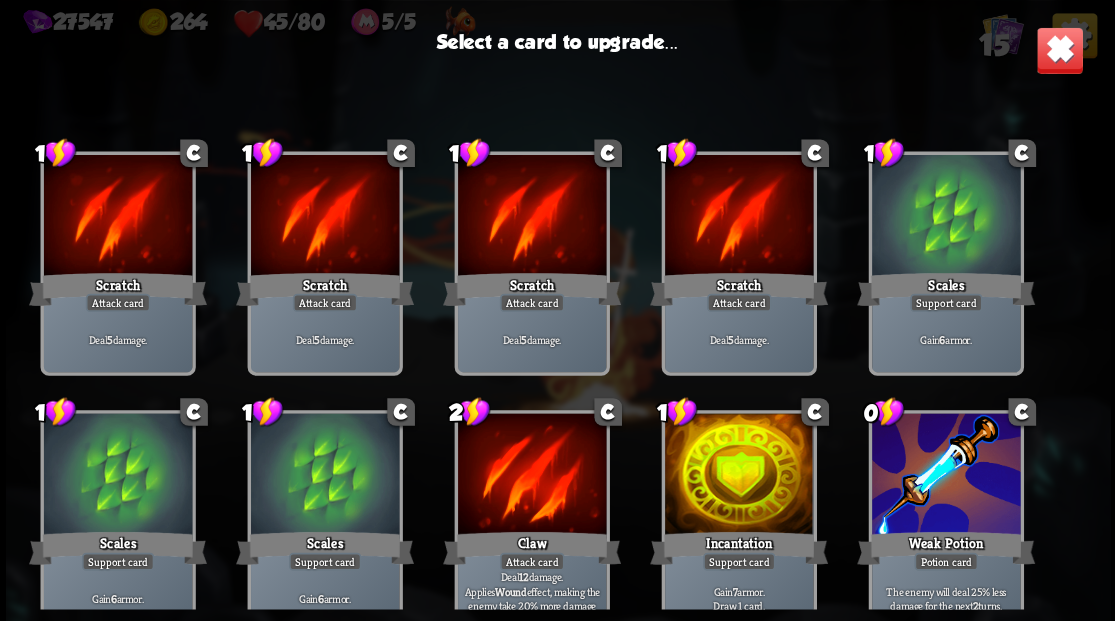 scroll, scrollTop: 329, scrollLeft: 0, axis: vertical 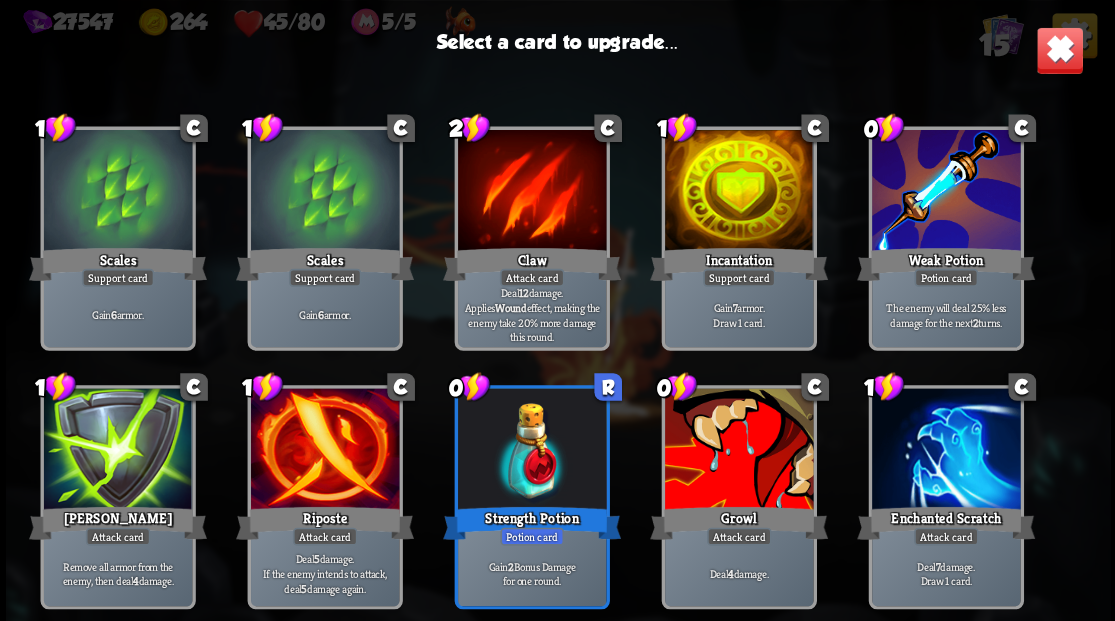 click at bounding box center [945, 192] 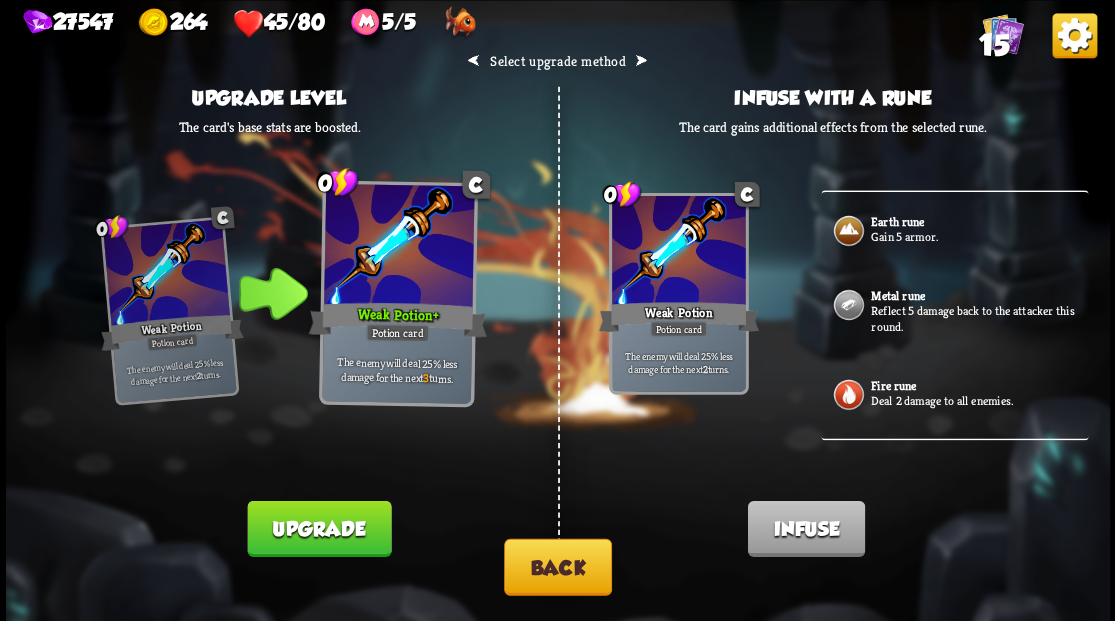 scroll, scrollTop: 0, scrollLeft: 0, axis: both 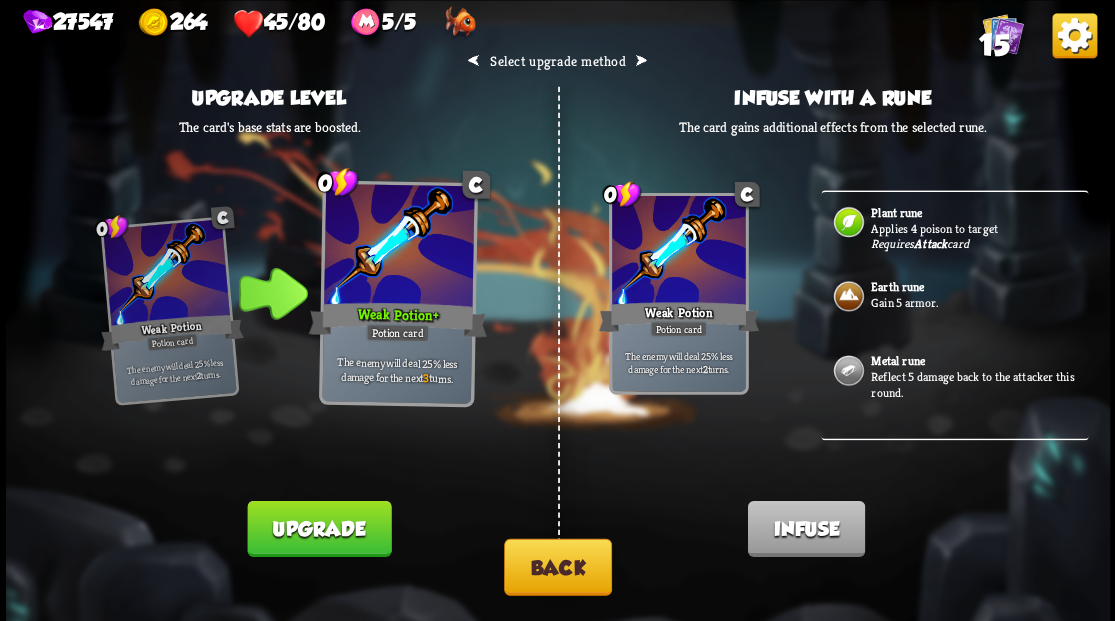 click on "Back" at bounding box center [558, 566] 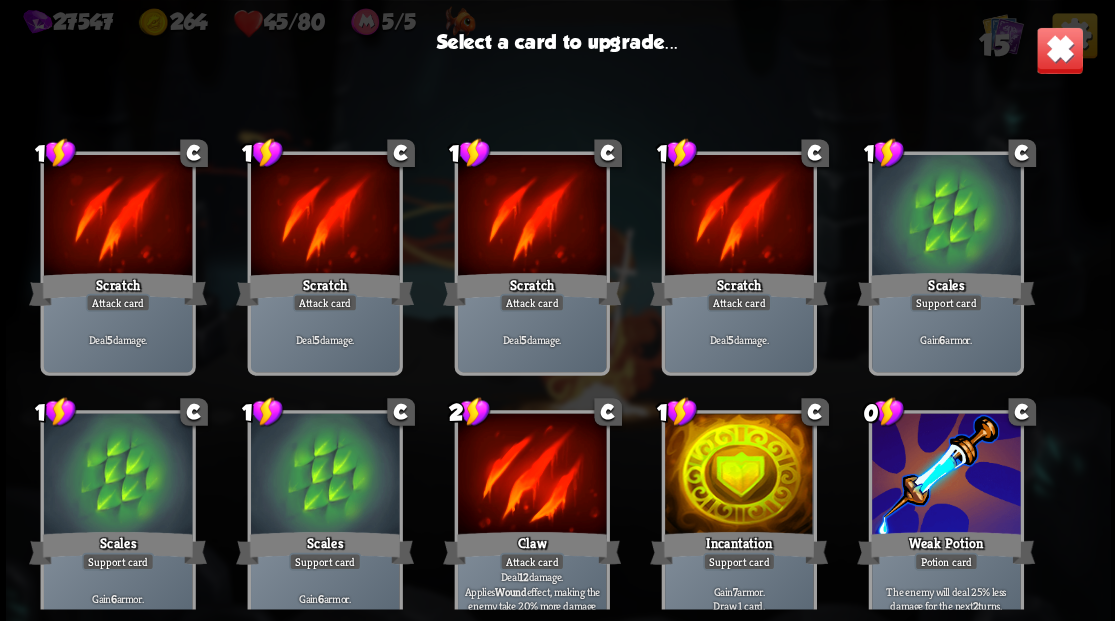 scroll, scrollTop: 329, scrollLeft: 0, axis: vertical 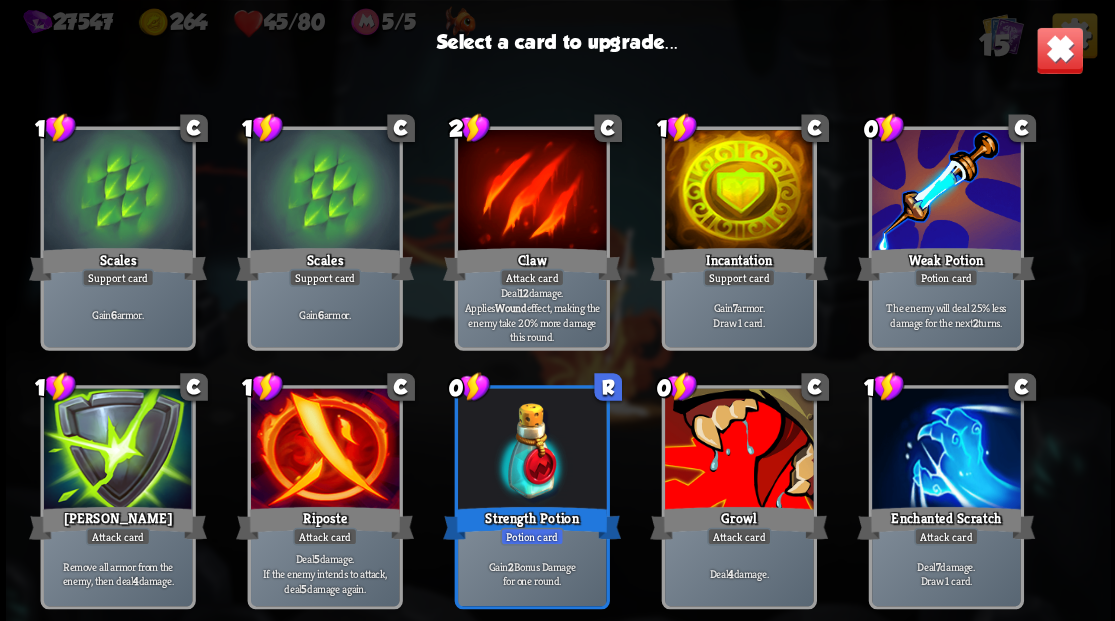 click at bounding box center [738, 450] 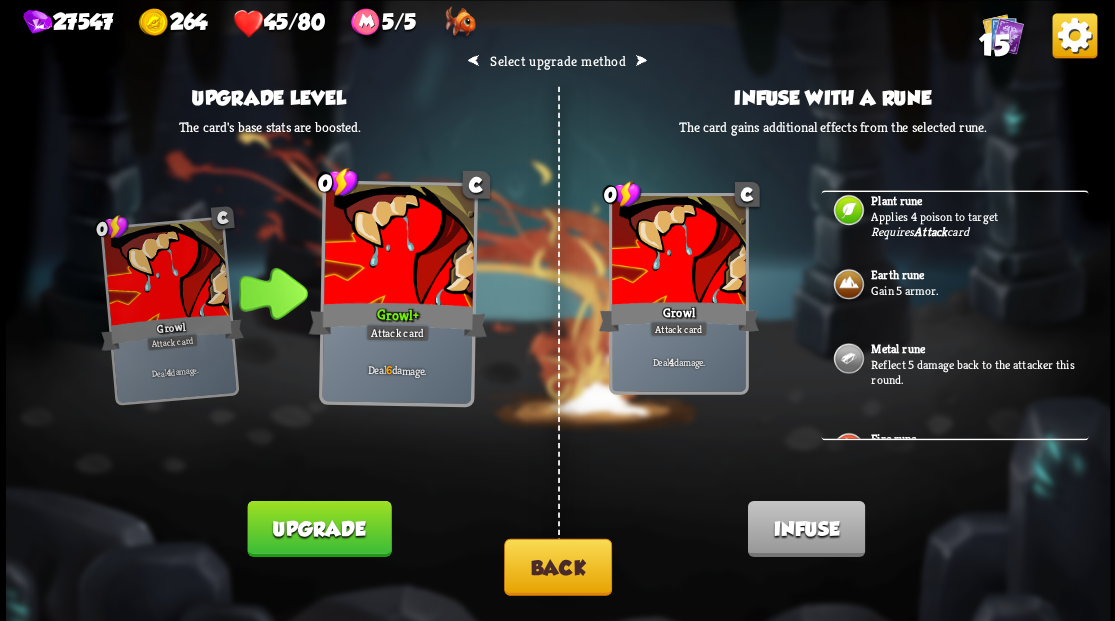 scroll, scrollTop: 0, scrollLeft: 0, axis: both 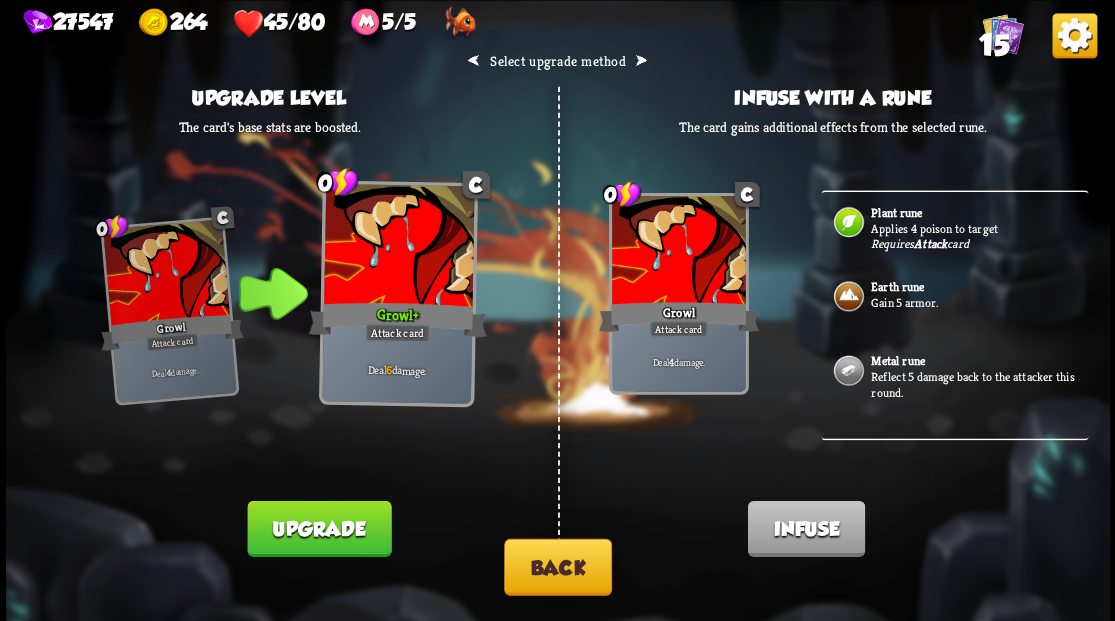 click on "Back" at bounding box center (558, 566) 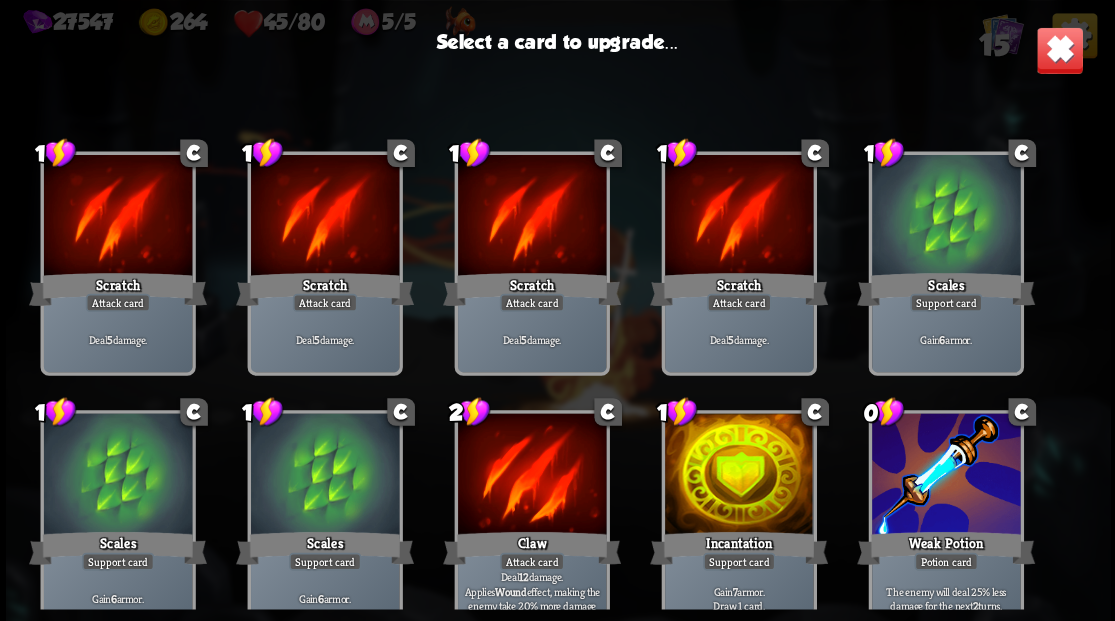 scroll, scrollTop: 329, scrollLeft: 0, axis: vertical 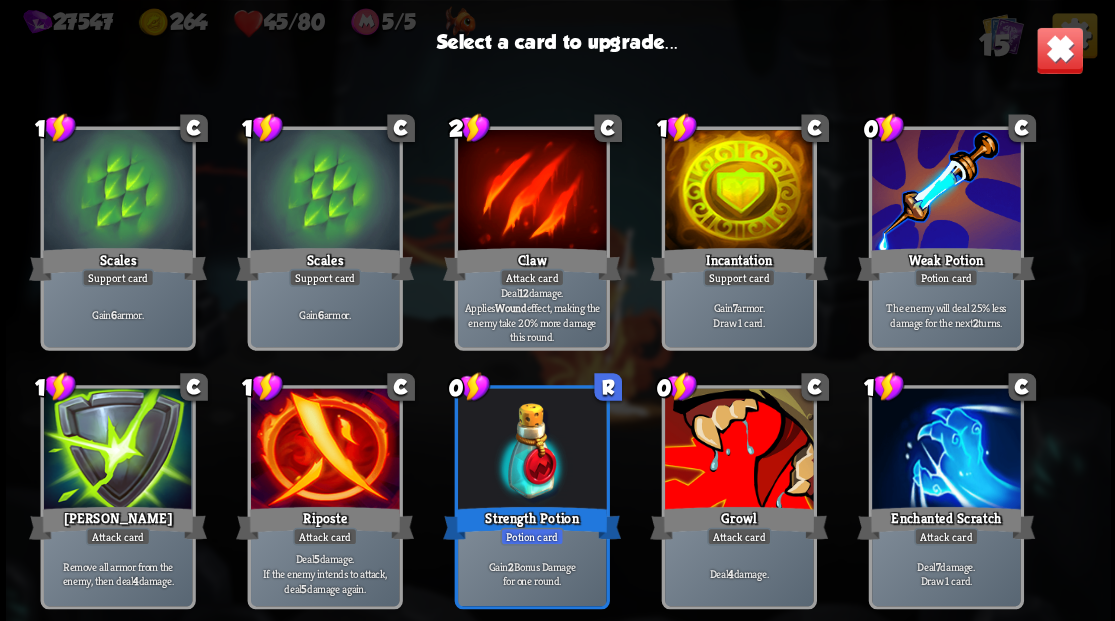 click at bounding box center [945, 450] 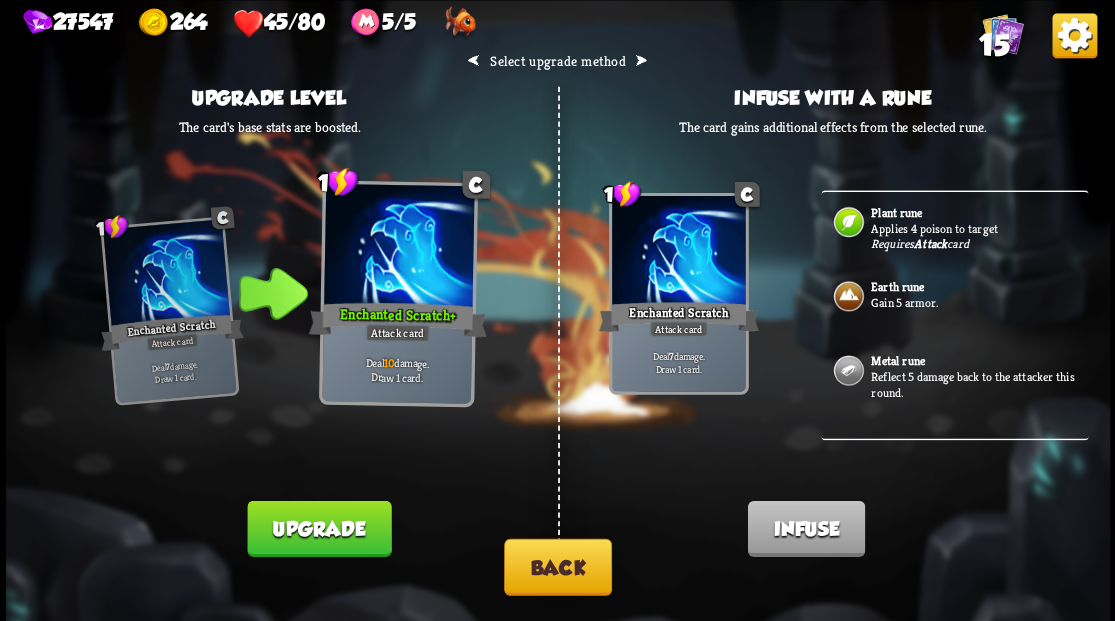 click on "Reflect 5 damage back to the attacker this round." at bounding box center (977, 383) 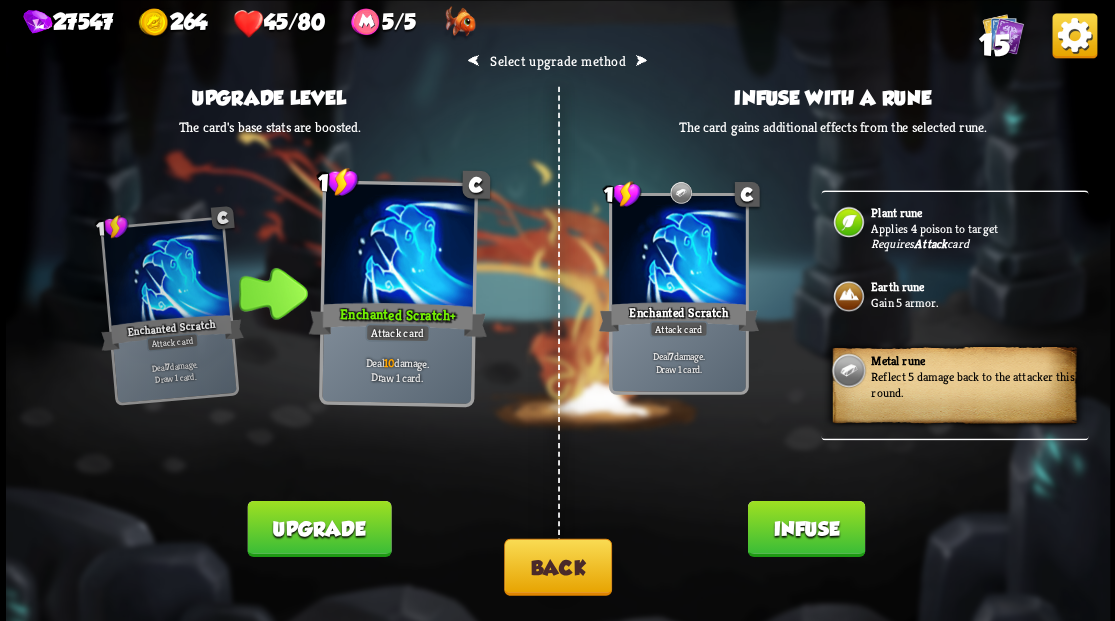 drag, startPoint x: 792, startPoint y: 532, endPoint x: 784, endPoint y: 512, distance: 21.540659 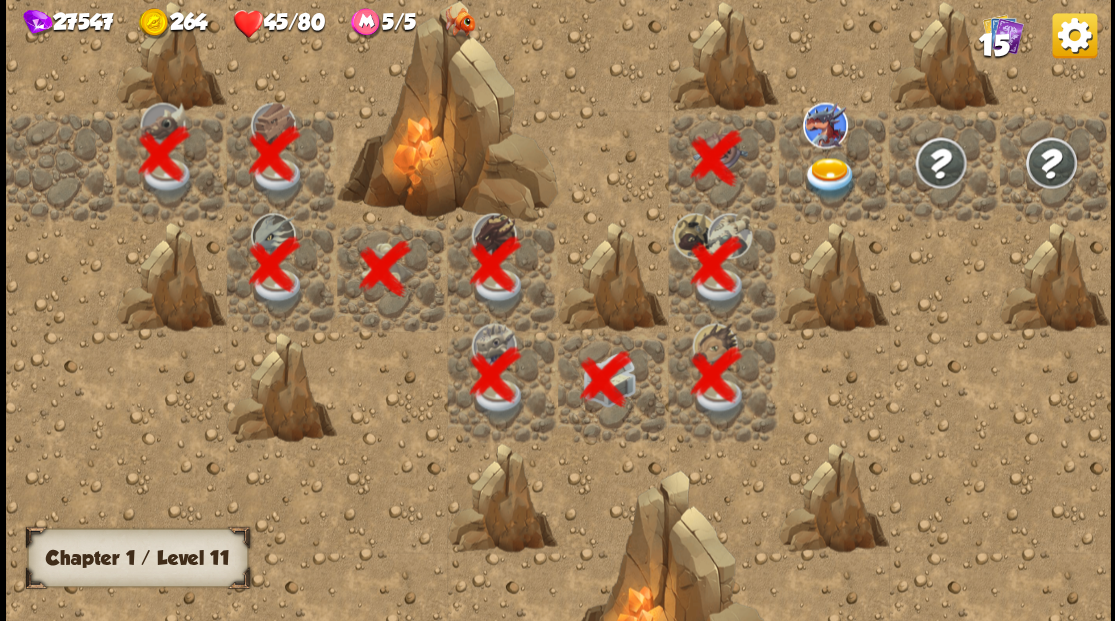 scroll, scrollTop: 0, scrollLeft: 384, axis: horizontal 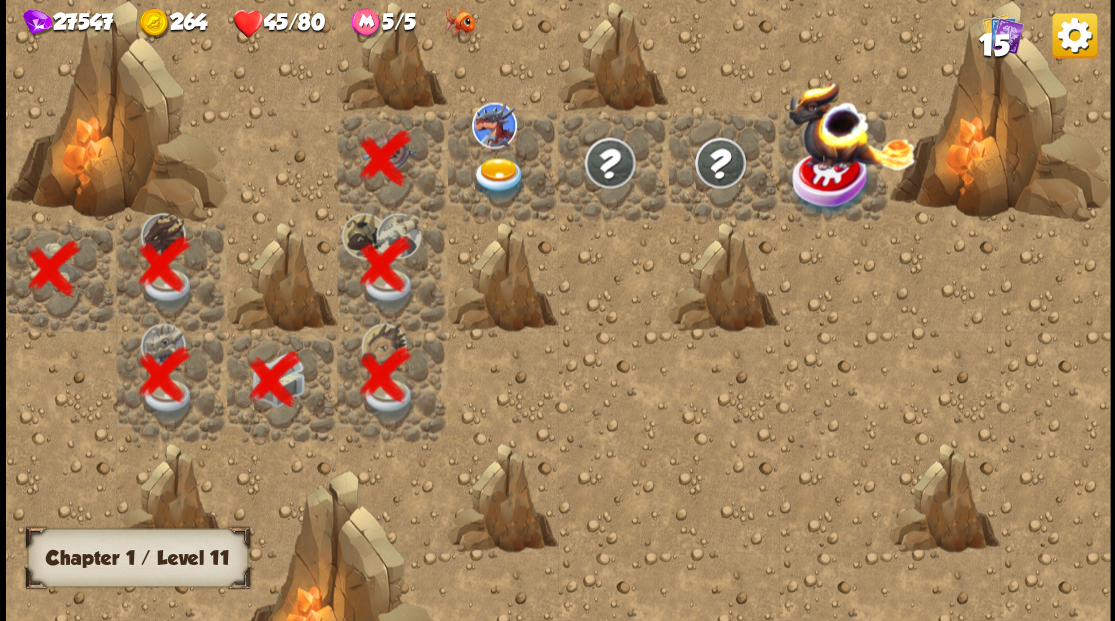 click at bounding box center [498, 178] 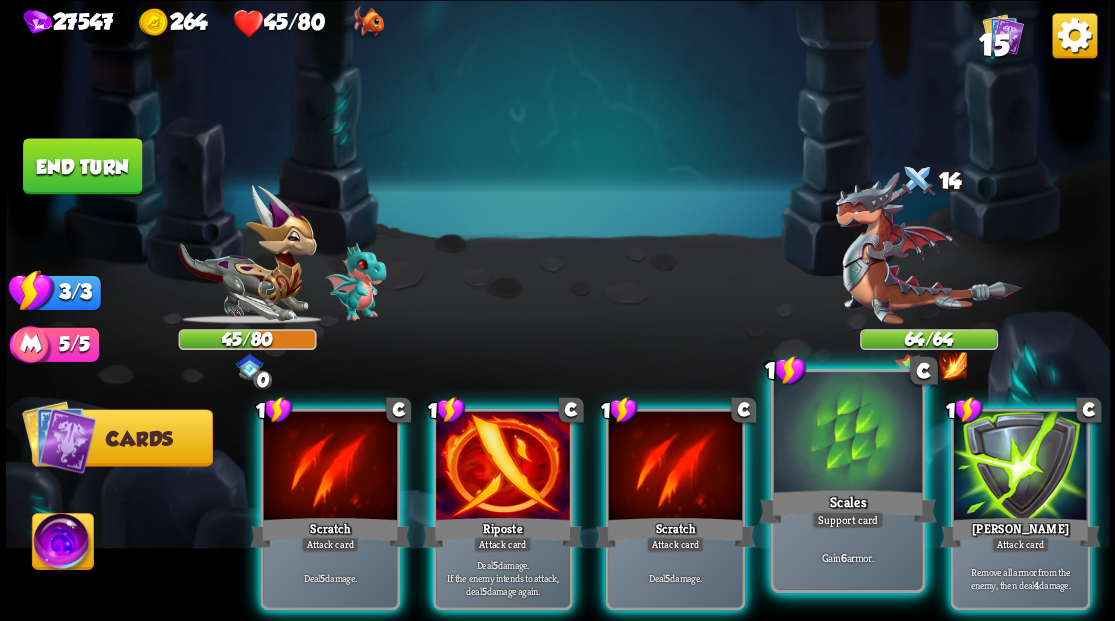 click at bounding box center [847, 434] 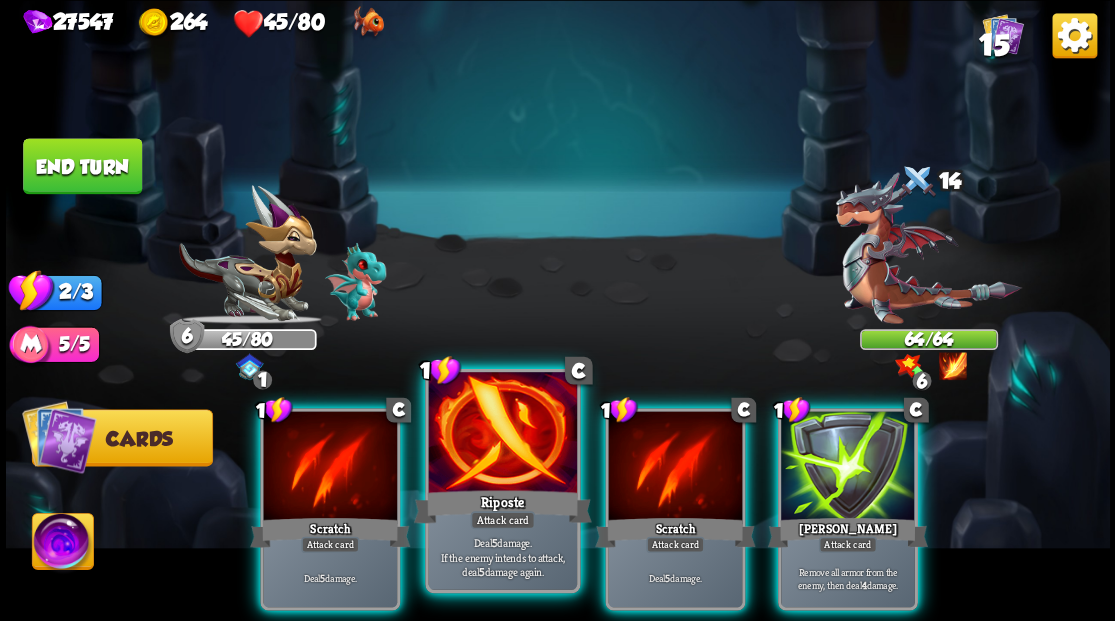 click at bounding box center [502, 434] 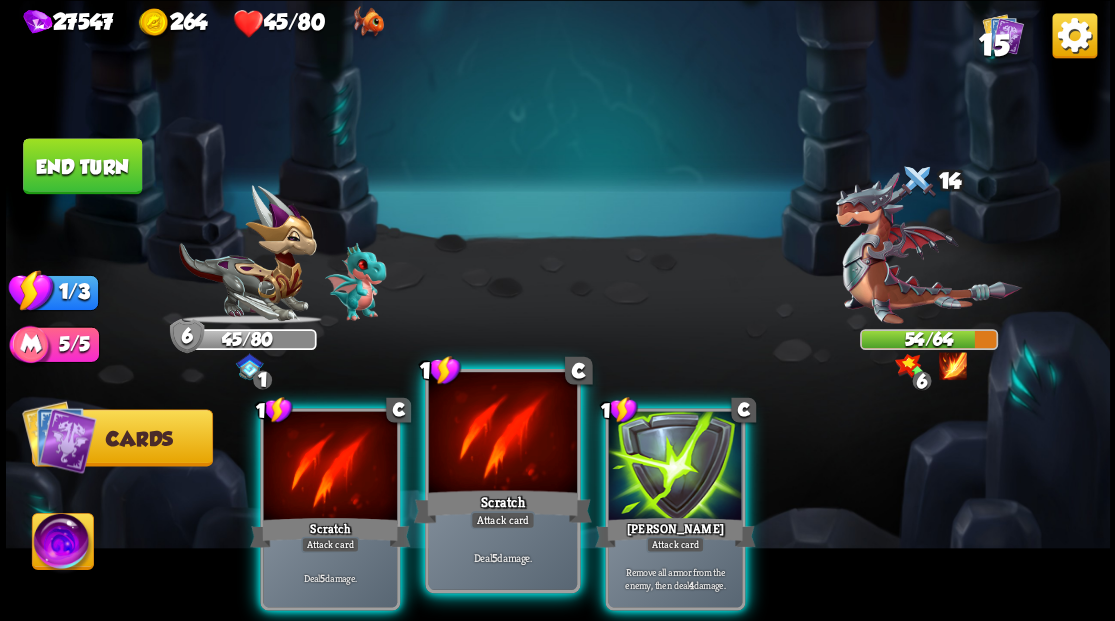 click at bounding box center [502, 434] 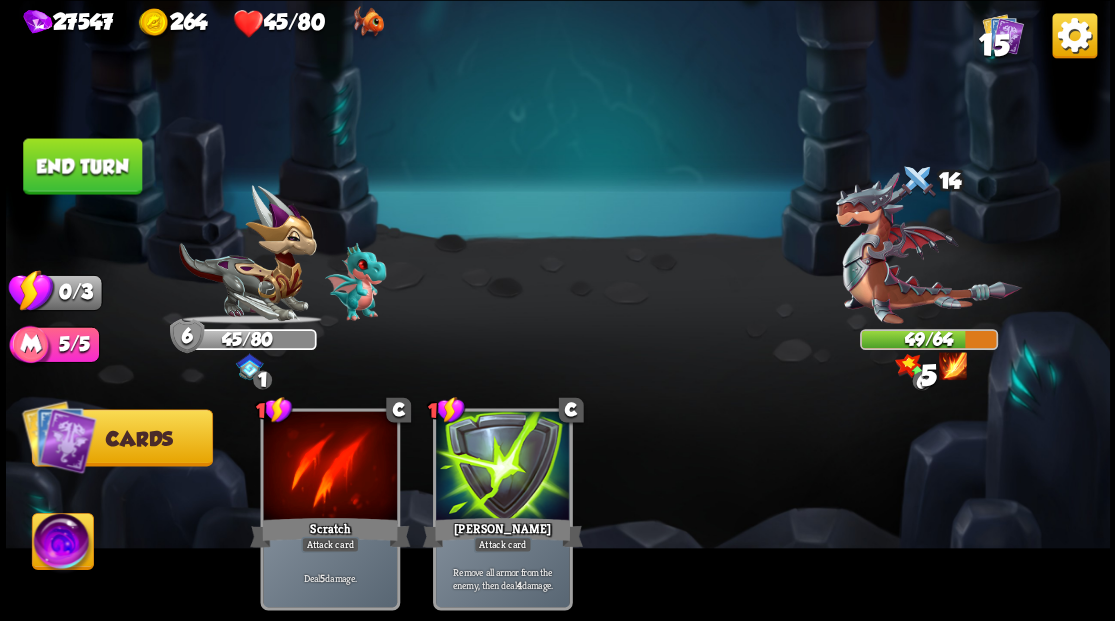 drag, startPoint x: 110, startPoint y: 170, endPoint x: 647, endPoint y: 162, distance: 537.0596 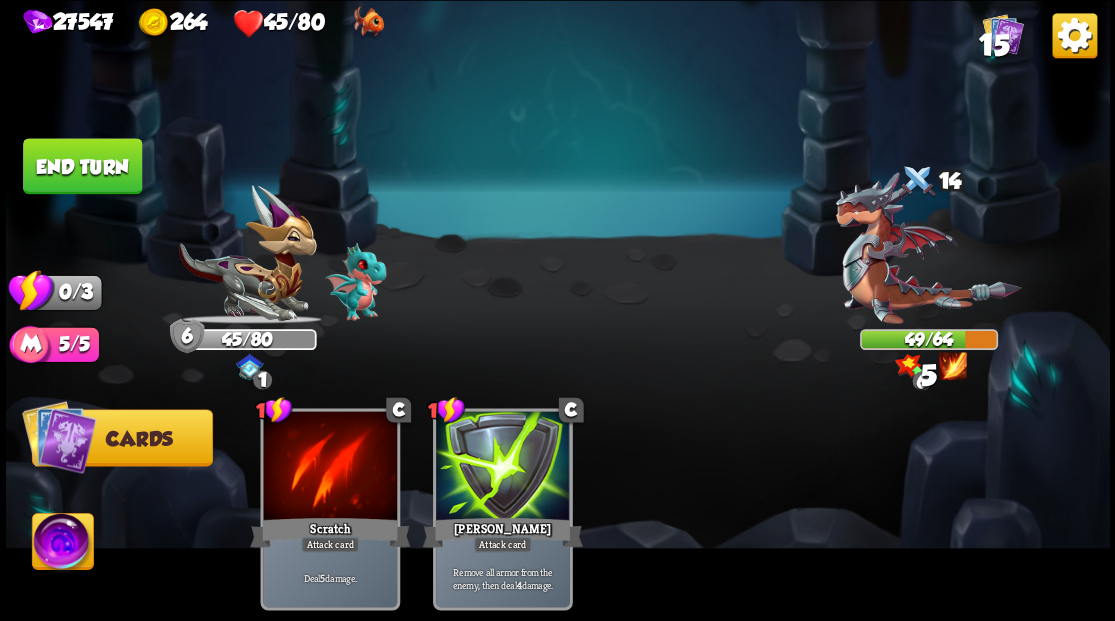 click on "End turn" at bounding box center [82, 166] 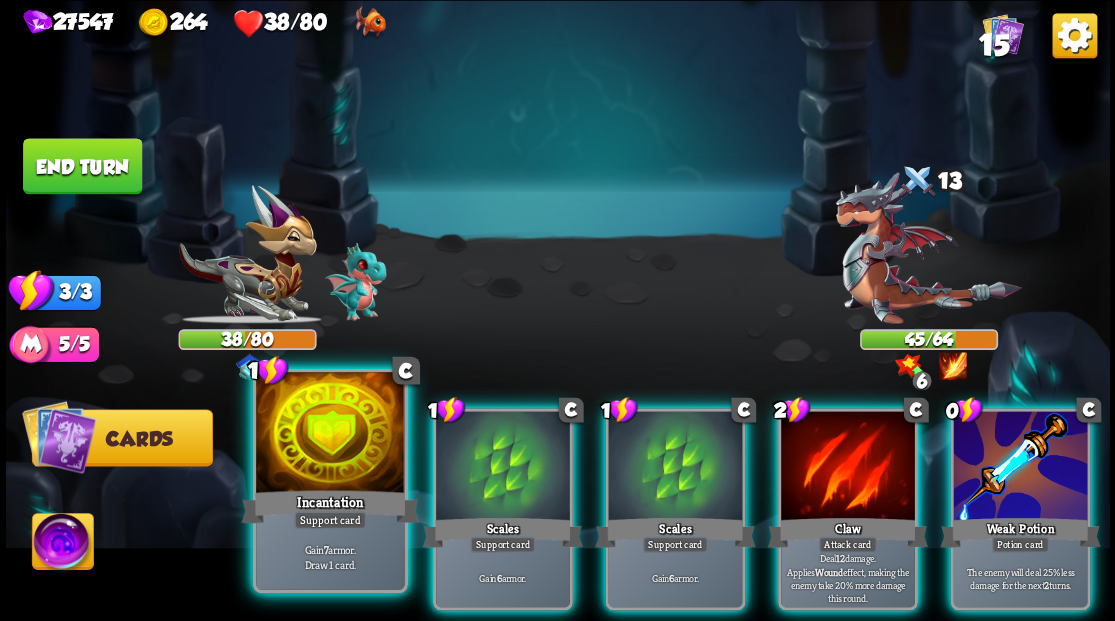 click at bounding box center (330, 434) 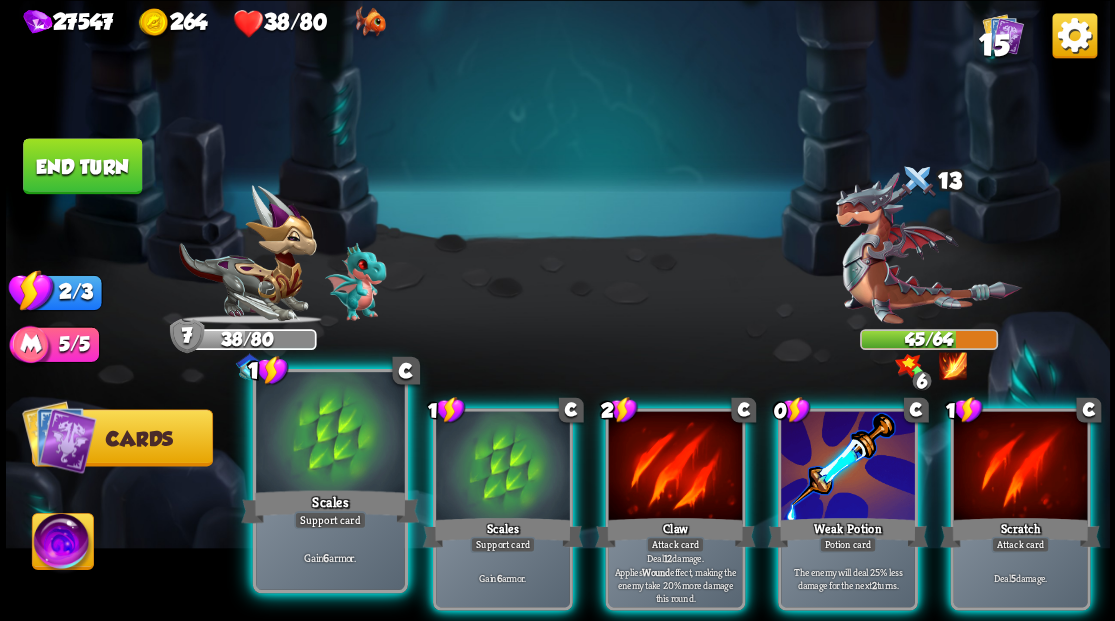 click at bounding box center (330, 434) 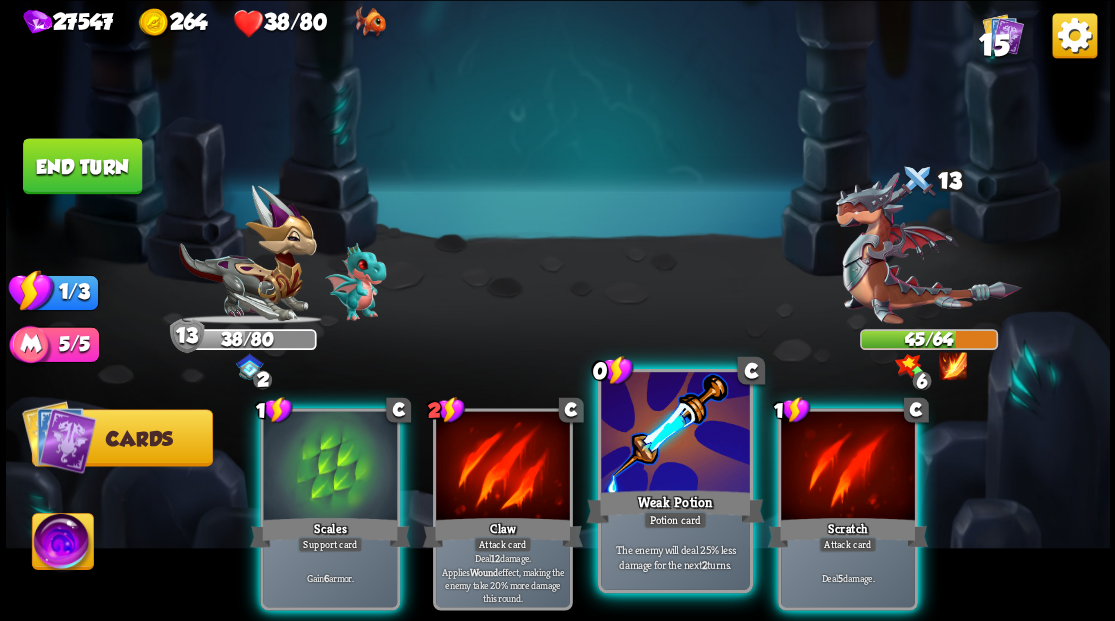 click at bounding box center [675, 434] 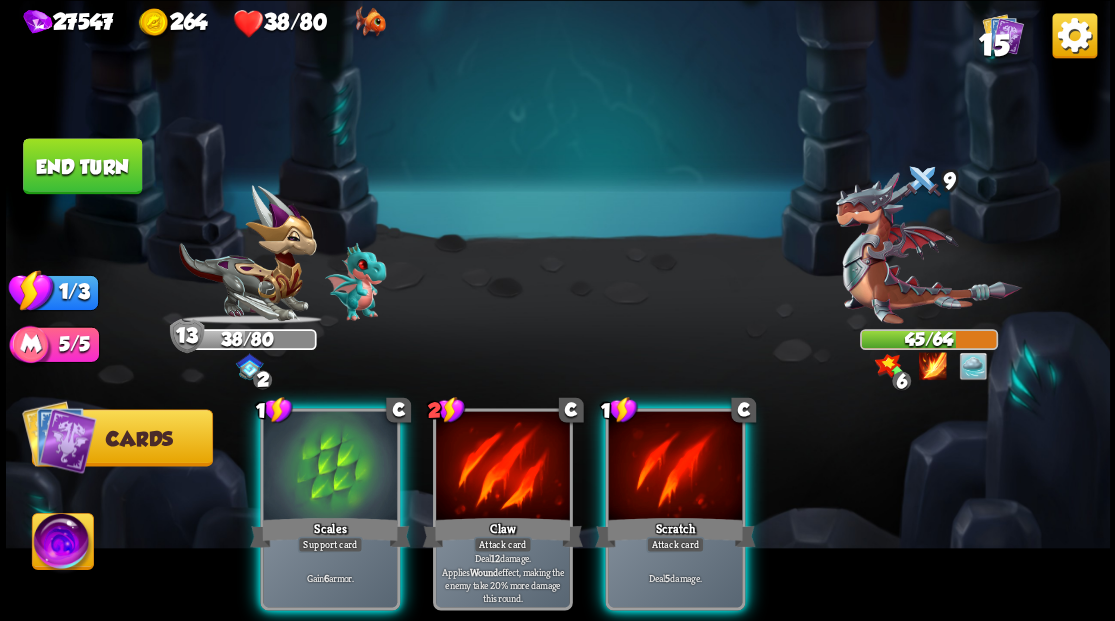 click at bounding box center [675, 467] 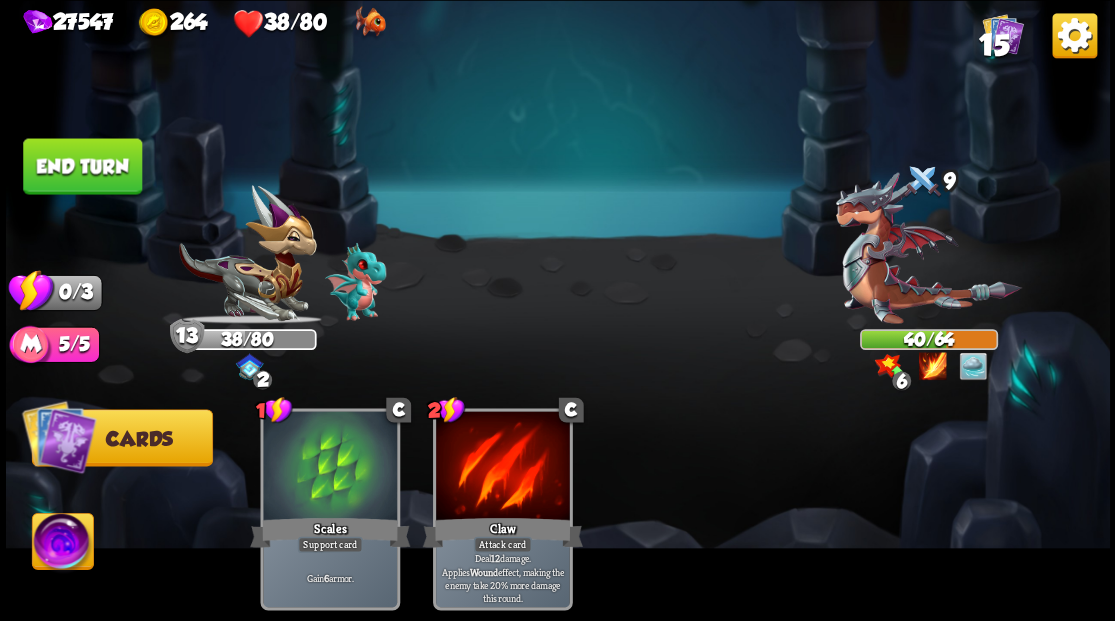 click on "End turn" at bounding box center (82, 166) 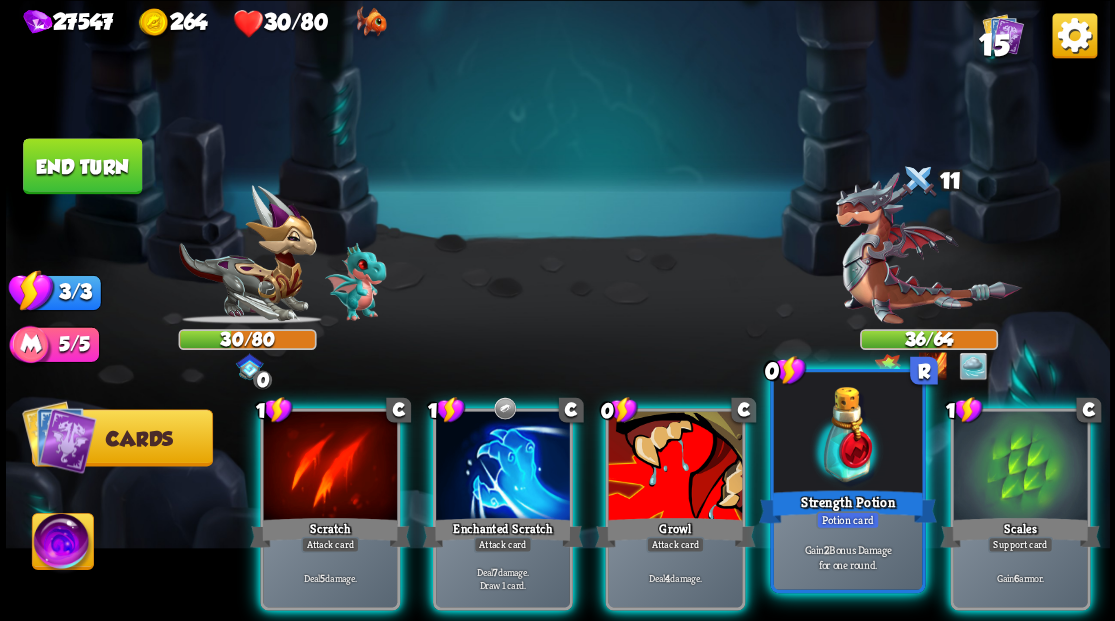 click at bounding box center (847, 434) 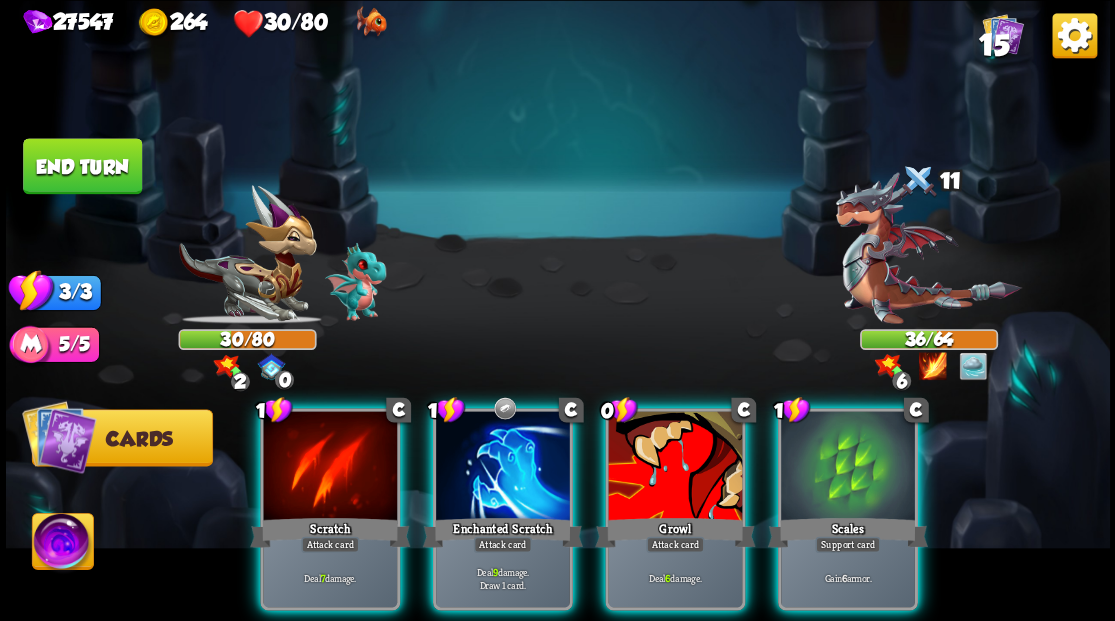 click at bounding box center [848, 467] 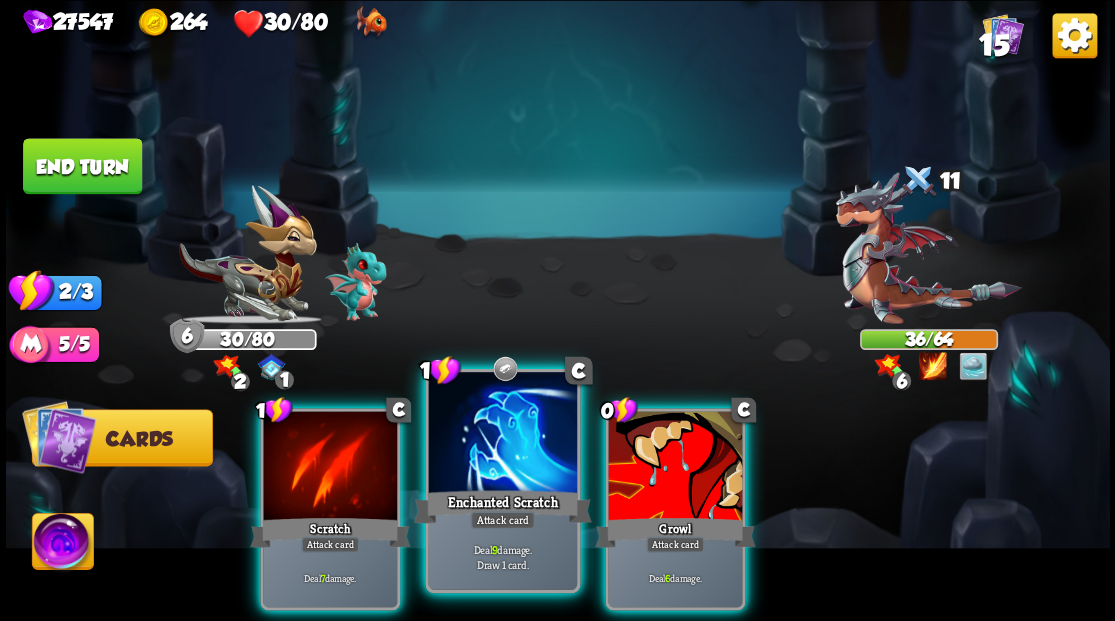 click at bounding box center [502, 434] 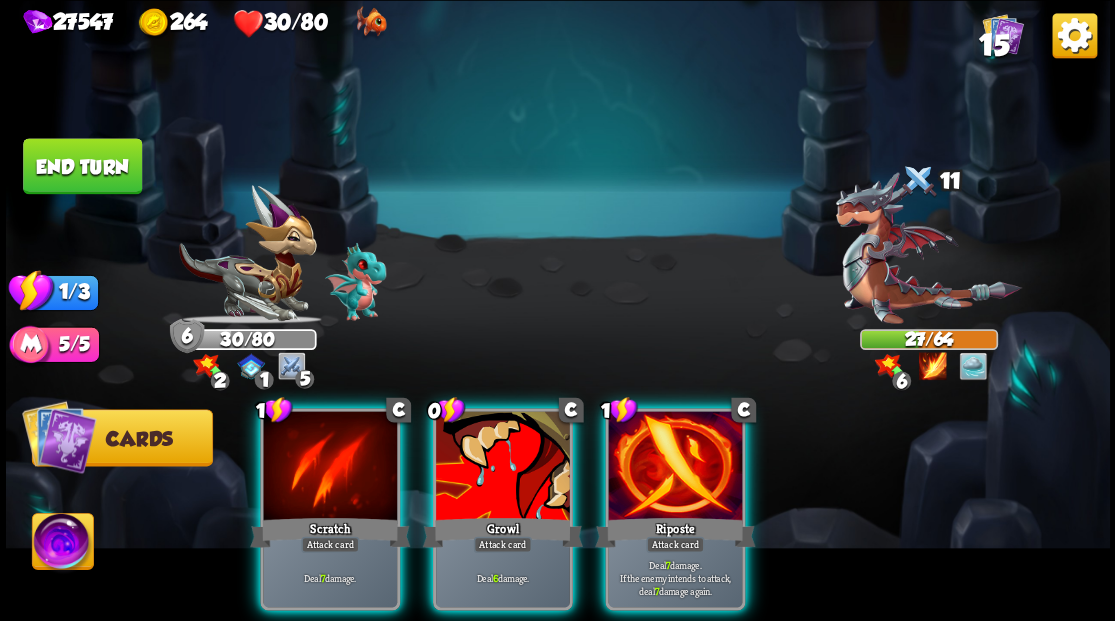 click at bounding box center [675, 467] 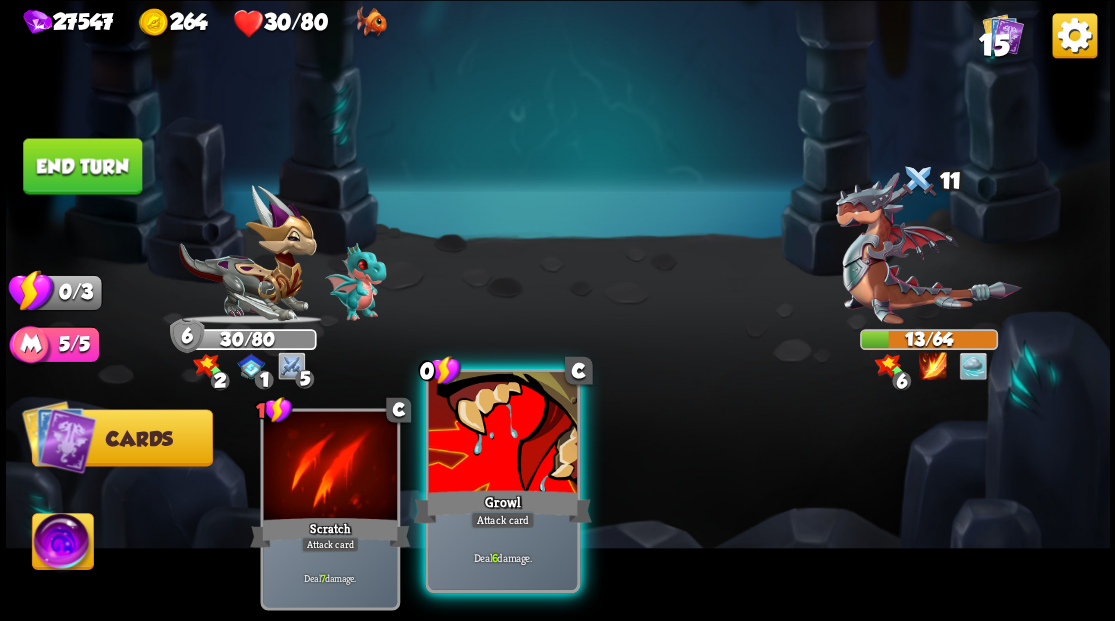 click at bounding box center (502, 434) 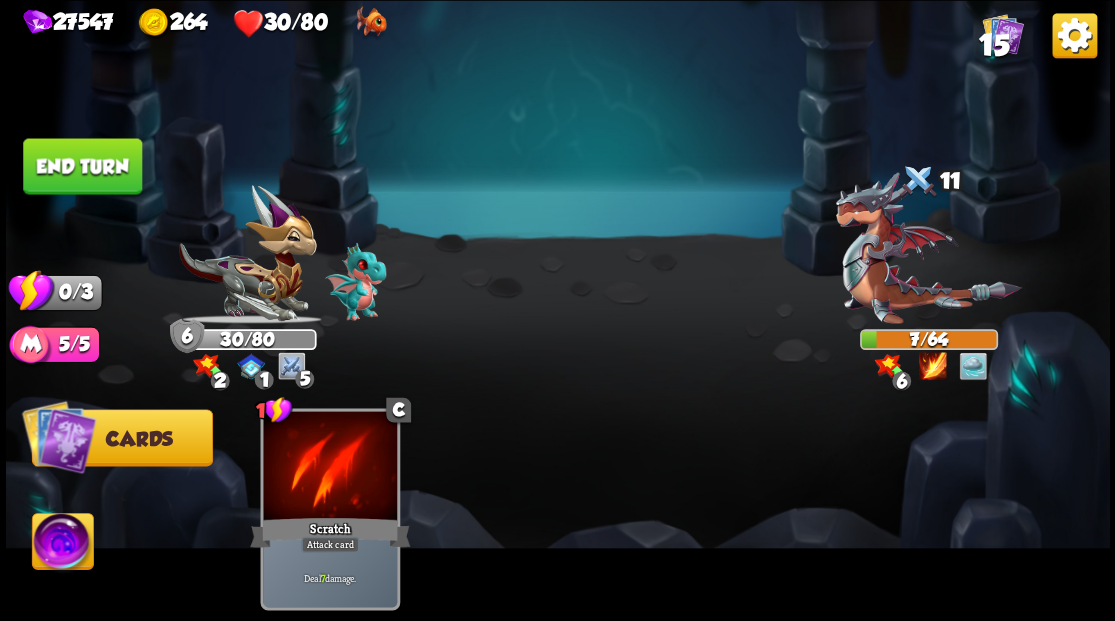 click on "End turn" at bounding box center (82, 166) 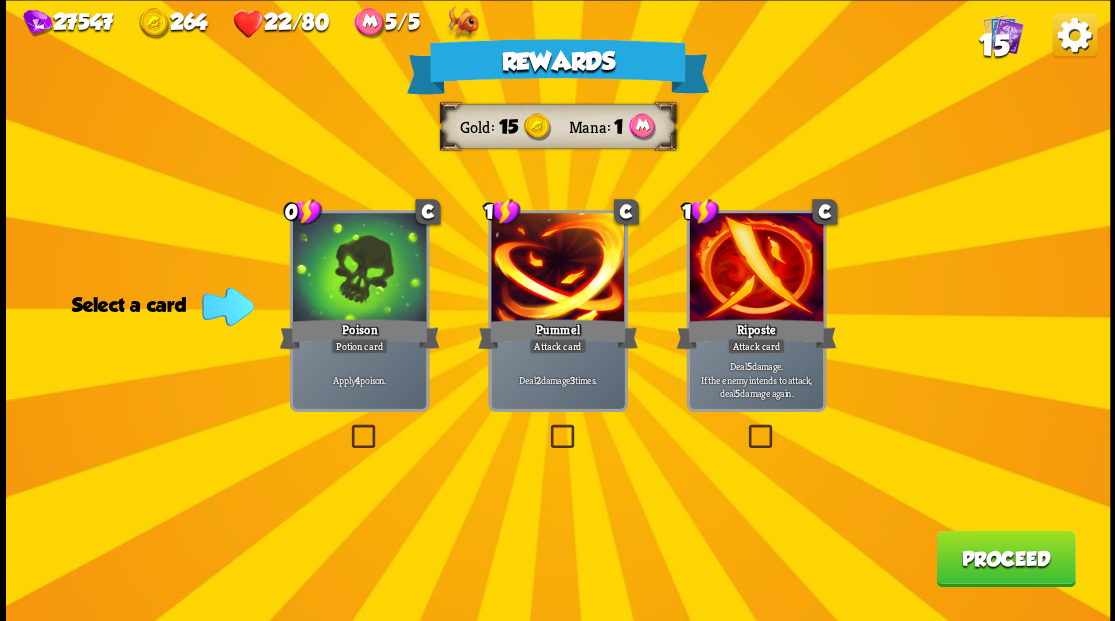 click at bounding box center [347, 427] 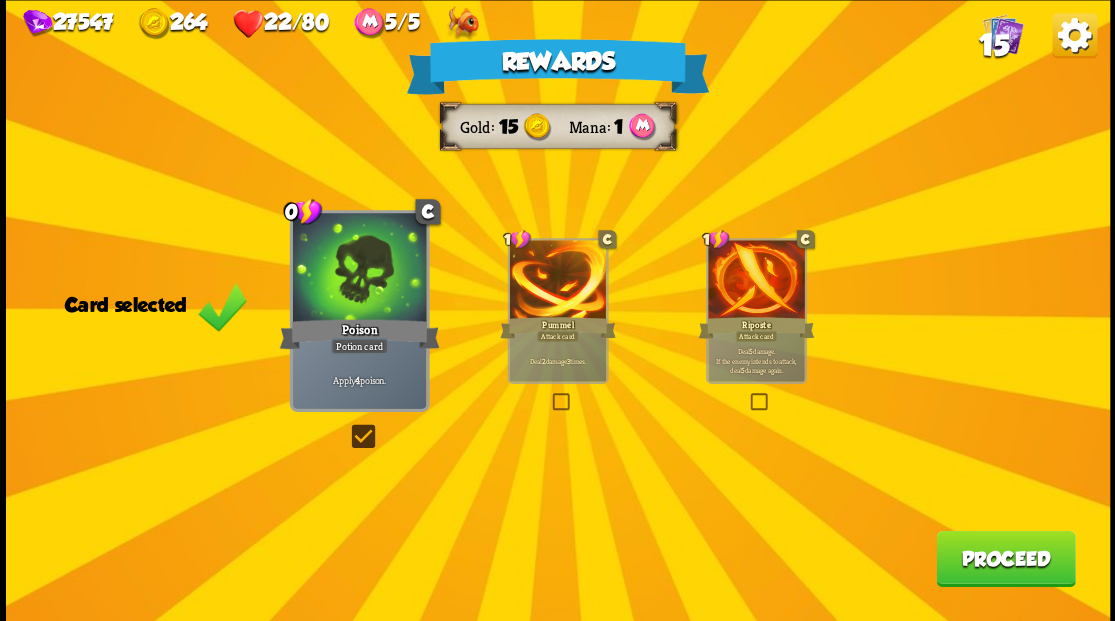click on "Proceed" at bounding box center (1005, 558) 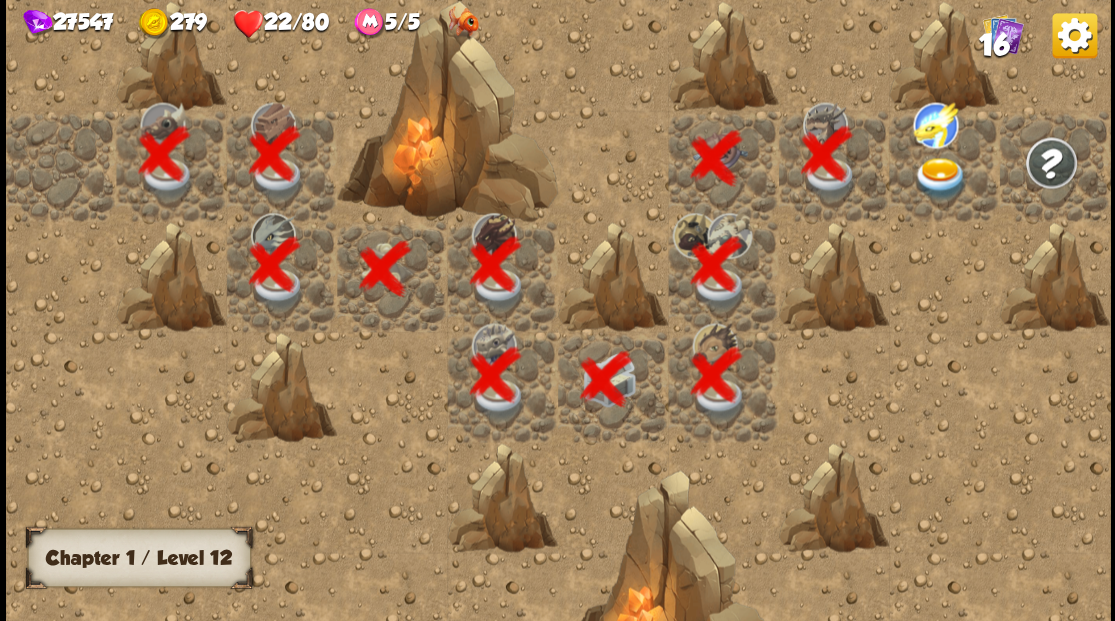 scroll, scrollTop: 0, scrollLeft: 384, axis: horizontal 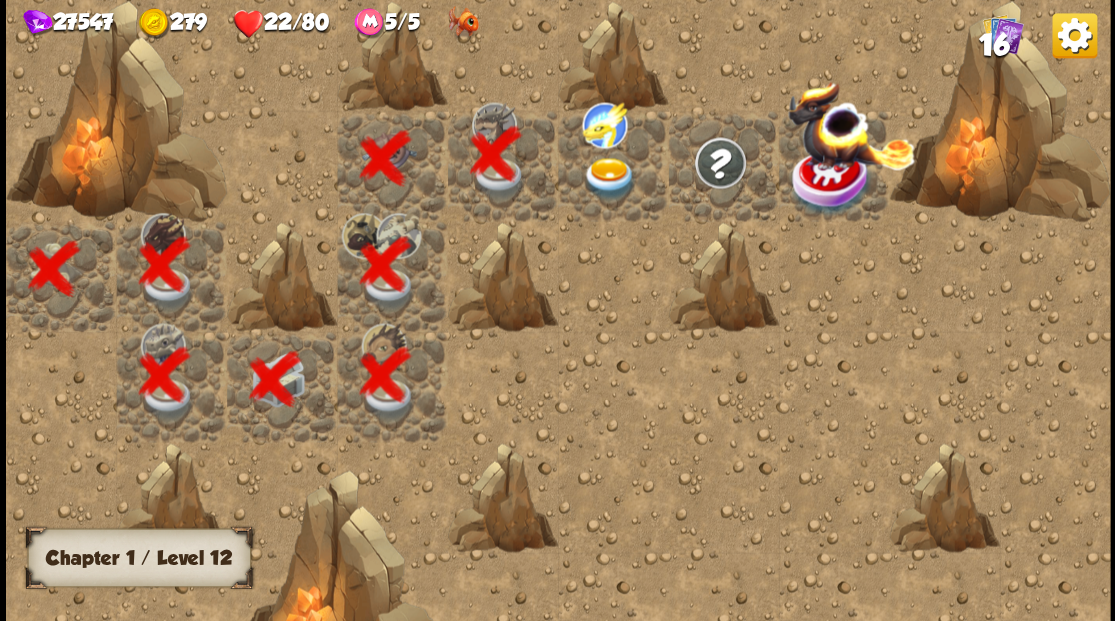 click at bounding box center [609, 178] 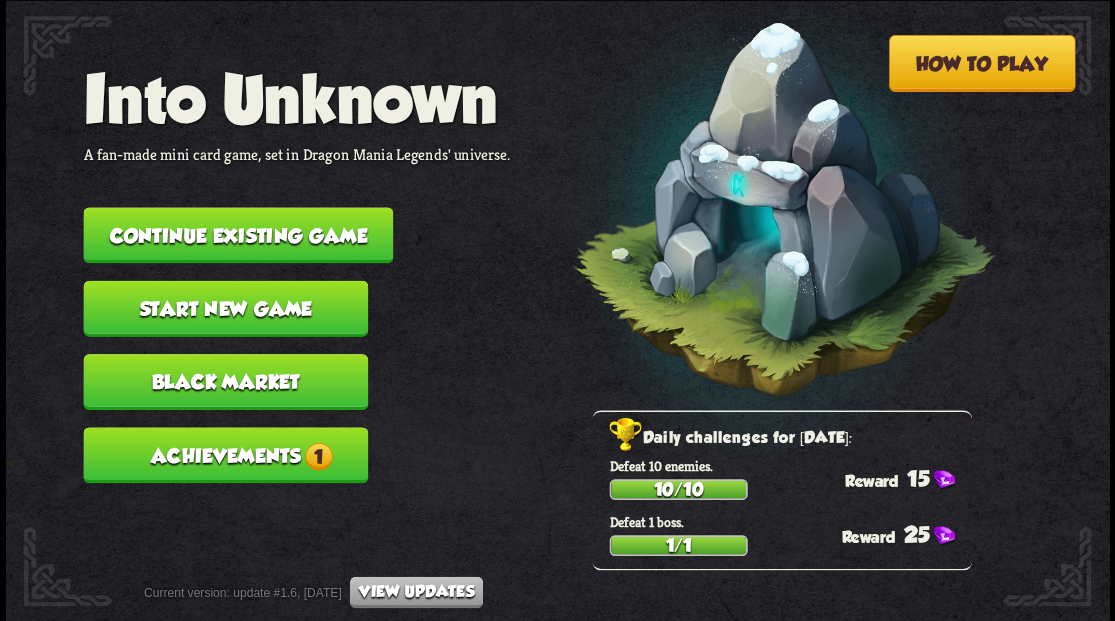 click on "Continue existing game" at bounding box center [238, 235] 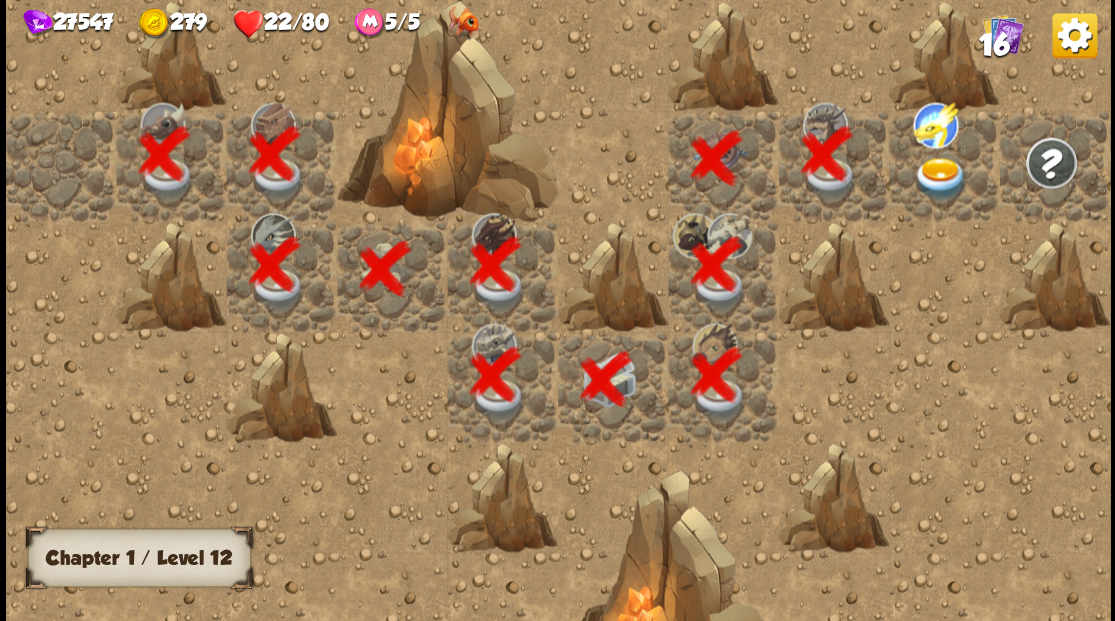 scroll, scrollTop: 0, scrollLeft: 384, axis: horizontal 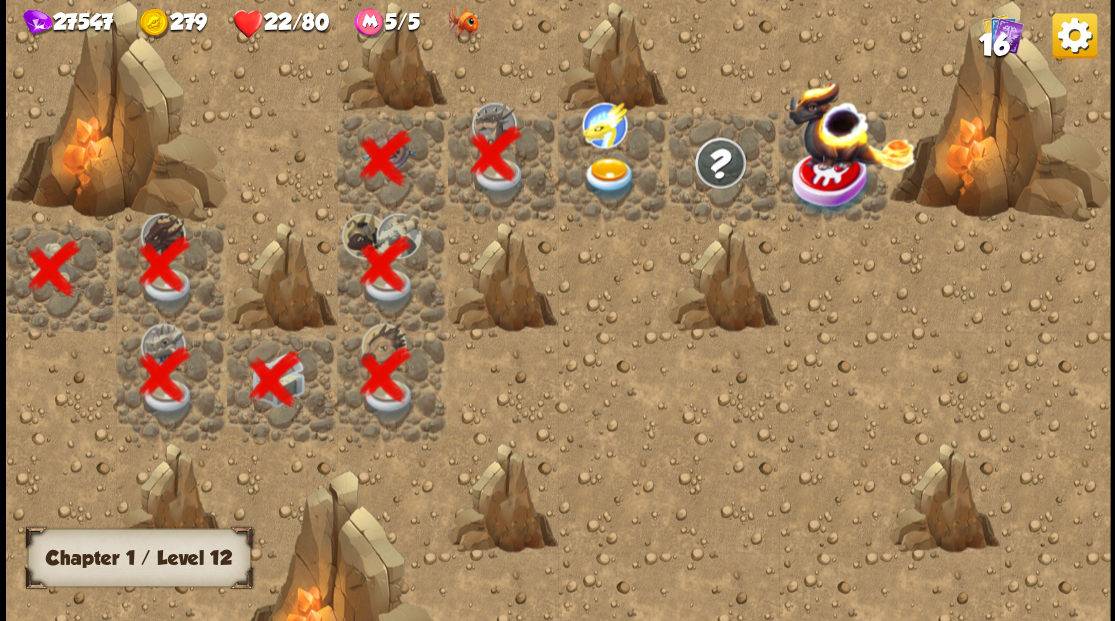 click at bounding box center (609, 178) 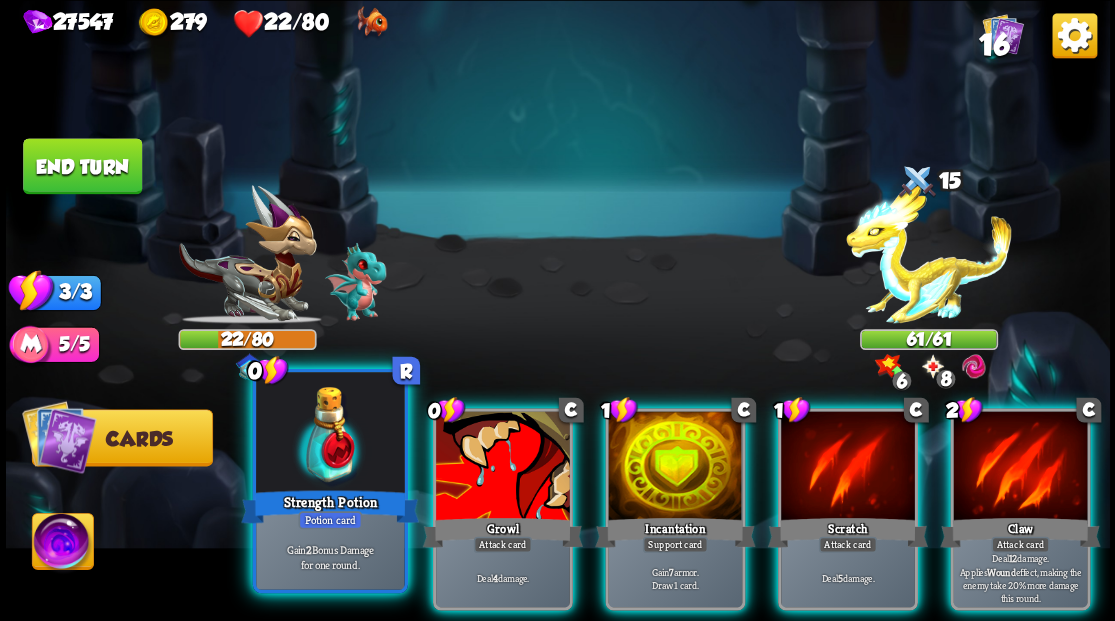 click at bounding box center (330, 434) 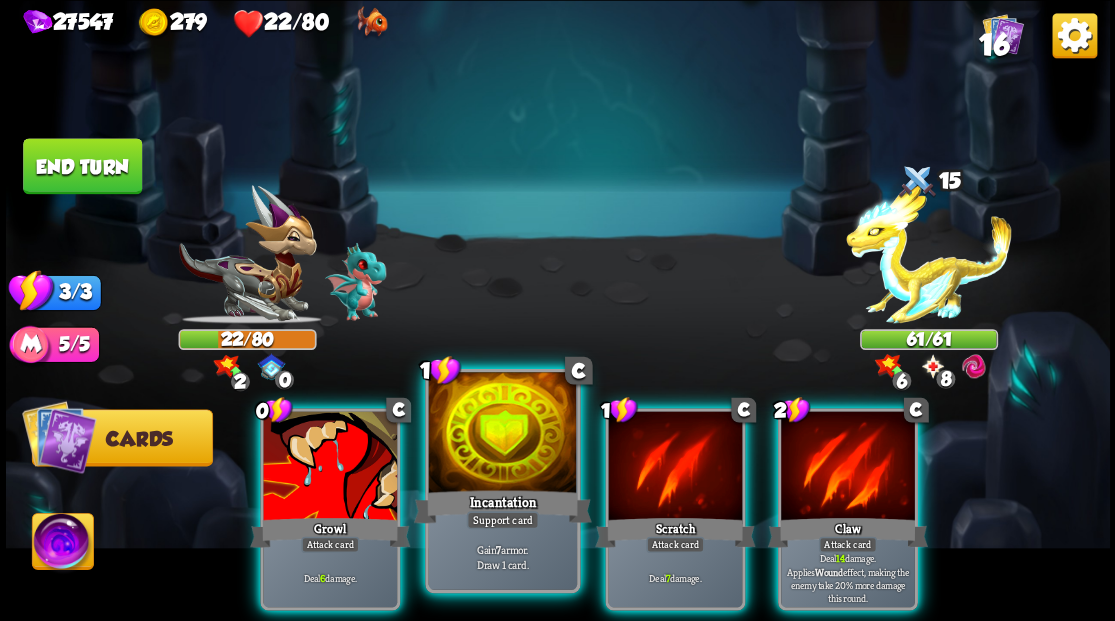 click at bounding box center [502, 434] 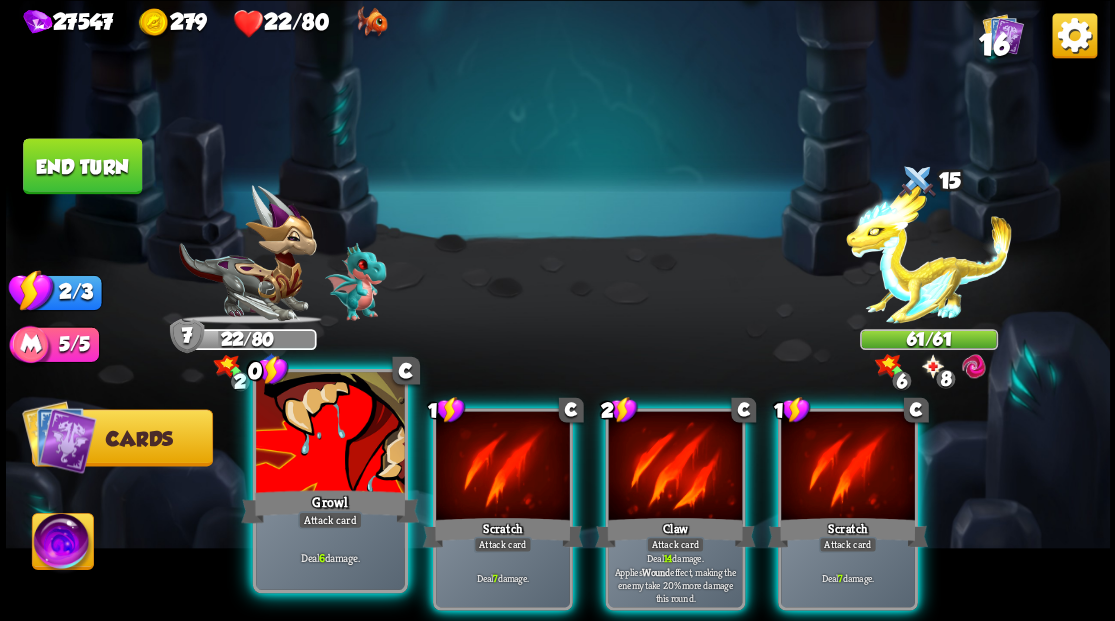 click at bounding box center [330, 434] 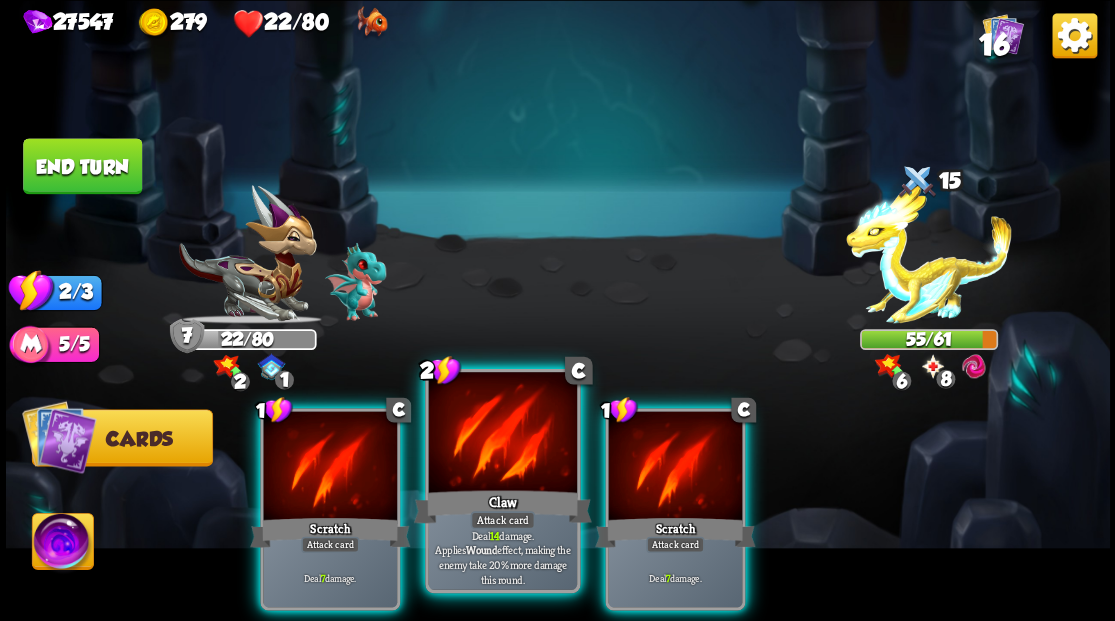 click at bounding box center [502, 434] 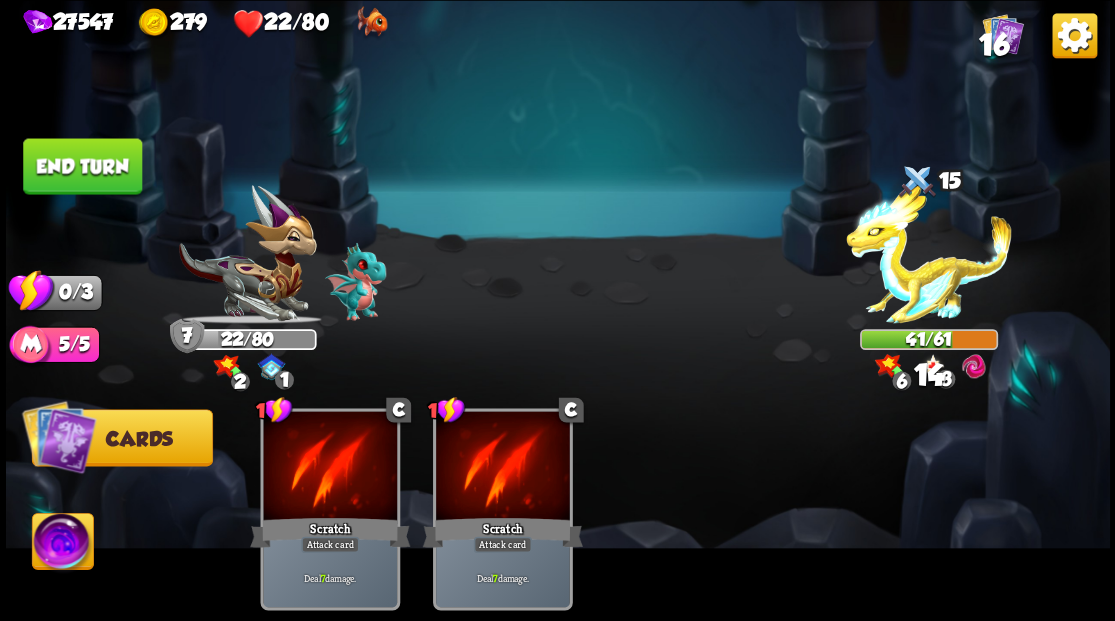 click on "End turn" at bounding box center (82, 166) 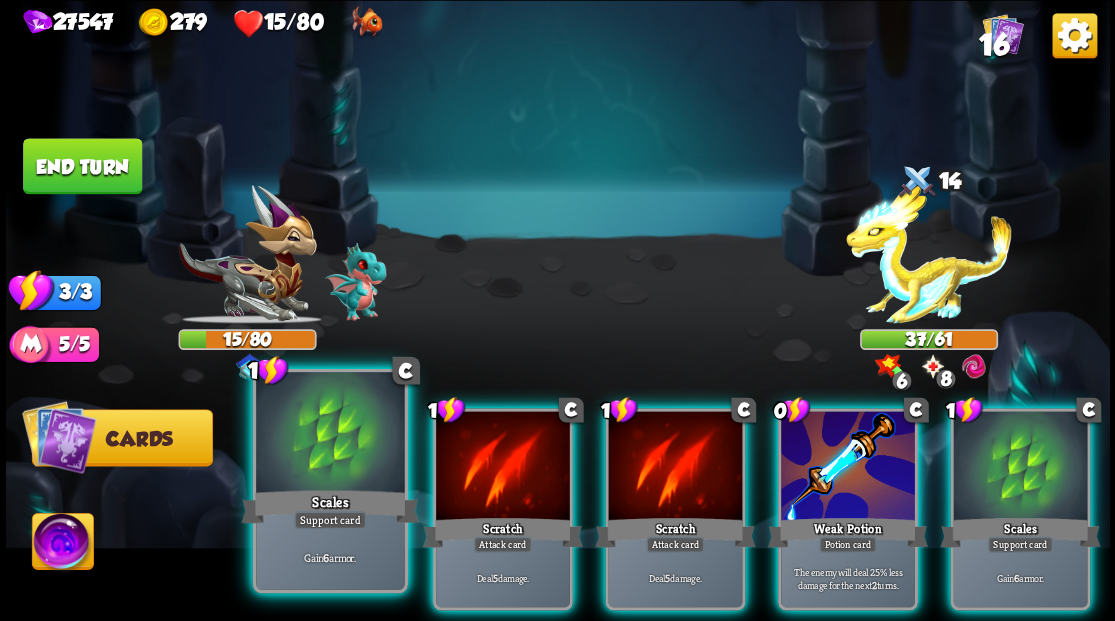 click at bounding box center [330, 434] 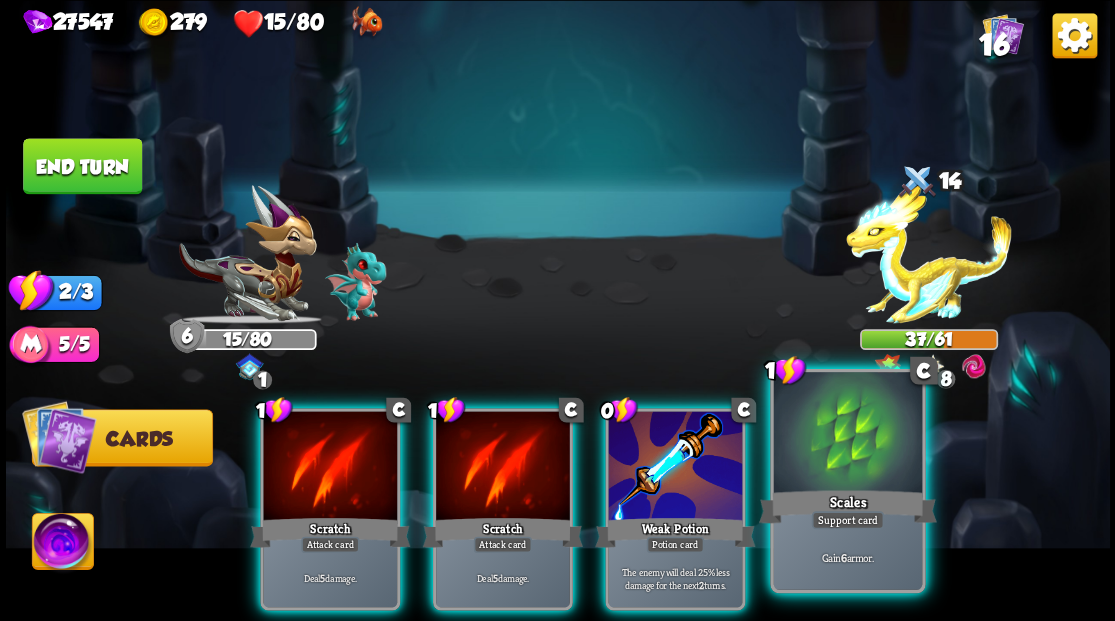 click at bounding box center [847, 434] 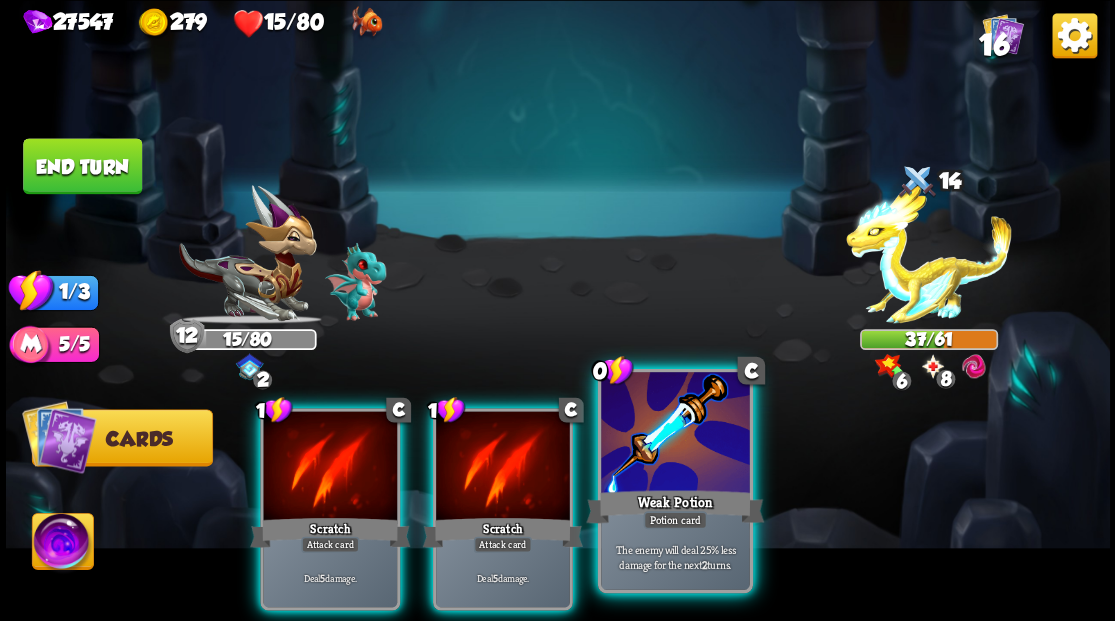 click at bounding box center (675, 434) 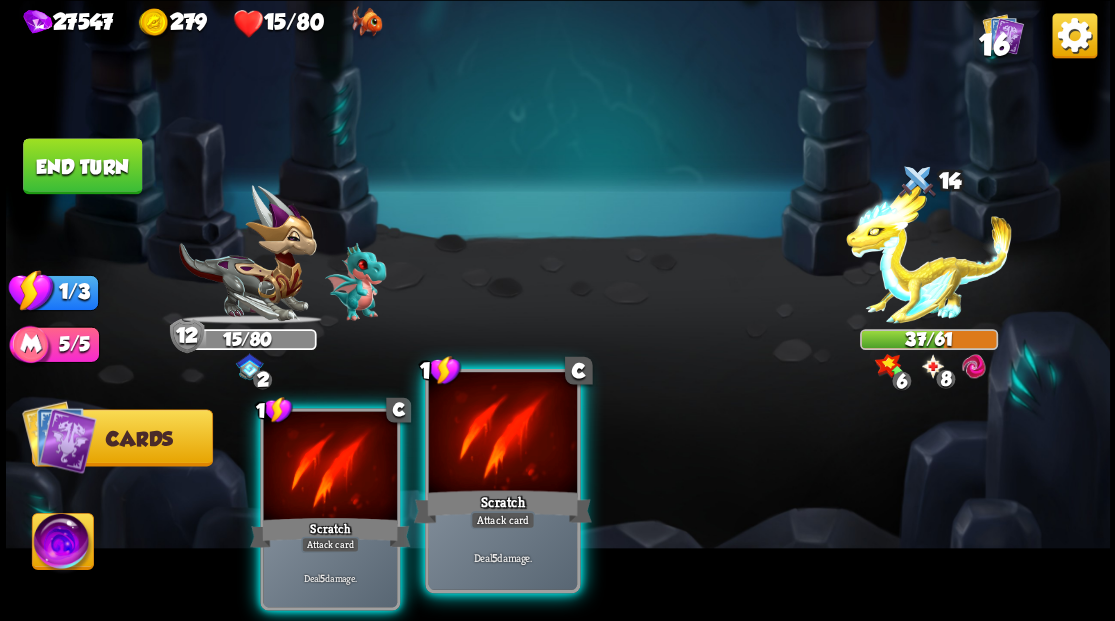 click at bounding box center [502, 434] 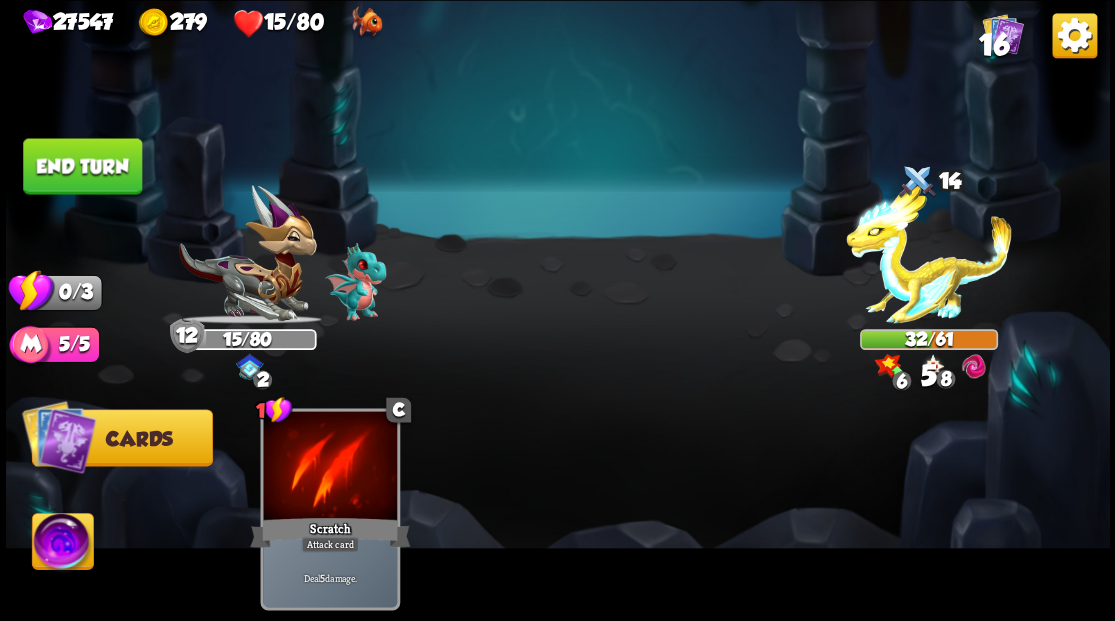 click on "End turn" at bounding box center (82, 166) 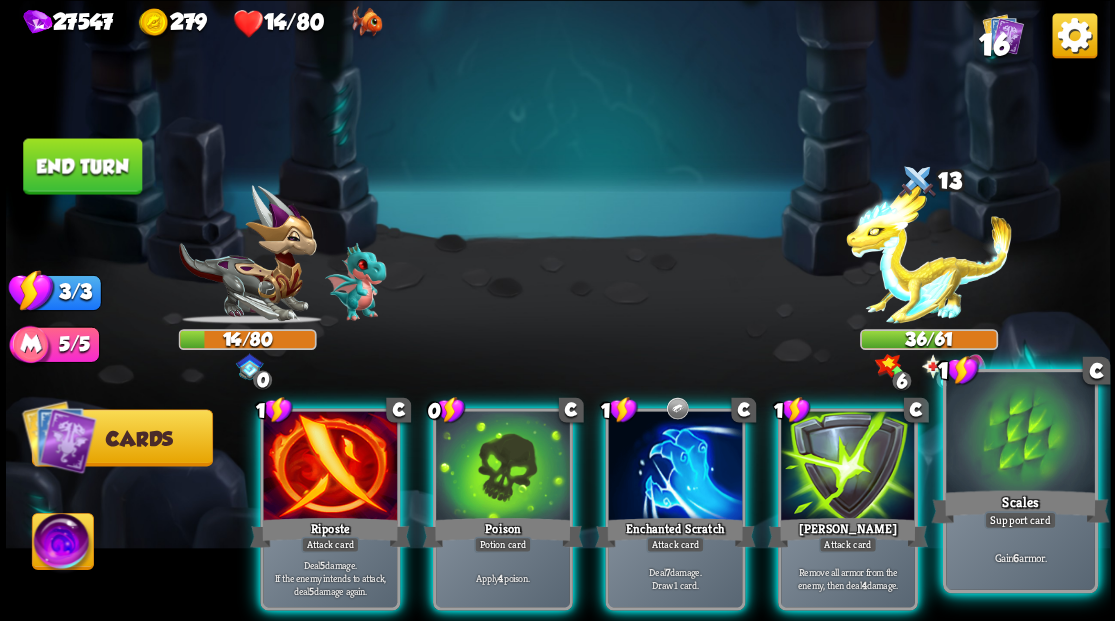 click at bounding box center (1020, 434) 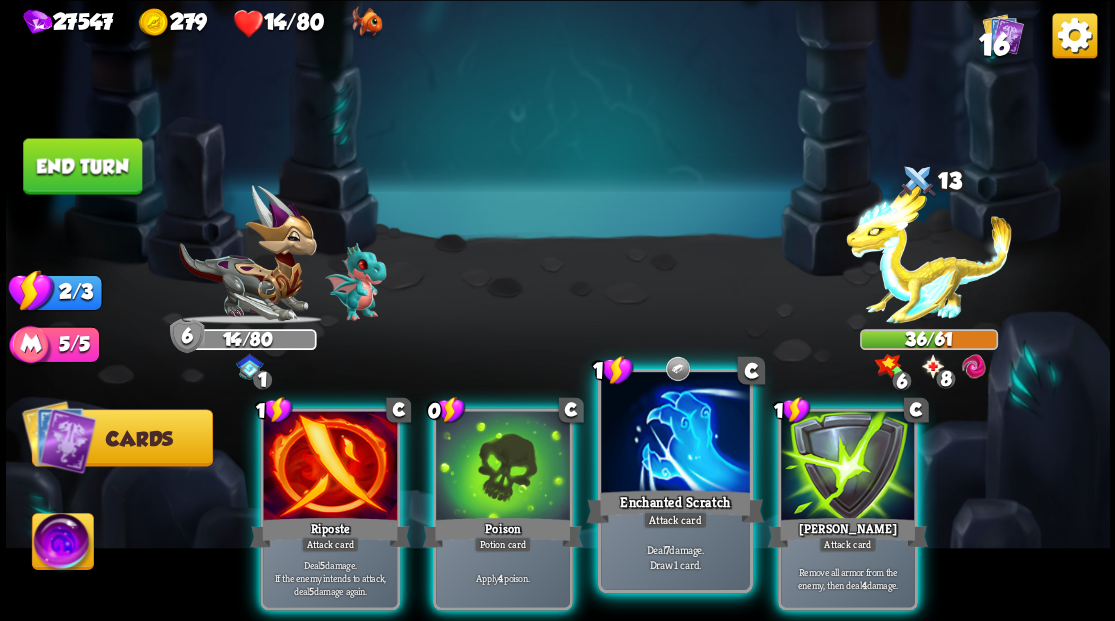 click at bounding box center (675, 434) 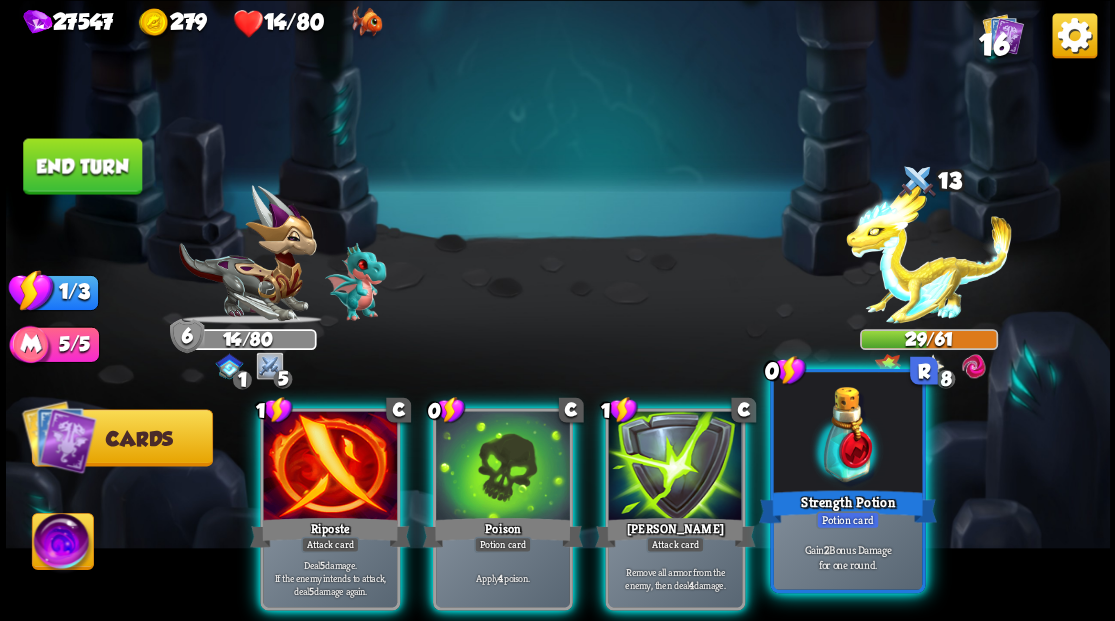 click at bounding box center (847, 434) 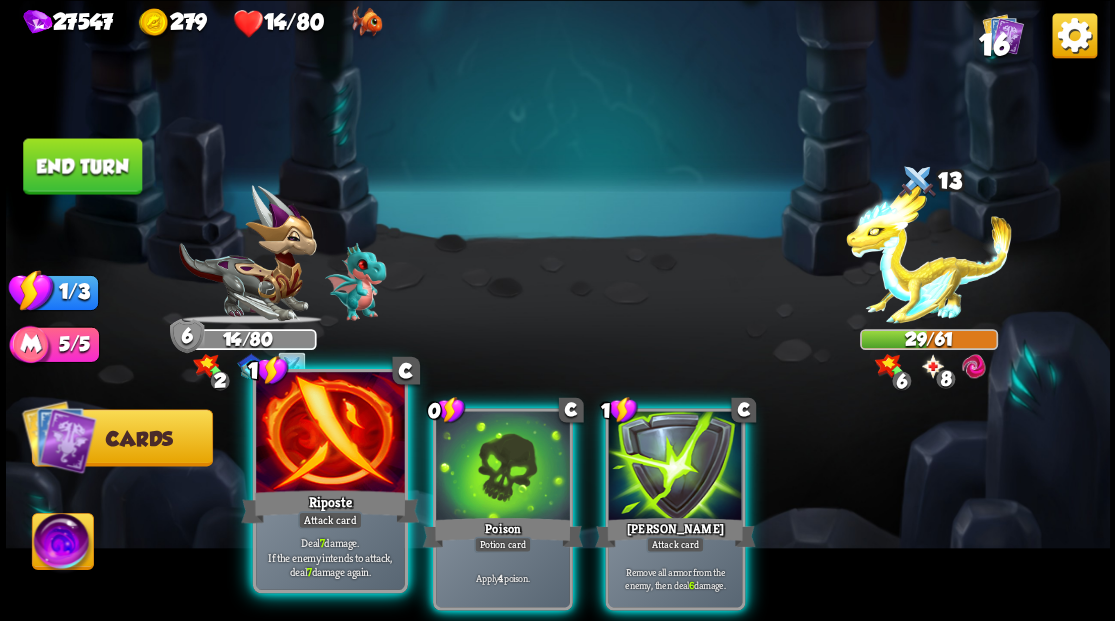 click at bounding box center (330, 434) 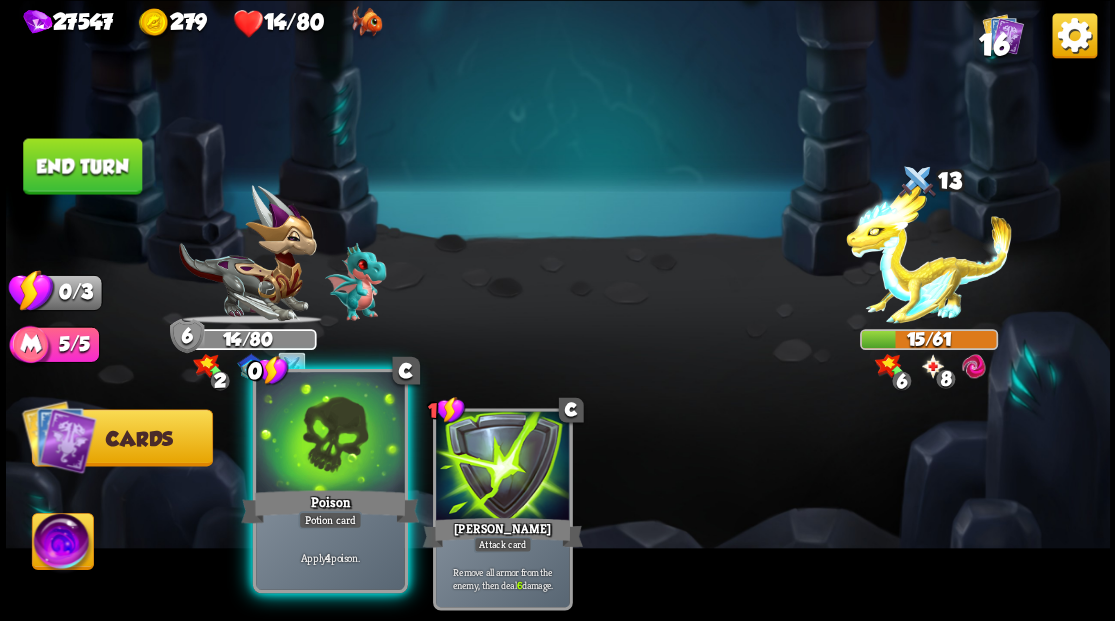click at bounding box center (330, 434) 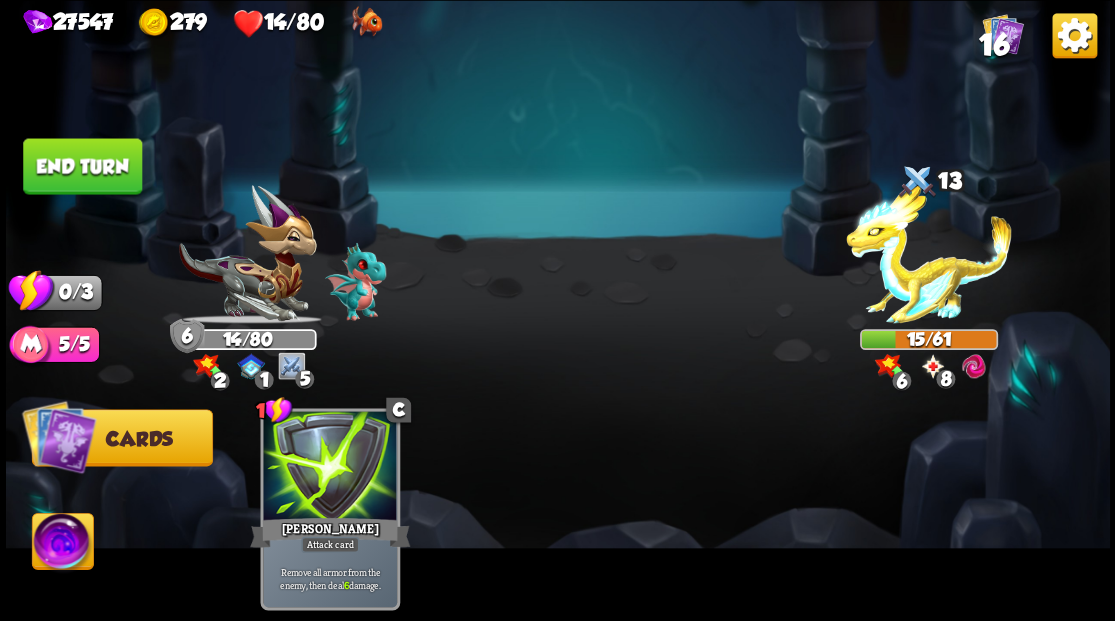 click on "End turn" at bounding box center [82, 166] 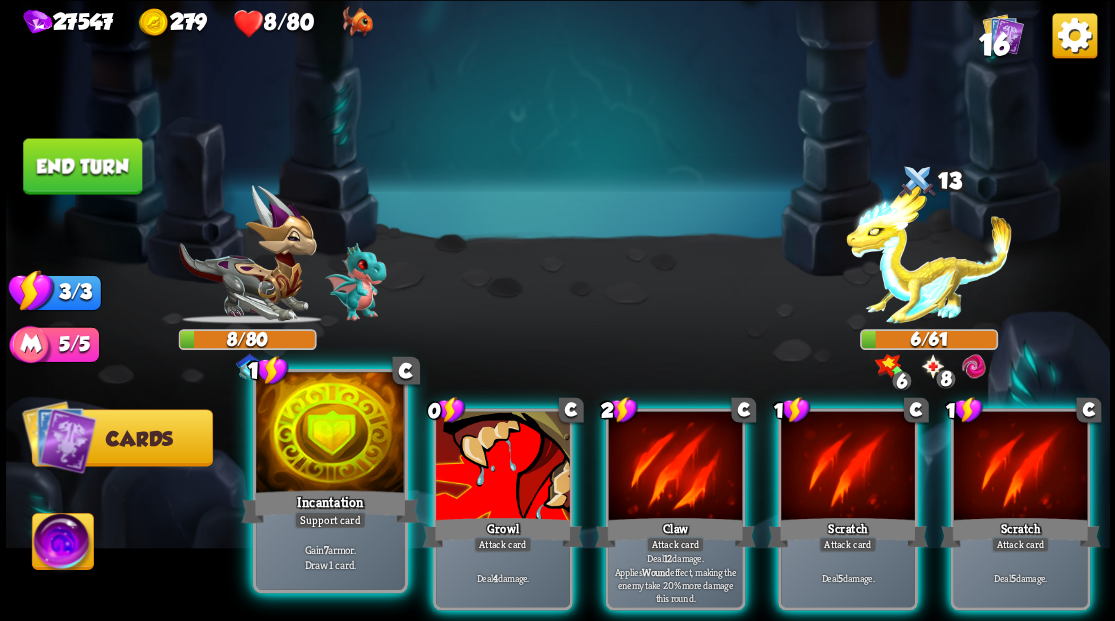 click at bounding box center [330, 434] 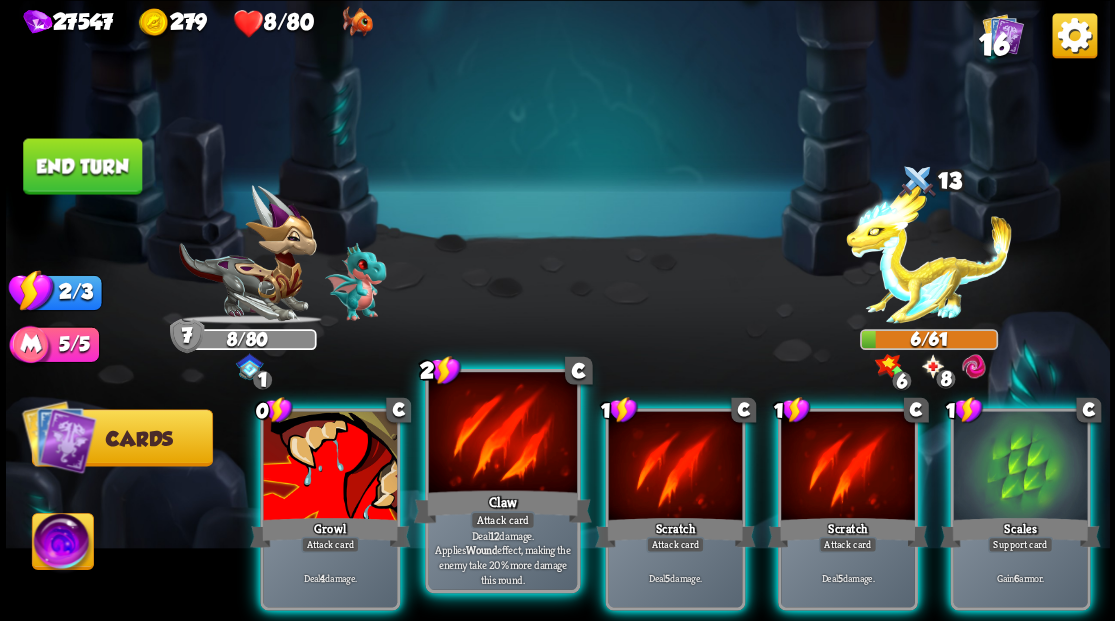 click at bounding box center [502, 434] 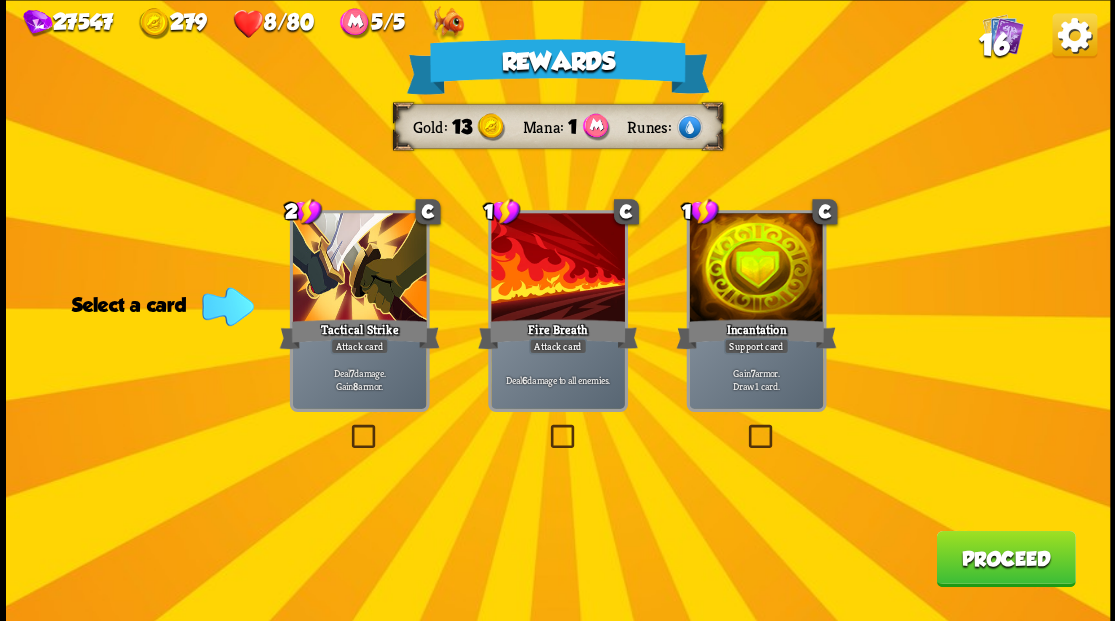 click on "16" at bounding box center [993, 45] 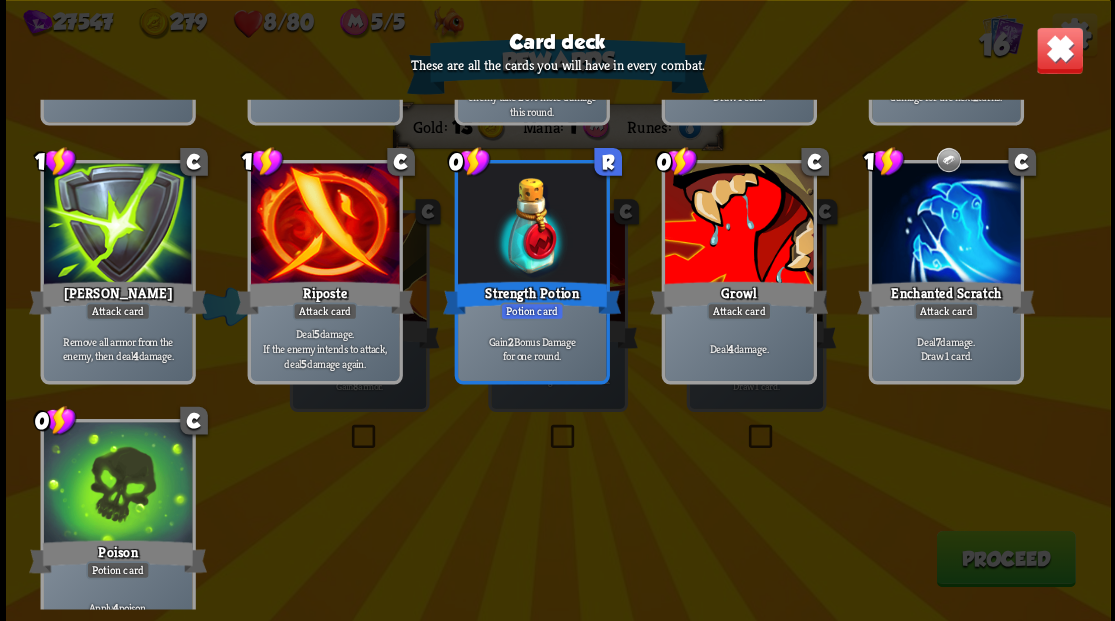 scroll, scrollTop: 600, scrollLeft: 0, axis: vertical 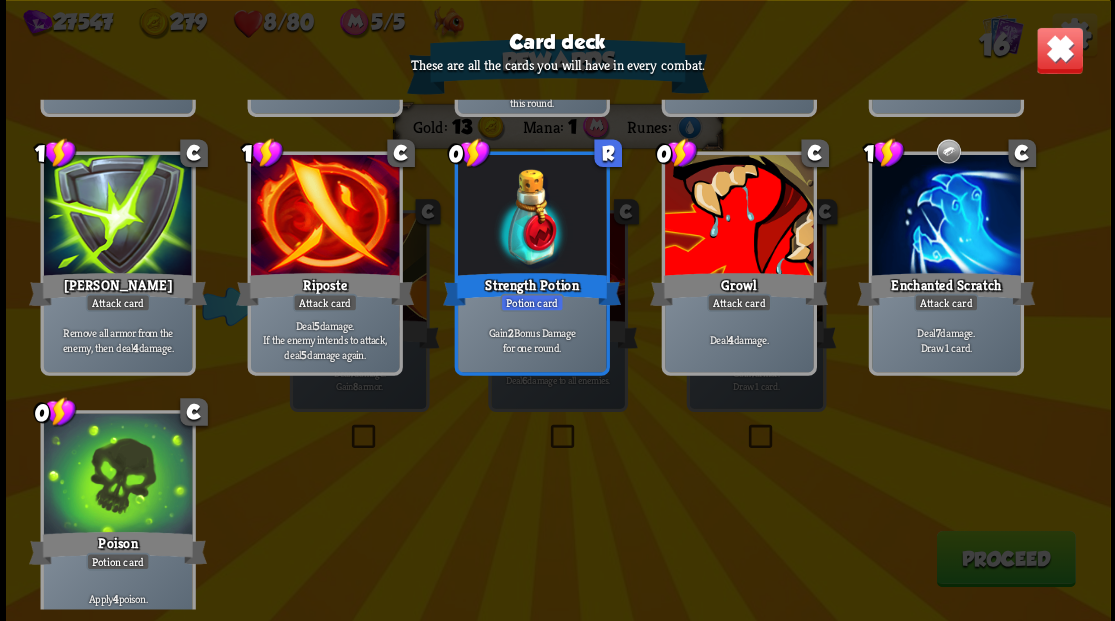 click at bounding box center (1059, 50) 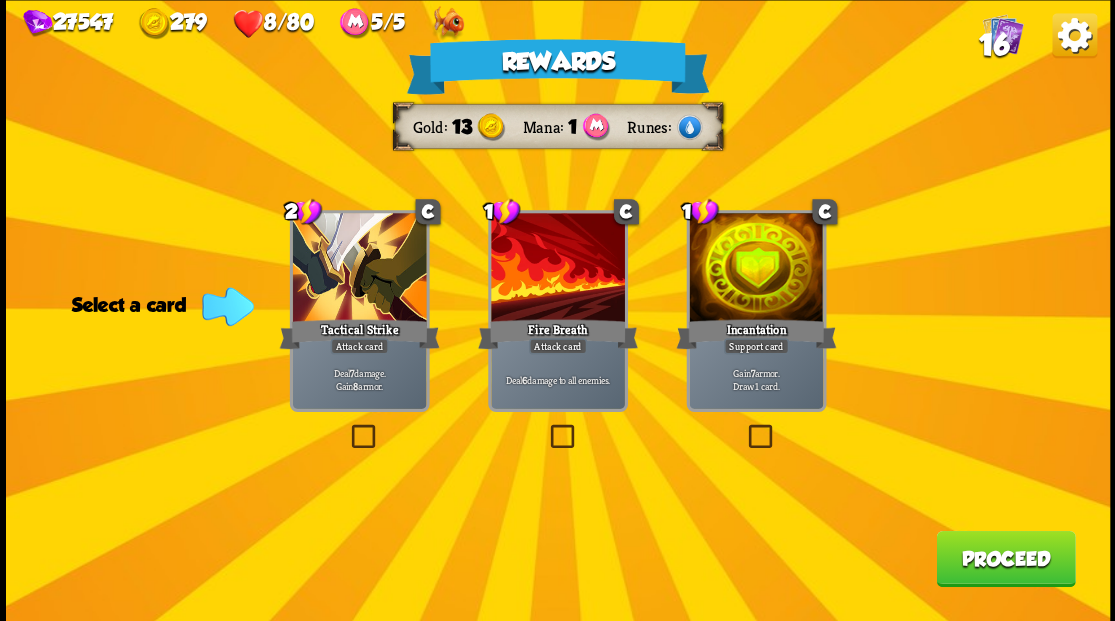click at bounding box center [744, 427] 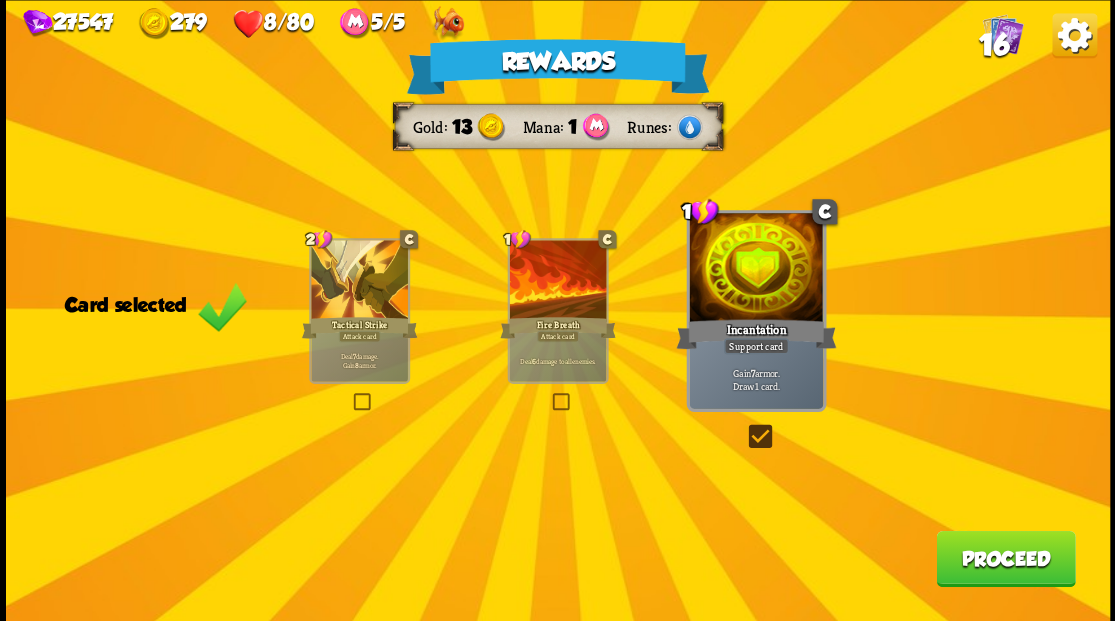 click on "Proceed" at bounding box center [1005, 558] 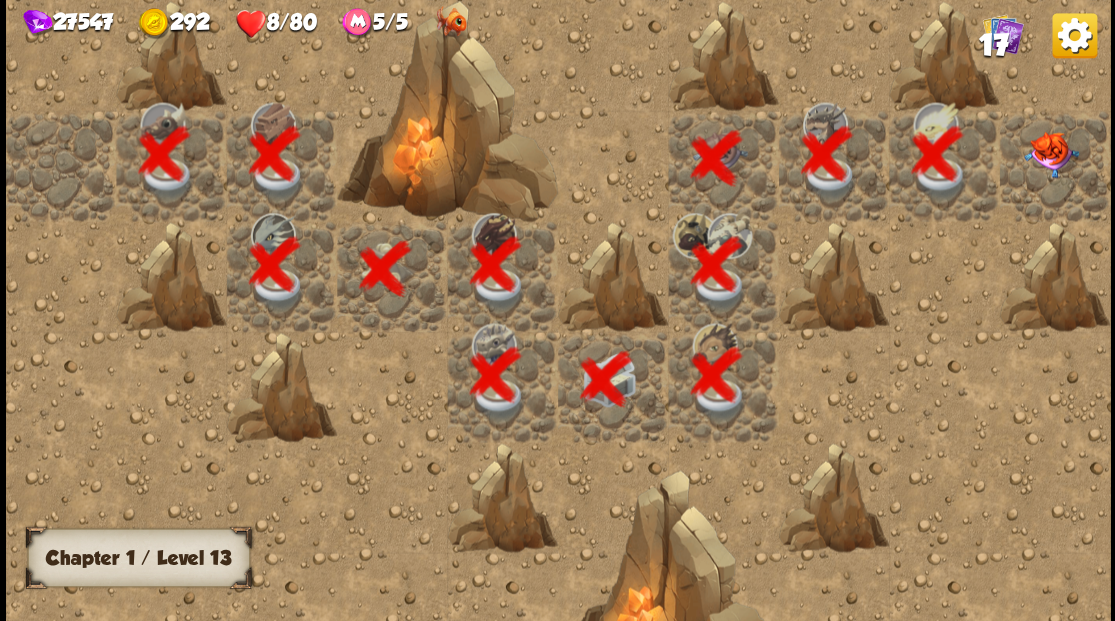 scroll, scrollTop: 0, scrollLeft: 384, axis: horizontal 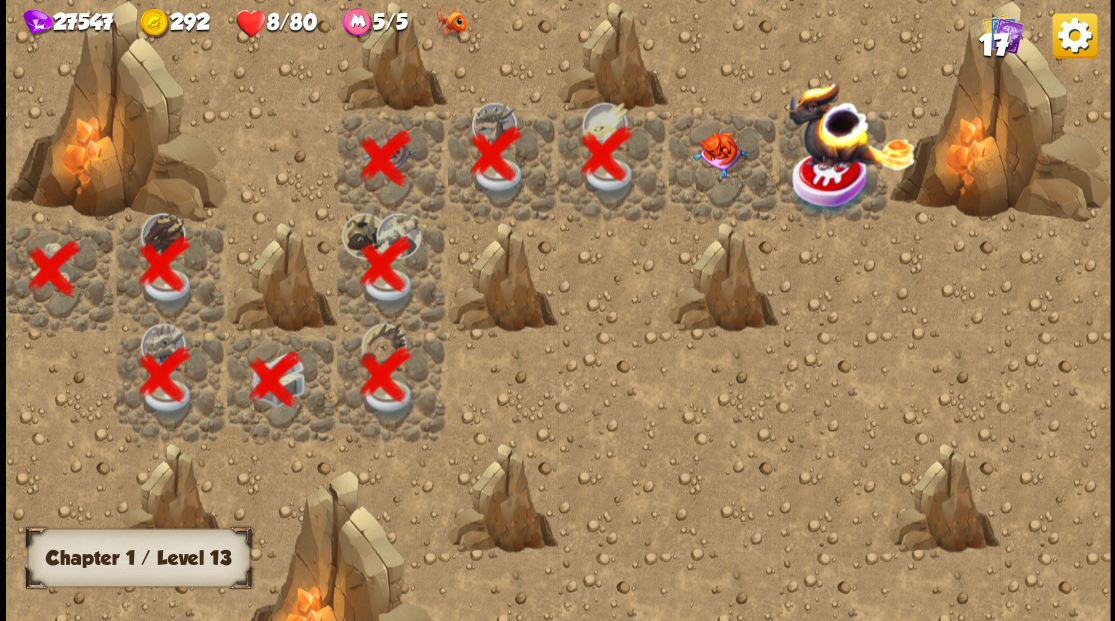click at bounding box center [719, 154] 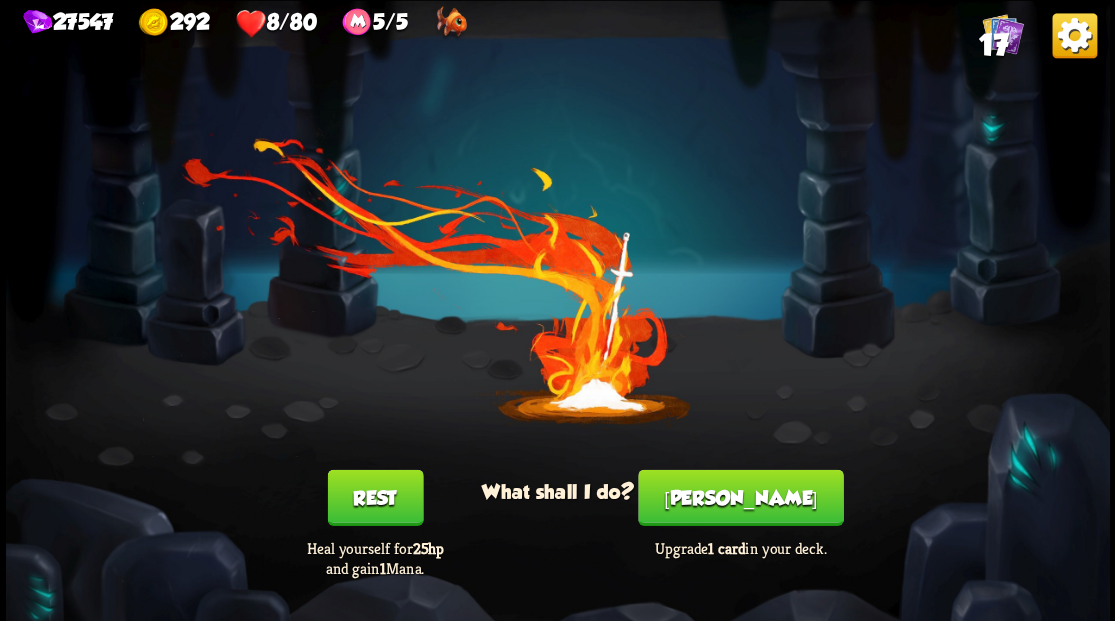 click on "Rest" at bounding box center (375, 497) 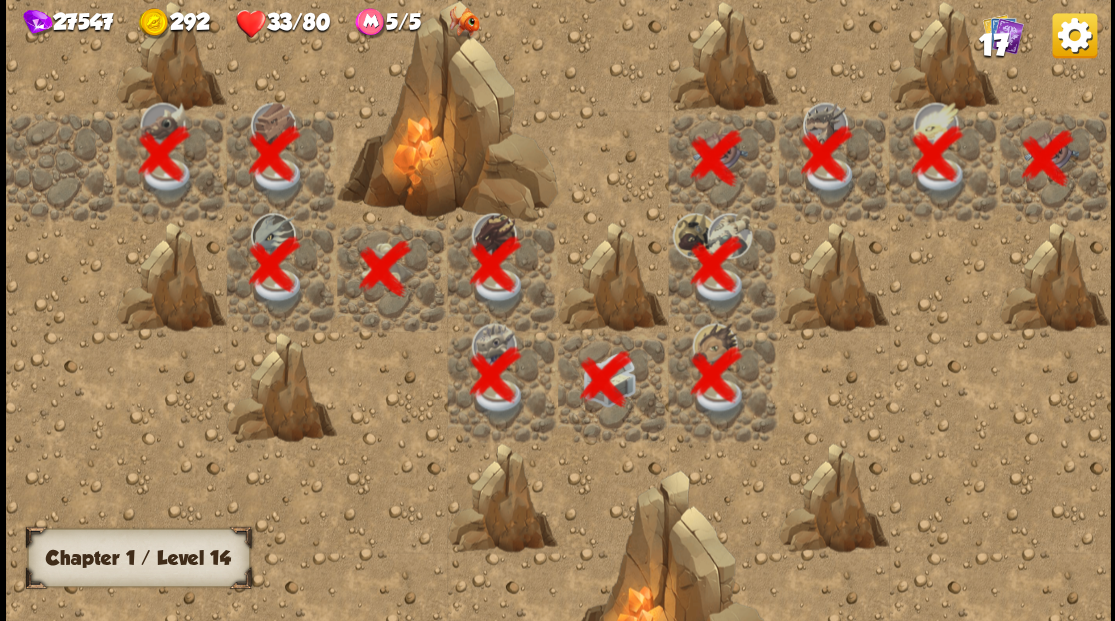 scroll, scrollTop: 0, scrollLeft: 384, axis: horizontal 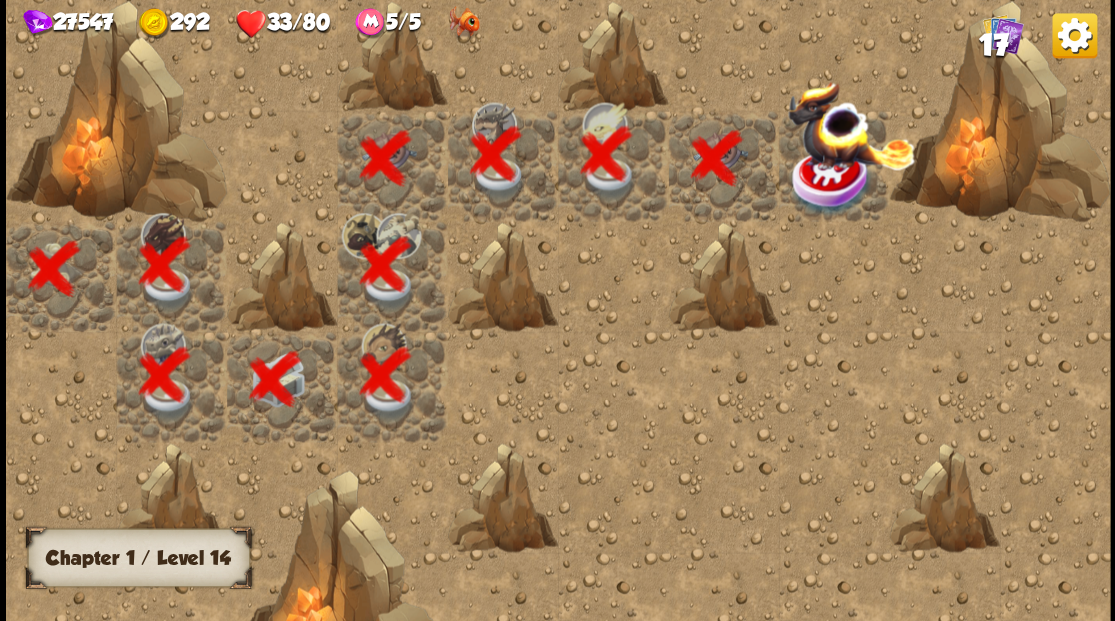 click at bounding box center (831, 181) 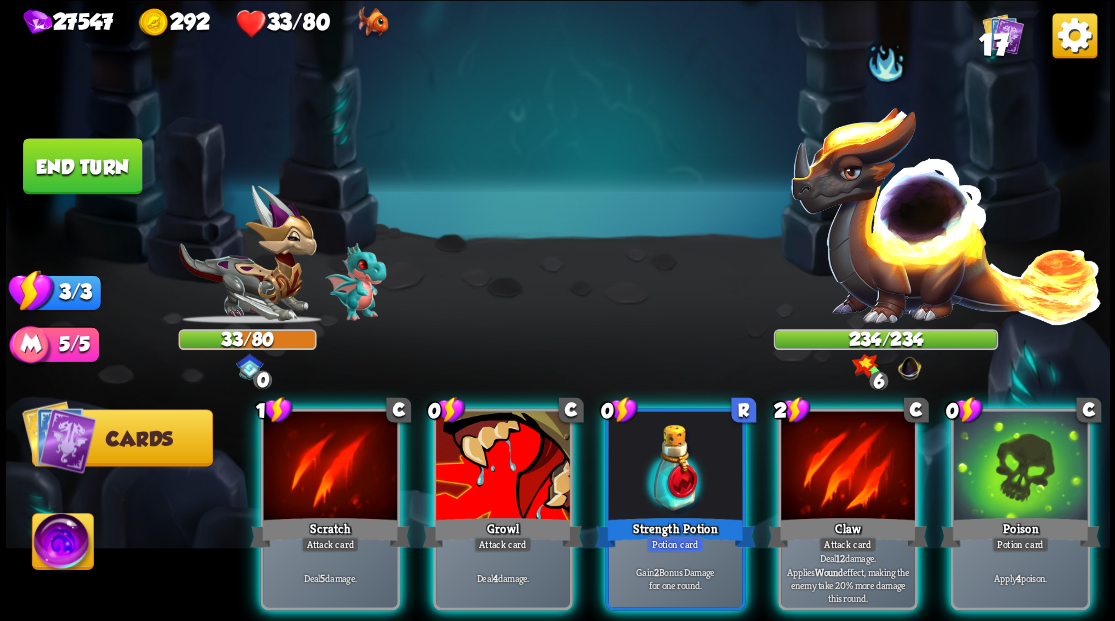 click at bounding box center [62, 544] 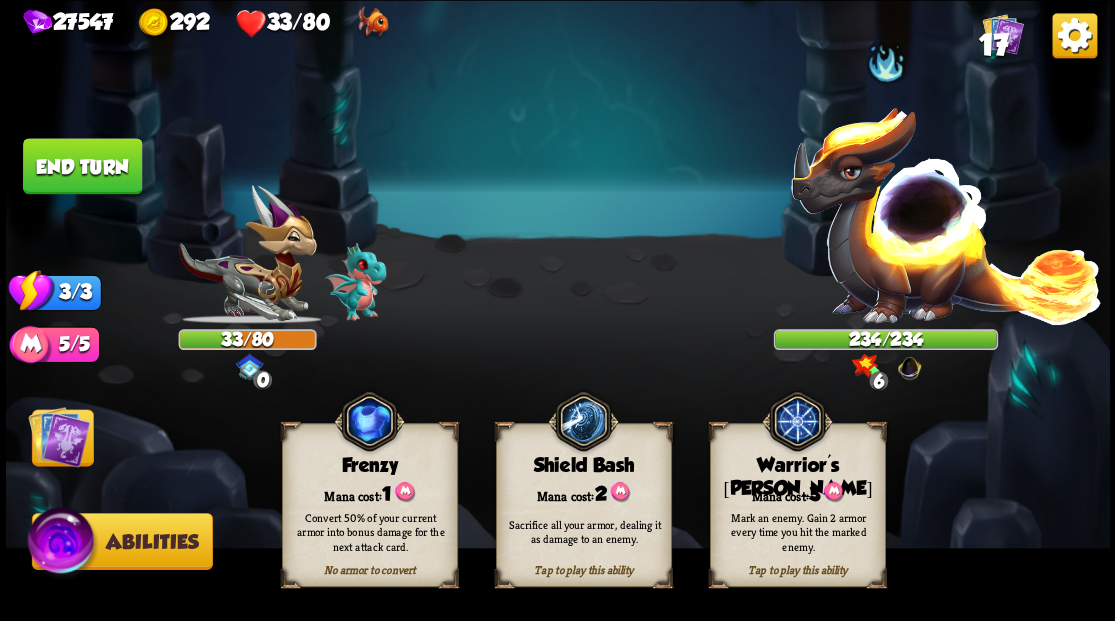 click on "Mana cost:  3" at bounding box center [797, 492] 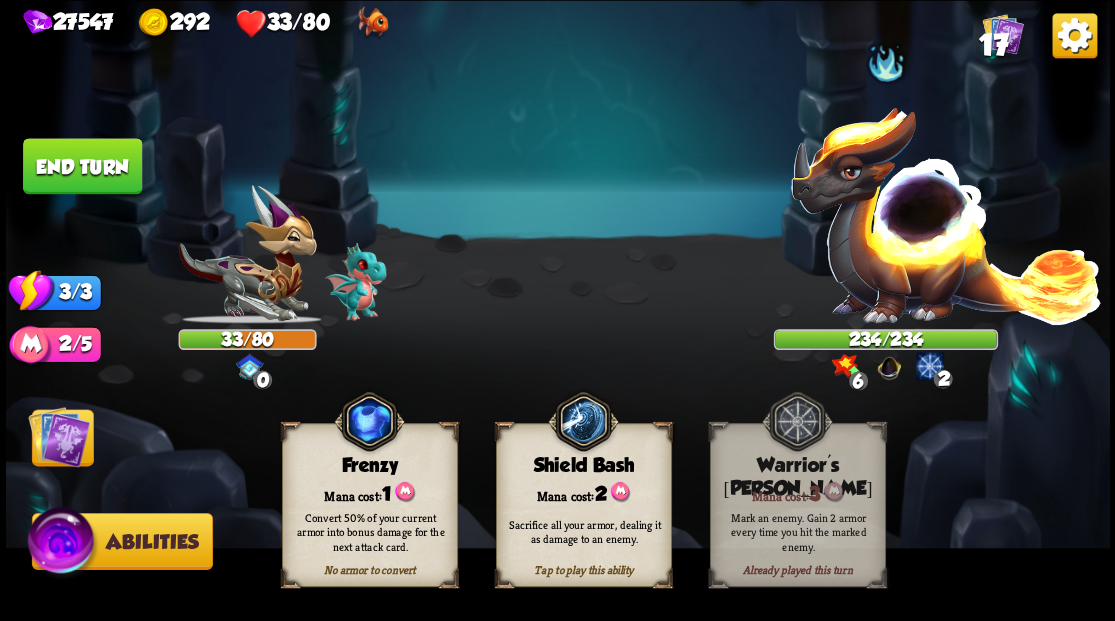 click at bounding box center (59, 436) 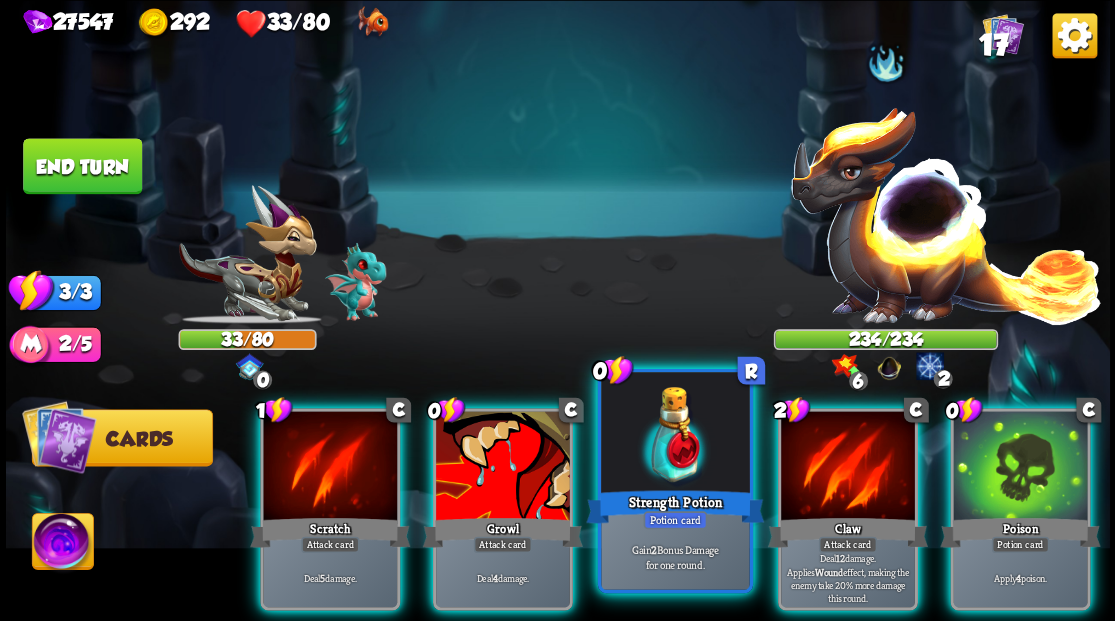 click at bounding box center [675, 434] 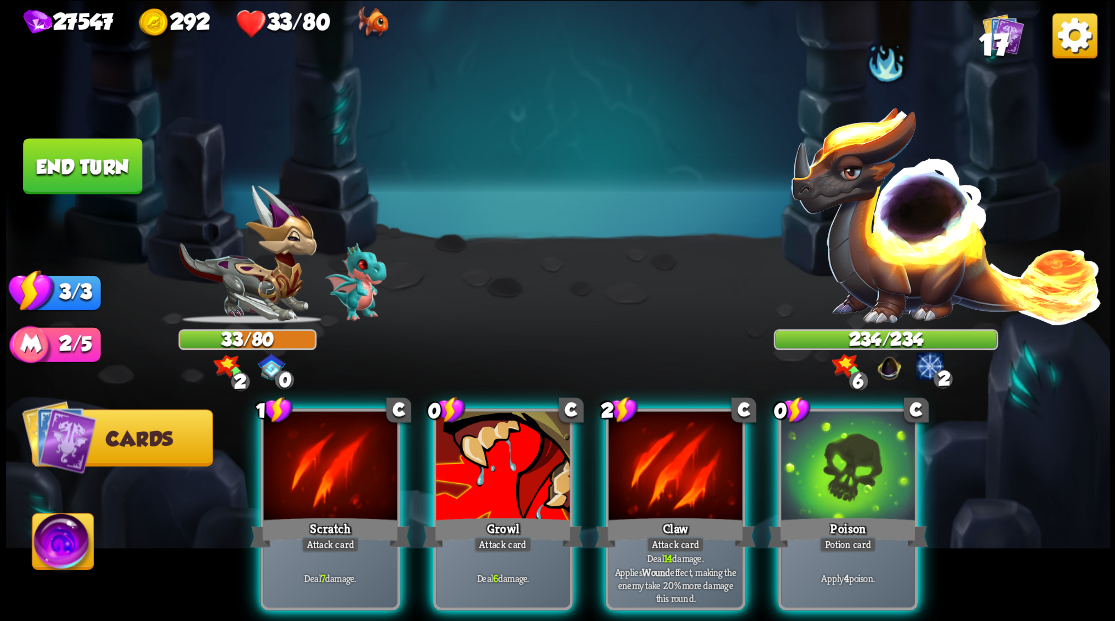 drag, startPoint x: 877, startPoint y: 459, endPoint x: 877, endPoint y: 442, distance: 17 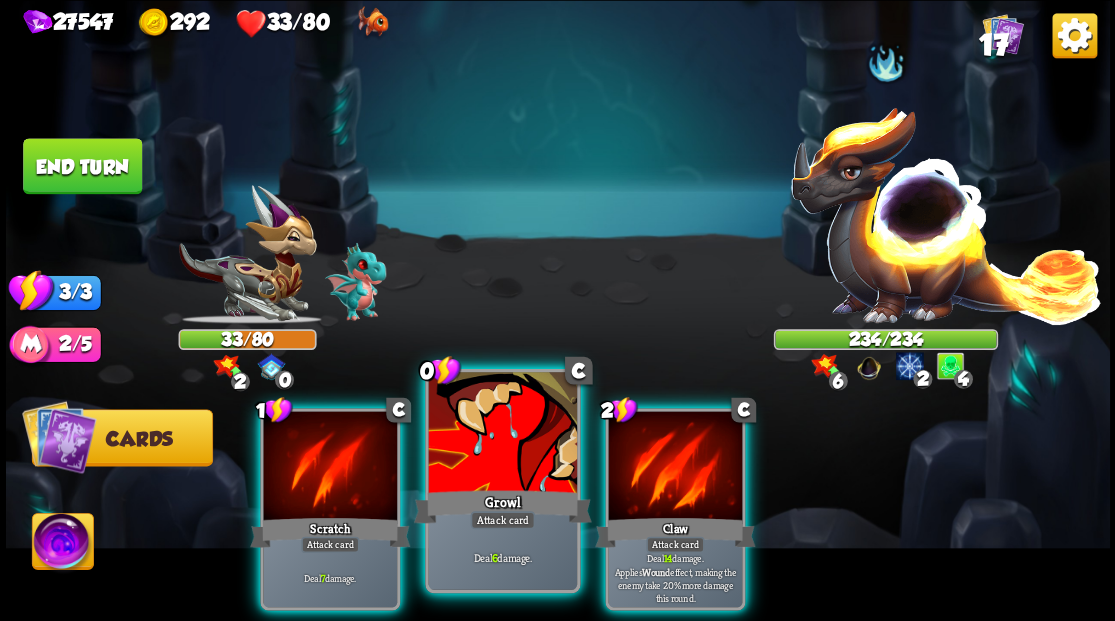 click at bounding box center (502, 434) 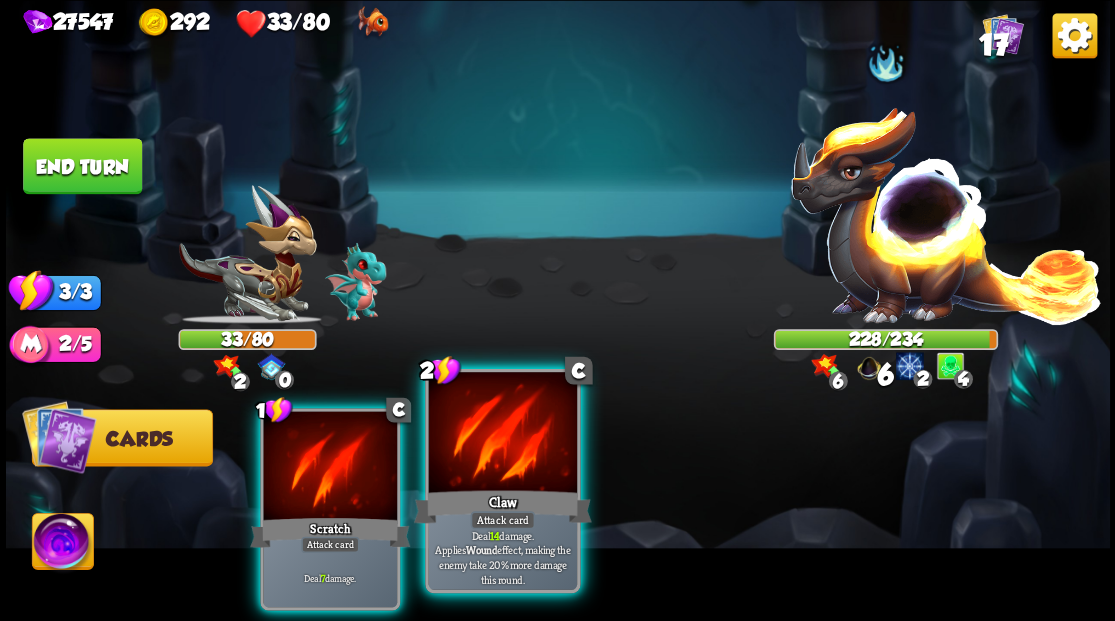 click at bounding box center (502, 434) 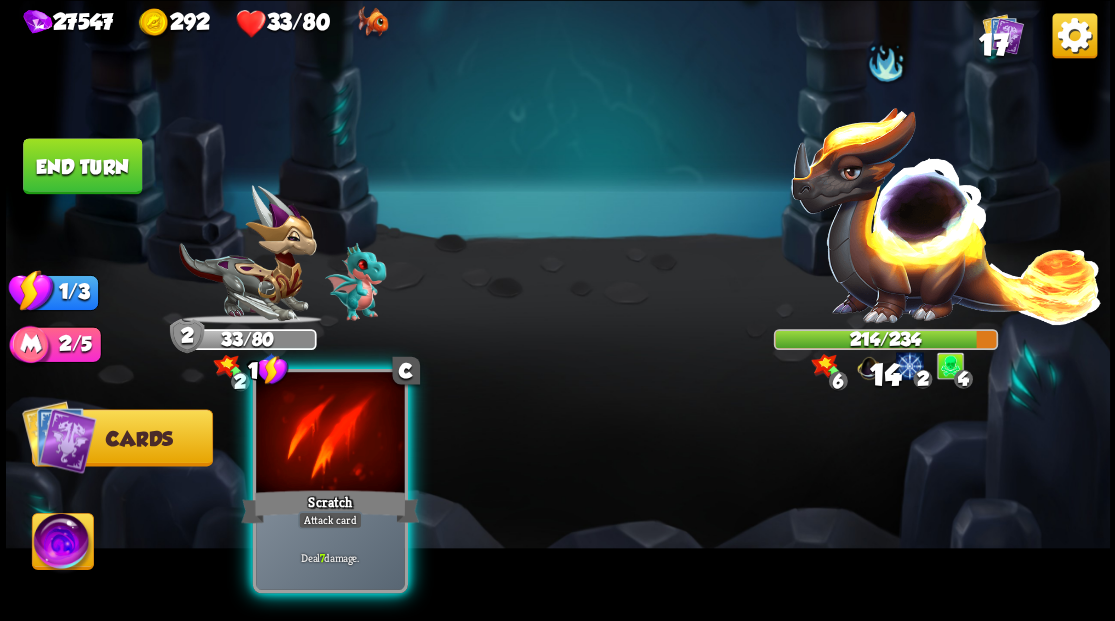 click at bounding box center (330, 434) 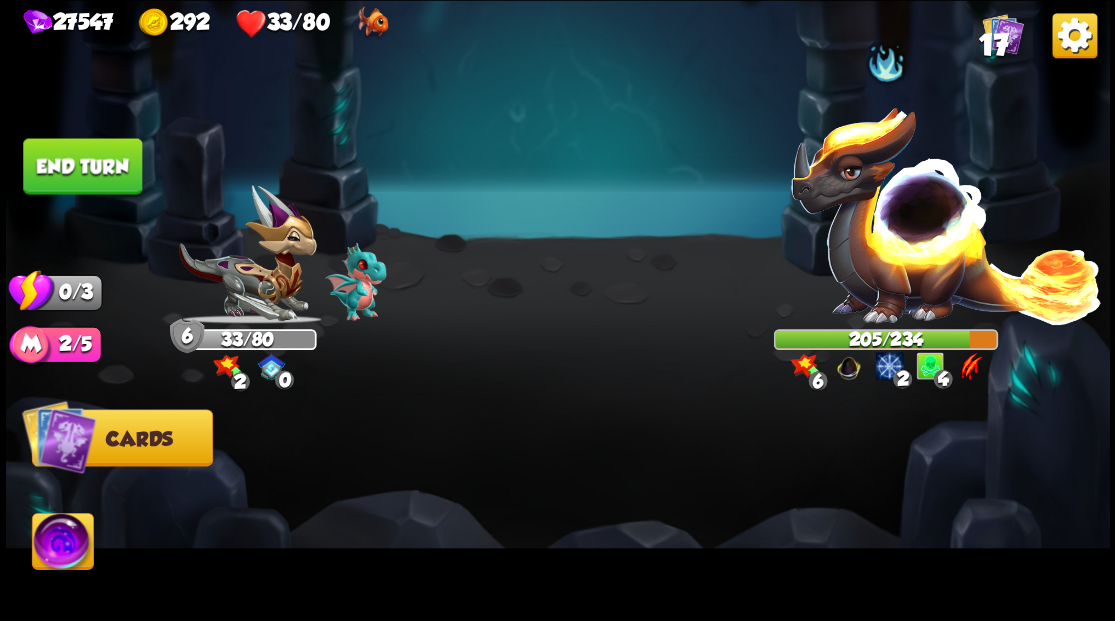 click on "End turn" at bounding box center (82, 166) 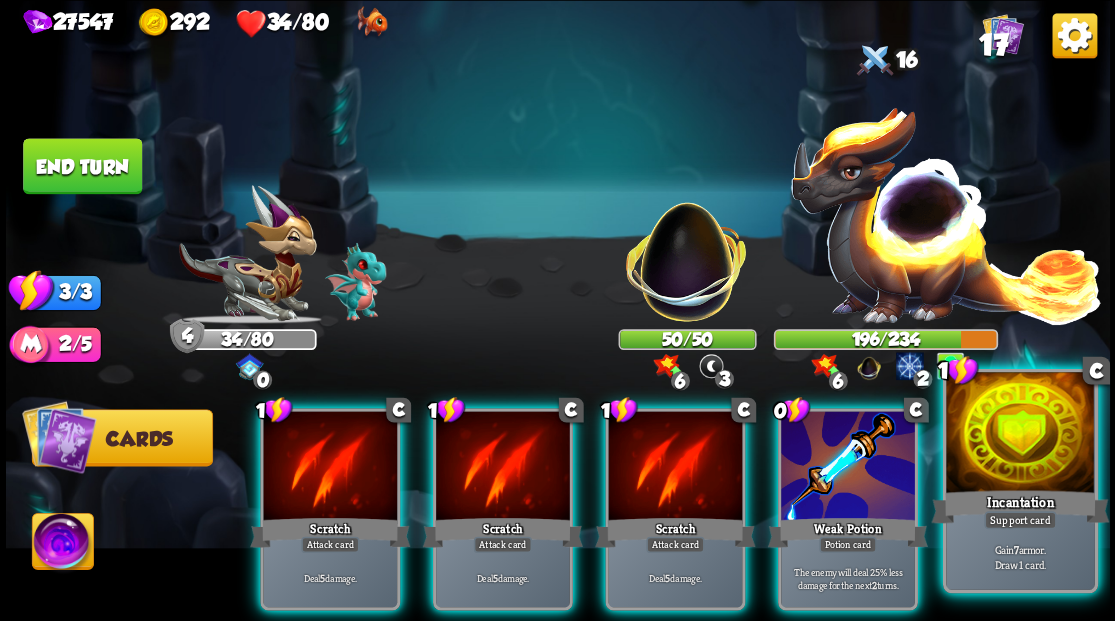 click at bounding box center (1020, 434) 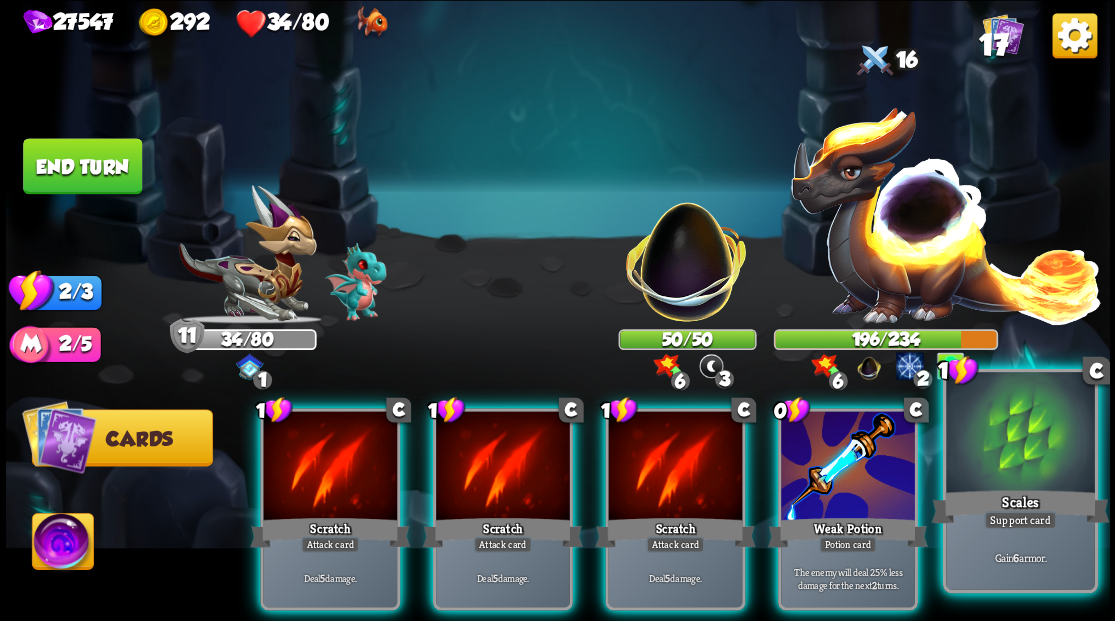 click at bounding box center [1020, 434] 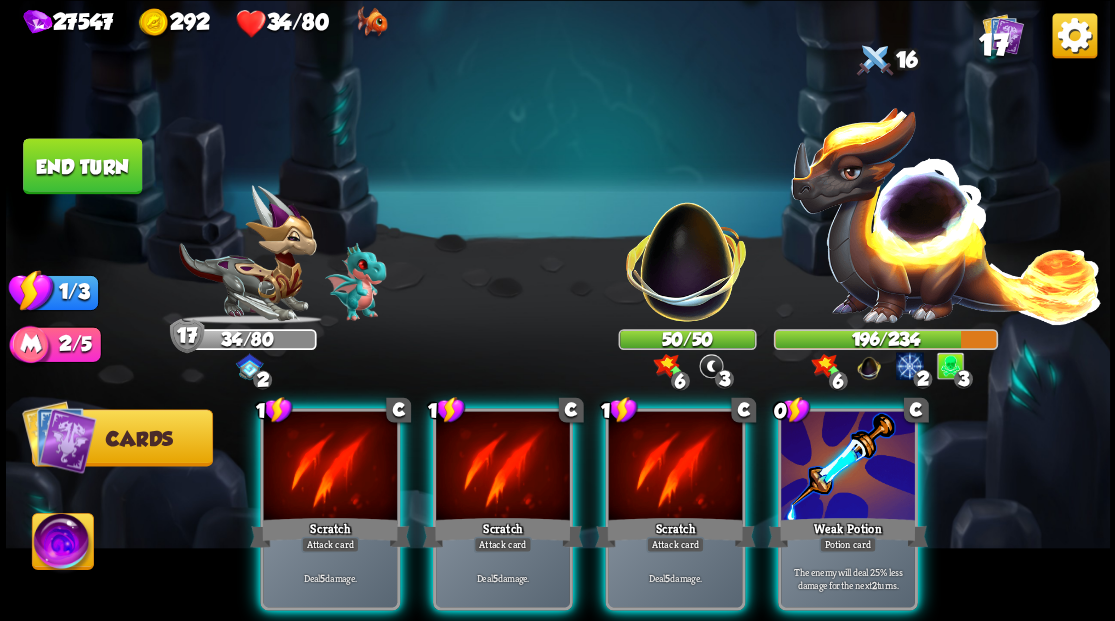 drag, startPoint x: 868, startPoint y: 462, endPoint x: 924, endPoint y: 347, distance: 127.910126 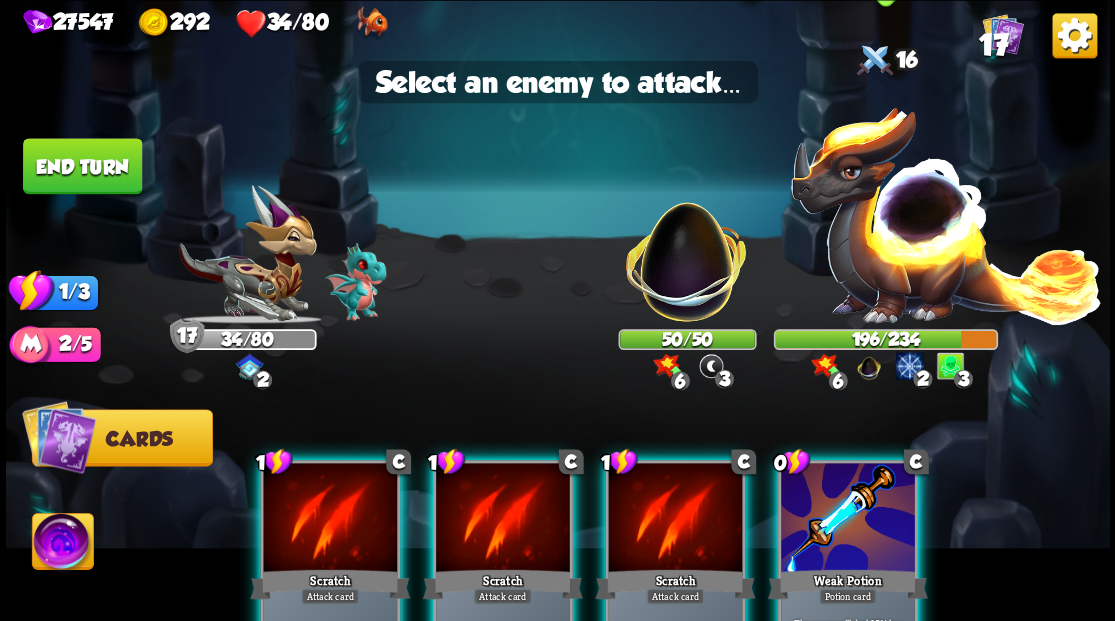 click at bounding box center (946, 213) 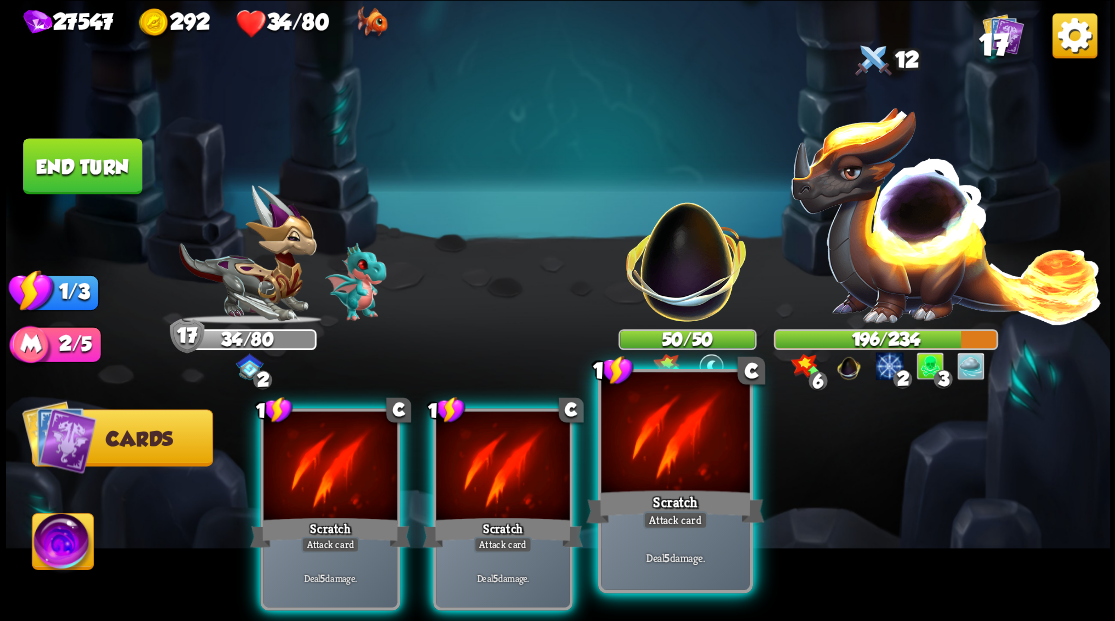 click at bounding box center (675, 434) 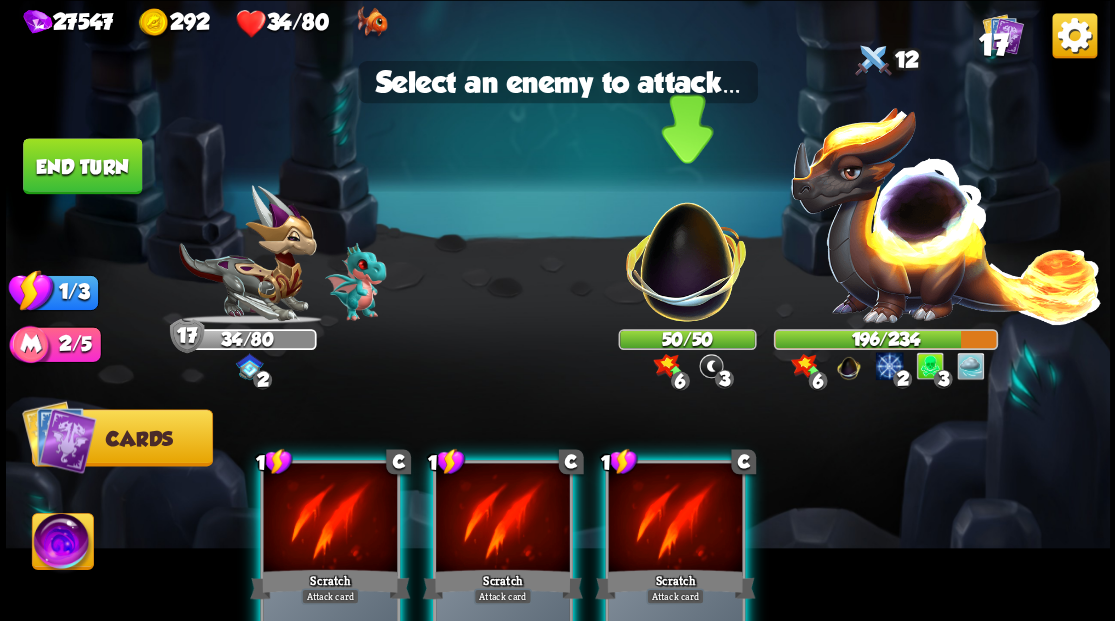 click at bounding box center [686, 251] 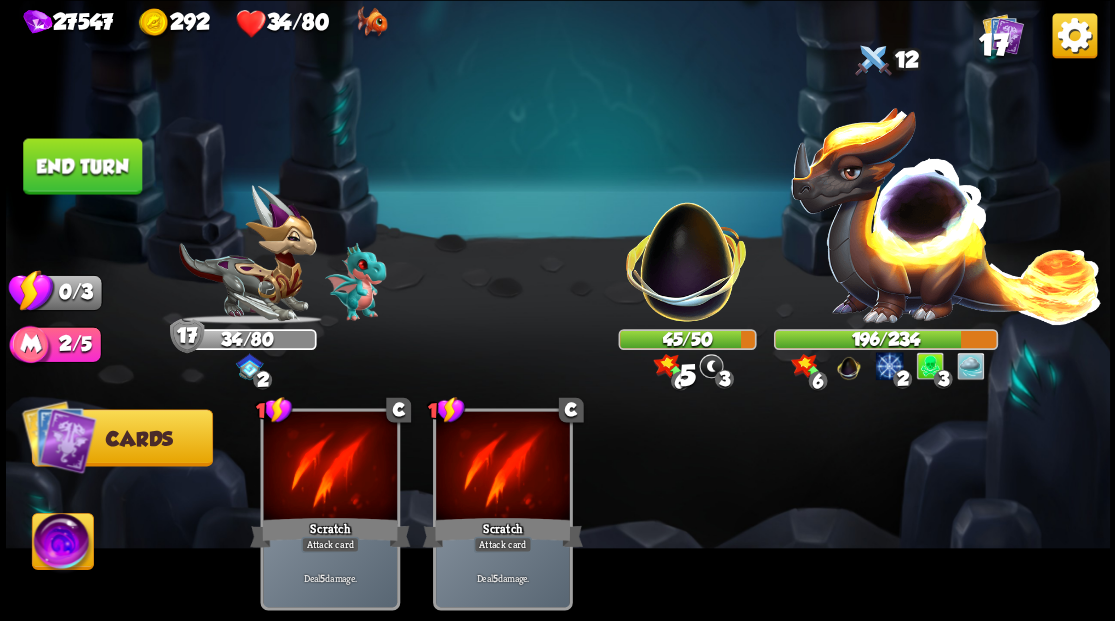 click on "End turn" at bounding box center [82, 166] 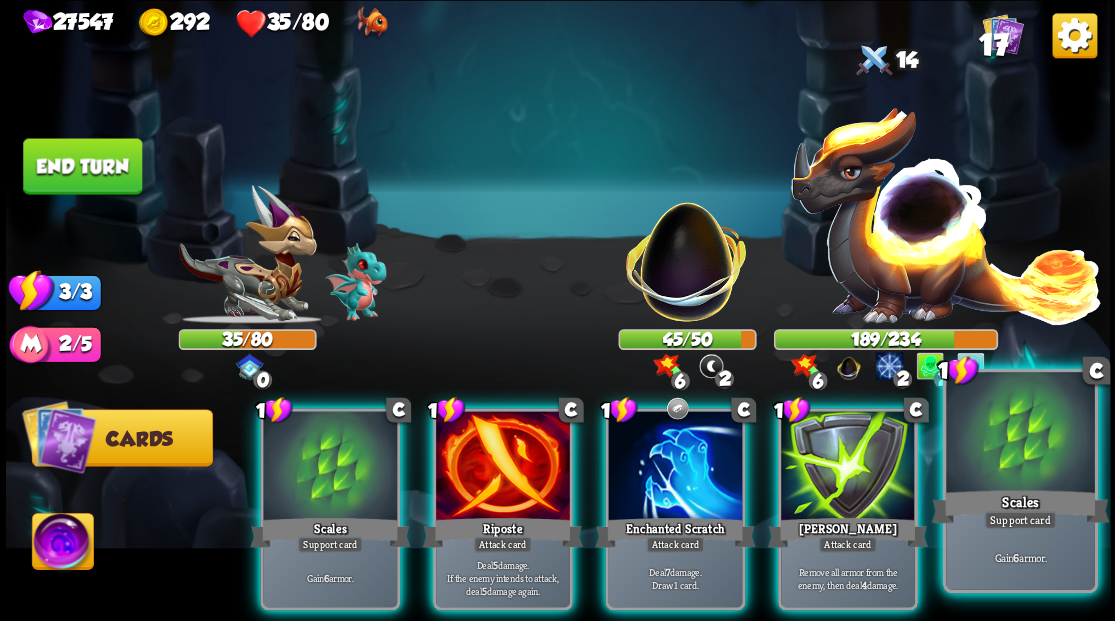 click at bounding box center (1020, 434) 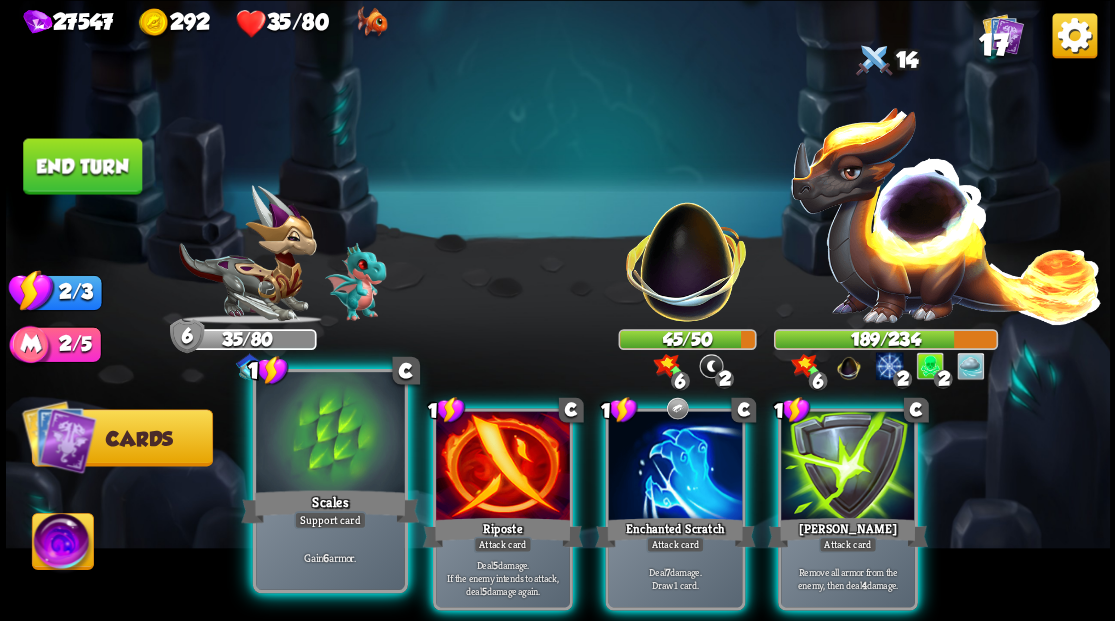 click at bounding box center (330, 434) 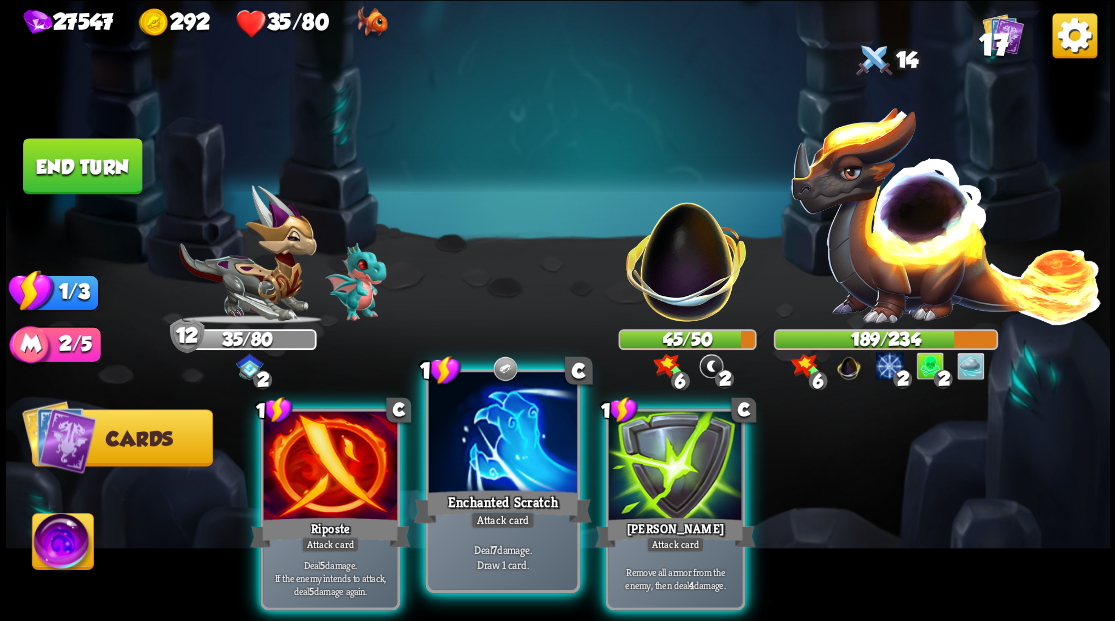 click at bounding box center [502, 434] 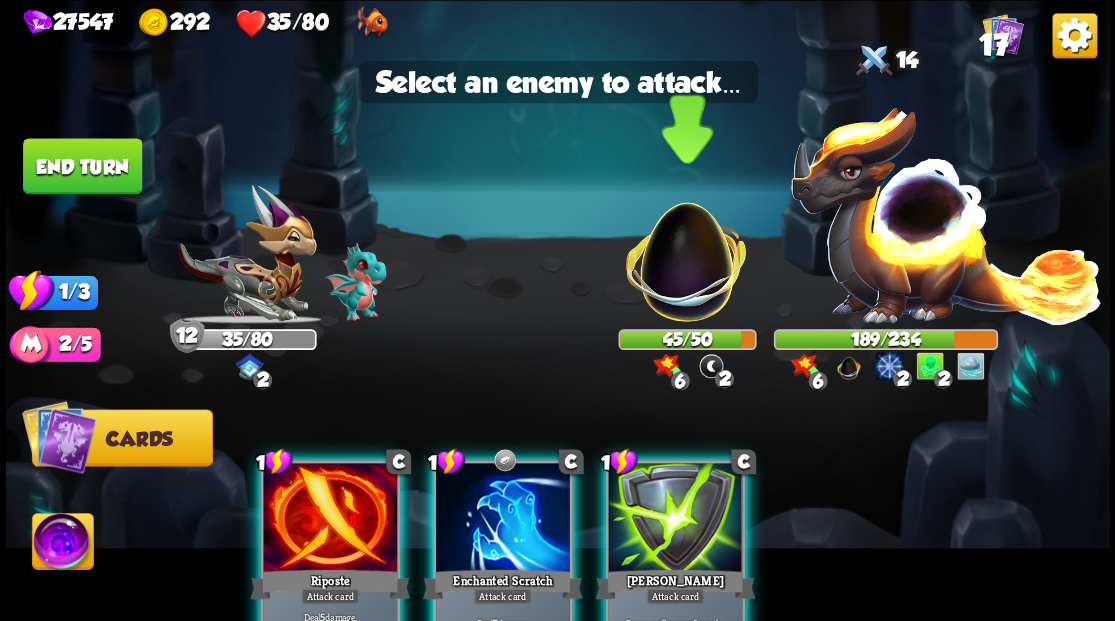 click at bounding box center [686, 251] 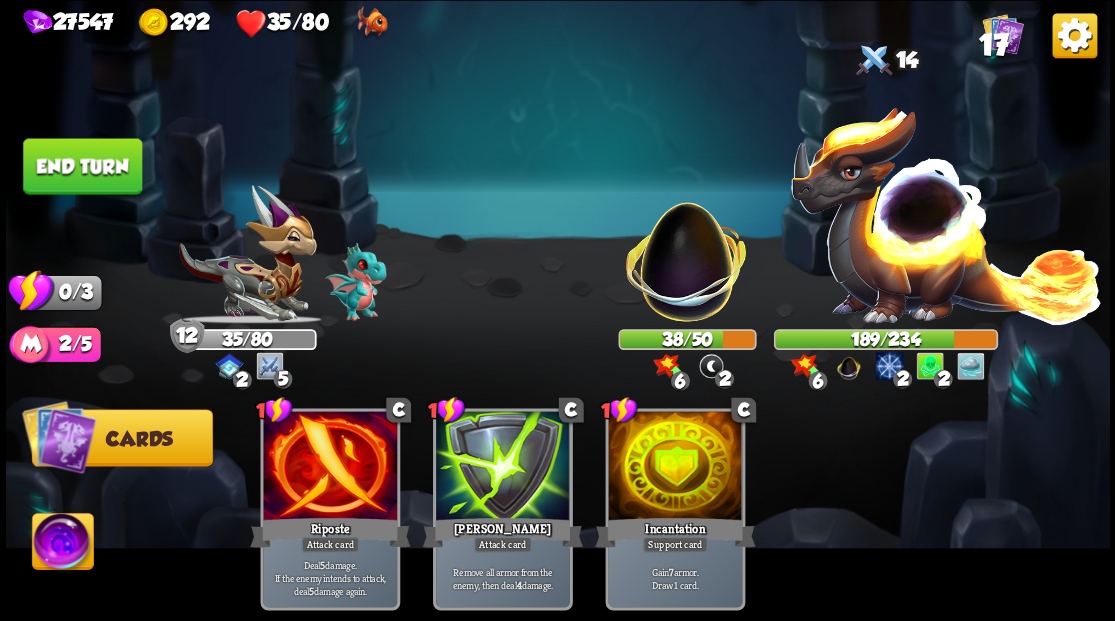 click on "End turn" at bounding box center (82, 166) 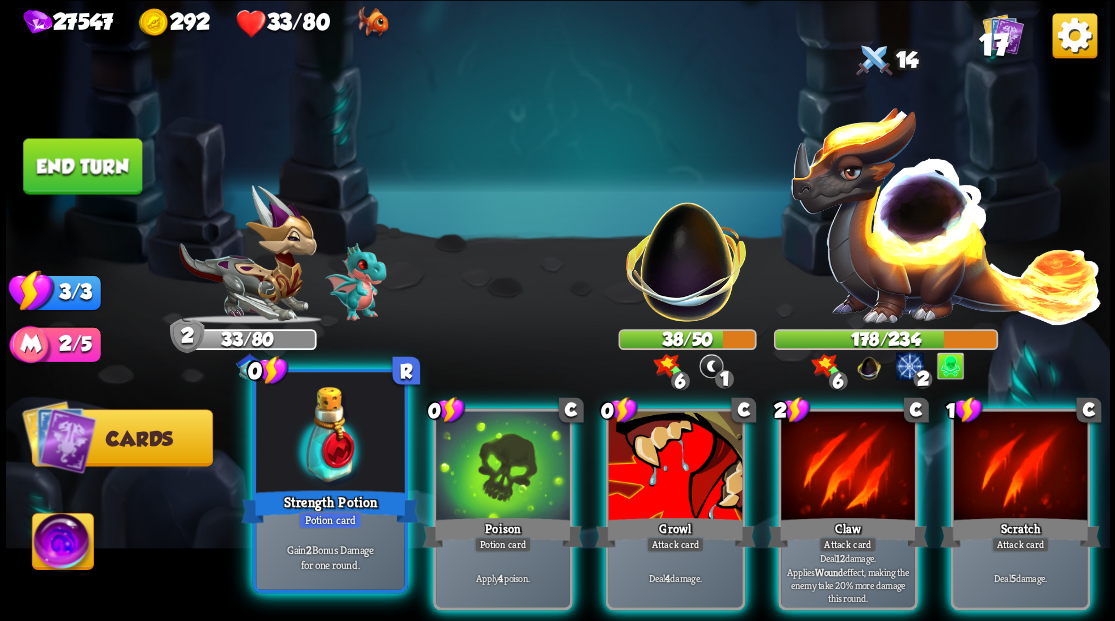 click at bounding box center (330, 434) 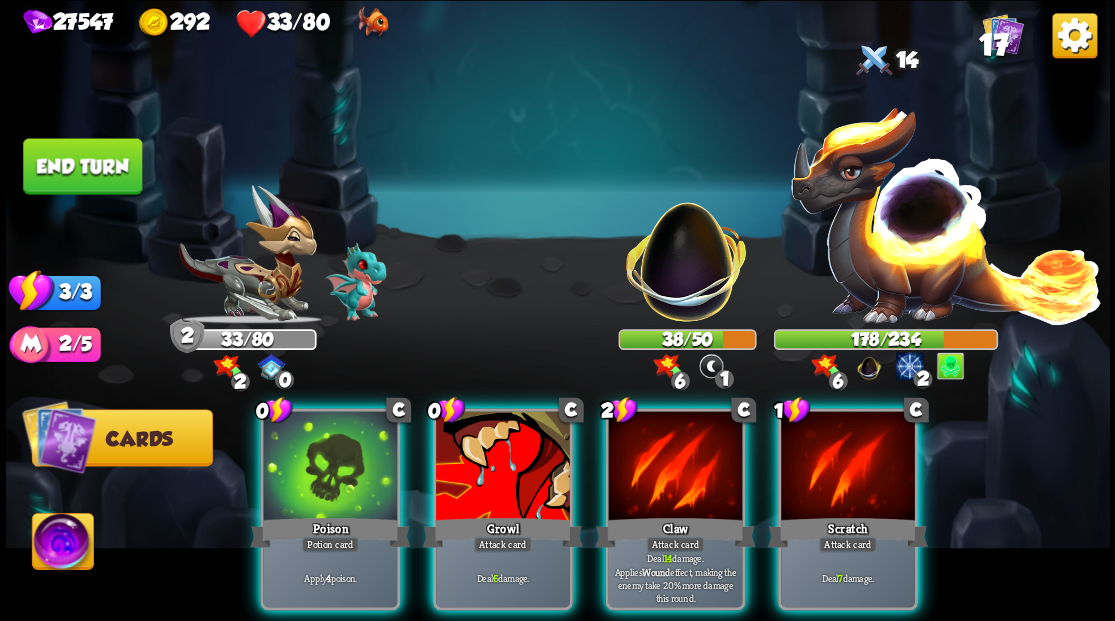 click at bounding box center (330, 467) 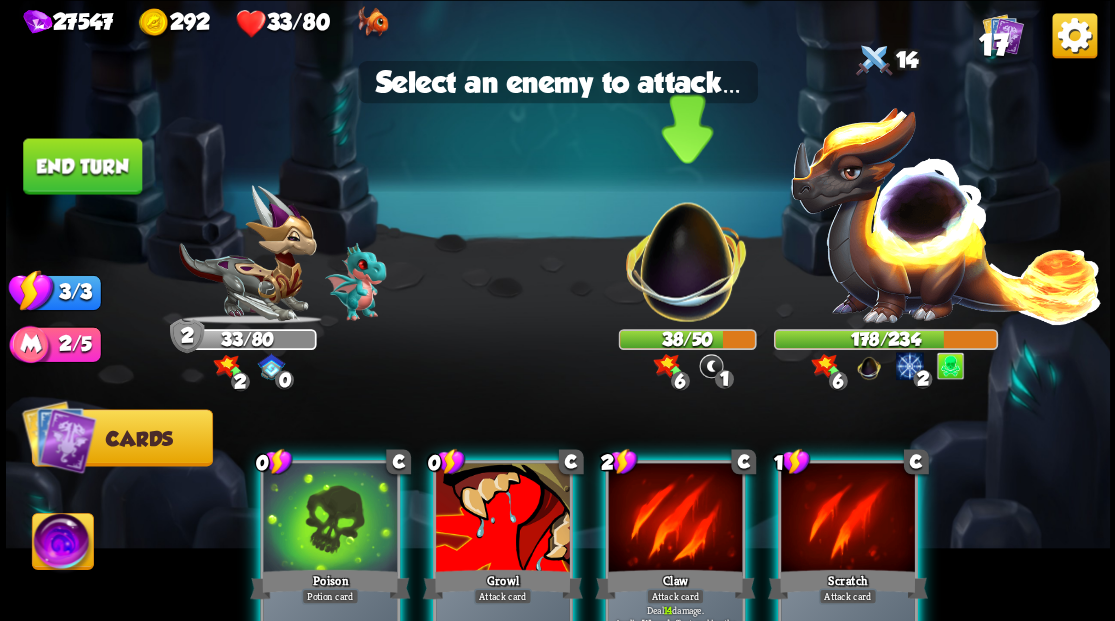 click at bounding box center [686, 251] 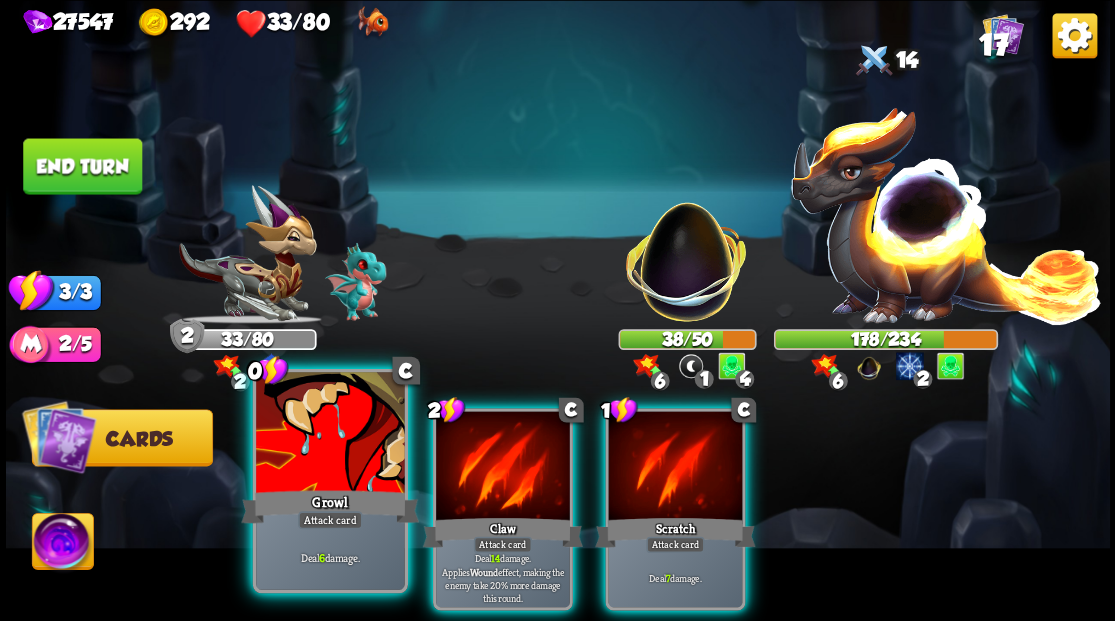 click at bounding box center (330, 434) 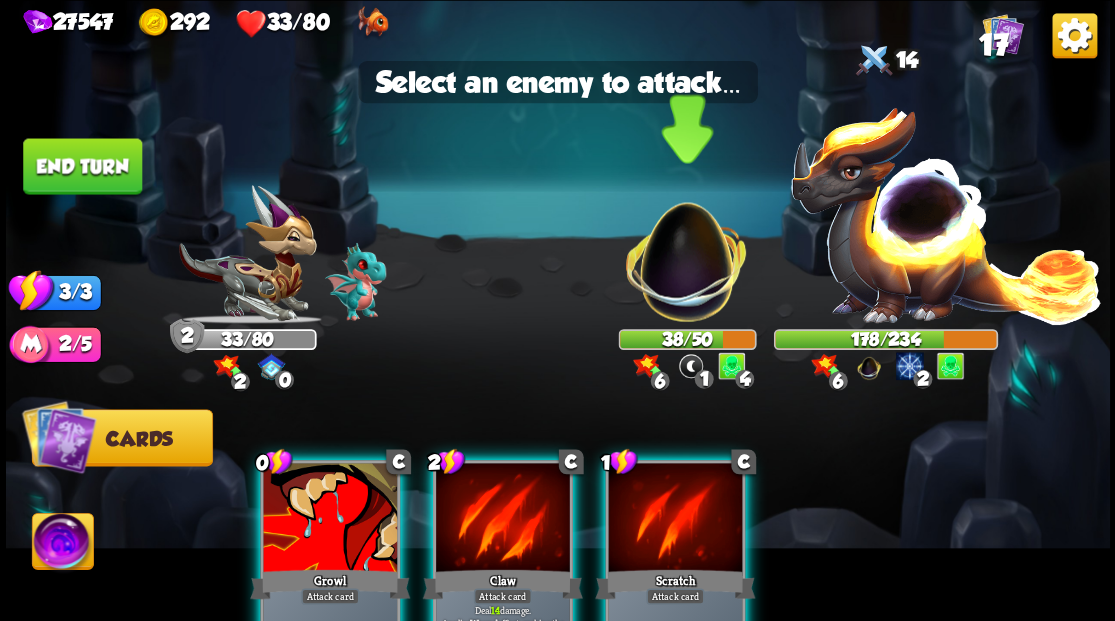 click at bounding box center (686, 251) 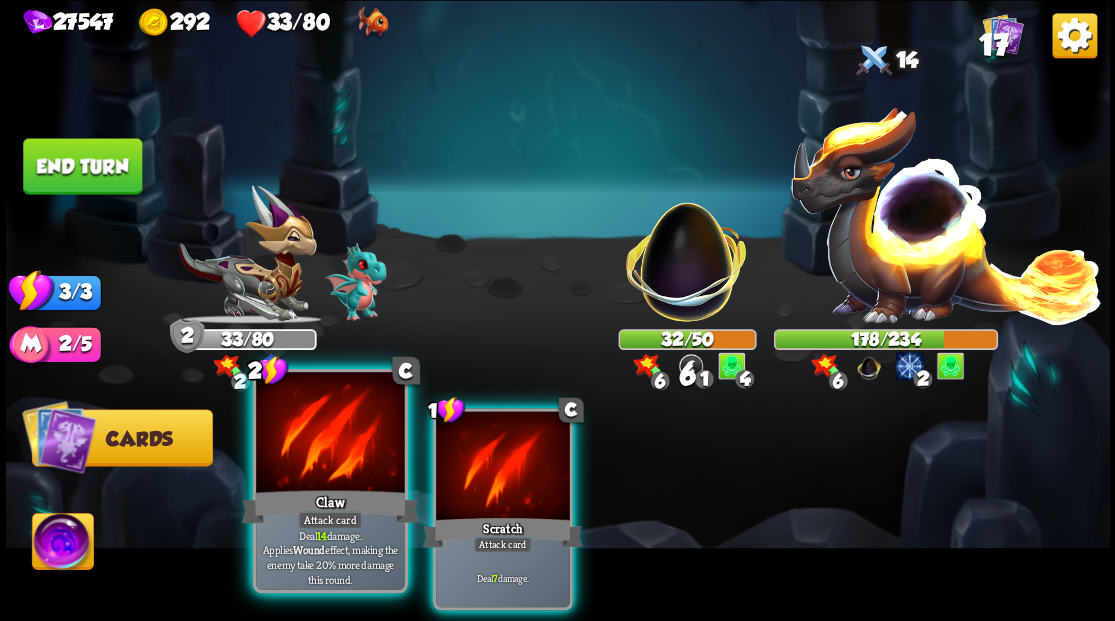 click at bounding box center (330, 434) 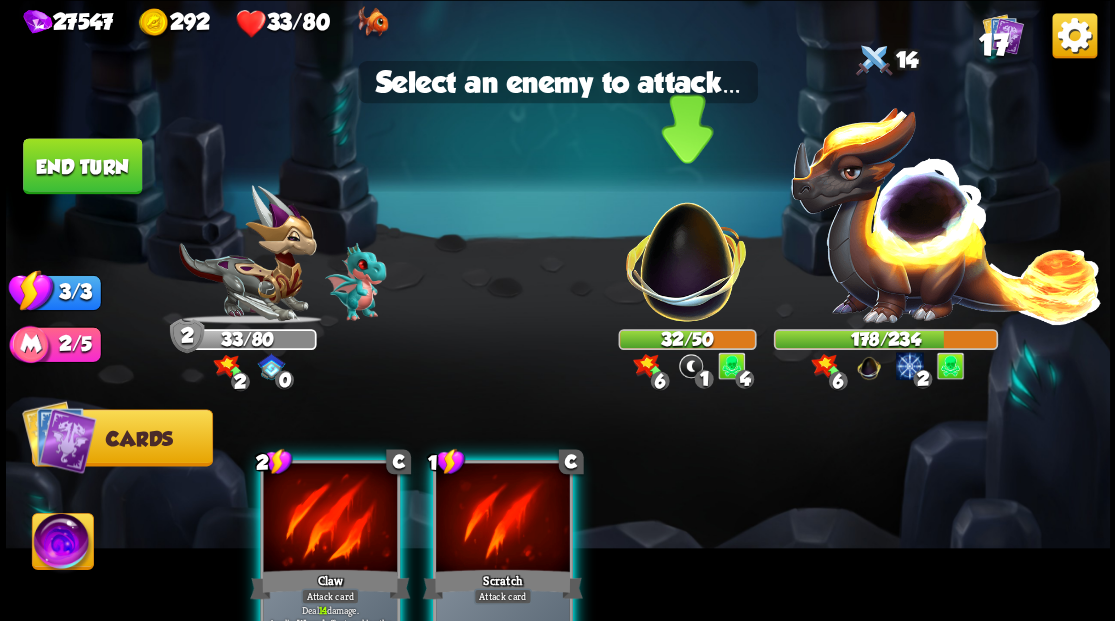 click at bounding box center (686, 251) 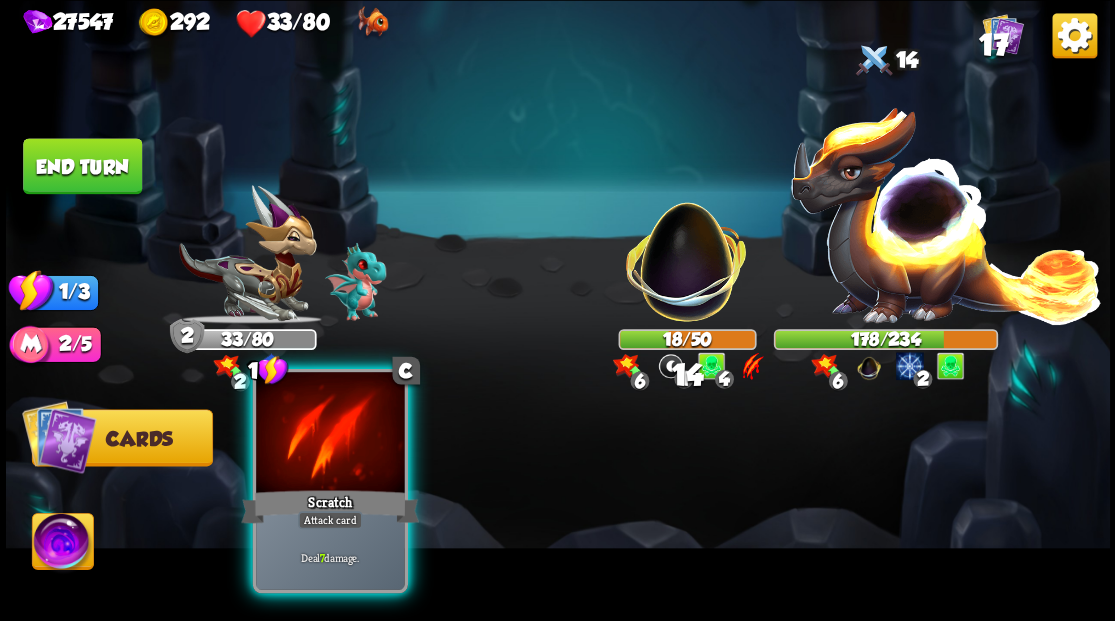 click at bounding box center (330, 434) 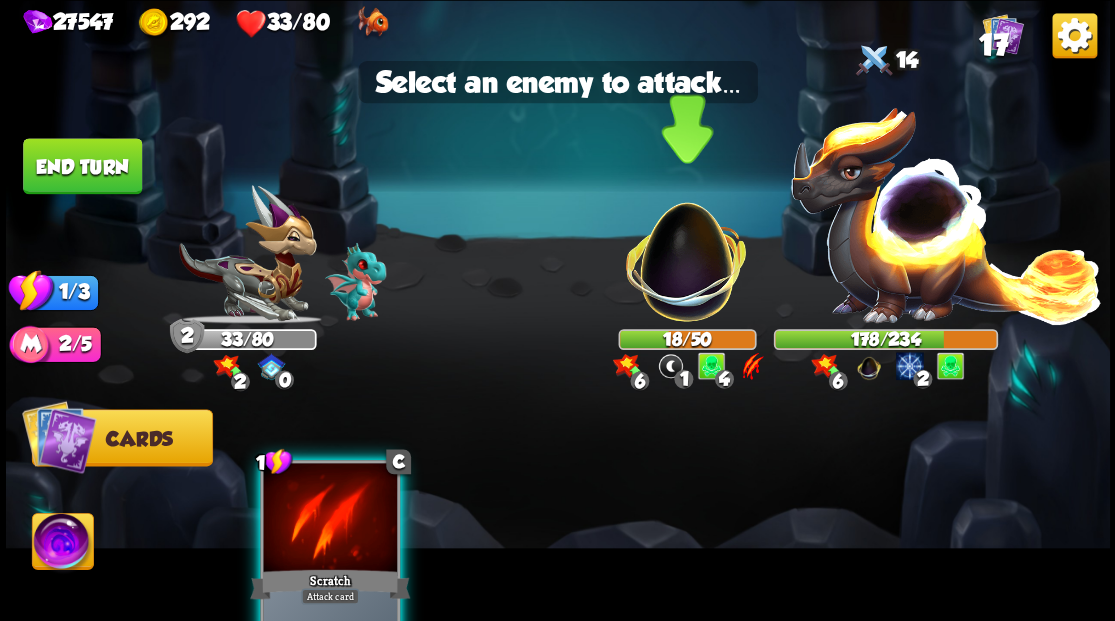 click at bounding box center (686, 251) 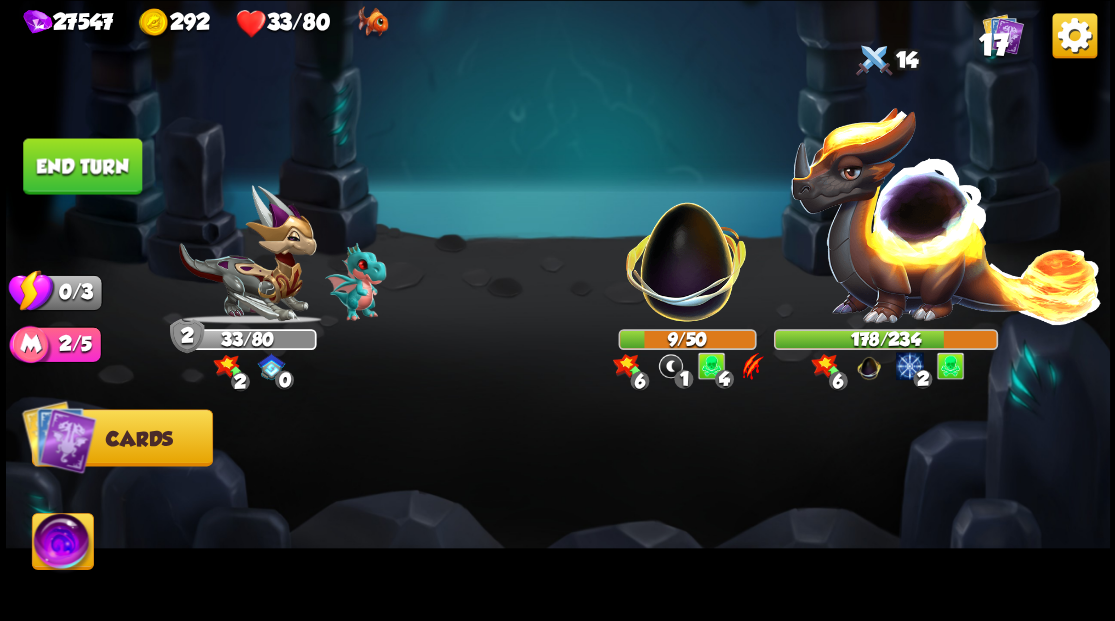 click on "End turn" at bounding box center (82, 166) 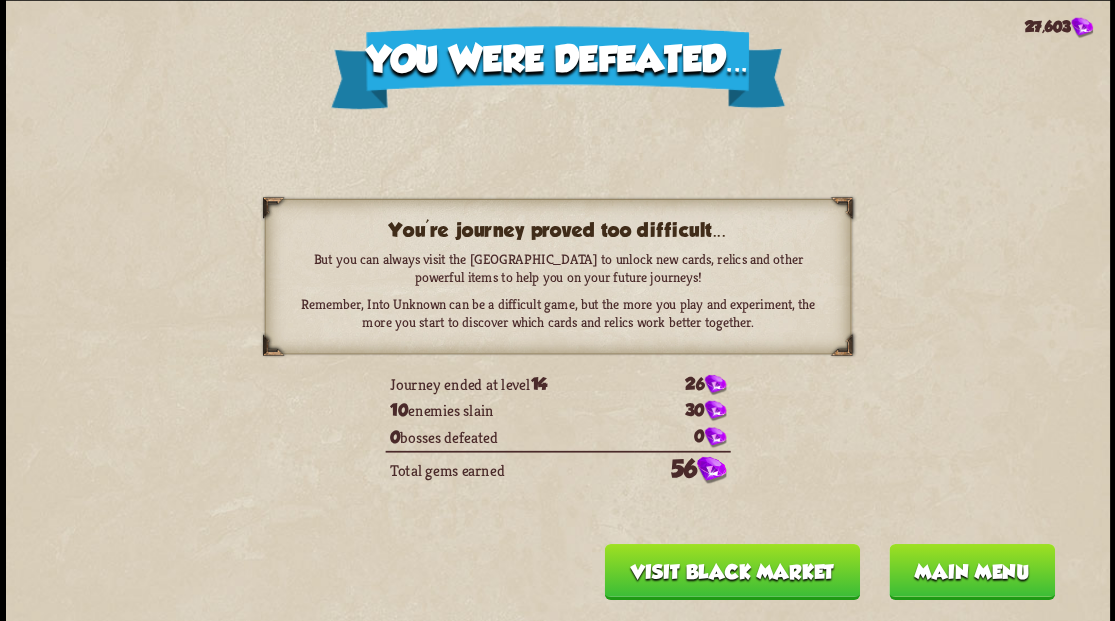 click on "Main menu" at bounding box center (971, 571) 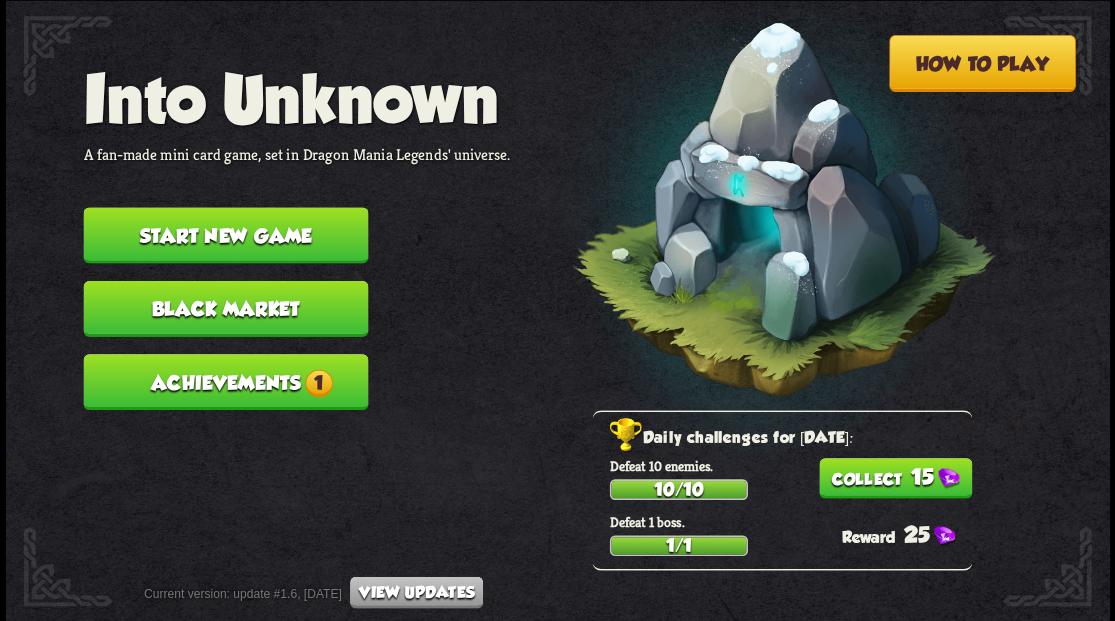 click on "Start new game" at bounding box center [225, 235] 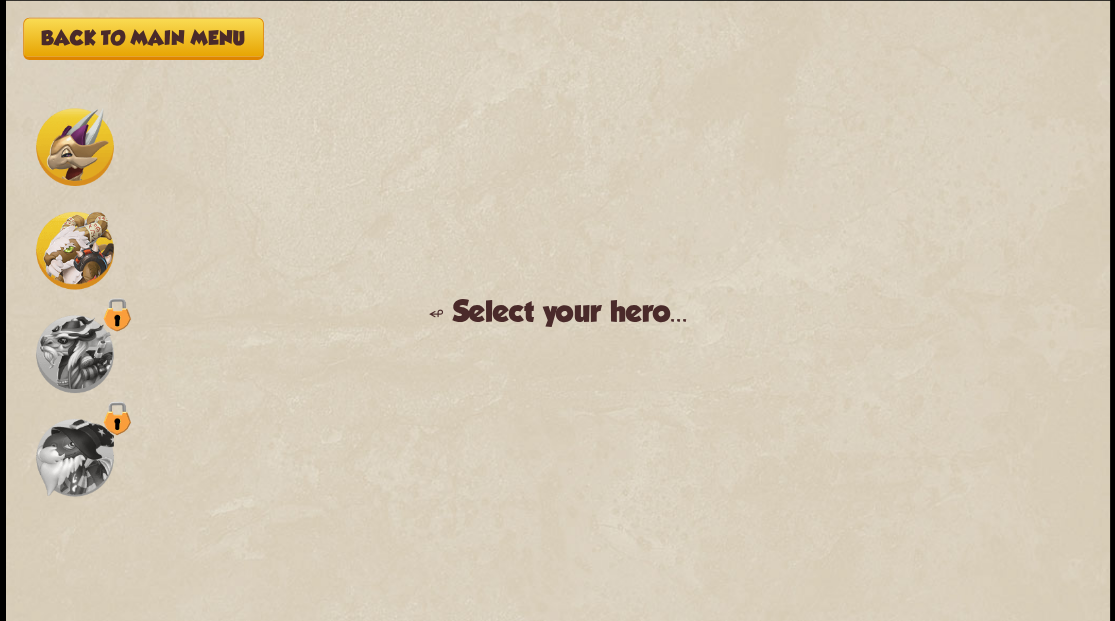 click at bounding box center [75, 147] 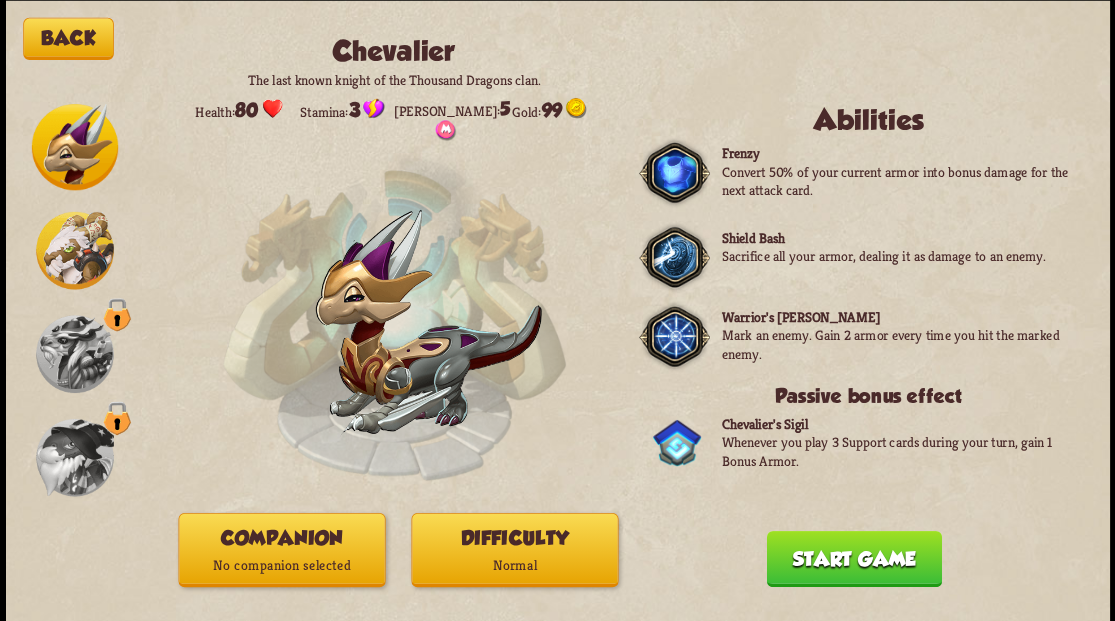 click on "No companion selected" at bounding box center (281, 565) 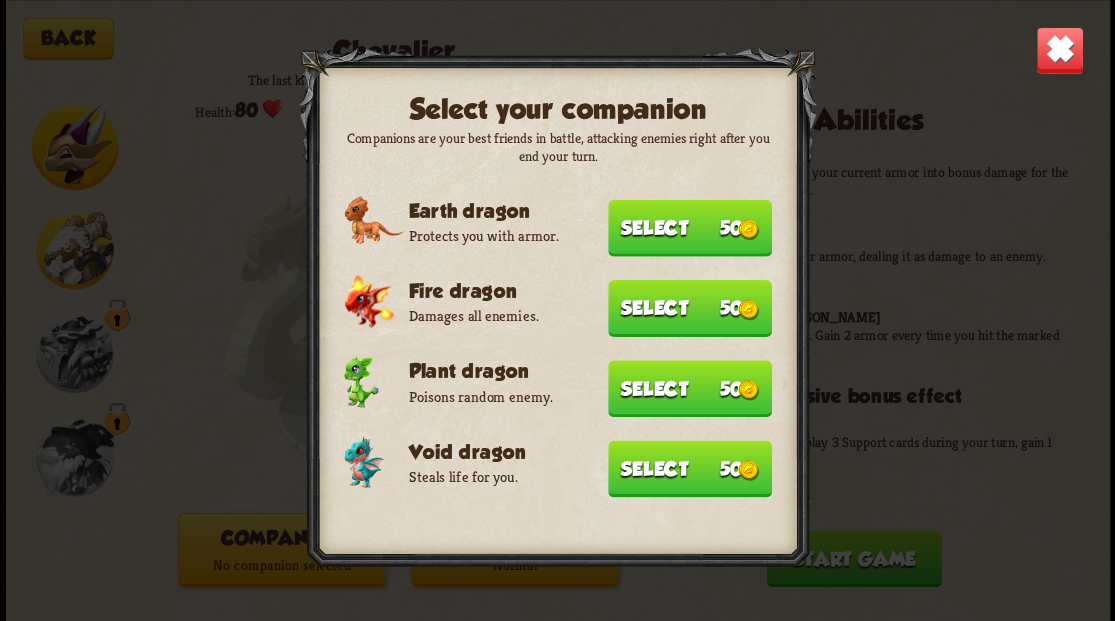 click on "Select
50" at bounding box center (690, 468) 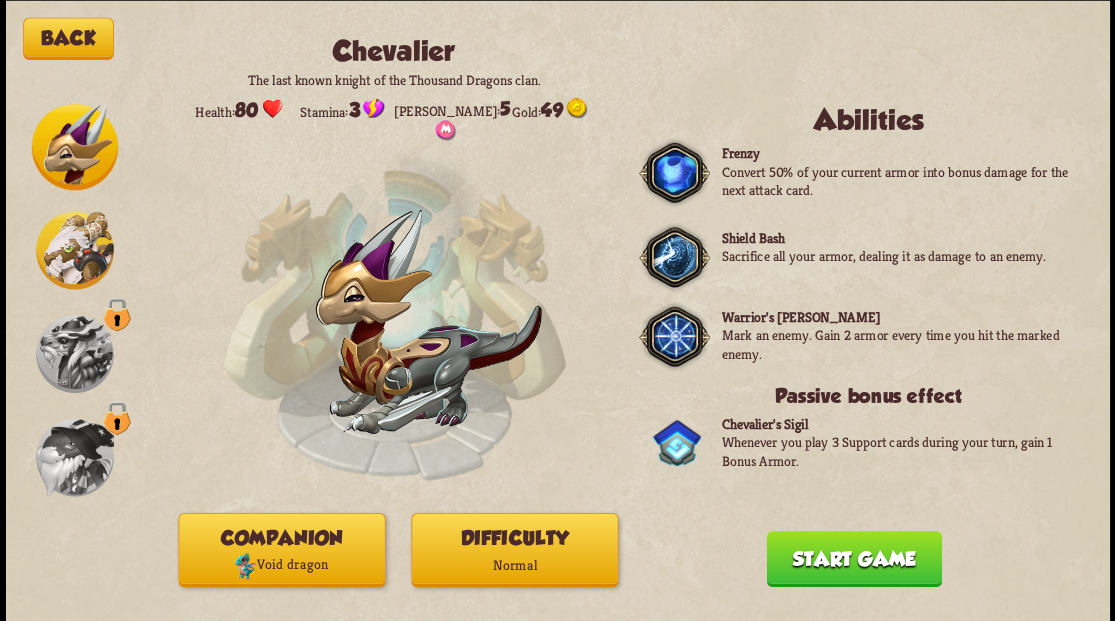 click on "Normal" at bounding box center (514, 565) 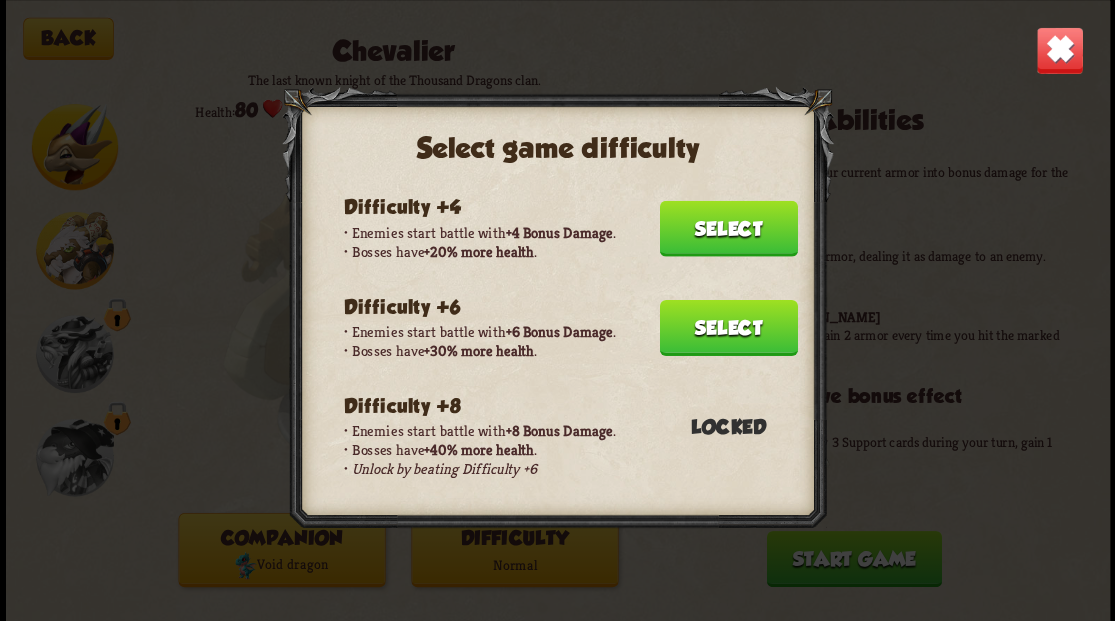 scroll, scrollTop: 266, scrollLeft: 0, axis: vertical 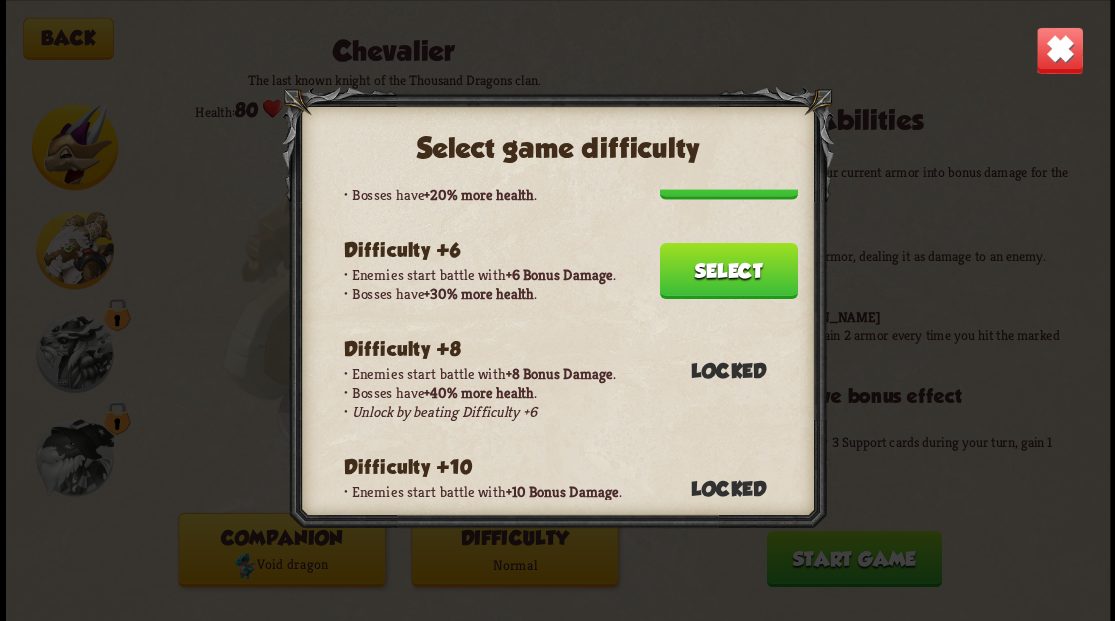 click on "Select" at bounding box center (728, 270) 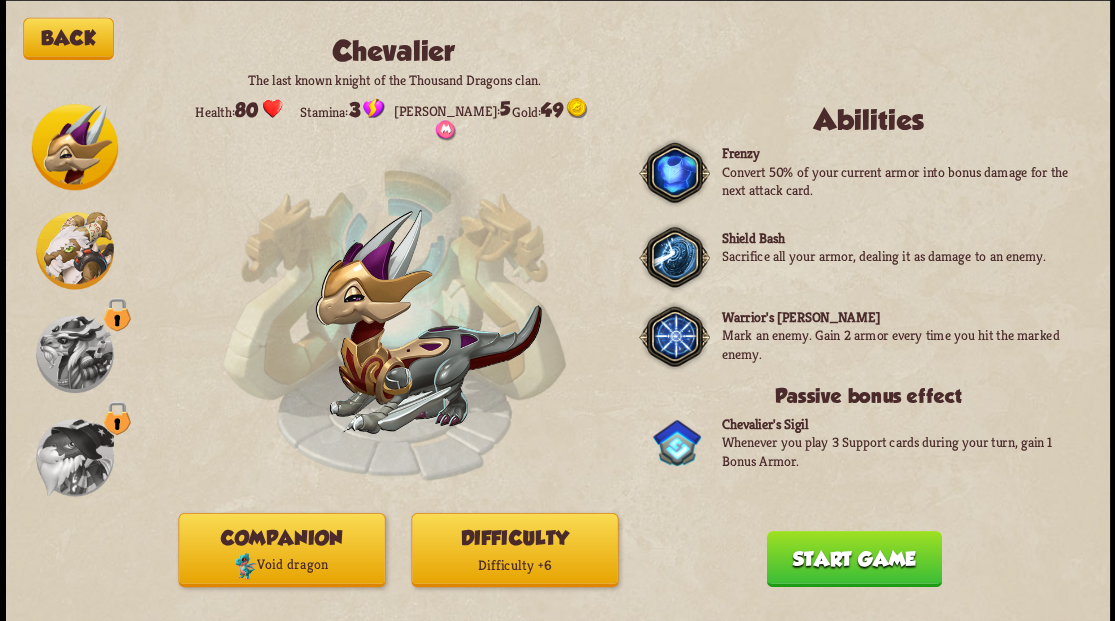click on "Start game" at bounding box center (853, 558) 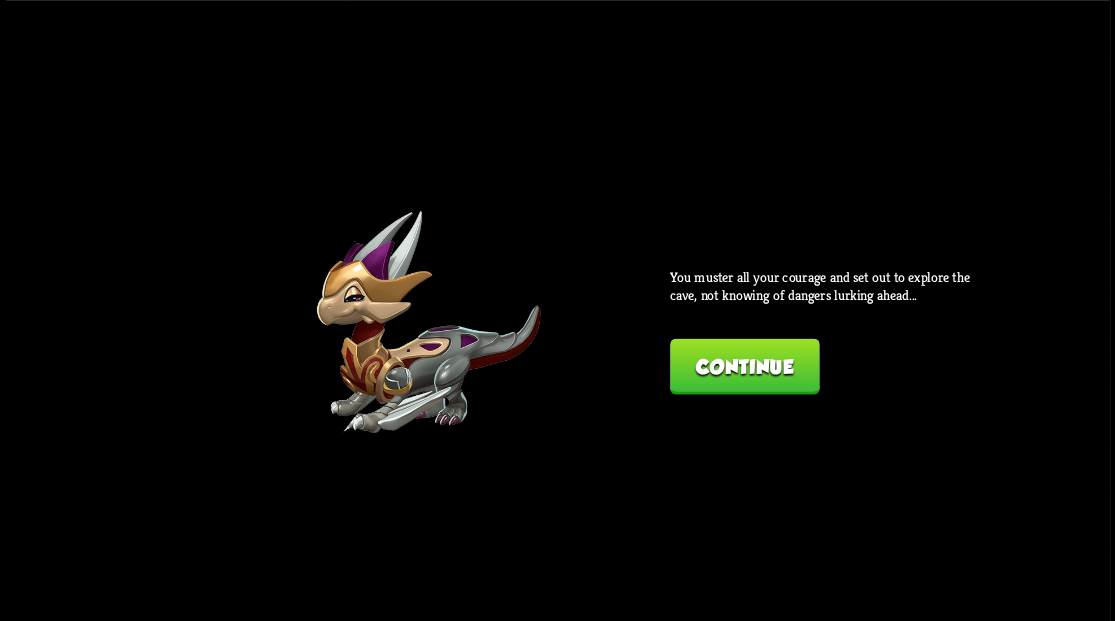 click on "Continue" at bounding box center [744, 366] 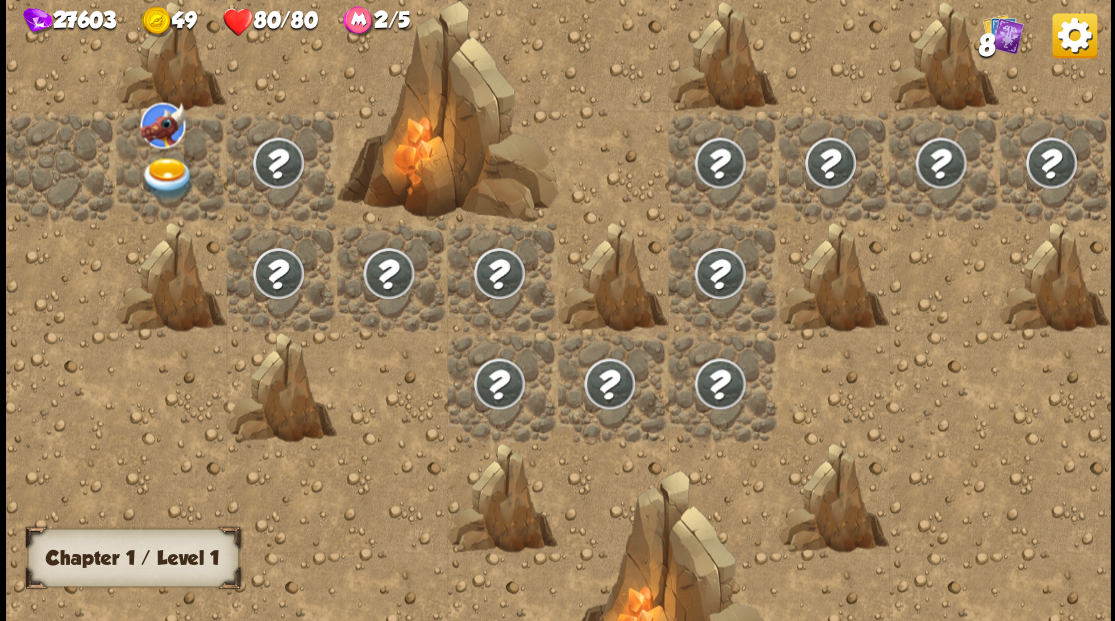 click at bounding box center [167, 178] 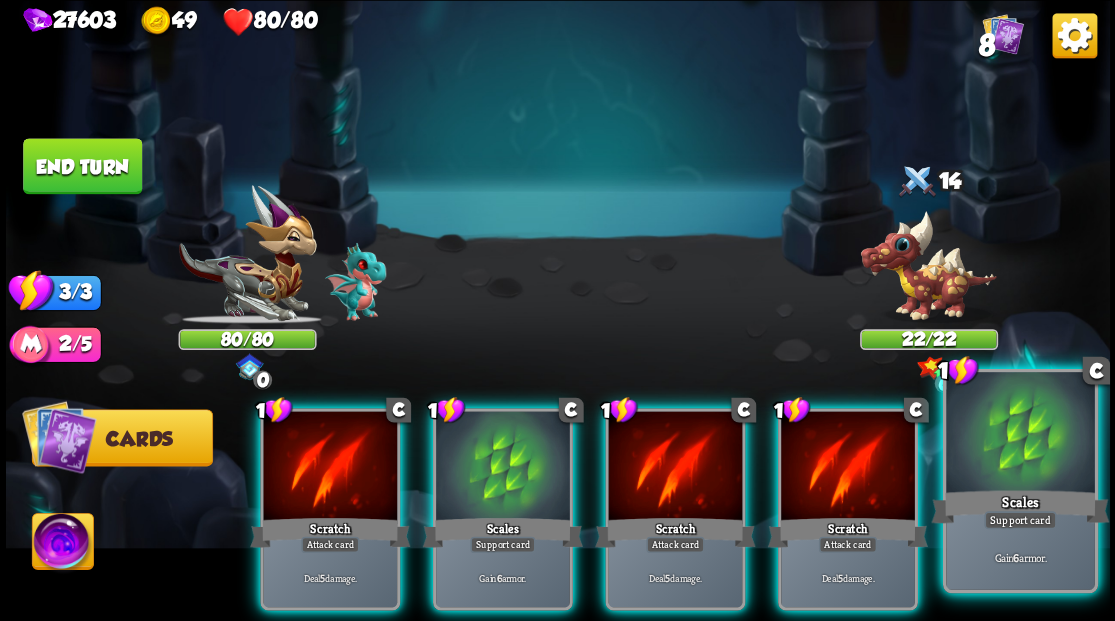 click at bounding box center [1020, 434] 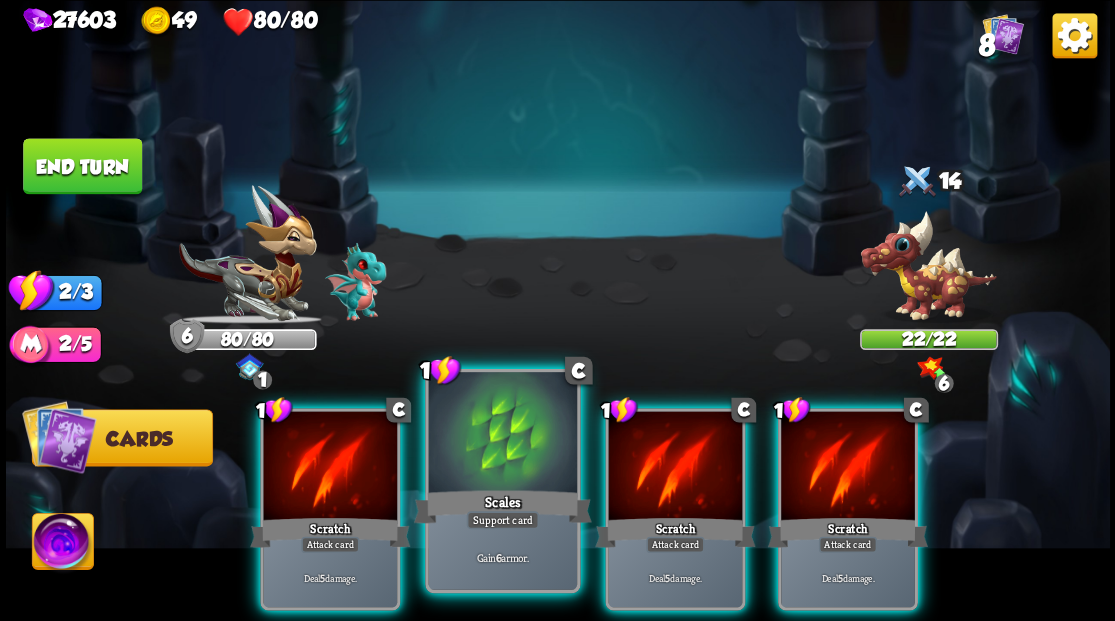 click at bounding box center (502, 434) 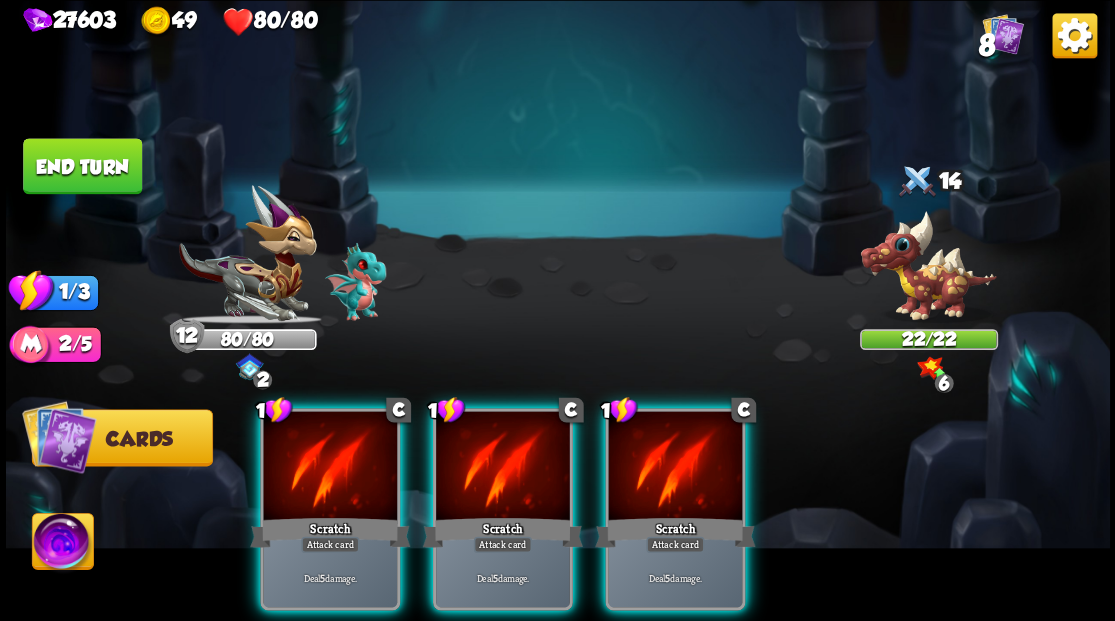 click at bounding box center [503, 467] 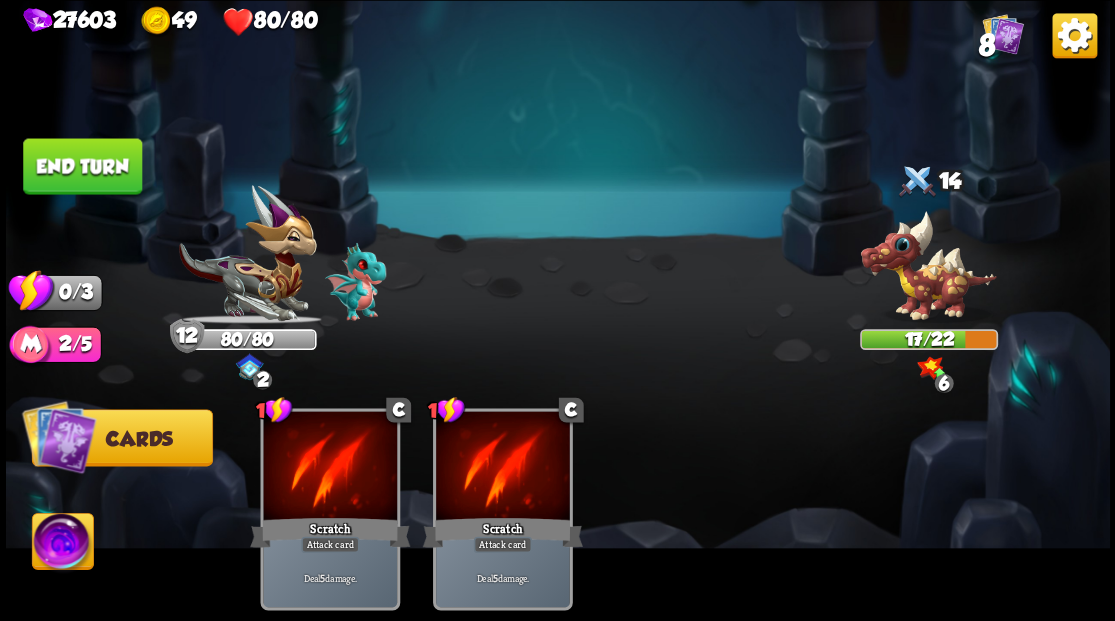 click on "End turn" at bounding box center [82, 166] 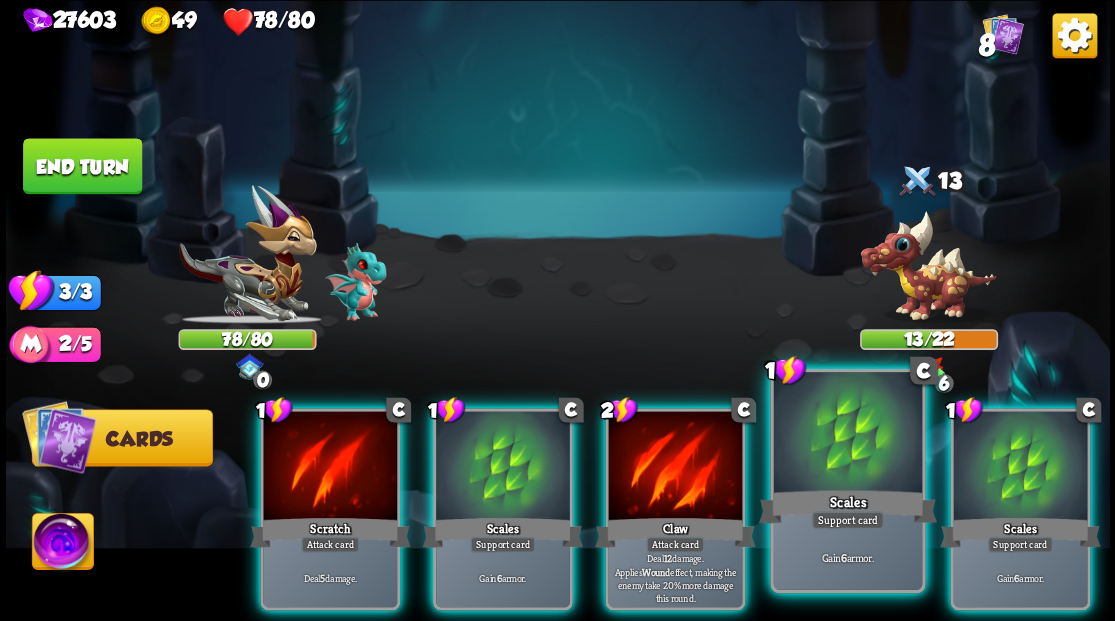 drag, startPoint x: 880, startPoint y: 453, endPoint x: 906, endPoint y: 454, distance: 26.019224 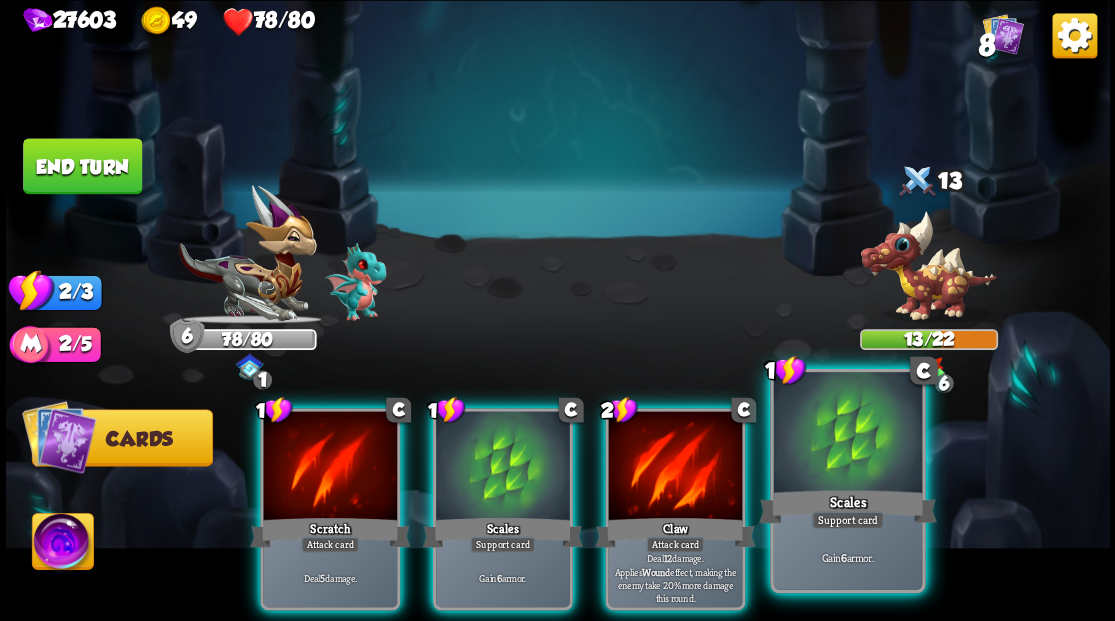 click at bounding box center (847, 434) 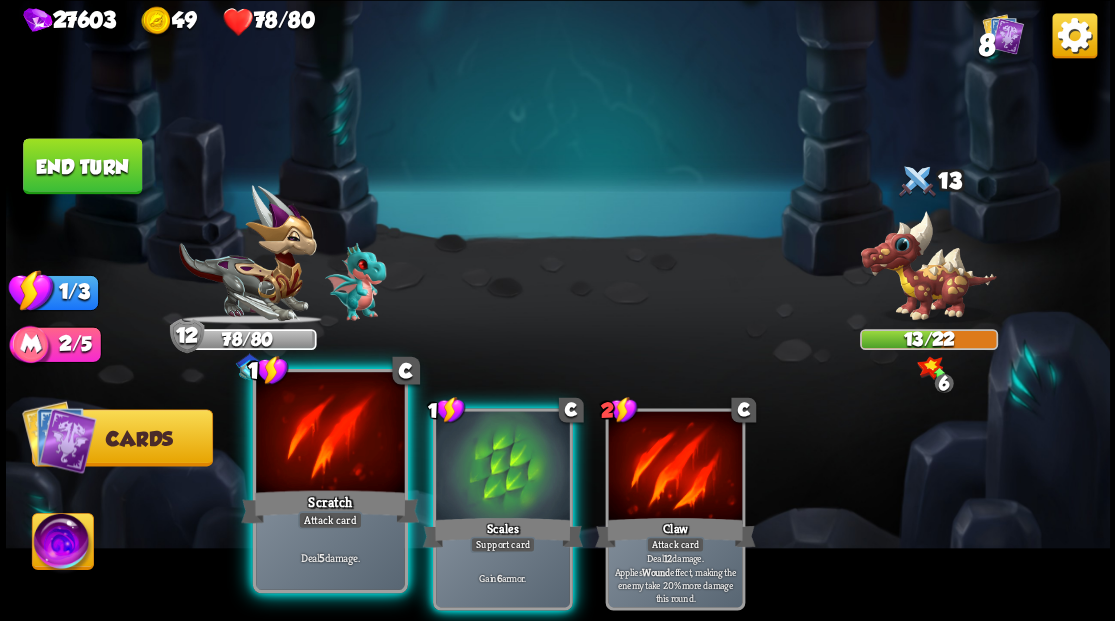 click at bounding box center [330, 434] 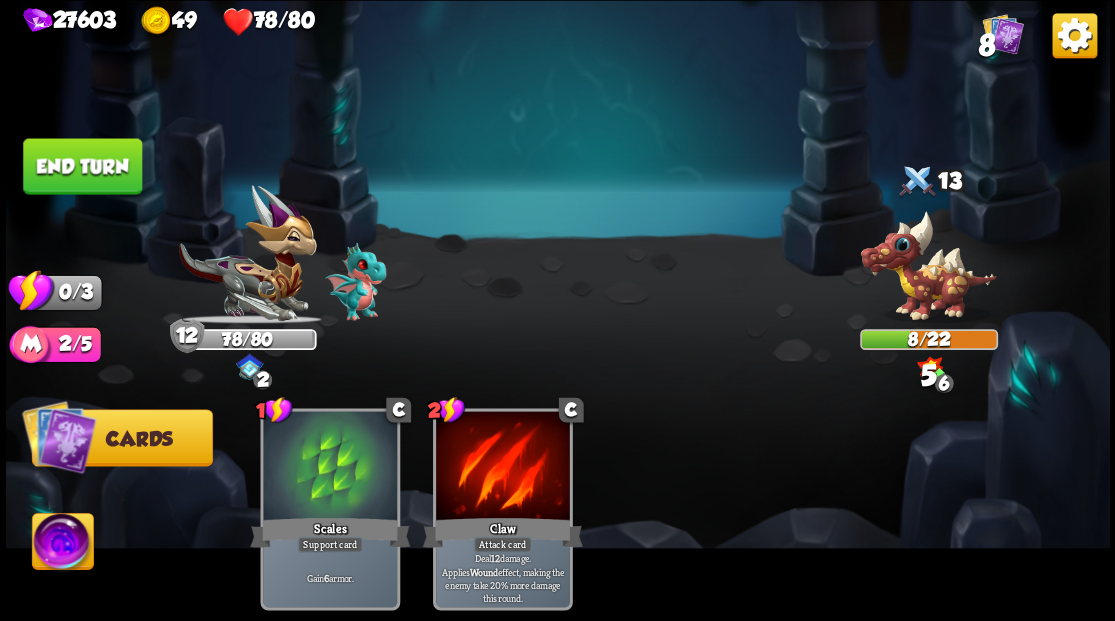 click on "End turn" at bounding box center [82, 166] 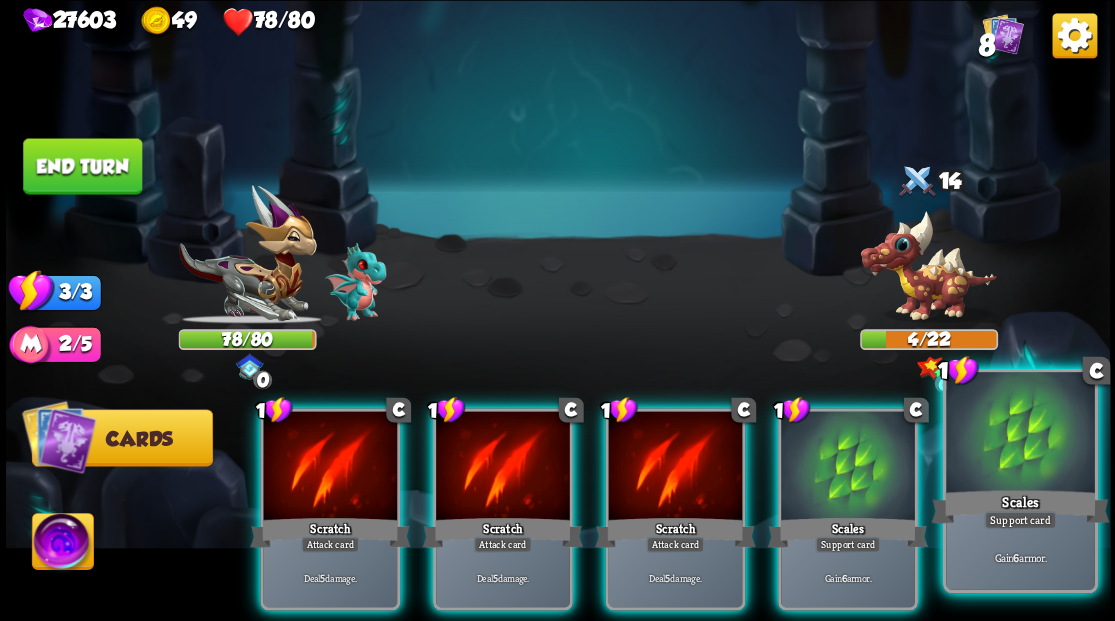 click at bounding box center [1020, 434] 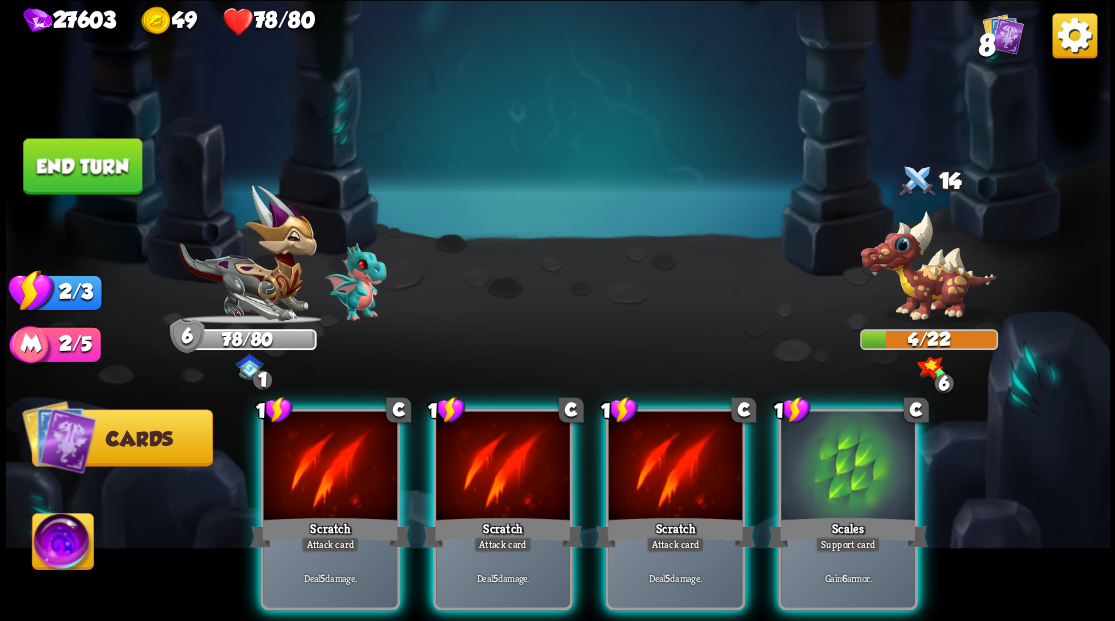drag, startPoint x: 878, startPoint y: 475, endPoint x: 793, endPoint y: 469, distance: 85.2115 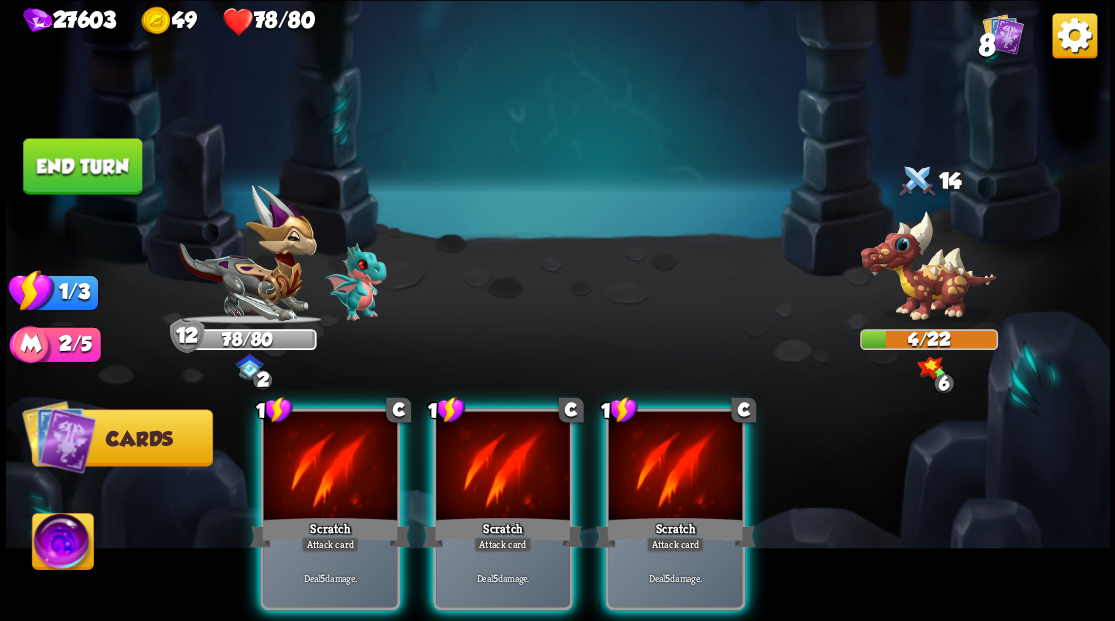 click at bounding box center [675, 467] 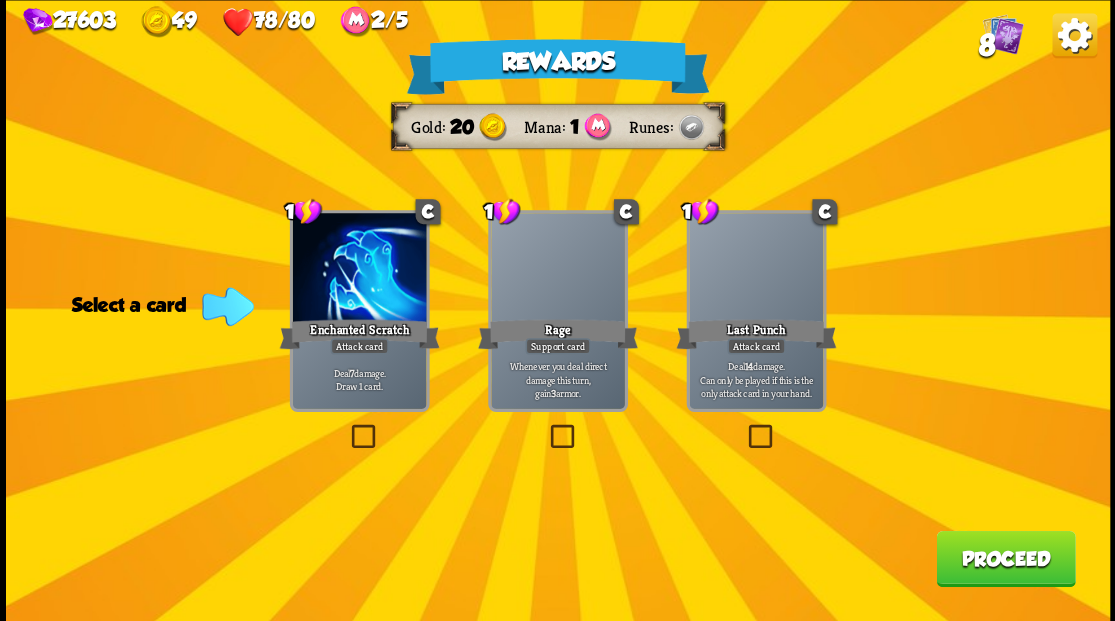 click at bounding box center [347, 427] 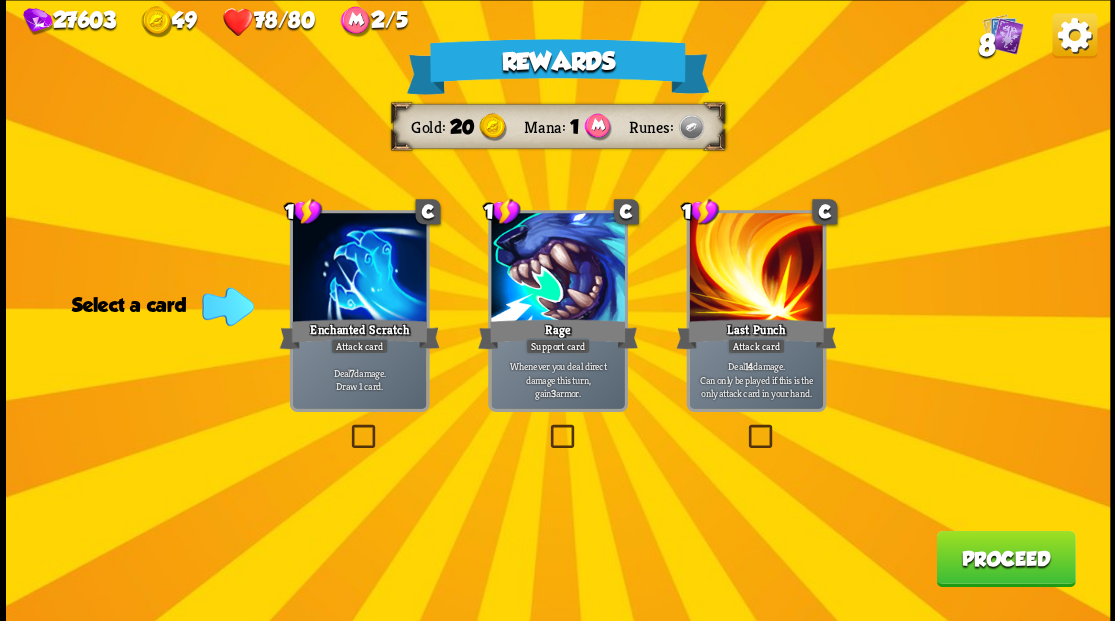 click at bounding box center (0, 0) 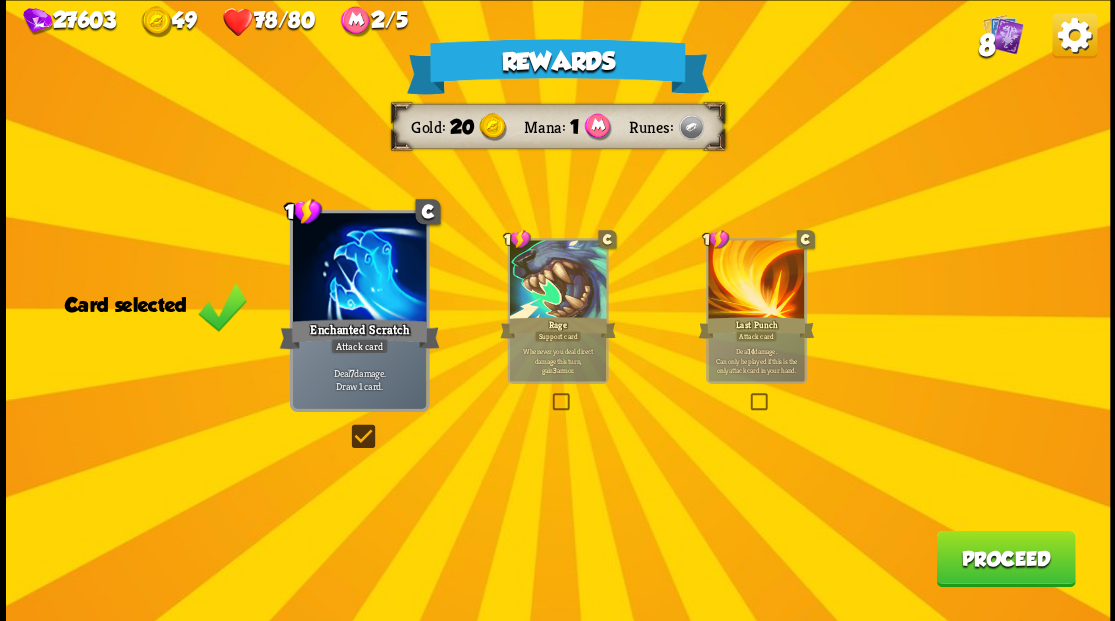 click on "Proceed" at bounding box center [1005, 558] 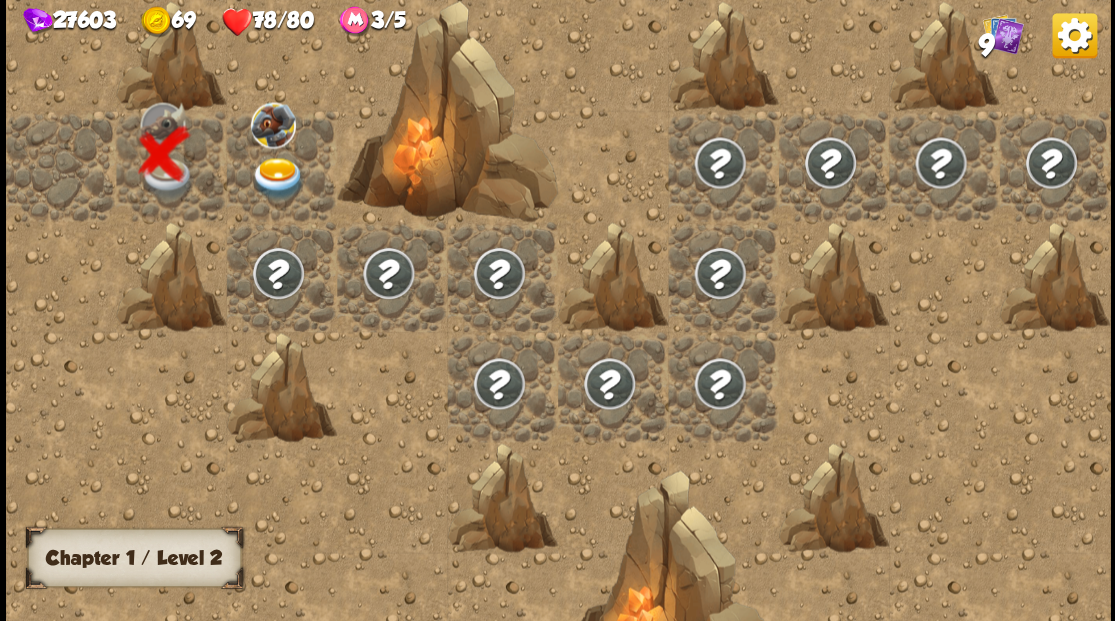 click at bounding box center [277, 178] 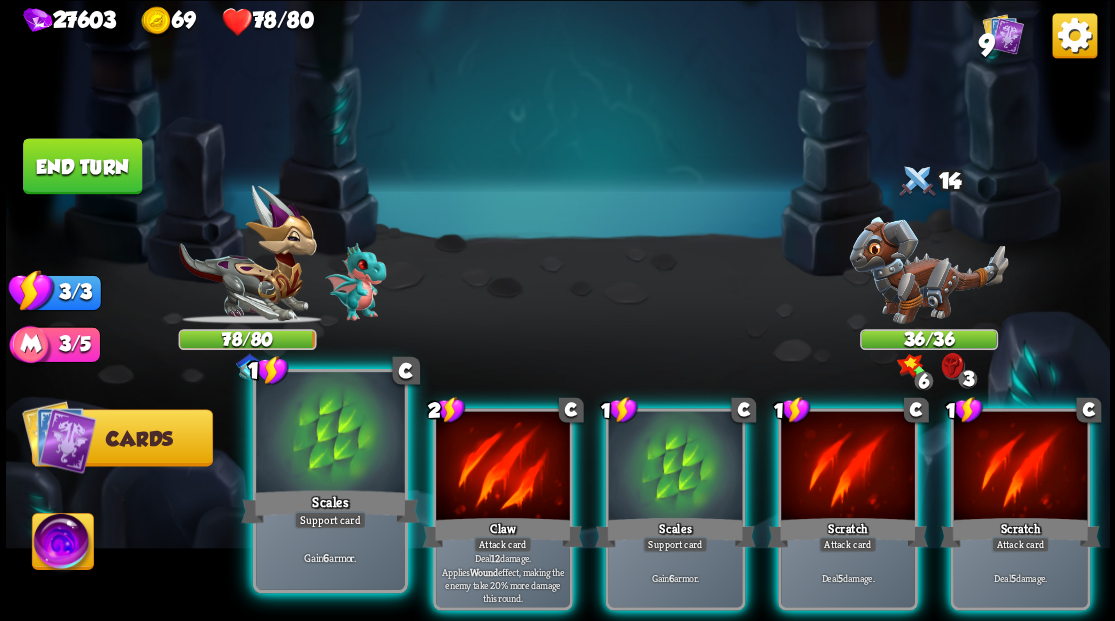 click at bounding box center (330, 434) 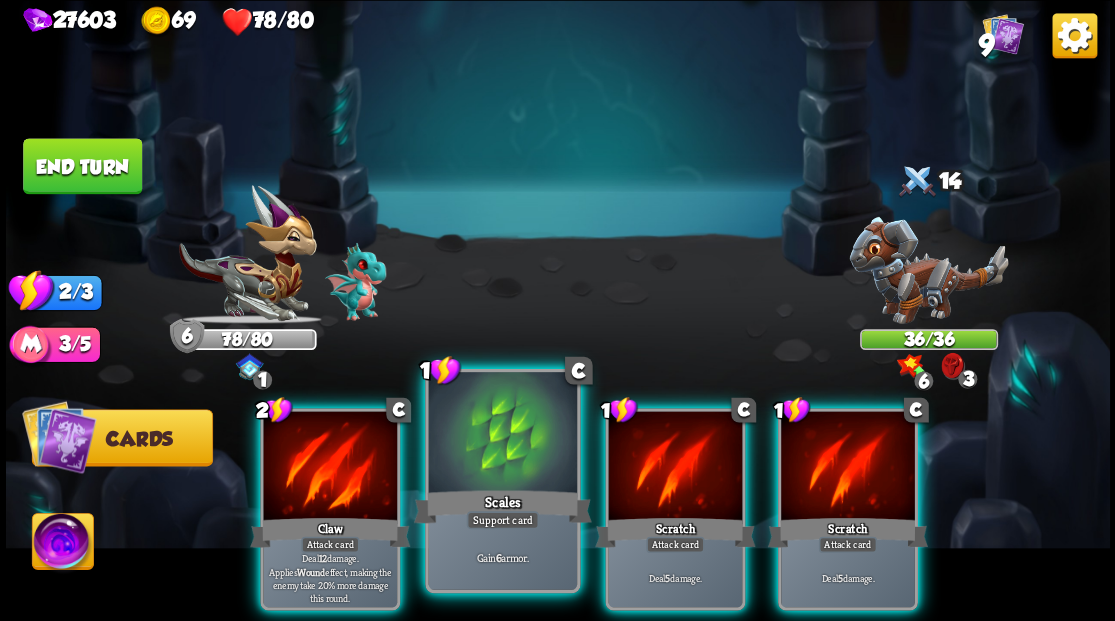 click at bounding box center (502, 434) 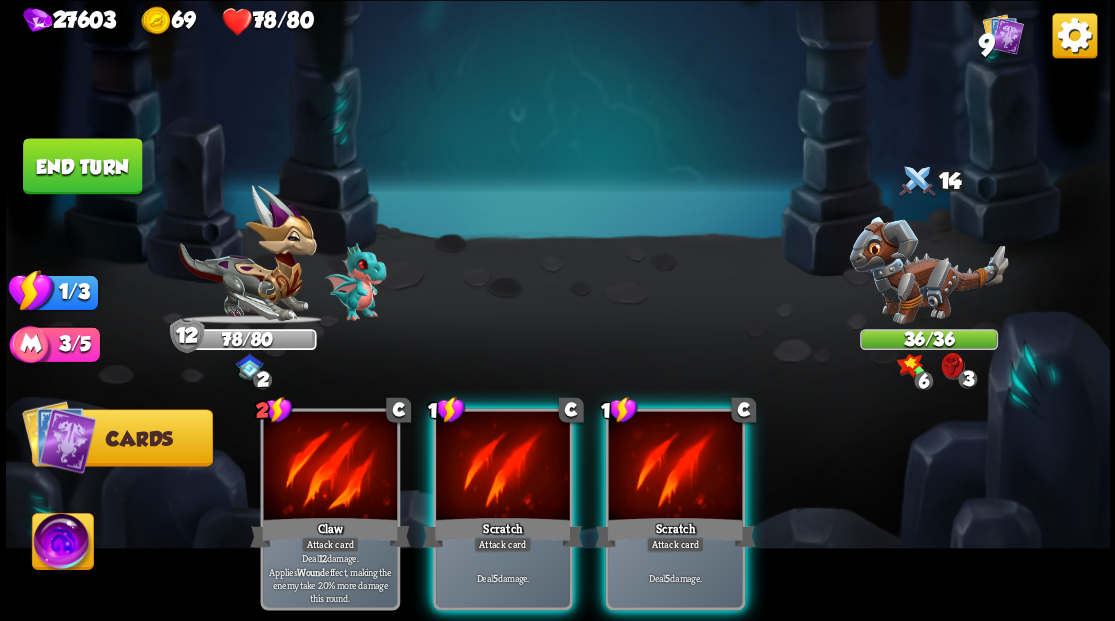 click at bounding box center [928, 263] 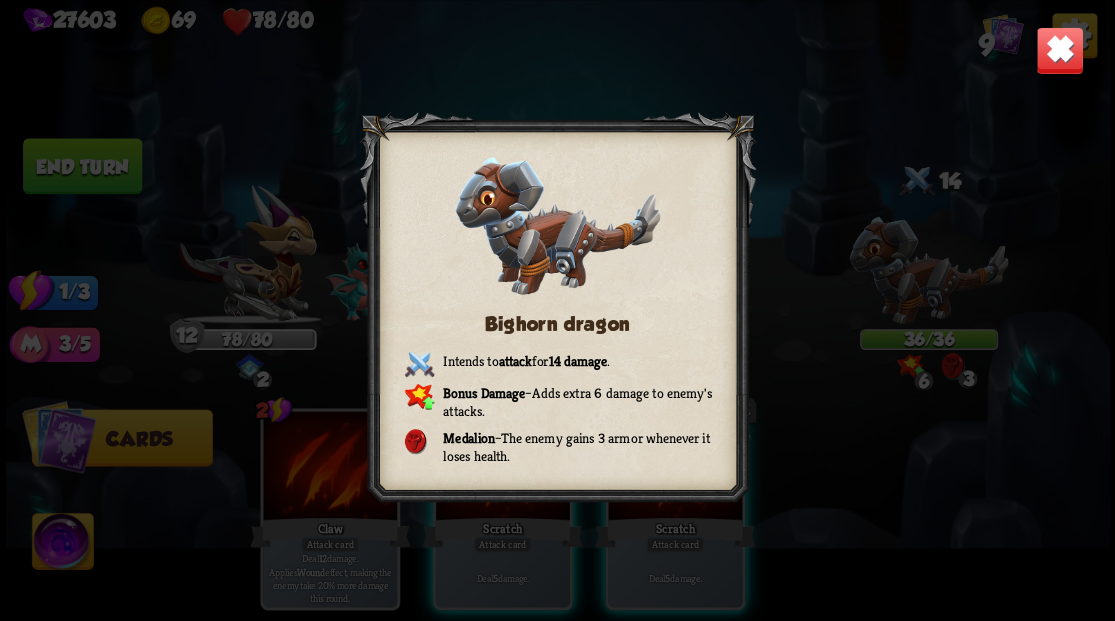 click on "Bighorn dragon
Intends to  attack  for  14 damage .
Bonus Damage  –
Adds extra 6 damage to enemy's attacks.       Medalion
–
The enemy gains 3 armor whenever it loses health." at bounding box center [558, 310] 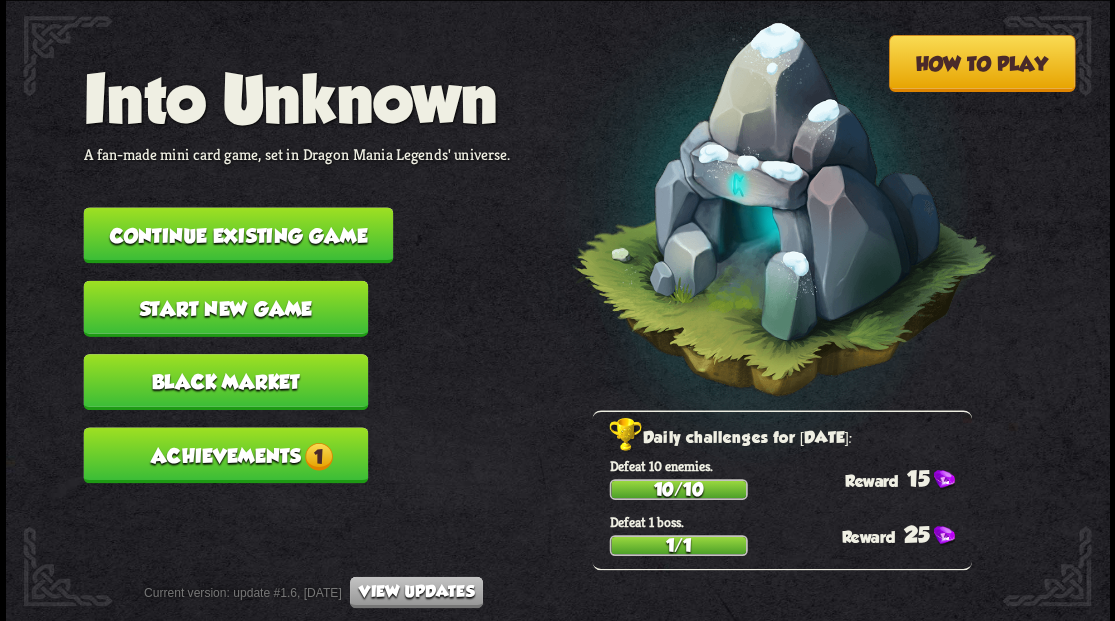 scroll, scrollTop: 0, scrollLeft: 0, axis: both 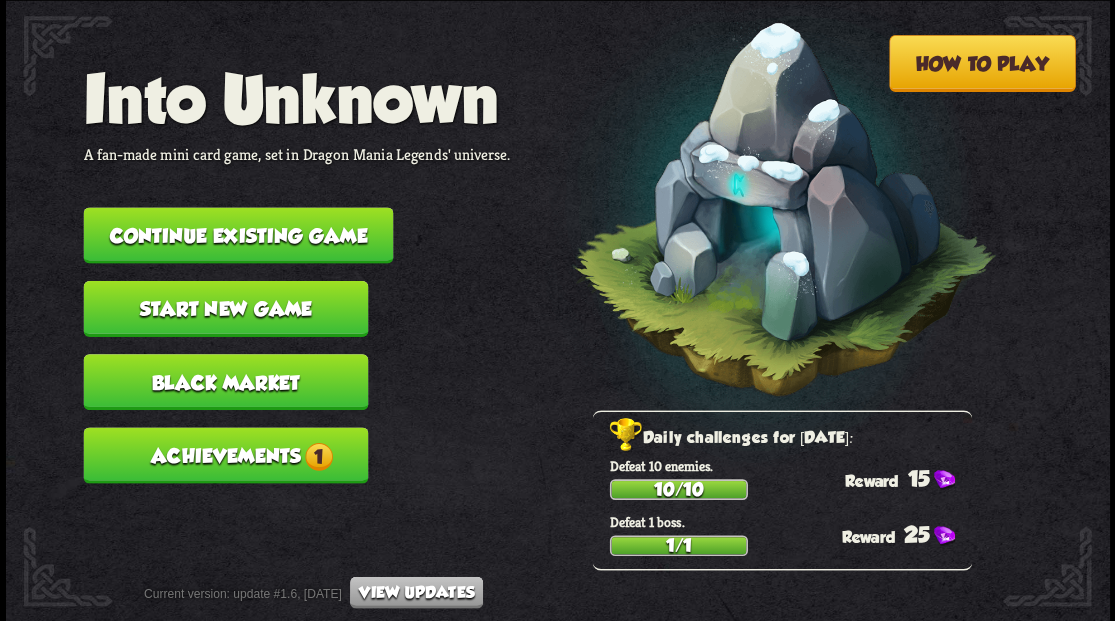 click on "Continue existing game" at bounding box center (238, 235) 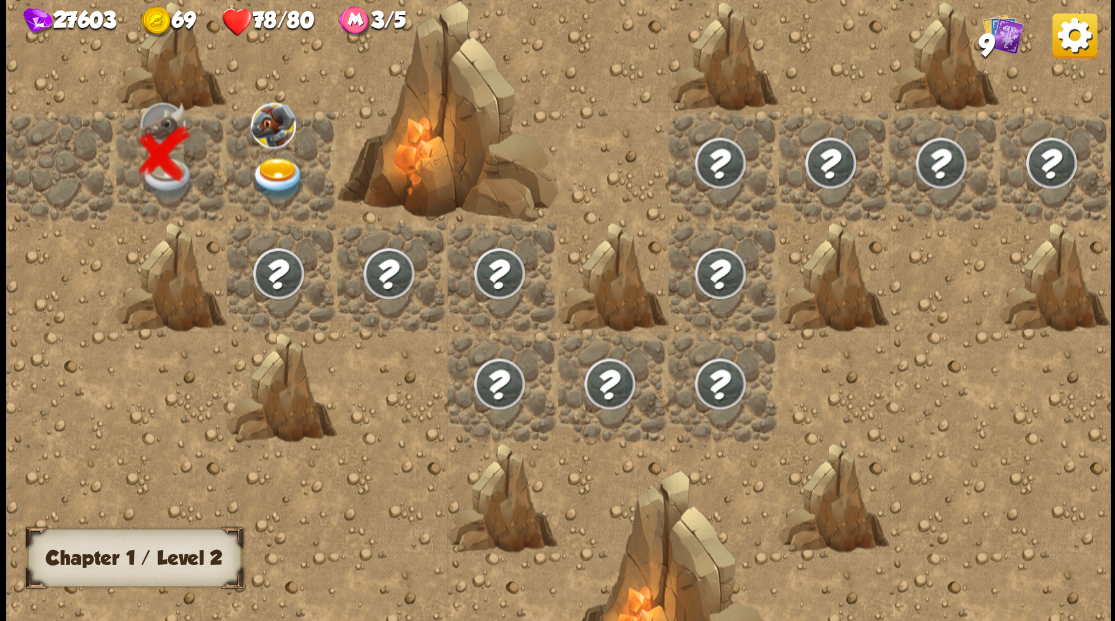 click at bounding box center (277, 178) 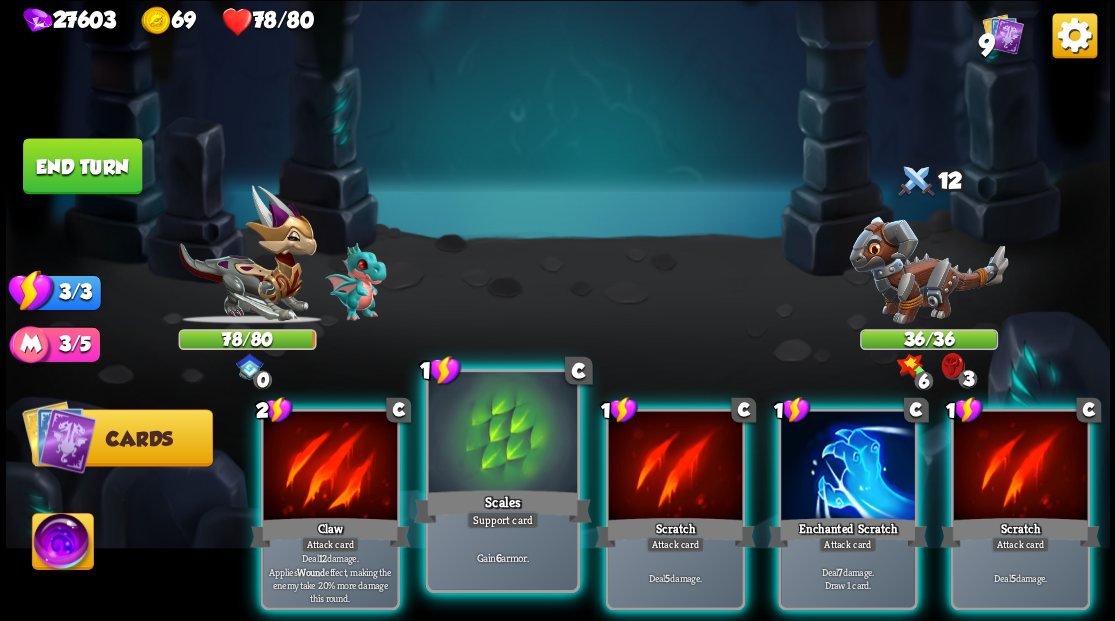 click at bounding box center [502, 434] 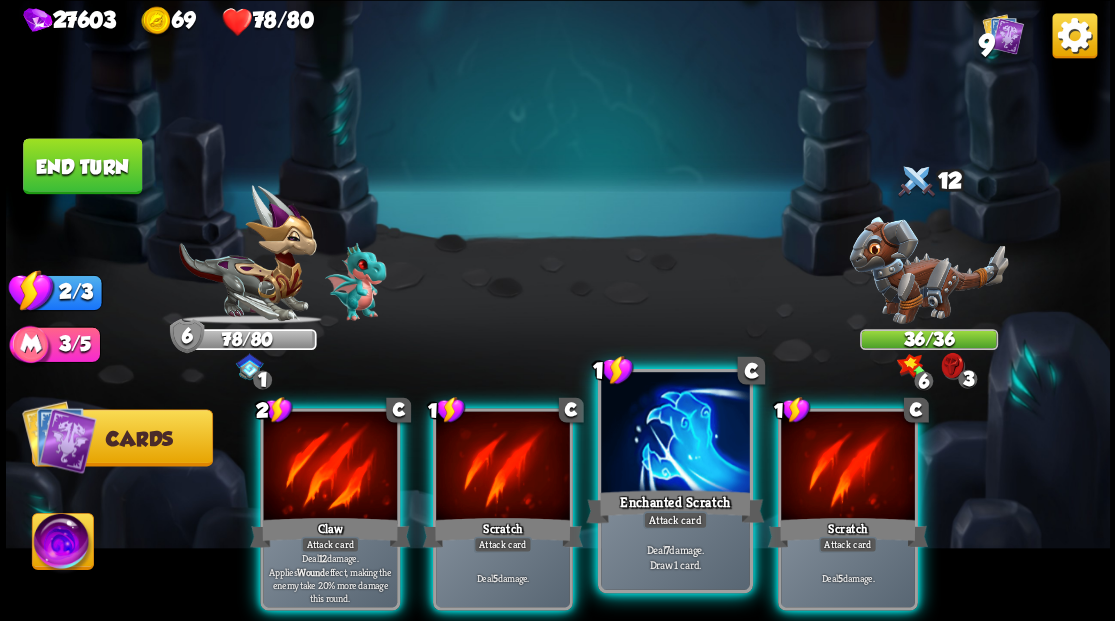 drag, startPoint x: 655, startPoint y: 464, endPoint x: 667, endPoint y: 334, distance: 130.55267 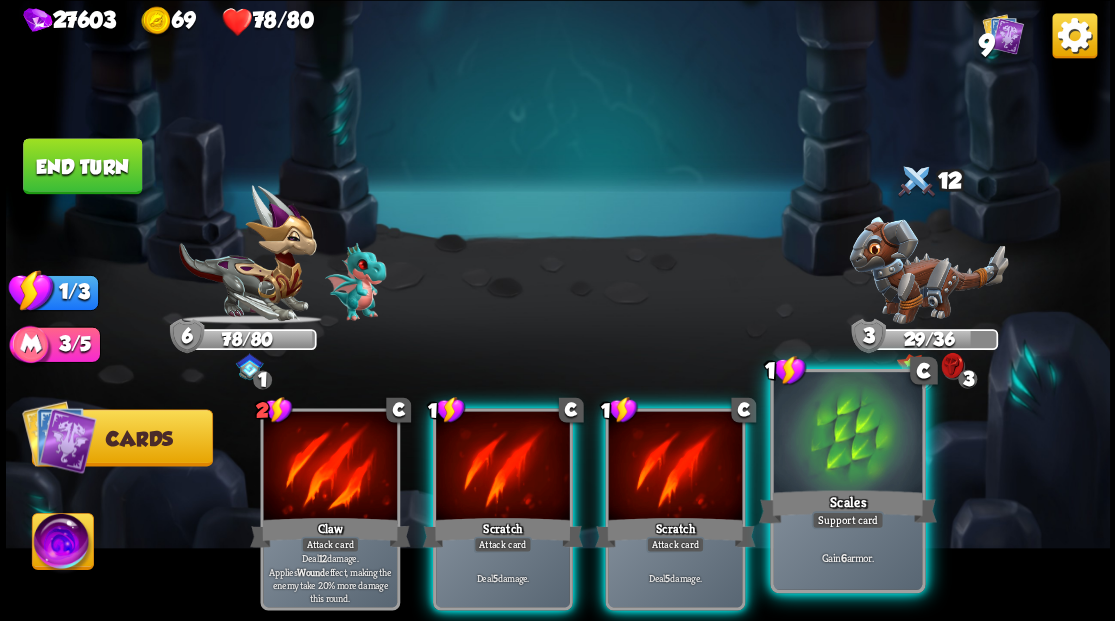 click at bounding box center (847, 434) 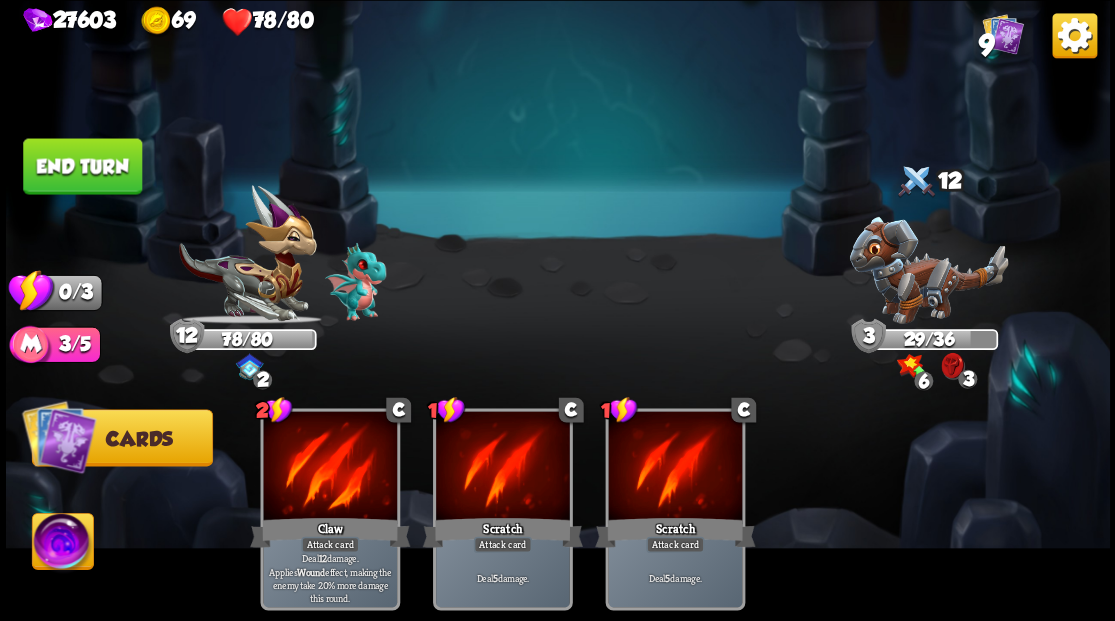 drag, startPoint x: 69, startPoint y: 146, endPoint x: 627, endPoint y: 125, distance: 558.395 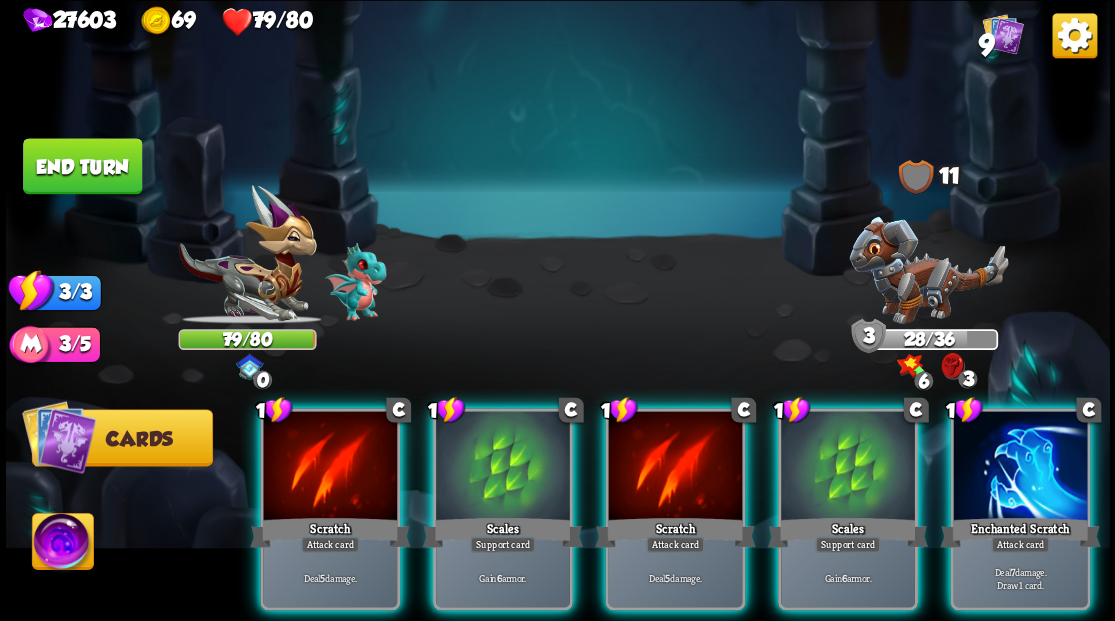 click at bounding box center [928, 269] 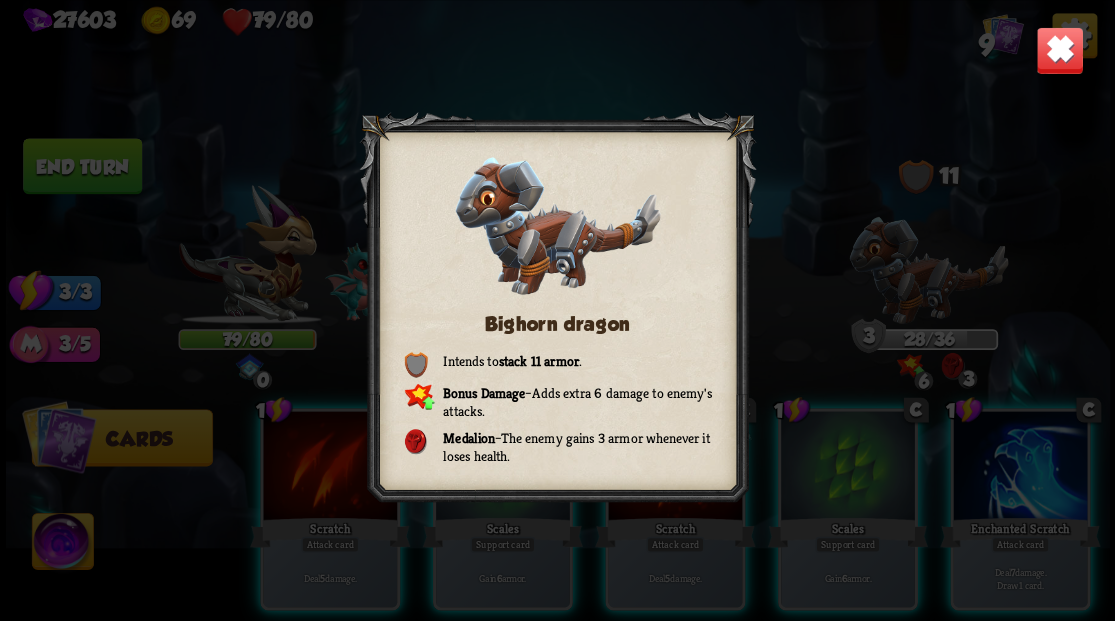 click at bounding box center [1059, 50] 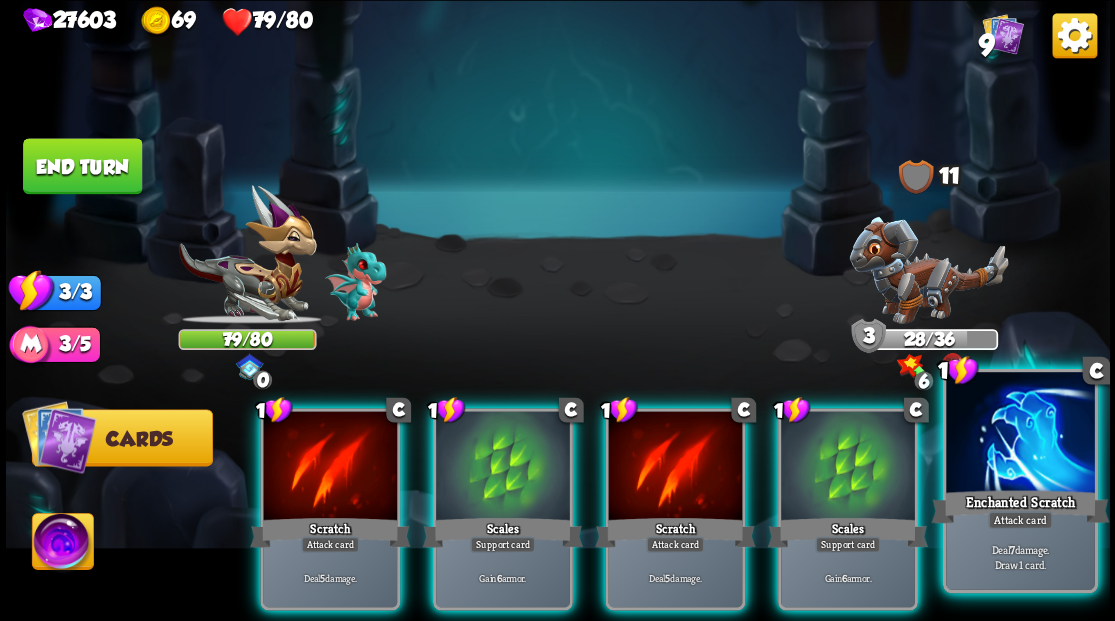click at bounding box center (1020, 434) 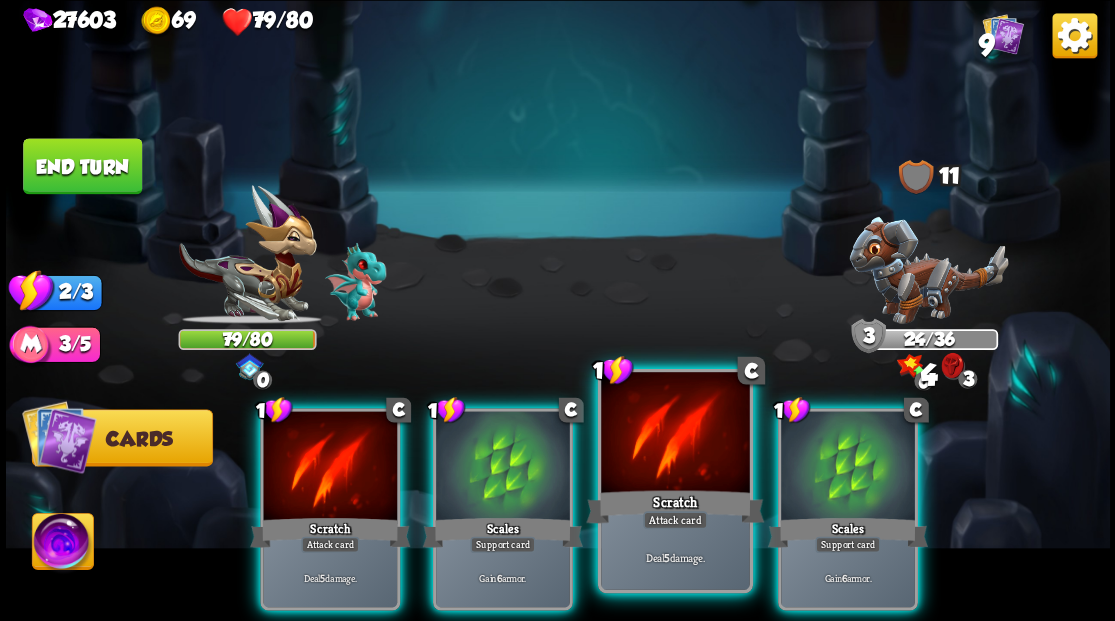 click at bounding box center [675, 434] 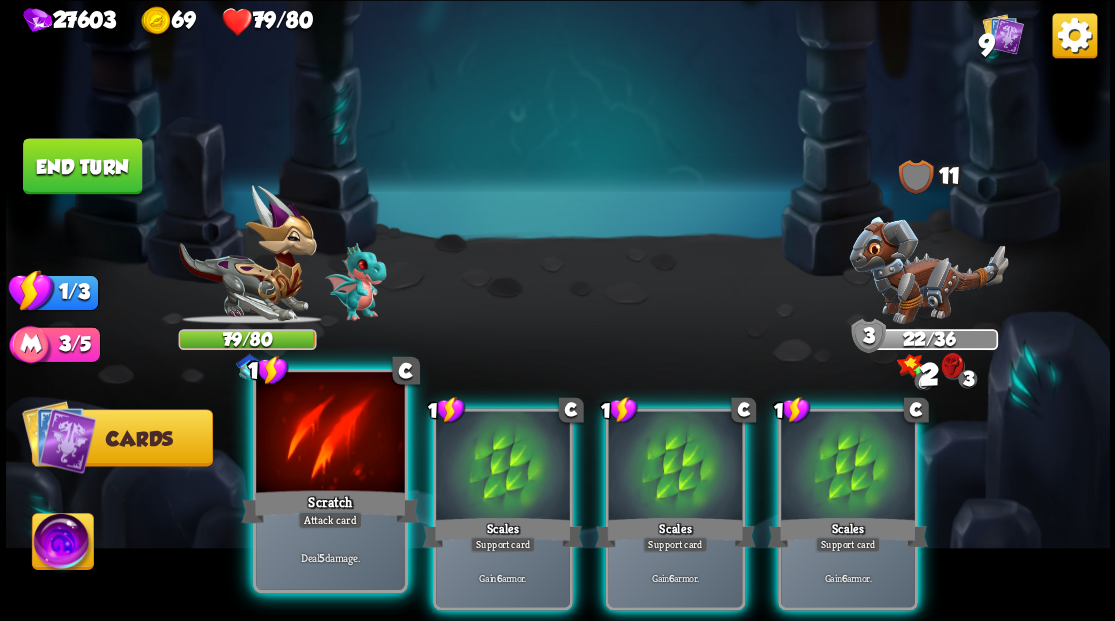 click at bounding box center (330, 434) 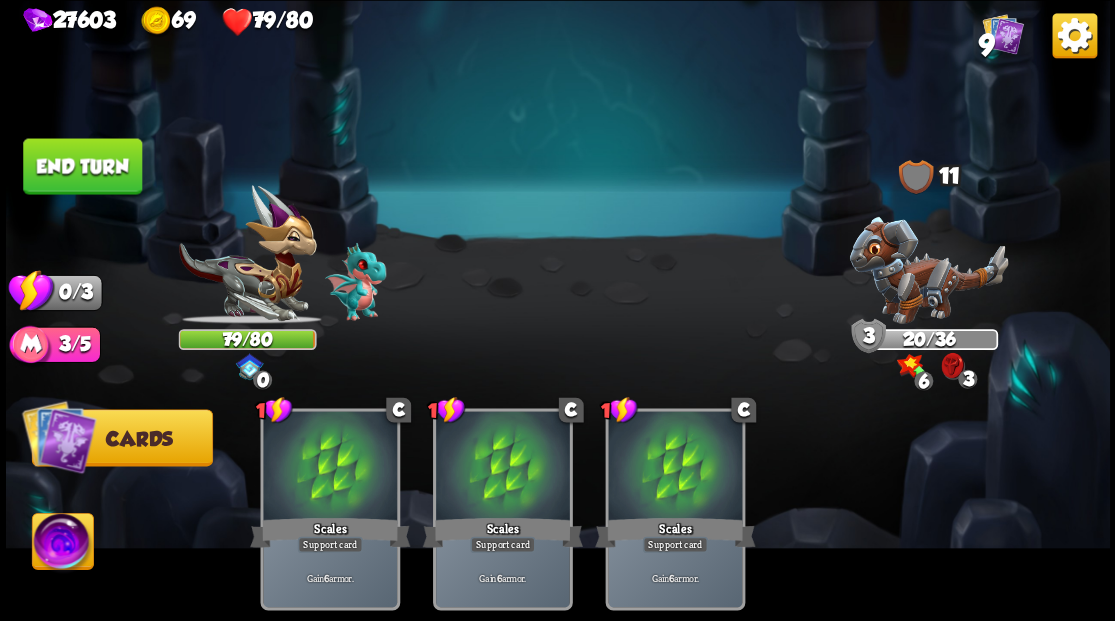 click on "End turn" at bounding box center [82, 166] 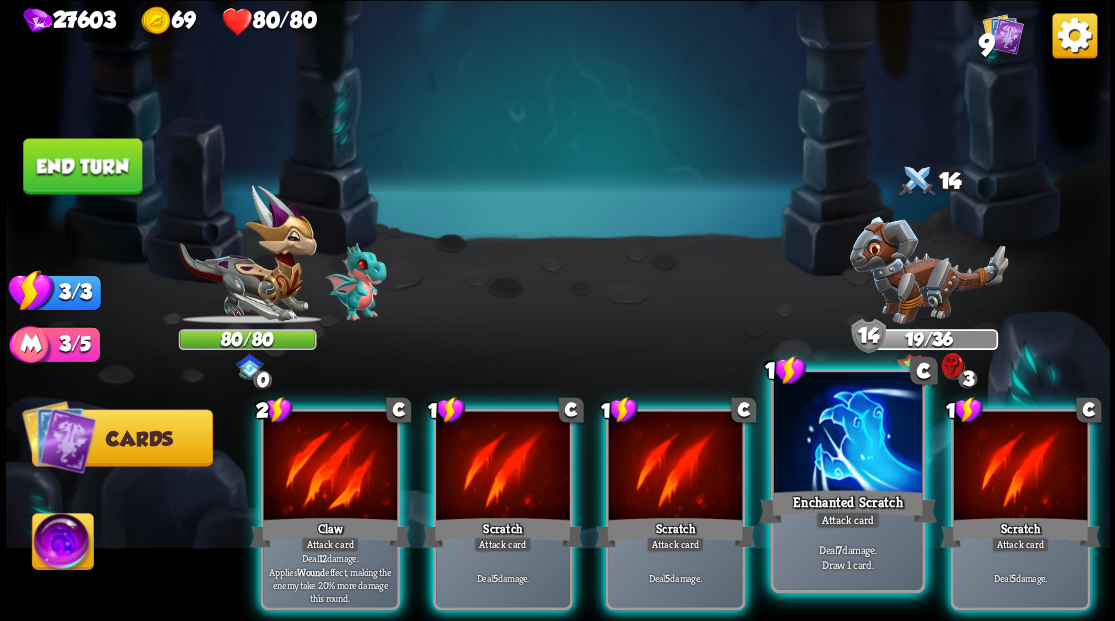 click at bounding box center [847, 434] 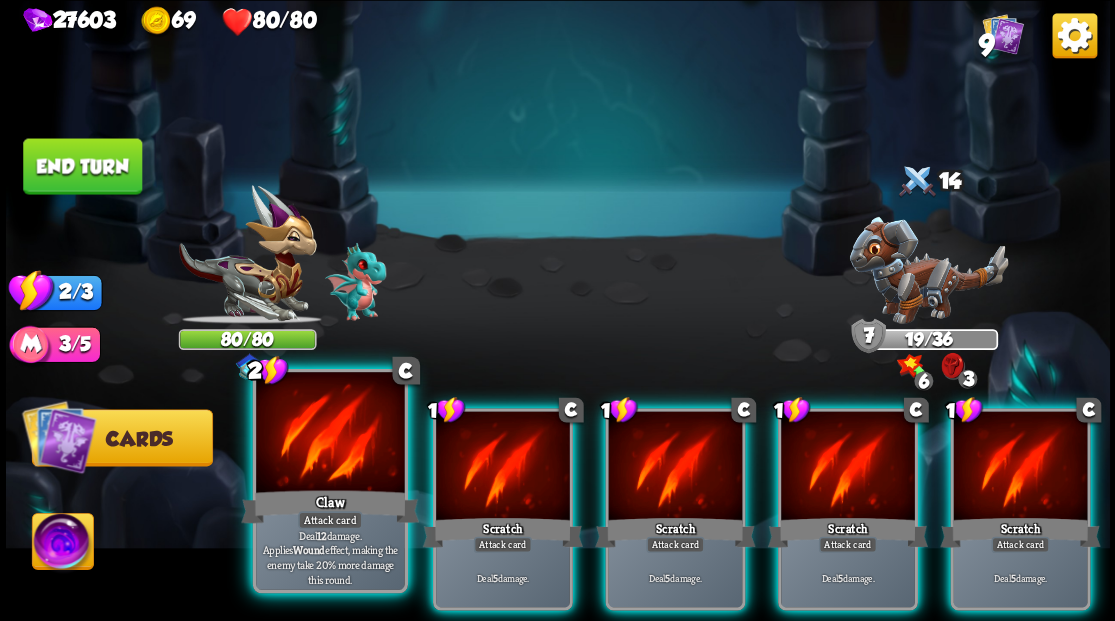 click at bounding box center (330, 434) 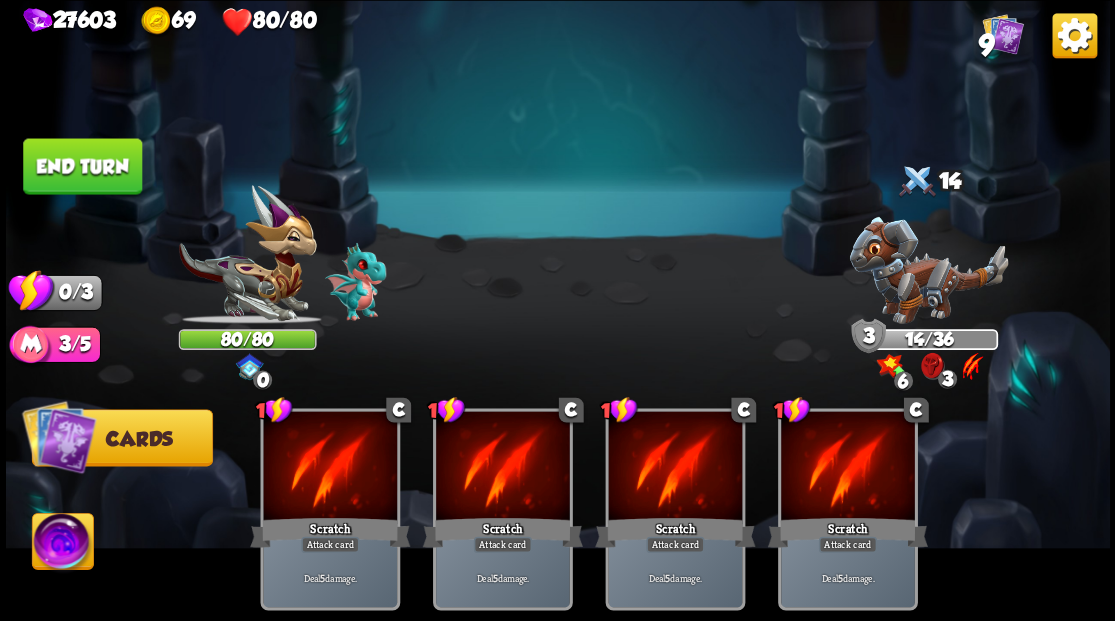 click on "End turn" at bounding box center (82, 166) 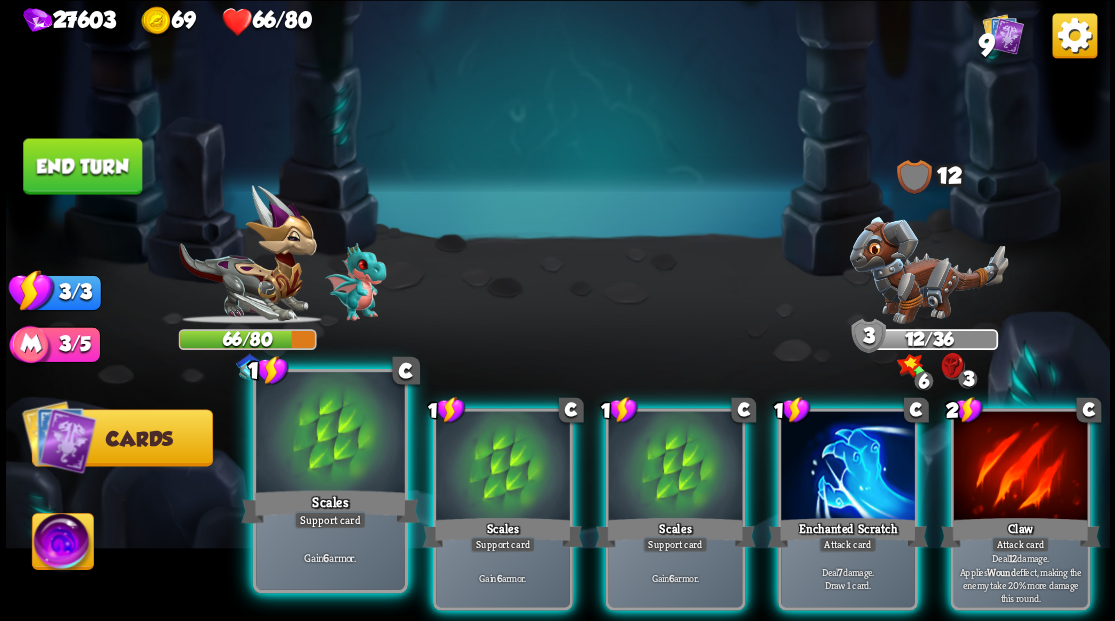 click at bounding box center (330, 434) 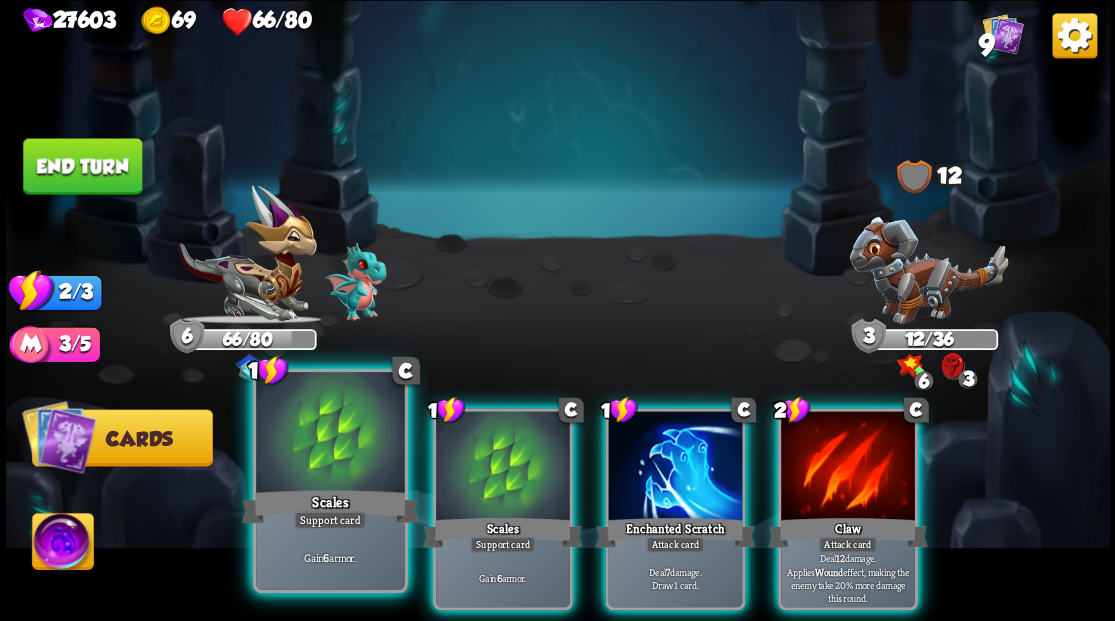 click at bounding box center [330, 434] 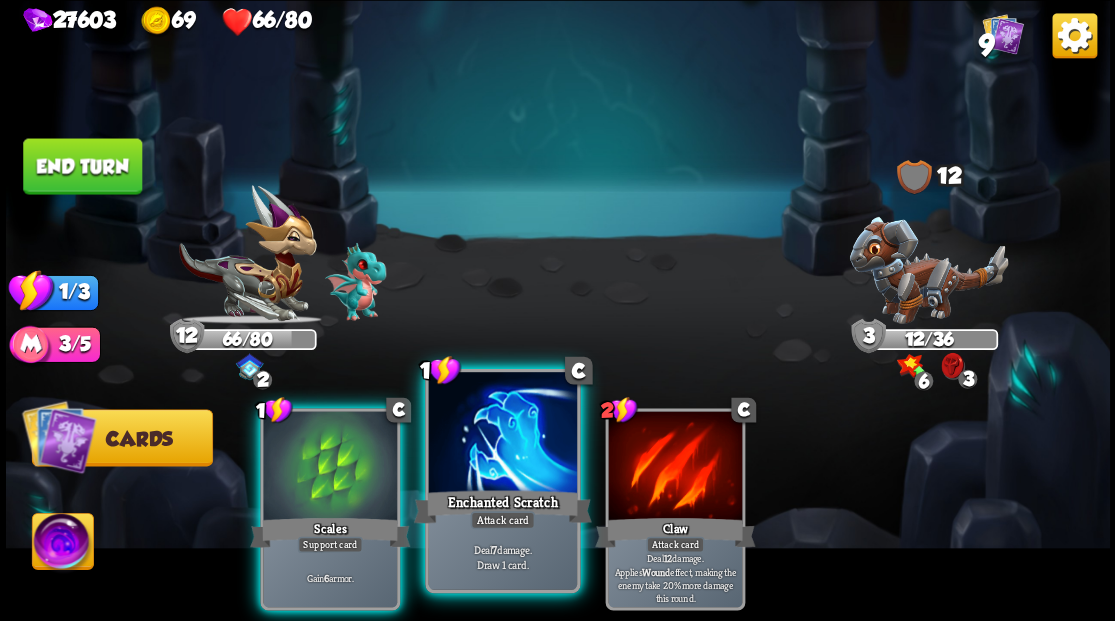 click at bounding box center (502, 434) 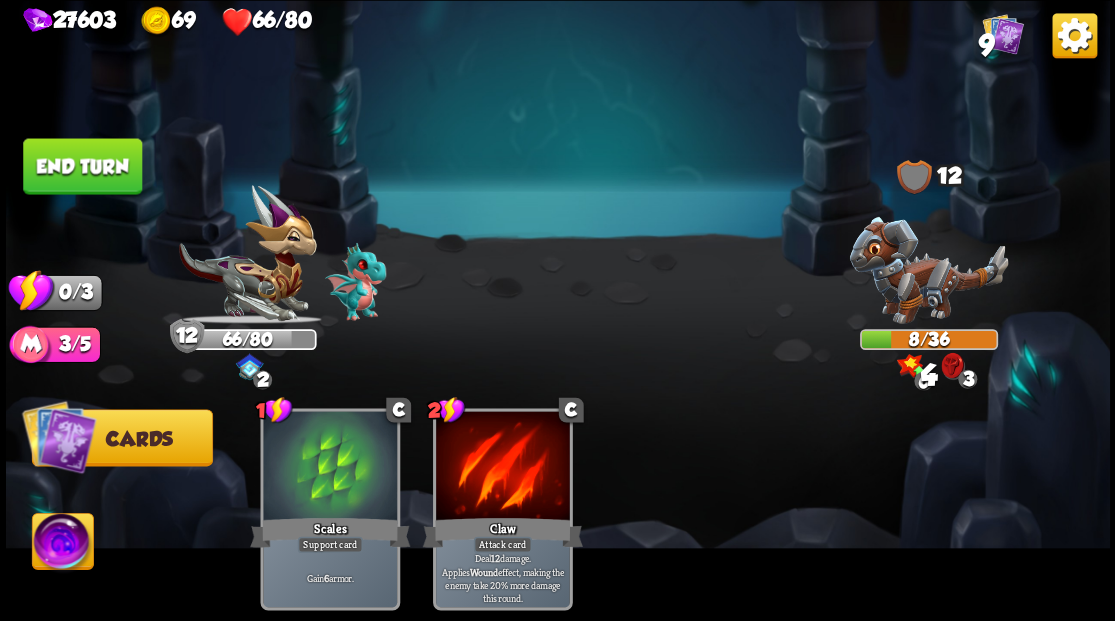 click at bounding box center (558, 310) 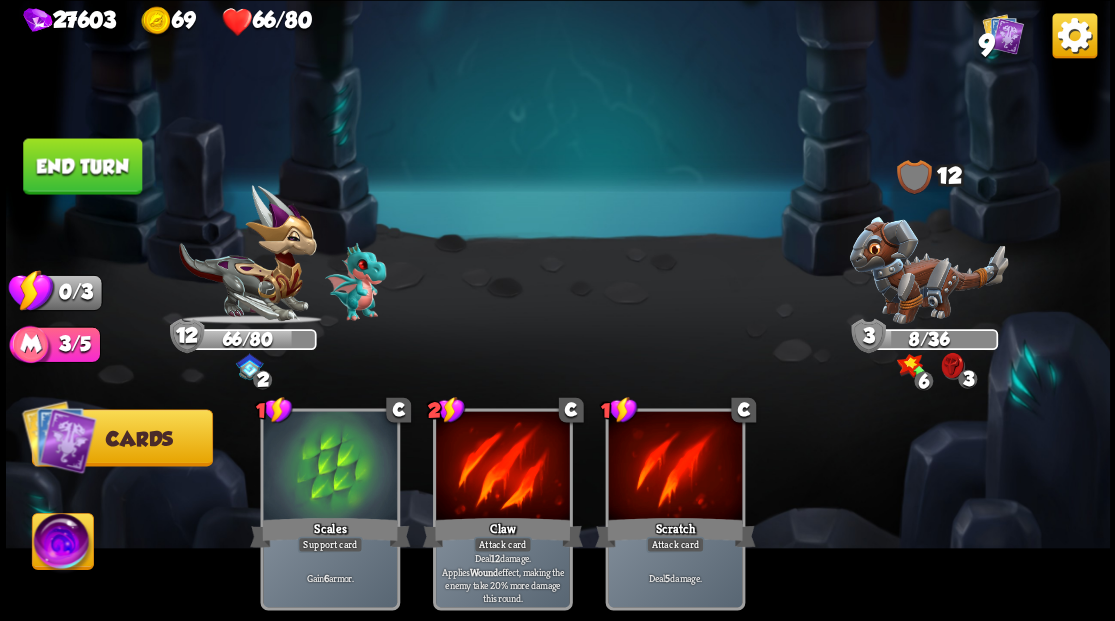 click at bounding box center (928, 269) 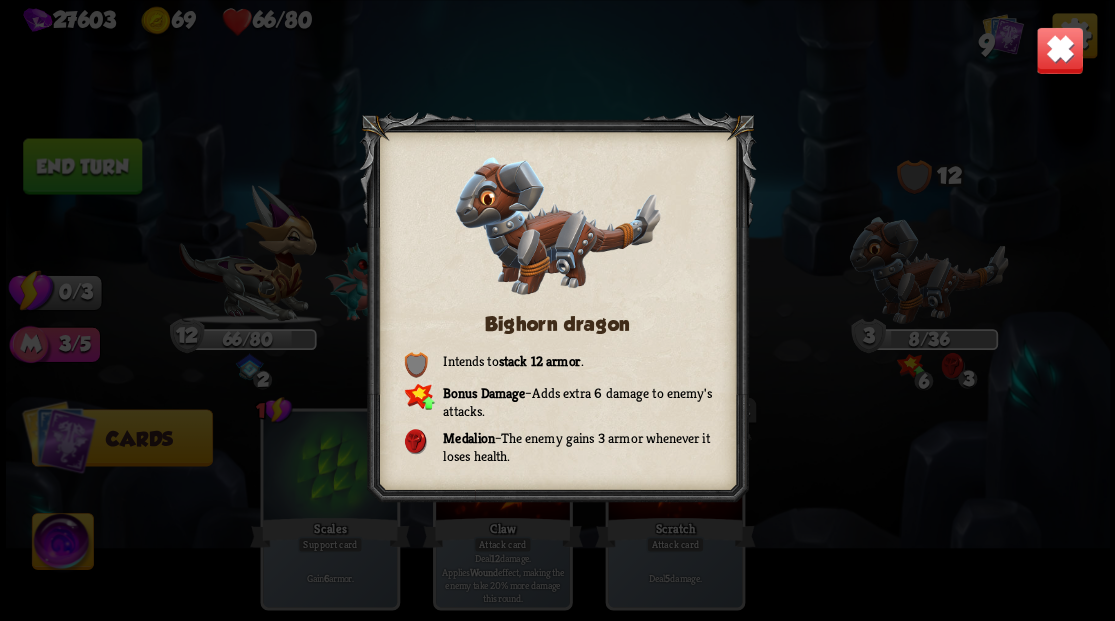 click at bounding box center (1059, 50) 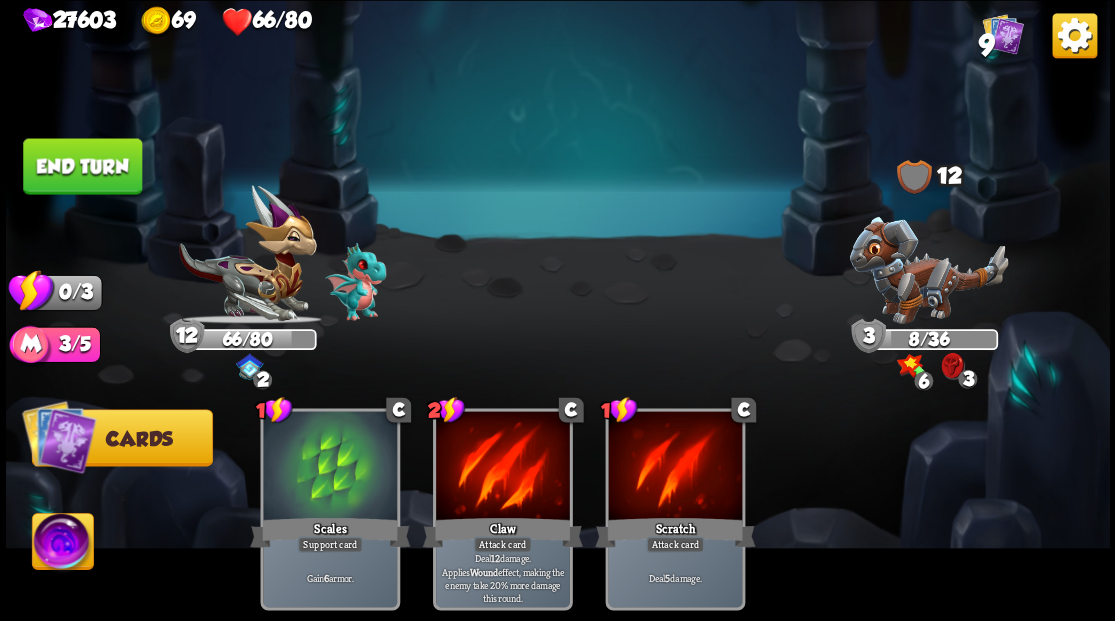 click on "End turn" at bounding box center [82, 166] 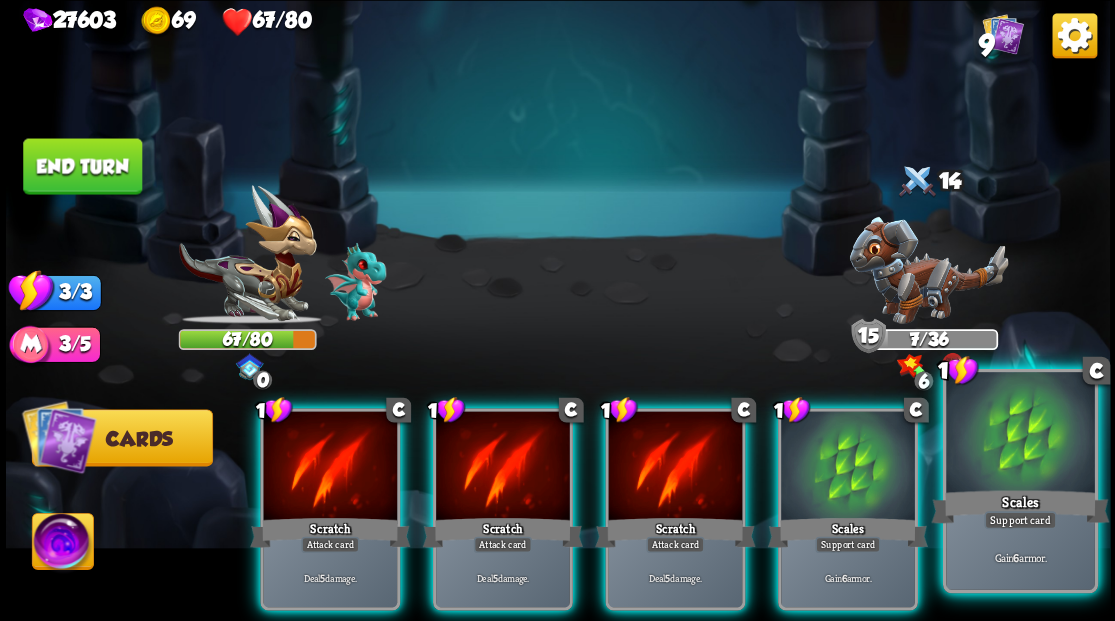 click at bounding box center (1020, 434) 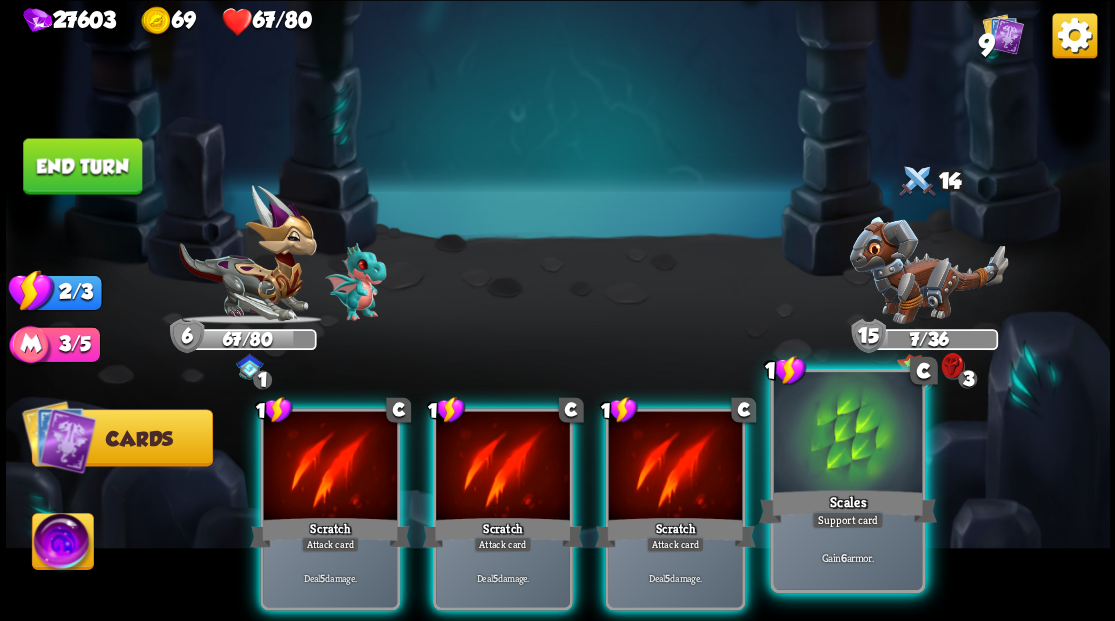 click at bounding box center [847, 434] 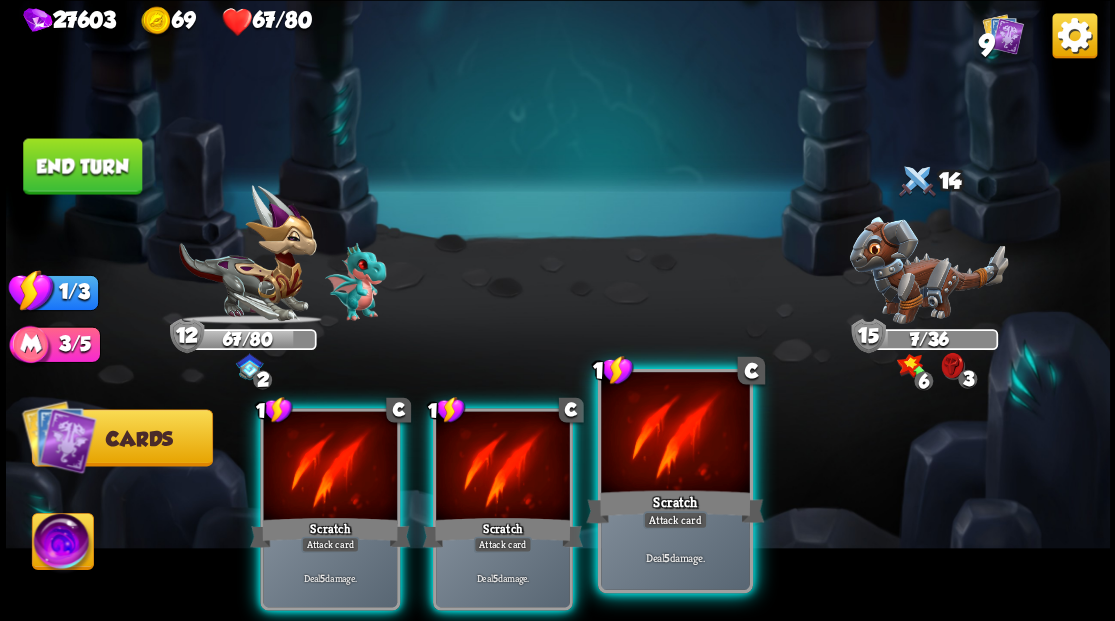 click at bounding box center (675, 434) 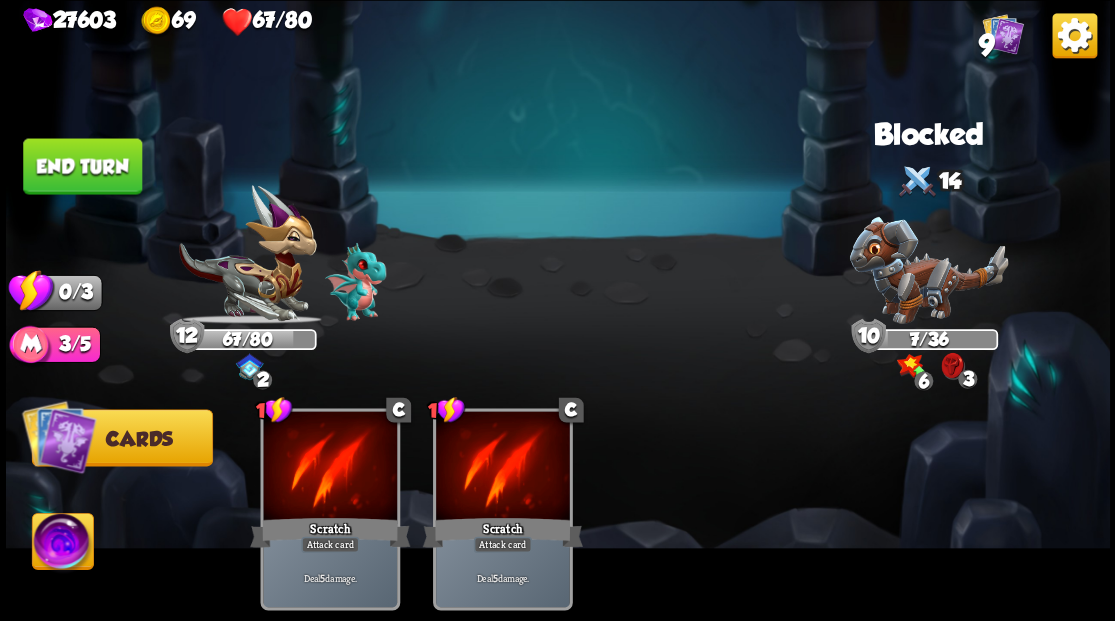 click on "End turn" at bounding box center (82, 166) 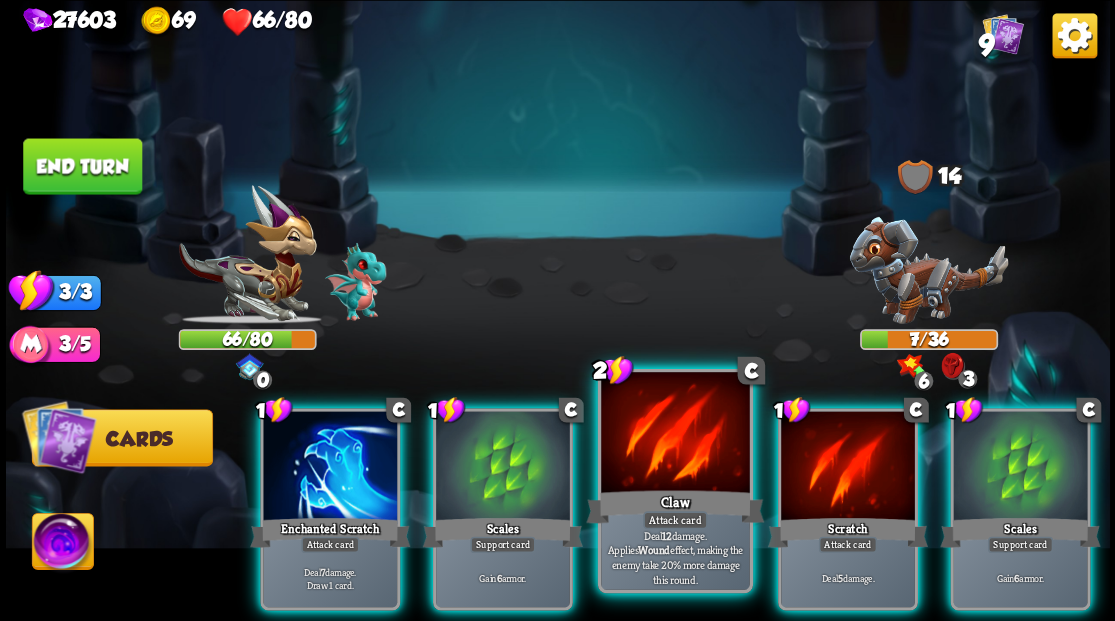 click at bounding box center (675, 434) 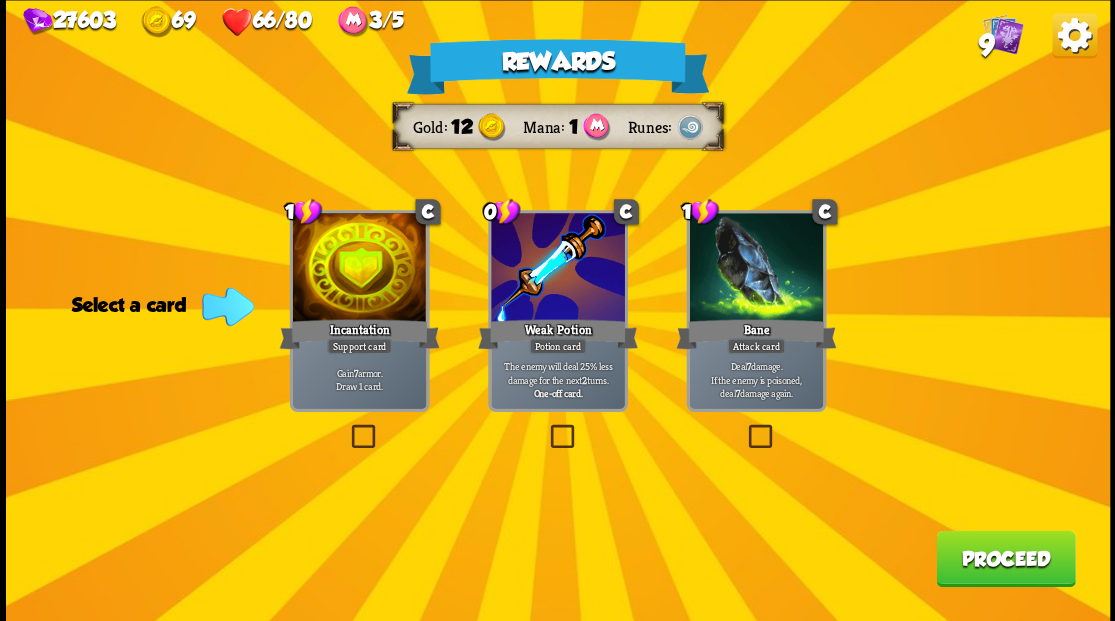 click at bounding box center [1002, 33] 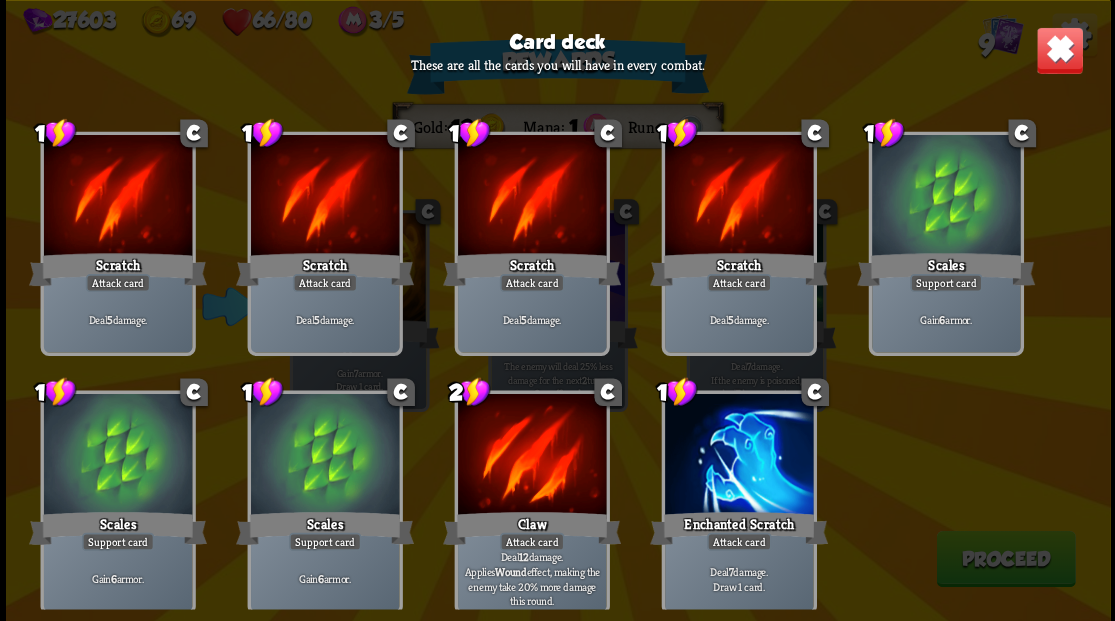 scroll, scrollTop: 29, scrollLeft: 0, axis: vertical 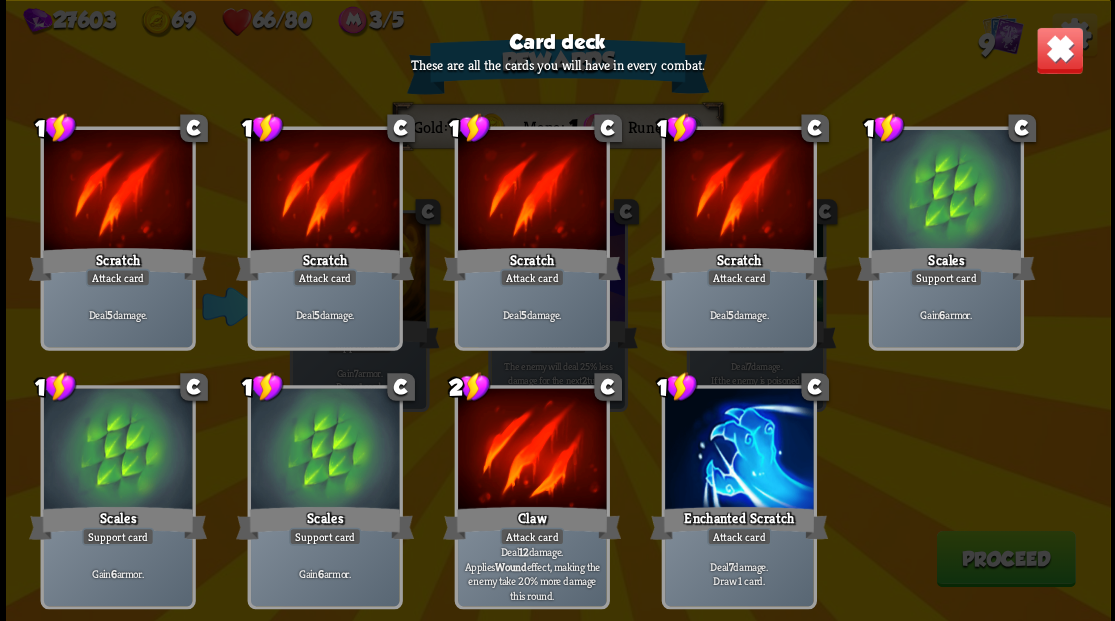 click at bounding box center [1059, 50] 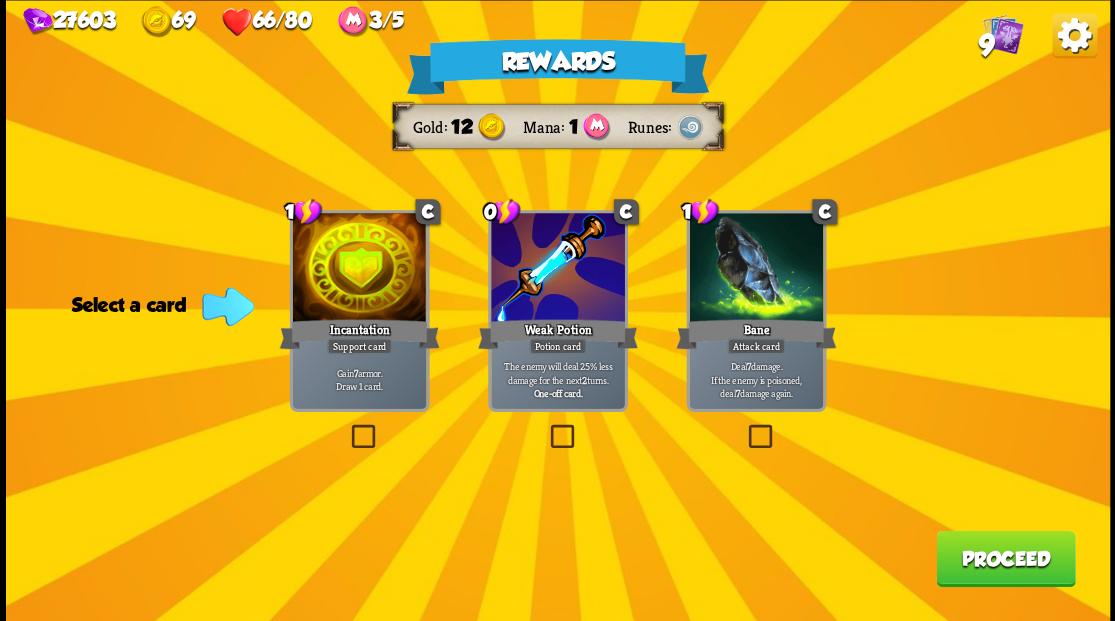 click at bounding box center [347, 427] 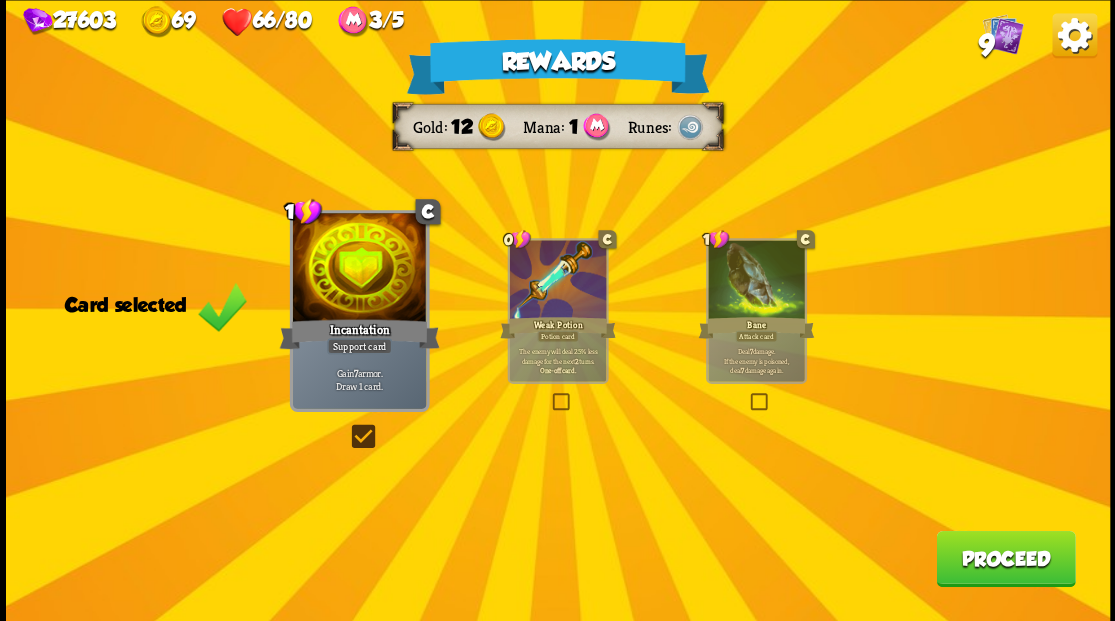 click on "Proceed" at bounding box center (1005, 558) 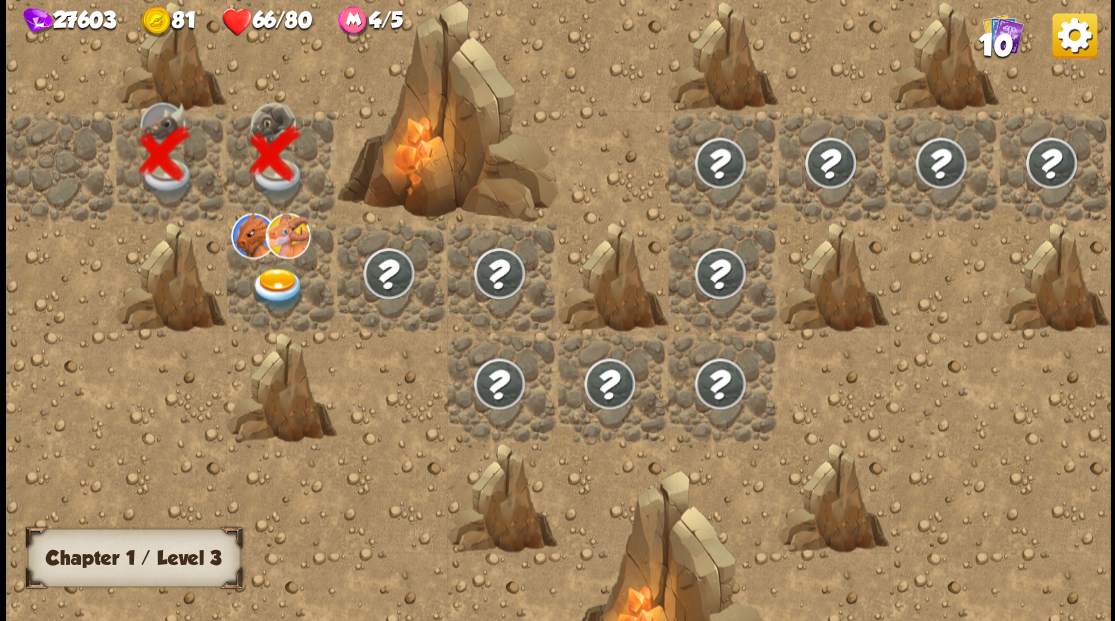 click at bounding box center [277, 288] 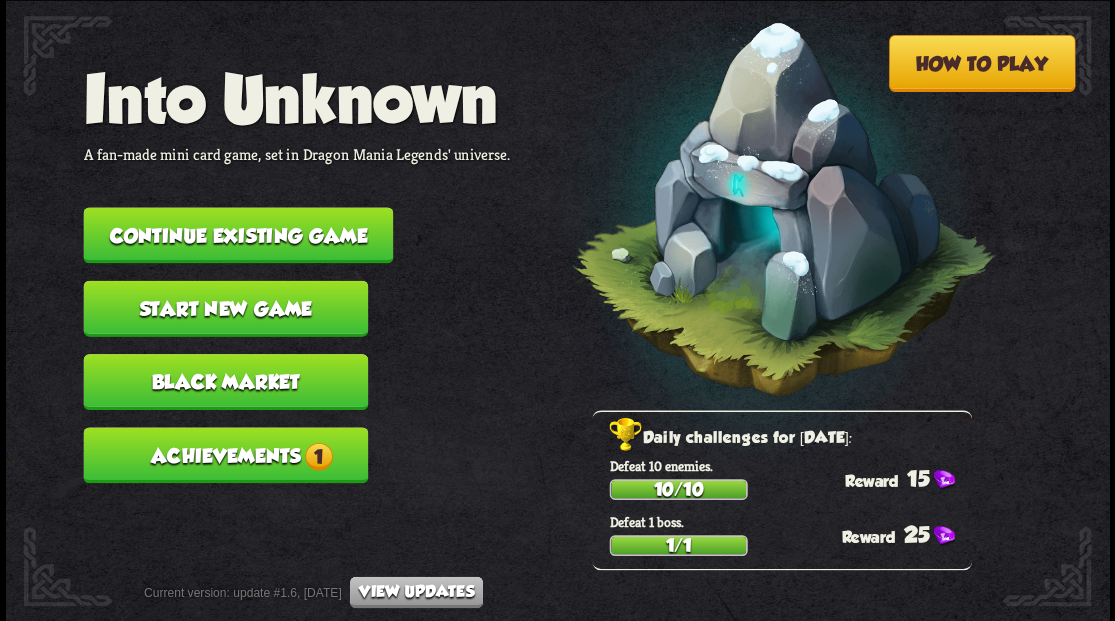 scroll, scrollTop: 0, scrollLeft: 0, axis: both 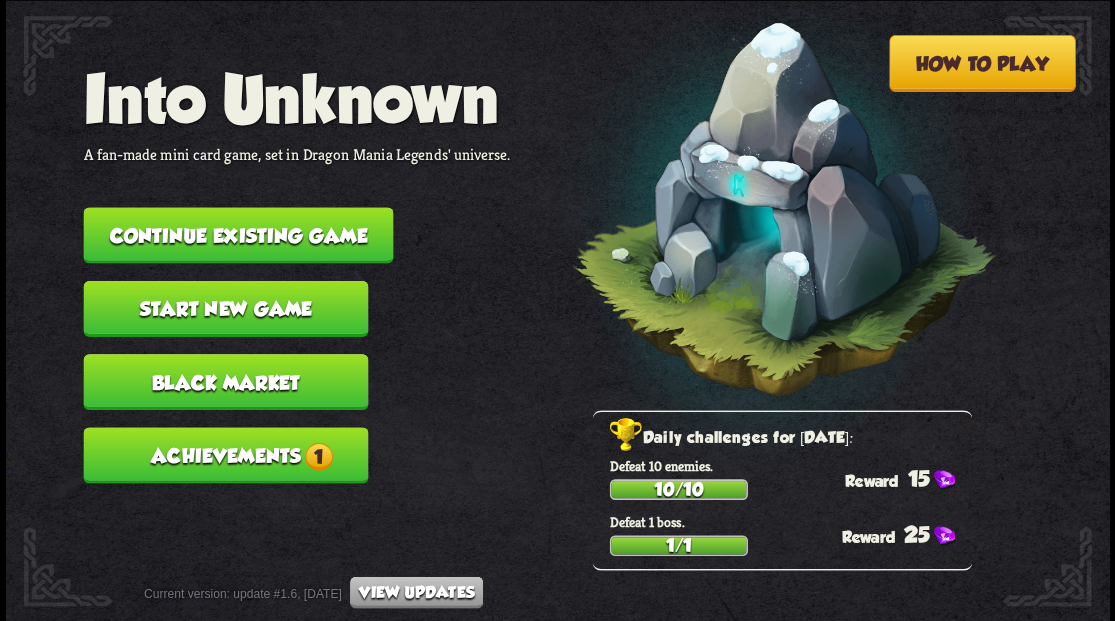 click on "Continue existing game" at bounding box center [238, 235] 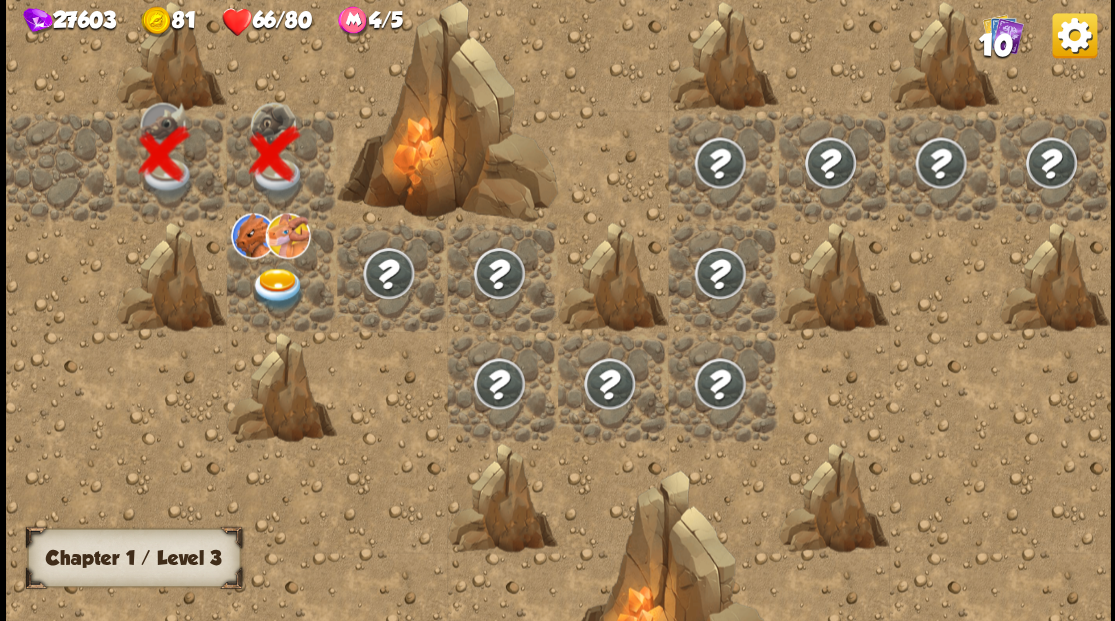 click at bounding box center [277, 288] 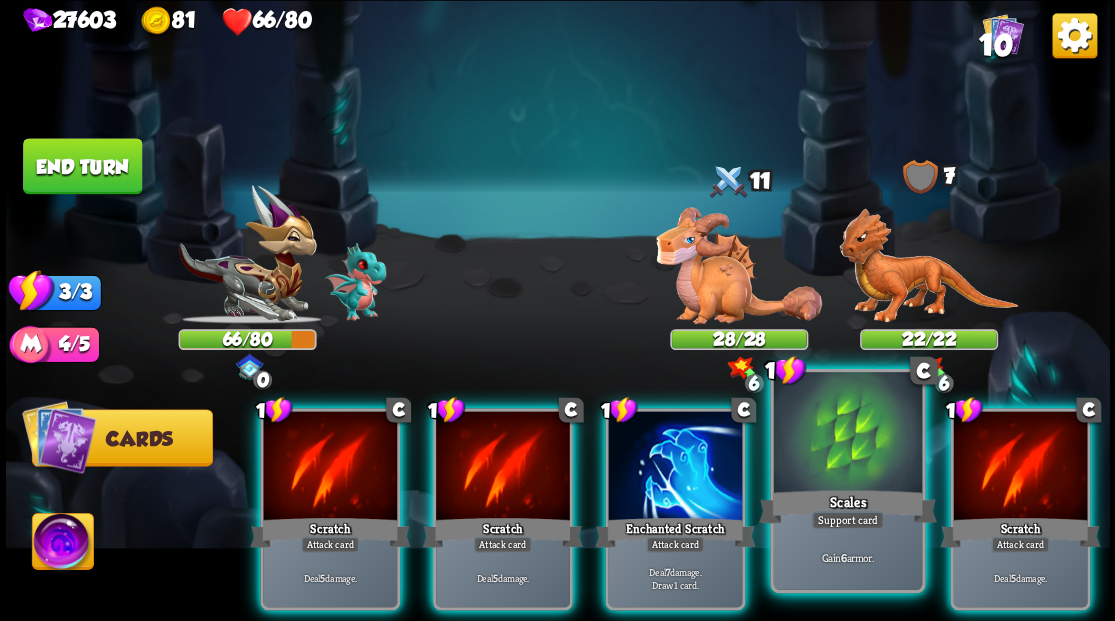 click at bounding box center [847, 434] 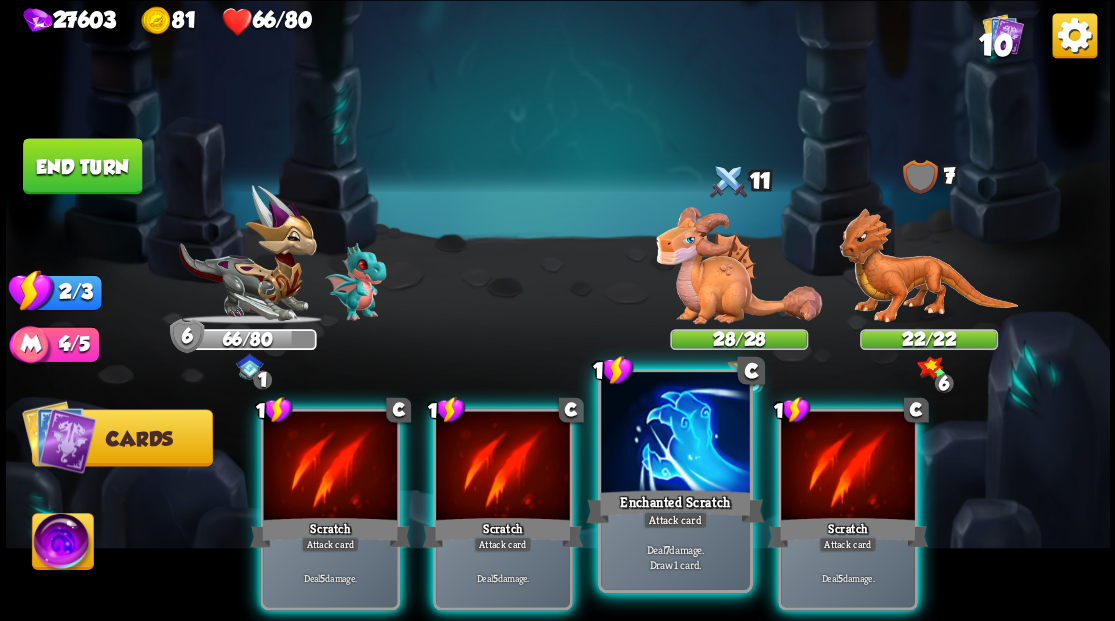 click at bounding box center (675, 434) 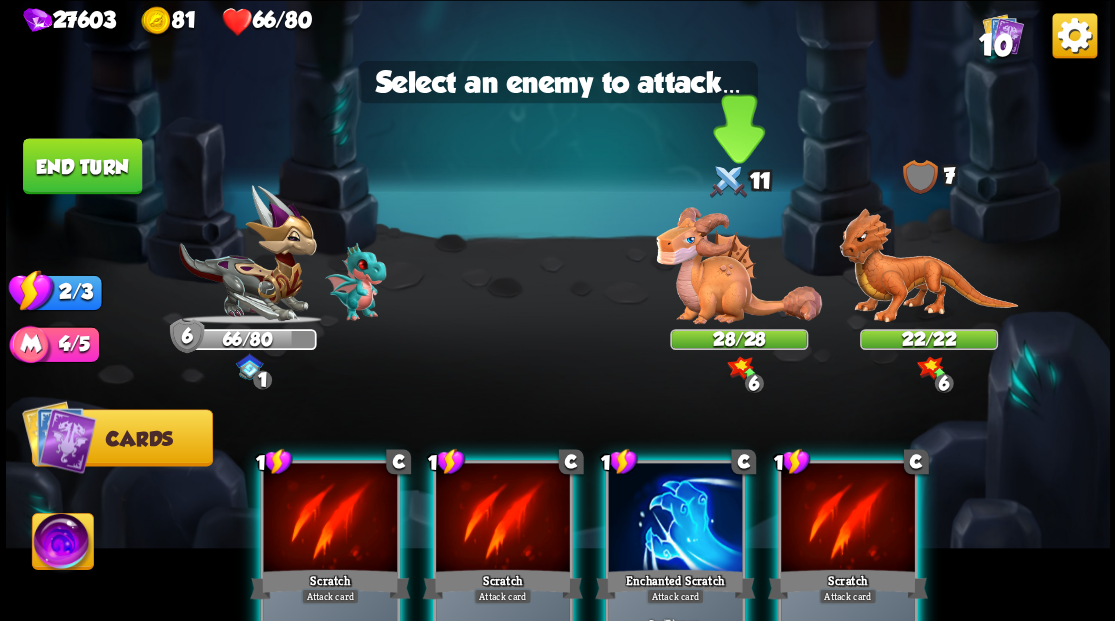 click at bounding box center (739, 265) 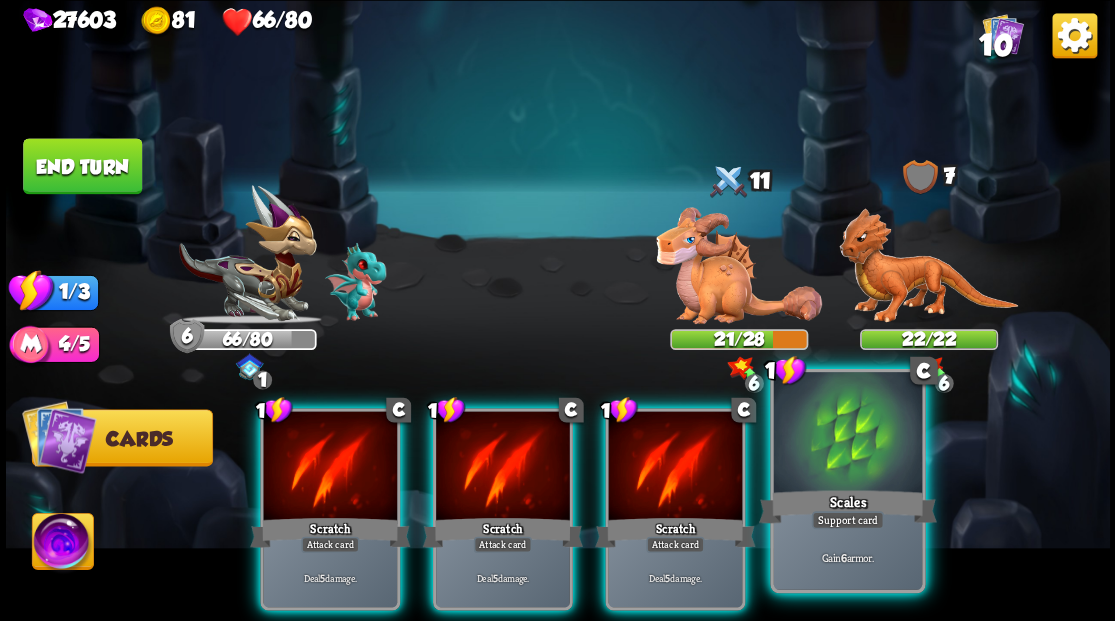 click at bounding box center [847, 434] 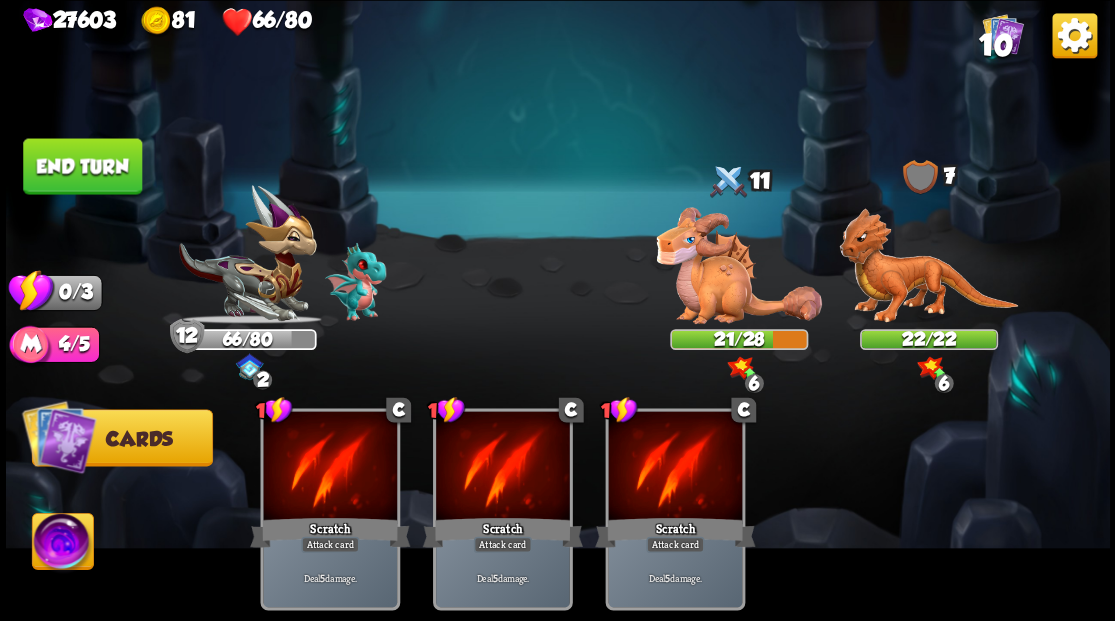 drag, startPoint x: 68, startPoint y: 161, endPoint x: 534, endPoint y: 147, distance: 466.21027 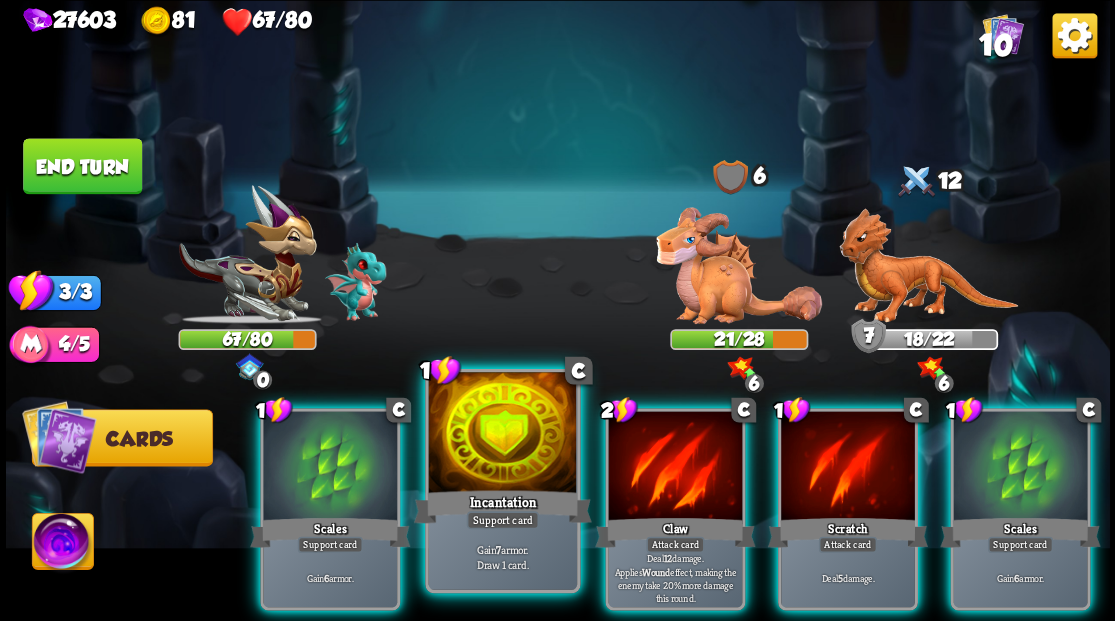 click at bounding box center [502, 434] 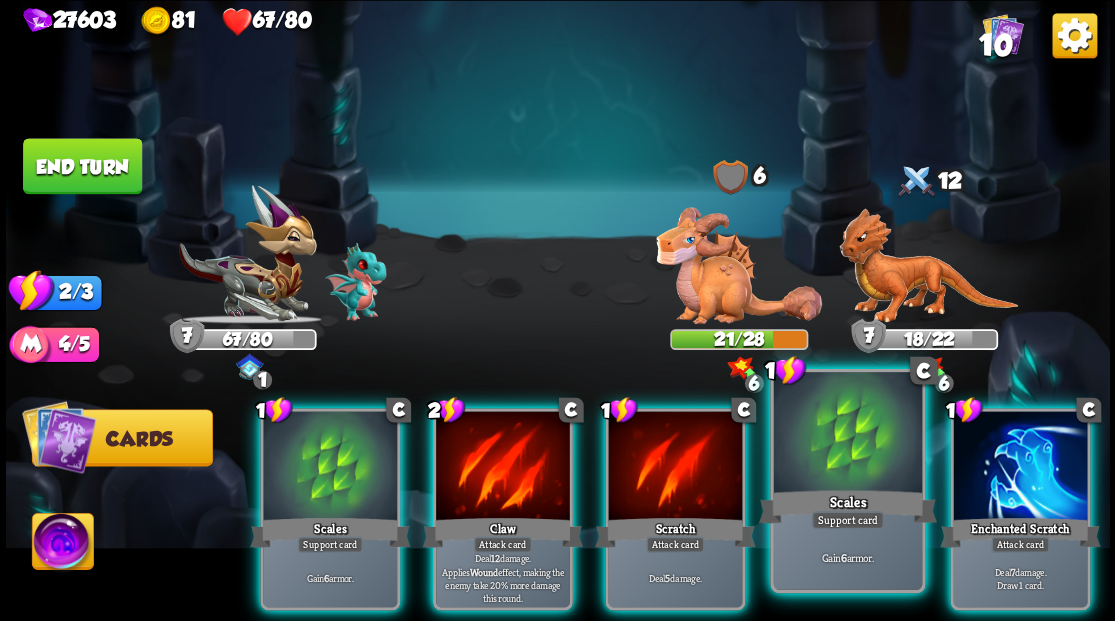 click at bounding box center (847, 434) 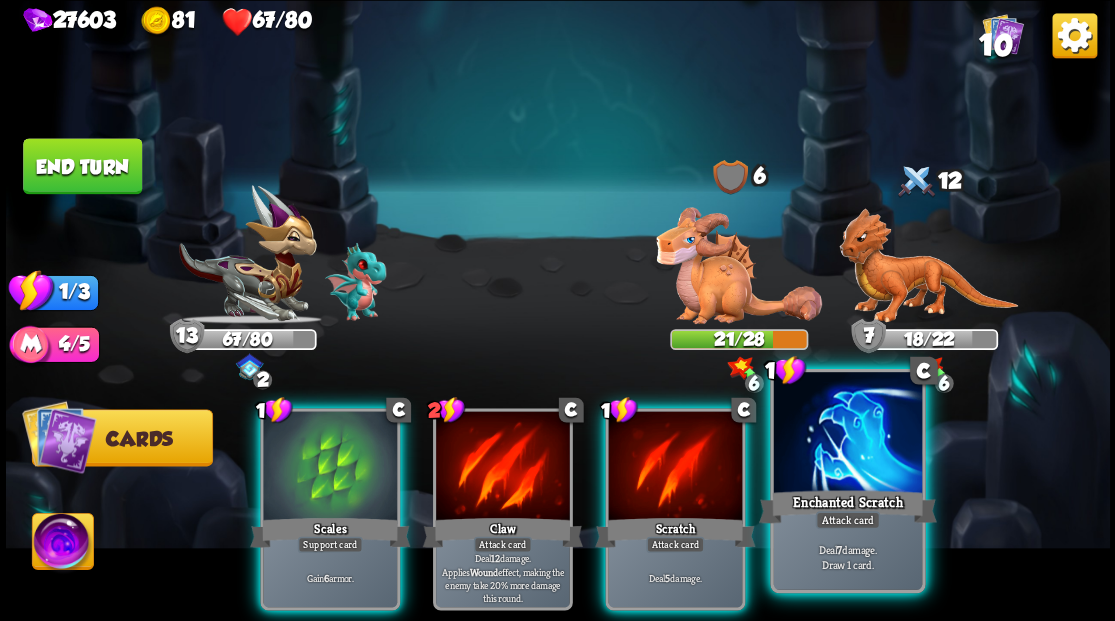 click at bounding box center (847, 434) 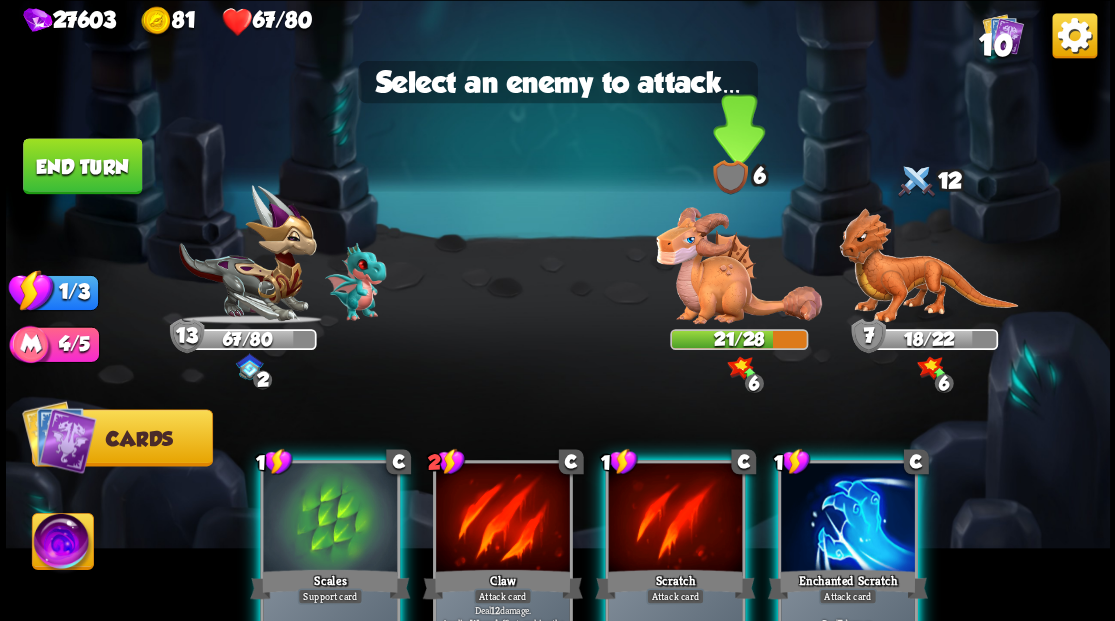 click at bounding box center [739, 265] 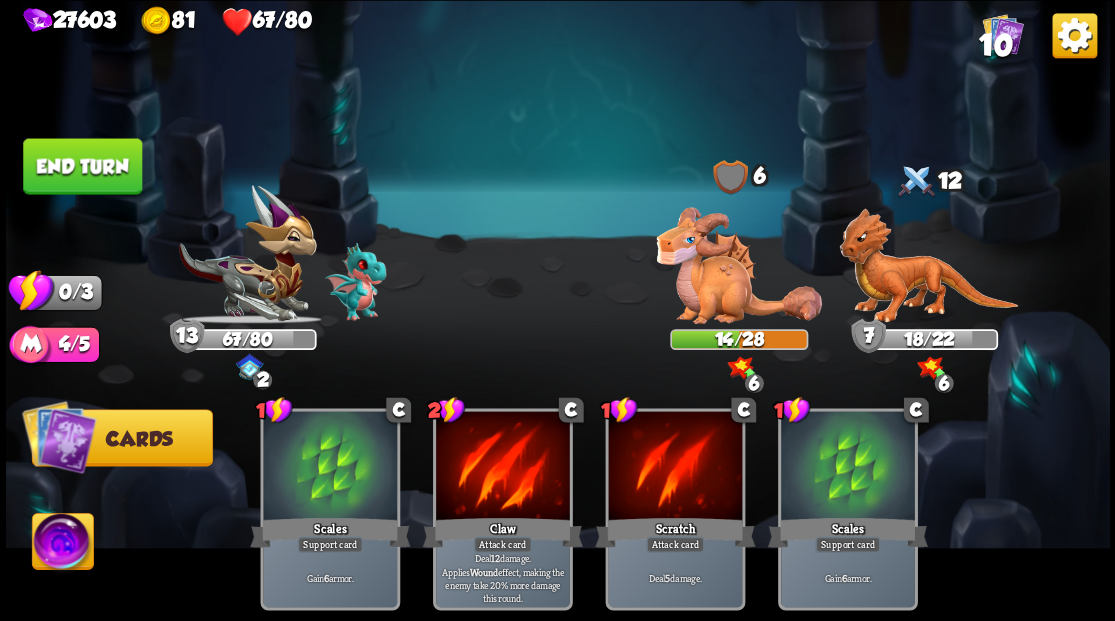 click on "End turn" at bounding box center [82, 166] 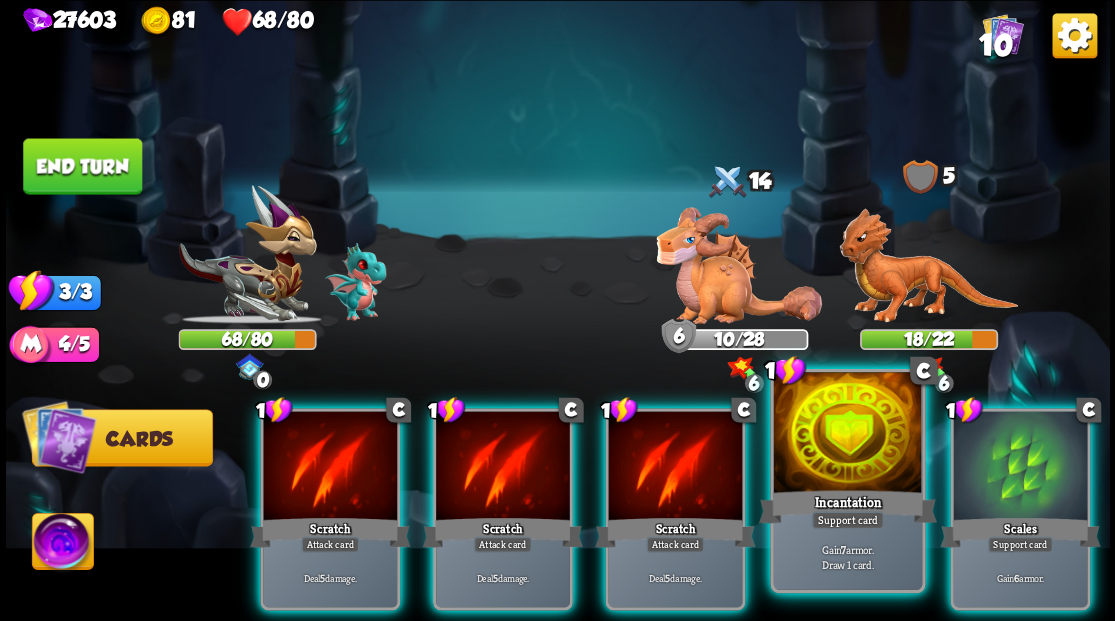 click at bounding box center [847, 434] 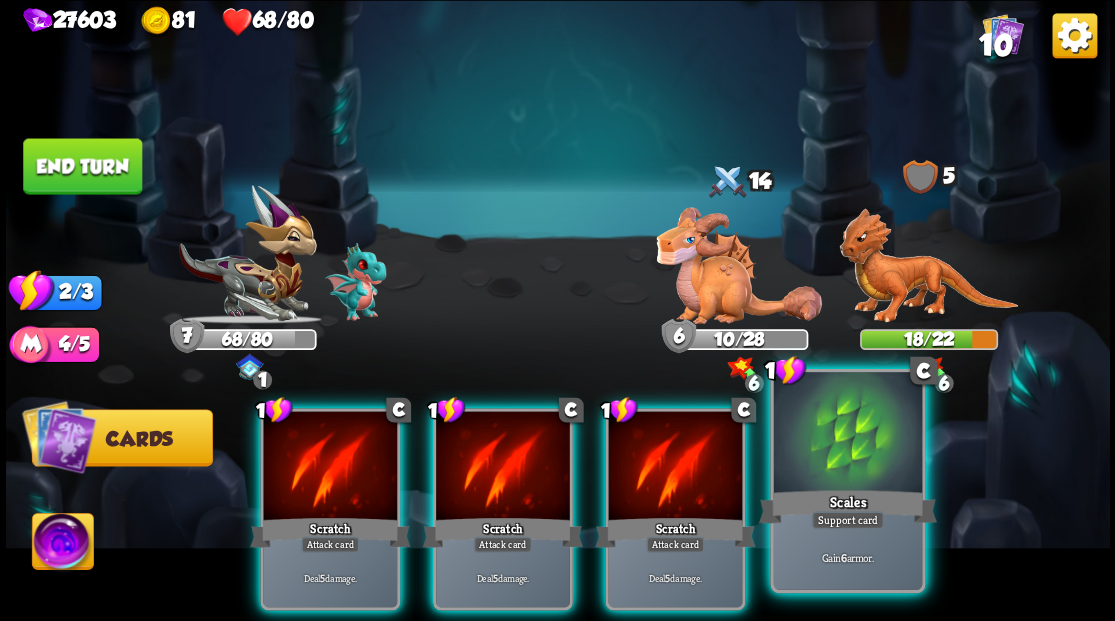 click at bounding box center (847, 434) 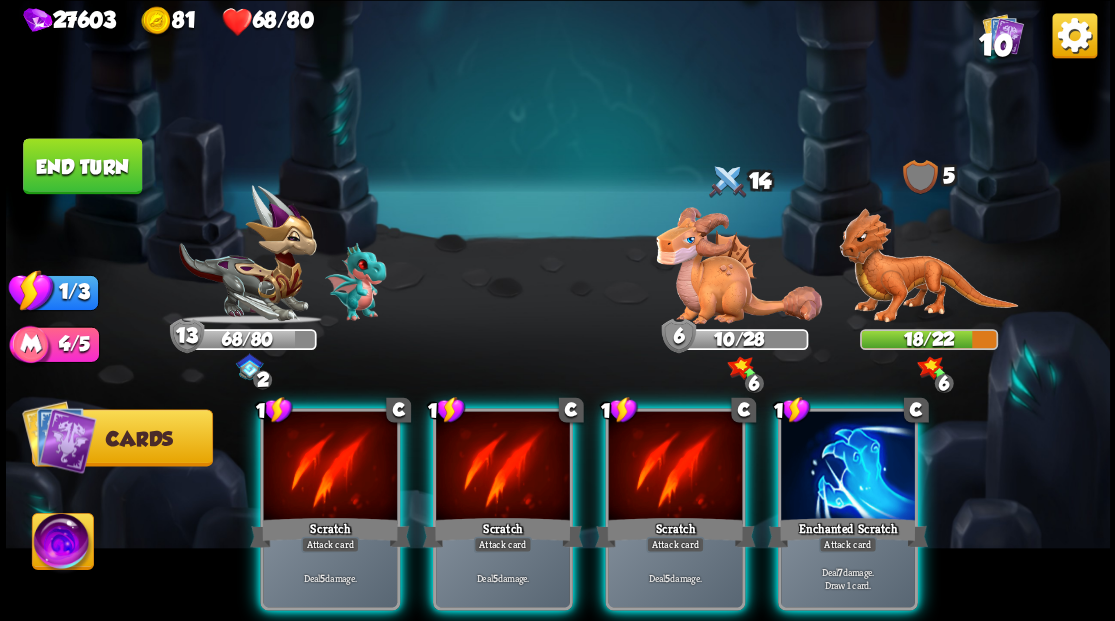 click at bounding box center (848, 467) 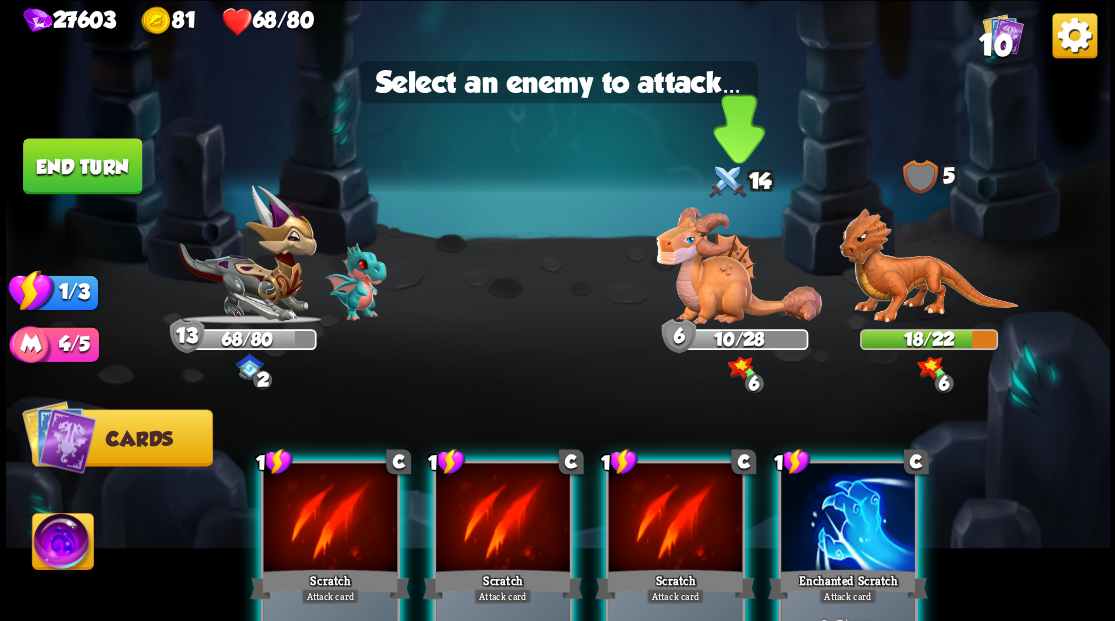 click at bounding box center (739, 265) 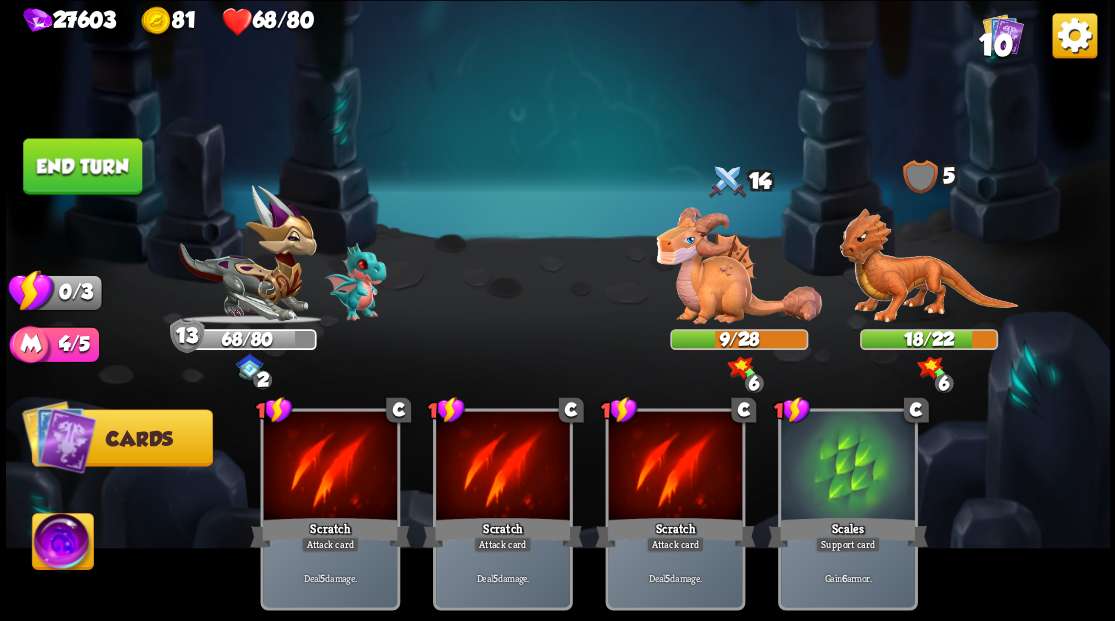 drag, startPoint x: 68, startPoint y: 169, endPoint x: 468, endPoint y: 168, distance: 400.00125 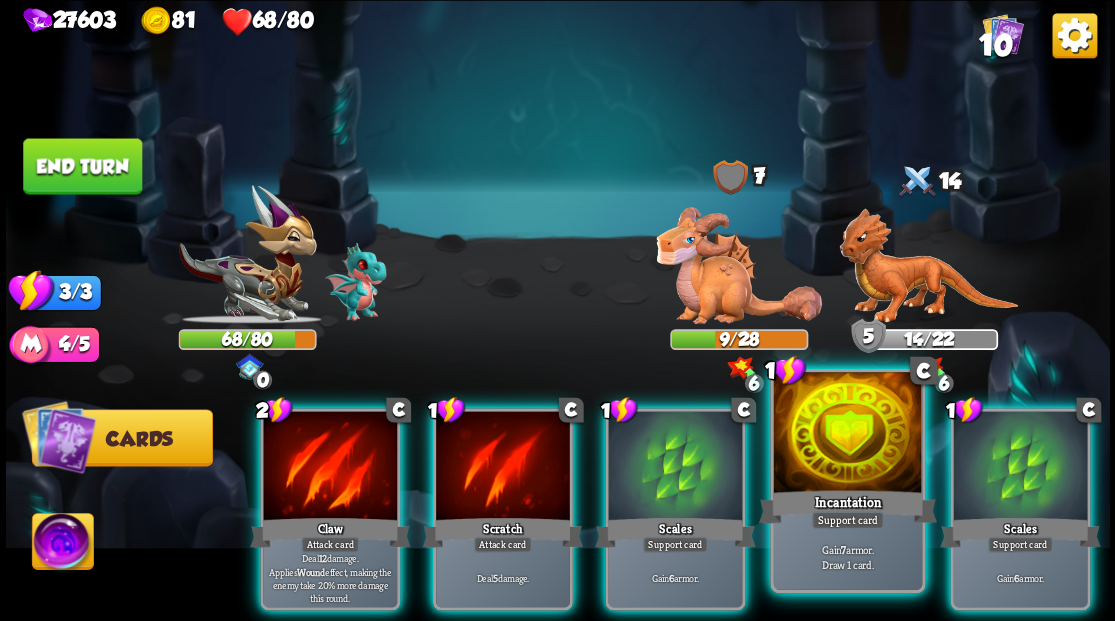 click at bounding box center (847, 434) 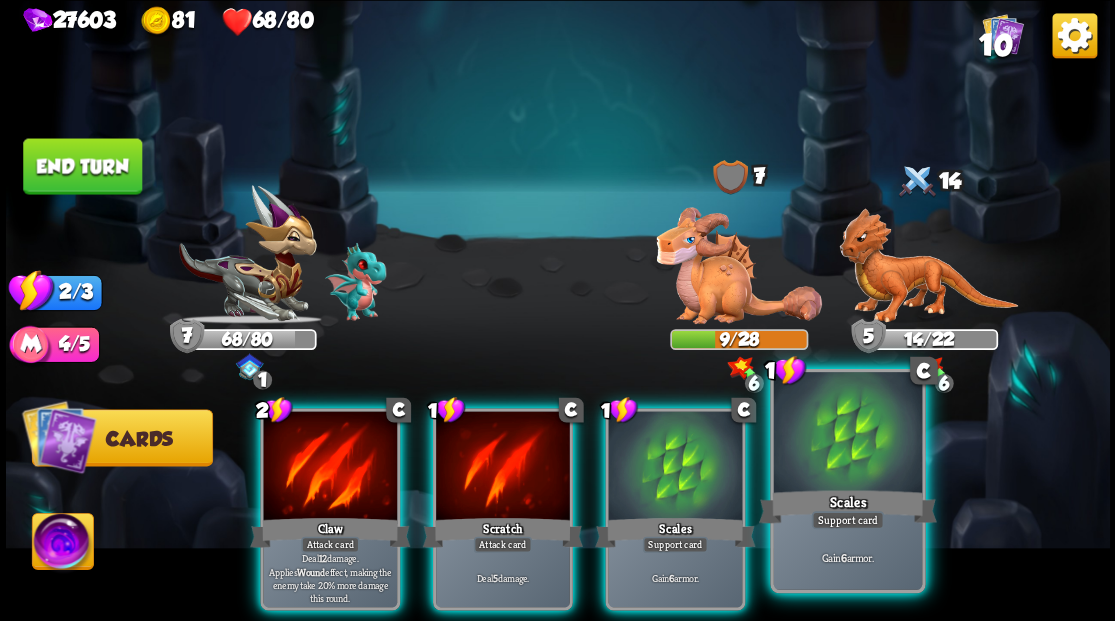 click at bounding box center (847, 434) 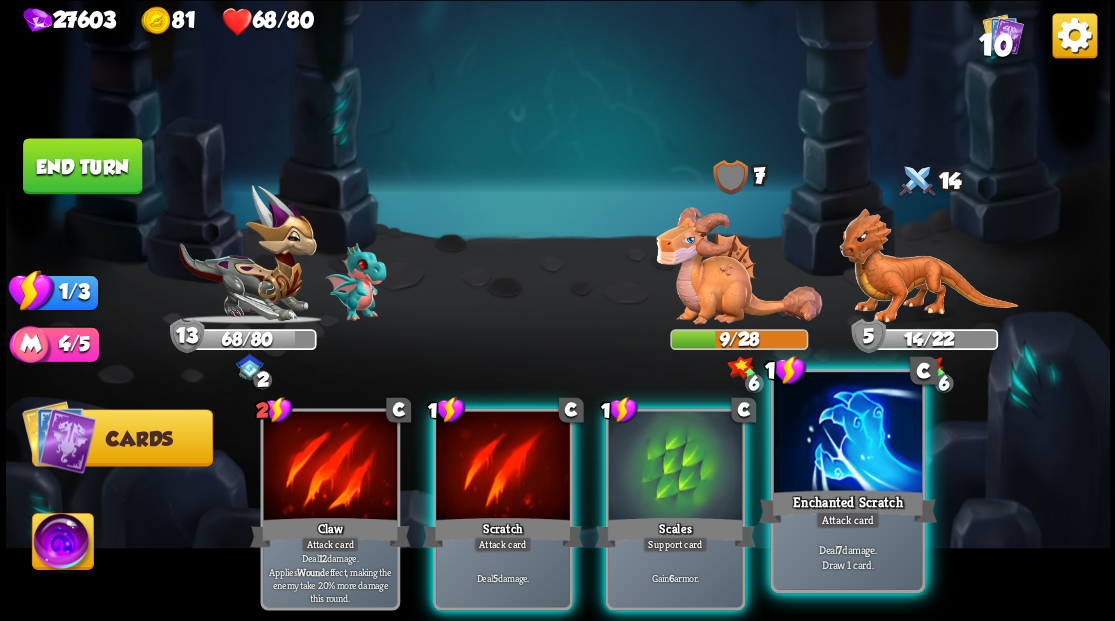 click at bounding box center (847, 434) 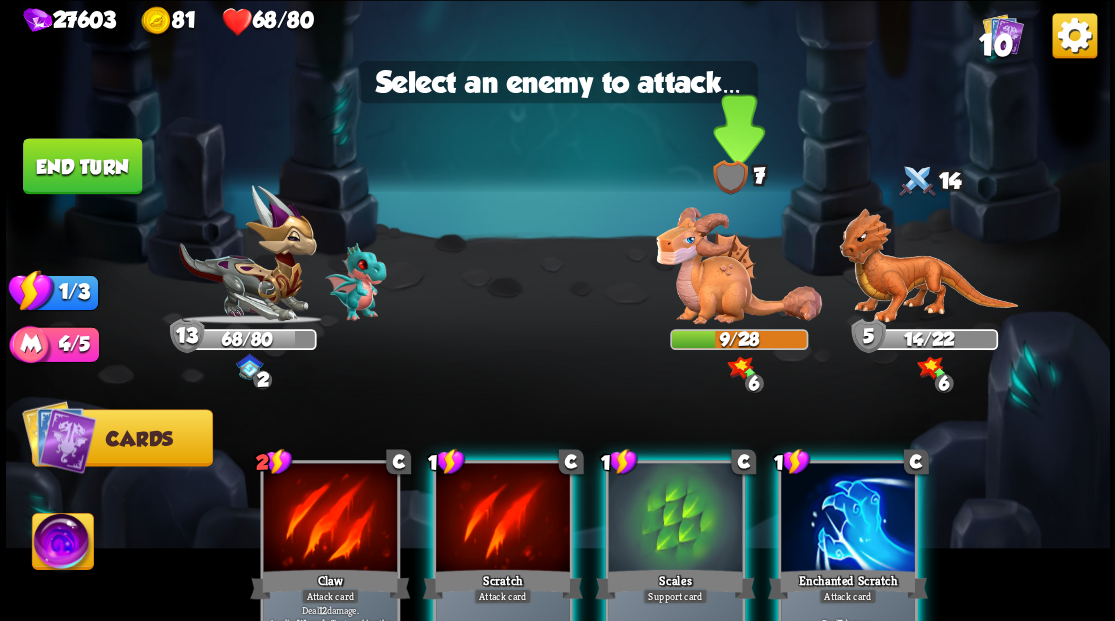 click at bounding box center [739, 265] 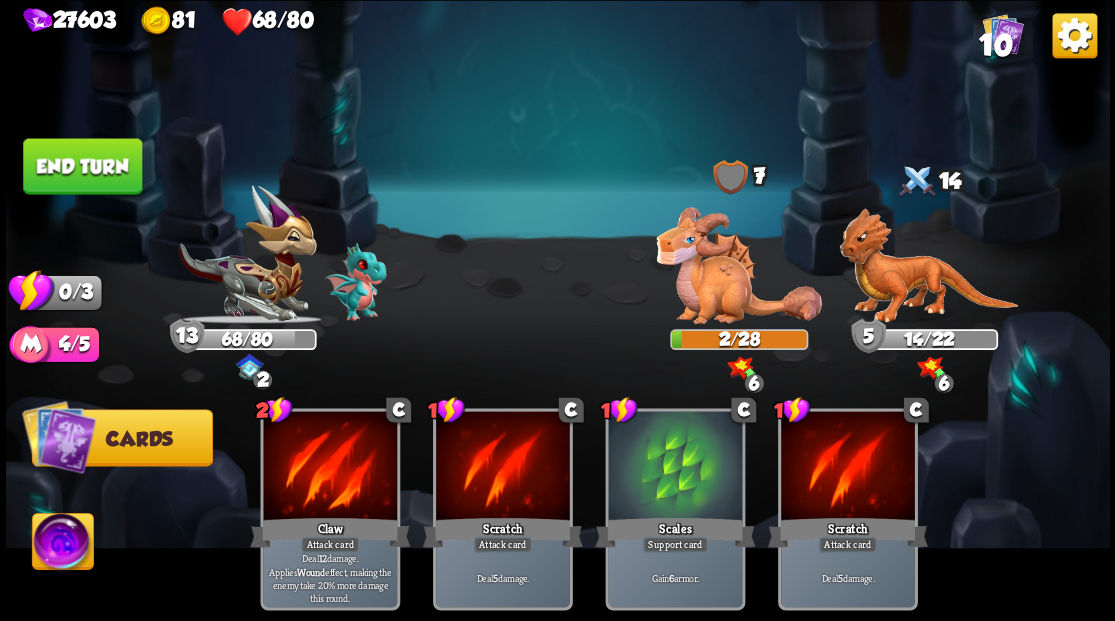 click on "End turn" at bounding box center (82, 166) 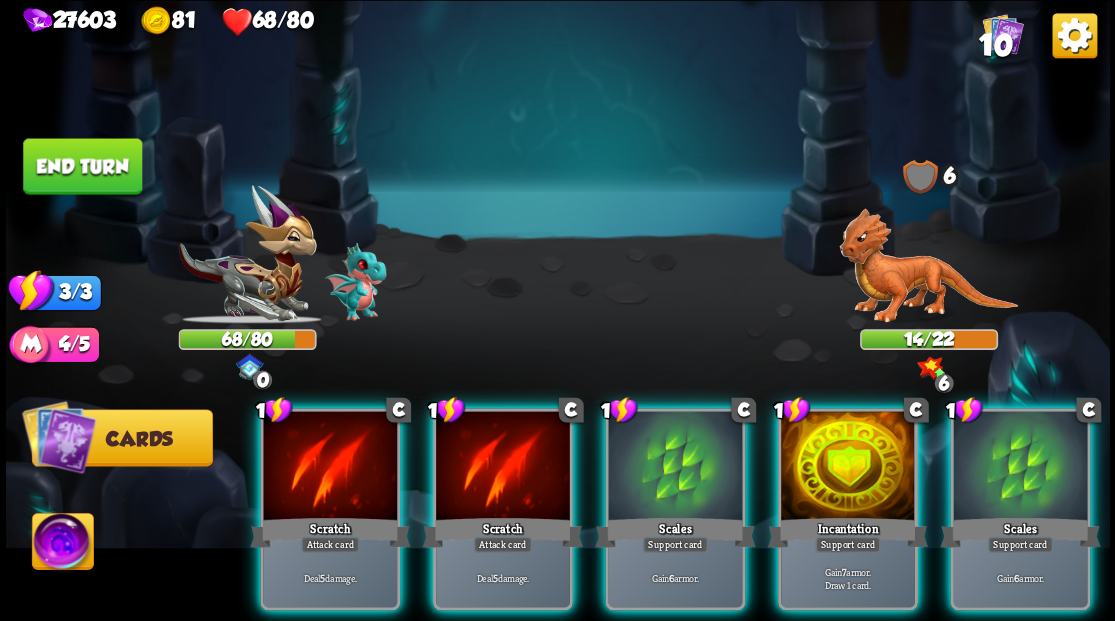 click at bounding box center [928, 266] 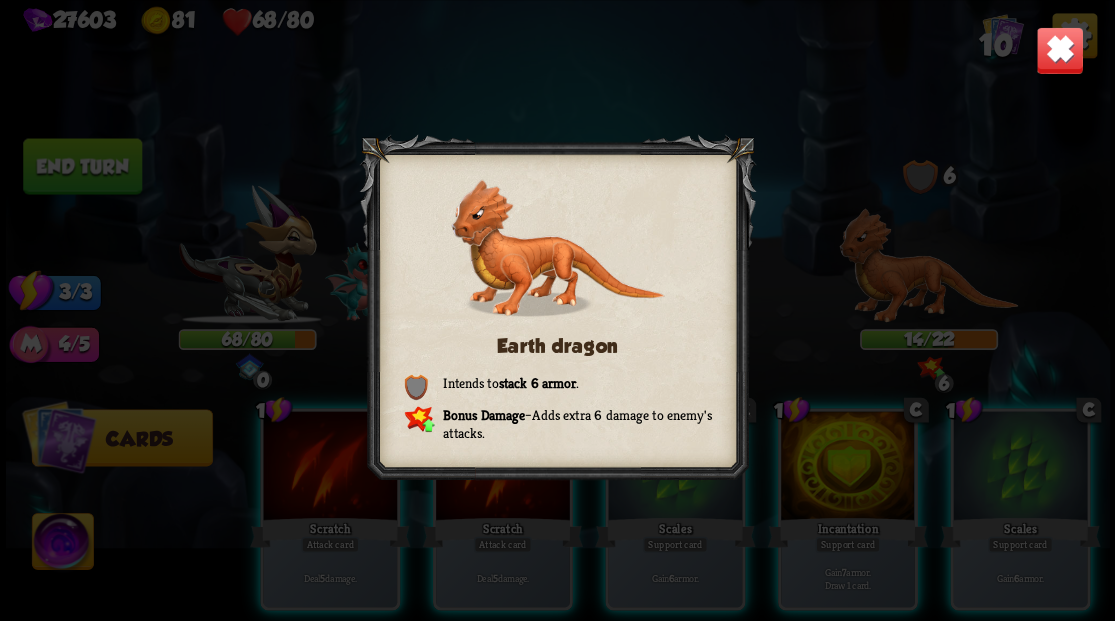 click at bounding box center (1059, 50) 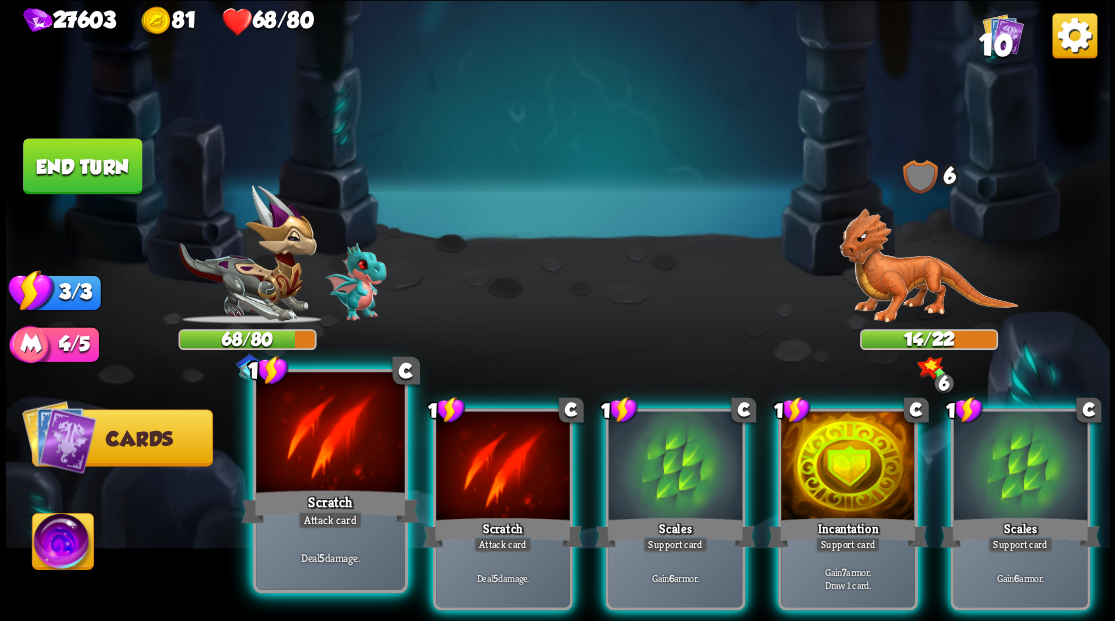click at bounding box center [330, 434] 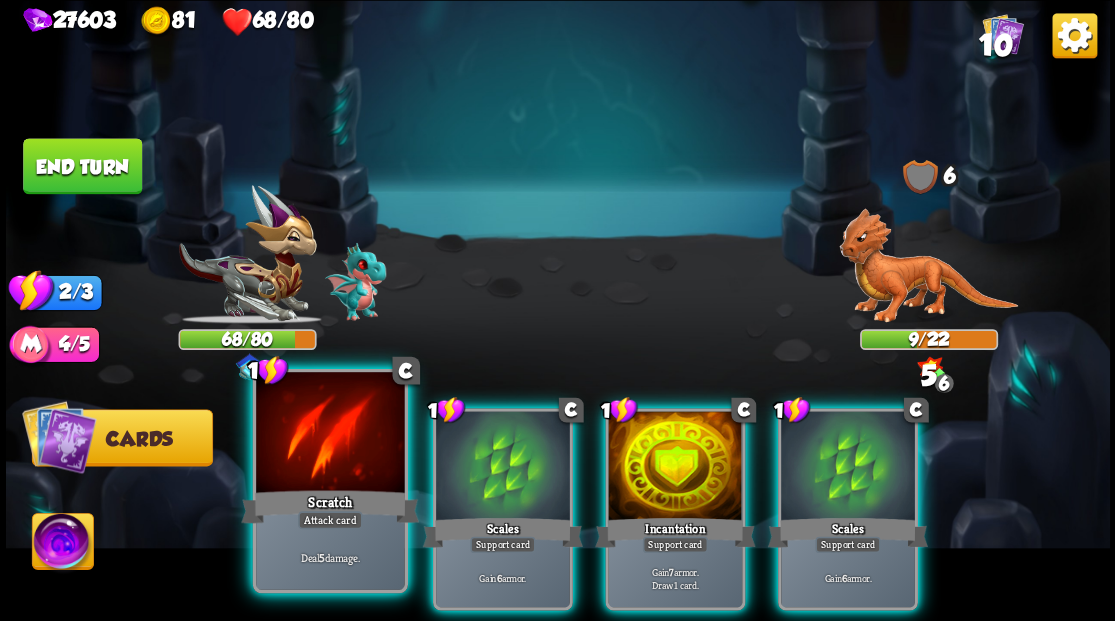 click at bounding box center (330, 434) 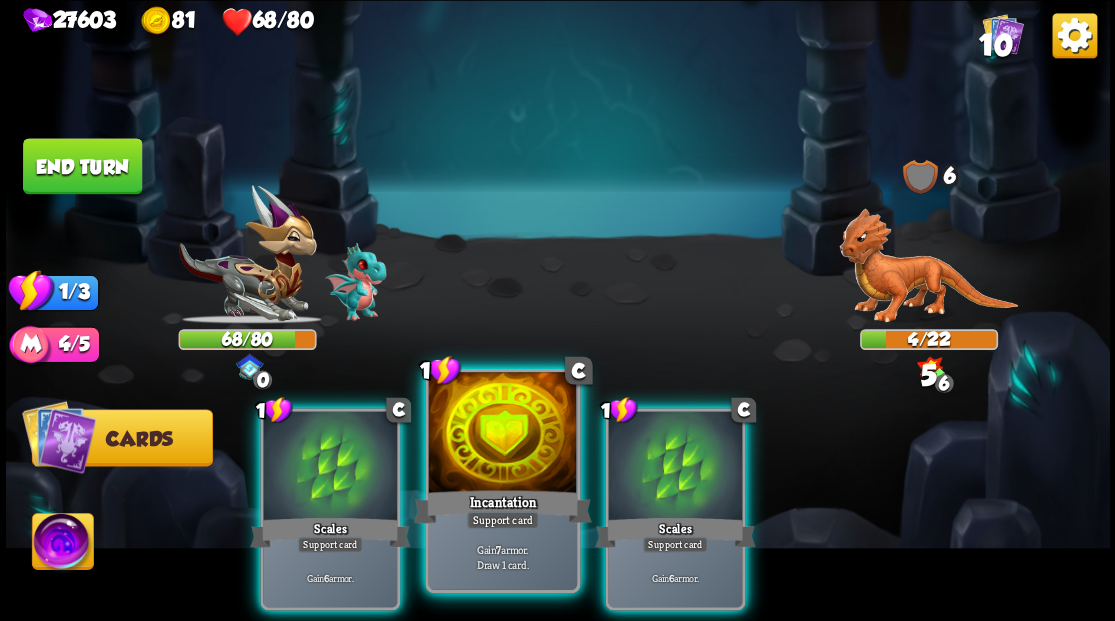click at bounding box center (502, 434) 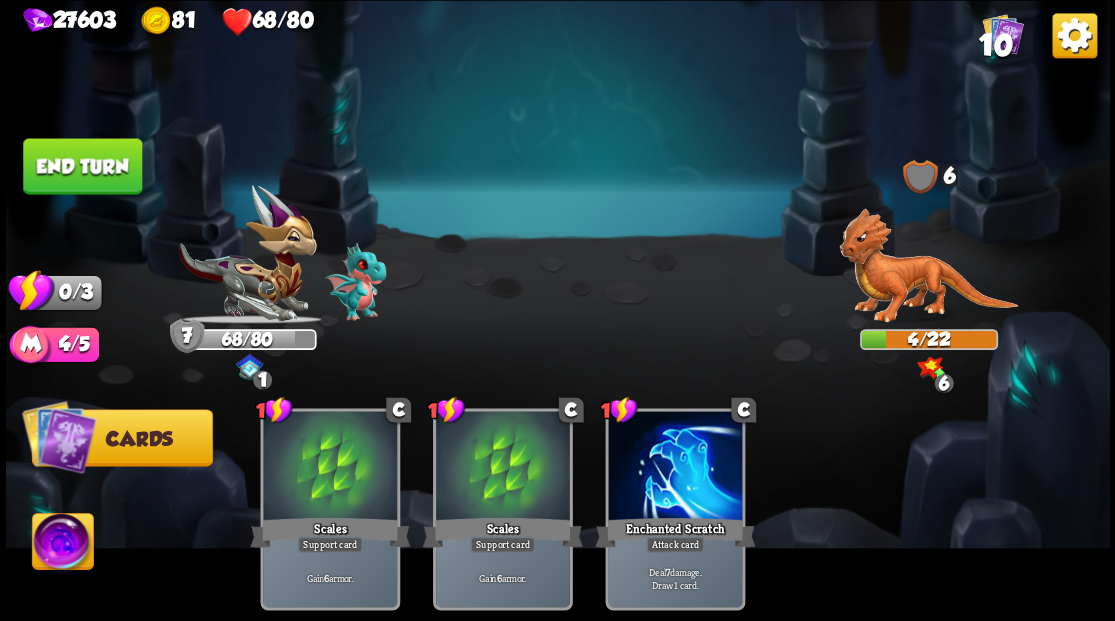 click on "End turn" at bounding box center (82, 166) 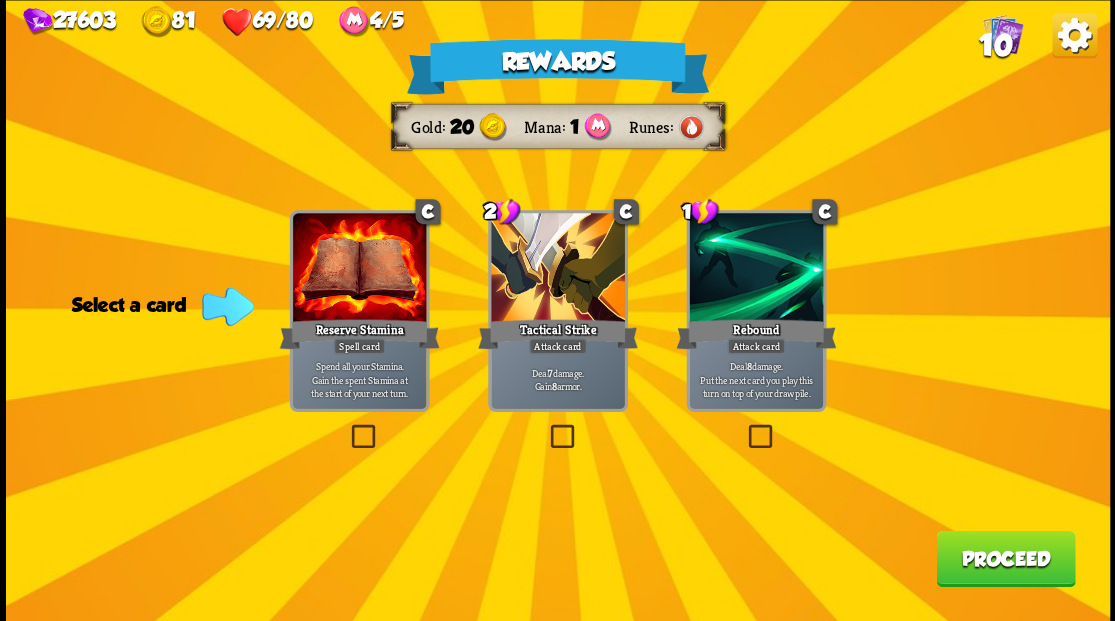 click at bounding box center (546, 427) 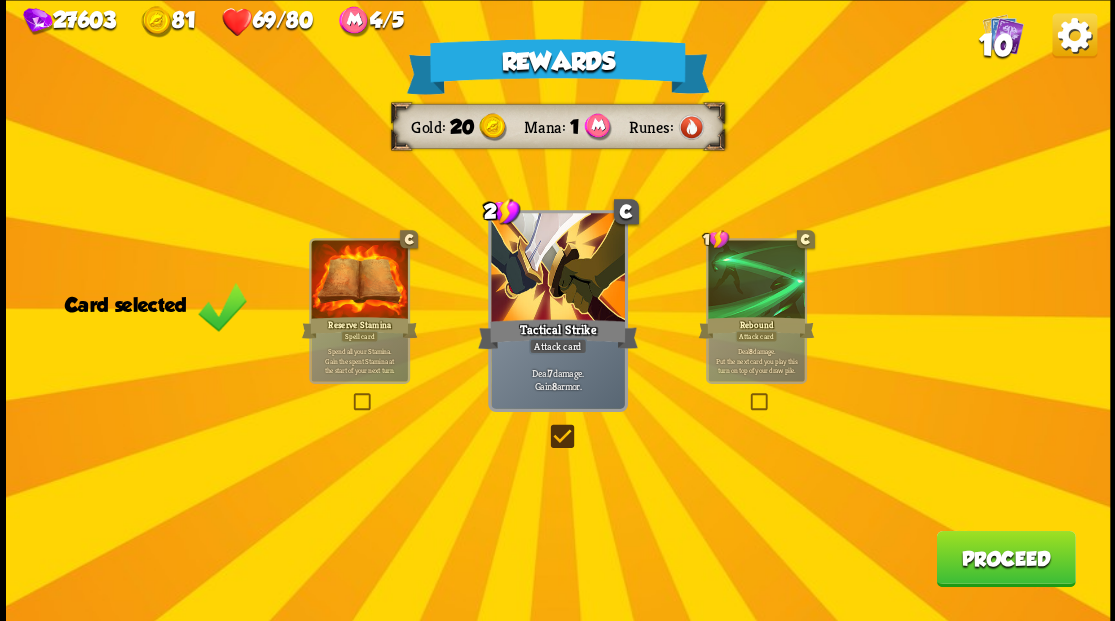 click on "Proceed" at bounding box center (1005, 558) 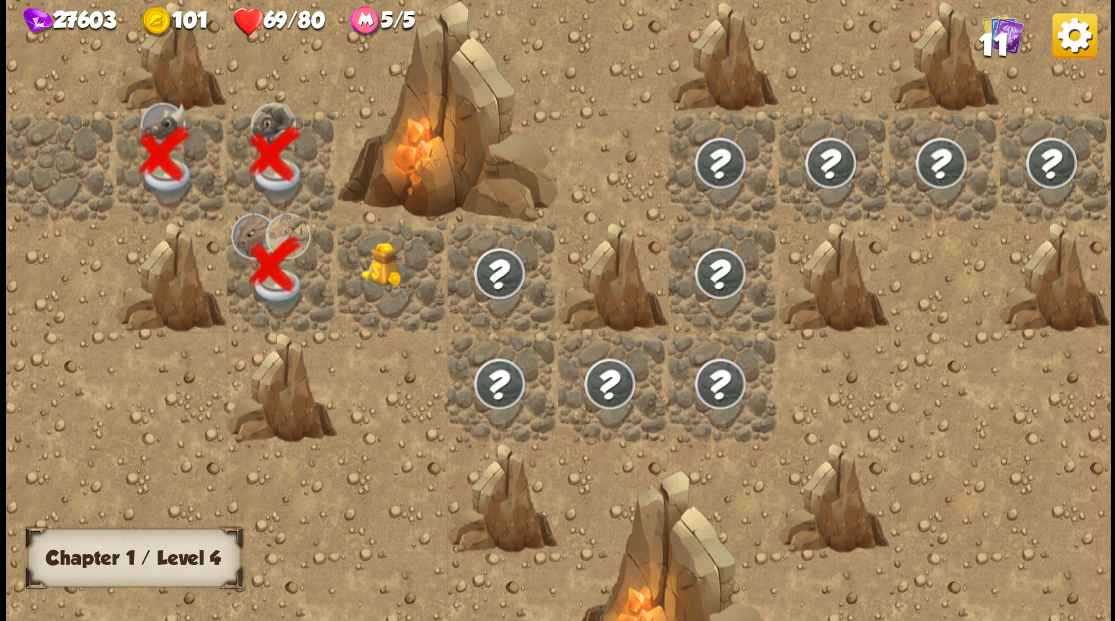click at bounding box center (388, 264) 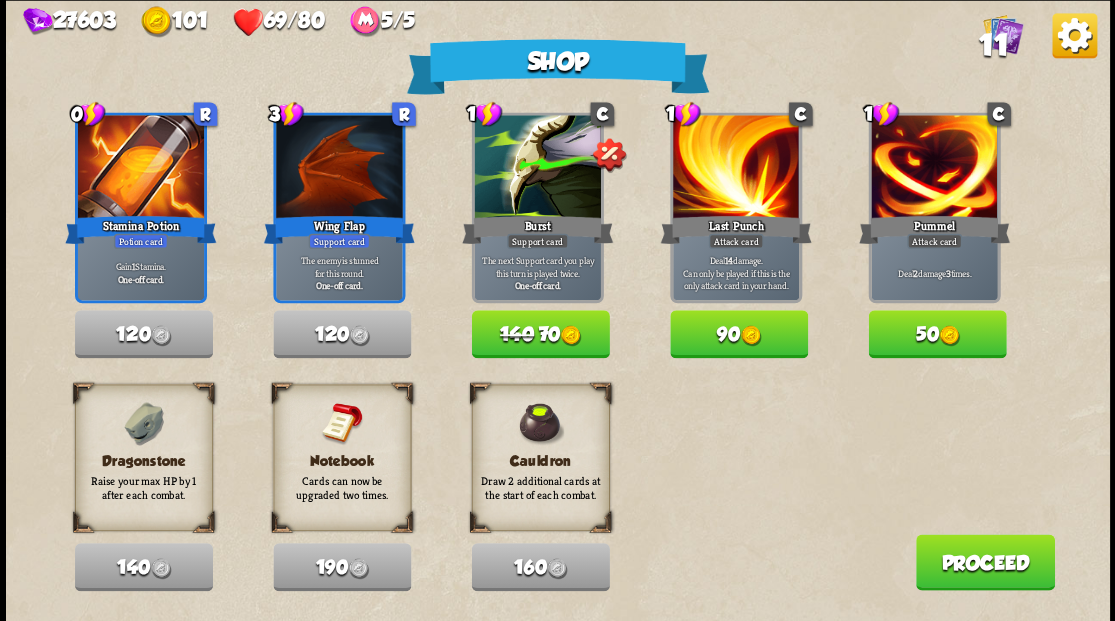click on "Proceed" at bounding box center (984, 562) 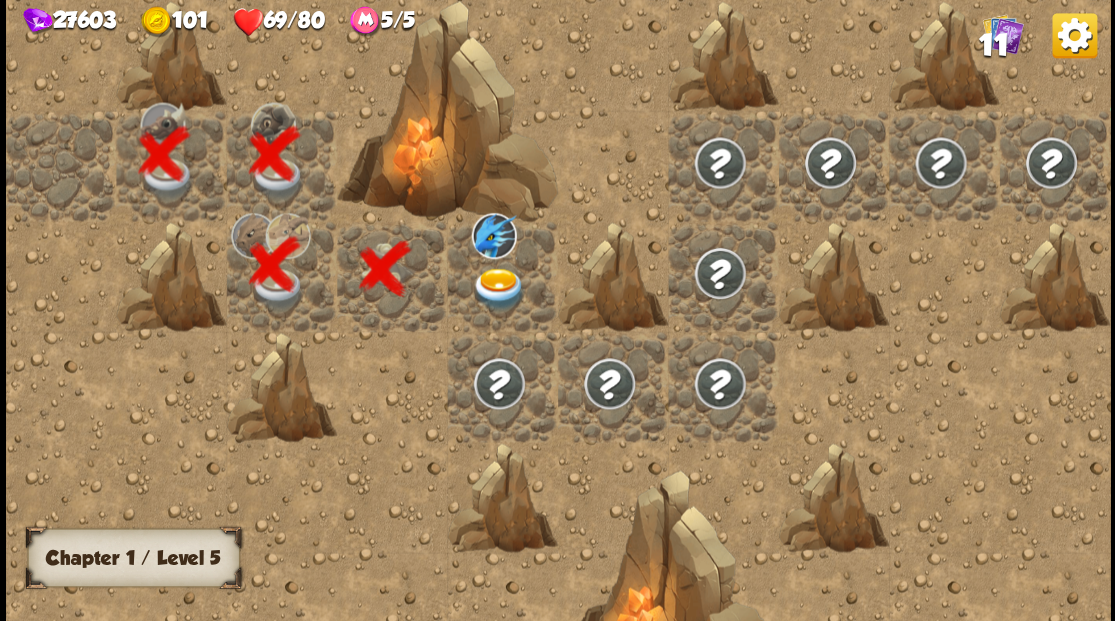 click at bounding box center (498, 288) 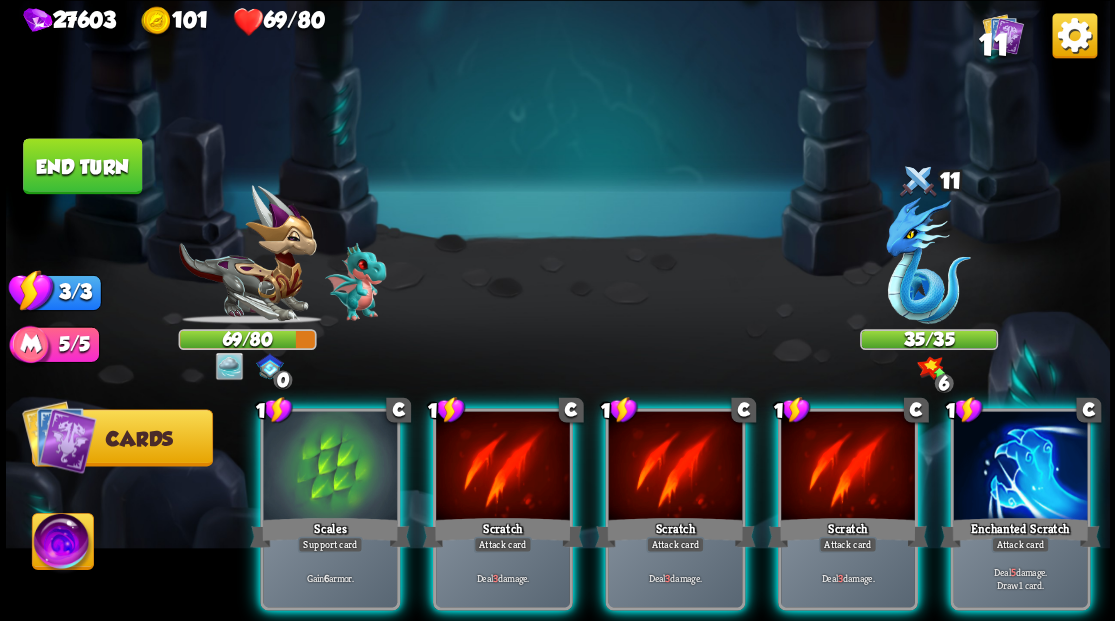 click at bounding box center [928, 263] 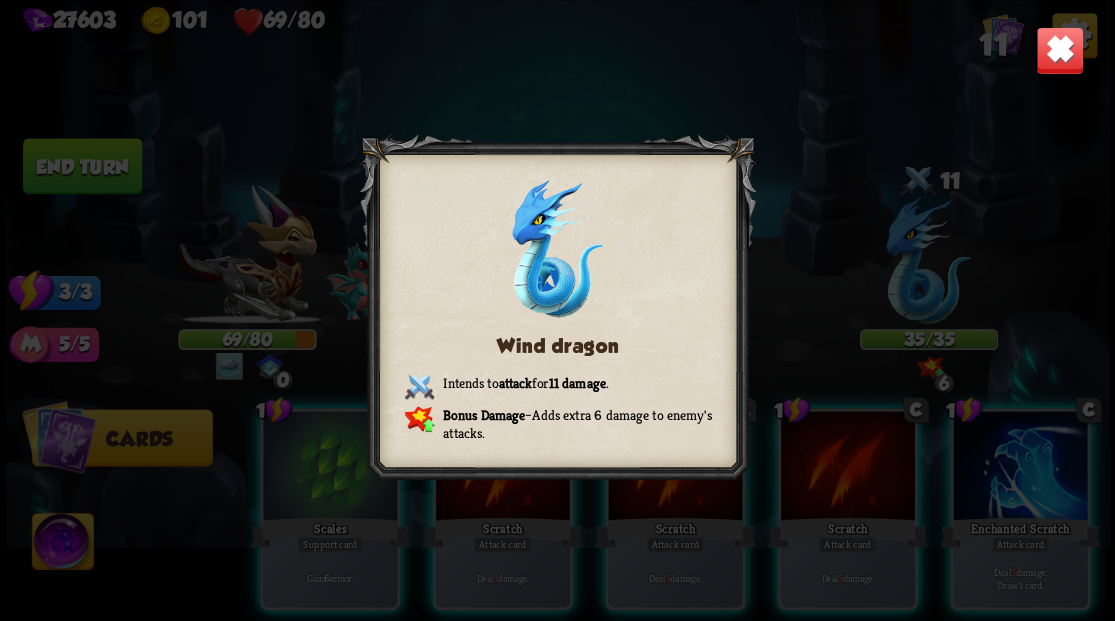 click on "Wind dragon
Intends to  attack  for  11 damage .
Bonus Damage  –
Adds extra 6 damage to enemy's attacks." at bounding box center (558, 310) 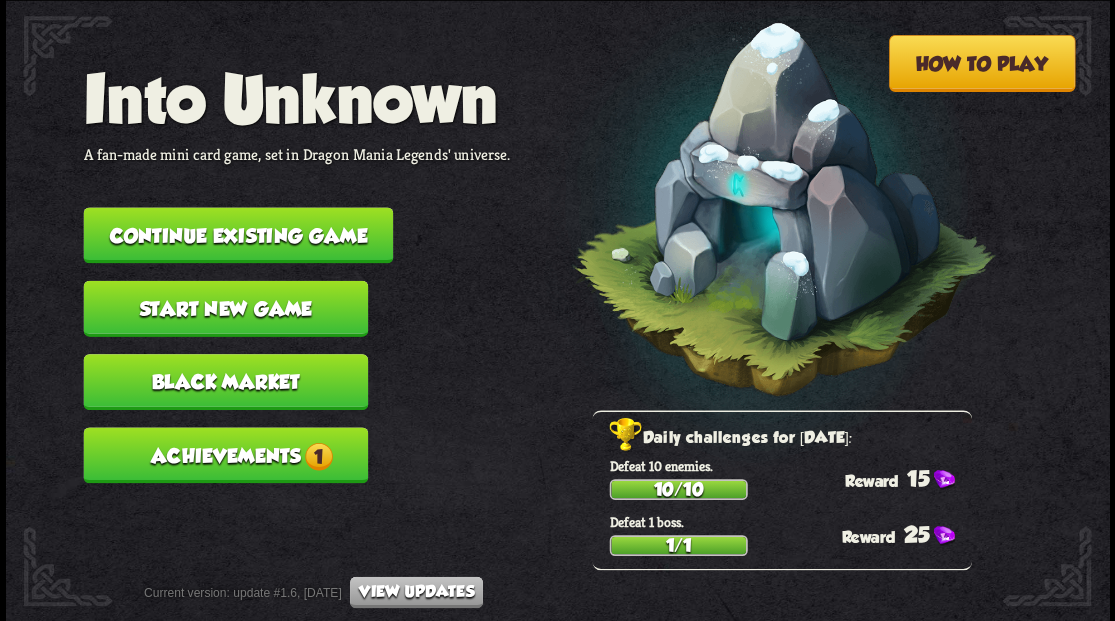 scroll, scrollTop: 0, scrollLeft: 0, axis: both 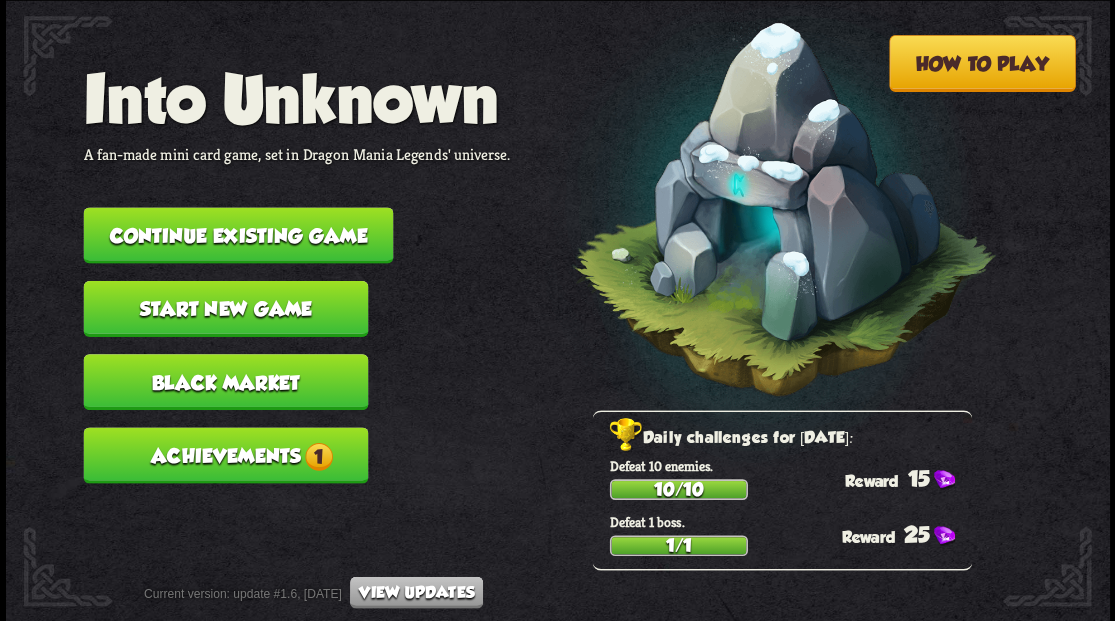 click on "Continue existing game" at bounding box center (238, 235) 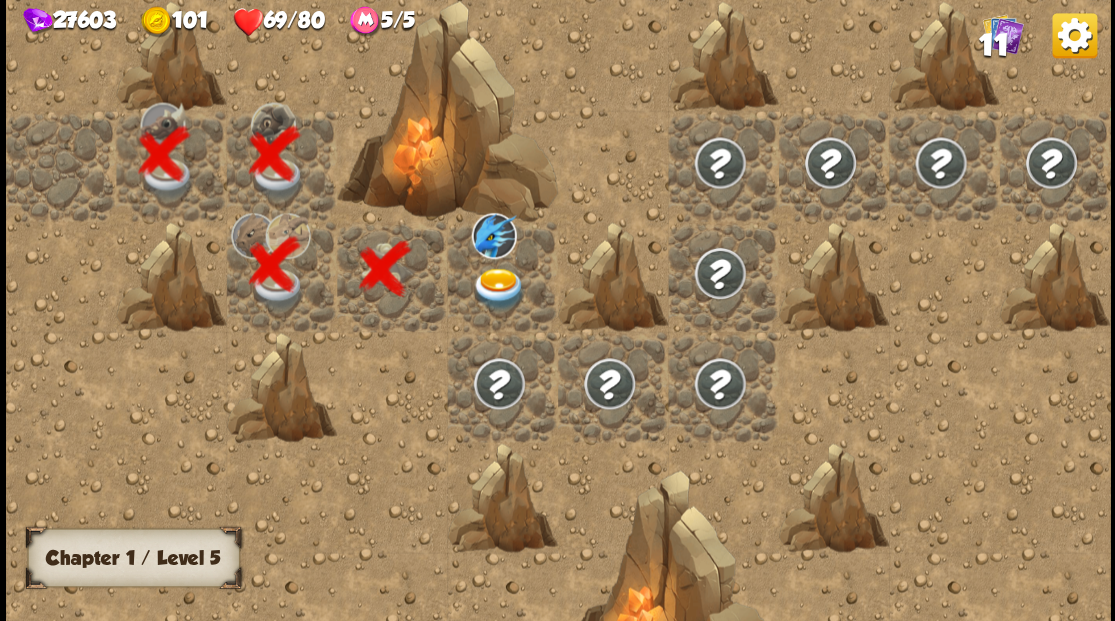 click at bounding box center (498, 288) 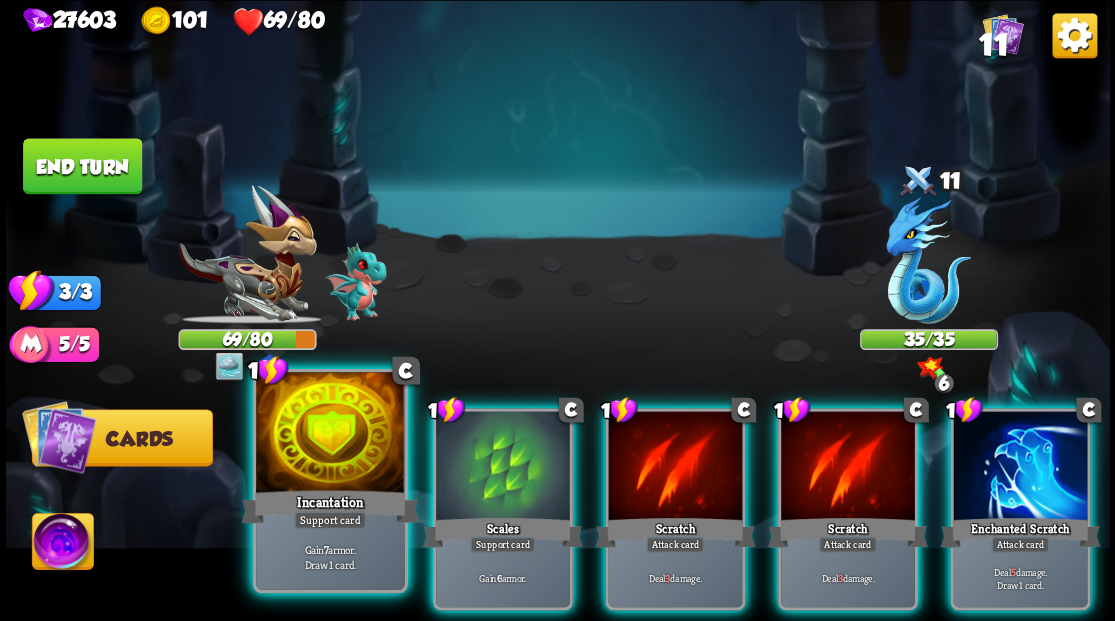 click at bounding box center (330, 434) 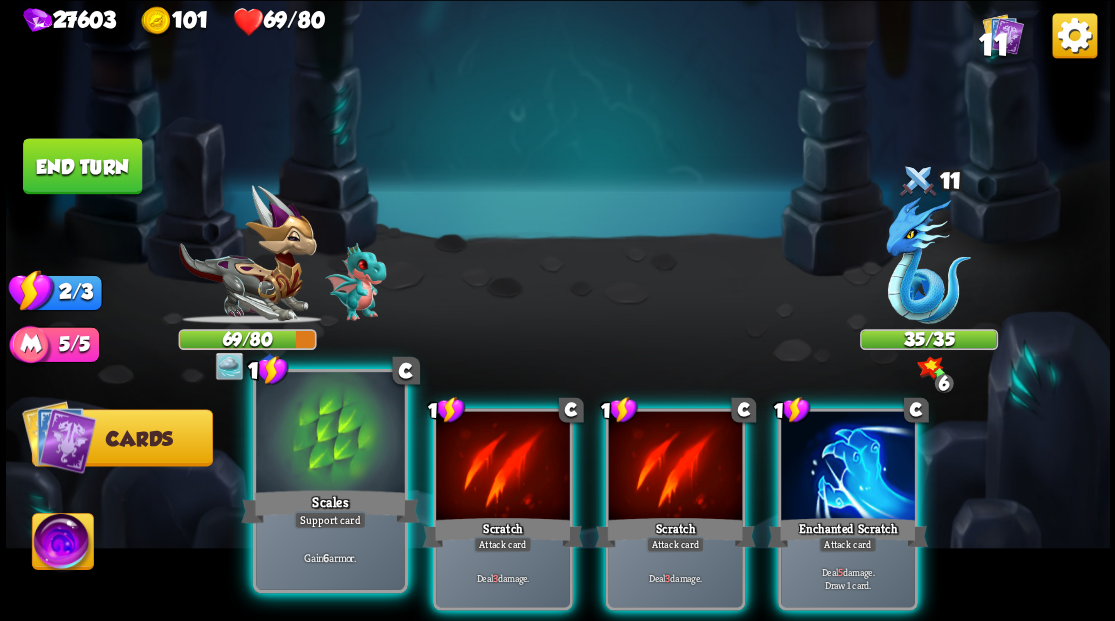 click at bounding box center [330, 434] 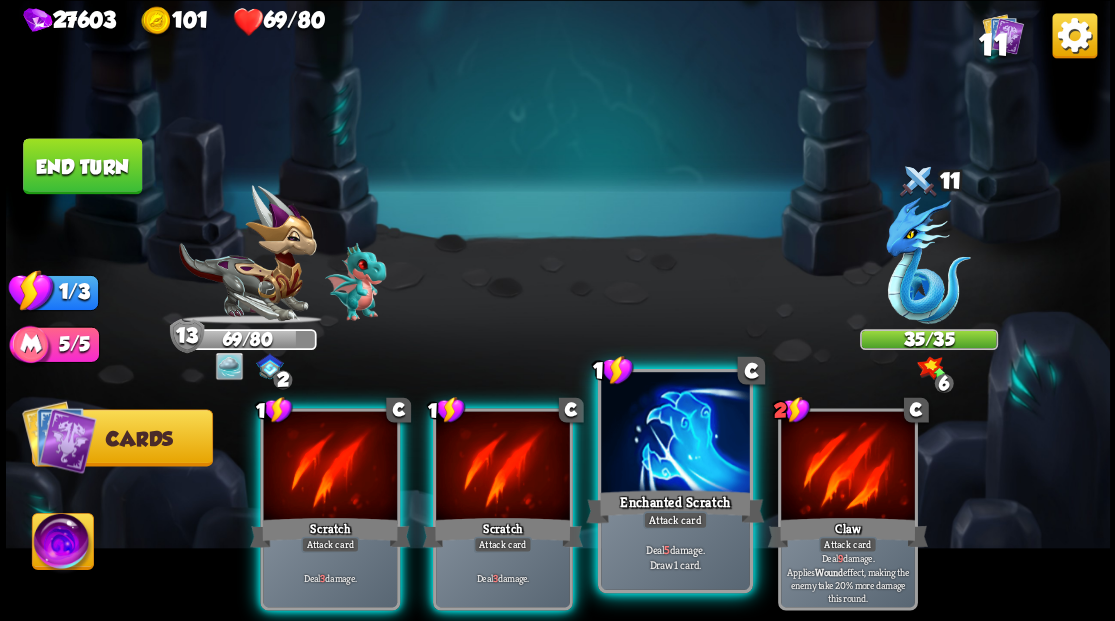 click at bounding box center [675, 434] 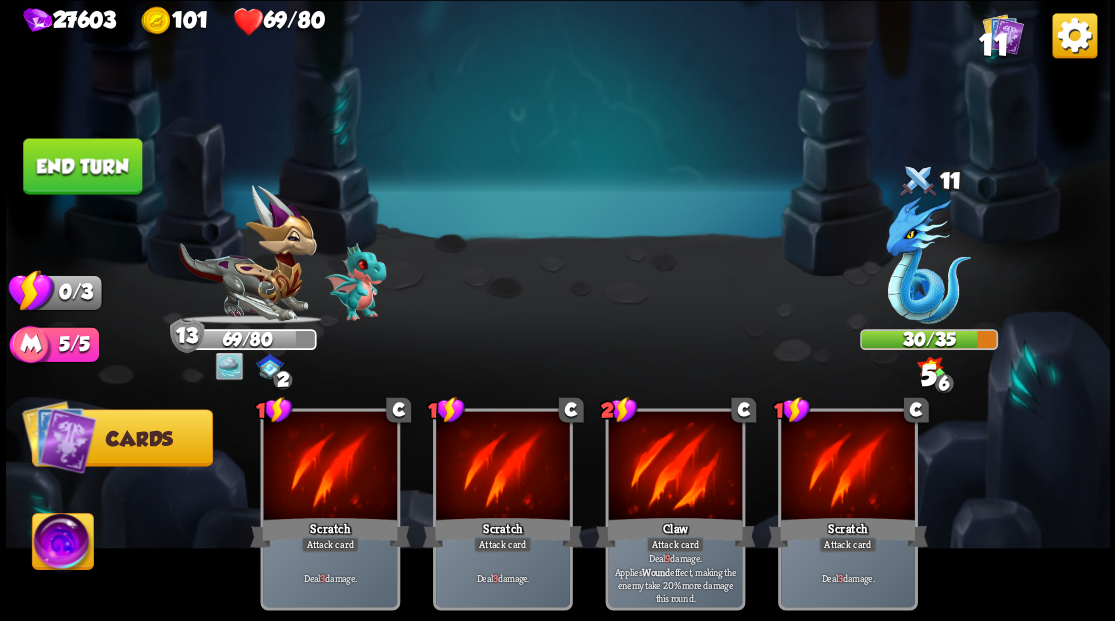 click on "End turn" at bounding box center [82, 166] 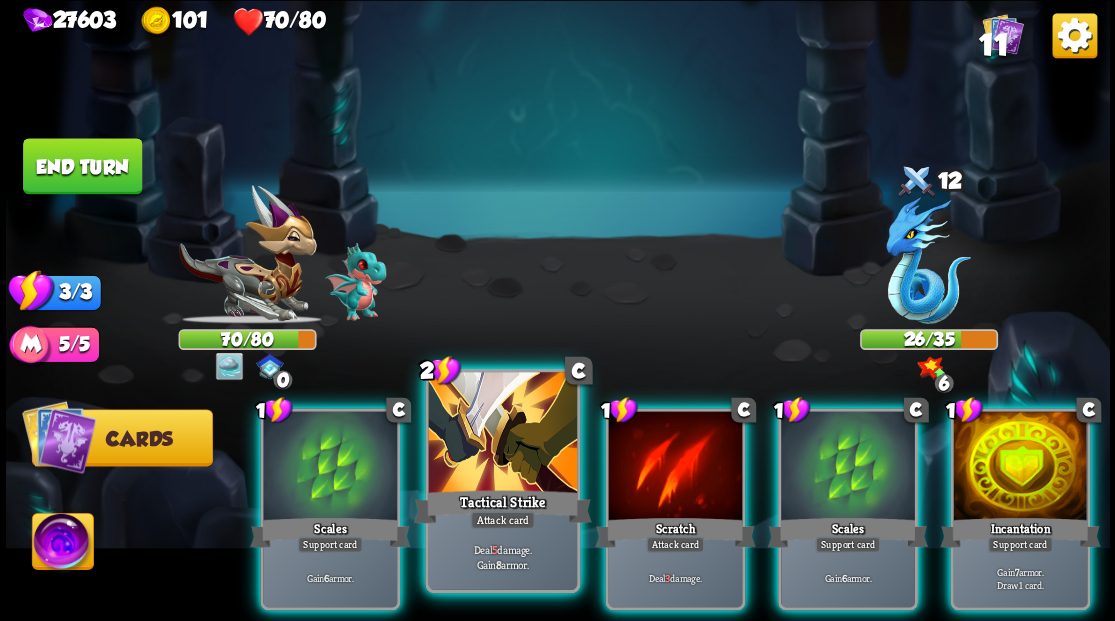 click at bounding box center (502, 434) 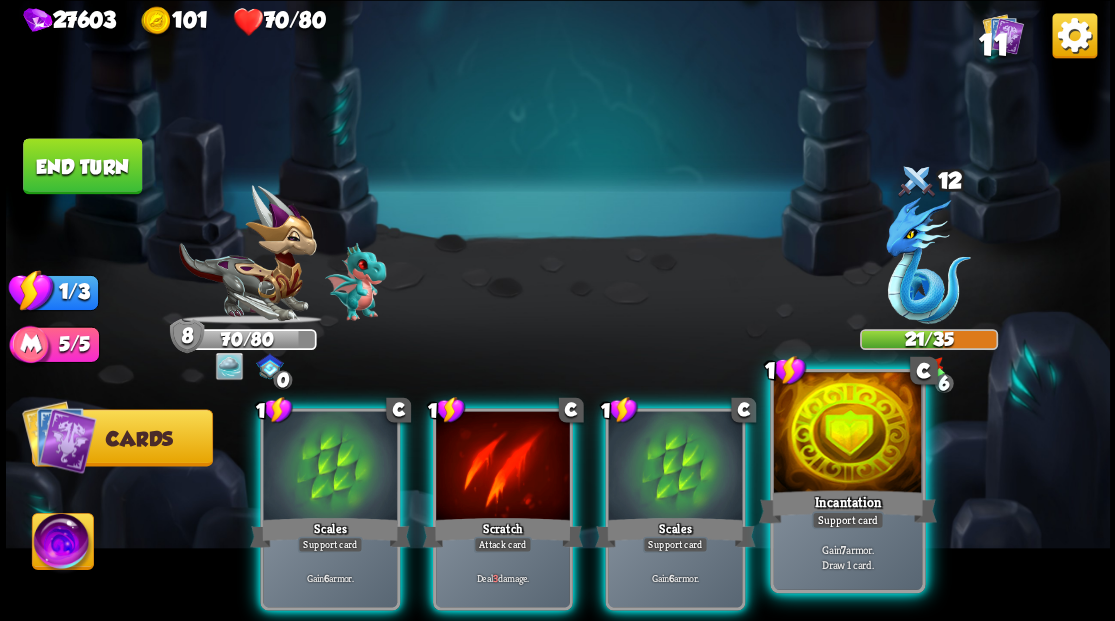 click at bounding box center (847, 434) 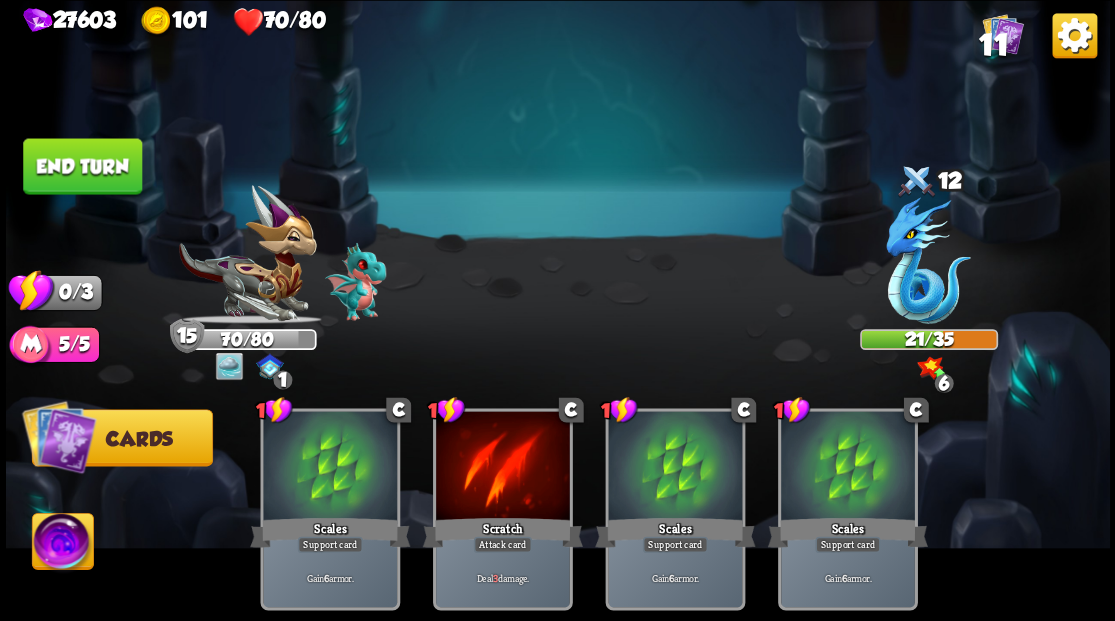 click on "End turn" at bounding box center (82, 166) 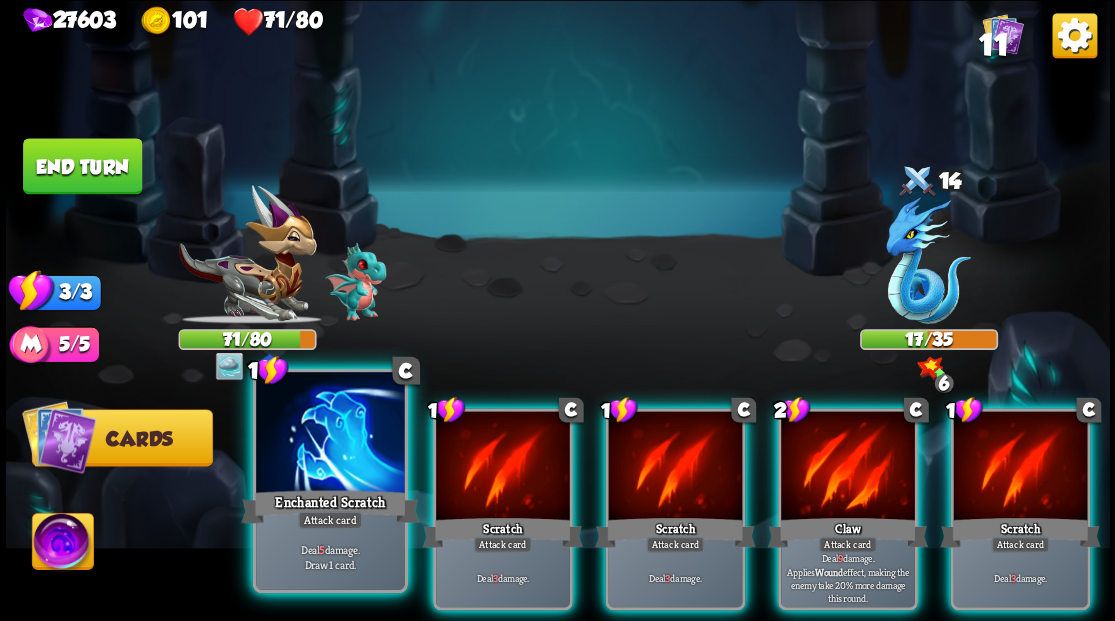 click at bounding box center [330, 434] 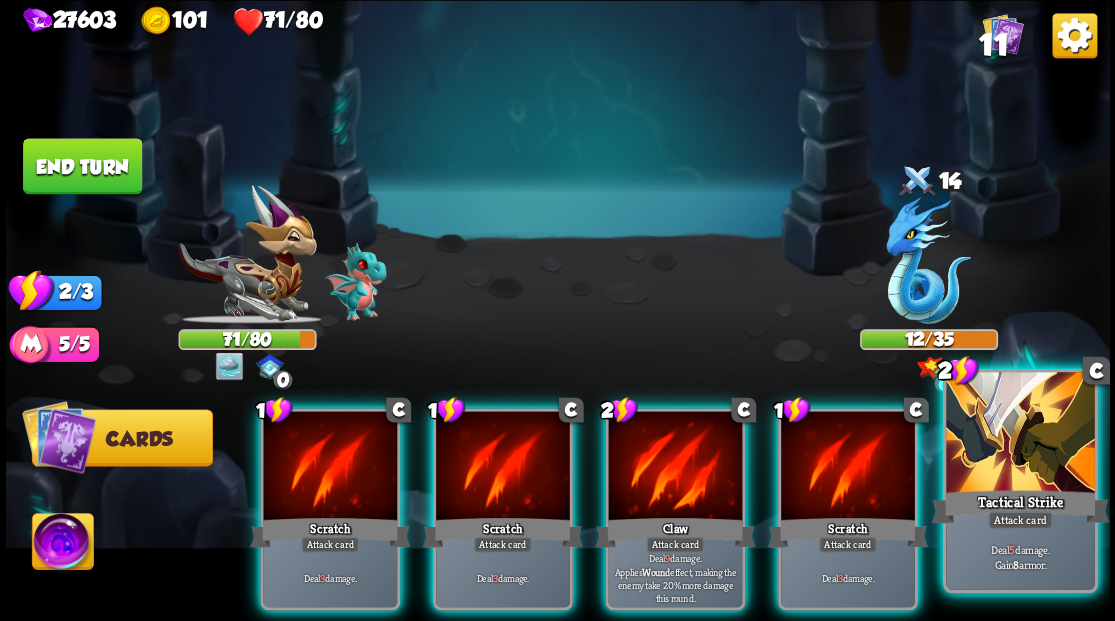click on "Tactical Strike" at bounding box center (1020, 506) 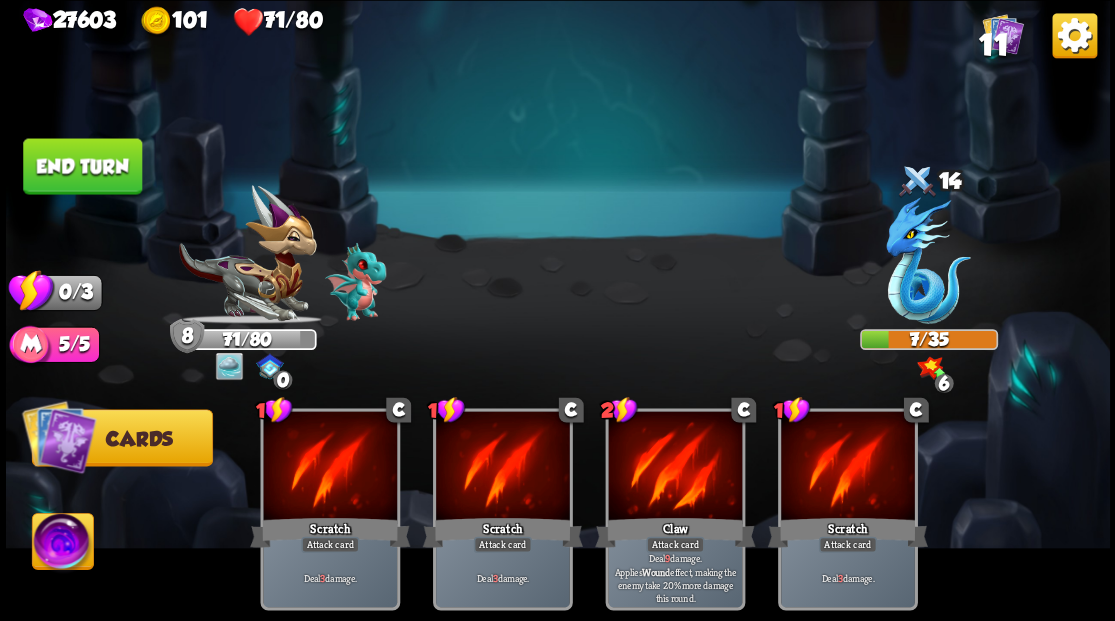 click on "End turn" at bounding box center [82, 166] 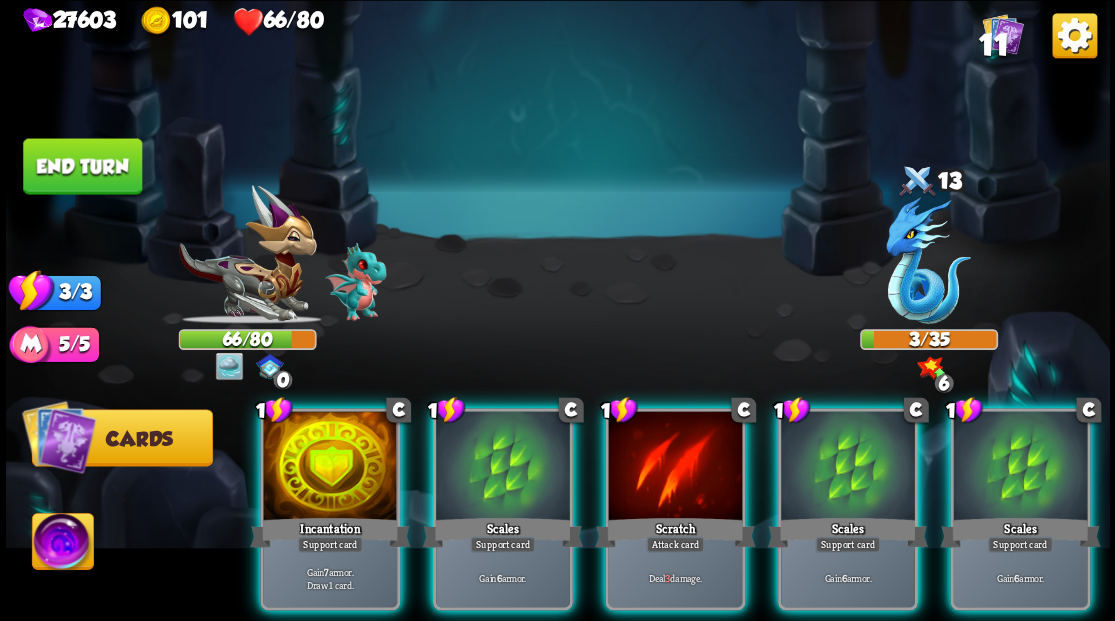 drag, startPoint x: 680, startPoint y: 446, endPoint x: 665, endPoint y: 342, distance: 105.076164 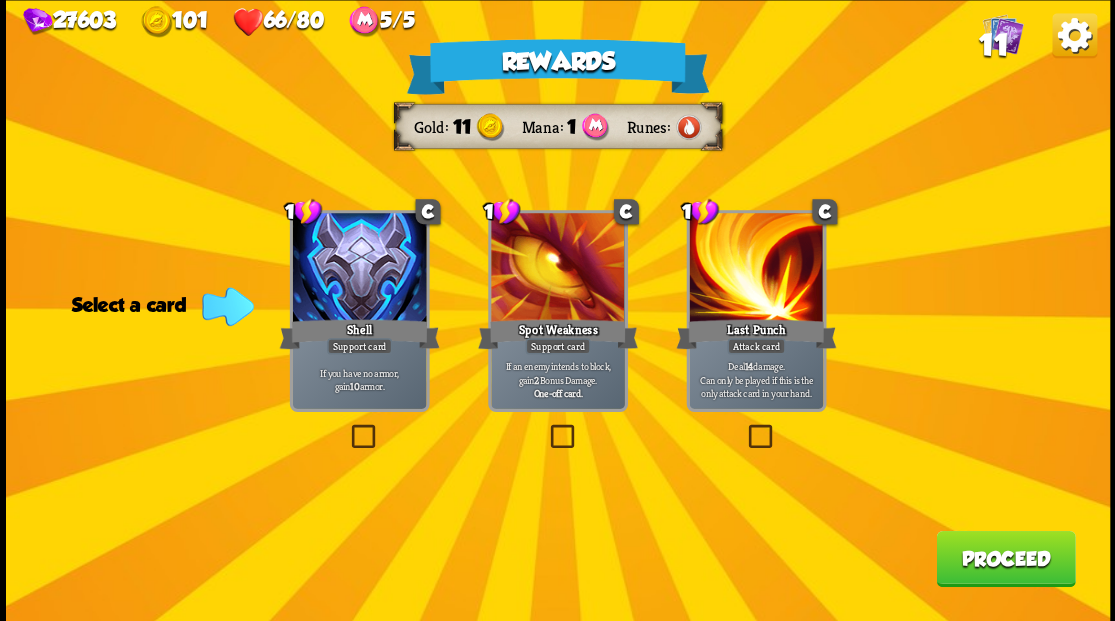 click at bounding box center (347, 427) 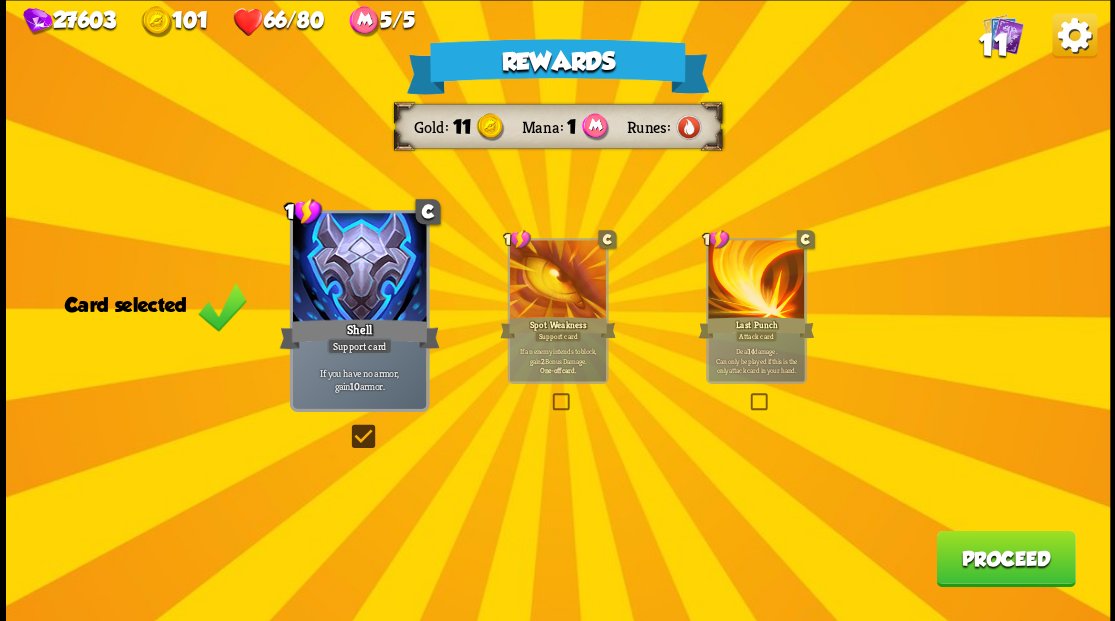click on "Proceed" at bounding box center [1005, 558] 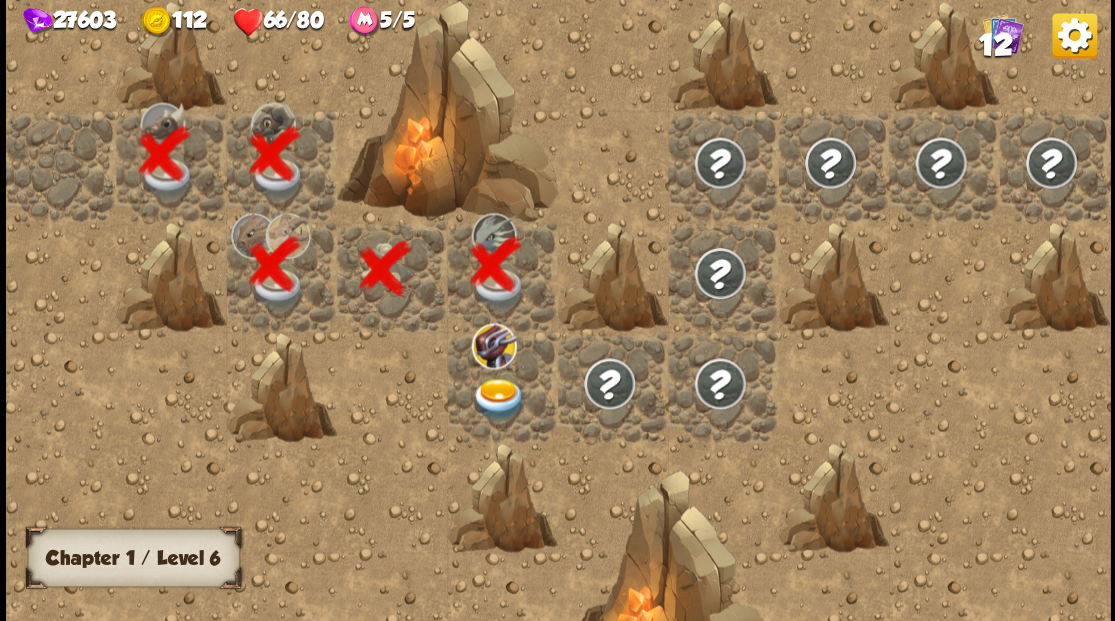 click at bounding box center [498, 399] 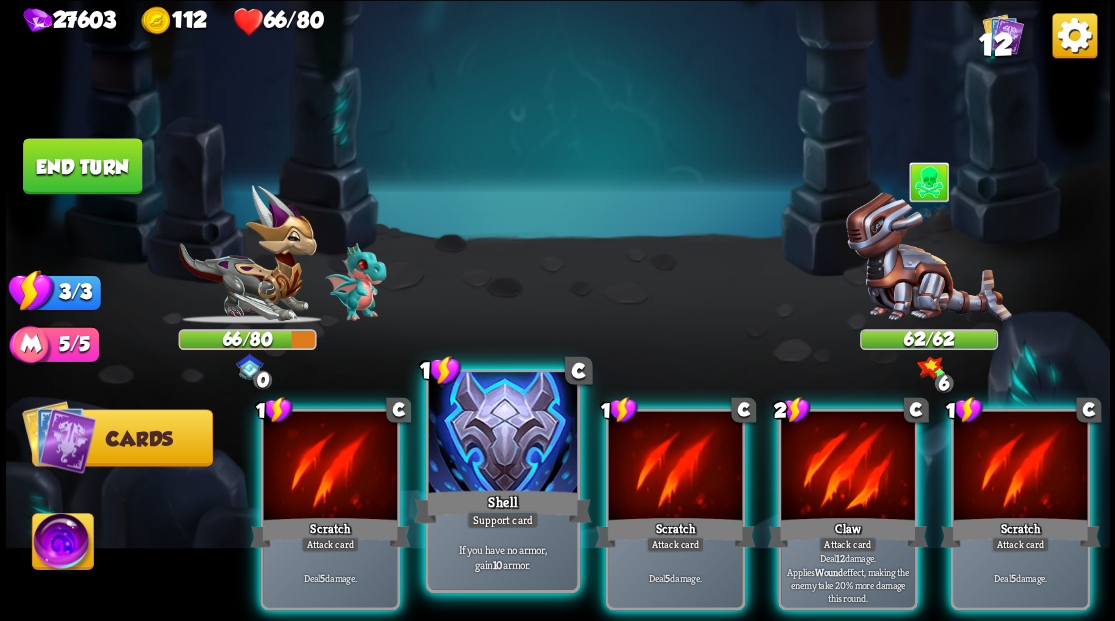 click at bounding box center [502, 434] 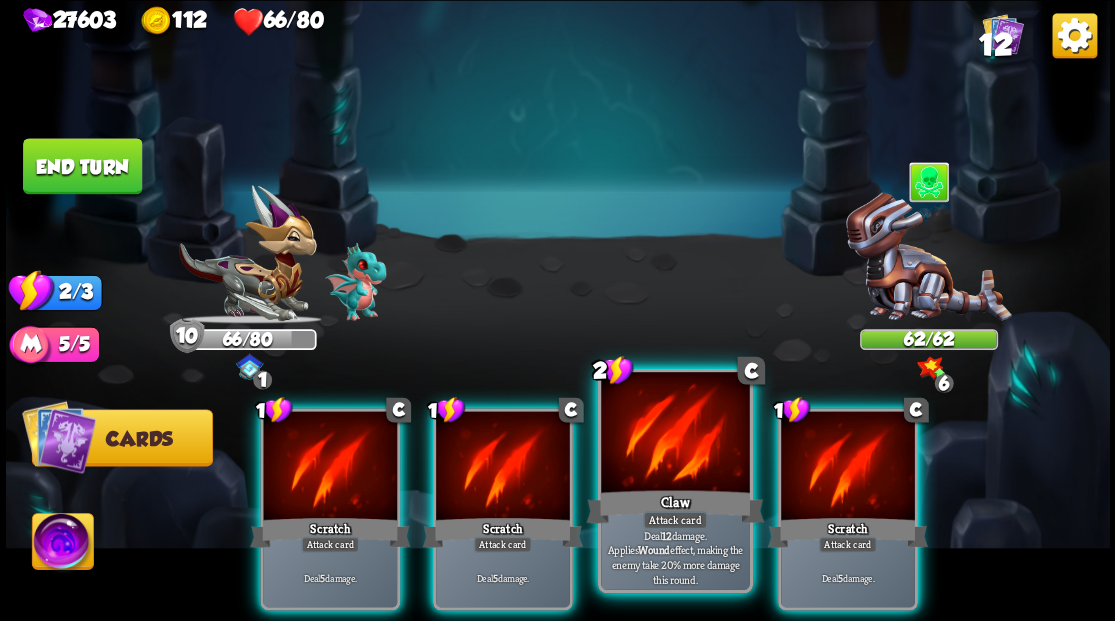click at bounding box center (675, 434) 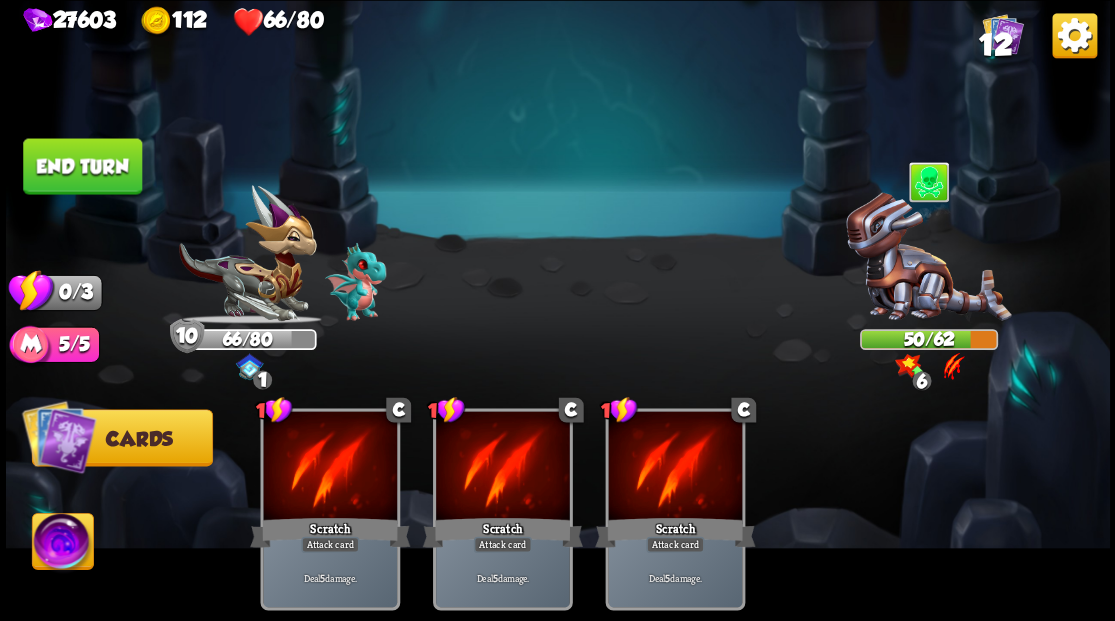 click on "End turn" at bounding box center [82, 166] 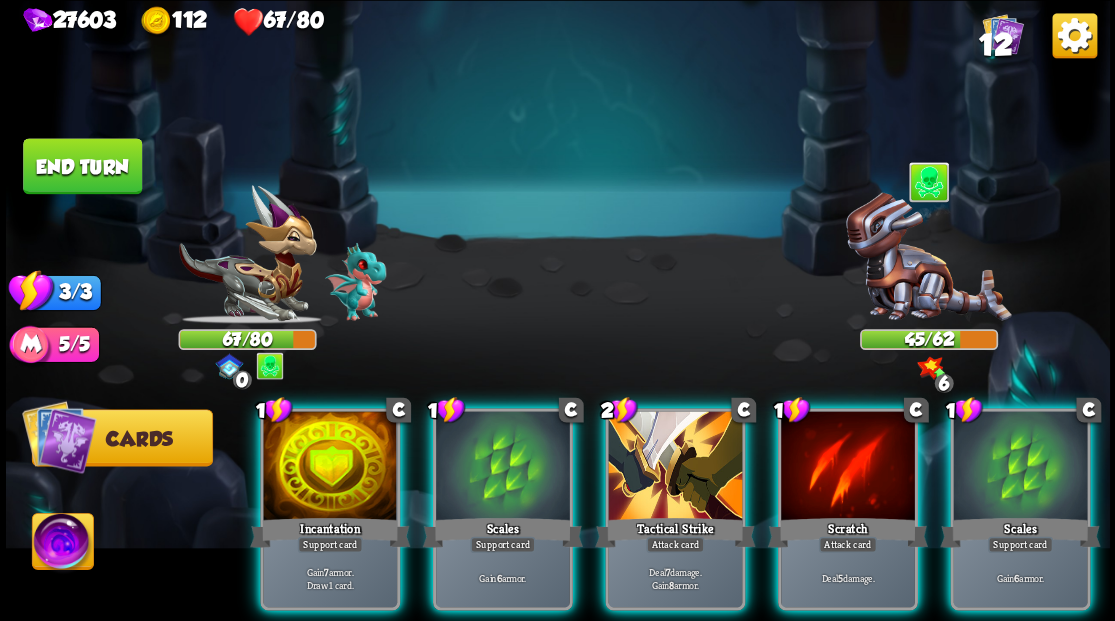 click at bounding box center [928, 263] 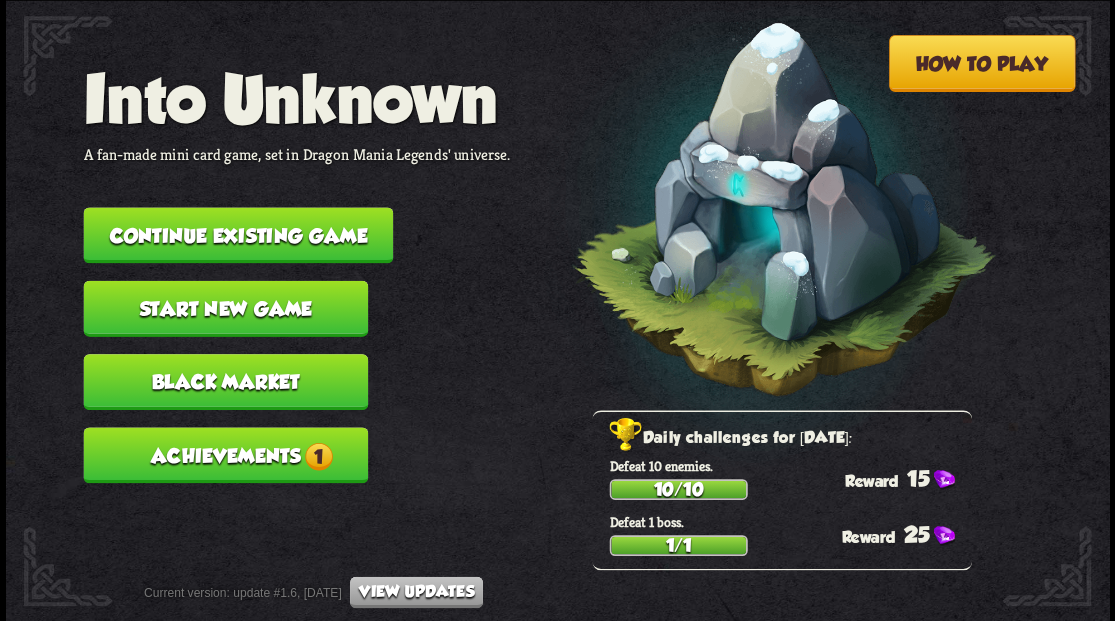 scroll, scrollTop: 0, scrollLeft: 0, axis: both 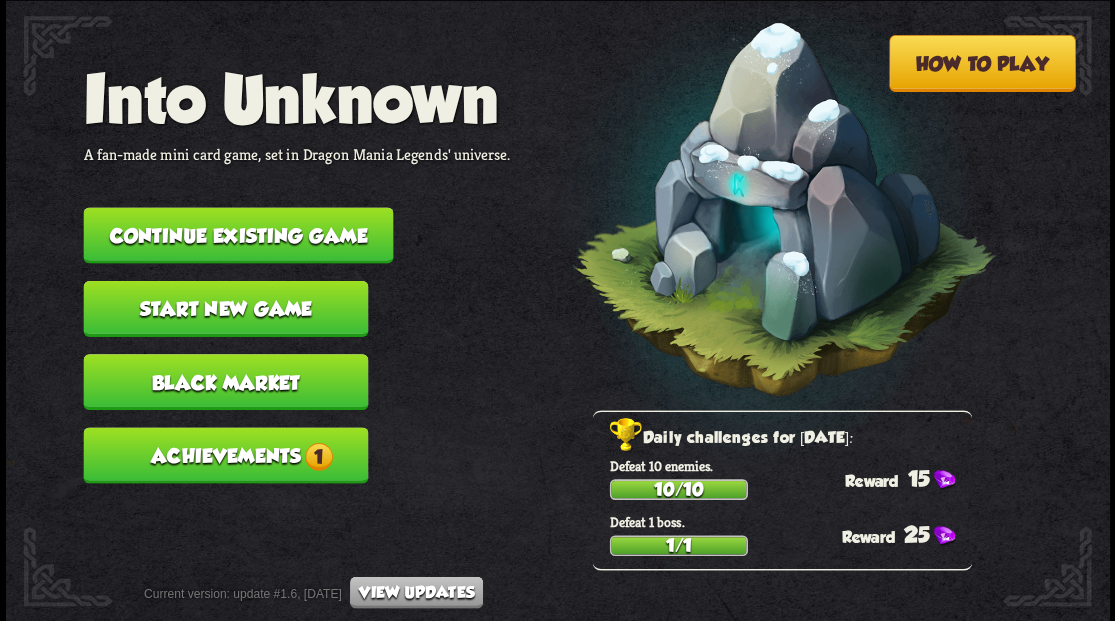 click on "Continue existing game" at bounding box center [238, 235] 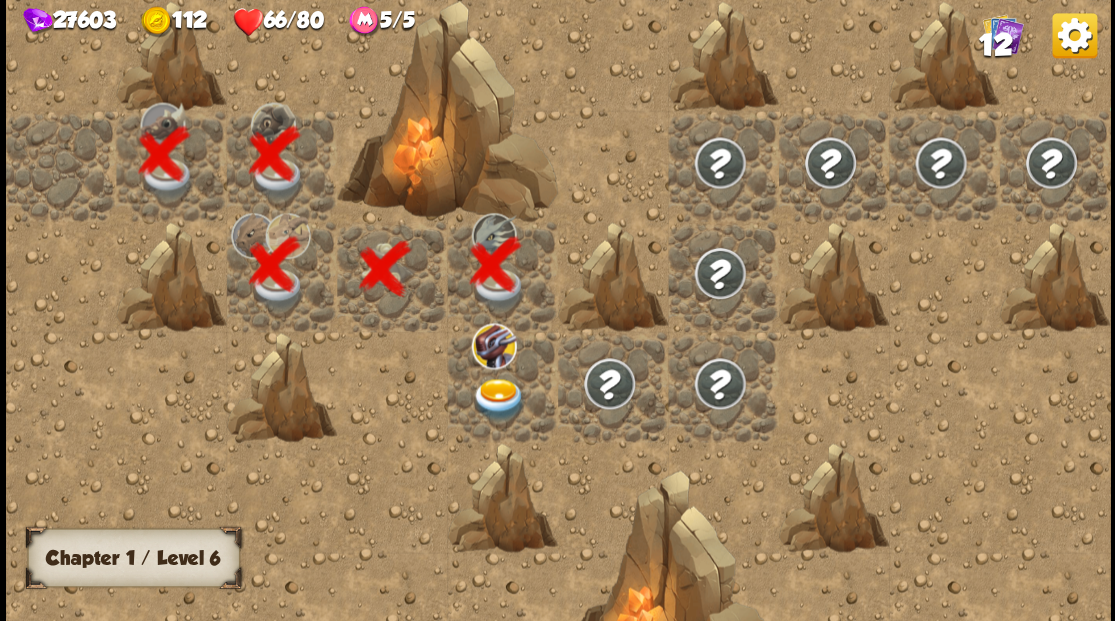 click at bounding box center [498, 399] 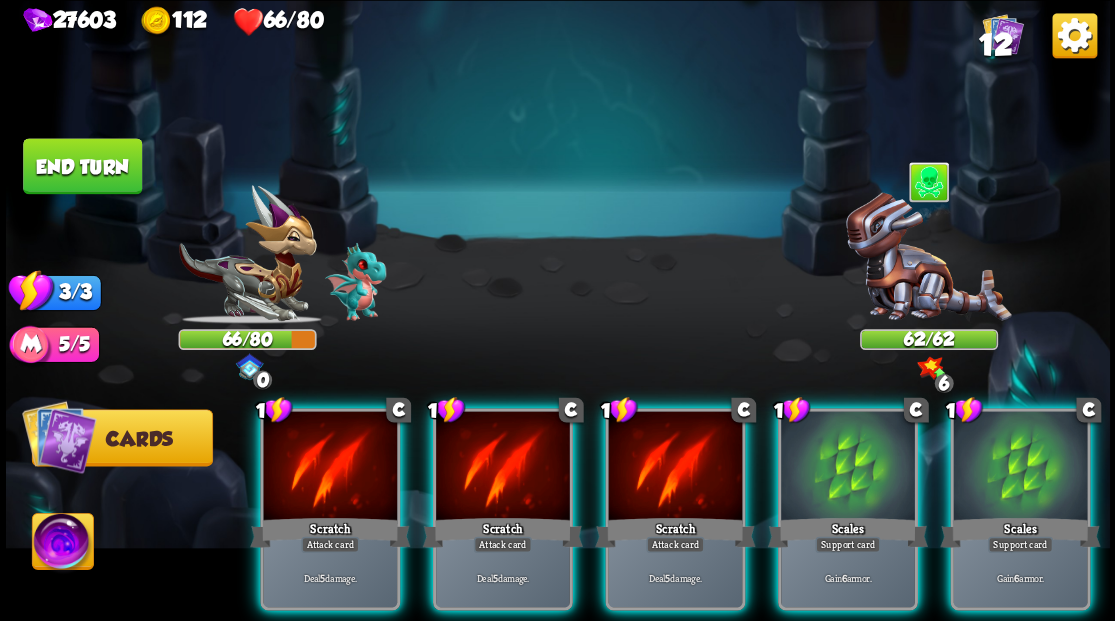 click at bounding box center [1020, 467] 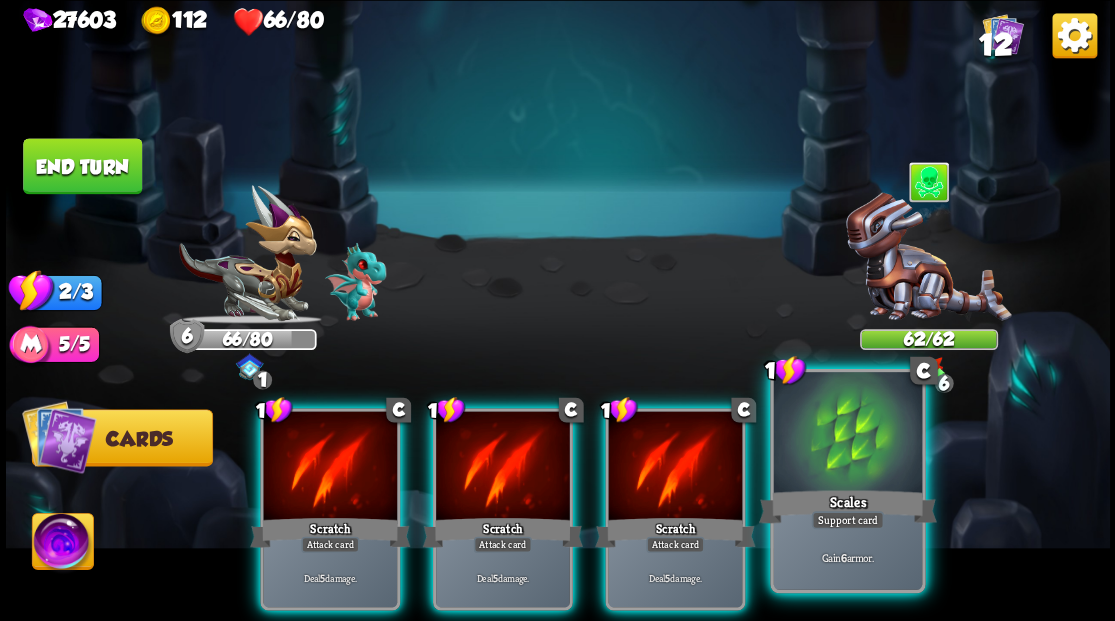click at bounding box center (847, 434) 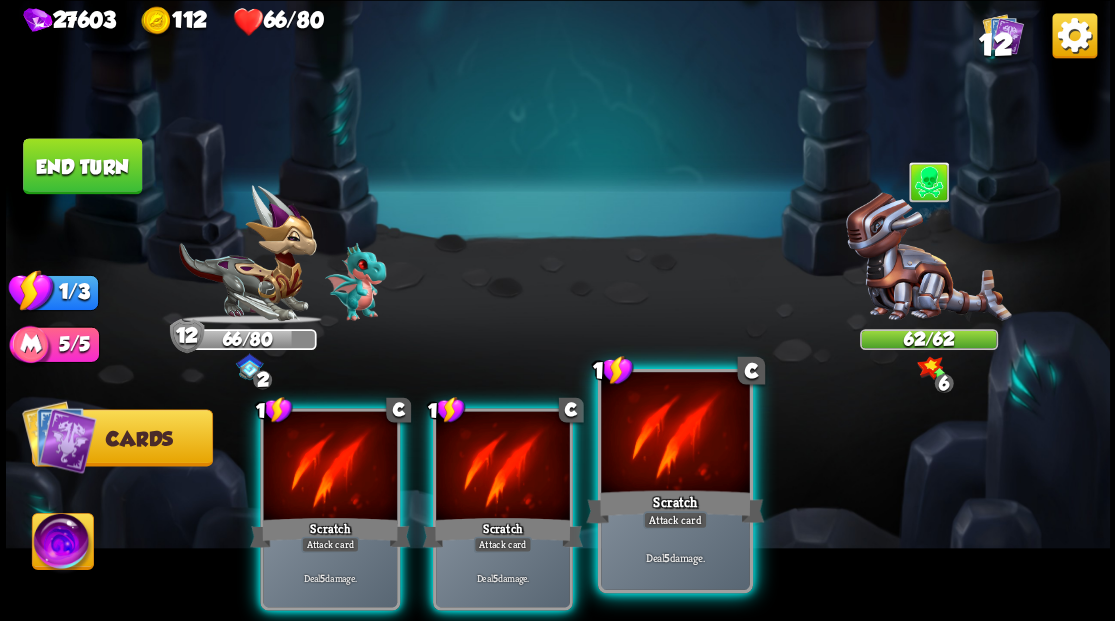 click at bounding box center [675, 434] 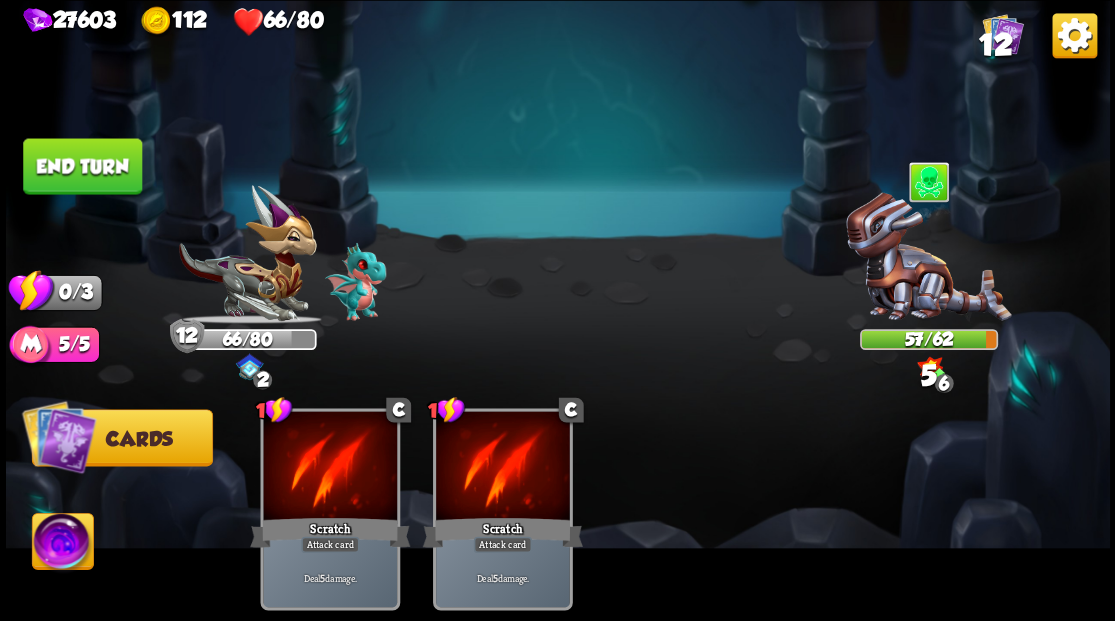 click on "End turn" at bounding box center (82, 166) 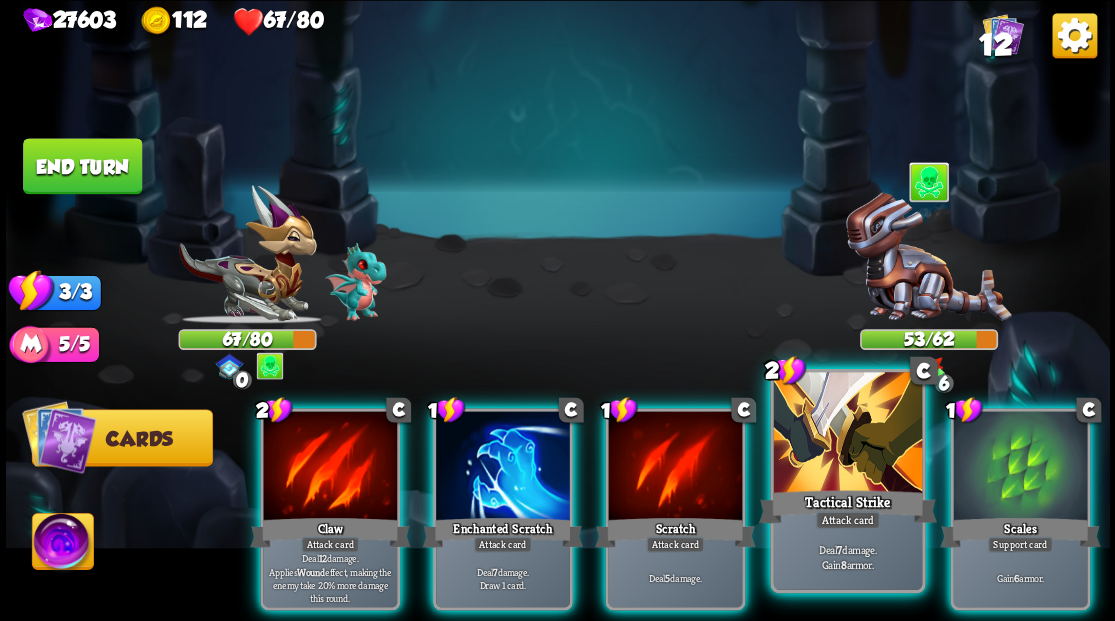 click at bounding box center (847, 434) 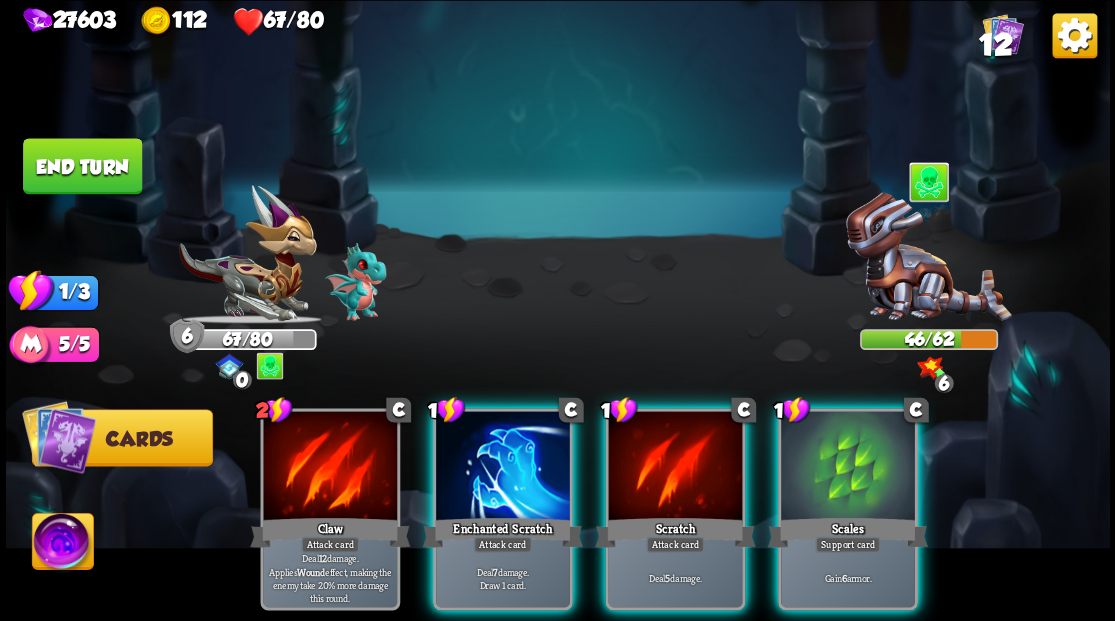 click at bounding box center (848, 467) 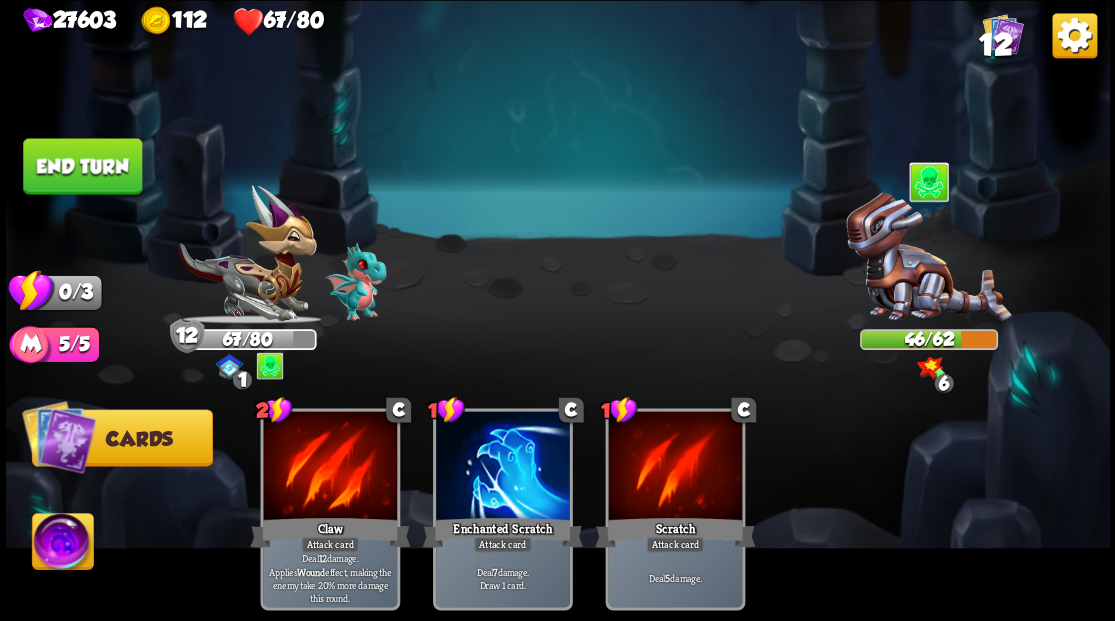 click on "End turn" at bounding box center (82, 166) 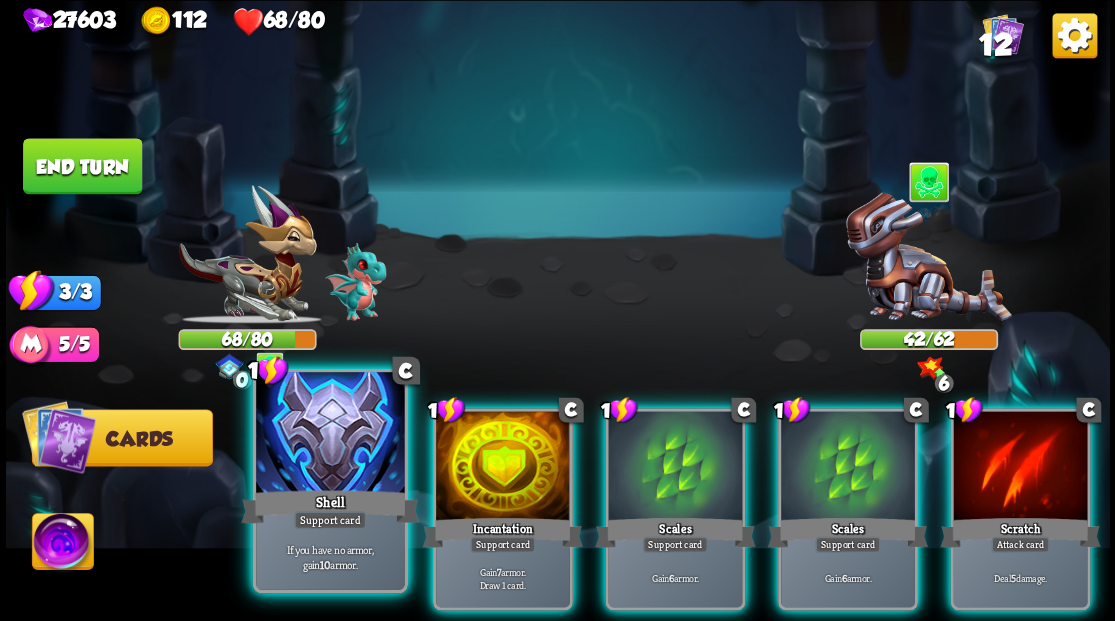 click at bounding box center (330, 434) 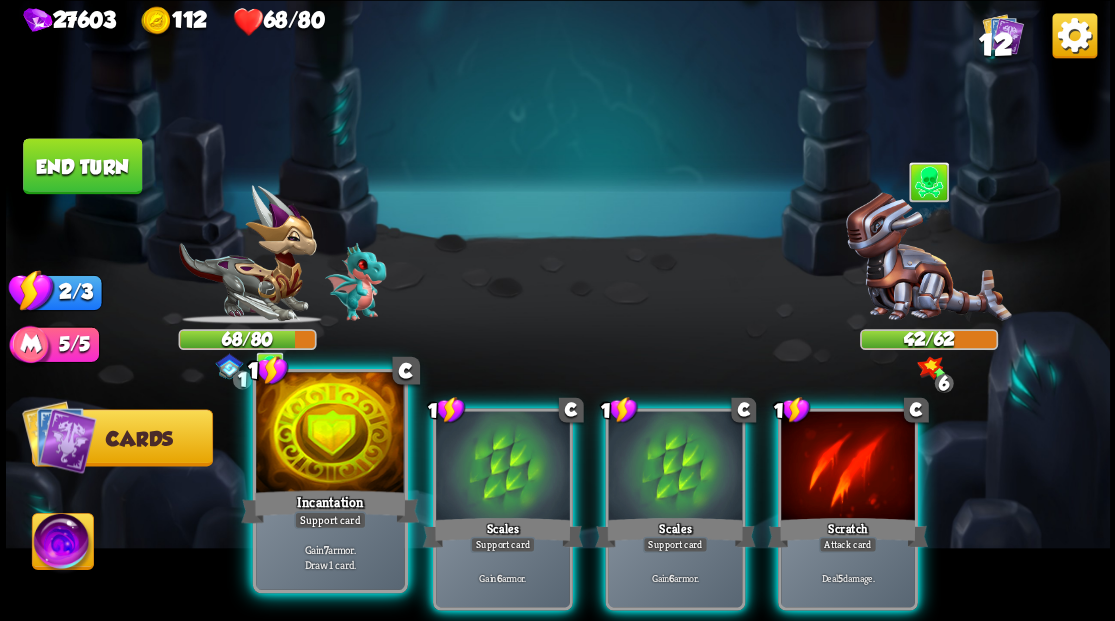 click at bounding box center (330, 434) 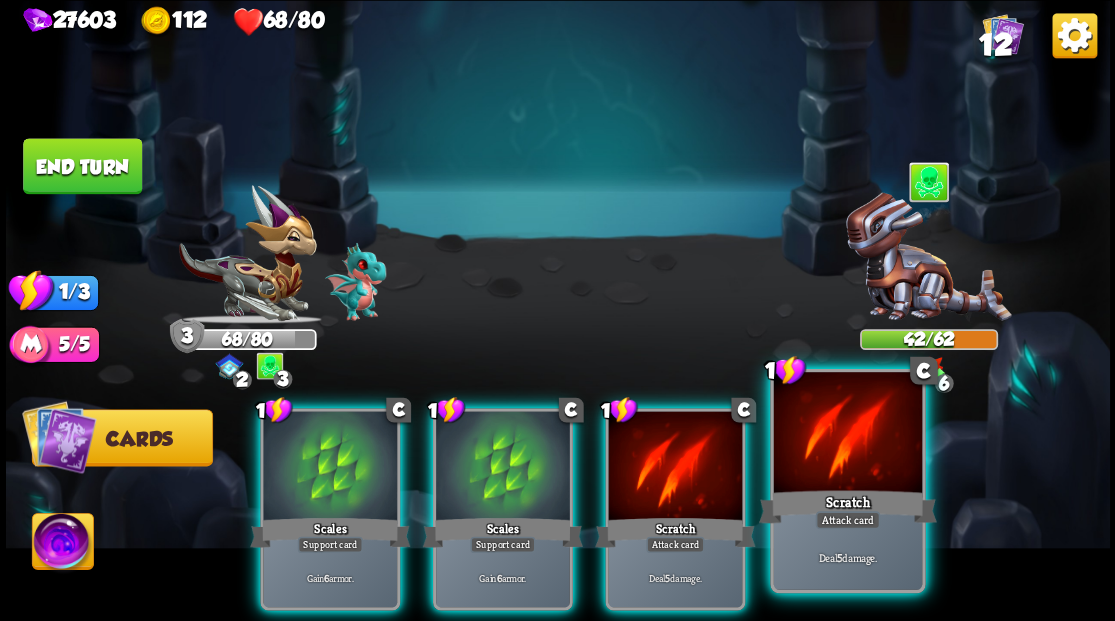 click at bounding box center (847, 434) 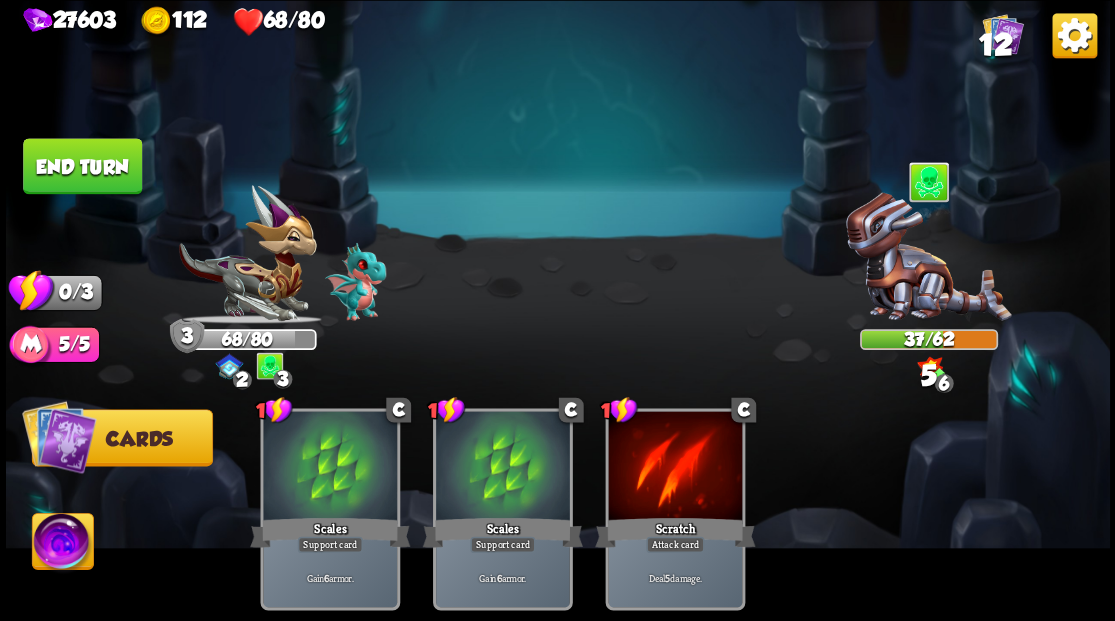 click on "End turn" at bounding box center (82, 166) 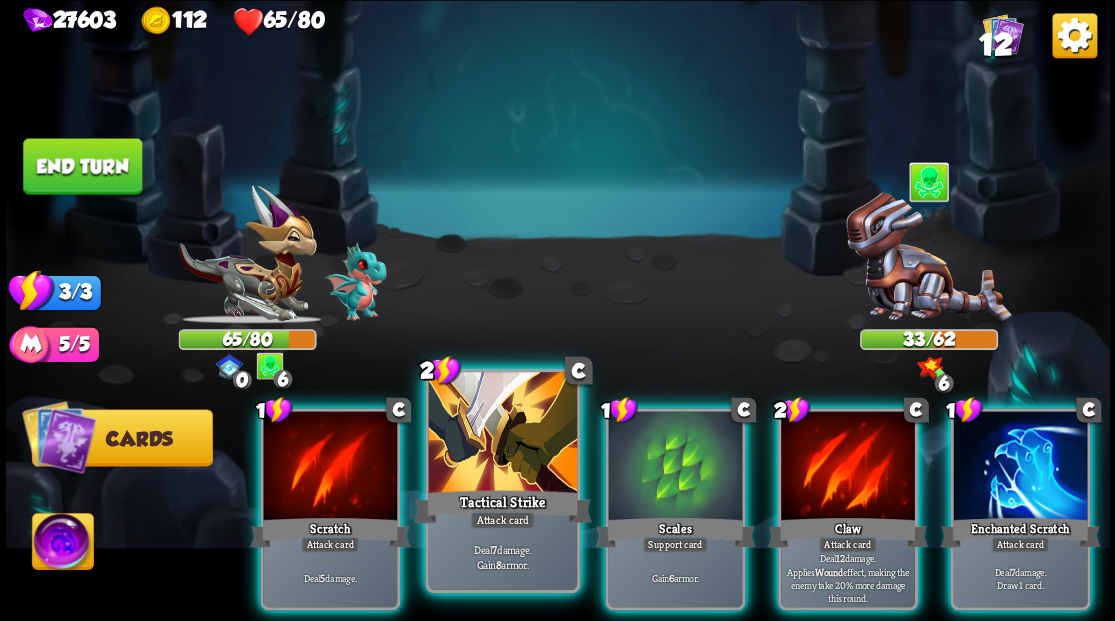 click at bounding box center [502, 434] 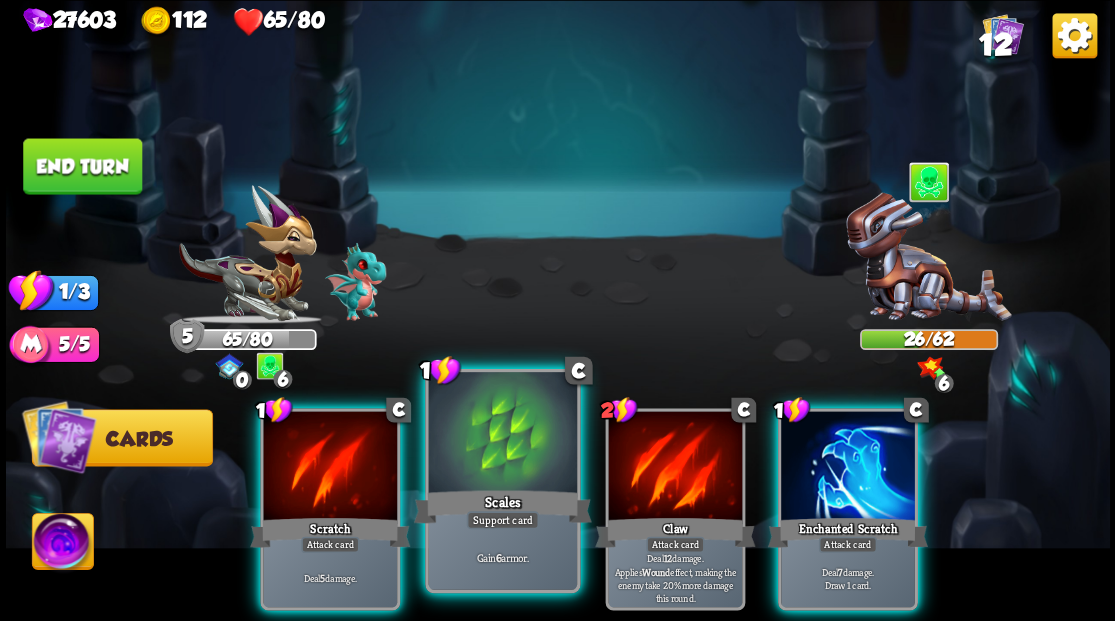 click at bounding box center (502, 434) 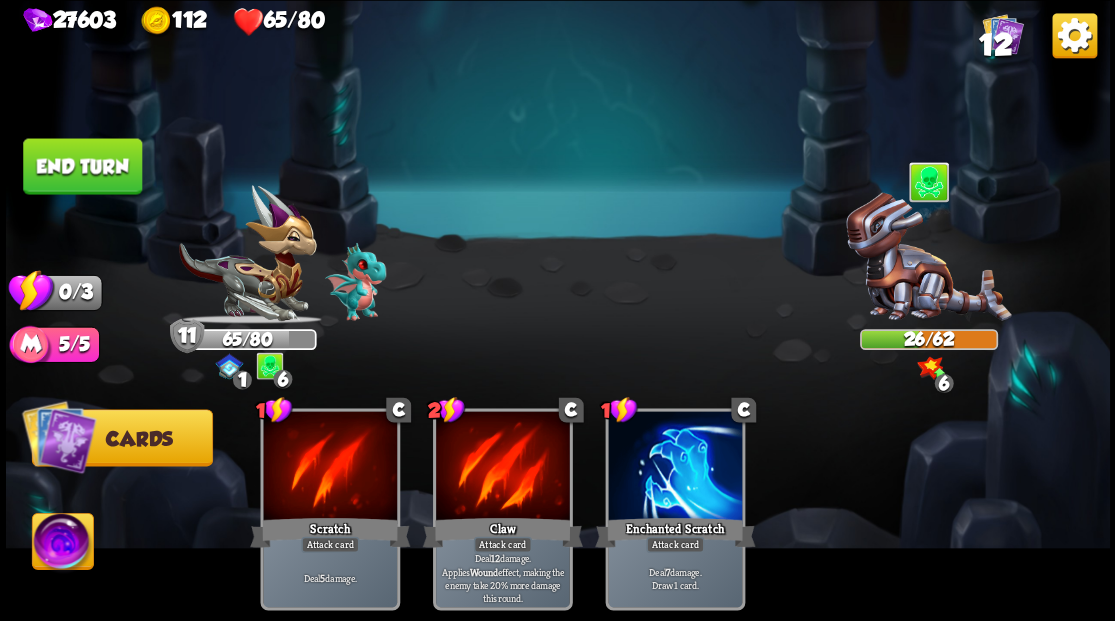 click on "End turn" at bounding box center (82, 166) 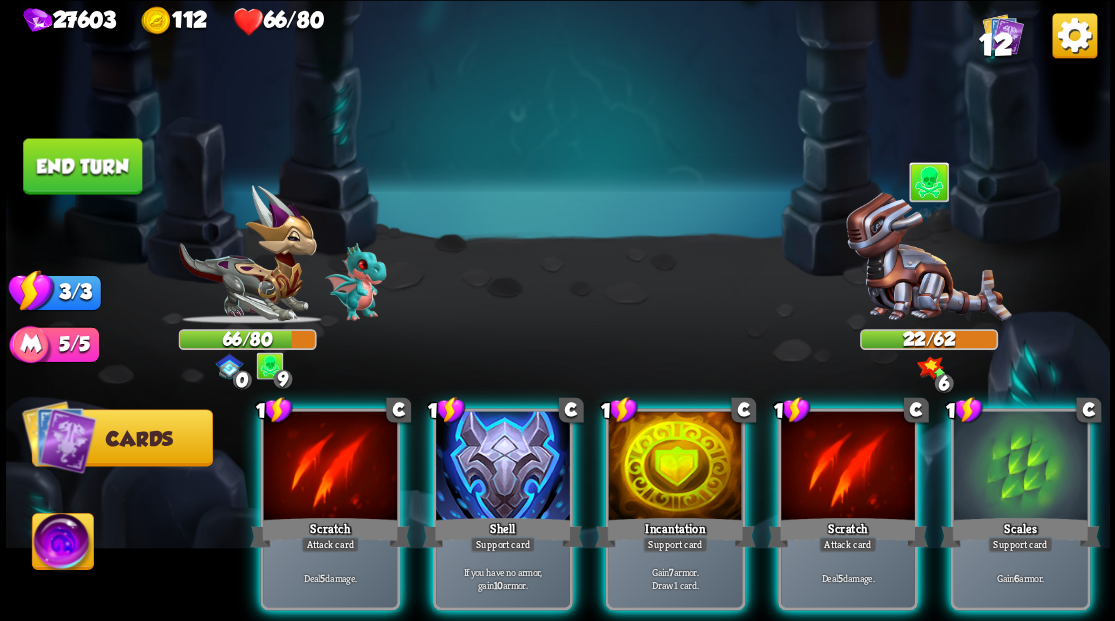 click at bounding box center [558, 310] 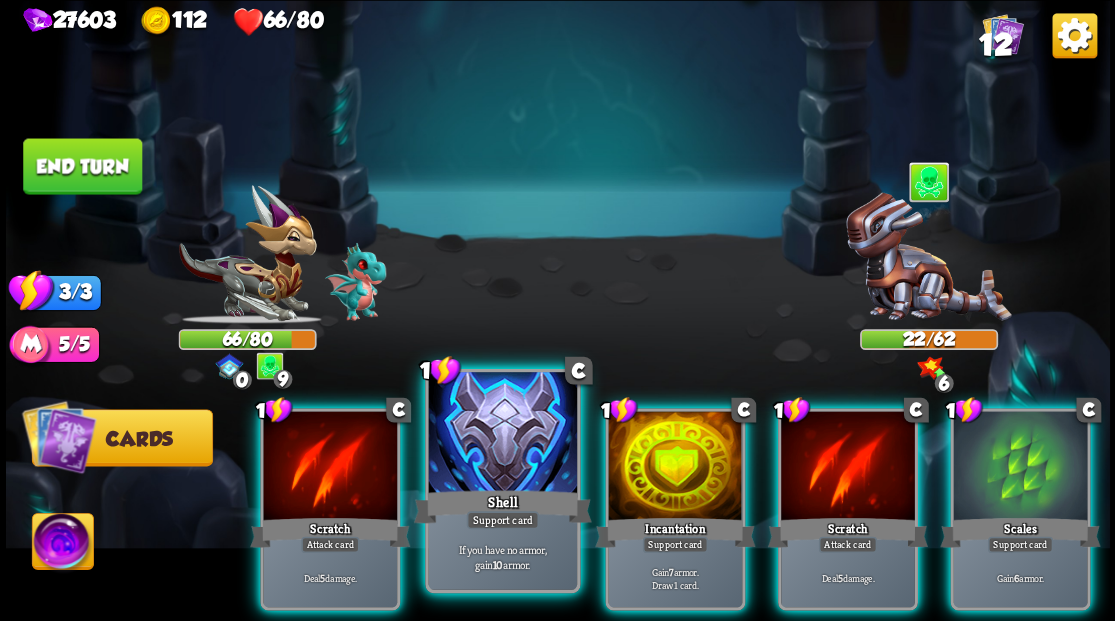 click at bounding box center [502, 434] 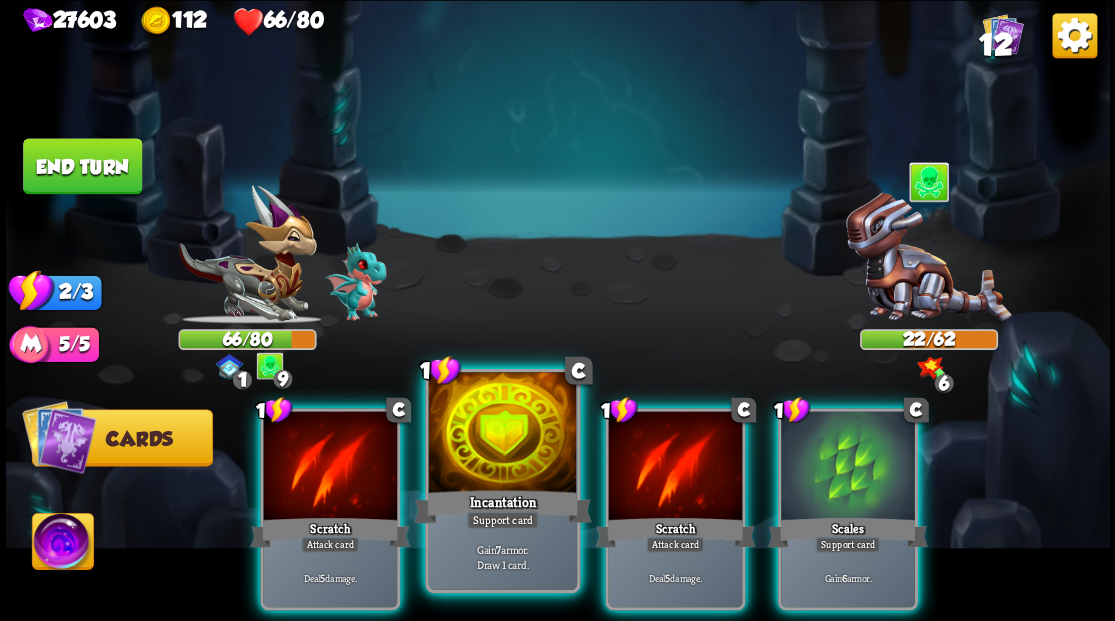 click at bounding box center [502, 434] 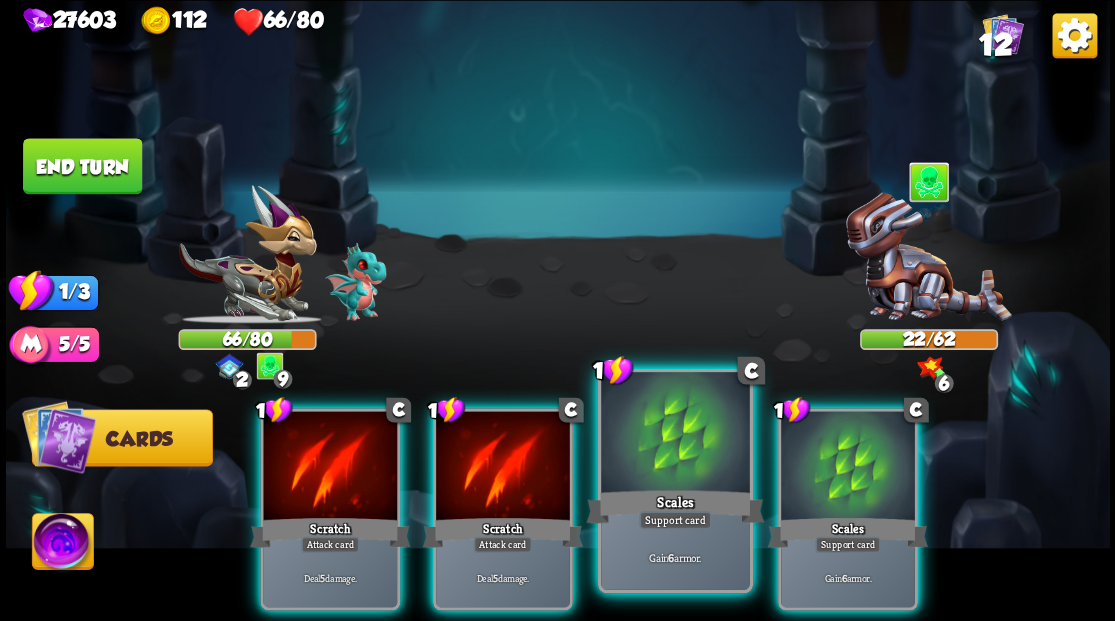 click at bounding box center [675, 434] 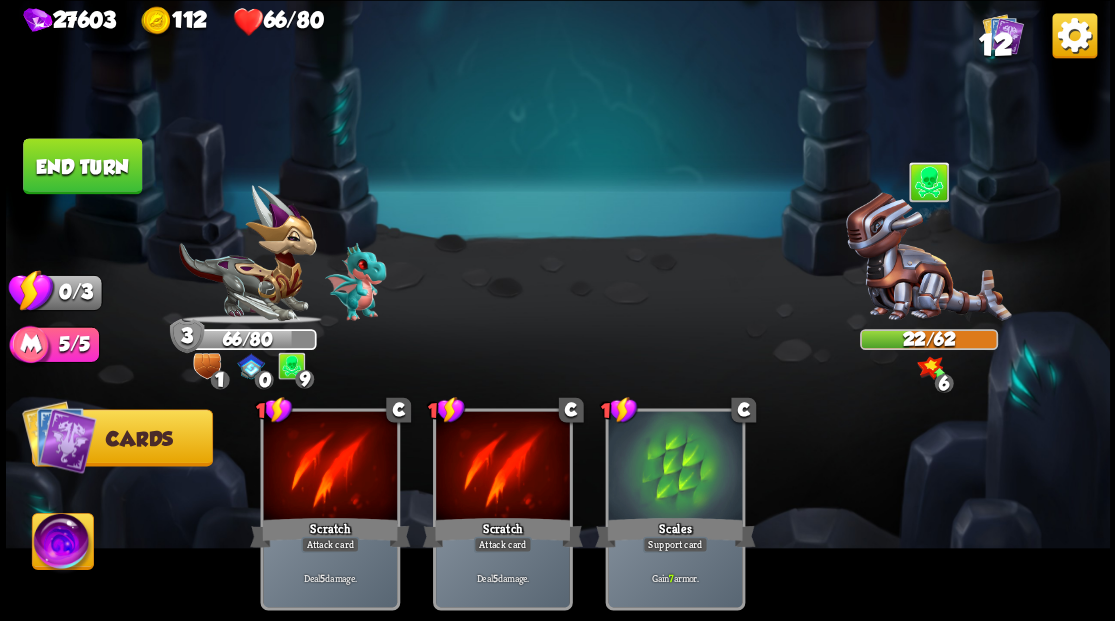 click on "End turn" at bounding box center [82, 166] 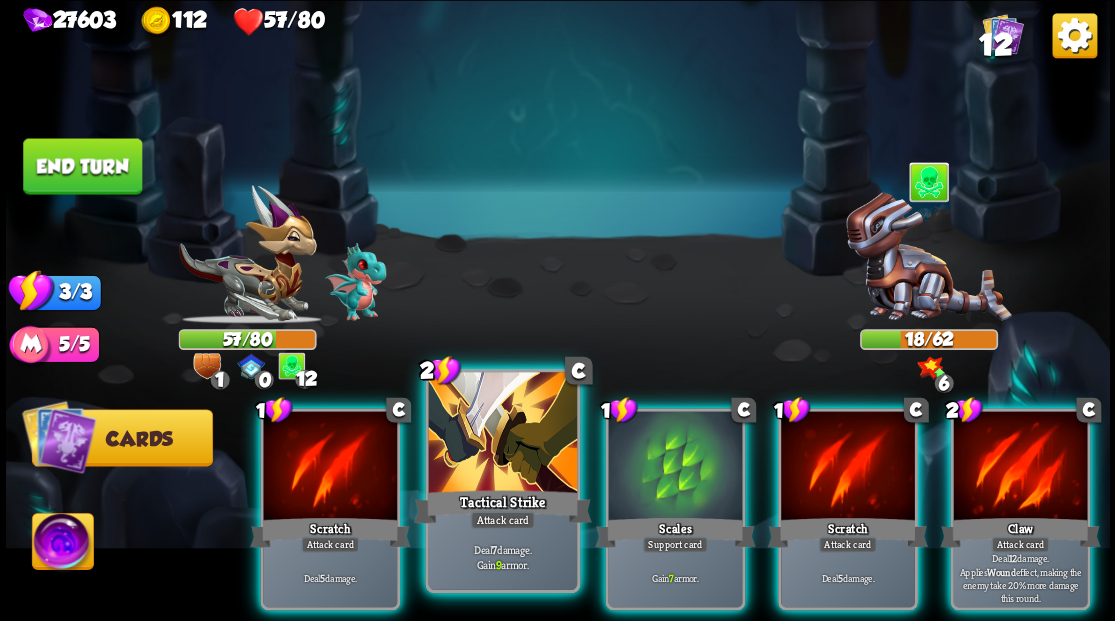 click at bounding box center [502, 434] 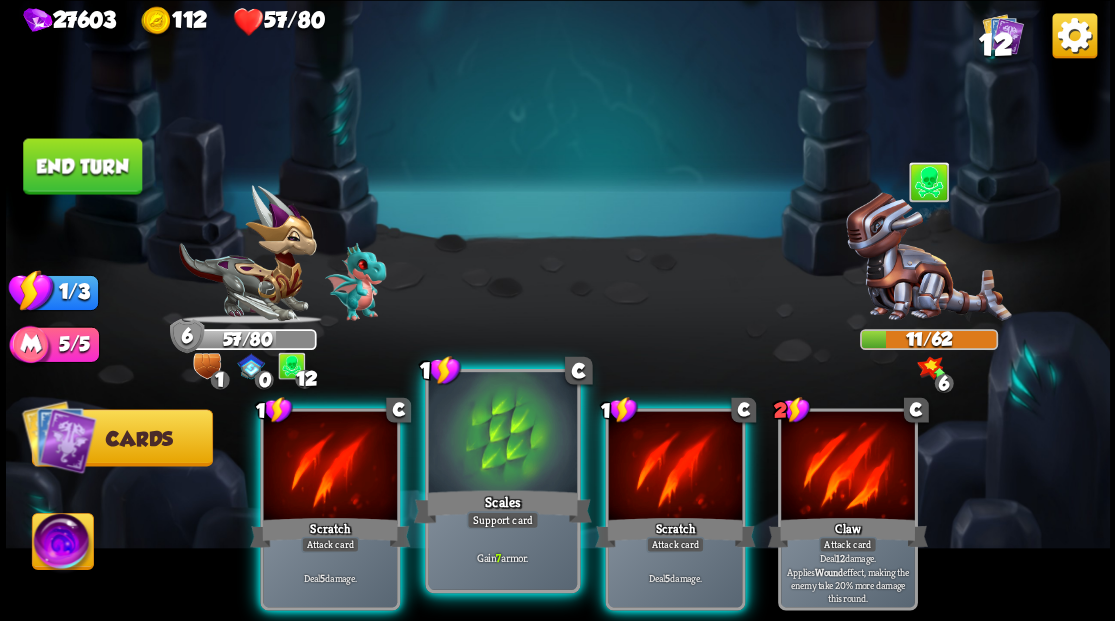 click at bounding box center [502, 434] 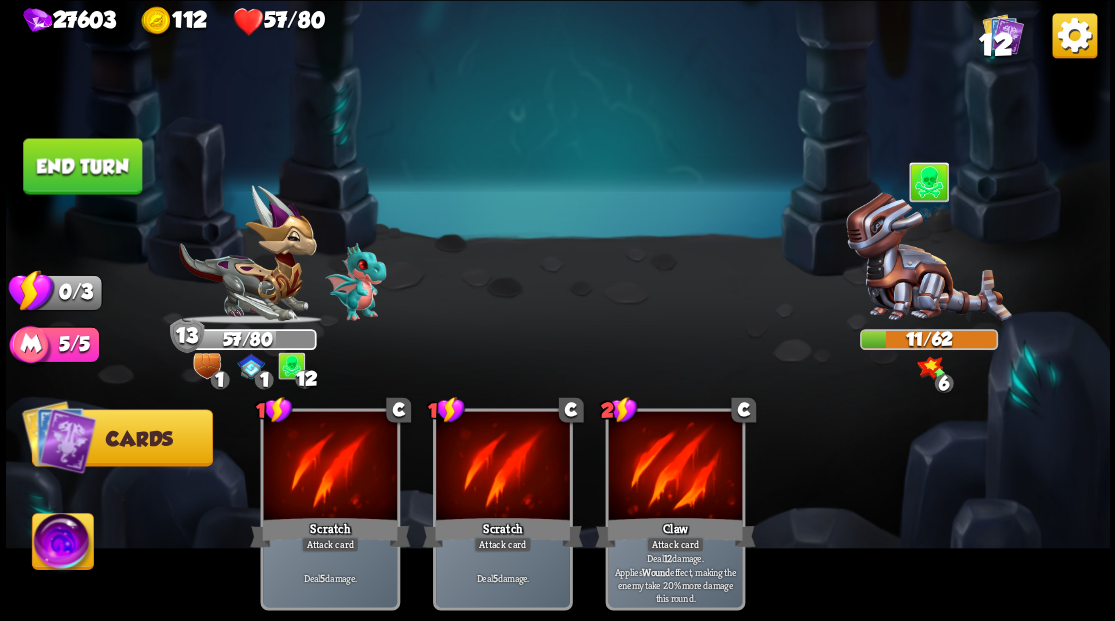 click on "End turn" at bounding box center (82, 166) 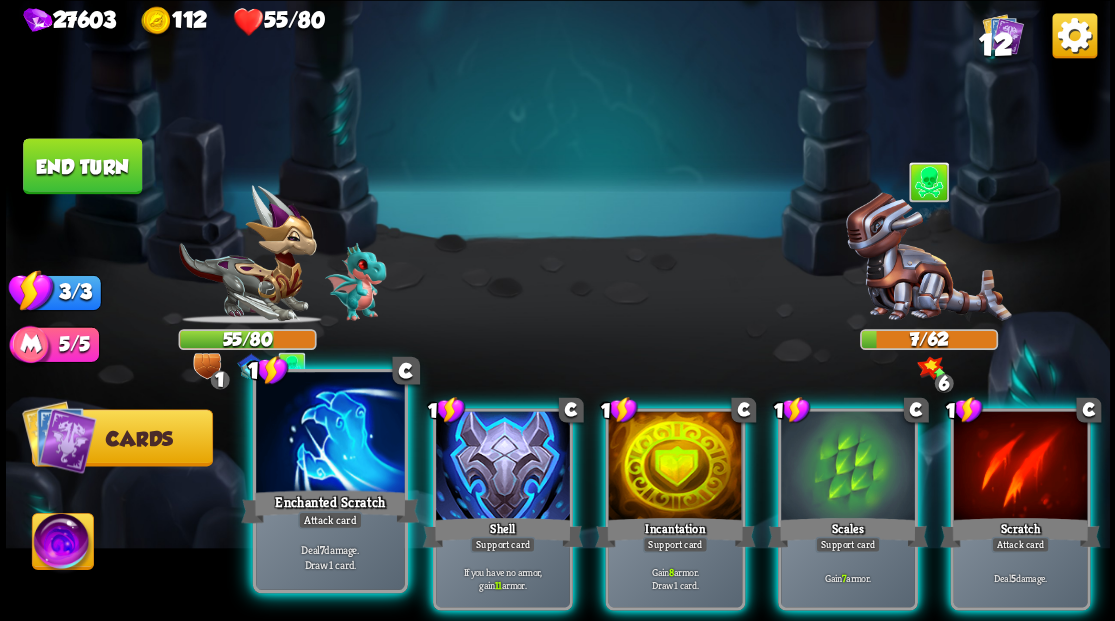 click at bounding box center [330, 434] 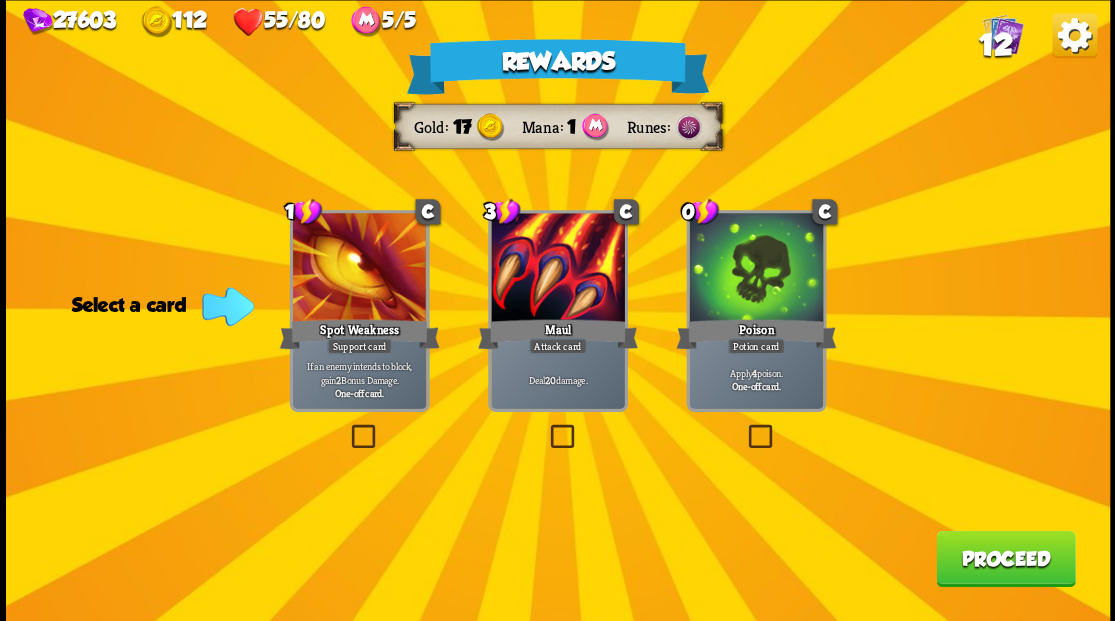 click at bounding box center [744, 427] 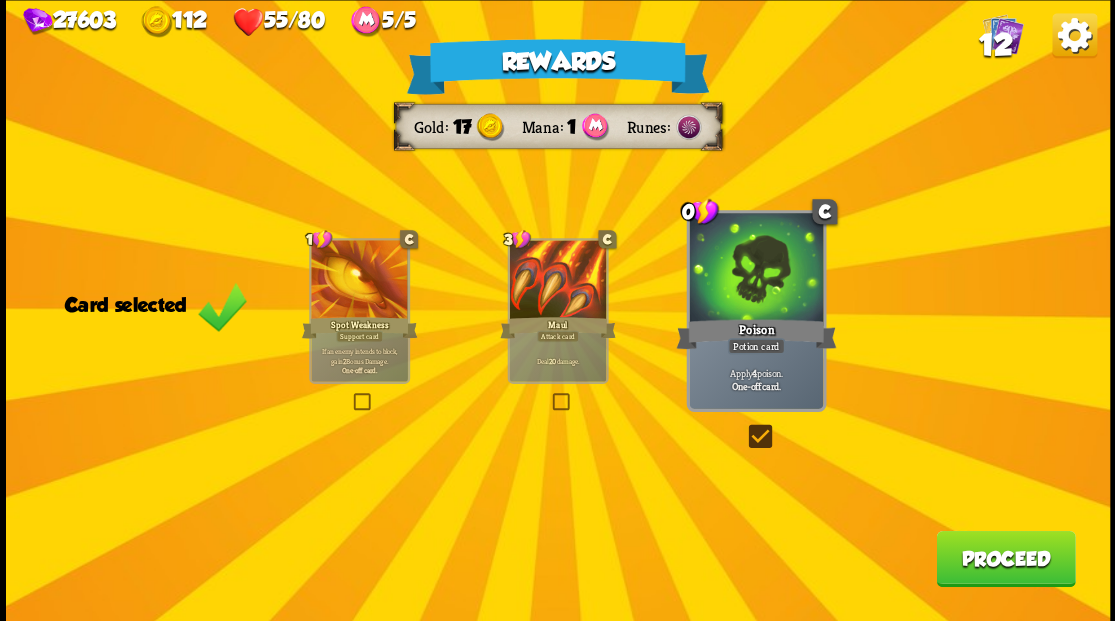 click on "Proceed" at bounding box center (1005, 558) 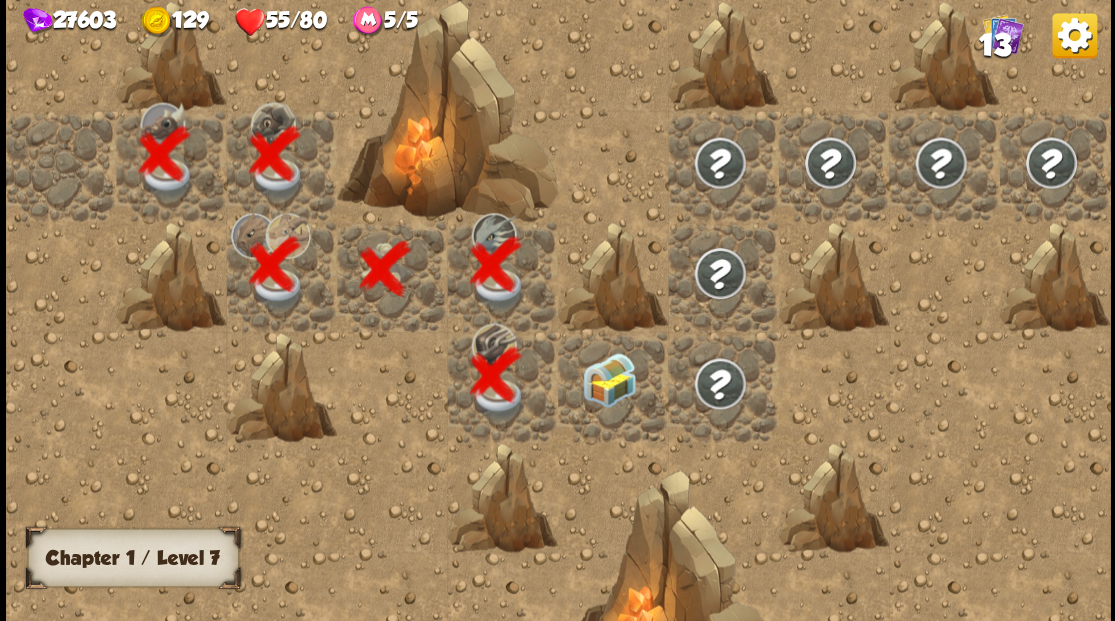 click at bounding box center (613, 386) 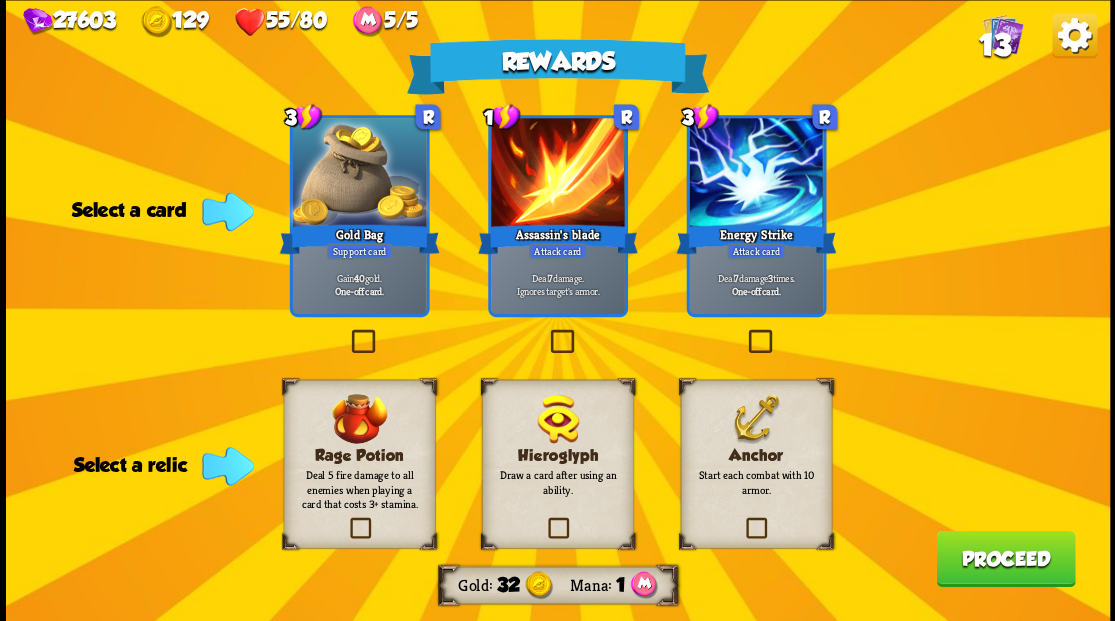 click at bounding box center [743, 520] 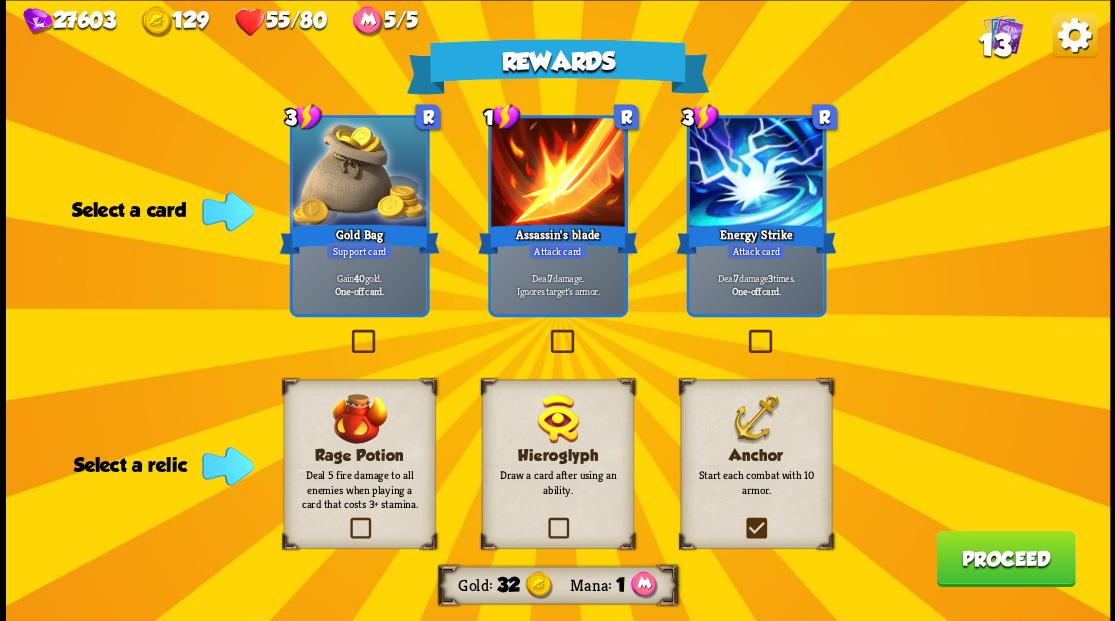 click at bounding box center [0, 0] 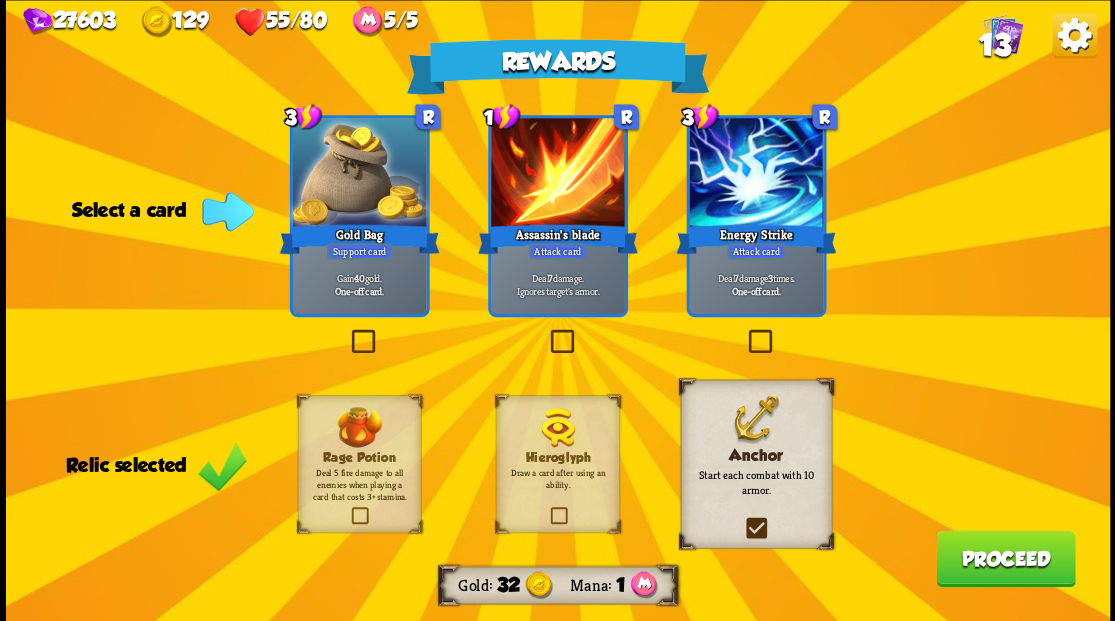 click at bounding box center [546, 332] 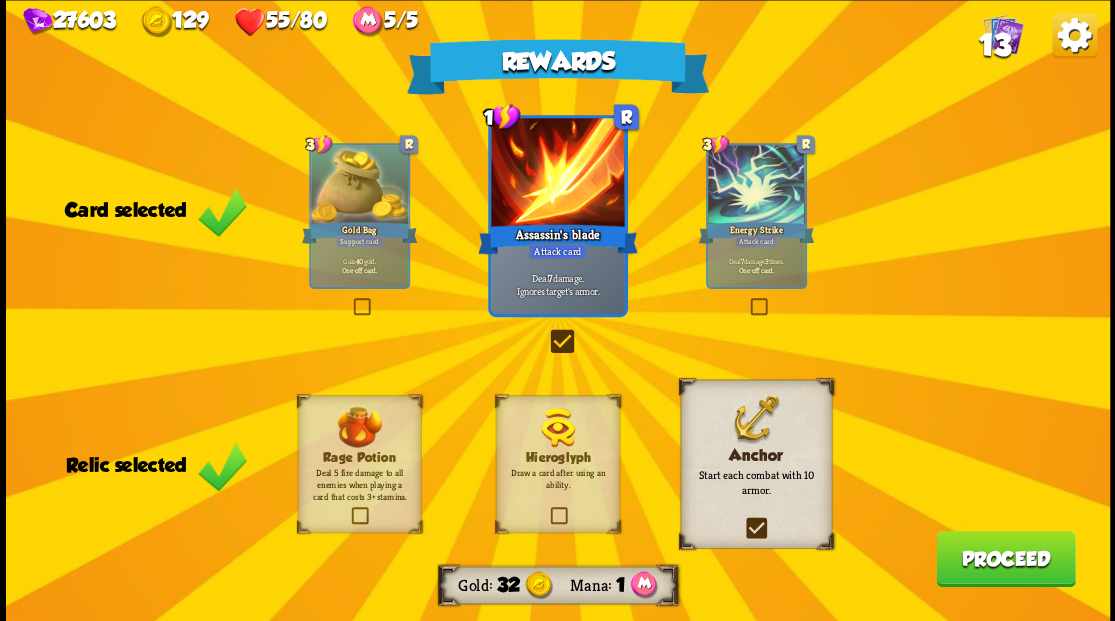 click on "Proceed" at bounding box center [1005, 558] 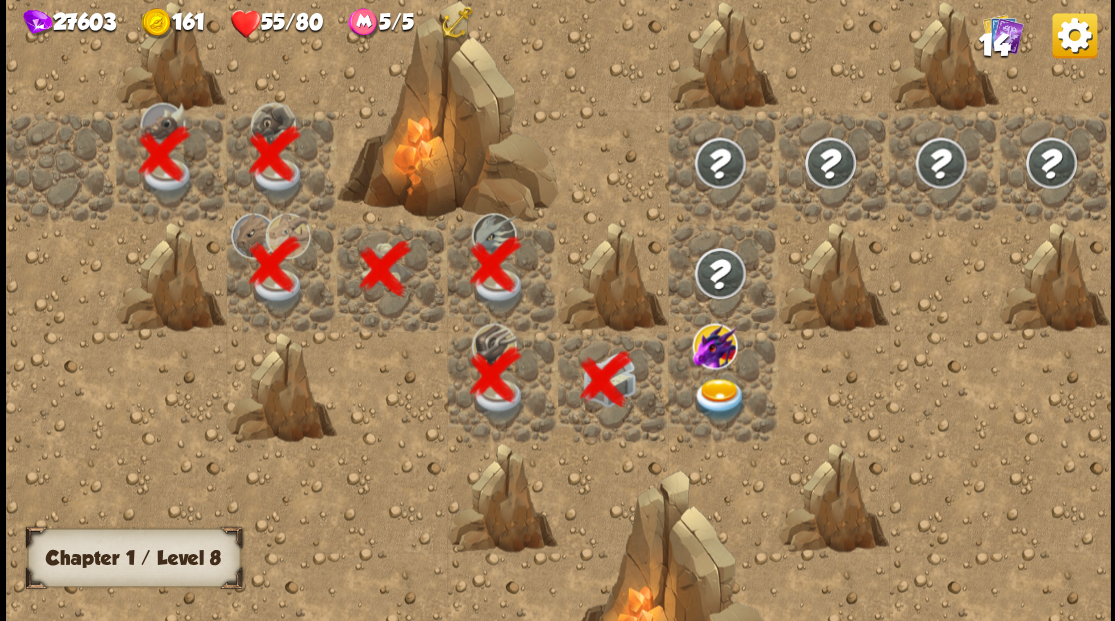 click at bounding box center [719, 399] 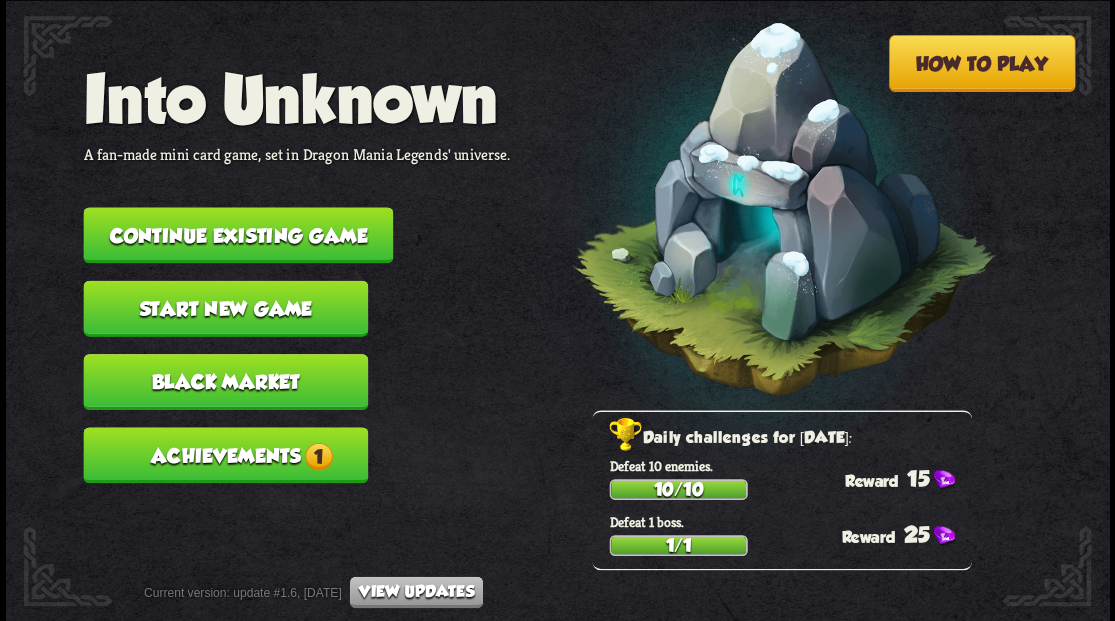 scroll, scrollTop: 0, scrollLeft: 0, axis: both 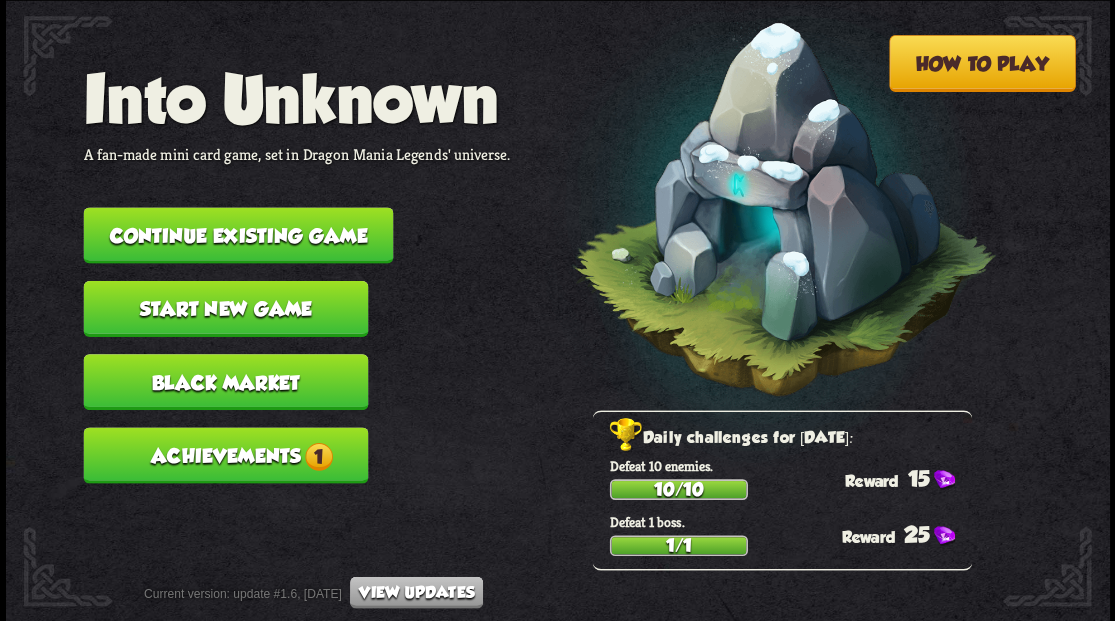 click on "Continue existing game" at bounding box center (238, 235) 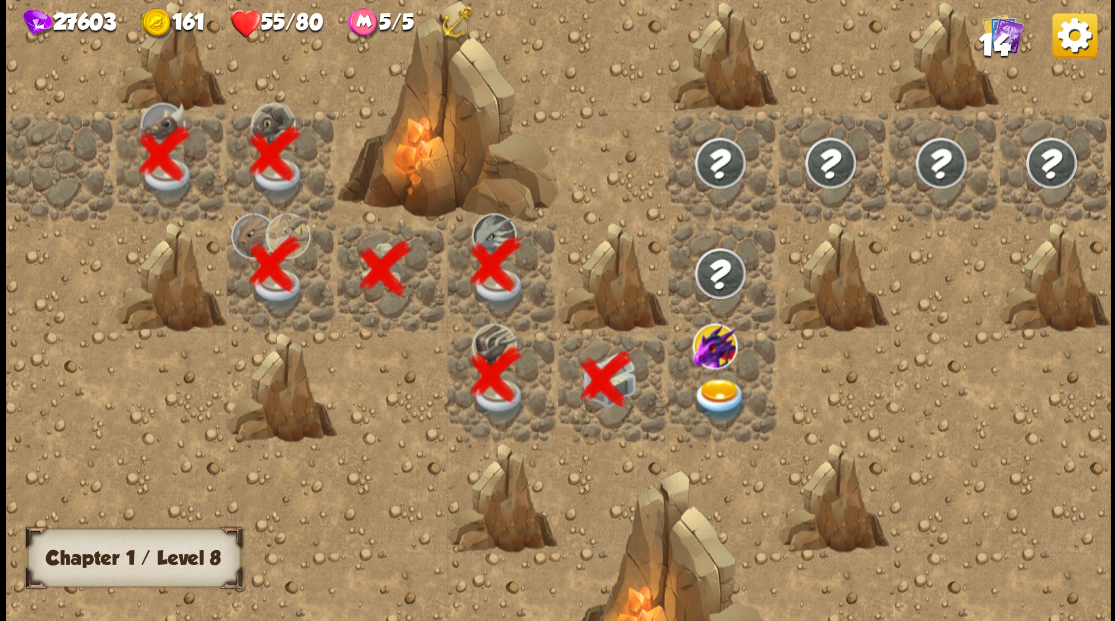 click at bounding box center [719, 399] 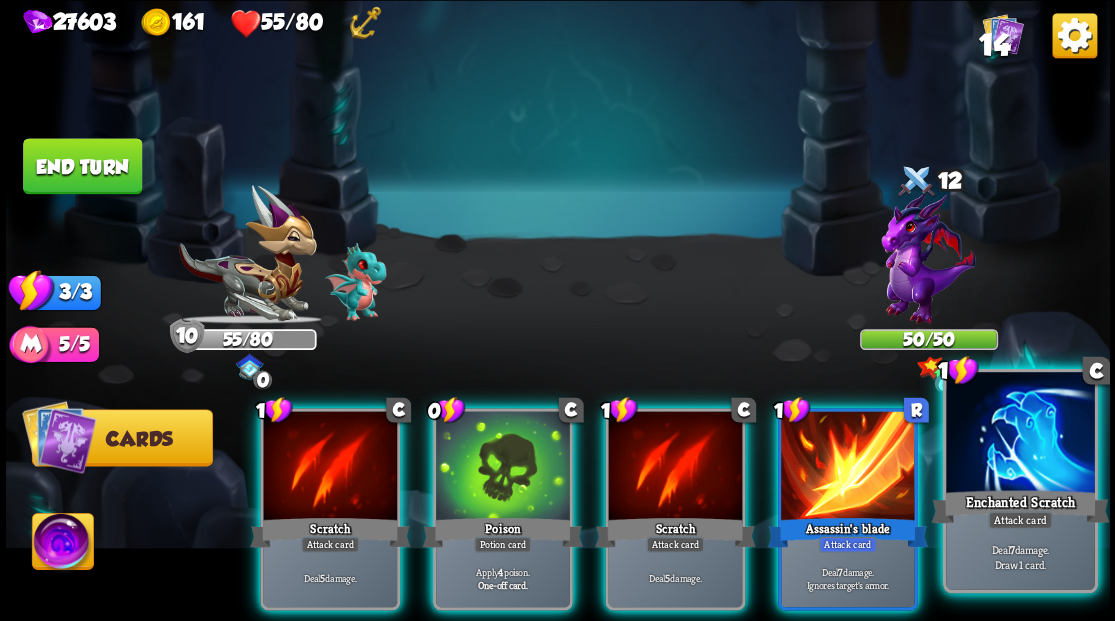 click at bounding box center (1020, 434) 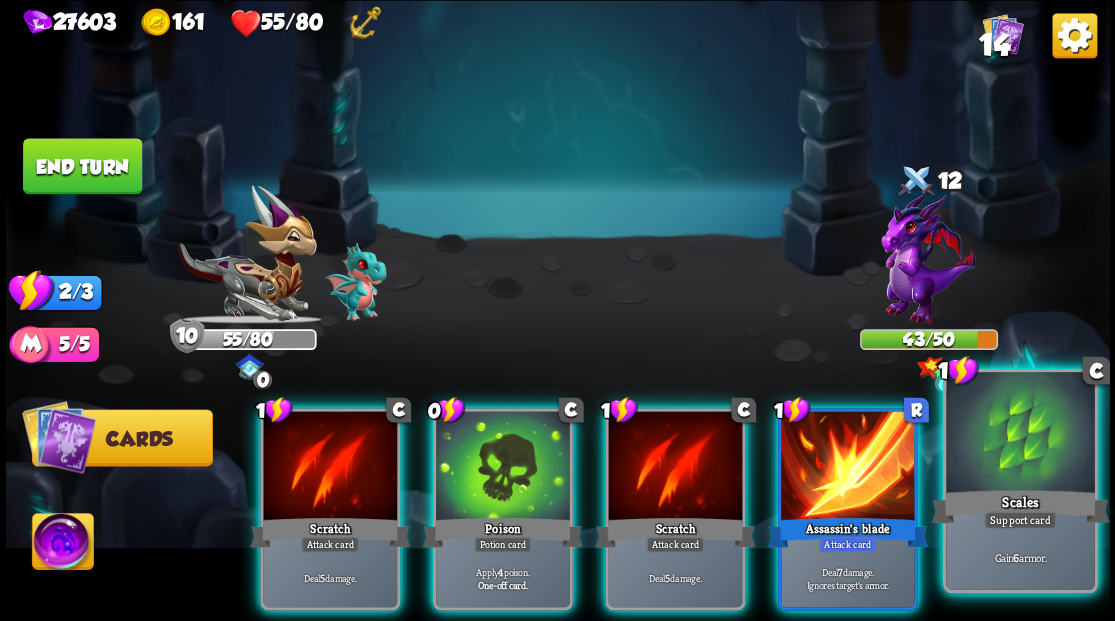 click at bounding box center [1020, 434] 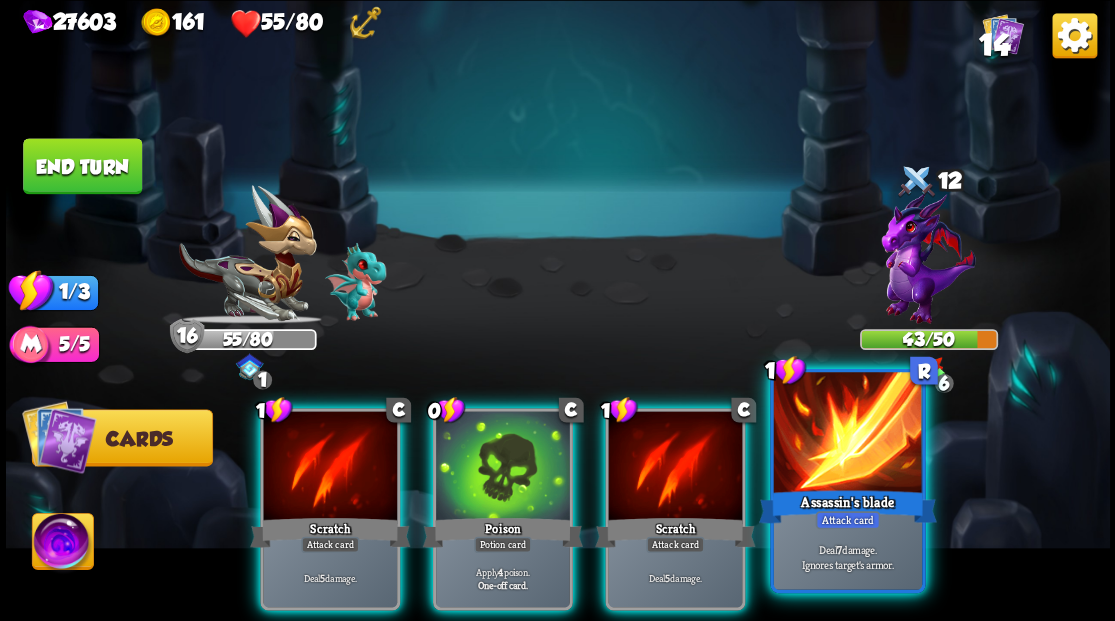 click on "Attack card" at bounding box center [847, 520] 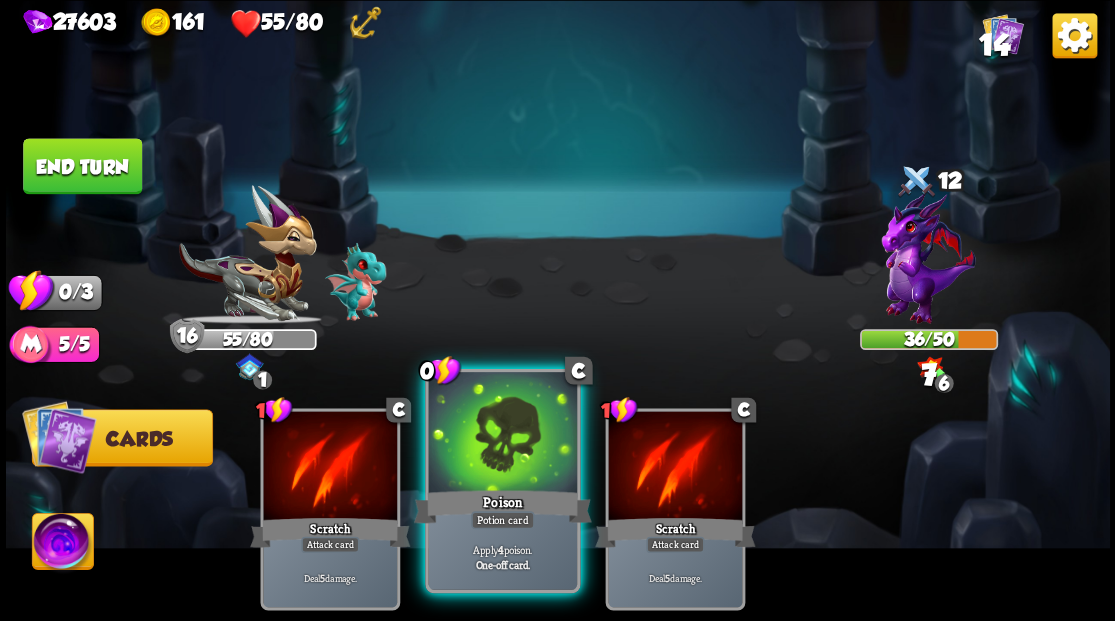 click at bounding box center (502, 434) 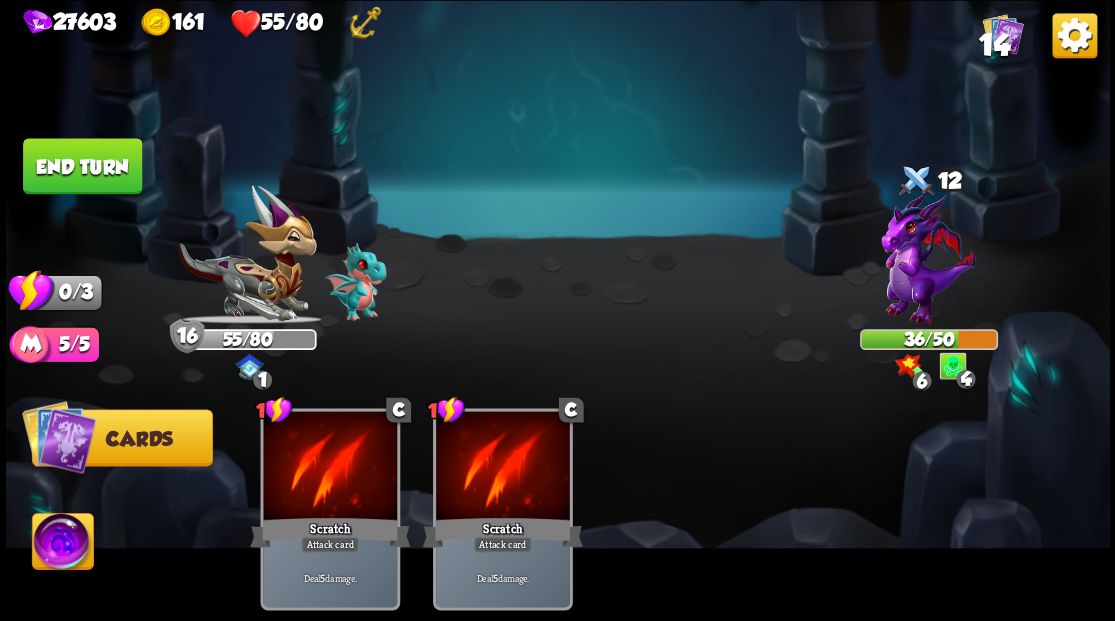 click on "End turn" at bounding box center (82, 166) 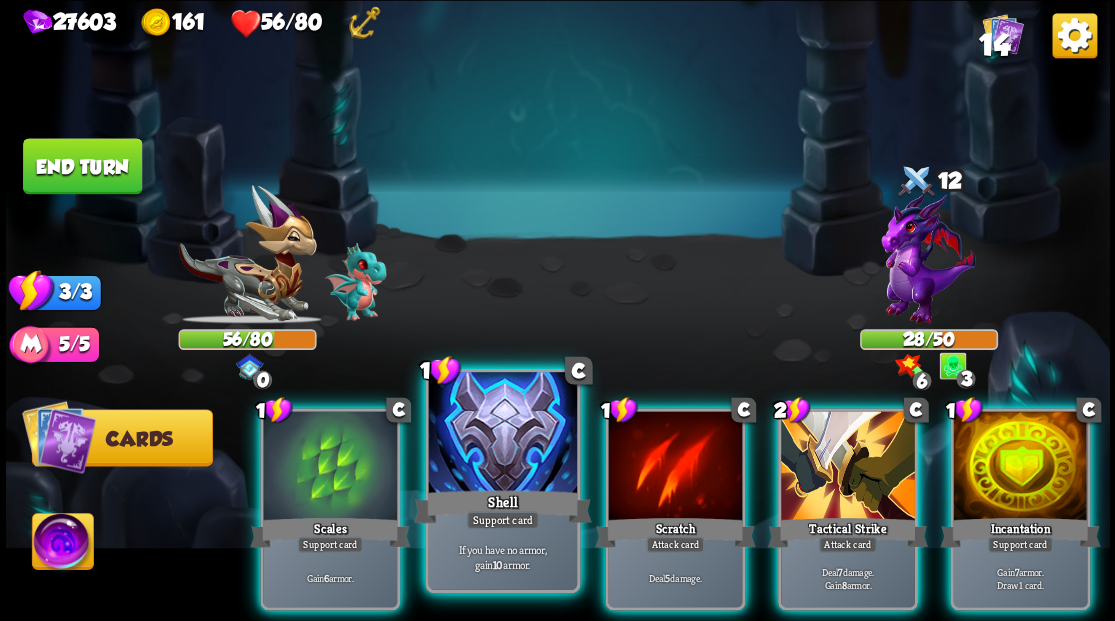click at bounding box center [502, 434] 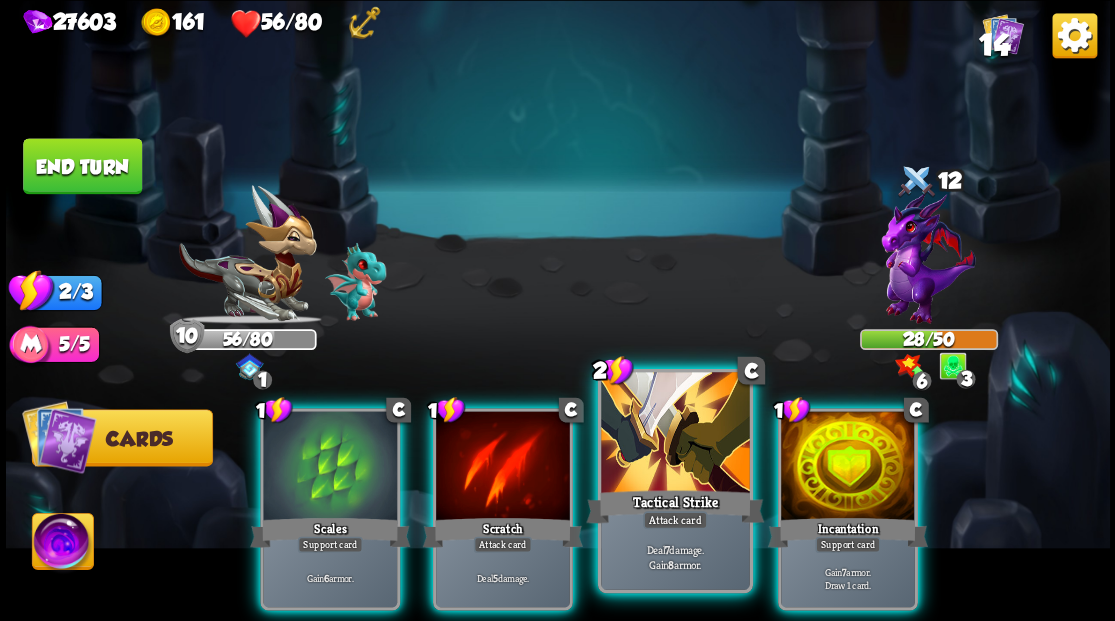 click at bounding box center [675, 434] 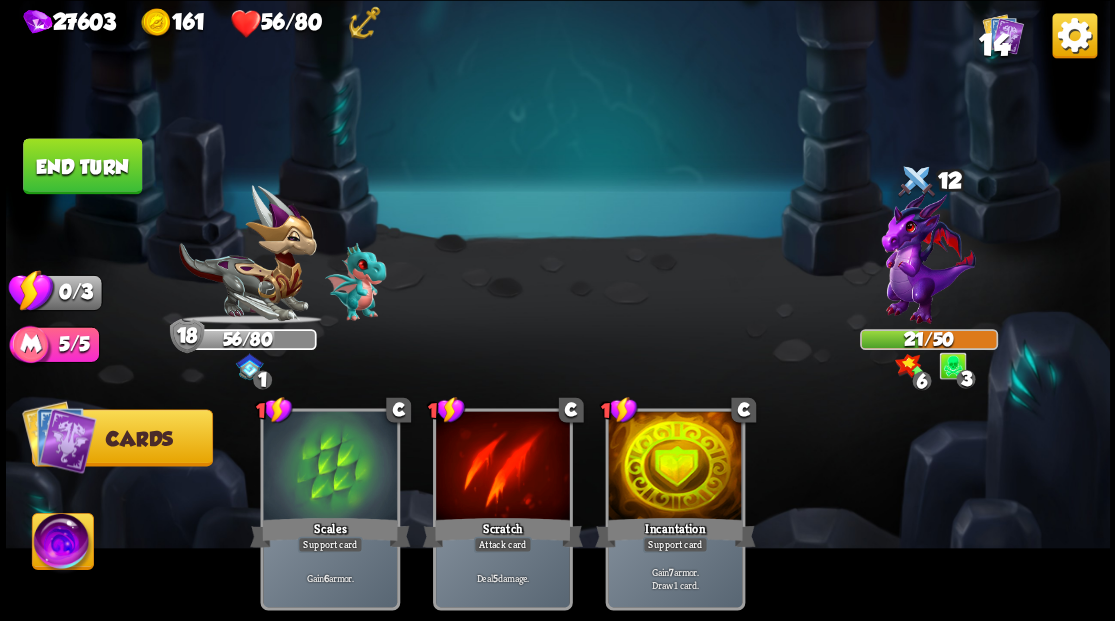 click on "End turn" at bounding box center (82, 166) 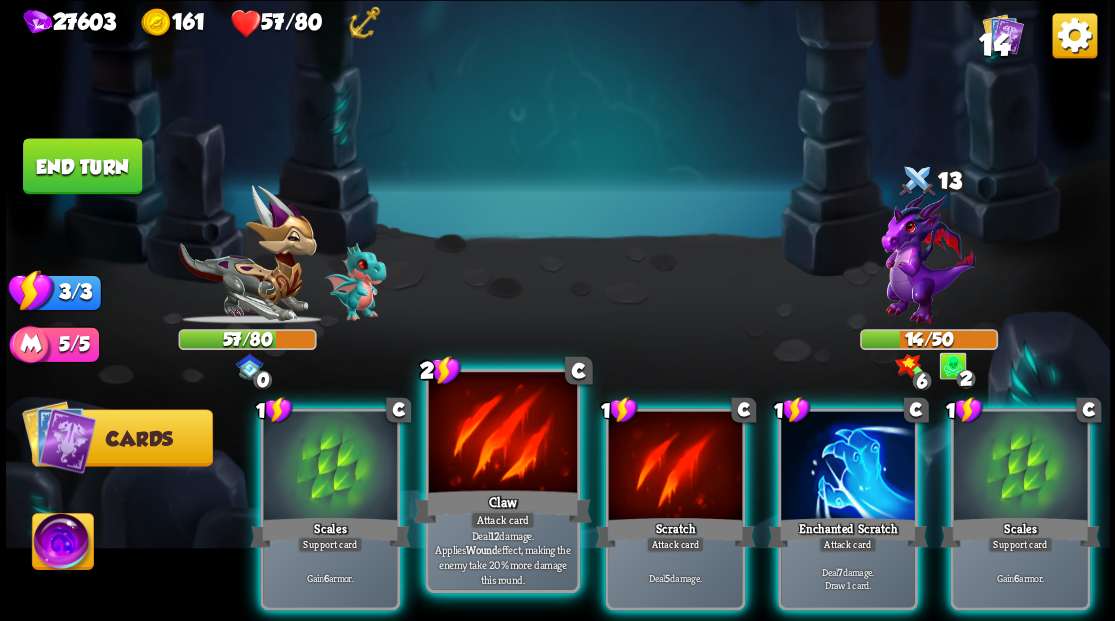 click at bounding box center (502, 434) 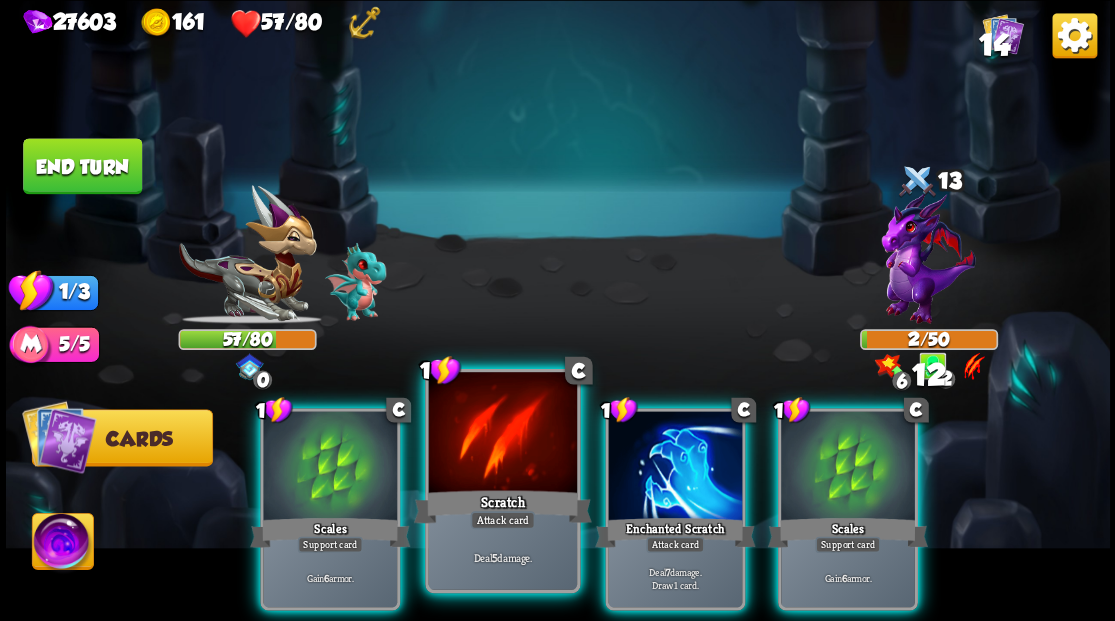 click at bounding box center [502, 434] 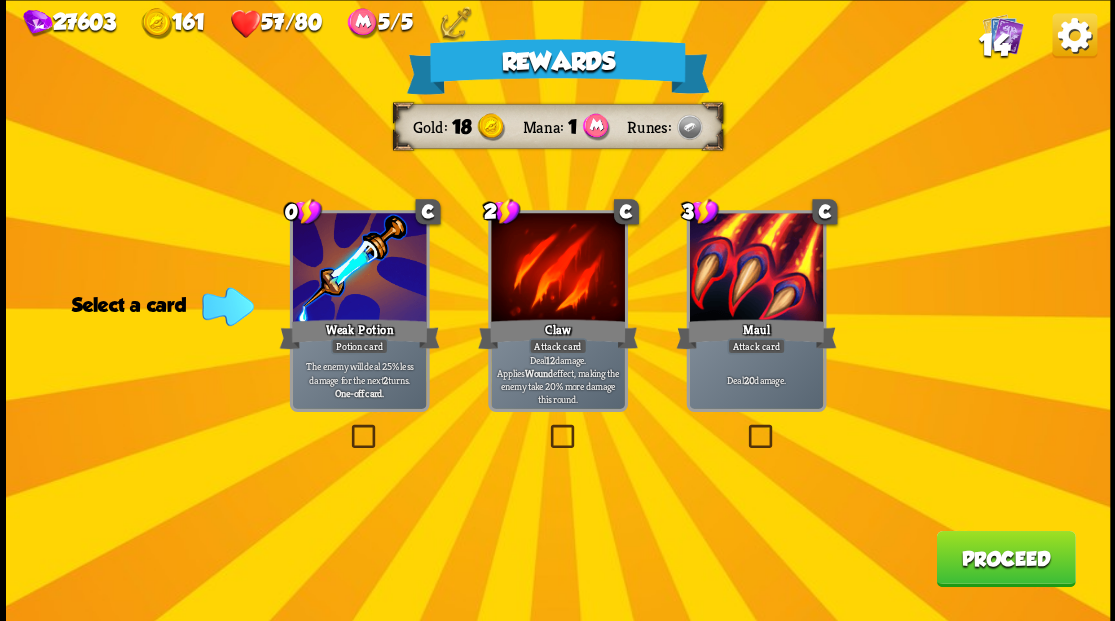 drag, startPoint x: 355, startPoint y: 430, endPoint x: 374, endPoint y: 434, distance: 19.416489 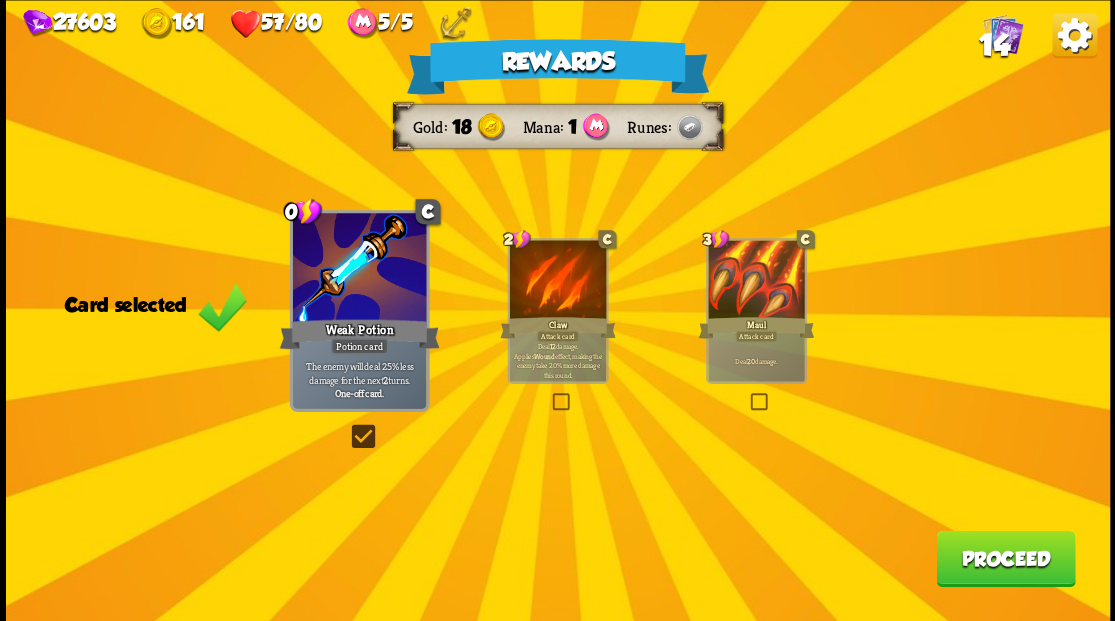 click on "Proceed" at bounding box center (1005, 558) 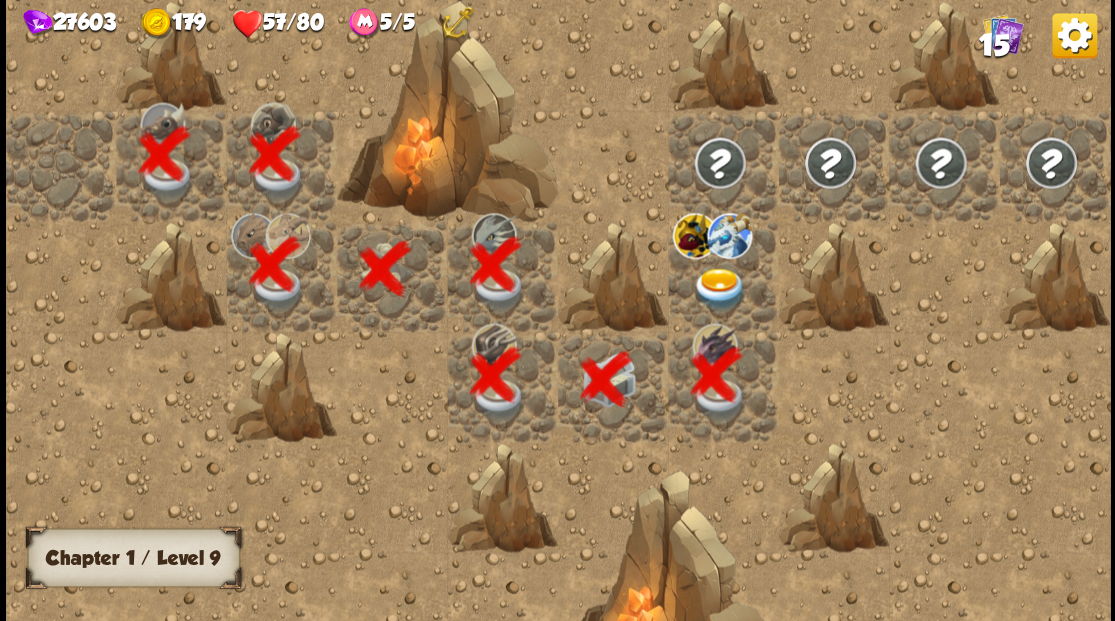 click at bounding box center [719, 288] 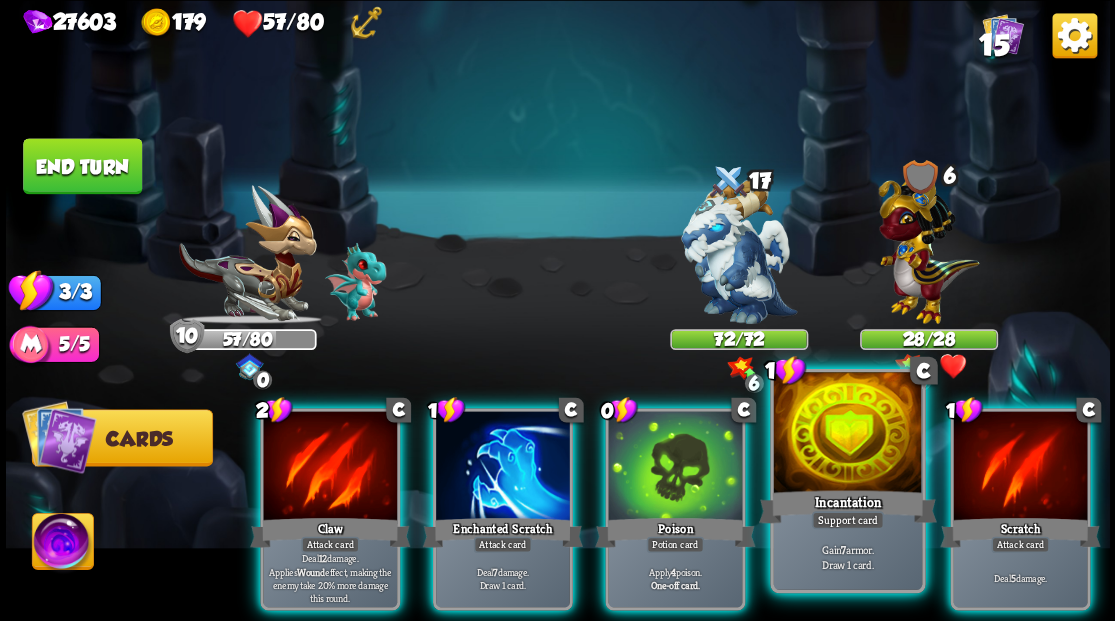 click at bounding box center [847, 434] 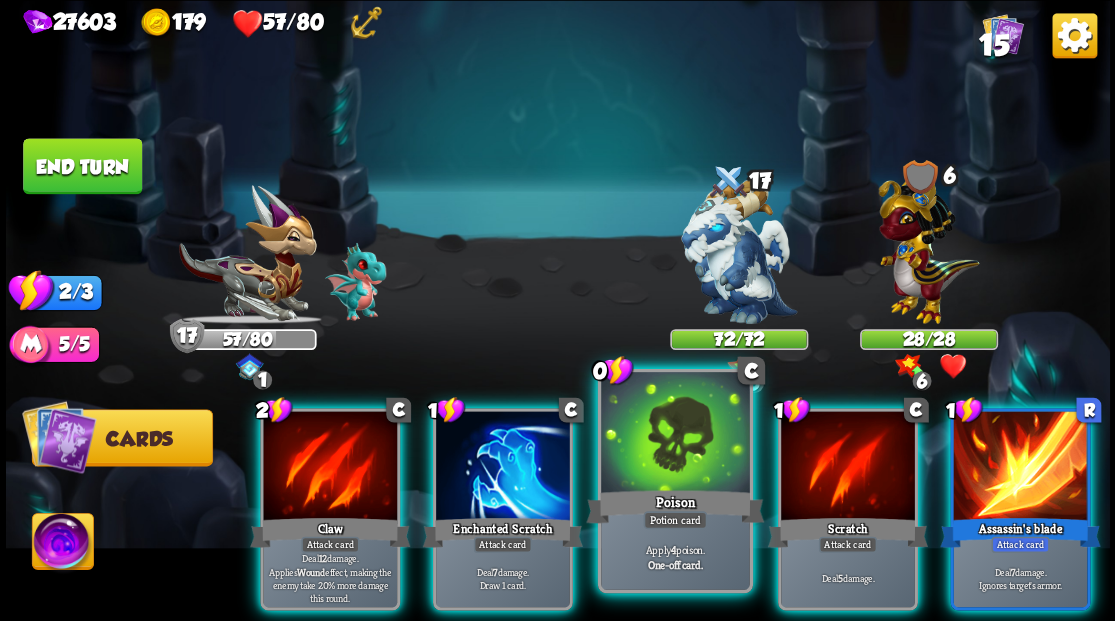click at bounding box center [675, 434] 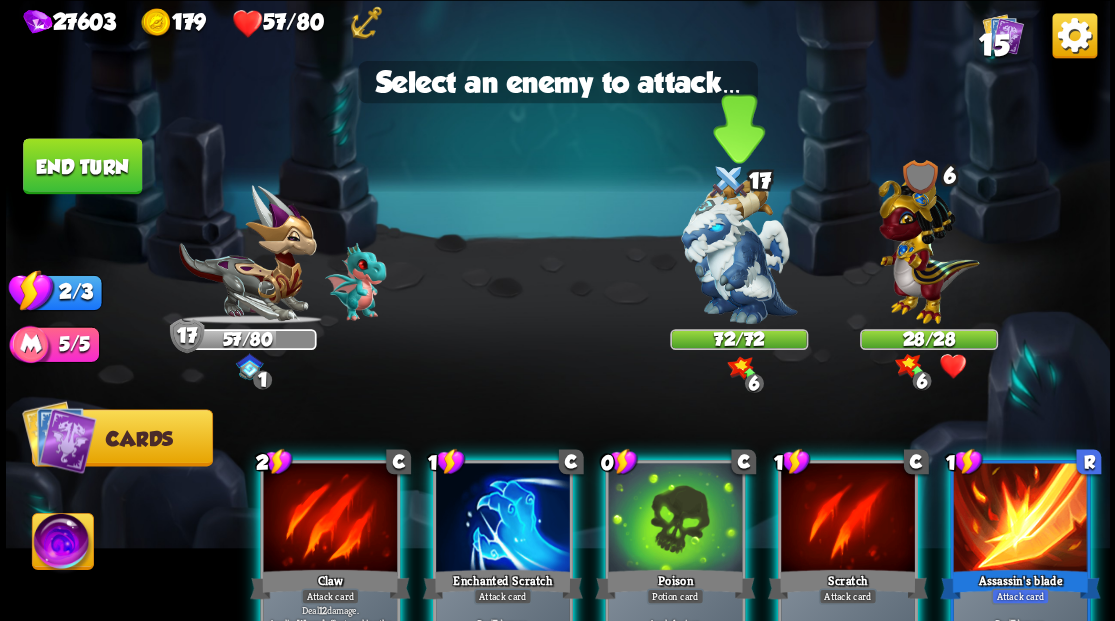 click at bounding box center (739, 251) 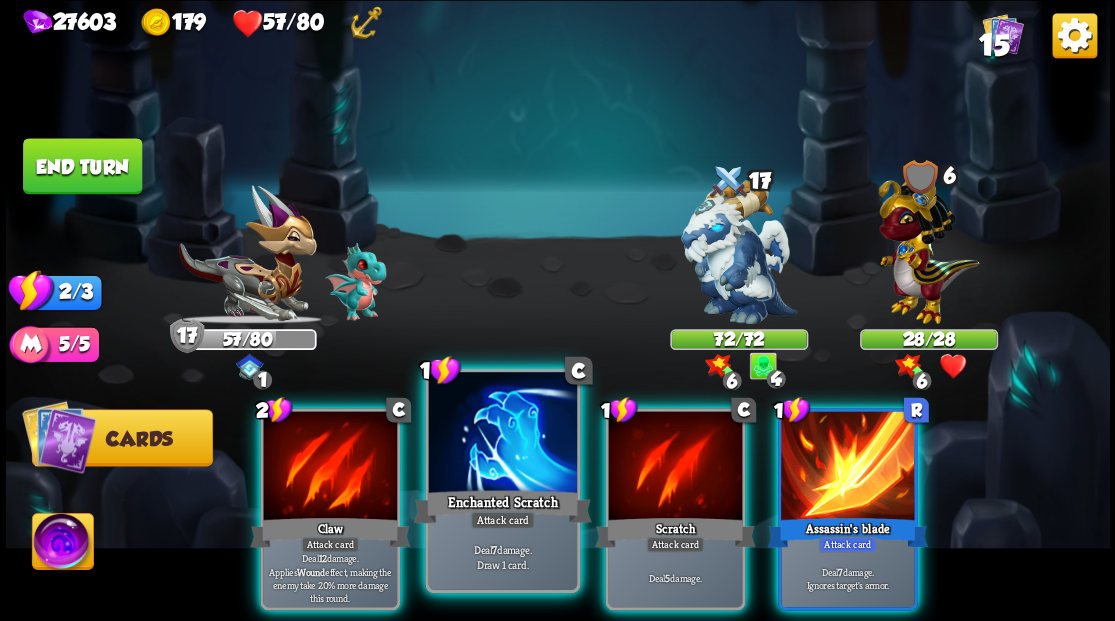 click at bounding box center [502, 434] 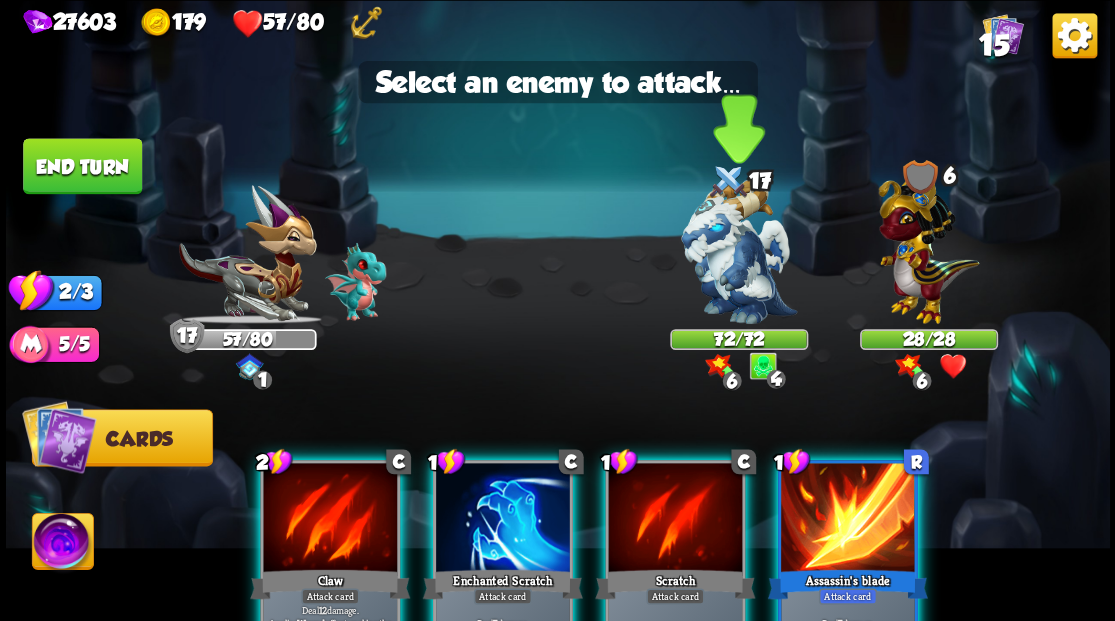click at bounding box center [739, 251] 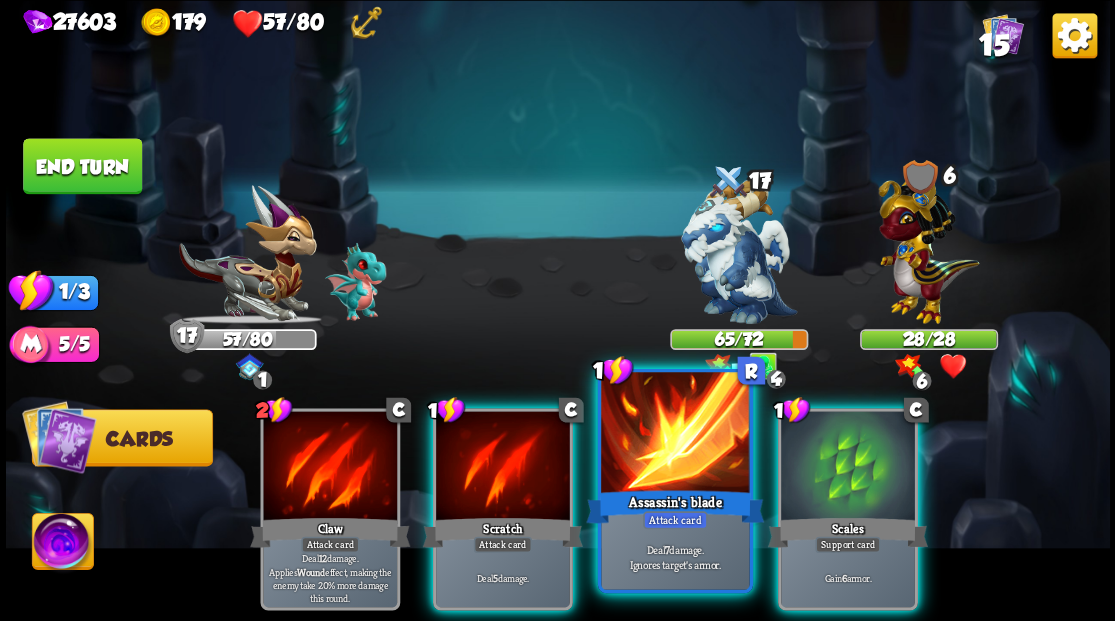 click at bounding box center [675, 434] 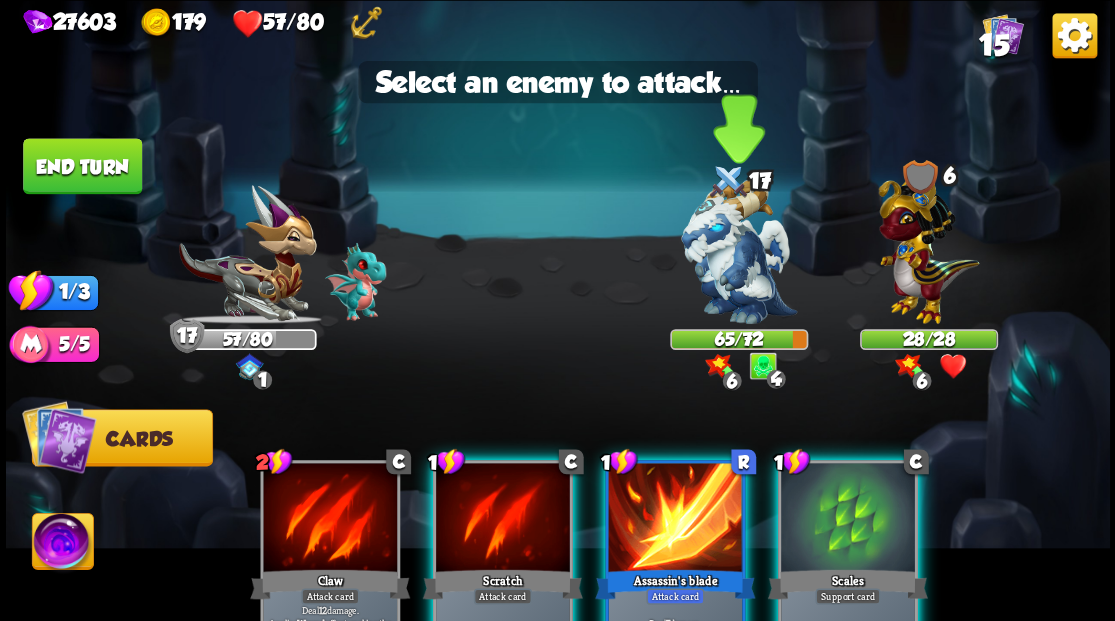click at bounding box center [739, 251] 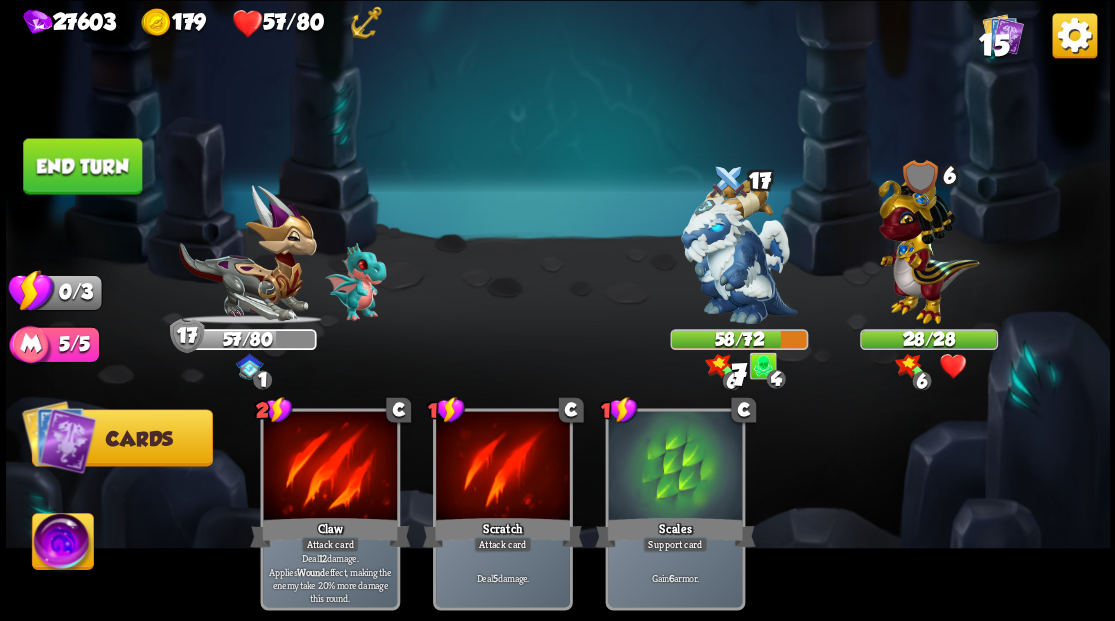 drag, startPoint x: 80, startPoint y: 162, endPoint x: 482, endPoint y: 183, distance: 402.54813 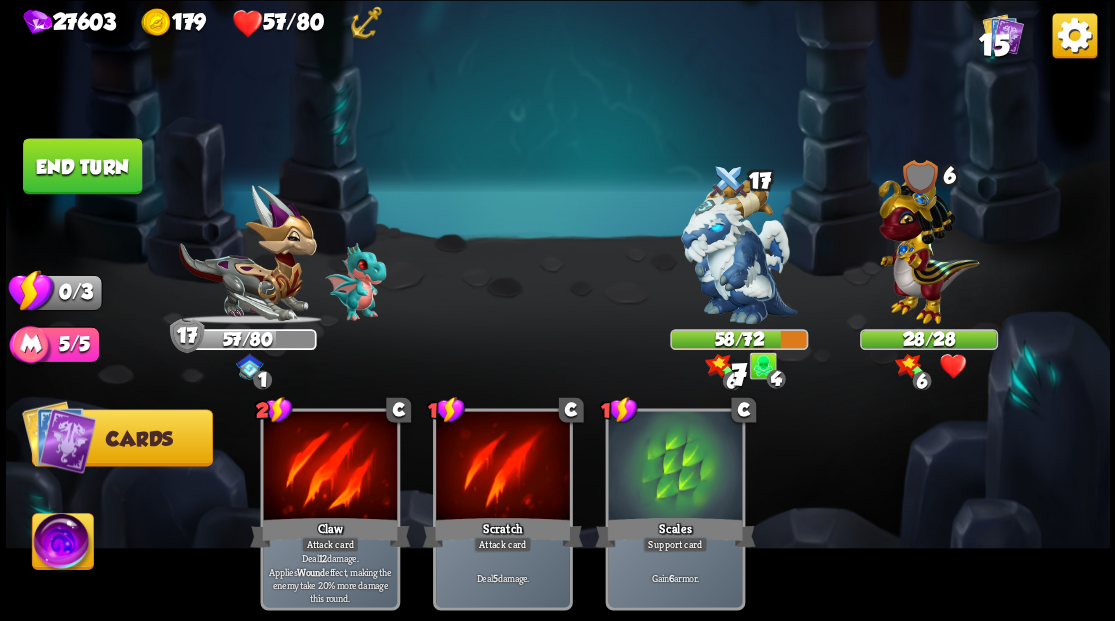 click on "End turn" at bounding box center (82, 166) 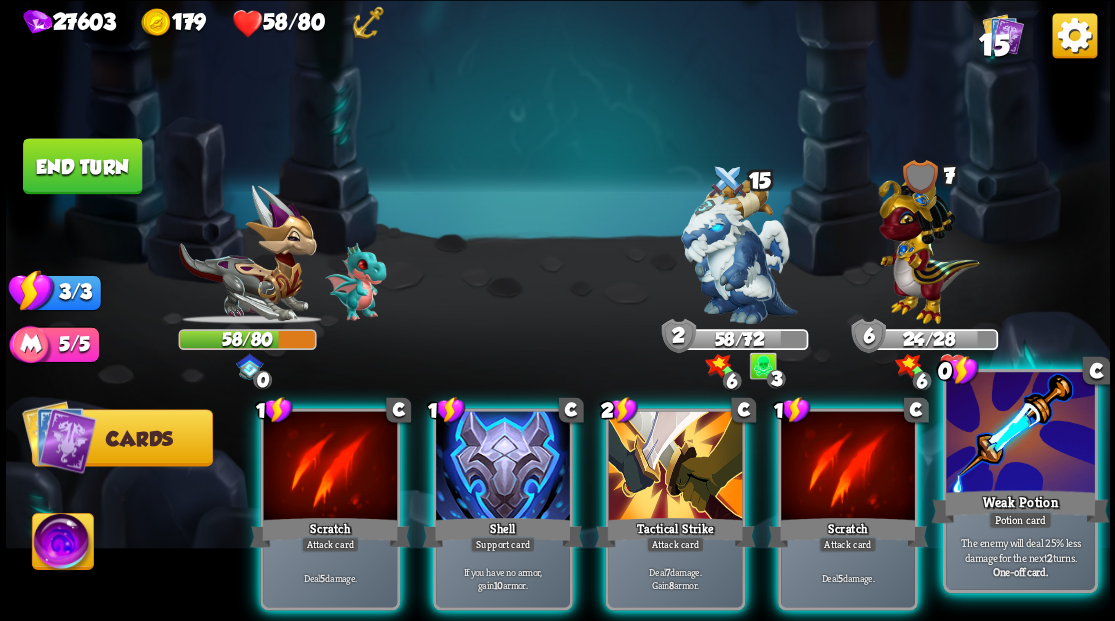 click at bounding box center [1020, 434] 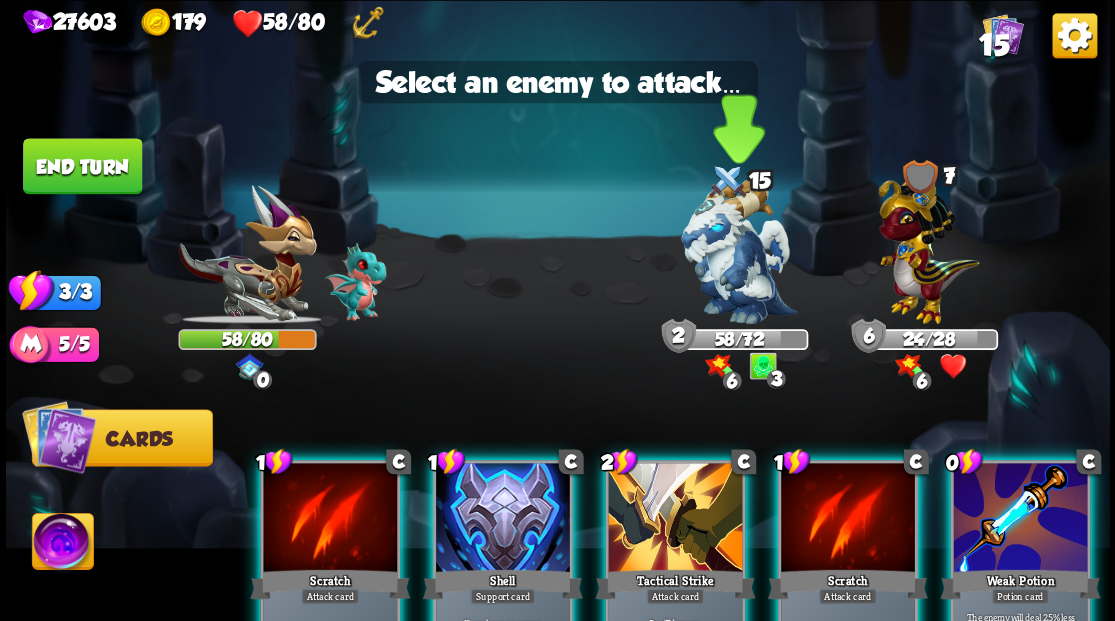 click at bounding box center [739, 251] 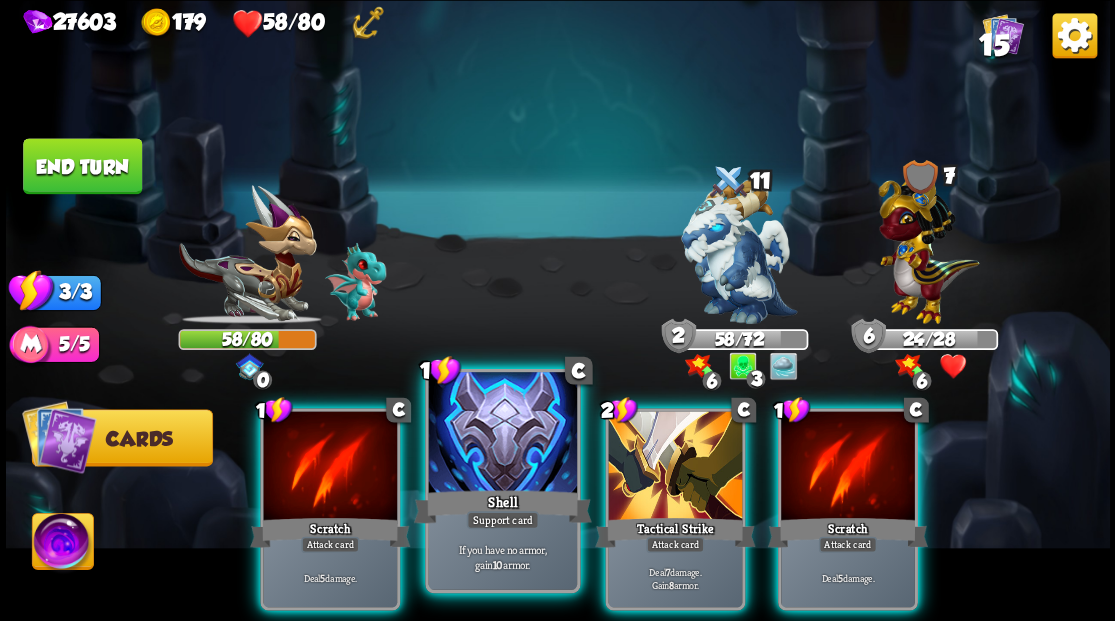 click at bounding box center (502, 434) 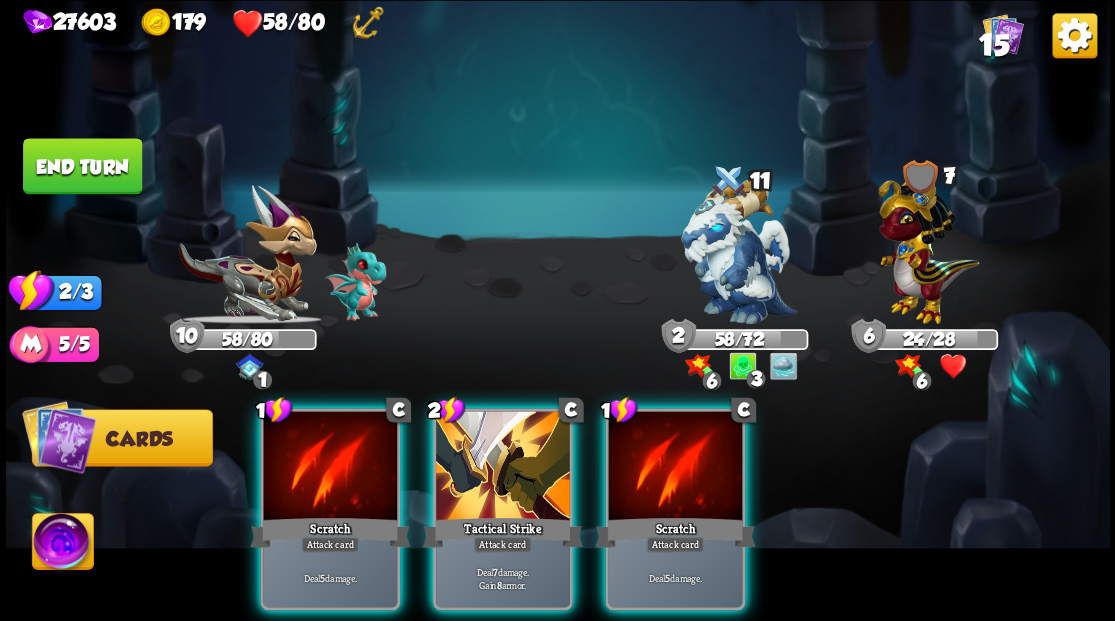 click at bounding box center [503, 467] 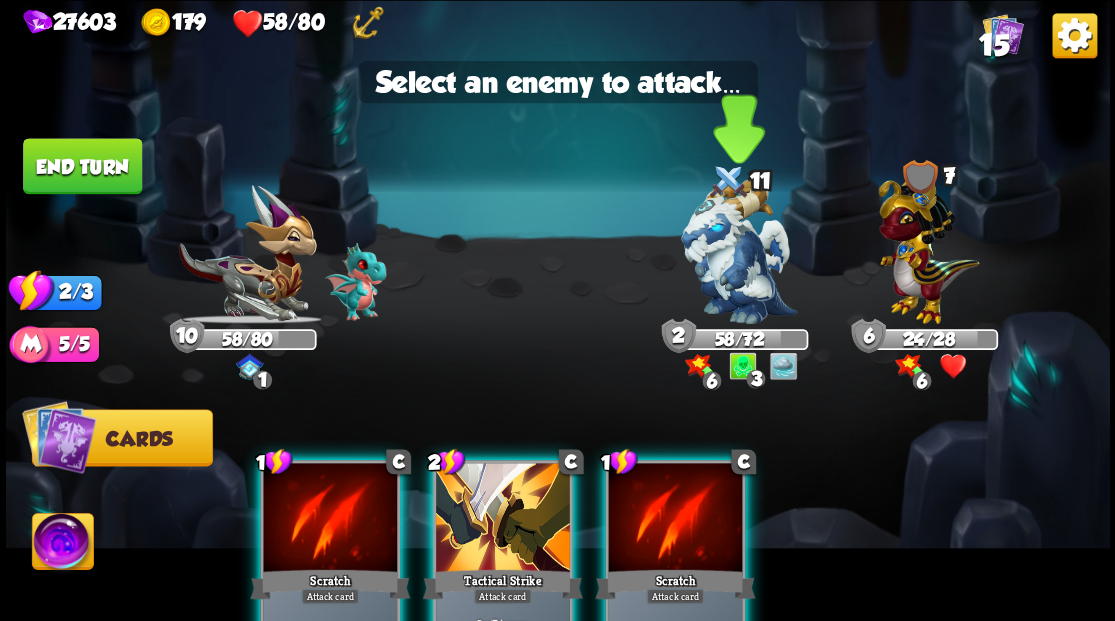 click at bounding box center (739, 251) 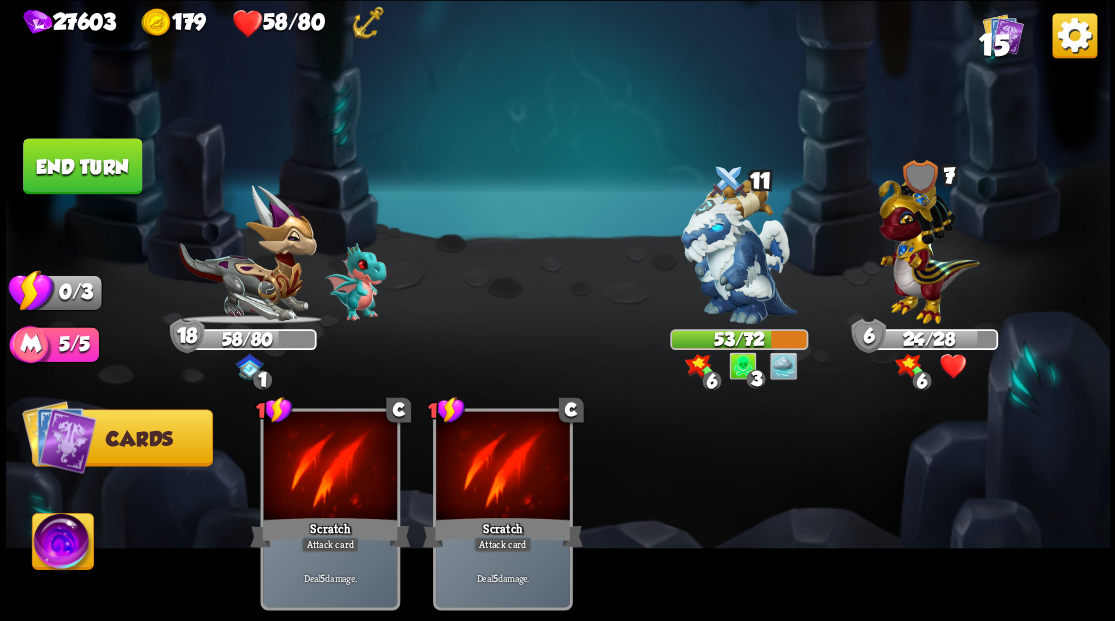 click on "End turn" at bounding box center (82, 166) 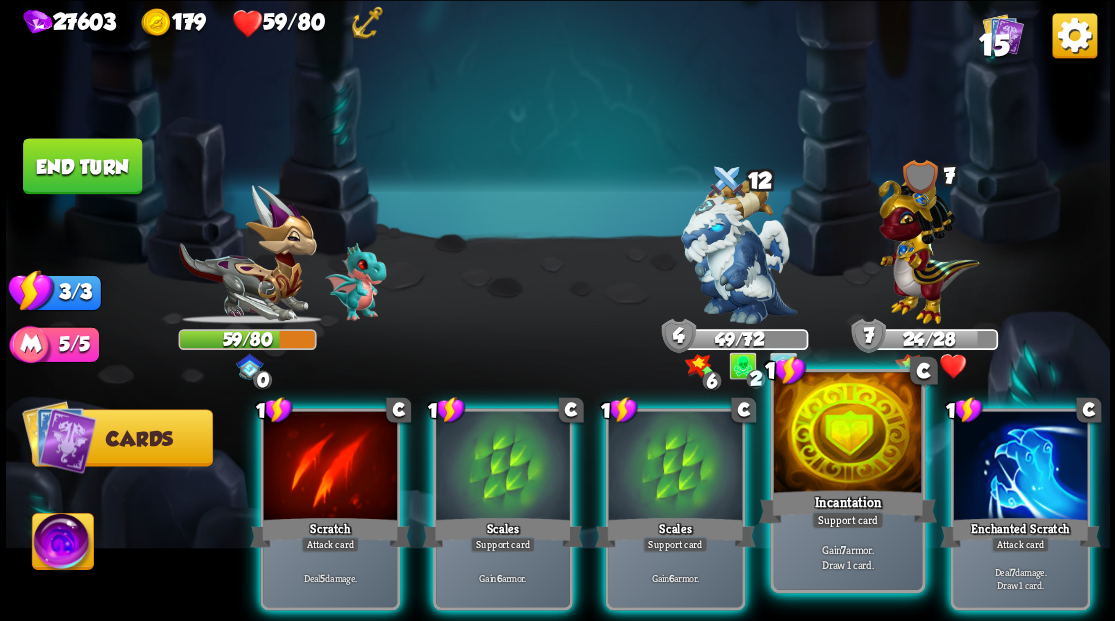 click at bounding box center (847, 434) 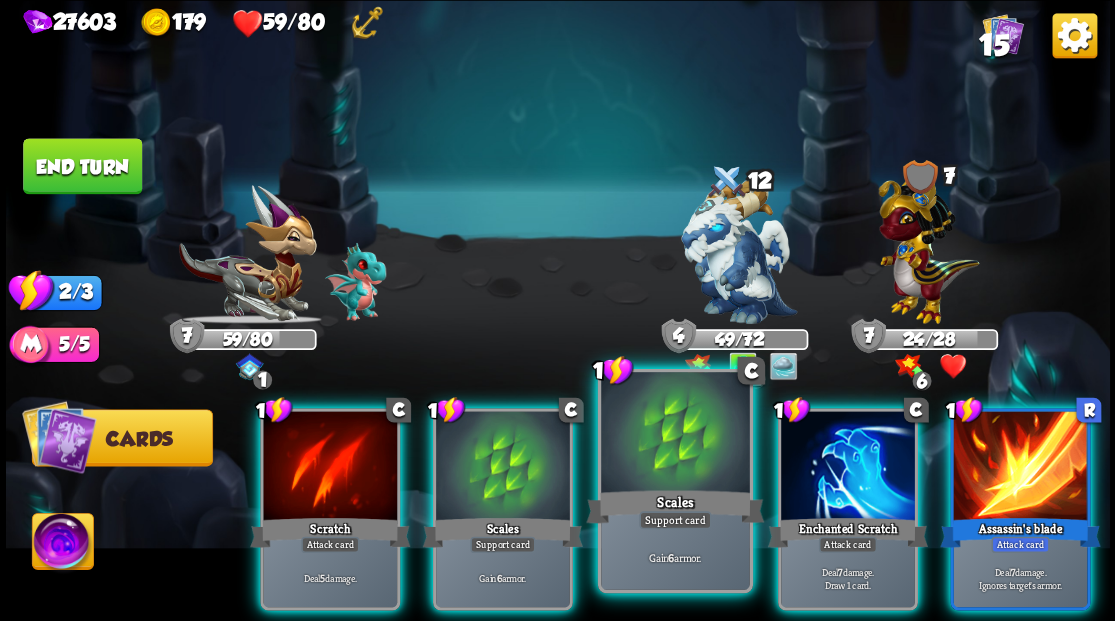 click at bounding box center [675, 434] 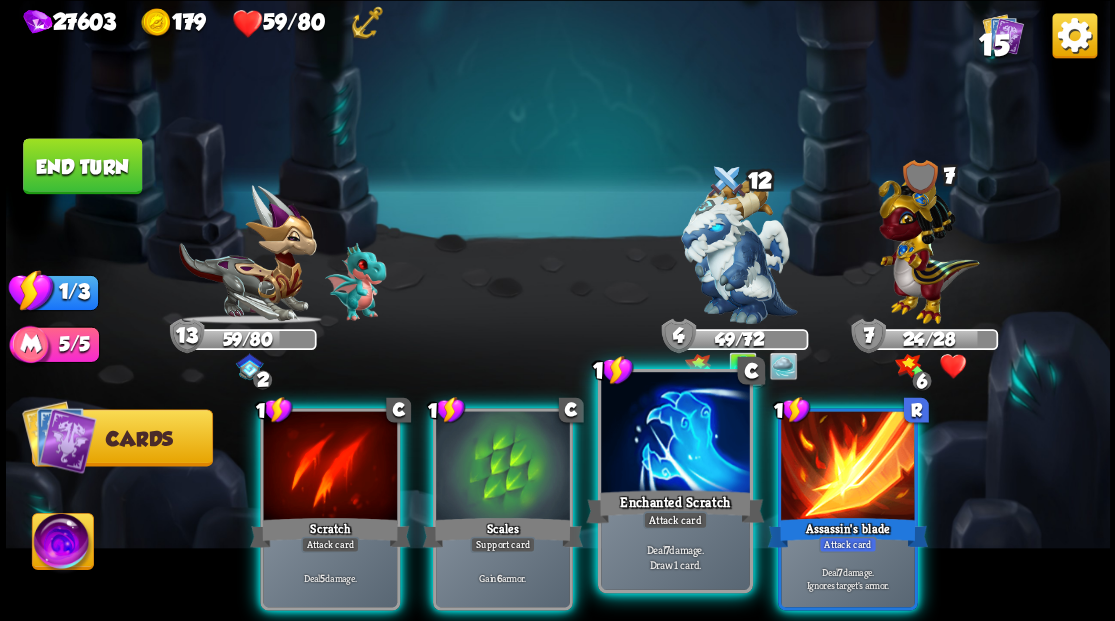 click at bounding box center (675, 434) 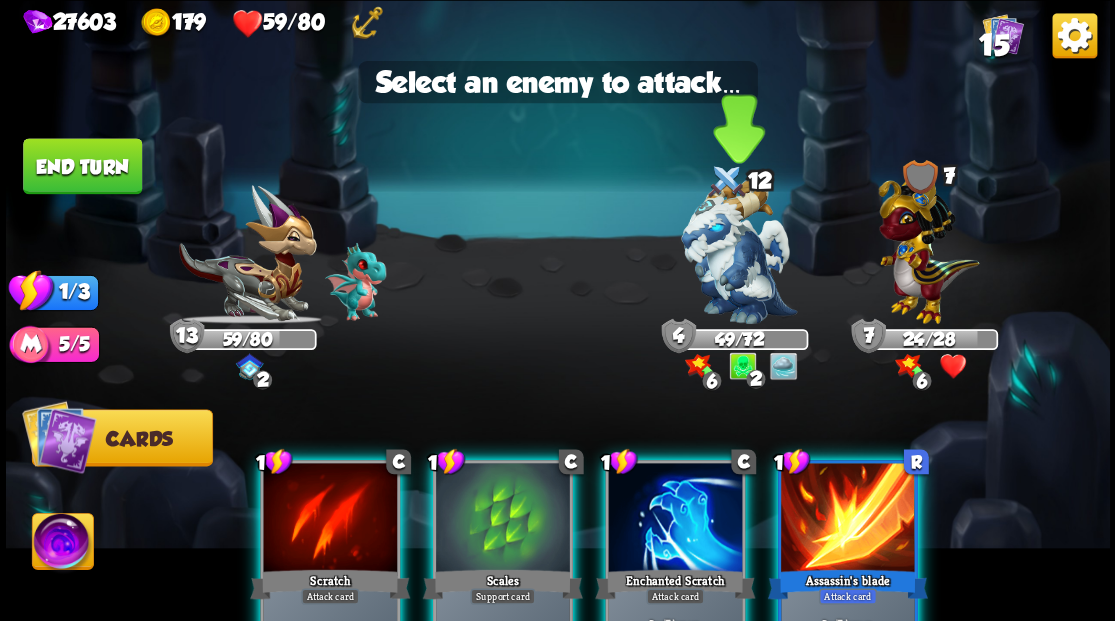 click at bounding box center (739, 251) 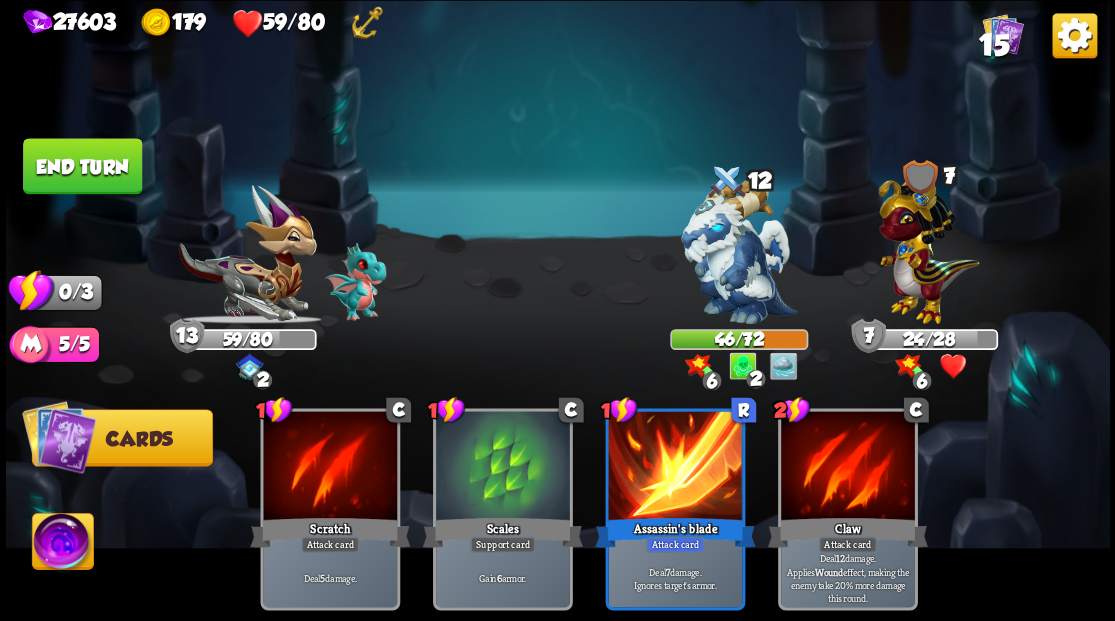 click on "End turn" at bounding box center (82, 166) 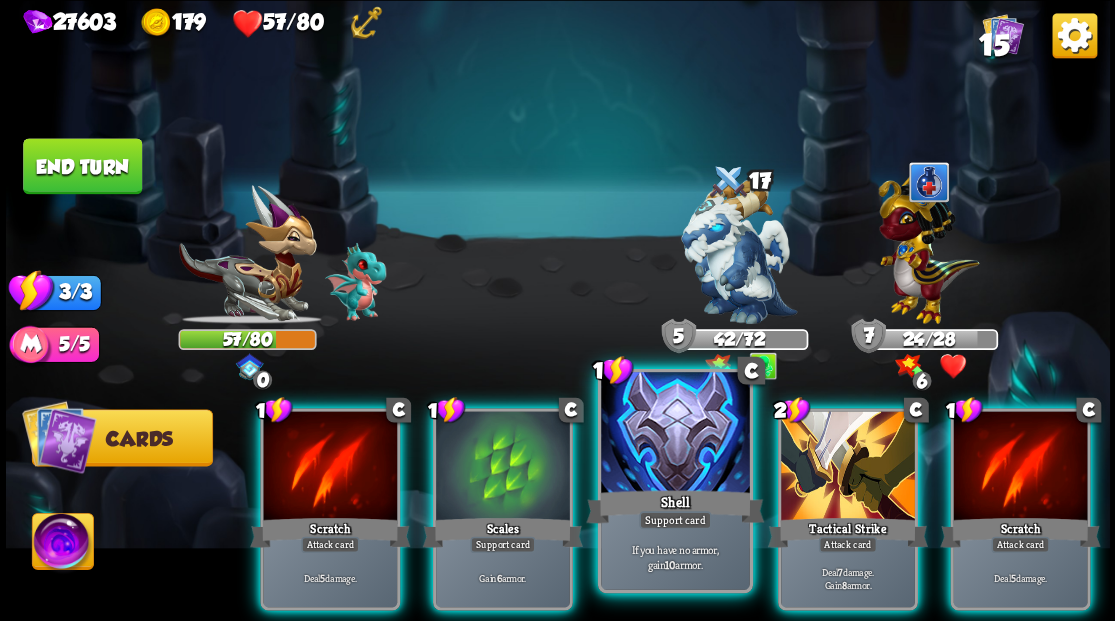click at bounding box center [675, 434] 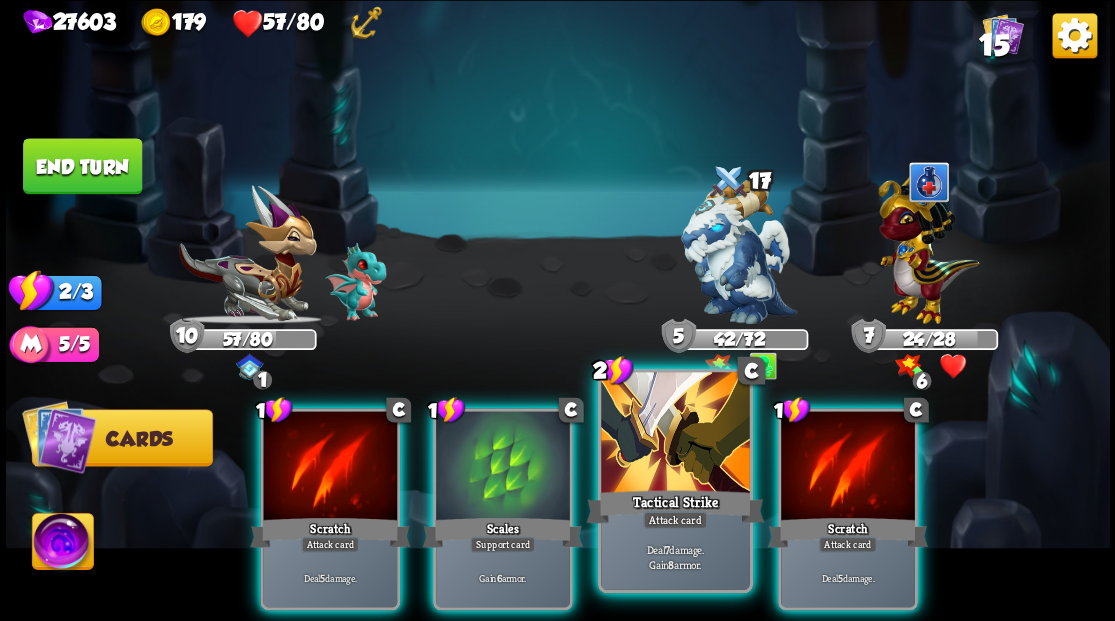 click at bounding box center (675, 434) 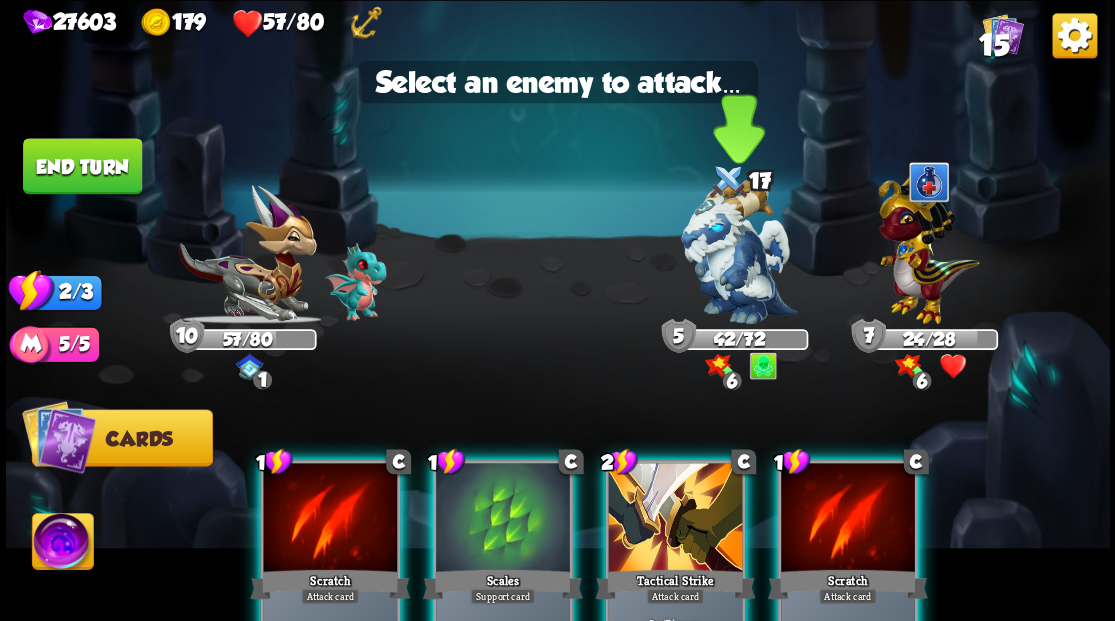 click at bounding box center (739, 251) 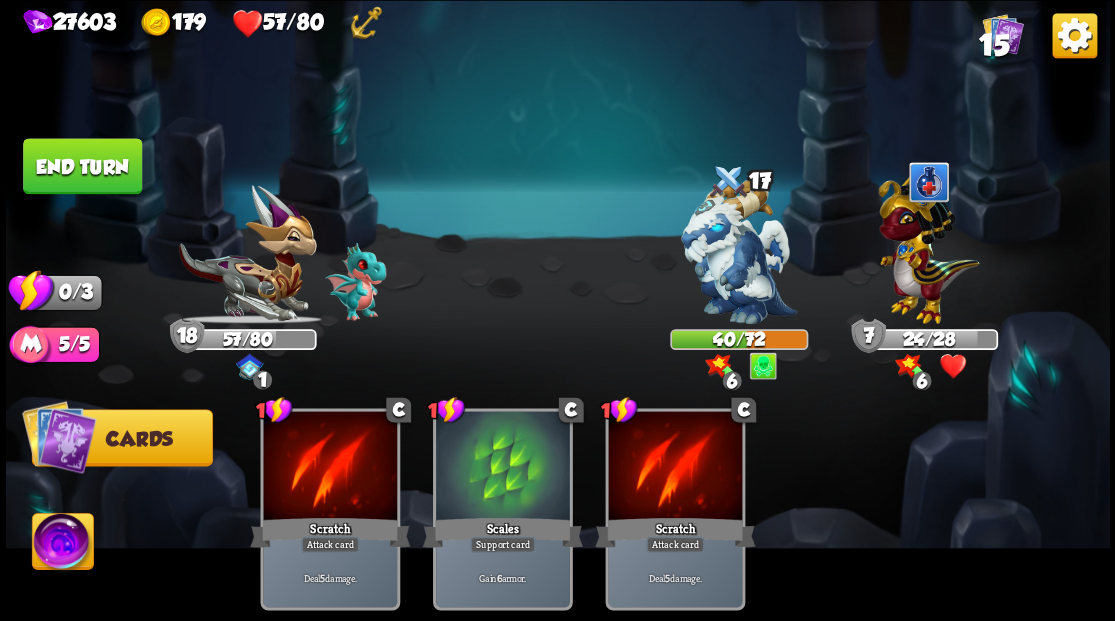 click on "End turn" at bounding box center [82, 166] 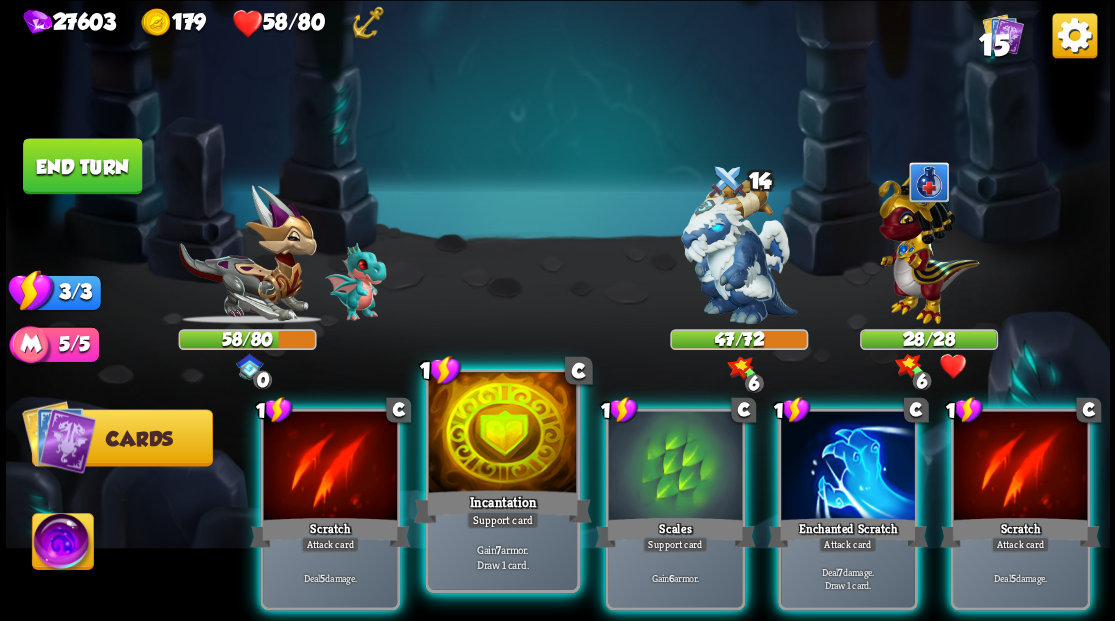 click at bounding box center (502, 434) 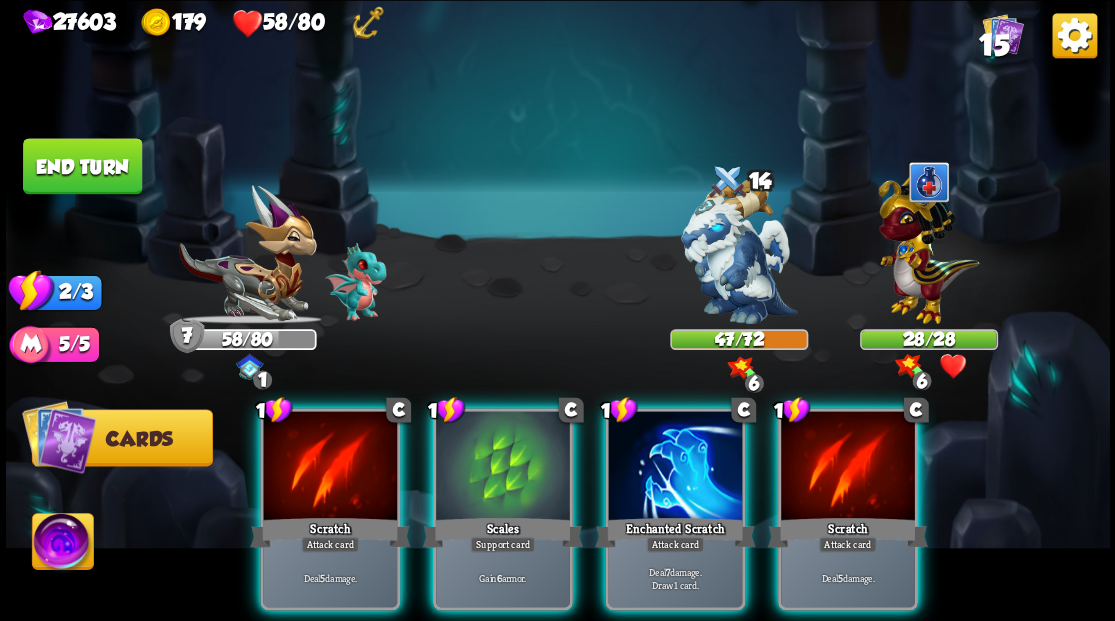 click at bounding box center (503, 467) 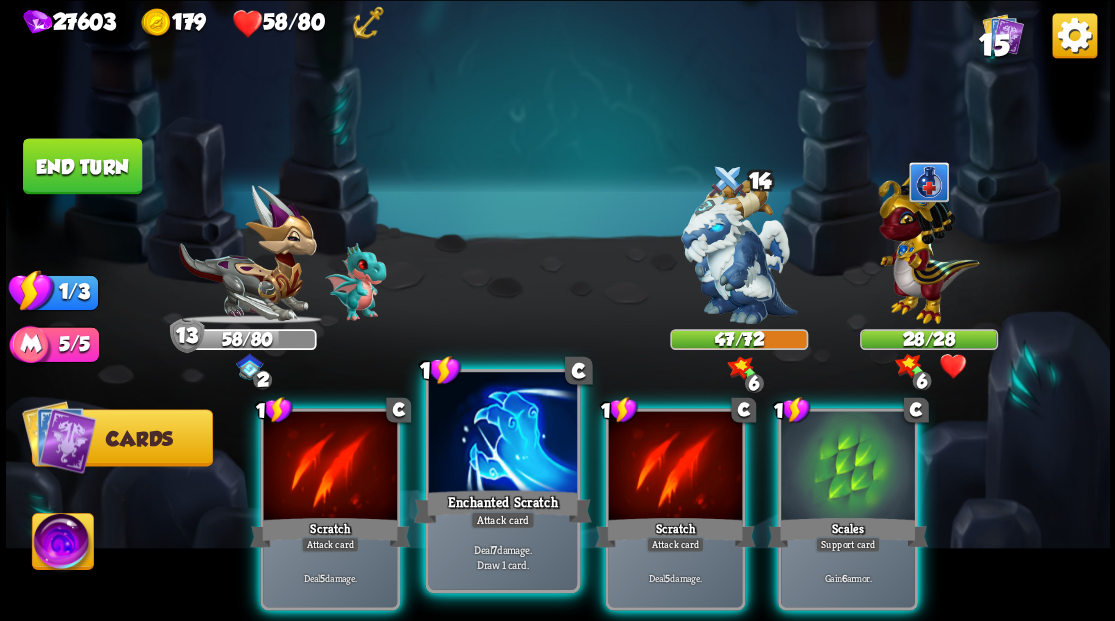 click at bounding box center (502, 434) 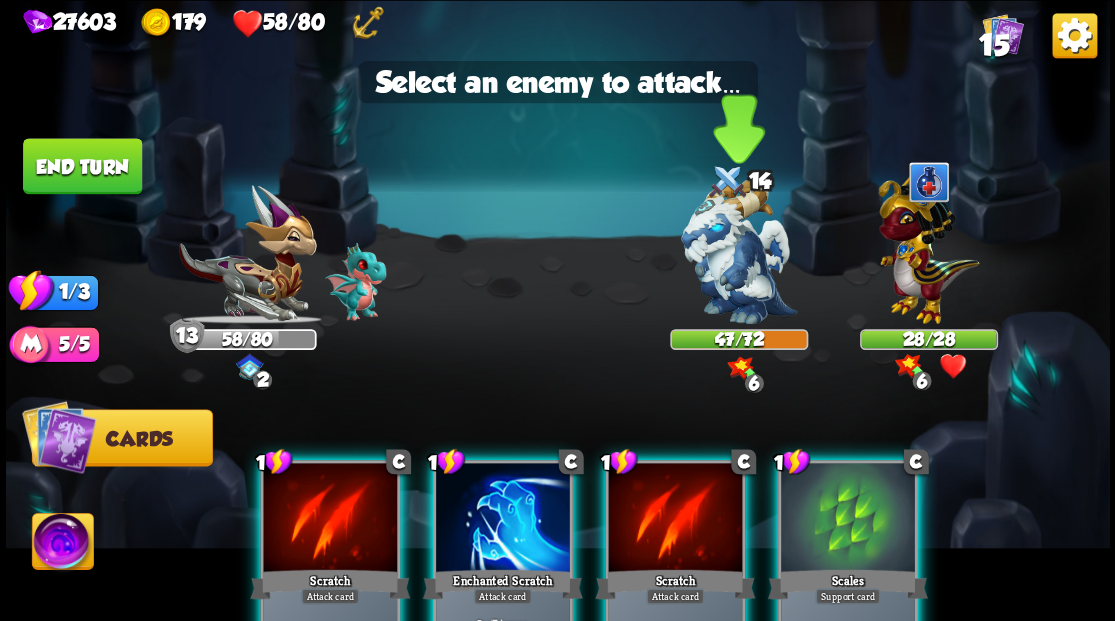 click at bounding box center [739, 251] 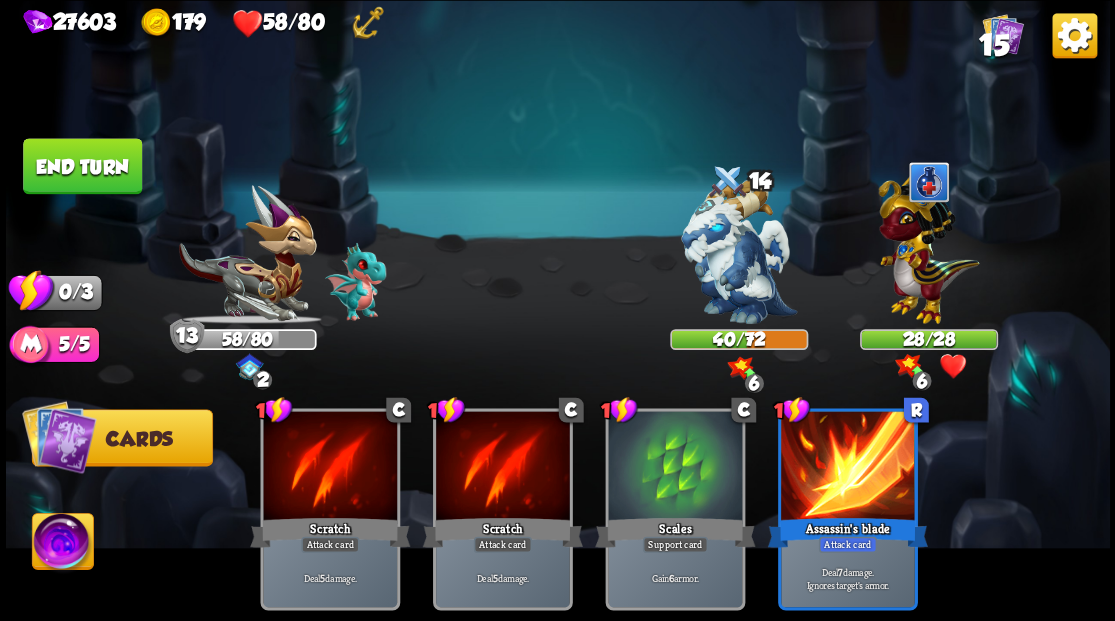 click on "End turn" at bounding box center (82, 166) 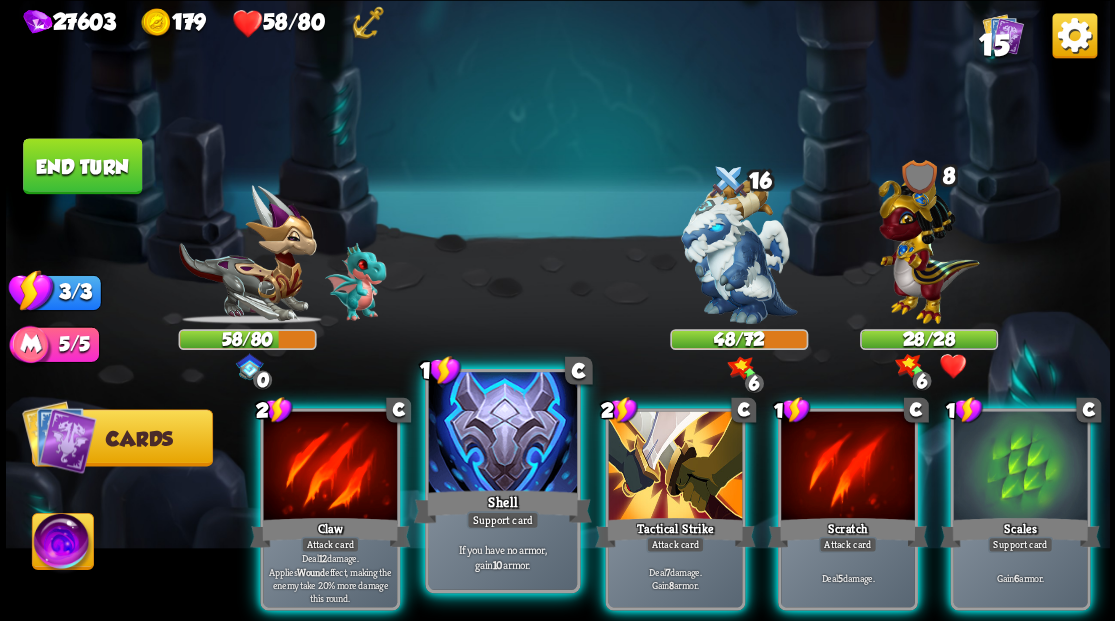 click at bounding box center (502, 434) 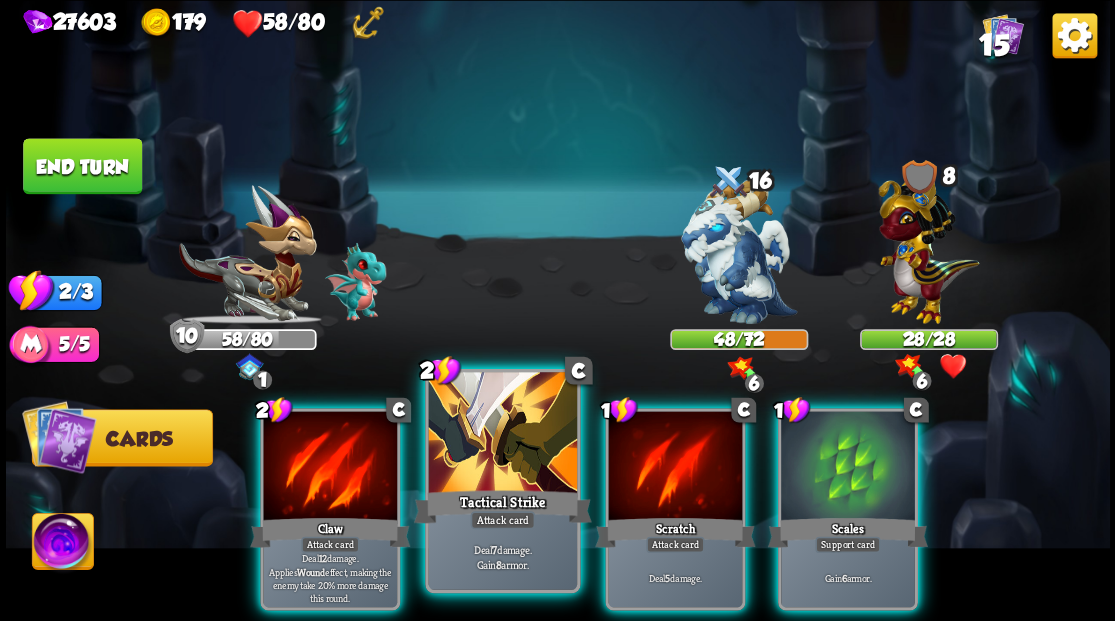 click at bounding box center [502, 434] 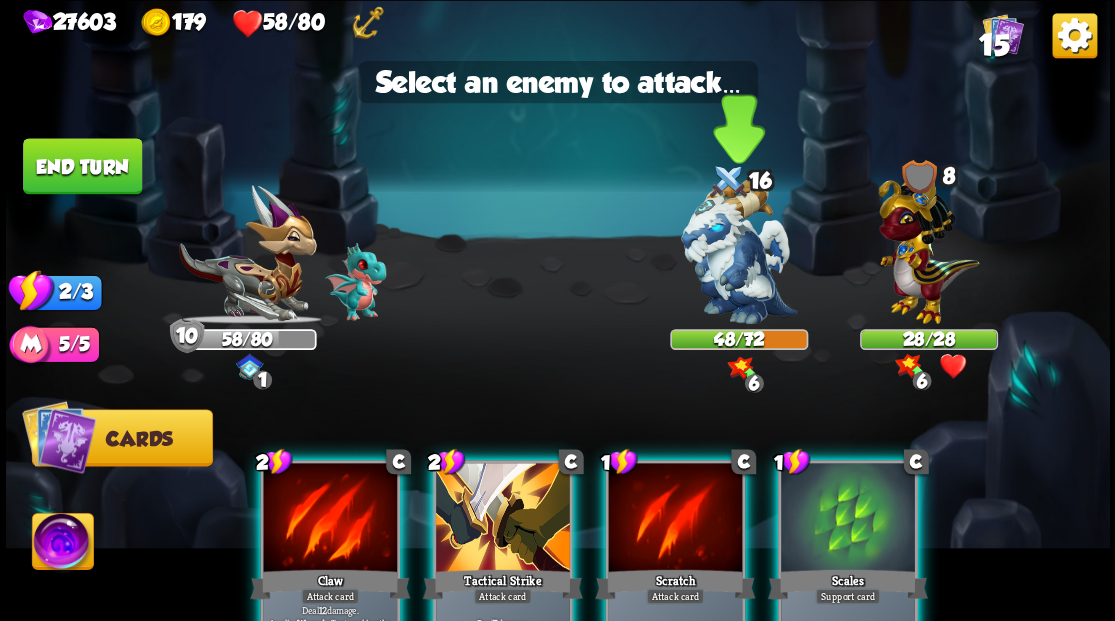 click at bounding box center [739, 251] 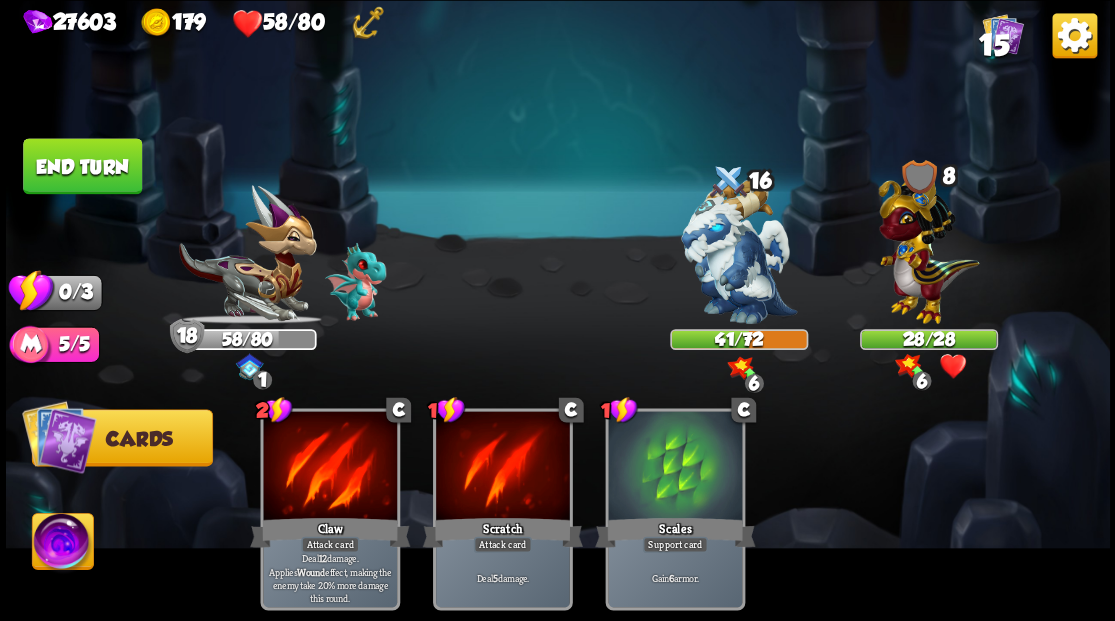 click on "End turn" at bounding box center (82, 166) 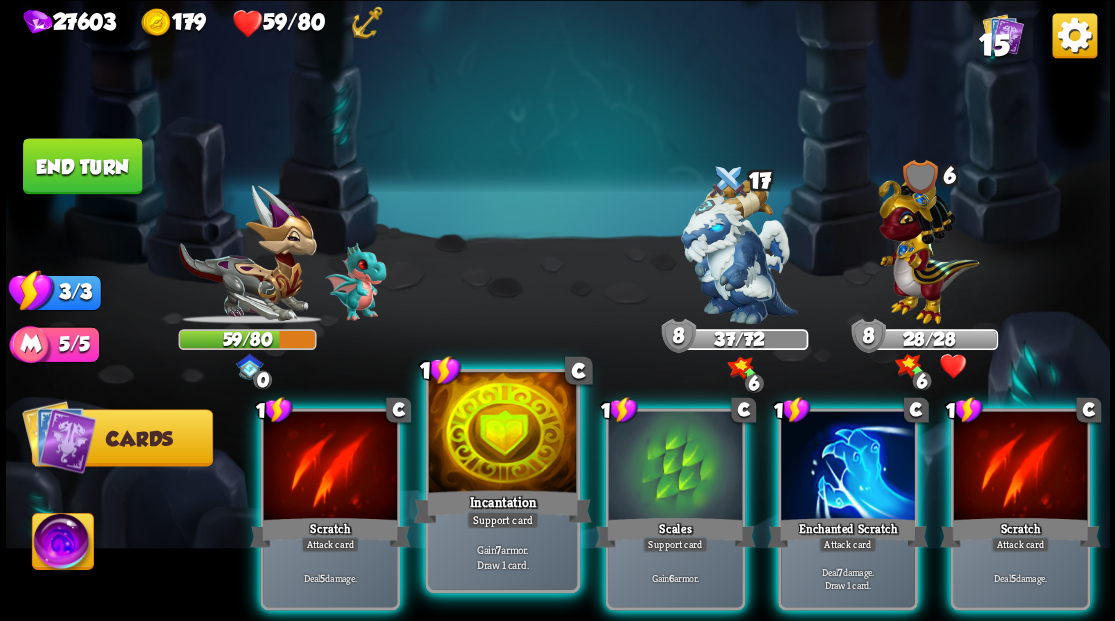 click at bounding box center [502, 434] 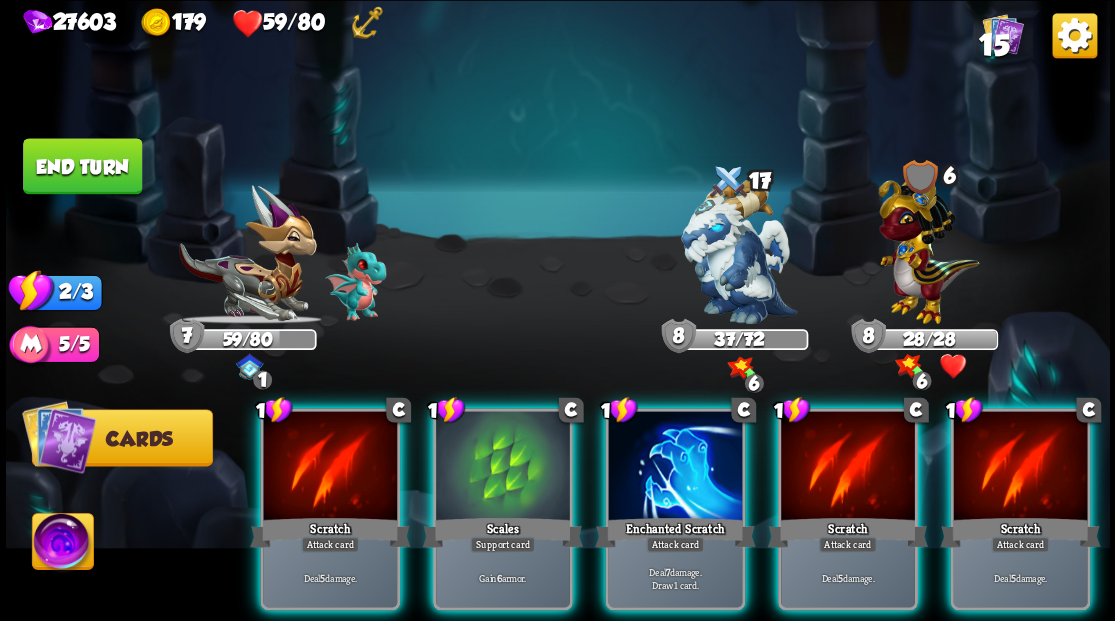 click at bounding box center [503, 467] 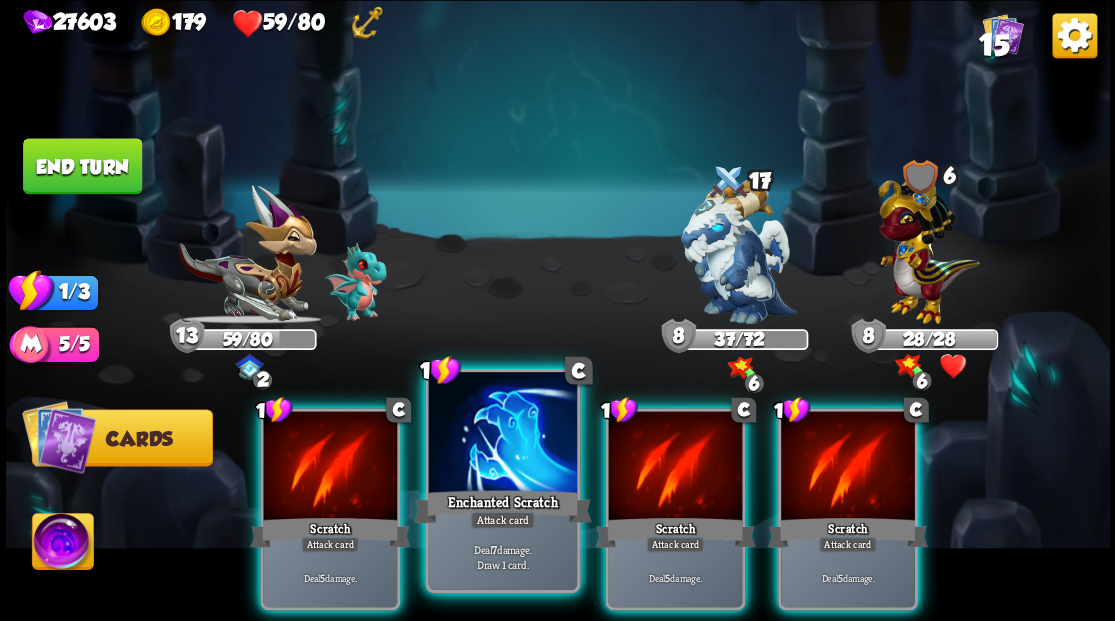 click at bounding box center [502, 434] 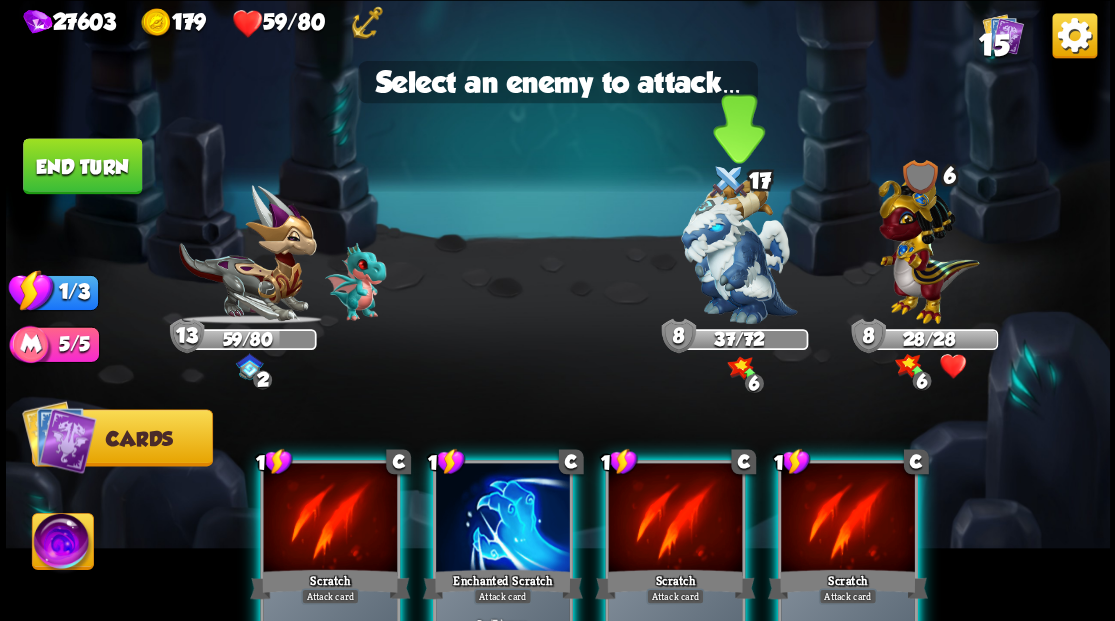 click at bounding box center (739, 251) 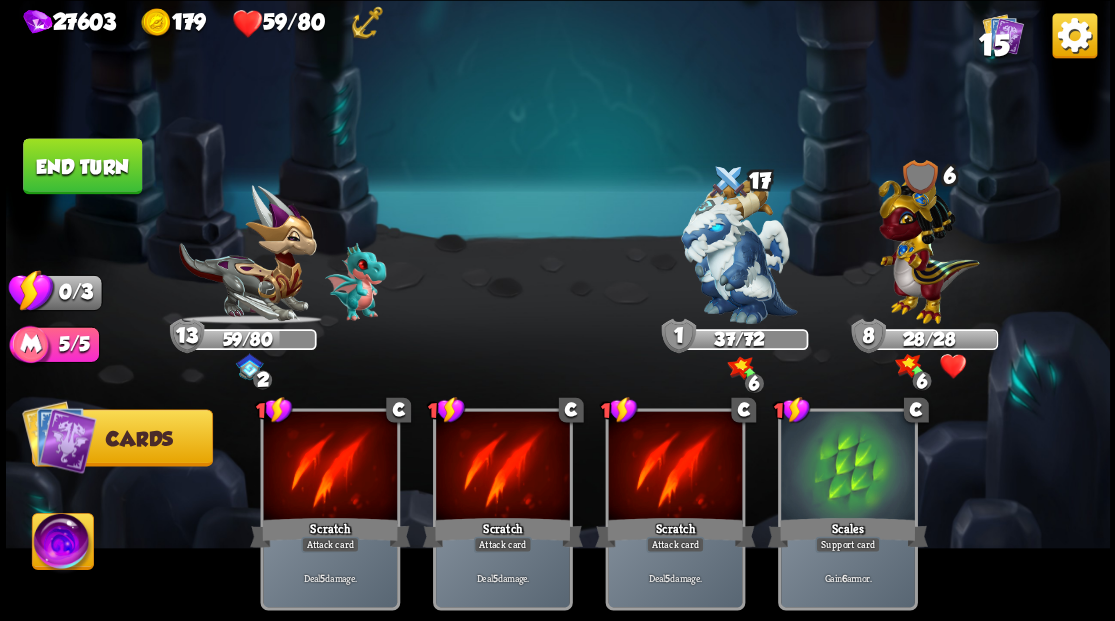 click on "End turn" at bounding box center [82, 166] 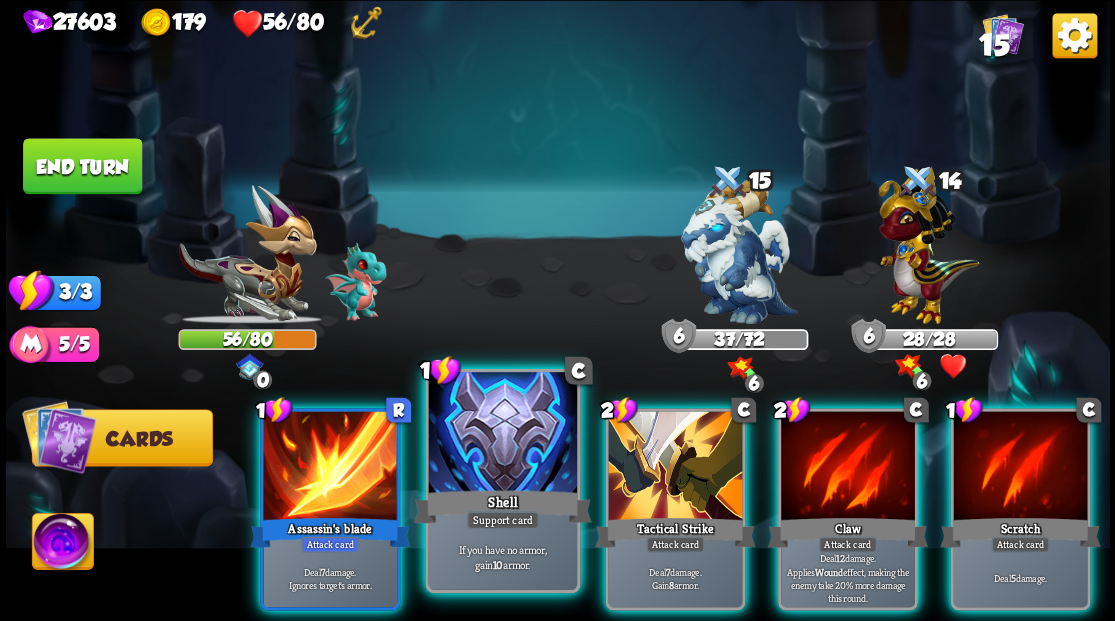 click at bounding box center [502, 434] 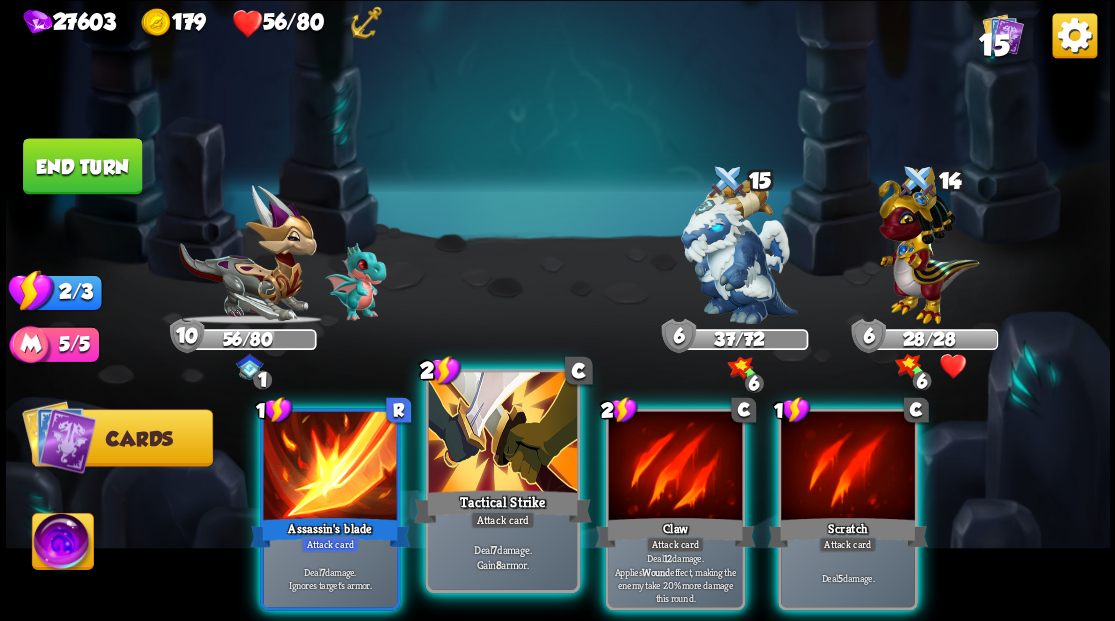 click at bounding box center [502, 434] 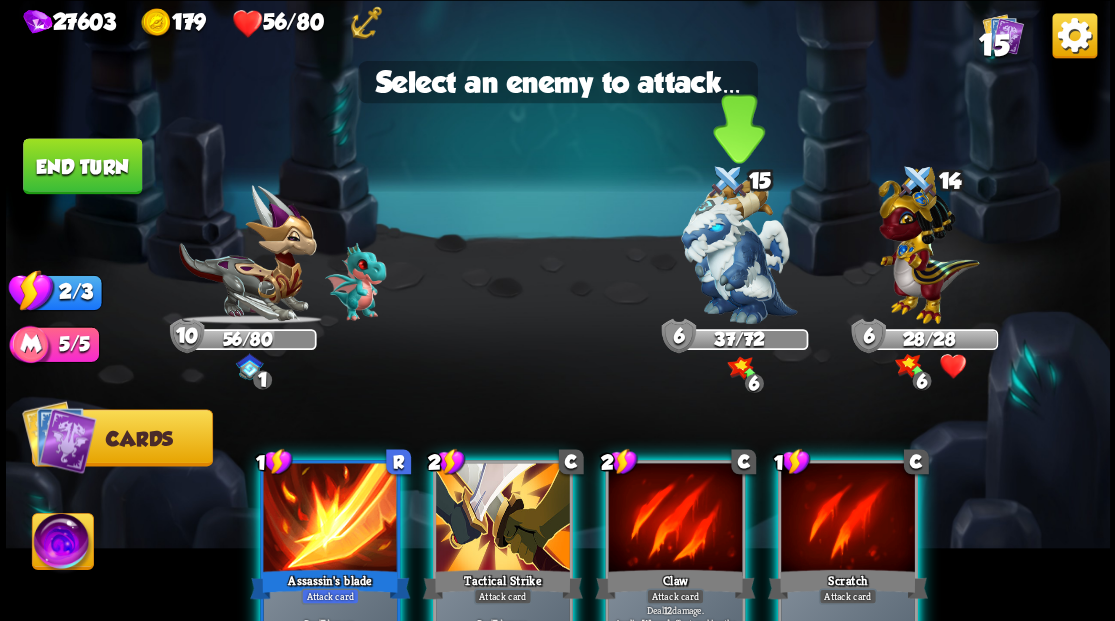 click at bounding box center (739, 251) 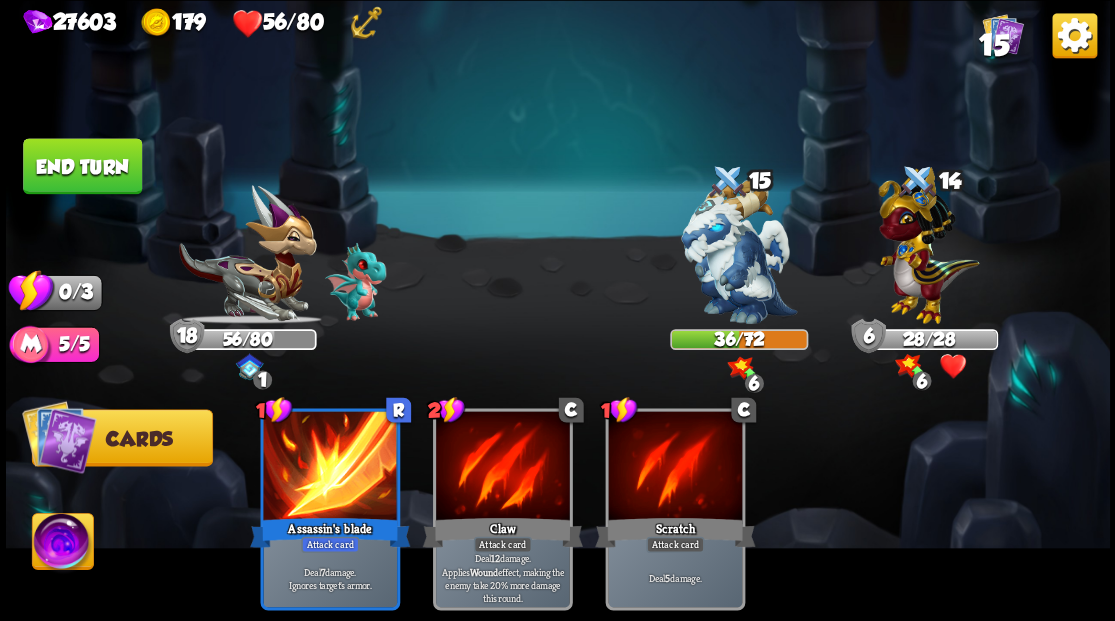 click on "End turn" at bounding box center (82, 166) 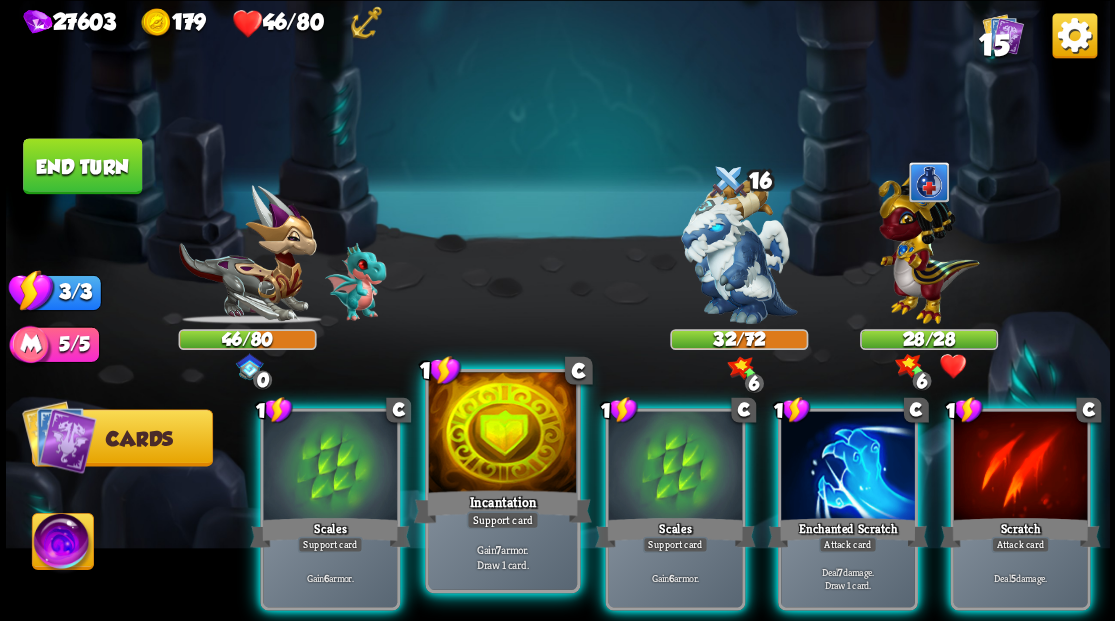 click at bounding box center [502, 434] 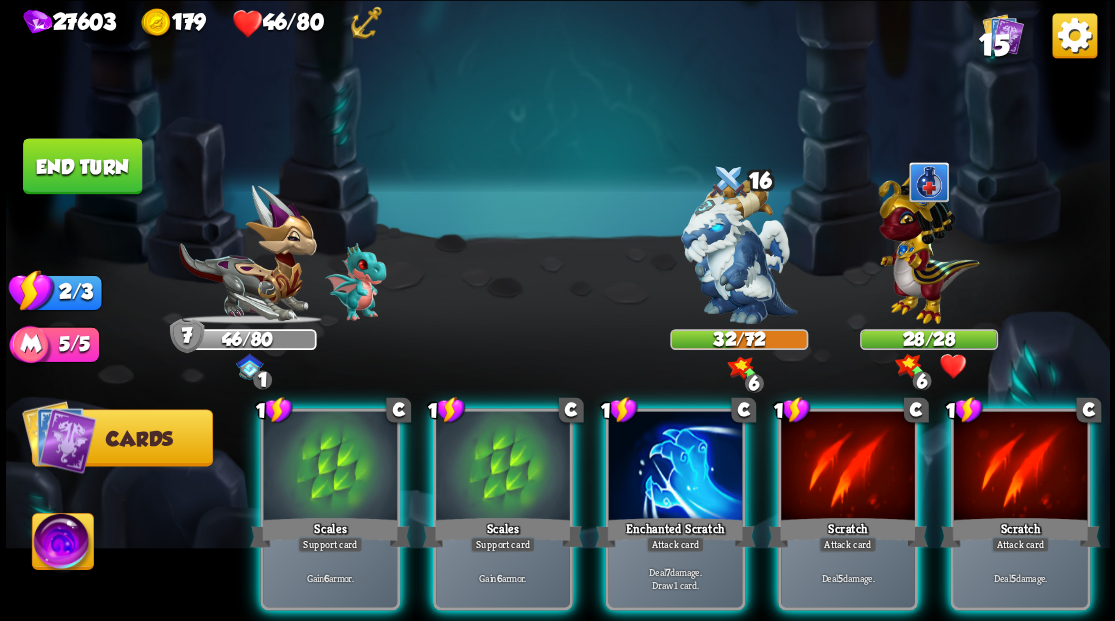 click at bounding box center [503, 467] 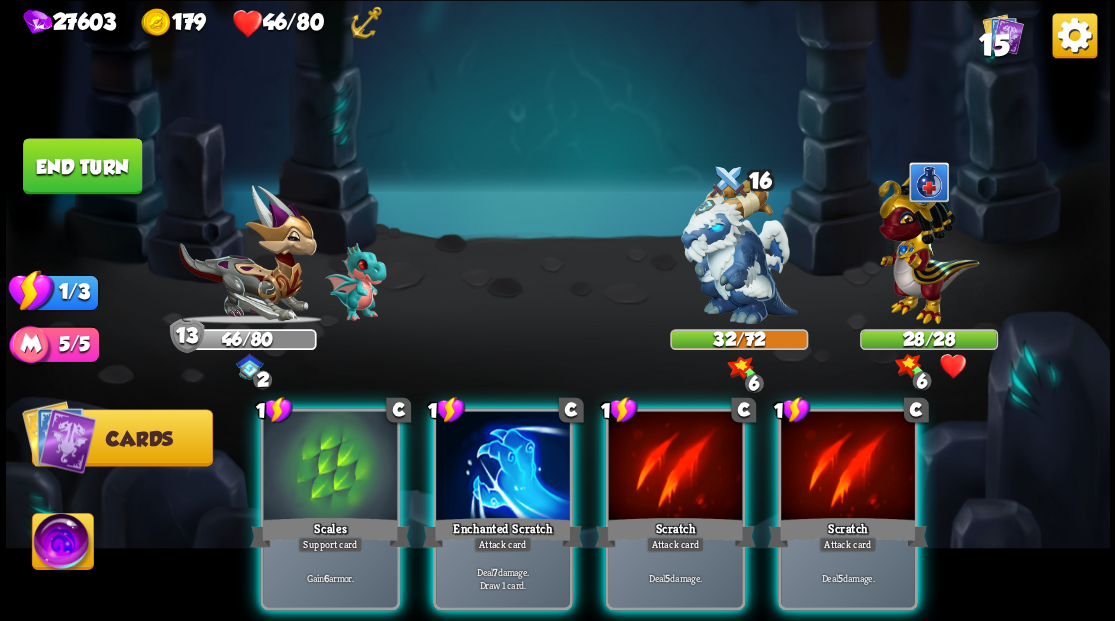 click at bounding box center [503, 467] 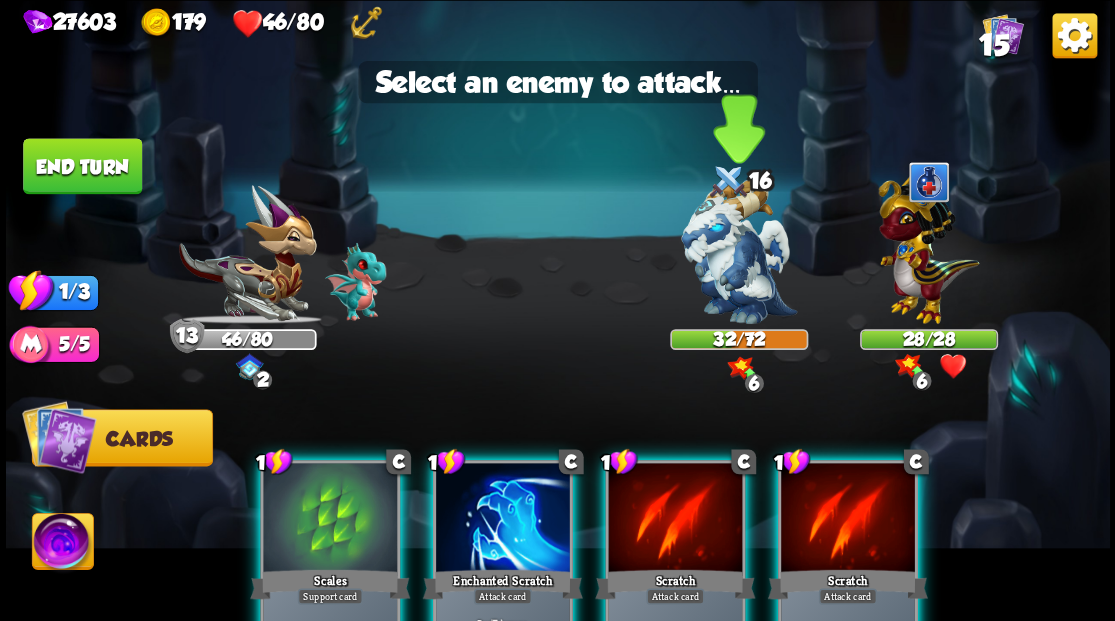 click at bounding box center [739, 251] 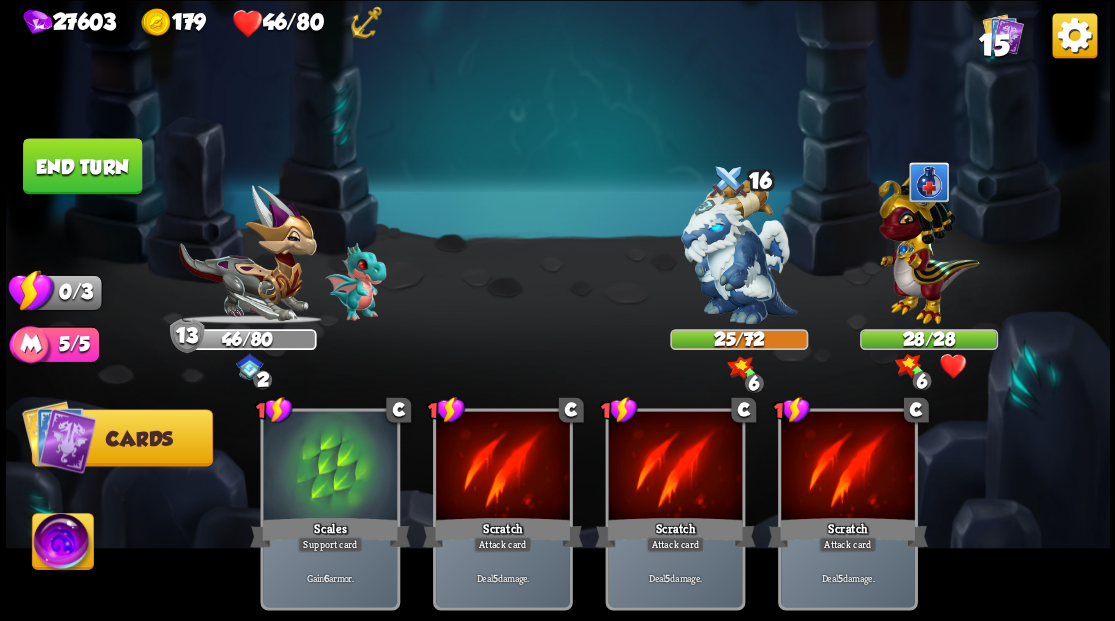click on "End turn" at bounding box center [82, 166] 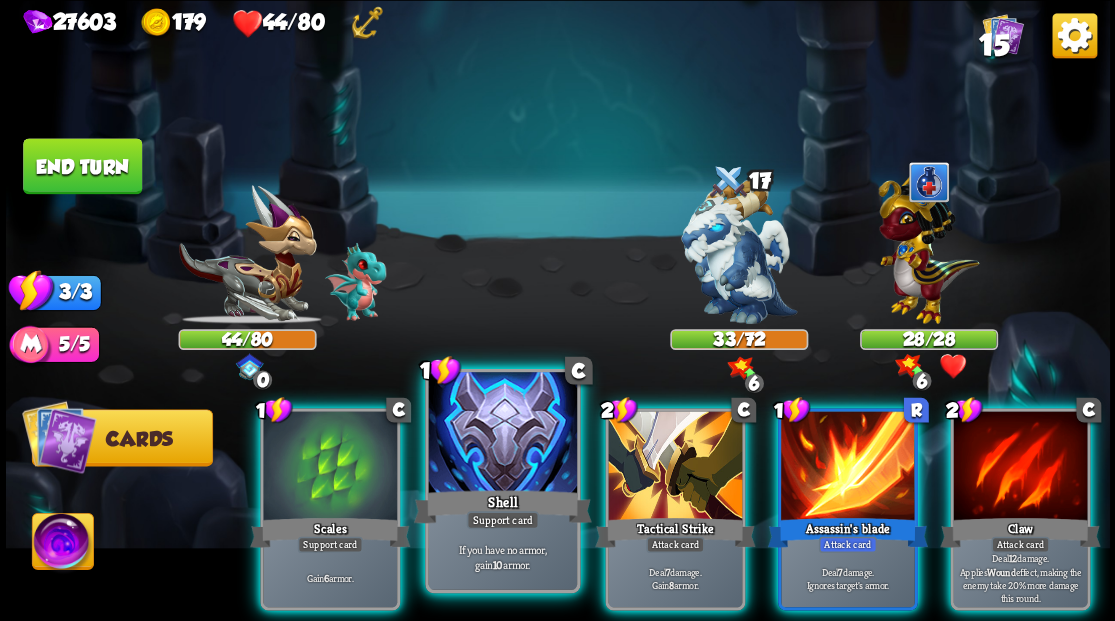 click at bounding box center (502, 434) 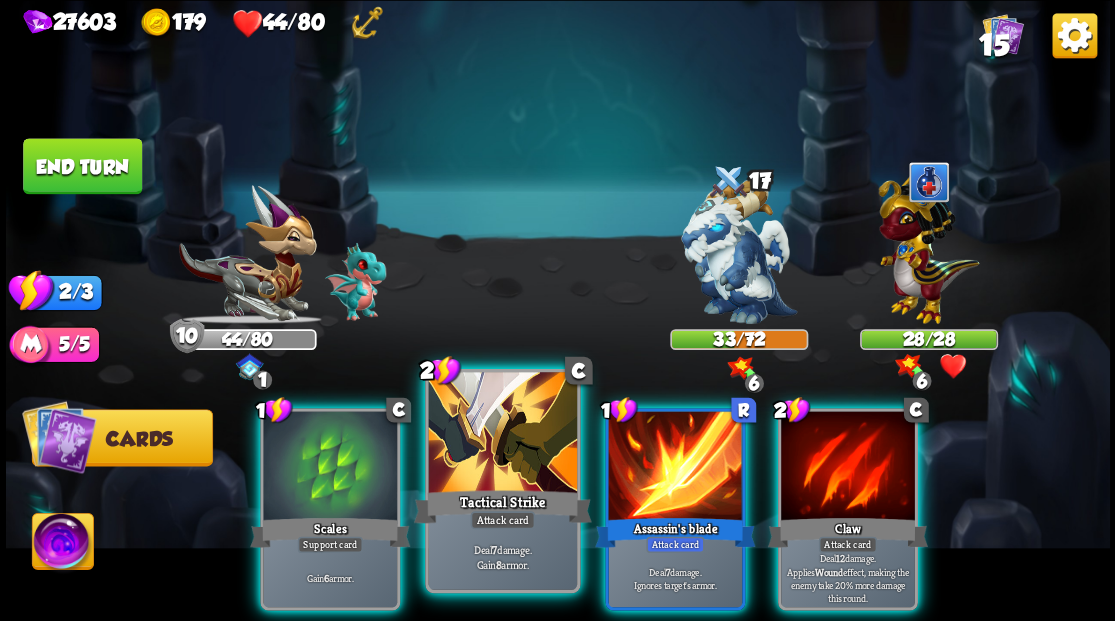 click at bounding box center (502, 434) 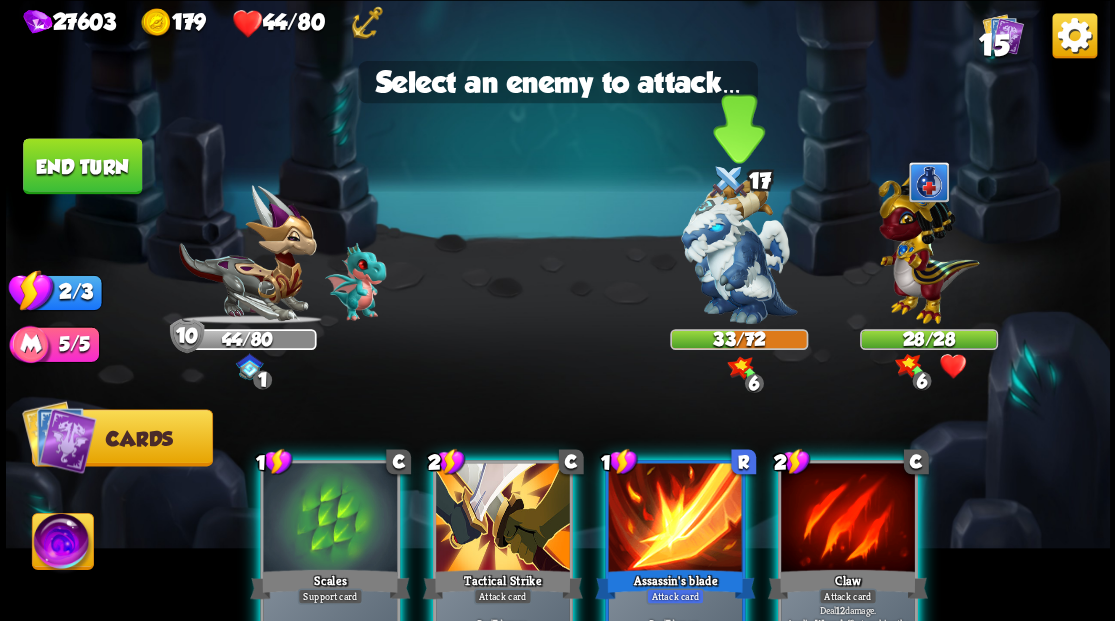 click at bounding box center (739, 251) 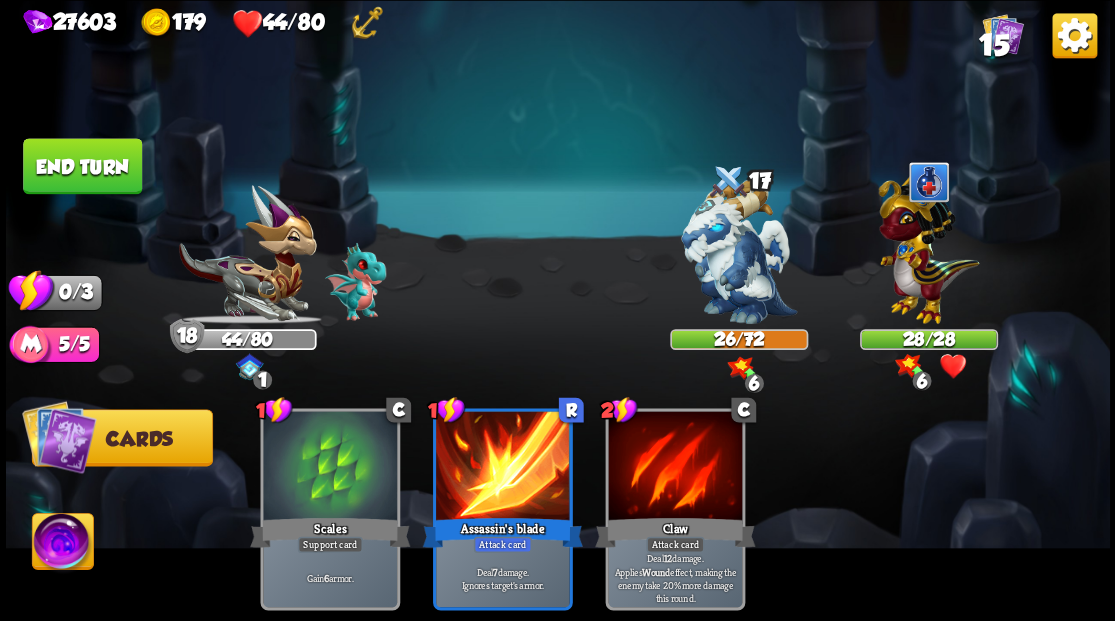 click on "End turn" at bounding box center [82, 166] 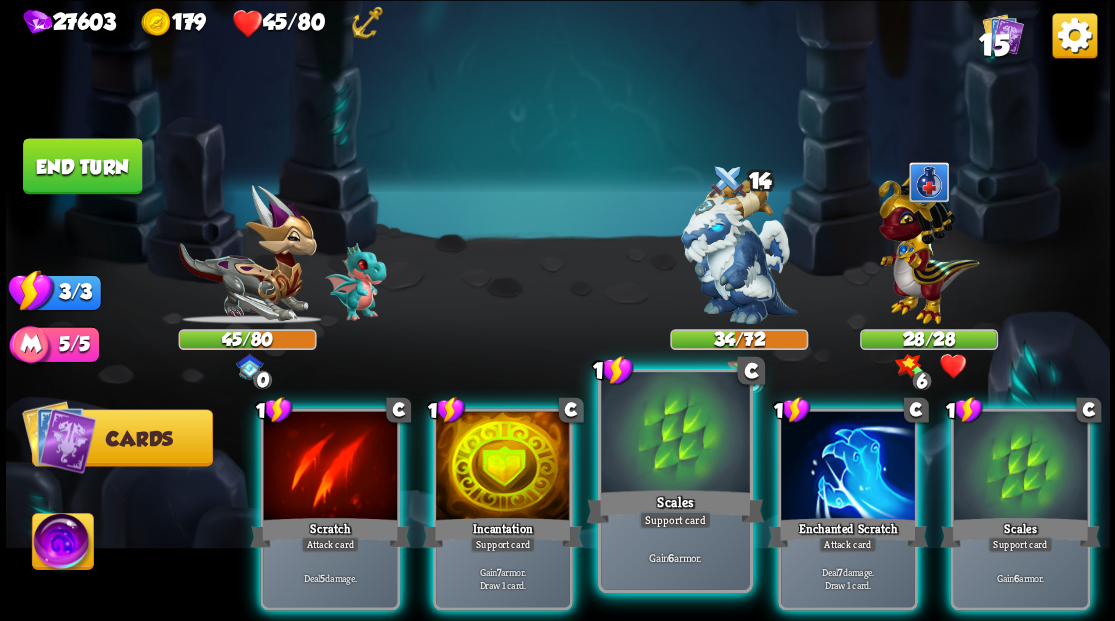 click at bounding box center (675, 434) 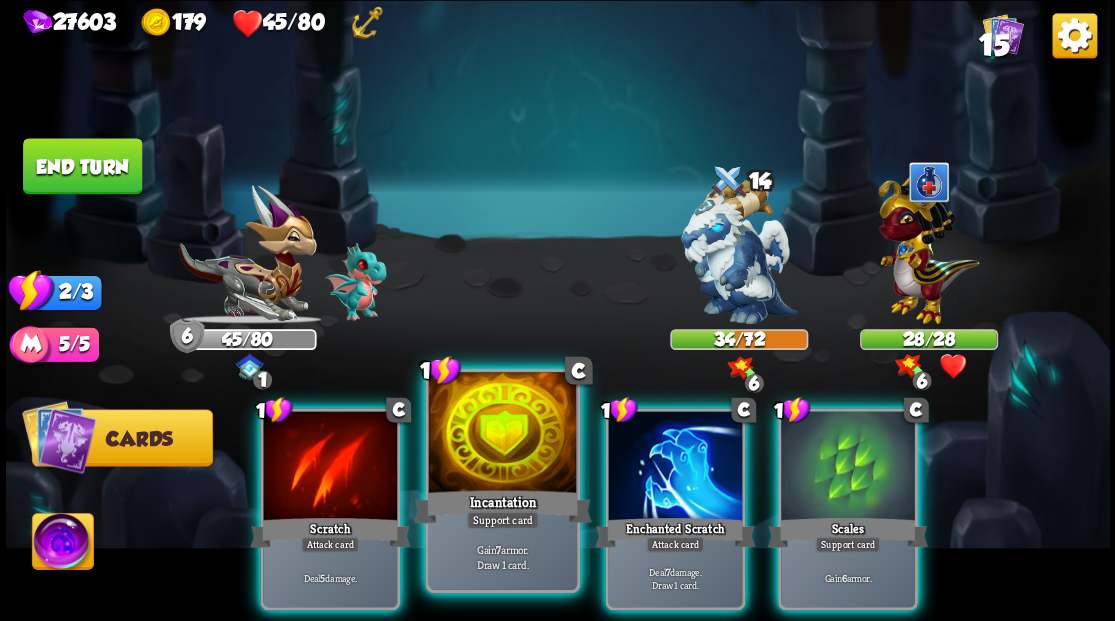 click at bounding box center (502, 434) 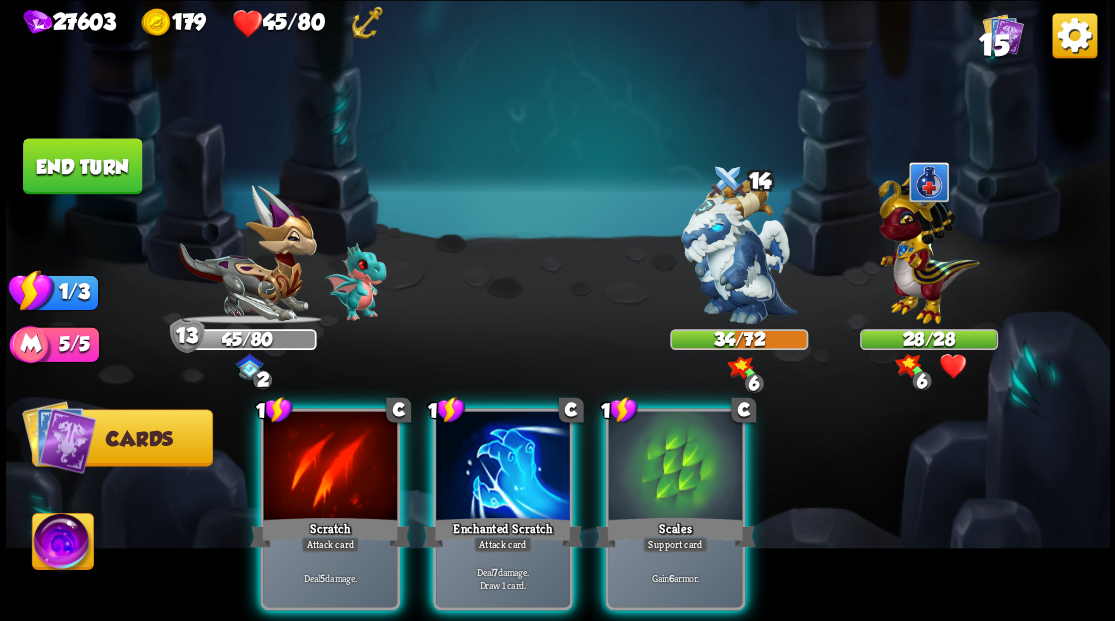 click at bounding box center [503, 467] 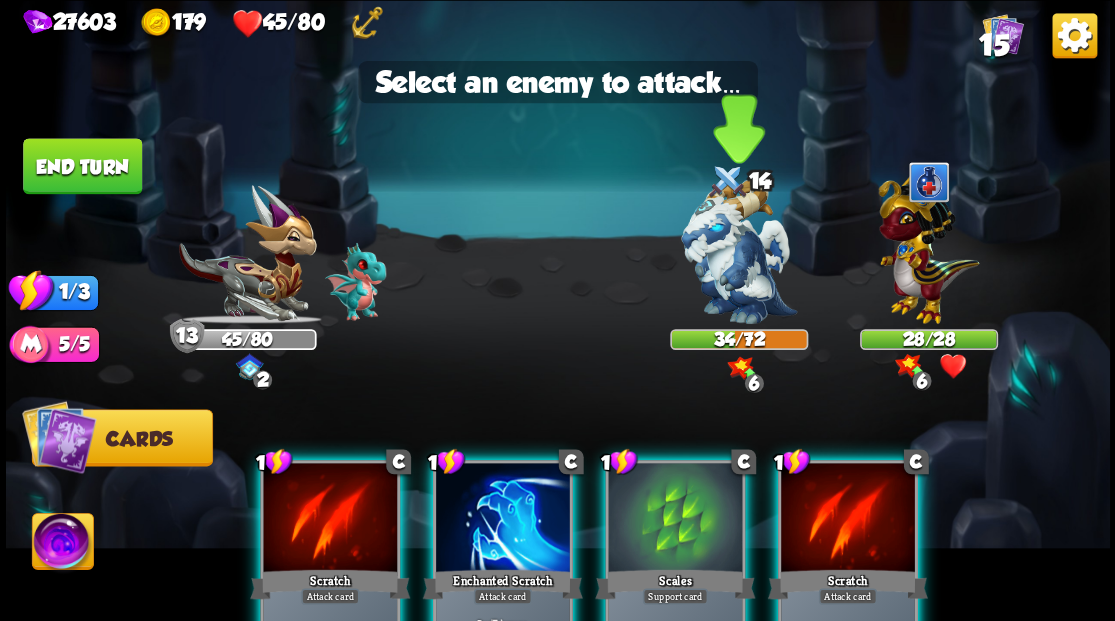 click at bounding box center [739, 251] 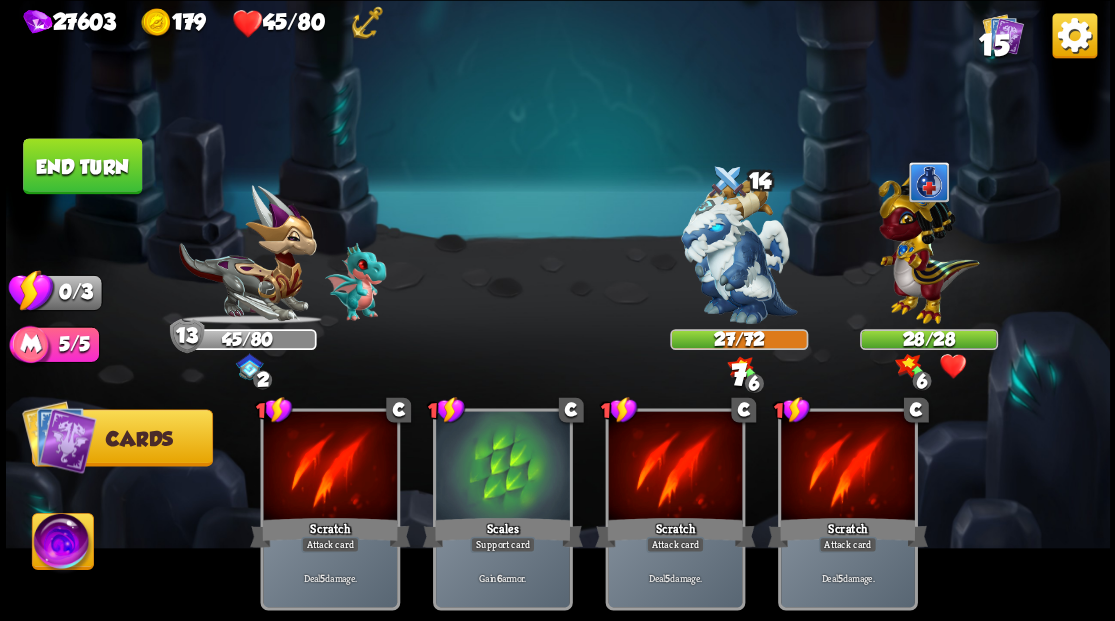 click on "End turn" at bounding box center (82, 166) 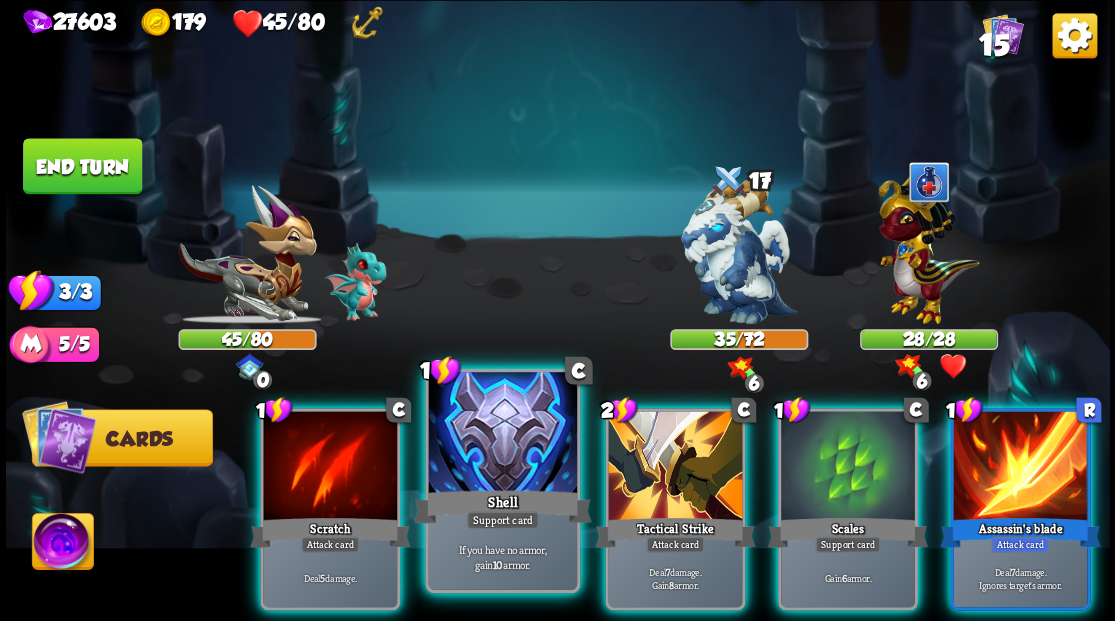 click at bounding box center (502, 434) 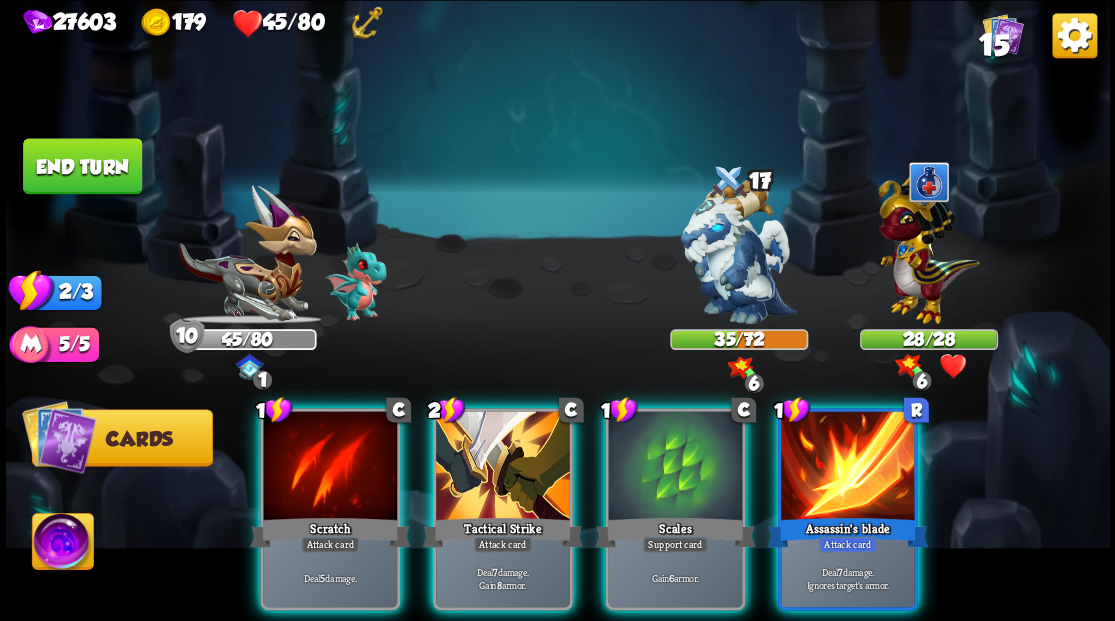 click at bounding box center (503, 467) 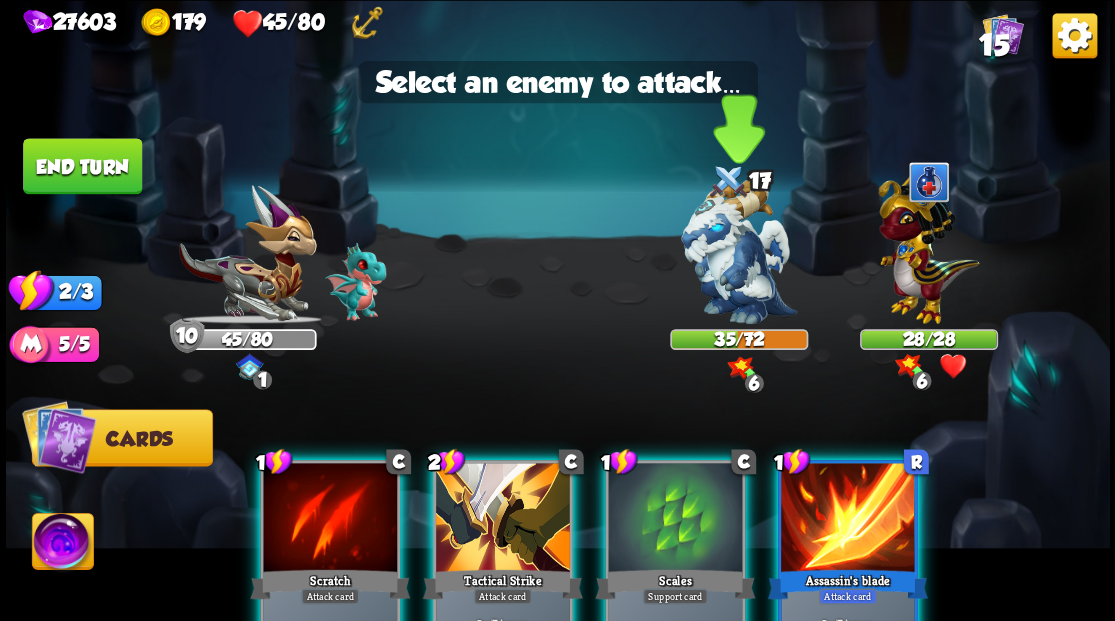 click at bounding box center [739, 251] 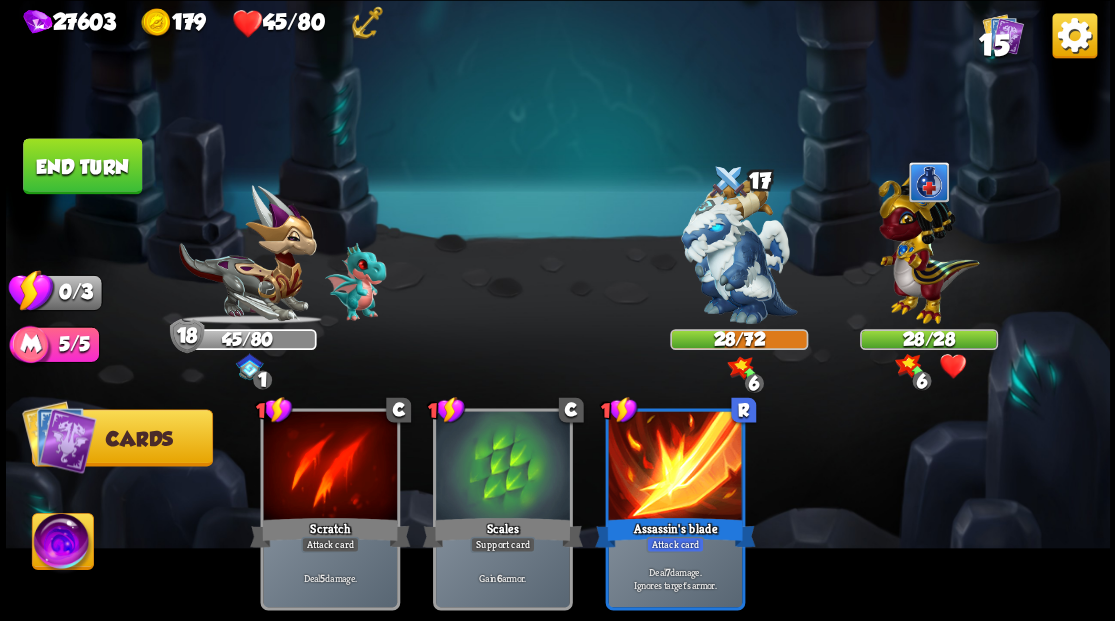 click on "End turn" at bounding box center (82, 166) 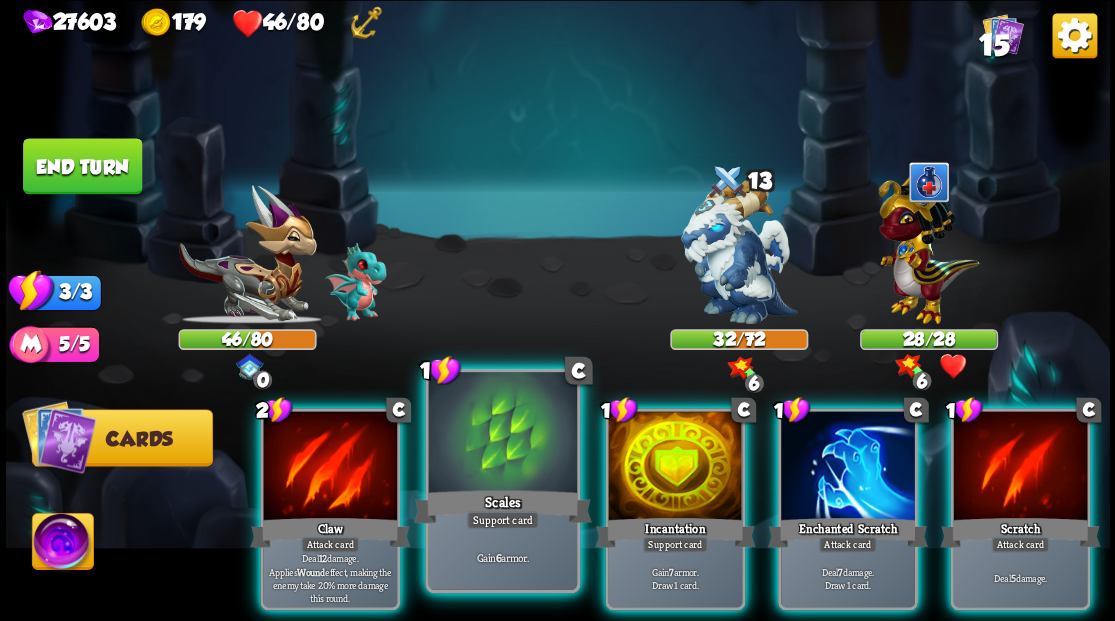 click at bounding box center (502, 434) 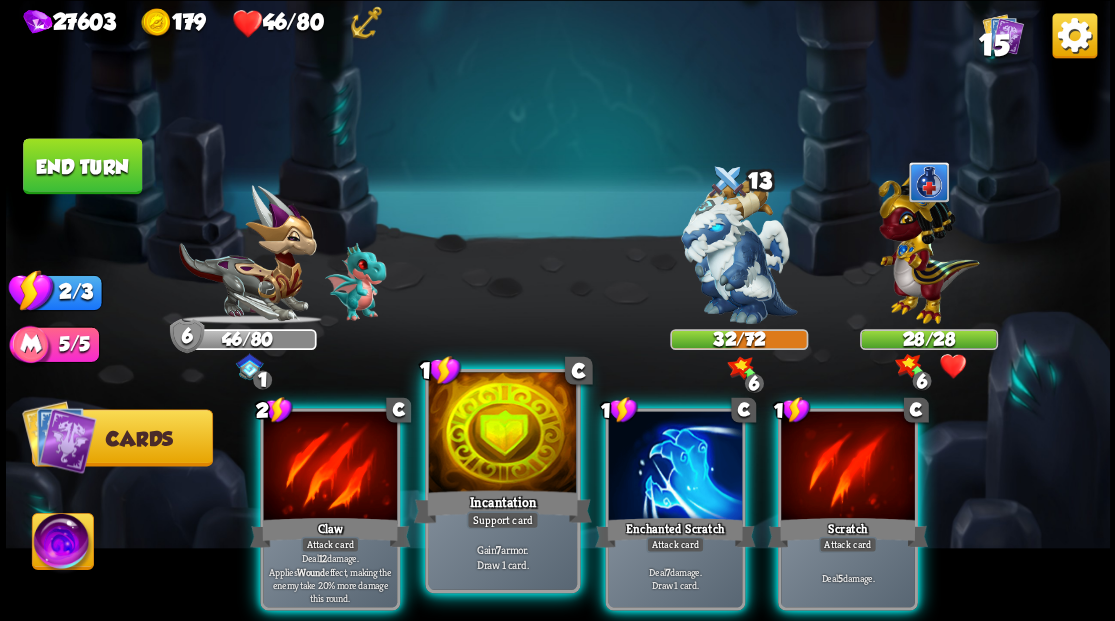 click at bounding box center [502, 434] 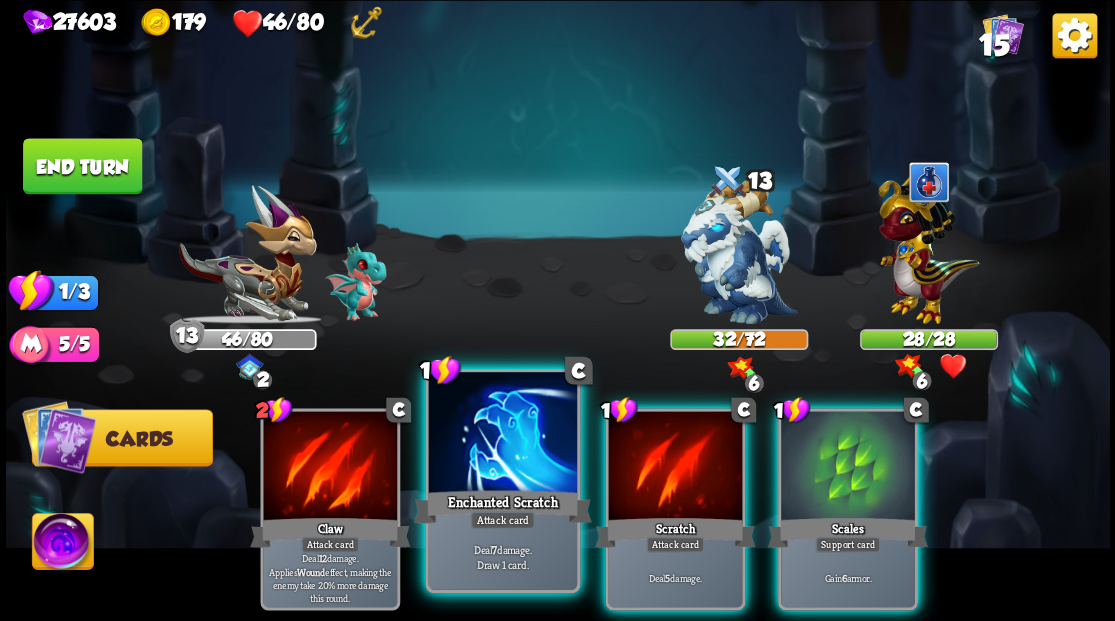 click at bounding box center (502, 434) 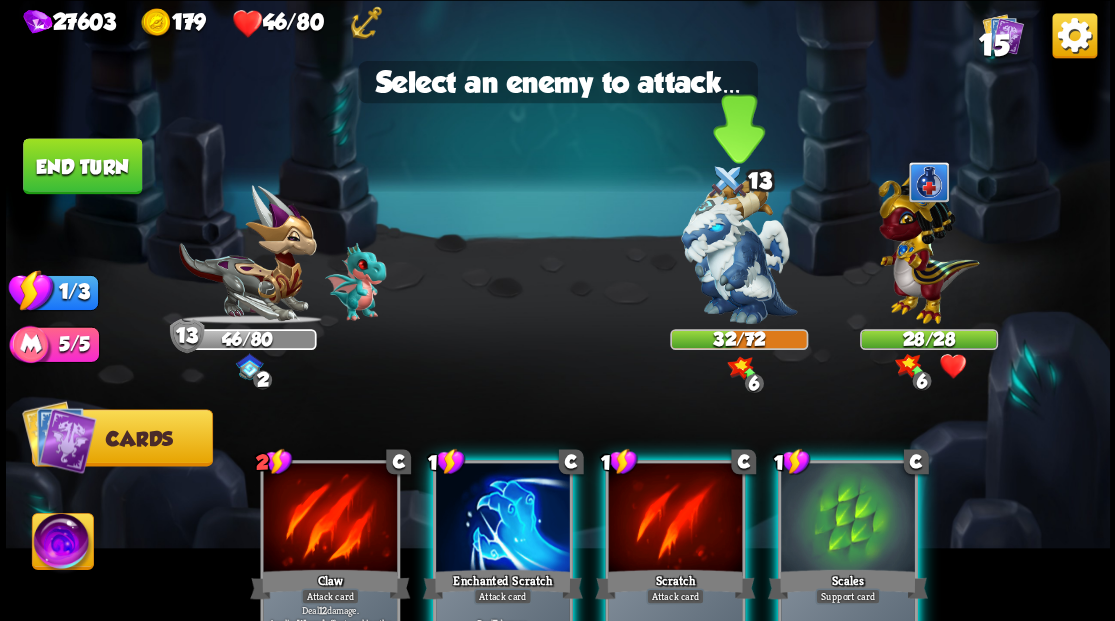 click at bounding box center [739, 251] 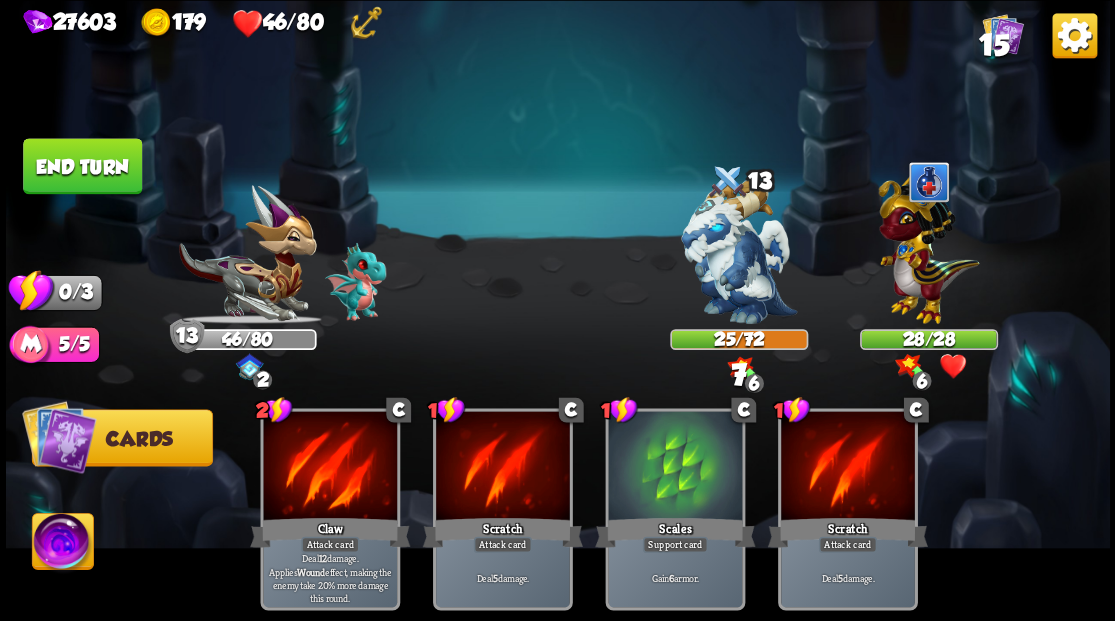 click on "End turn" at bounding box center [82, 166] 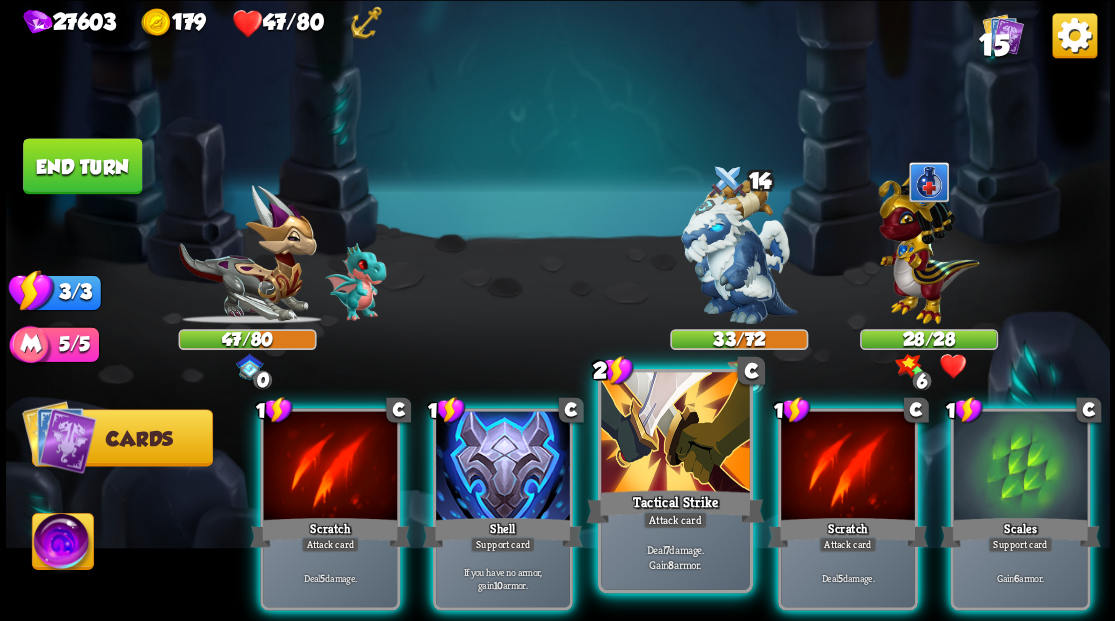 click at bounding box center [675, 434] 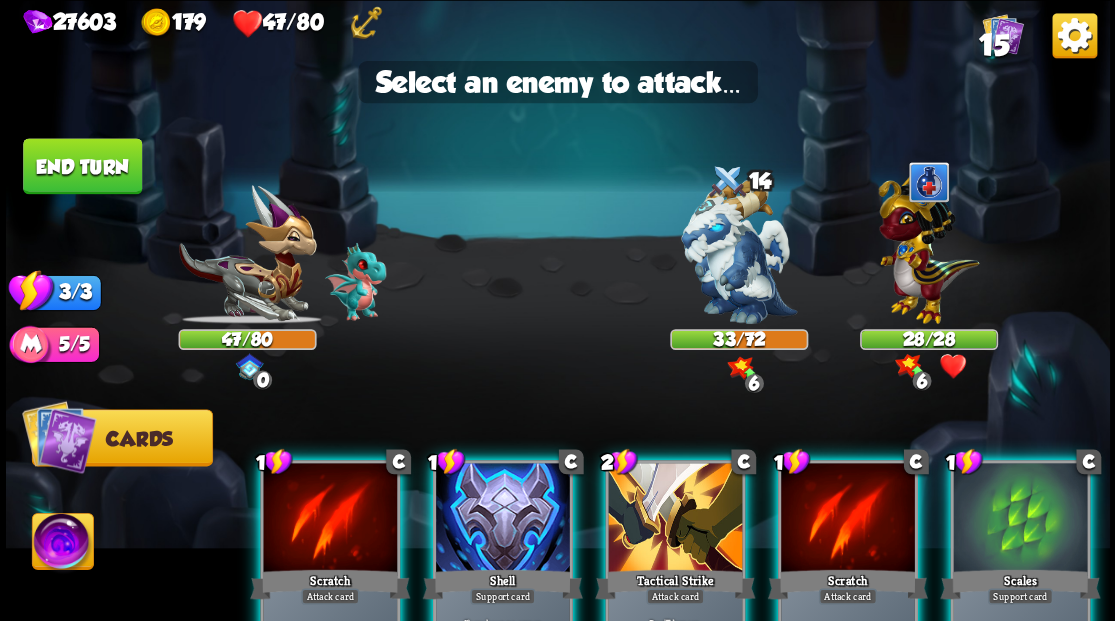 click at bounding box center (558, 310) 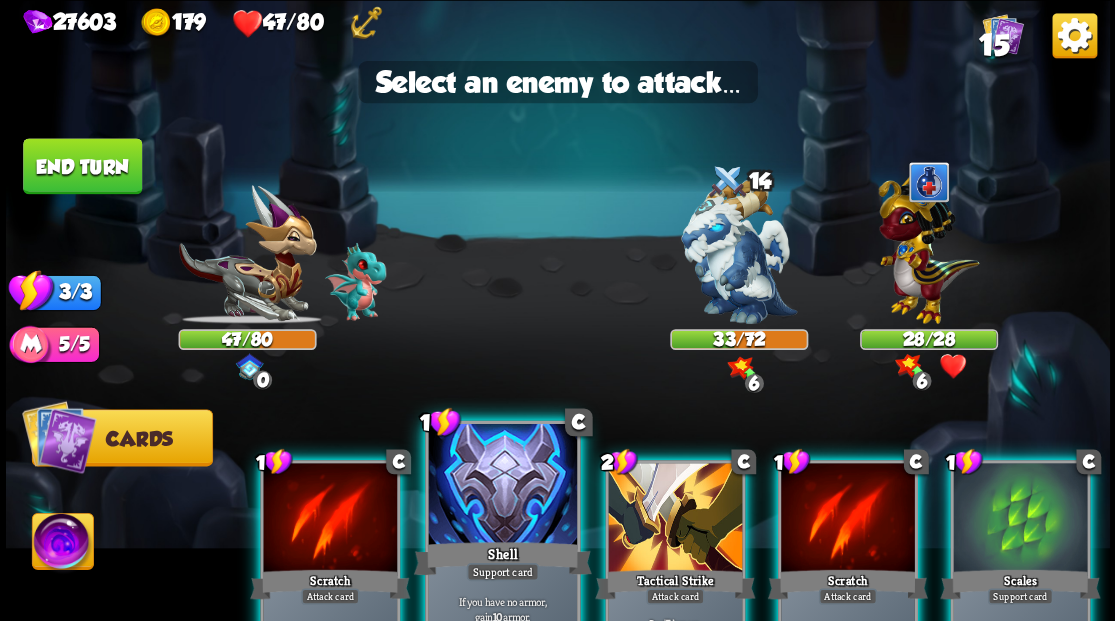 click at bounding box center (502, 485) 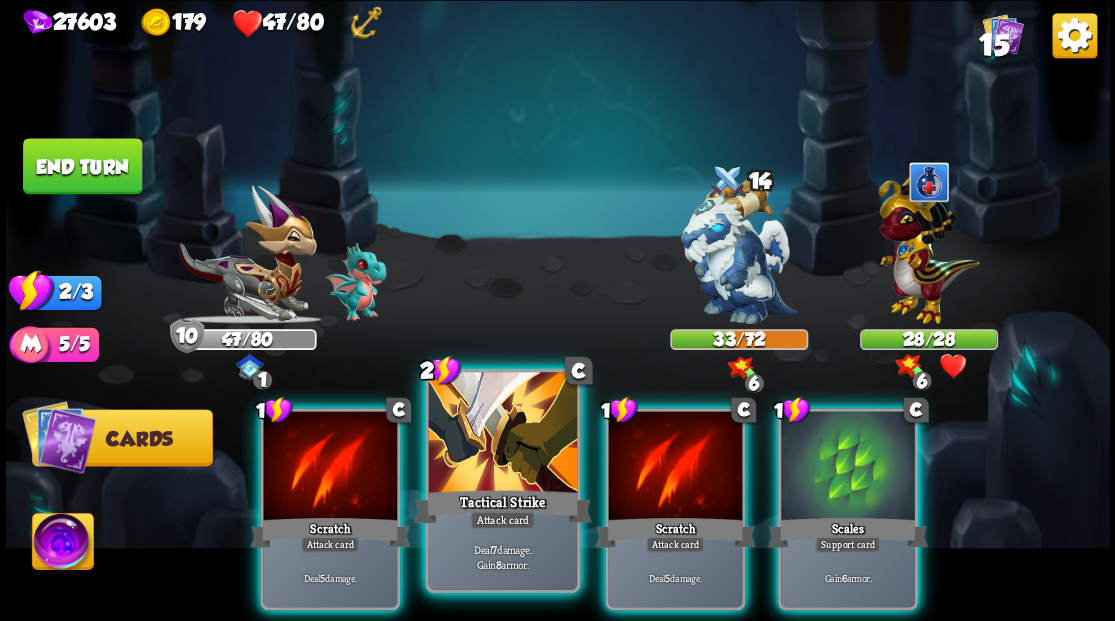 click at bounding box center [502, 434] 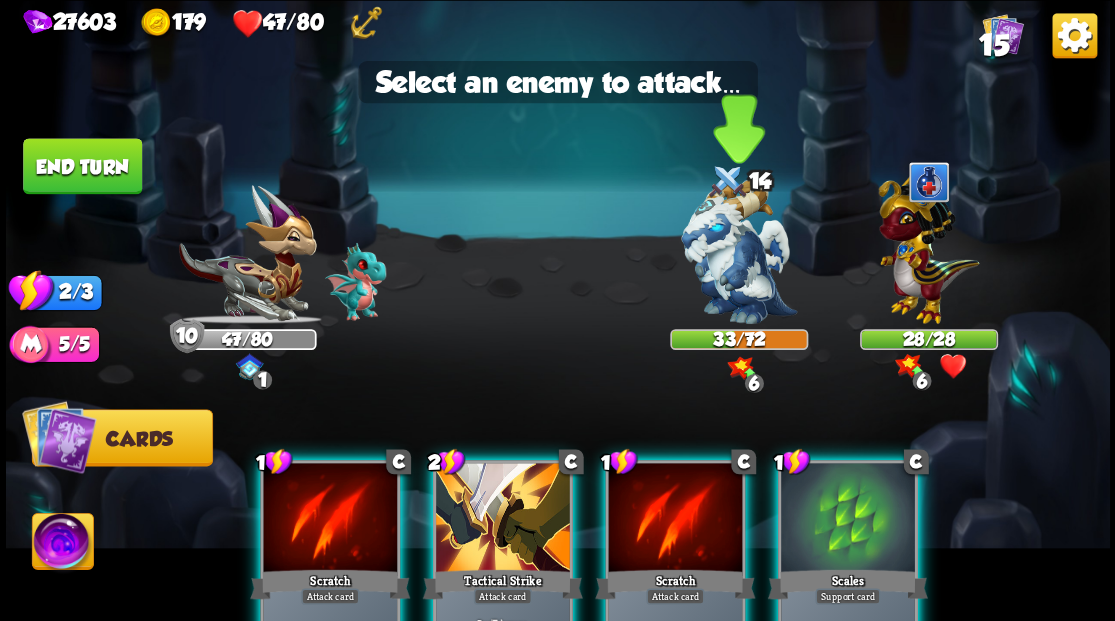 click at bounding box center [739, 251] 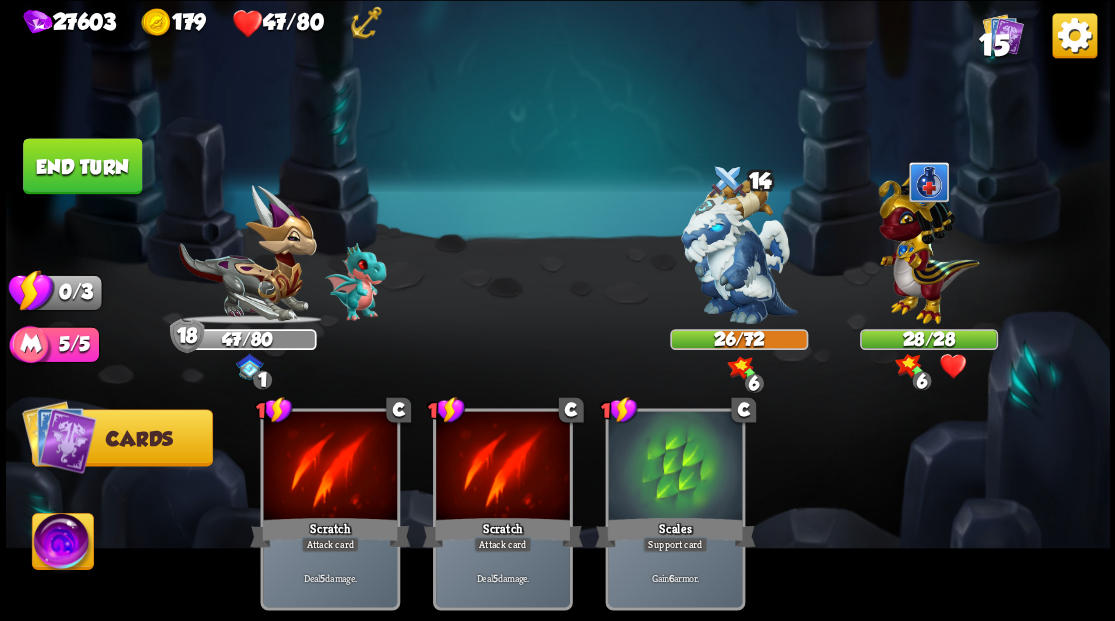click on "End turn" at bounding box center [82, 166] 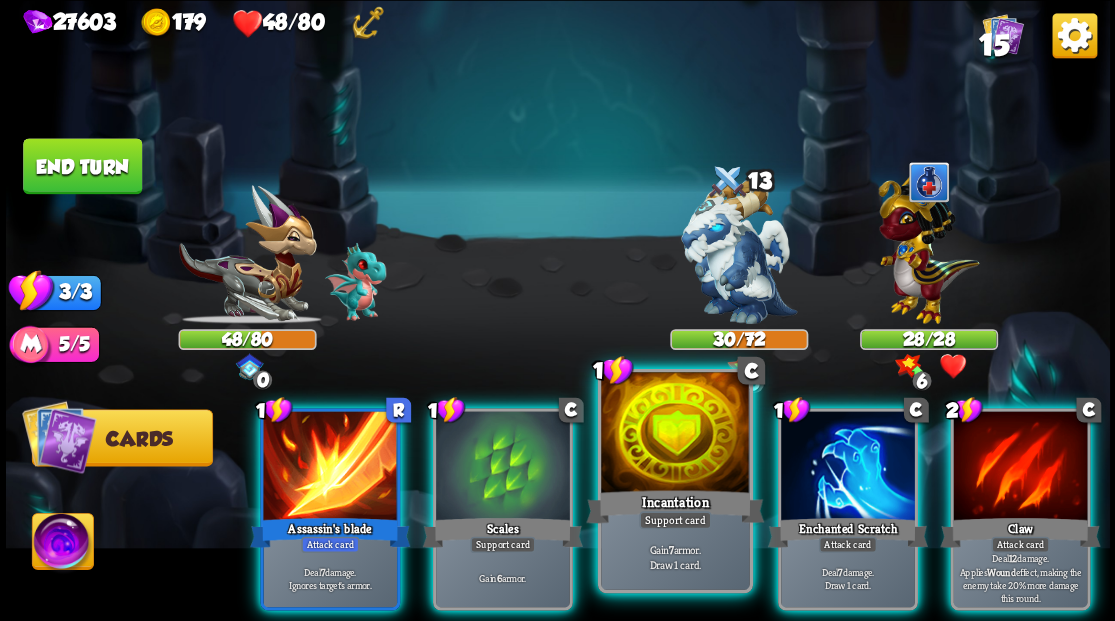 click at bounding box center [675, 434] 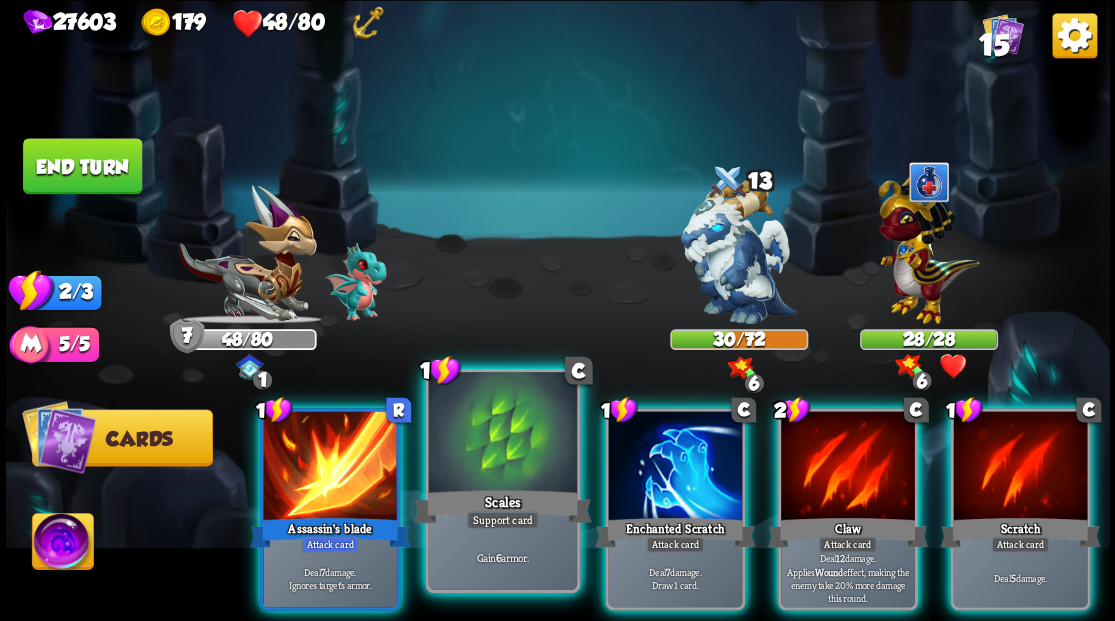 click at bounding box center [502, 434] 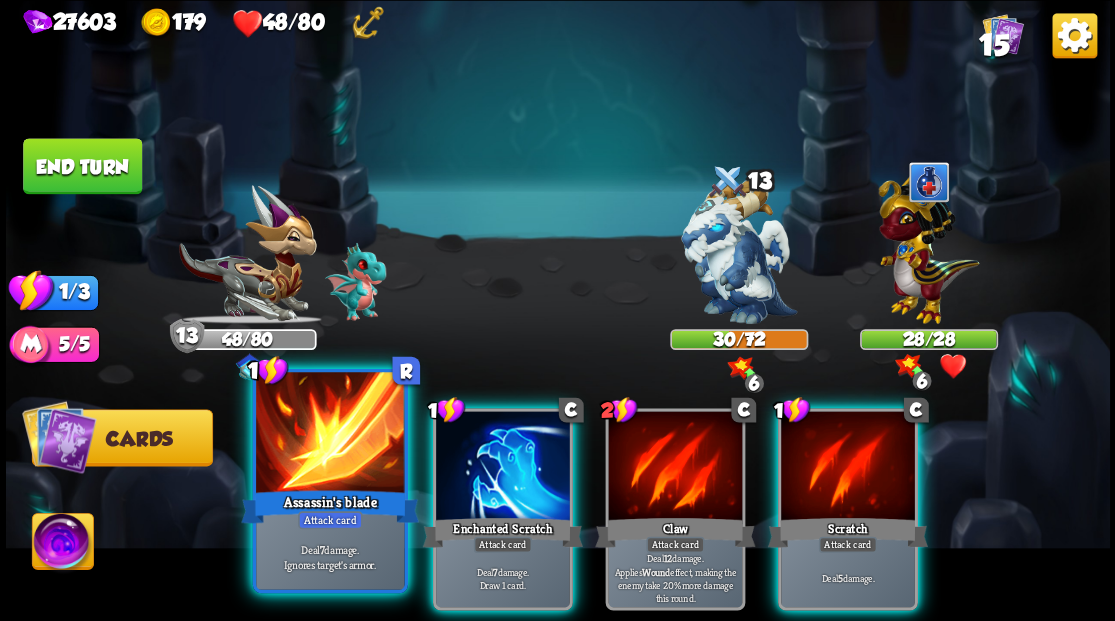 click at bounding box center (330, 434) 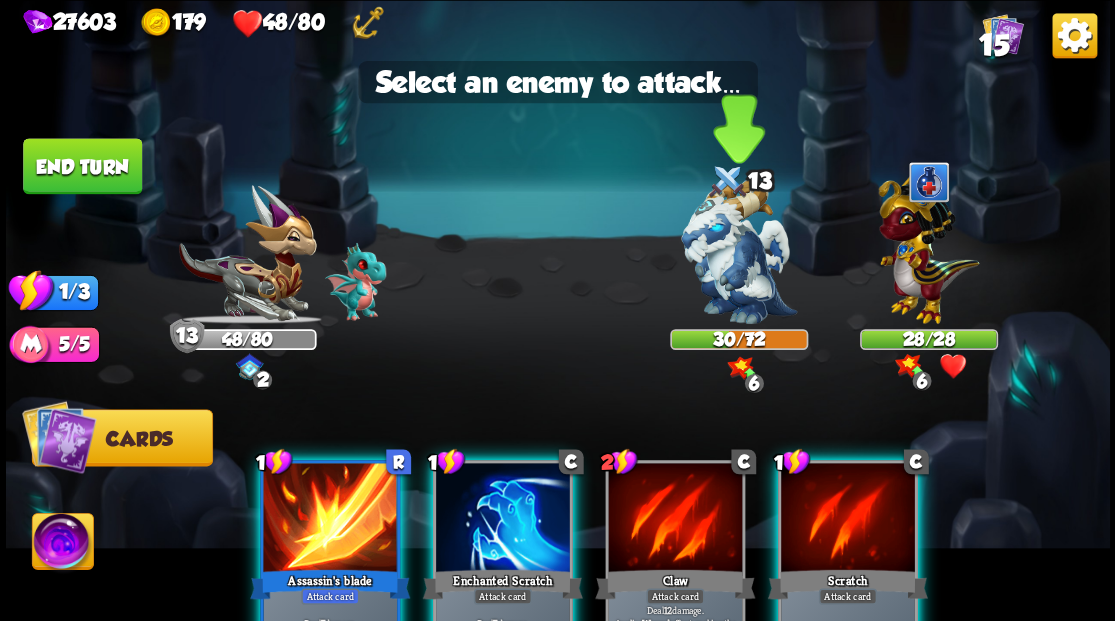 click at bounding box center (739, 251) 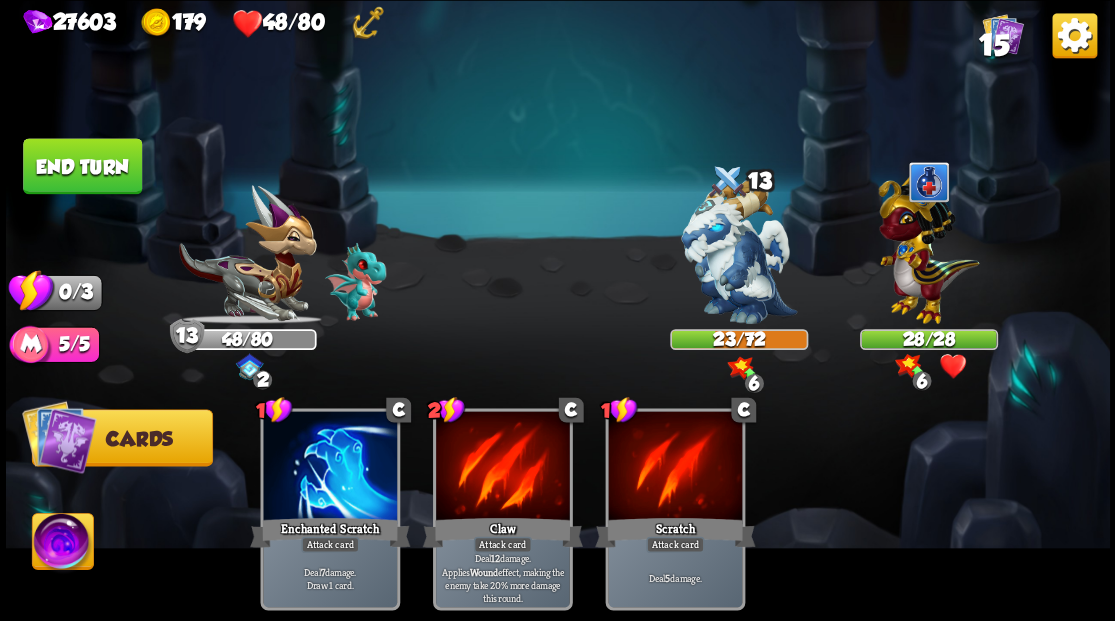 click on "End turn" at bounding box center [82, 166] 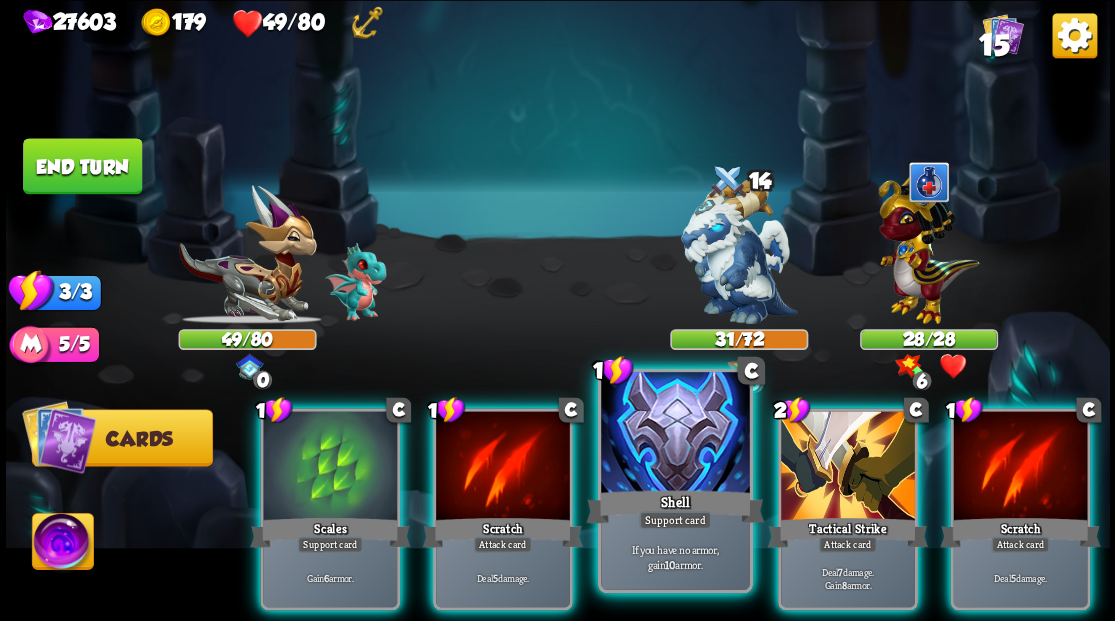 click at bounding box center (675, 434) 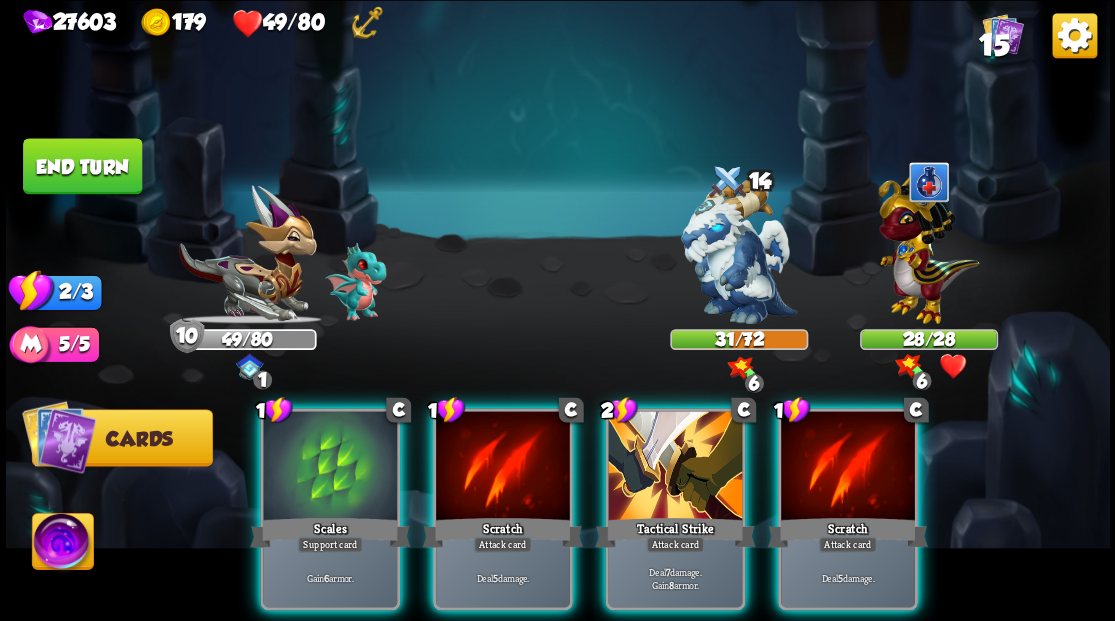 click at bounding box center (675, 467) 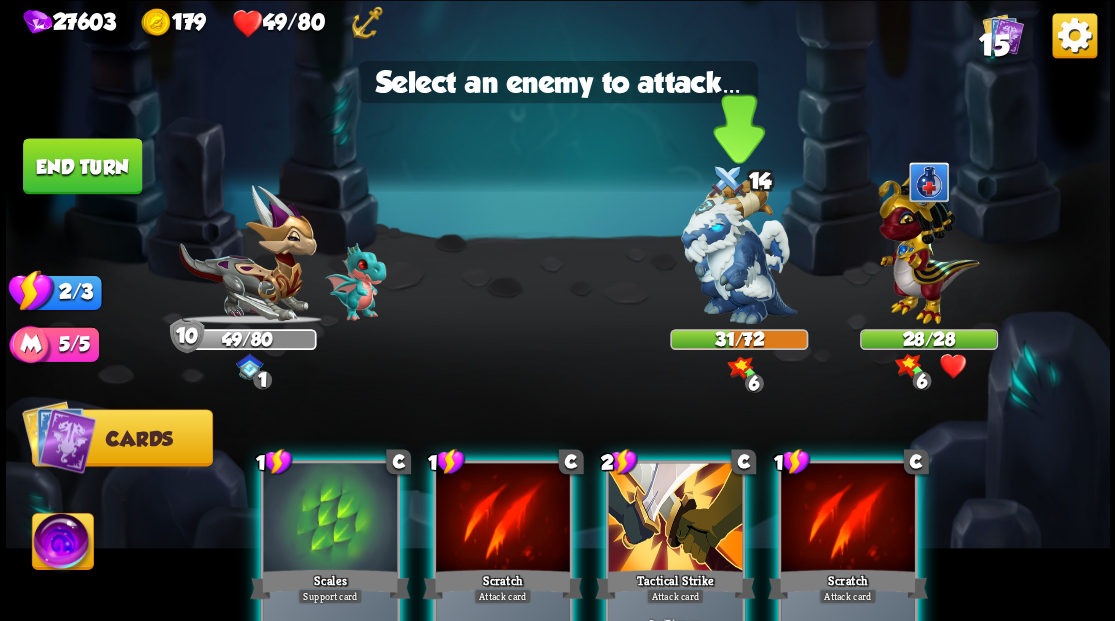 click at bounding box center [739, 251] 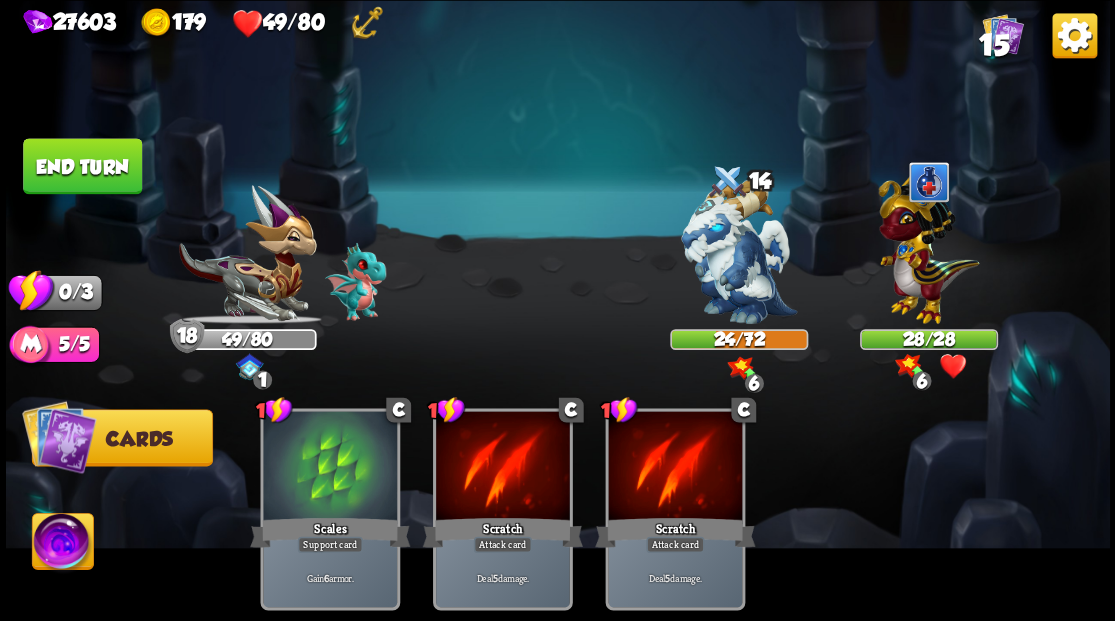 drag, startPoint x: 69, startPoint y: 177, endPoint x: 382, endPoint y: 172, distance: 313.03995 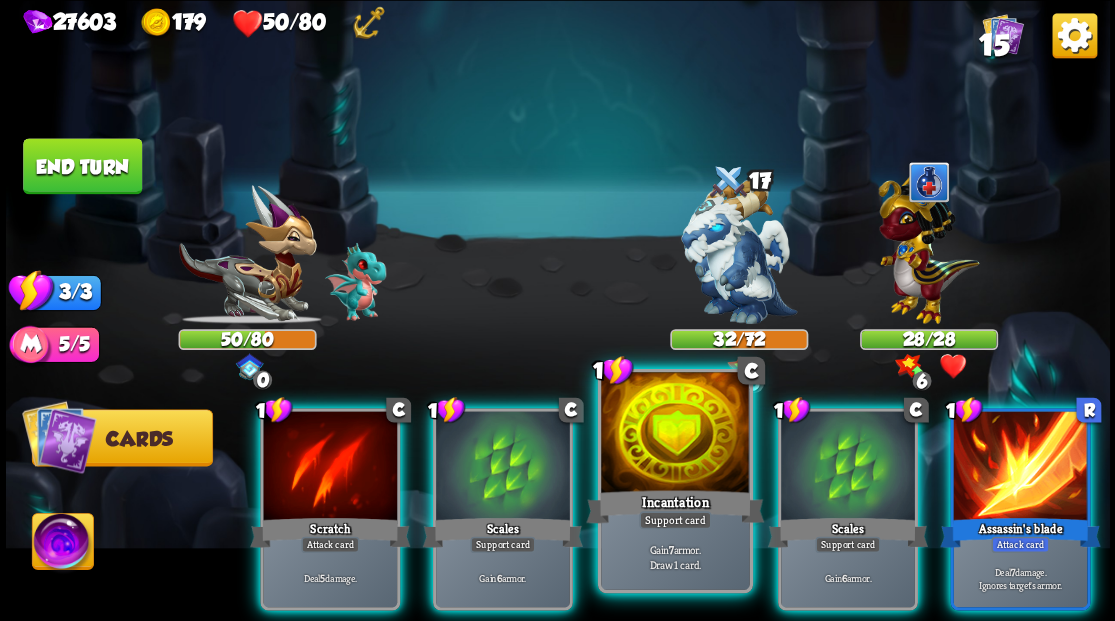 click at bounding box center (675, 434) 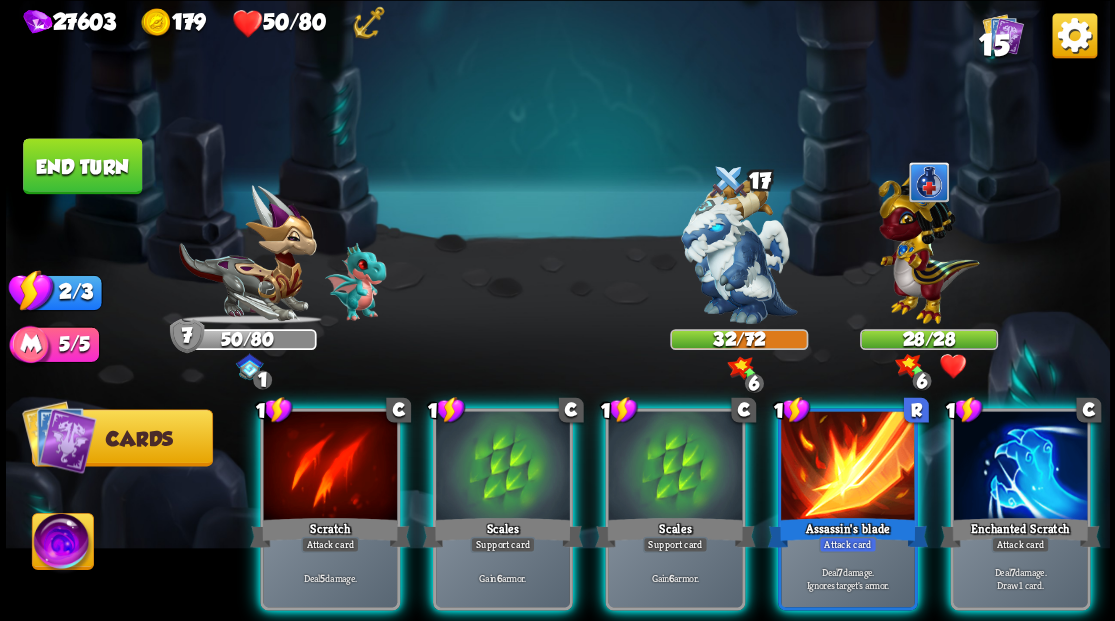 click at bounding box center (675, 467) 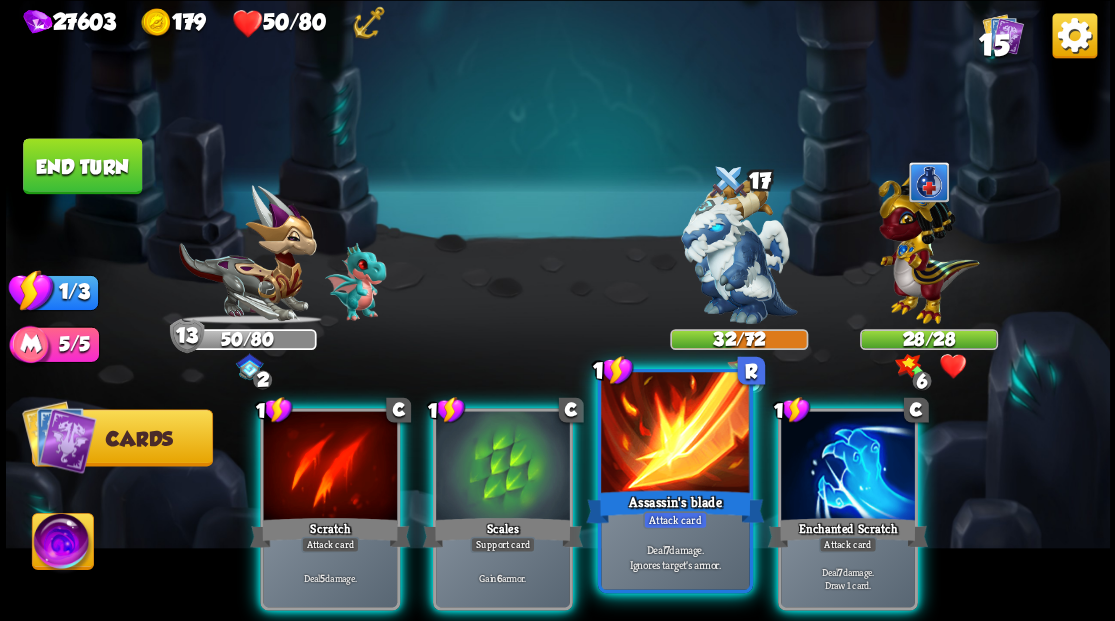 click at bounding box center [675, 434] 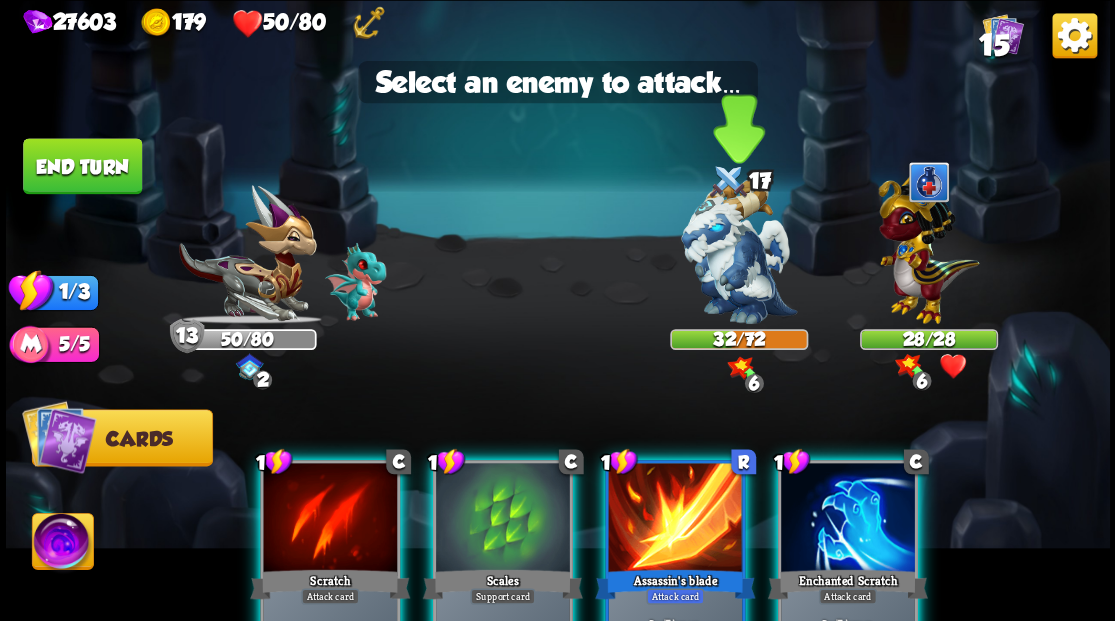 click at bounding box center (739, 251) 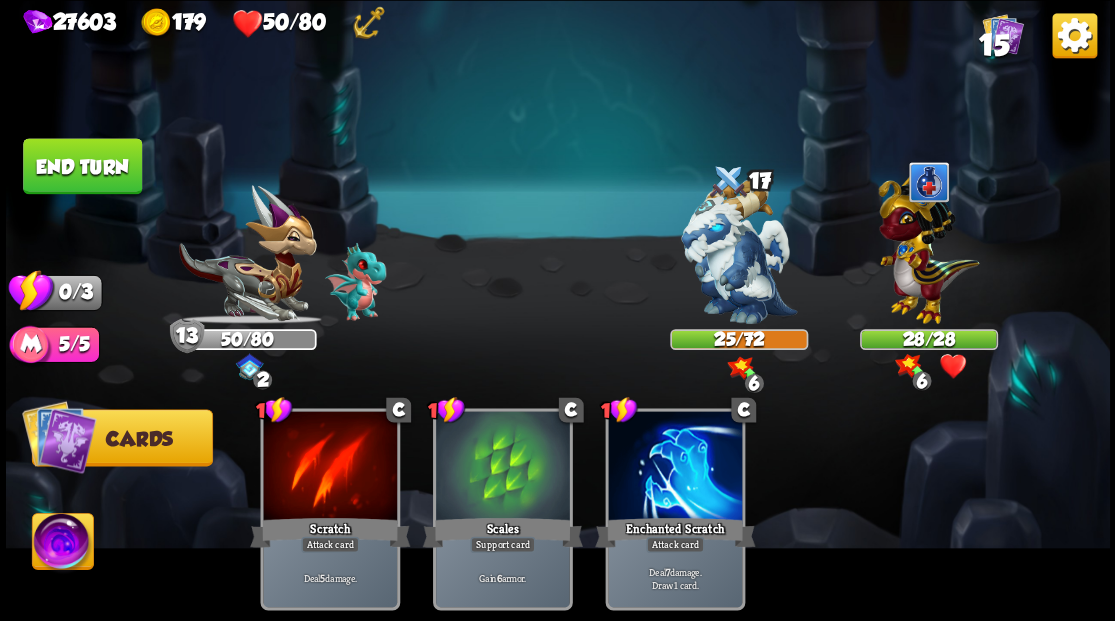 click on "End turn" at bounding box center [82, 166] 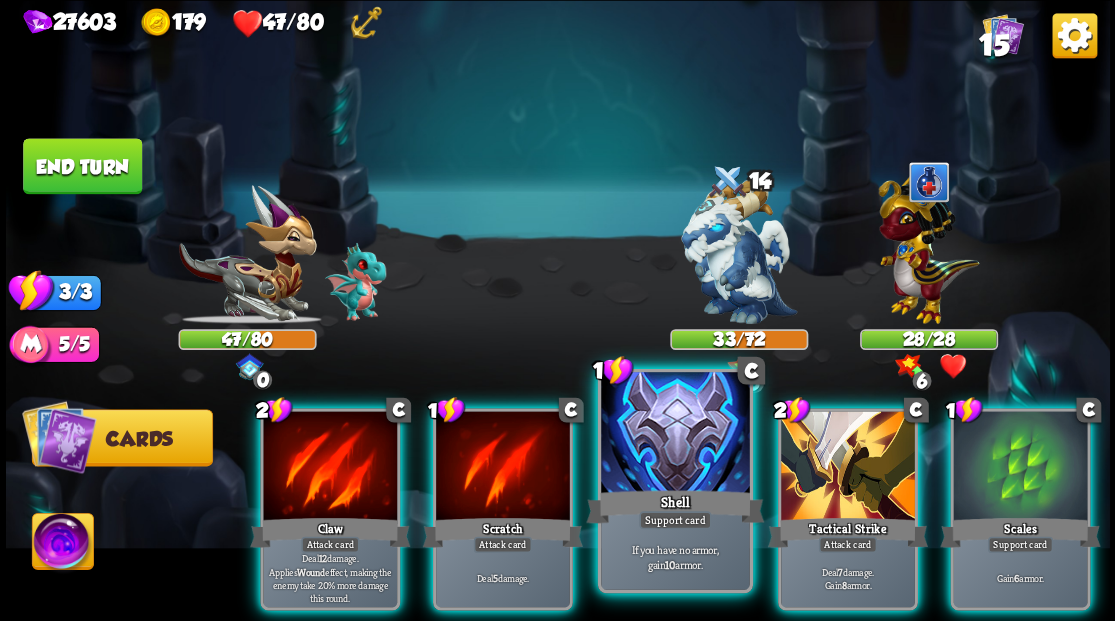 click at bounding box center (675, 434) 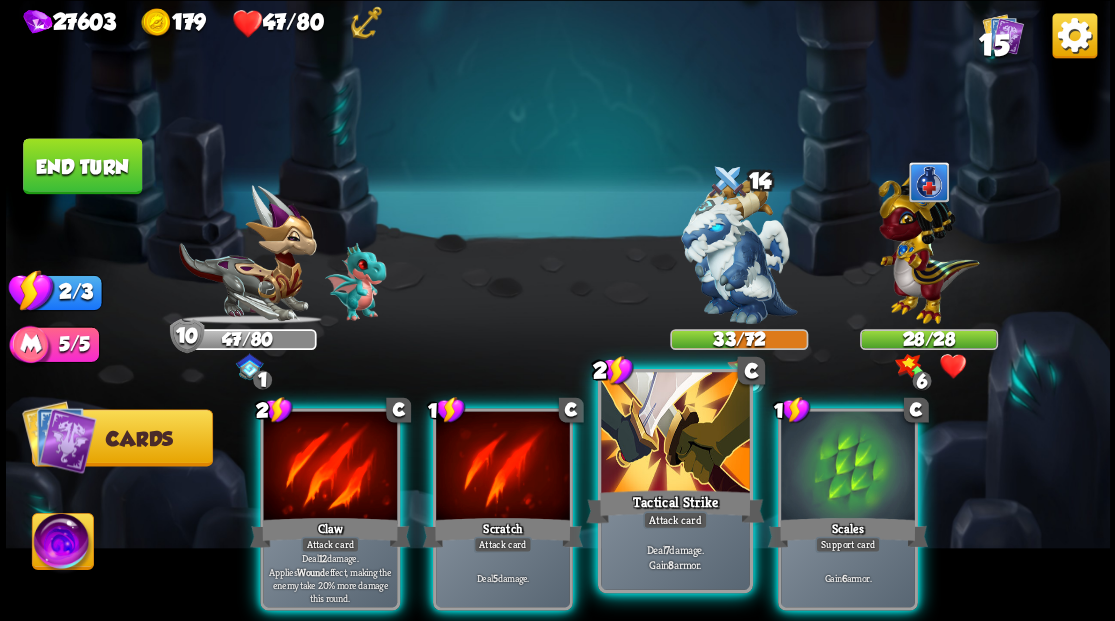 drag, startPoint x: 660, startPoint y: 452, endPoint x: 659, endPoint y: 436, distance: 16.03122 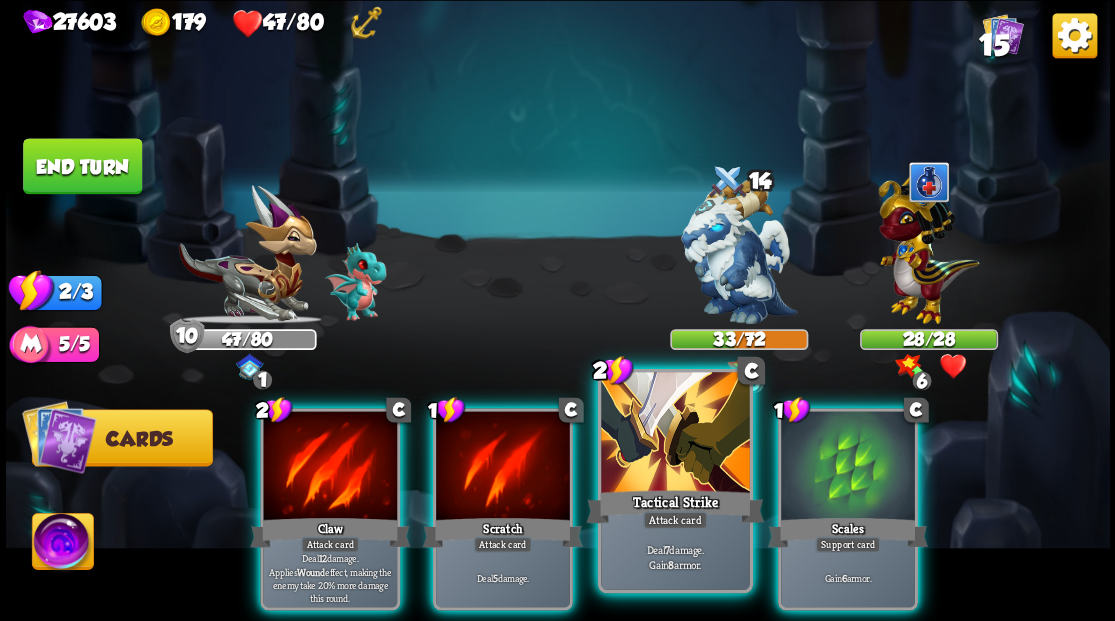 click at bounding box center (675, 434) 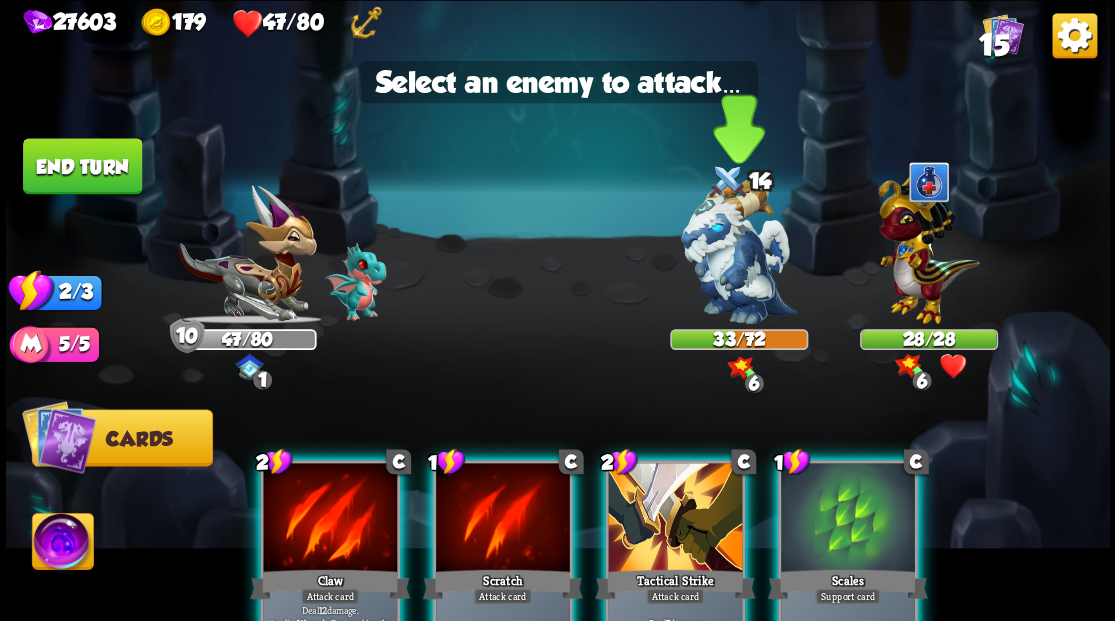 click at bounding box center (739, 251) 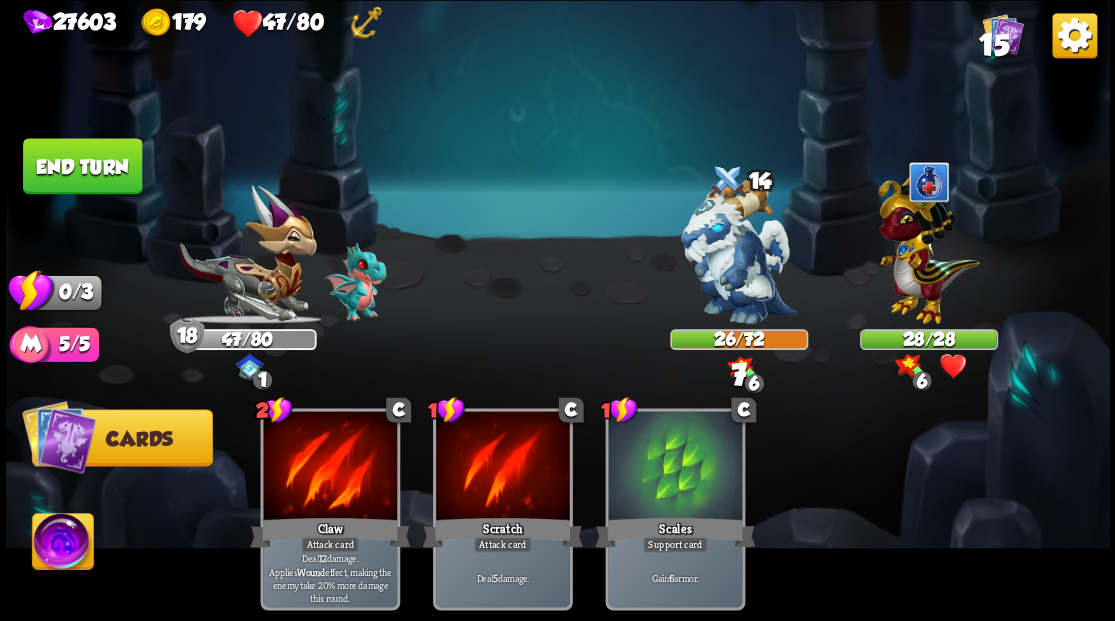 click on "End turn" at bounding box center [82, 165] 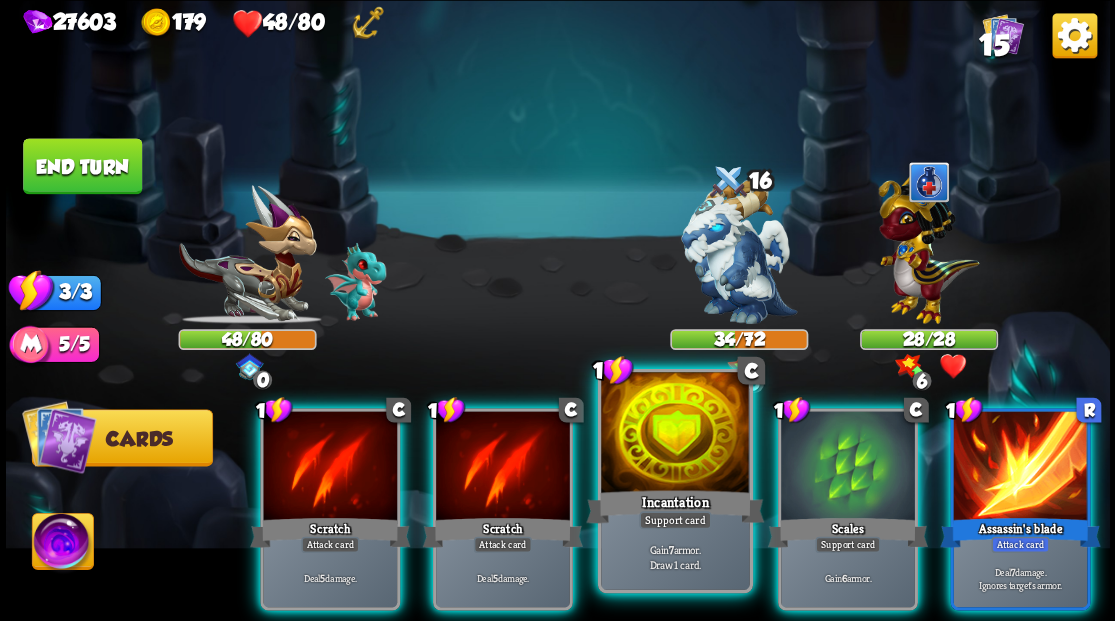 click at bounding box center [675, 434] 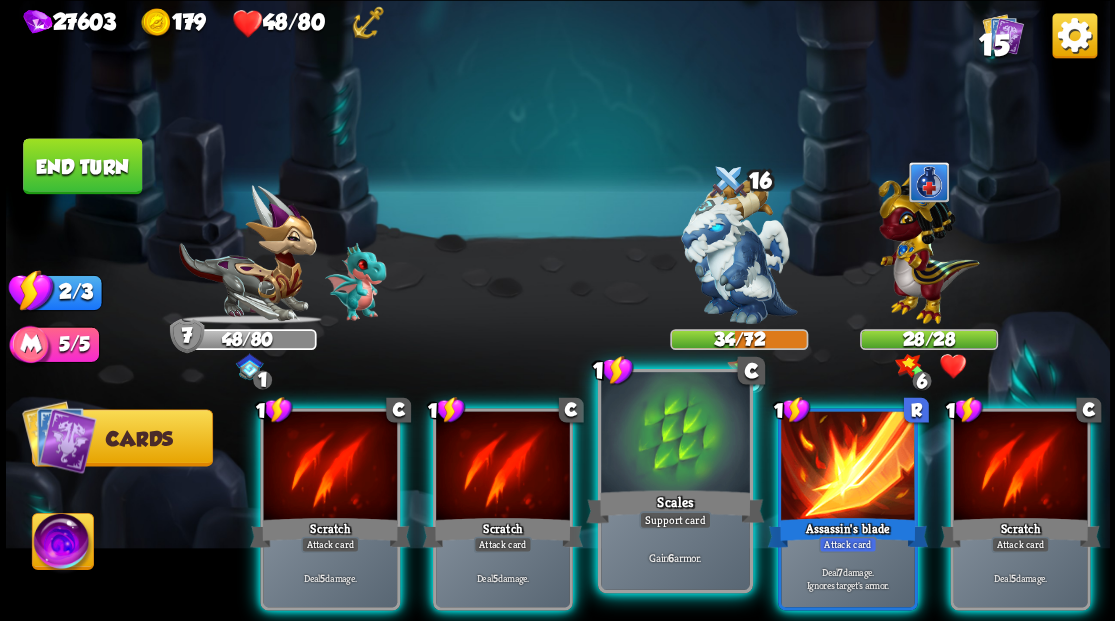 click at bounding box center [675, 434] 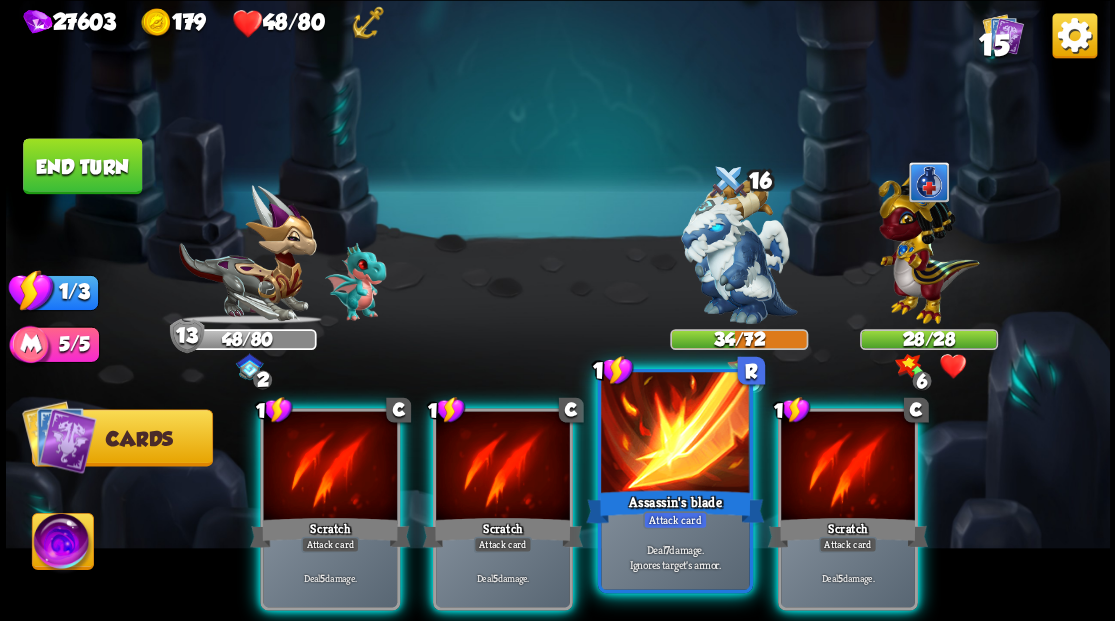 click at bounding box center (675, 434) 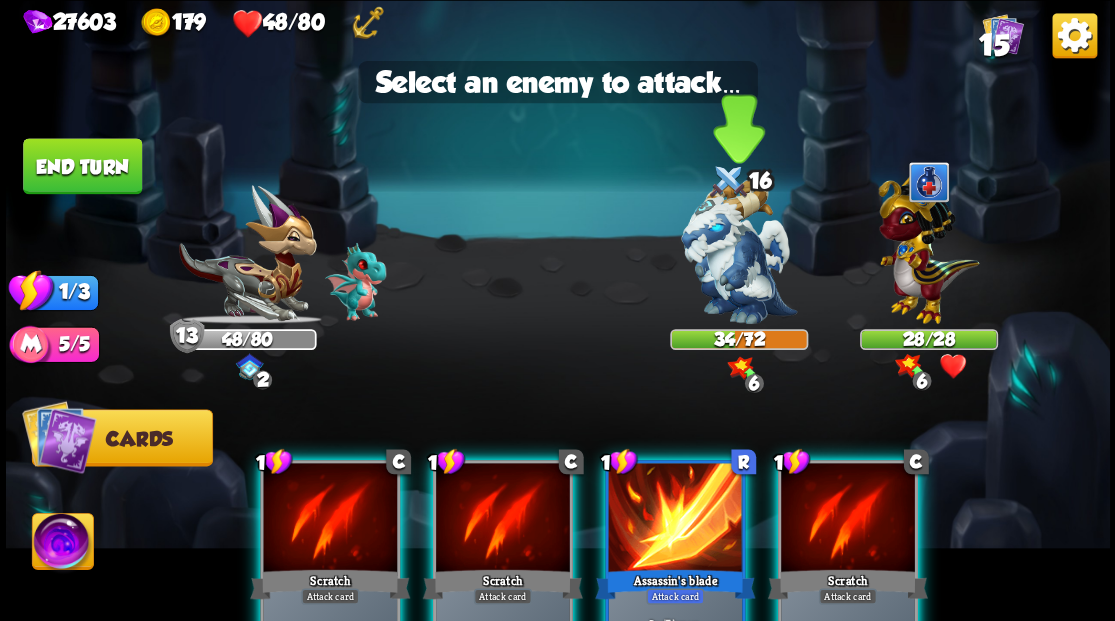 click at bounding box center (739, 251) 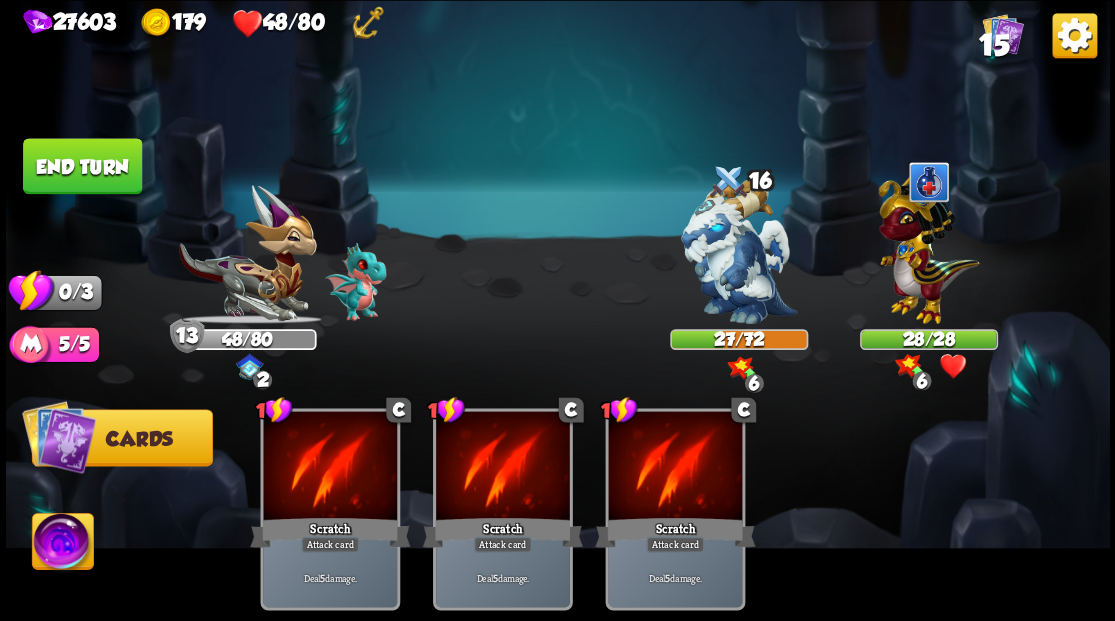 drag, startPoint x: 75, startPoint y: 168, endPoint x: 108, endPoint y: 168, distance: 33 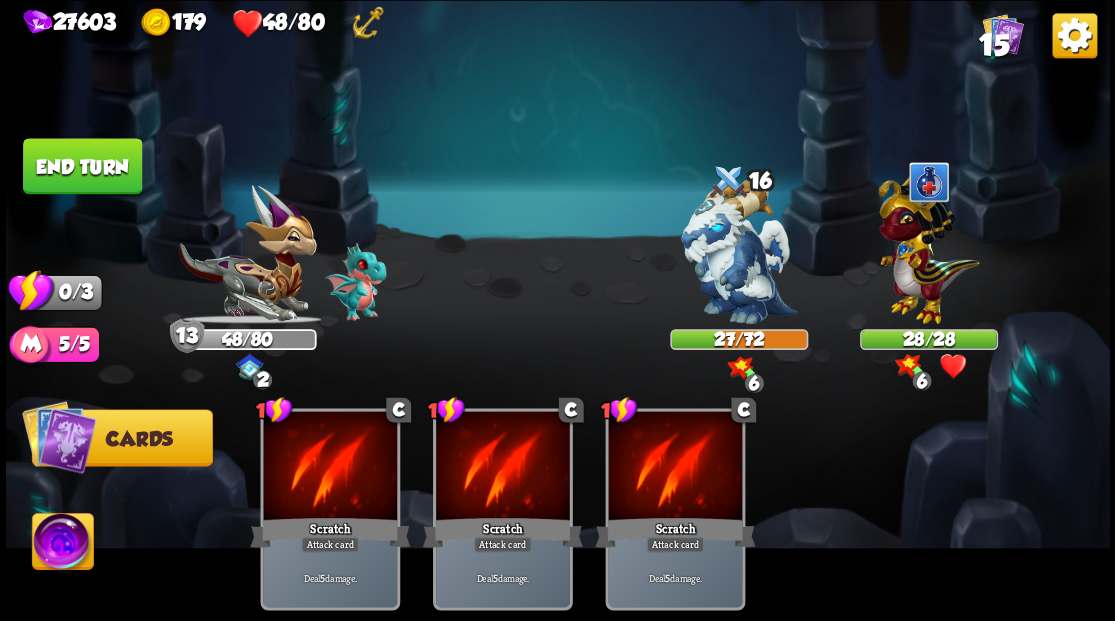 click on "End turn" at bounding box center (82, 166) 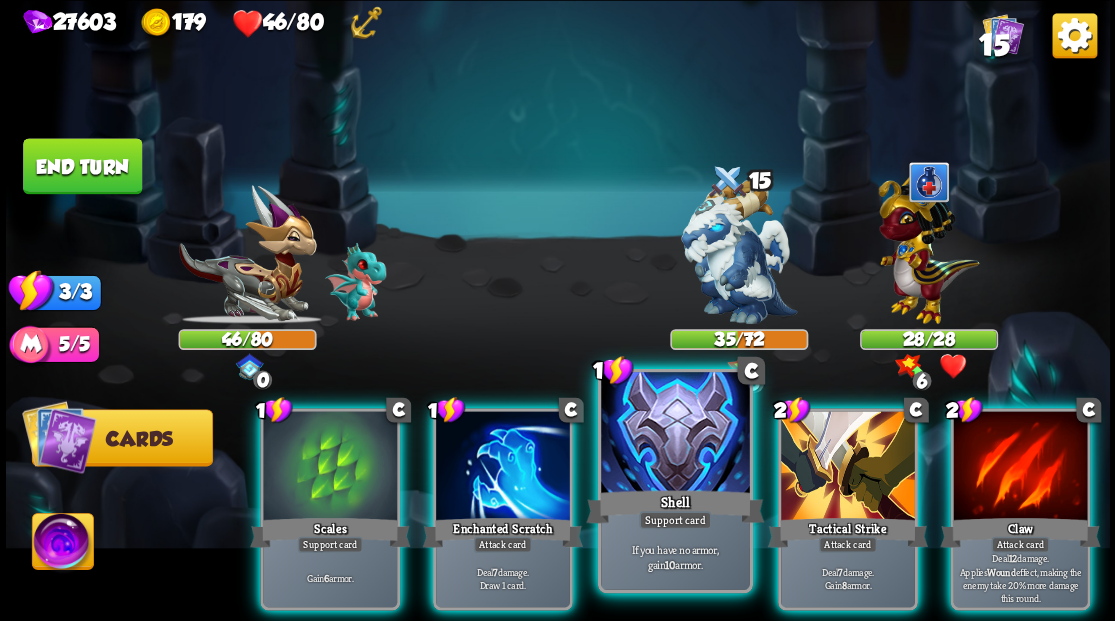 click at bounding box center [675, 434] 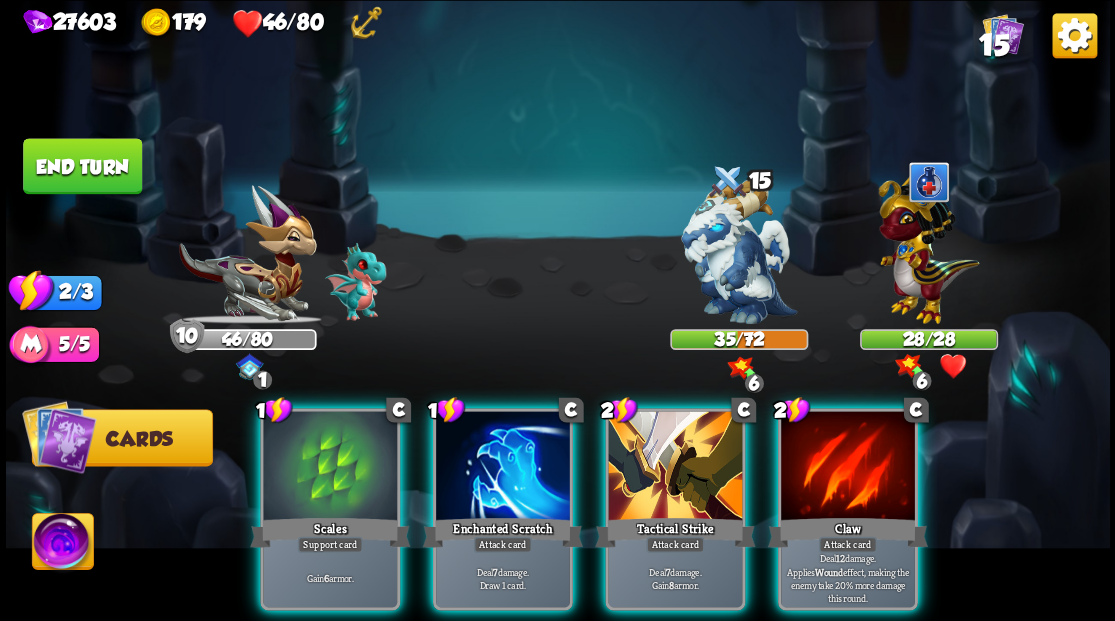 click at bounding box center (675, 467) 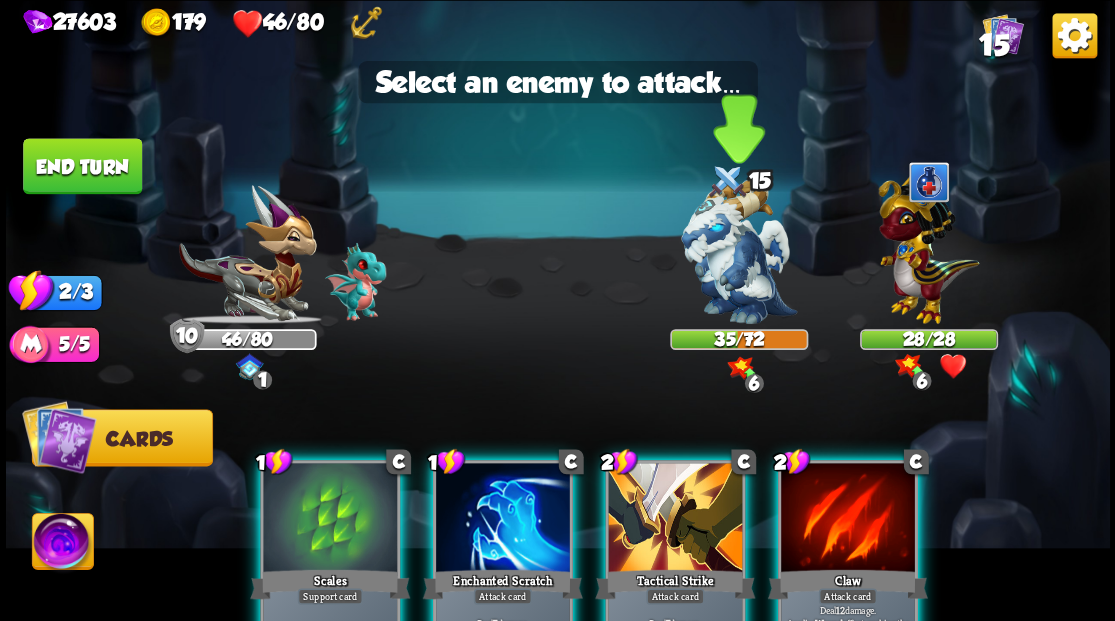 click at bounding box center (739, 251) 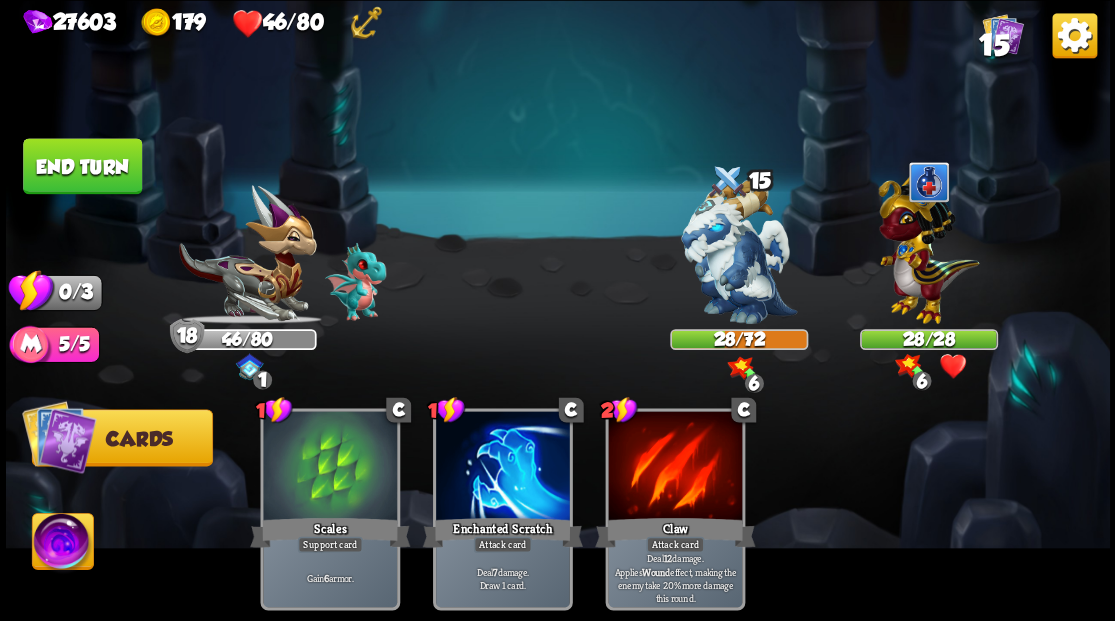 click on "End turn" at bounding box center [82, 166] 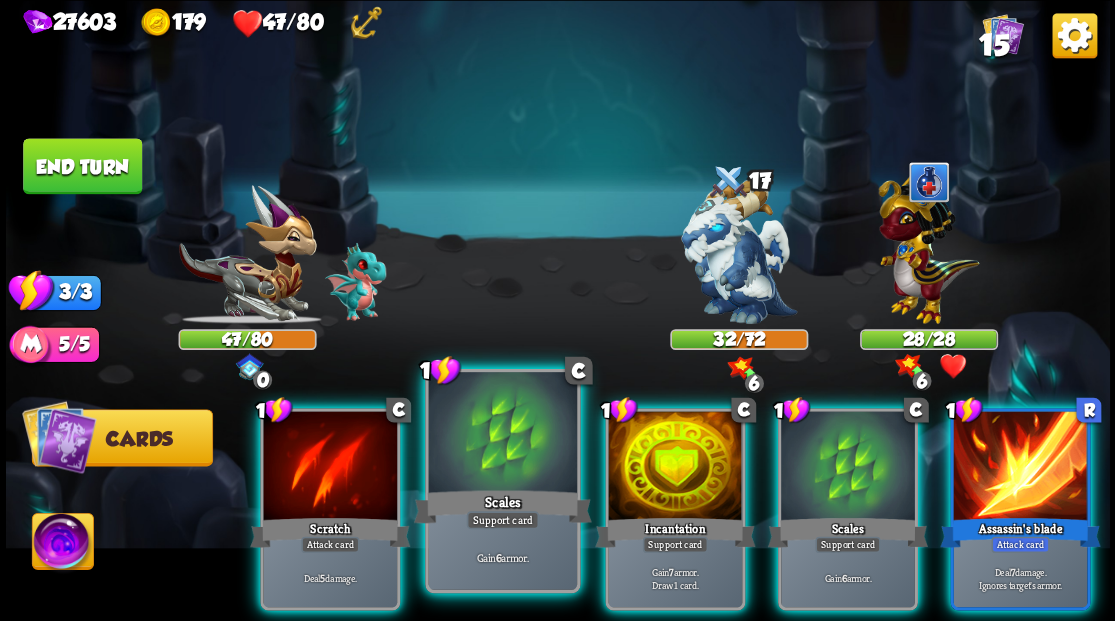 click at bounding box center (502, 434) 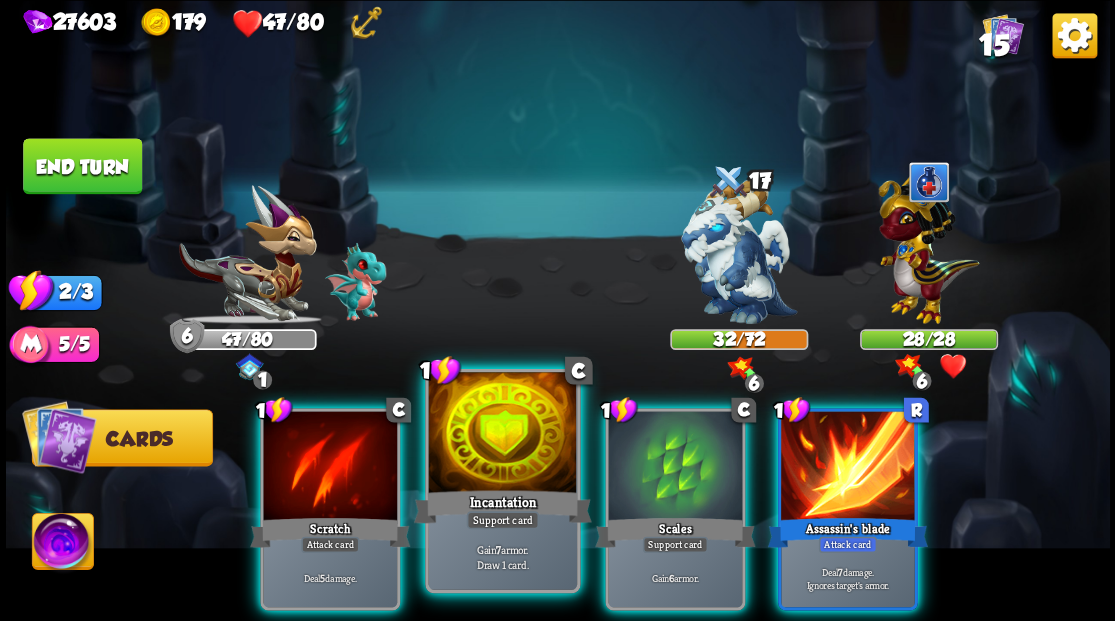 click at bounding box center (502, 434) 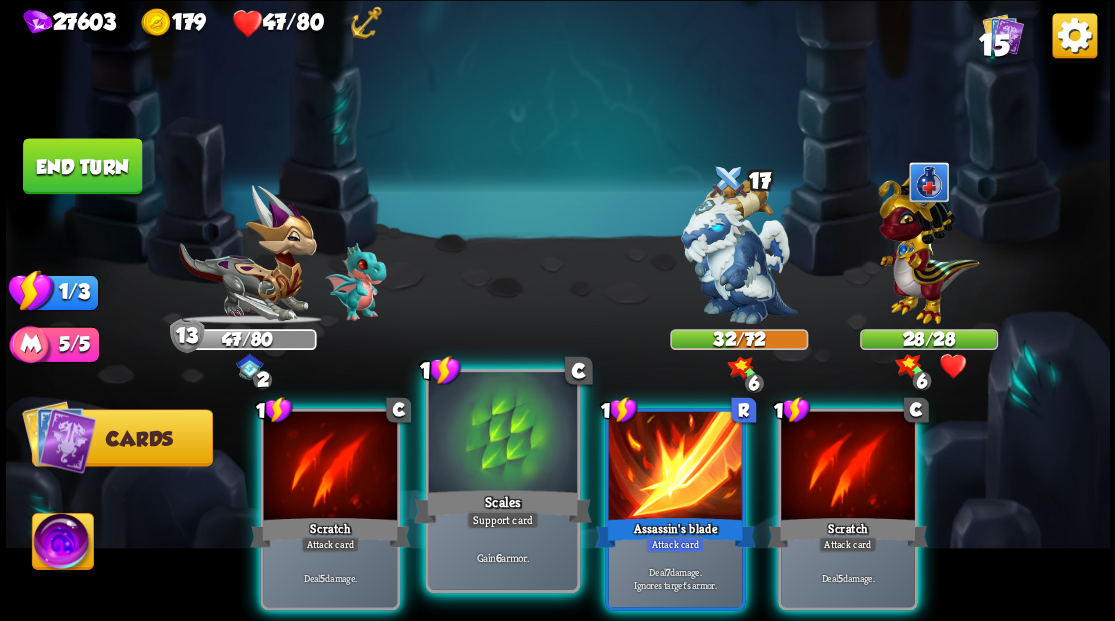 click at bounding box center (502, 434) 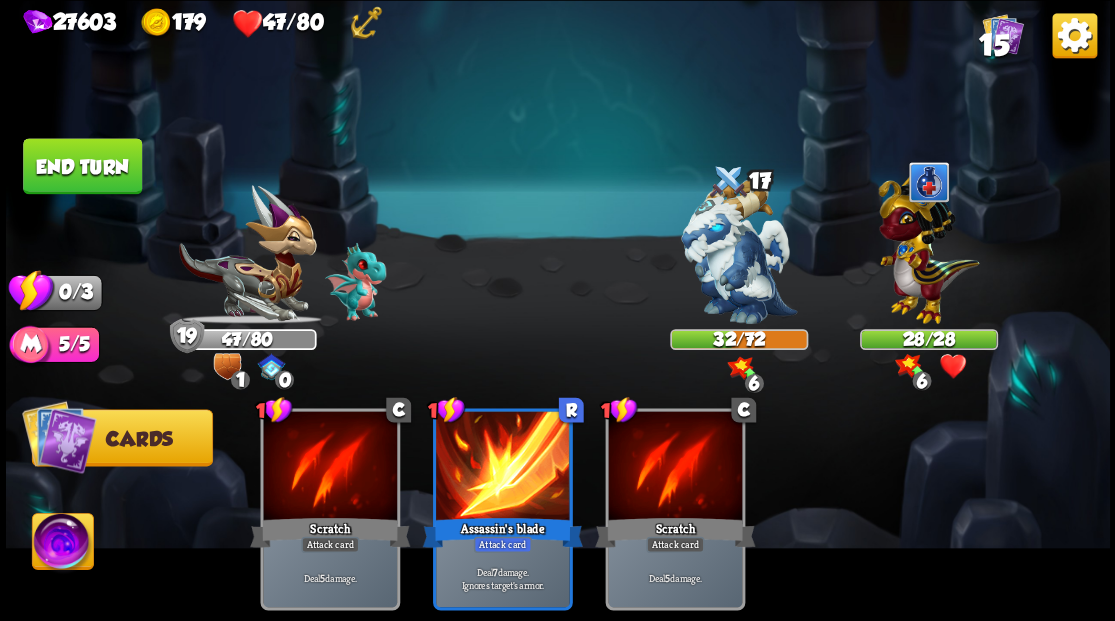 click on "End turn" at bounding box center [82, 166] 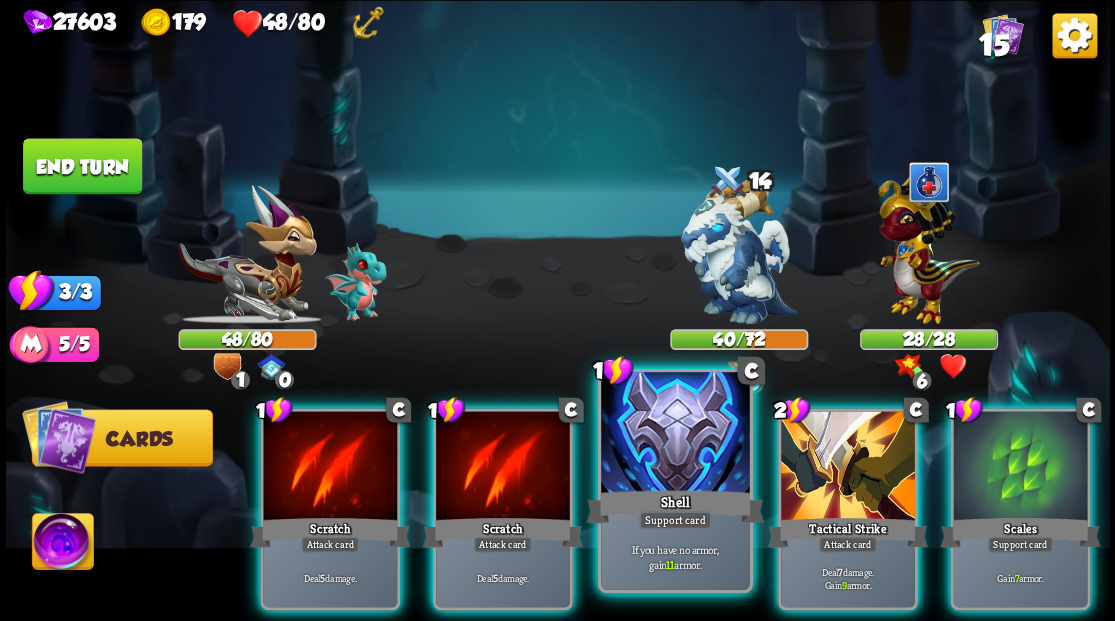 click at bounding box center (675, 434) 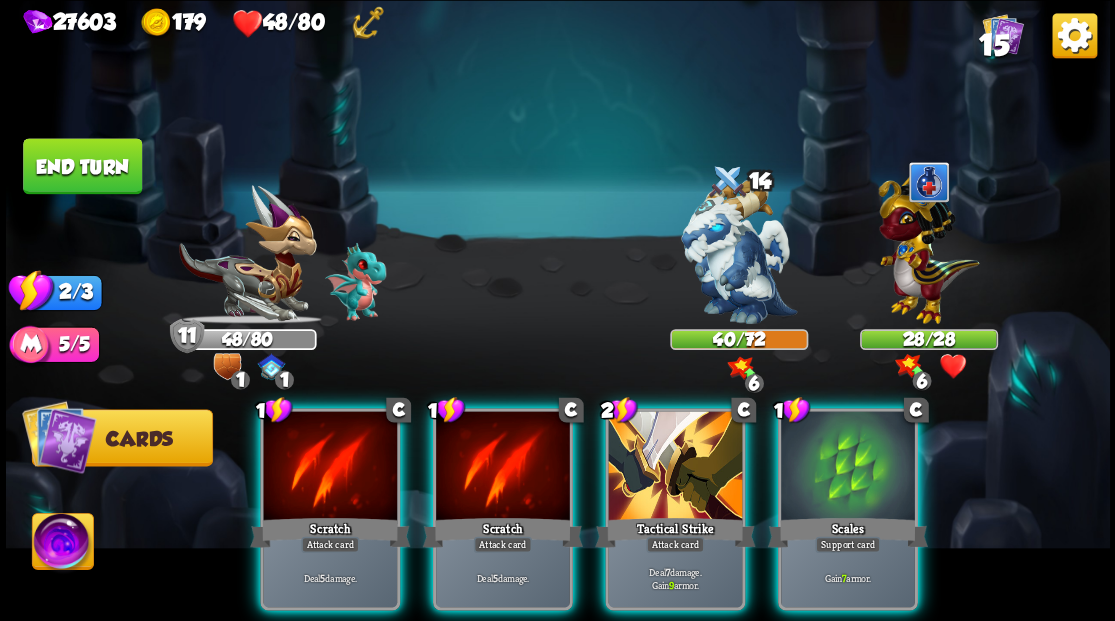 click at bounding box center [675, 467] 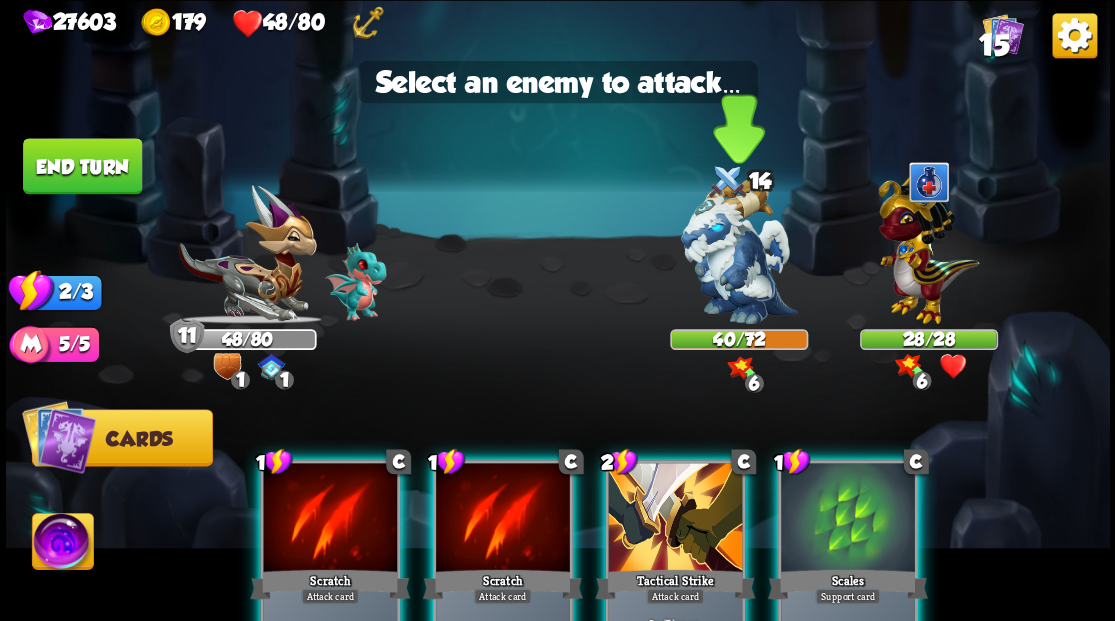 click at bounding box center [739, 251] 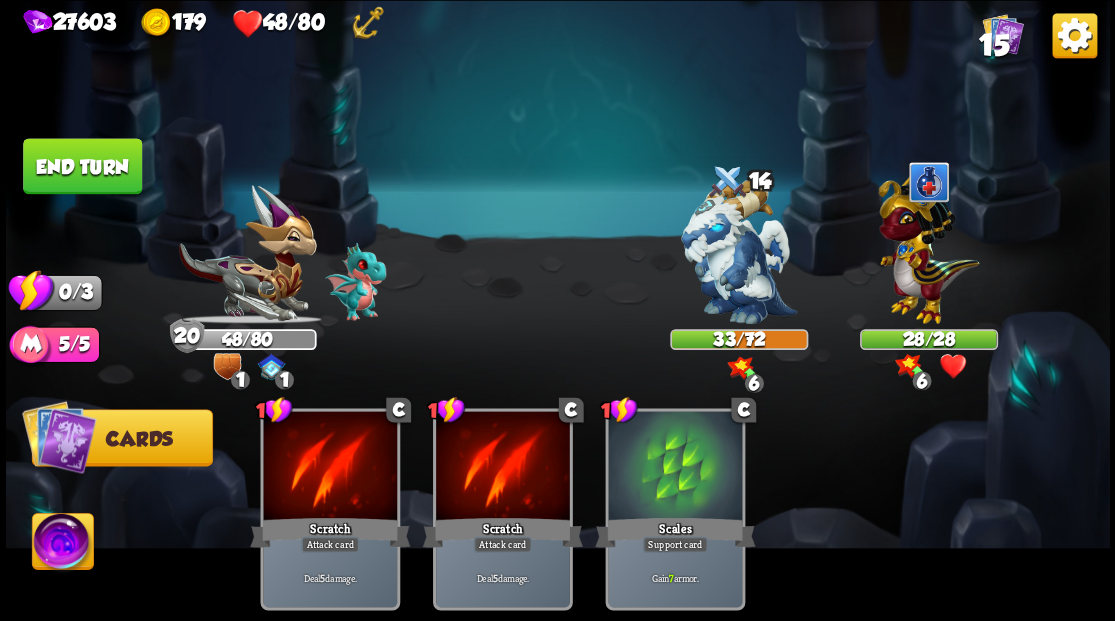 click on "End turn" at bounding box center [82, 166] 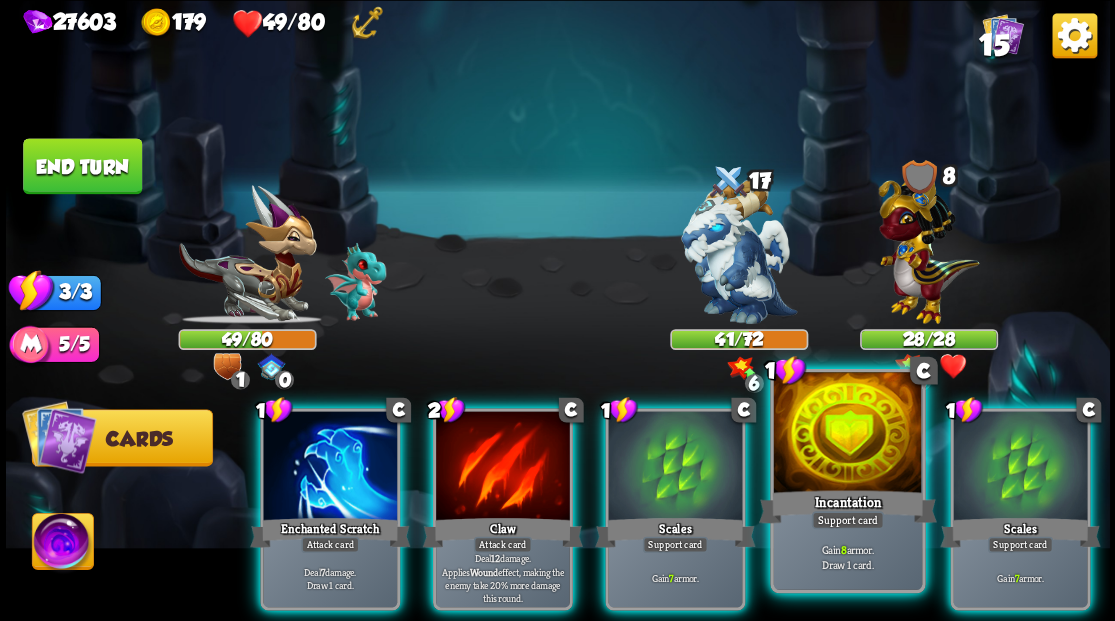 click at bounding box center (847, 434) 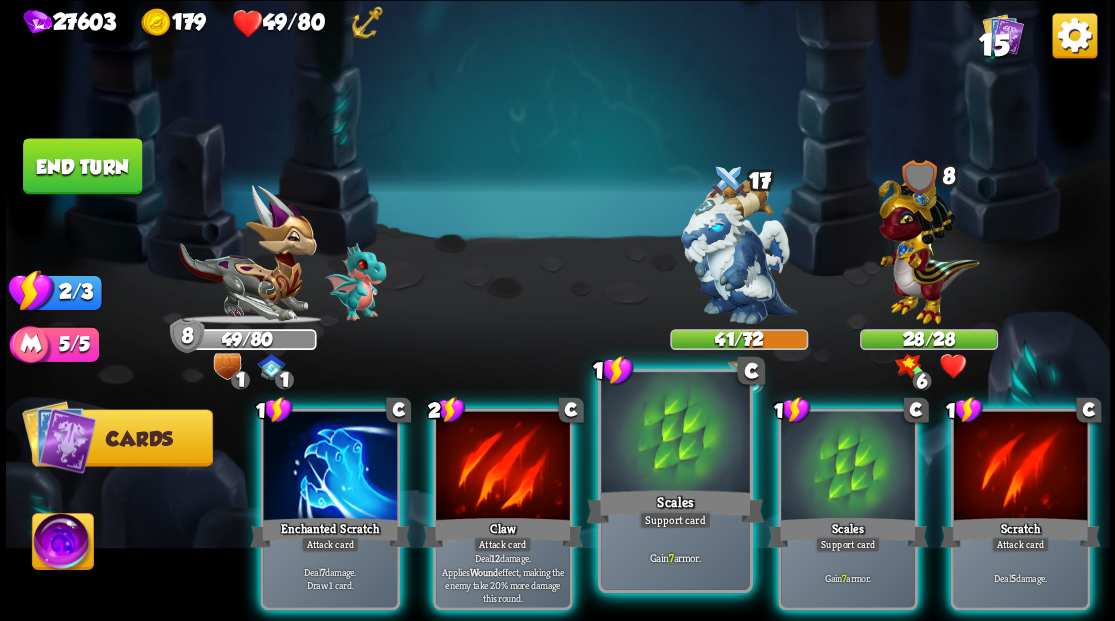click at bounding box center [675, 434] 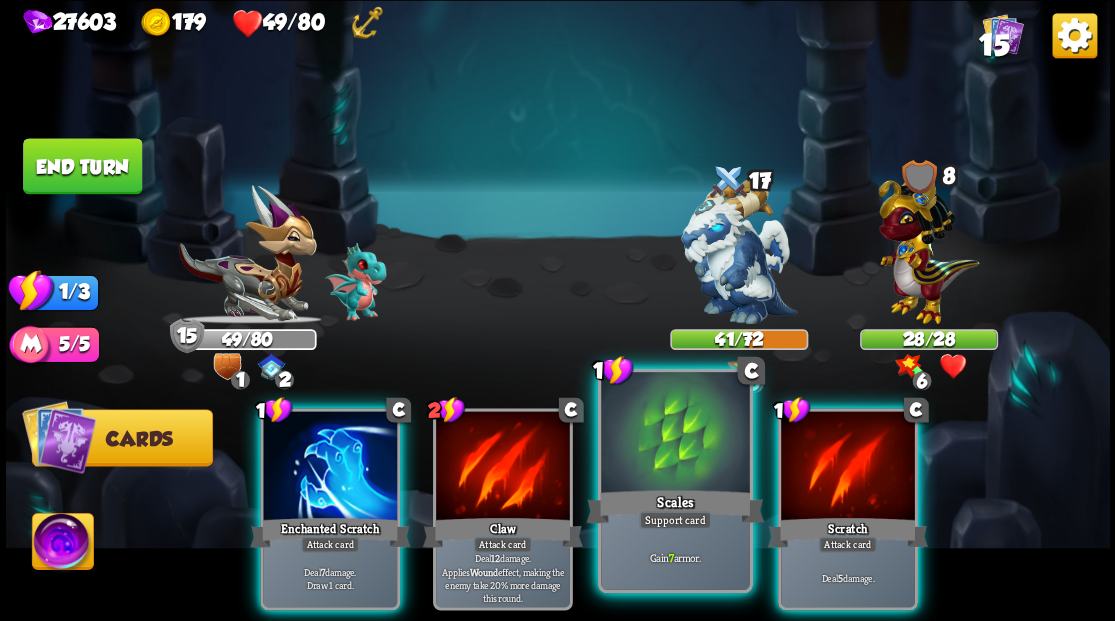 click at bounding box center (675, 434) 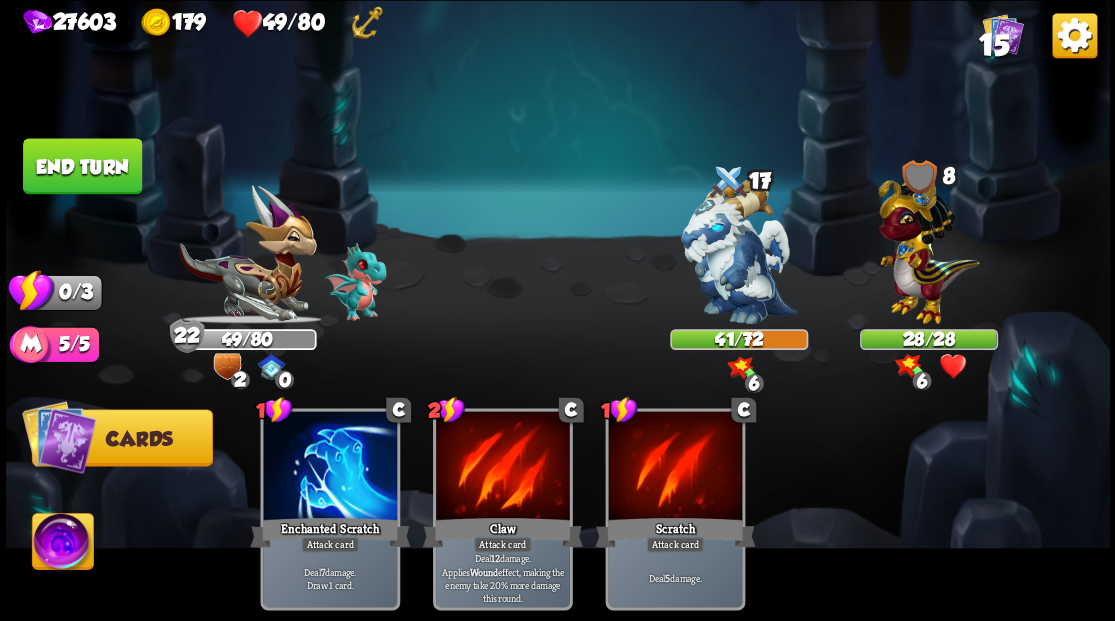 click on "End turn" at bounding box center [82, 166] 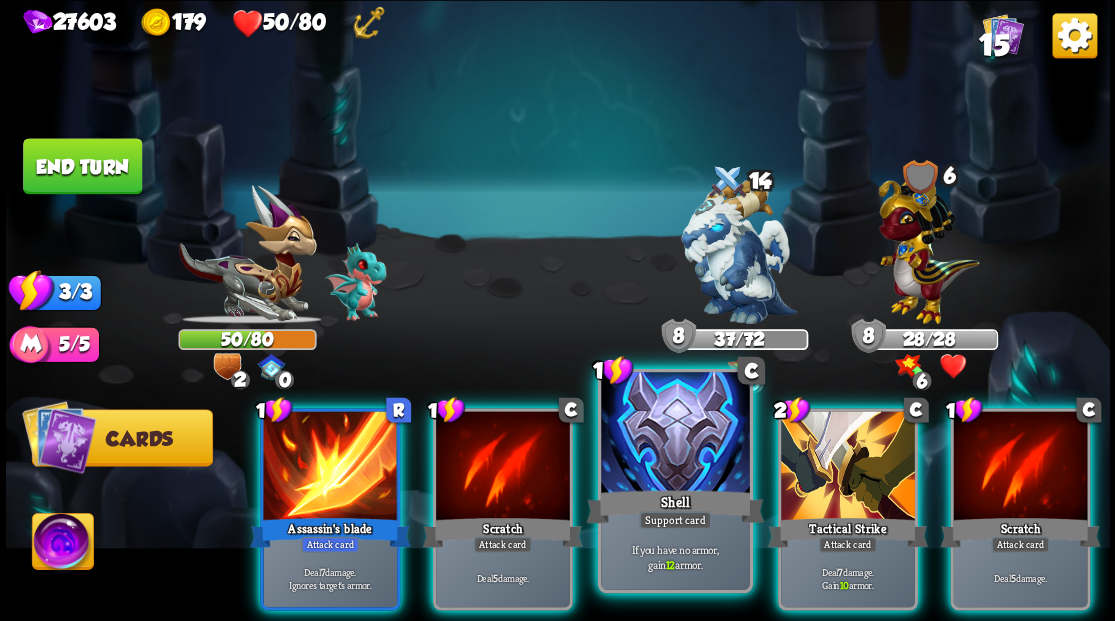 click at bounding box center [675, 434] 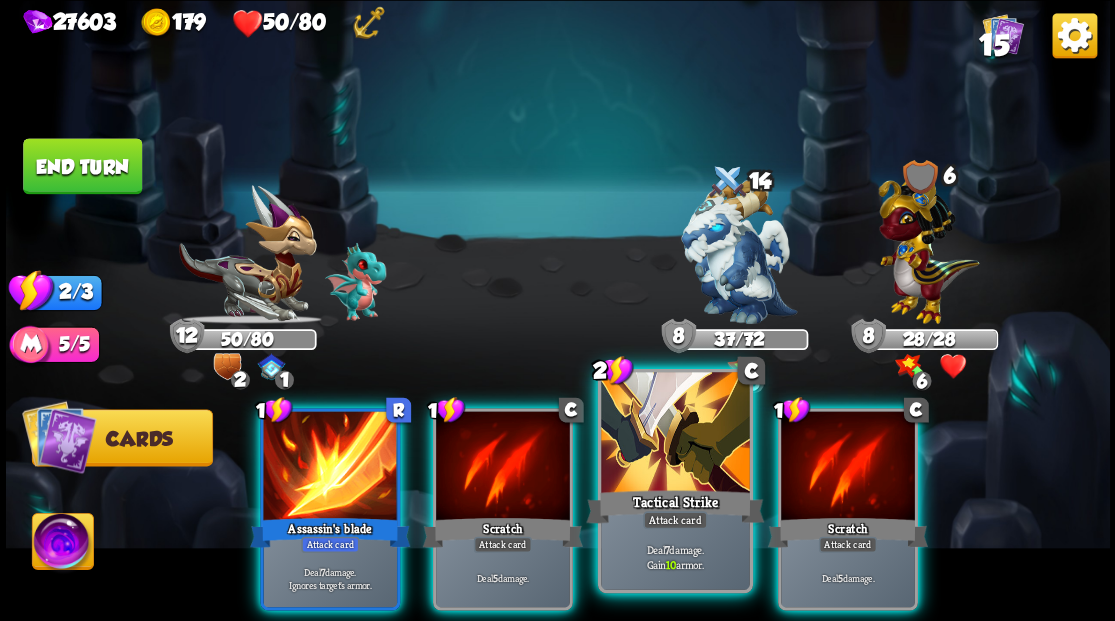 click at bounding box center (675, 434) 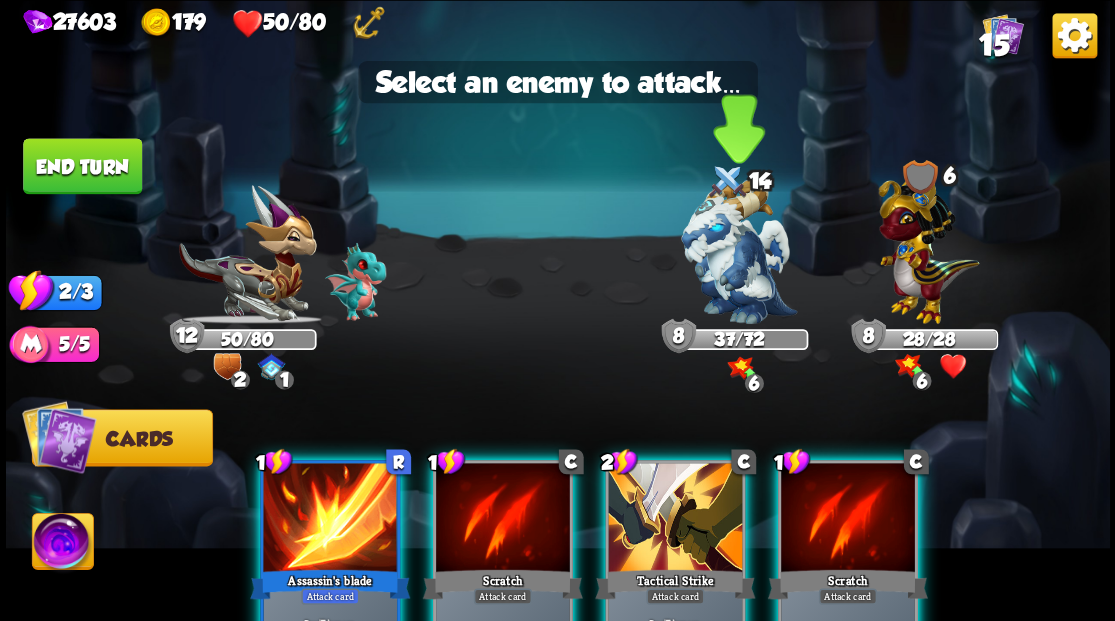 click at bounding box center (739, 251) 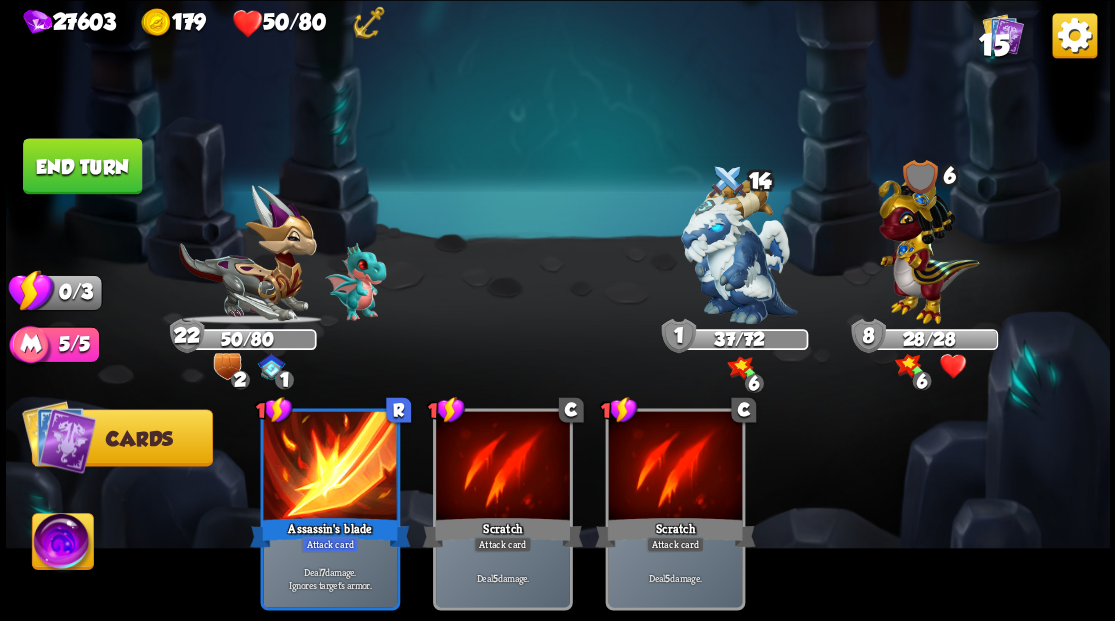 drag, startPoint x: 107, startPoint y: 175, endPoint x: 610, endPoint y: 162, distance: 503.16797 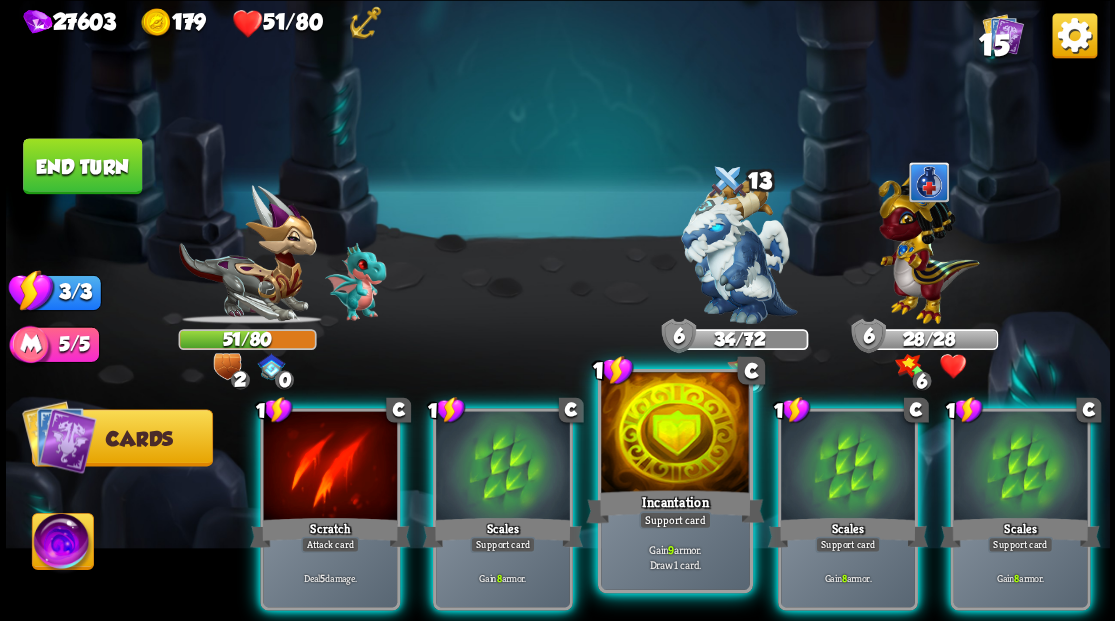 click at bounding box center [675, 434] 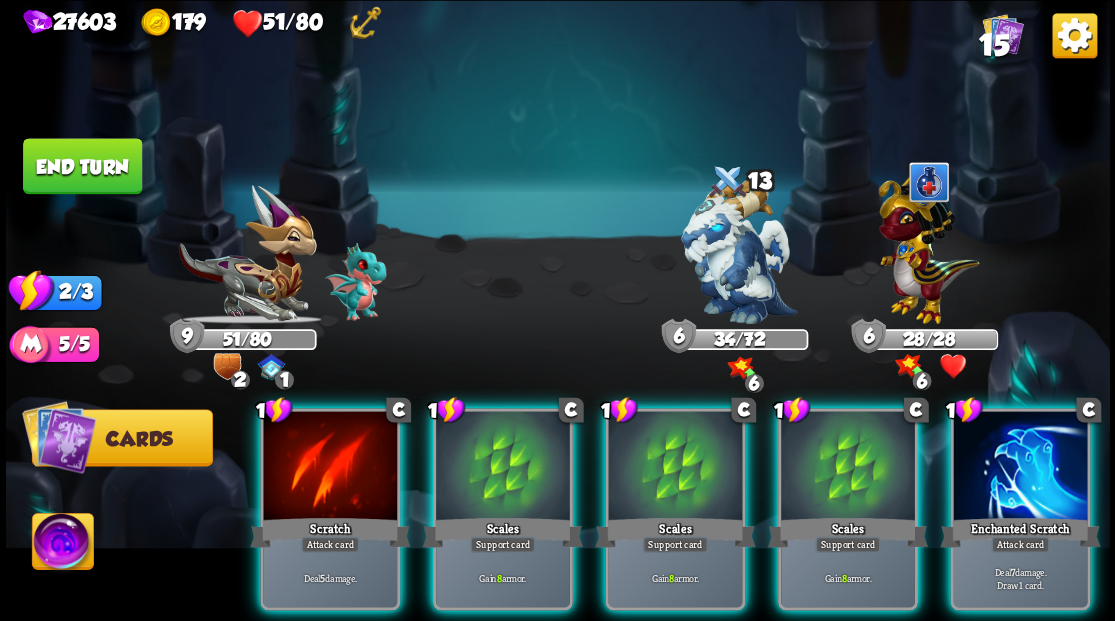 click at bounding box center [675, 467] 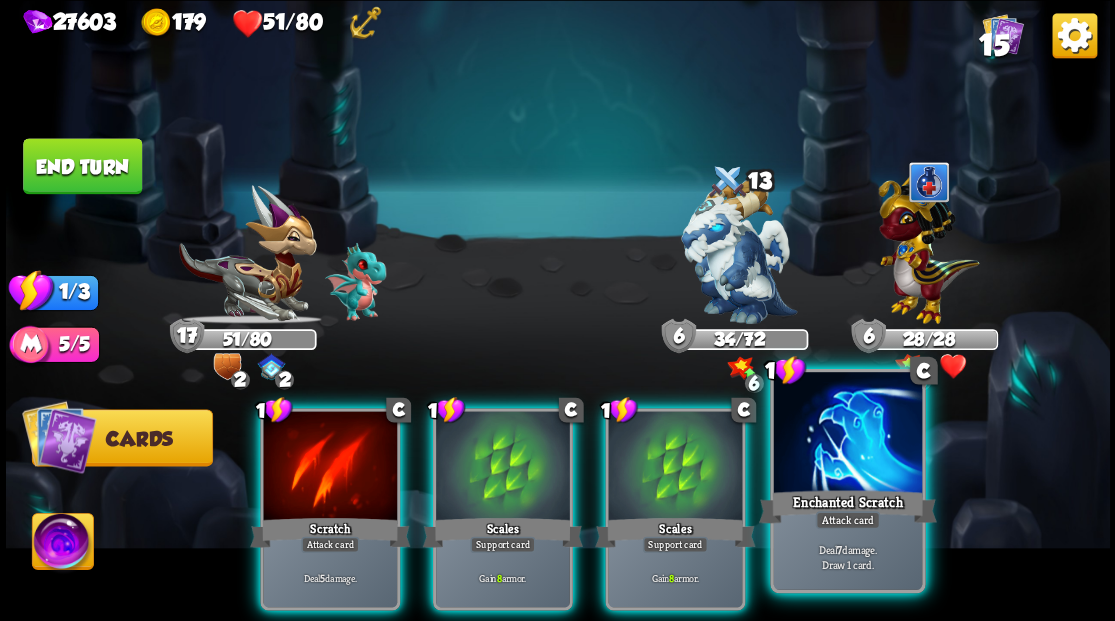 click at bounding box center [847, 434] 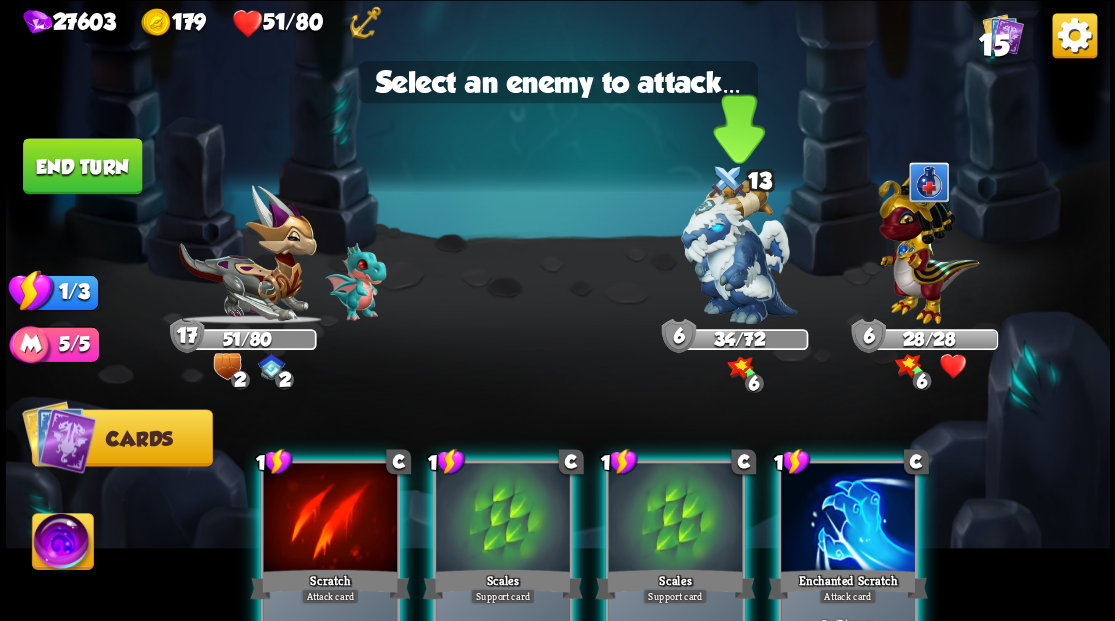click at bounding box center (739, 251) 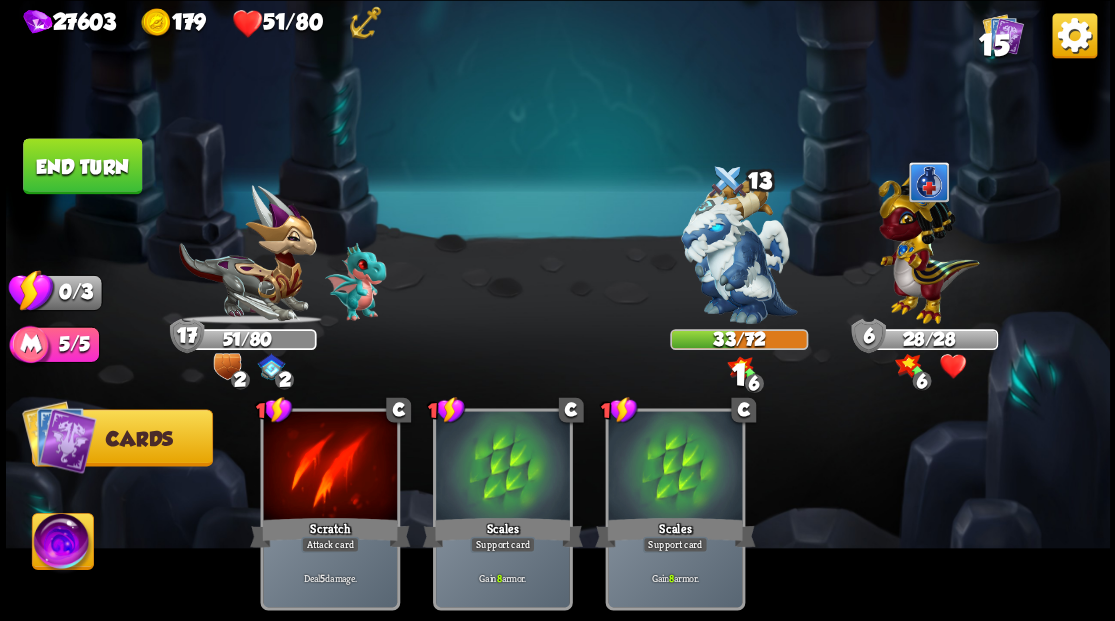 click on "End turn" at bounding box center [82, 166] 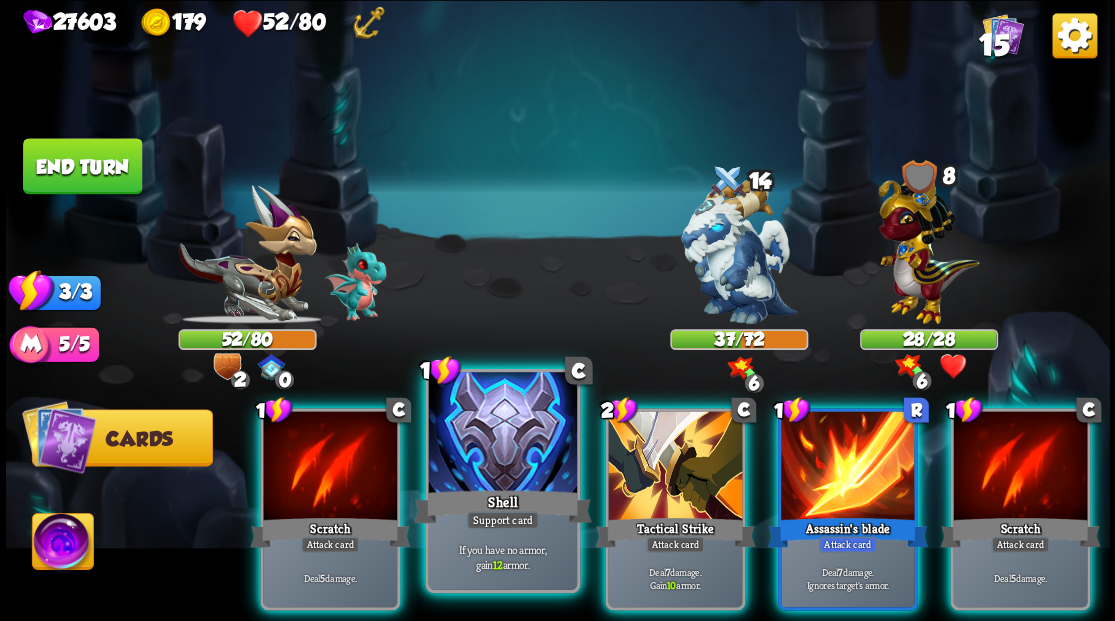 click at bounding box center (502, 434) 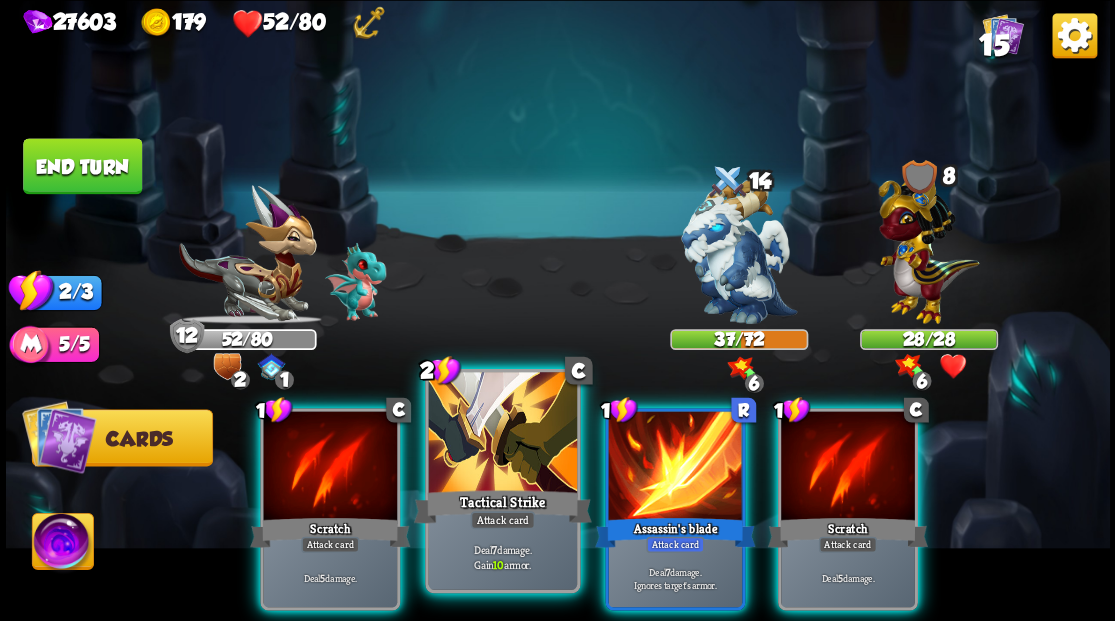 click at bounding box center [502, 434] 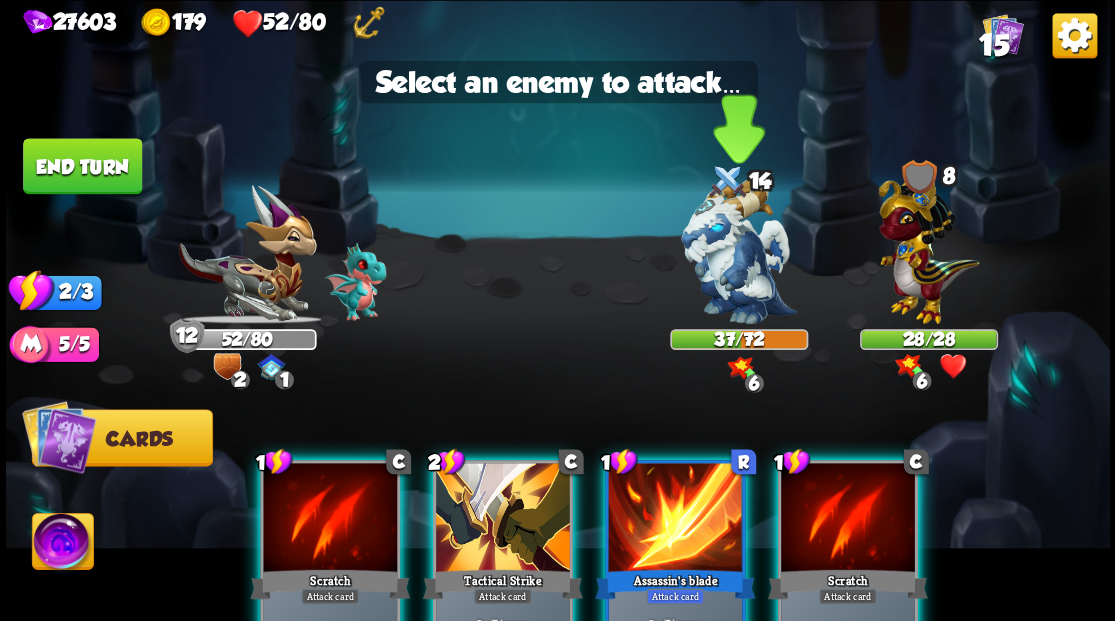 click at bounding box center [739, 251] 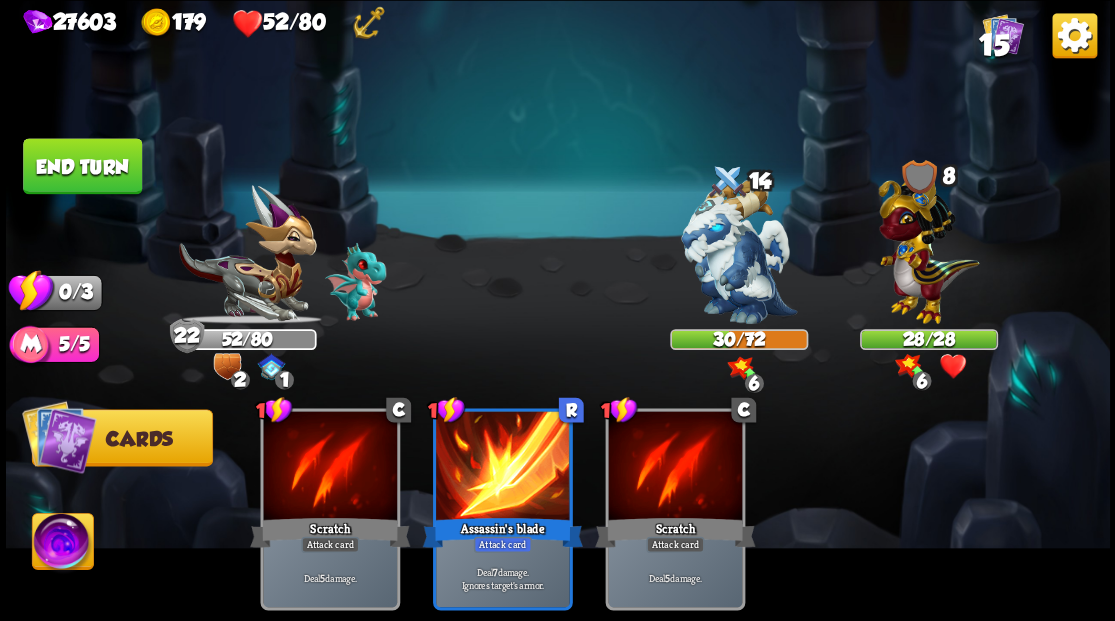 click on "End turn" at bounding box center (82, 166) 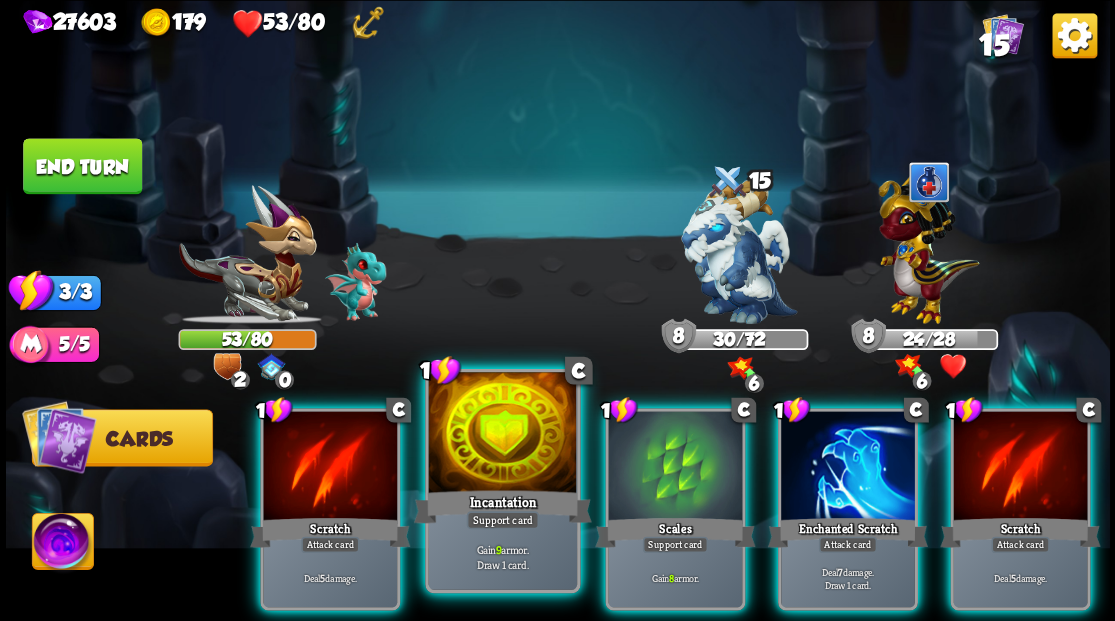 click at bounding box center [502, 434] 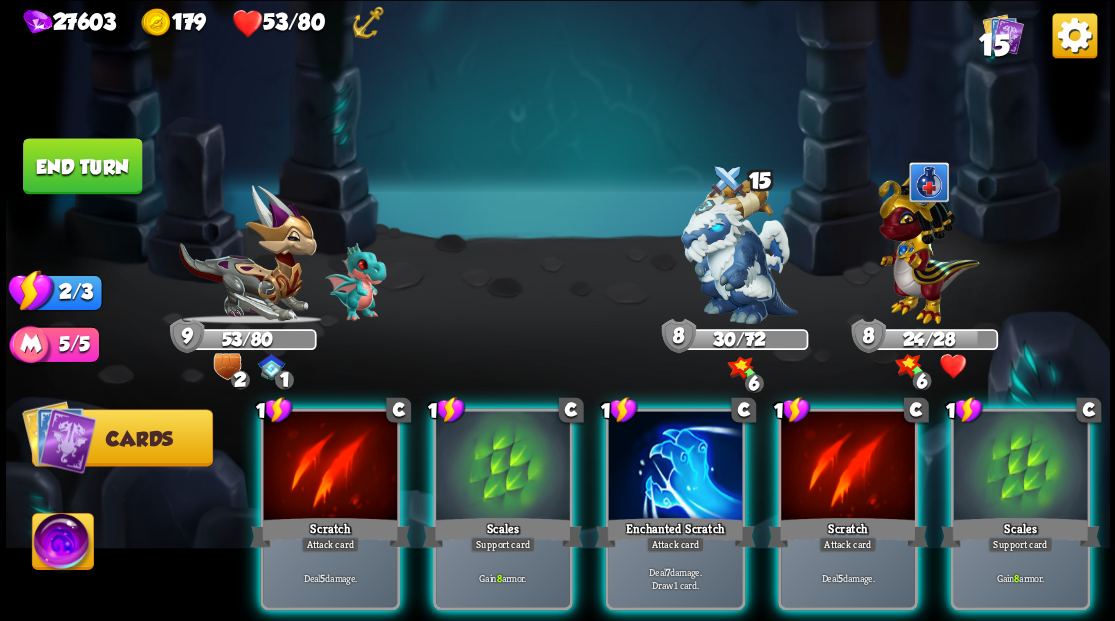 click at bounding box center (503, 467) 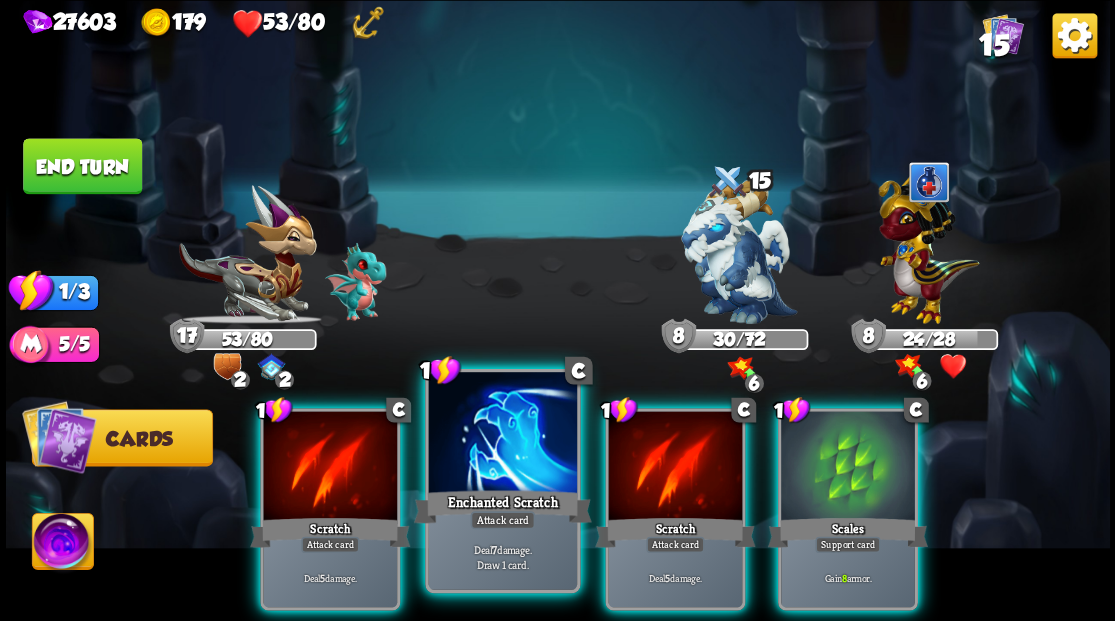 click at bounding box center [502, 434] 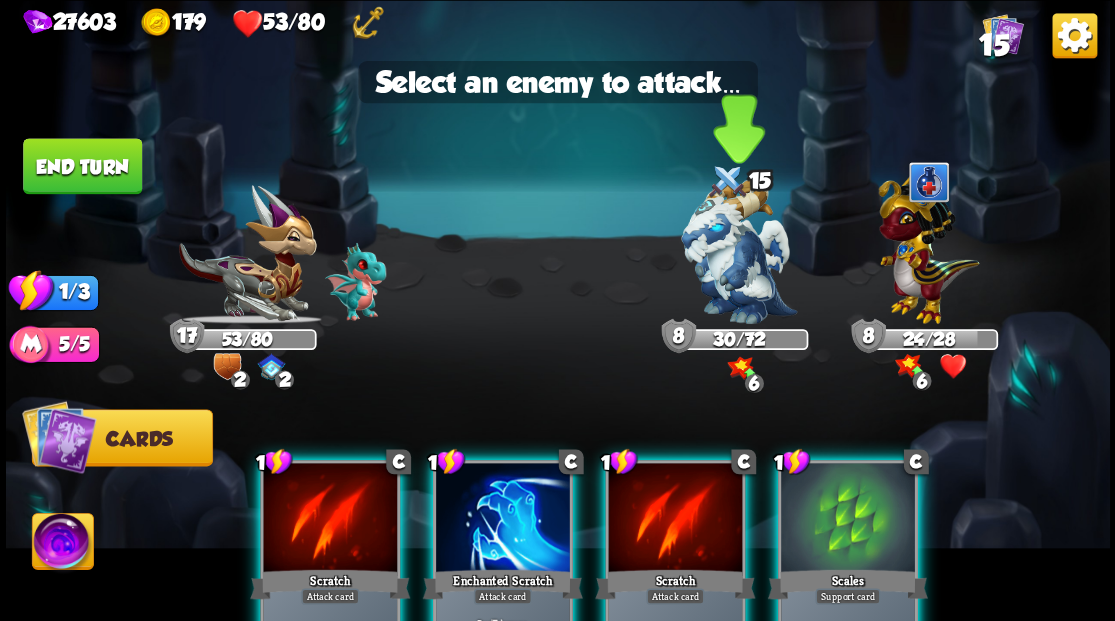 click at bounding box center [739, 251] 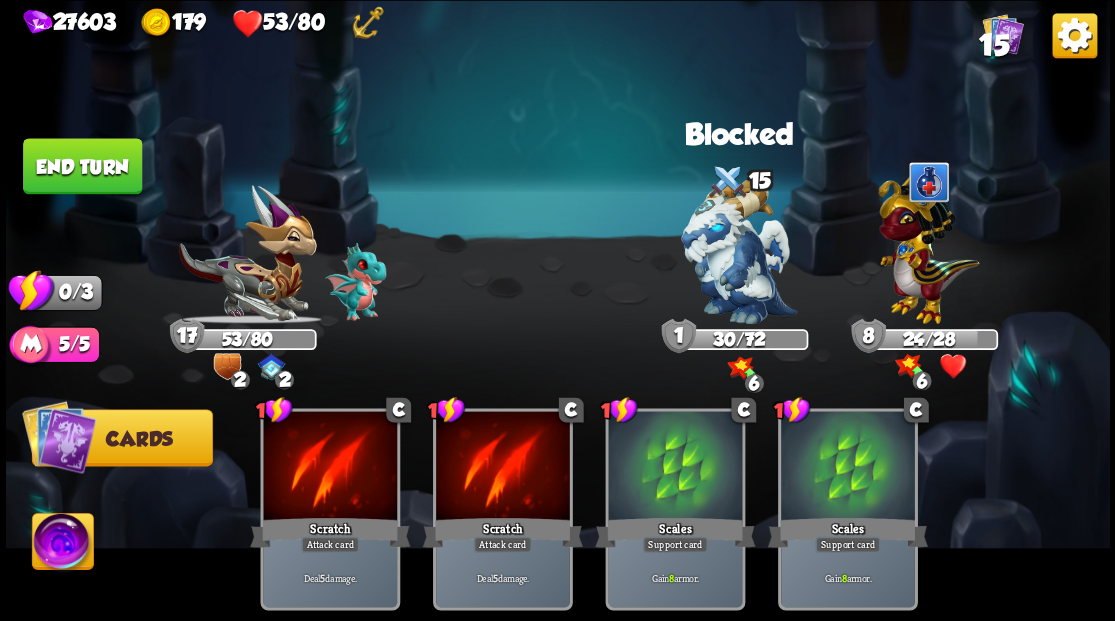 click on "End turn" at bounding box center [82, 166] 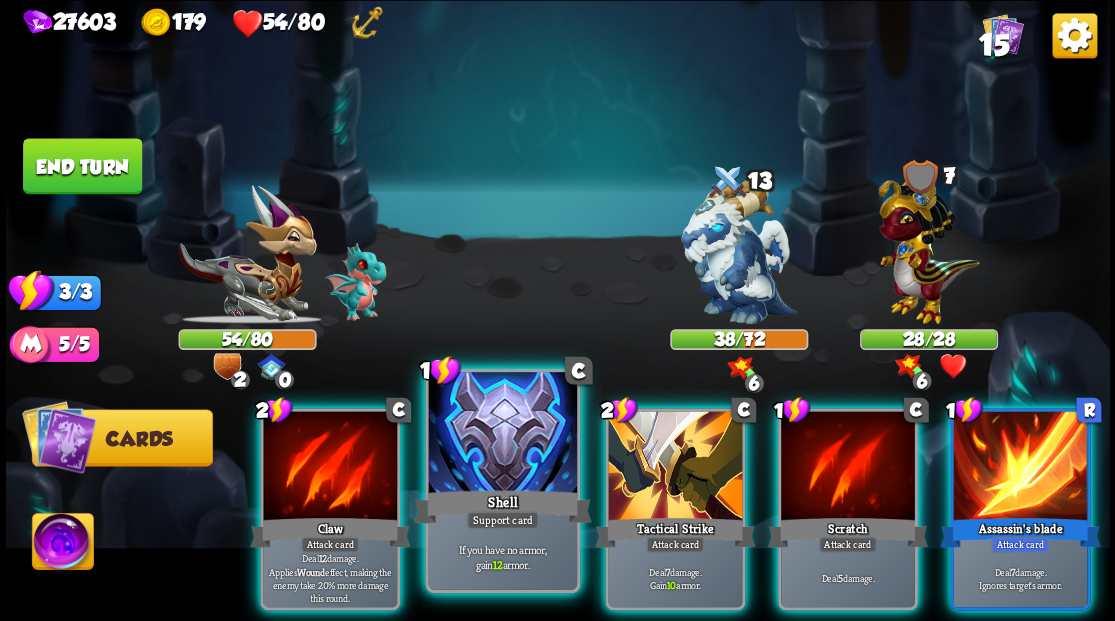 click at bounding box center [502, 434] 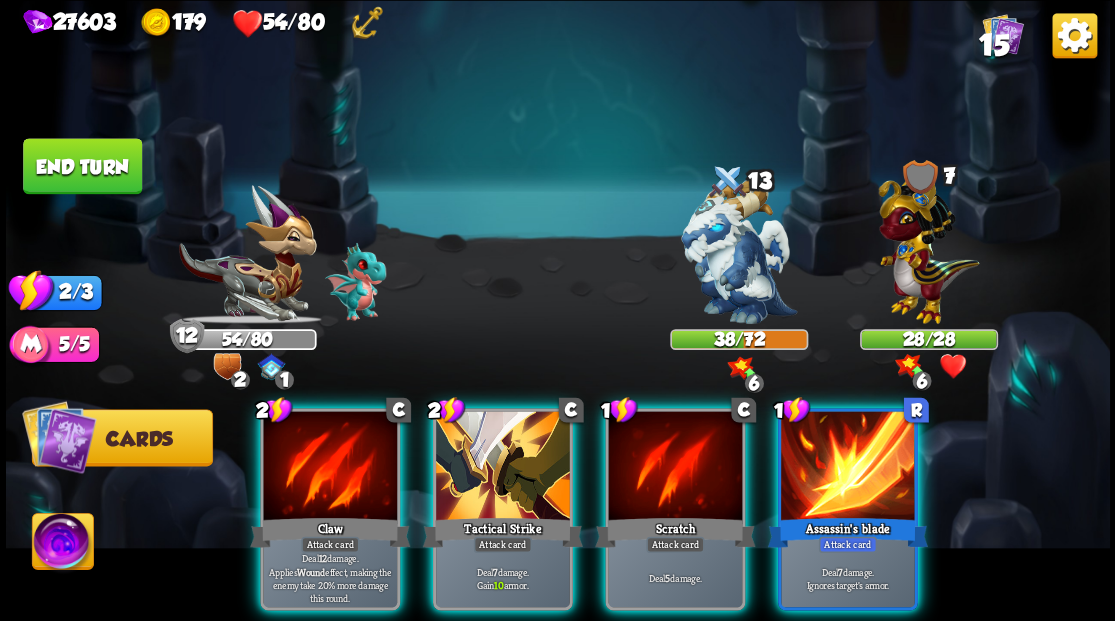 click at bounding box center (503, 467) 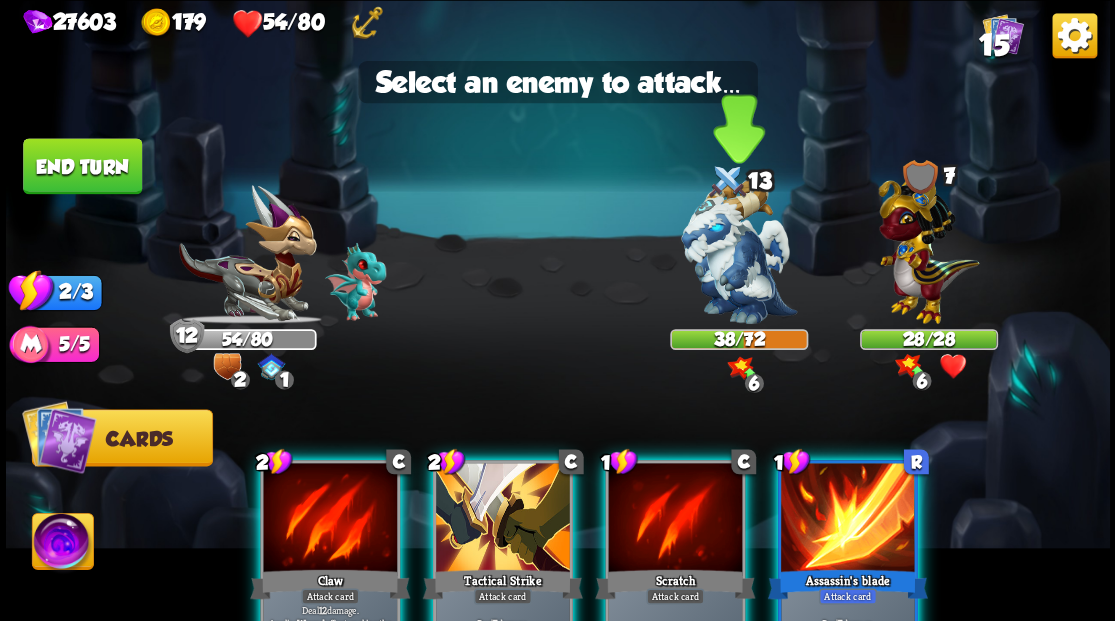 click at bounding box center (739, 251) 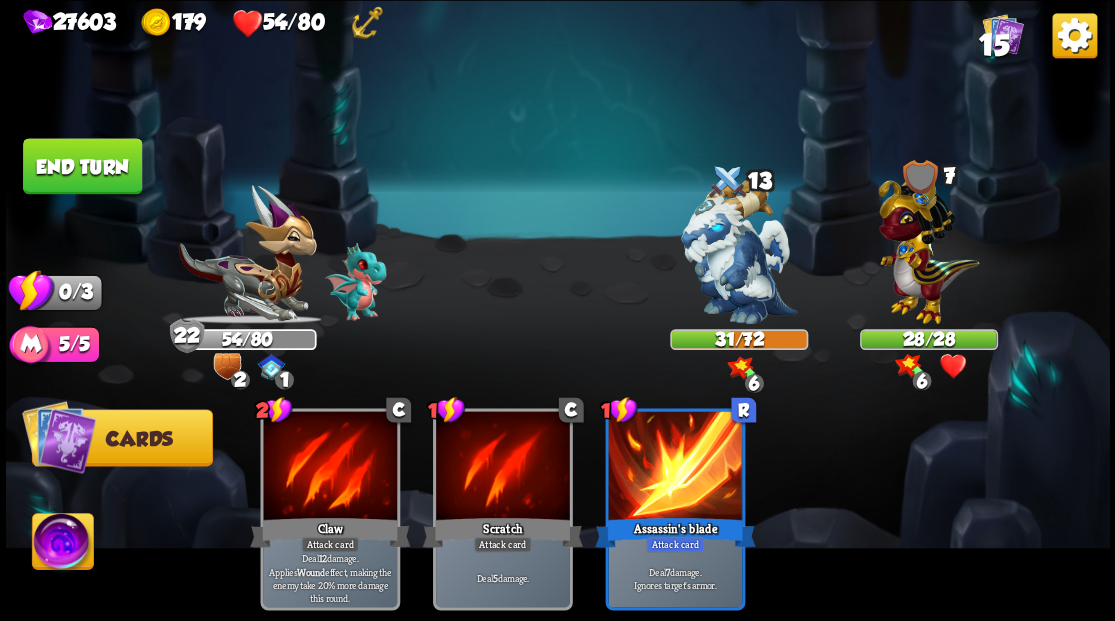 click on "End turn" at bounding box center (82, 166) 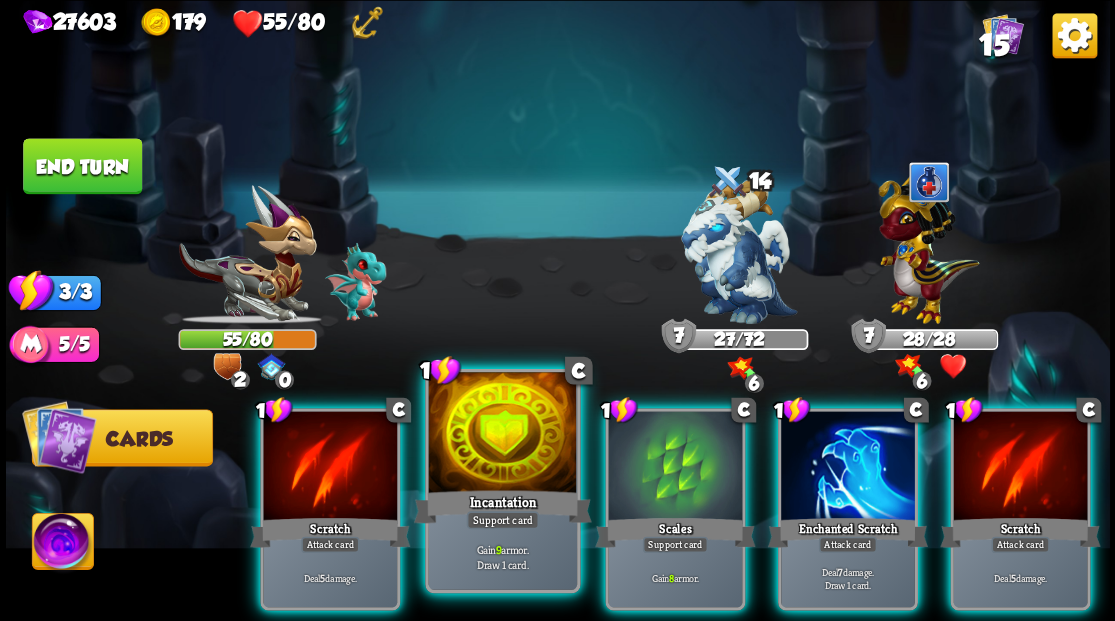 click at bounding box center [502, 434] 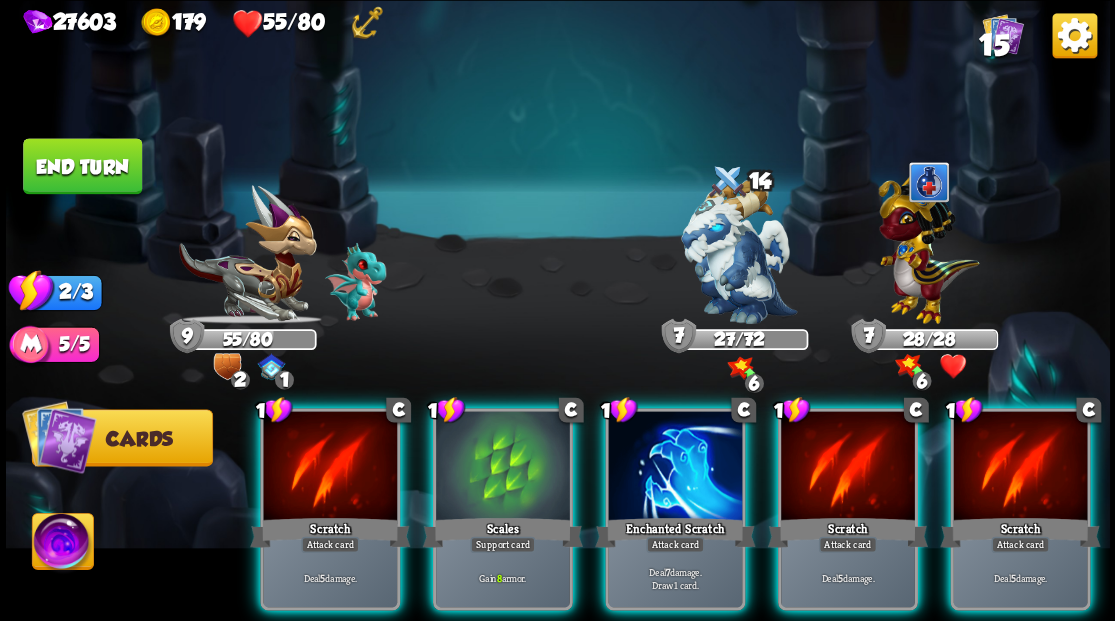 click at bounding box center [503, 467] 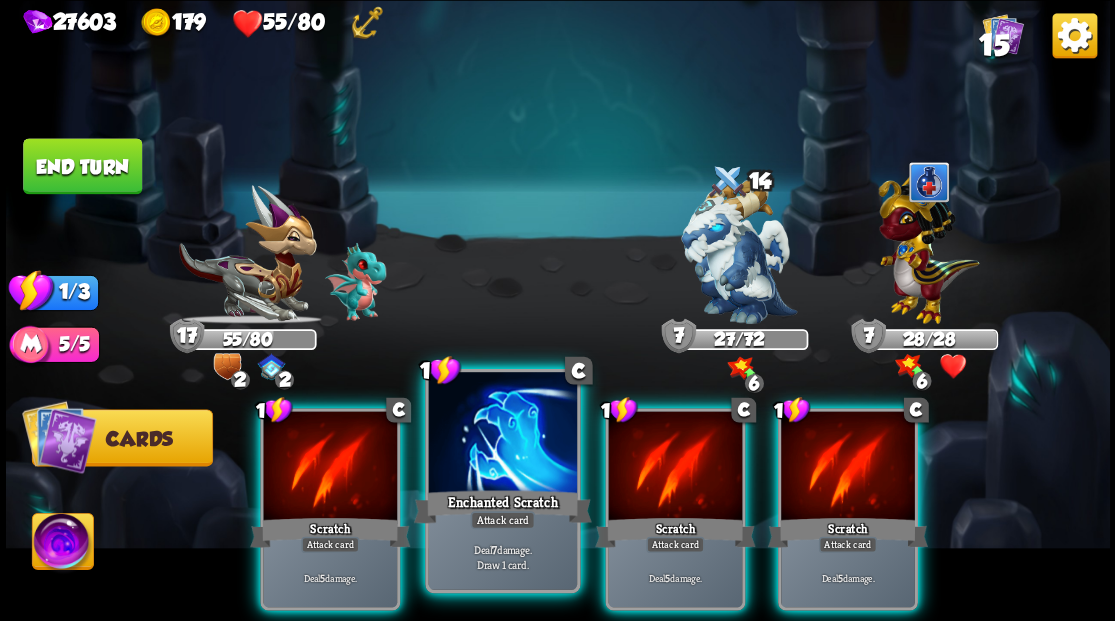 click at bounding box center (502, 434) 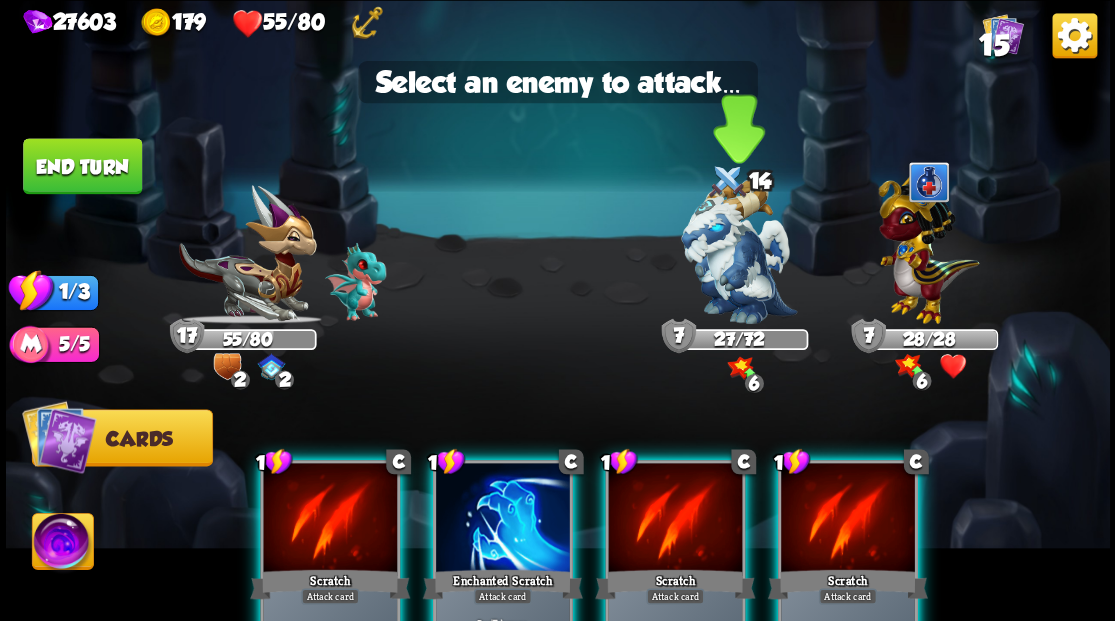 click at bounding box center [739, 251] 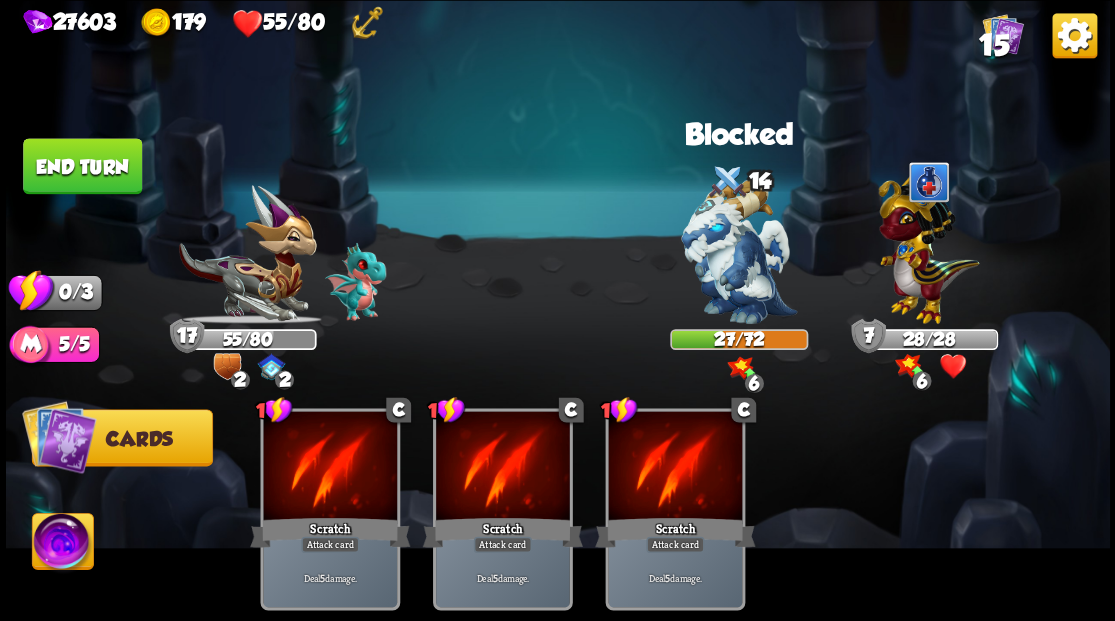 click on "End turn" at bounding box center (82, 166) 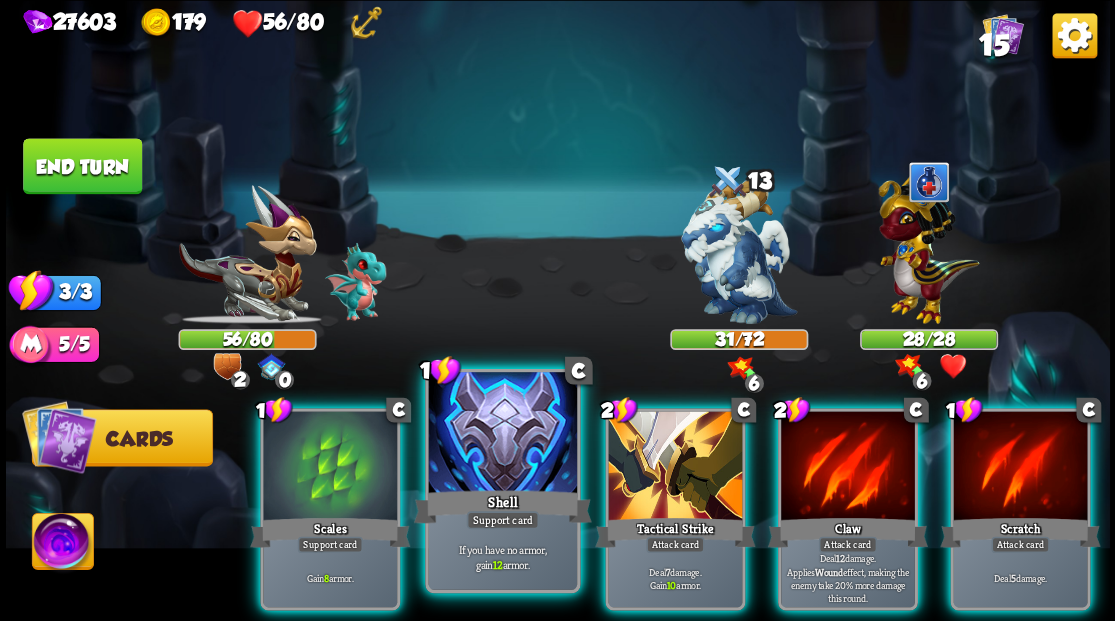 click at bounding box center (502, 434) 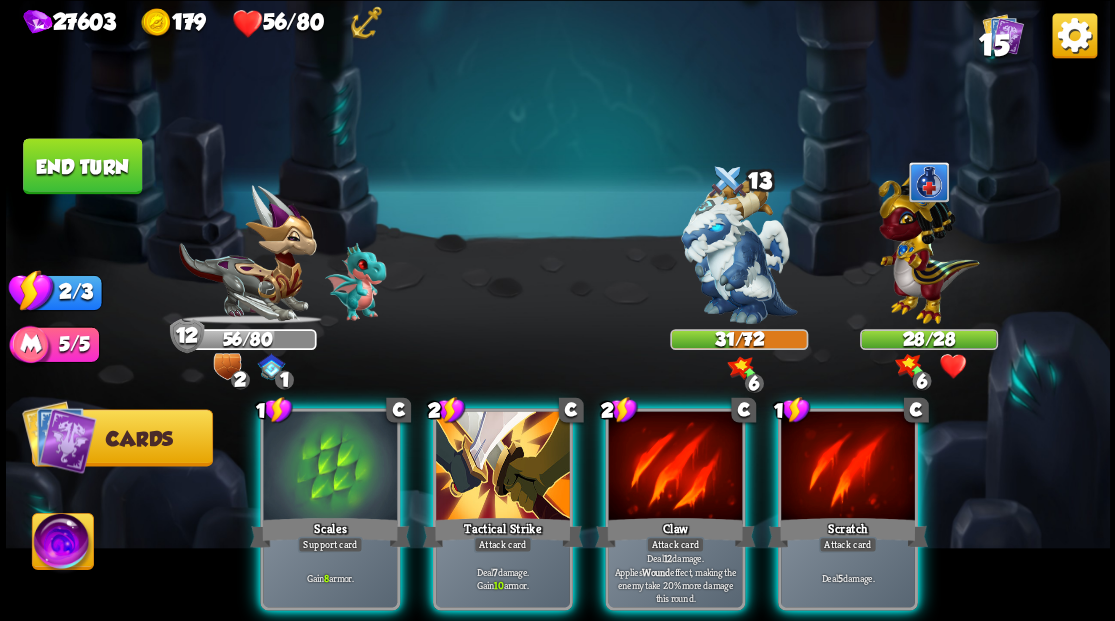 click at bounding box center [503, 467] 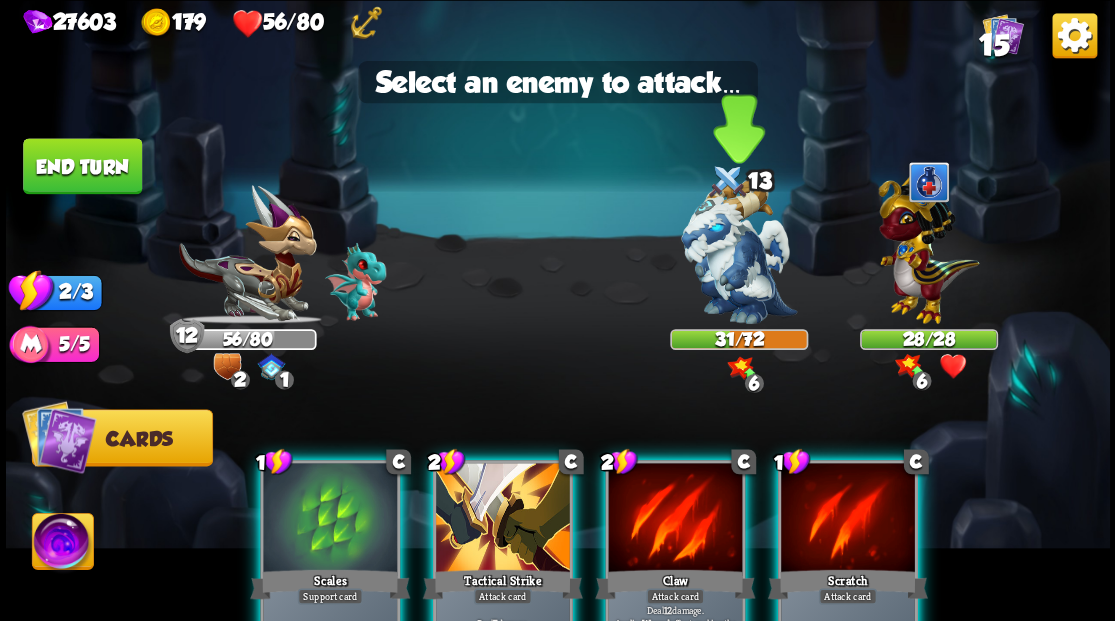 click at bounding box center [739, 251] 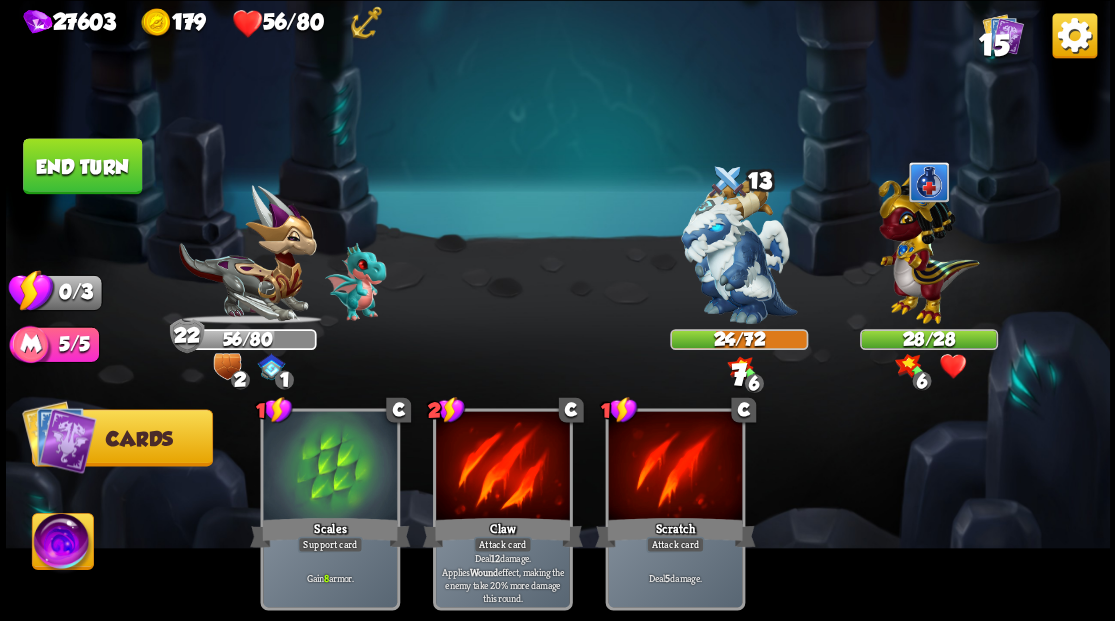 click on "End turn" at bounding box center [82, 166] 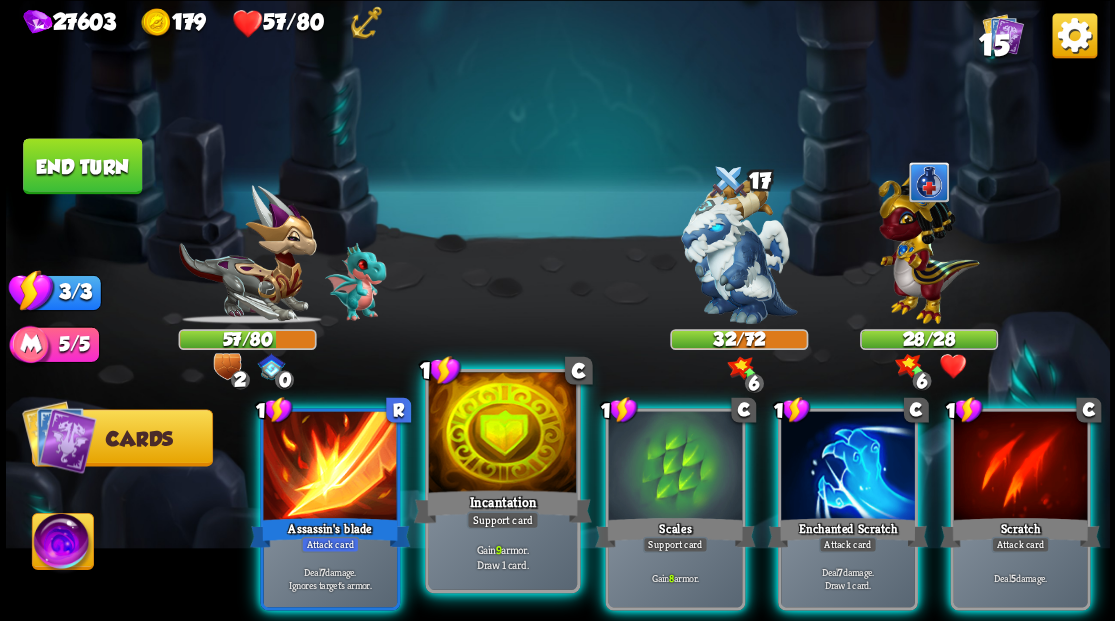 click at bounding box center (502, 434) 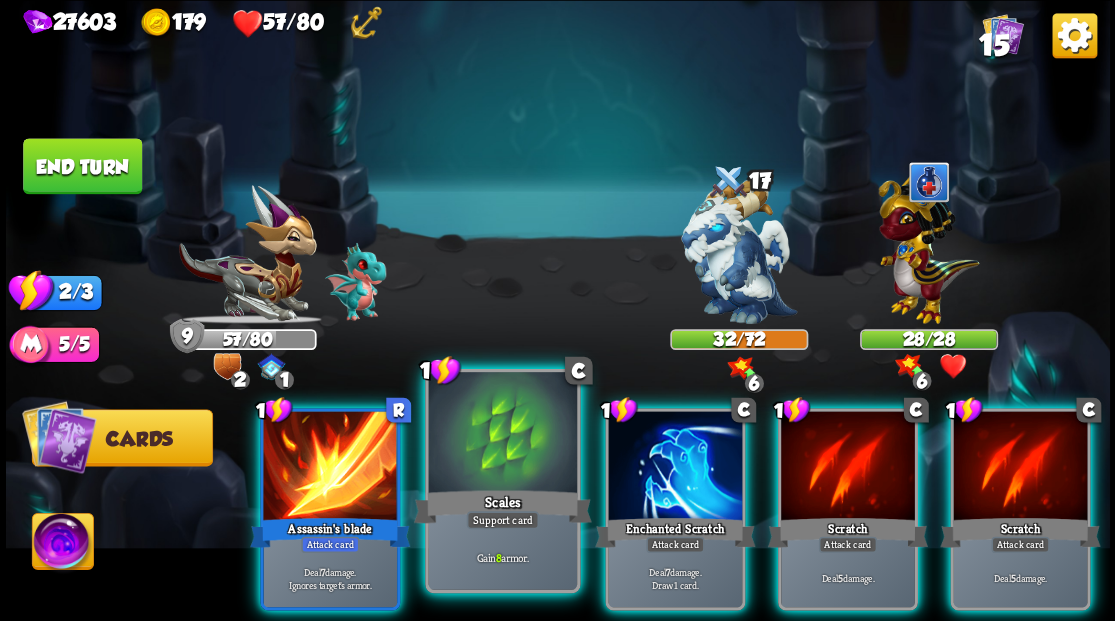 click at bounding box center (502, 434) 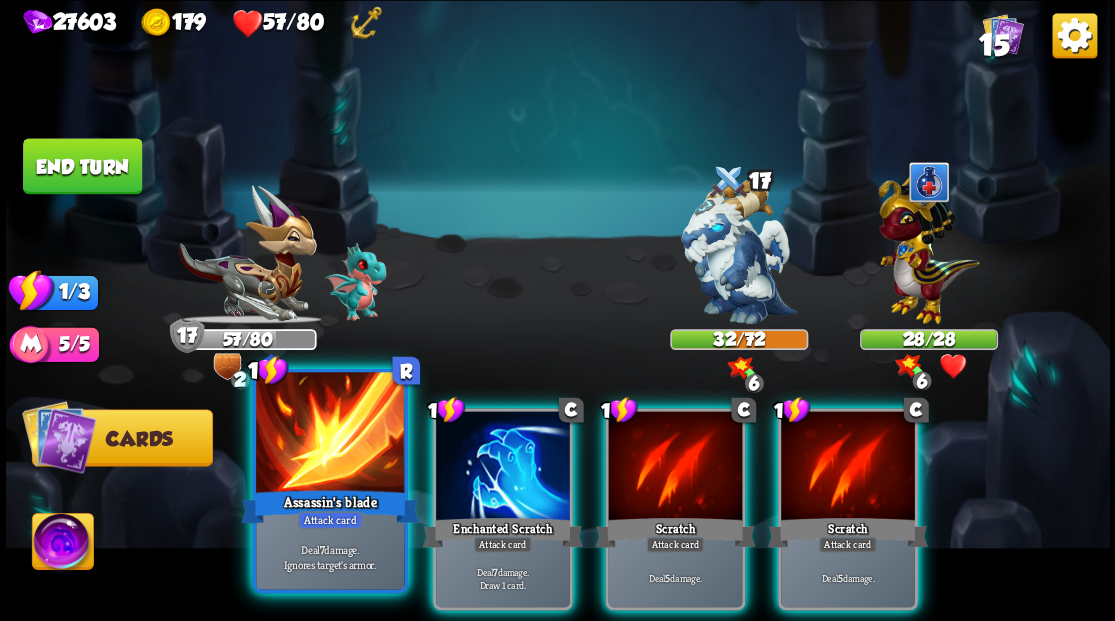 click at bounding box center [330, 434] 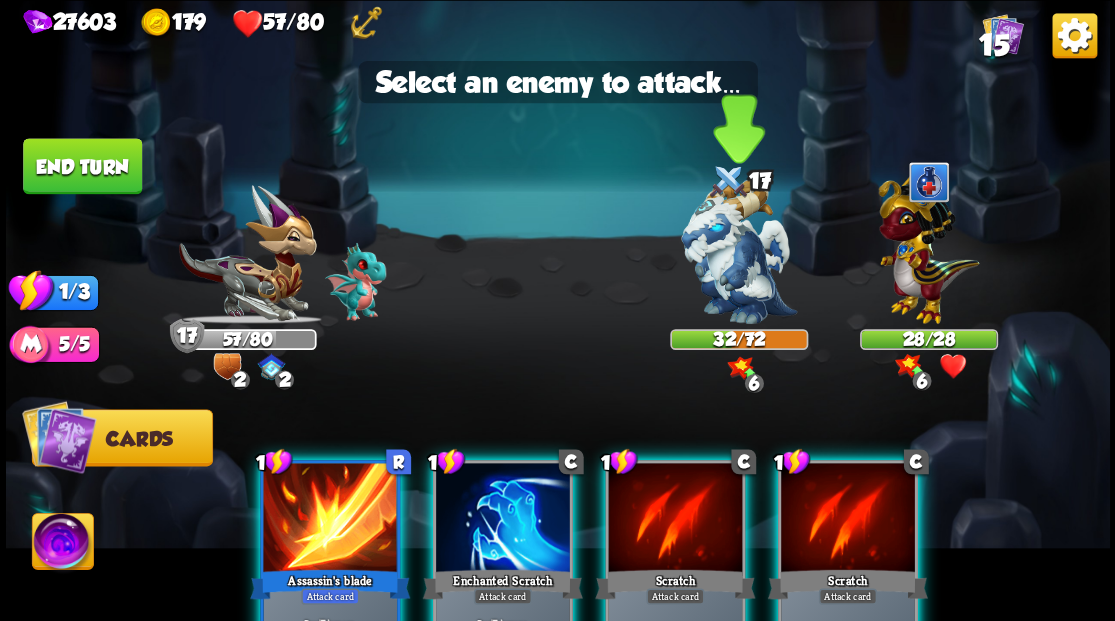 click at bounding box center (739, 251) 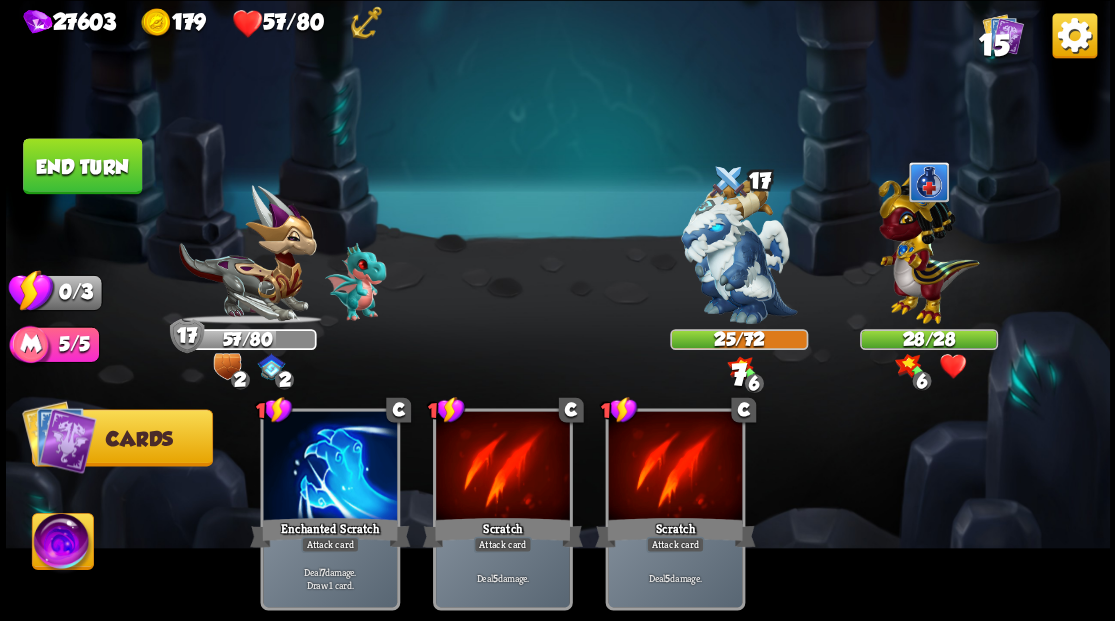 click on "End turn" at bounding box center (82, 165) 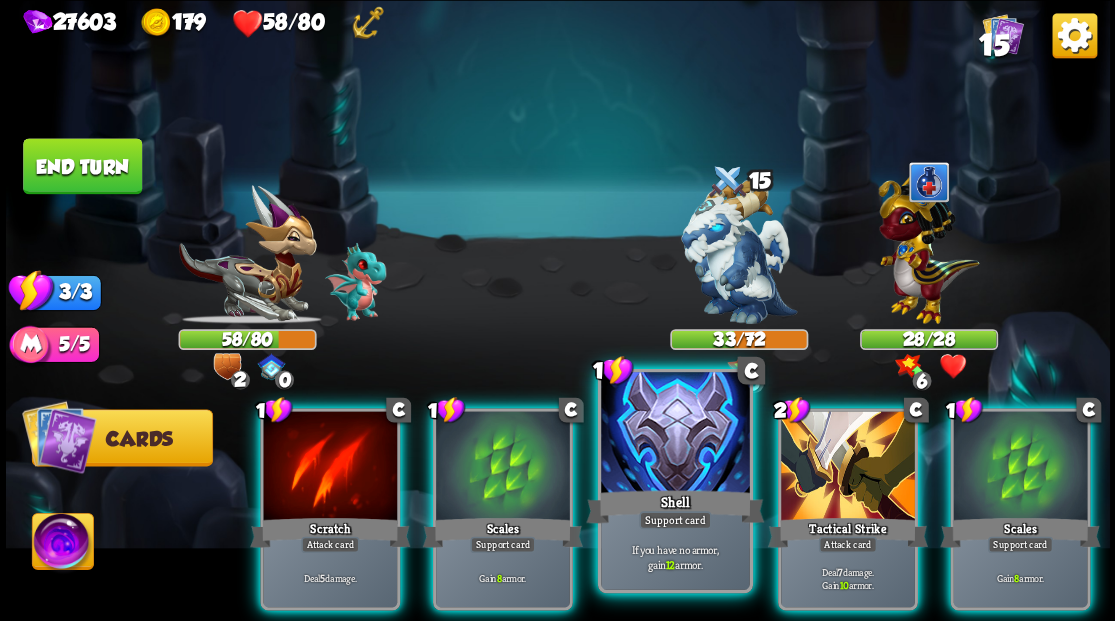 click at bounding box center [675, 434] 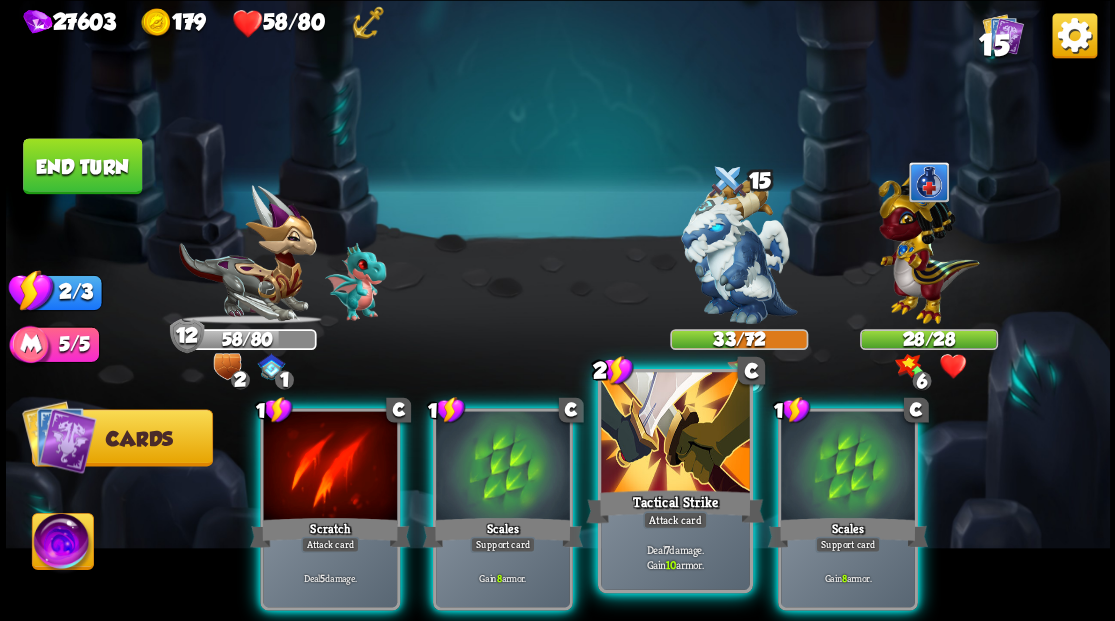 click at bounding box center (675, 434) 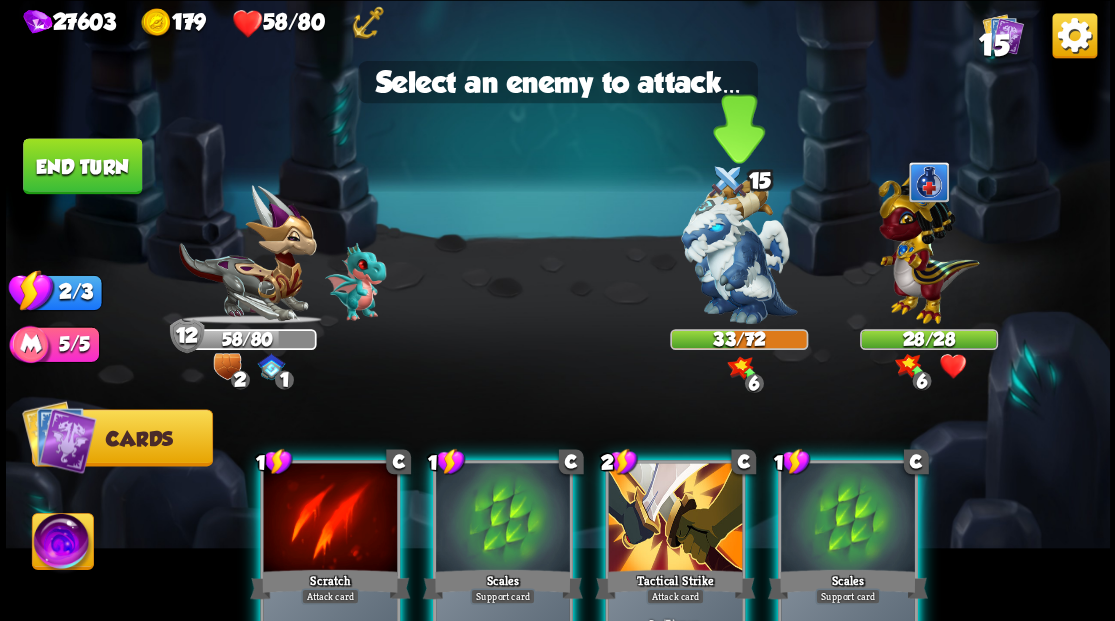 click at bounding box center (739, 251) 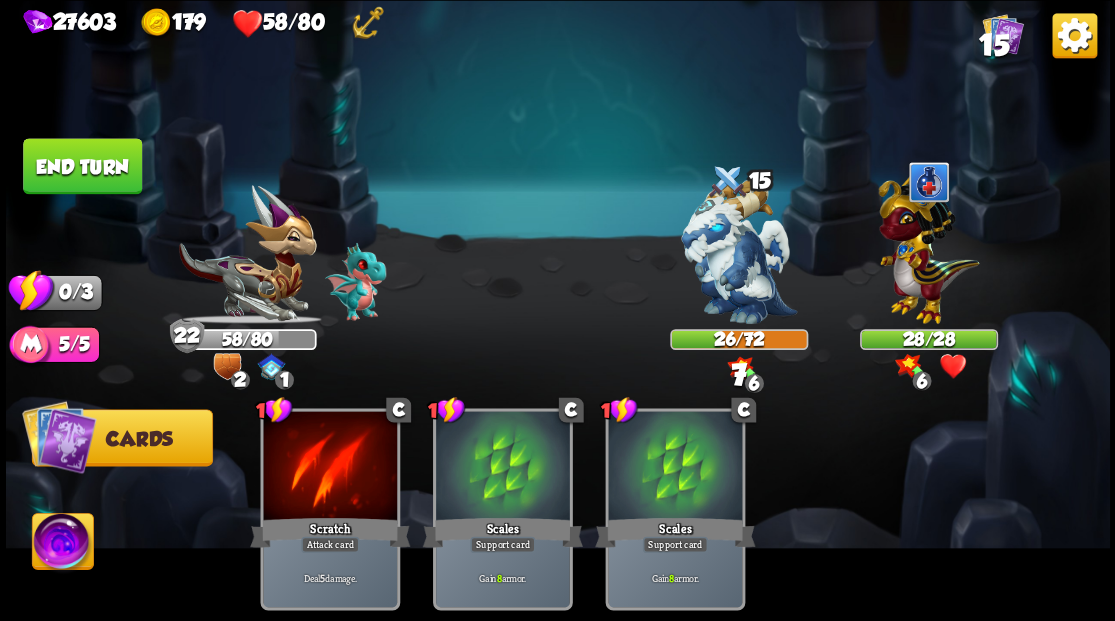 drag, startPoint x: 80, startPoint y: 152, endPoint x: 389, endPoint y: 178, distance: 310.09192 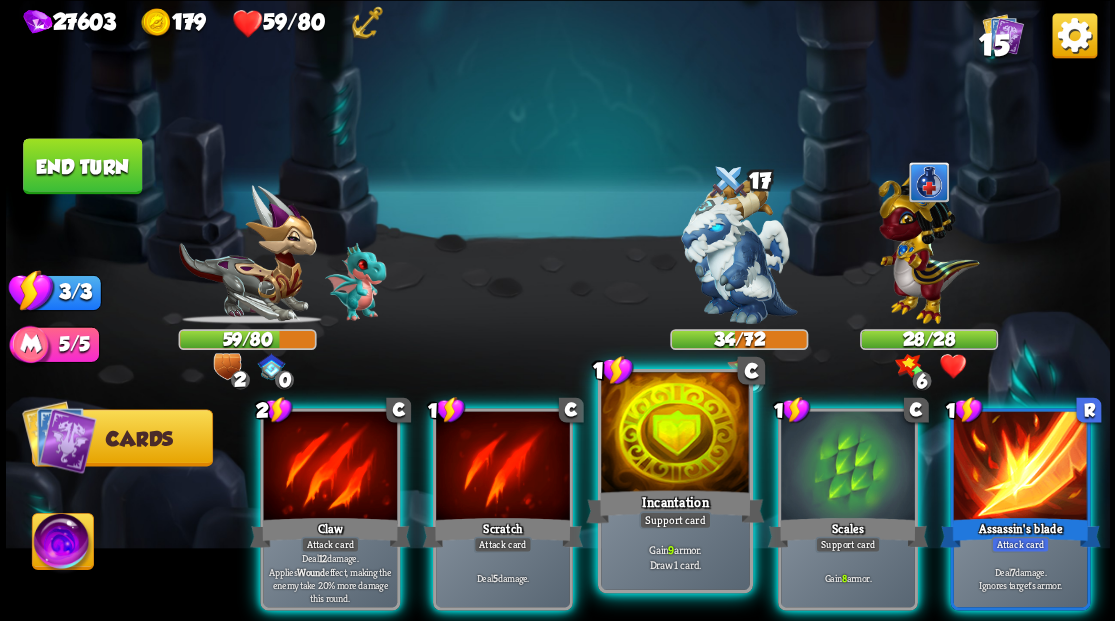 click at bounding box center [675, 434] 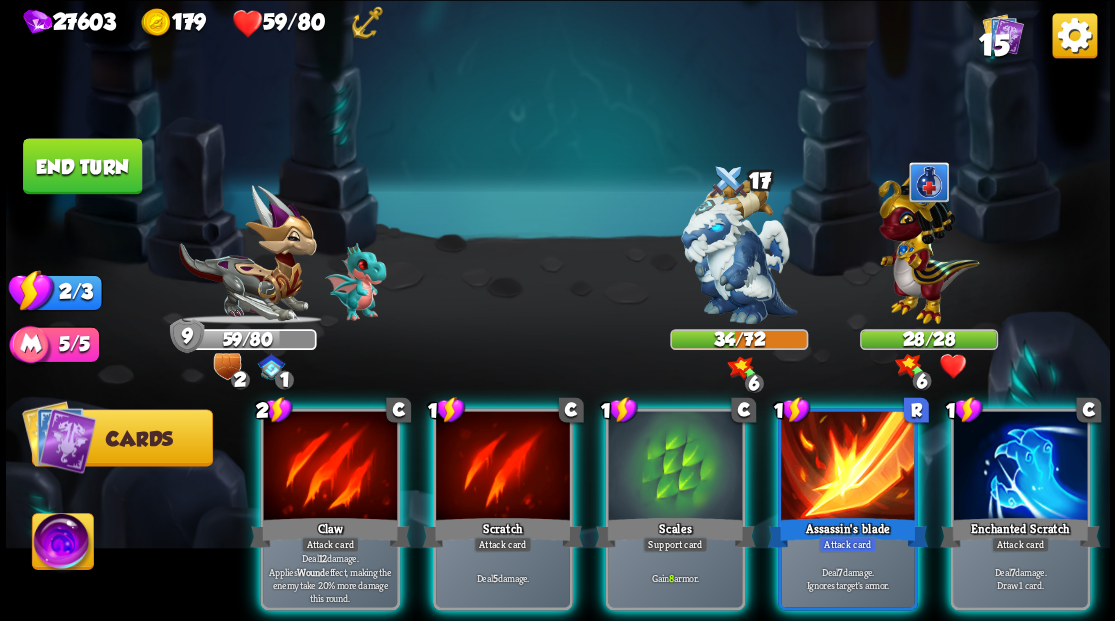 click at bounding box center [675, 467] 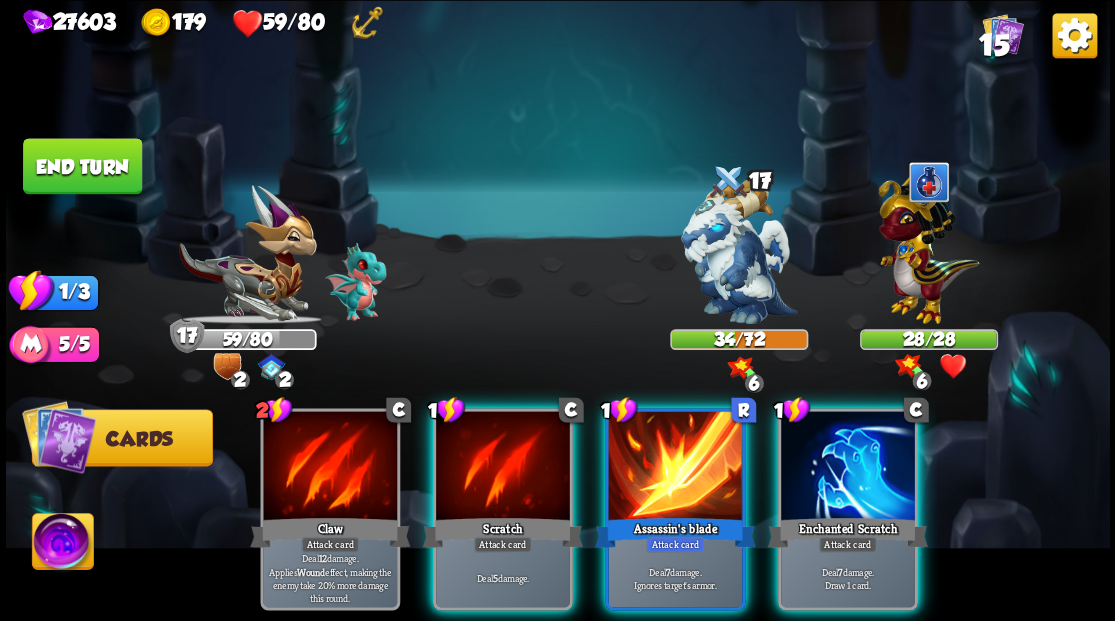 drag, startPoint x: 661, startPoint y: 464, endPoint x: 676, endPoint y: 404, distance: 61.846584 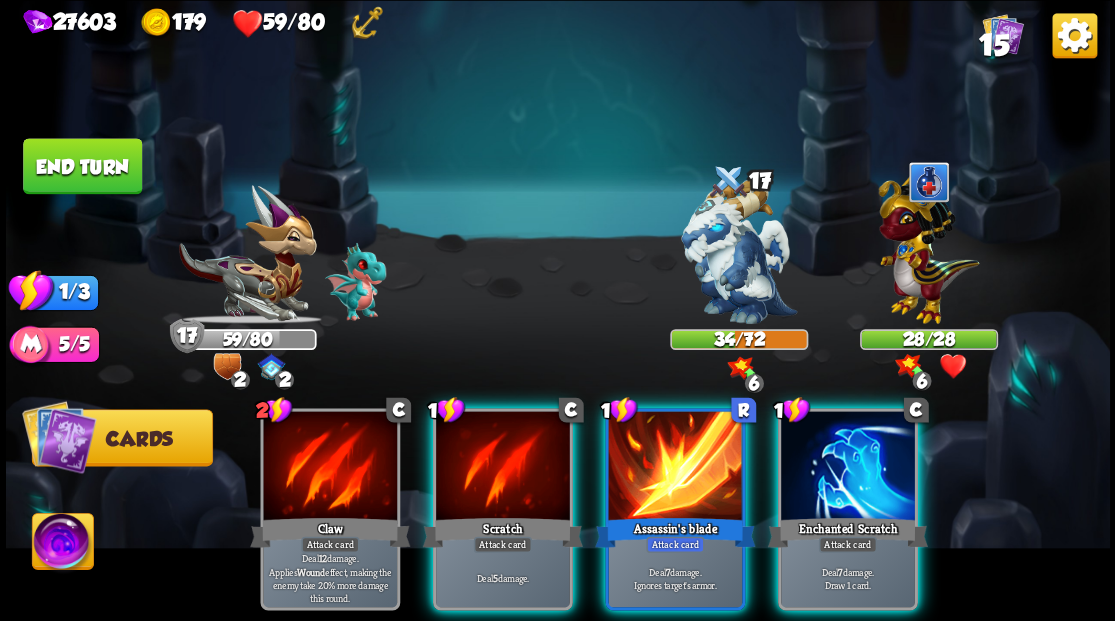 click at bounding box center [675, 467] 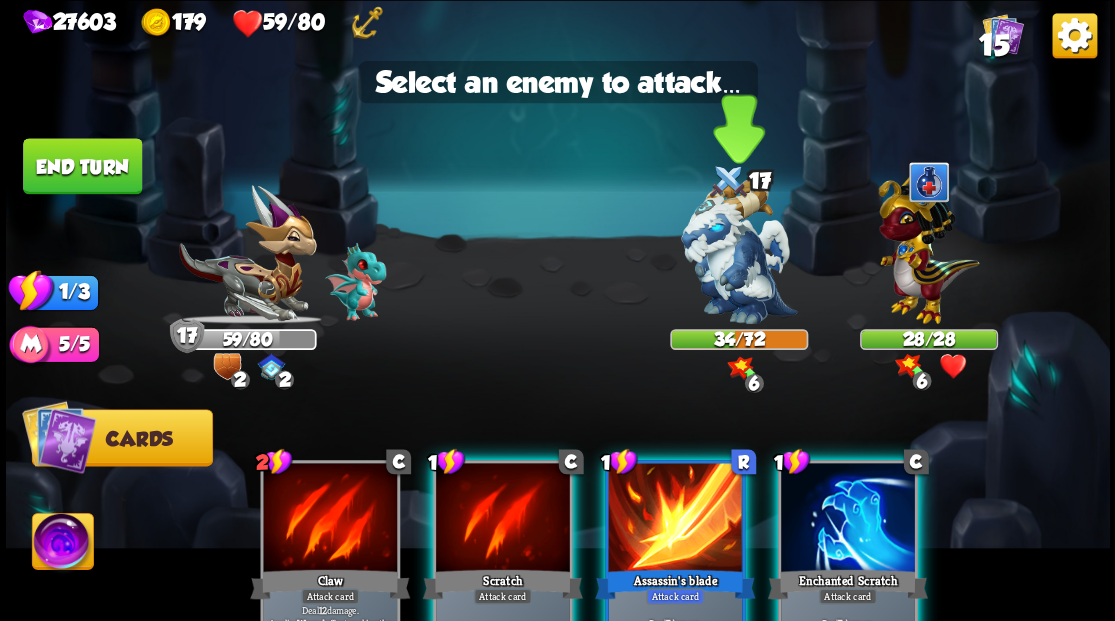 click at bounding box center (739, 251) 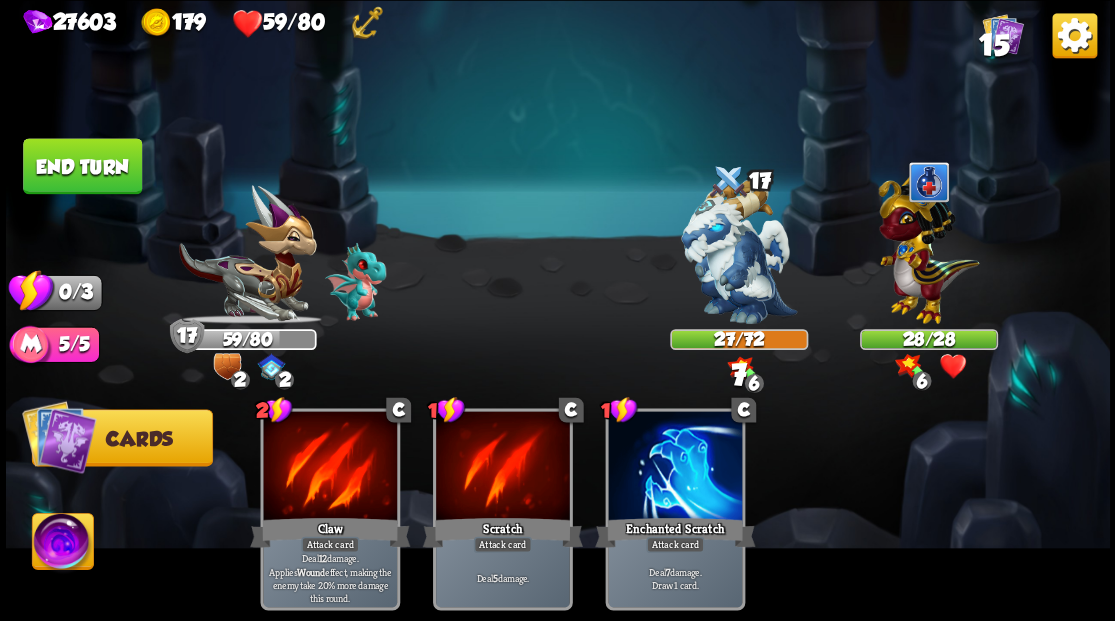 drag, startPoint x: 109, startPoint y: 163, endPoint x: 289, endPoint y: 120, distance: 185.06485 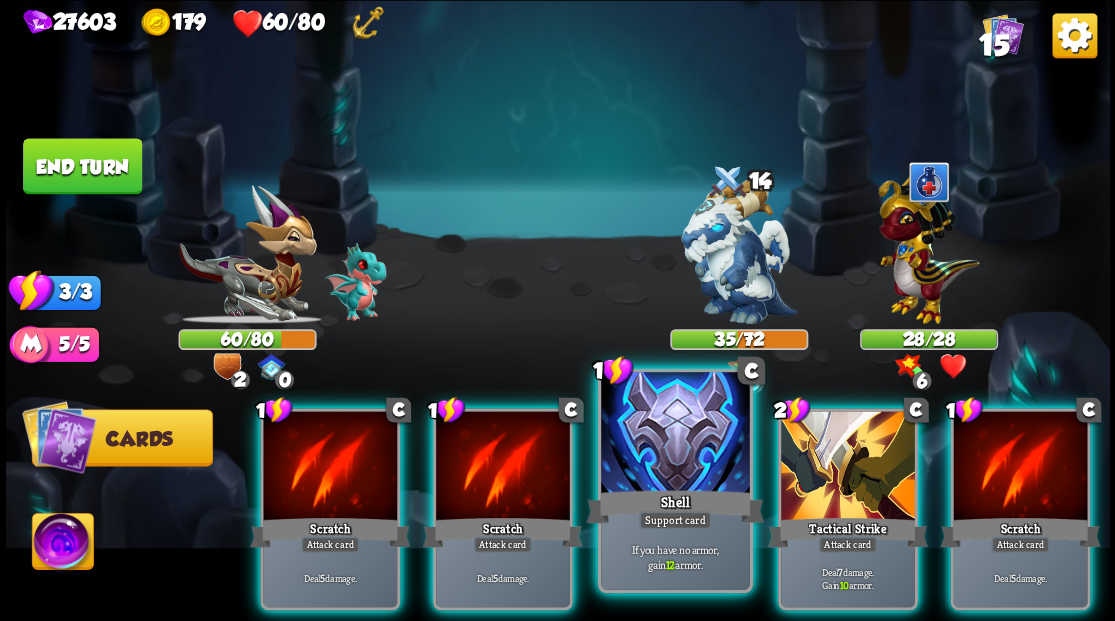 click at bounding box center (675, 434) 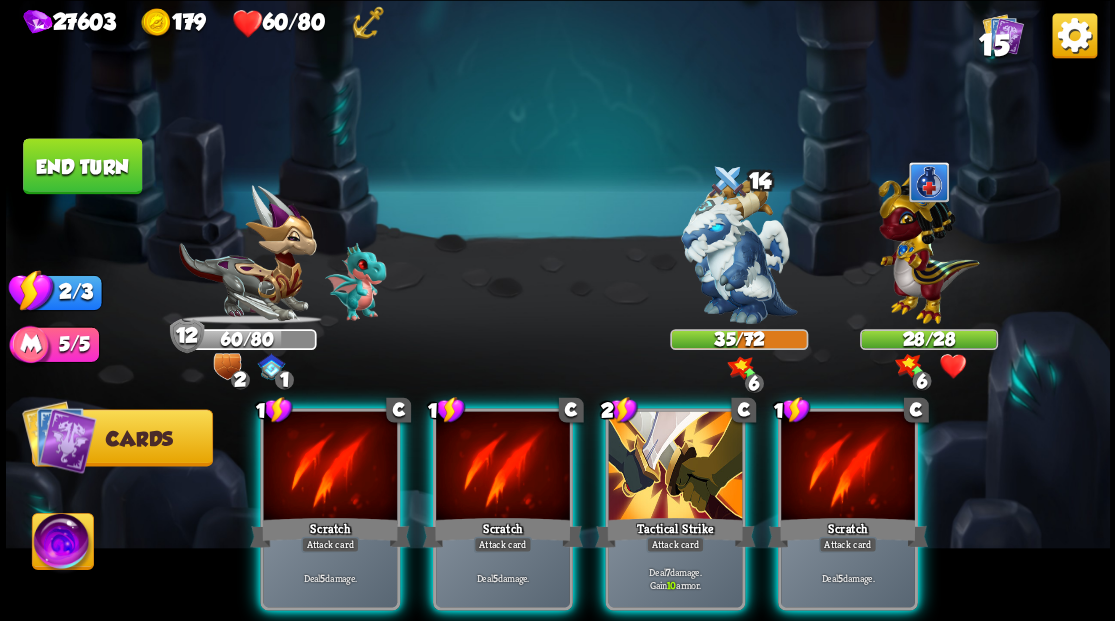 click at bounding box center (675, 467) 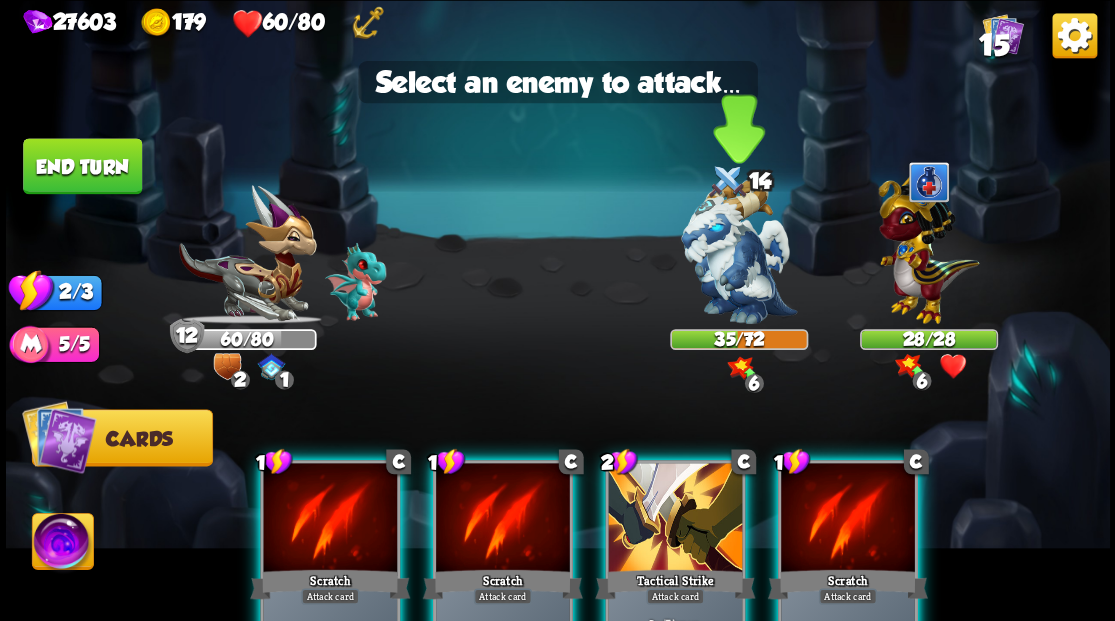 click at bounding box center (739, 251) 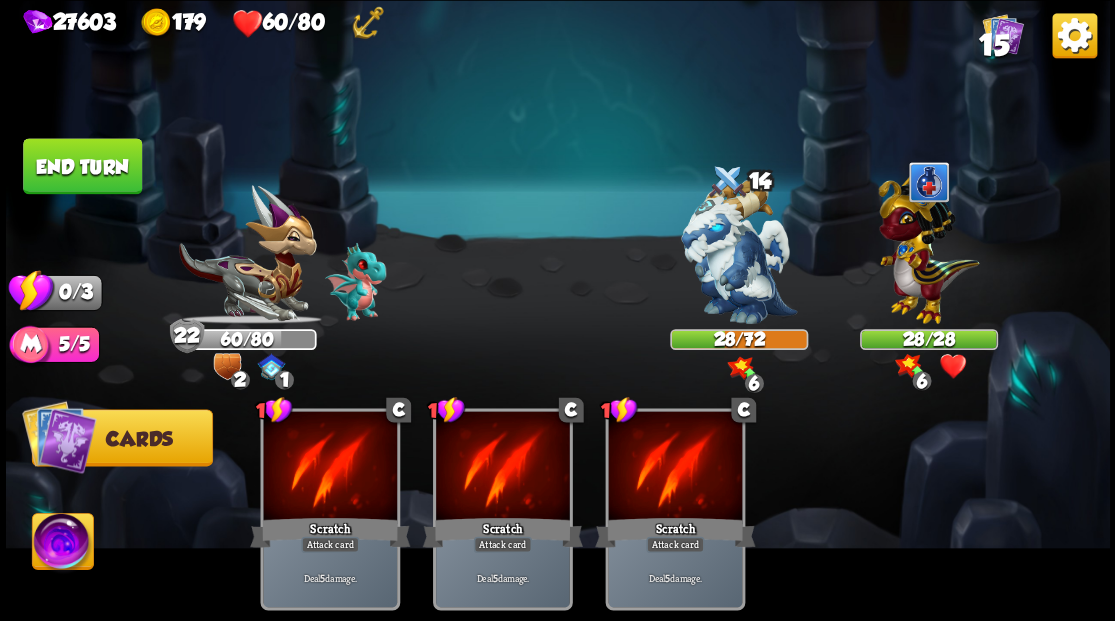 click on "End turn" at bounding box center [82, 165] 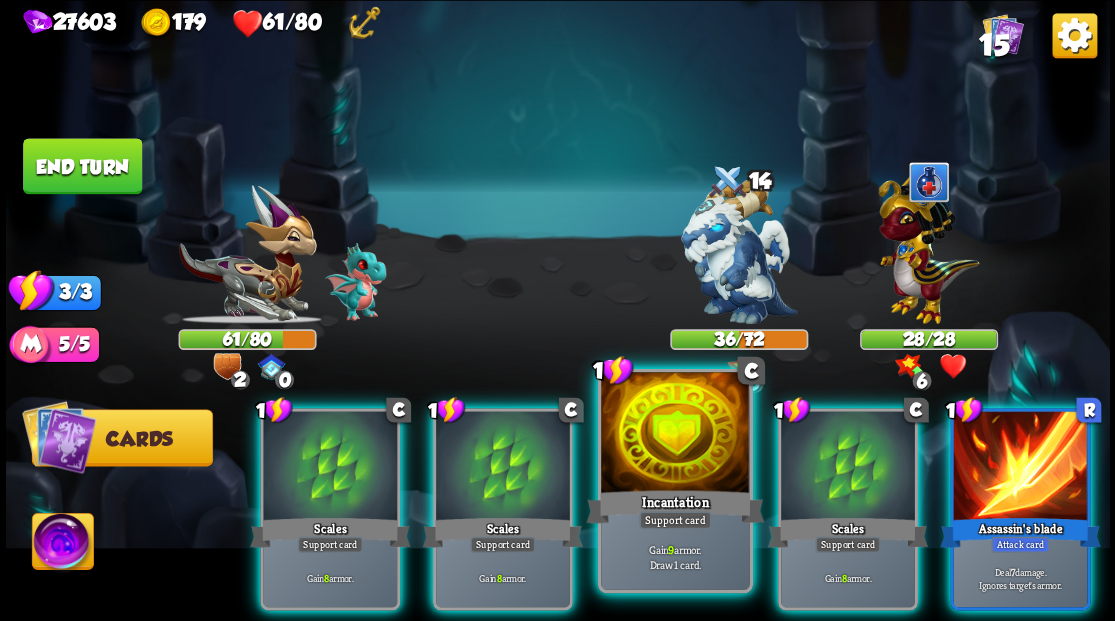 click at bounding box center (675, 434) 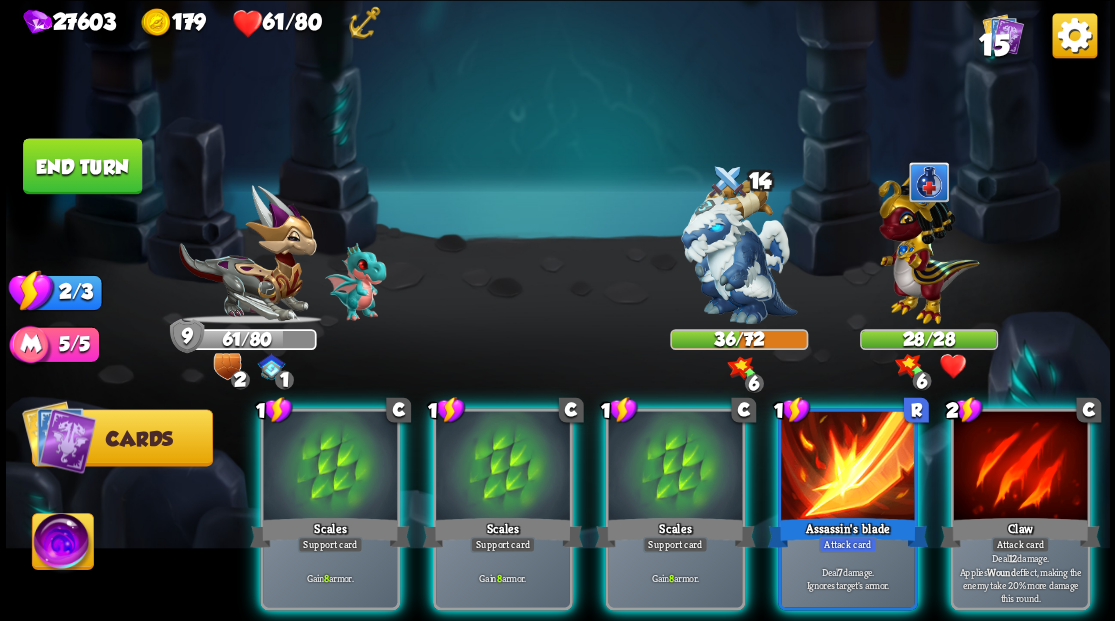 click at bounding box center [675, 467] 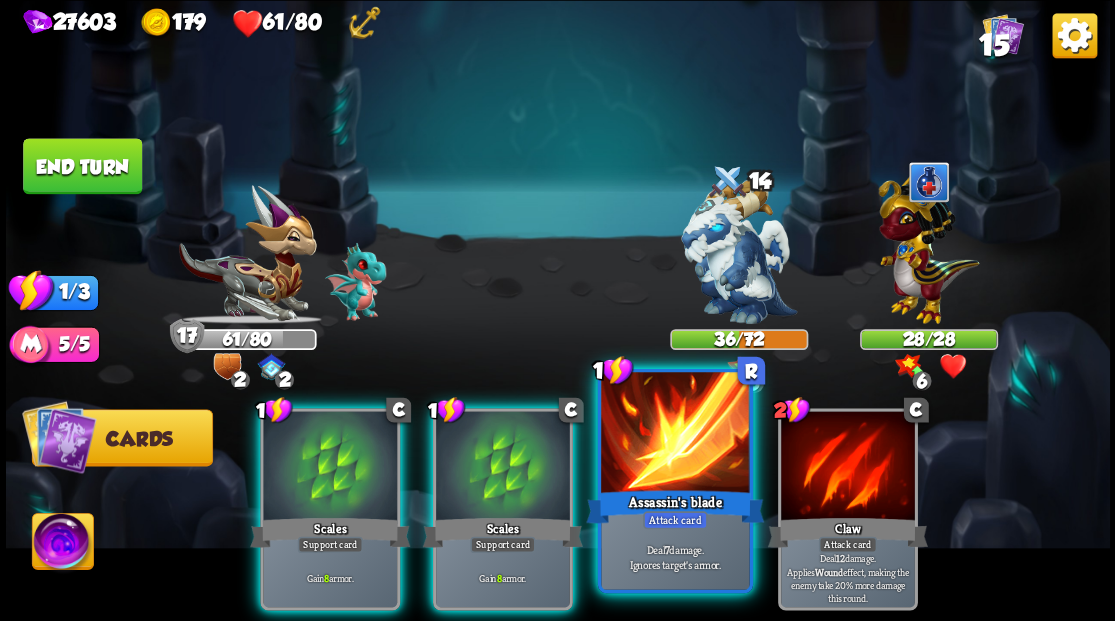 click at bounding box center [675, 434] 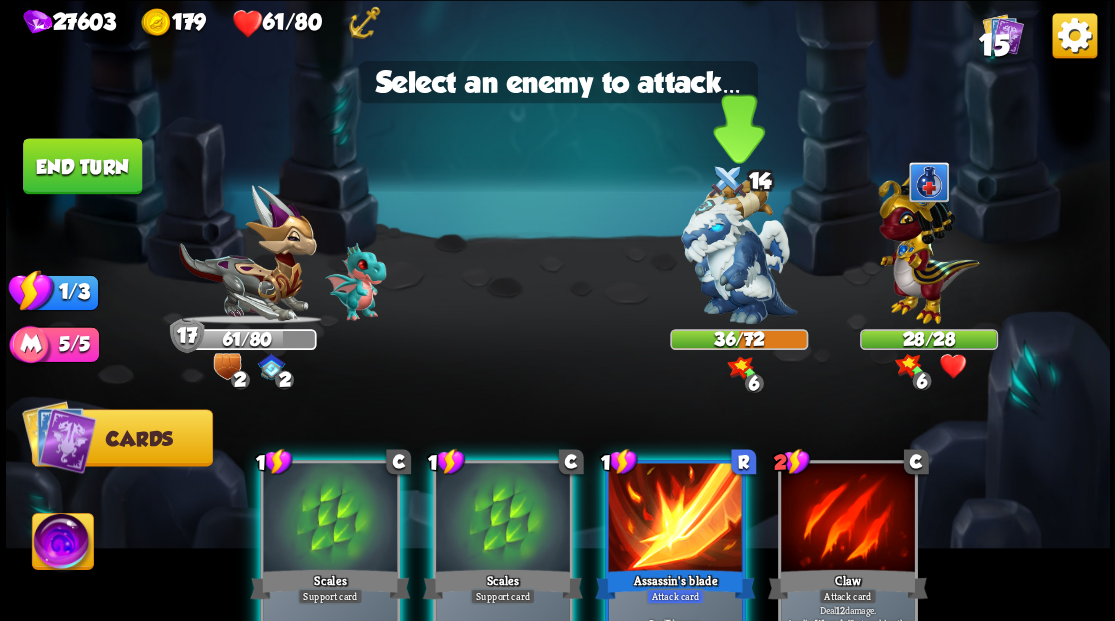 click at bounding box center (739, 251) 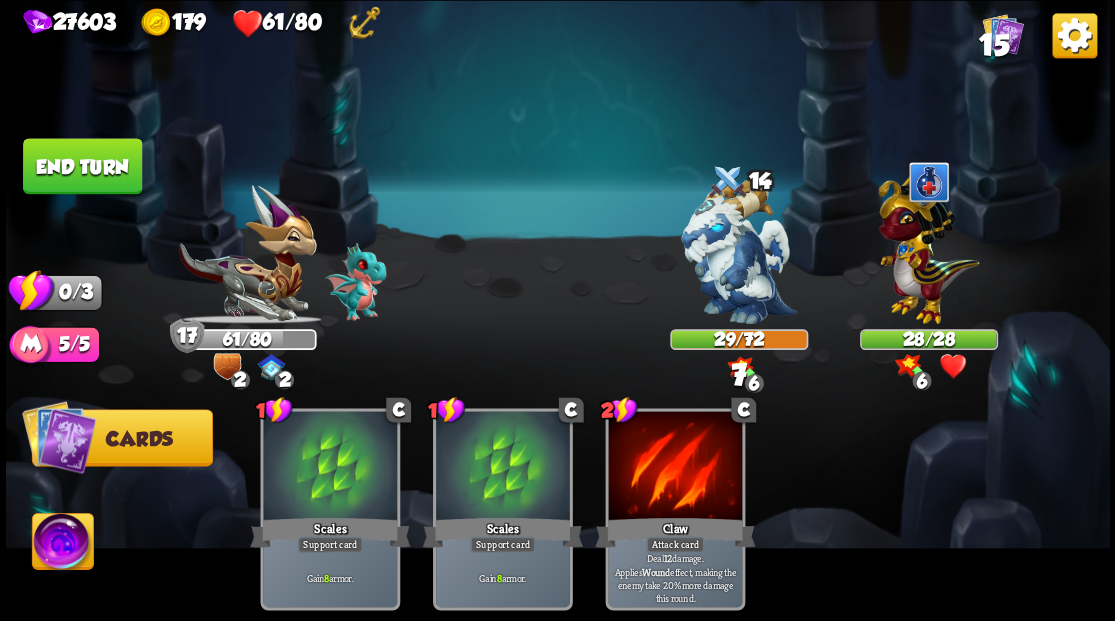 click on "End turn" at bounding box center (82, 166) 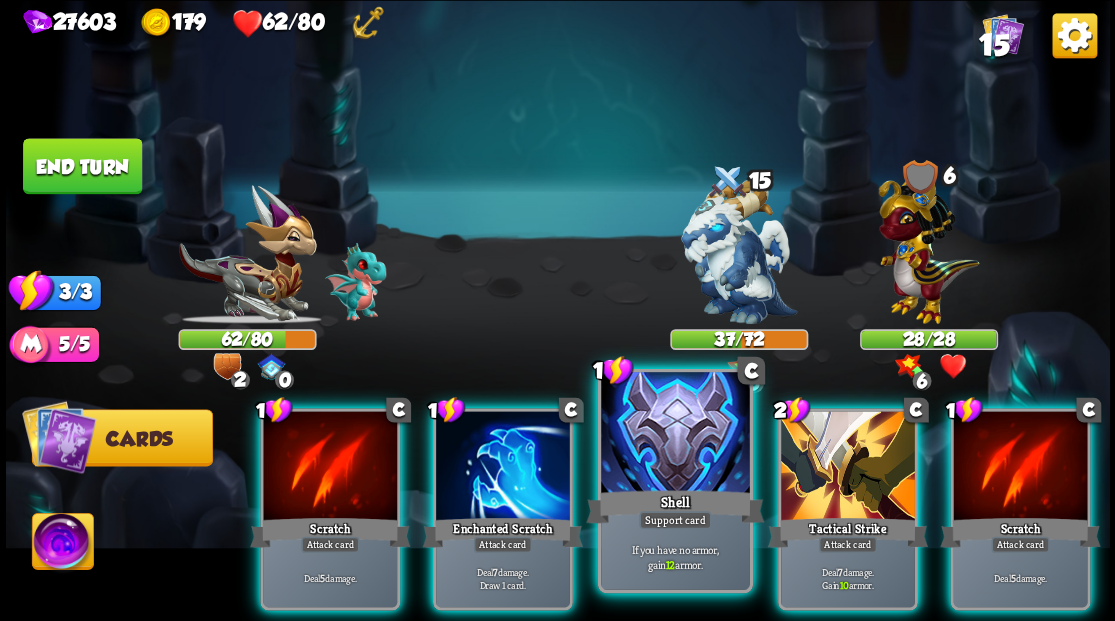 click at bounding box center [675, 434] 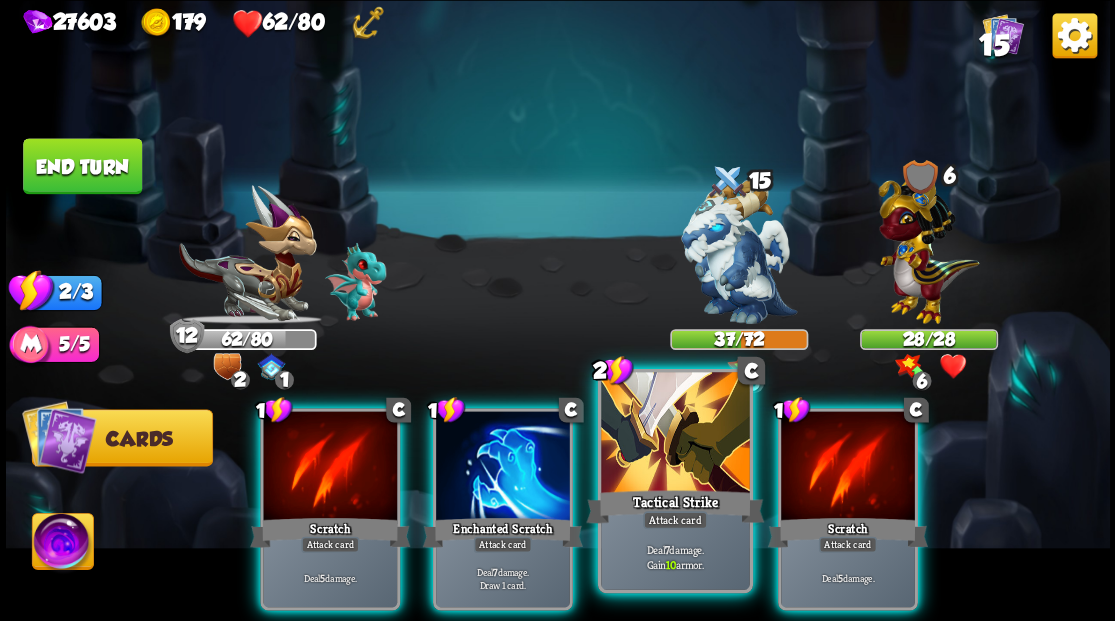 click at bounding box center (675, 434) 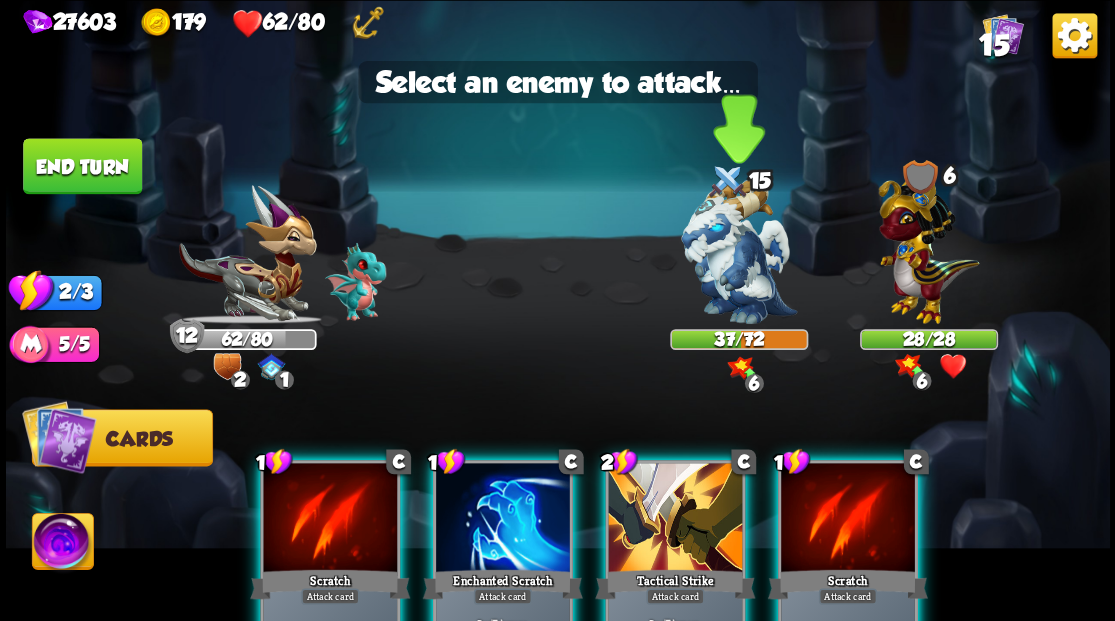 click at bounding box center (739, 251) 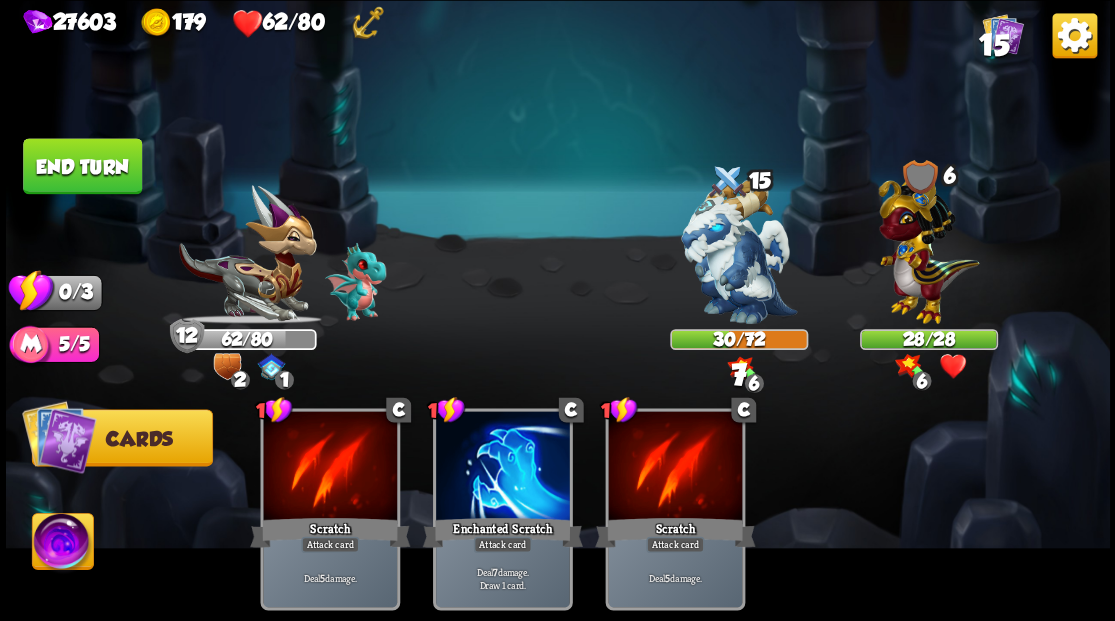 click on "End turn" at bounding box center [82, 165] 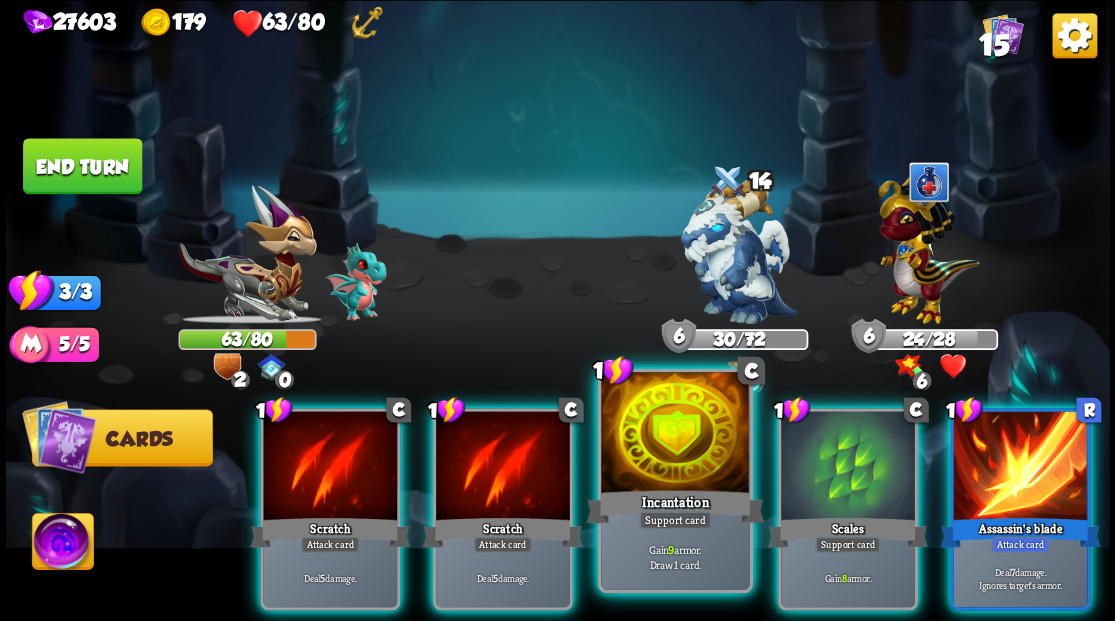 click at bounding box center [675, 434] 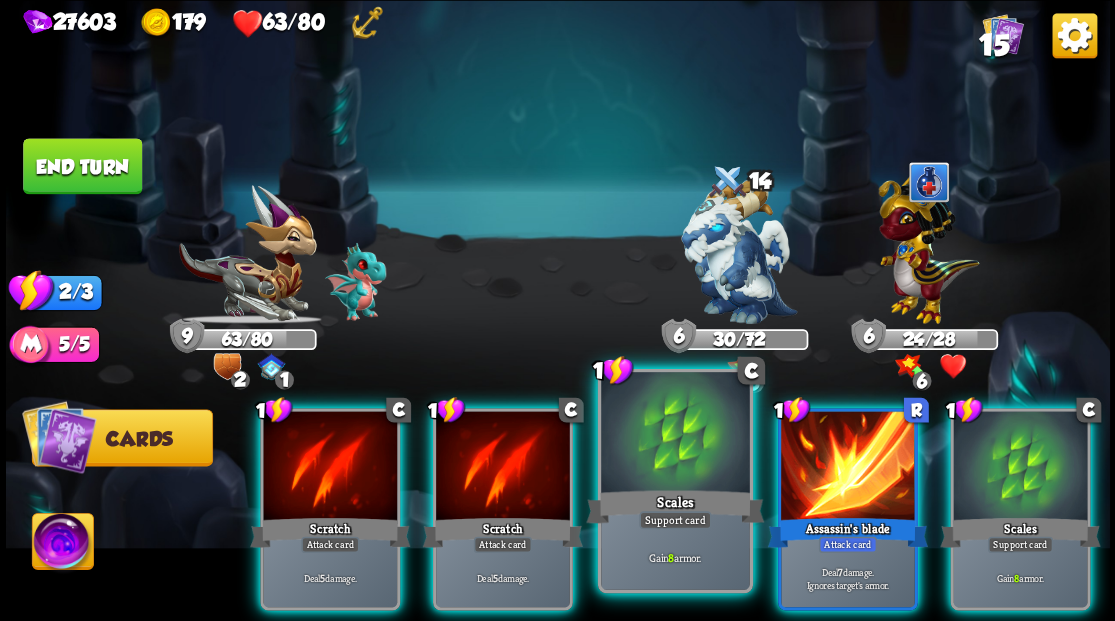 click at bounding box center (675, 434) 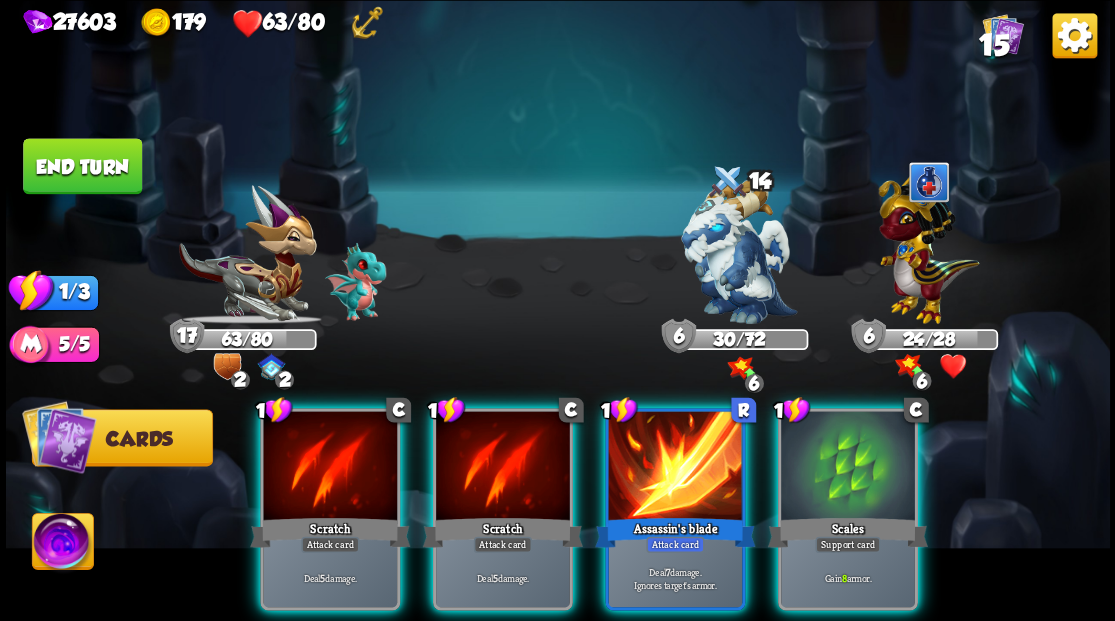 drag, startPoint x: 668, startPoint y: 443, endPoint x: 676, endPoint y: 383, distance: 60.530983 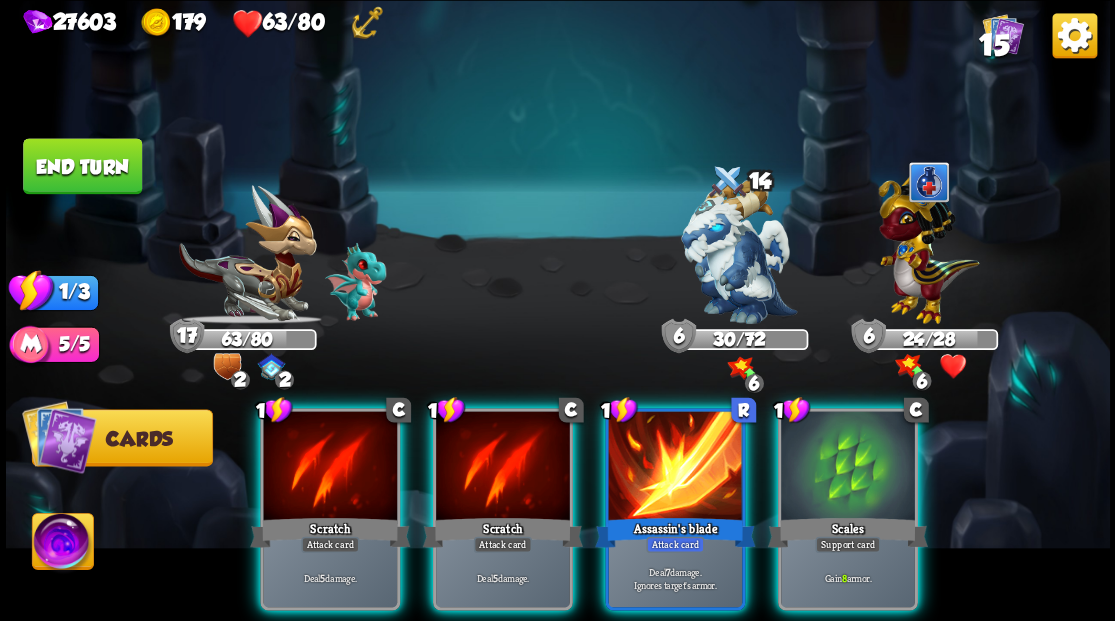 click at bounding box center (675, 467) 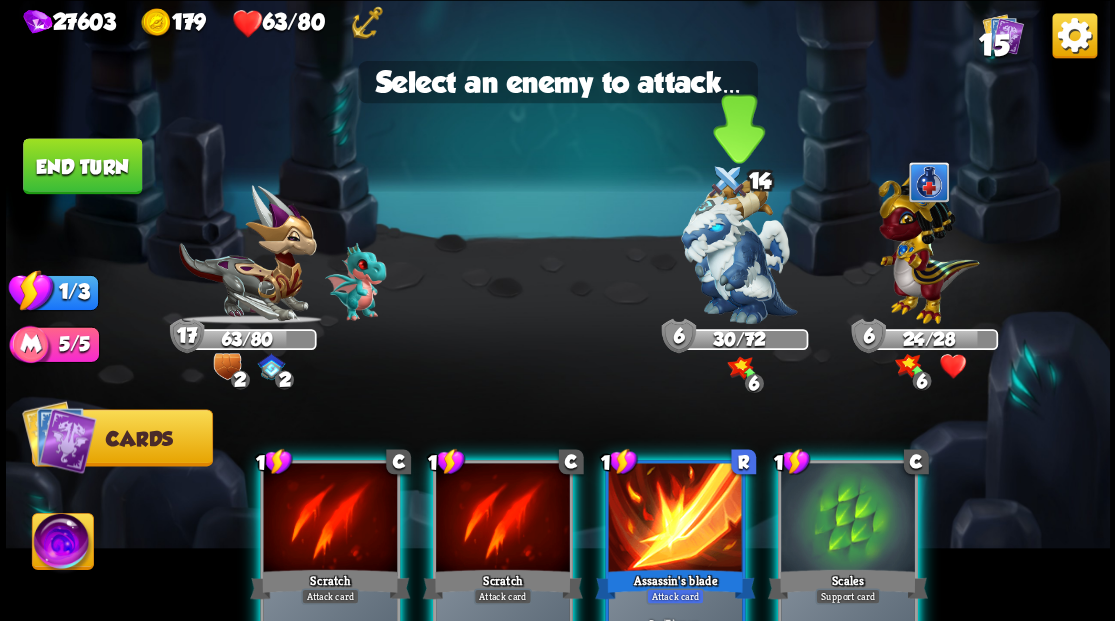 click at bounding box center (739, 251) 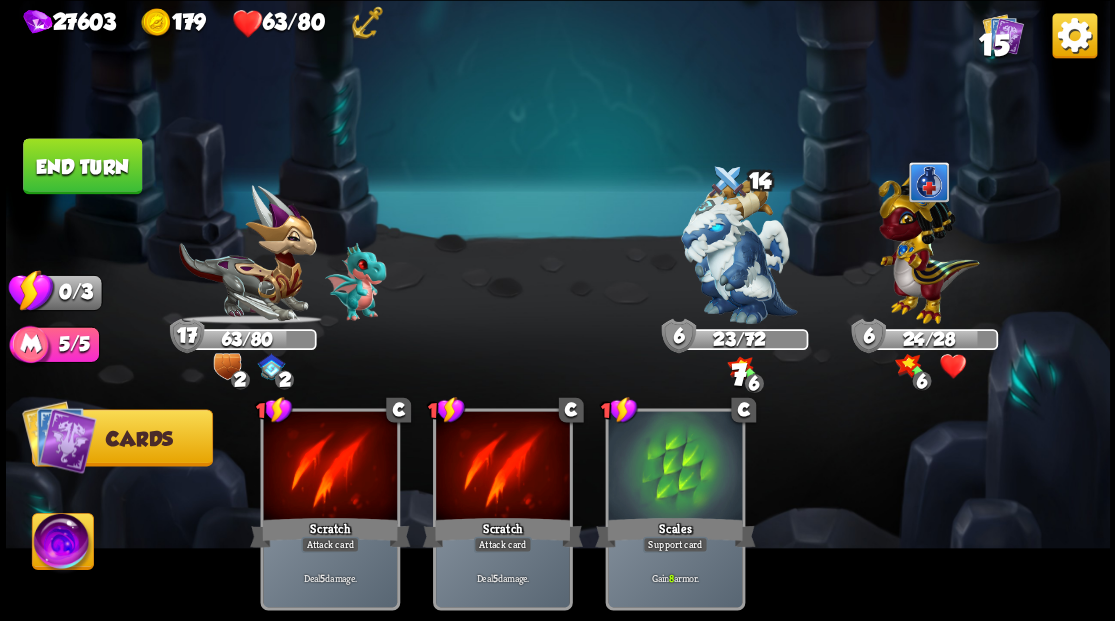 click on "End turn" at bounding box center (82, 166) 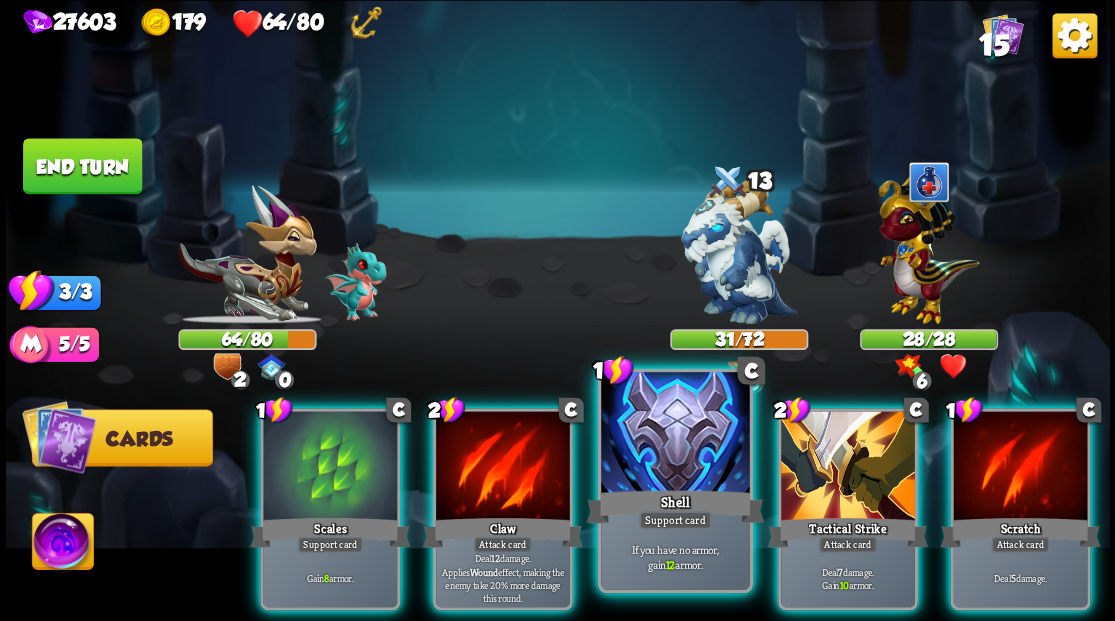 click at bounding box center (675, 434) 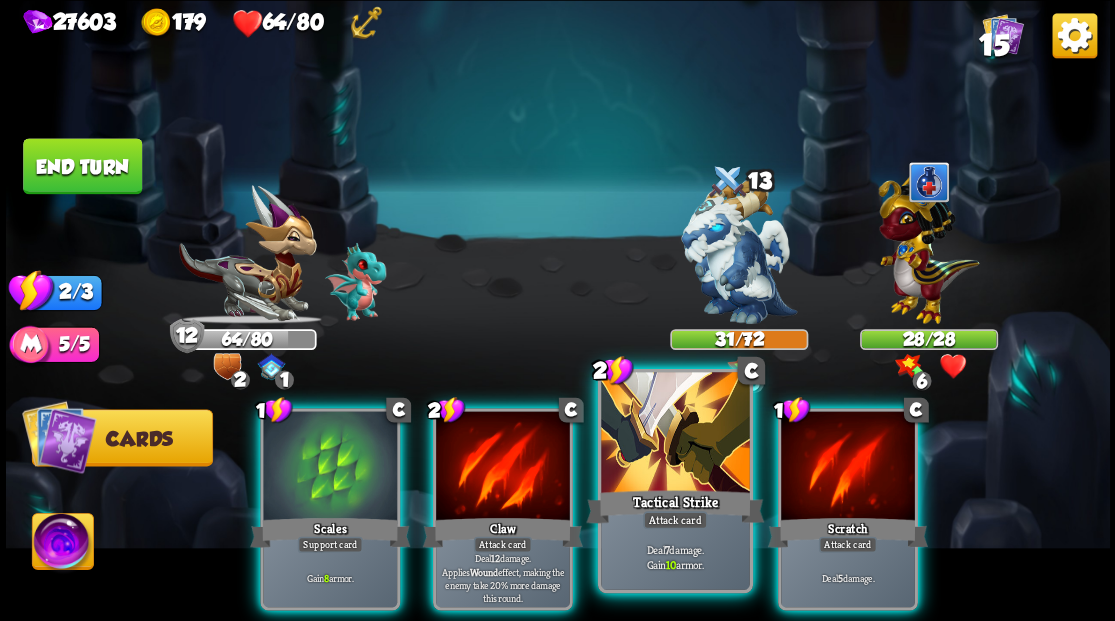 click at bounding box center [675, 434] 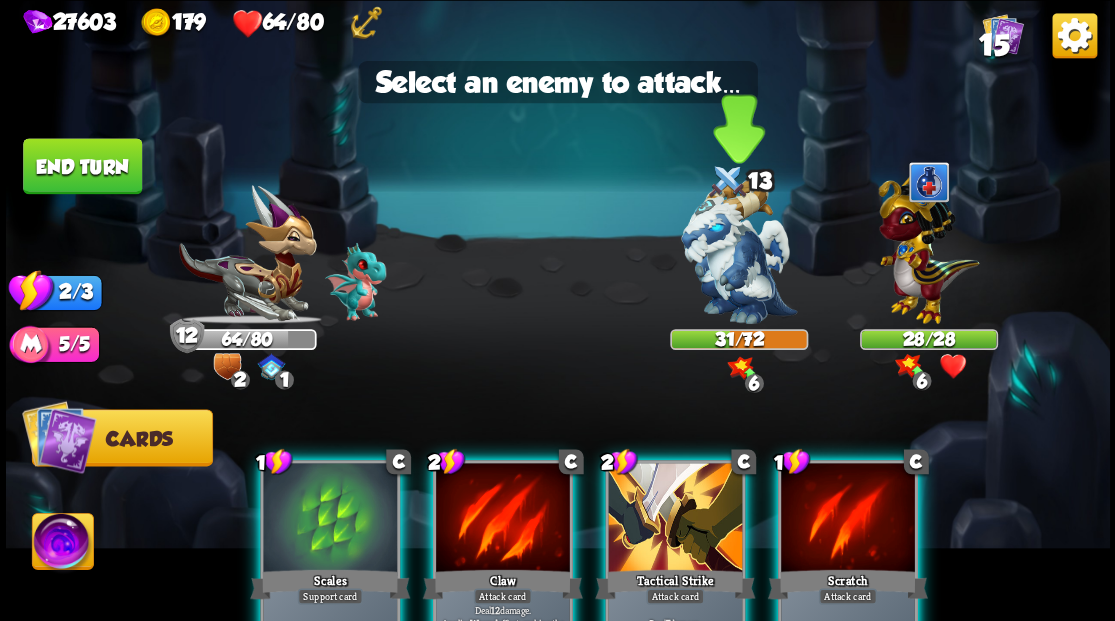 click at bounding box center [739, 251] 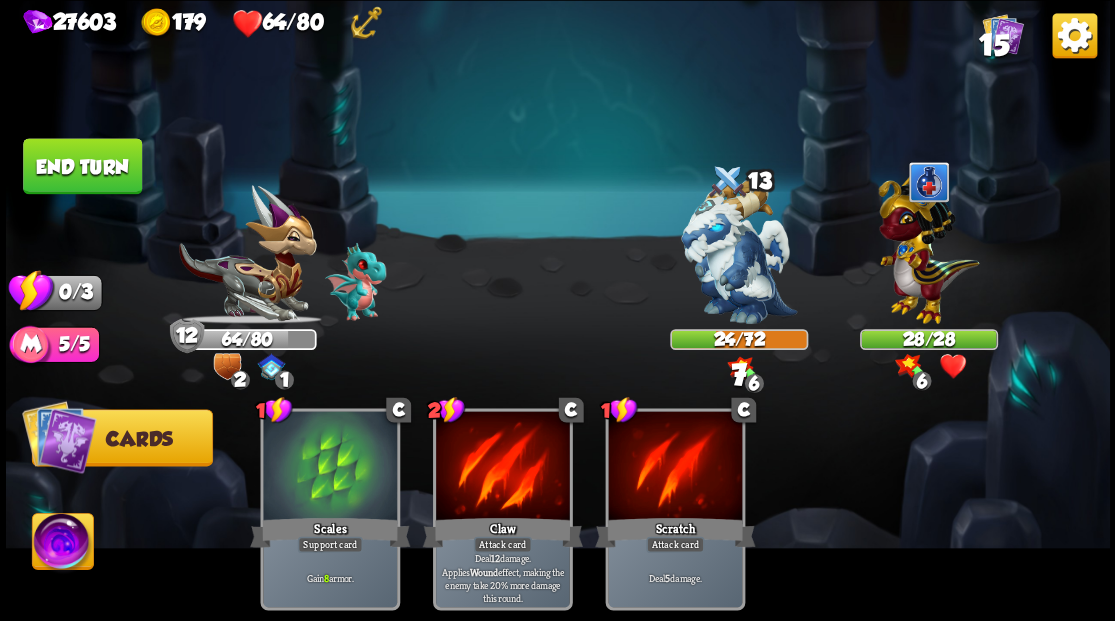 click on "End turn" at bounding box center [82, 166] 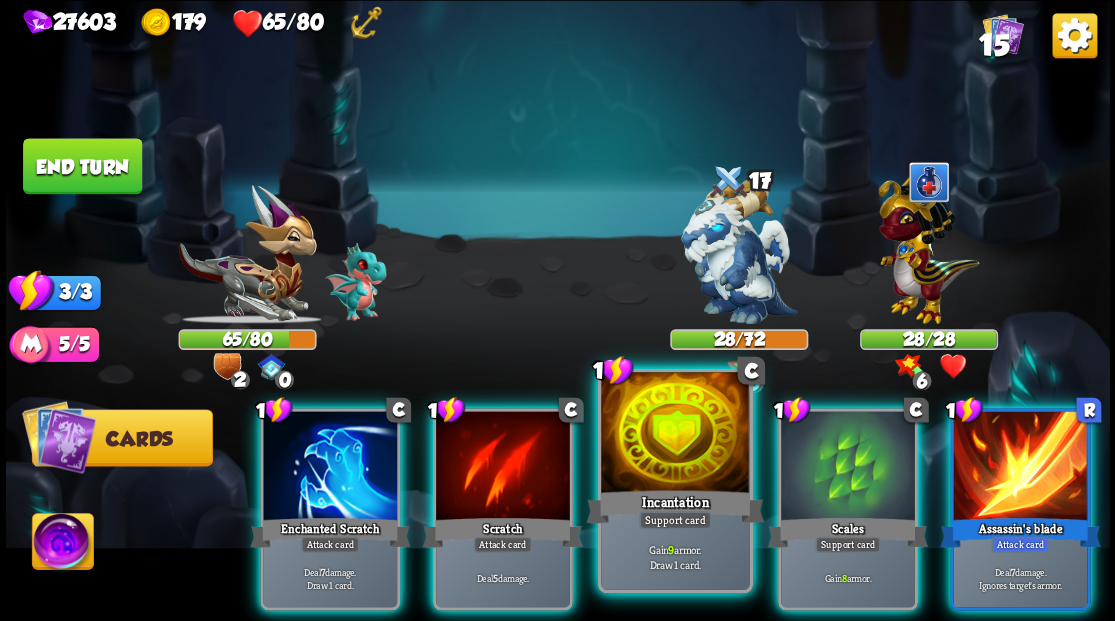 click at bounding box center [675, 434] 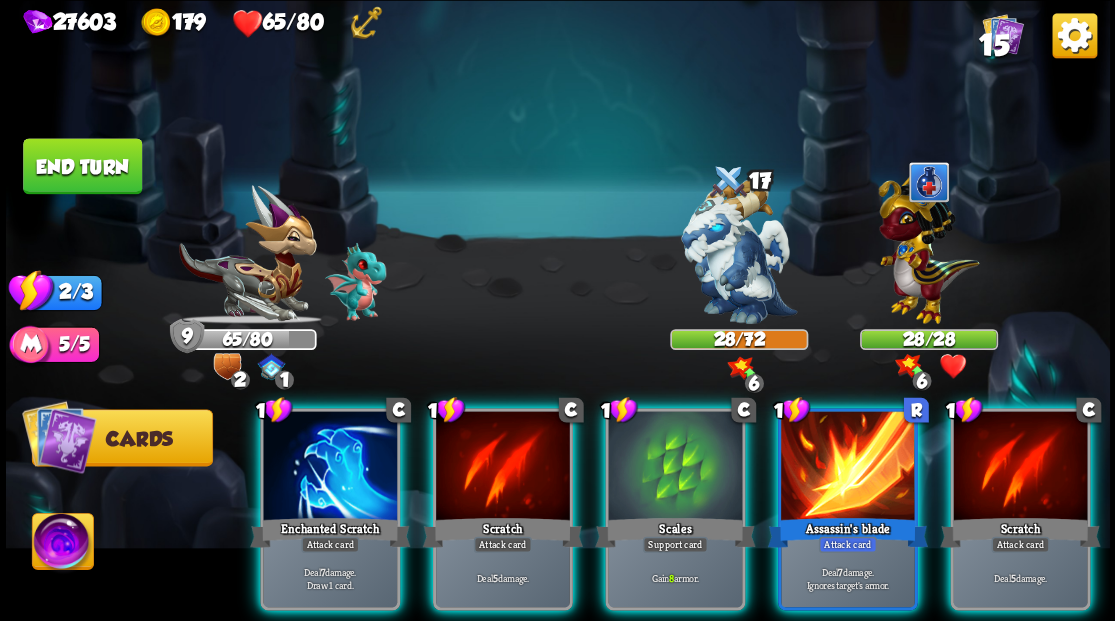 click at bounding box center [675, 467] 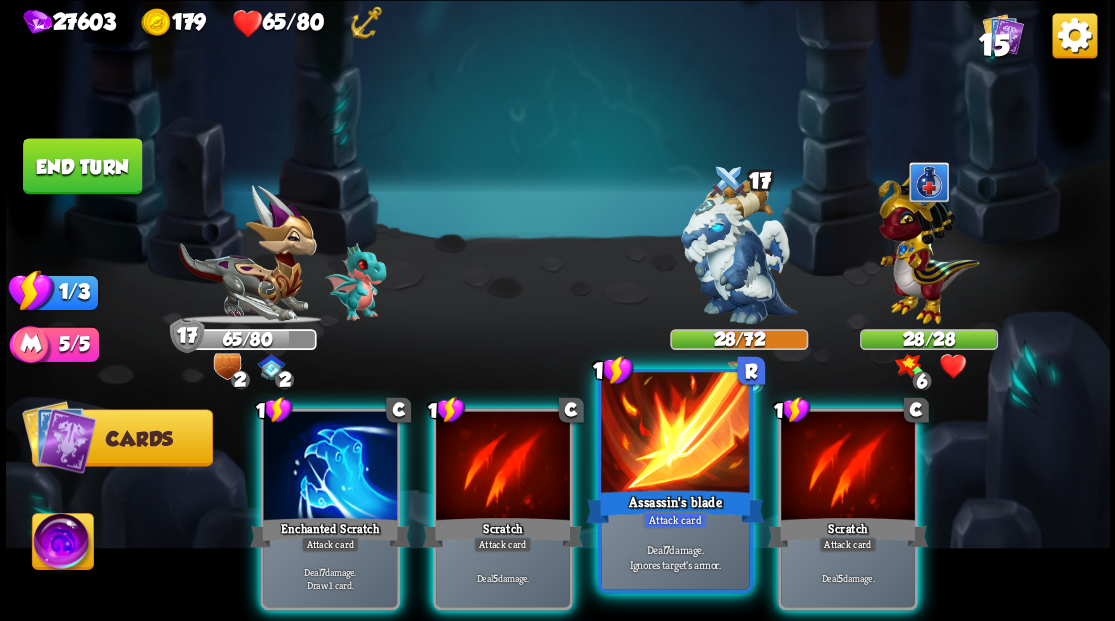 click at bounding box center (675, 434) 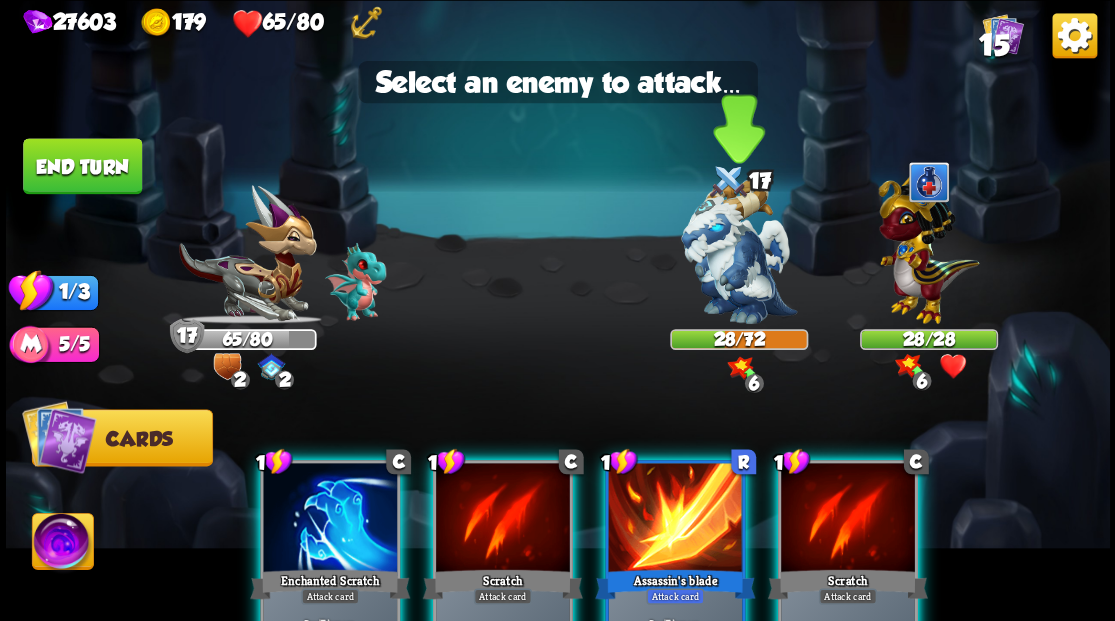 click at bounding box center [739, 251] 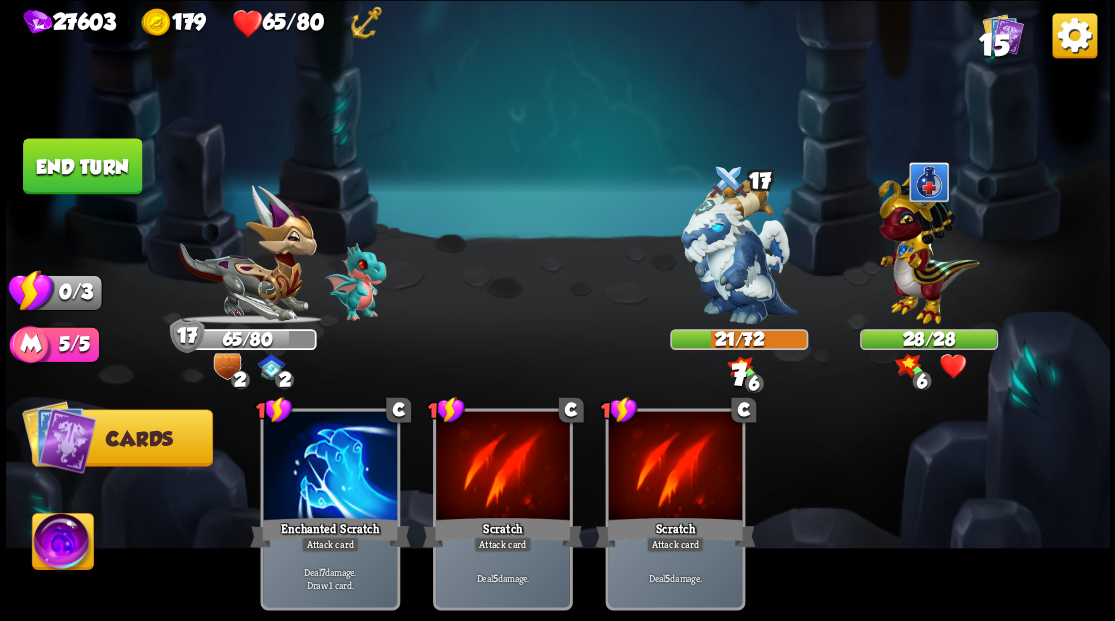 click on "End turn" at bounding box center [82, 166] 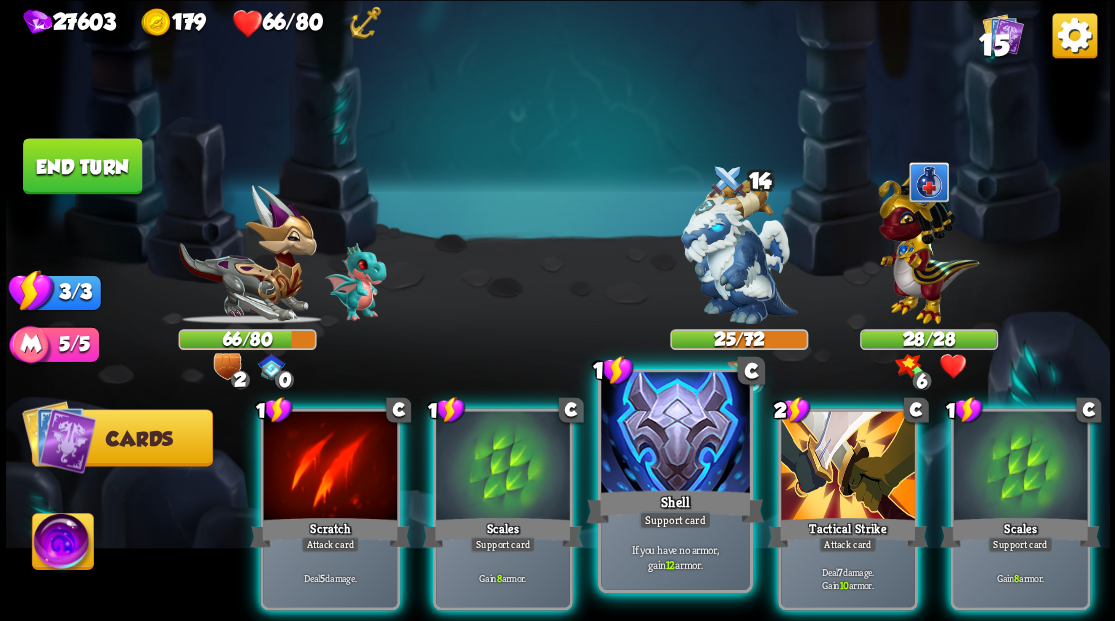 click at bounding box center [675, 434] 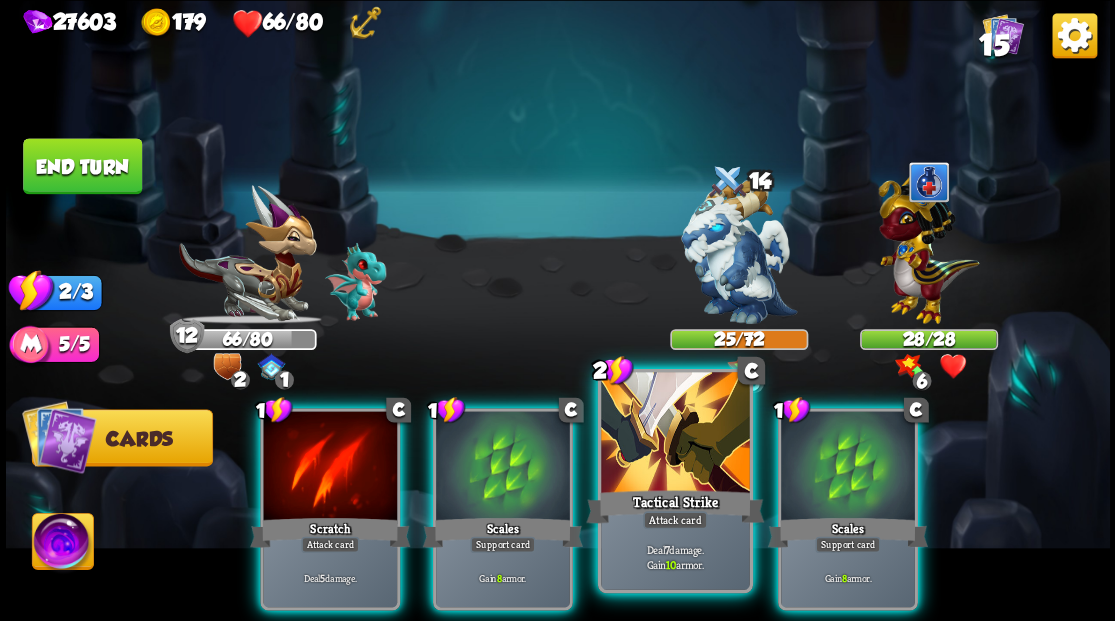 click at bounding box center (675, 434) 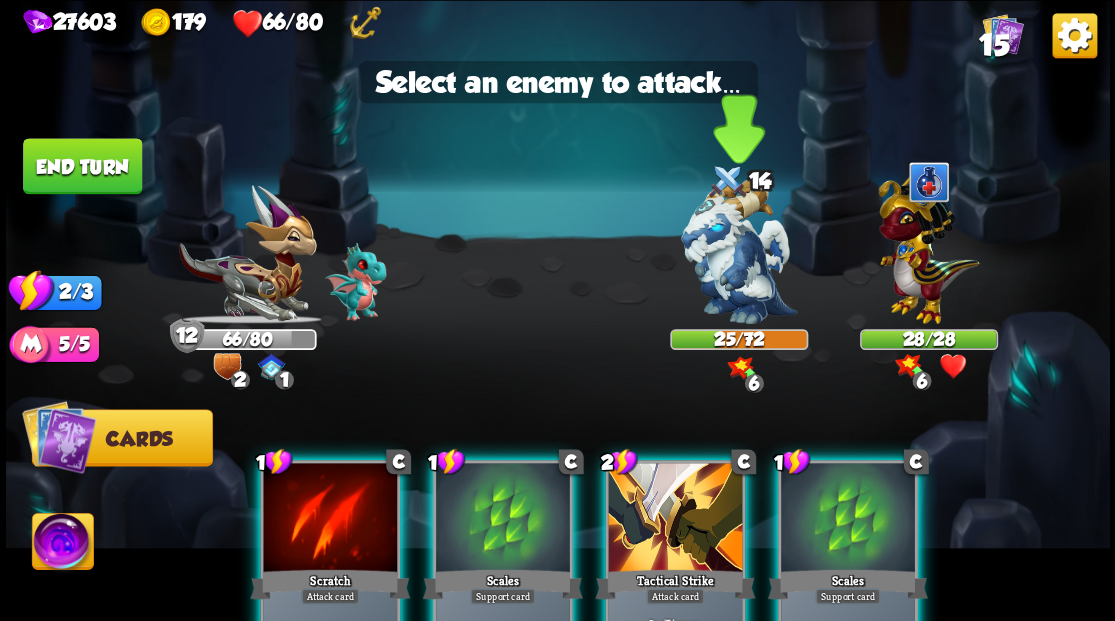 click at bounding box center (739, 251) 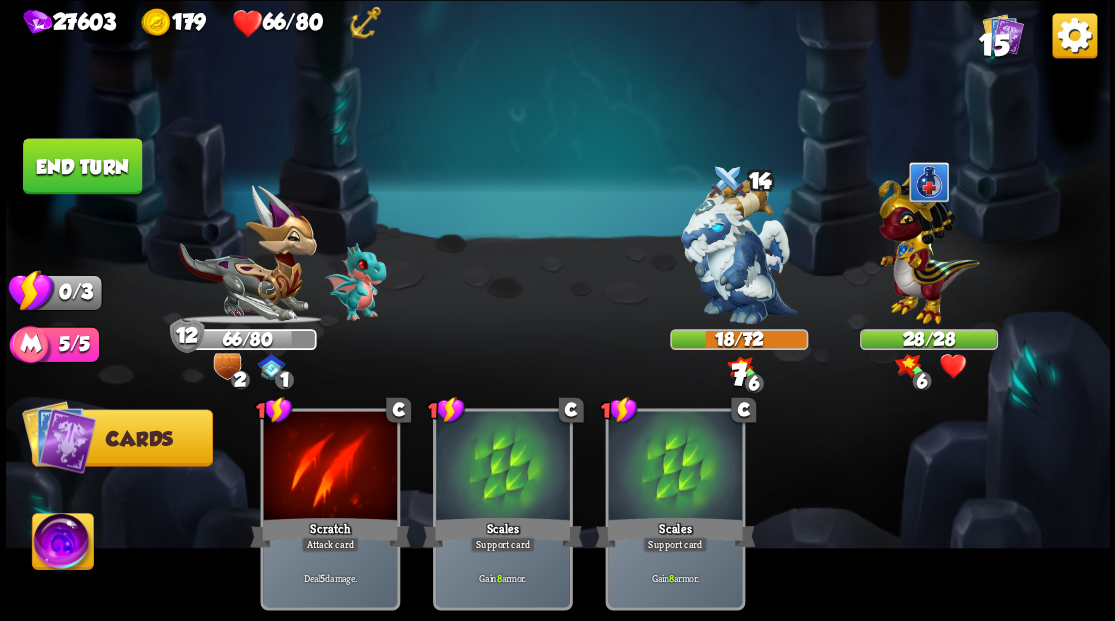 click on "End turn" at bounding box center (83, 165) 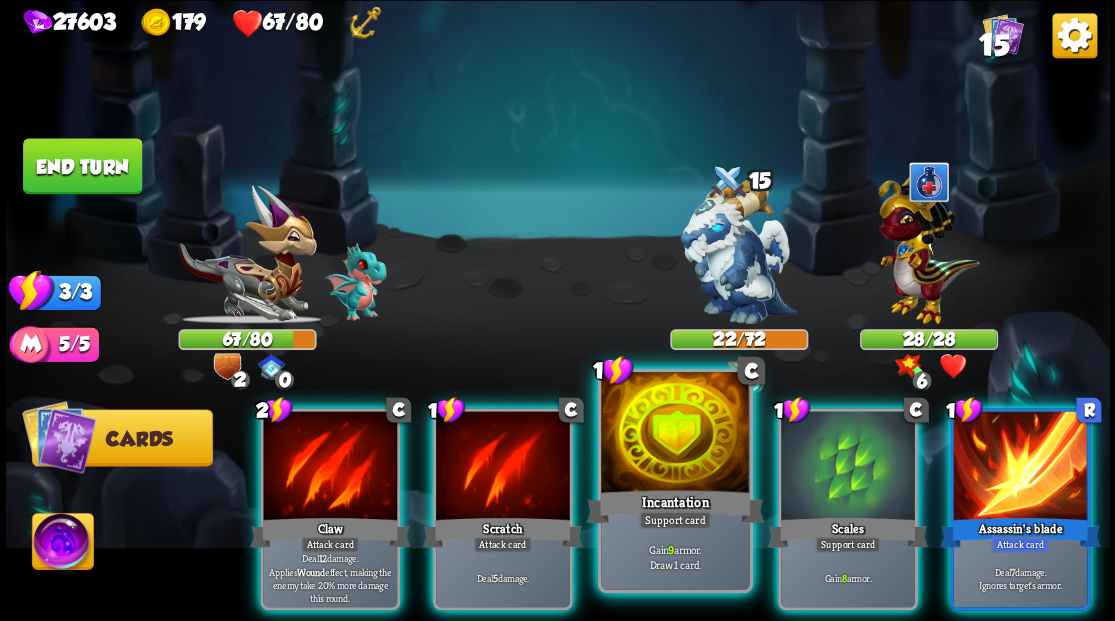 click at bounding box center [675, 434] 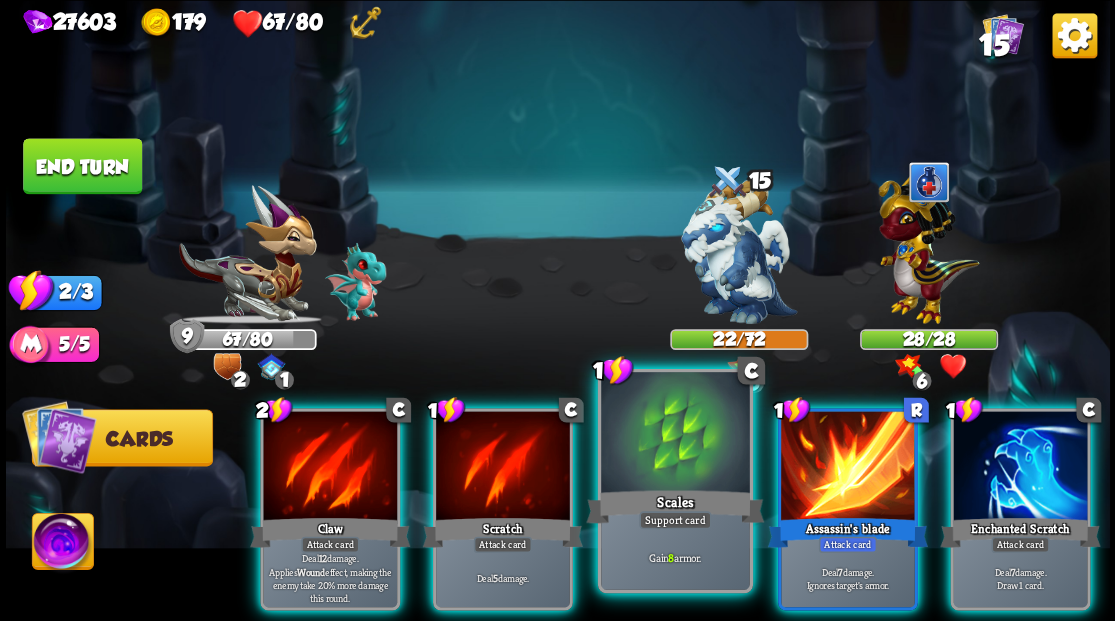 click at bounding box center [675, 434] 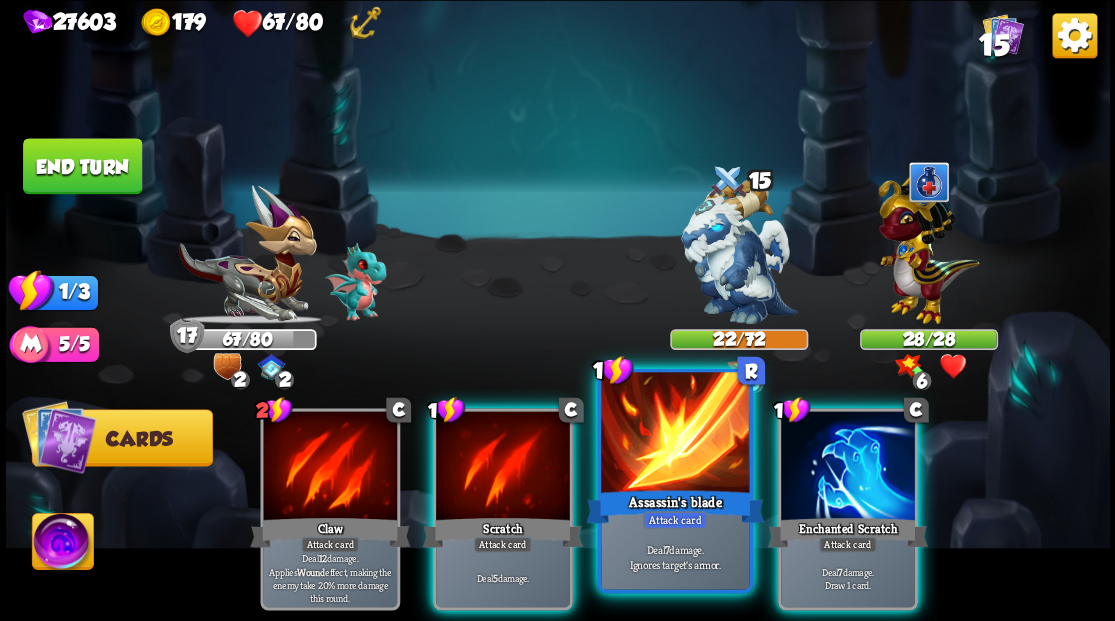 click at bounding box center [675, 434] 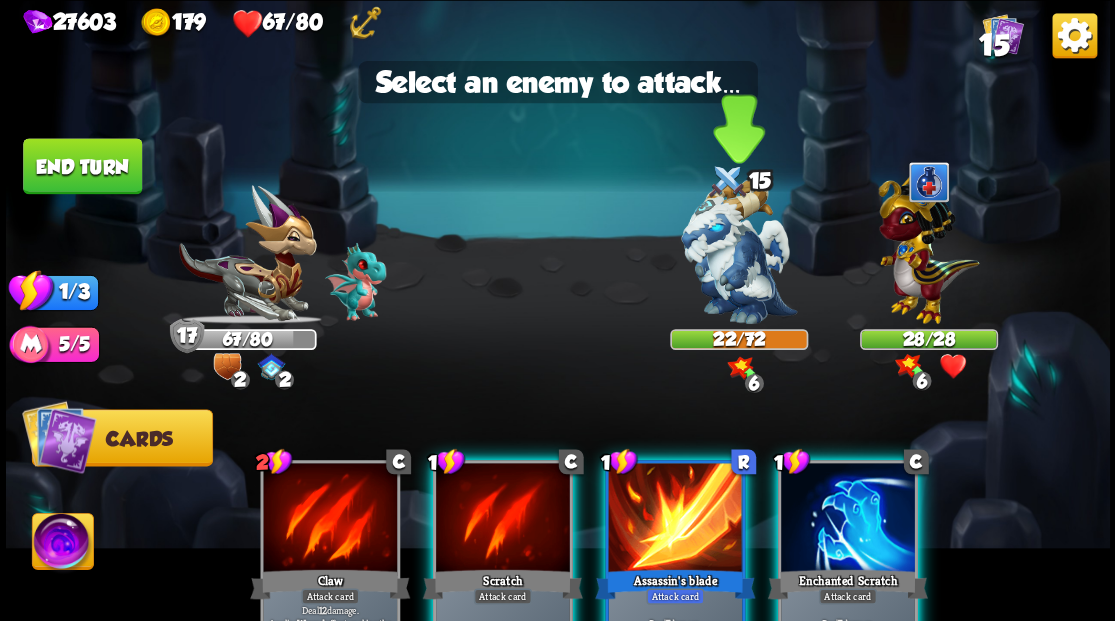 click at bounding box center (739, 251) 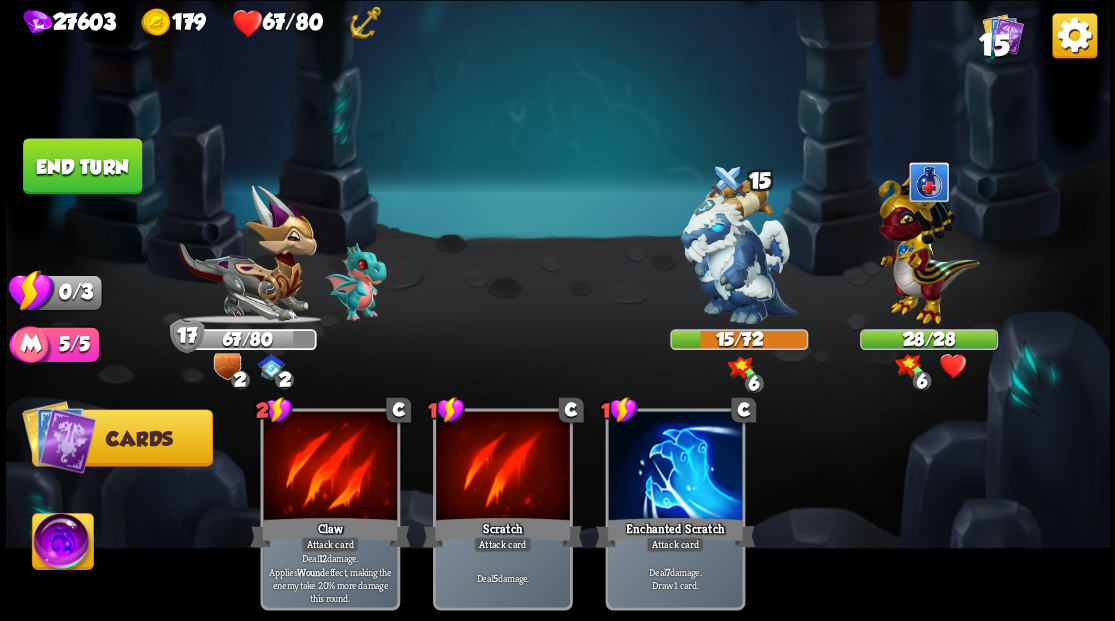 drag, startPoint x: 60, startPoint y: 152, endPoint x: 429, endPoint y: 178, distance: 369.91486 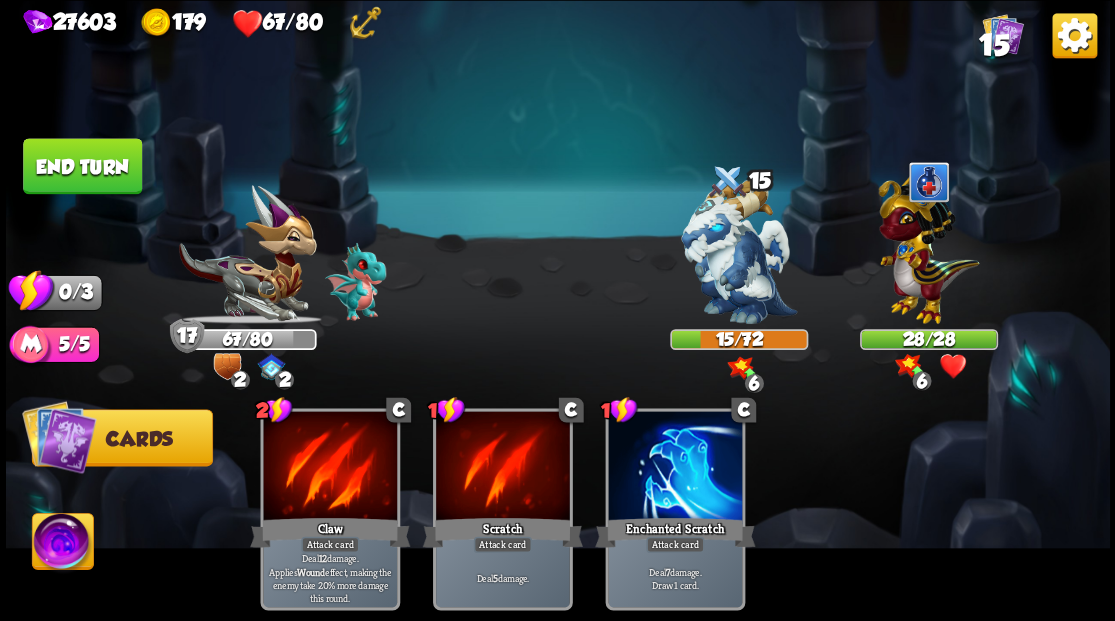 click on "End turn" at bounding box center (82, 166) 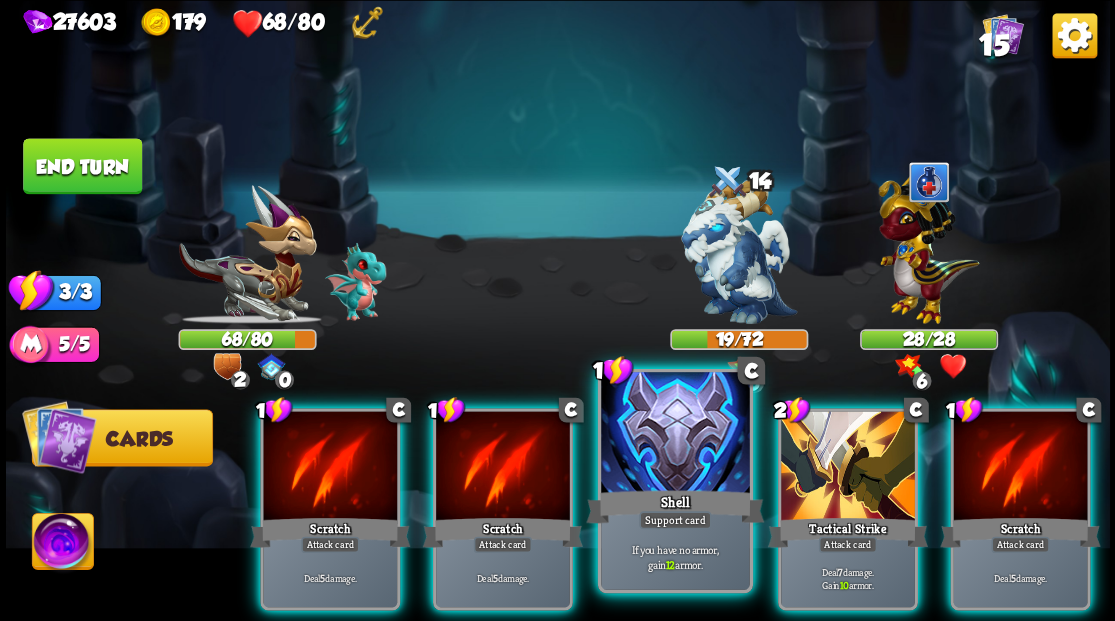 click at bounding box center [675, 434] 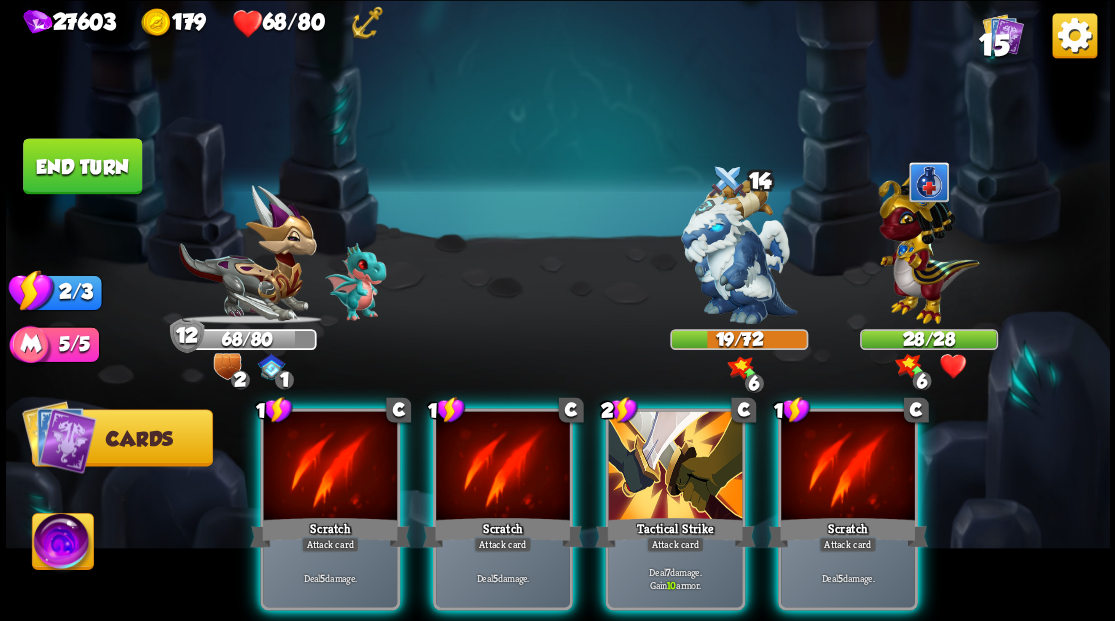 click at bounding box center [675, 467] 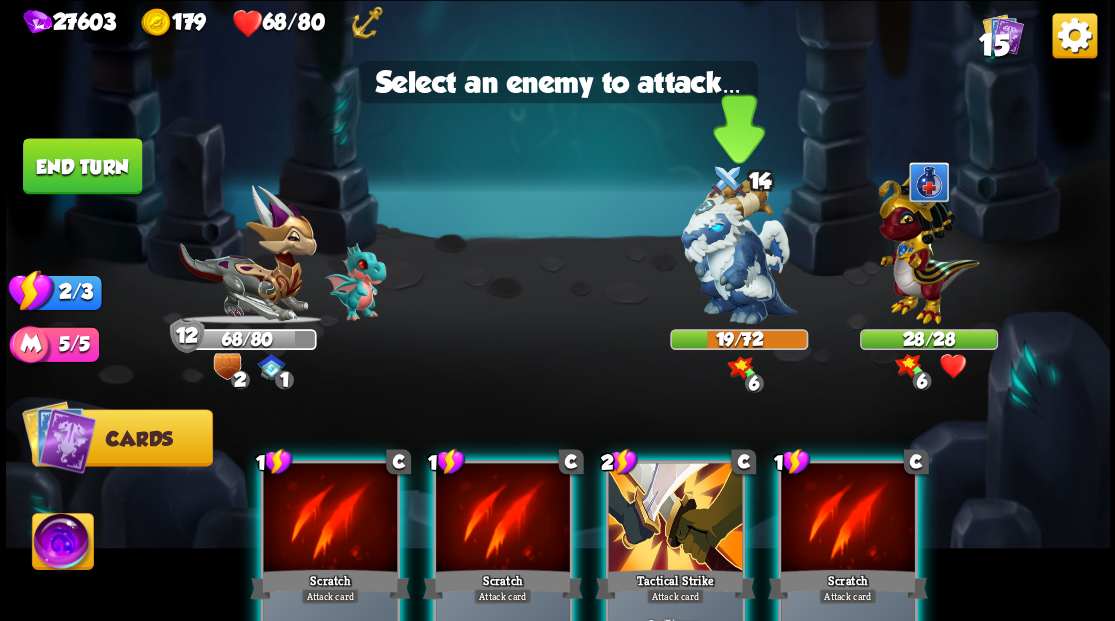 click at bounding box center [739, 251] 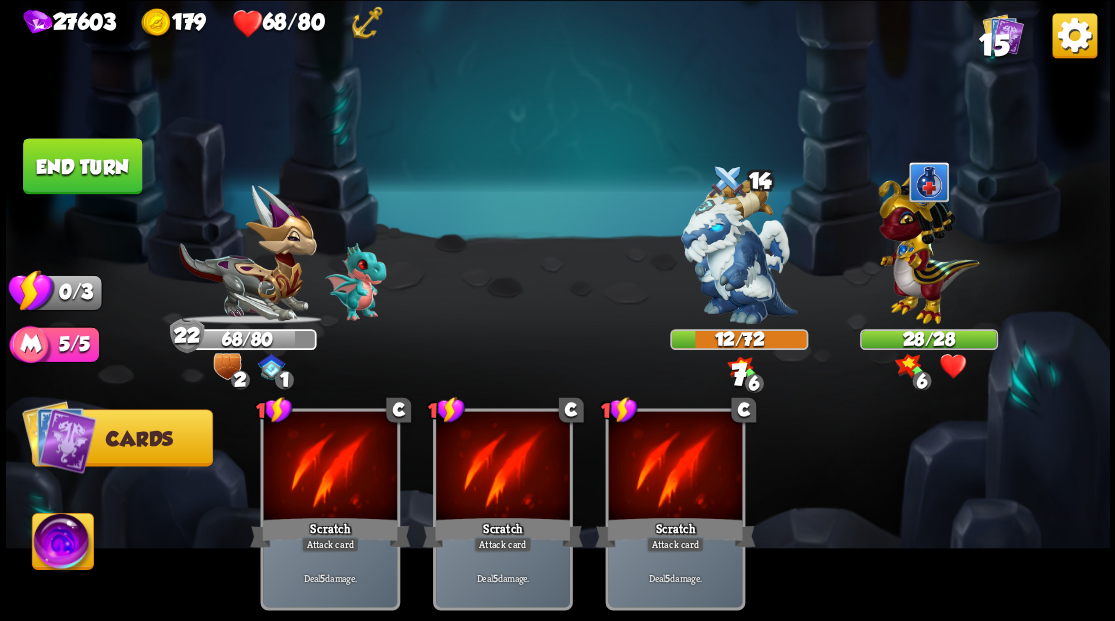 click on "End turn" at bounding box center (82, 166) 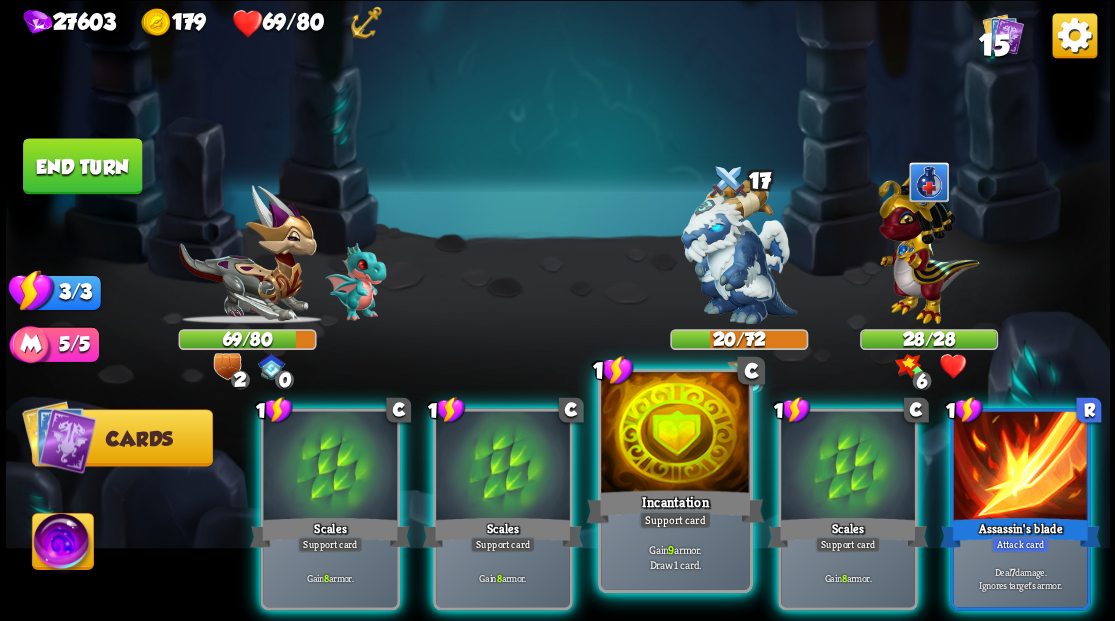 click at bounding box center [675, 434] 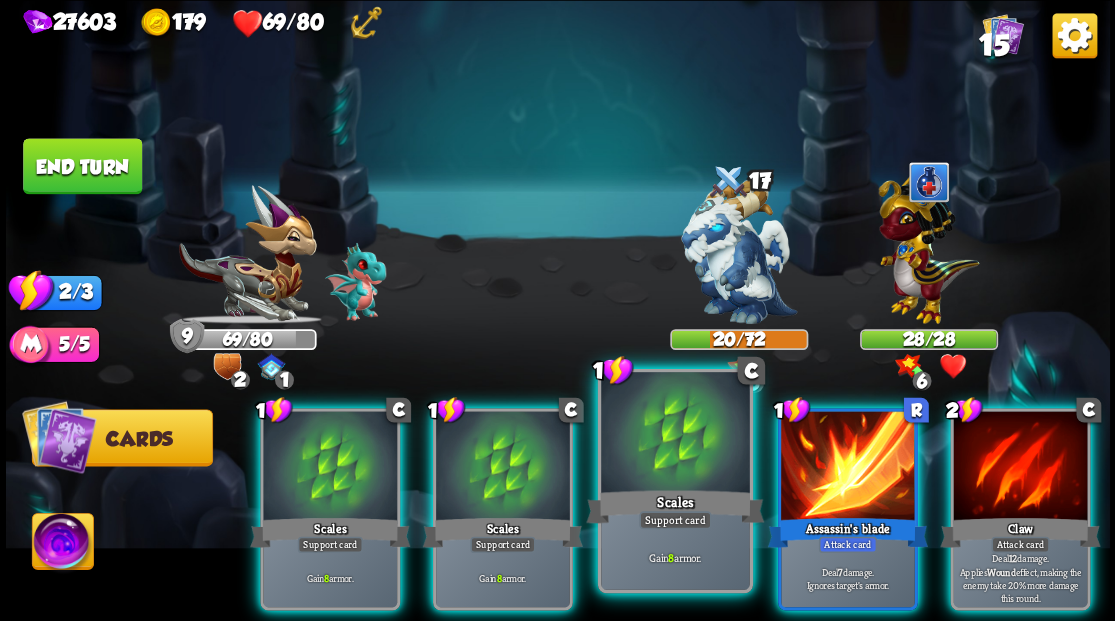 click at bounding box center [675, 434] 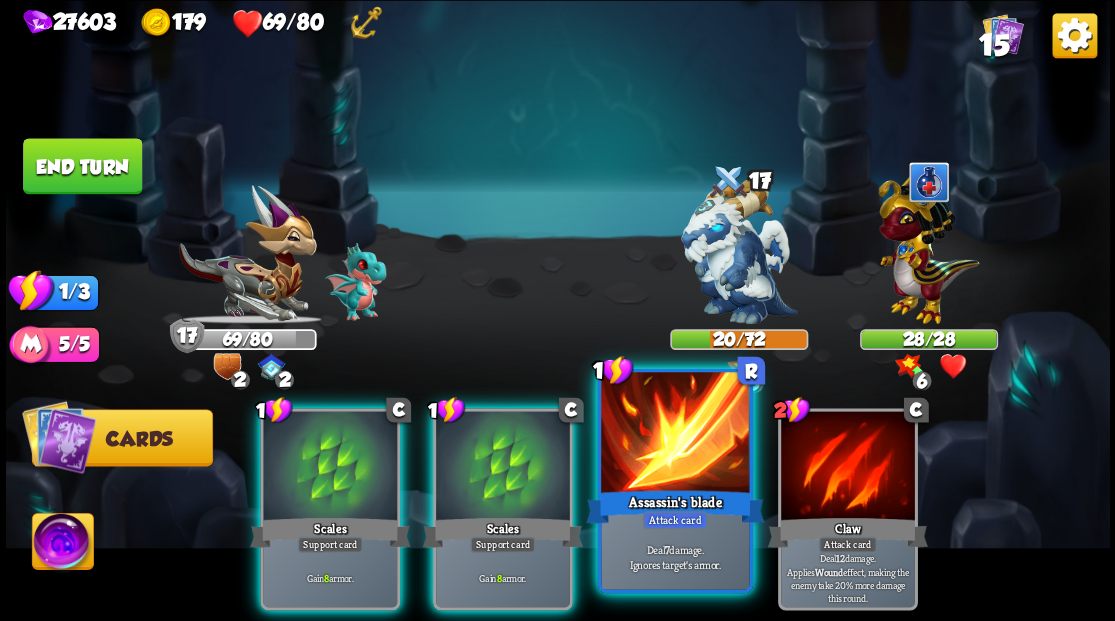 click at bounding box center [675, 434] 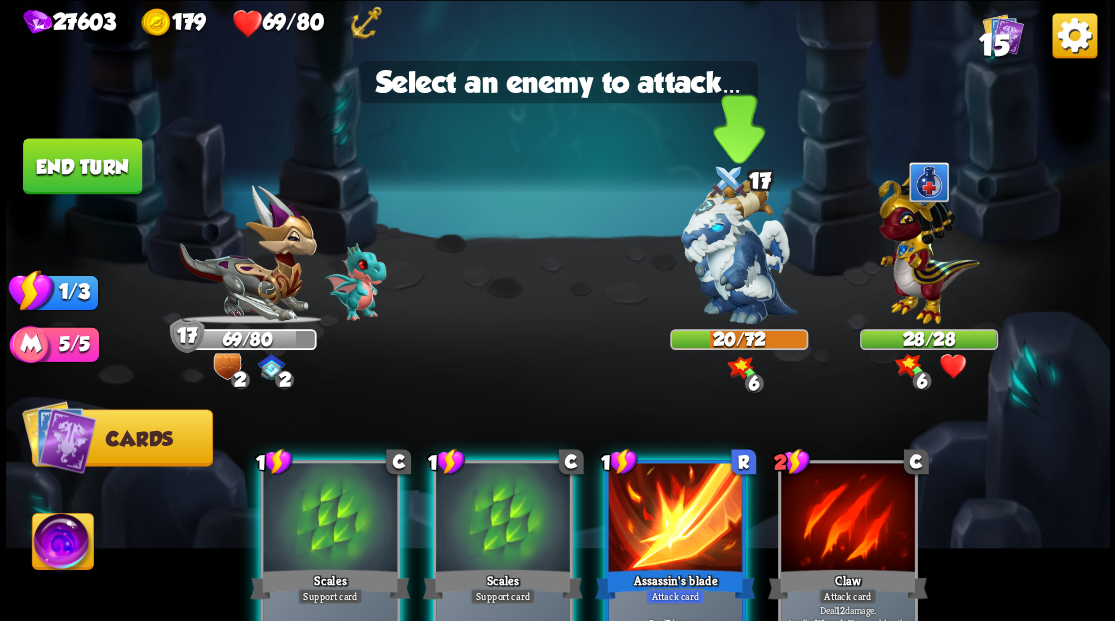 click at bounding box center (739, 251) 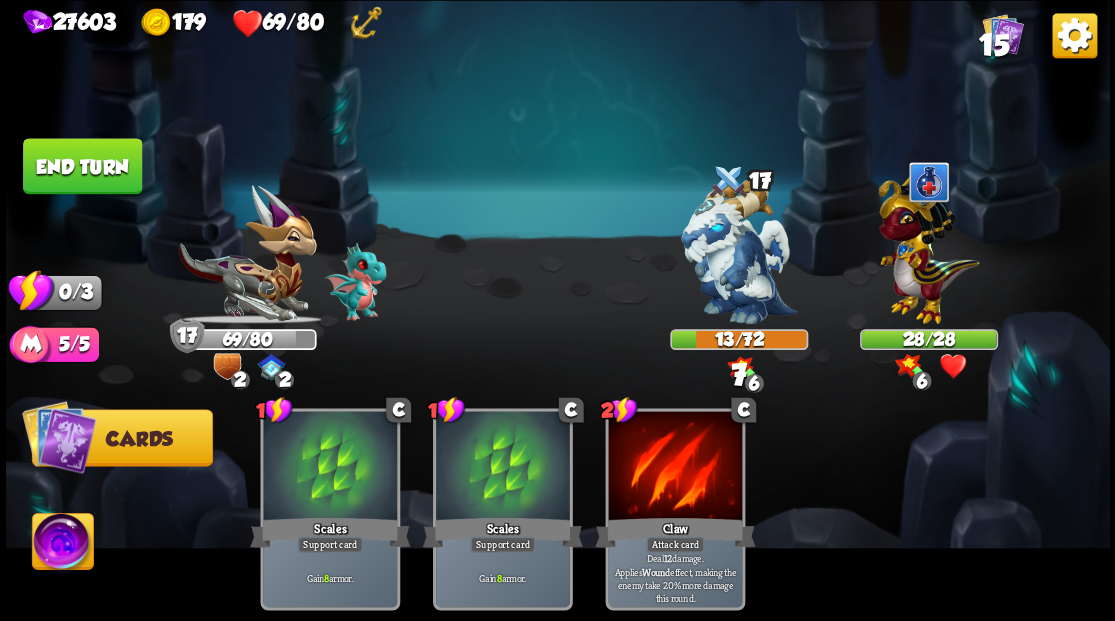 click on "End turn" at bounding box center [82, 166] 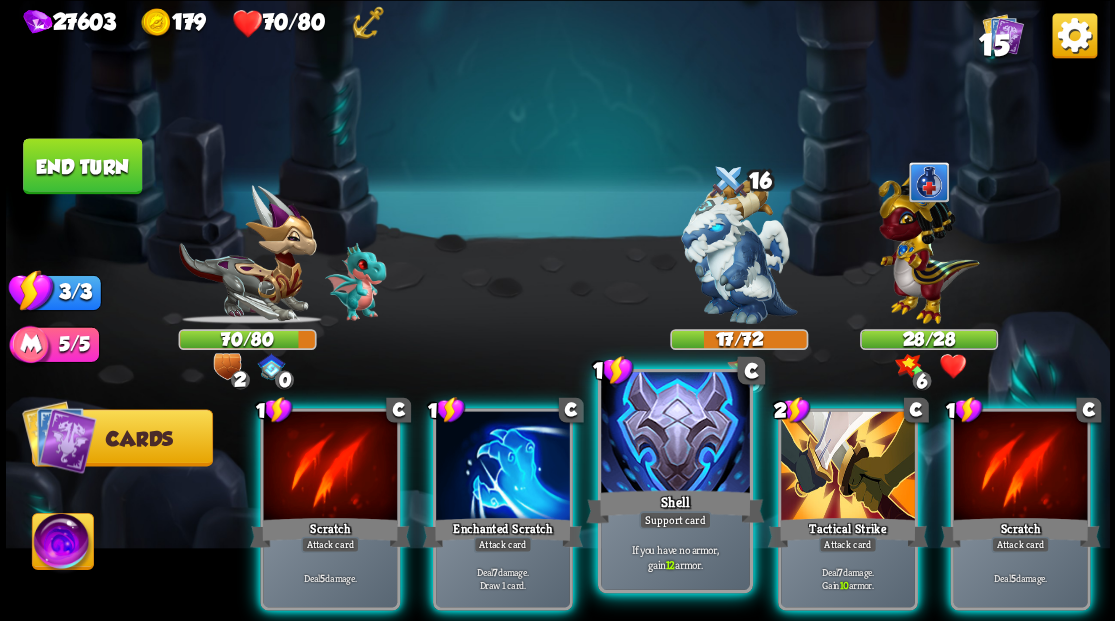 click at bounding box center [675, 434] 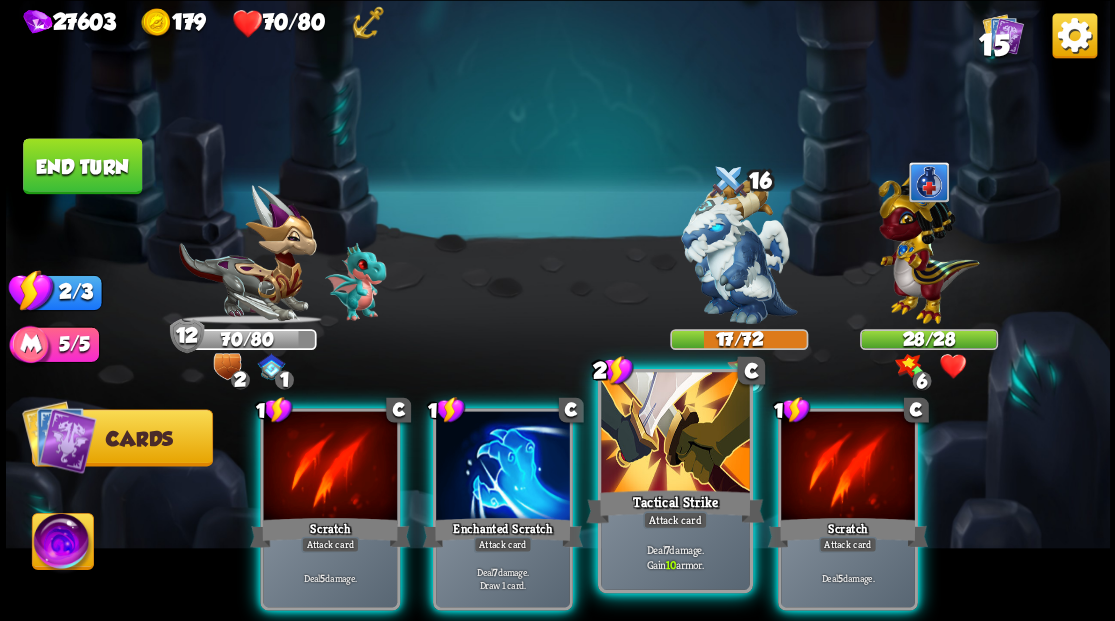 click at bounding box center (675, 434) 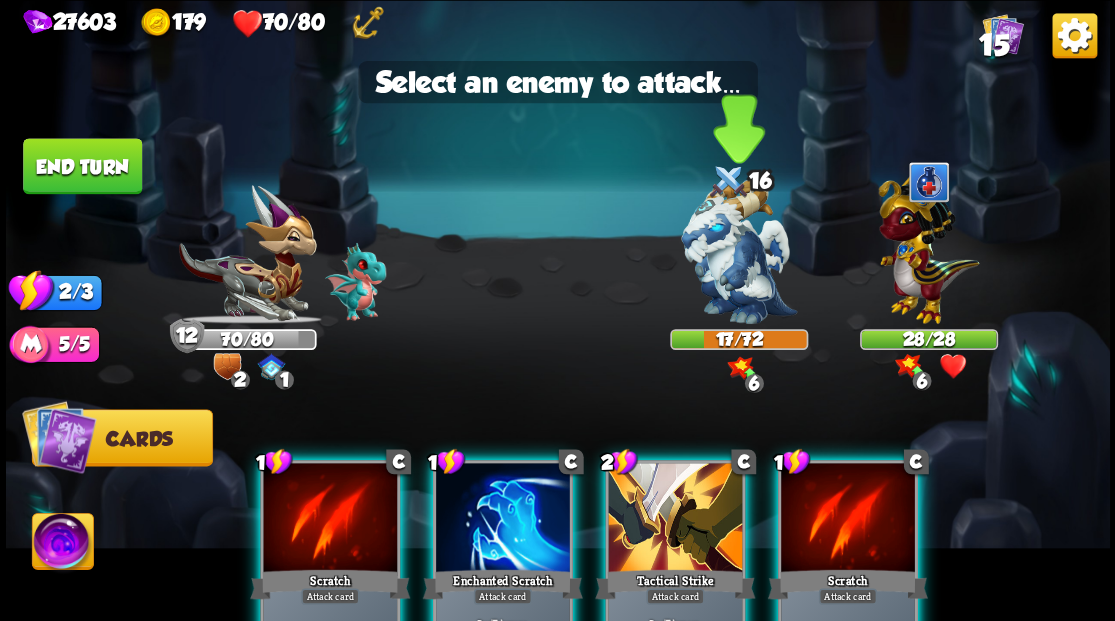 click at bounding box center (739, 251) 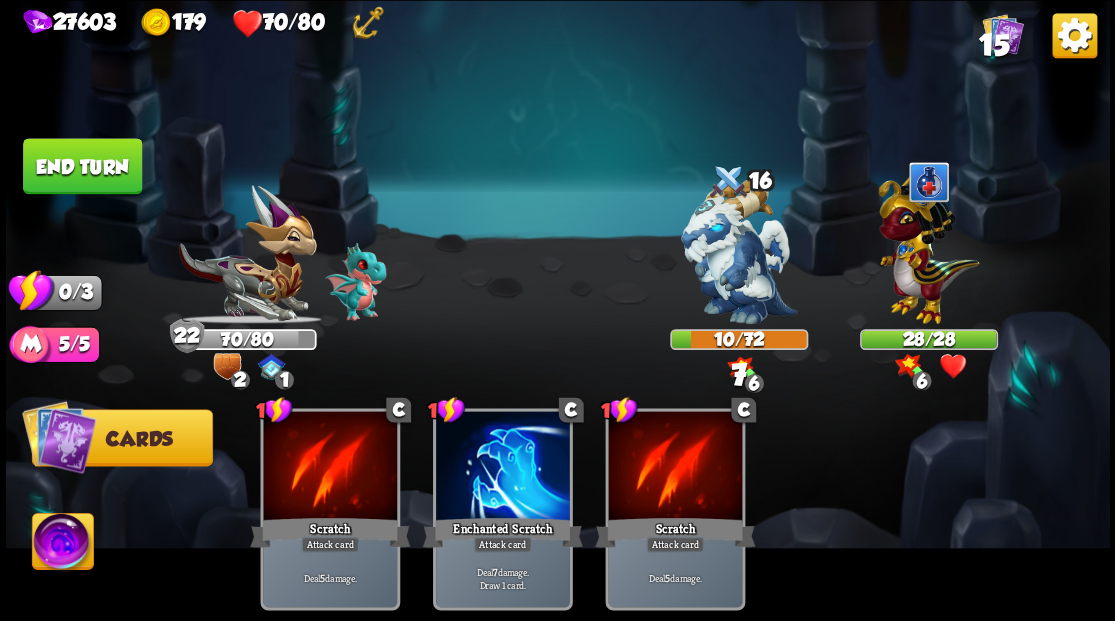 click on "End turn" at bounding box center (82, 166) 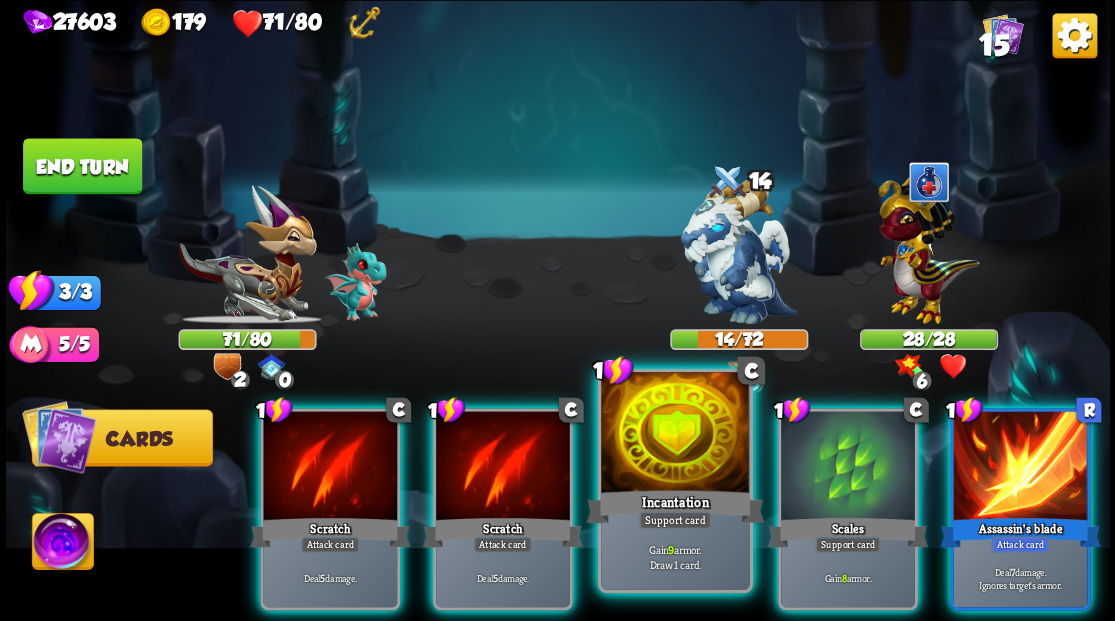 click at bounding box center (675, 434) 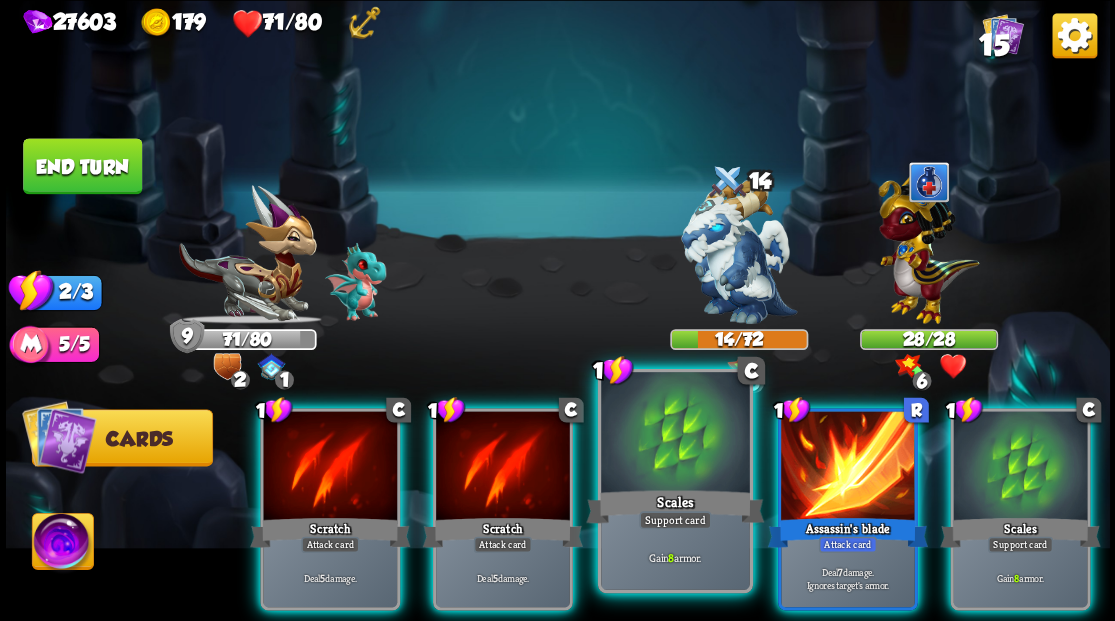 click at bounding box center (675, 434) 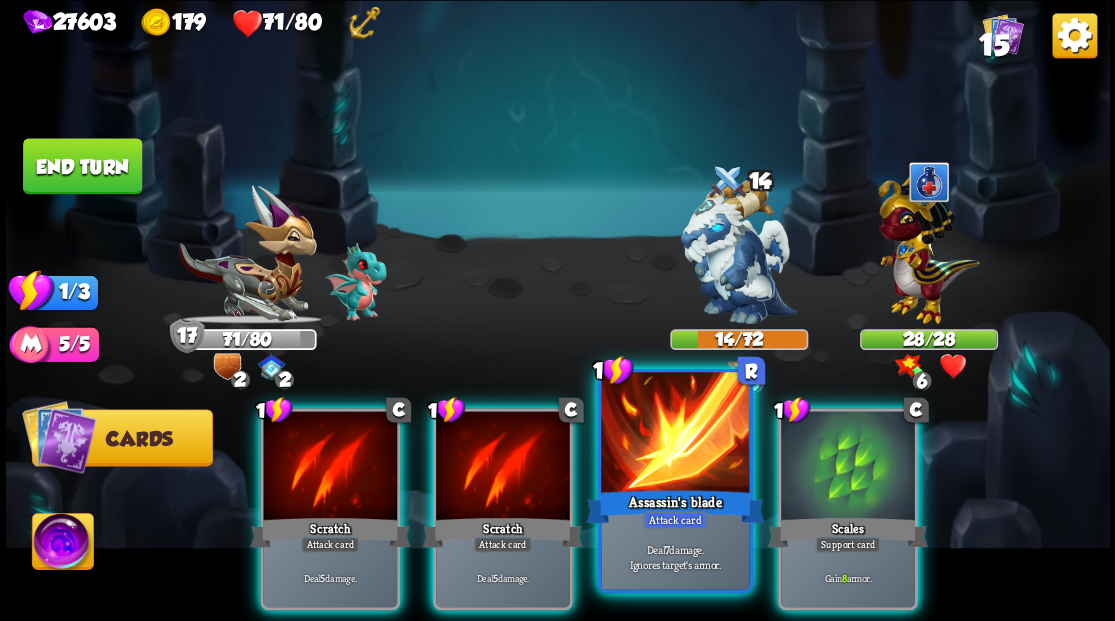 click at bounding box center (675, 434) 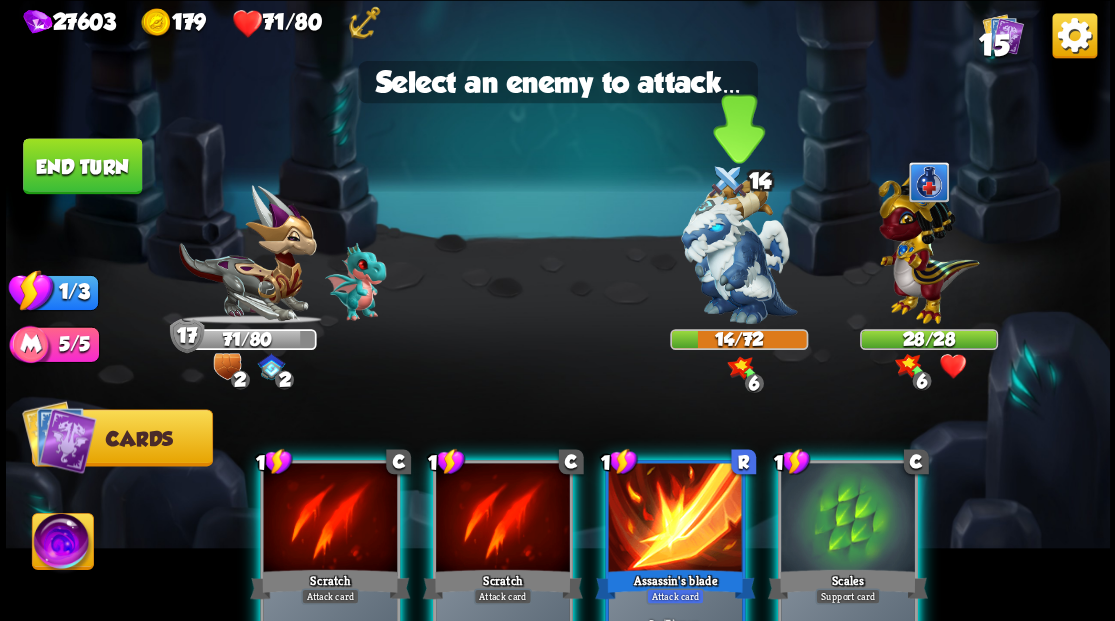 click at bounding box center (739, 251) 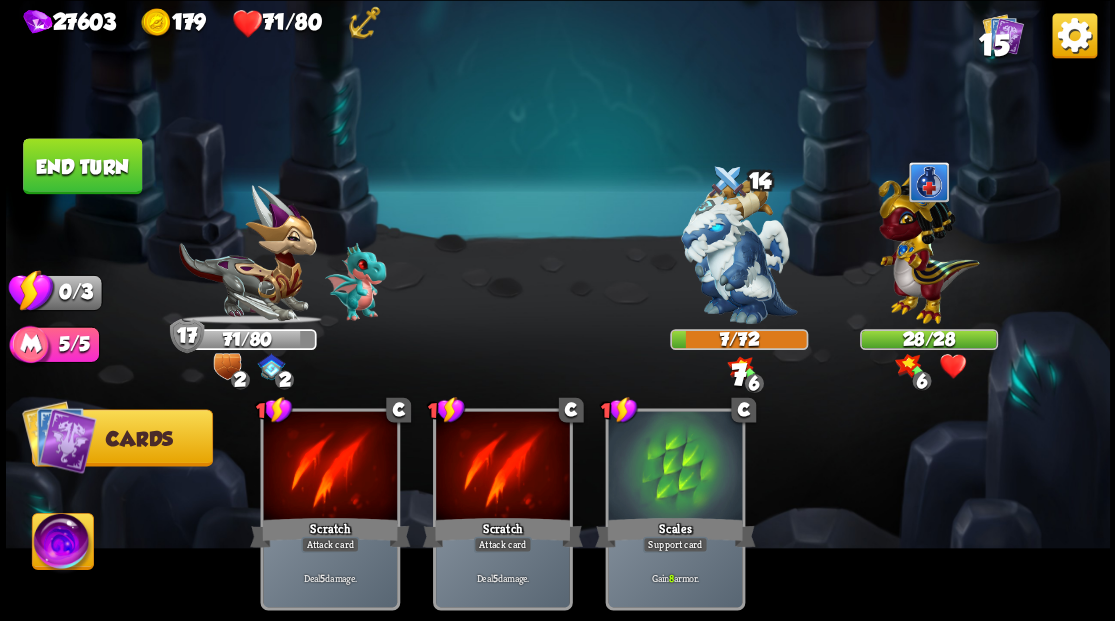 click on "End turn" at bounding box center [82, 166] 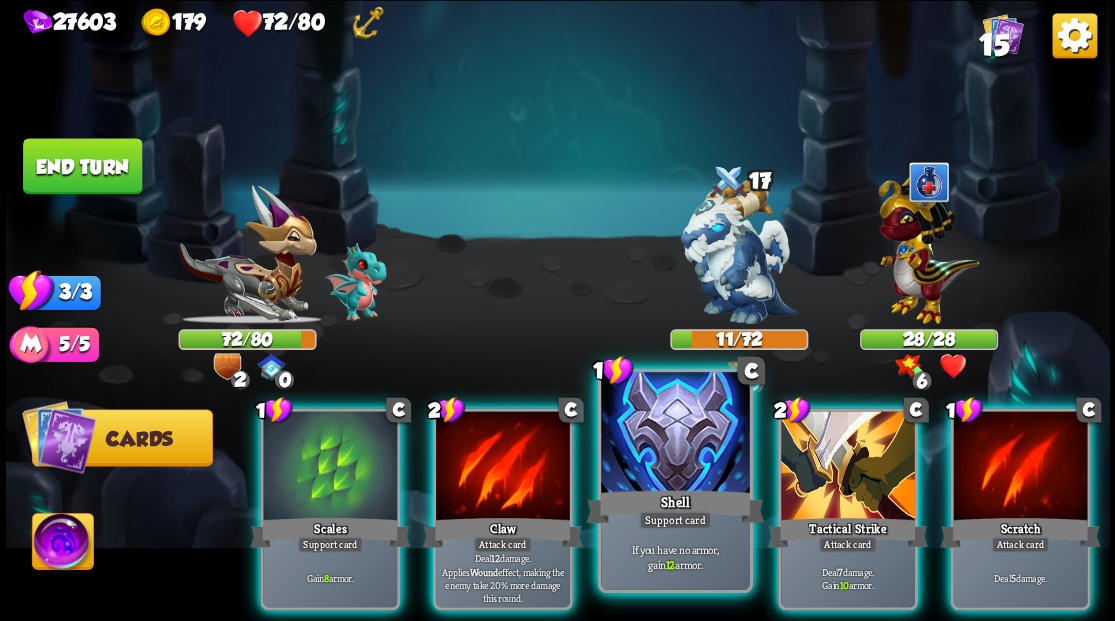 click at bounding box center (675, 434) 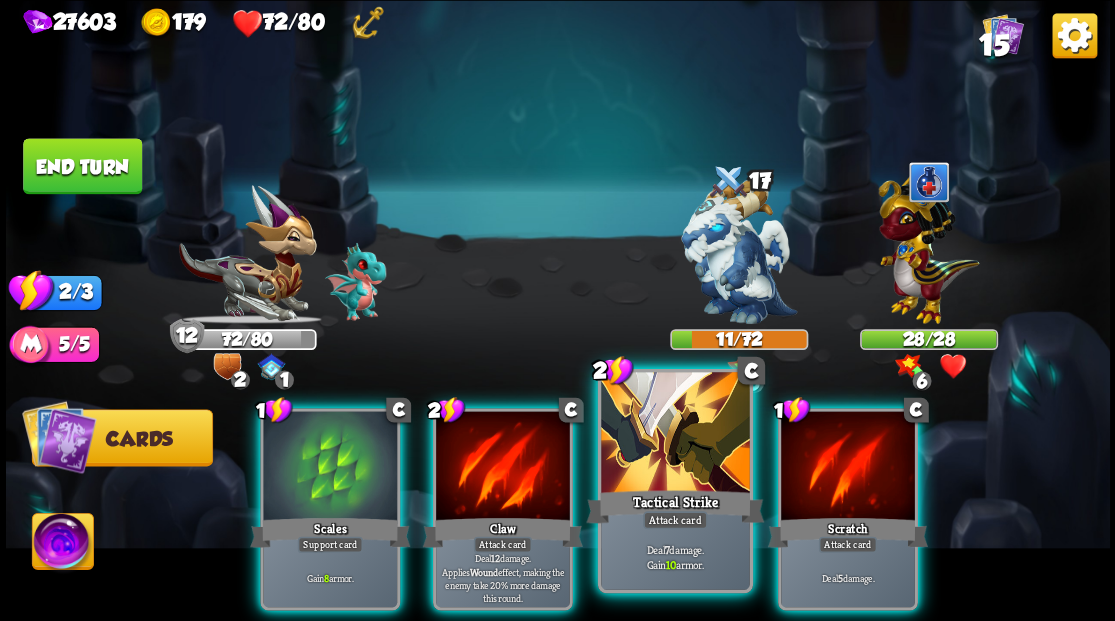 click at bounding box center (675, 434) 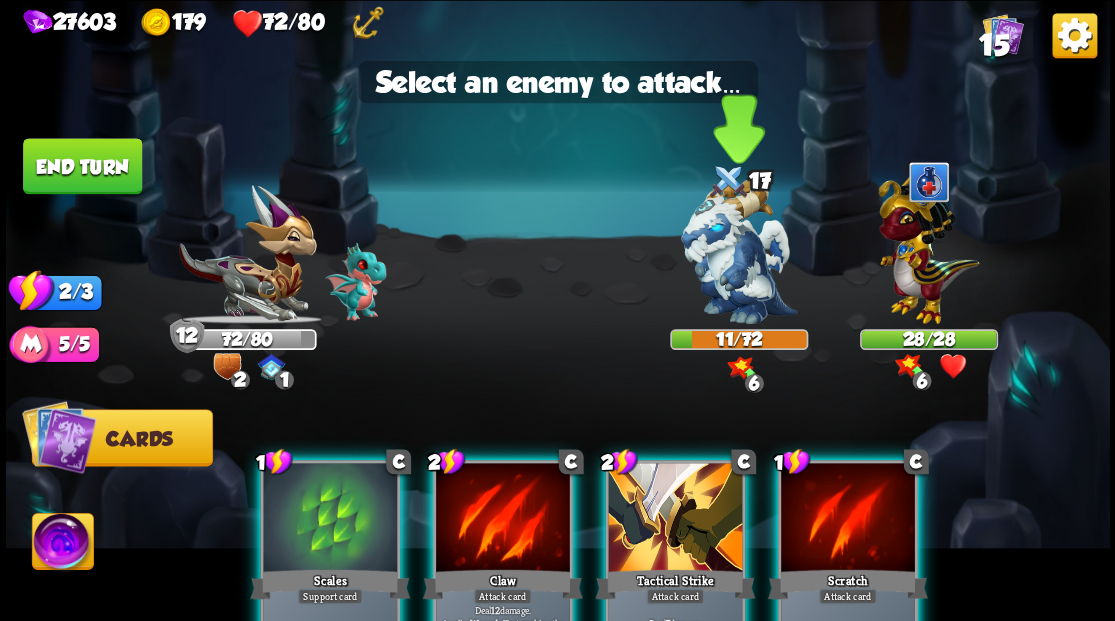 click at bounding box center (739, 251) 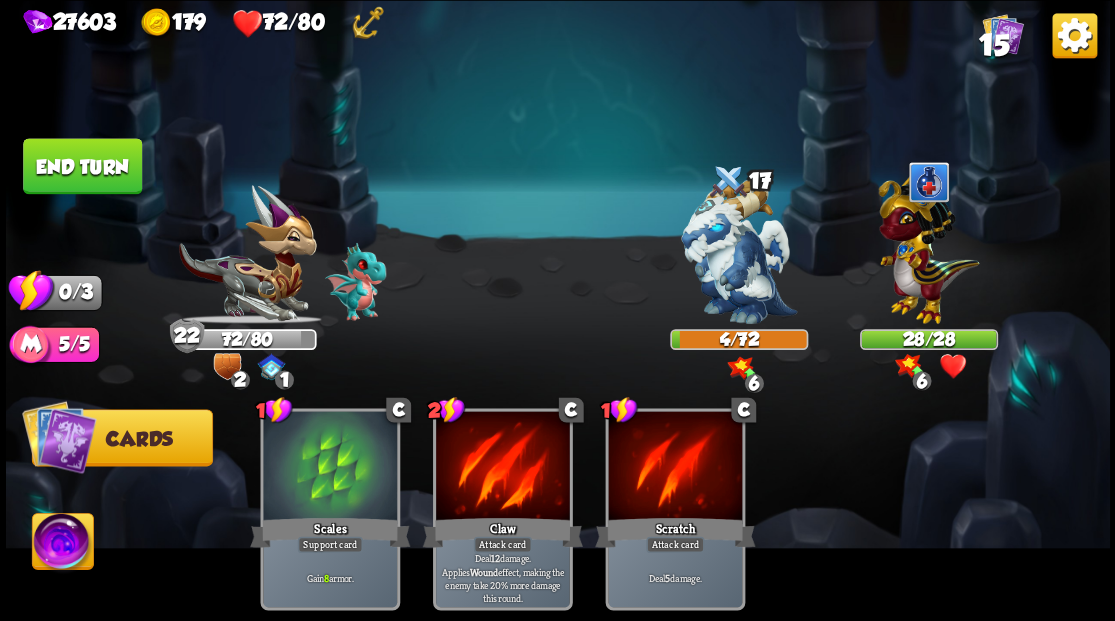 drag, startPoint x: 99, startPoint y: 148, endPoint x: 560, endPoint y: 160, distance: 461.15616 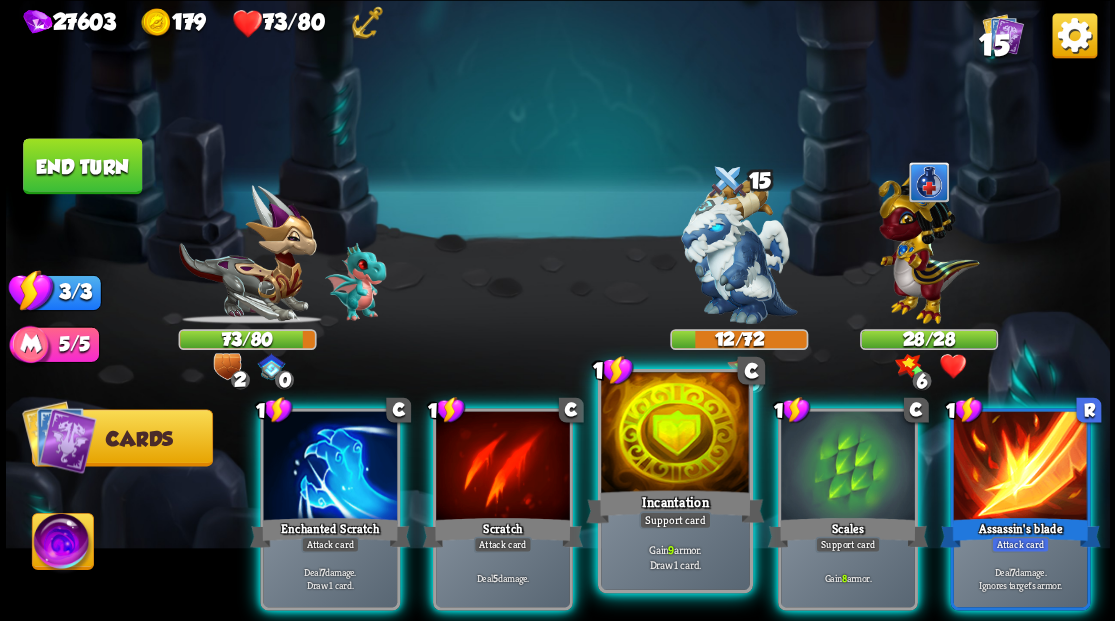 click at bounding box center (675, 434) 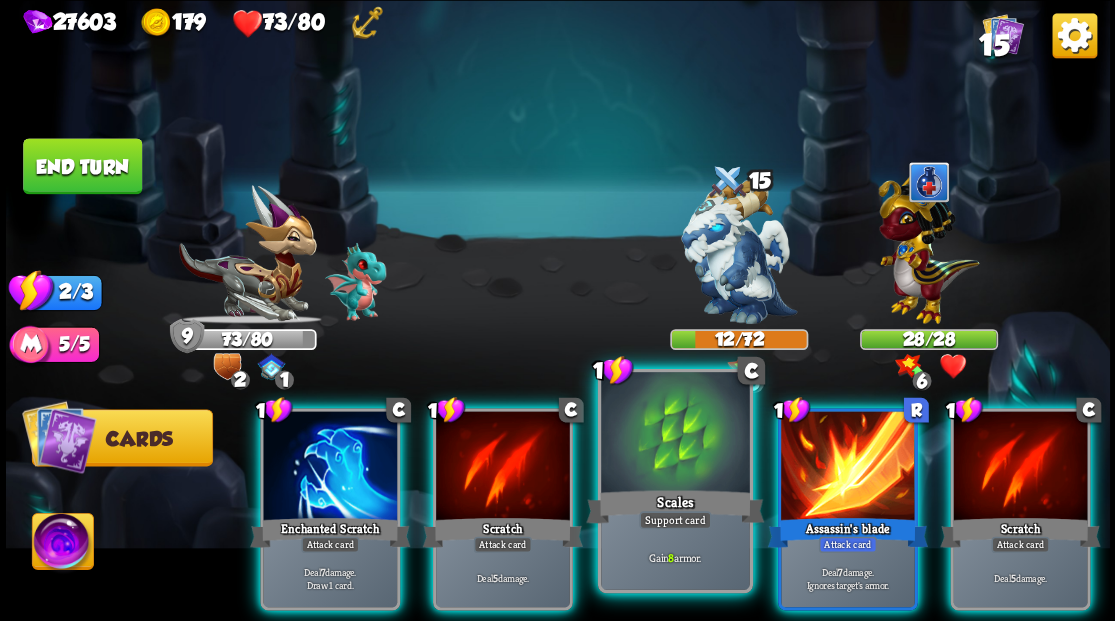 click at bounding box center (675, 434) 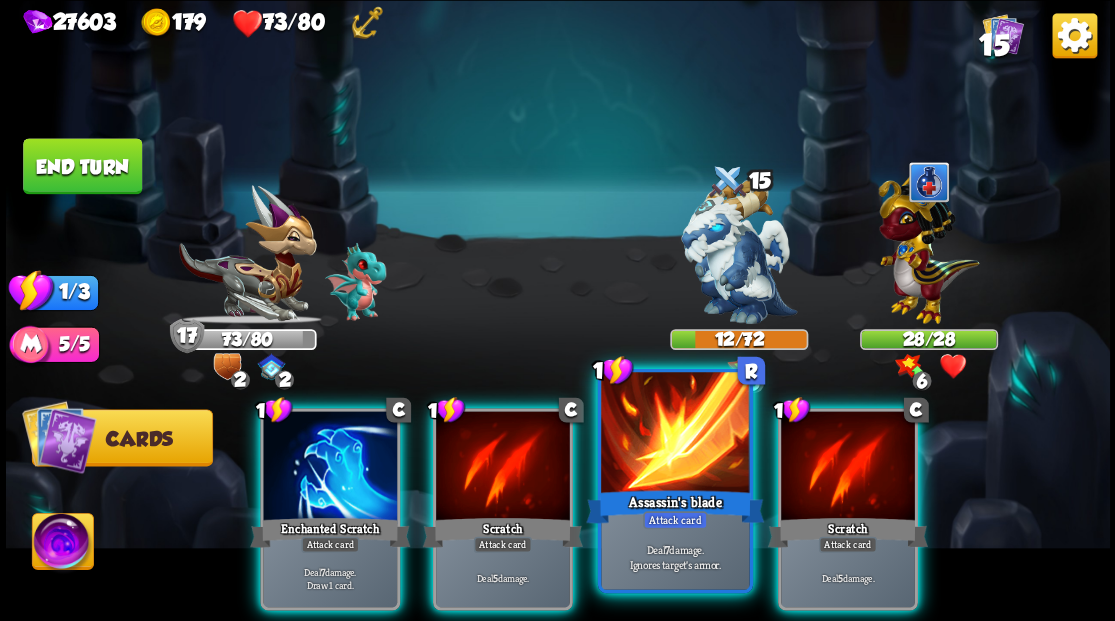click at bounding box center [675, 434] 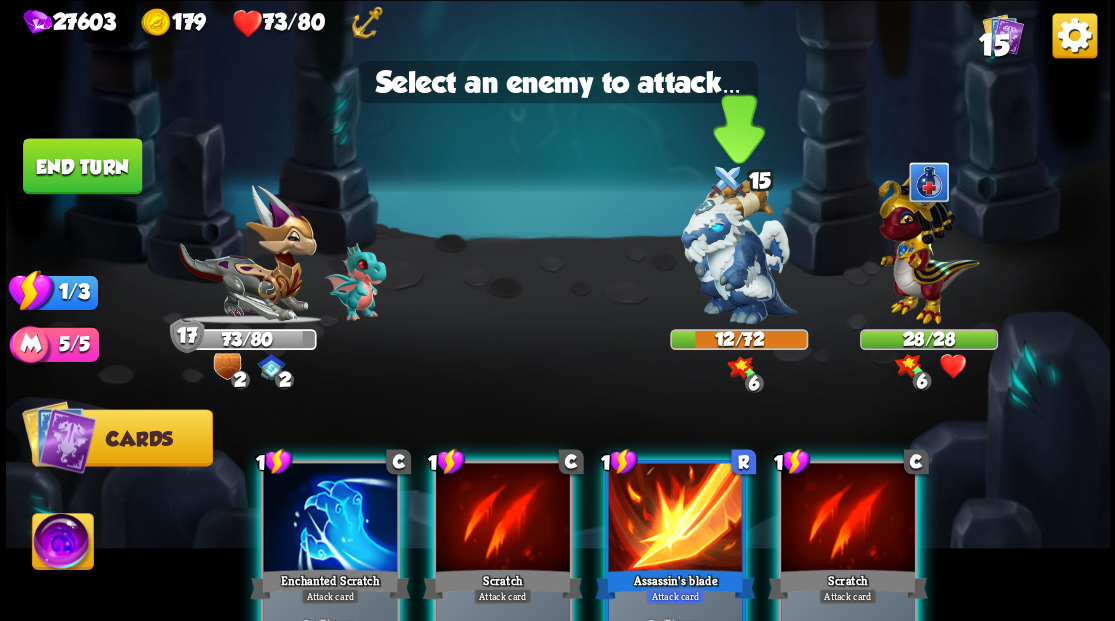 click at bounding box center [739, 251] 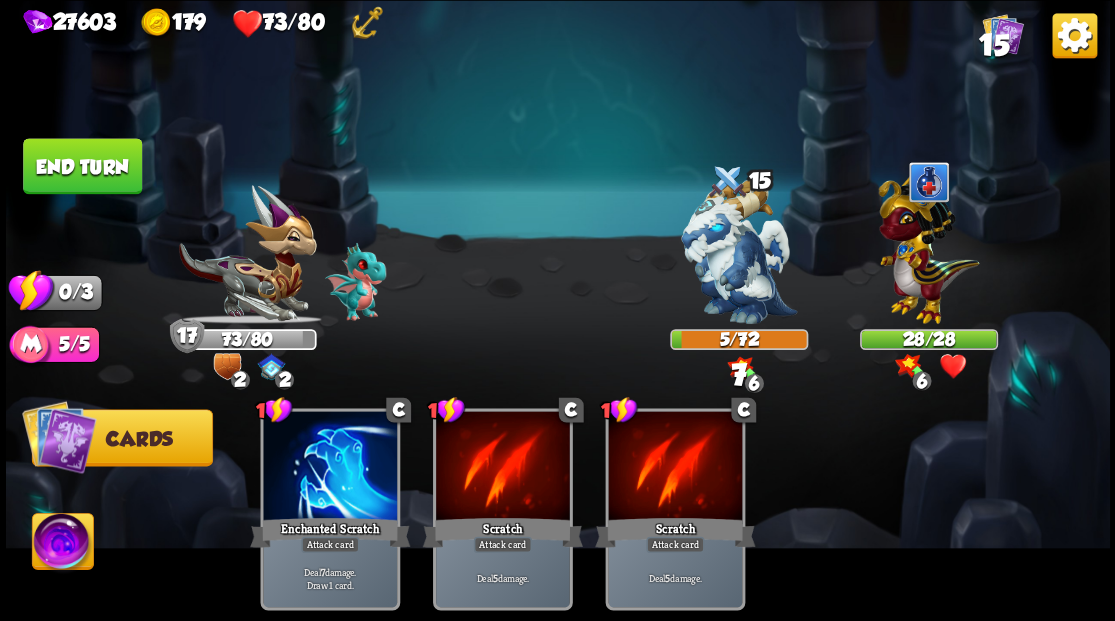 click on "End turn" at bounding box center [82, 165] 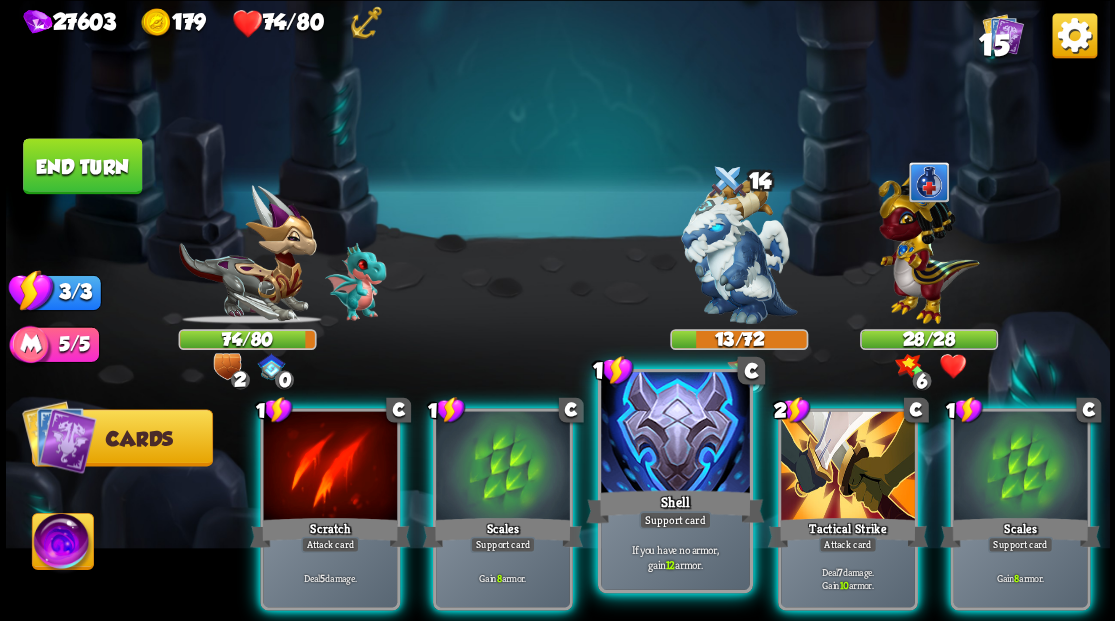 click at bounding box center [675, 434] 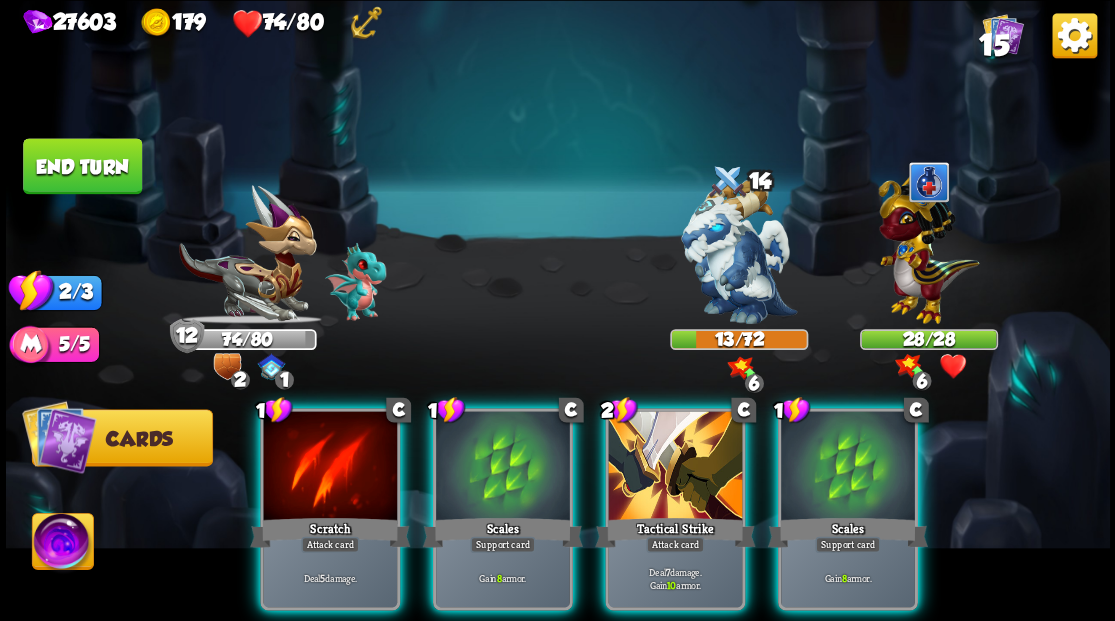 click at bounding box center [675, 467] 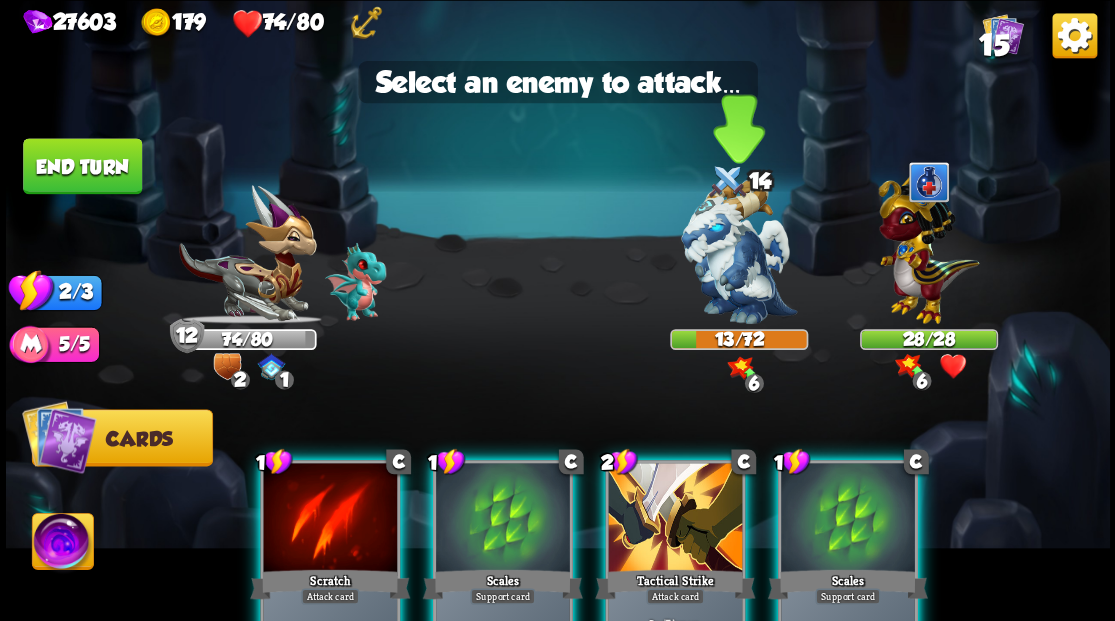 click at bounding box center (739, 251) 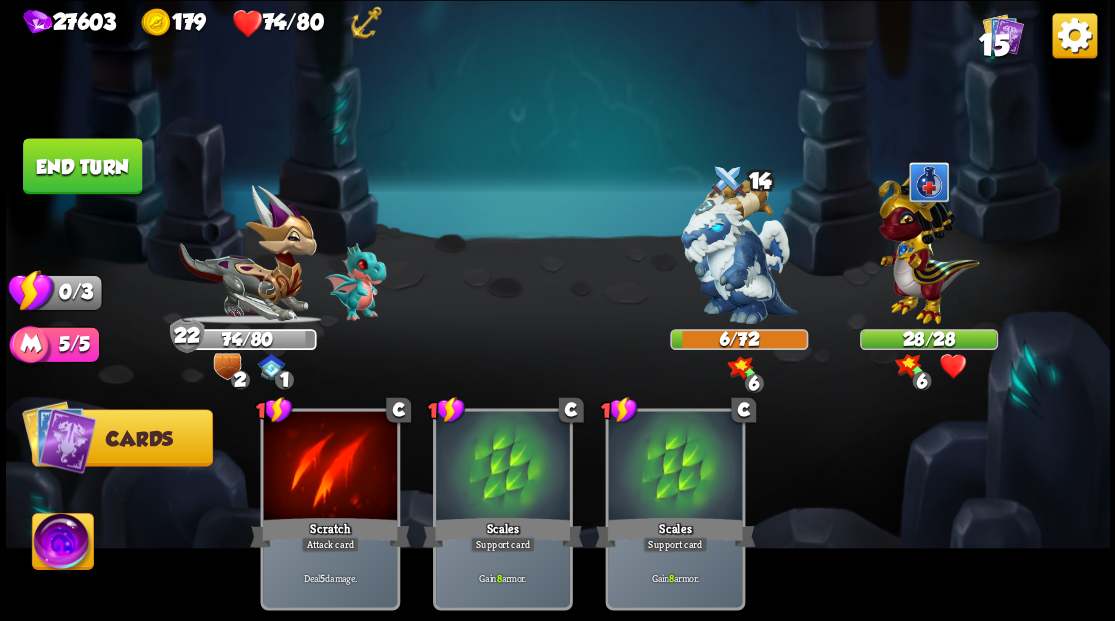 drag, startPoint x: 110, startPoint y: 144, endPoint x: 293, endPoint y: 169, distance: 184.69975 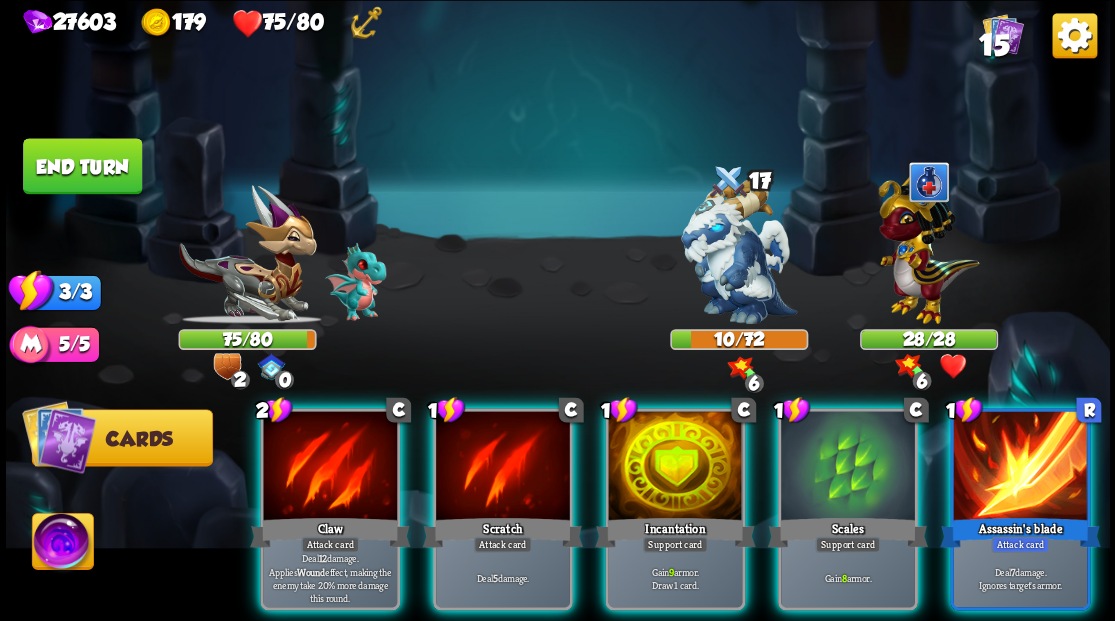 click at bounding box center [928, 244] 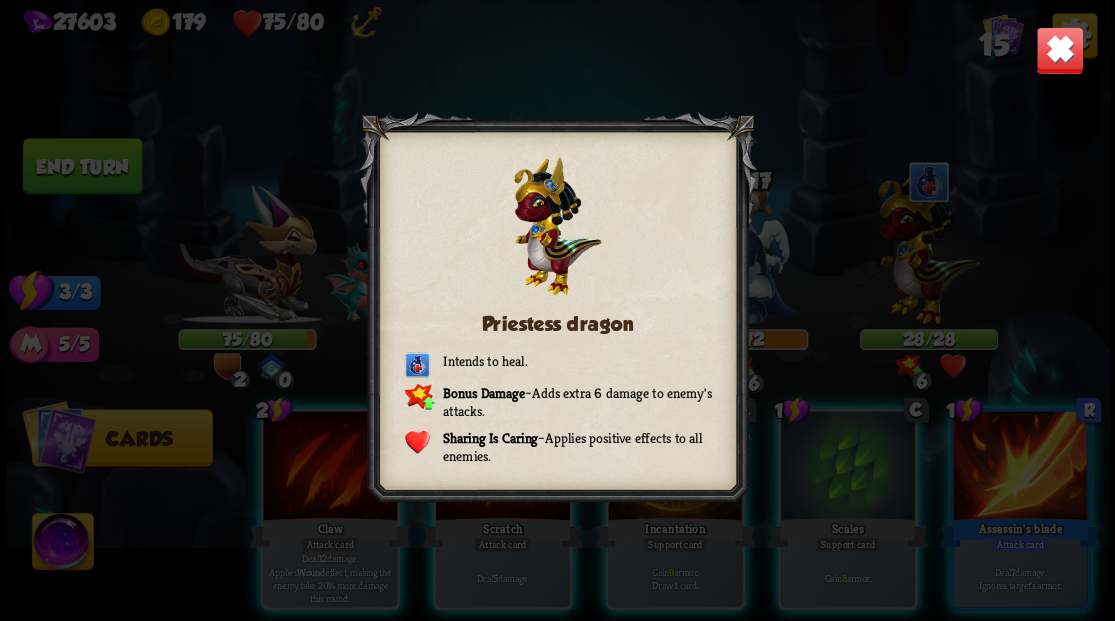 click on "Priestess dragon
Intends to heal.
Bonus Damage  –
Adds extra 6 damage to enemy's attacks.       Sharing Is Caring
–
Applies positive effects to all enemies." at bounding box center (558, 310) 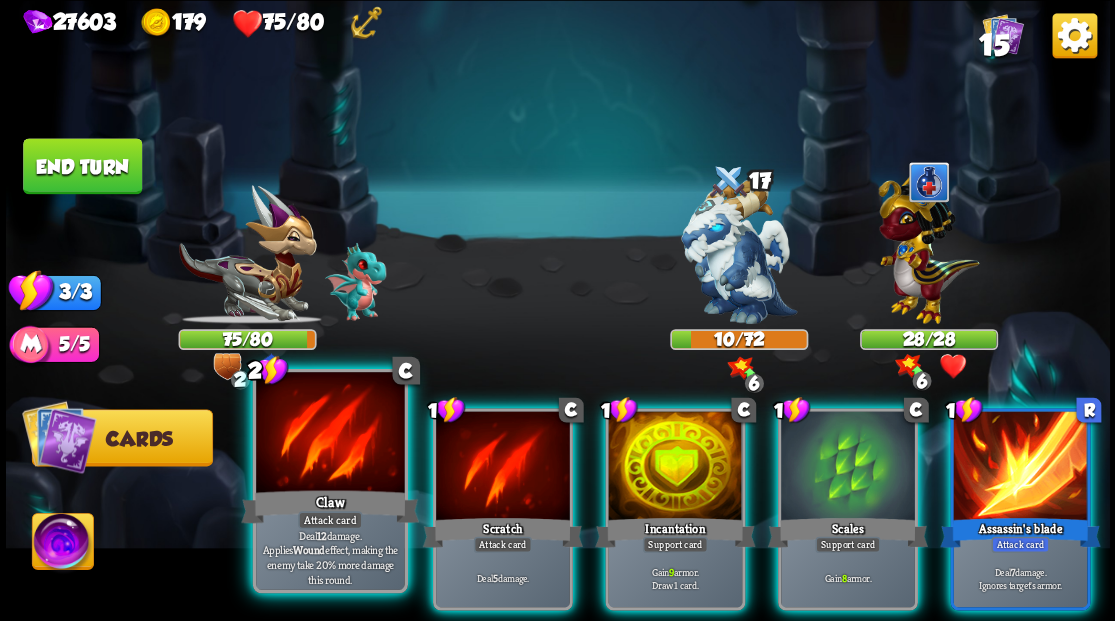 click at bounding box center (330, 434) 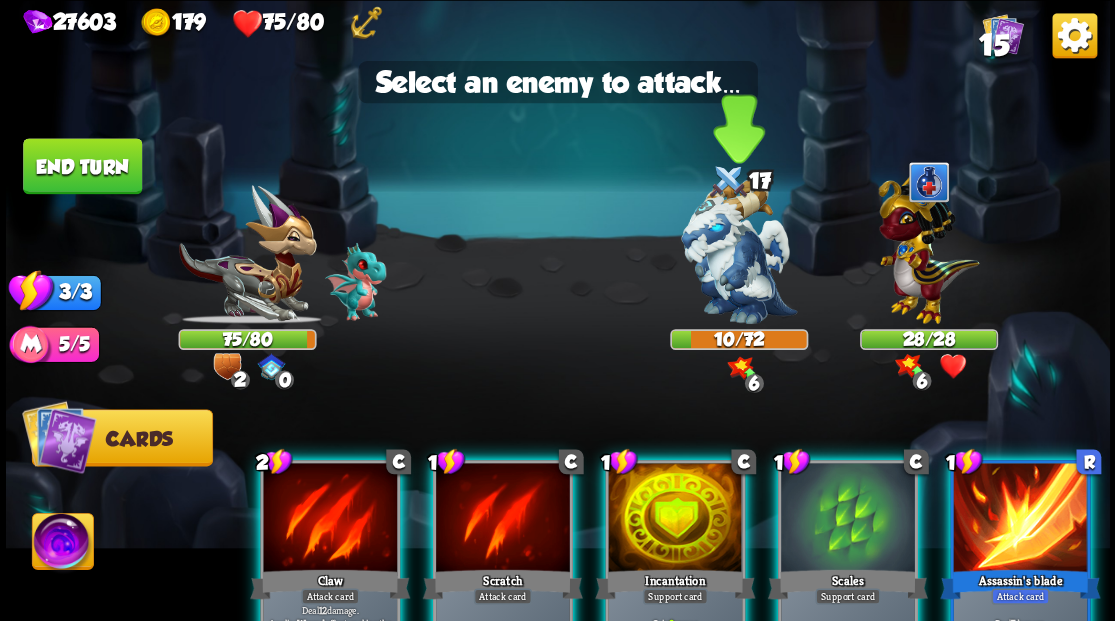 click at bounding box center (739, 251) 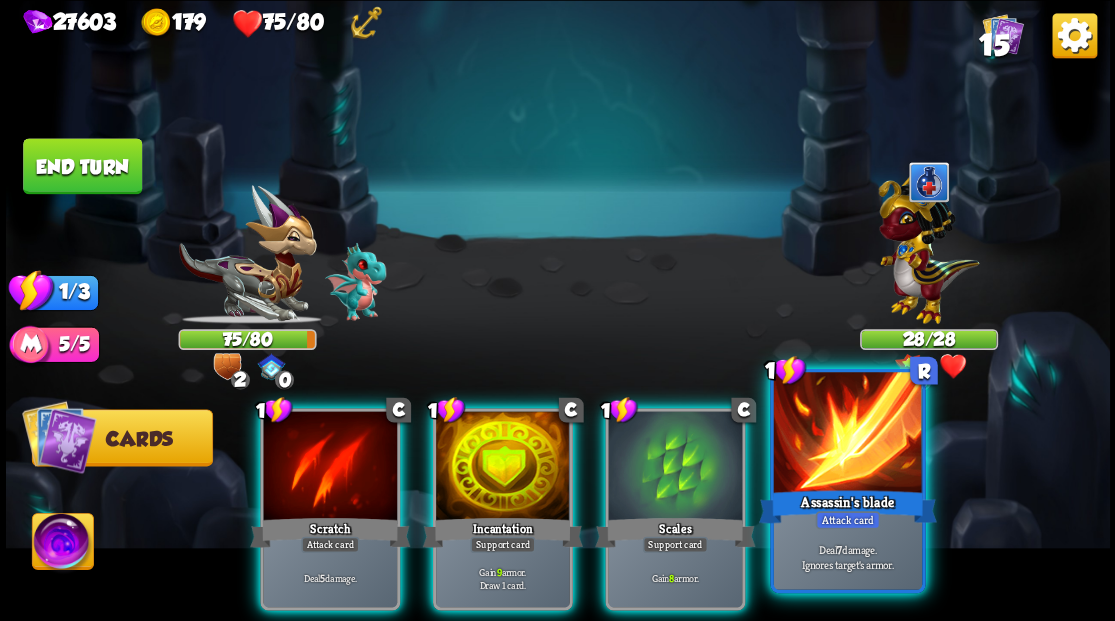 click at bounding box center (847, 434) 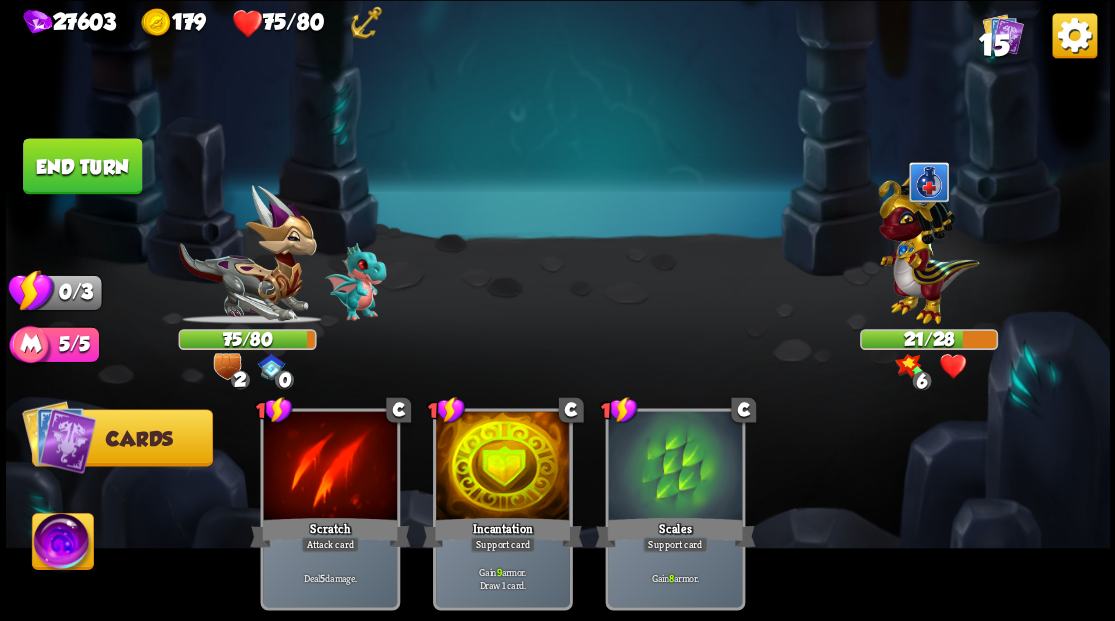 click on "End turn" at bounding box center [82, 165] 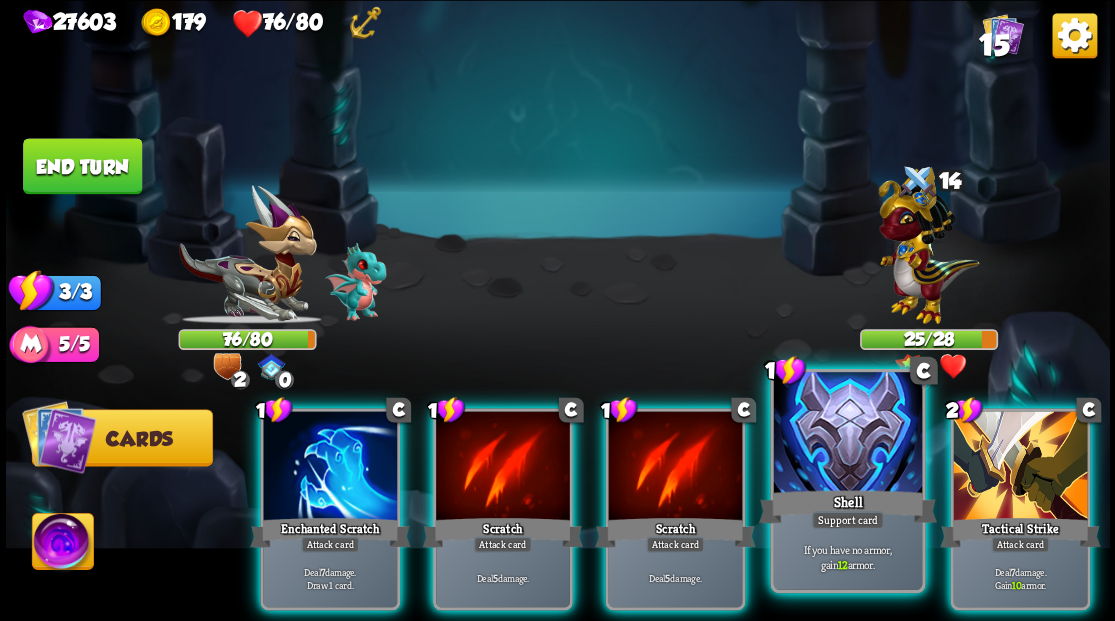click at bounding box center [847, 434] 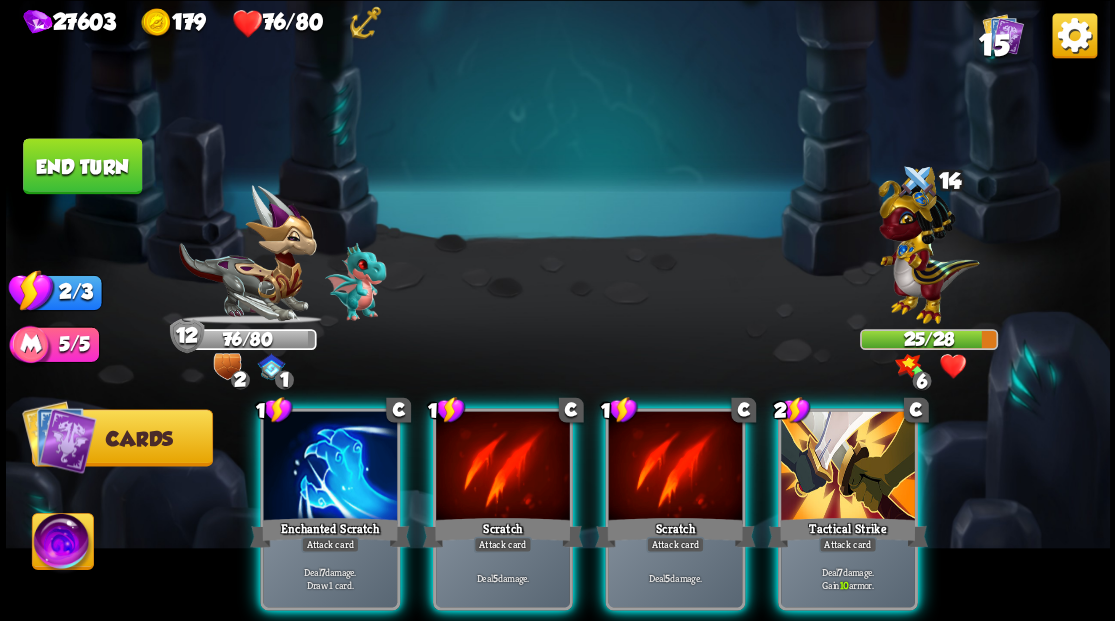 click at bounding box center (848, 467) 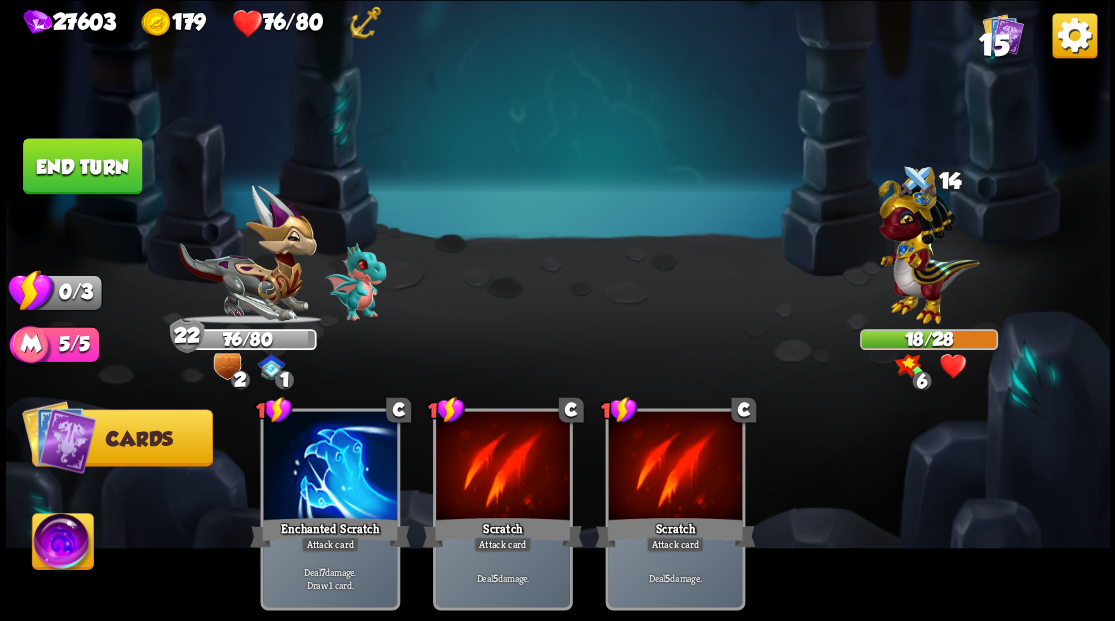 click on "End turn" at bounding box center [82, 166] 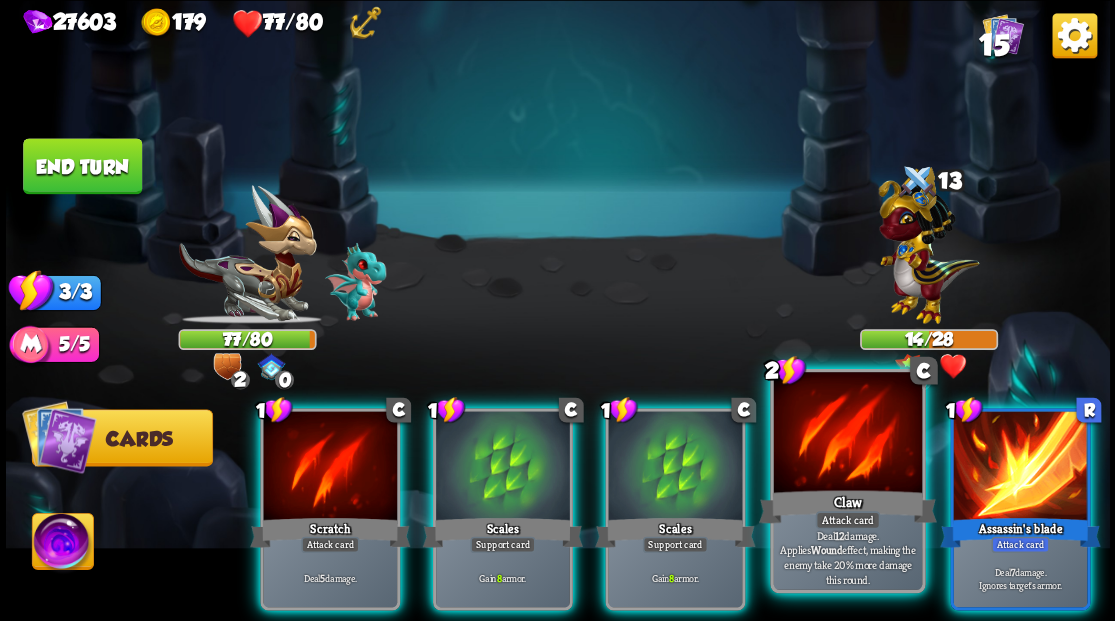 click at bounding box center (847, 434) 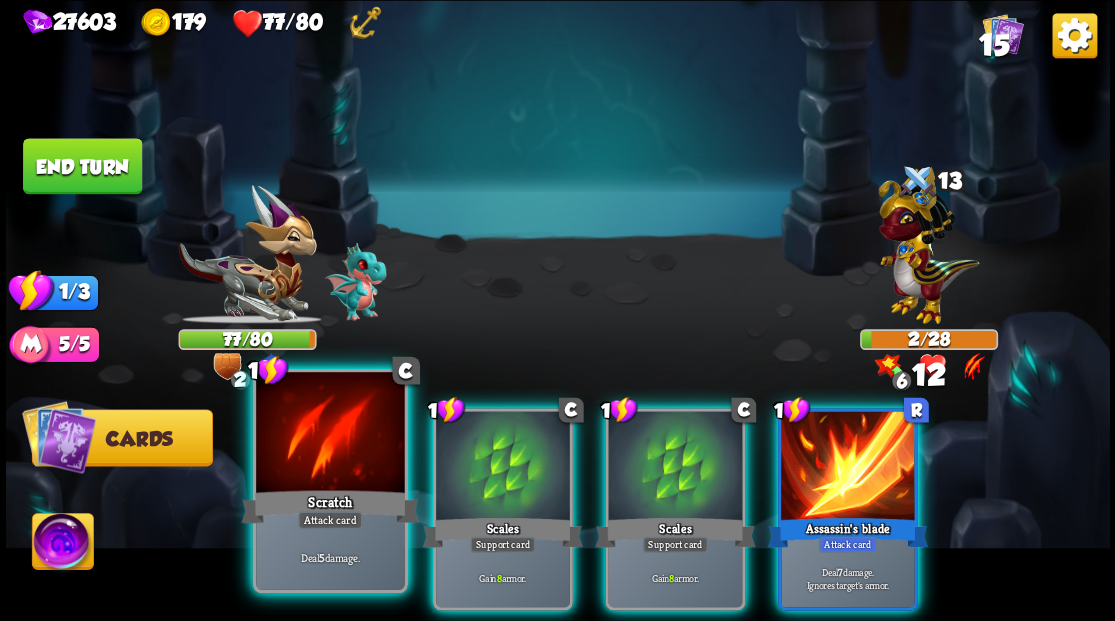 click at bounding box center (330, 434) 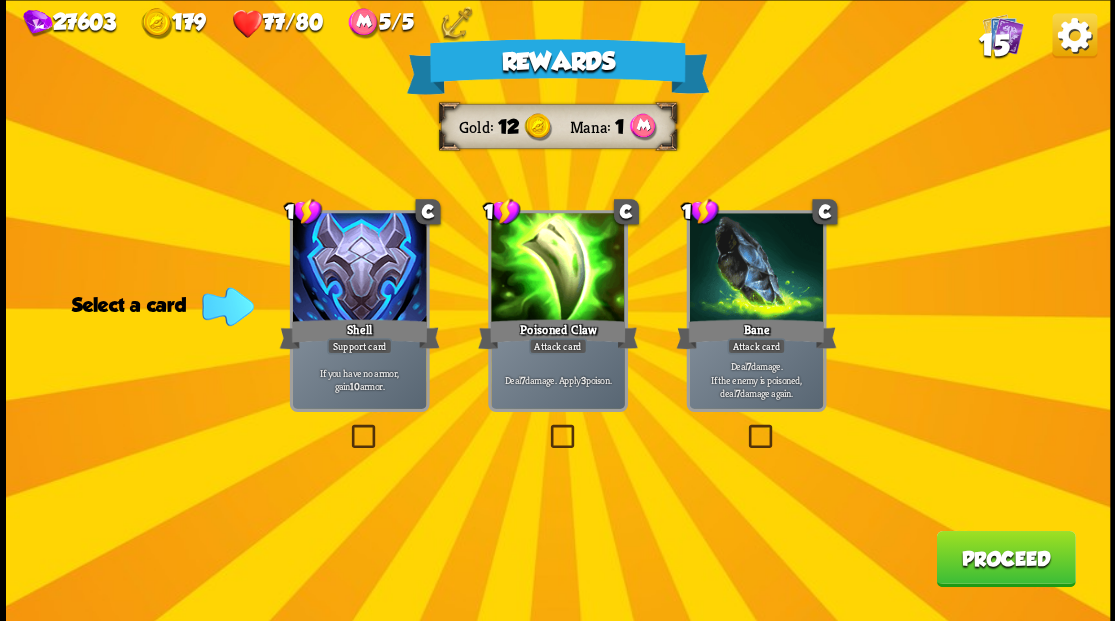 click on "15" at bounding box center (993, 45) 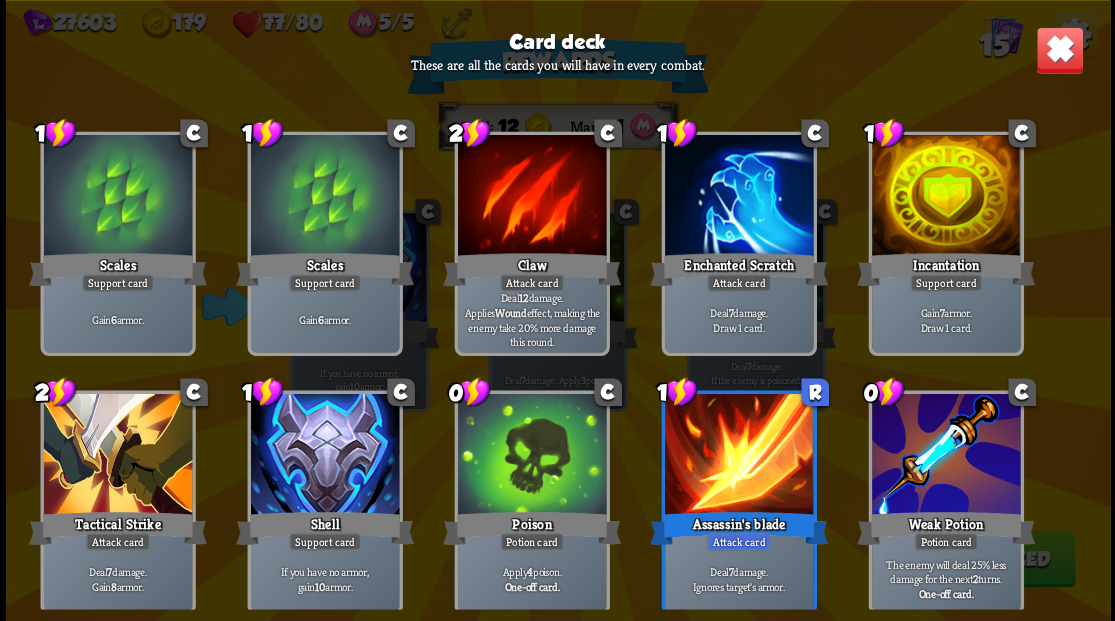 scroll, scrollTop: 329, scrollLeft: 0, axis: vertical 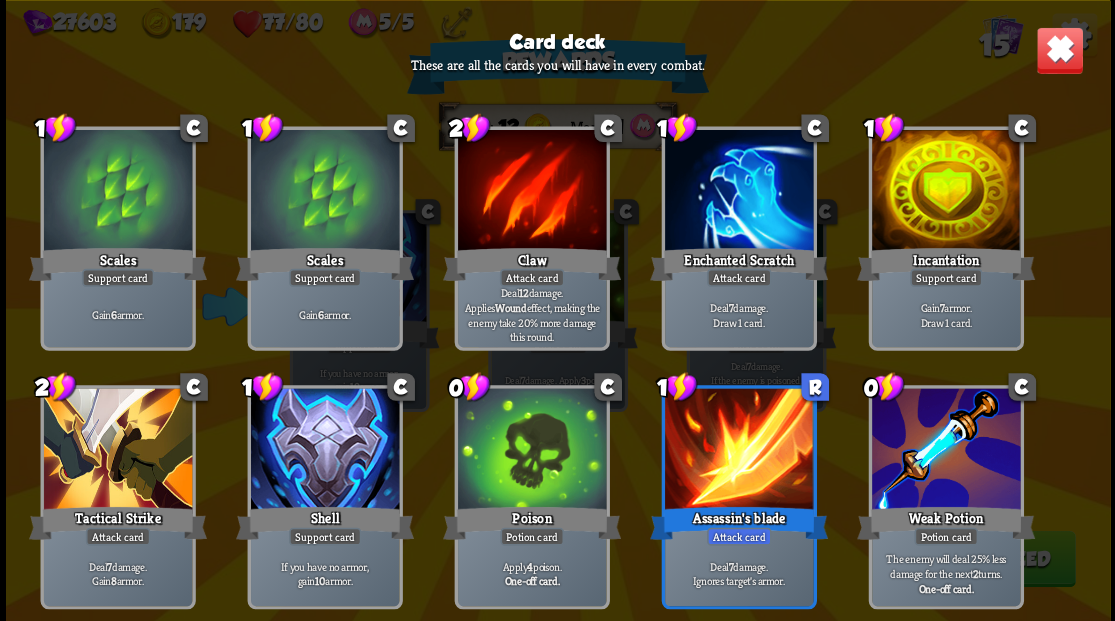 click on "Card deck   These are all the cards you will have in every combat.
1
C   Scratch     Attack card   Deal  5  damage.
1
C   Scratch     Attack card   Deal  5  damage.
1
C   Scratch     Attack card   Deal  5  damage.
1
C   Scratch     Attack card   Deal  5  damage.
1
C   Scales     Support card   Gain  6  armor.
1
C   Scales     Support card   Gain  6  armor.
1
C   Scales     Support card   Gain  6  armor.
2
C   Claw     Attack card   Deal  12  damage. Applies  Wound  effect, making the enemy take 20% more damage this round.
1
C   Enchanted Scratch     Attack card   Deal  7  damage. Draw 1 card.
1
C   Incantation     Support card   Gain  7  armor. Draw 1 card.
2
C   Tactical Strike     Attack card   Deal  7  damage. Gain  8  armor.
1
C   Shell     Support card   gain  10" at bounding box center [558, 310] 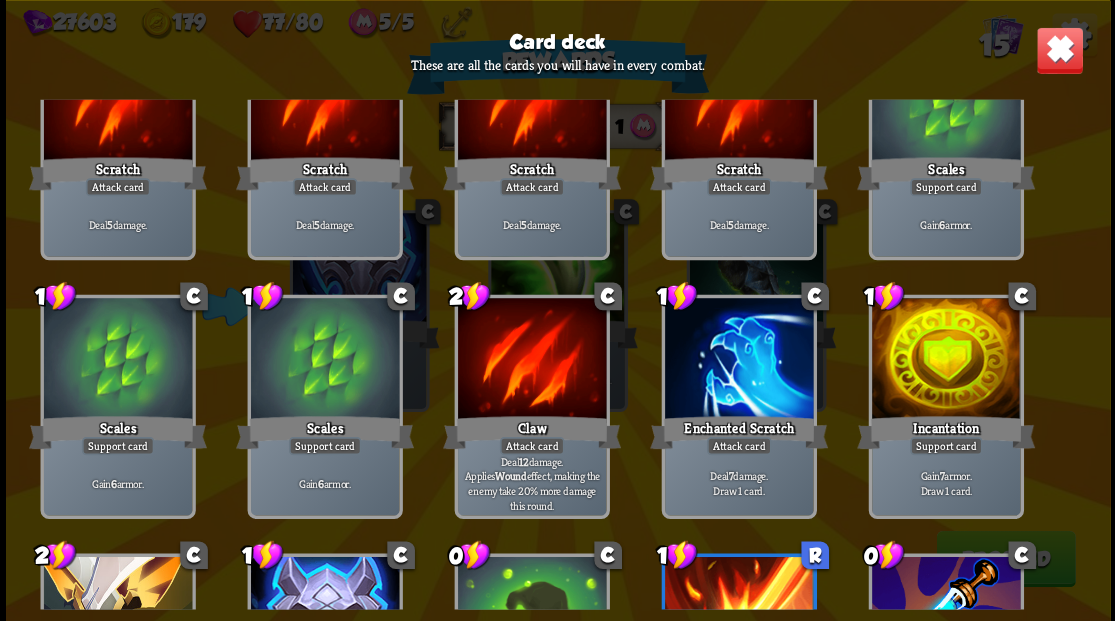 scroll, scrollTop: 0, scrollLeft: 0, axis: both 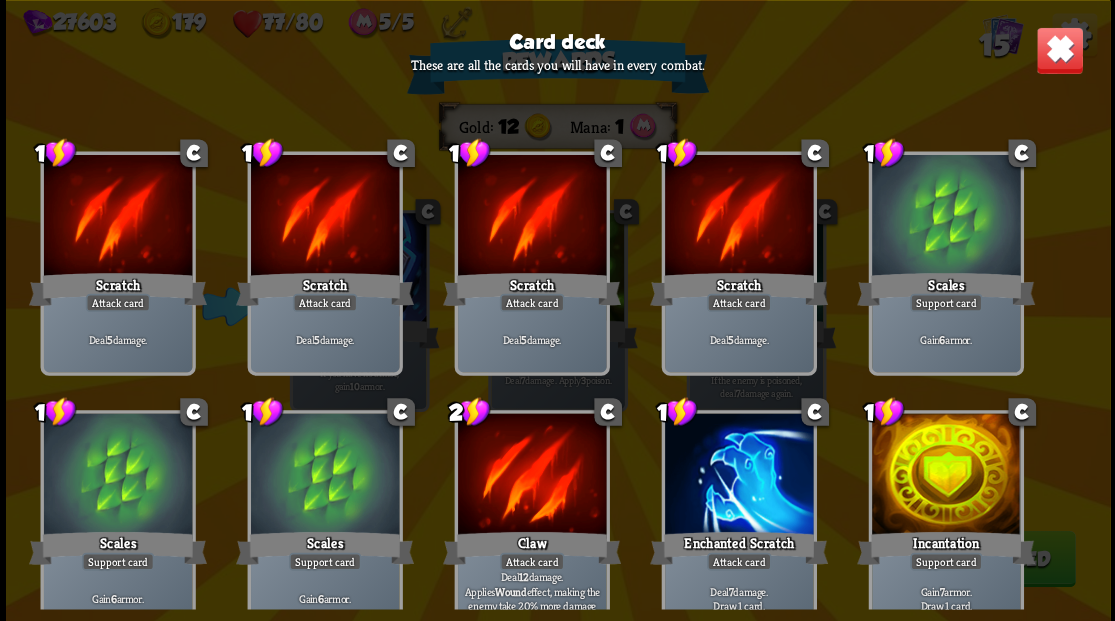click on "Card deck   These are all the cards you will have in every combat.
1
C   Scratch     Attack card   Deal  5  damage.
1
C   Scratch     Attack card   Deal  5  damage.
1
C   Scratch     Attack card   Deal  5  damage.
1
C   Scratch     Attack card   Deal  5  damage.
1
C   Scales     Support card   Gain  6  armor.
1
C   Scales     Support card   Gain  6  armor.
1
C   Scales     Support card   Gain  6  armor.
2
C   Claw     Attack card   Deal  12  damage. Applies  Wound  effect, making the enemy take 20% more damage this round.
1
C   Enchanted Scratch     Attack card   Deal  7  damage. Draw 1 card.
1
C   Incantation     Support card   Gain  7  armor. Draw 1 card.
2
C   Tactical Strike     Attack card   Deal  7  damage. Gain  8  armor.
1
C   Shell     Support card   gain  10" at bounding box center [558, 310] 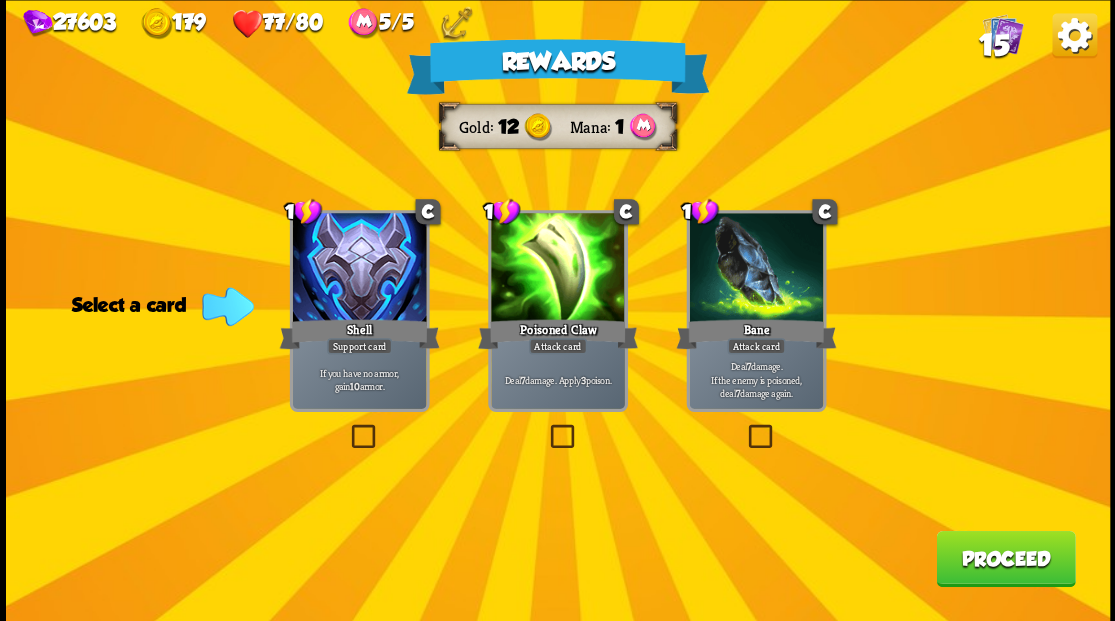 click at bounding box center [744, 427] 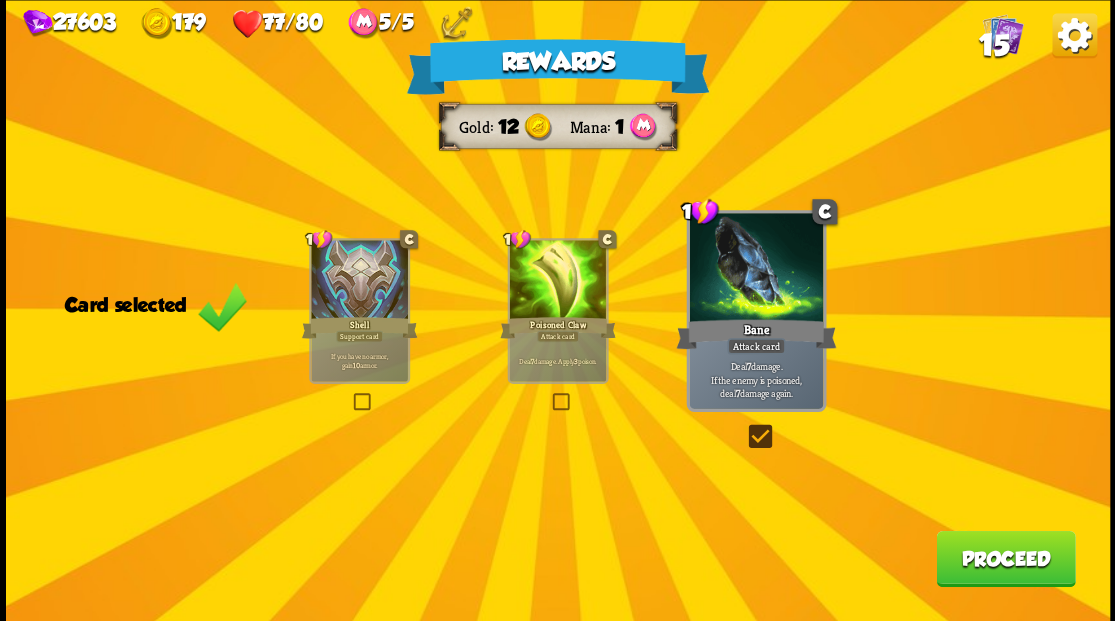 click on "Proceed" at bounding box center (1005, 558) 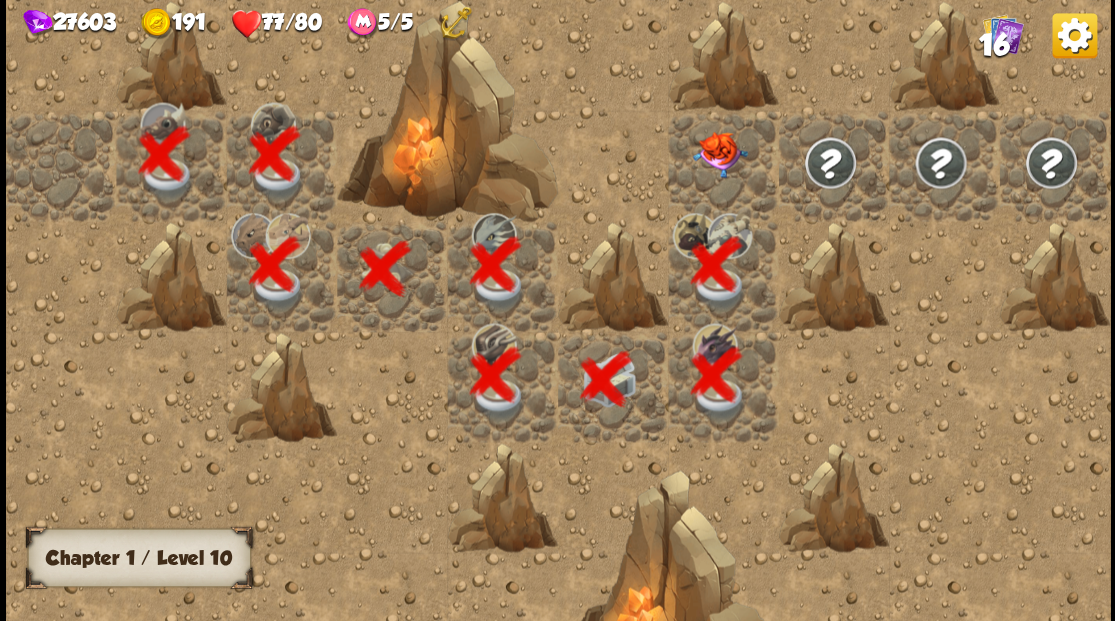 click at bounding box center [723, 165] 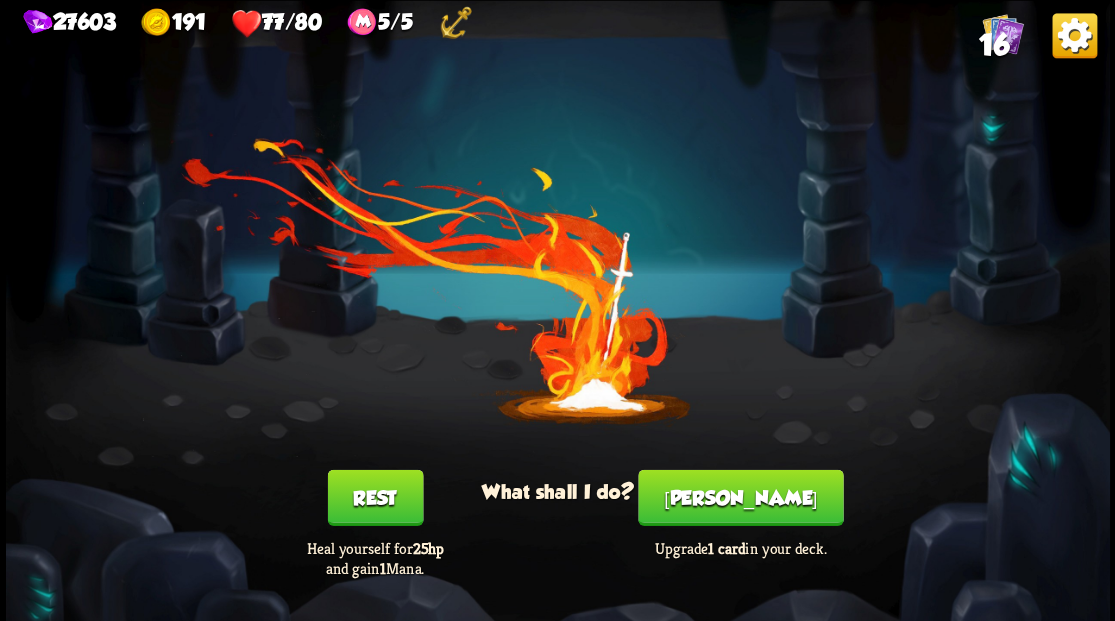 click on "[PERSON_NAME]" at bounding box center [740, 497] 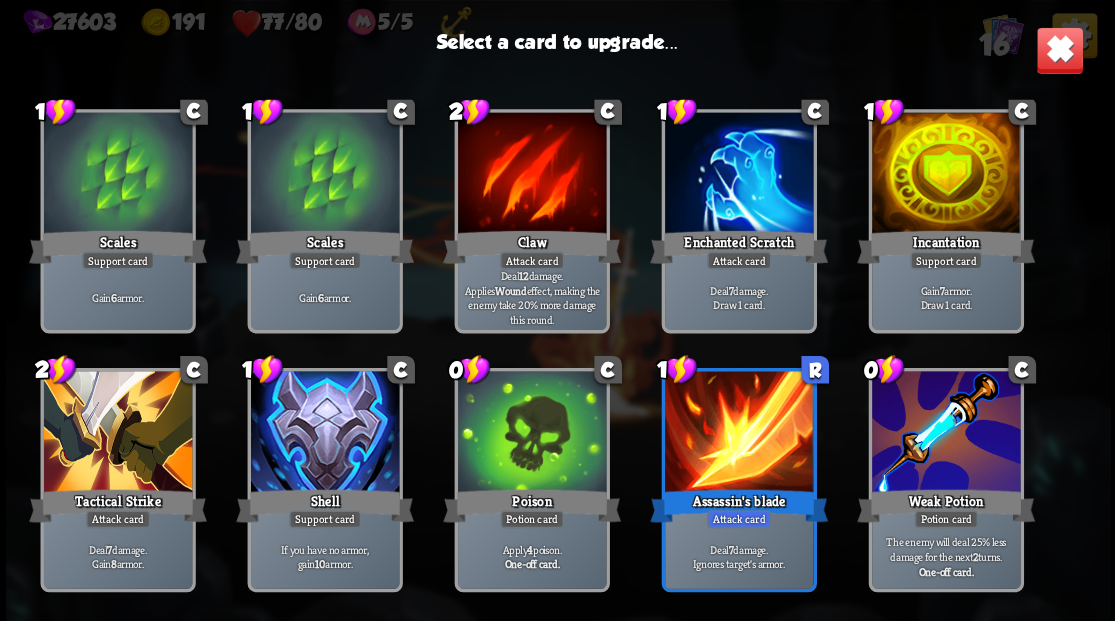 scroll, scrollTop: 400, scrollLeft: 0, axis: vertical 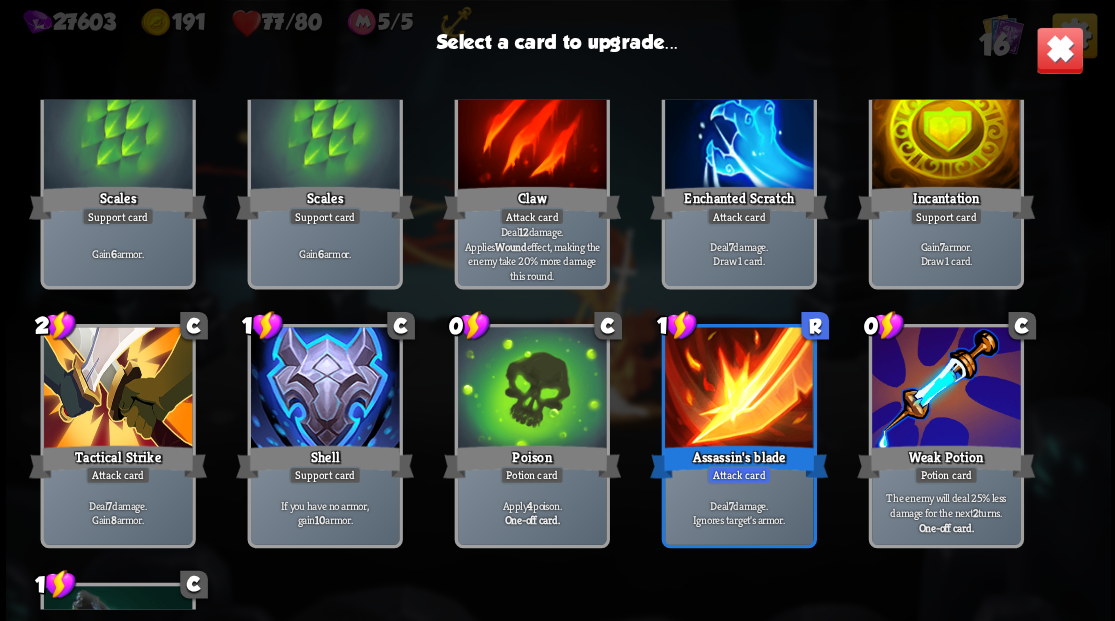 click at bounding box center (324, 389) 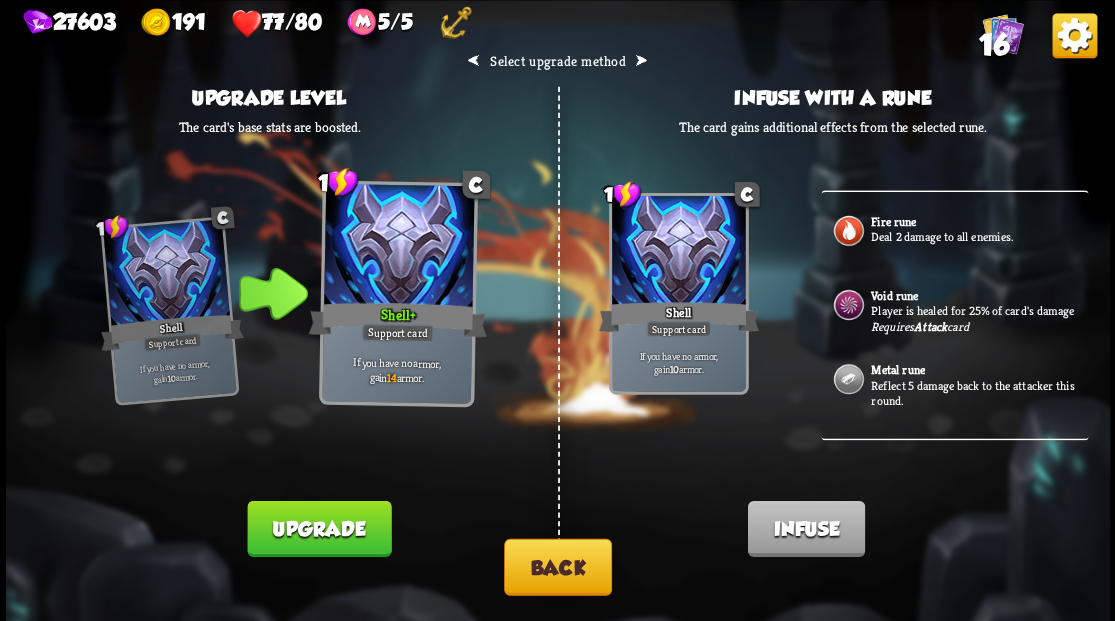 scroll, scrollTop: 291, scrollLeft: 0, axis: vertical 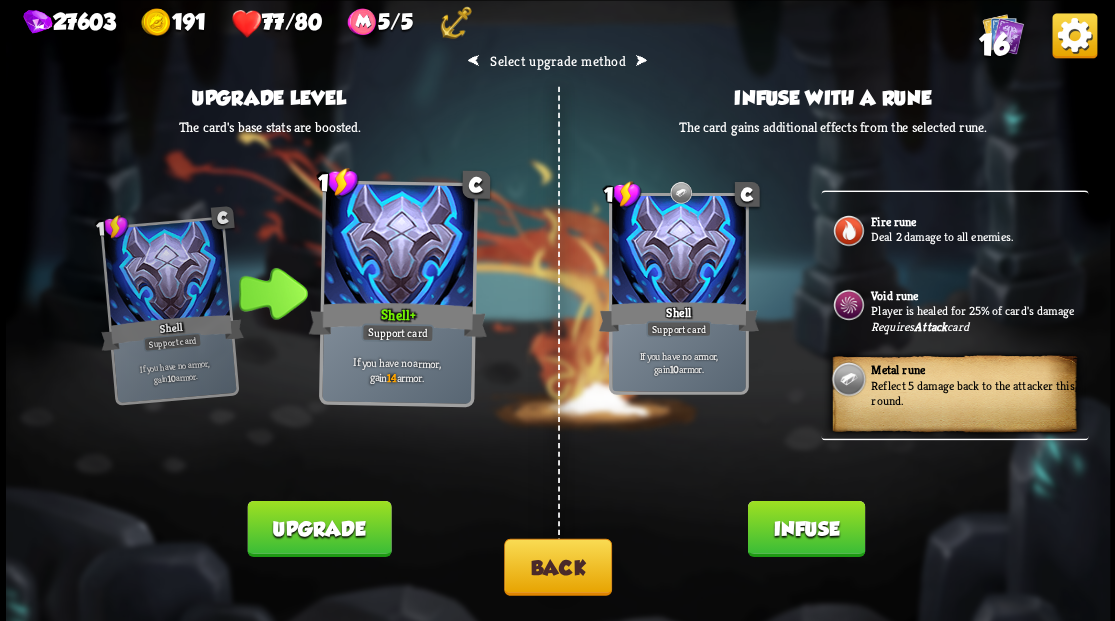 click on "Infuse" at bounding box center [805, 528] 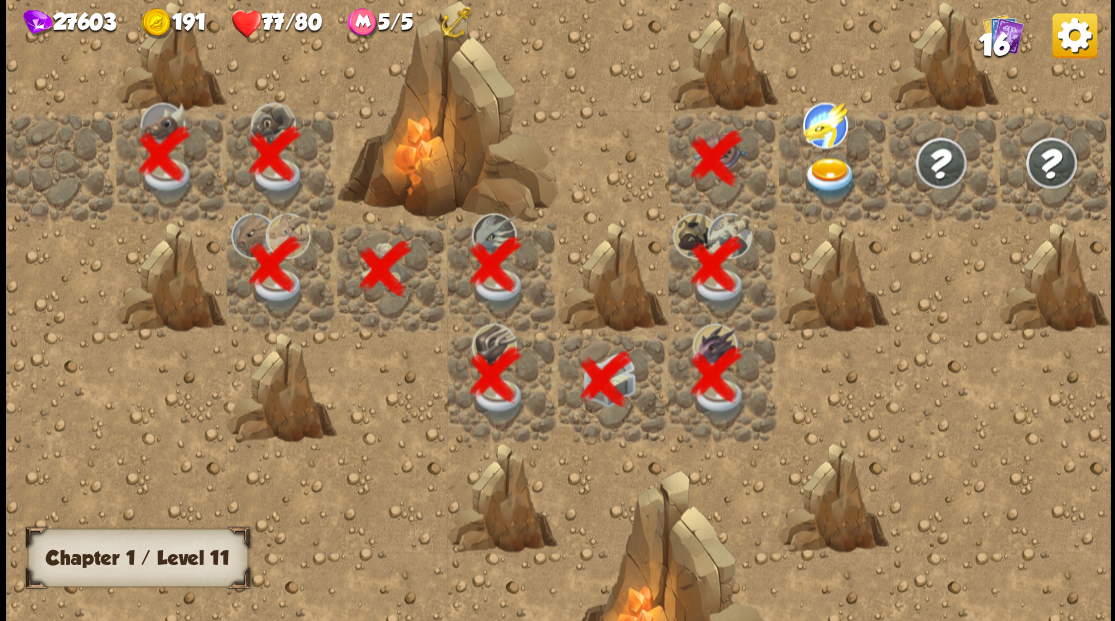 scroll, scrollTop: 0, scrollLeft: 384, axis: horizontal 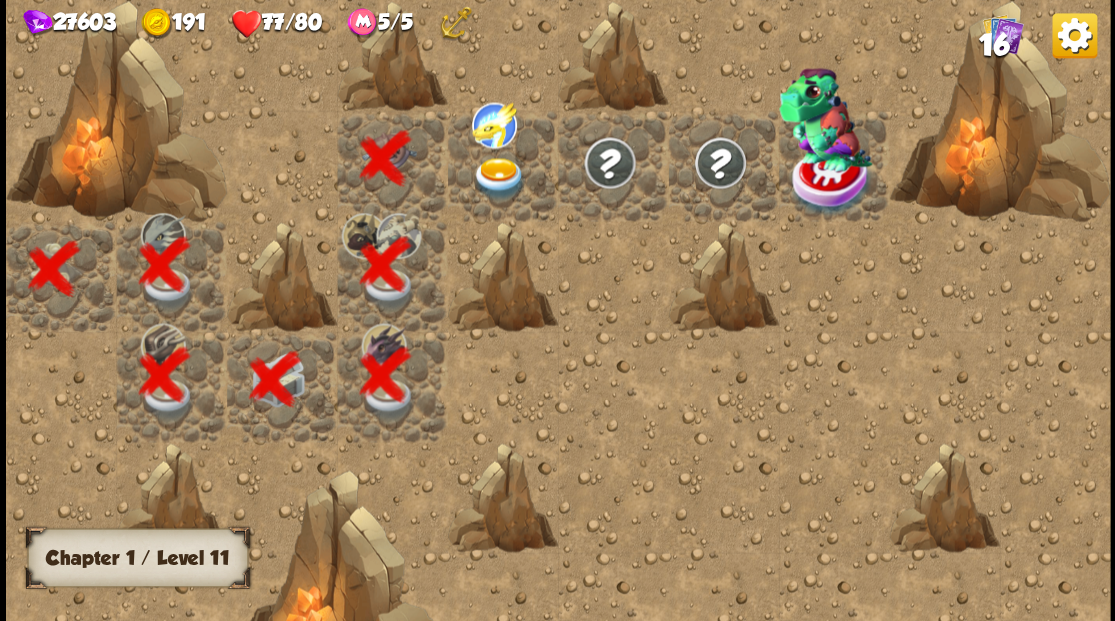 click at bounding box center (498, 178) 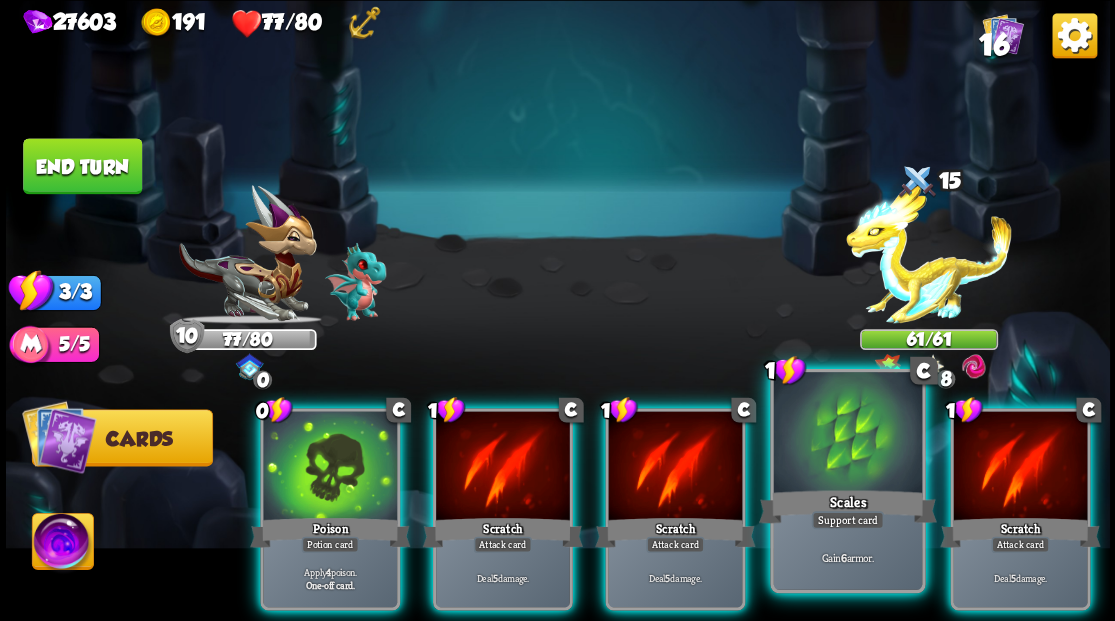 click at bounding box center [847, 434] 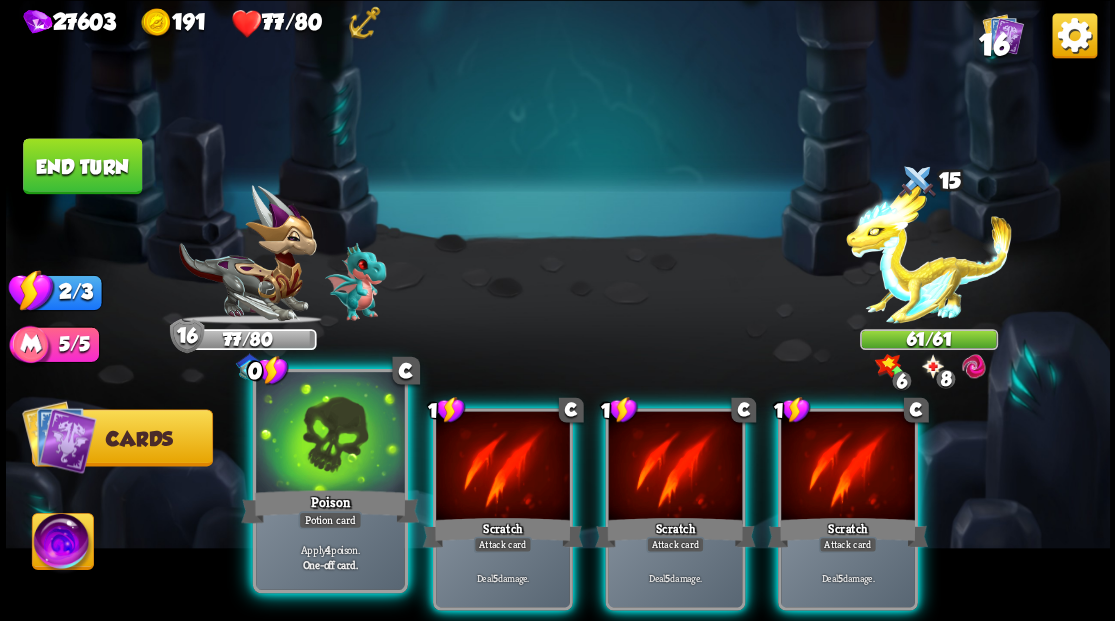 click at bounding box center (330, 434) 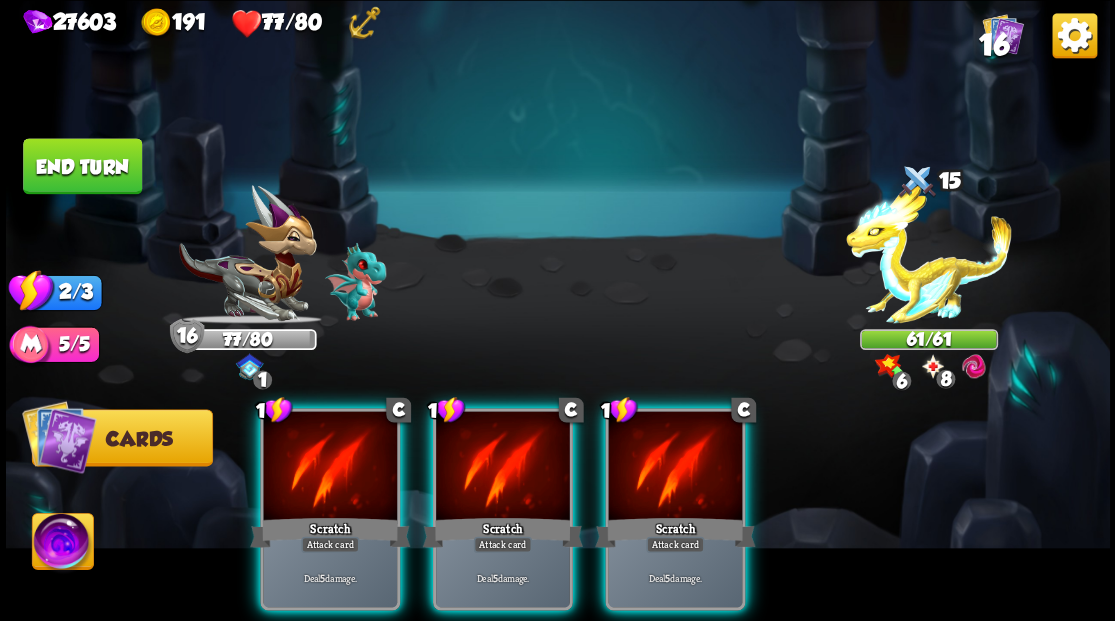 click at bounding box center (330, 467) 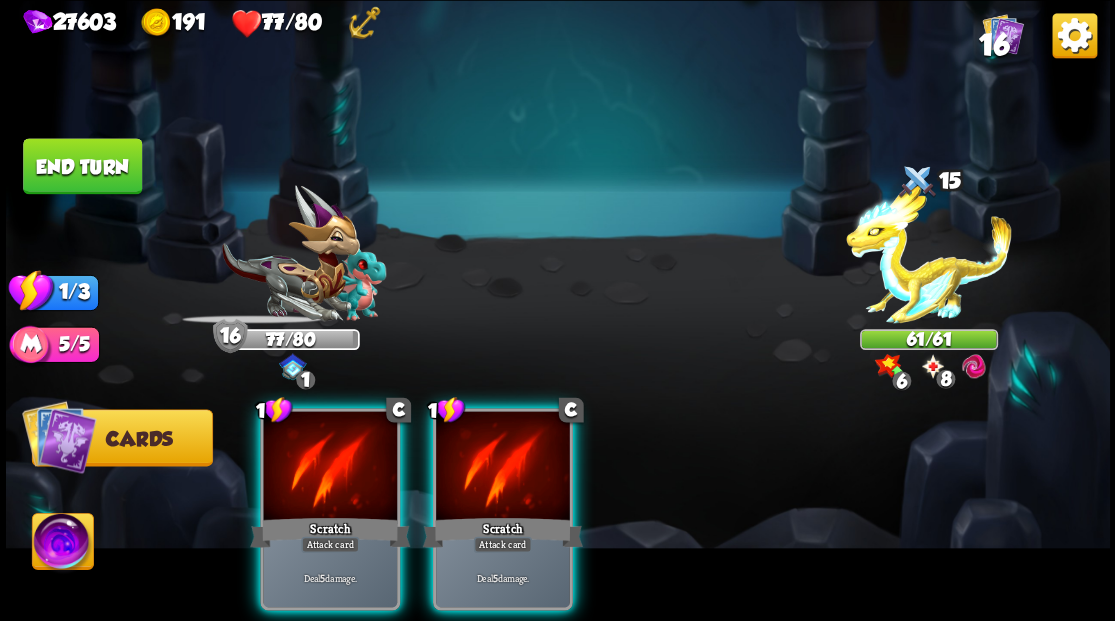click at bounding box center [330, 467] 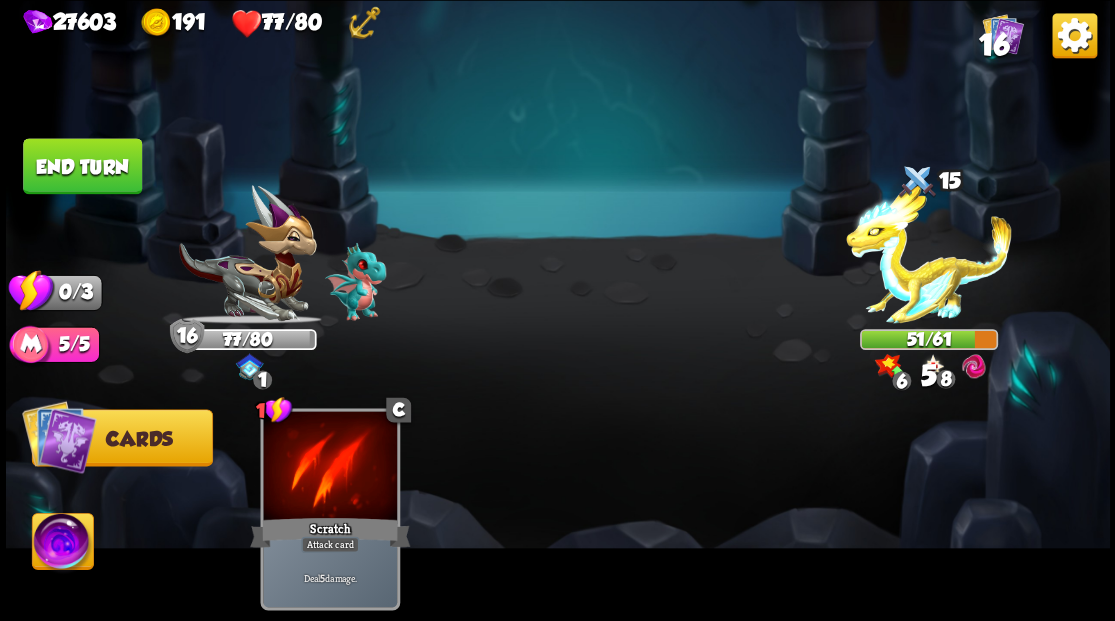 click on "End turn" at bounding box center [82, 166] 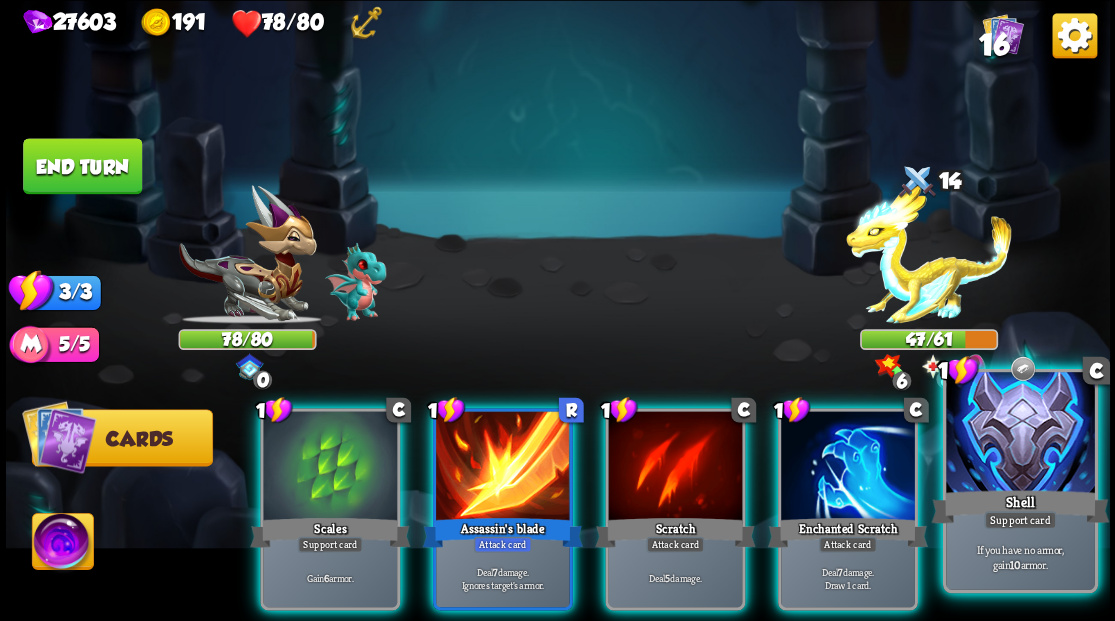 click at bounding box center (1020, 434) 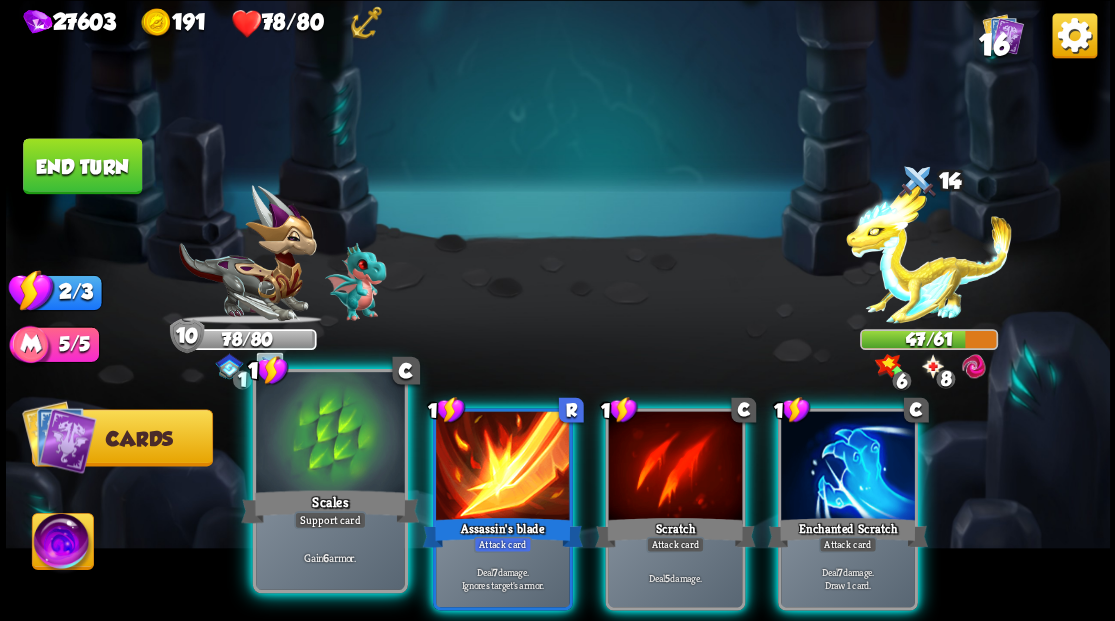 click at bounding box center [330, 434] 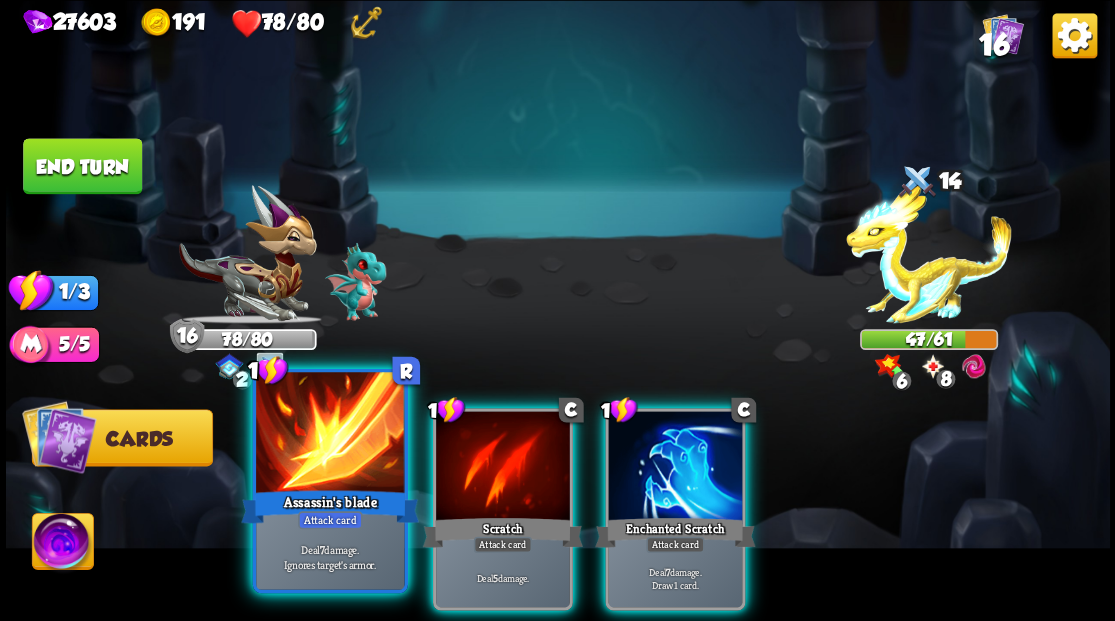 click at bounding box center (330, 434) 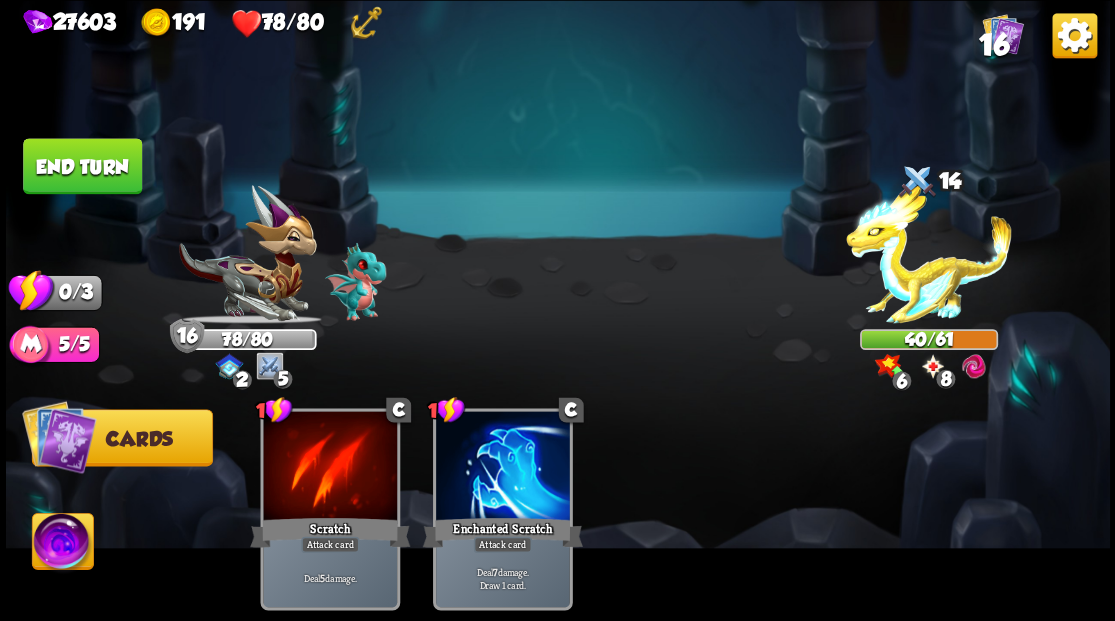 click on "End turn" at bounding box center [82, 166] 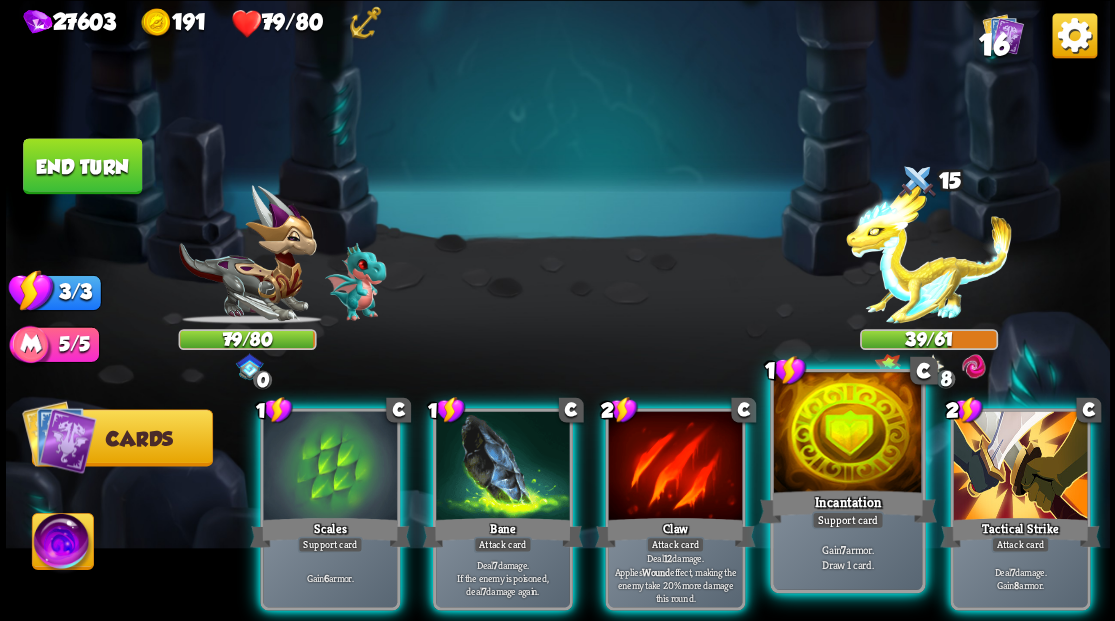 click at bounding box center [847, 434] 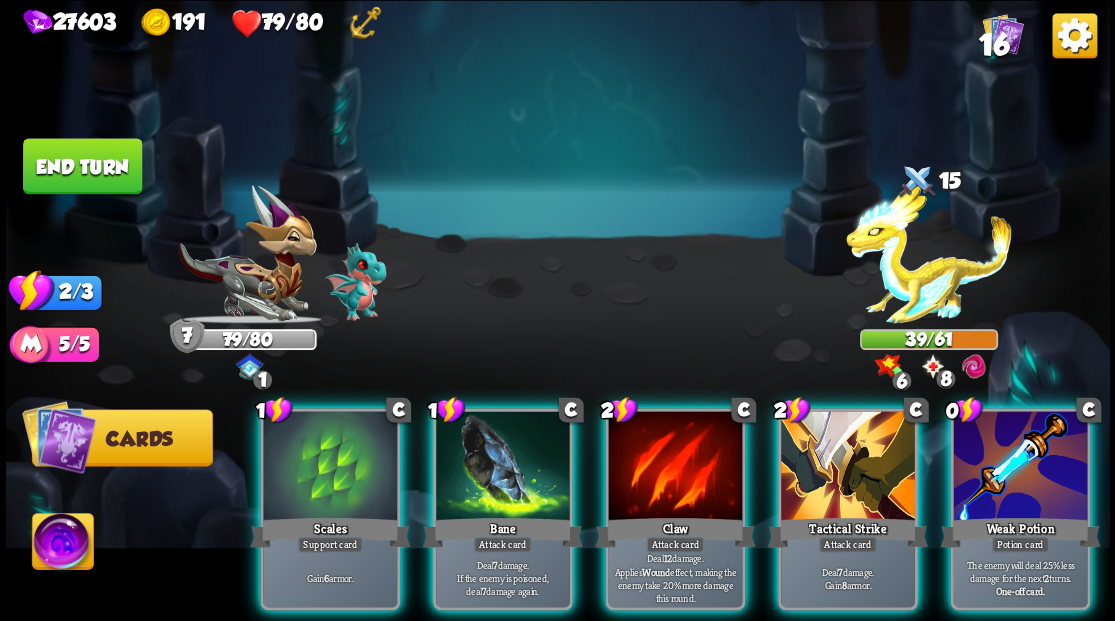 click at bounding box center [1020, 467] 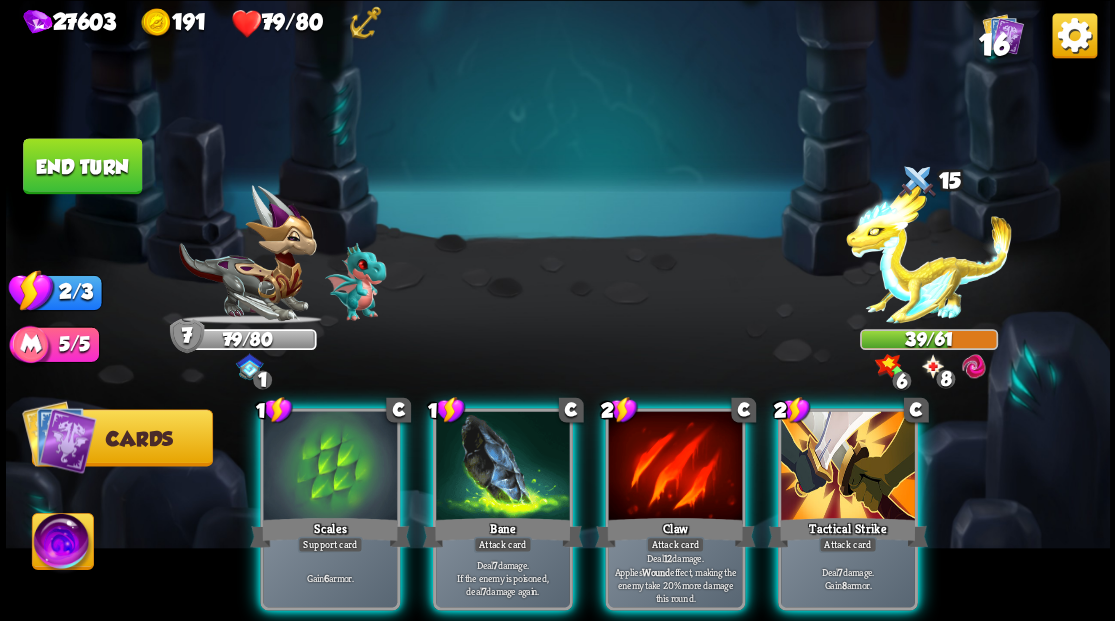 click at bounding box center [848, 467] 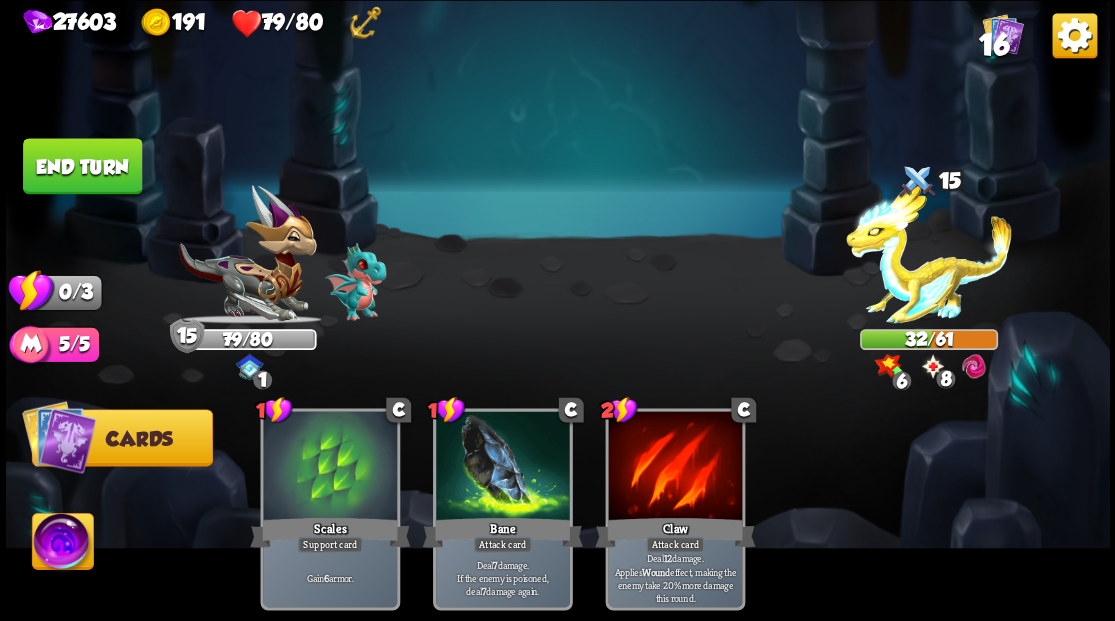 click on "End turn" at bounding box center [82, 166] 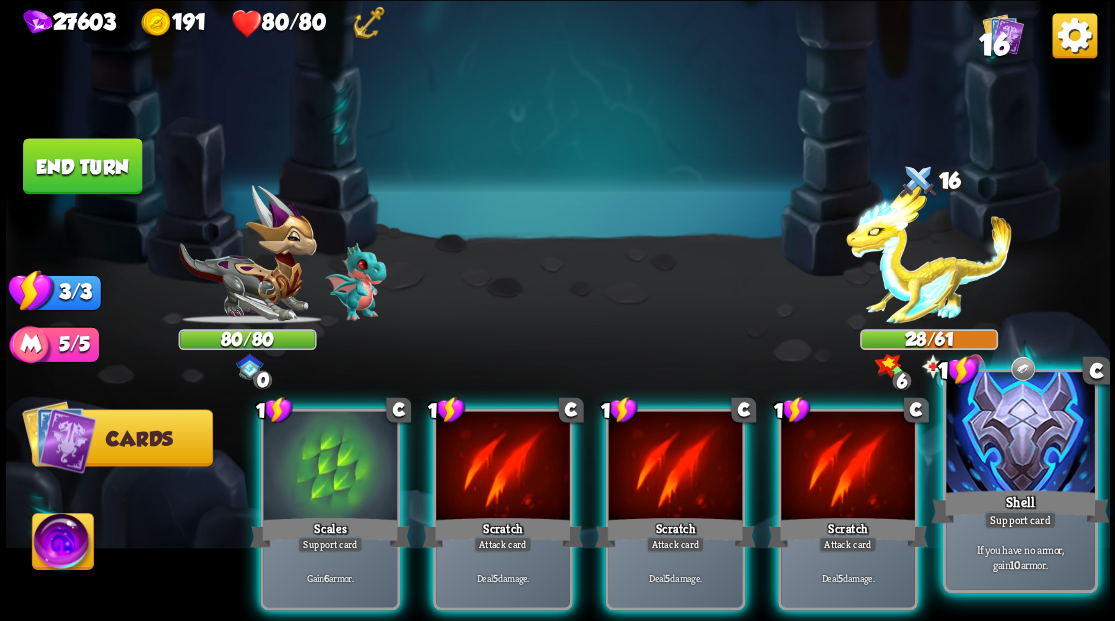 click at bounding box center (1020, 434) 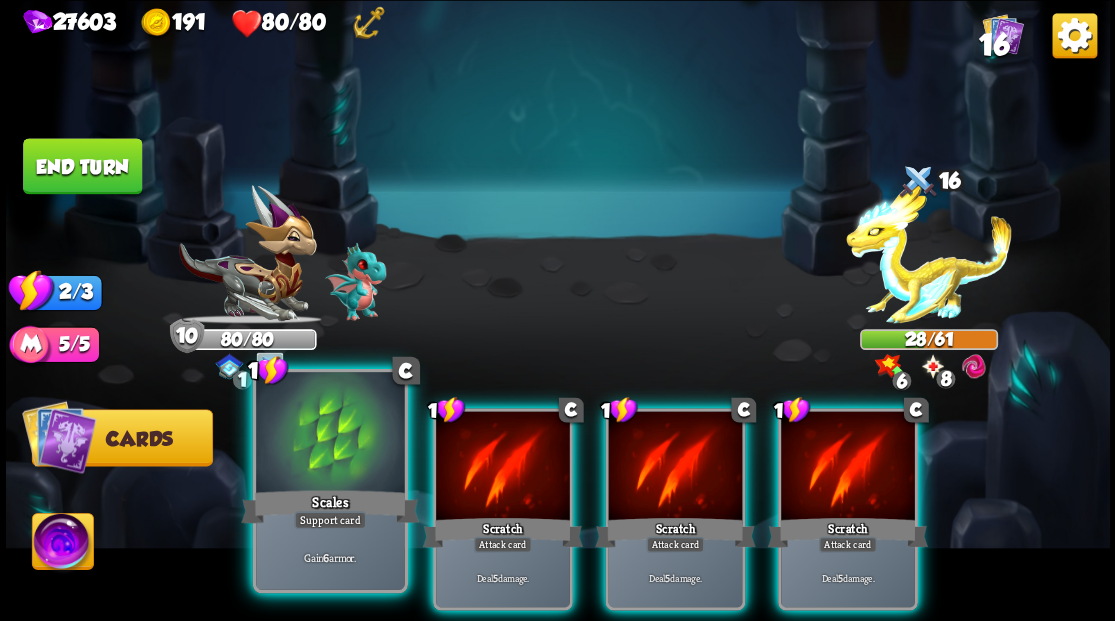 click at bounding box center [330, 434] 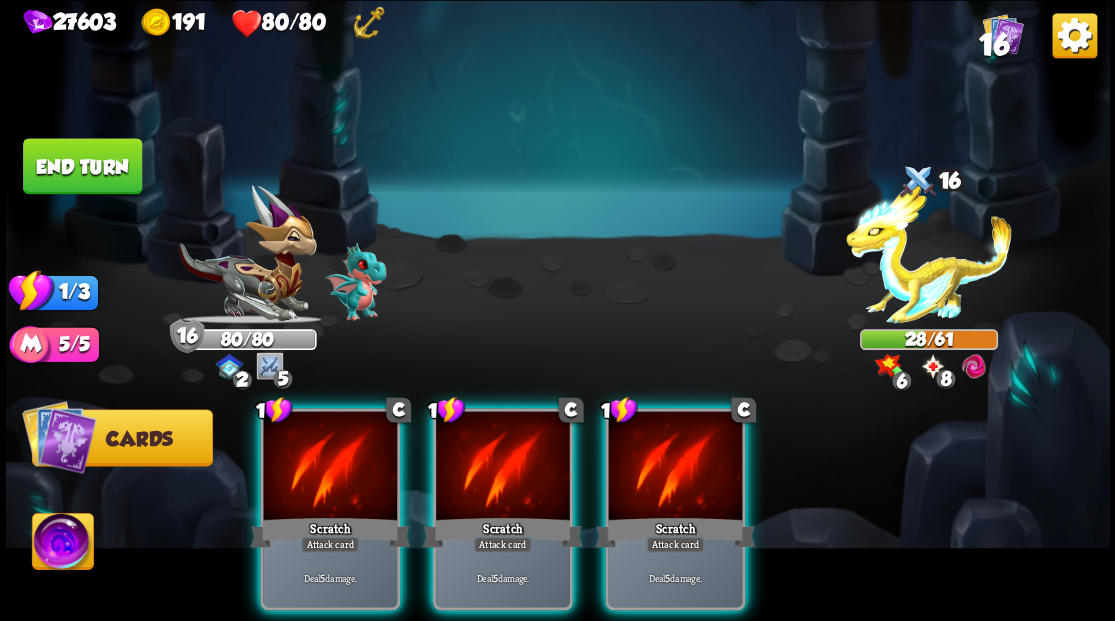 click at bounding box center [330, 467] 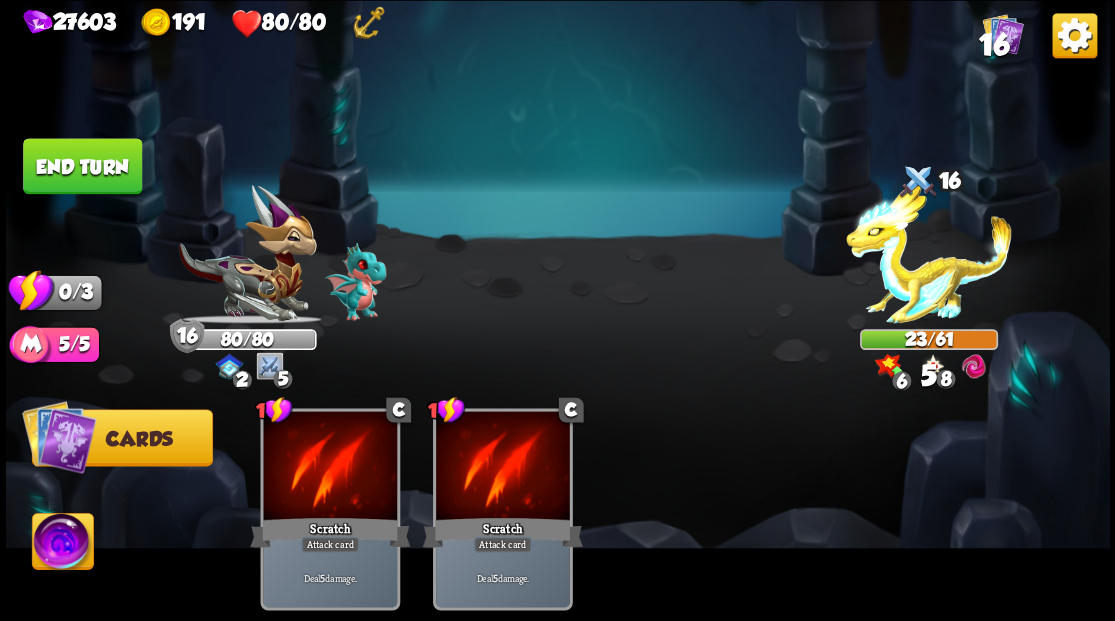 click on "End turn" at bounding box center (82, 166) 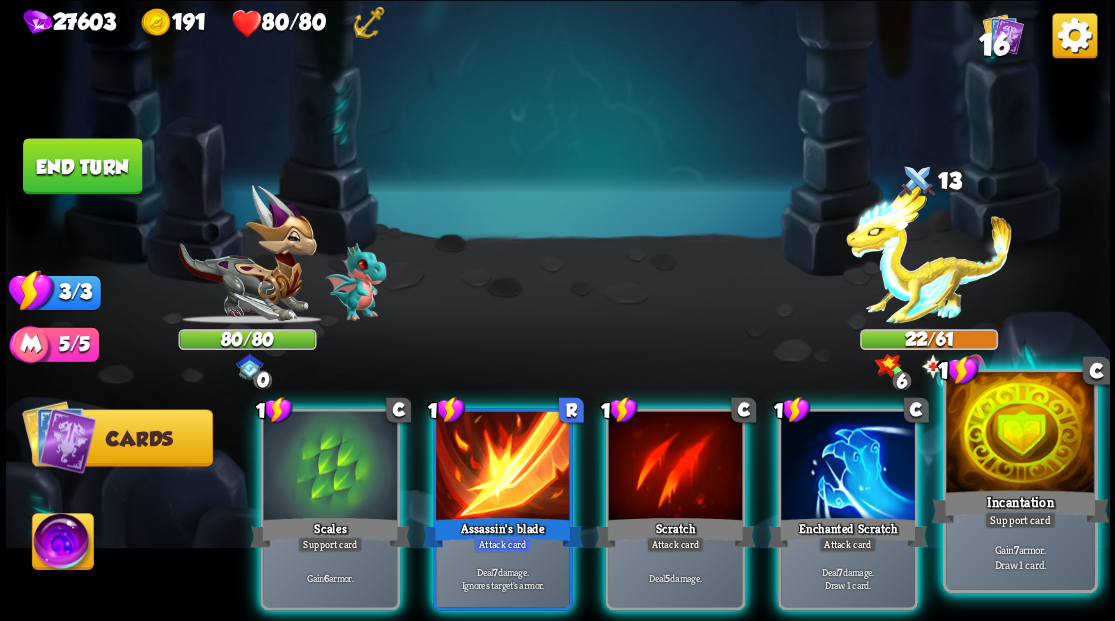 click at bounding box center [1020, 434] 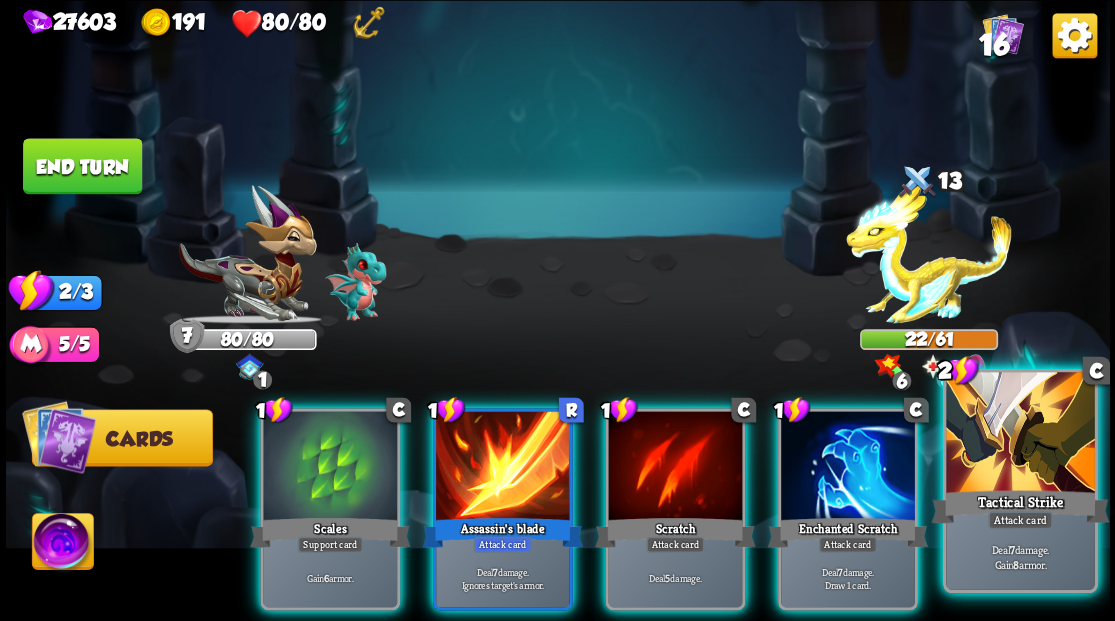 click at bounding box center [1020, 434] 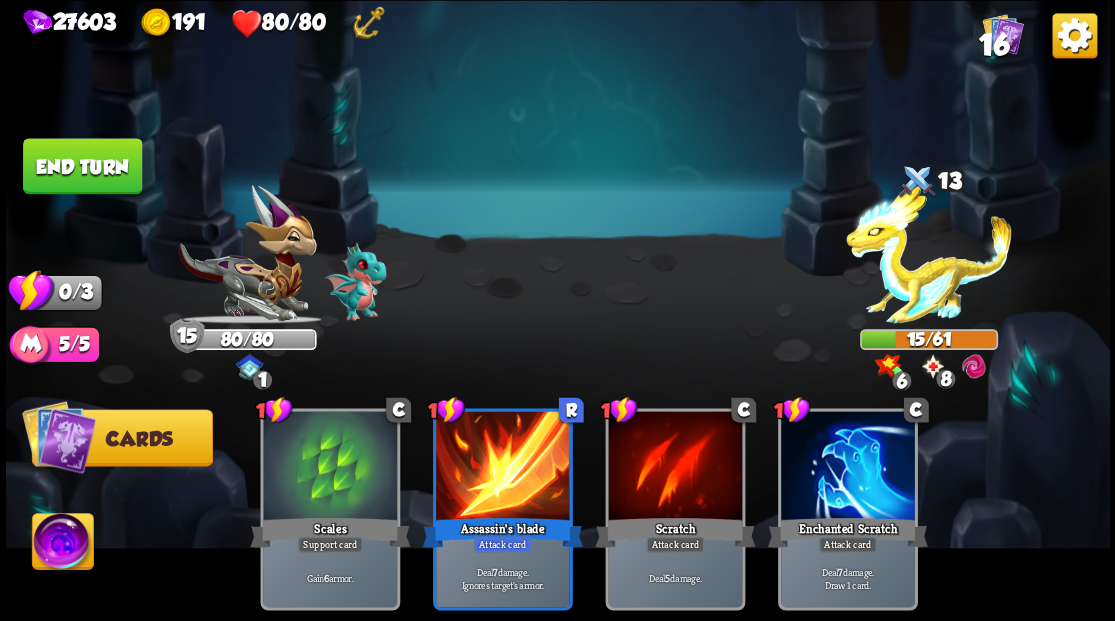 click on "End turn" at bounding box center (82, 166) 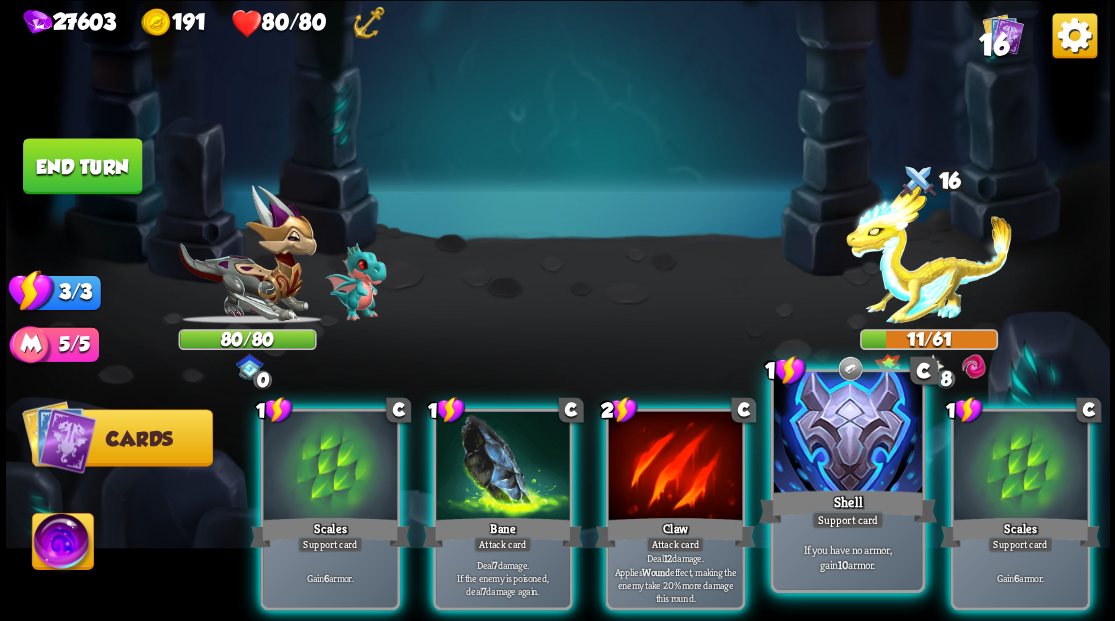 click at bounding box center (847, 434) 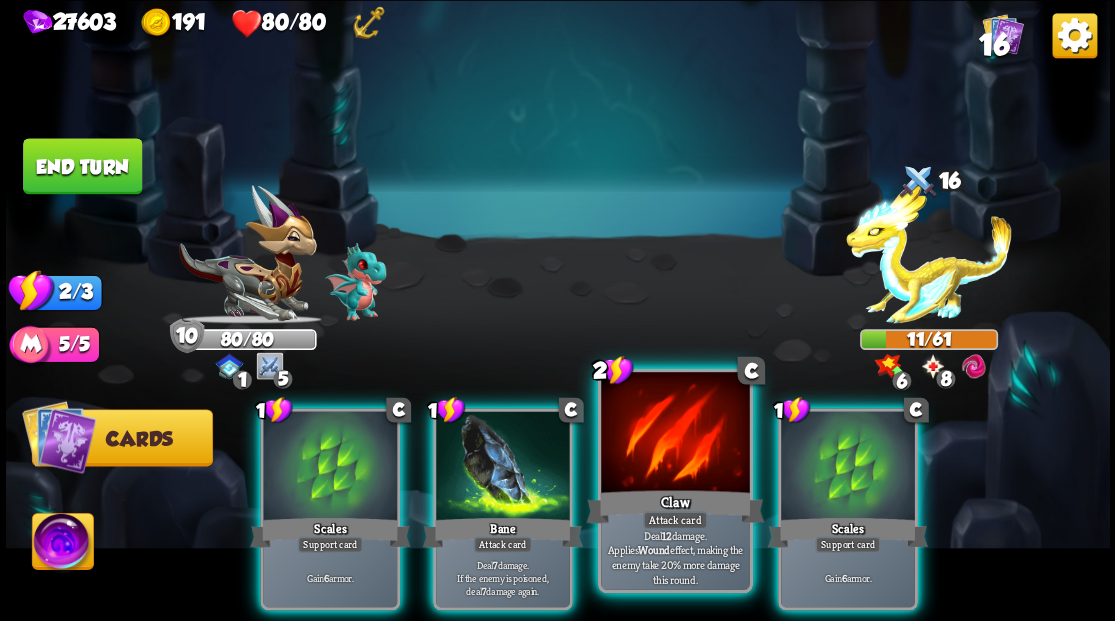 click on "Claw" at bounding box center (675, 506) 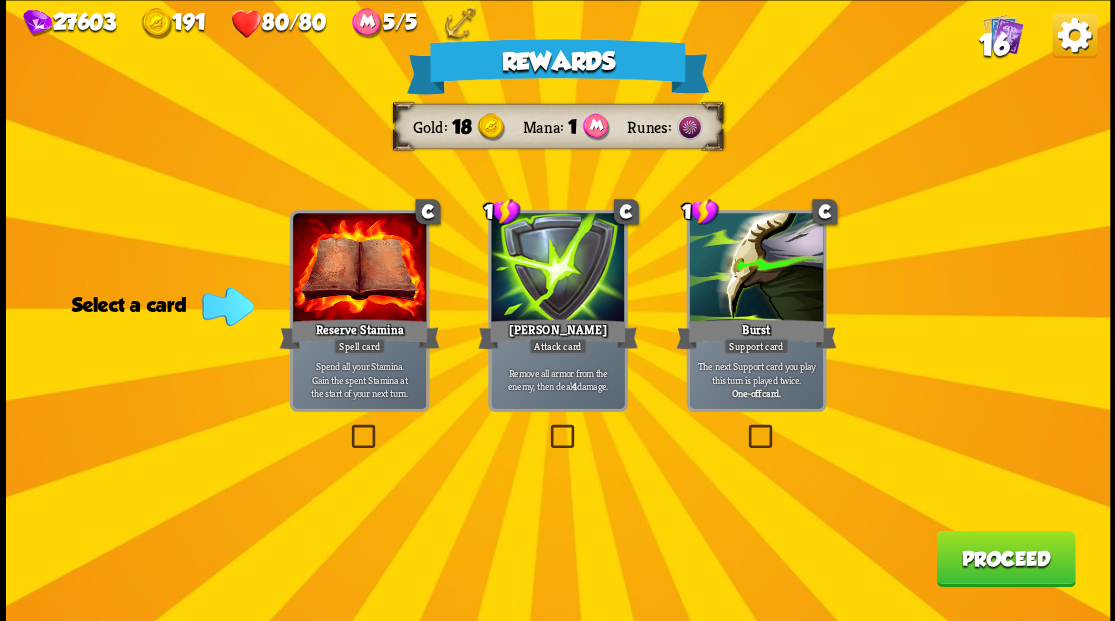 click at bounding box center [546, 427] 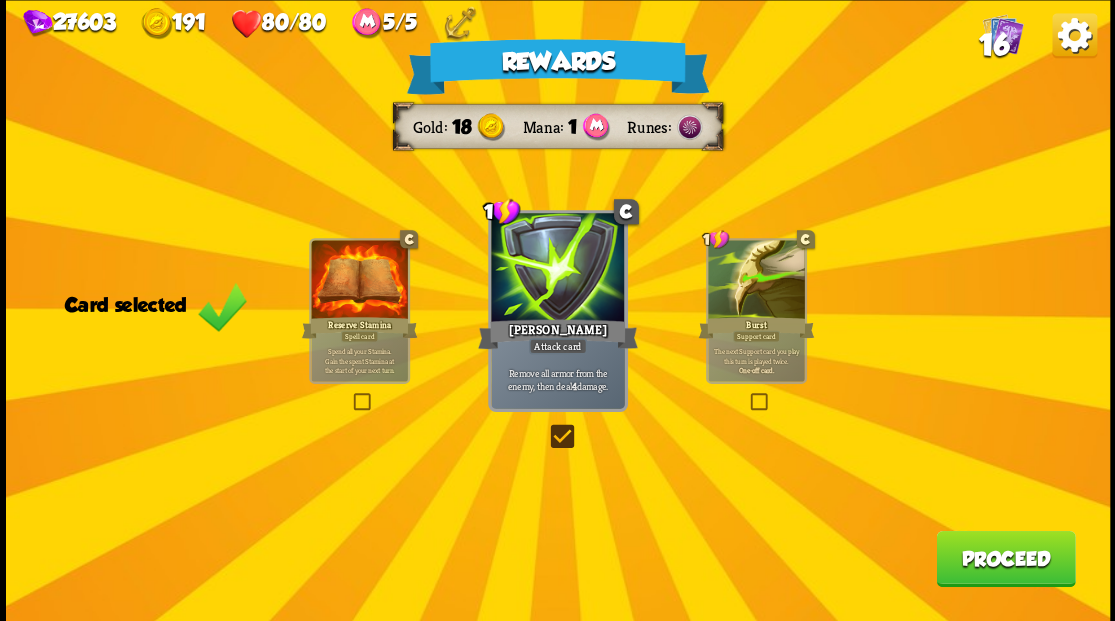 click on "Proceed" at bounding box center (1005, 558) 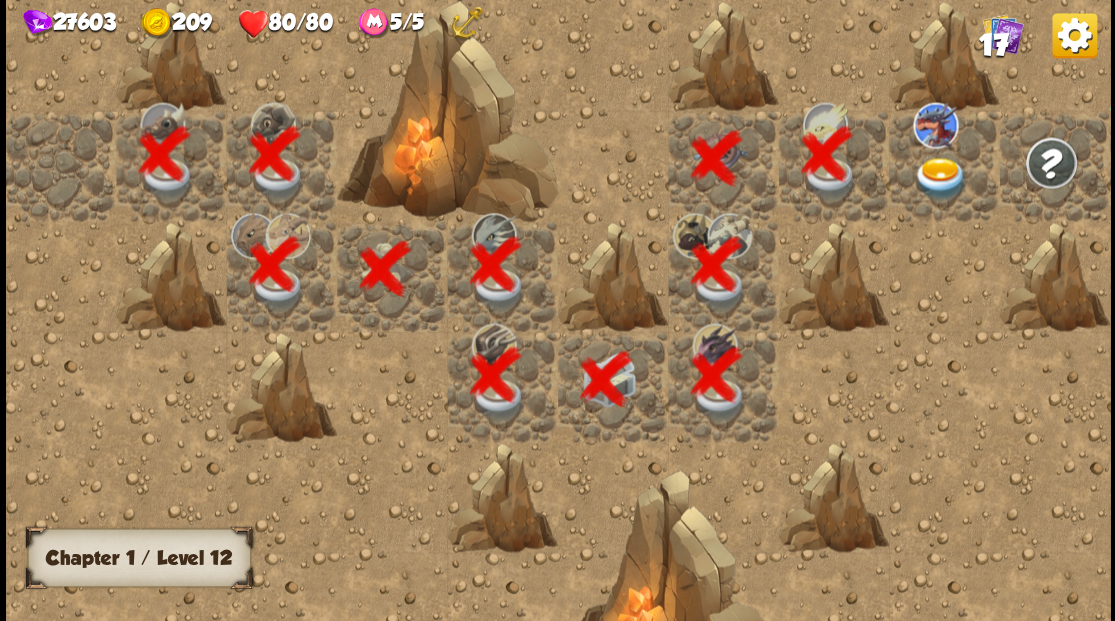 scroll, scrollTop: 0, scrollLeft: 384, axis: horizontal 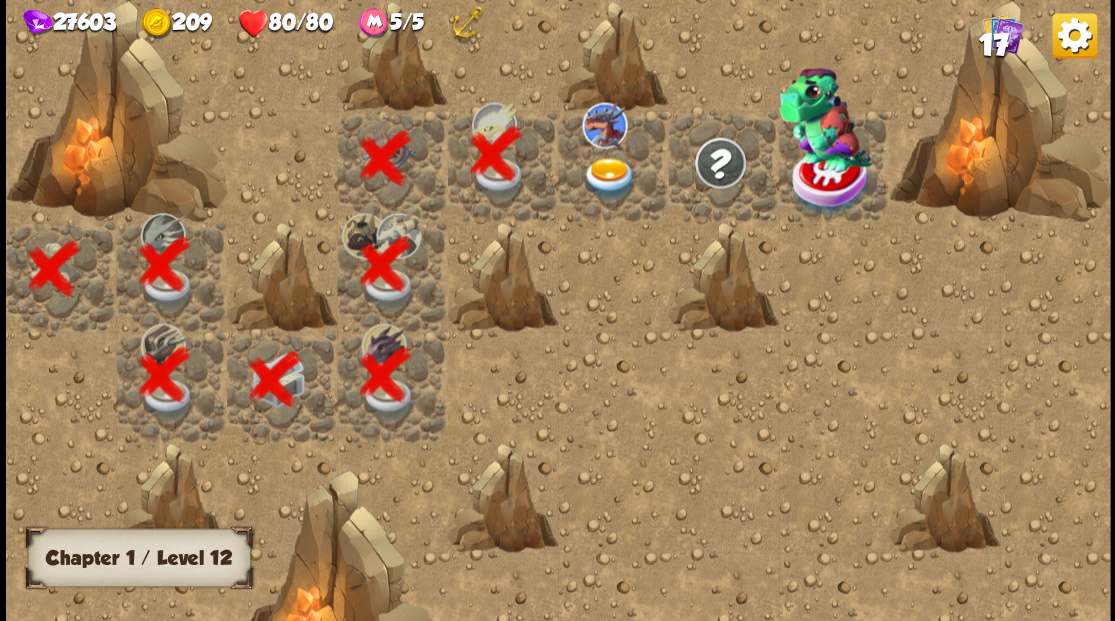 click at bounding box center (609, 178) 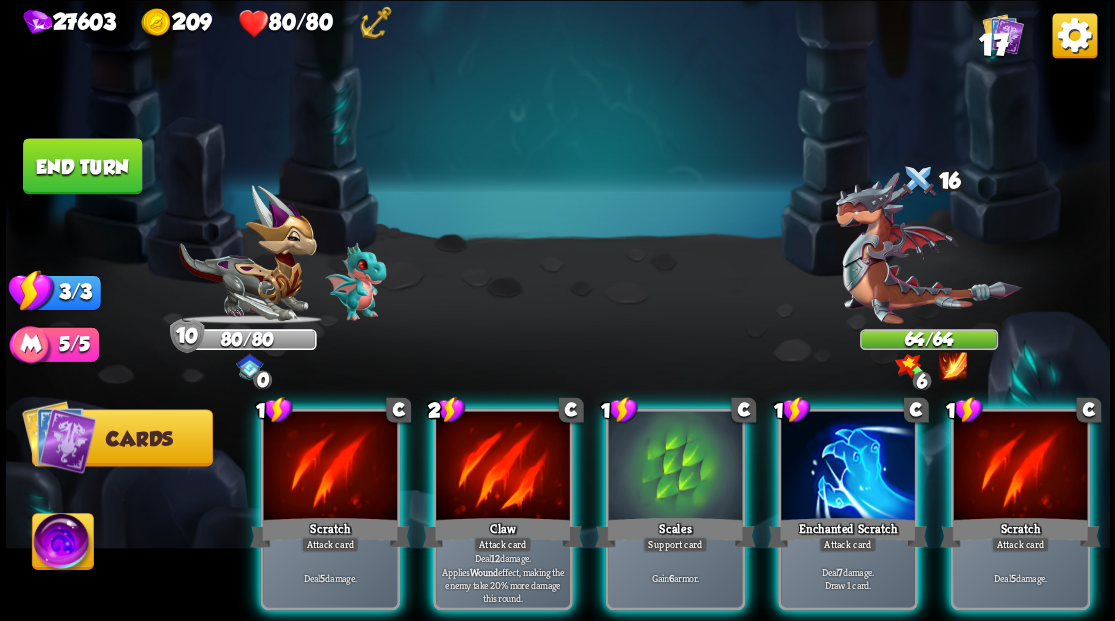drag, startPoint x: 653, startPoint y: 460, endPoint x: 653, endPoint y: 355, distance: 105 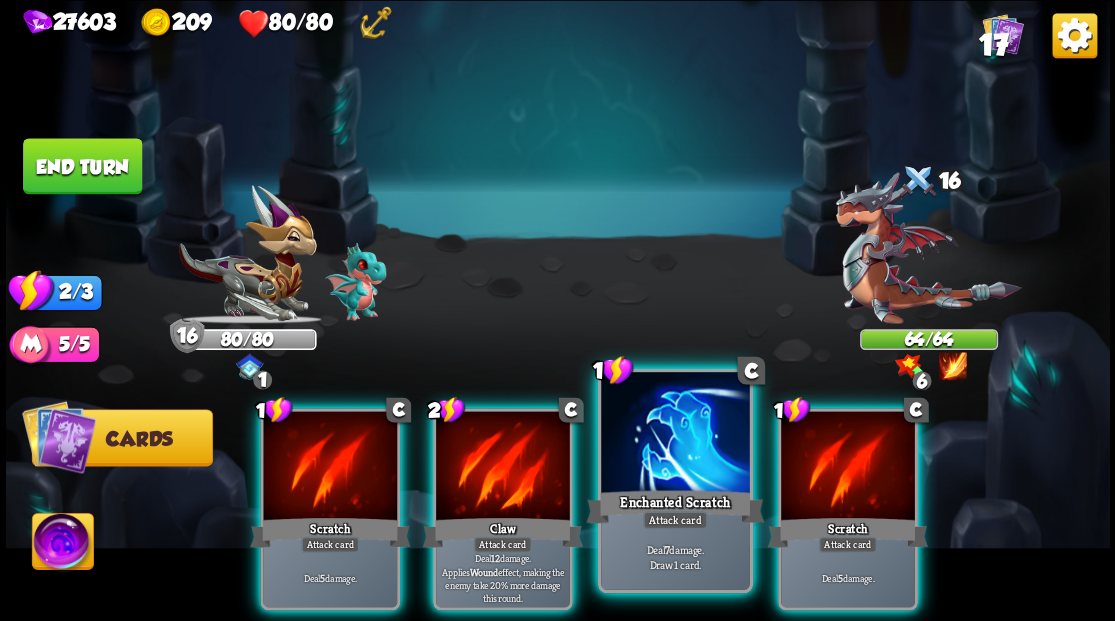 click at bounding box center [675, 434] 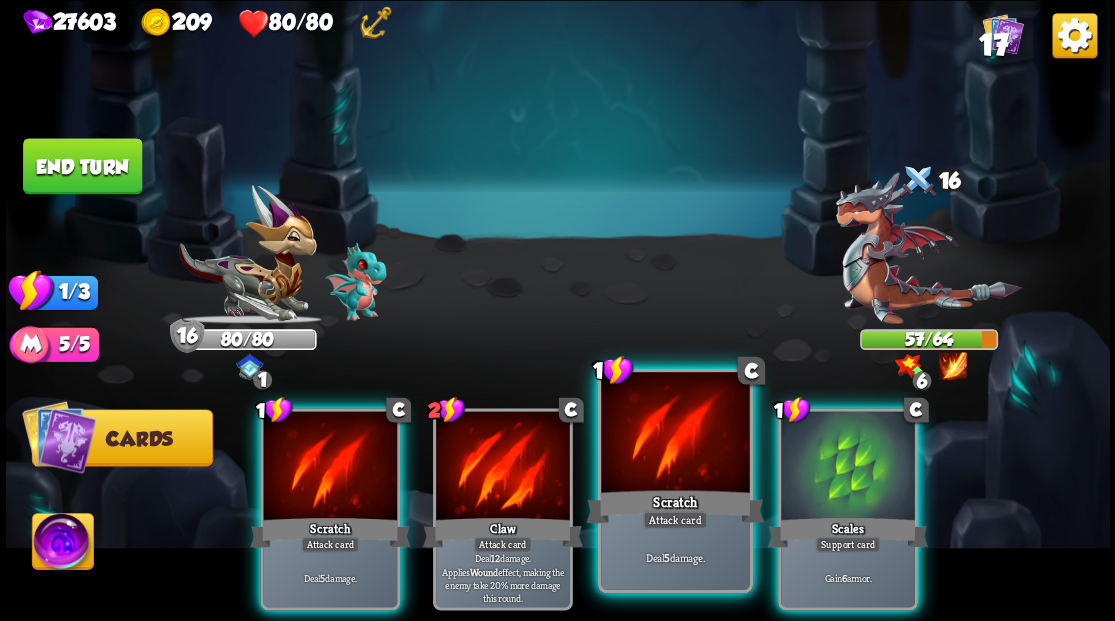 click at bounding box center [675, 434] 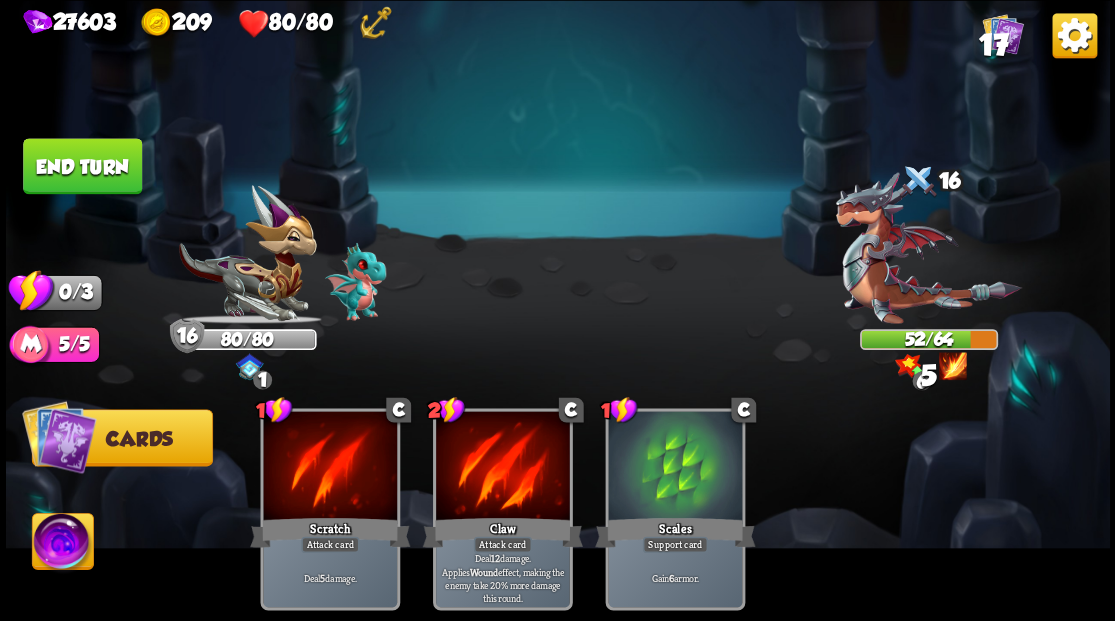click on "End turn" at bounding box center (82, 166) 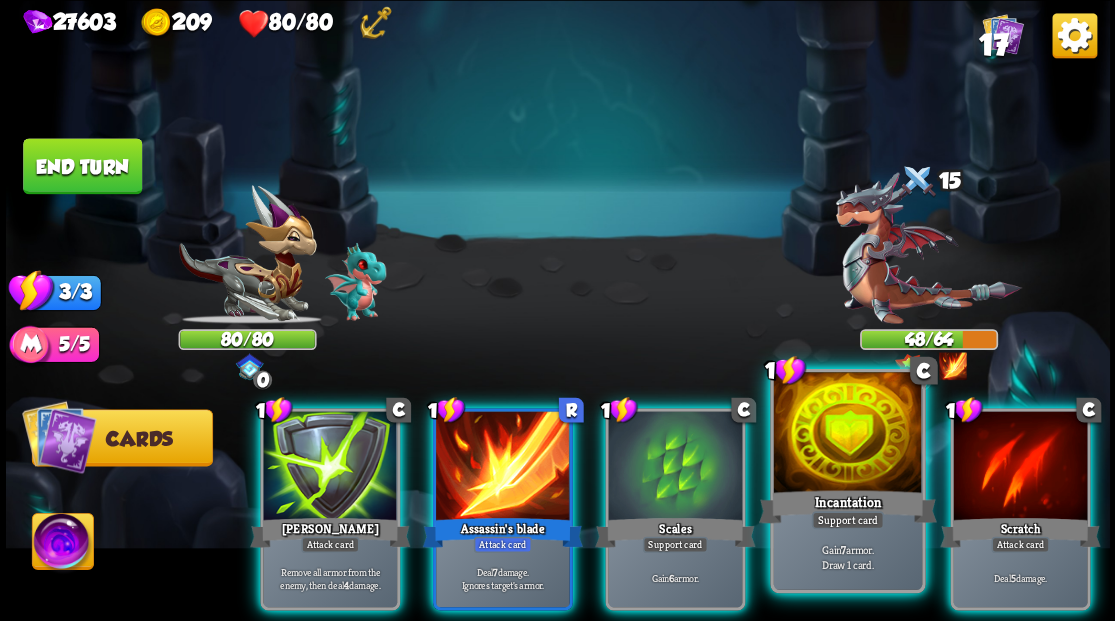 click at bounding box center [847, 434] 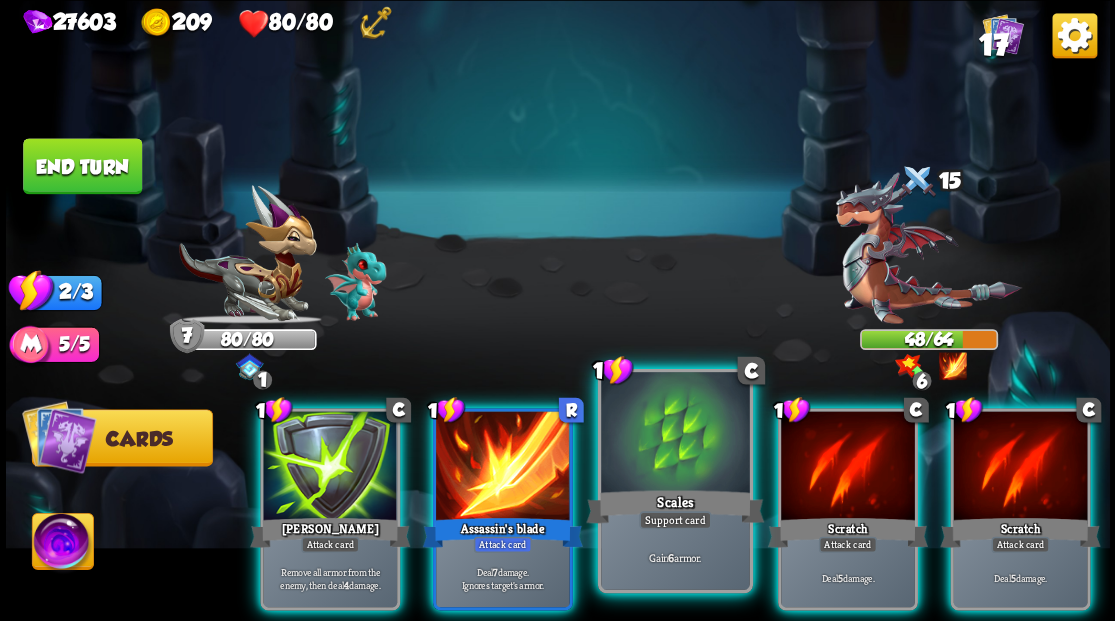 click at bounding box center [675, 434] 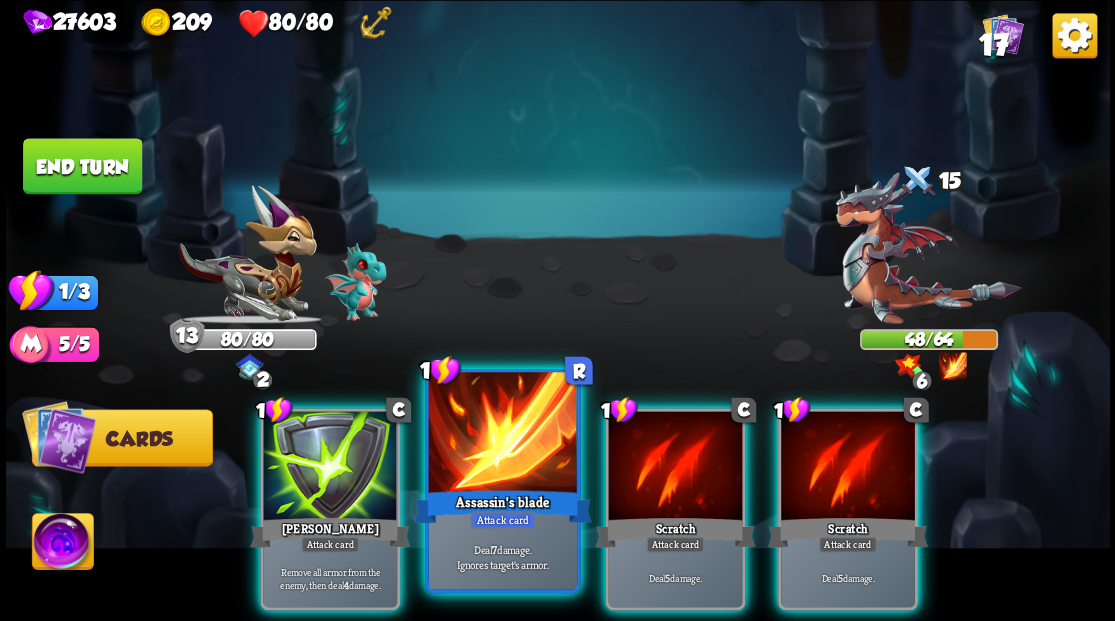 click at bounding box center (502, 434) 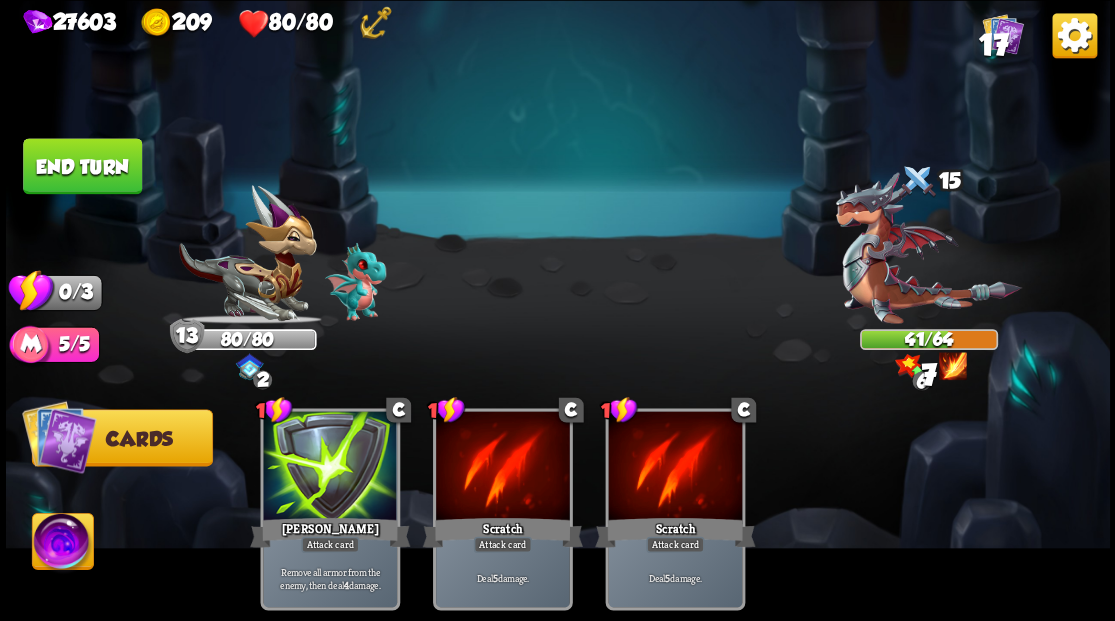 click on "End turn" at bounding box center [82, 165] 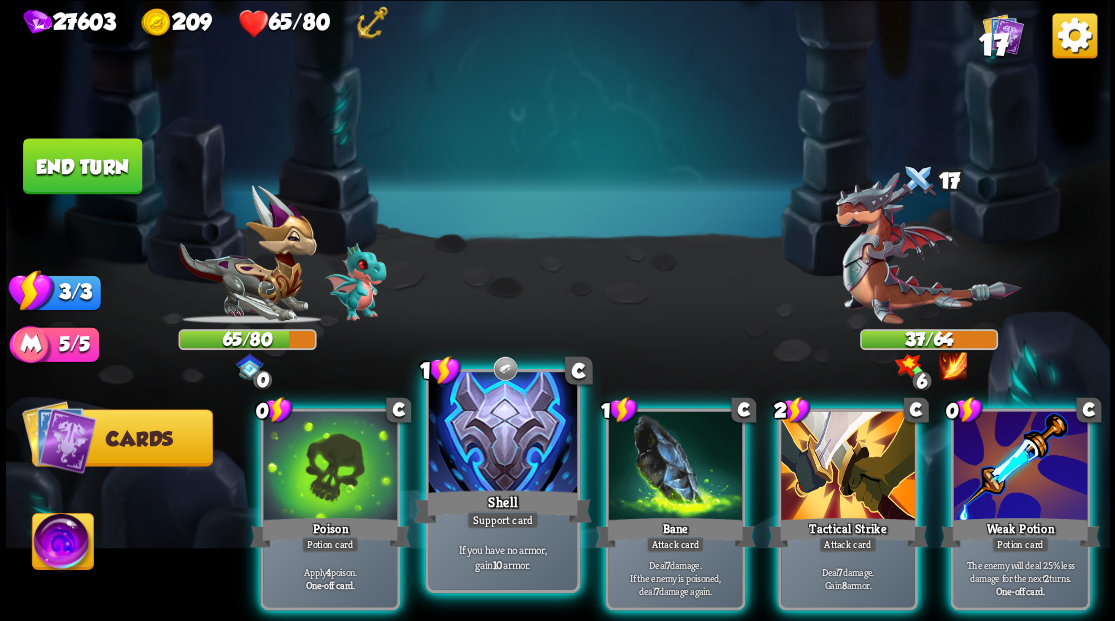 click at bounding box center [502, 434] 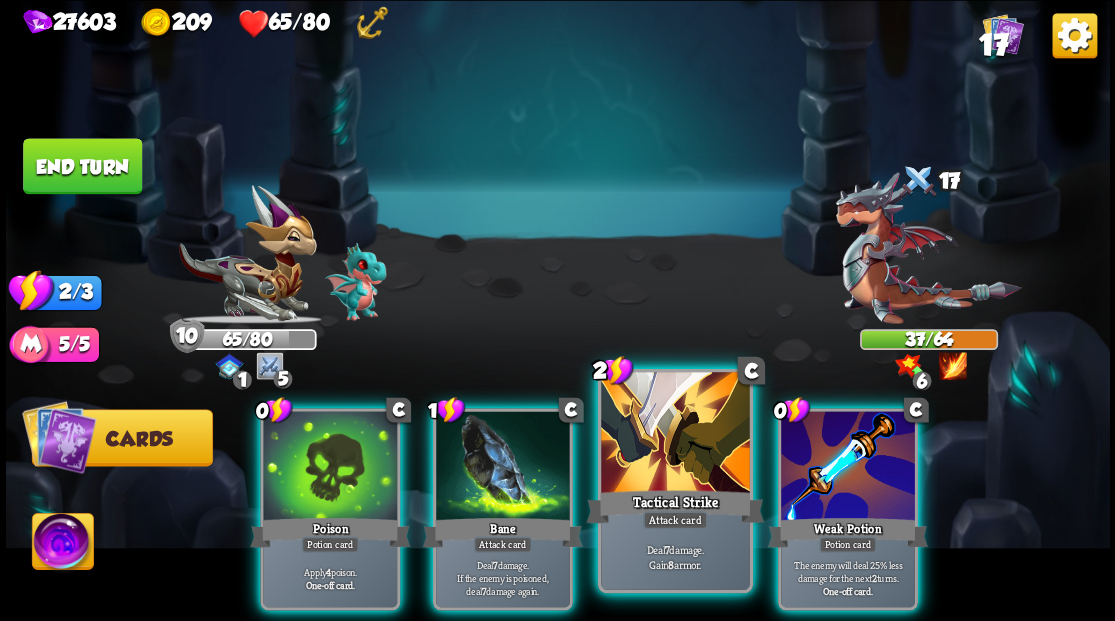 click at bounding box center (675, 434) 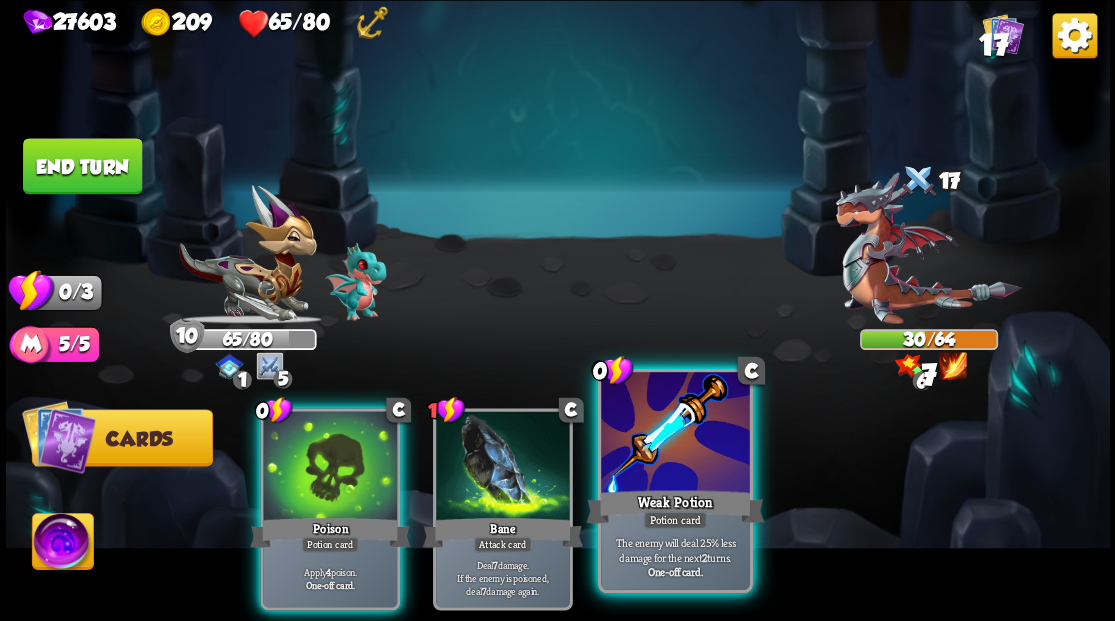 click at bounding box center (675, 434) 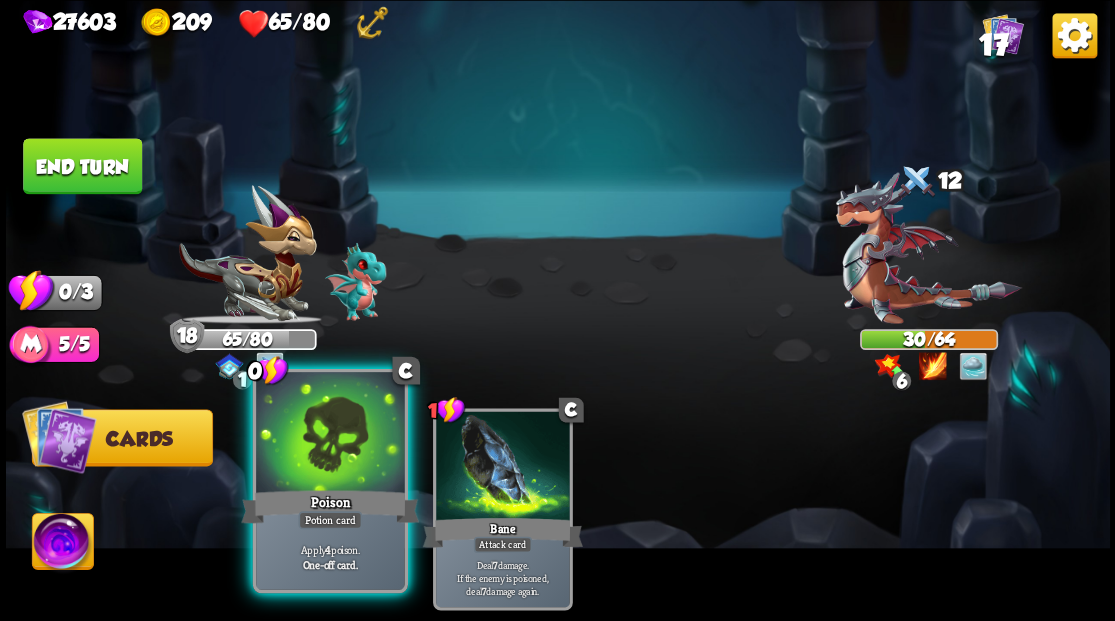 click at bounding box center (330, 434) 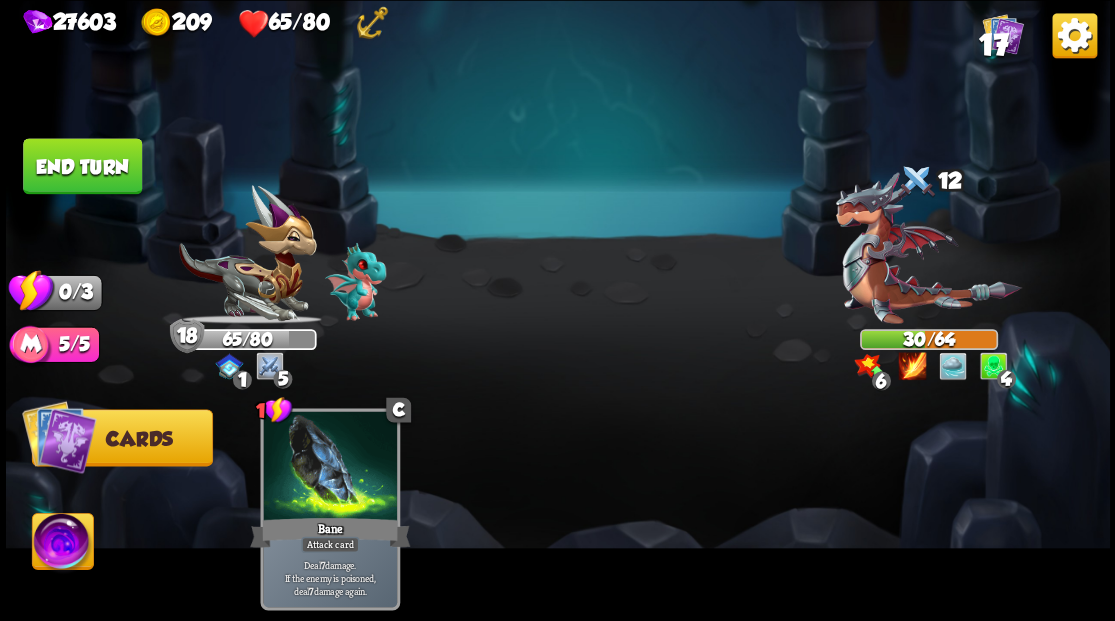 click on "End turn" at bounding box center (82, 166) 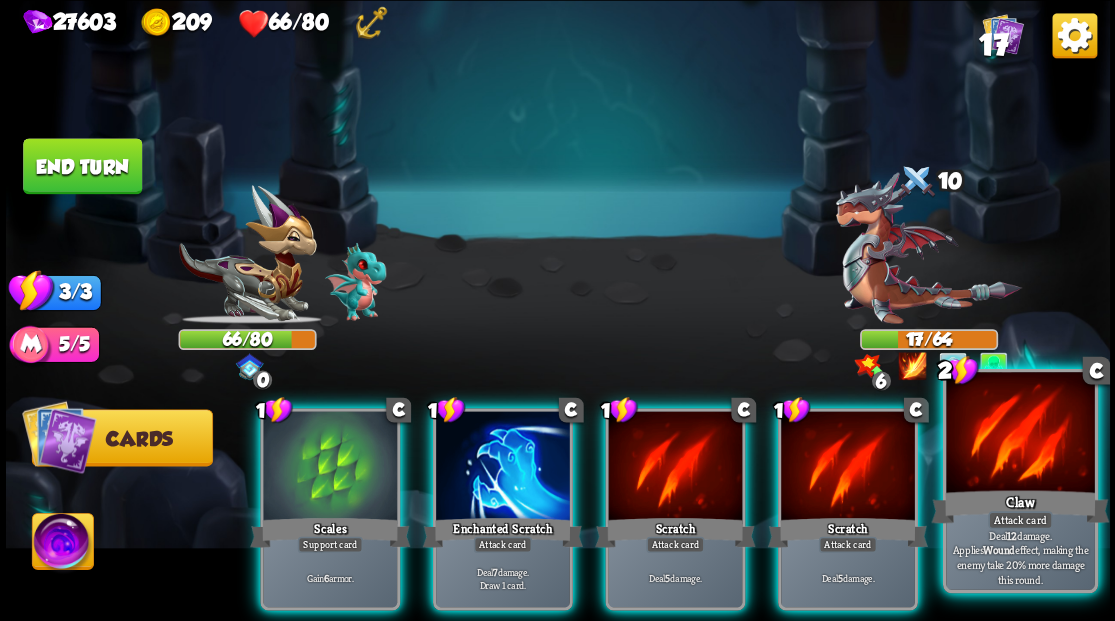 click at bounding box center (1020, 434) 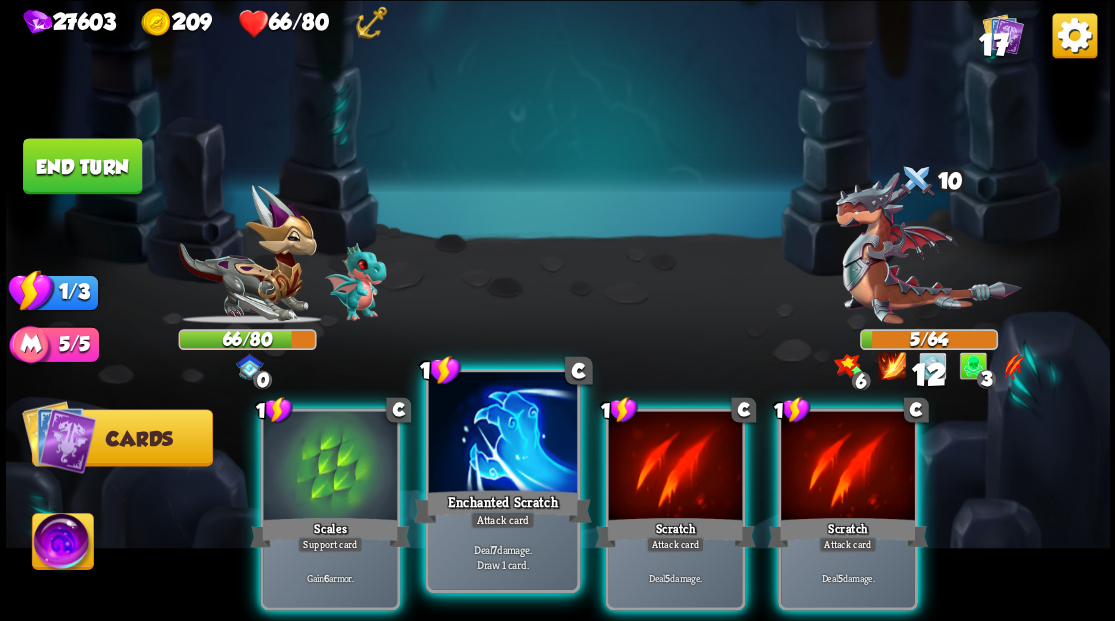 click at bounding box center (502, 434) 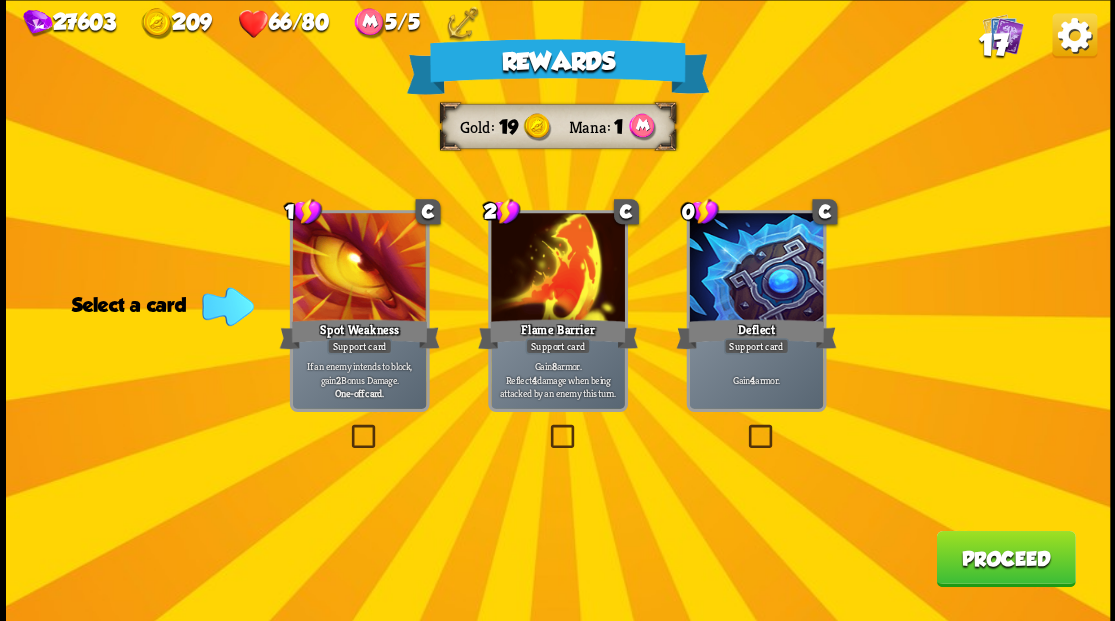 click at bounding box center (744, 427) 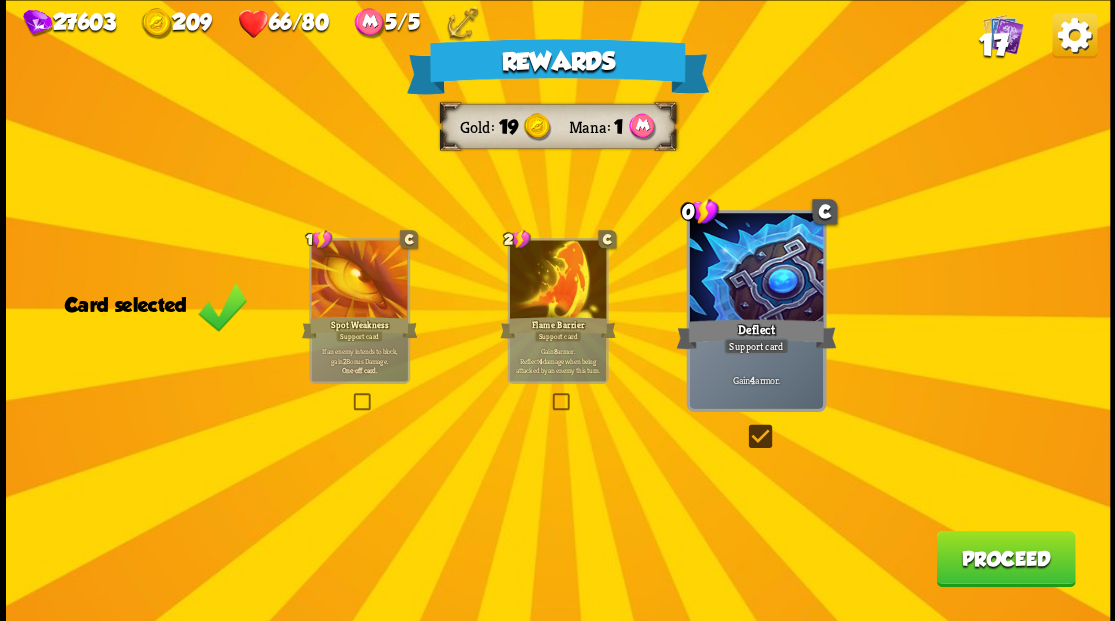 click on "Proceed" at bounding box center [1005, 558] 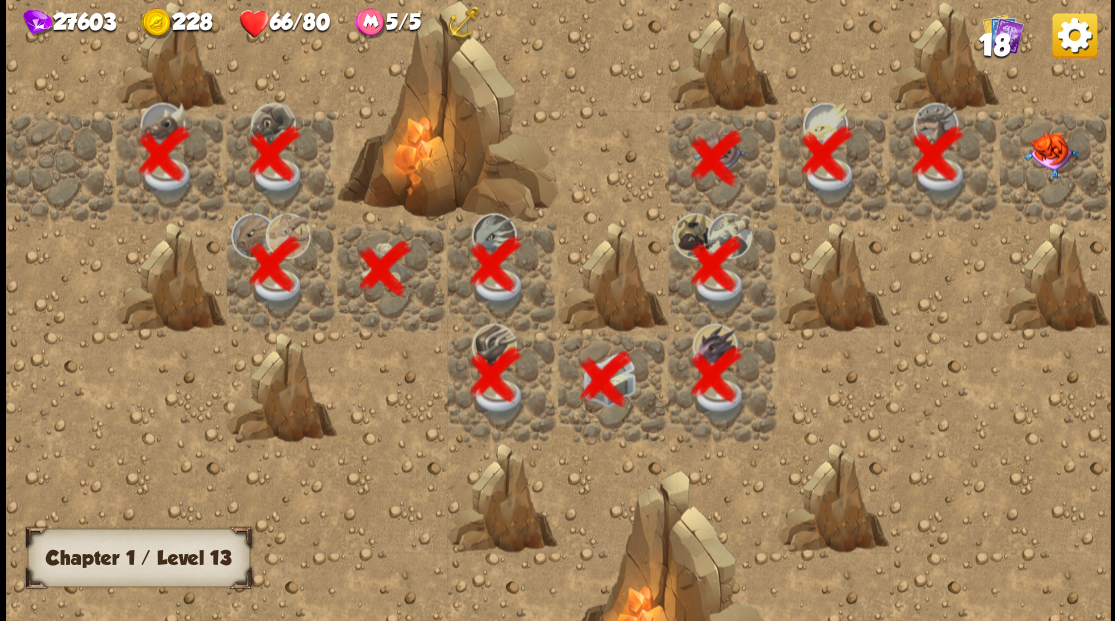 scroll, scrollTop: 0, scrollLeft: 384, axis: horizontal 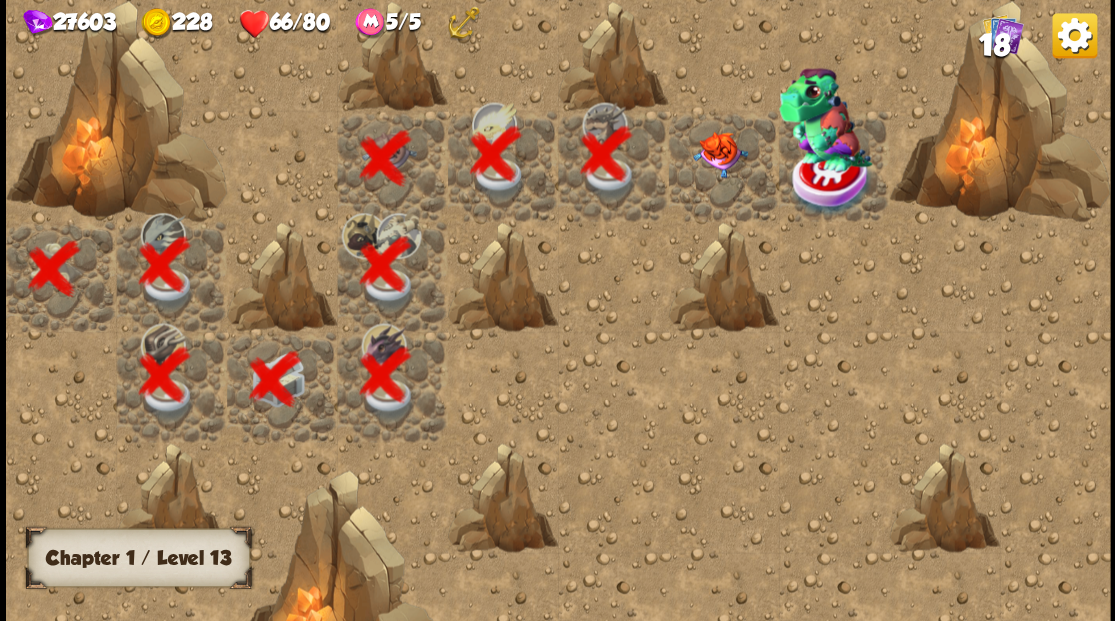 click at bounding box center [719, 154] 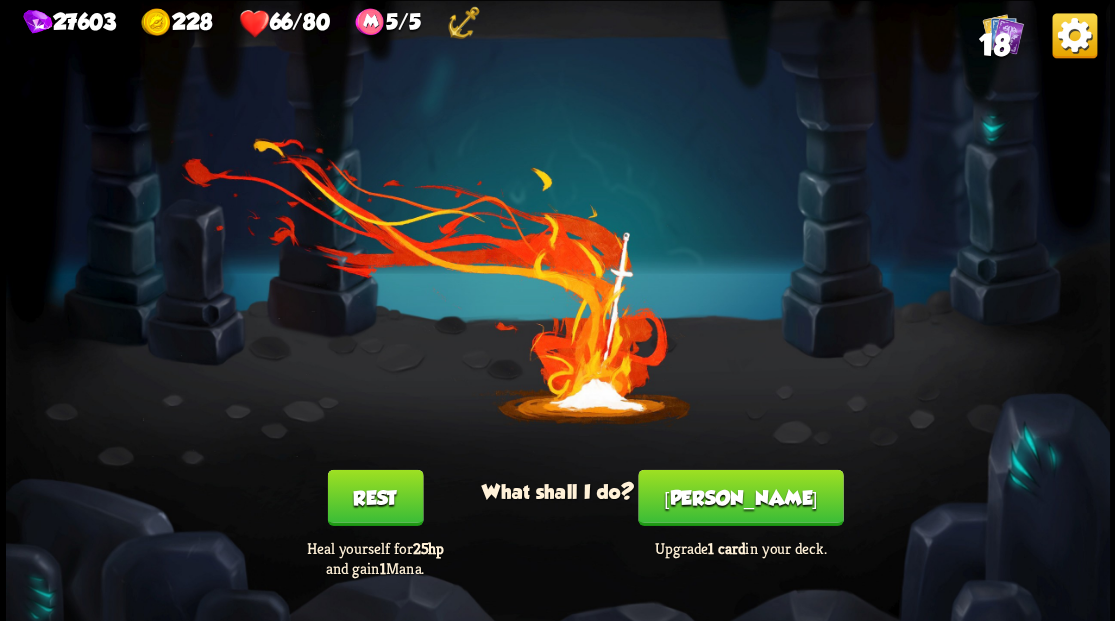 click on "[PERSON_NAME]" at bounding box center (740, 497) 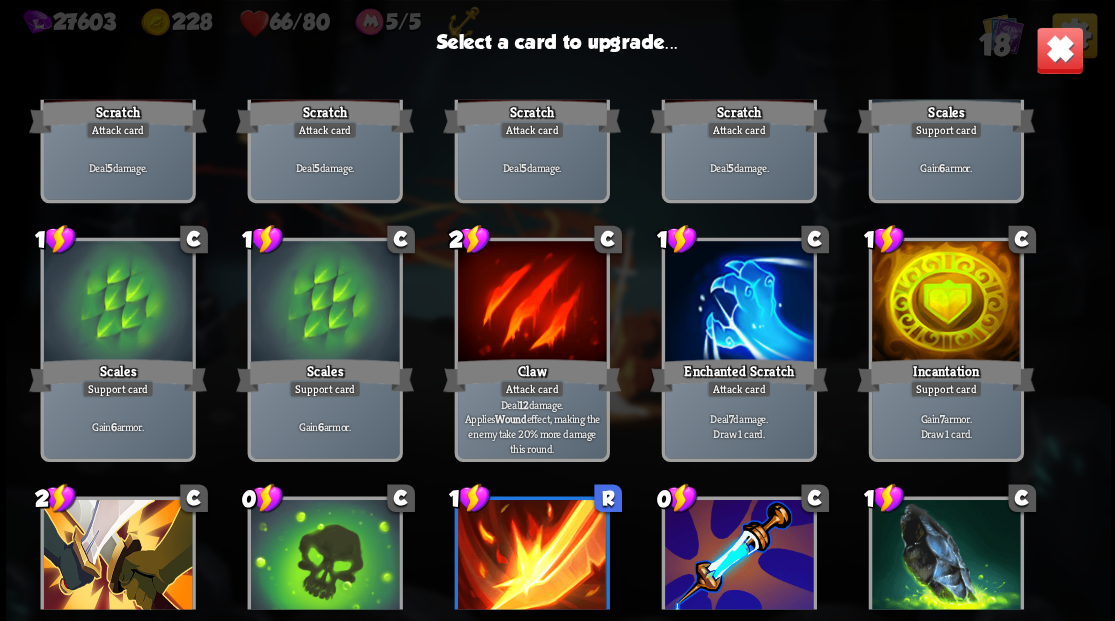 scroll, scrollTop: 266, scrollLeft: 0, axis: vertical 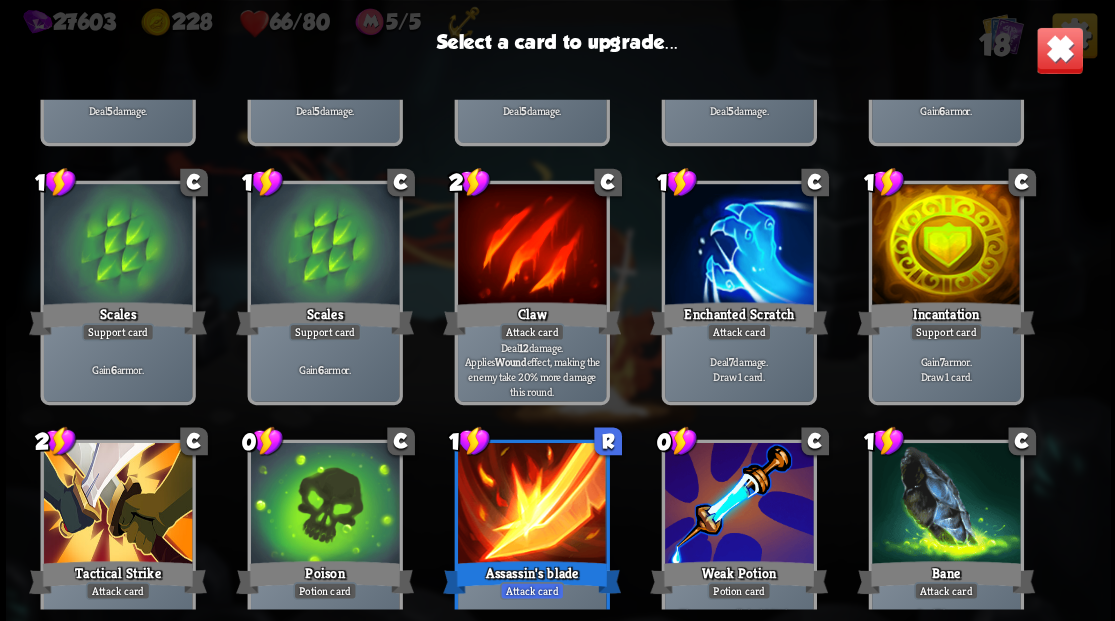 click at bounding box center [324, 246] 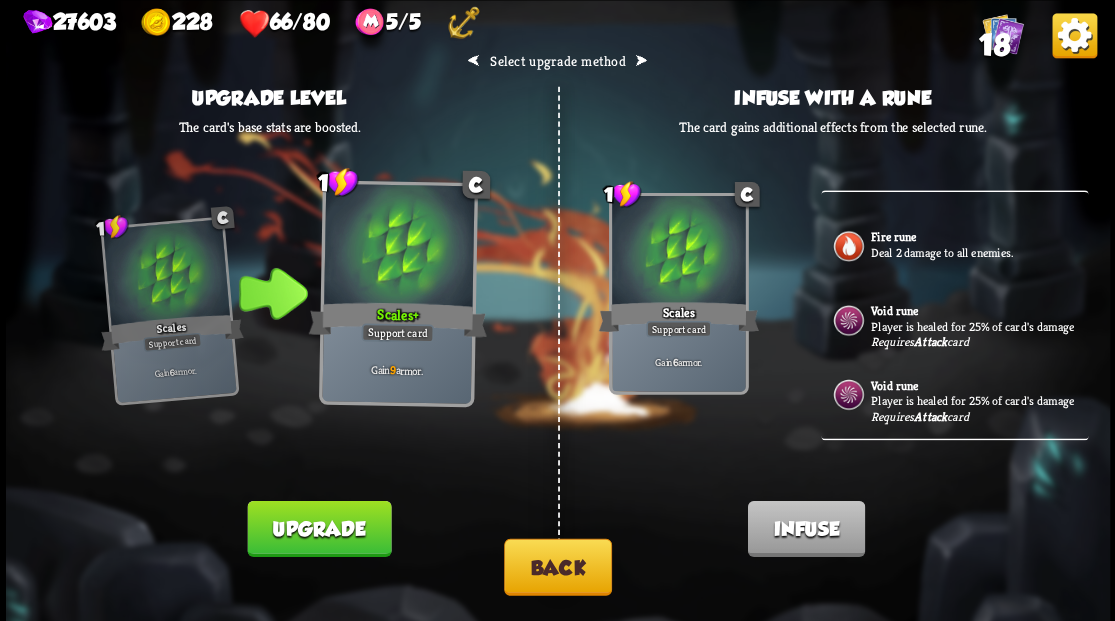scroll, scrollTop: 291, scrollLeft: 0, axis: vertical 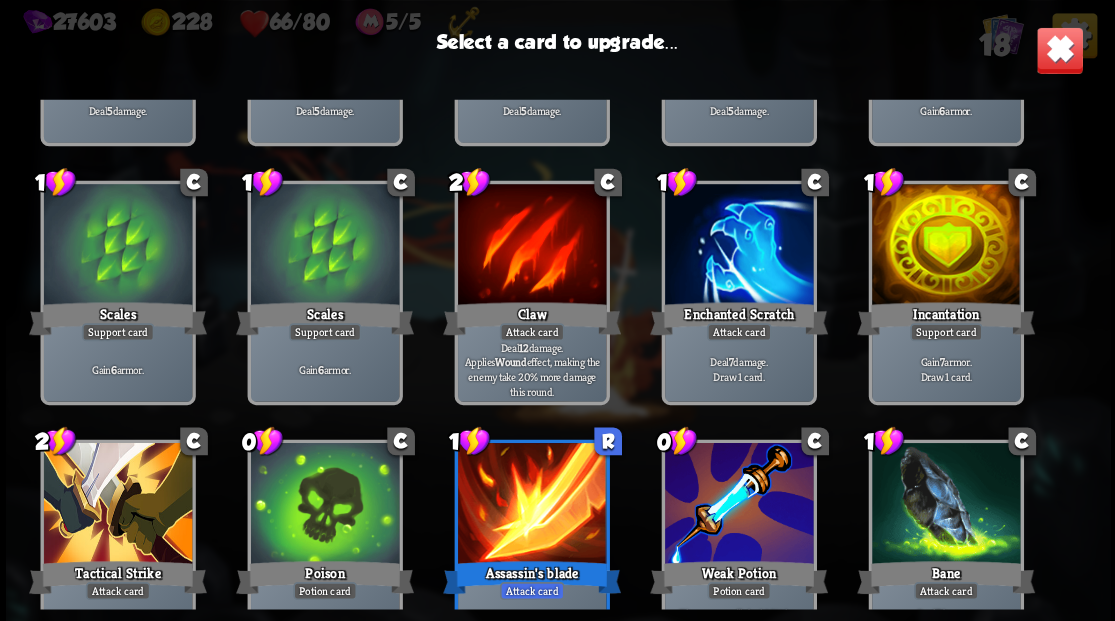 click at bounding box center [117, 505] 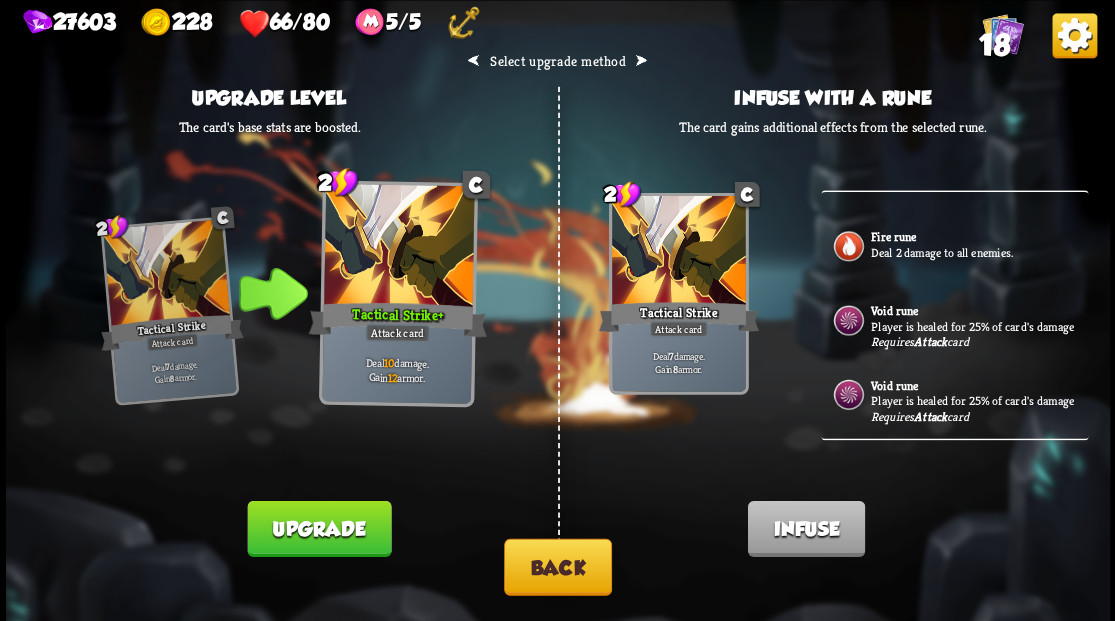 scroll, scrollTop: 291, scrollLeft: 0, axis: vertical 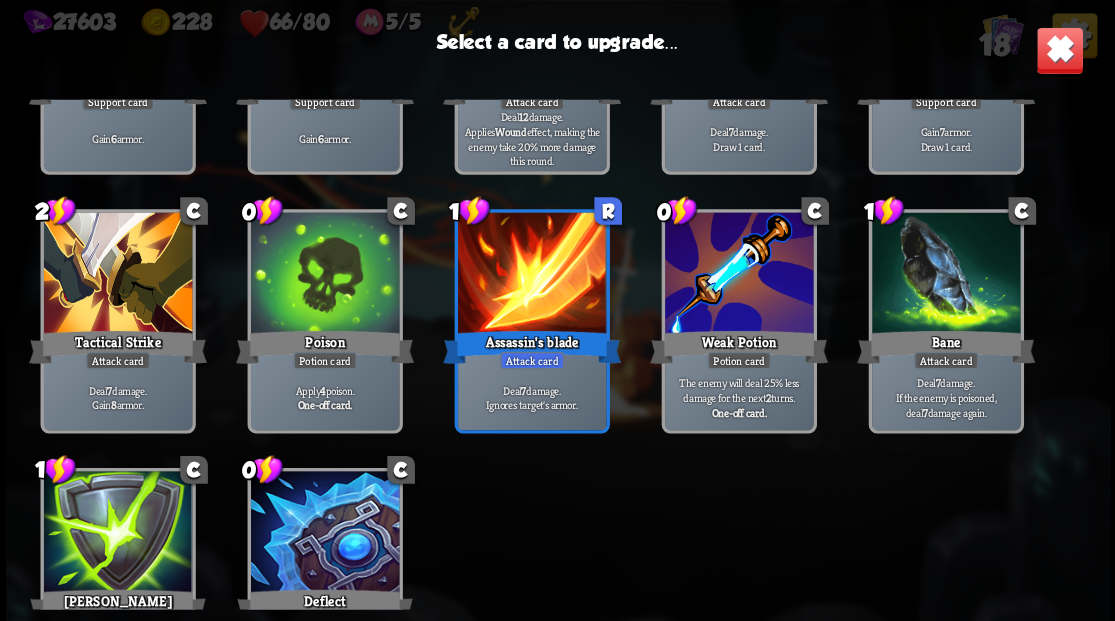 click at bounding box center (117, 274) 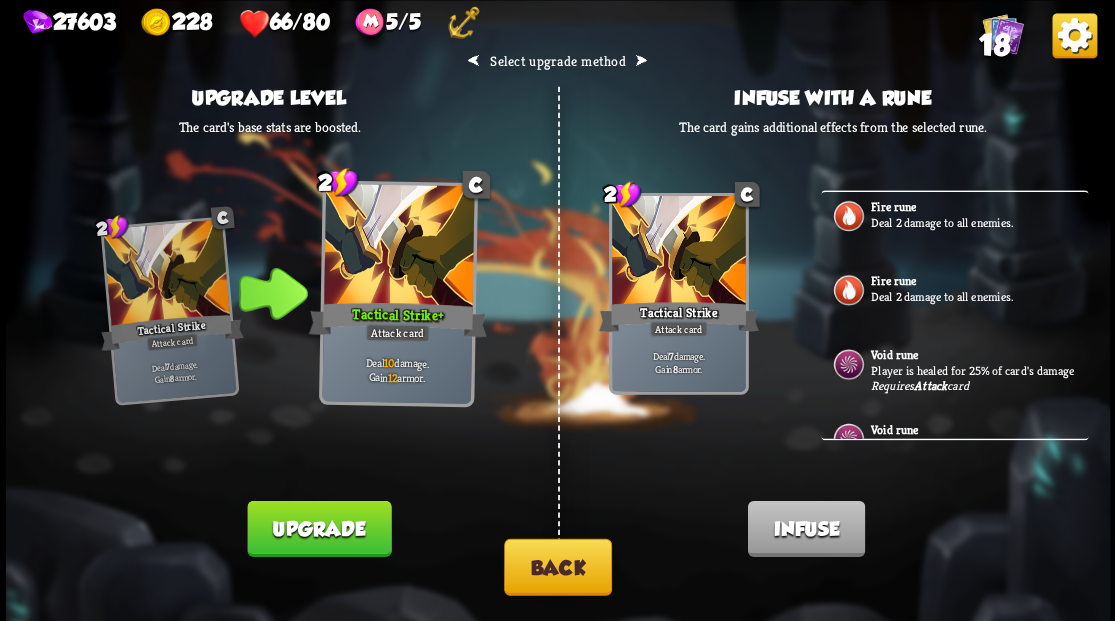 scroll, scrollTop: 200, scrollLeft: 0, axis: vertical 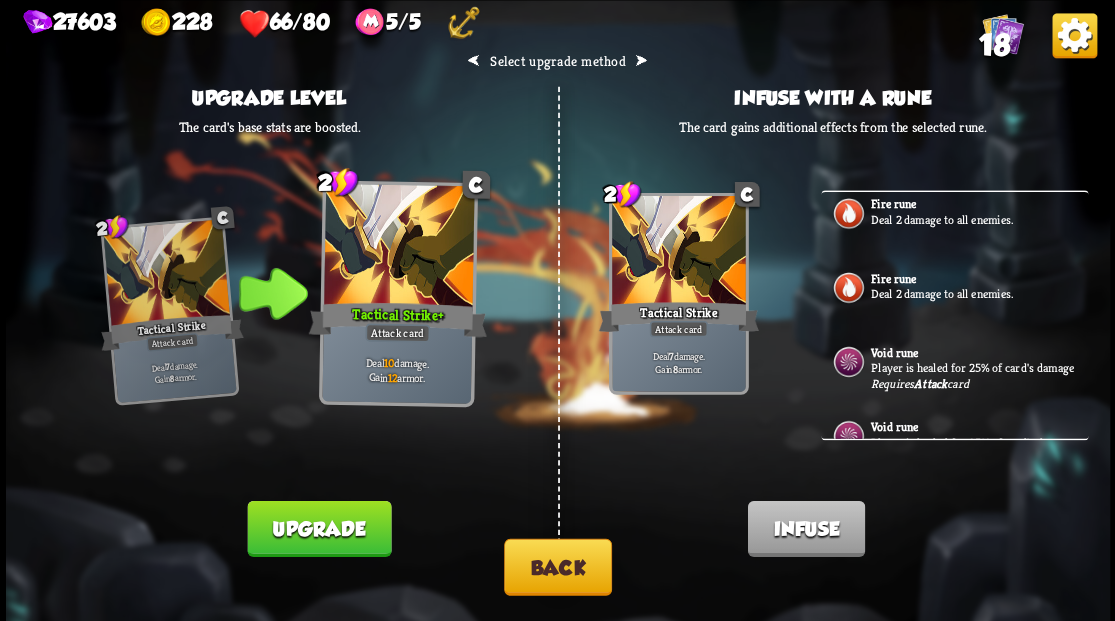 click on "Player is healed for 25% of card's damage" at bounding box center [977, 368] 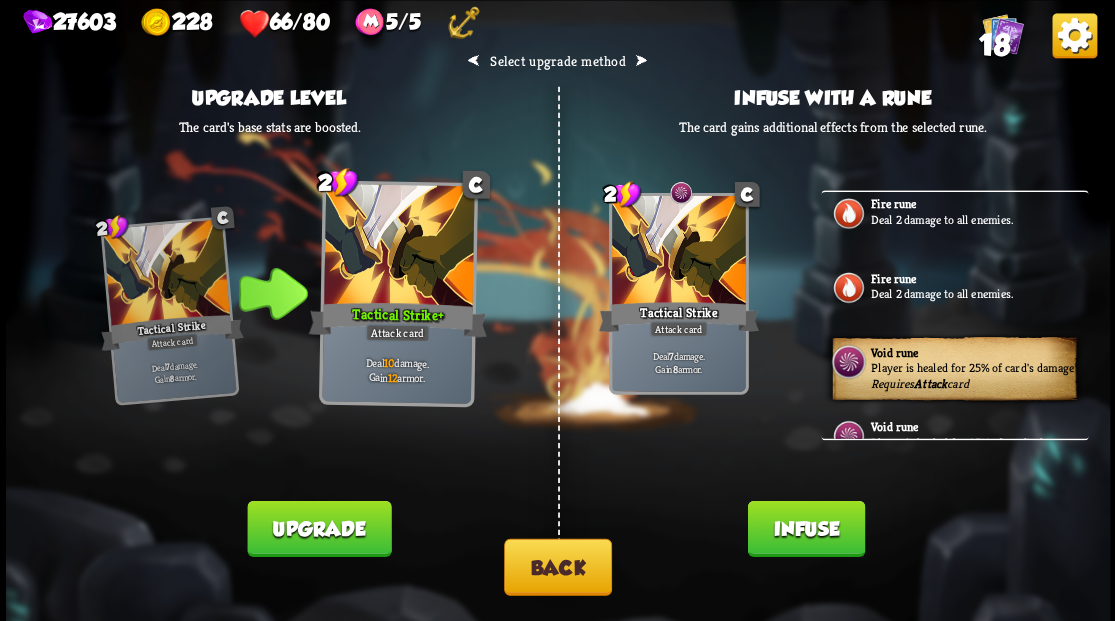 click on "Infuse" at bounding box center [805, 528] 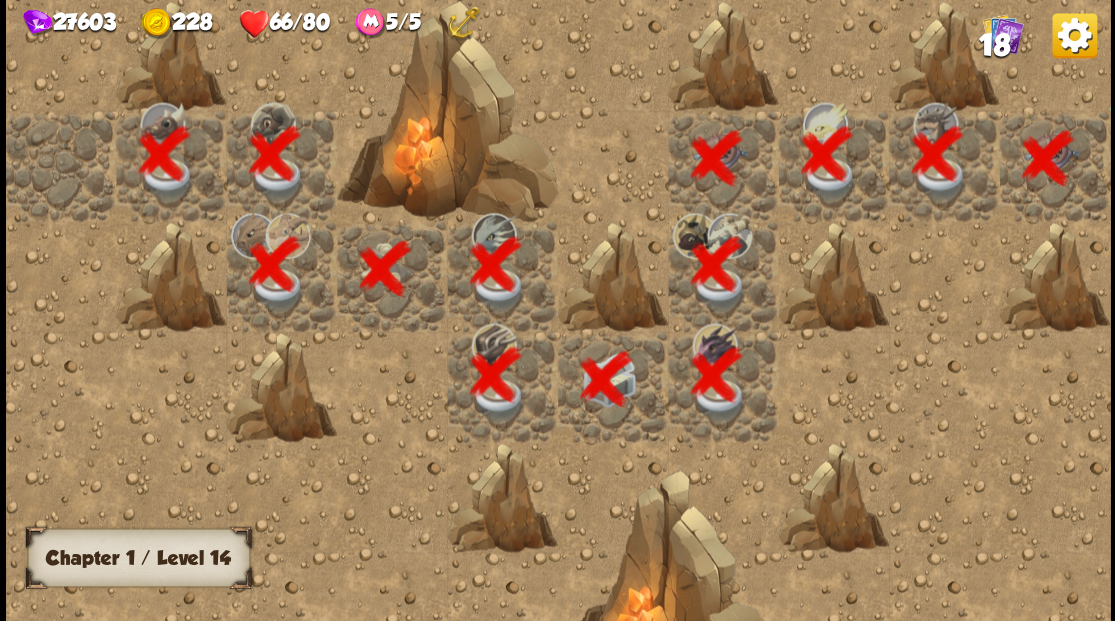scroll, scrollTop: 0, scrollLeft: 384, axis: horizontal 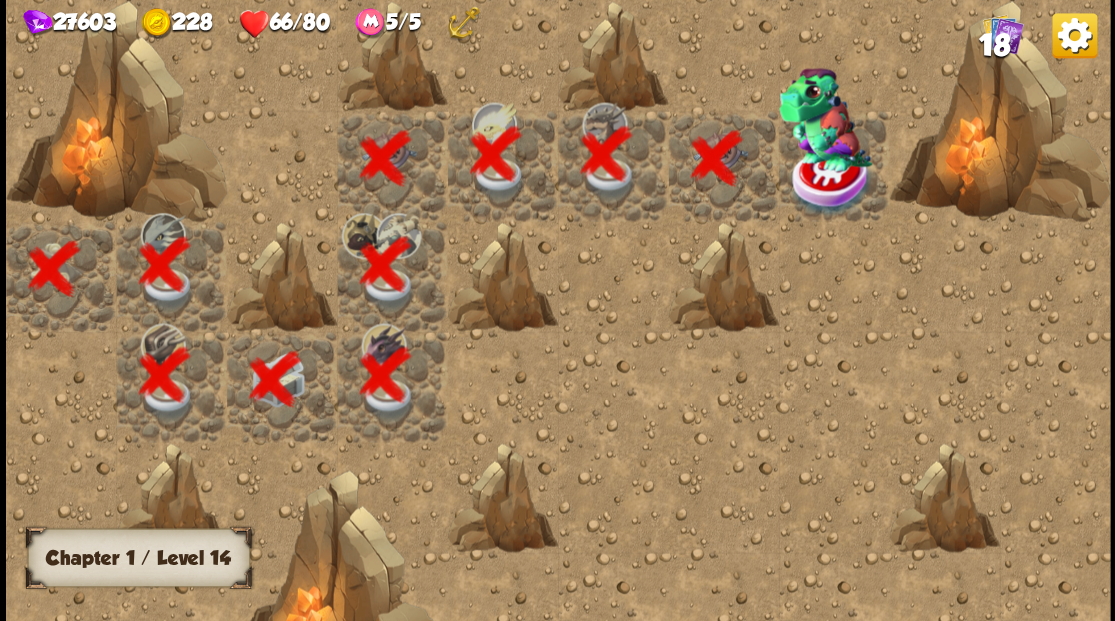 click at bounding box center [824, 119] 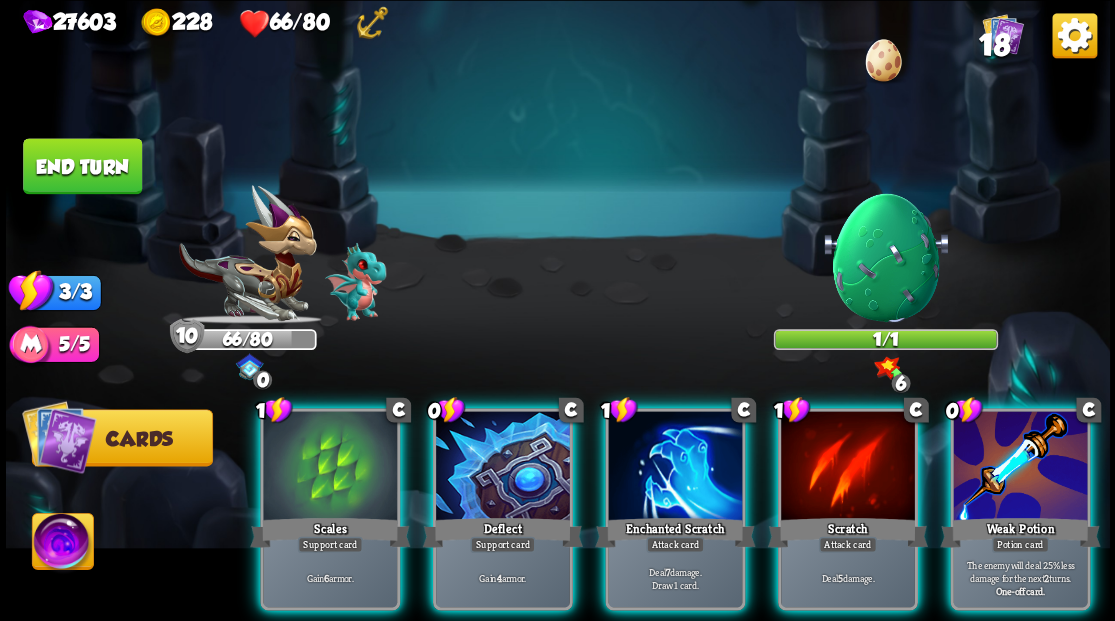 click at bounding box center (62, 544) 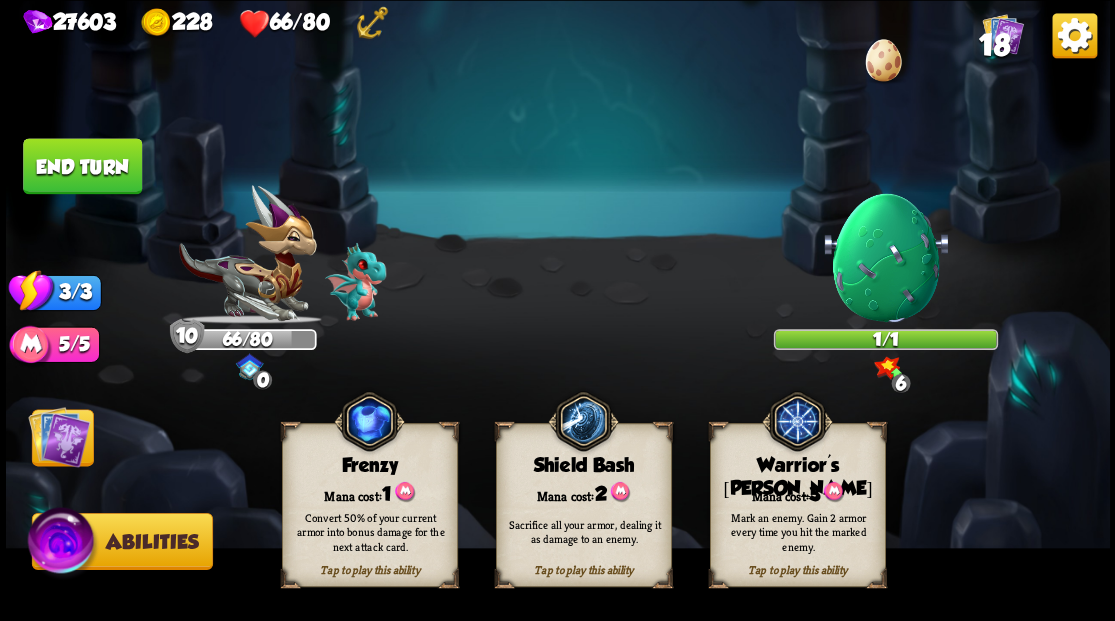 drag, startPoint x: 724, startPoint y: 510, endPoint x: 739, endPoint y: 511, distance: 15.033297 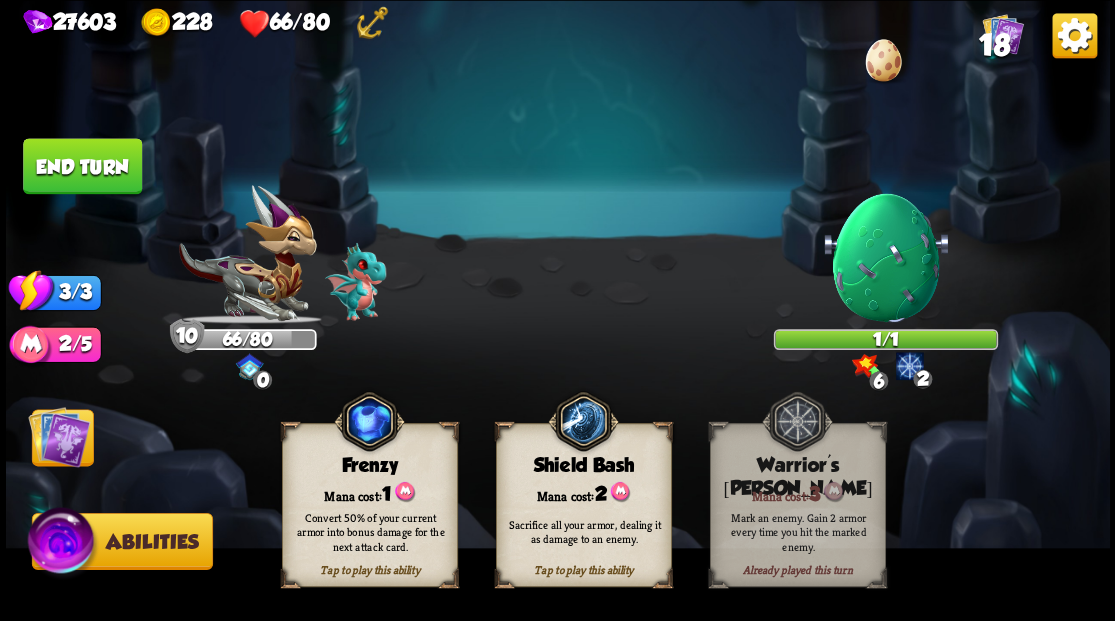 click at bounding box center (59, 436) 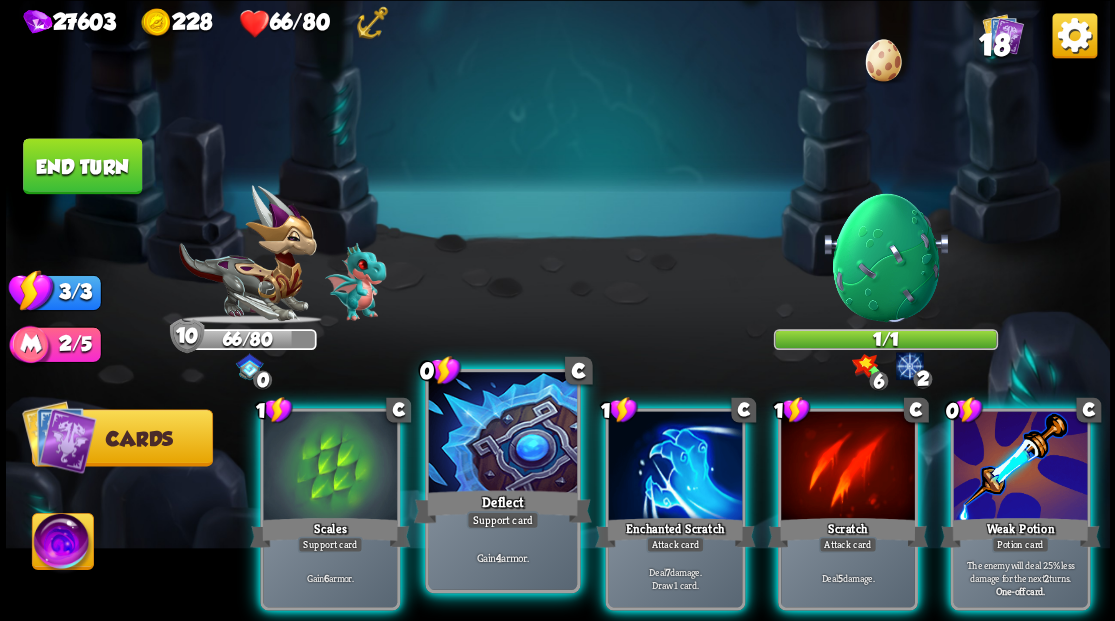 click at bounding box center (502, 434) 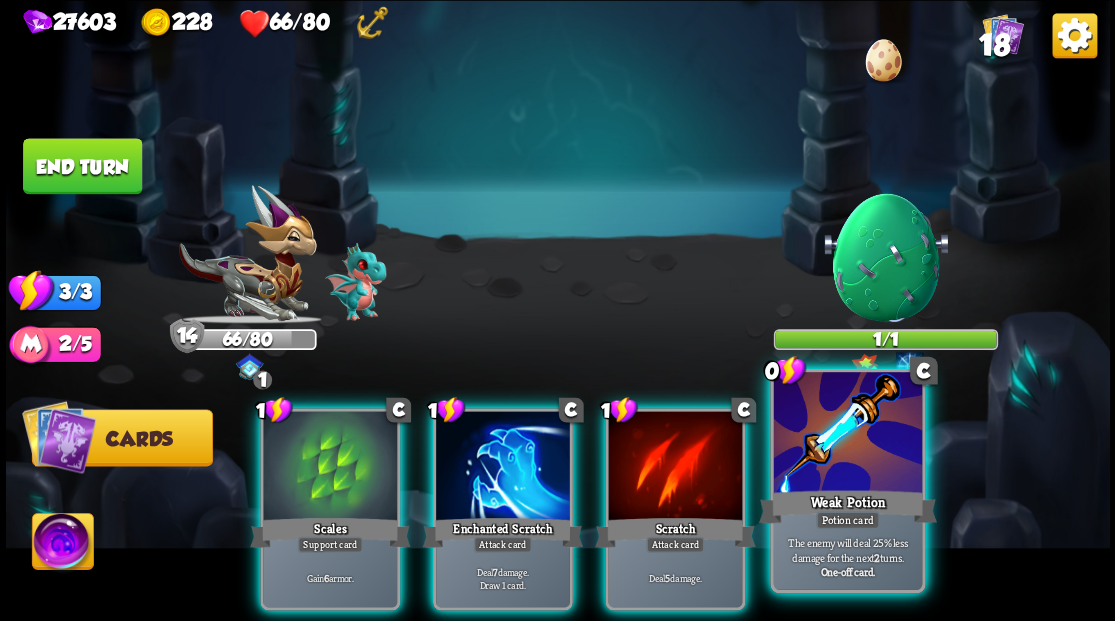 click at bounding box center (847, 434) 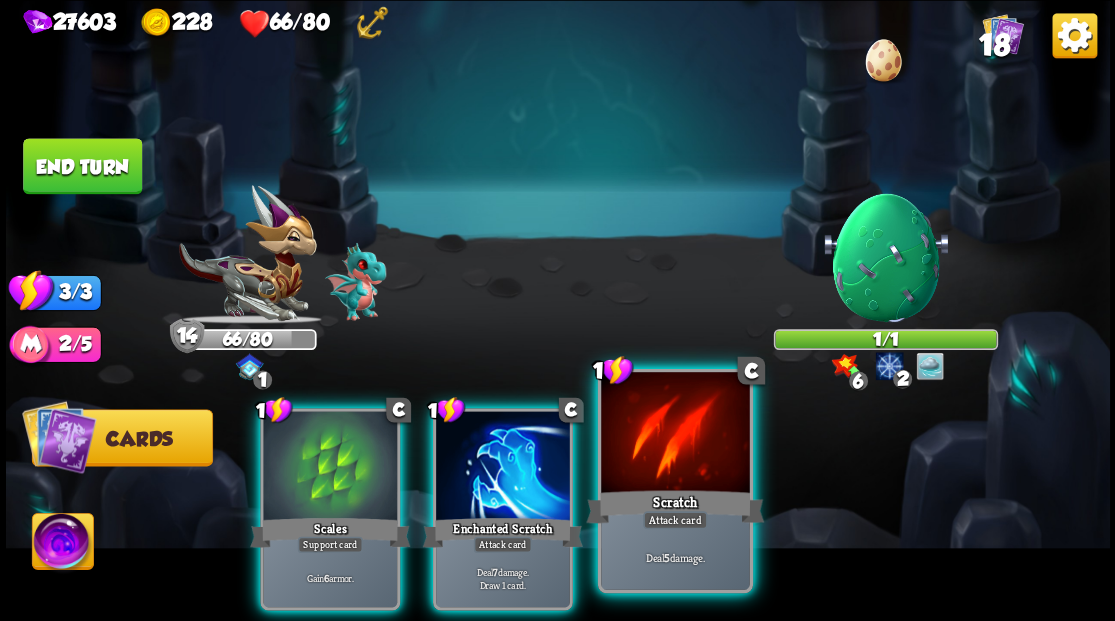 click at bounding box center (675, 434) 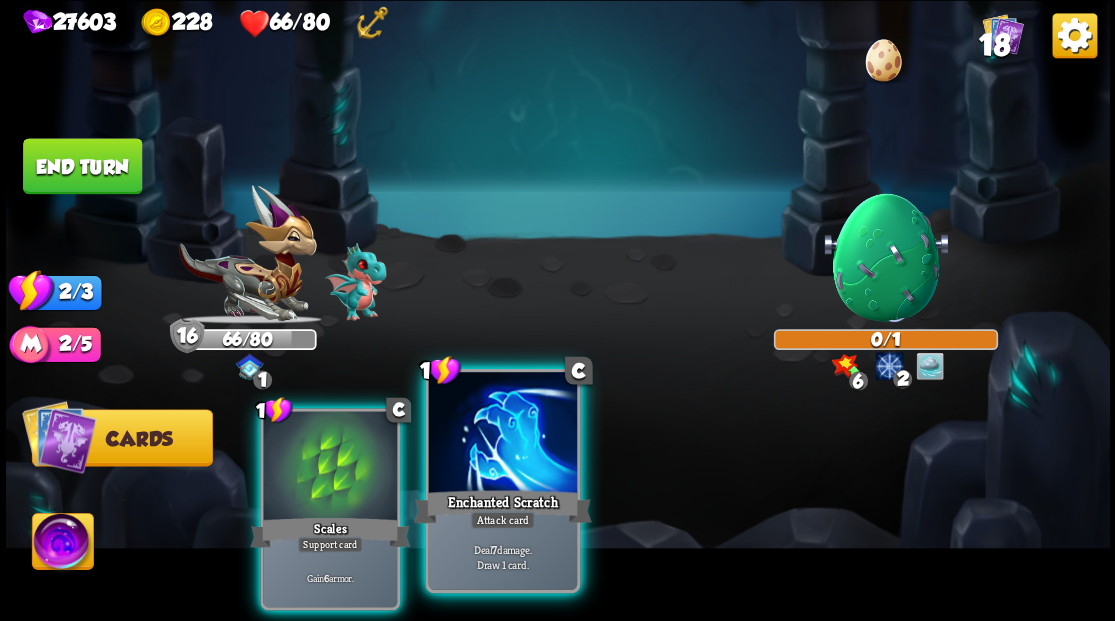 click at bounding box center (502, 434) 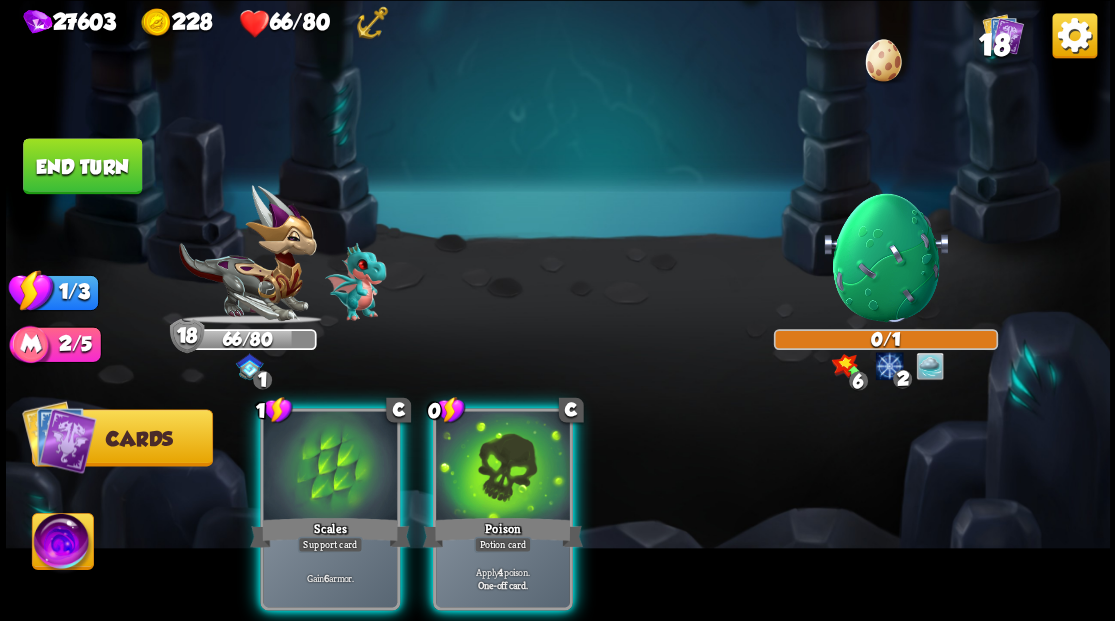 click on "Poison" at bounding box center [502, 532] 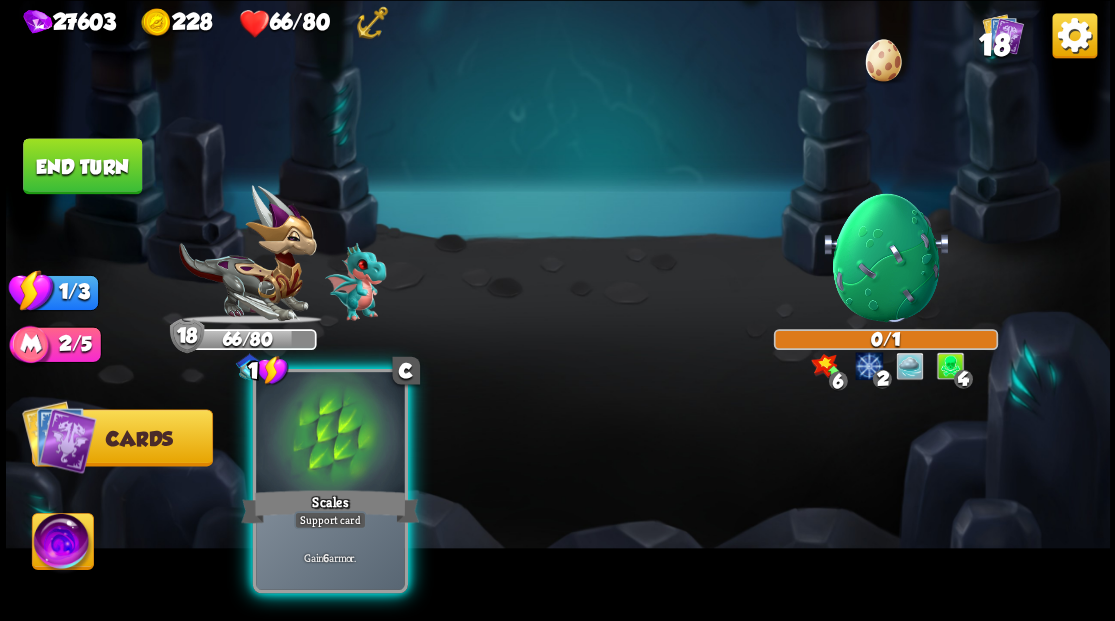 click at bounding box center [330, 434] 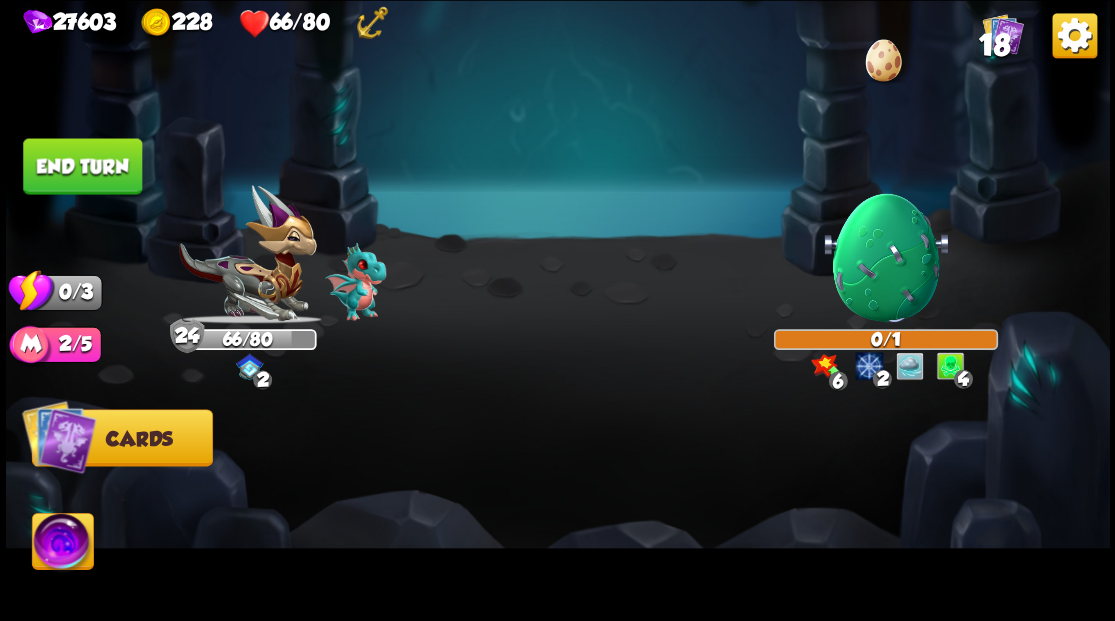 click on "End turn" at bounding box center [82, 165] 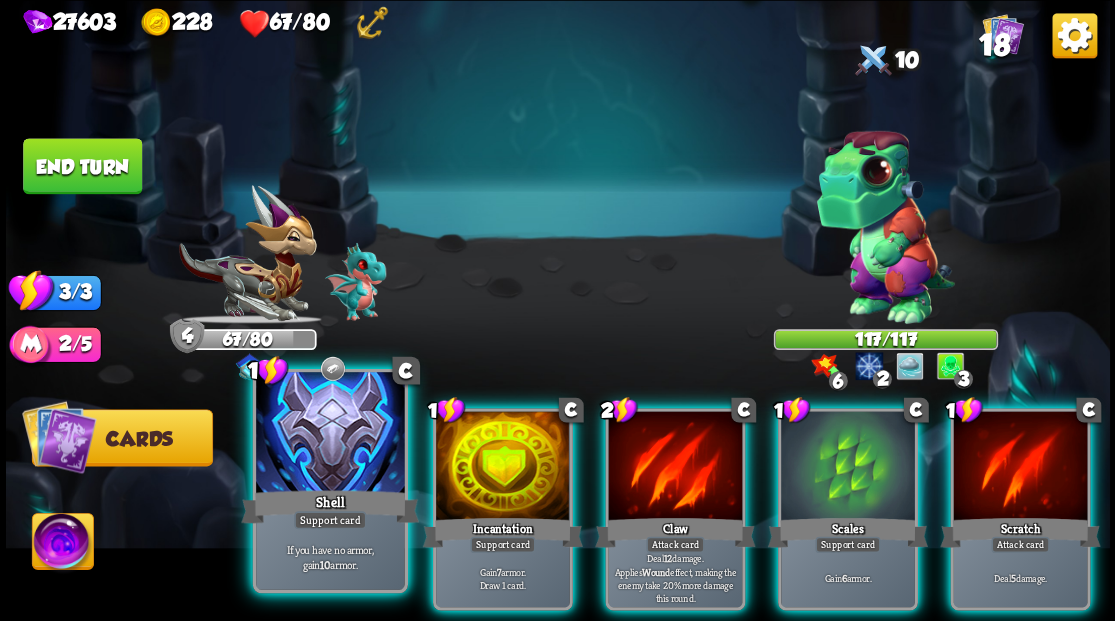 click at bounding box center [330, 434] 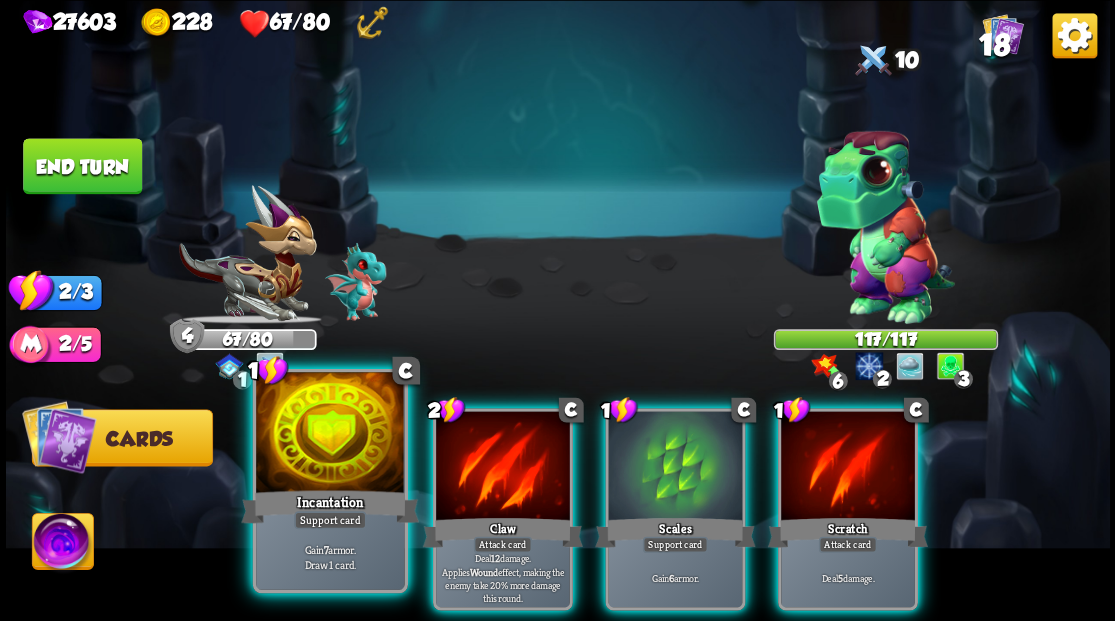 click at bounding box center [330, 434] 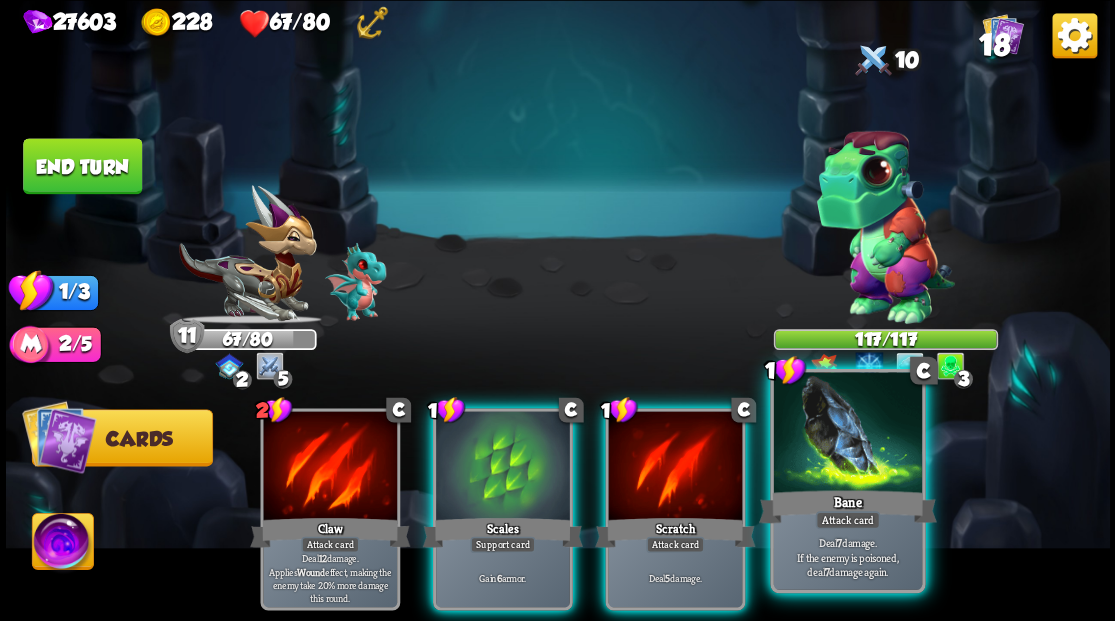click at bounding box center (847, 434) 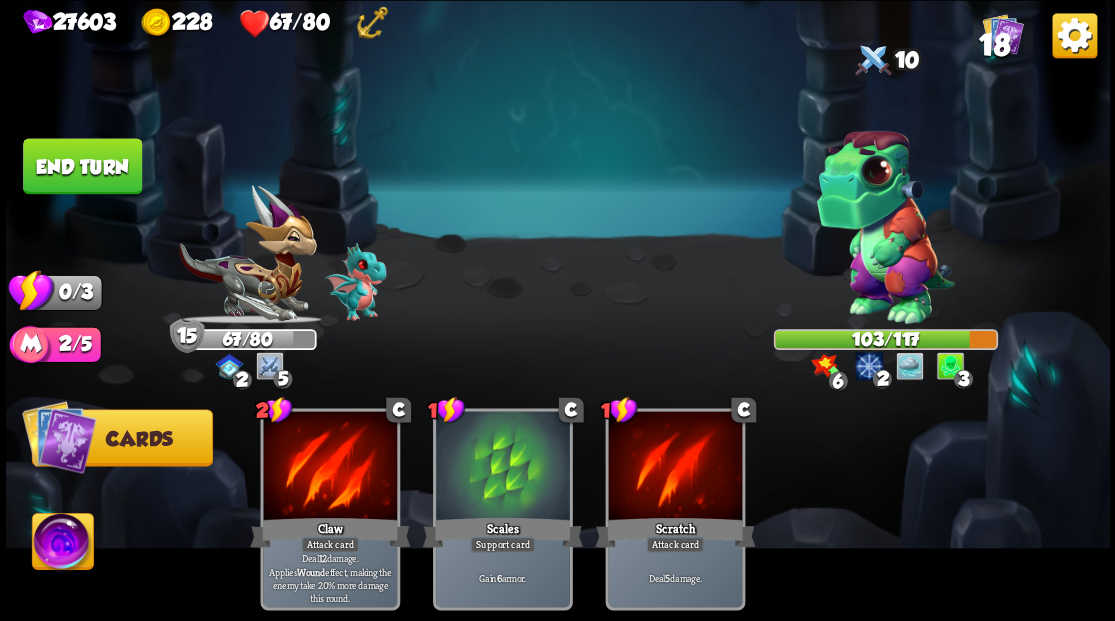 click on "End turn" at bounding box center [82, 166] 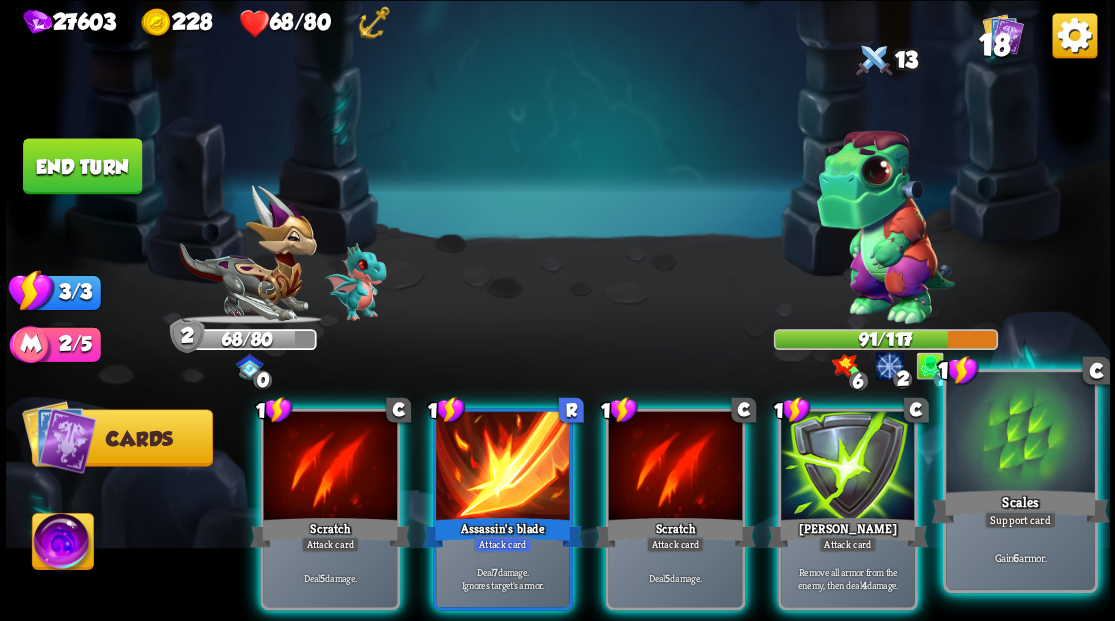 click at bounding box center (1020, 434) 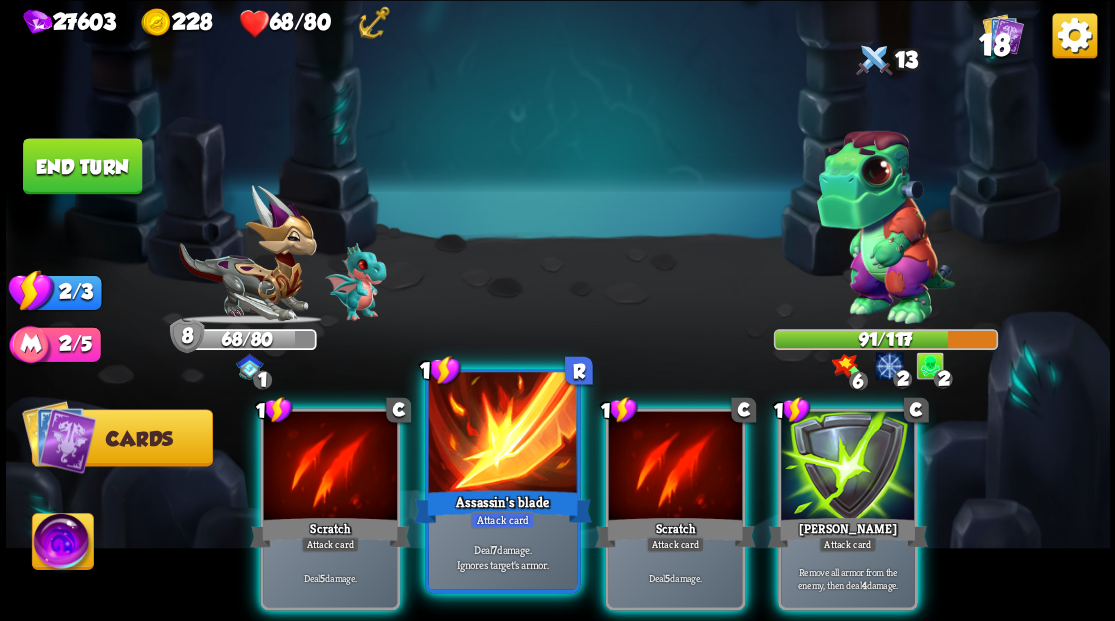 click at bounding box center [502, 434] 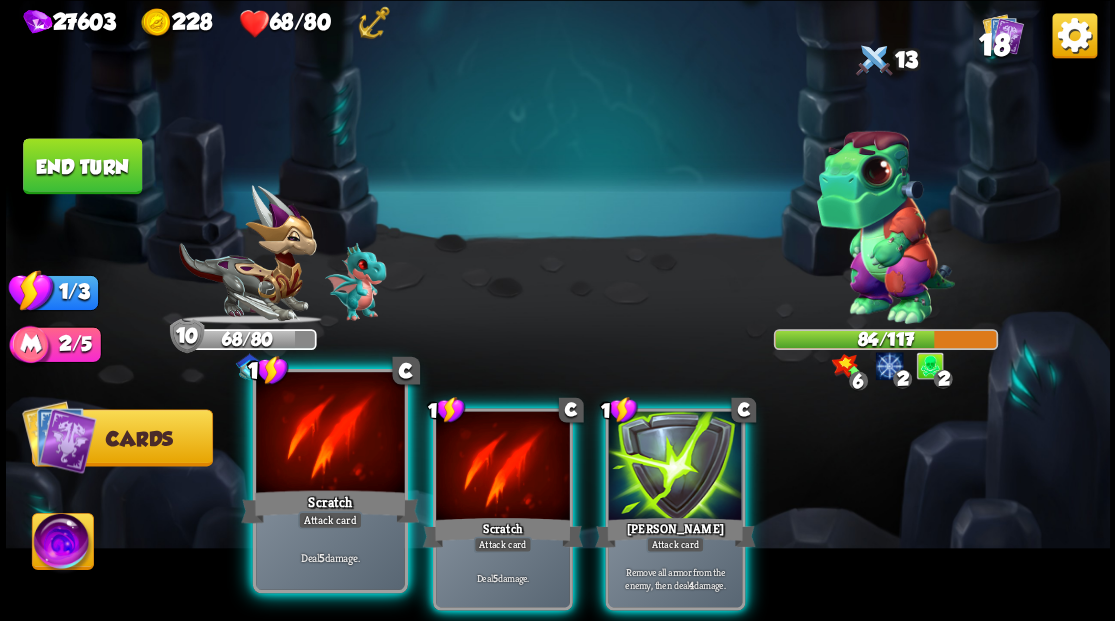 click at bounding box center [330, 434] 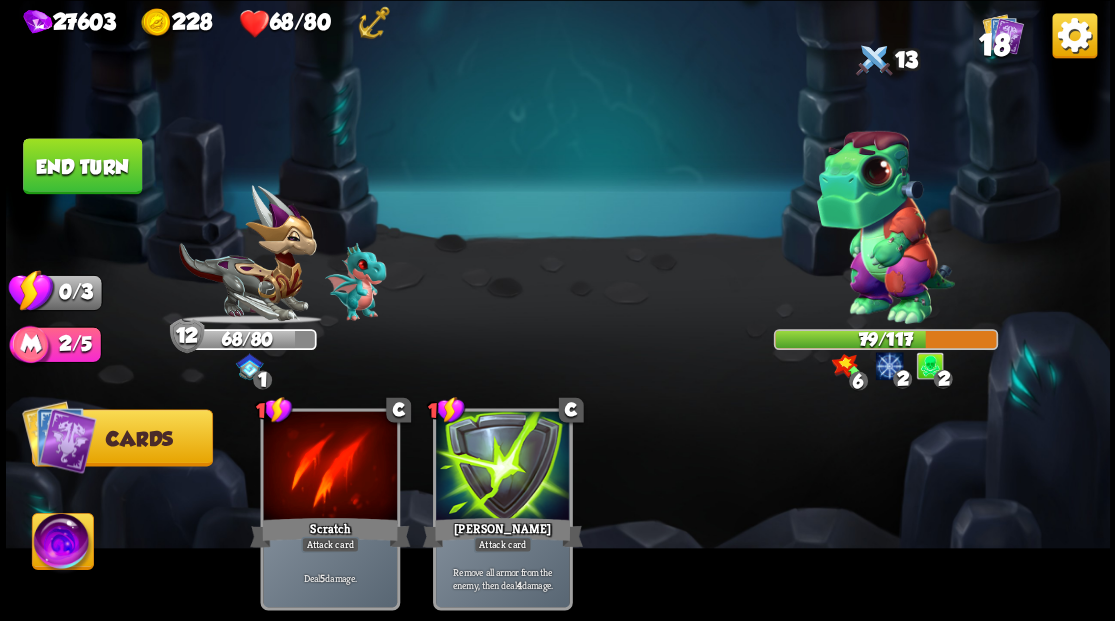 click on "End turn" at bounding box center (82, 166) 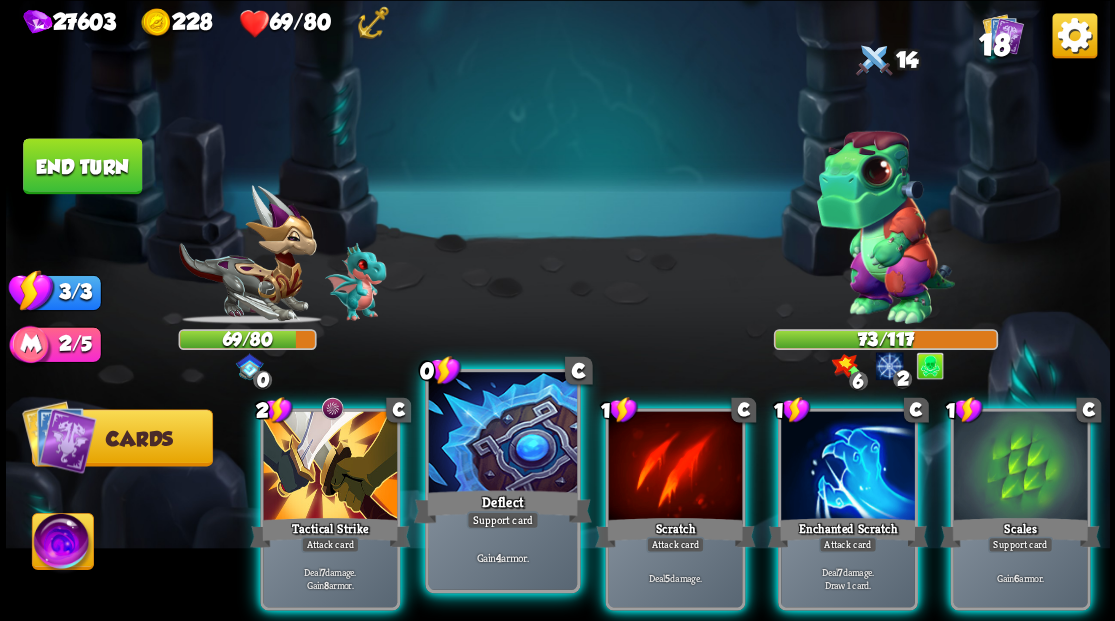 click at bounding box center [502, 434] 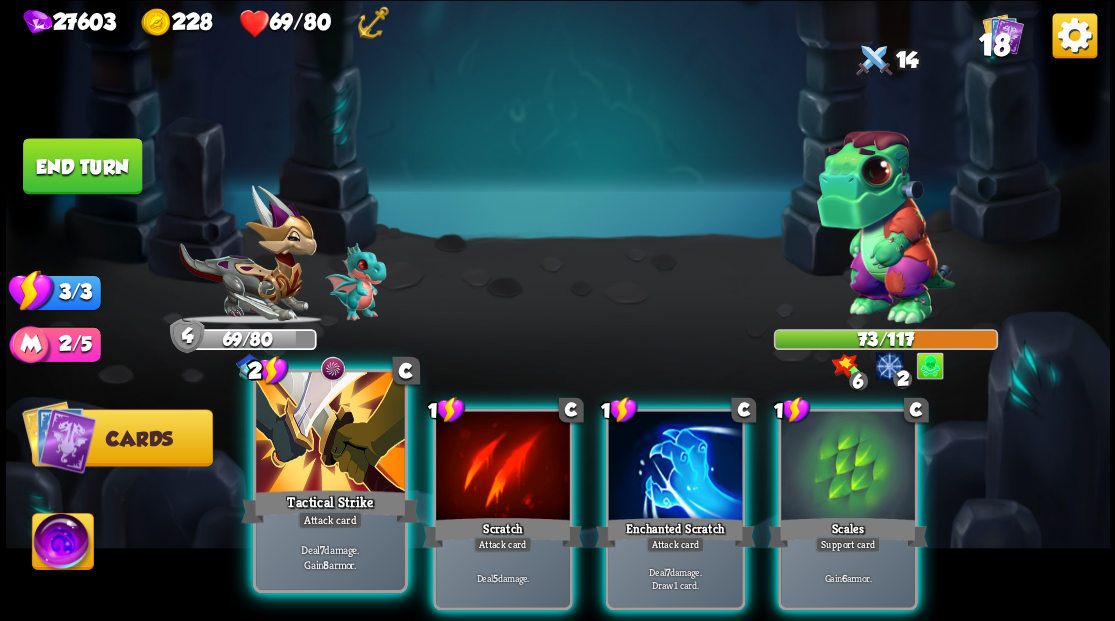 click at bounding box center (330, 434) 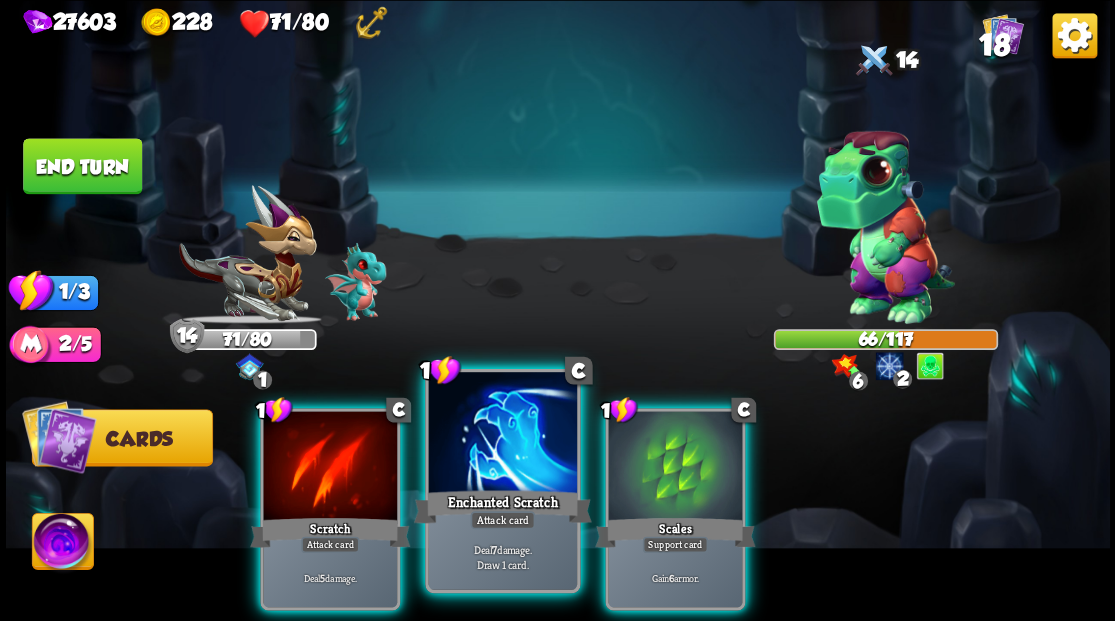 click at bounding box center (502, 434) 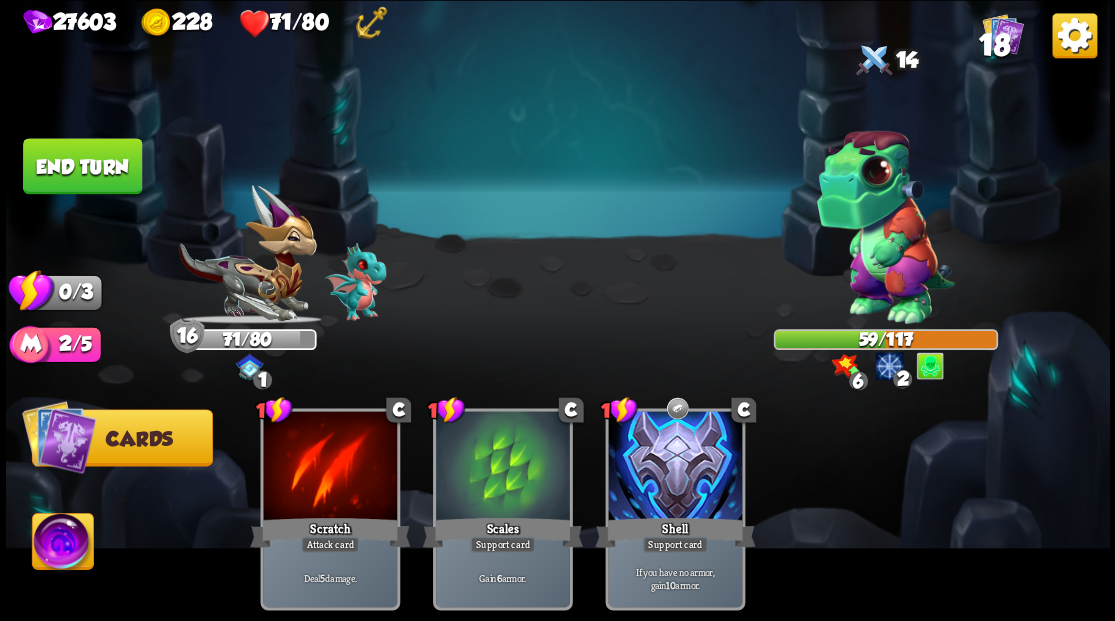 click on "End turn" at bounding box center (82, 166) 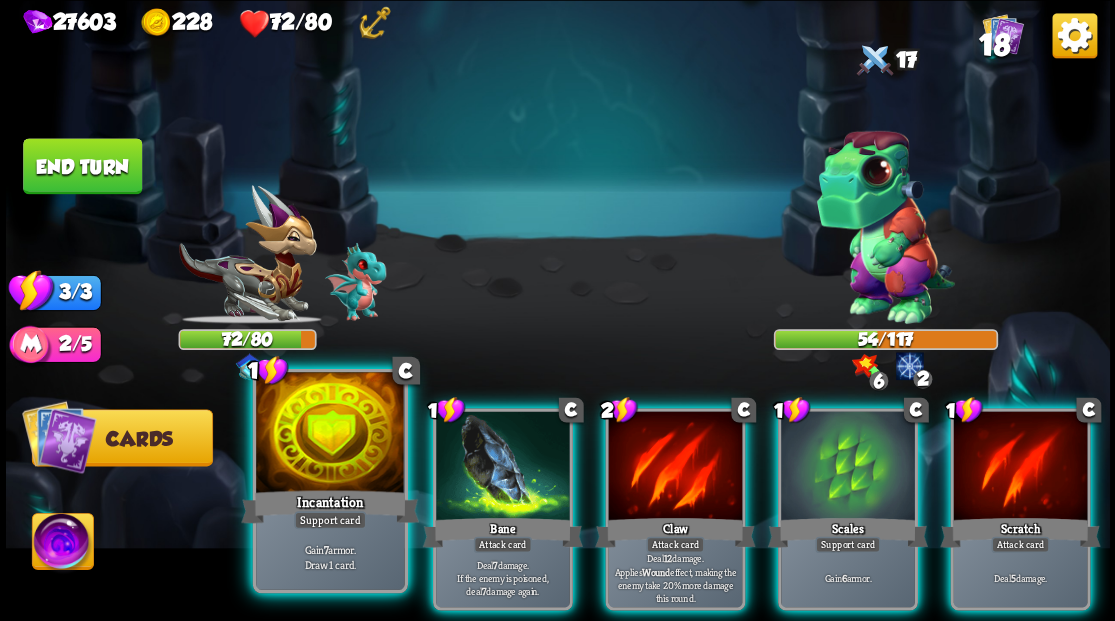 click at bounding box center (330, 434) 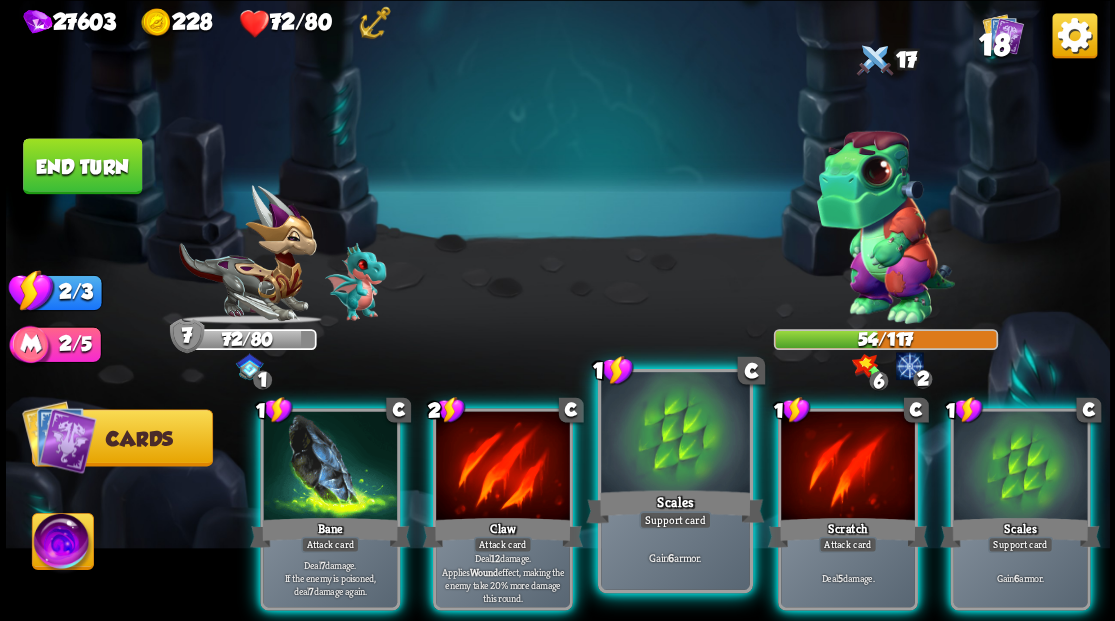 click at bounding box center [675, 434] 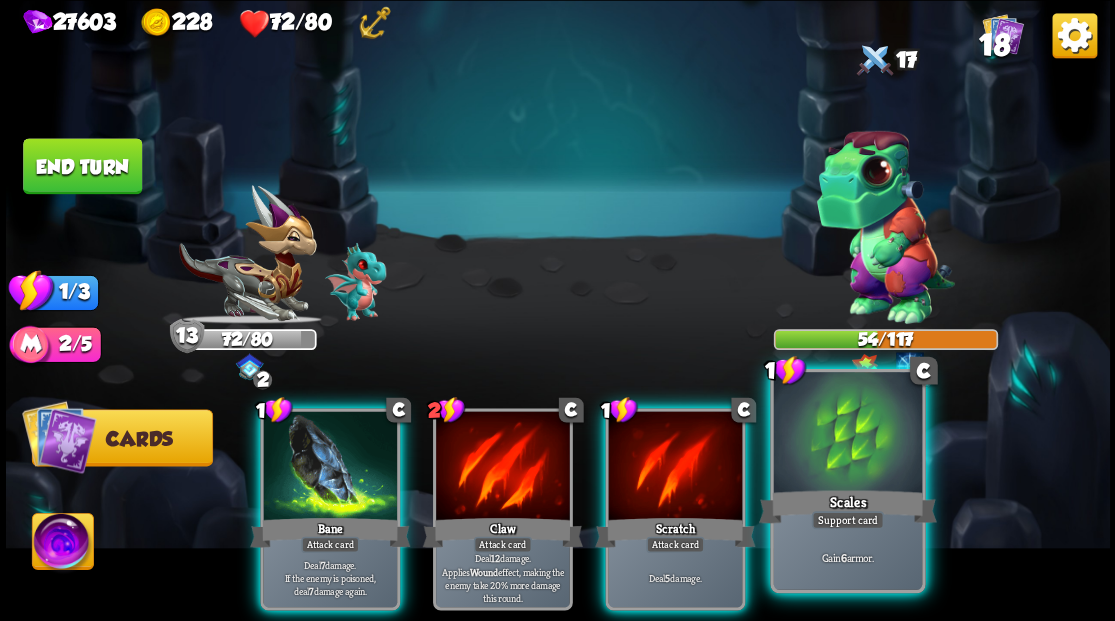 click at bounding box center (847, 434) 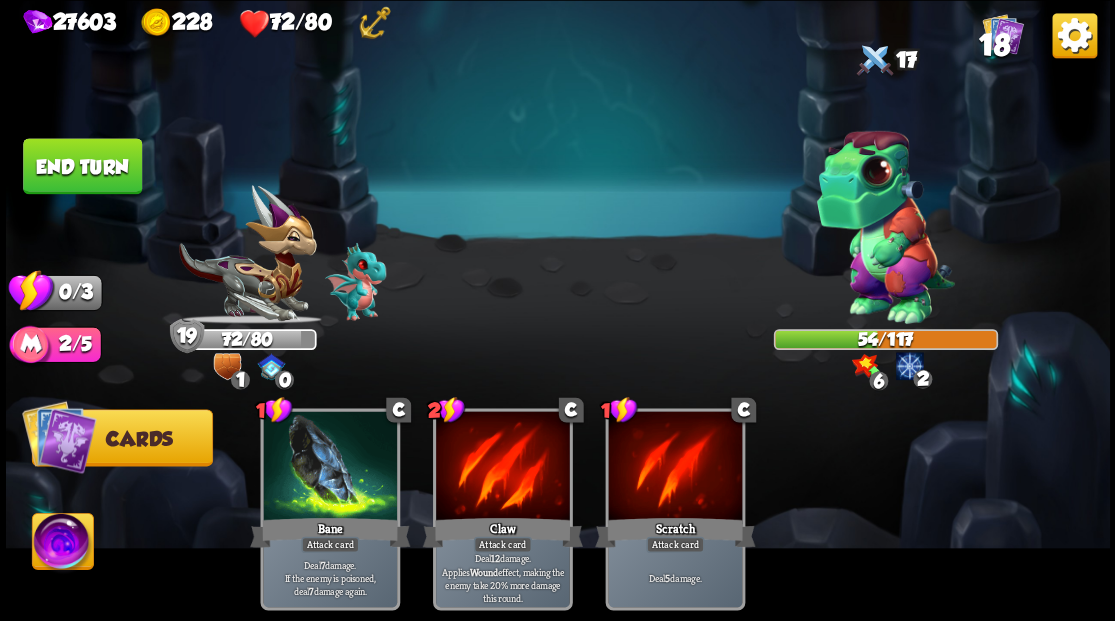 click on "End turn" at bounding box center [82, 166] 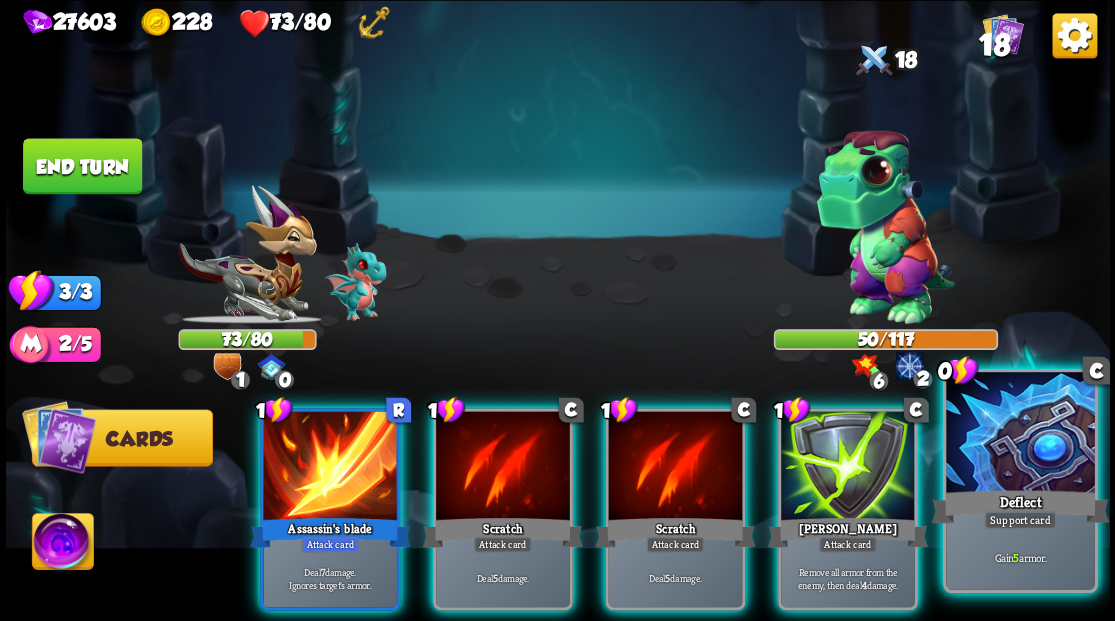 click at bounding box center [1020, 434] 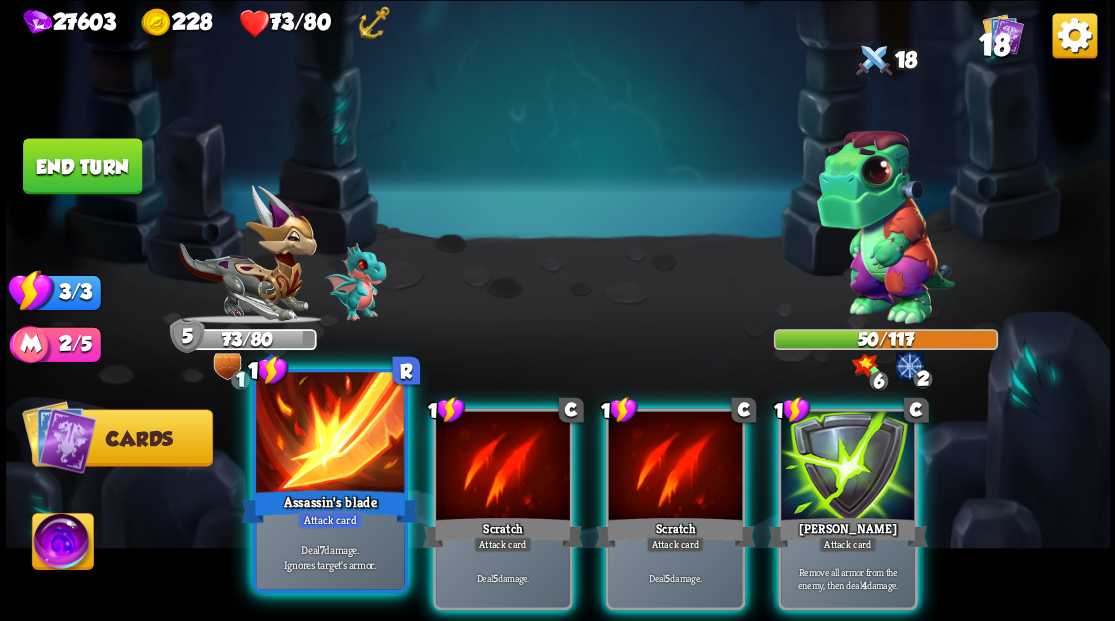 click at bounding box center (330, 434) 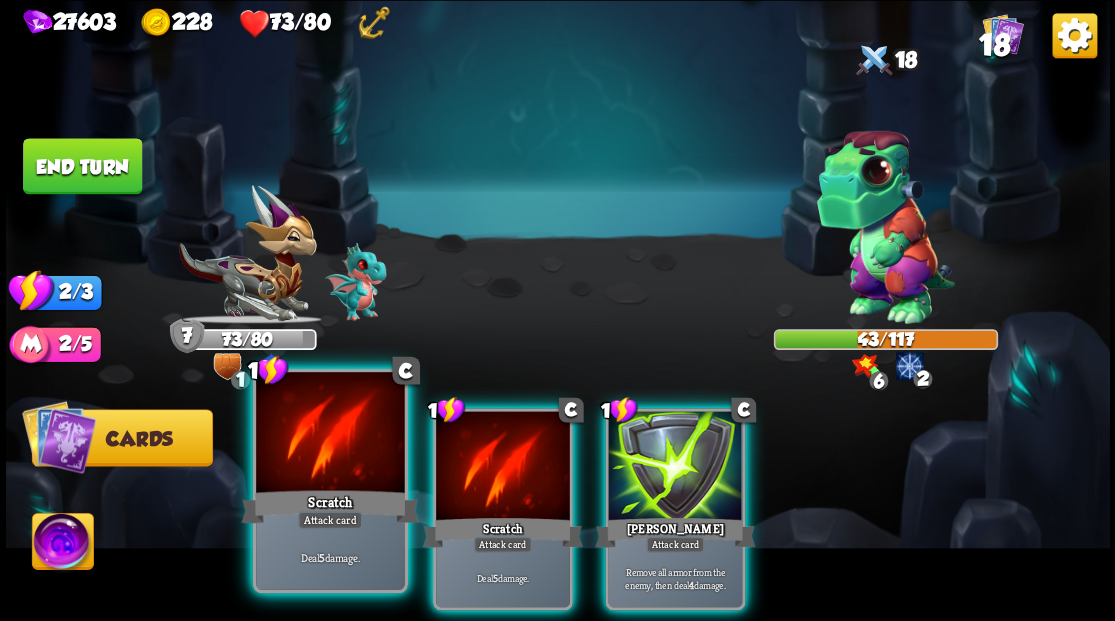 click at bounding box center [330, 434] 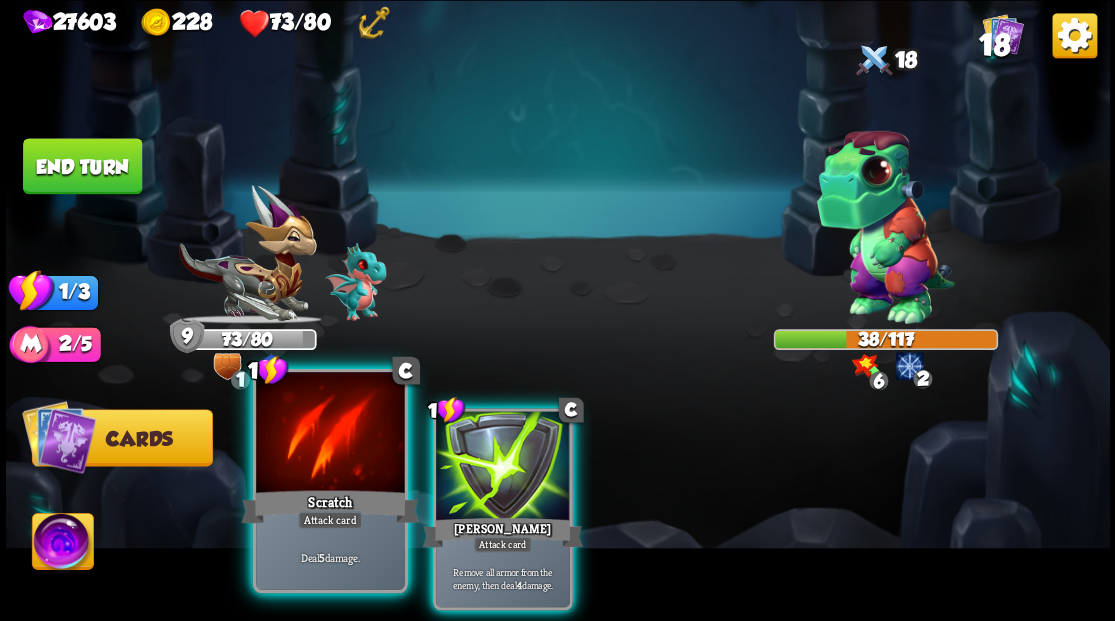 click at bounding box center (330, 434) 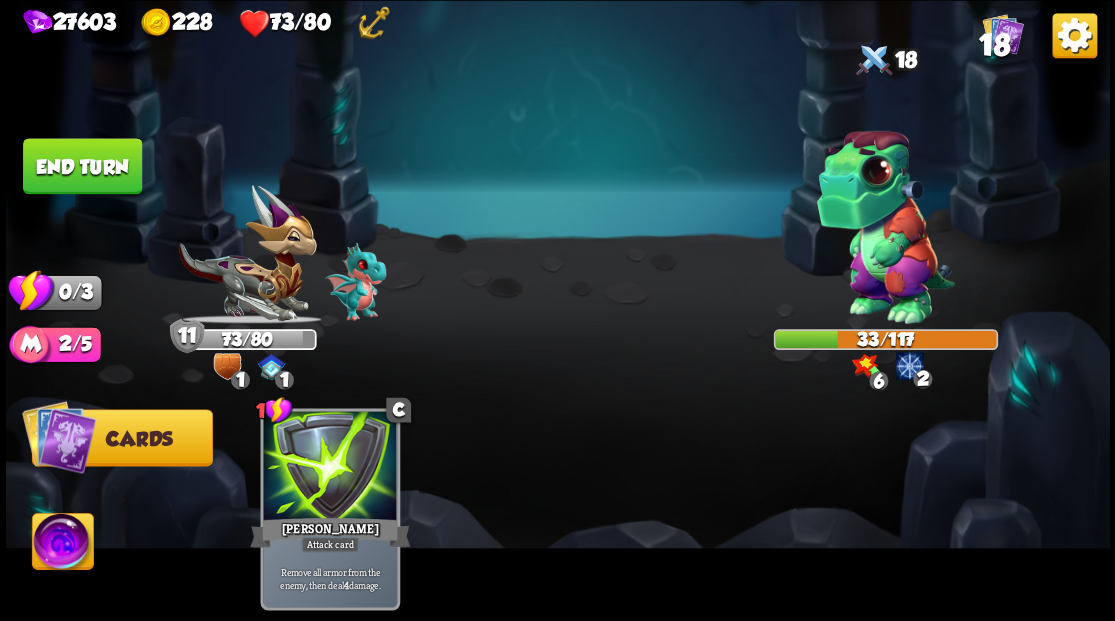 click on "End turn" at bounding box center [82, 166] 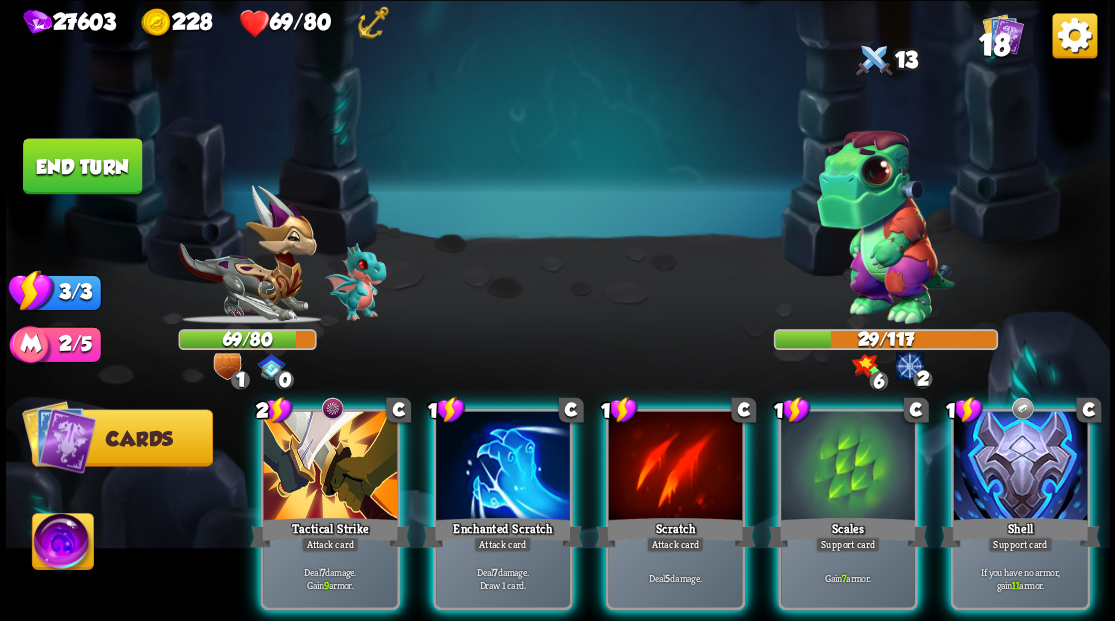 click at bounding box center [1020, 467] 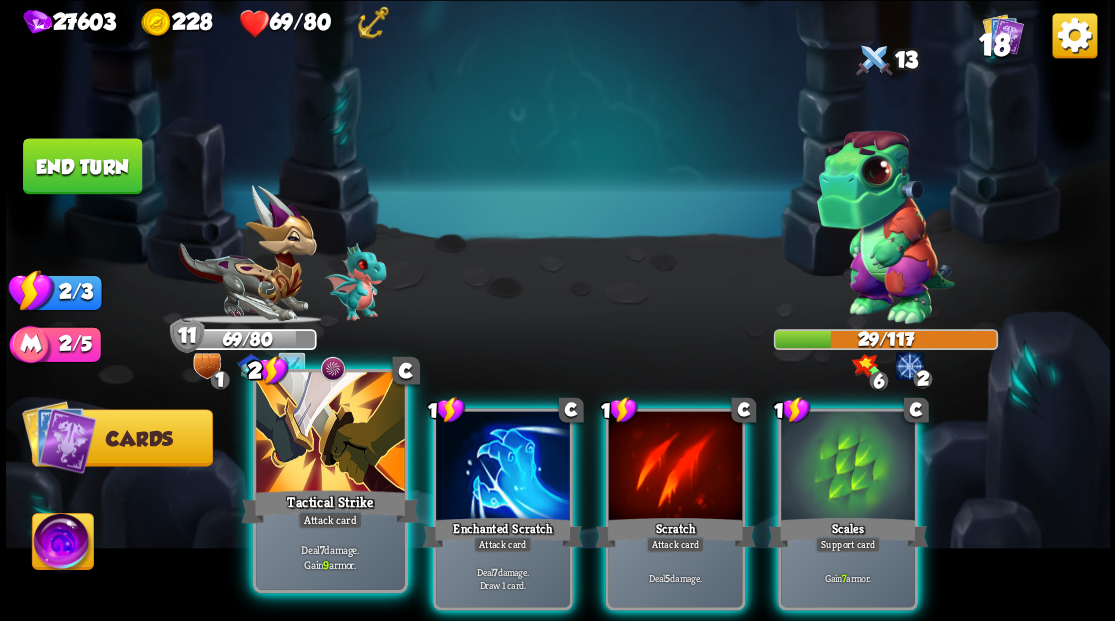 click at bounding box center [330, 434] 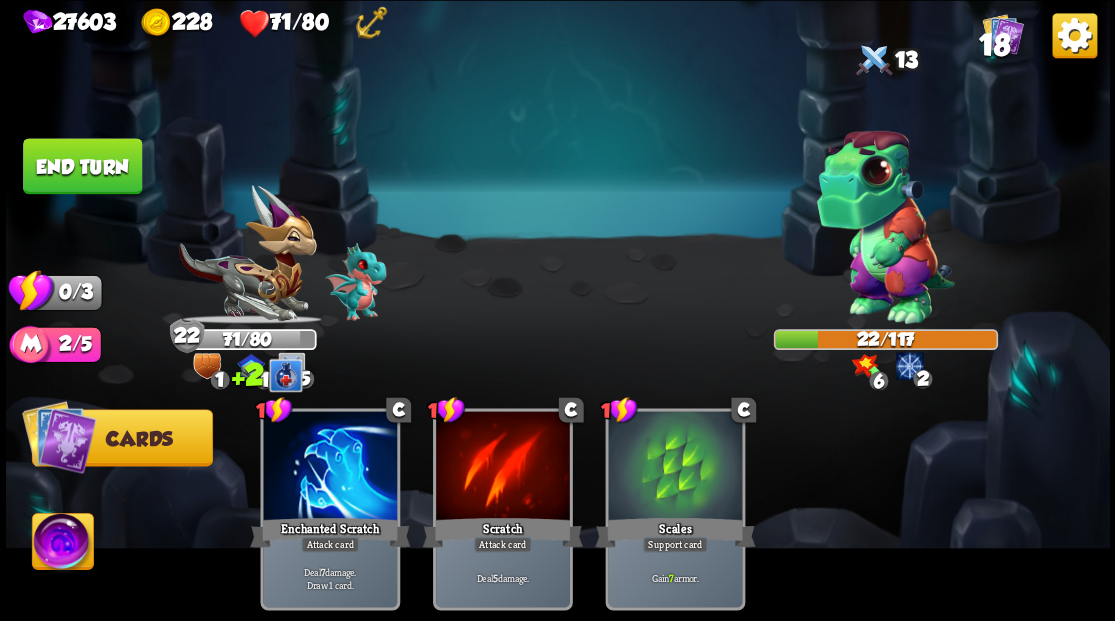 drag, startPoint x: 104, startPoint y: 162, endPoint x: 780, endPoint y: 128, distance: 676.8545 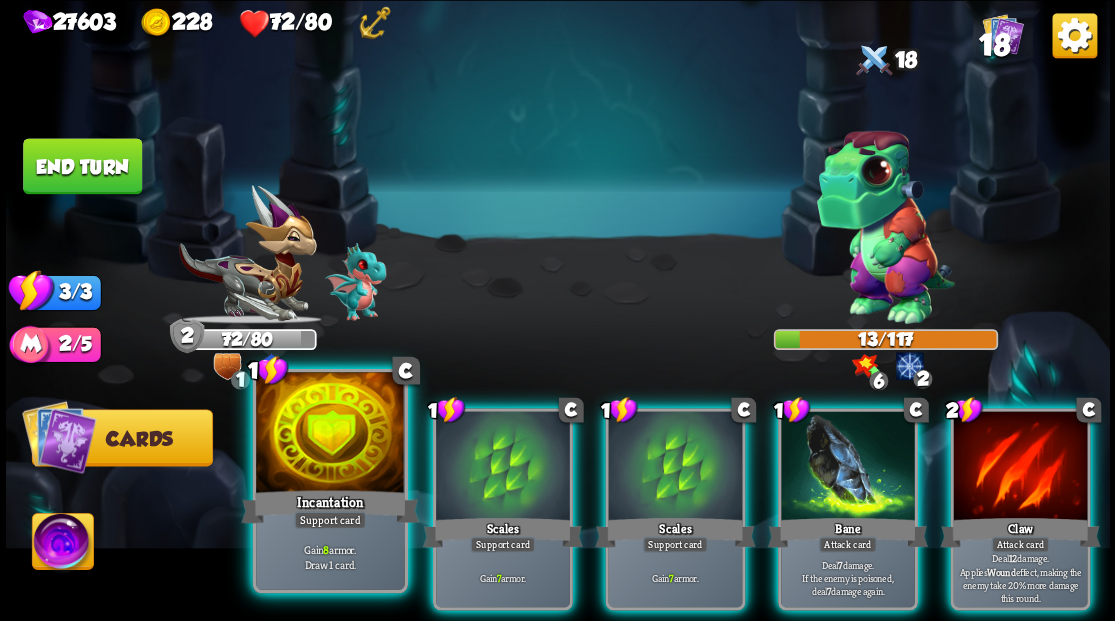 click at bounding box center (330, 434) 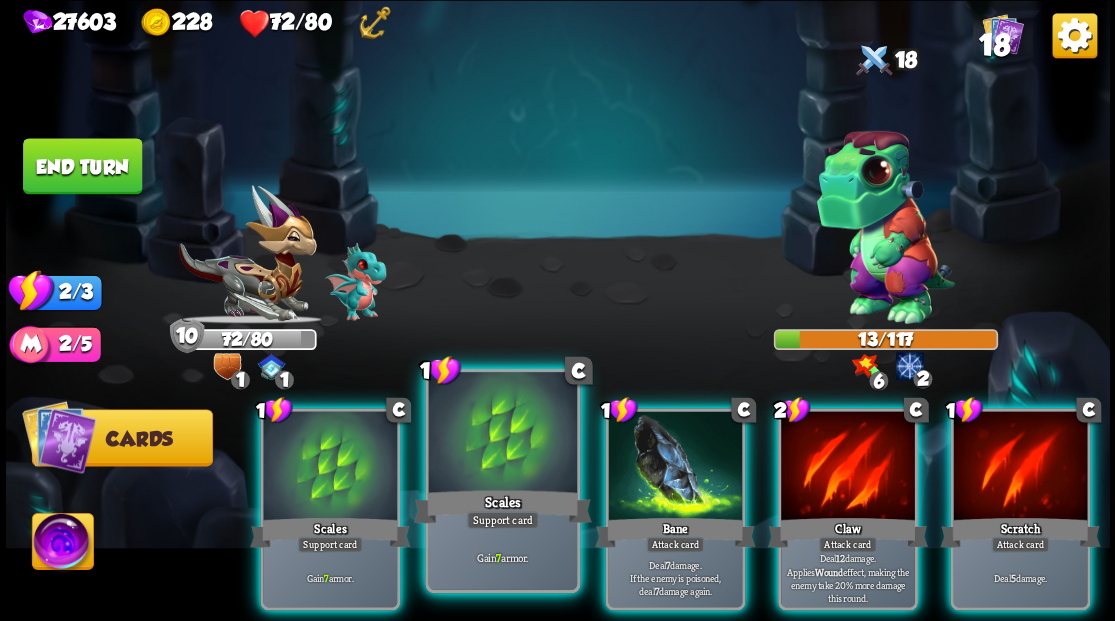 click at bounding box center (502, 434) 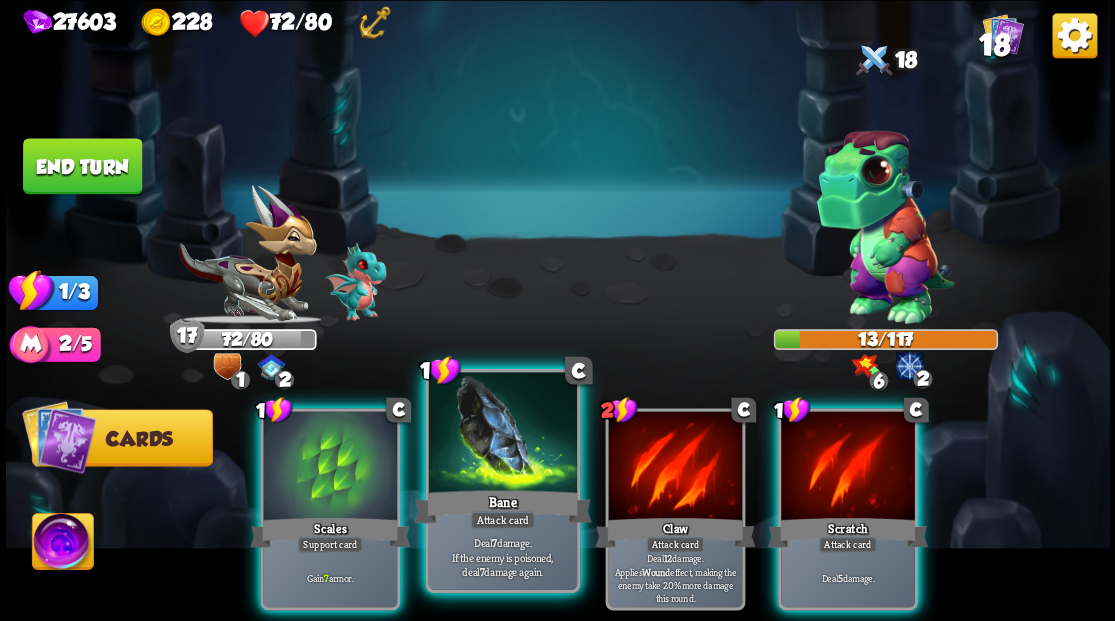 click at bounding box center [502, 434] 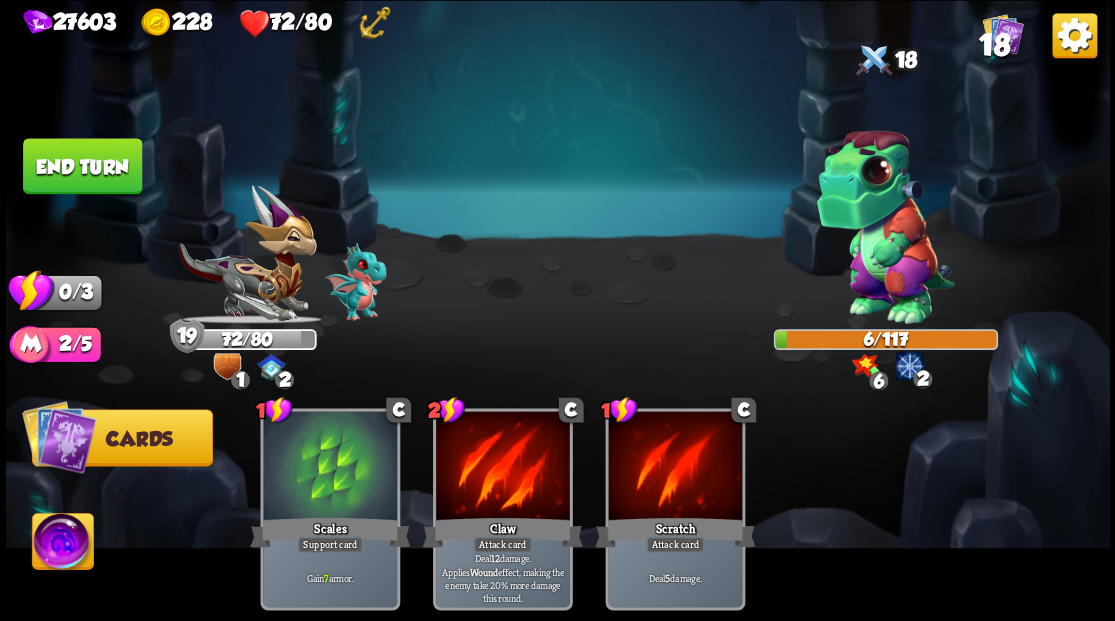 click on "End turn" at bounding box center [82, 166] 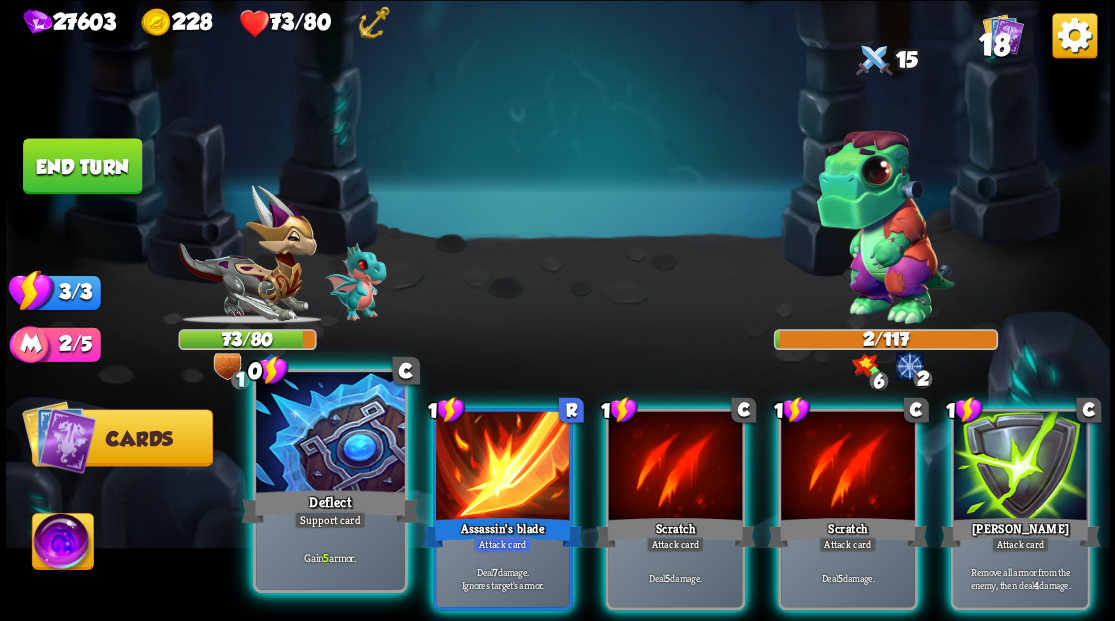 click at bounding box center (330, 434) 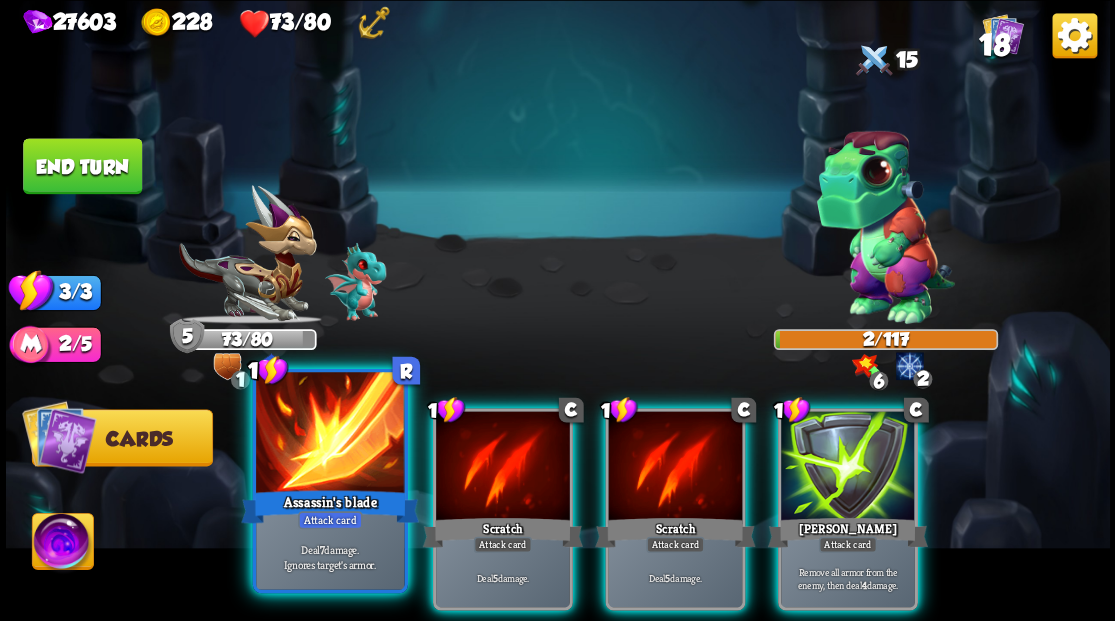 click at bounding box center (330, 434) 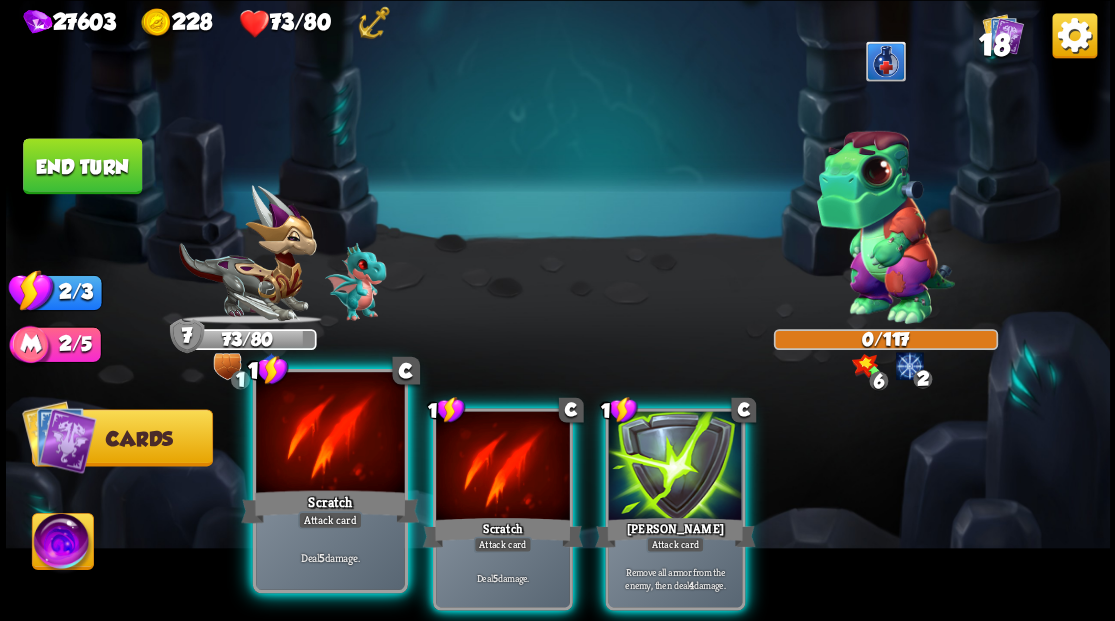 click at bounding box center [330, 434] 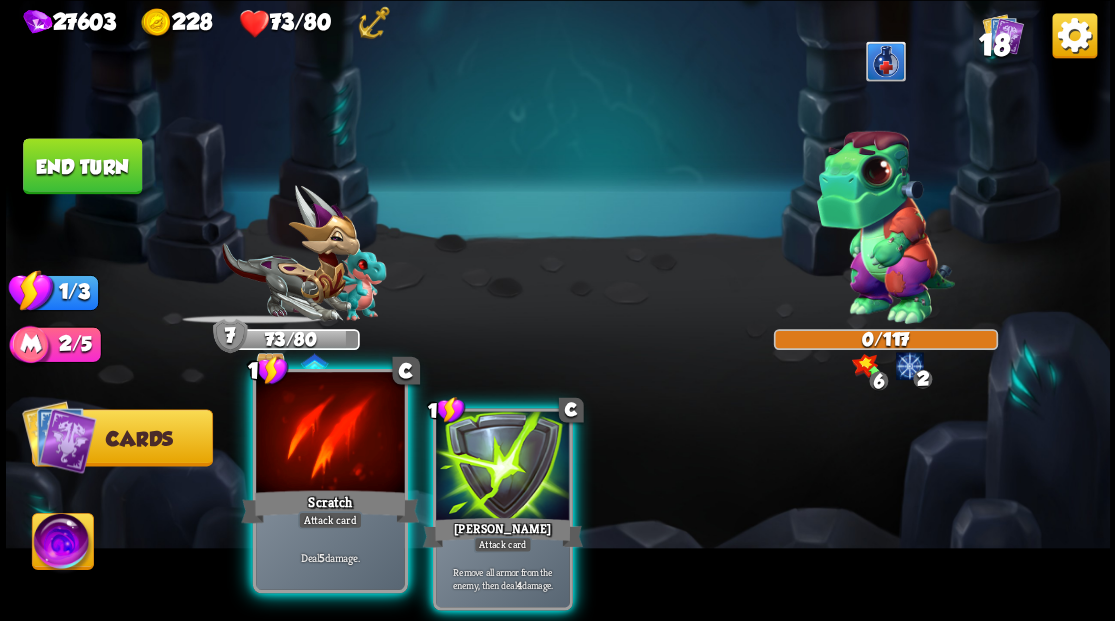 click at bounding box center (330, 434) 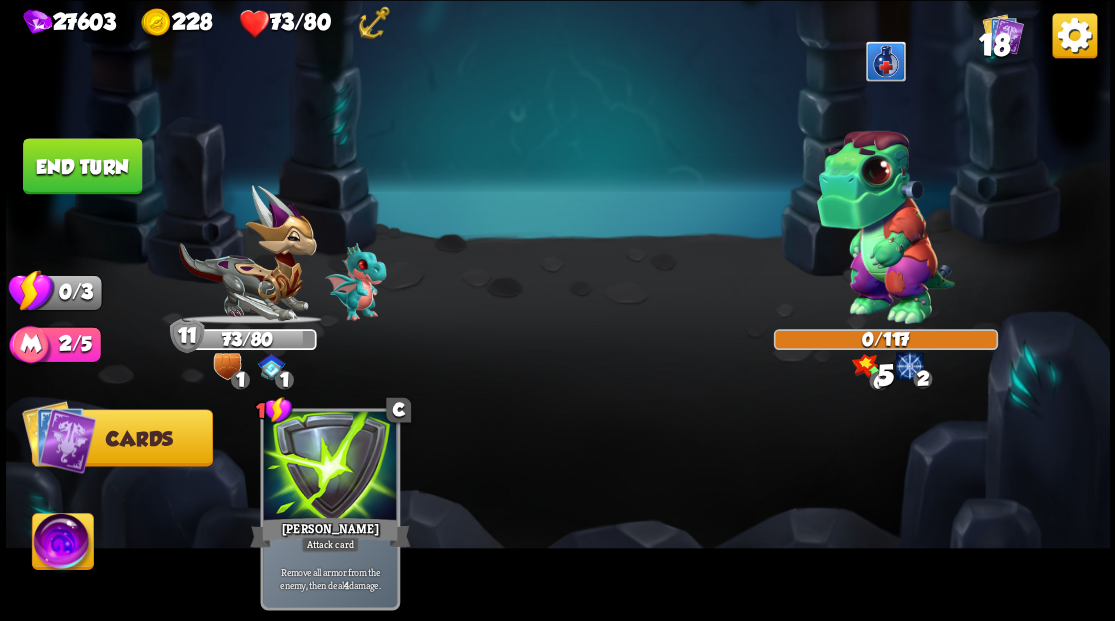 click on "End turn" at bounding box center (82, 166) 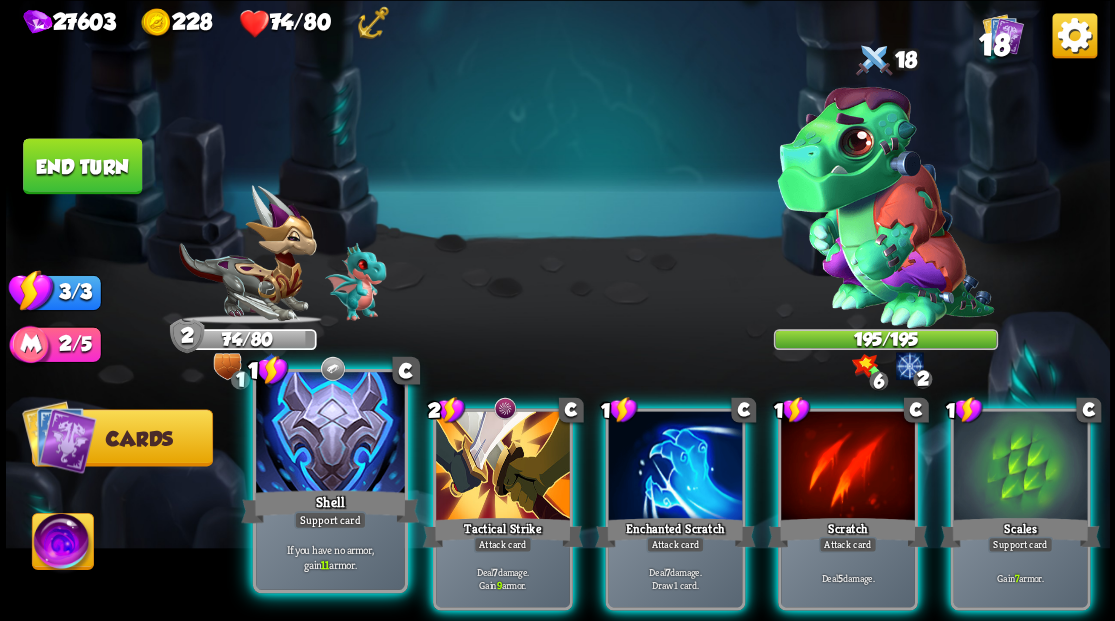 click at bounding box center [330, 434] 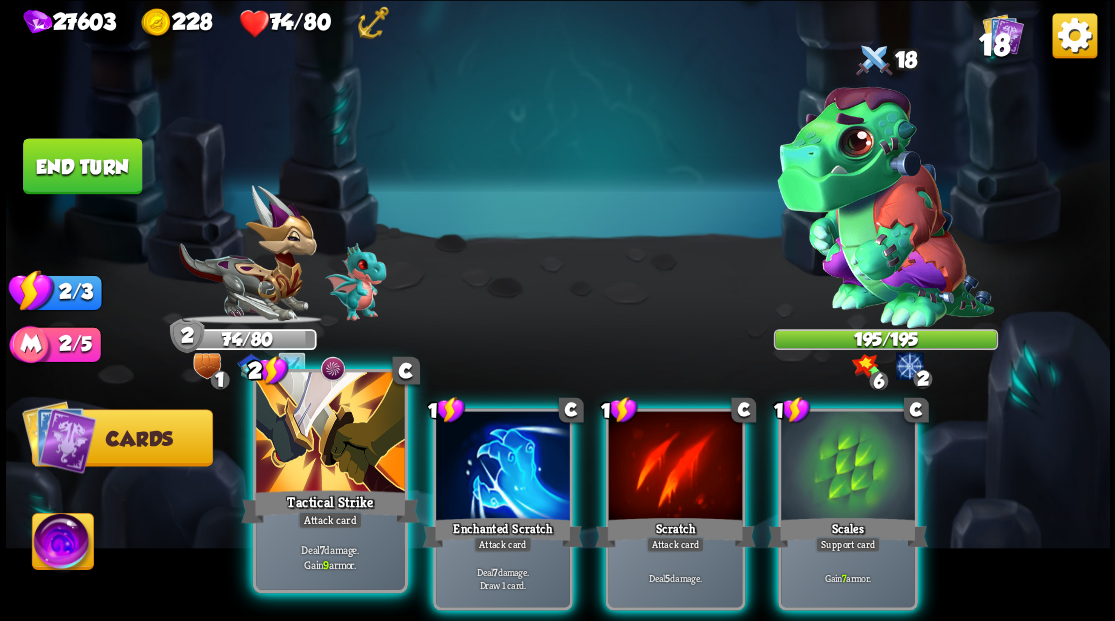 click at bounding box center [330, 434] 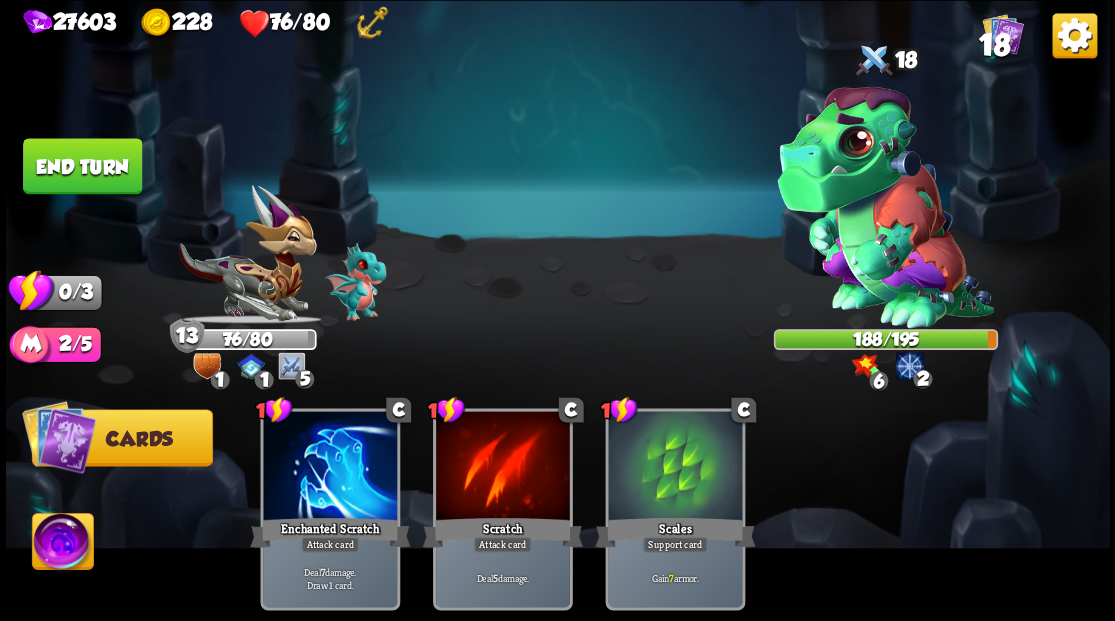 click on "End turn" at bounding box center (82, 166) 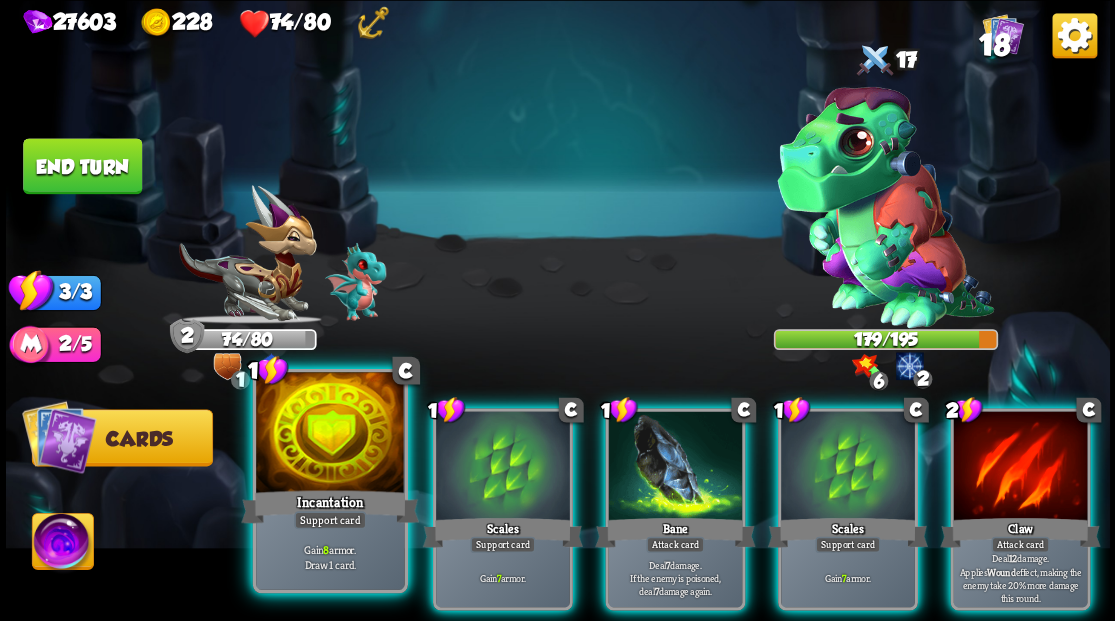click at bounding box center (330, 434) 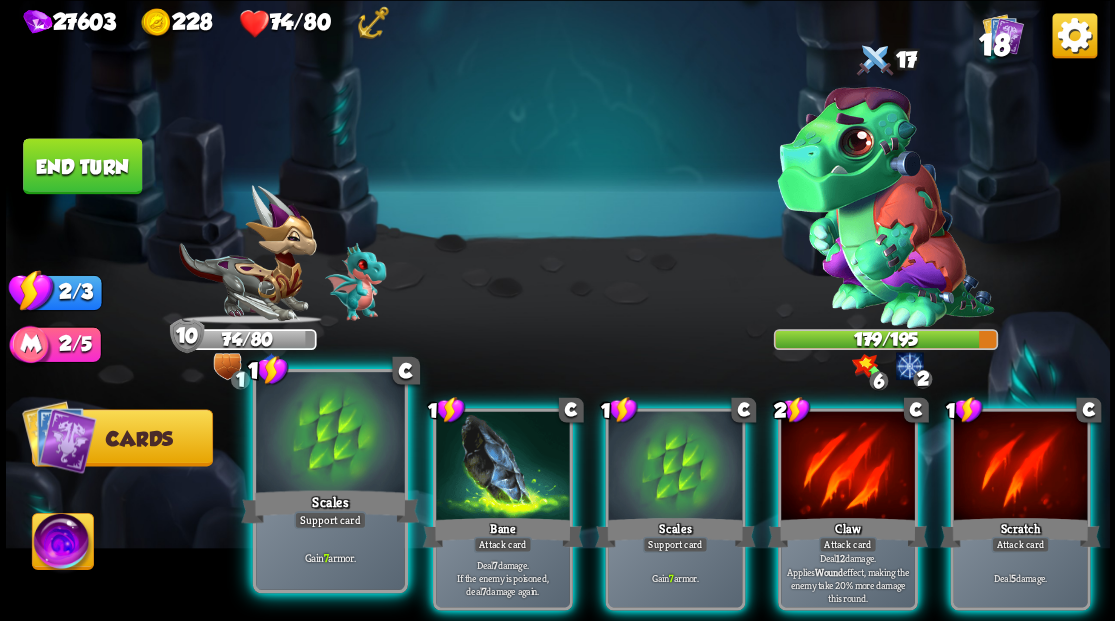 click at bounding box center [330, 434] 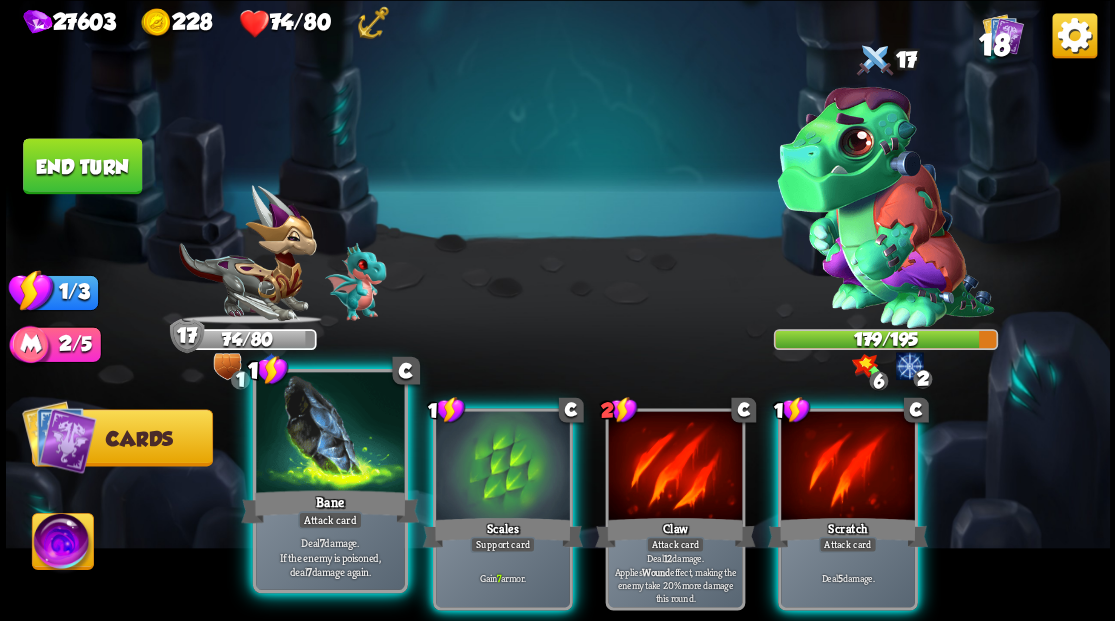 click at bounding box center [330, 434] 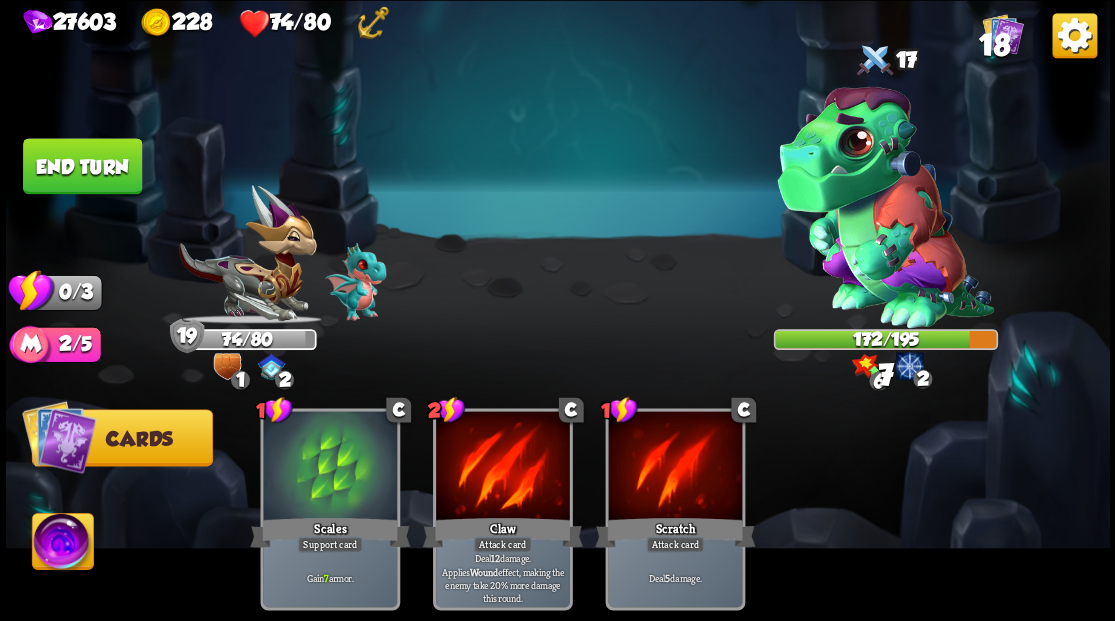 click on "End turn" at bounding box center (82, 166) 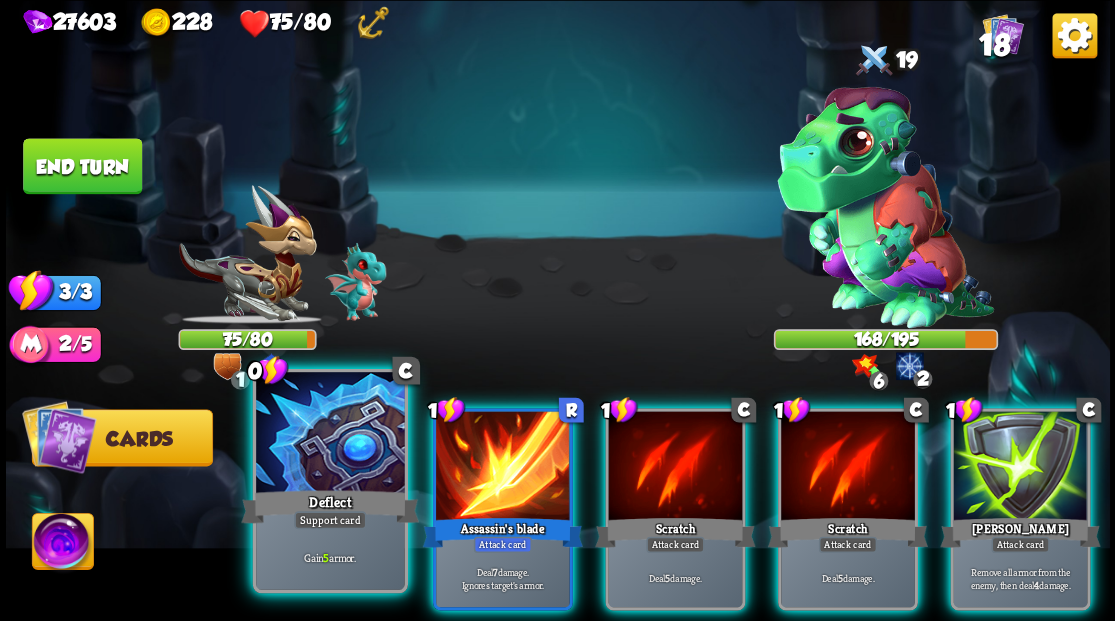click at bounding box center (330, 434) 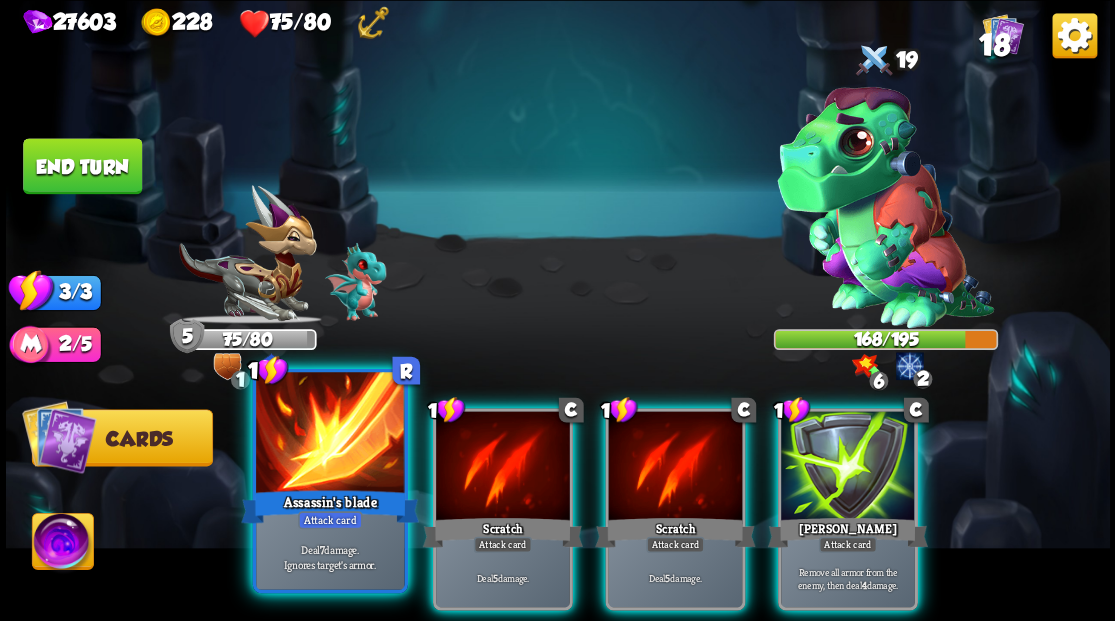 click at bounding box center [330, 434] 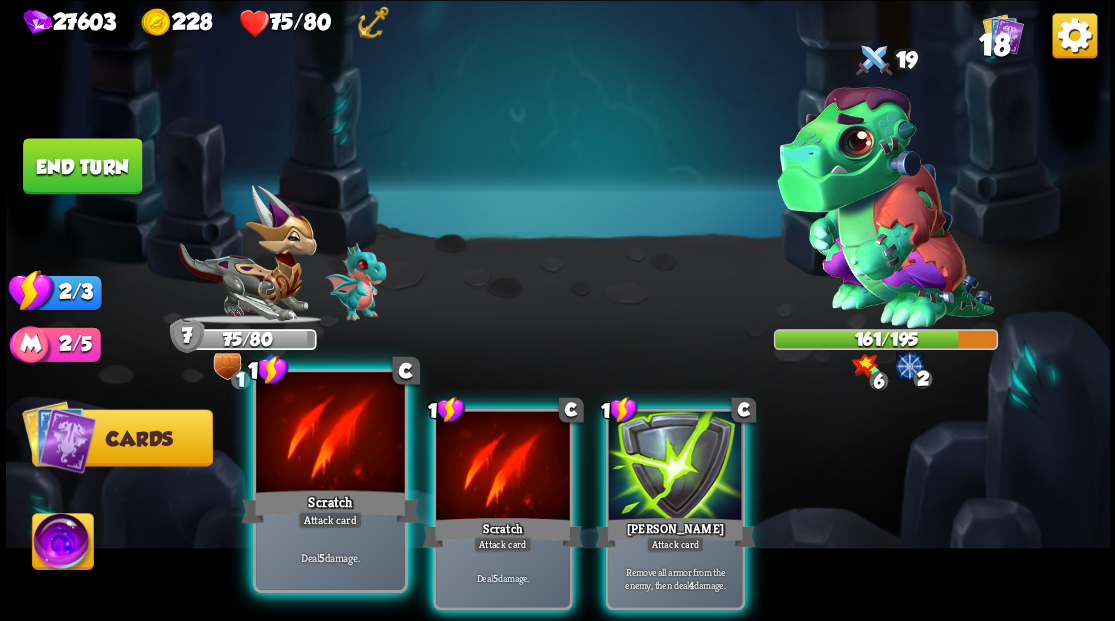click at bounding box center [330, 434] 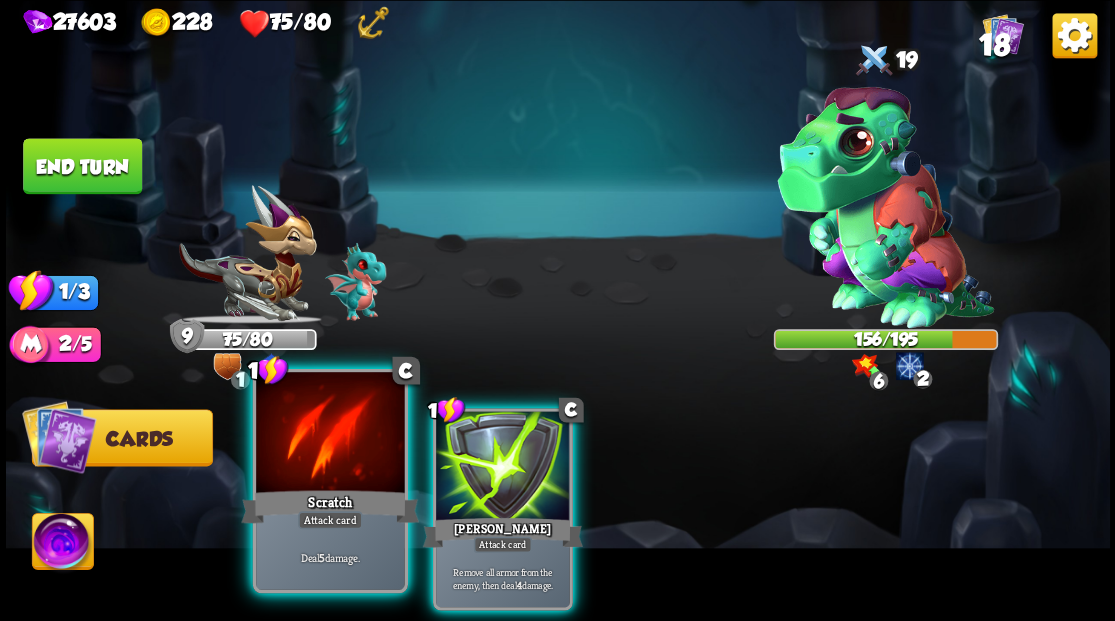 click at bounding box center [330, 434] 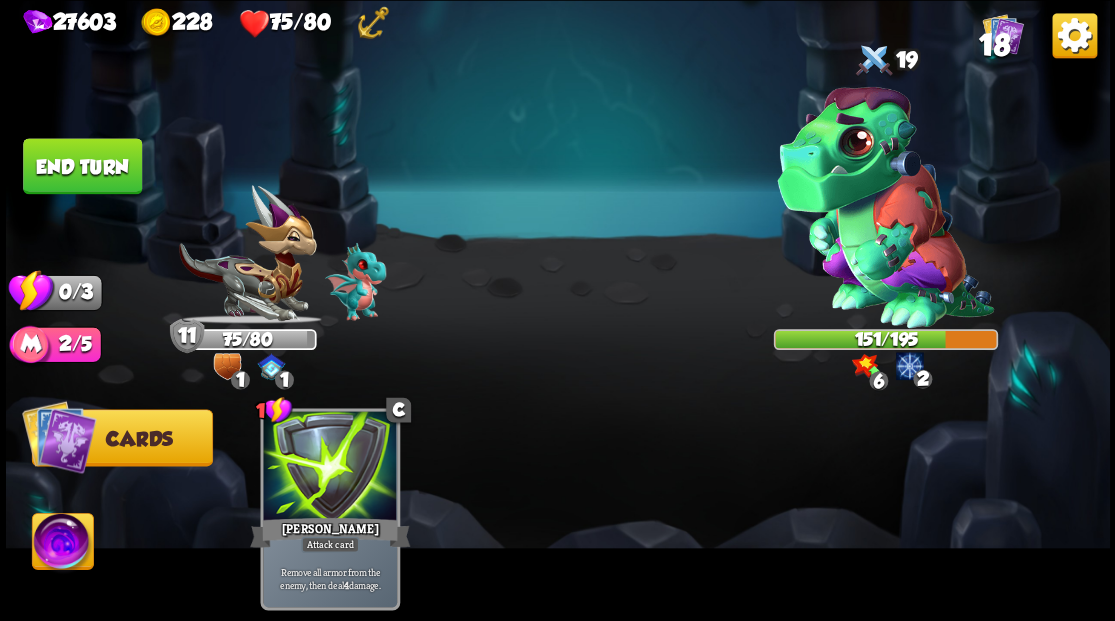 click on "End turn" at bounding box center (82, 166) 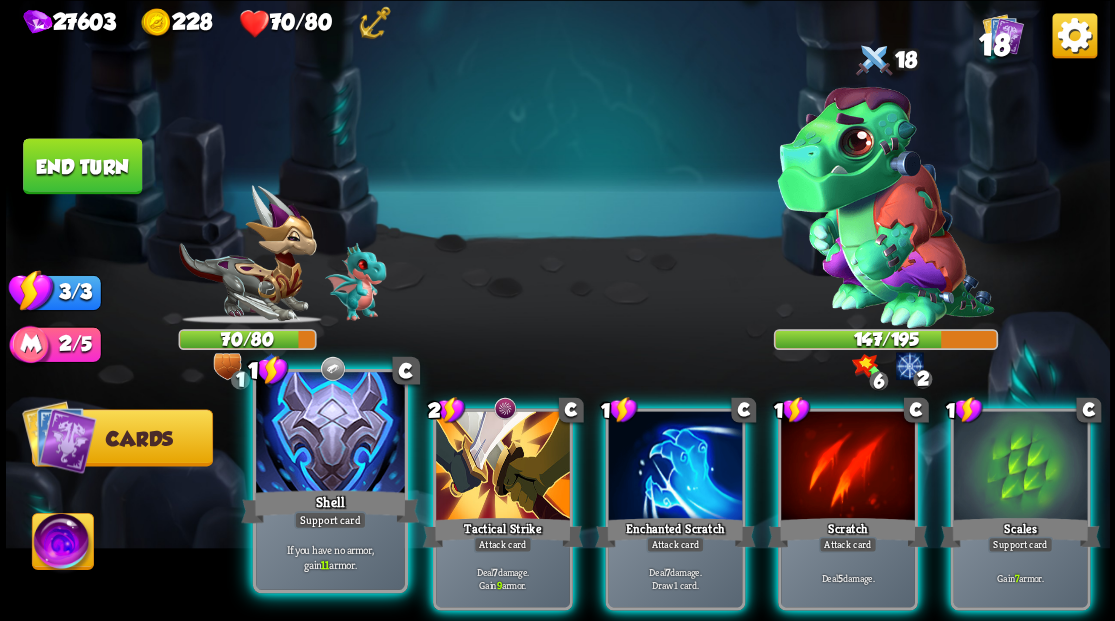 click at bounding box center (330, 434) 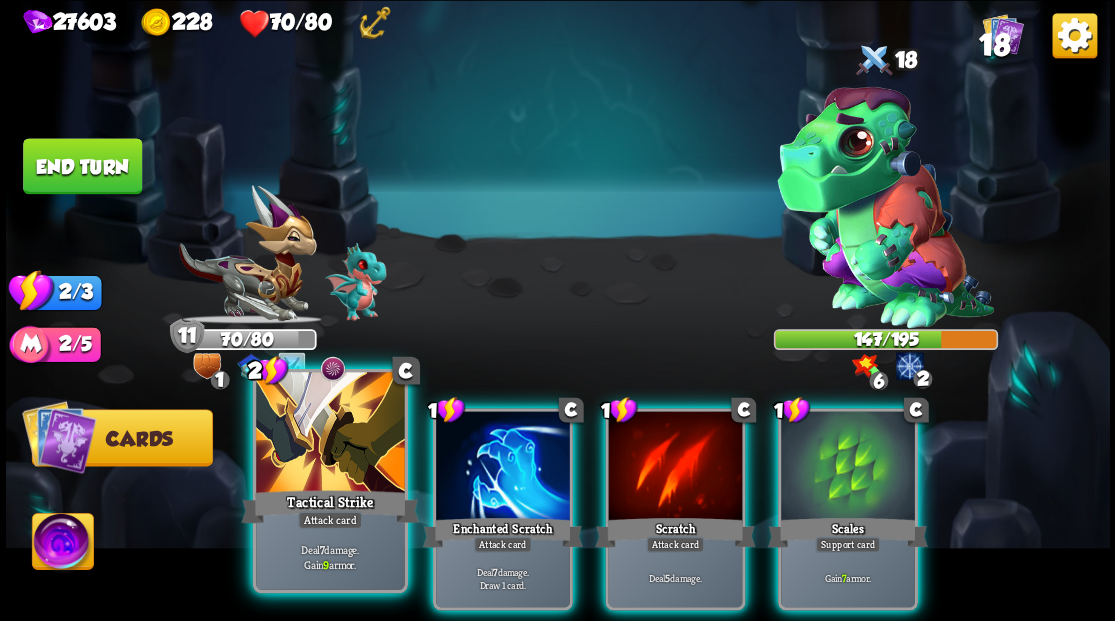 click at bounding box center [330, 434] 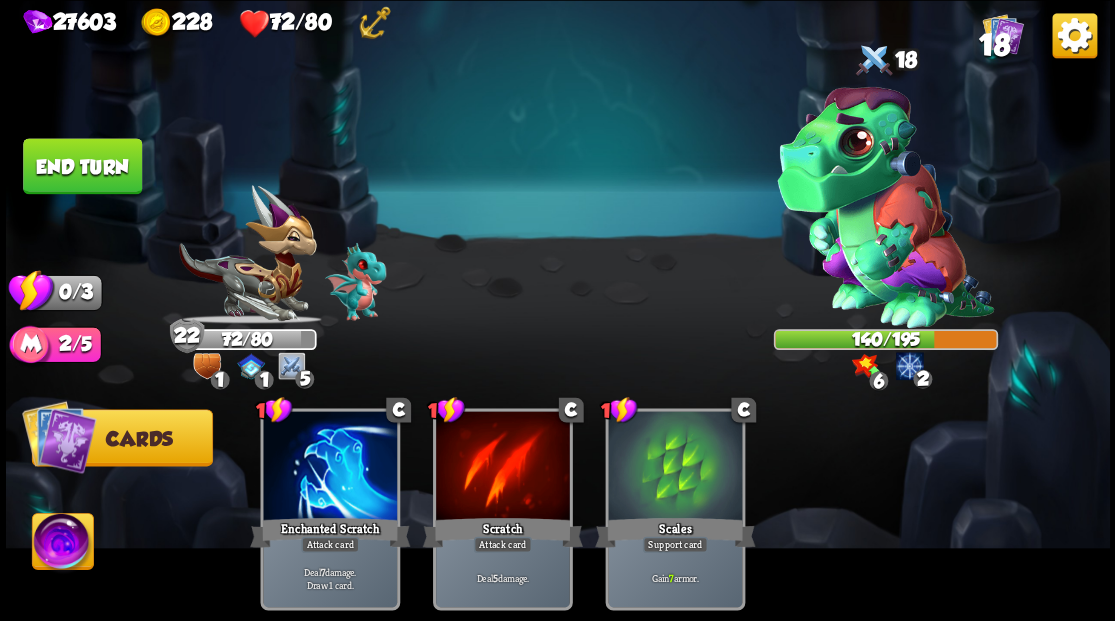 click on "End turn" at bounding box center [82, 166] 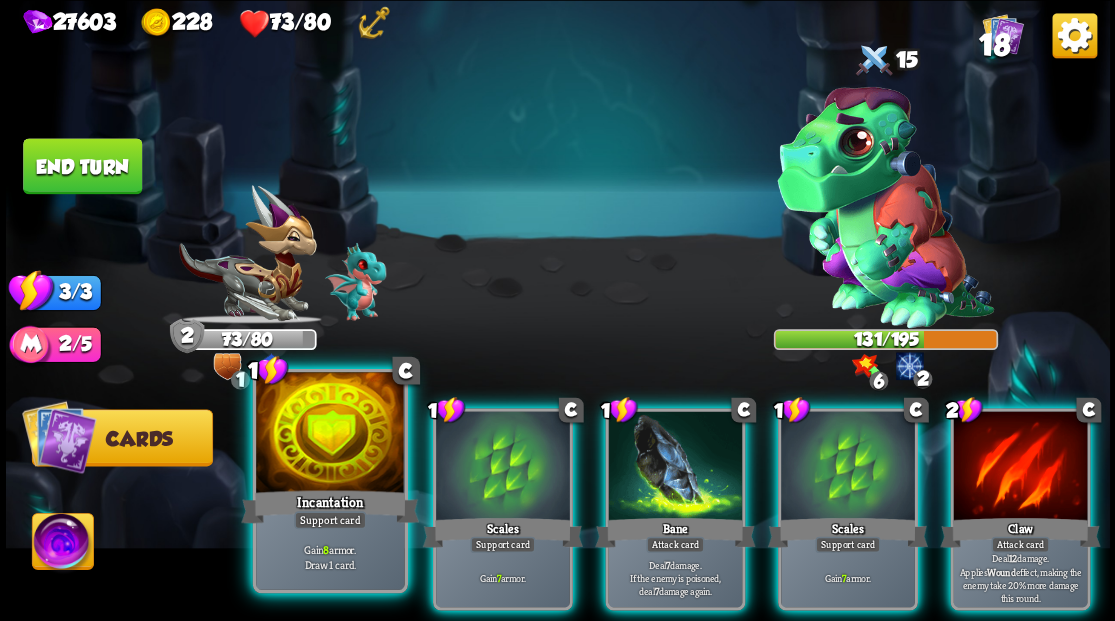 click at bounding box center [330, 434] 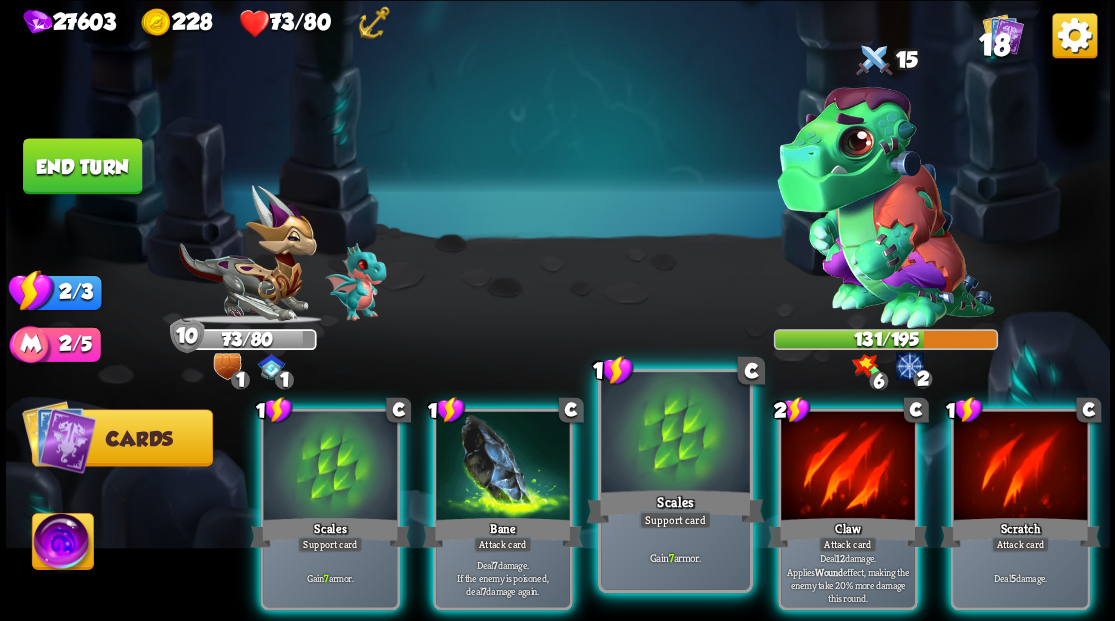 click at bounding box center [675, 434] 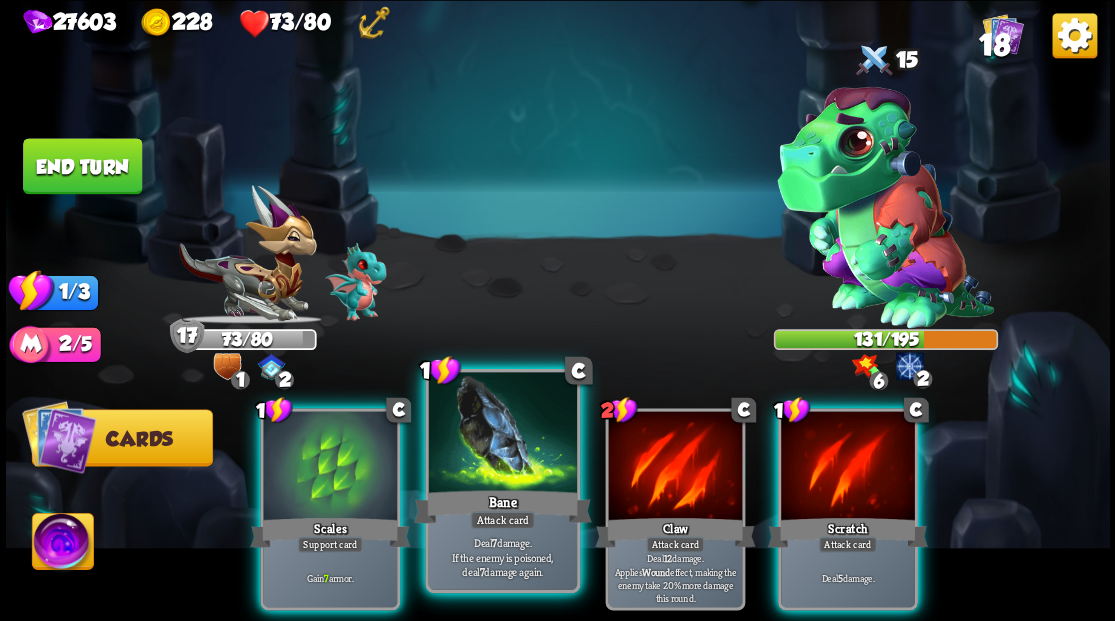 click at bounding box center [502, 434] 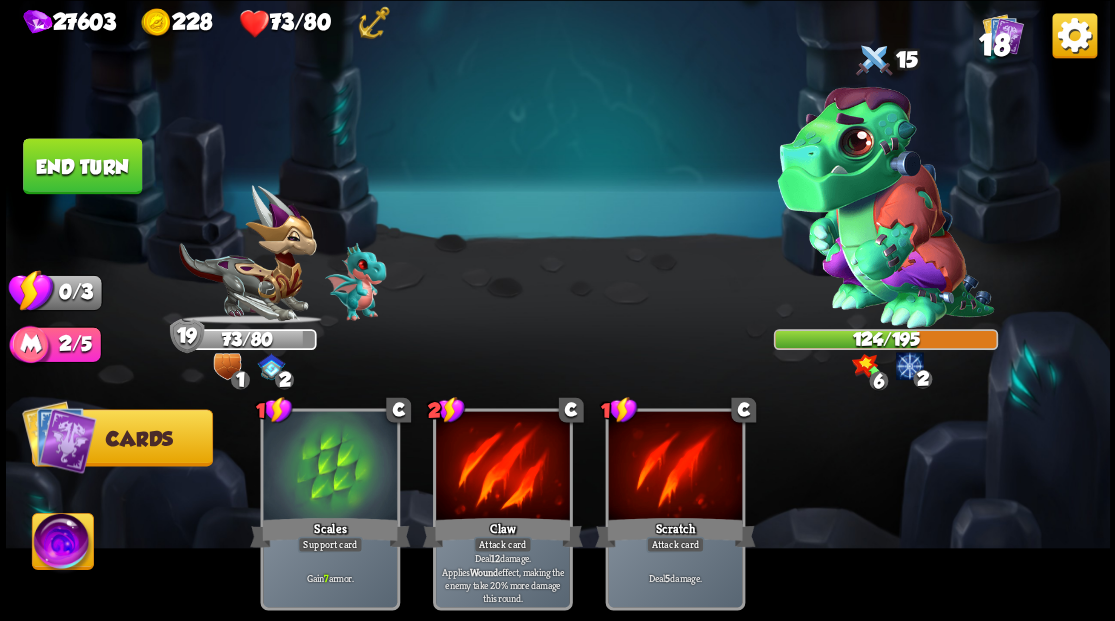 click on "End turn" at bounding box center (82, 166) 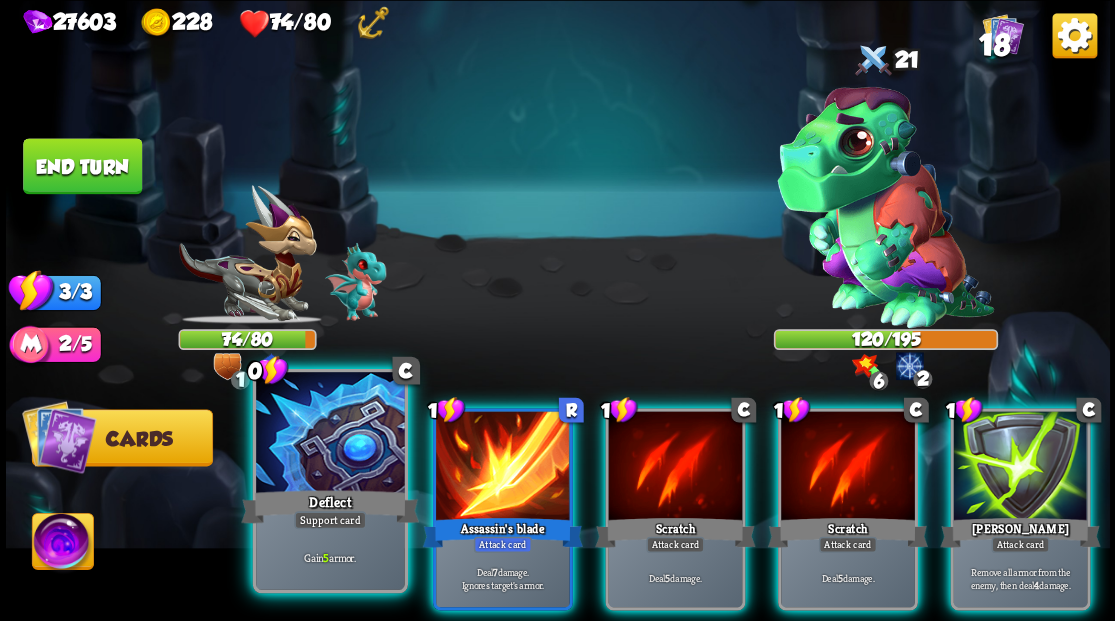 click at bounding box center [330, 434] 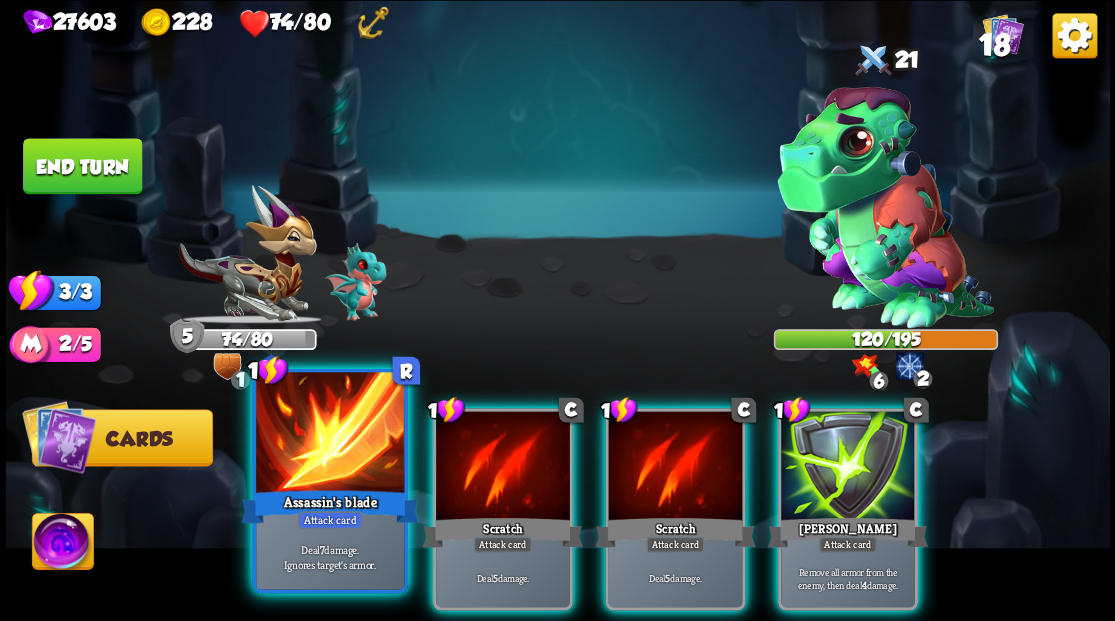 click at bounding box center (330, 434) 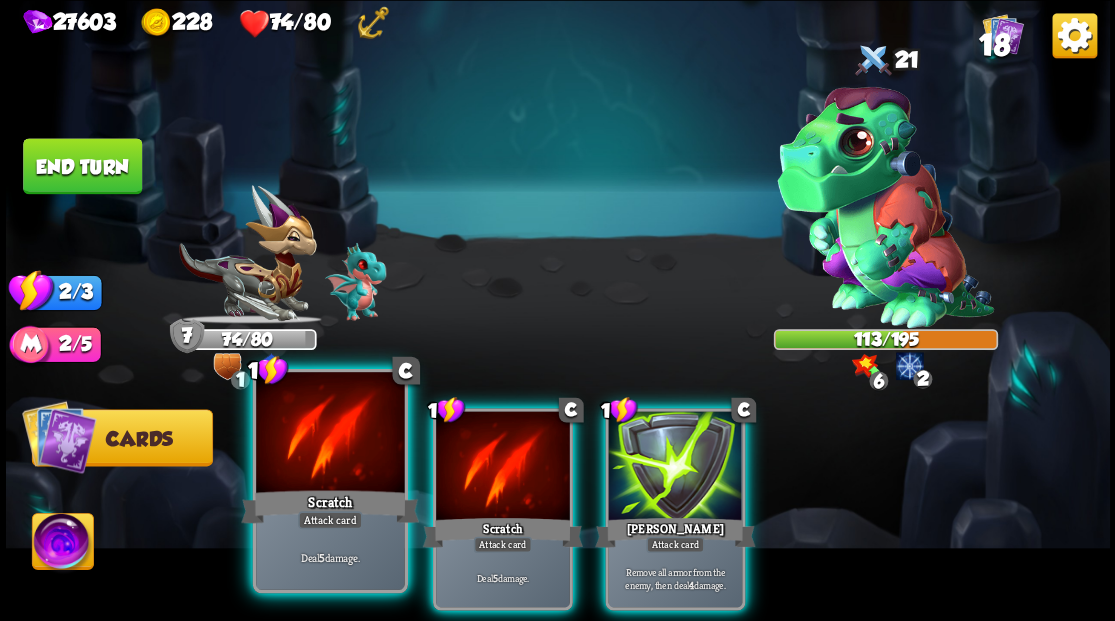 click at bounding box center (330, 434) 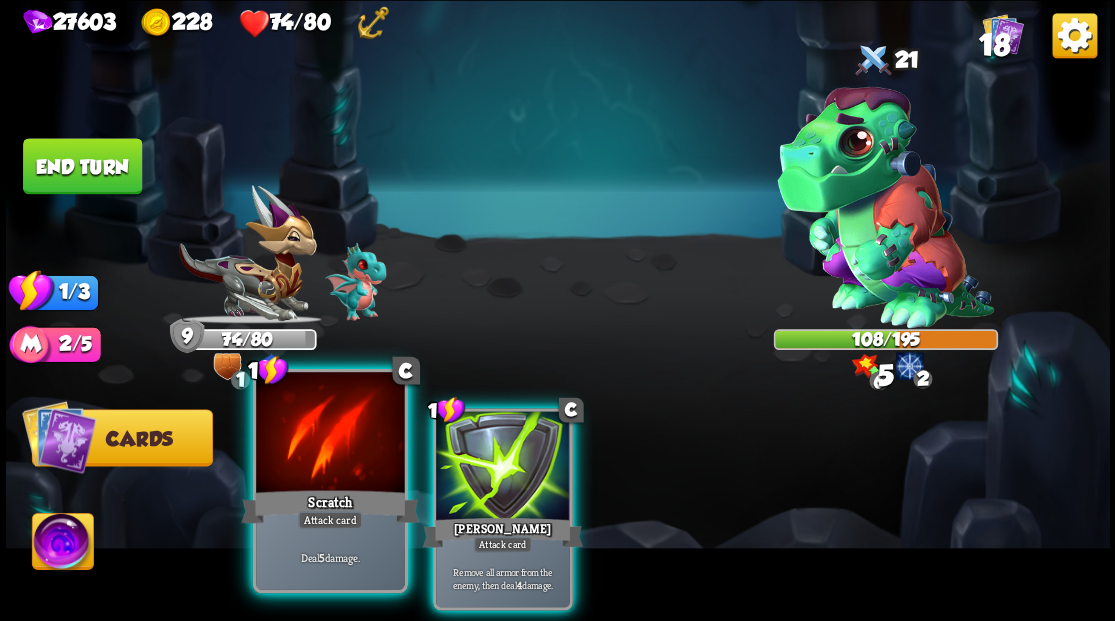 click at bounding box center [330, 434] 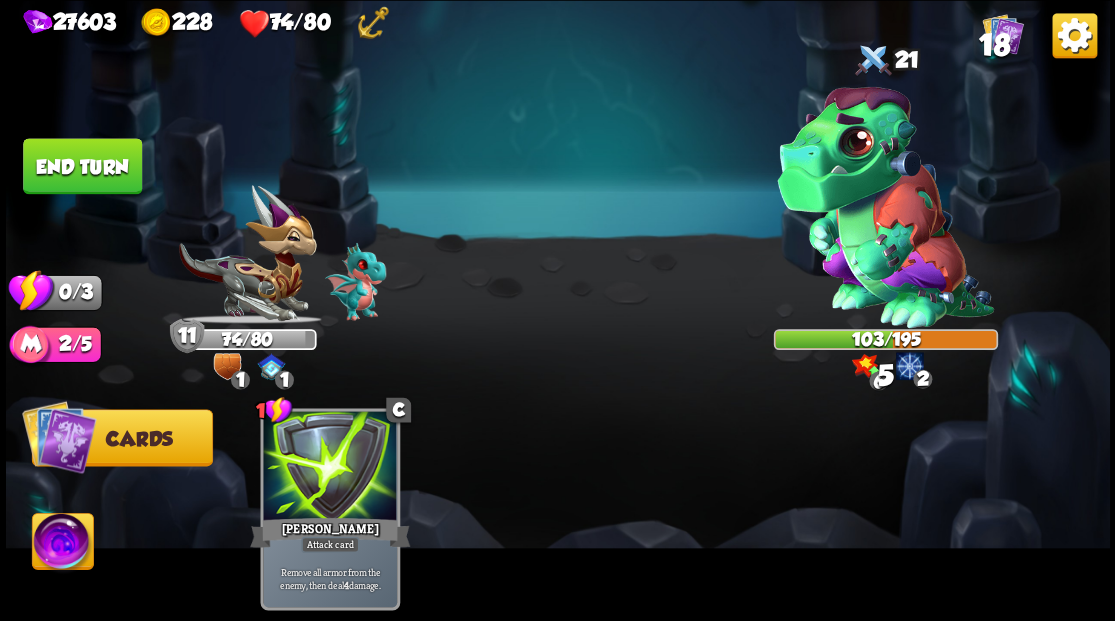 click on "End turn" at bounding box center (82, 166) 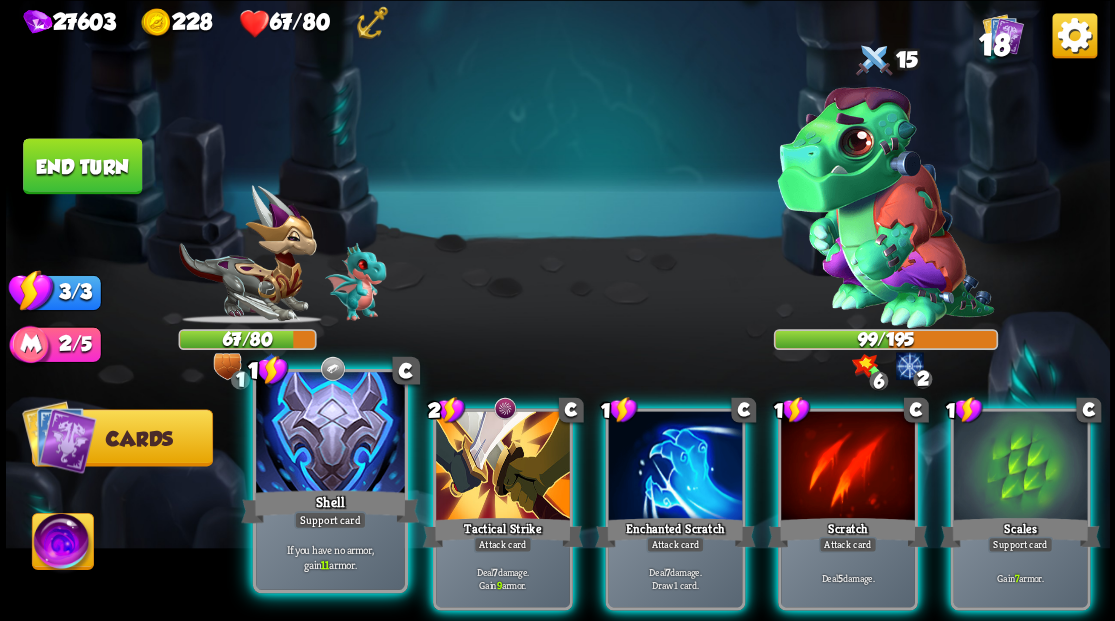 click at bounding box center (330, 434) 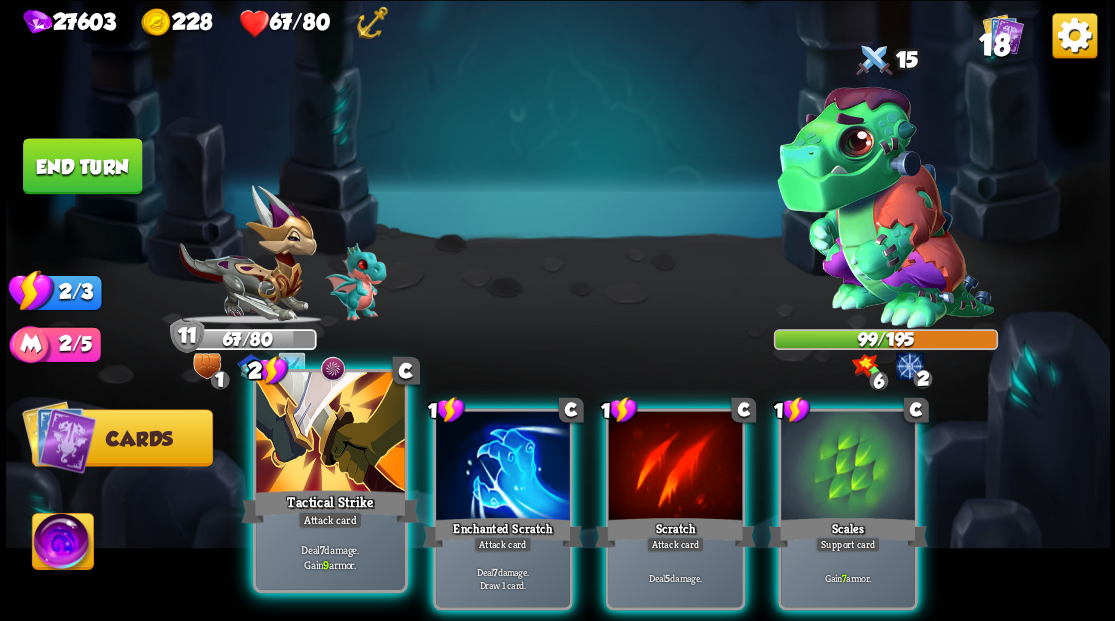 click at bounding box center [330, 434] 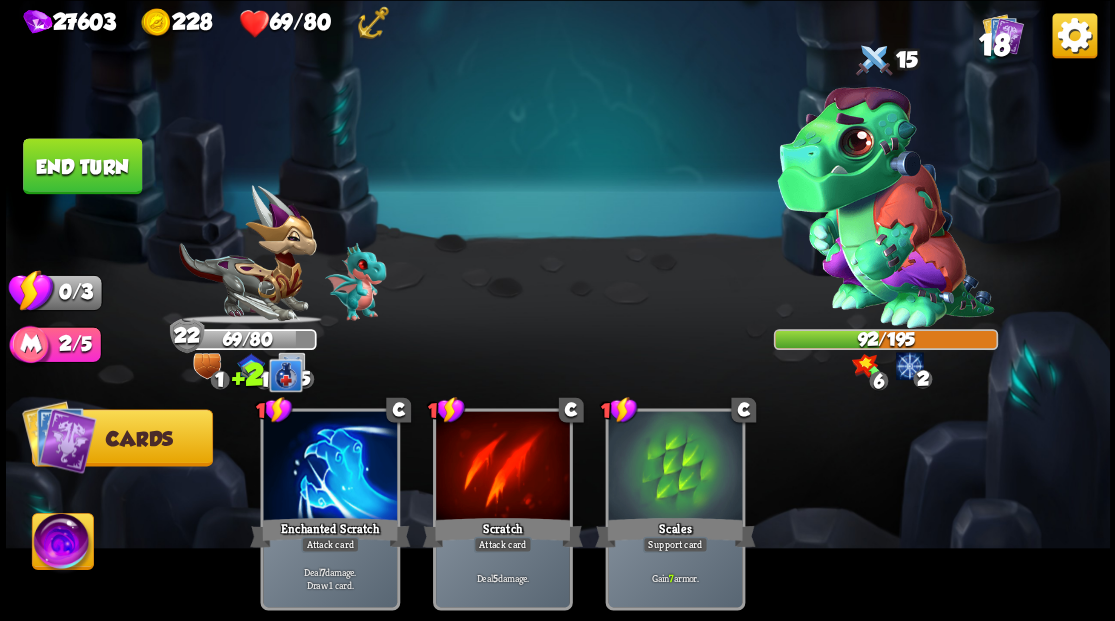 click on "End turn" at bounding box center (82, 166) 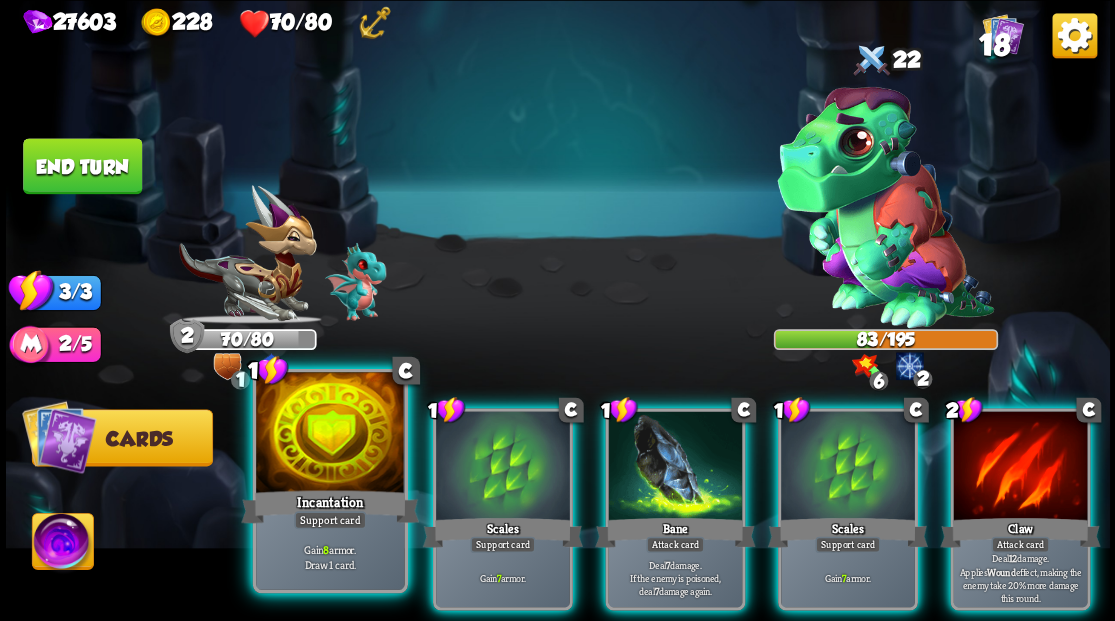 click at bounding box center (330, 434) 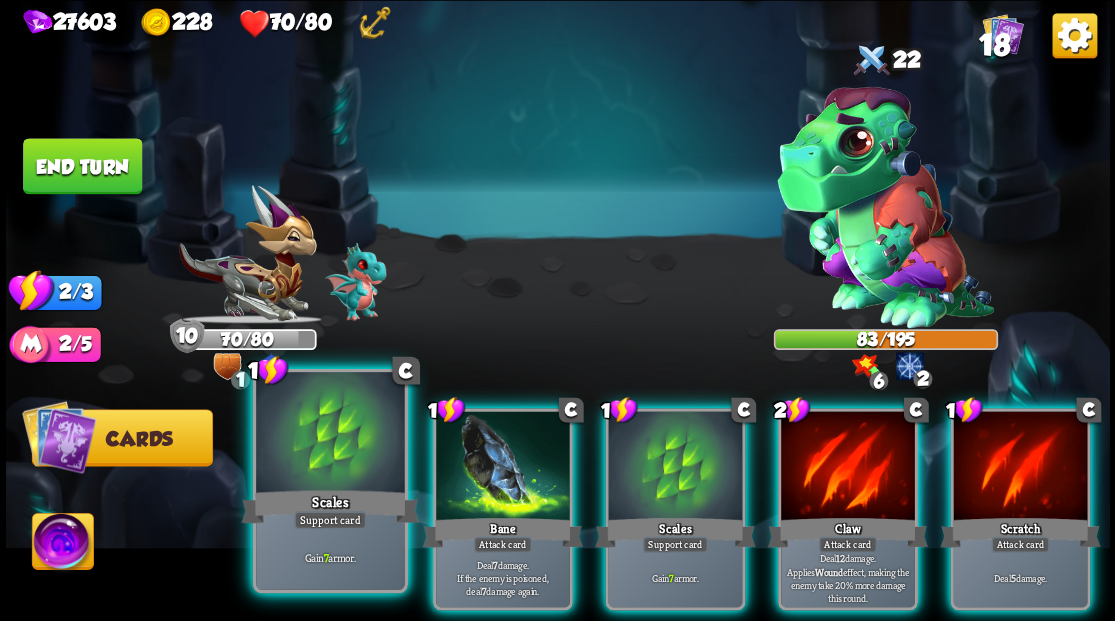 click at bounding box center [330, 434] 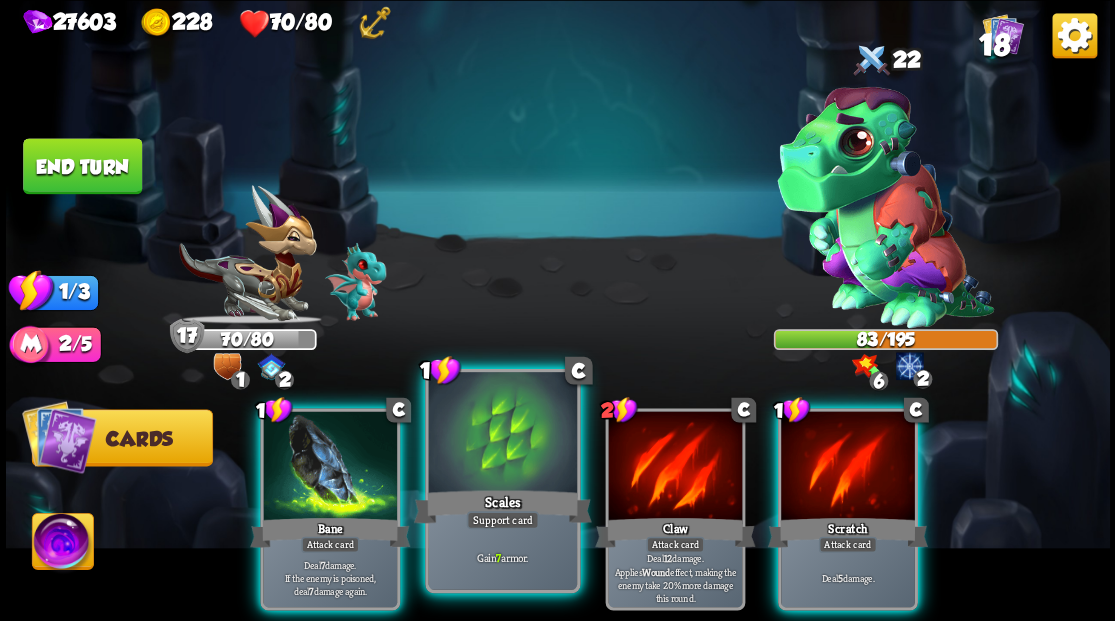 click at bounding box center (502, 434) 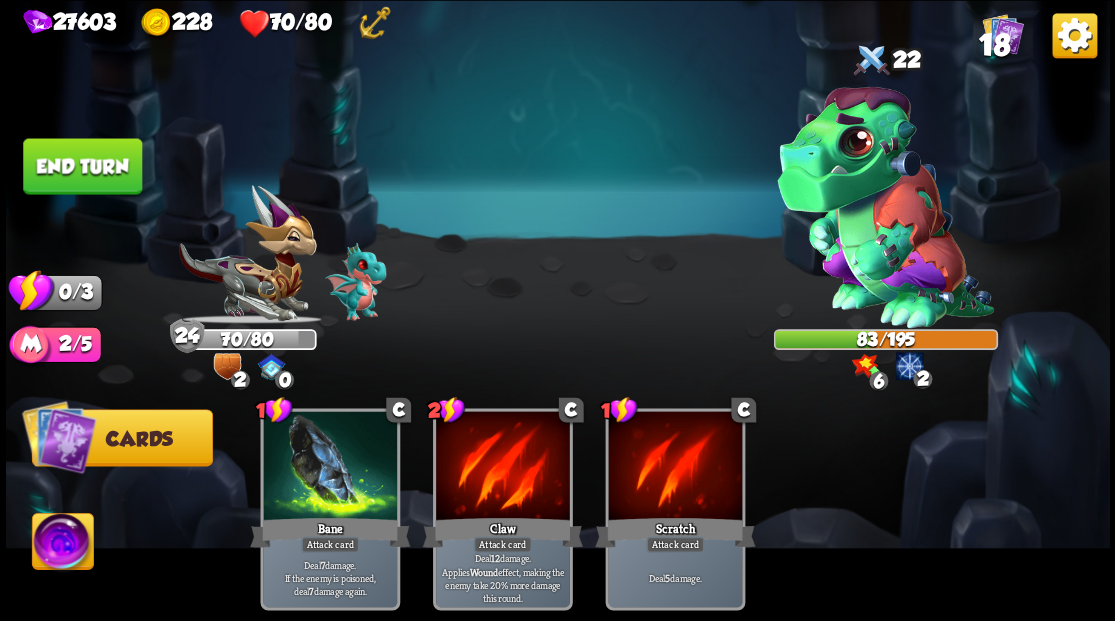 click on "End turn" at bounding box center [82, 166] 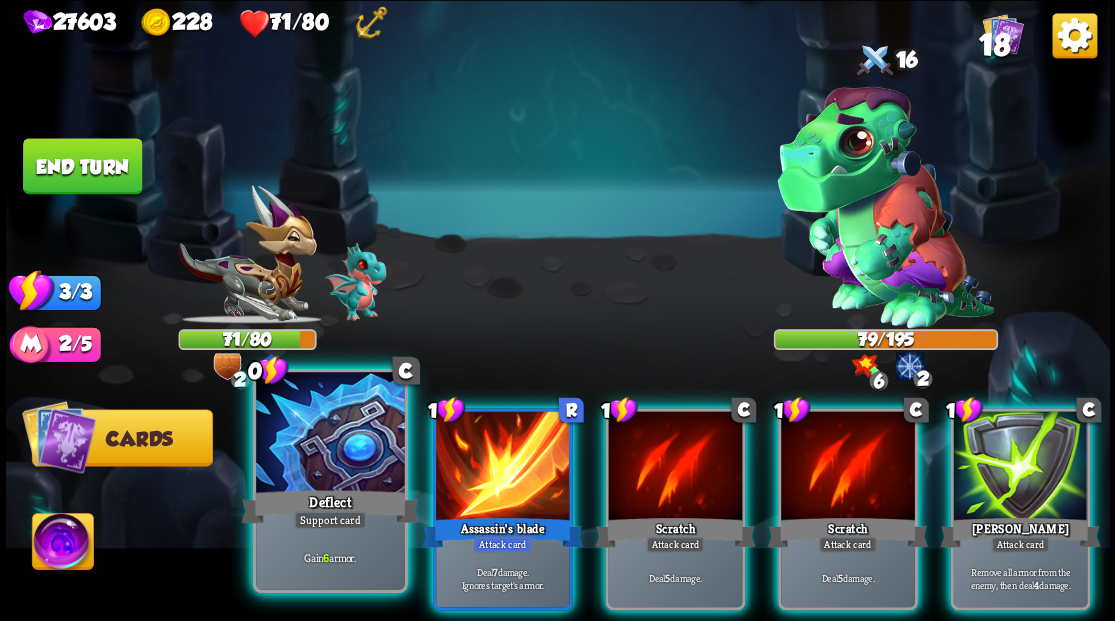 click at bounding box center [330, 434] 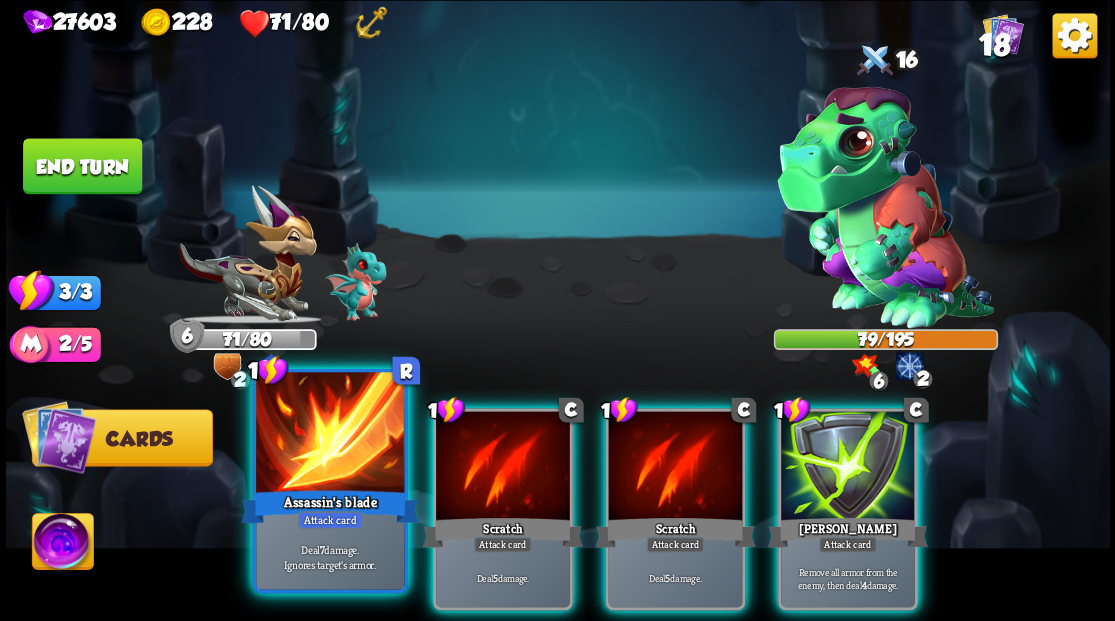 click at bounding box center [330, 434] 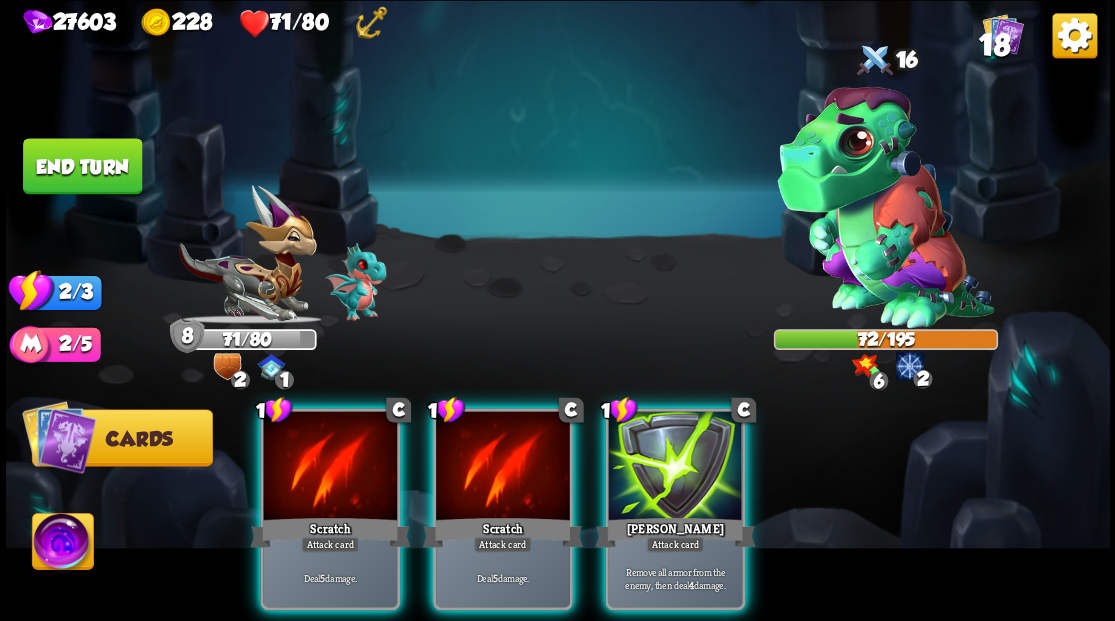 click at bounding box center (330, 467) 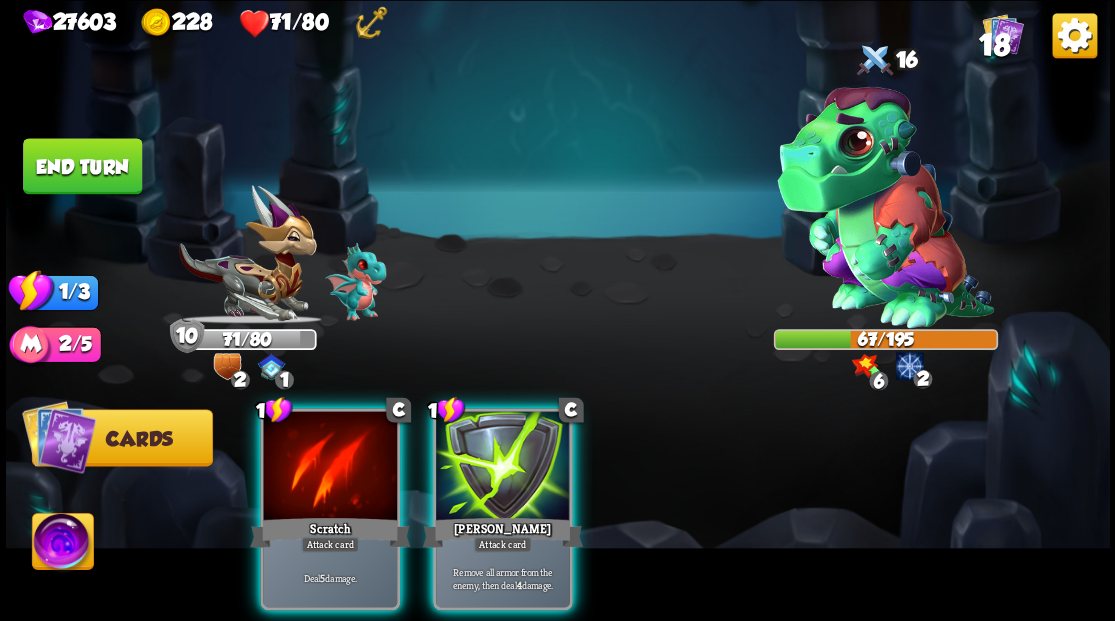 click at bounding box center (330, 467) 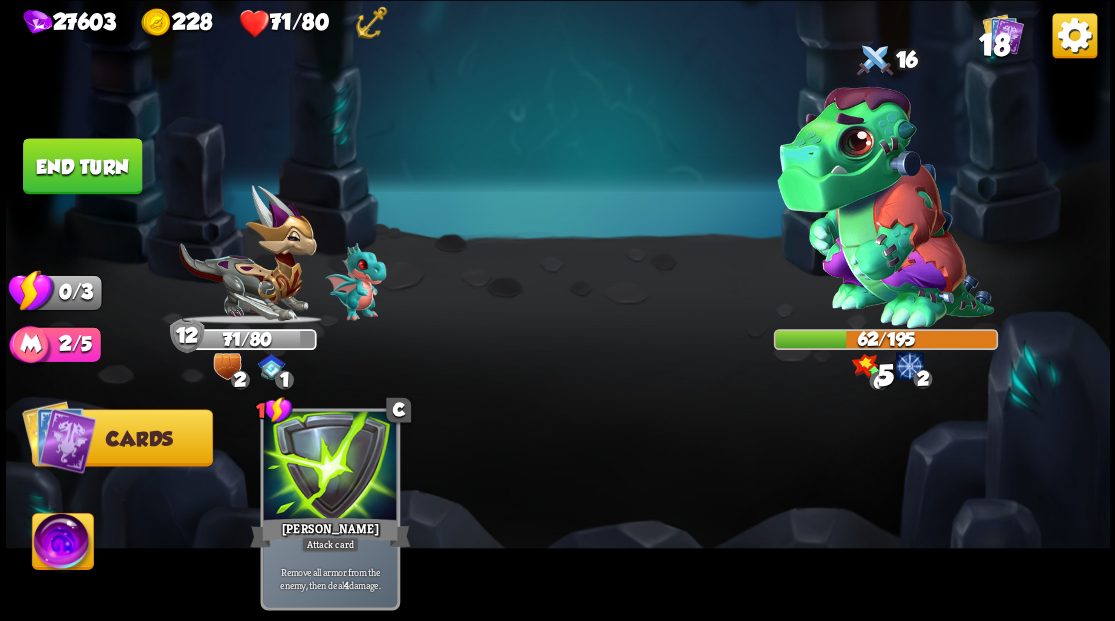 click on "End turn" at bounding box center (82, 165) 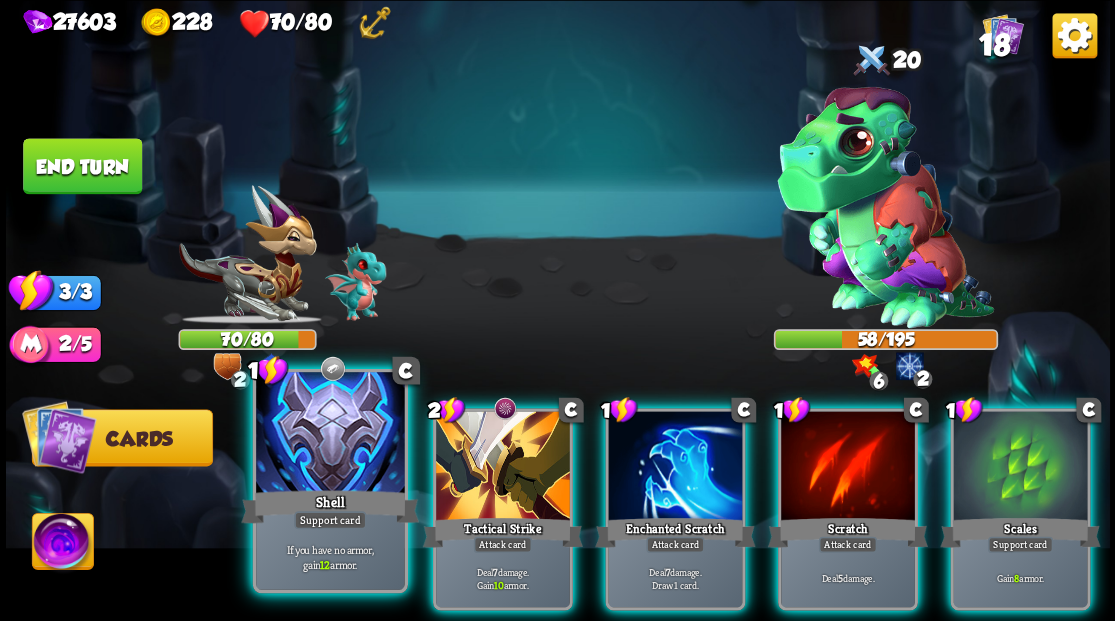 click at bounding box center (330, 434) 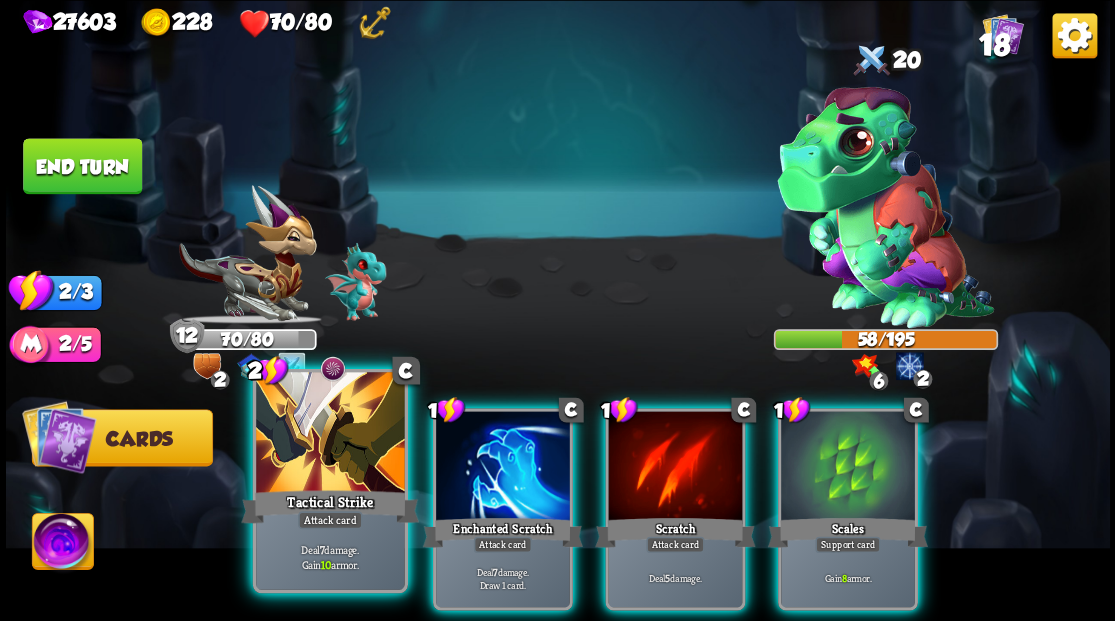 click at bounding box center (330, 434) 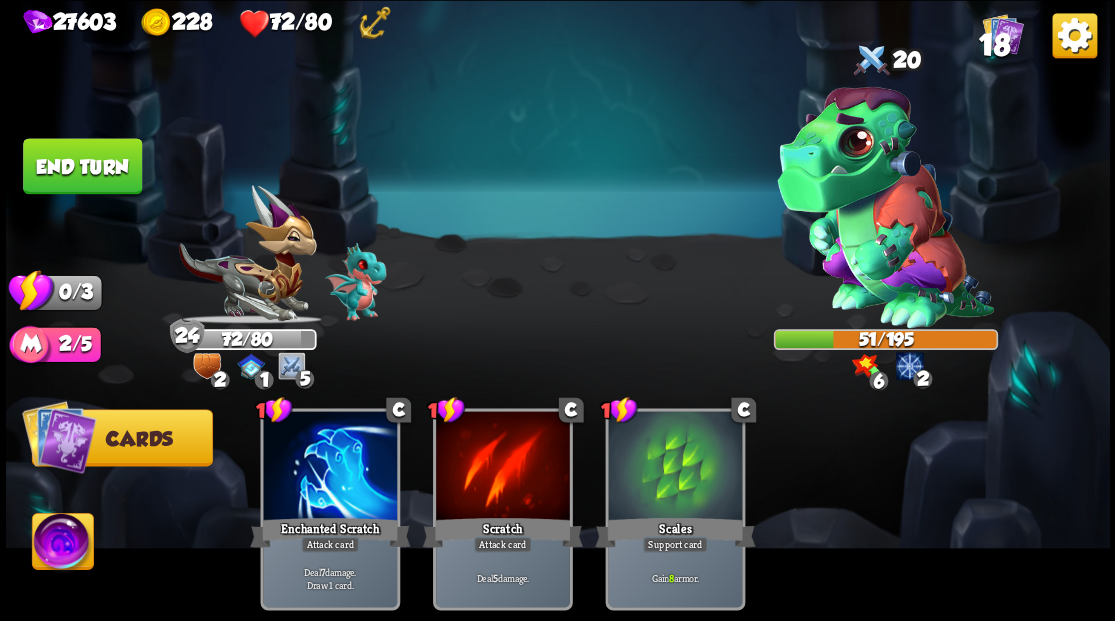 drag, startPoint x: 86, startPoint y: 174, endPoint x: 318, endPoint y: 186, distance: 232.31013 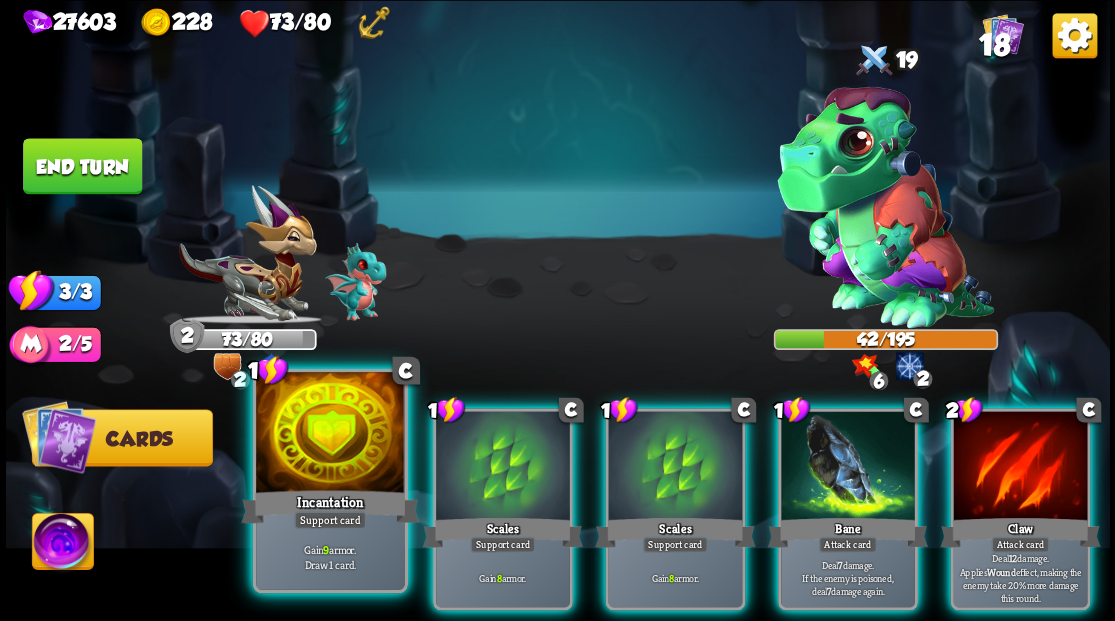 click at bounding box center [330, 434] 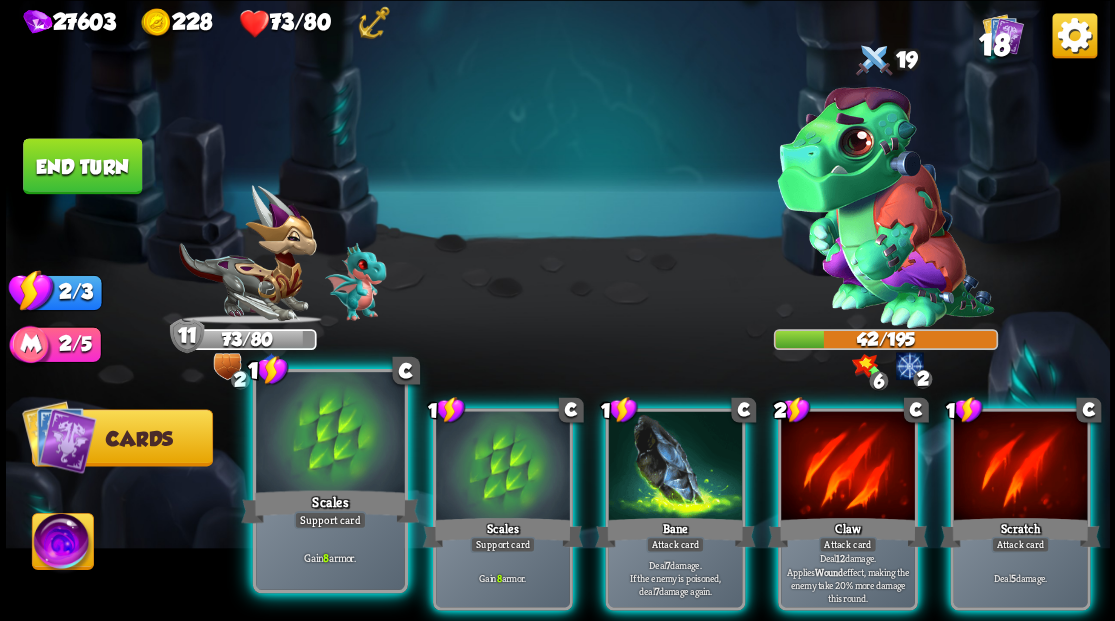 click at bounding box center [330, 434] 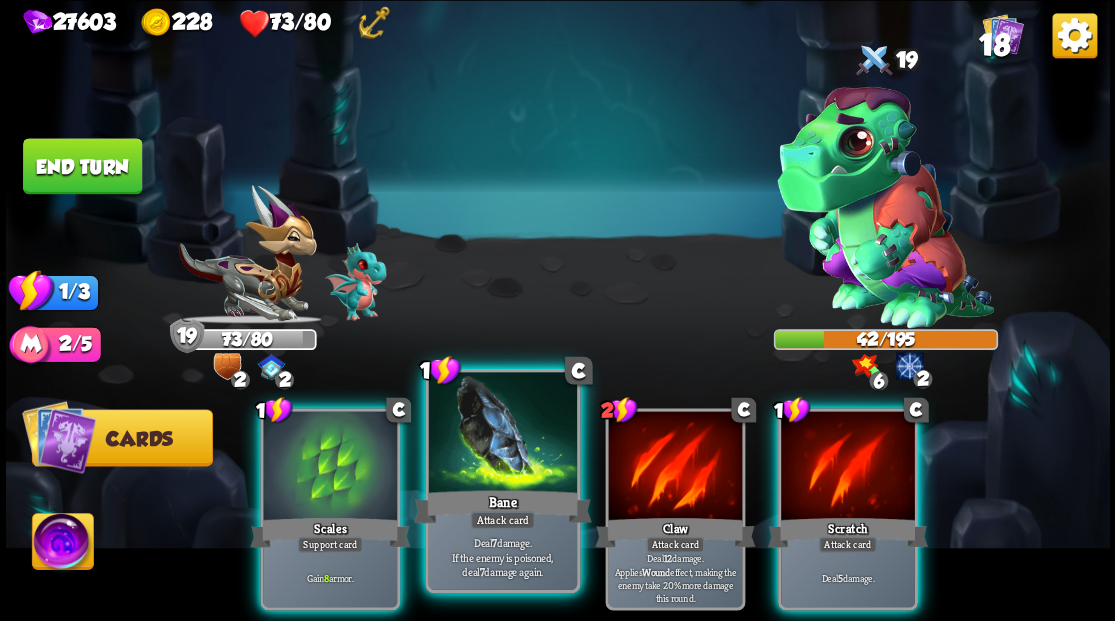 click at bounding box center (502, 434) 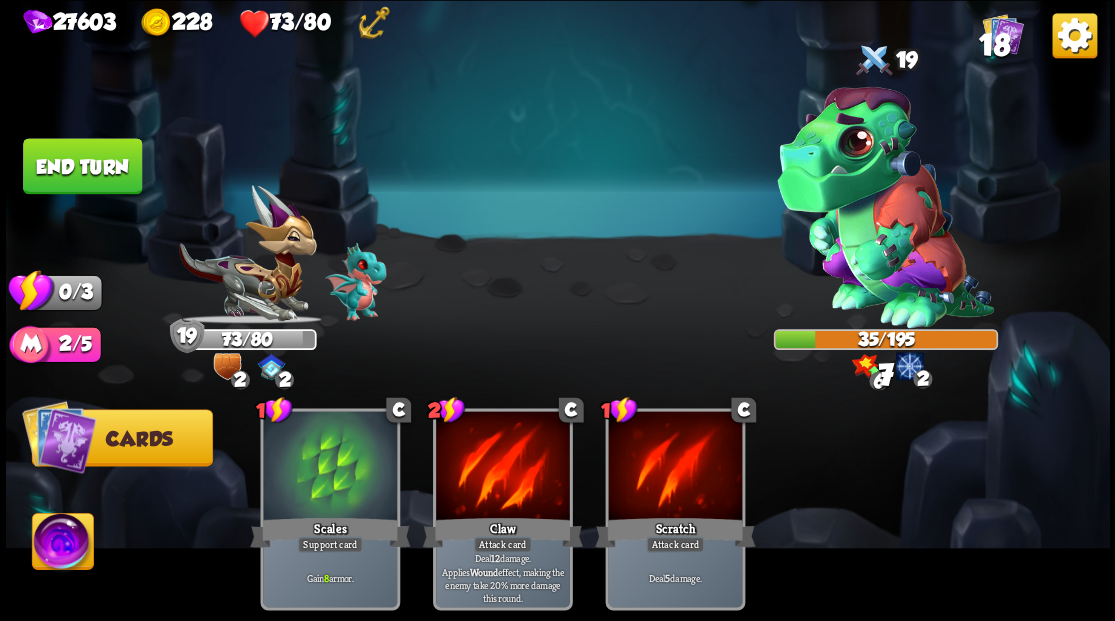 click on "End turn" at bounding box center [82, 166] 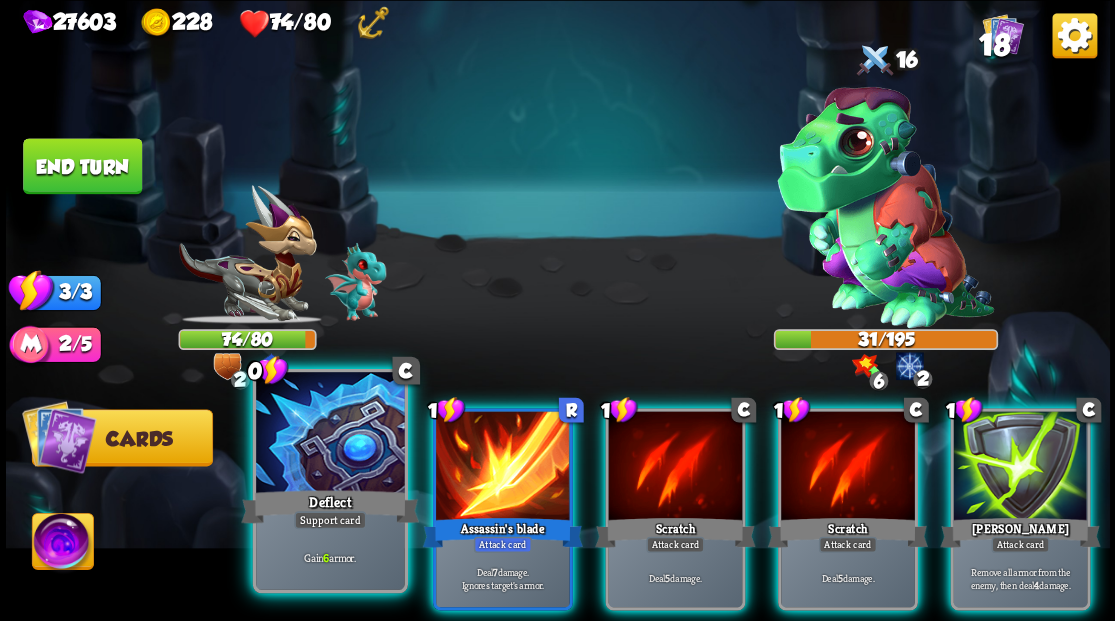 click at bounding box center (330, 434) 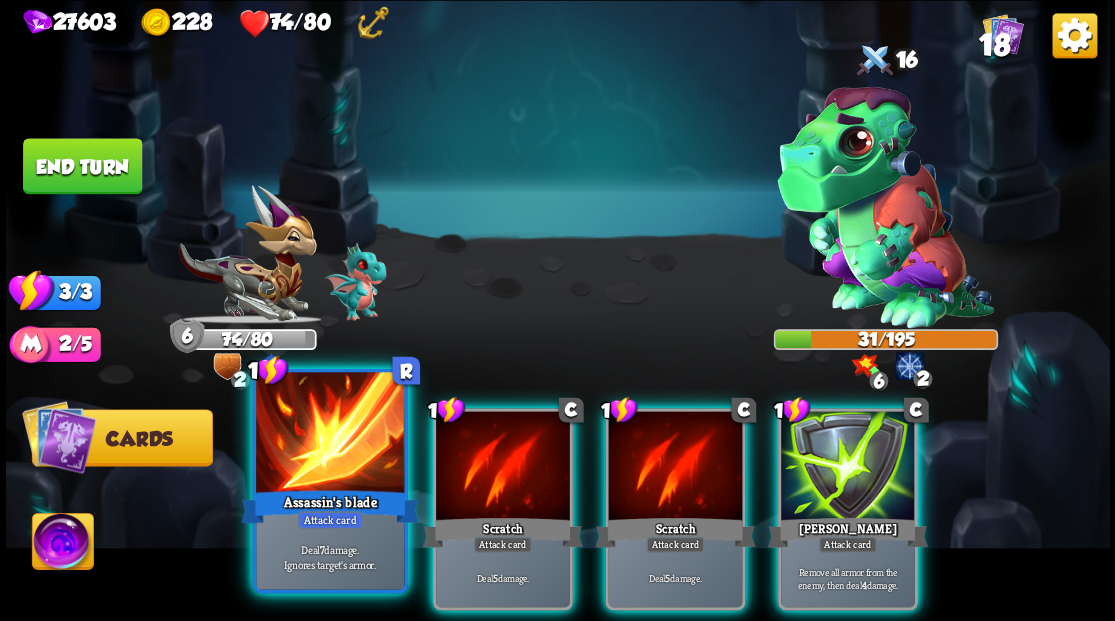 click at bounding box center (330, 434) 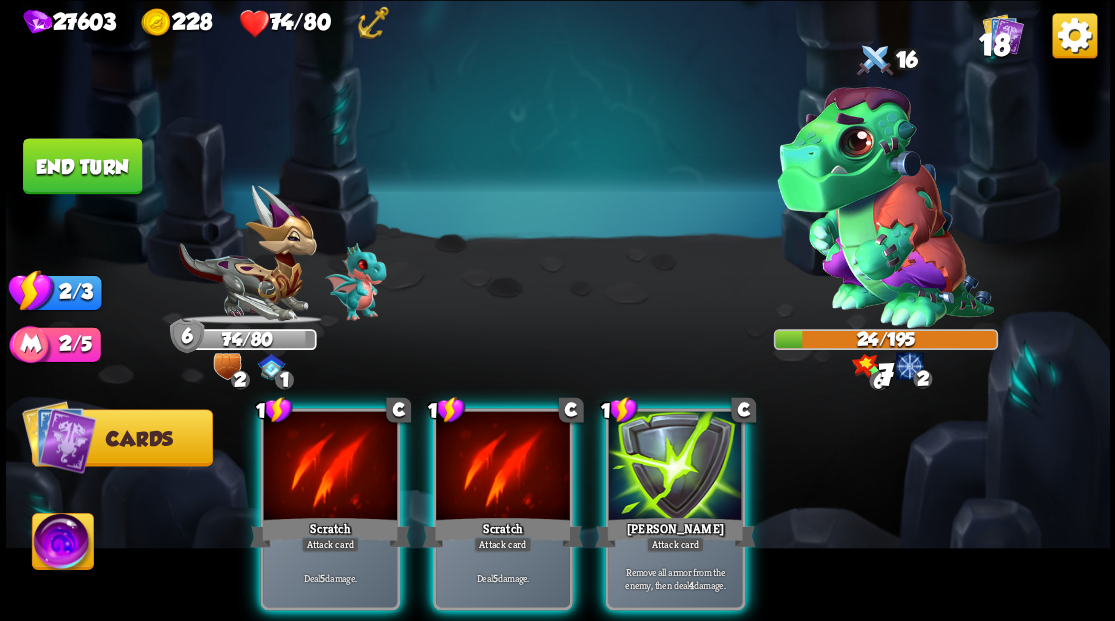 click at bounding box center (330, 467) 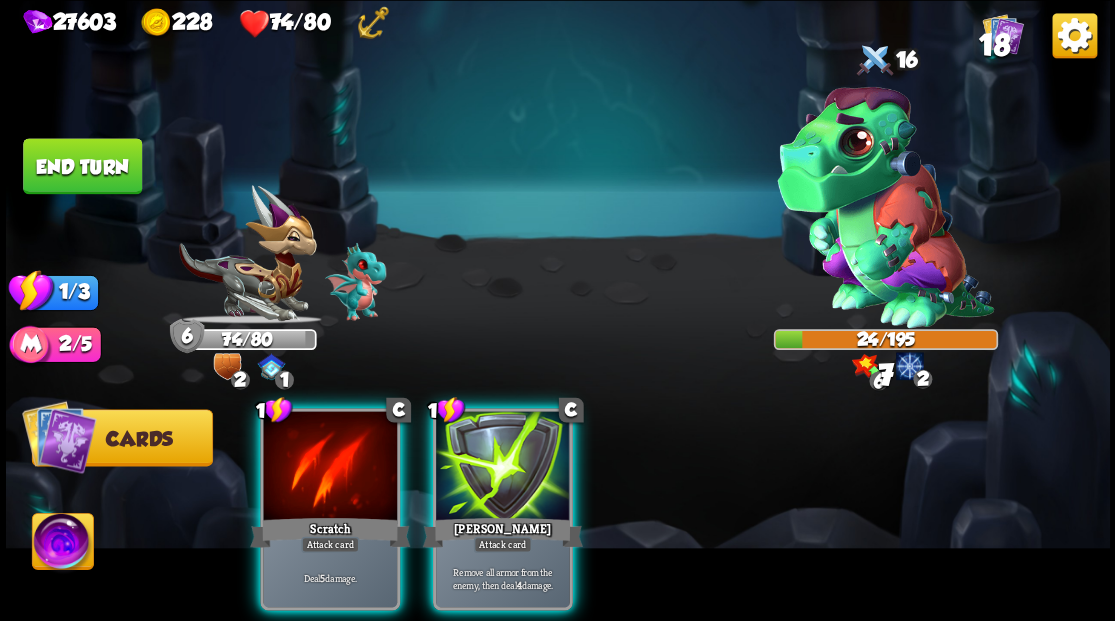 click at bounding box center [330, 467] 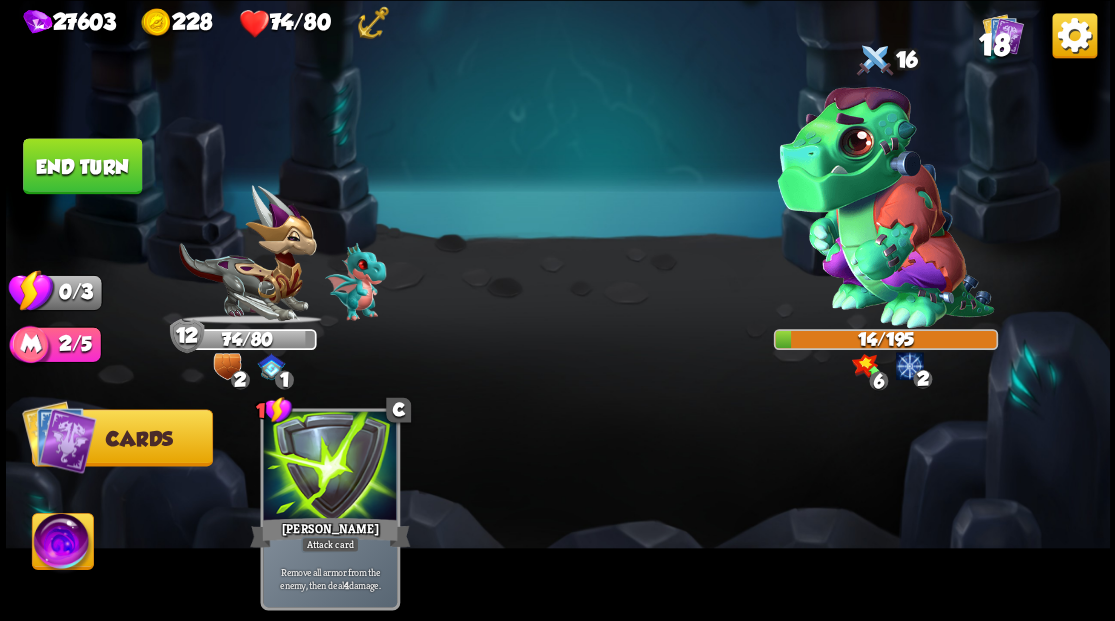 click on "End turn" at bounding box center [82, 166] 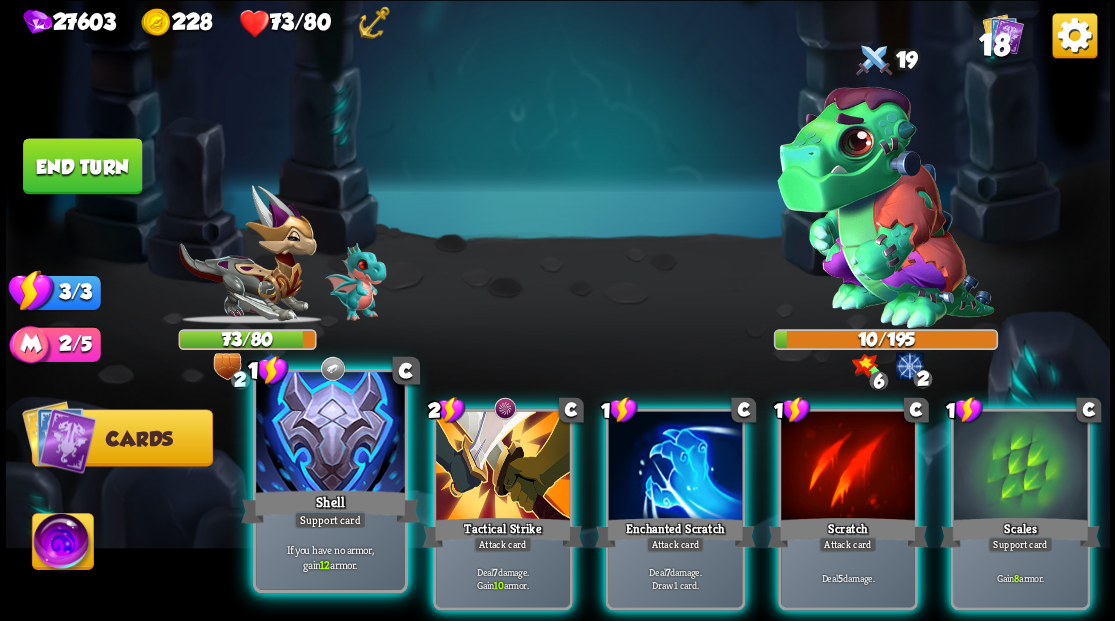 click at bounding box center [330, 434] 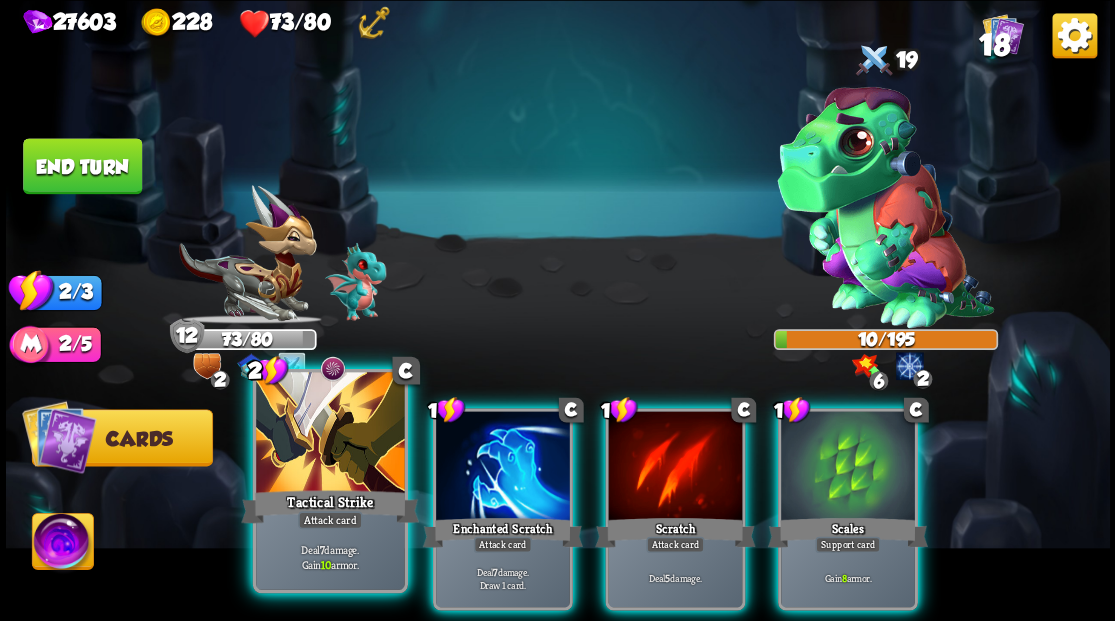 click at bounding box center [330, 434] 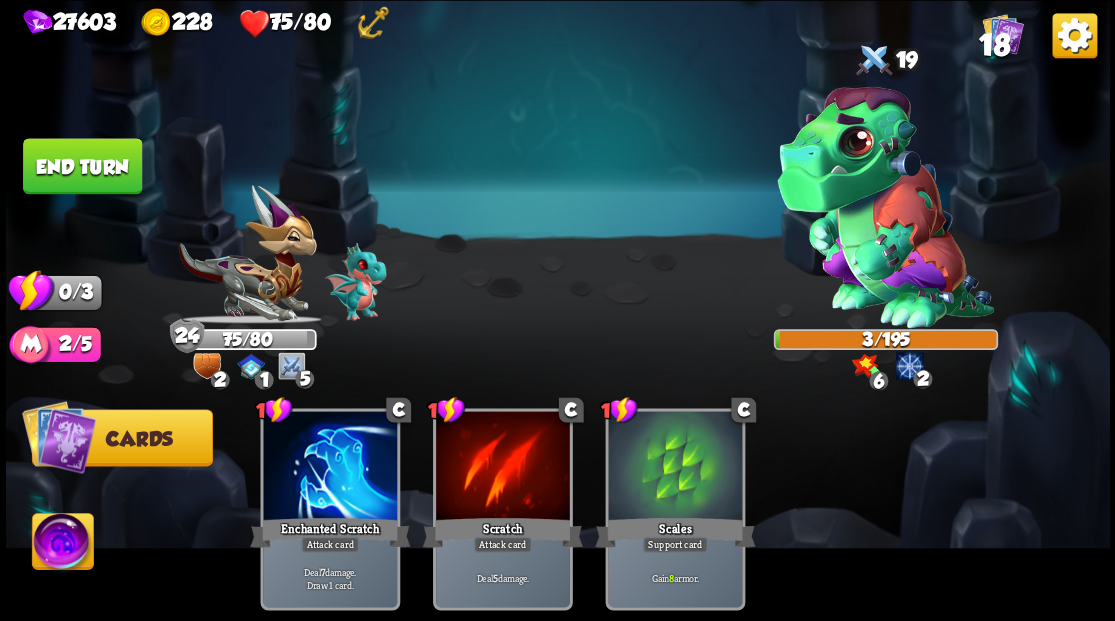 click on "End turn" at bounding box center [82, 166] 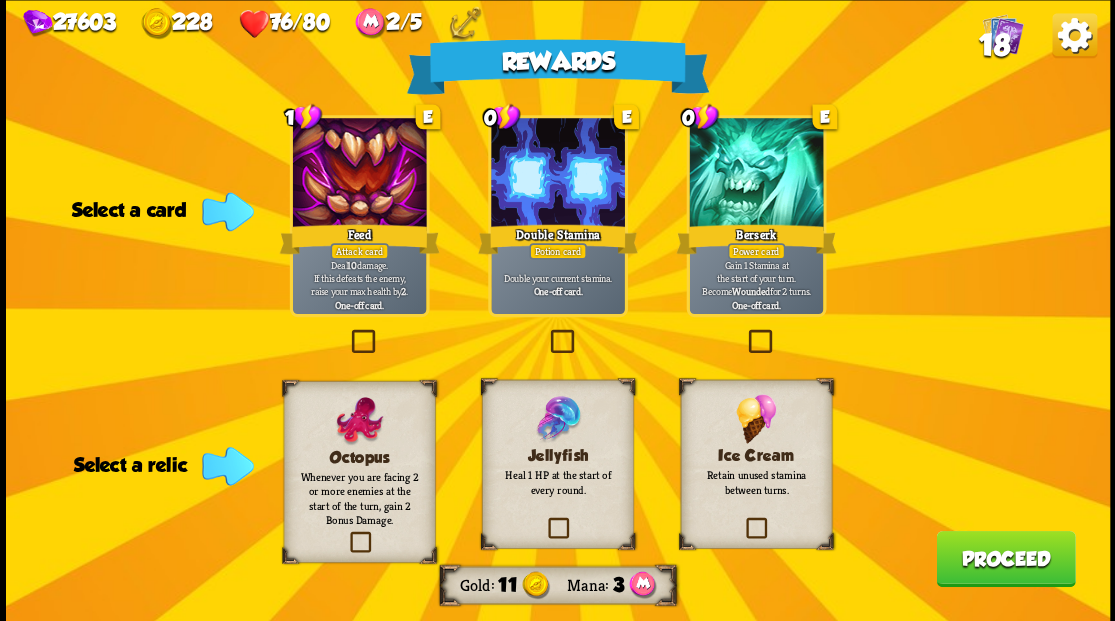 click at bounding box center [546, 332] 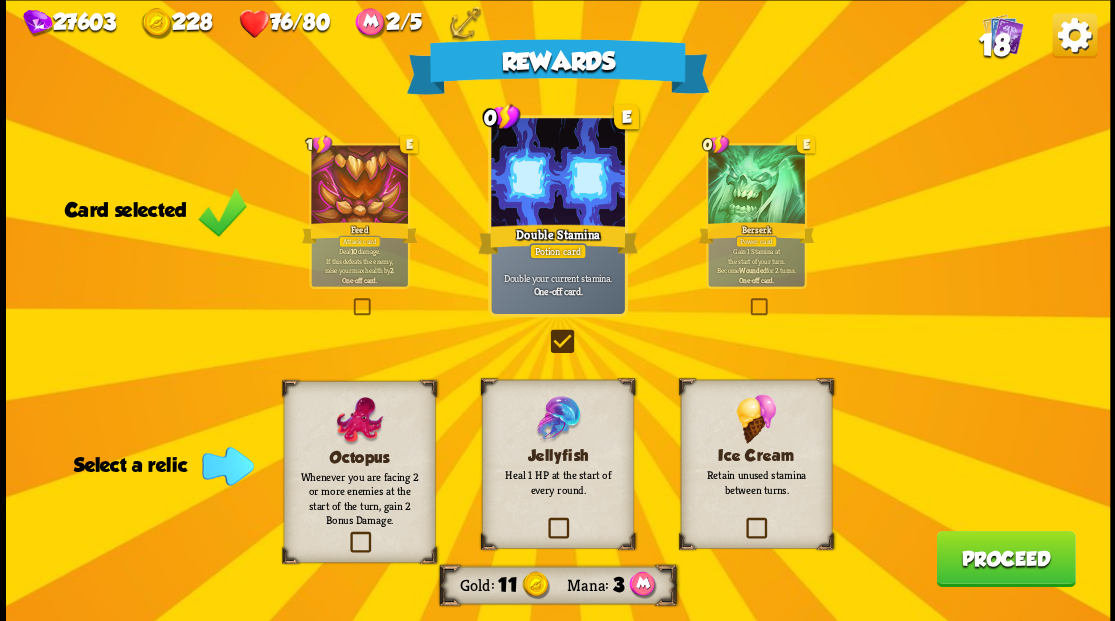 click at bounding box center [544, 520] 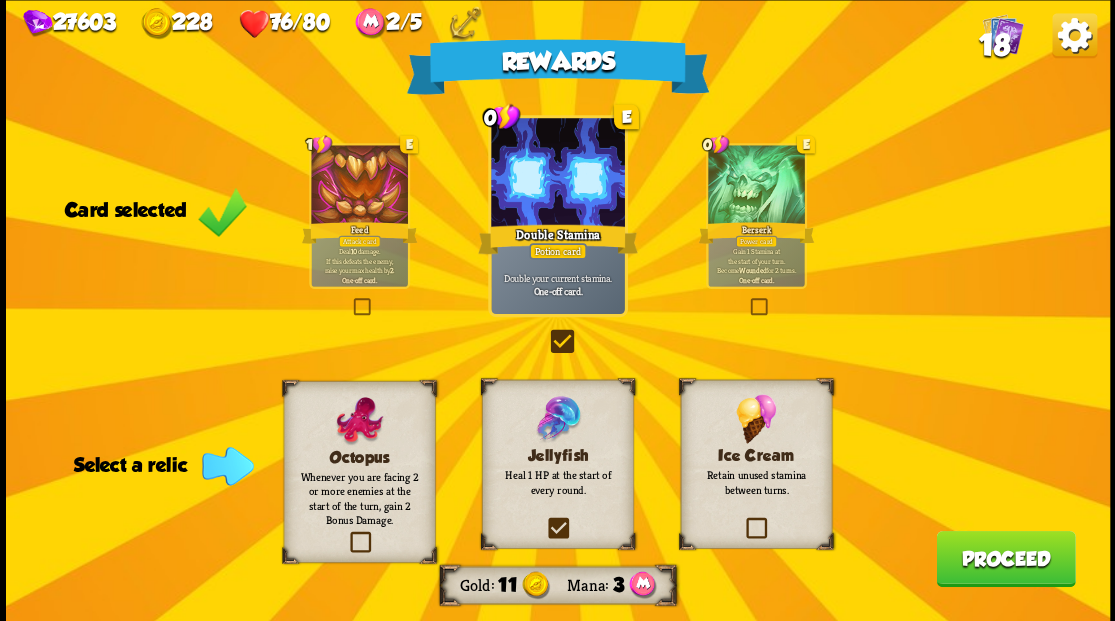 click at bounding box center (0, 0) 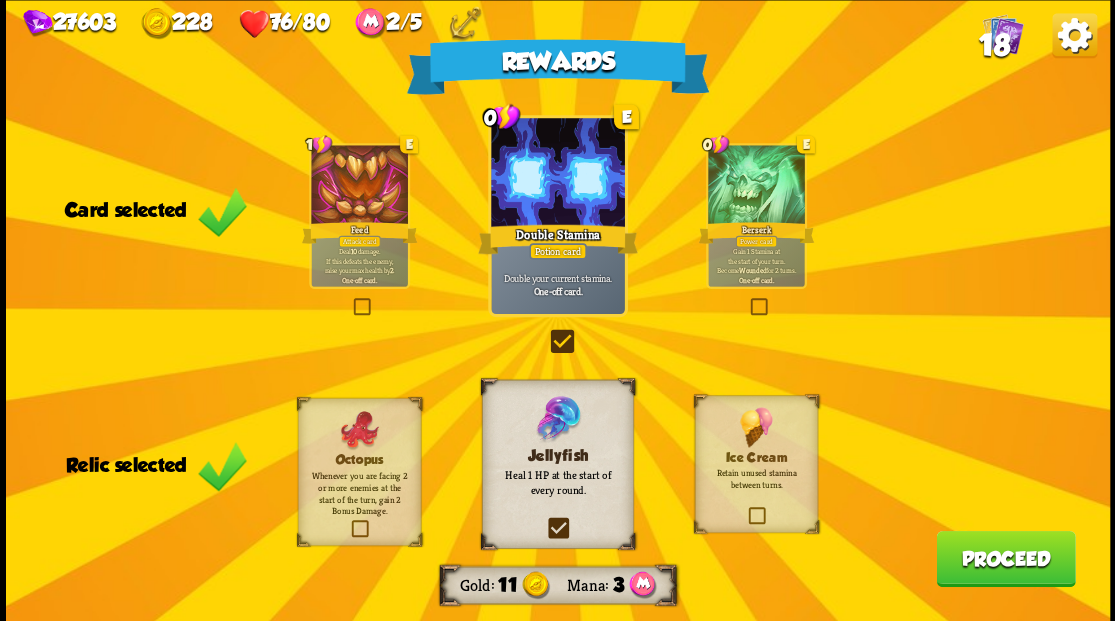 click on "Proceed" at bounding box center (1005, 558) 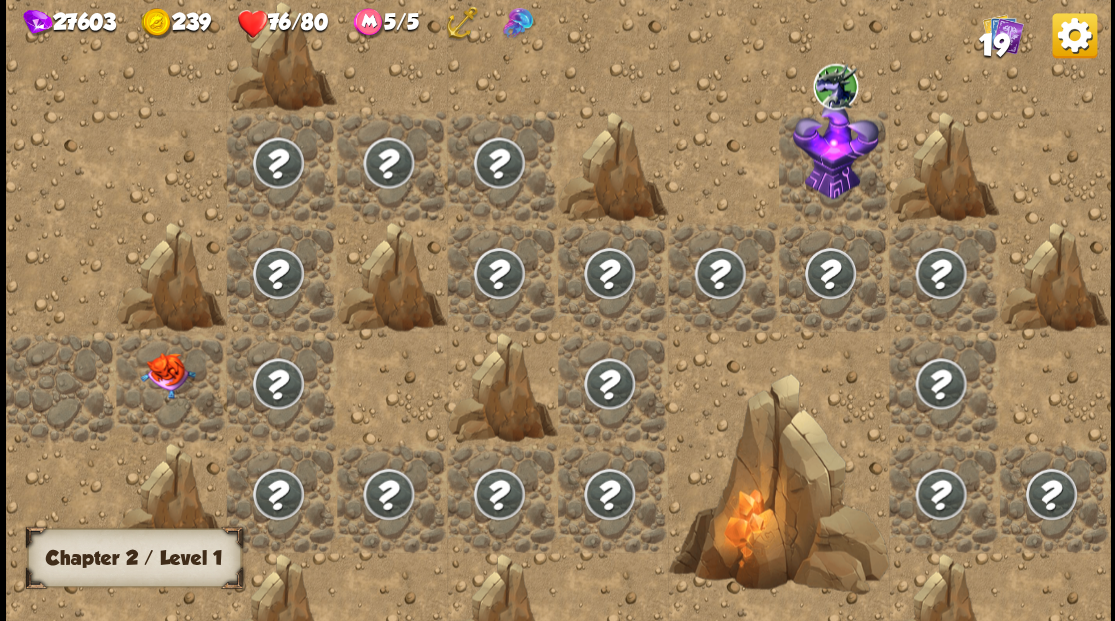 click at bounding box center [61, 386] 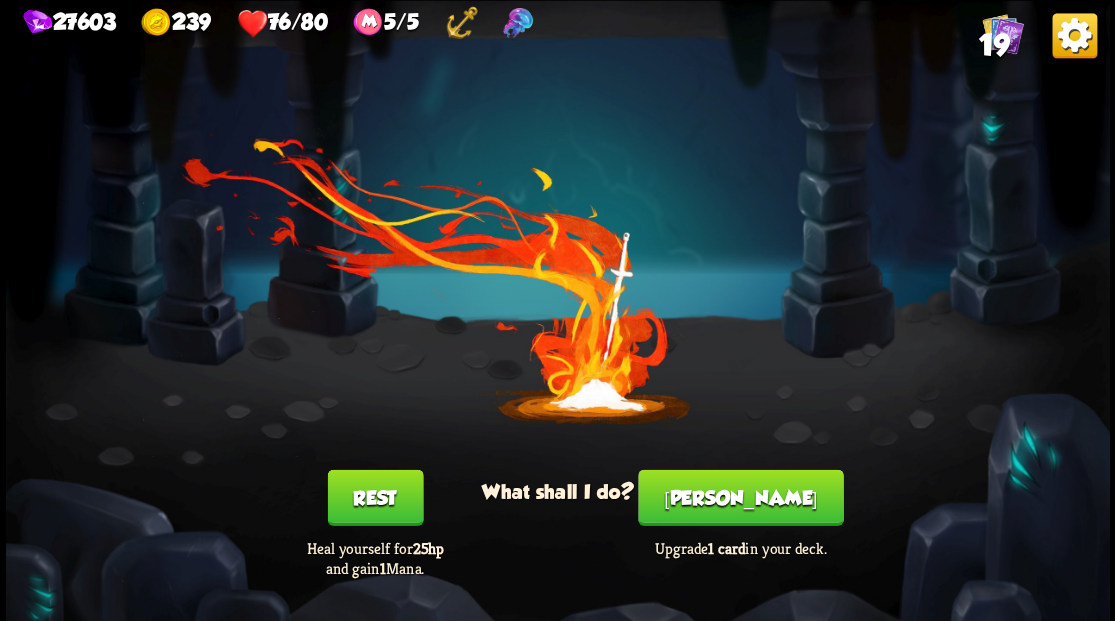 click on "[PERSON_NAME]" at bounding box center [740, 497] 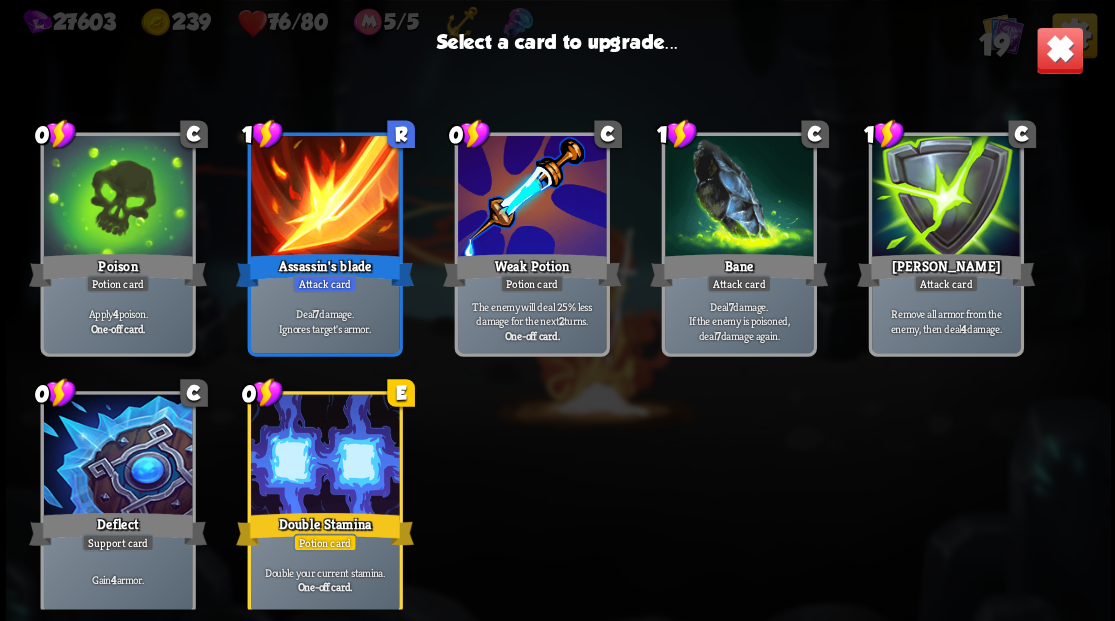 scroll, scrollTop: 629, scrollLeft: 0, axis: vertical 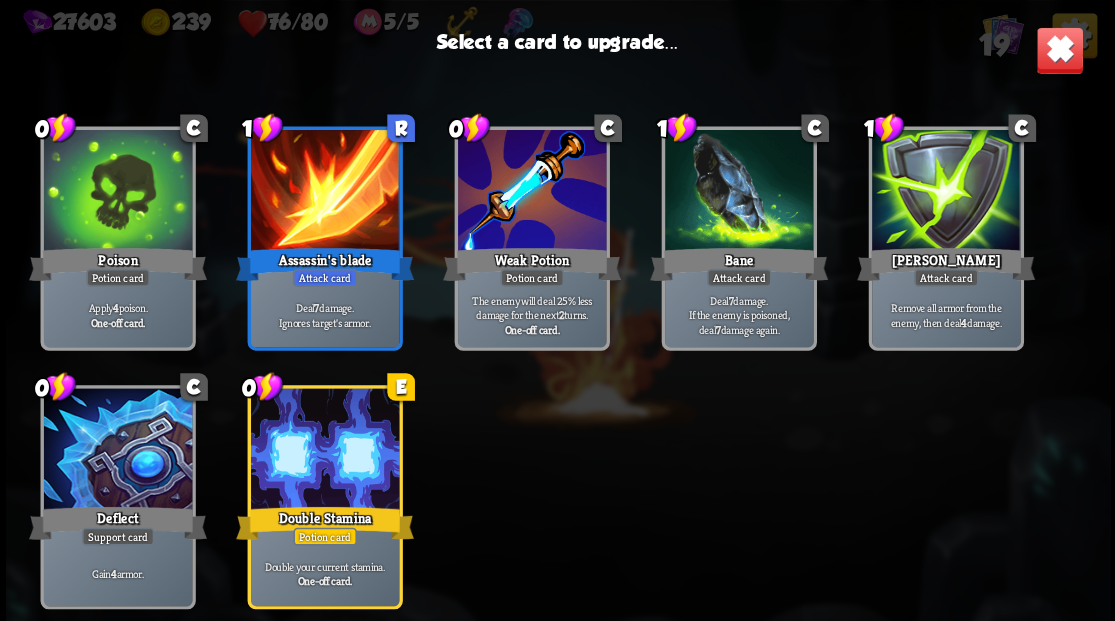click at bounding box center [117, 450] 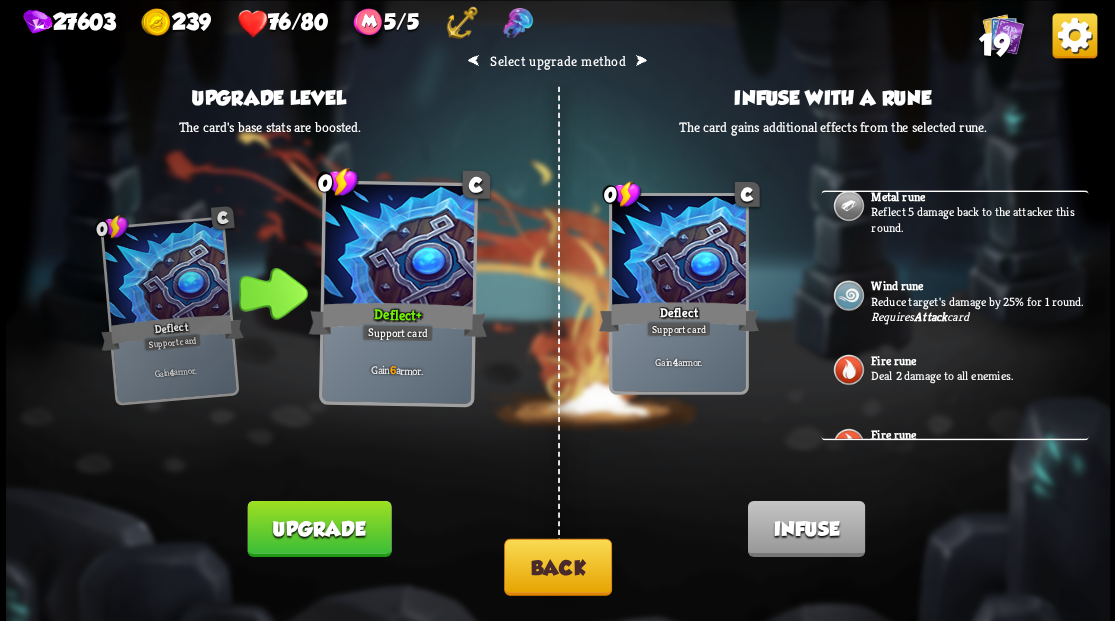 scroll, scrollTop: 0, scrollLeft: 0, axis: both 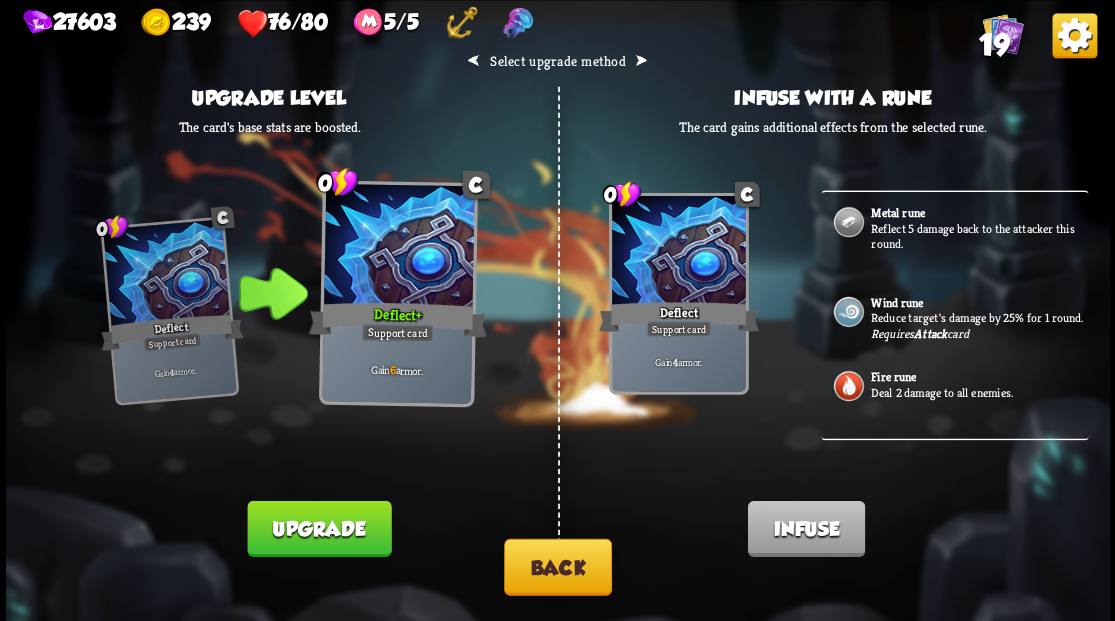 click on "Back" at bounding box center (558, 566) 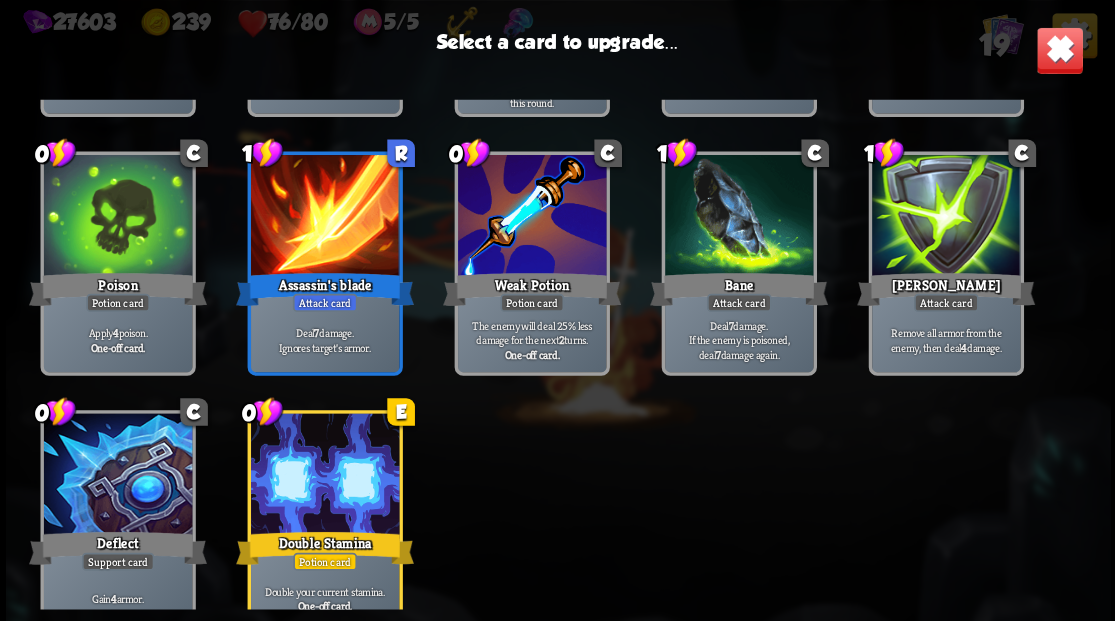 scroll, scrollTop: 629, scrollLeft: 0, axis: vertical 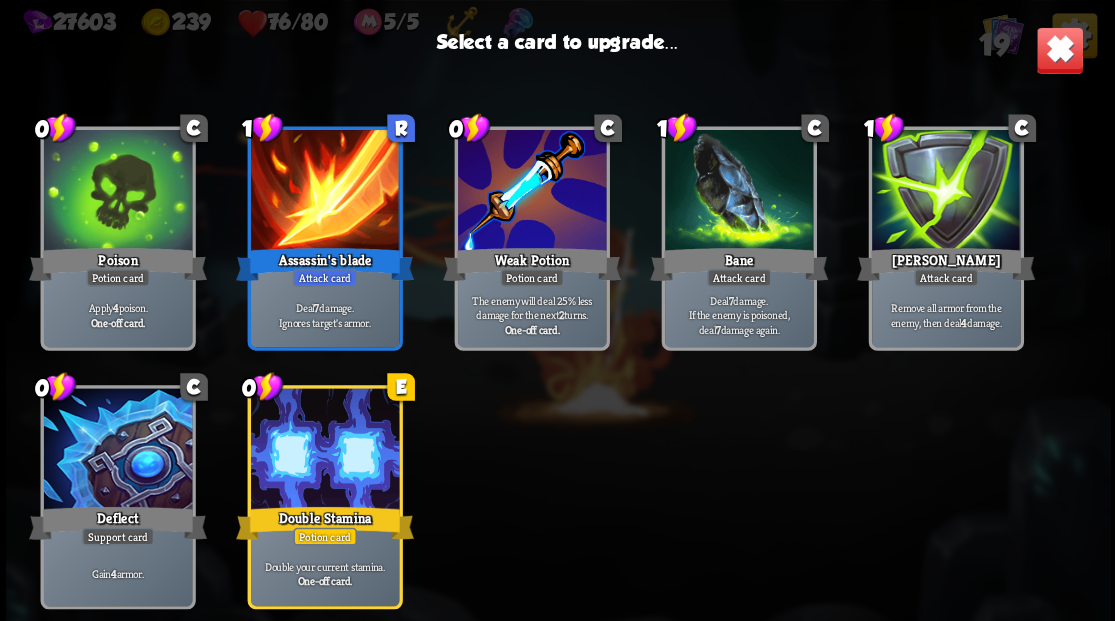 click at bounding box center [117, 450] 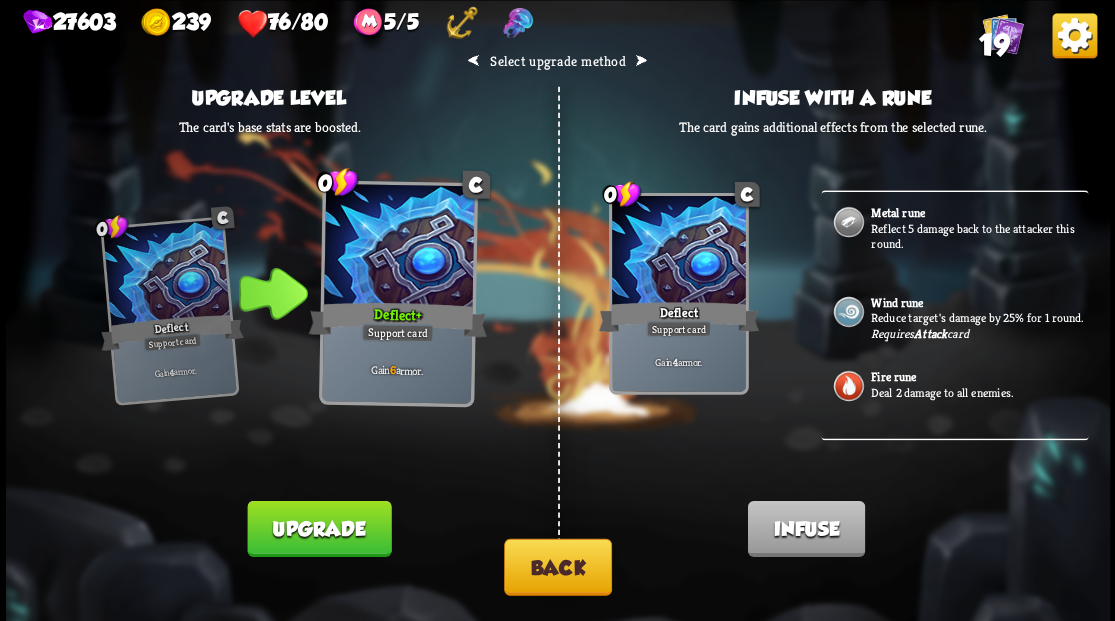 click on "Upgrade" at bounding box center [319, 528] 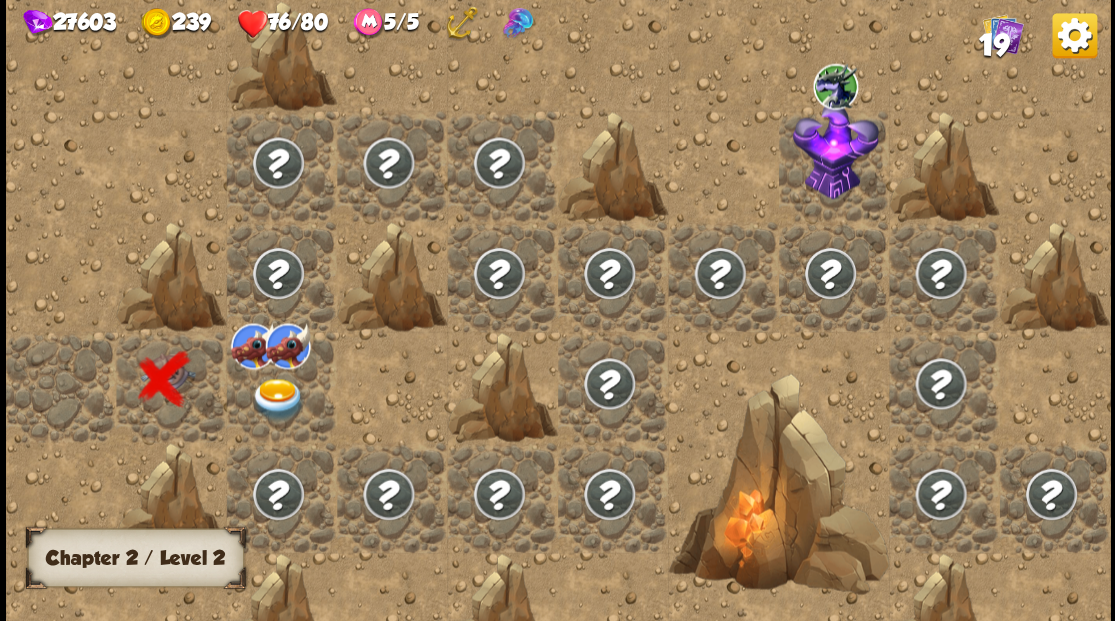 click at bounding box center [281, 386] 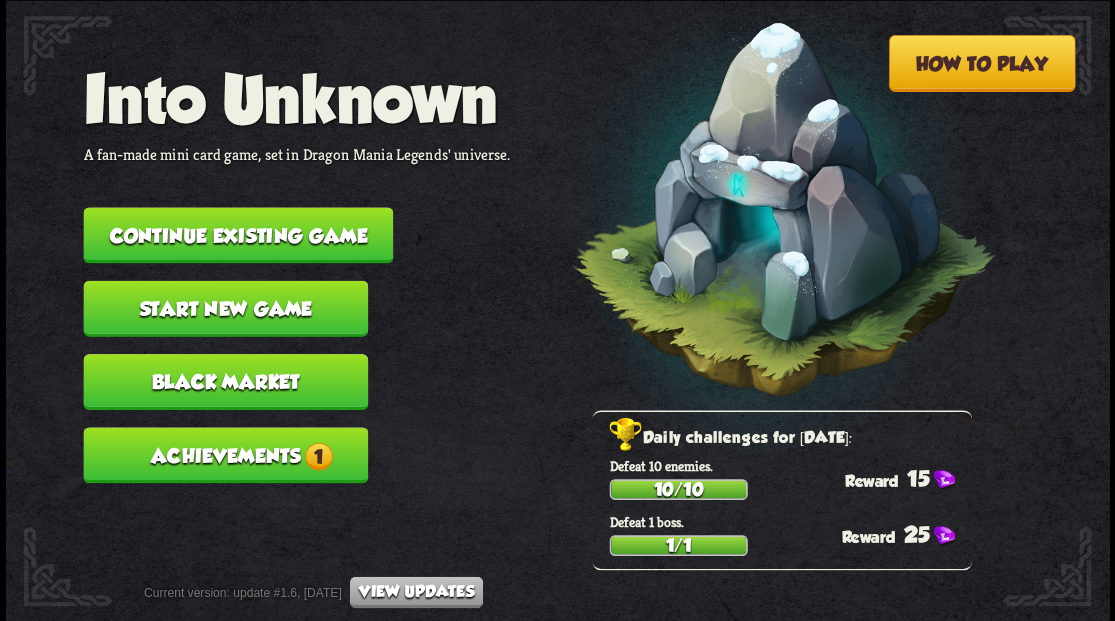 scroll, scrollTop: 0, scrollLeft: 0, axis: both 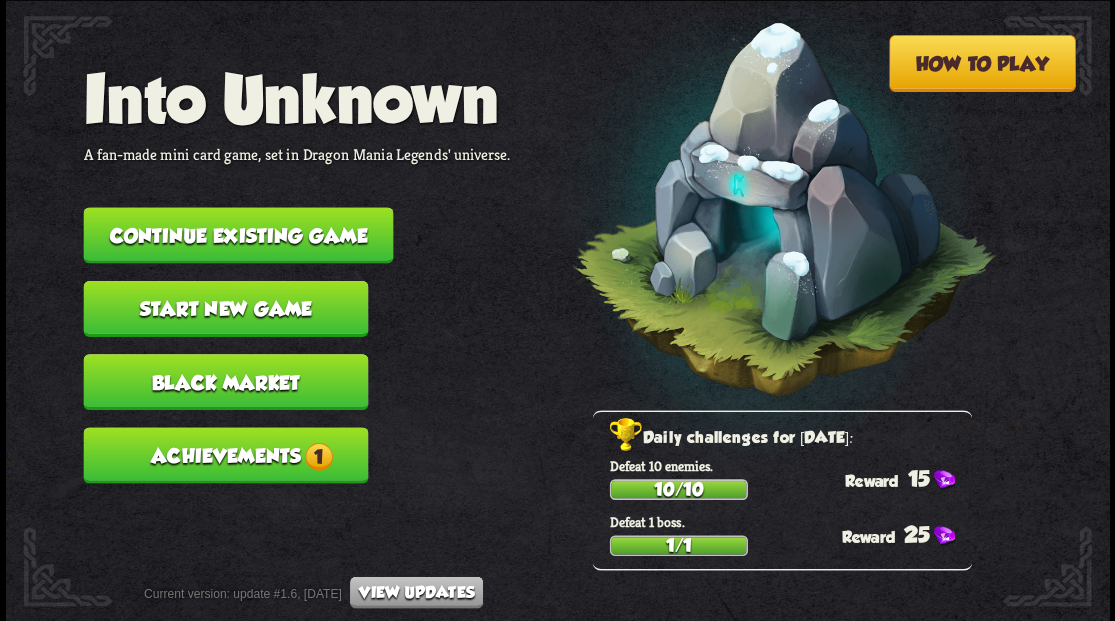 click on "Continue existing game" at bounding box center (238, 235) 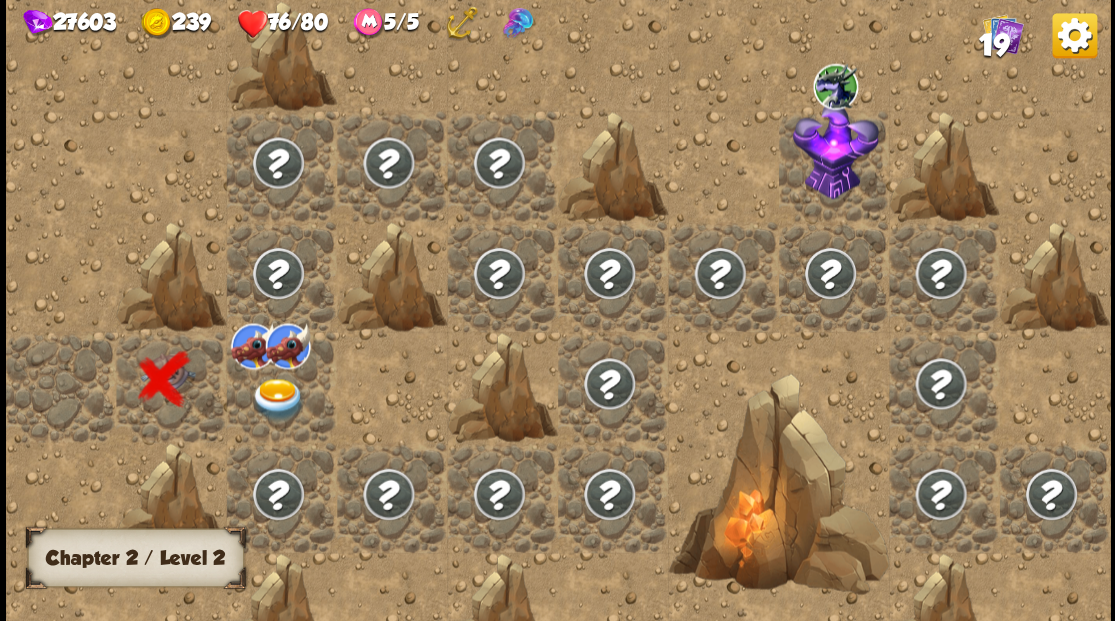 click at bounding box center [277, 399] 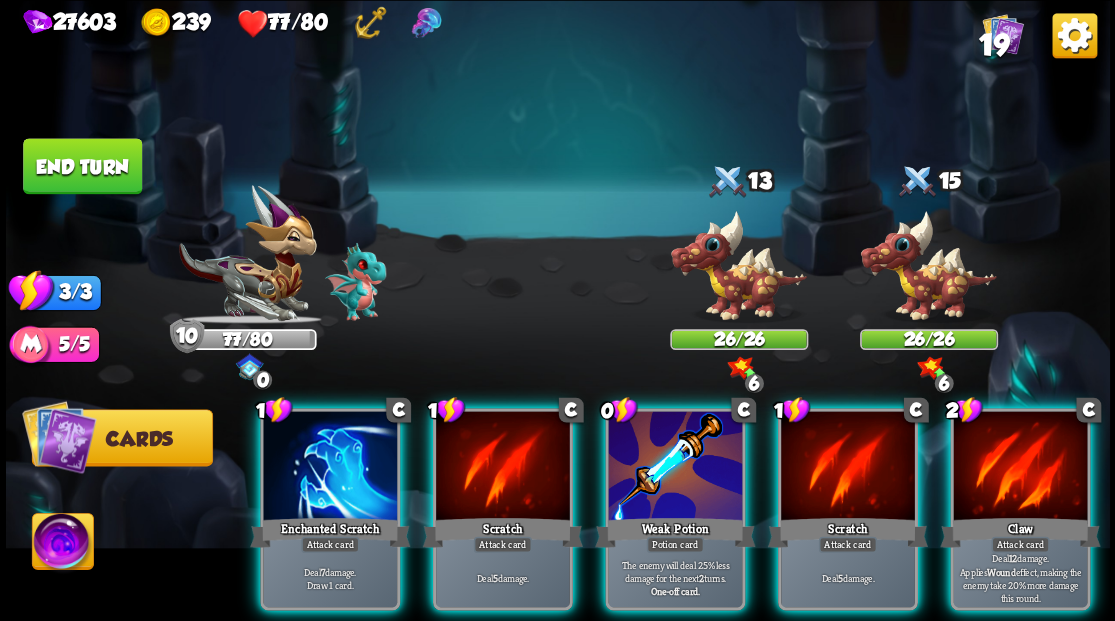 click at bounding box center (62, 544) 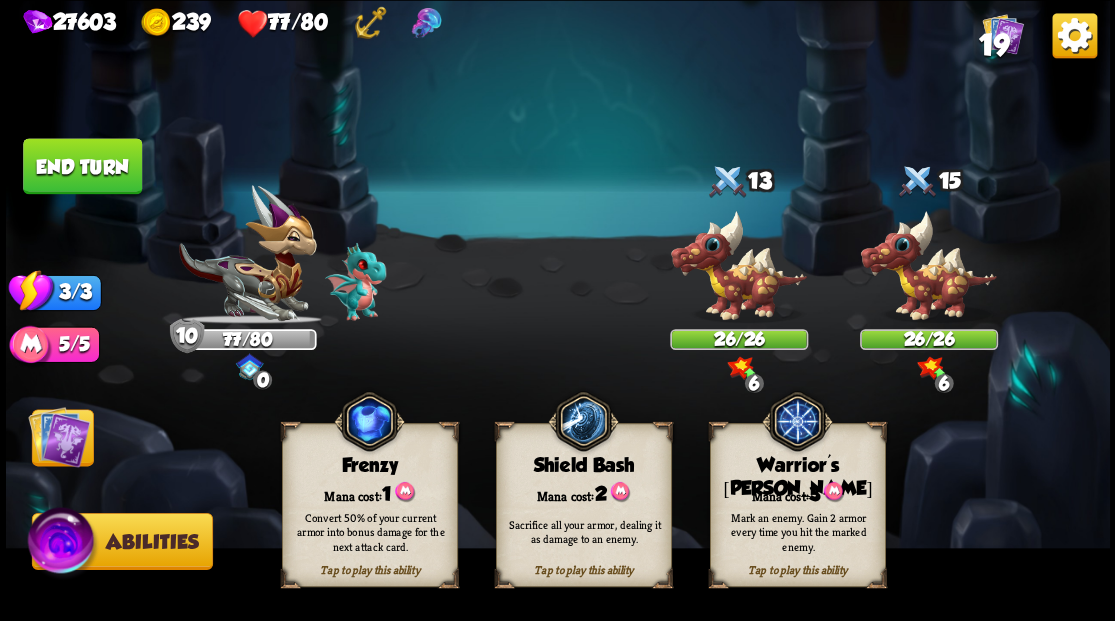 click on "Mark an enemy. Gain 2 armor every time you hit the marked enemy." at bounding box center (798, 531) 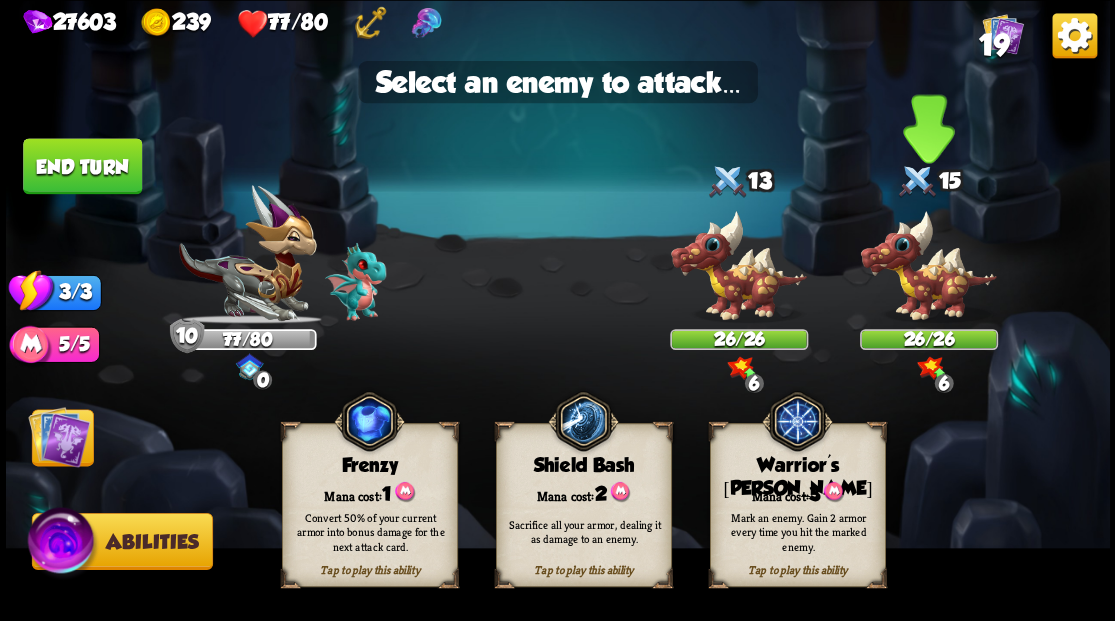 click at bounding box center (928, 266) 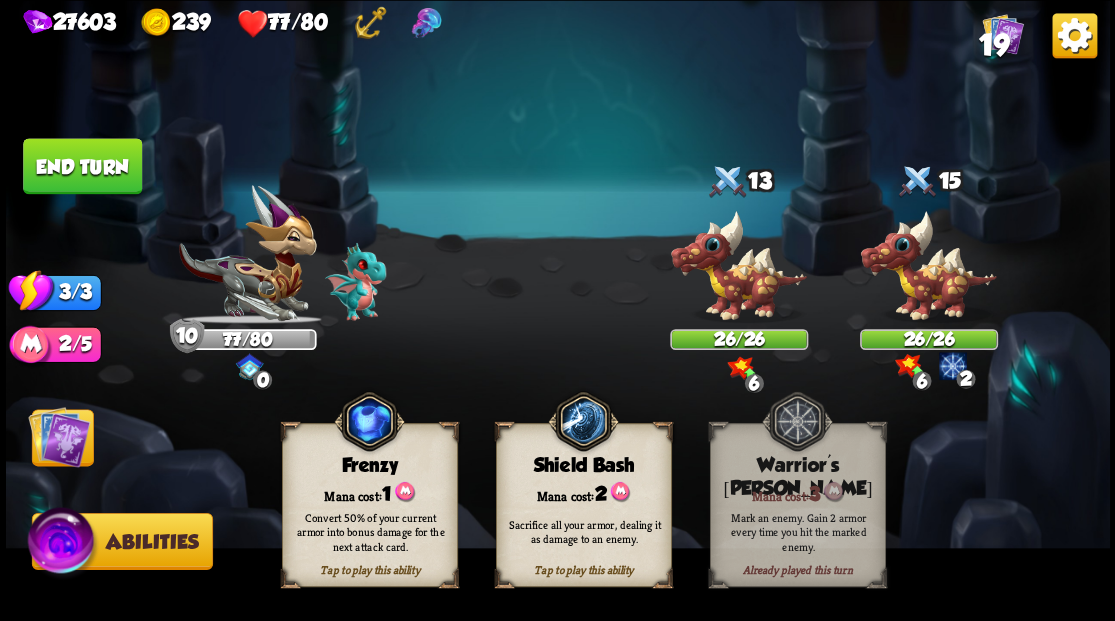 click at bounding box center (59, 436) 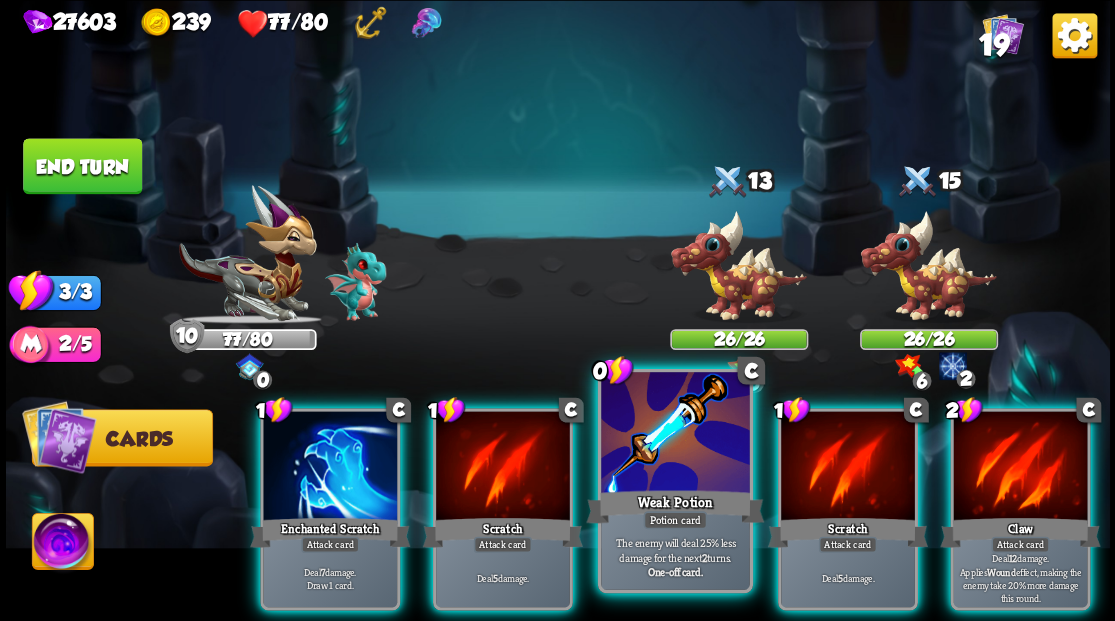 click at bounding box center [675, 434] 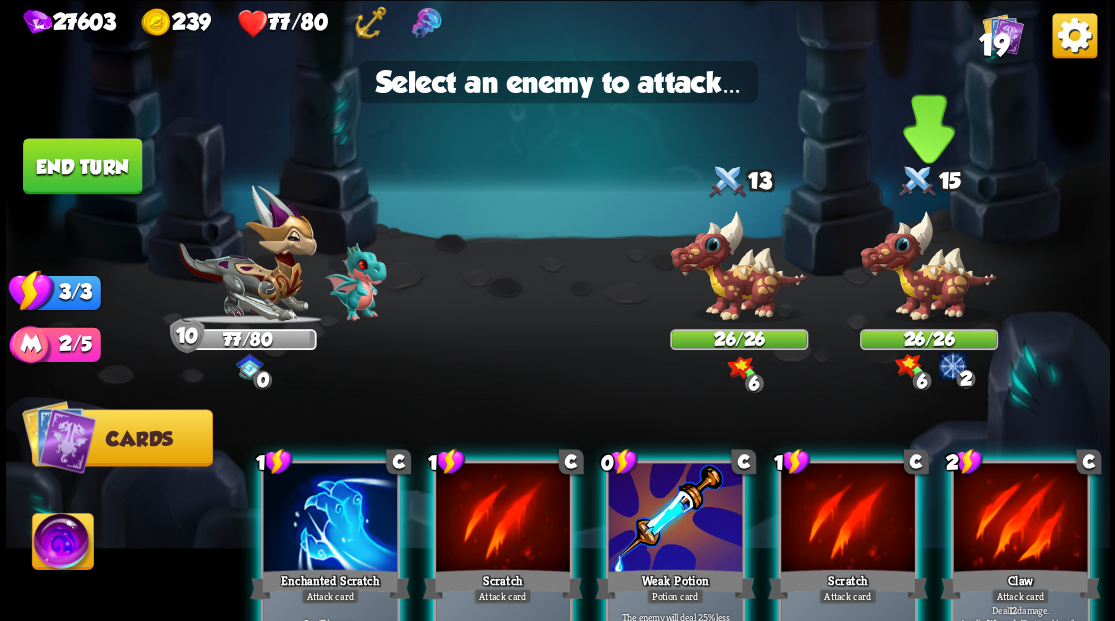 click at bounding box center (928, 266) 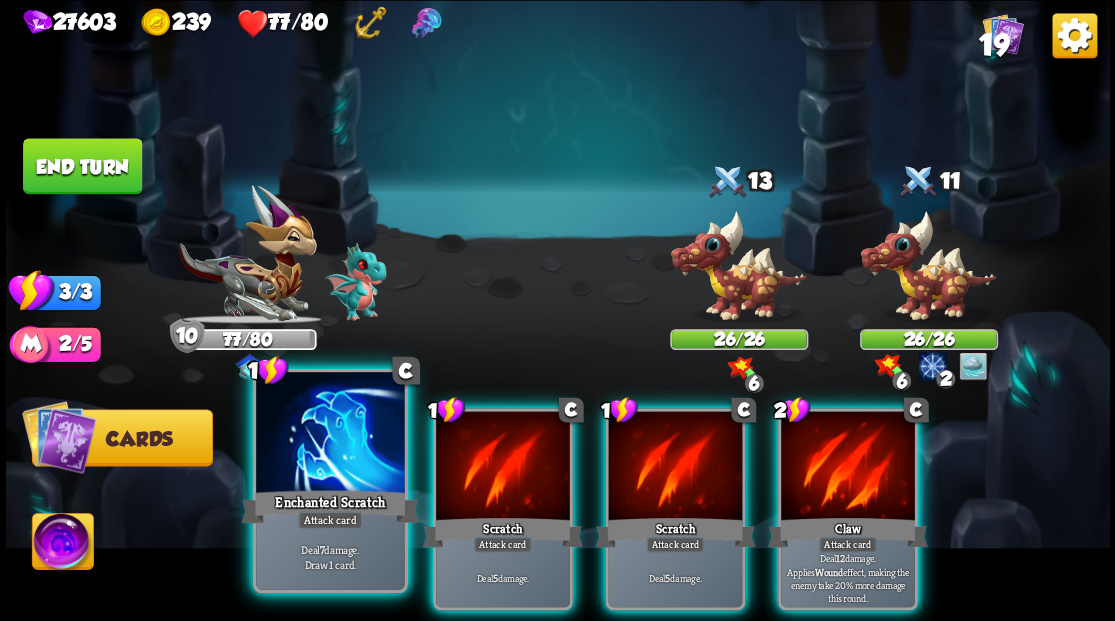 click at bounding box center (330, 434) 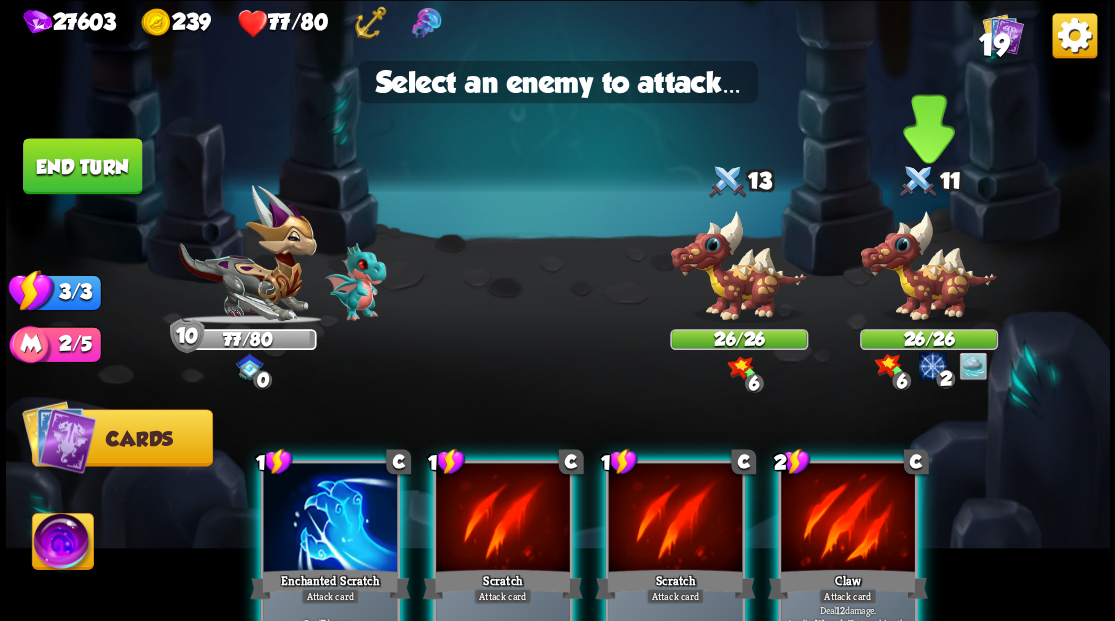 click at bounding box center [928, 266] 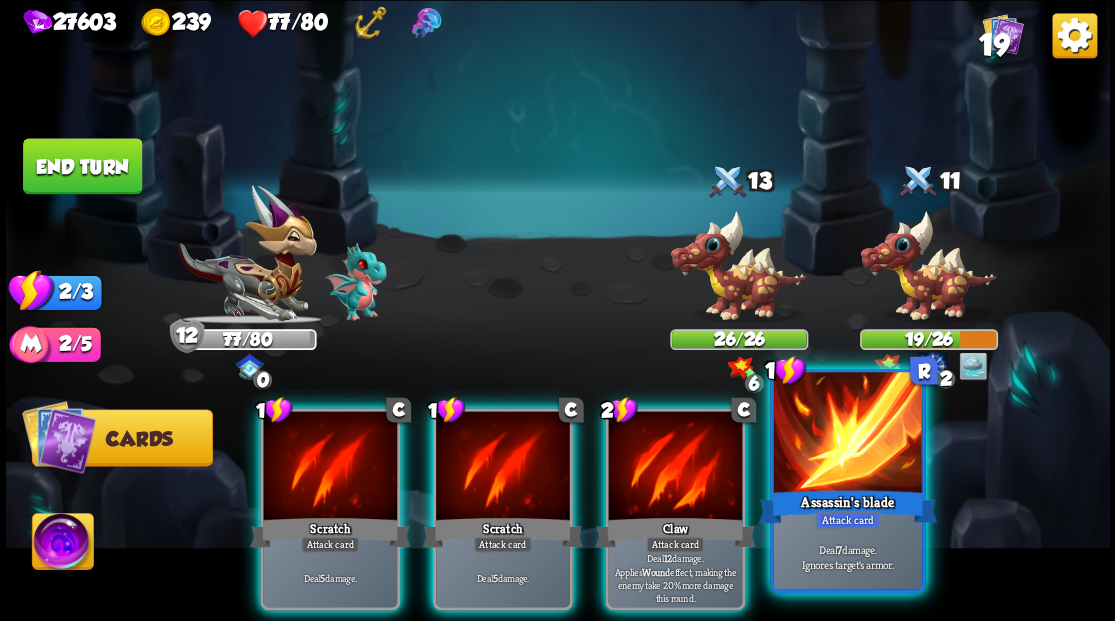 click at bounding box center [847, 434] 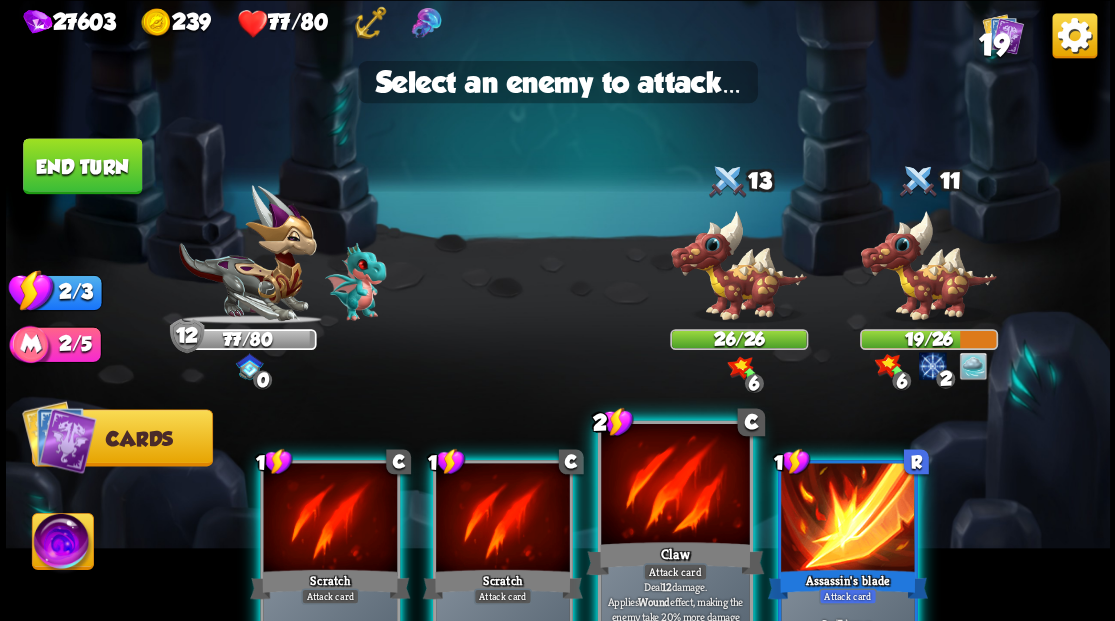 drag, startPoint x: 660, startPoint y: 516, endPoint x: 680, endPoint y: 490, distance: 32.80244 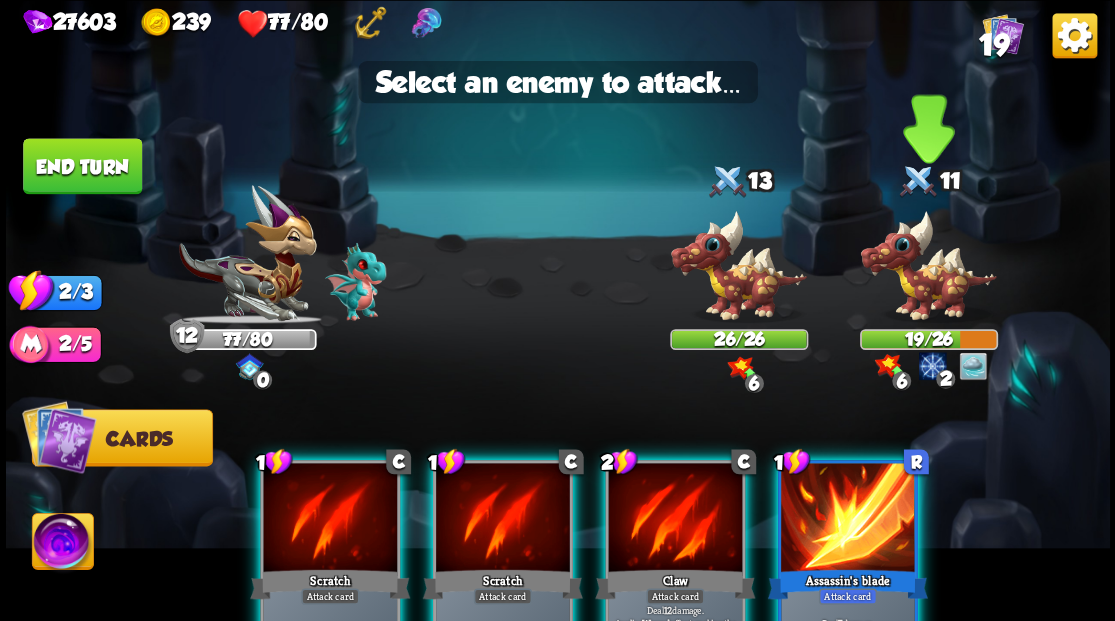 click at bounding box center [928, 266] 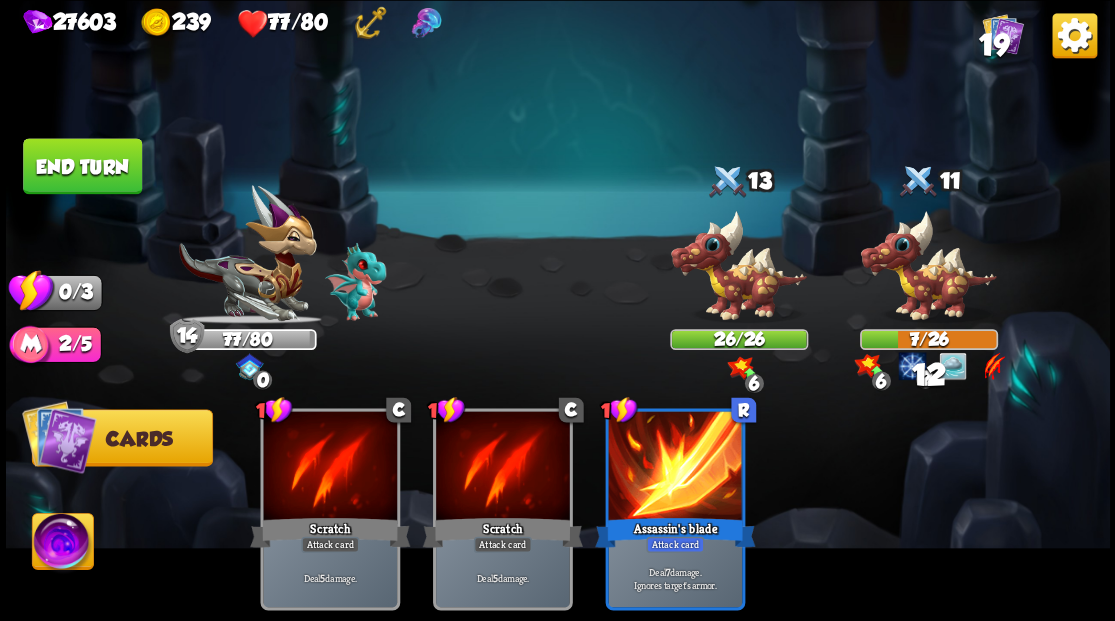 click on "End turn" at bounding box center (82, 166) 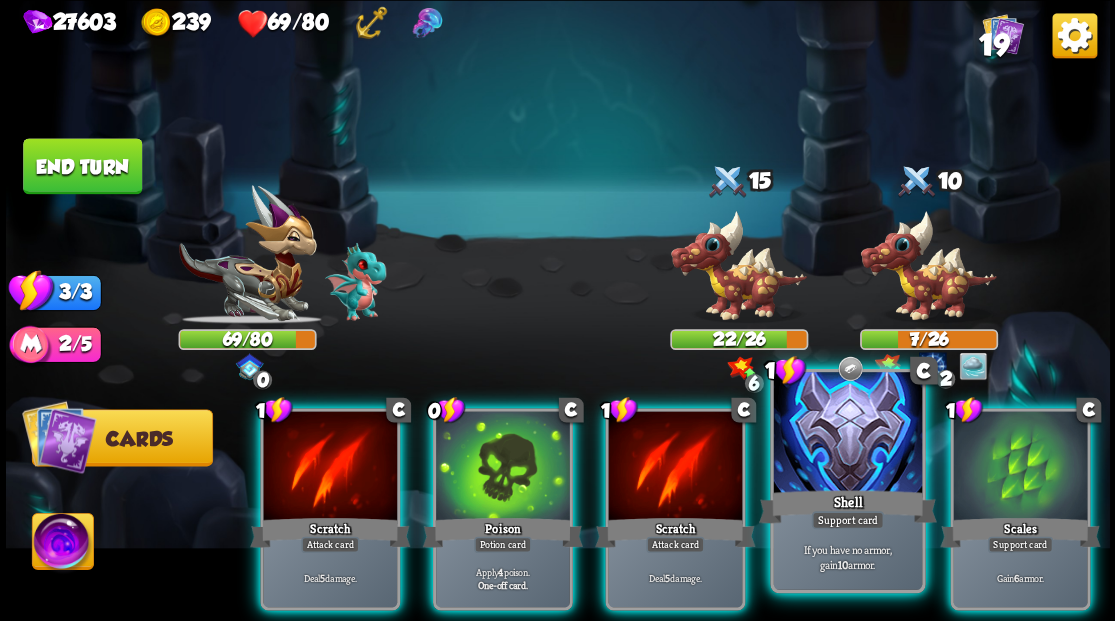 click at bounding box center (847, 434) 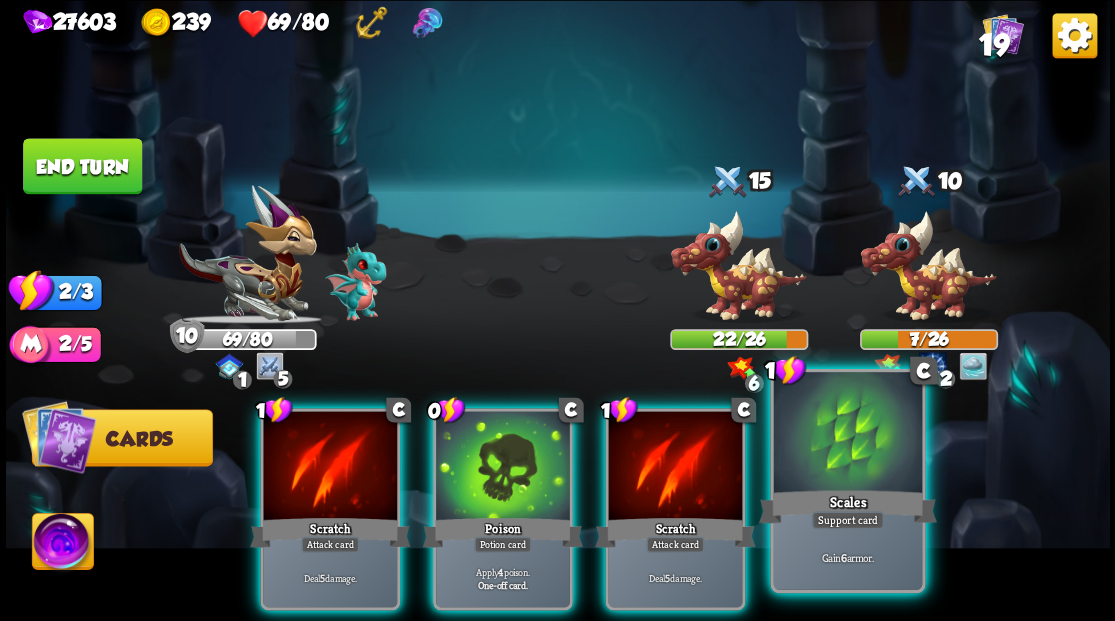 click at bounding box center (847, 434) 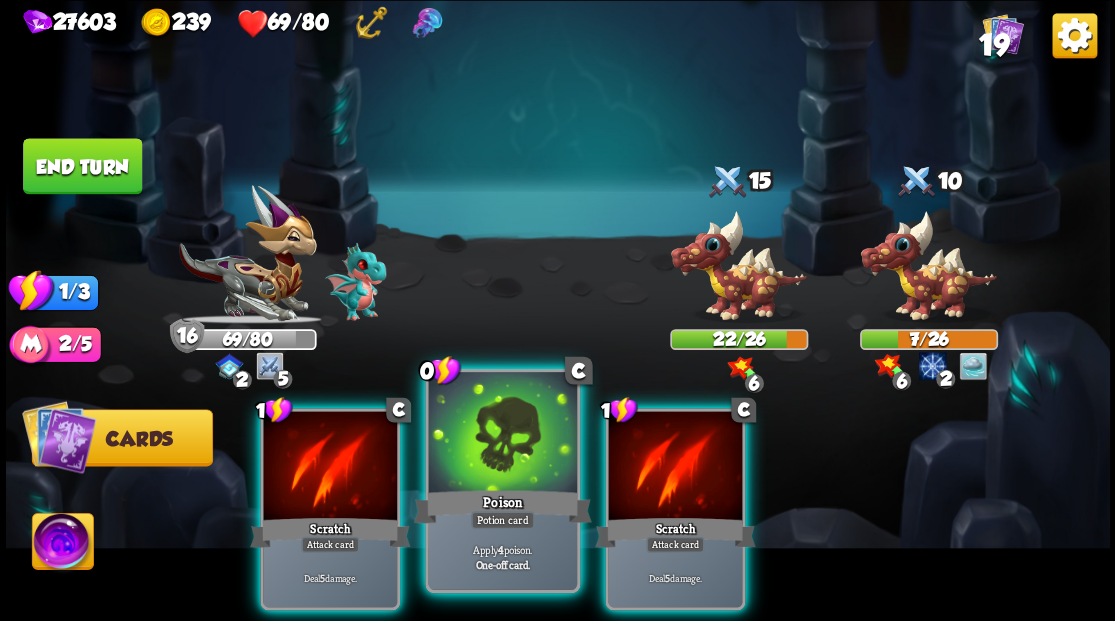 click at bounding box center (502, 434) 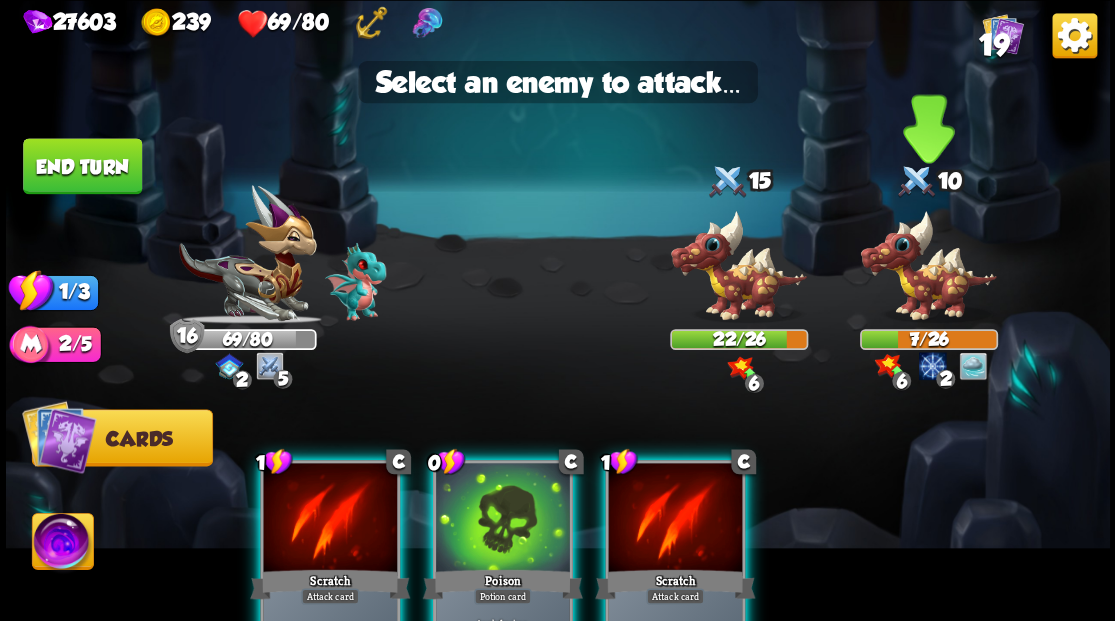 click at bounding box center [928, 266] 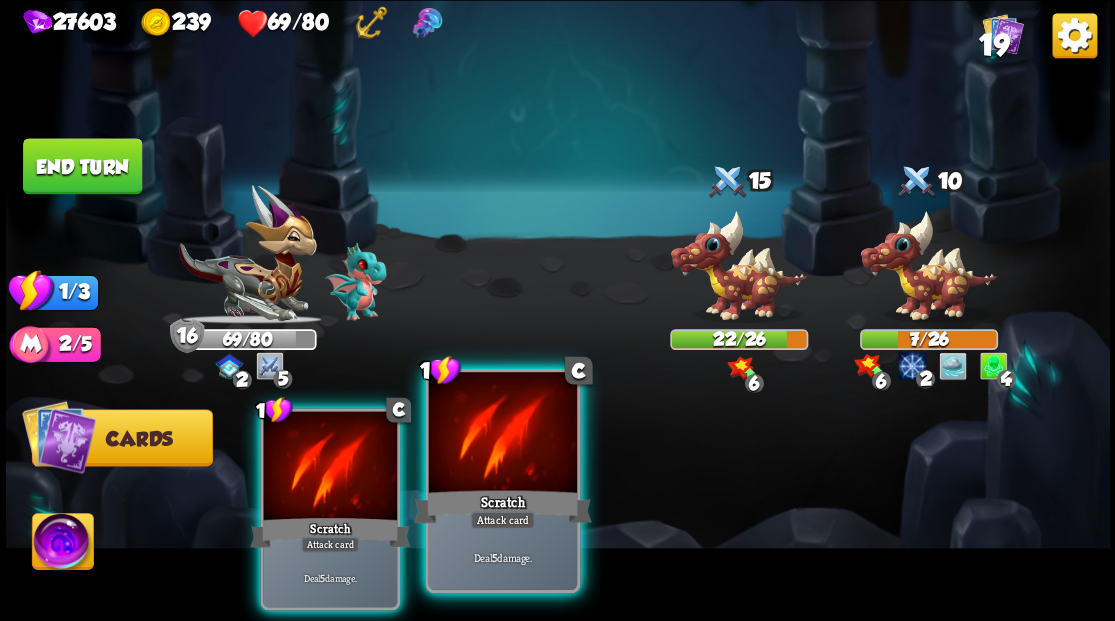 click at bounding box center [502, 434] 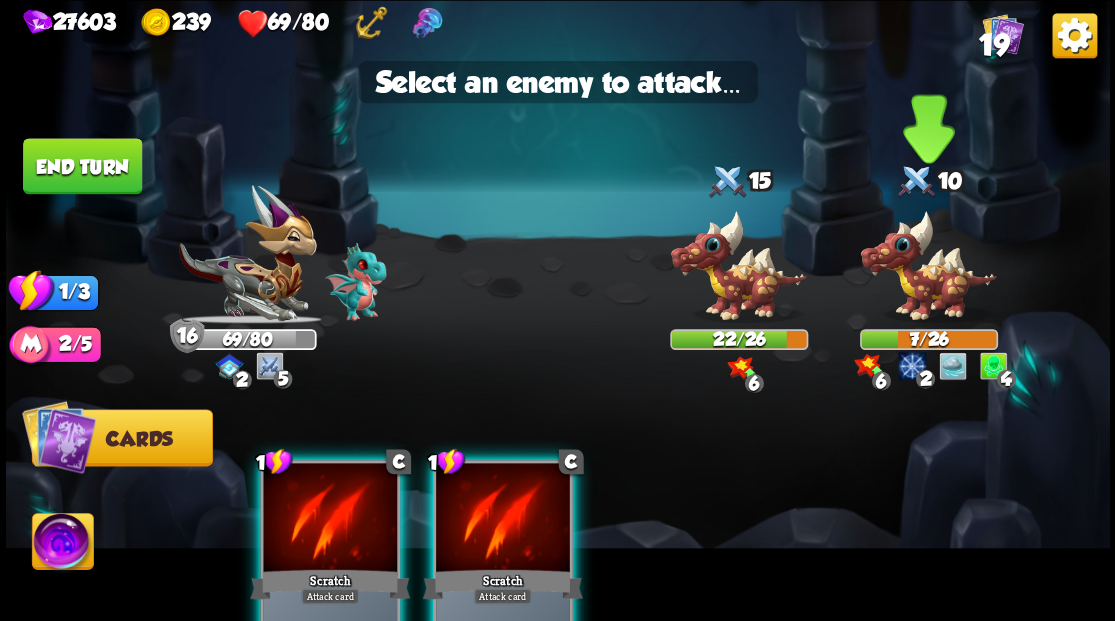 click at bounding box center [928, 266] 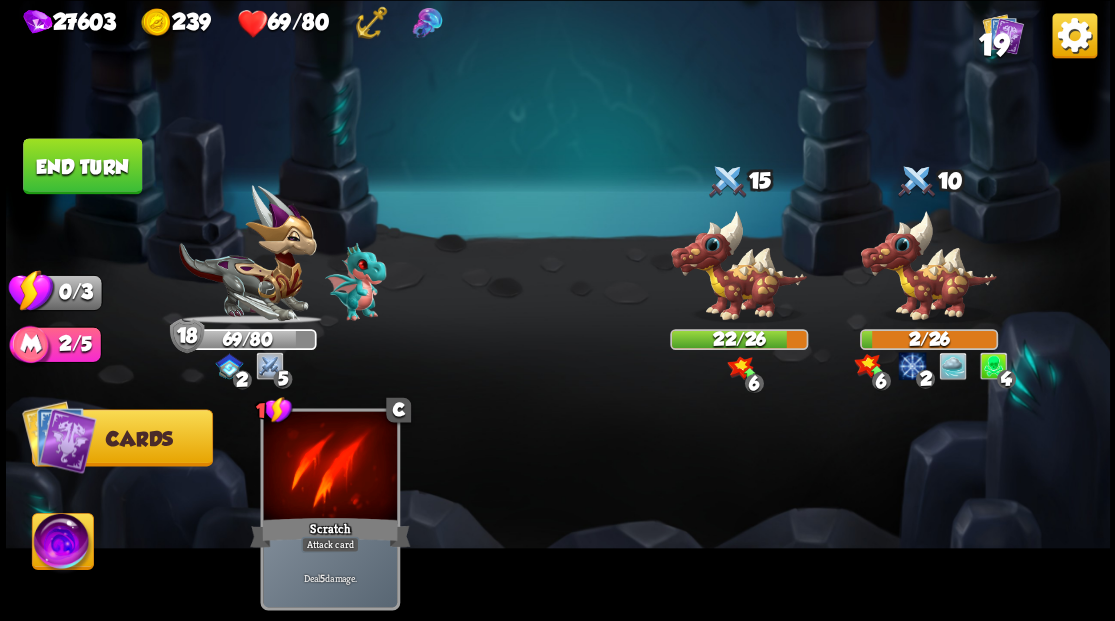 click on "End turn" at bounding box center [82, 166] 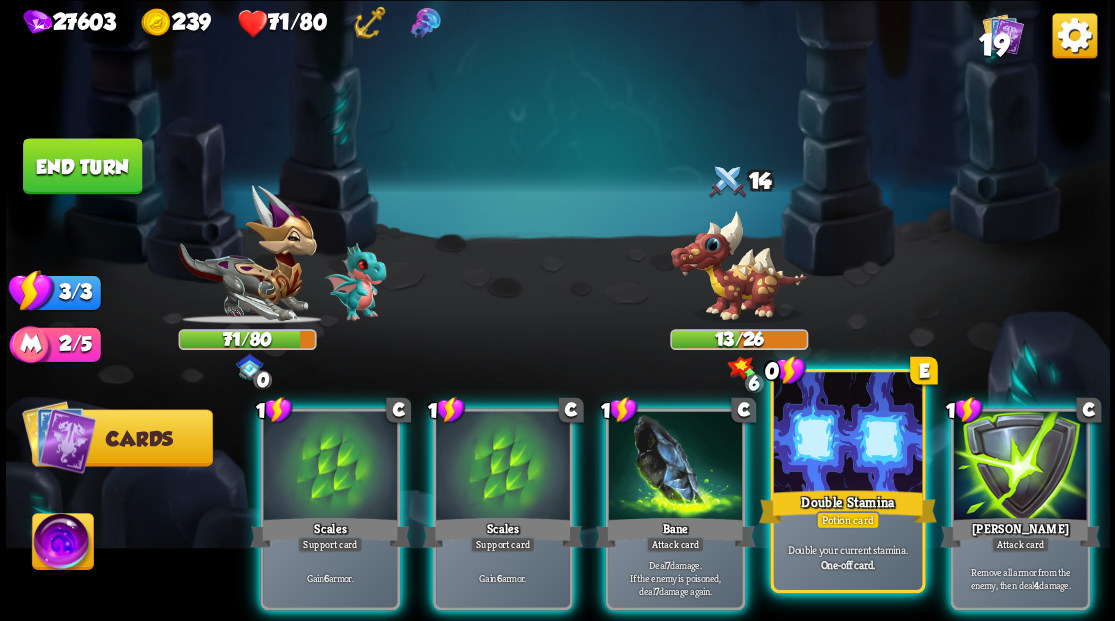 click at bounding box center [847, 434] 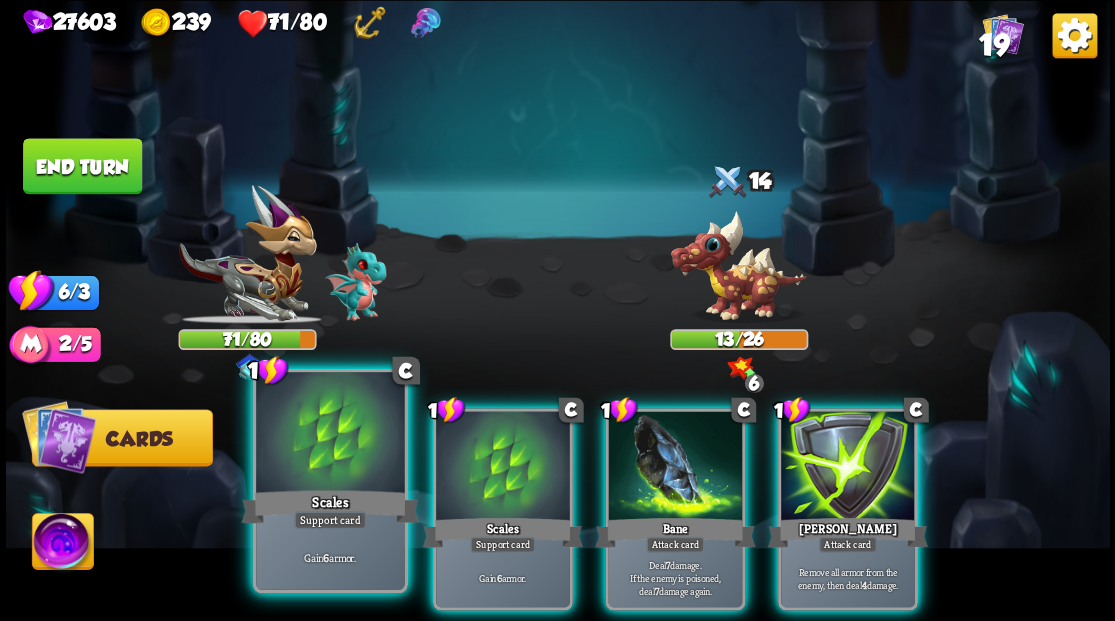 click at bounding box center (330, 434) 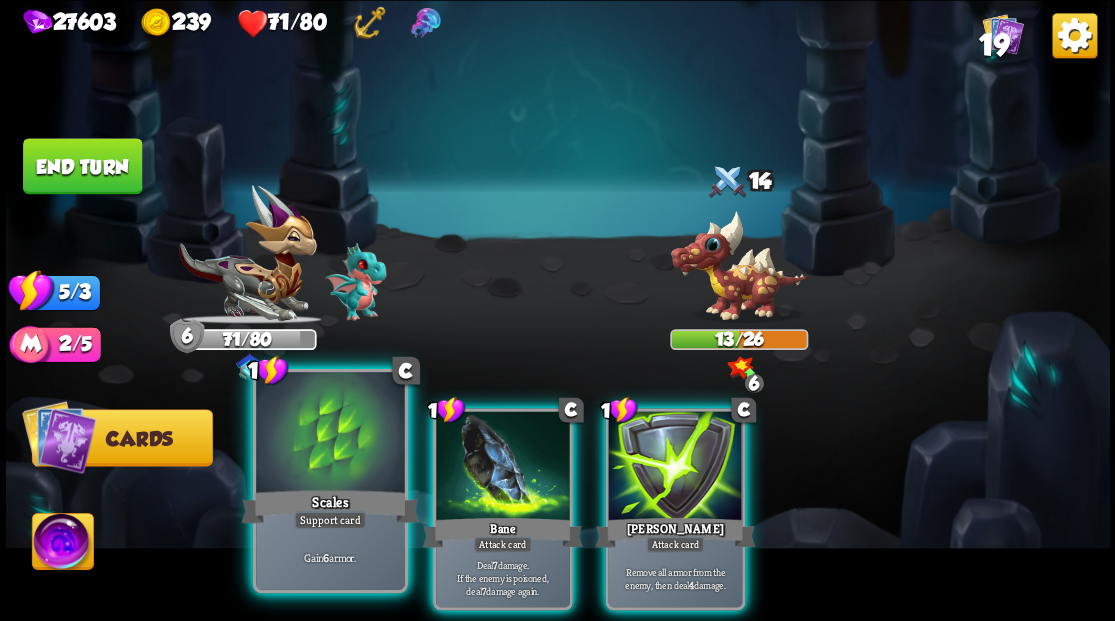 click at bounding box center (330, 434) 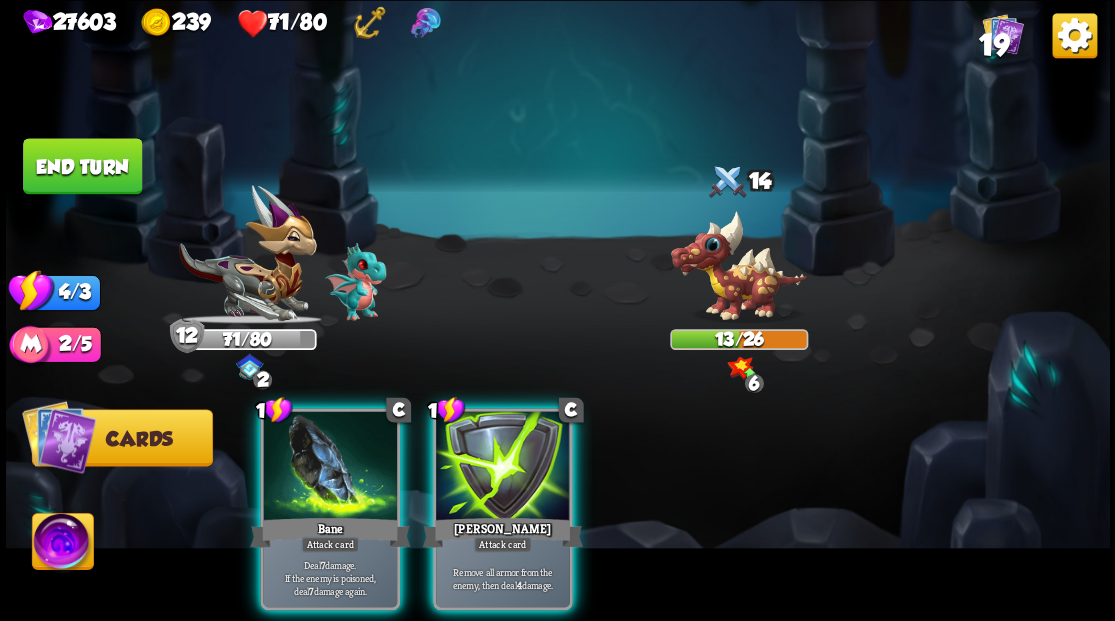 click at bounding box center (330, 467) 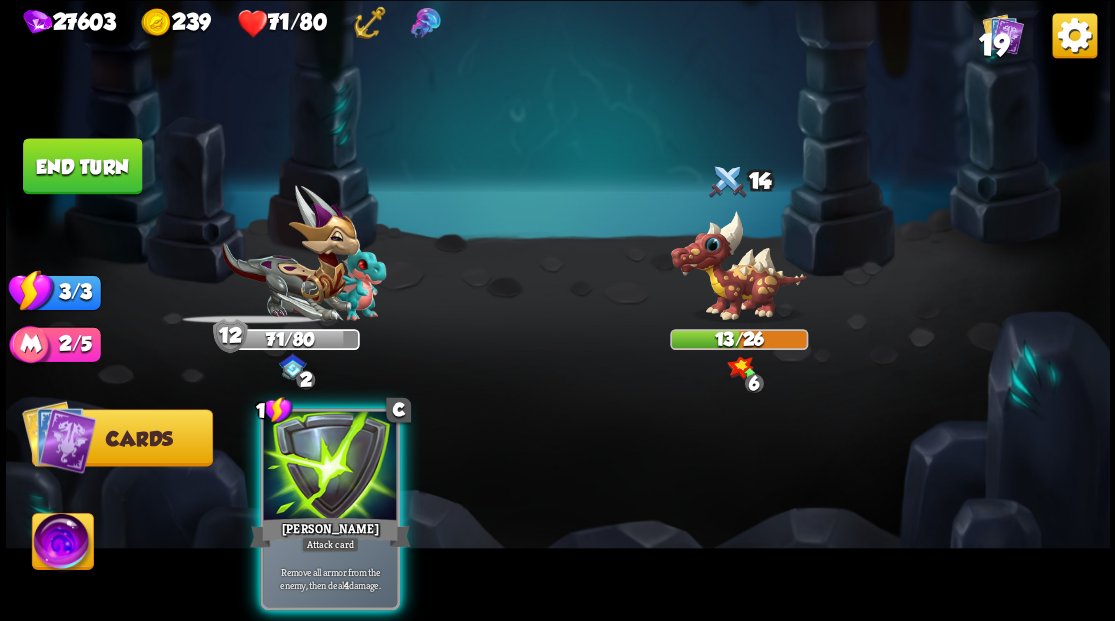 click at bounding box center (330, 467) 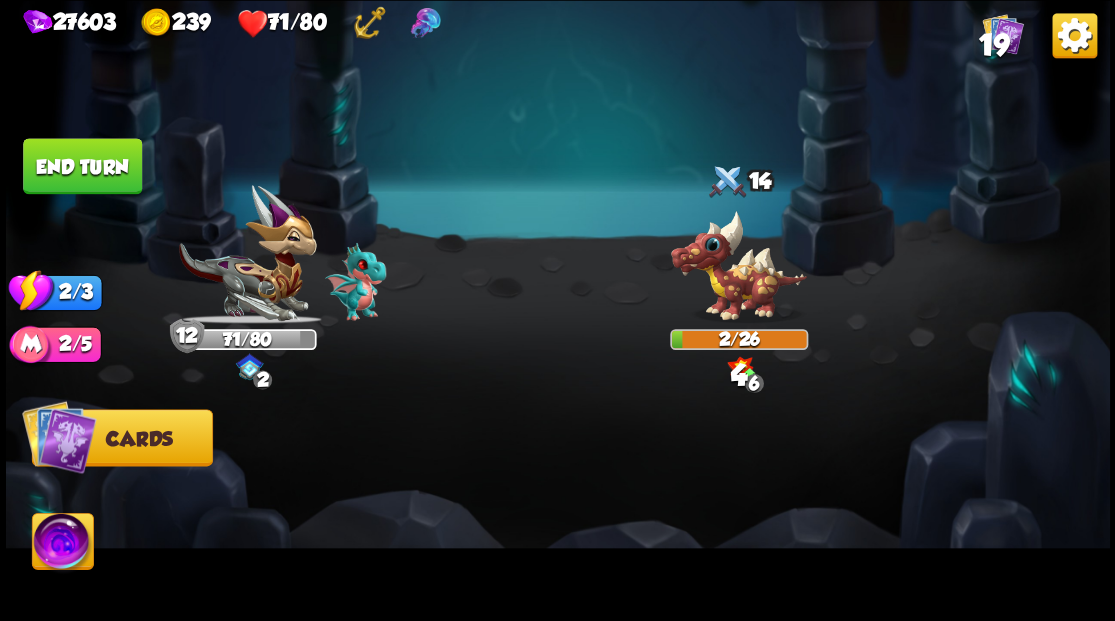 click on "End turn" at bounding box center (82, 166) 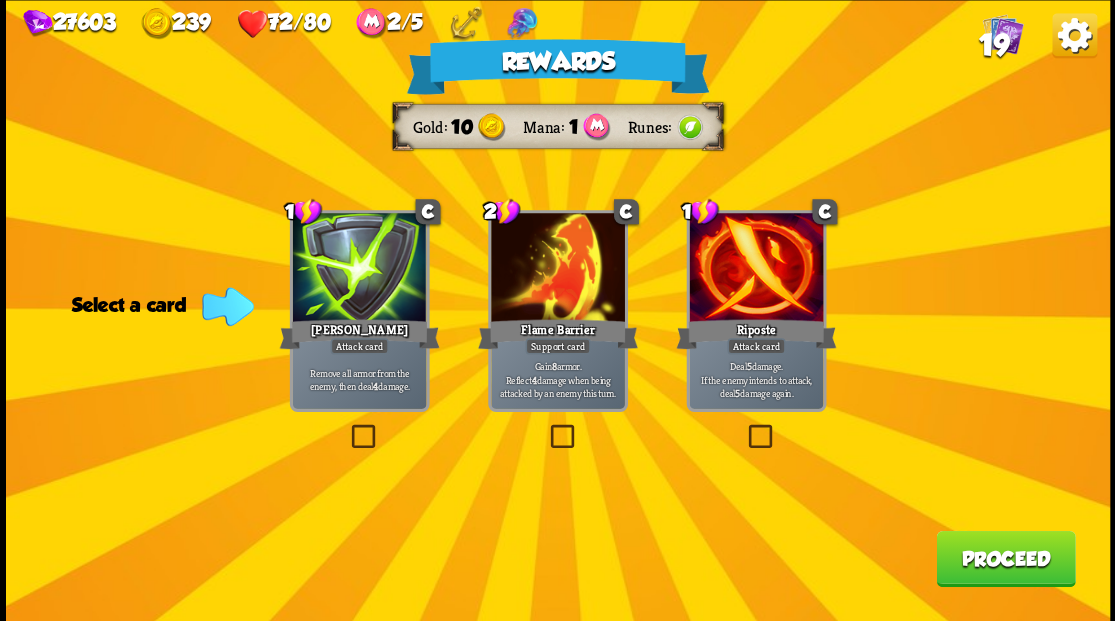 click at bounding box center [744, 427] 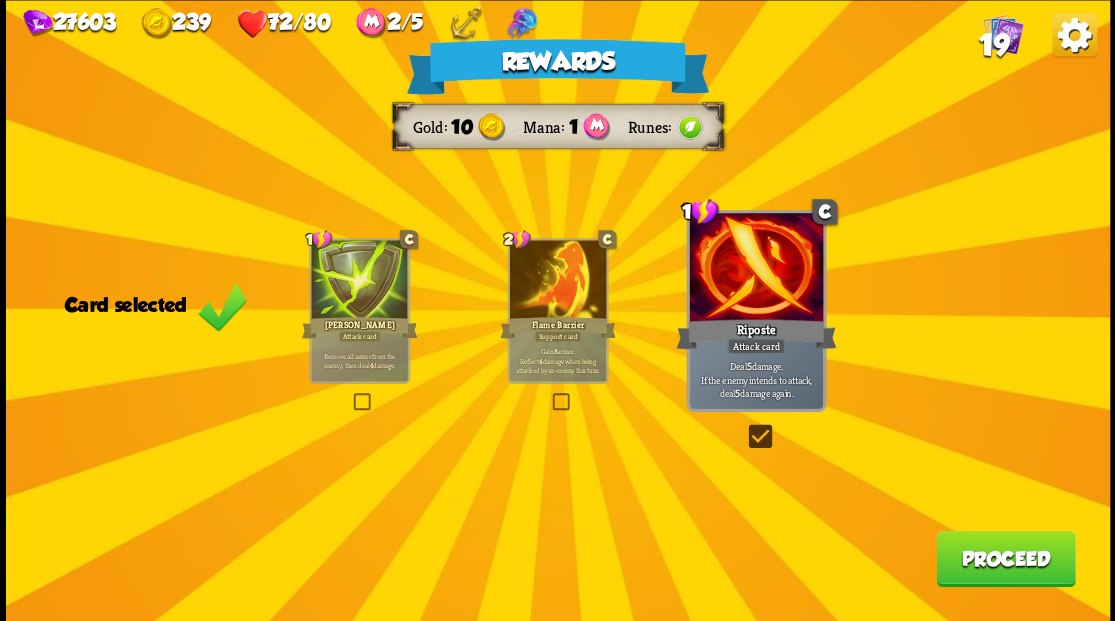 click on "Proceed" at bounding box center [1005, 558] 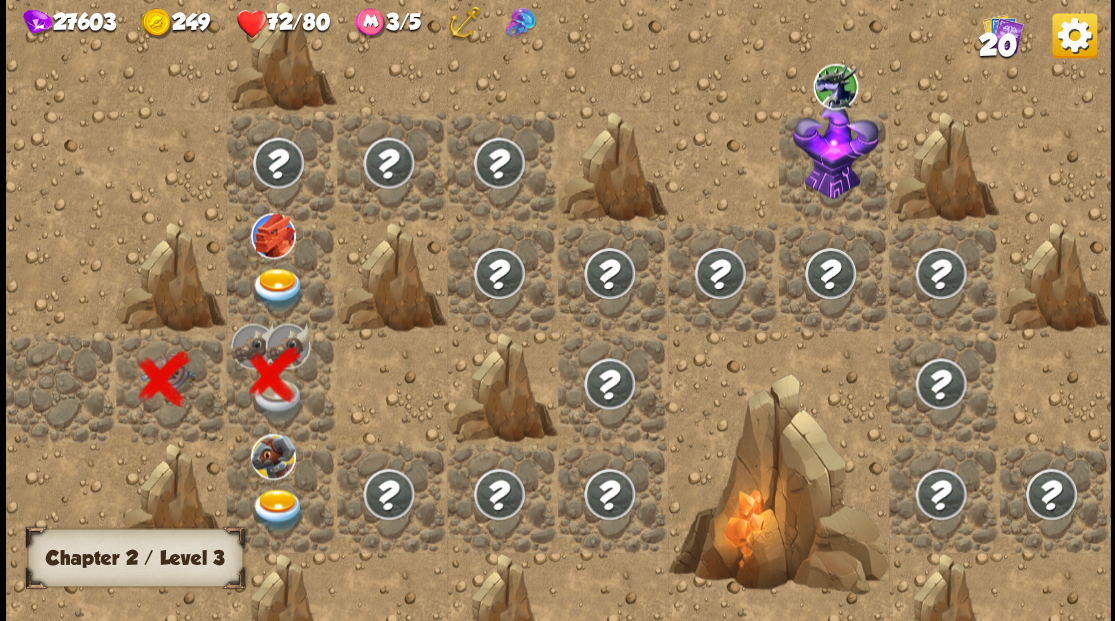 click at bounding box center (277, 288) 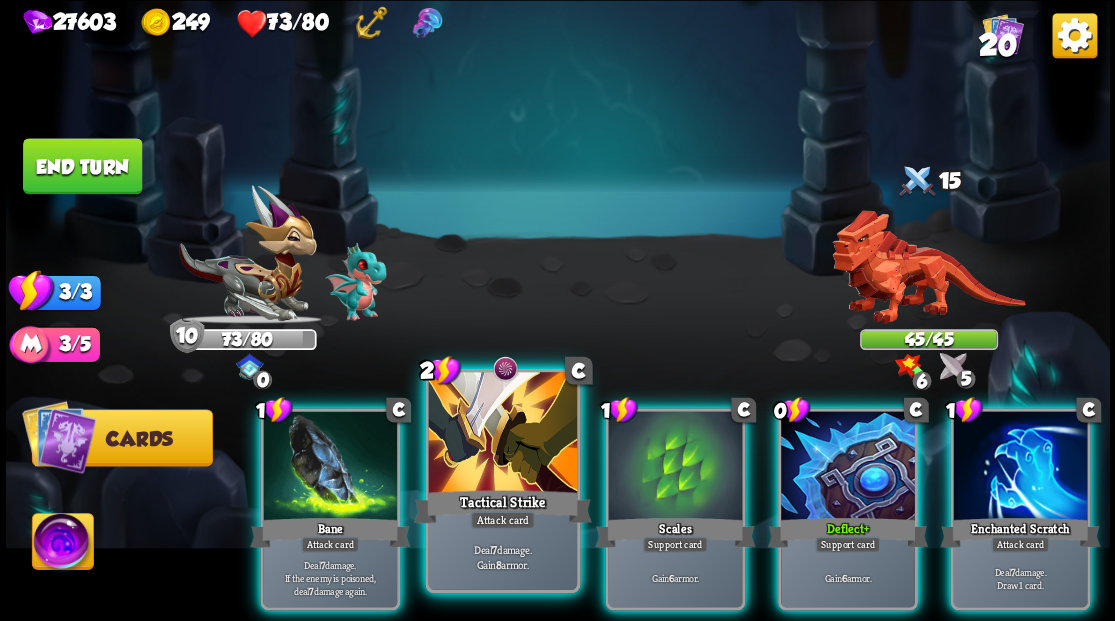 click at bounding box center [502, 434] 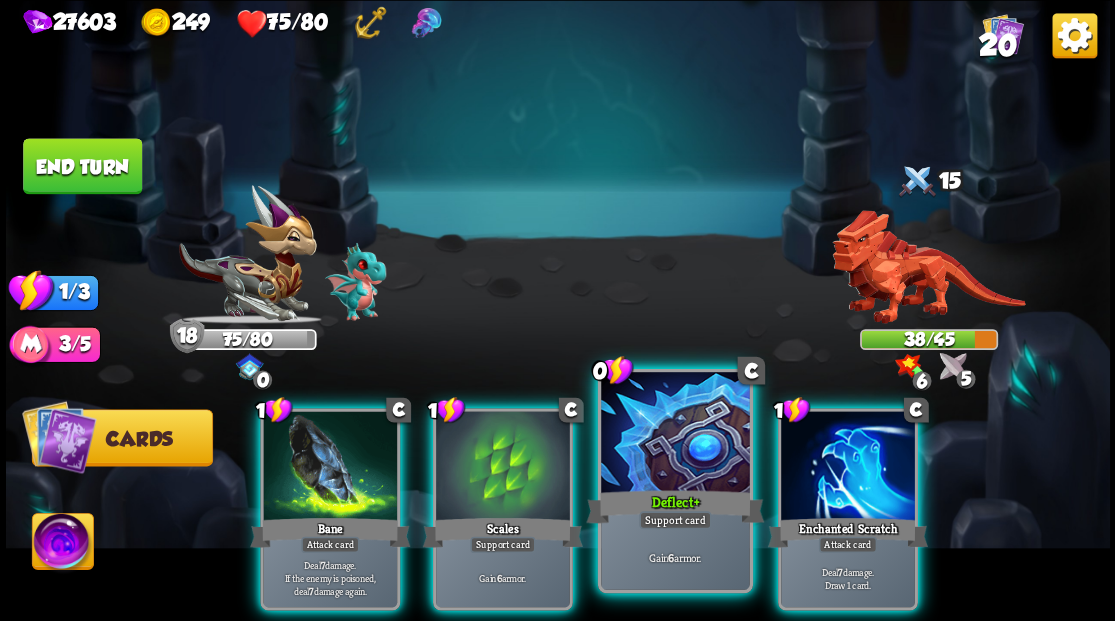 click at bounding box center [675, 434] 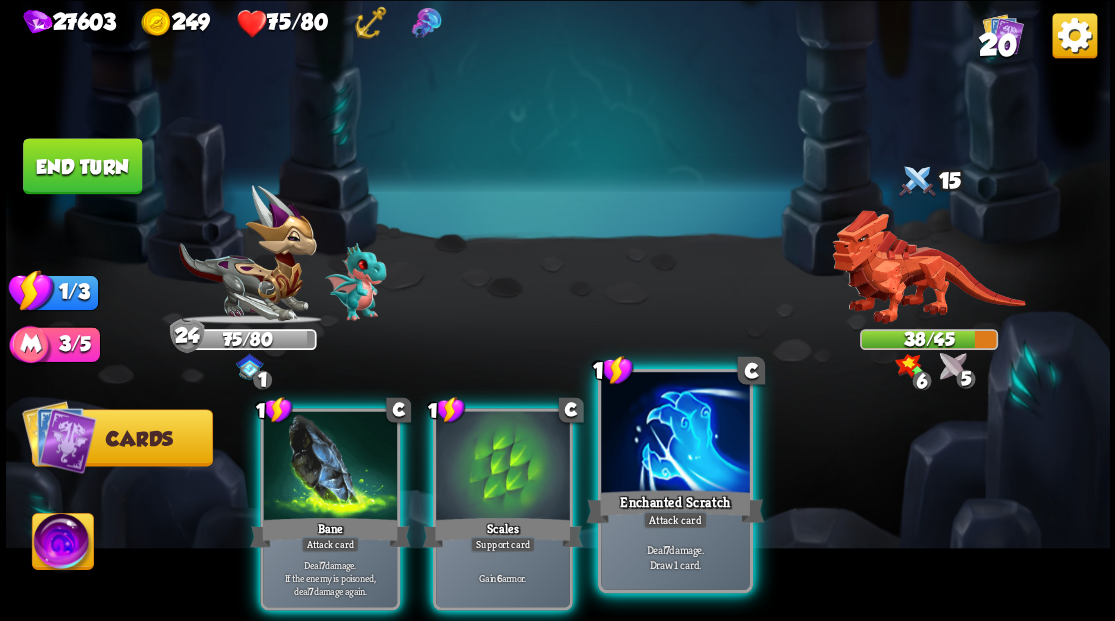 click at bounding box center (675, 434) 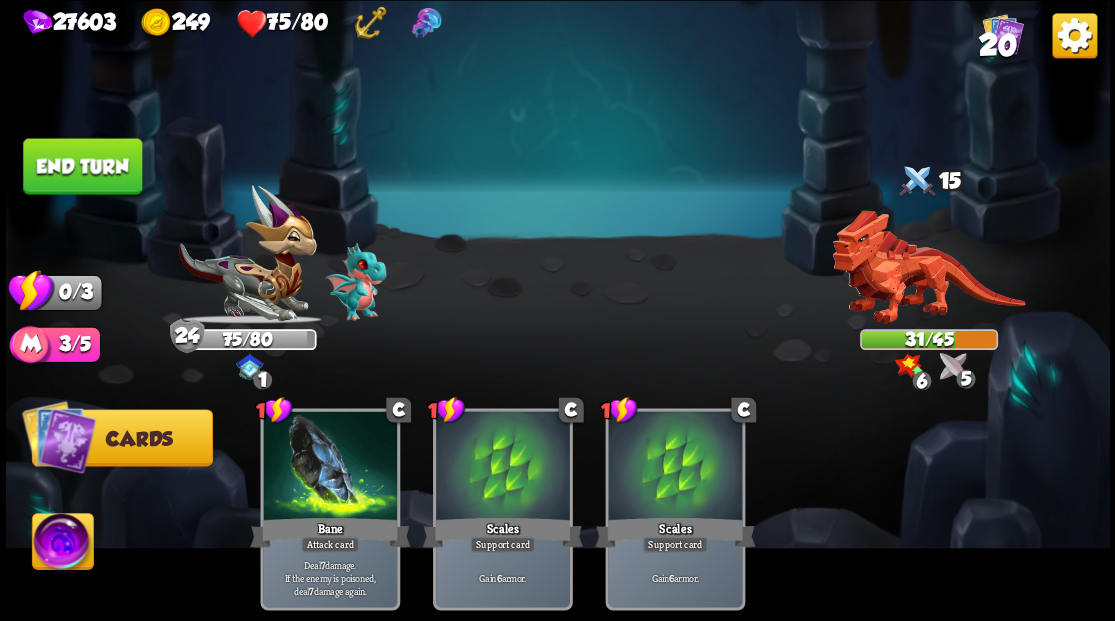click on "End turn" at bounding box center [82, 166] 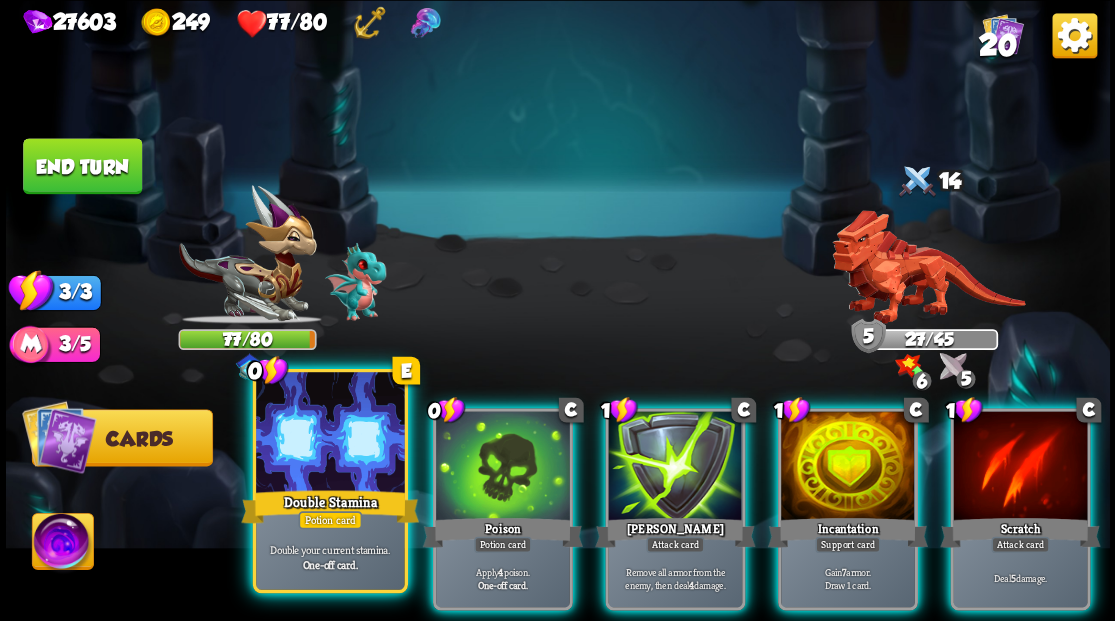 click at bounding box center [330, 434] 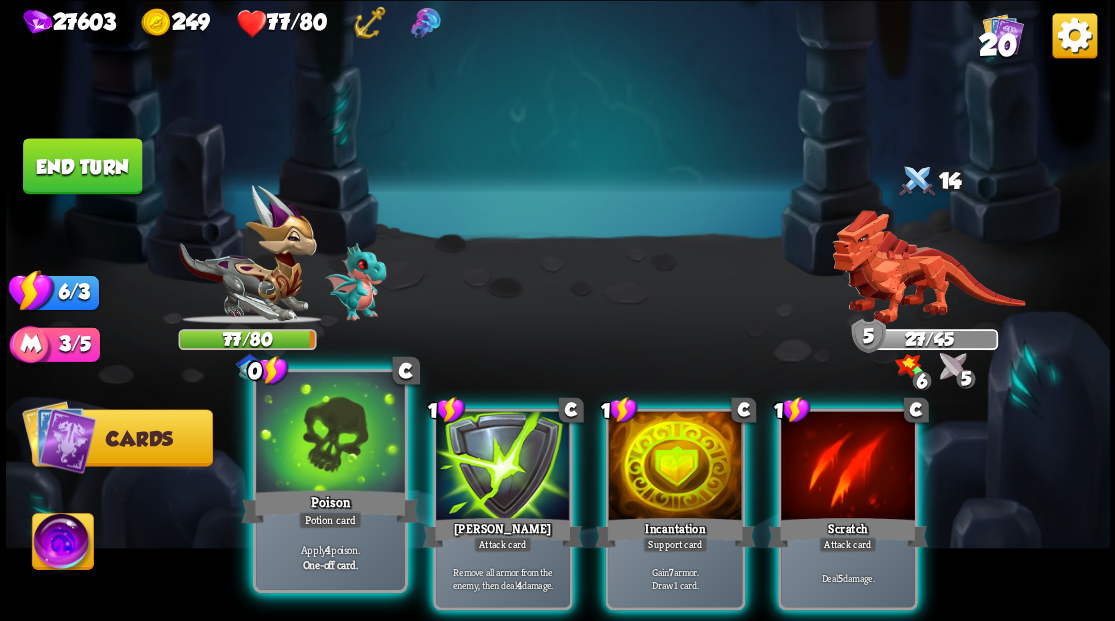 click at bounding box center [330, 434] 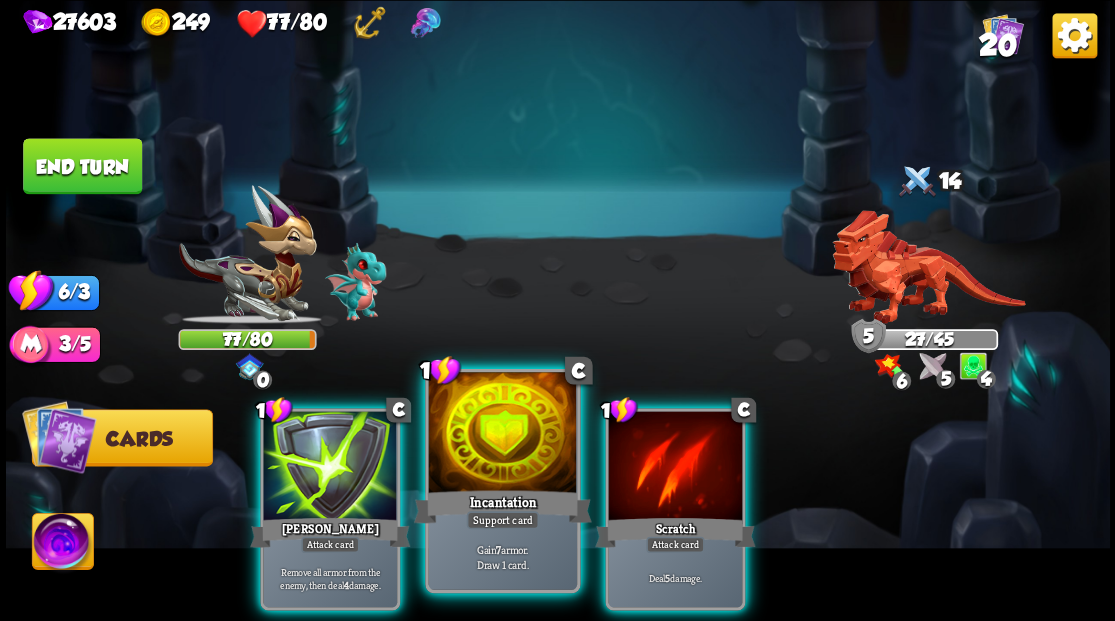 click at bounding box center (502, 434) 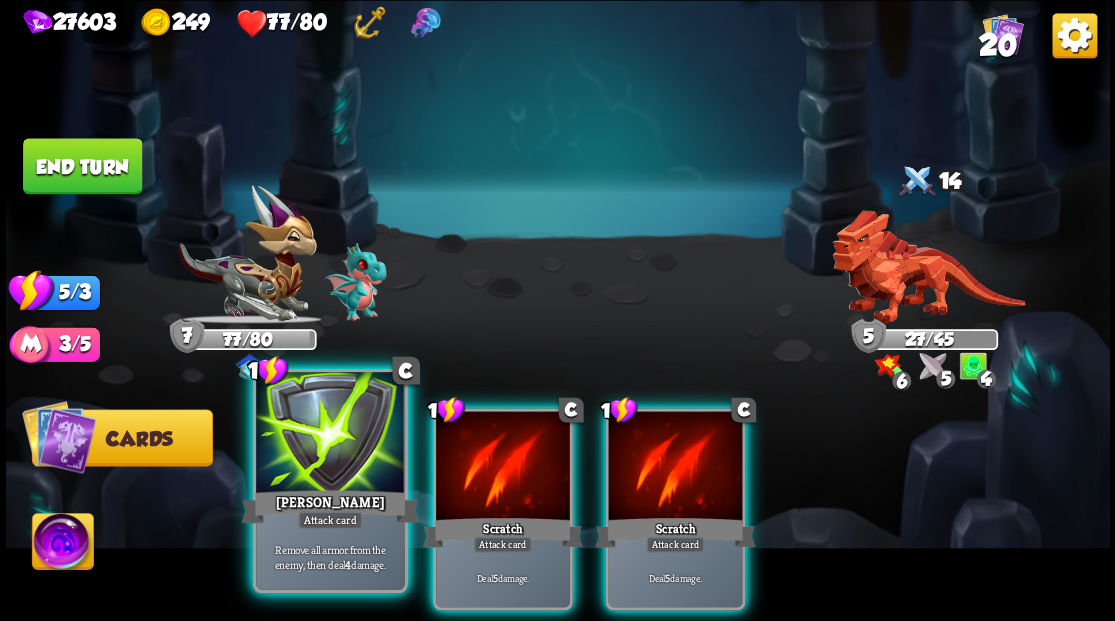 click at bounding box center [330, 434] 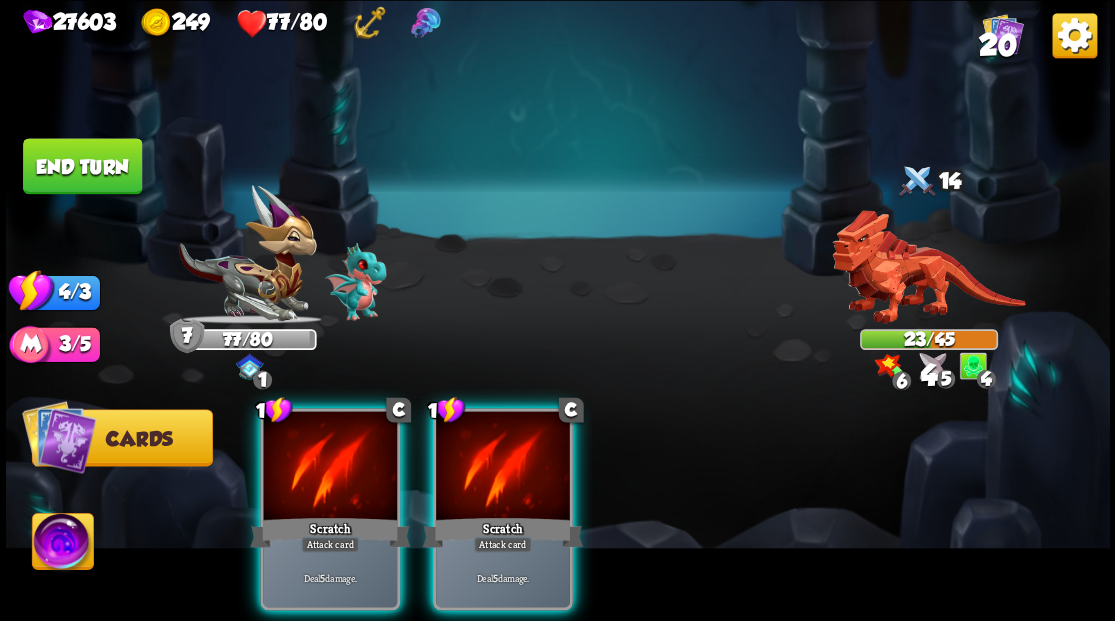 click at bounding box center [330, 467] 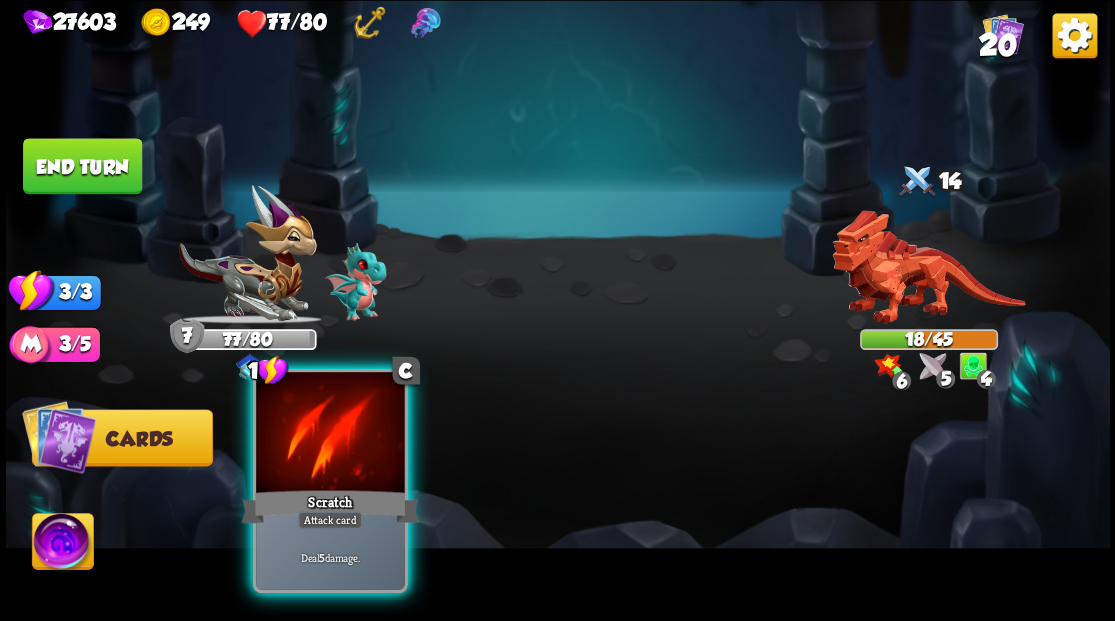 click at bounding box center [330, 434] 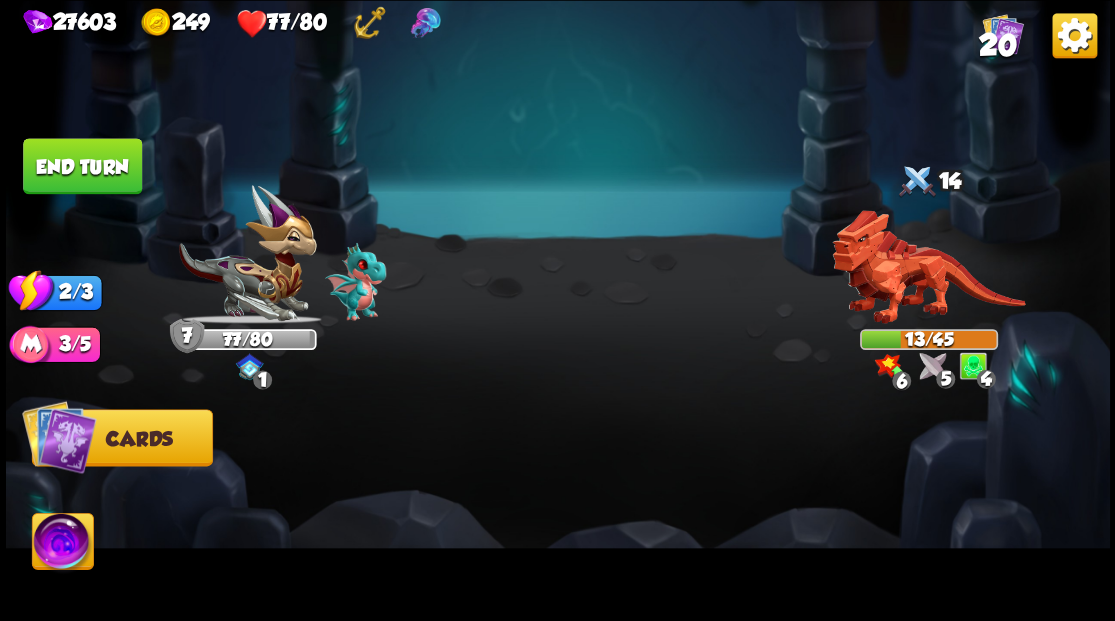 click on "End turn" at bounding box center (82, 166) 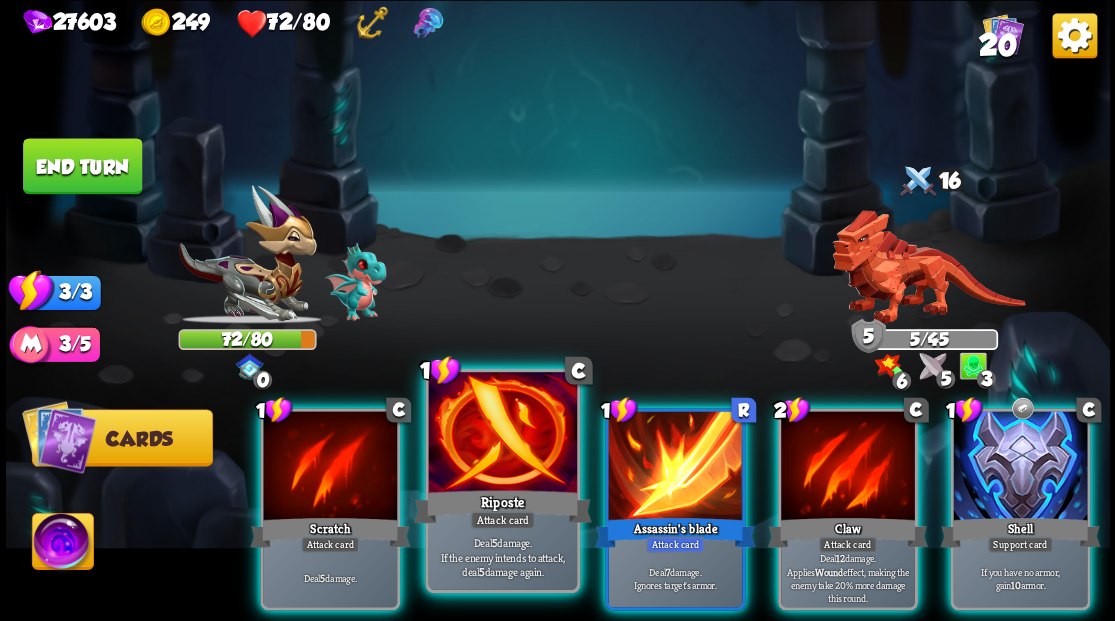 click at bounding box center [502, 434] 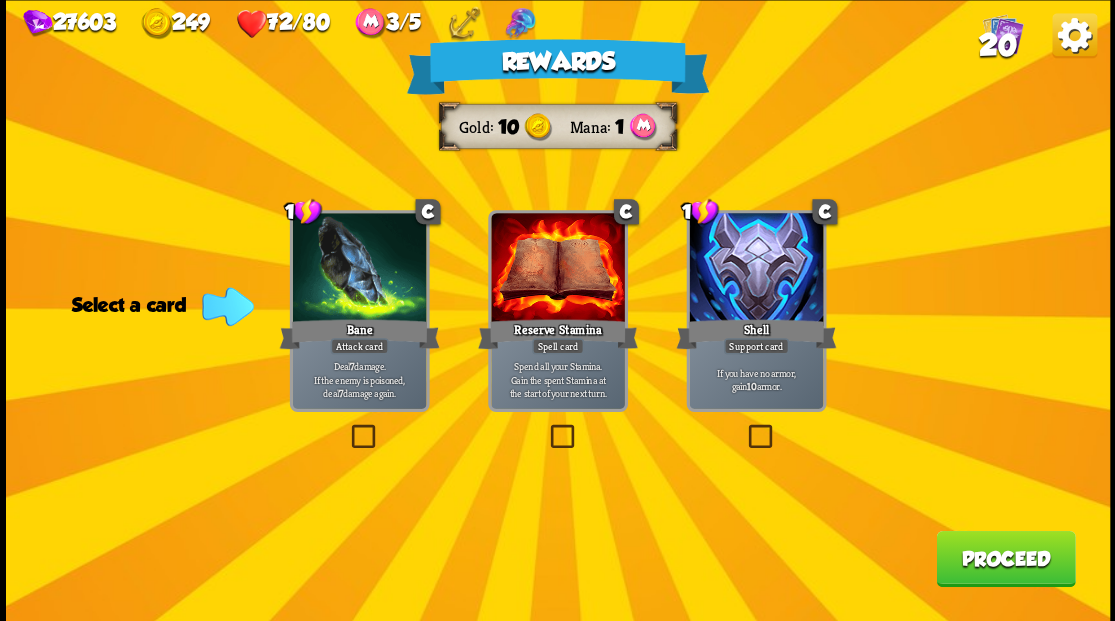 click on "20" at bounding box center (997, 45) 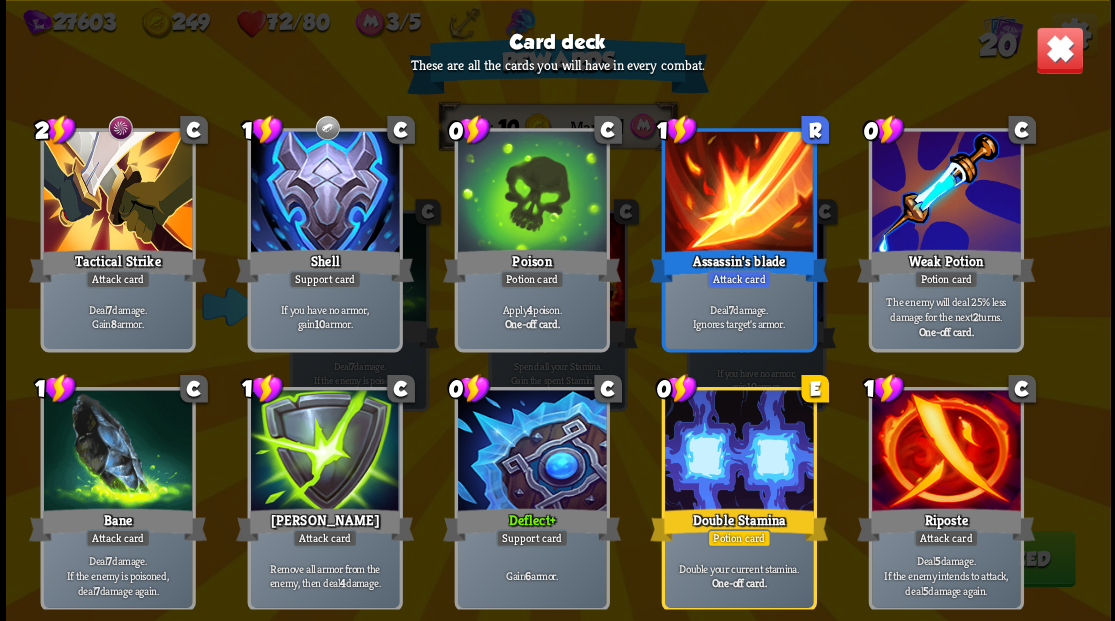 scroll, scrollTop: 629, scrollLeft: 0, axis: vertical 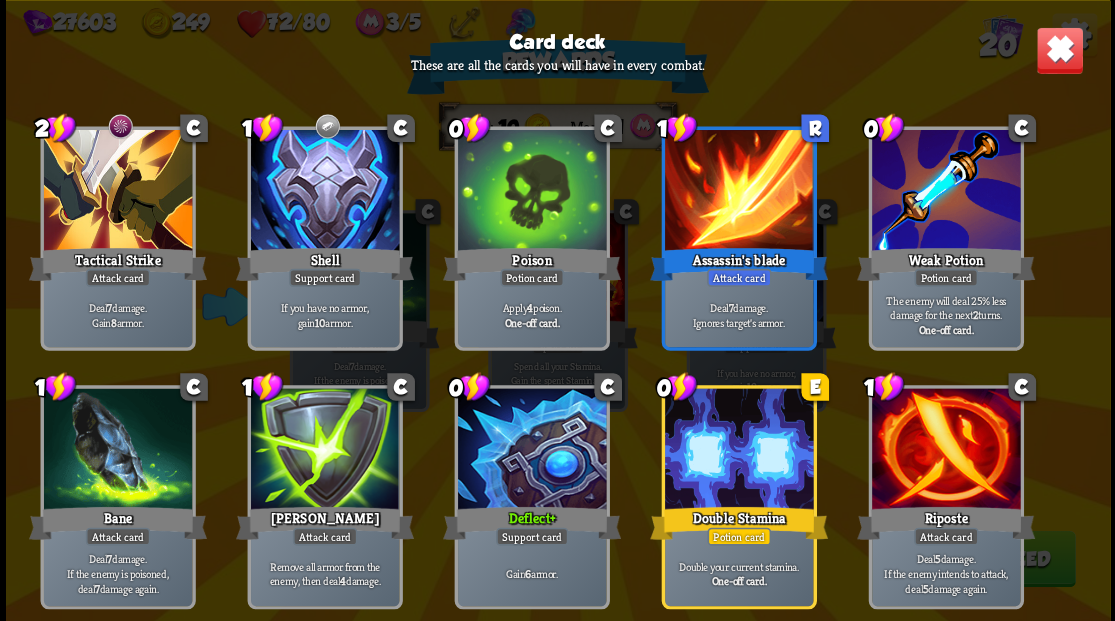 click at bounding box center [1059, 50] 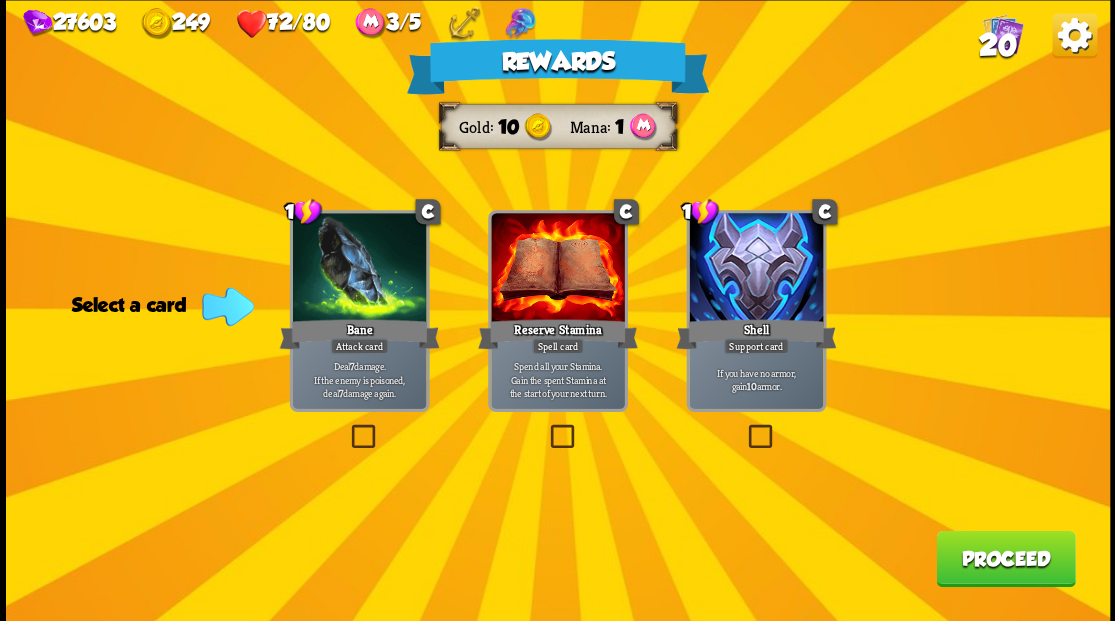 click on "Proceed" at bounding box center [1005, 558] 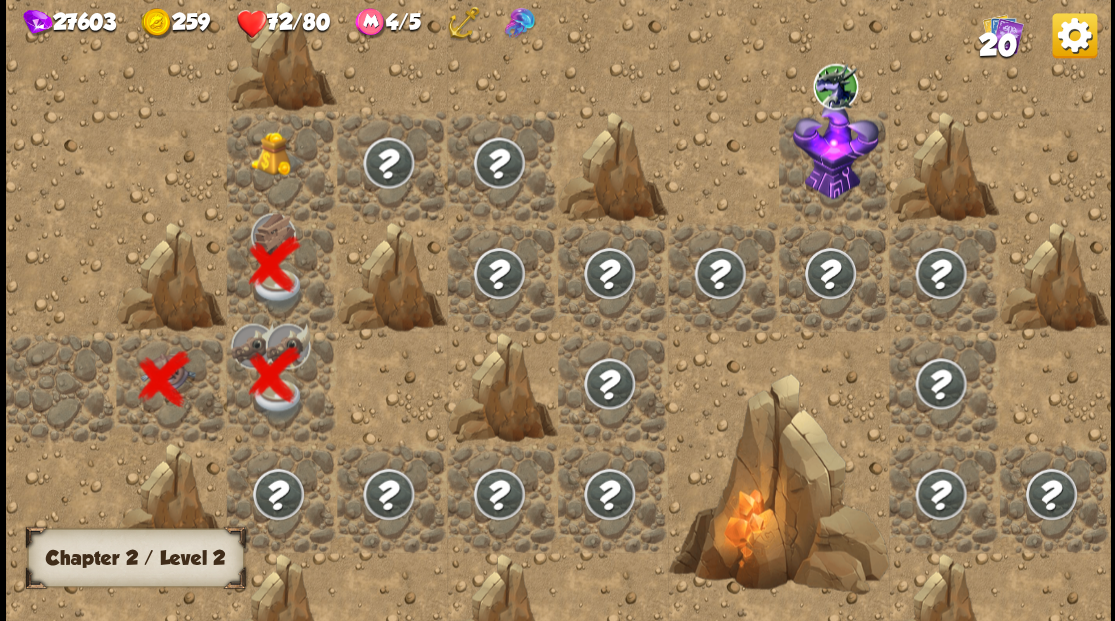 click at bounding box center [277, 153] 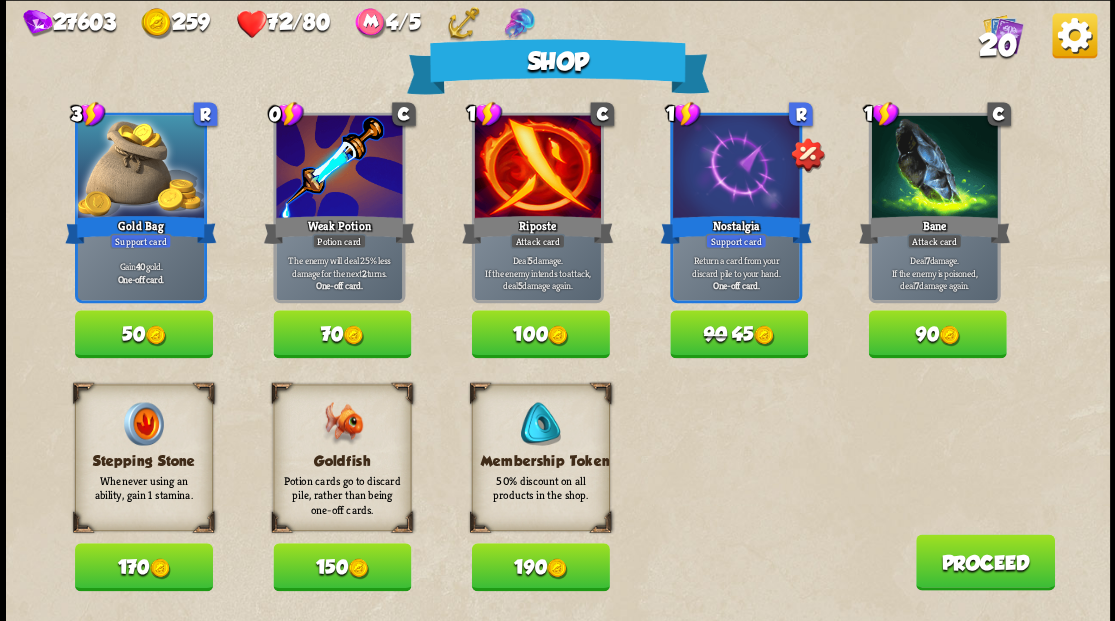 click on "150" at bounding box center [342, 567] 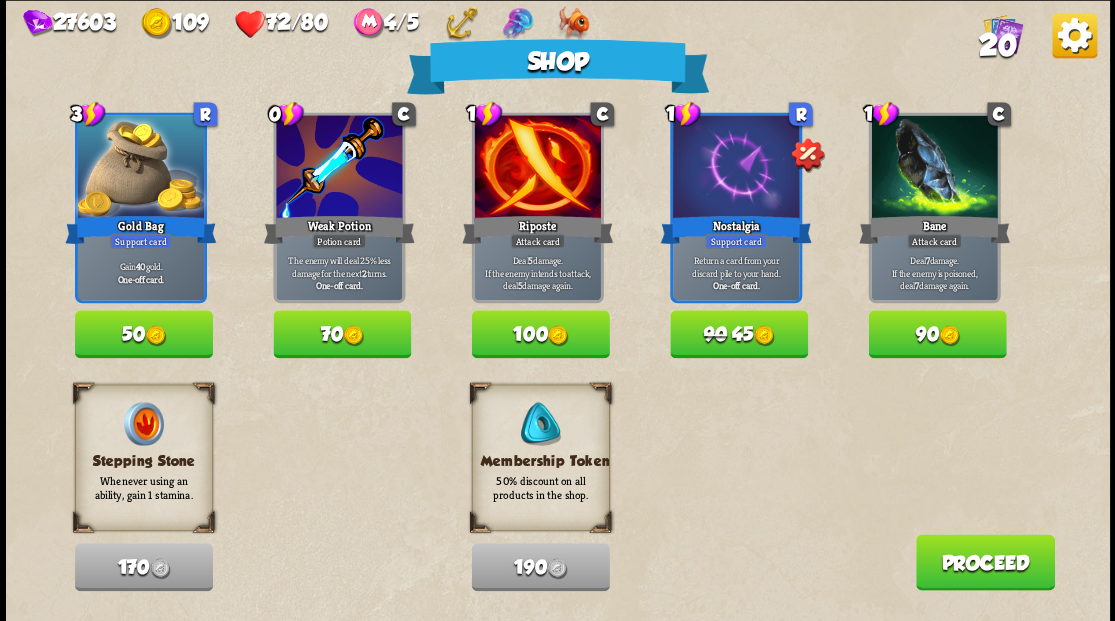 click on "Proceed" at bounding box center (984, 562) 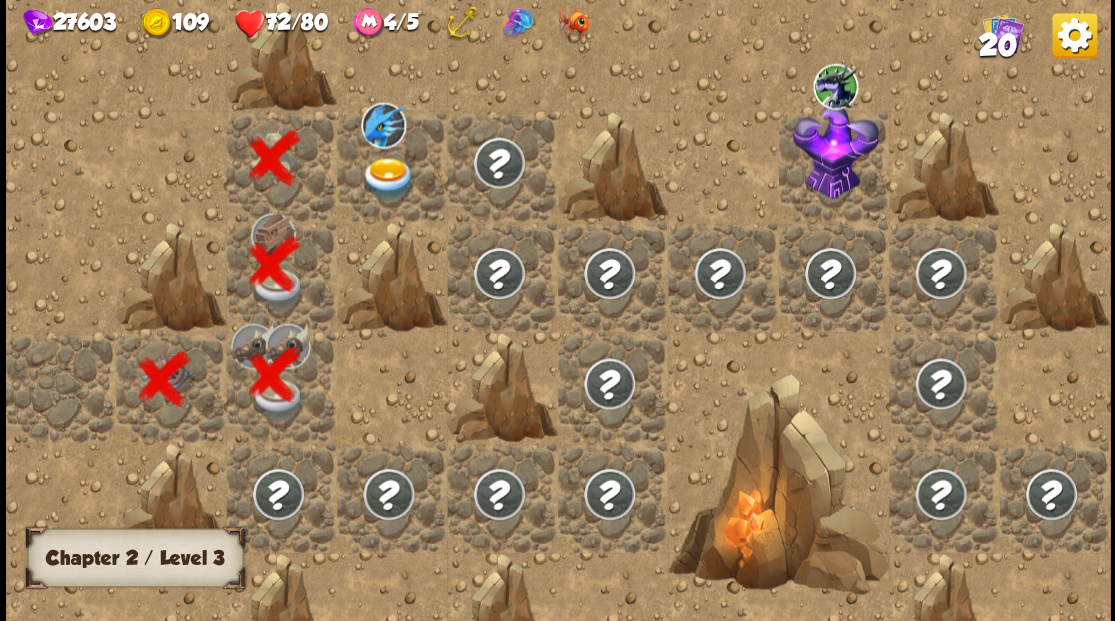 click on "20" at bounding box center (997, 45) 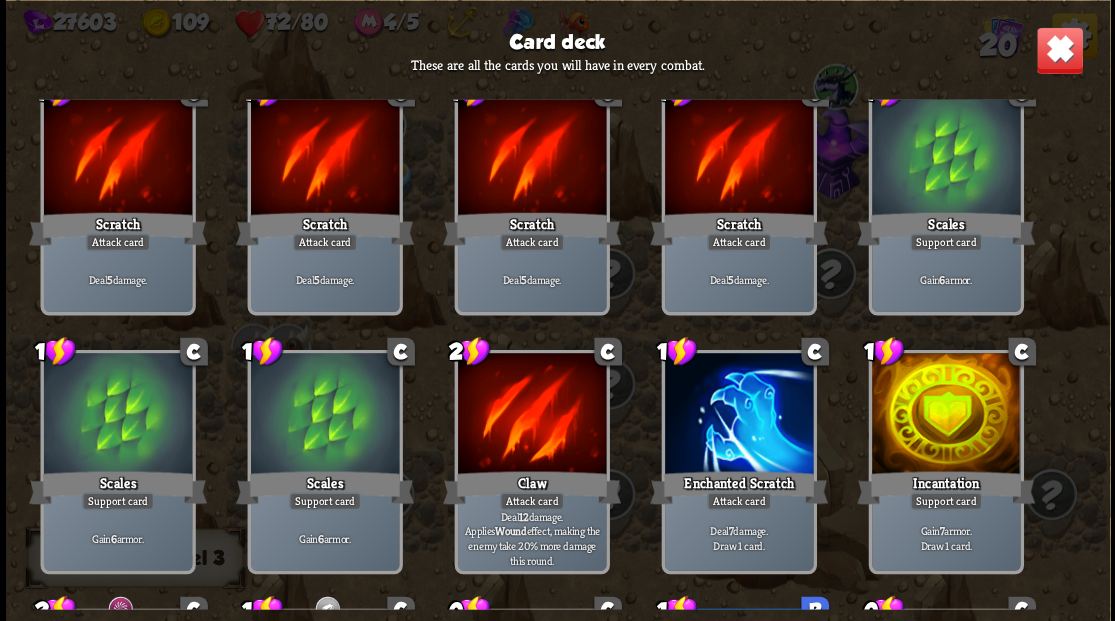 scroll, scrollTop: 0, scrollLeft: 0, axis: both 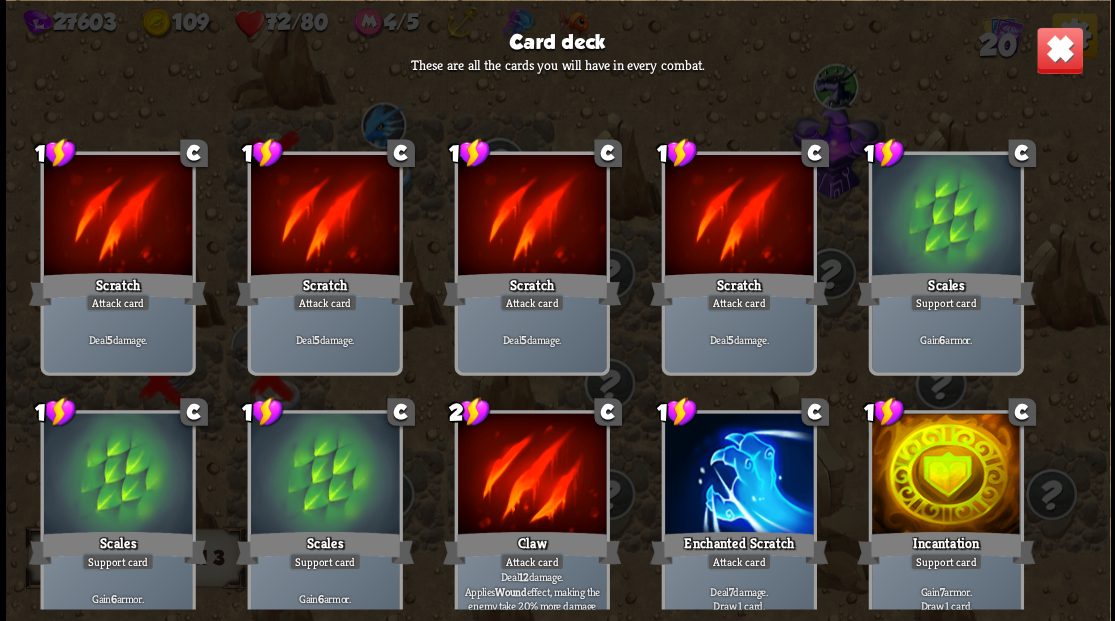 click at bounding box center [1059, 50] 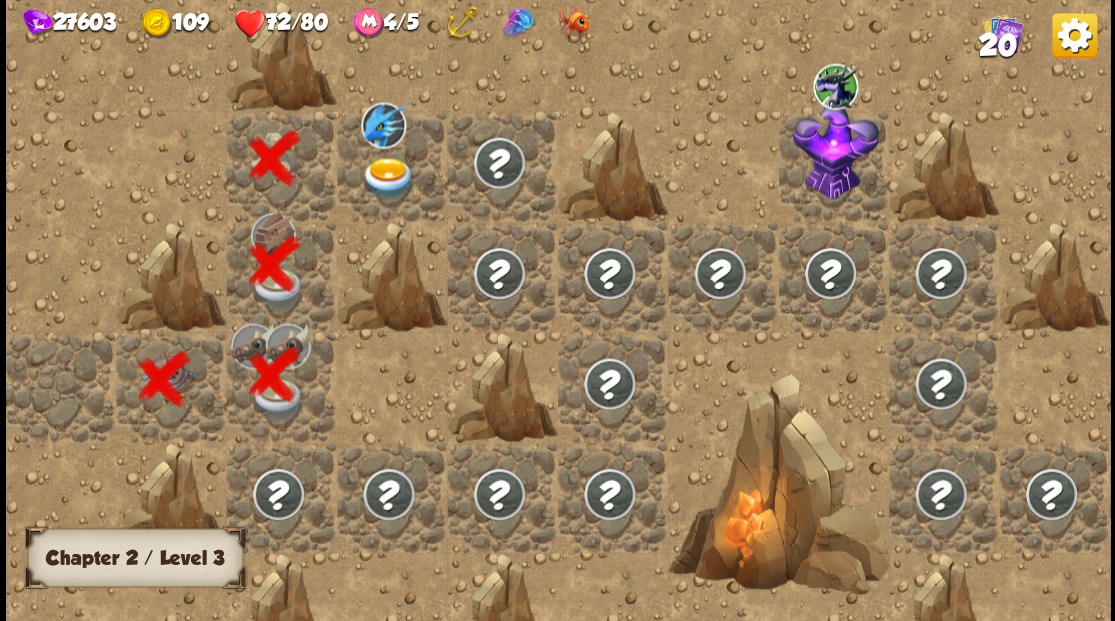 click at bounding box center [388, 178] 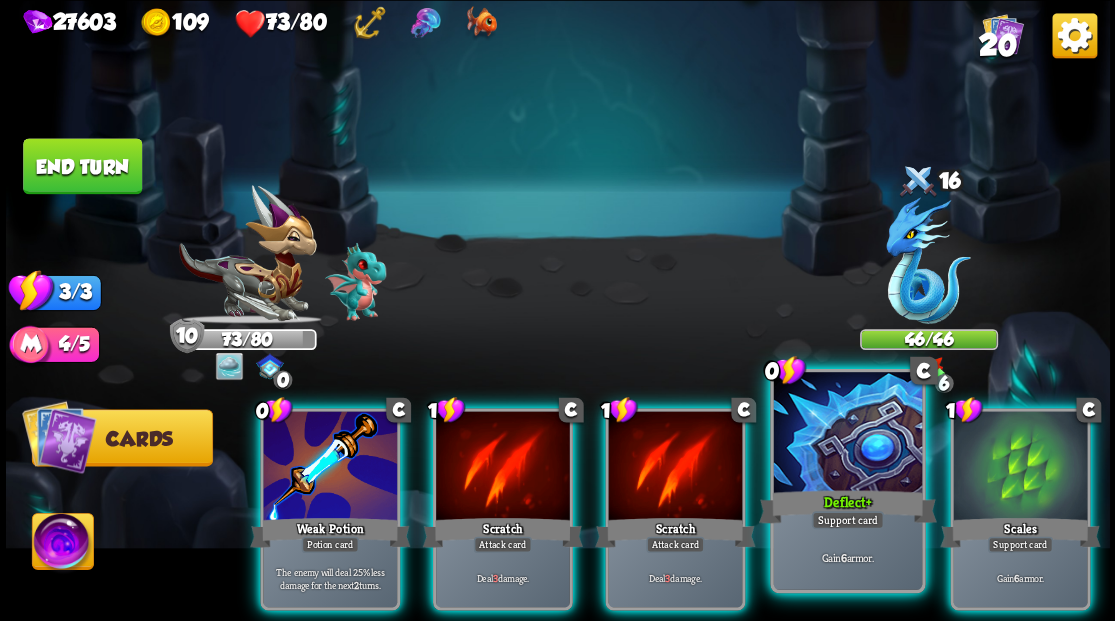 click at bounding box center (847, 434) 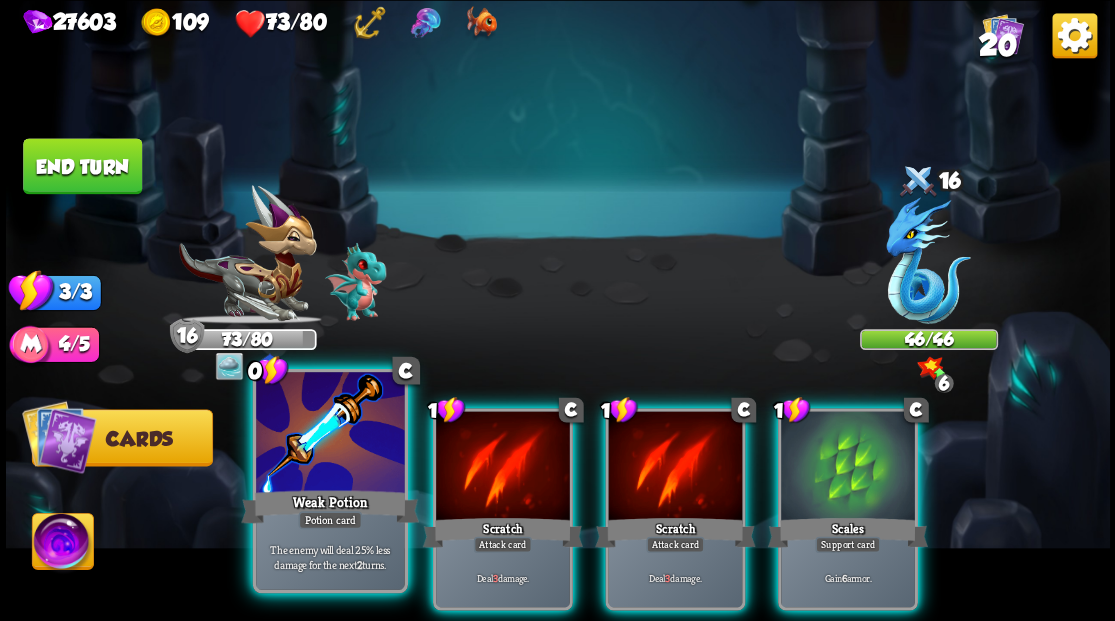 click at bounding box center [330, 434] 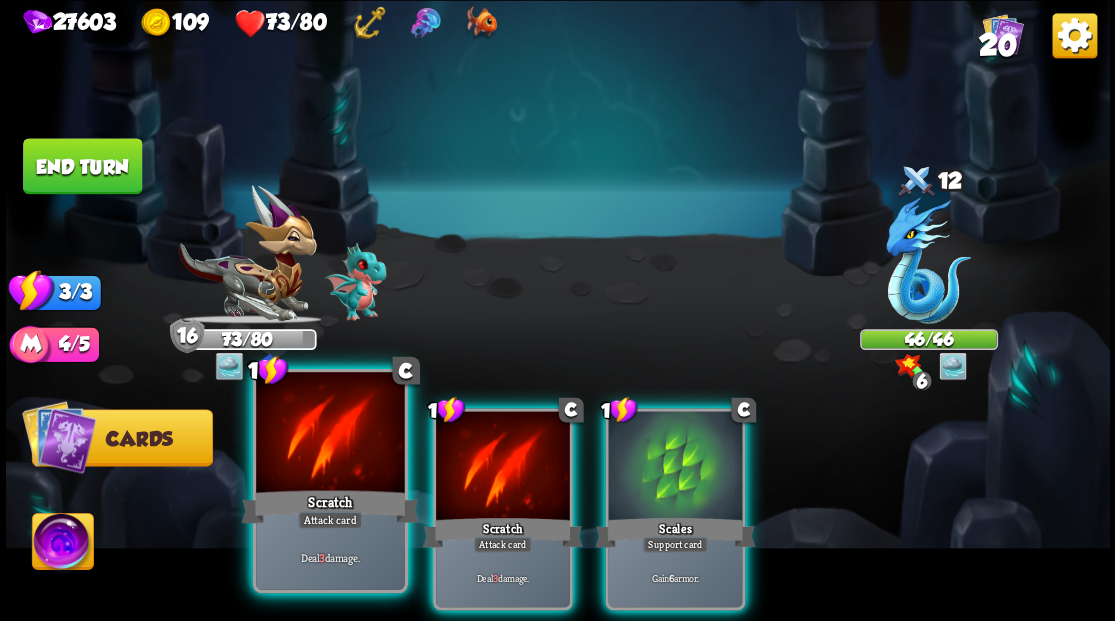 click at bounding box center (330, 434) 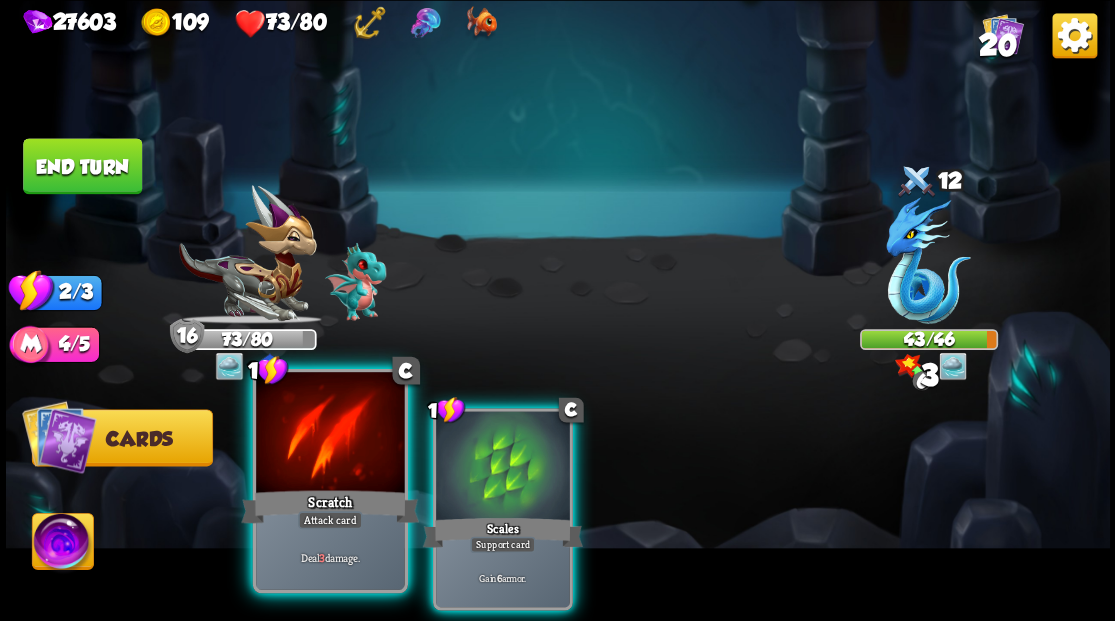 click at bounding box center (330, 434) 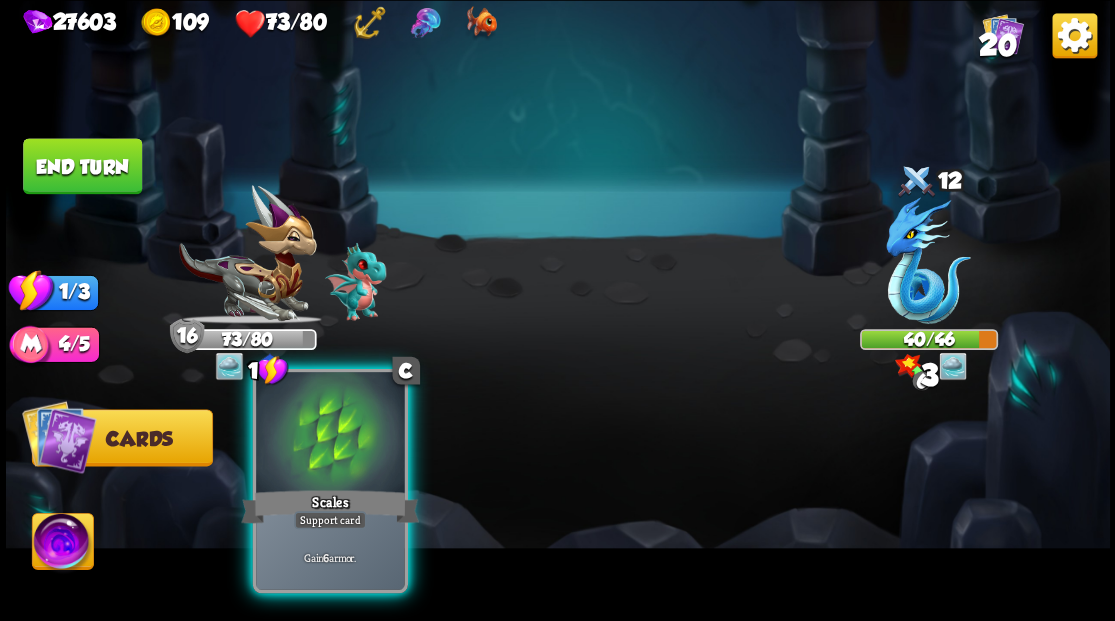 click at bounding box center (330, 434) 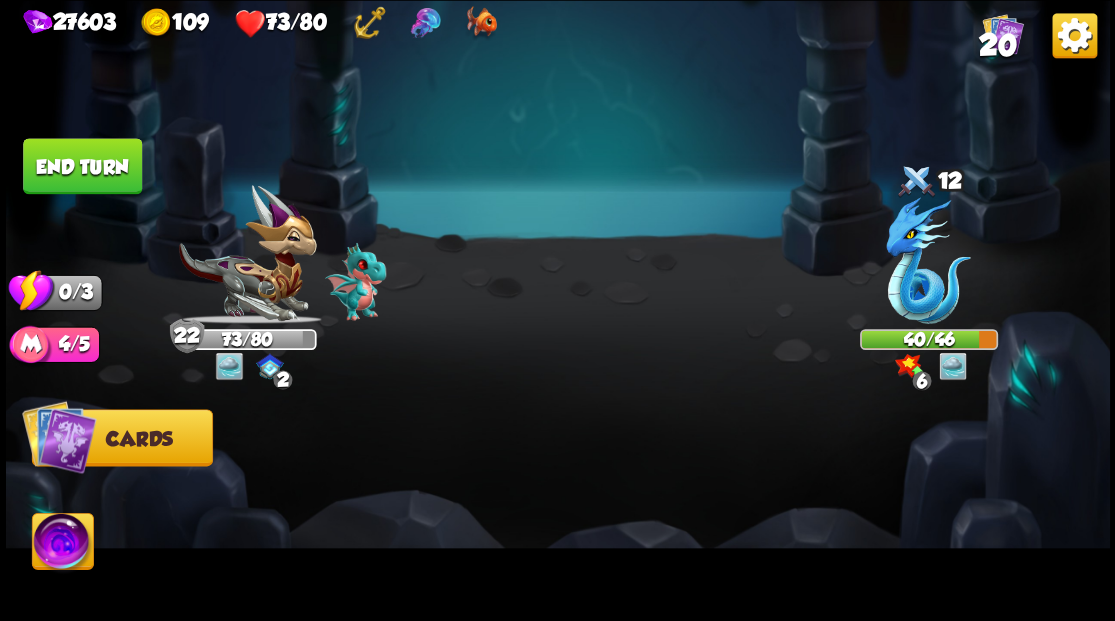 click on "End turn" at bounding box center [82, 166] 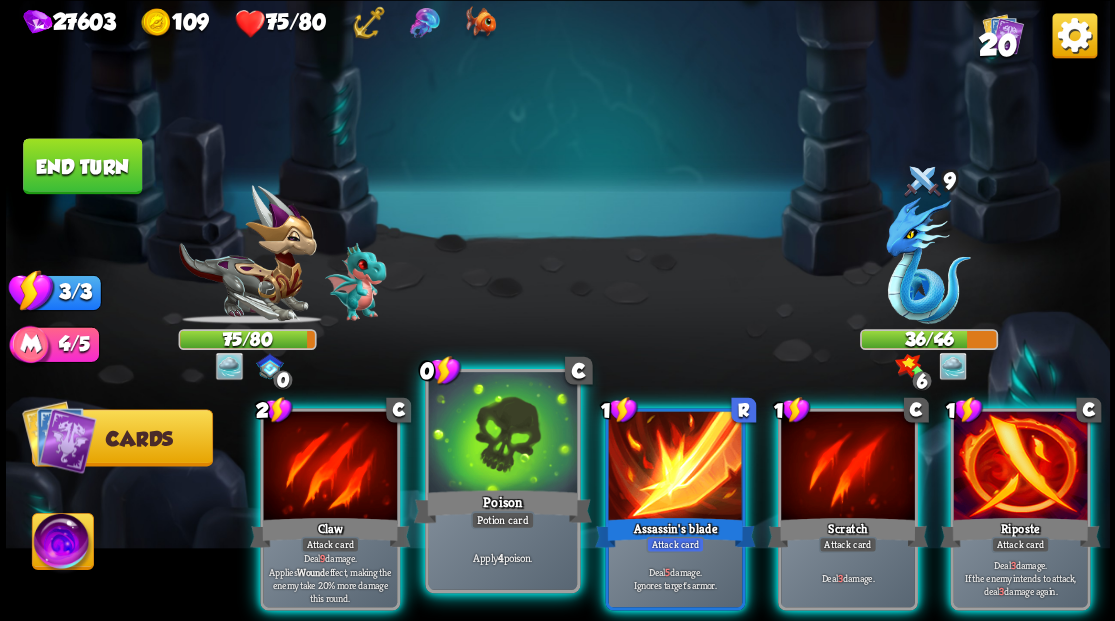 click at bounding box center [502, 434] 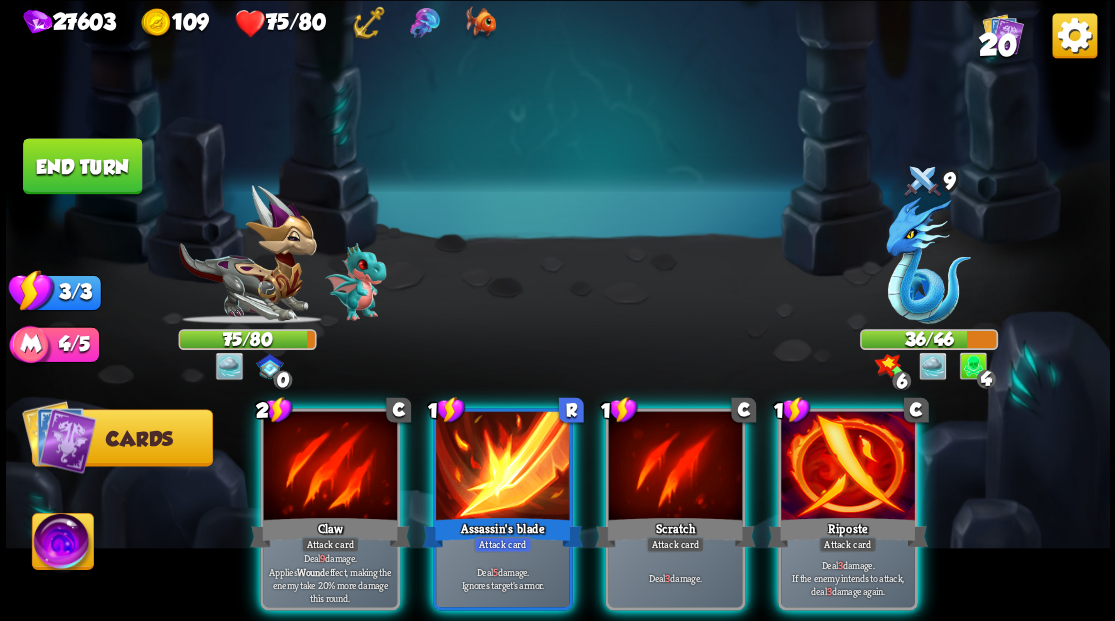 drag, startPoint x: 868, startPoint y: 456, endPoint x: 868, endPoint y: 425, distance: 31 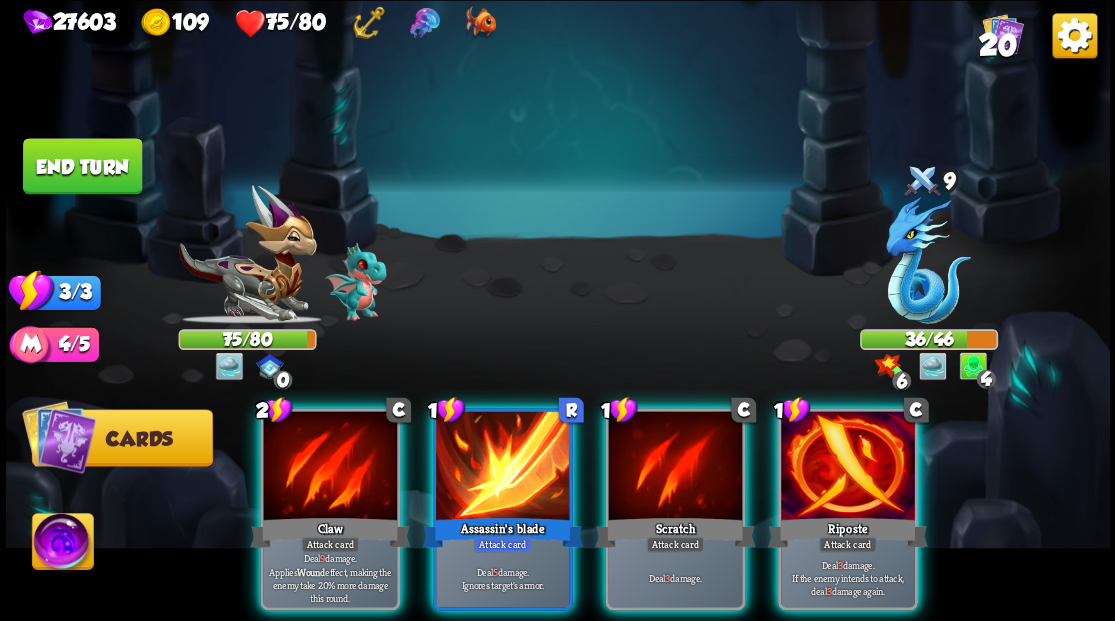 click at bounding box center (848, 467) 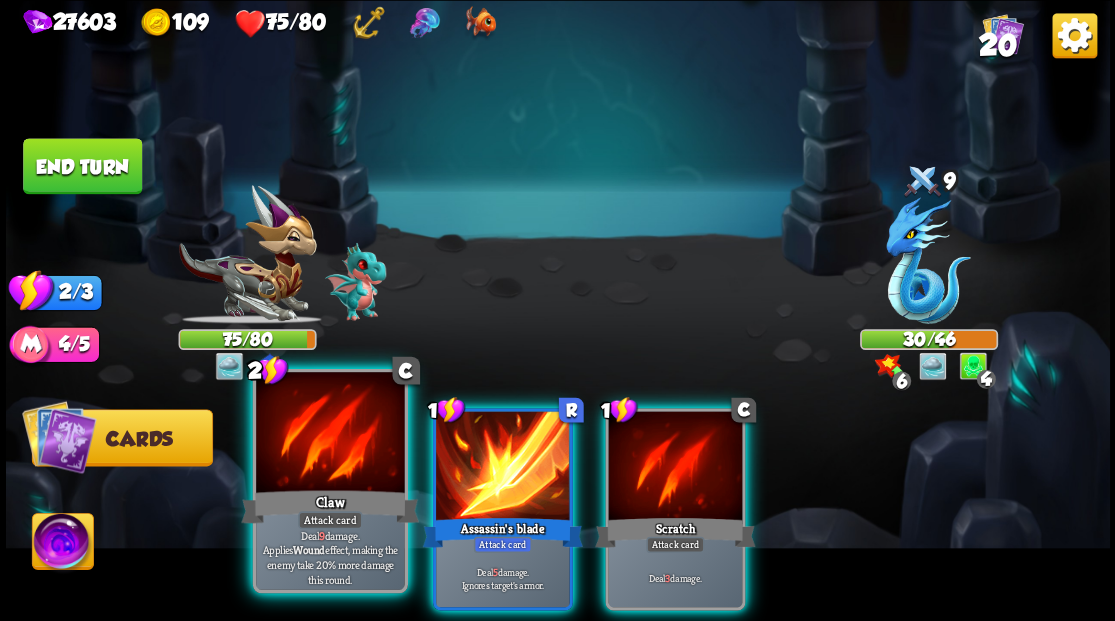 click at bounding box center [330, 434] 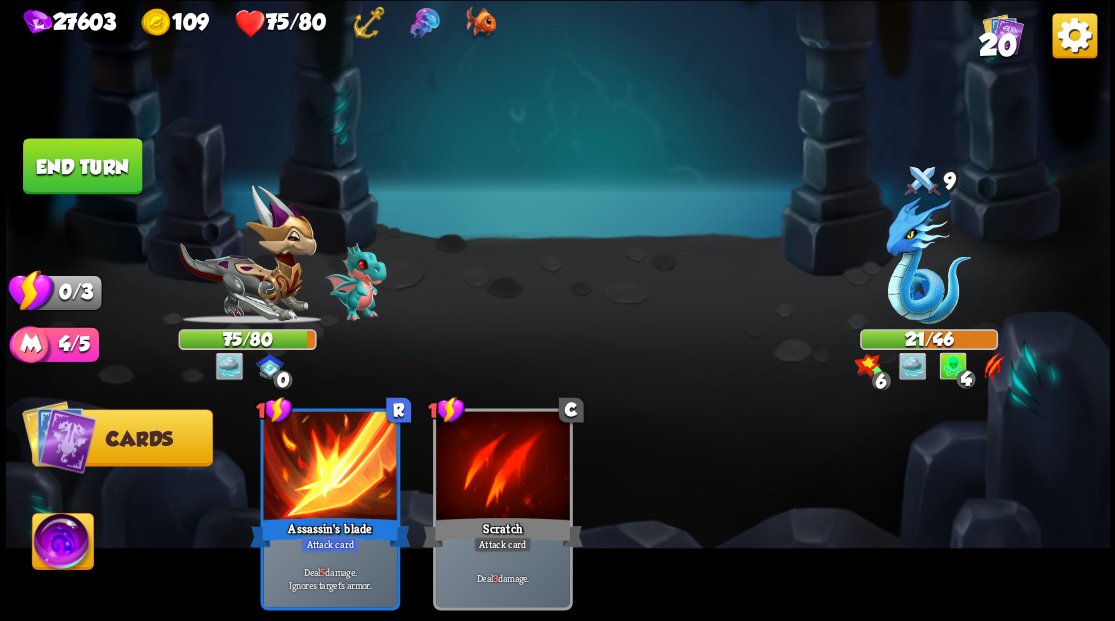 click on "End turn" at bounding box center (82, 166) 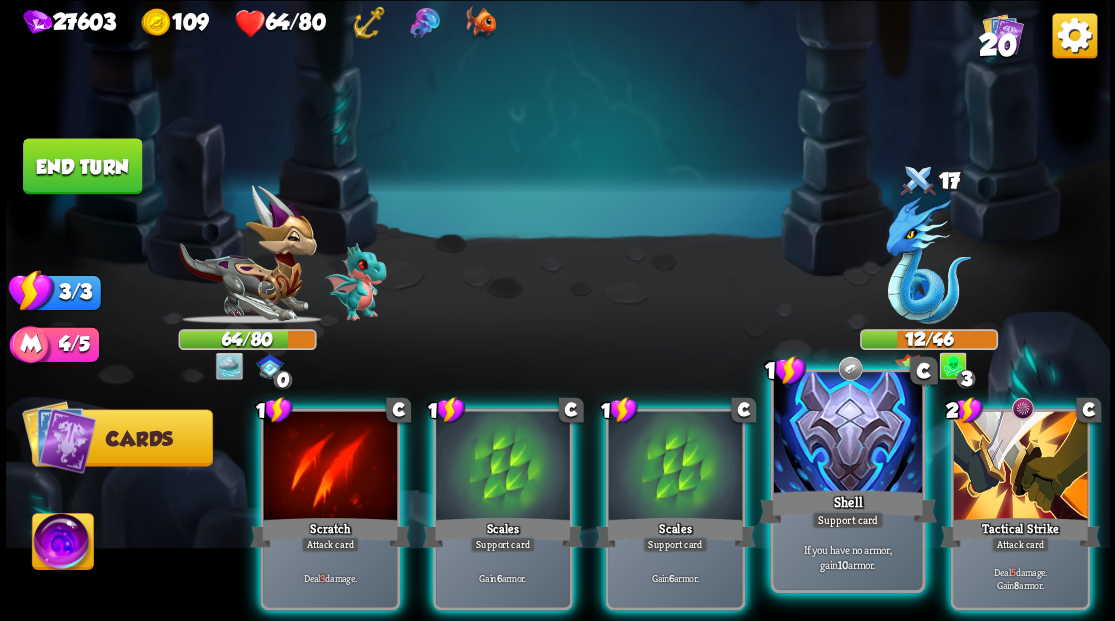 click at bounding box center (847, 434) 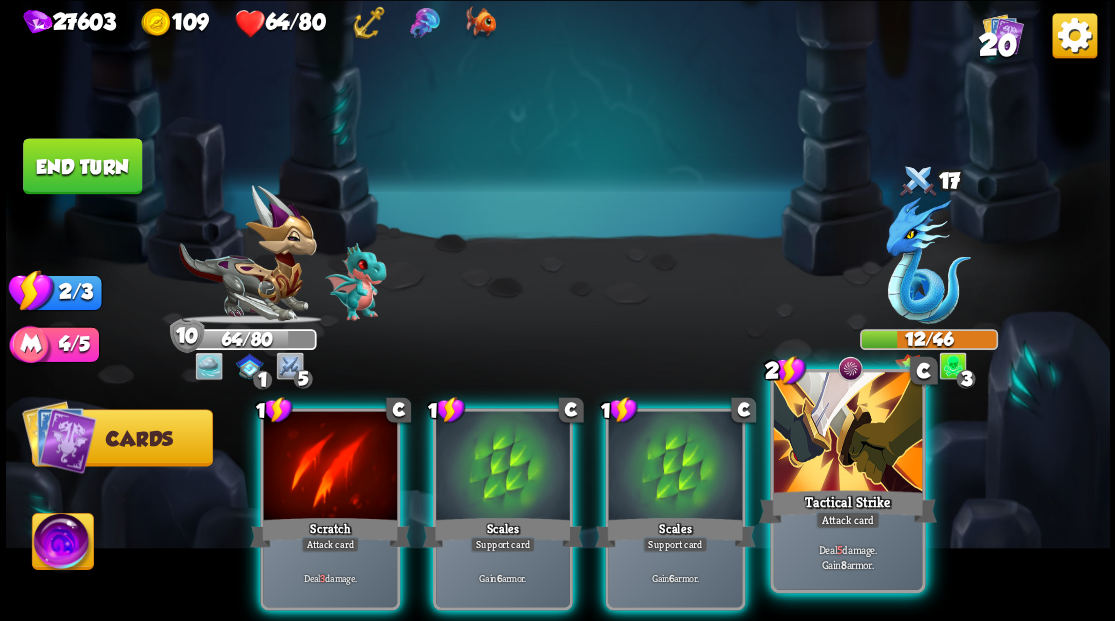 click at bounding box center (847, 434) 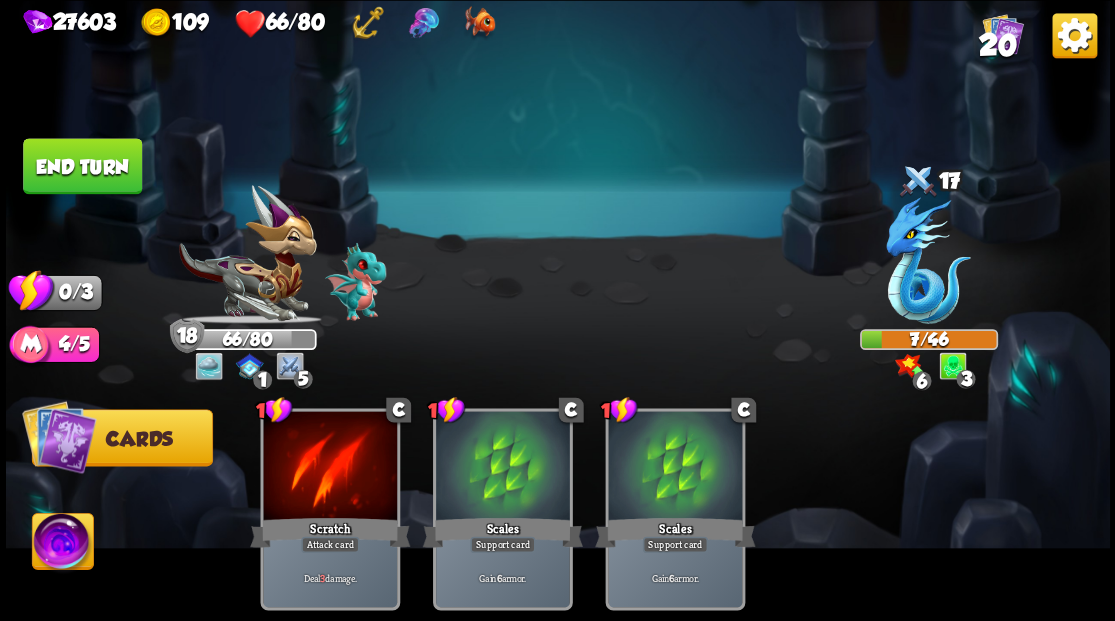 click on "End turn" at bounding box center (82, 166) 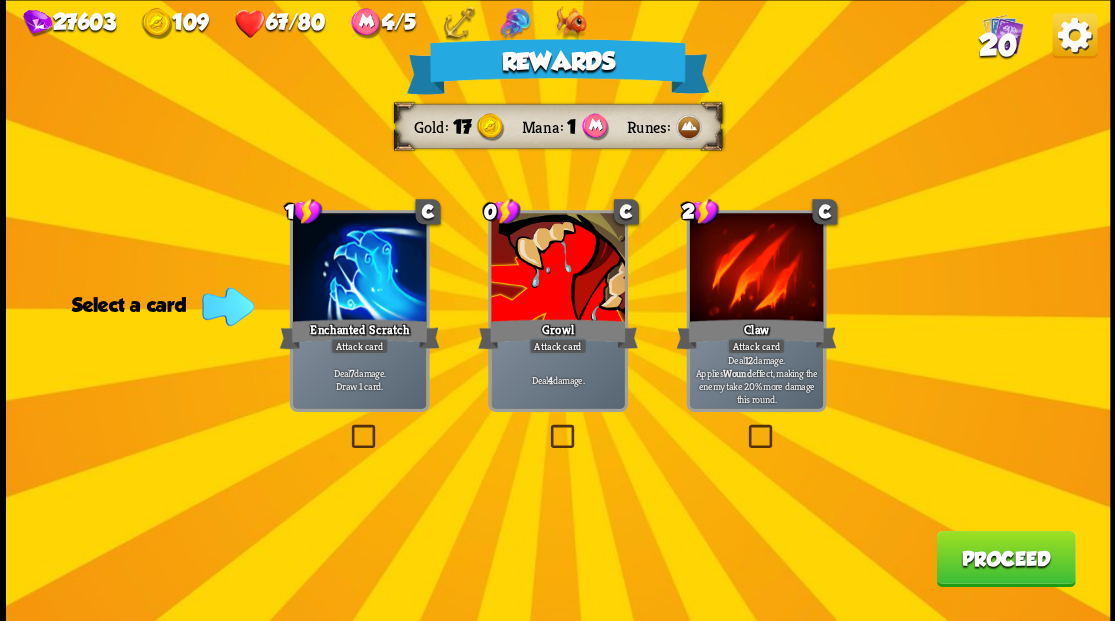 click at bounding box center [546, 427] 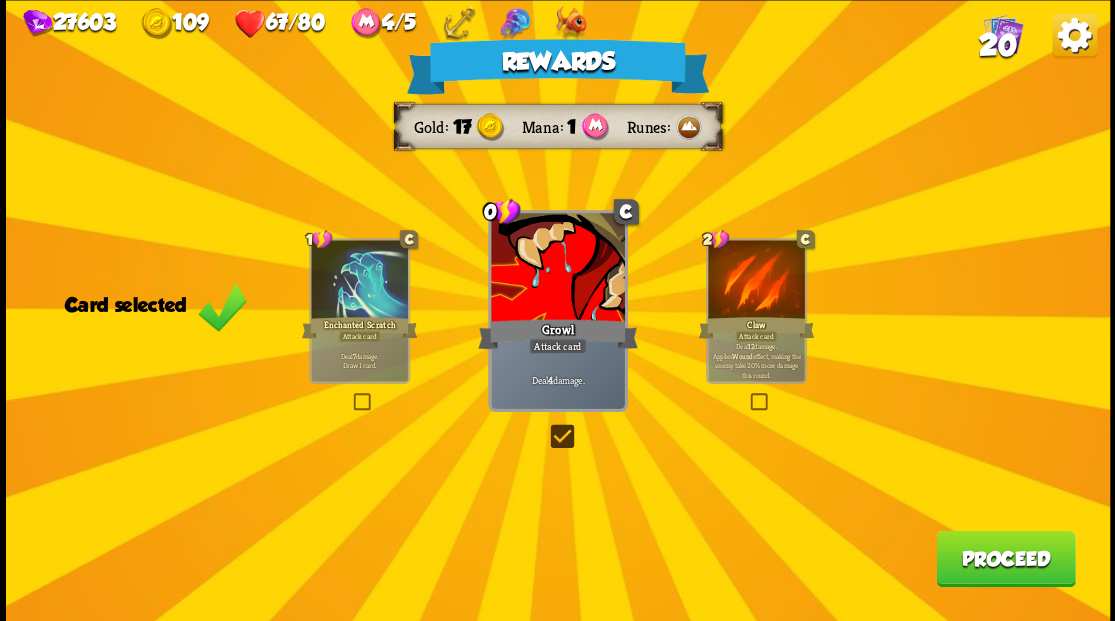 click on "Proceed" at bounding box center [1005, 558] 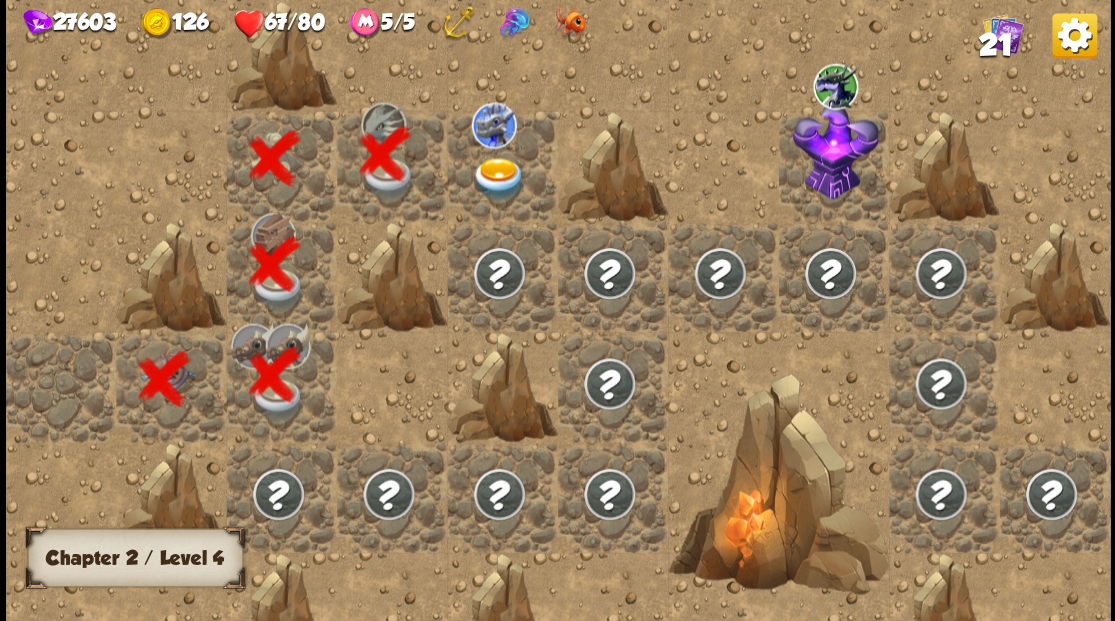 click at bounding box center [498, 178] 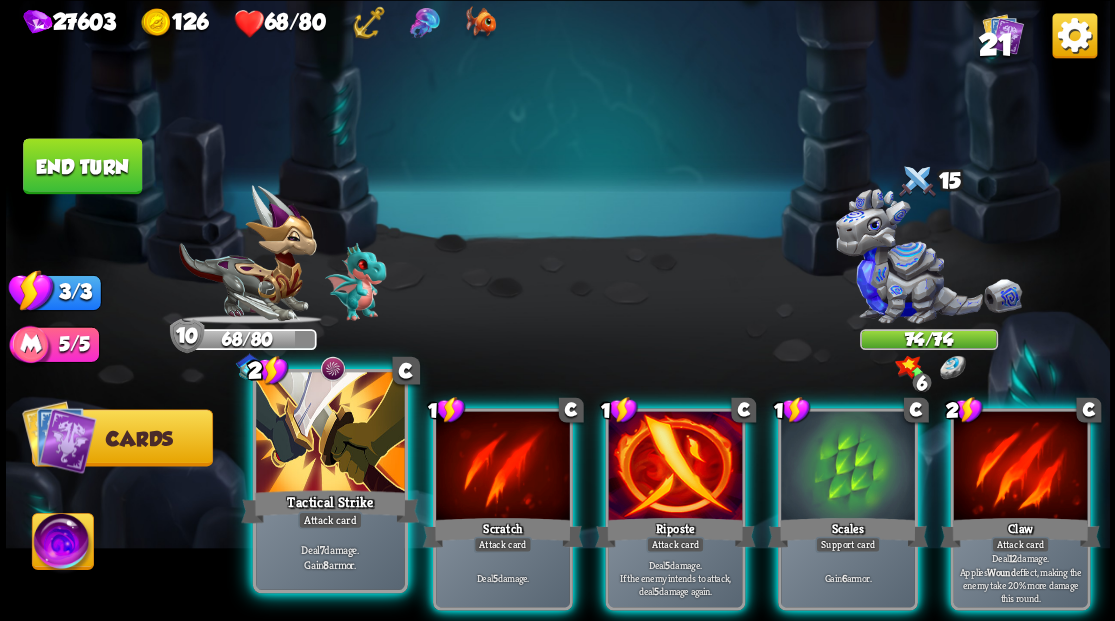 click at bounding box center [330, 434] 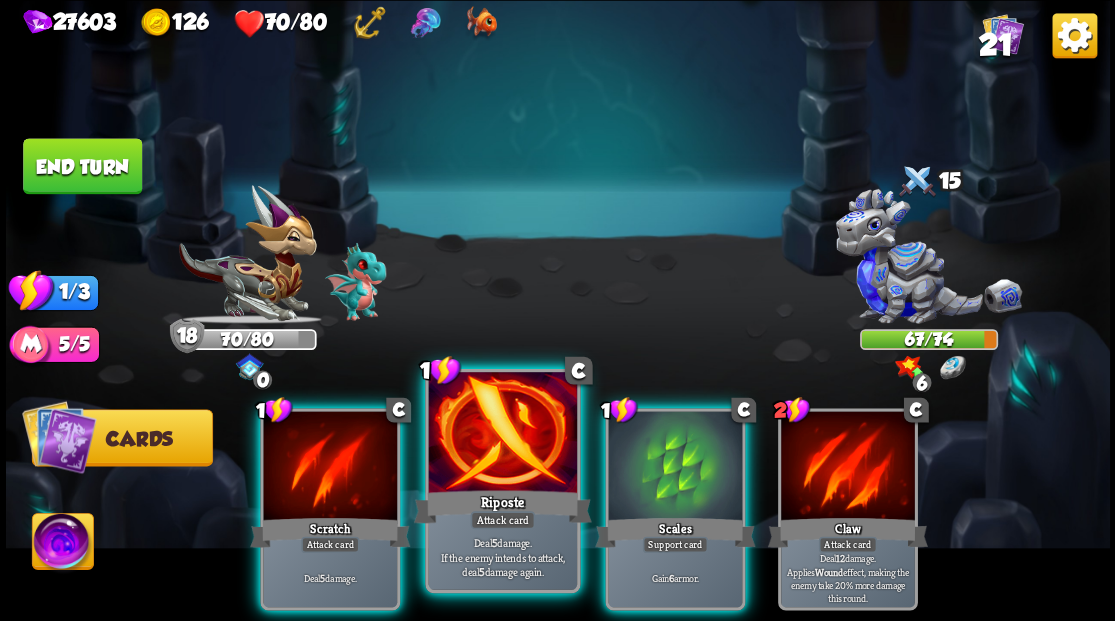click at bounding box center [502, 434] 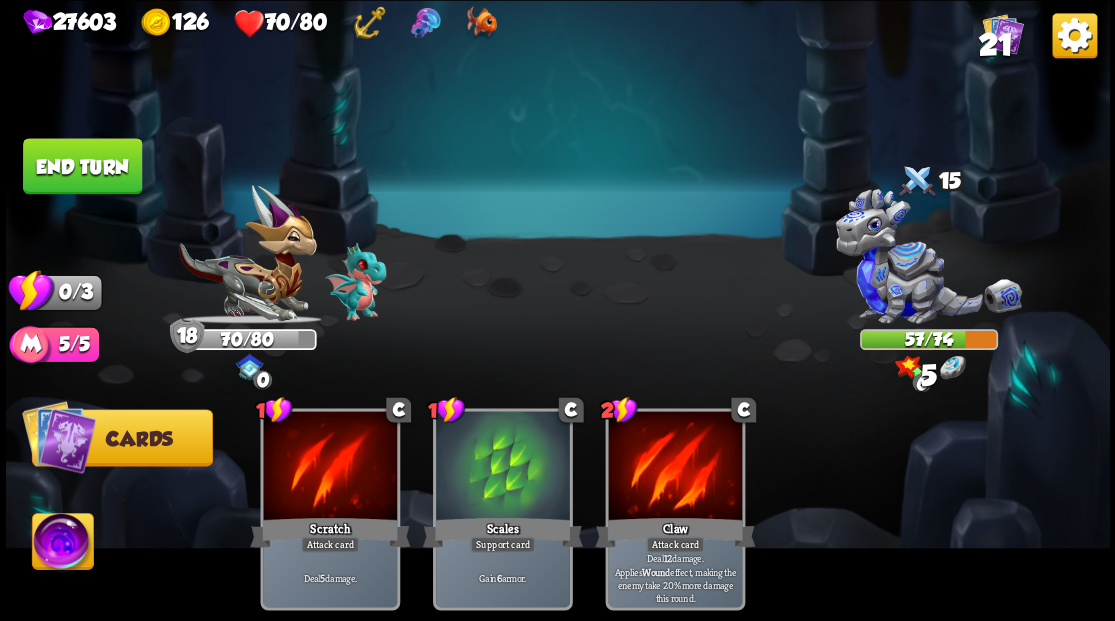 click on "End turn" at bounding box center [82, 166] 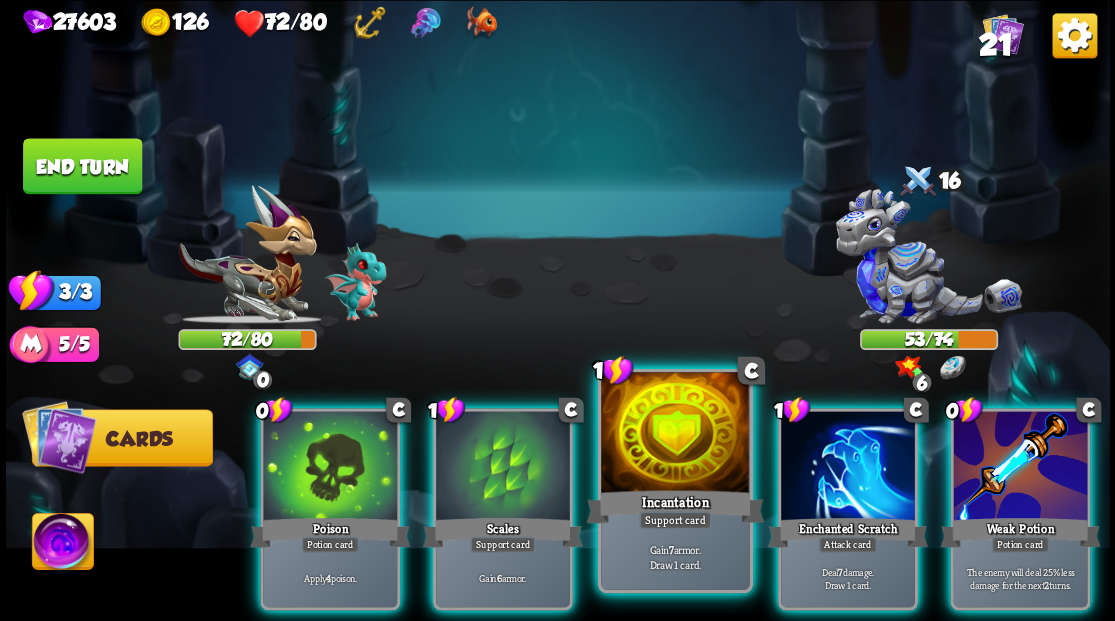 click at bounding box center [675, 434] 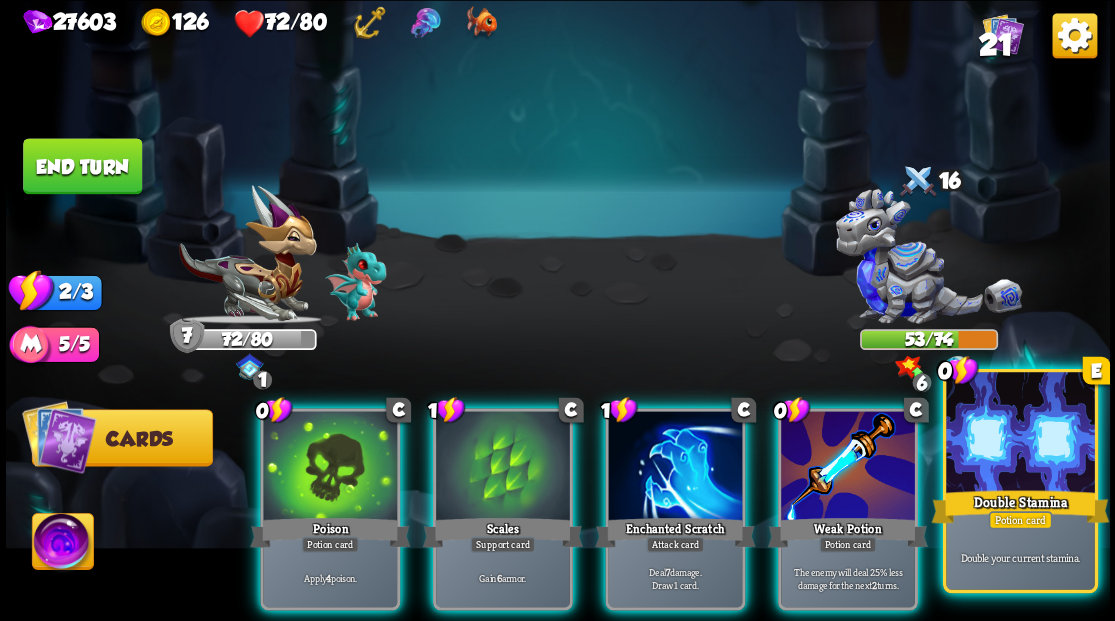 click at bounding box center [1020, 434] 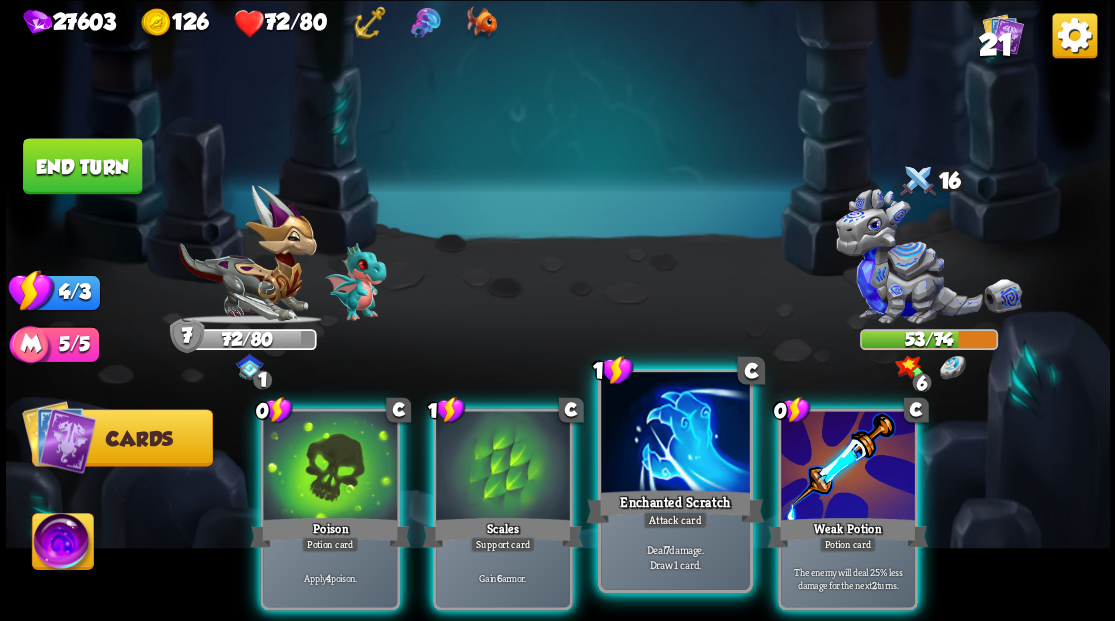 click at bounding box center [675, 434] 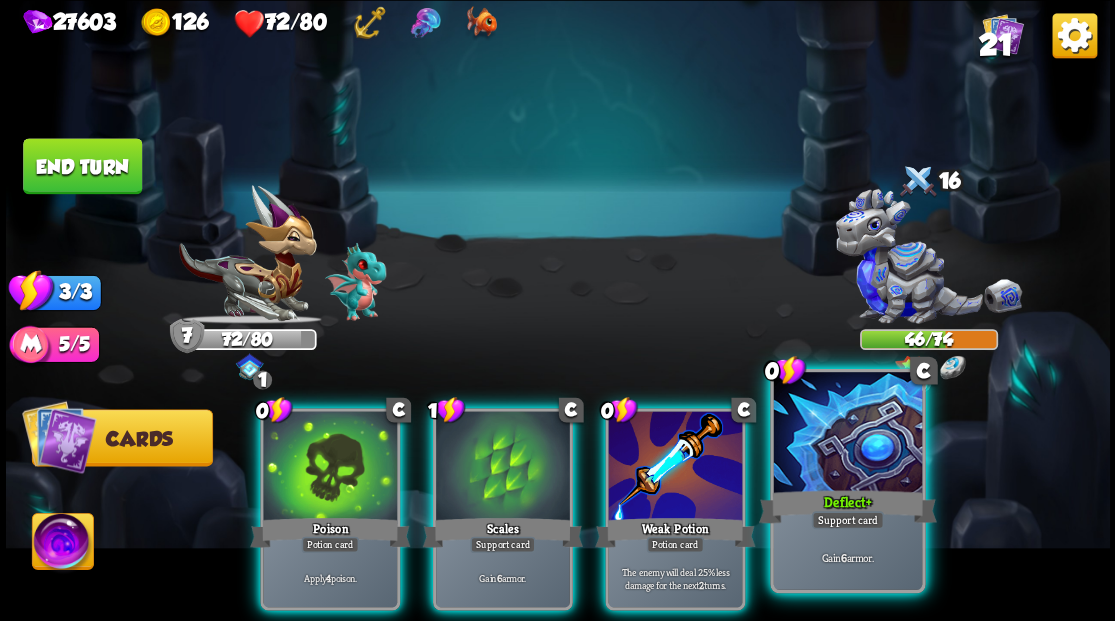 click at bounding box center [847, 434] 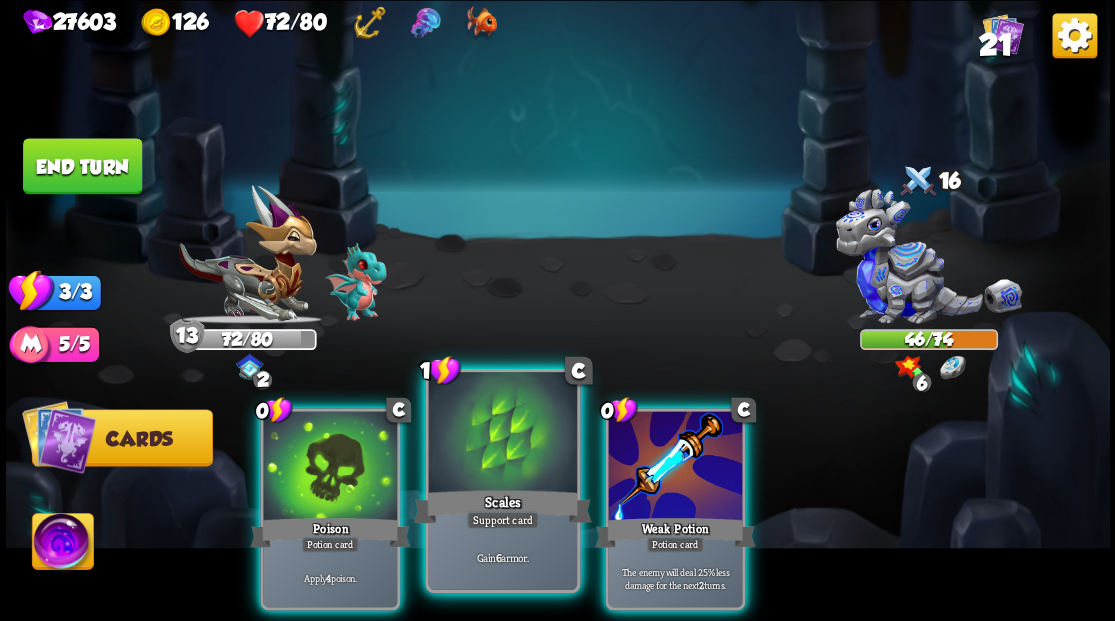 click at bounding box center (502, 434) 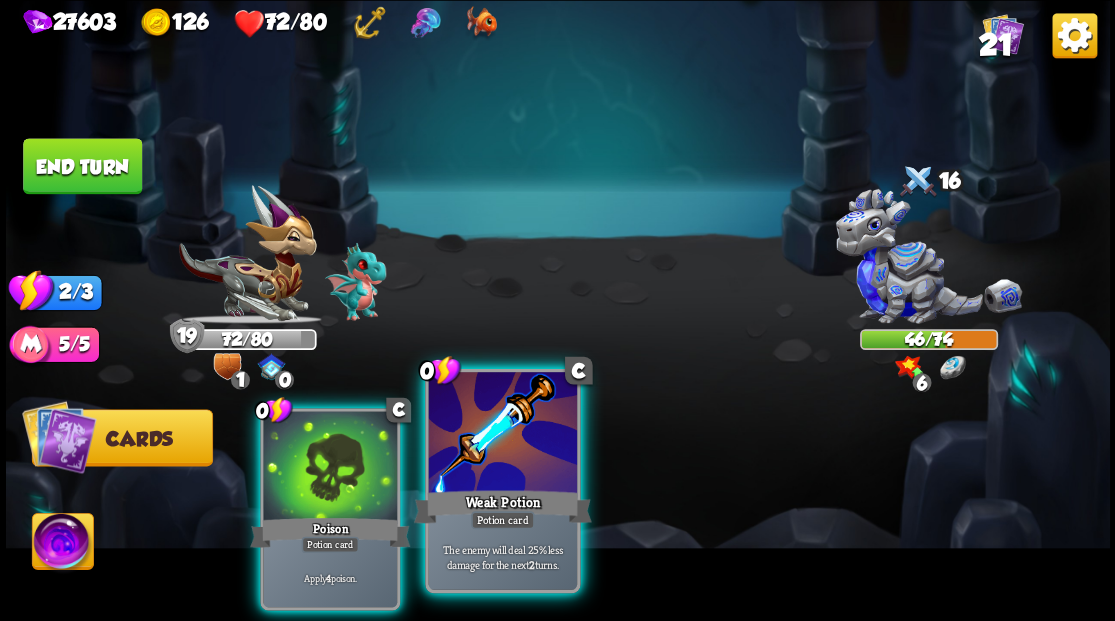 click at bounding box center (502, 434) 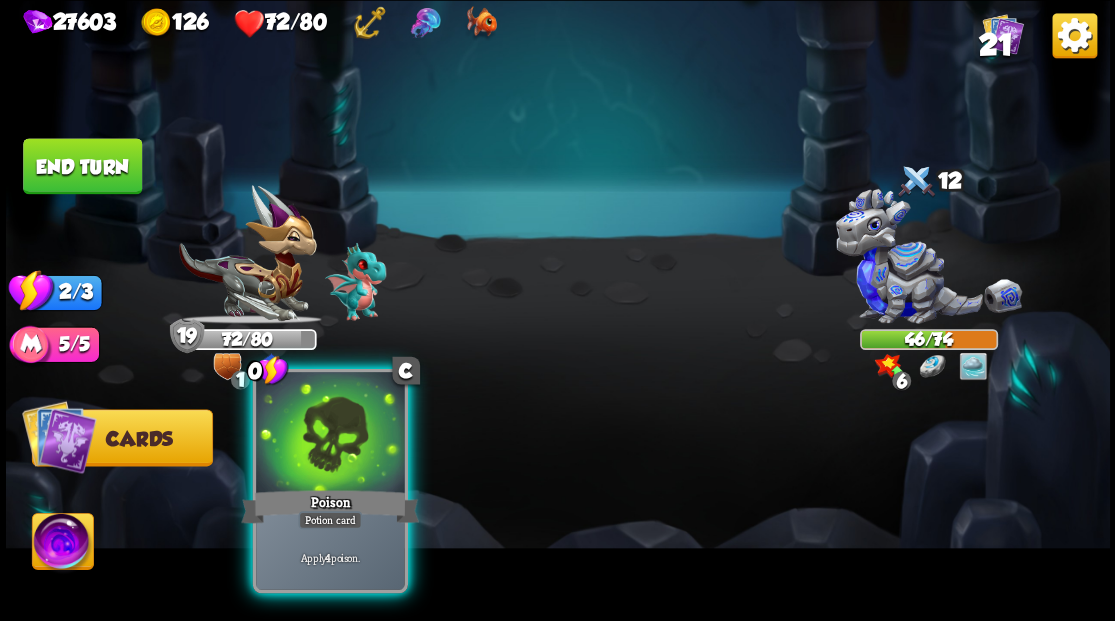 click at bounding box center [330, 434] 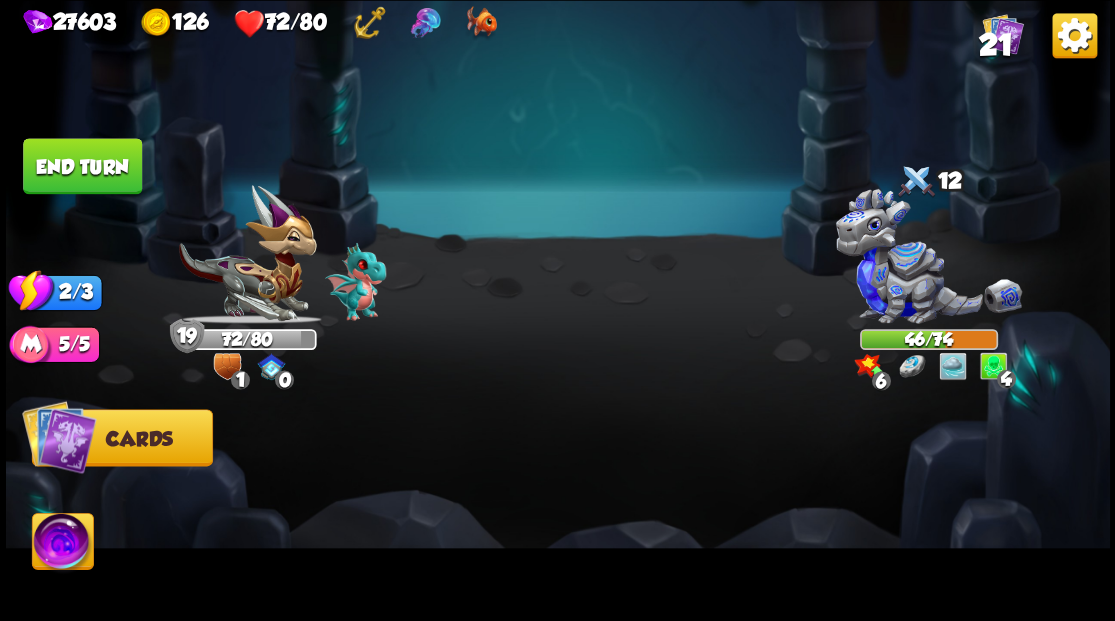 click on "End turn" at bounding box center (82, 166) 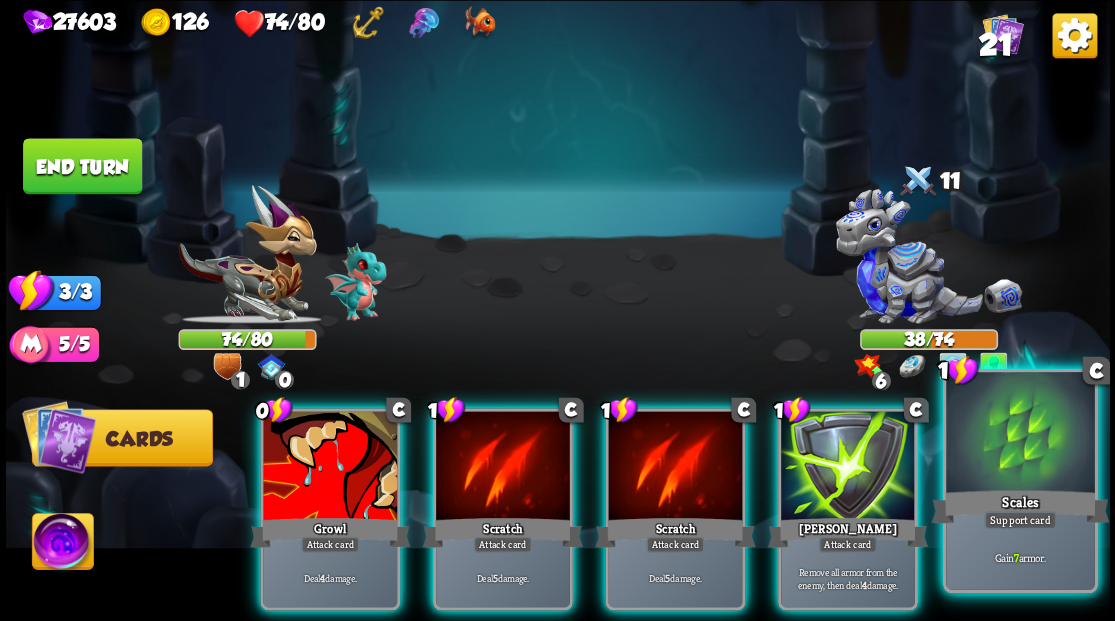 click at bounding box center (1020, 434) 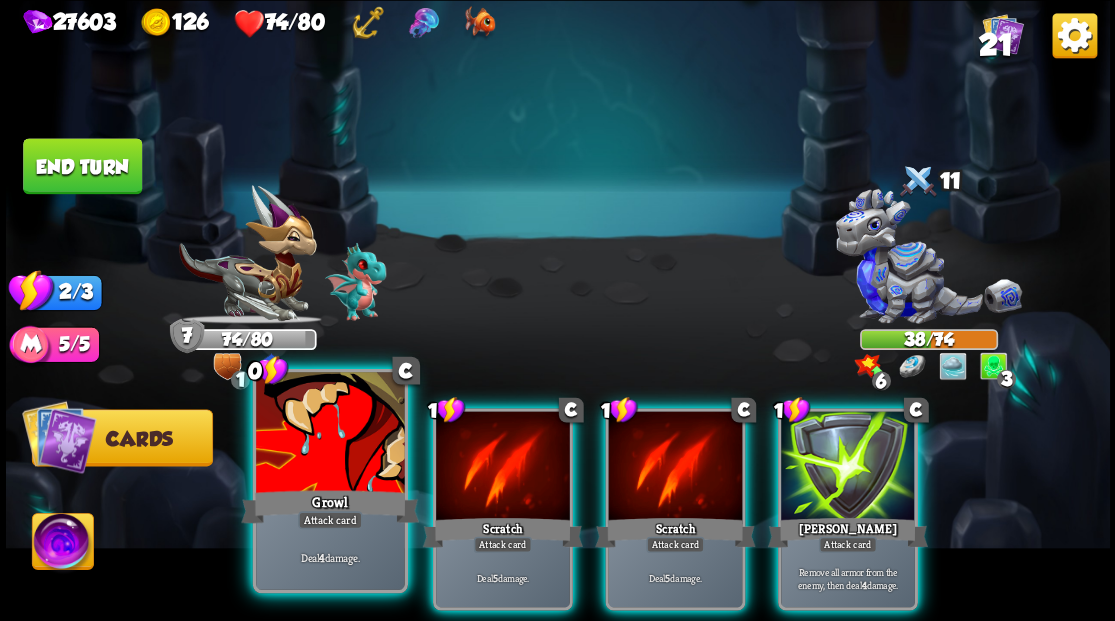 click at bounding box center (330, 434) 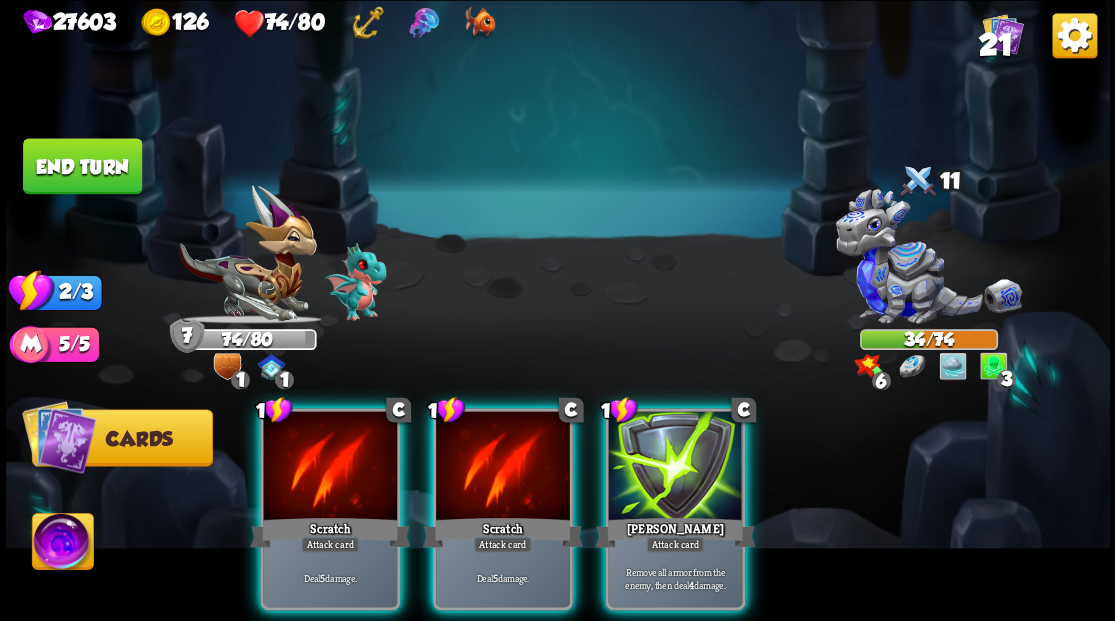 click at bounding box center [330, 467] 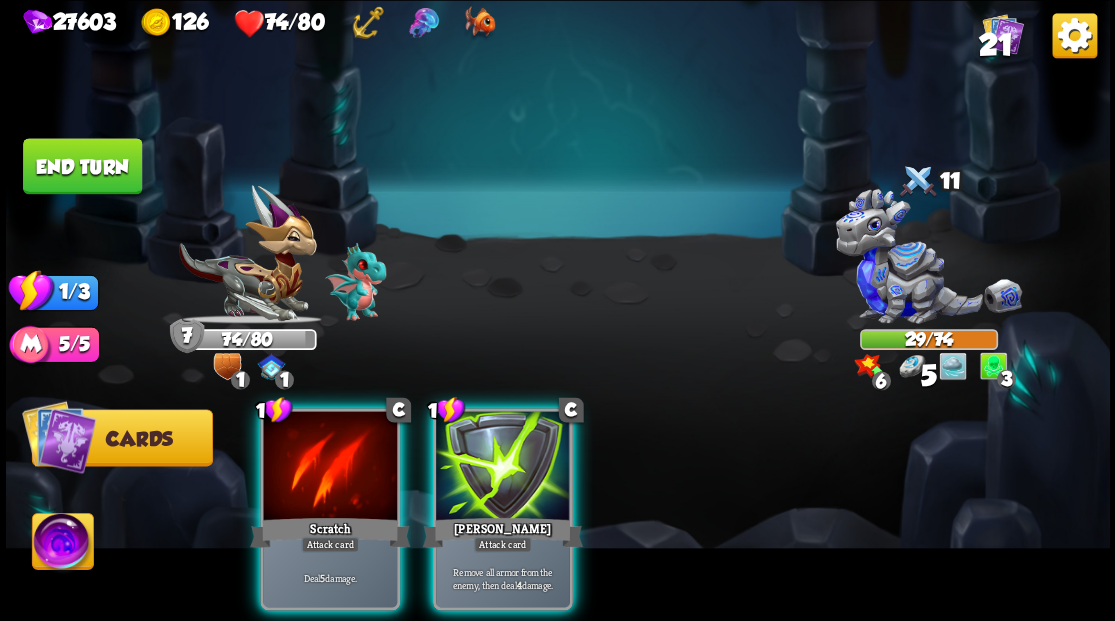 click at bounding box center [330, 467] 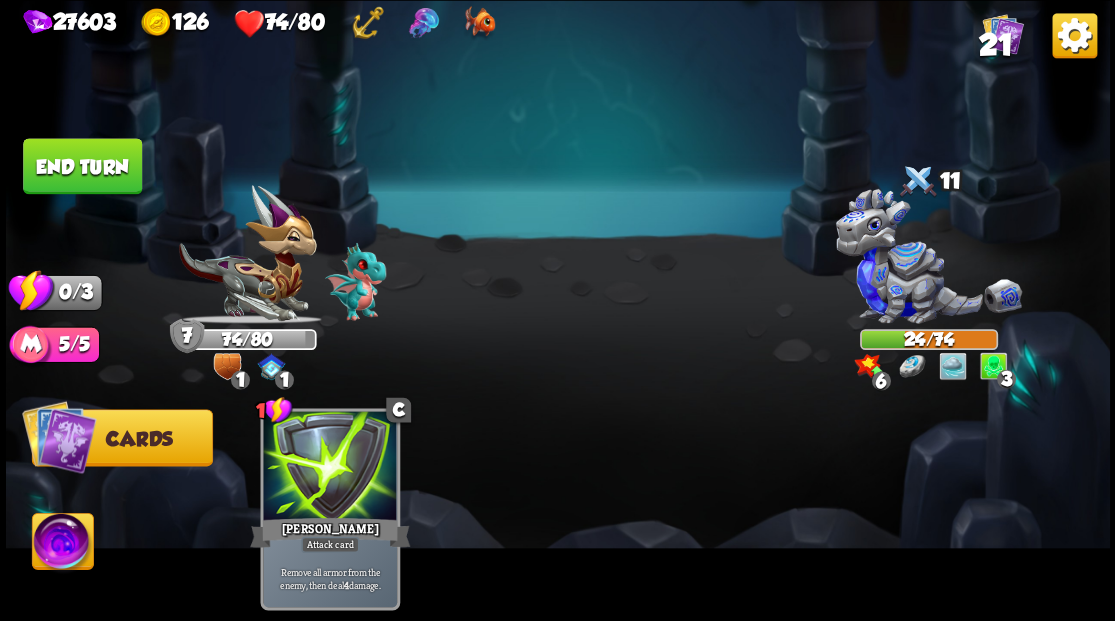 click on "End turn" at bounding box center (82, 165) 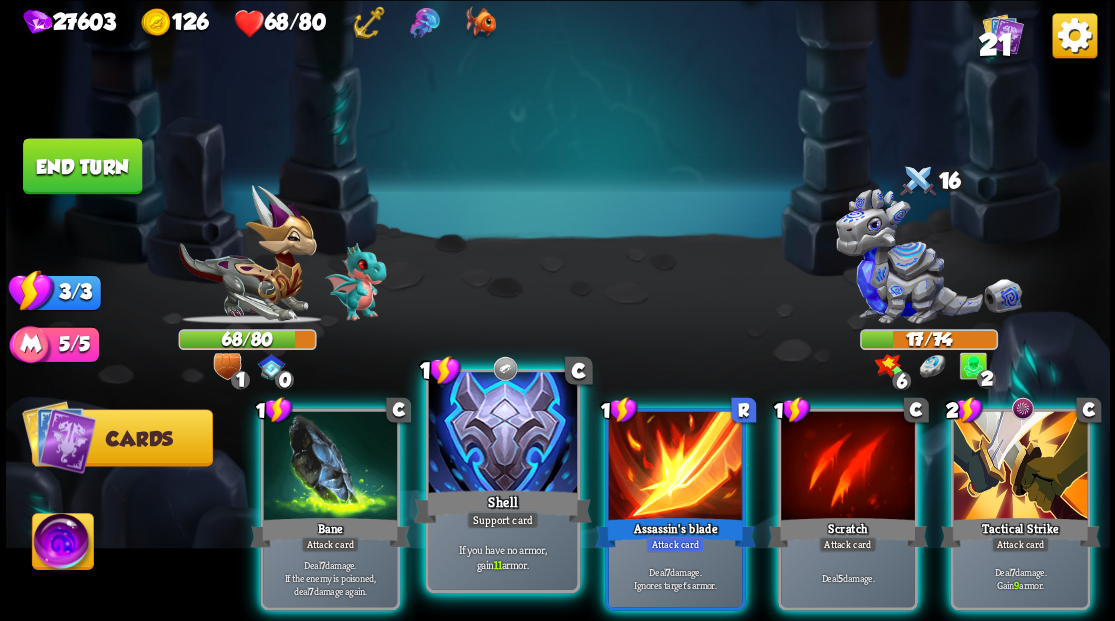 click at bounding box center (502, 434) 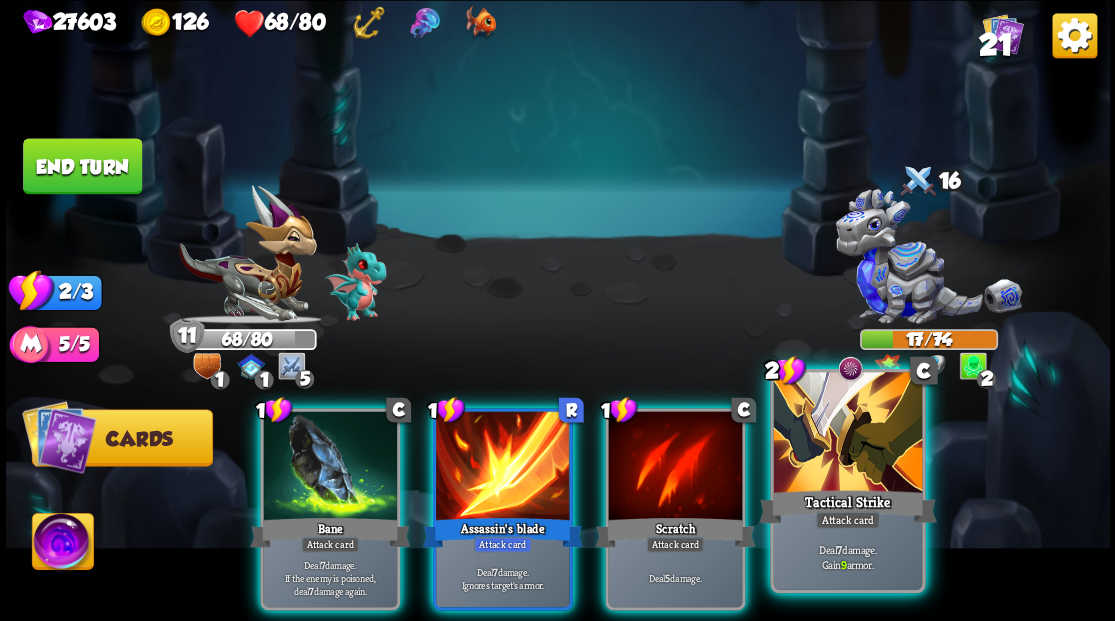 click at bounding box center [847, 434] 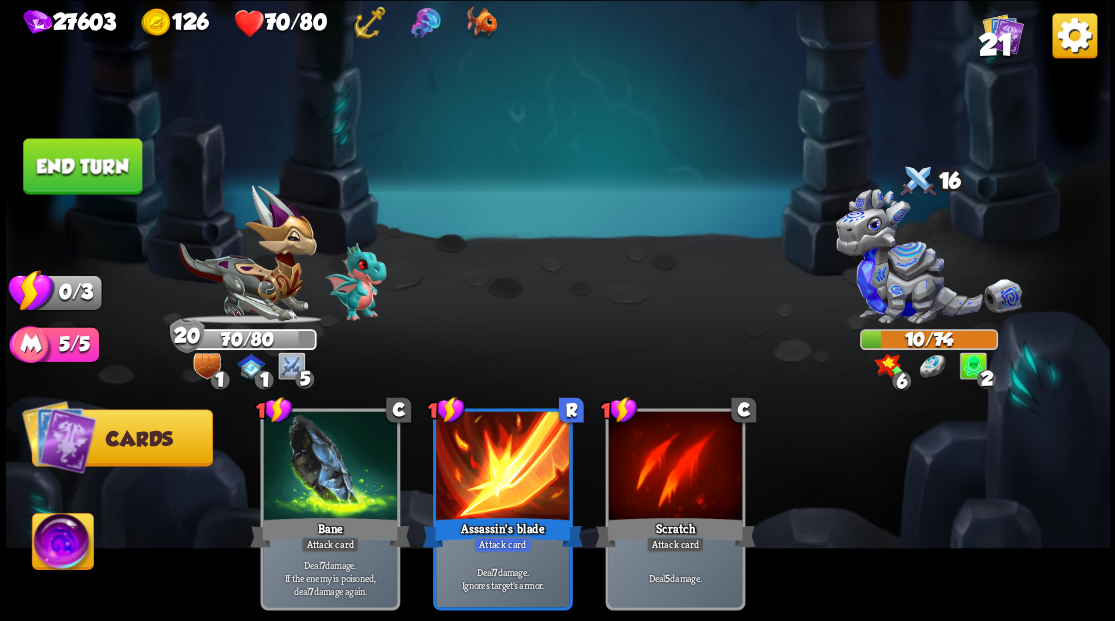 click on "End turn" at bounding box center [82, 166] 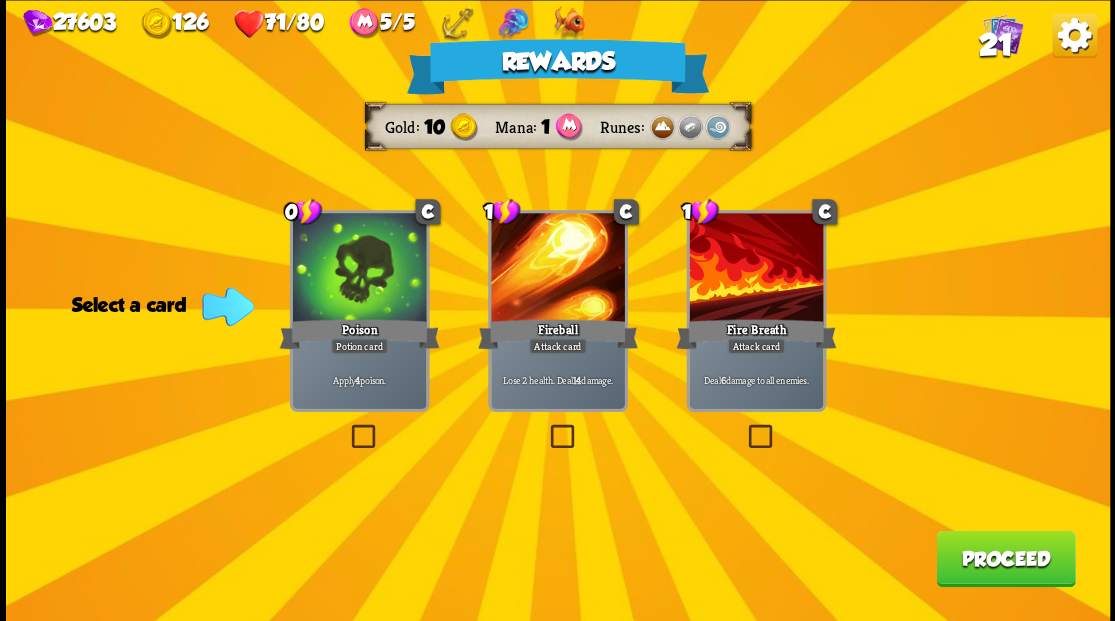 click on "Proceed" at bounding box center (1005, 558) 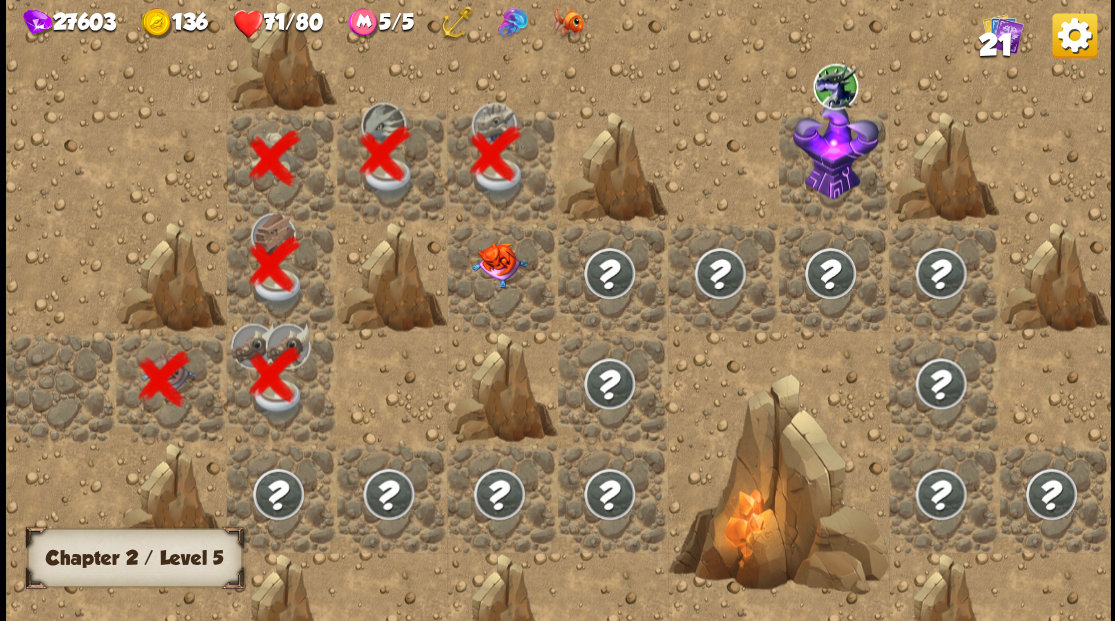 click at bounding box center [502, 276] 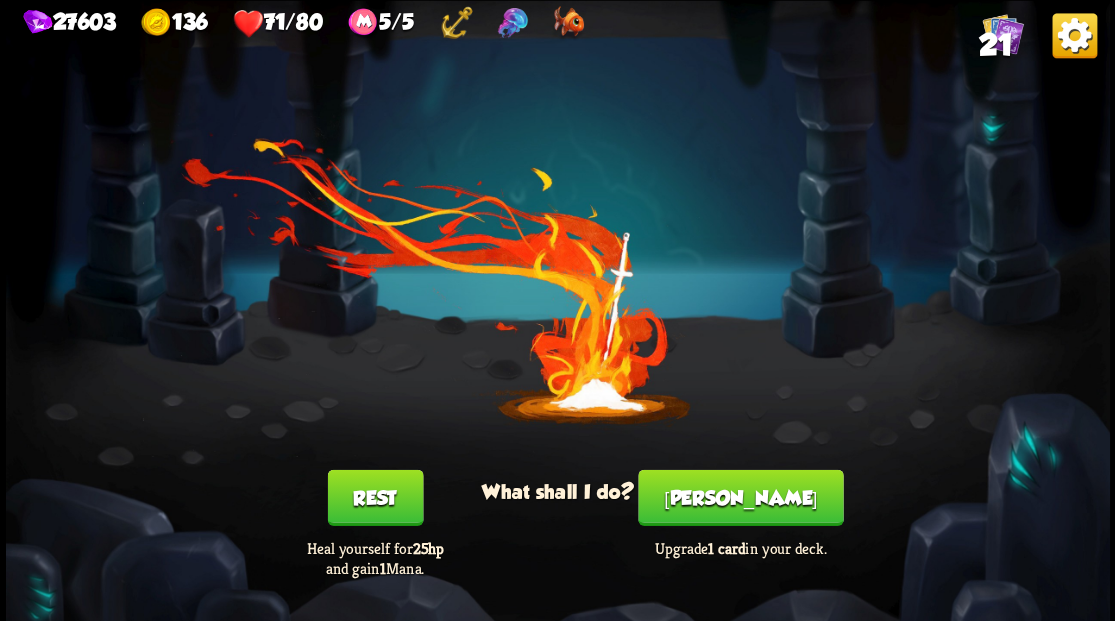 click on "[PERSON_NAME]" at bounding box center (740, 497) 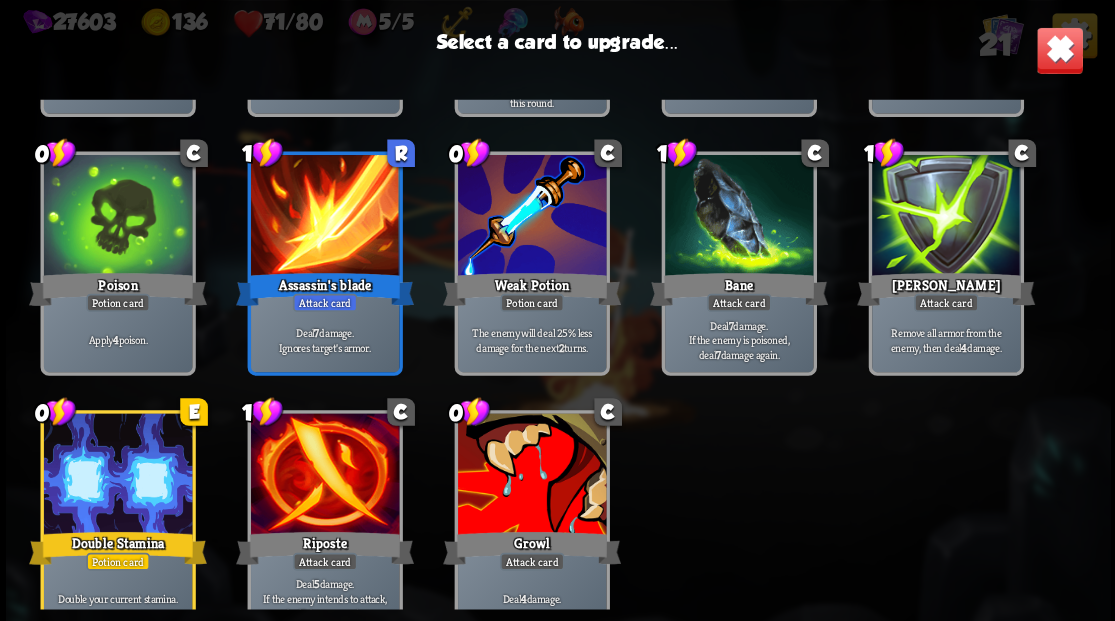 scroll, scrollTop: 629, scrollLeft: 0, axis: vertical 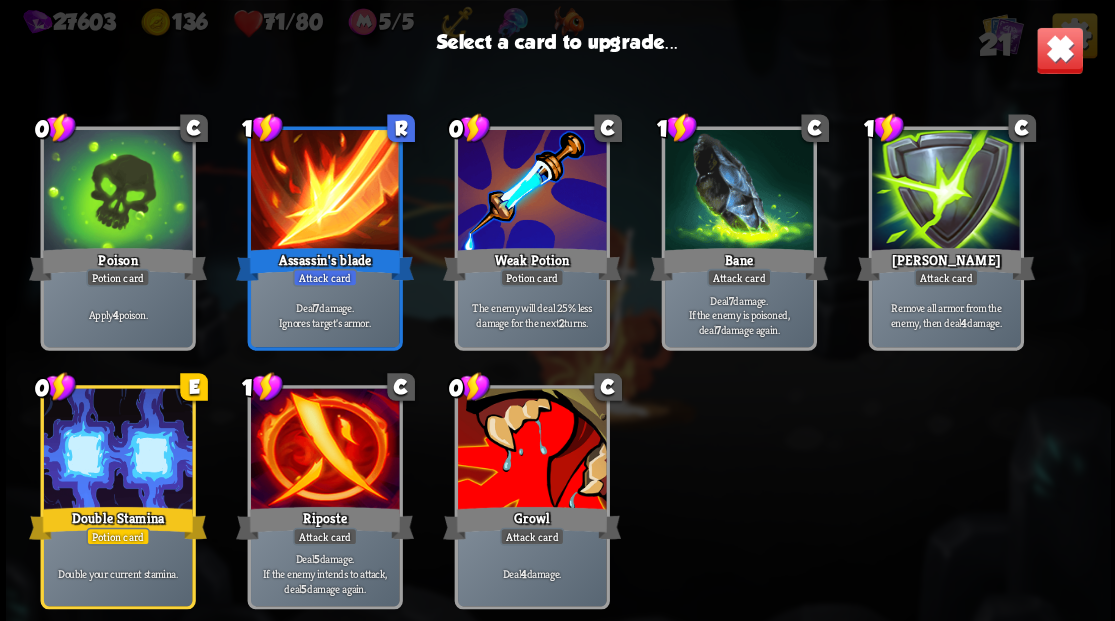 click on "Growl" at bounding box center (532, 523) 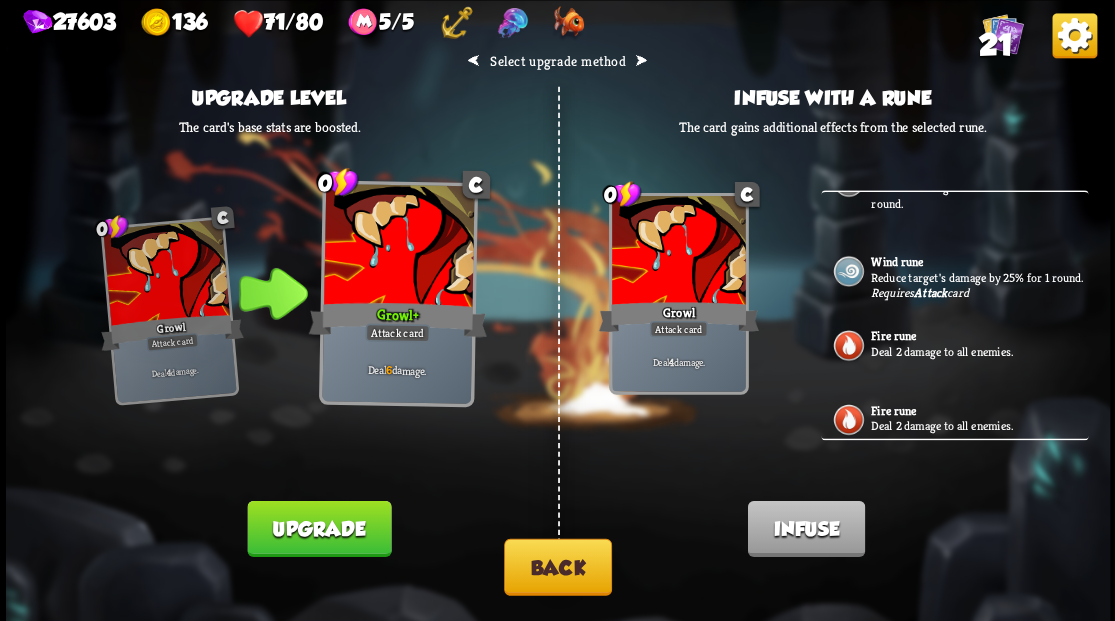 scroll, scrollTop: 0, scrollLeft: 0, axis: both 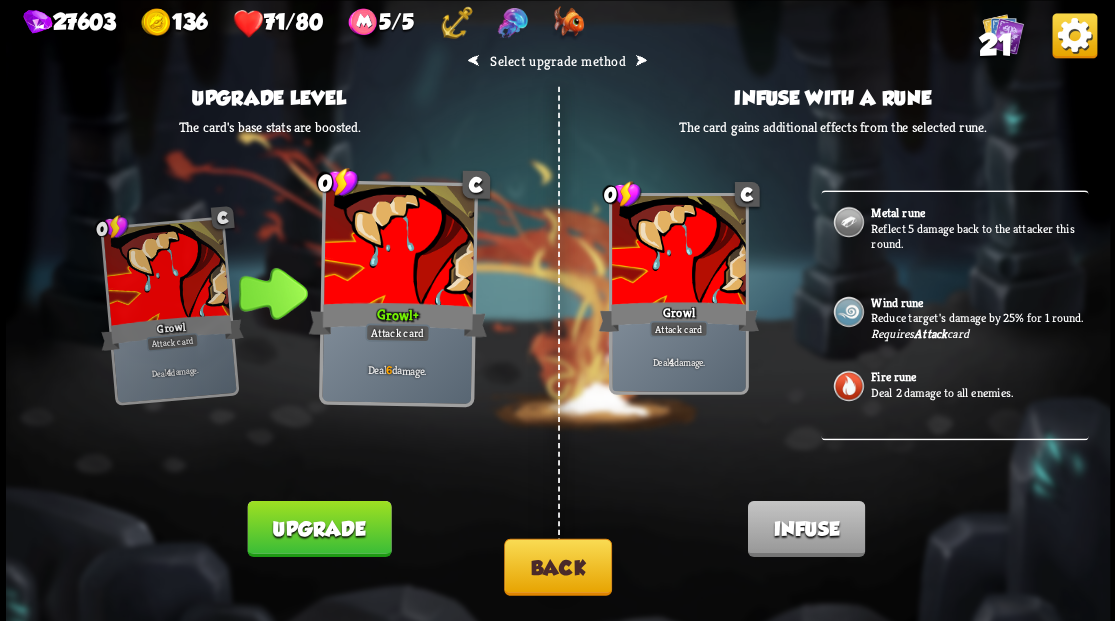 click on "Back" at bounding box center [558, 566] 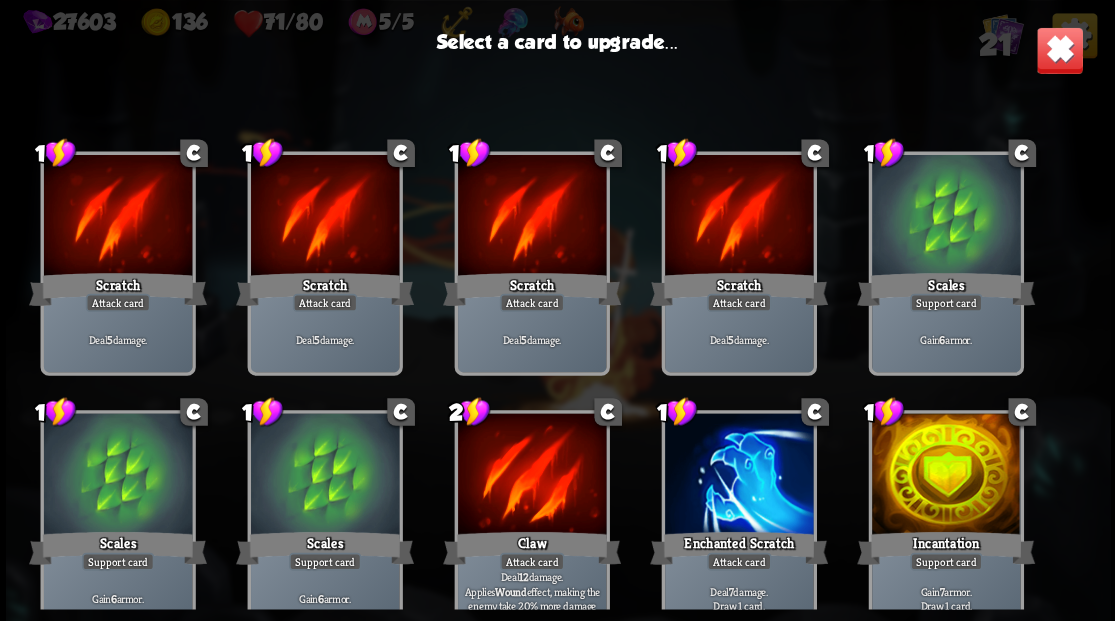 click at bounding box center [738, 475] 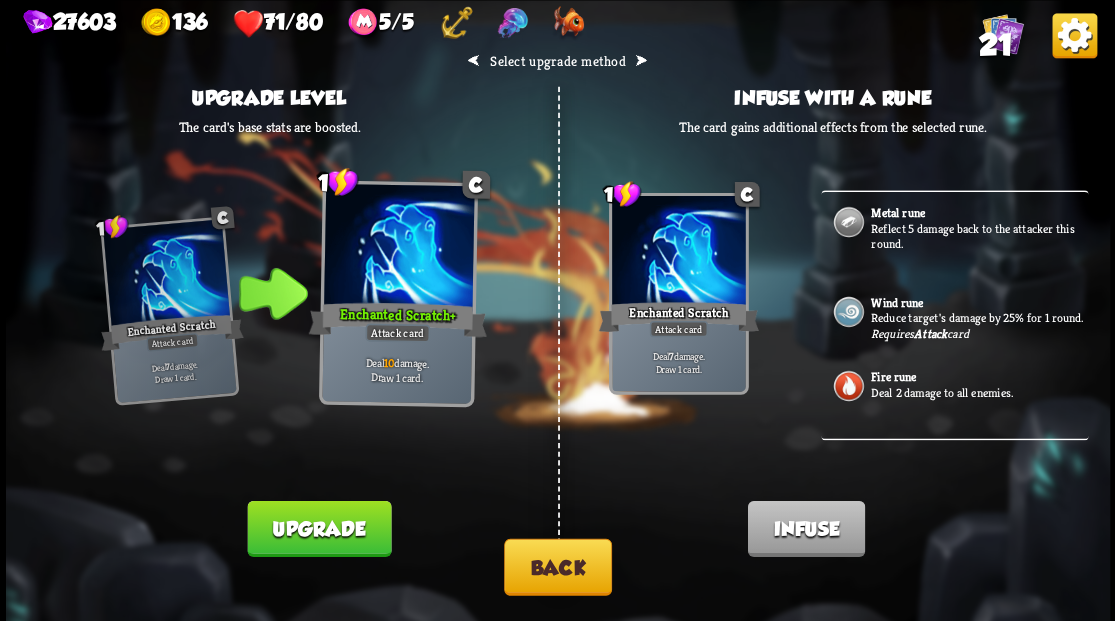 click on "Reduce target's damage by 25% for 1 round." at bounding box center (977, 318) 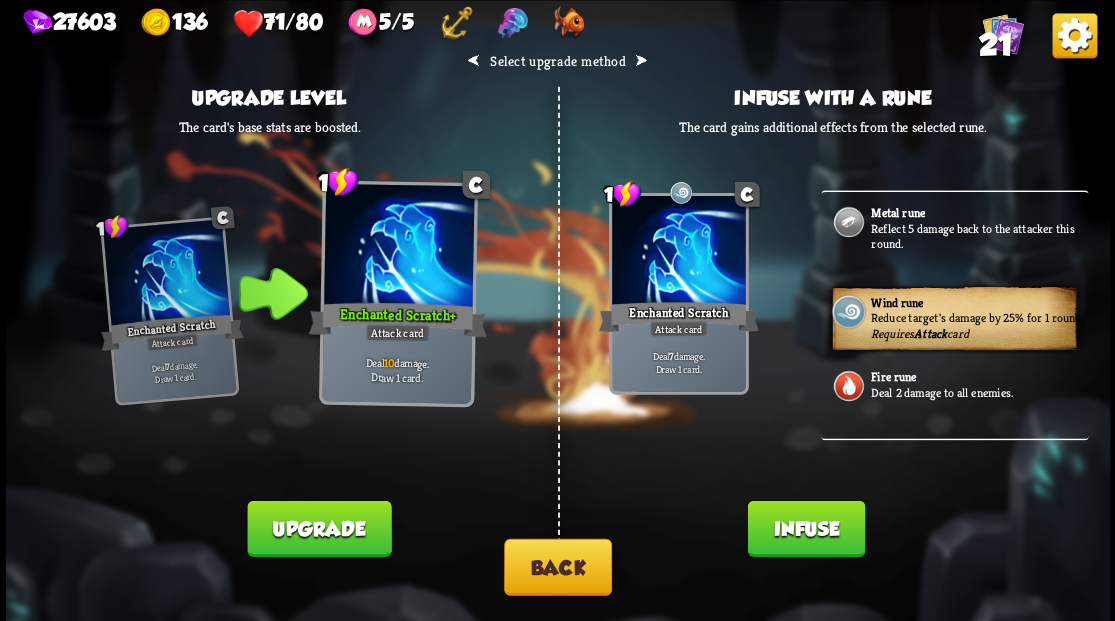 click on "Infuse" at bounding box center (805, 528) 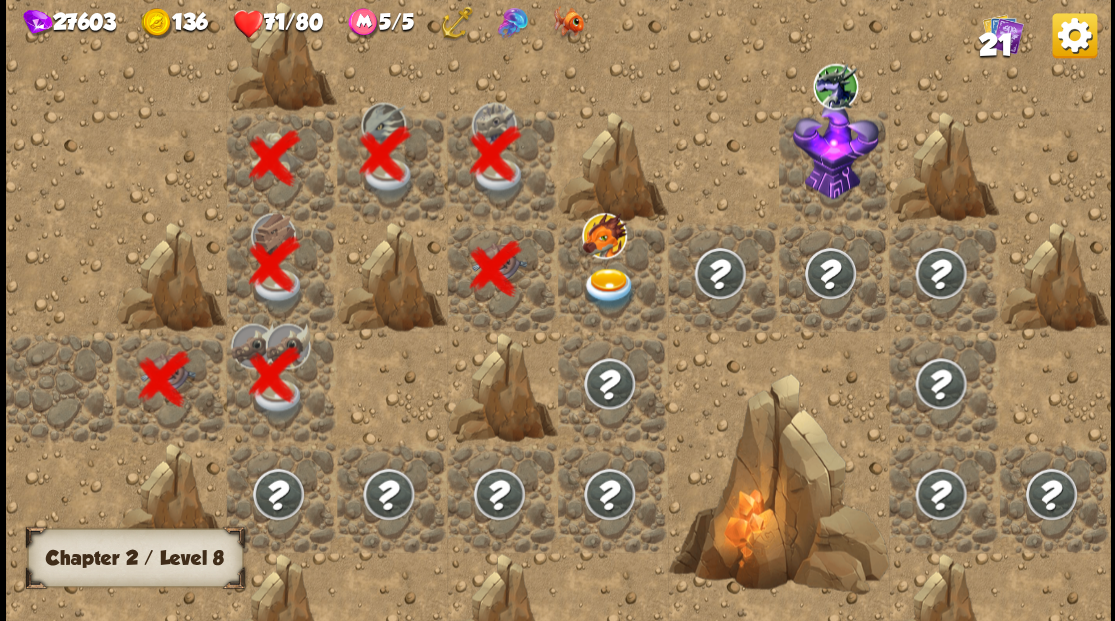 click at bounding box center [609, 288] 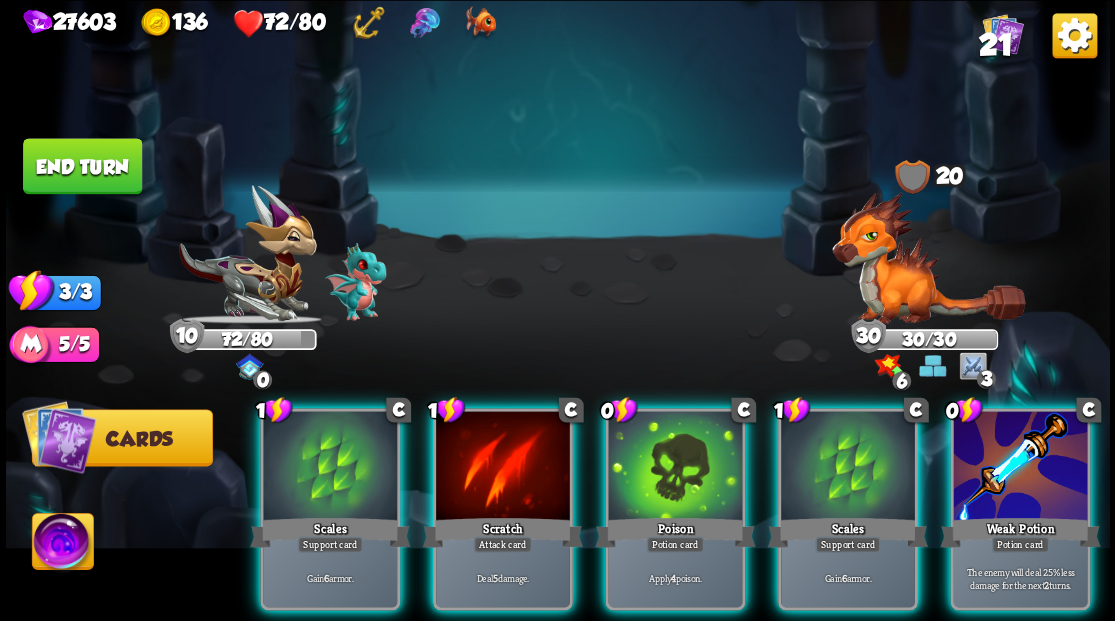 click at bounding box center [928, 257] 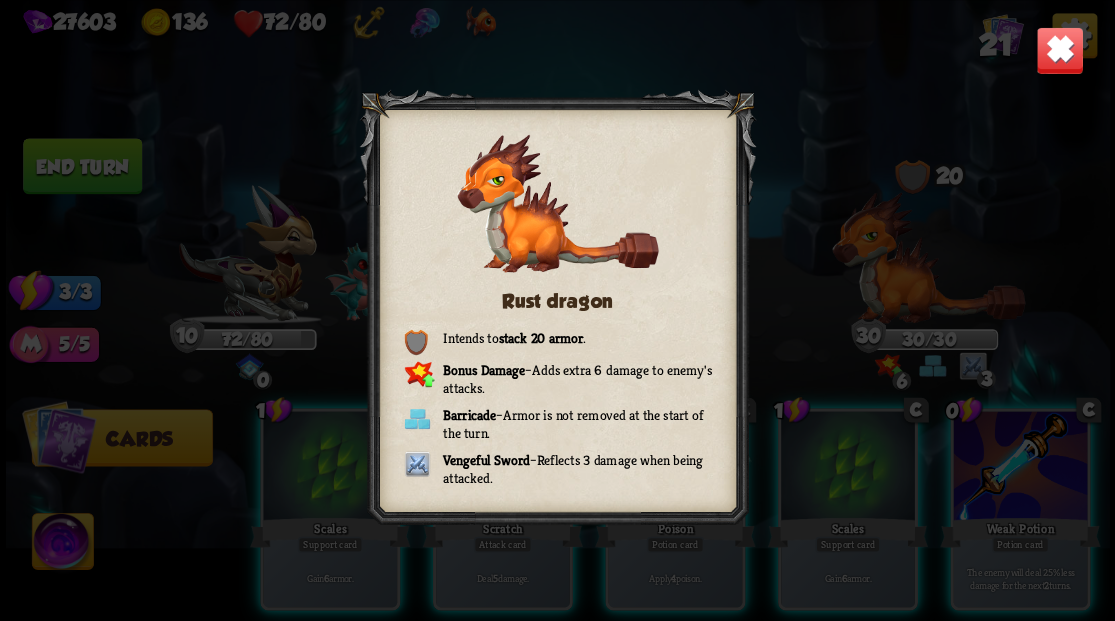 click at bounding box center (1059, 50) 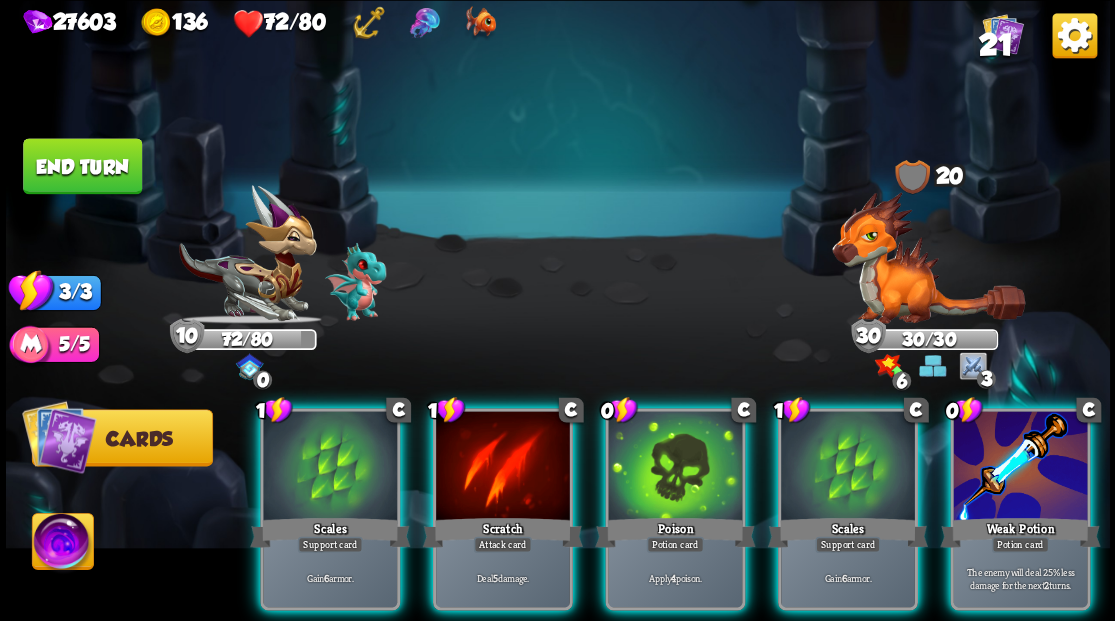 click at bounding box center (1020, 467) 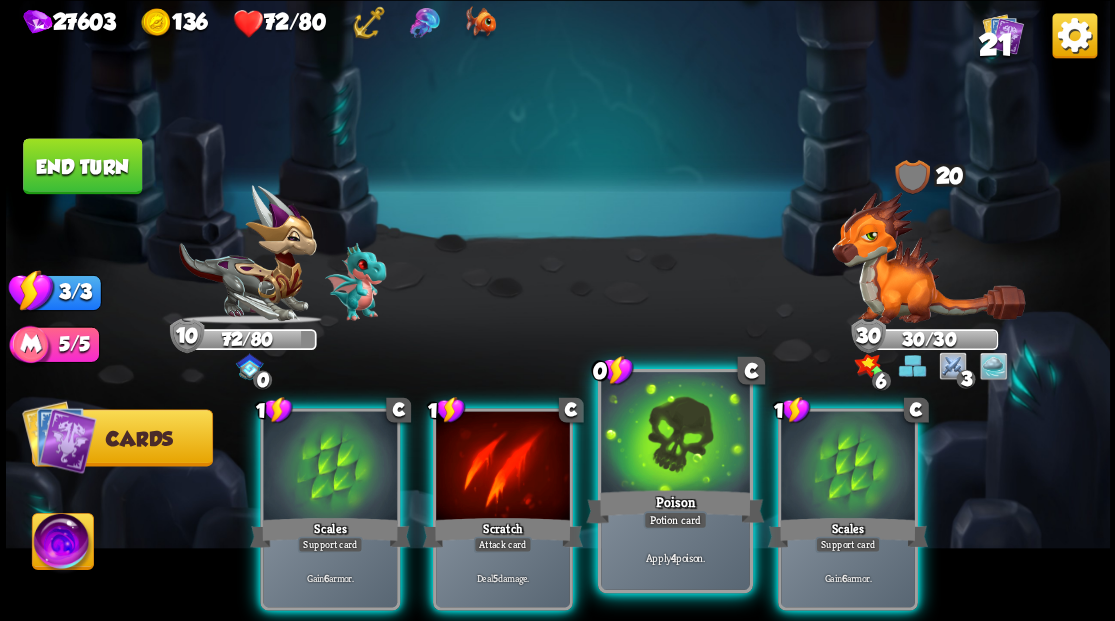 click at bounding box center [675, 434] 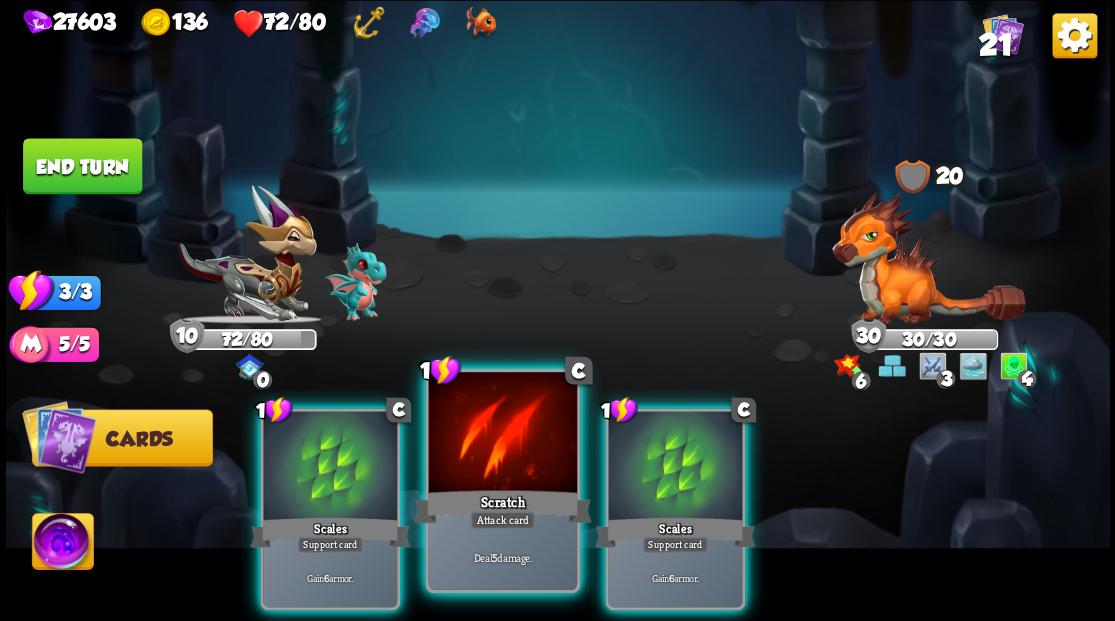 click at bounding box center (502, 434) 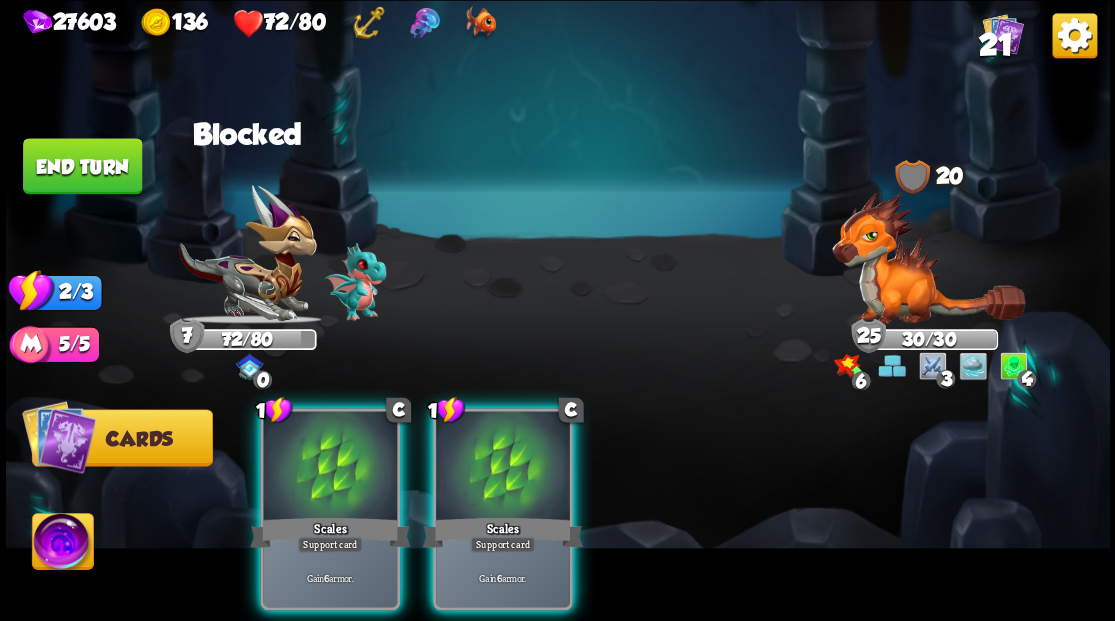 click at bounding box center (503, 467) 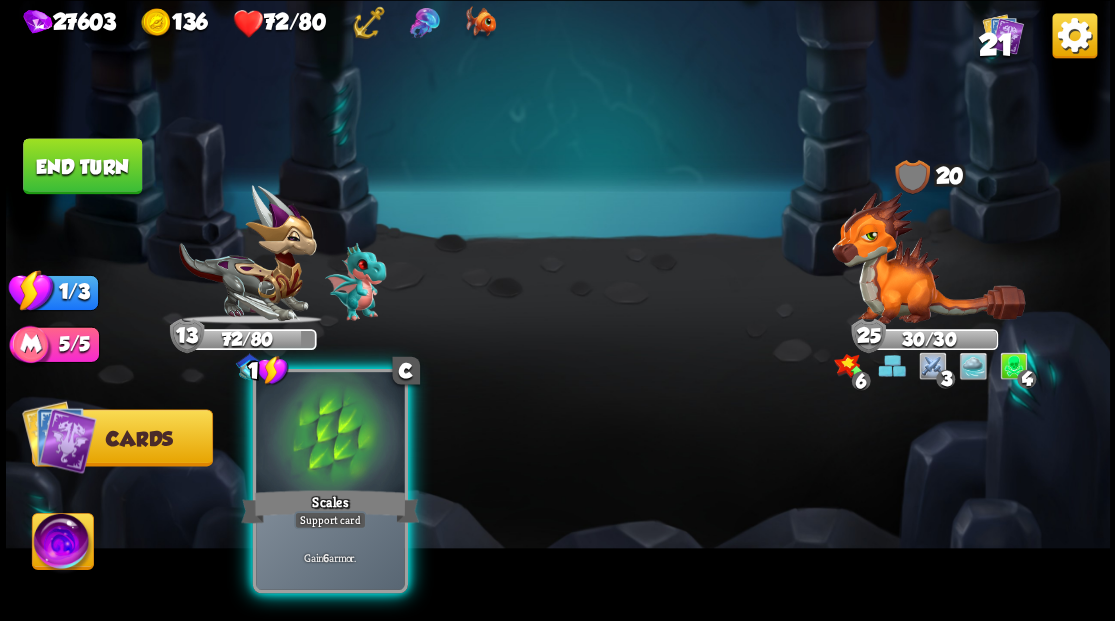 click at bounding box center (330, 434) 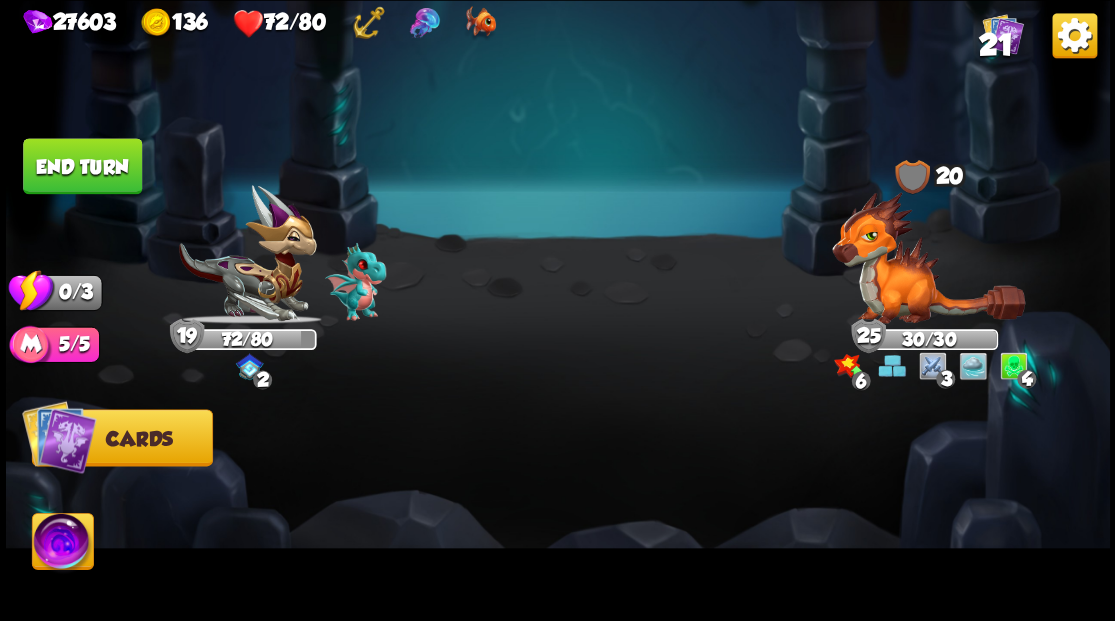click on "End turn" at bounding box center (82, 166) 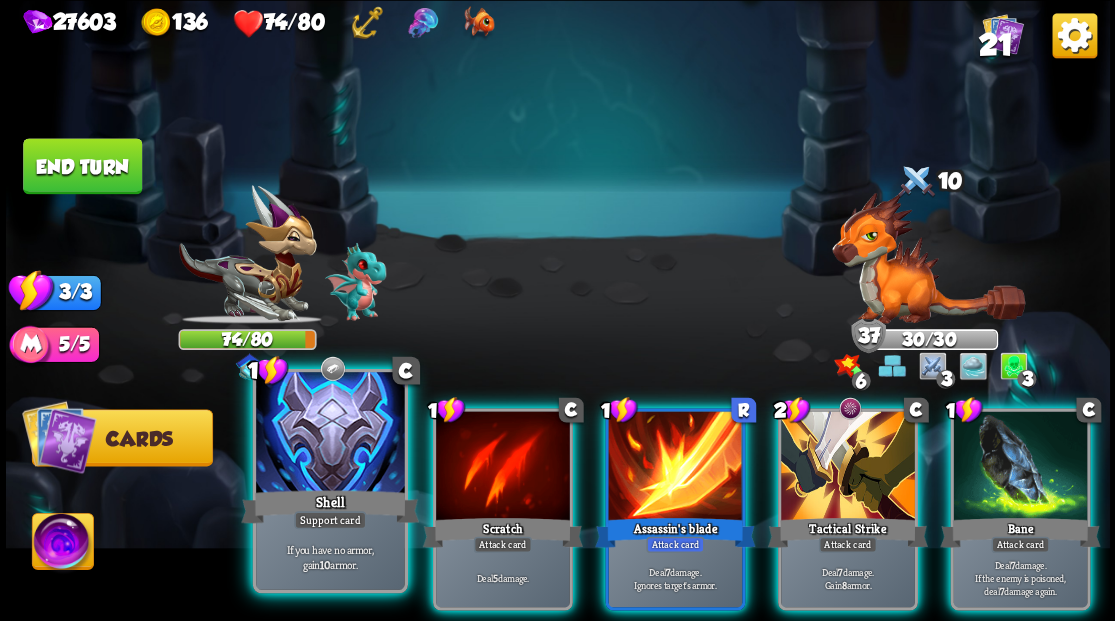 click at bounding box center [330, 434] 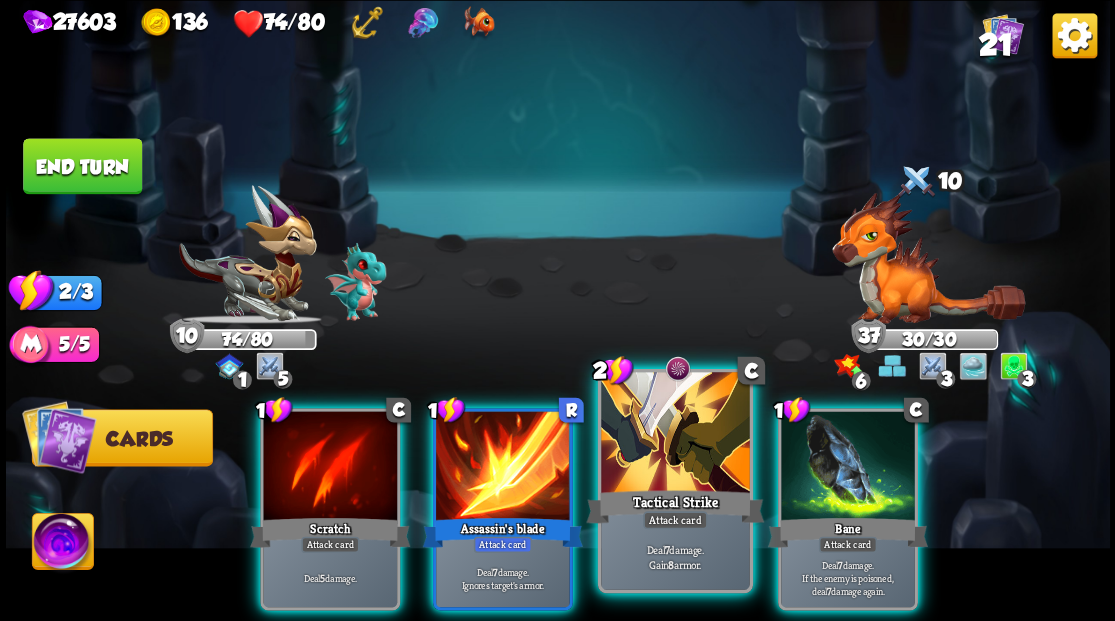 click at bounding box center (675, 434) 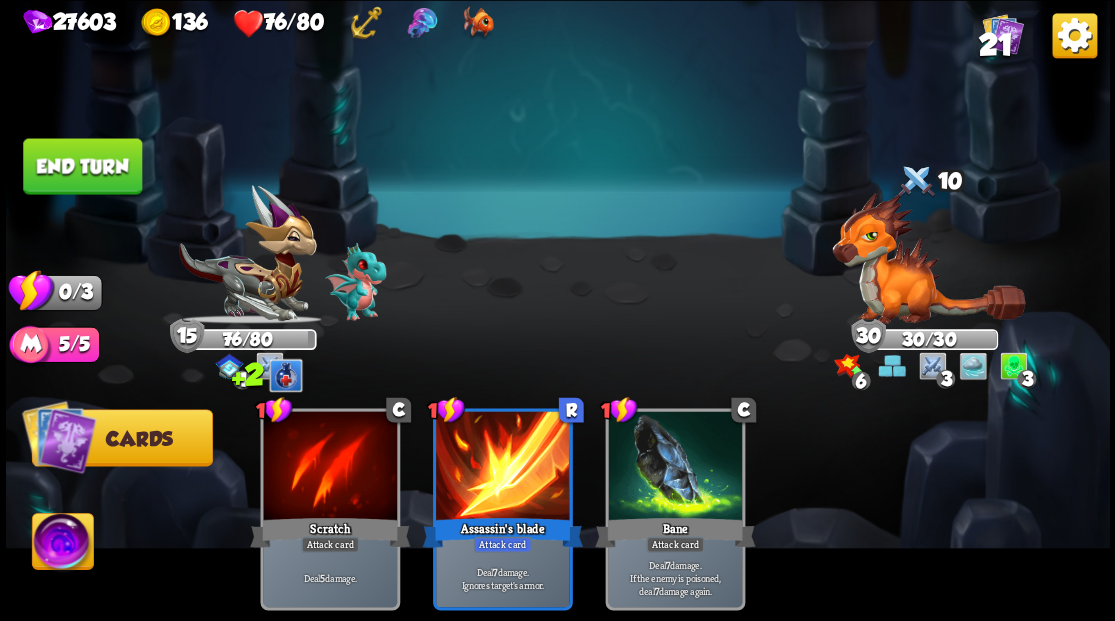 click on "End turn" at bounding box center [82, 166] 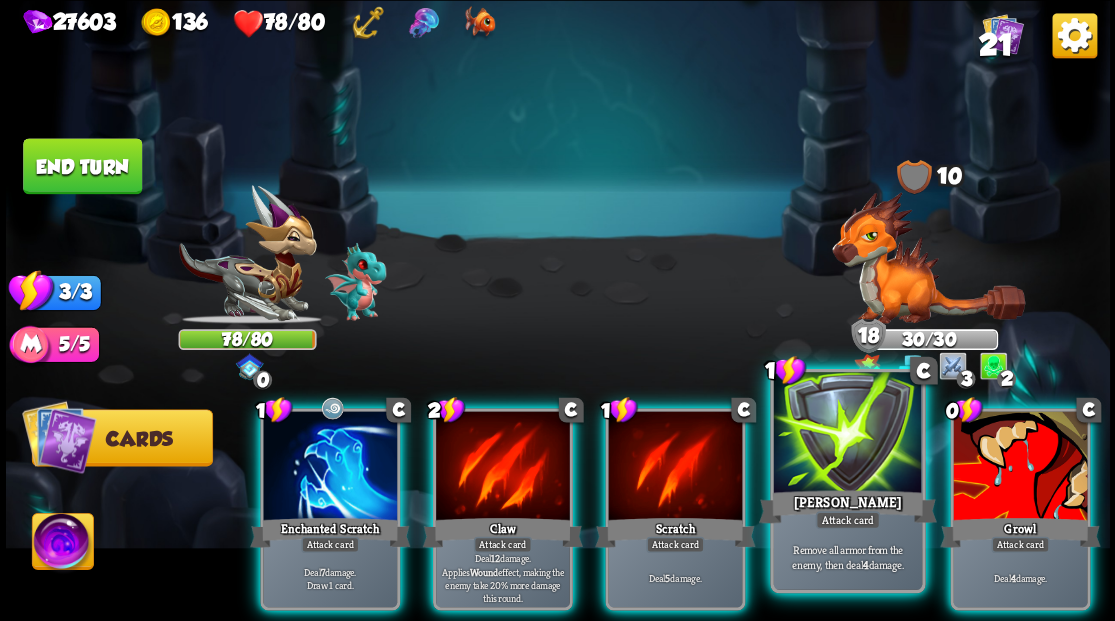 click at bounding box center (847, 434) 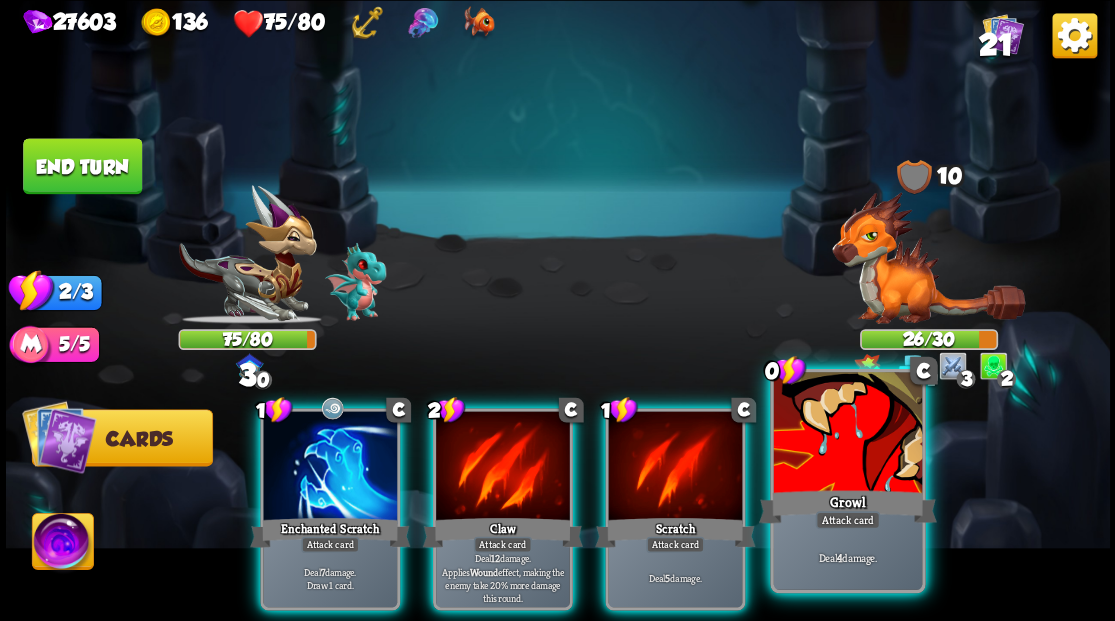 click at bounding box center [847, 434] 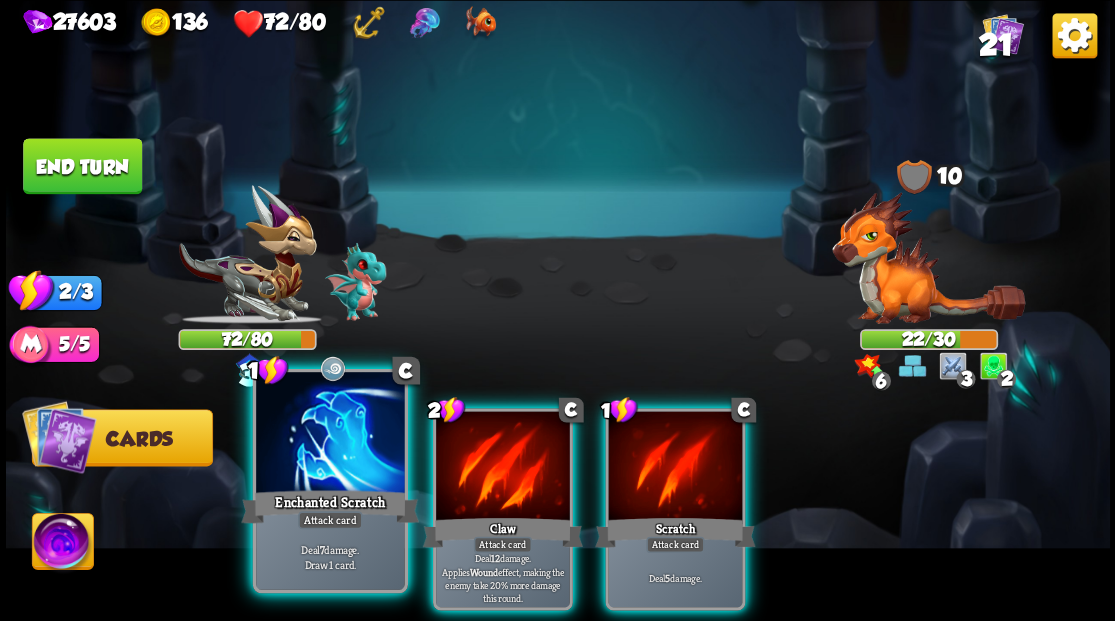 click at bounding box center [330, 434] 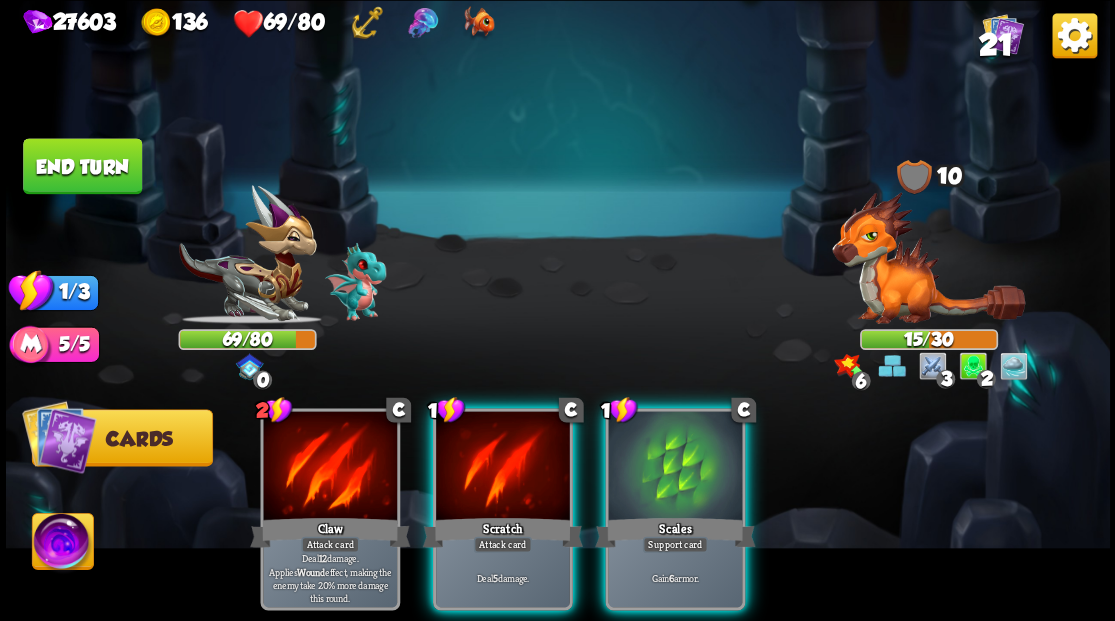click at bounding box center [928, 257] 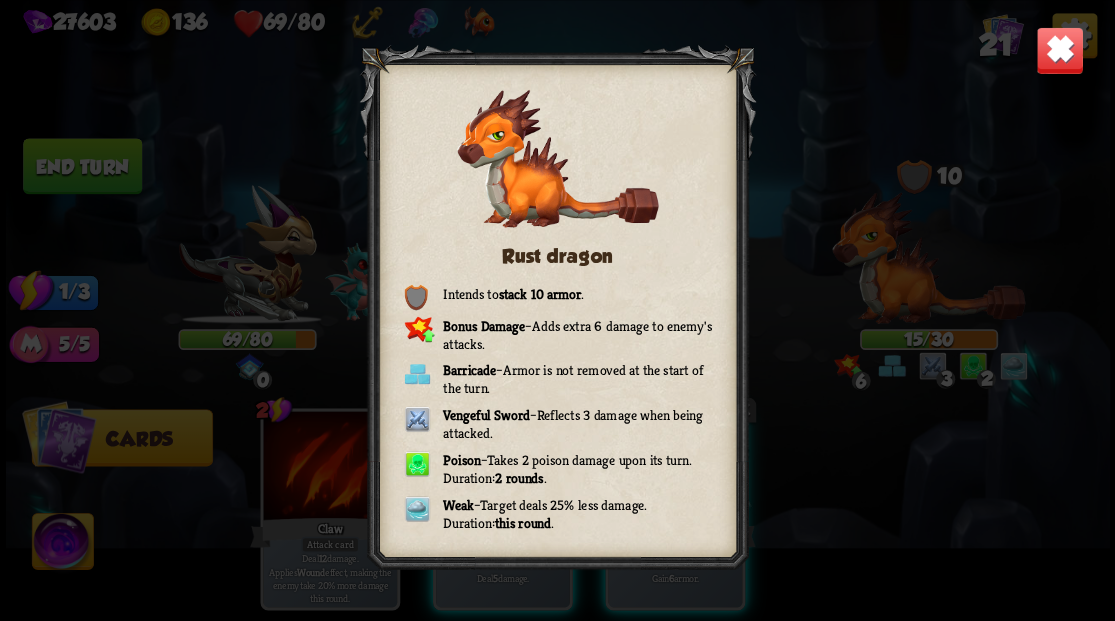 click at bounding box center [1059, 50] 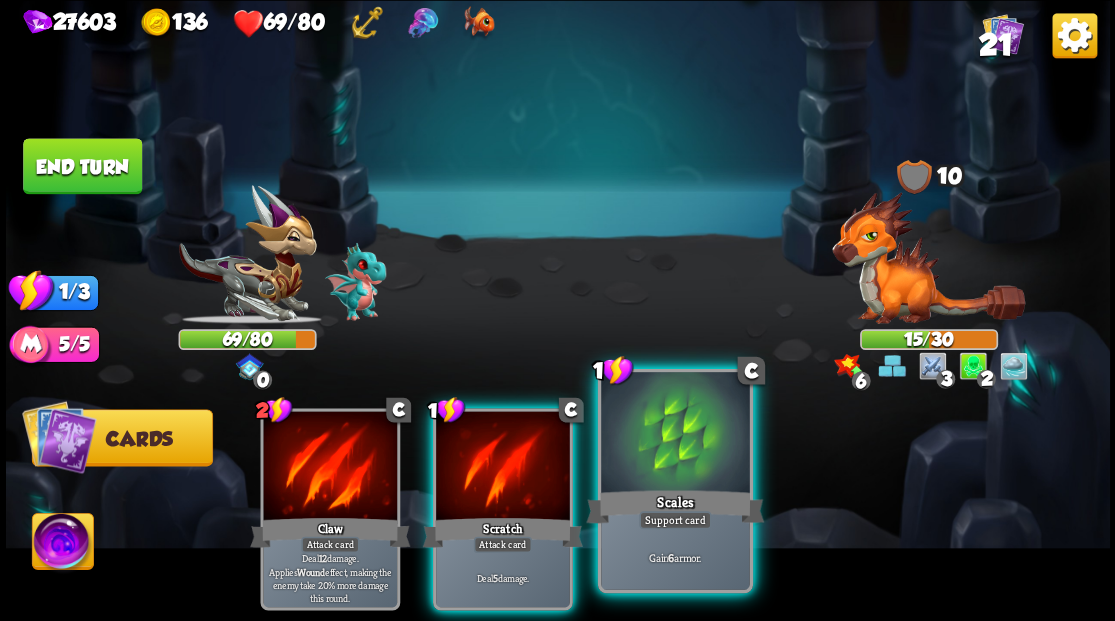 click at bounding box center [675, 434] 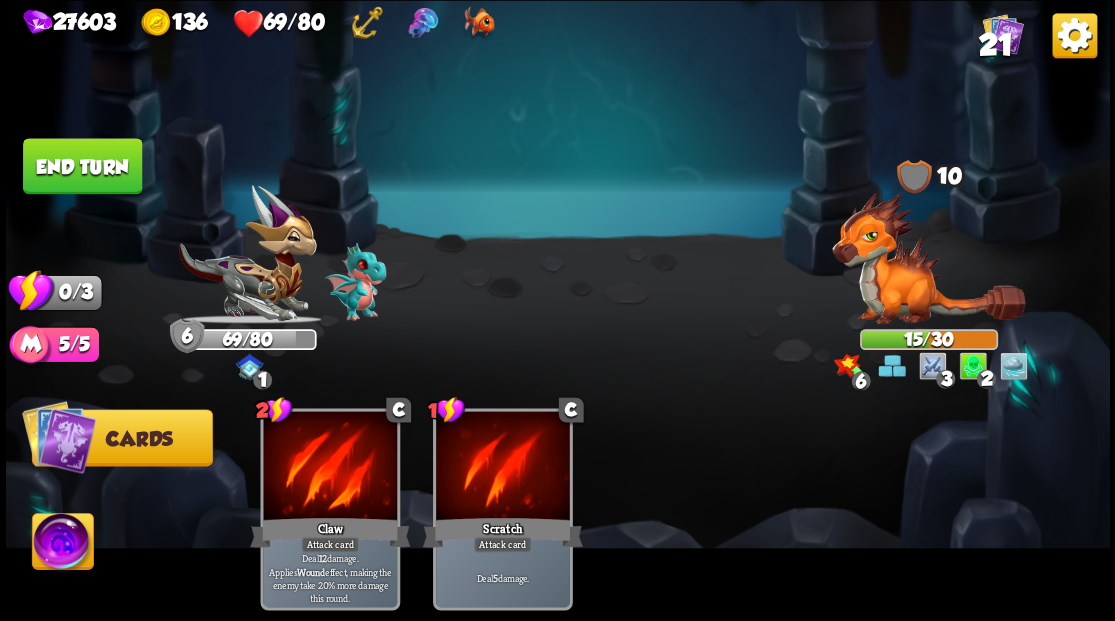 click on "End turn" at bounding box center [82, 166] 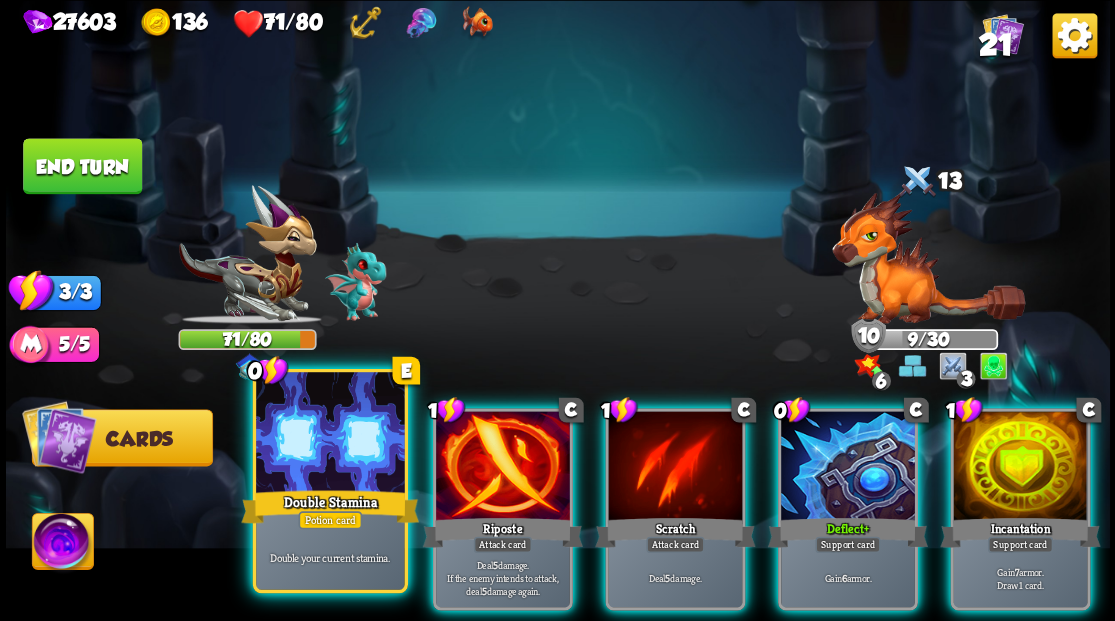 click at bounding box center [330, 434] 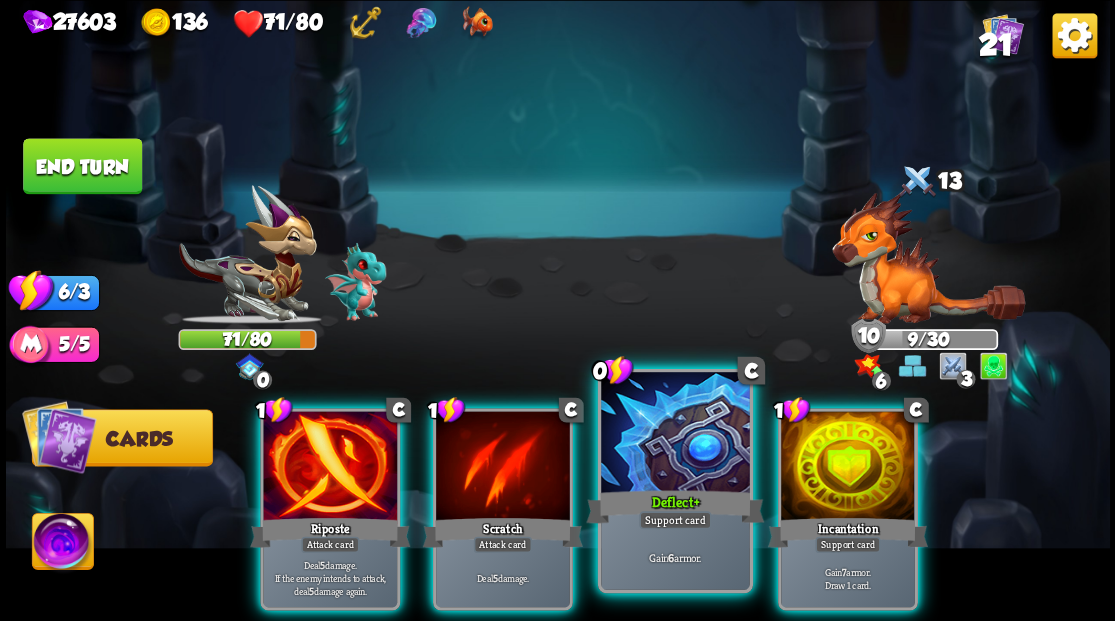 click at bounding box center [675, 434] 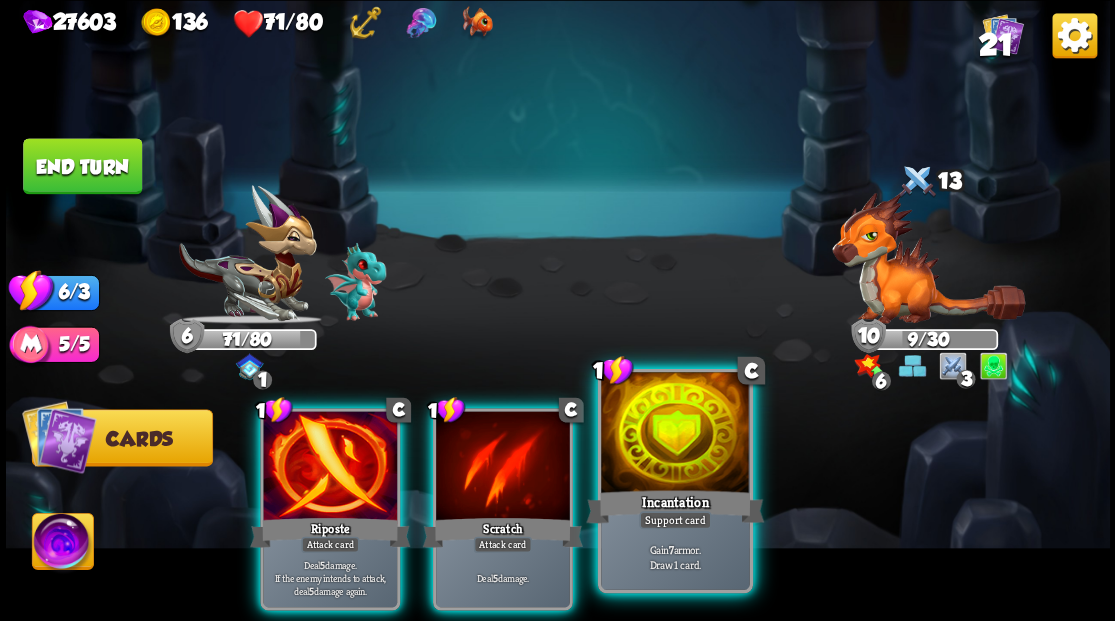 click at bounding box center [675, 434] 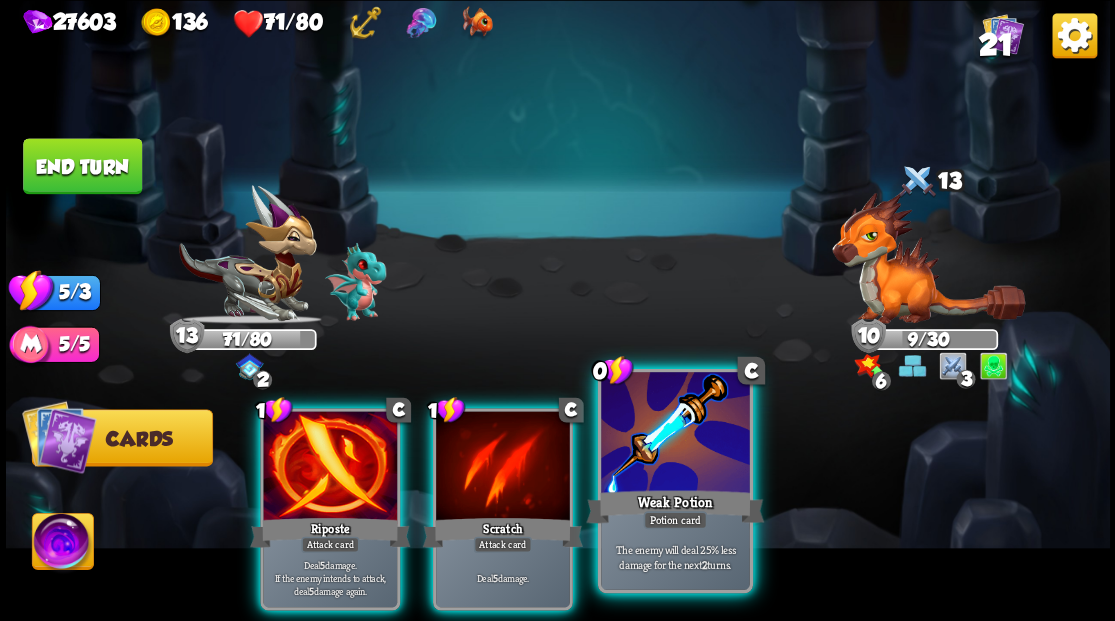 click at bounding box center (675, 434) 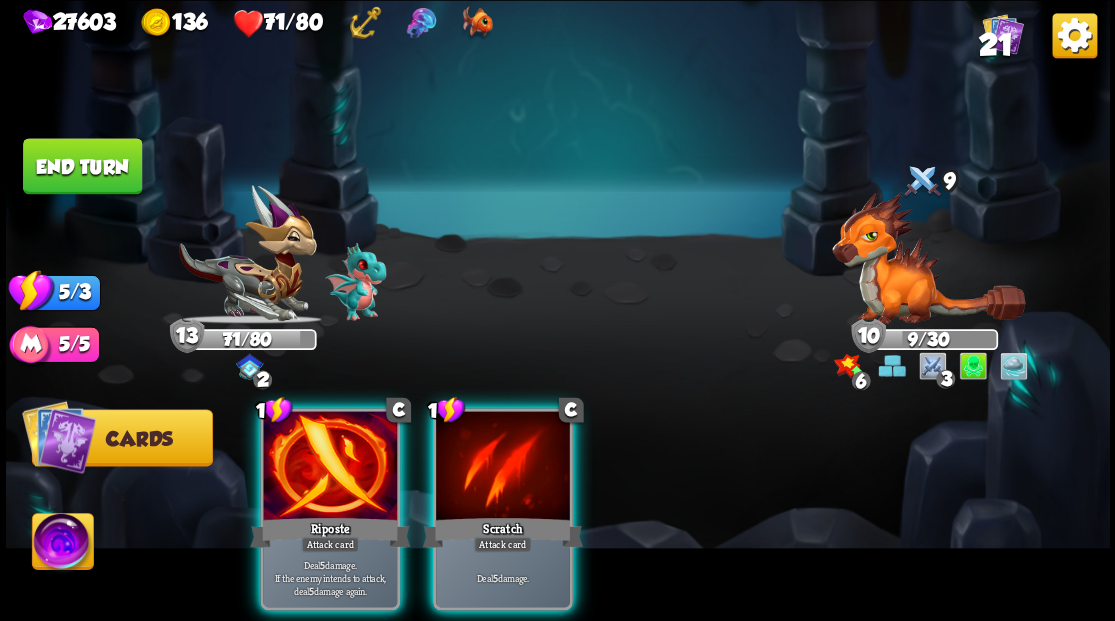 drag, startPoint x: 508, startPoint y: 455, endPoint x: 509, endPoint y: 439, distance: 16.03122 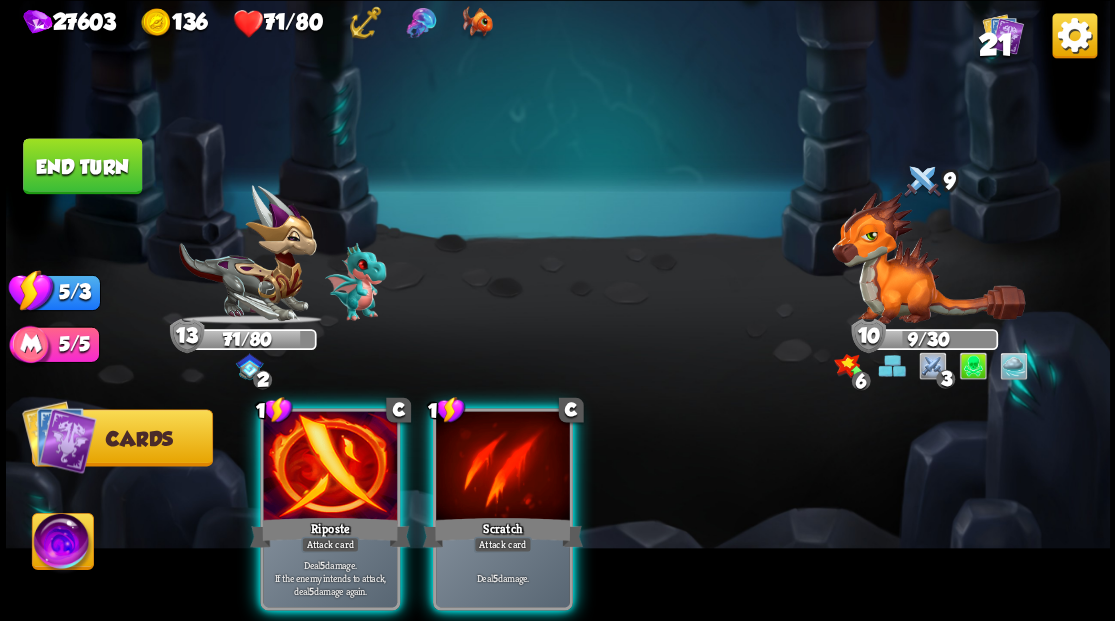 click at bounding box center (503, 467) 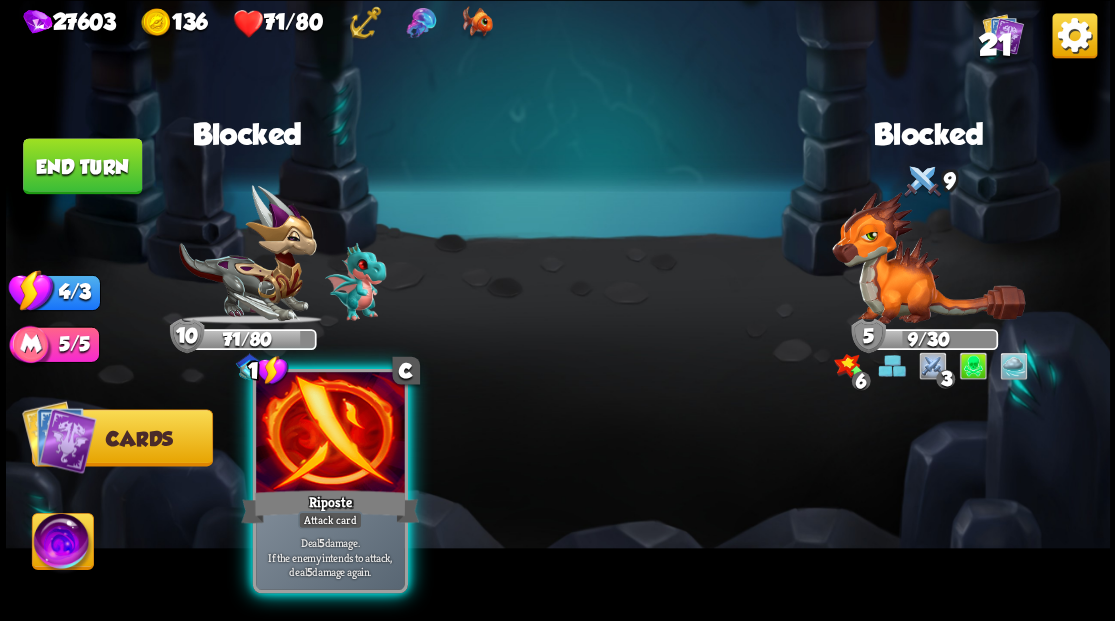 click at bounding box center [330, 434] 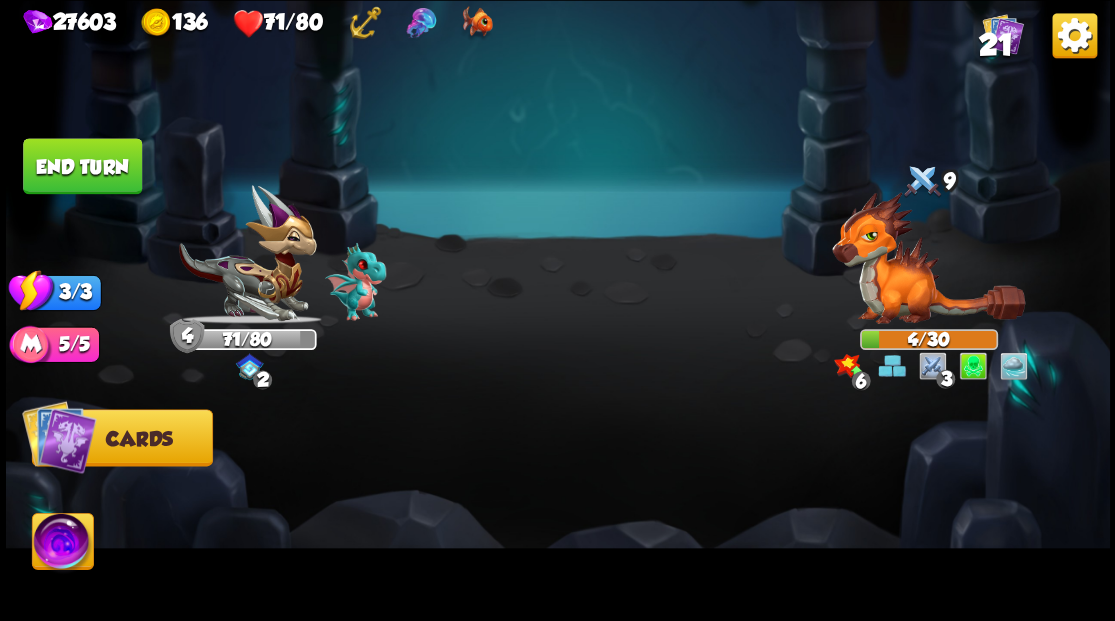 click on "End turn" at bounding box center [82, 166] 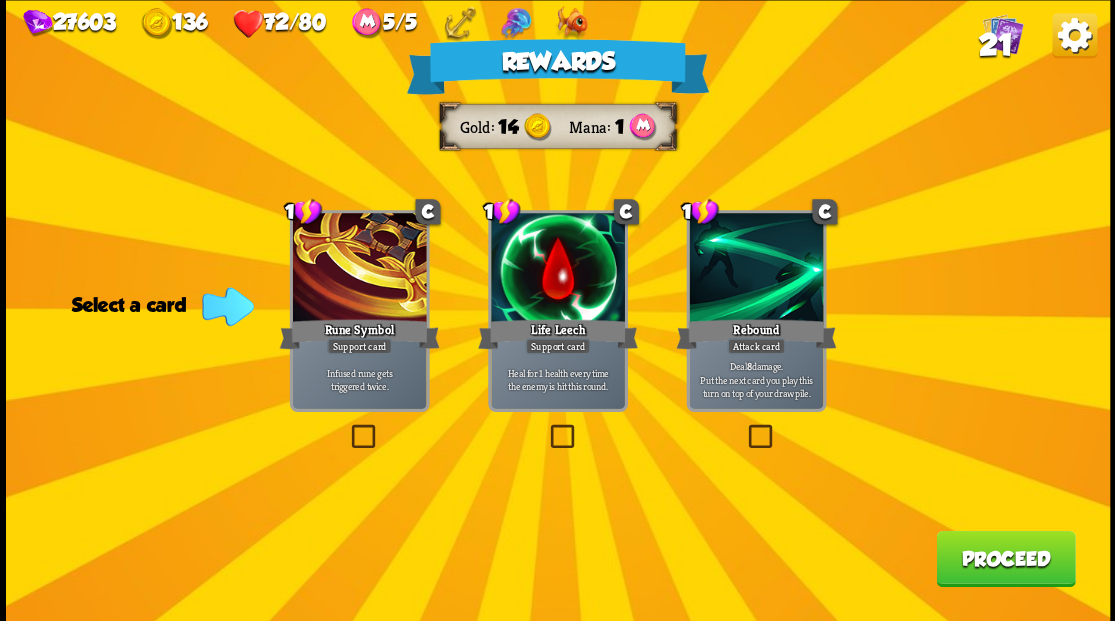 click on "Proceed" at bounding box center [1005, 558] 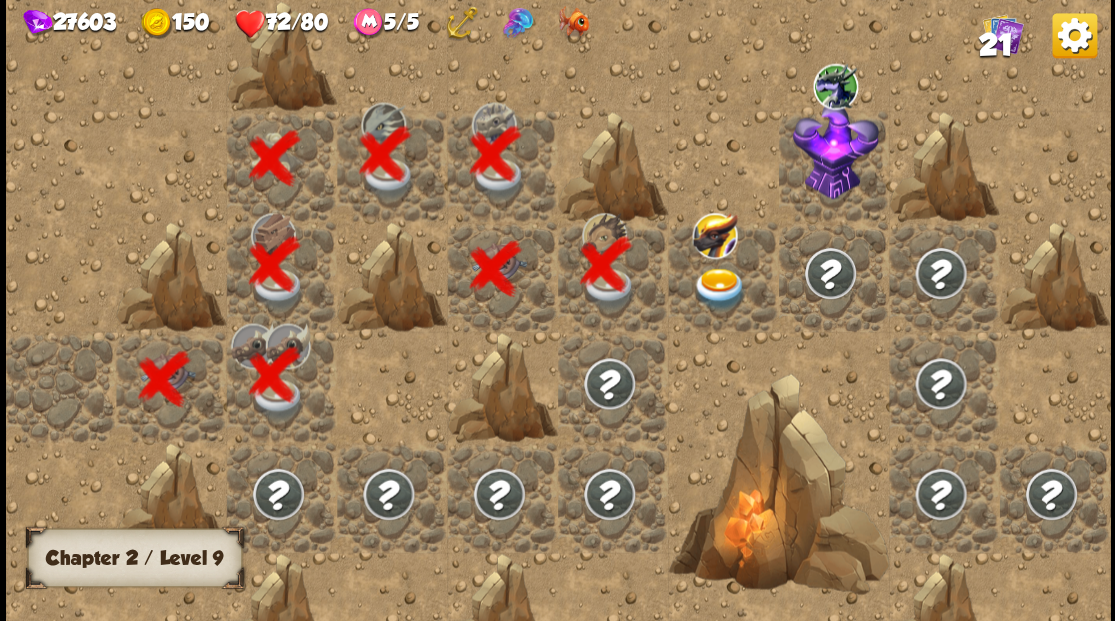 click at bounding box center [719, 288] 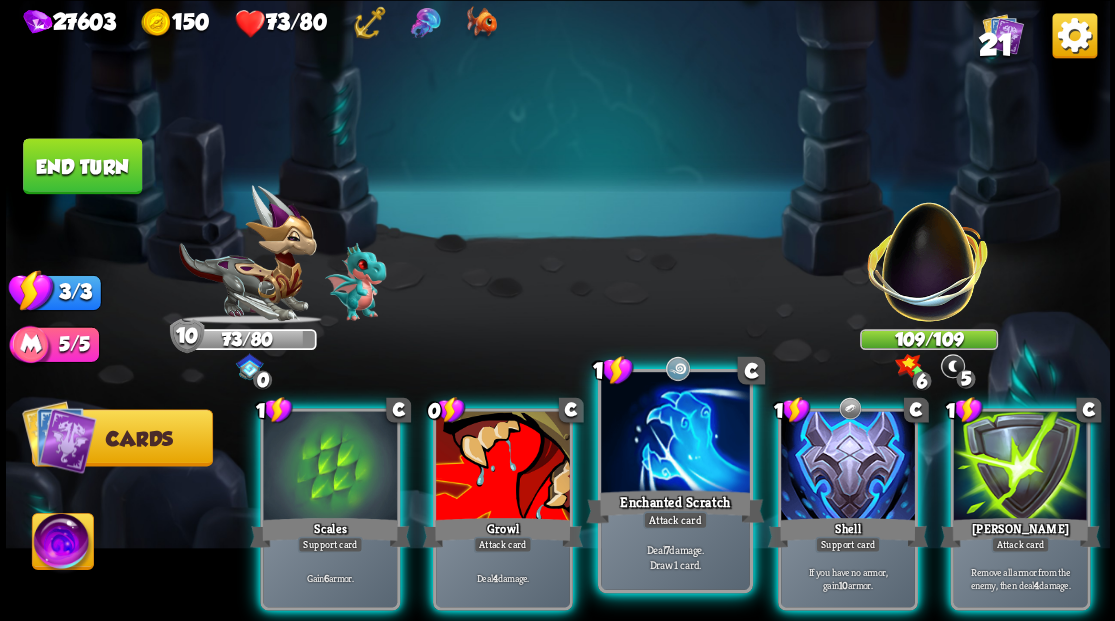 click at bounding box center (675, 434) 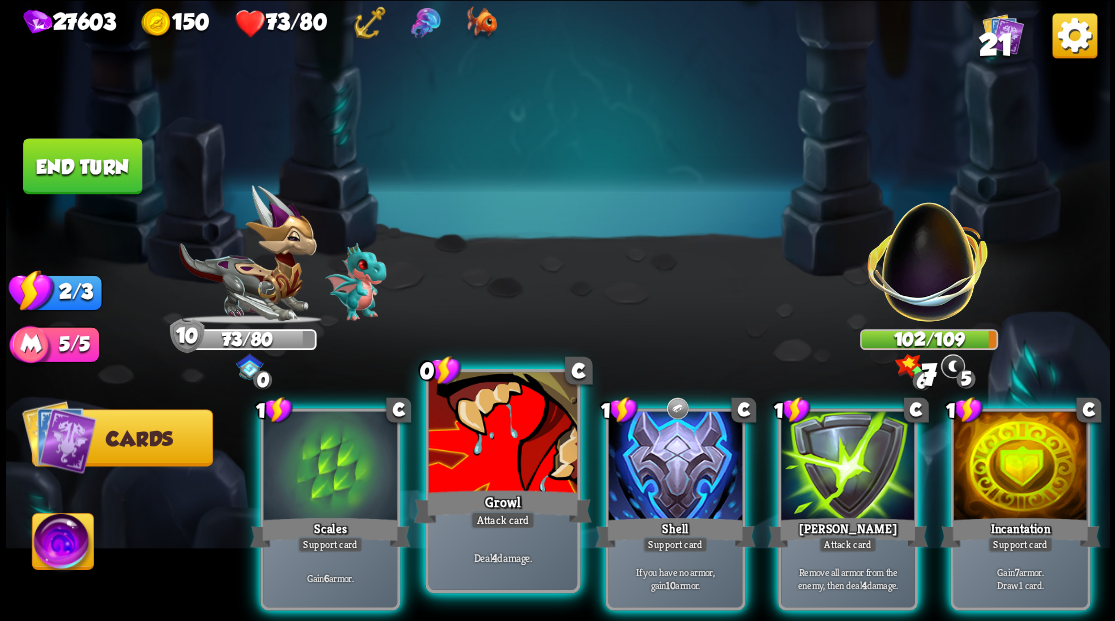 click at bounding box center [502, 434] 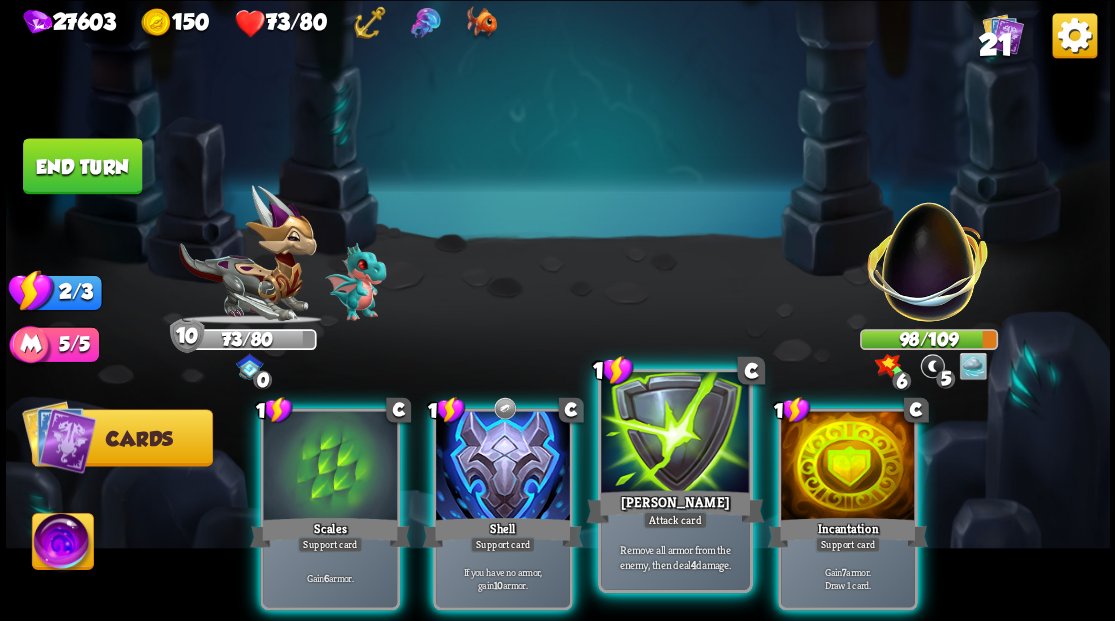 click at bounding box center (675, 434) 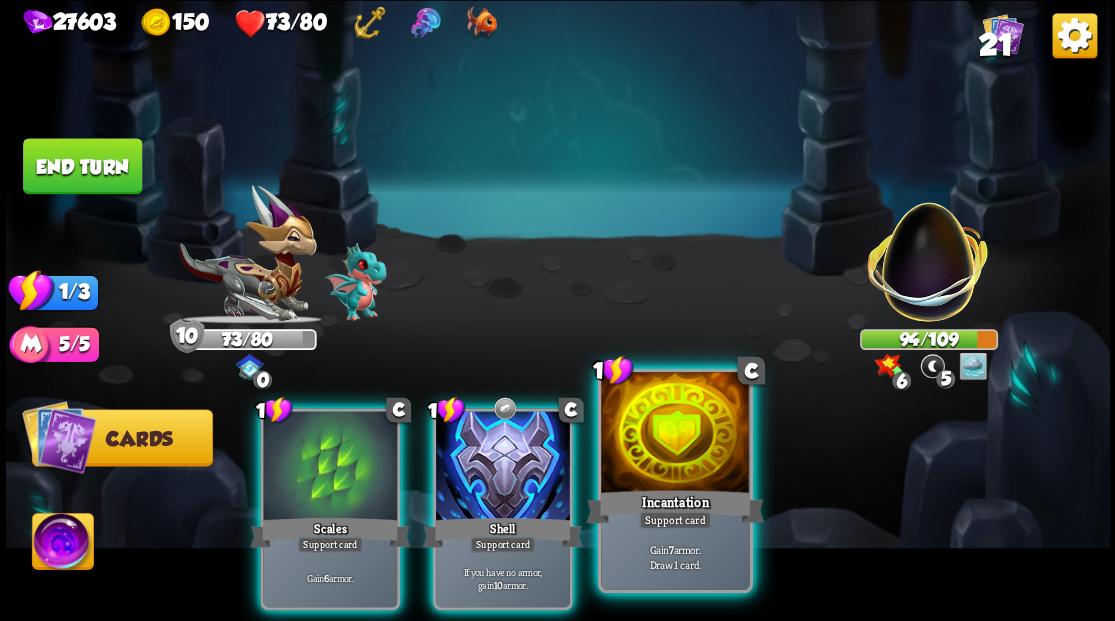 click at bounding box center (675, 434) 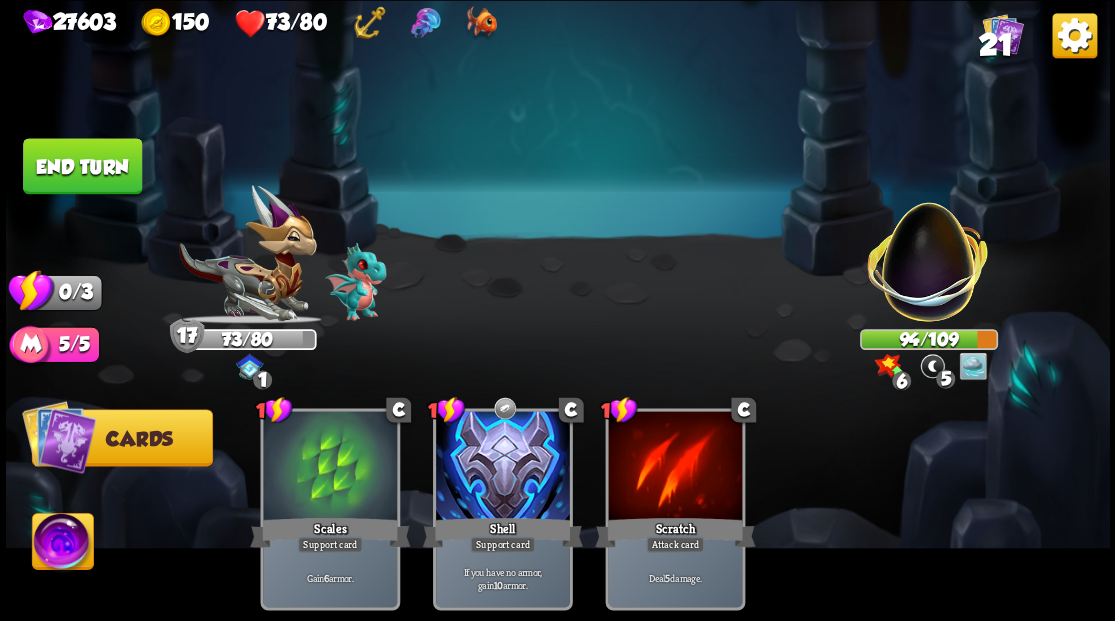 drag, startPoint x: 104, startPoint y: 158, endPoint x: 552, endPoint y: 268, distance: 461.30685 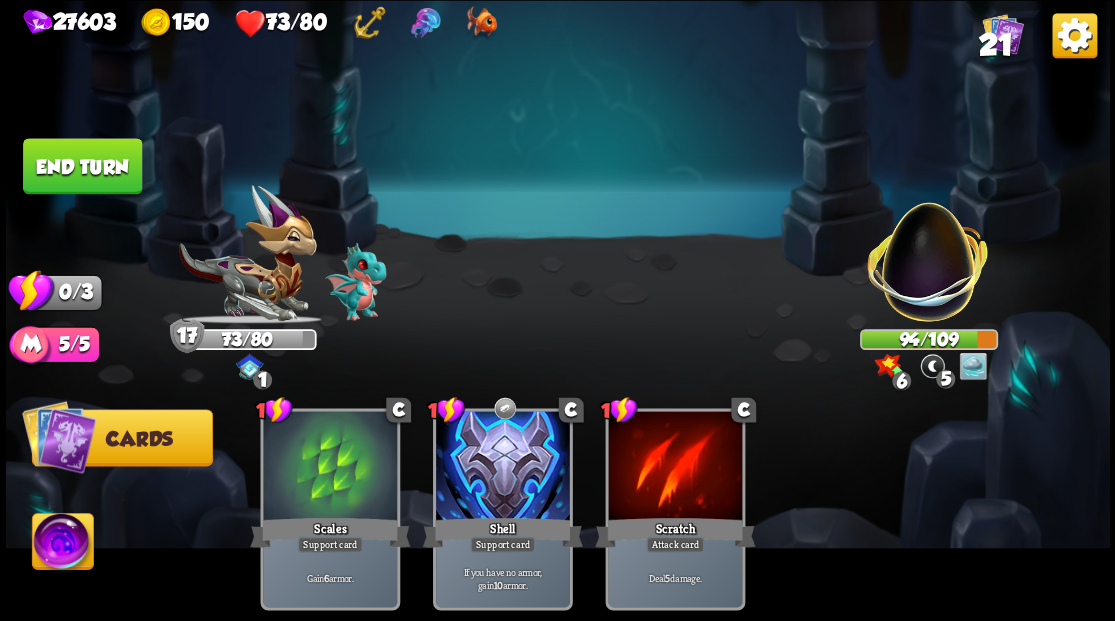 click on "End turn" at bounding box center [82, 166] 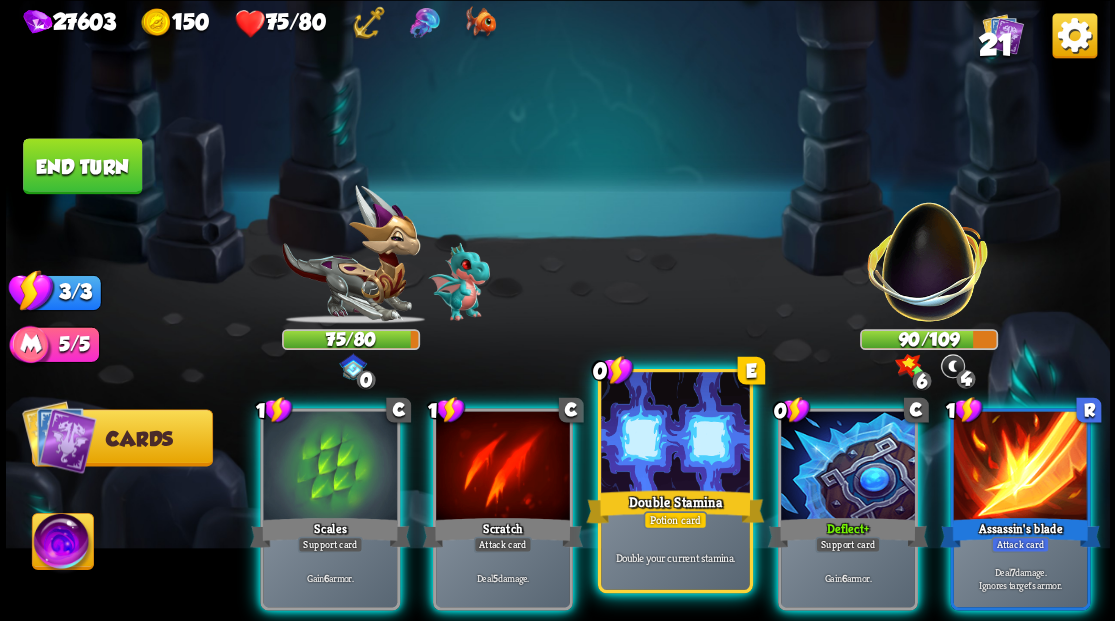 click at bounding box center (675, 434) 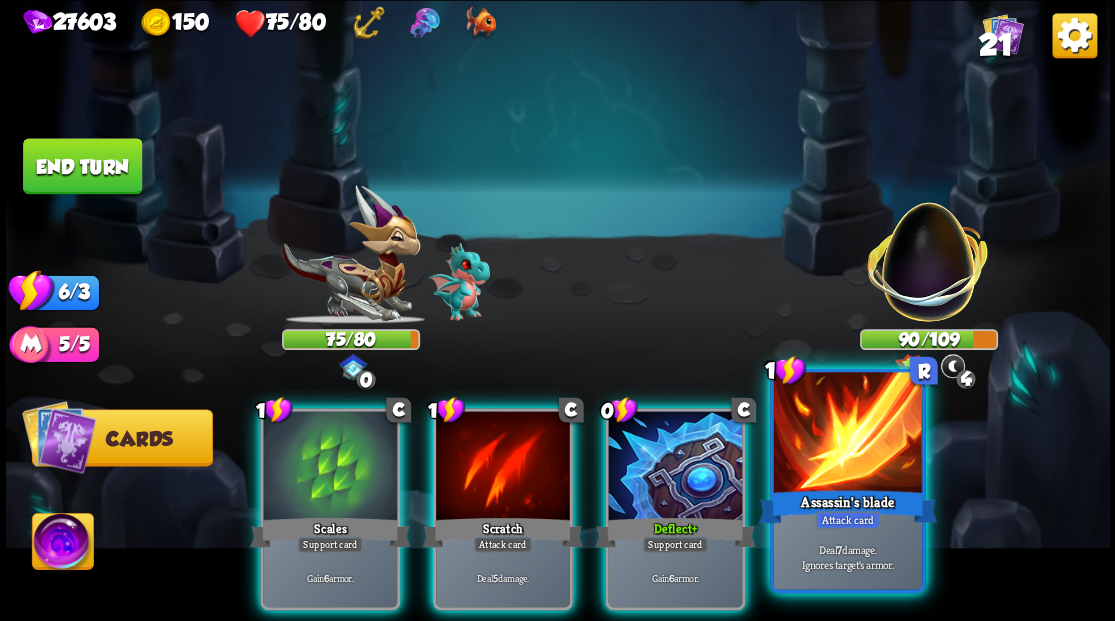 click at bounding box center [847, 434] 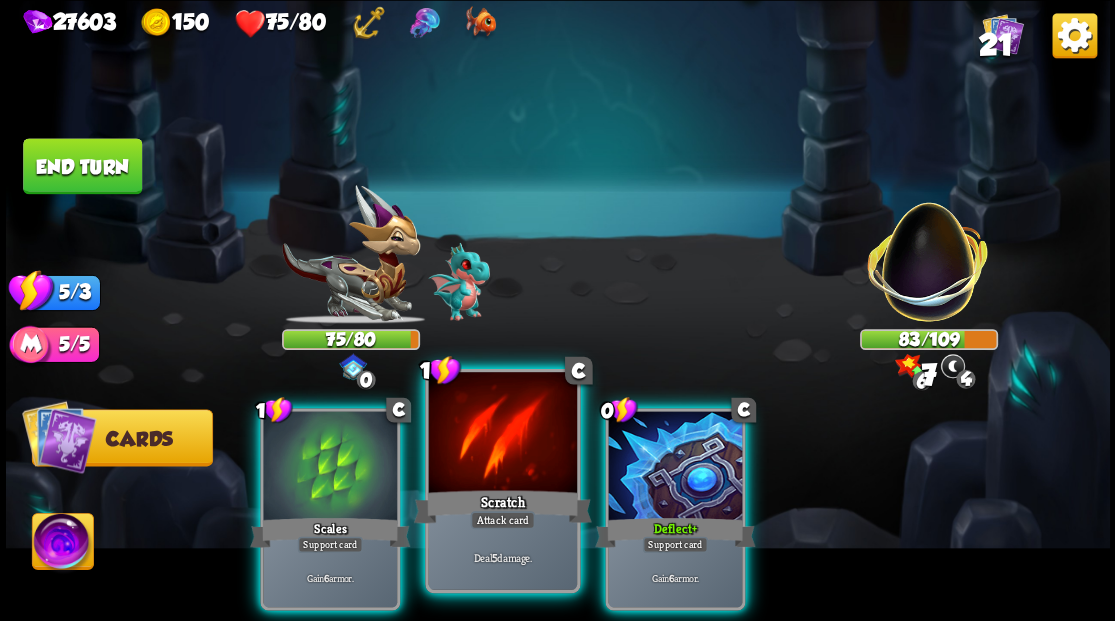 click at bounding box center [502, 434] 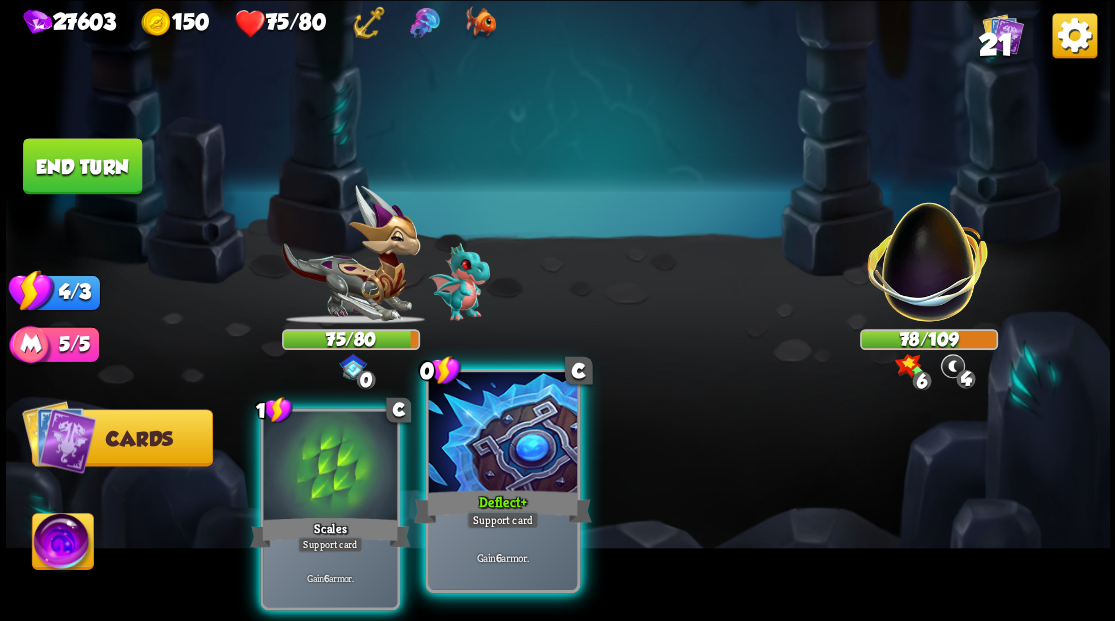 click at bounding box center (502, 434) 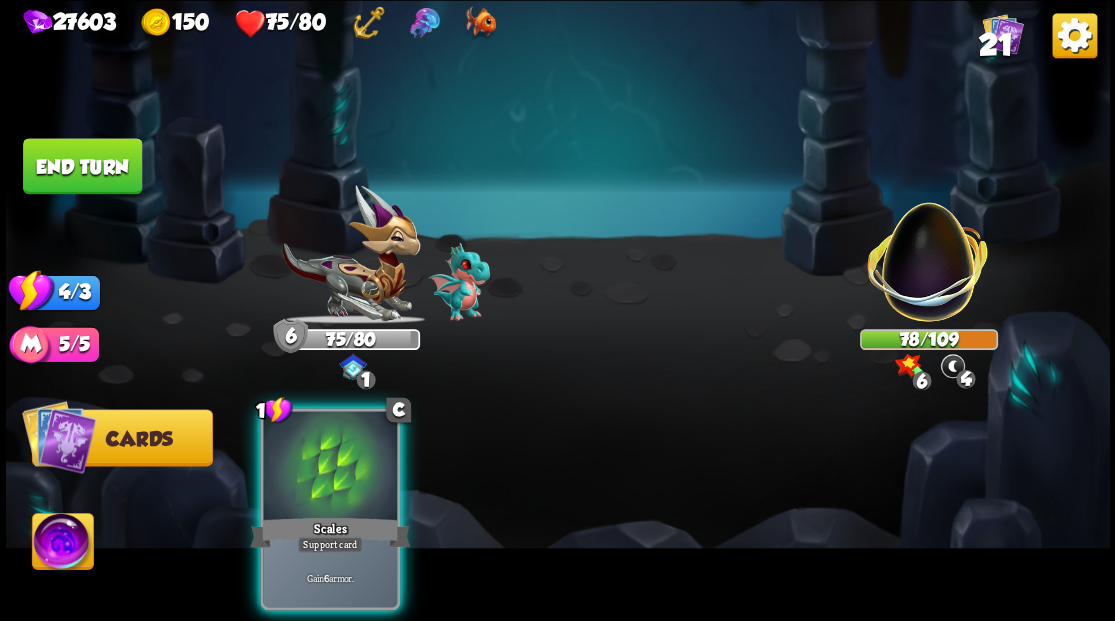 drag, startPoint x: 335, startPoint y: 459, endPoint x: 318, endPoint y: 442, distance: 24.04163 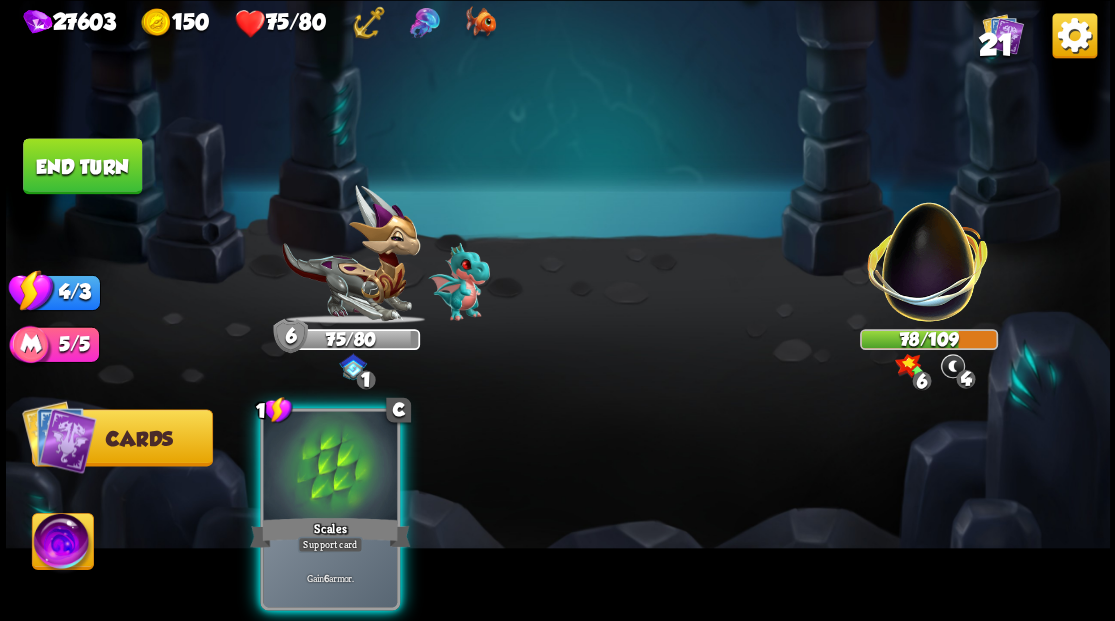 click at bounding box center (330, 467) 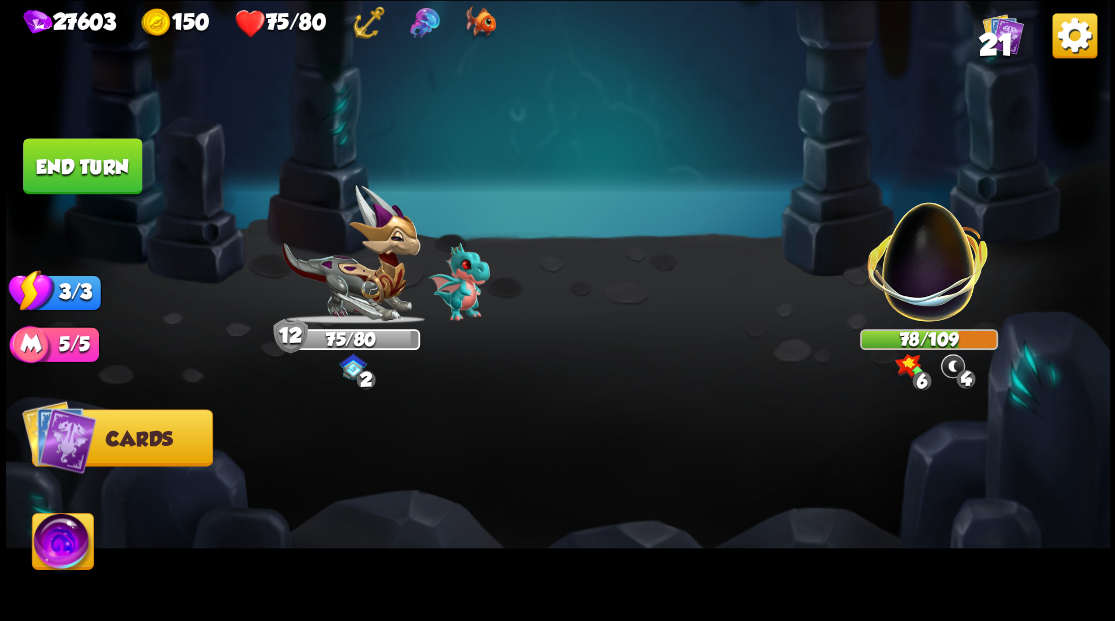 drag, startPoint x: 102, startPoint y: 149, endPoint x: 468, endPoint y: 214, distance: 371.72705 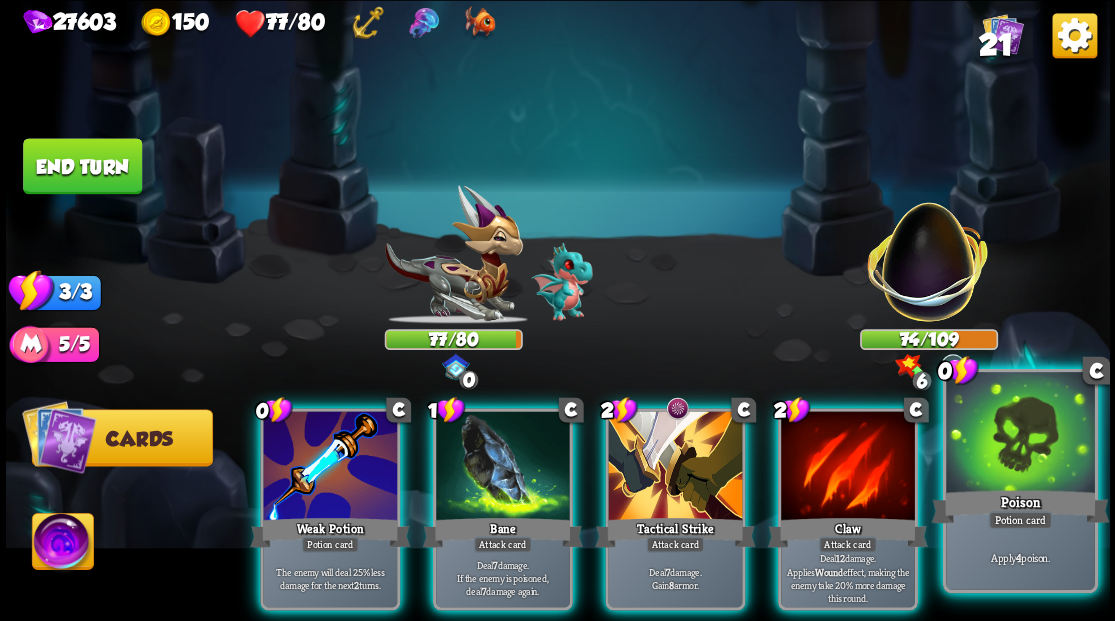 click at bounding box center (1020, 434) 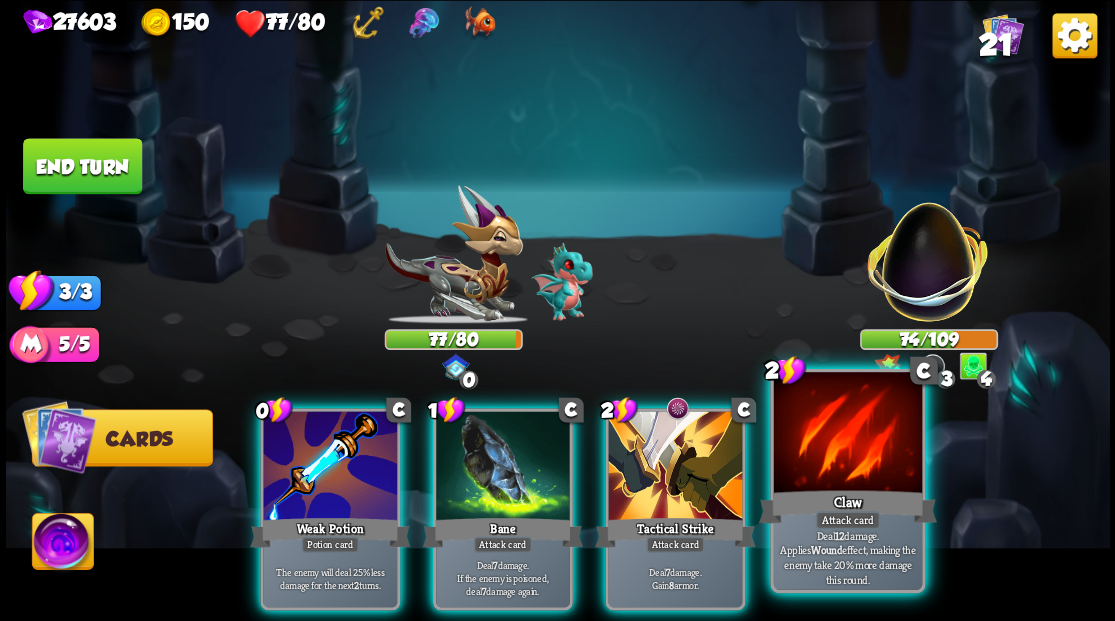 click at bounding box center (847, 434) 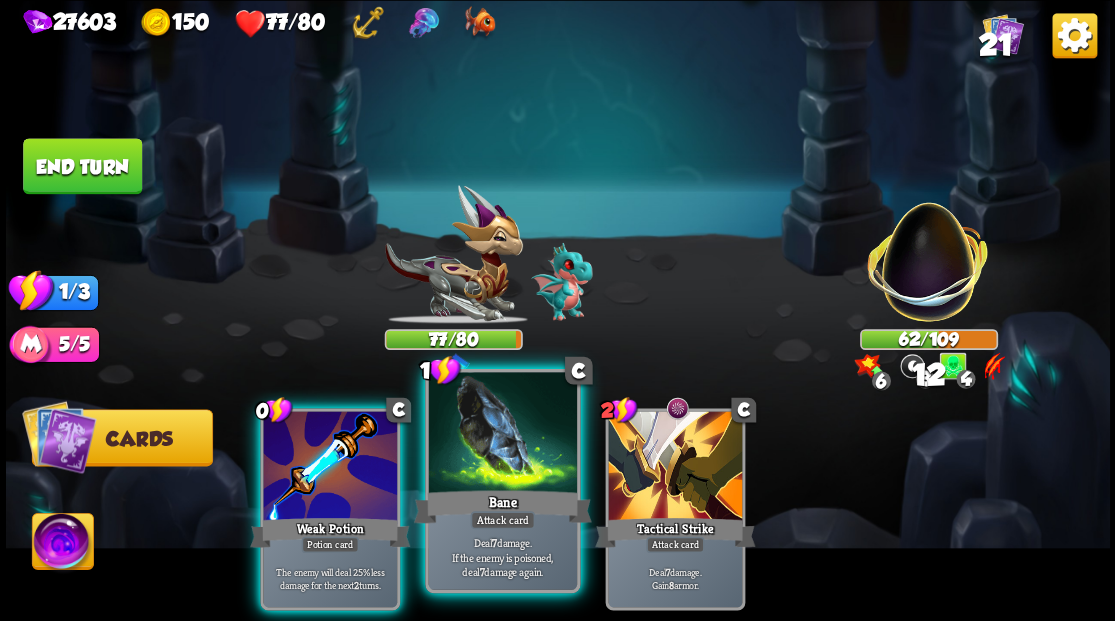 click at bounding box center (502, 434) 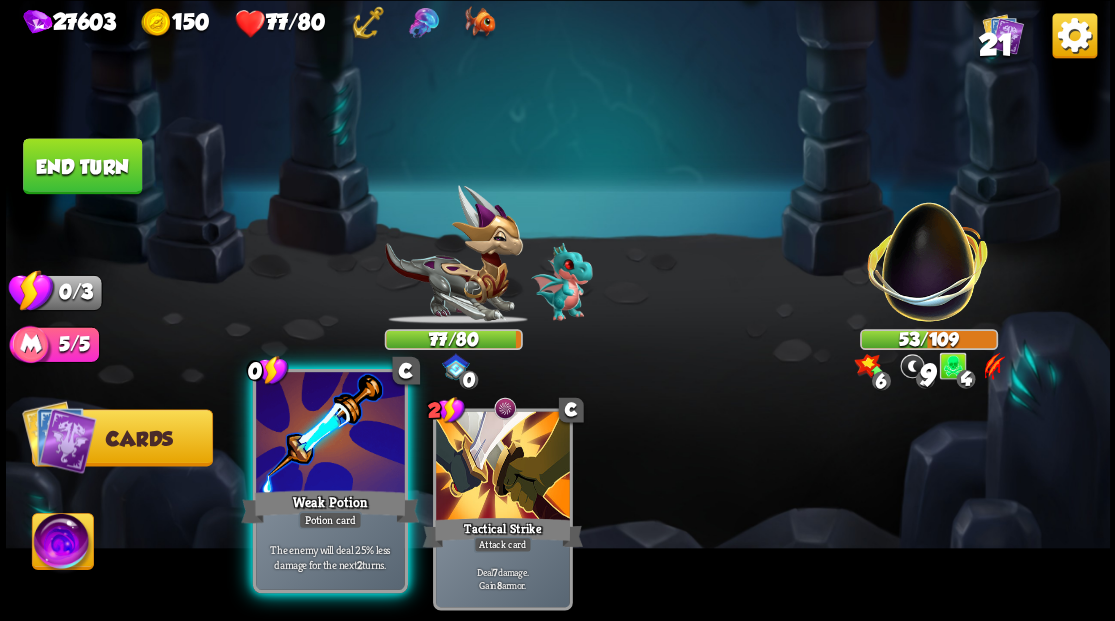 click at bounding box center [330, 434] 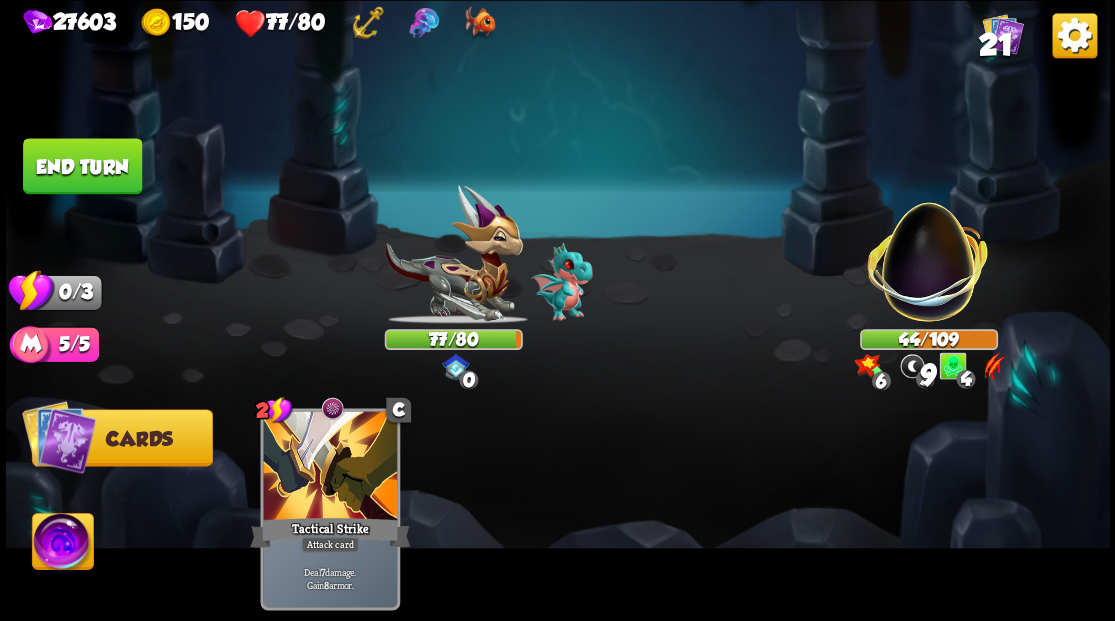 click on "End turn" at bounding box center (82, 165) 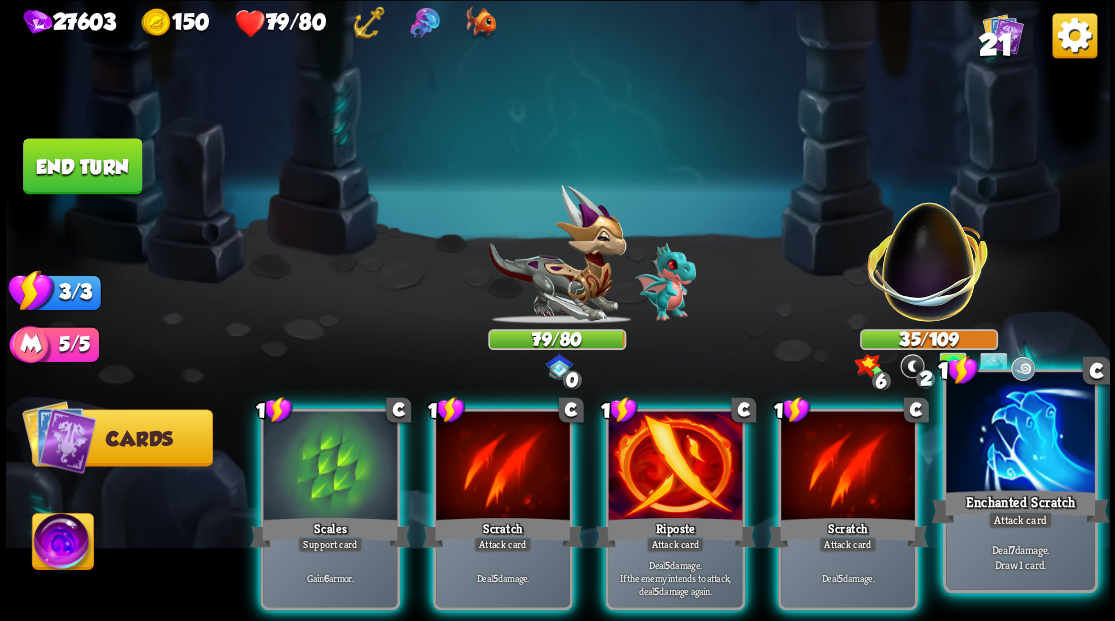 click at bounding box center (1020, 434) 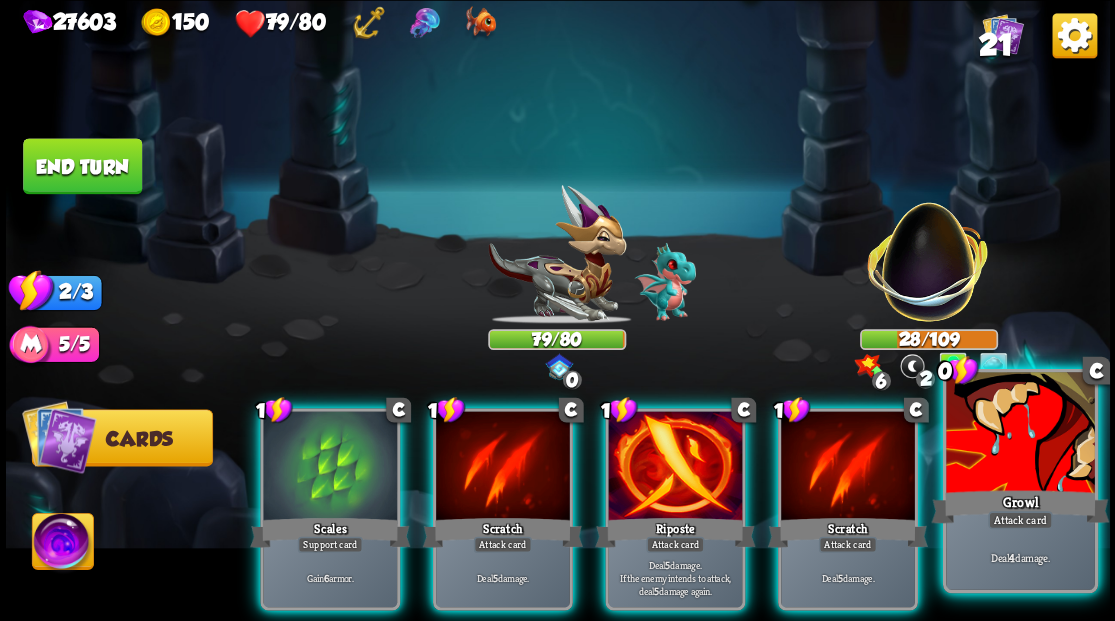 click at bounding box center (1020, 434) 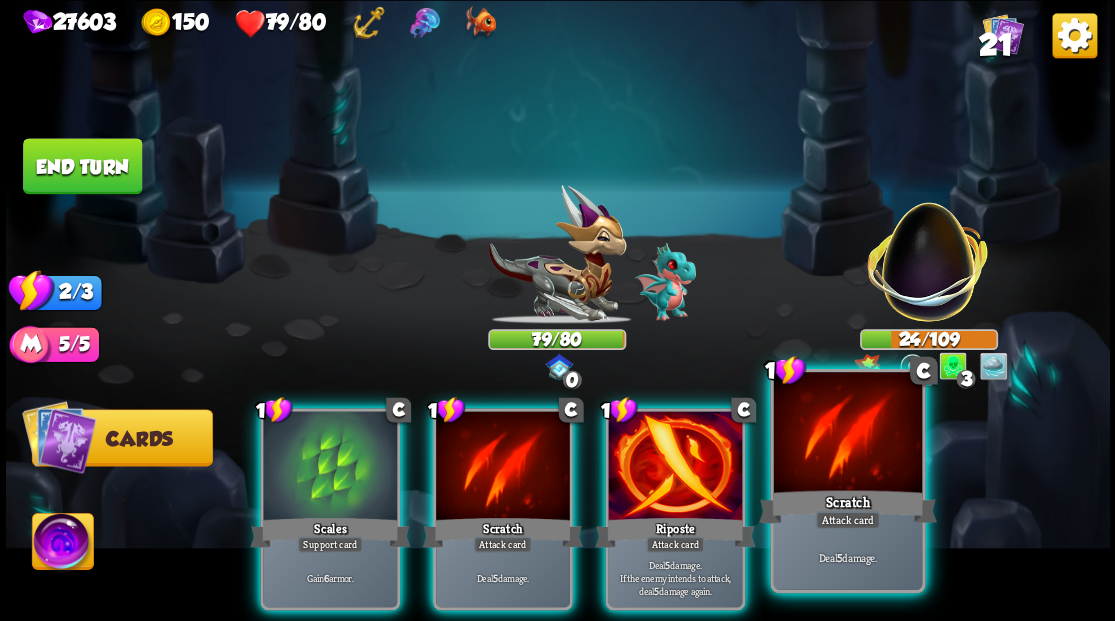 click at bounding box center [847, 434] 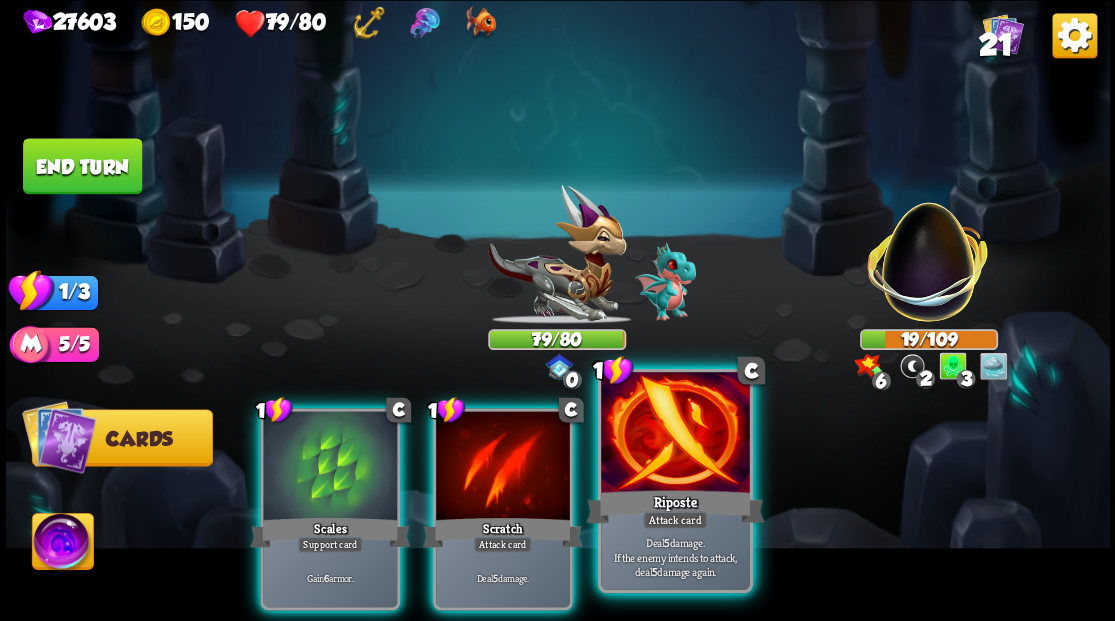 click on "Riposte" at bounding box center [675, 506] 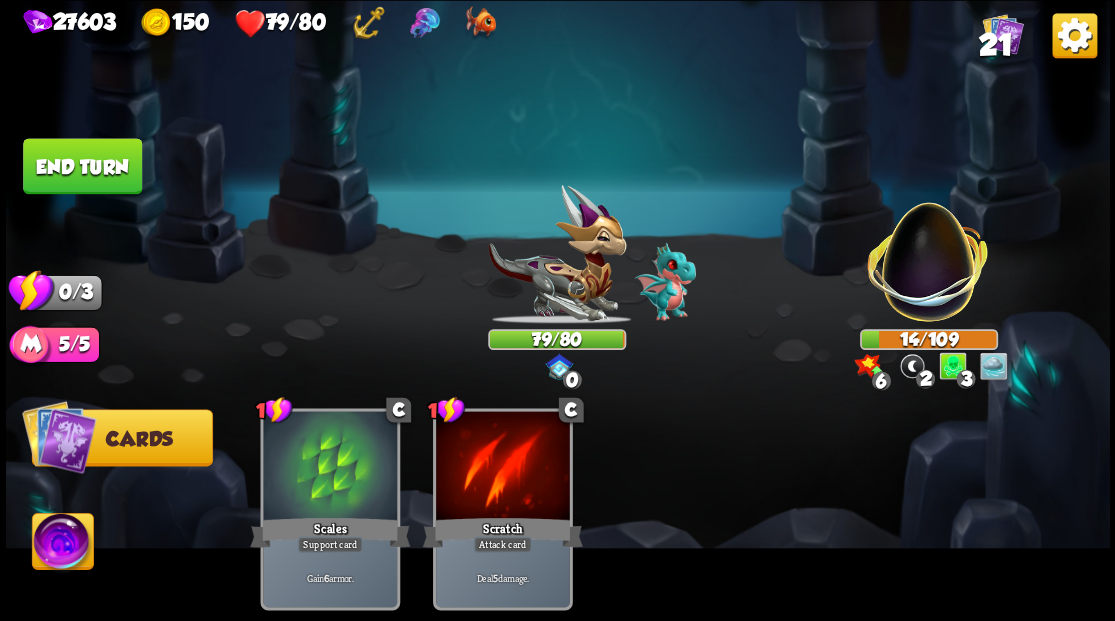 click on "End turn" at bounding box center [82, 166] 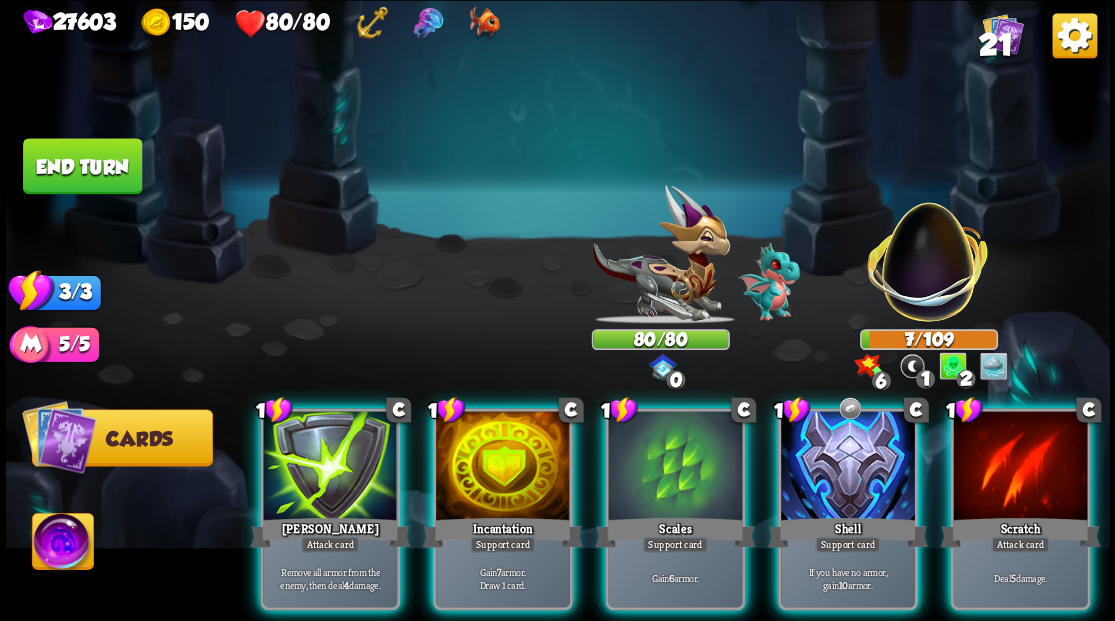 click at bounding box center [1020, 467] 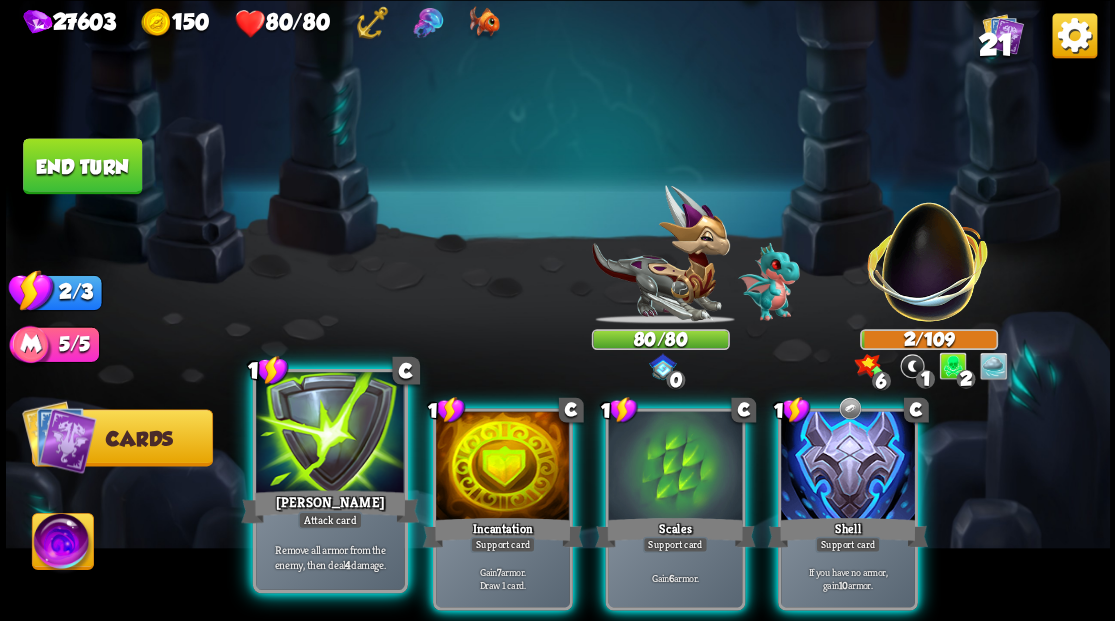 click at bounding box center (330, 434) 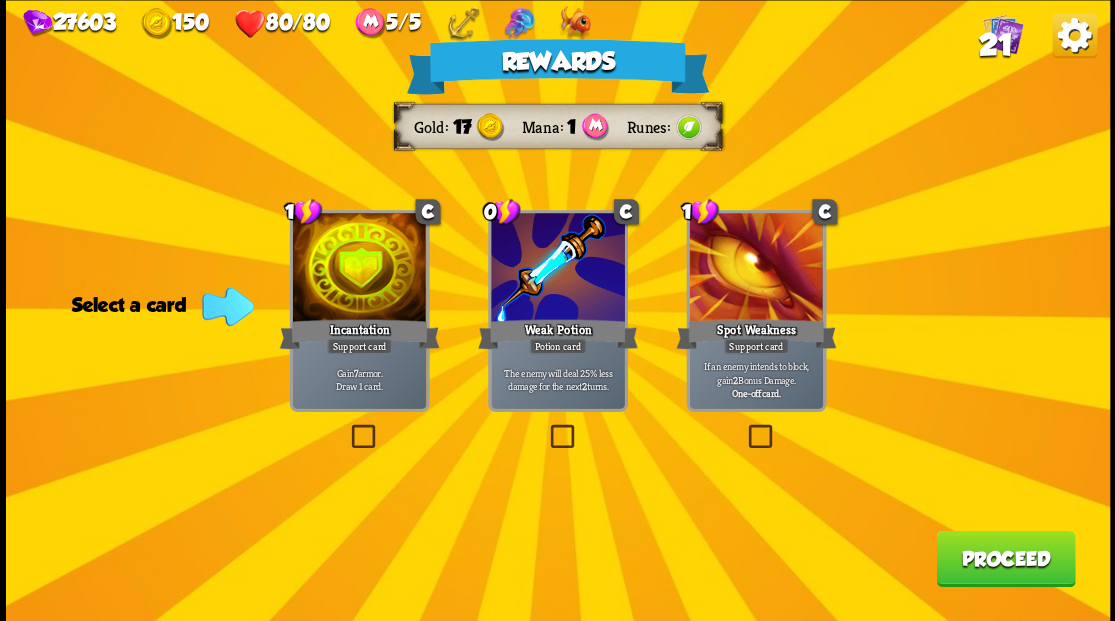 click on "21" at bounding box center [995, 45] 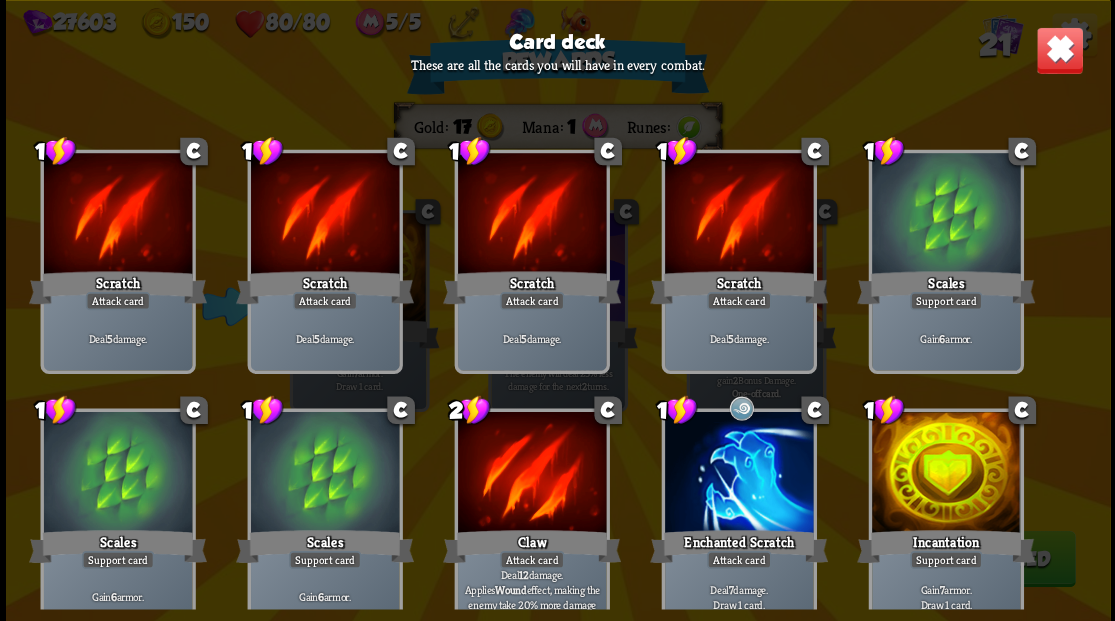 scroll, scrollTop: 0, scrollLeft: 0, axis: both 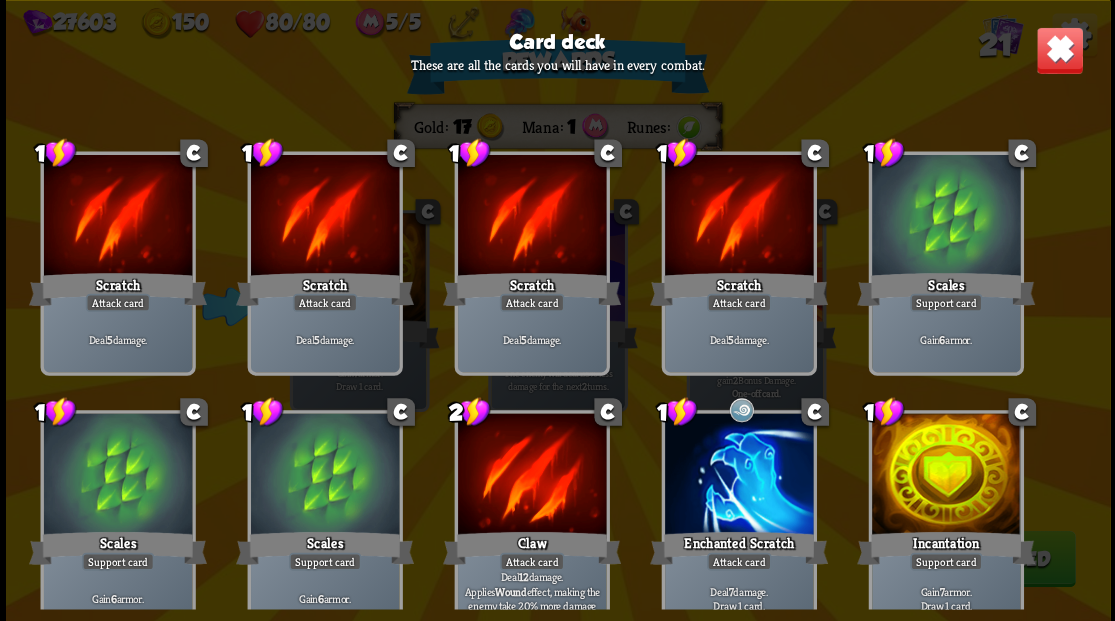 click at bounding box center [1059, 50] 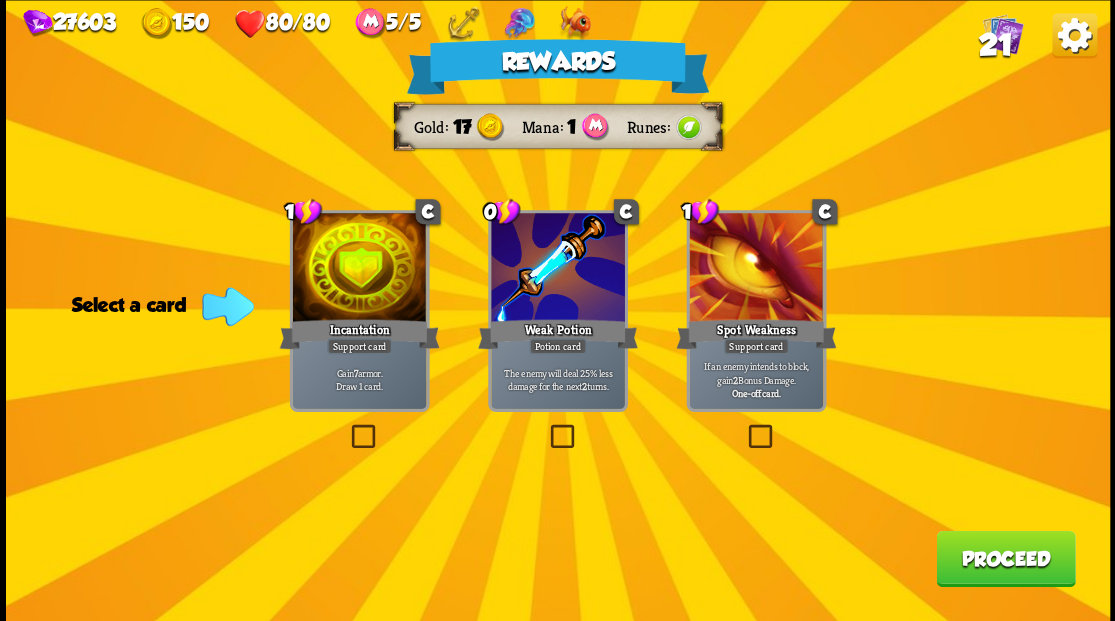 click at bounding box center [347, 427] 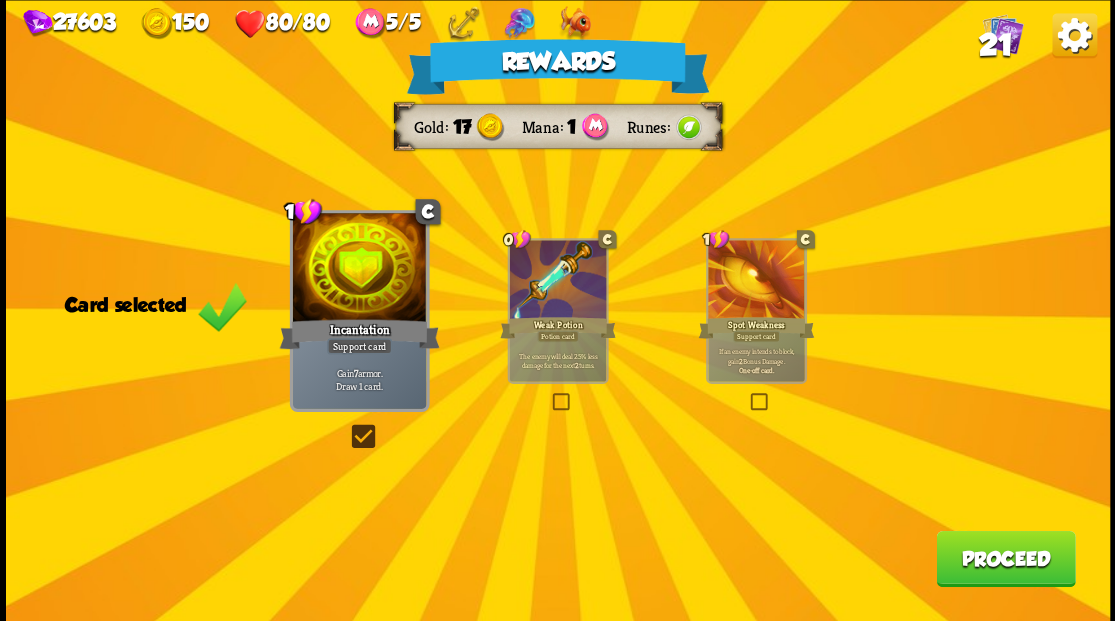 click on "Proceed" at bounding box center (1005, 558) 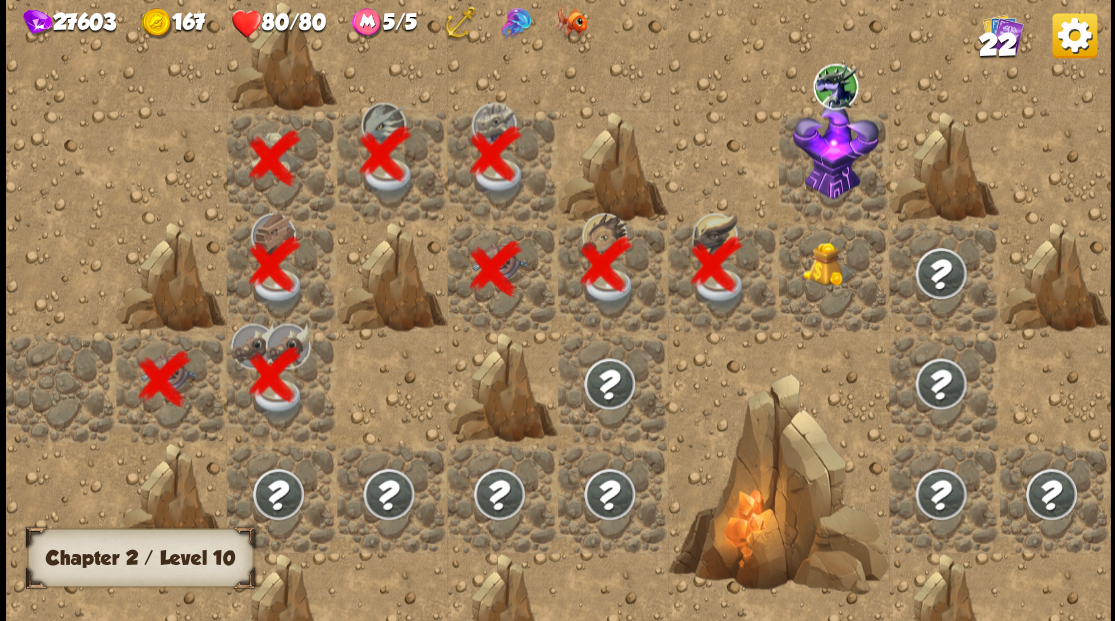 click at bounding box center [829, 264] 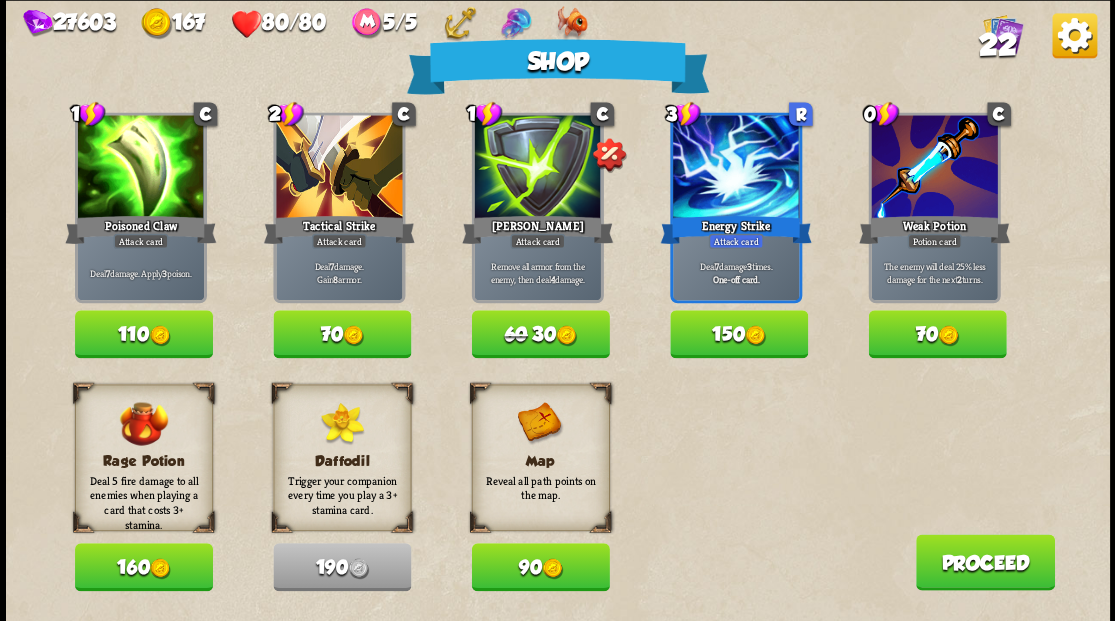 click on "Proceed" at bounding box center [984, 562] 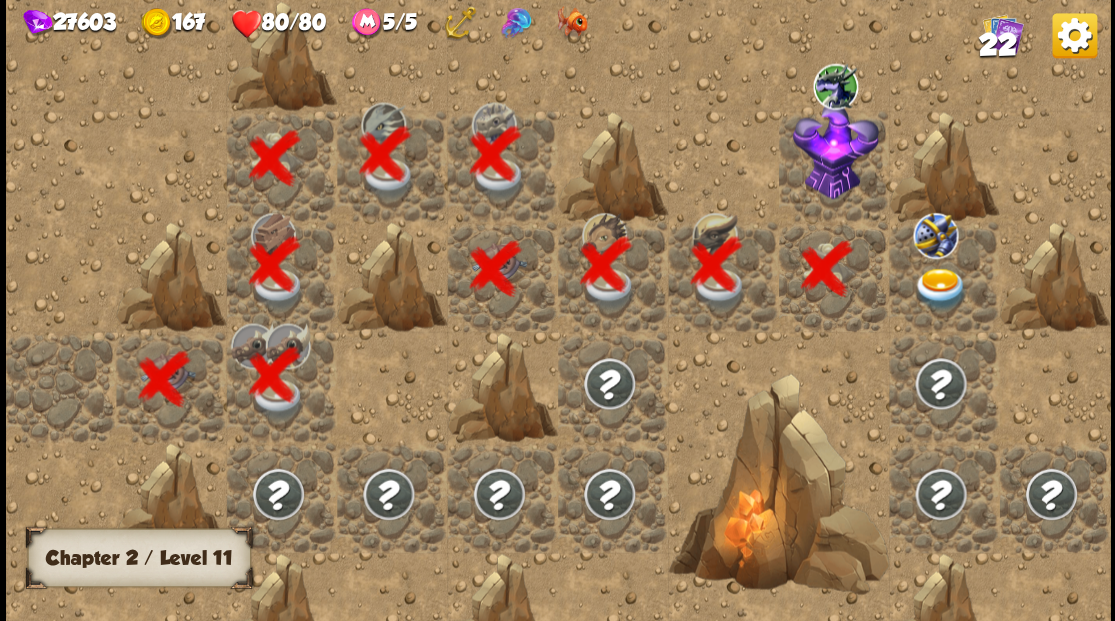scroll, scrollTop: 0, scrollLeft: 384, axis: horizontal 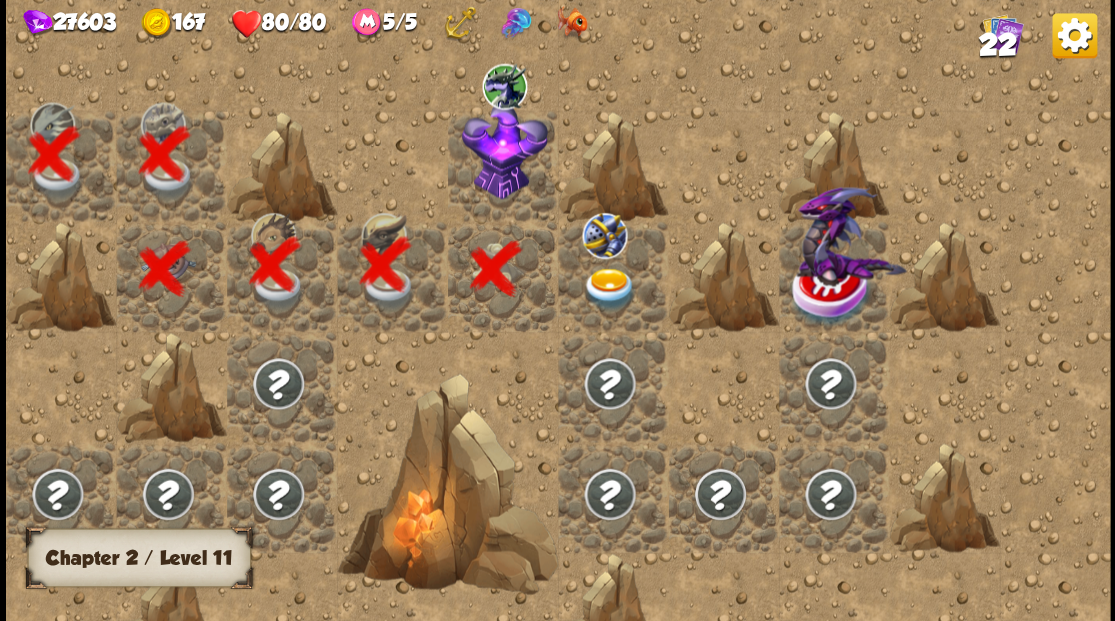click at bounding box center [504, 150] 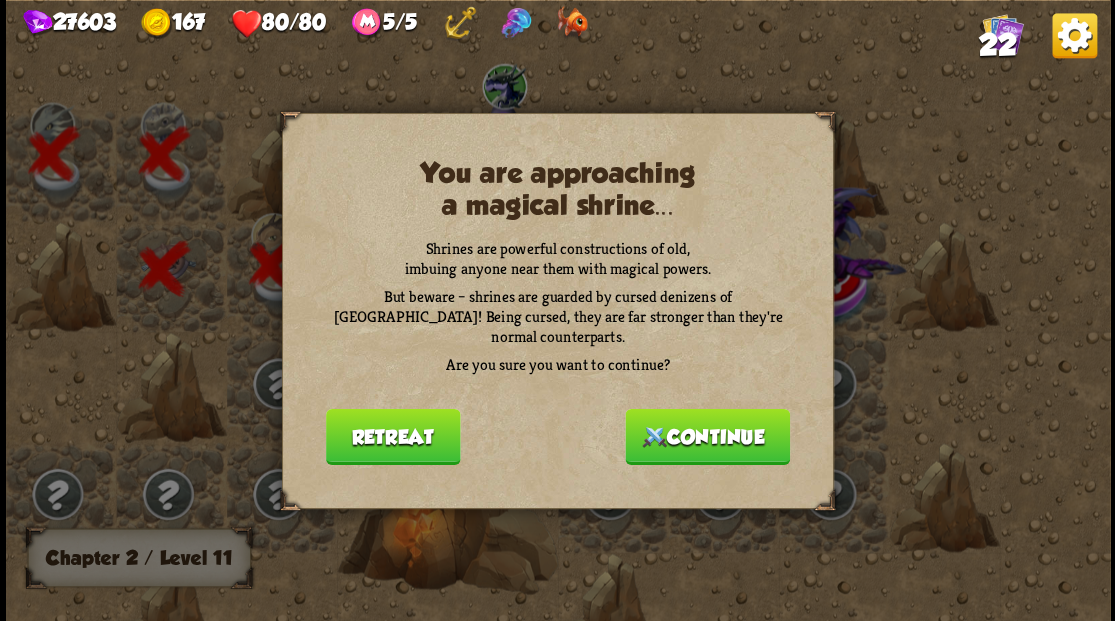 click on "Continue" at bounding box center (707, 436) 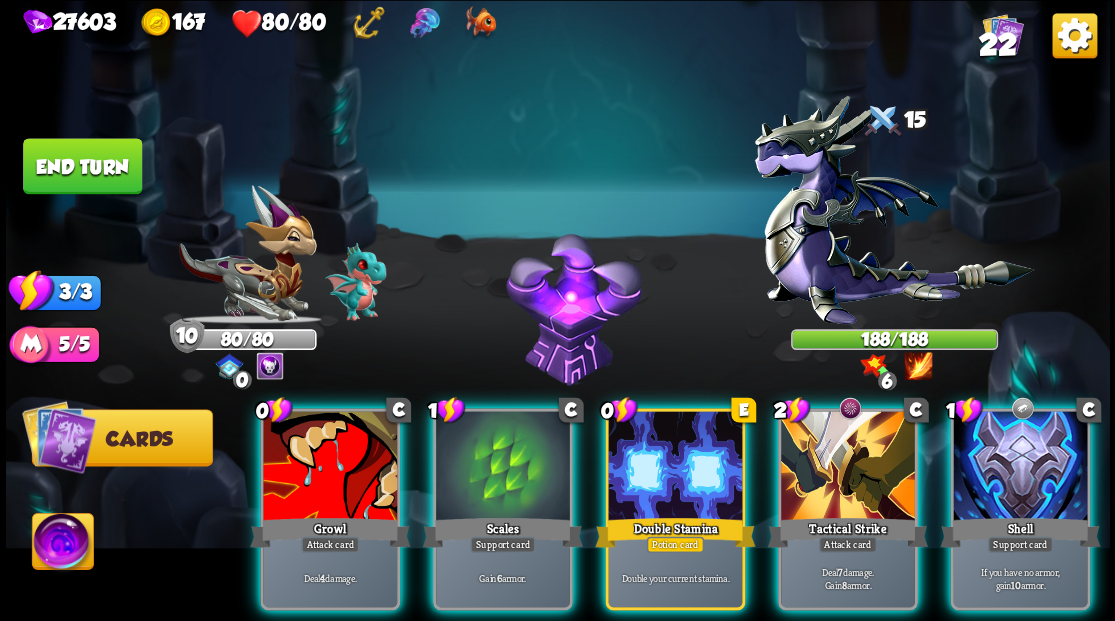 click at bounding box center [62, 544] 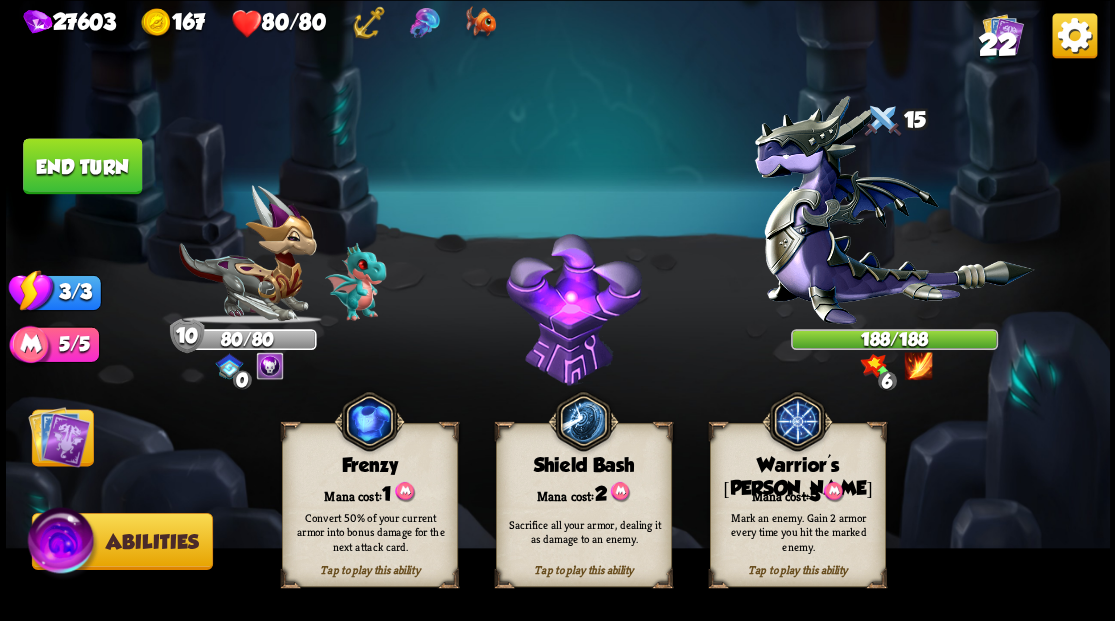 click on "Tap to play this ability   Warrior's [PERSON_NAME] cost:  3       Mark an enemy. Gain 2 armor every time you hit the marked enemy." at bounding box center (797, 505) 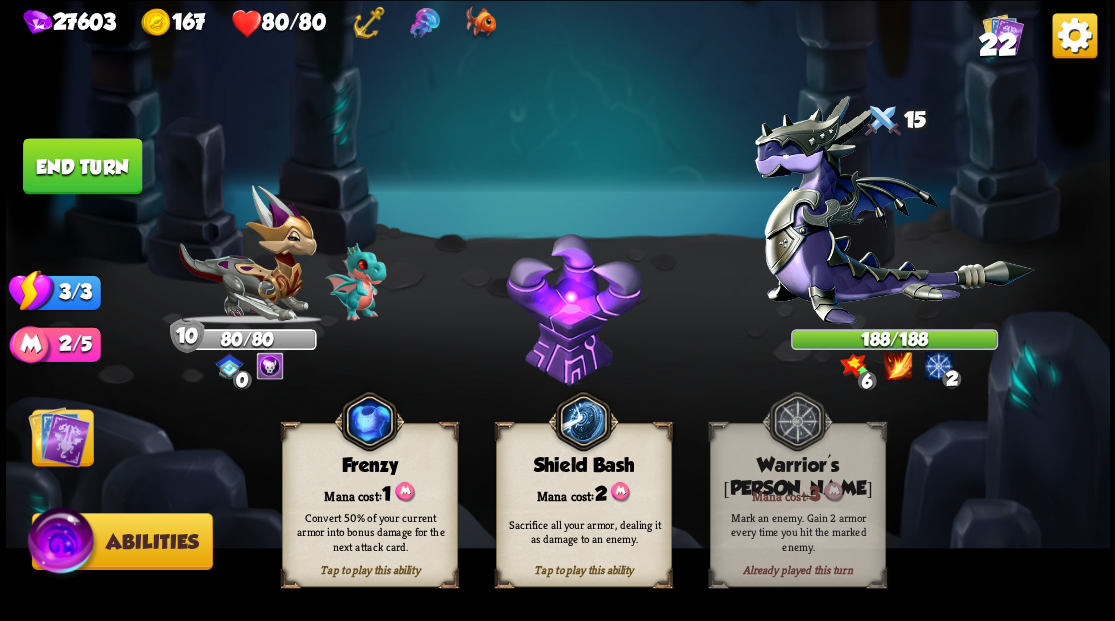 click at bounding box center [59, 436] 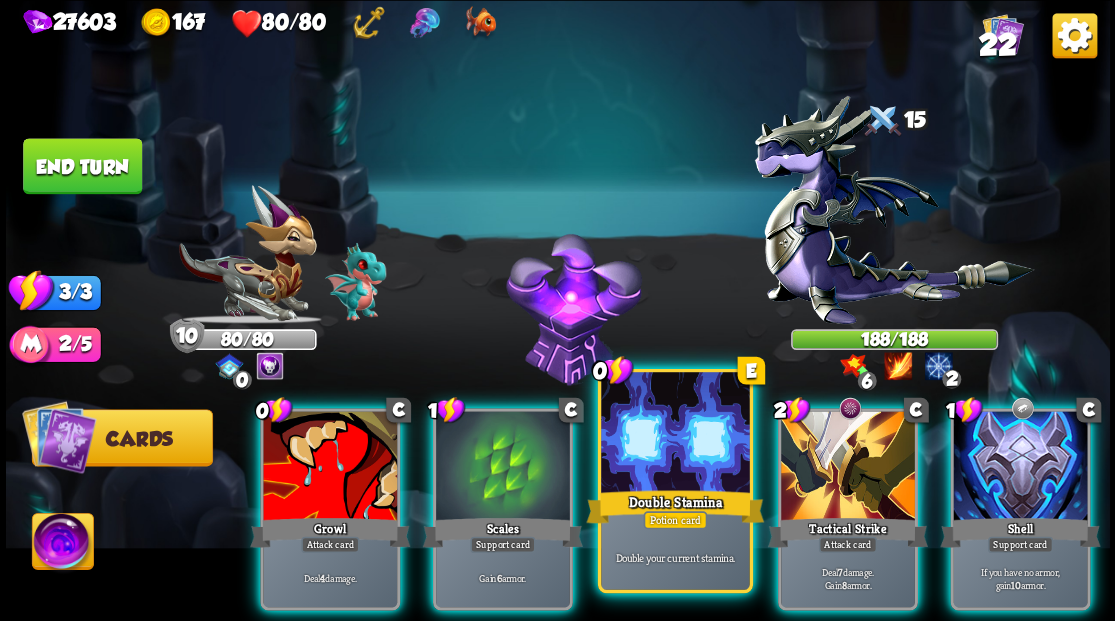 click at bounding box center [675, 434] 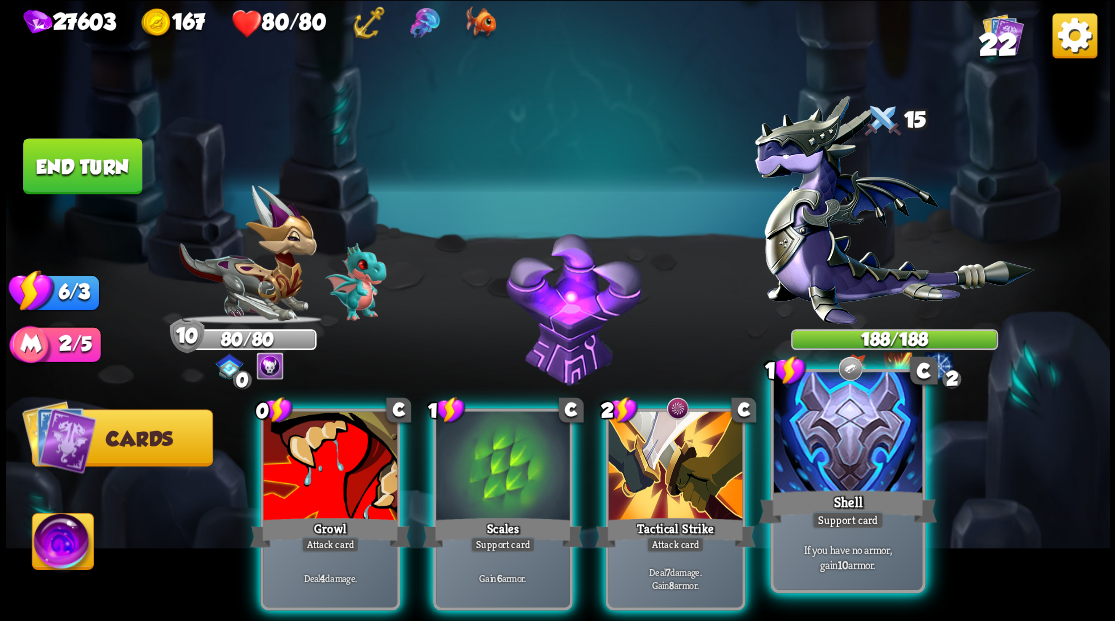 click at bounding box center [847, 434] 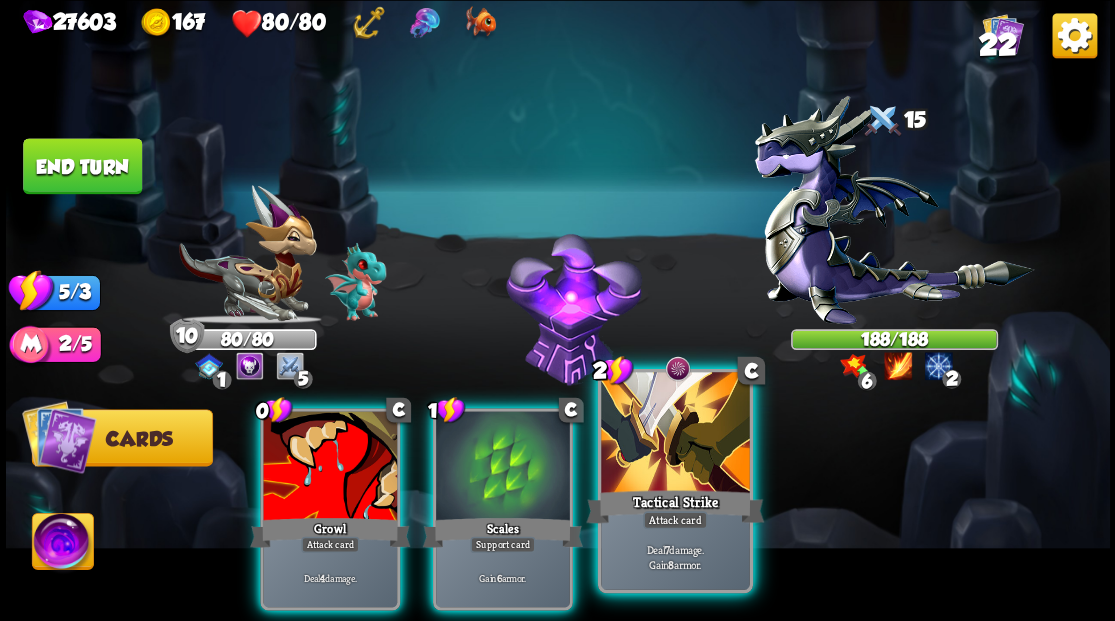 click at bounding box center [675, 434] 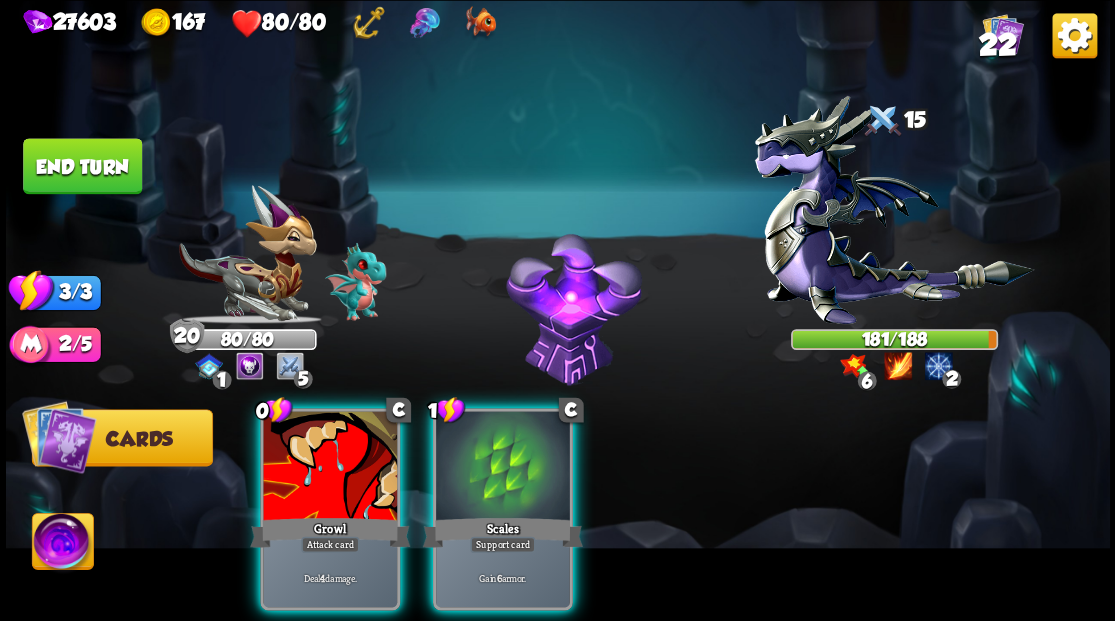 click at bounding box center (503, 467) 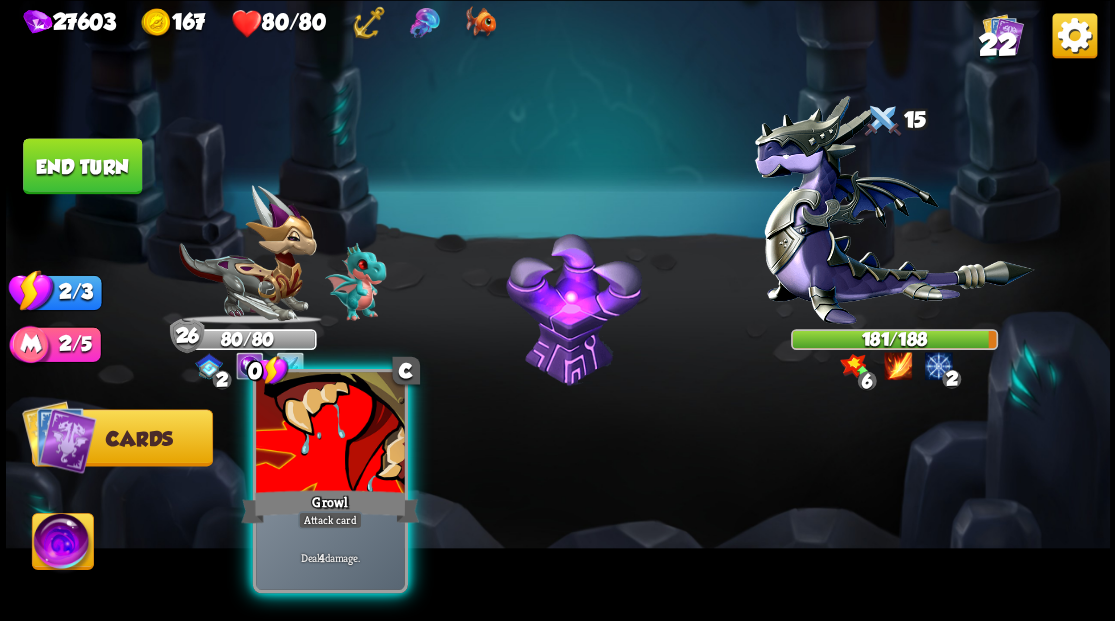 click at bounding box center [330, 434] 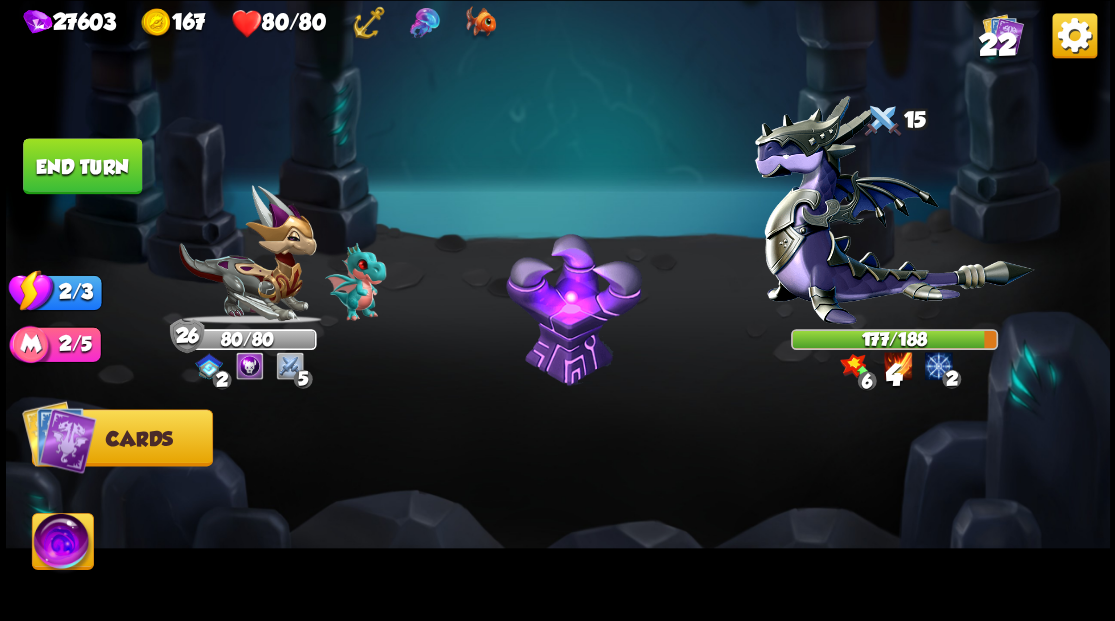 click on "End turn" at bounding box center (82, 166) 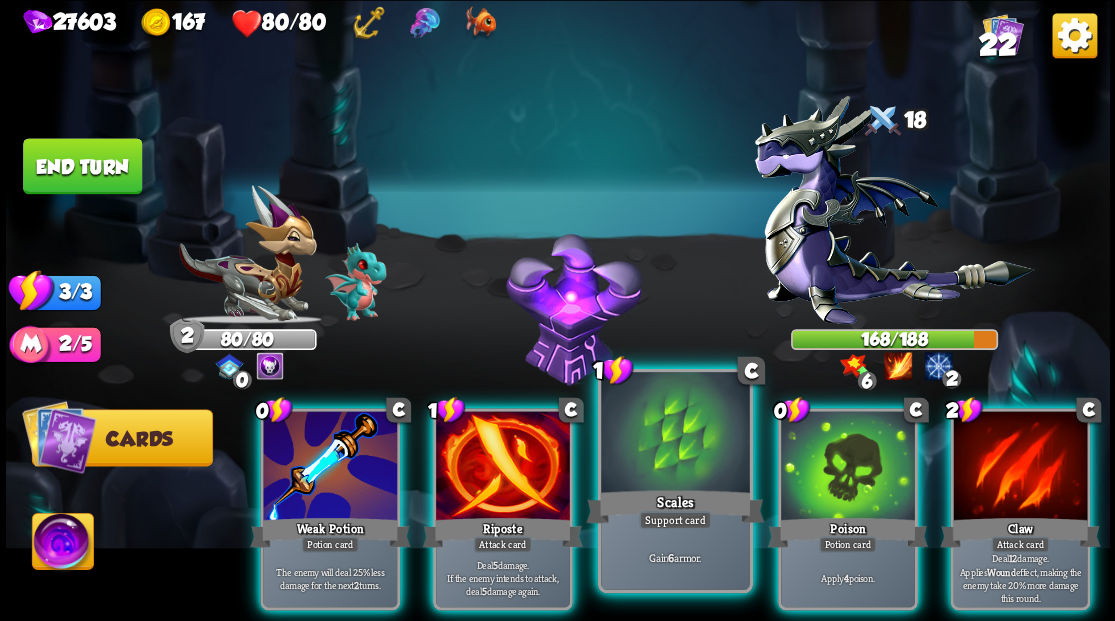 click at bounding box center [675, 434] 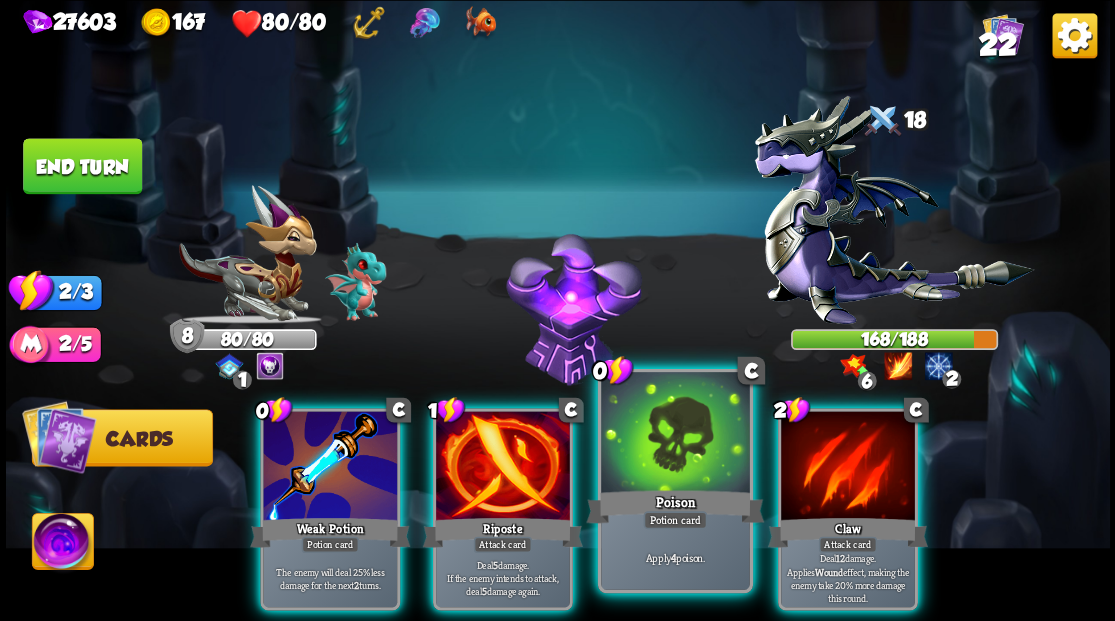 click at bounding box center (675, 434) 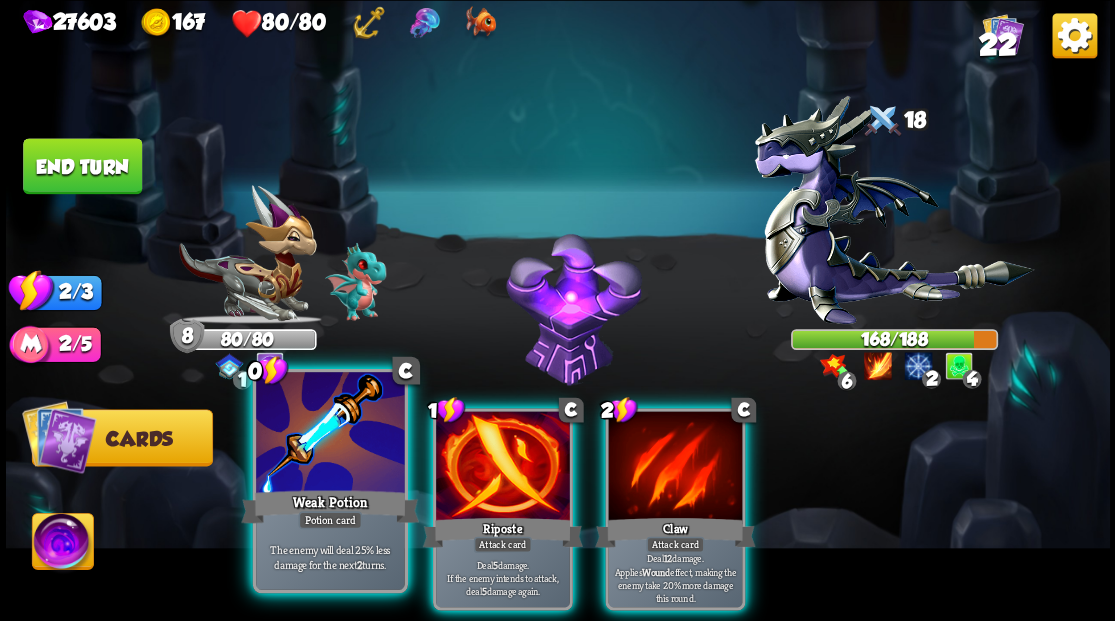 click at bounding box center [330, 434] 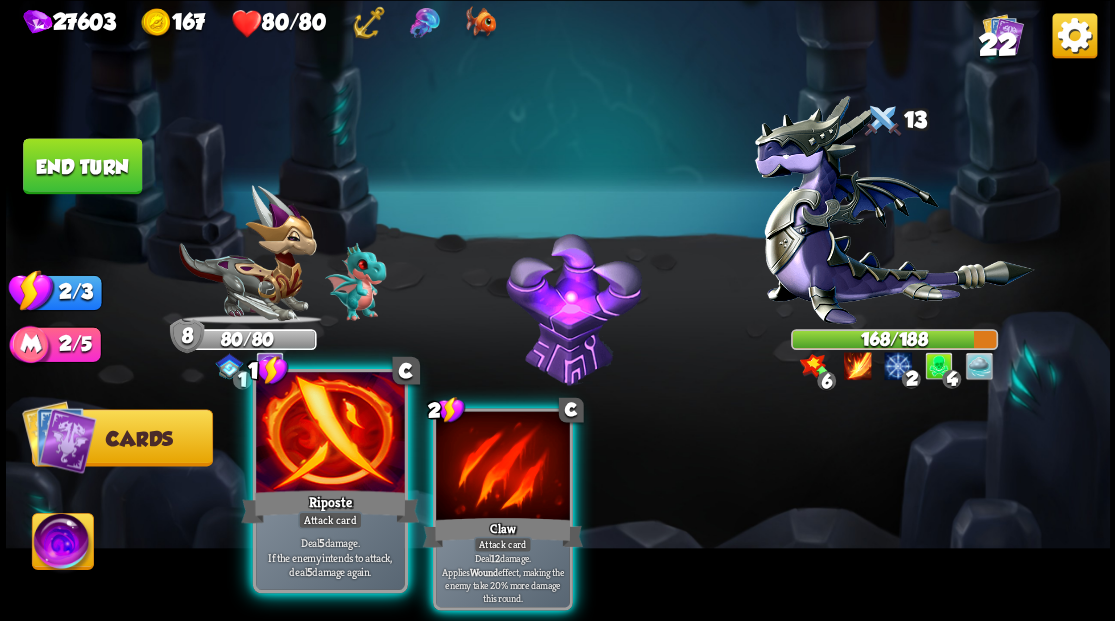 click at bounding box center (330, 434) 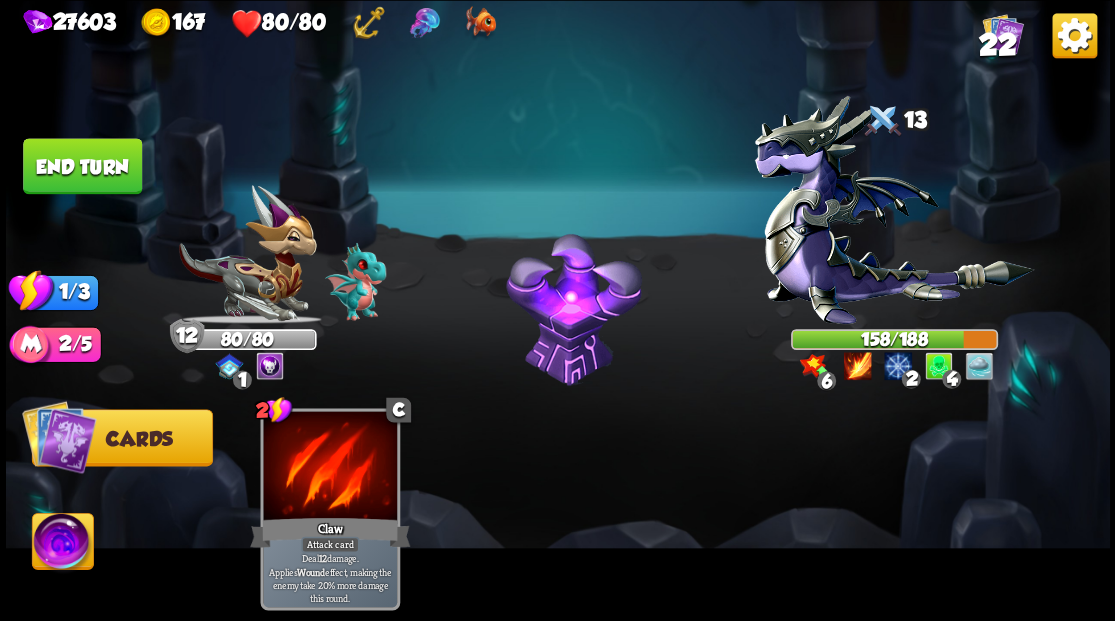 click on "End turn" at bounding box center [82, 166] 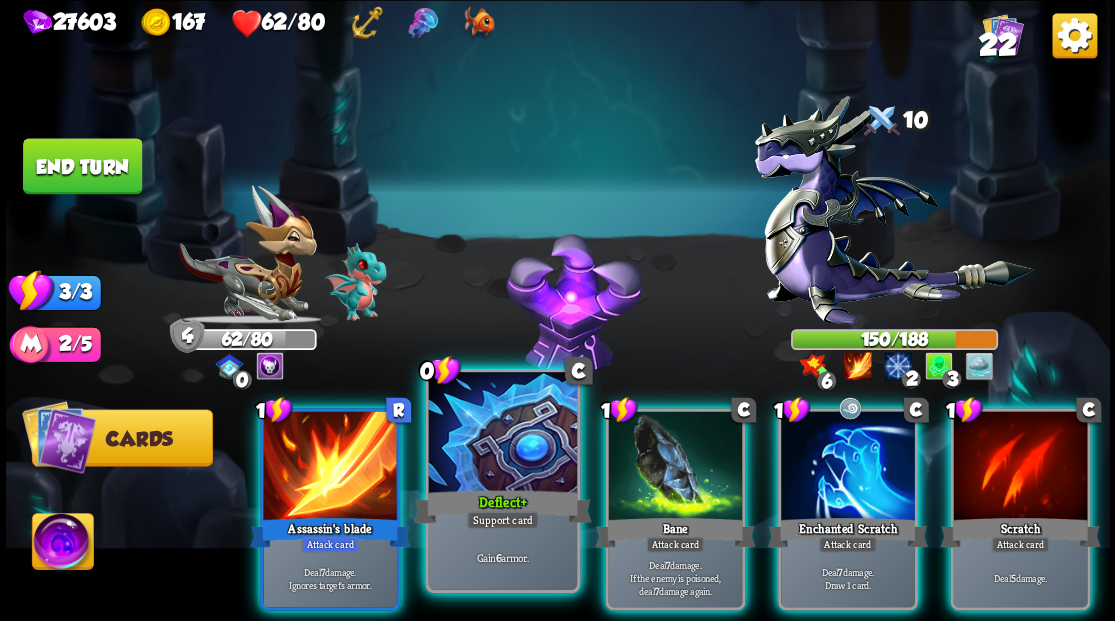 click at bounding box center [502, 434] 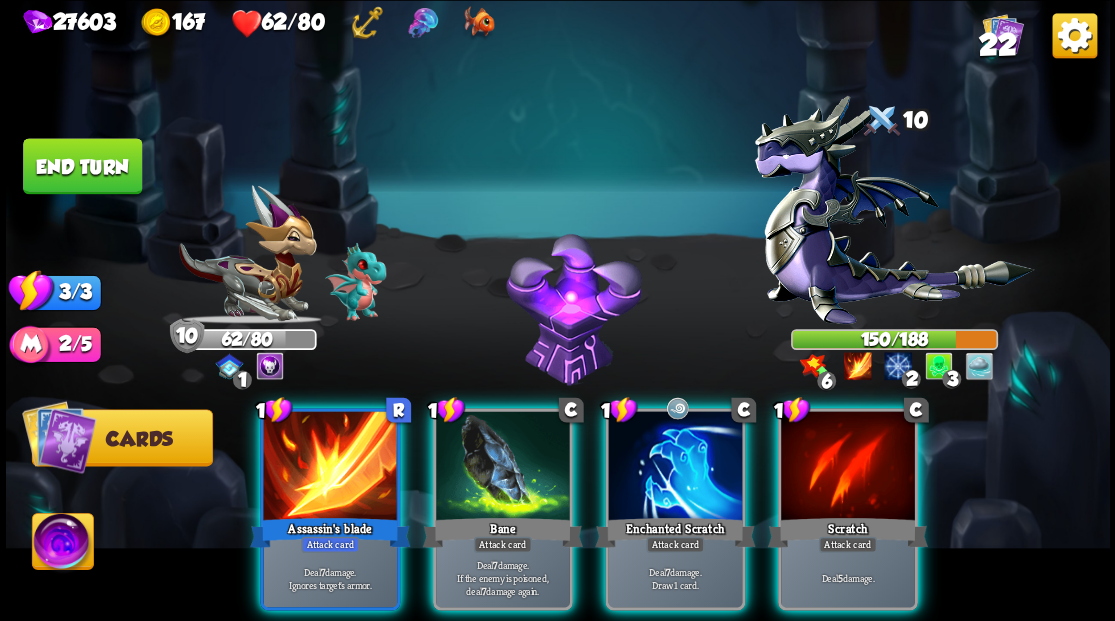 drag, startPoint x: 676, startPoint y: 478, endPoint x: 669, endPoint y: 364, distance: 114.21471 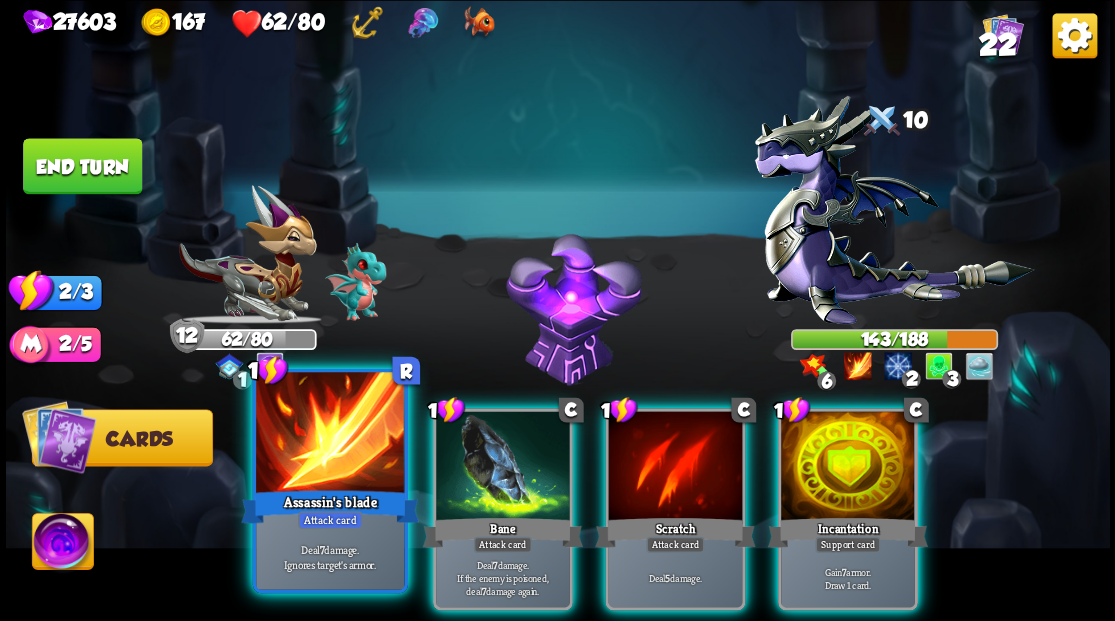 click at bounding box center (330, 434) 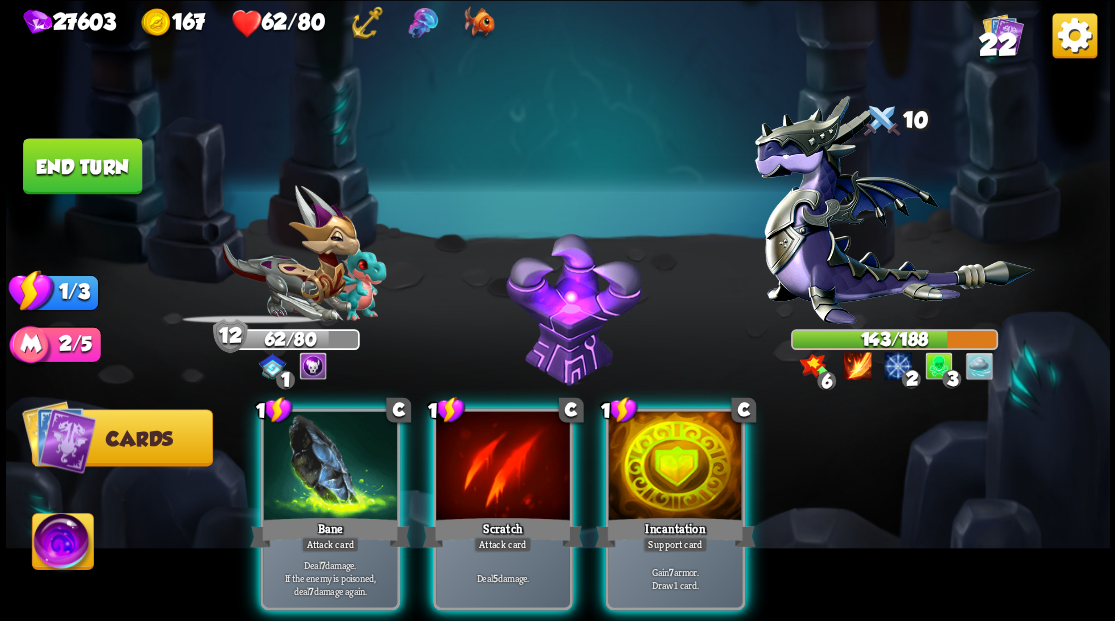 click at bounding box center (330, 467) 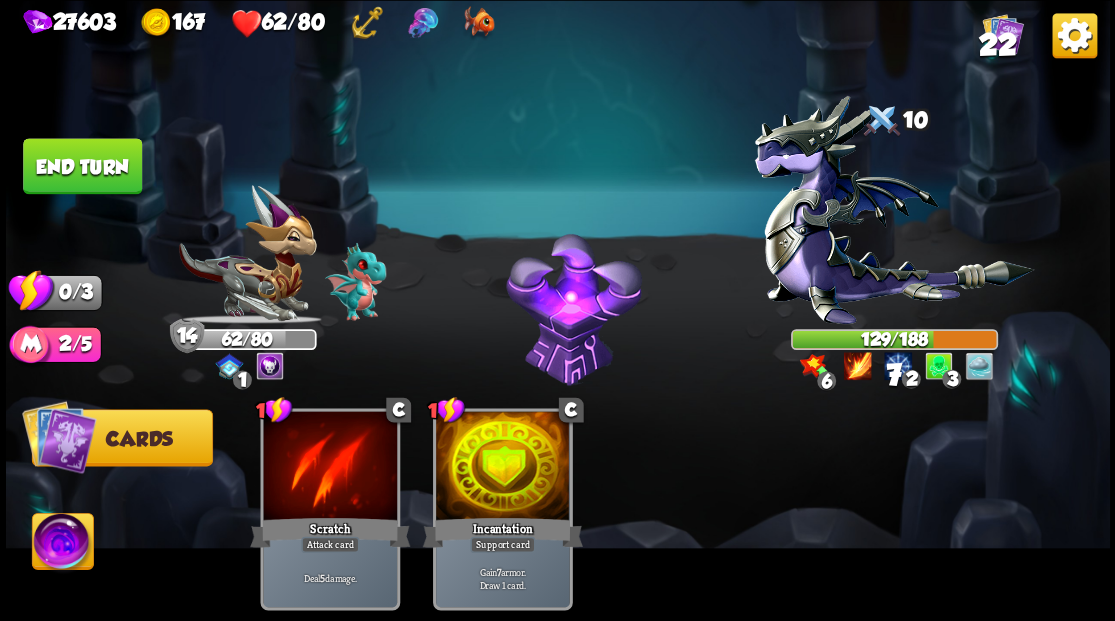 click on "End turn" at bounding box center [82, 166] 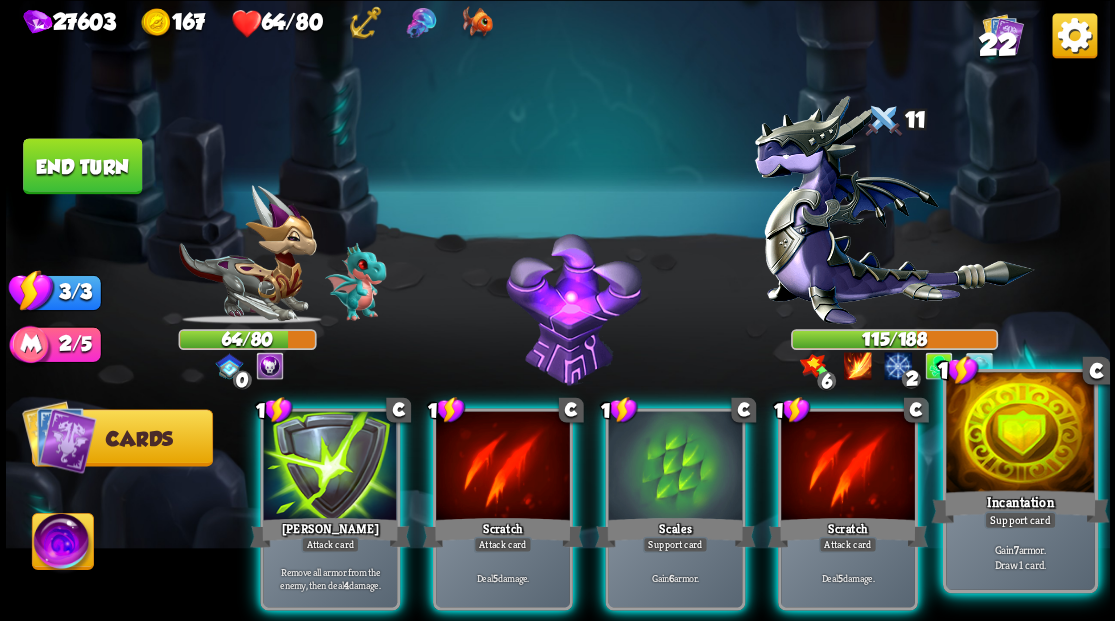 click at bounding box center [1020, 434] 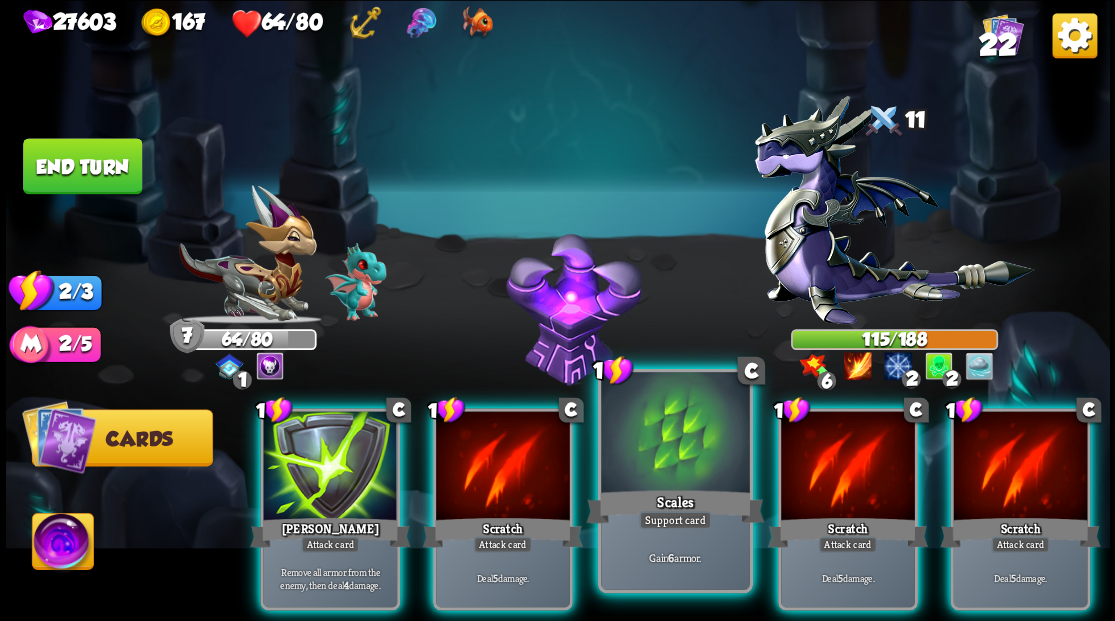 click on "Scales" at bounding box center [675, 506] 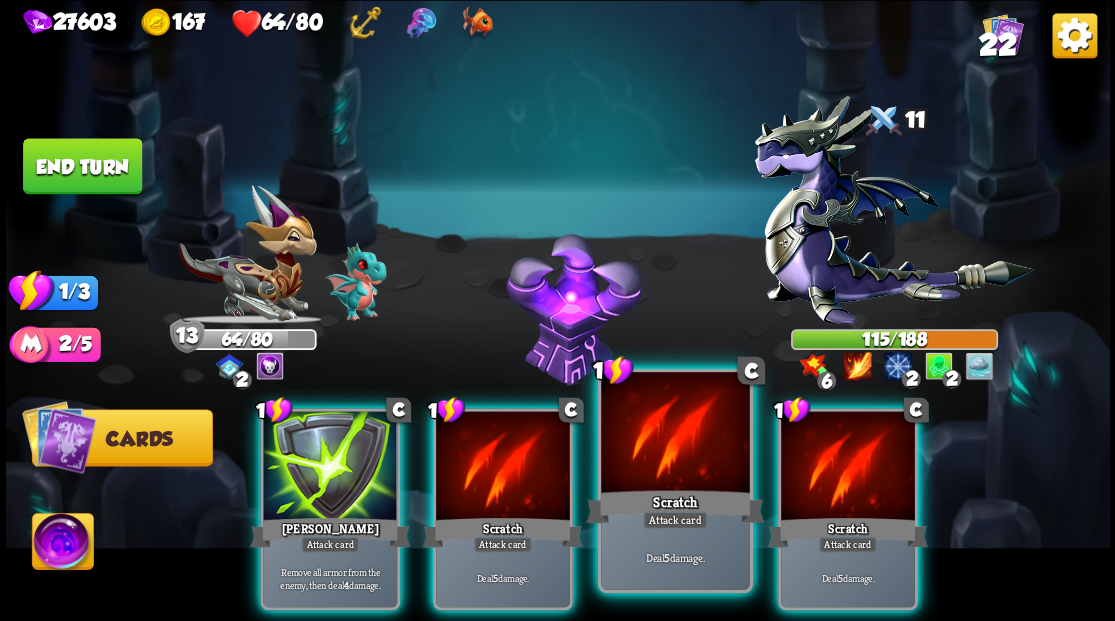 click at bounding box center [675, 434] 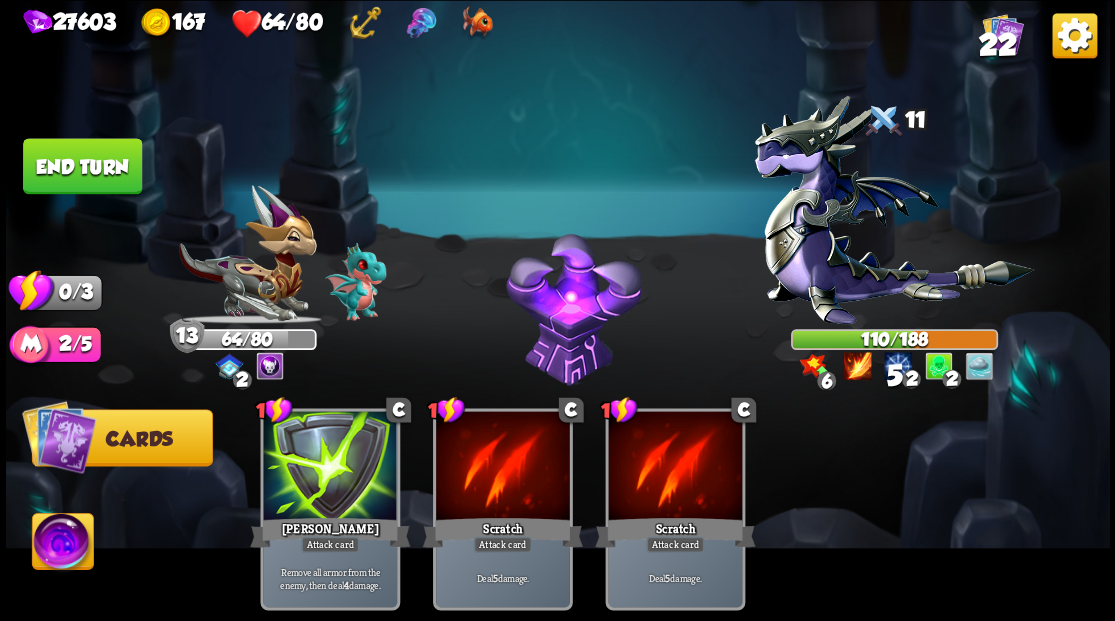 click on "End turn" at bounding box center [82, 165] 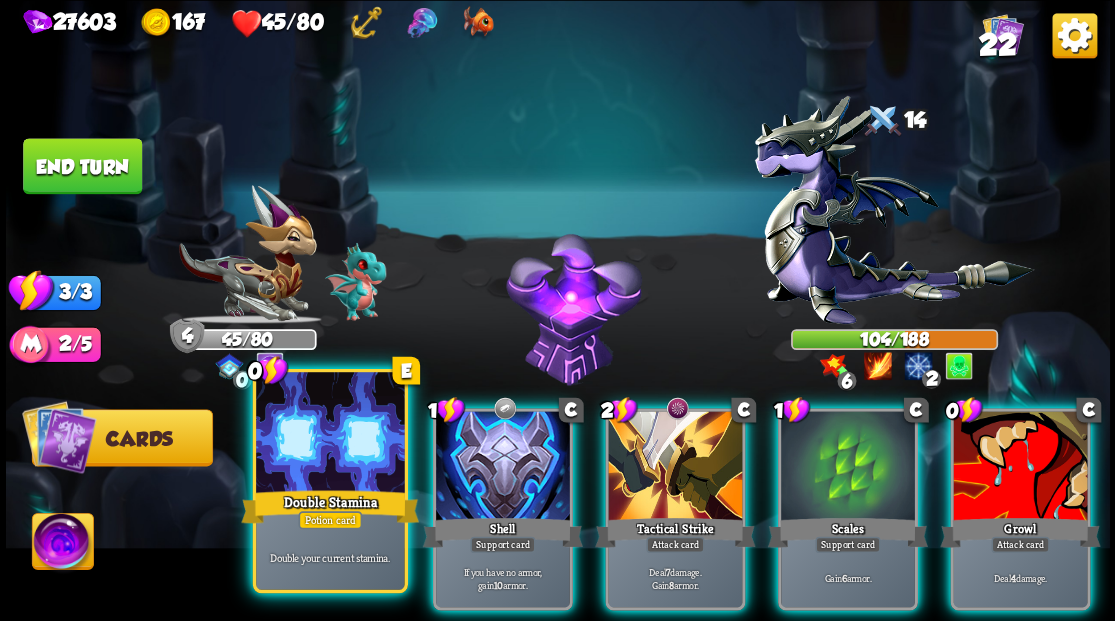 click at bounding box center (330, 434) 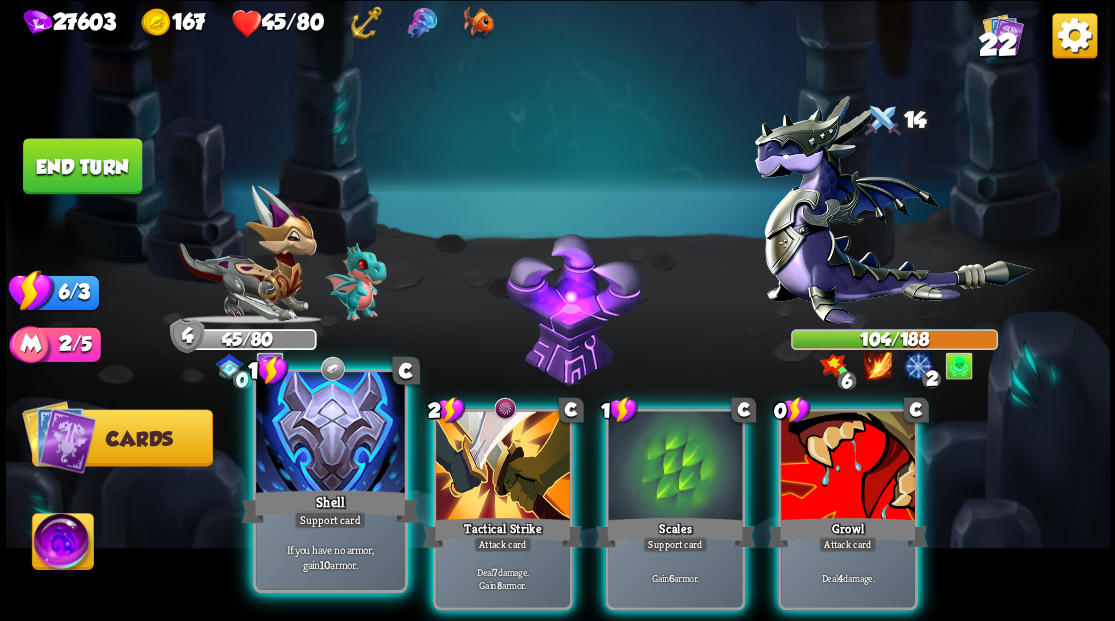 click at bounding box center (330, 434) 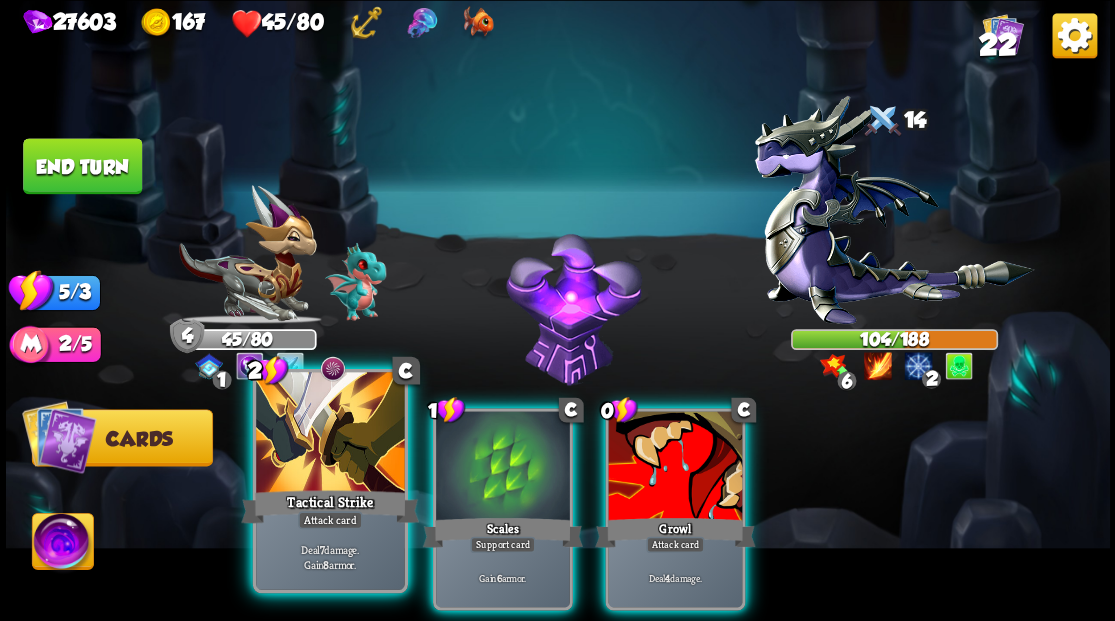 click at bounding box center [330, 434] 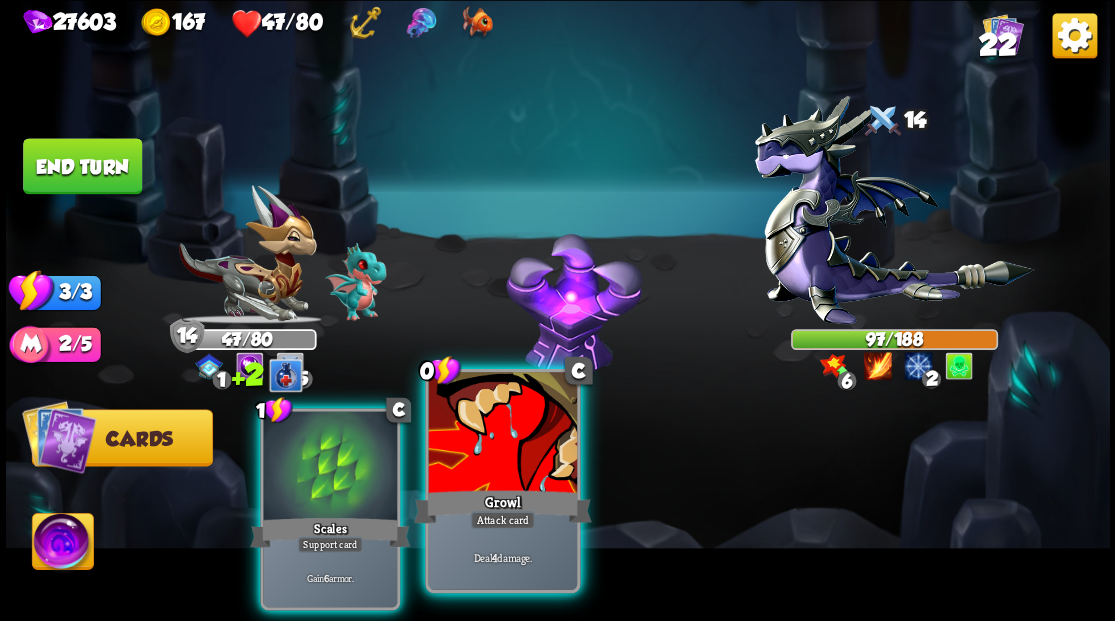click at bounding box center [502, 434] 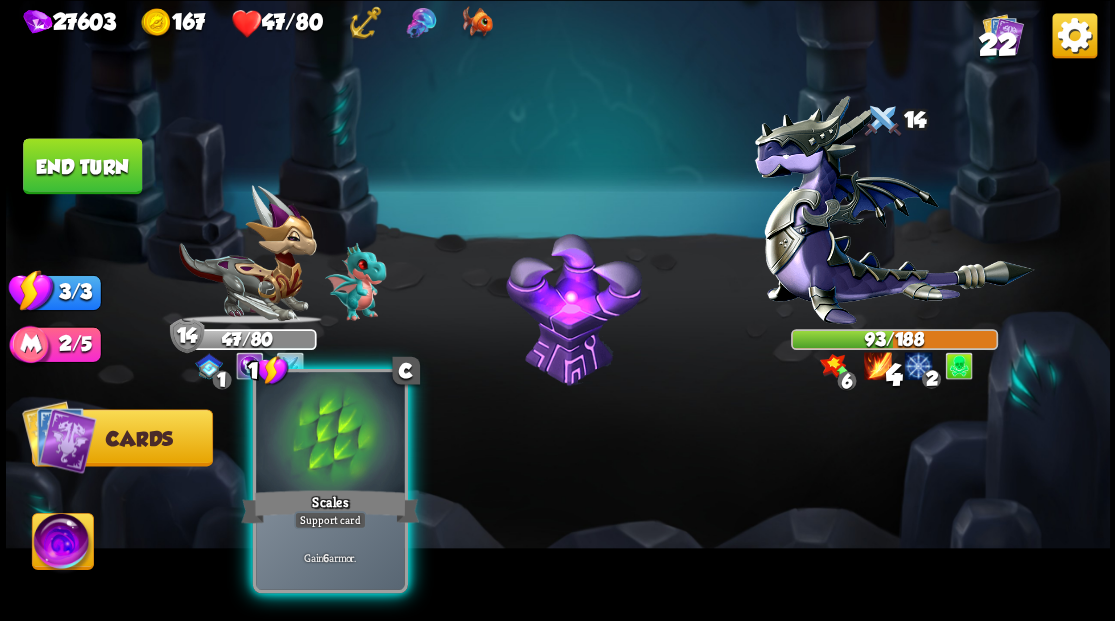 click at bounding box center (330, 434) 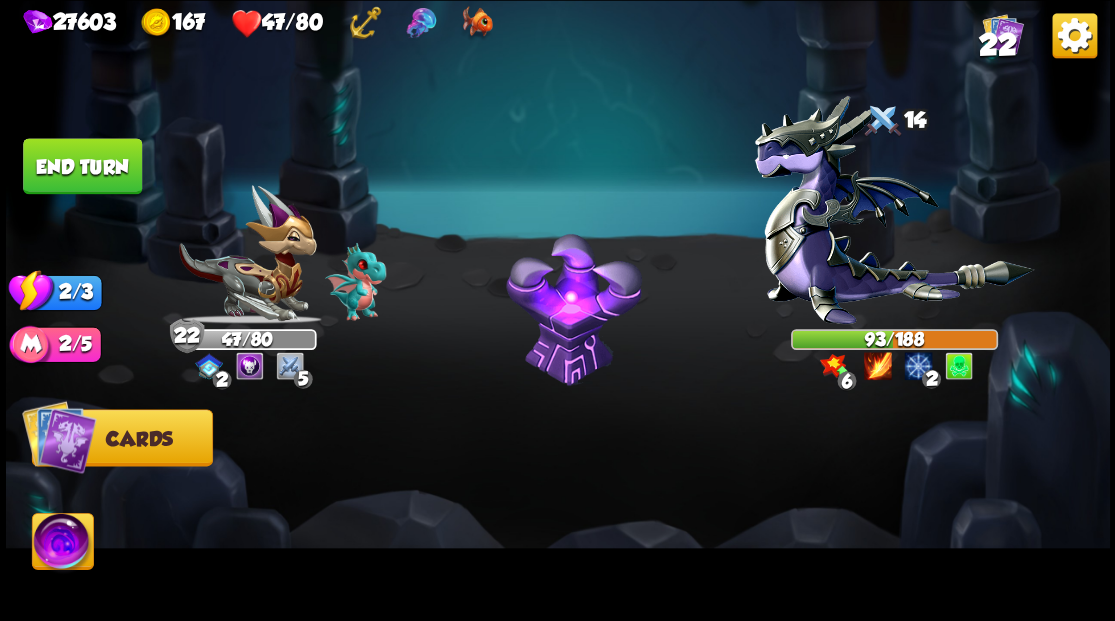 click on "End turn" at bounding box center (82, 166) 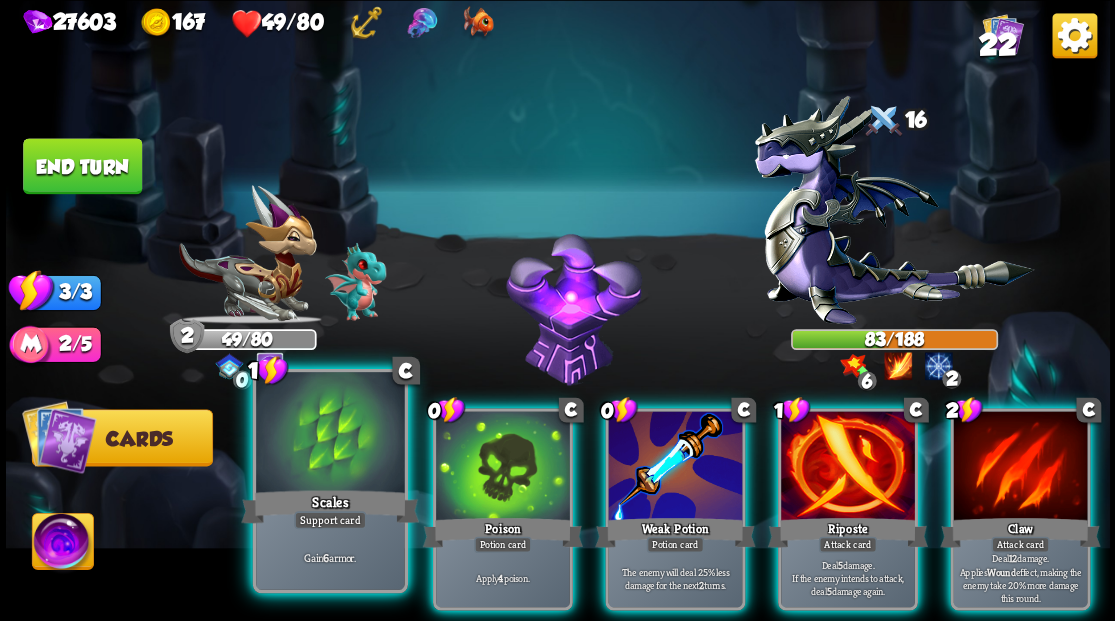 click at bounding box center [330, 434] 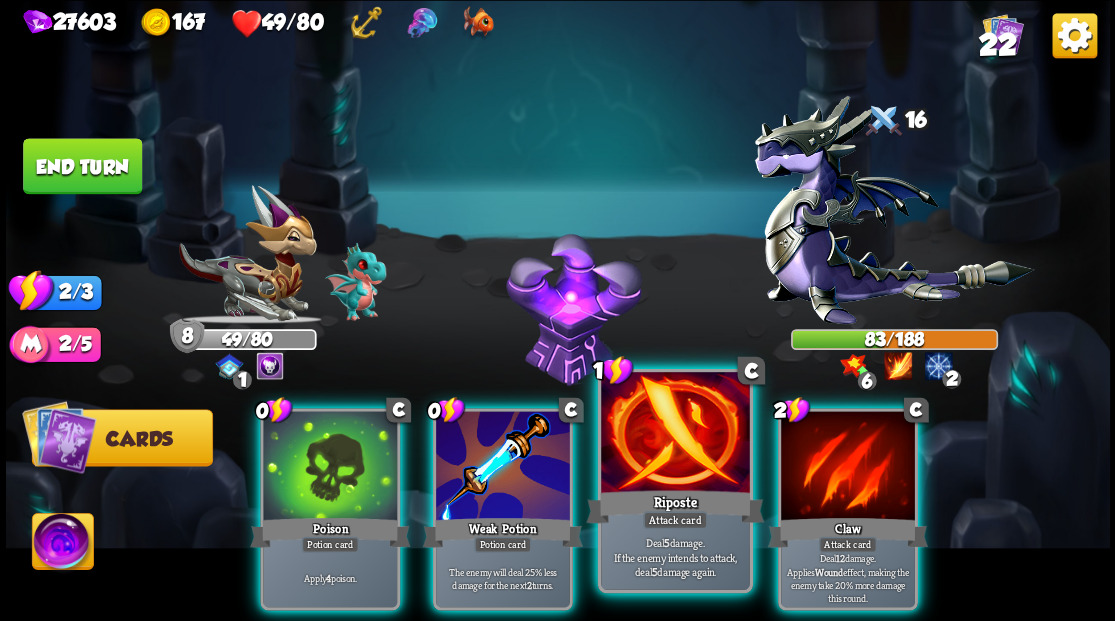 click at bounding box center (675, 434) 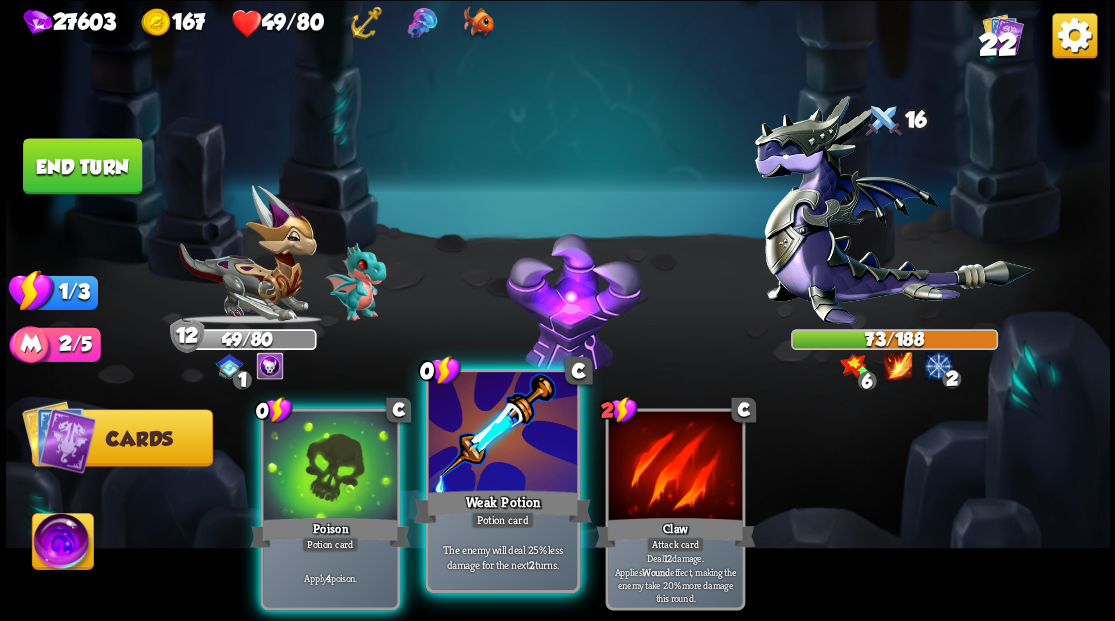 click at bounding box center (502, 434) 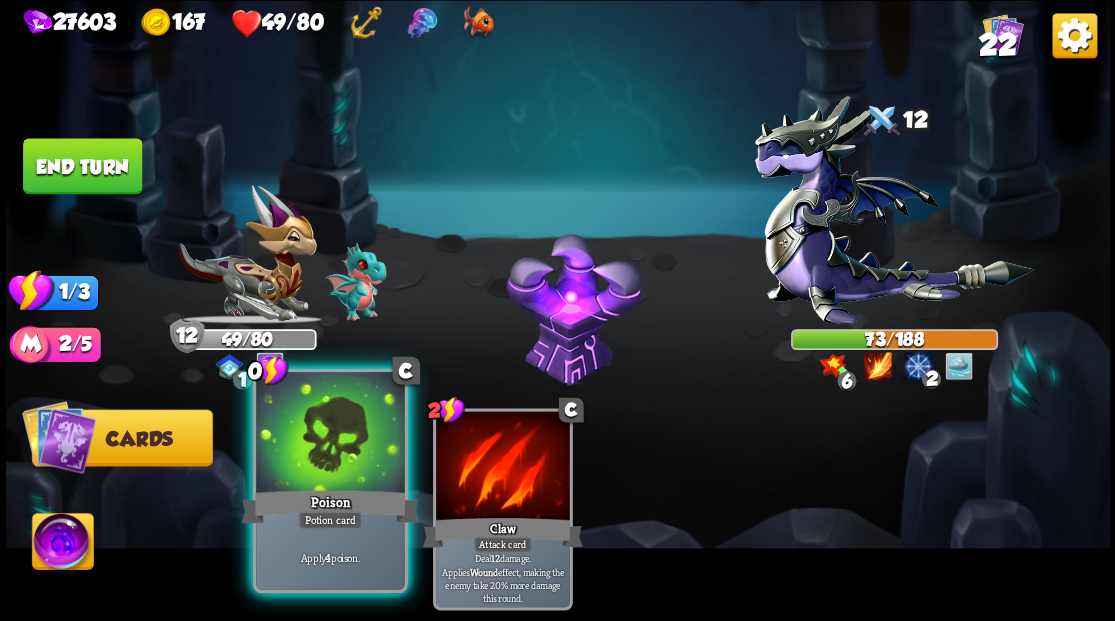 click at bounding box center (330, 434) 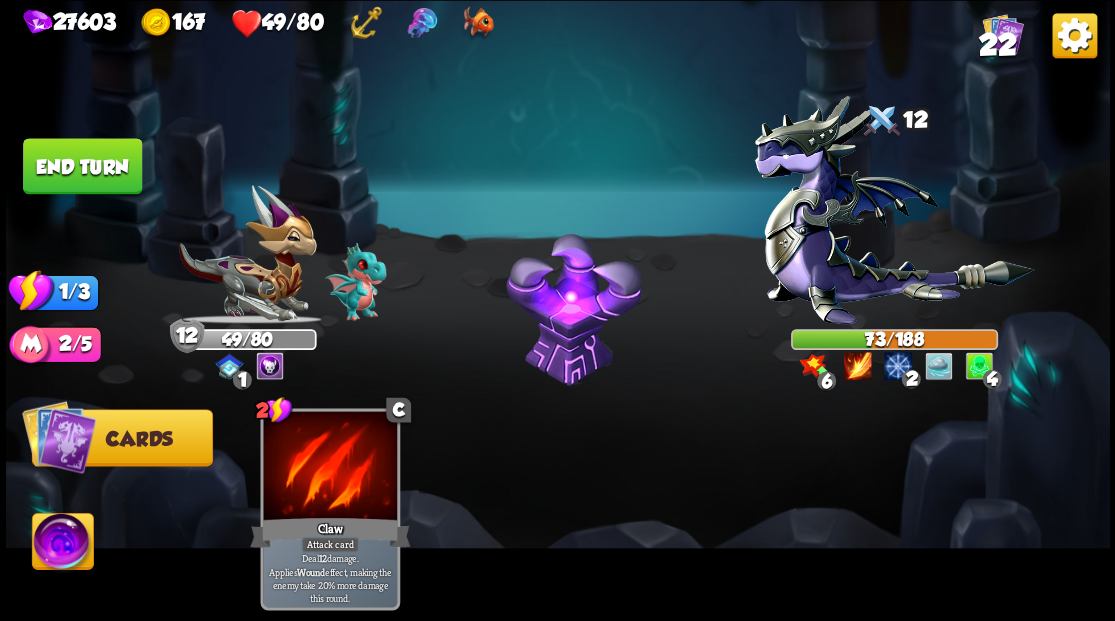 click on "End turn" at bounding box center (82, 166) 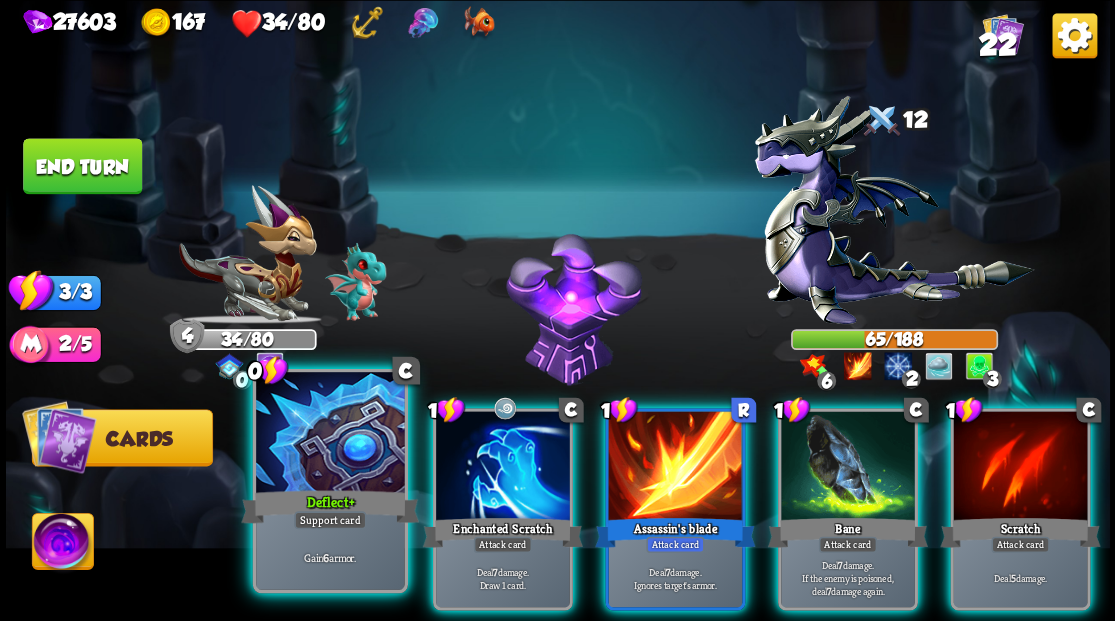 click at bounding box center (330, 434) 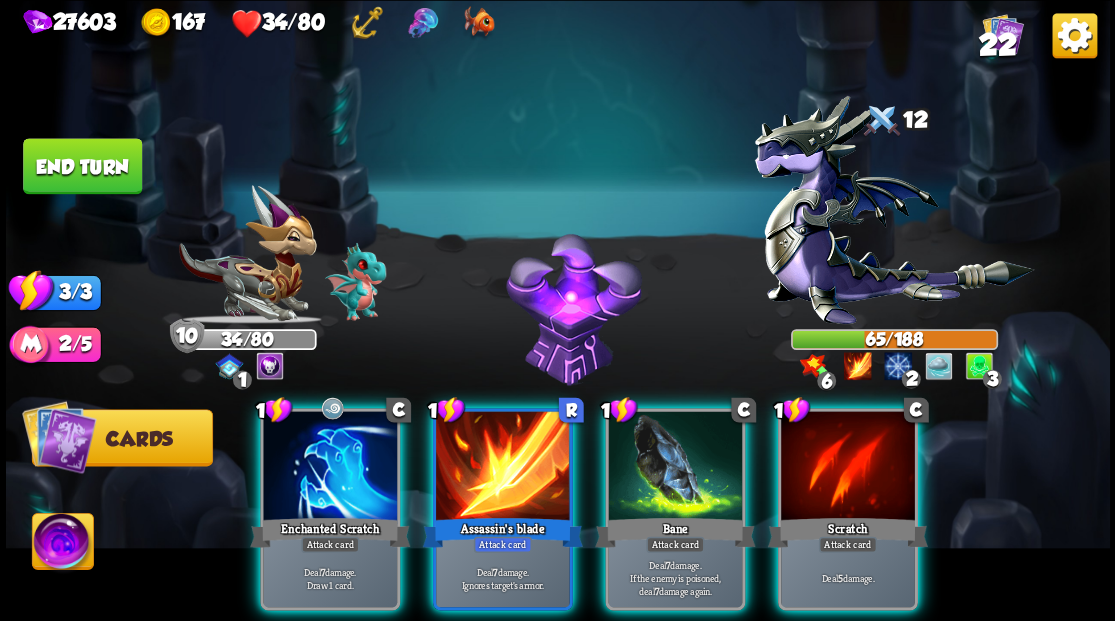 click at bounding box center [330, 467] 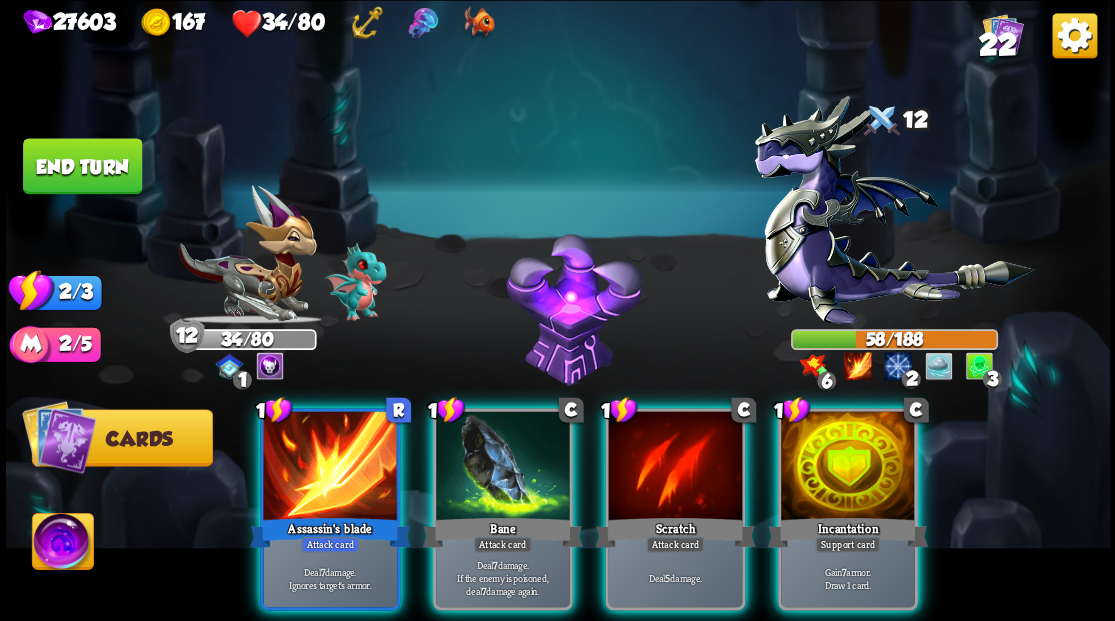 click at bounding box center [848, 467] 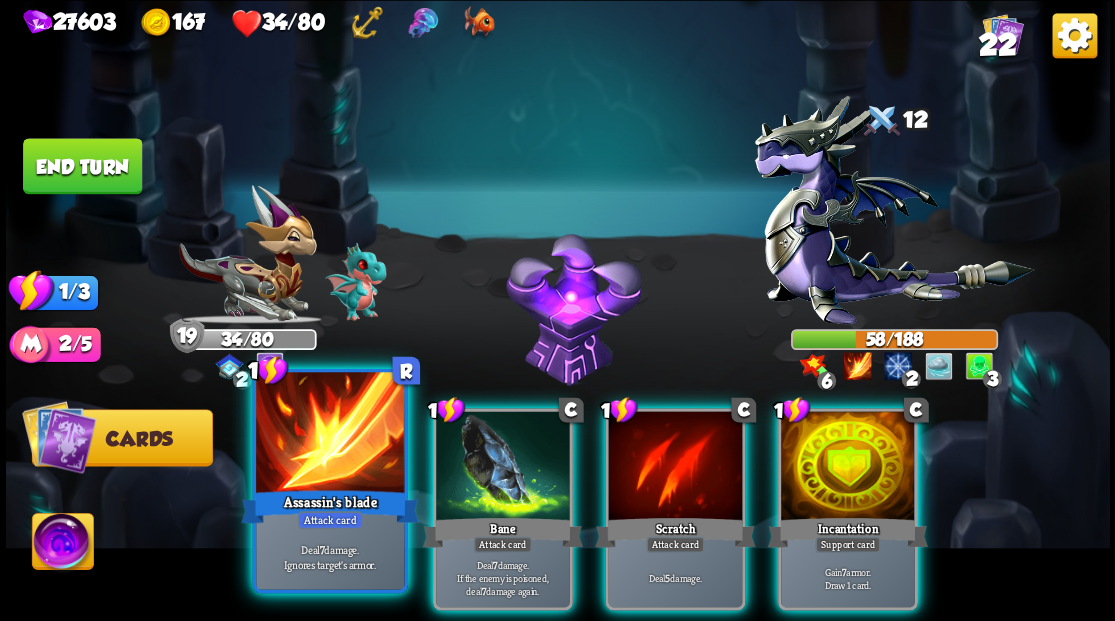 click at bounding box center [330, 434] 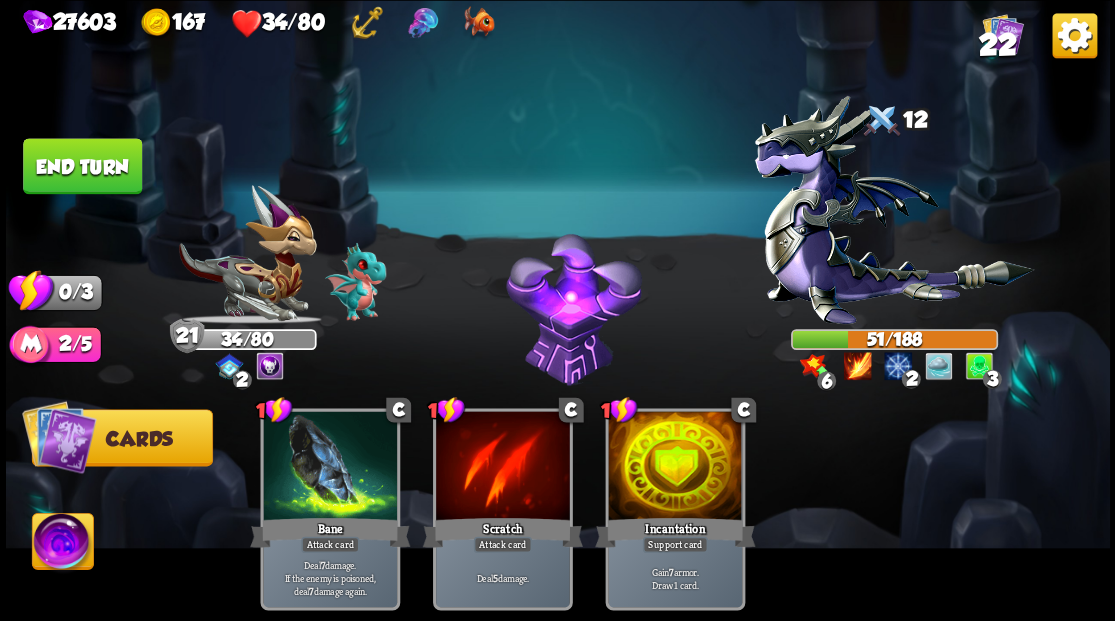 click on "End turn" at bounding box center (82, 165) 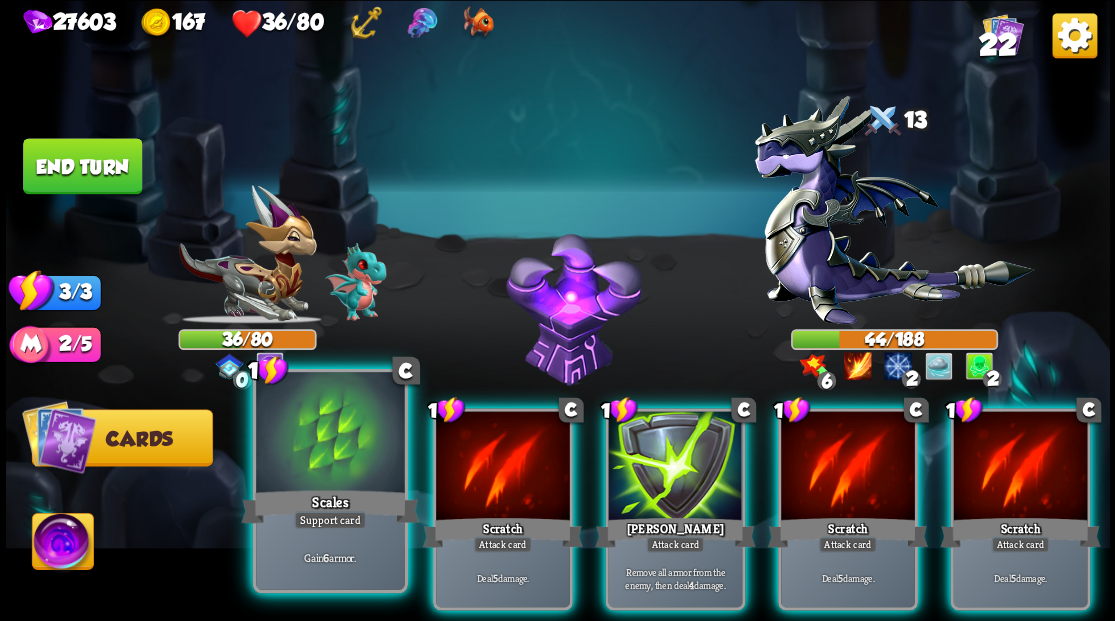 click at bounding box center (330, 434) 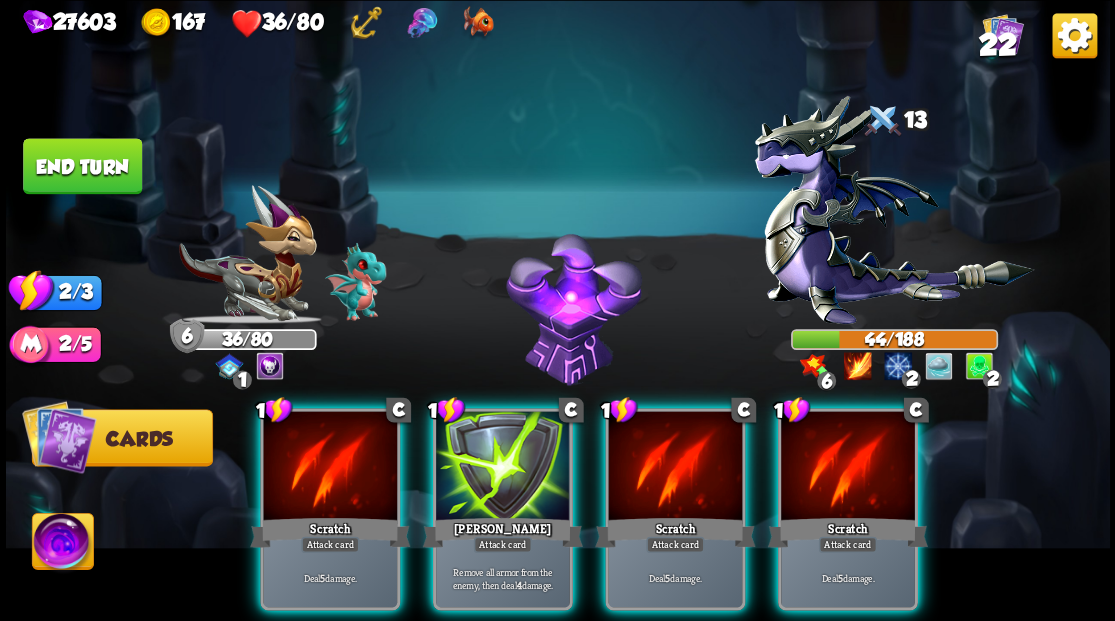 click at bounding box center (848, 467) 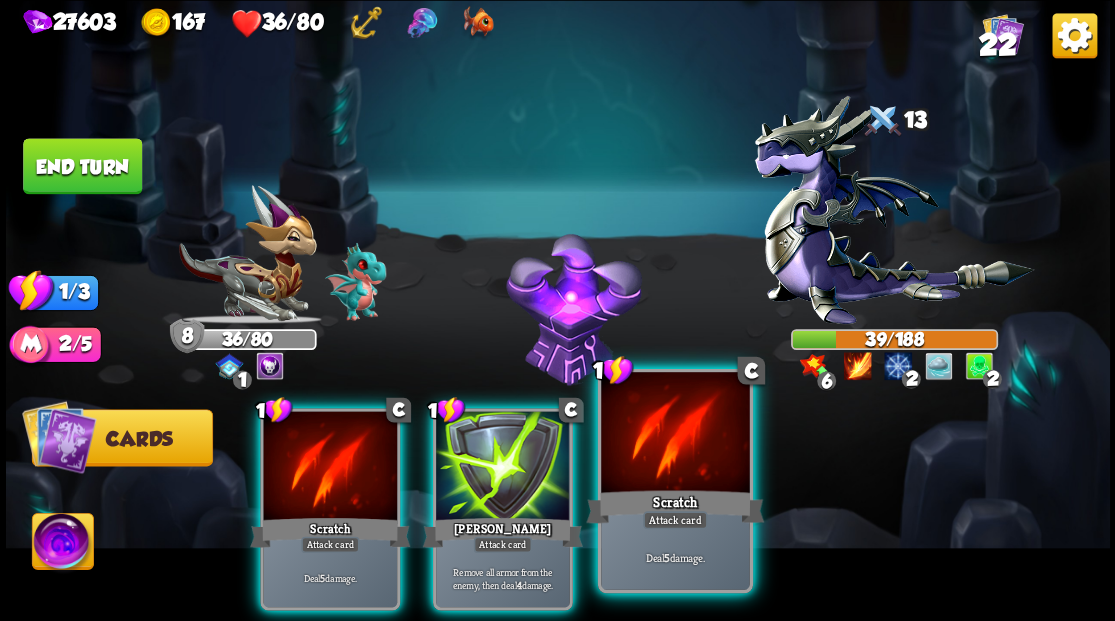 click at bounding box center (675, 434) 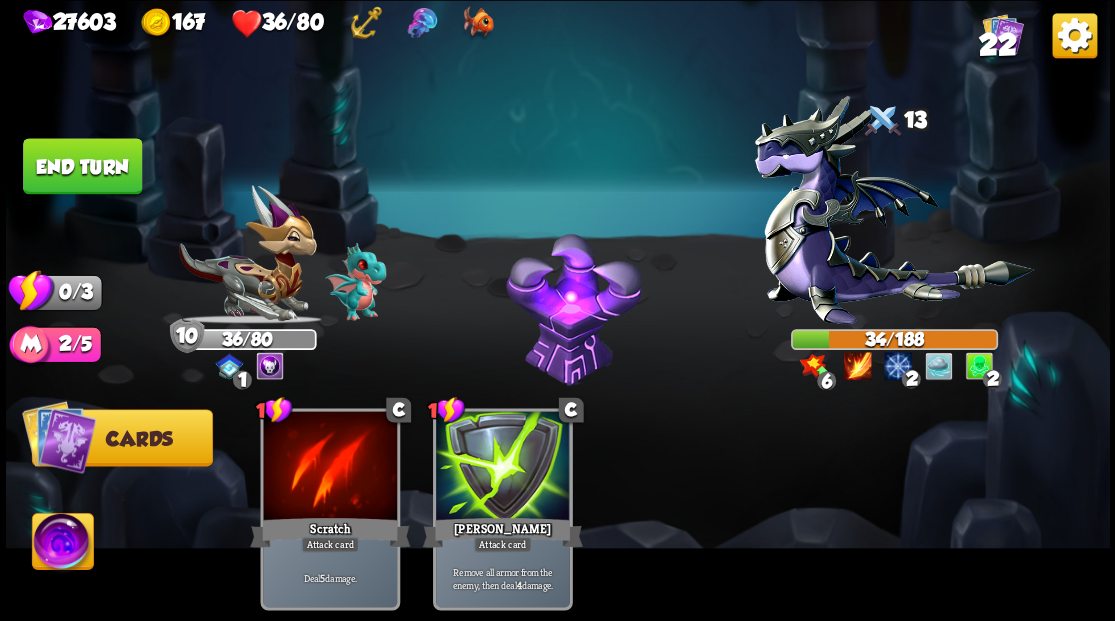 click on "End turn" at bounding box center [82, 166] 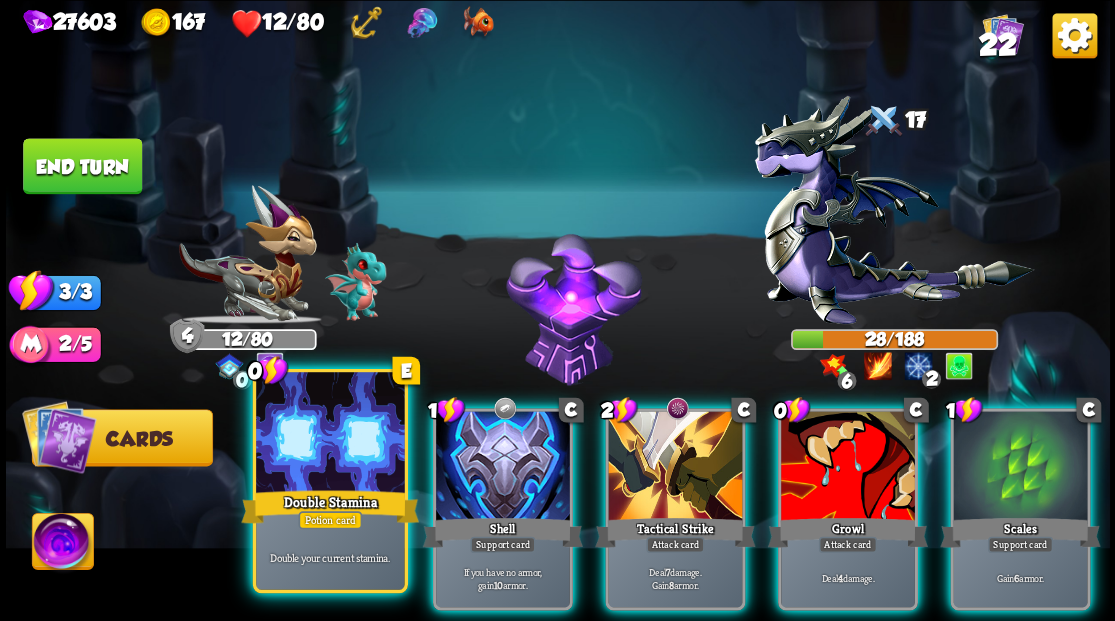 click at bounding box center (330, 434) 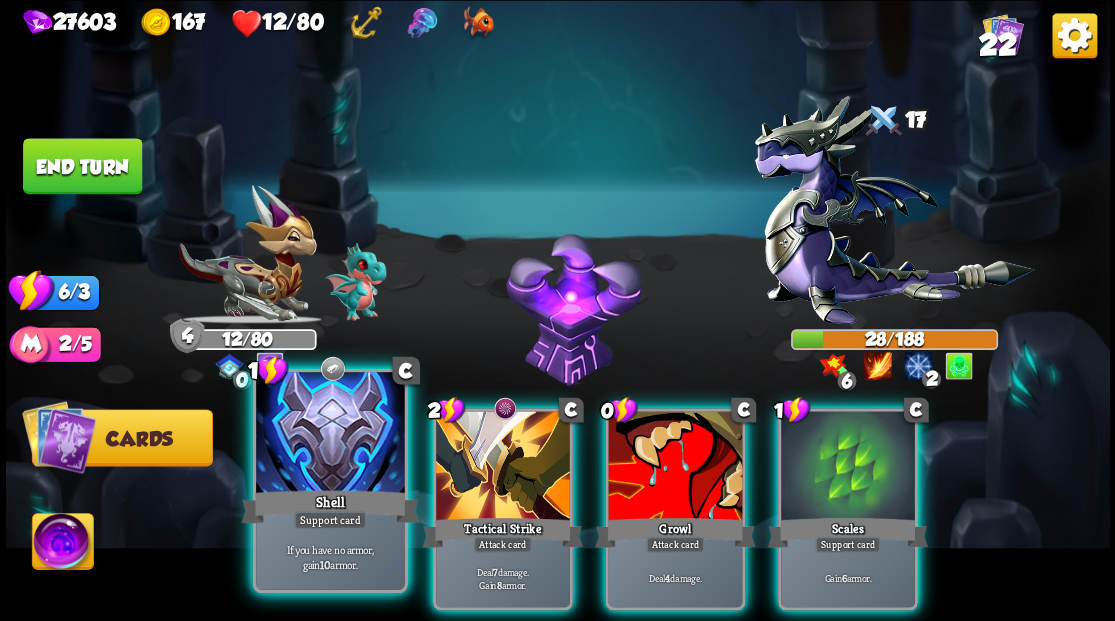 click at bounding box center (330, 434) 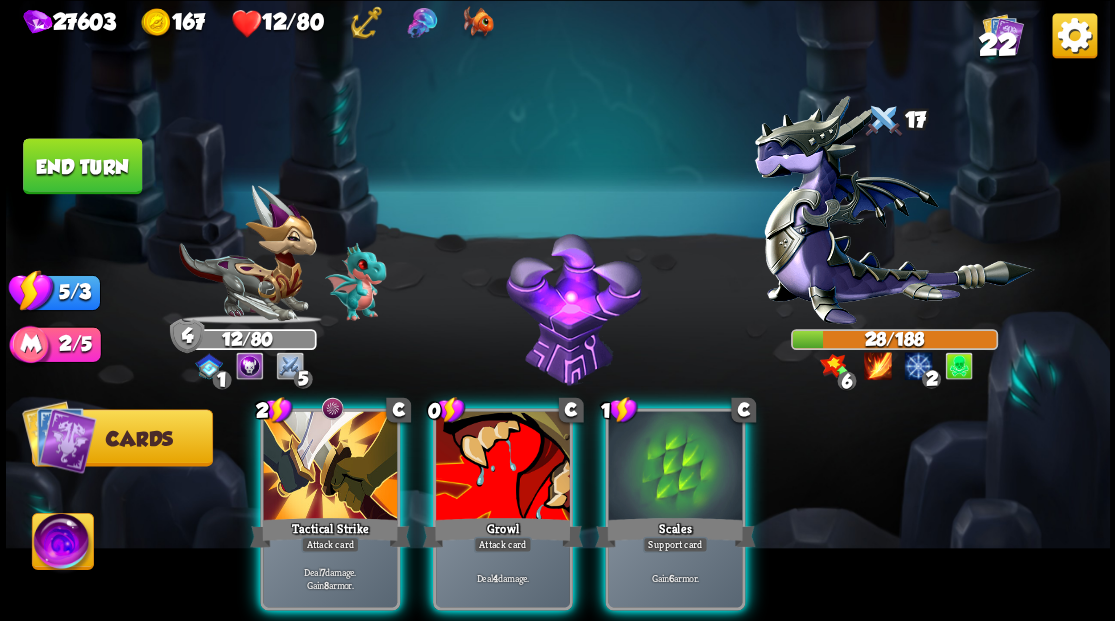 click at bounding box center [330, 467] 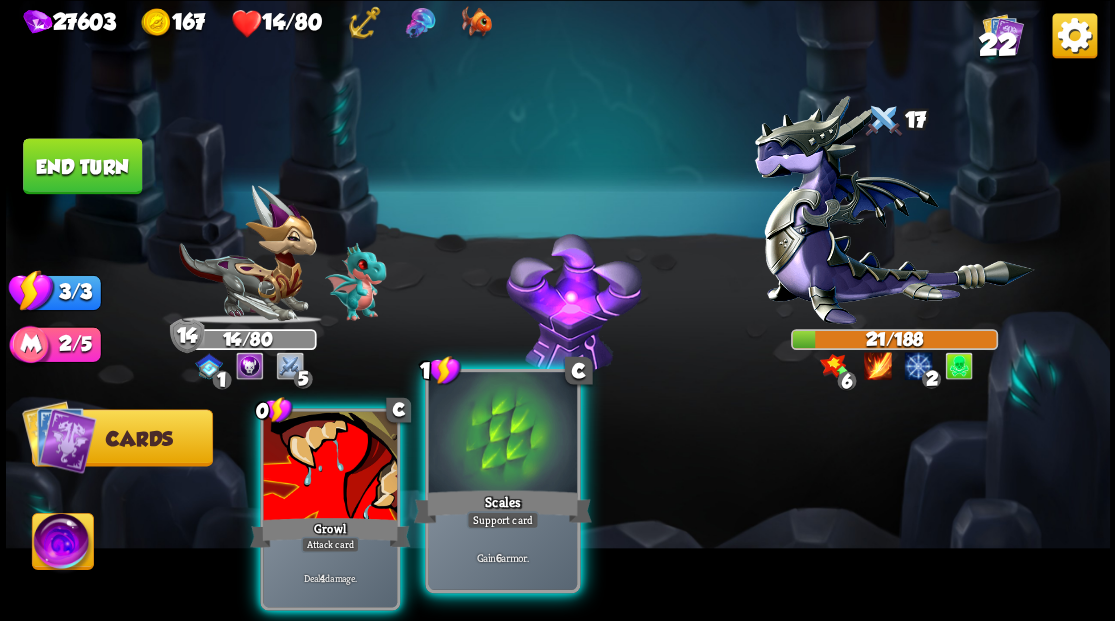 click at bounding box center [502, 434] 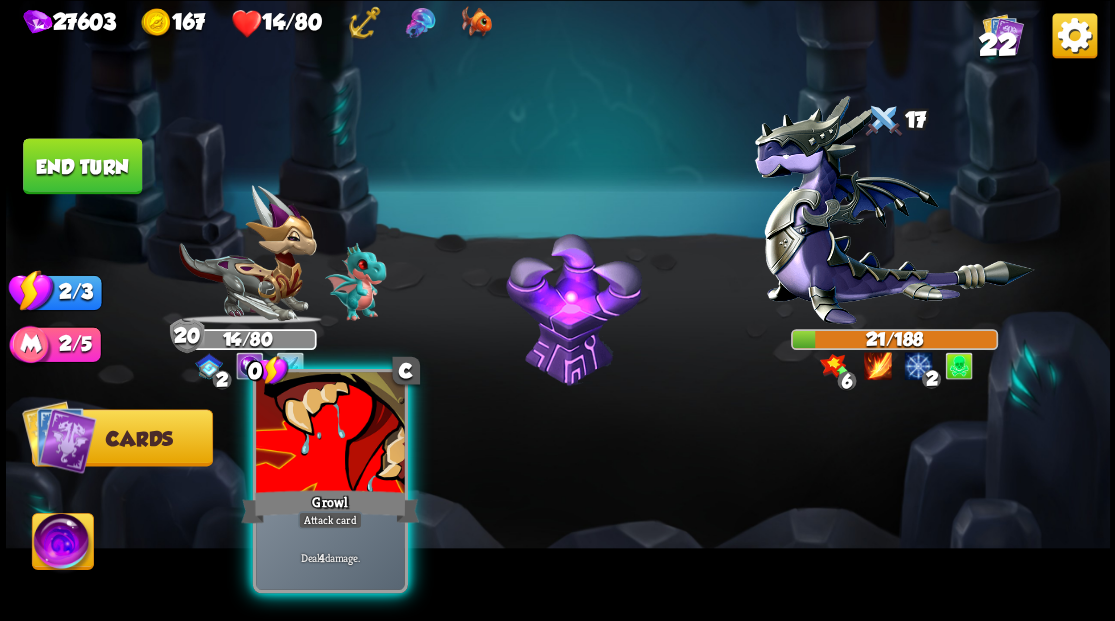 click at bounding box center [330, 434] 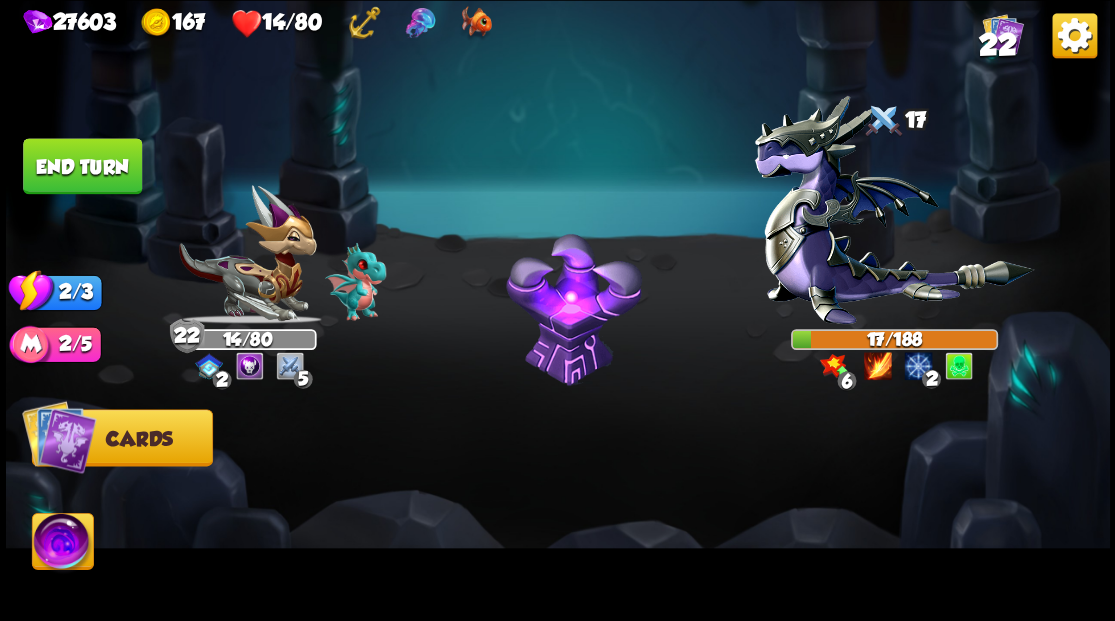 click on "End turn" at bounding box center [82, 166] 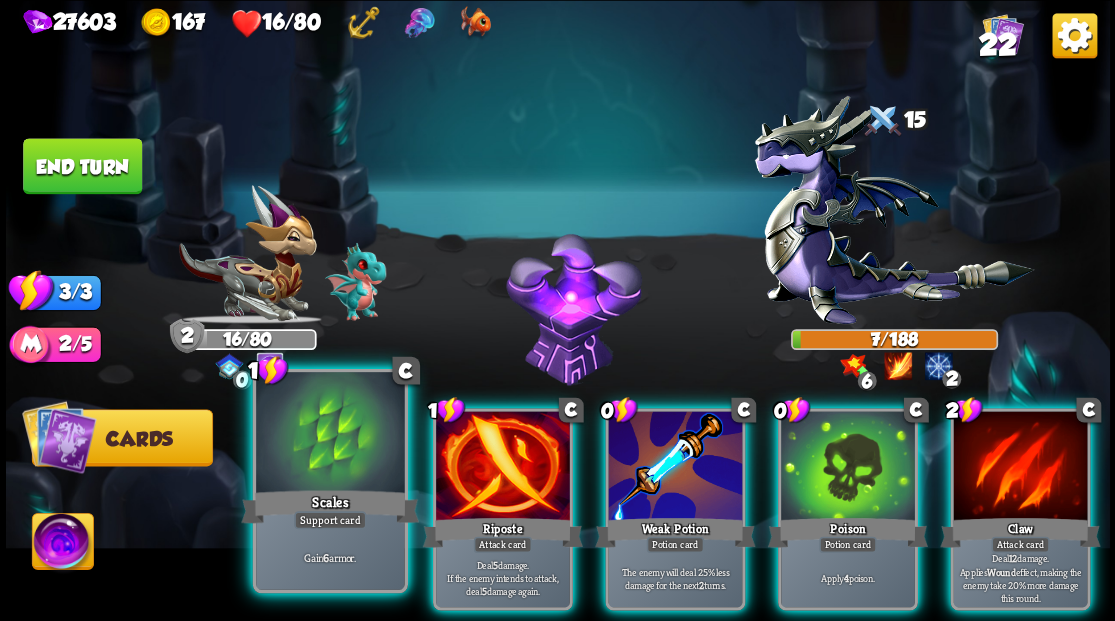 click at bounding box center [330, 434] 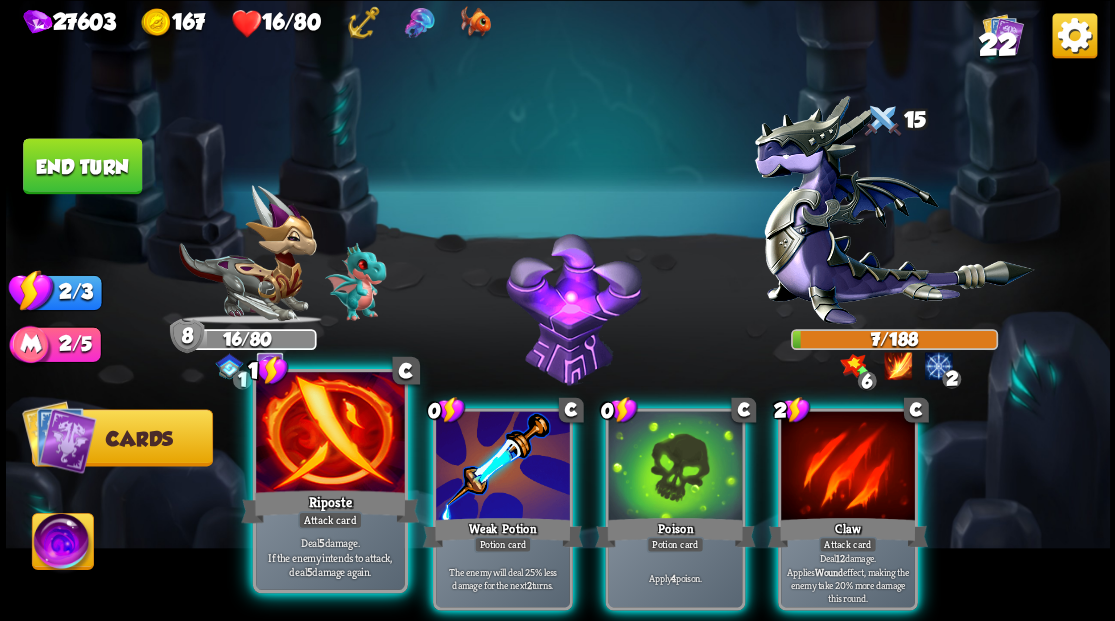 click at bounding box center (330, 434) 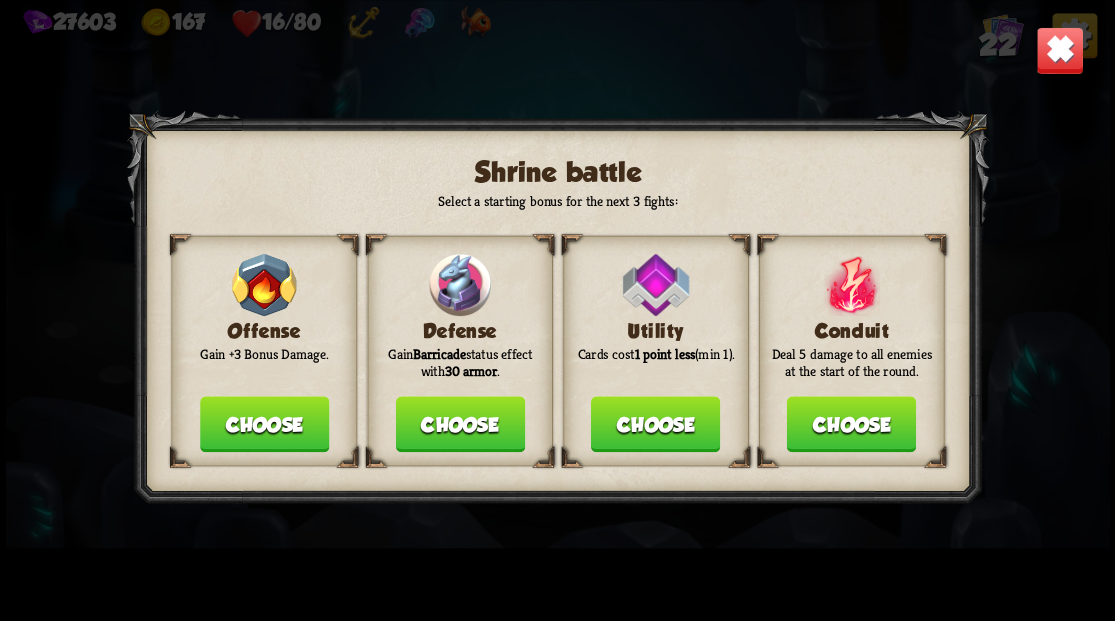 click on "Choose" at bounding box center [459, 424] 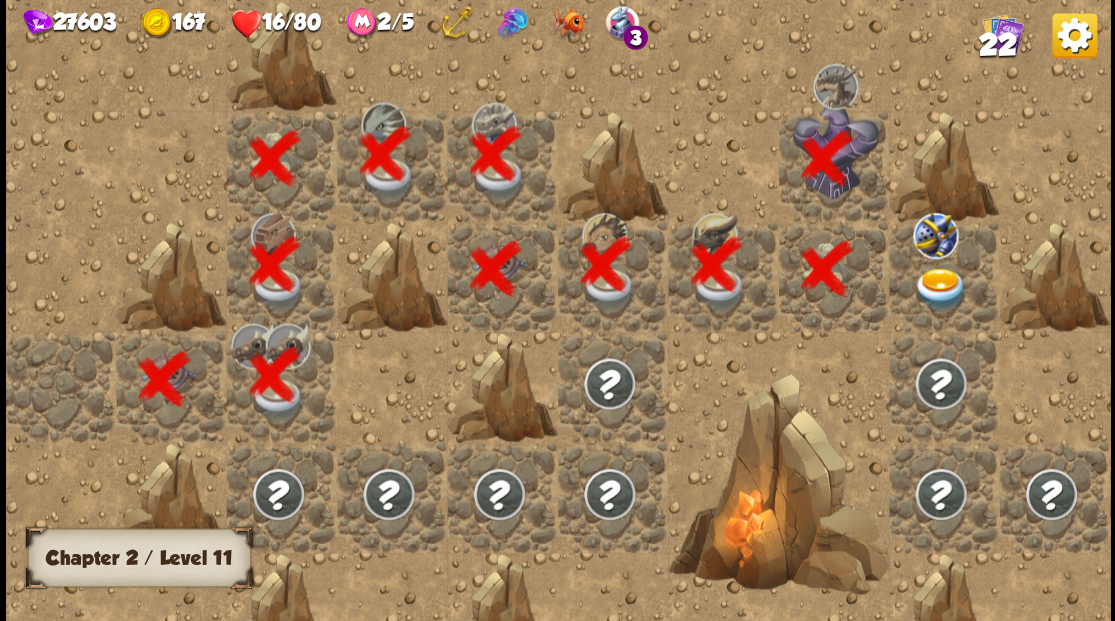 scroll, scrollTop: 0, scrollLeft: 384, axis: horizontal 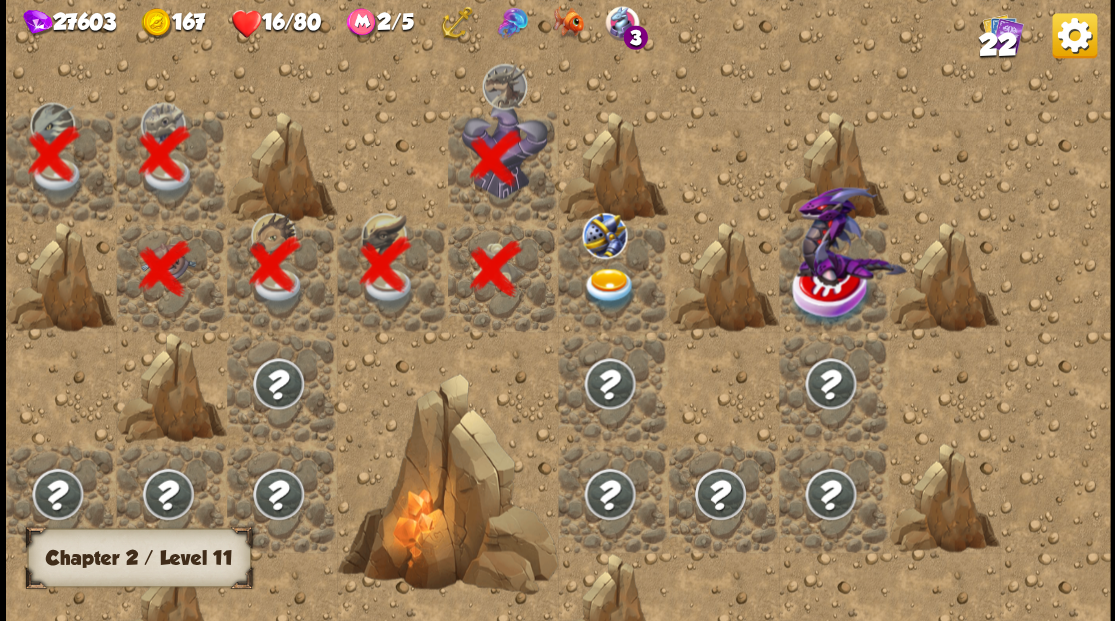 click at bounding box center (609, 288) 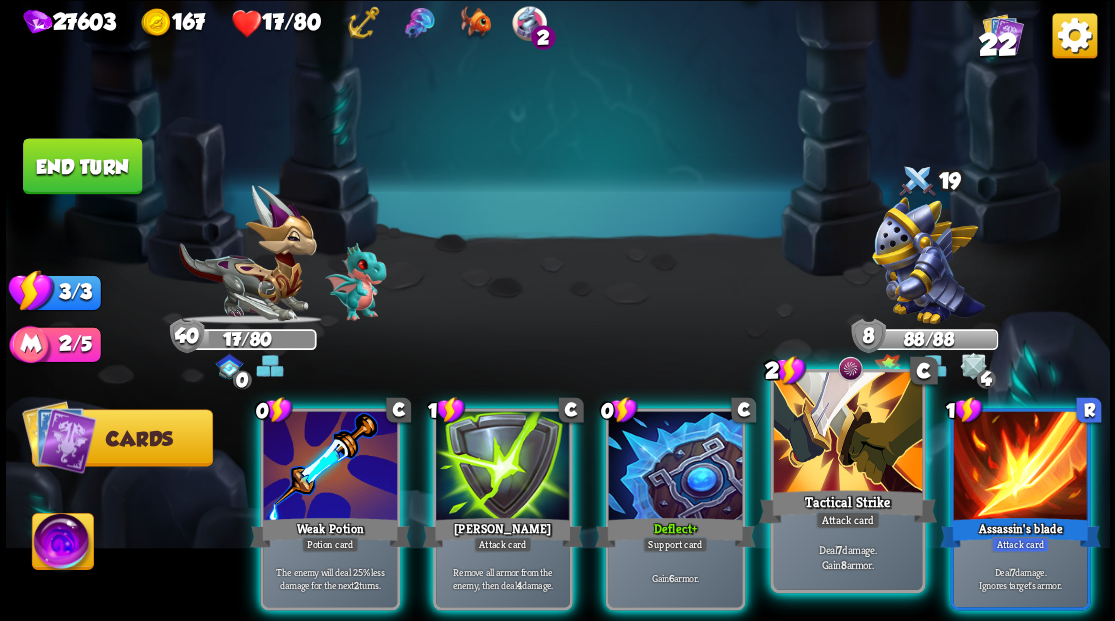 click at bounding box center (847, 434) 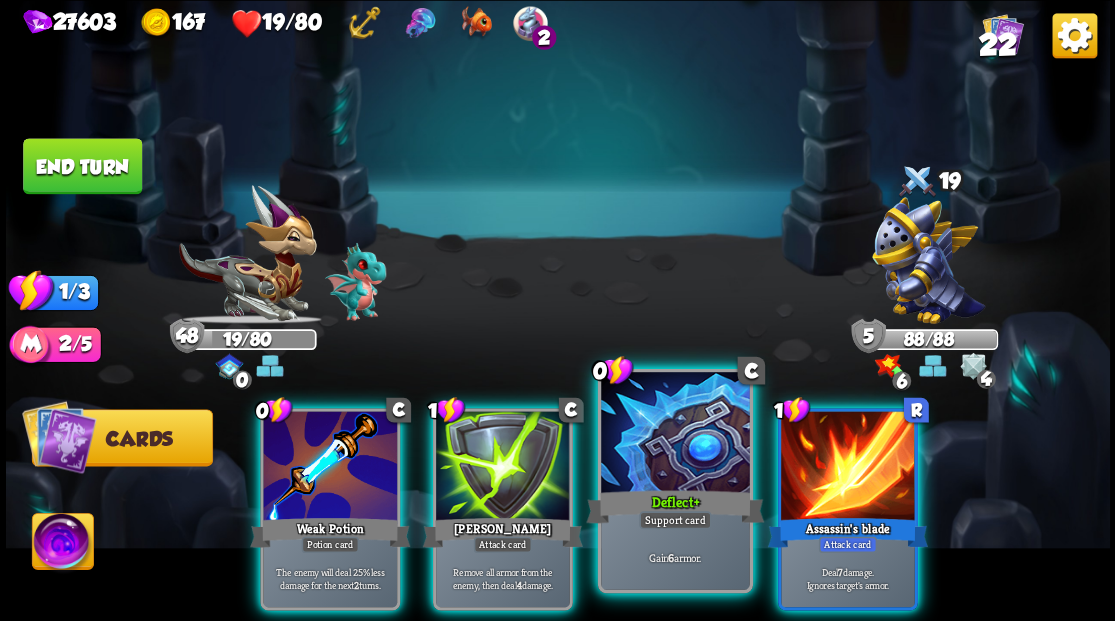 click at bounding box center [675, 434] 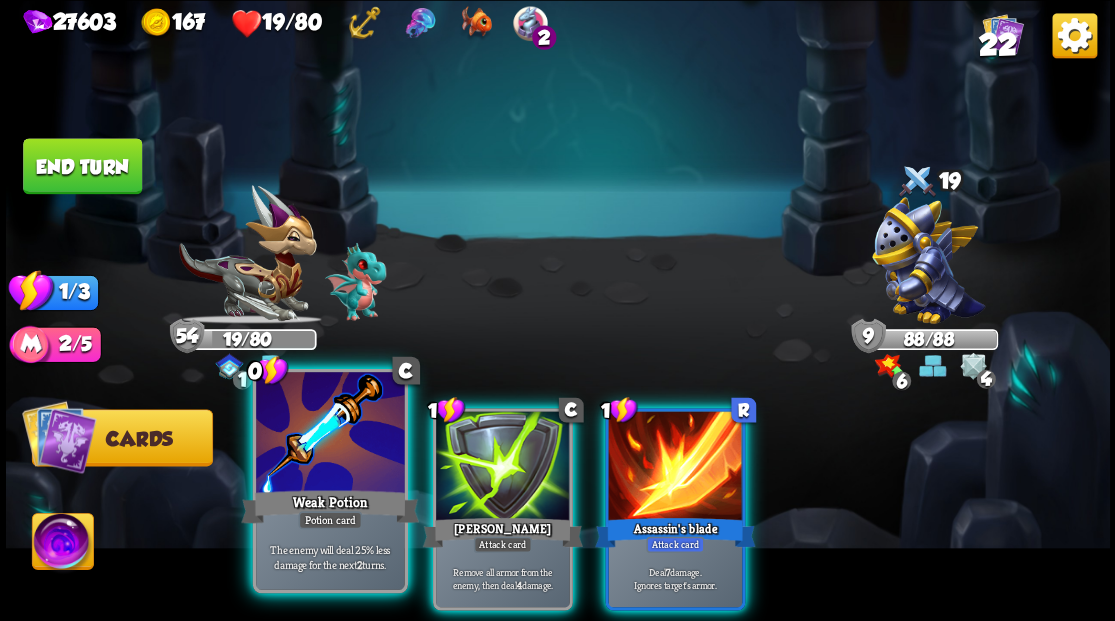 click at bounding box center [330, 434] 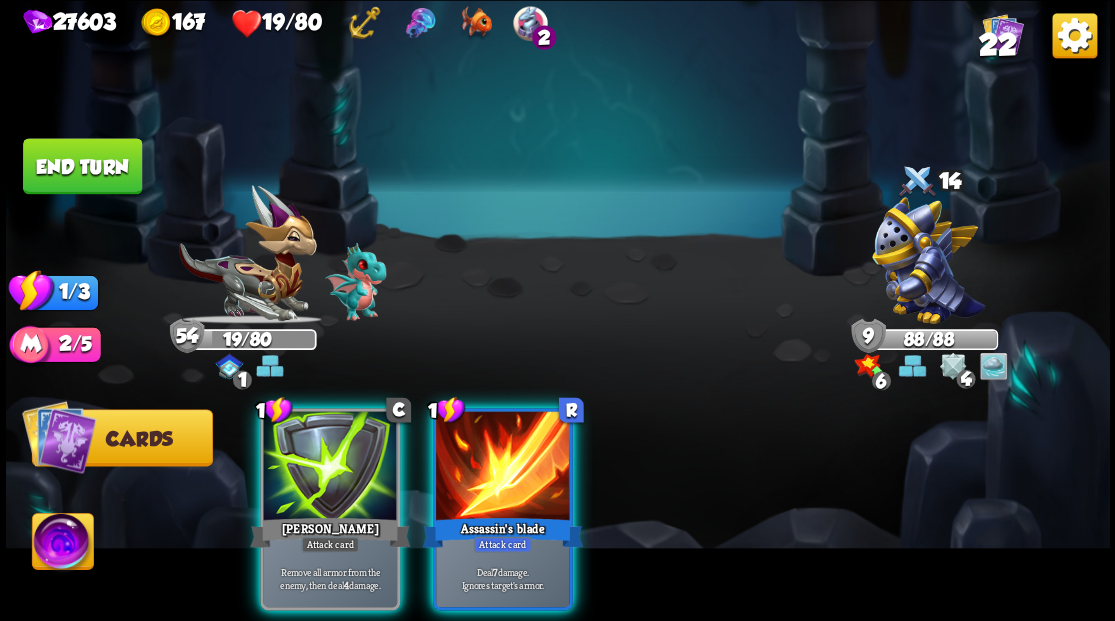click at bounding box center [330, 467] 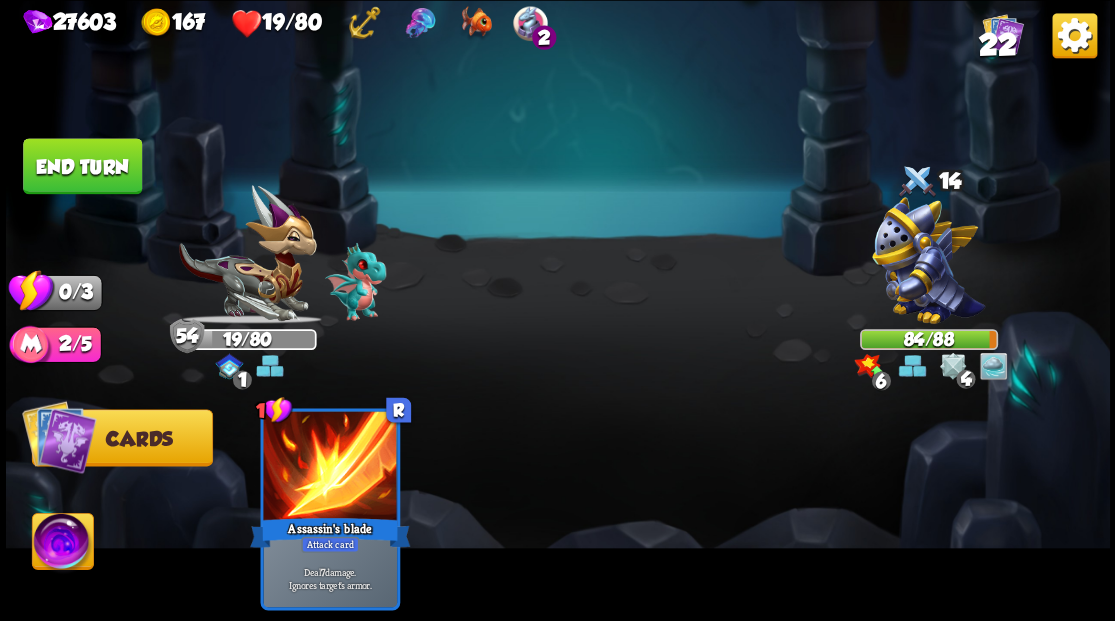 click at bounding box center (928, 263) 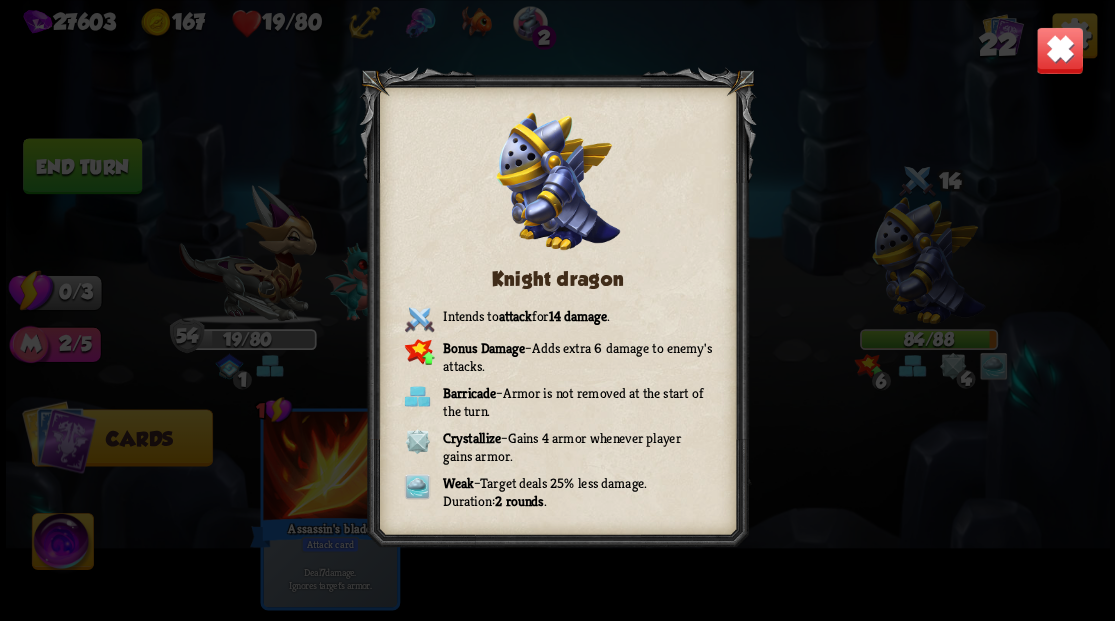click at bounding box center [1059, 50] 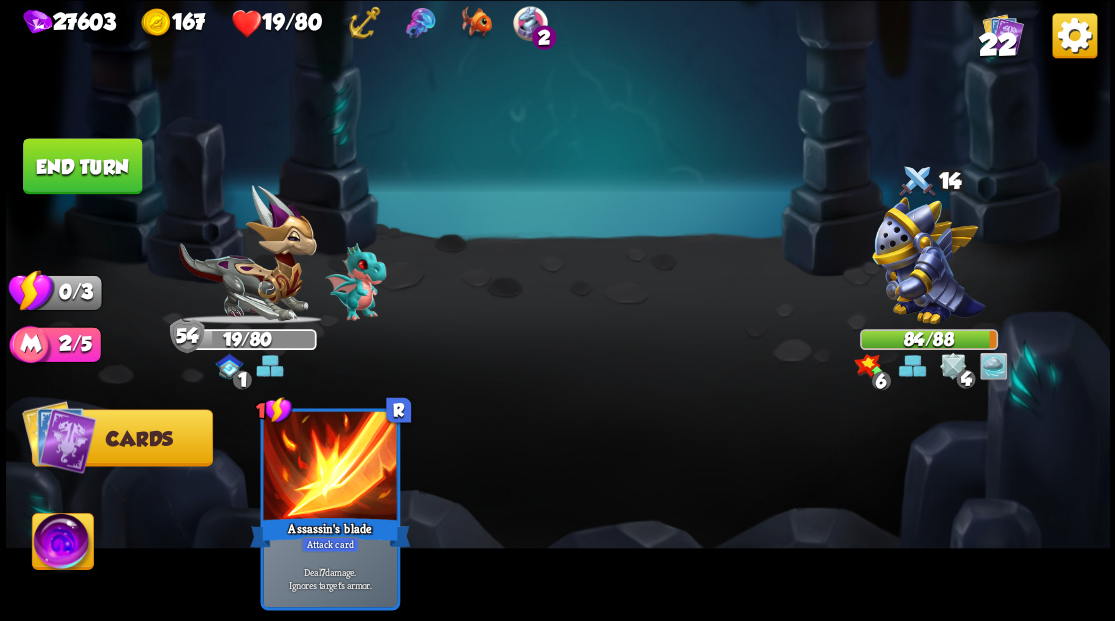 click on "End turn" at bounding box center (82, 166) 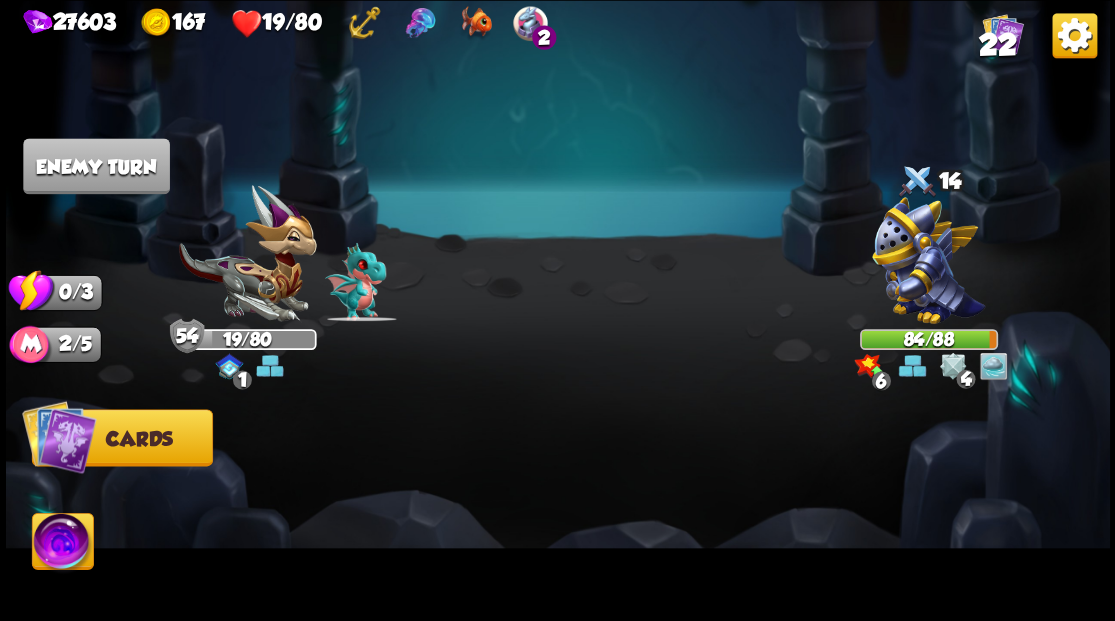 click at bounding box center [928, 263] 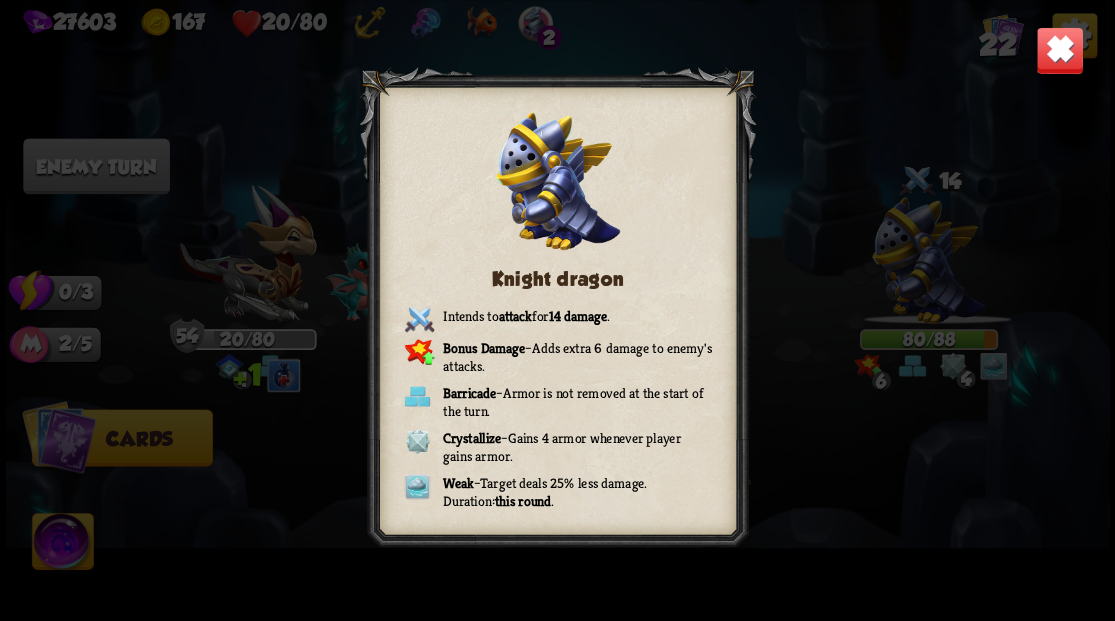 click at bounding box center (1059, 50) 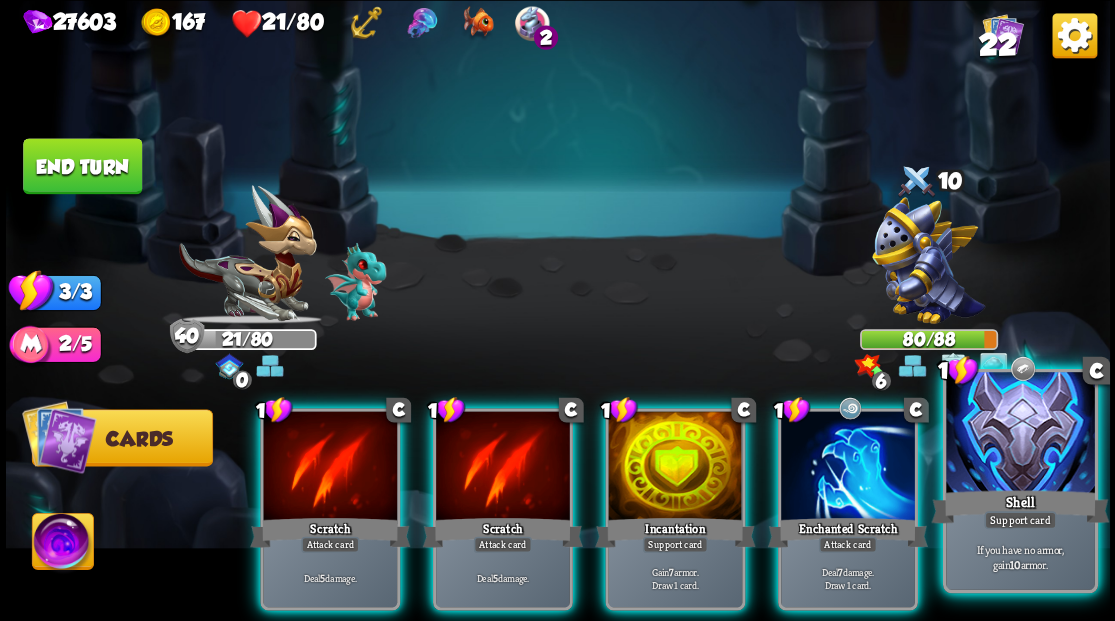 click at bounding box center [1020, 434] 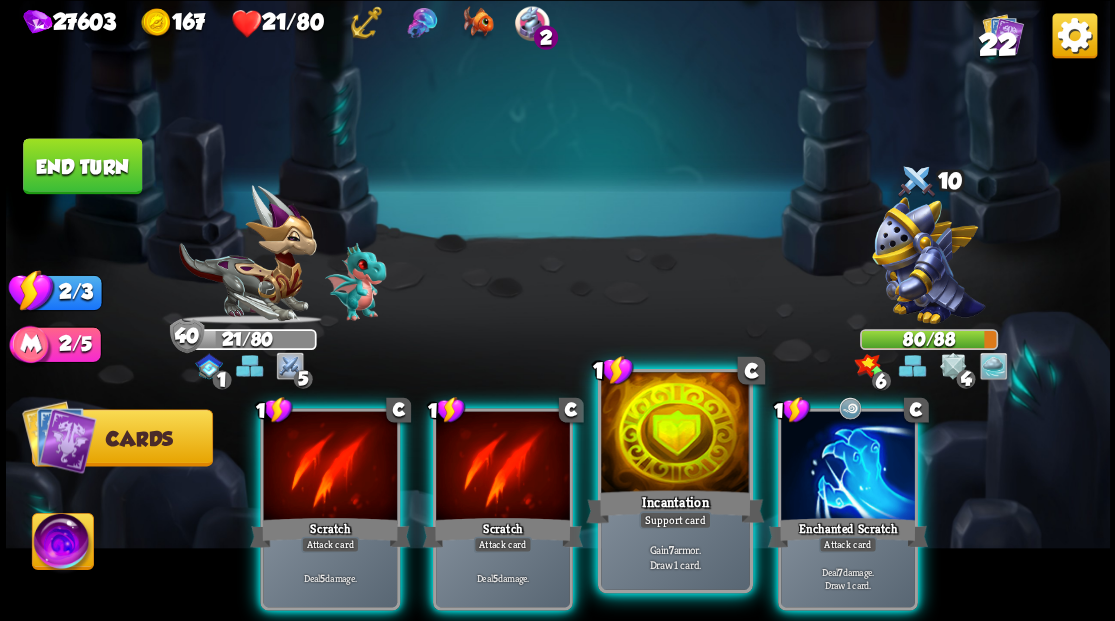 click at bounding box center [675, 434] 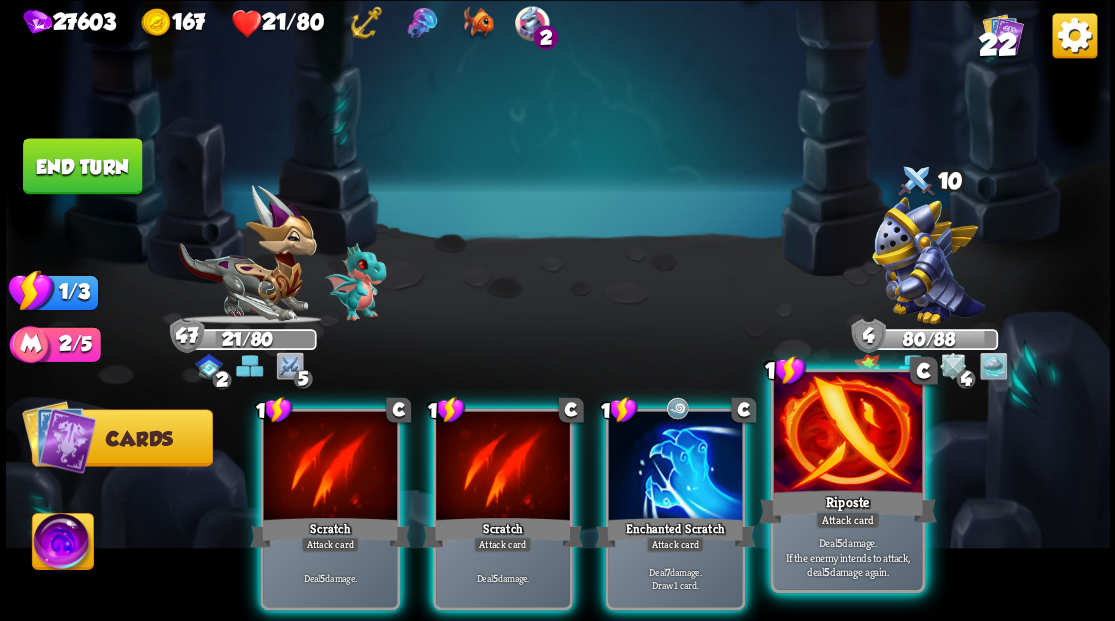 click at bounding box center [847, 434] 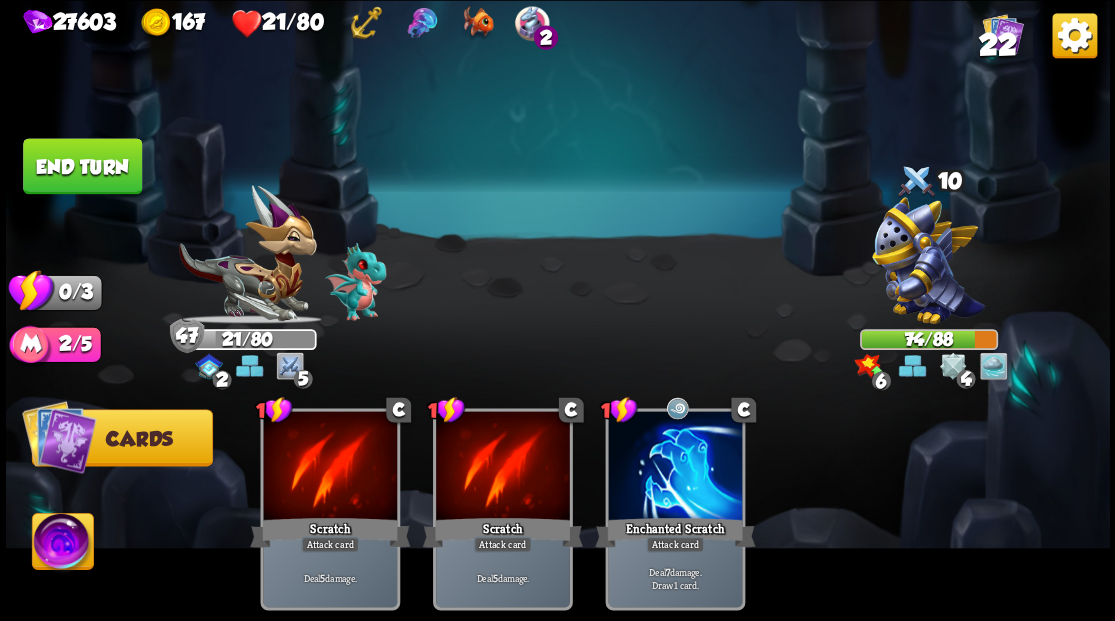 click on "End turn" at bounding box center (82, 166) 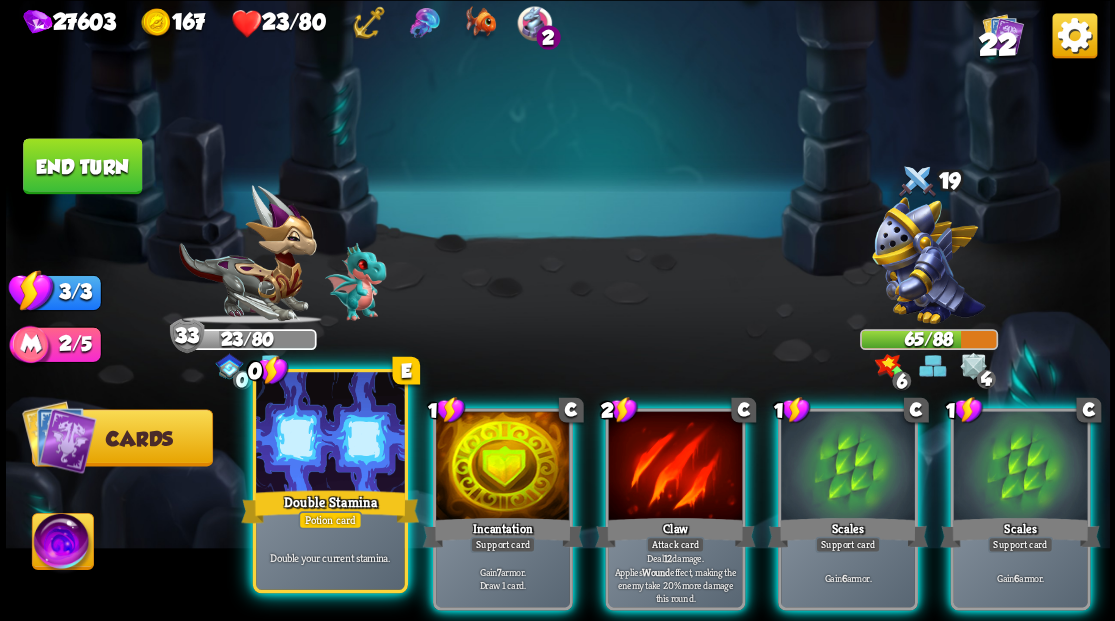 click at bounding box center [330, 434] 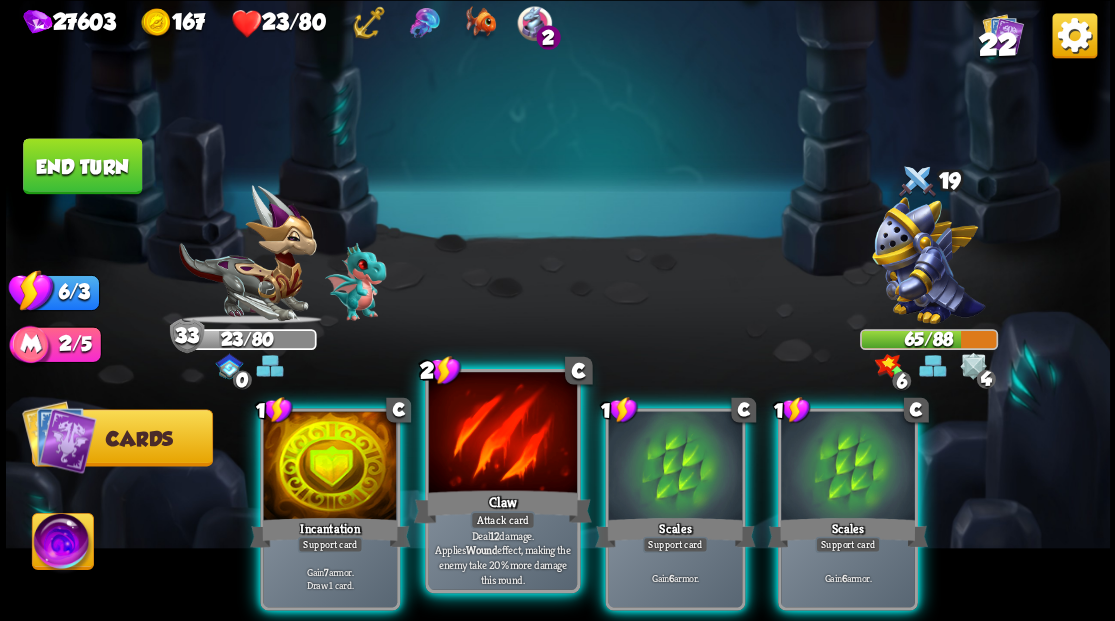 click at bounding box center [502, 434] 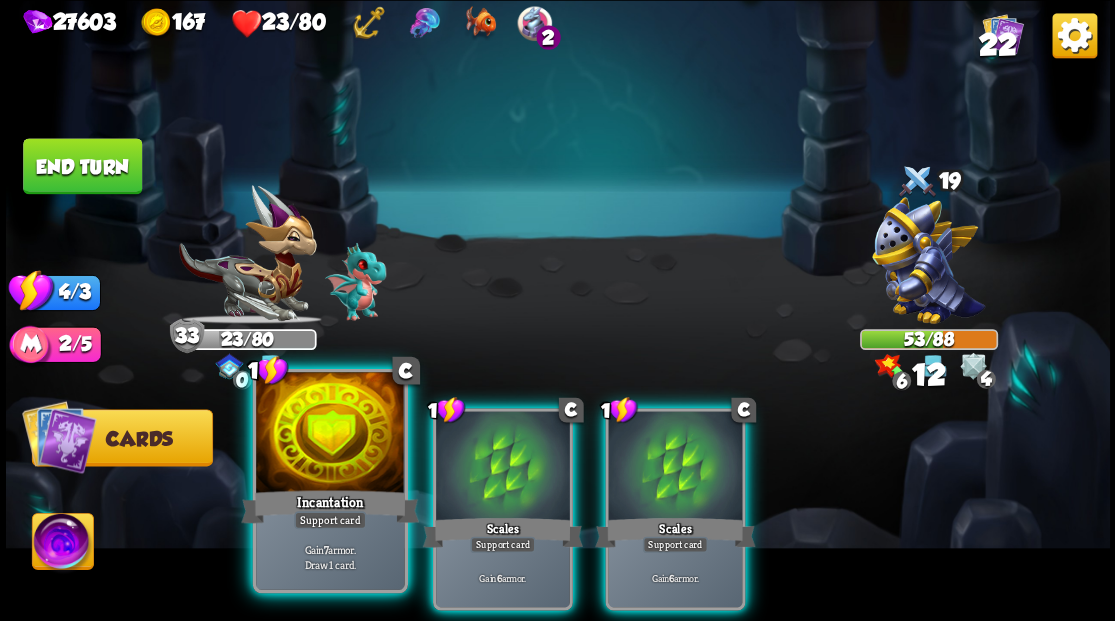 click at bounding box center (330, 434) 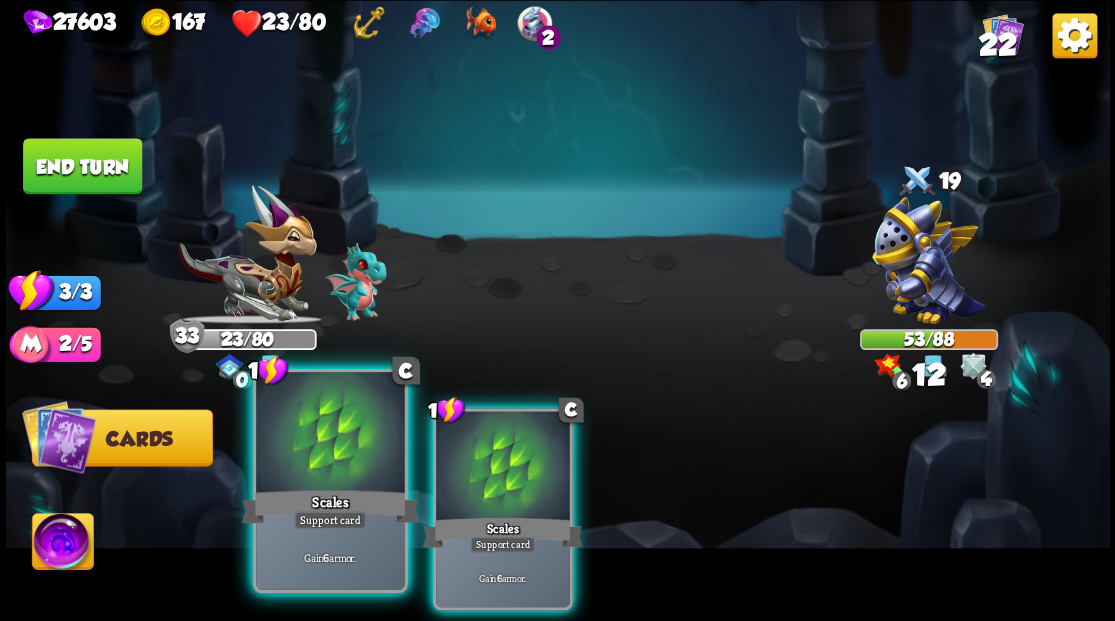 click at bounding box center [330, 434] 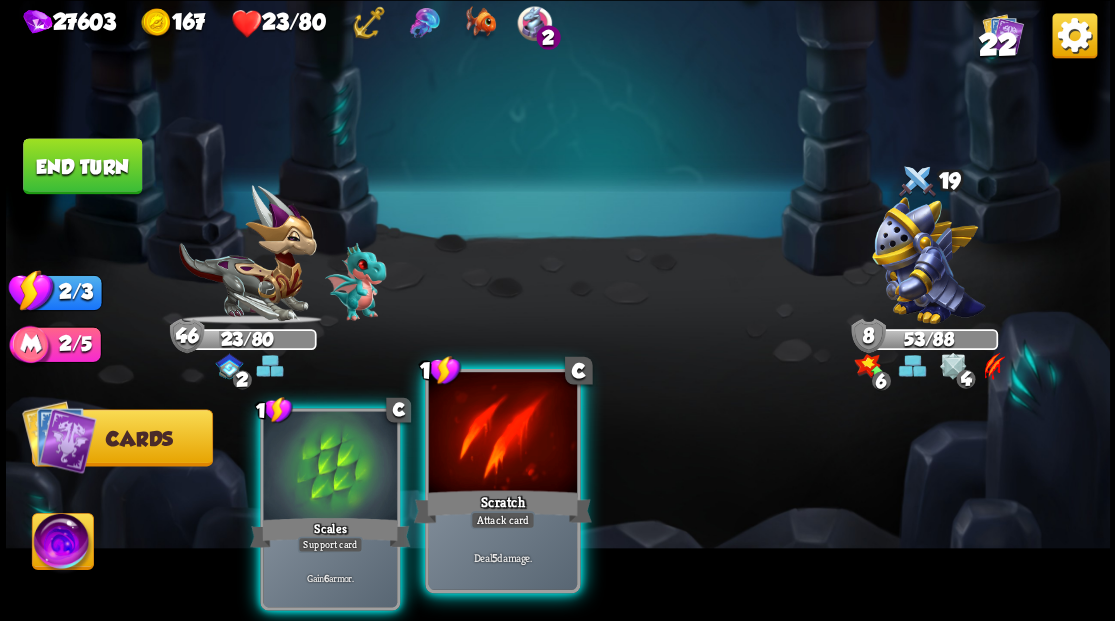 click at bounding box center [502, 434] 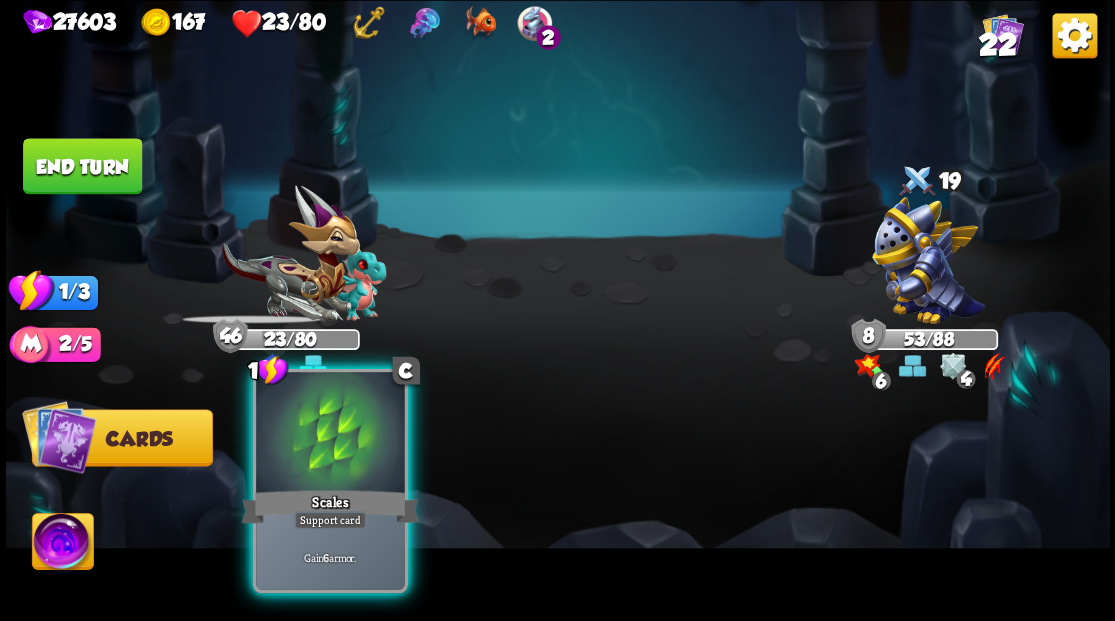 click at bounding box center (330, 434) 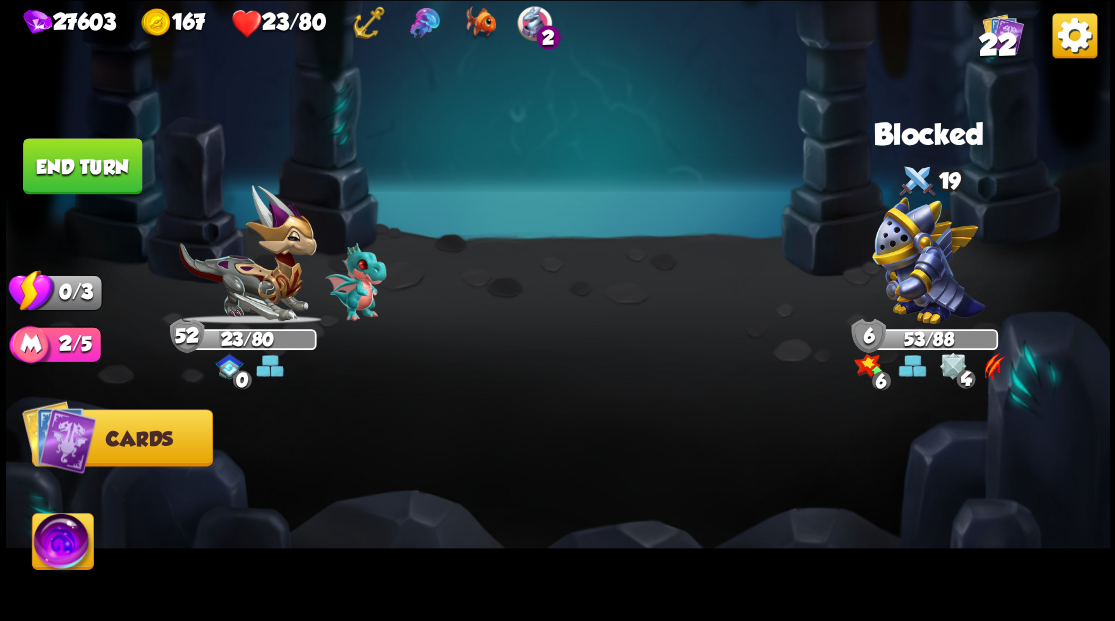click on "End turn" at bounding box center (82, 166) 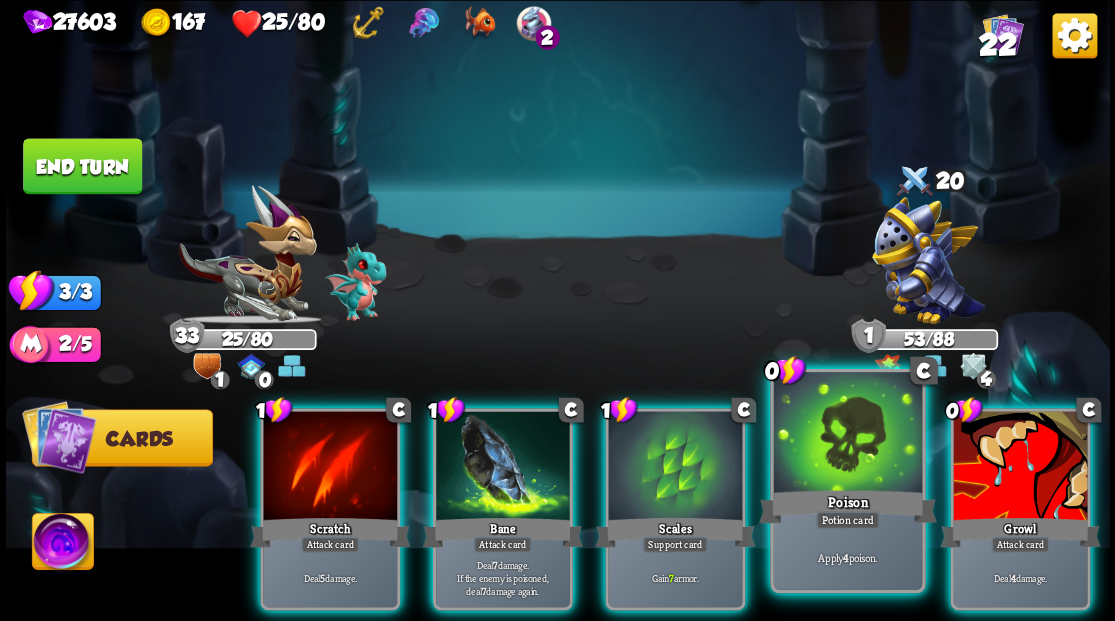 click at bounding box center [847, 434] 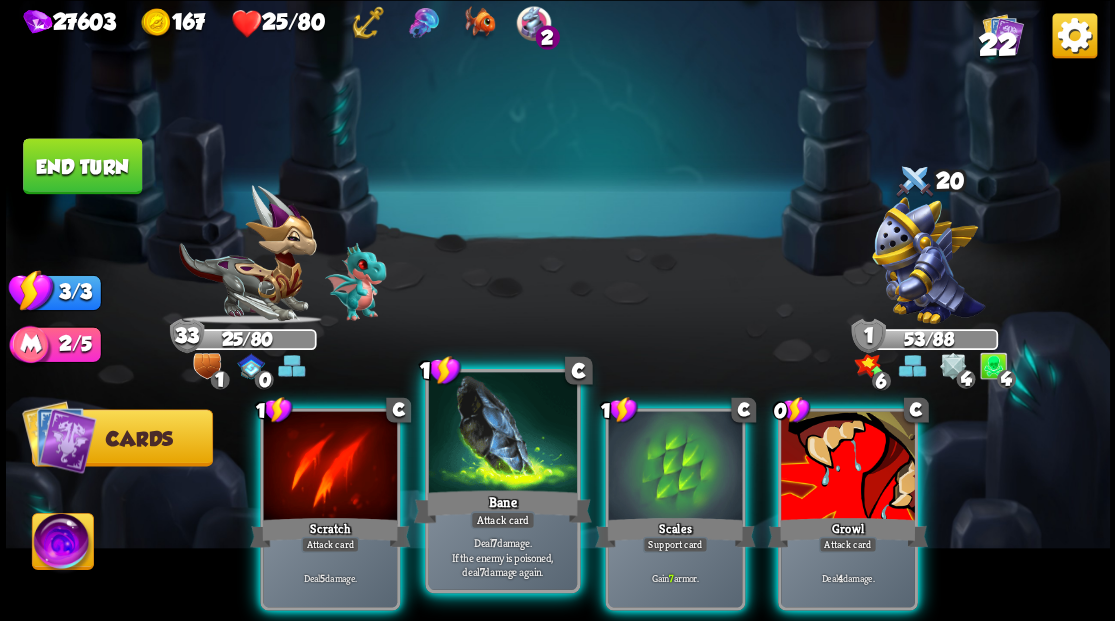 click at bounding box center (502, 434) 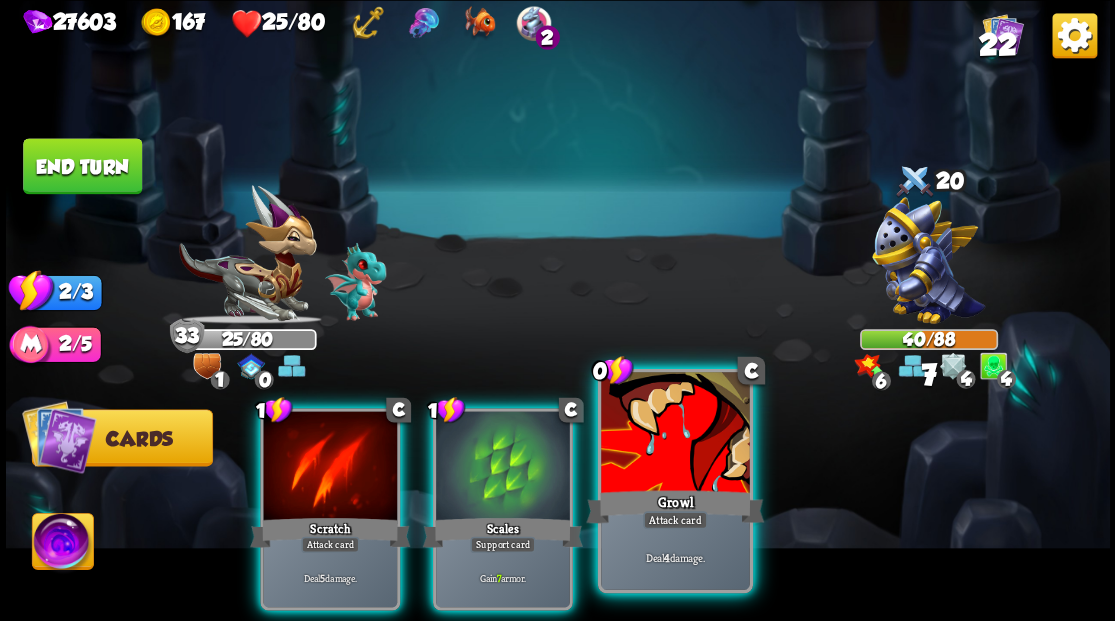 click at bounding box center (675, 434) 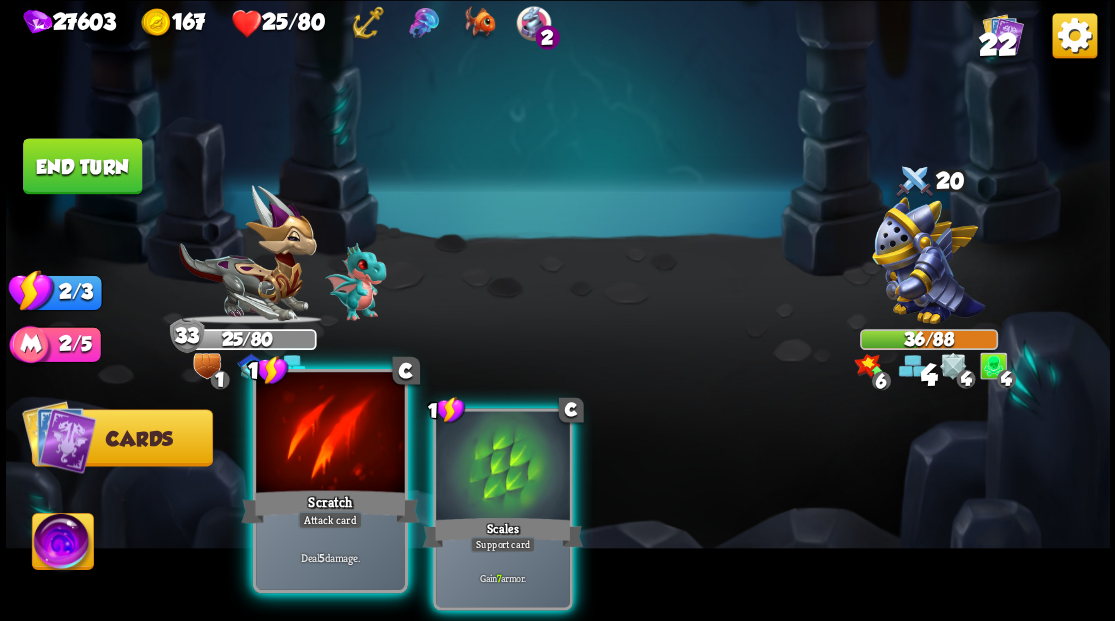 click at bounding box center [330, 434] 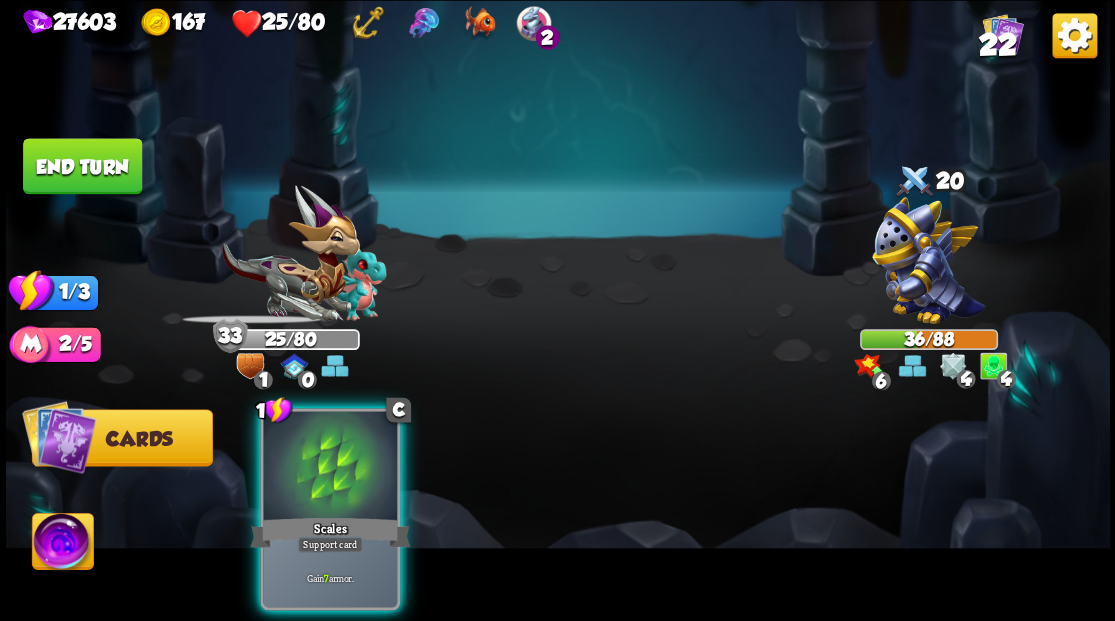 click at bounding box center [330, 467] 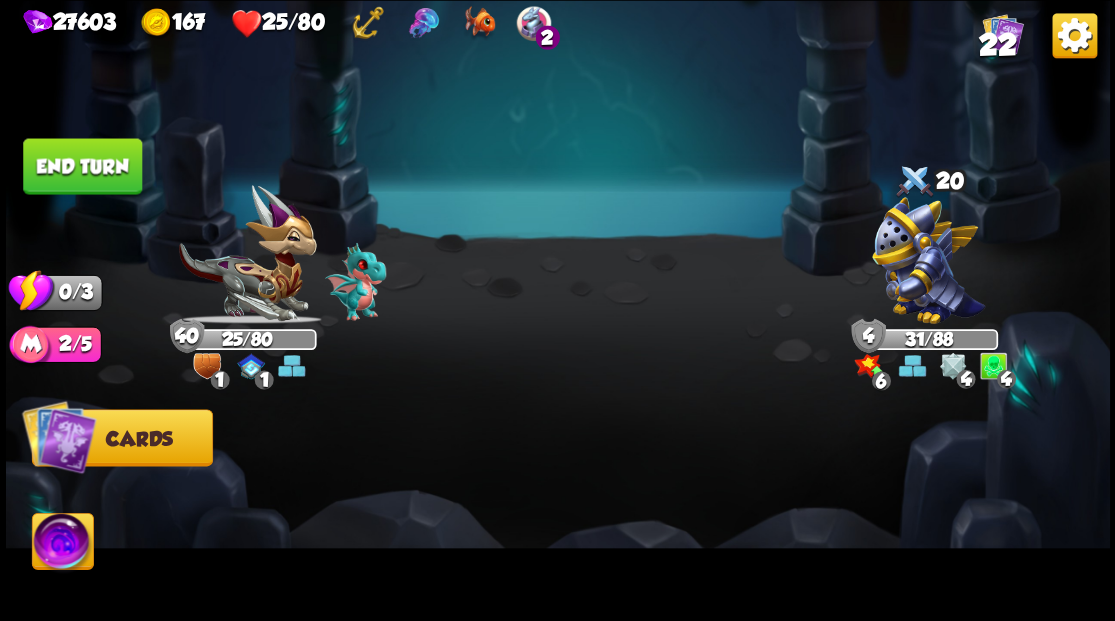 click on "End turn" at bounding box center (82, 166) 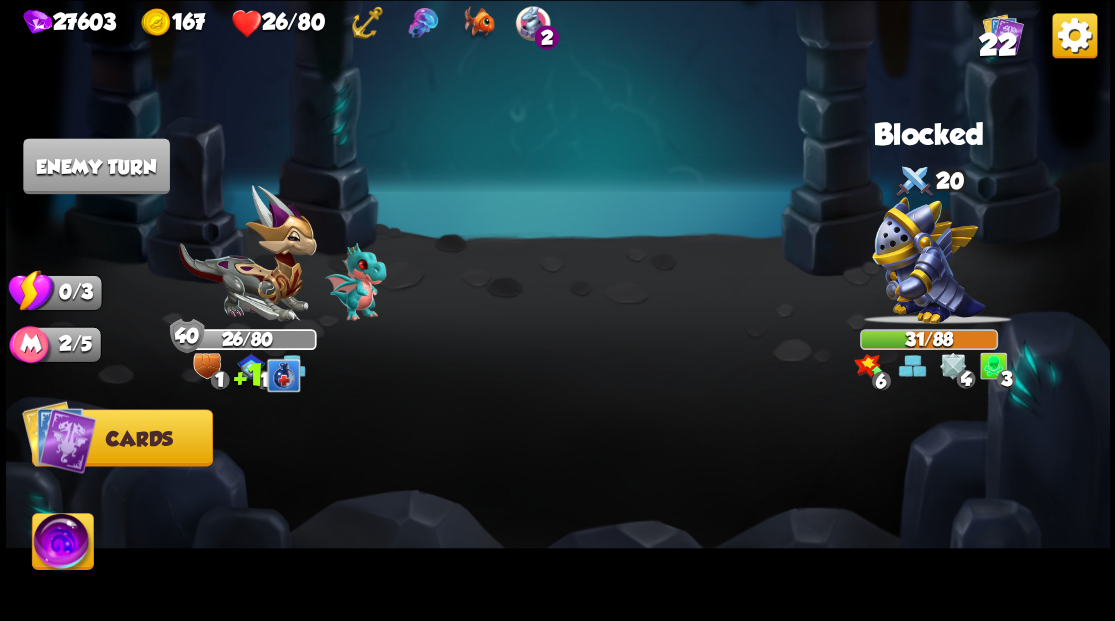 click at bounding box center [928, 263] 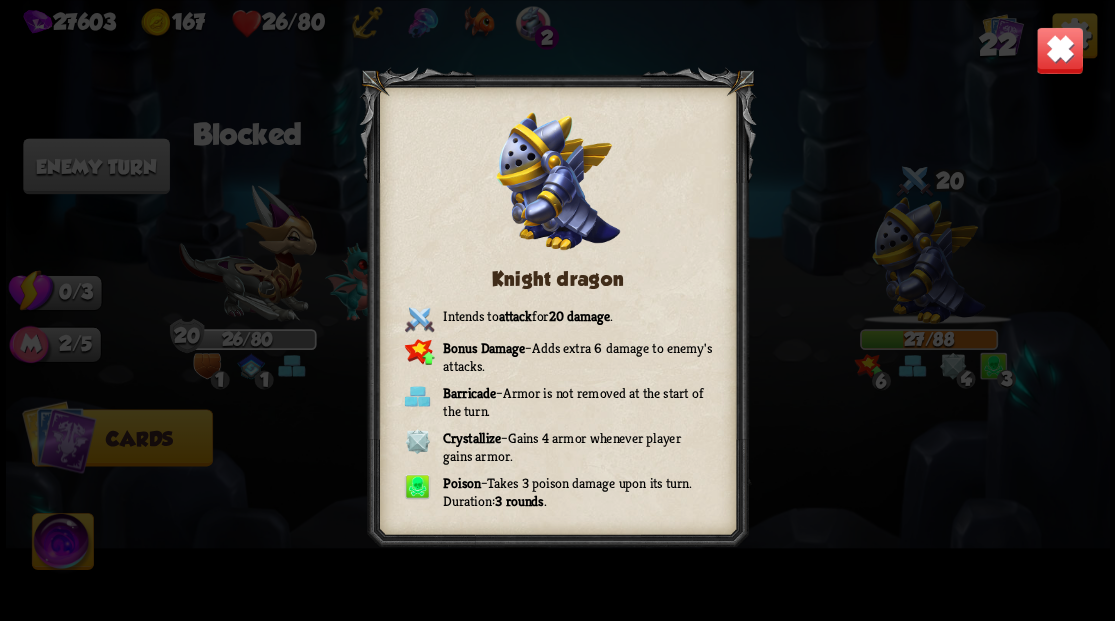 click on "Bonus Damage  –
Adds extra 6 damage to enemy's attacks." at bounding box center [557, 357] 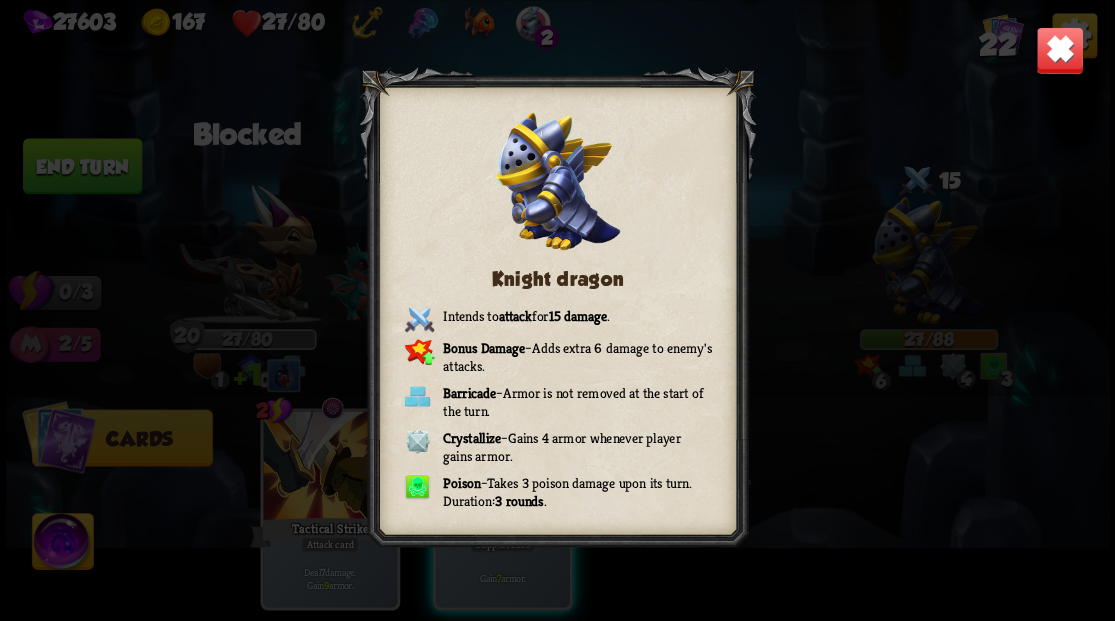 click on "Knight dragon
Intends to  attack  for  15 damage .
Bonus Damage  –
Adds extra 6 damage to enemy's attacks.       Barricade
–
Armor is not removed at the start of the turn.     Crystallize
–
Gains 4 armor whenever player gains armor.     Poison
–
Takes 3 poison damage upon its turn.
Duration:
3 rounds ." at bounding box center [558, 310] 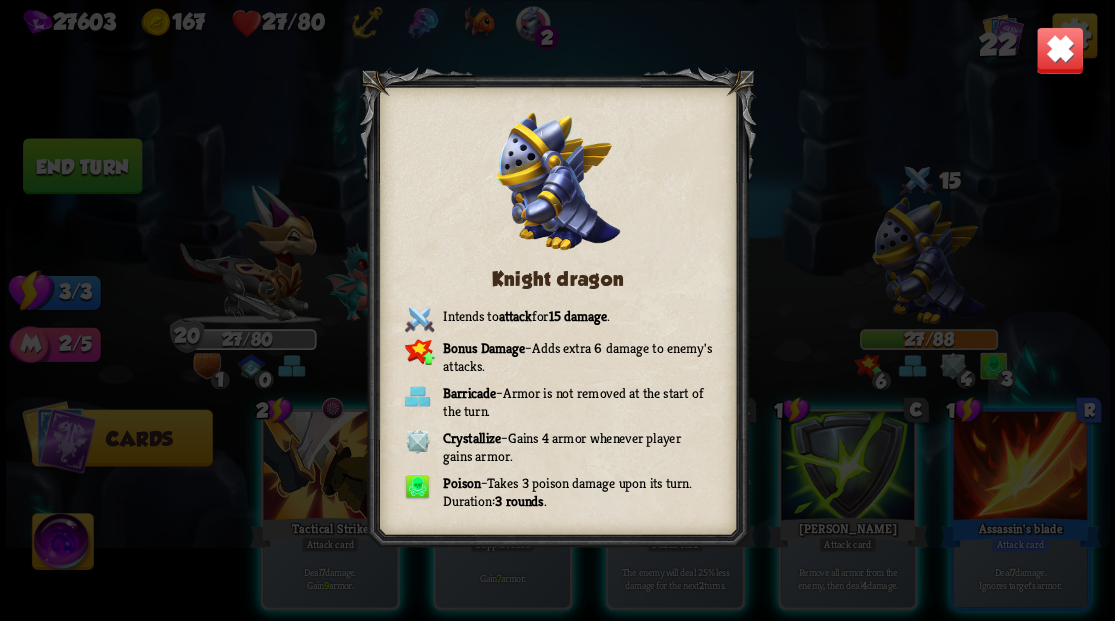 click at bounding box center (1059, 50) 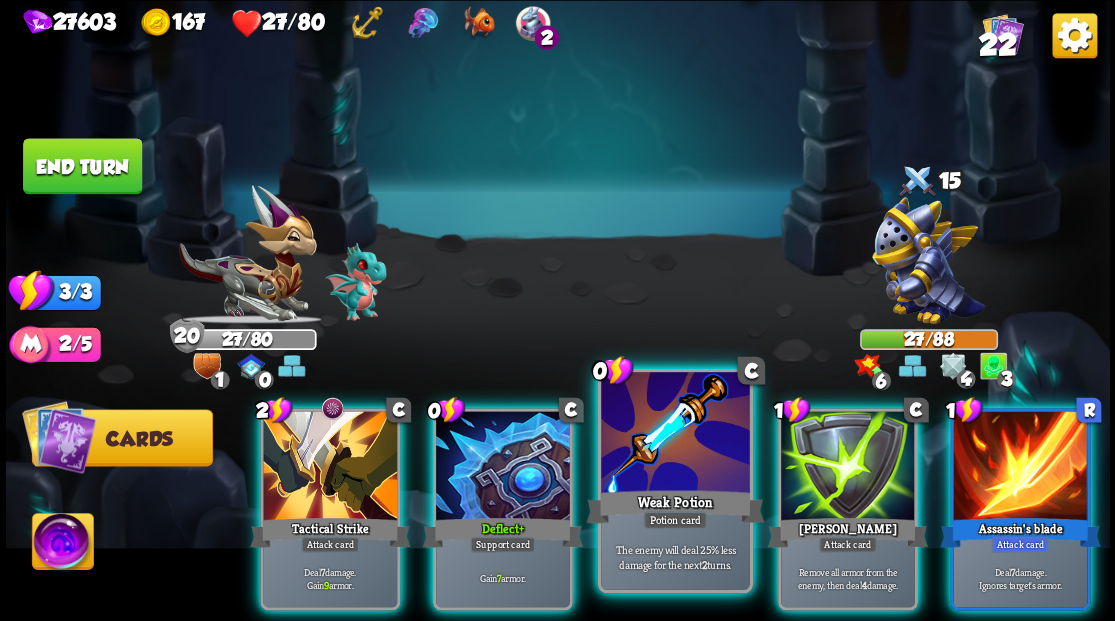 click at bounding box center [675, 434] 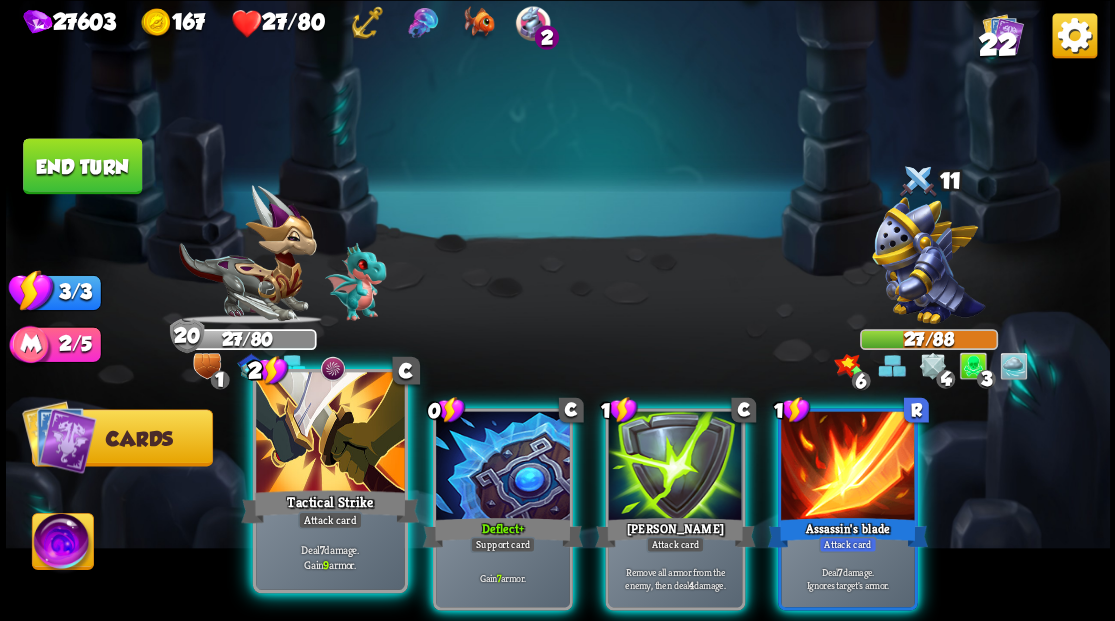 click at bounding box center (330, 434) 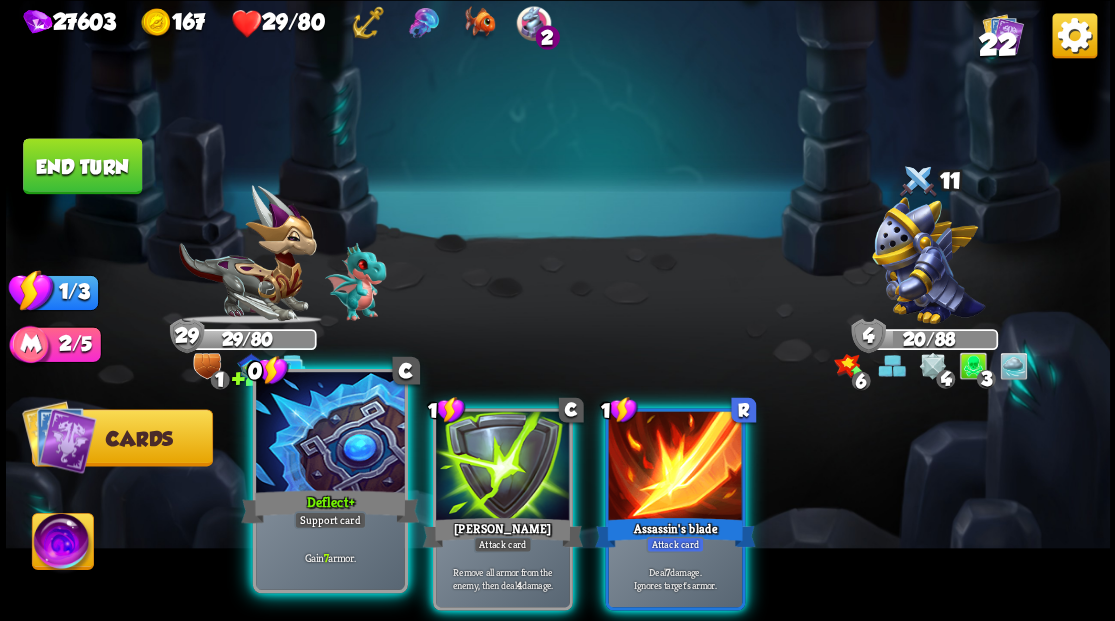 click at bounding box center (330, 434) 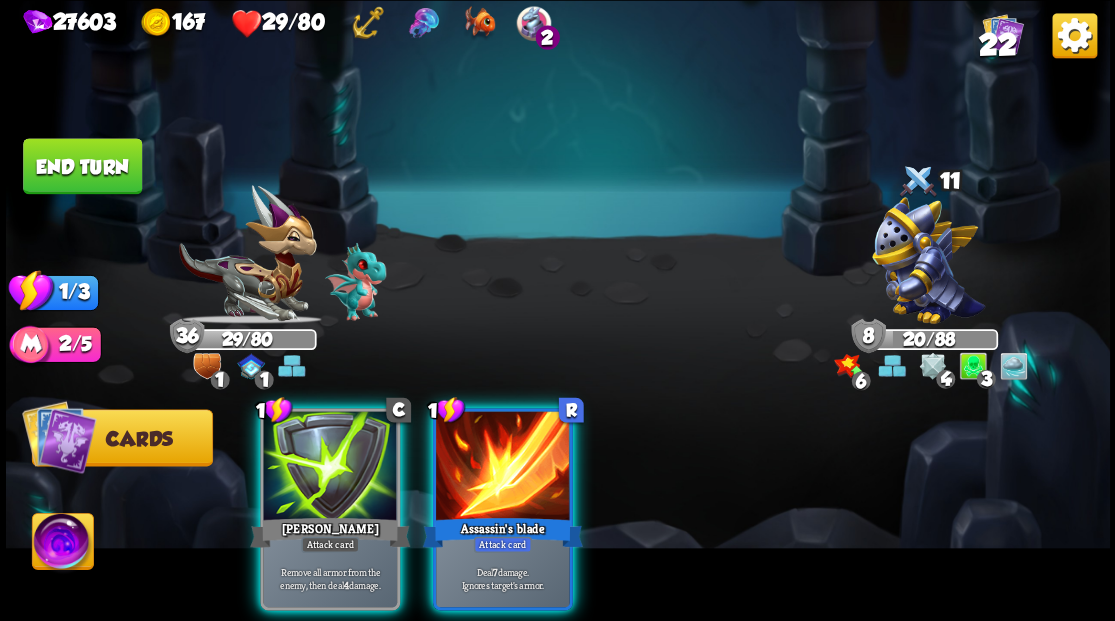 click at bounding box center (330, 467) 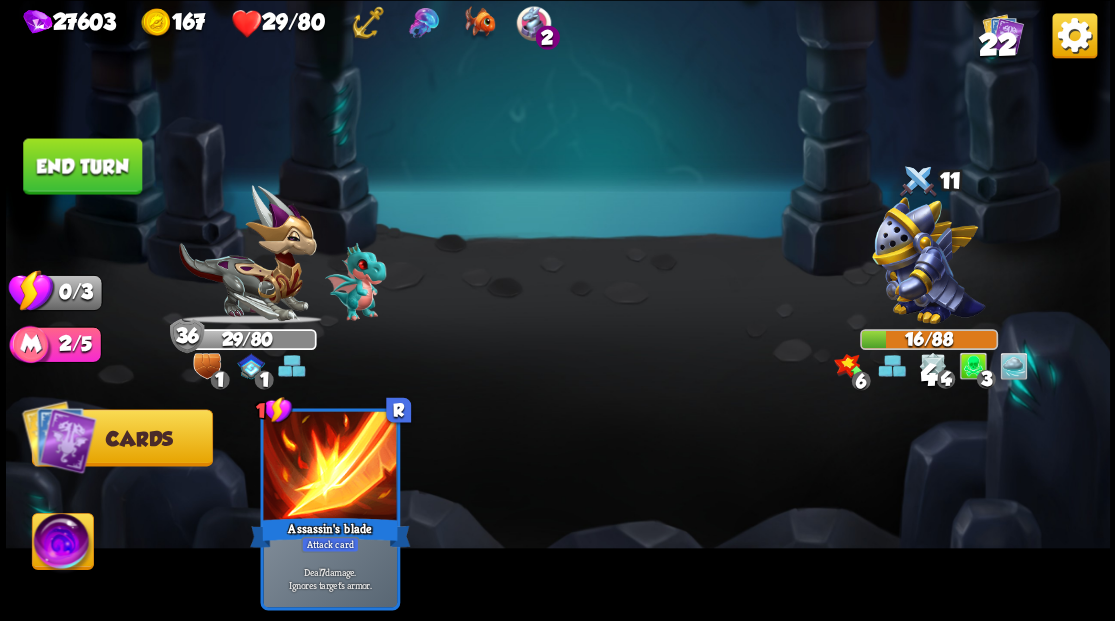 drag, startPoint x: 111, startPoint y: 172, endPoint x: 393, endPoint y: 235, distance: 288.95154 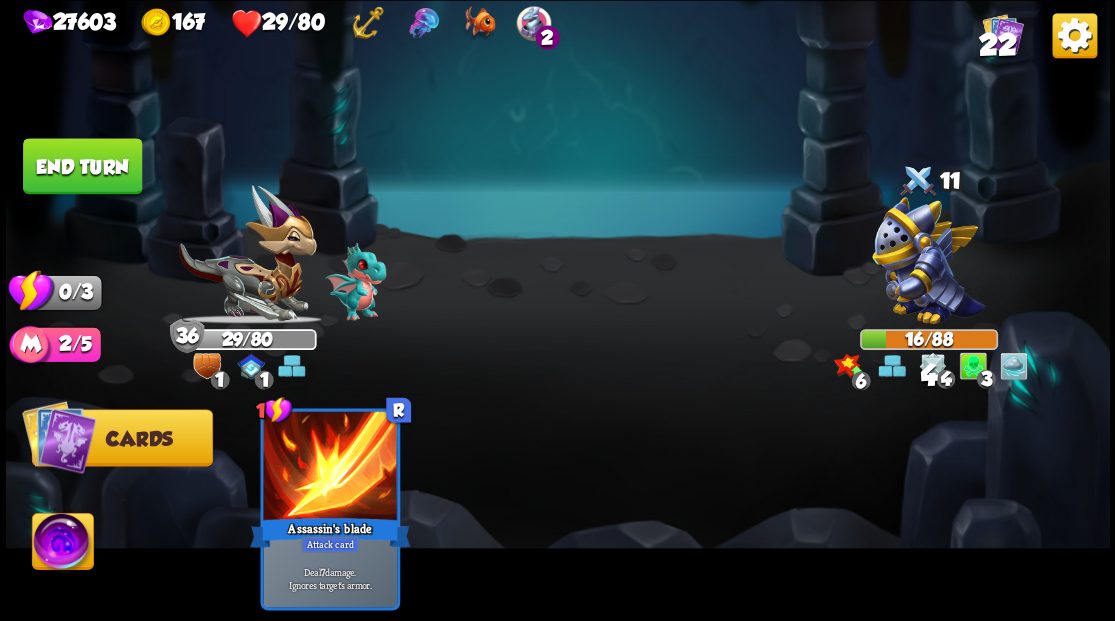 click on "End turn" at bounding box center (82, 166) 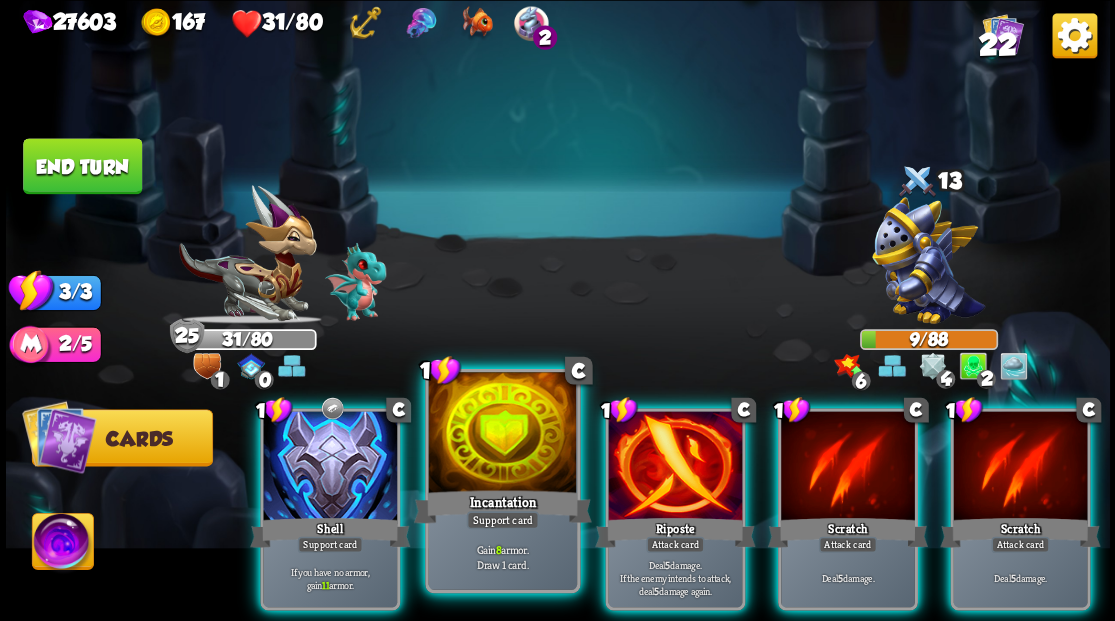 click at bounding box center (502, 434) 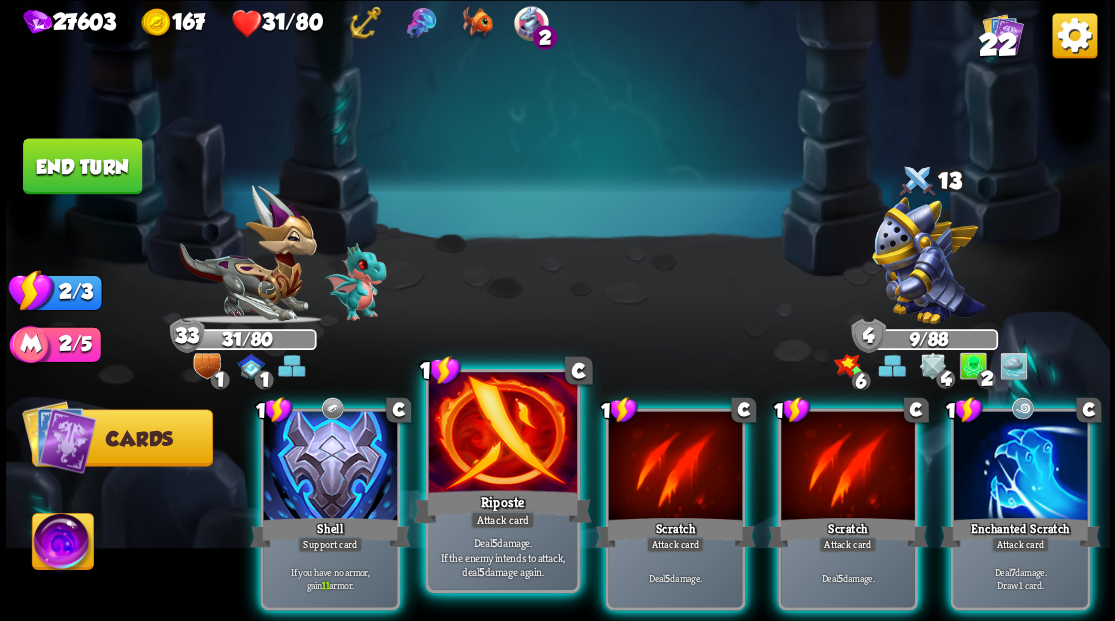 click at bounding box center (502, 434) 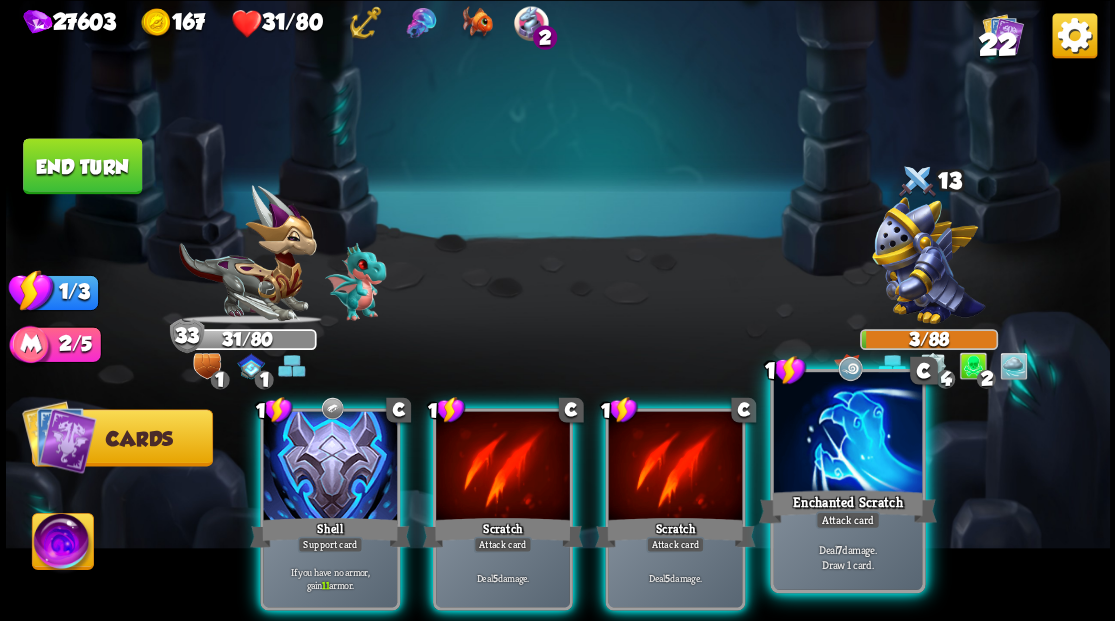 click at bounding box center [847, 434] 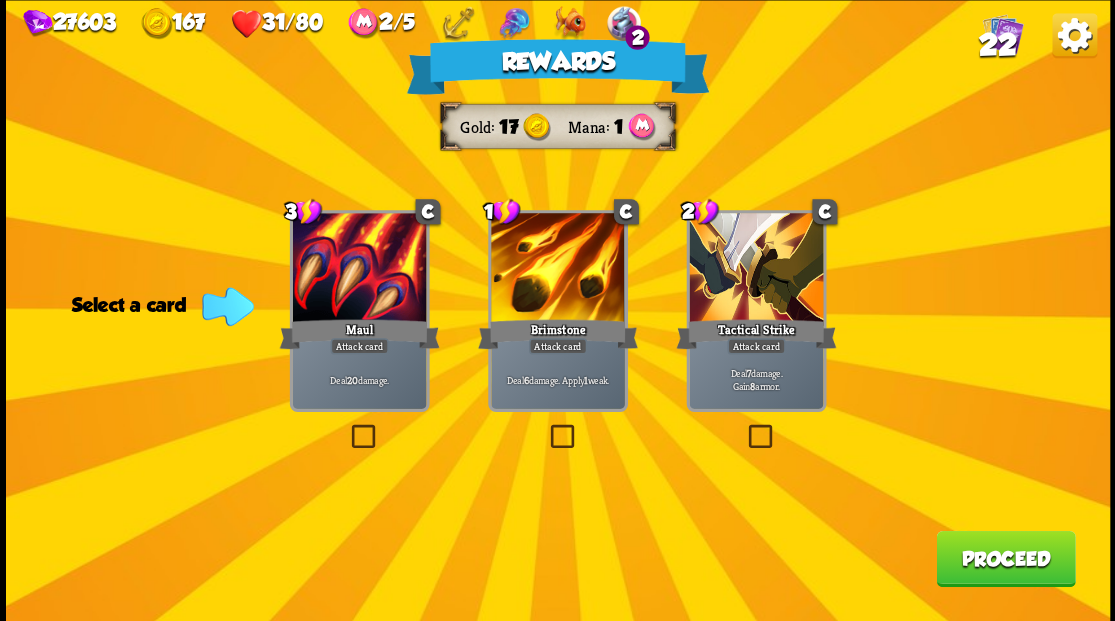 click at bounding box center [546, 427] 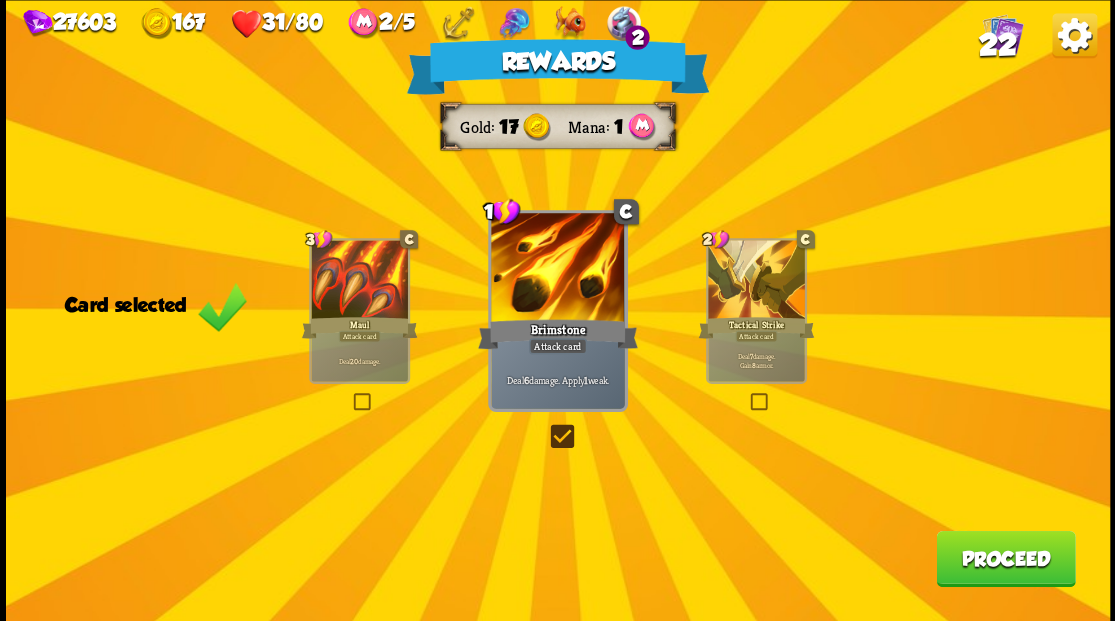 click on "Proceed" at bounding box center (1005, 558) 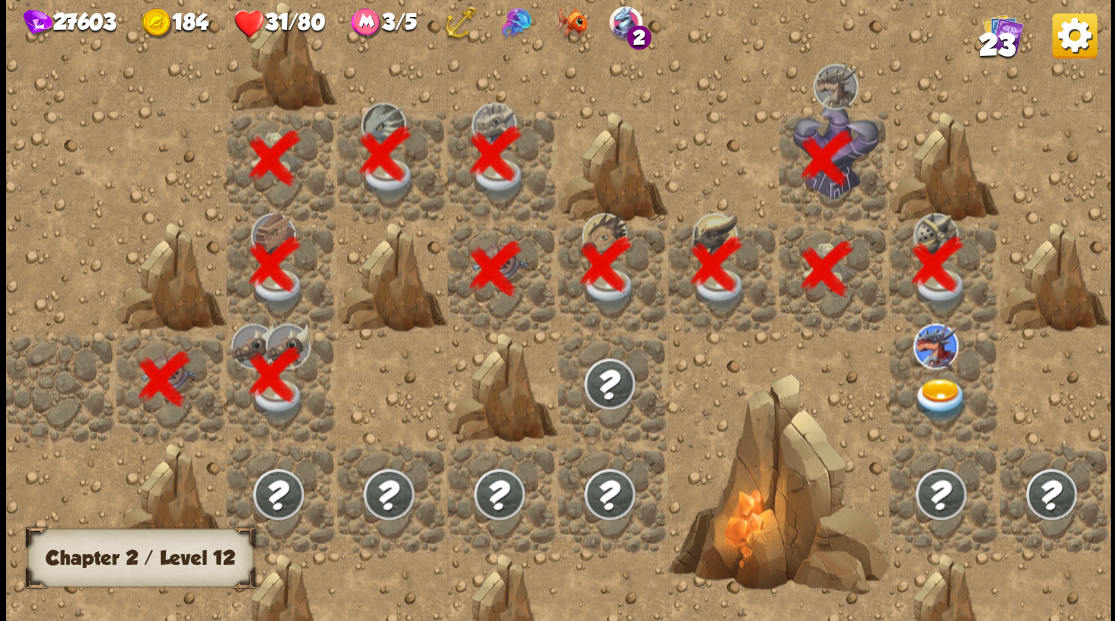 scroll, scrollTop: 0, scrollLeft: 384, axis: horizontal 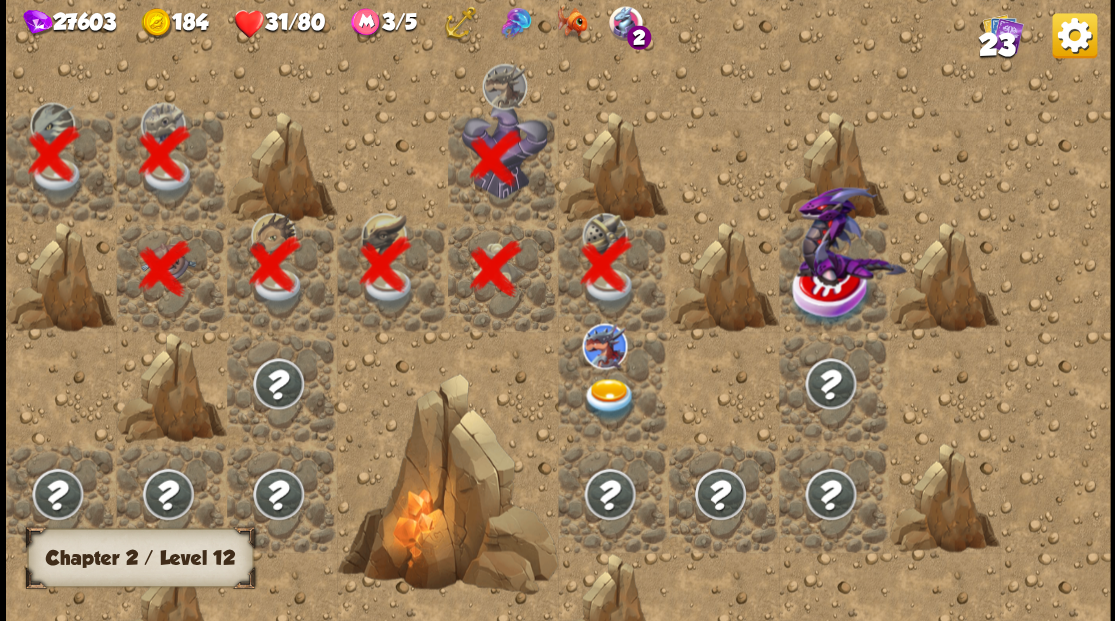 click at bounding box center [609, 399] 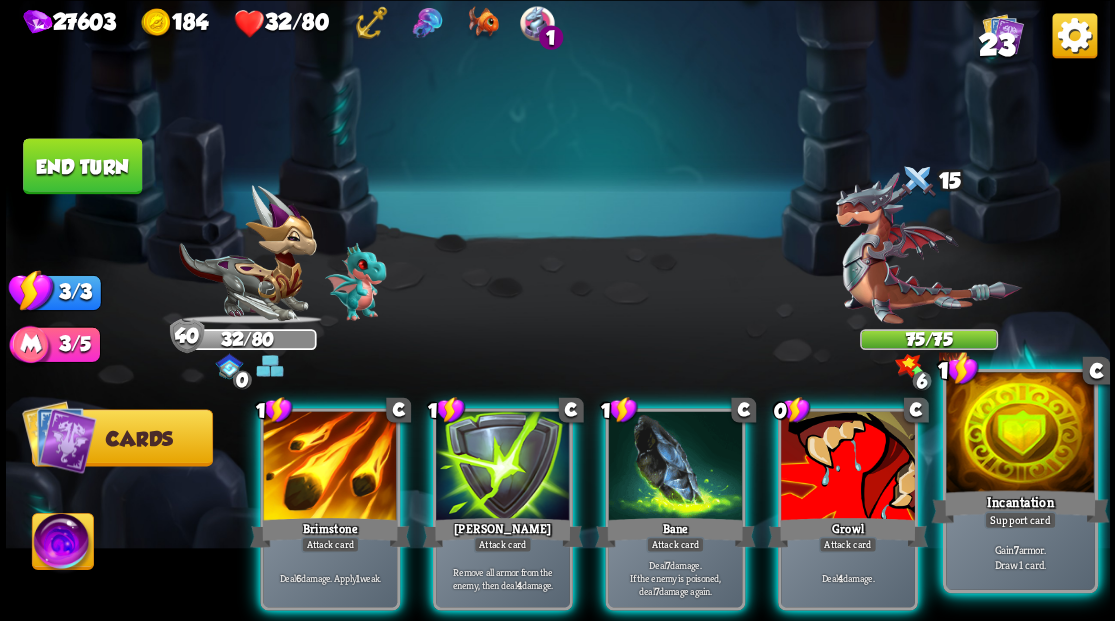 click at bounding box center [1020, 434] 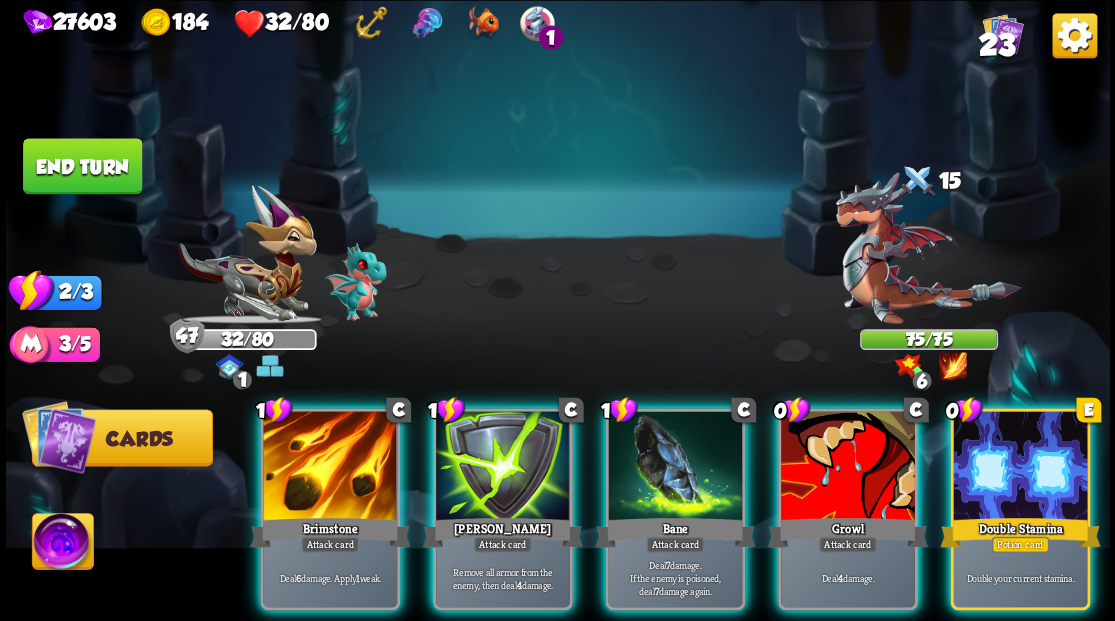 drag, startPoint x: 1034, startPoint y: 469, endPoint x: 926, endPoint y: 435, distance: 113.22544 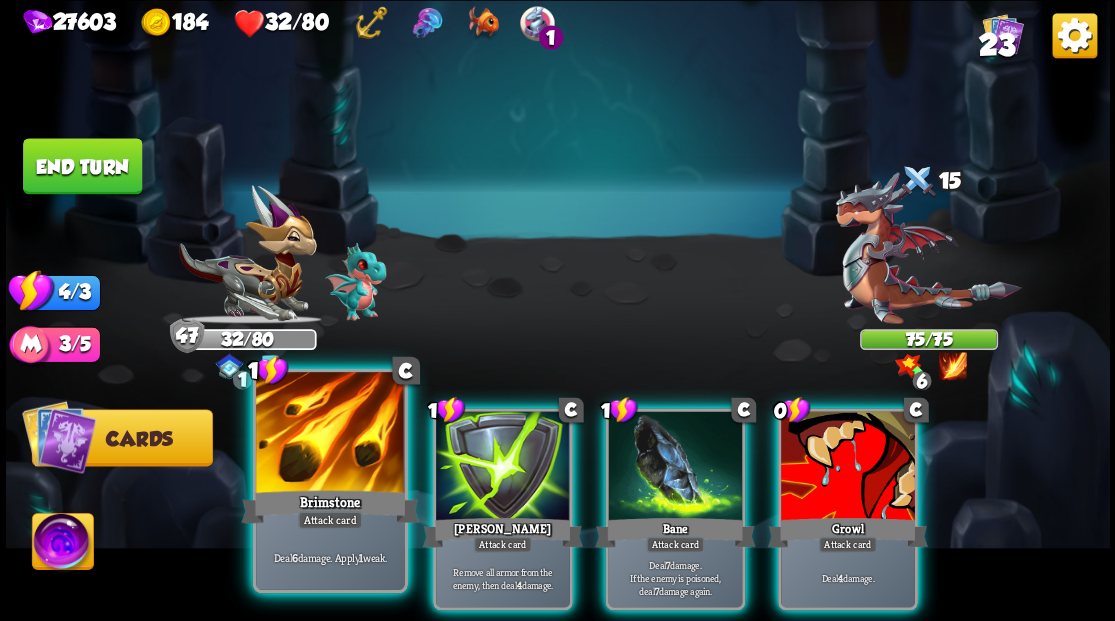 click at bounding box center (330, 434) 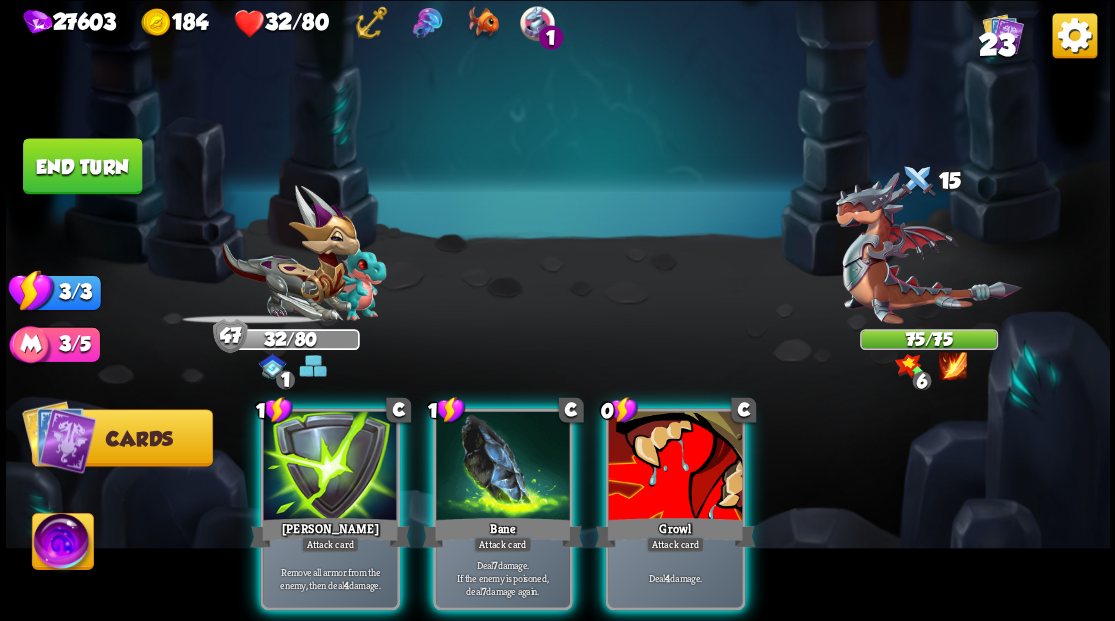 click at bounding box center [330, 467] 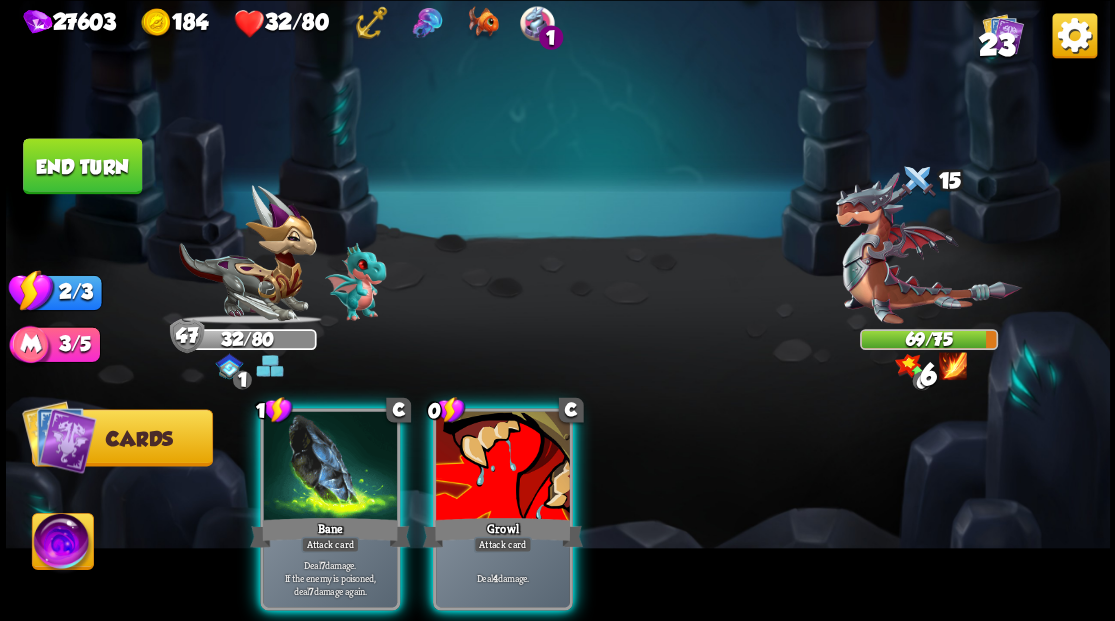 click at bounding box center (330, 467) 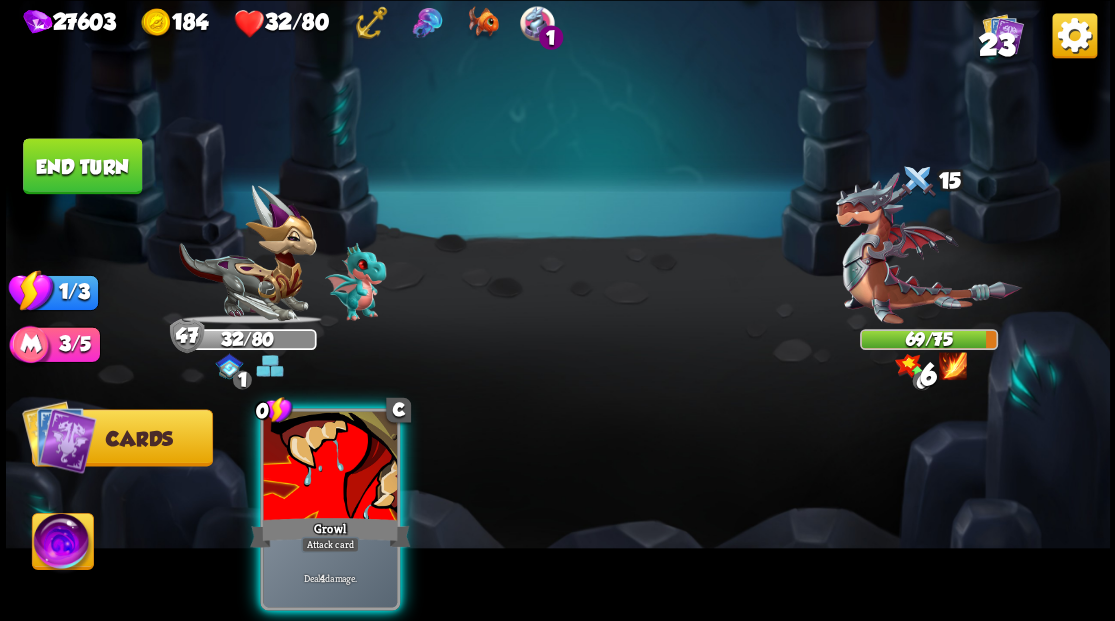 click at bounding box center (330, 467) 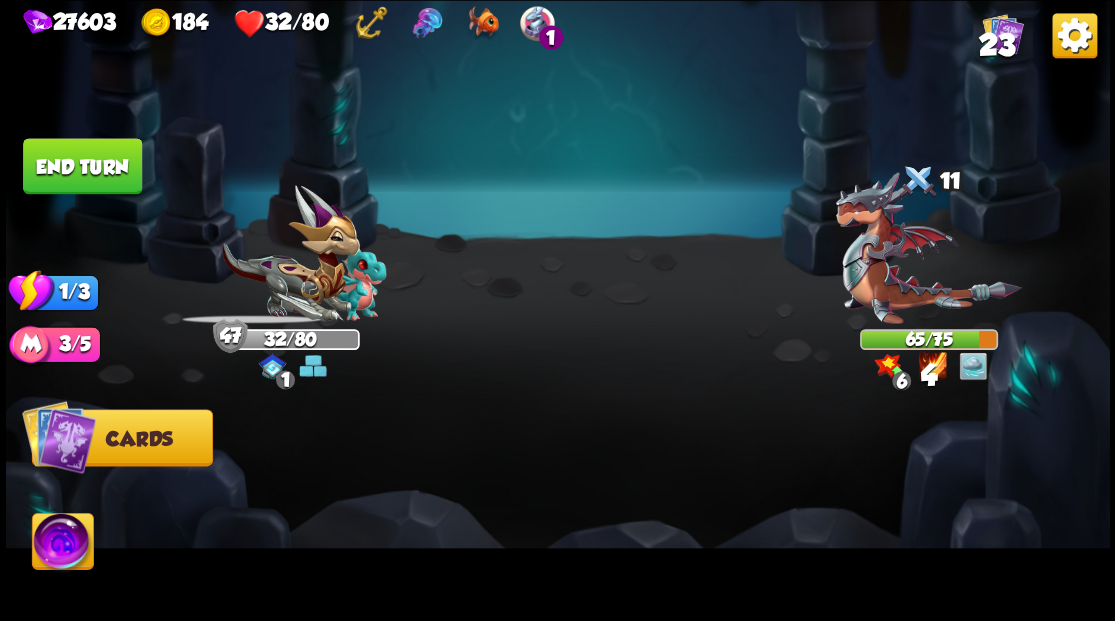 click on "End turn" at bounding box center [82, 166] 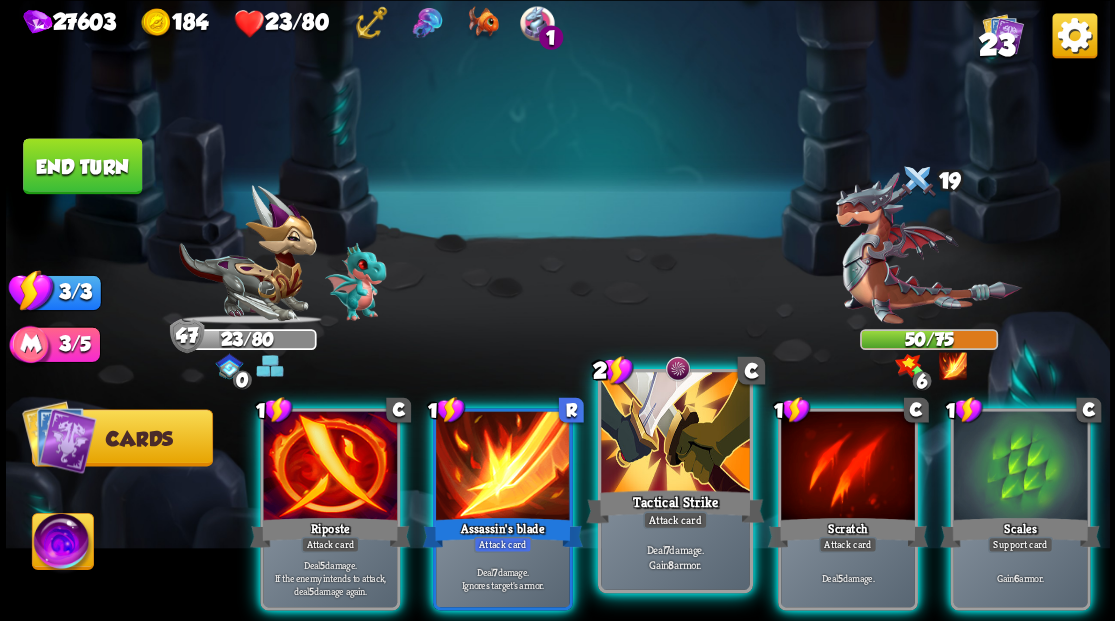 click on "Tactical Strike" at bounding box center [675, 506] 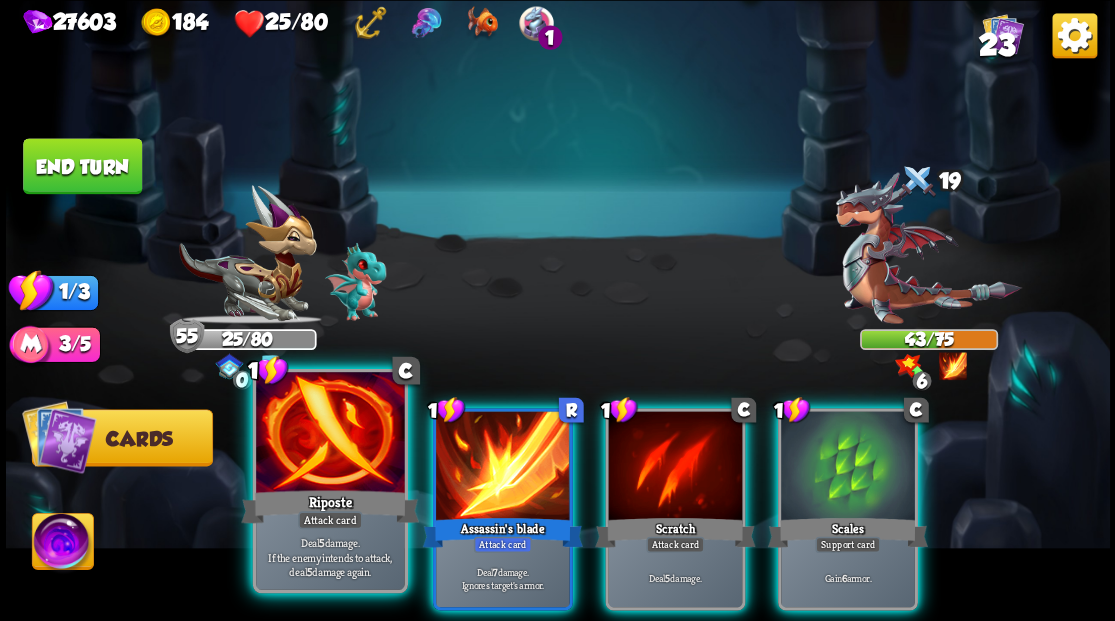click at bounding box center [330, 434] 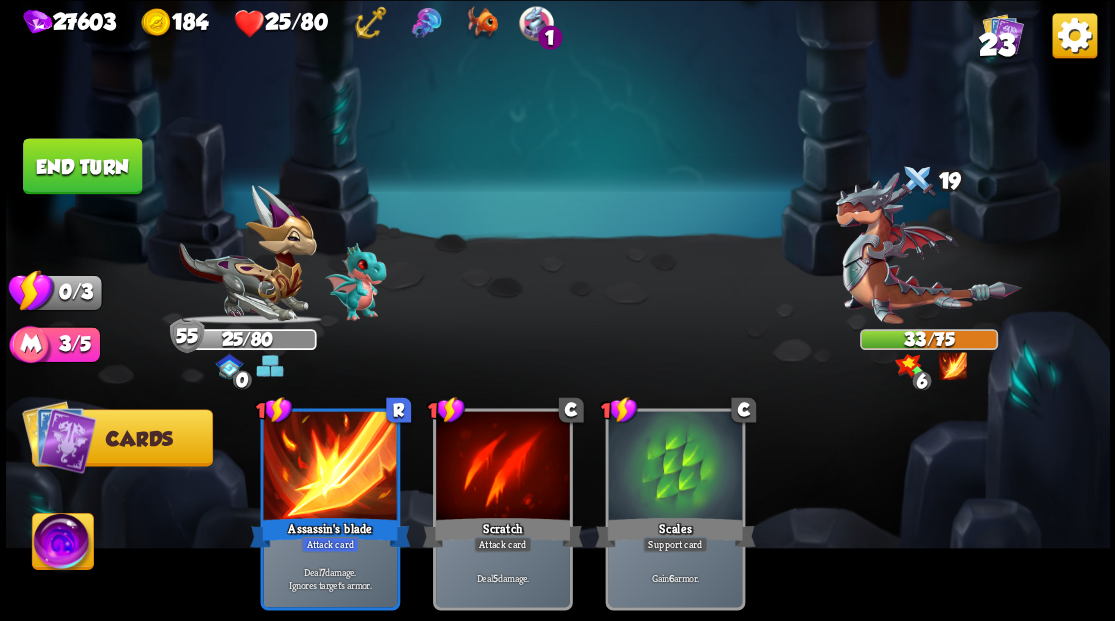 click on "End turn" at bounding box center (82, 166) 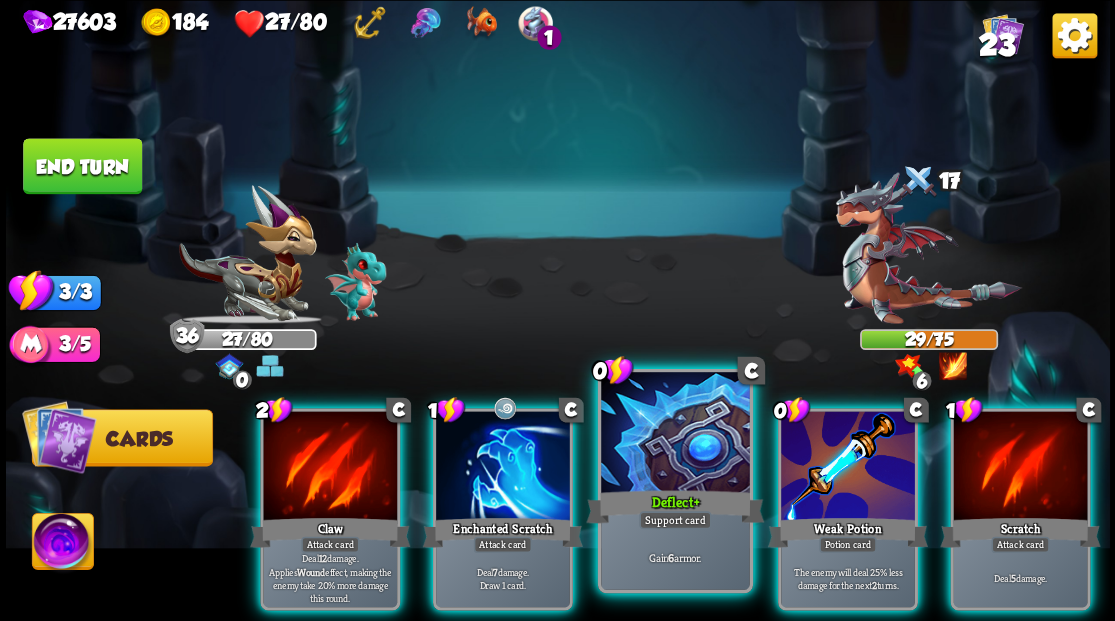 click at bounding box center [675, 434] 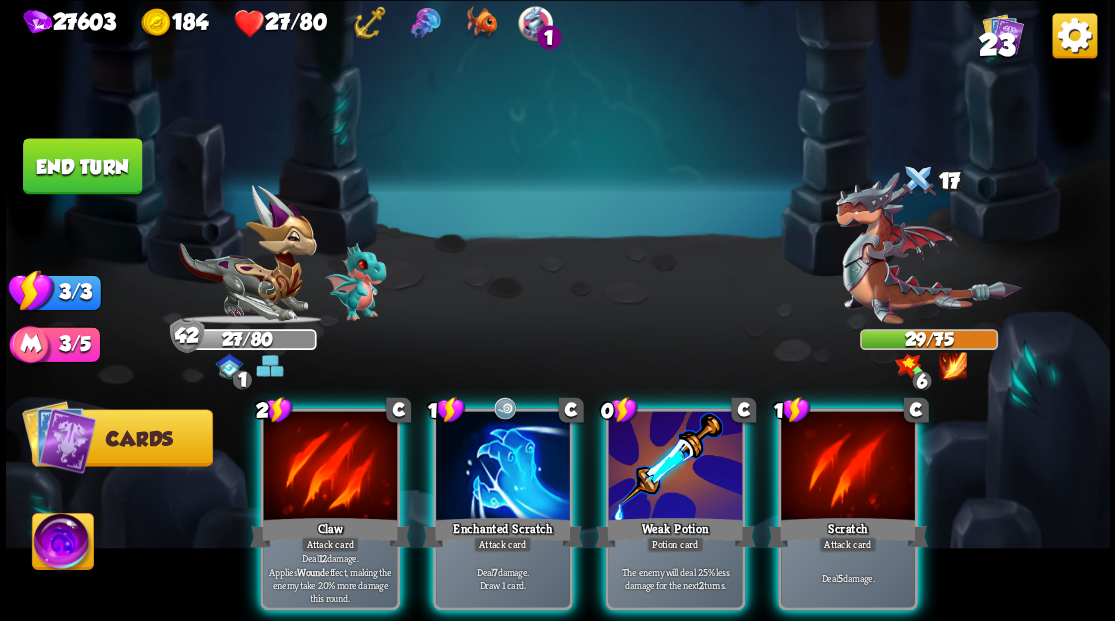 click at bounding box center [675, 467] 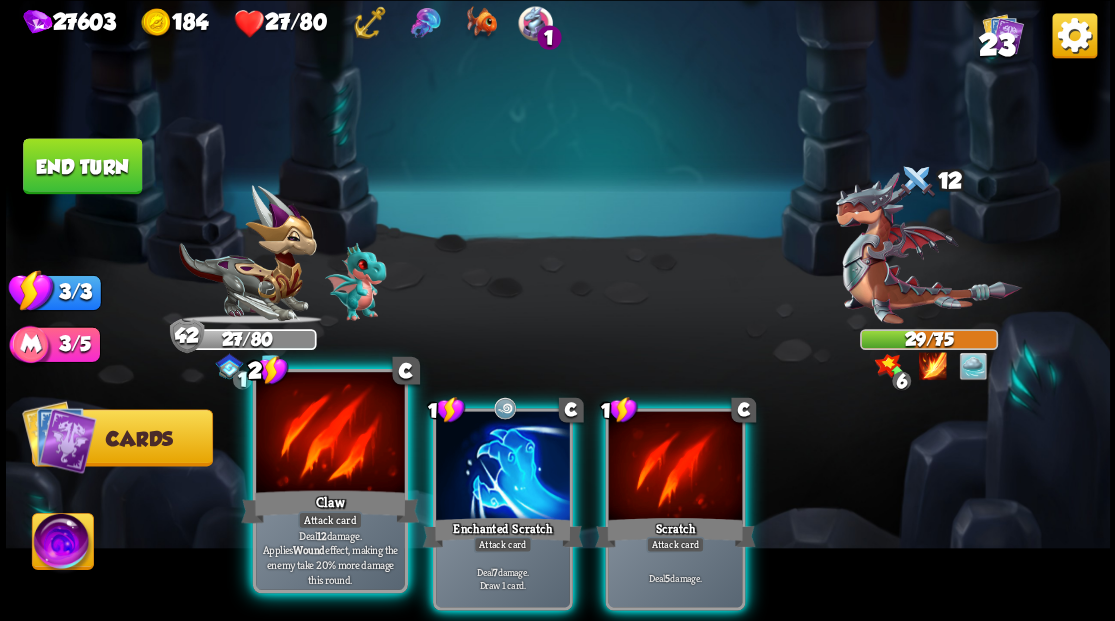 click at bounding box center [330, 434] 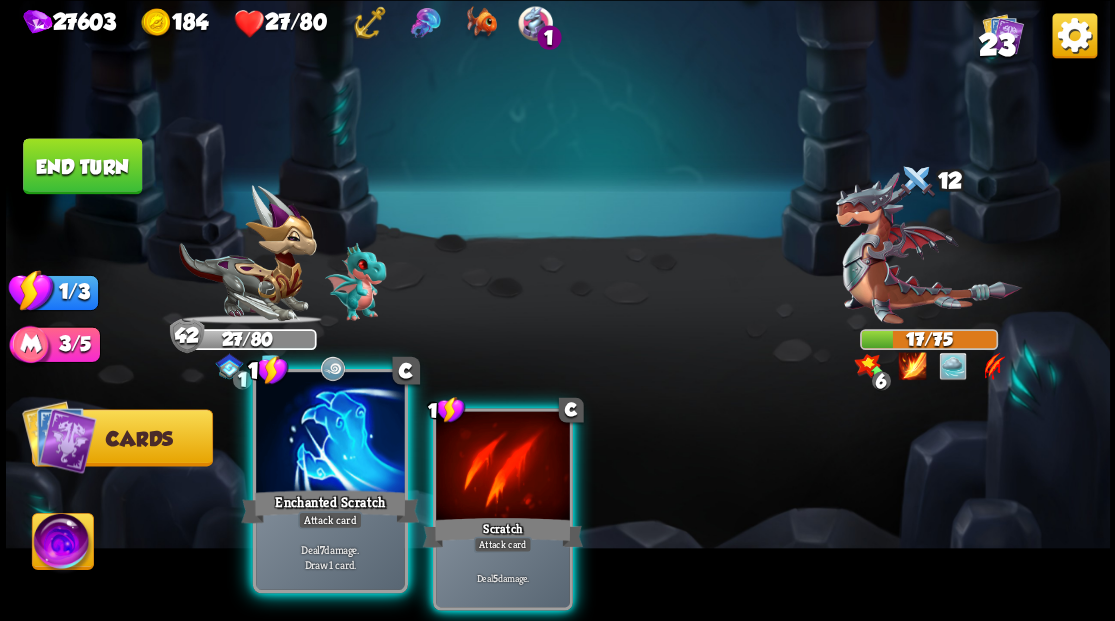 click at bounding box center [330, 434] 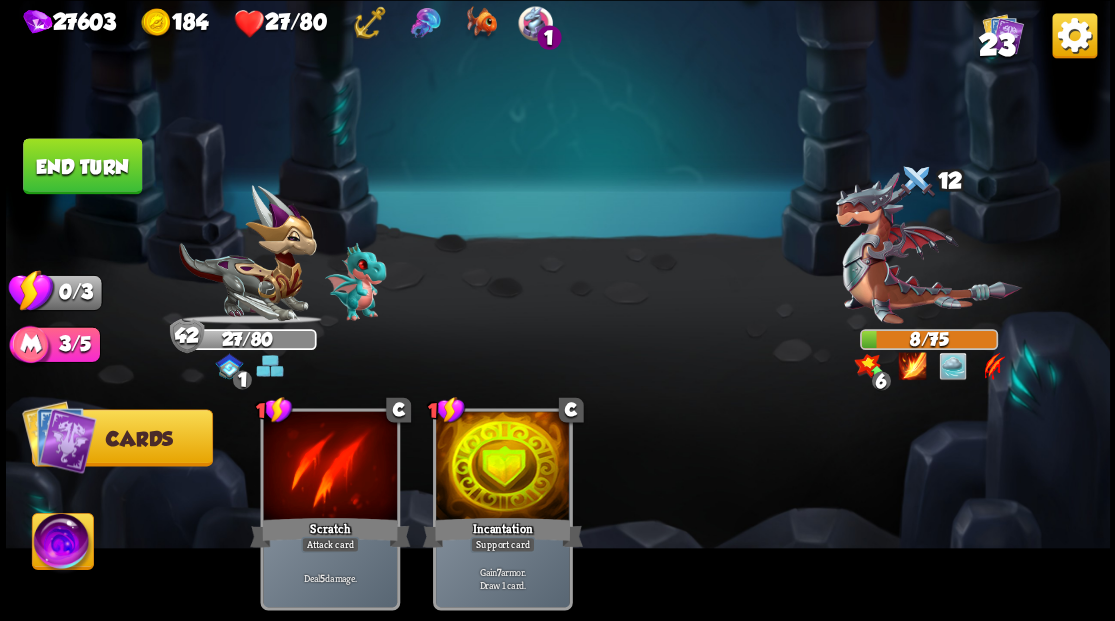 click on "End turn" at bounding box center [82, 166] 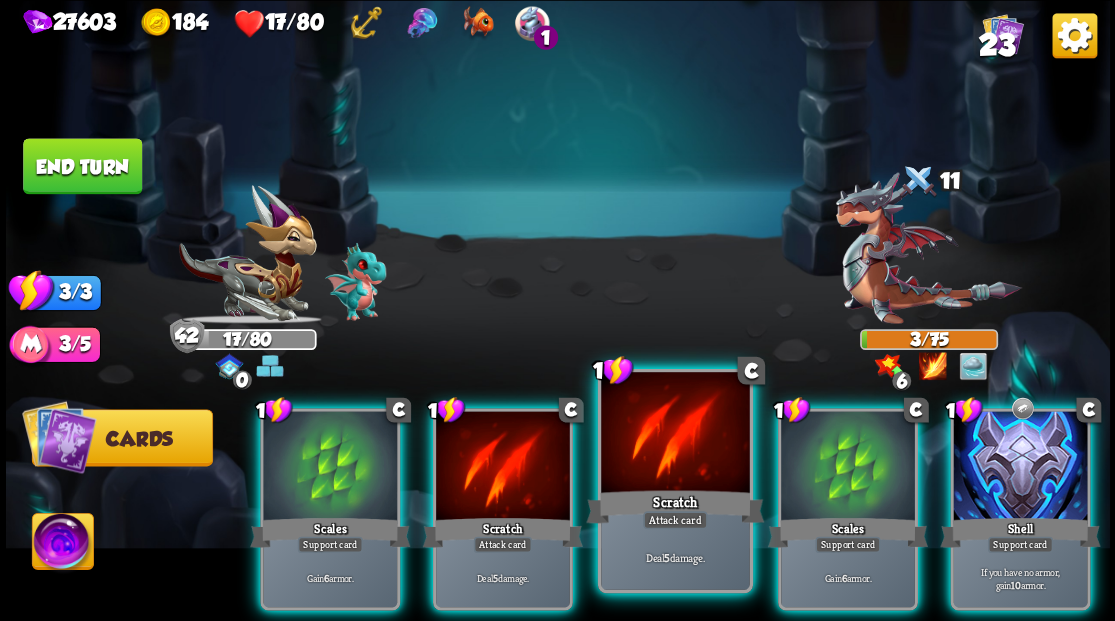 click at bounding box center (675, 434) 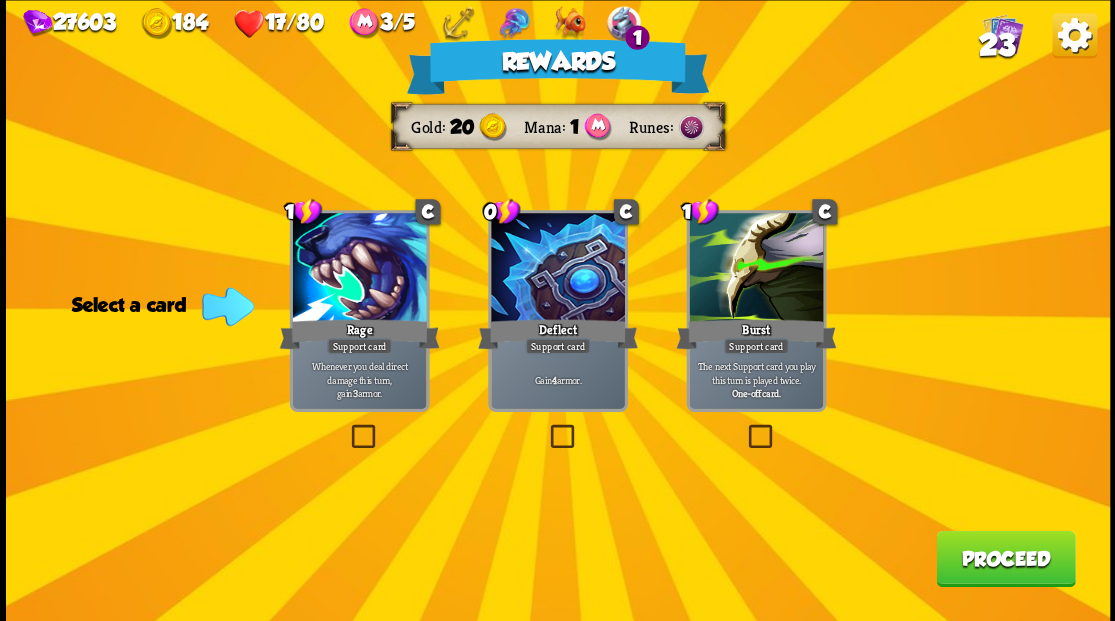click on "Proceed" at bounding box center (1005, 558) 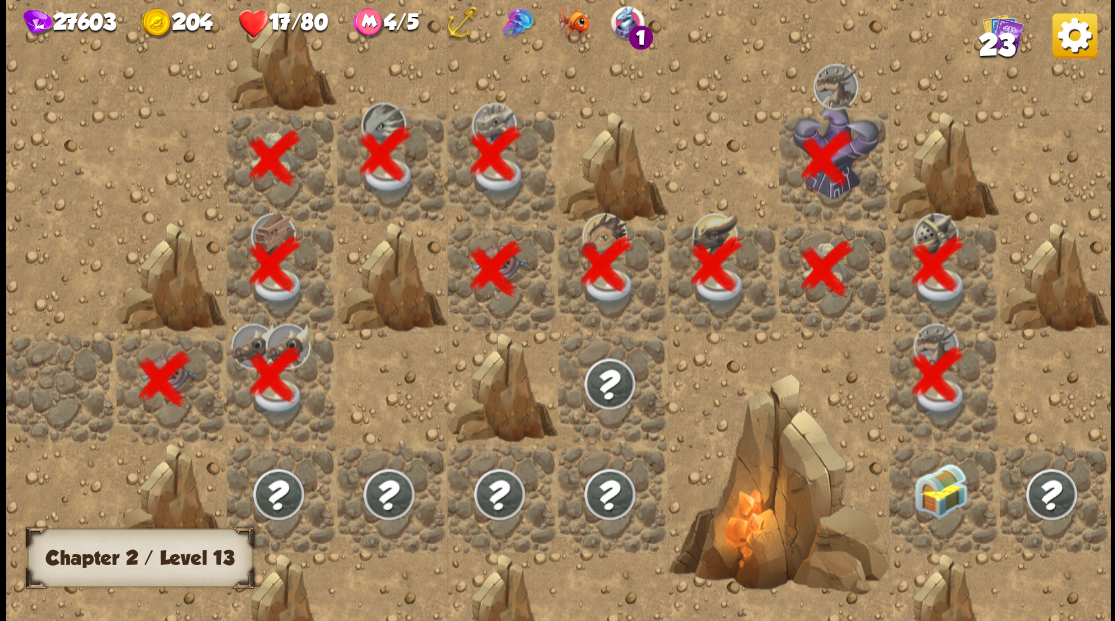 scroll, scrollTop: 0, scrollLeft: 384, axis: horizontal 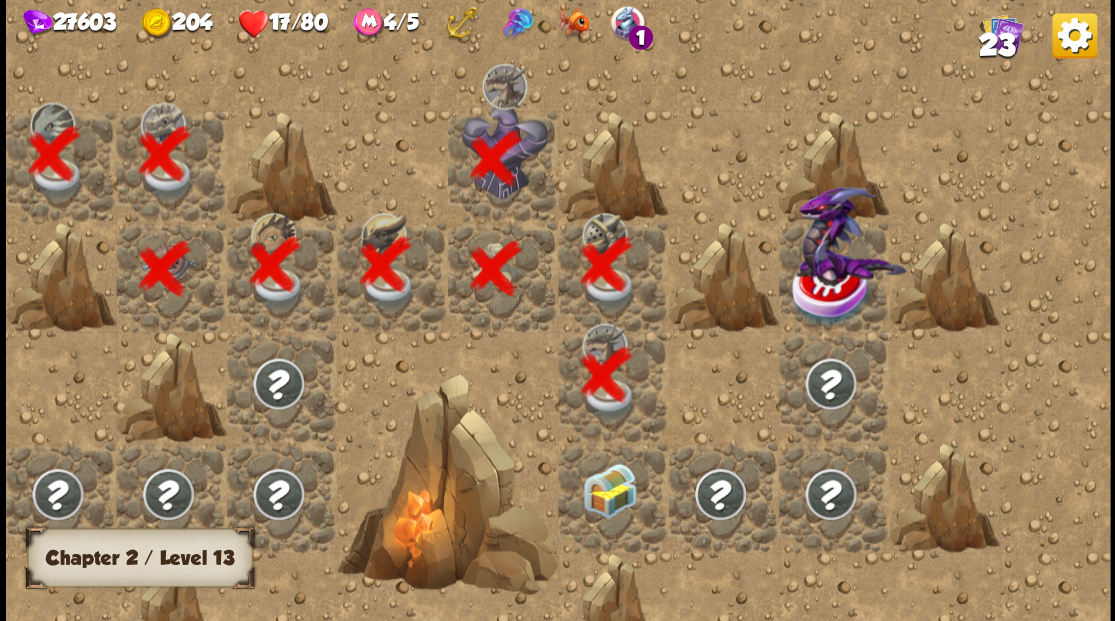 click at bounding box center [613, 497] 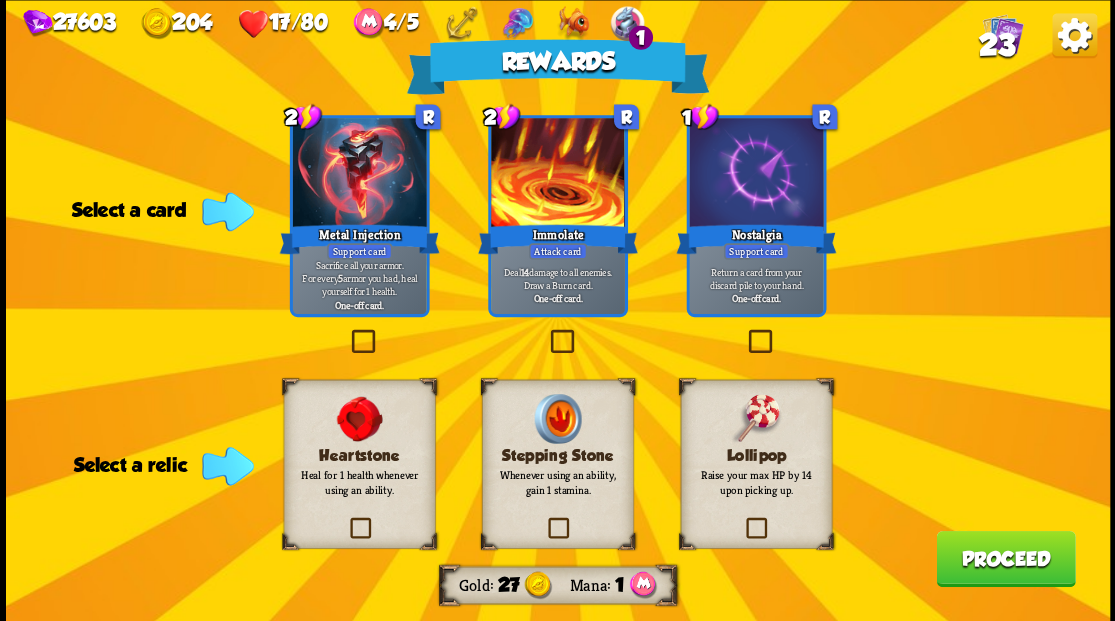 click at bounding box center (743, 520) 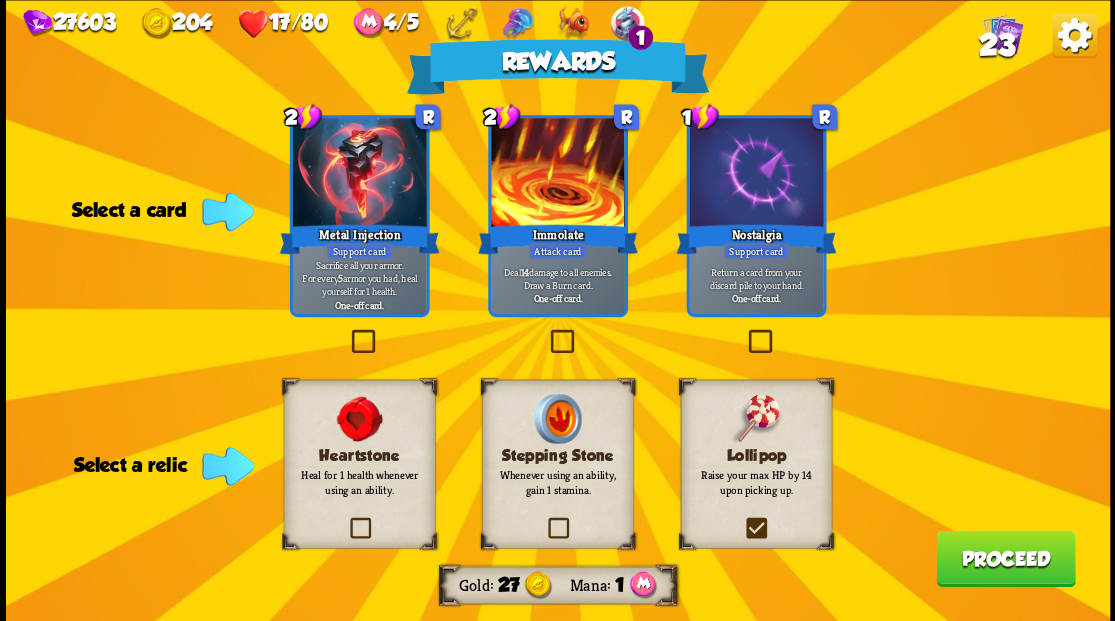 click at bounding box center (0, 0) 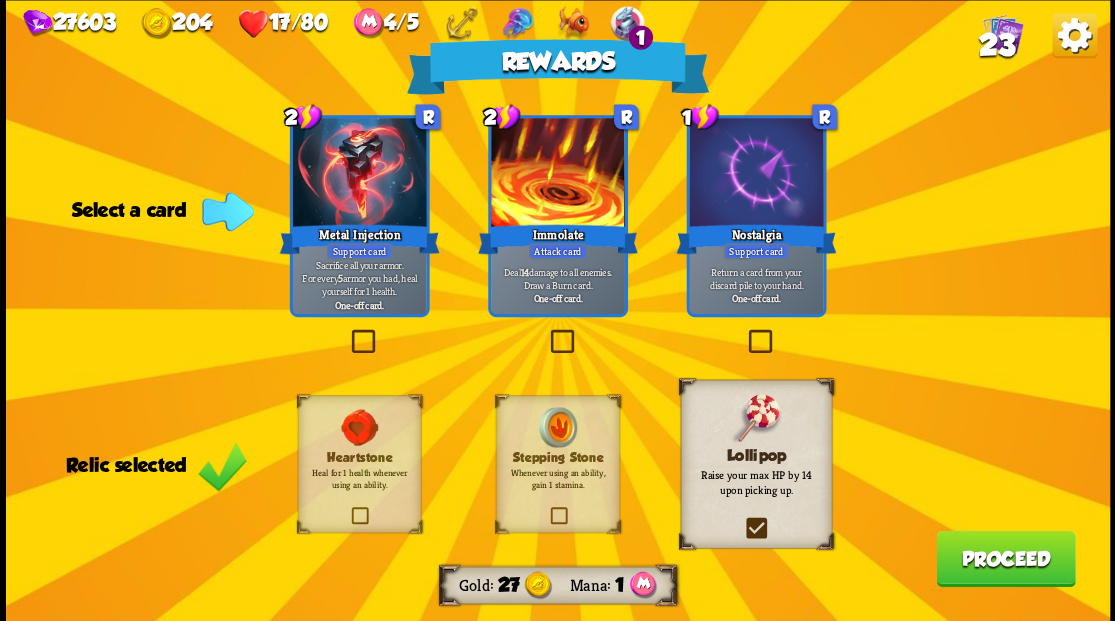 click on "Proceed" at bounding box center [1005, 558] 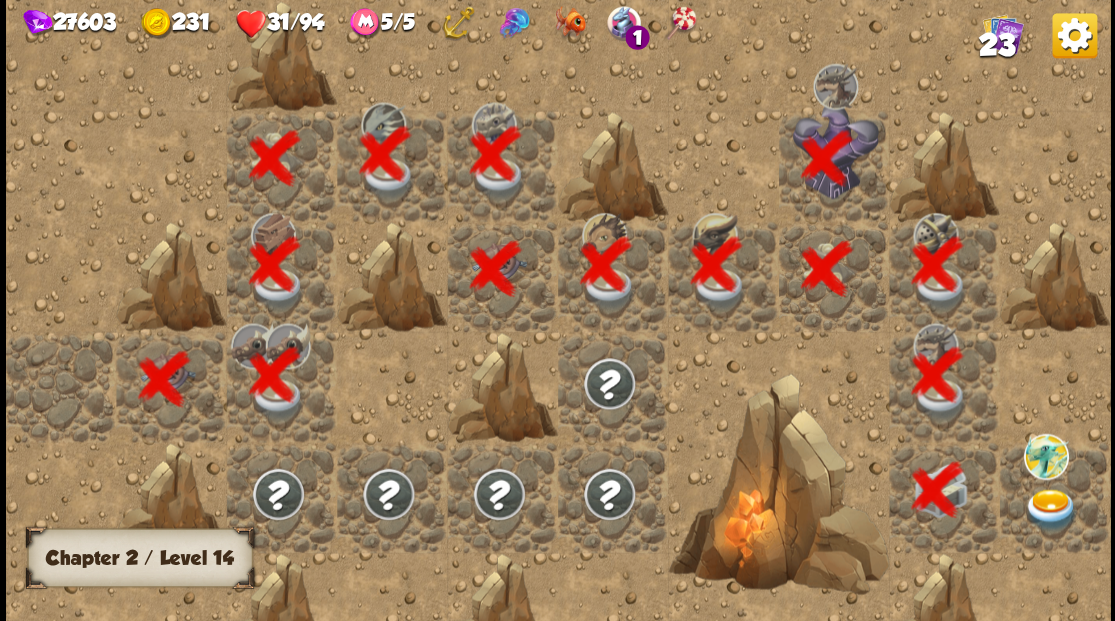 scroll, scrollTop: 0, scrollLeft: 384, axis: horizontal 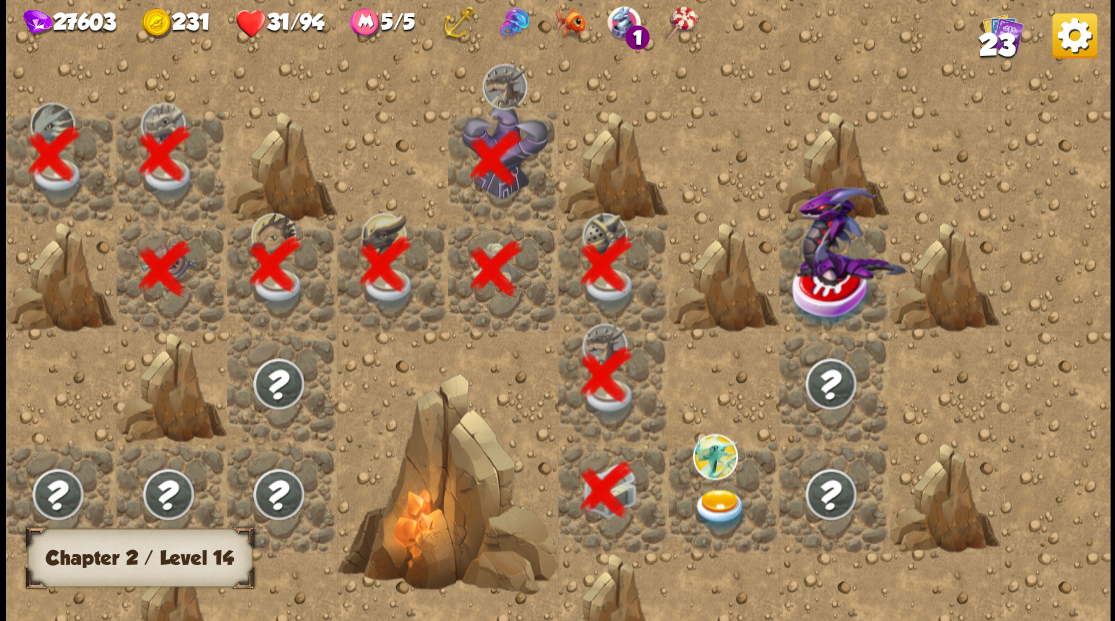 click at bounding box center [719, 509] 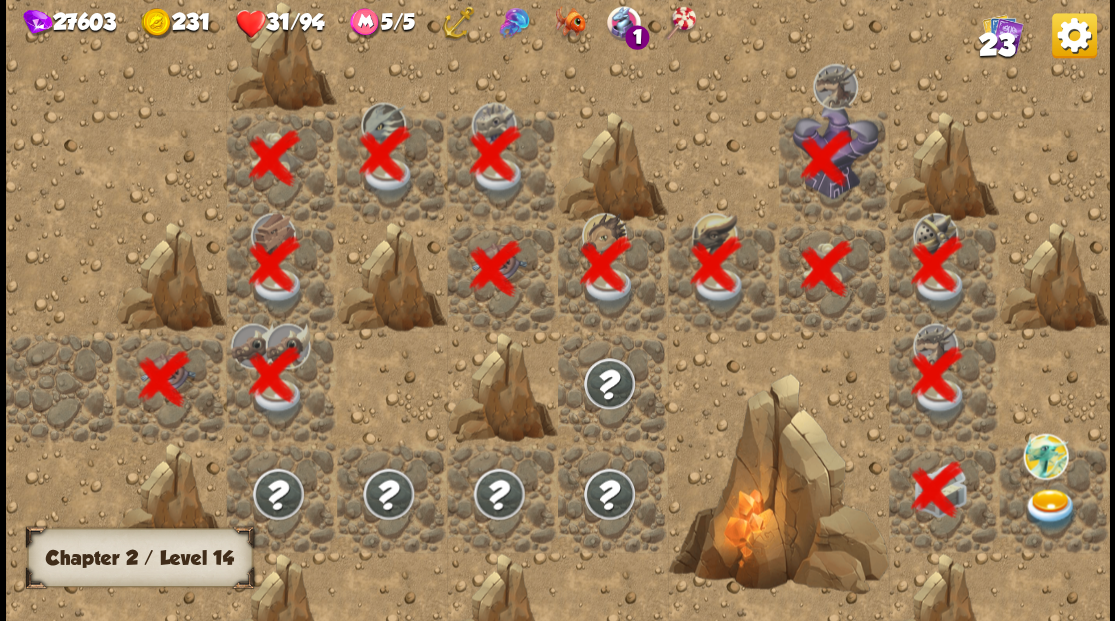 scroll, scrollTop: 0, scrollLeft: 0, axis: both 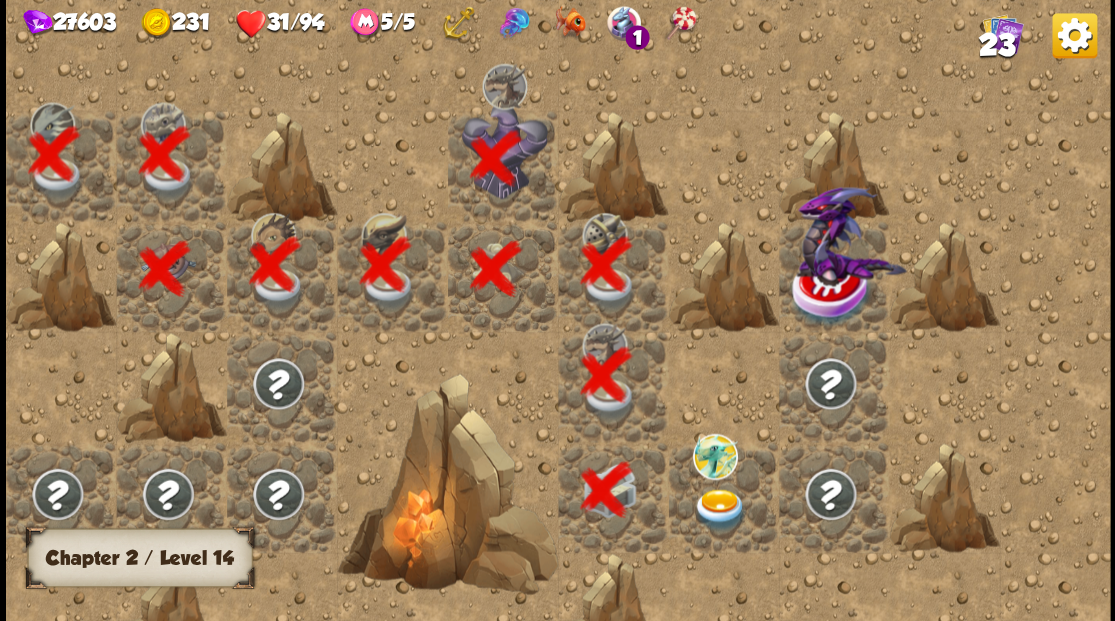 click at bounding box center [719, 509] 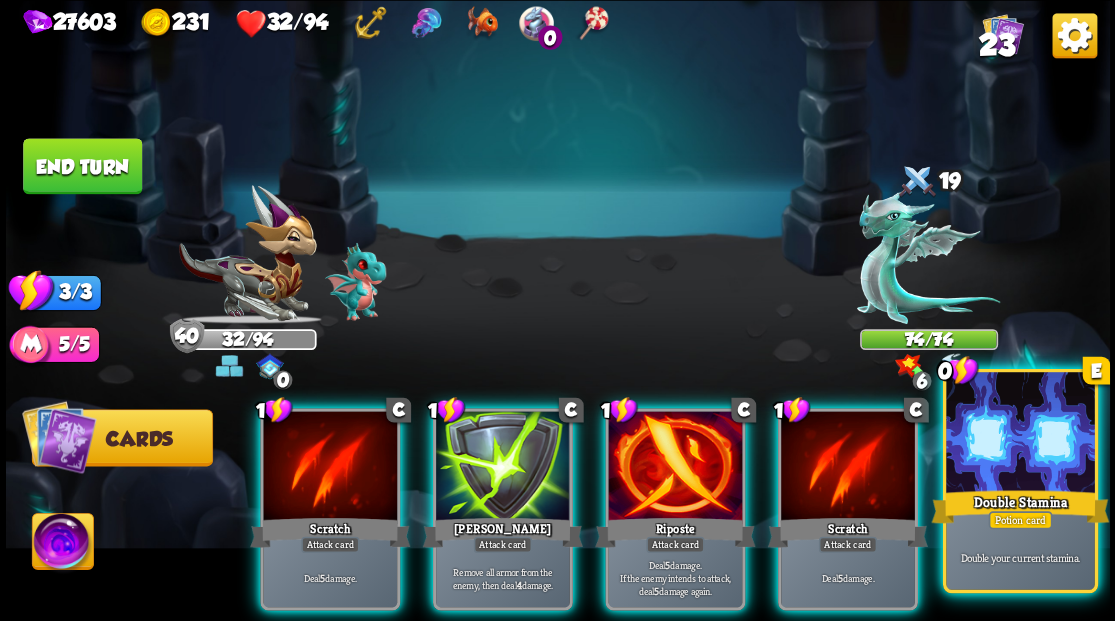 click at bounding box center (1020, 434) 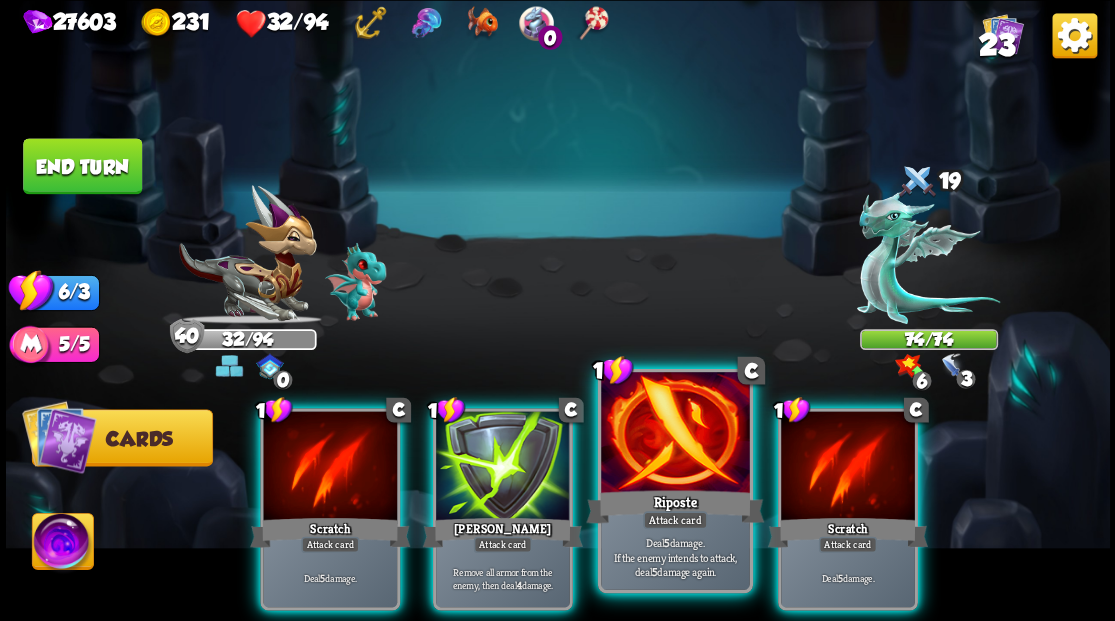 click at bounding box center (675, 434) 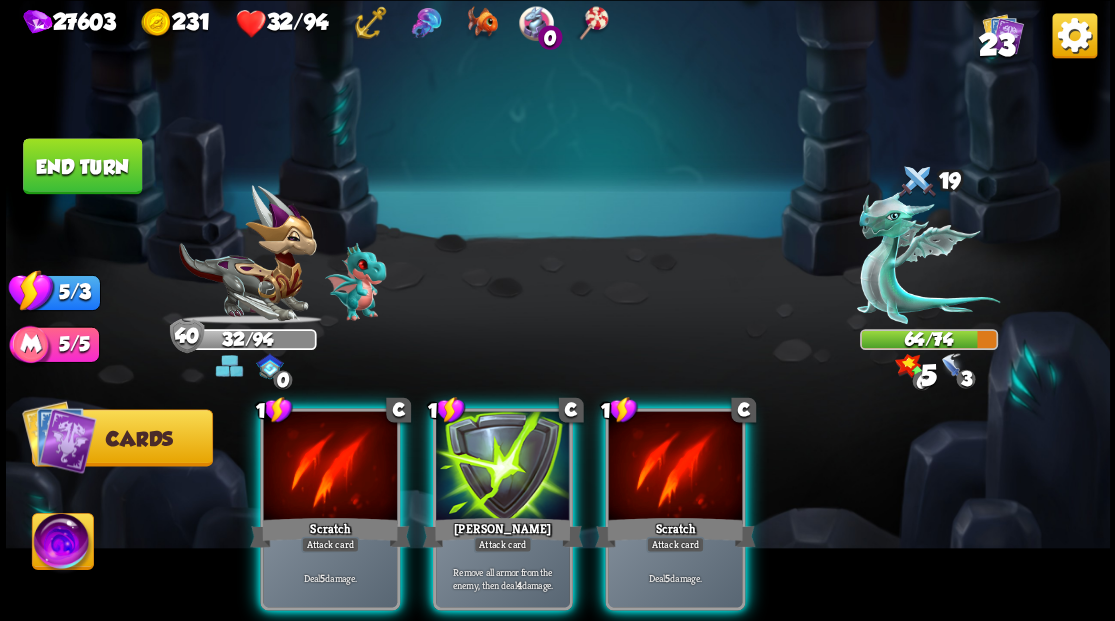 click at bounding box center [675, 467] 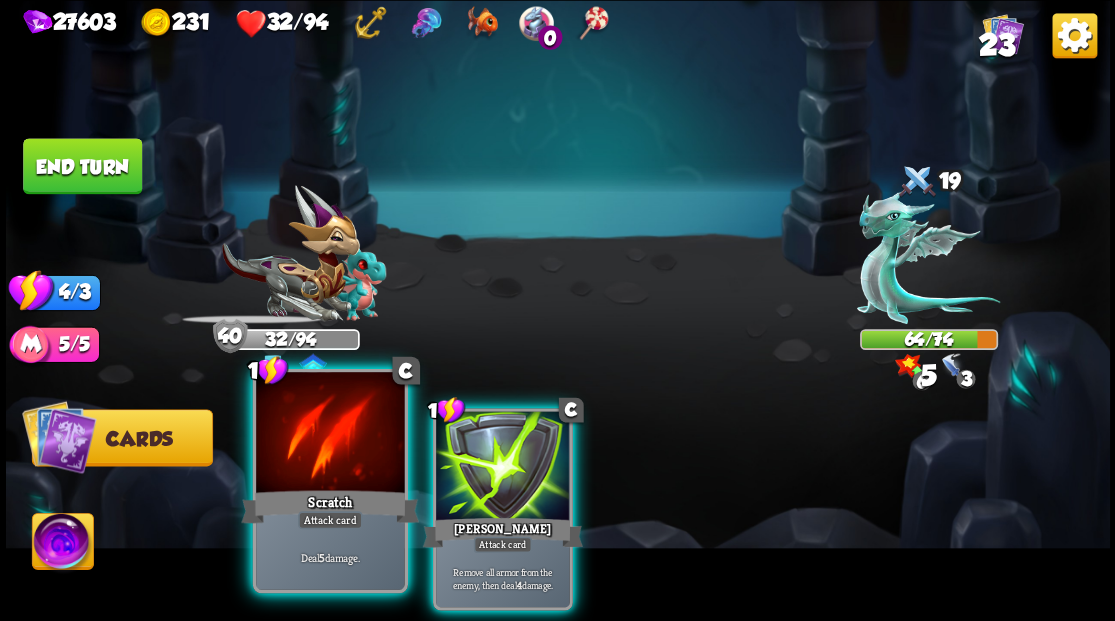 click at bounding box center (330, 434) 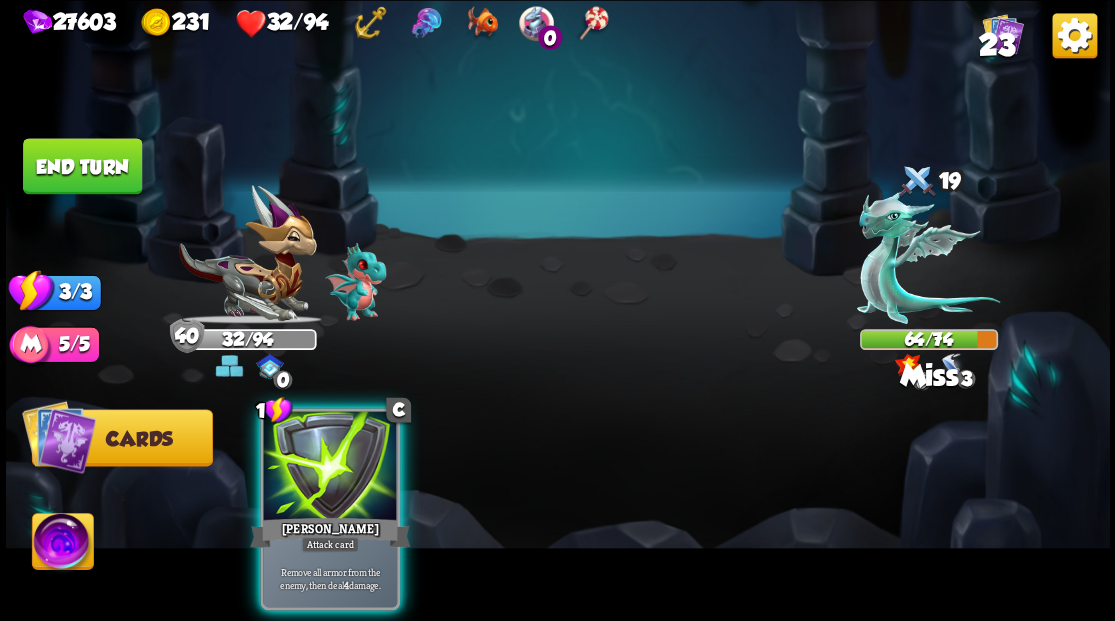 click at bounding box center (330, 467) 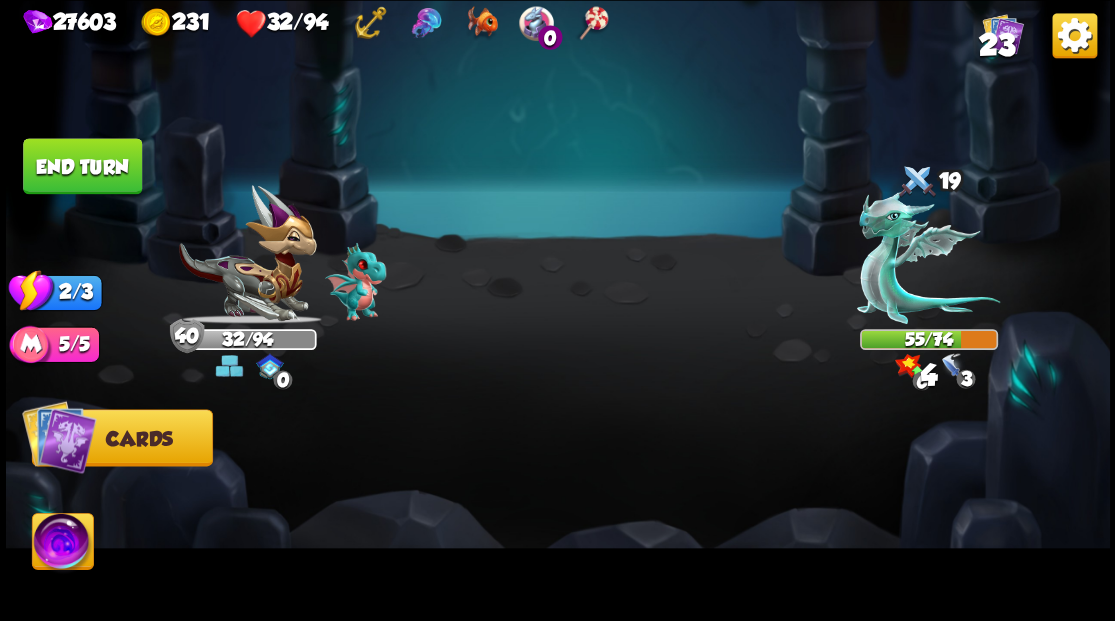 click on "End turn" at bounding box center (82, 166) 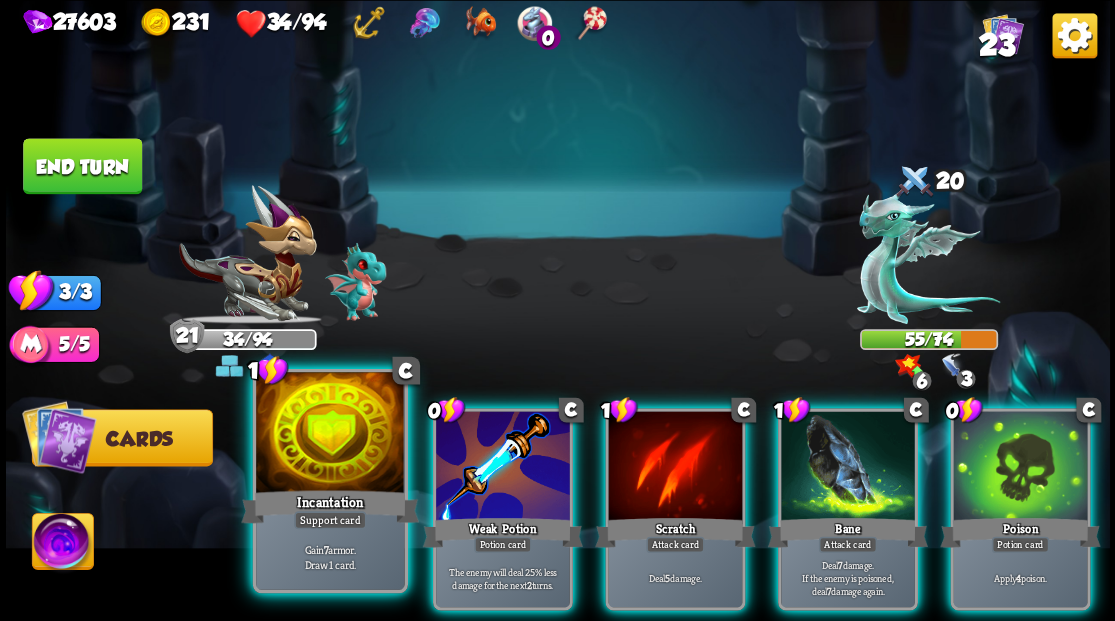 click at bounding box center (330, 434) 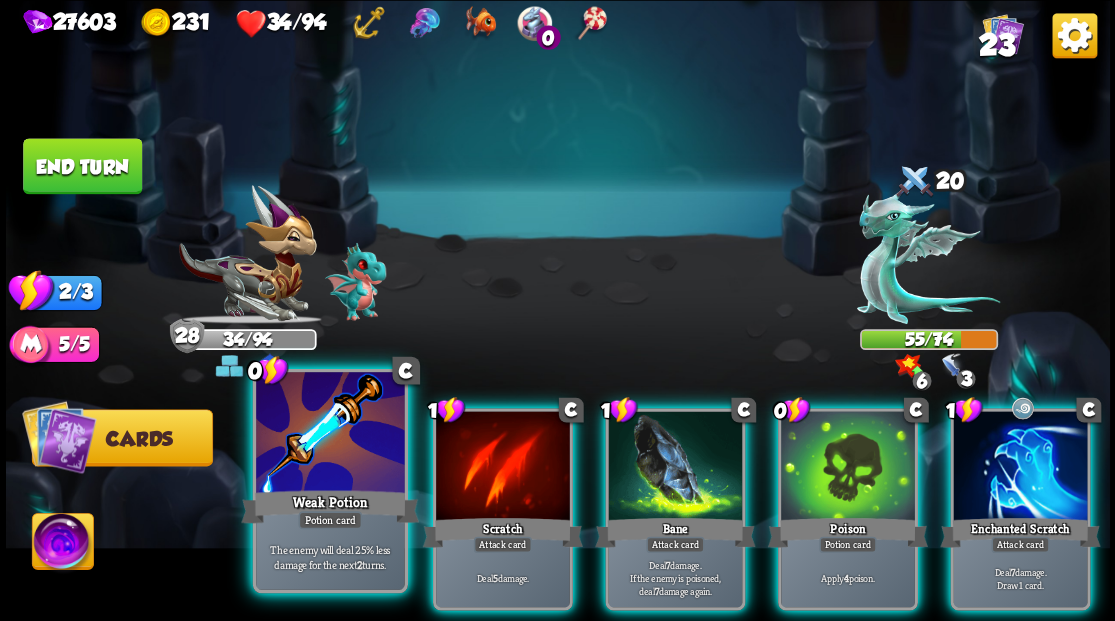 click at bounding box center [330, 434] 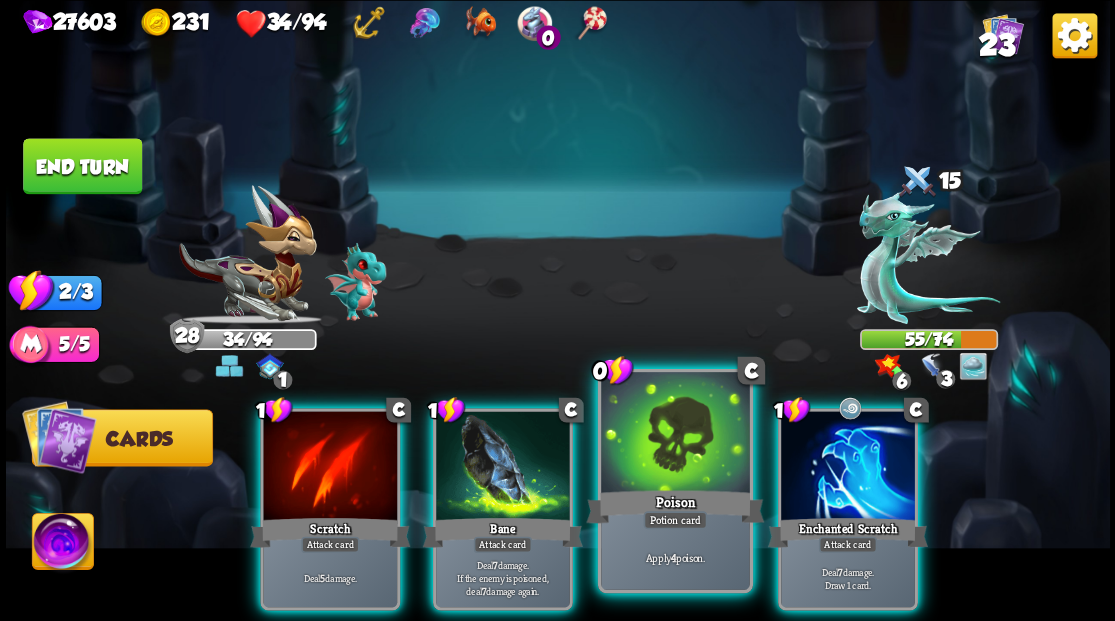 click at bounding box center [675, 434] 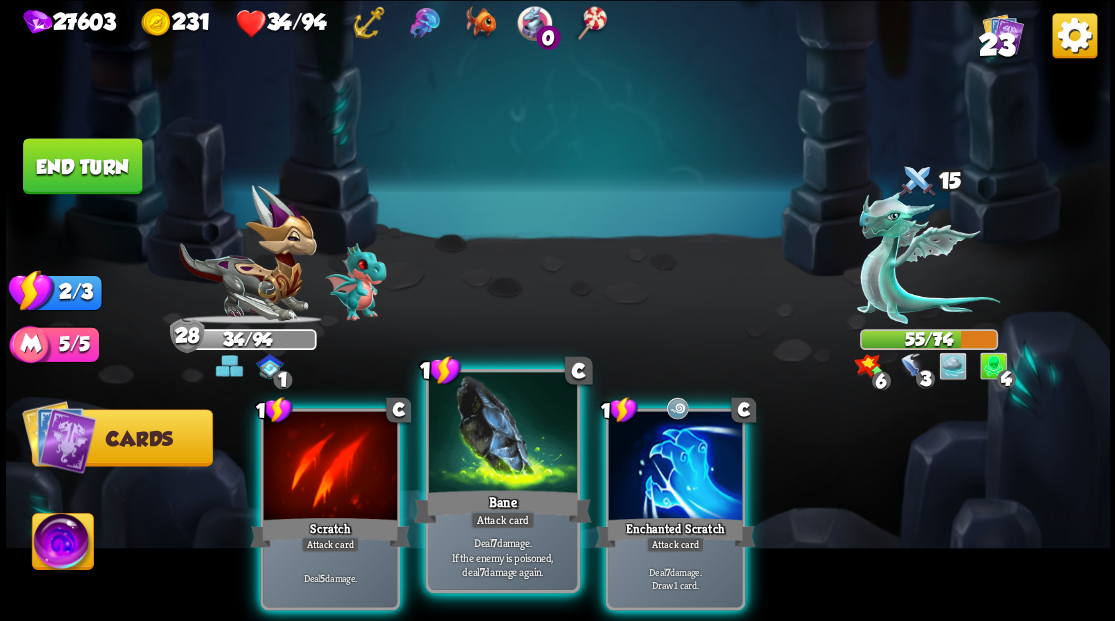 click at bounding box center [502, 434] 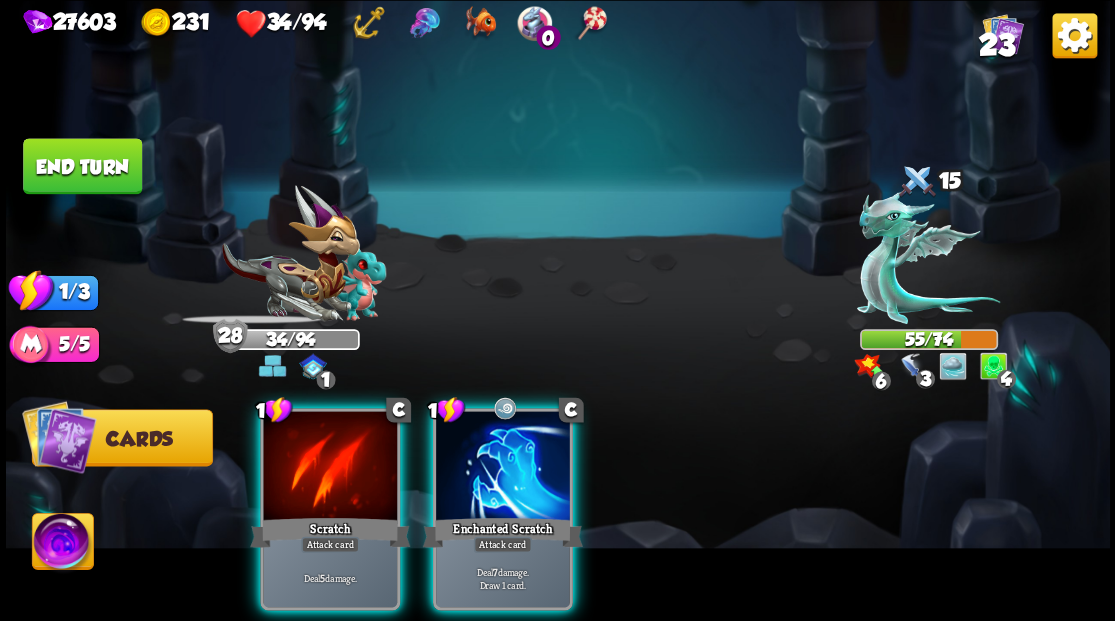 click at bounding box center [503, 467] 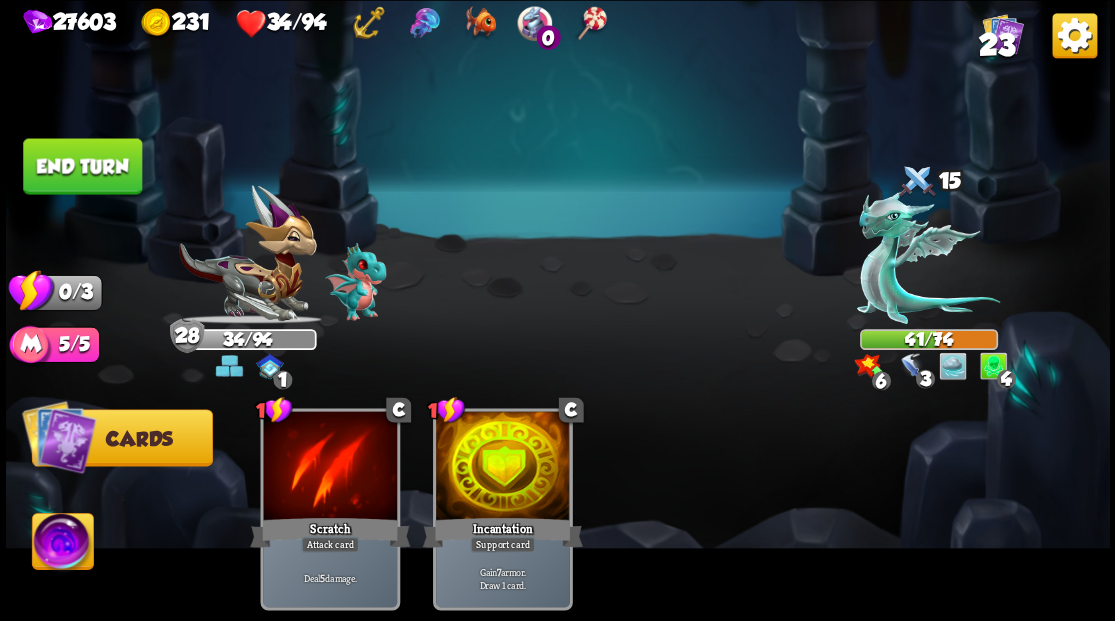 click on "End turn" at bounding box center (82, 166) 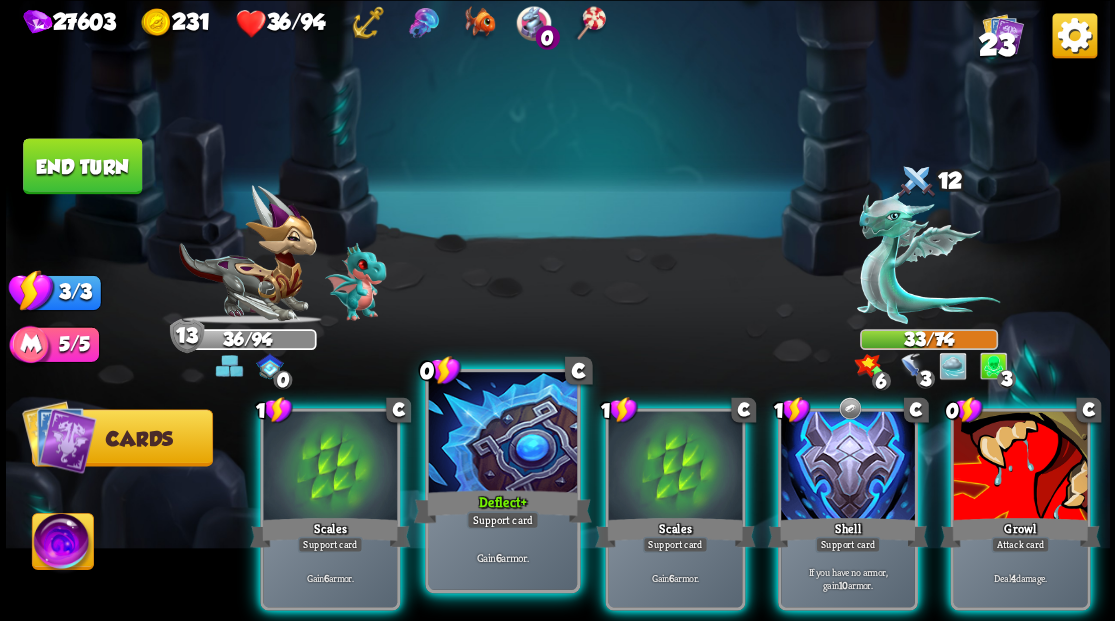 click at bounding box center (502, 434) 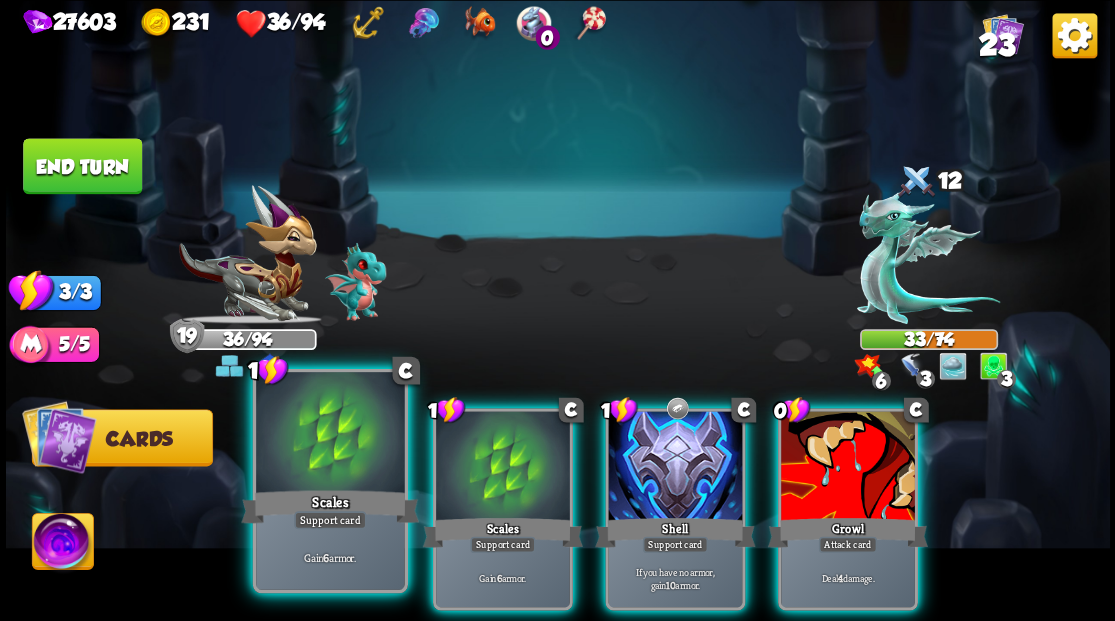 click at bounding box center (330, 434) 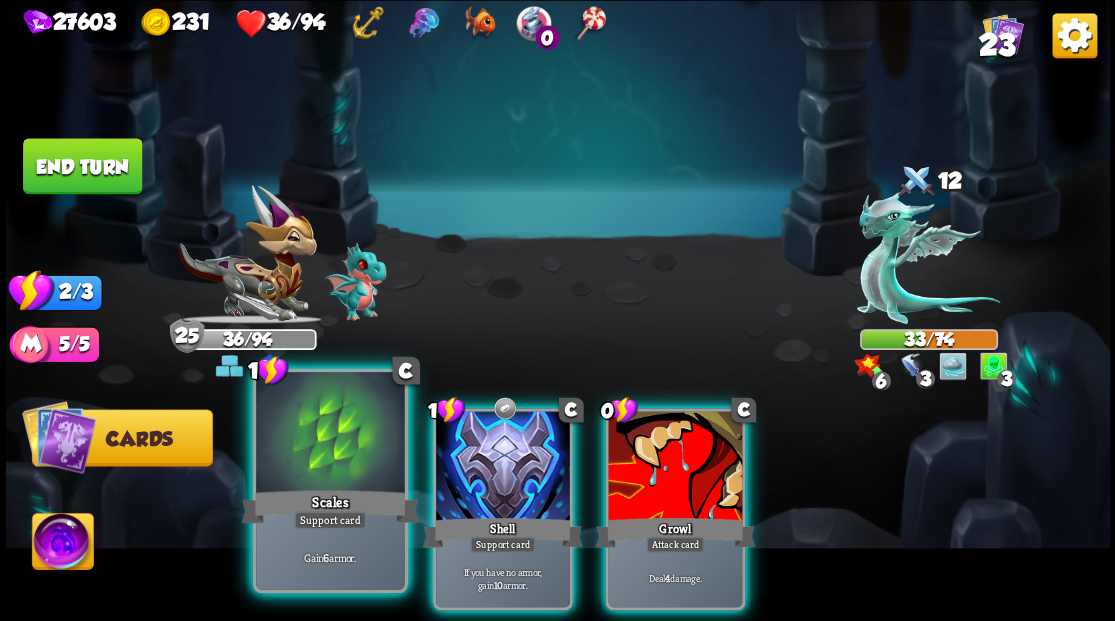 click at bounding box center (330, 434) 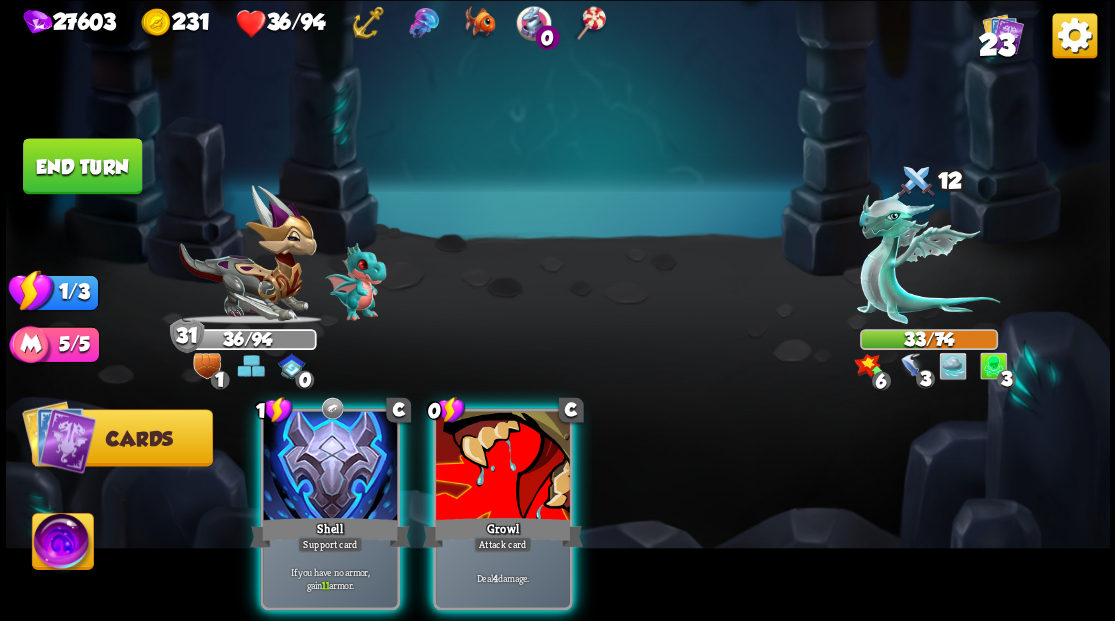 click at bounding box center [330, 467] 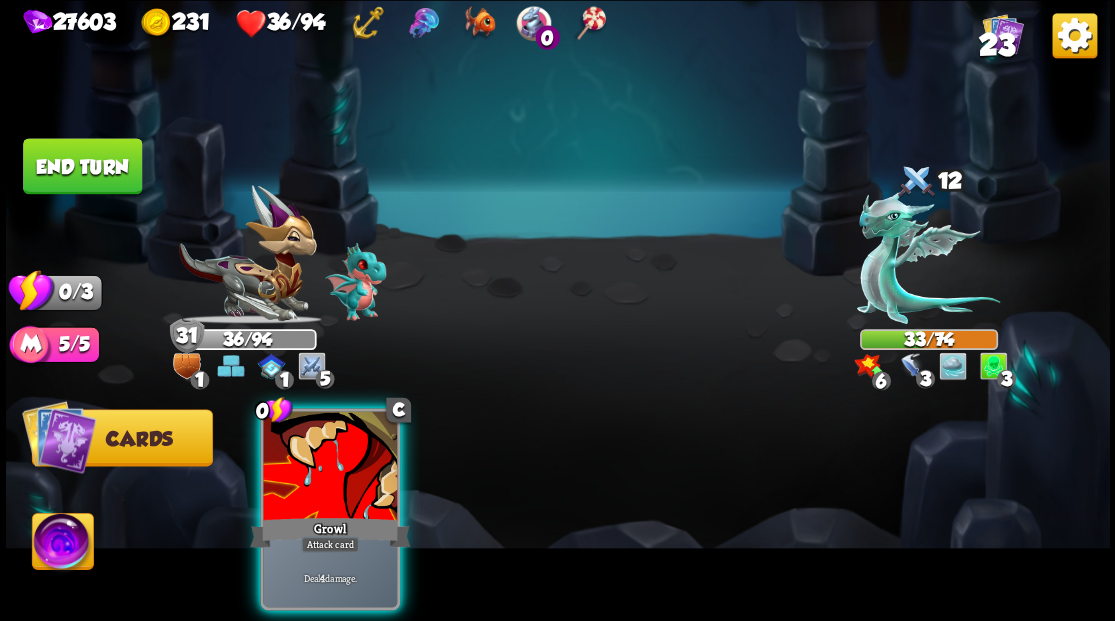 click at bounding box center (330, 467) 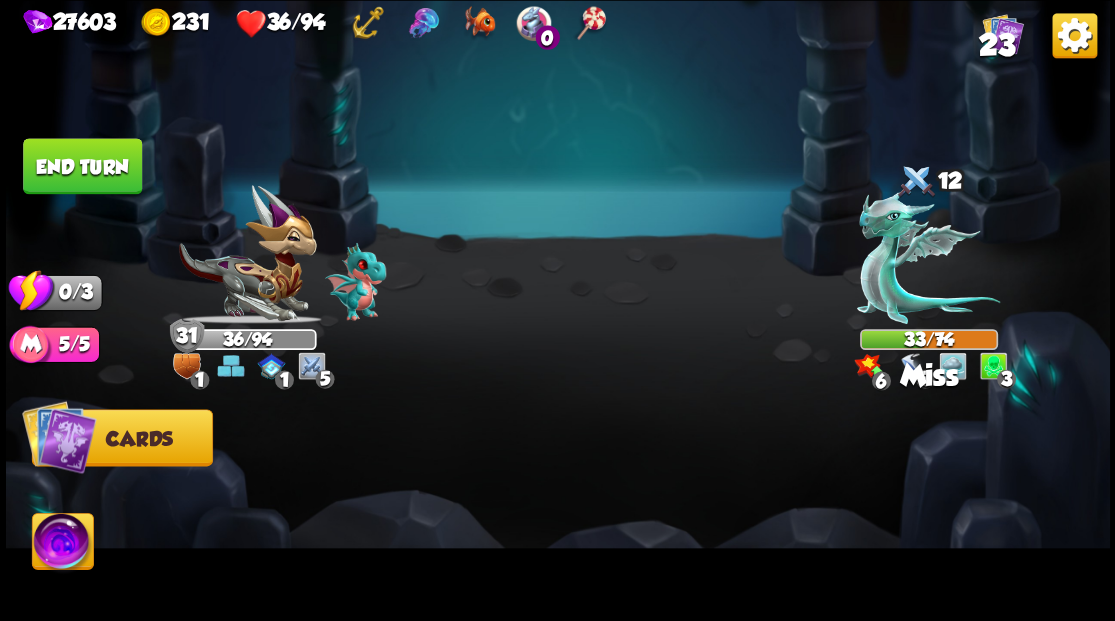 click on "End turn" at bounding box center [82, 166] 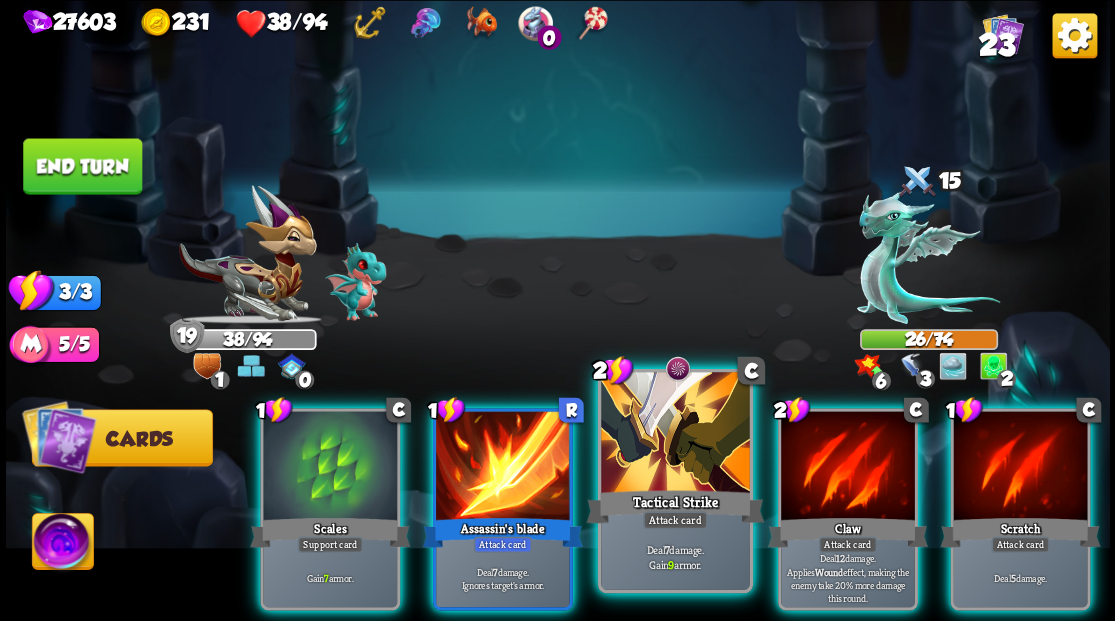 click at bounding box center (675, 434) 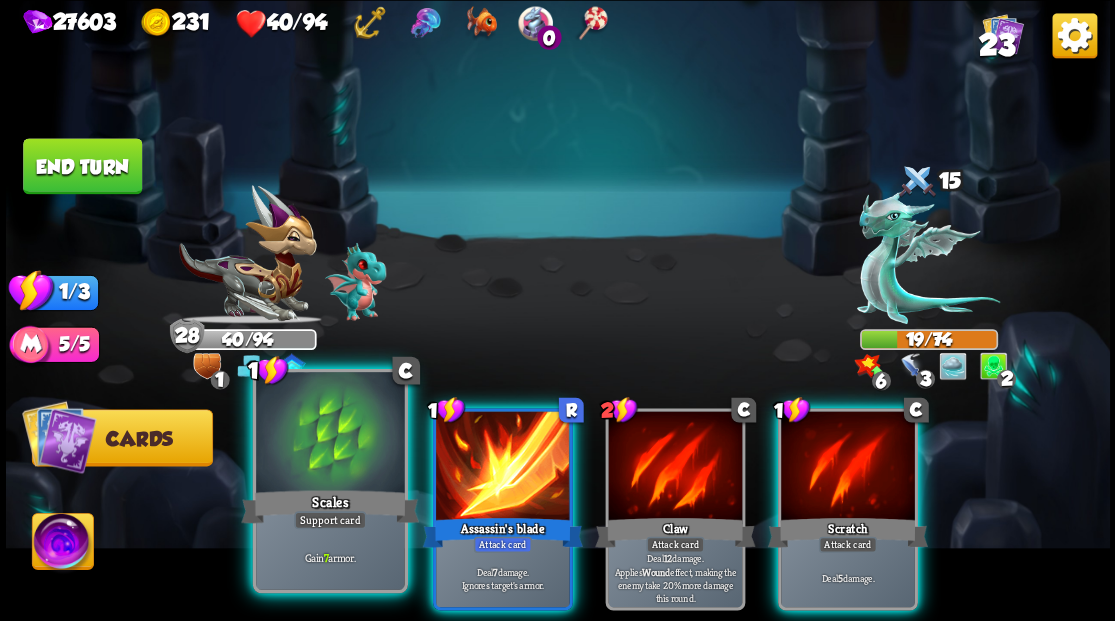 click at bounding box center [330, 434] 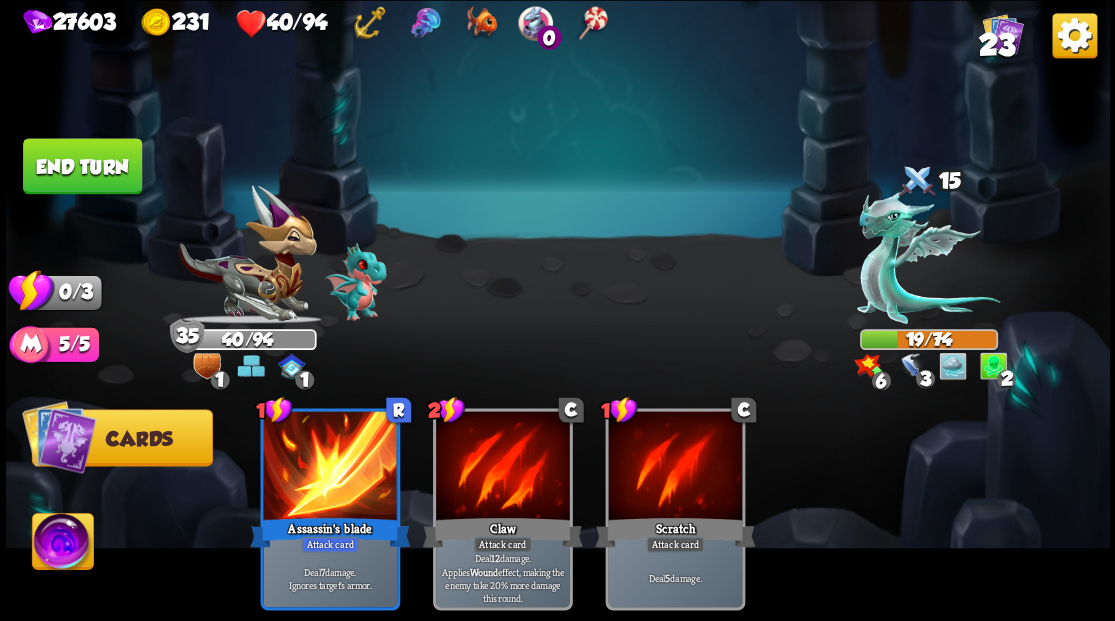 click on "End turn" at bounding box center (82, 166) 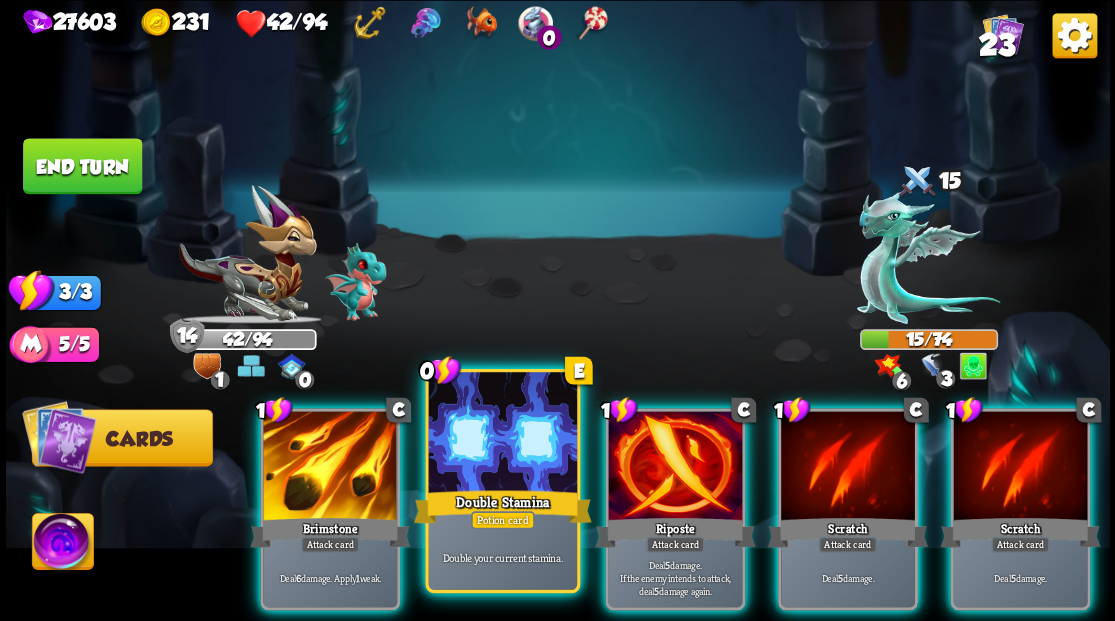 click at bounding box center (502, 434) 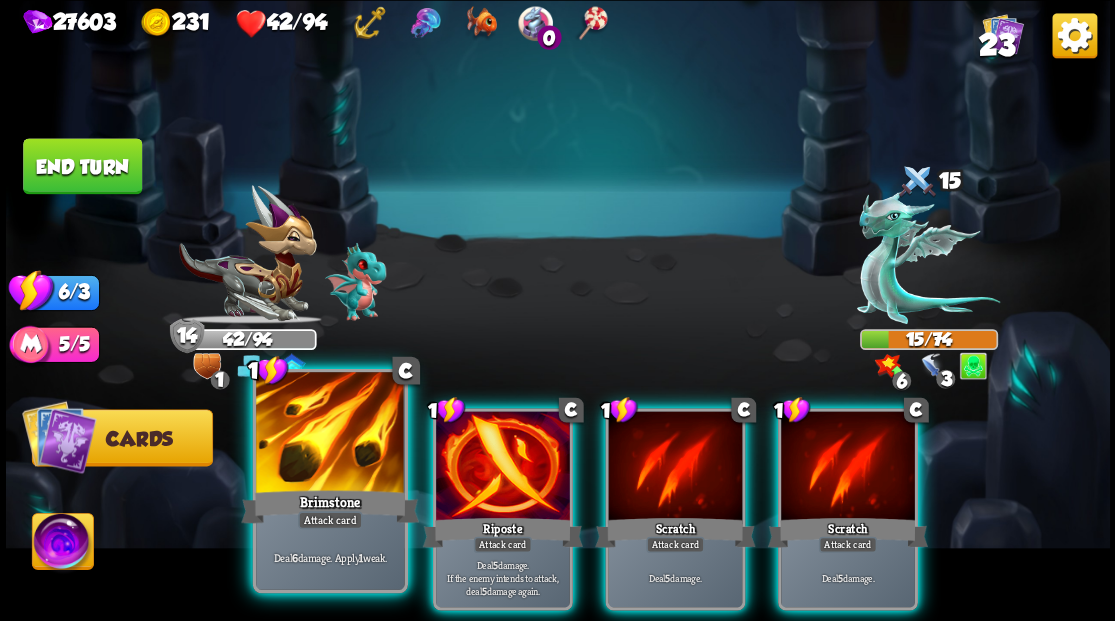 click at bounding box center (330, 434) 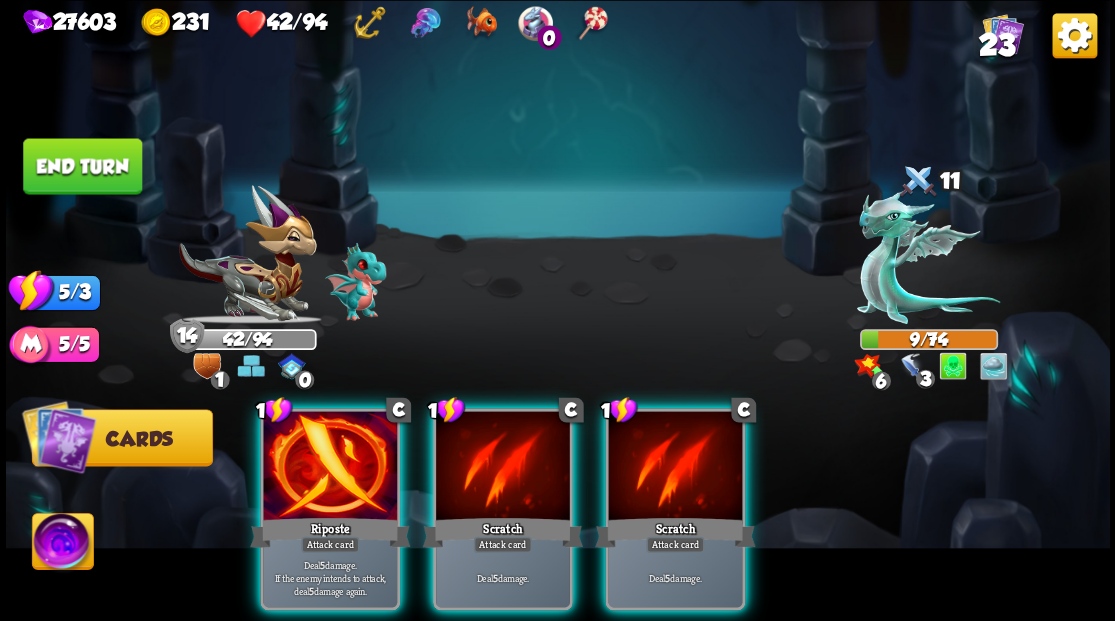 click on "End turn" at bounding box center (82, 166) 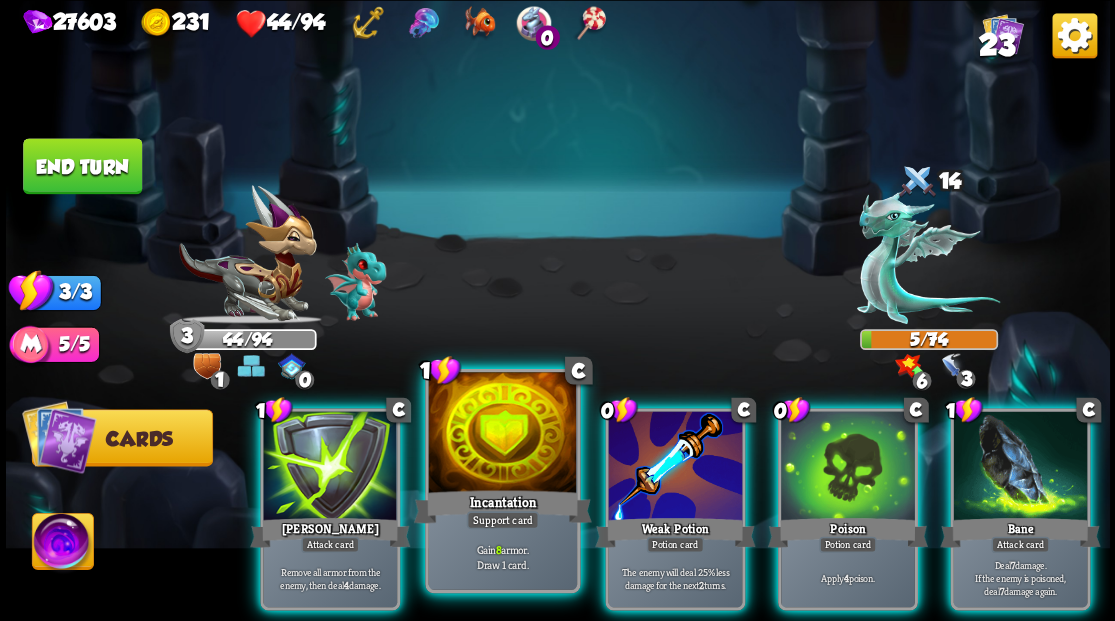 click at bounding box center [502, 434] 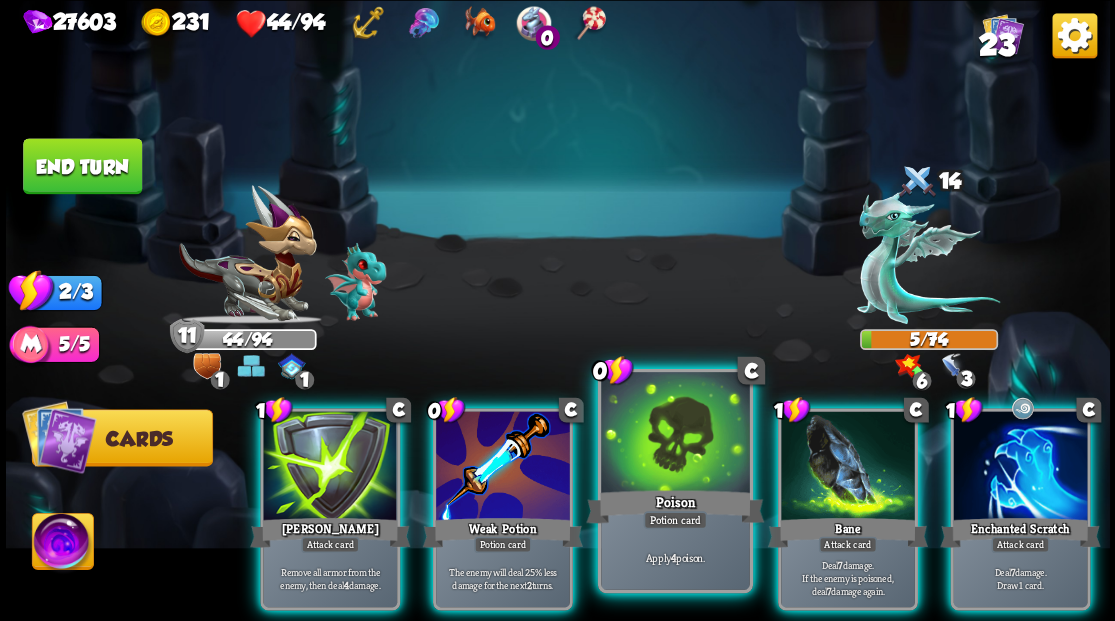 click at bounding box center [675, 434] 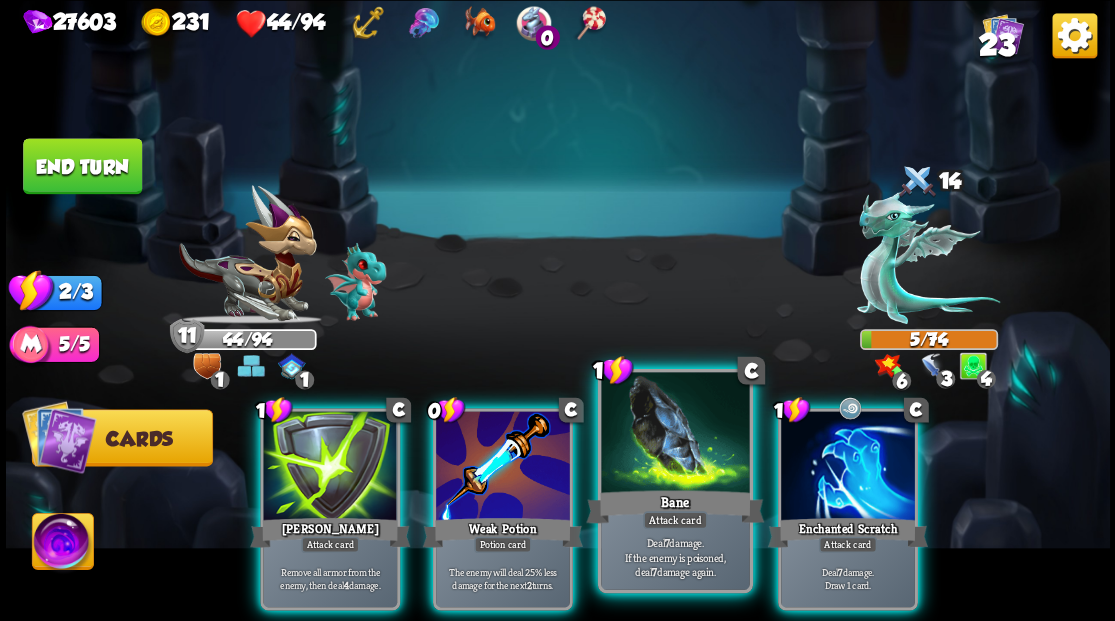 click at bounding box center (675, 434) 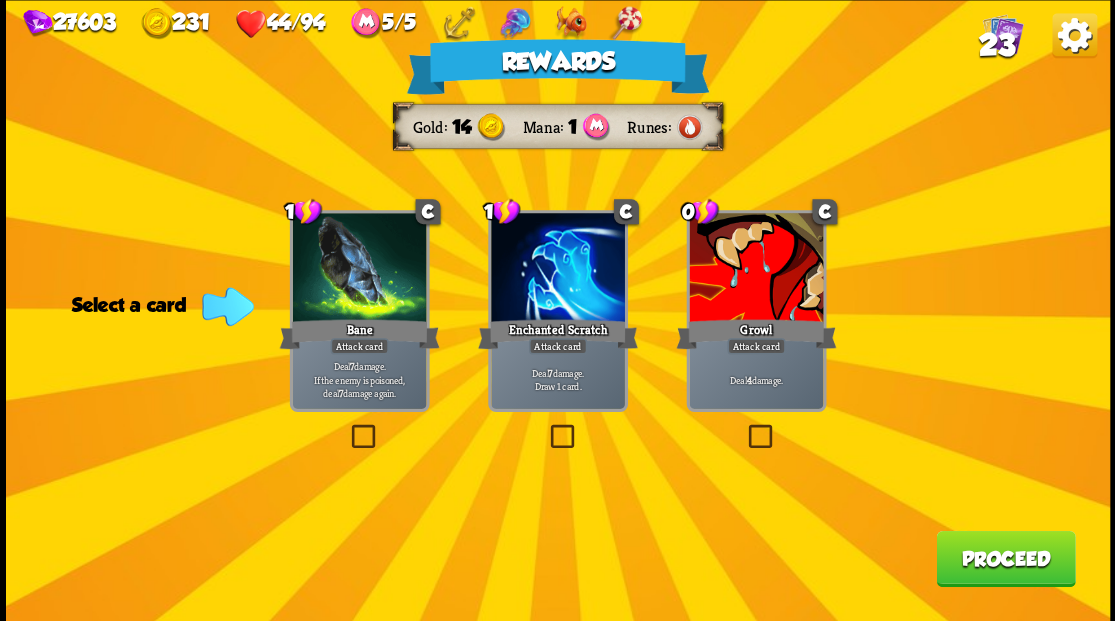 click on "23" at bounding box center [996, 45] 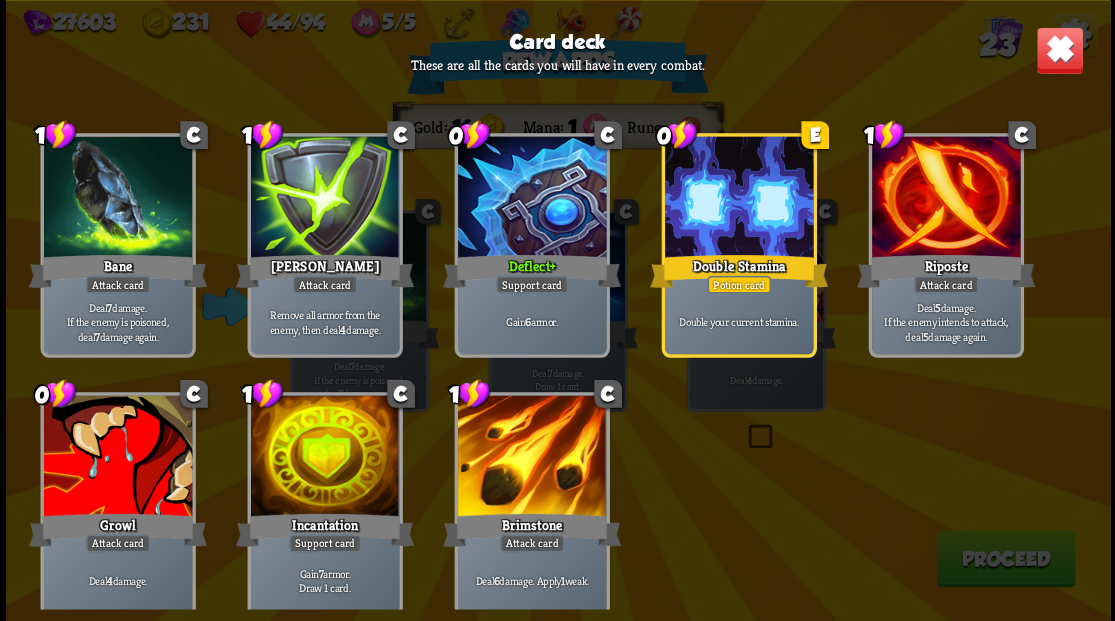 scroll, scrollTop: 929, scrollLeft: 0, axis: vertical 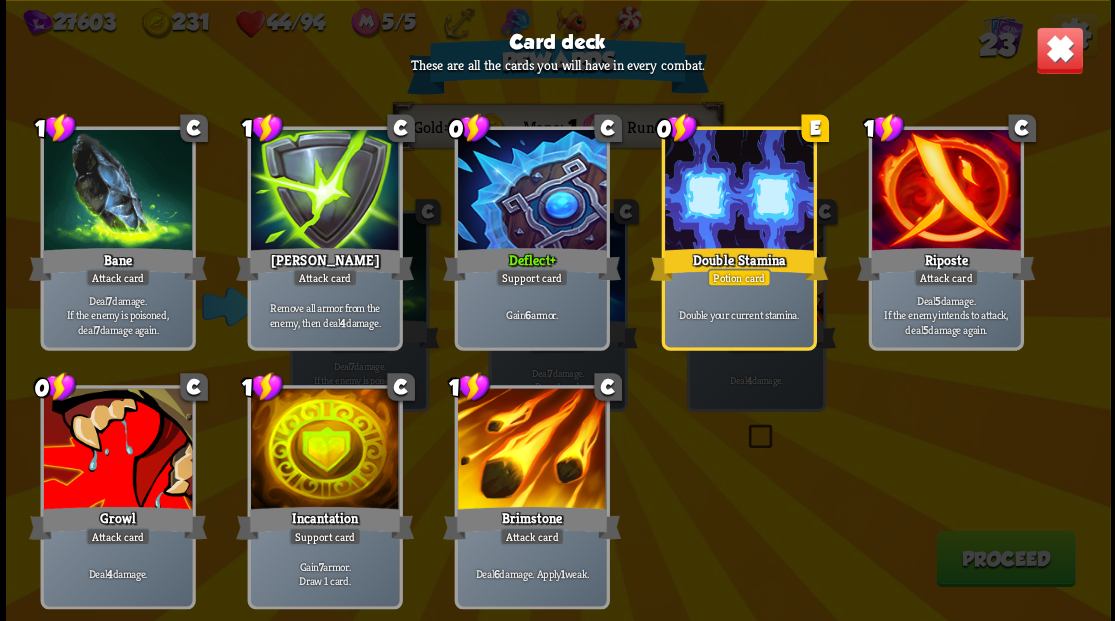 click at bounding box center (1059, 50) 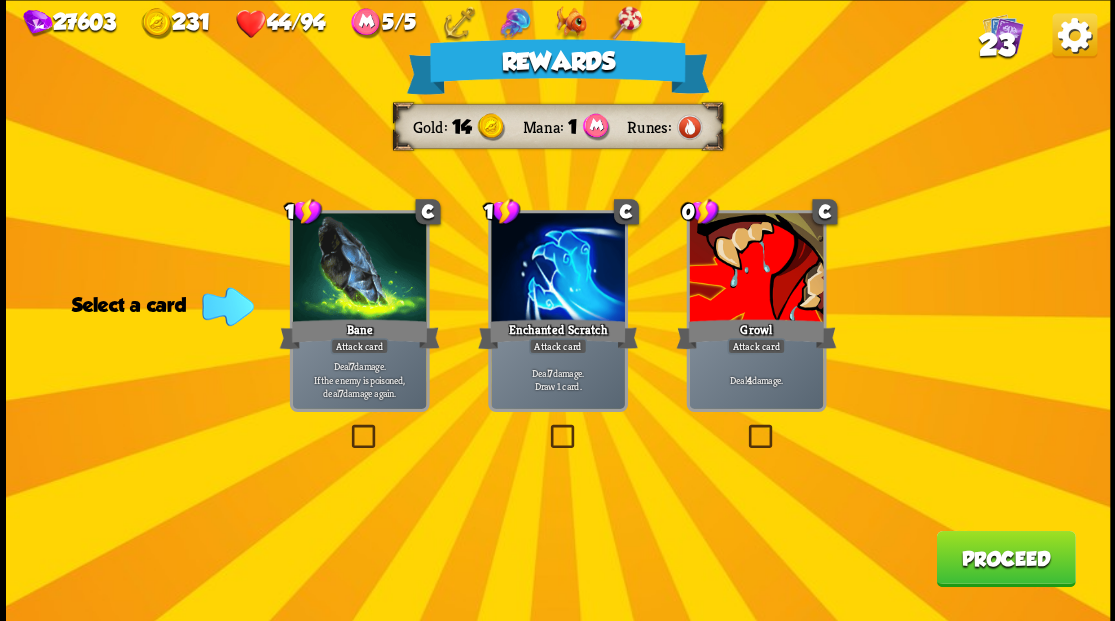 click at bounding box center [744, 427] 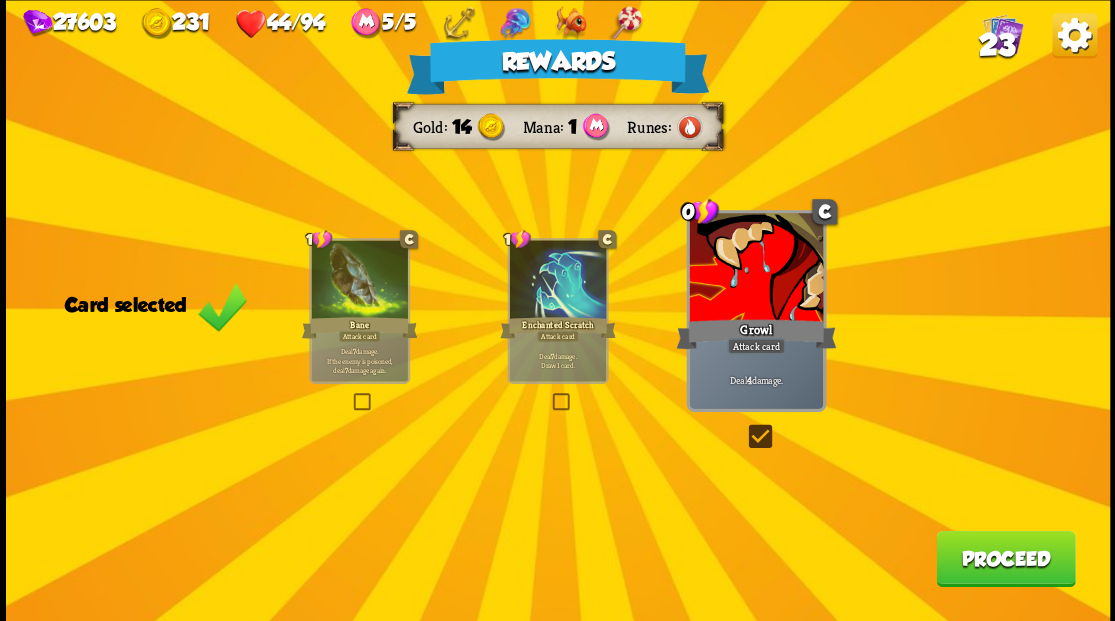 click on "Proceed" at bounding box center (1005, 558) 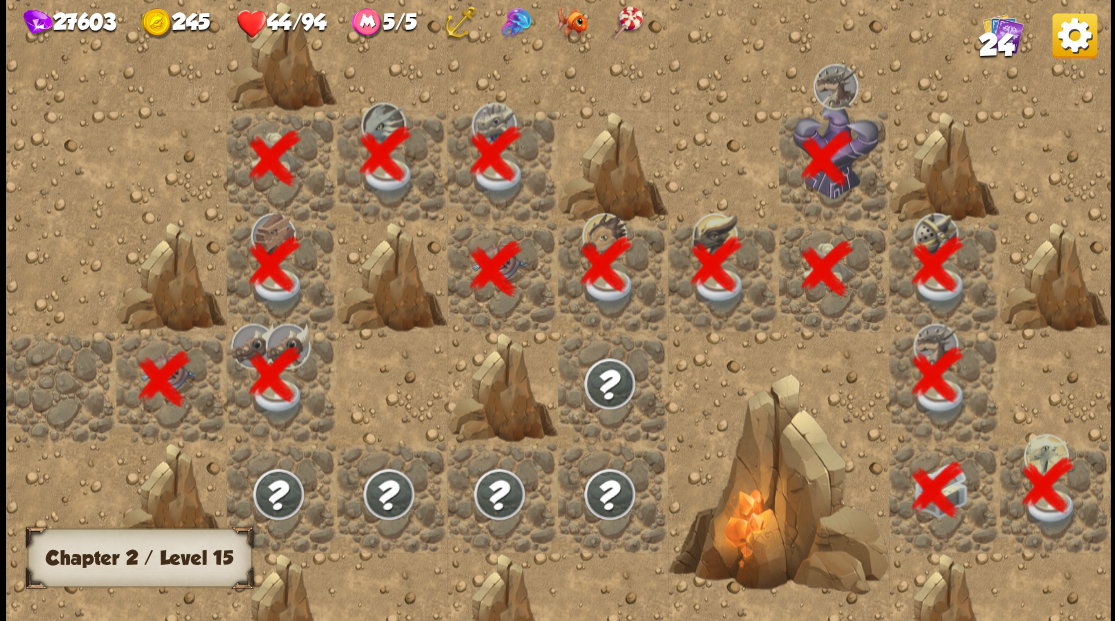 scroll, scrollTop: 0, scrollLeft: 384, axis: horizontal 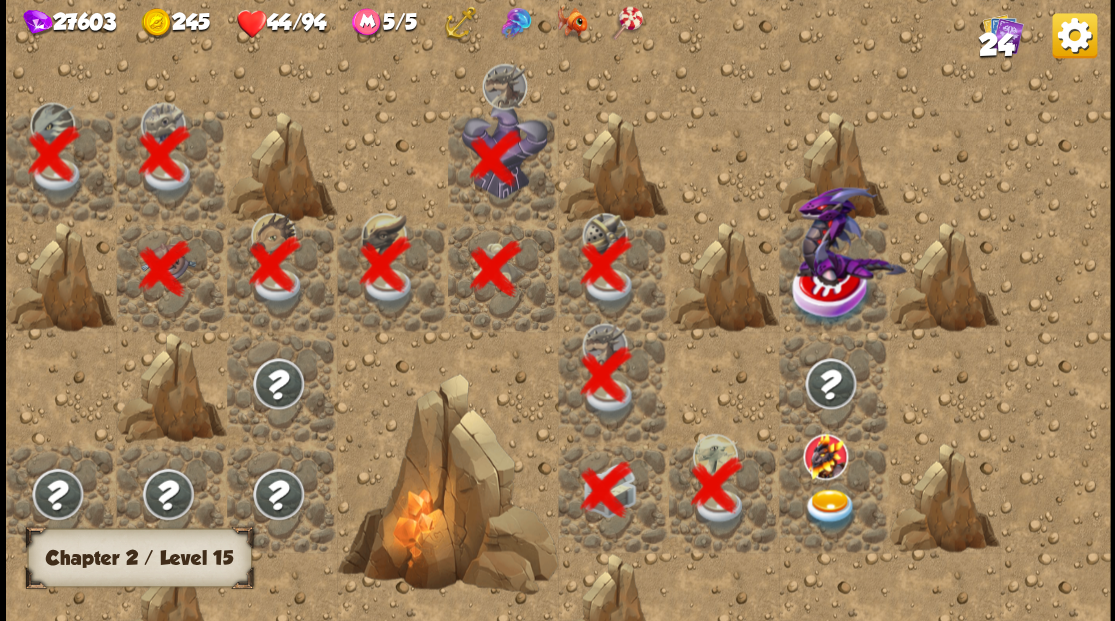 click at bounding box center (829, 509) 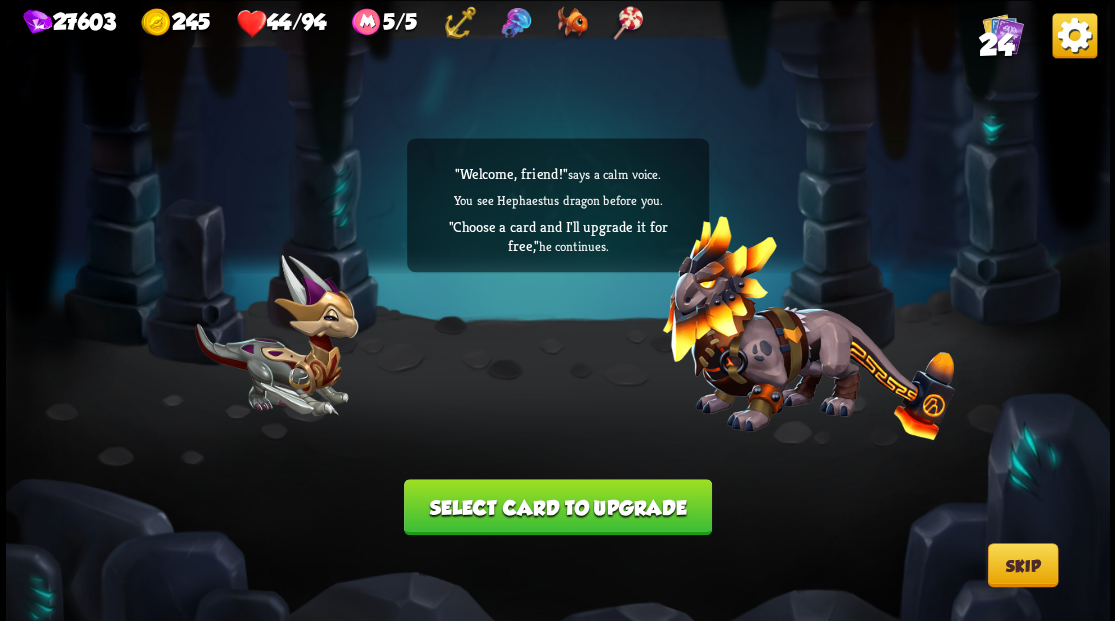 click on "Select card to upgrade" at bounding box center [558, 507] 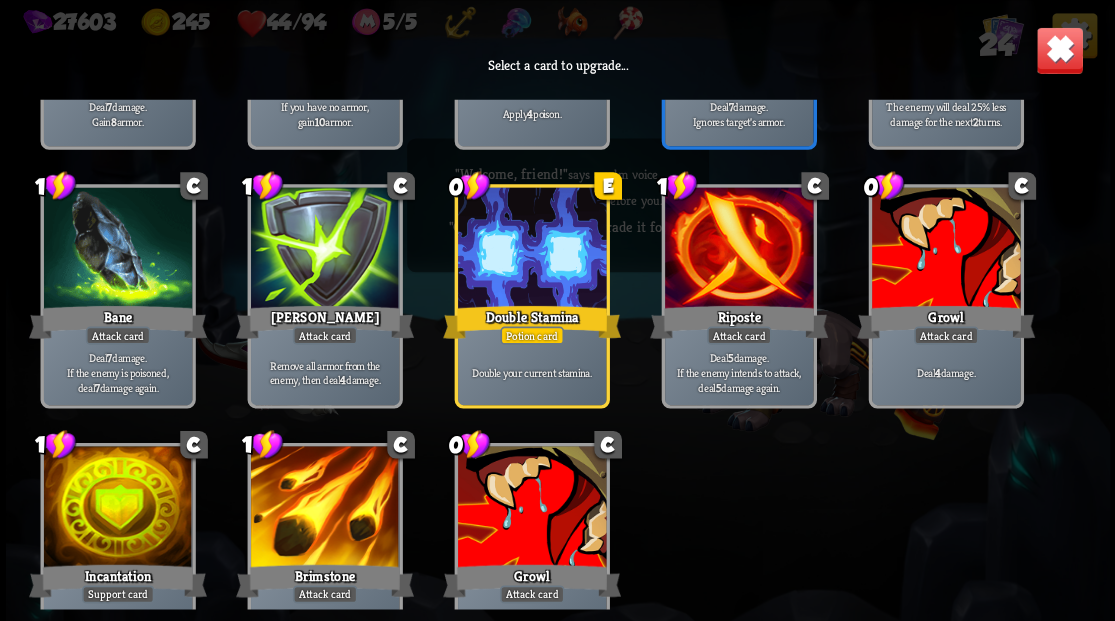 scroll, scrollTop: 929, scrollLeft: 0, axis: vertical 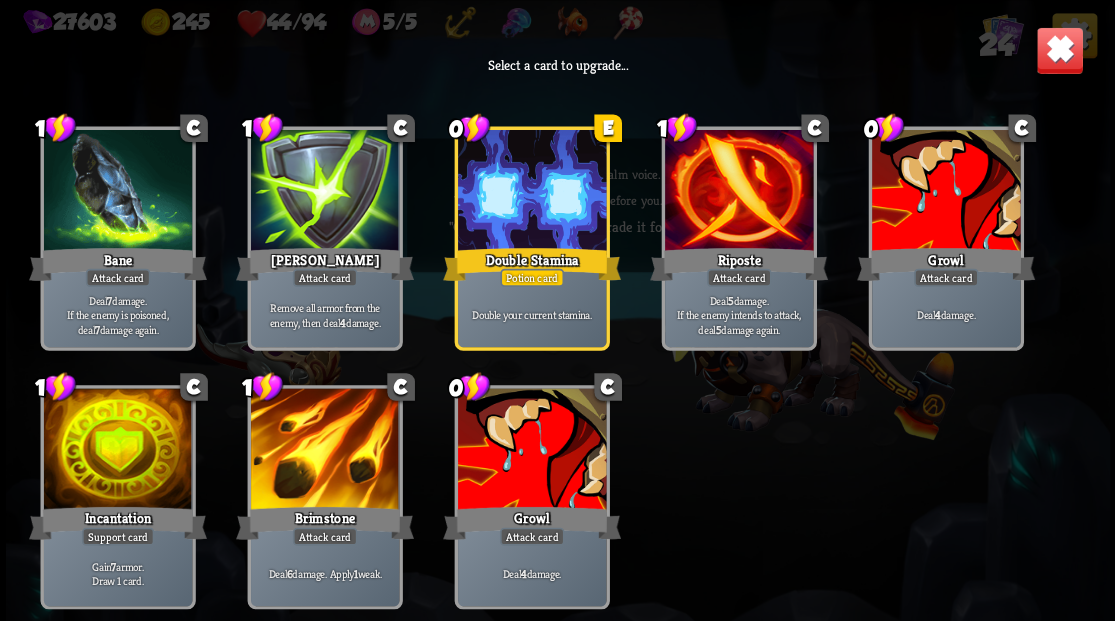 click at bounding box center [324, 192] 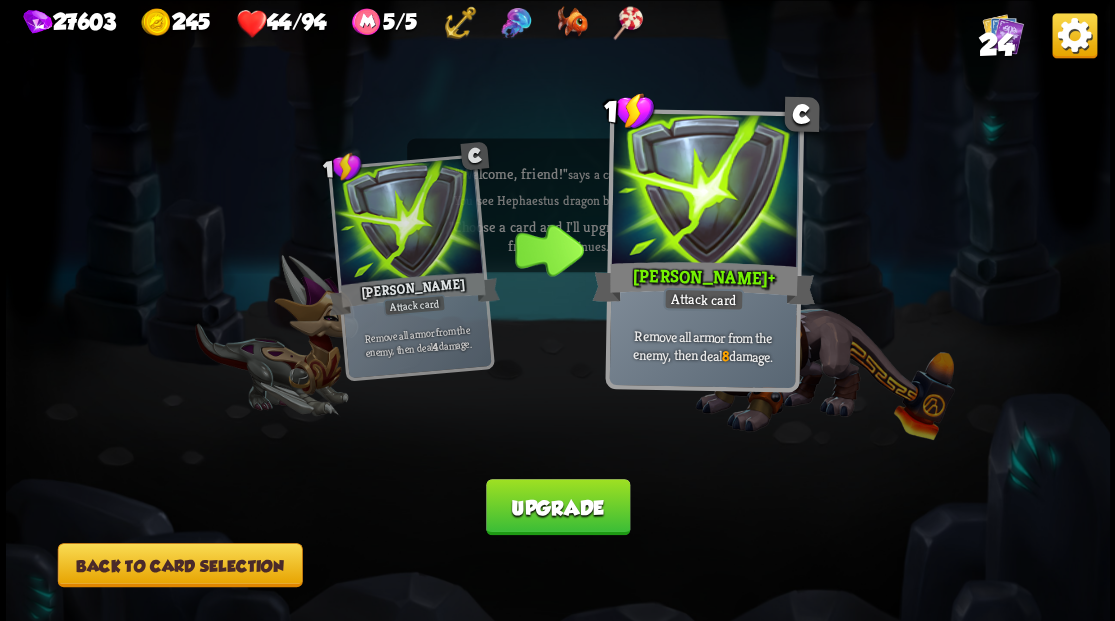 click on "Upgrade" at bounding box center [558, 507] 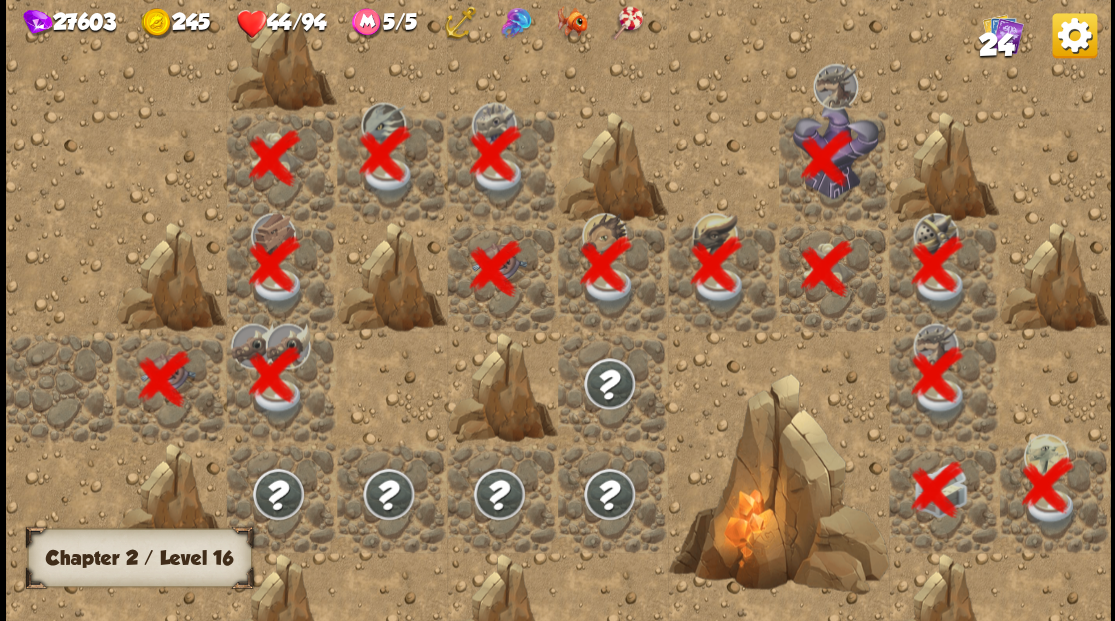 scroll, scrollTop: 0, scrollLeft: 384, axis: horizontal 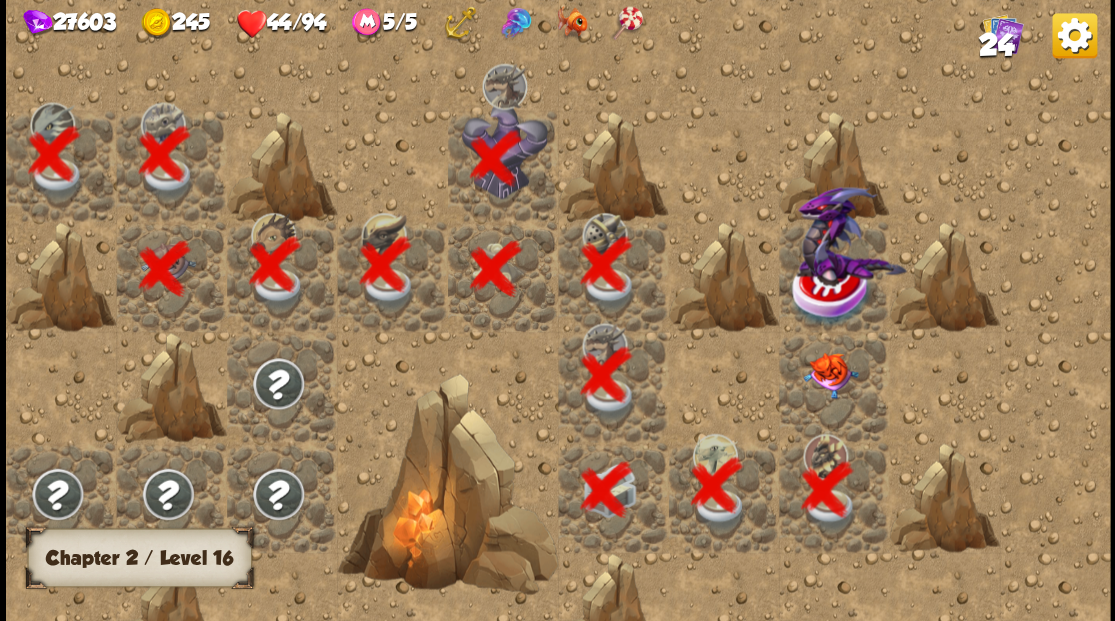 click at bounding box center (829, 375) 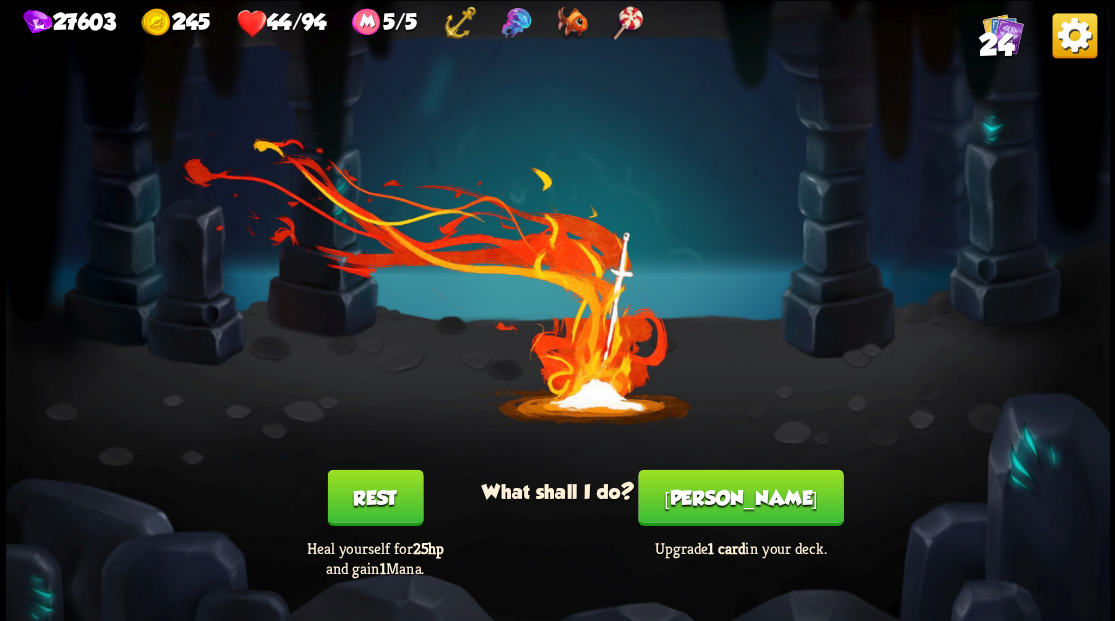 click on "[PERSON_NAME]" at bounding box center (740, 497) 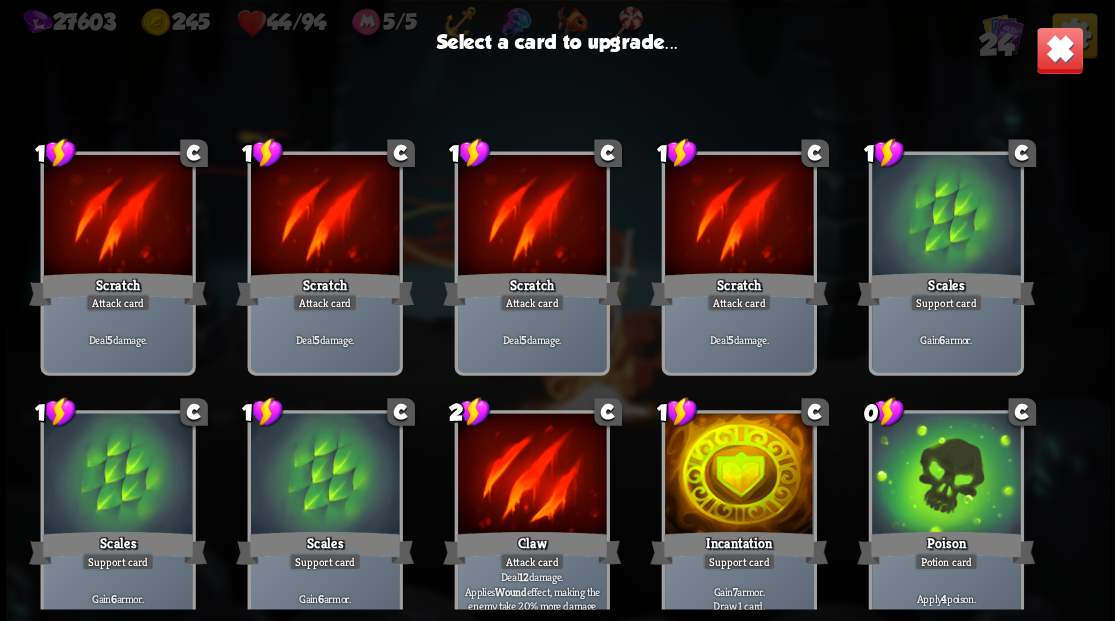click at bounding box center (1059, 50) 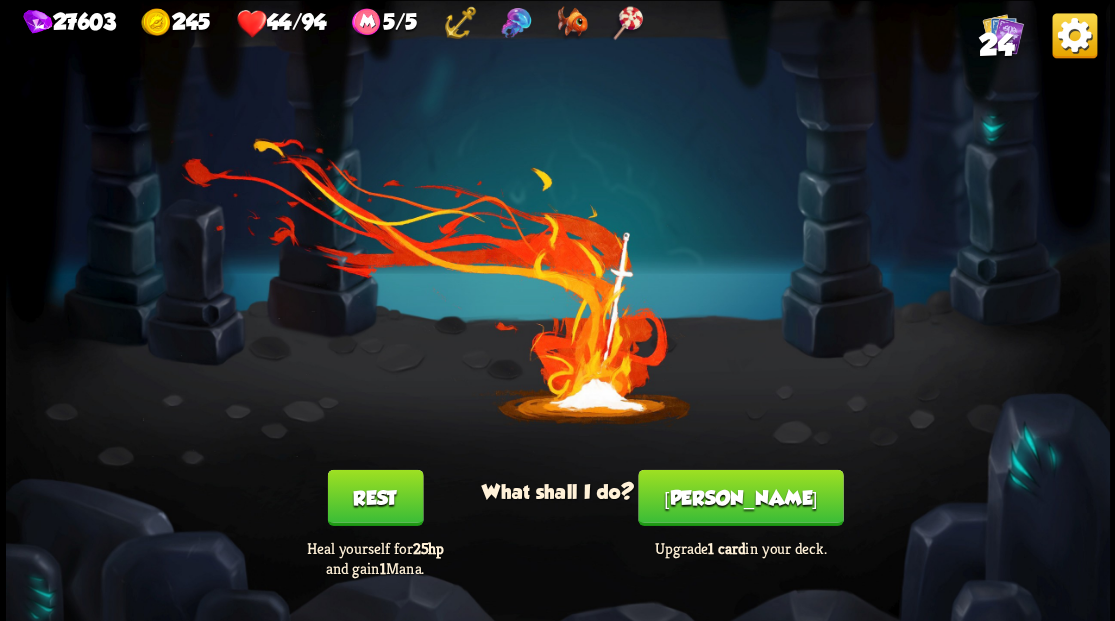 click on "Rest" at bounding box center [375, 497] 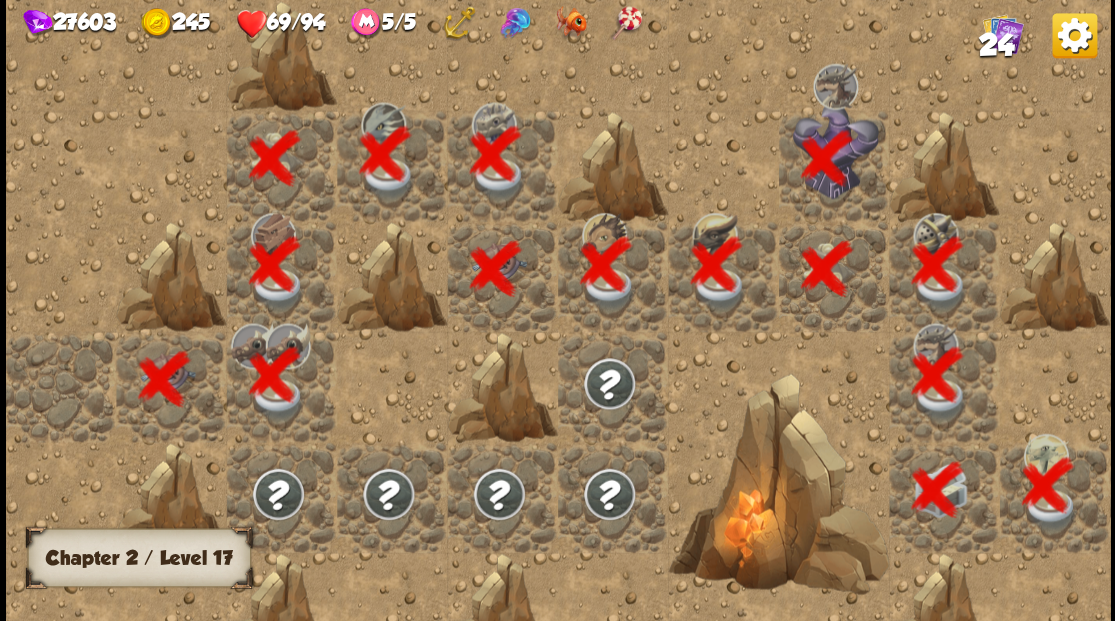scroll, scrollTop: 0, scrollLeft: 384, axis: horizontal 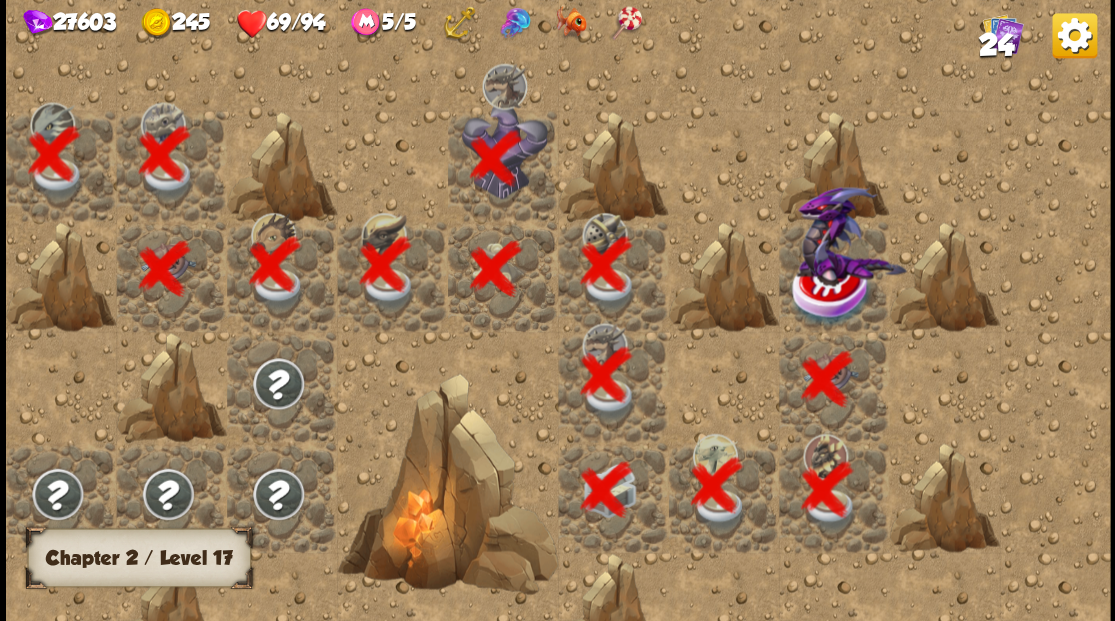 click at bounding box center [831, 291] 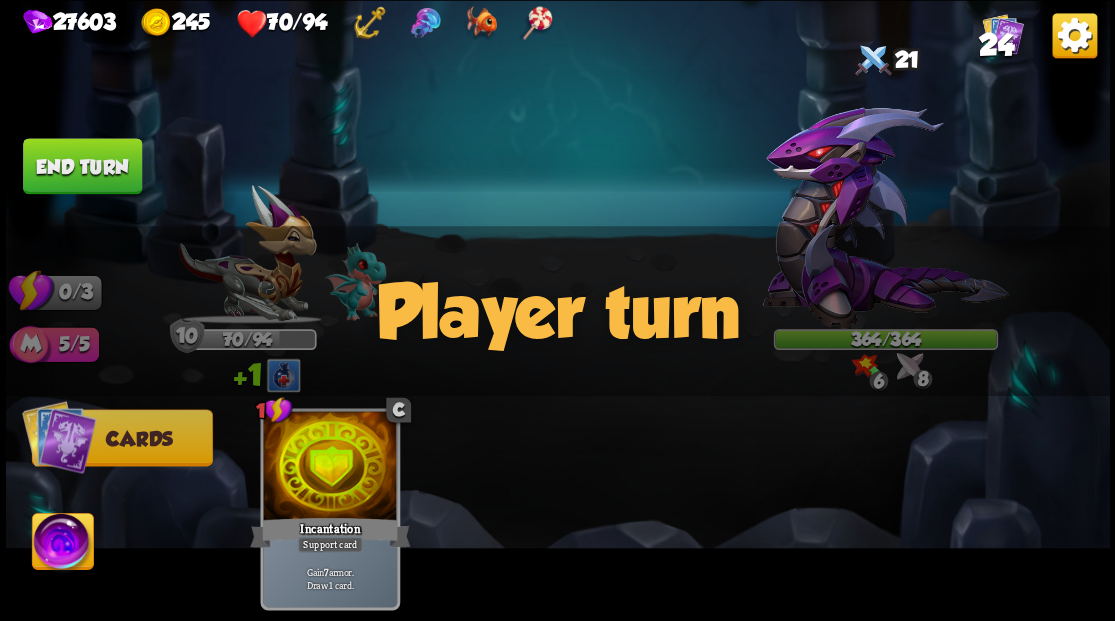 click at bounding box center [62, 544] 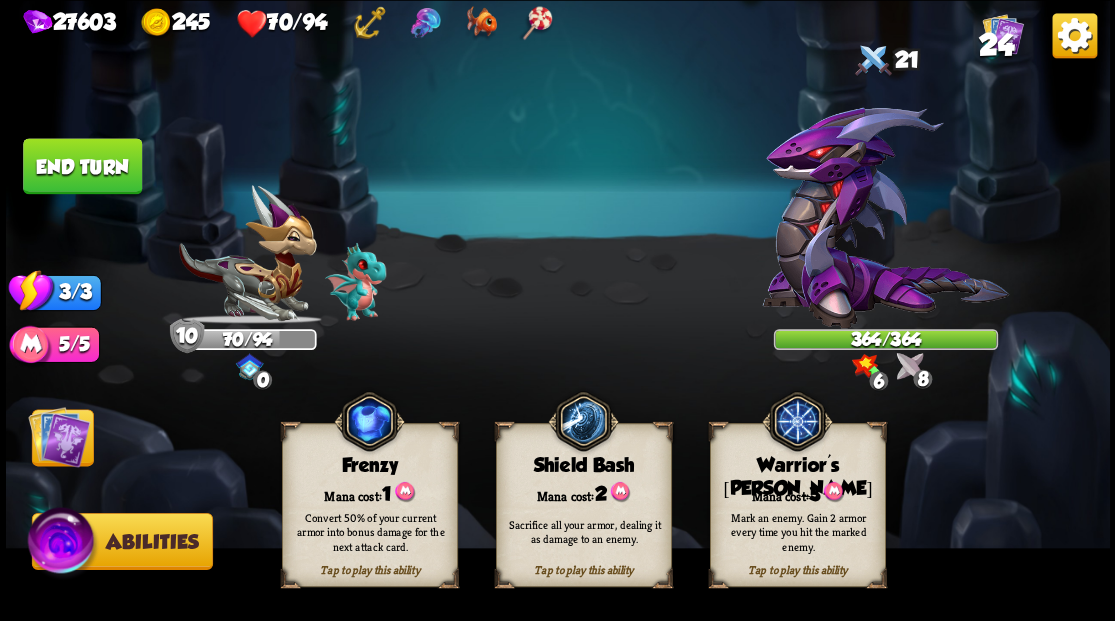 click on "Tap to play this ability   Warrior's [PERSON_NAME] cost:  3       Mark an enemy. Gain 2 armor every time you hit the marked enemy." at bounding box center [797, 505] 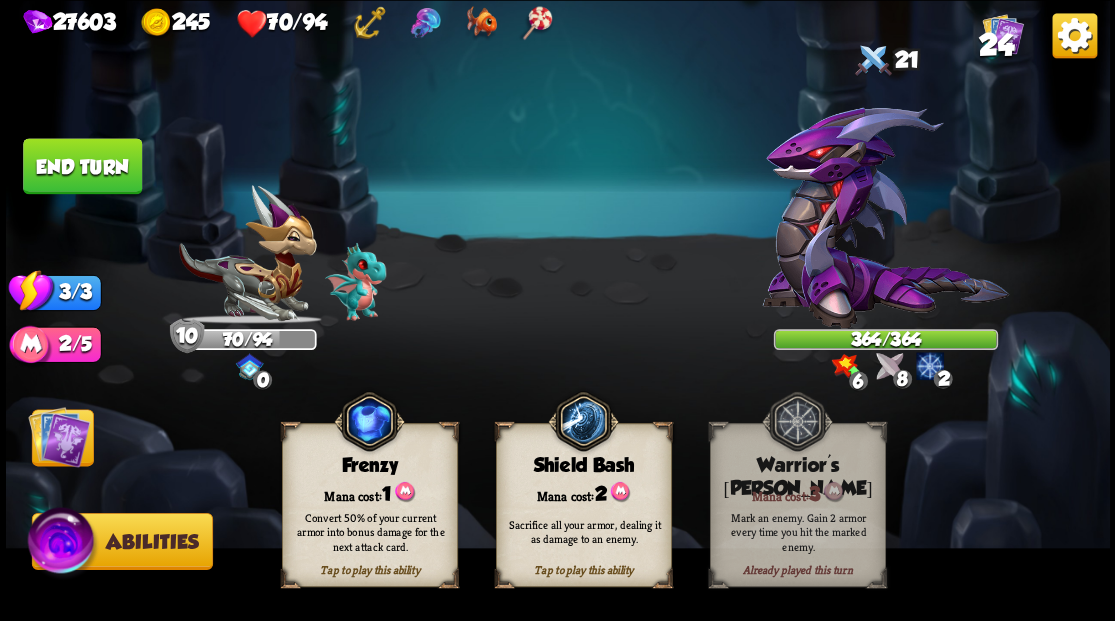 click at bounding box center (59, 436) 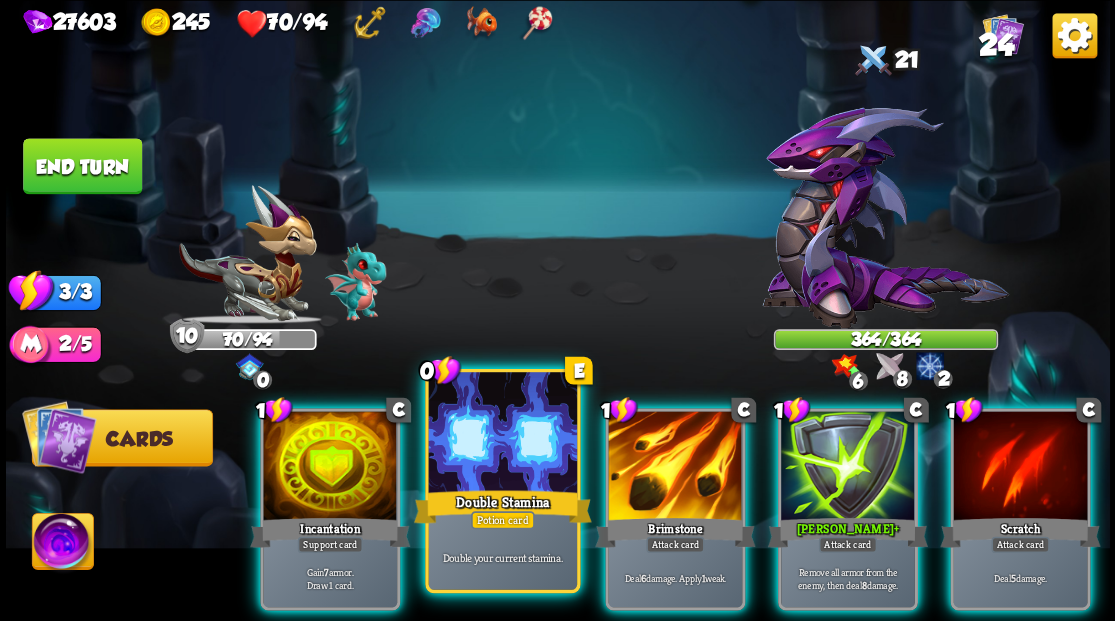 click on "Double Stamina" at bounding box center [502, 506] 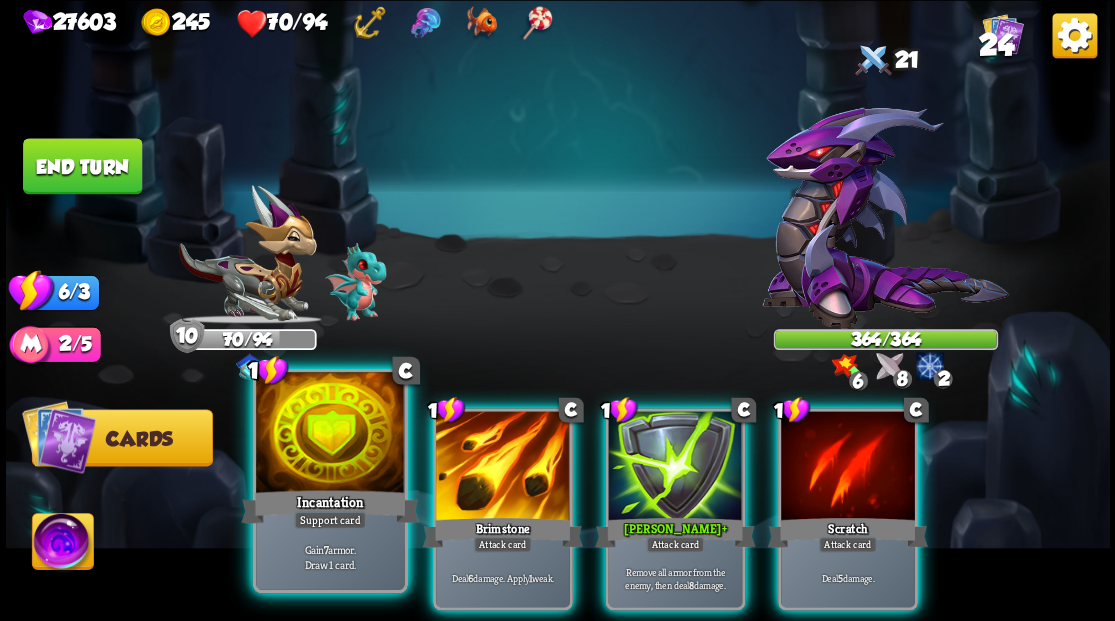 click at bounding box center (330, 434) 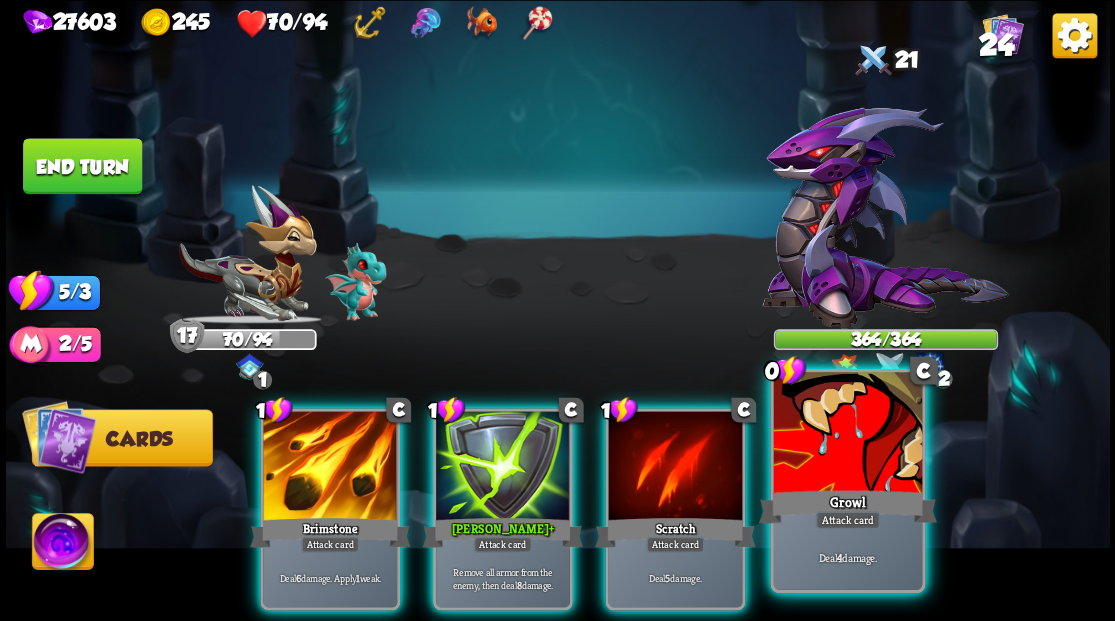 click at bounding box center (847, 434) 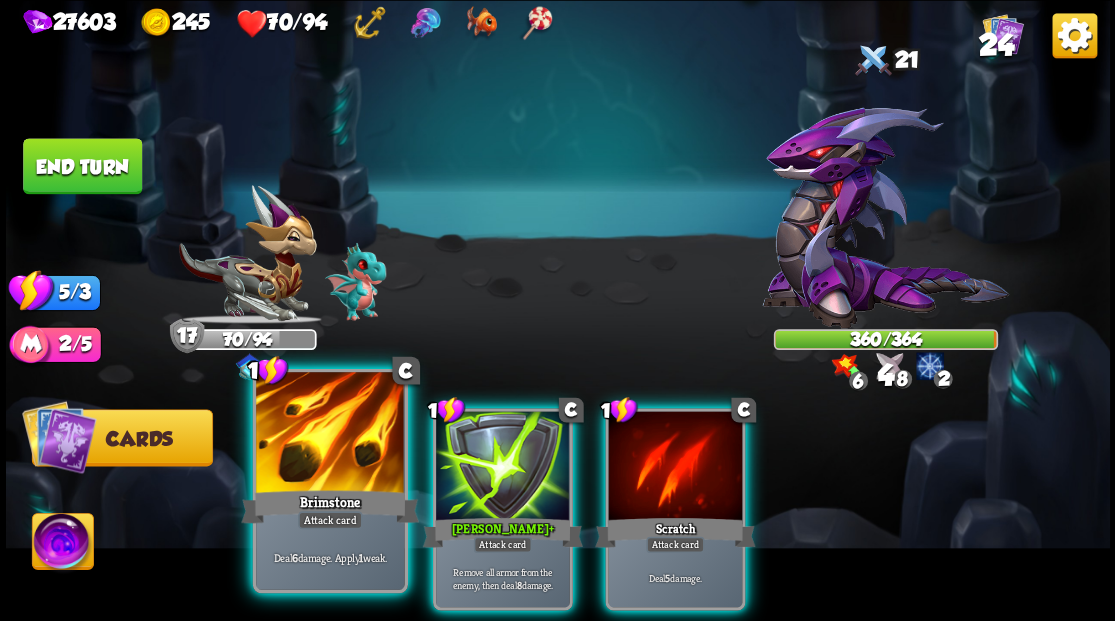 click at bounding box center [330, 434] 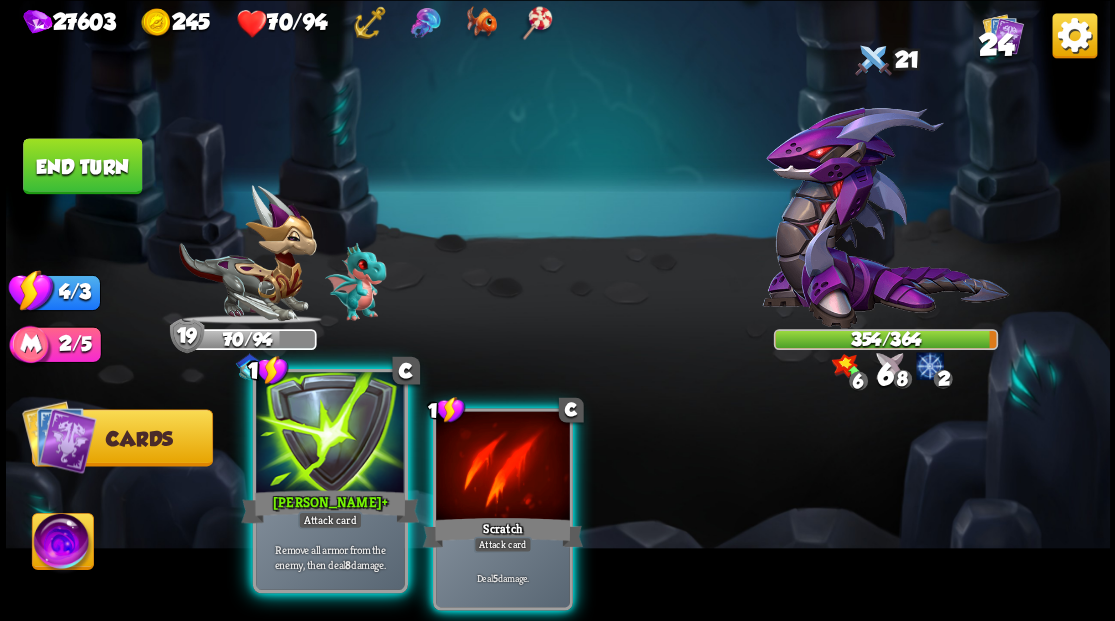 click at bounding box center (330, 434) 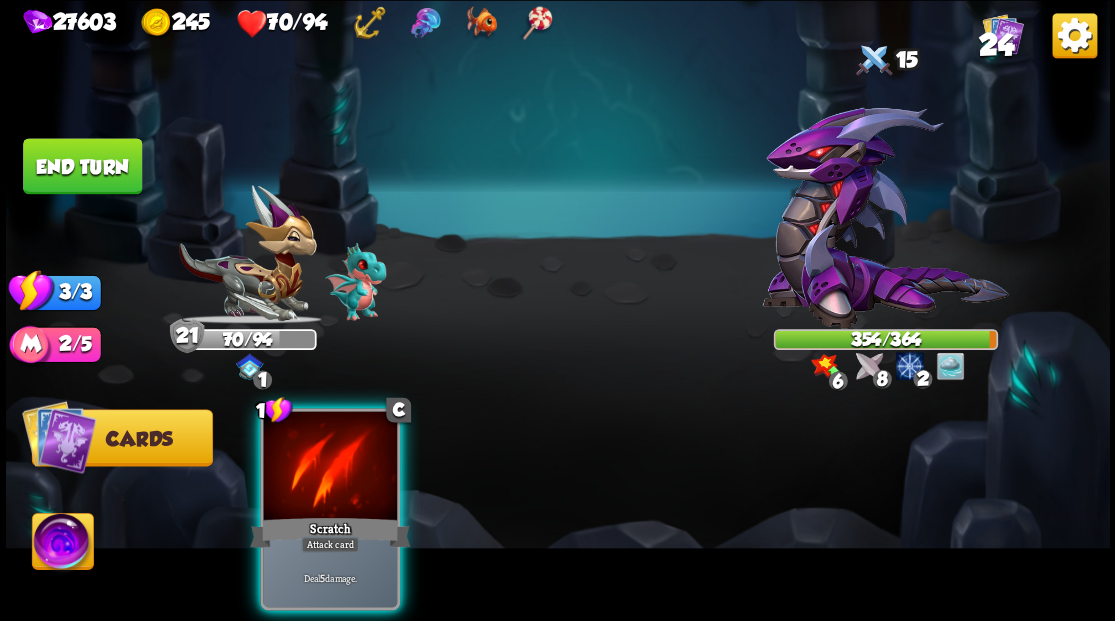 click at bounding box center [330, 467] 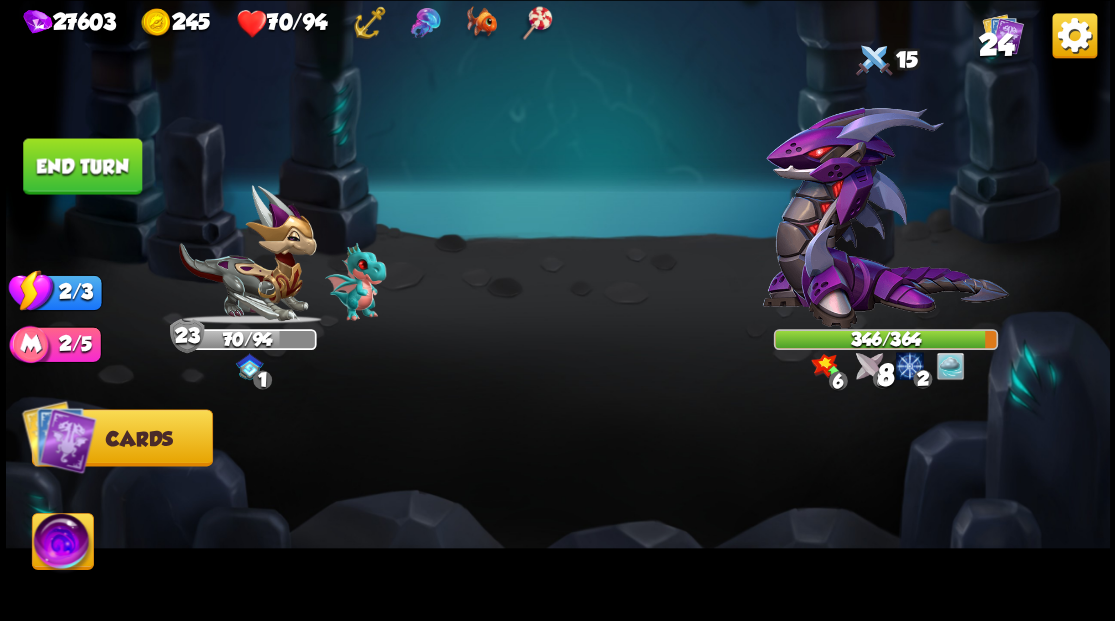 click on "End turn" at bounding box center (82, 166) 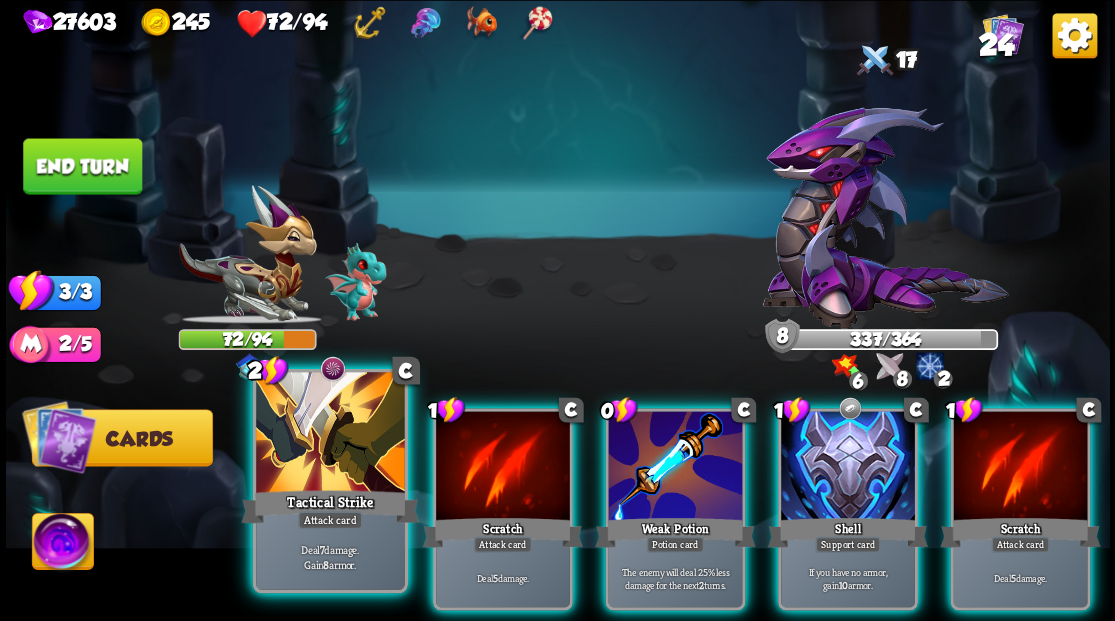 click at bounding box center [330, 434] 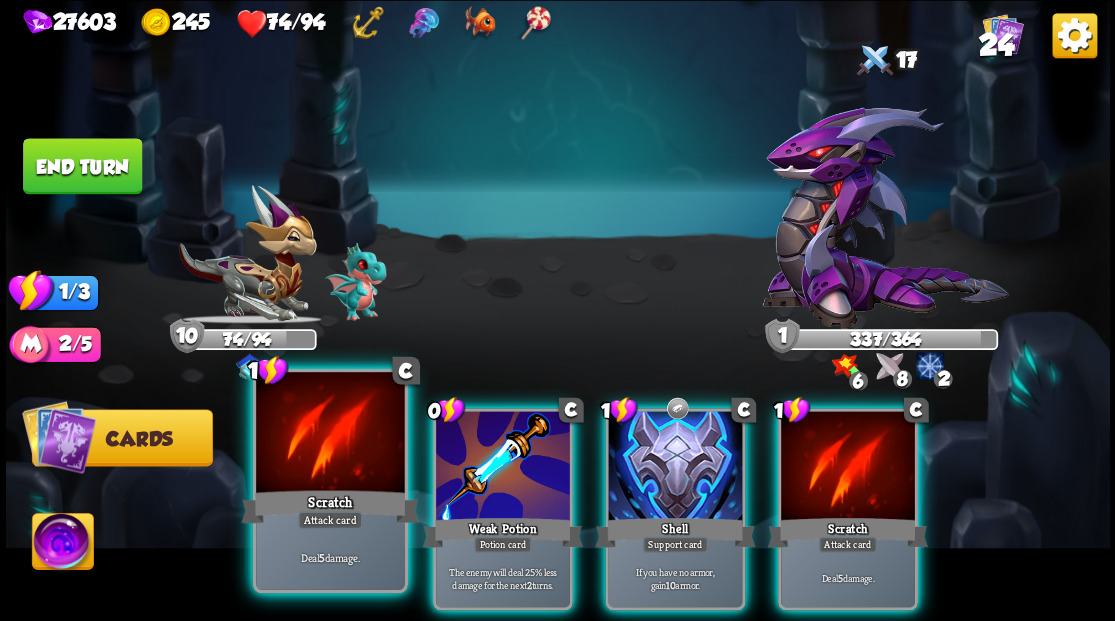 click at bounding box center [330, 434] 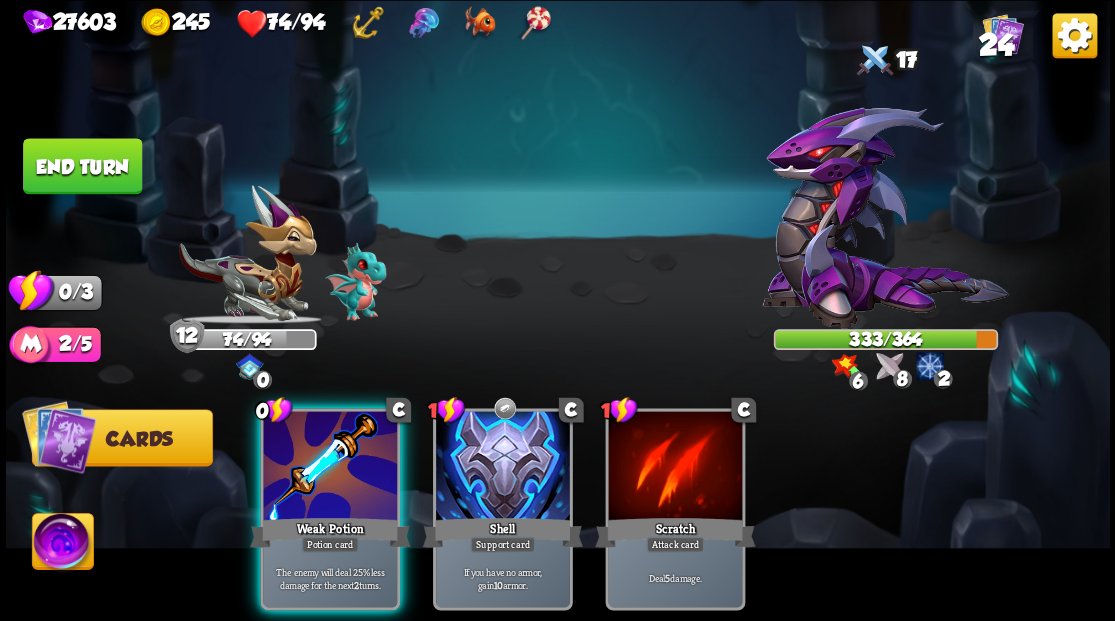 click at bounding box center (330, 467) 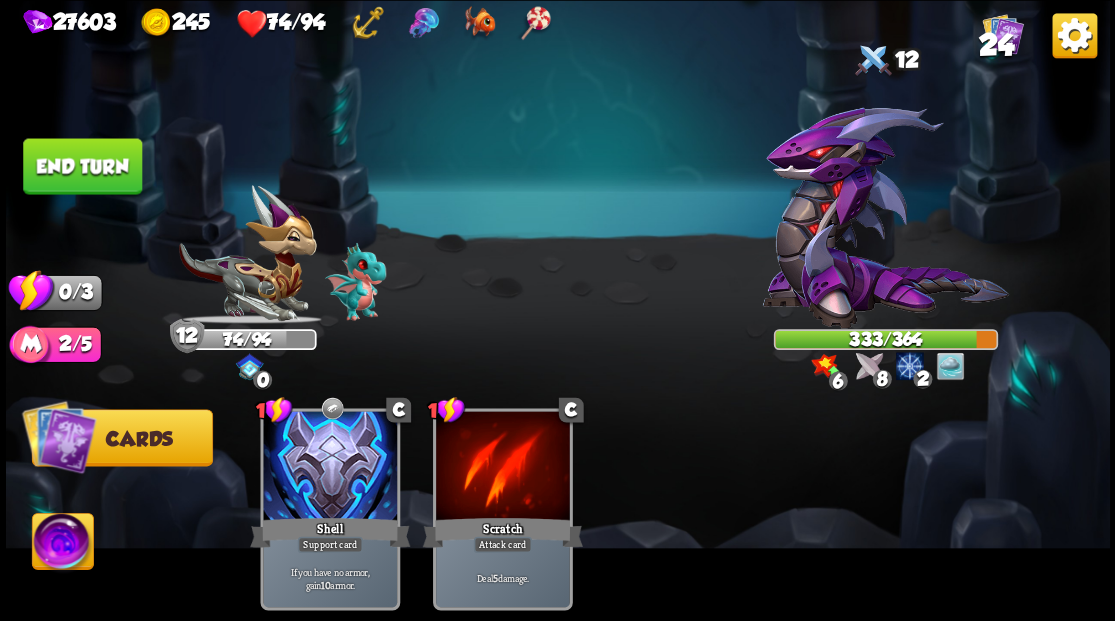 click on "End turn" at bounding box center (82, 166) 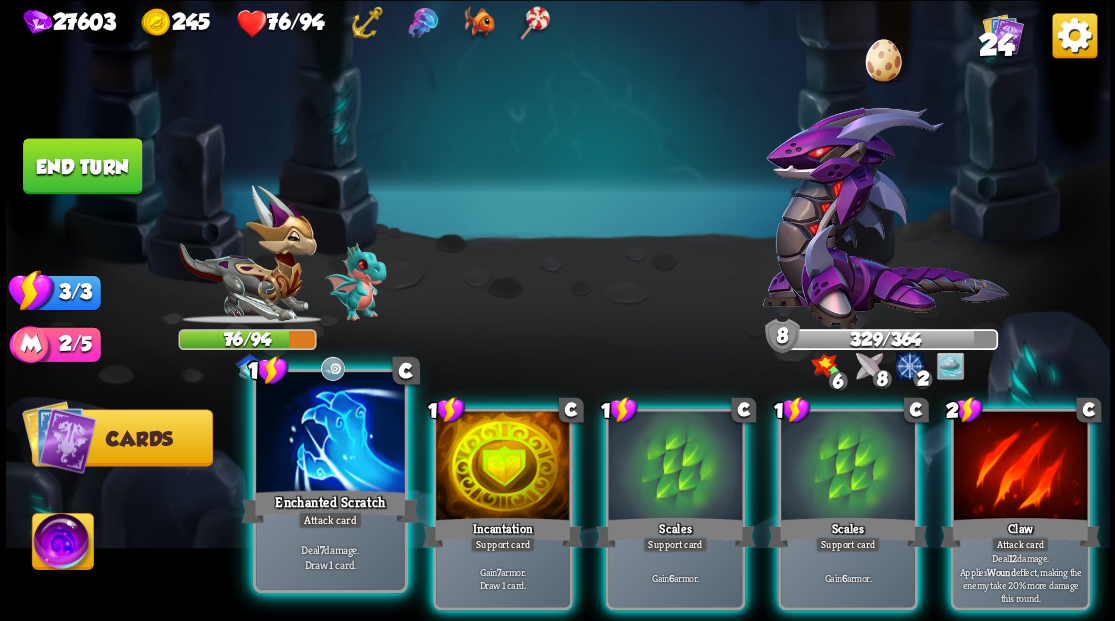 click at bounding box center (330, 434) 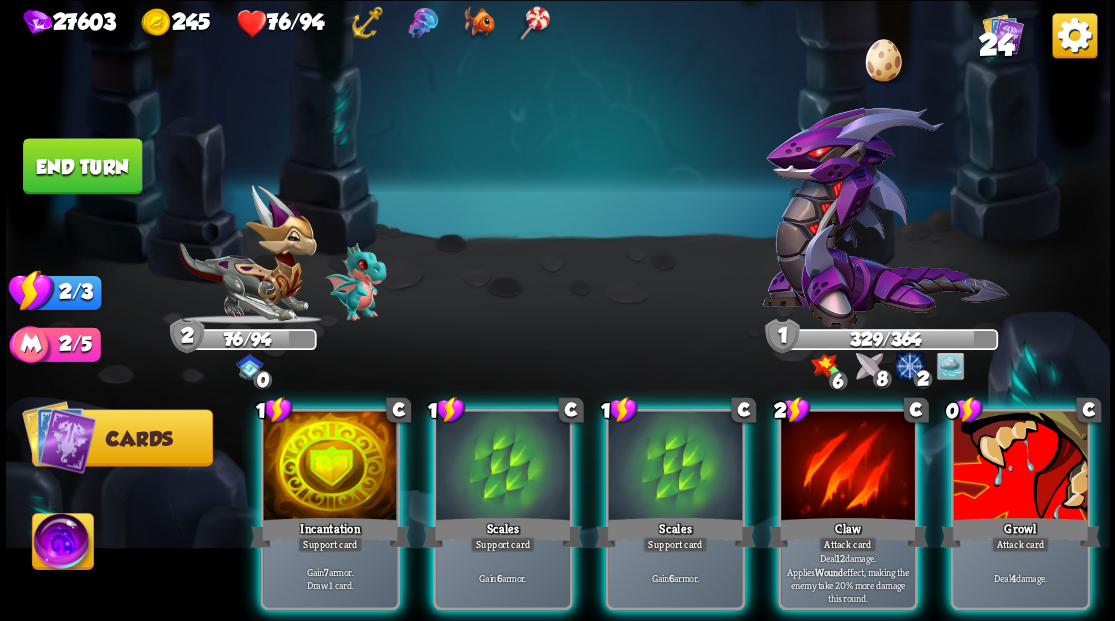 click at bounding box center [885, 217] 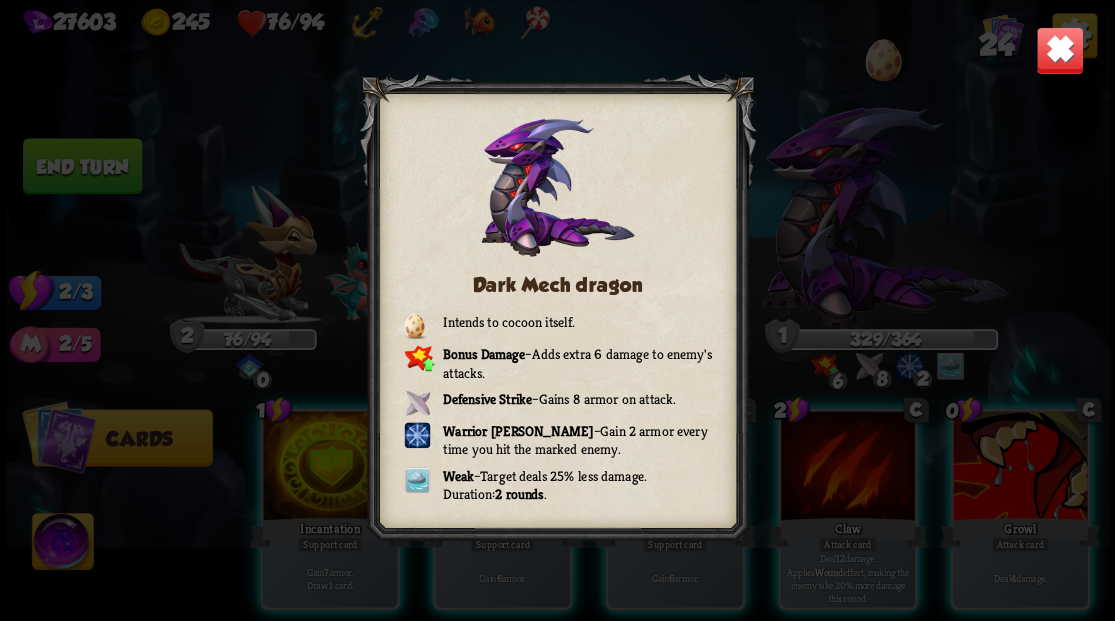 click at bounding box center (1059, 50) 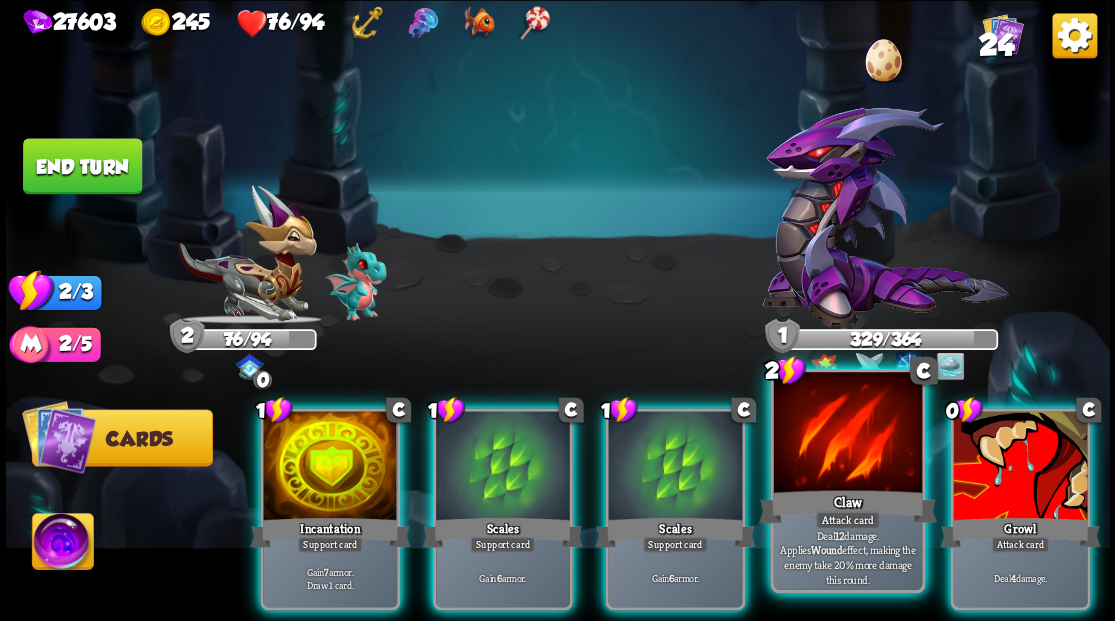 click at bounding box center [847, 434] 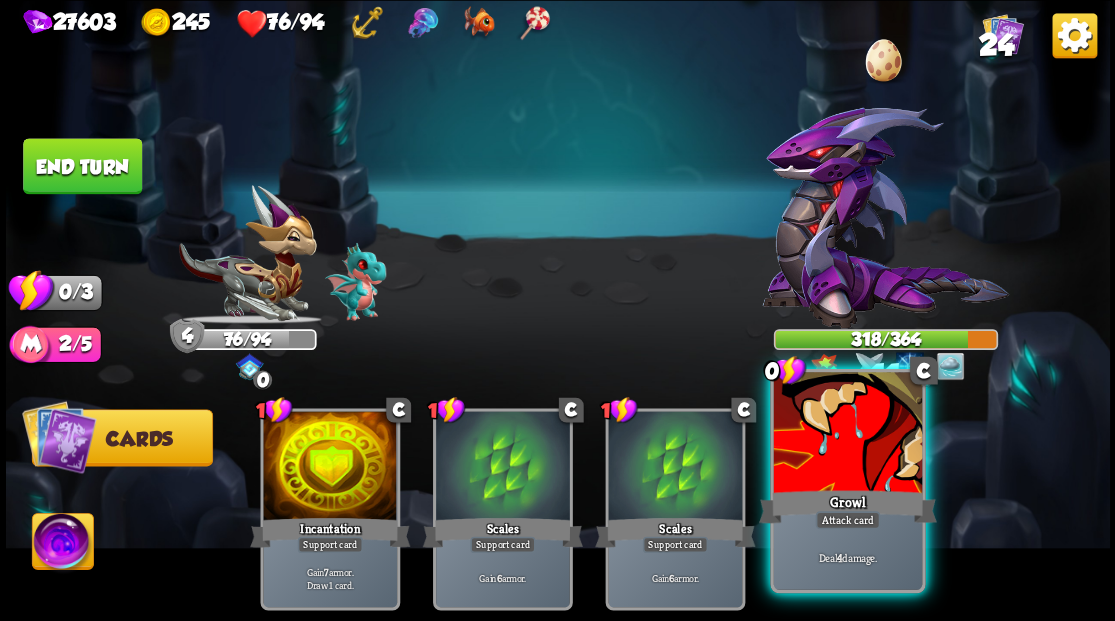 click at bounding box center [847, 434] 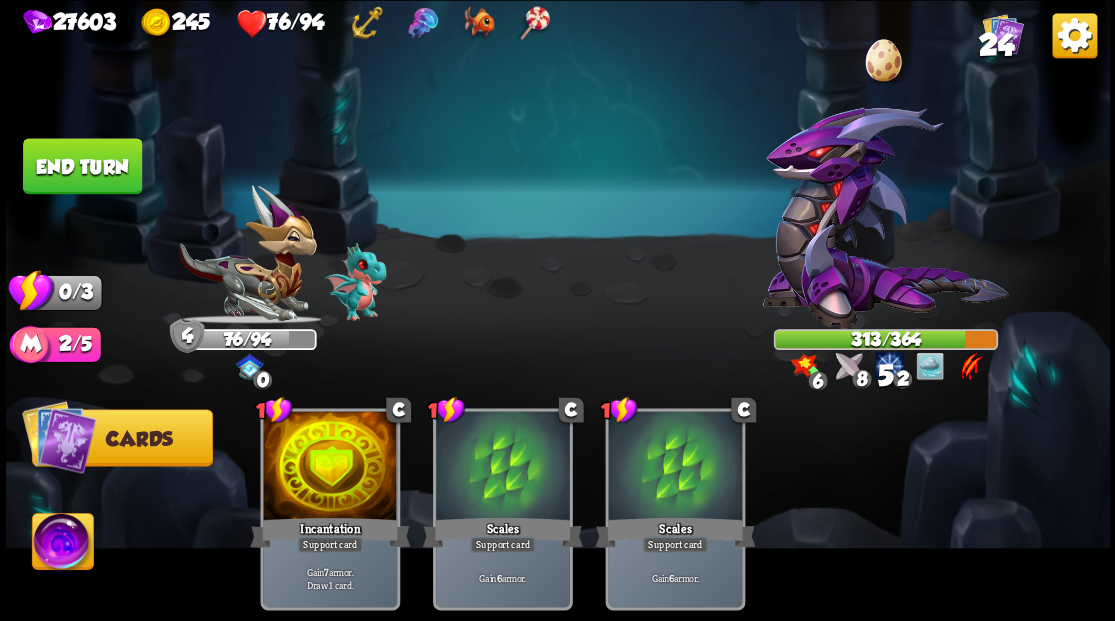 click on "End turn" at bounding box center [82, 166] 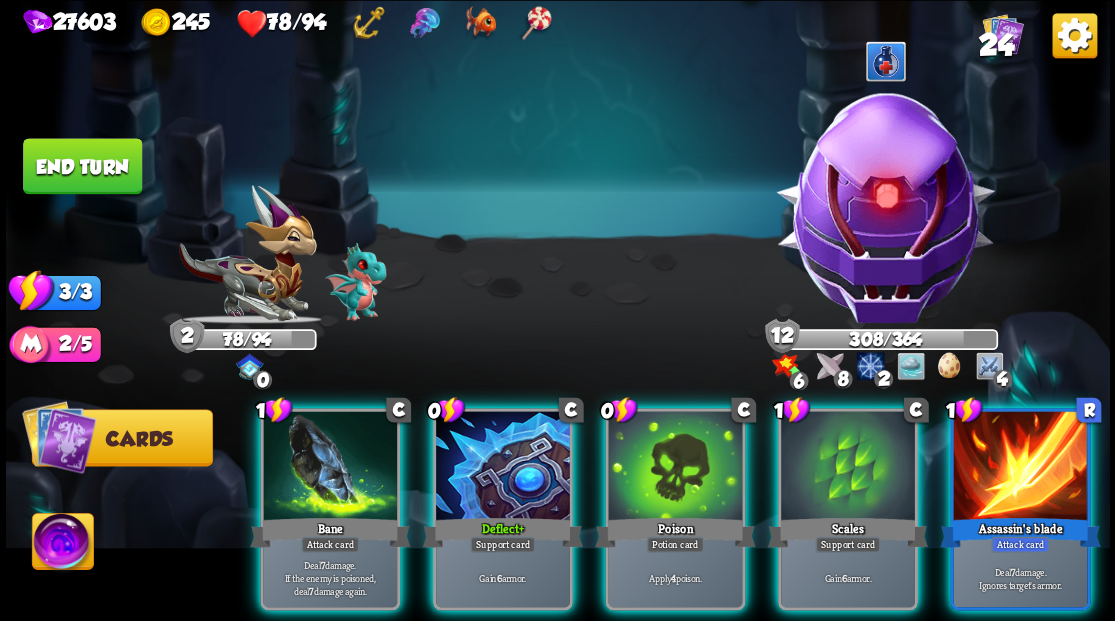click at bounding box center [885, 206] 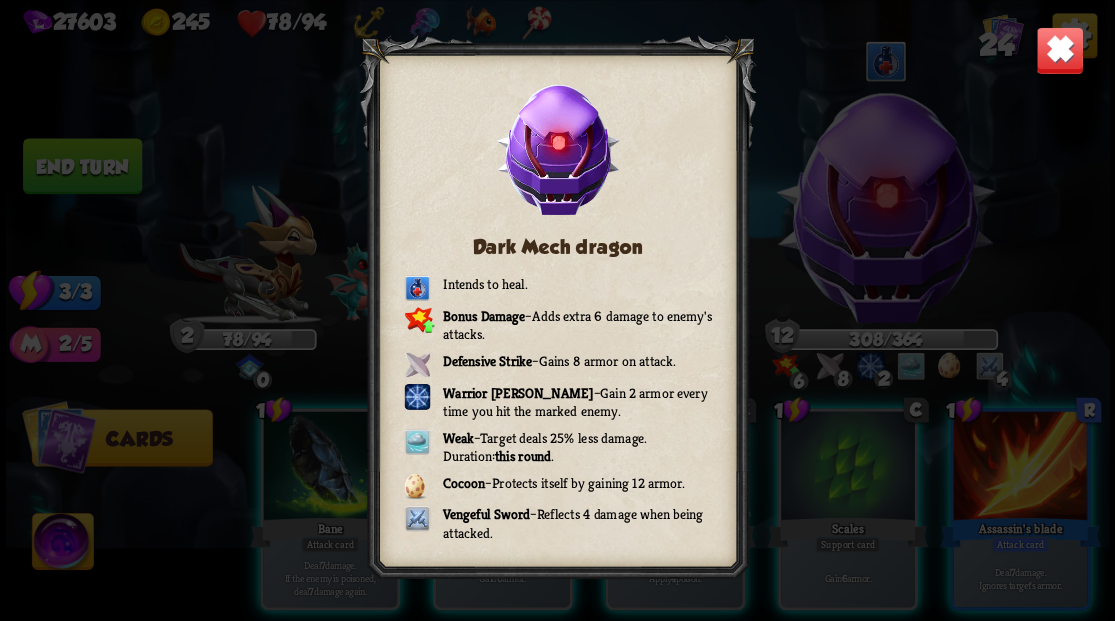 click at bounding box center [1059, 50] 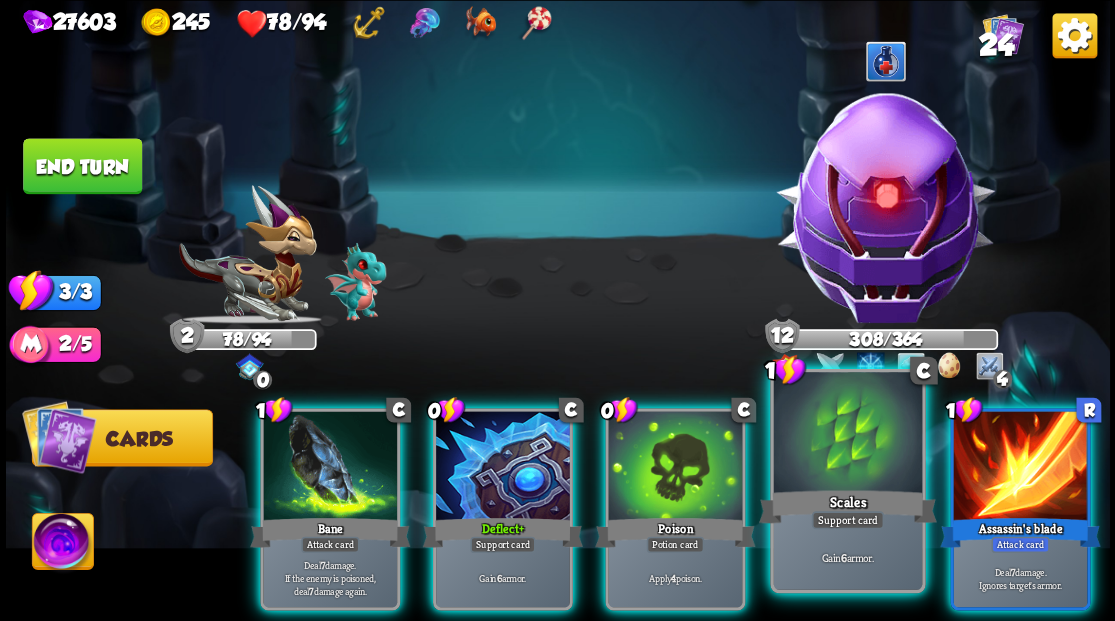 click at bounding box center [847, 434] 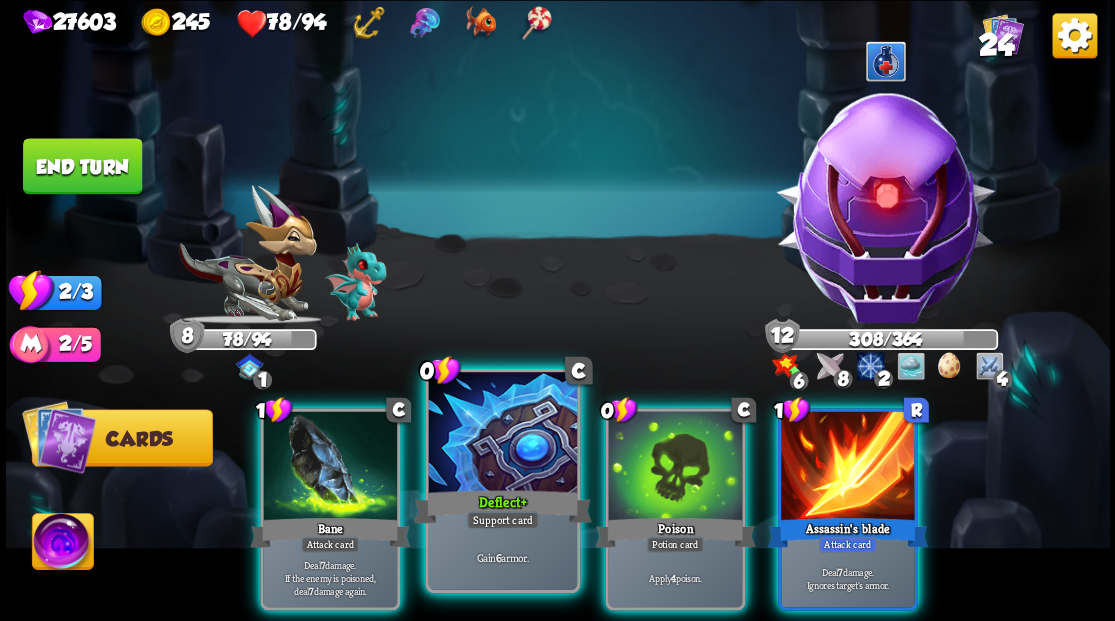 click at bounding box center (502, 434) 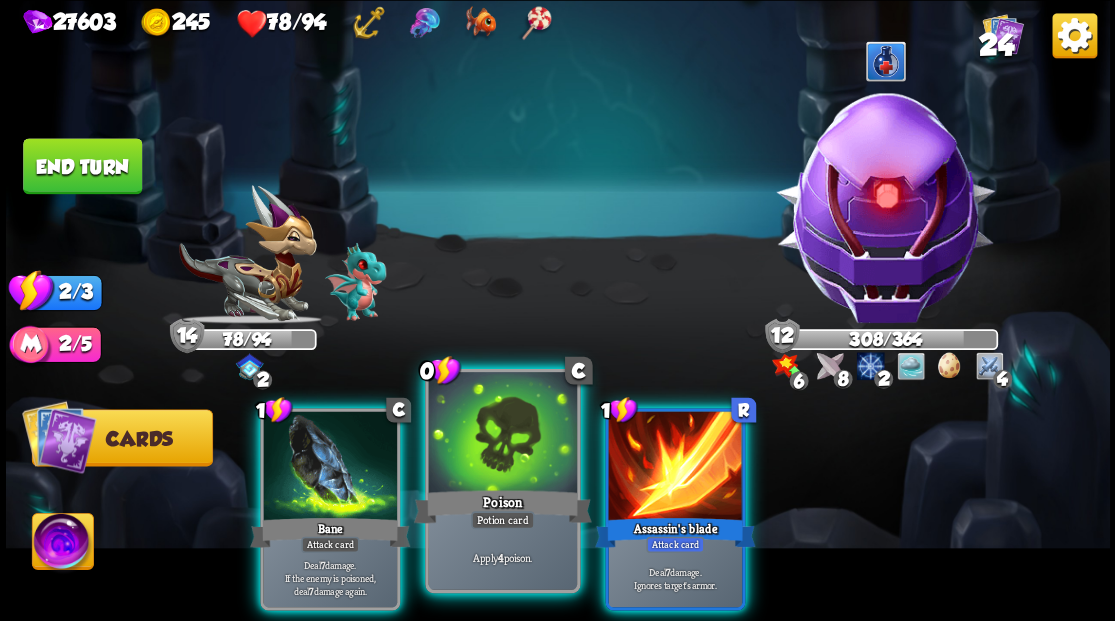 click at bounding box center (502, 434) 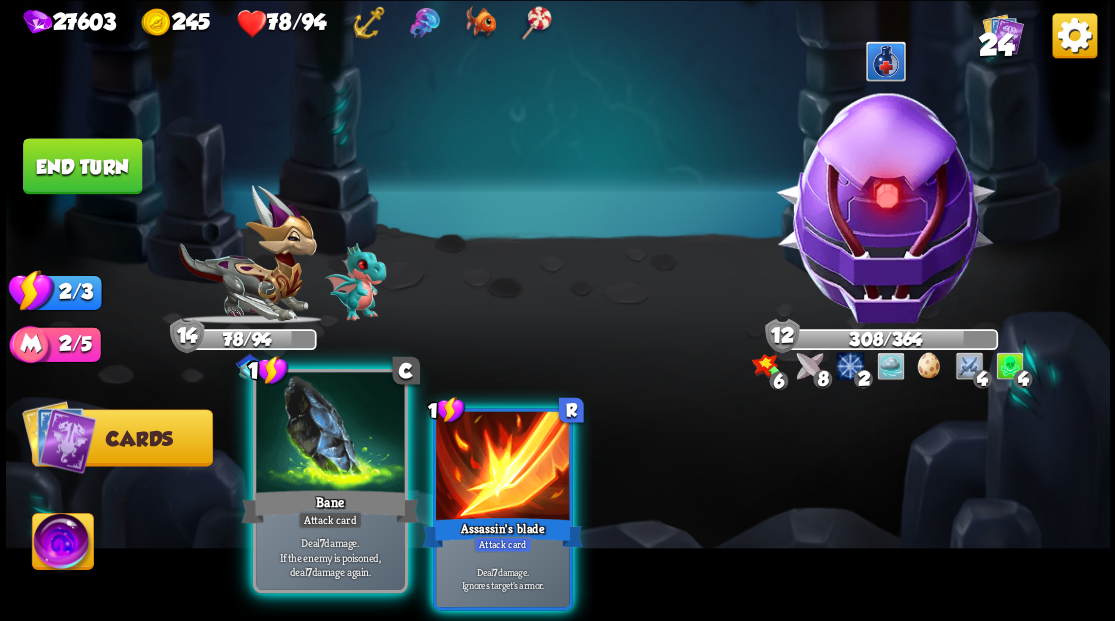 click at bounding box center (330, 434) 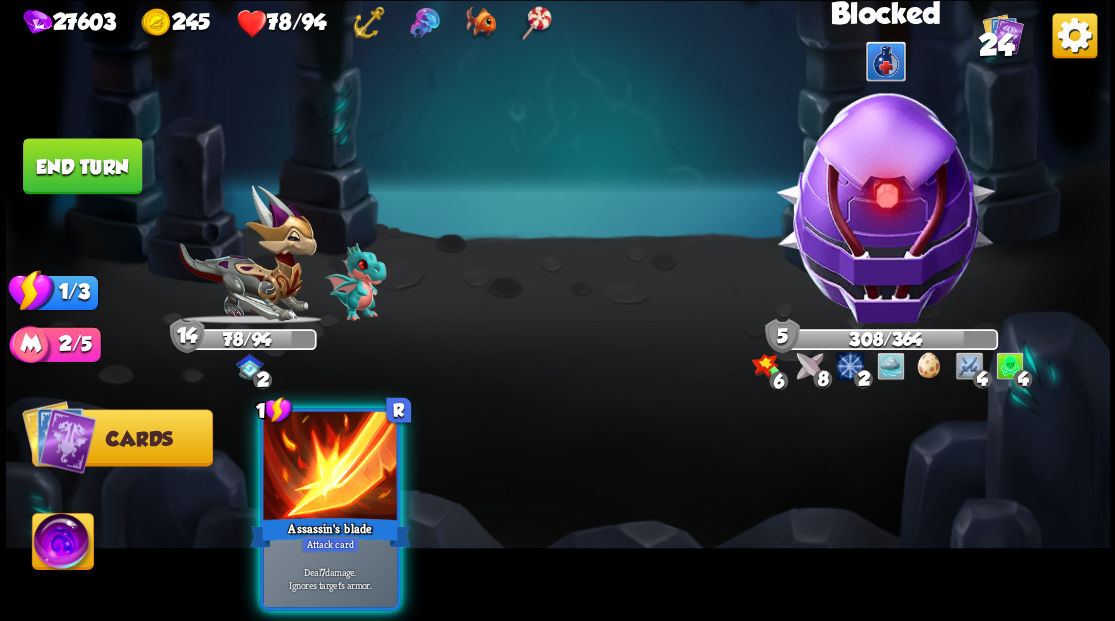 click at bounding box center [330, 467] 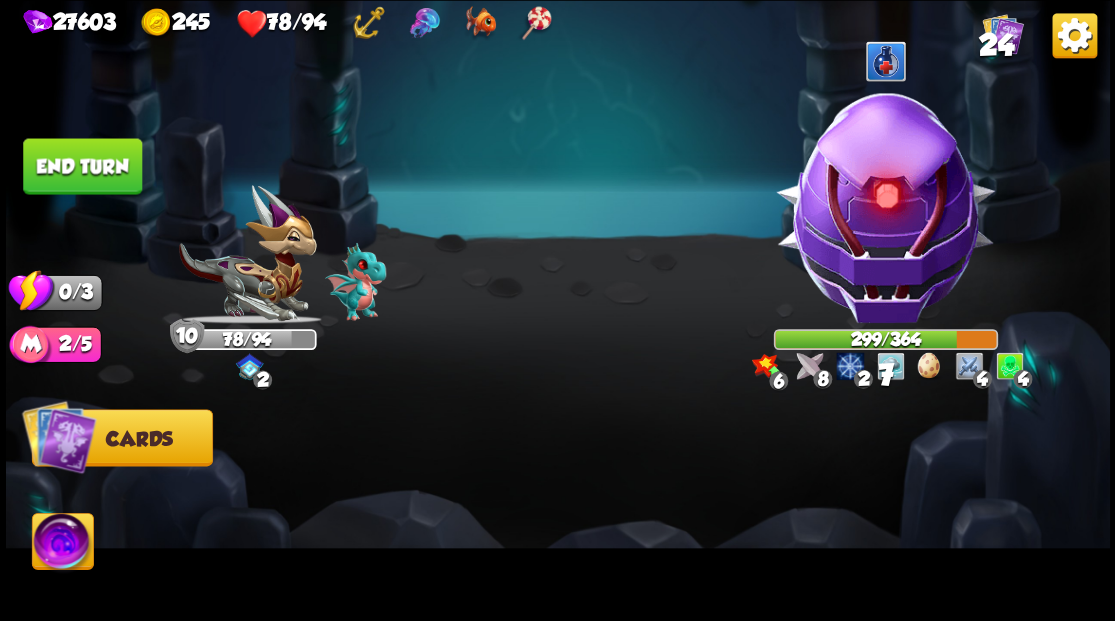 click on "End turn" at bounding box center (82, 166) 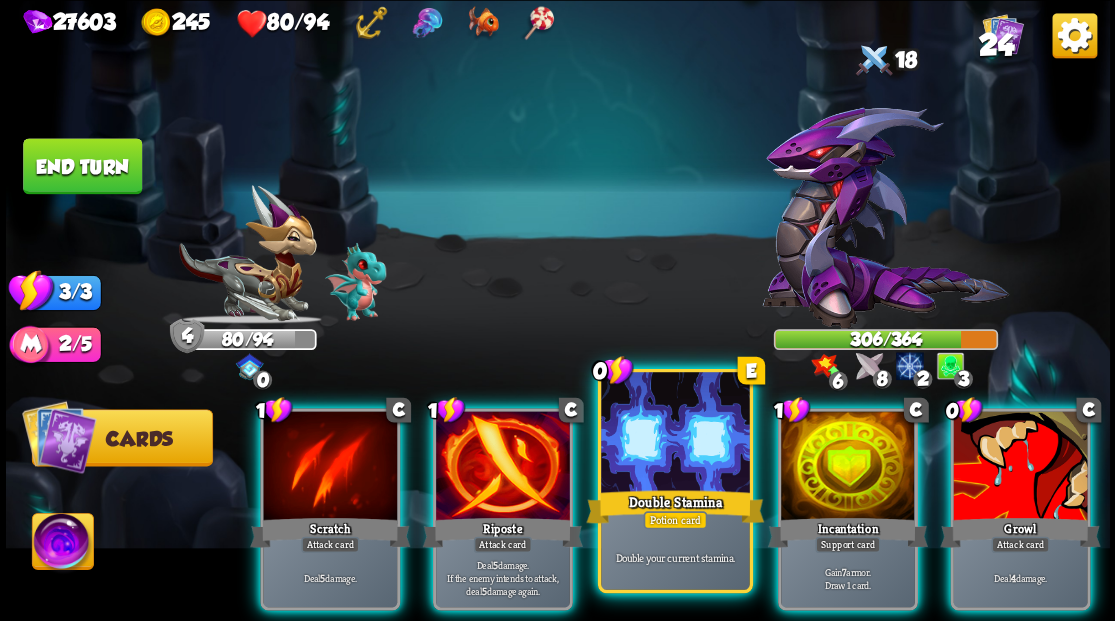 click at bounding box center [675, 434] 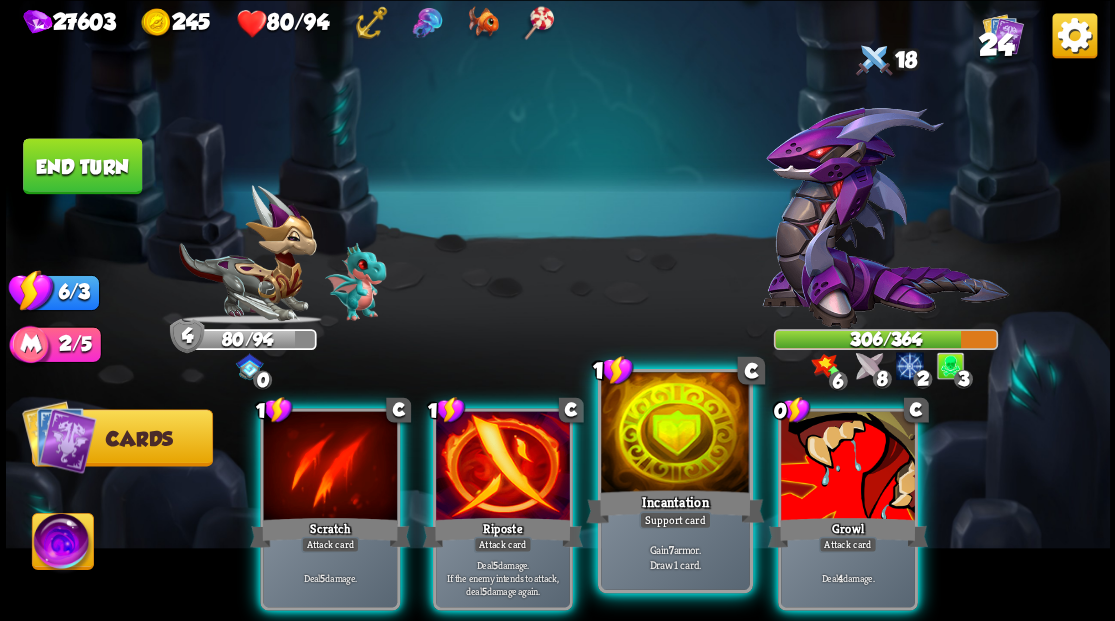 click at bounding box center (675, 434) 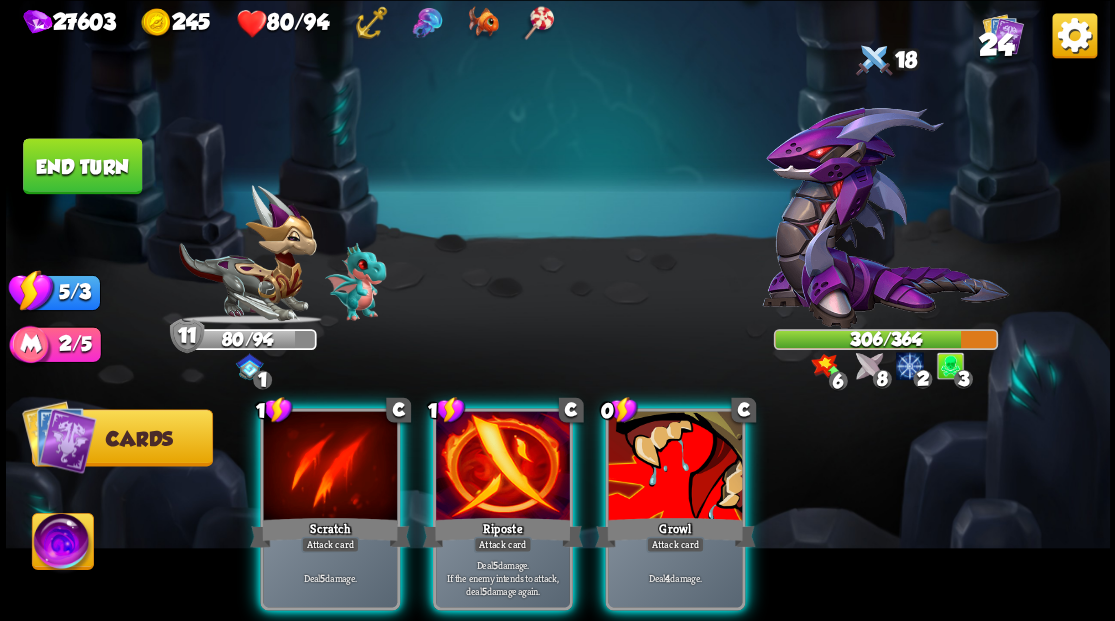 click at bounding box center (675, 467) 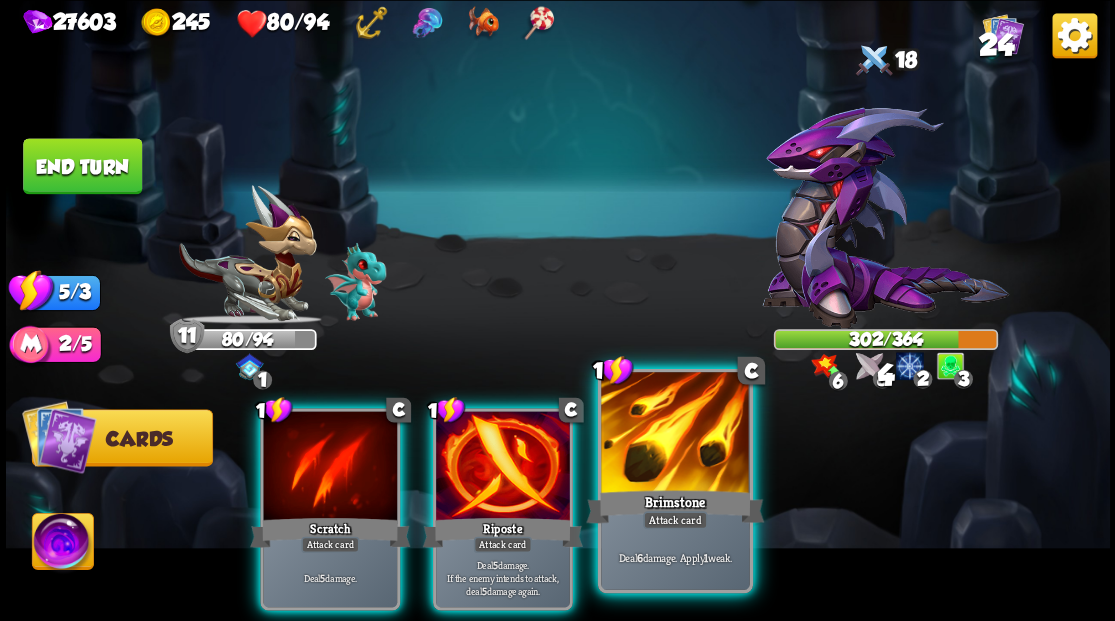 click at bounding box center (675, 434) 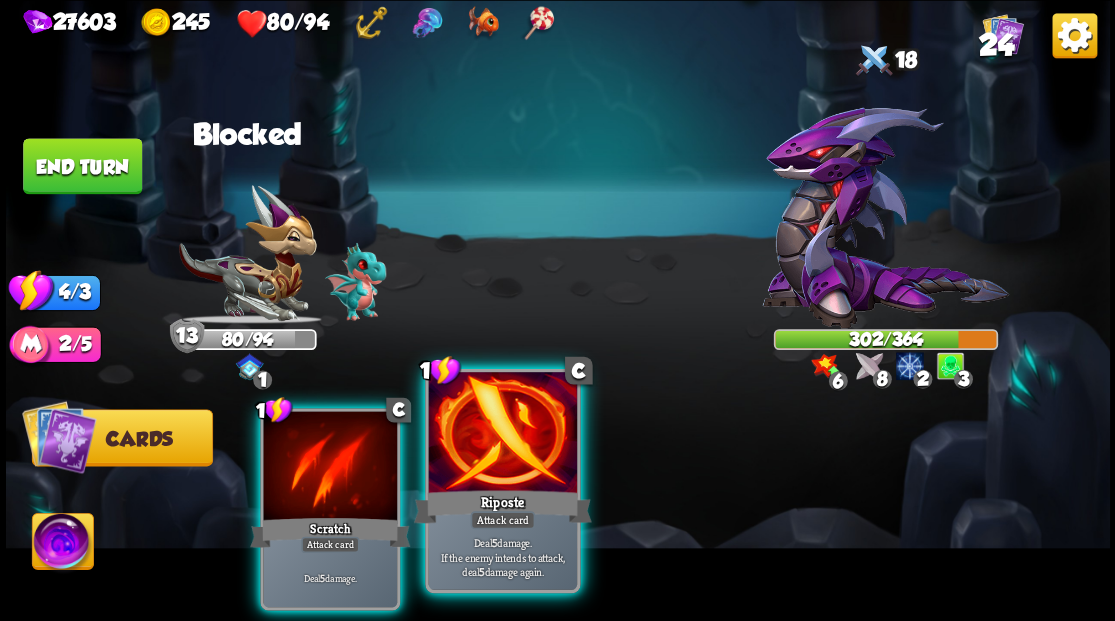 click at bounding box center (502, 434) 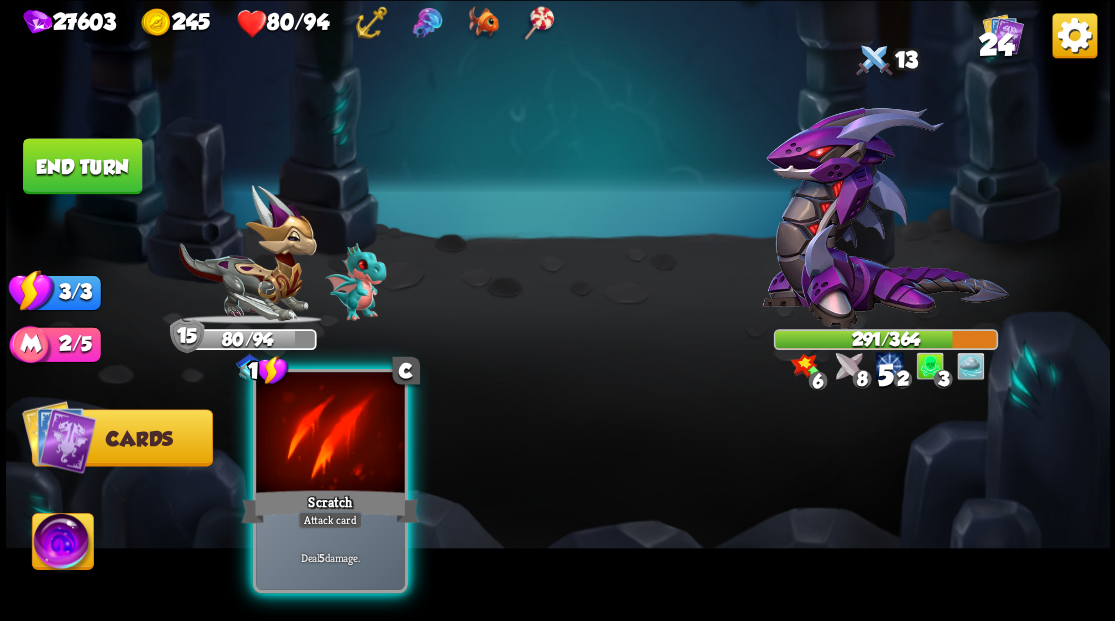 click at bounding box center [330, 434] 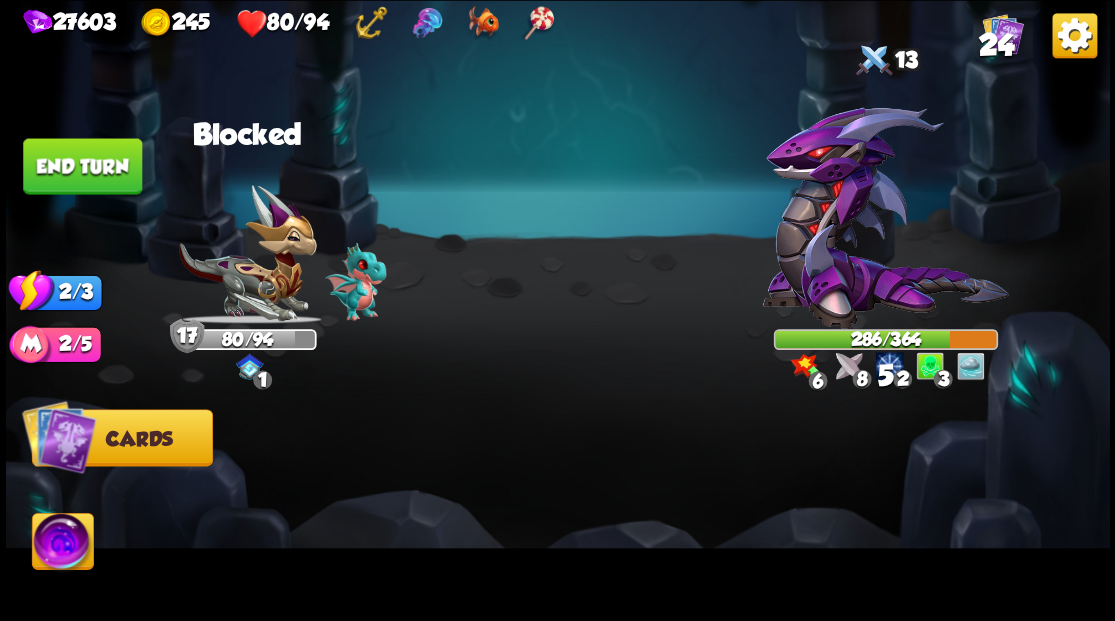 drag, startPoint x: 98, startPoint y: 180, endPoint x: 592, endPoint y: 121, distance: 497.5108 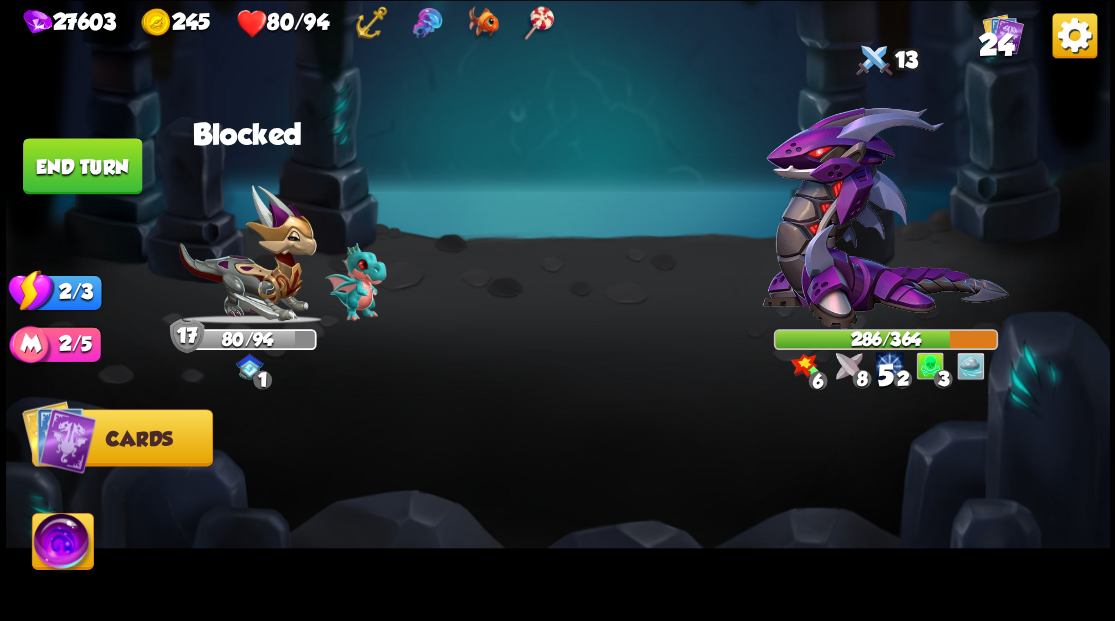 click on "End turn" at bounding box center (82, 166) 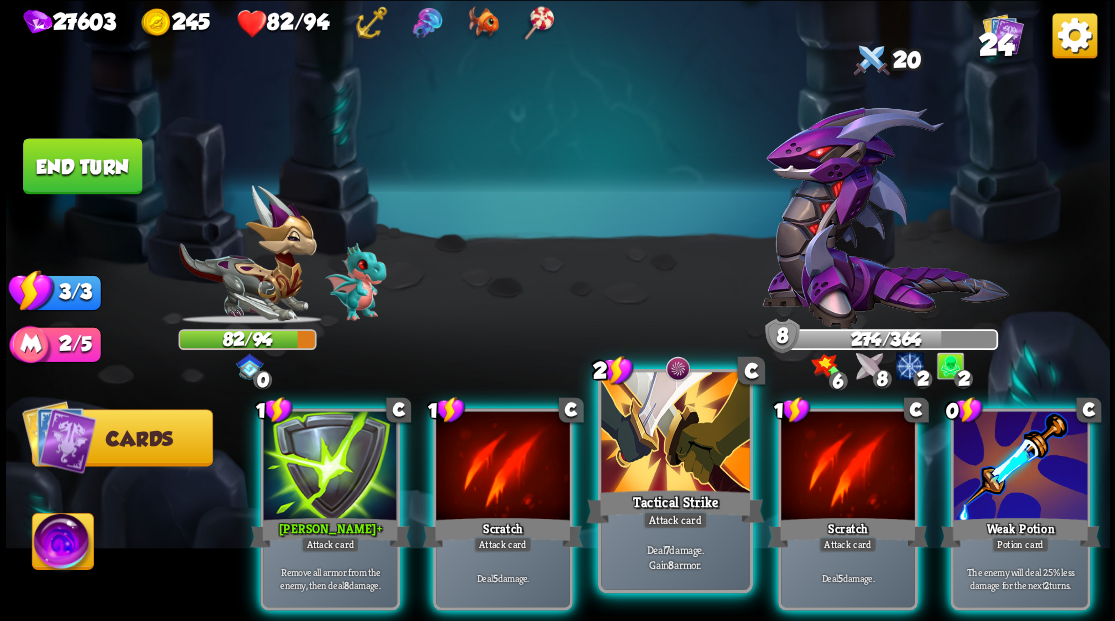 click at bounding box center (675, 434) 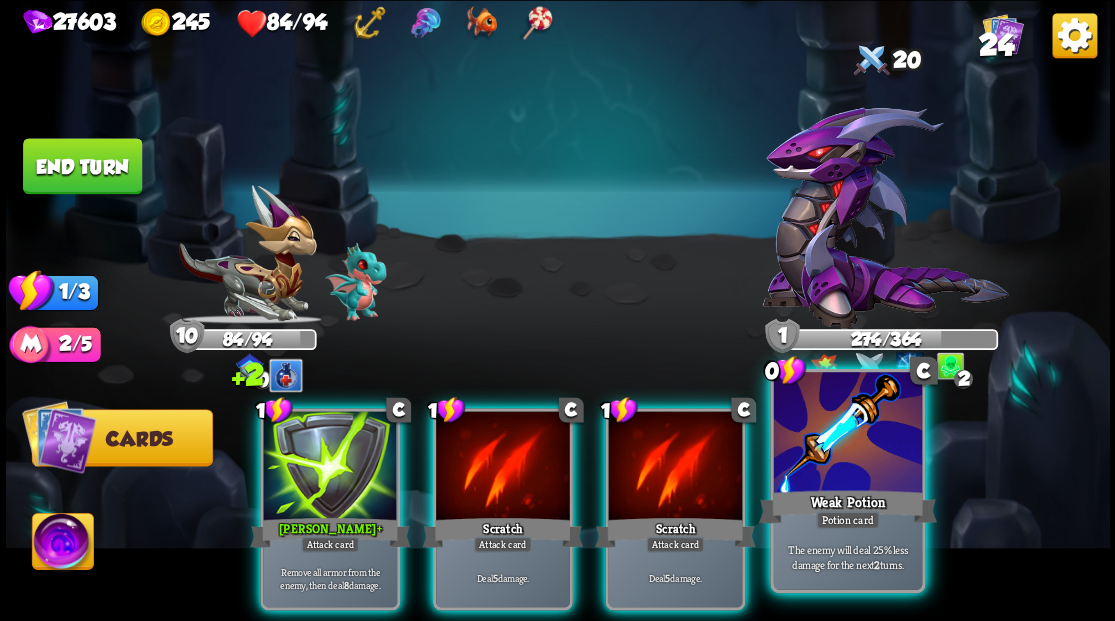 click at bounding box center [847, 434] 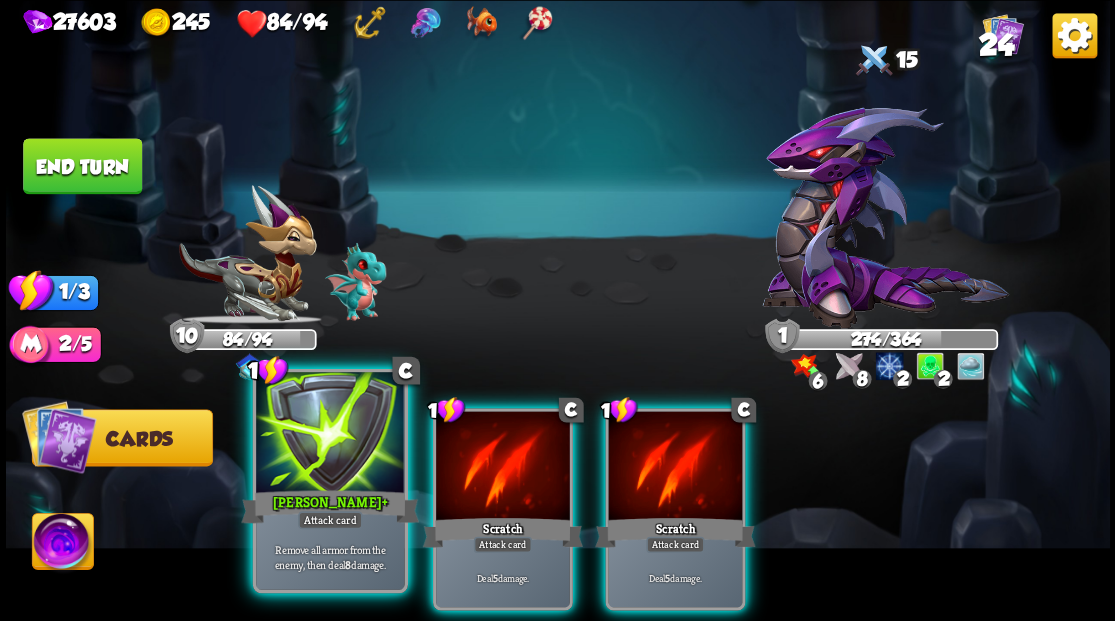 click on "[PERSON_NAME] +" at bounding box center [330, 506] 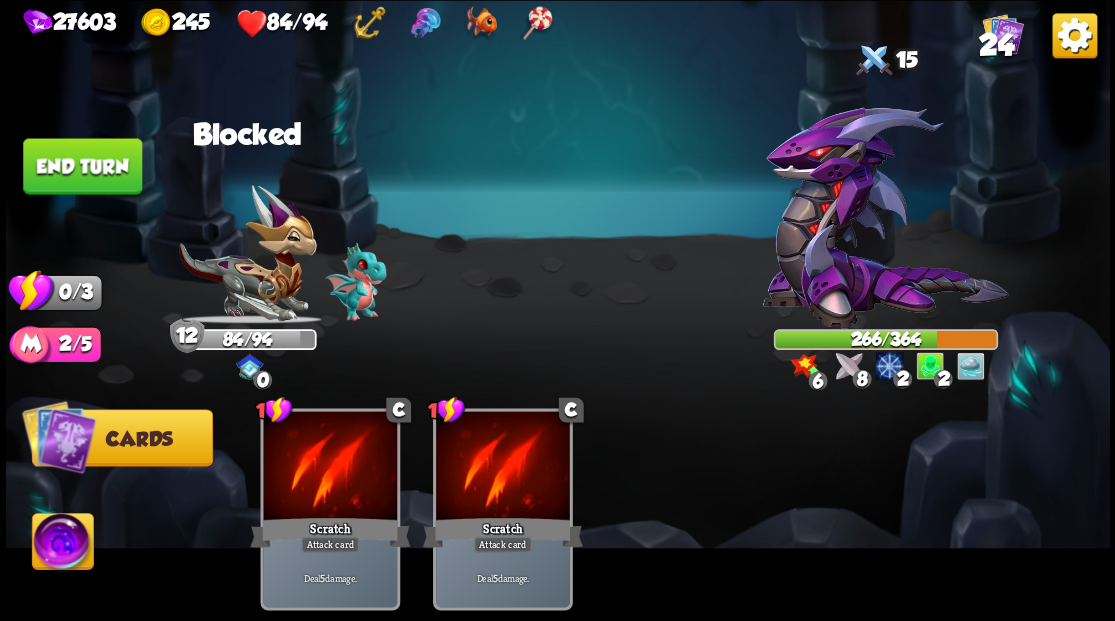 click on "End turn" at bounding box center (82, 166) 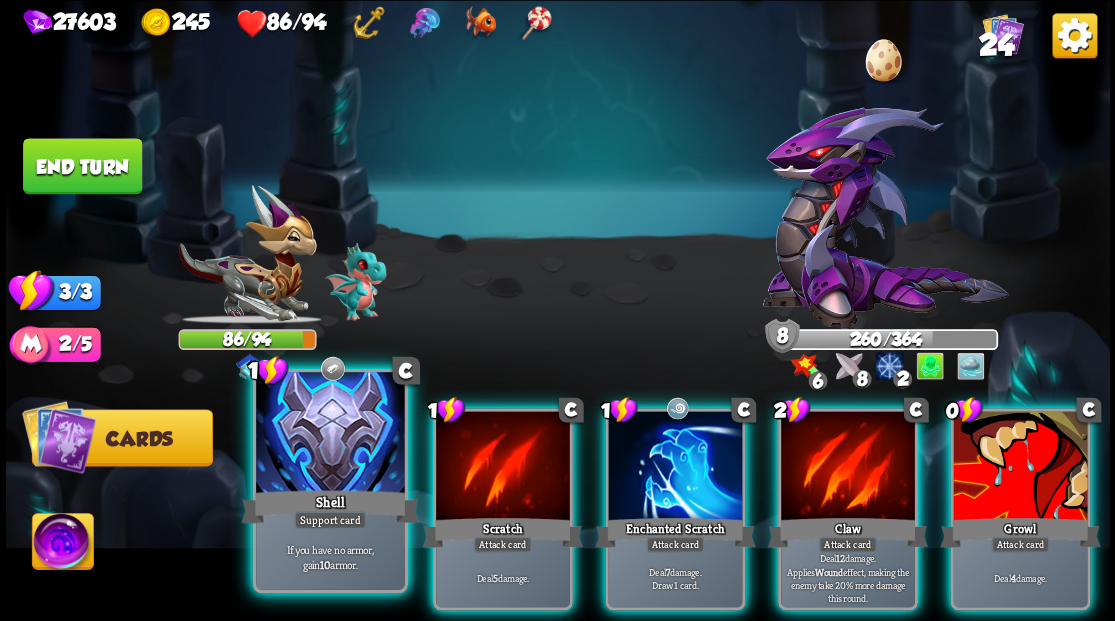 click at bounding box center [330, 434] 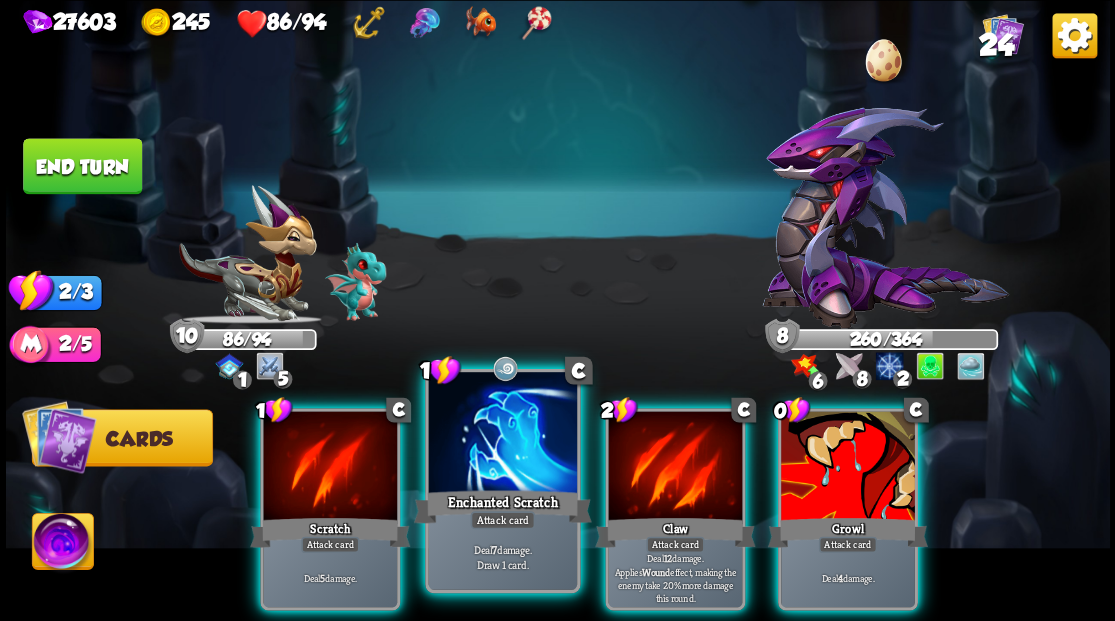 click at bounding box center (502, 434) 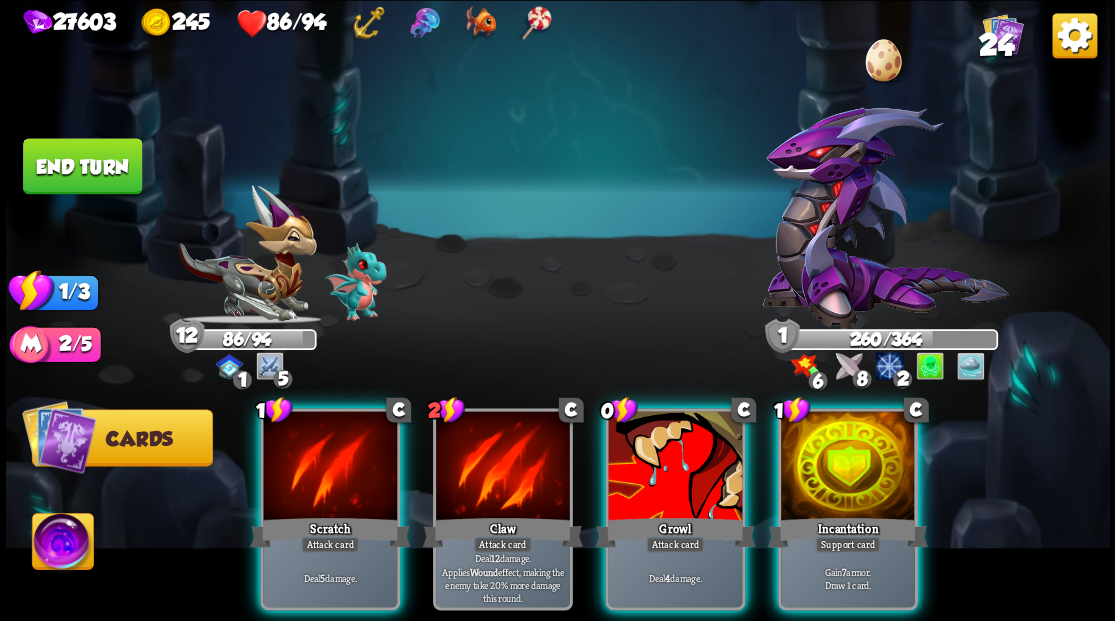 click at bounding box center [885, 217] 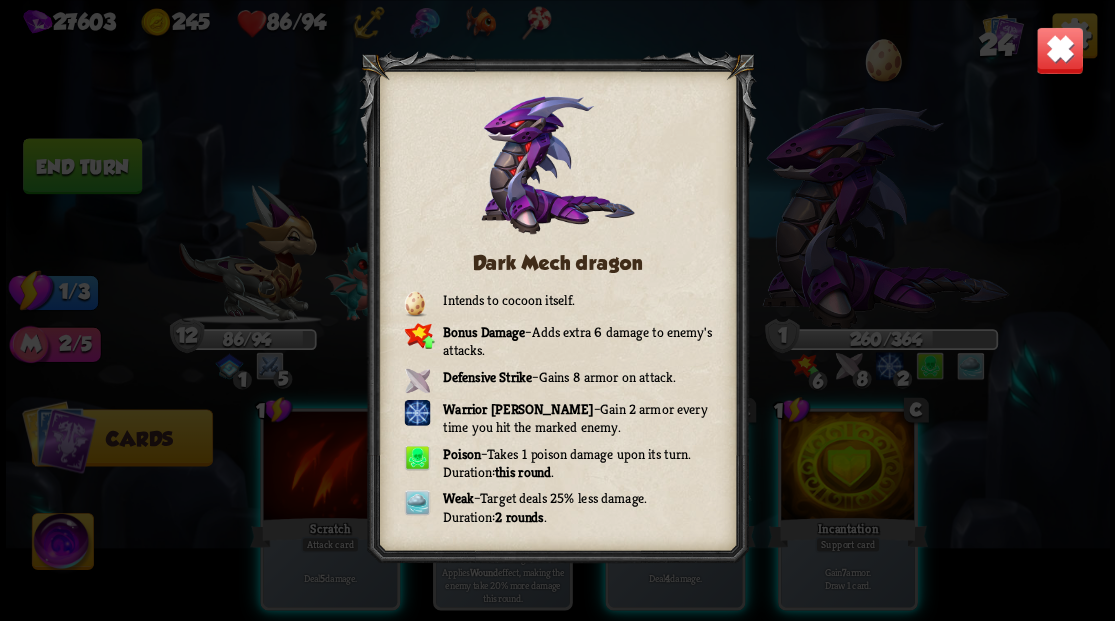 click at bounding box center [1059, 50] 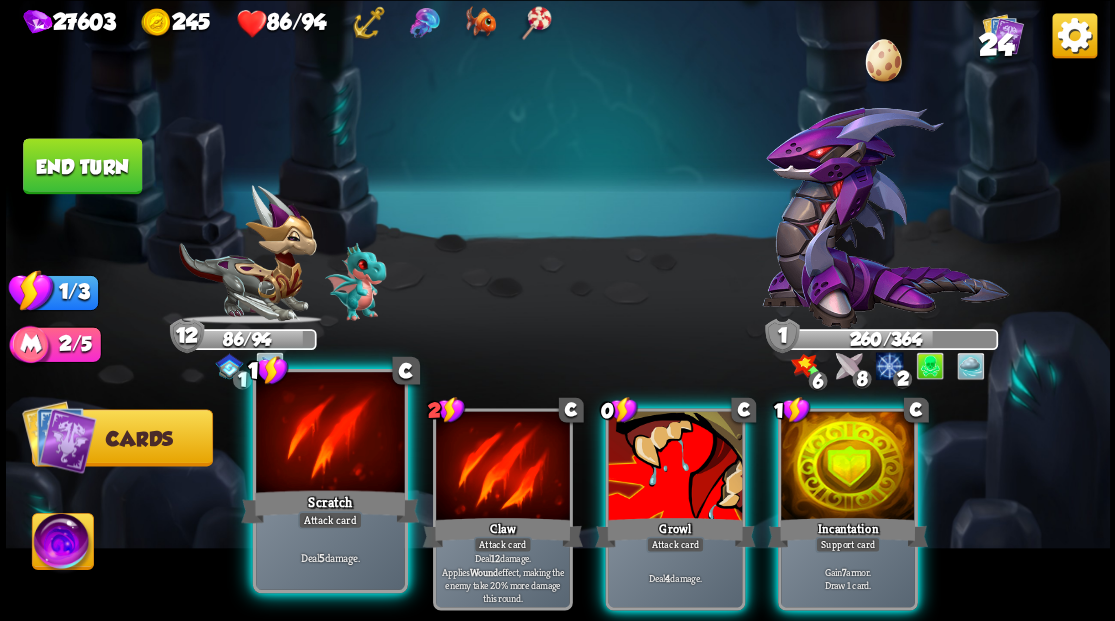 click at bounding box center (330, 434) 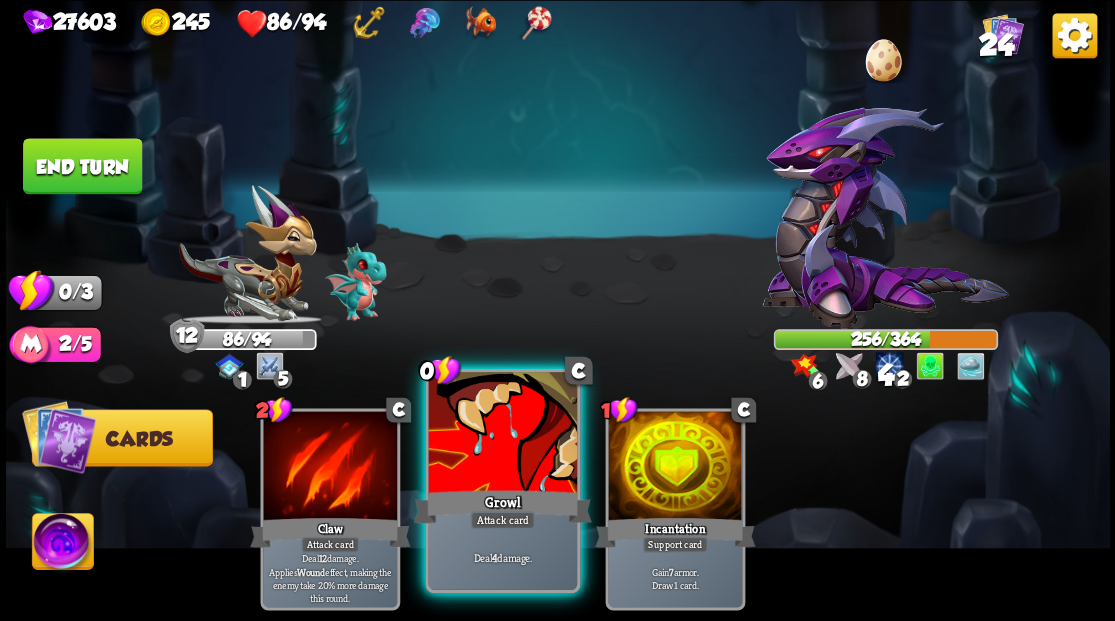 click at bounding box center [502, 434] 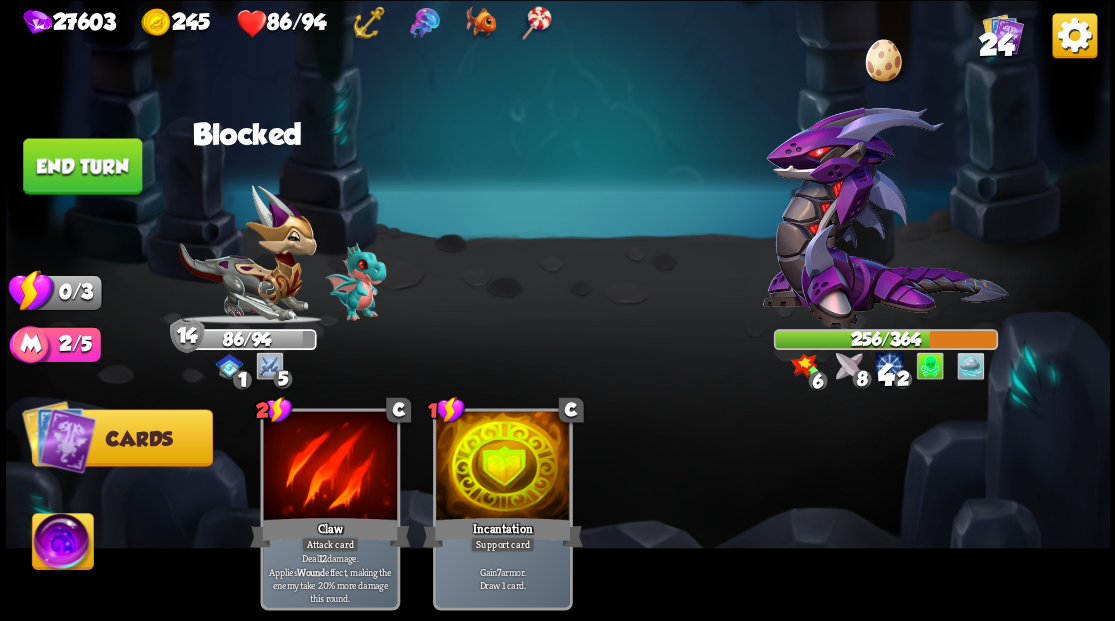 click on "End turn" at bounding box center (82, 166) 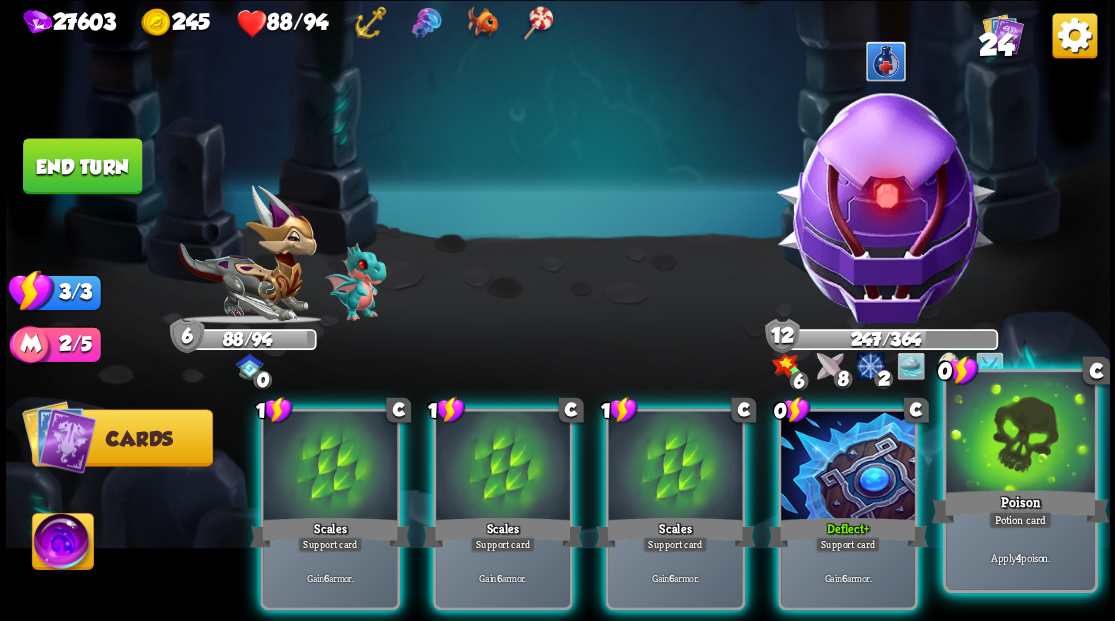 click at bounding box center [1020, 434] 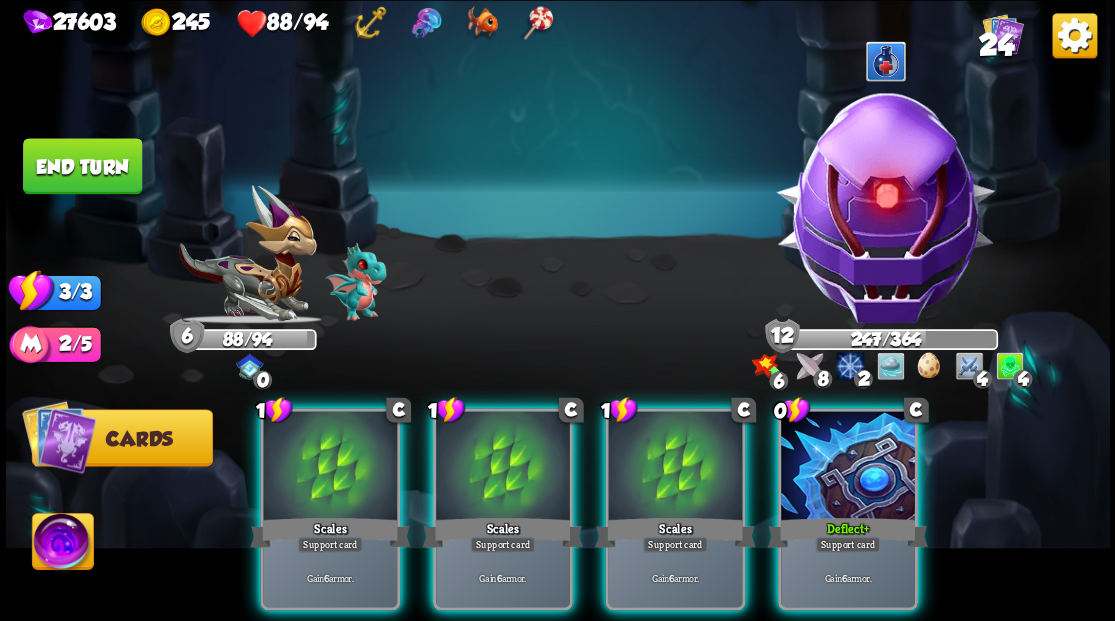 drag, startPoint x: 866, startPoint y: 460, endPoint x: 828, endPoint y: 456, distance: 38.209946 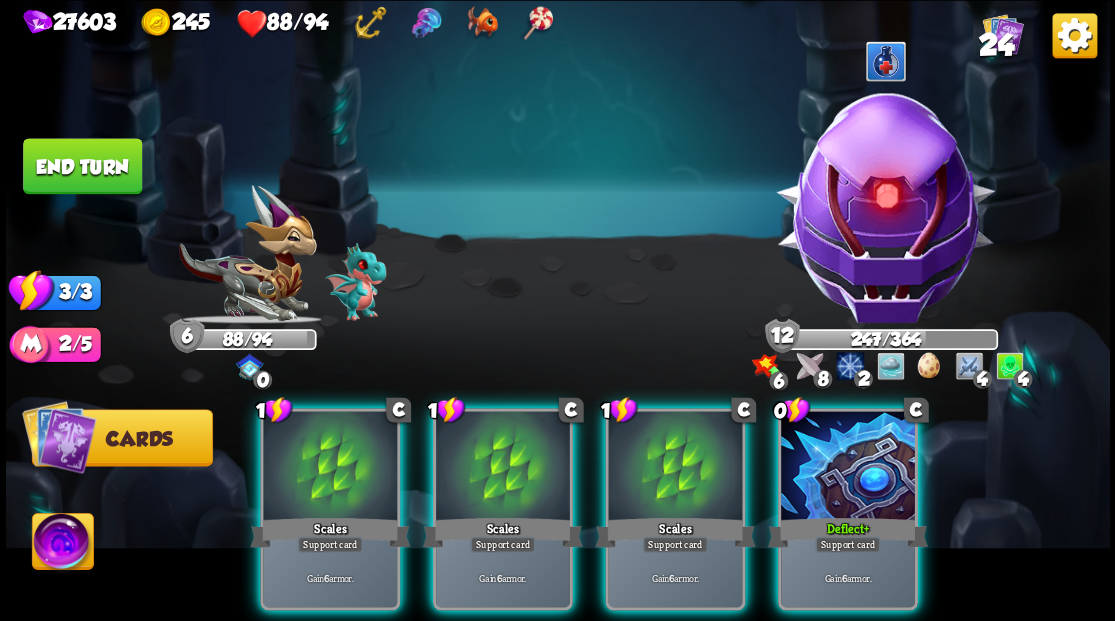 click at bounding box center (848, 467) 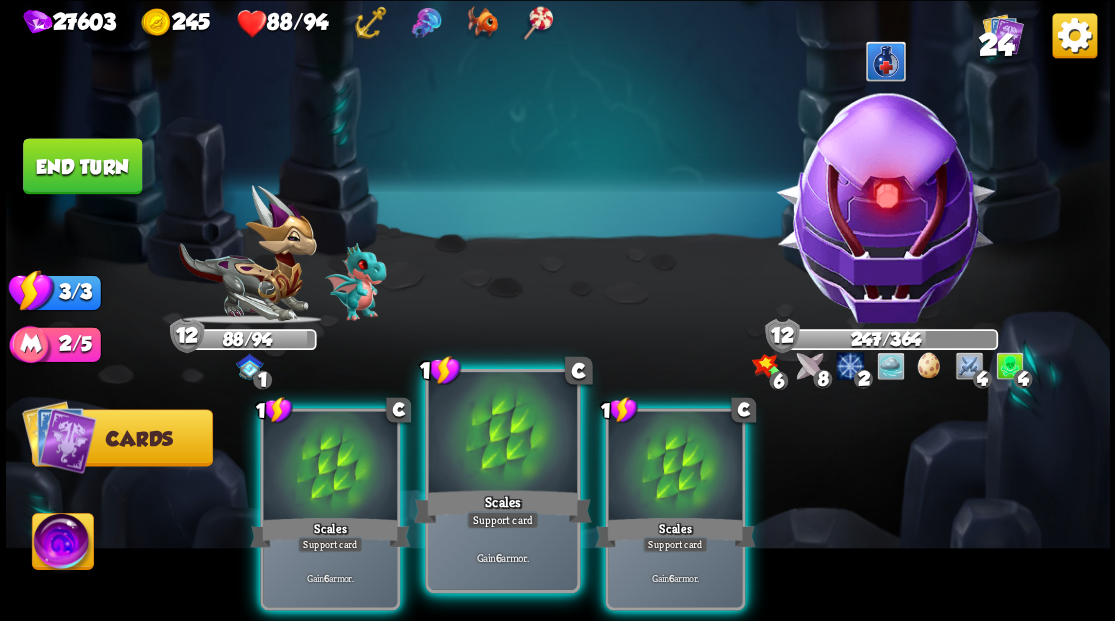 drag, startPoint x: 667, startPoint y: 460, endPoint x: 548, endPoint y: 460, distance: 119 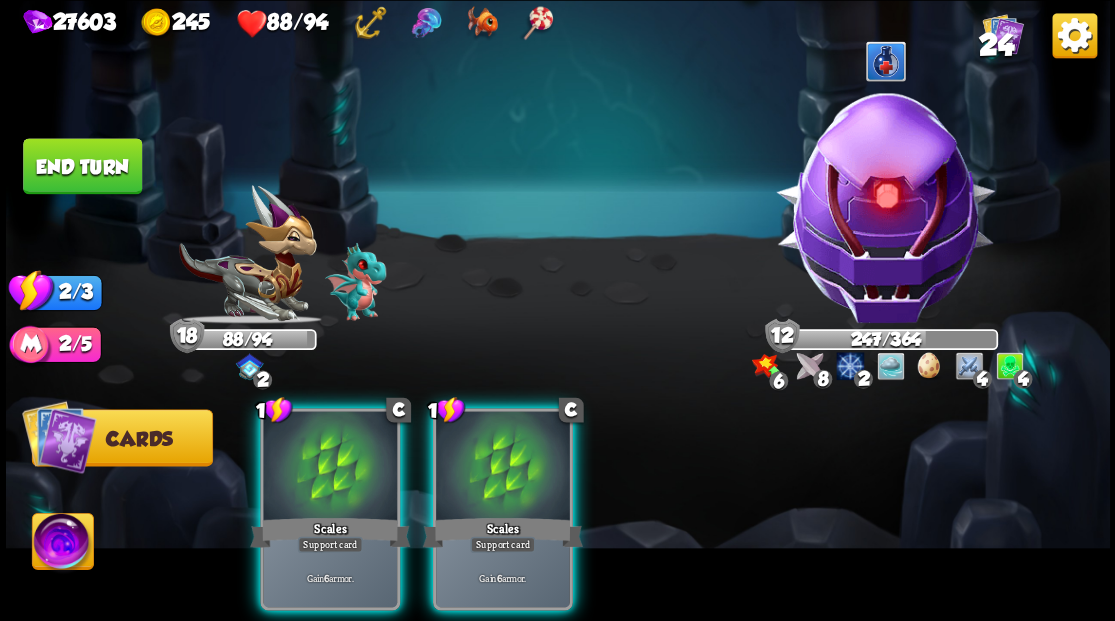 click at bounding box center (503, 467) 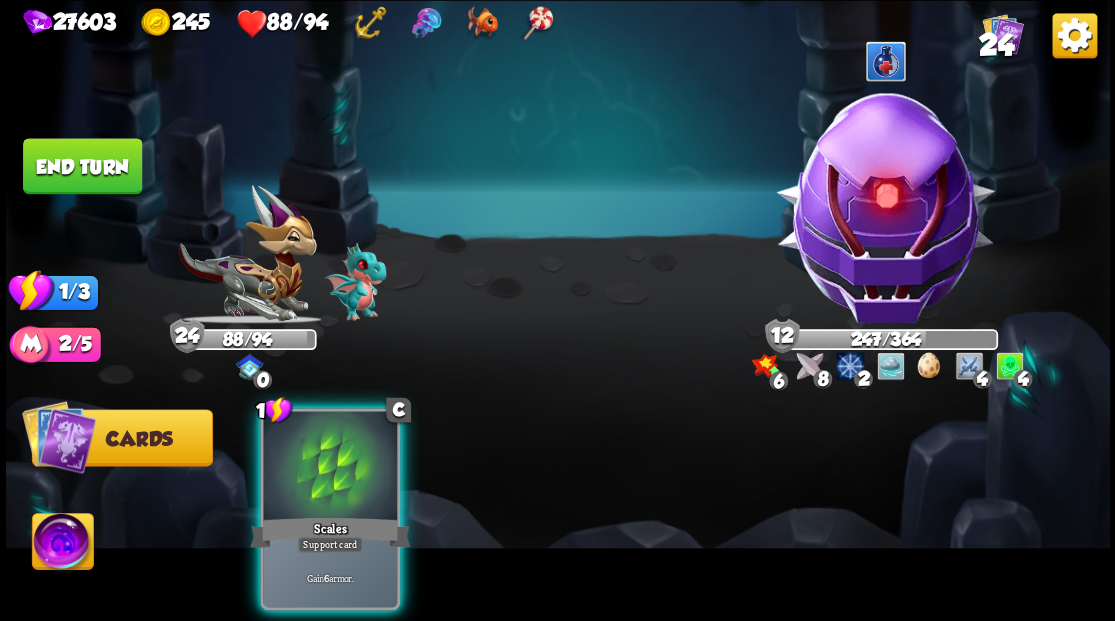 drag, startPoint x: 352, startPoint y: 430, endPoint x: 282, endPoint y: 402, distance: 75.39231 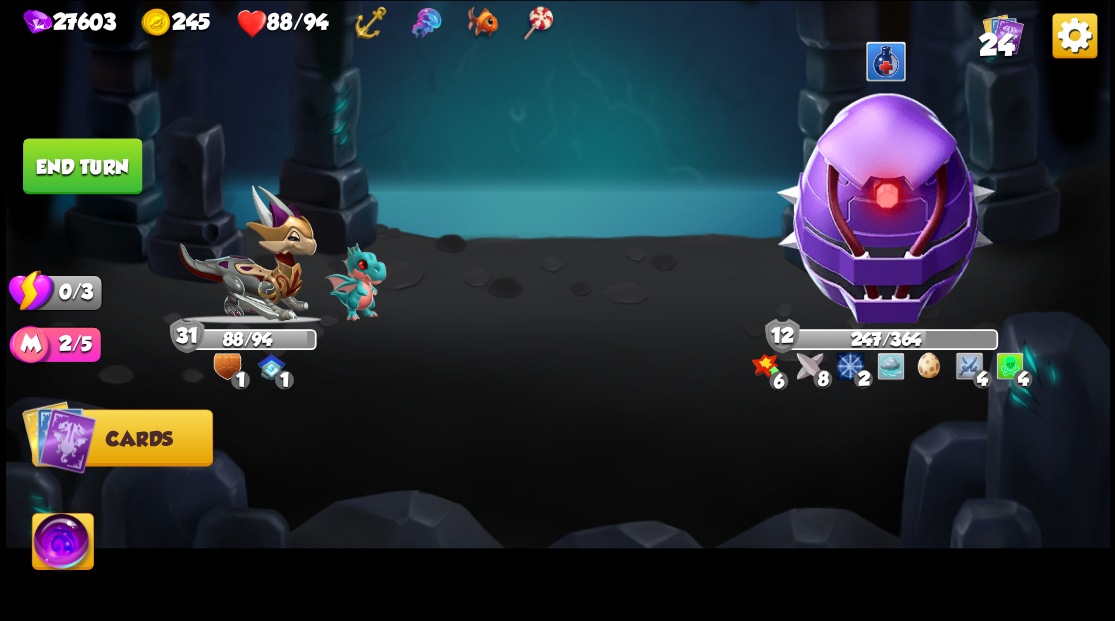 click on "End turn" at bounding box center (82, 166) 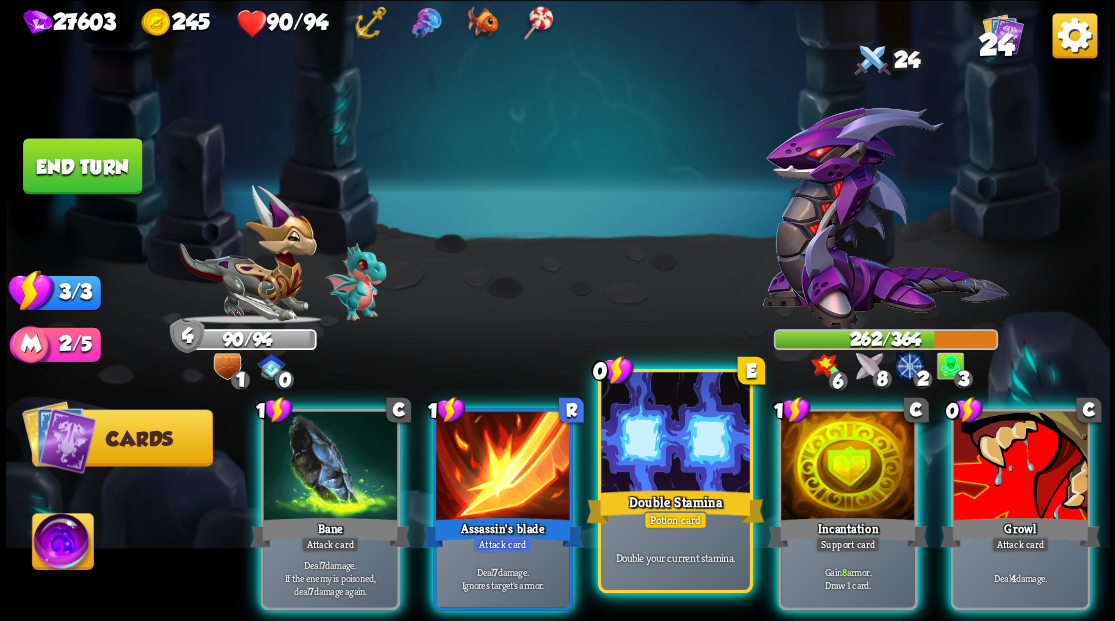click at bounding box center [675, 434] 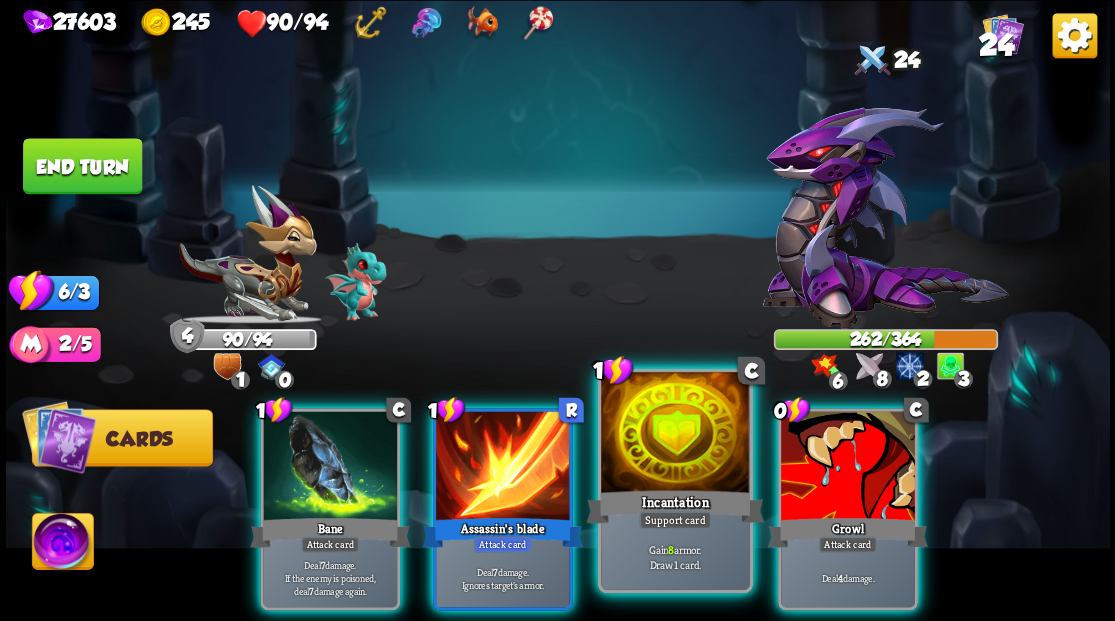 click at bounding box center (675, 434) 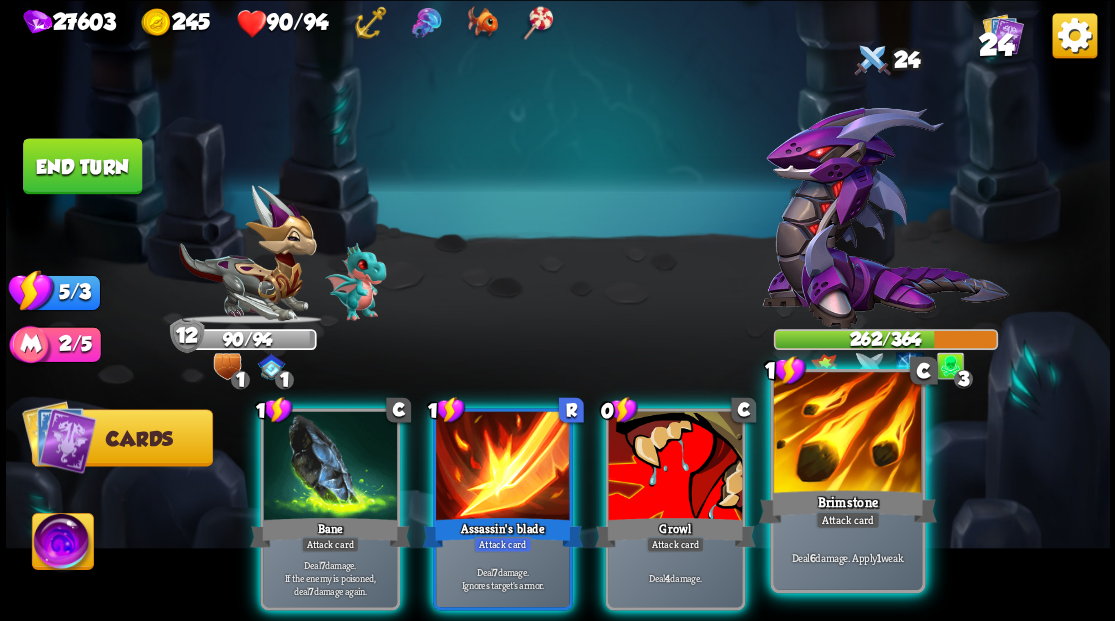 click on "Brimstone" at bounding box center [847, 506] 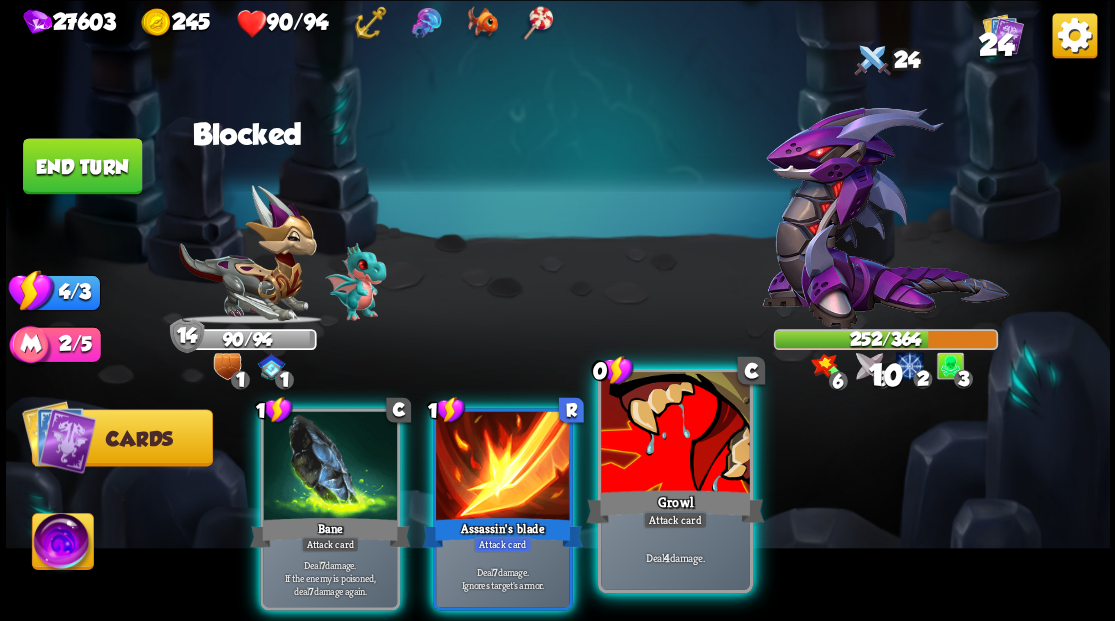 click at bounding box center (675, 434) 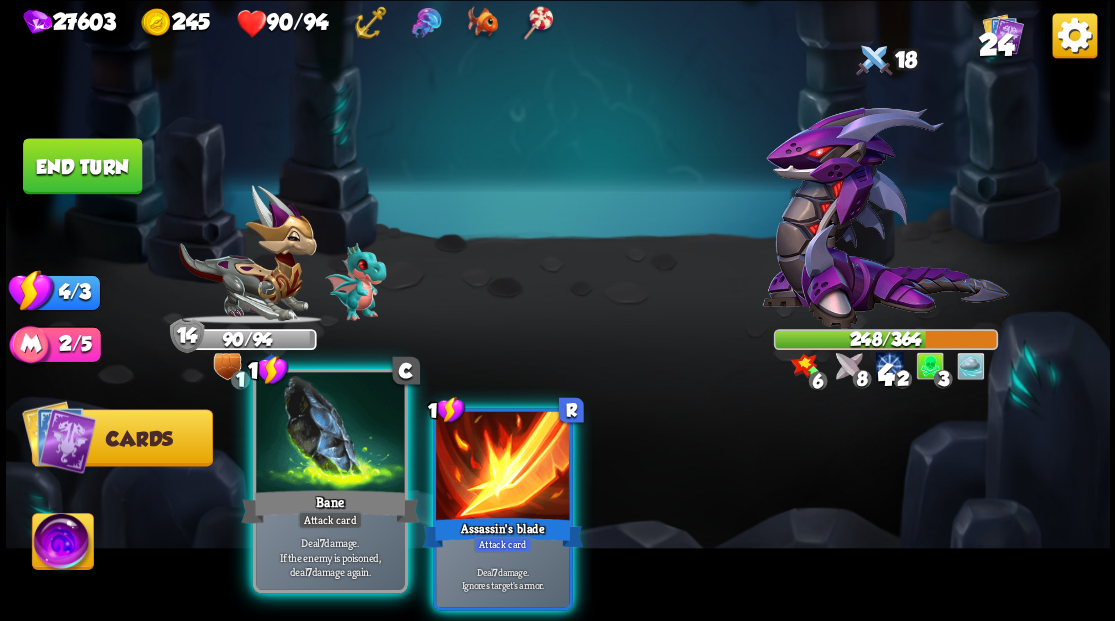 click at bounding box center [330, 434] 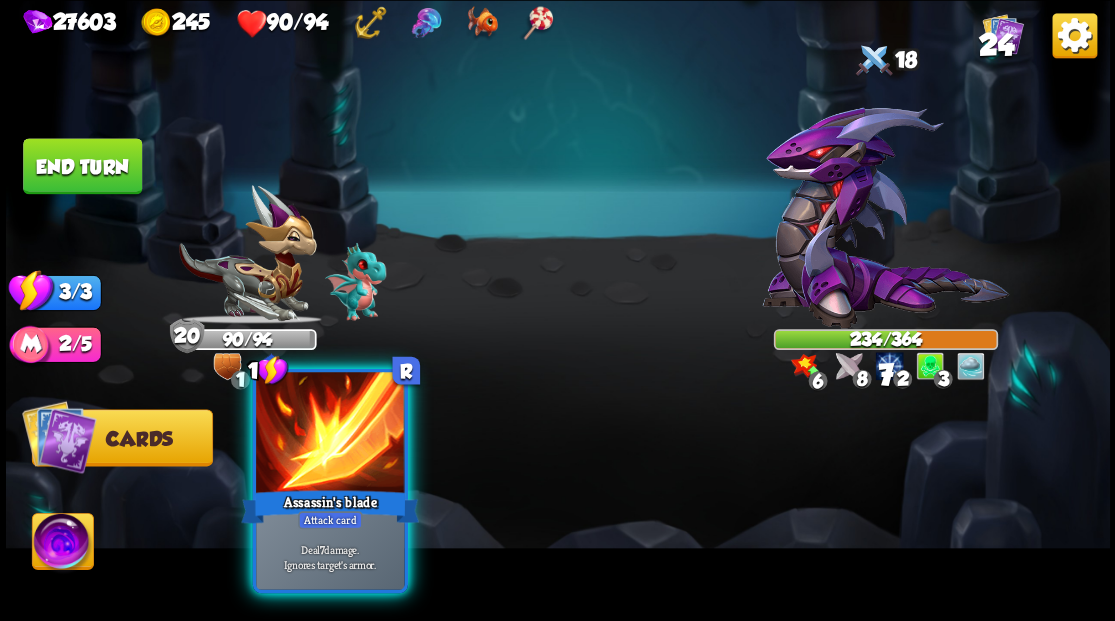click at bounding box center (330, 434) 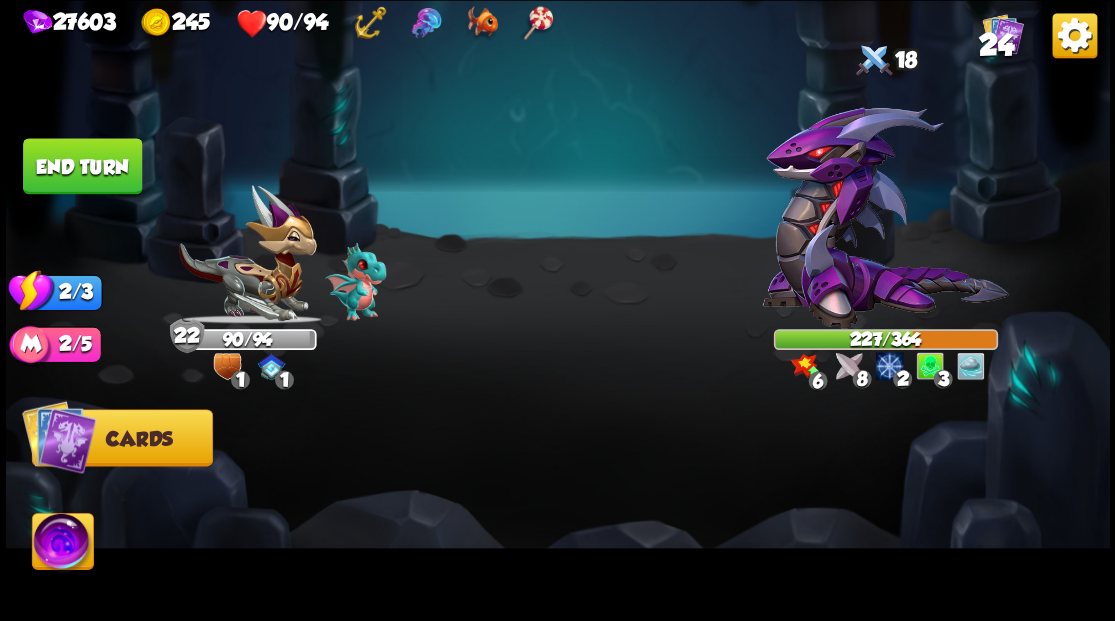 click on "End turn" at bounding box center (82, 166) 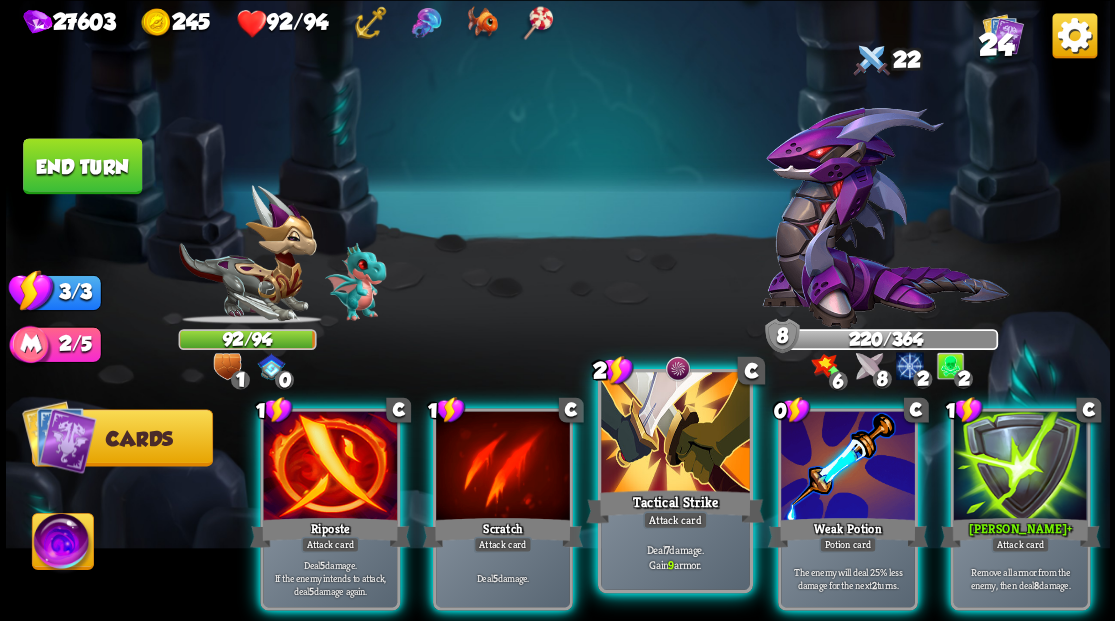 click at bounding box center [675, 434] 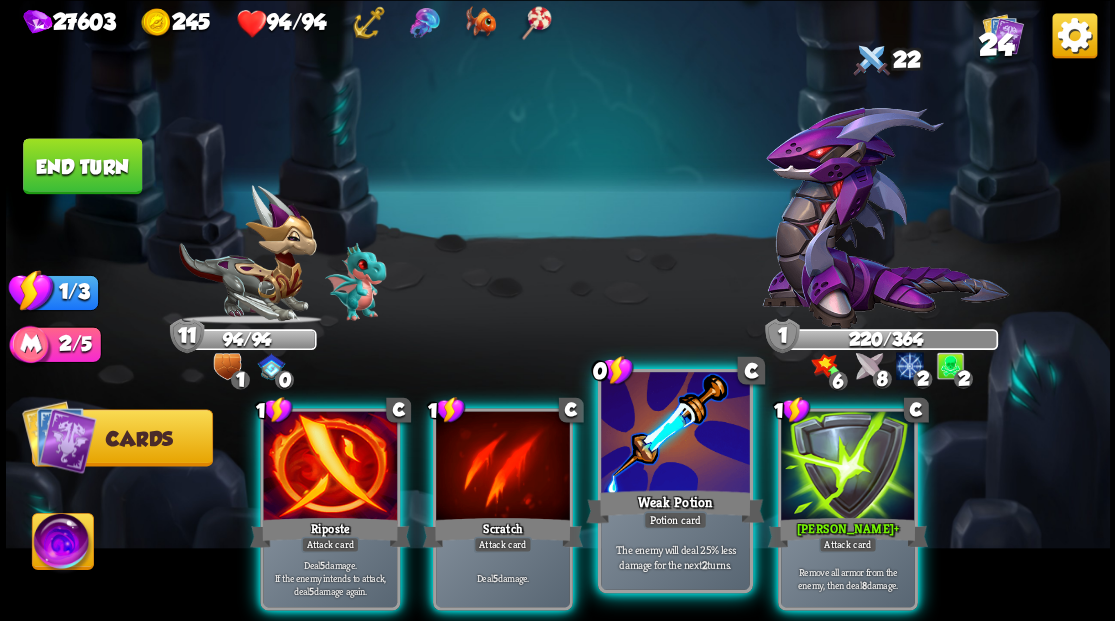 click at bounding box center (675, 434) 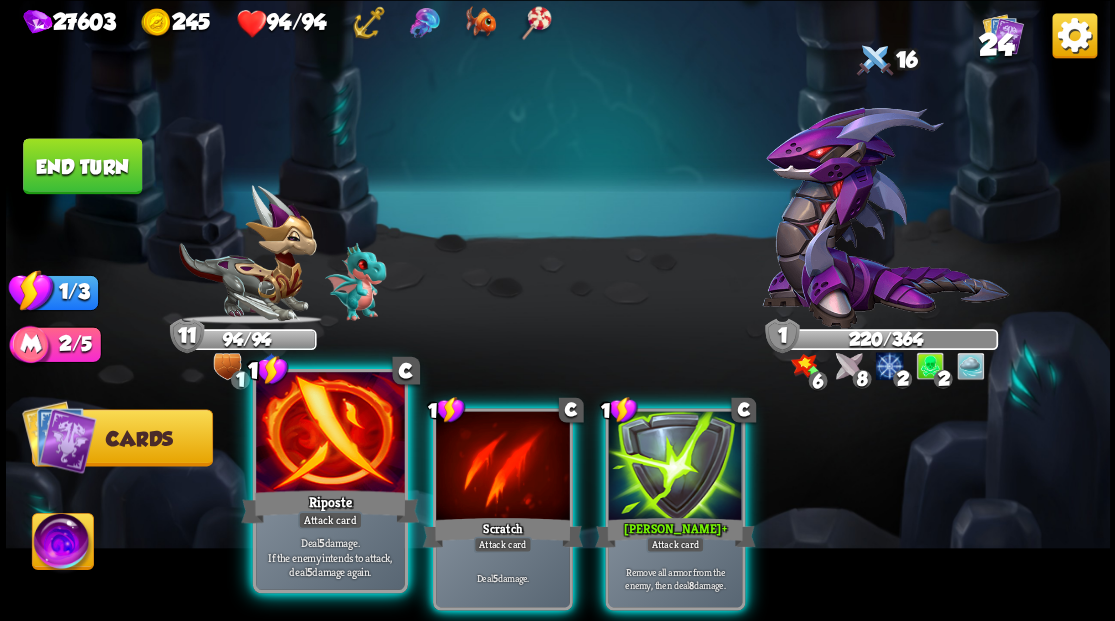 drag, startPoint x: 311, startPoint y: 445, endPoint x: 504, endPoint y: 290, distance: 247.53586 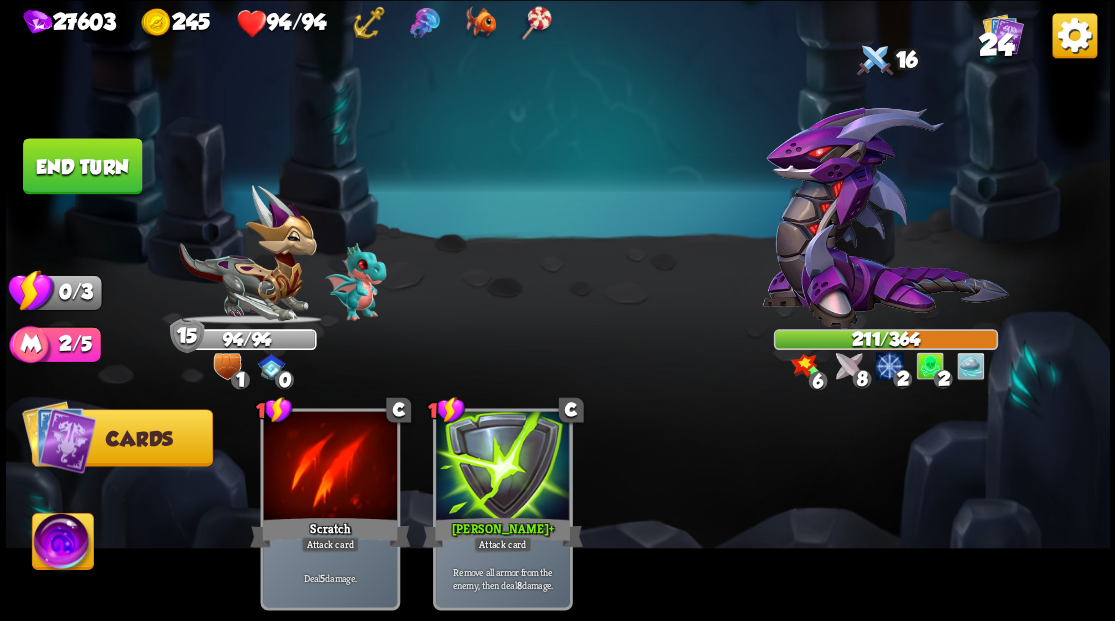 click on "End turn" at bounding box center (82, 166) 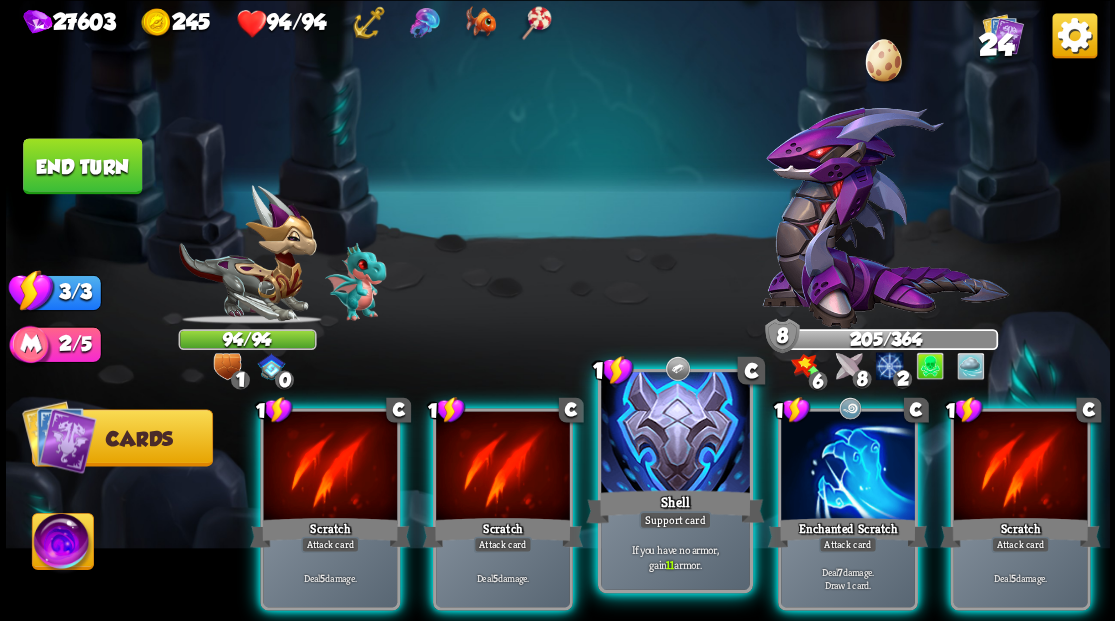 click at bounding box center (675, 434) 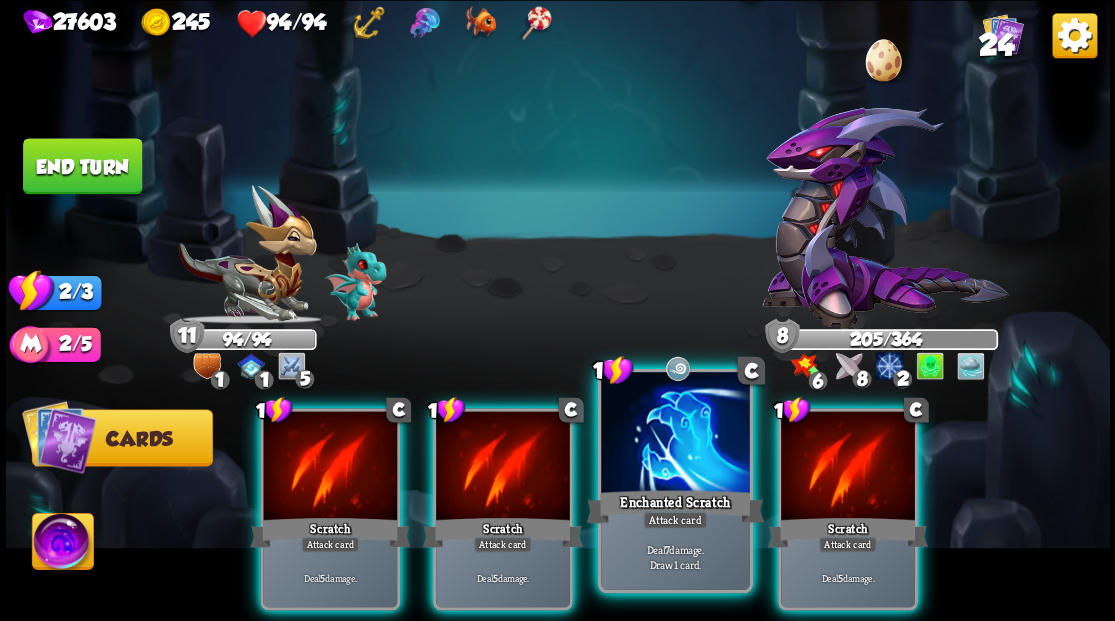 click at bounding box center [675, 434] 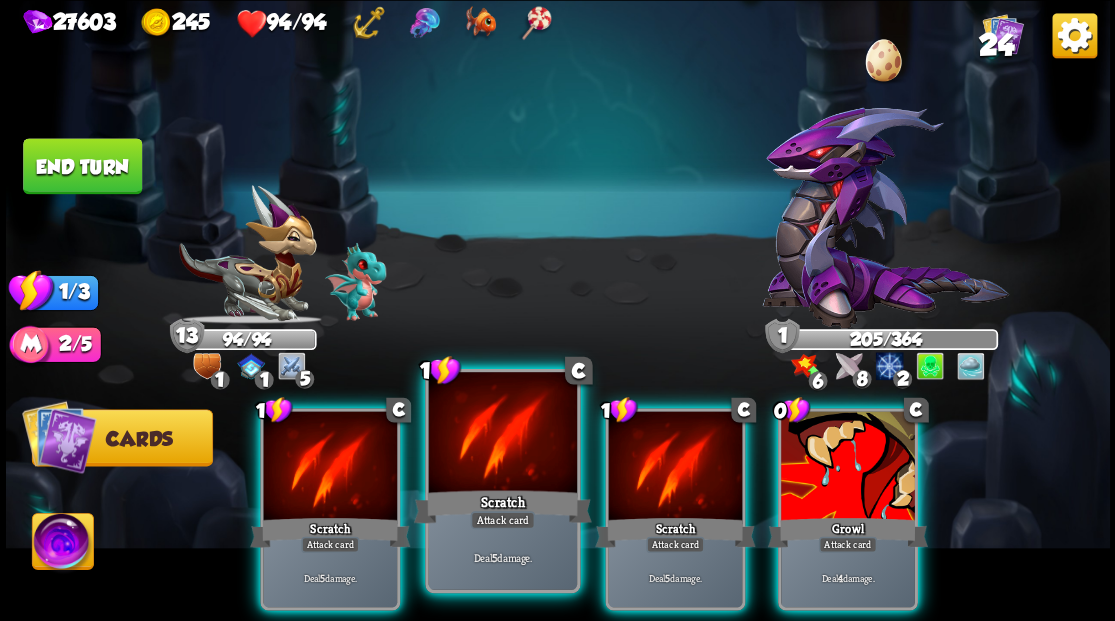 click at bounding box center (502, 434) 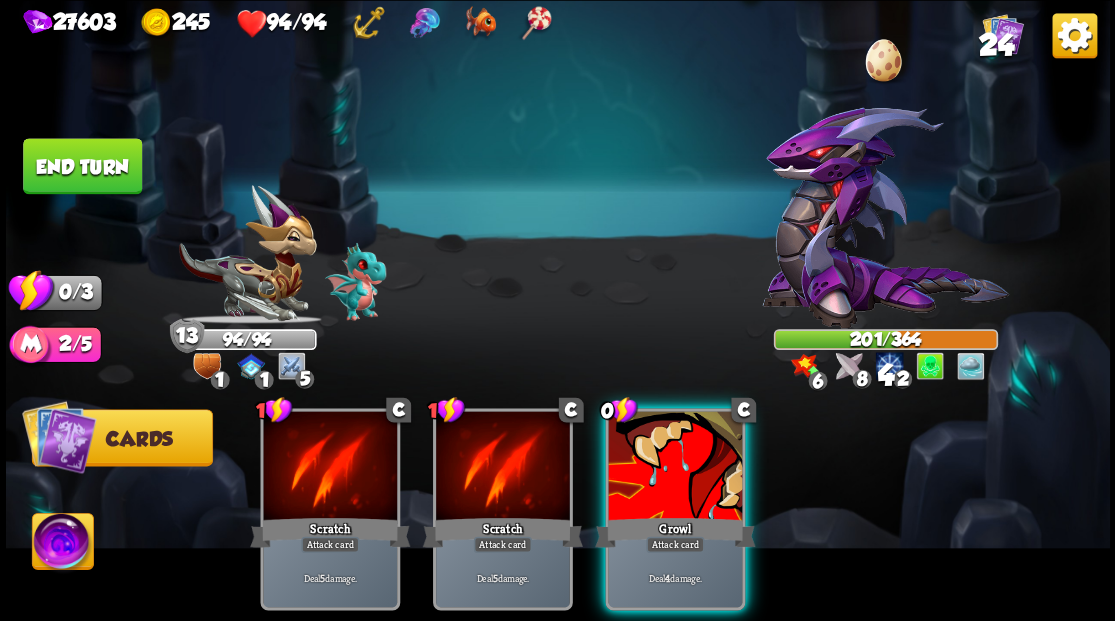 click on "Growl" at bounding box center [675, 532] 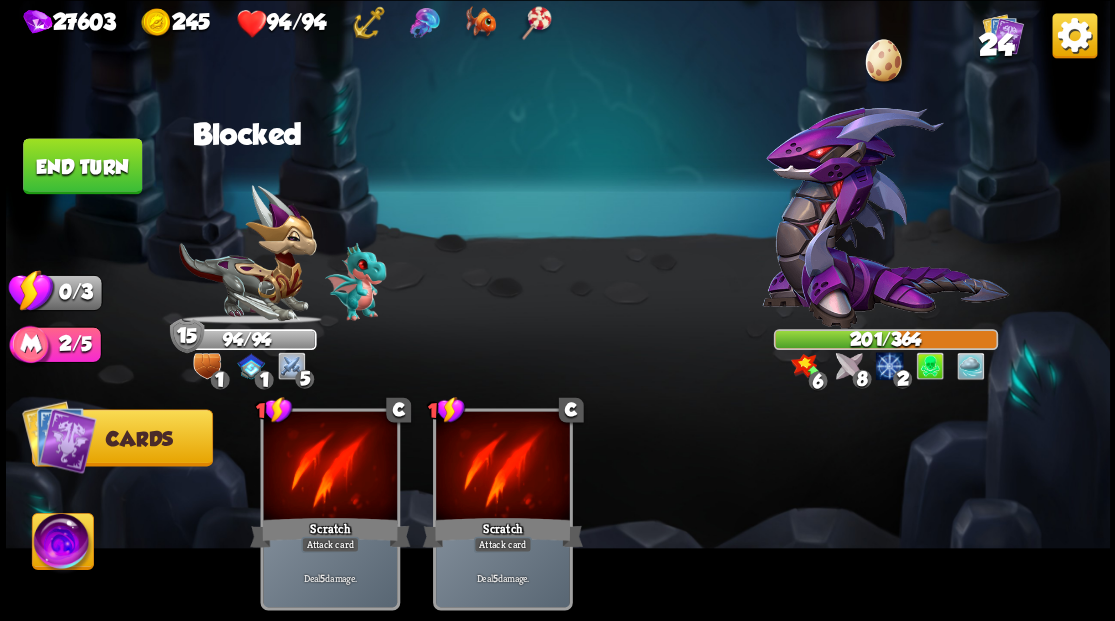 click on "End turn" at bounding box center (82, 166) 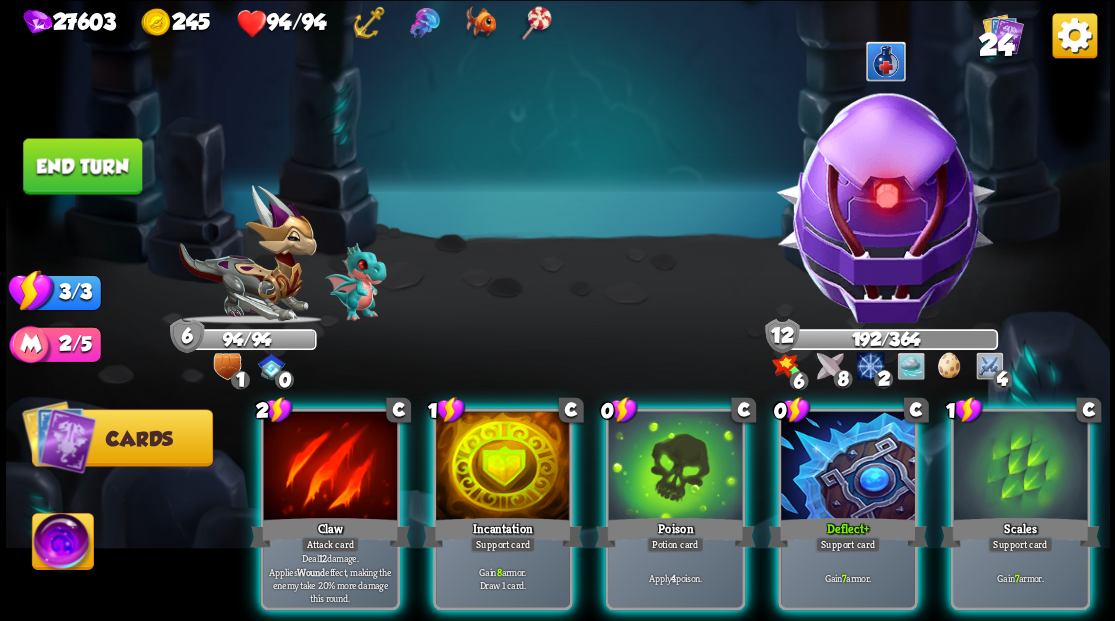 click at bounding box center [885, 206] 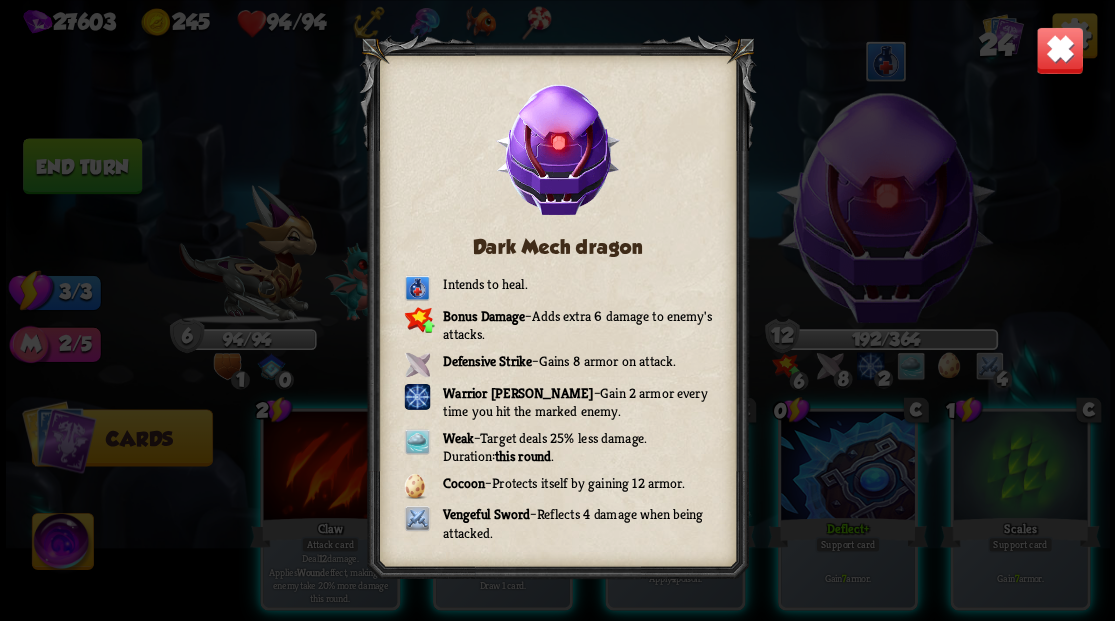 click at bounding box center [1059, 50] 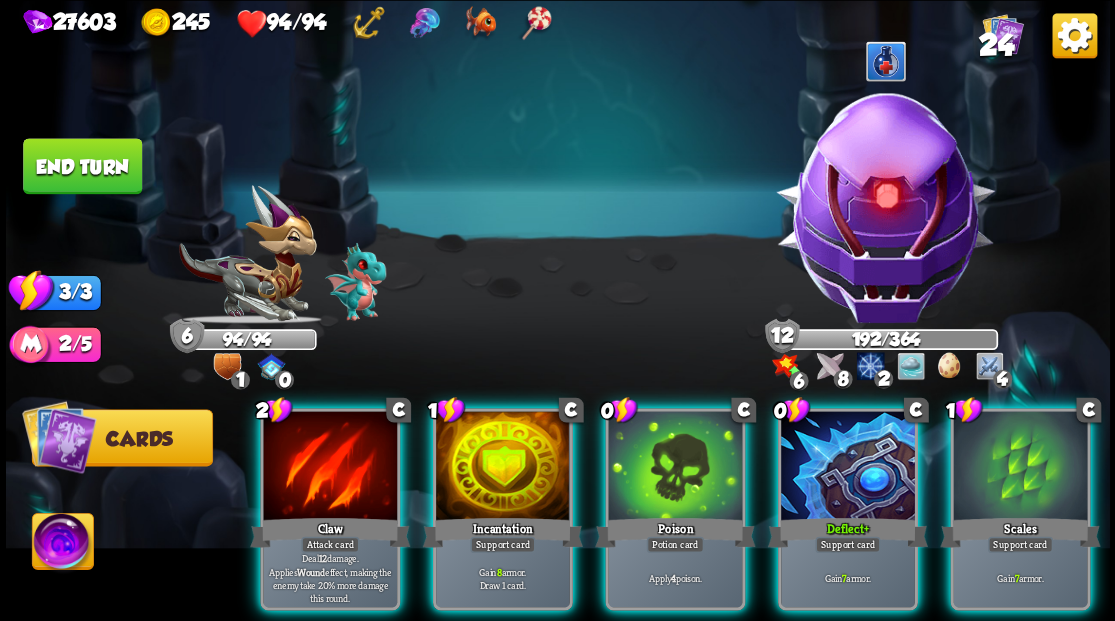 click at bounding box center (247, 254) 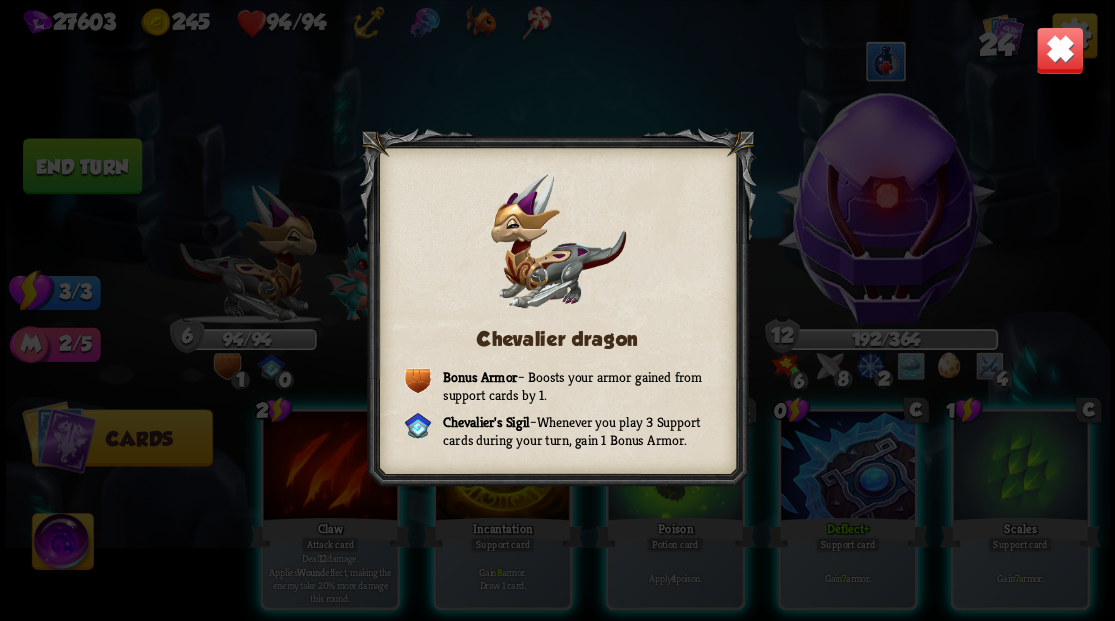 click at bounding box center (1059, 50) 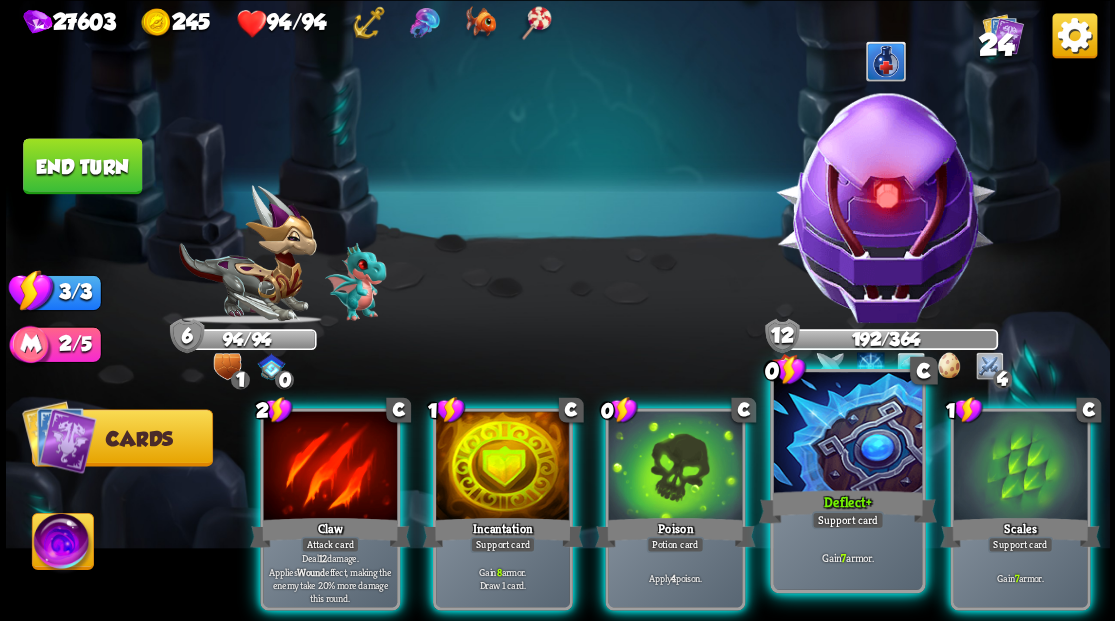 click at bounding box center (847, 434) 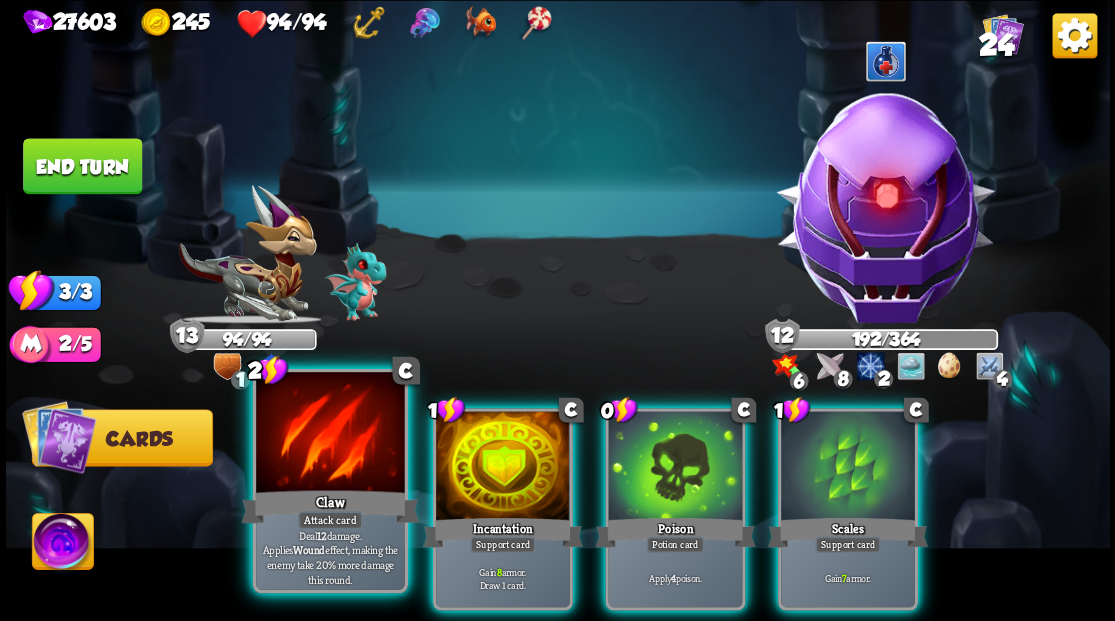 click at bounding box center [330, 434] 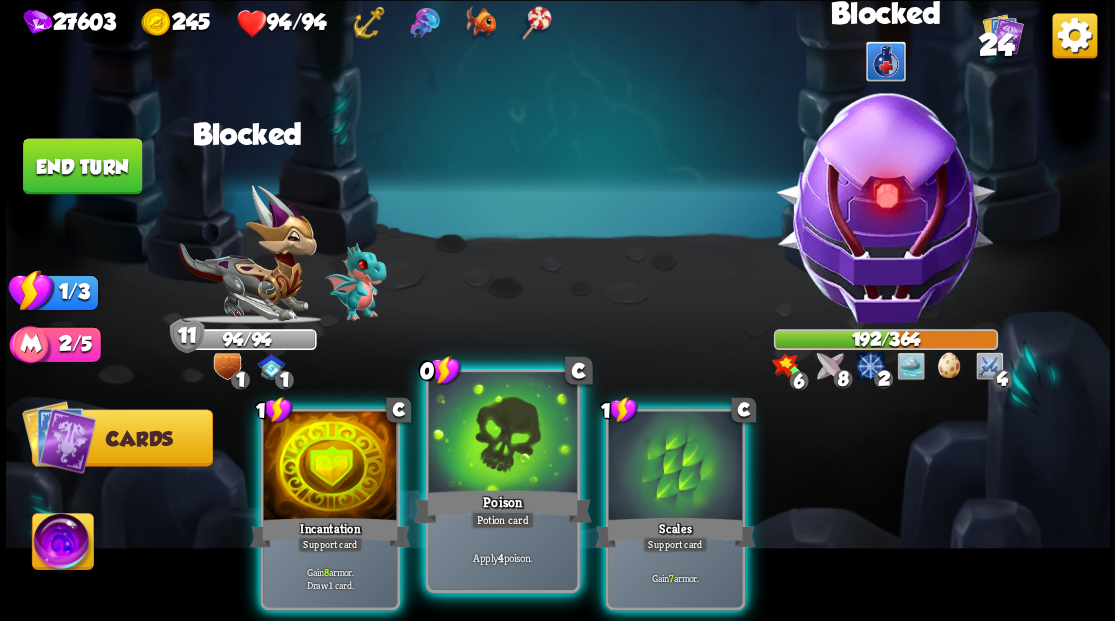 click at bounding box center [502, 434] 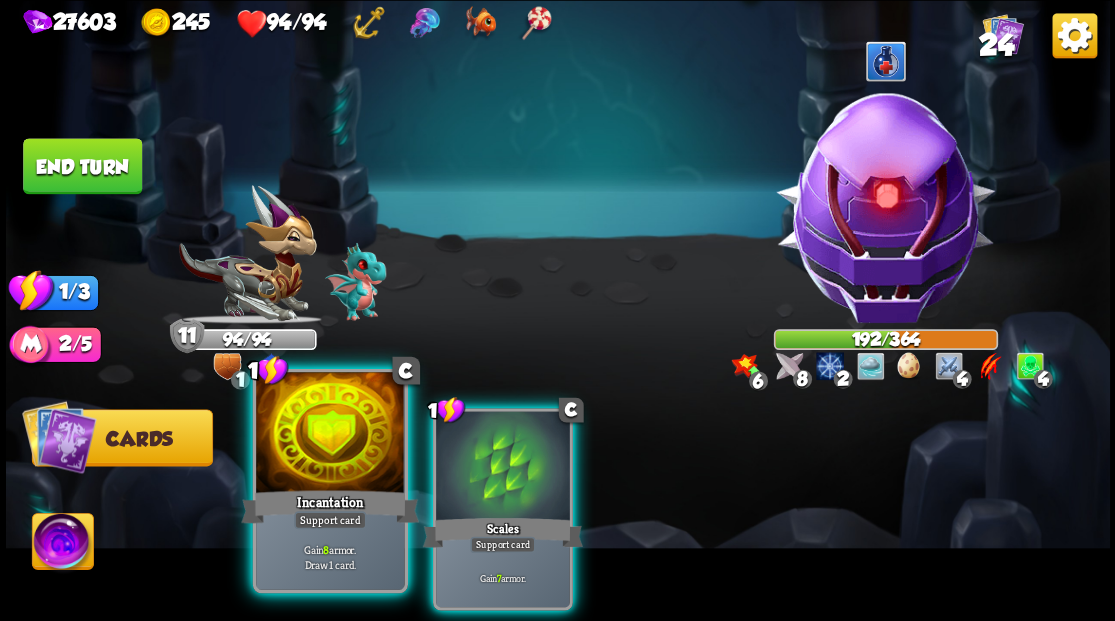 click at bounding box center (330, 434) 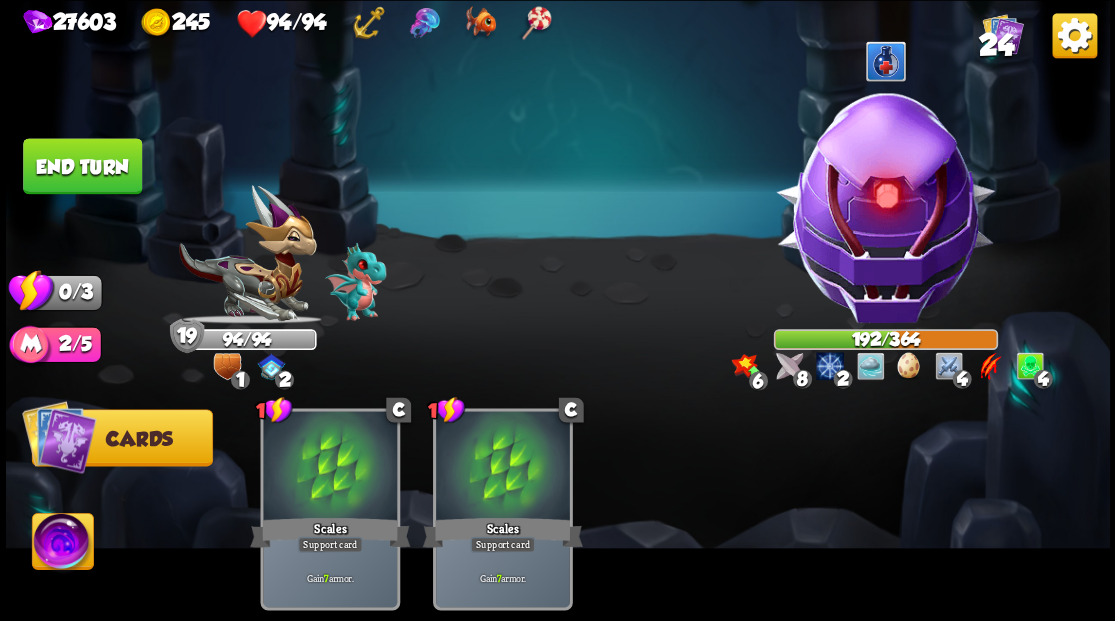 click on "End turn" at bounding box center [82, 166] 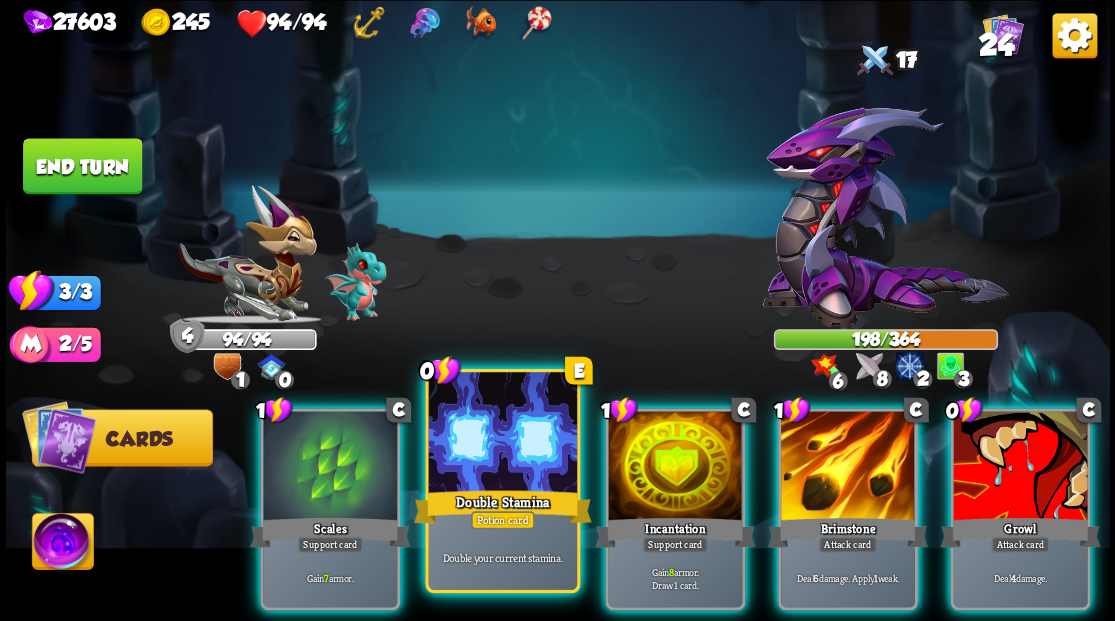 click at bounding box center (502, 434) 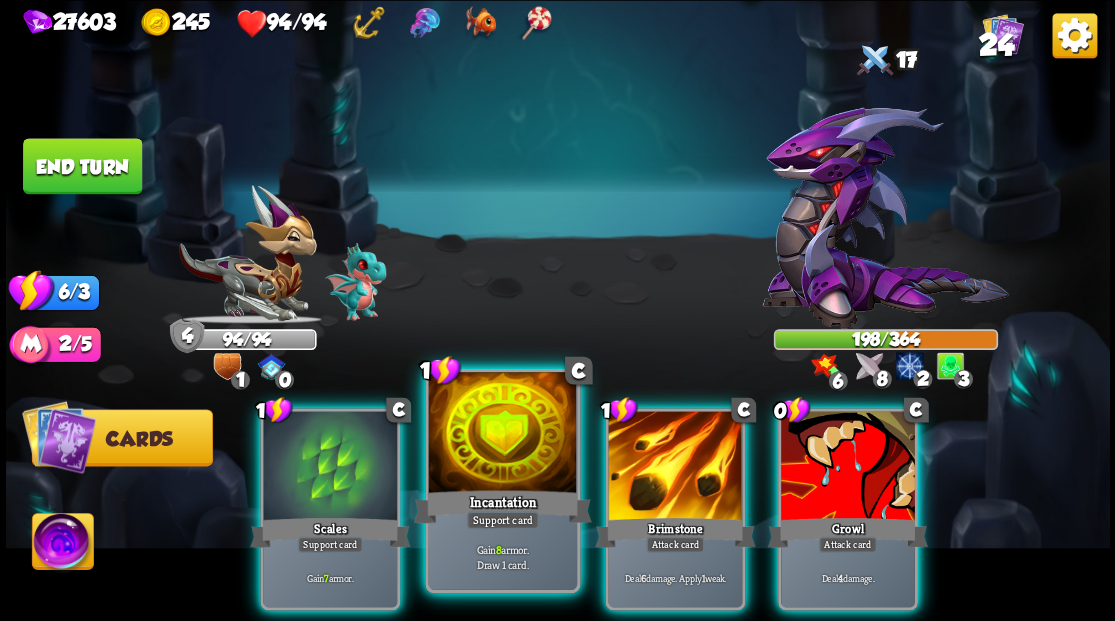 click at bounding box center (502, 434) 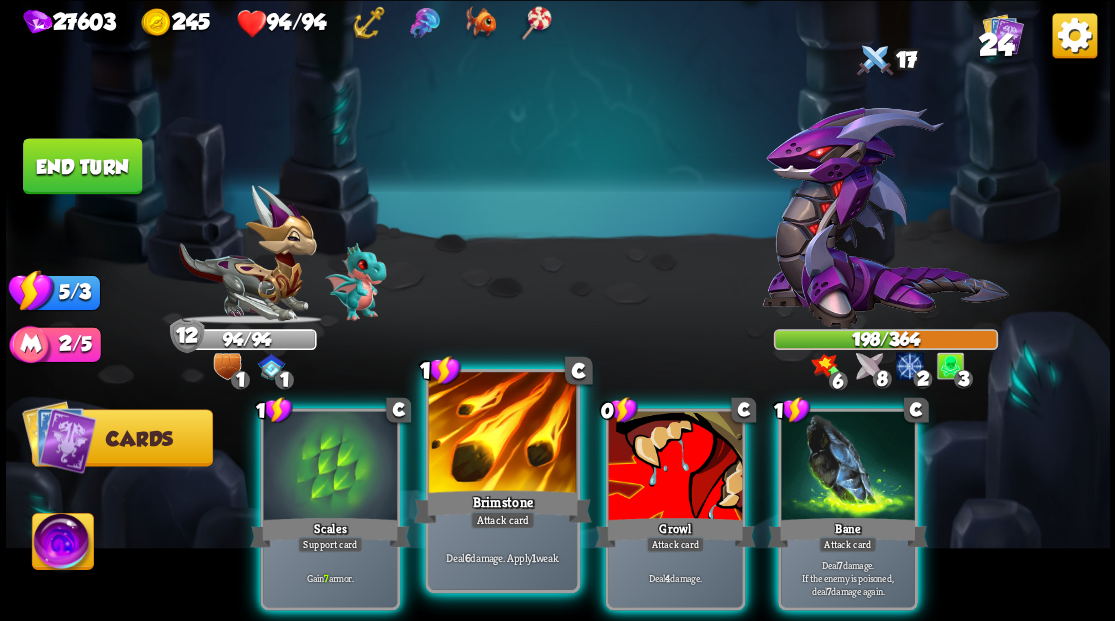 click at bounding box center (502, 434) 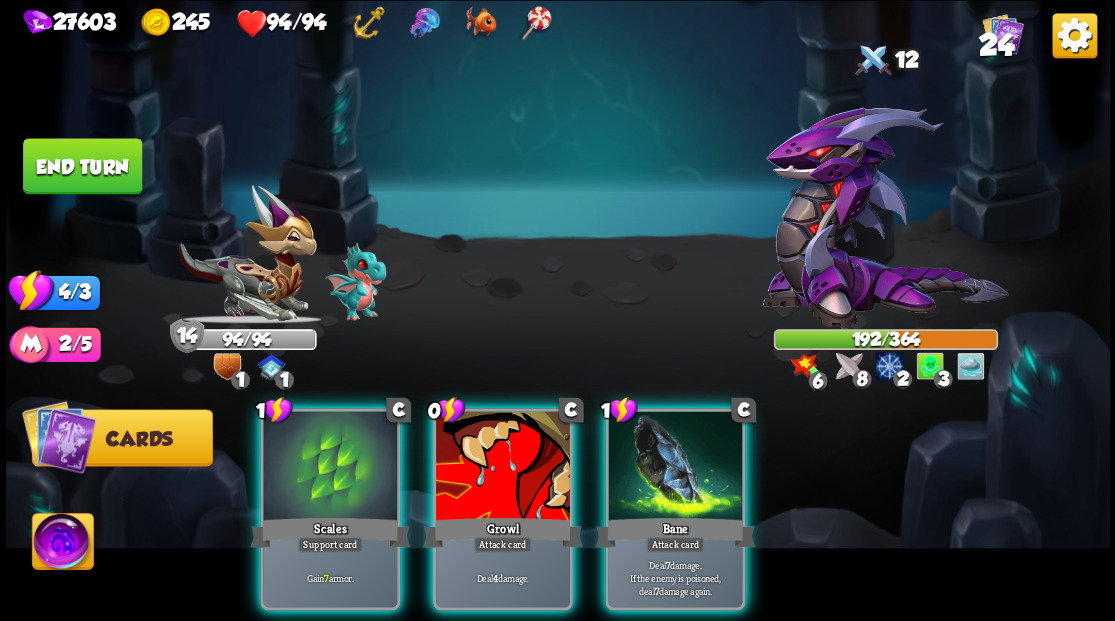 click at bounding box center (503, 467) 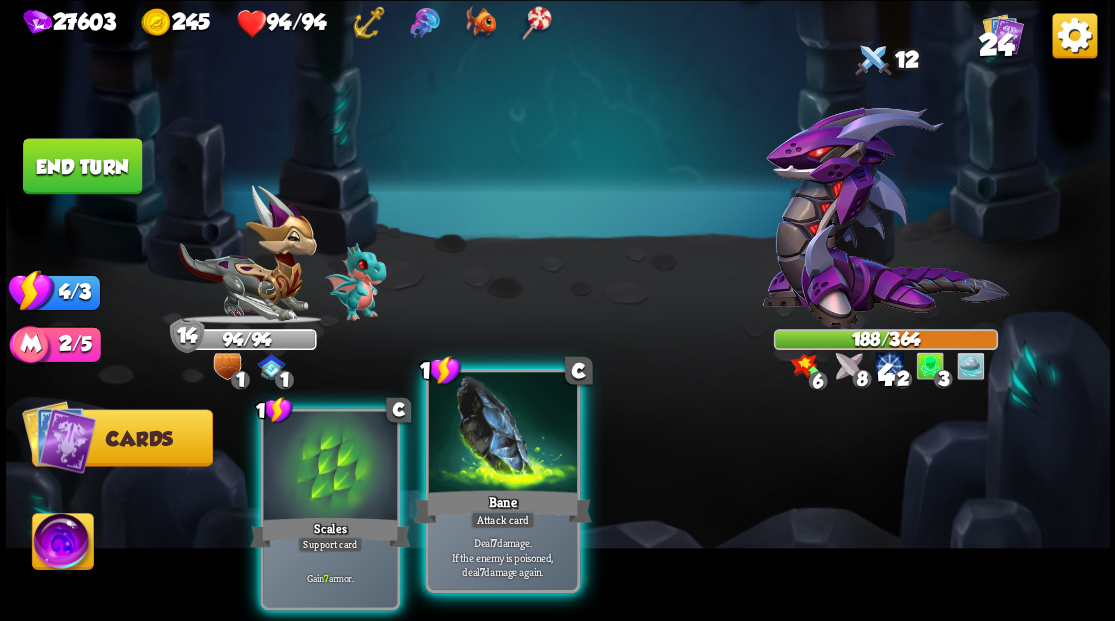 click at bounding box center (502, 434) 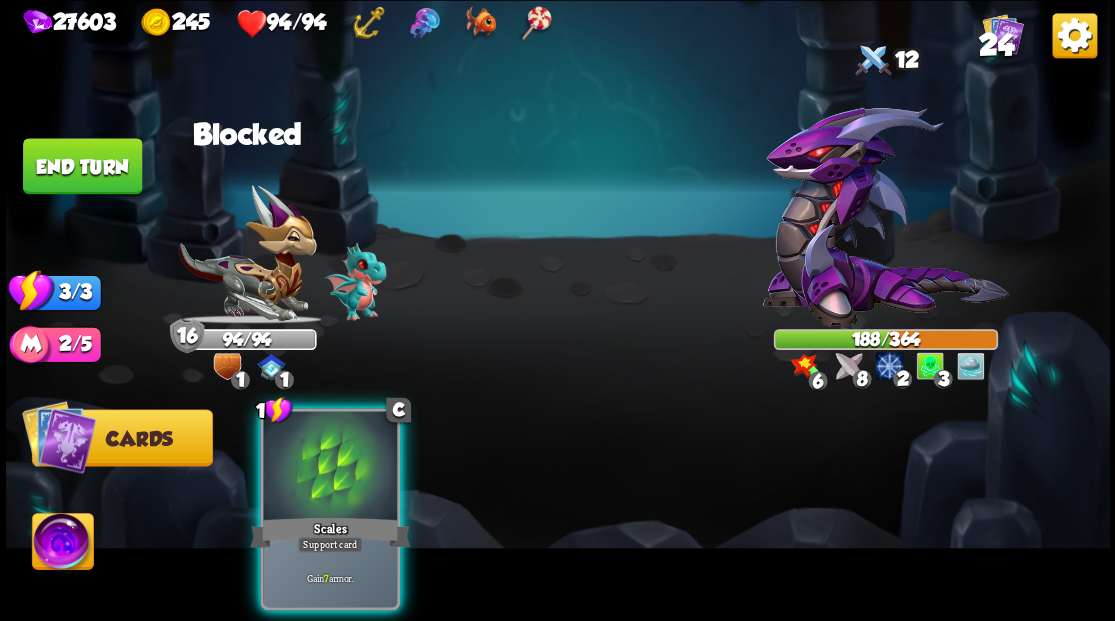 drag, startPoint x: 294, startPoint y: 477, endPoint x: 360, endPoint y: 373, distance: 123.174675 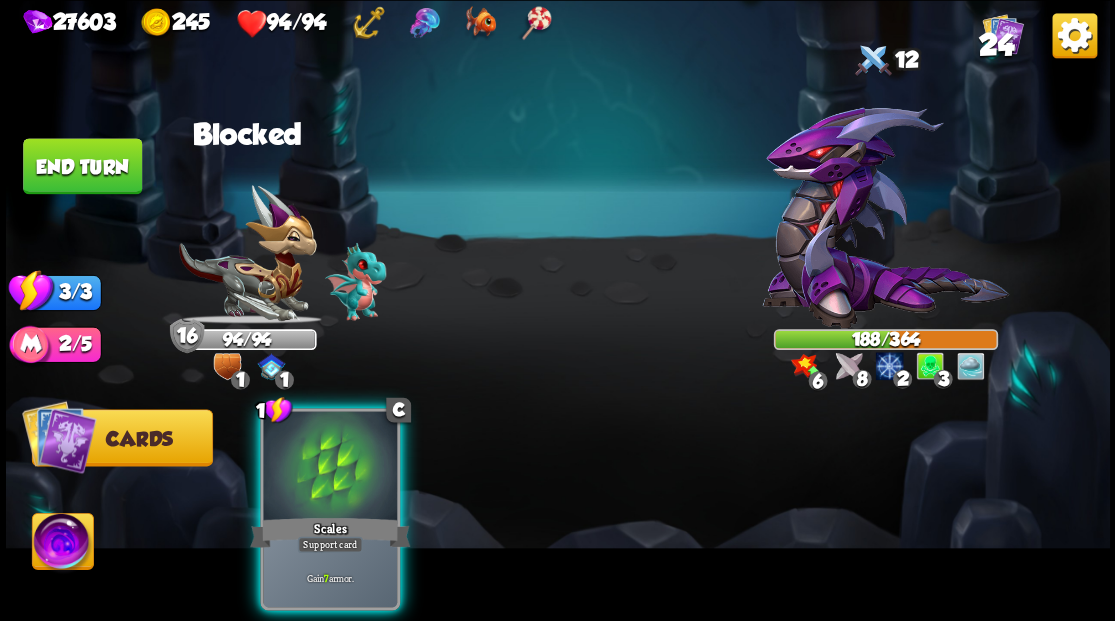 click at bounding box center [330, 467] 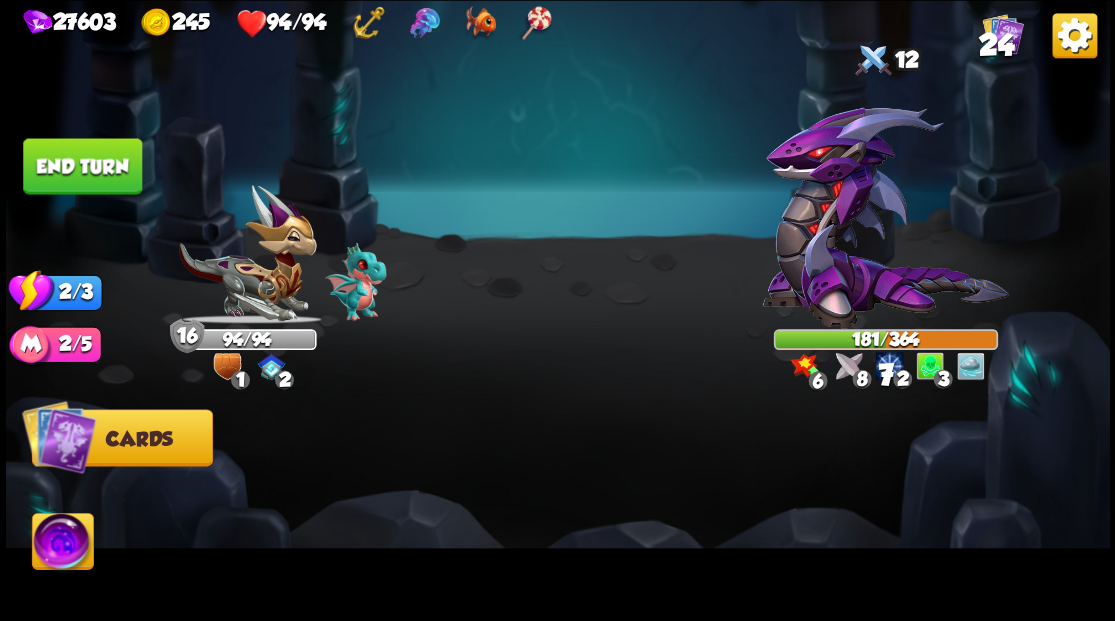 click on "End turn" at bounding box center (82, 166) 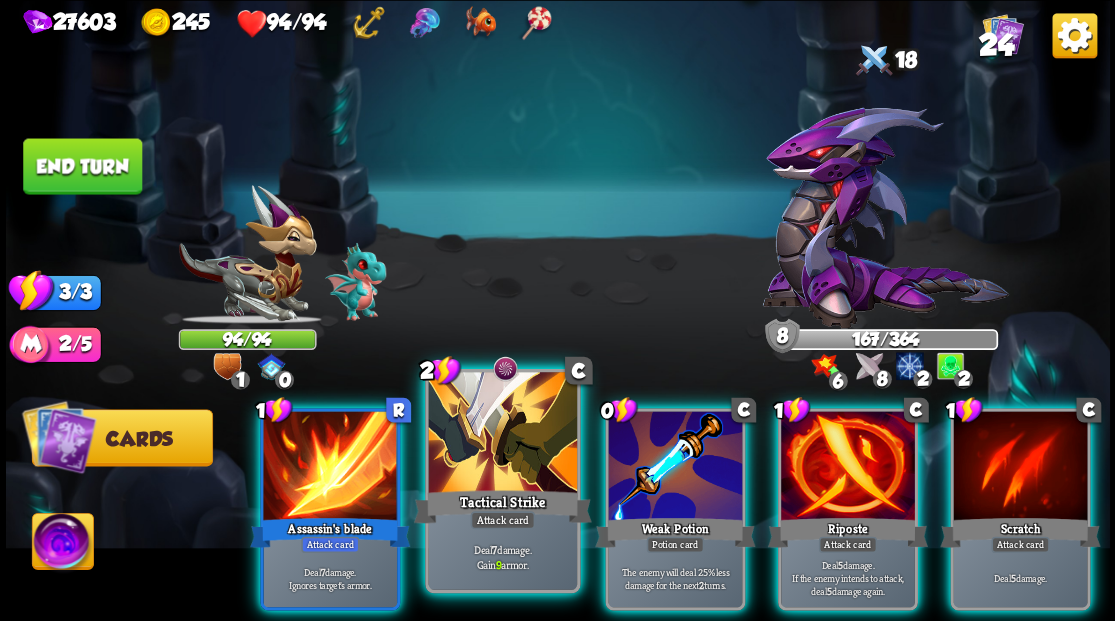 click at bounding box center [502, 434] 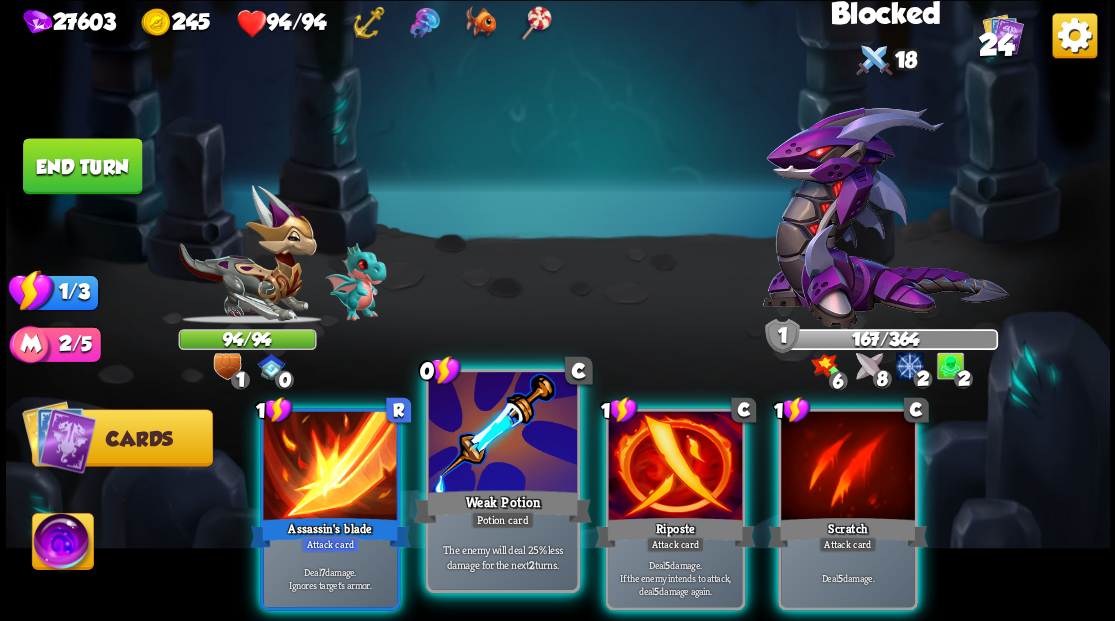 click at bounding box center (502, 434) 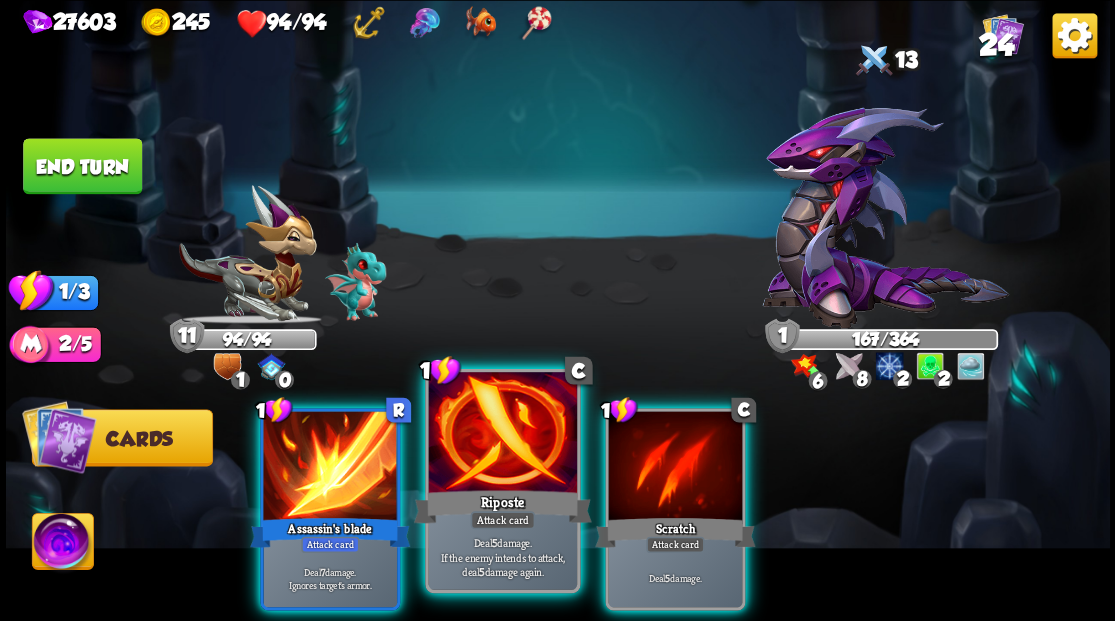 click at bounding box center [502, 434] 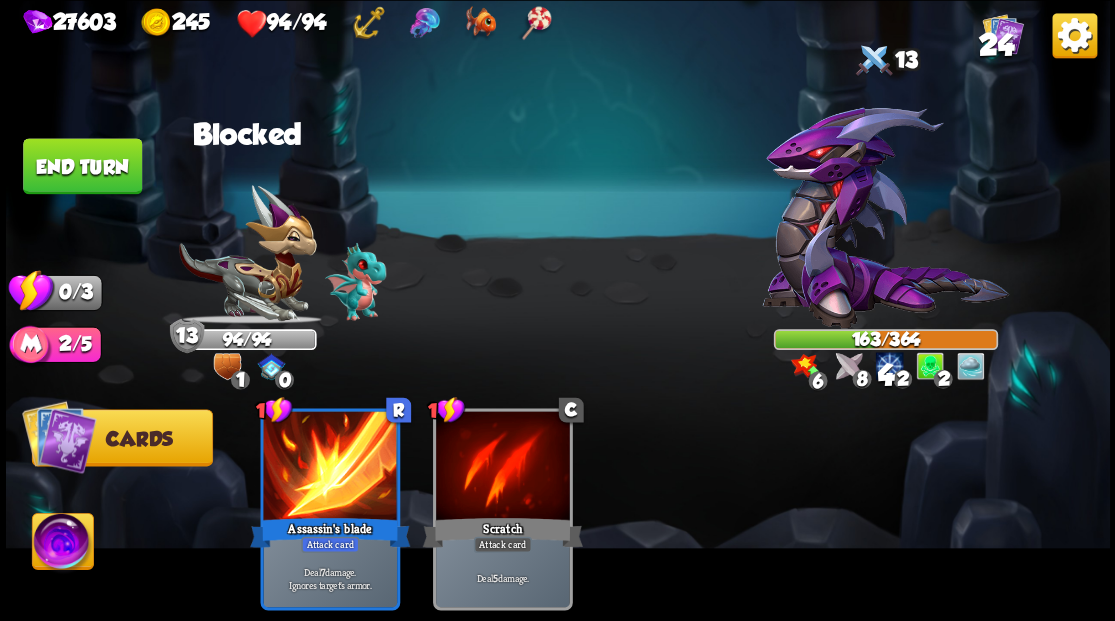click on "End turn" at bounding box center (82, 166) 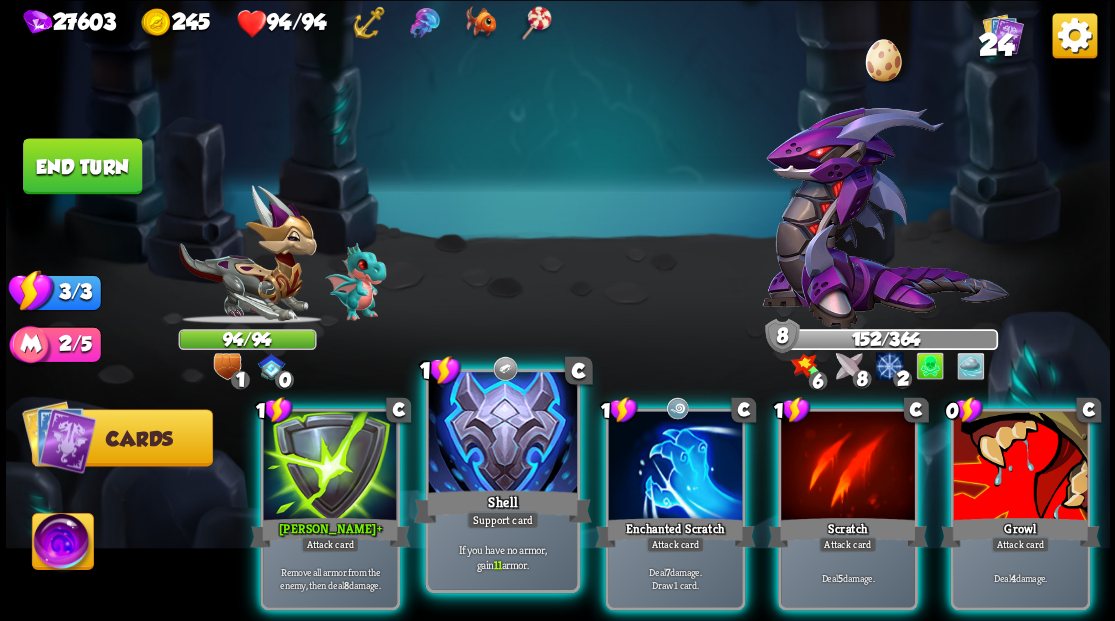 click at bounding box center [502, 434] 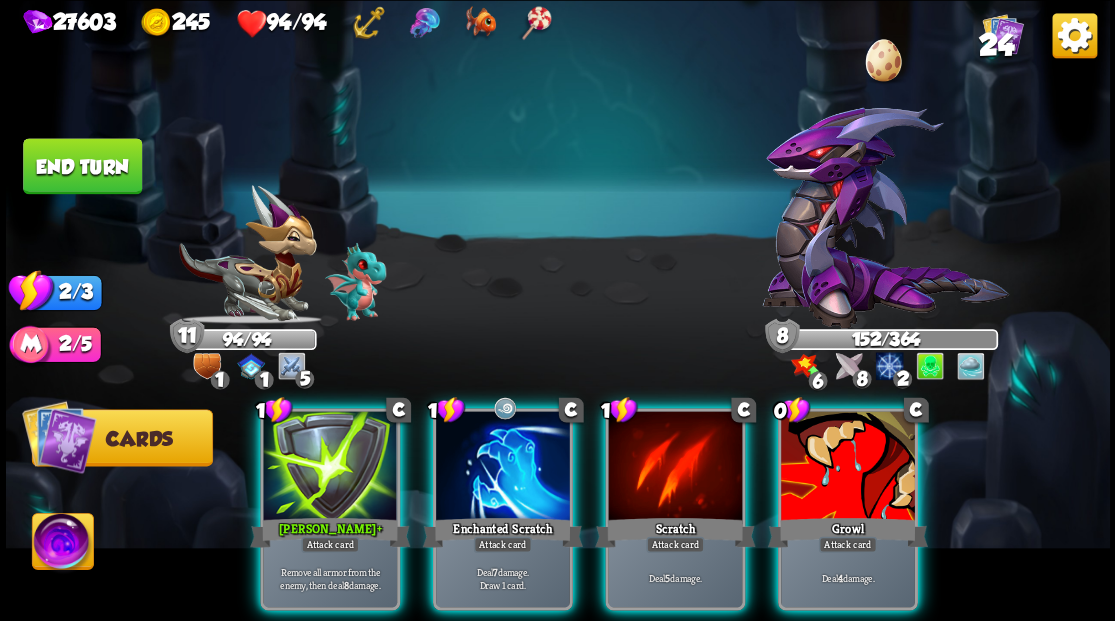 click at bounding box center (885, 217) 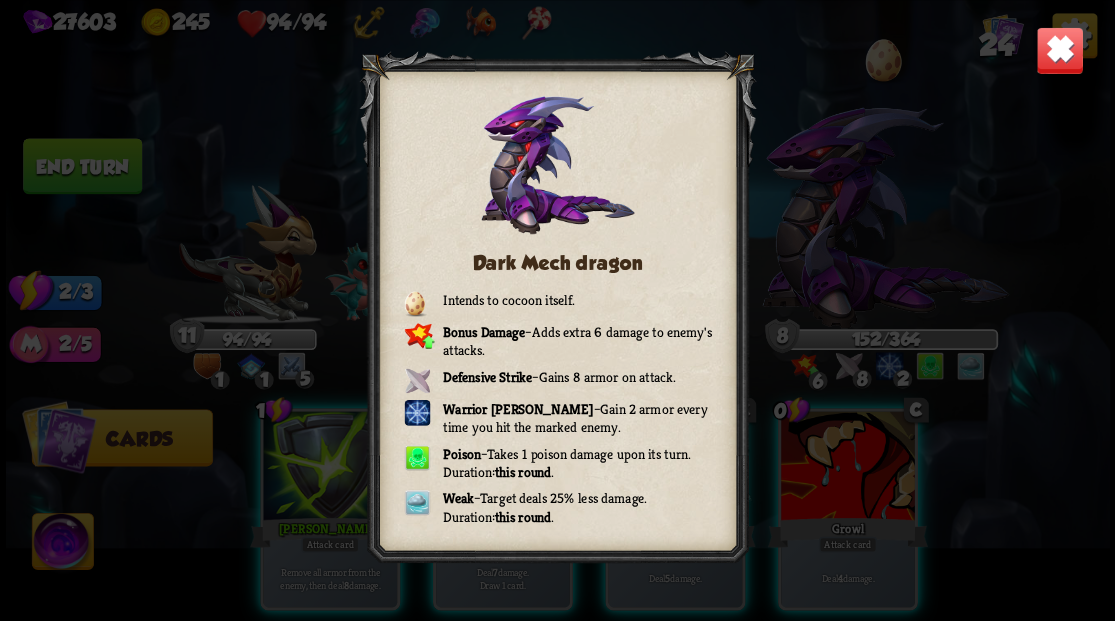 click at bounding box center (1059, 50) 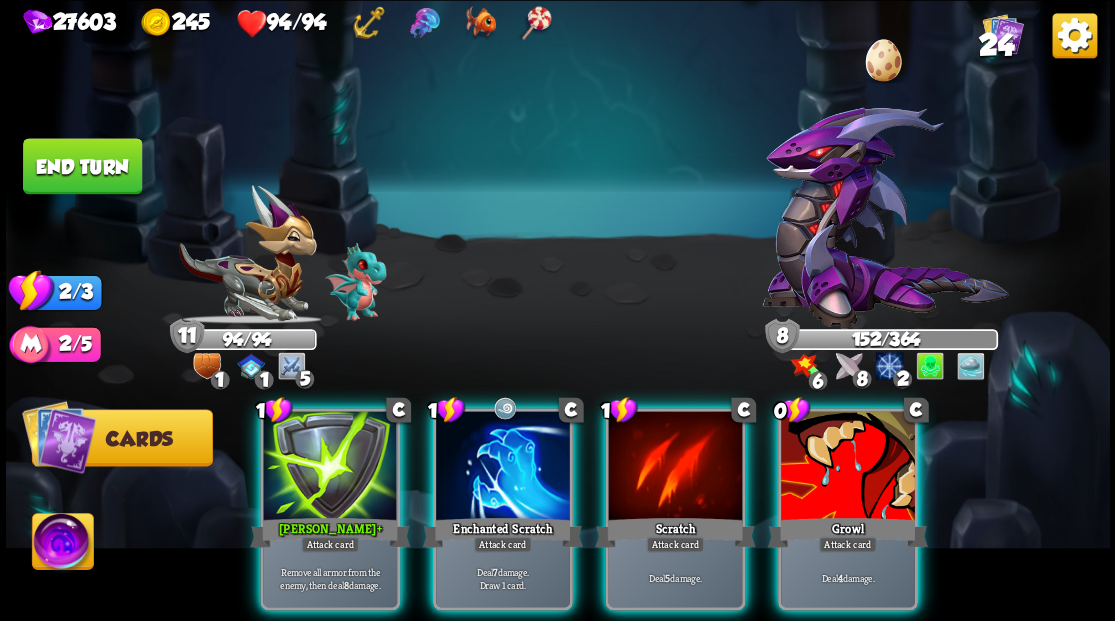 drag, startPoint x: 867, startPoint y: 460, endPoint x: 862, endPoint y: 368, distance: 92.13577 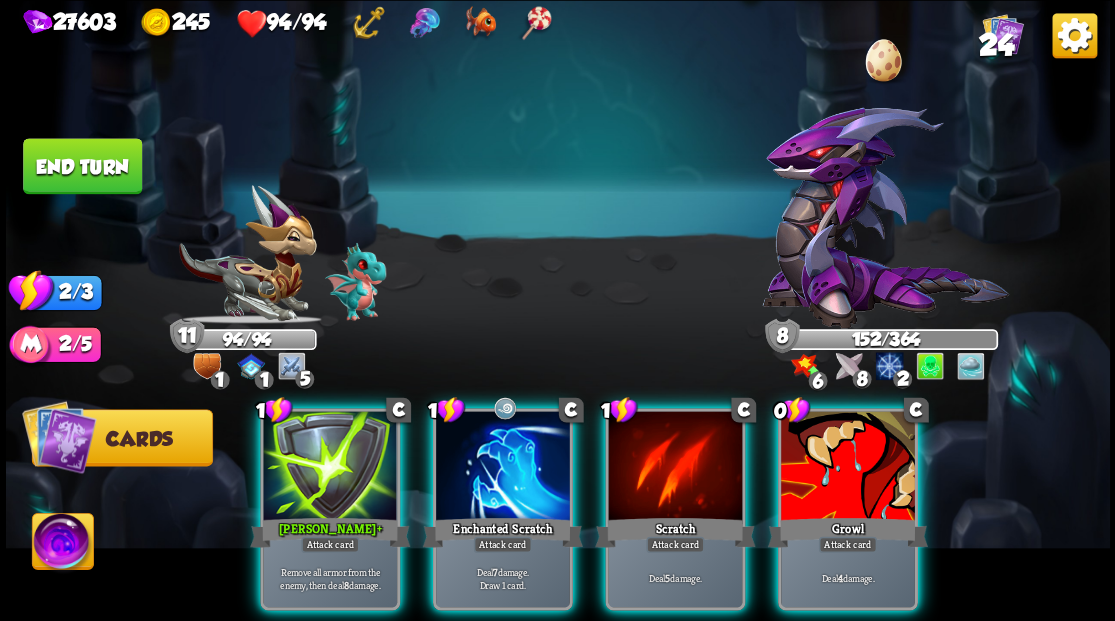 click at bounding box center (848, 467) 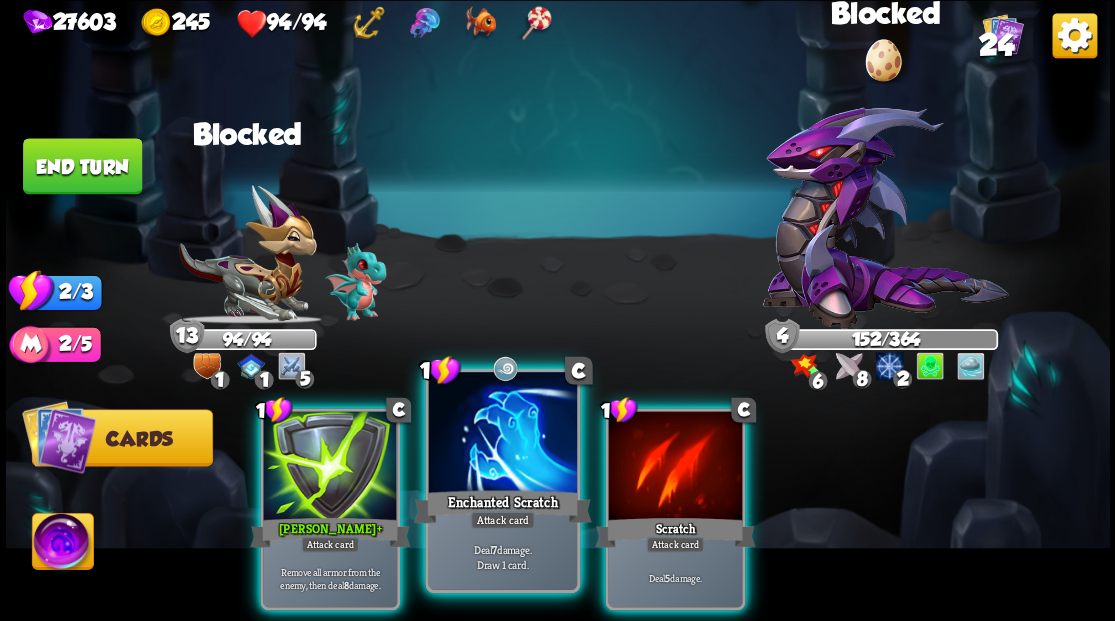 click at bounding box center [502, 434] 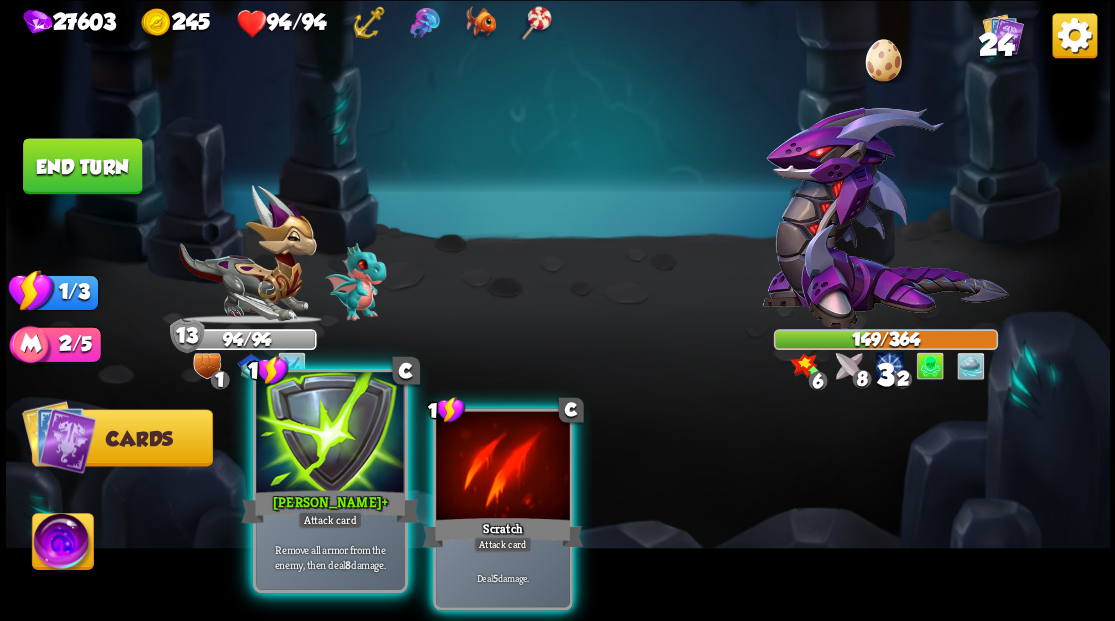 click at bounding box center (330, 434) 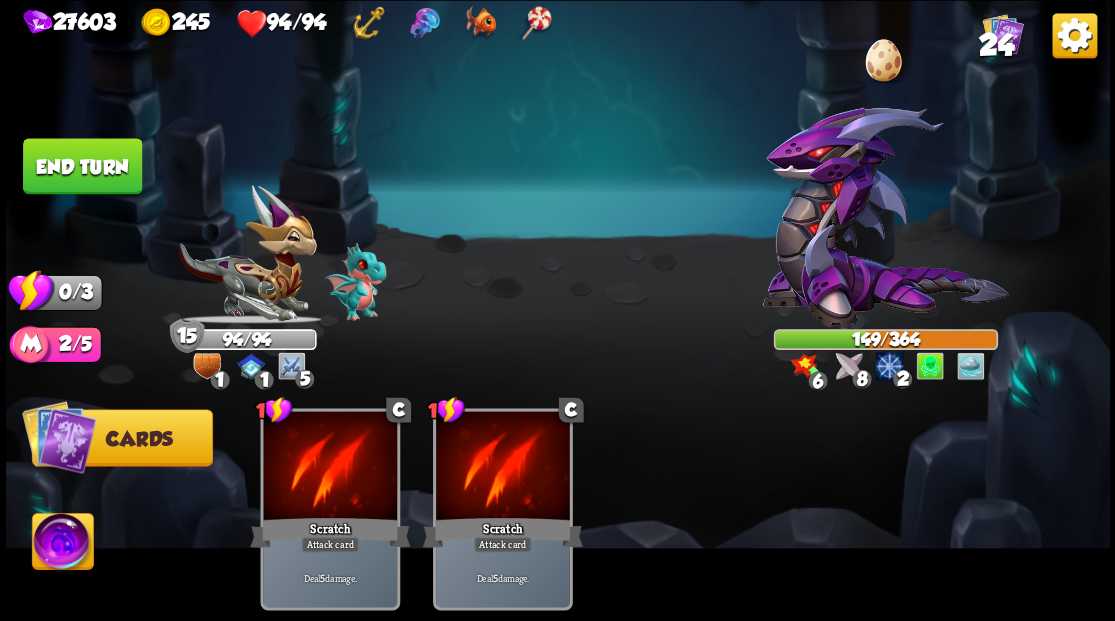 click on "End turn" at bounding box center [82, 166] 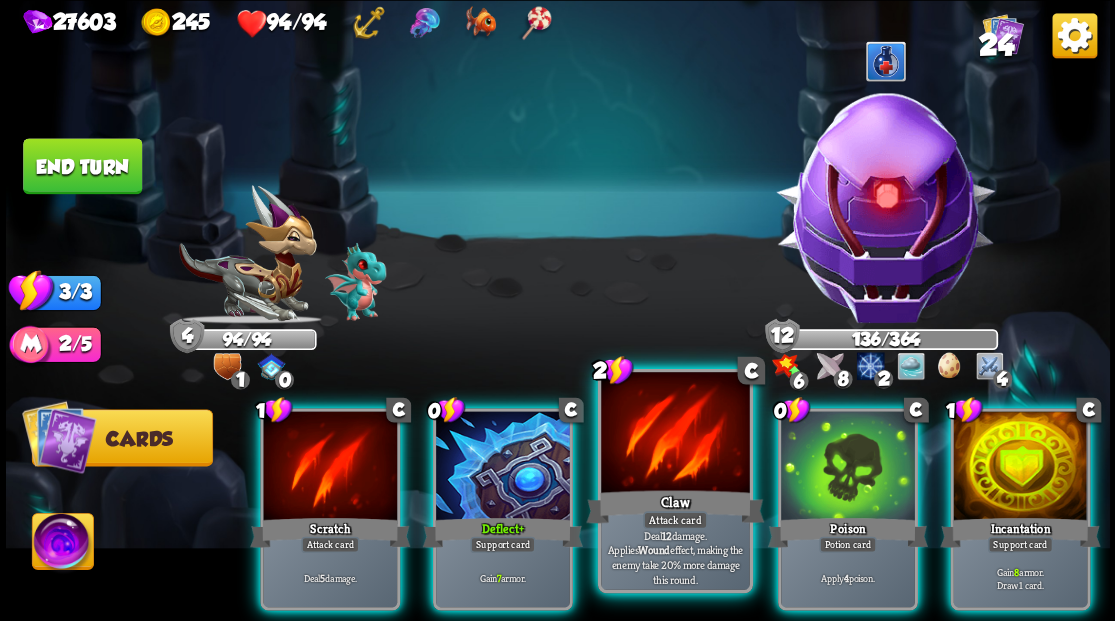 click at bounding box center (675, 434) 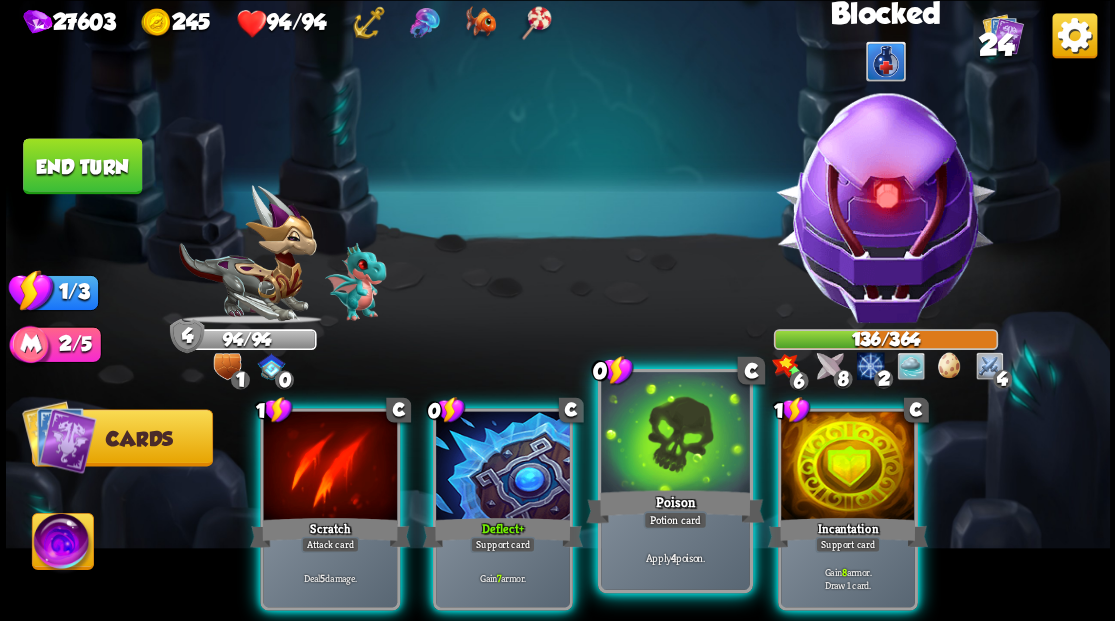 click at bounding box center [675, 434] 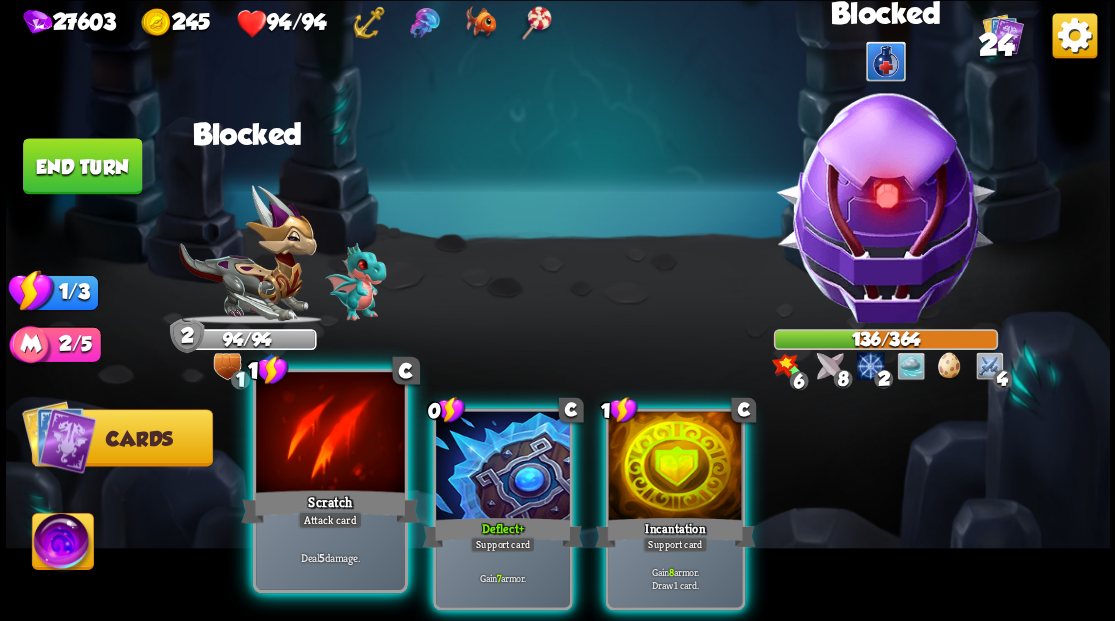 click at bounding box center [330, 434] 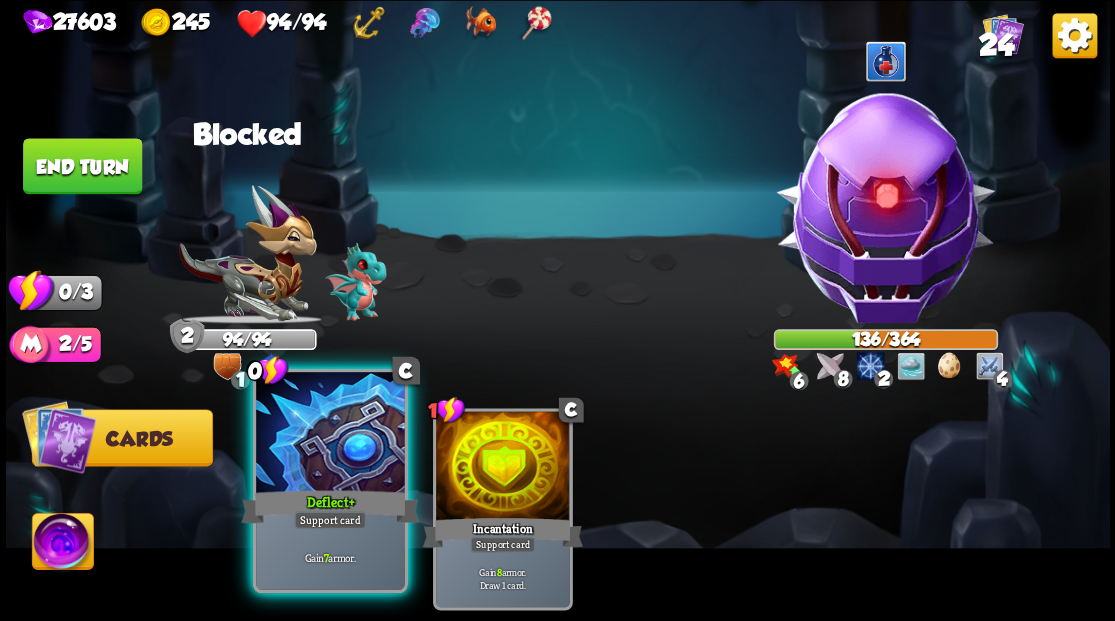 click on "Deflect +" at bounding box center [330, 506] 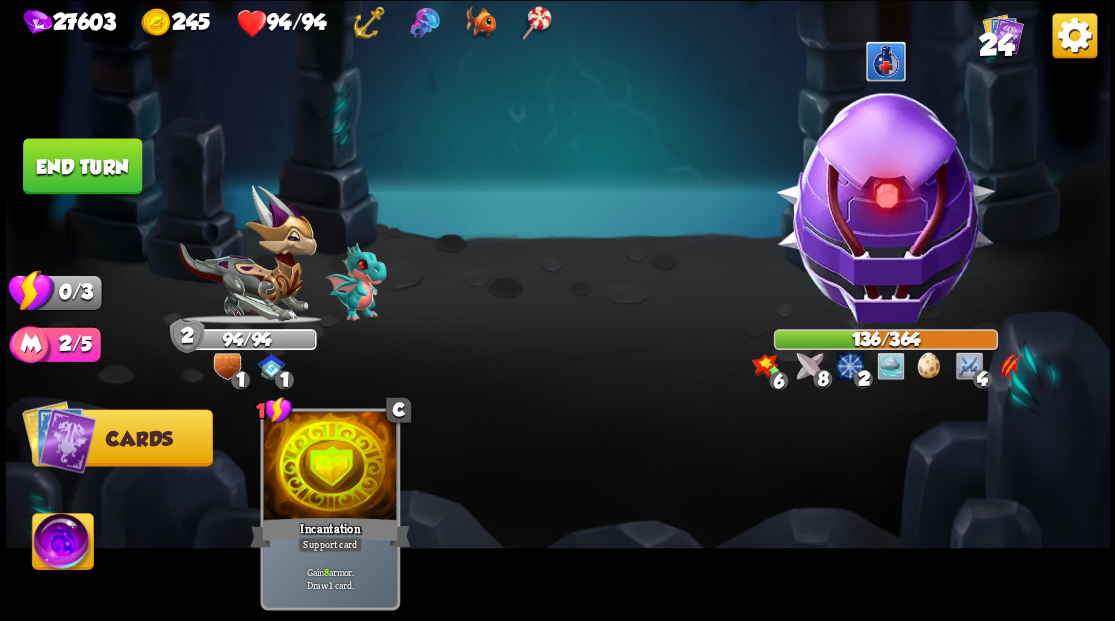 click on "End turn" at bounding box center (82, 165) 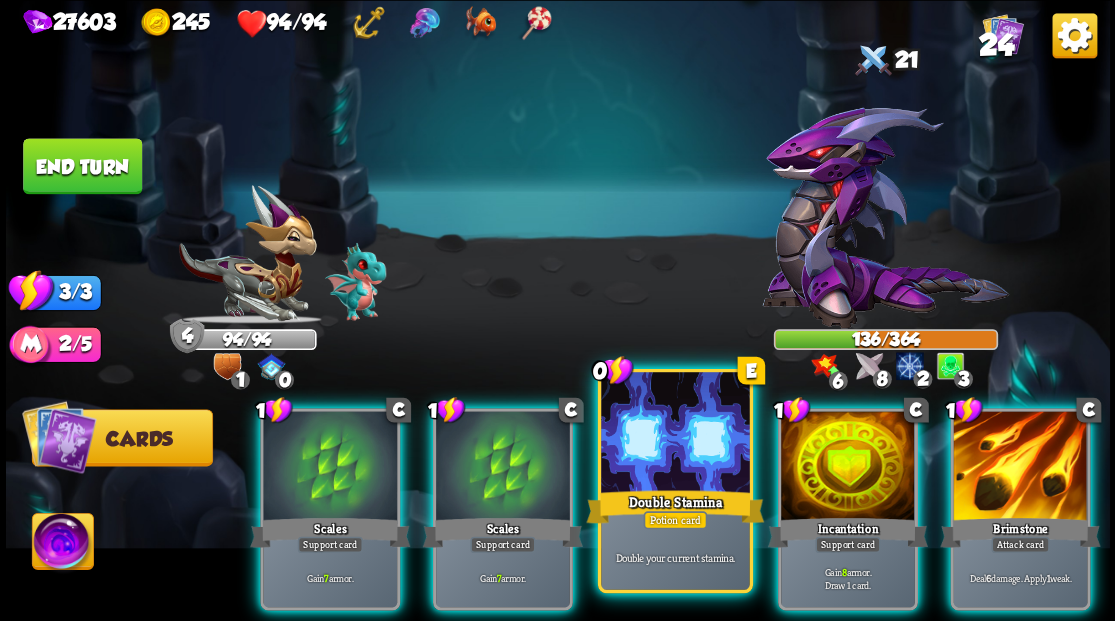 click on "Double Stamina" at bounding box center [675, 506] 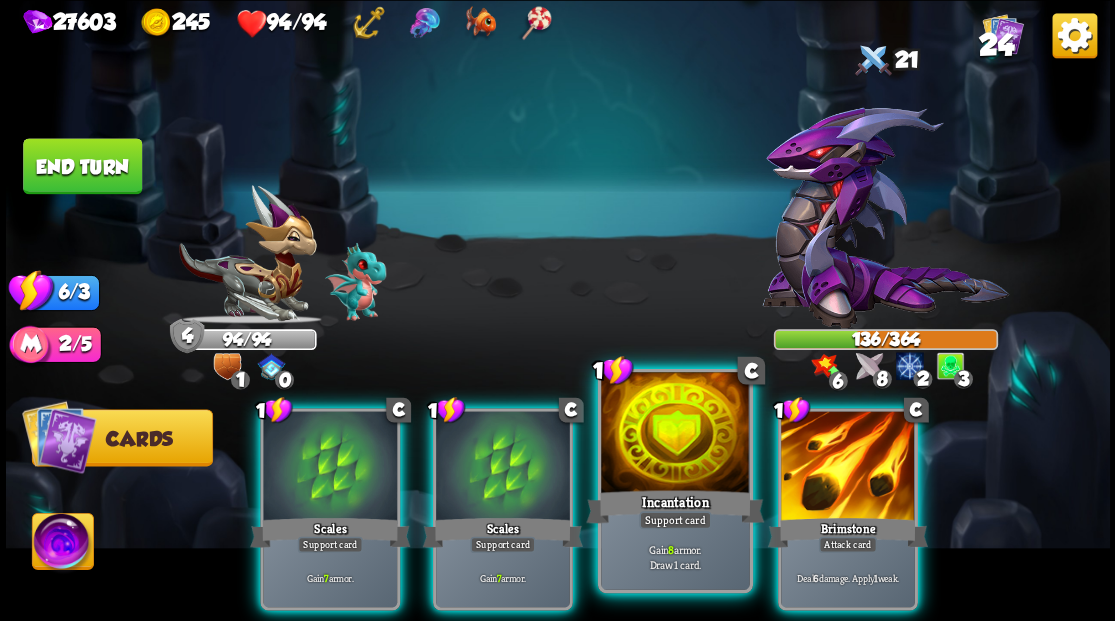 click at bounding box center (675, 434) 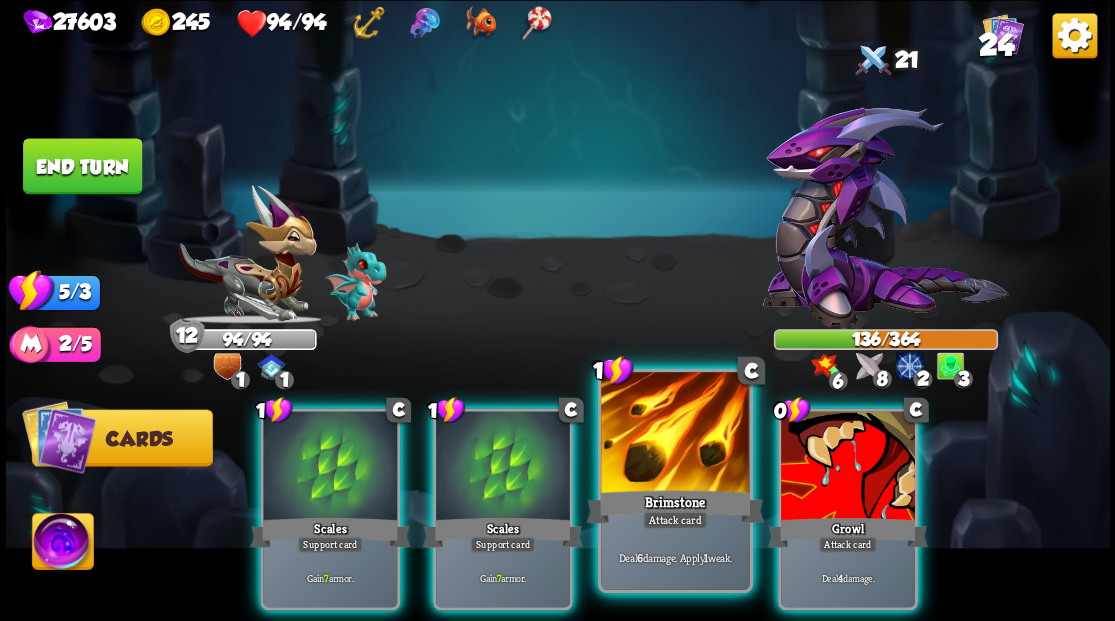 click at bounding box center [675, 434] 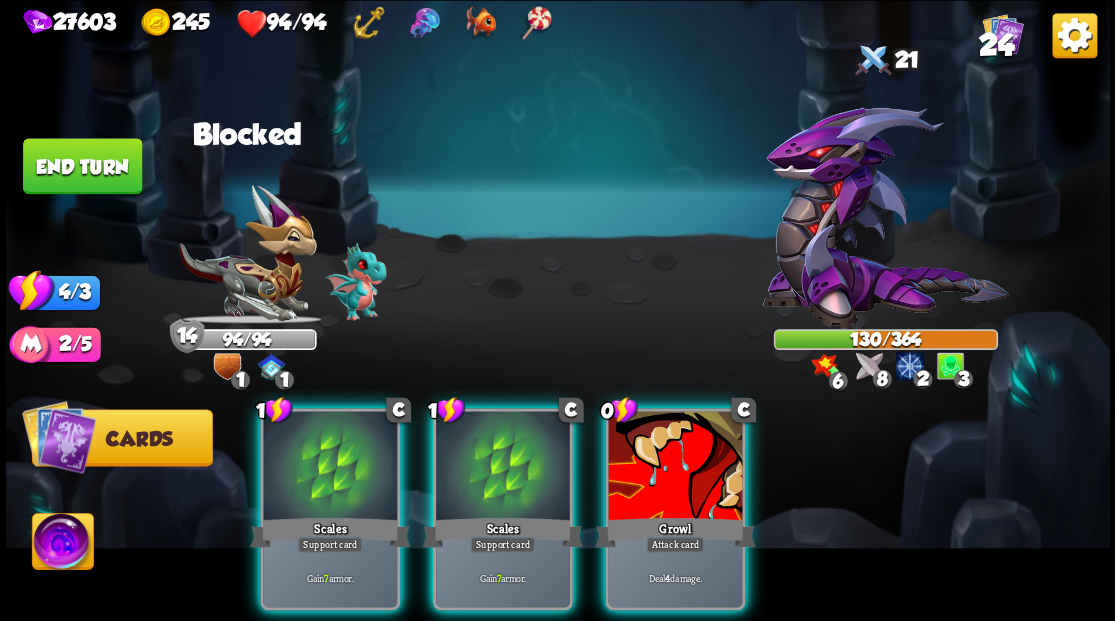 drag, startPoint x: 664, startPoint y: 462, endPoint x: 664, endPoint y: 442, distance: 20 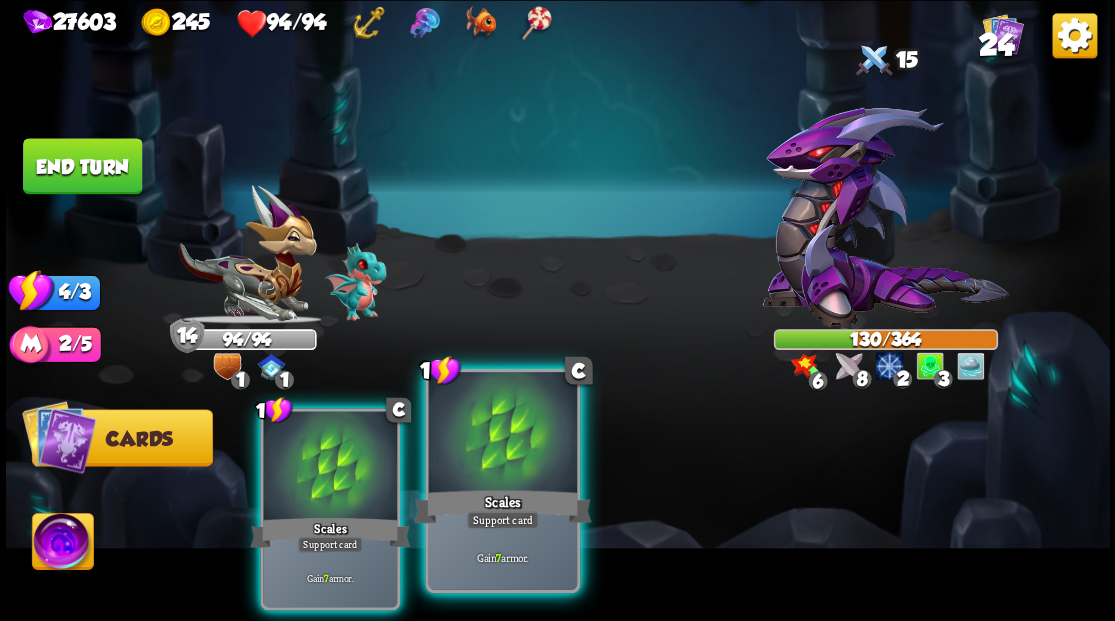 click at bounding box center [502, 434] 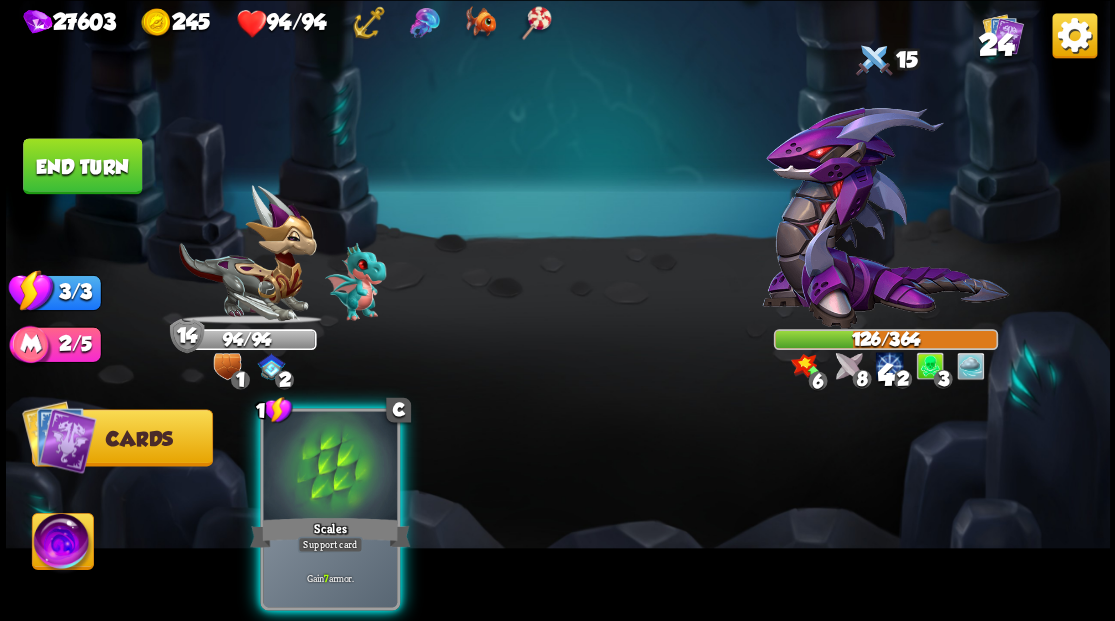 click at bounding box center (330, 467) 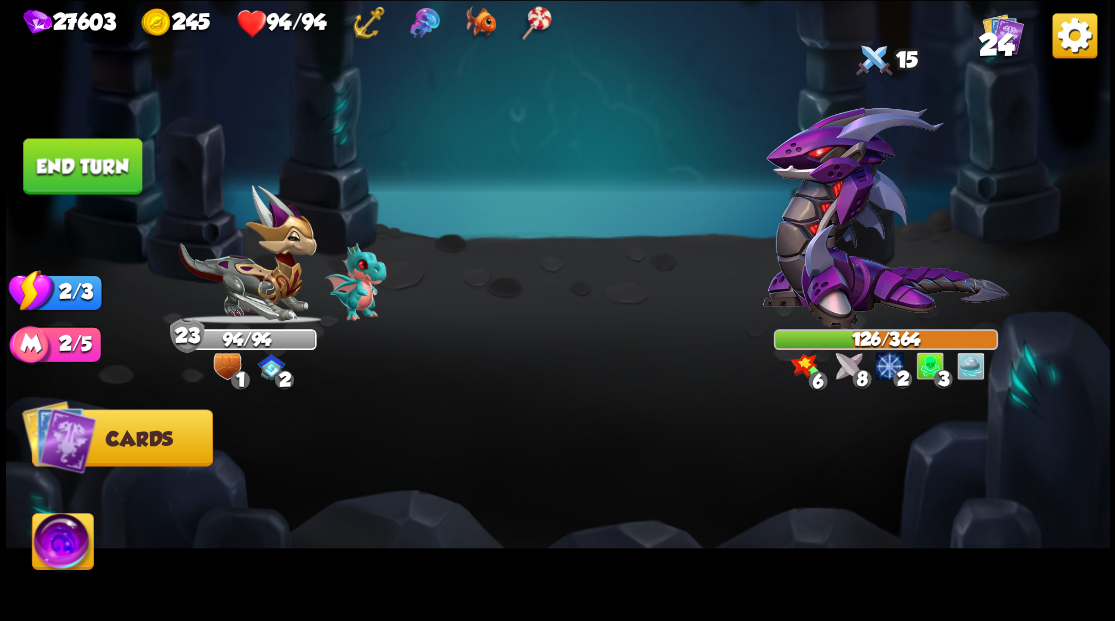 click on "End turn" at bounding box center [82, 166] 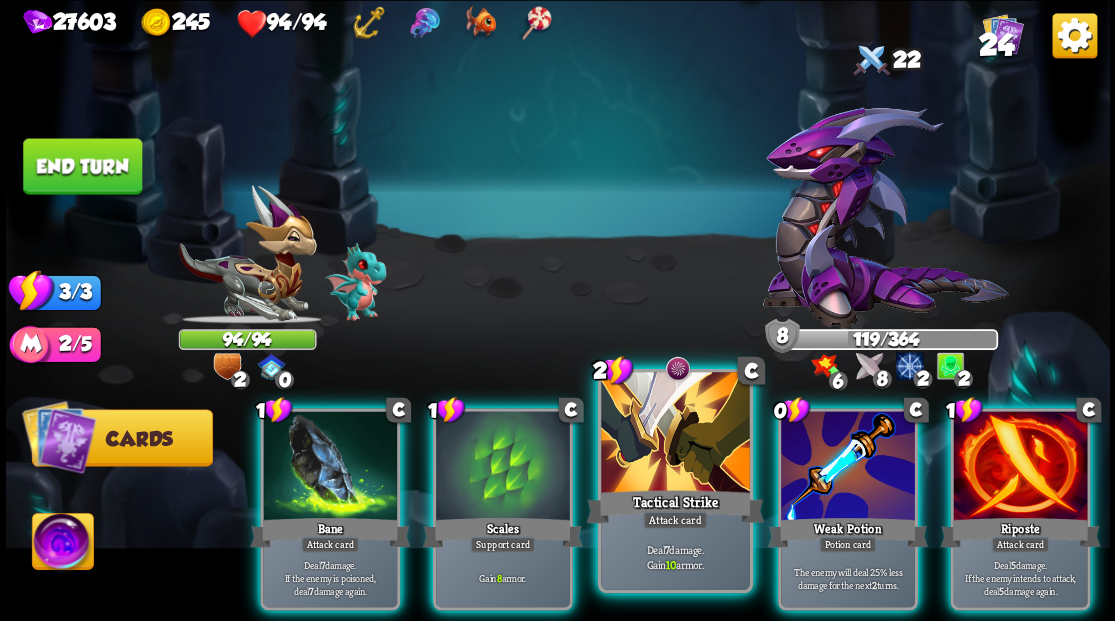 click at bounding box center [675, 434] 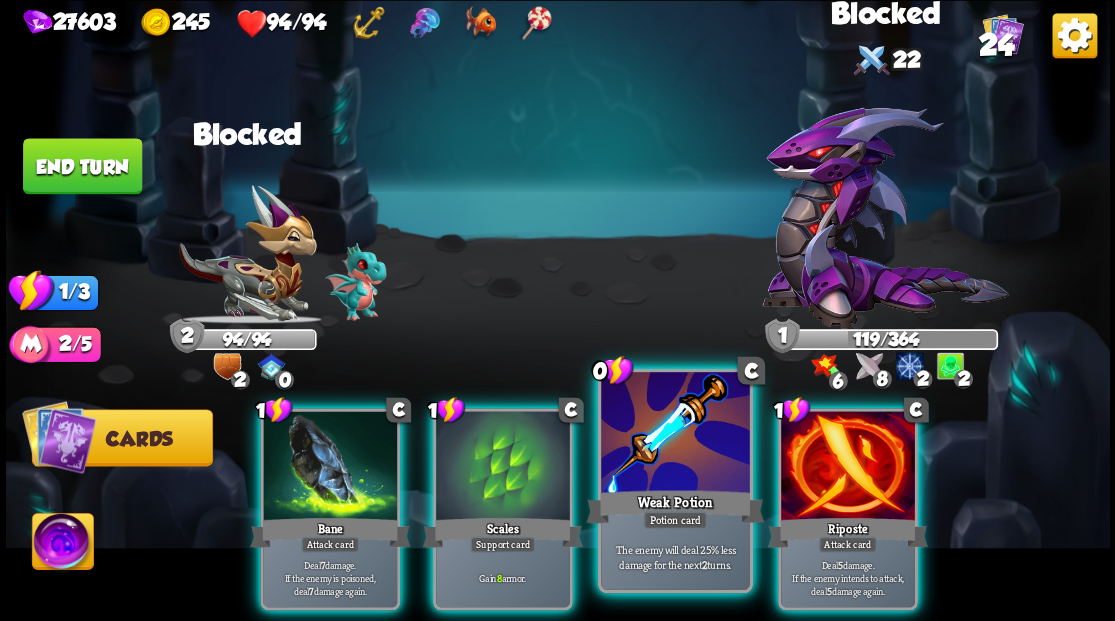 click at bounding box center (675, 434) 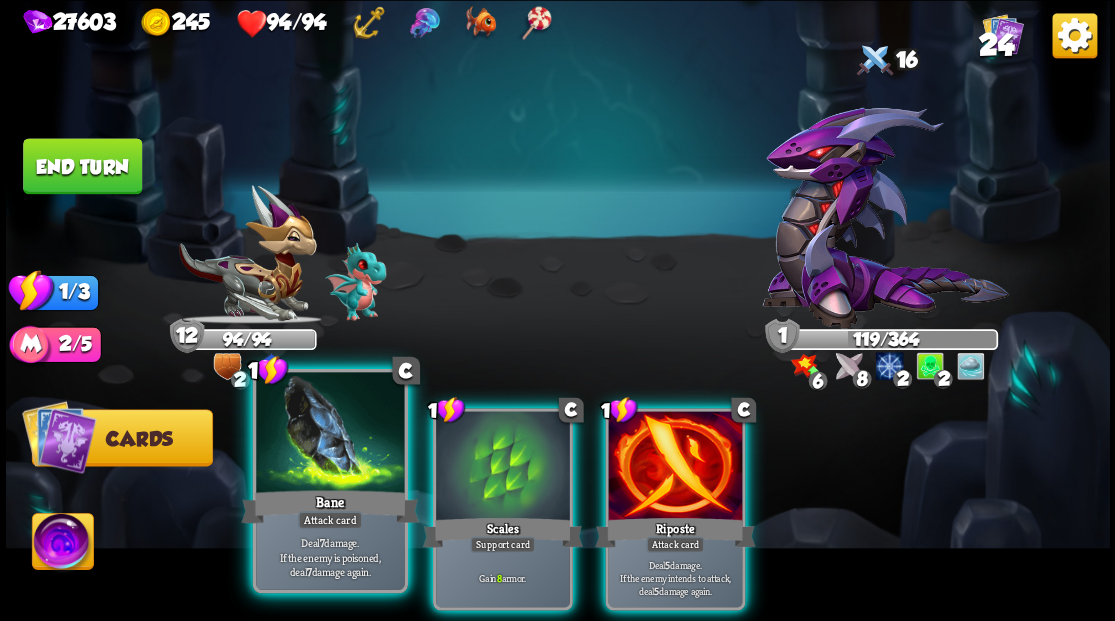click at bounding box center (330, 434) 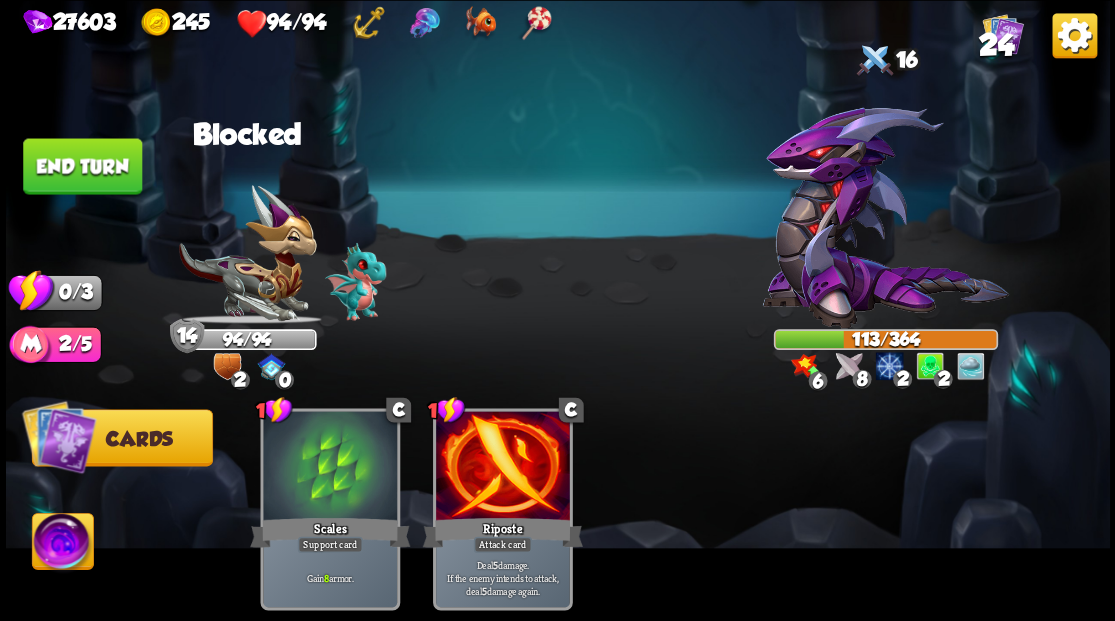 click on "End turn" at bounding box center [82, 166] 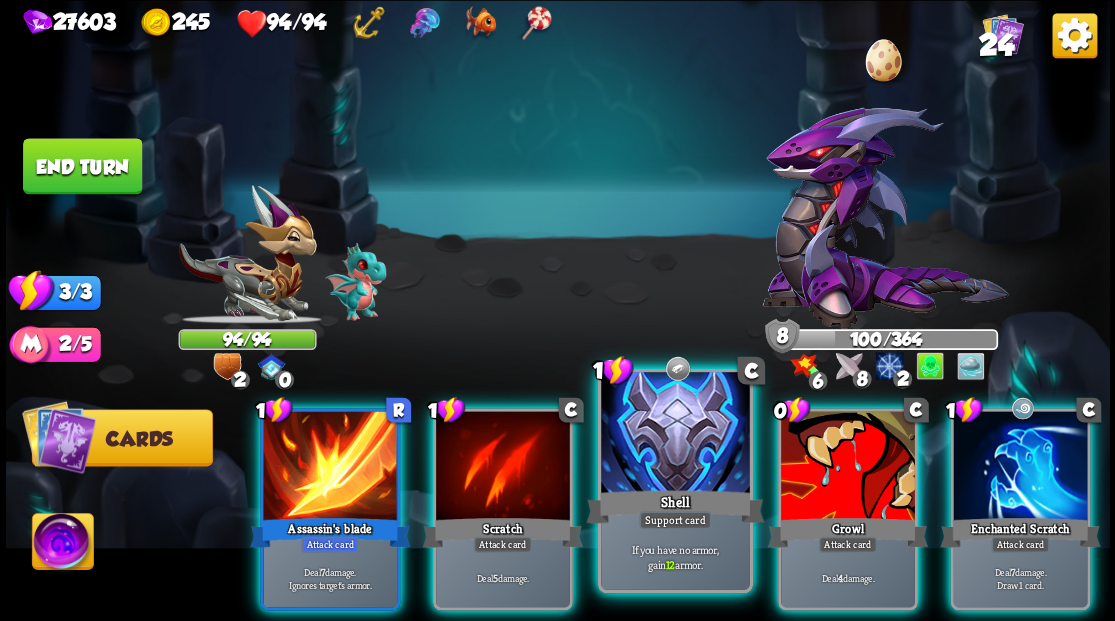click at bounding box center [675, 434] 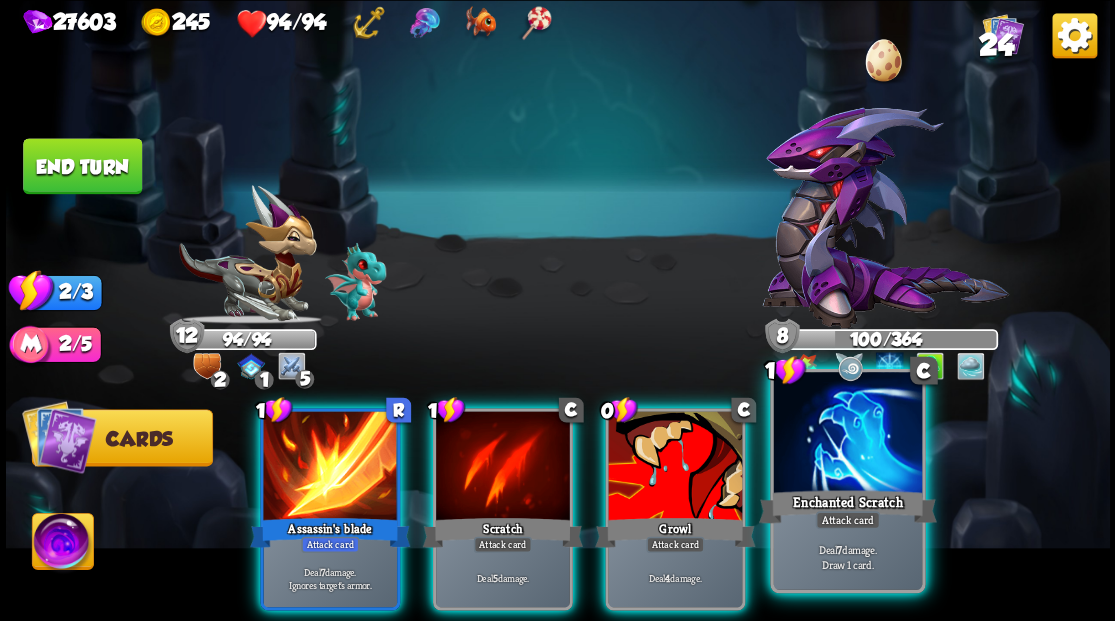 click at bounding box center (847, 434) 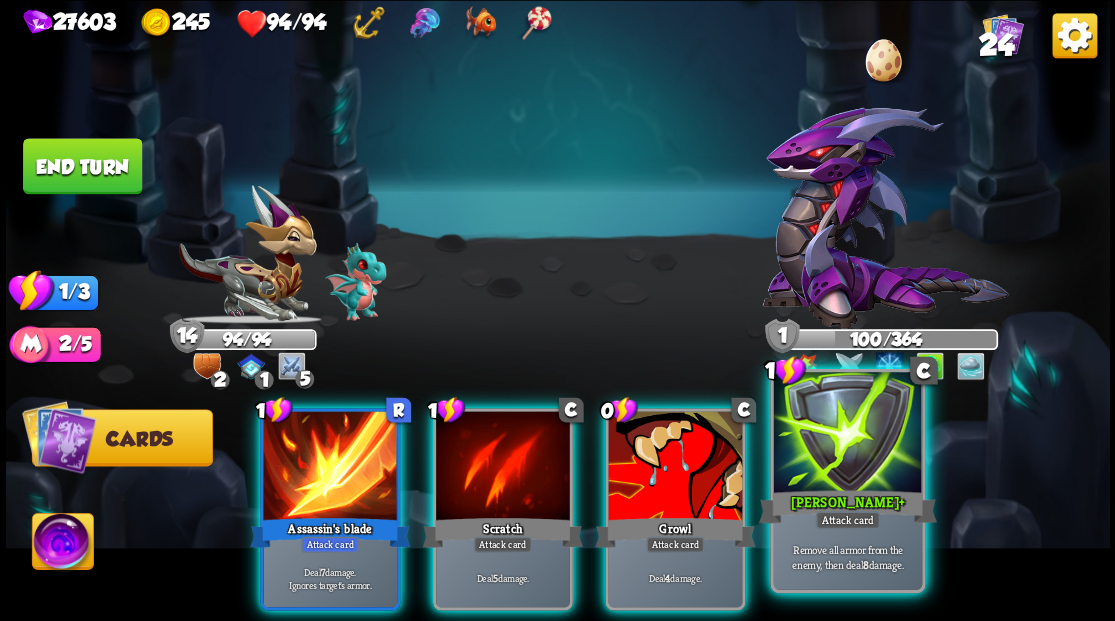 click at bounding box center [847, 434] 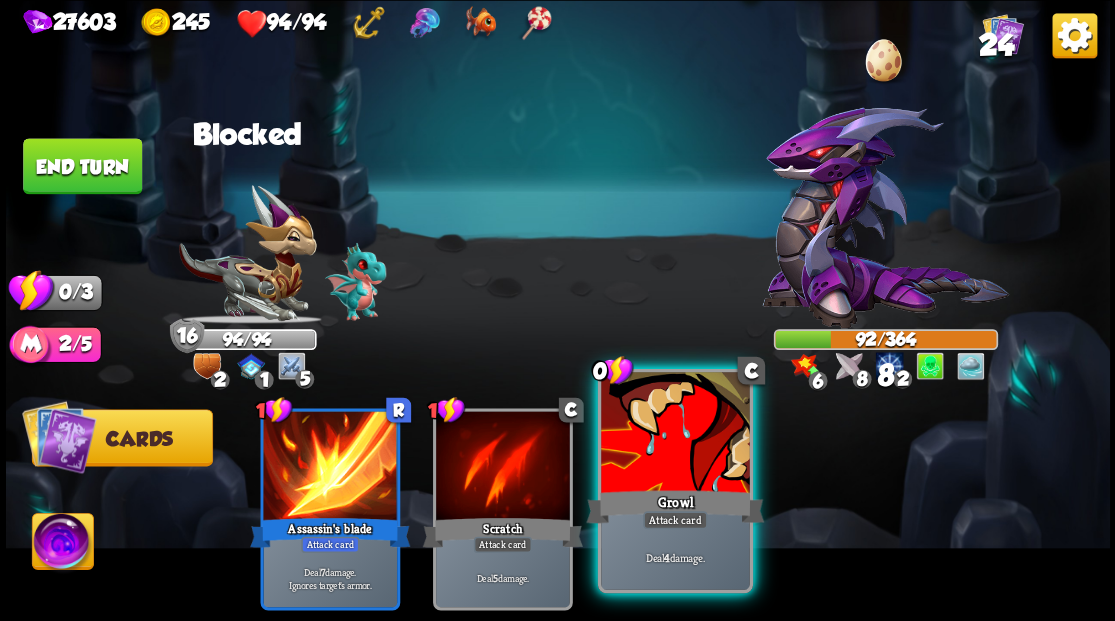 click at bounding box center (675, 434) 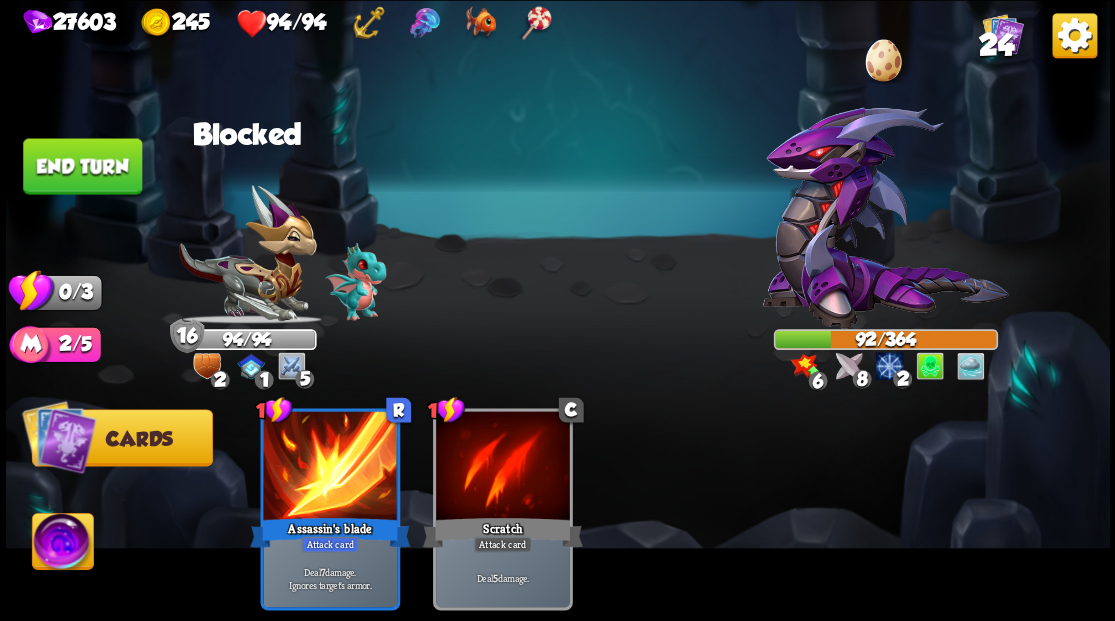 click on "End turn" at bounding box center (82, 166) 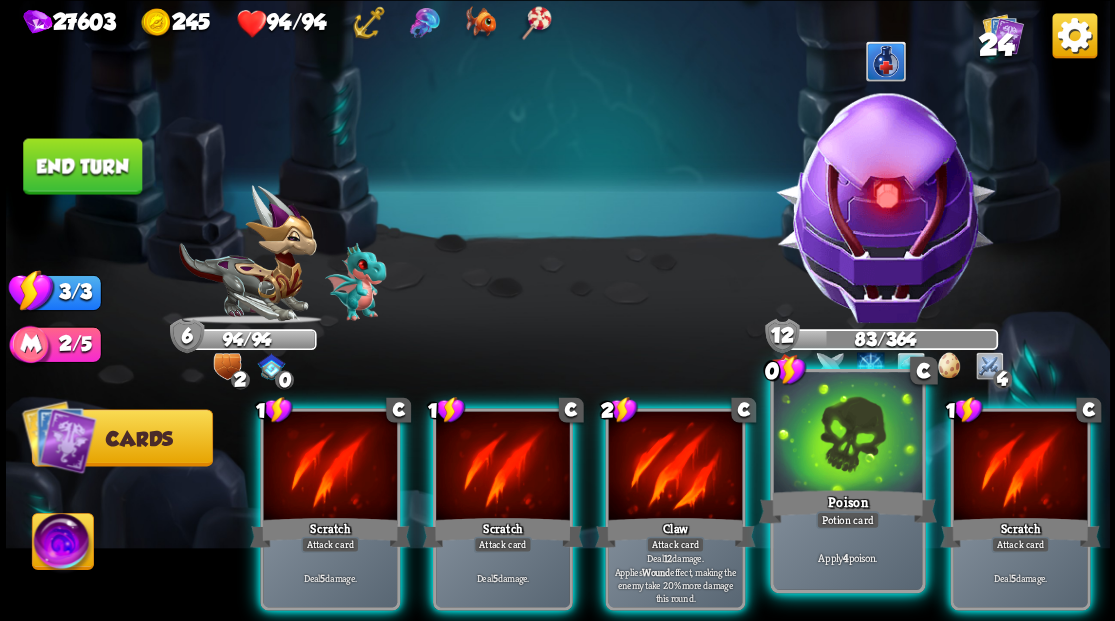 click at bounding box center (847, 434) 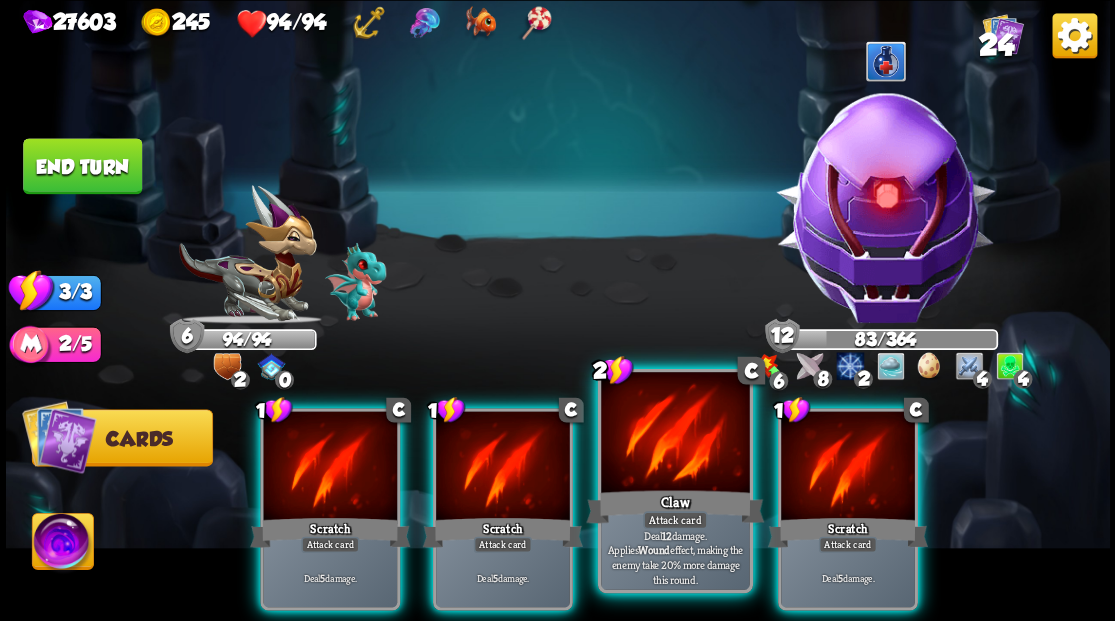 click at bounding box center [675, 434] 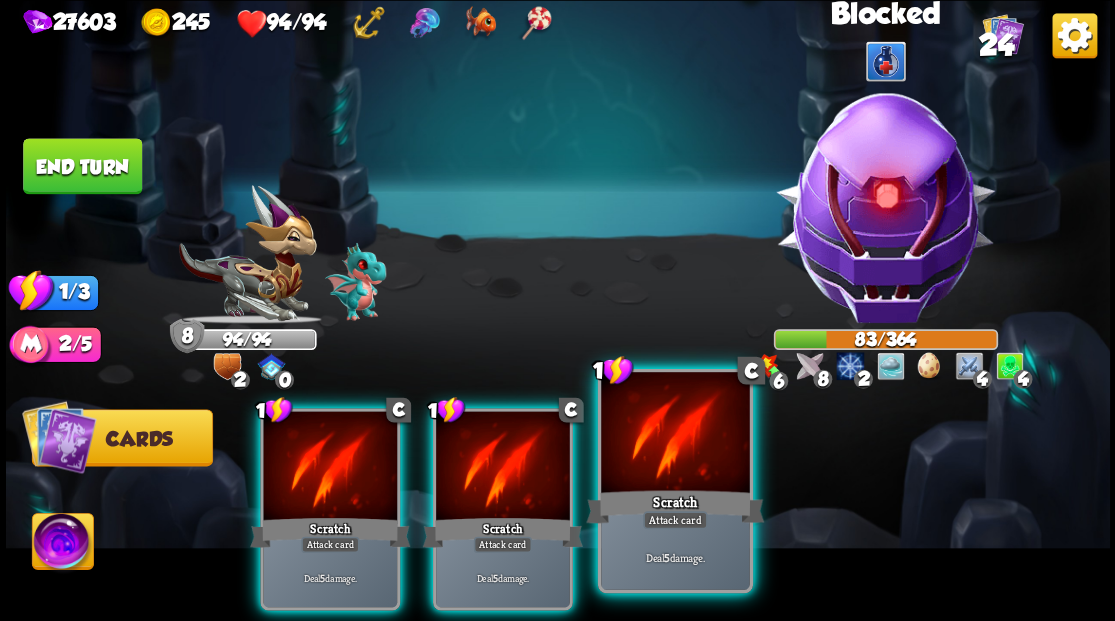 click at bounding box center (675, 434) 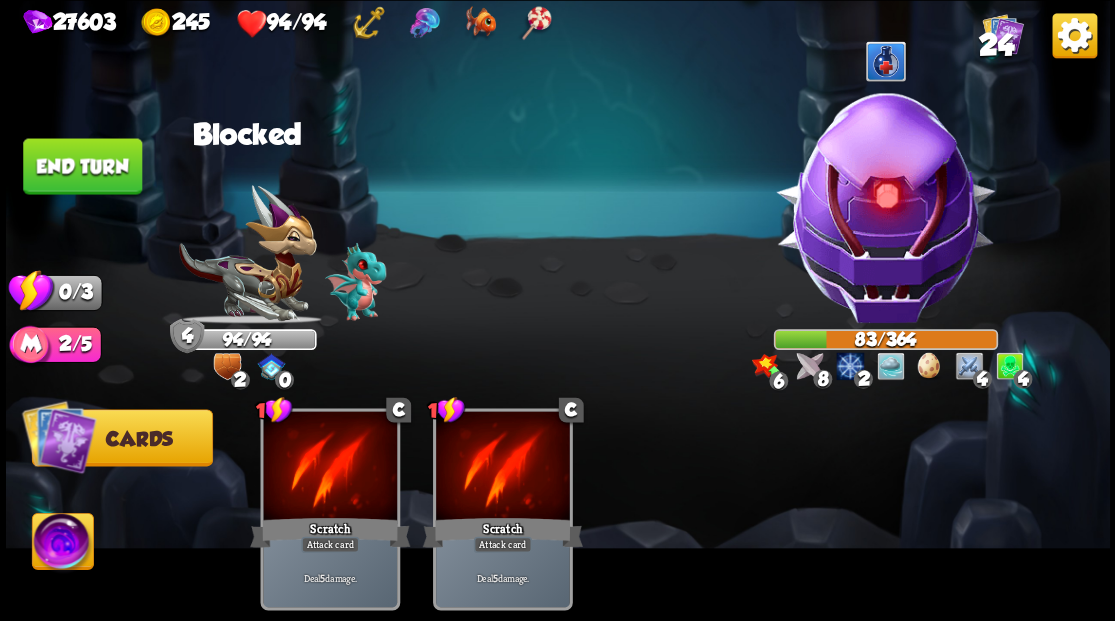 click on "End turn" at bounding box center (82, 165) 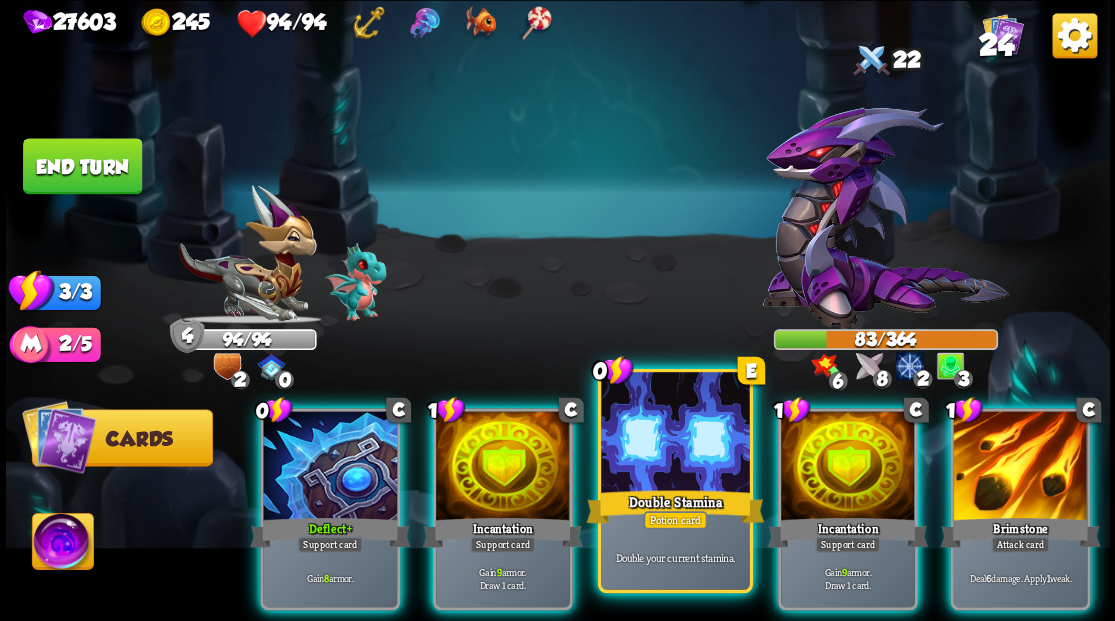 click at bounding box center (675, 434) 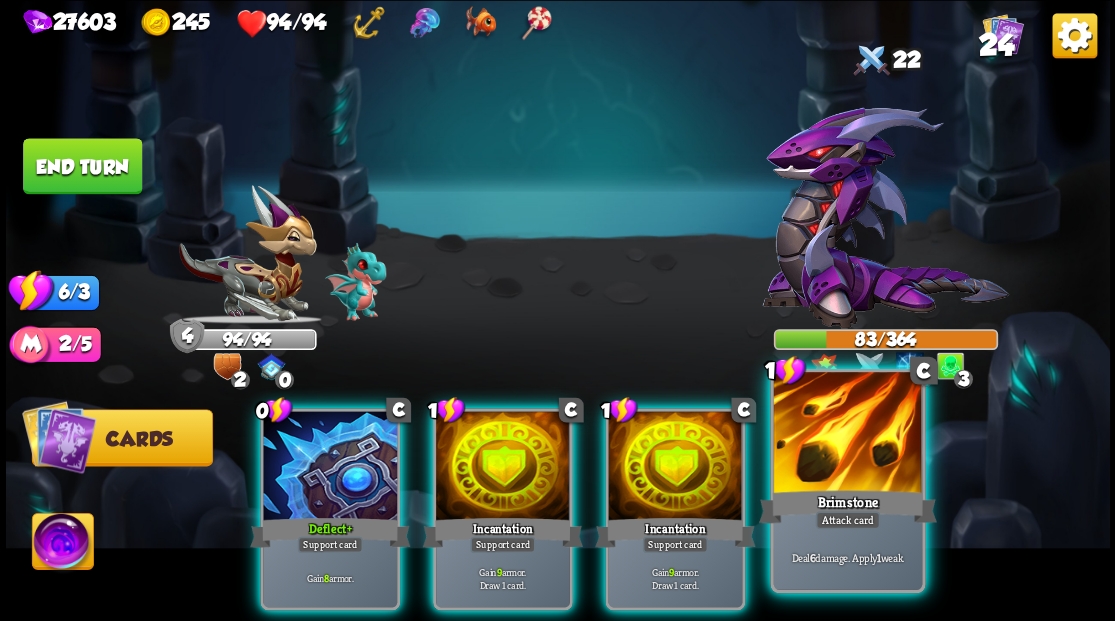 click at bounding box center [847, 434] 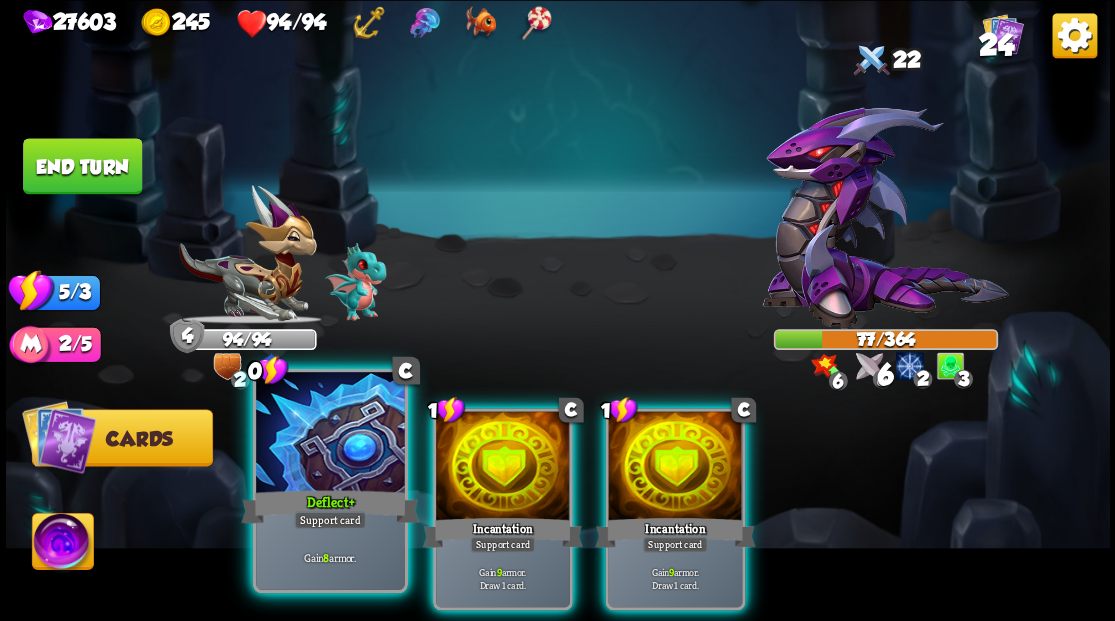 click at bounding box center (330, 434) 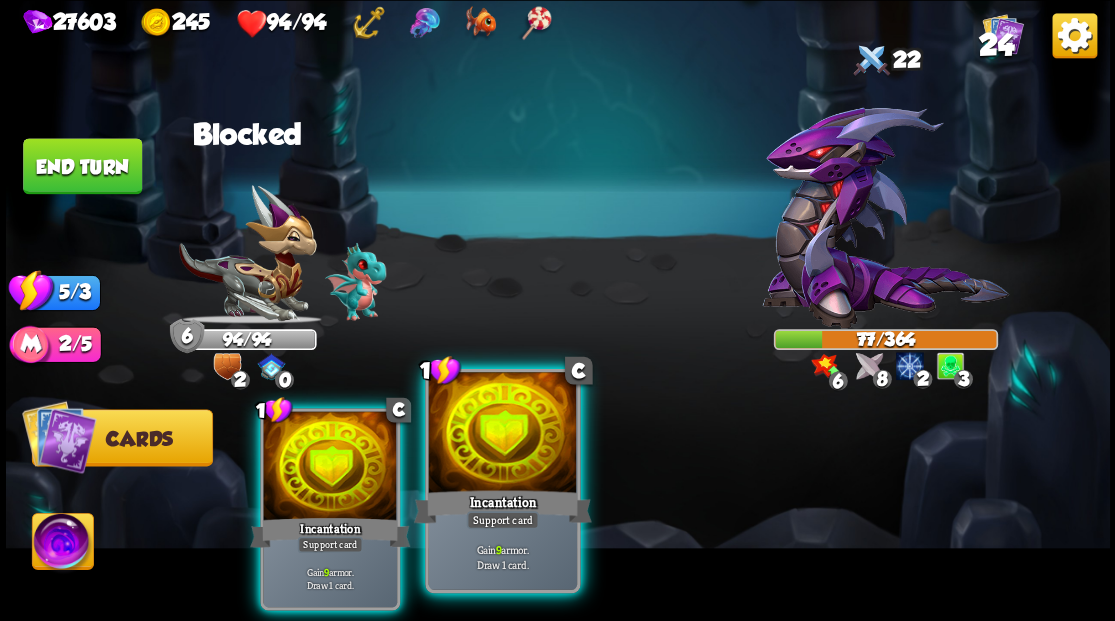 click at bounding box center (502, 434) 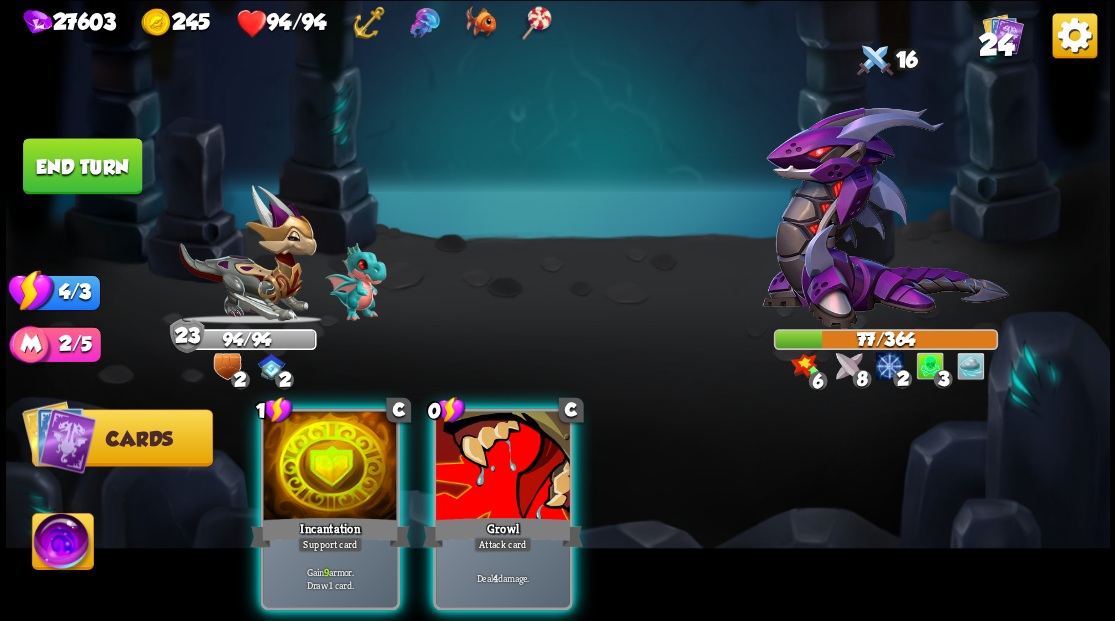 drag, startPoint x: 506, startPoint y: 487, endPoint x: 559, endPoint y: 438, distance: 72.18033 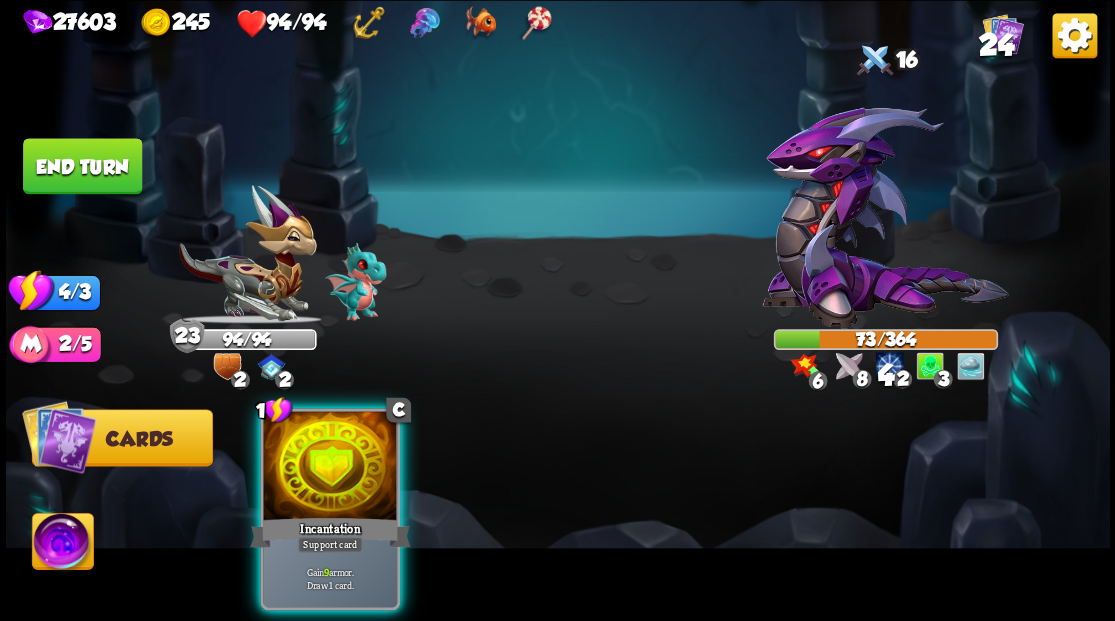 click at bounding box center (330, 467) 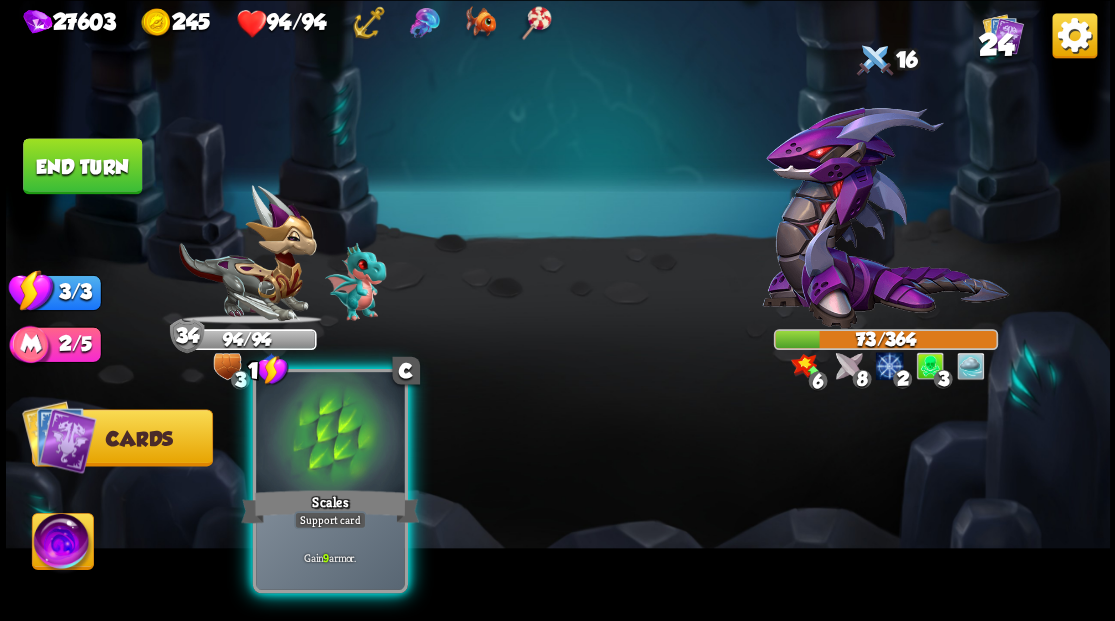 click at bounding box center [330, 434] 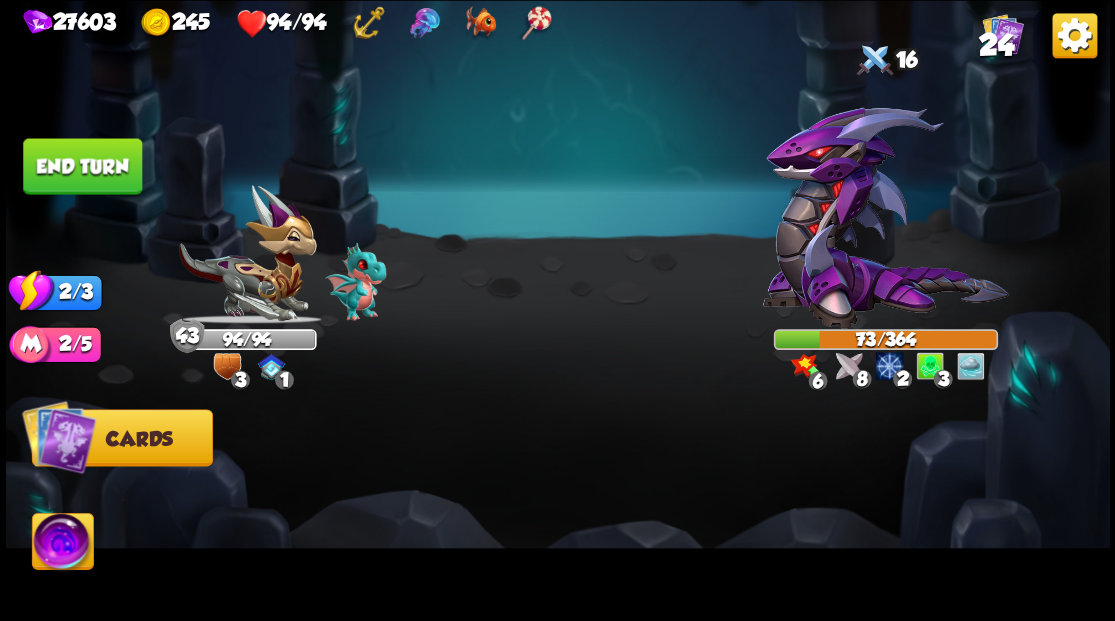 click on "End turn" at bounding box center (82, 166) 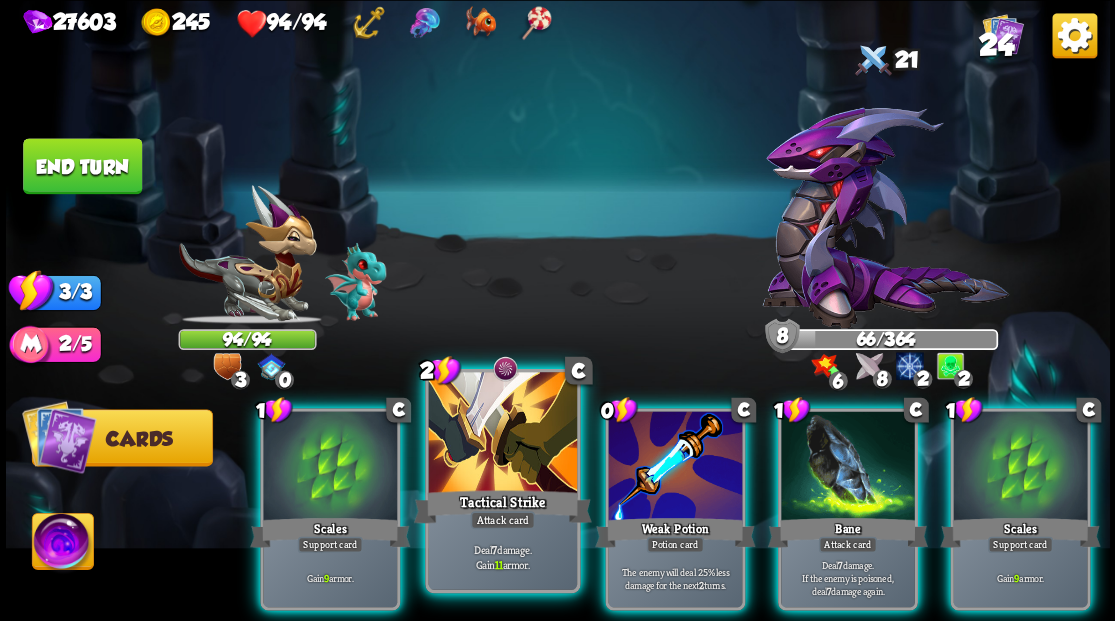 click at bounding box center [502, 434] 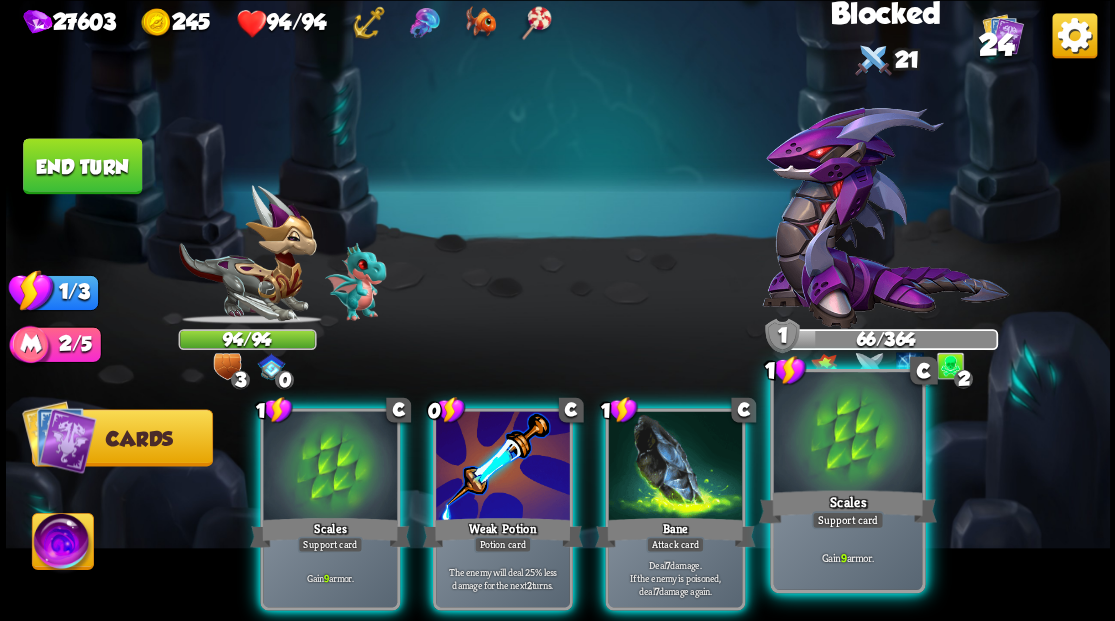 click at bounding box center (847, 434) 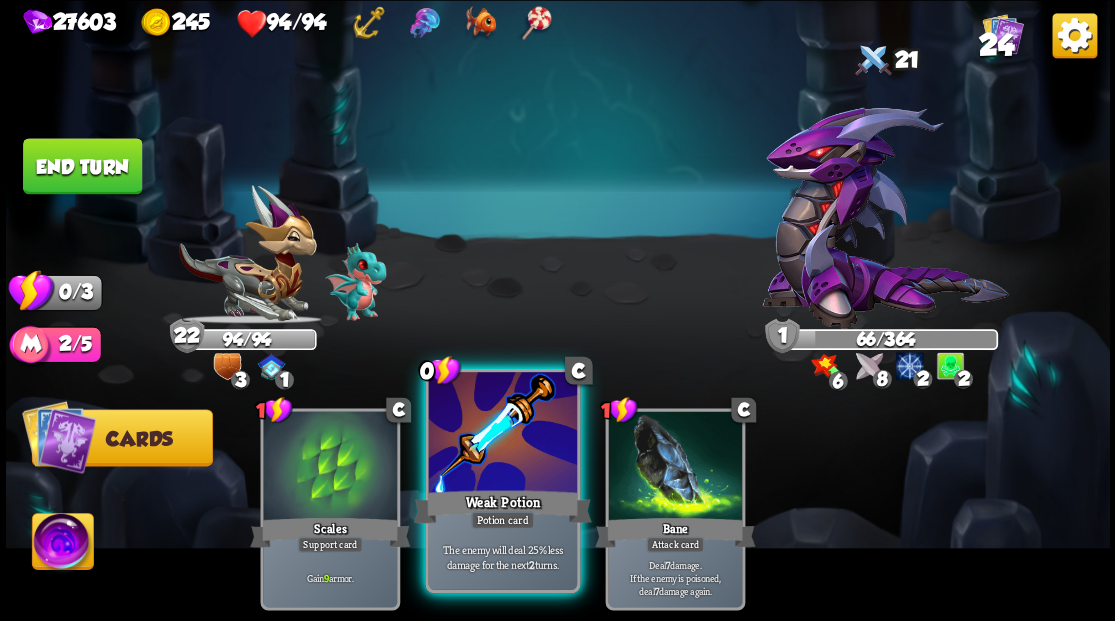 click at bounding box center (502, 434) 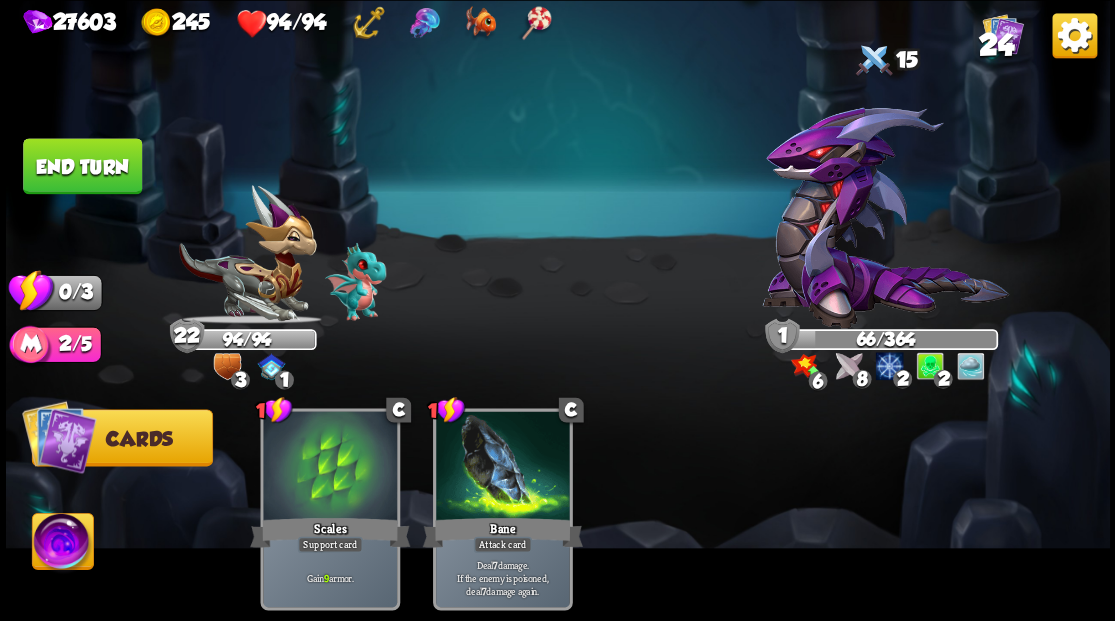 click at bounding box center (503, 467) 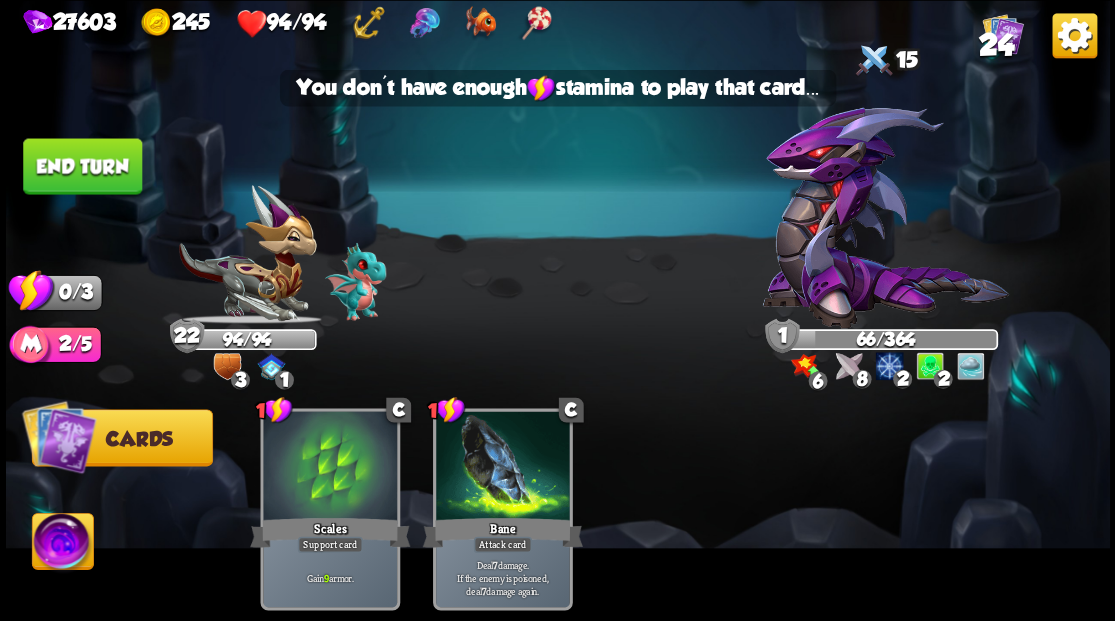 drag, startPoint x: 104, startPoint y: 178, endPoint x: 461, endPoint y: 194, distance: 357.35837 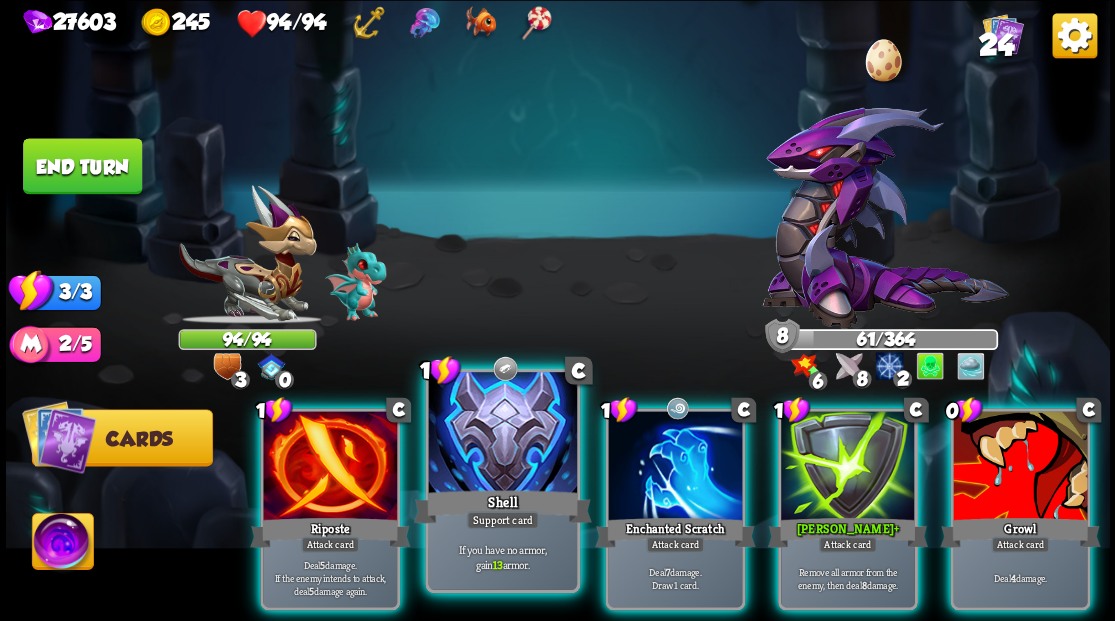 click at bounding box center [502, 434] 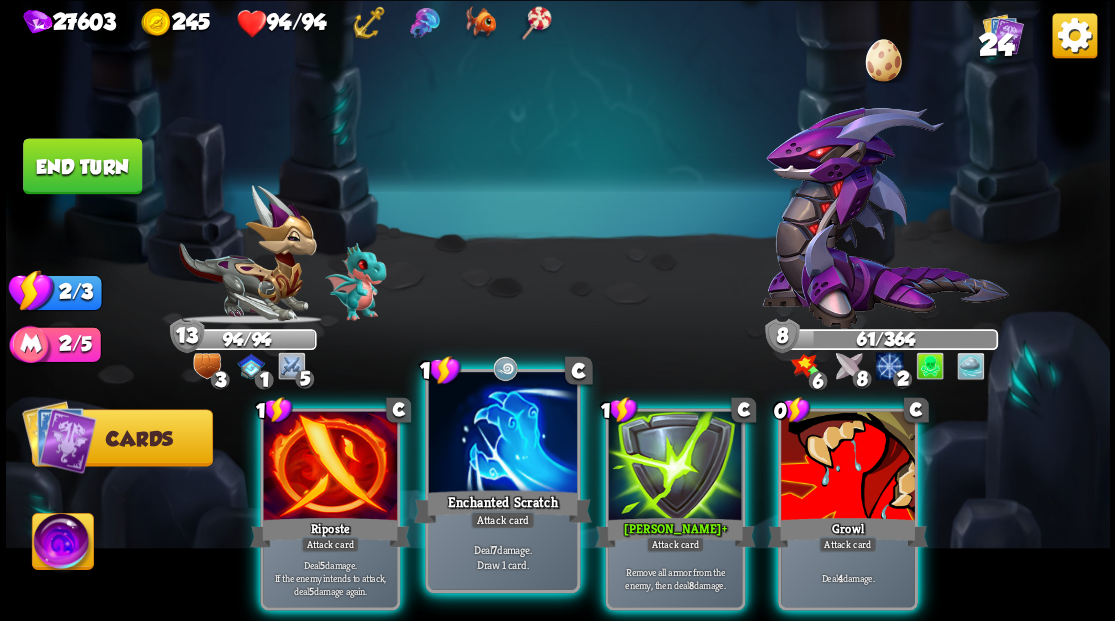 click at bounding box center [502, 434] 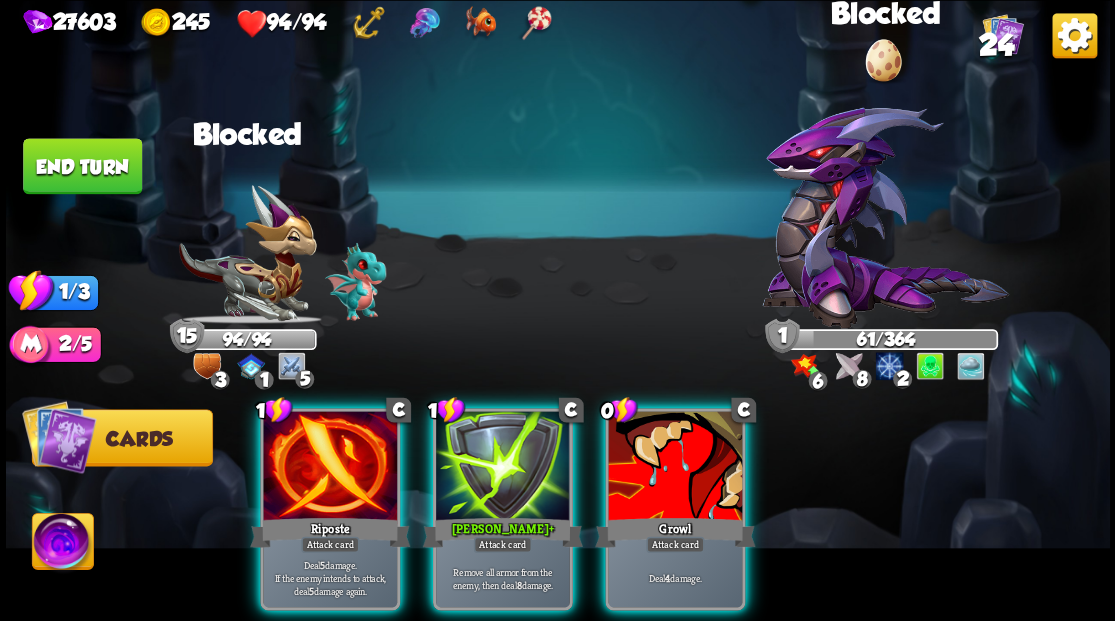 click at bounding box center [885, 217] 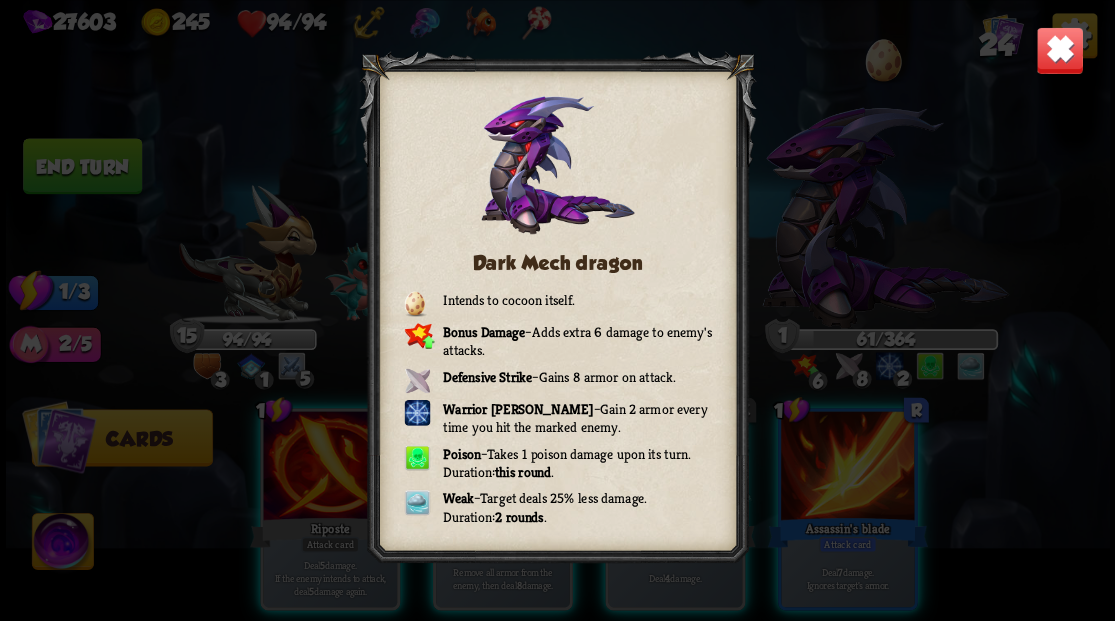 click at bounding box center (1059, 50) 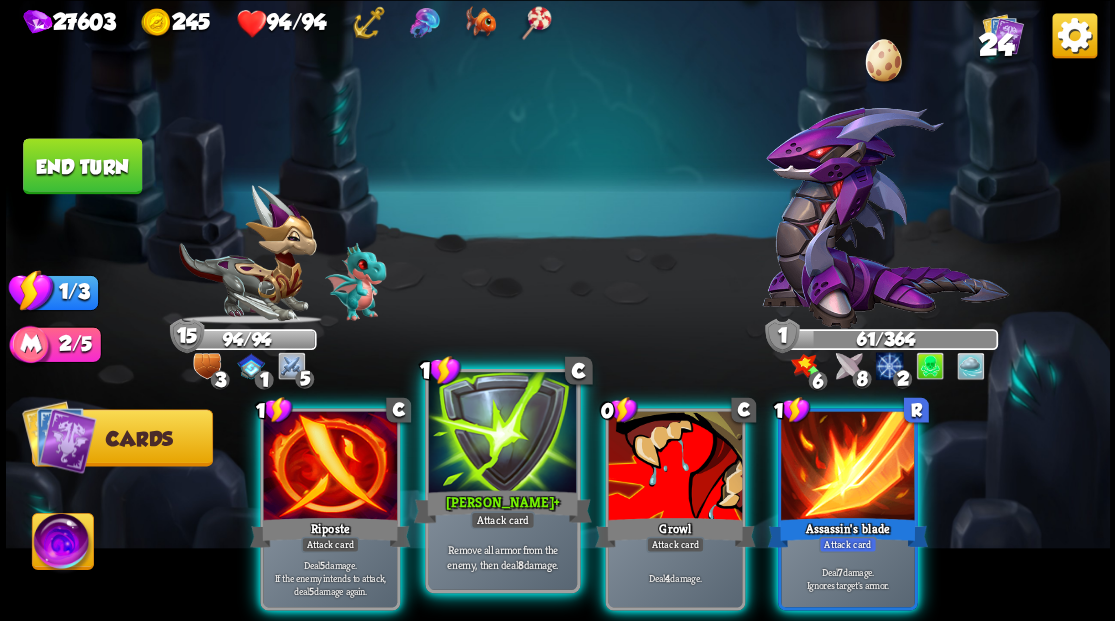 click at bounding box center [502, 434] 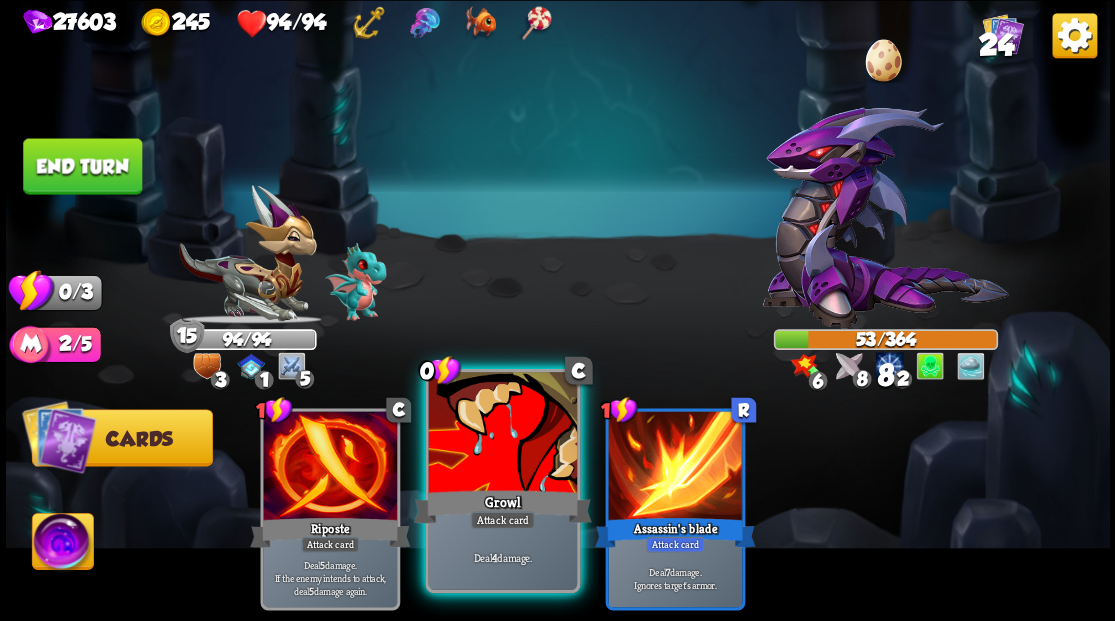 click at bounding box center [502, 434] 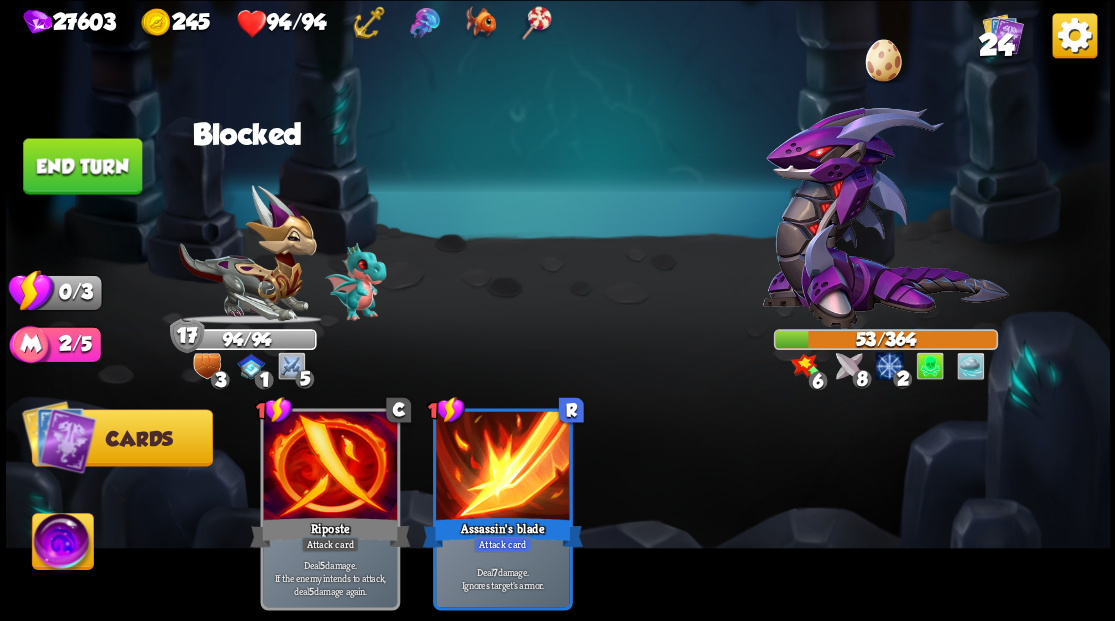 click on "End turn" at bounding box center (82, 166) 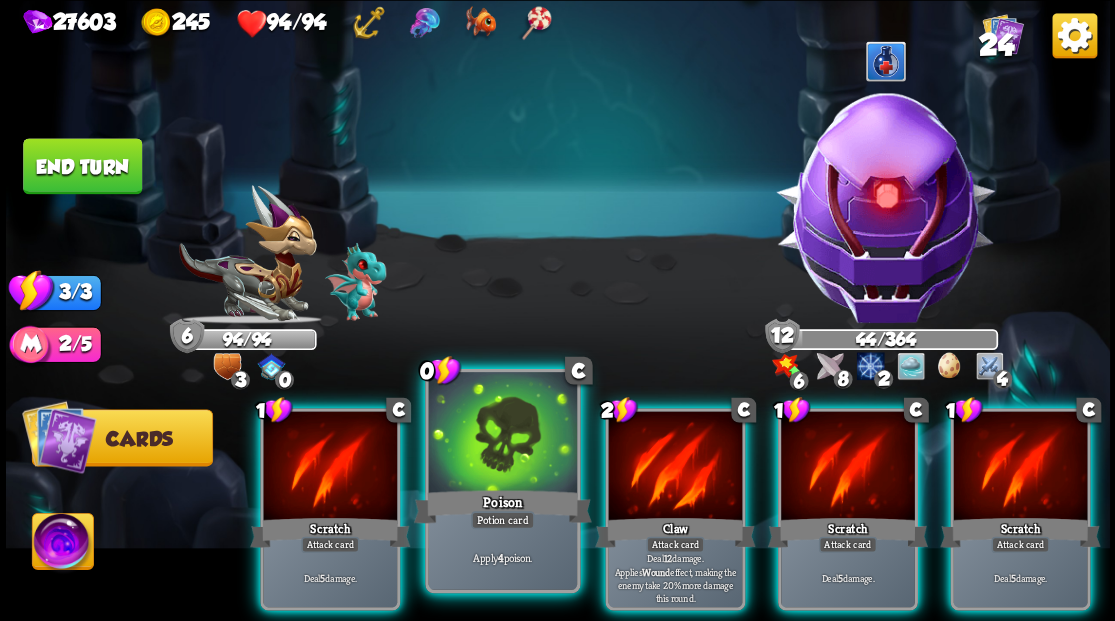 click at bounding box center (502, 434) 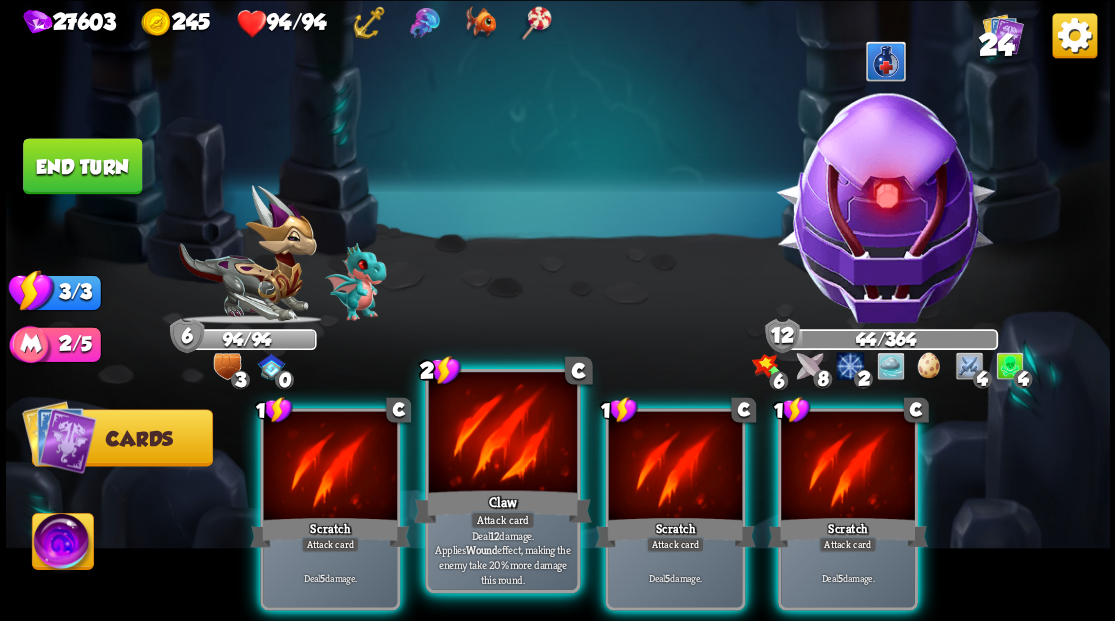click at bounding box center (502, 434) 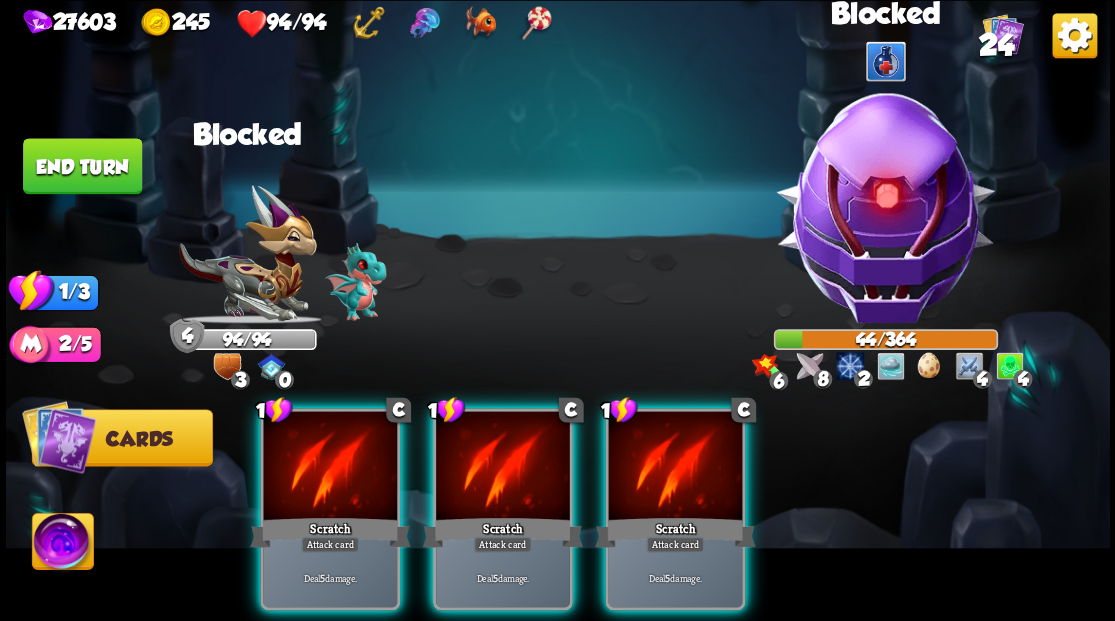 click at bounding box center (503, 467) 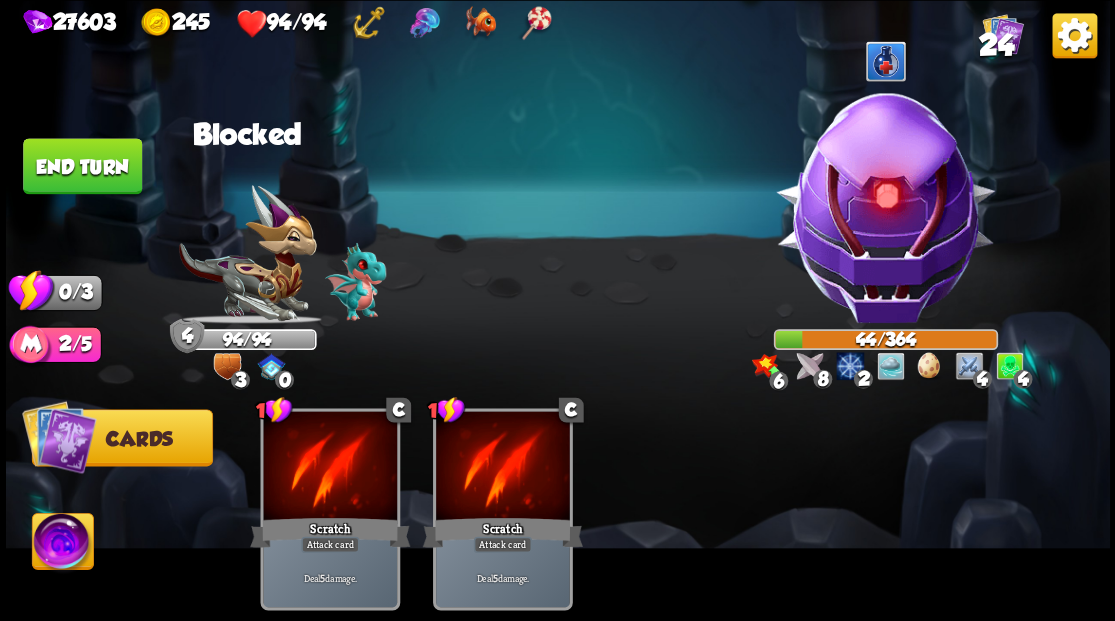 click on "End turn" at bounding box center (82, 166) 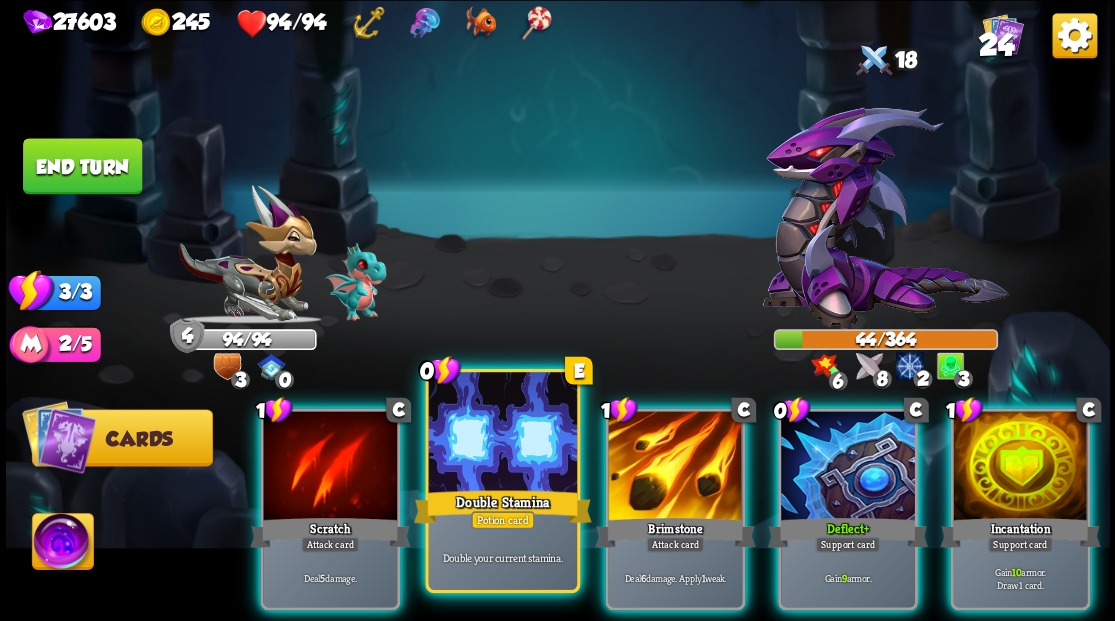 click at bounding box center [502, 434] 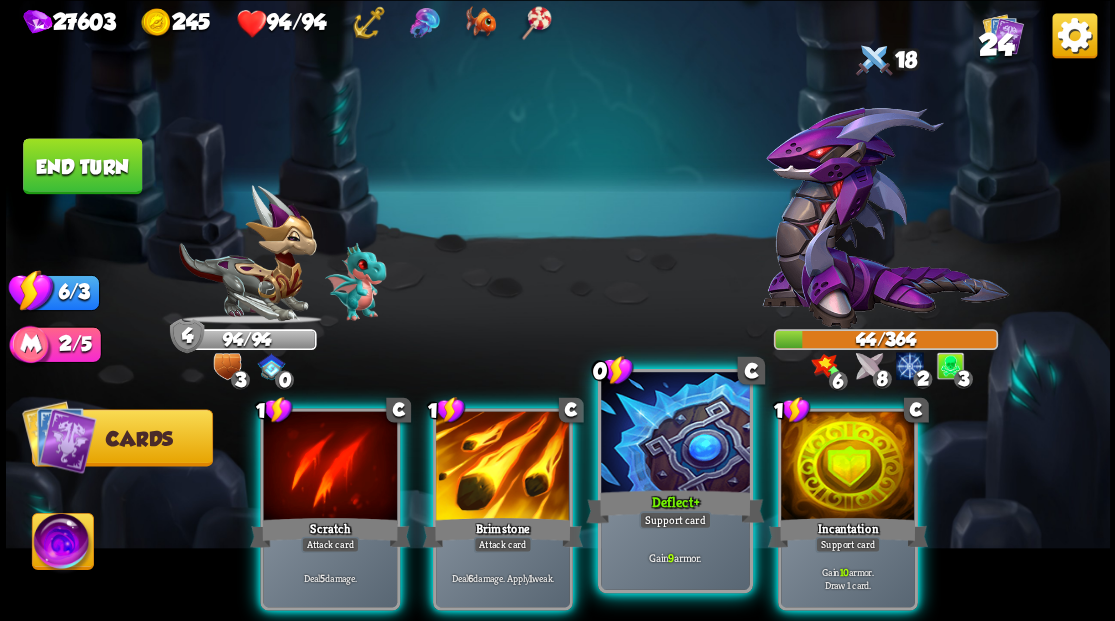 click at bounding box center (675, 434) 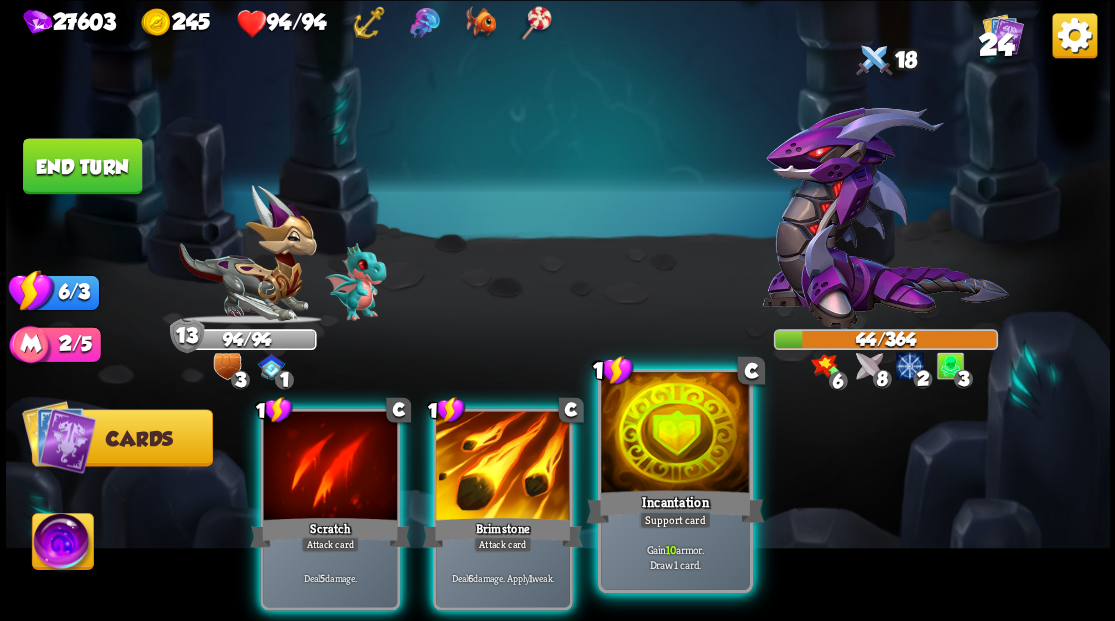 click at bounding box center (675, 434) 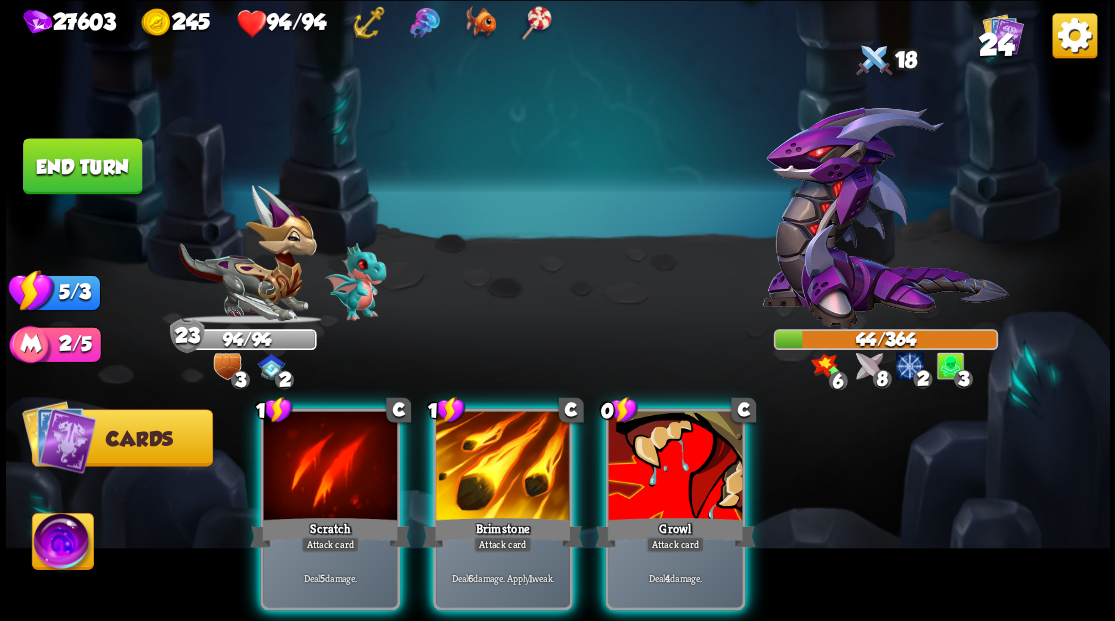 drag, startPoint x: 651, startPoint y: 465, endPoint x: 633, endPoint y: 466, distance: 18.027756 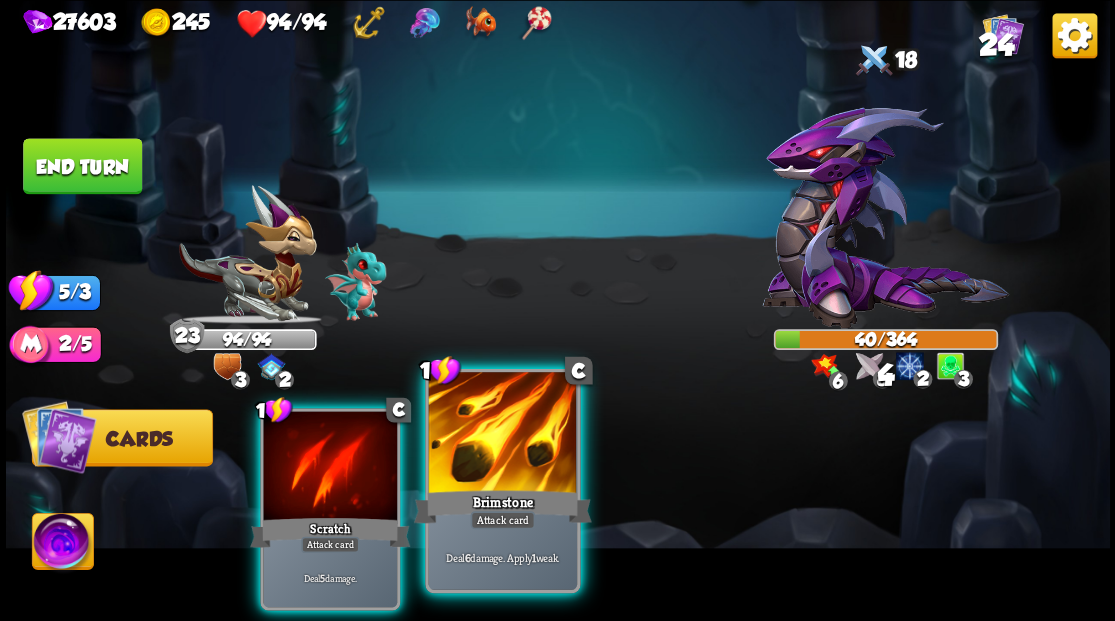 click at bounding box center (502, 434) 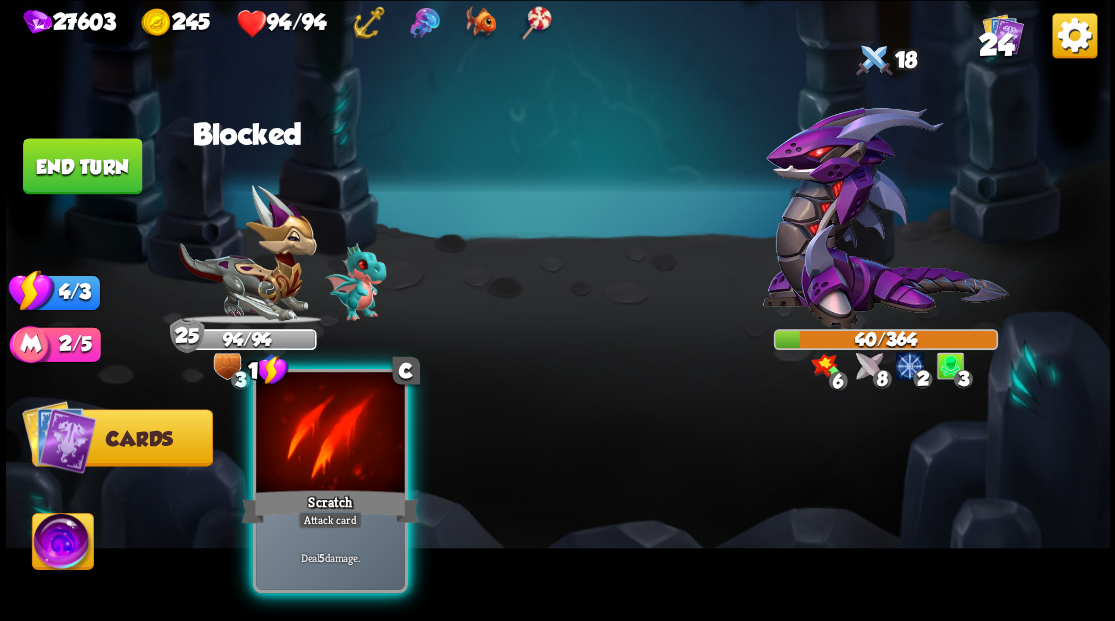 click at bounding box center [330, 434] 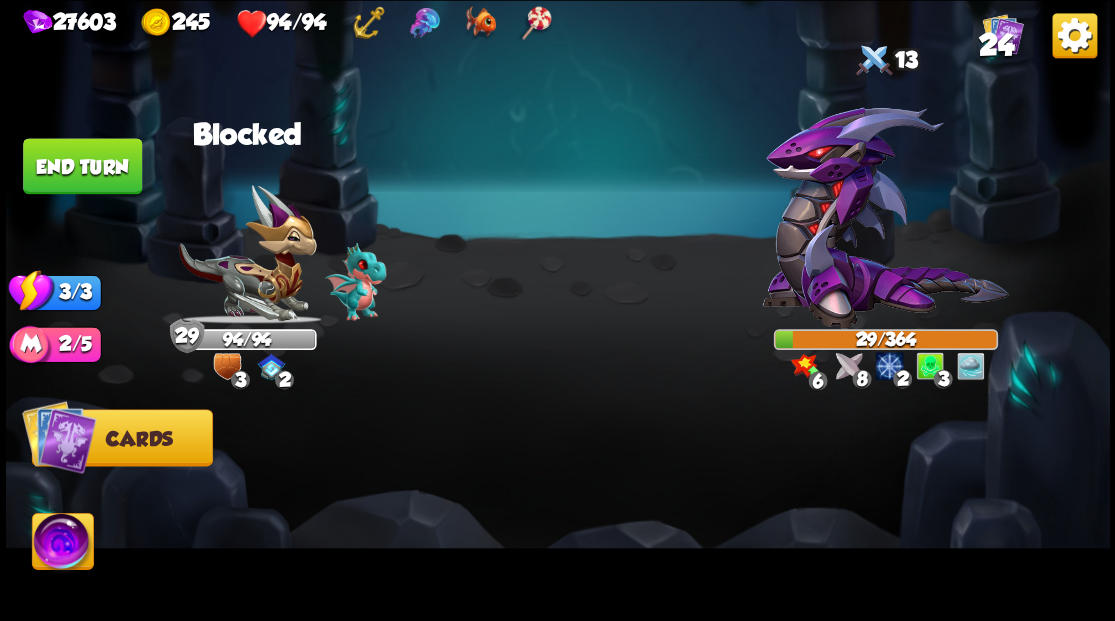 click on "End turn" at bounding box center (82, 166) 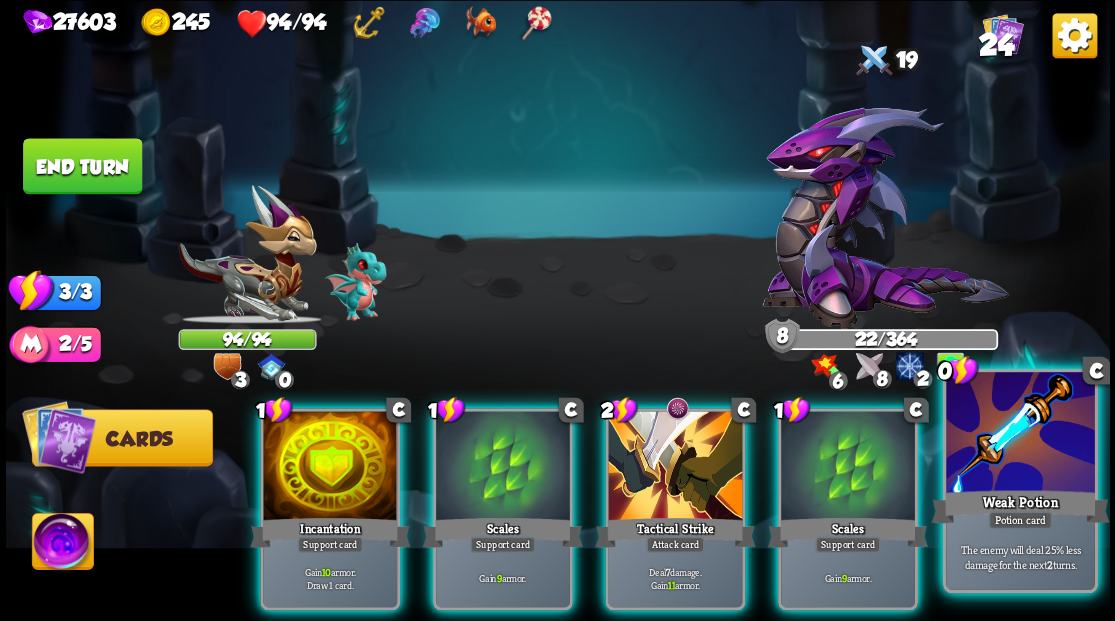 click at bounding box center [1020, 434] 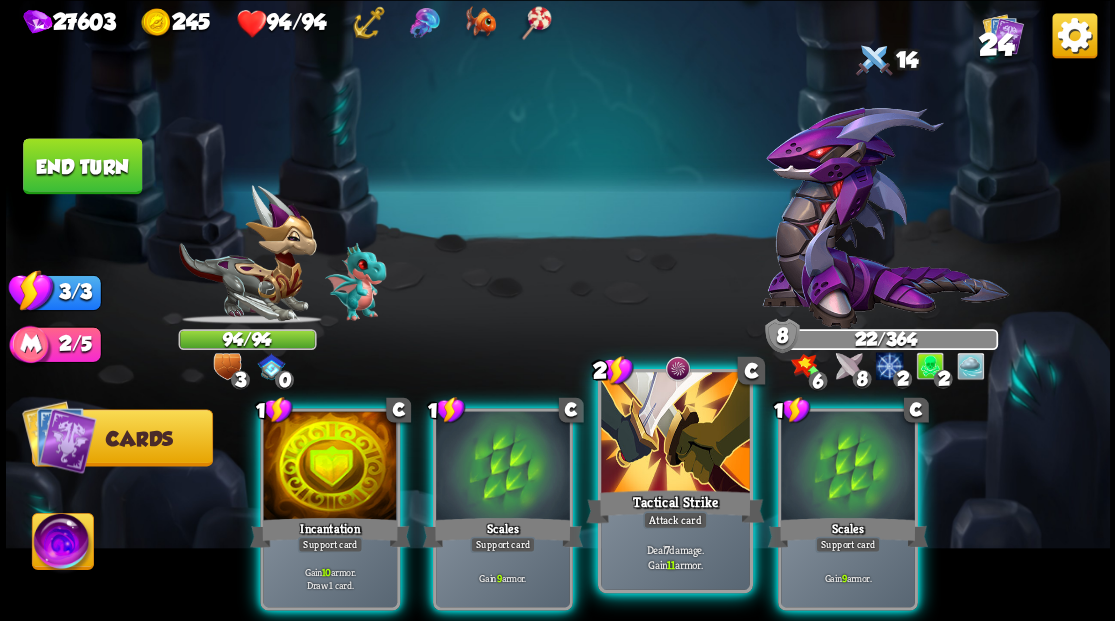 click at bounding box center [675, 434] 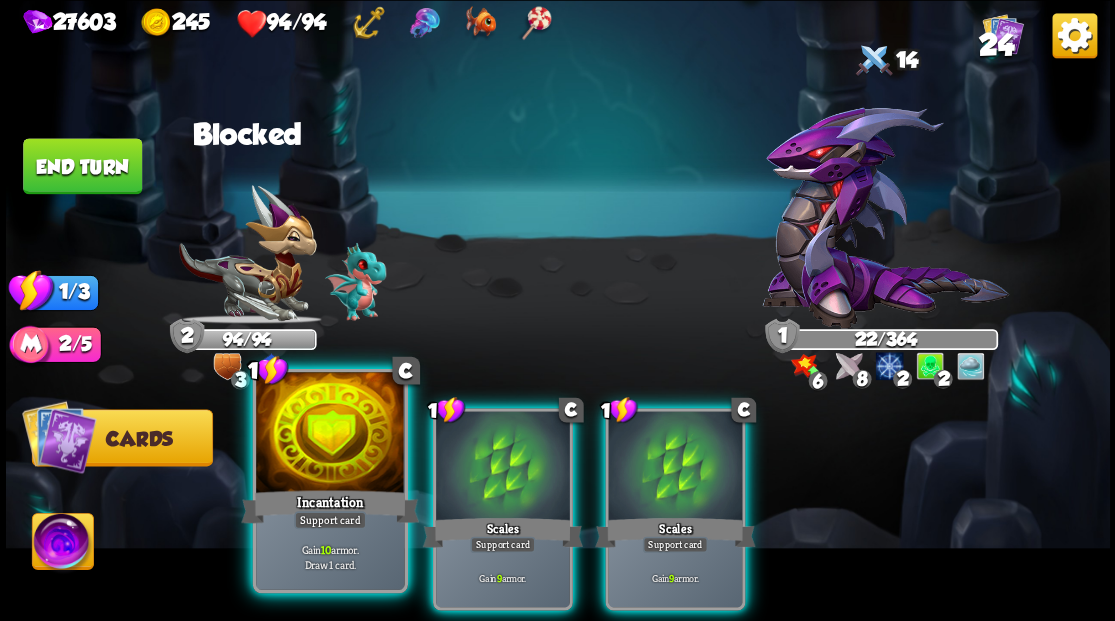 click at bounding box center [330, 434] 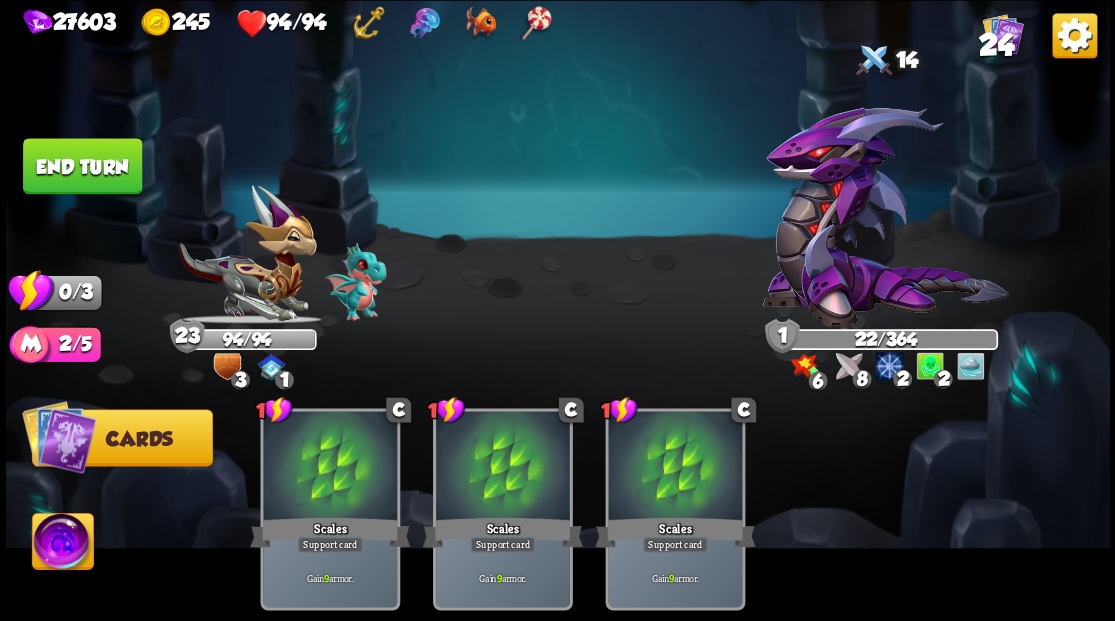 click on "End turn" at bounding box center (82, 166) 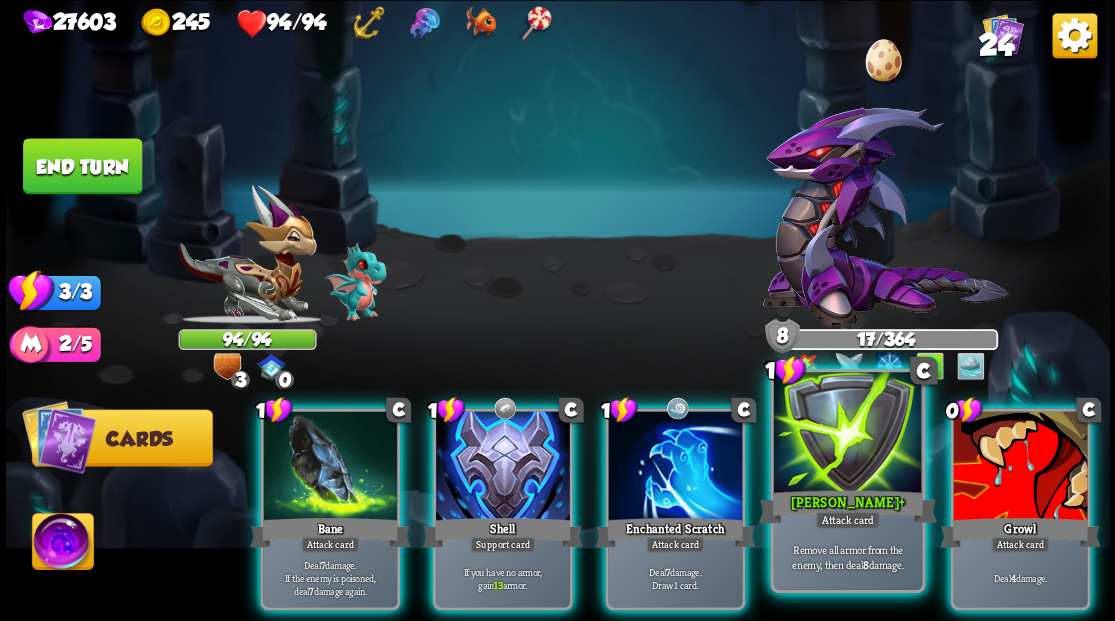 click at bounding box center (847, 434) 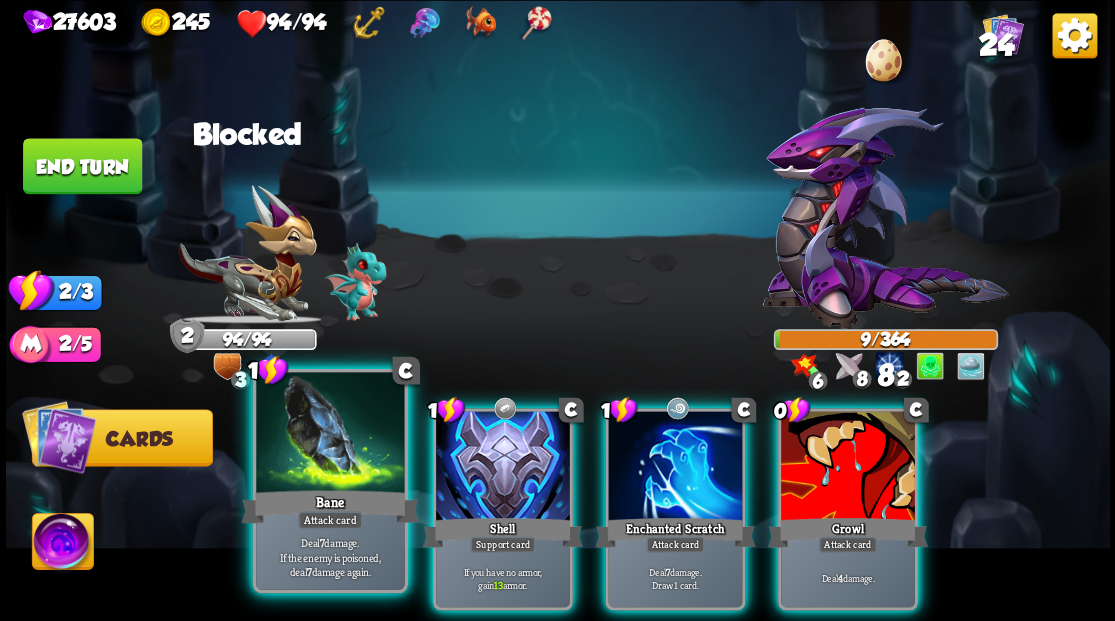 click at bounding box center [330, 434] 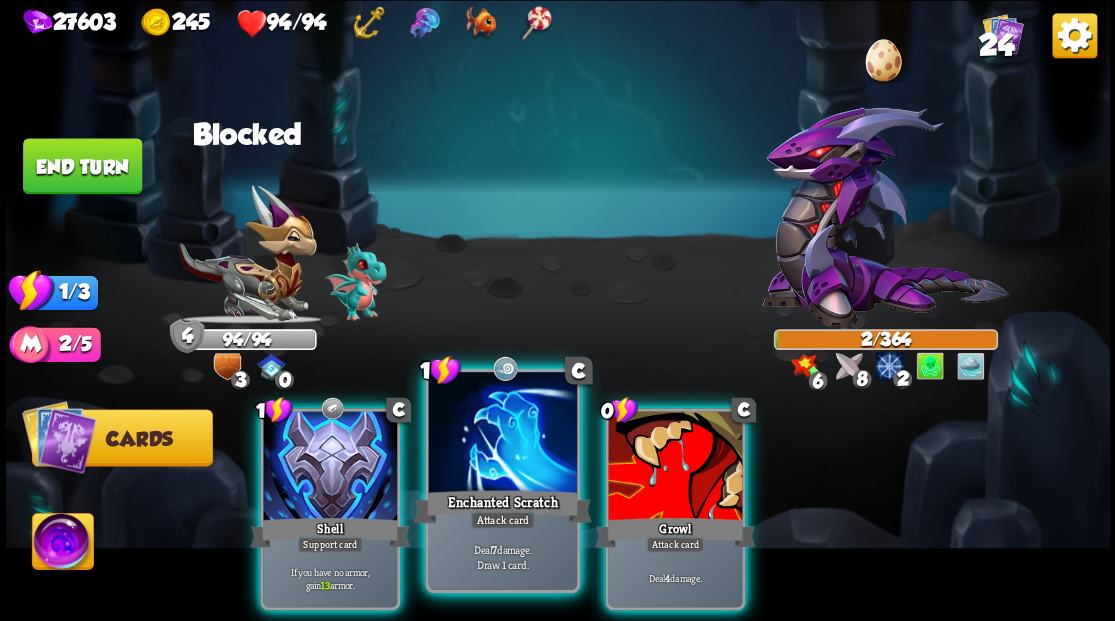 click at bounding box center (502, 434) 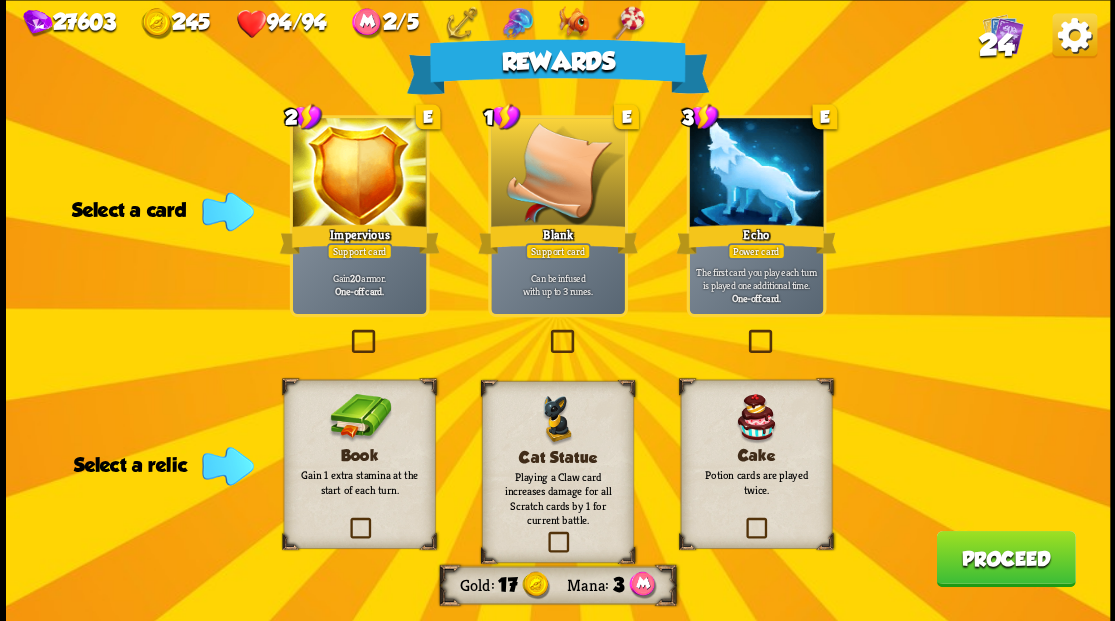 click at bounding box center (346, 520) 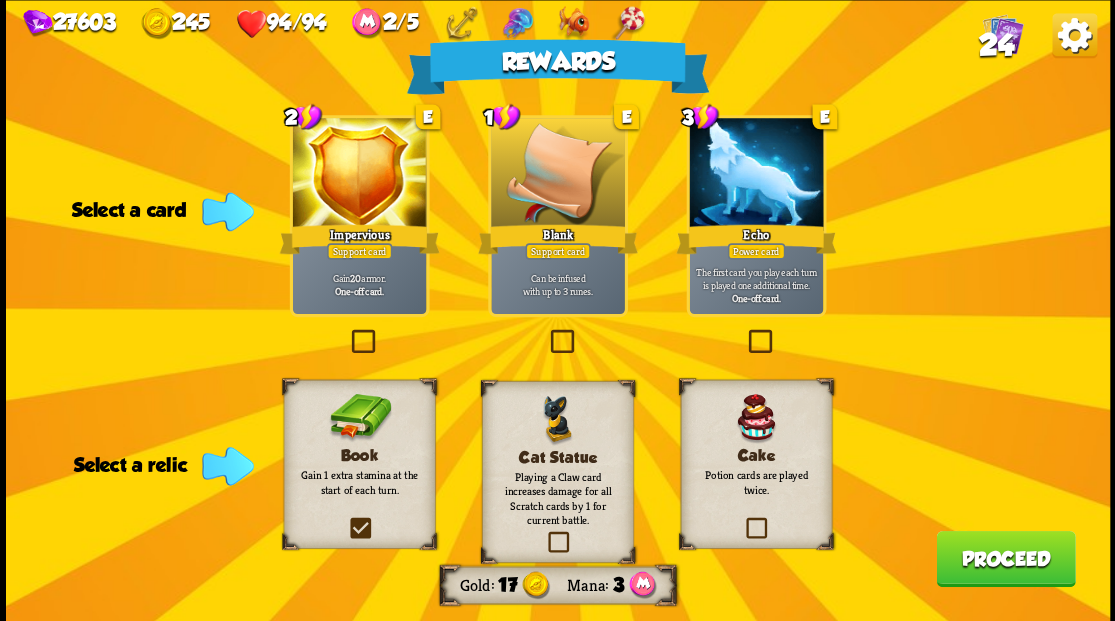 click at bounding box center [0, 0] 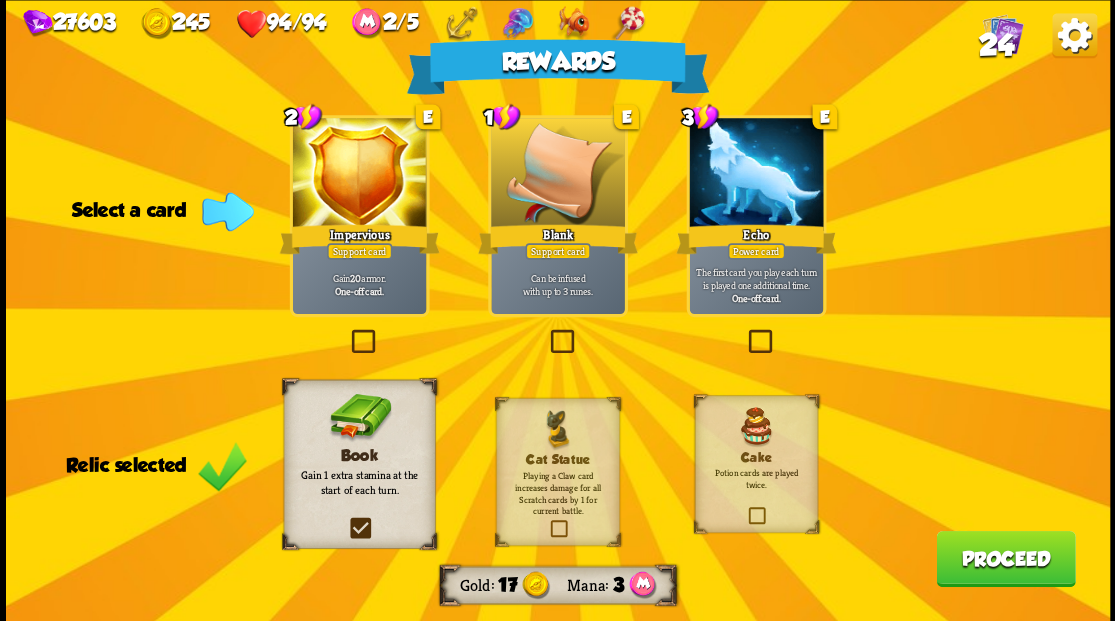 click on "Proceed" at bounding box center (1005, 558) 